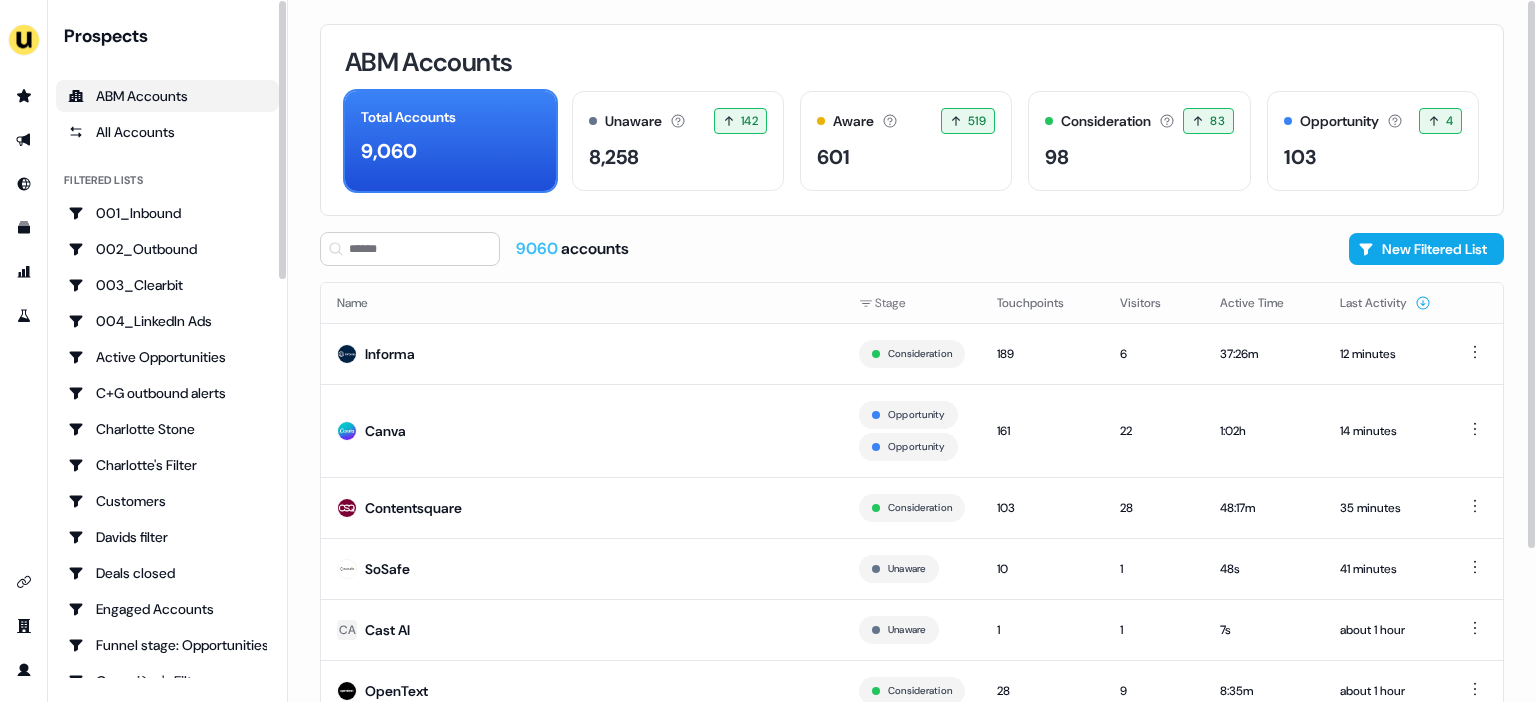 scroll, scrollTop: 0, scrollLeft: 0, axis: both 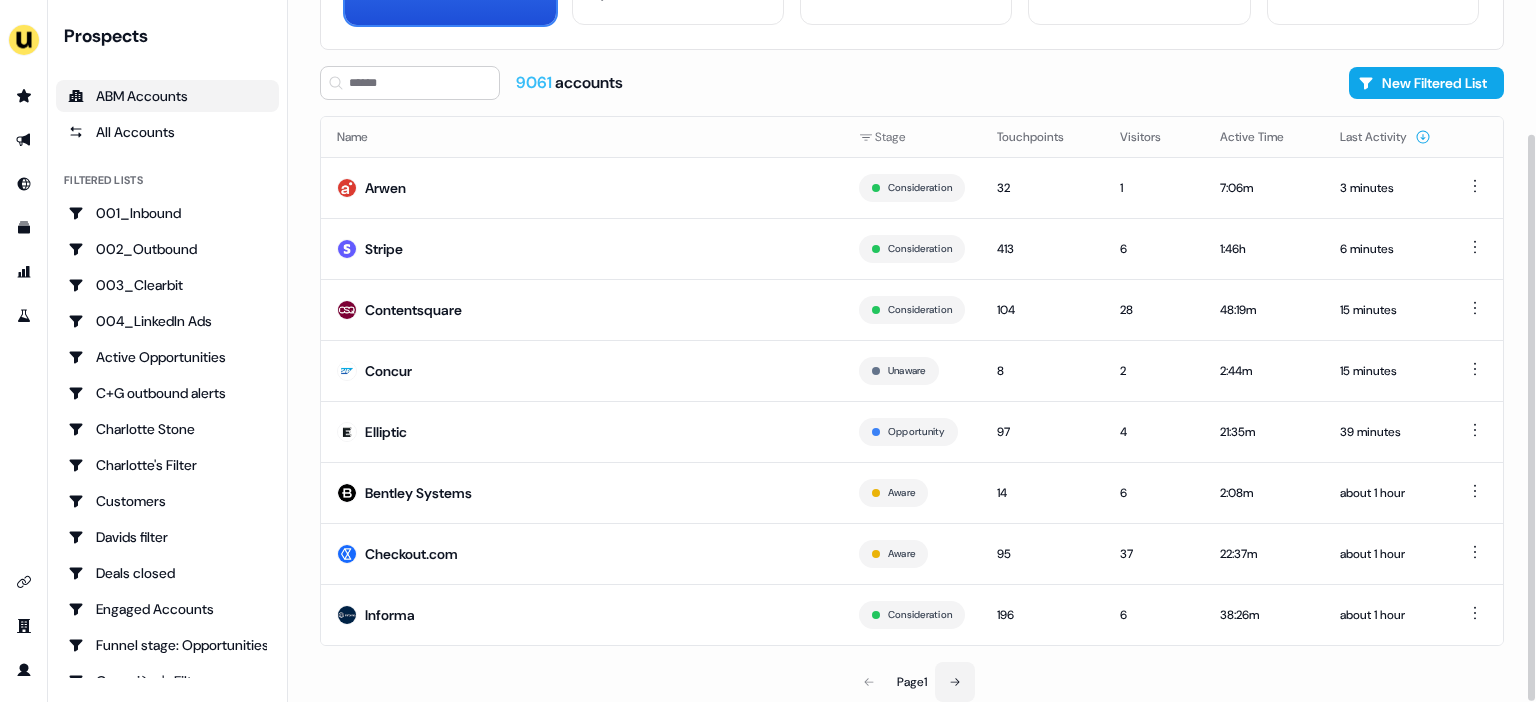 click 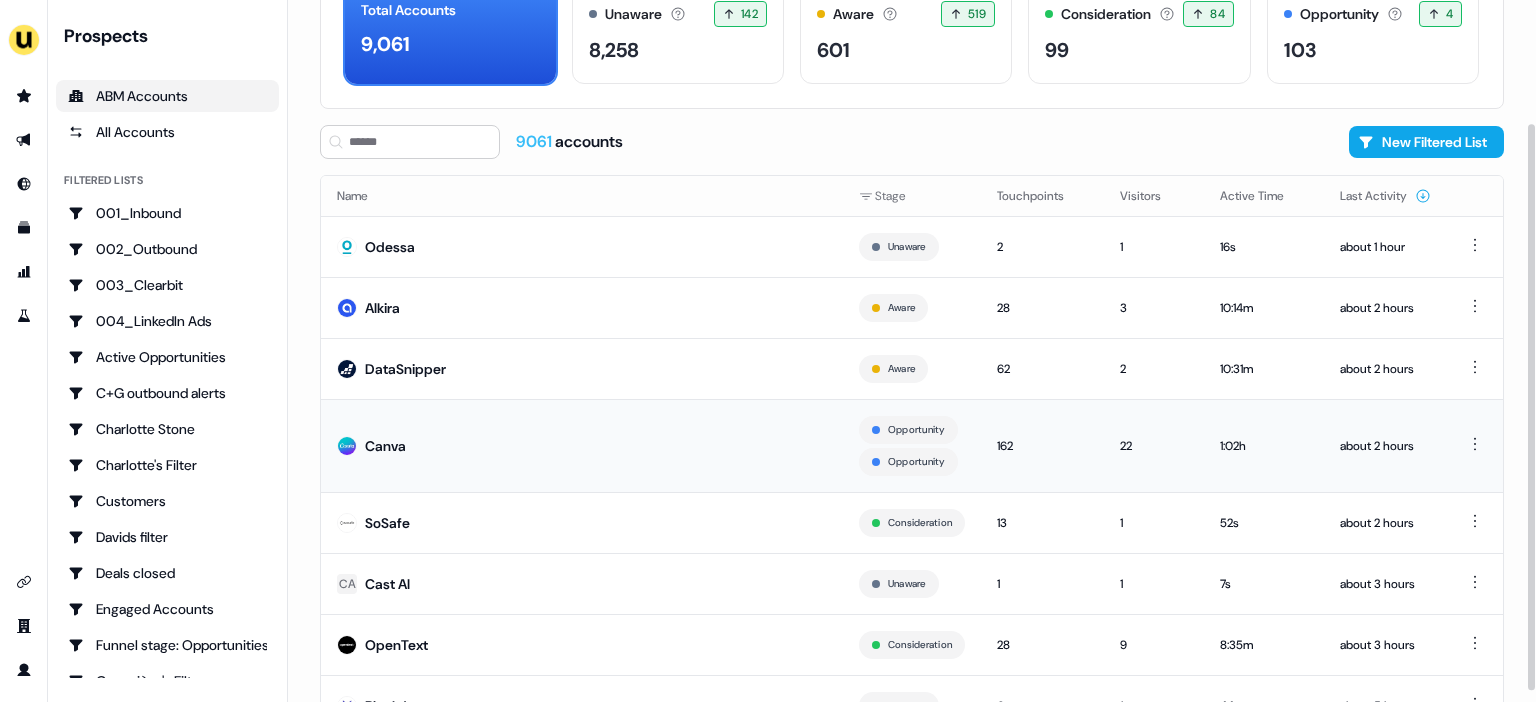 scroll, scrollTop: 197, scrollLeft: 0, axis: vertical 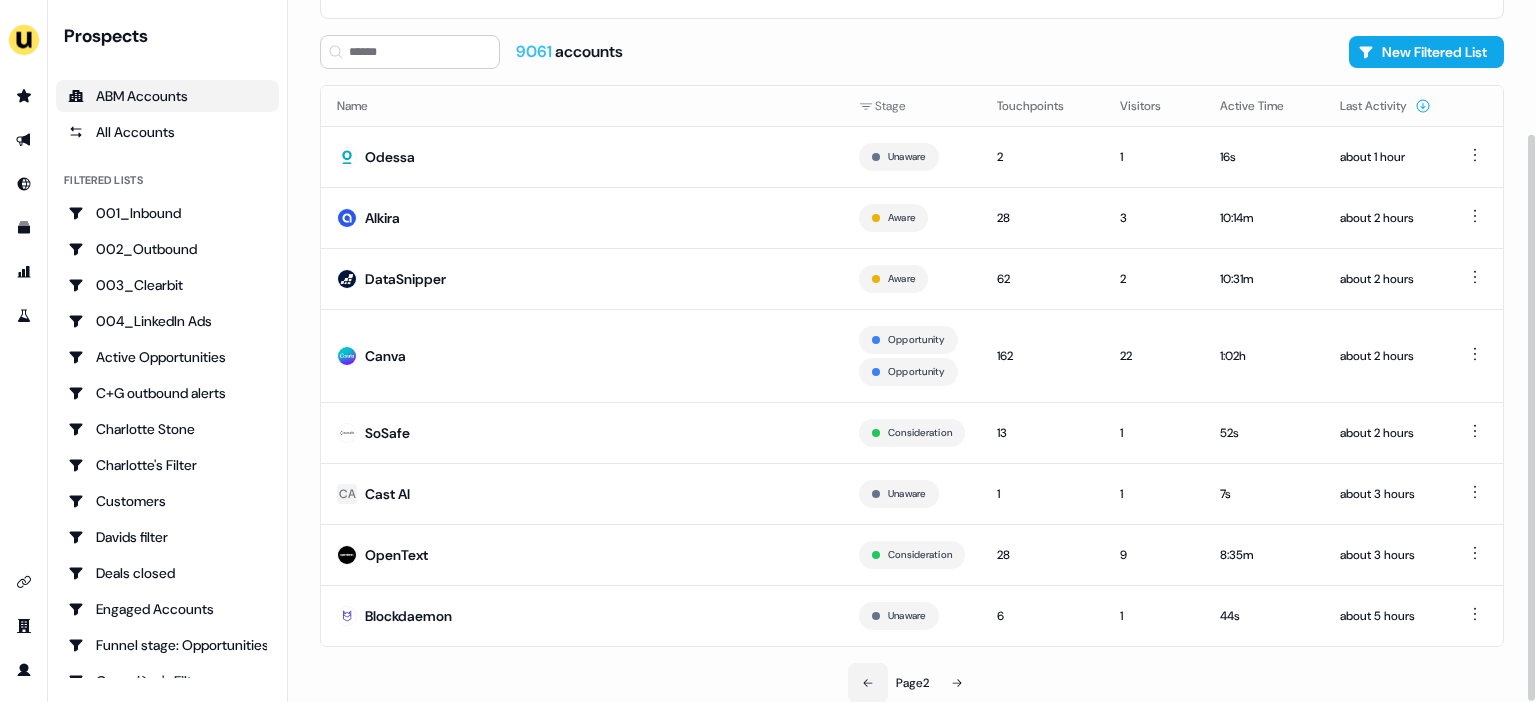 click 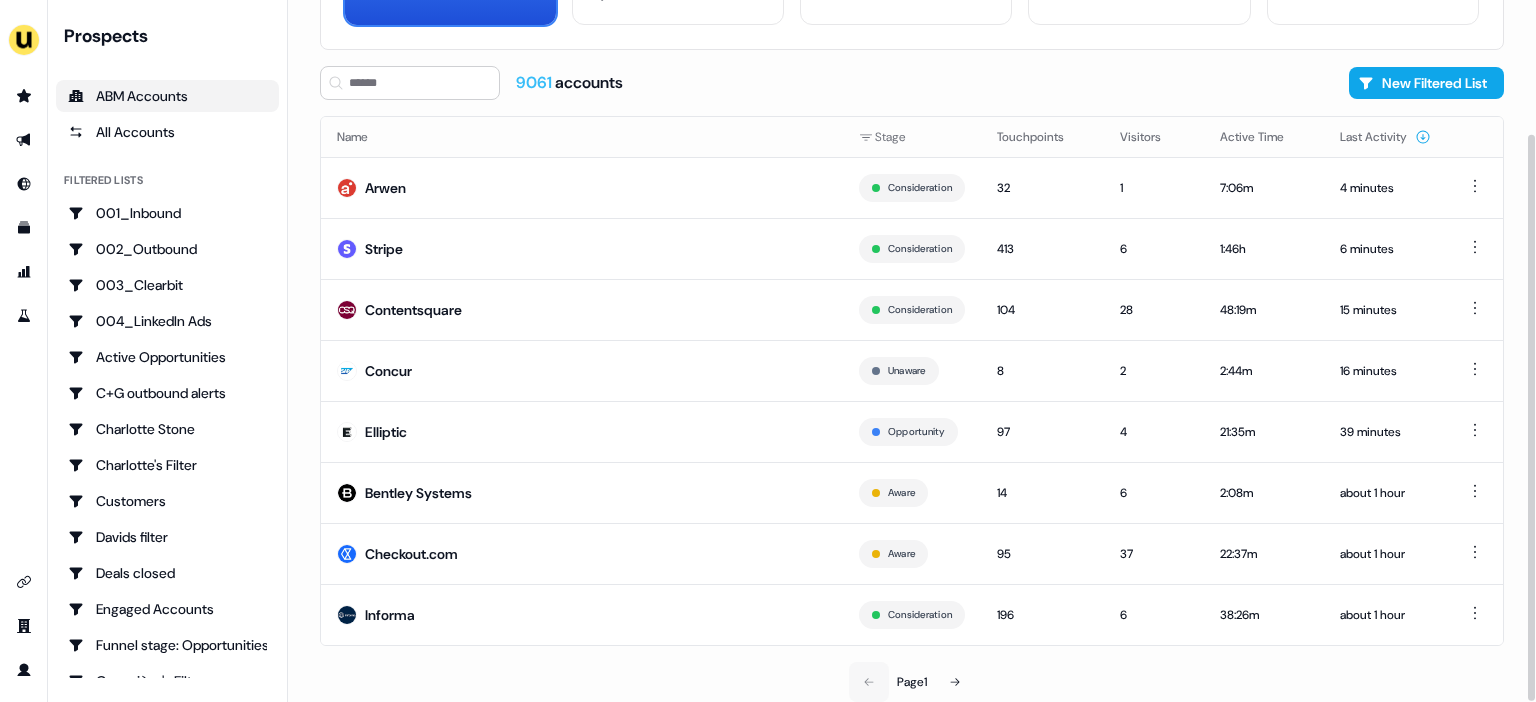 scroll, scrollTop: 167, scrollLeft: 0, axis: vertical 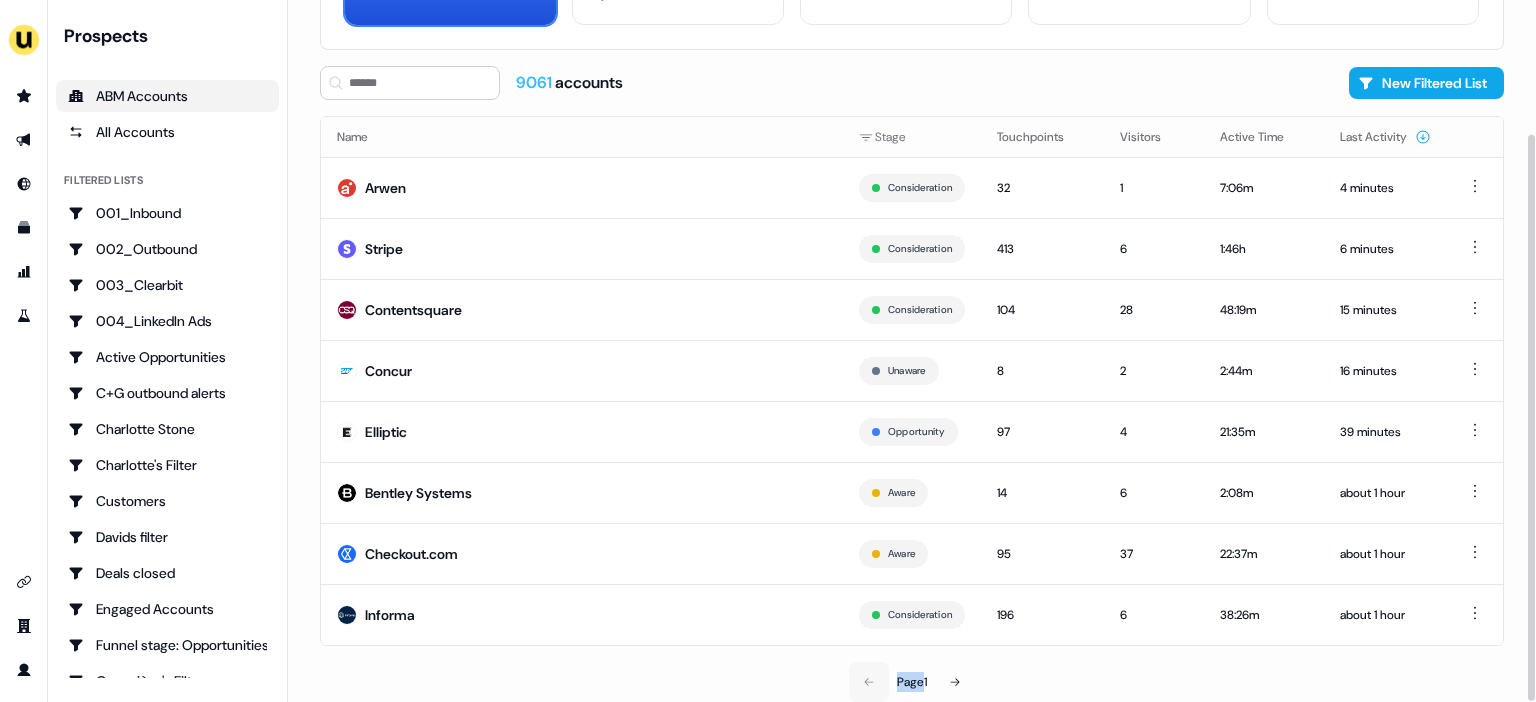 click on "Page  1" at bounding box center (912, 682) 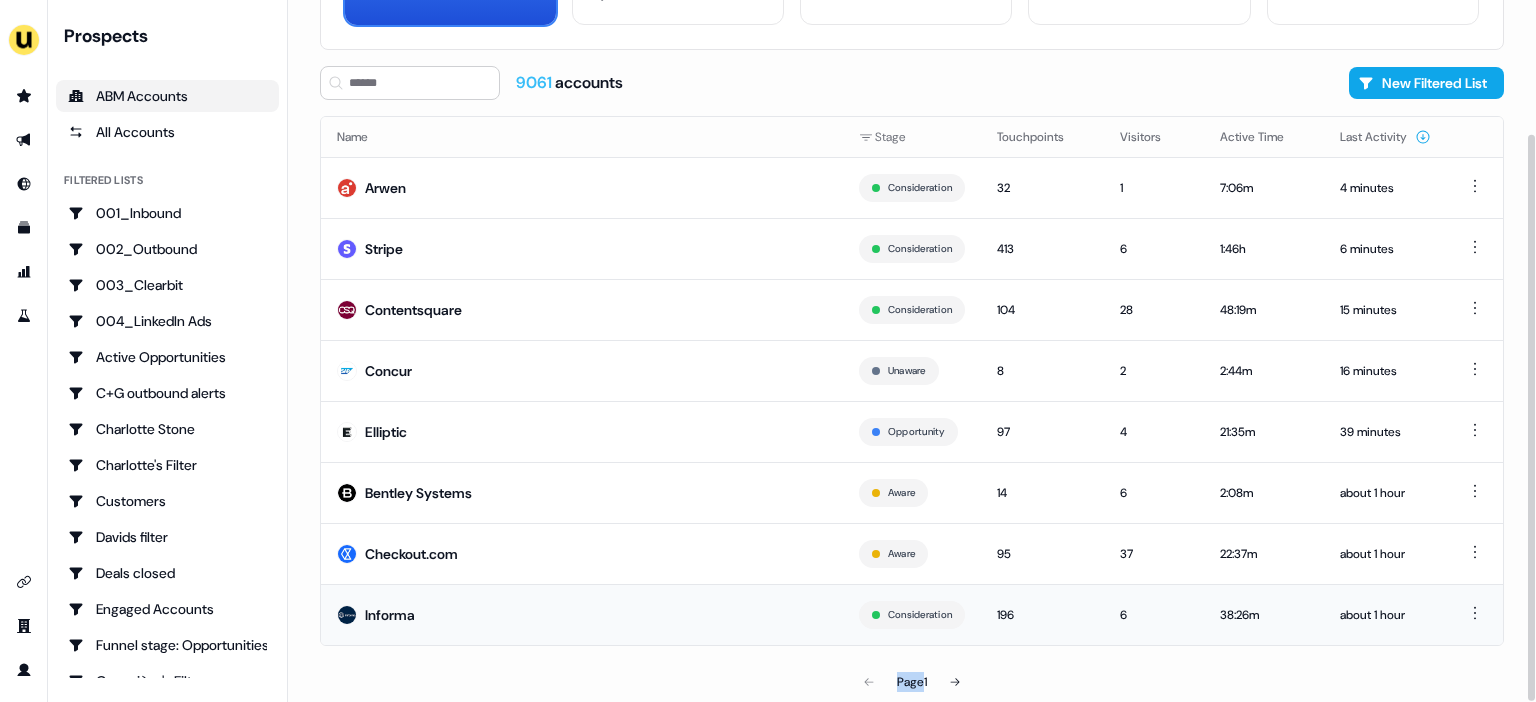 click on "Informa" at bounding box center (582, 614) 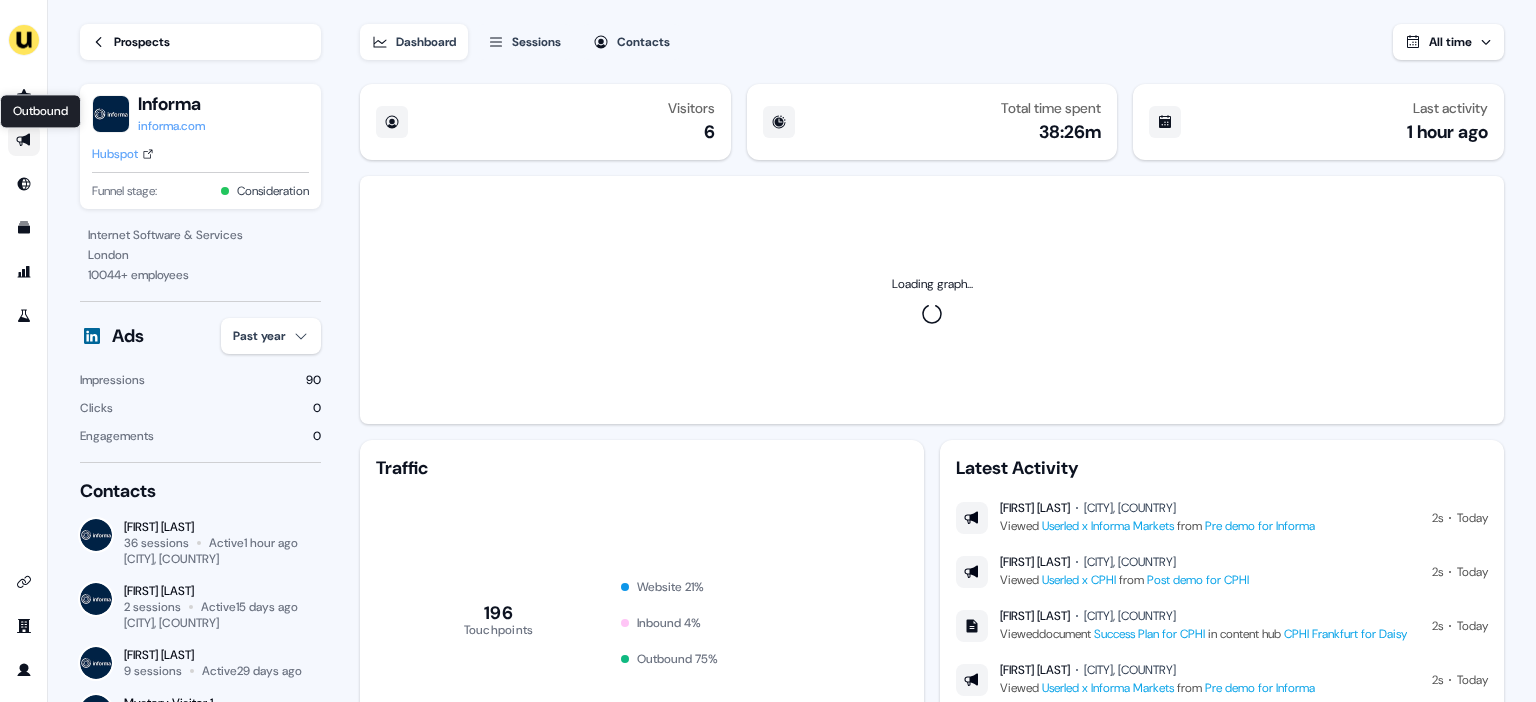 click 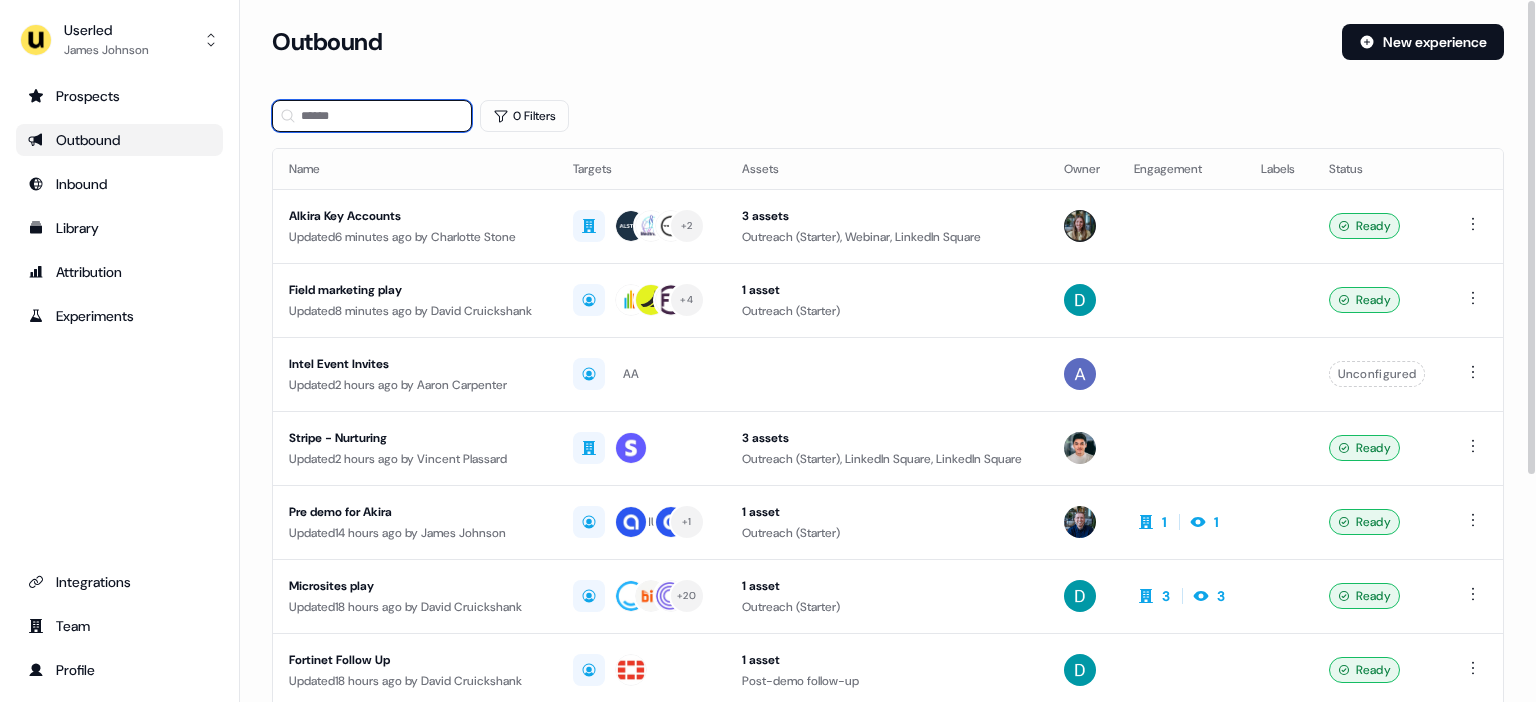 click at bounding box center (372, 116) 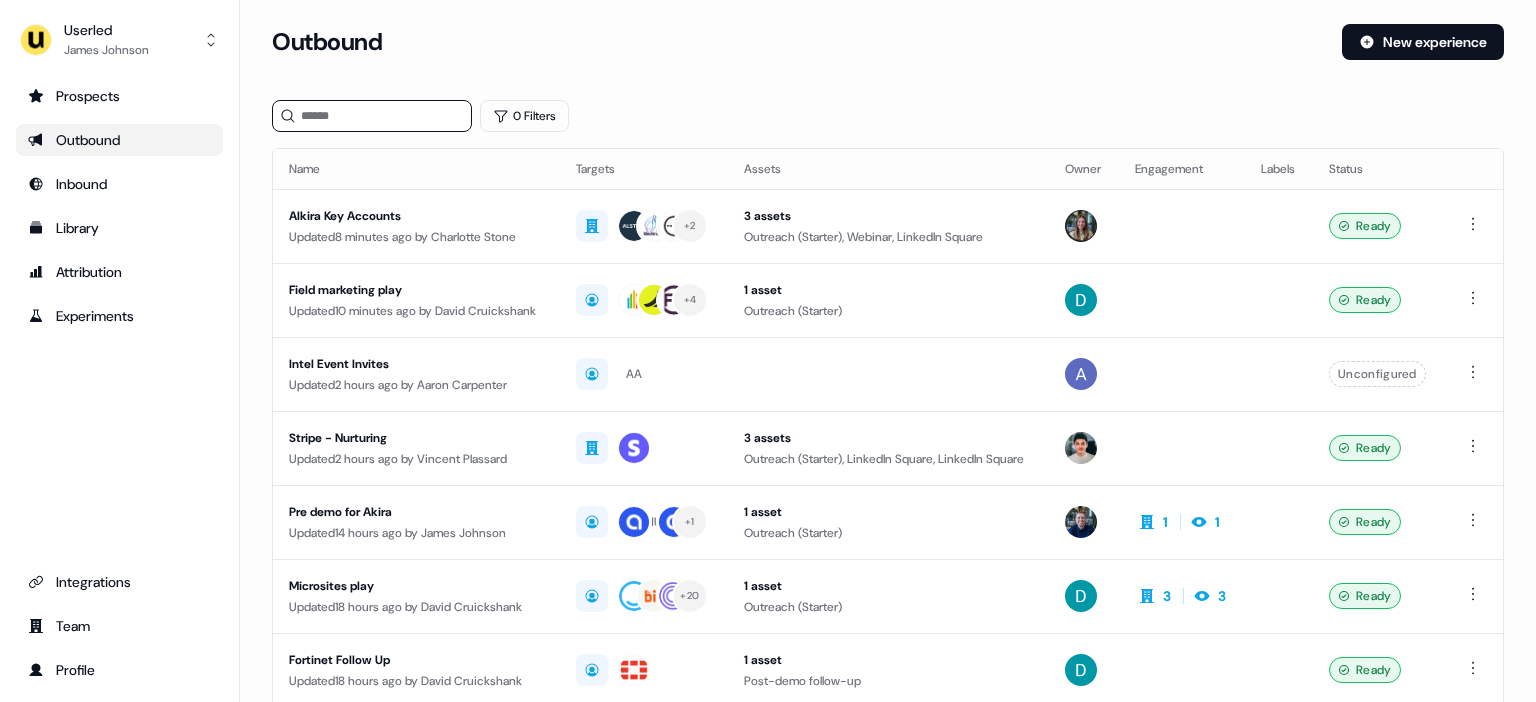 click on "Outbound" at bounding box center [119, 140] 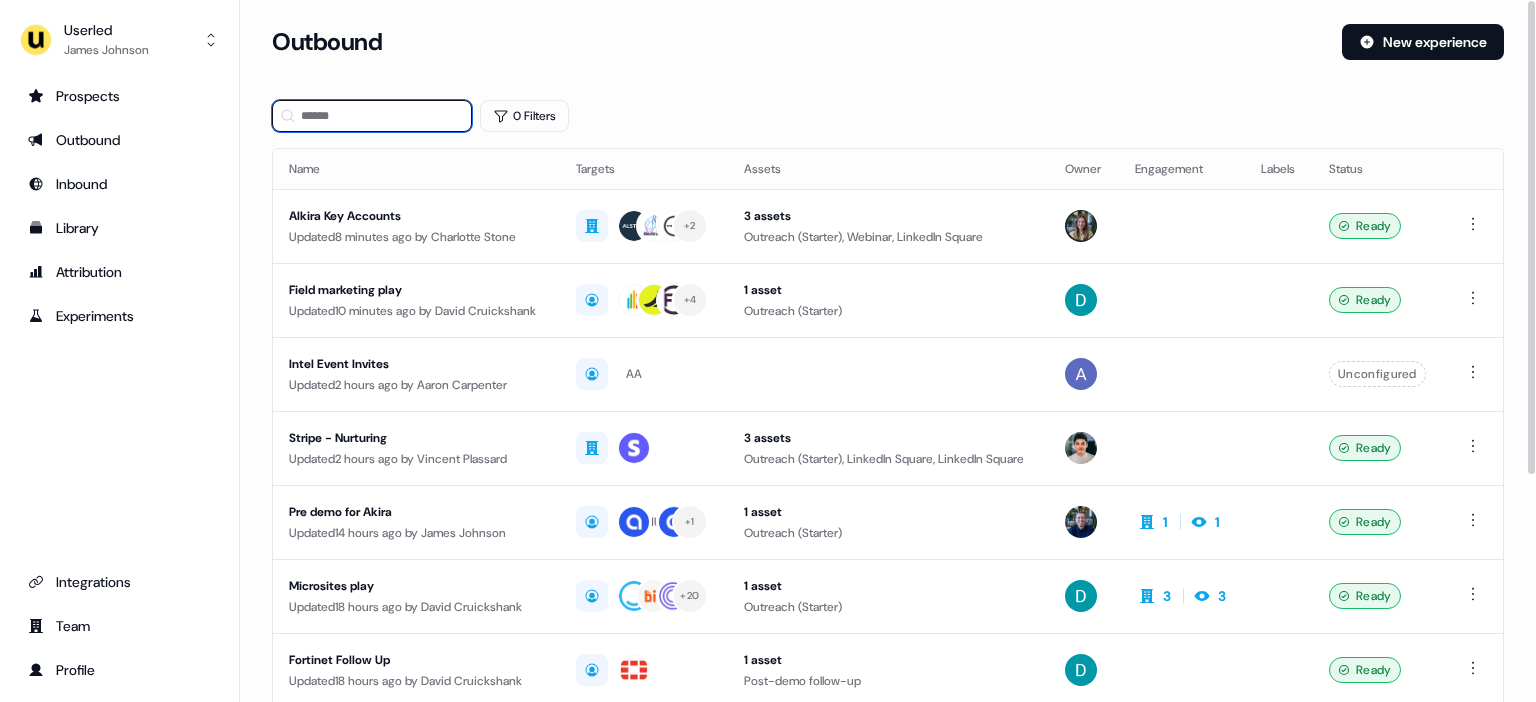 click at bounding box center [372, 116] 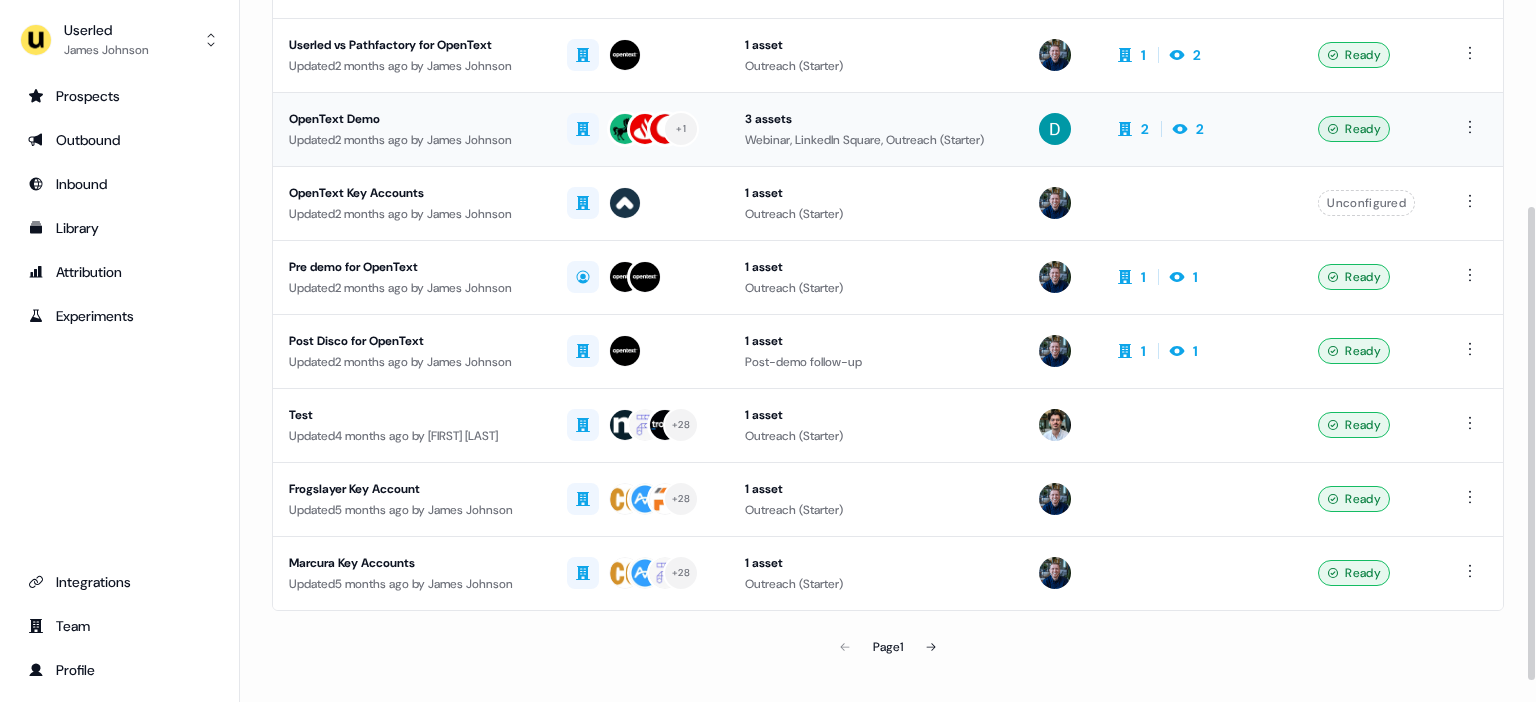 scroll, scrollTop: 337, scrollLeft: 0, axis: vertical 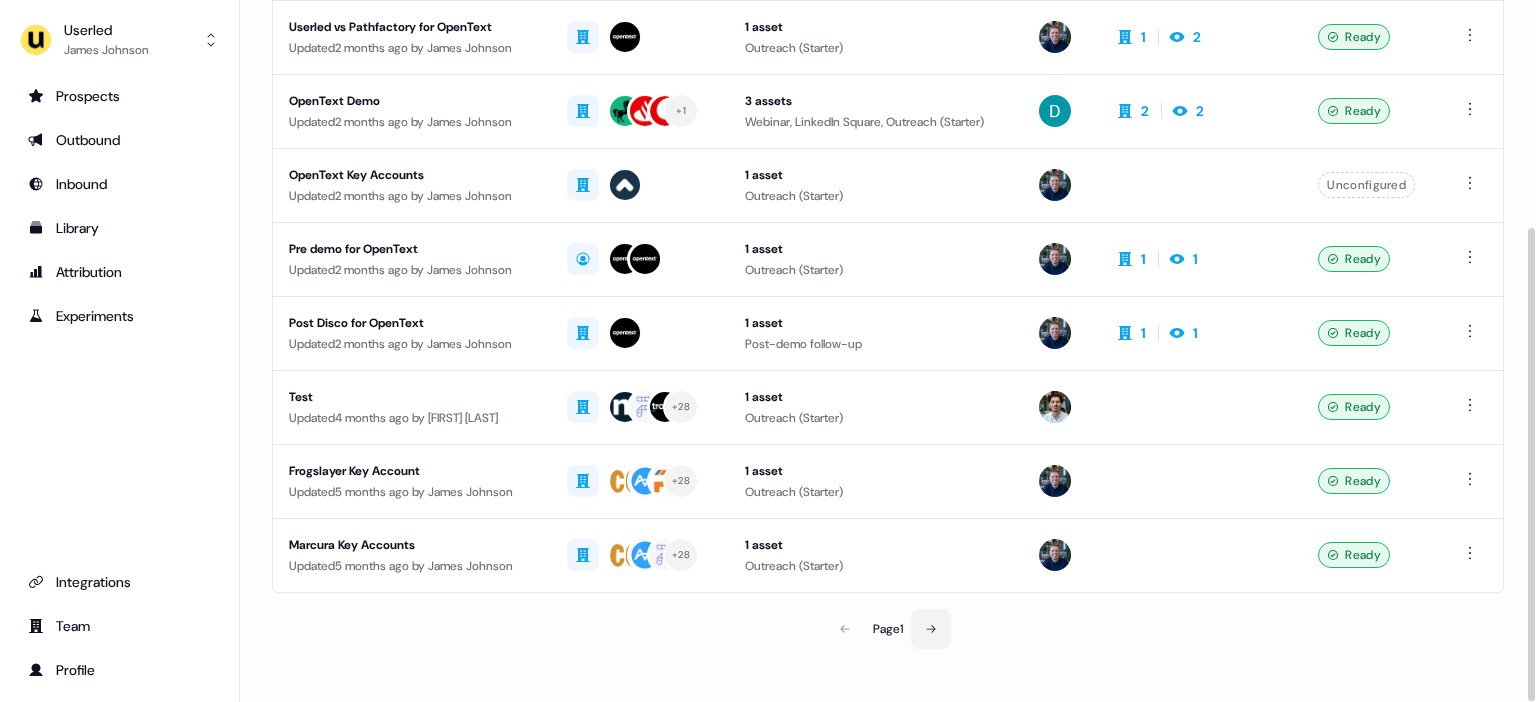 type on "********" 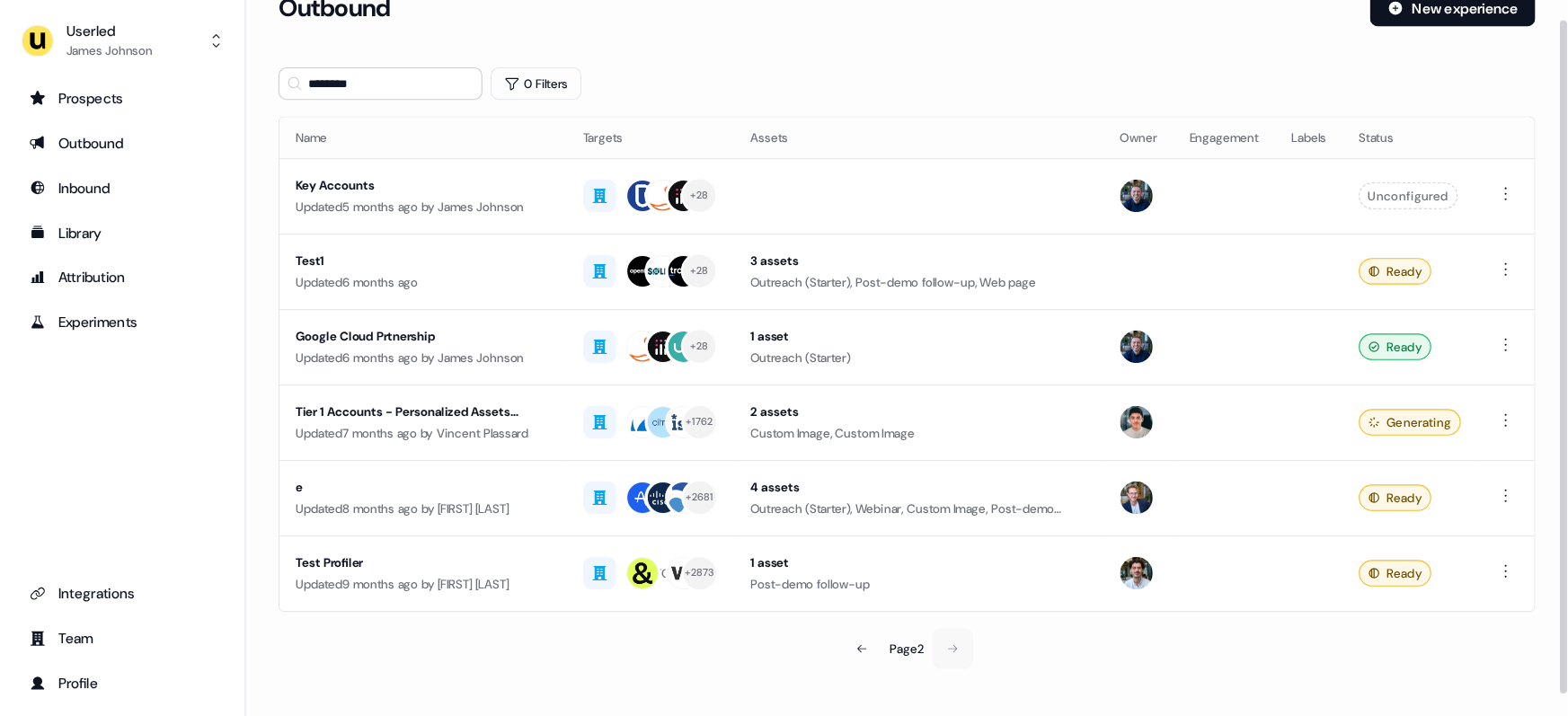 scroll, scrollTop: 38, scrollLeft: 0, axis: vertical 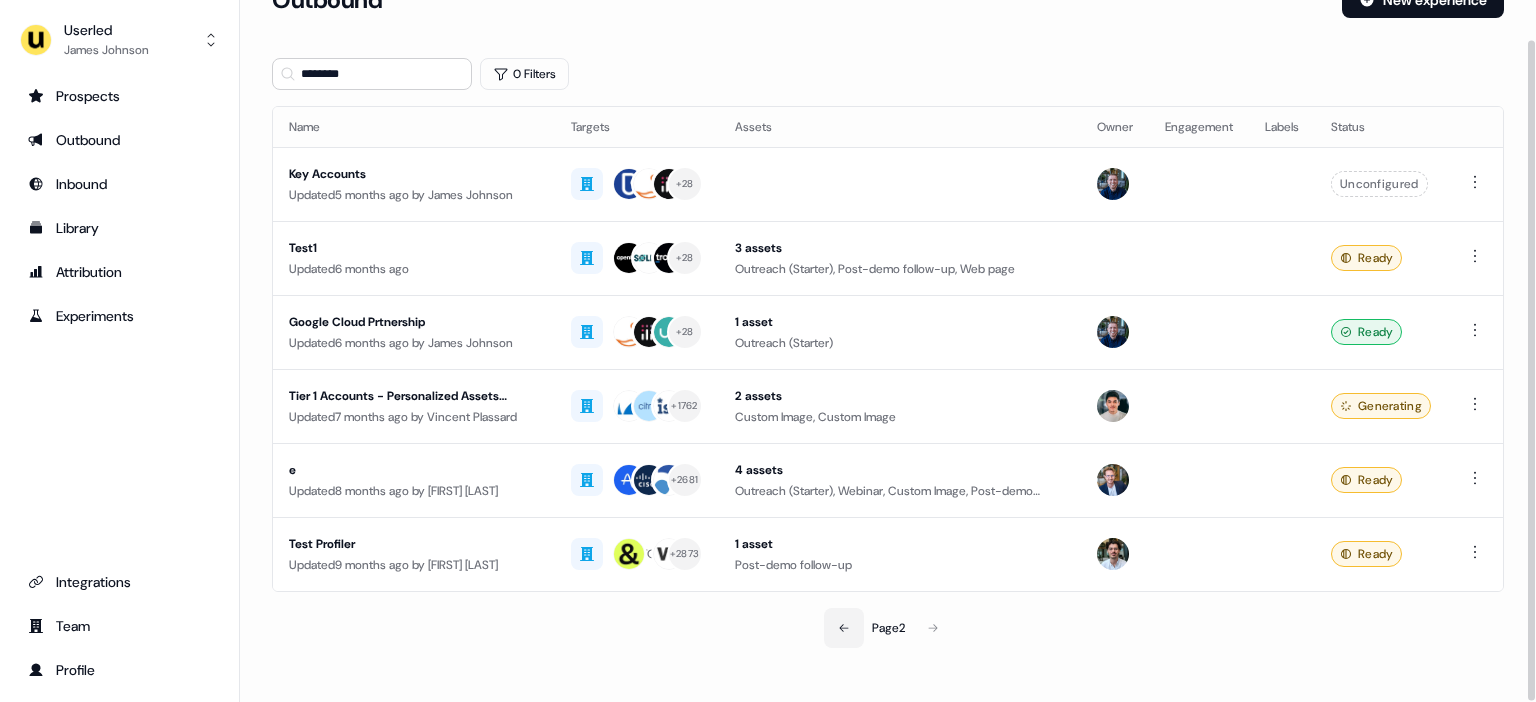 click at bounding box center (844, 628) 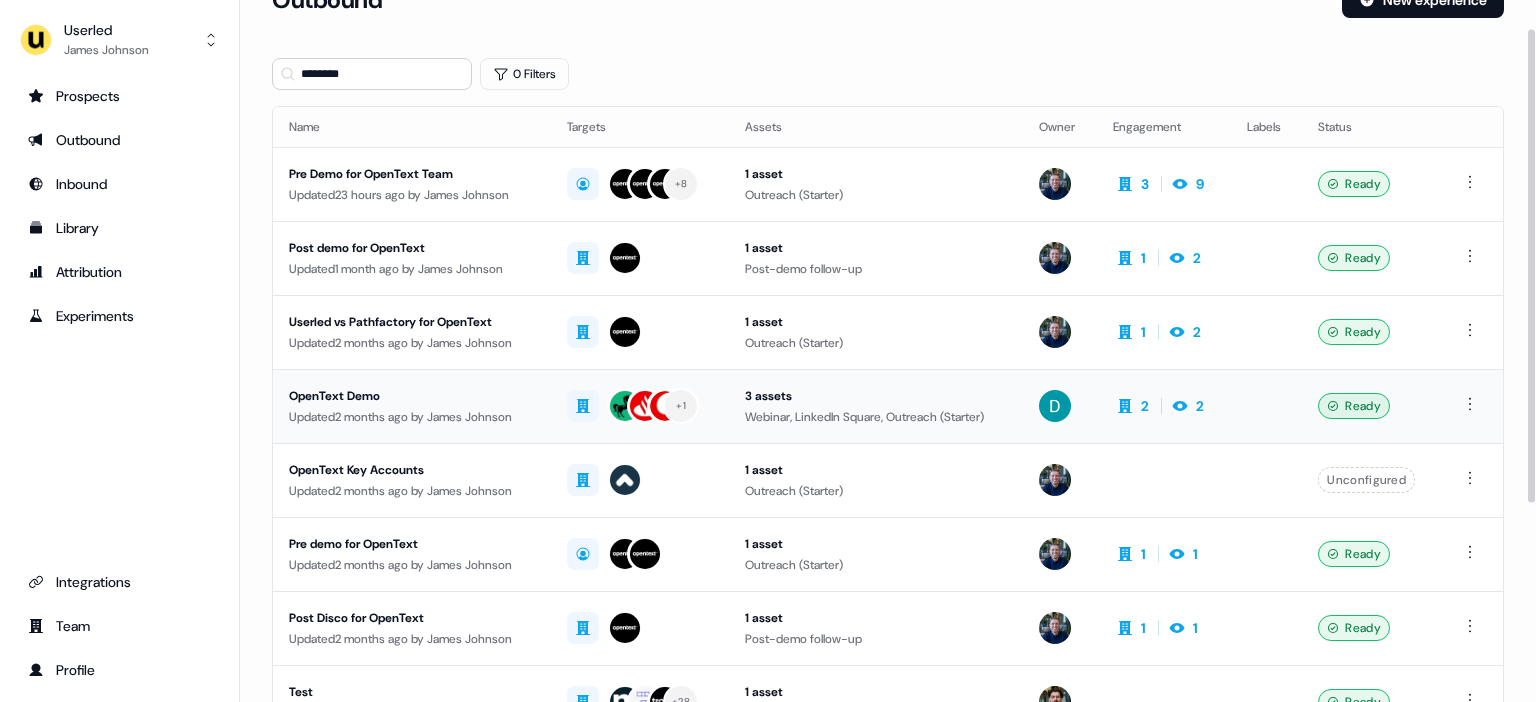 click on "3   assets Webinar, LinkedIn Square, Outreach (Starter)" at bounding box center [876, 406] 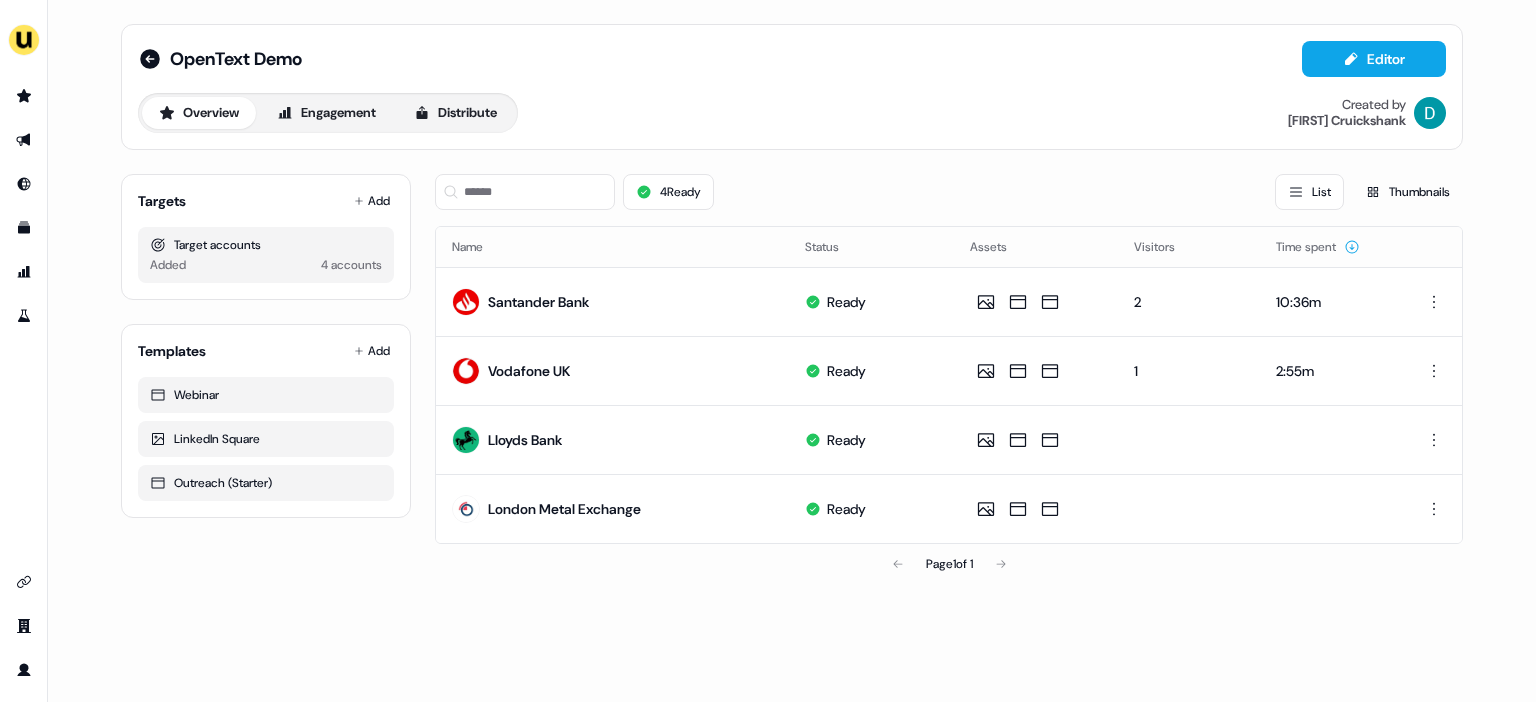 click on "OpenText Demo Editor Overview Engagement Distribute Created by David   Cruickshank Targets Add Target   accounts Added 4   accounts Templates Add Webinar LinkedIn Square Outreach (Starter) 4  Ready List Thumbnails Name Status Assets Visitors Time spent Santander Bank Ready 2 10:36m Vodafone UK Ready 1 2:55m Lloyds Bank Ready London Metal Exchange Ready Page  1  of 1" at bounding box center [792, 351] 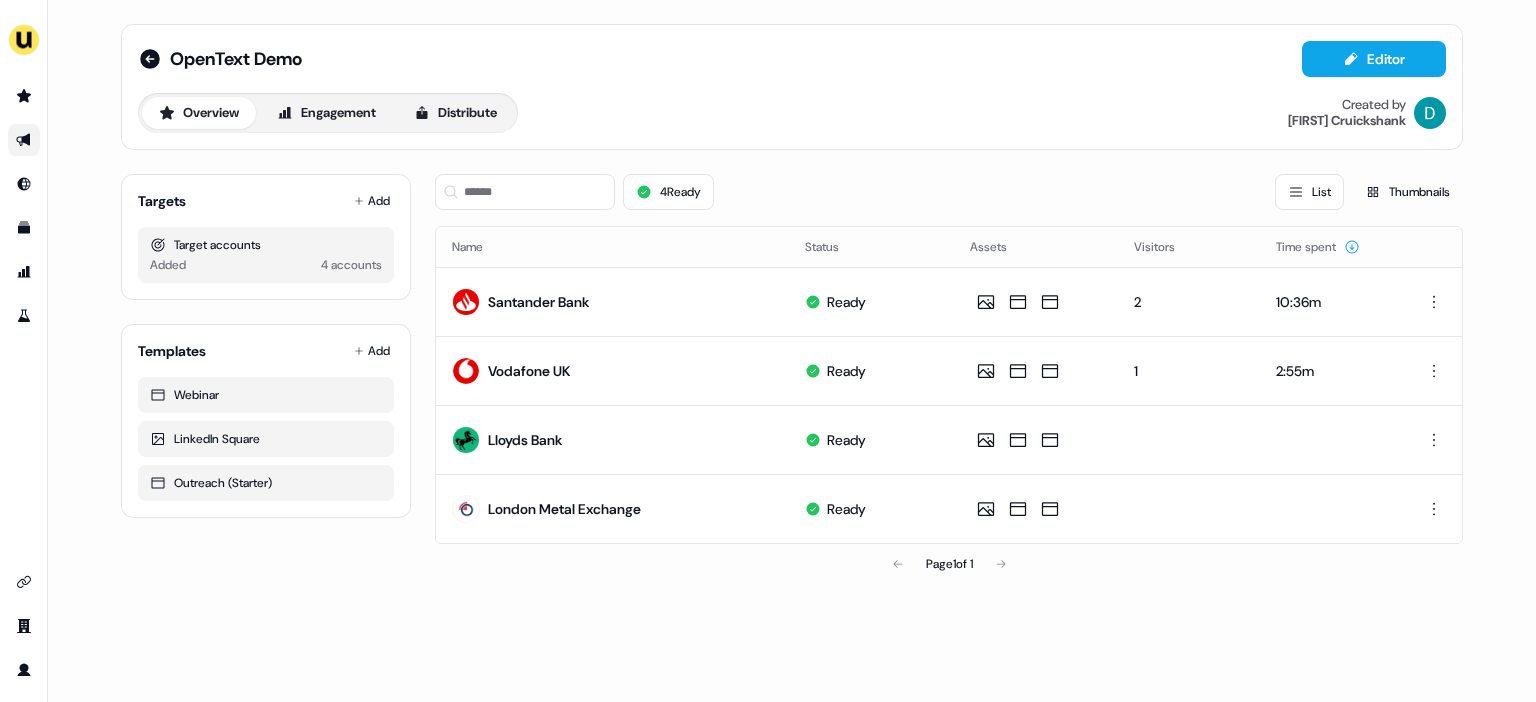 click 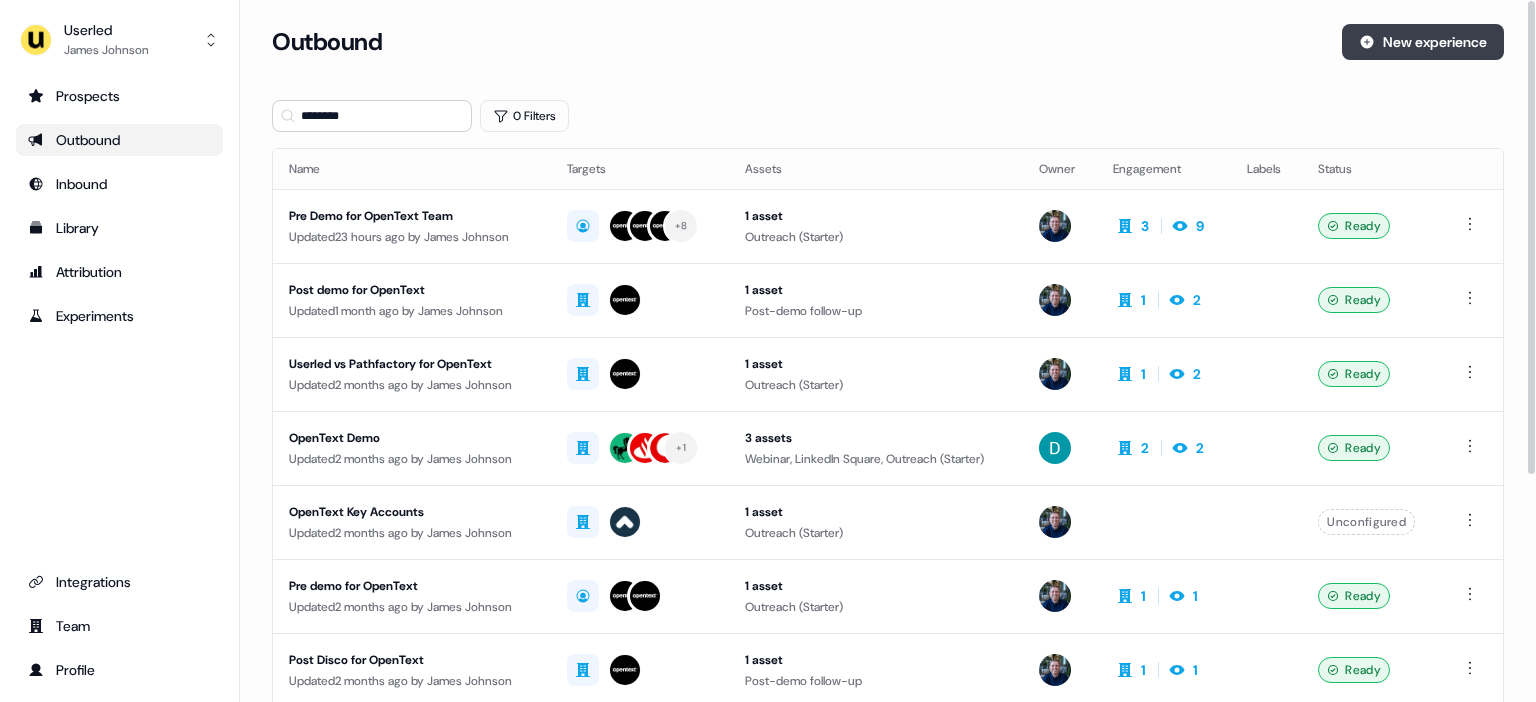 click on "New experience" at bounding box center [1423, 42] 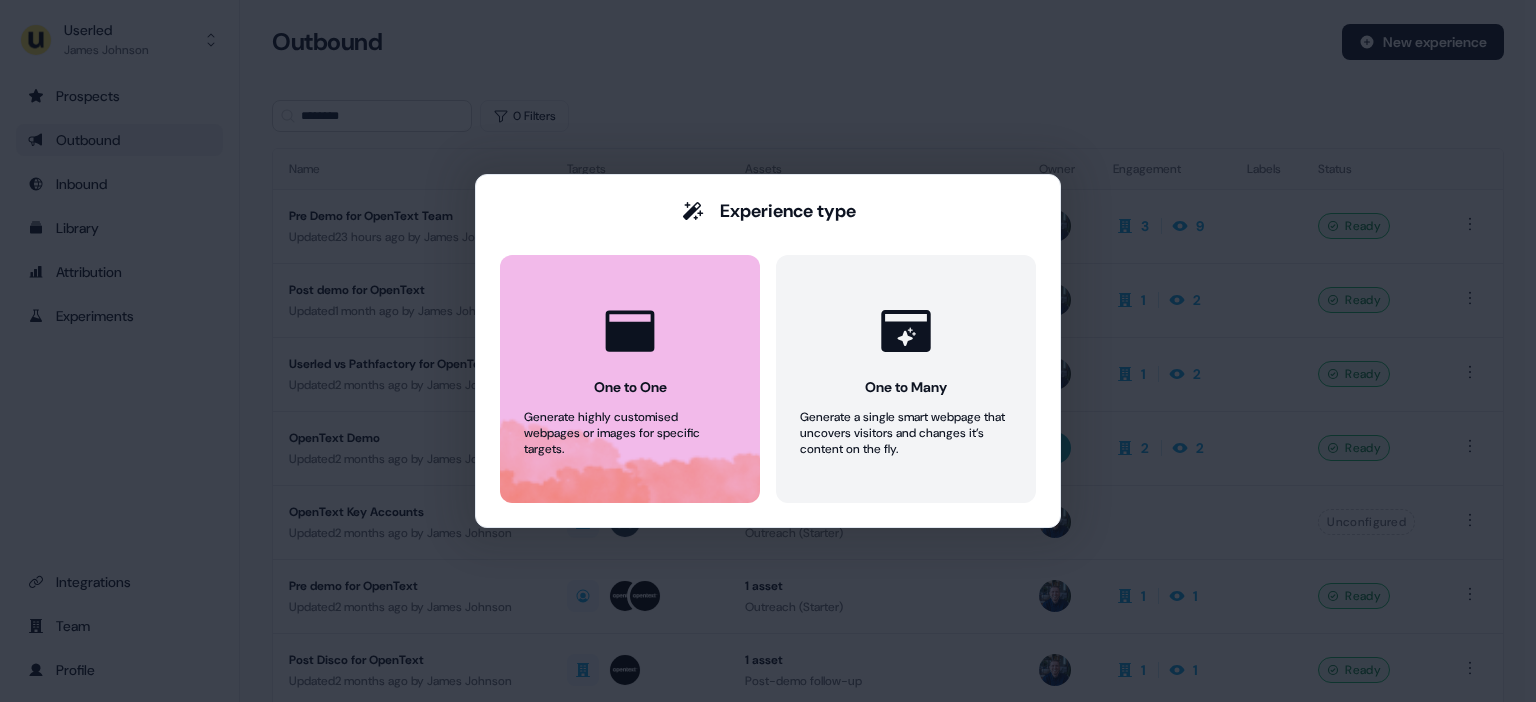 click on "One to One Generate highly customised webpages or images for specific targets." at bounding box center (630, 379) 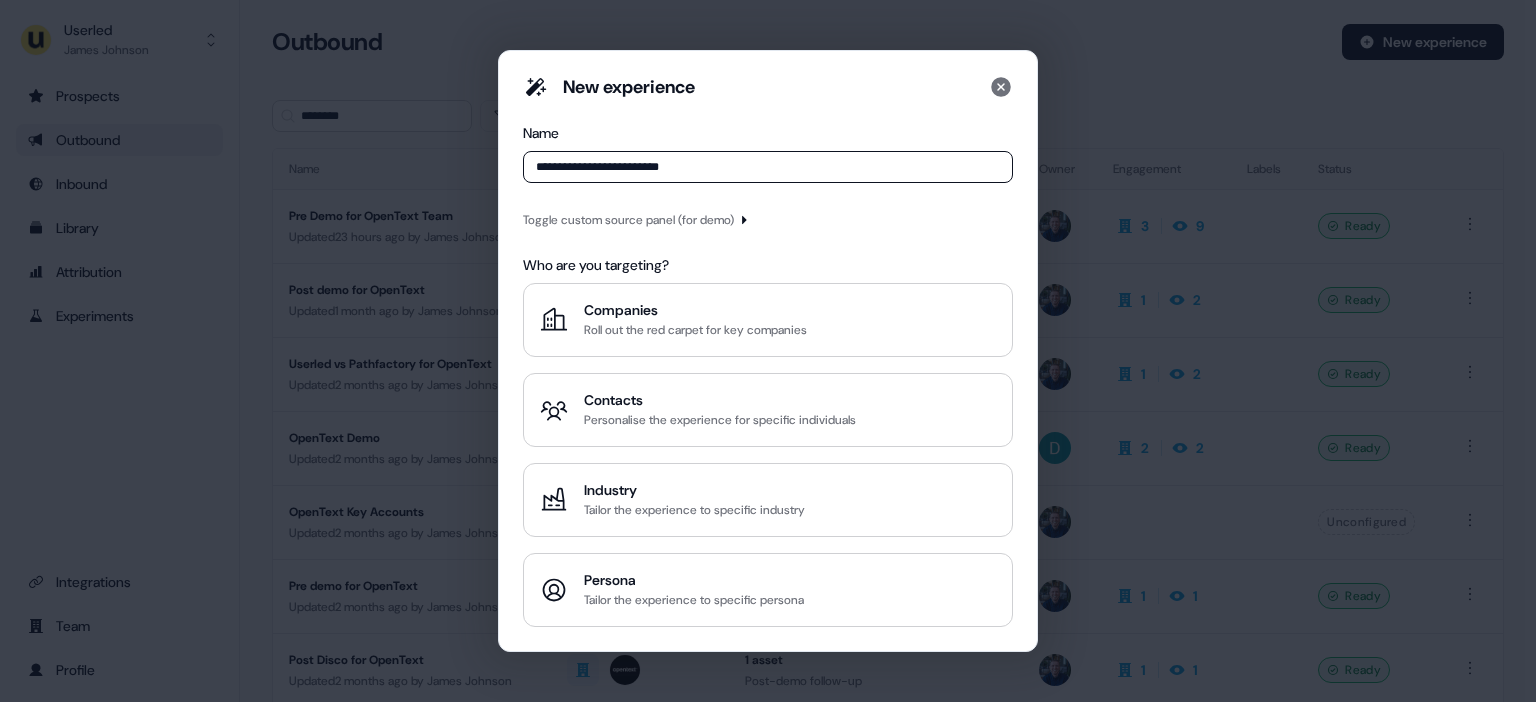 type on "**********" 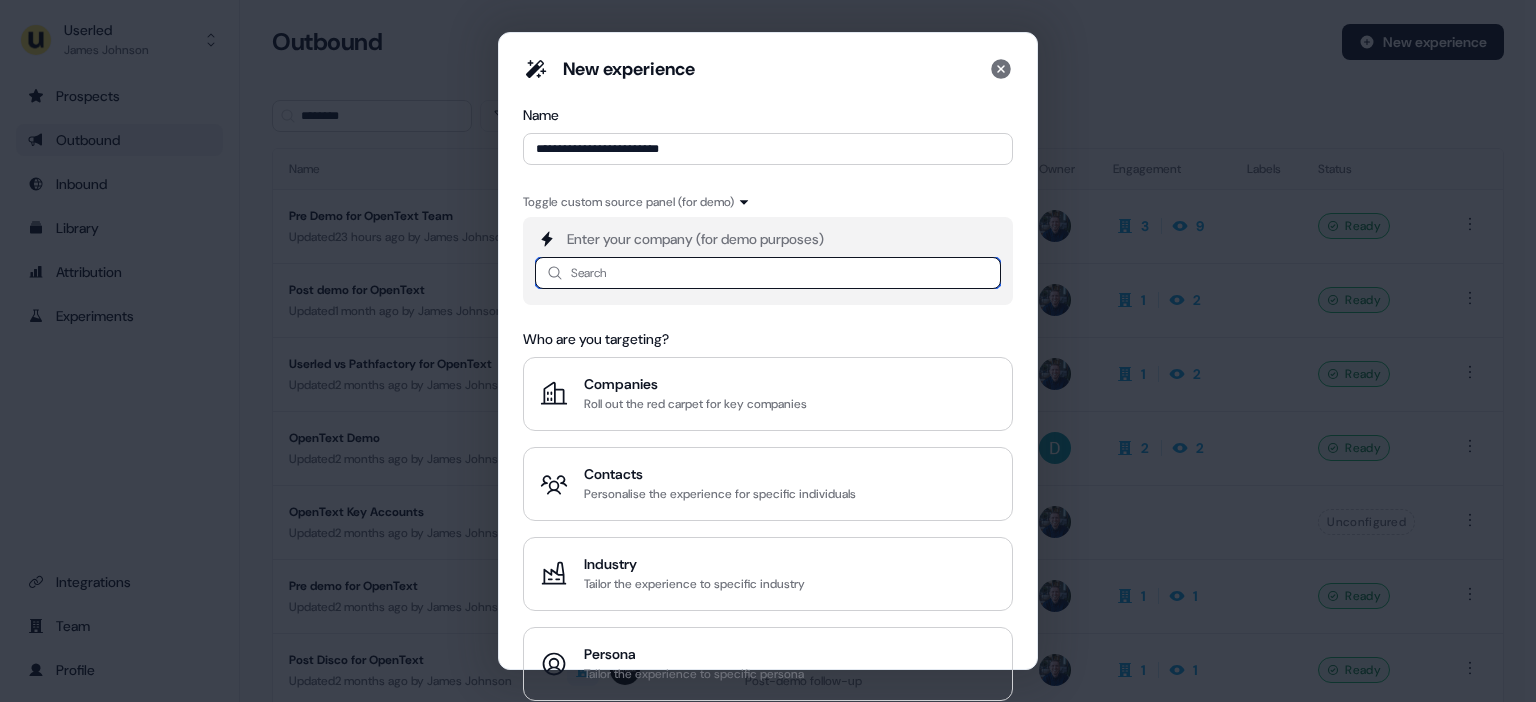 click at bounding box center [768, 273] 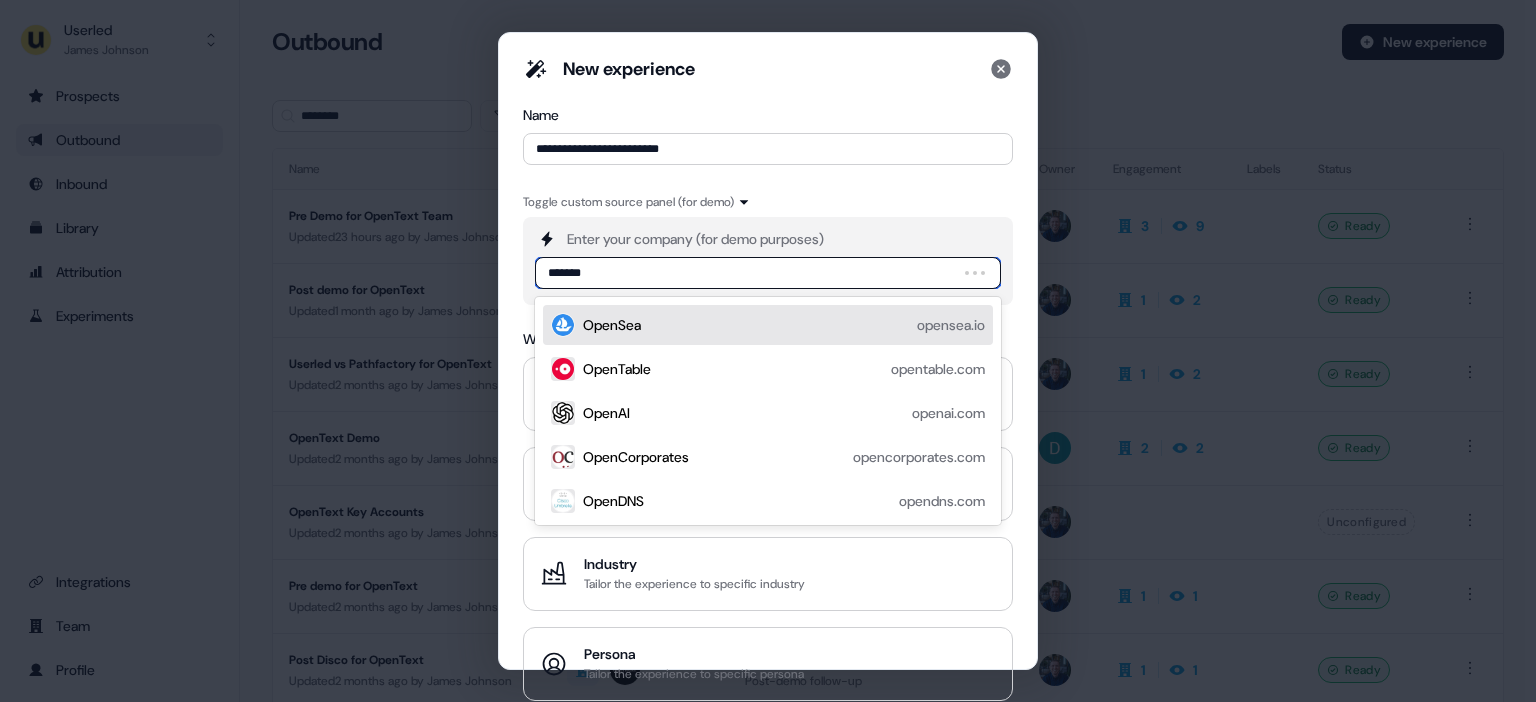 type on "********" 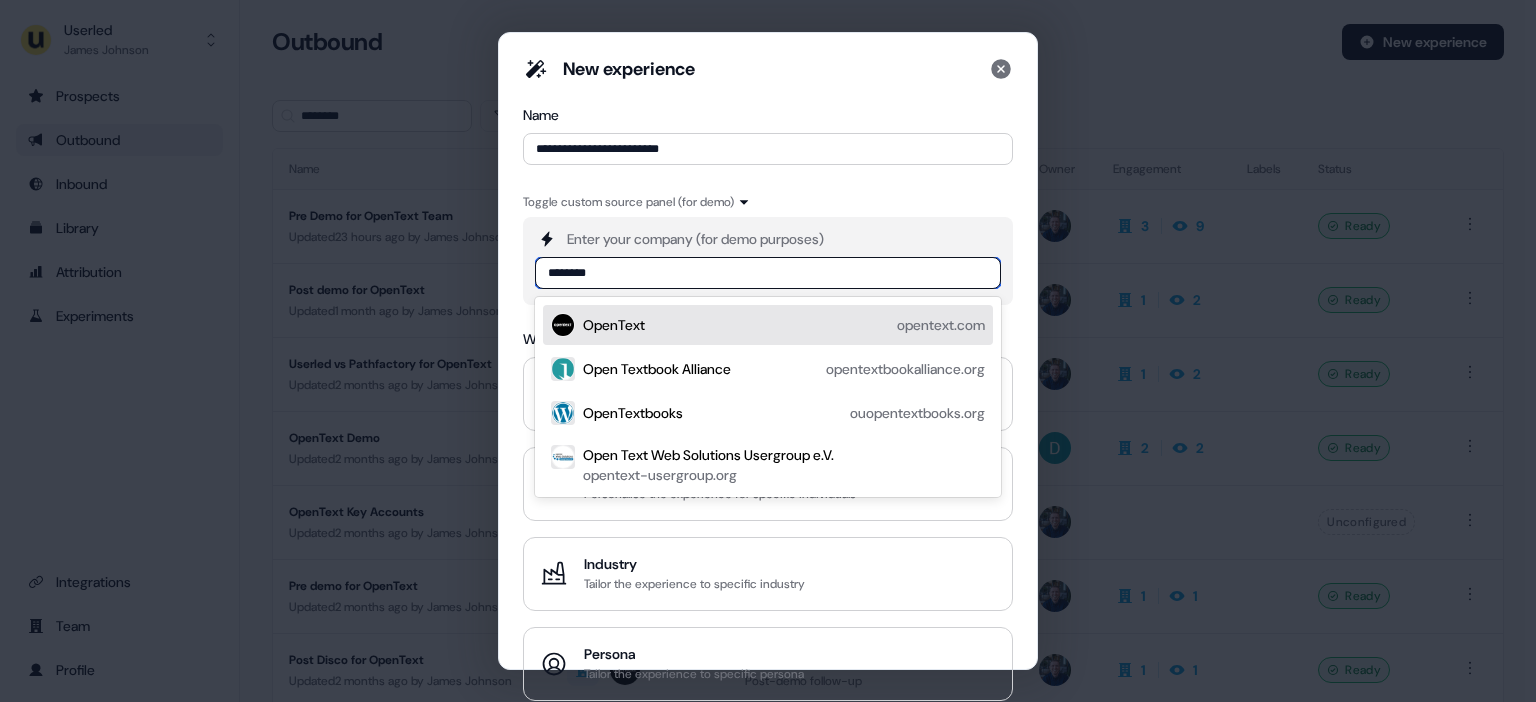 click on "OpenText" at bounding box center (614, 325) 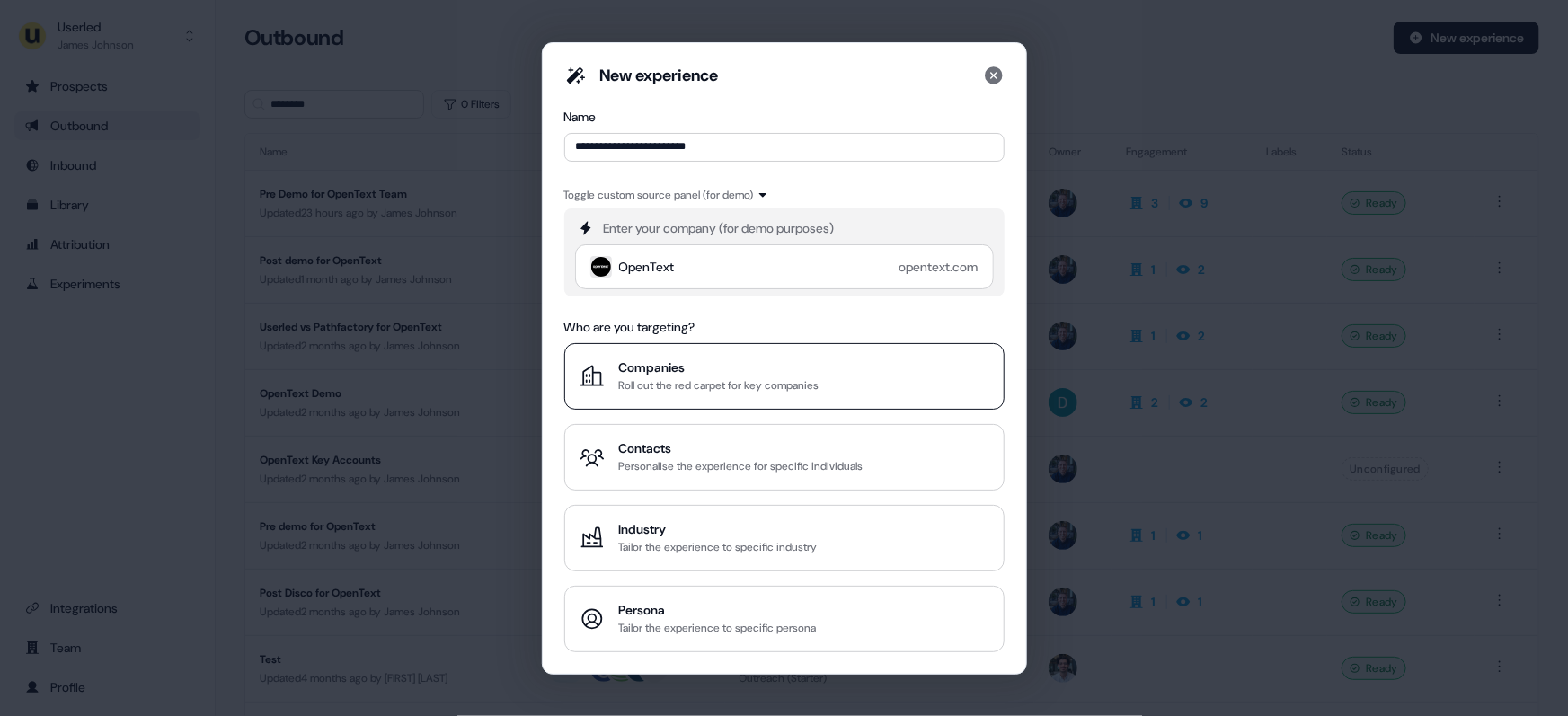 click on "Companies" at bounding box center [719, 367] 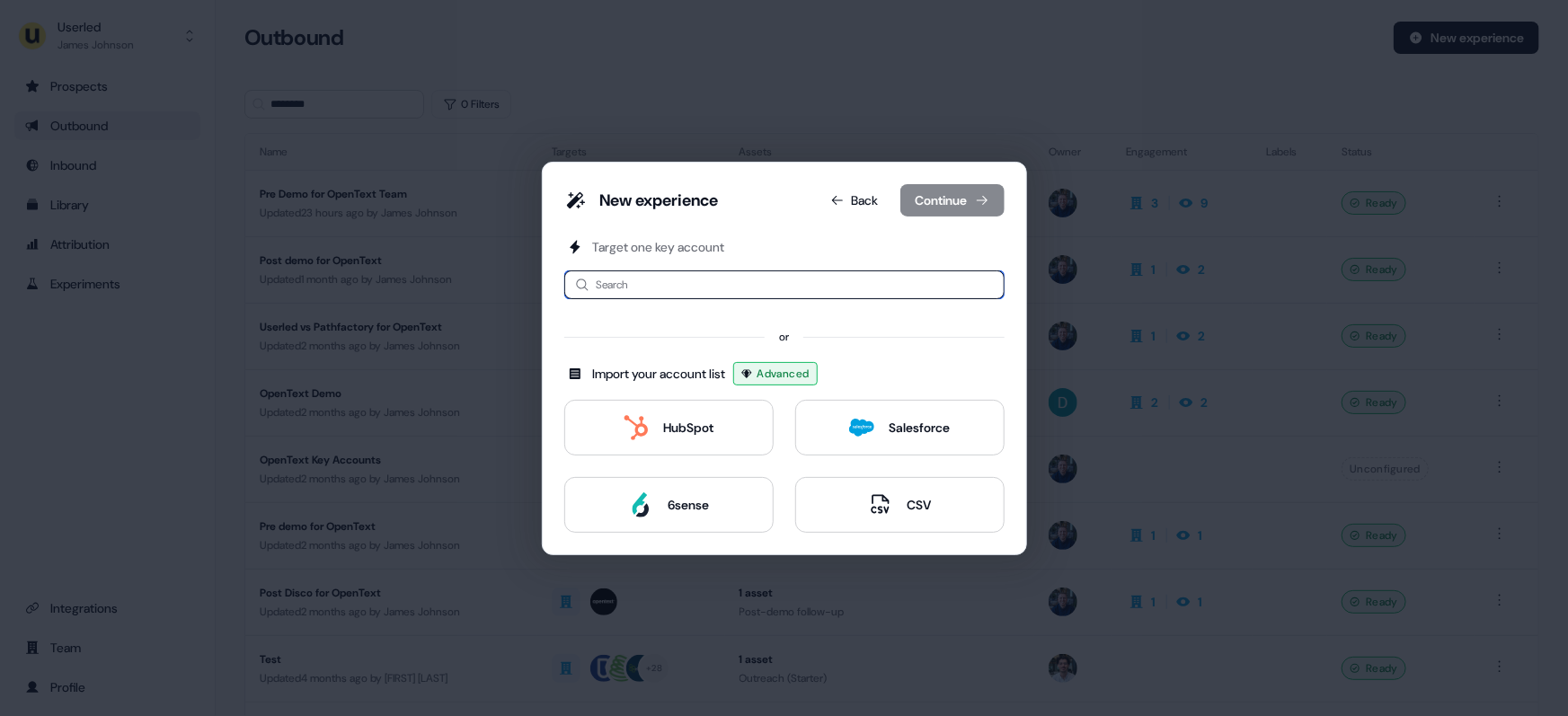 click at bounding box center [784, 285] 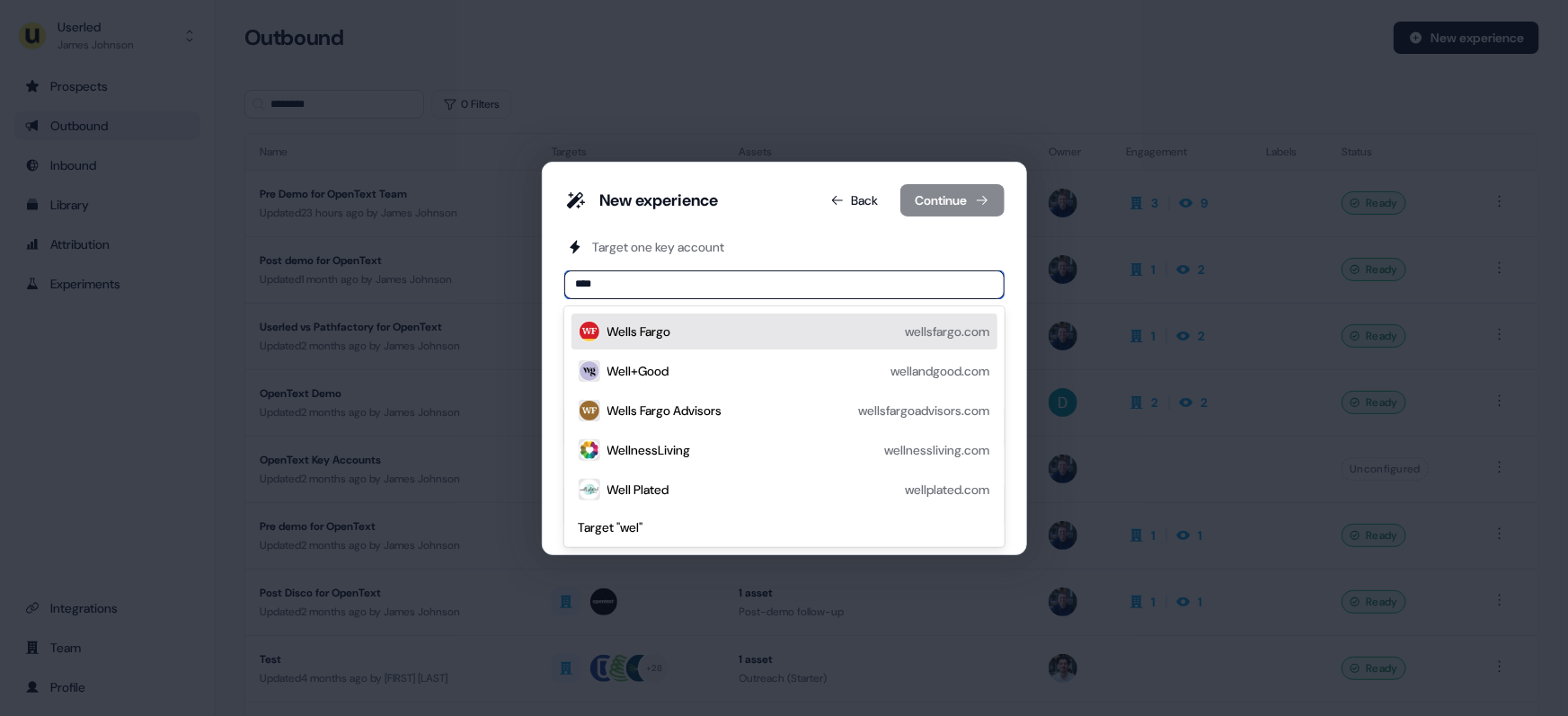 type on "*****" 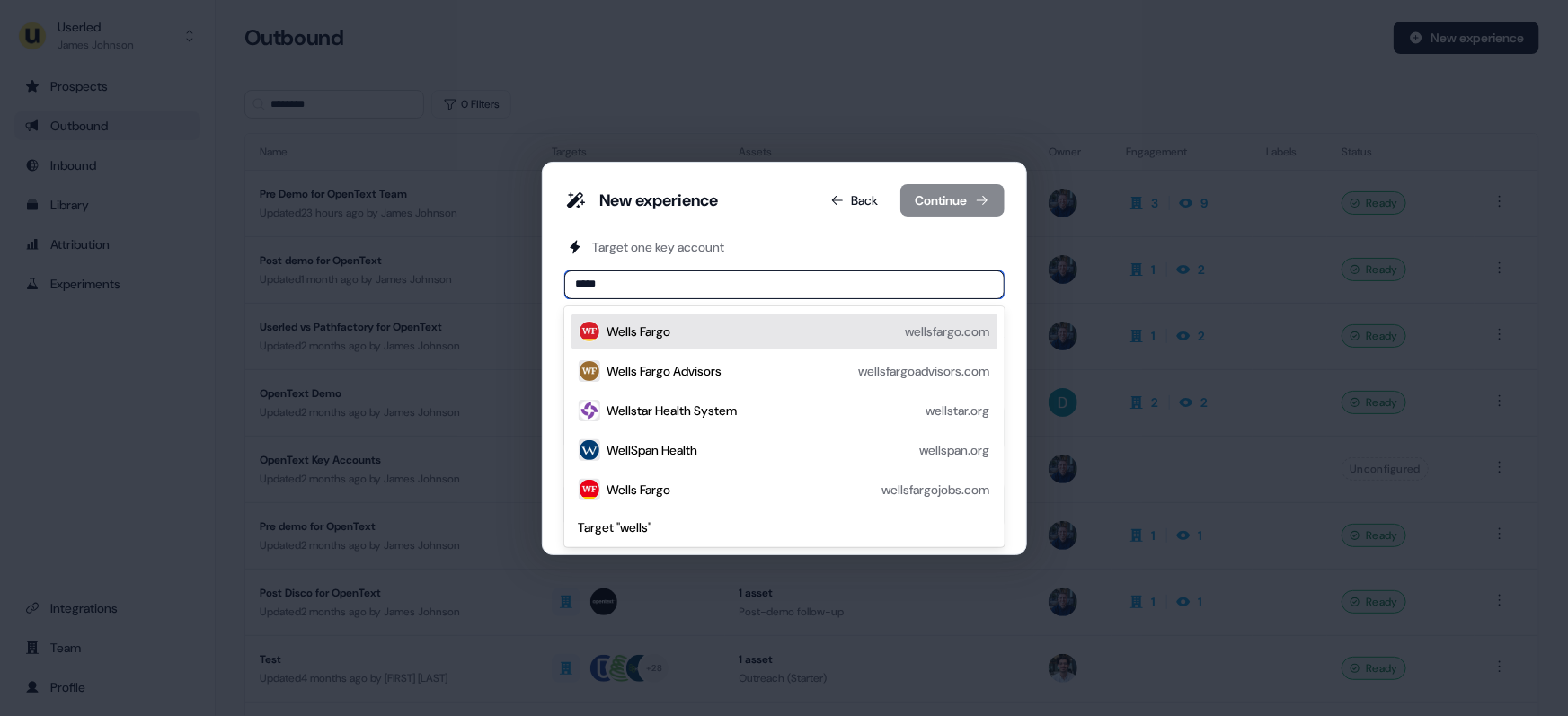 click on "Wells Fargo wellsfargo.com" at bounding box center [784, 331] 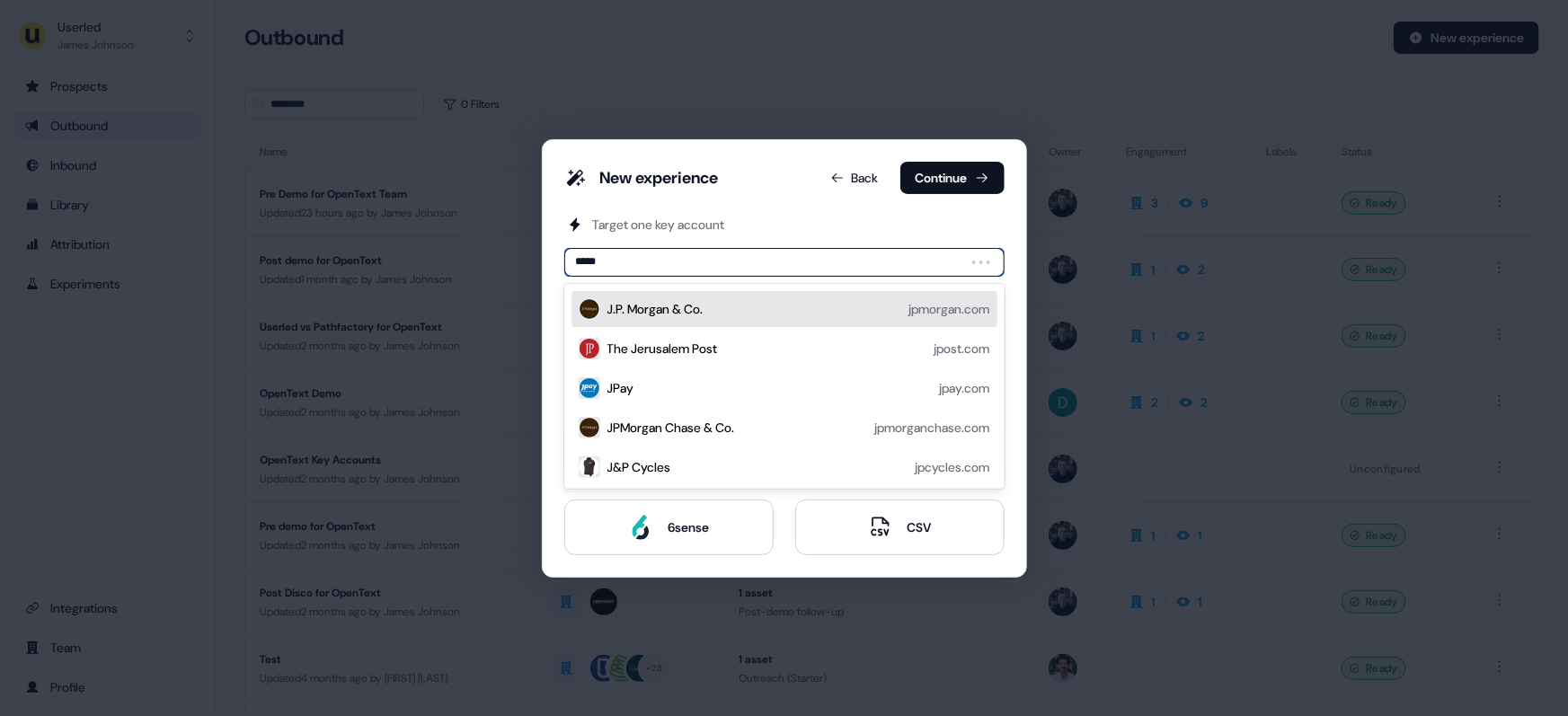 type on "******" 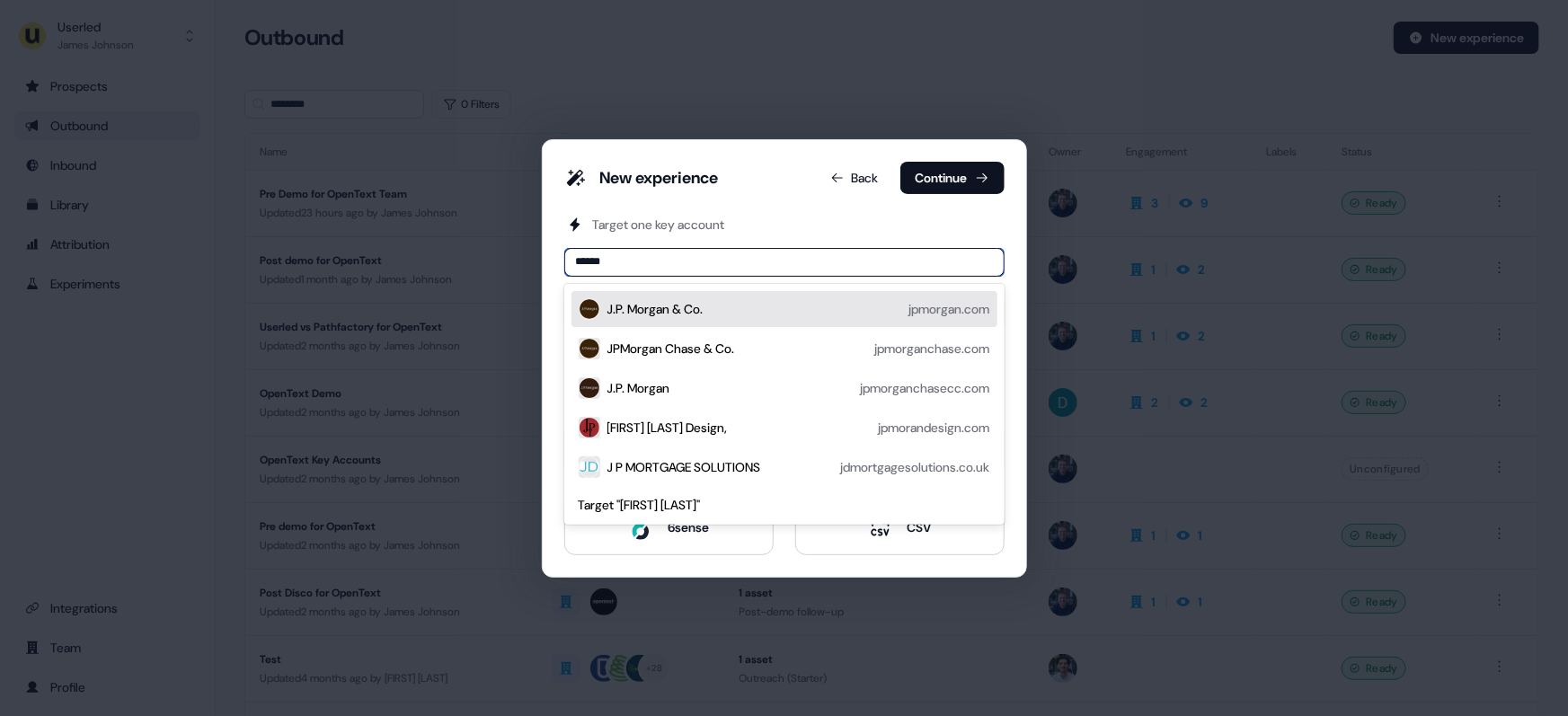 click on "J.P. Morgan & Co." at bounding box center (655, 309) 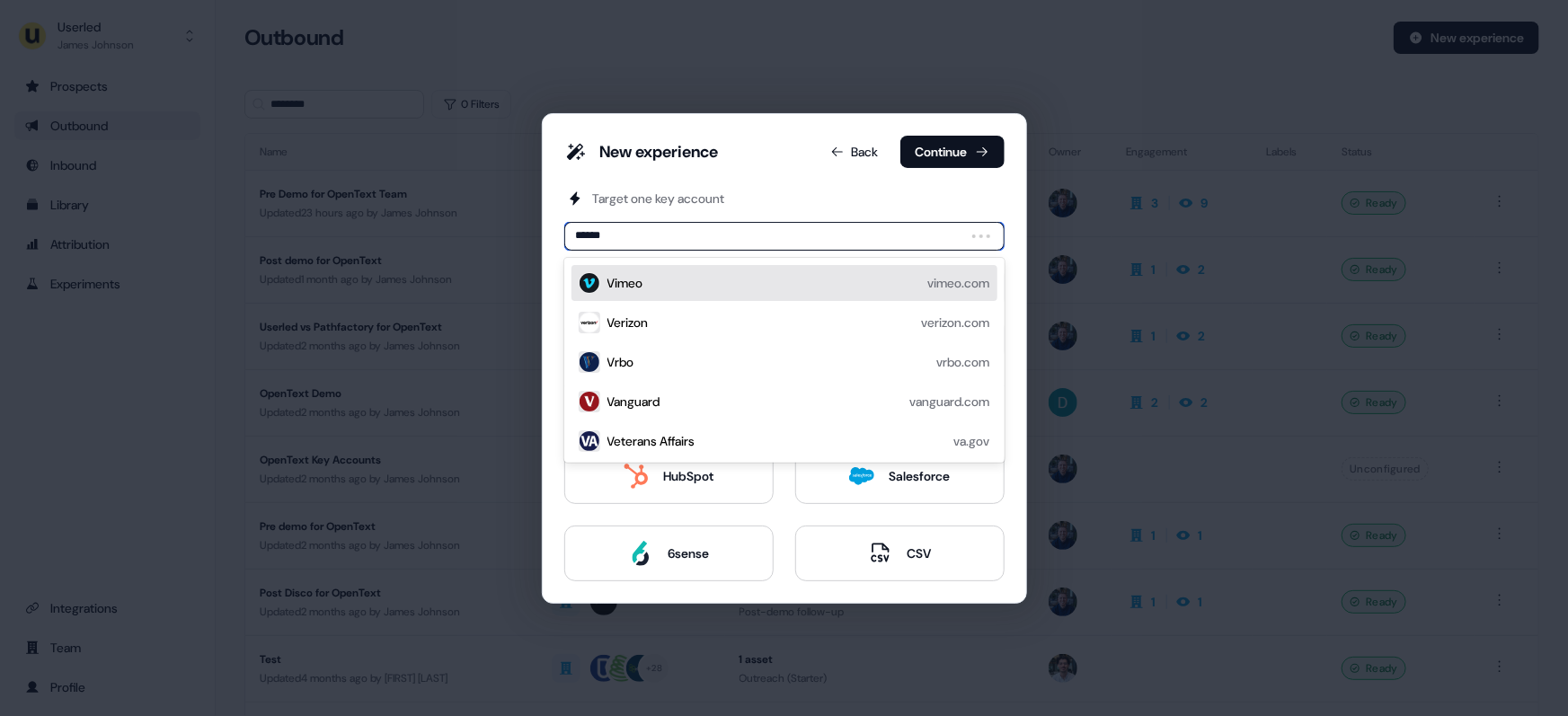type on "*******" 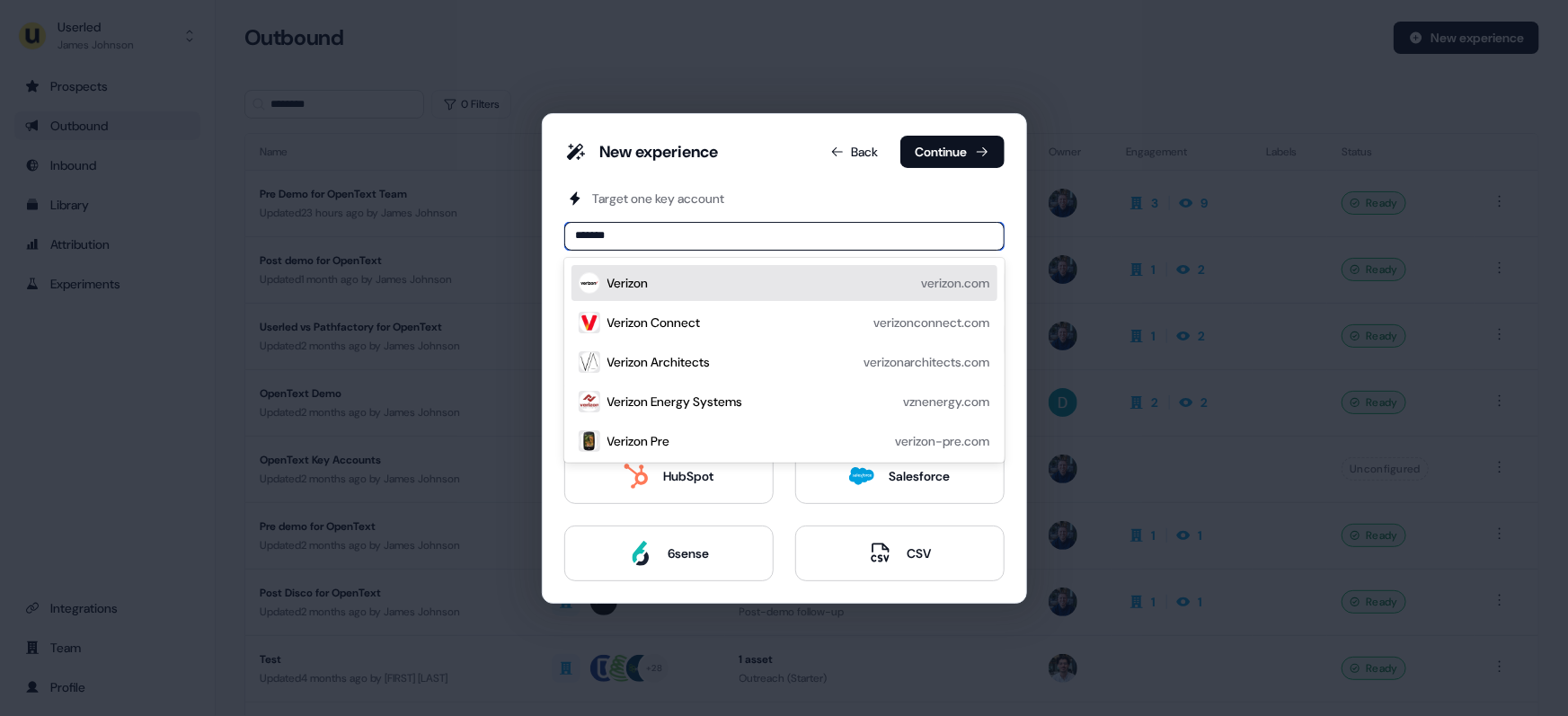 click on "Verizon" at bounding box center [628, 283] 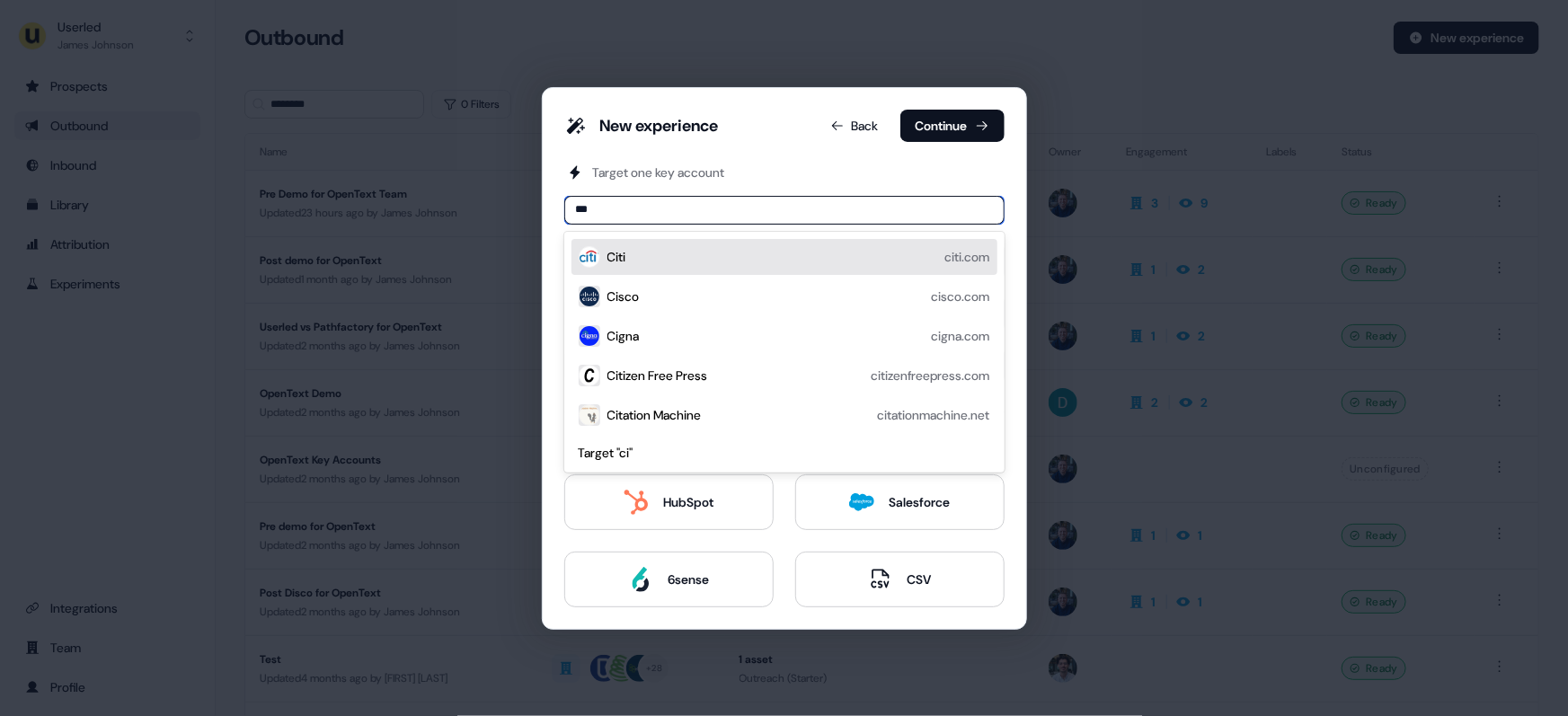 type on "****" 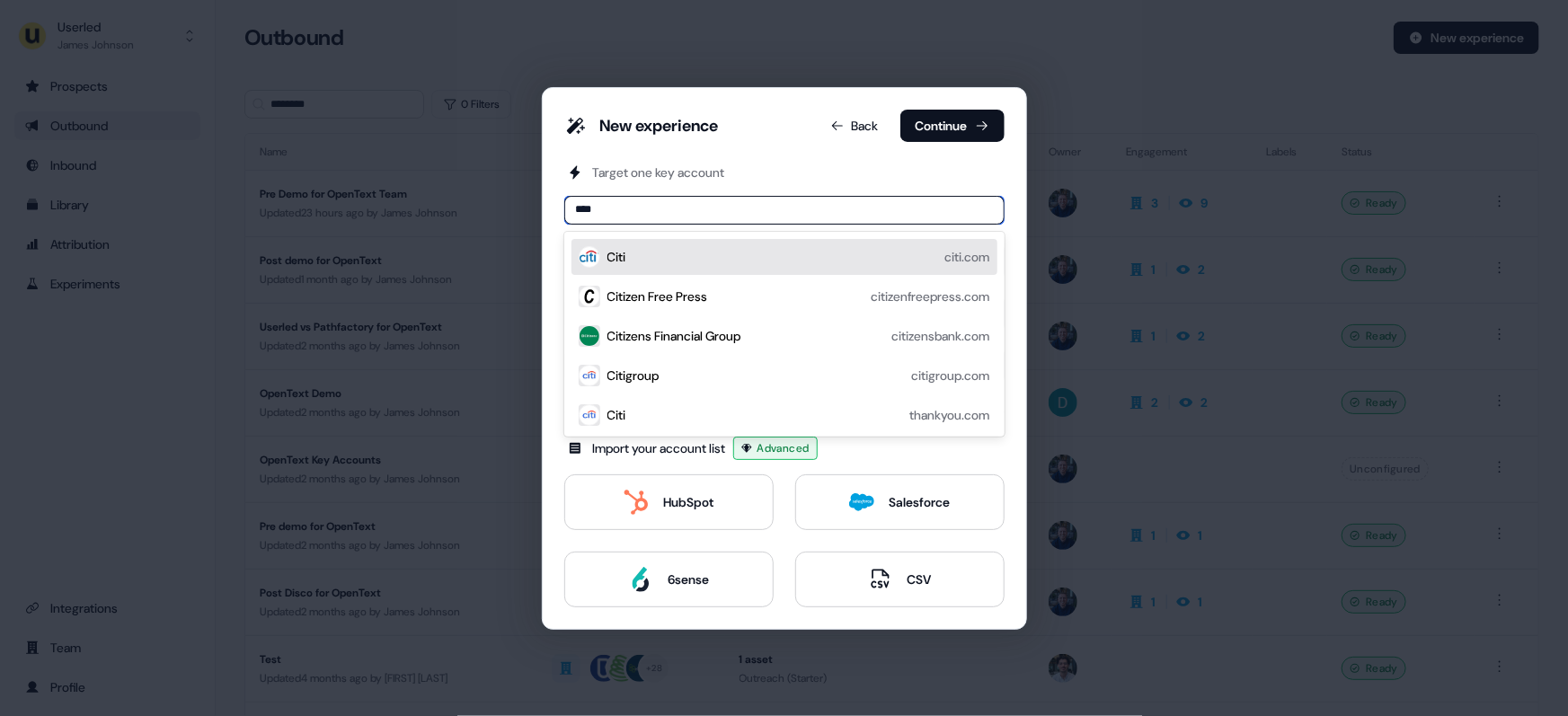 click on "Citi citi.com" at bounding box center [799, 257] 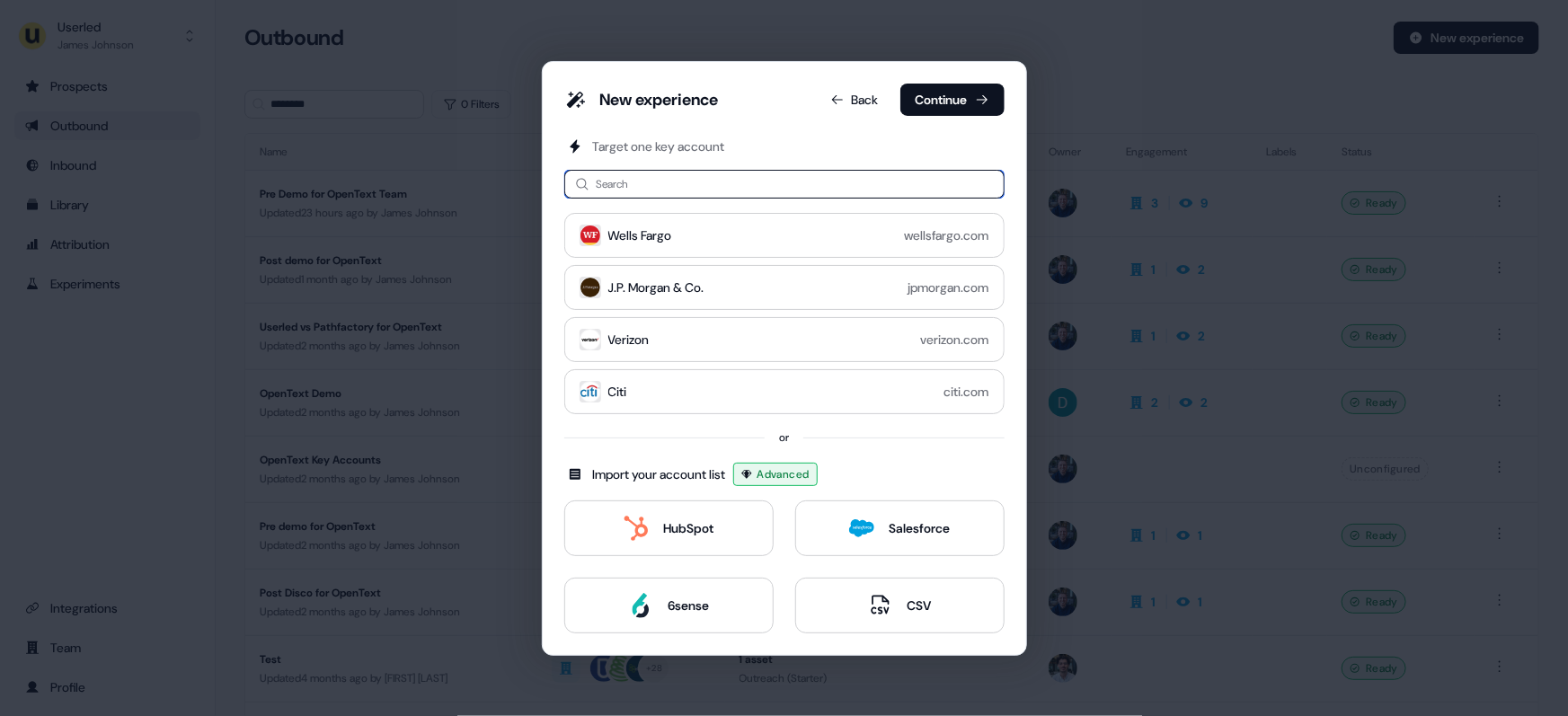 click at bounding box center (784, 184) 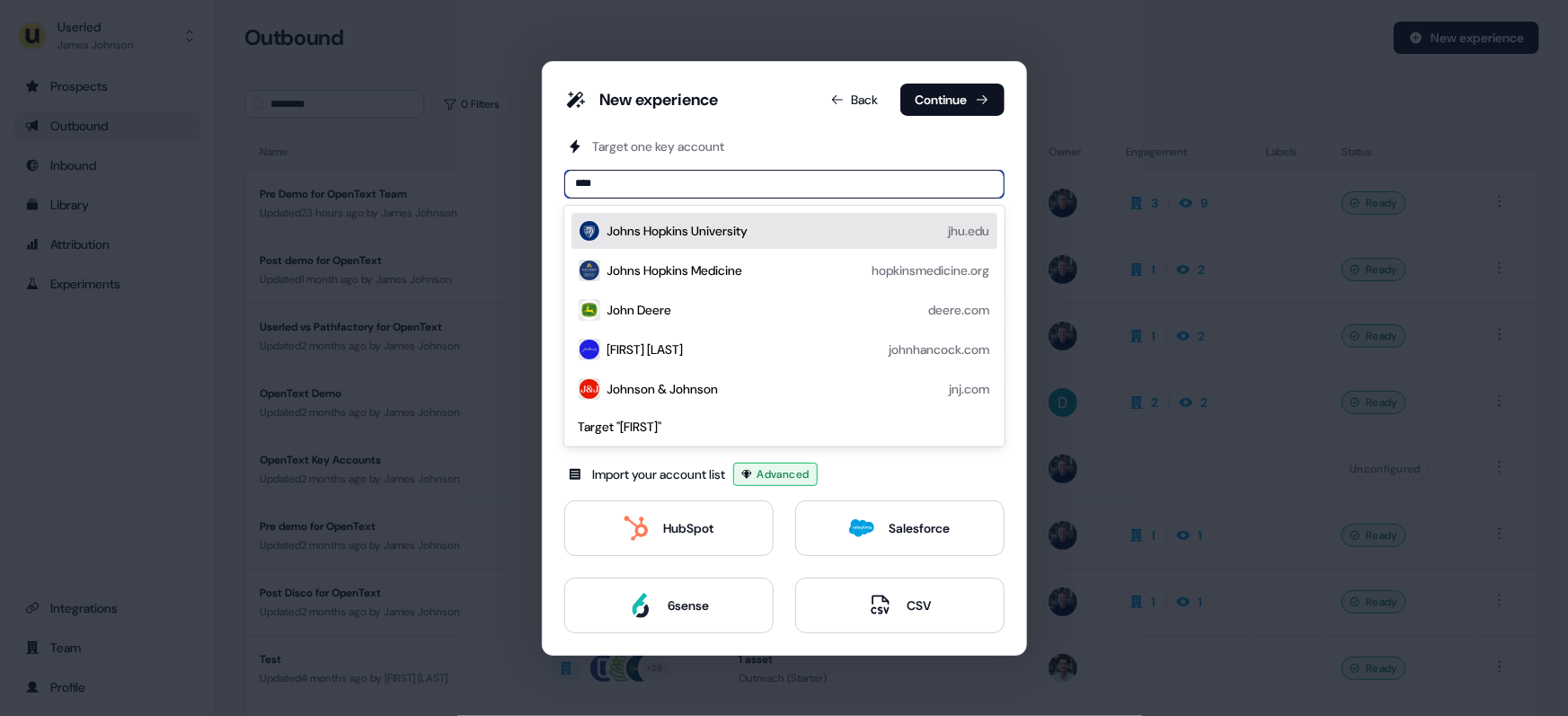 type on "*****" 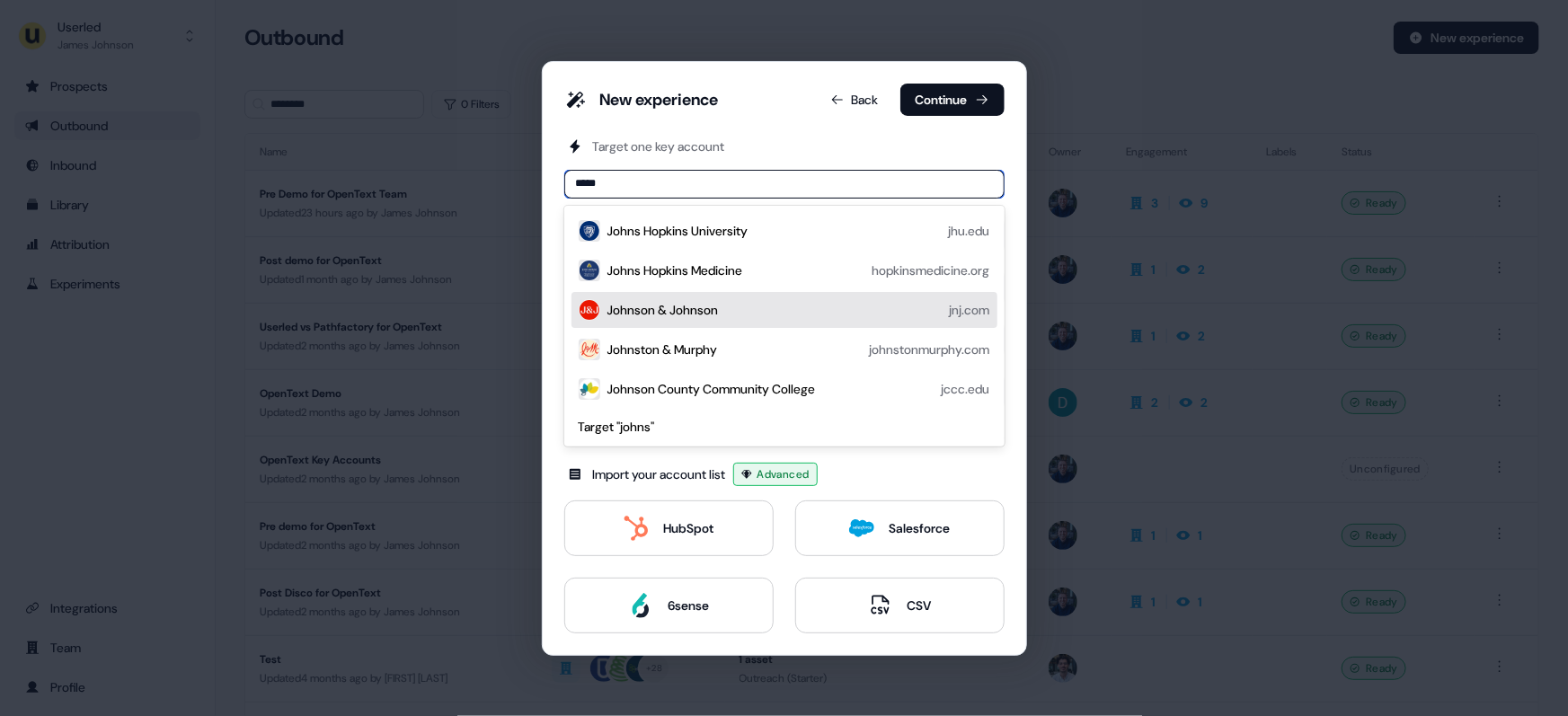 click on "Johnson & Johnson" at bounding box center (663, 310) 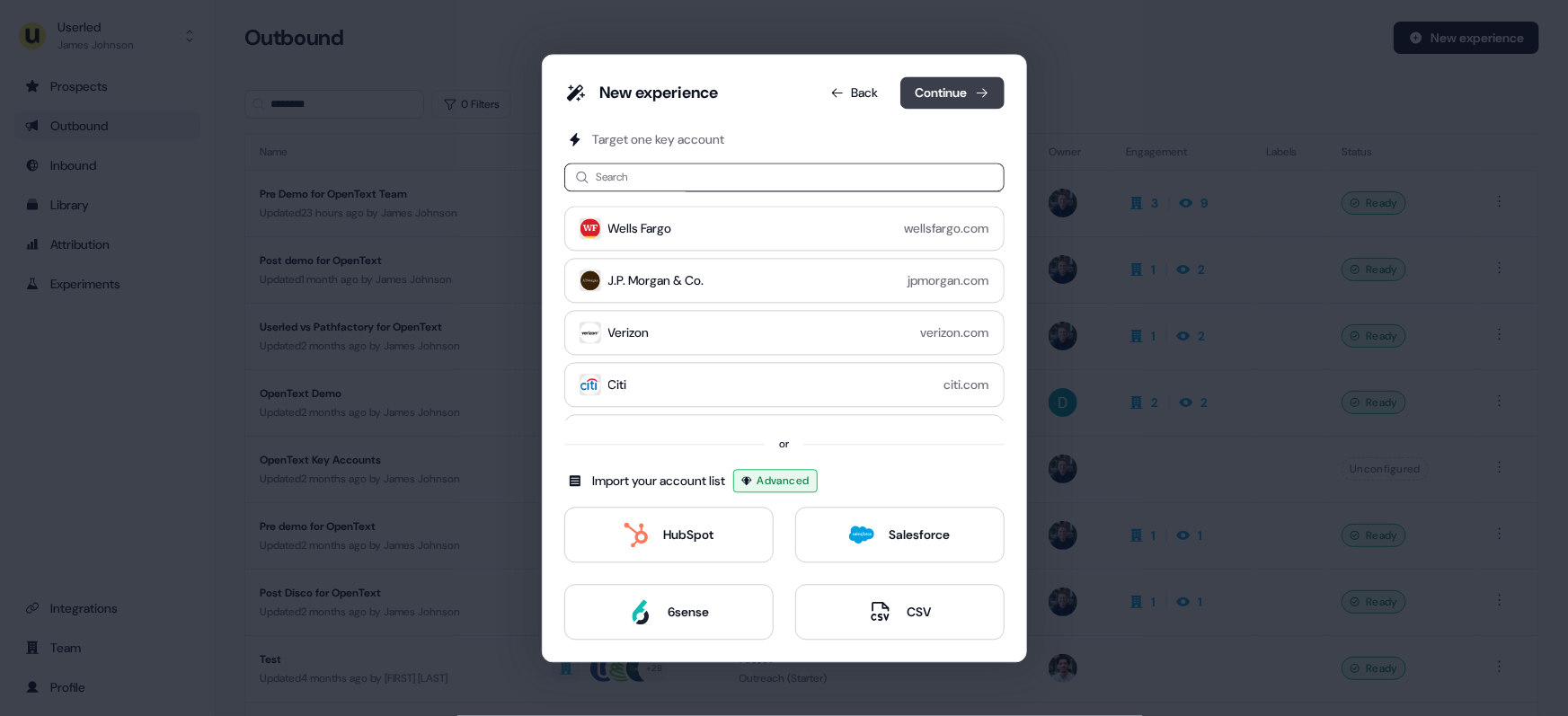 click on "Continue" at bounding box center [952, 93] 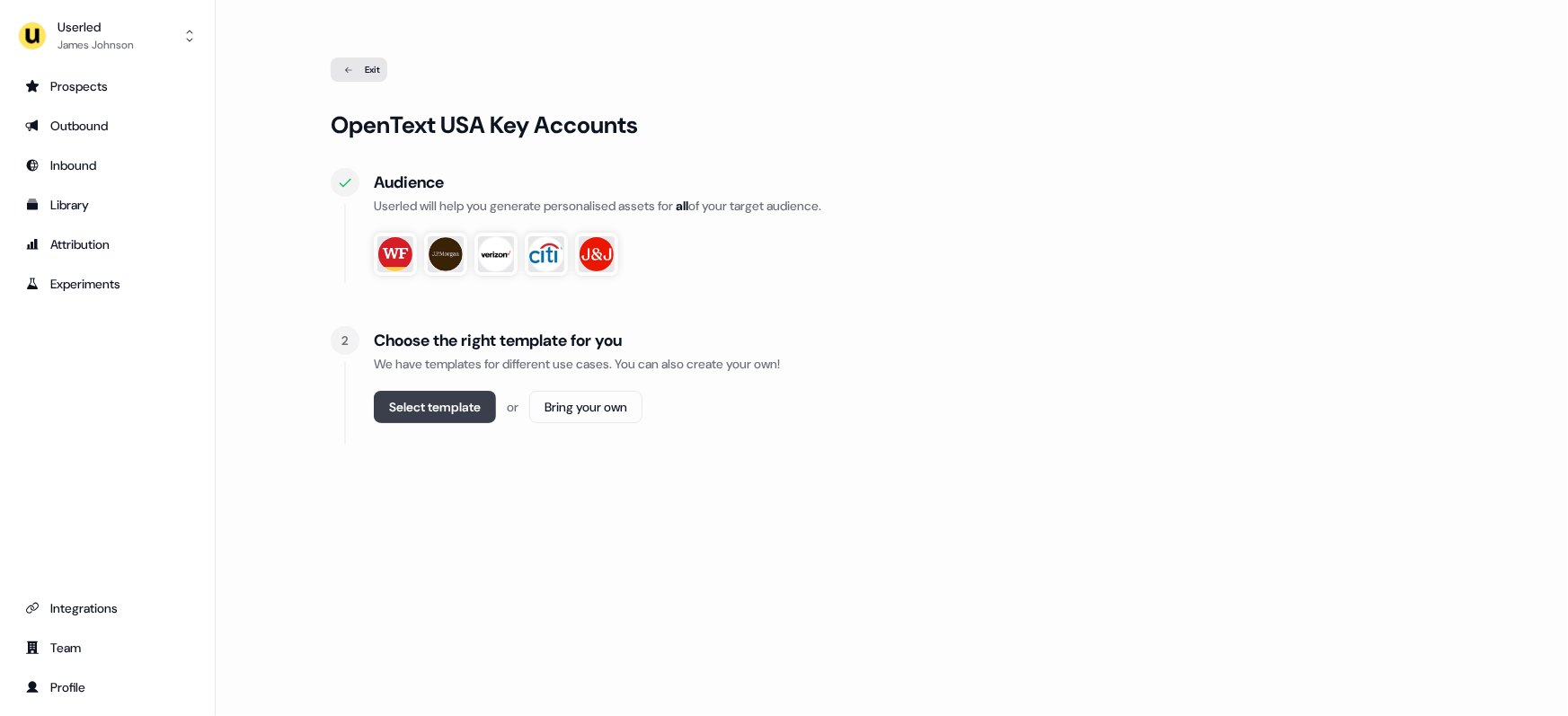 click on "Select template" at bounding box center (435, 407) 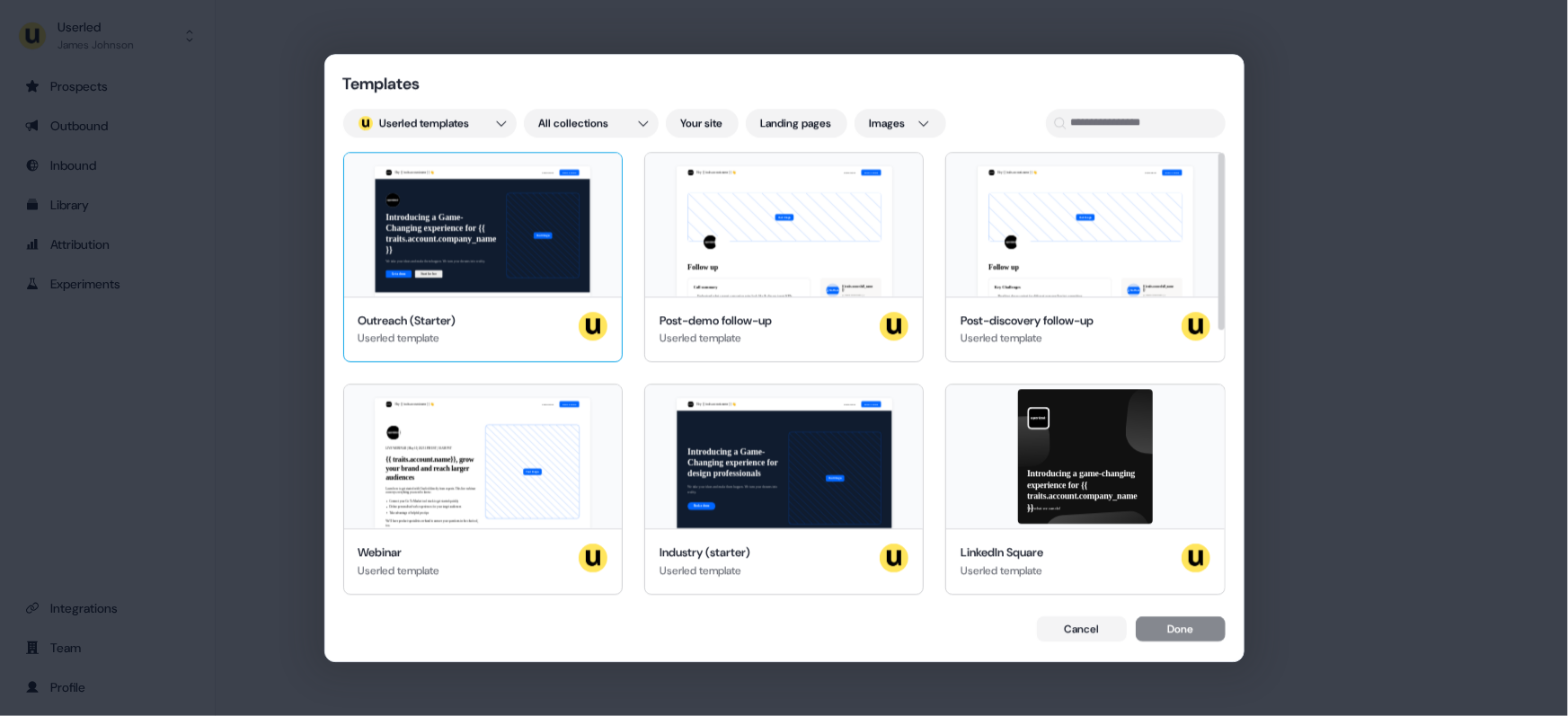 click on "Hey {{ traits.account.name }} 👋 Learn more Book a demo Introducing a Game-Changing experience for {{ traits.account.company_name }} We take your ideas and make them happen. We turn your dreams into reality. Get a demo Start for free Your image {{ traits.account.company_name }}, join our team of incredible partners" at bounding box center (483, 225) 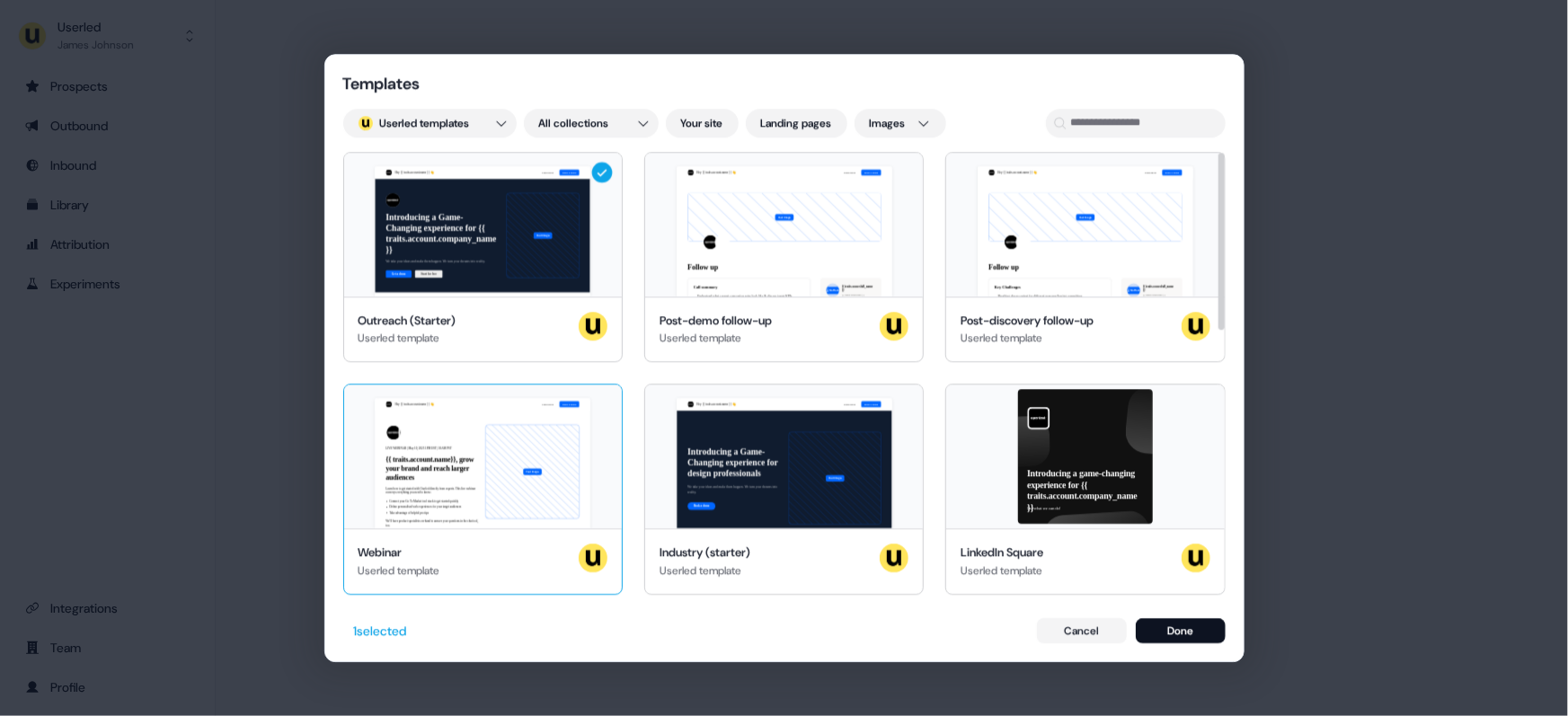 click on "Hey {{ traits.account.name }} 👋 Learn more Book a demo LIVE WEBINAR | May 10, 2023 1PM EST | 10AM PST {{ traits.account.name}}, grow your brand and reach larger audiences Learn how to get started with Userled directly from experts. This live webinar converys everything you need to know: Connect your Go To Market tool stack to get started quickly Define personalised web experiences for your target audiences Take advantage of helpful pro tips We’ll have product specialists on-hand to answer your questions in the chat tool, too. Register Jane Doe Demand Gen, Userled.io John Doe GTM, Userled.io Your image Resources" at bounding box center (483, 456) 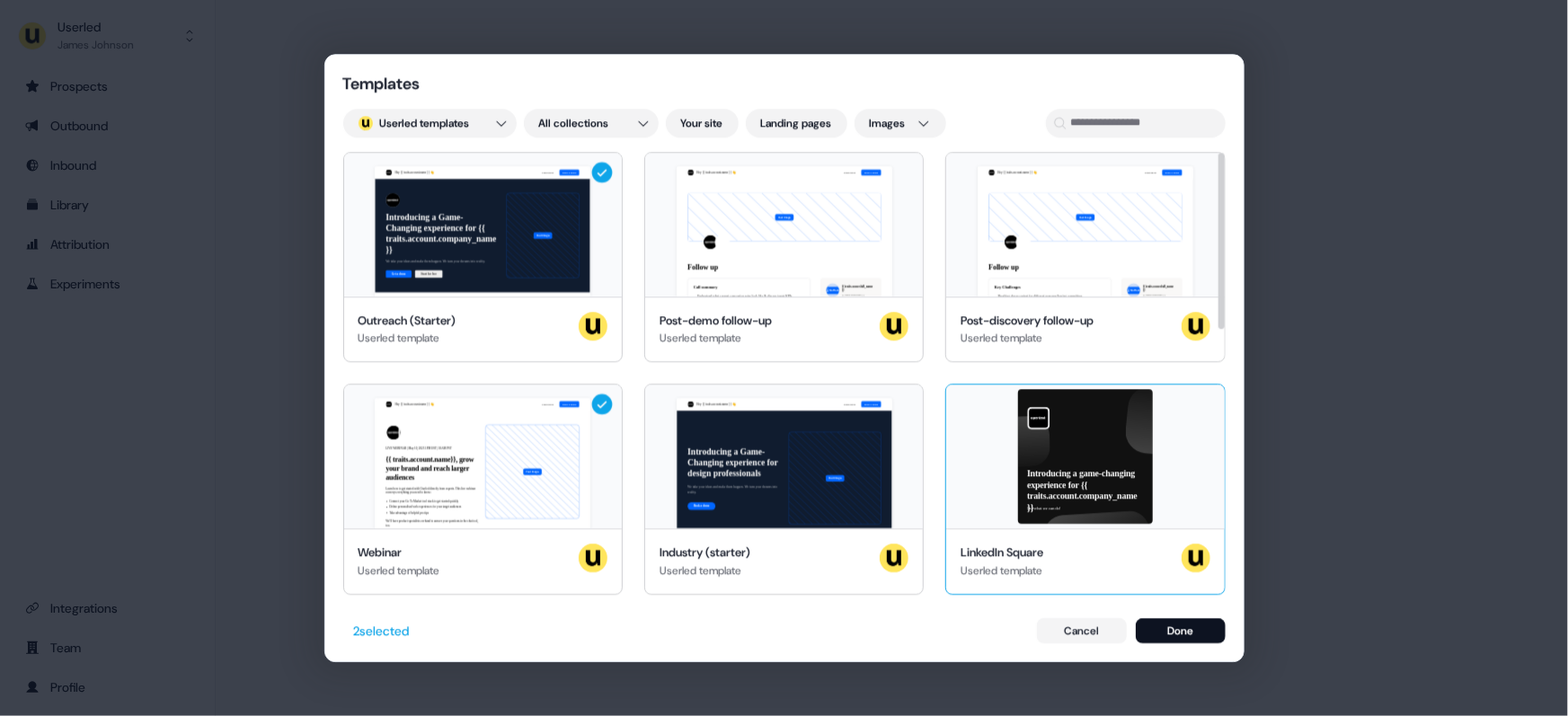 click on "Introducing a game-changing experience for {{ traits.account.company_name }} See what we can do!" at bounding box center [1085, 456] 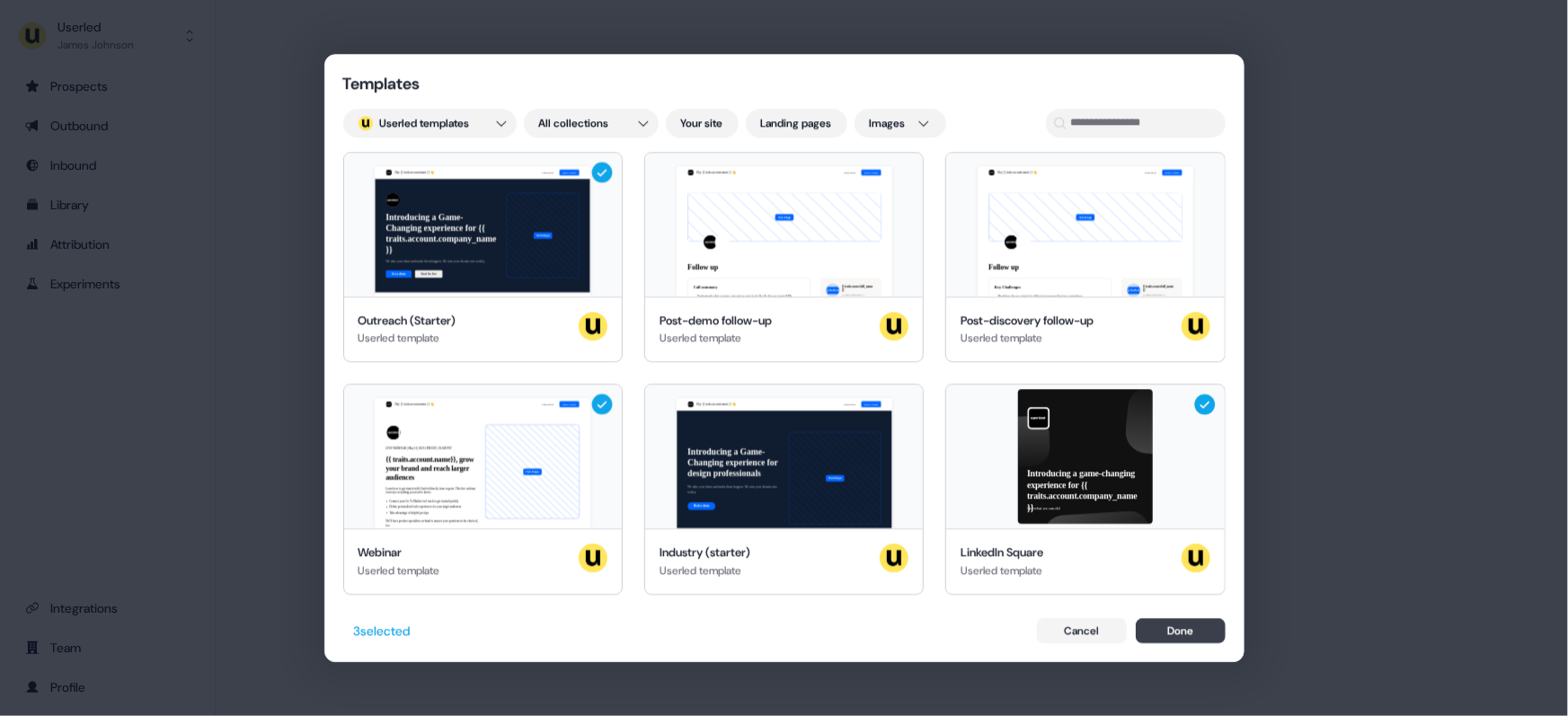 click on "Done" at bounding box center (1181, 631) 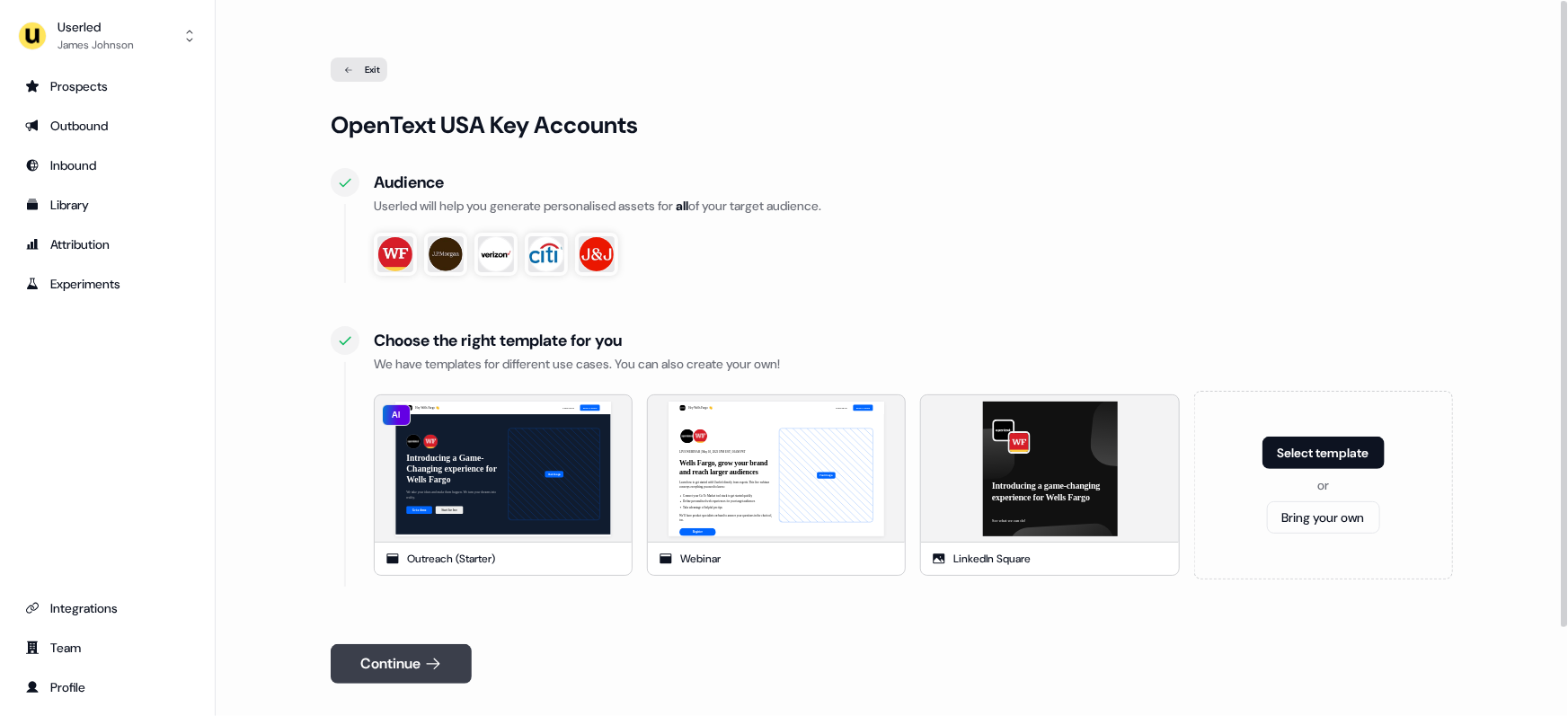 click on "Continue" at bounding box center (401, 664) 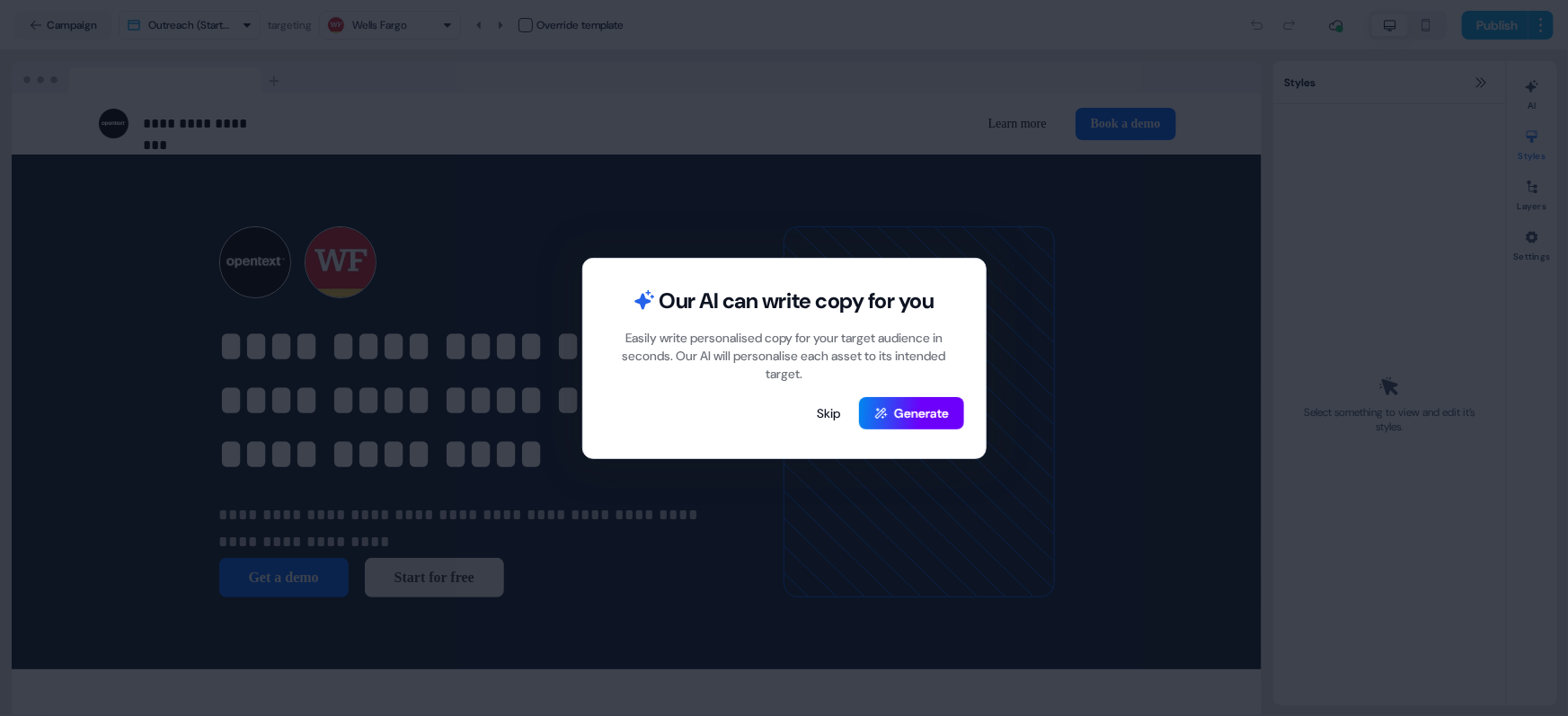 click on "Generate" at bounding box center (911, 413) 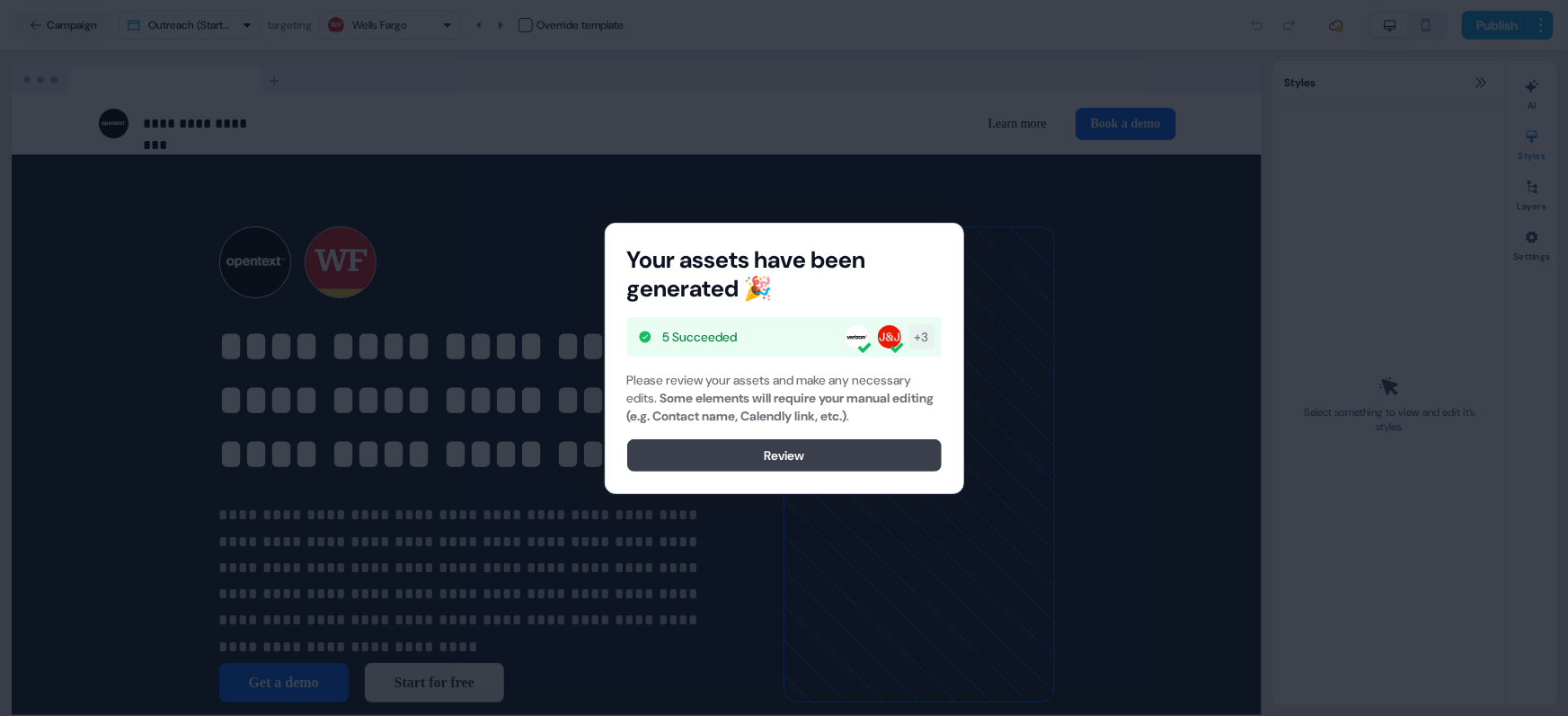 click on "Review" at bounding box center [784, 455] 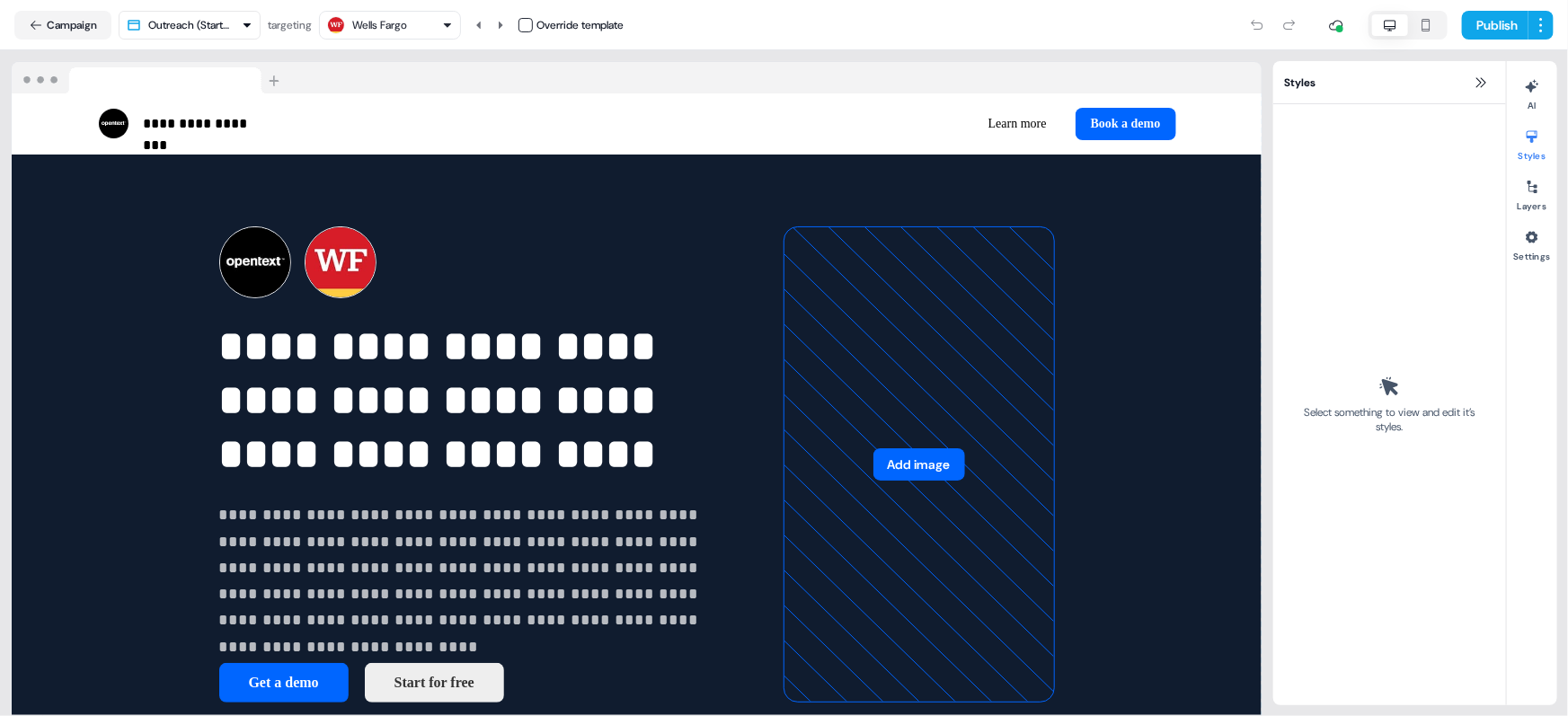click on "Wells Fargo" at bounding box center [390, 25] 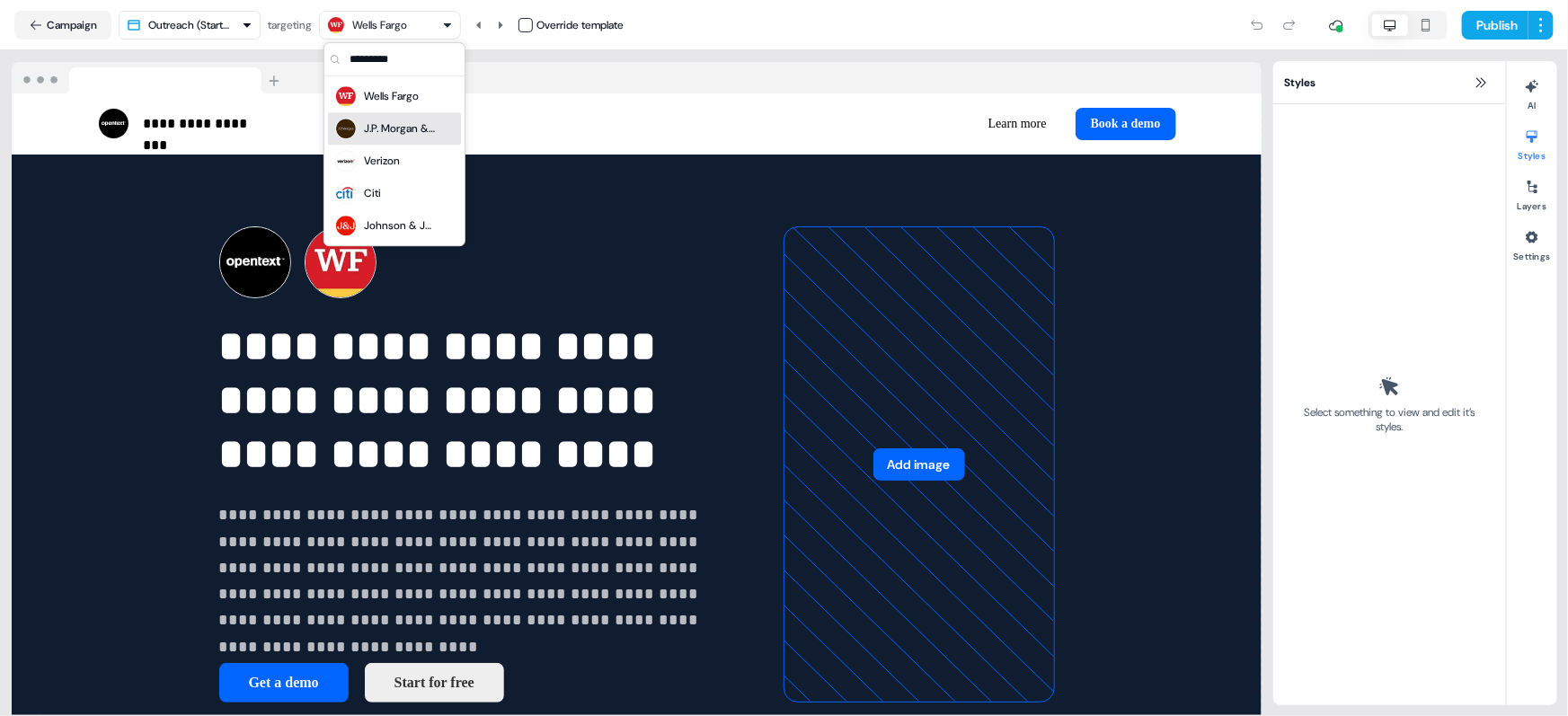 click on "J.P. Morgan & Co." at bounding box center (400, 128) 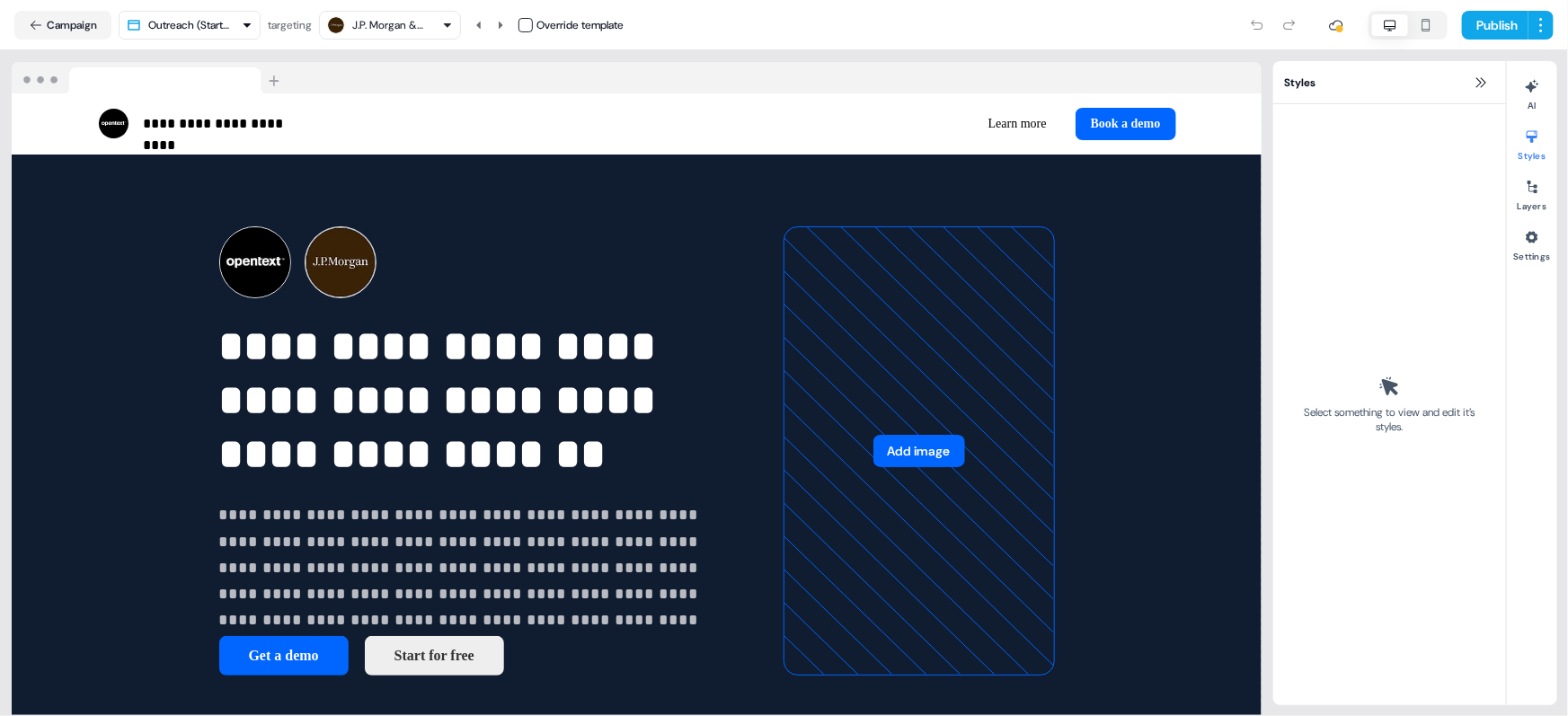 click on "J.P. Morgan & Co." at bounding box center [388, 25] 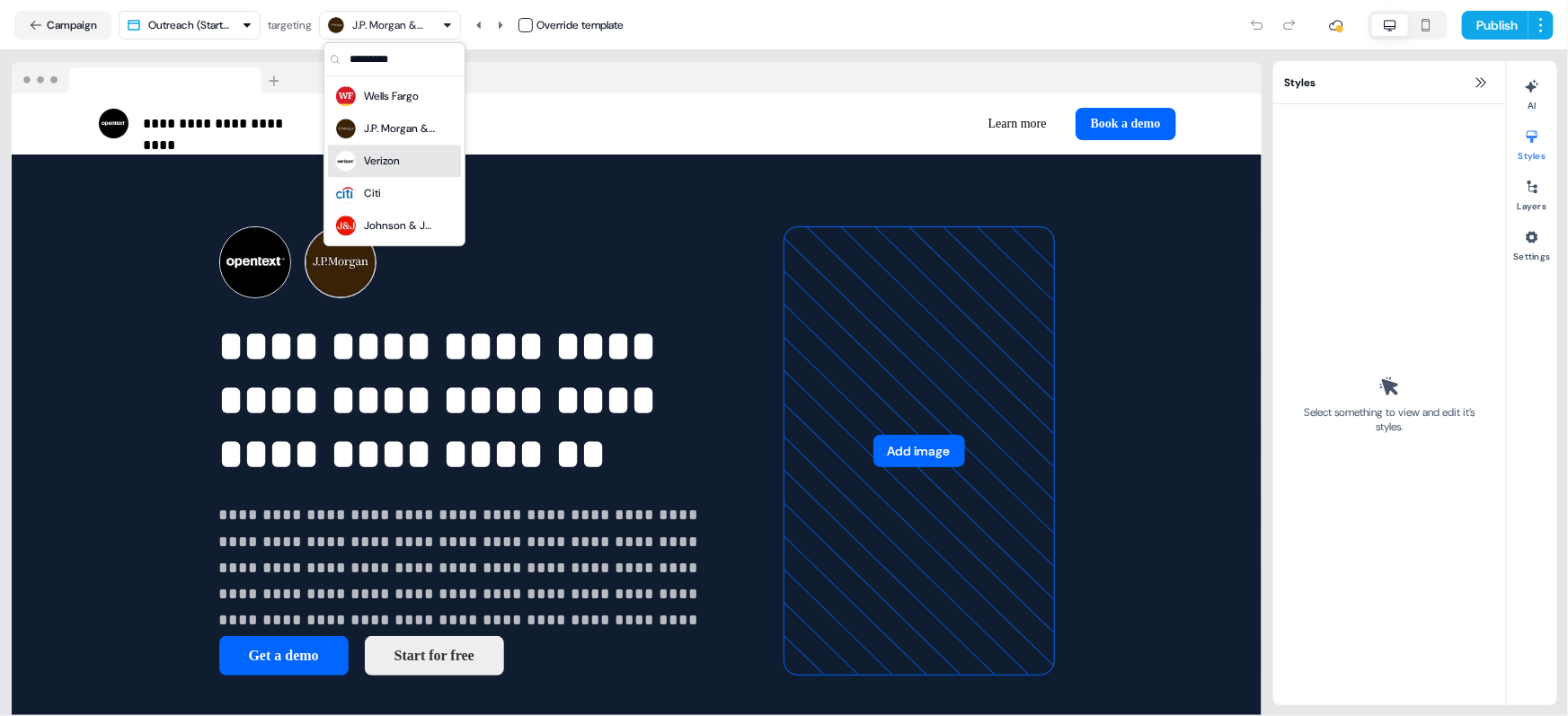 click on "Verizon" at bounding box center [382, 161] 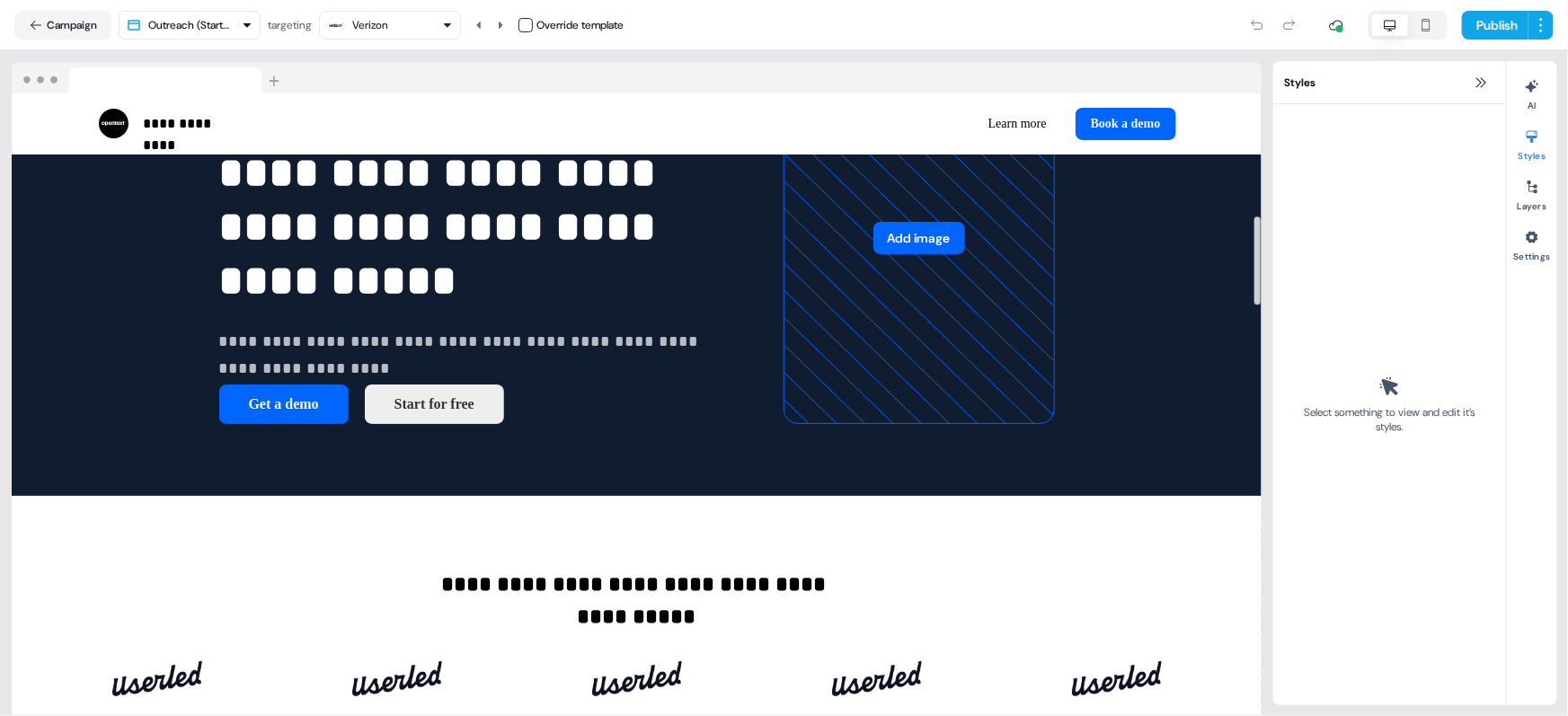scroll, scrollTop: 0, scrollLeft: 0, axis: both 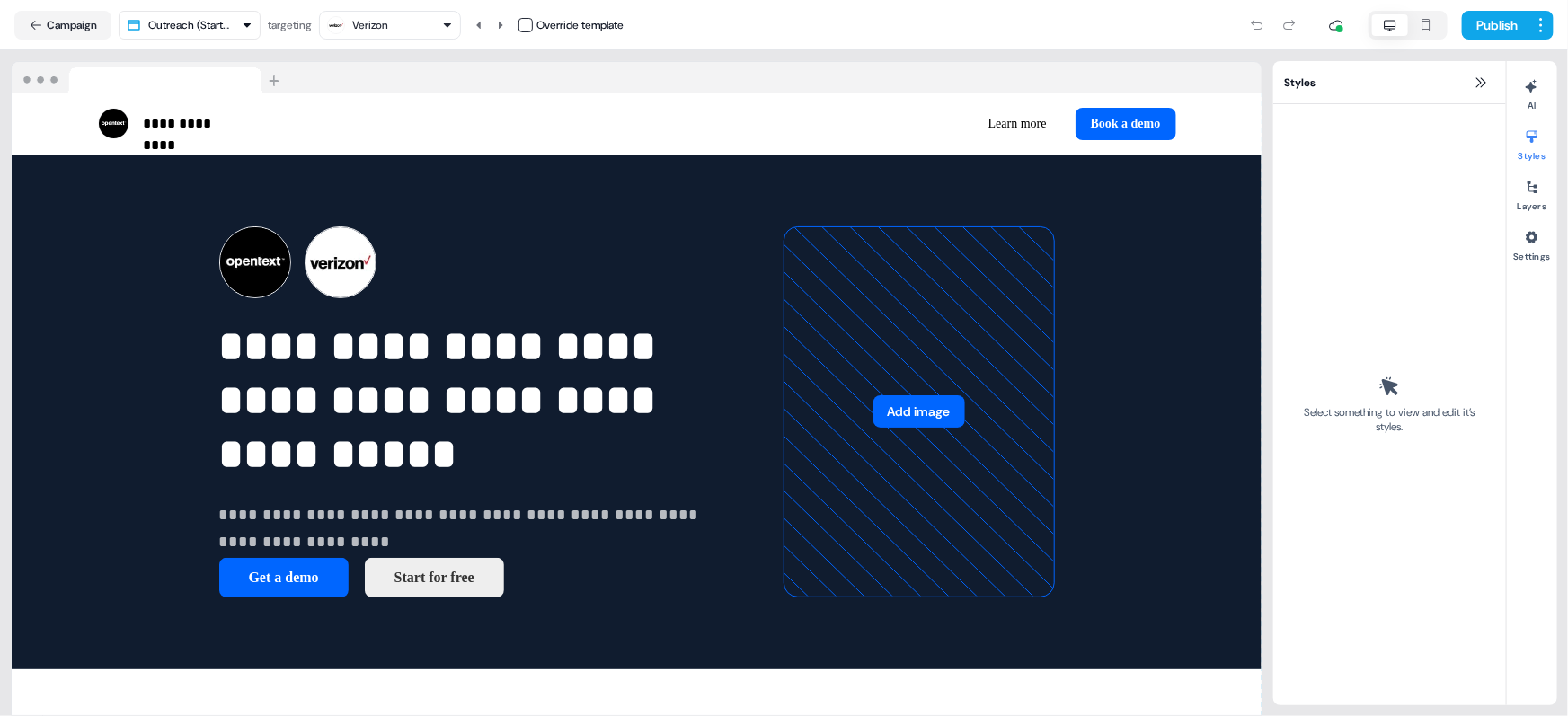 click on "Verizon" at bounding box center (390, 25) 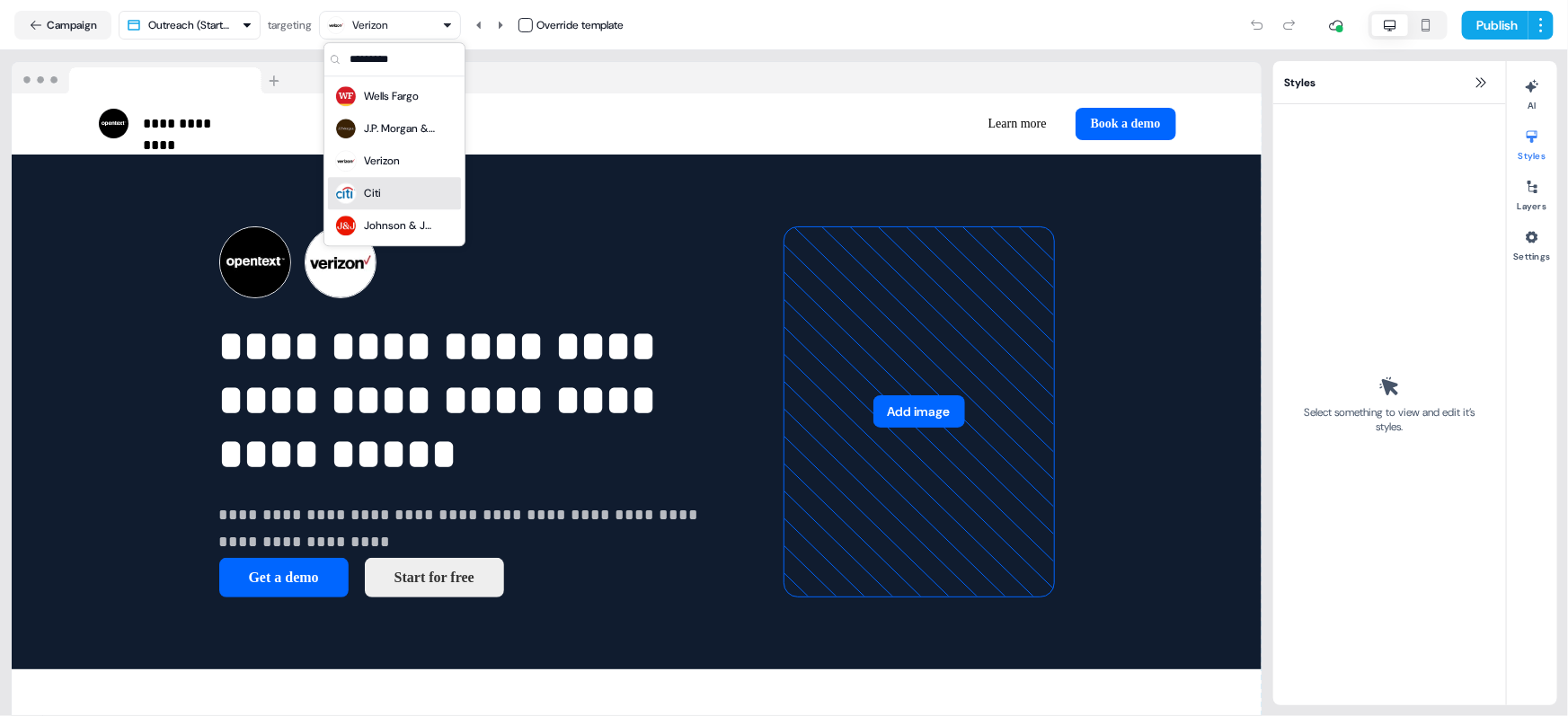 click on "Citi" at bounding box center (372, 193) 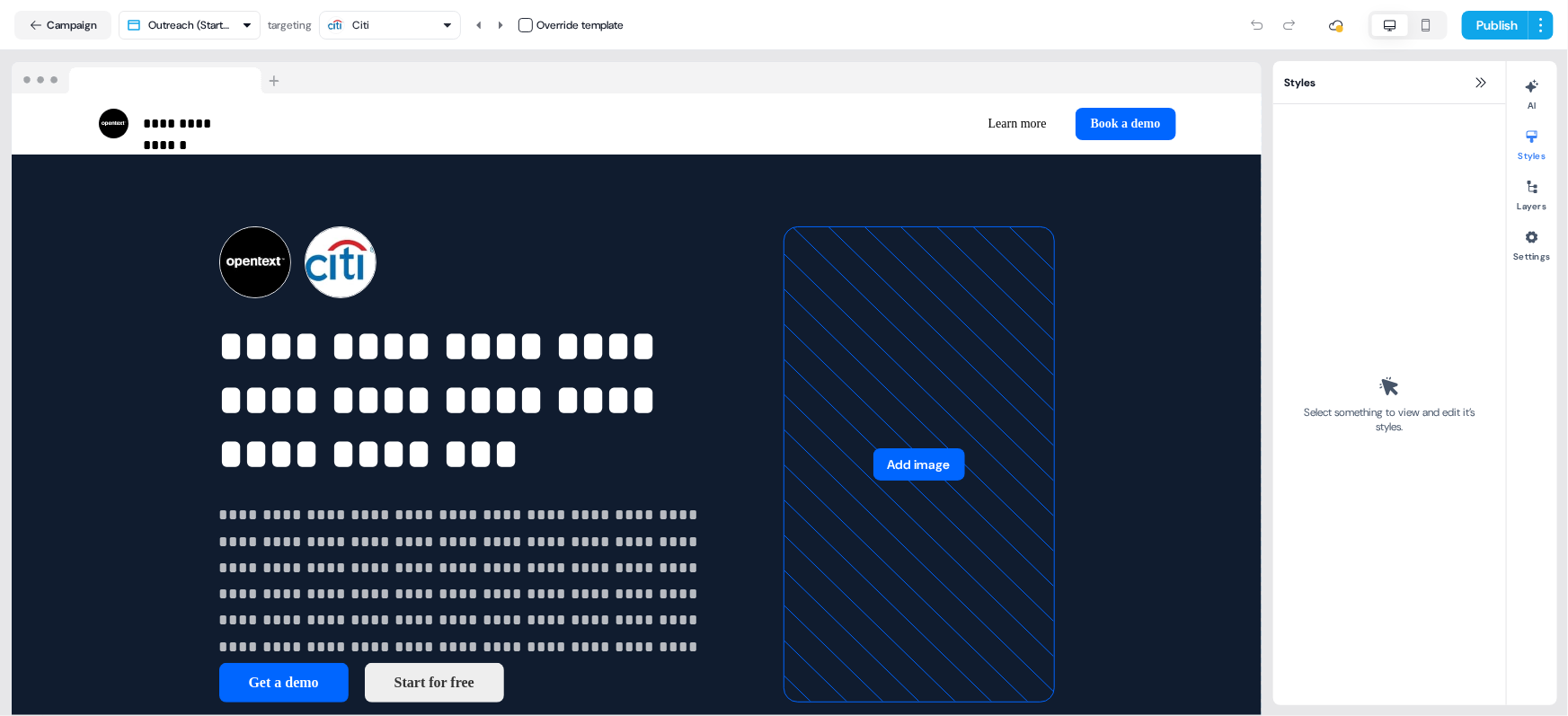 click on "Citi" at bounding box center (390, 25) 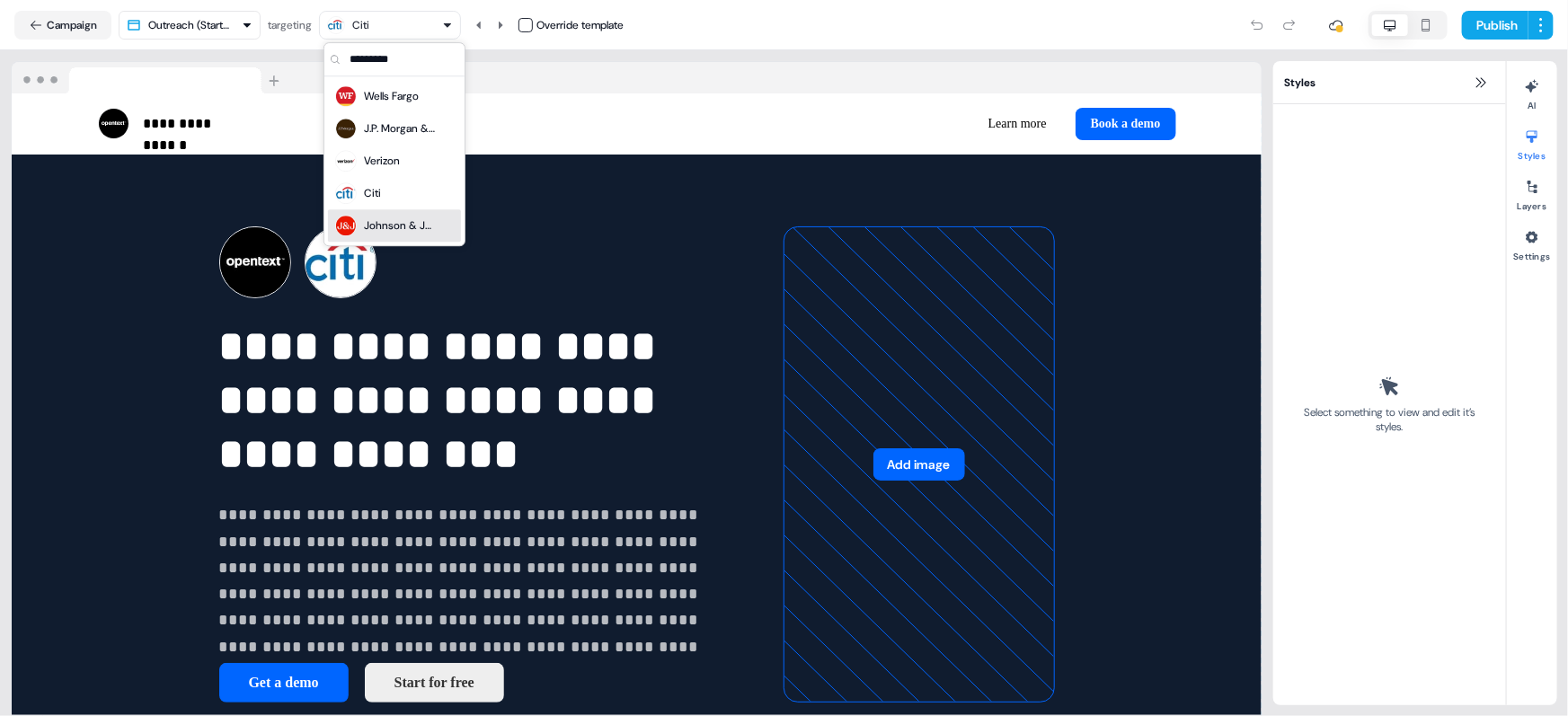 click on "Johnson & Johnson" at bounding box center (400, 225) 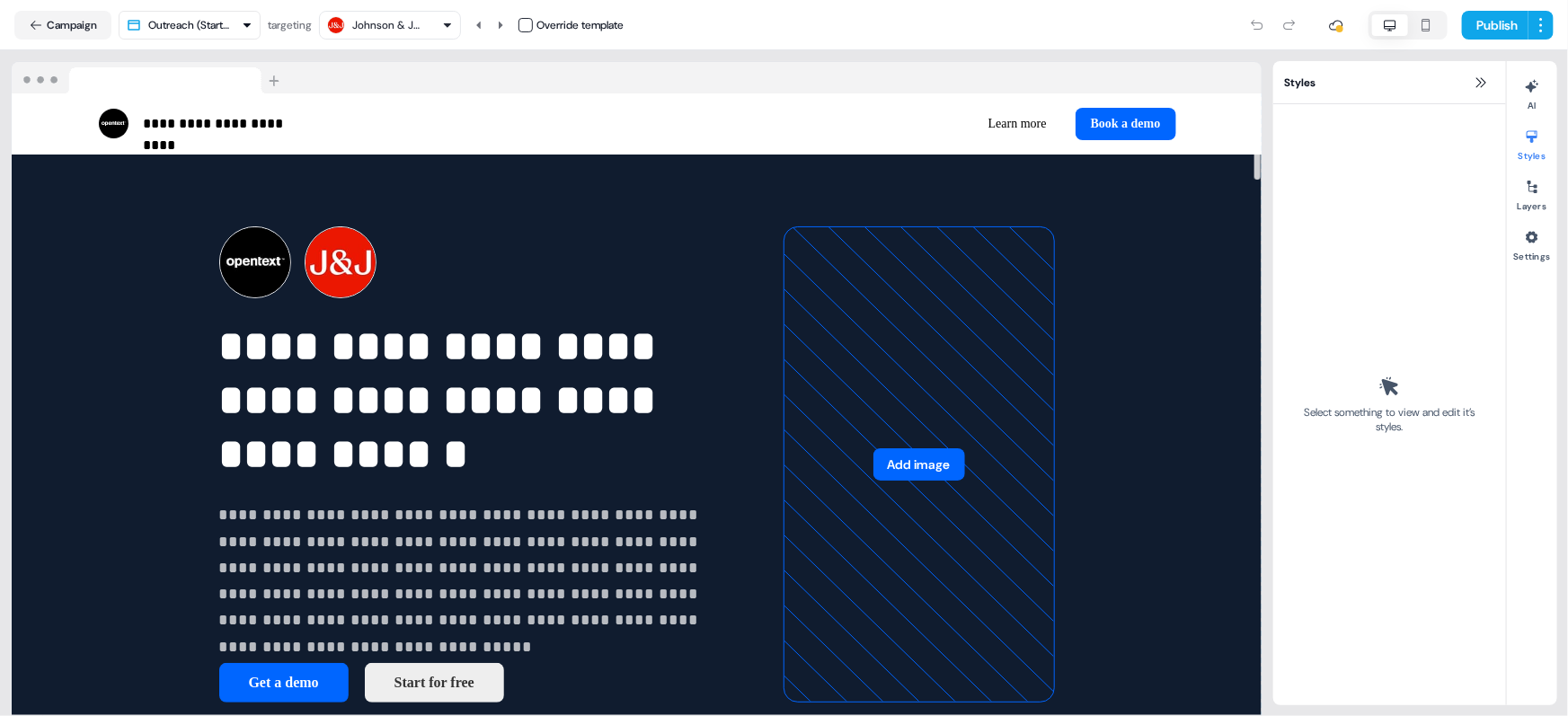 click on "Johnson & Johnson" at bounding box center (390, 25) 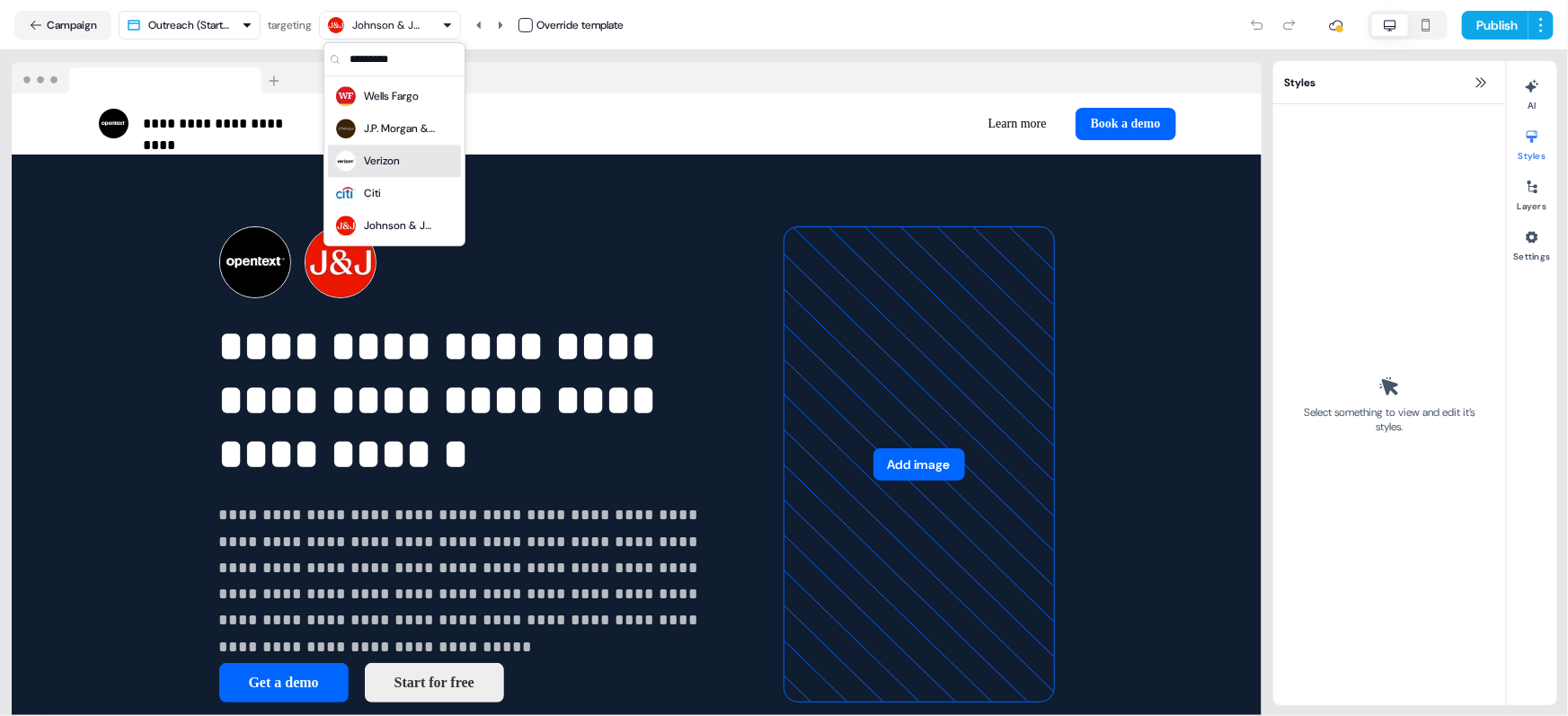click on "Verizon" at bounding box center (382, 161) 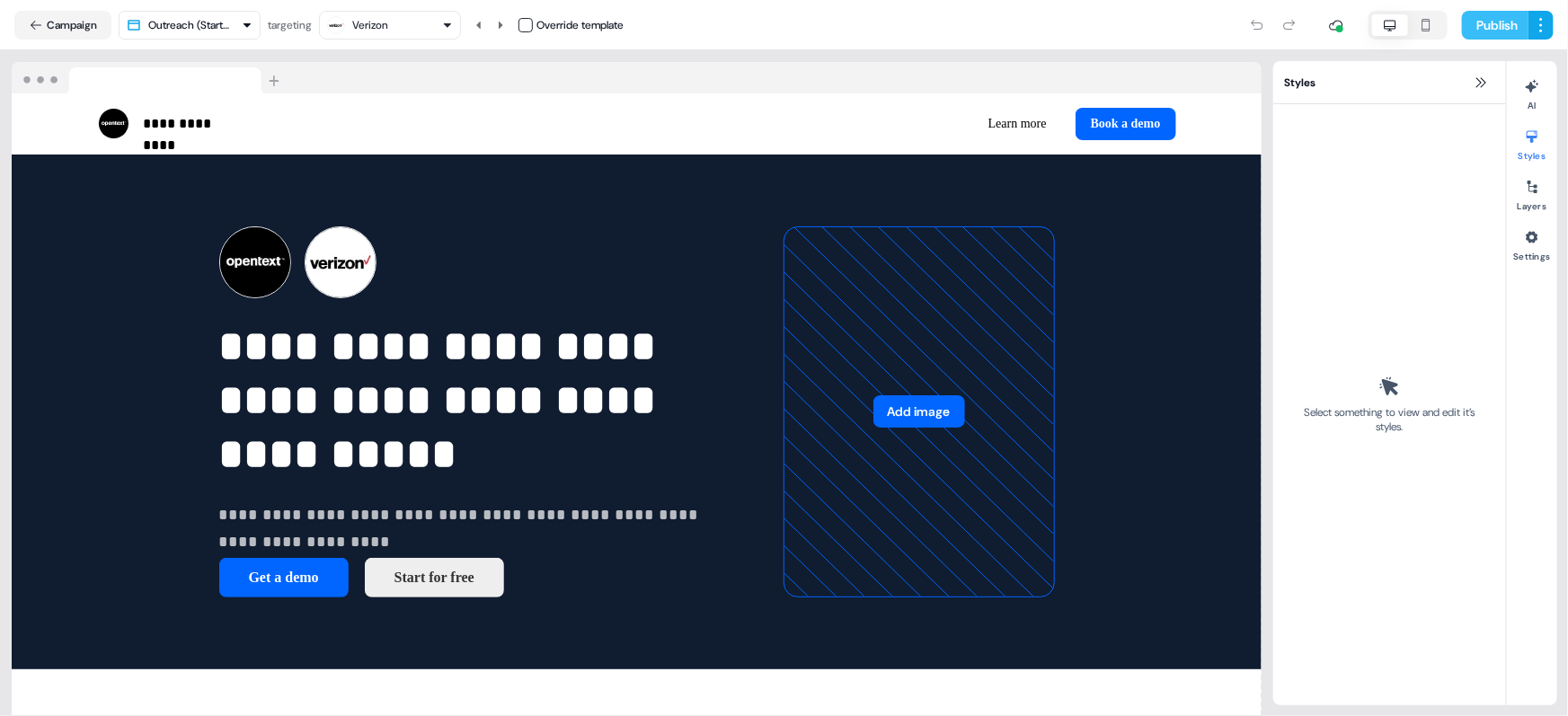 click on "Publish" at bounding box center (1495, 25) 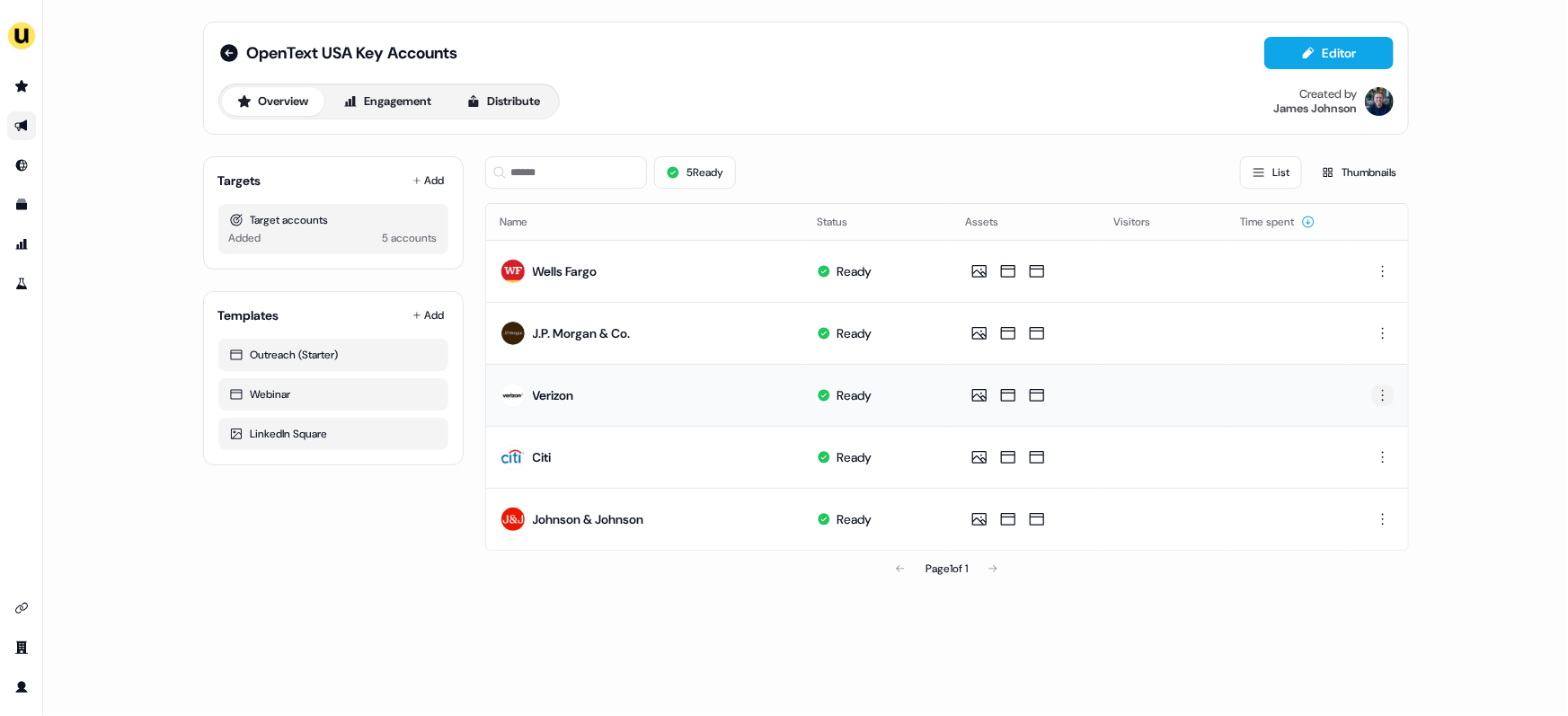 click on "For the best experience switch devices to a bigger screen. Go to Userled.io OpenText USA Key Accounts Editor Overview Engagement Distribute Created by James   Johnson Targets Add Target   accounts Added 5   accounts Templates Add Outreach (Starter) Webinar LinkedIn Square 5  Ready List Thumbnails Name Status Assets Visitors Time spent Wells Fargo Ready J.P. Morgan & Co. Ready Verizon Ready Citi Ready Johnson & Johnson Ready Page  1  of 1" at bounding box center (784, 358) 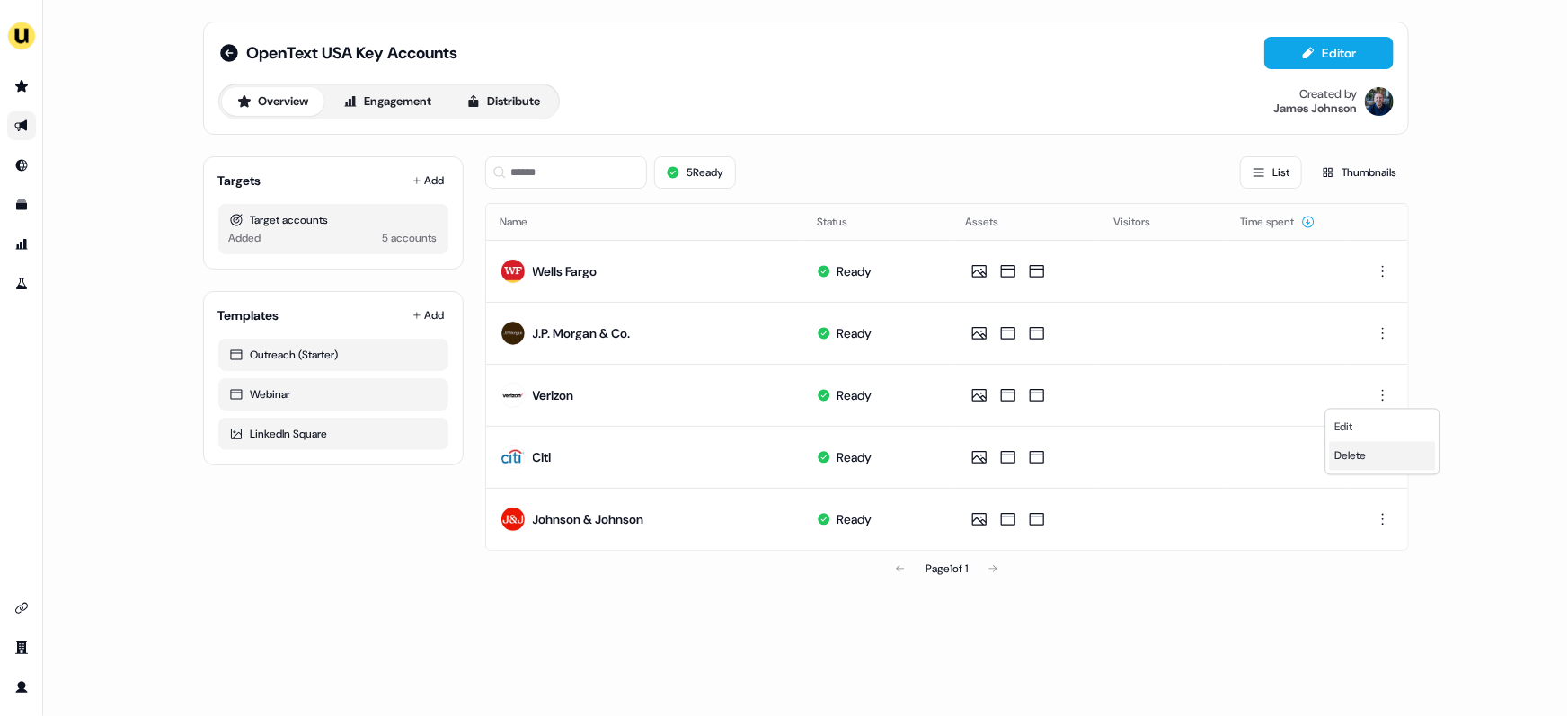click on "Delete" at bounding box center (1383, 456) 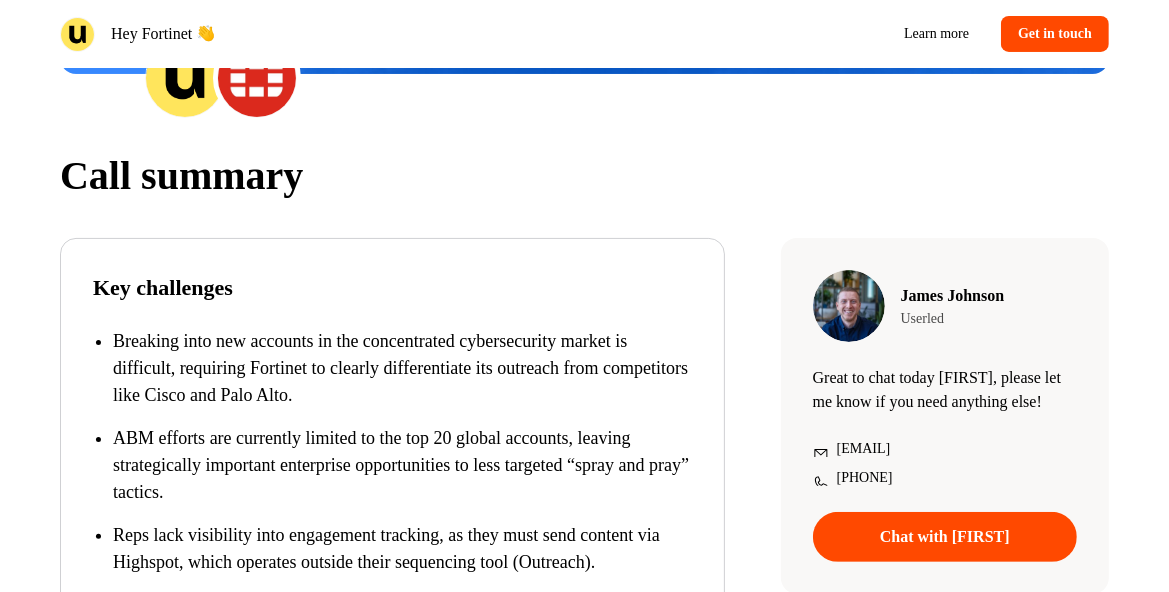 scroll, scrollTop: 0, scrollLeft: 0, axis: both 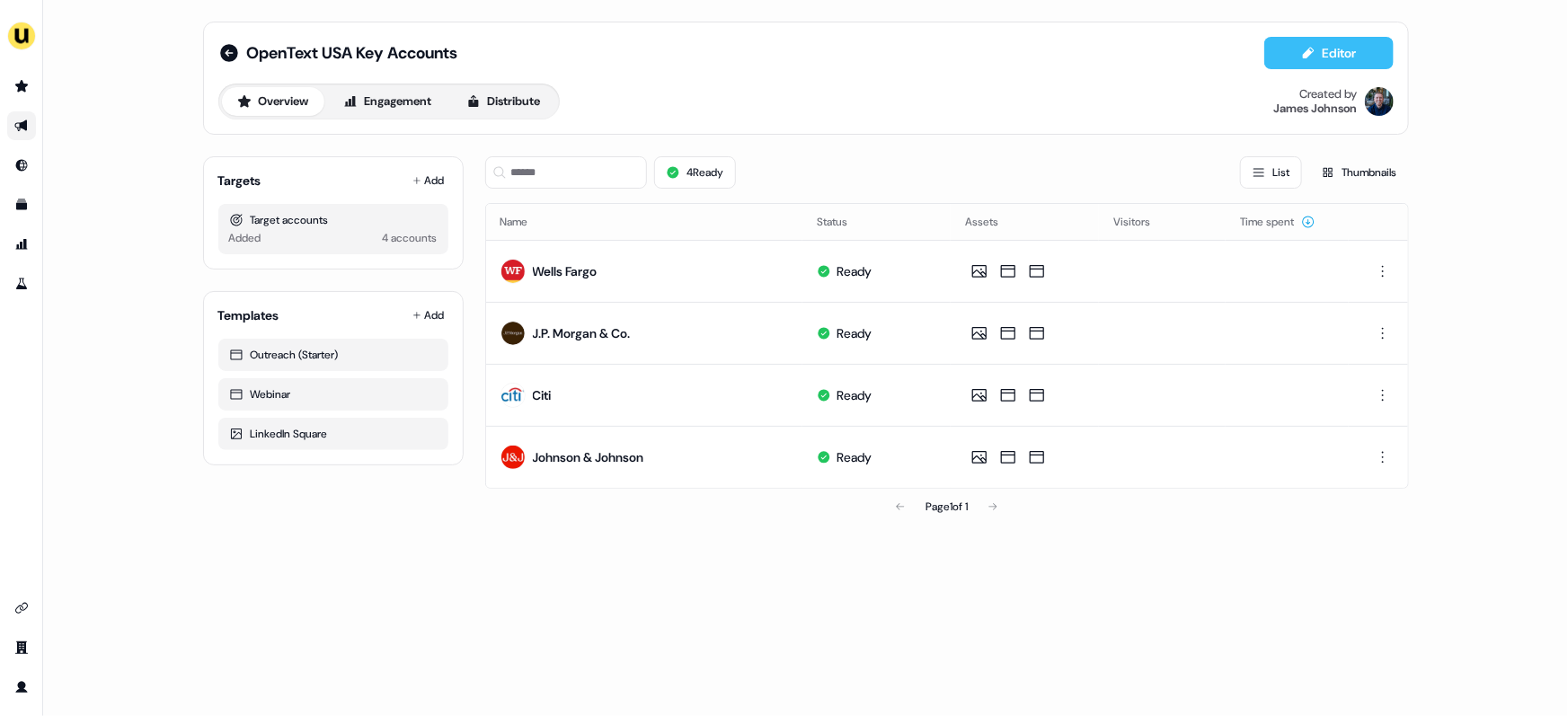 click on "Editor" at bounding box center (1329, 53) 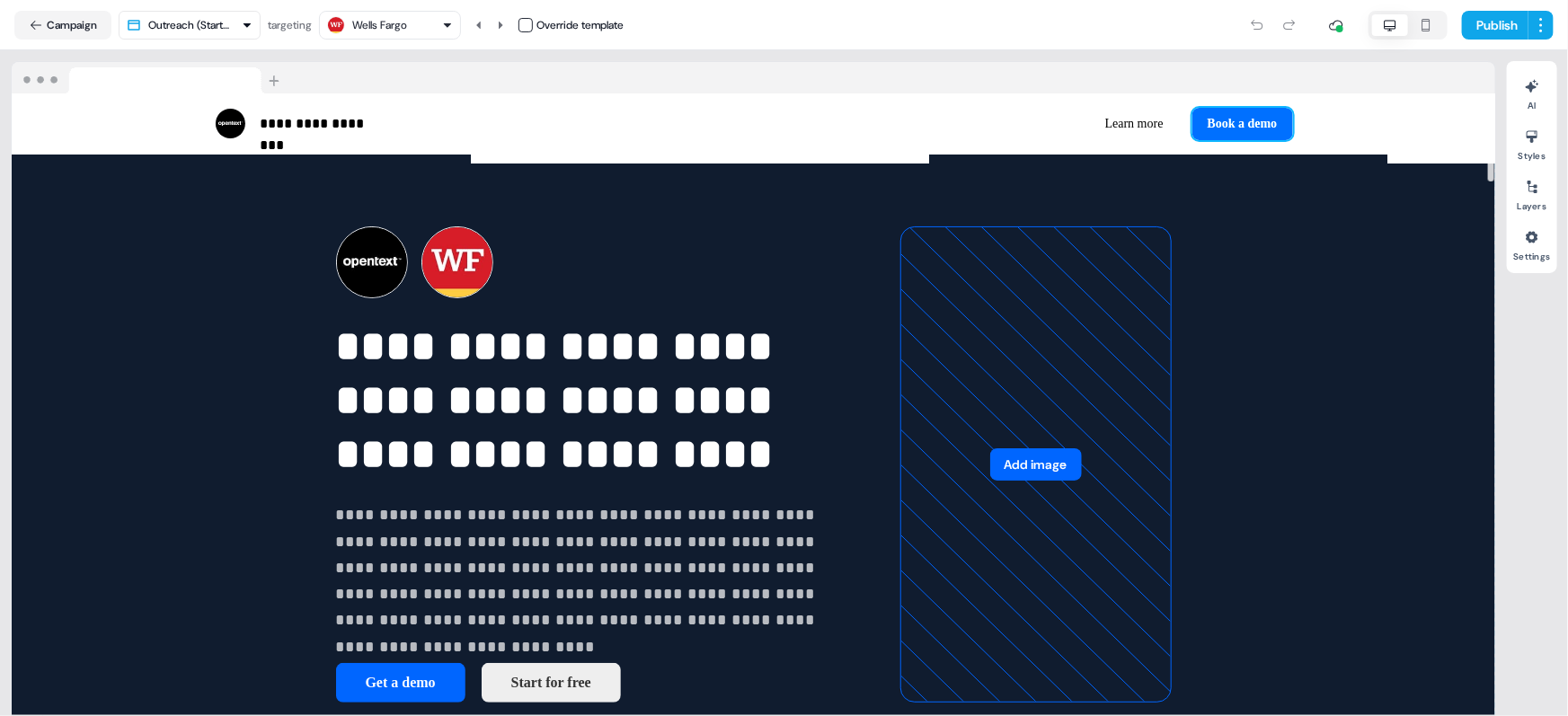 click on "Book a demo" at bounding box center (1243, 124) 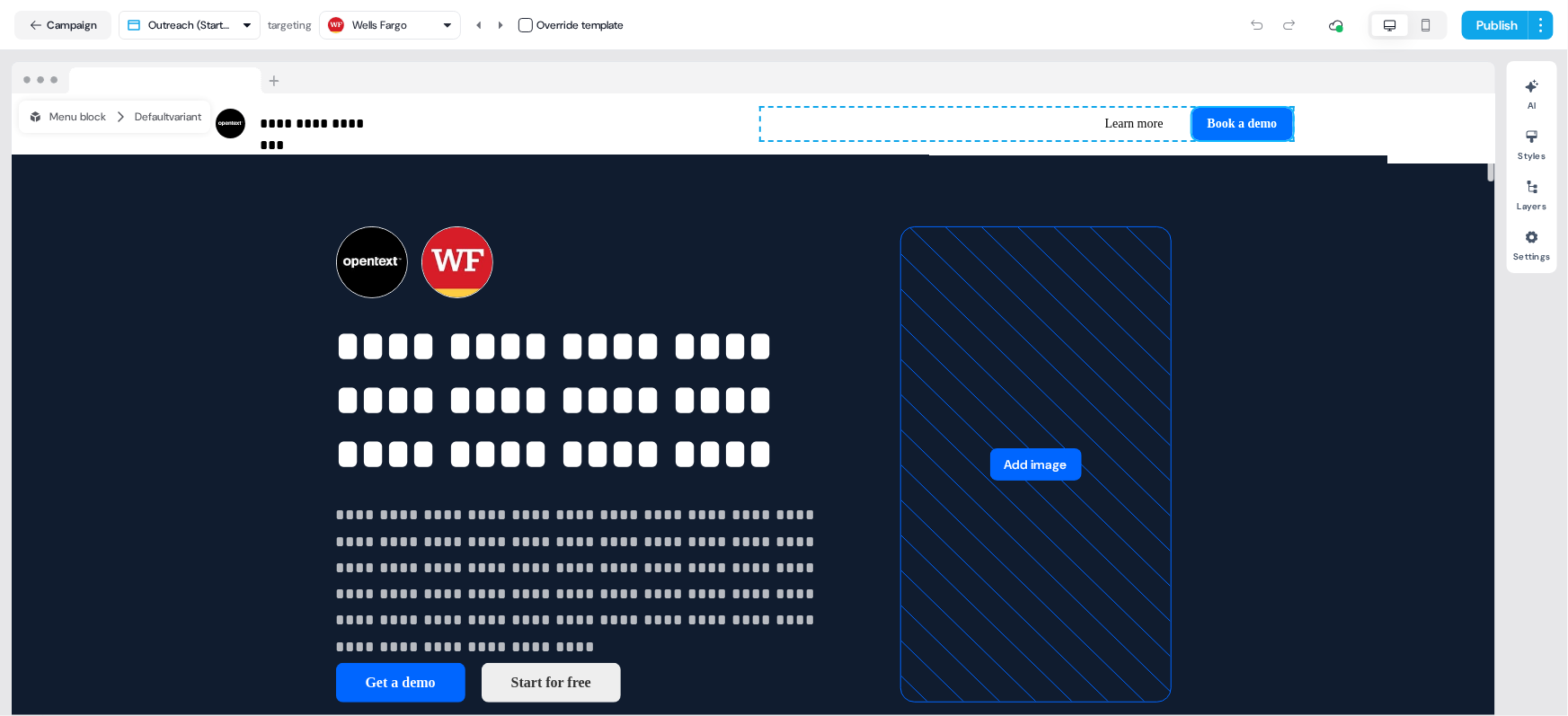click on "Book a demo" at bounding box center (1243, 124) 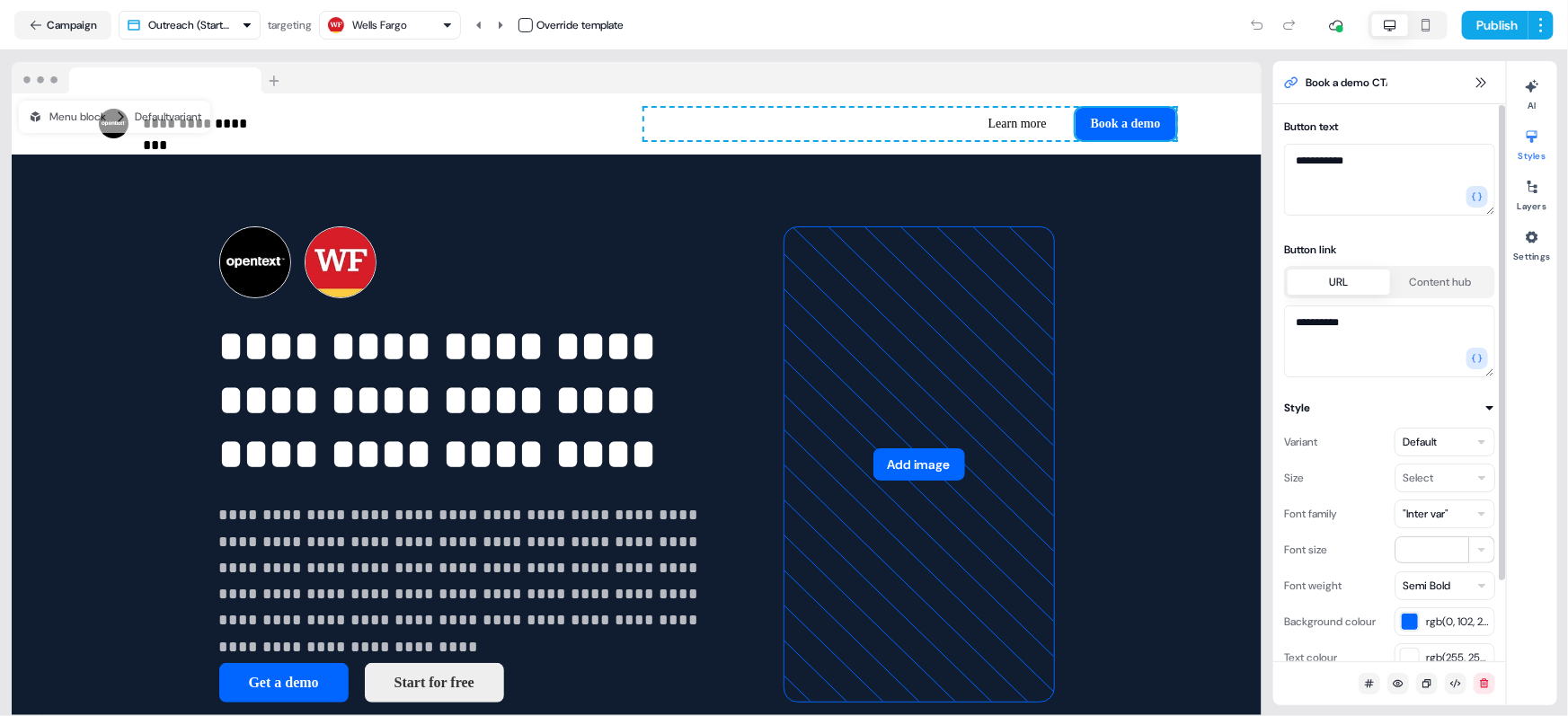 click at bounding box center (1410, 622) 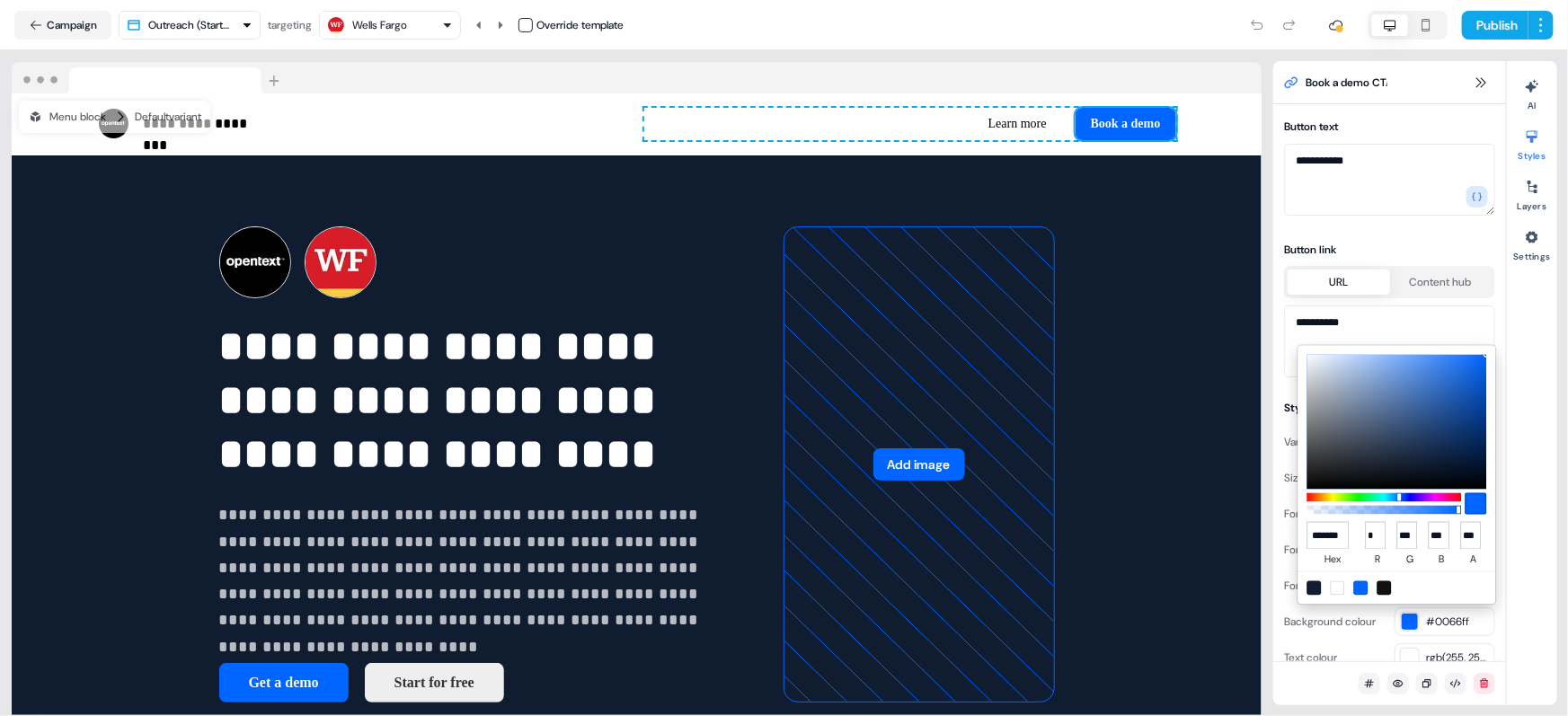 scroll, scrollTop: 0, scrollLeft: 8, axis: horizontal 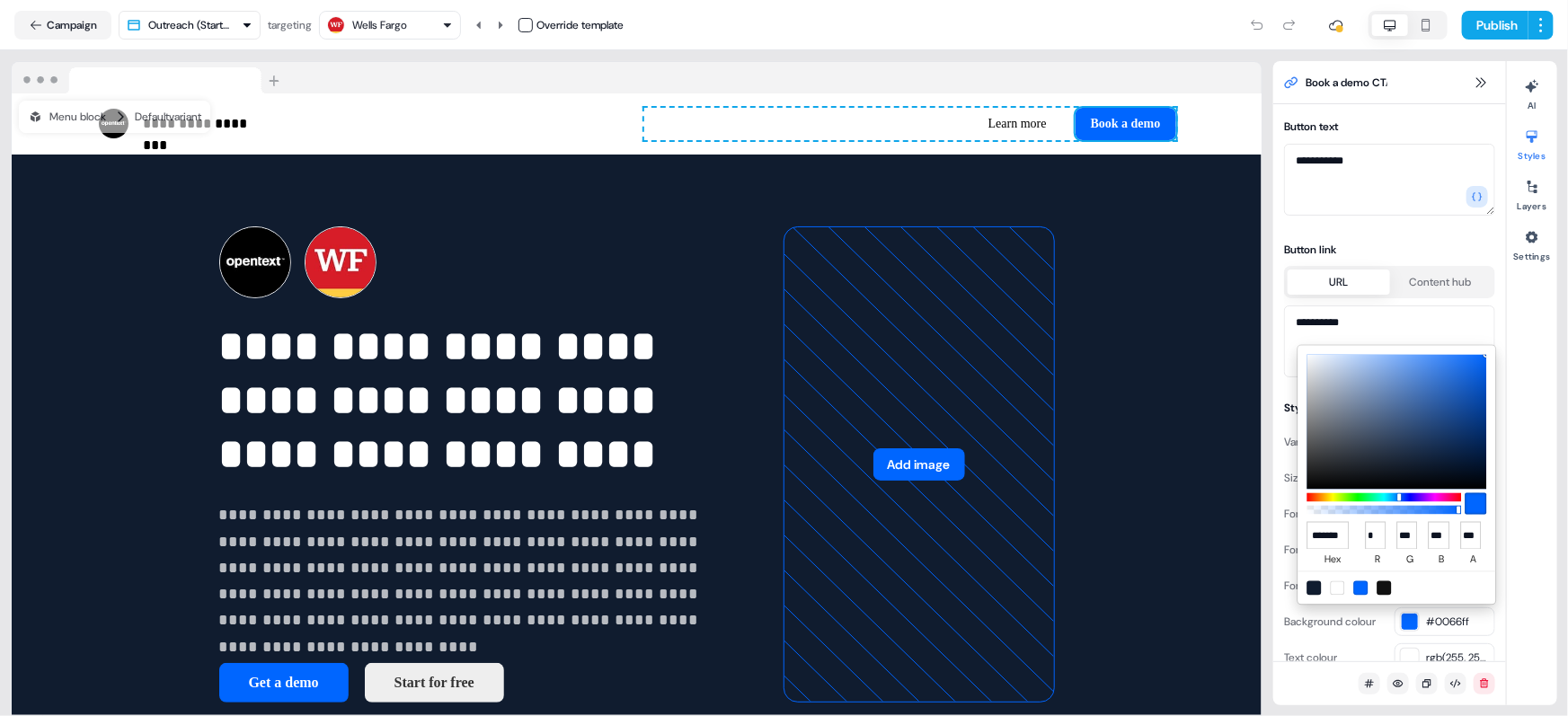 type on "******" 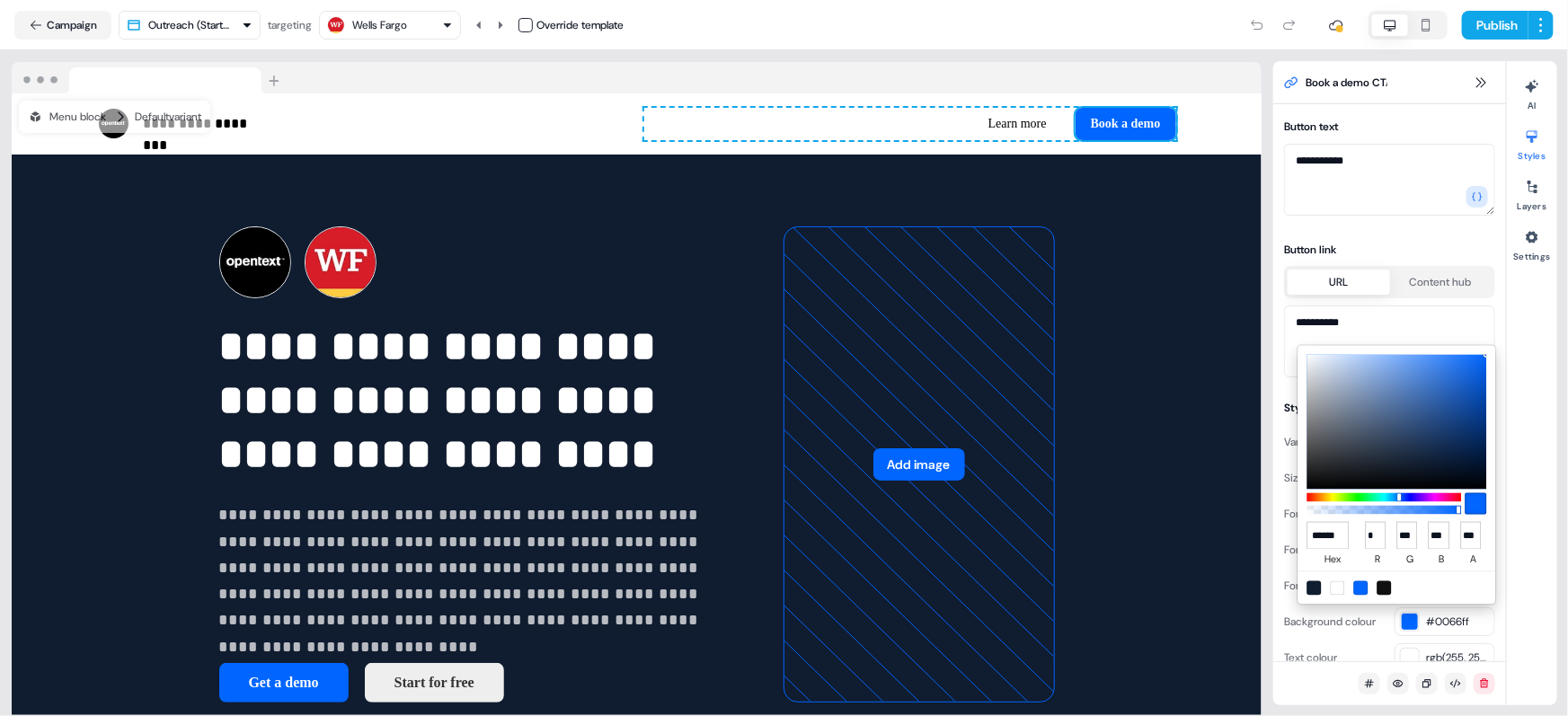 click on "**********" at bounding box center (784, 358) 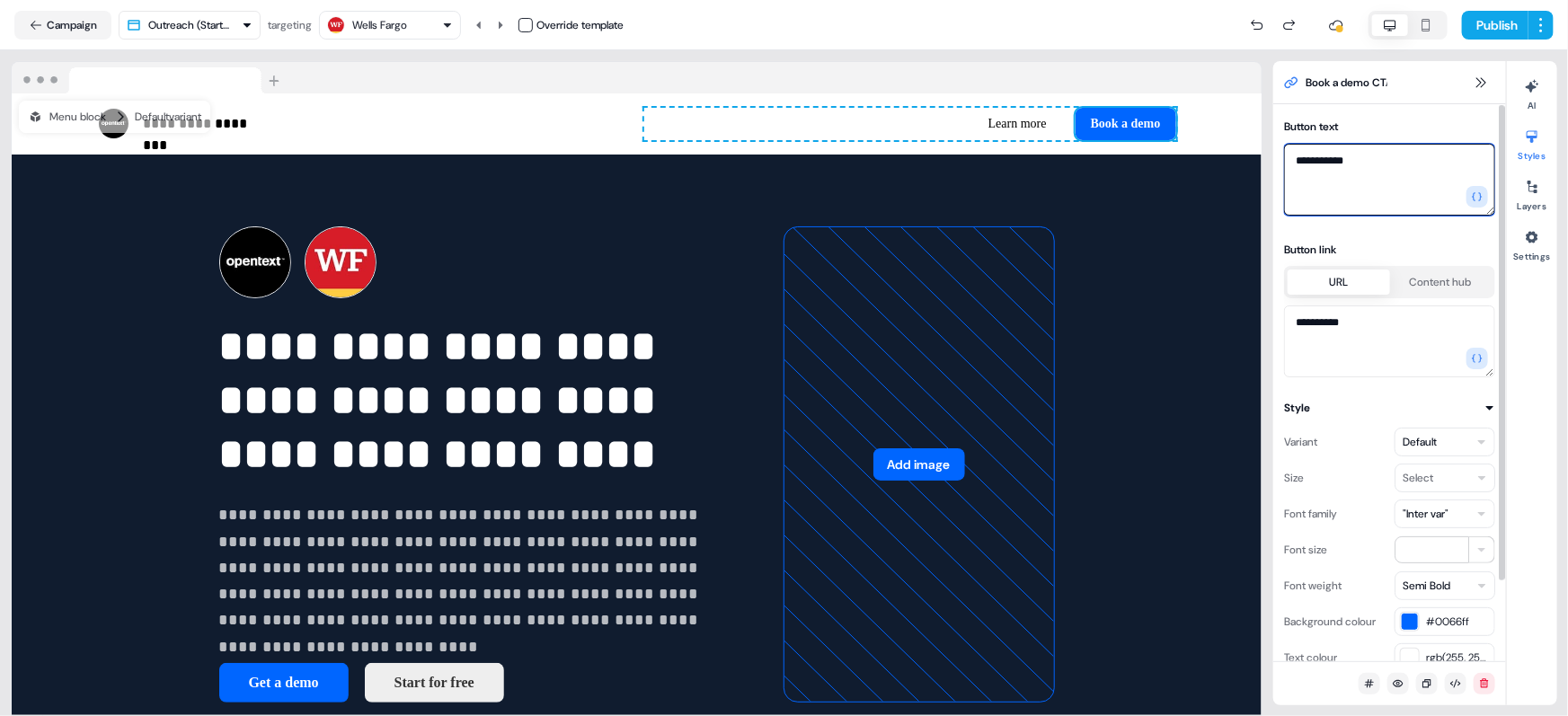 click on "**********" at bounding box center [1389, 180] 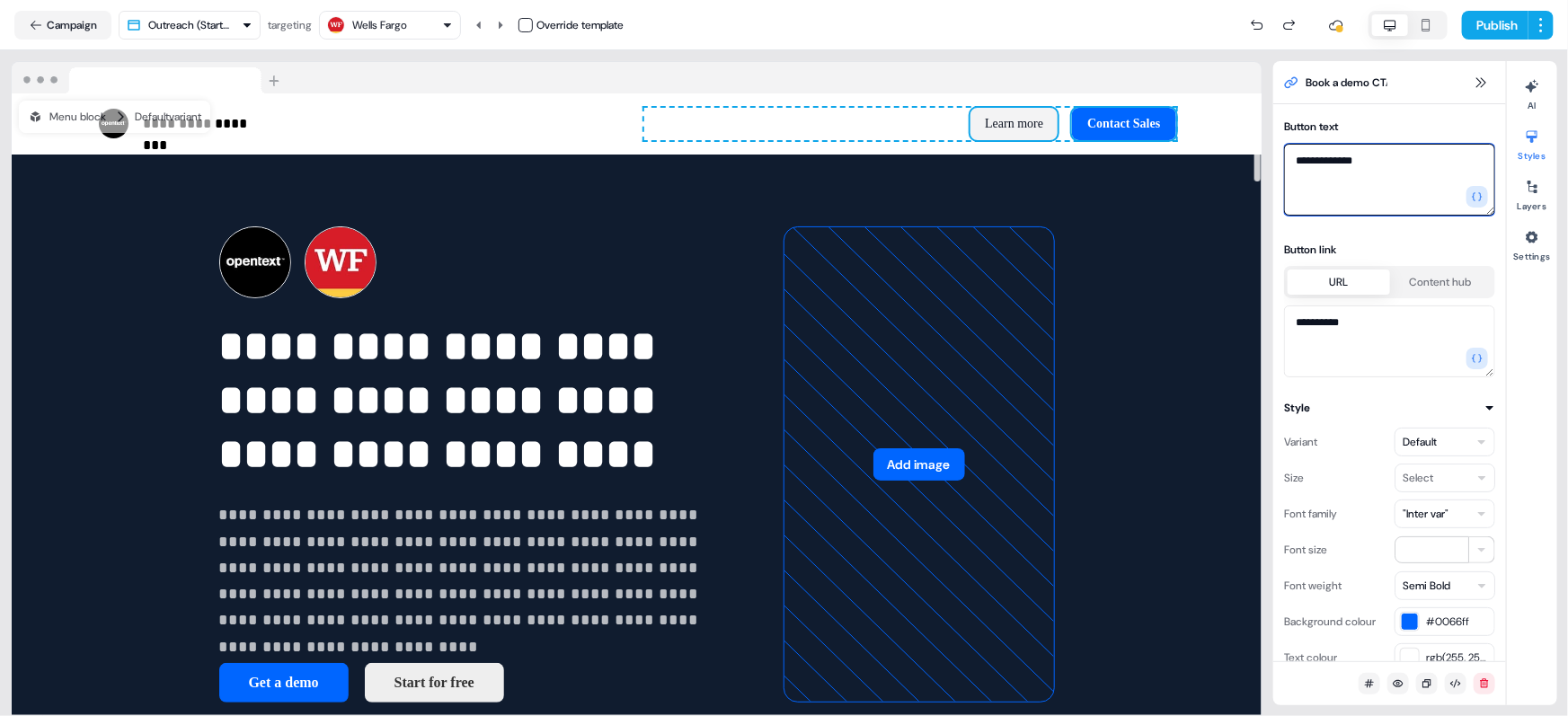type on "**********" 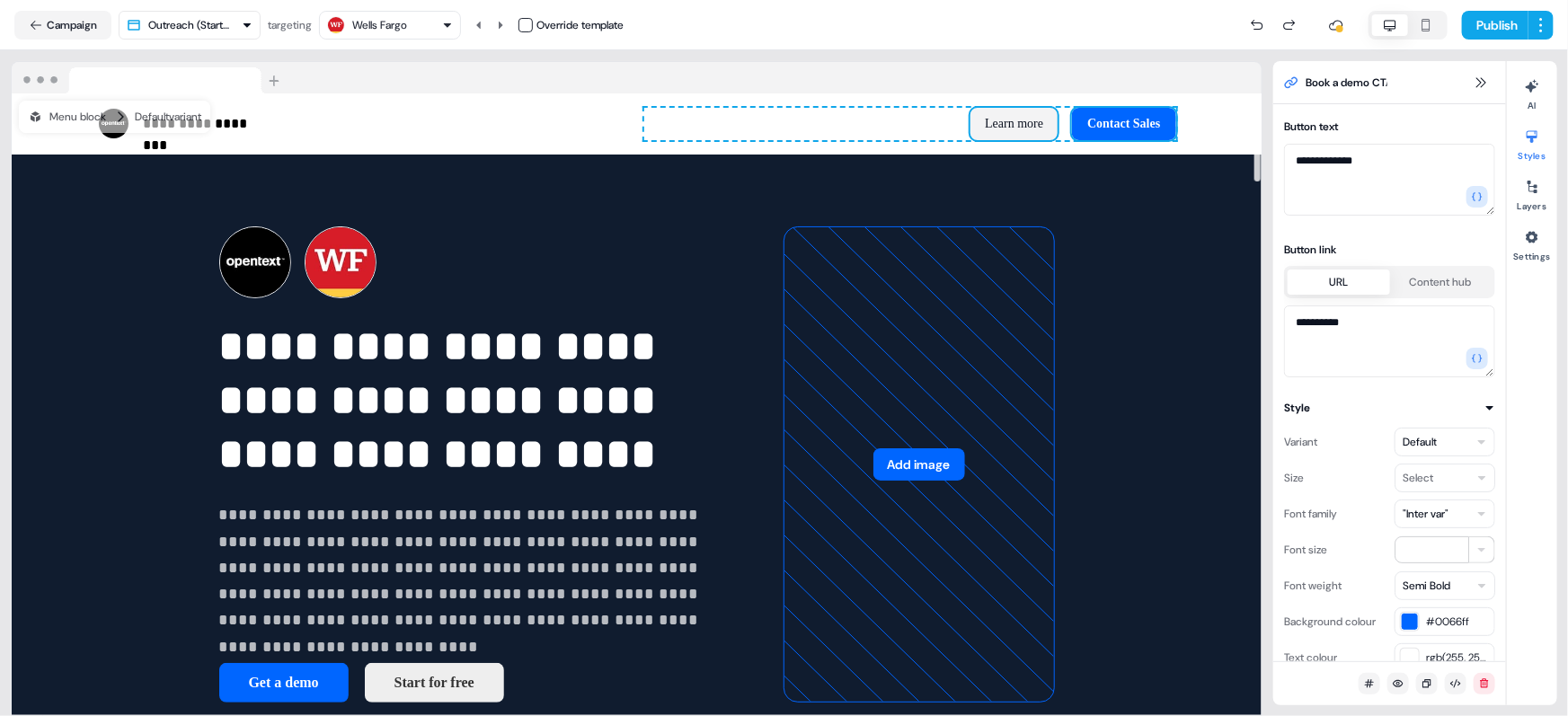 click on "Learn more" at bounding box center (1014, 124) 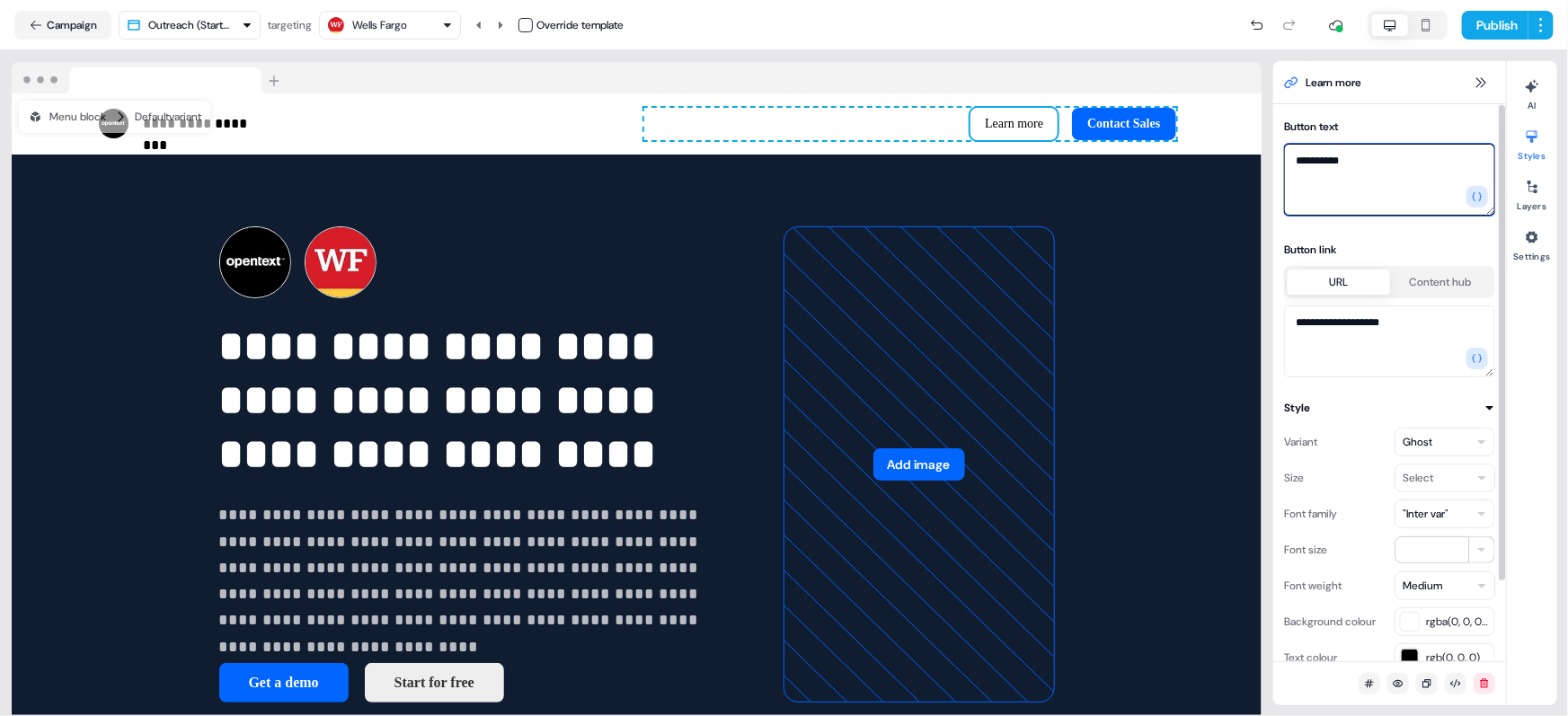 drag, startPoint x: 1369, startPoint y: 160, endPoint x: 1297, endPoint y: 161, distance: 72.00694 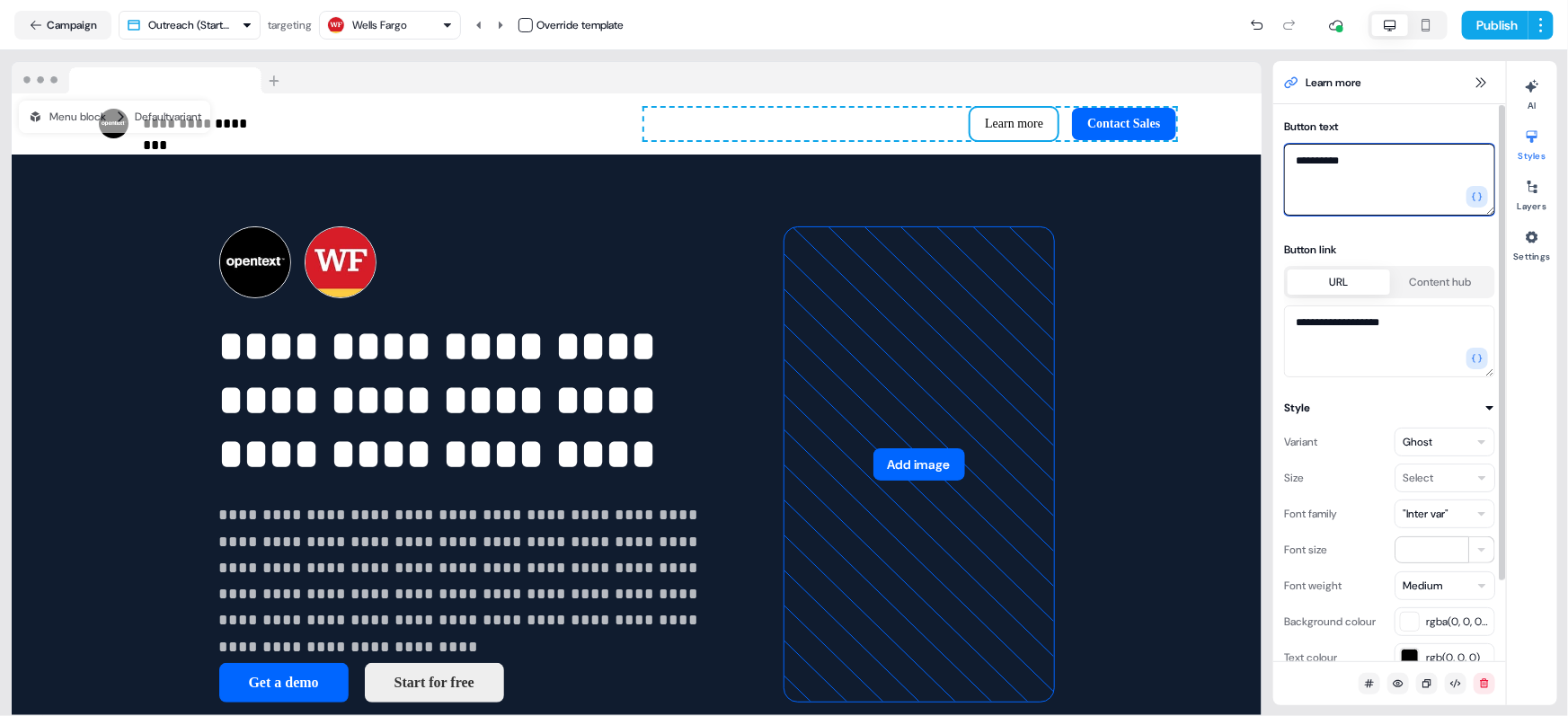 click on "**********" at bounding box center (1389, 180) 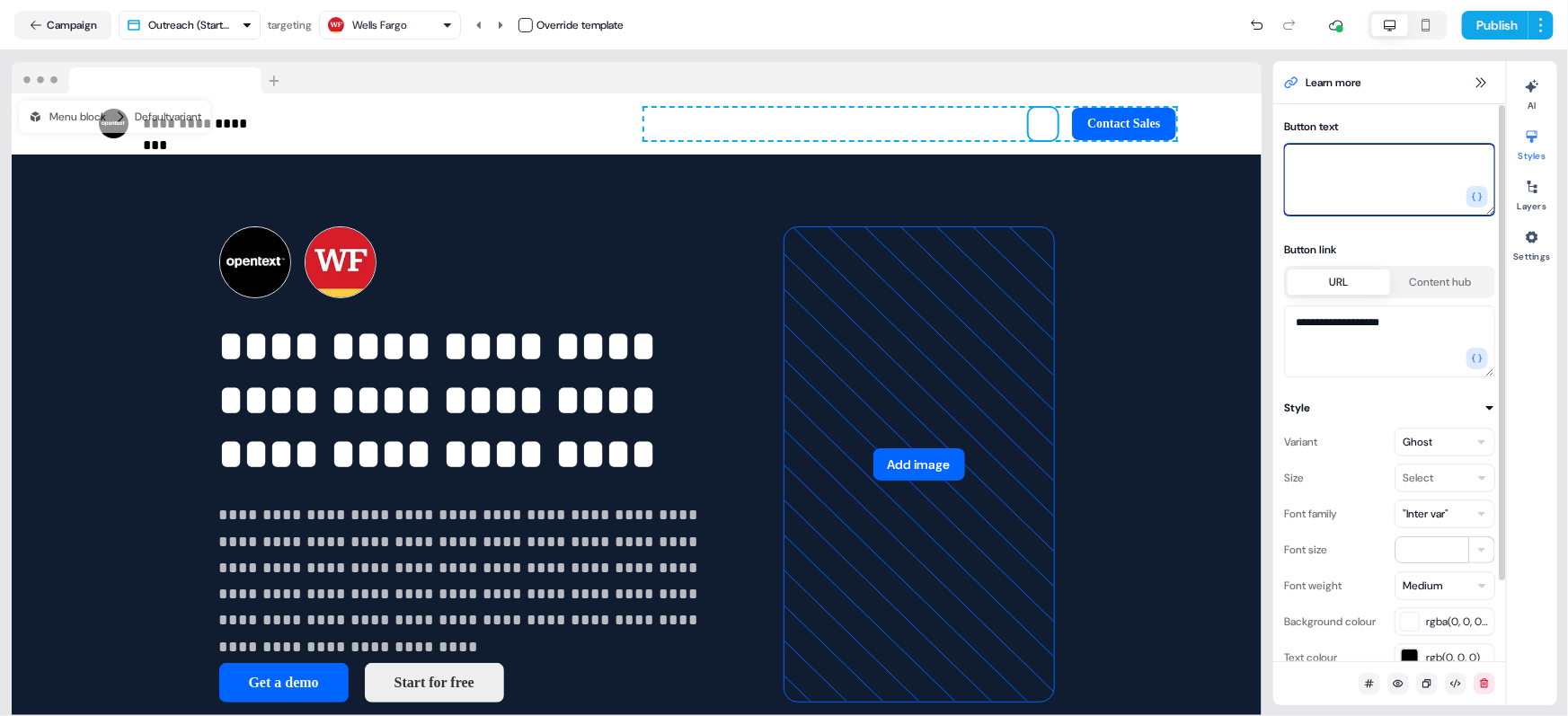 click on "Button text" at bounding box center [1389, 180] 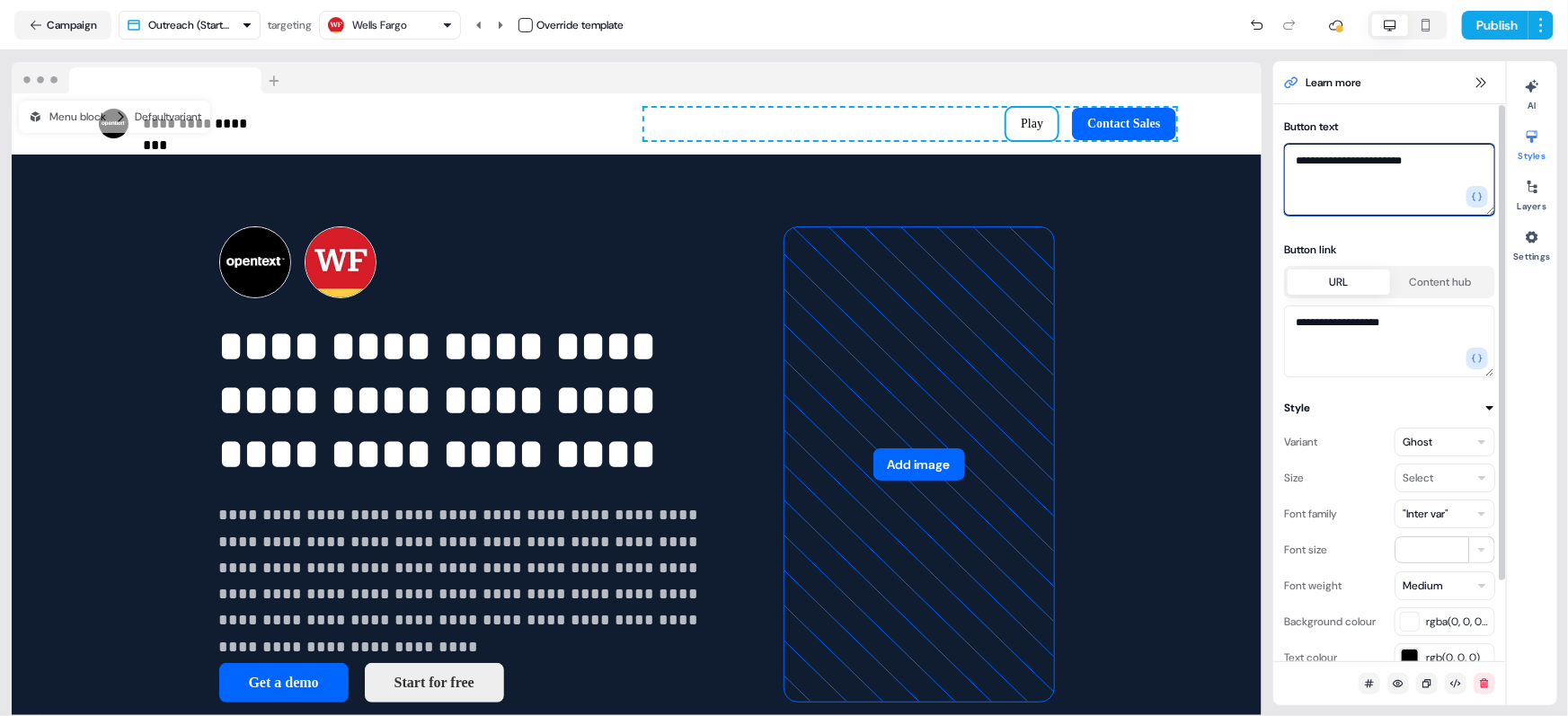 type on "**********" 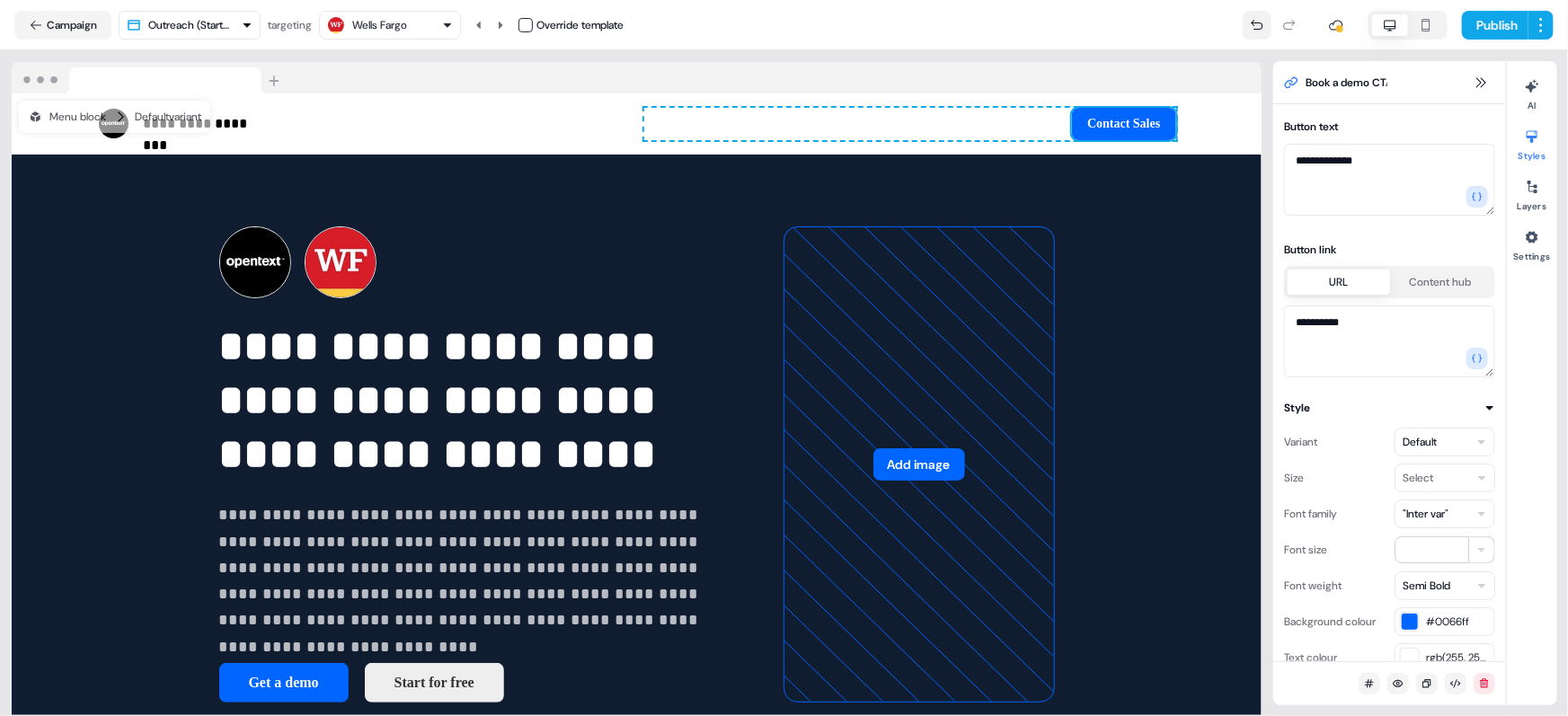 click 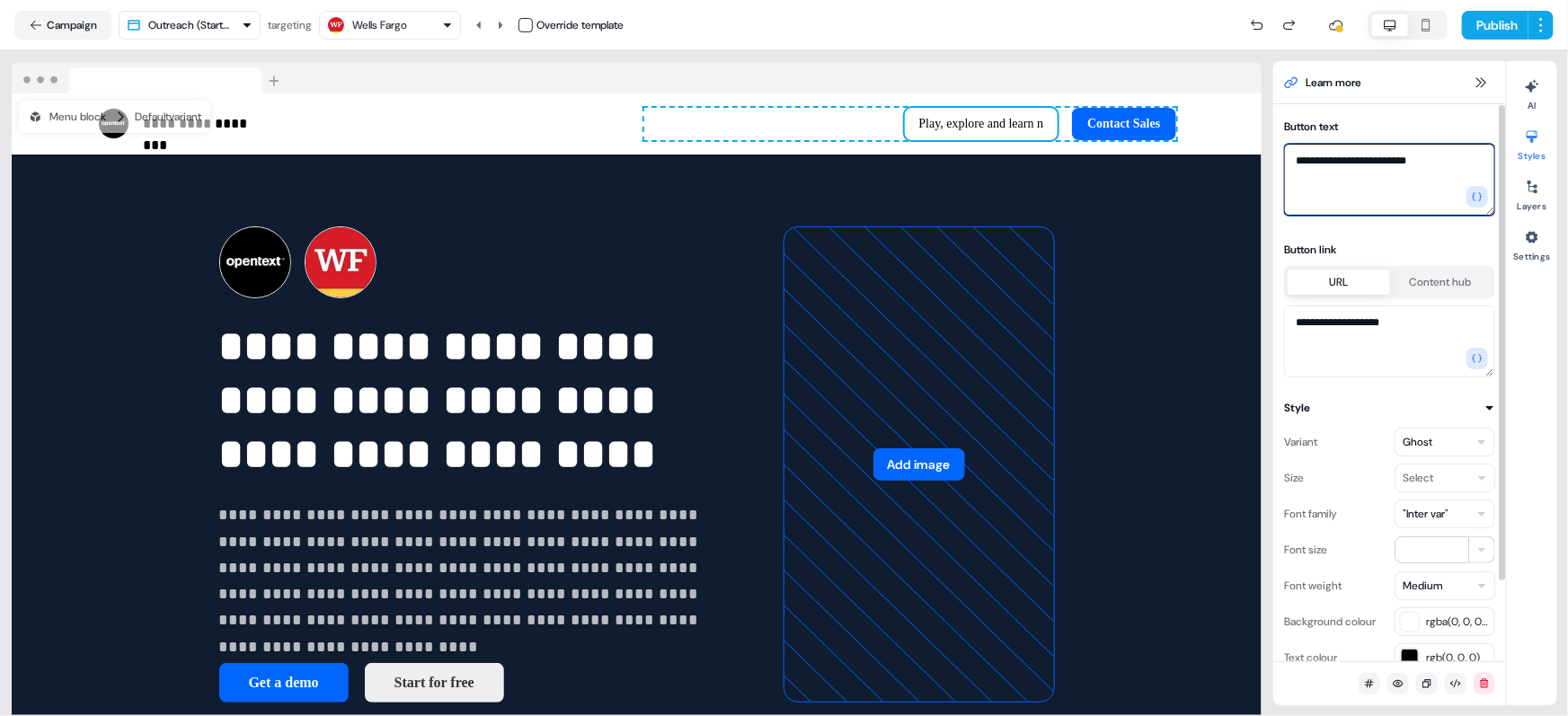 click on "**********" at bounding box center [1389, 180] 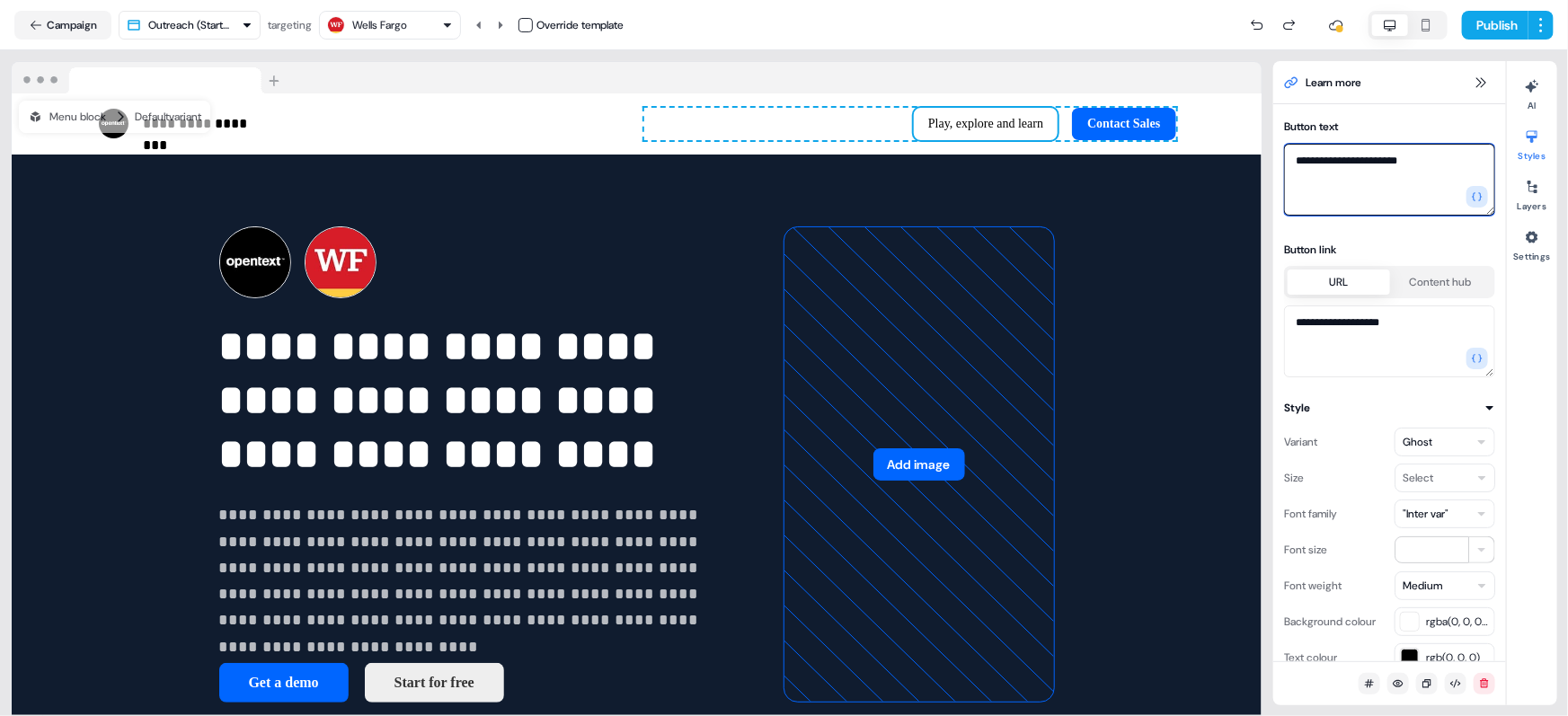 type on "**********" 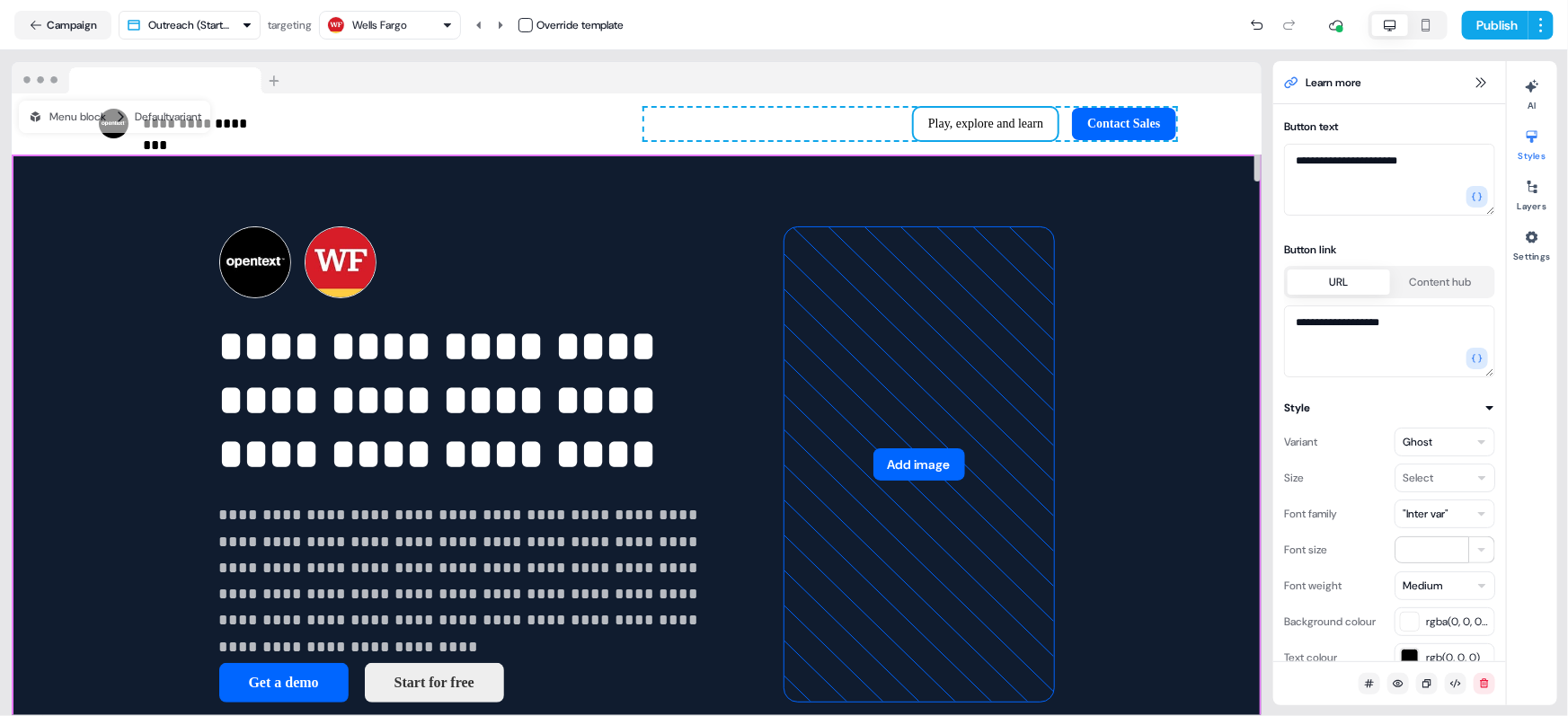 click on "**********" at bounding box center (636, 464) 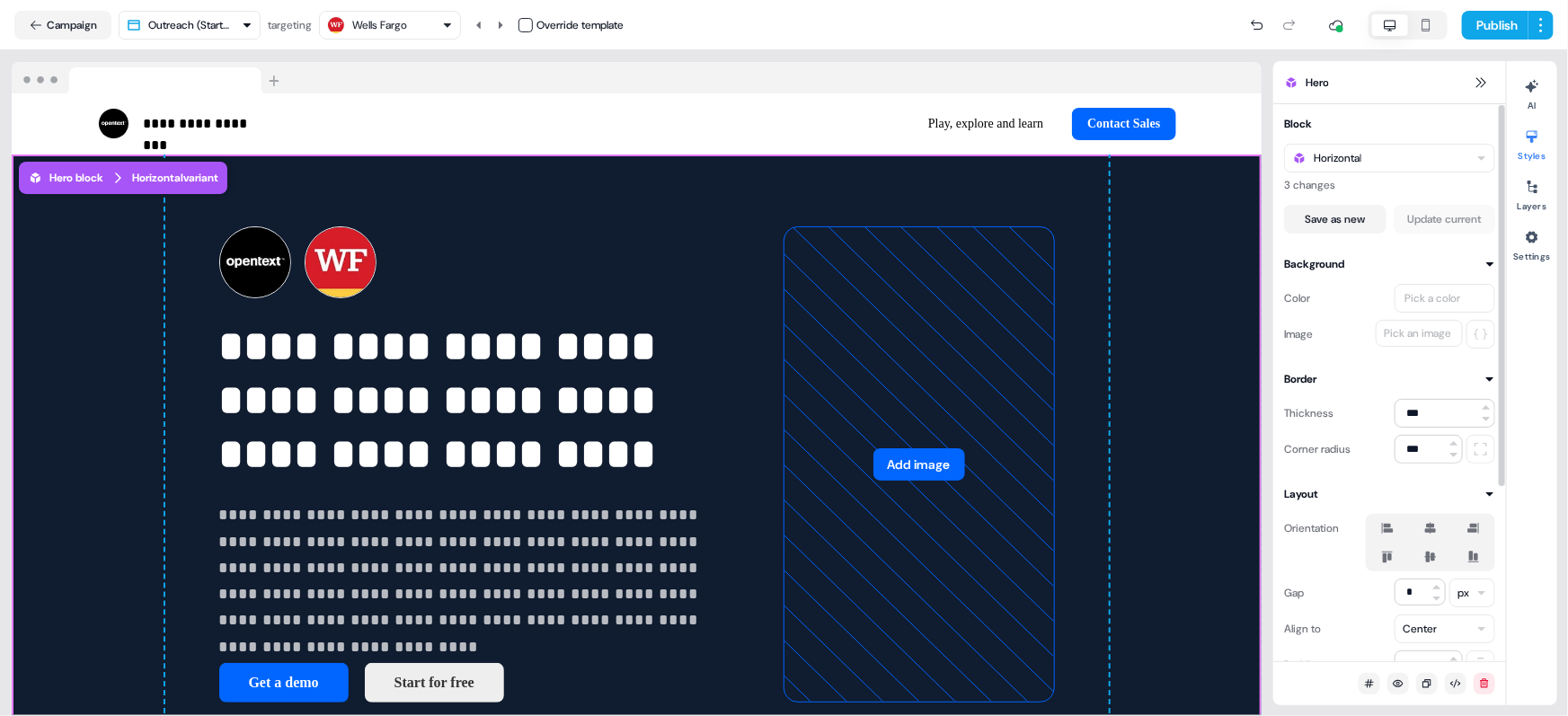 click on "Pick a color" at bounding box center (1432, 298) 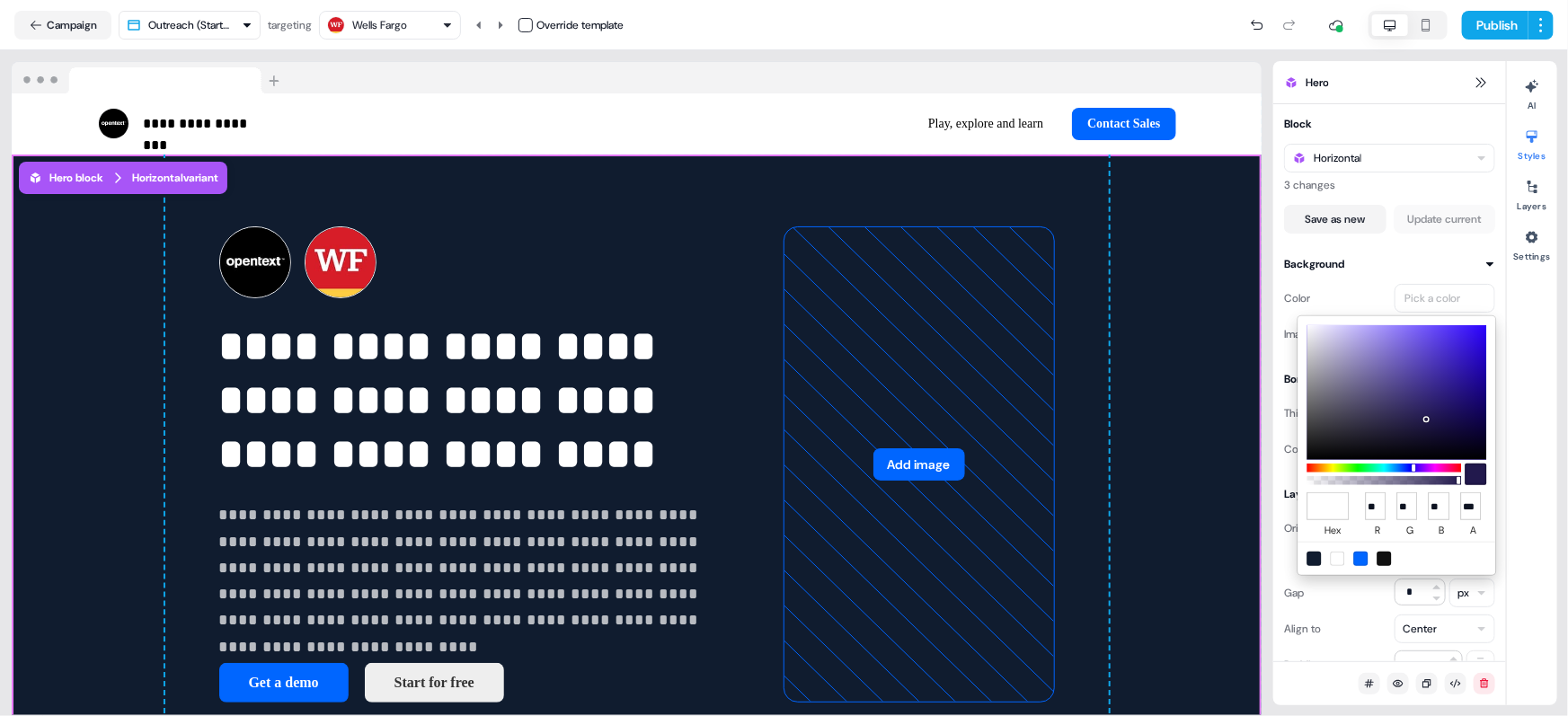 type on "*******" 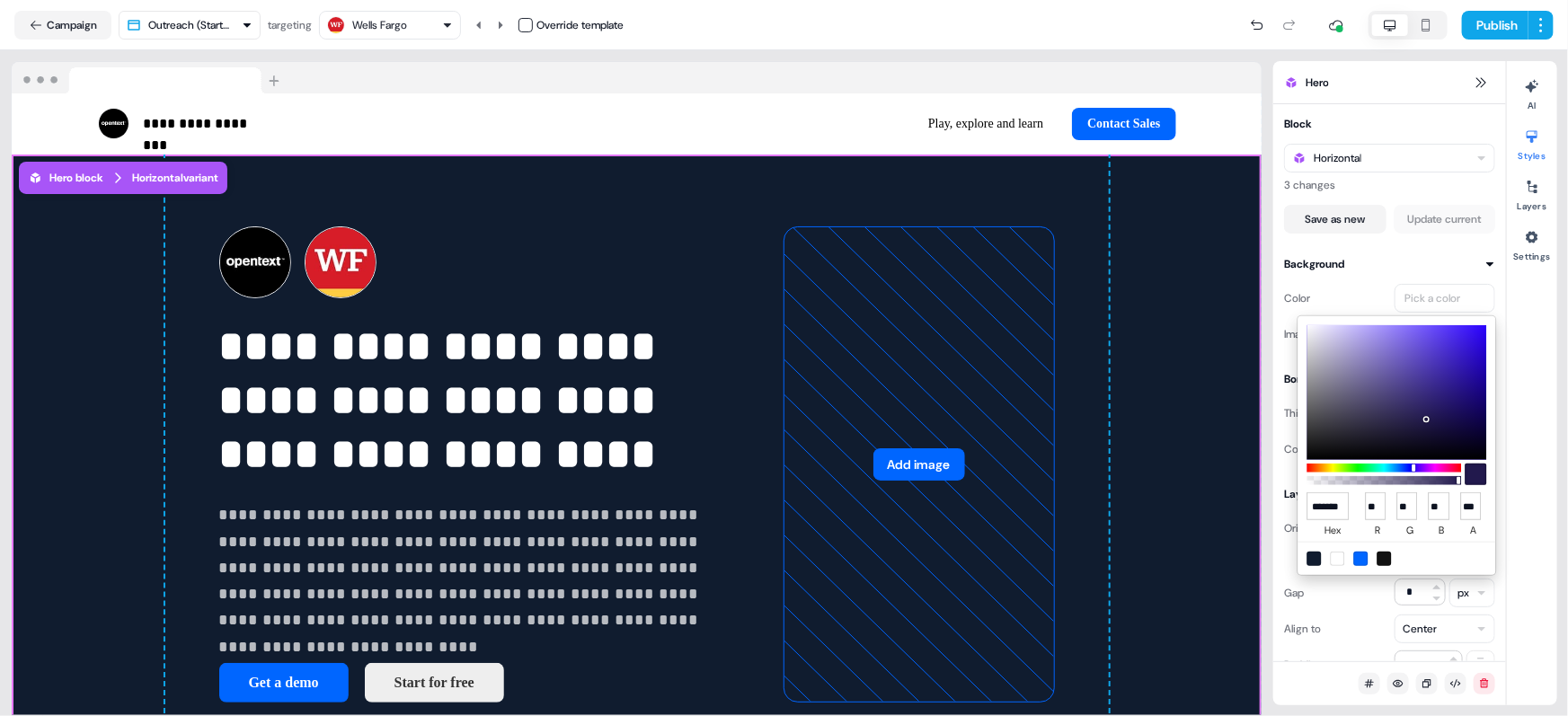 scroll, scrollTop: 0, scrollLeft: 4, axis: horizontal 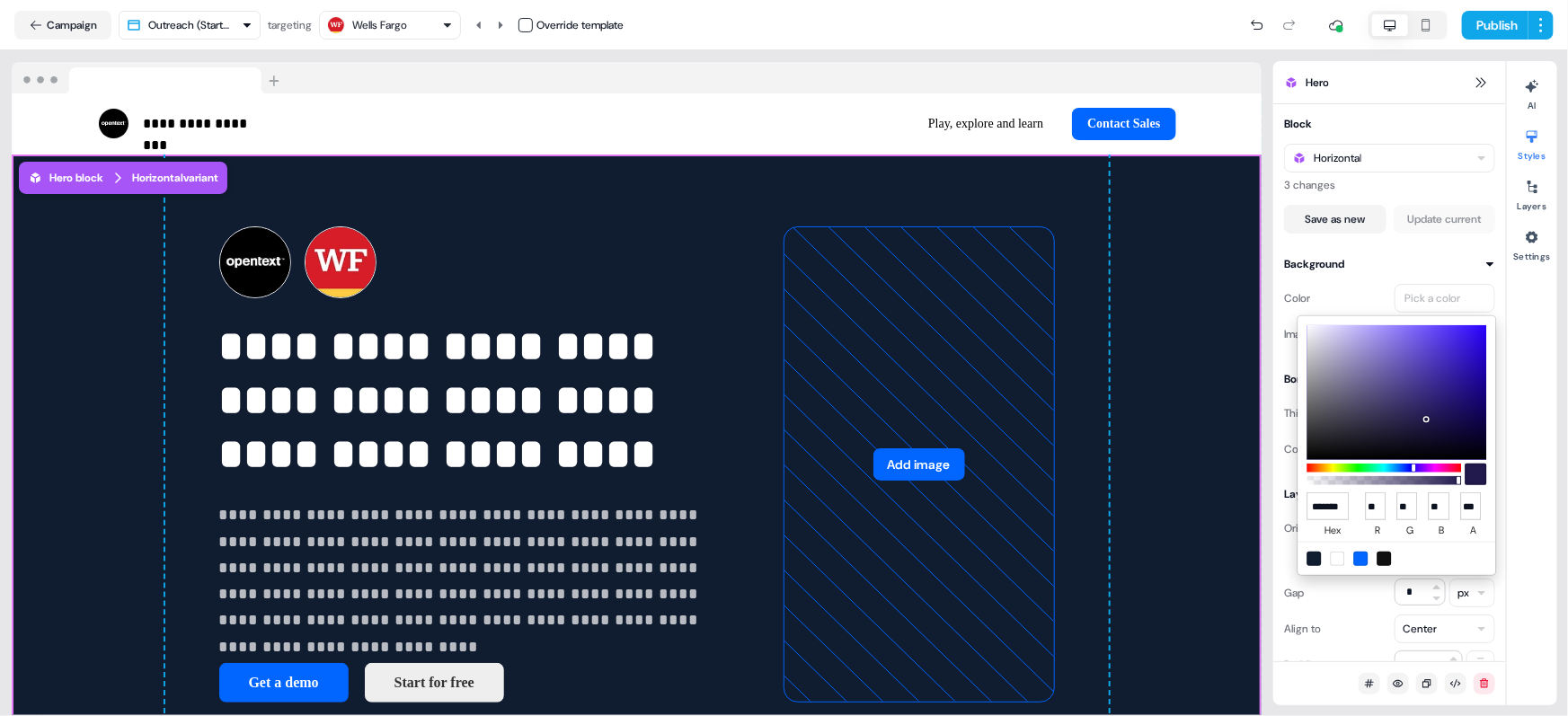 type on "**" 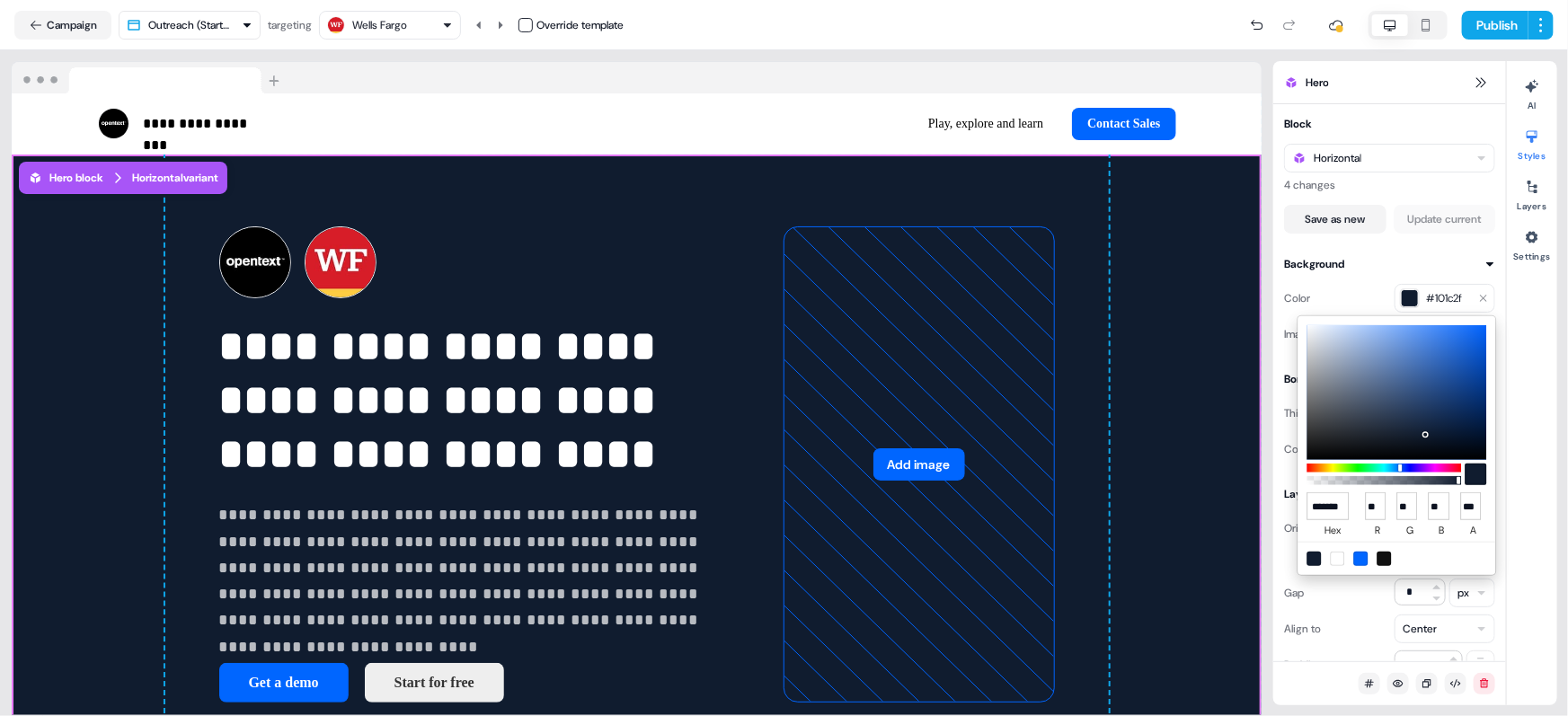 type on "******" 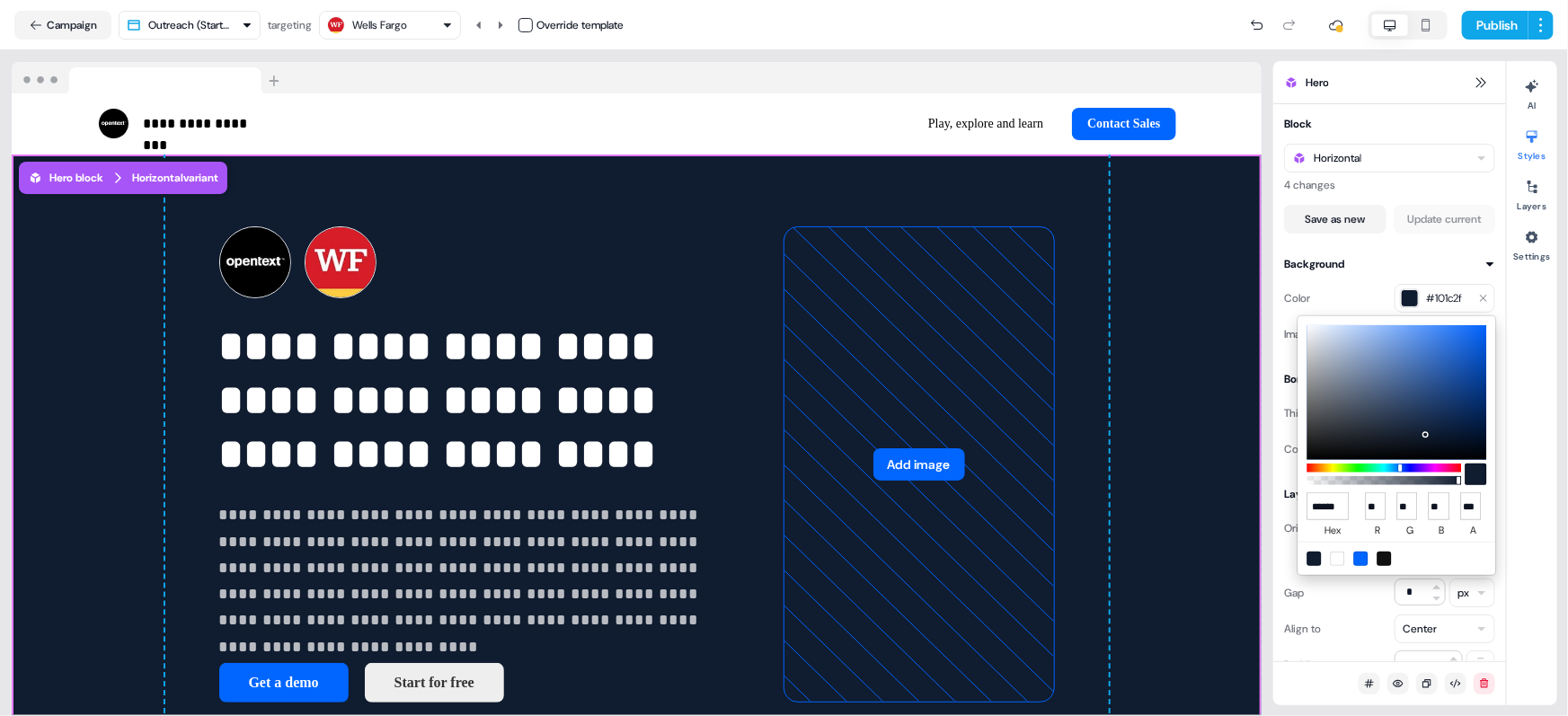 click on "**********" at bounding box center [784, 358] 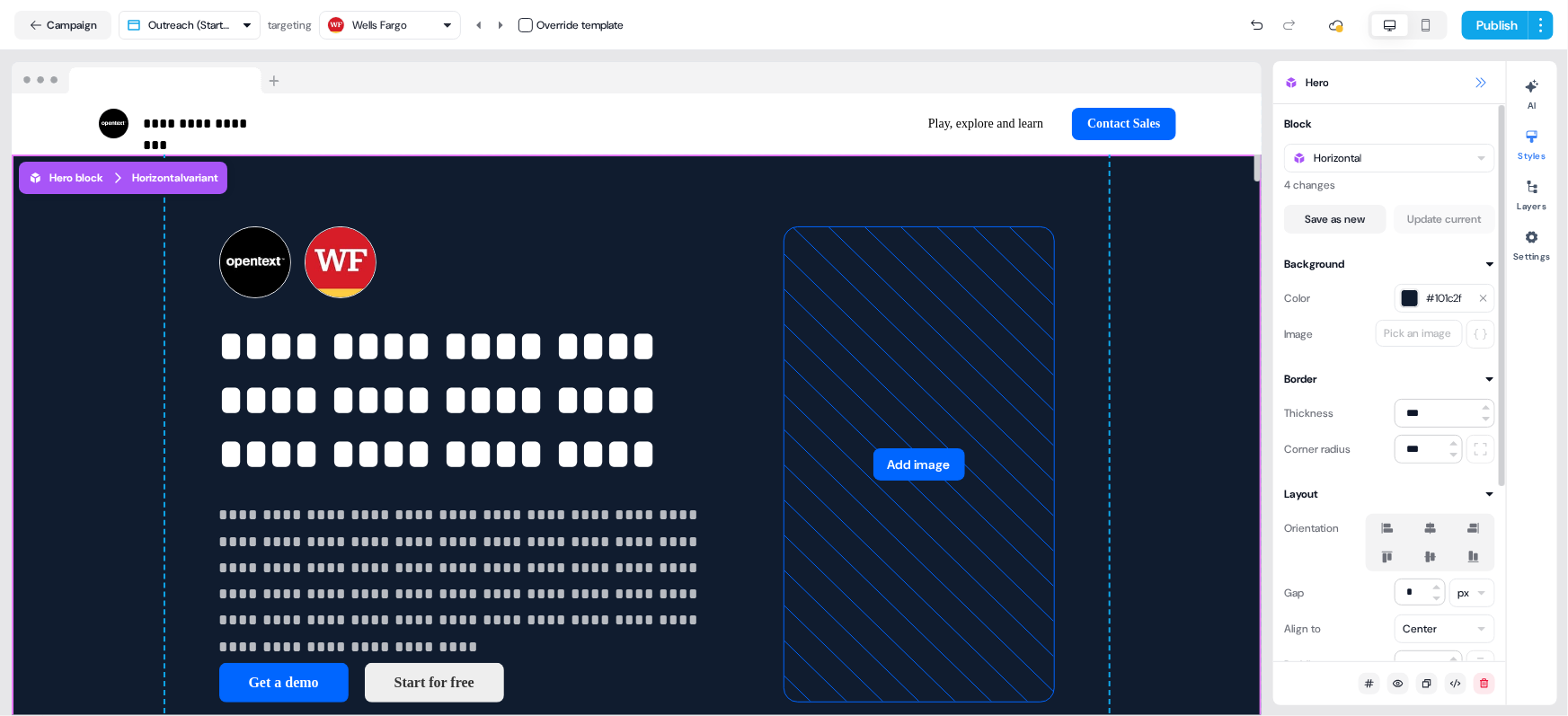 click 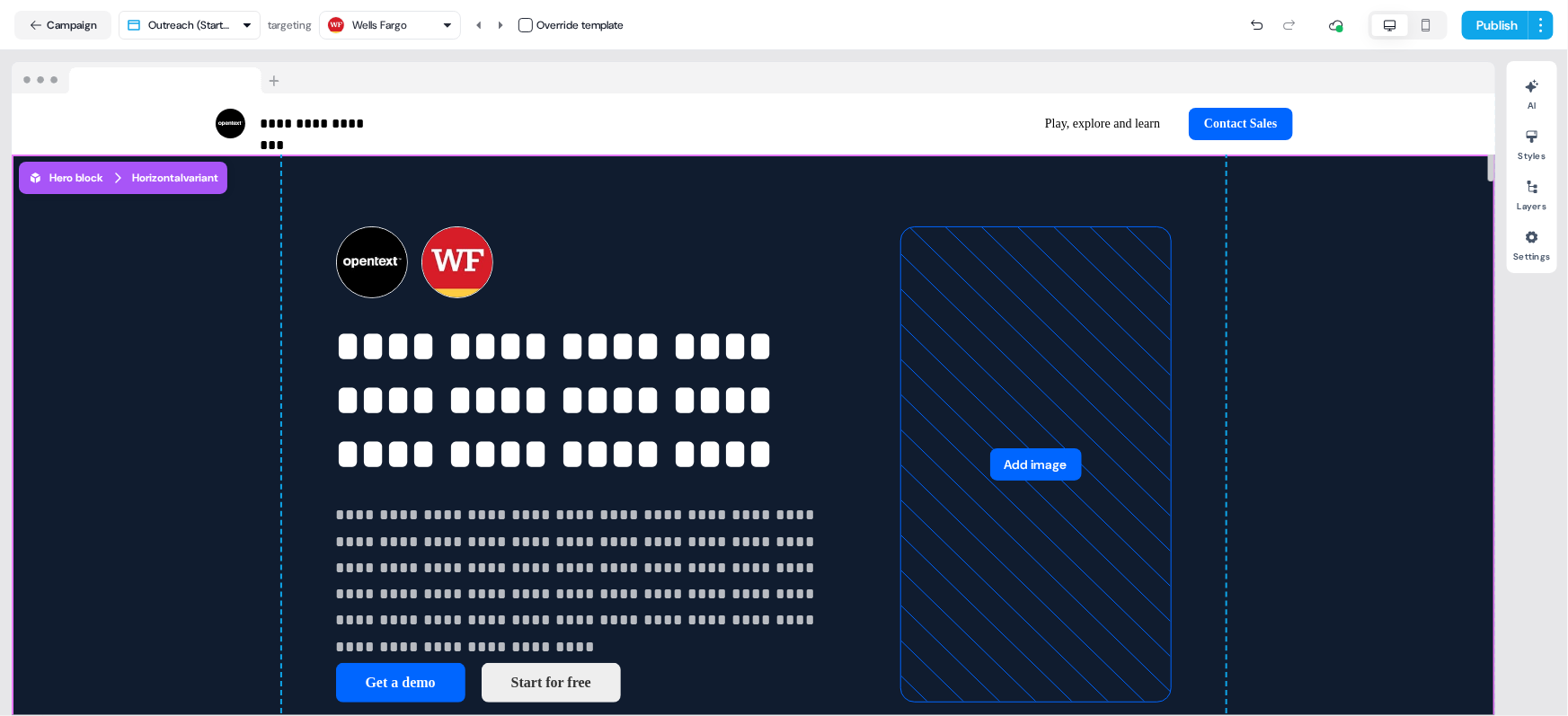 click at bounding box center [372, 262] 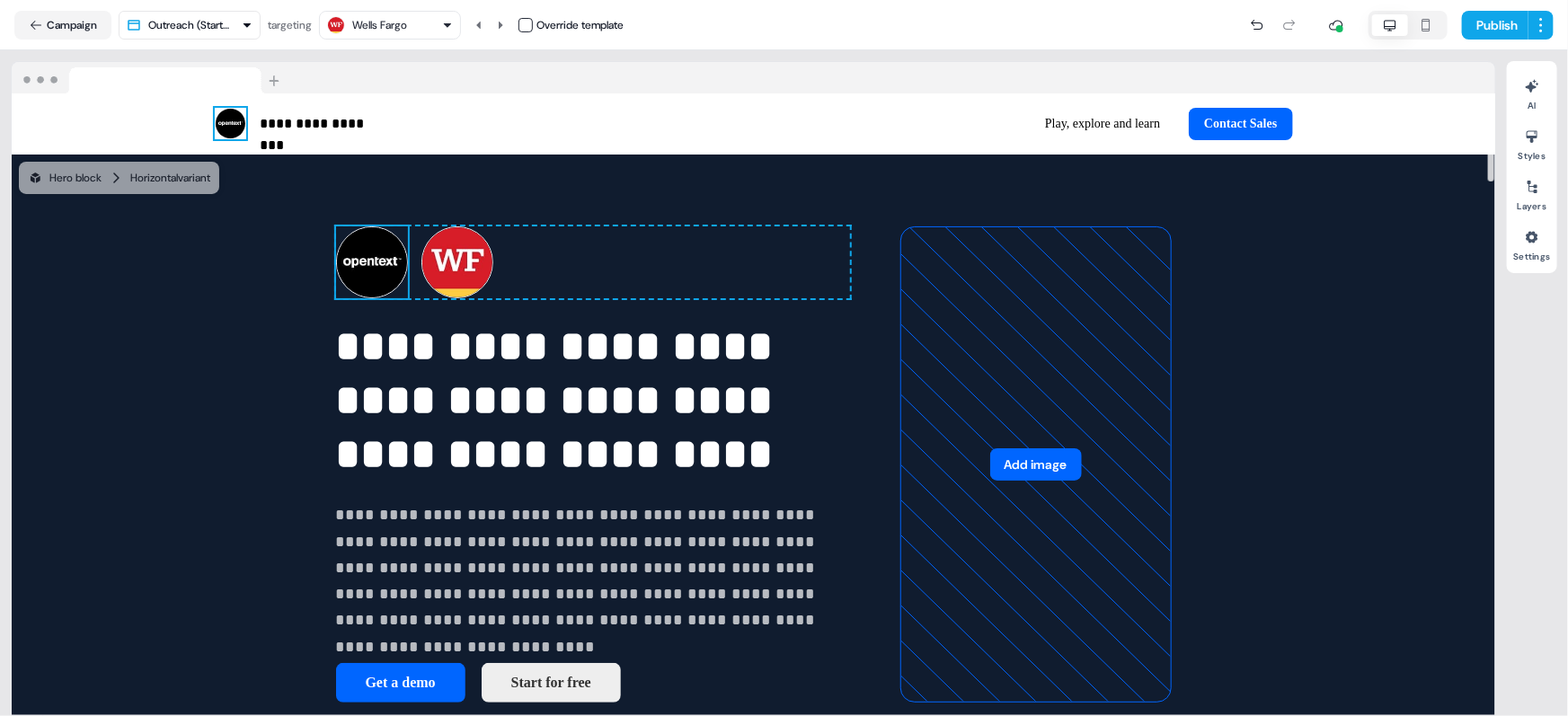 click at bounding box center [230, 123] 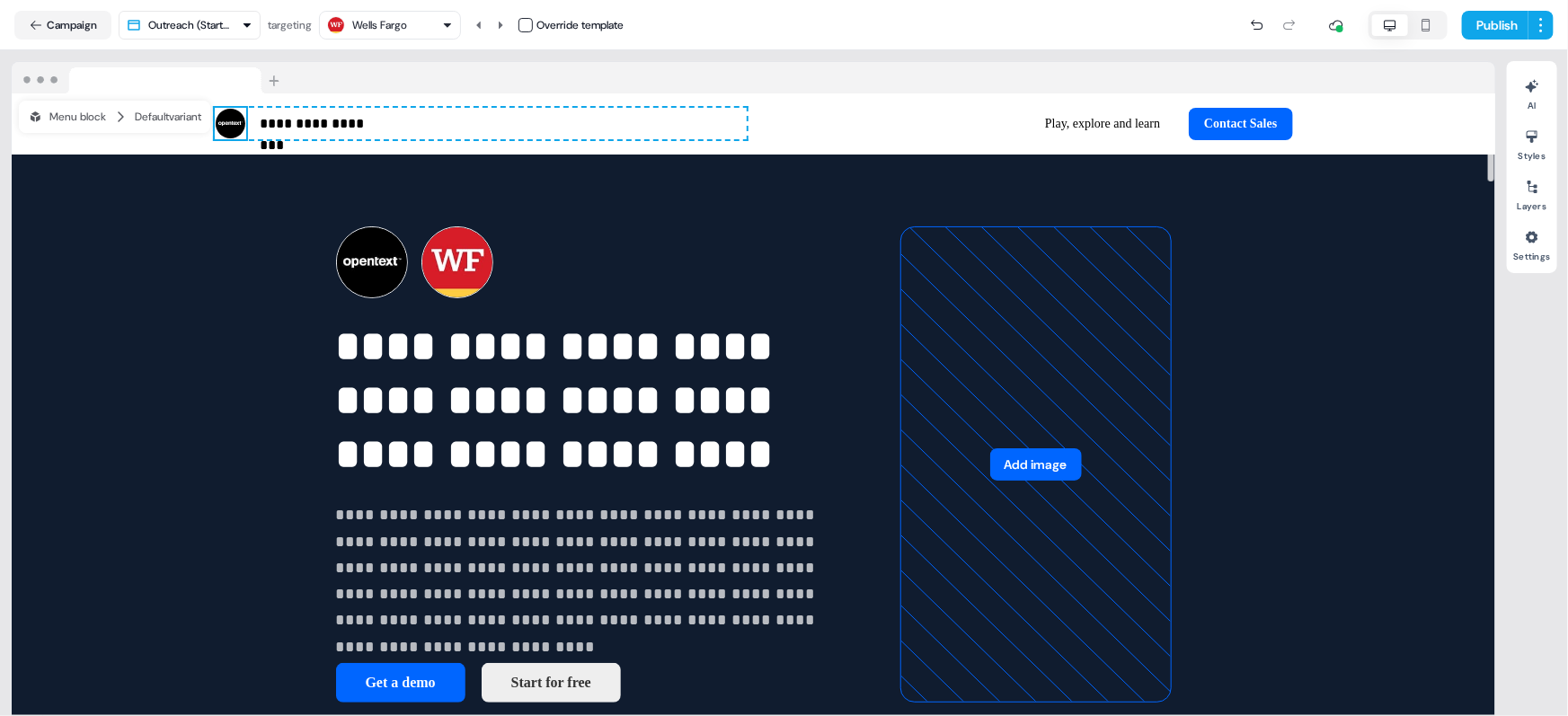 click at bounding box center [230, 123] 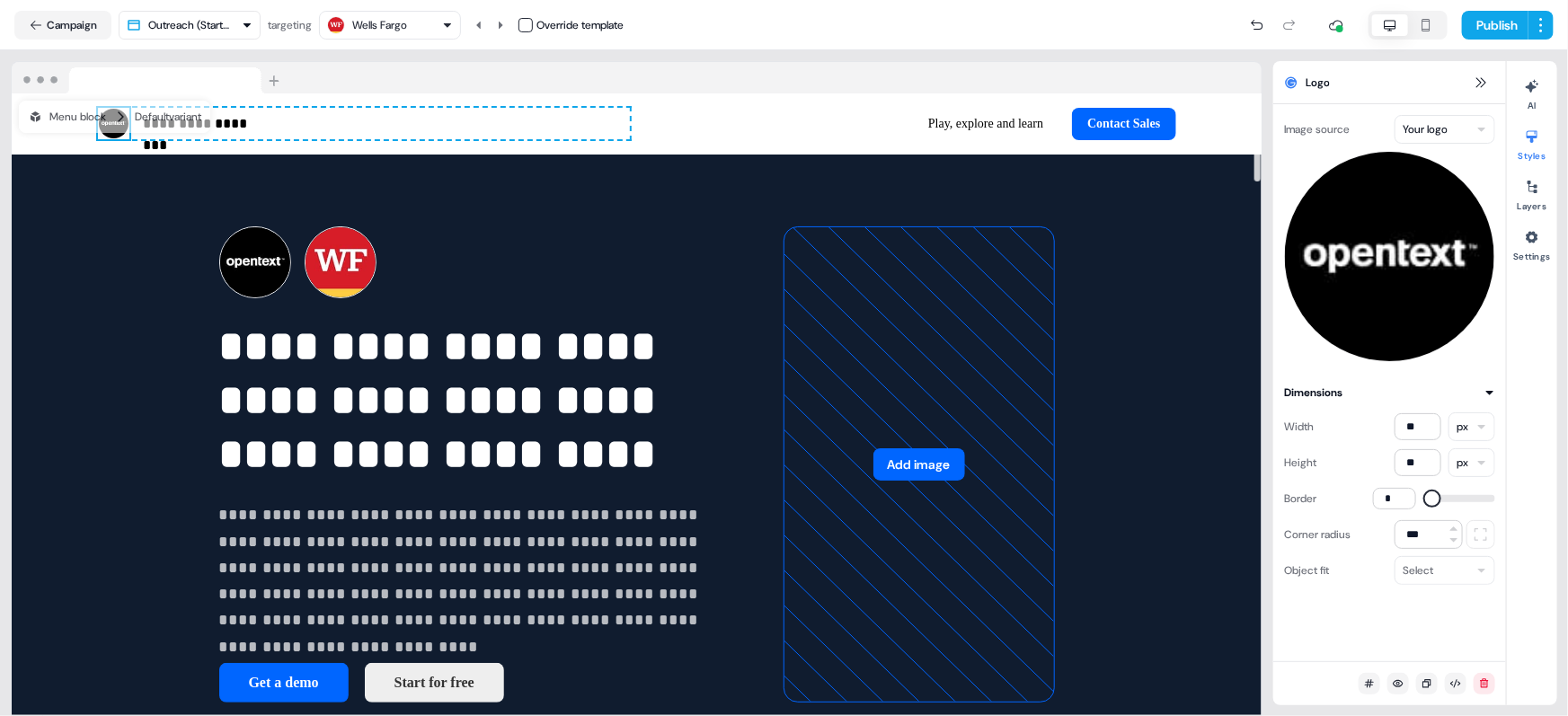click on "**********" at bounding box center [784, 358] 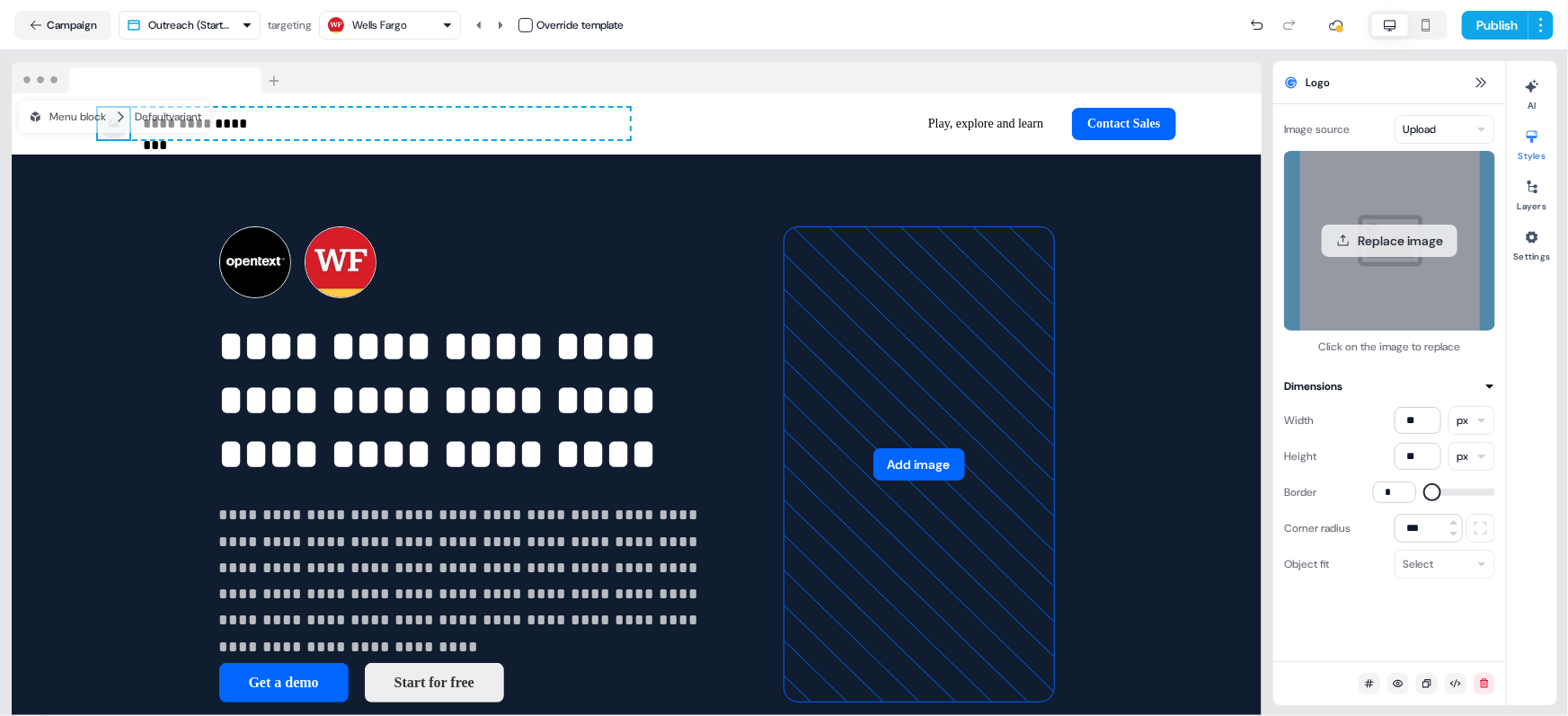 click on "Replace image" at bounding box center (1389, 241) 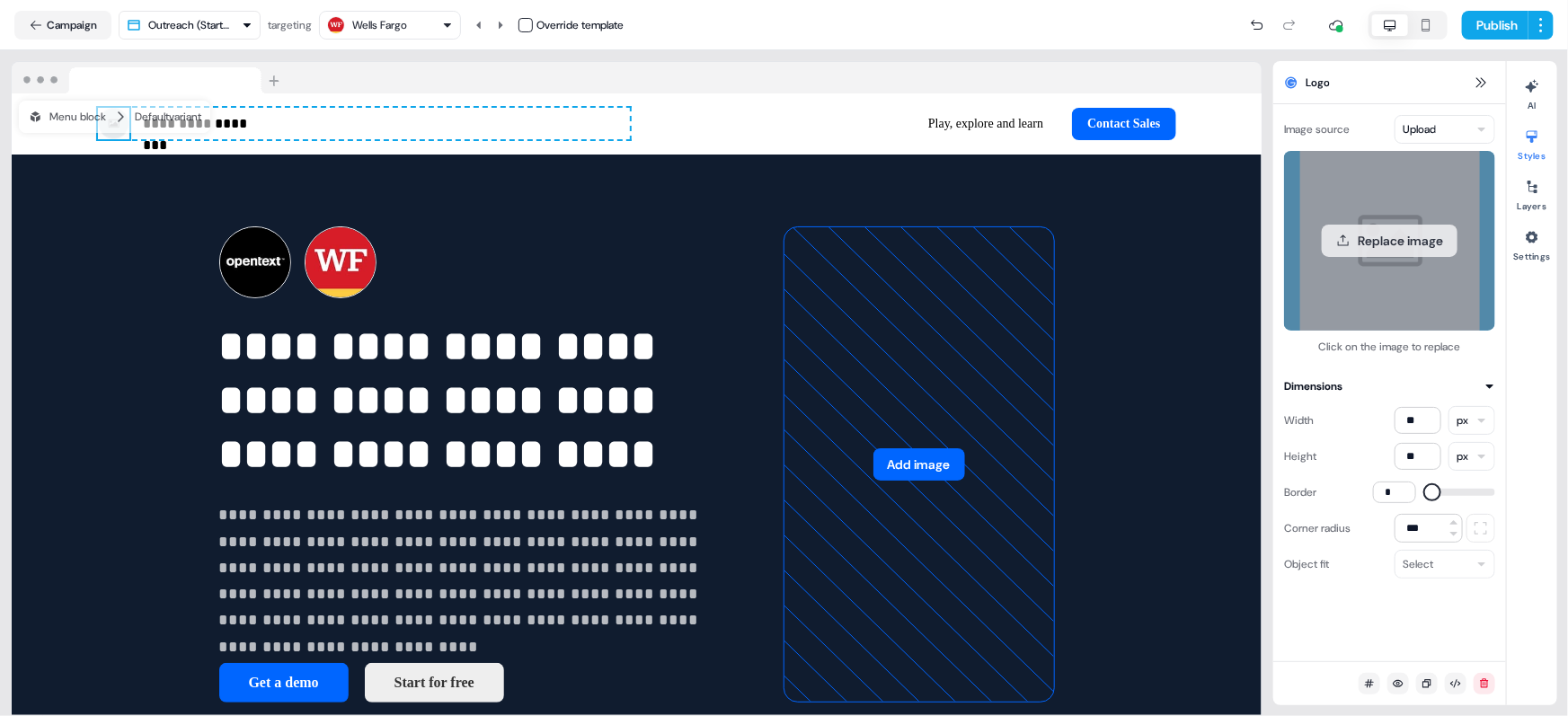 click on "Replace image" at bounding box center (1389, 241) 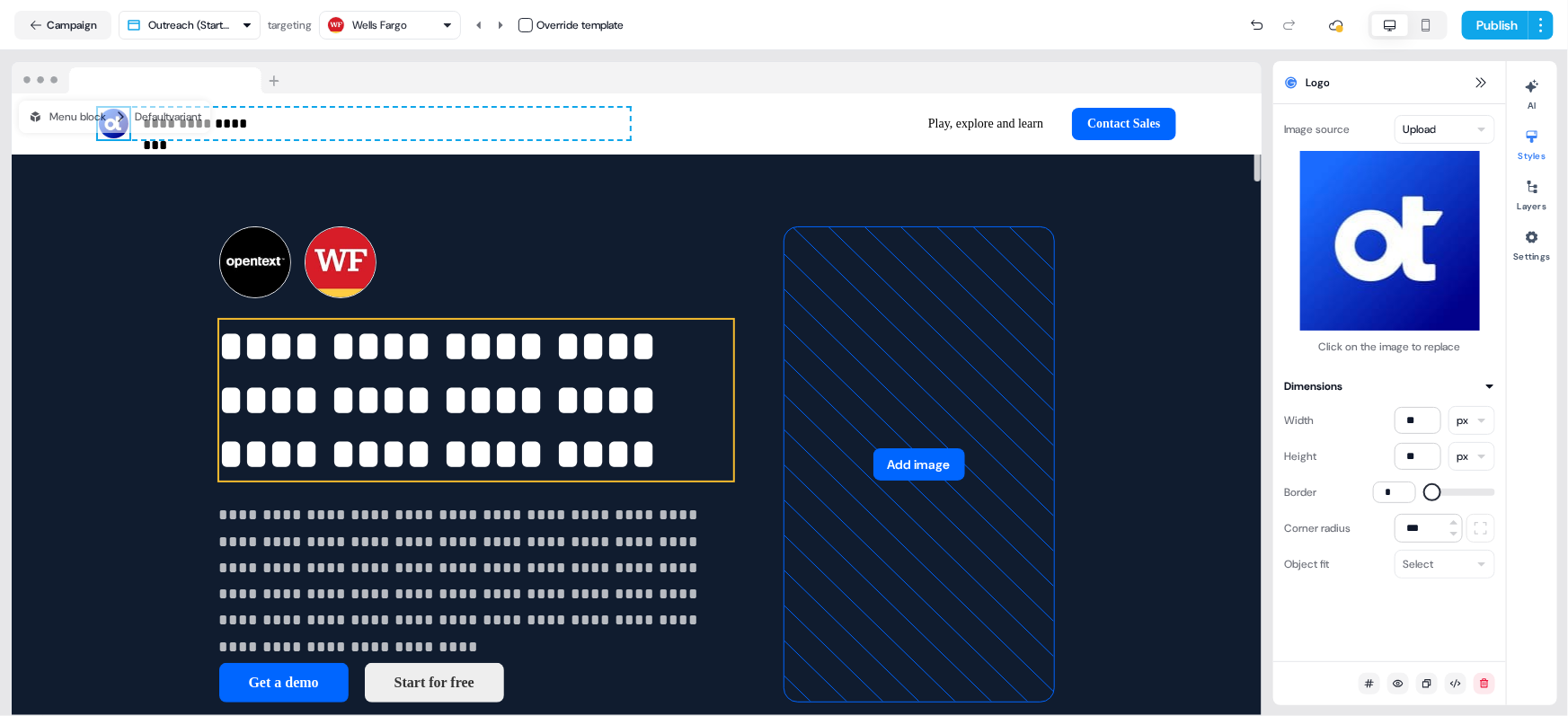 click on "**********" at bounding box center (476, 401) 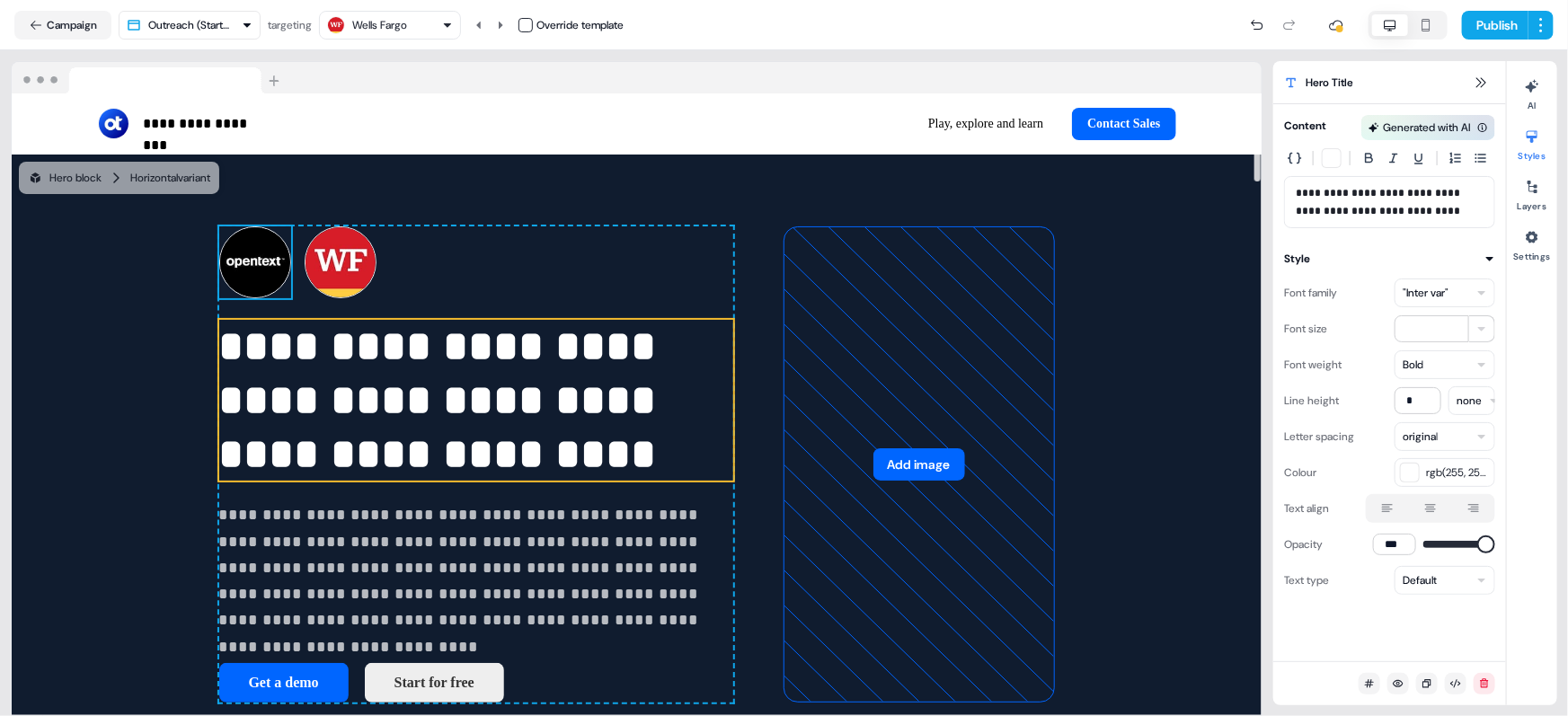 click at bounding box center (255, 262) 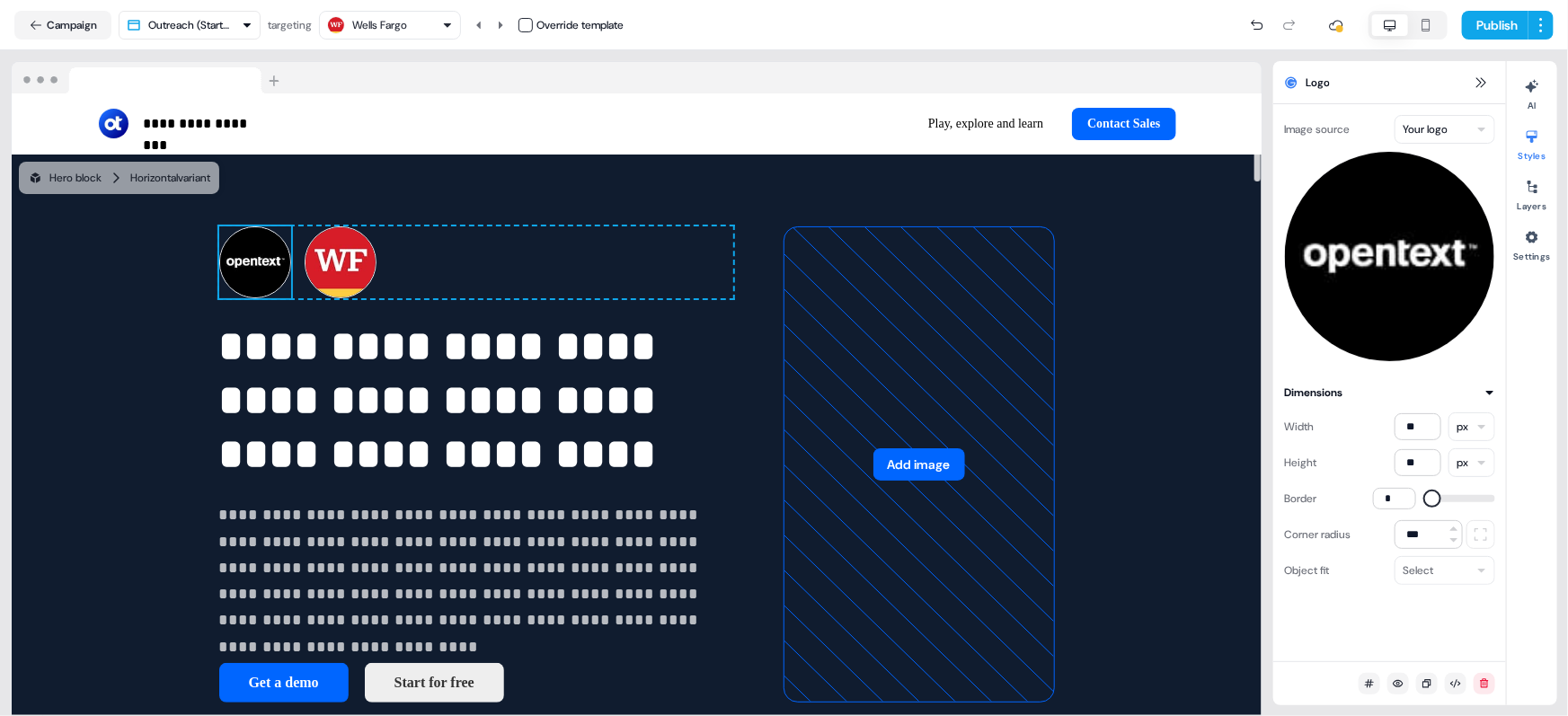 click on "**********" at bounding box center [784, 358] 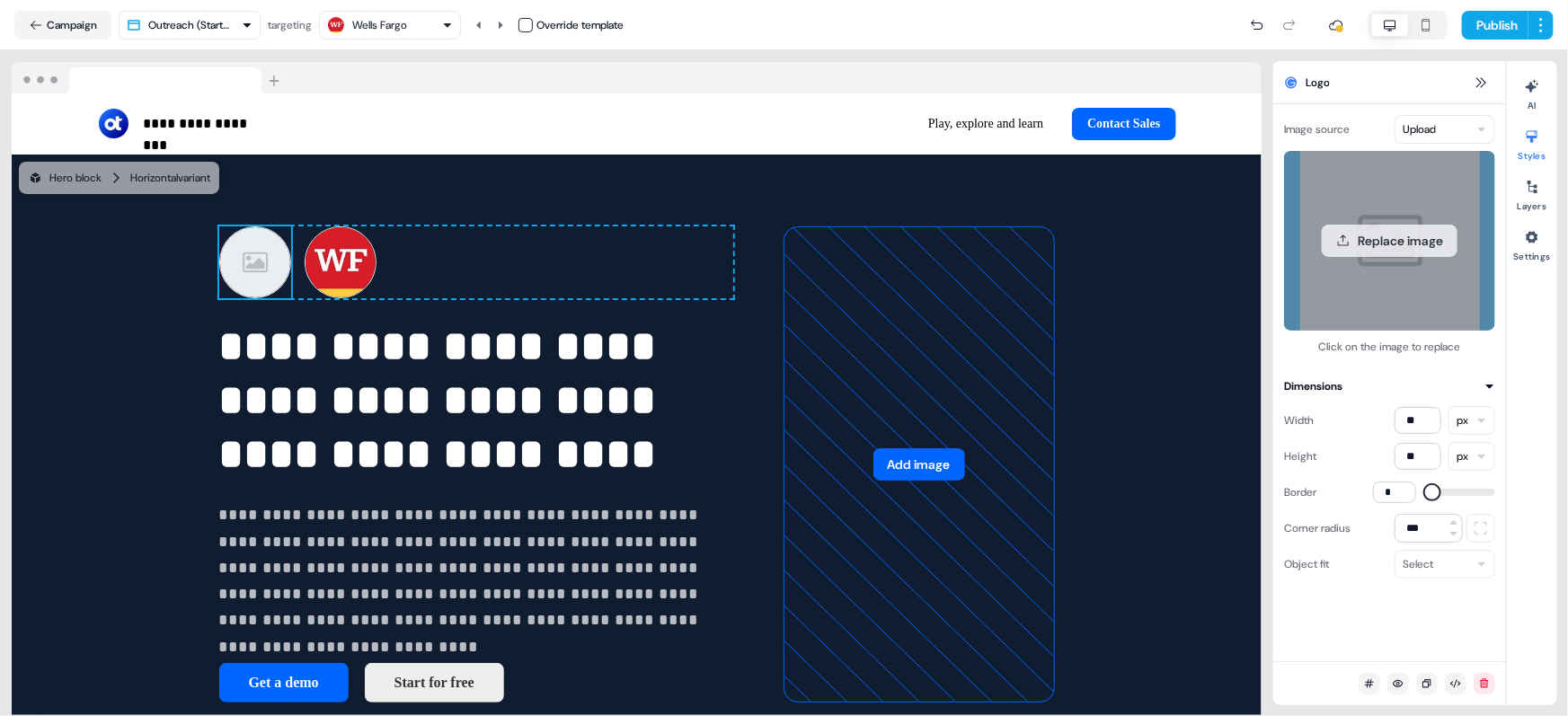 click on "Replace image" at bounding box center [1389, 241] 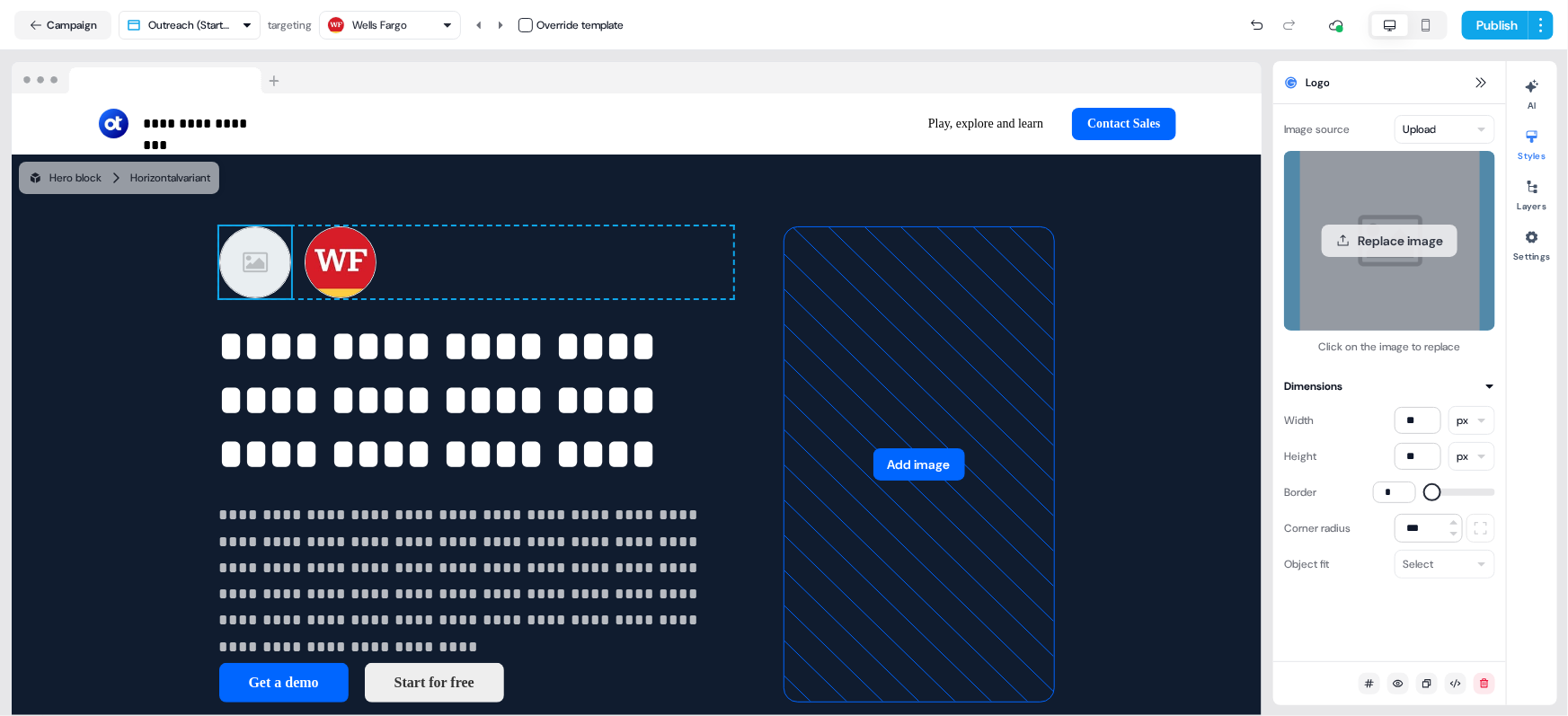 click on "Replace image" at bounding box center [1389, 241] 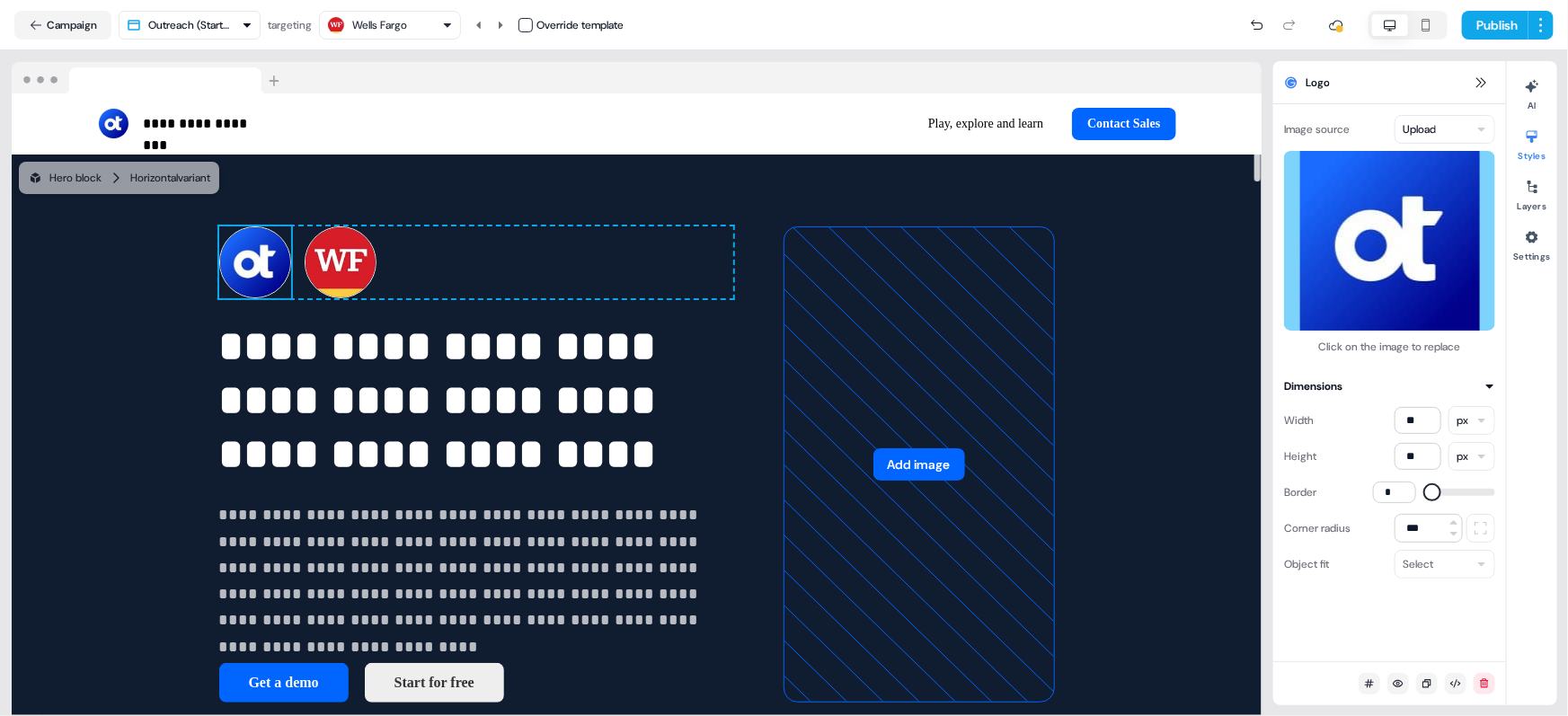 click at bounding box center (255, 262) 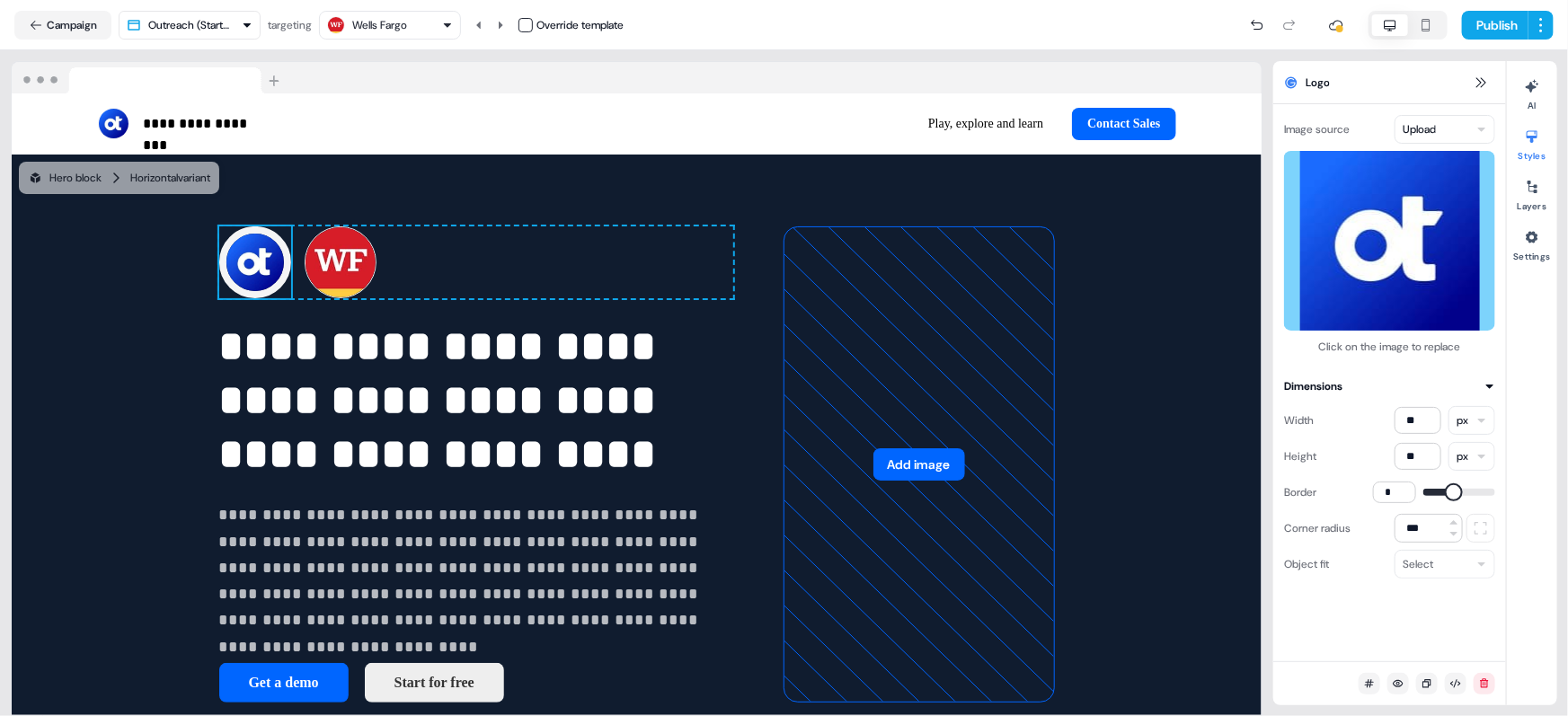 type on "*" 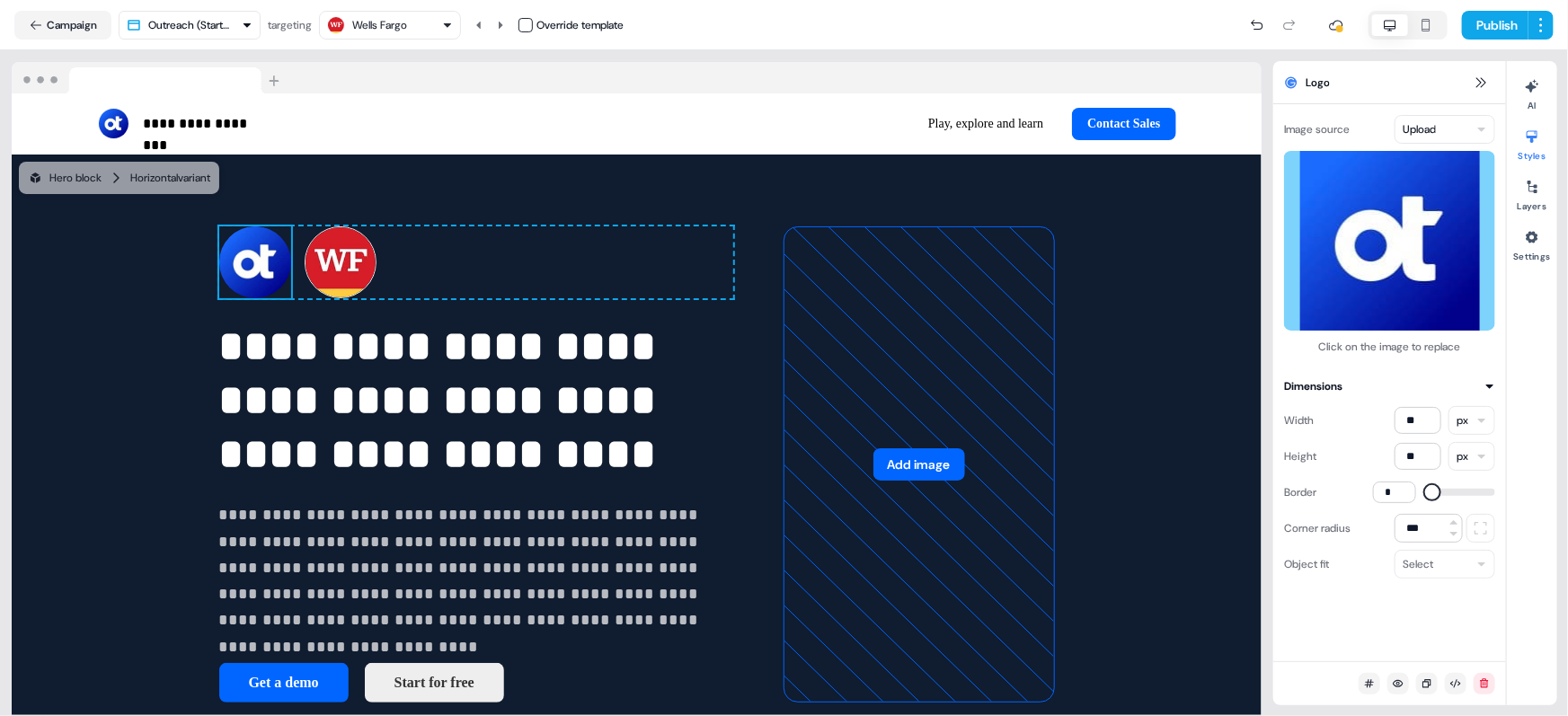 click at bounding box center [1432, 492] 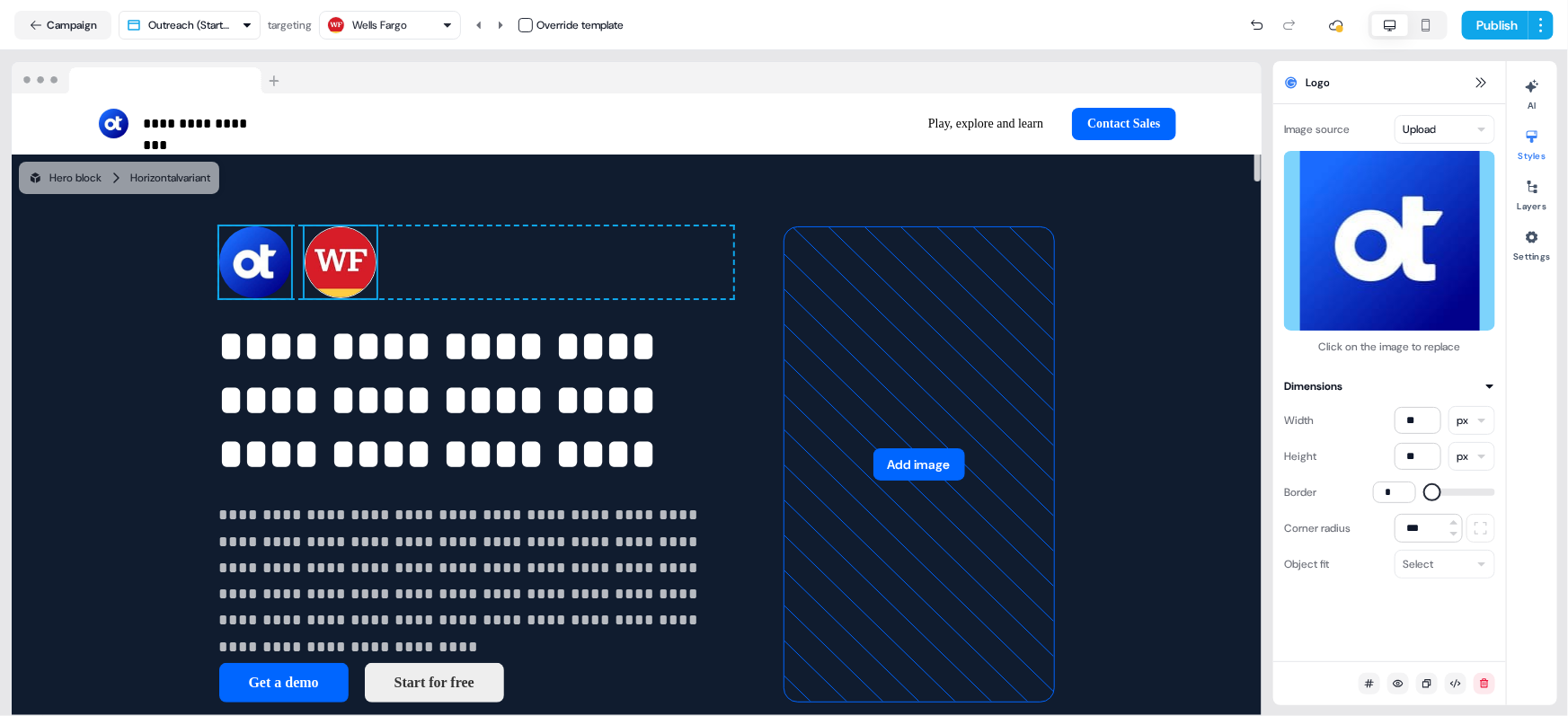 click at bounding box center [341, 262] 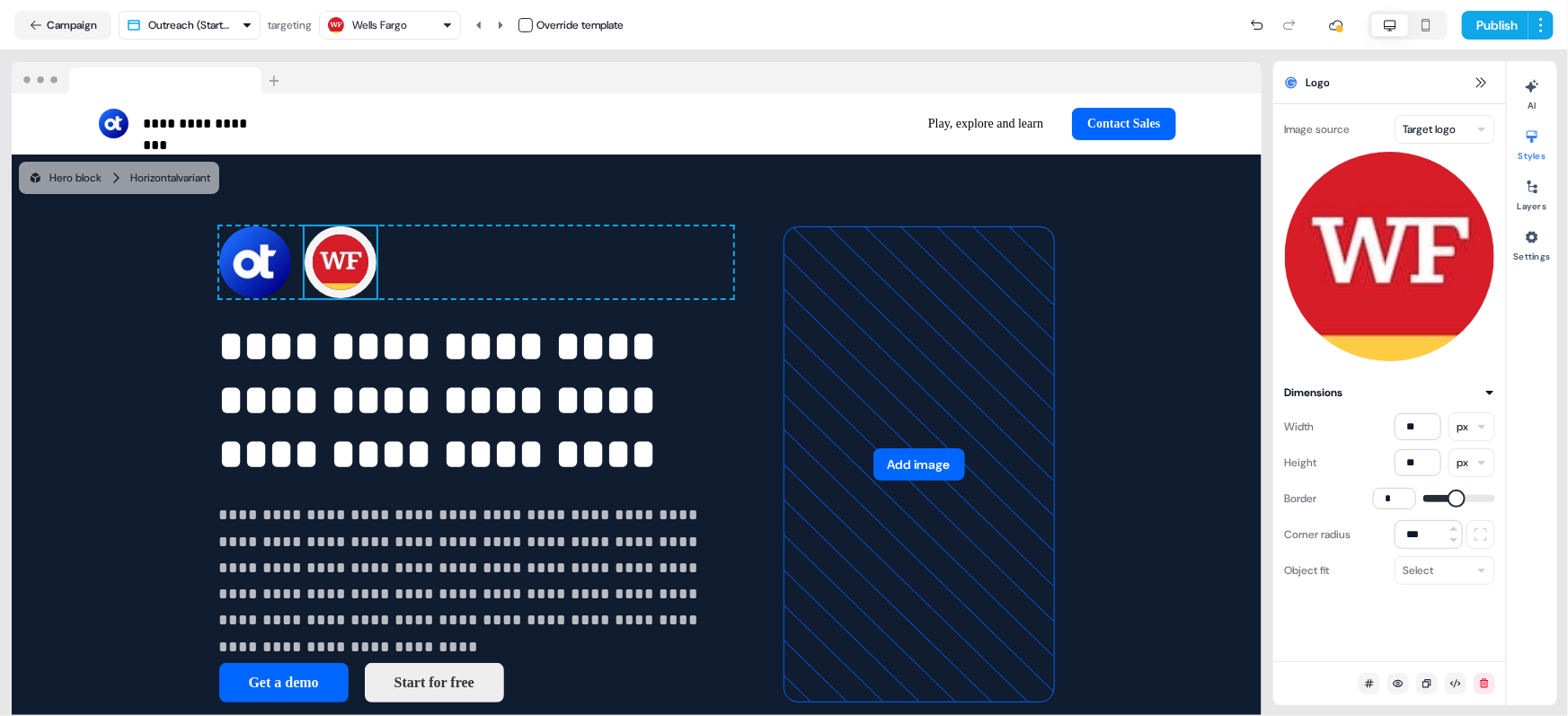 type on "*" 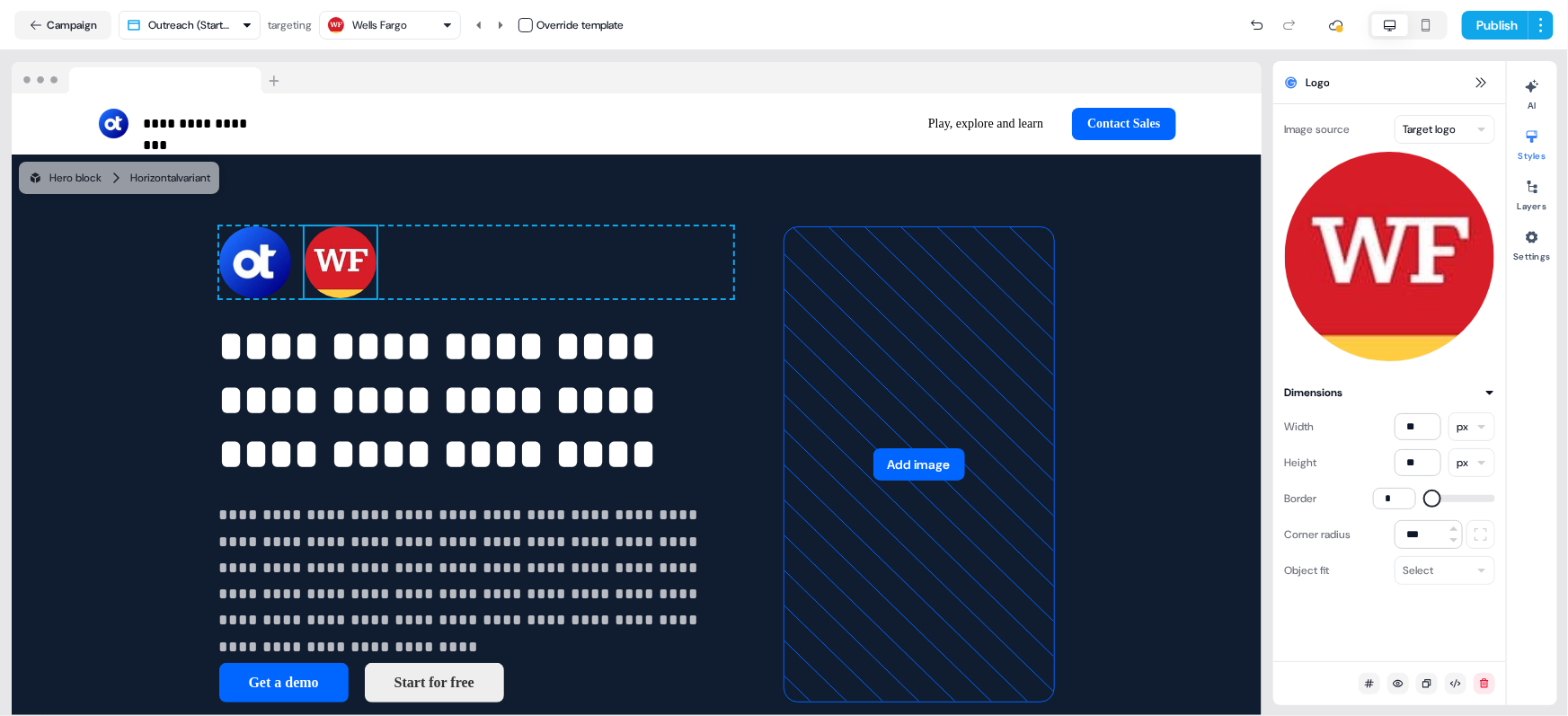 click at bounding box center [1432, 499] 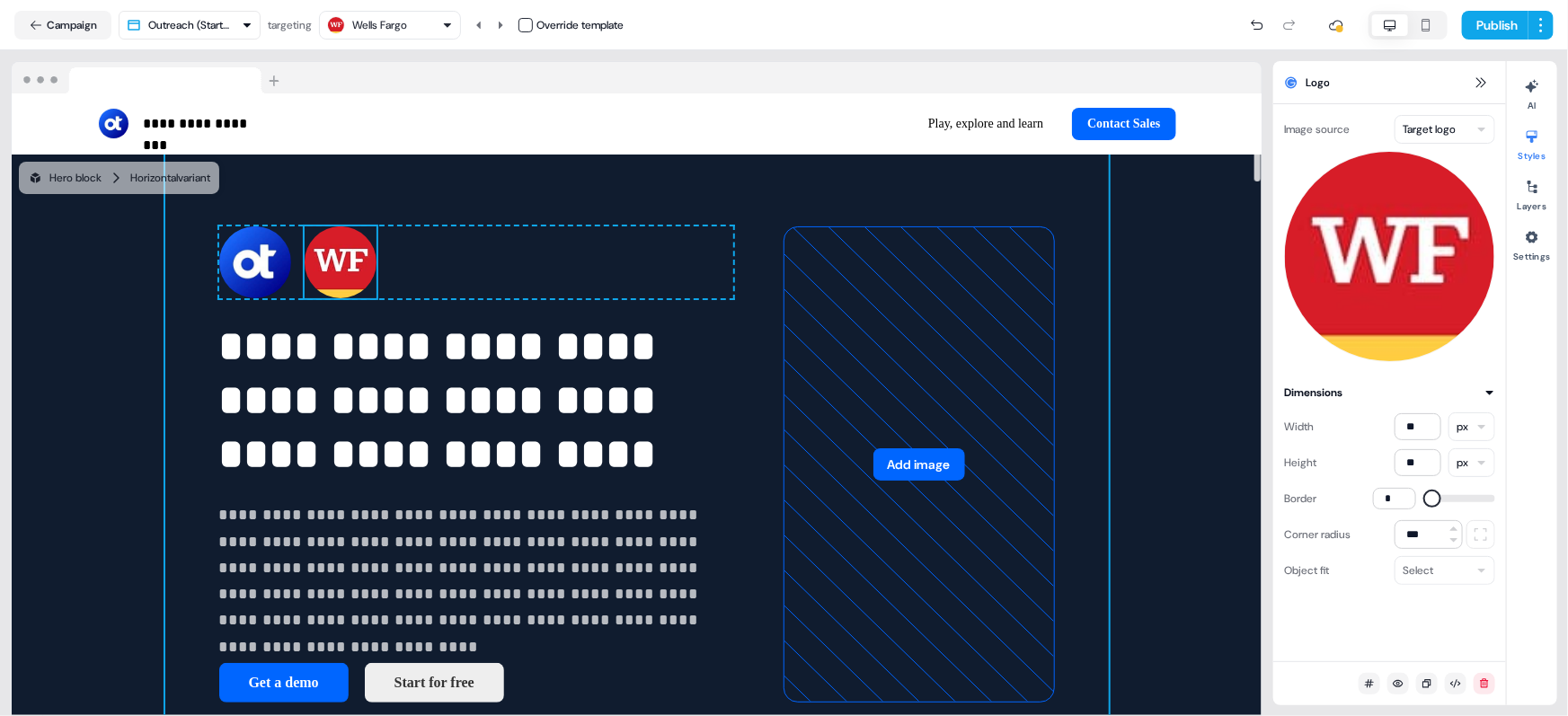click on "**********" at bounding box center (637, 464) 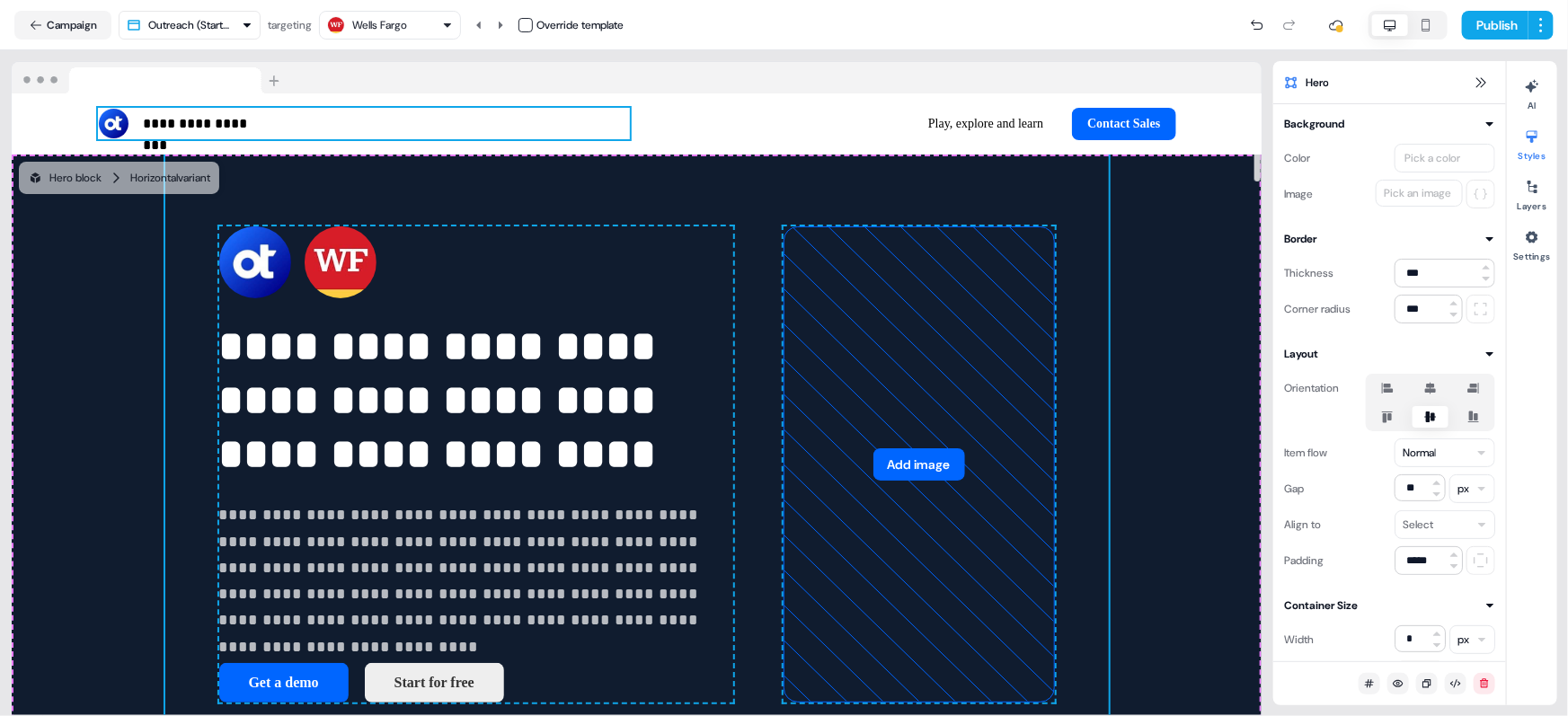 click on "**********" at bounding box center (364, 123) 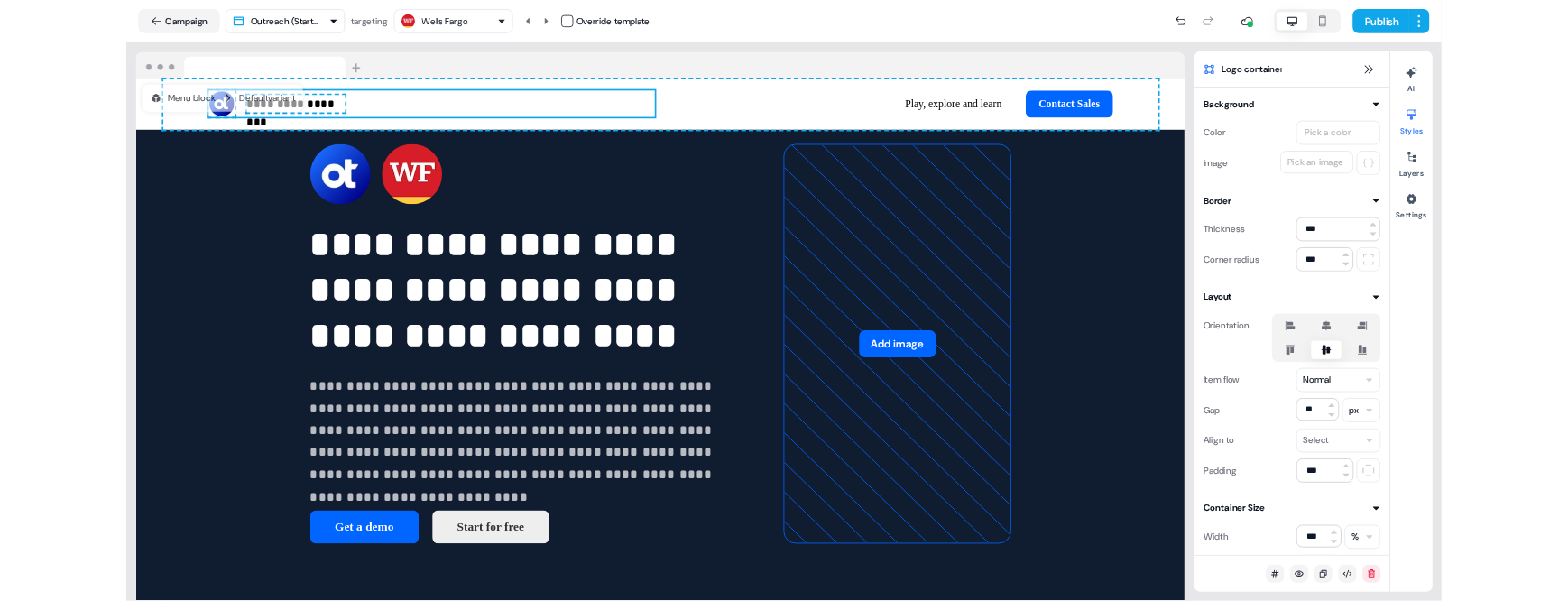 scroll, scrollTop: 59, scrollLeft: 0, axis: vertical 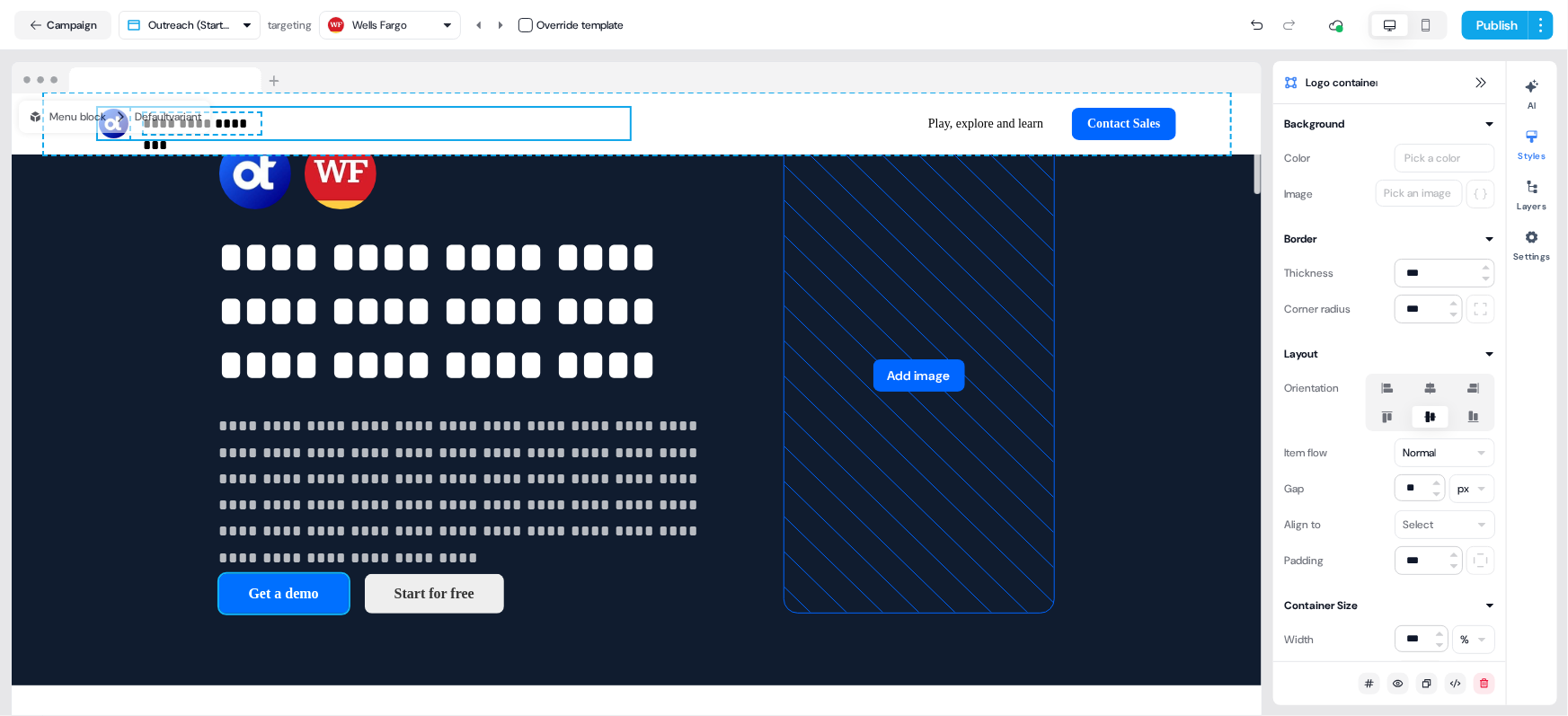 click on "Get a demo" at bounding box center [284, 594] 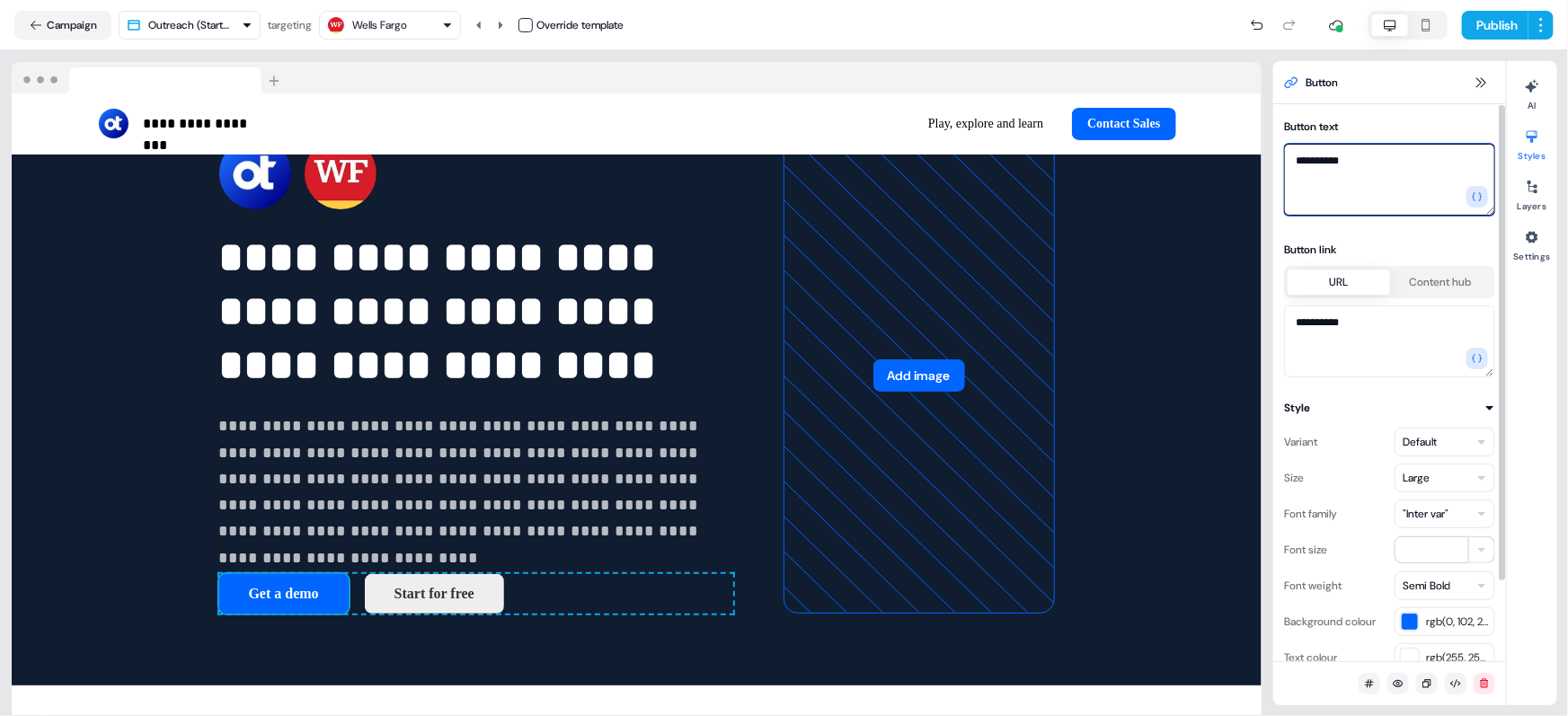drag, startPoint x: 1366, startPoint y: 163, endPoint x: 1299, endPoint y: 163, distance: 67 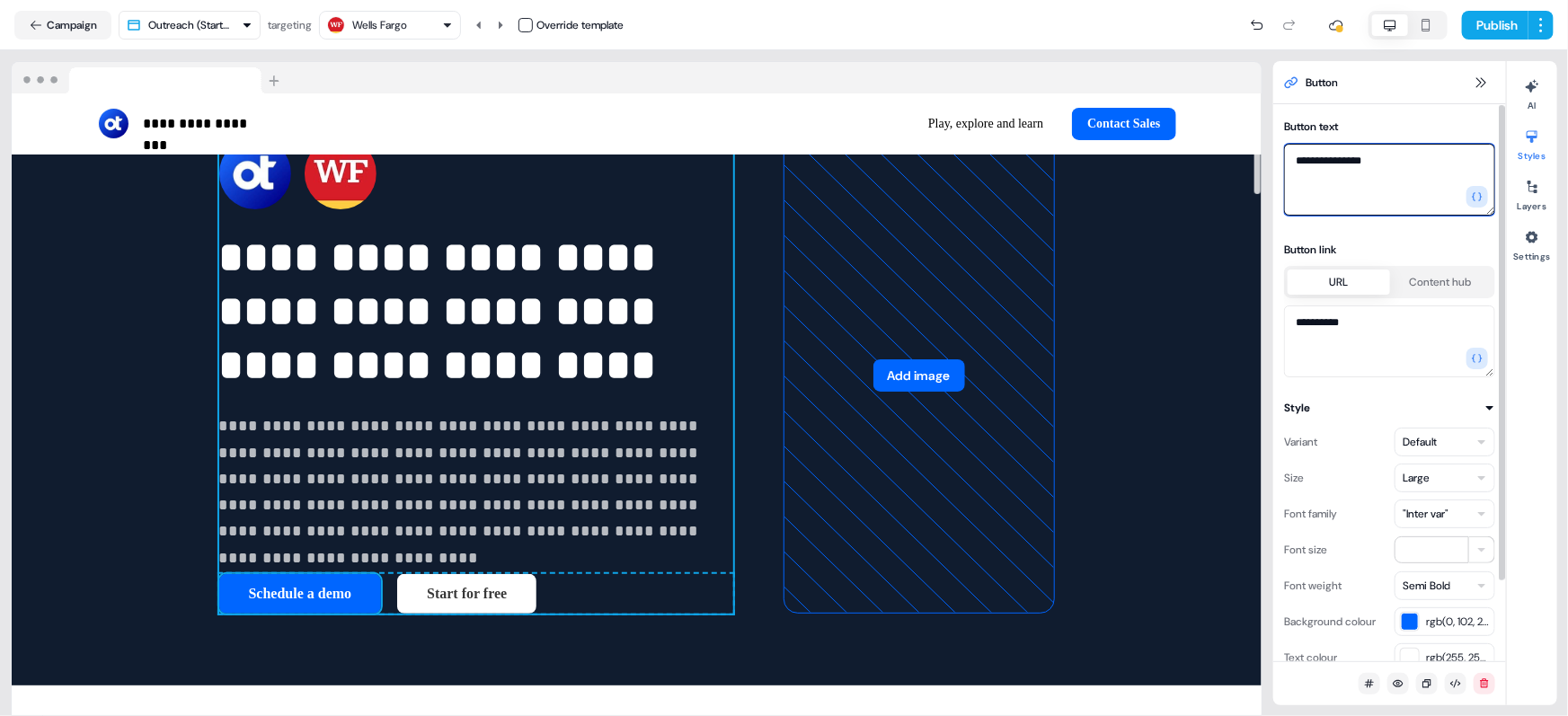 type on "**********" 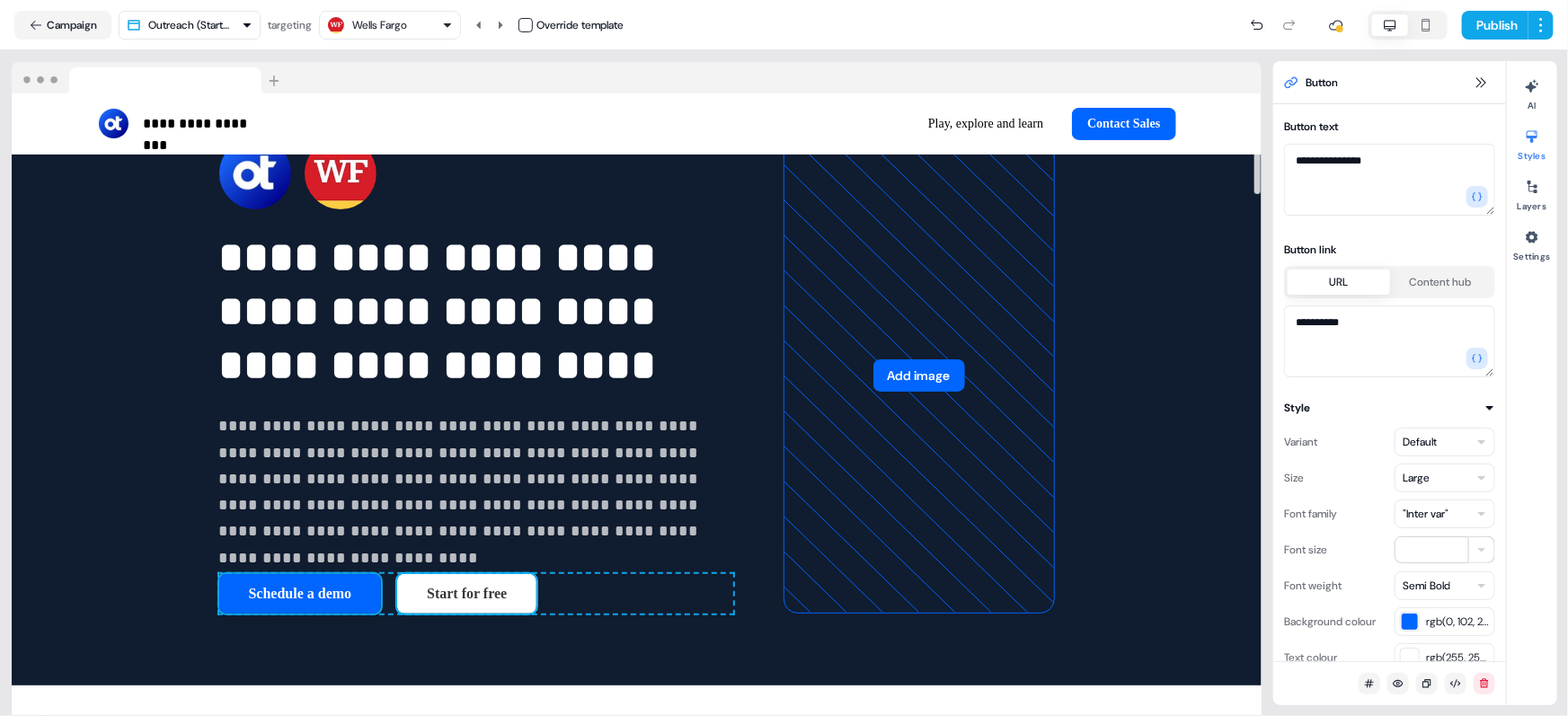 click on "Start for free" at bounding box center [466, 594] 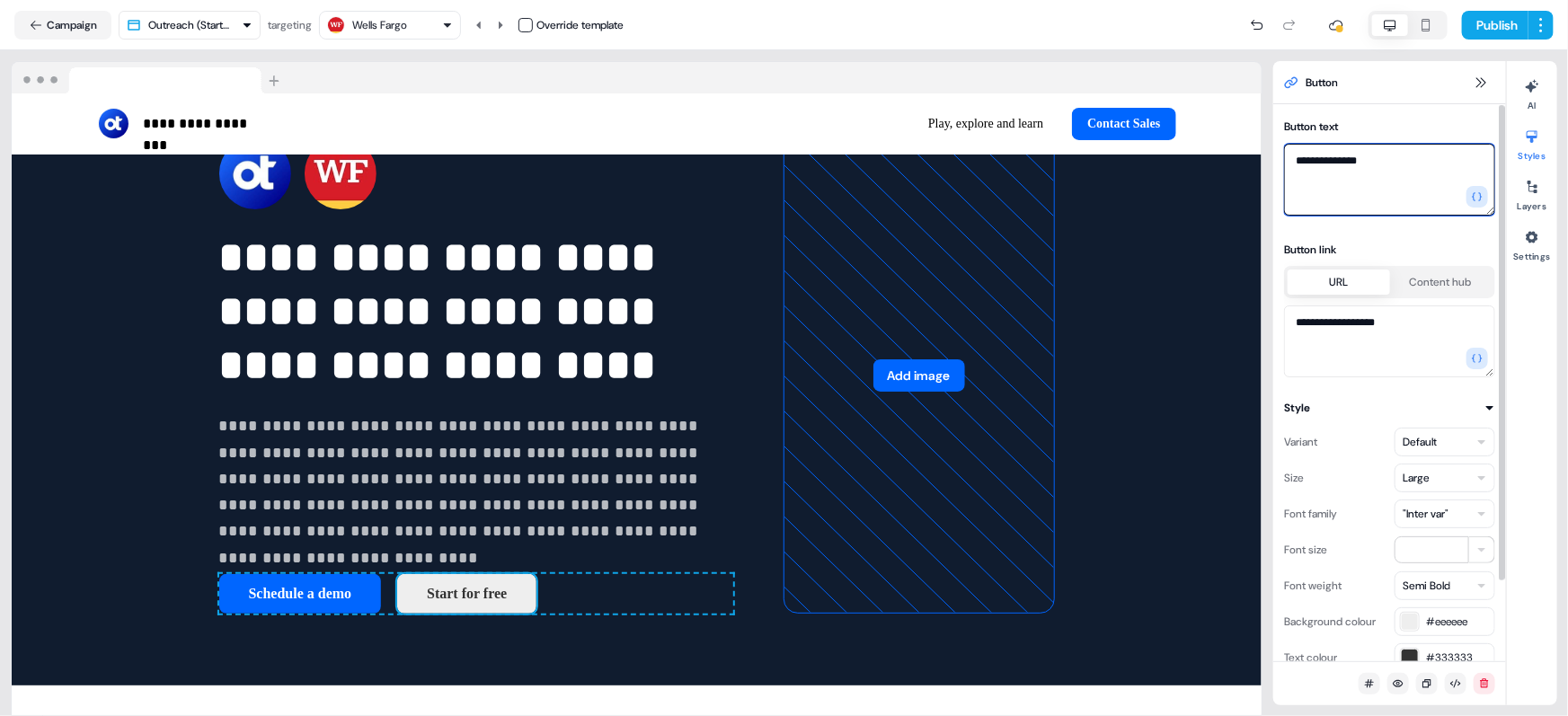 drag, startPoint x: 1369, startPoint y: 162, endPoint x: 1289, endPoint y: 160, distance: 80.025 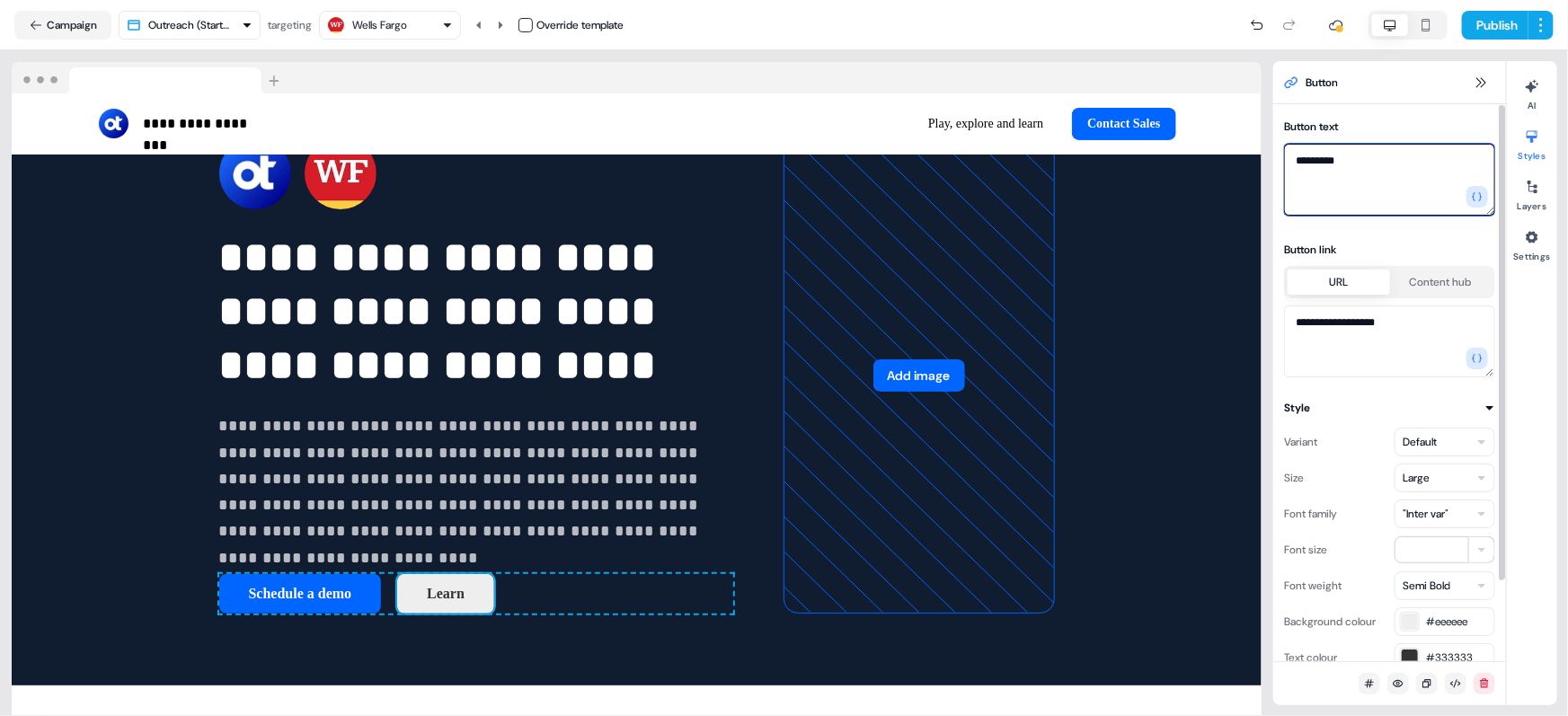 type on "**********" 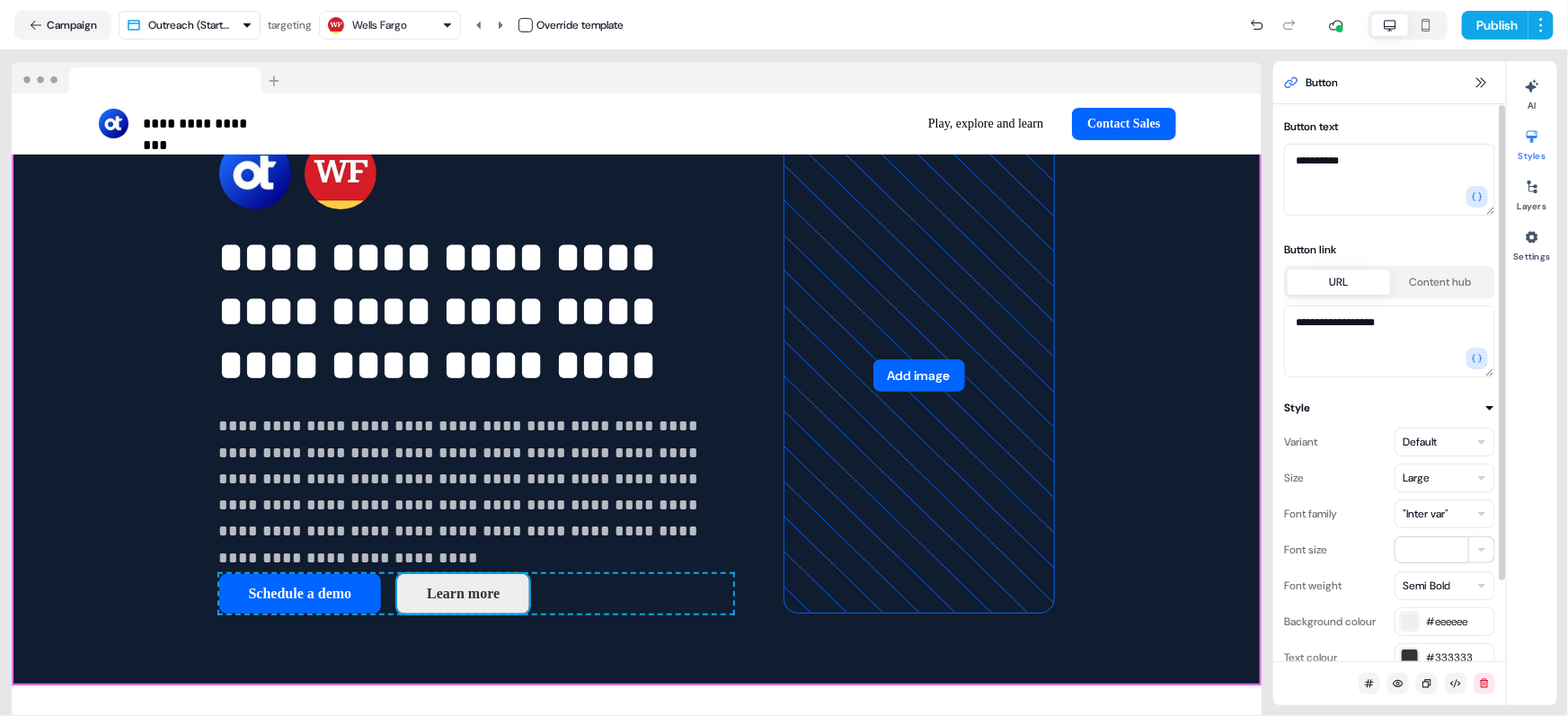 click on "**********" at bounding box center (636, 376) 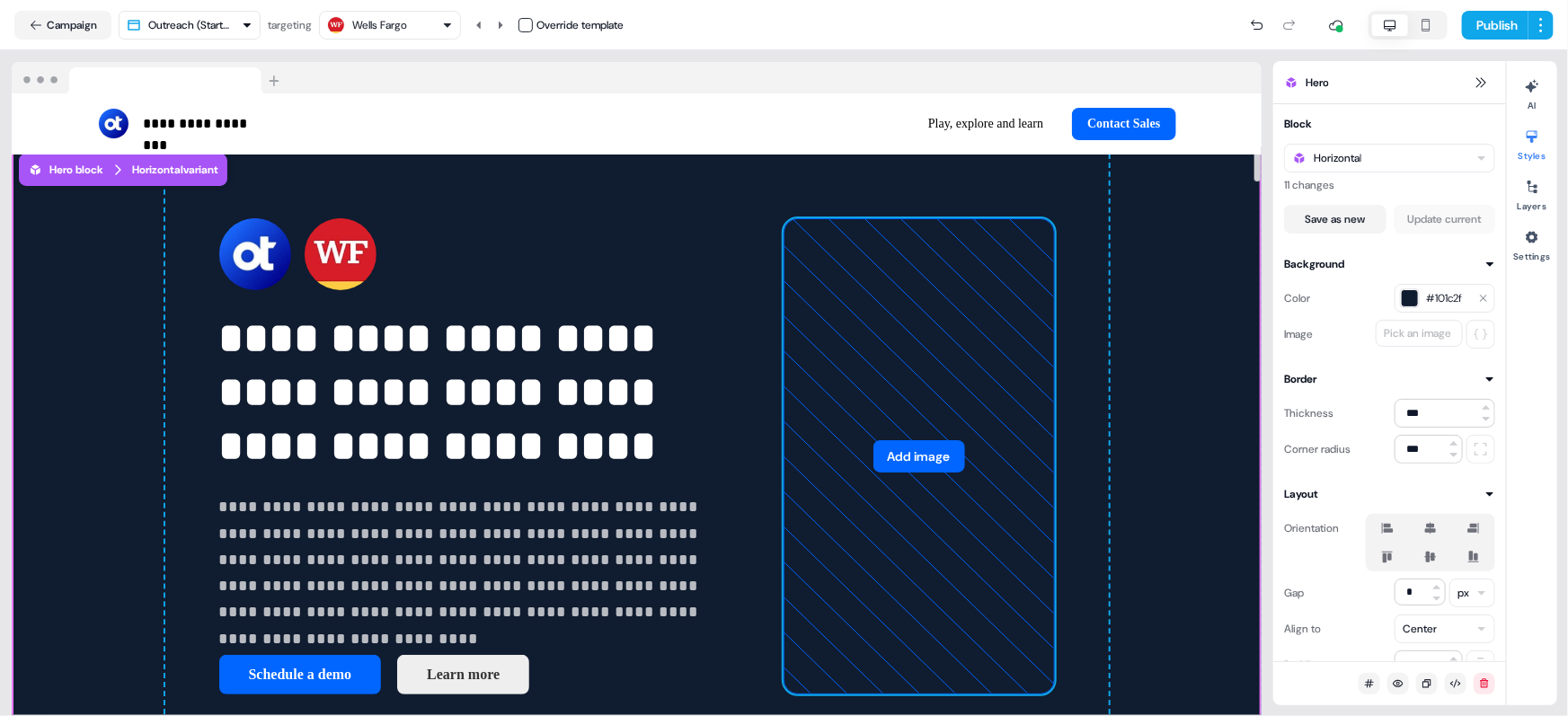 scroll, scrollTop: 0, scrollLeft: 0, axis: both 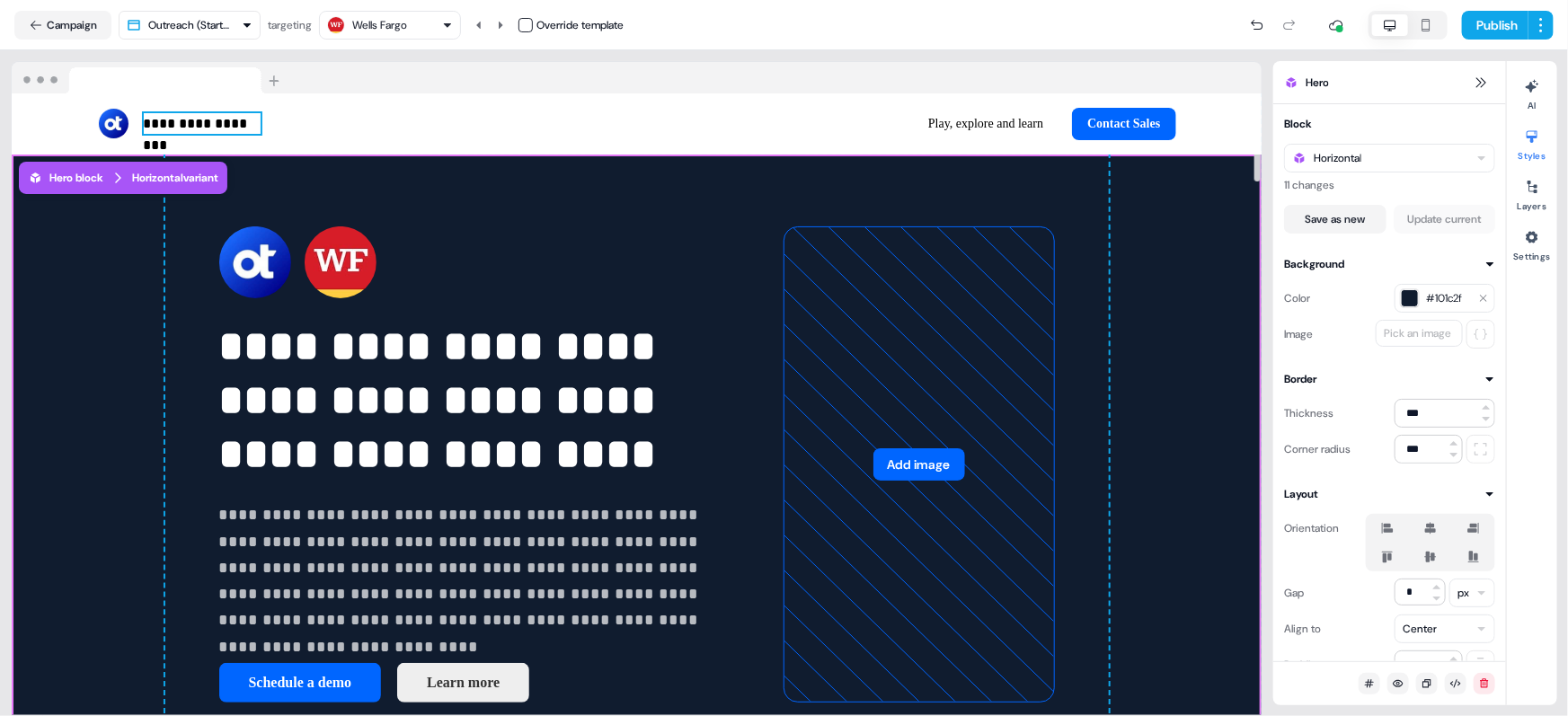click on "**********" at bounding box center [202, 124] 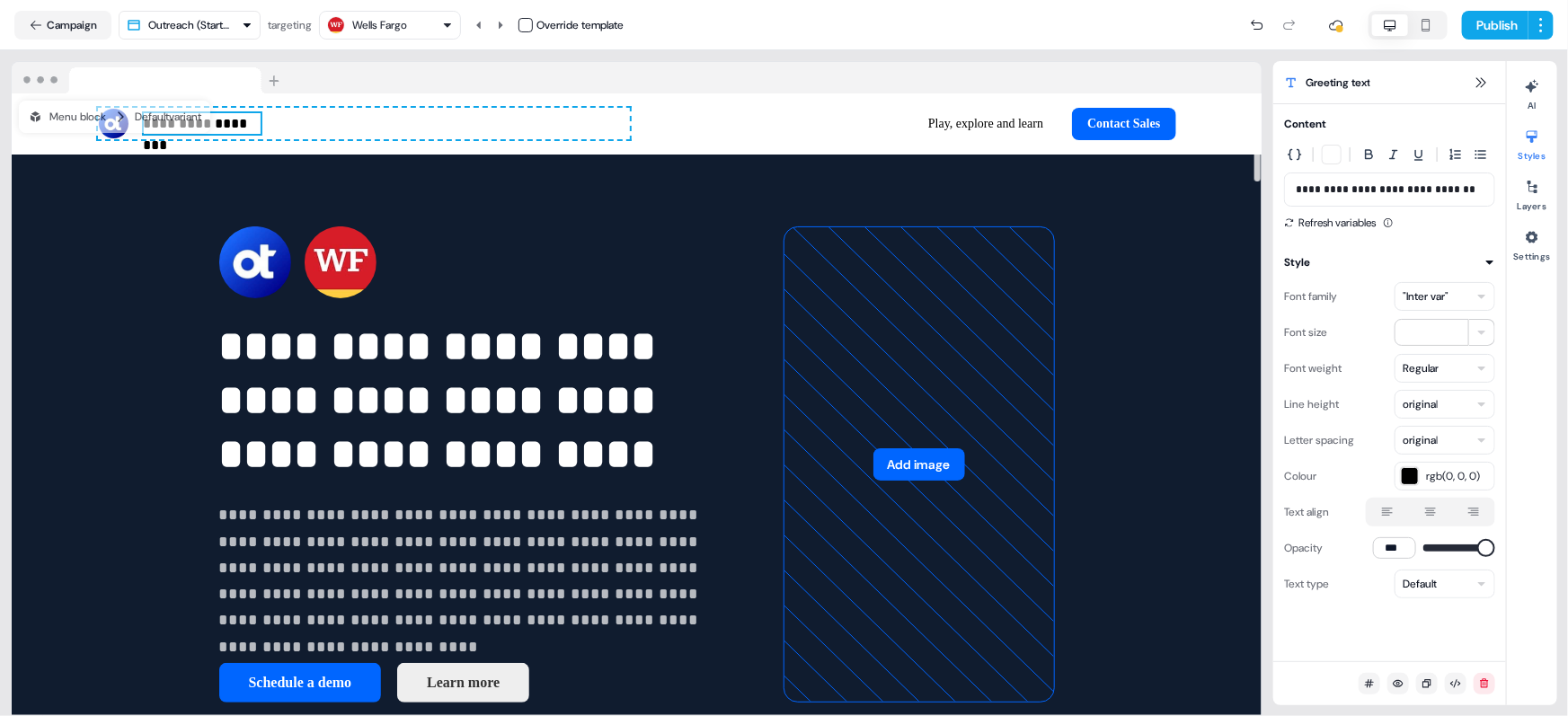 click on ""Inter var"" at bounding box center [1425, 296] 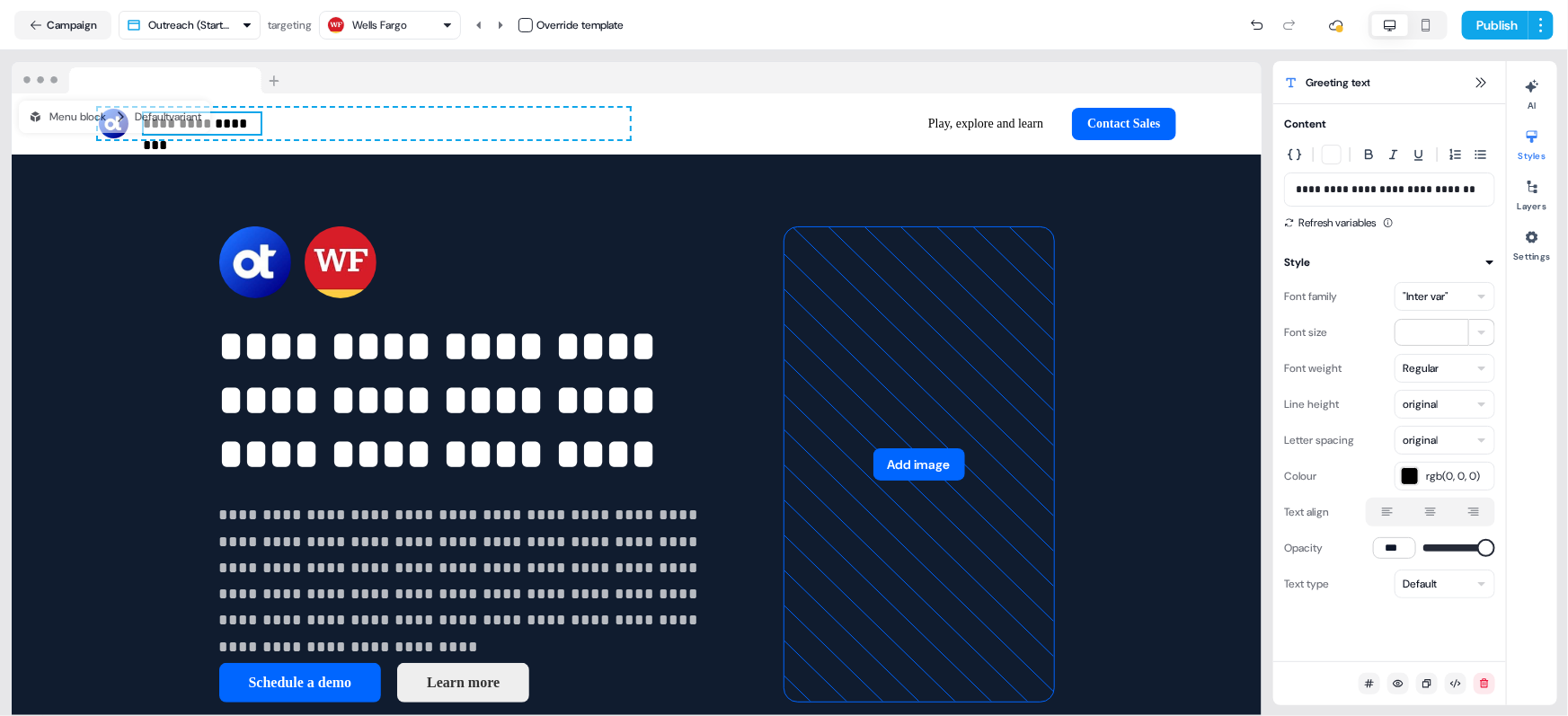 click on ""Inter var"" at bounding box center (1425, 296) 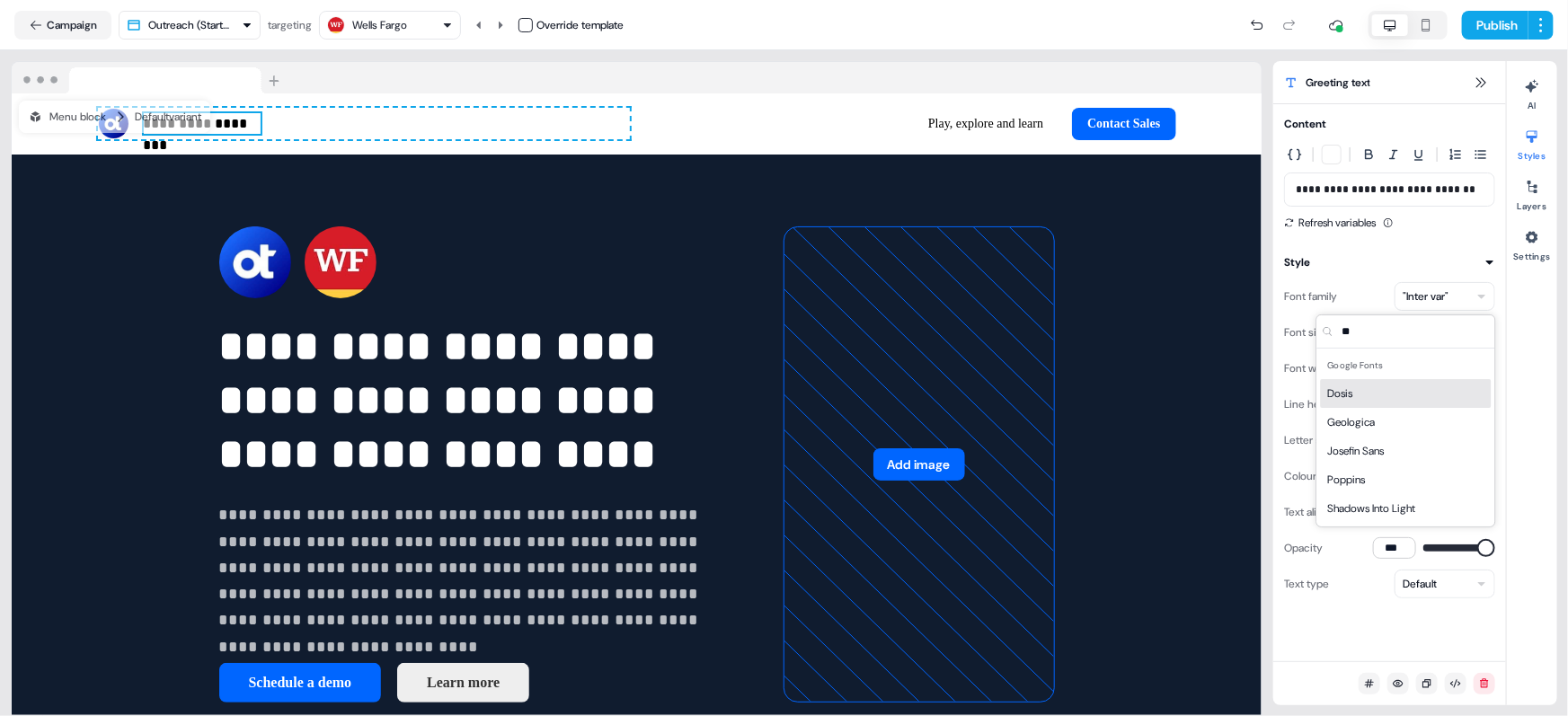 type on "*" 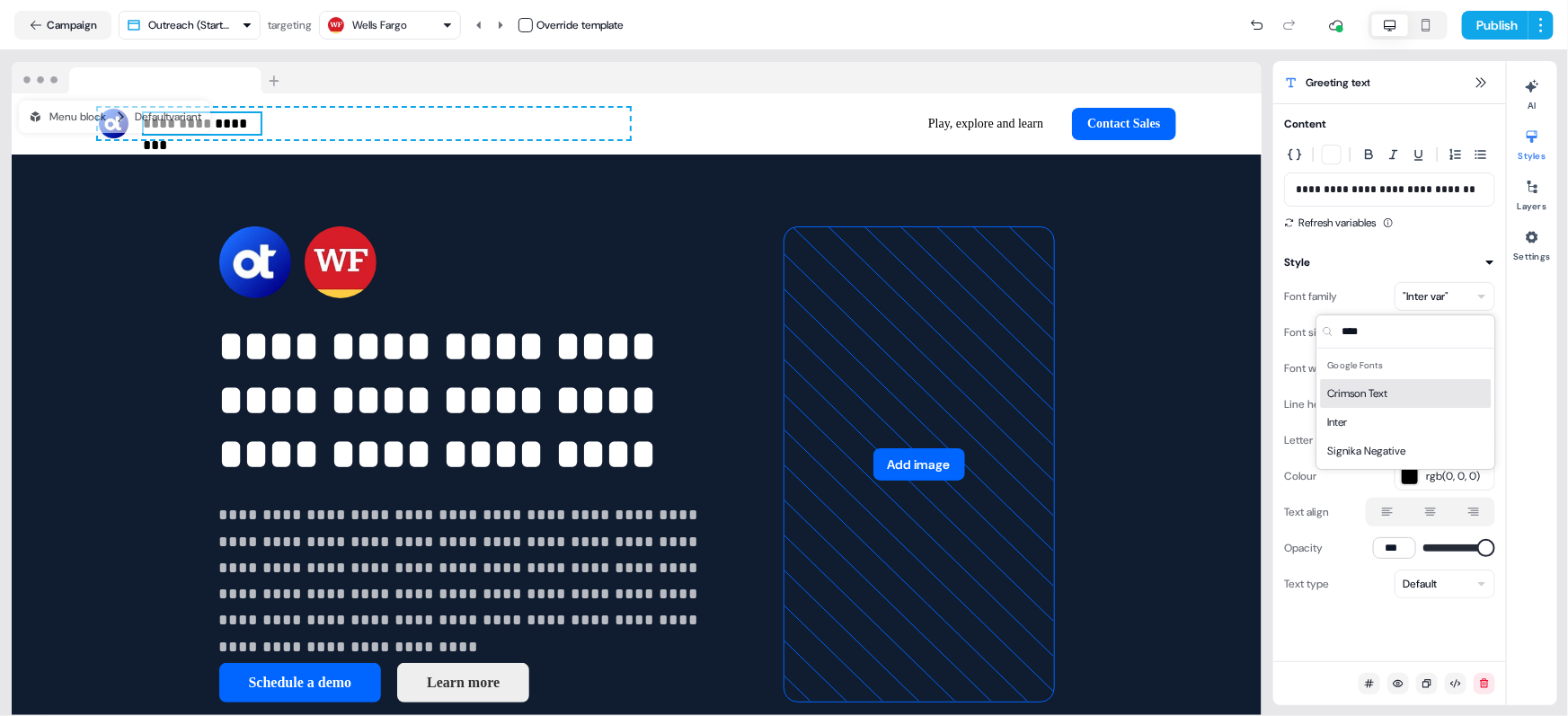 scroll, scrollTop: 0, scrollLeft: 0, axis: both 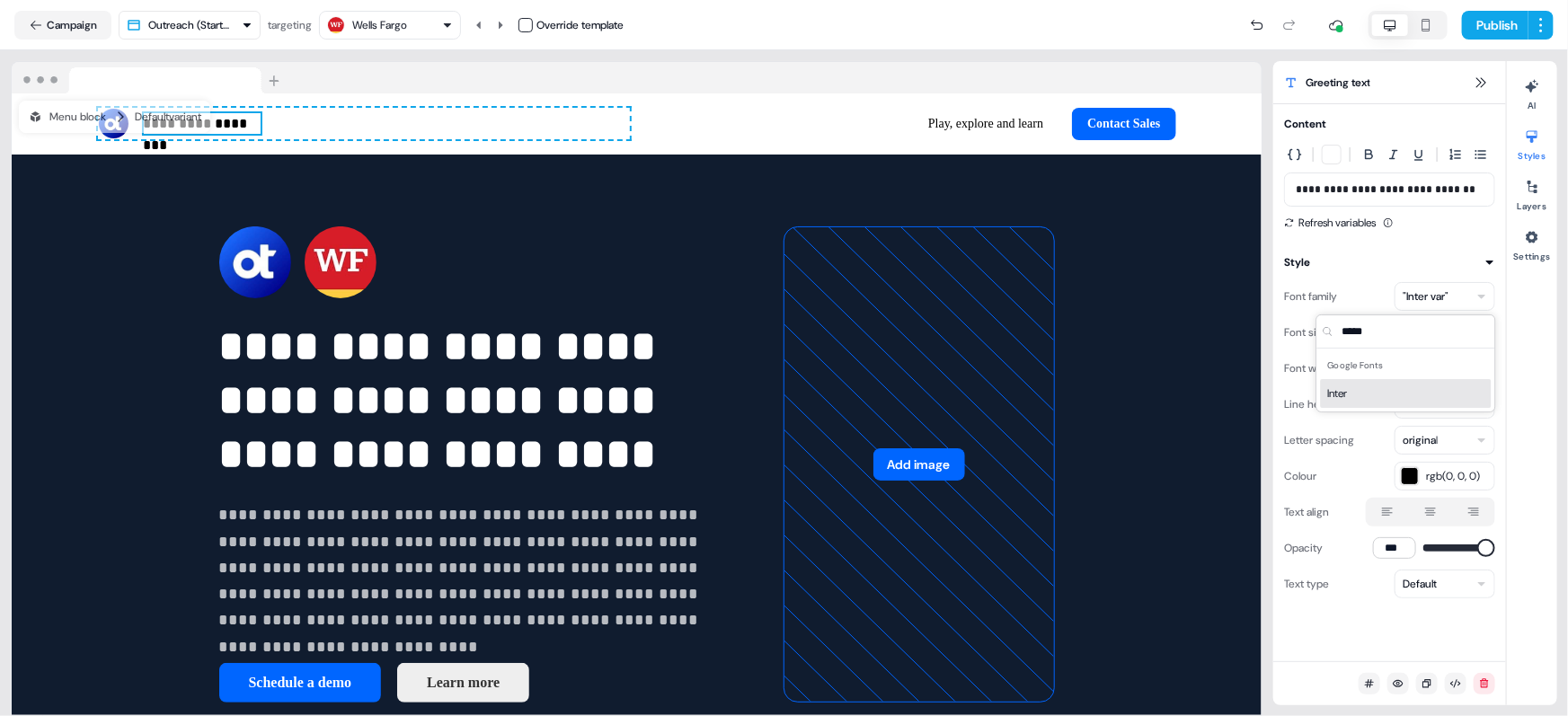 type on "*****" 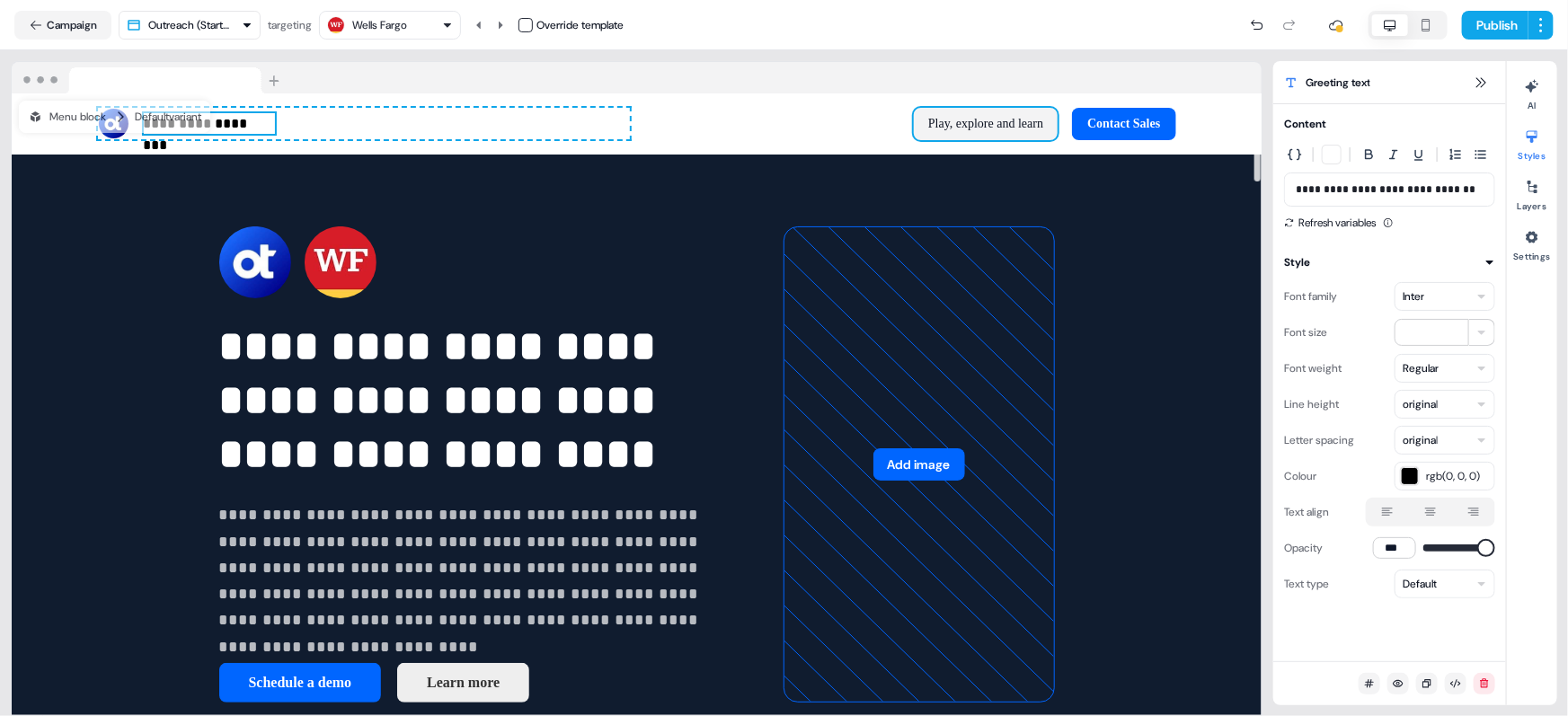 click on "Play, explore and learn" at bounding box center (986, 124) 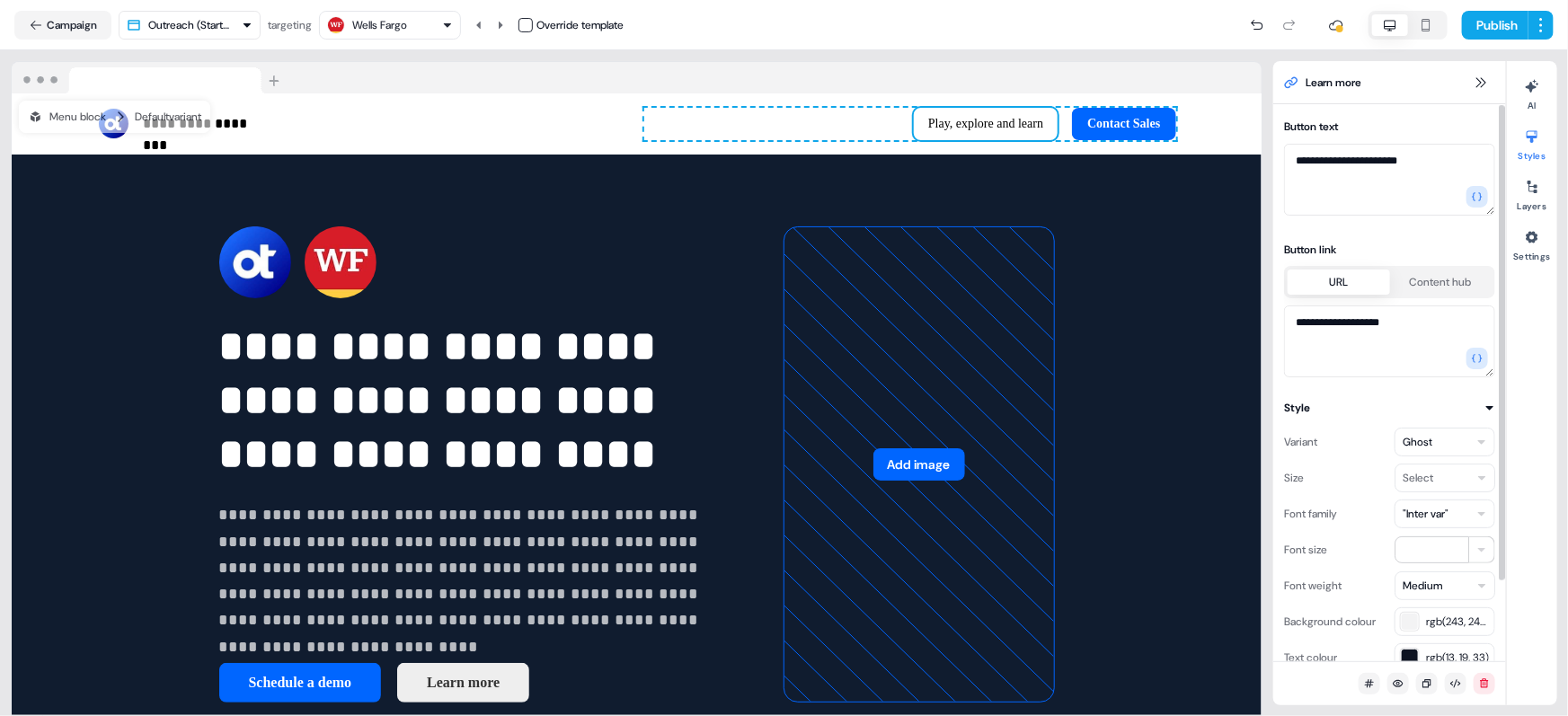click on ""Inter var"" at bounding box center (1425, 514) 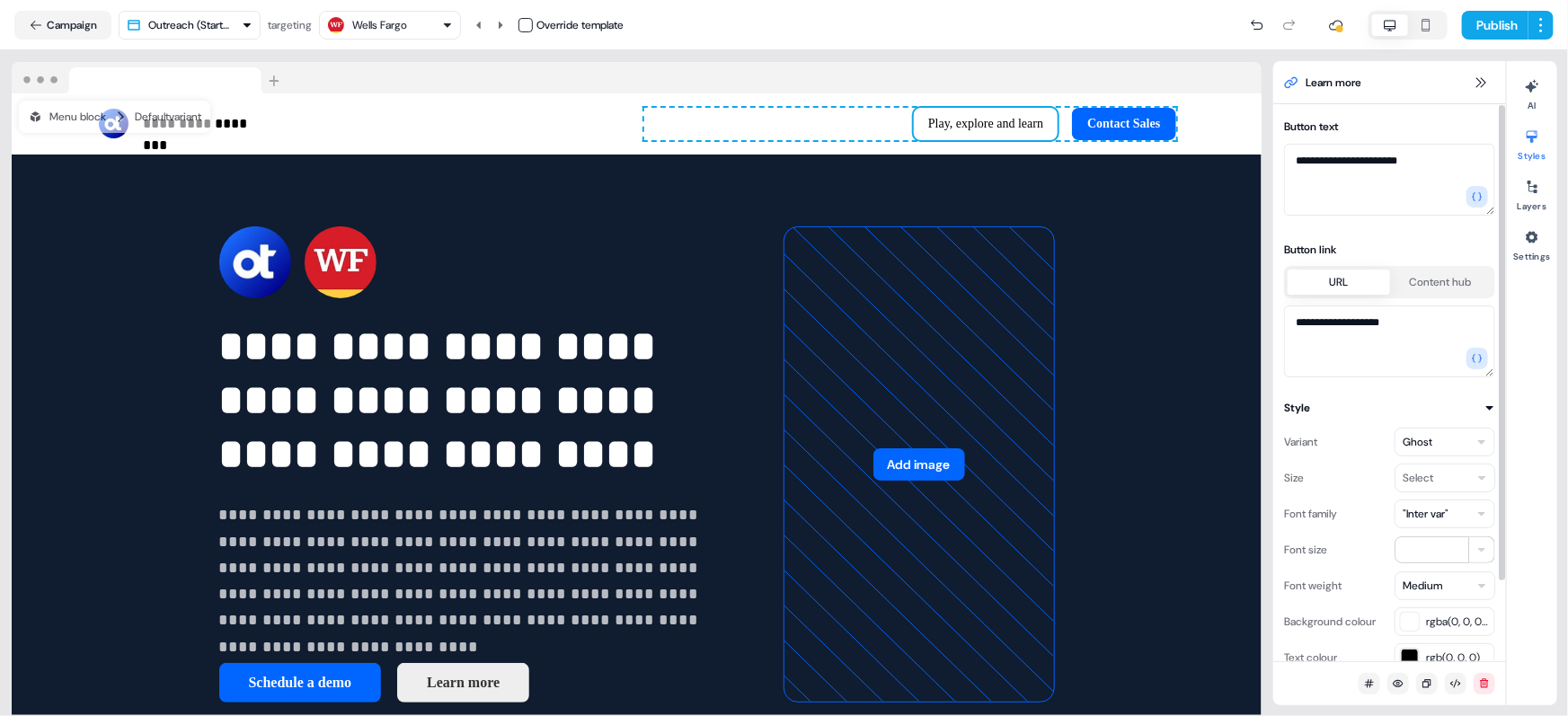 click on ""Inter var"" at bounding box center [1425, 514] 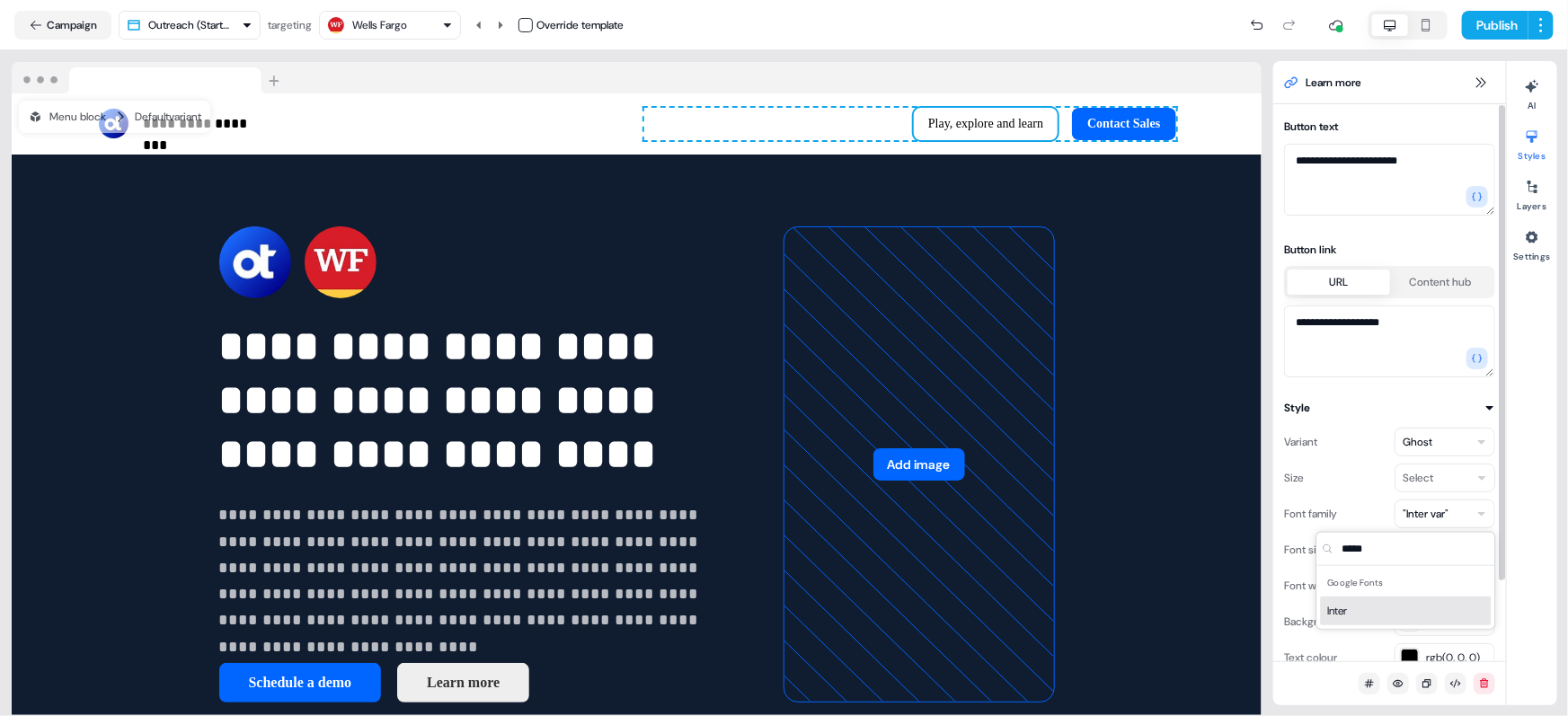 type on "*****" 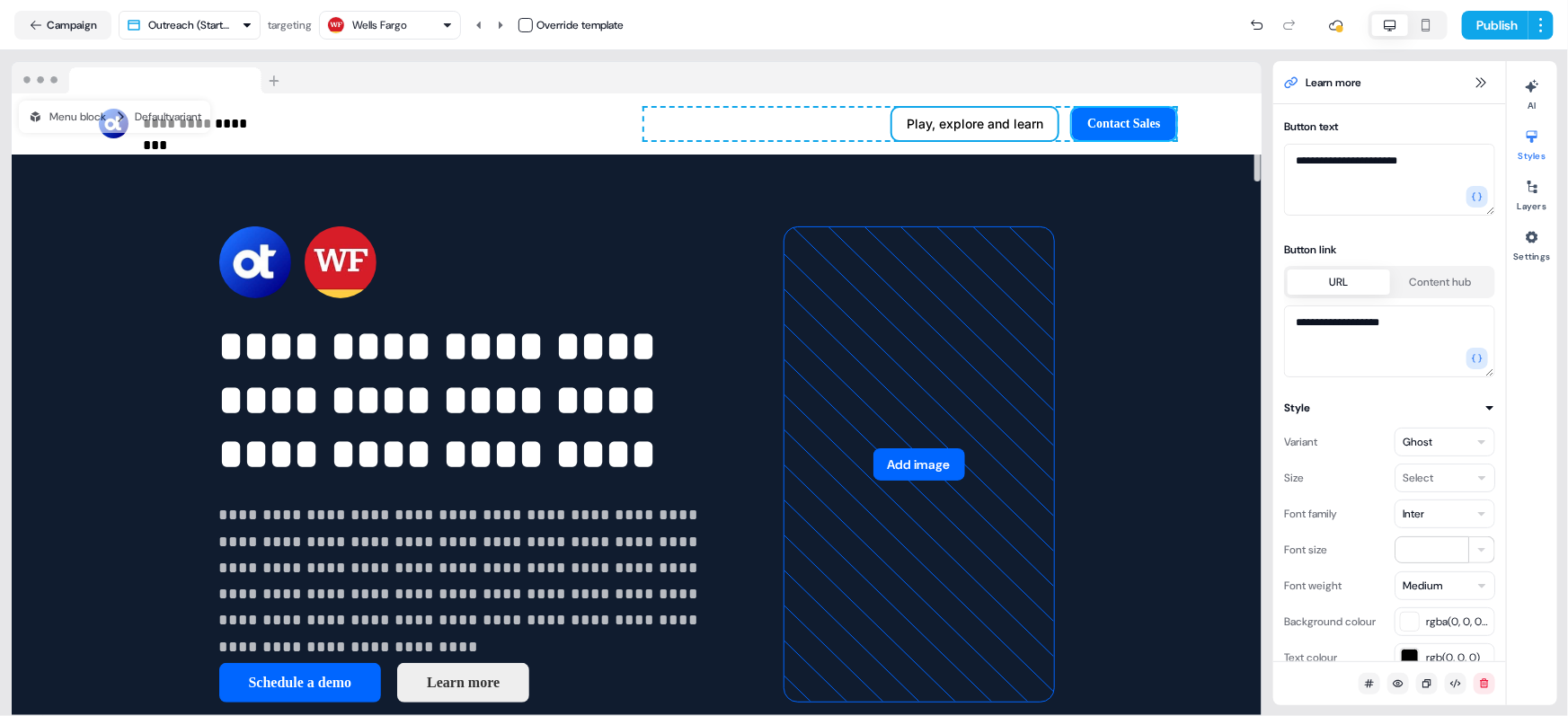 click on "Contact Sales" at bounding box center [1123, 124] 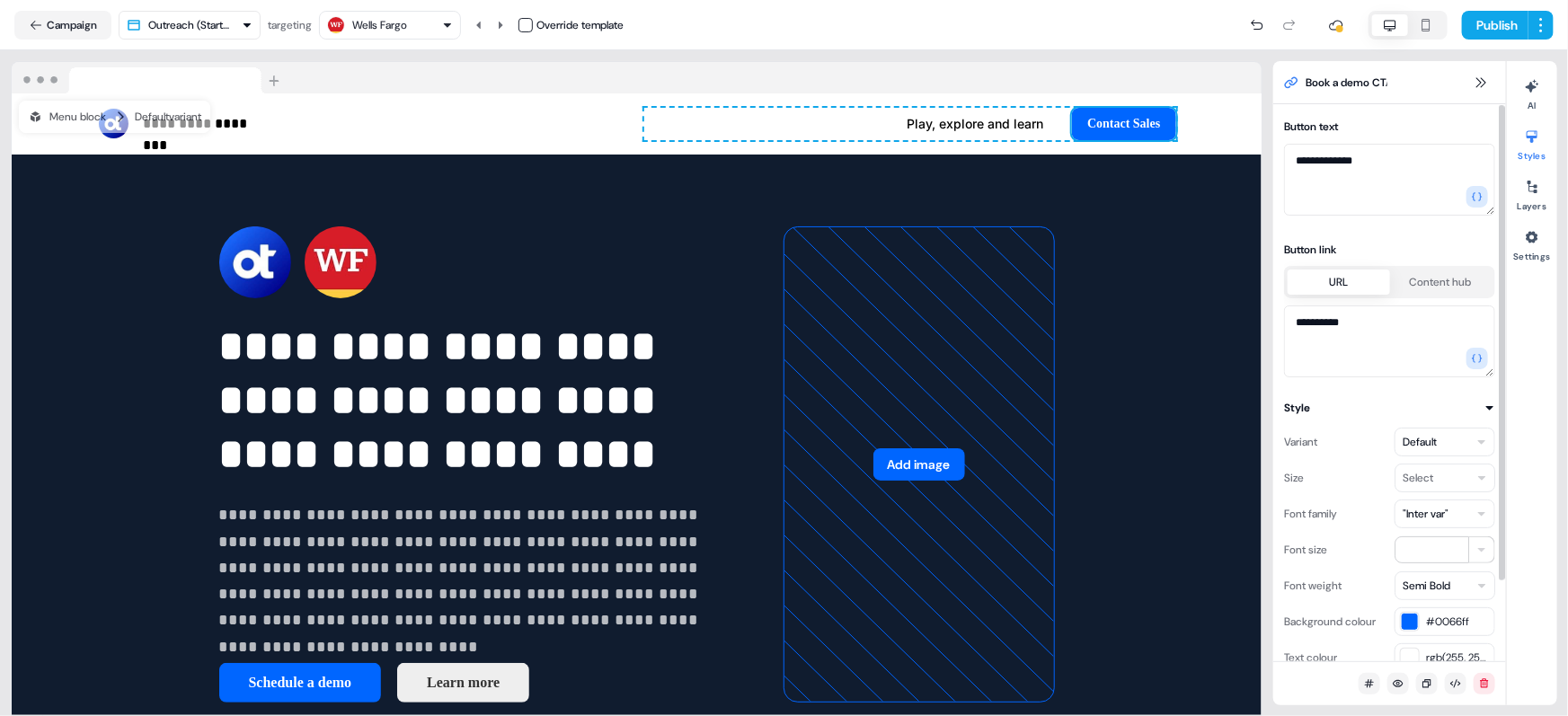 click on ""Inter var"" at bounding box center [1425, 514] 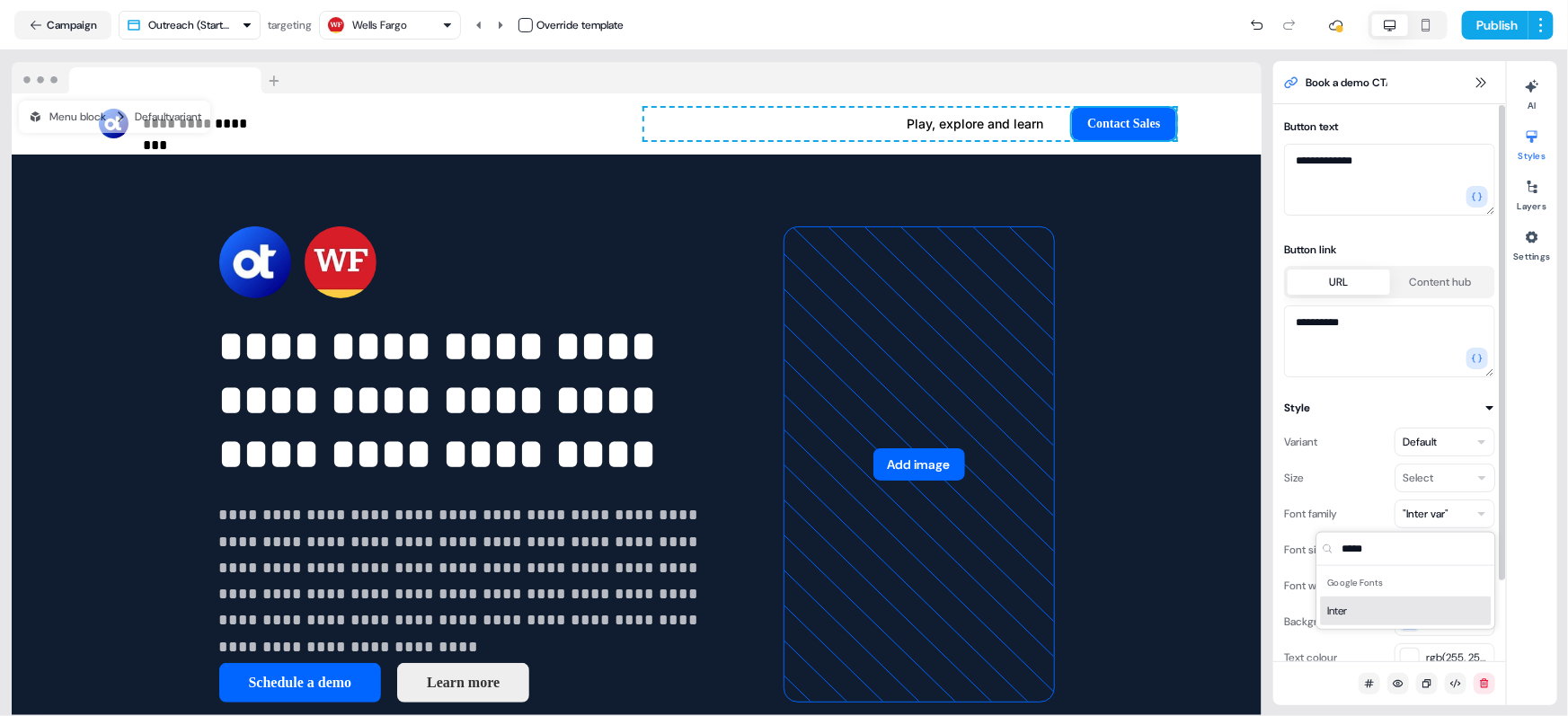 type on "*****" 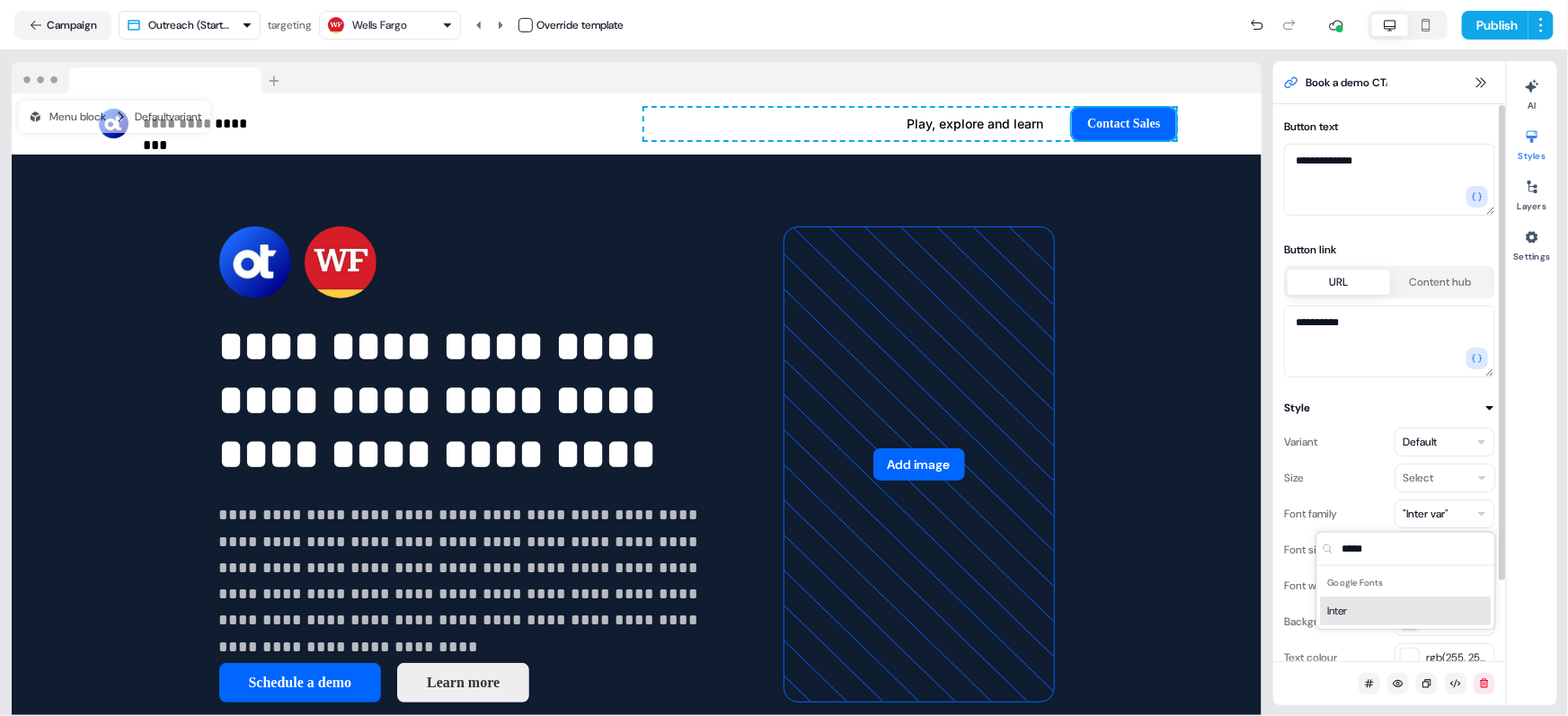 click on "Inter" at bounding box center [1406, 611] 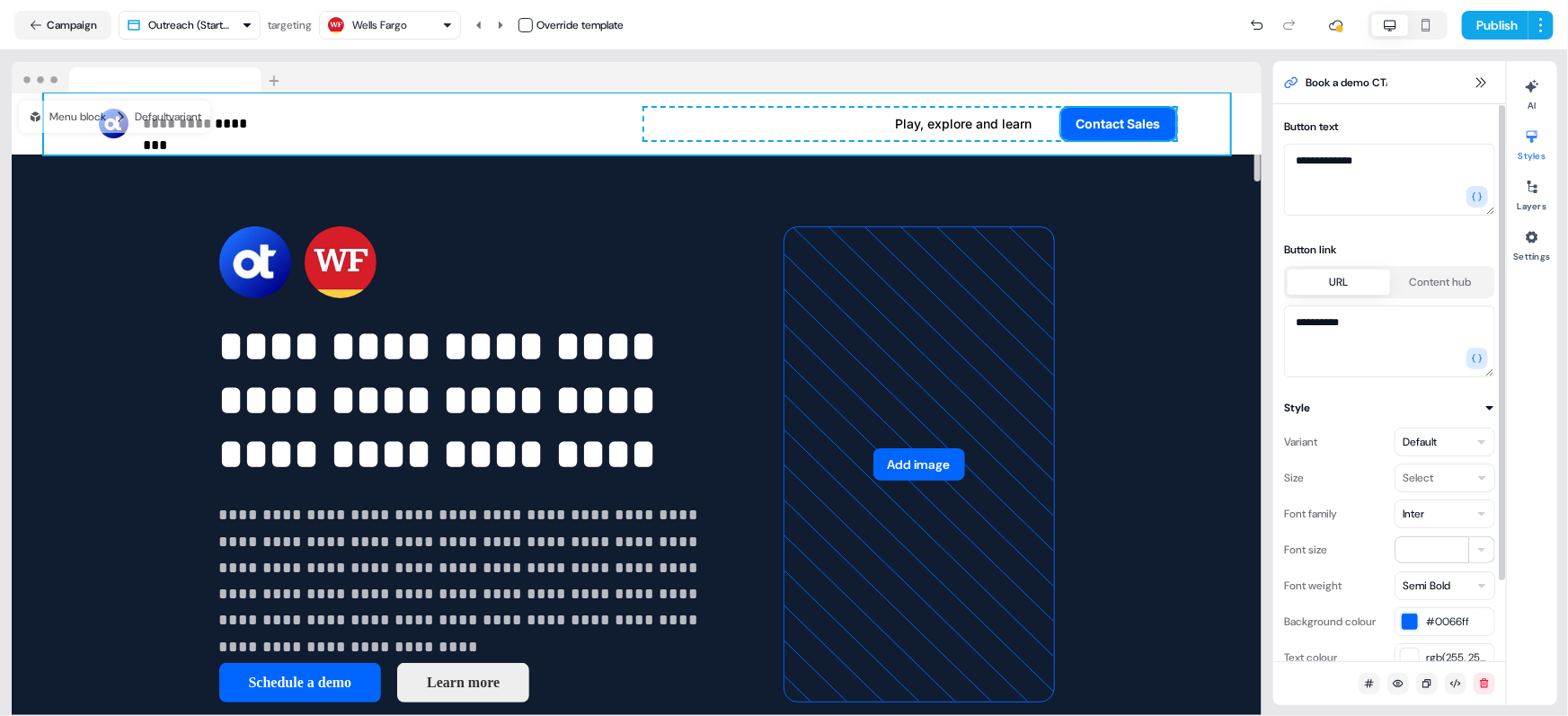 click on "**********" at bounding box center (637, 124) 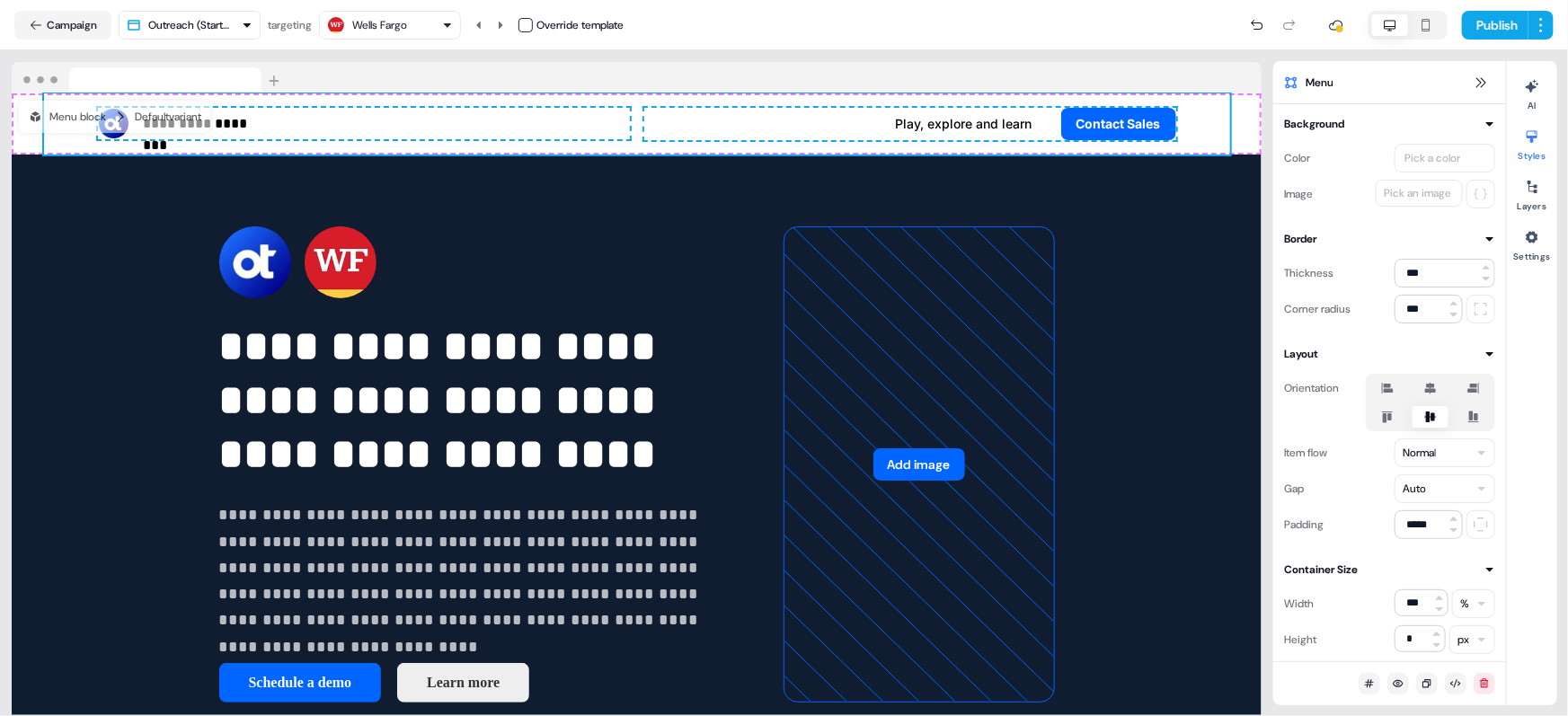 click on "Wells Fargo" at bounding box center (390, 25) 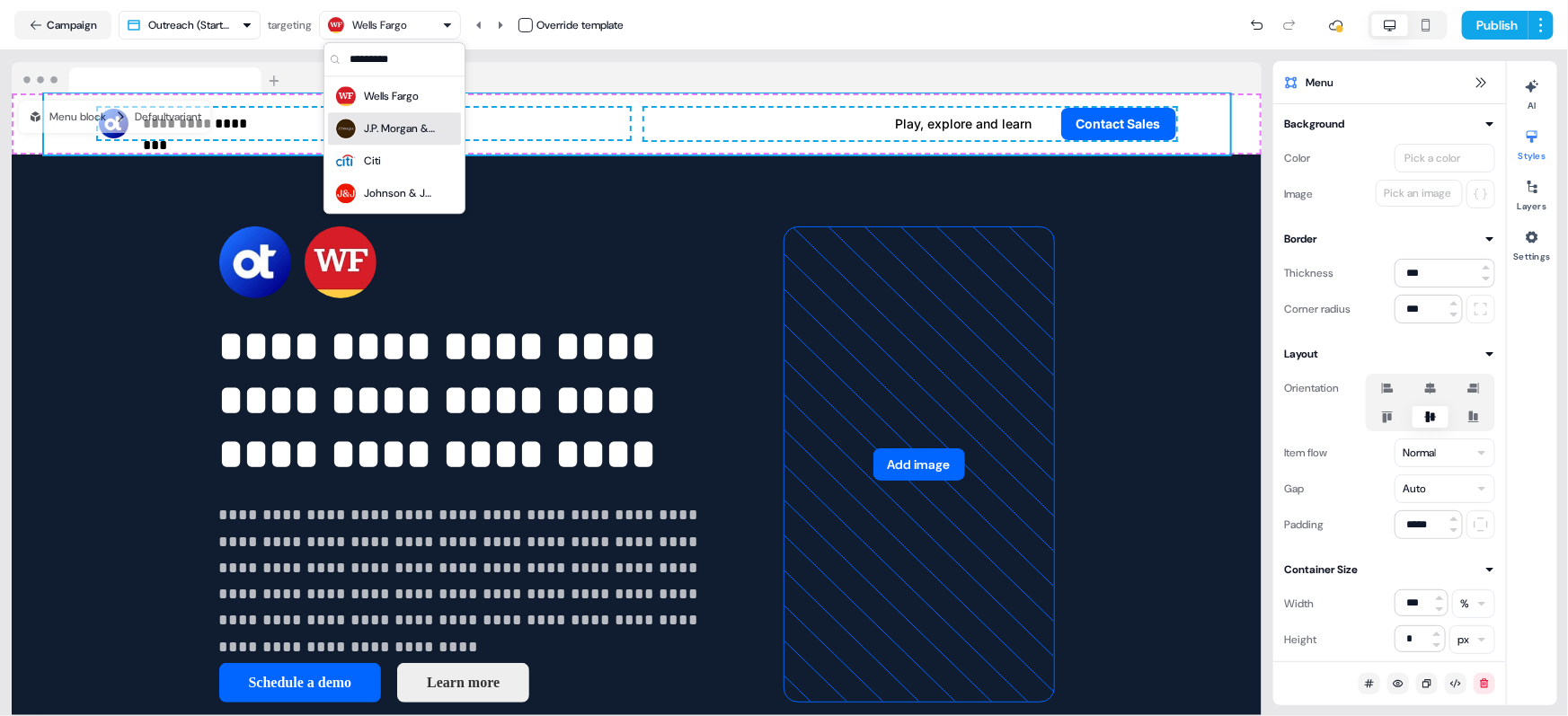 click on "J.P. Morgan & Co." at bounding box center (400, 128) 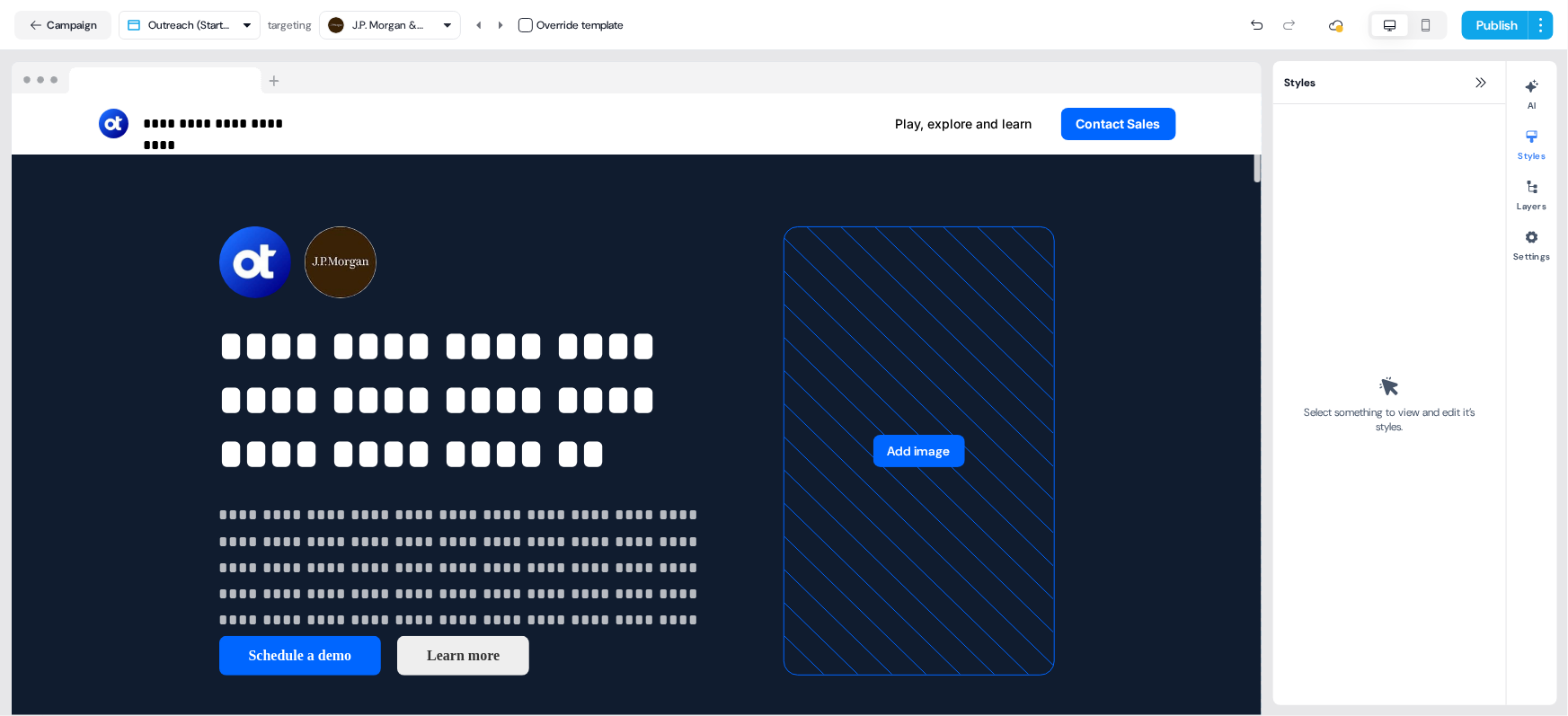 click on "J.P. Morgan & Co." at bounding box center (388, 25) 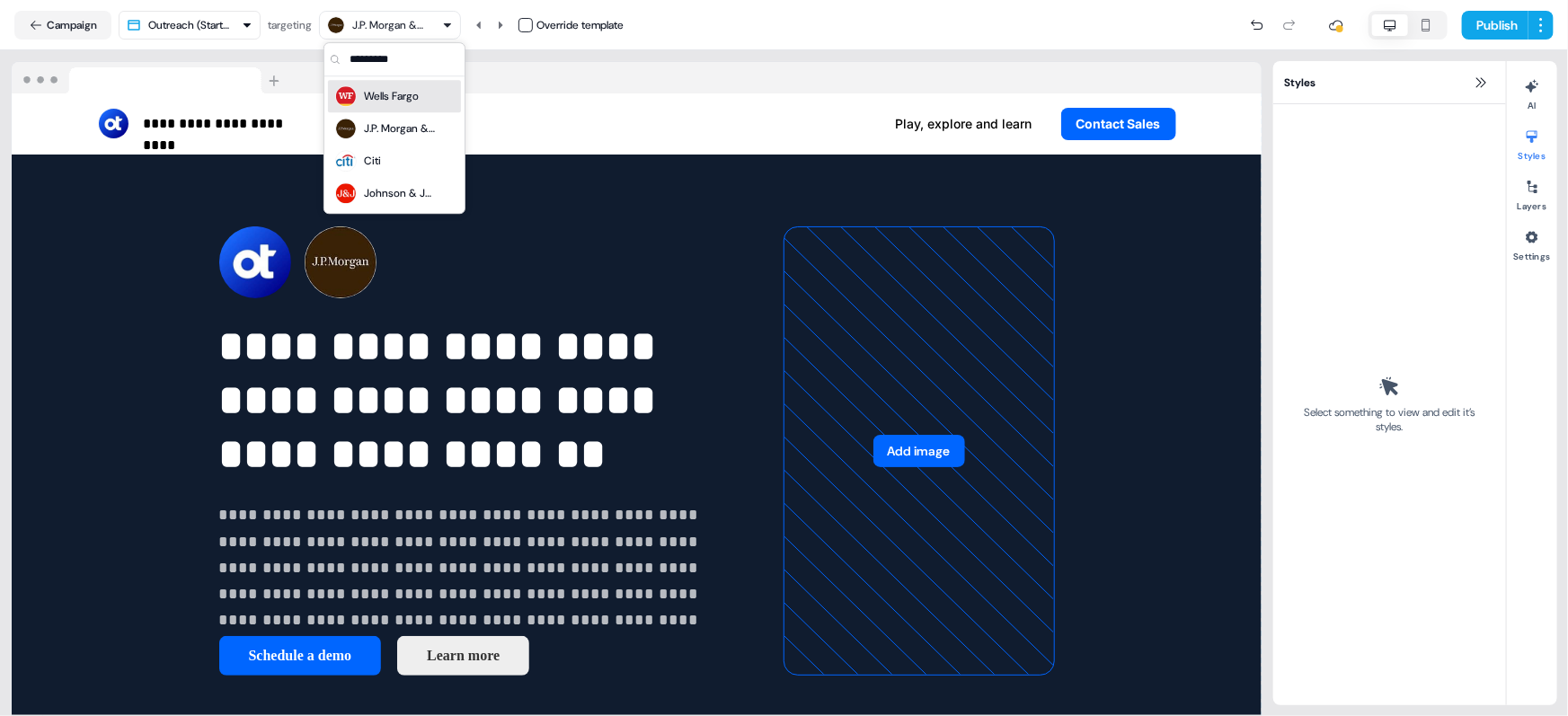 click on "Wells Fargo" at bounding box center [391, 96] 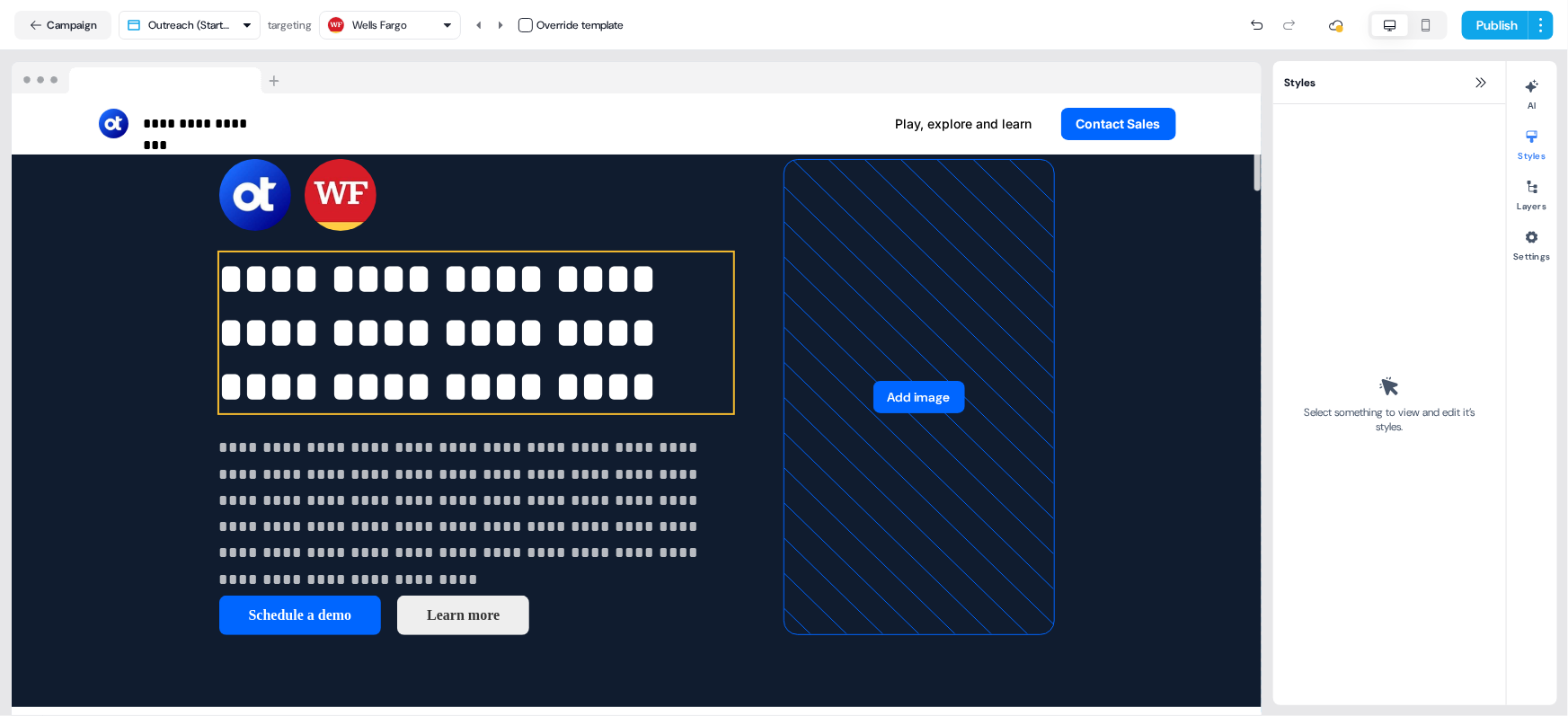 scroll, scrollTop: 56, scrollLeft: 0, axis: vertical 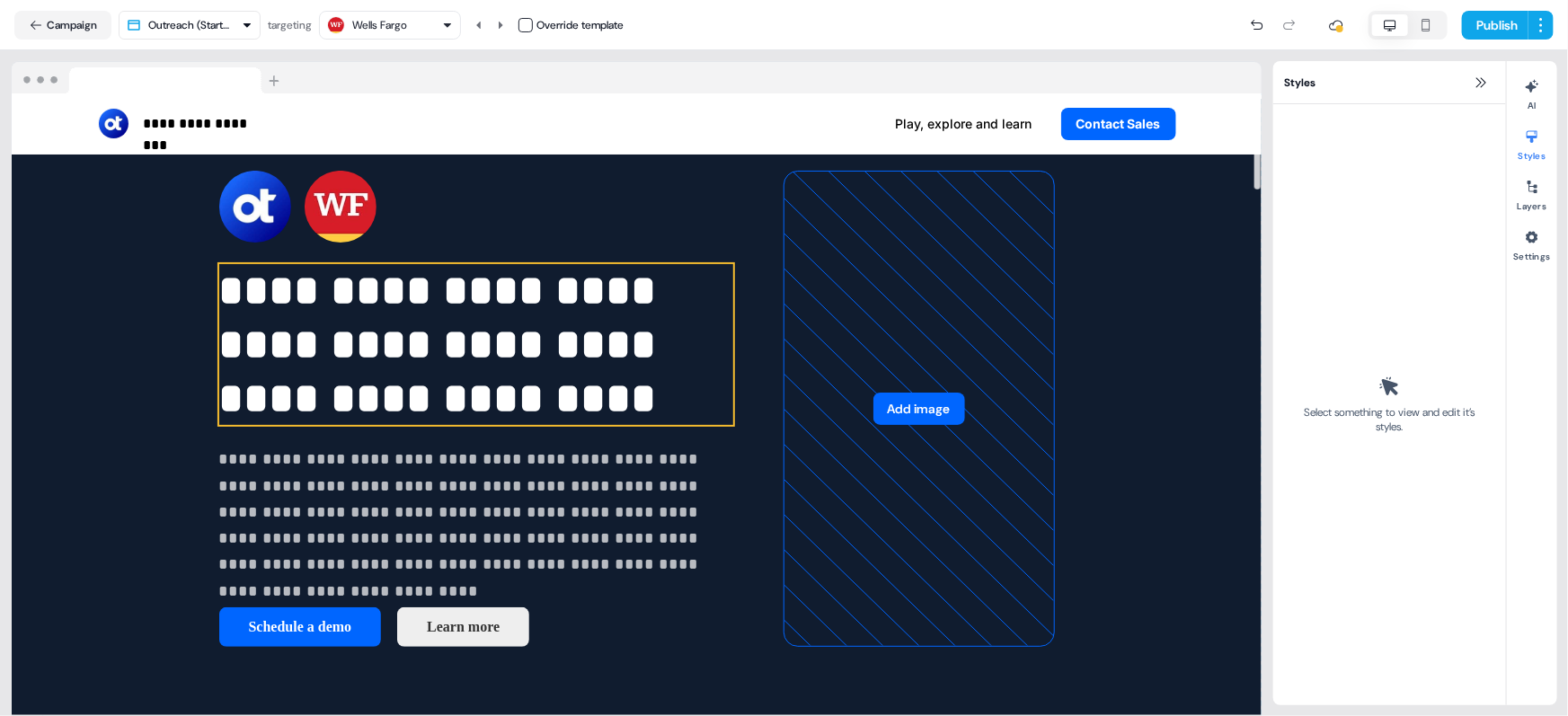 click on "**********" at bounding box center [476, 345] 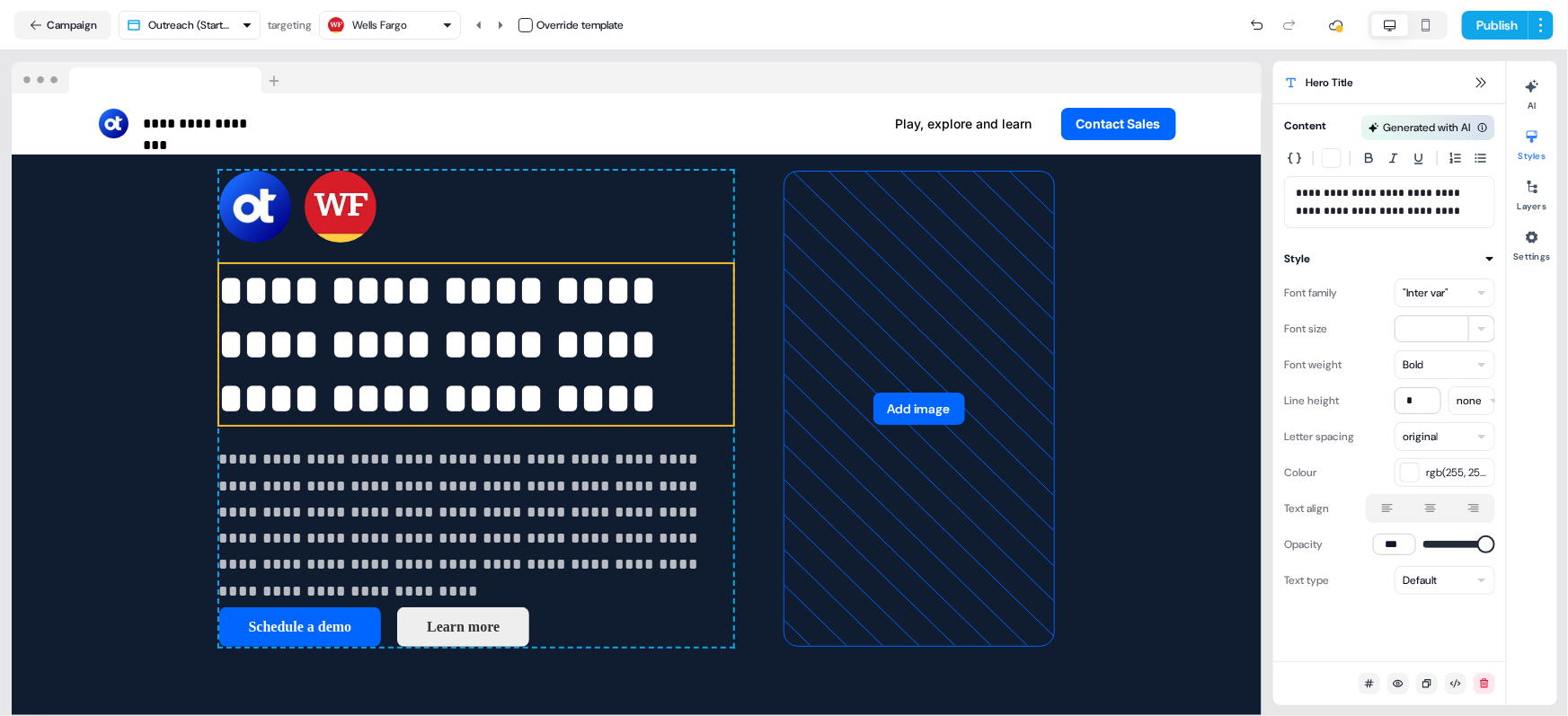 click on ""Inter var"" at bounding box center (1425, 293) 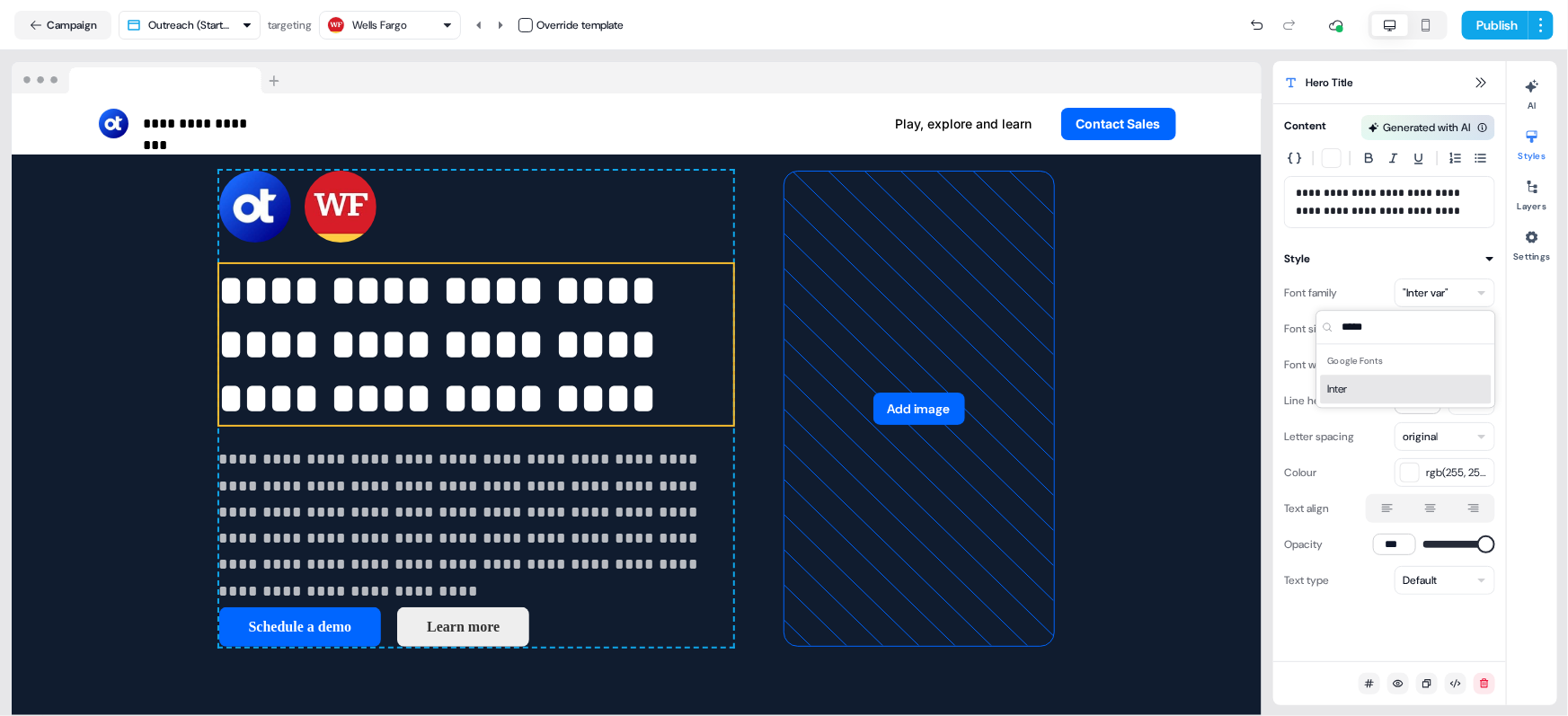 type on "*****" 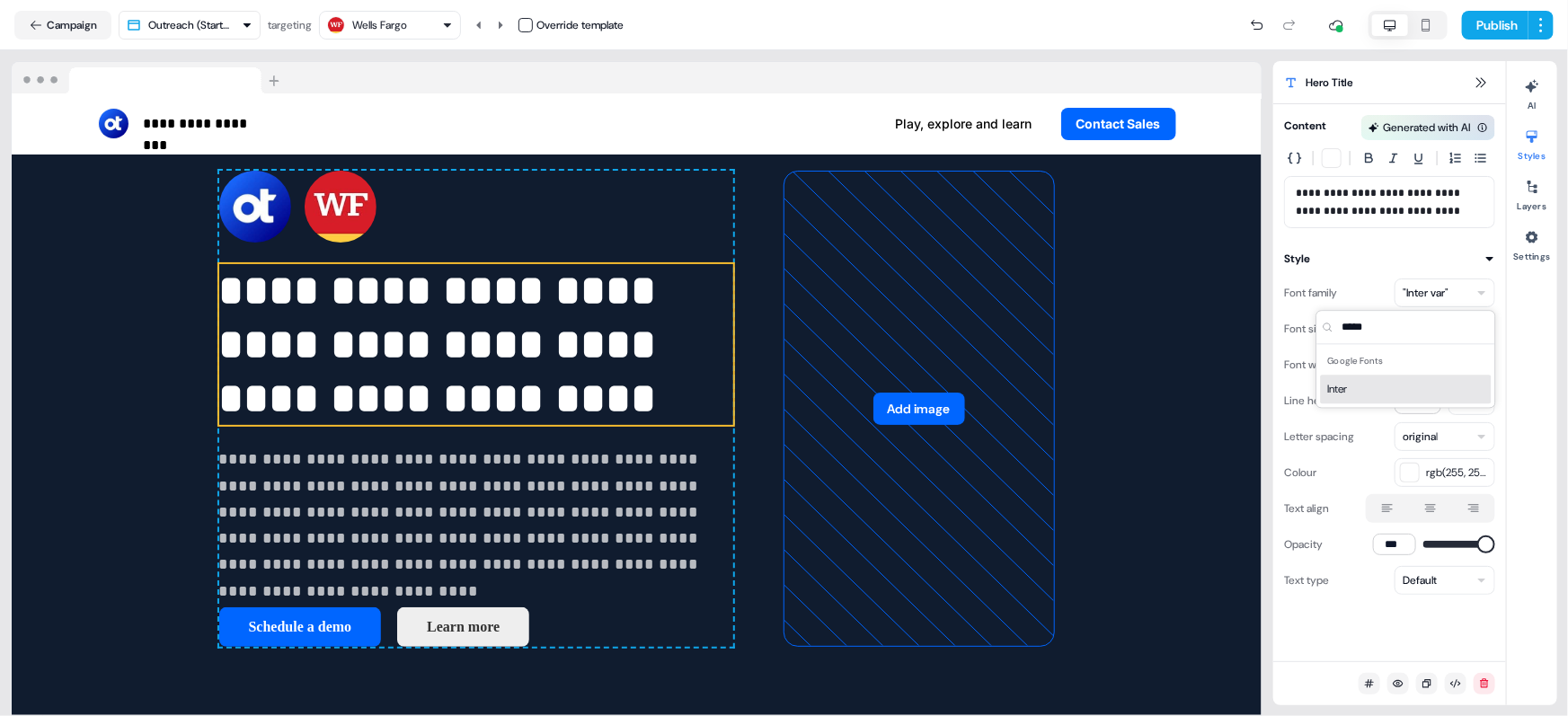 click on "Inter" at bounding box center (1406, 389) 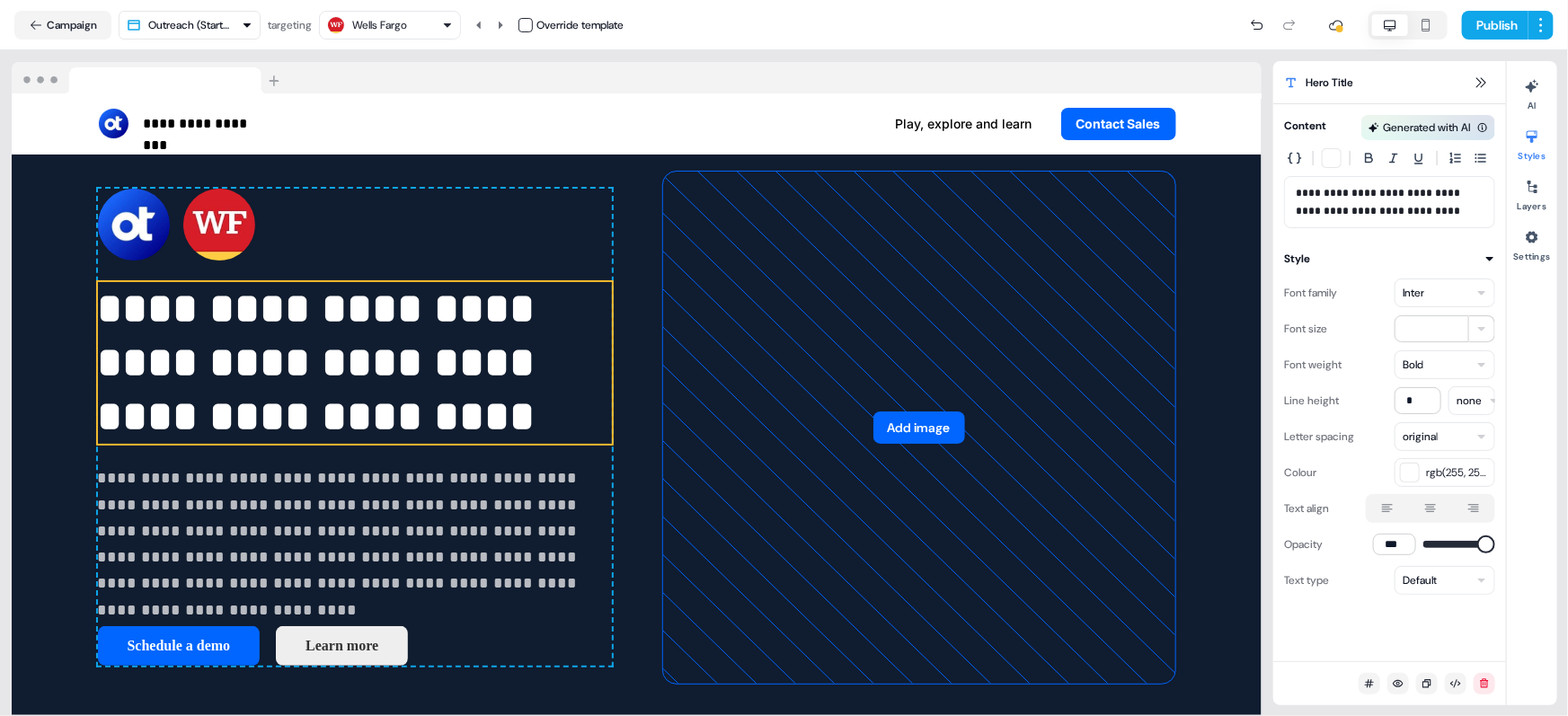 scroll, scrollTop: 37, scrollLeft: 0, axis: vertical 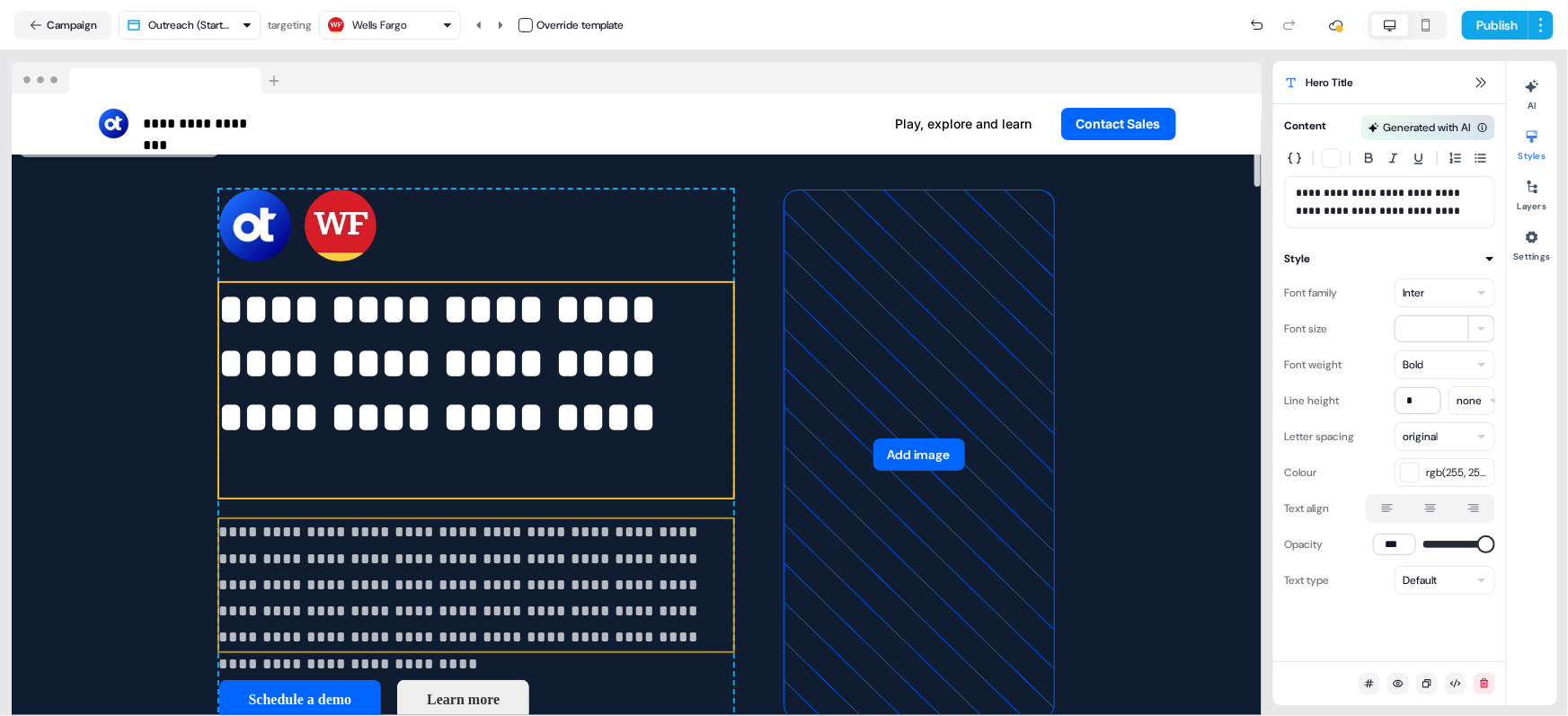click on "**********" at bounding box center [476, 585] 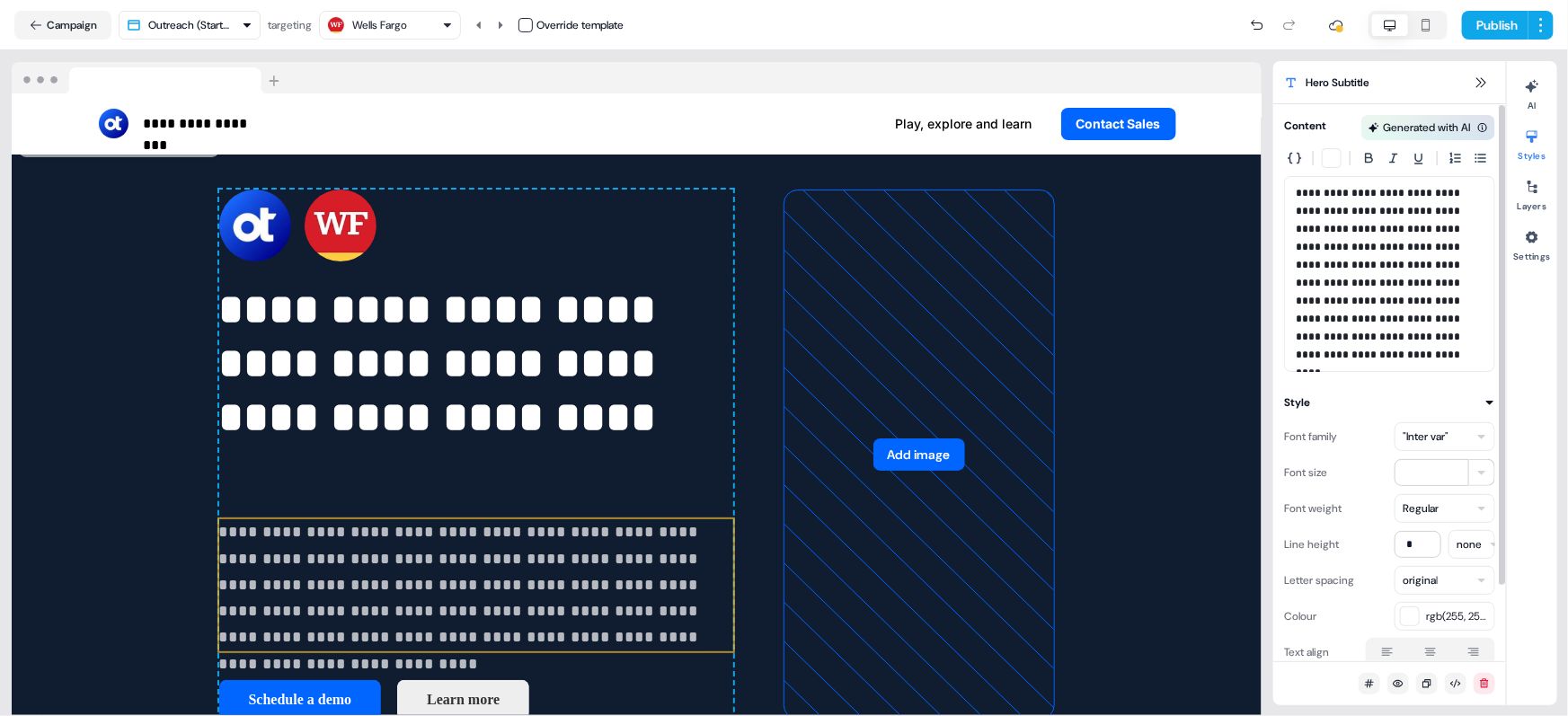 click on ""Inter var"" at bounding box center [1425, 437] 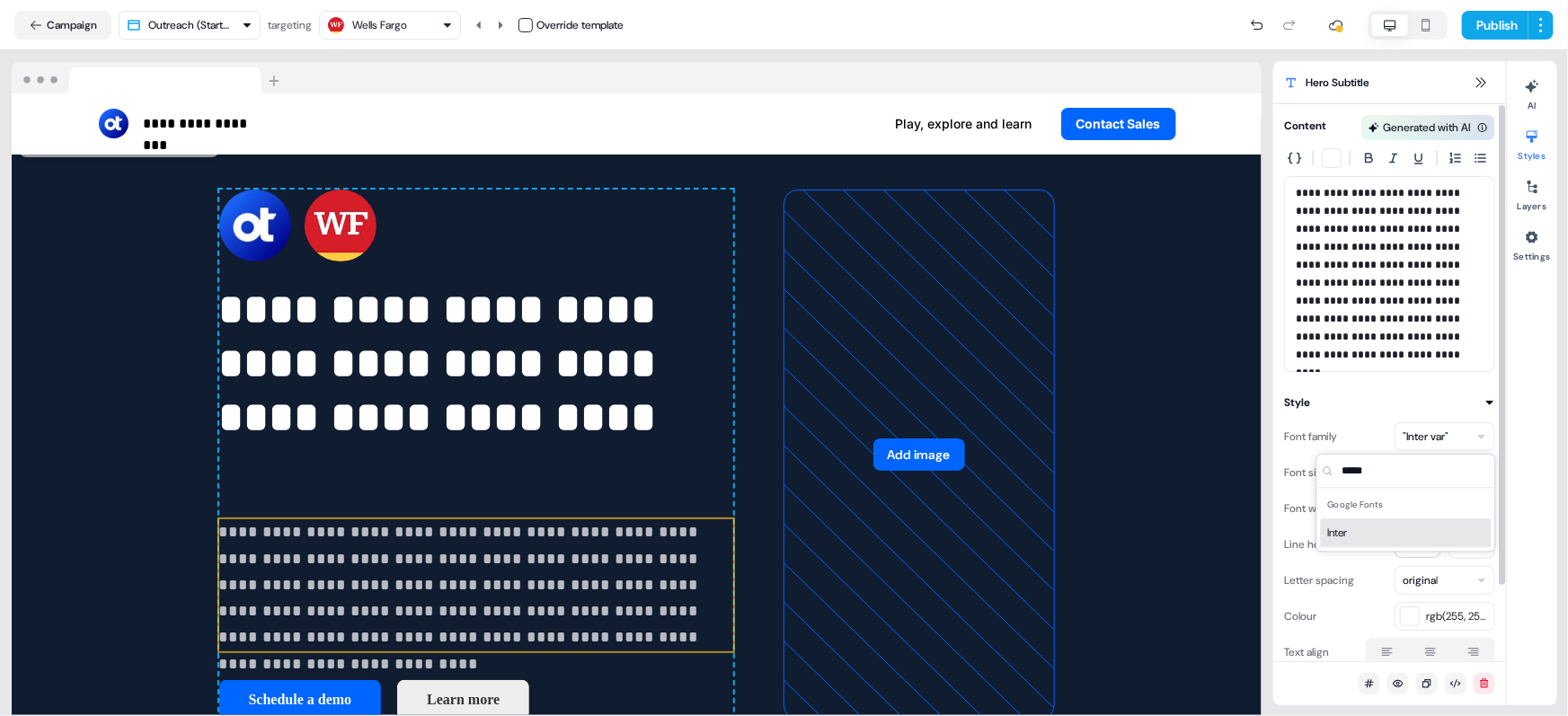 type on "*****" 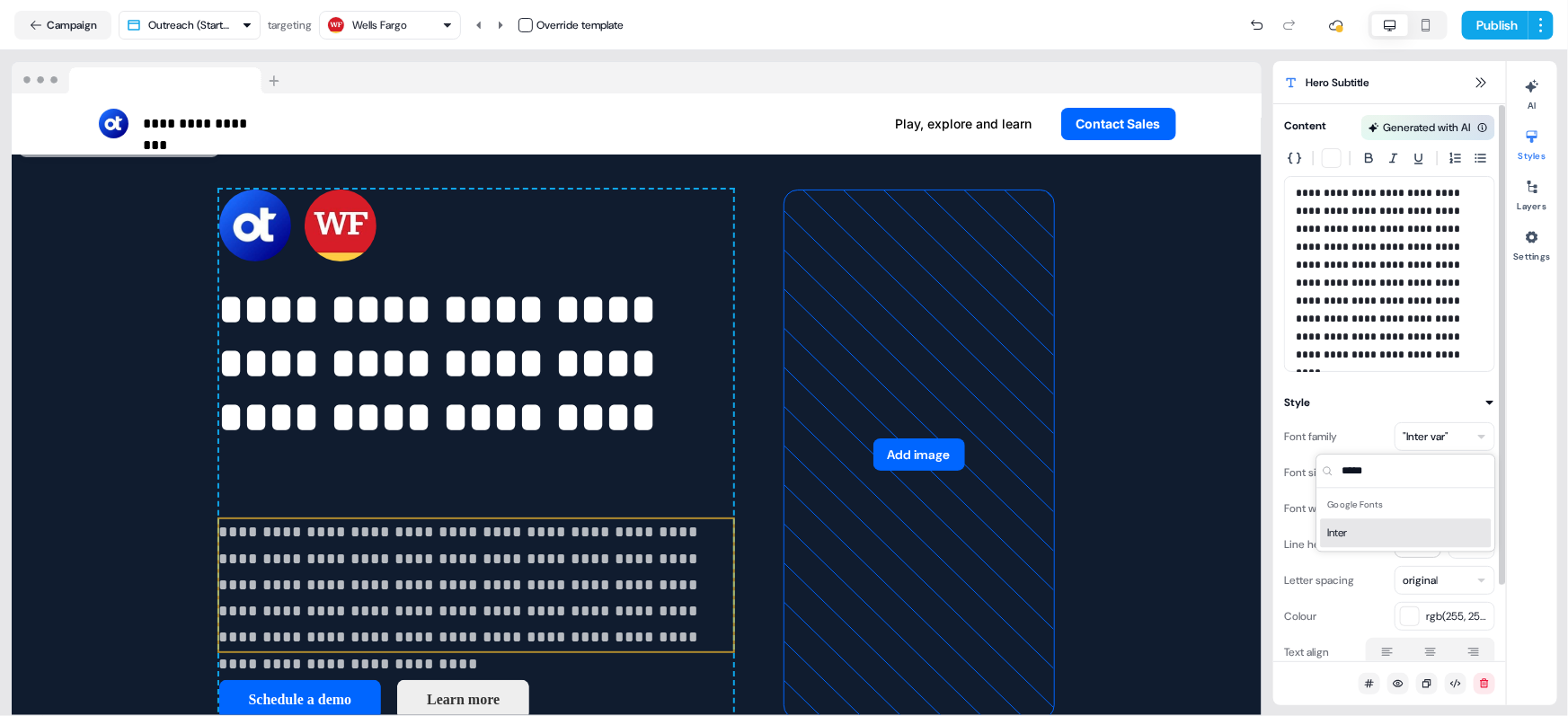 click on "Inter" at bounding box center [1406, 533] 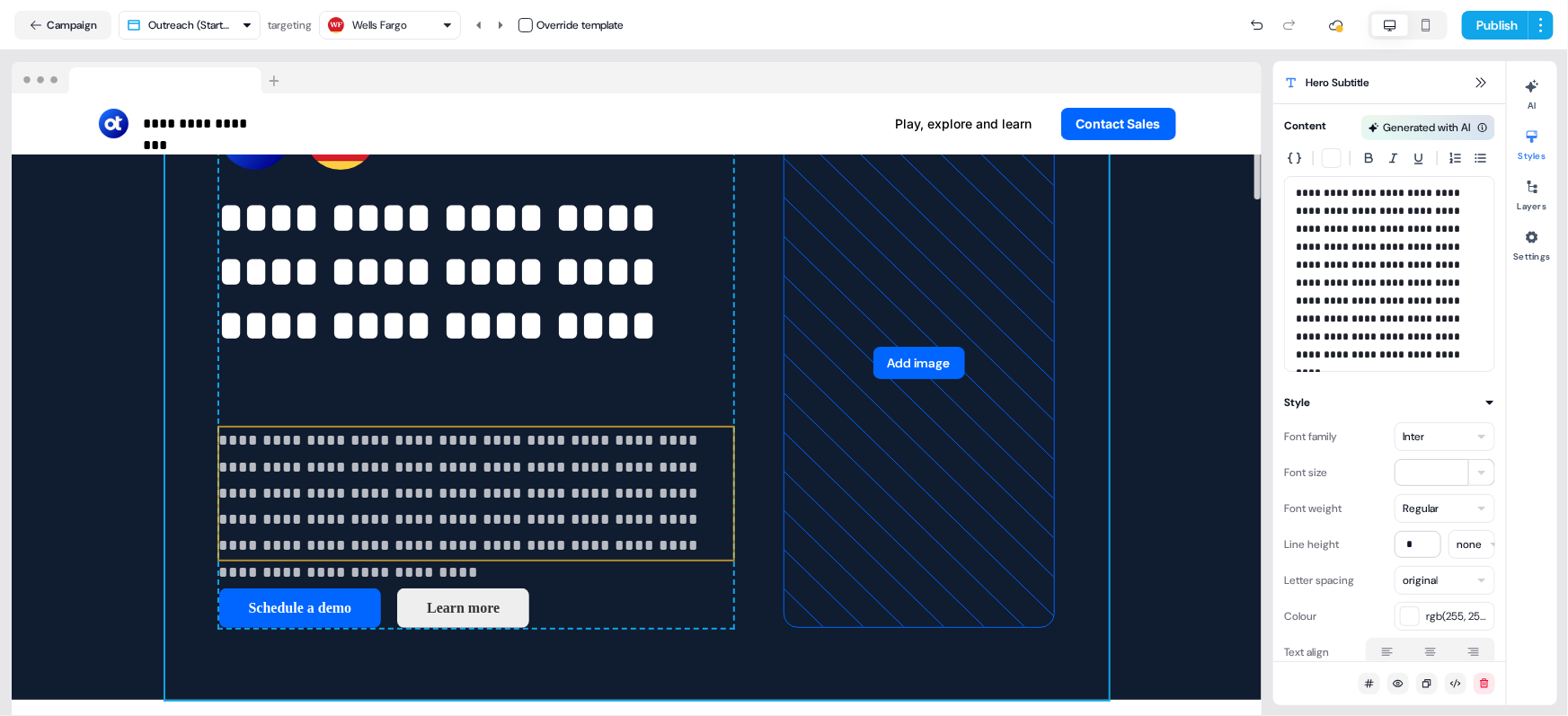 scroll, scrollTop: 128, scrollLeft: 0, axis: vertical 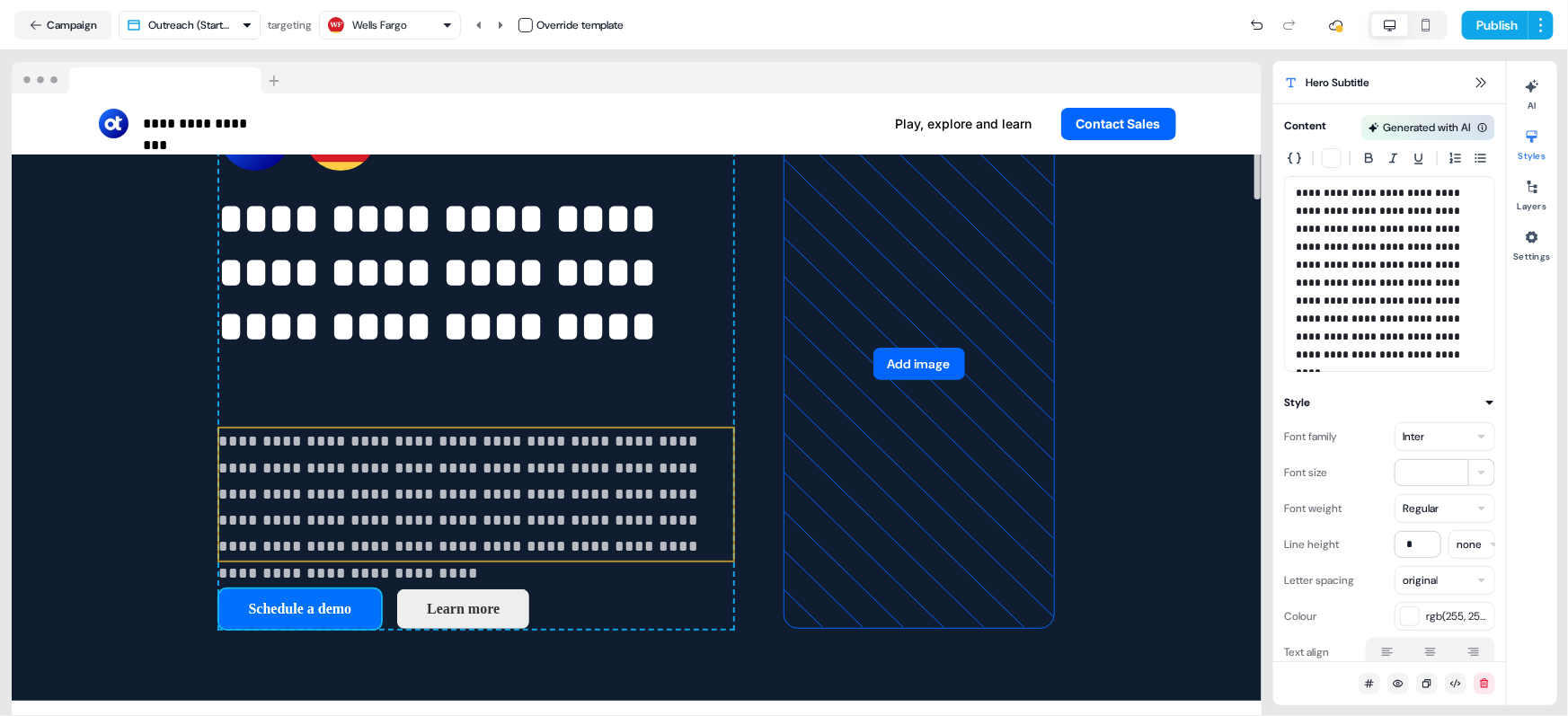 click on "Schedule a demo" at bounding box center [300, 609] 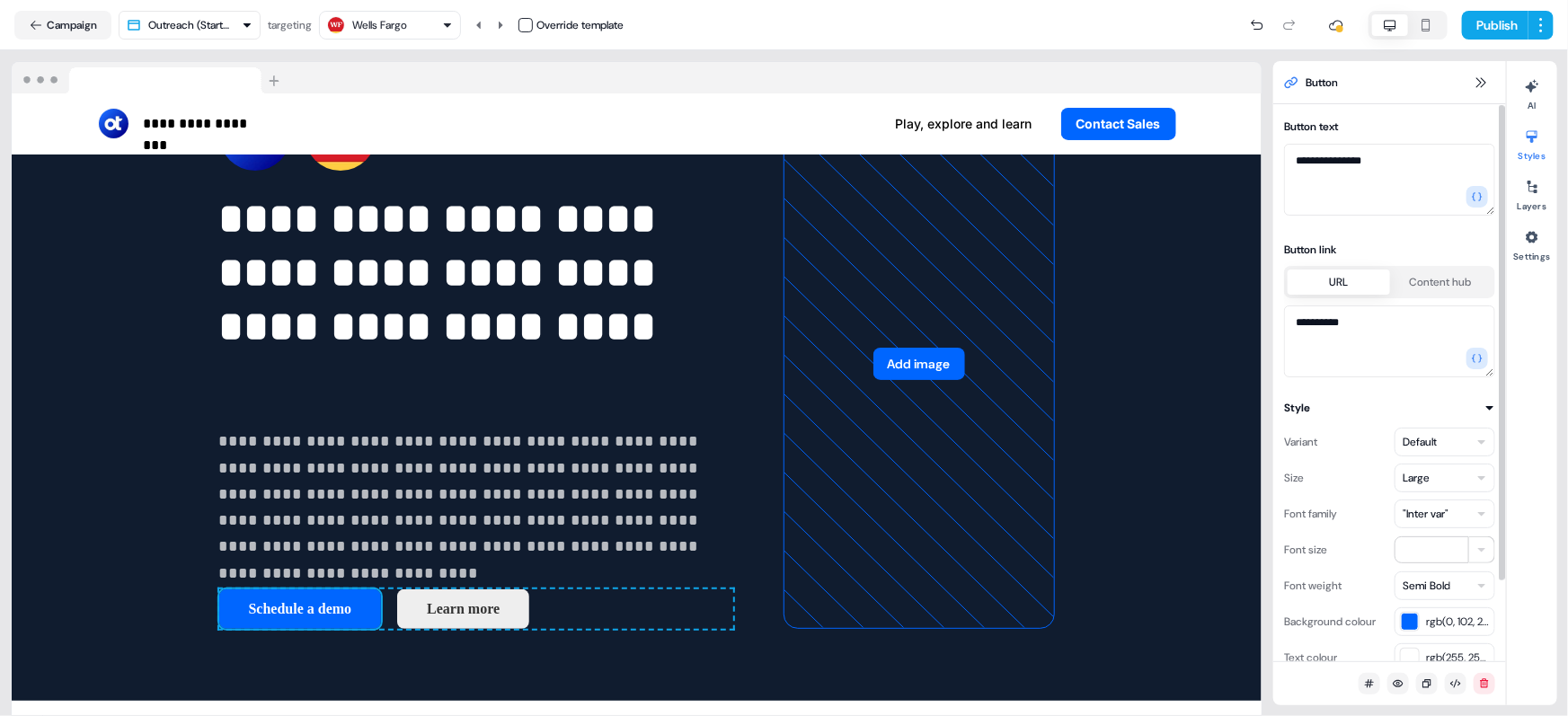 click on ""Inter var"" at bounding box center (1425, 514) 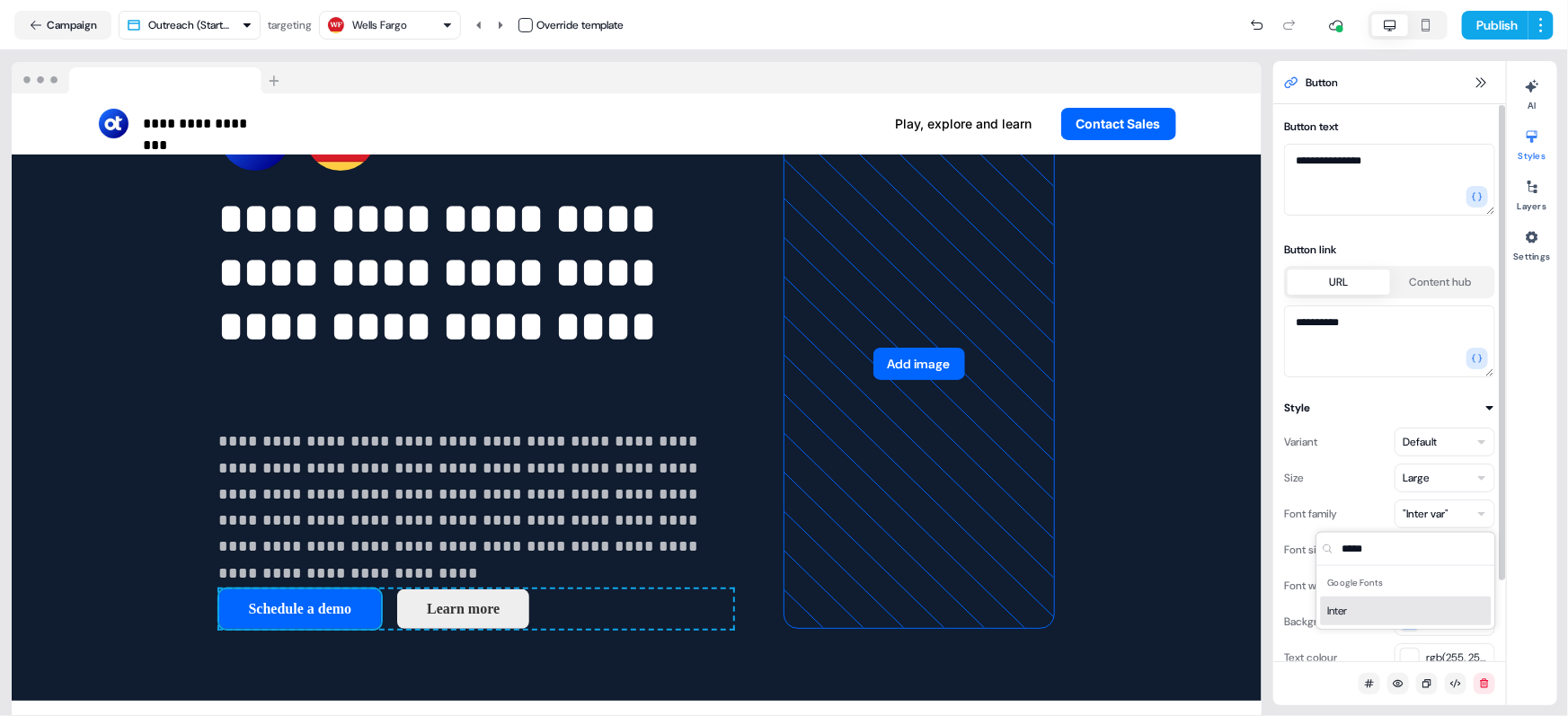 type on "*****" 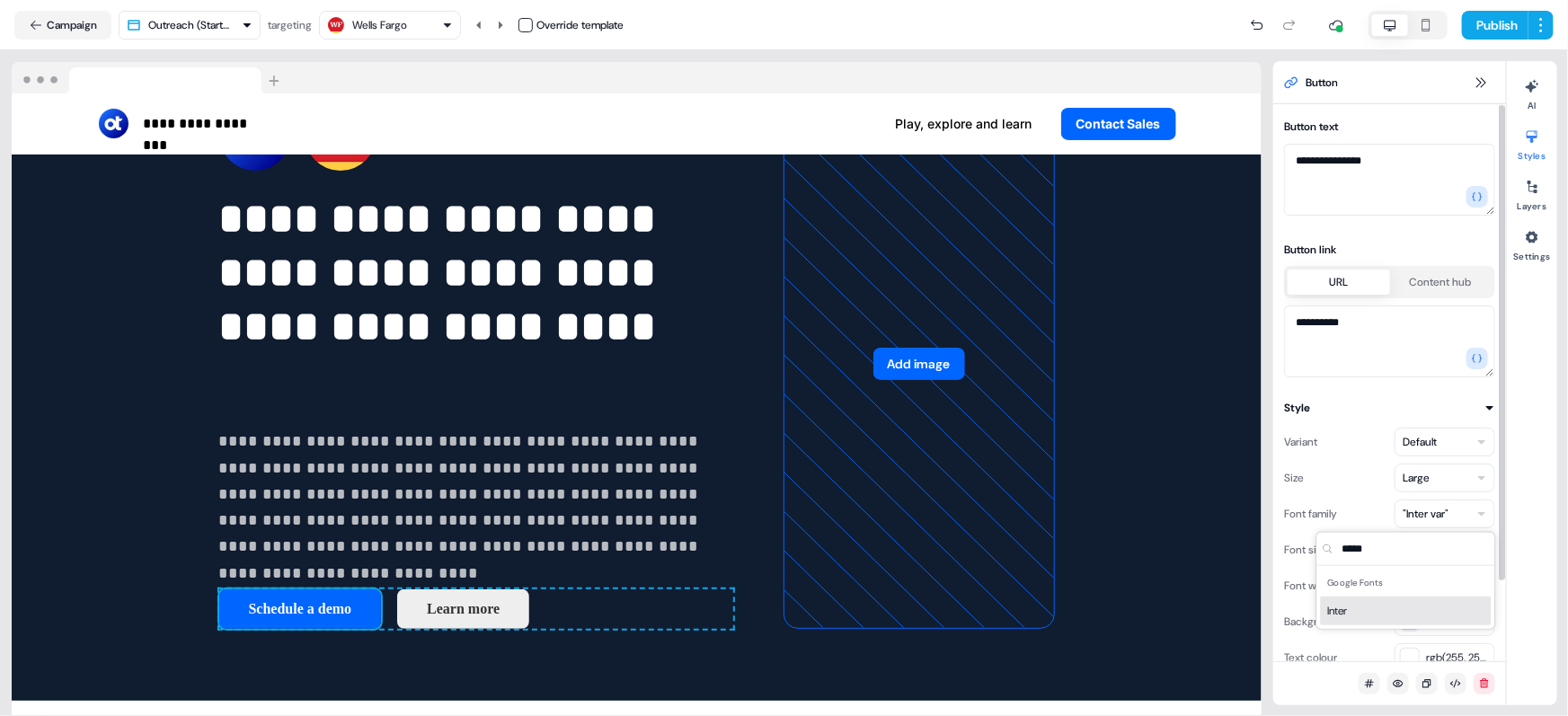 click on "Inter" at bounding box center [1406, 611] 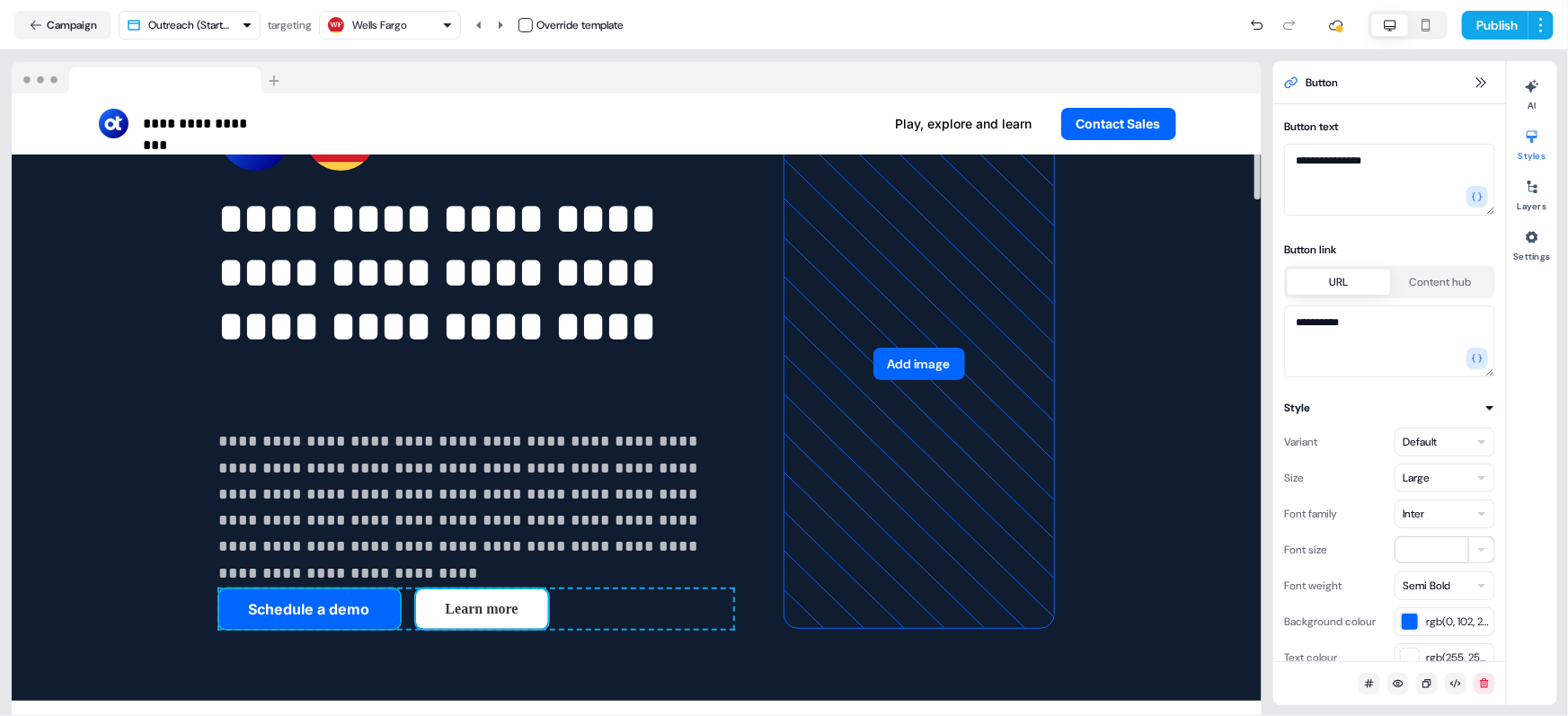 click on "Learn more" at bounding box center (482, 609) 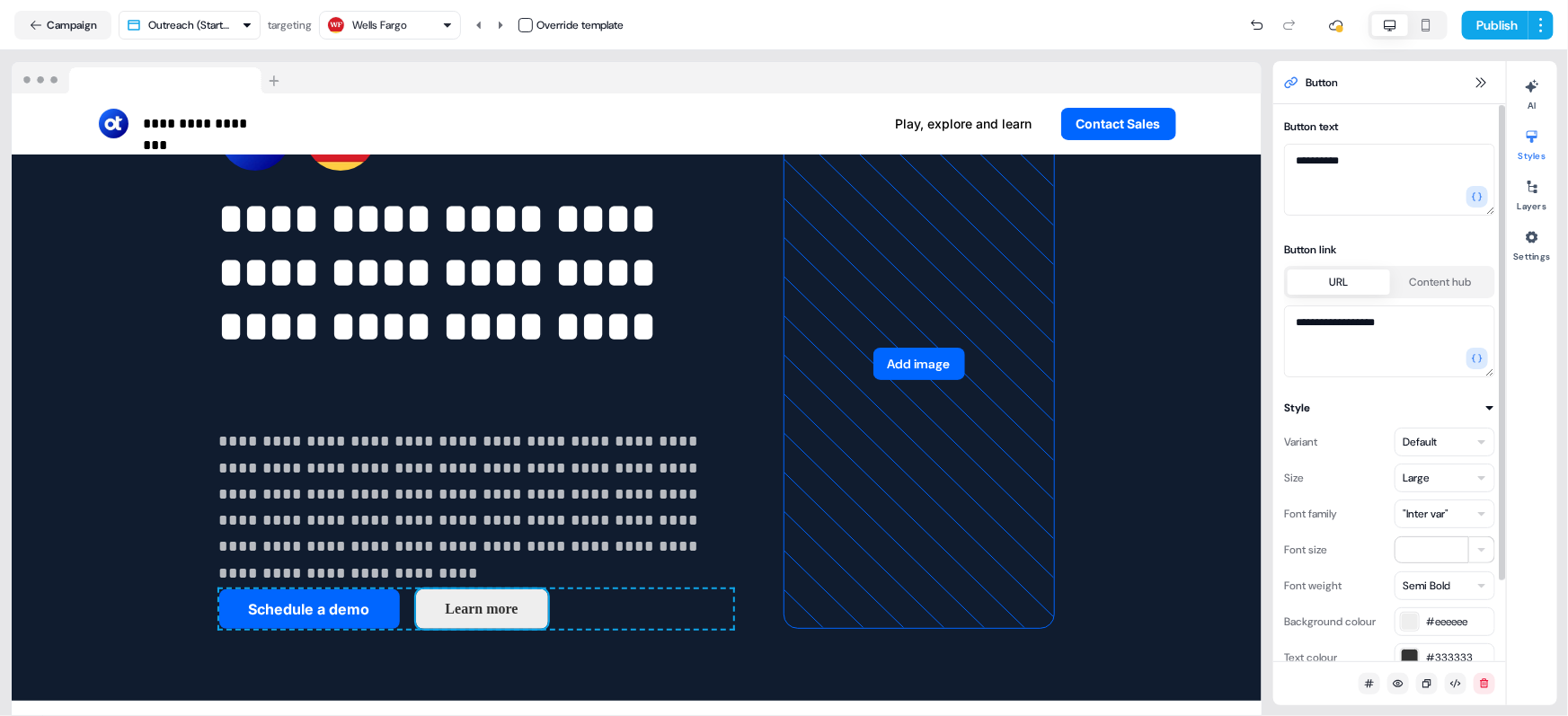 click on ""Inter var"" at bounding box center [1425, 514] 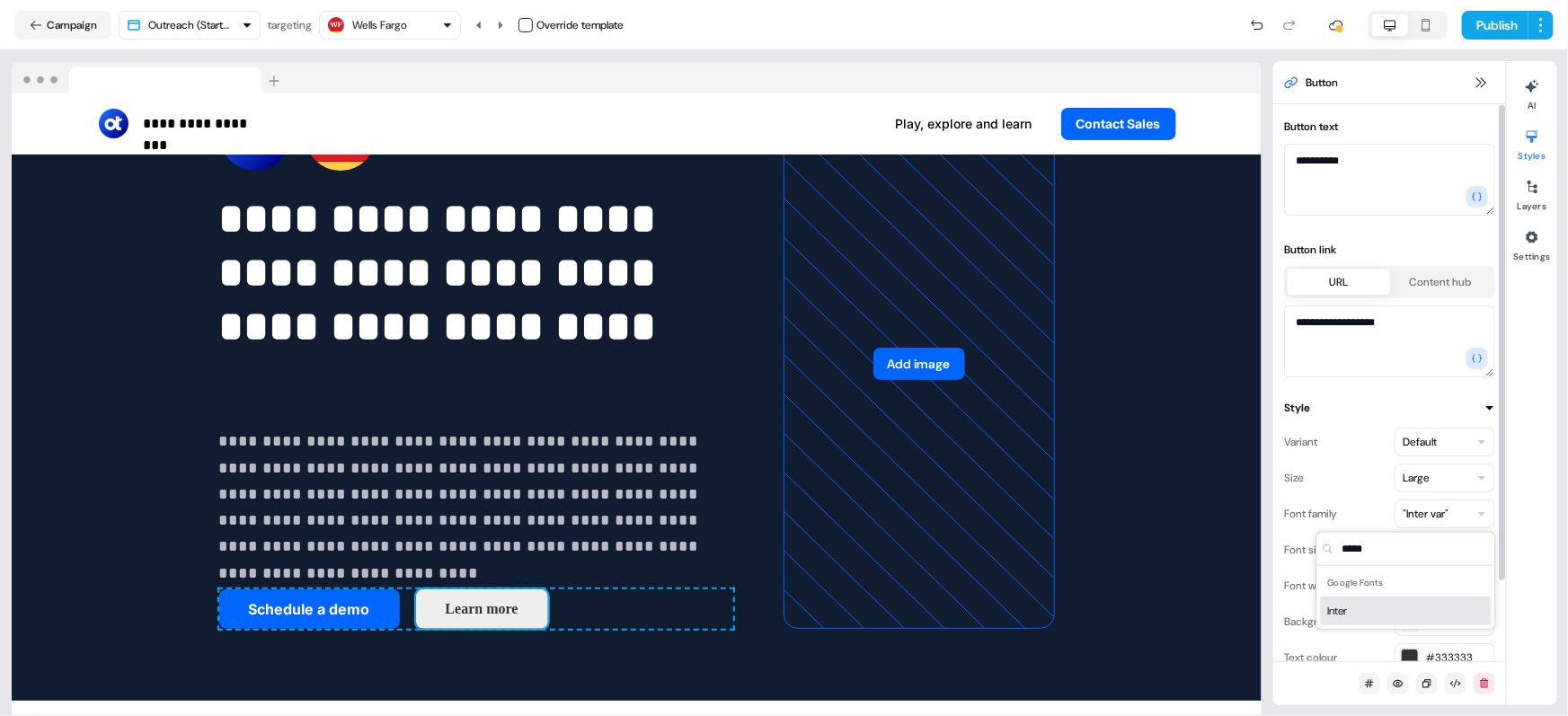 type on "*****" 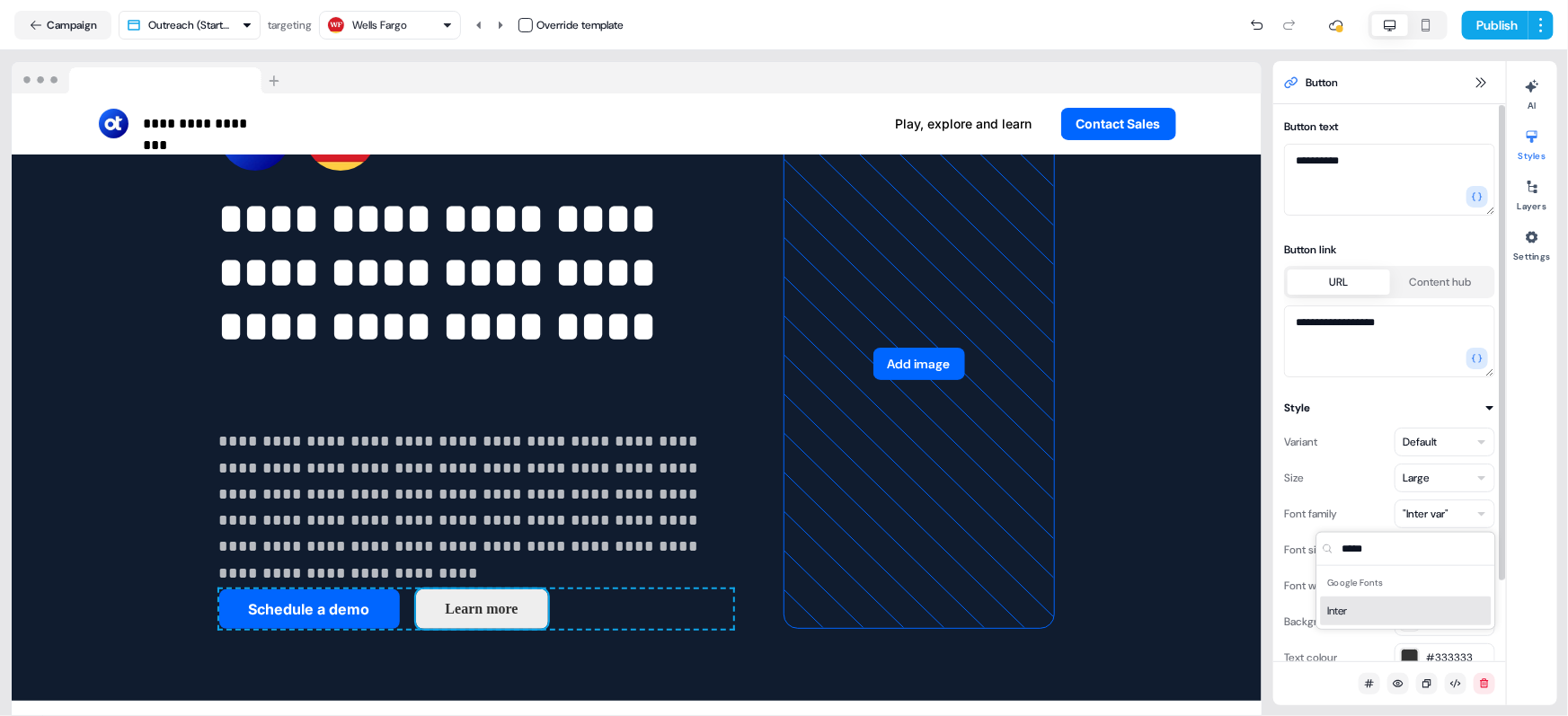 click on "Inter" at bounding box center [1406, 611] 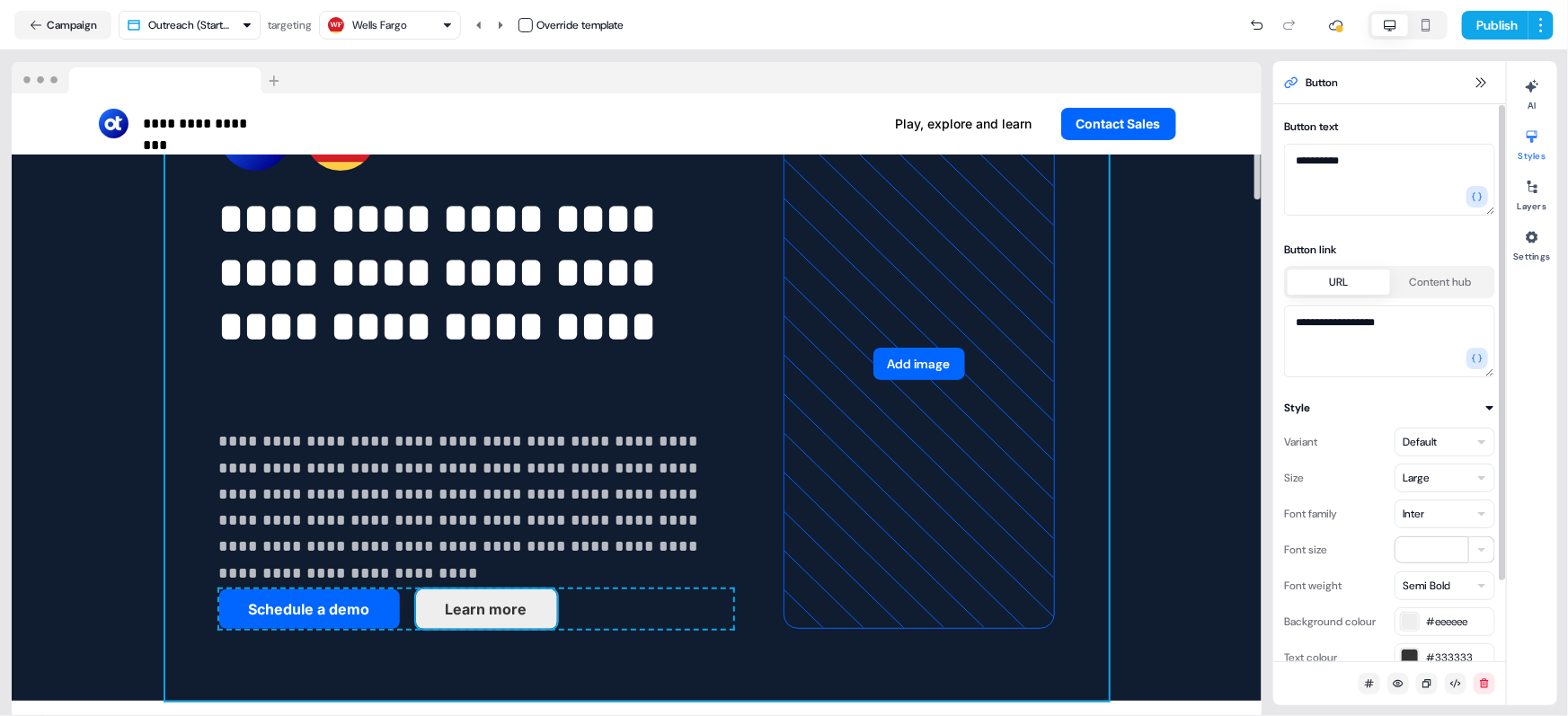 scroll, scrollTop: 0, scrollLeft: 0, axis: both 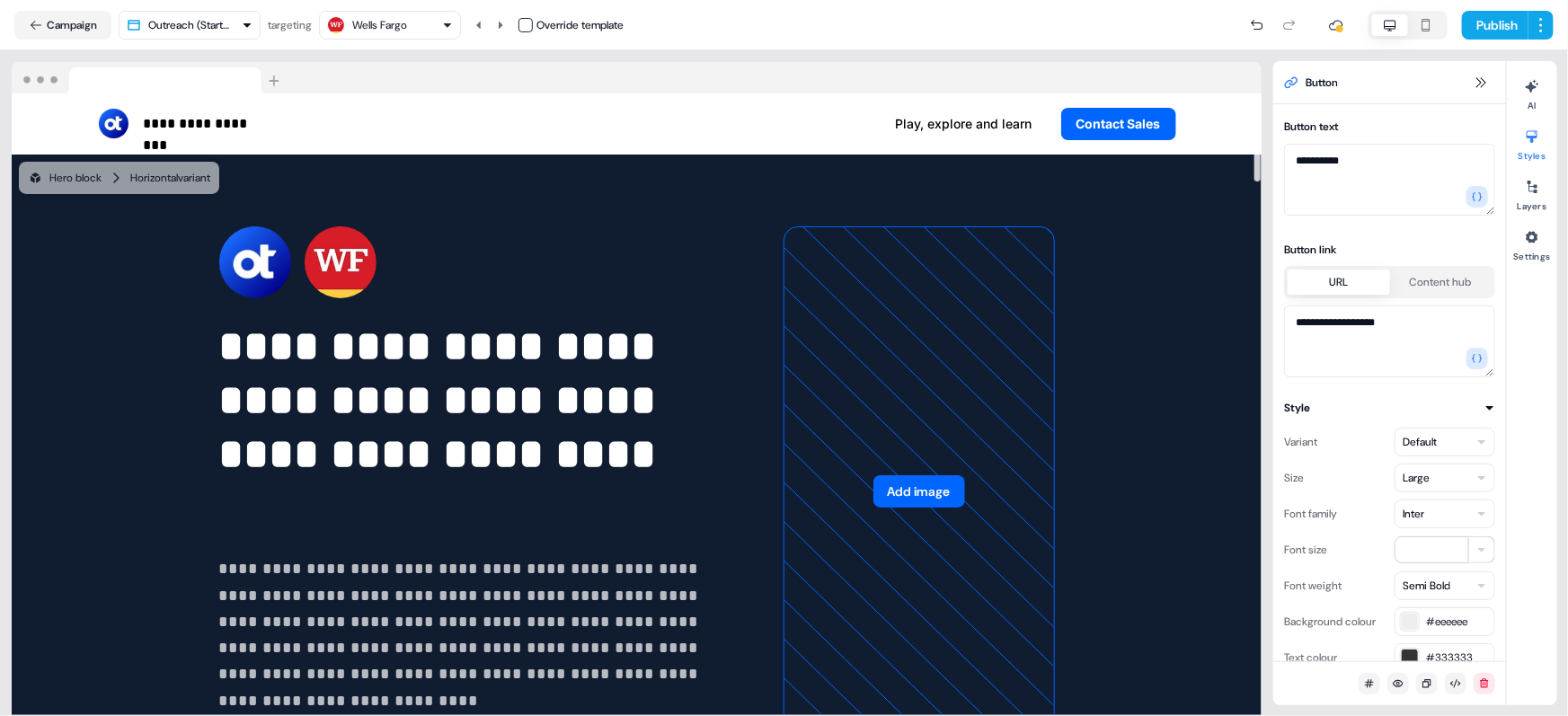 click on "Wells Fargo" at bounding box center (379, 25) 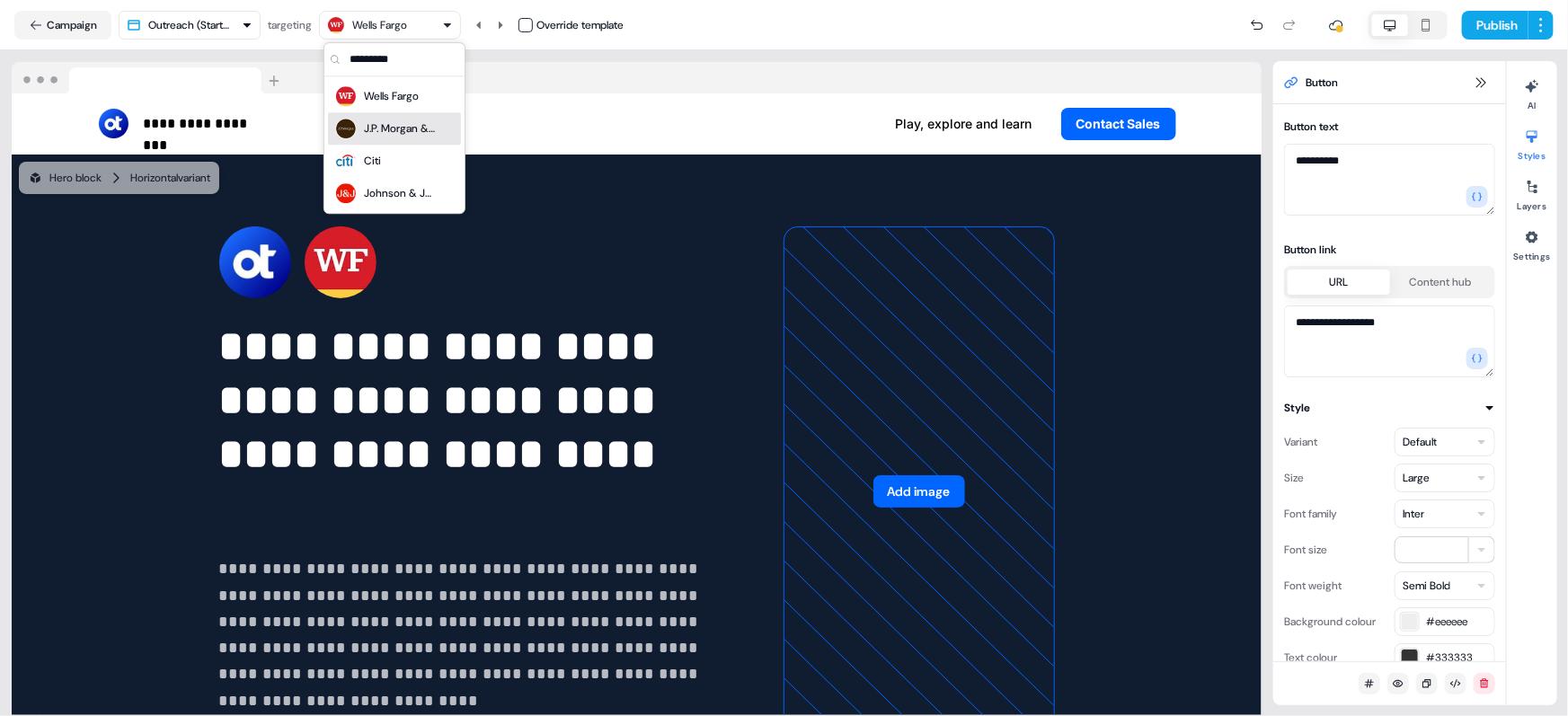 click on "J.P. Morgan & Co." at bounding box center (400, 128) 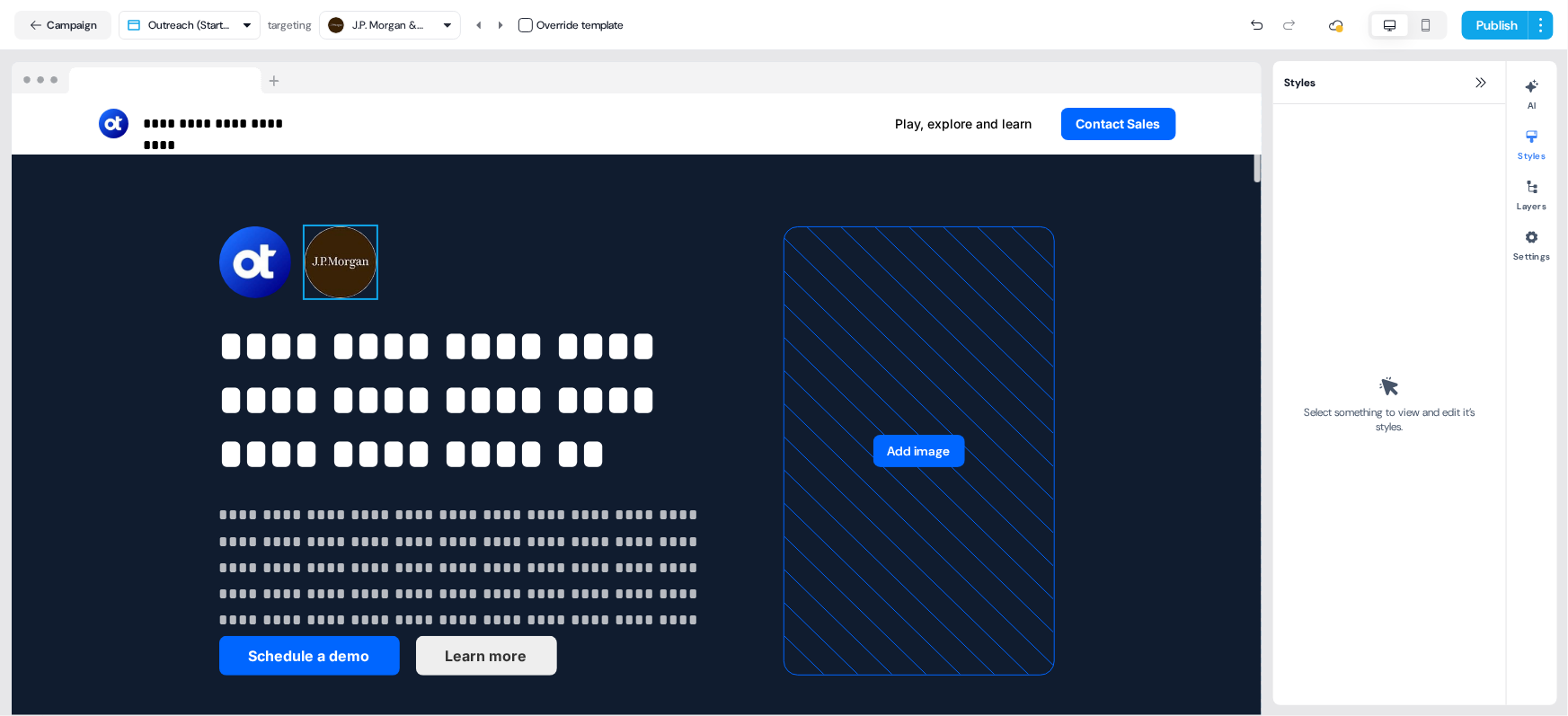 click at bounding box center (341, 262) 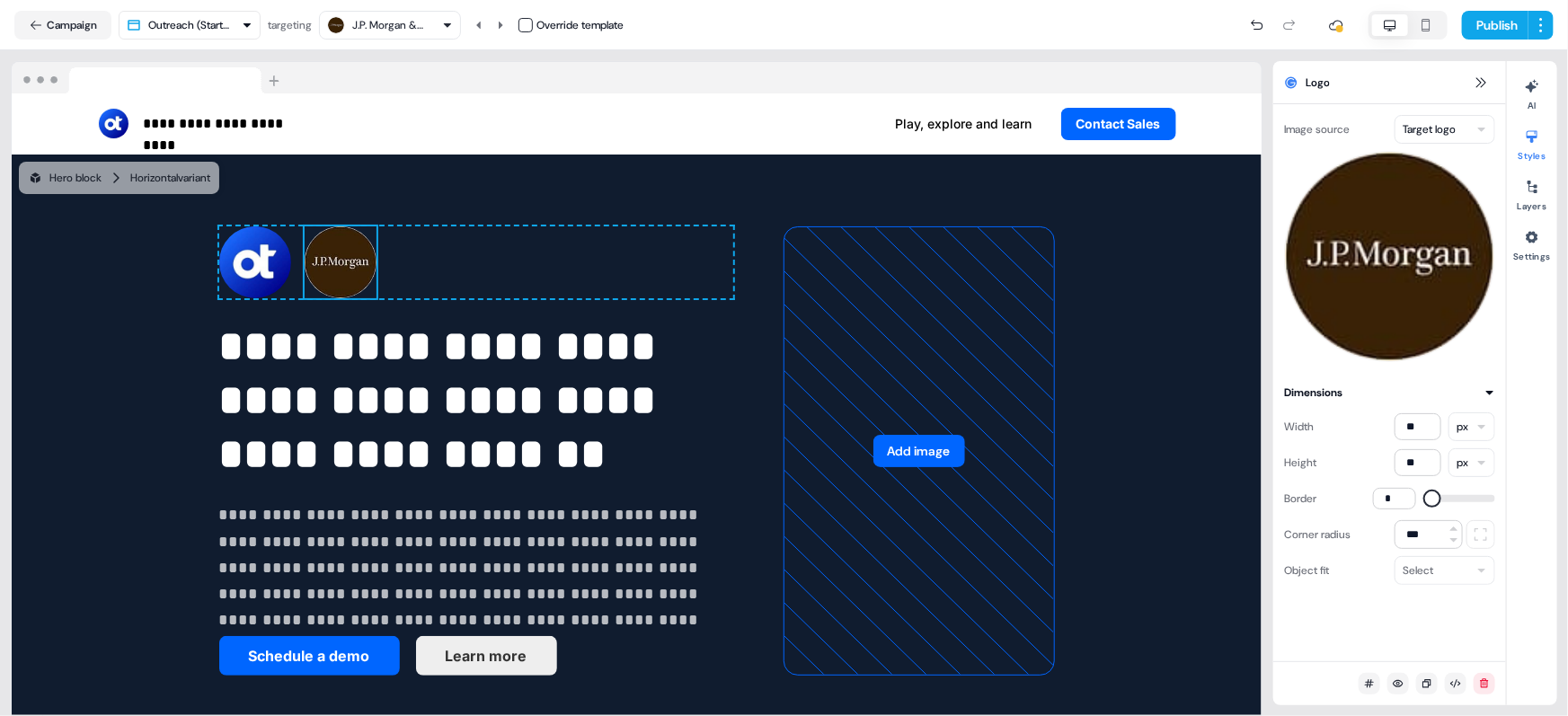 click at bounding box center (1432, 499) 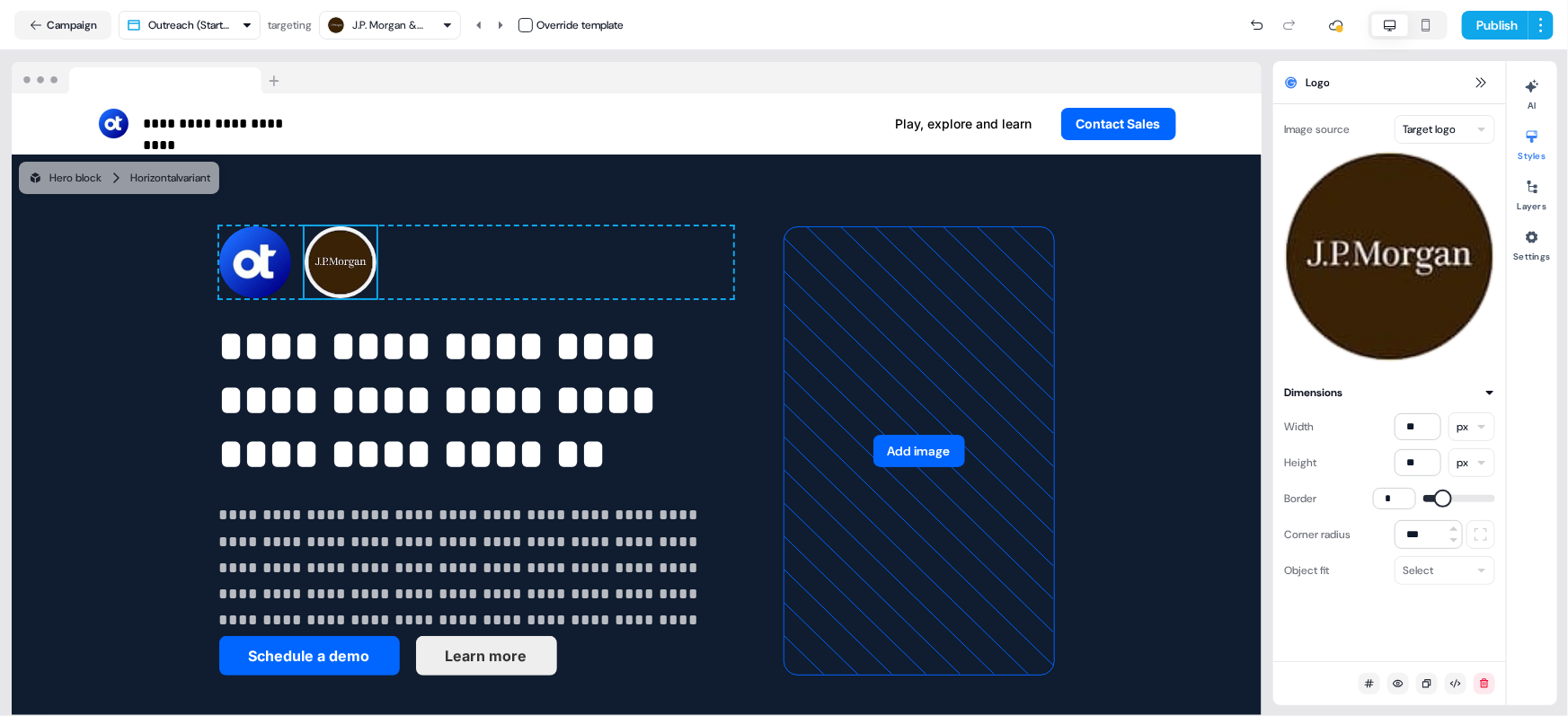 type on "*" 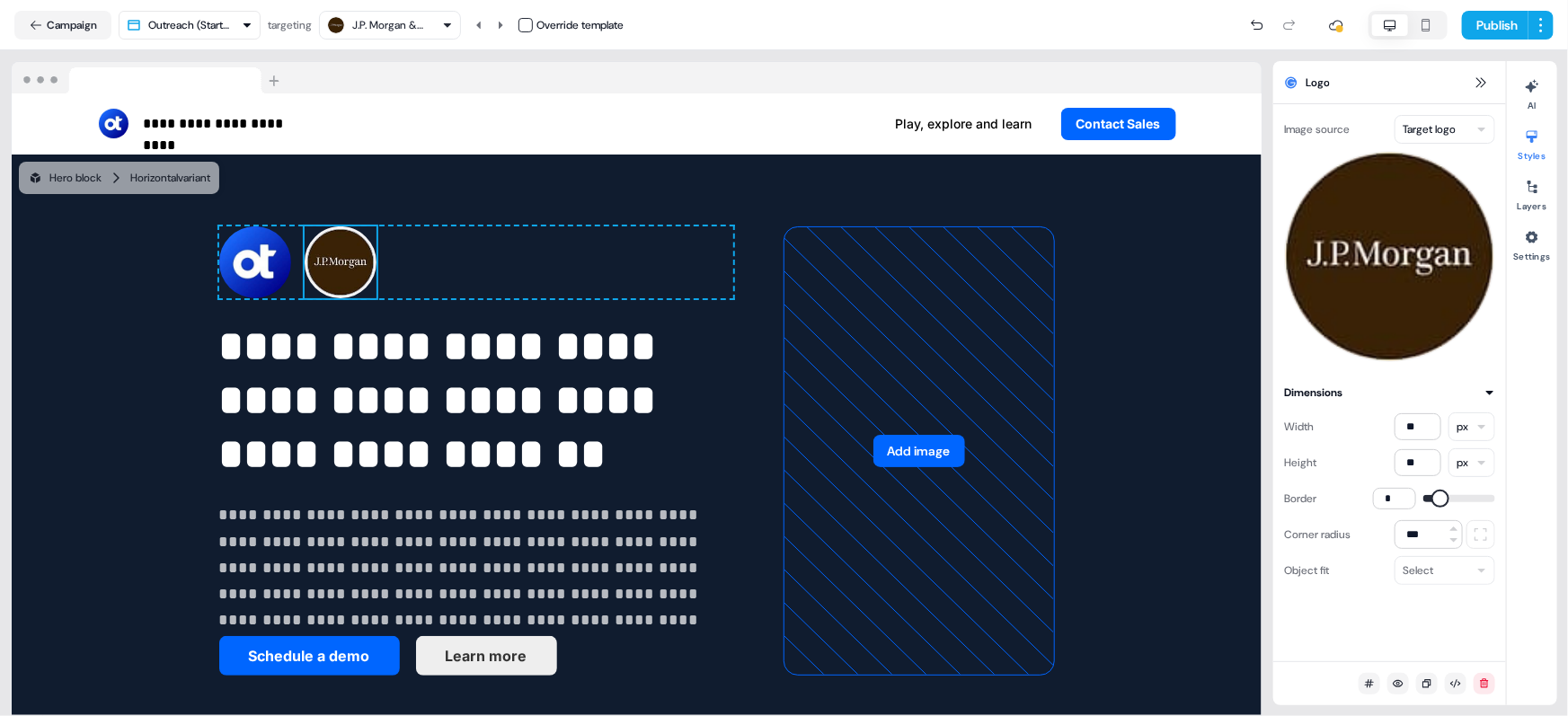 click at bounding box center [1440, 499] 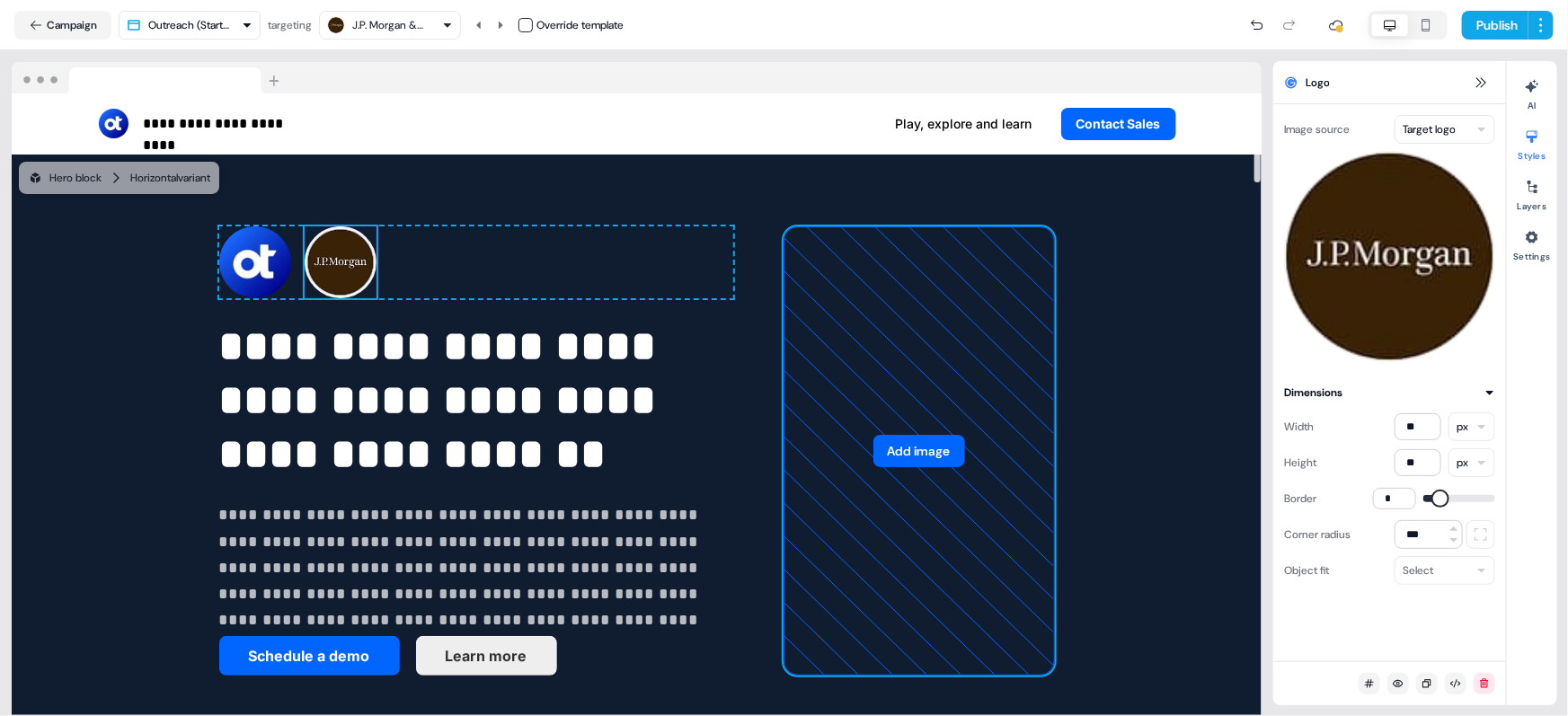 click 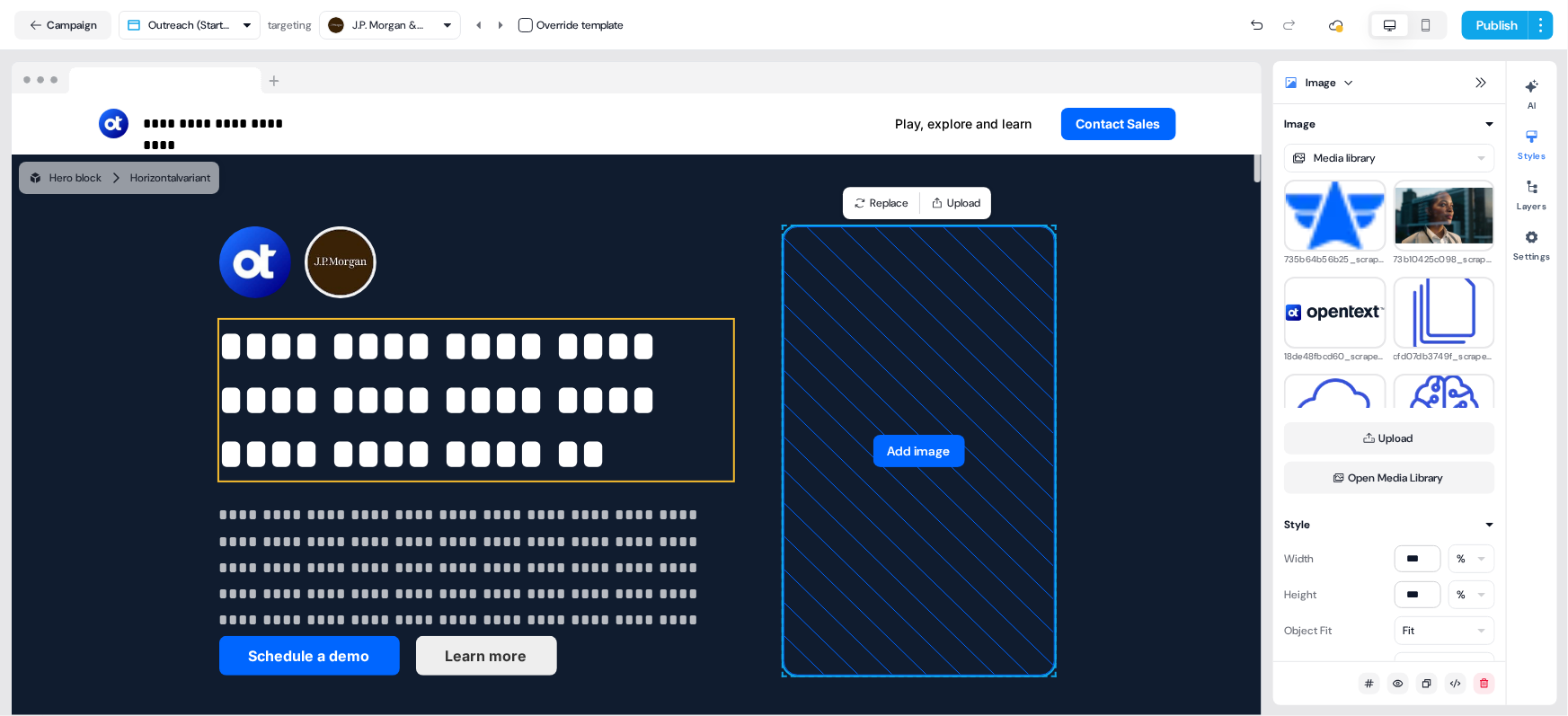 click on "**********" at bounding box center (476, 401) 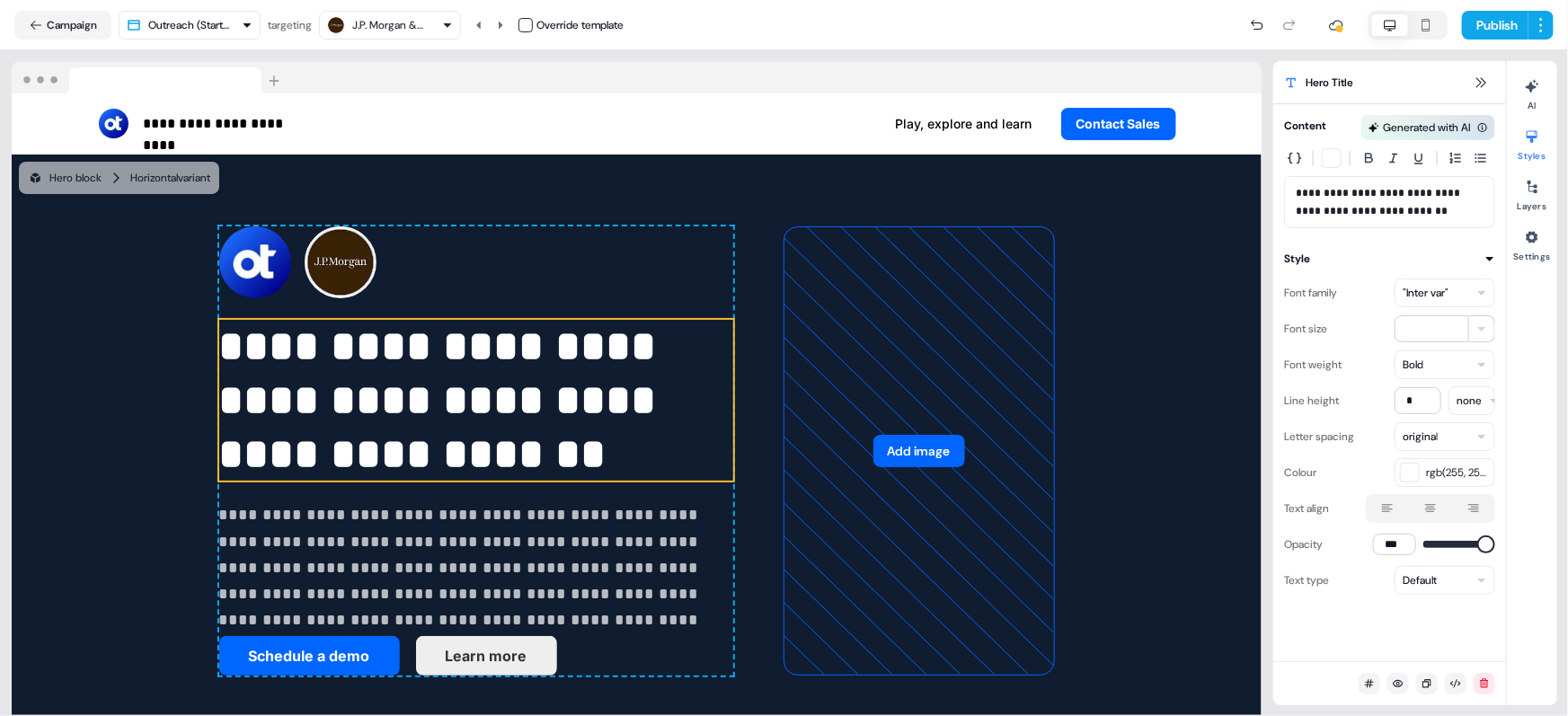 click on ""Inter var"" at bounding box center [1425, 293] 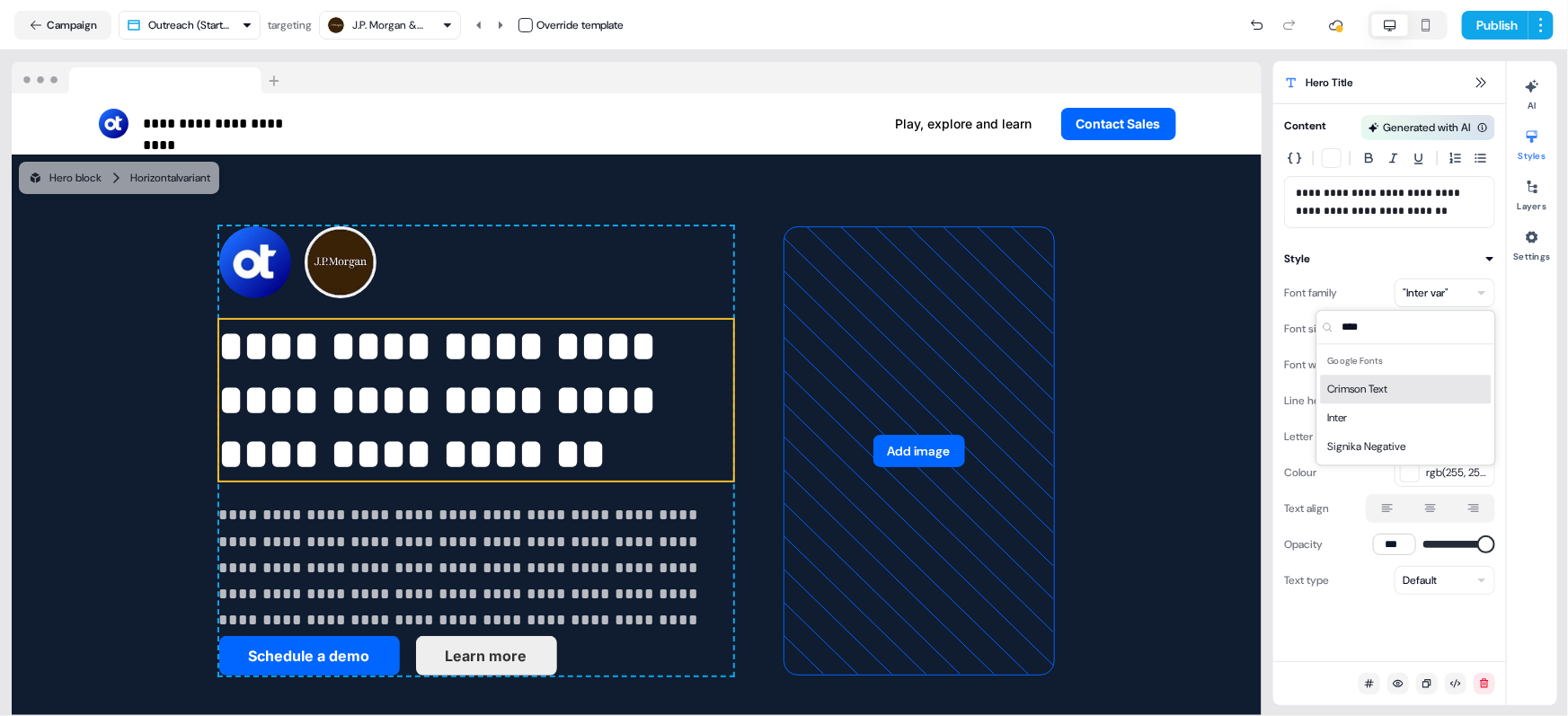 type on "*****" 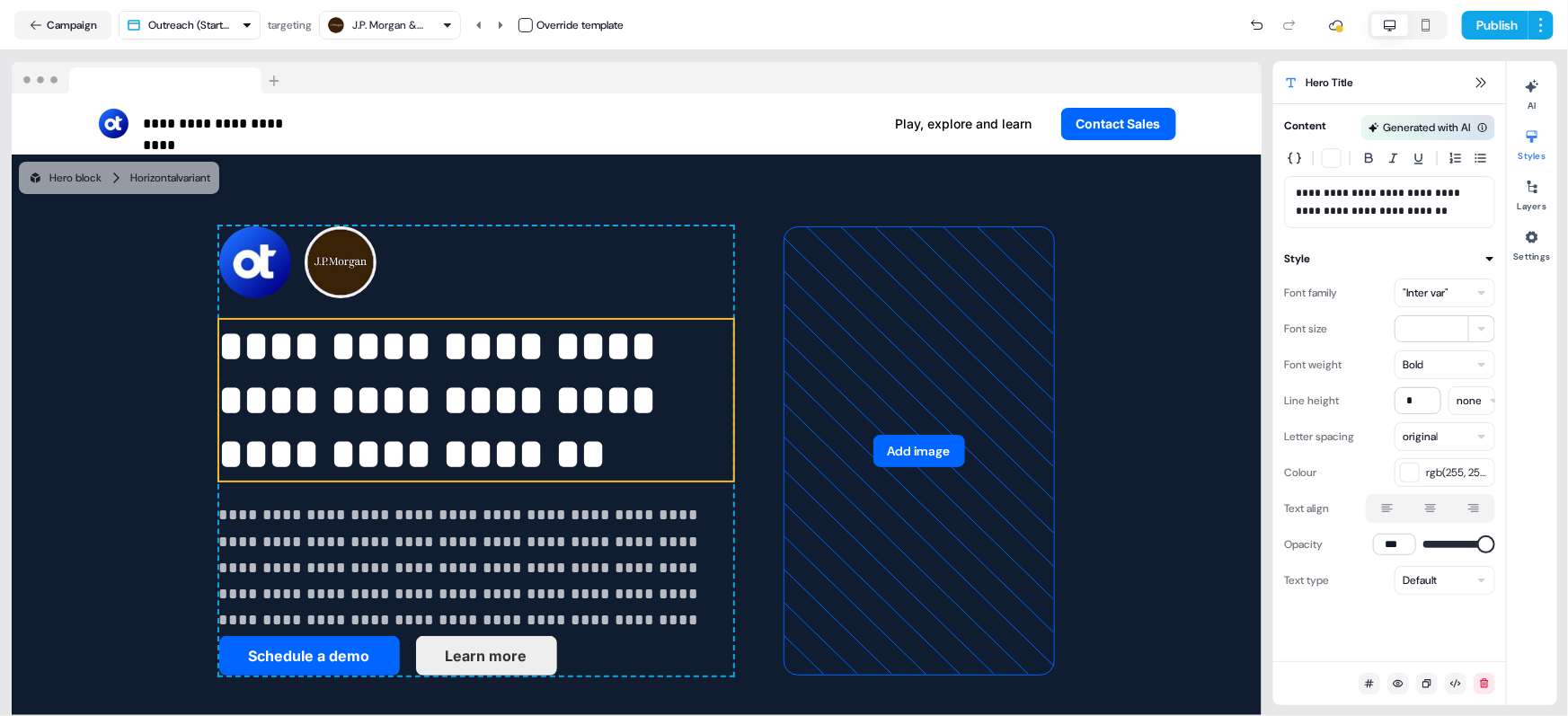 click on "Line height * none" at bounding box center [1389, 401] 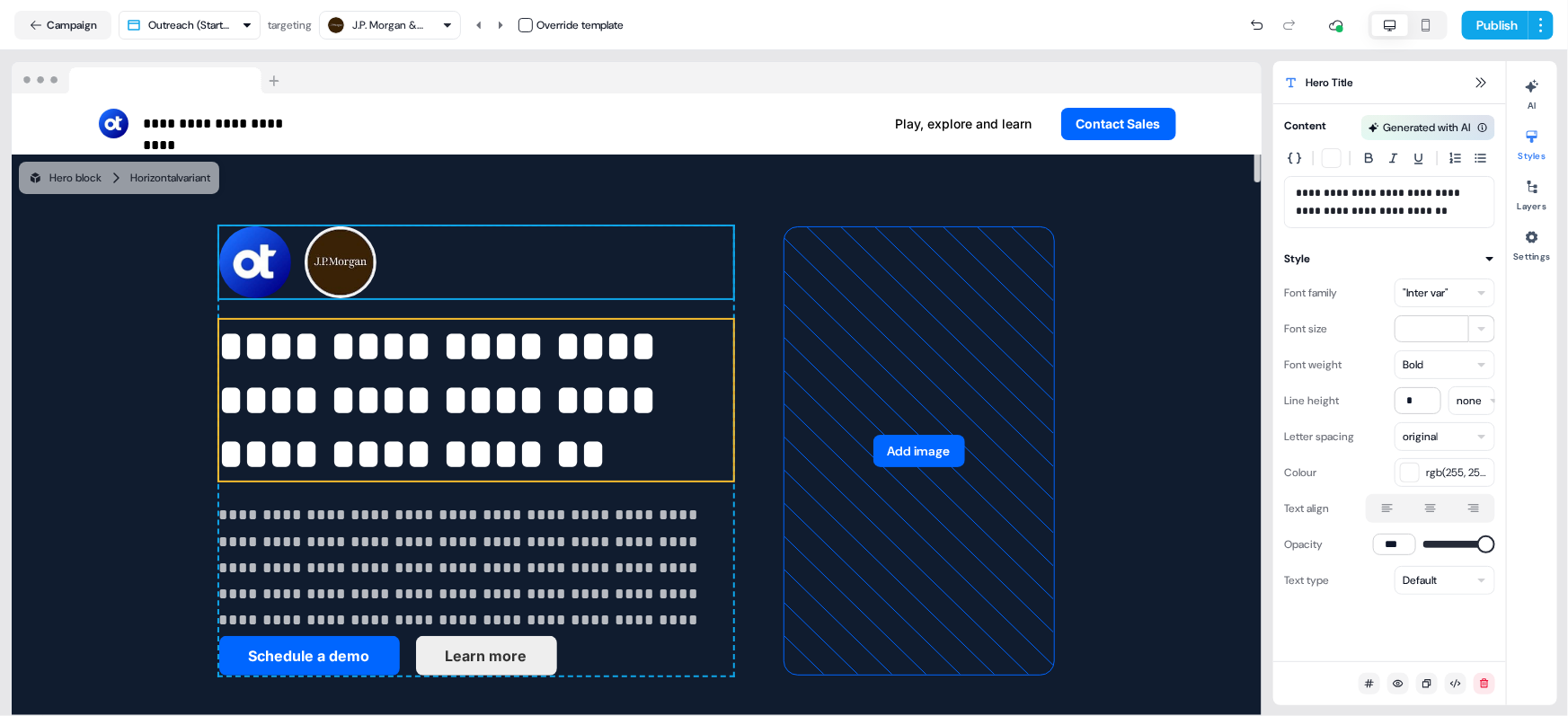 click on "**********" at bounding box center (476, 401) 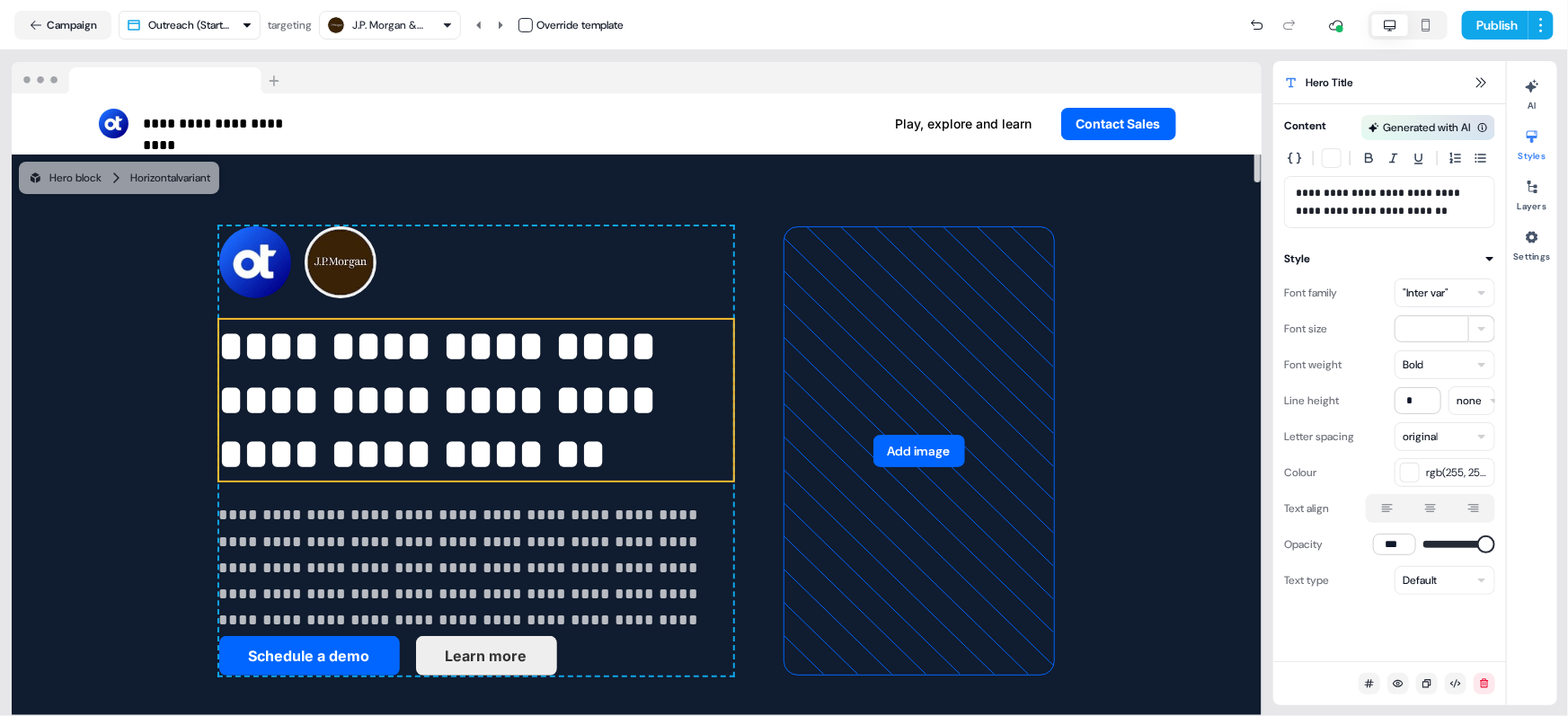 click on ""Inter var"" at bounding box center (1425, 293) 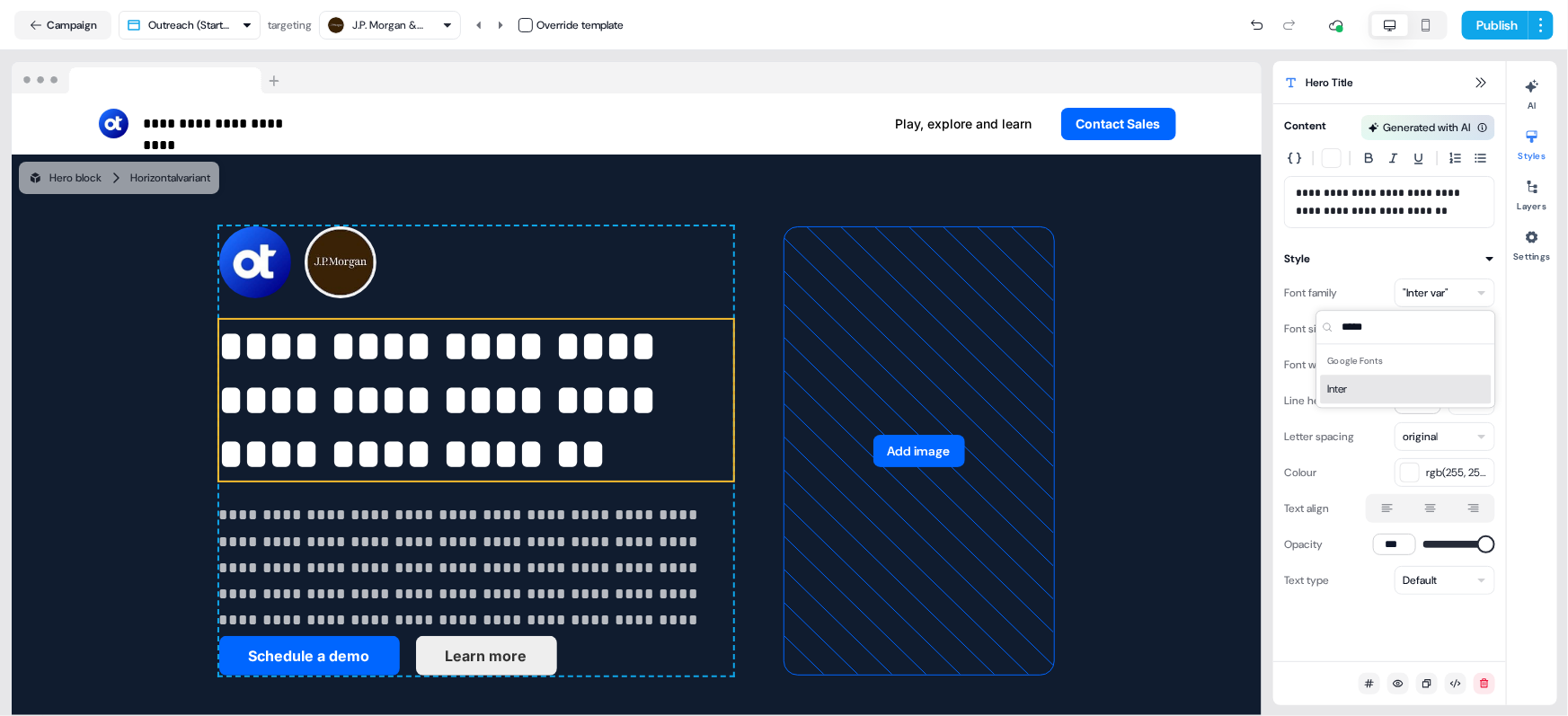 type on "*****" 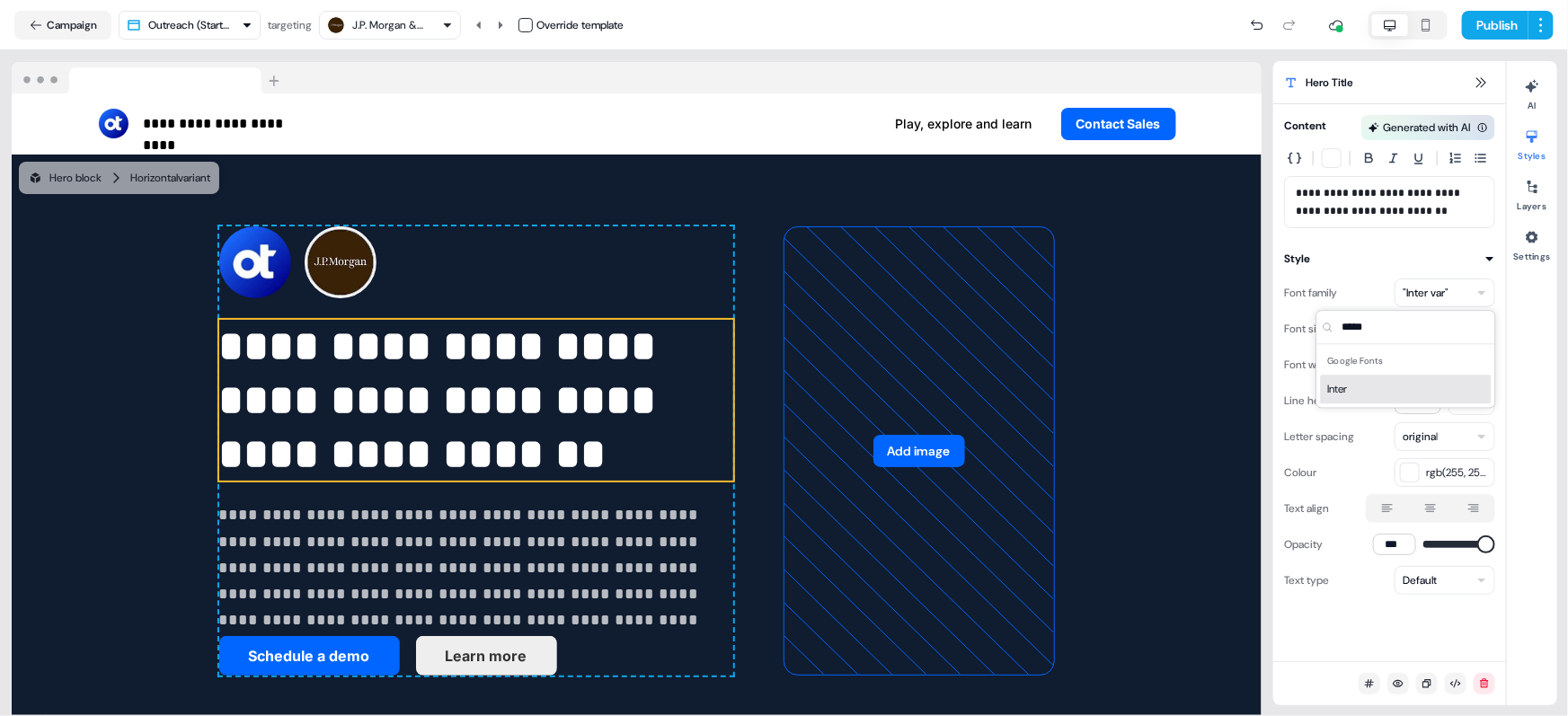 click on "Inter" at bounding box center (1406, 389) 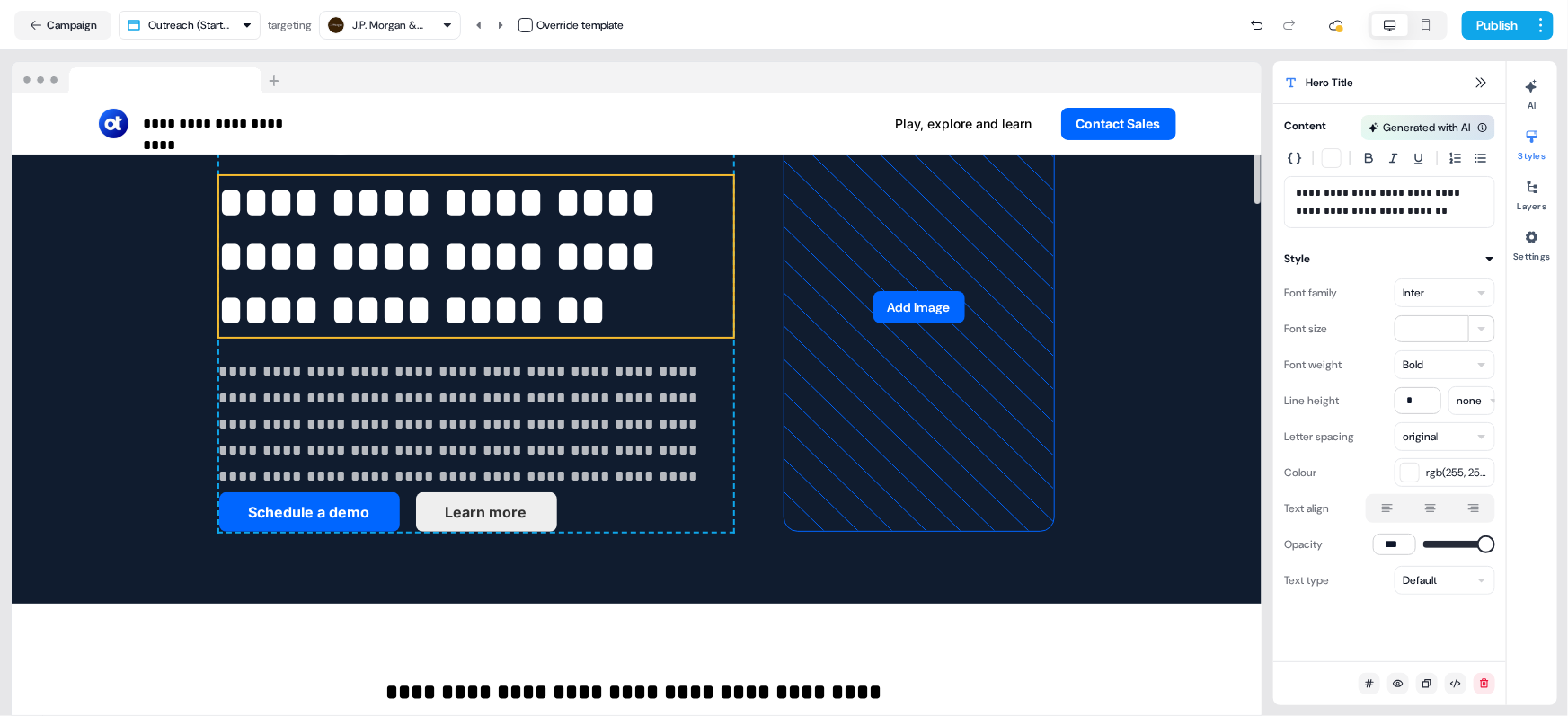 scroll, scrollTop: 189, scrollLeft: 0, axis: vertical 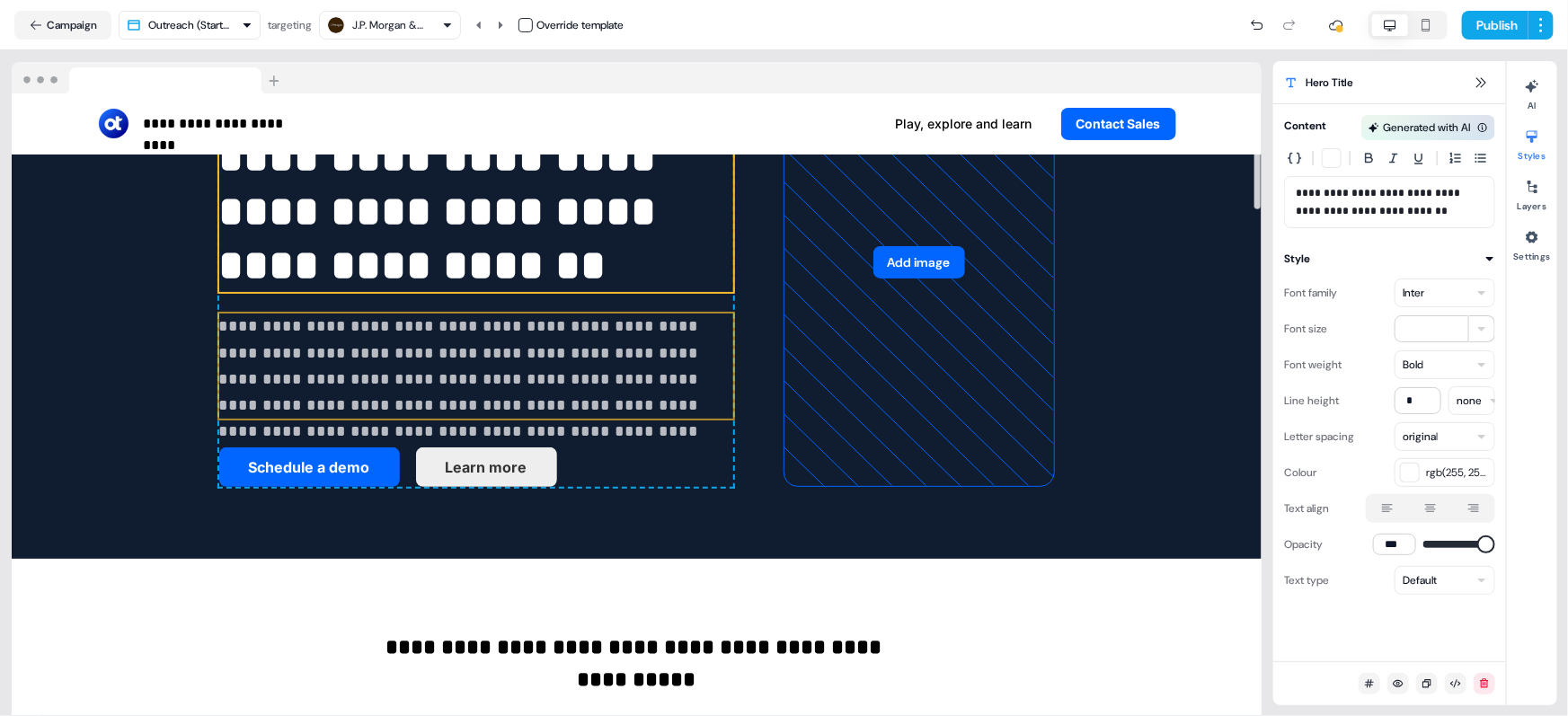 click on "**********" at bounding box center [476, 366] 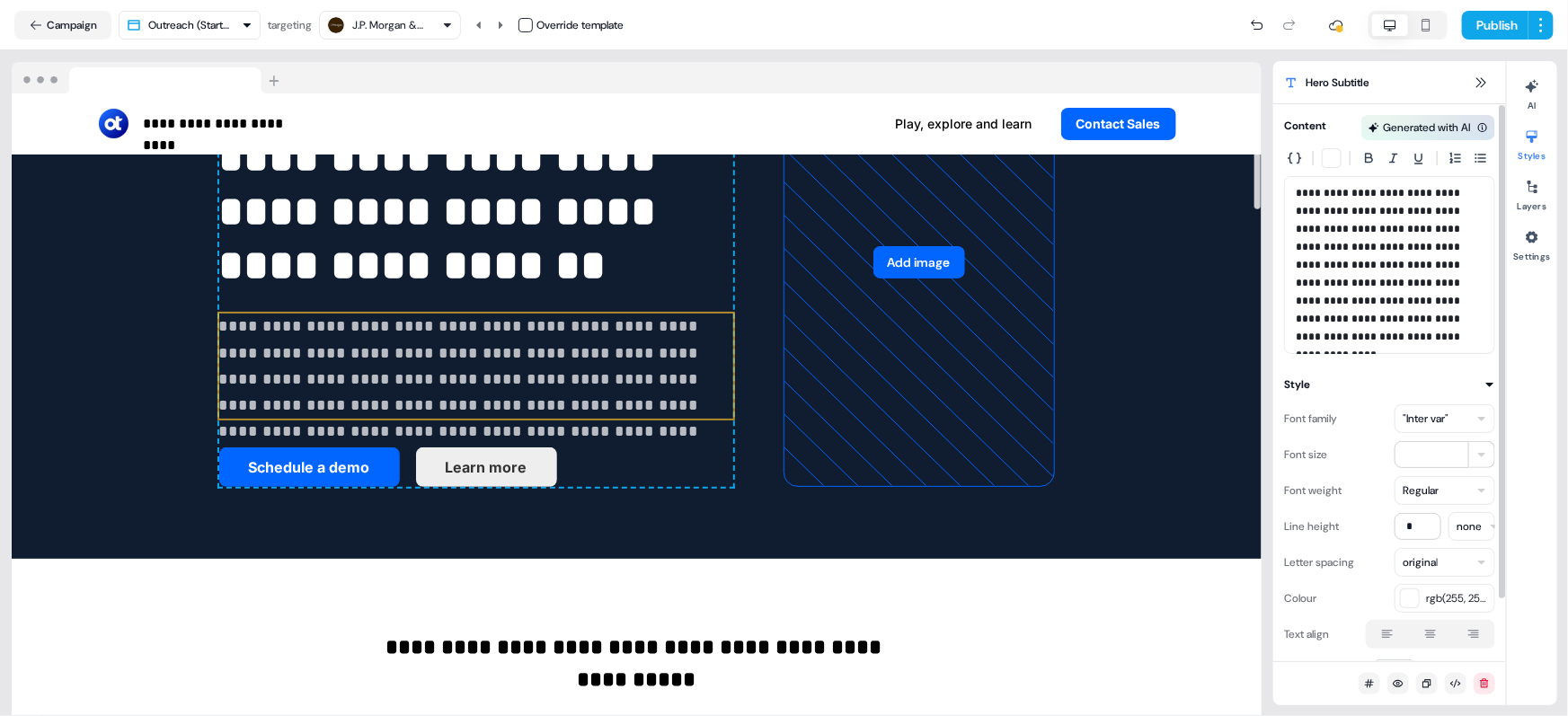 click on ""Inter var"" at bounding box center [1425, 419] 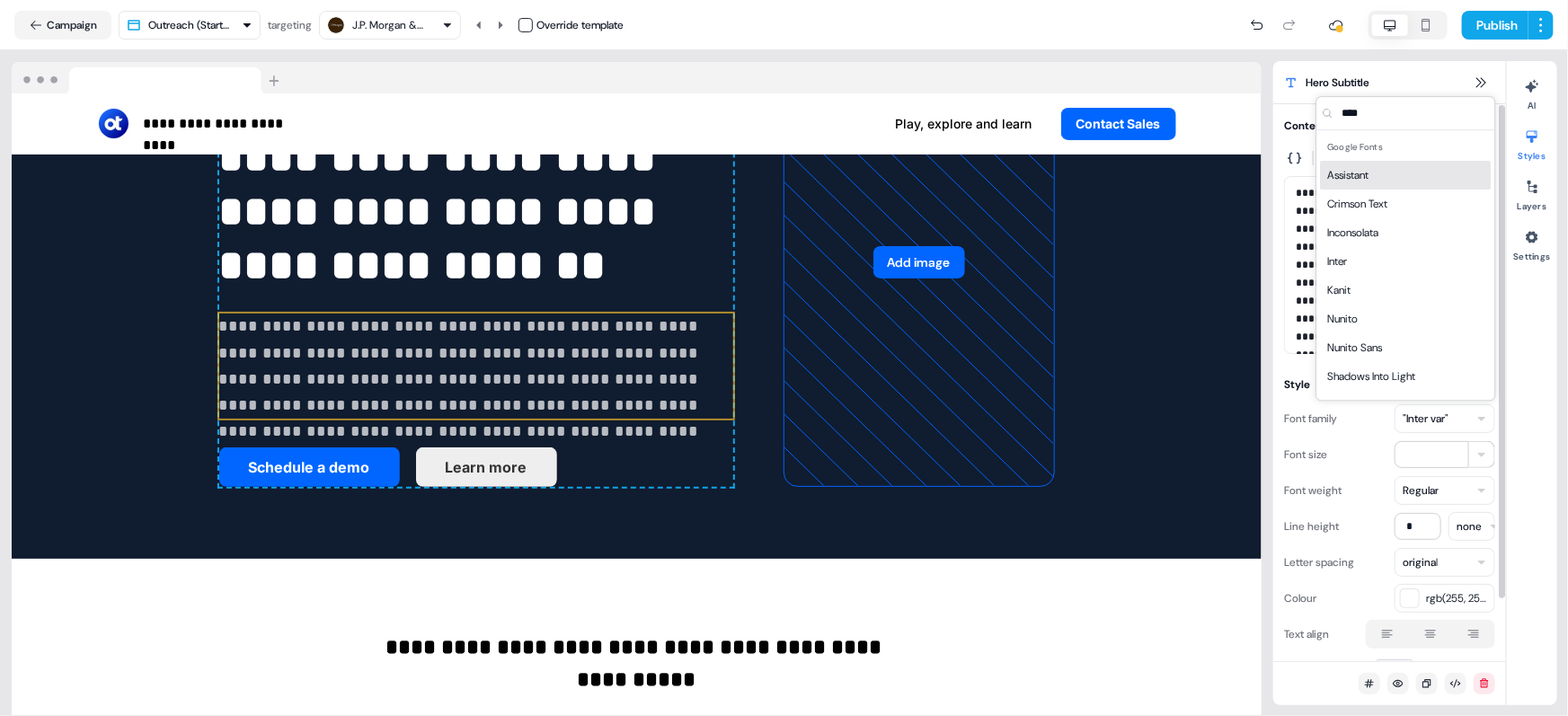 type on "*****" 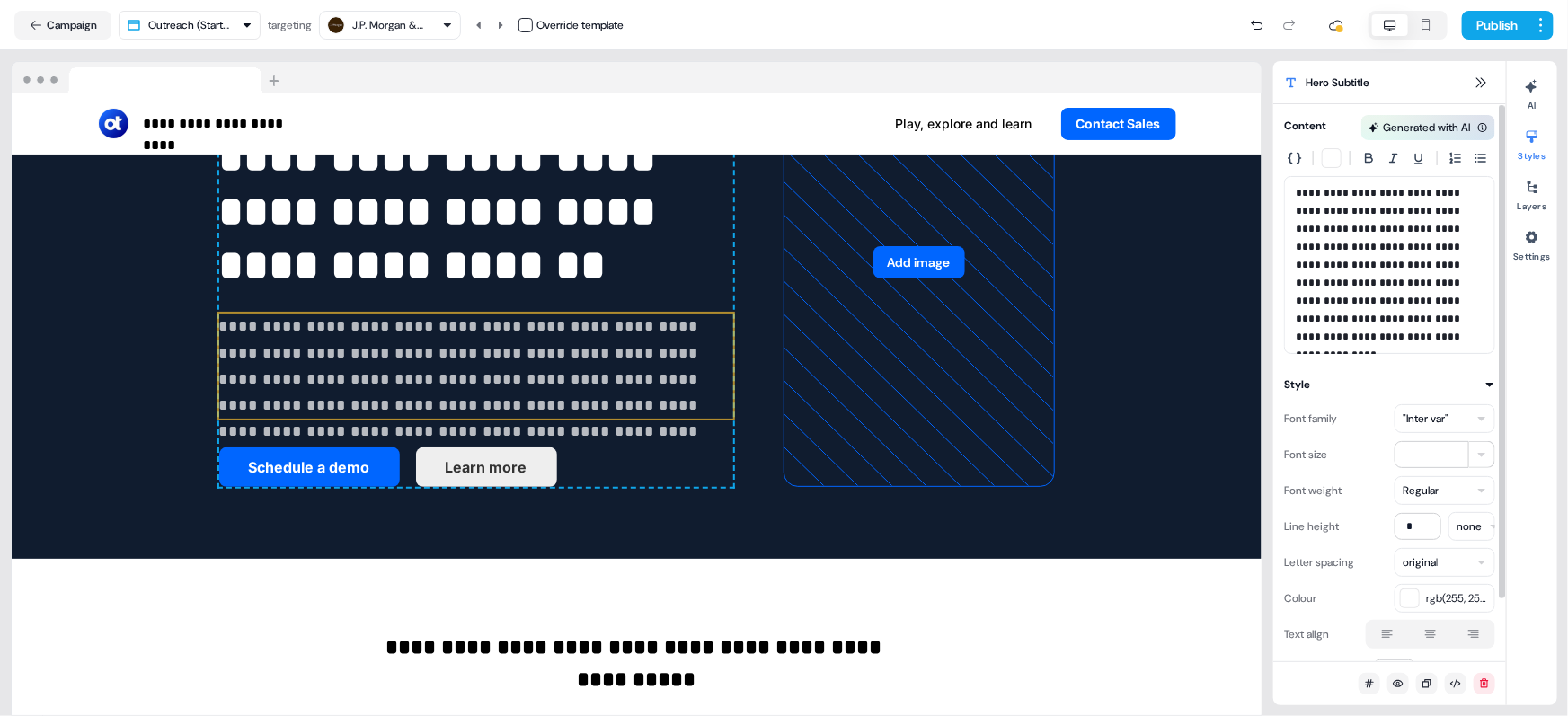 click on "Line height * none" at bounding box center [1389, 526] 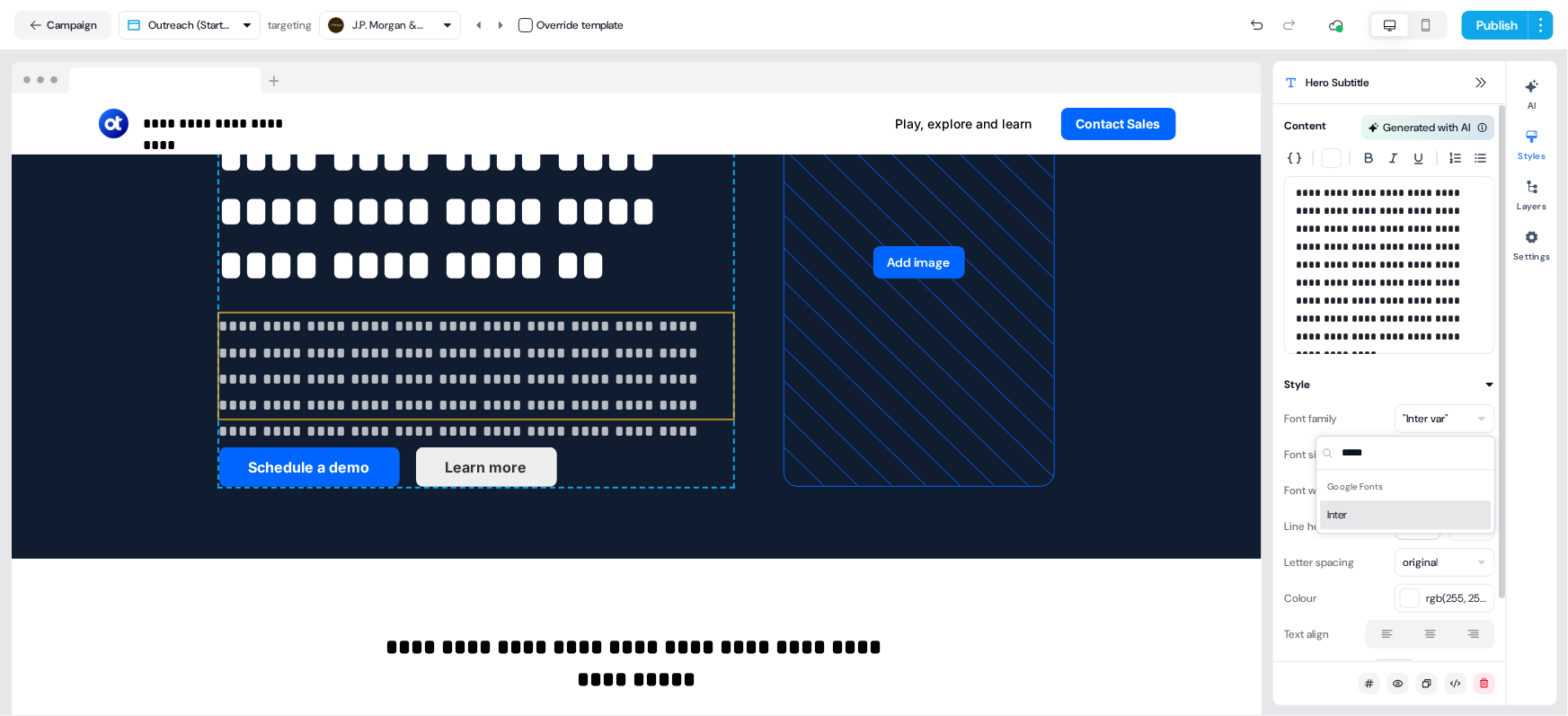 type on "*****" 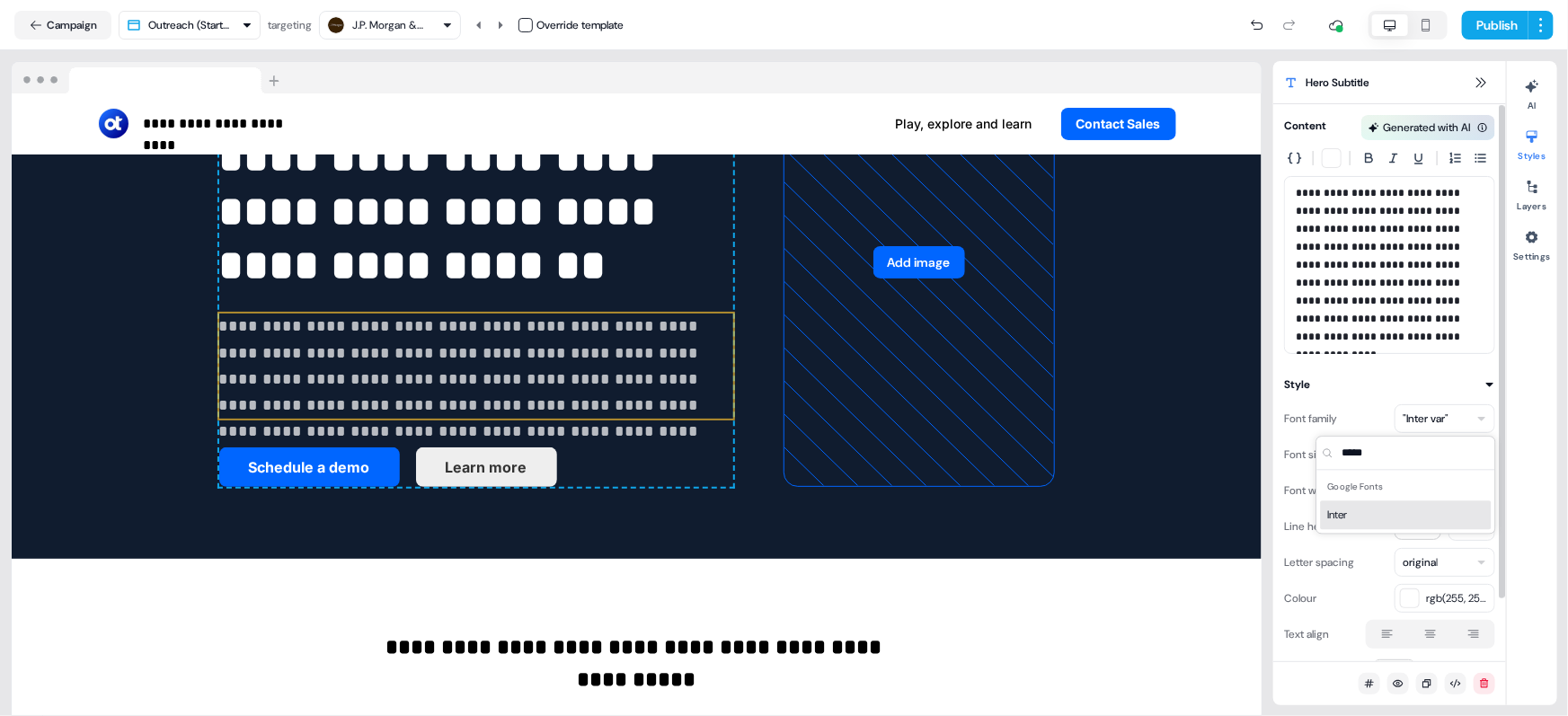 click on "Inter" at bounding box center [1406, 515] 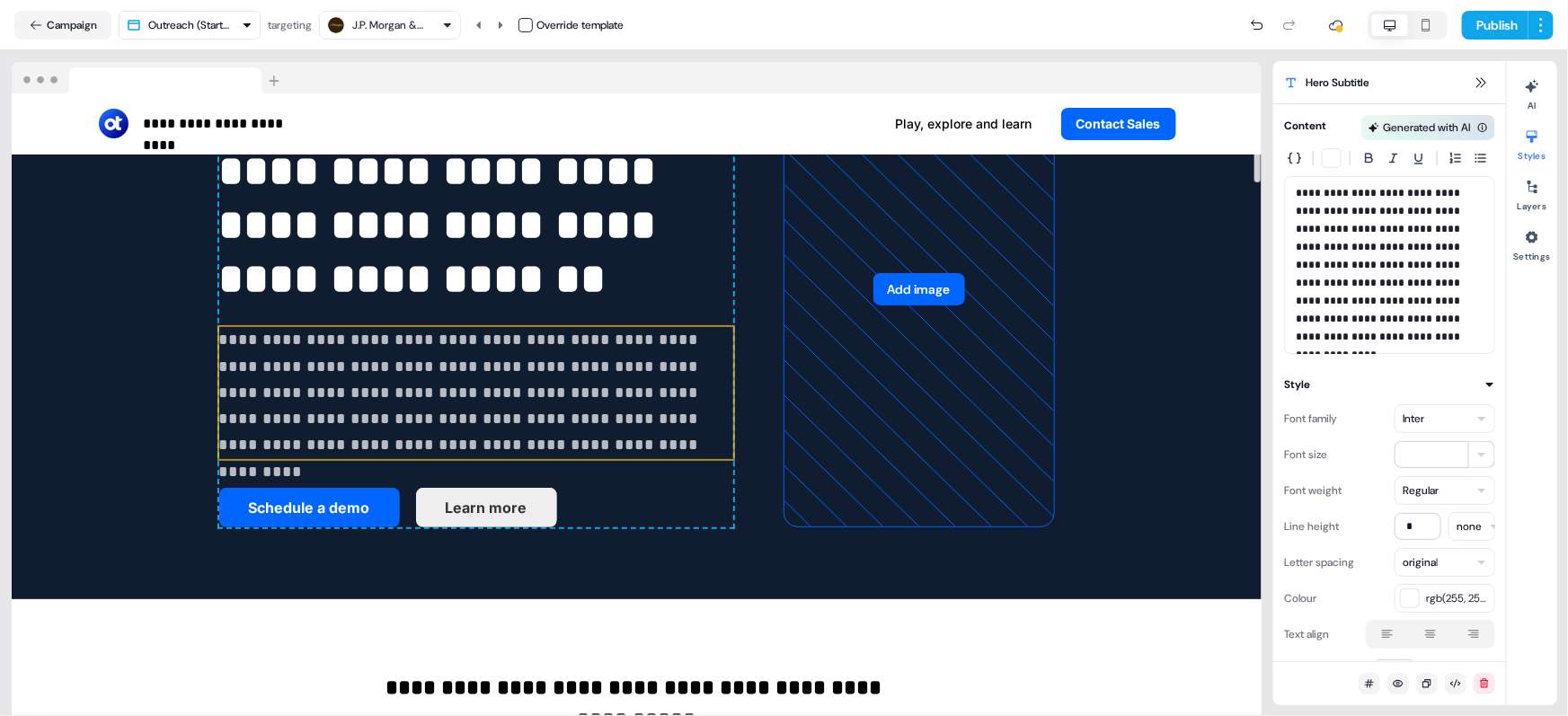 scroll, scrollTop: 0, scrollLeft: 0, axis: both 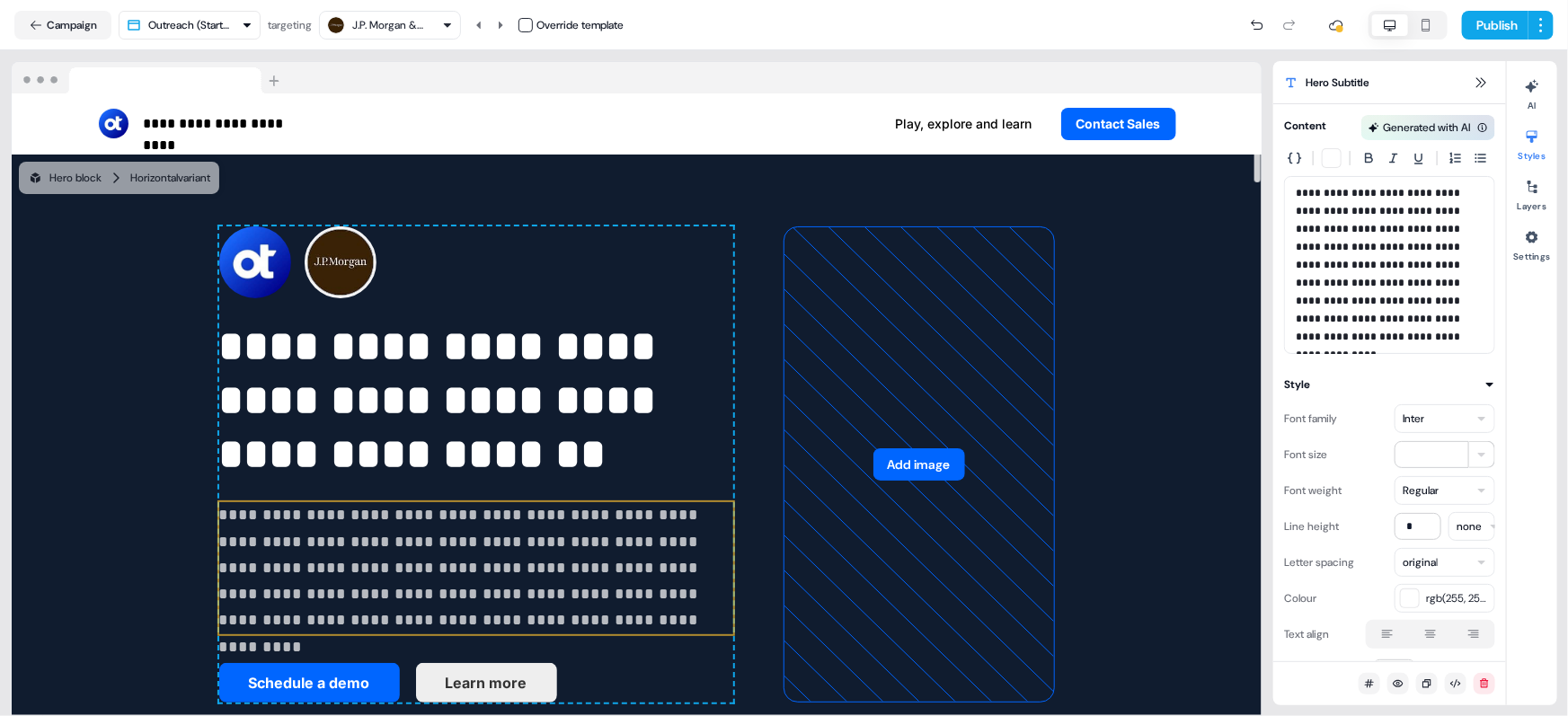 click on "J.P. Morgan & Co." at bounding box center [388, 25] 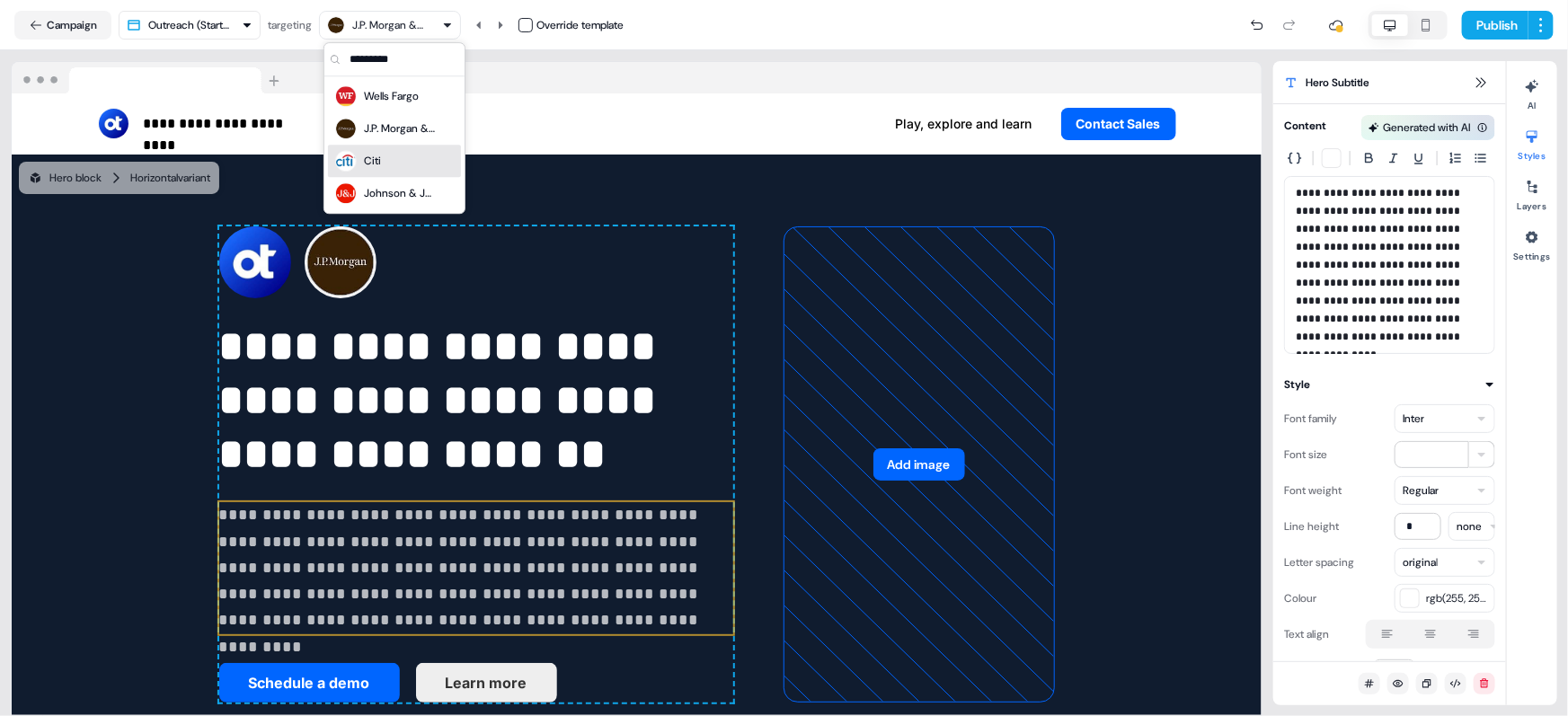 click on "Citi" at bounding box center (394, 161) 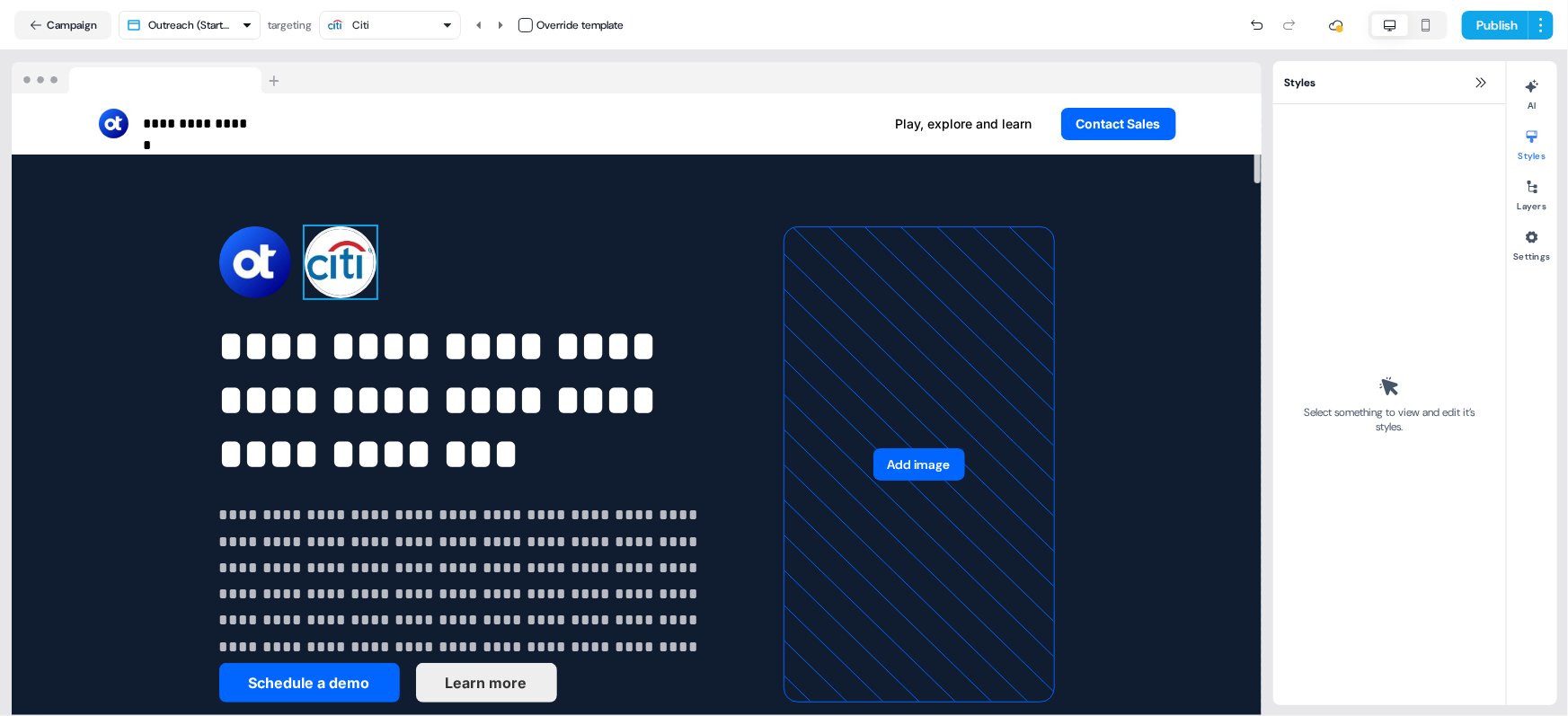 click at bounding box center [341, 262] 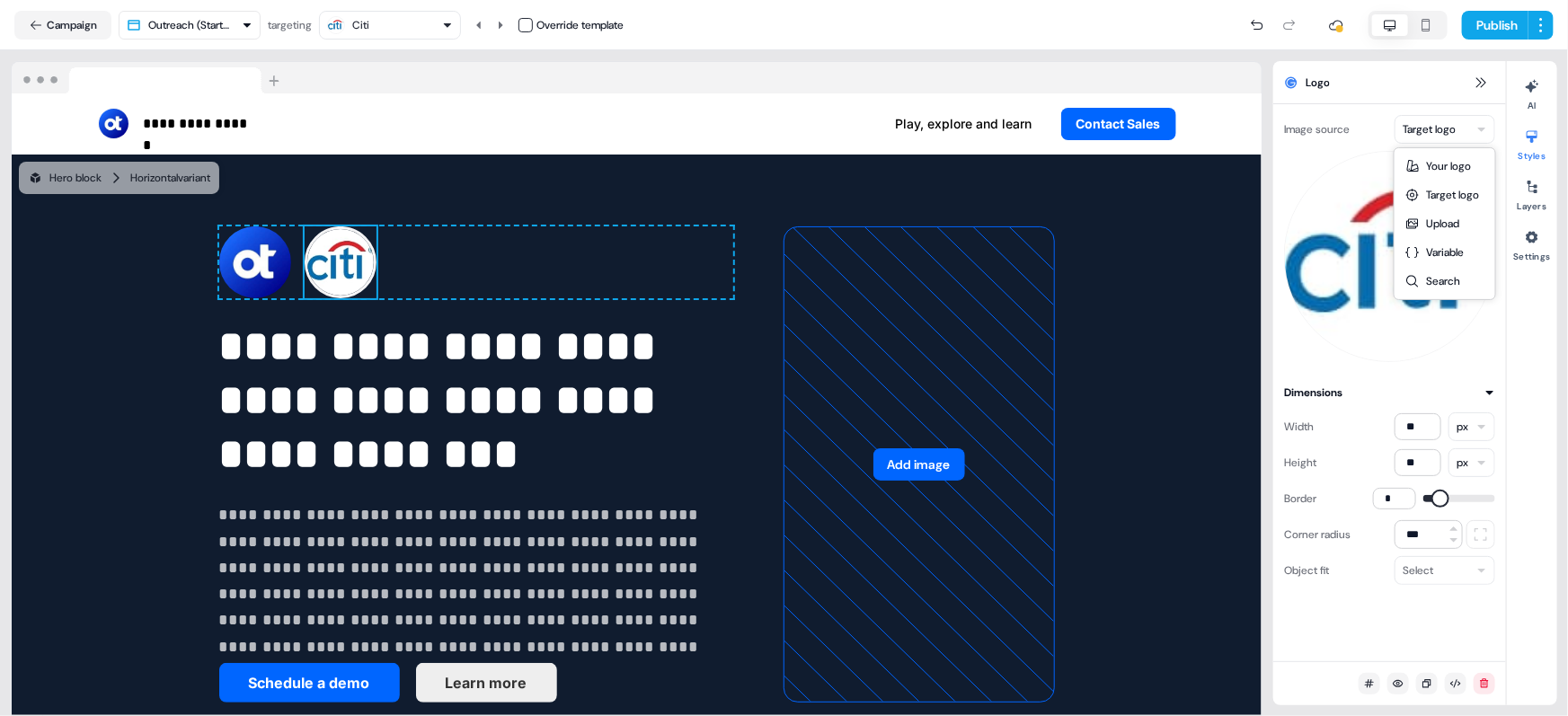 click on "**********" at bounding box center [784, 358] 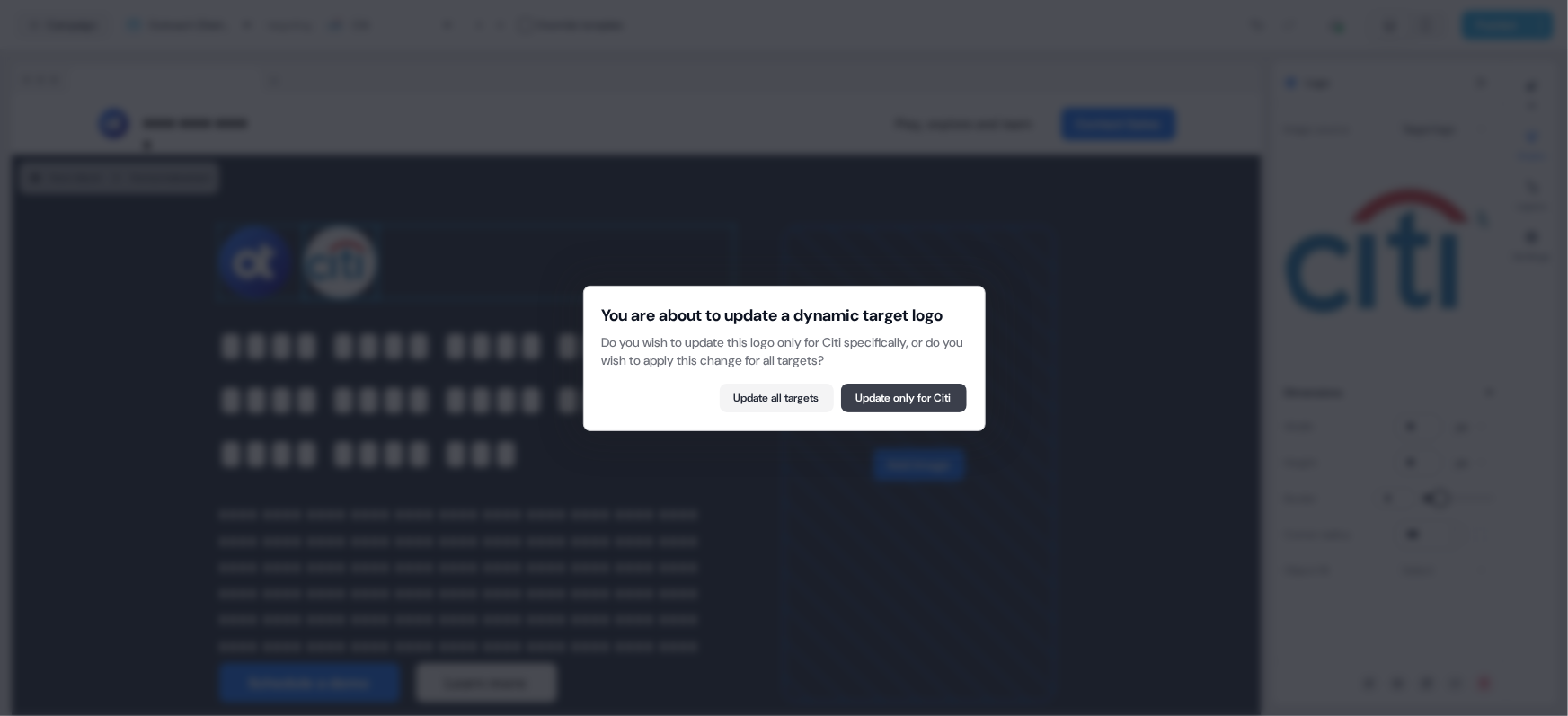 click on "Update only for Citi" at bounding box center [904, 398] 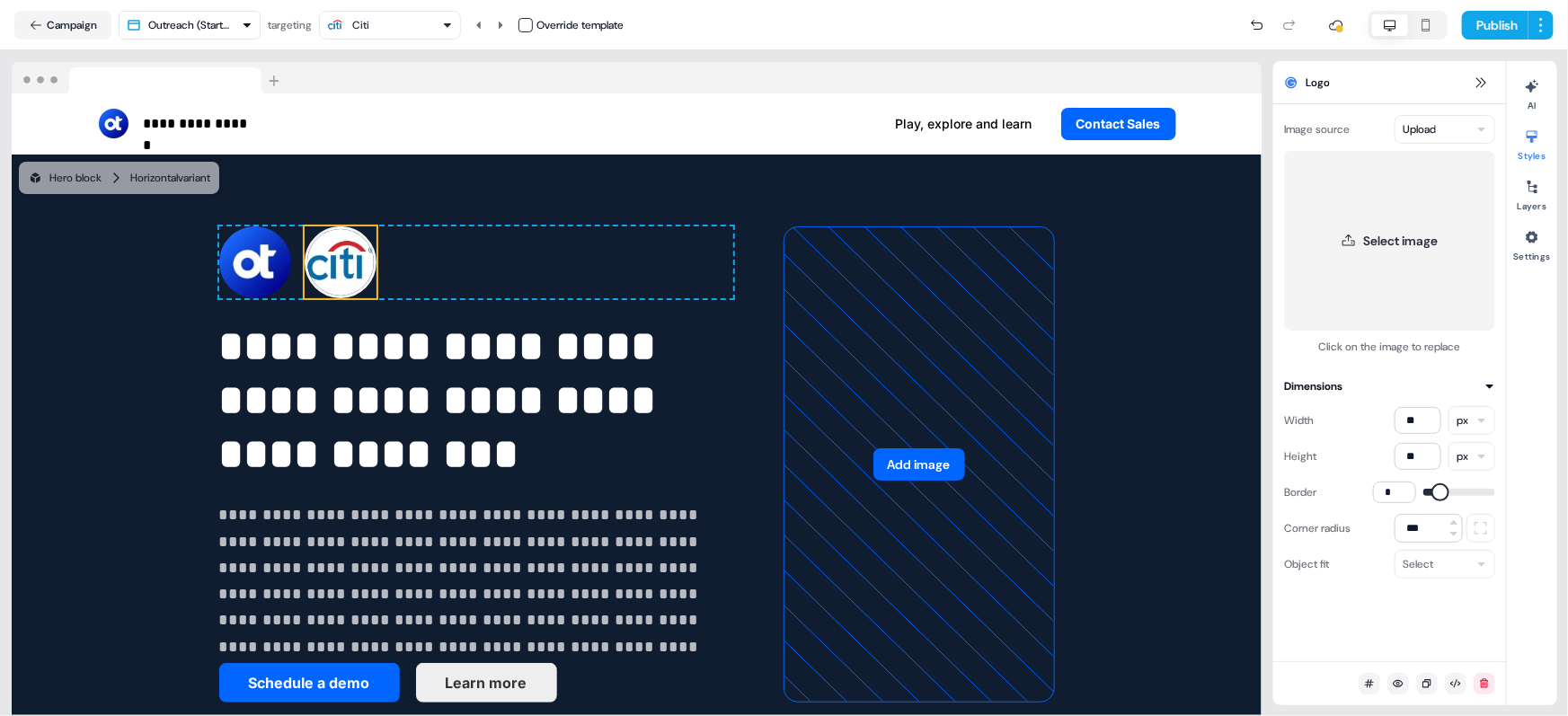 click on "**********" at bounding box center [784, 358] 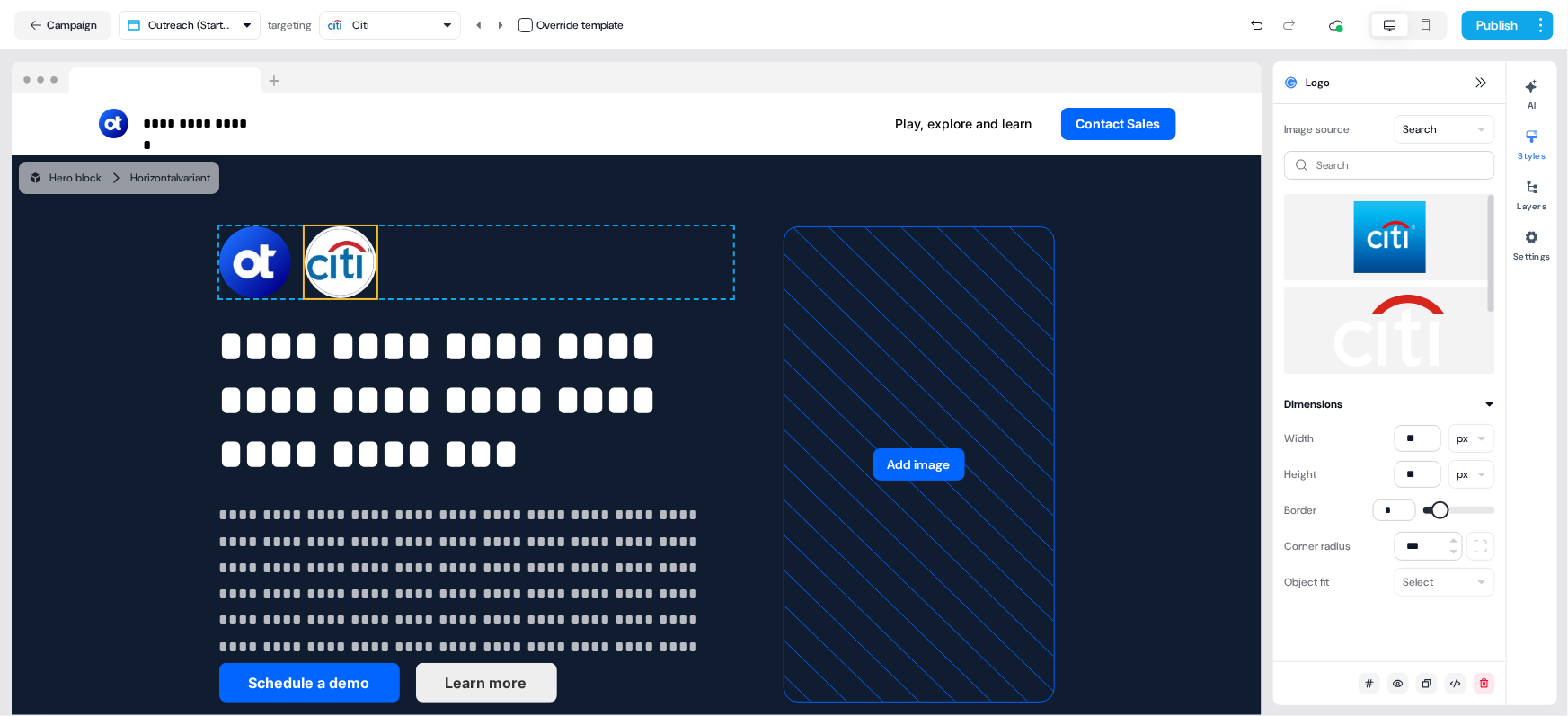 click at bounding box center [1389, 237] 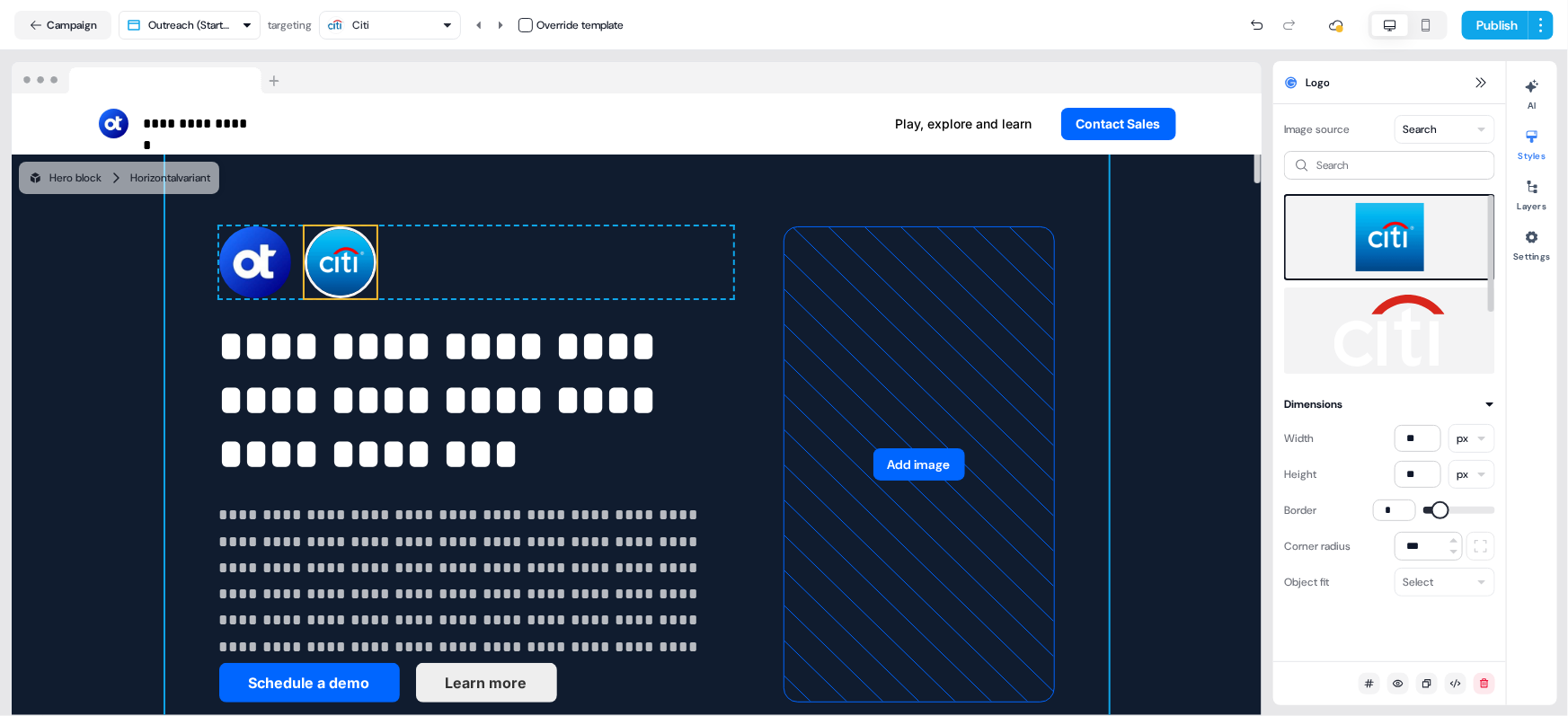 click on "**********" at bounding box center [637, 464] 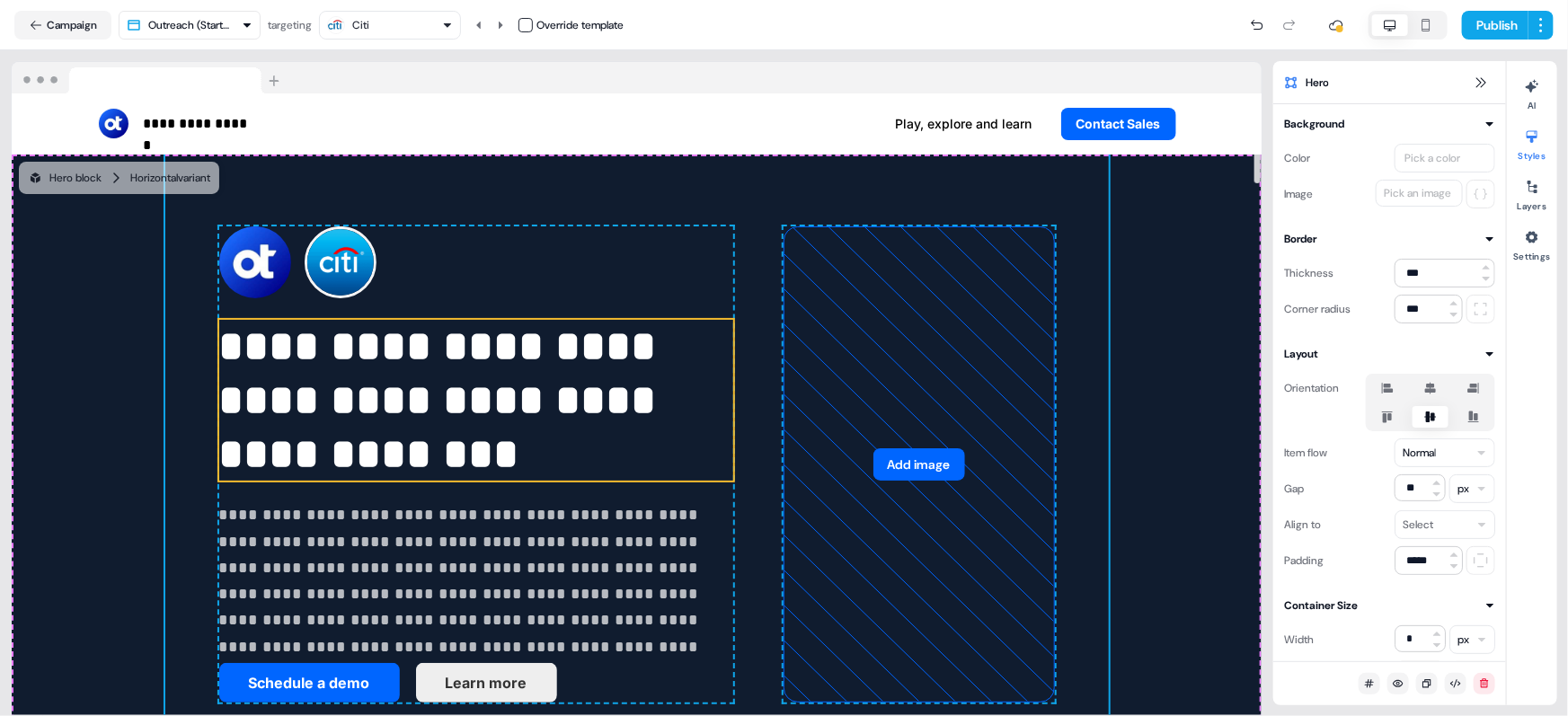 click on "**********" at bounding box center (476, 401) 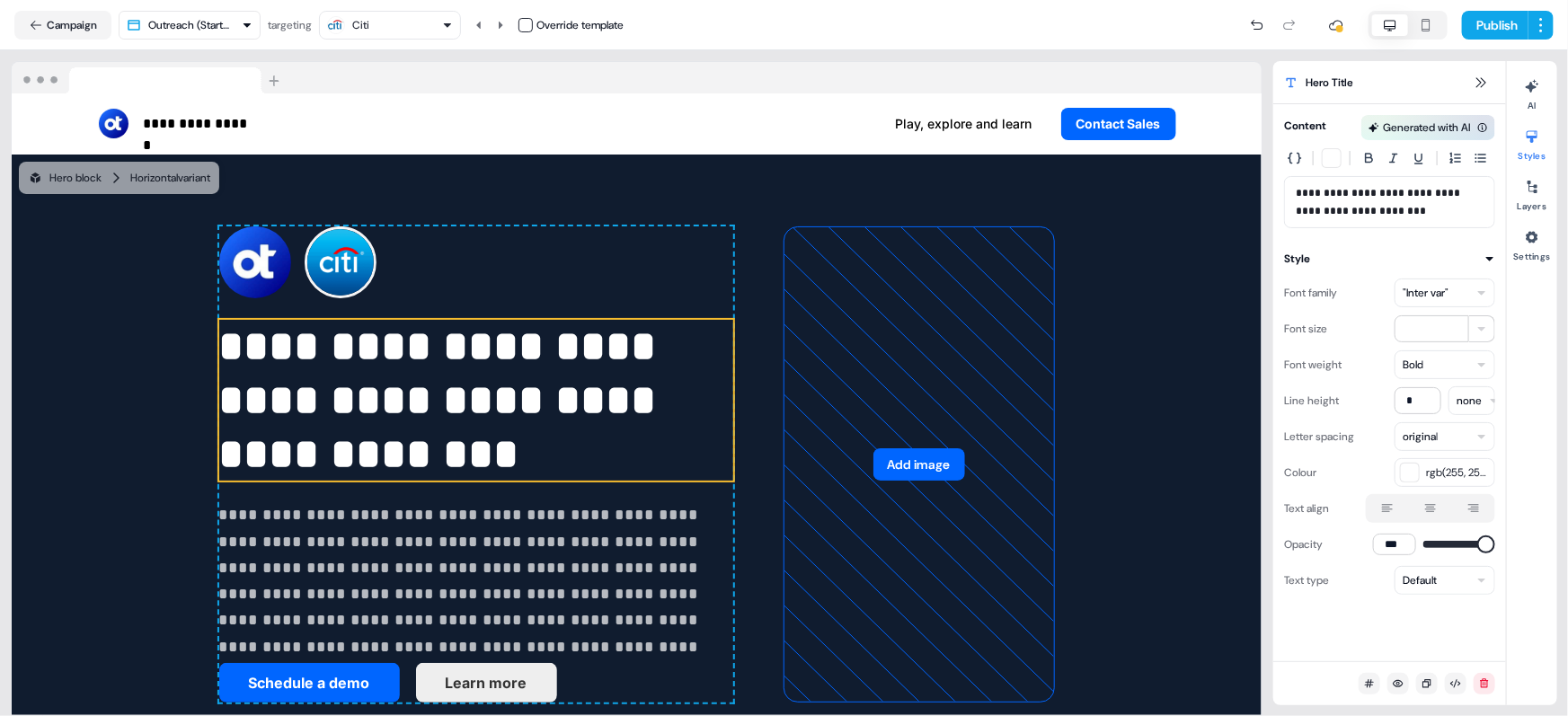 click on ""Inter var"" at bounding box center (1425, 293) 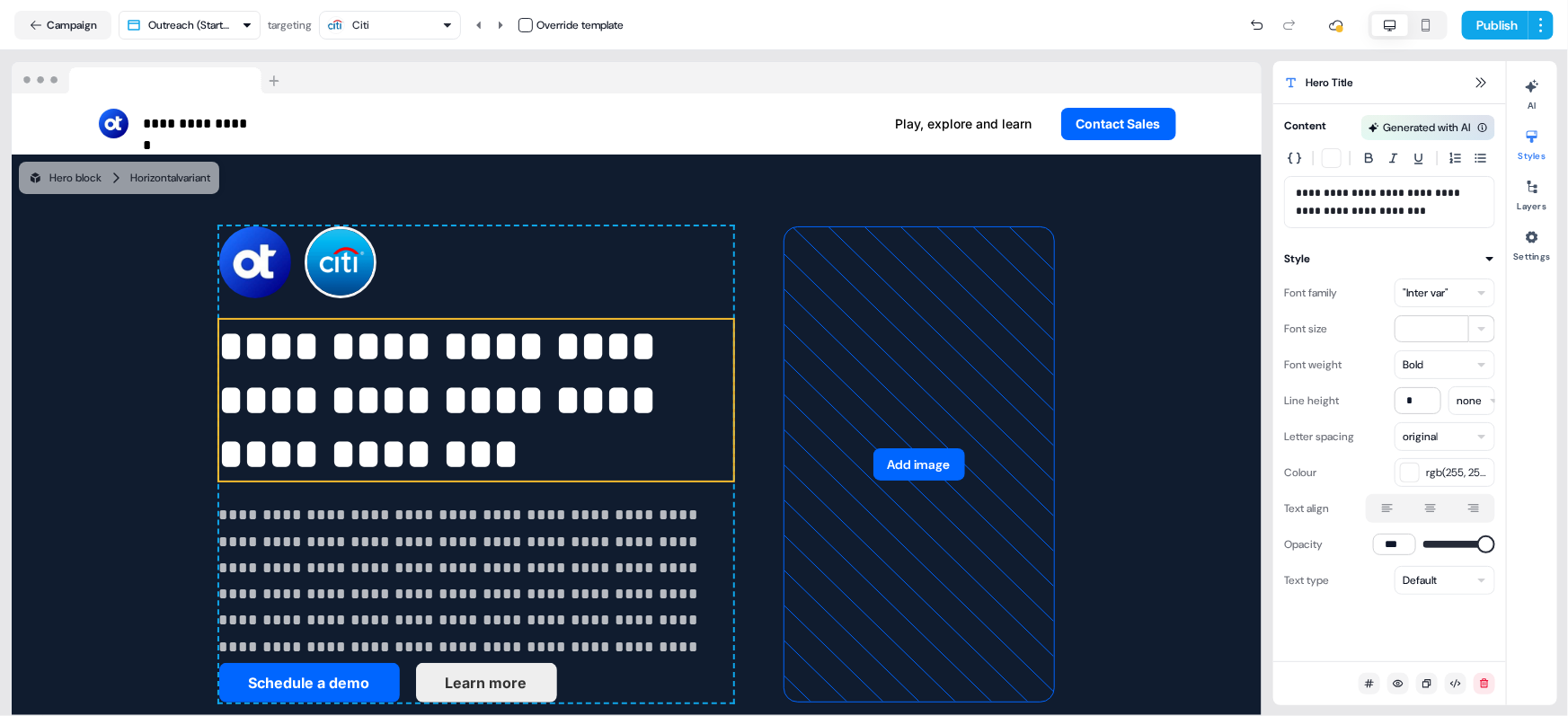click on ""Inter var"" at bounding box center [1425, 293] 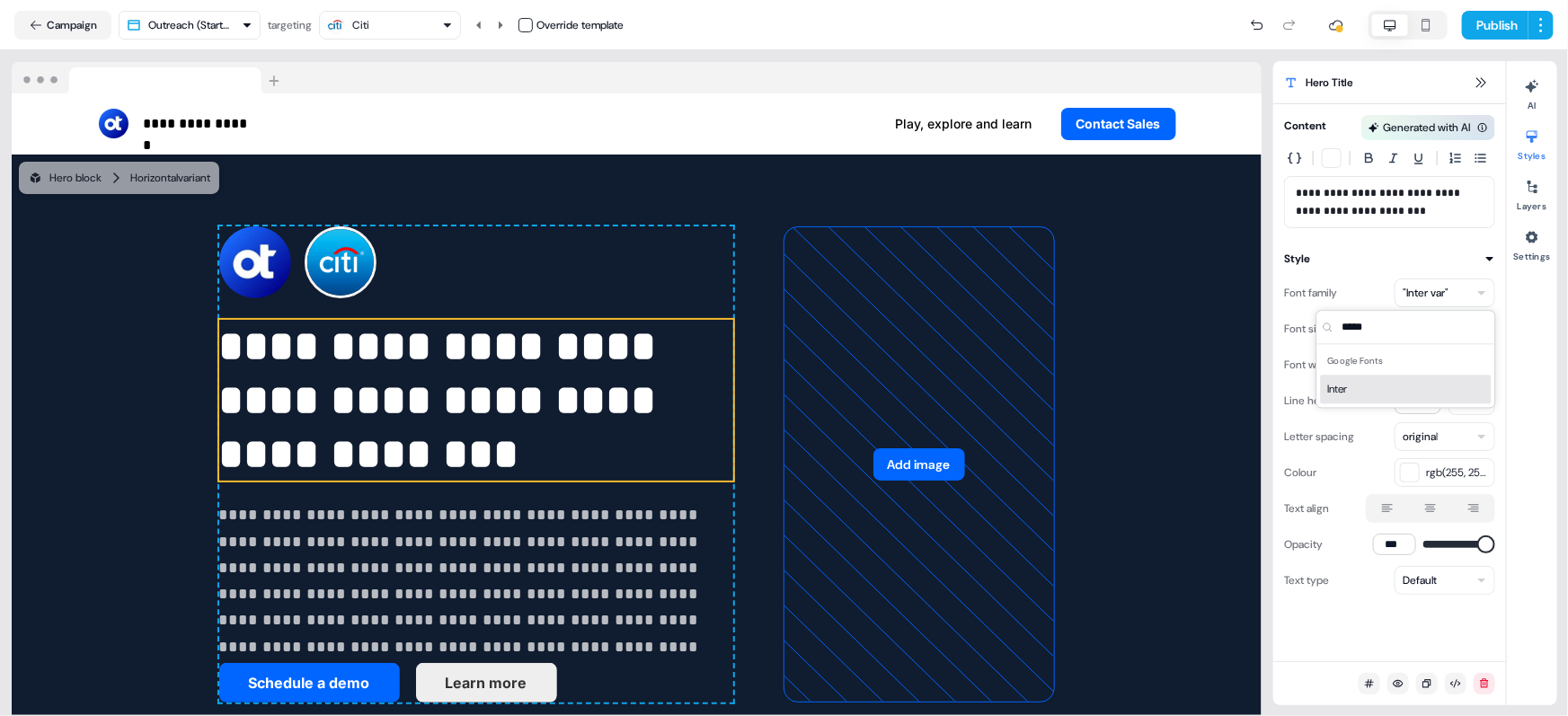 type on "*****" 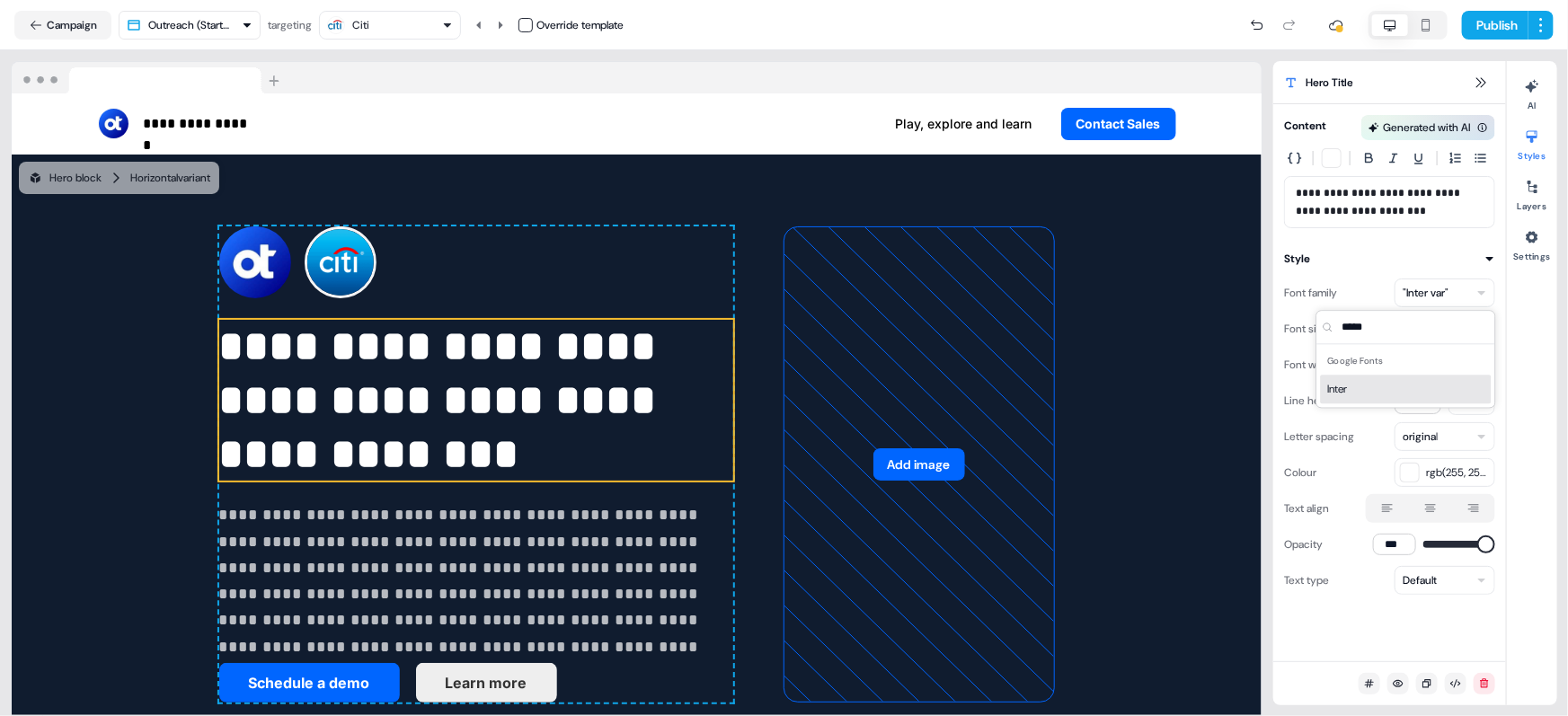 click on "Inter" at bounding box center (1406, 389) 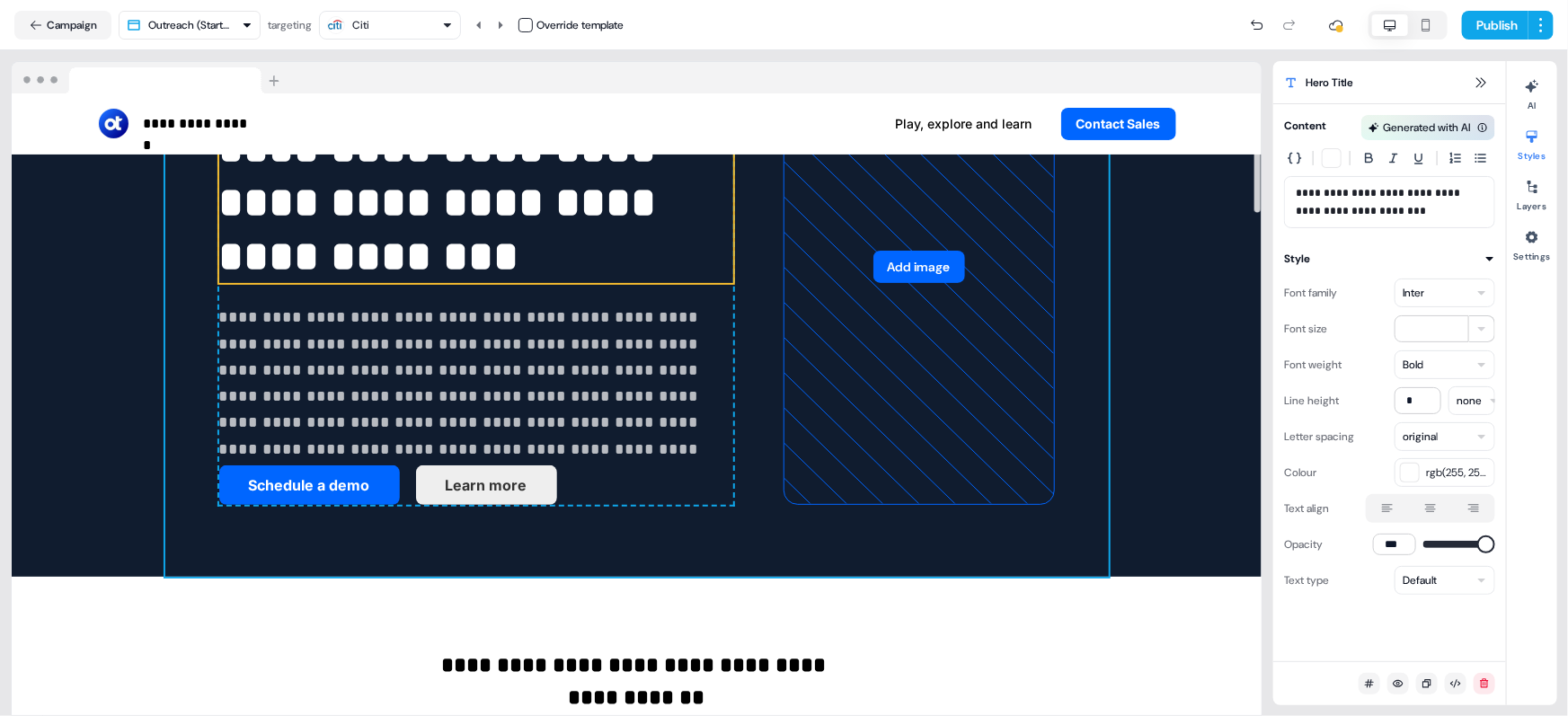 scroll, scrollTop: 203, scrollLeft: 0, axis: vertical 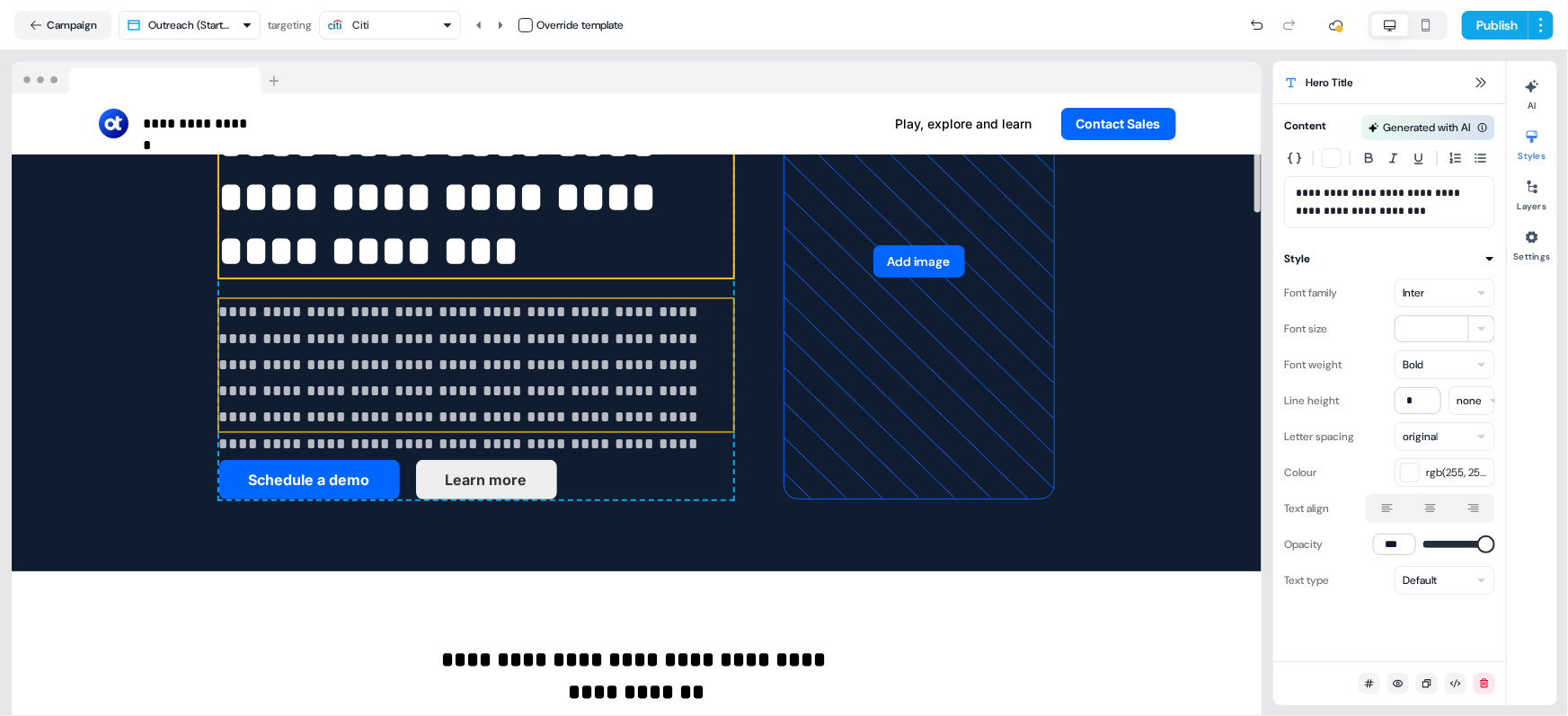 click on "**********" at bounding box center [476, 365] 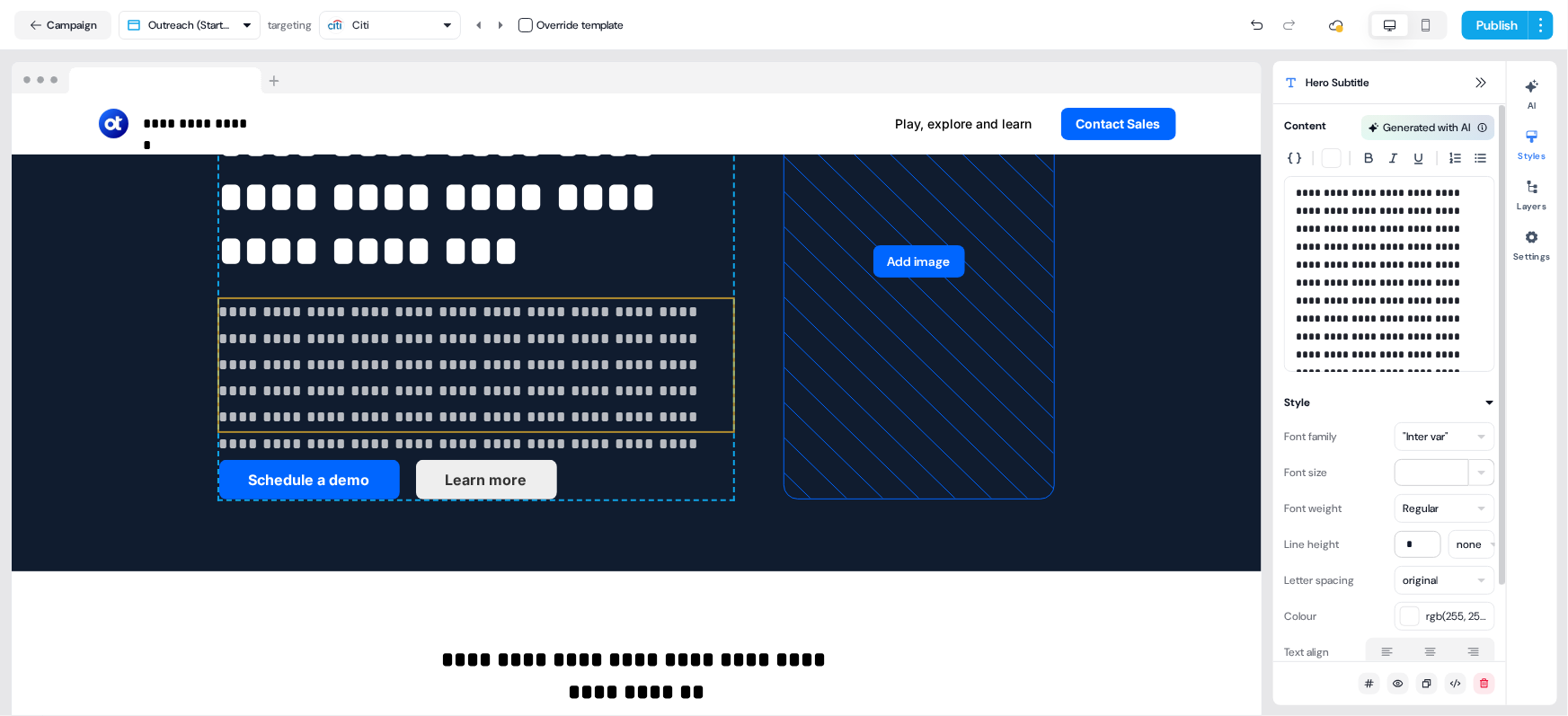 click on ""Inter var"" at bounding box center (1425, 437) 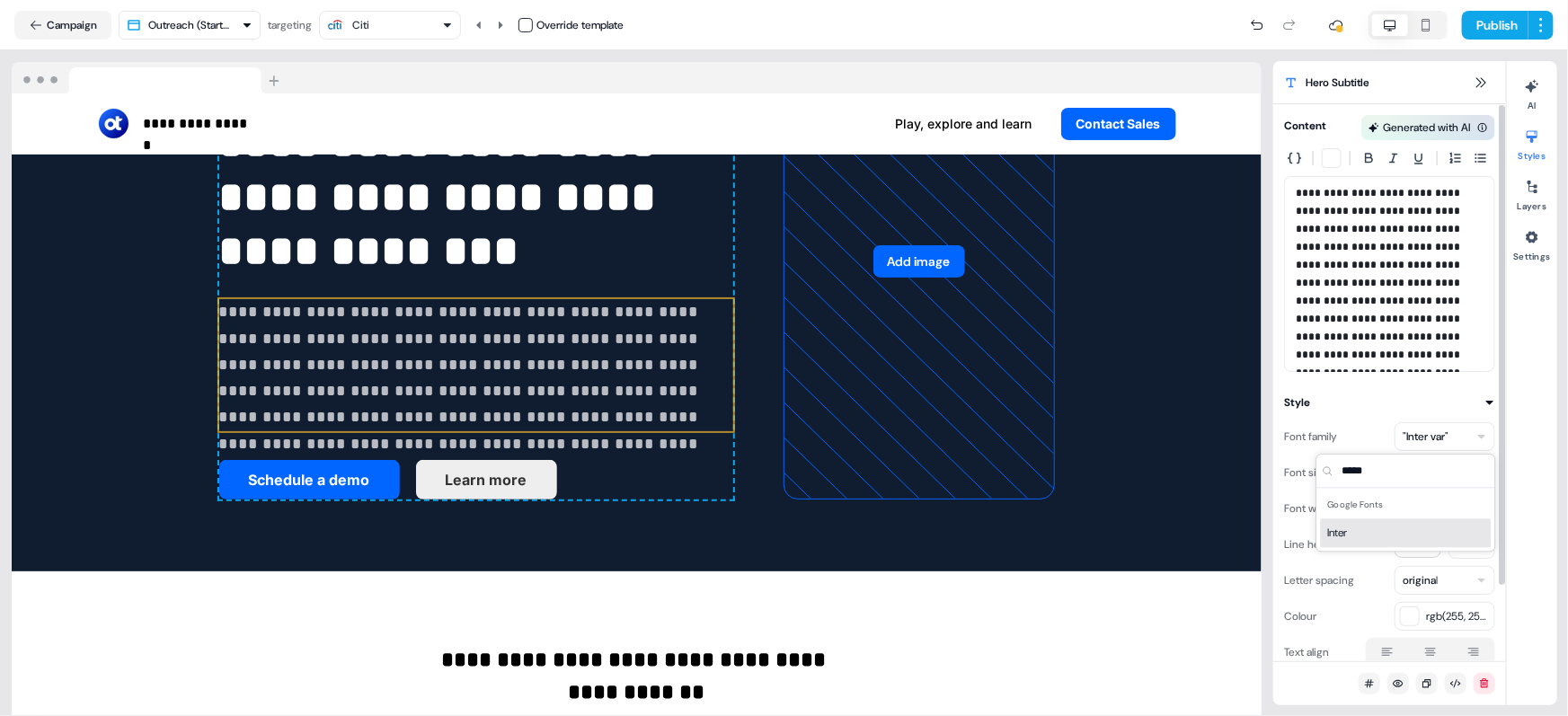 type on "*****" 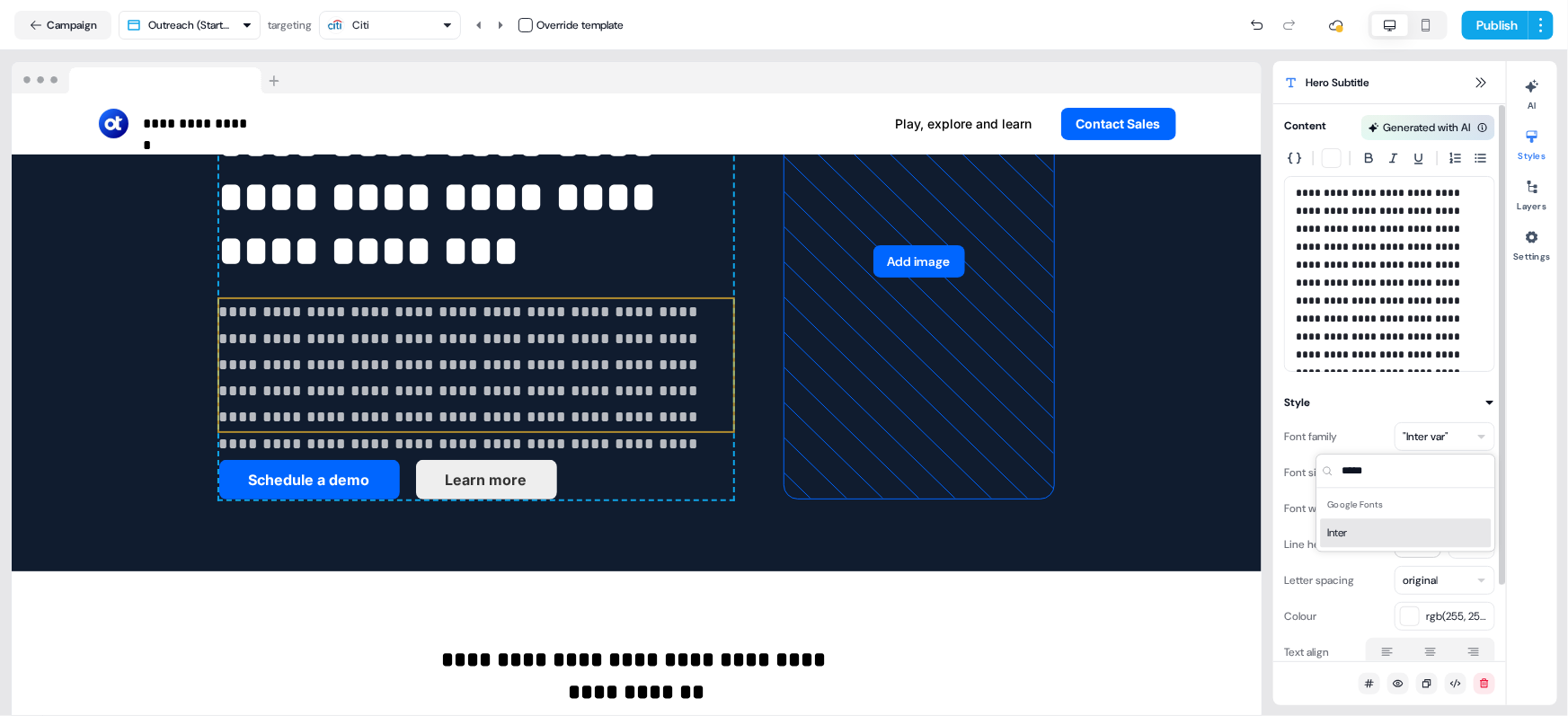 click on "Inter" at bounding box center [1406, 533] 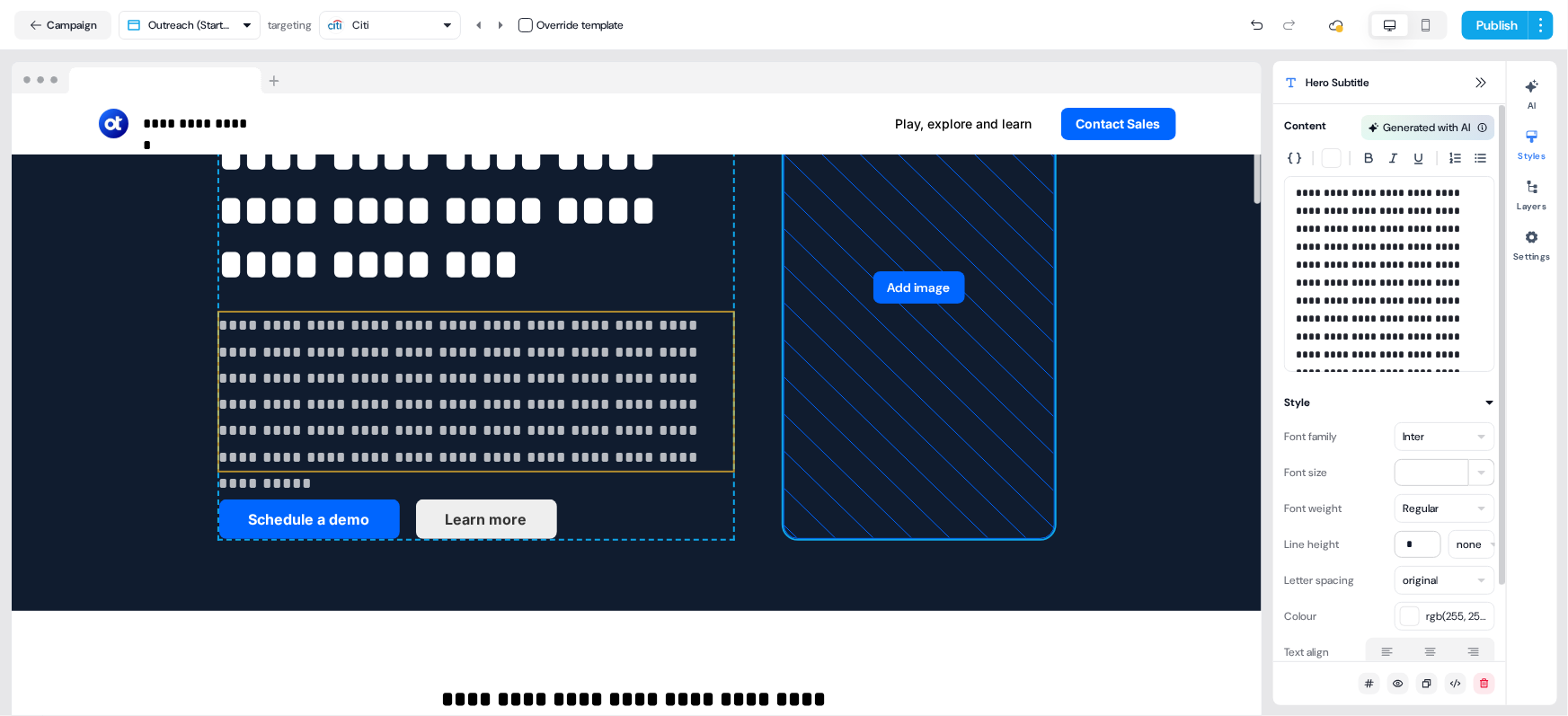 scroll, scrollTop: 0, scrollLeft: 0, axis: both 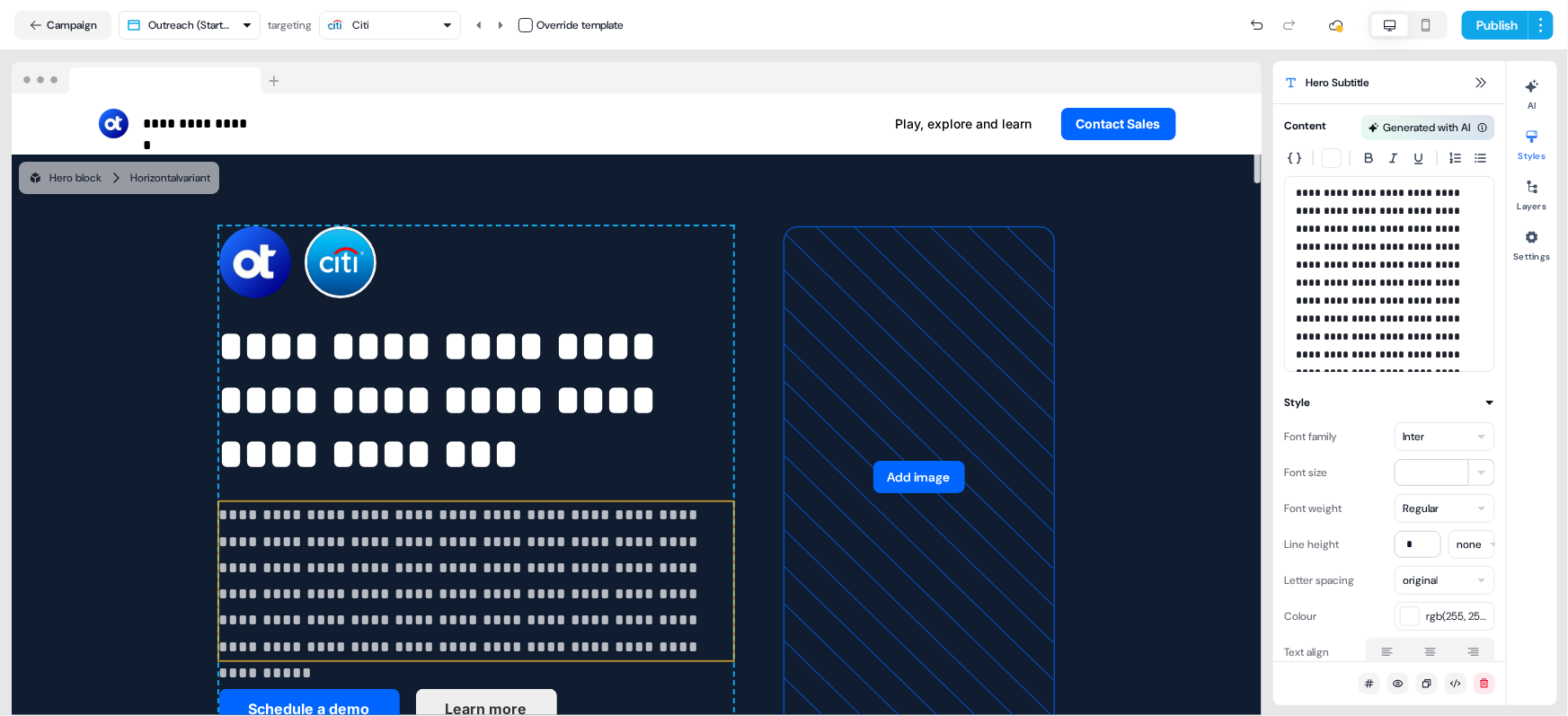 click on "Citi" at bounding box center [390, 25] 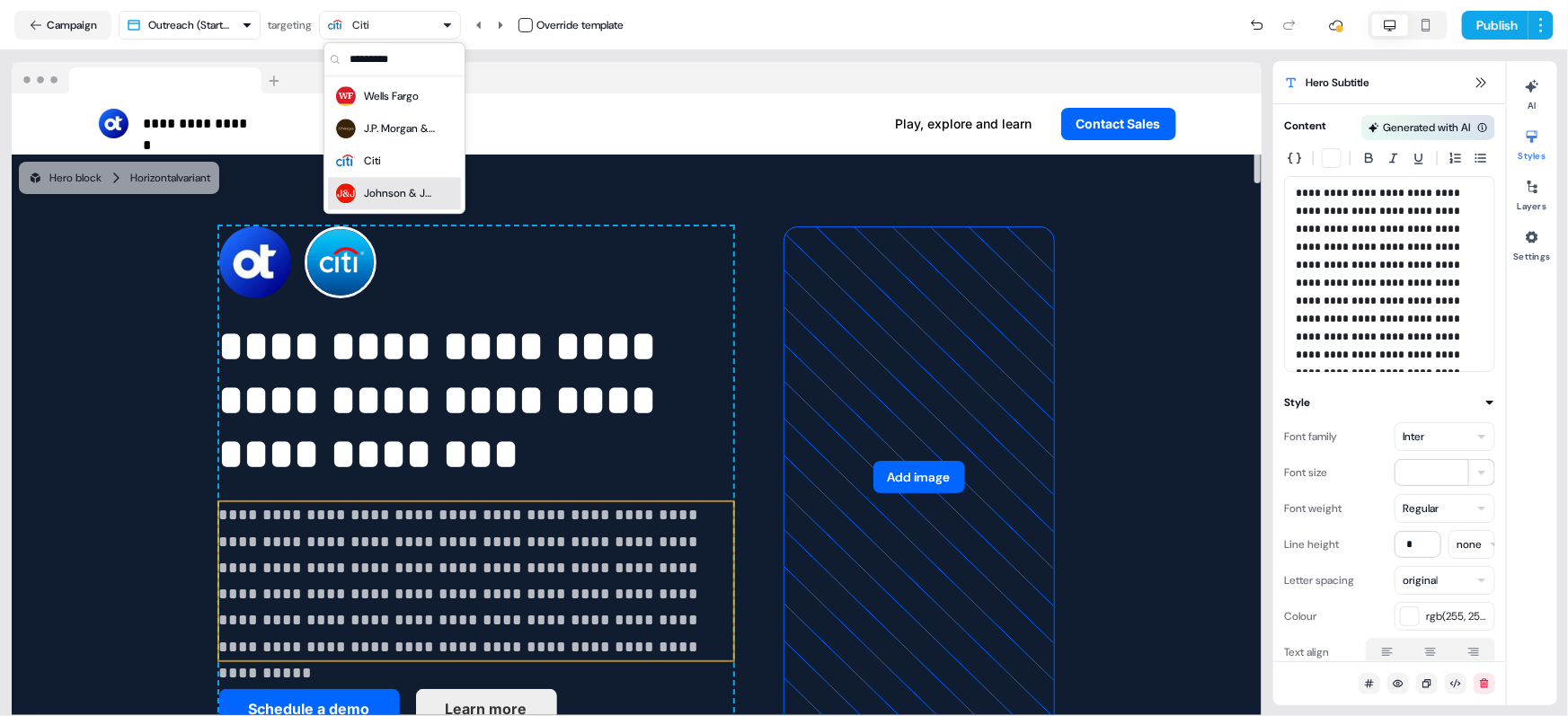 click on "Johnson & Johnson" at bounding box center (400, 193) 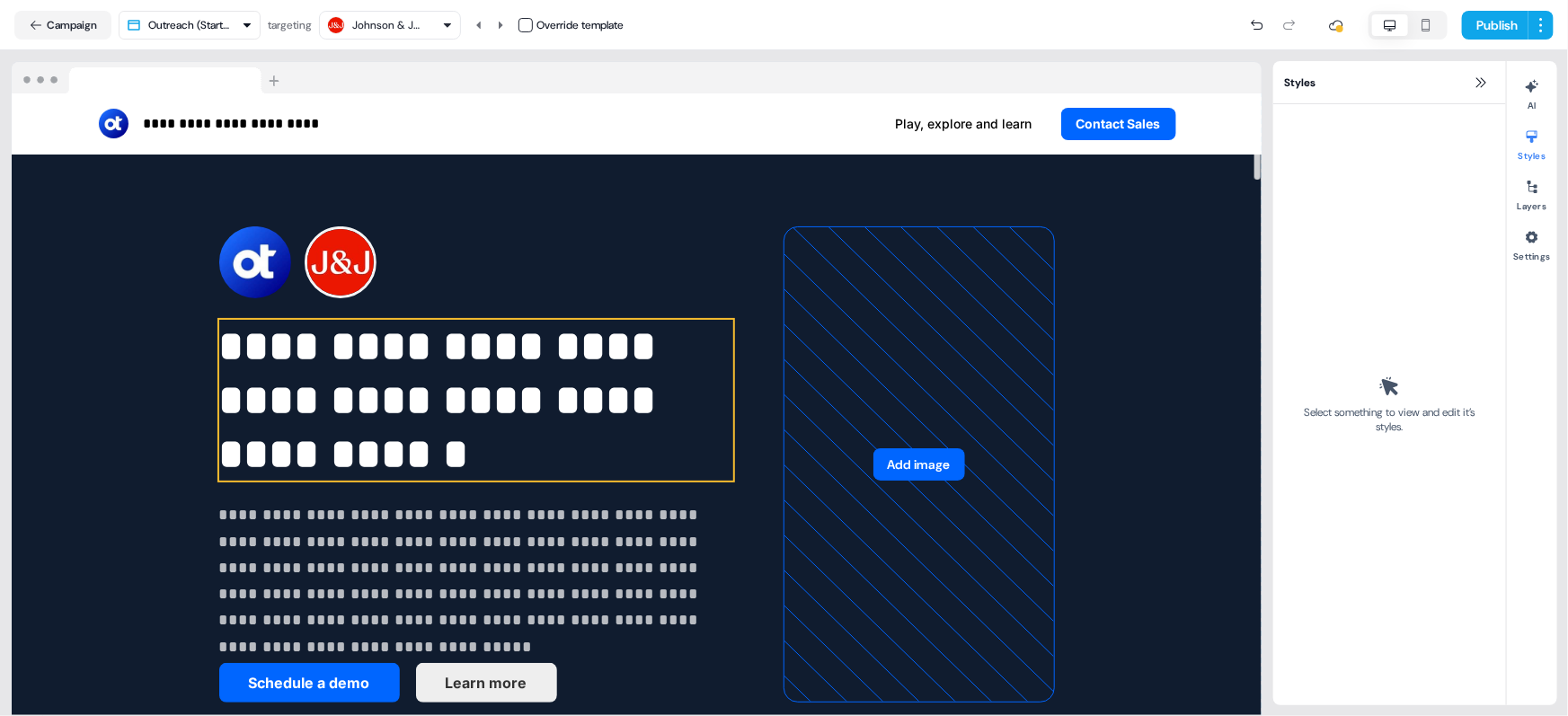 click on "**********" at bounding box center (476, 401) 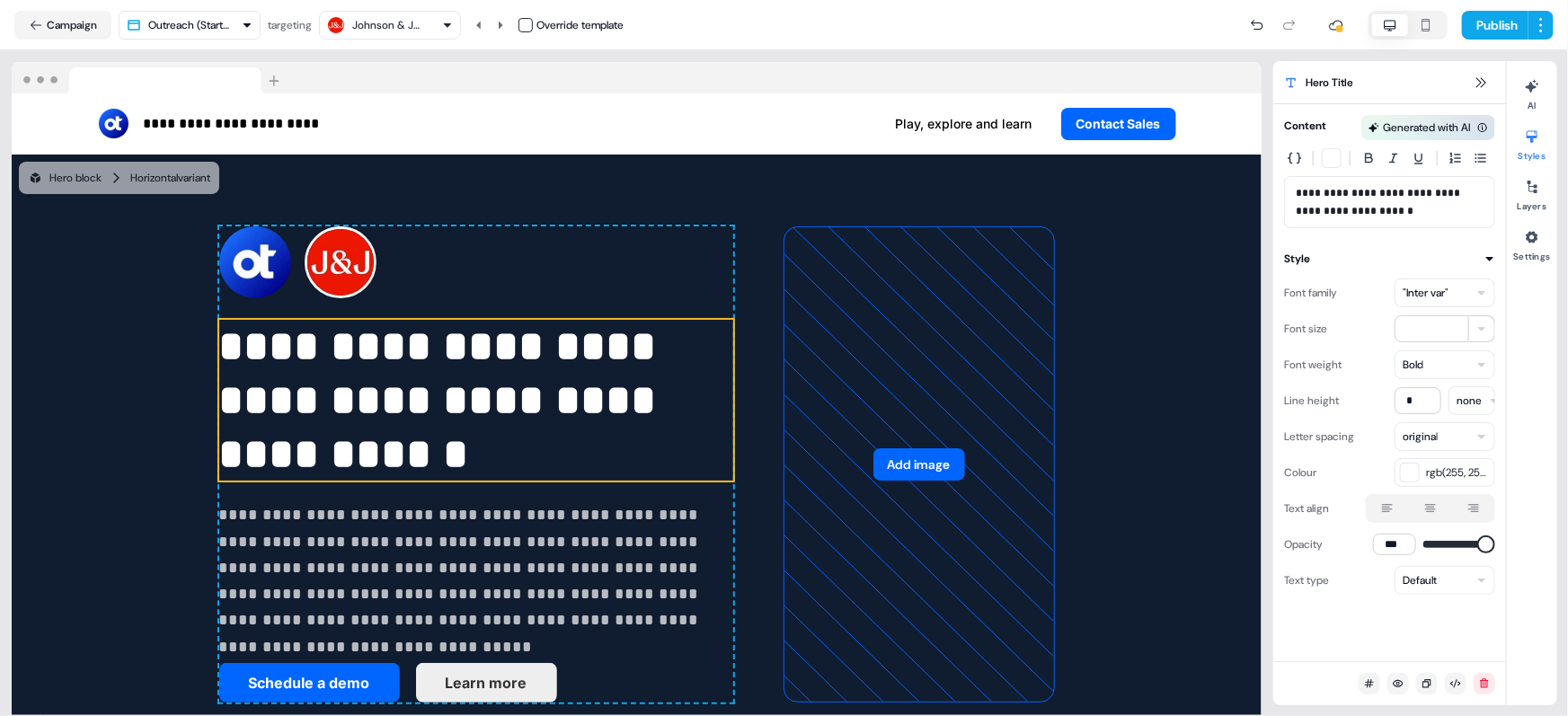 click on ""Inter var"" at bounding box center (1445, 293) 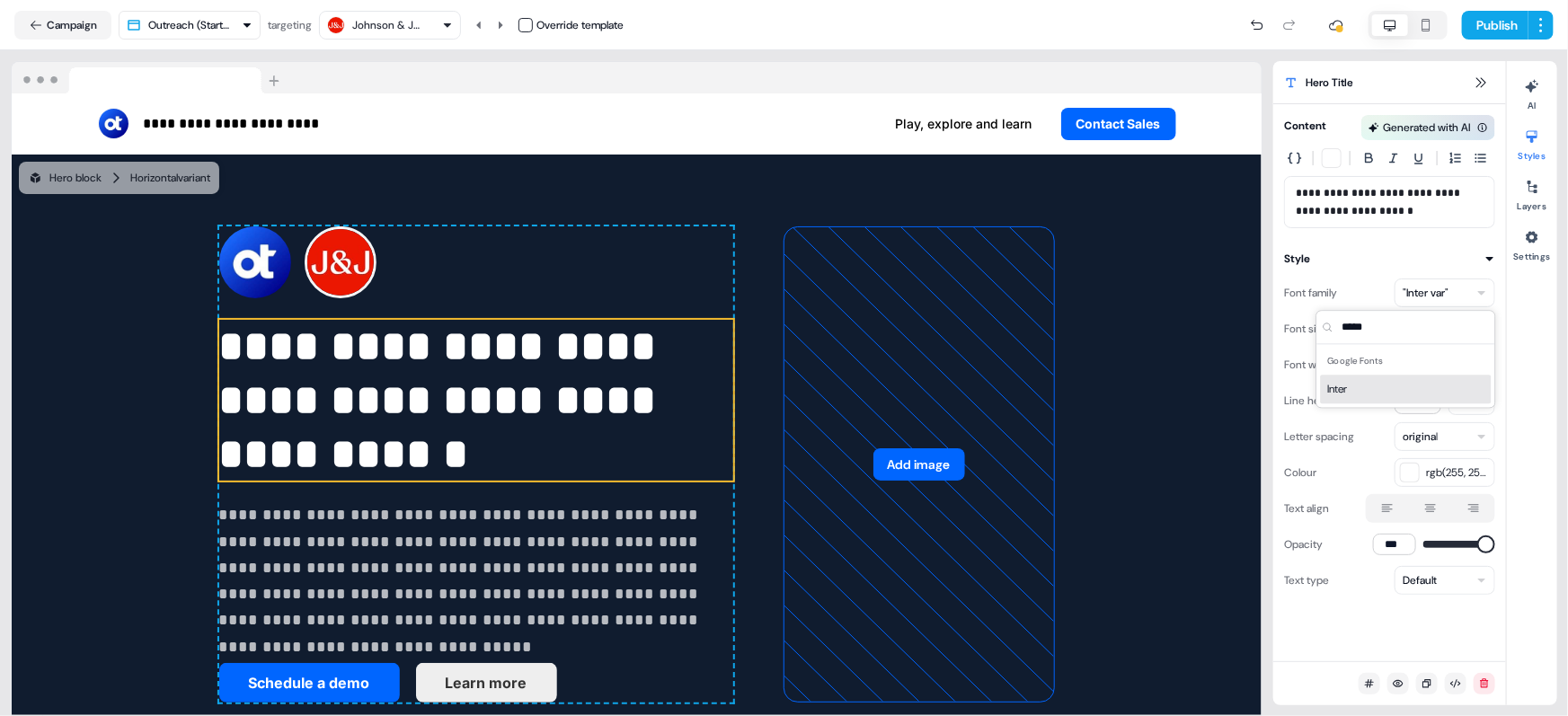 type on "*****" 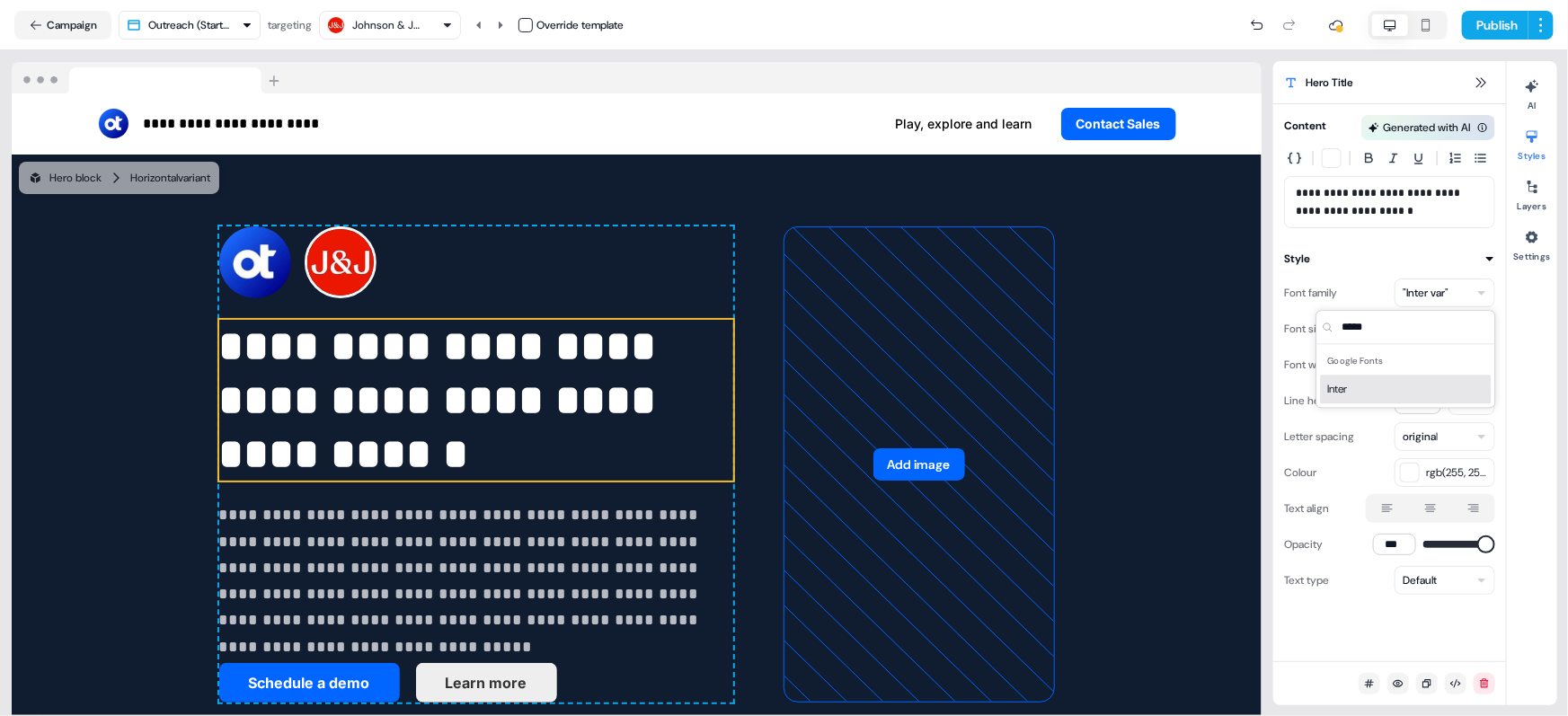 click on "Inter" at bounding box center (1406, 389) 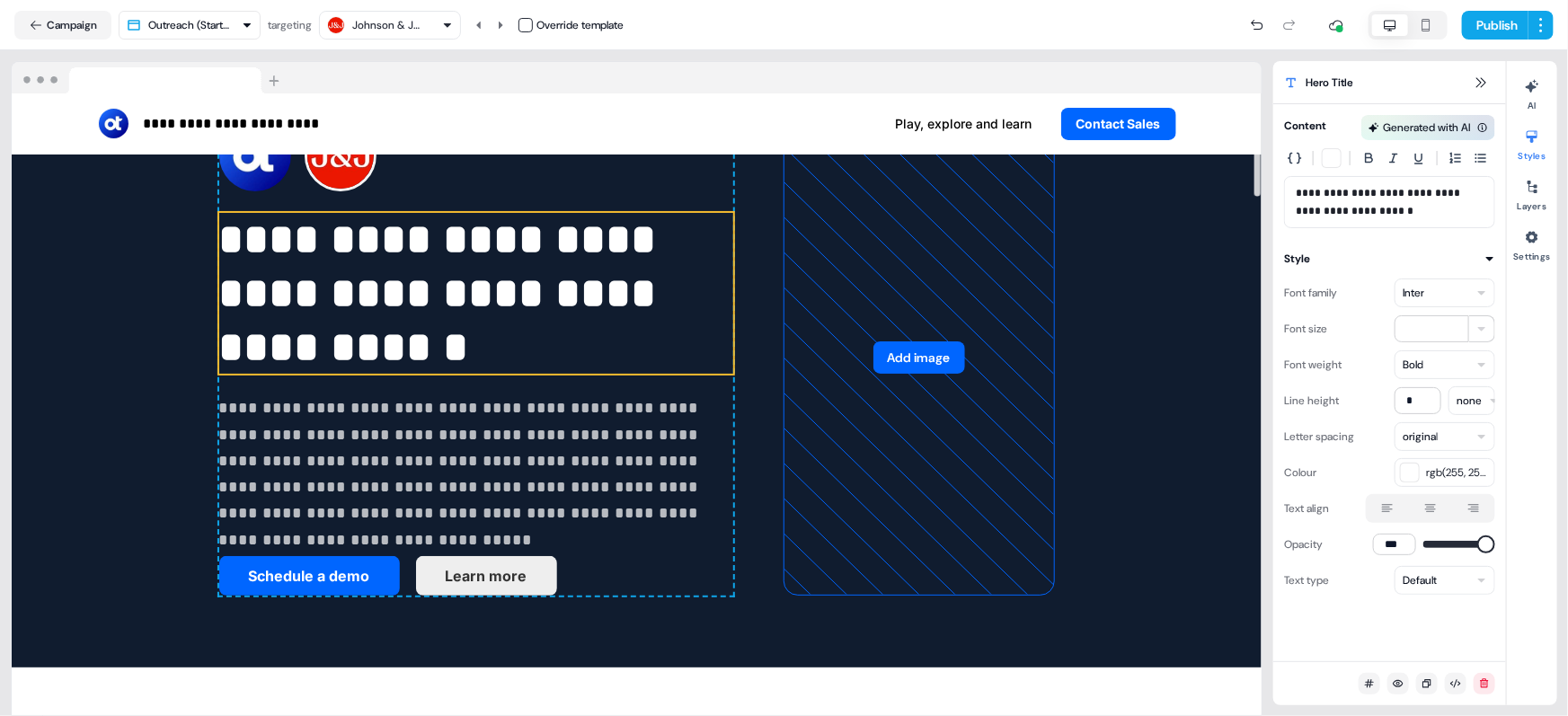 scroll, scrollTop: 130, scrollLeft: 0, axis: vertical 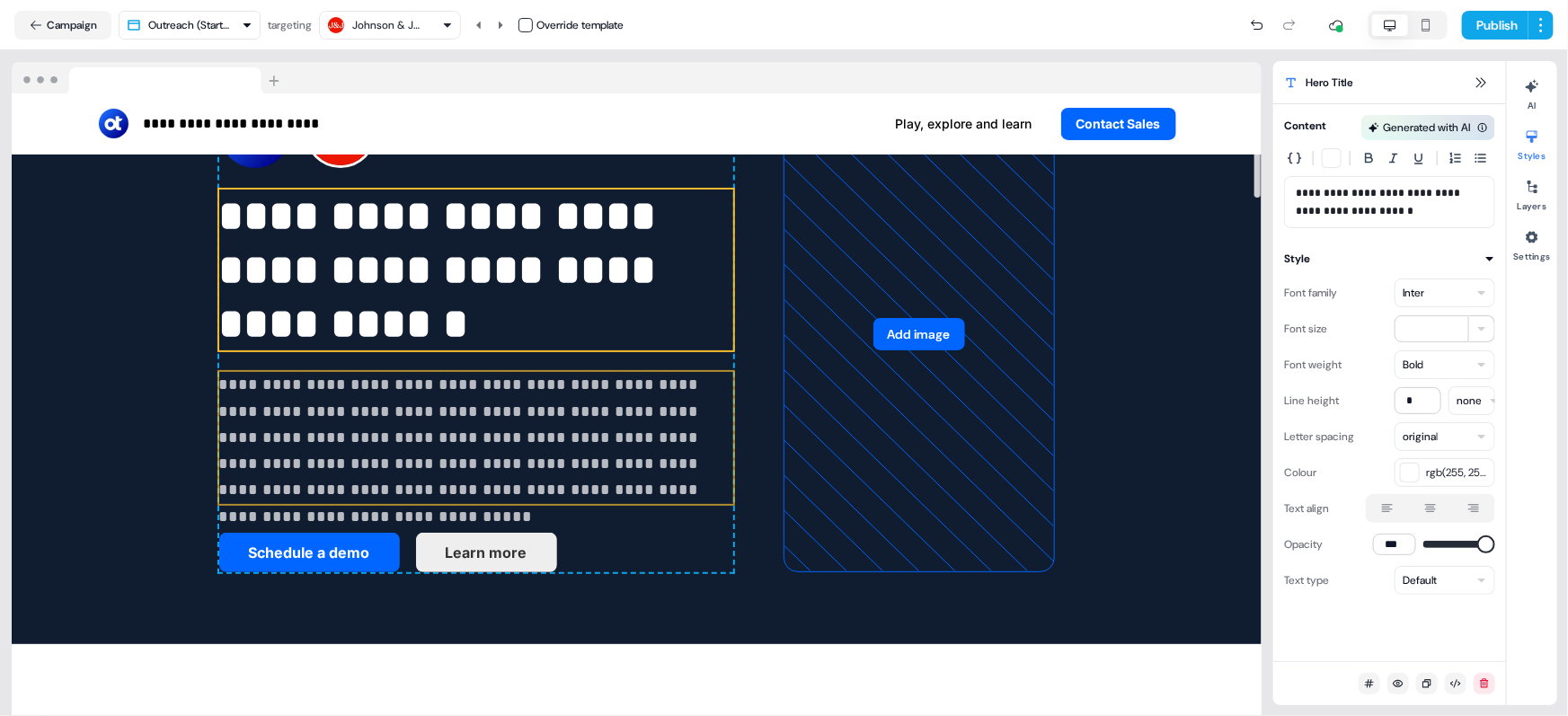 click on "**********" at bounding box center [476, 438] 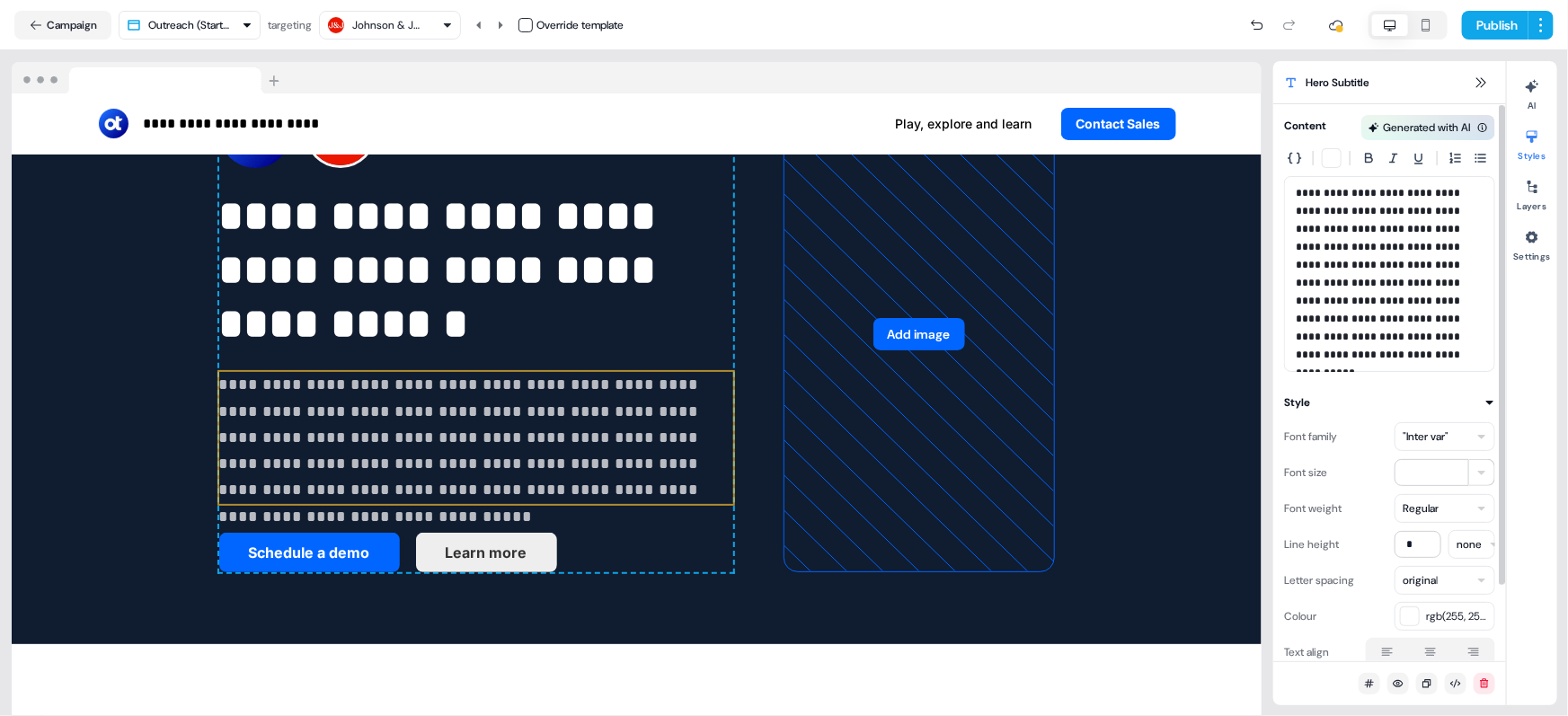 click on ""Inter var"" at bounding box center (1425, 437) 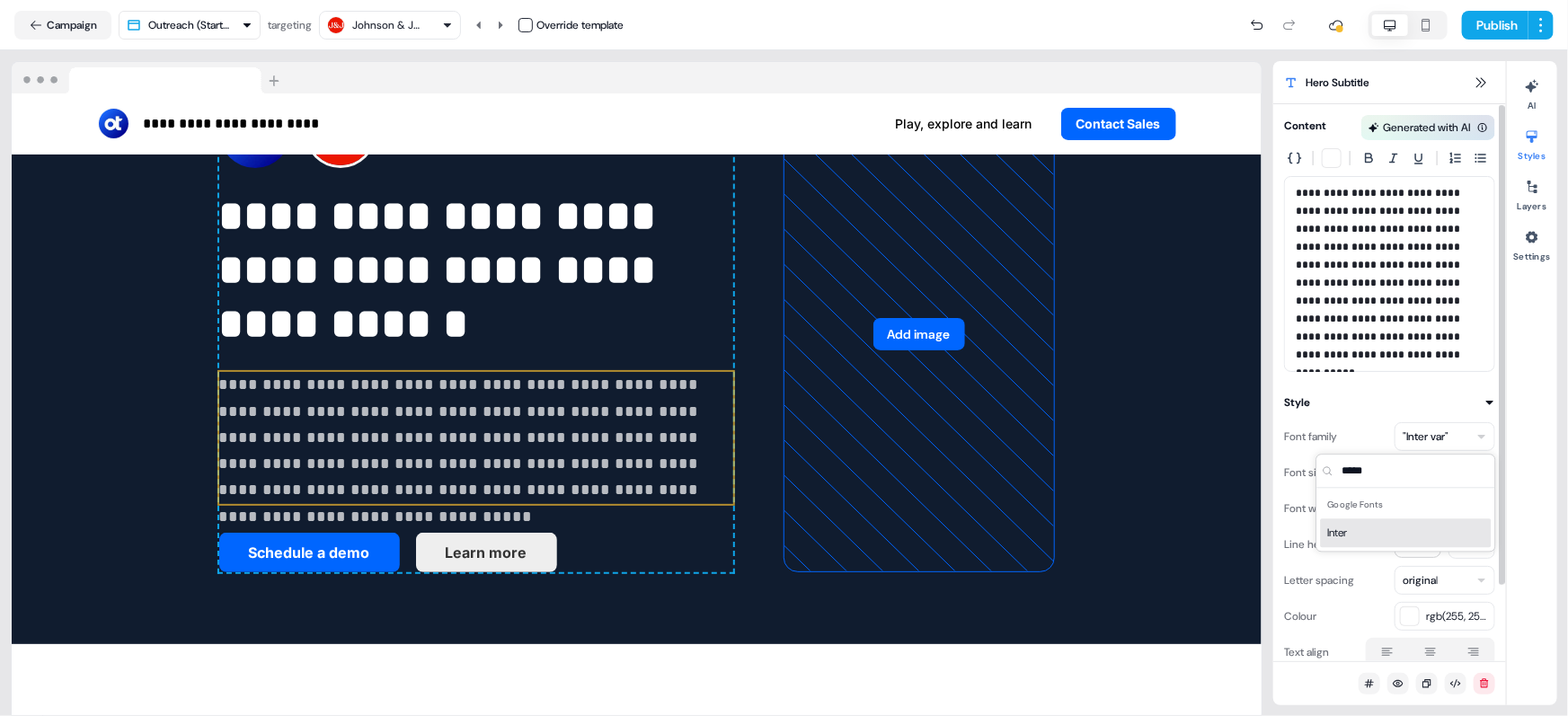 type on "*****" 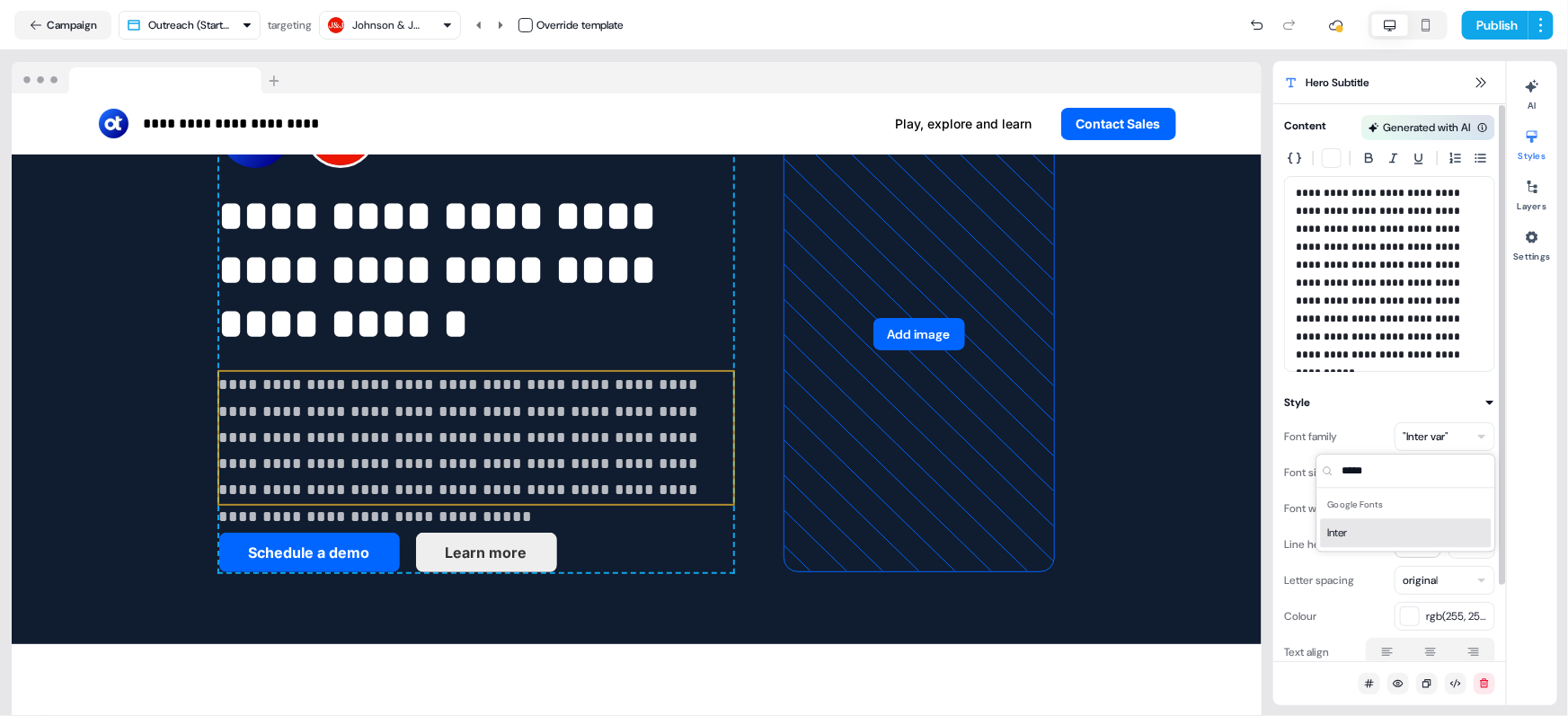 click on "Inter" at bounding box center [1406, 533] 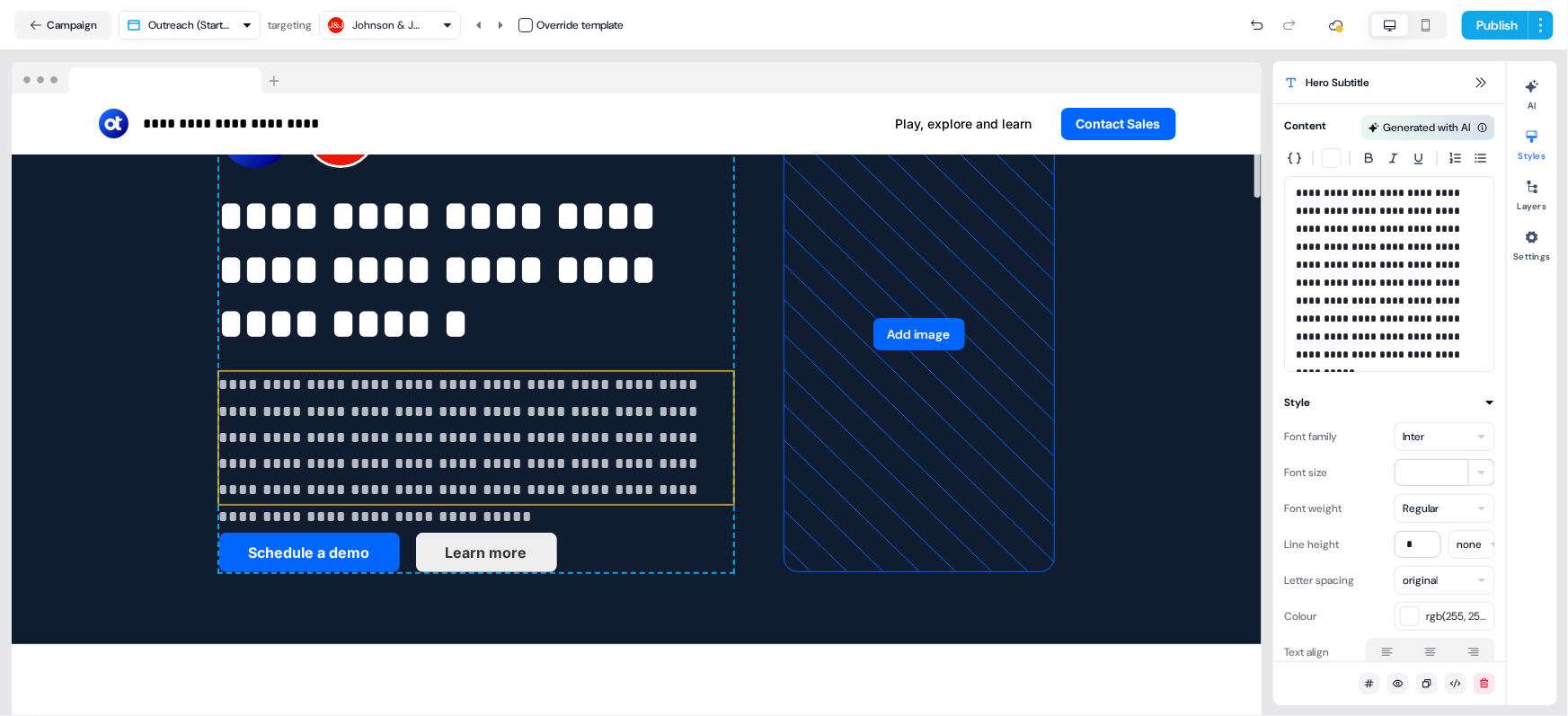 click on "**********" at bounding box center (637, 334) 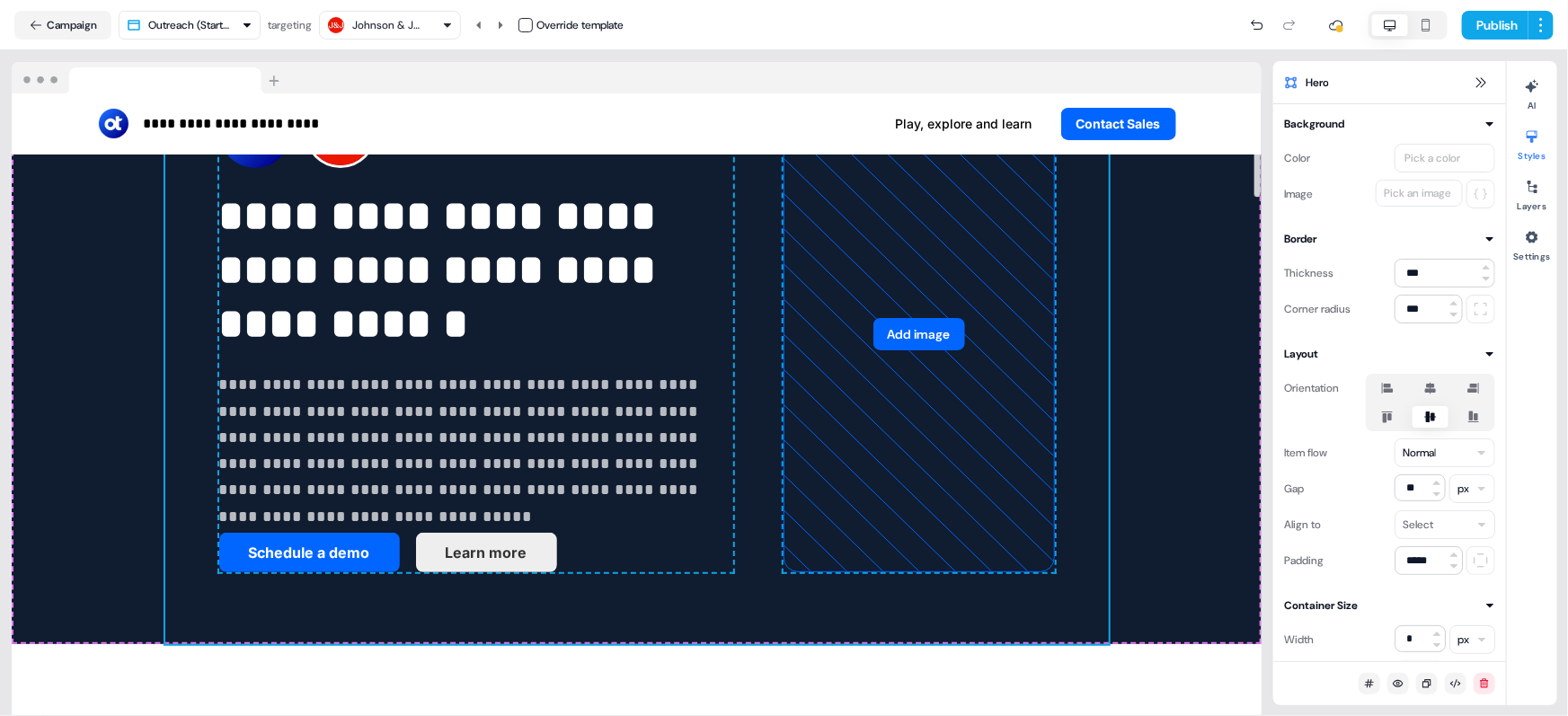 scroll, scrollTop: 0, scrollLeft: 0, axis: both 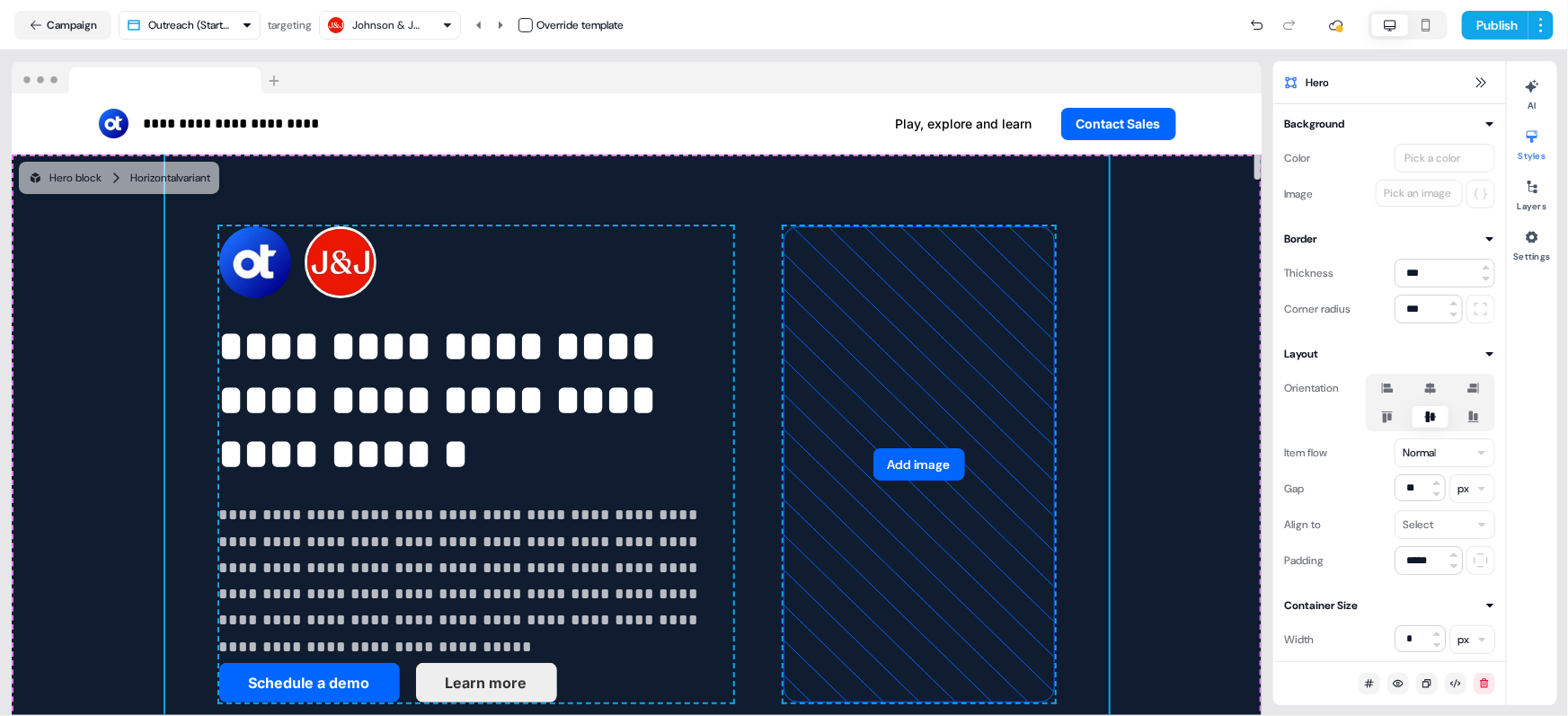 click on "Johnson & Johnson" at bounding box center (388, 25) 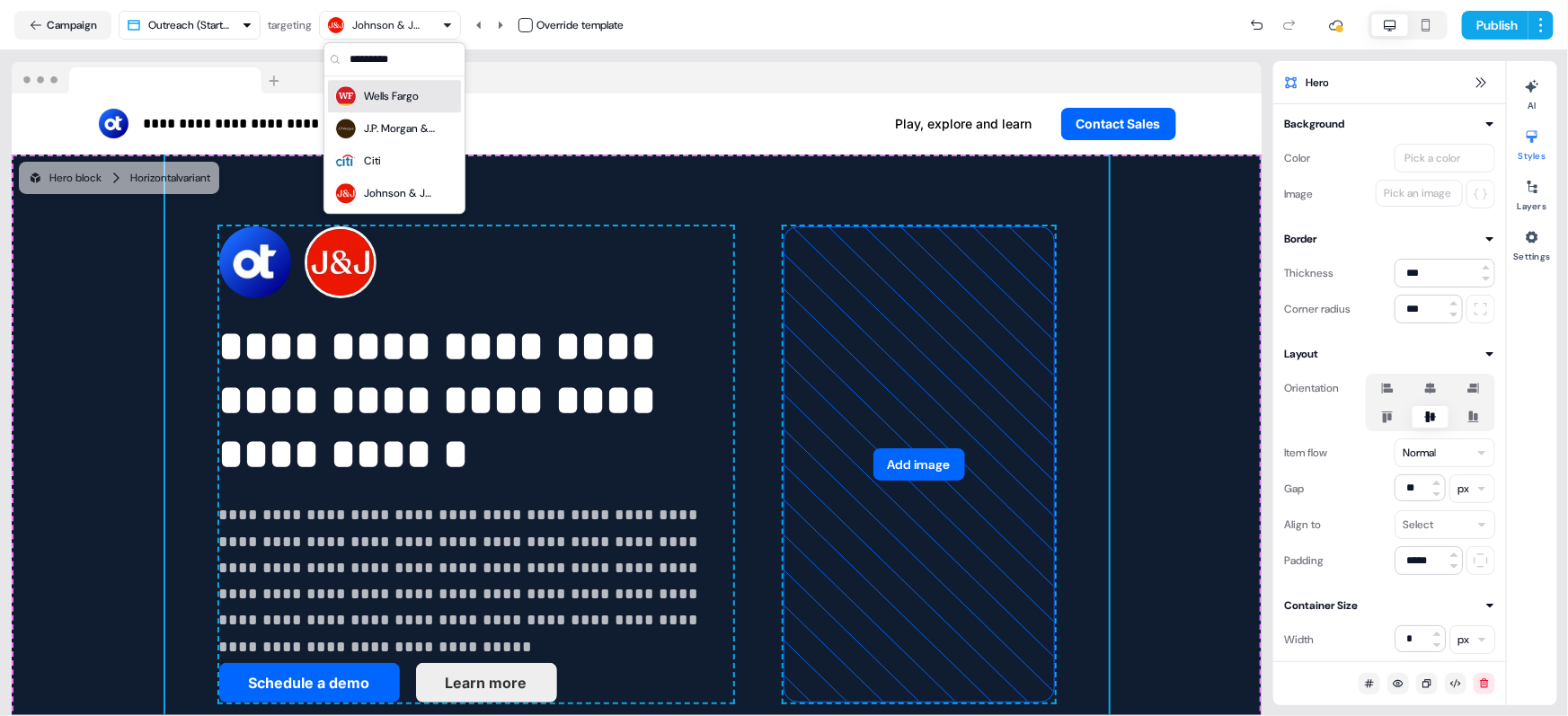 click on "Wells Fargo" at bounding box center [391, 96] 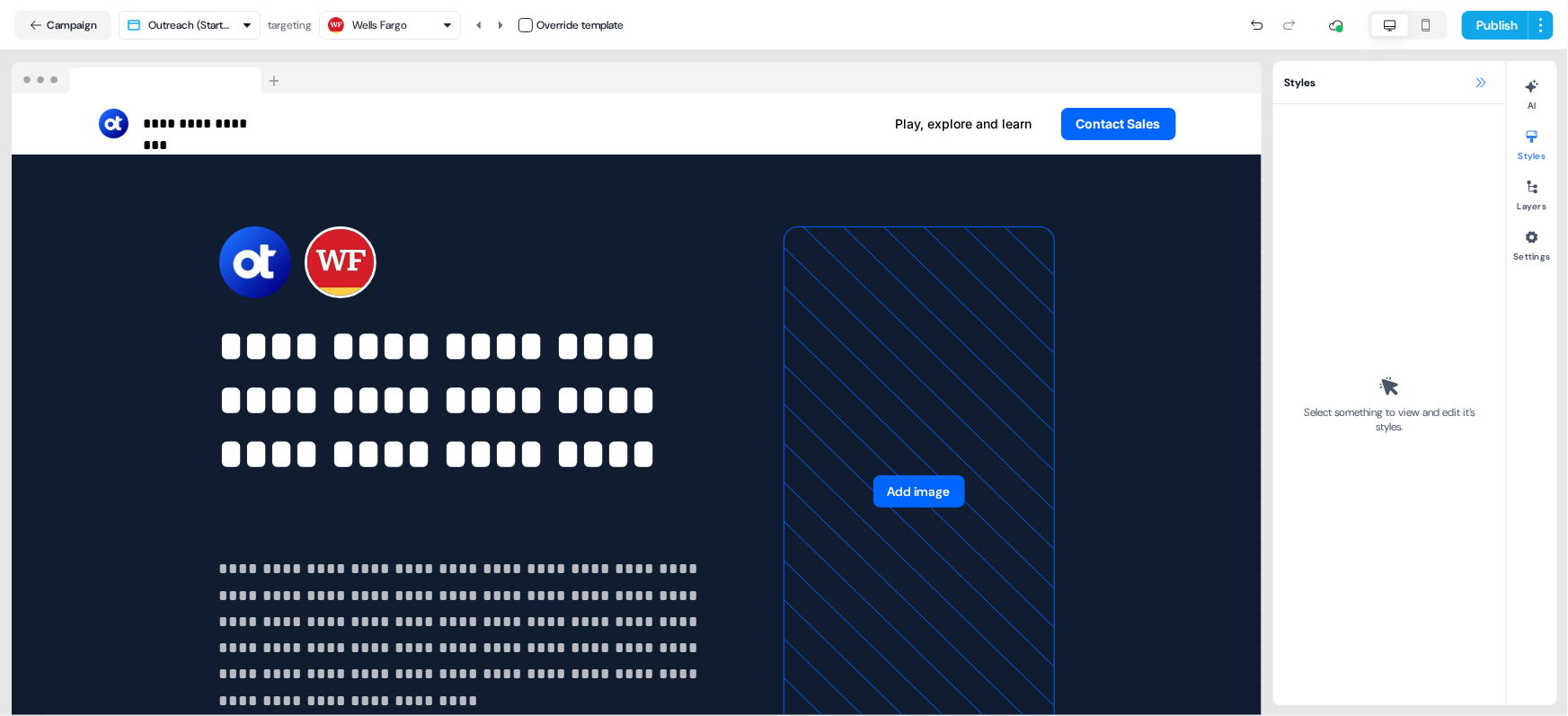 click 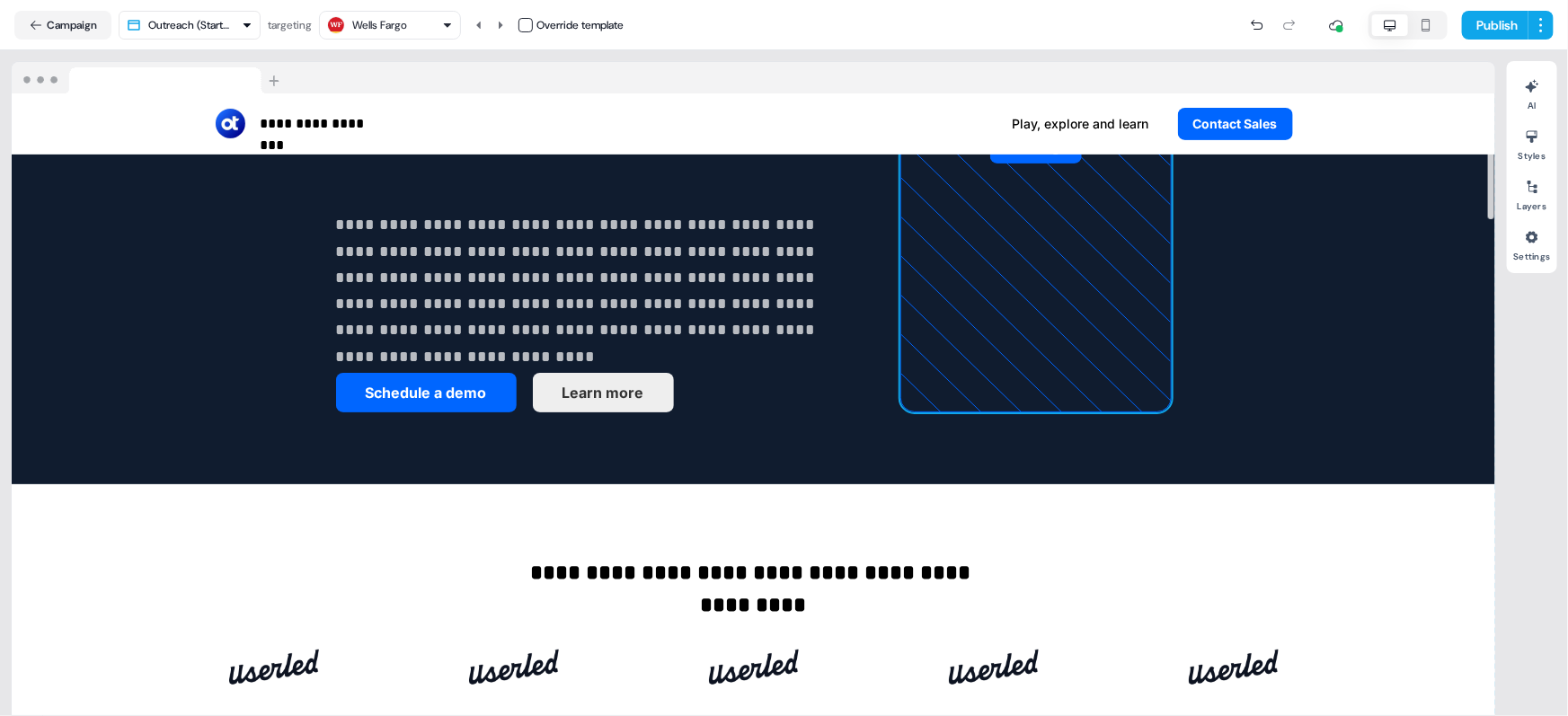 scroll, scrollTop: 449, scrollLeft: 0, axis: vertical 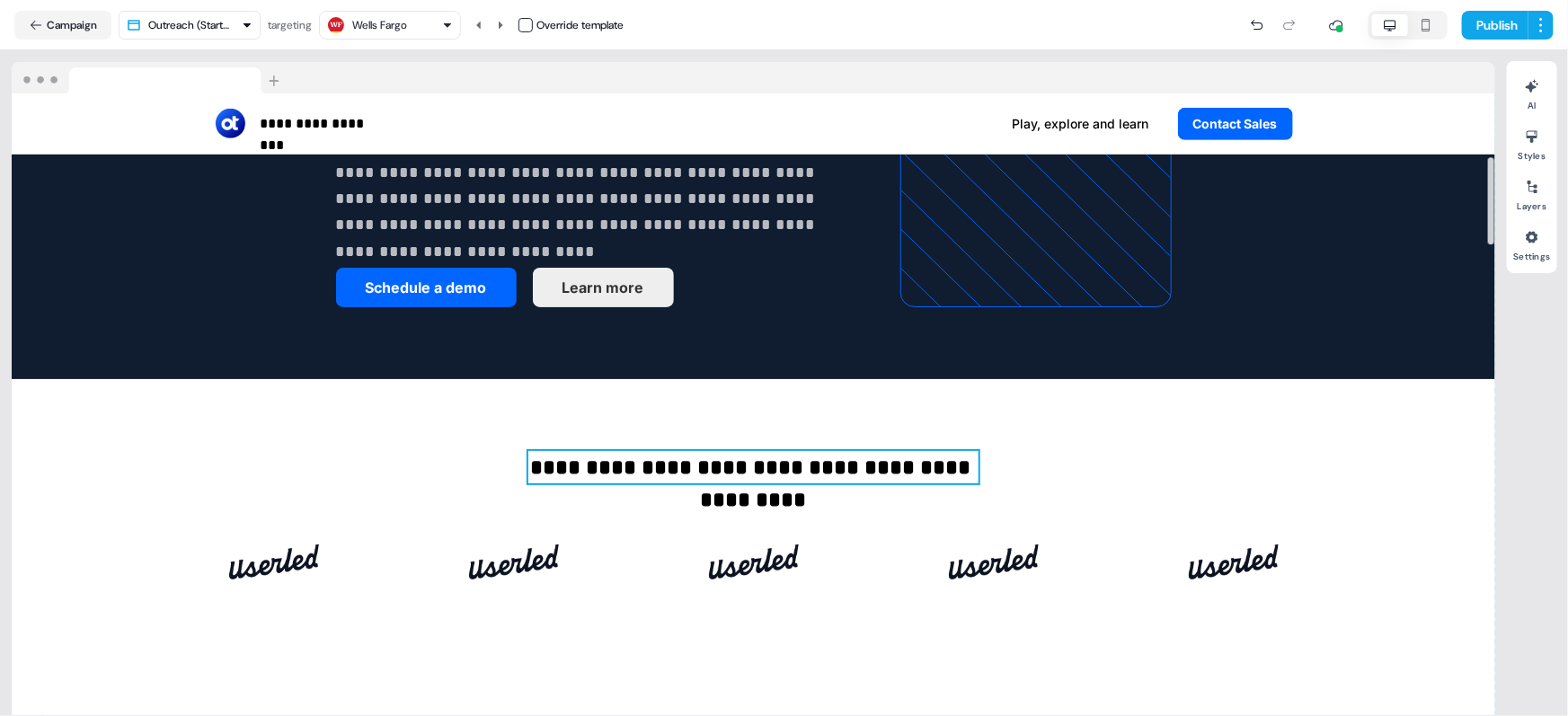 click on "**********" at bounding box center (754, 467) 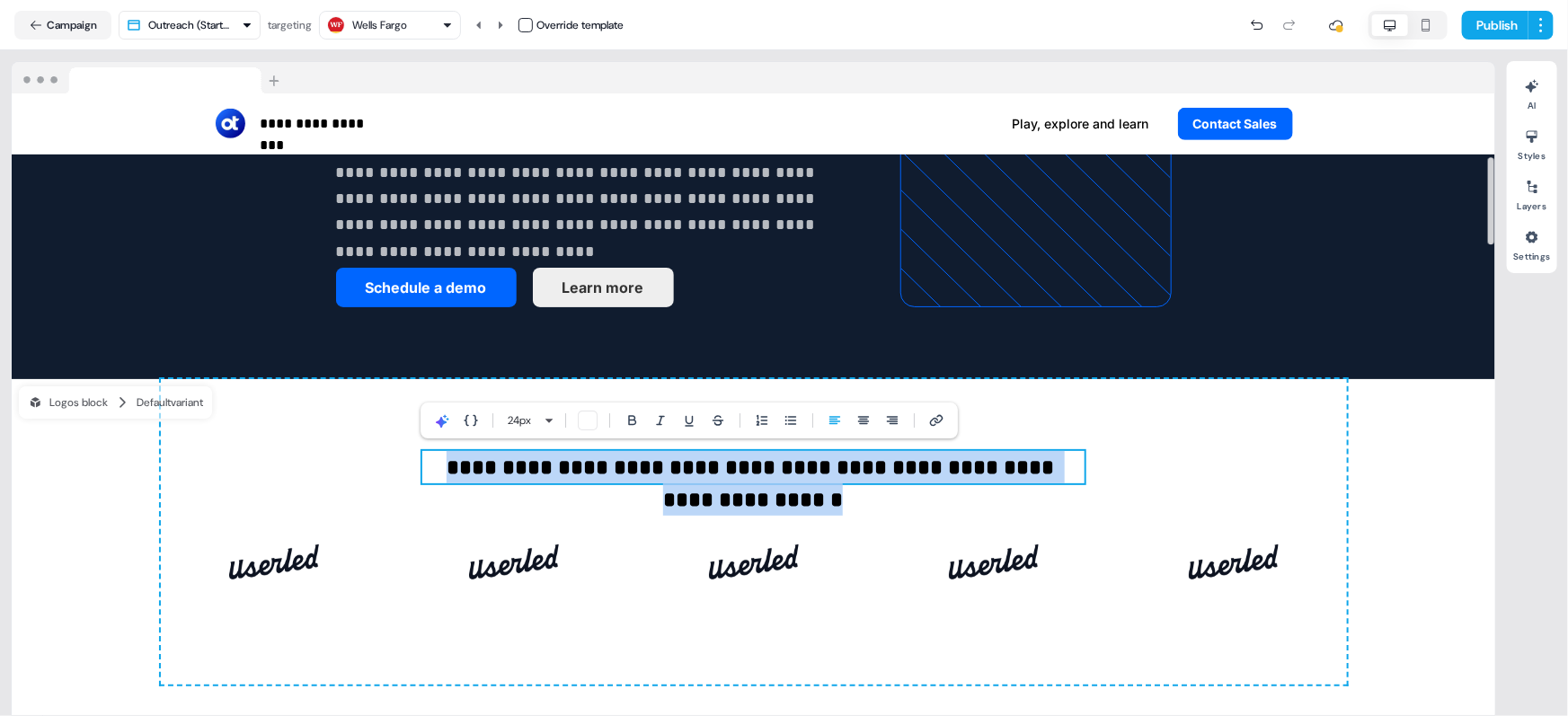 click on "**********" at bounding box center (753, 467) 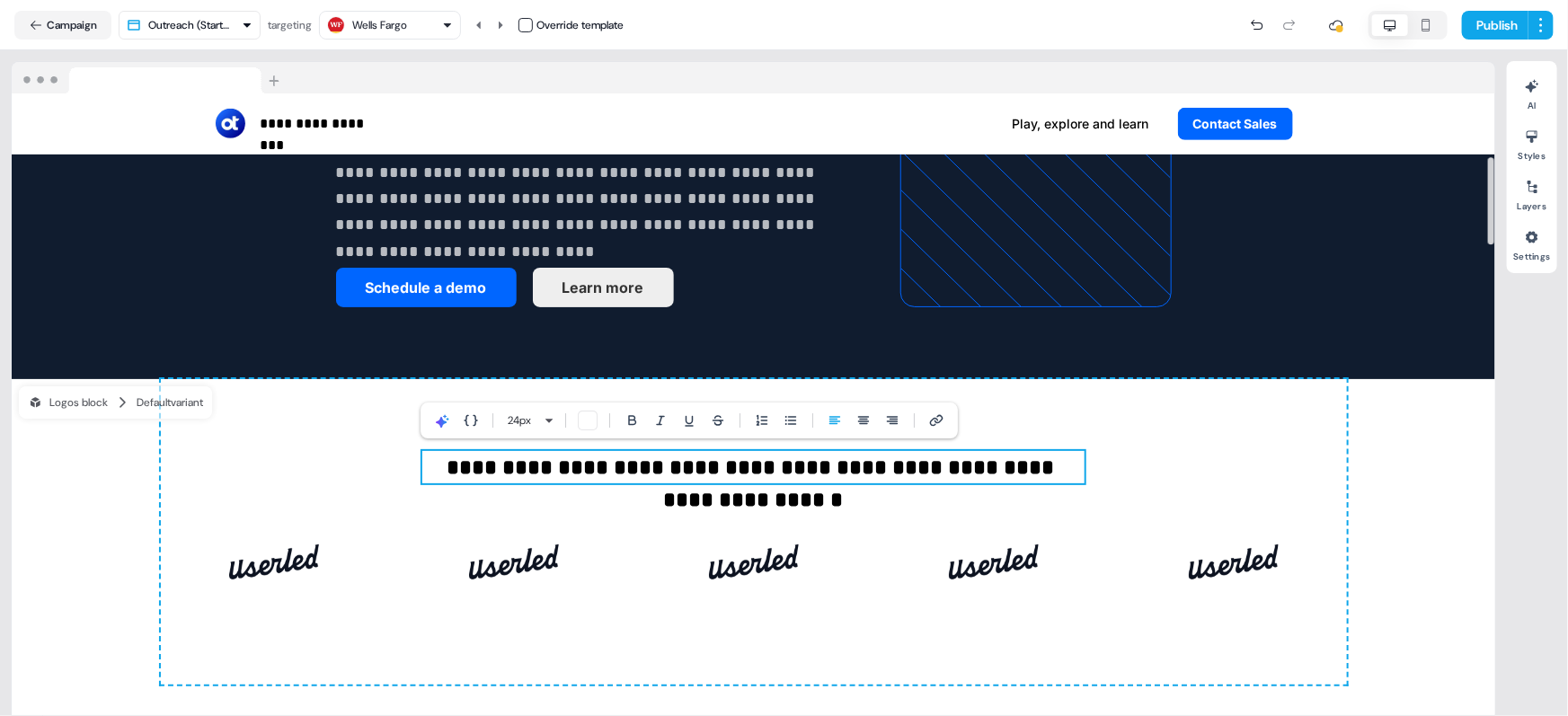 type 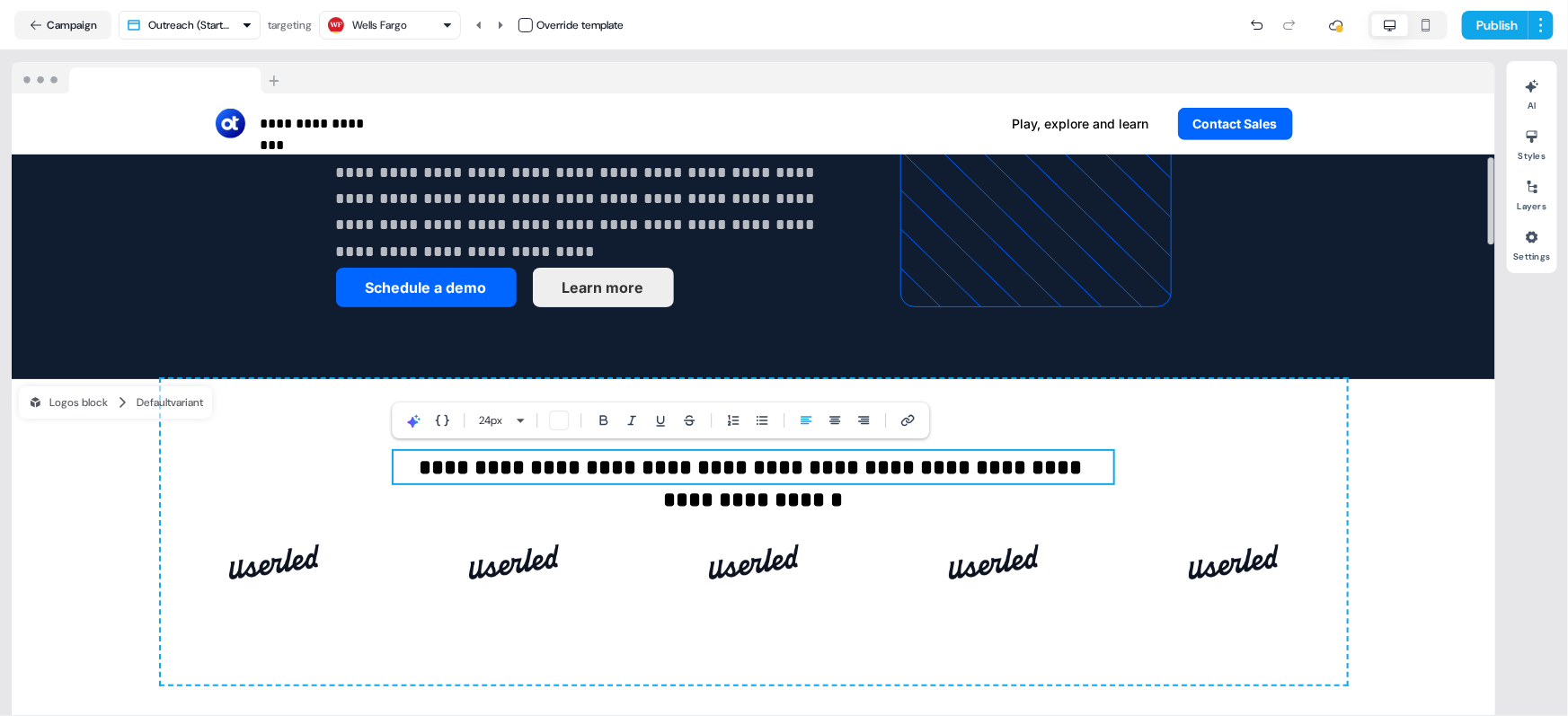 click on "**********" at bounding box center [754, 467] 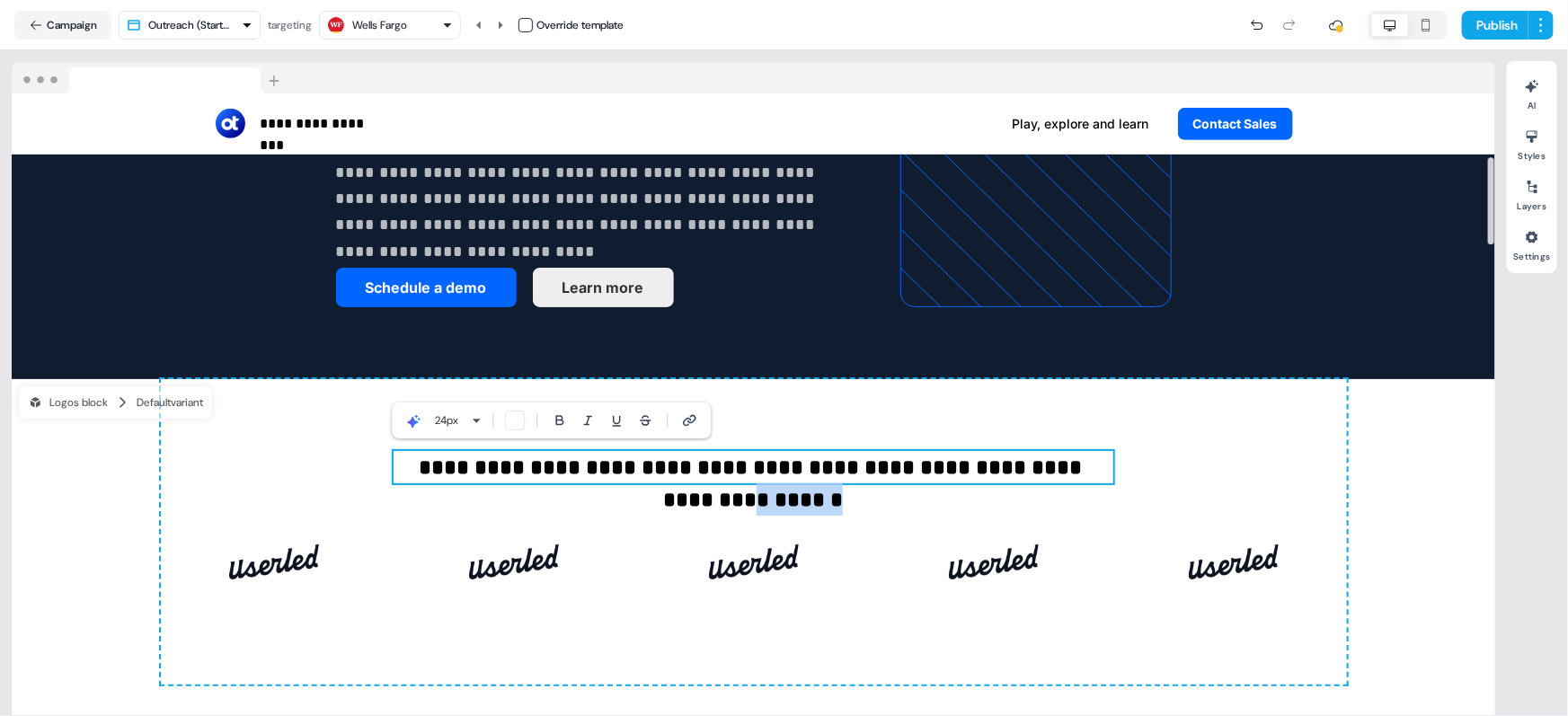 click on "**********" at bounding box center (754, 467) 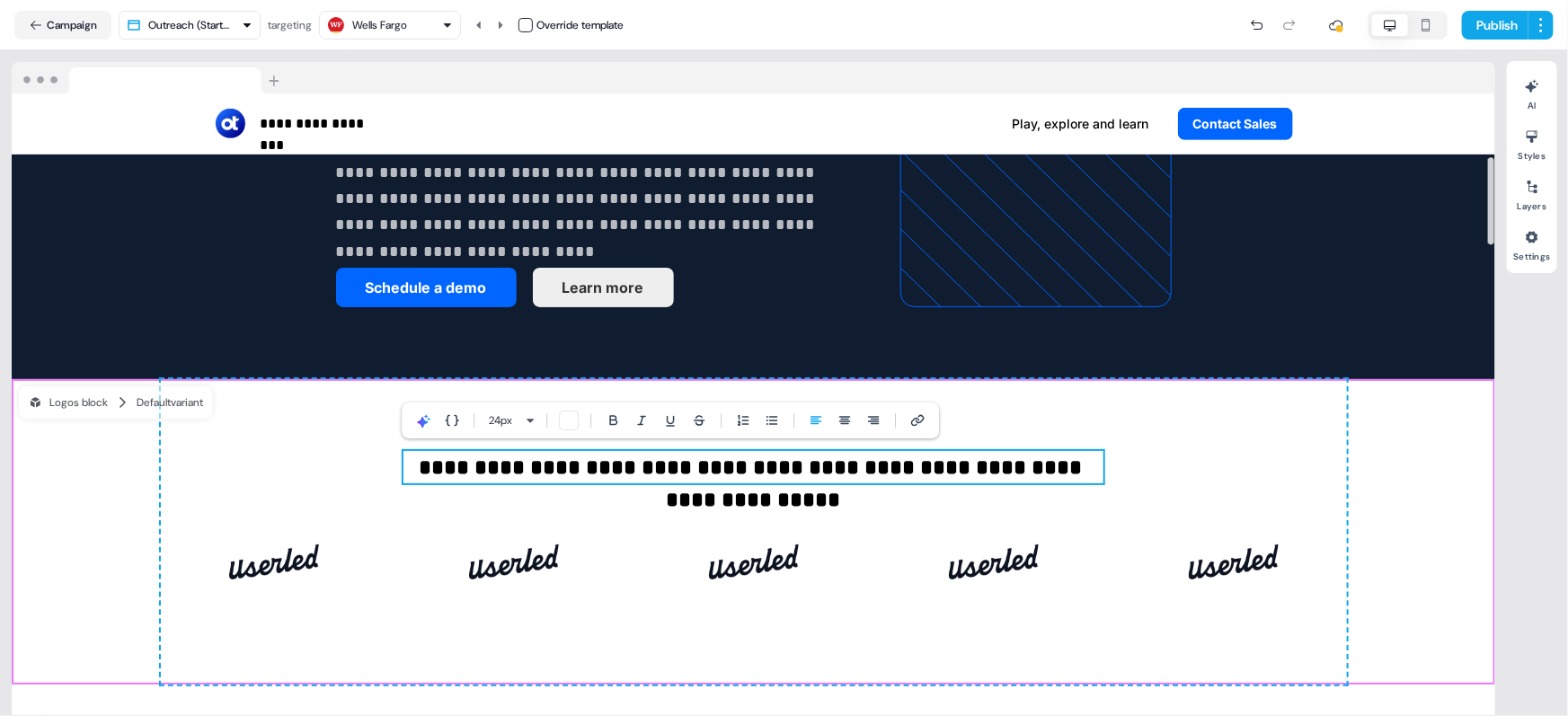click on "**********" at bounding box center (753, 532) 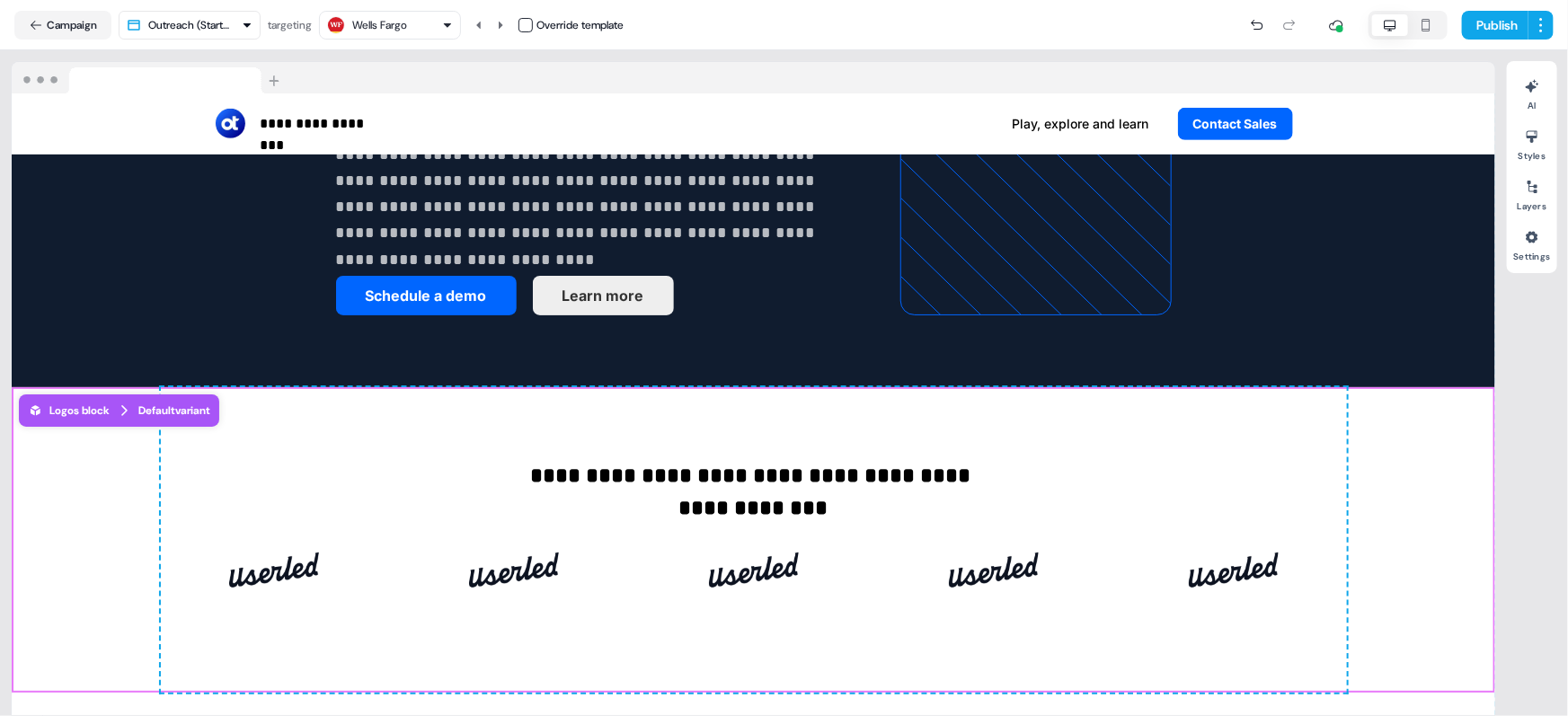scroll, scrollTop: 521, scrollLeft: 0, axis: vertical 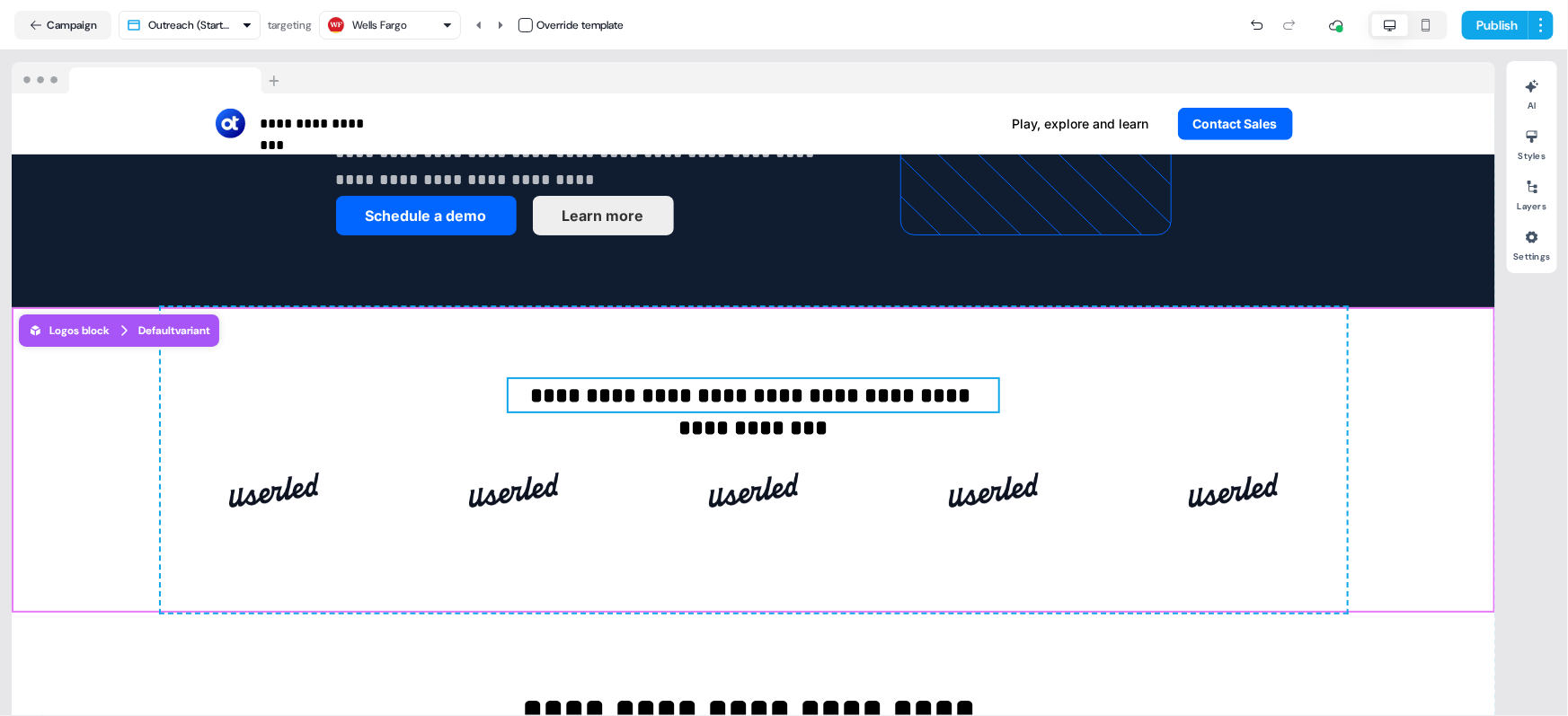 click on "**********" at bounding box center [753, 395] 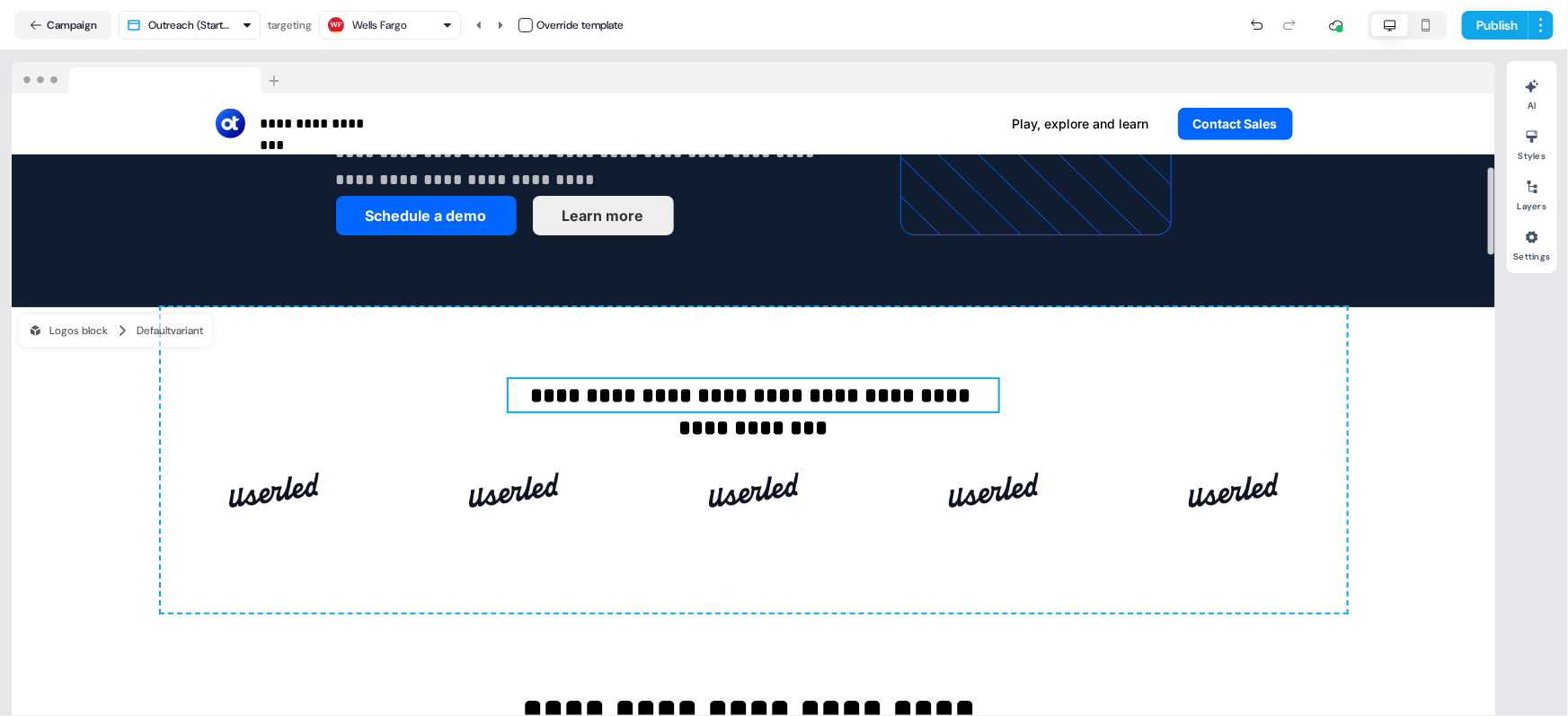 click on "**********" at bounding box center [753, 395] 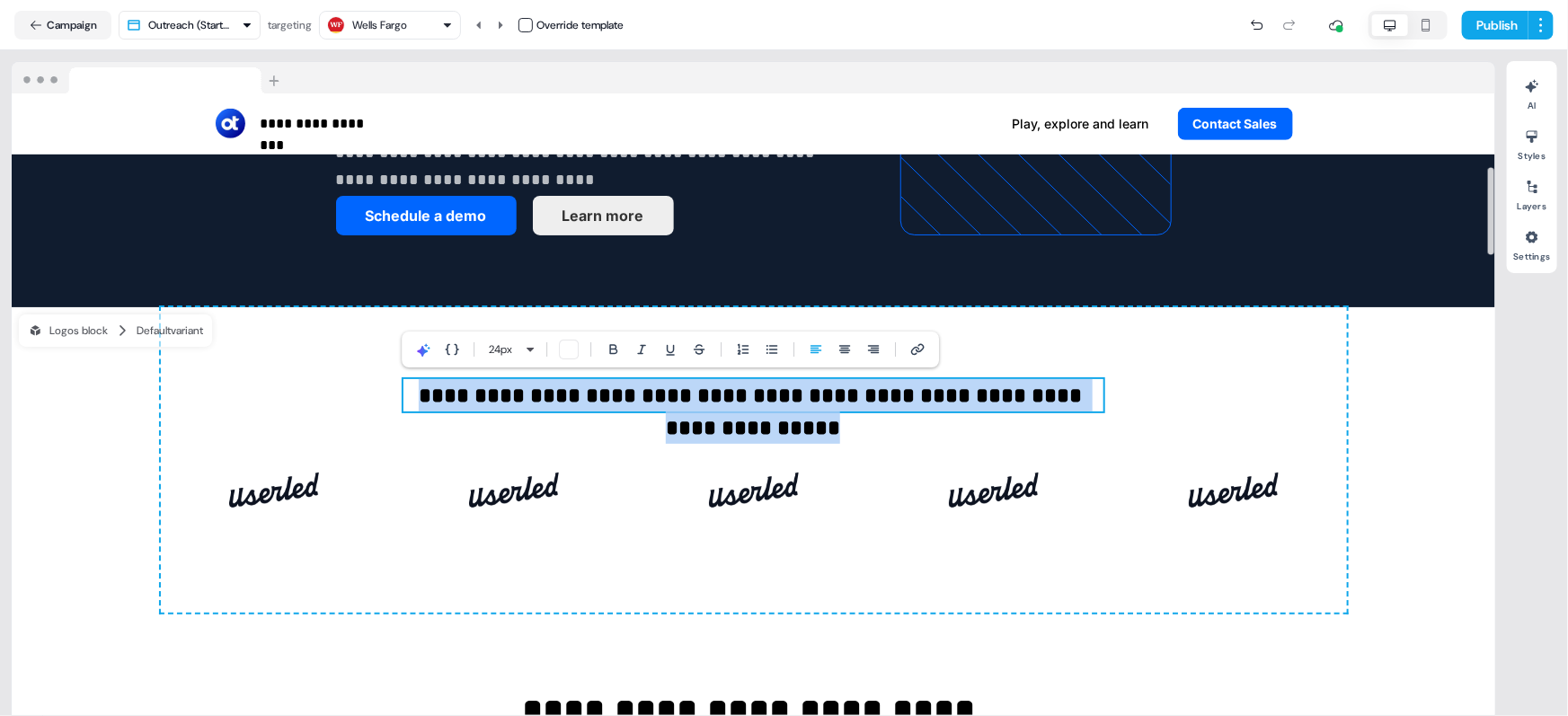click on "To pick up a draggable item, press the space bar.
While dragging, use the arrow keys to move the item.
Press space again to drop the item in its new position, or press escape to cancel." at bounding box center [754, 491] 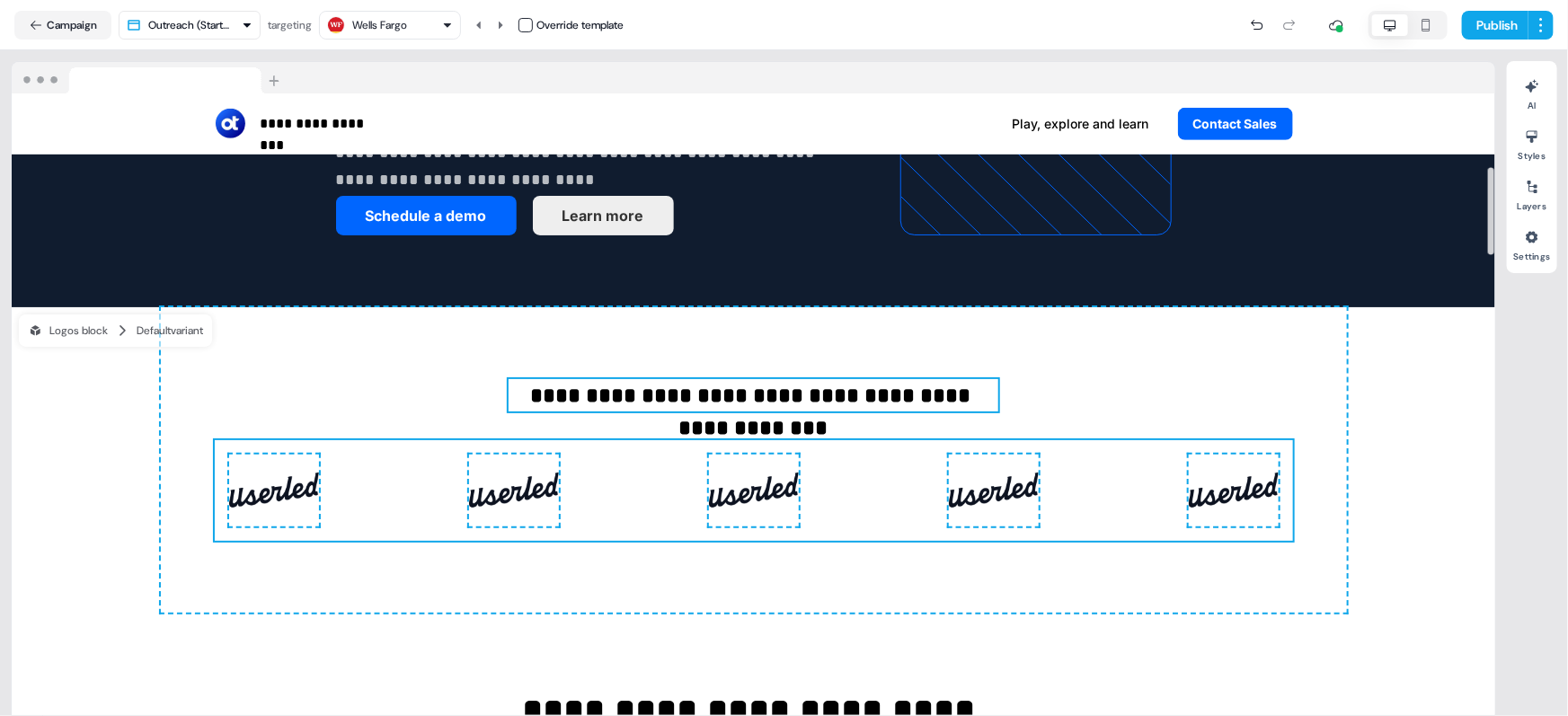 click on "**********" at bounding box center [753, 395] 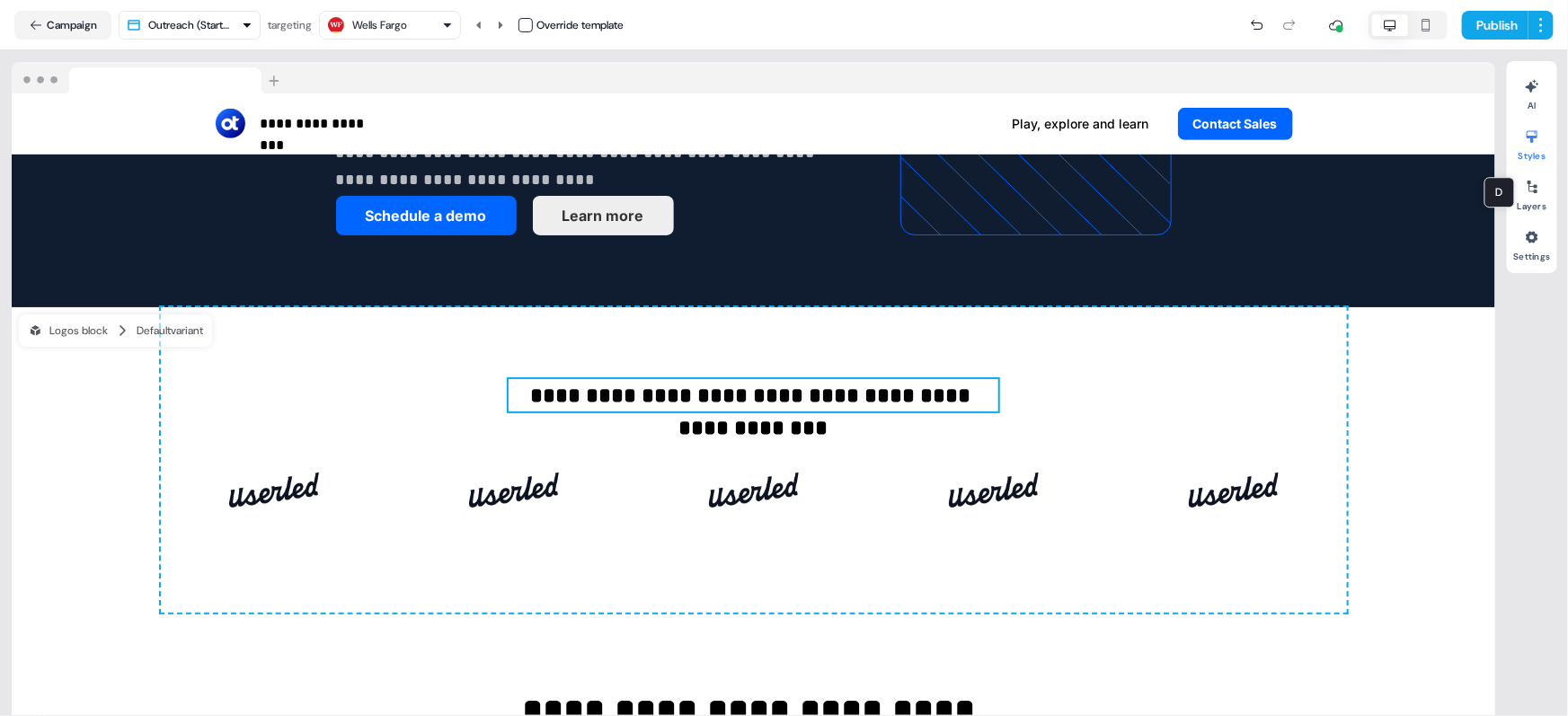 click 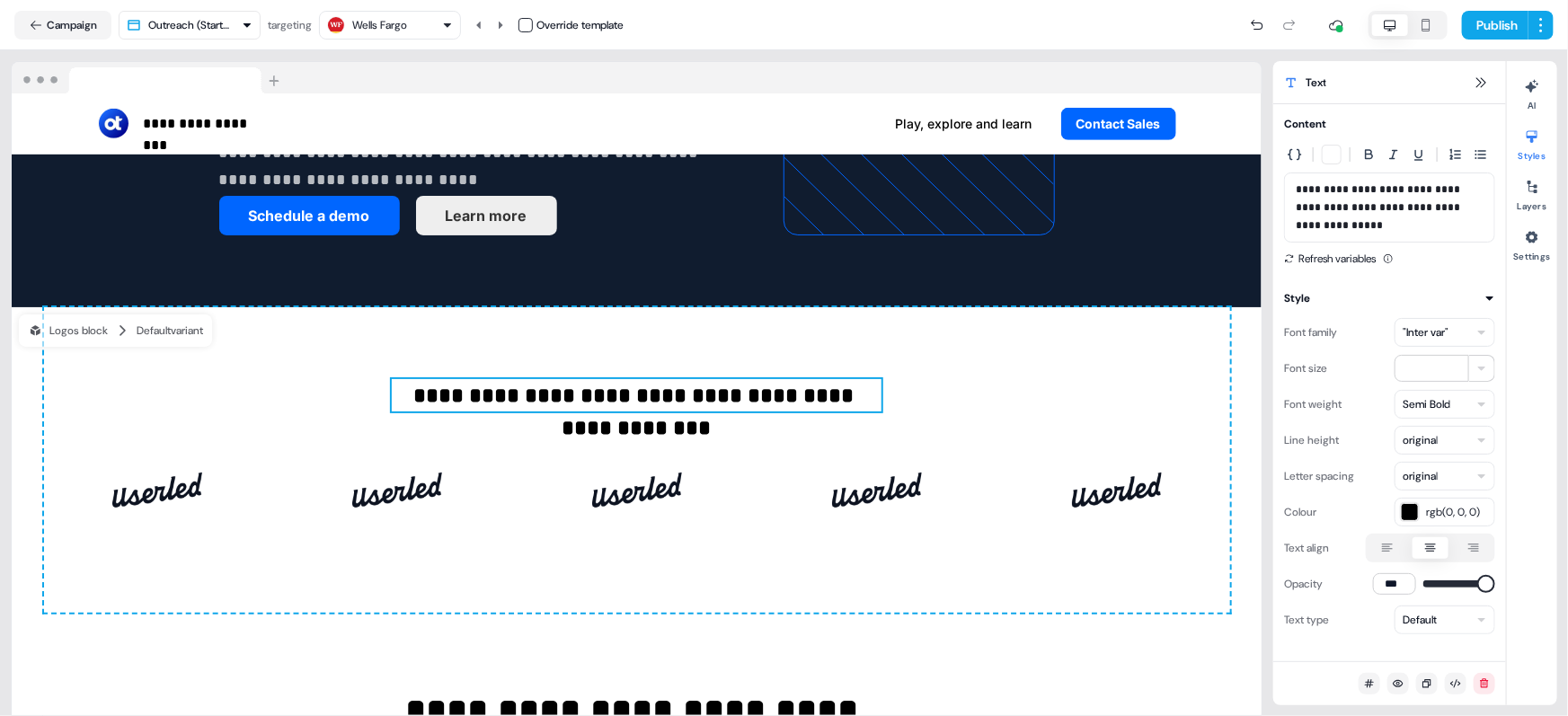 click on ""Inter var"" at bounding box center (1425, 332) 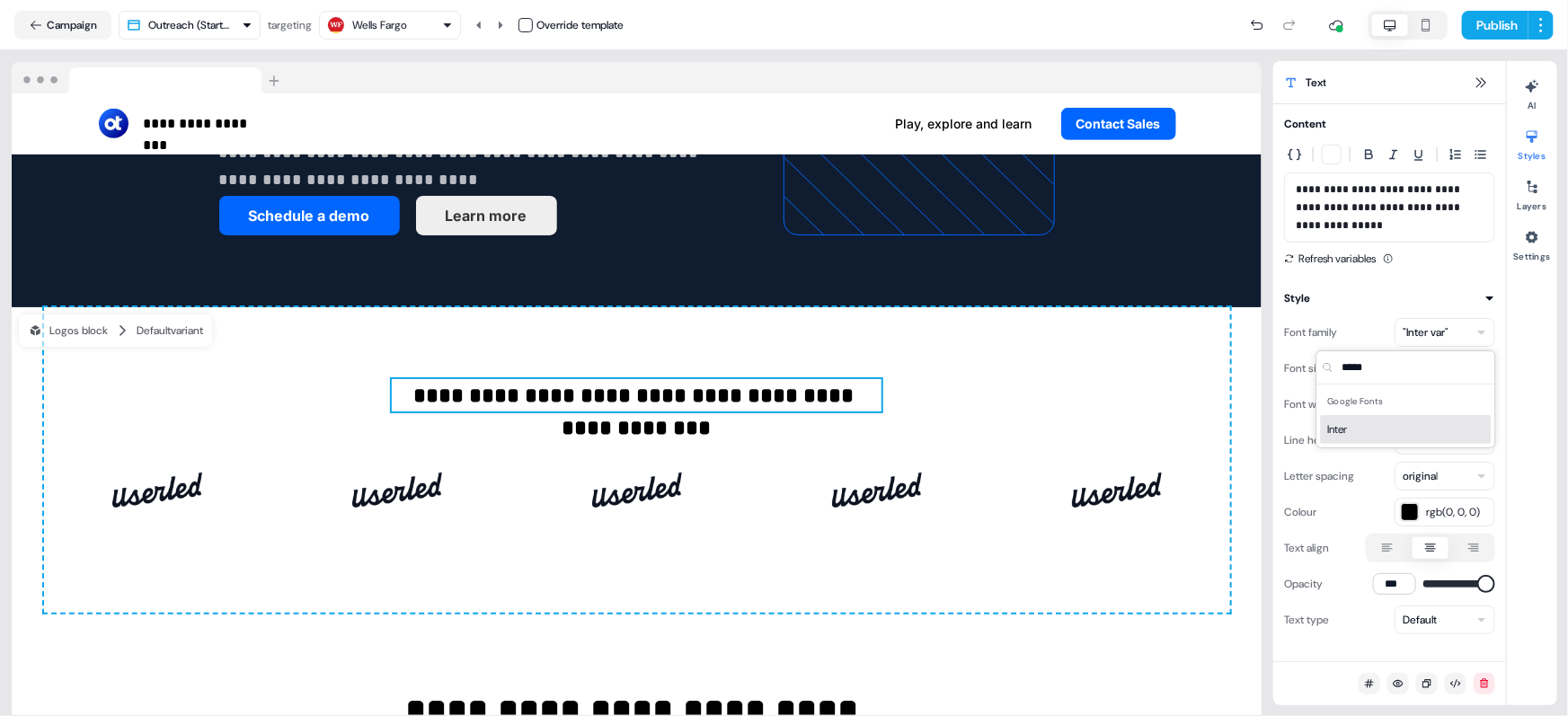 type on "*****" 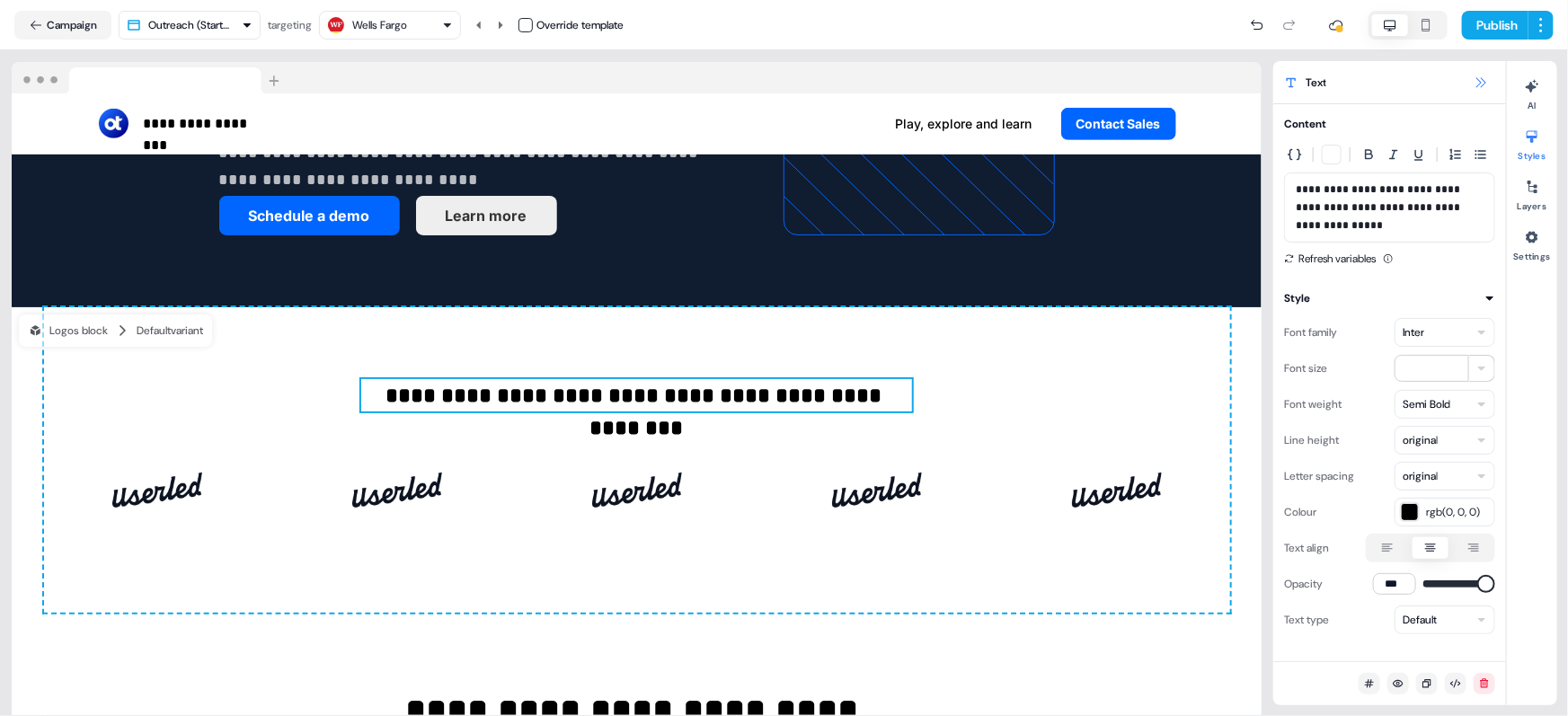 click 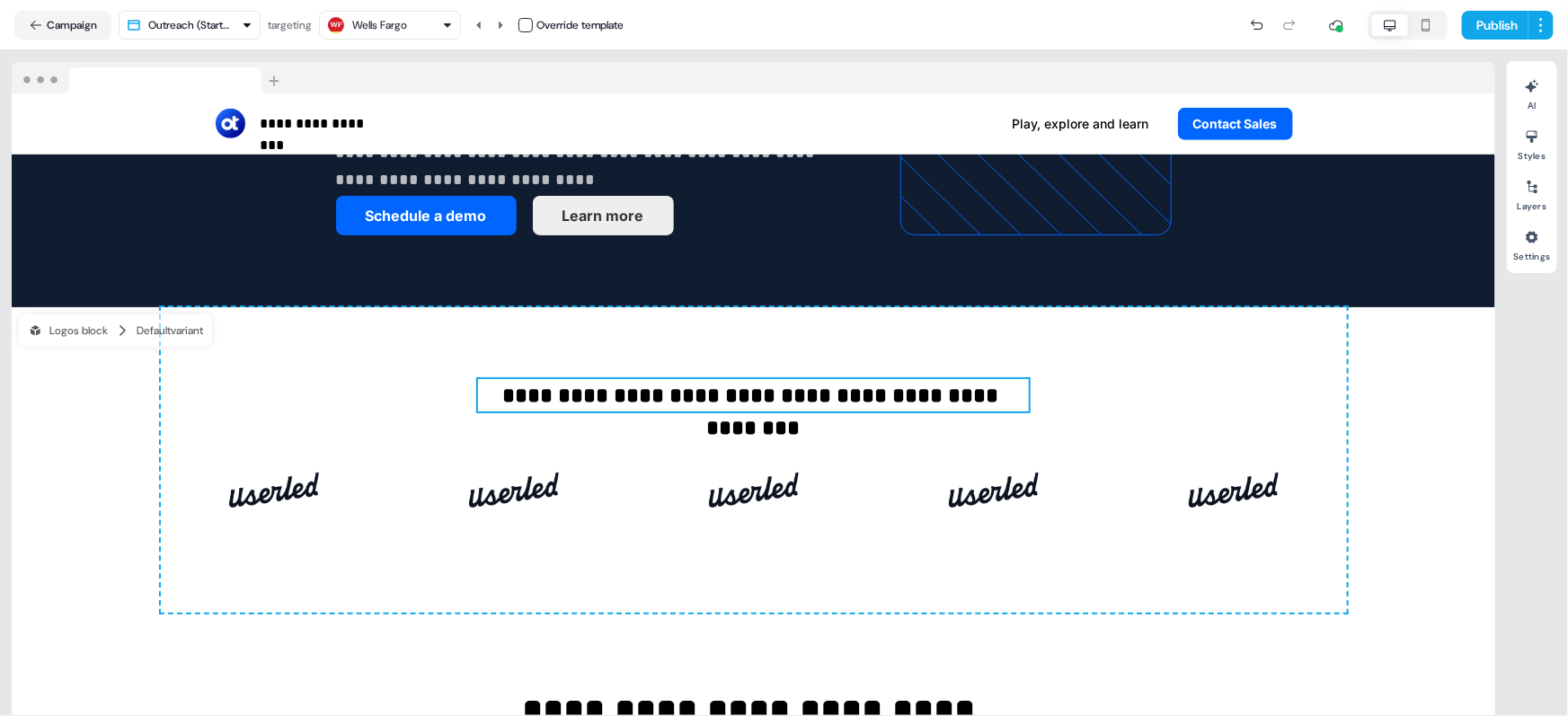 click on "Wells Fargo" at bounding box center (379, 25) 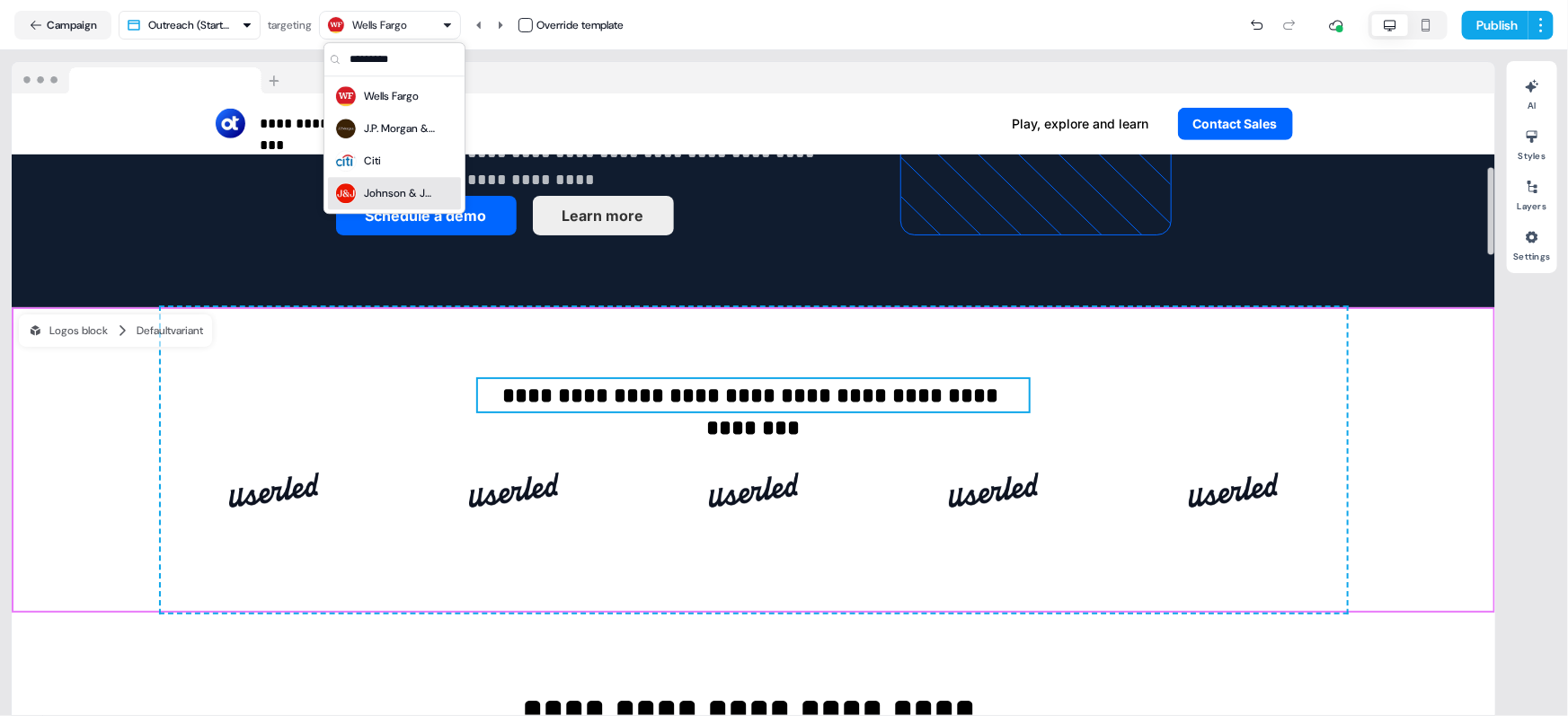click on "**********" at bounding box center [753, 460] 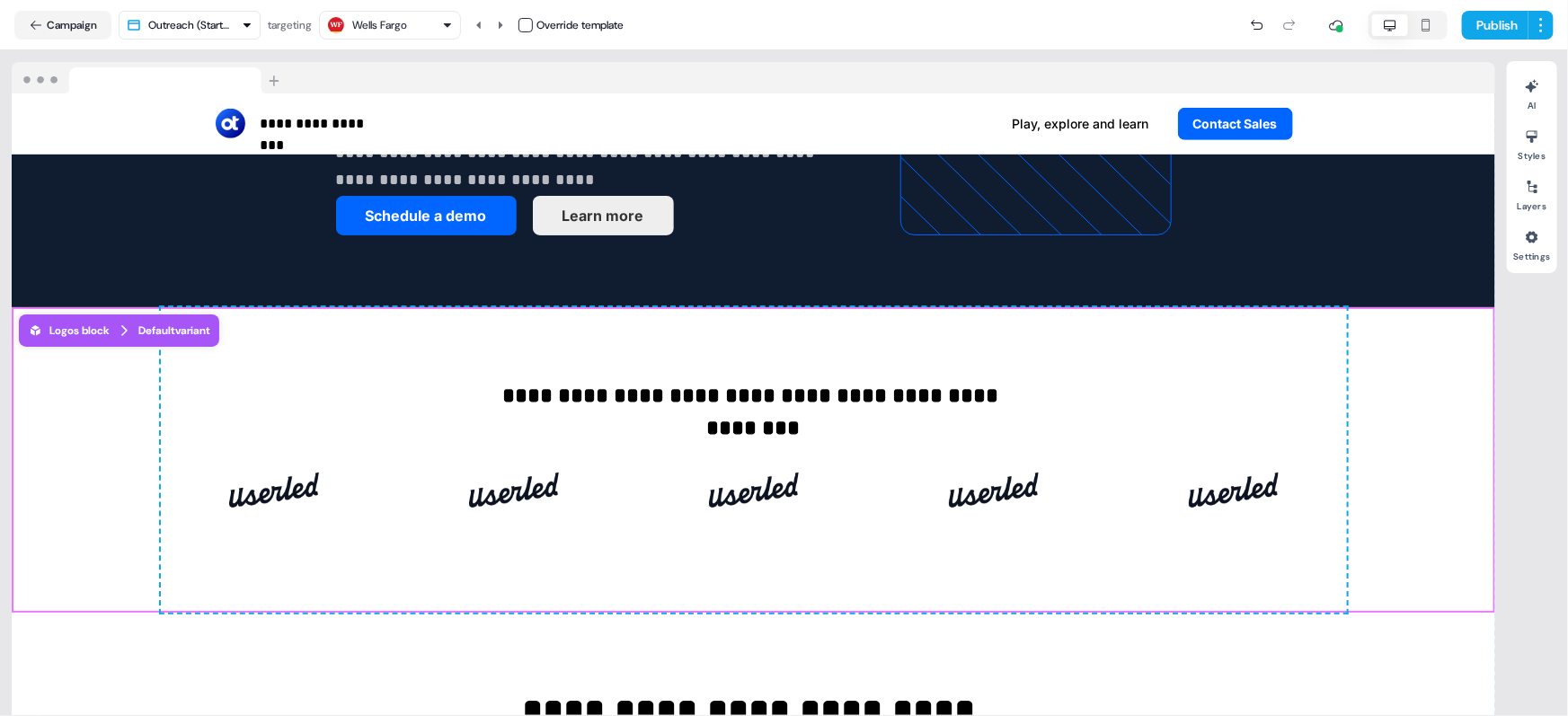 click on "Wells Fargo" at bounding box center [379, 25] 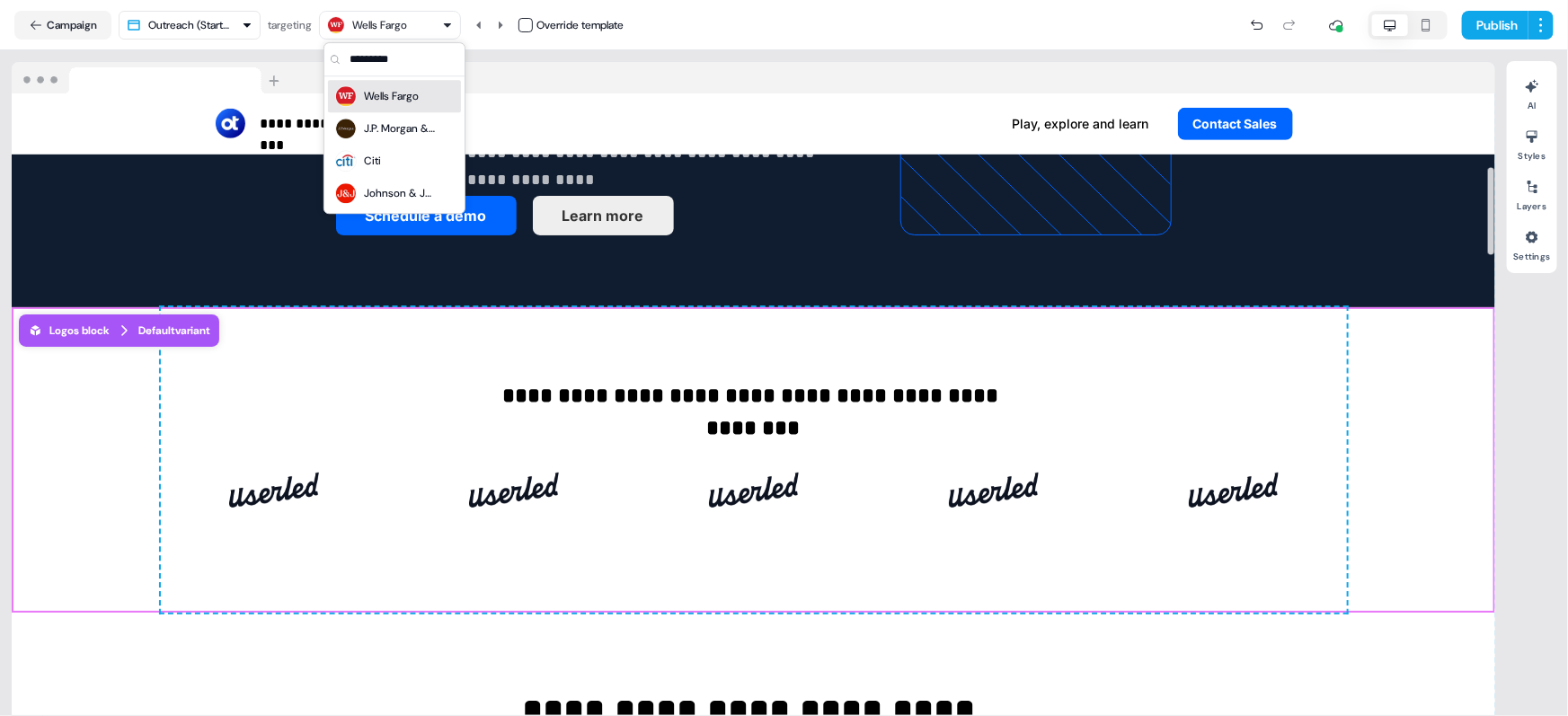 click on "**********" at bounding box center (753, 460) 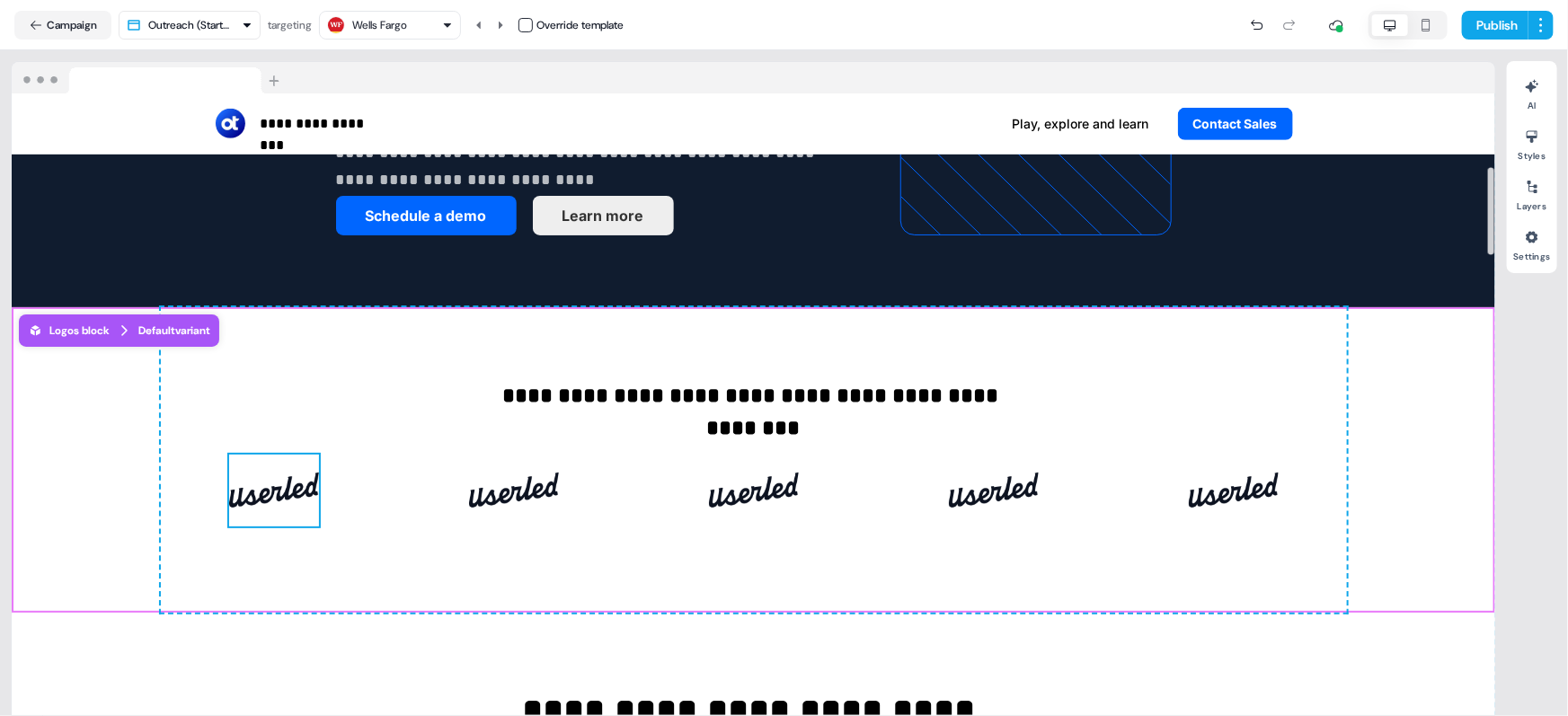 click at bounding box center (274, 491) 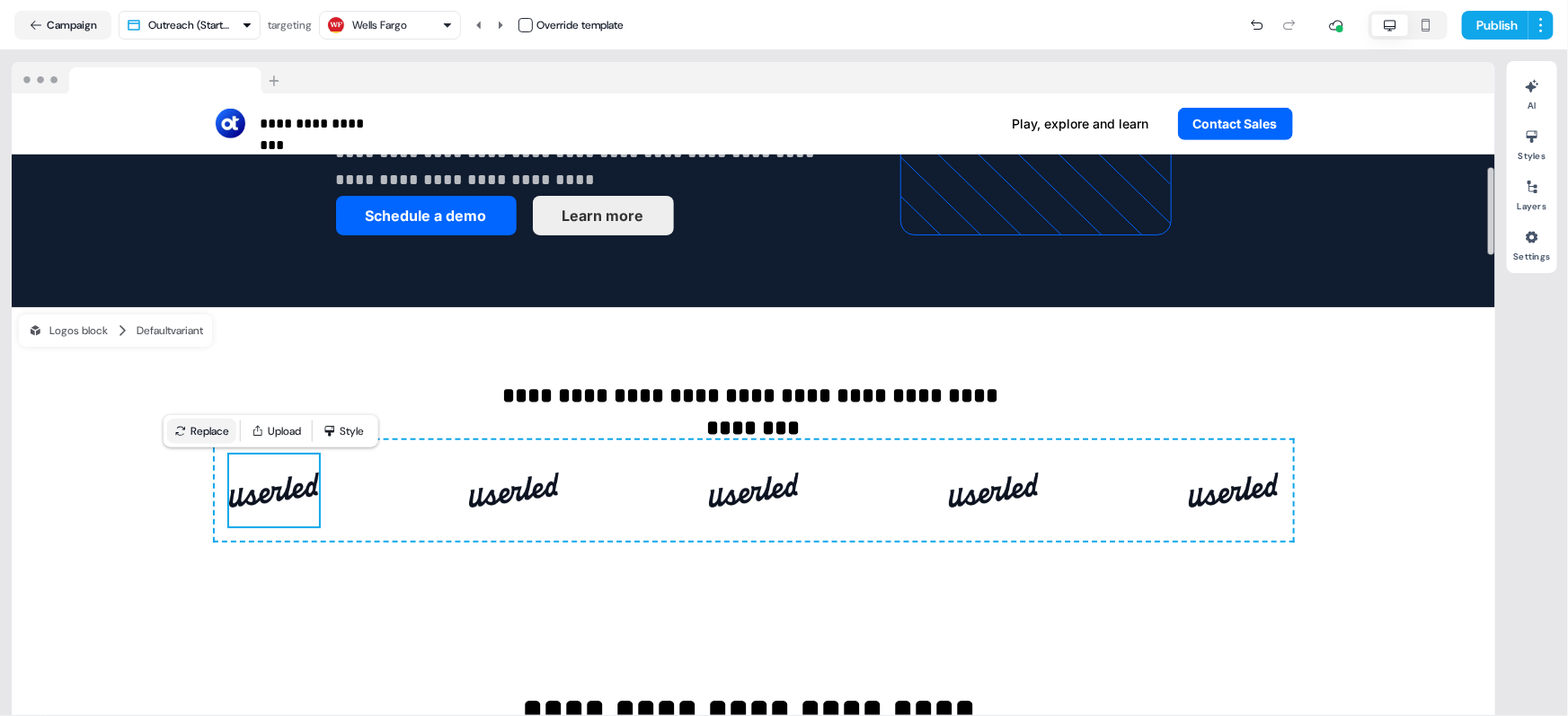 click on "Replace" at bounding box center [201, 431] 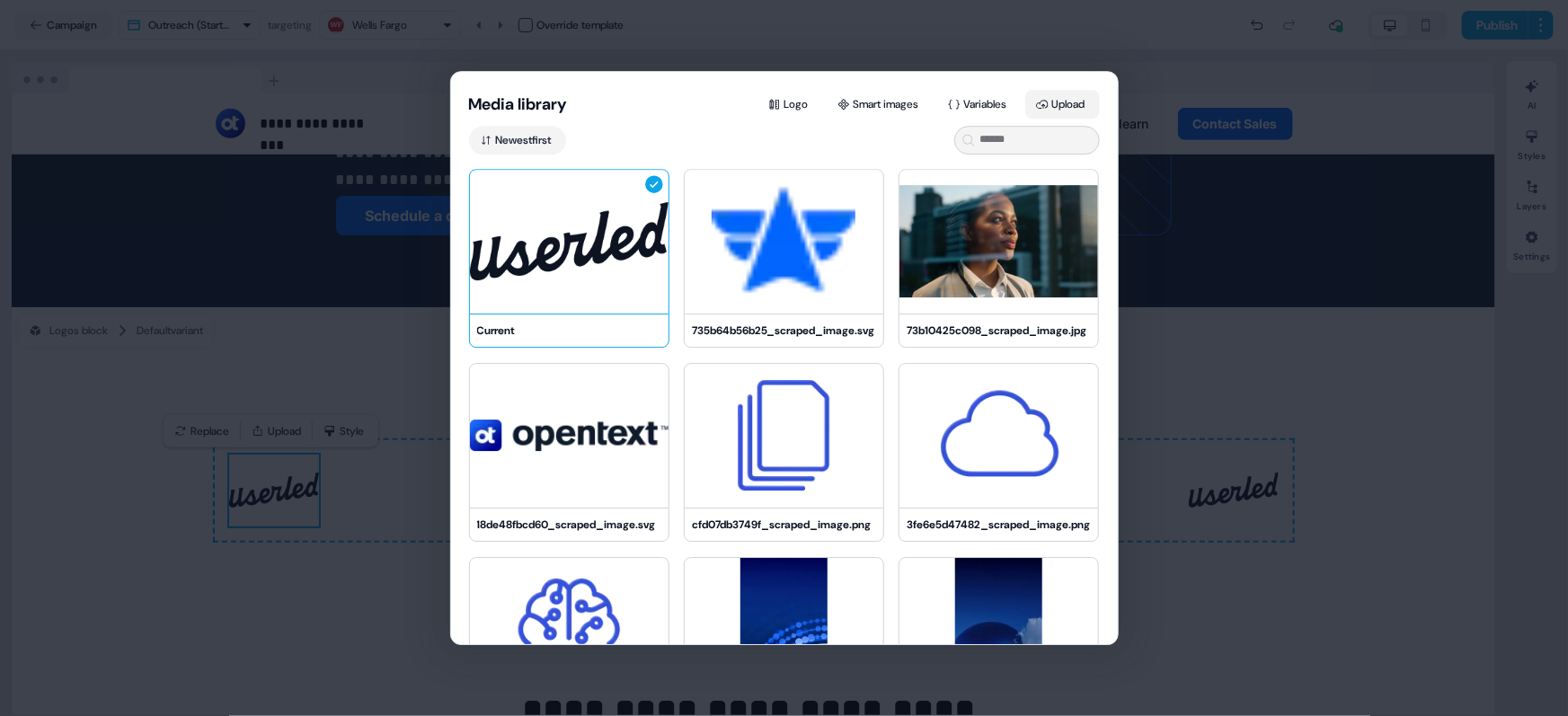 click on "Upload" at bounding box center (1062, 104) 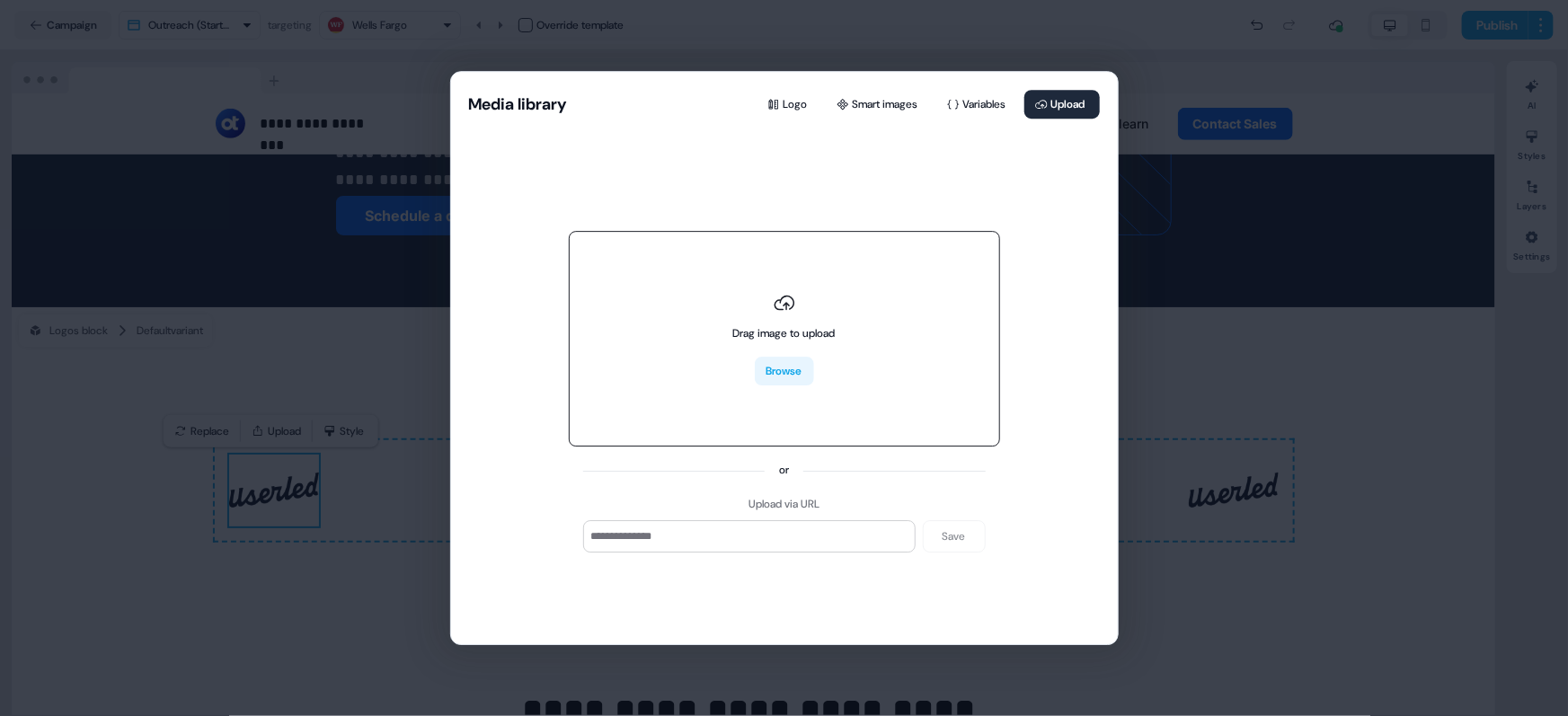 click on "Browse" at bounding box center [784, 372] 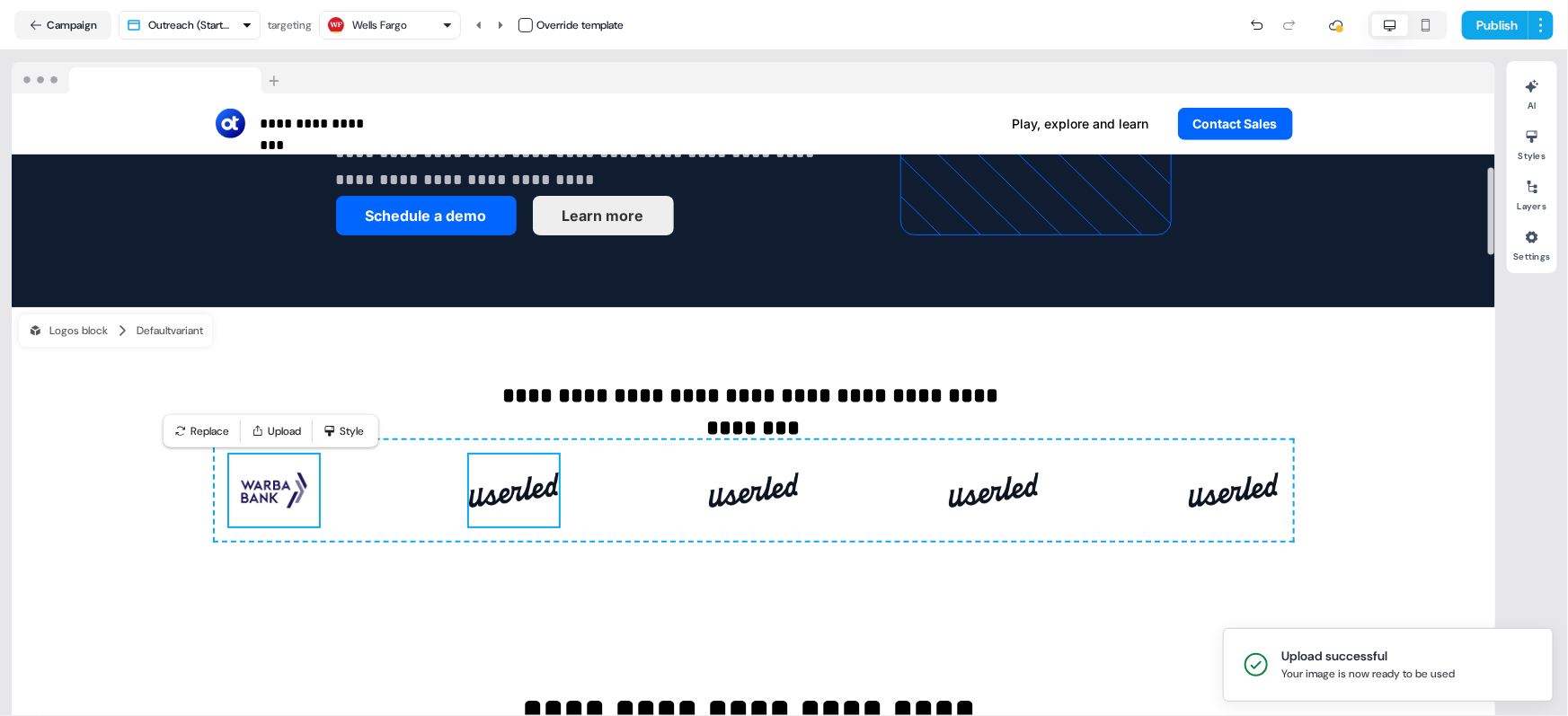 click at bounding box center (514, 491) 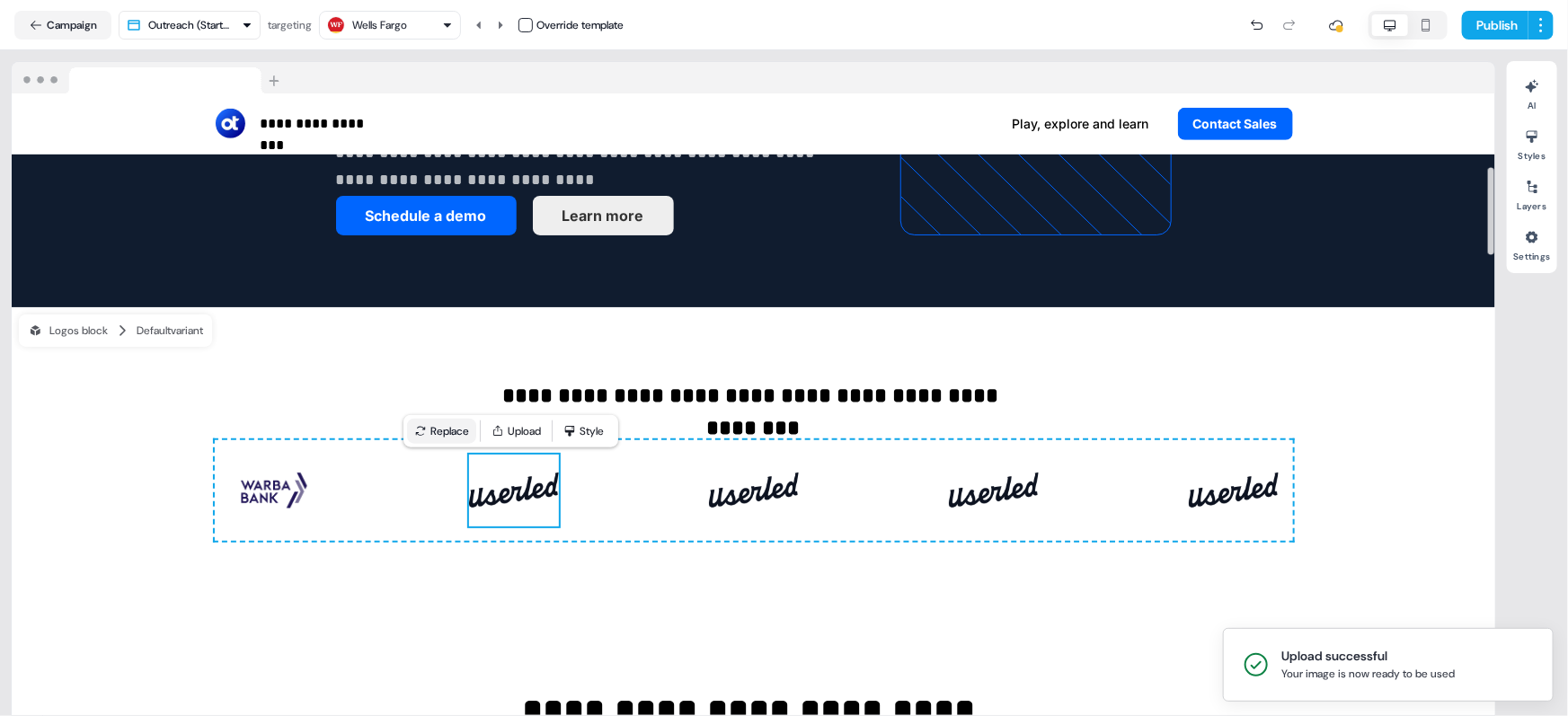 click on "Replace" at bounding box center [441, 431] 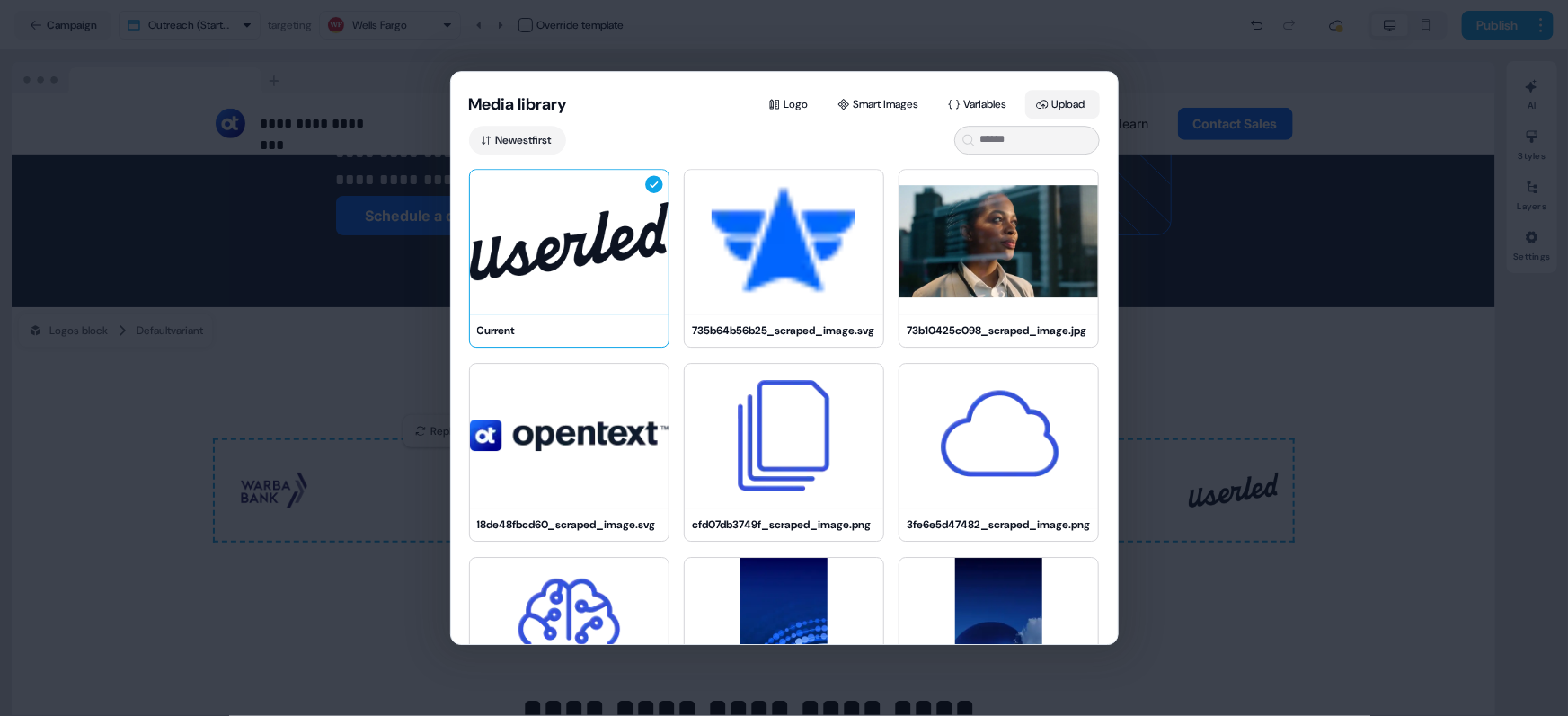 click on "Upload" at bounding box center (1062, 104) 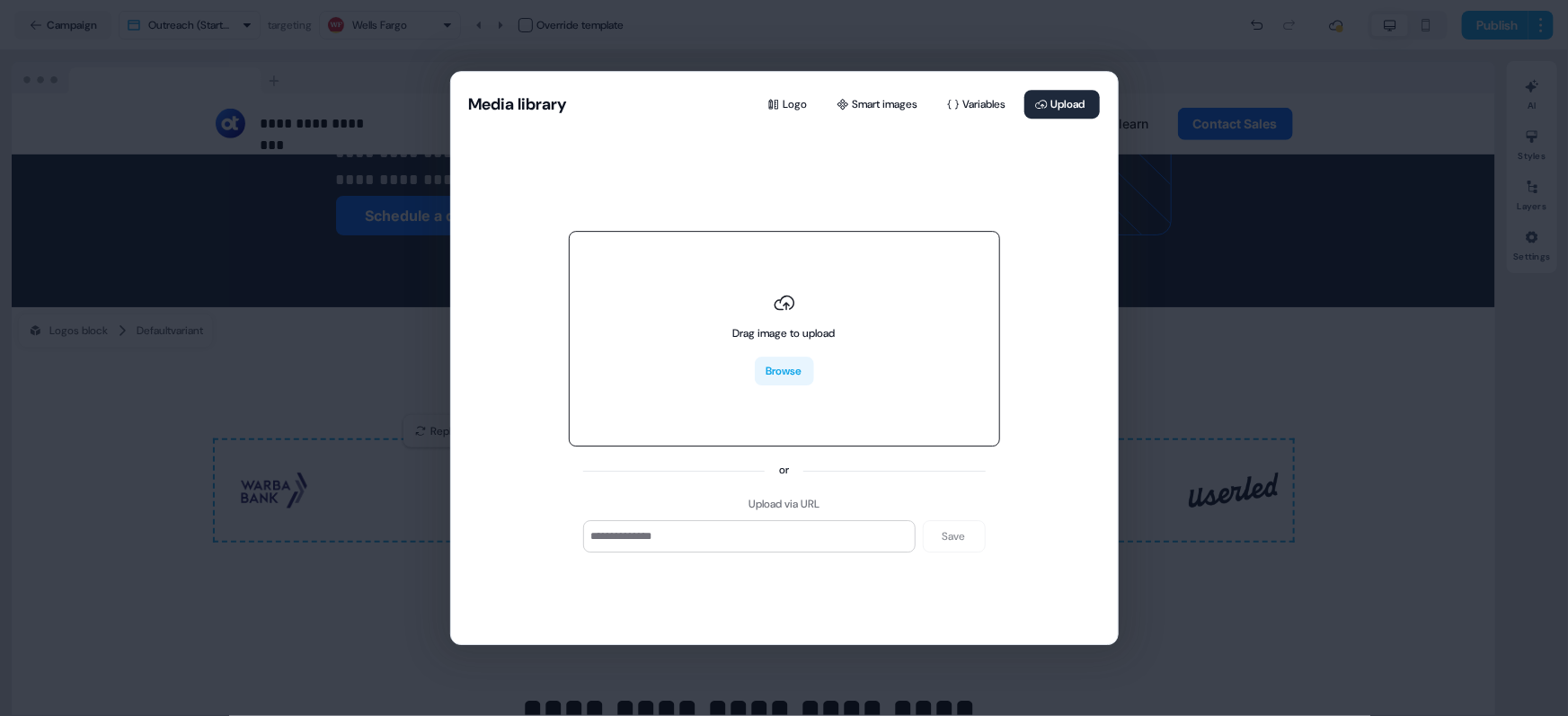 click on "Browse" at bounding box center (784, 372) 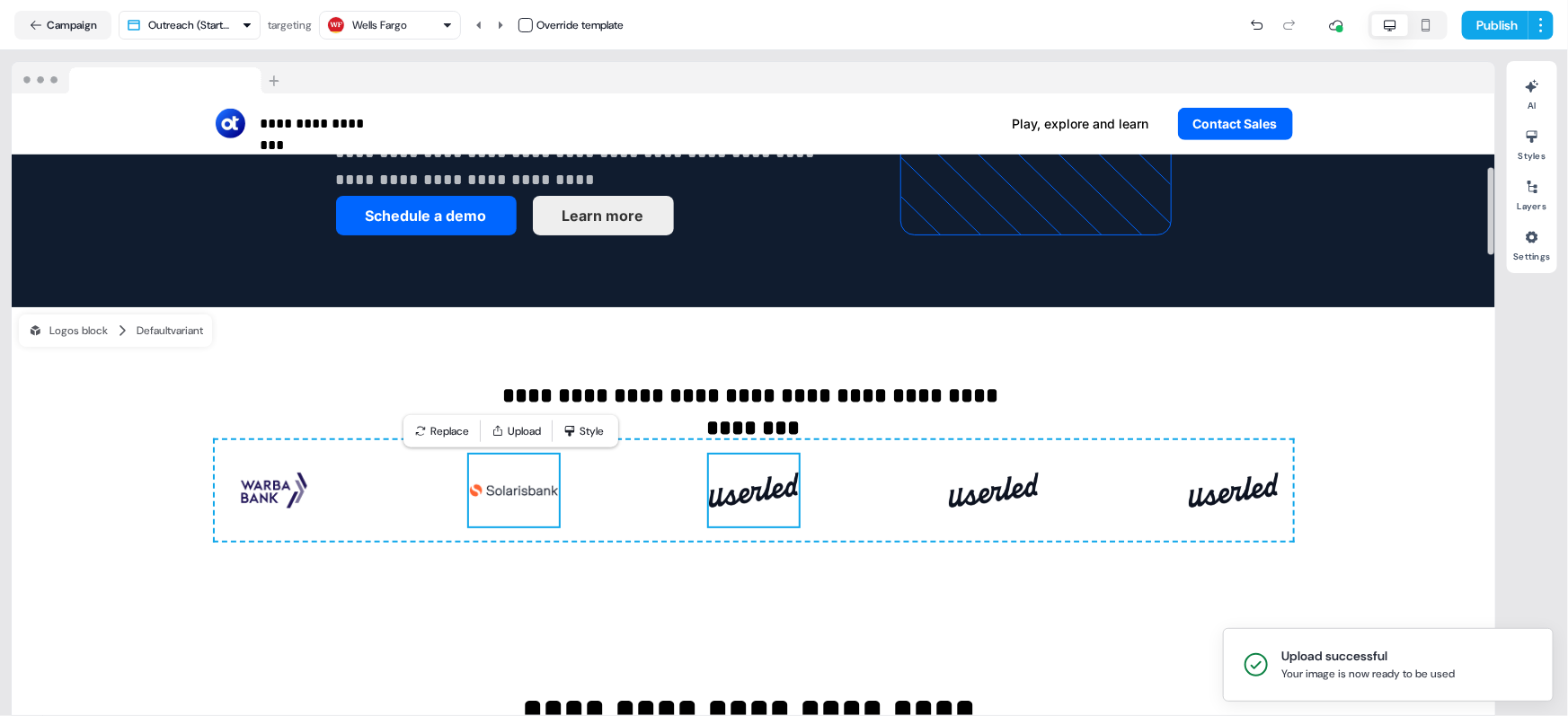 click at bounding box center (754, 491) 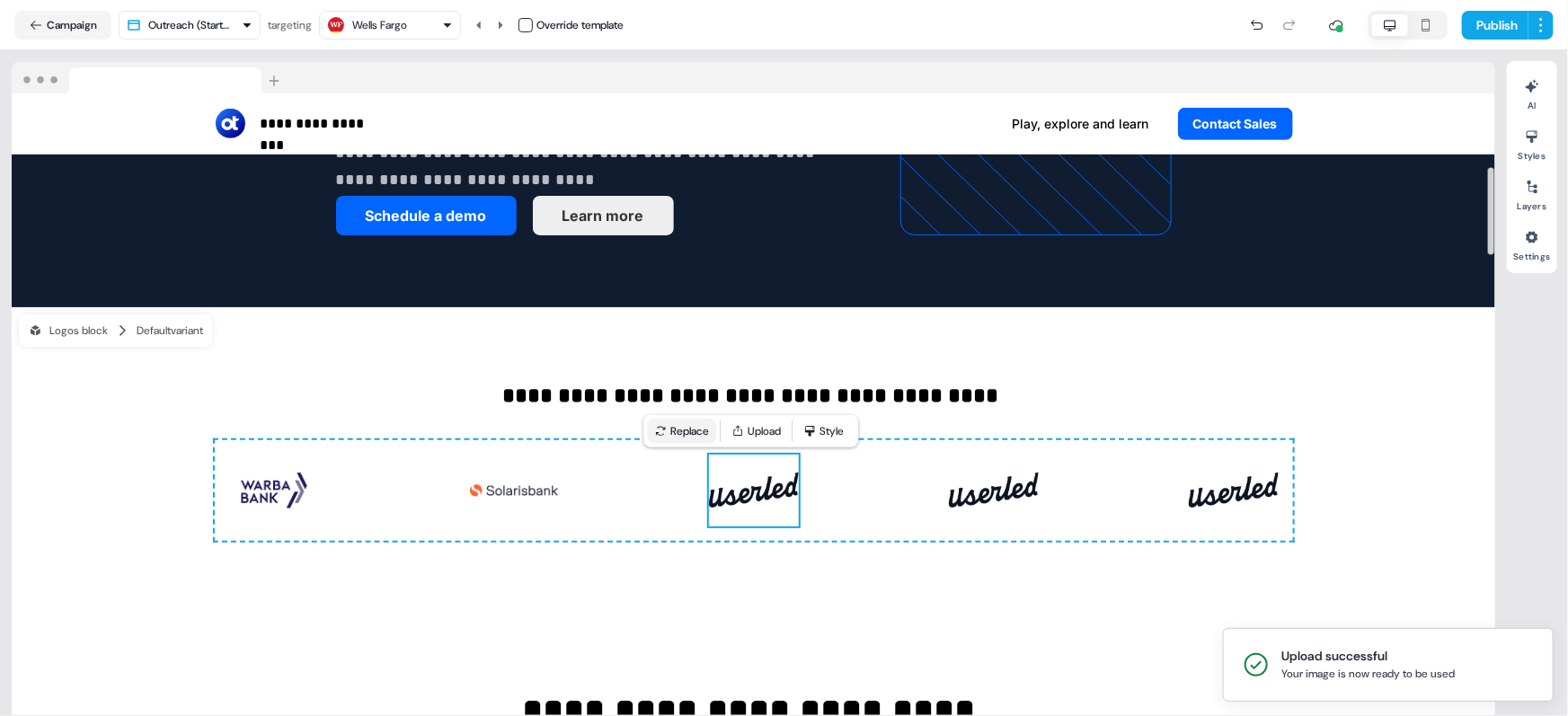 click on "Replace" at bounding box center (681, 431) 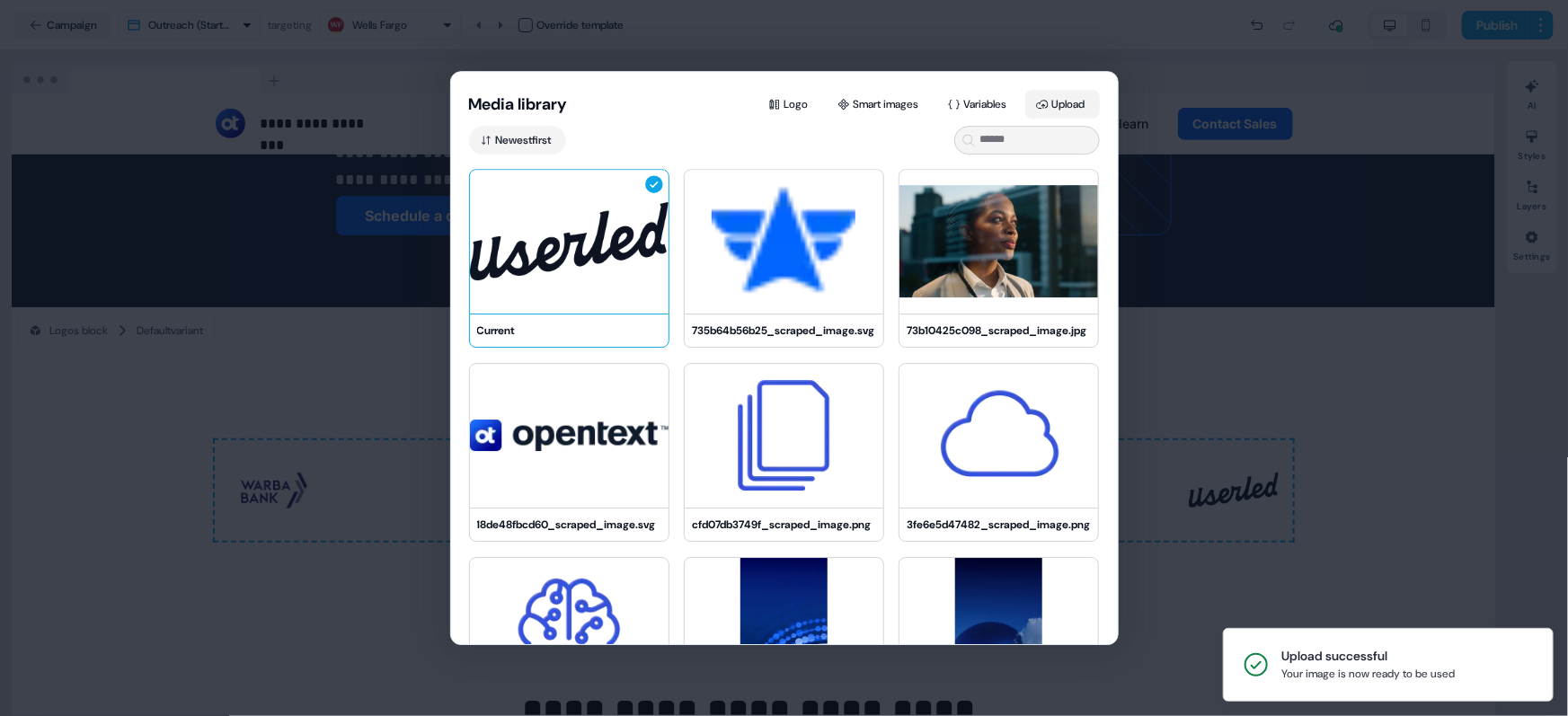 click on "Upload" at bounding box center [1062, 104] 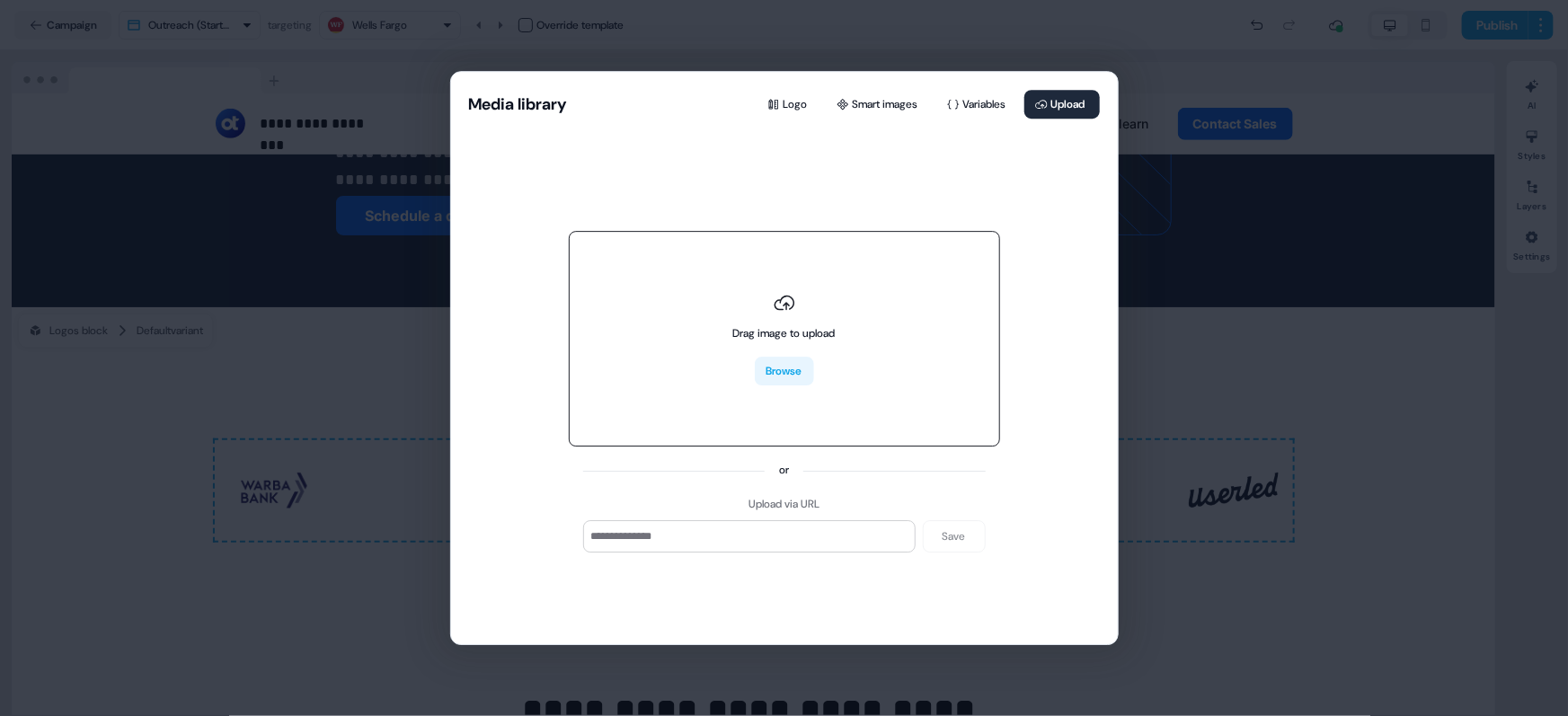 click on "Browse" at bounding box center (784, 372) 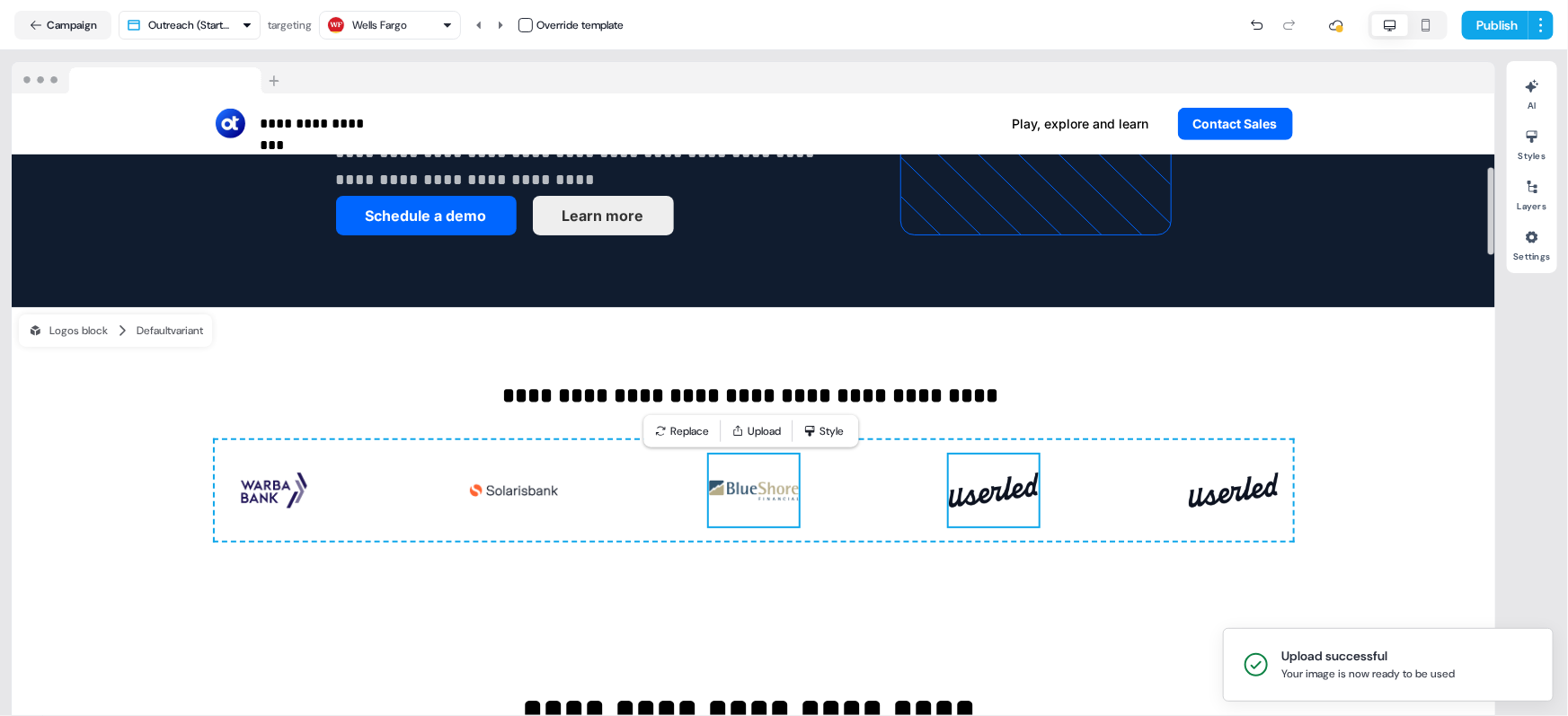 click at bounding box center (994, 491) 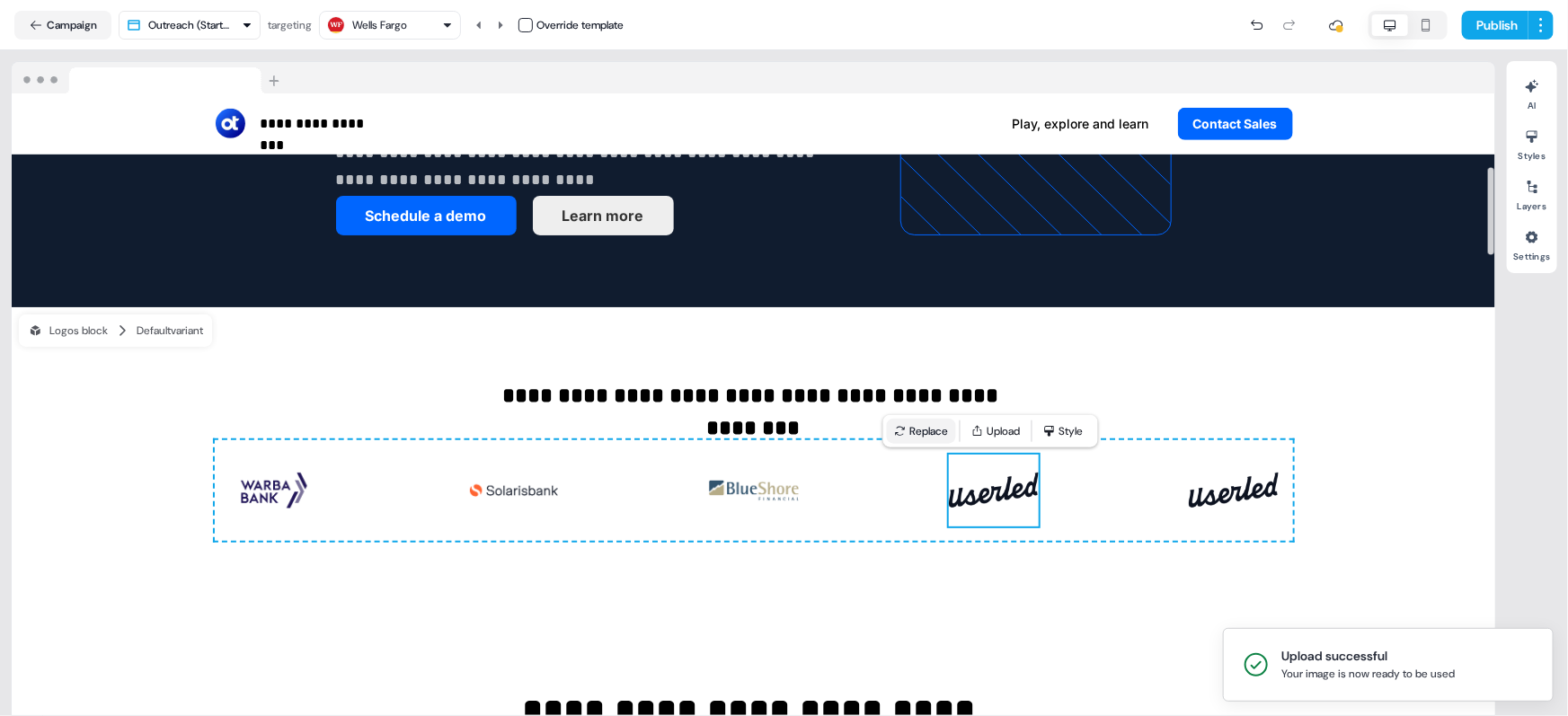 click on "Replace" at bounding box center [921, 431] 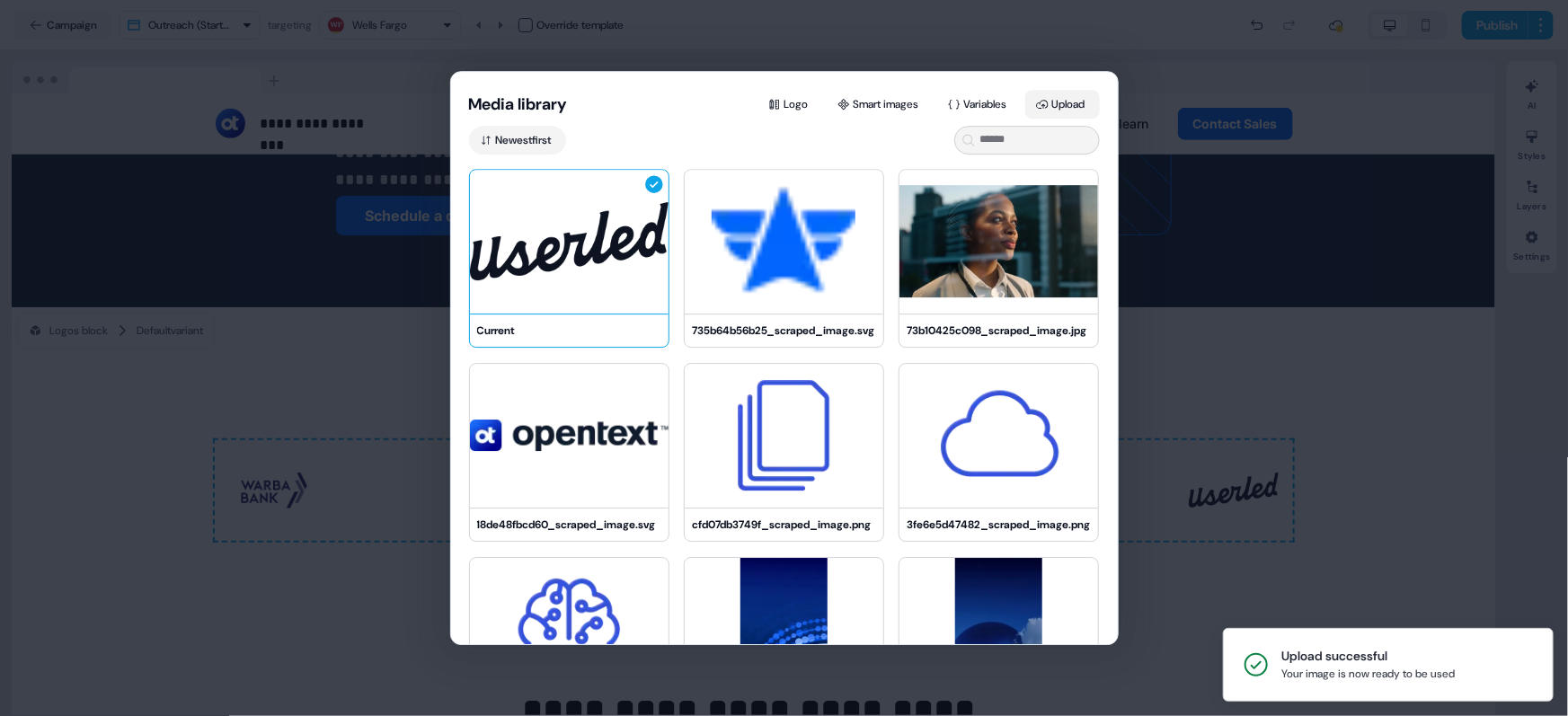 click on "Upload" at bounding box center (1062, 104) 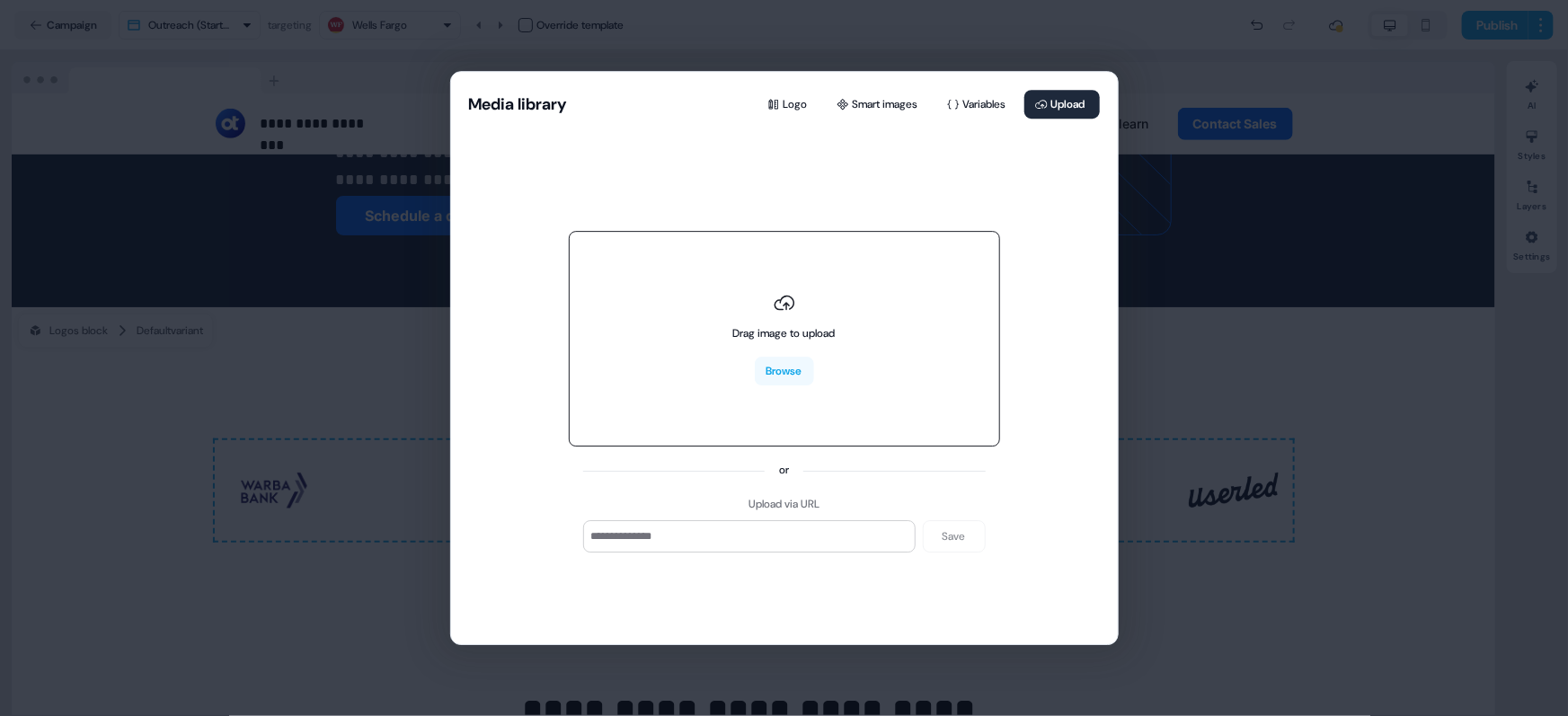 click on "Drag image to upload Browse" at bounding box center [784, 340] 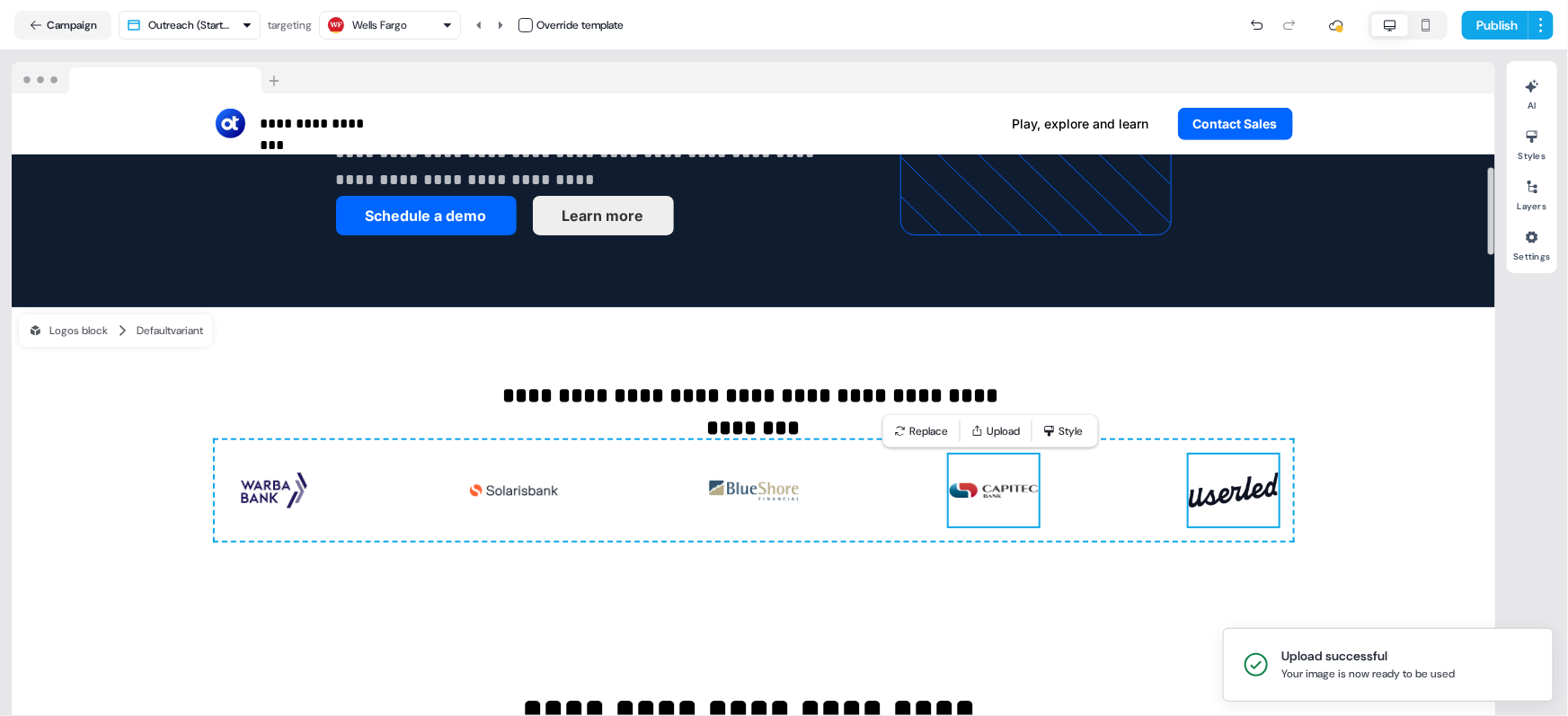 click at bounding box center [1234, 491] 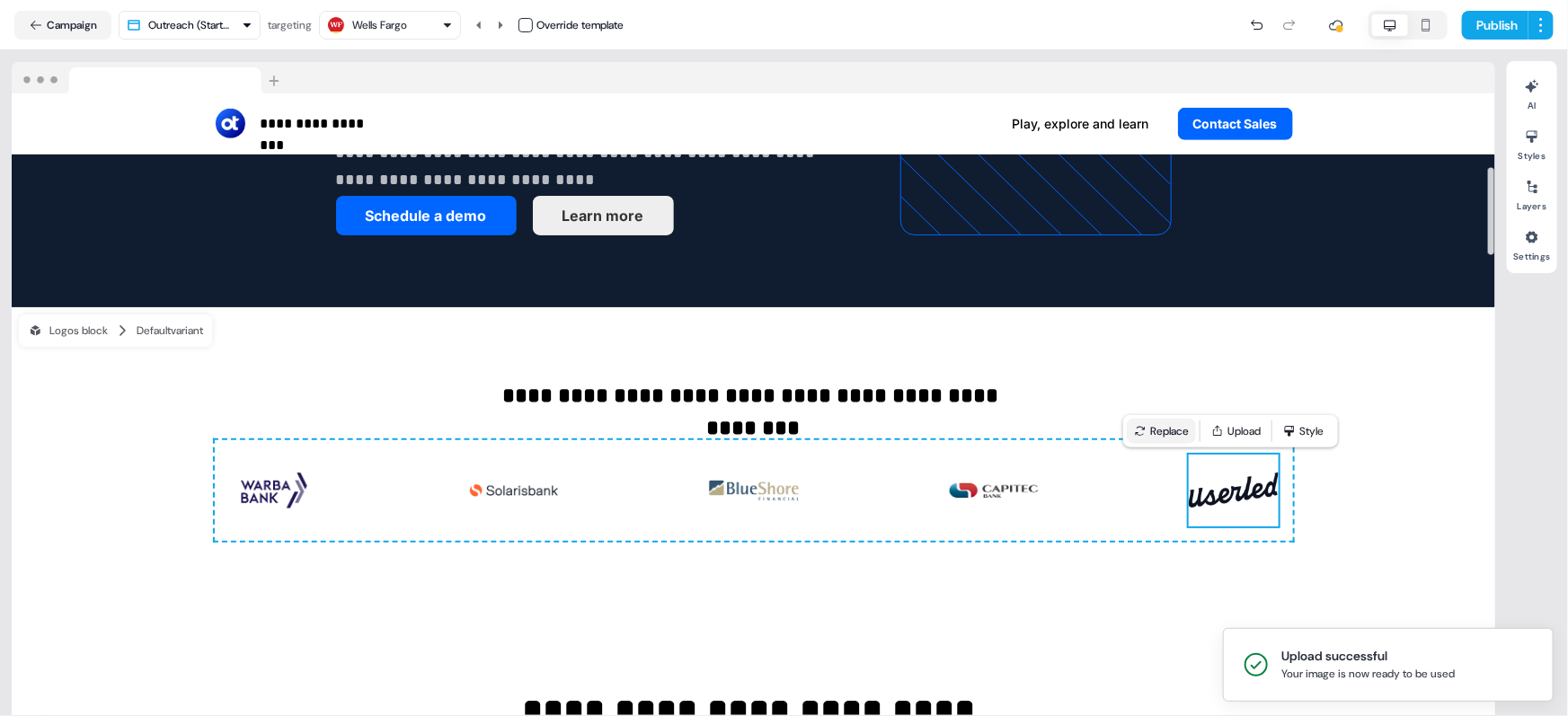 click on "Replace" at bounding box center (1161, 431) 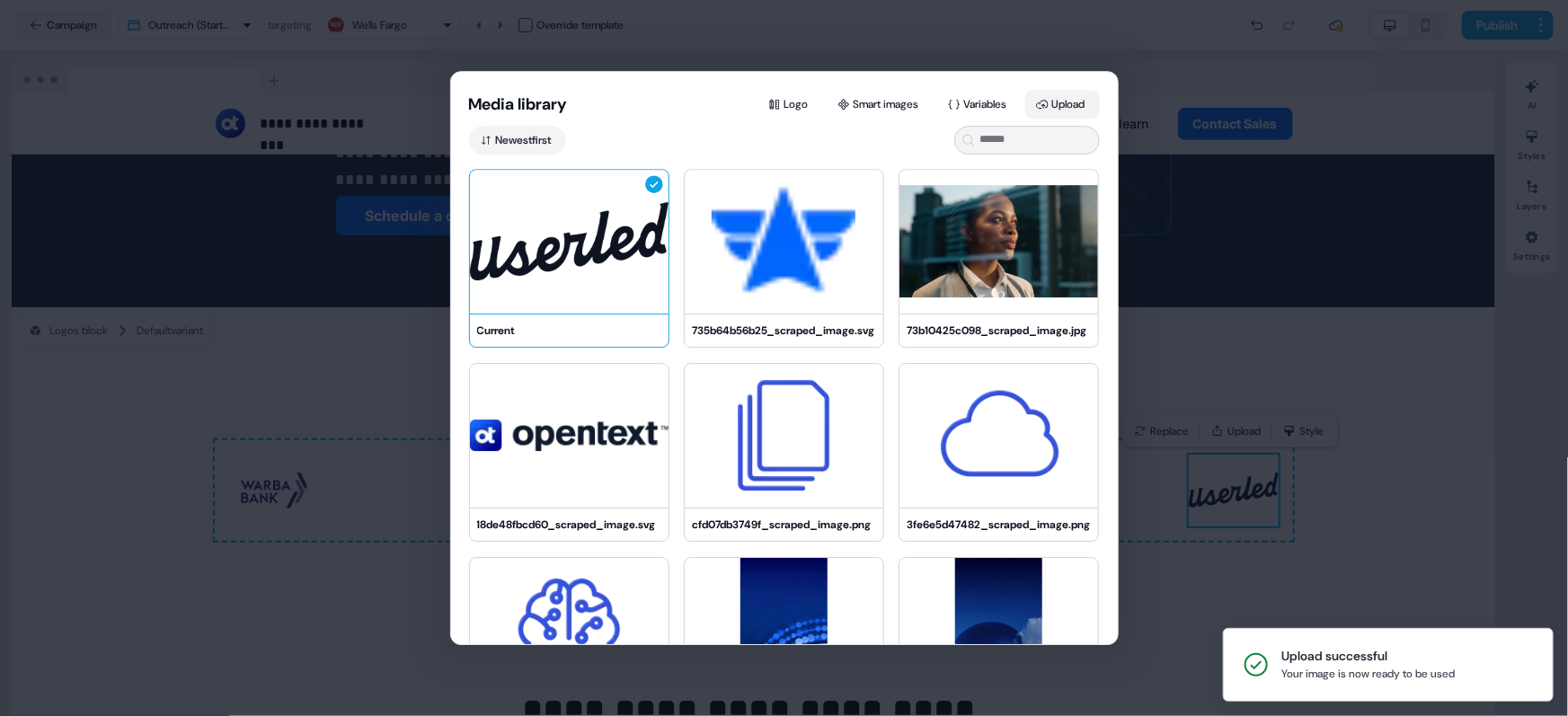 click on "Upload" at bounding box center (1062, 104) 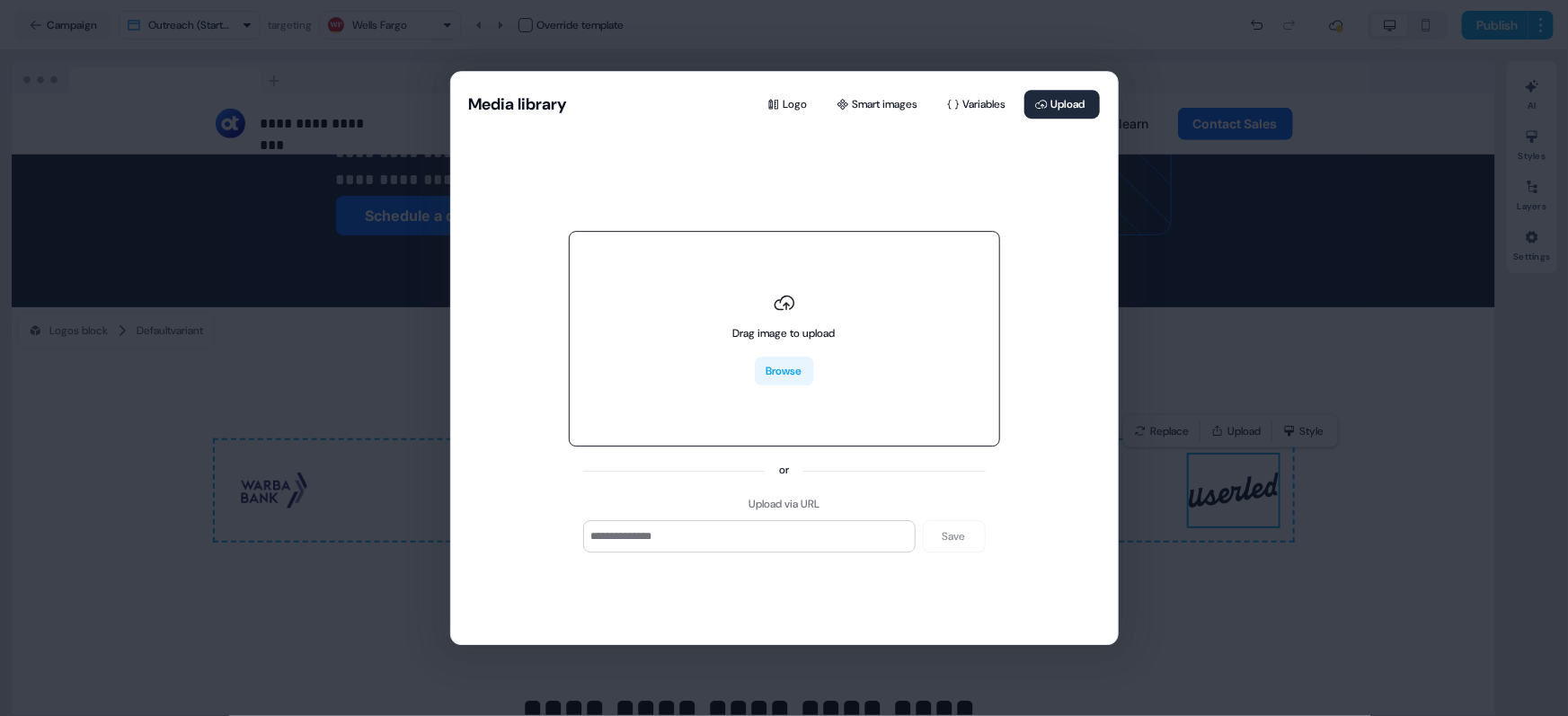 click on "Browse" at bounding box center (784, 372) 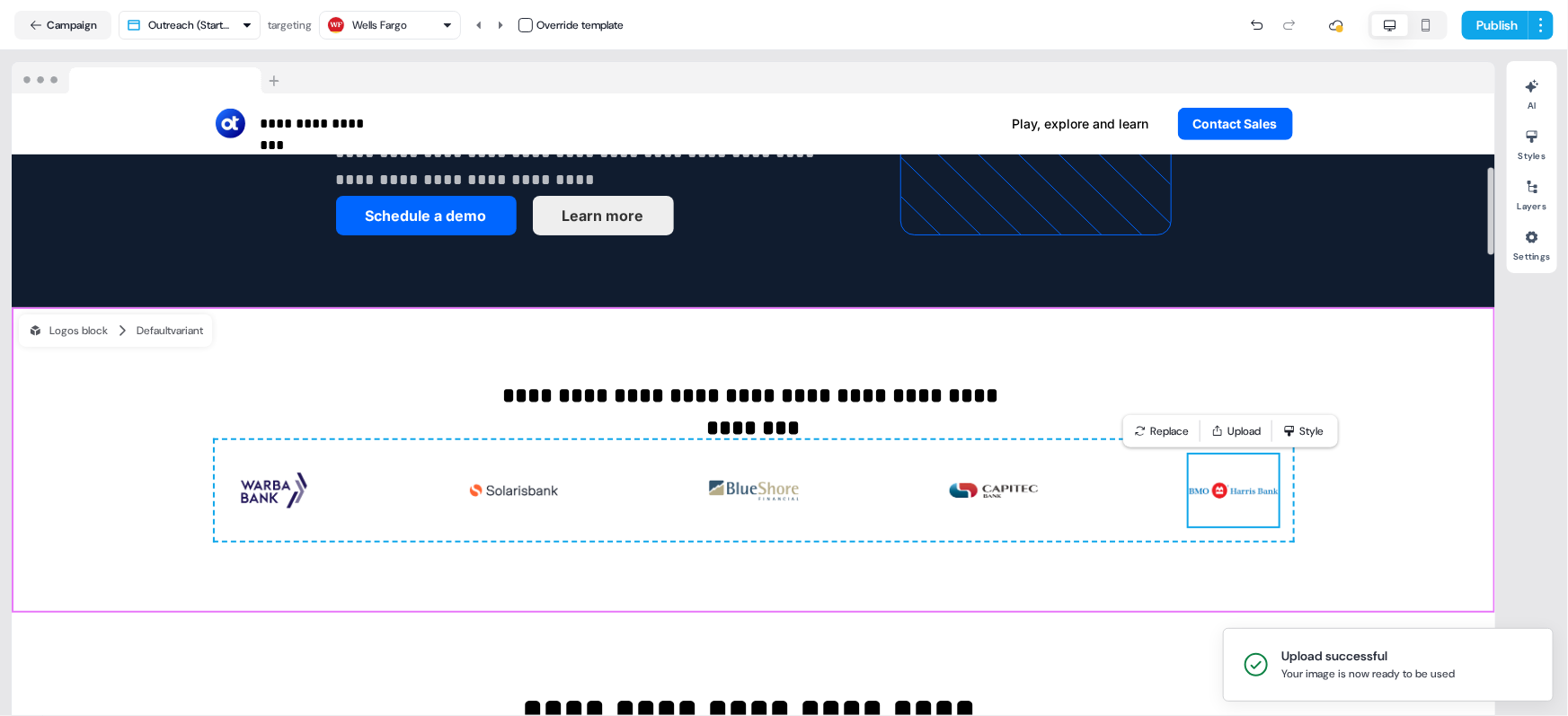 click on "**********" at bounding box center [753, 460] 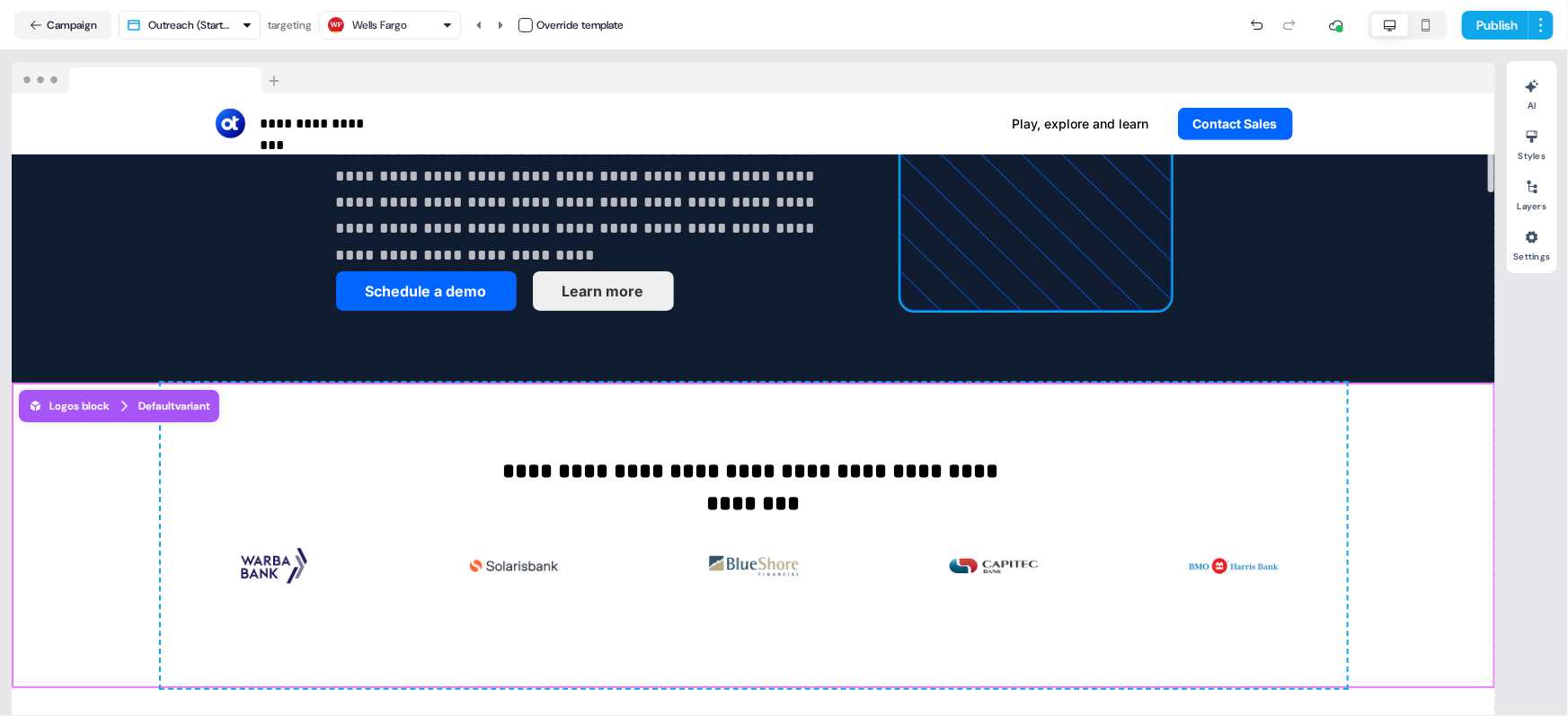 scroll, scrollTop: 562, scrollLeft: 0, axis: vertical 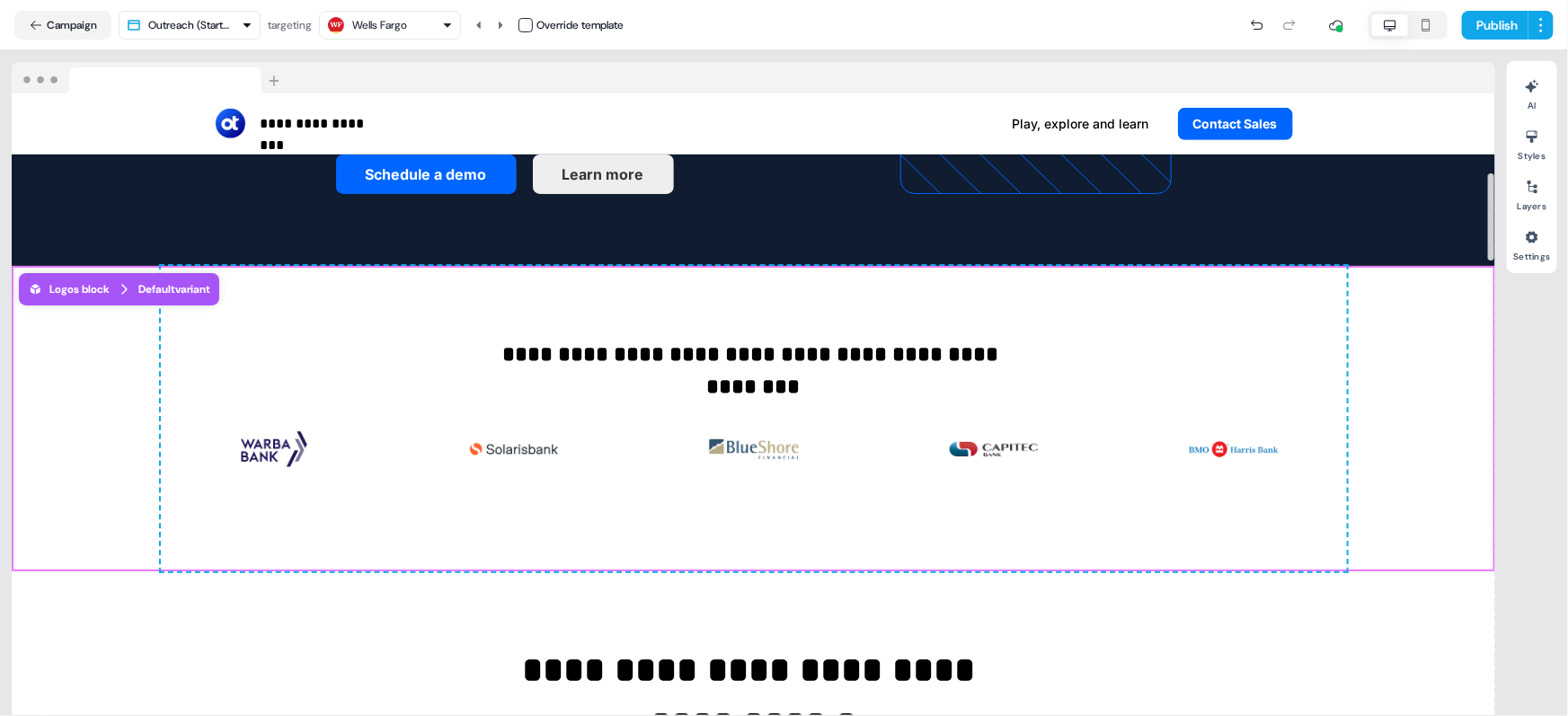 click on "Wells Fargo" at bounding box center (379, 25) 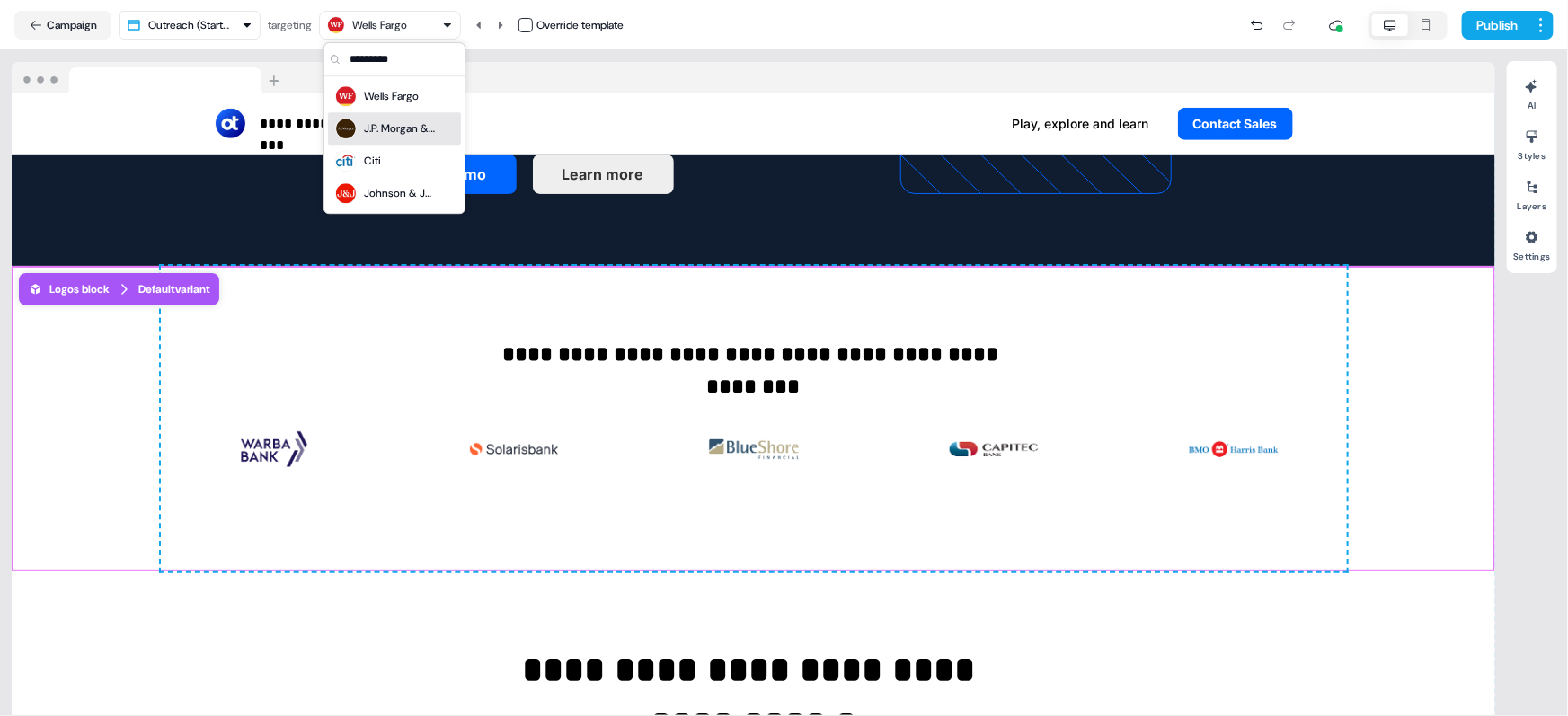 click on "J.P. Morgan & Co." at bounding box center (400, 128) 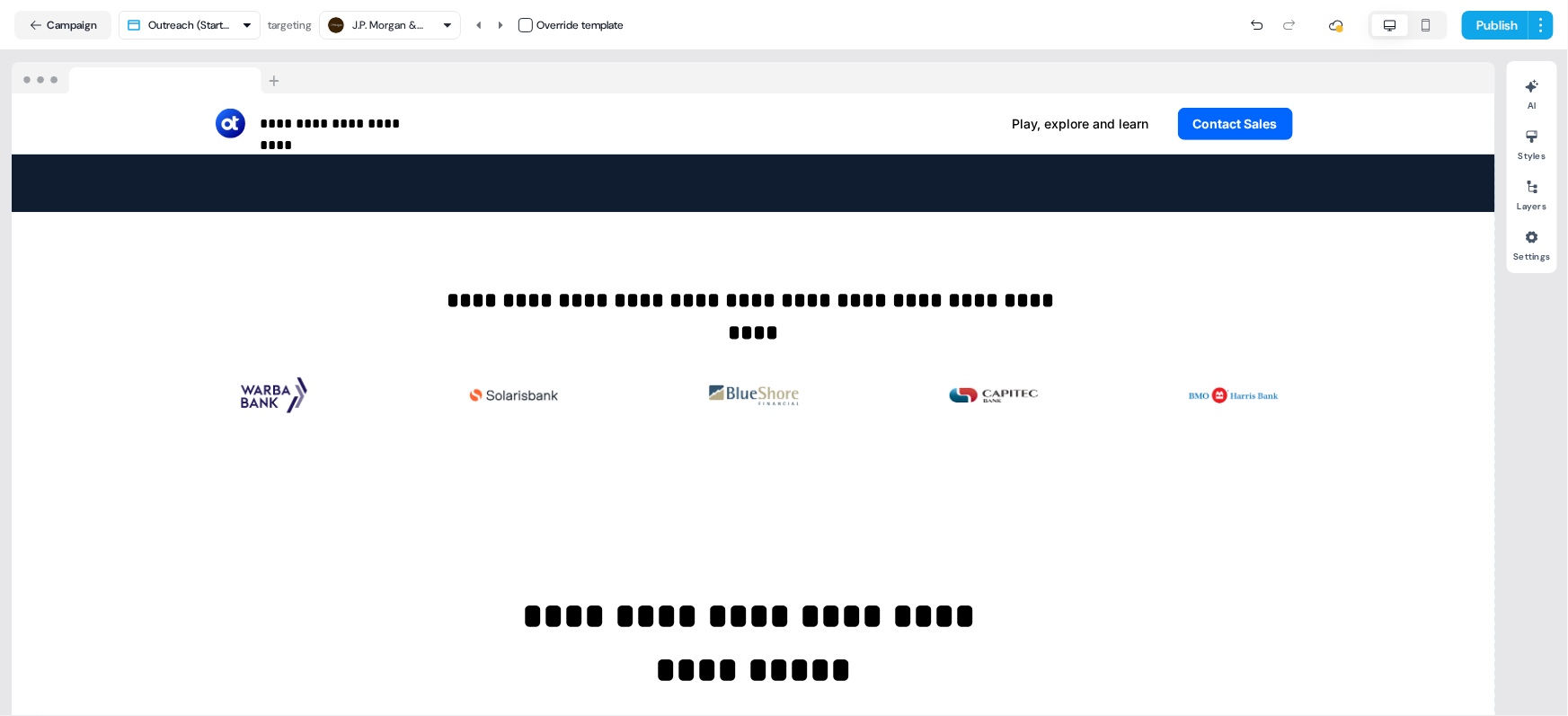 scroll, scrollTop: 527, scrollLeft: 0, axis: vertical 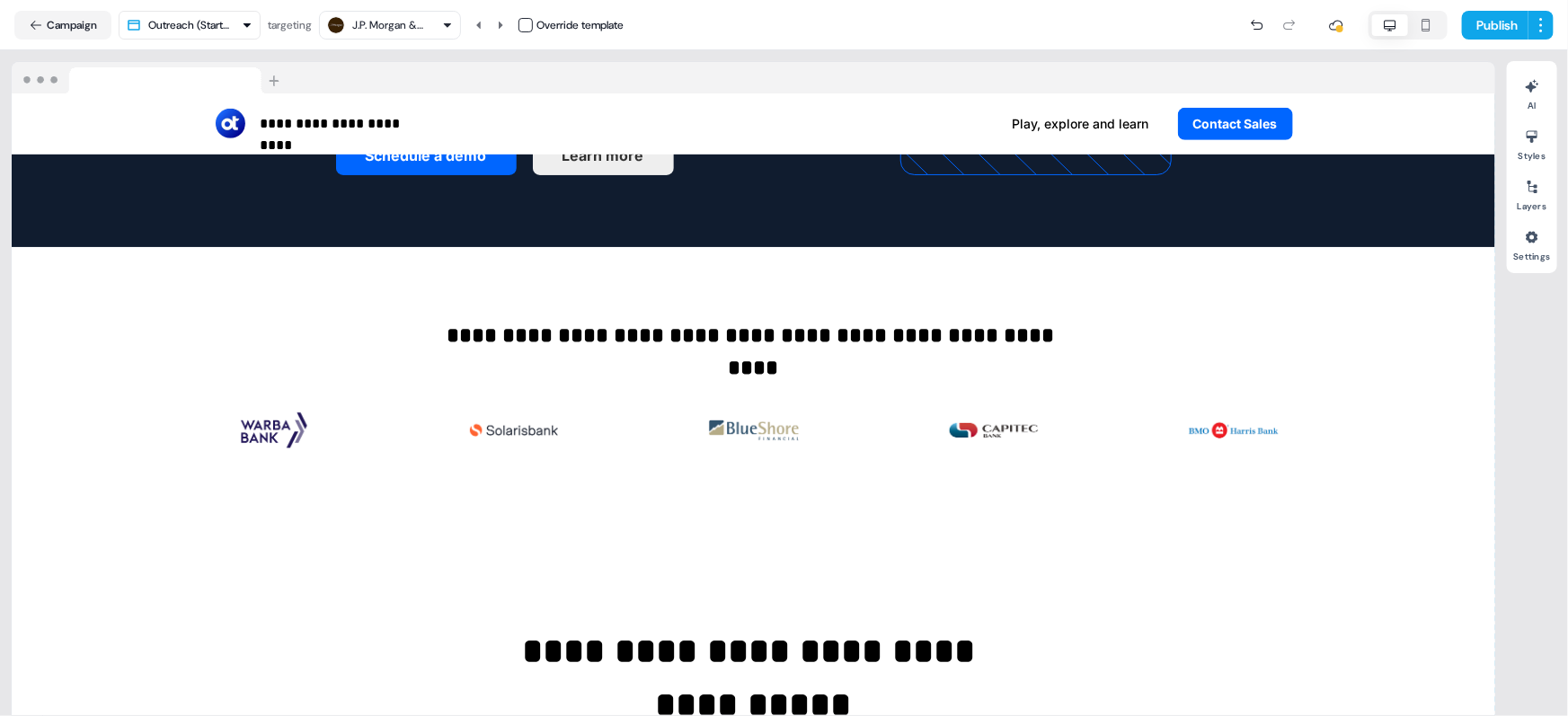 click on "J.P. Morgan & Co." at bounding box center (388, 25) 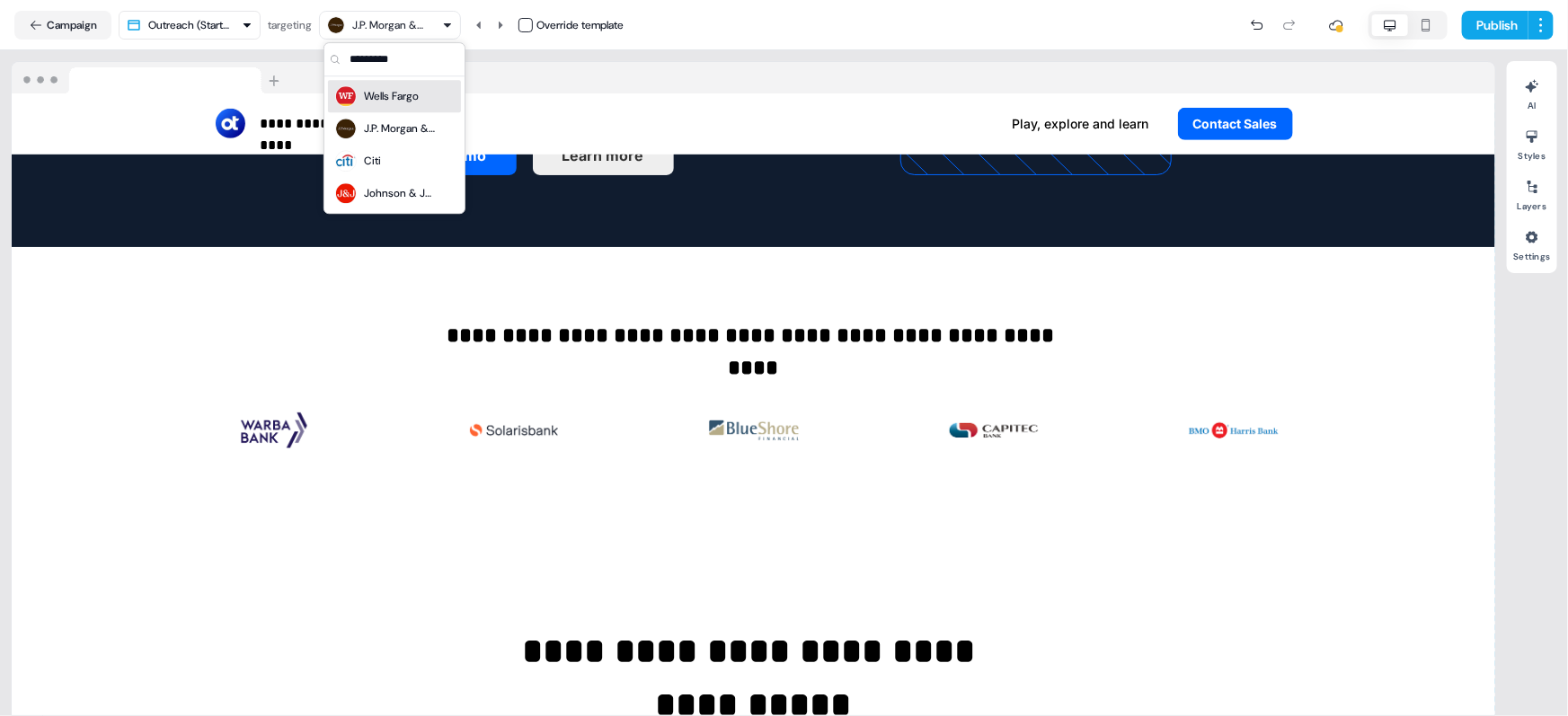 click on "Wells Fargo" at bounding box center (391, 96) 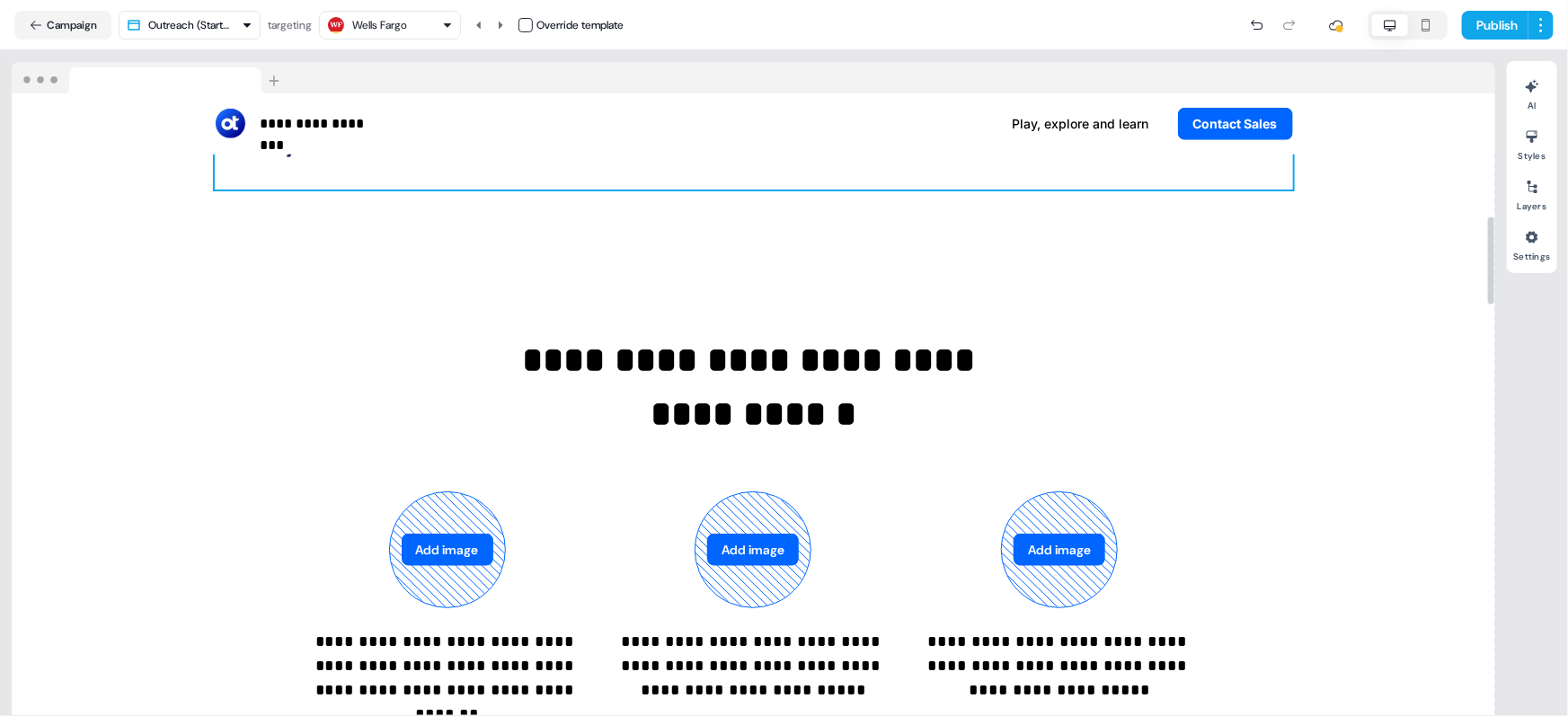 scroll, scrollTop: 951, scrollLeft: 0, axis: vertical 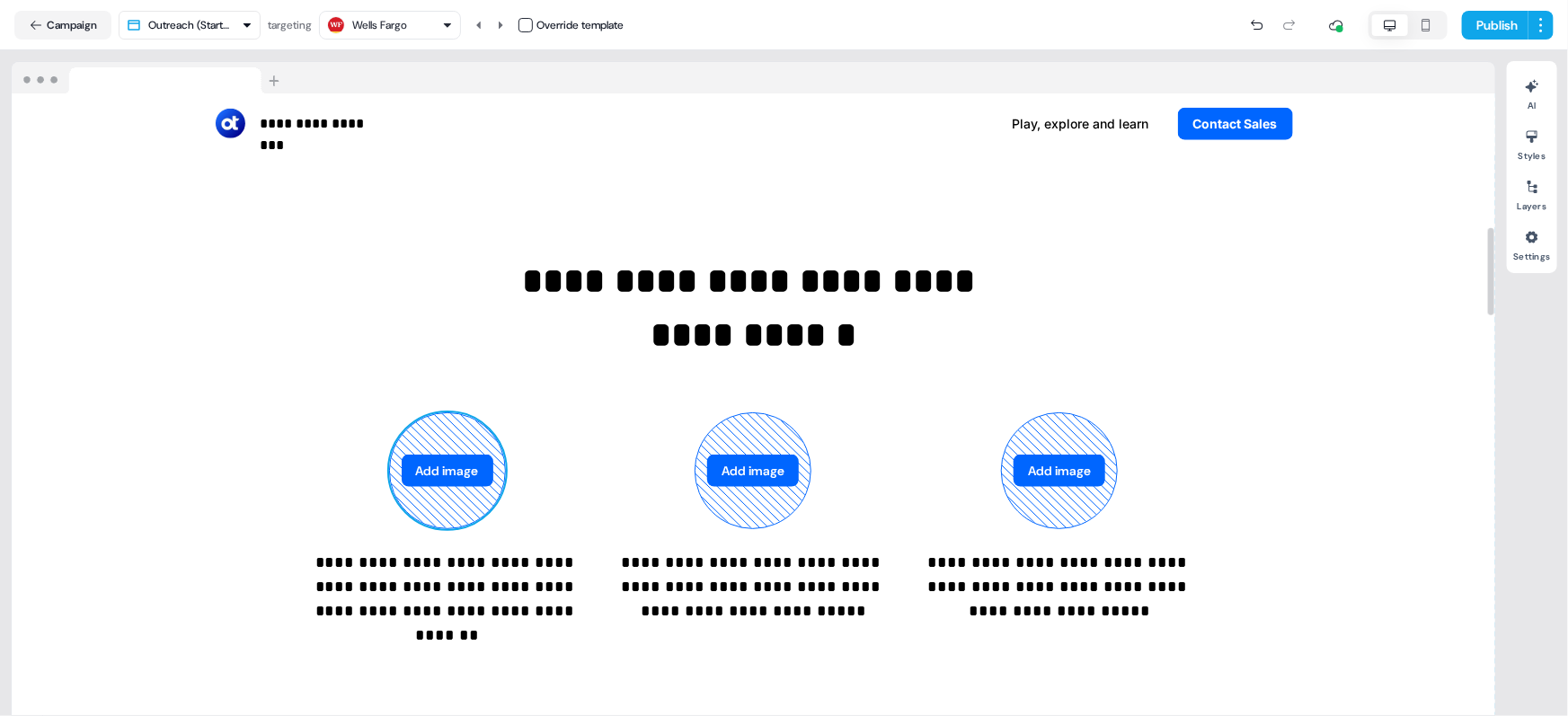 click 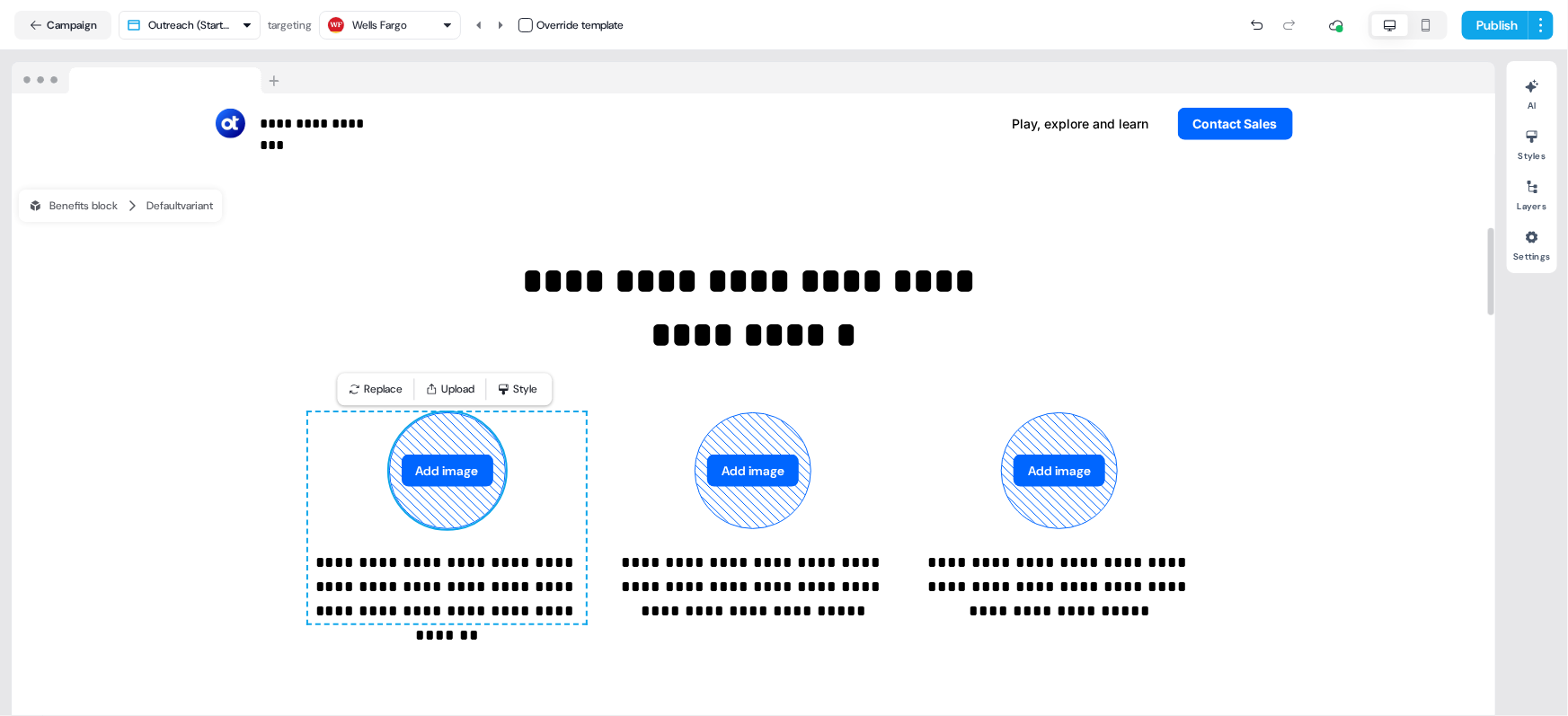 click on "Add image" at bounding box center (447, 471) 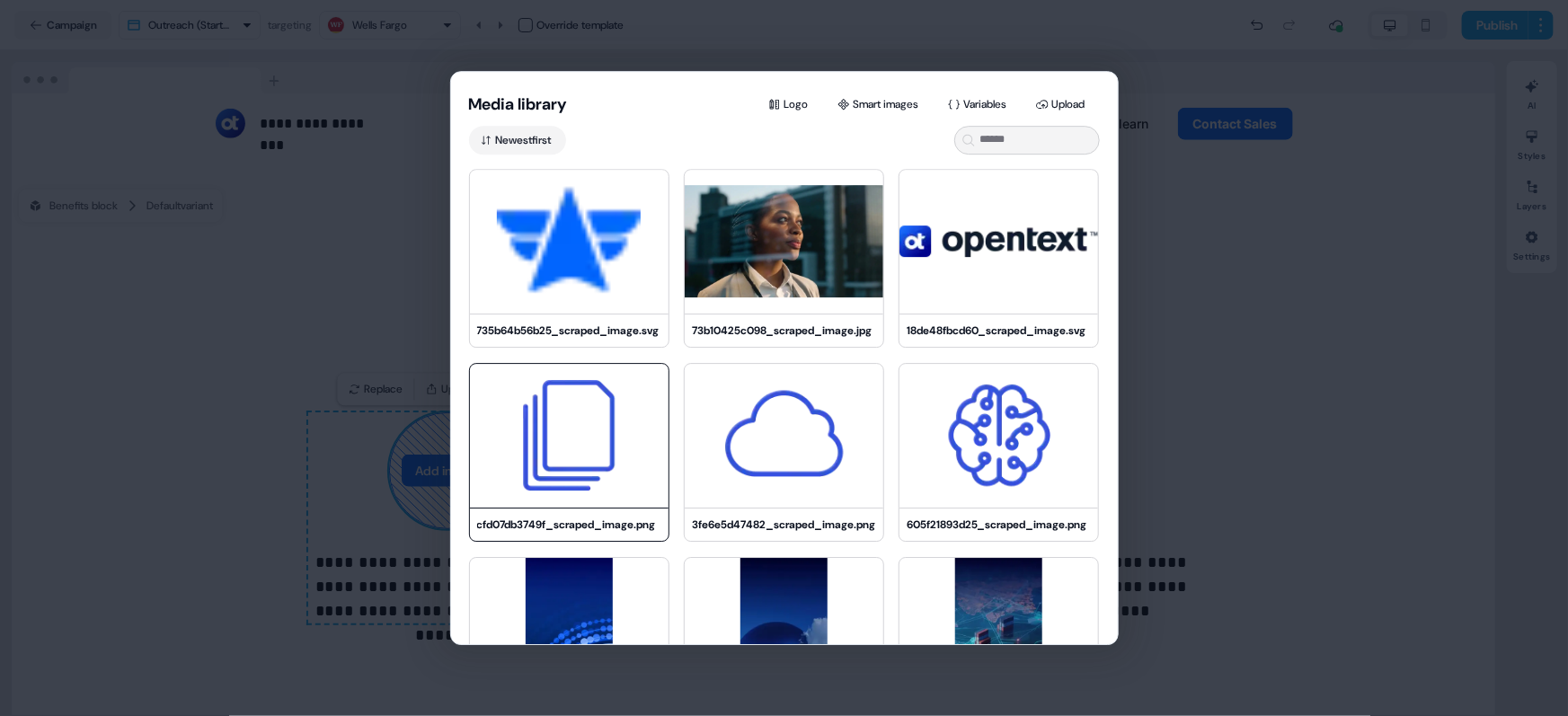 click at bounding box center [569, 436] 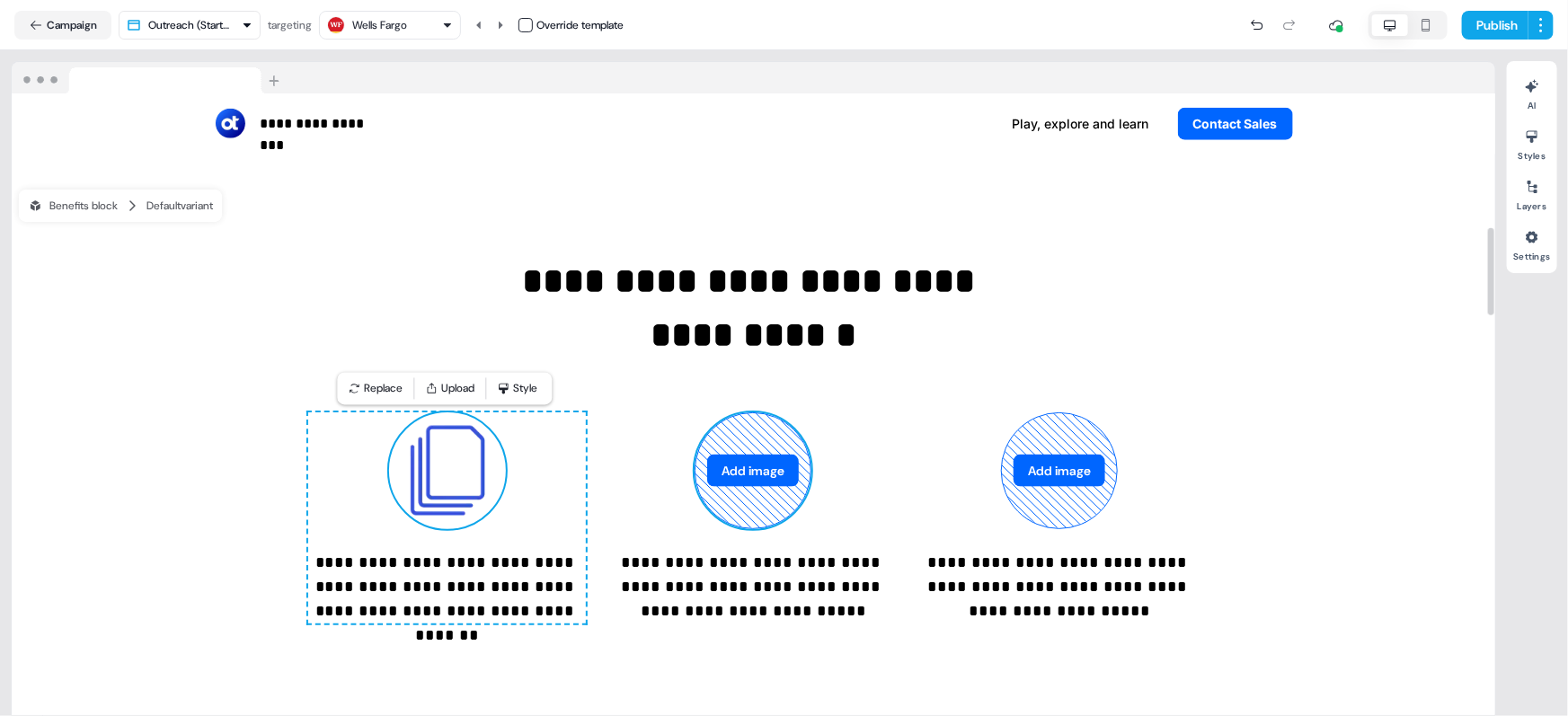 click 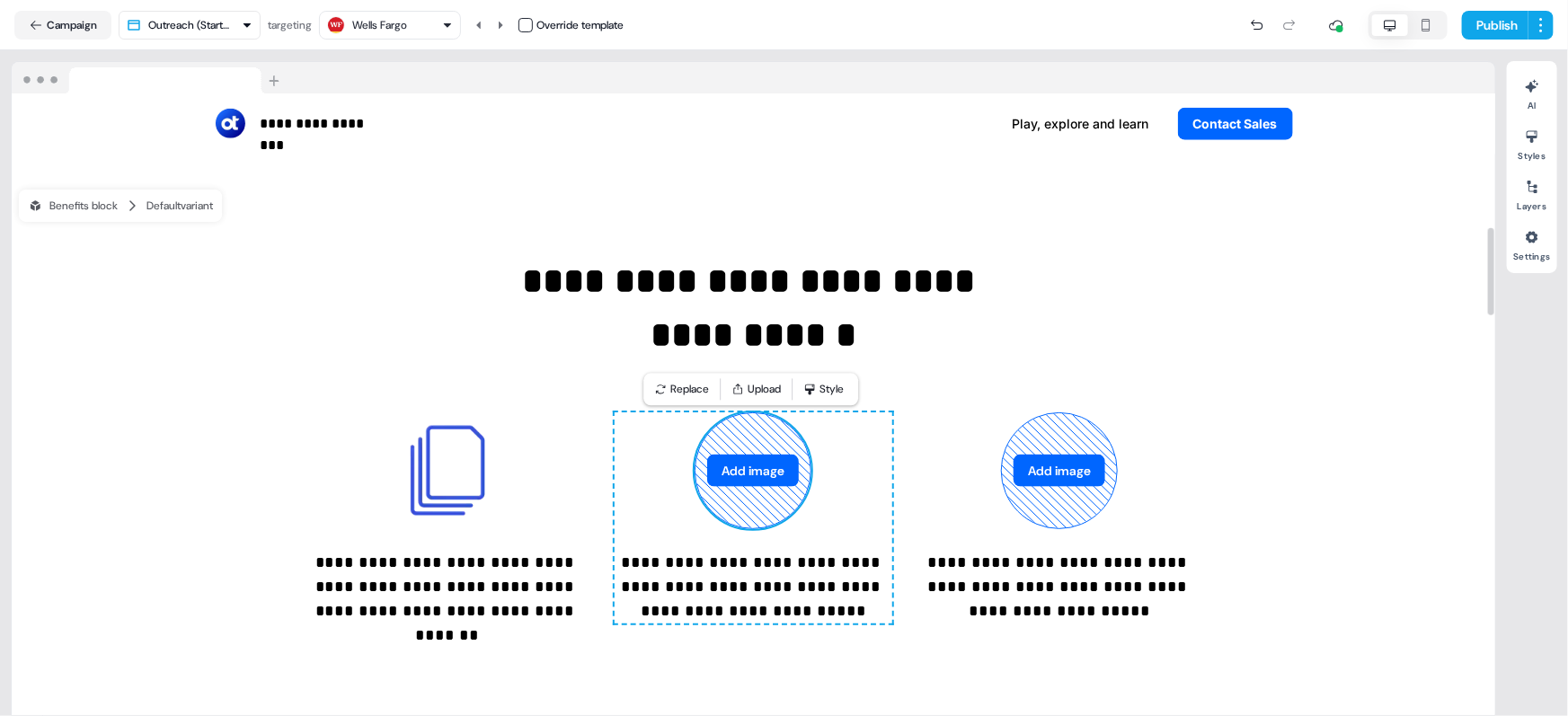 click on "Add image" at bounding box center (753, 471) 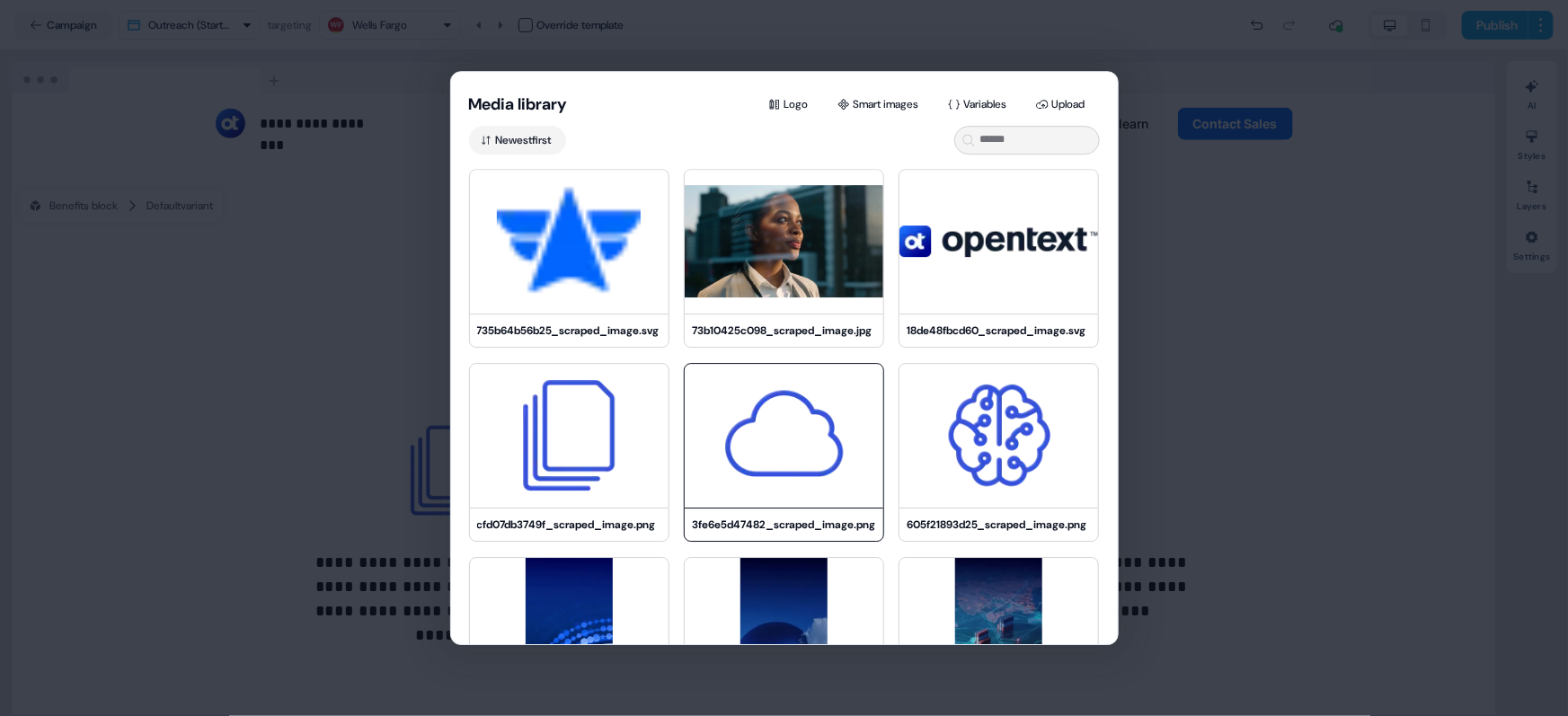 click at bounding box center (784, 436) 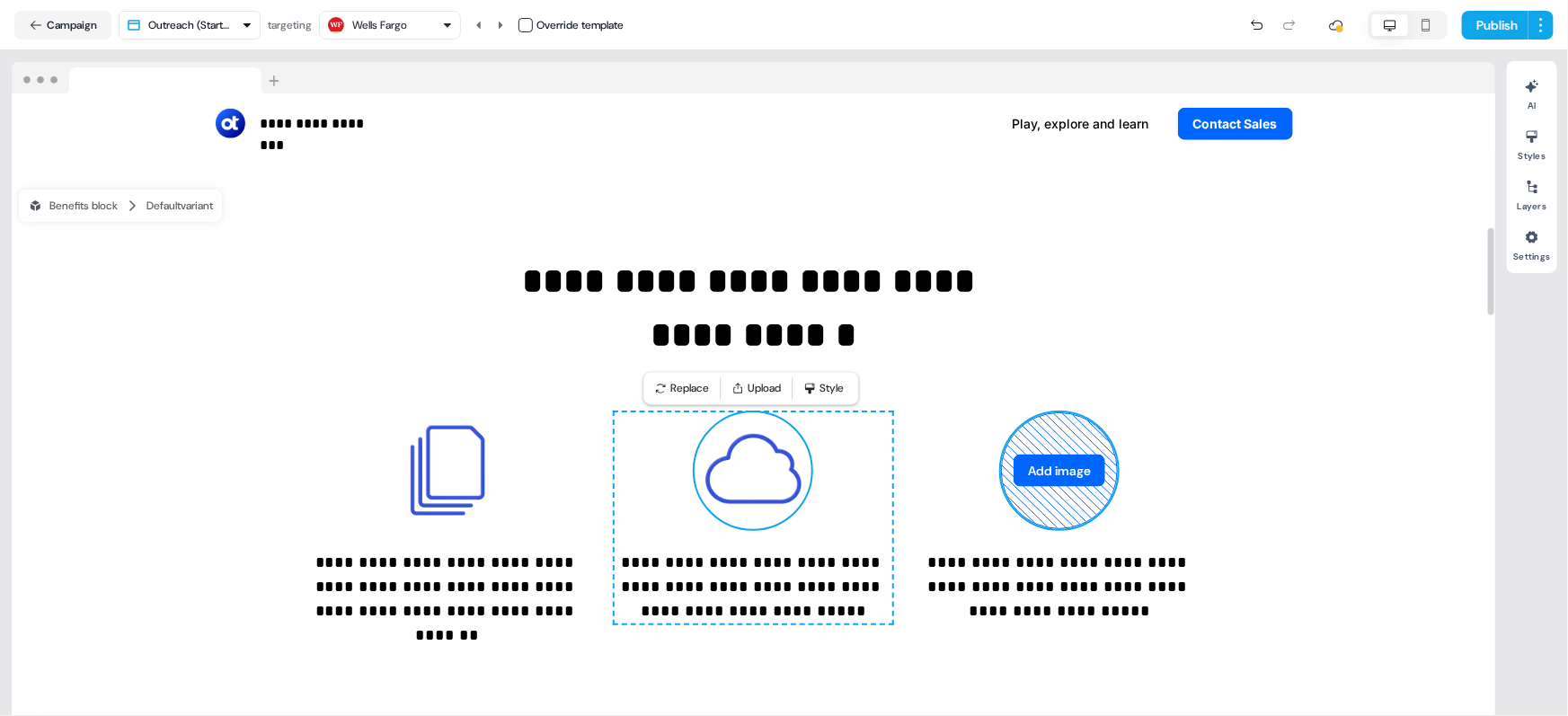 click on "Add image" at bounding box center [1059, 471] 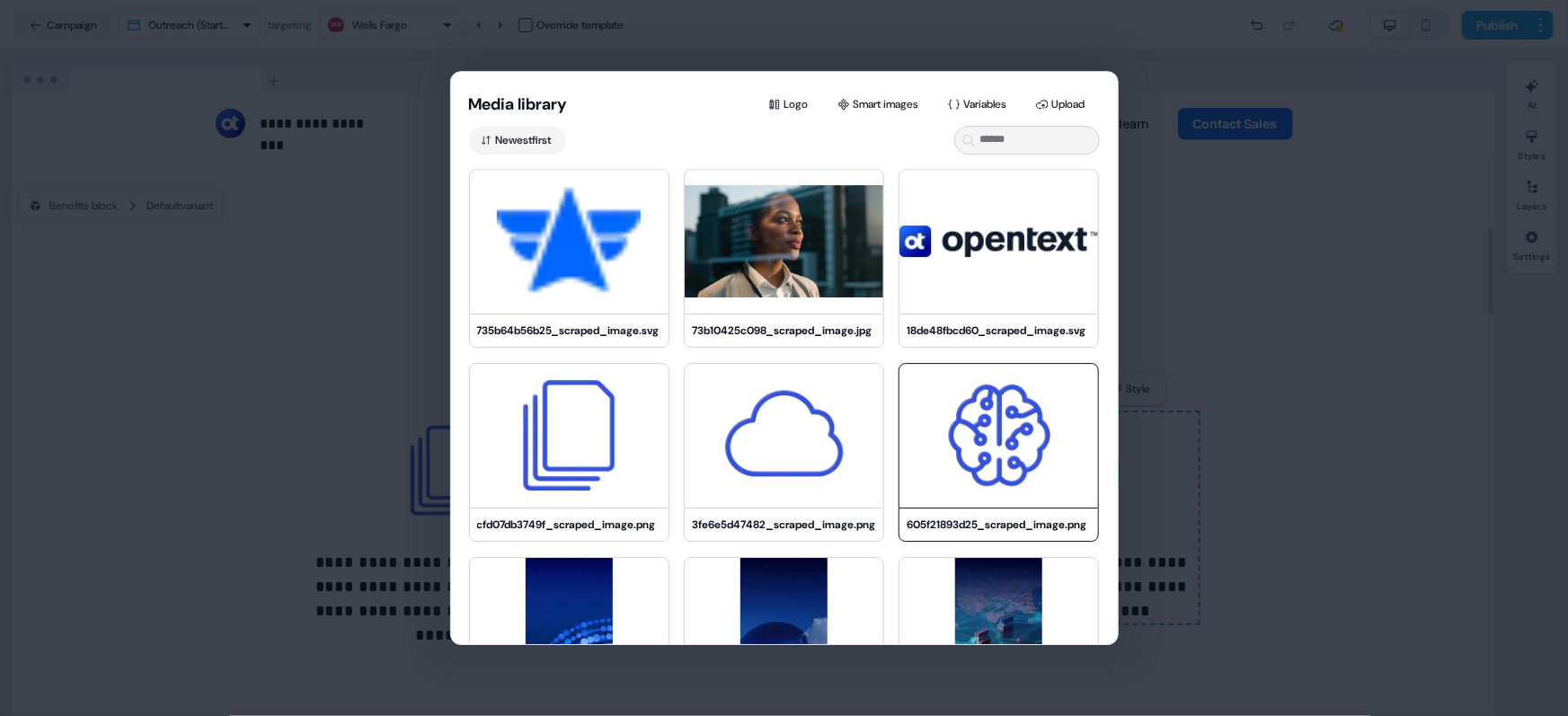 click at bounding box center [998, 436] 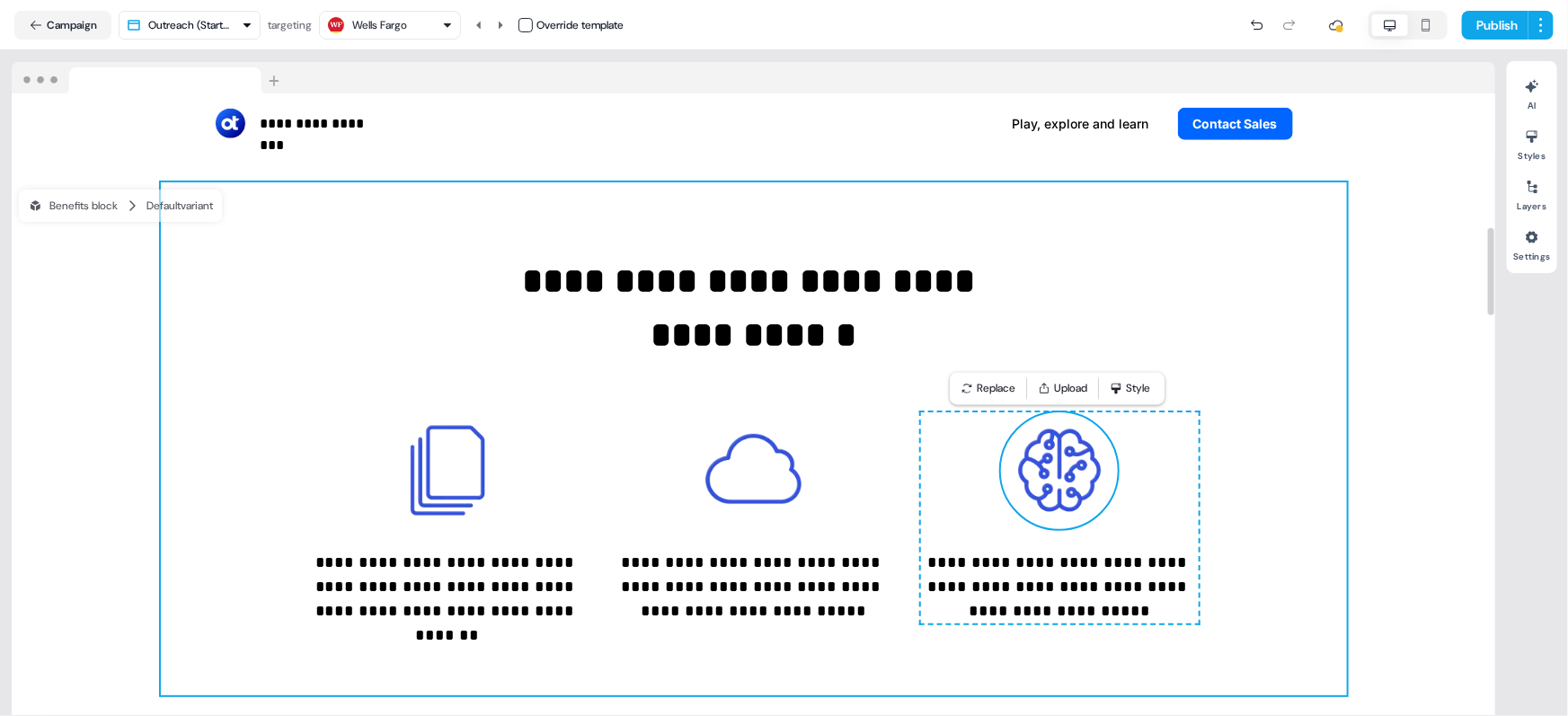 click on "**********" at bounding box center (754, 438) 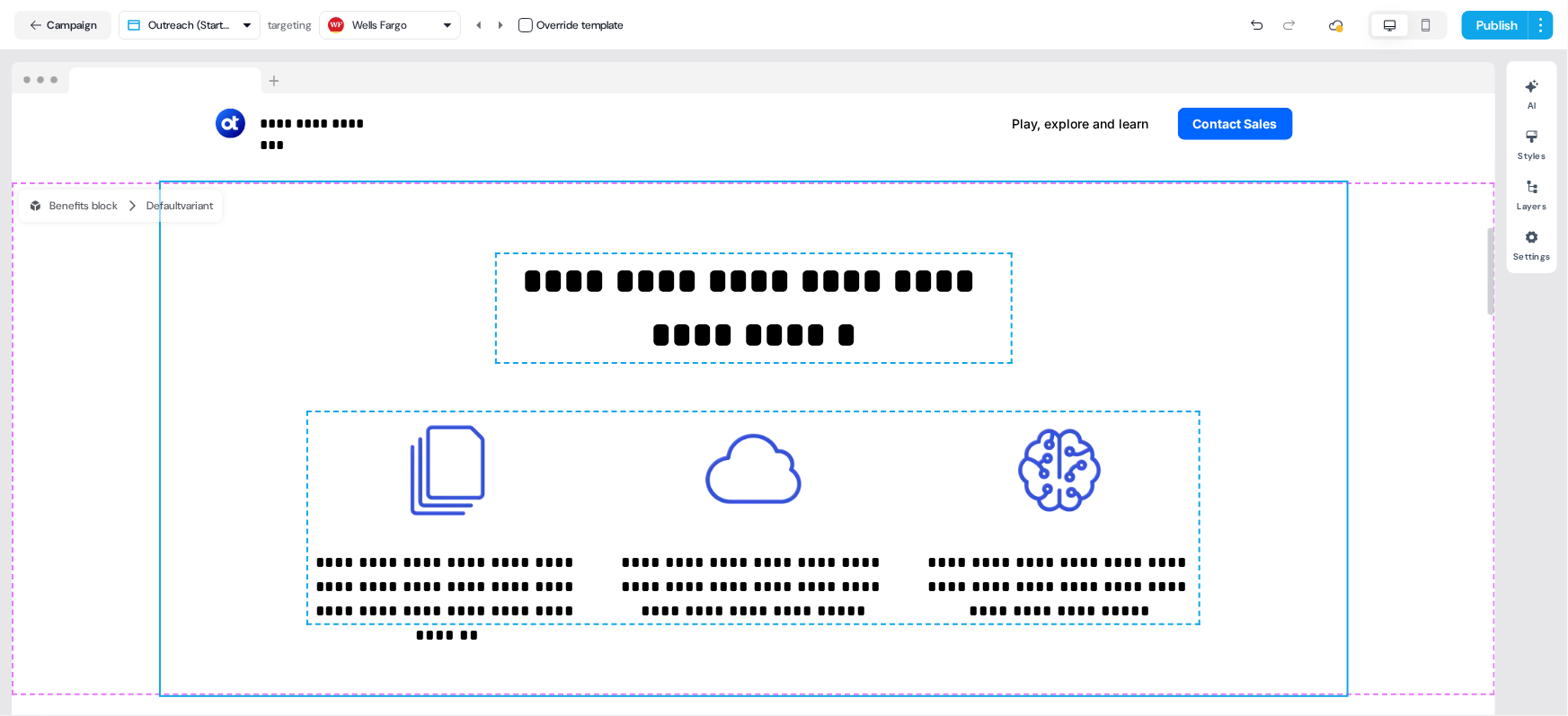 click on "**********" at bounding box center (753, 438) 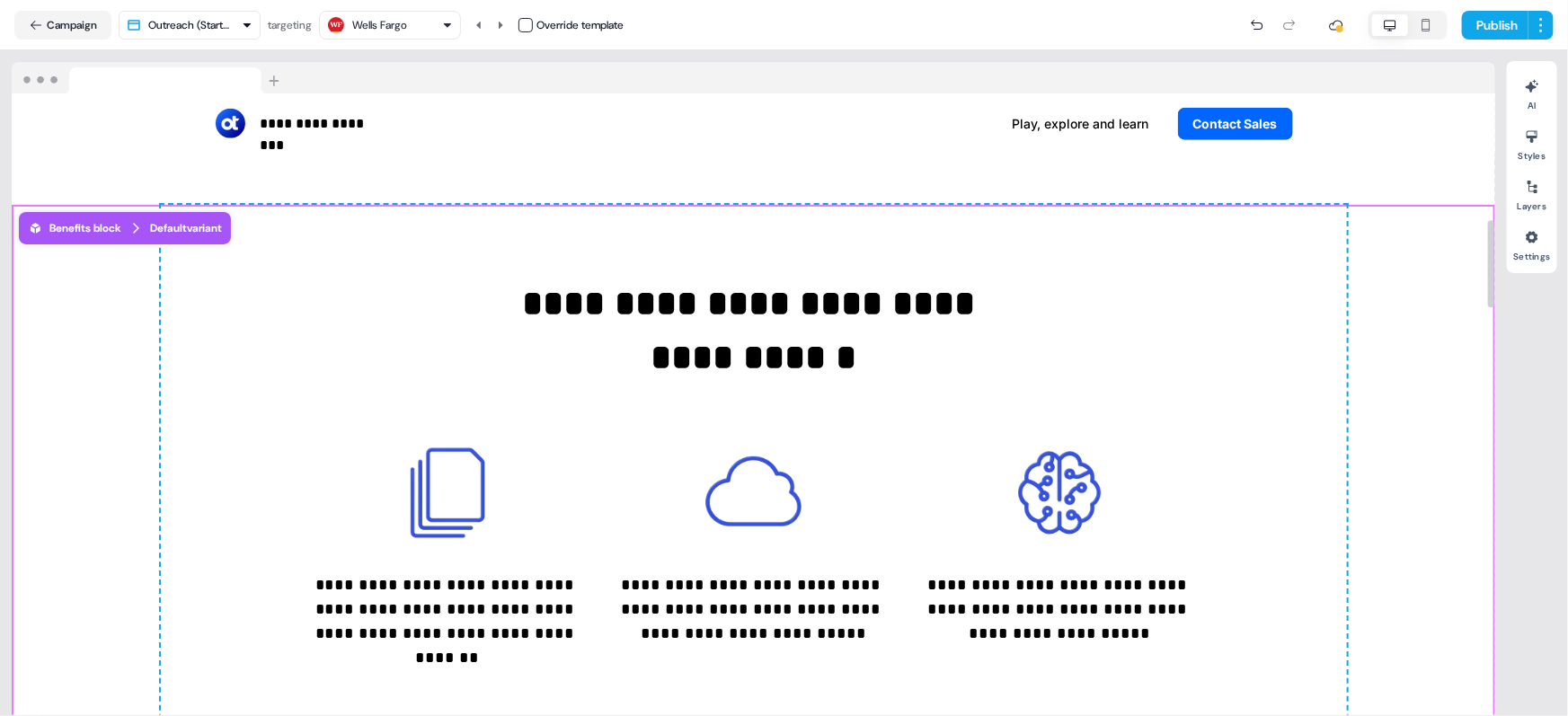 scroll, scrollTop: 897, scrollLeft: 0, axis: vertical 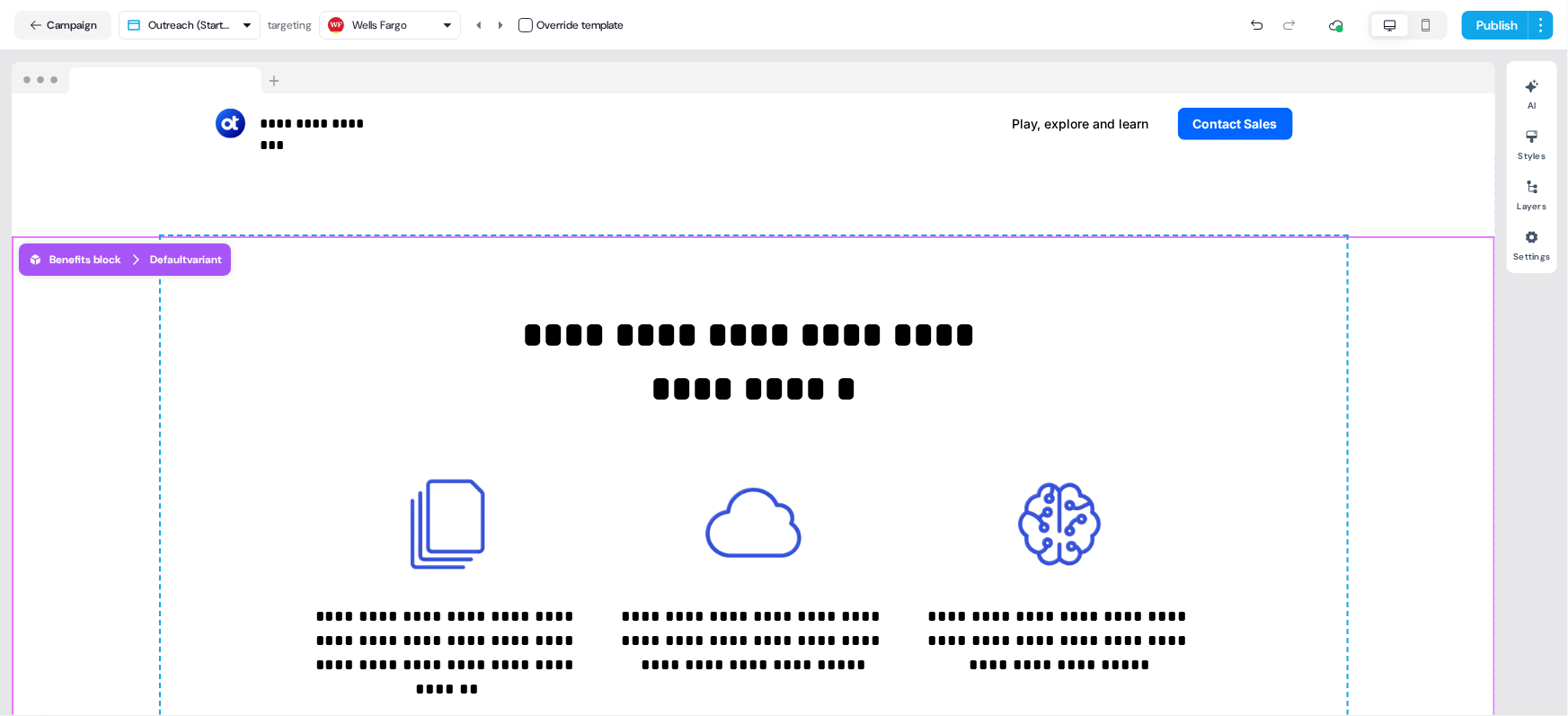click on "**********" at bounding box center [753, 492] 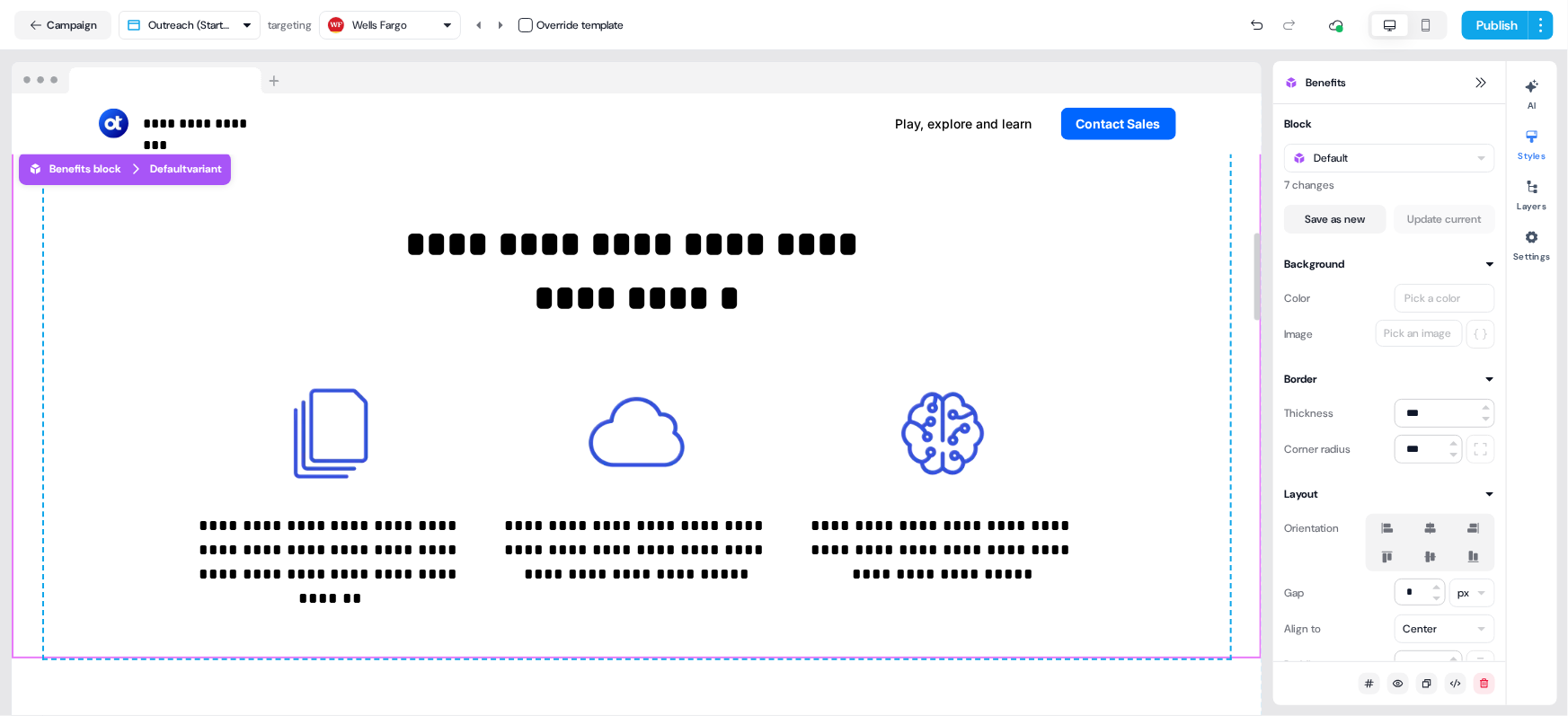scroll, scrollTop: 1019, scrollLeft: 0, axis: vertical 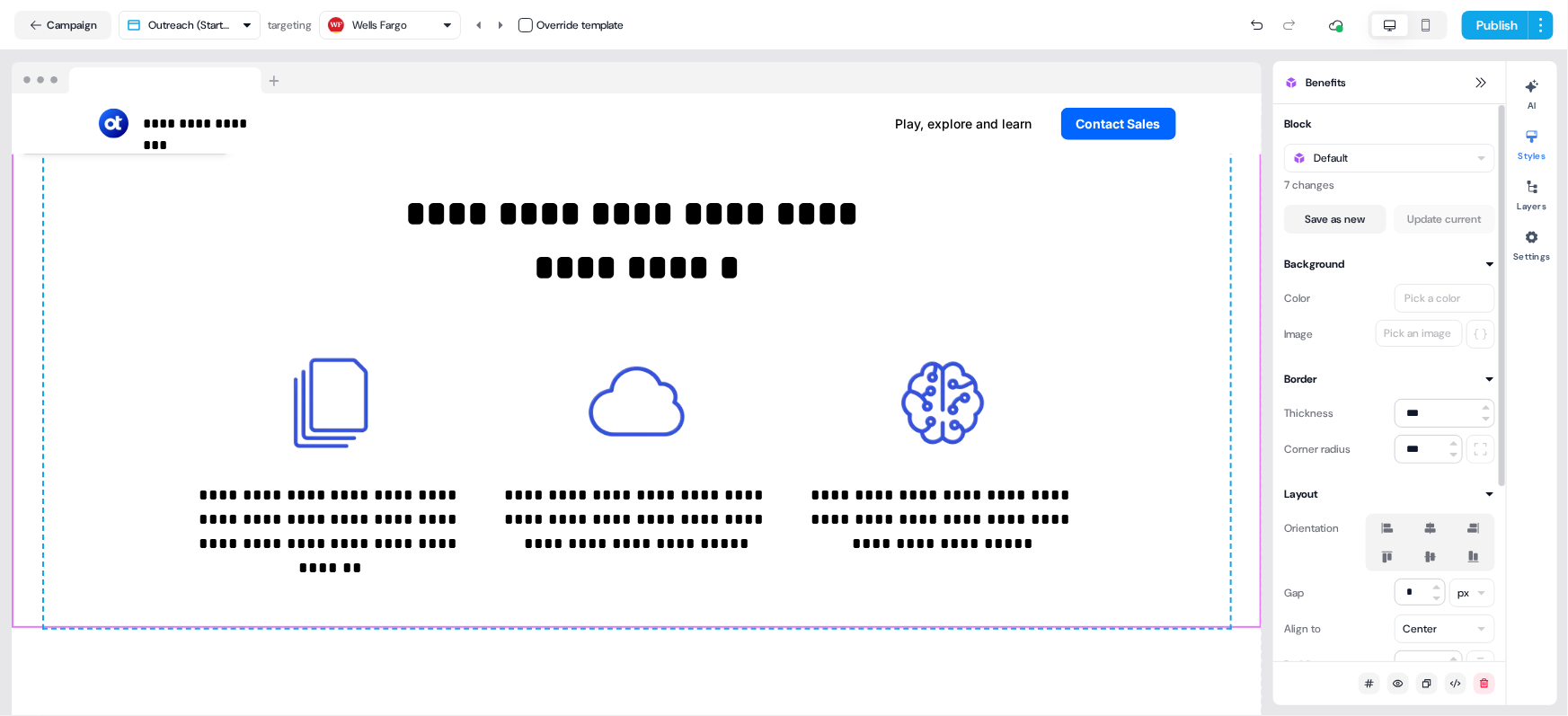 click on "Color Pick a color Image Pick an image" at bounding box center [1389, 311] 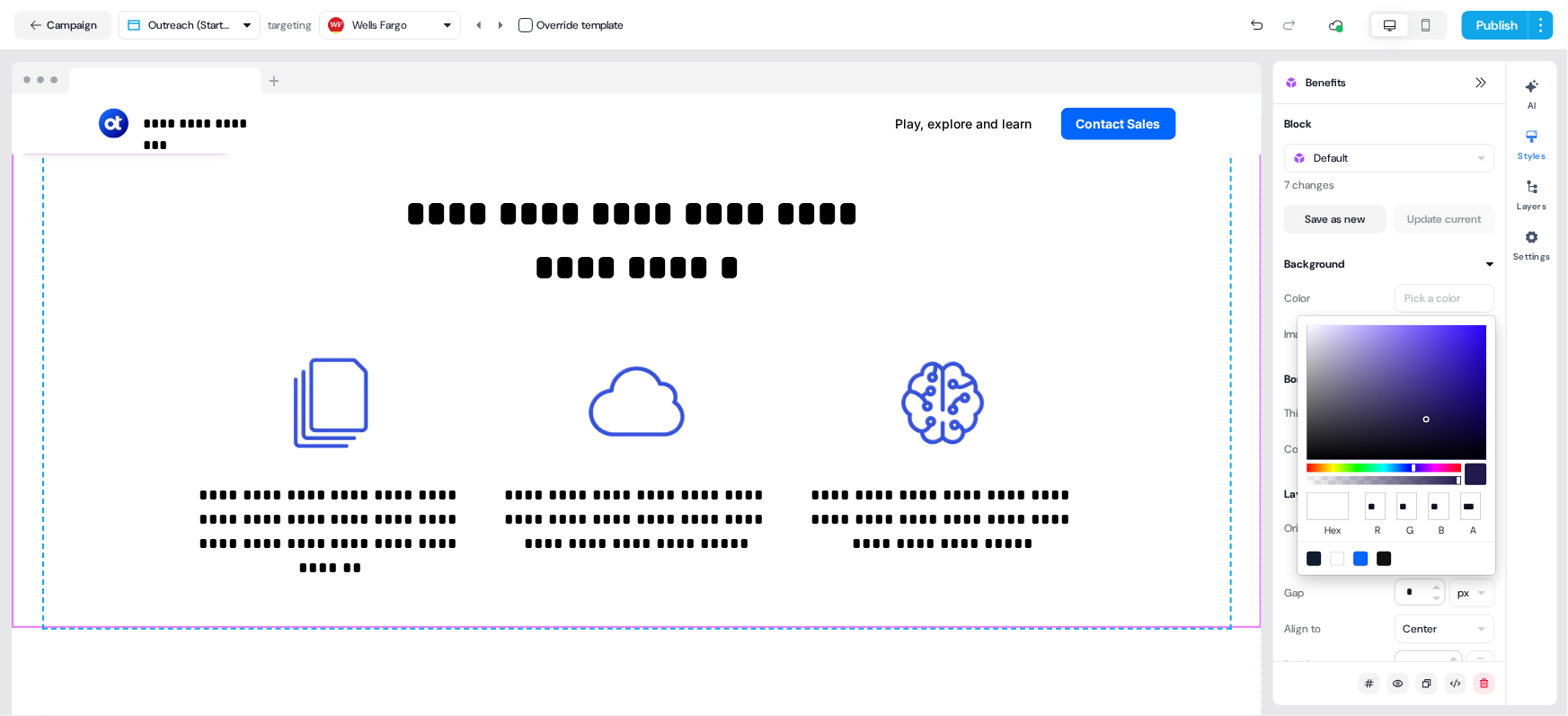 type on "*******" 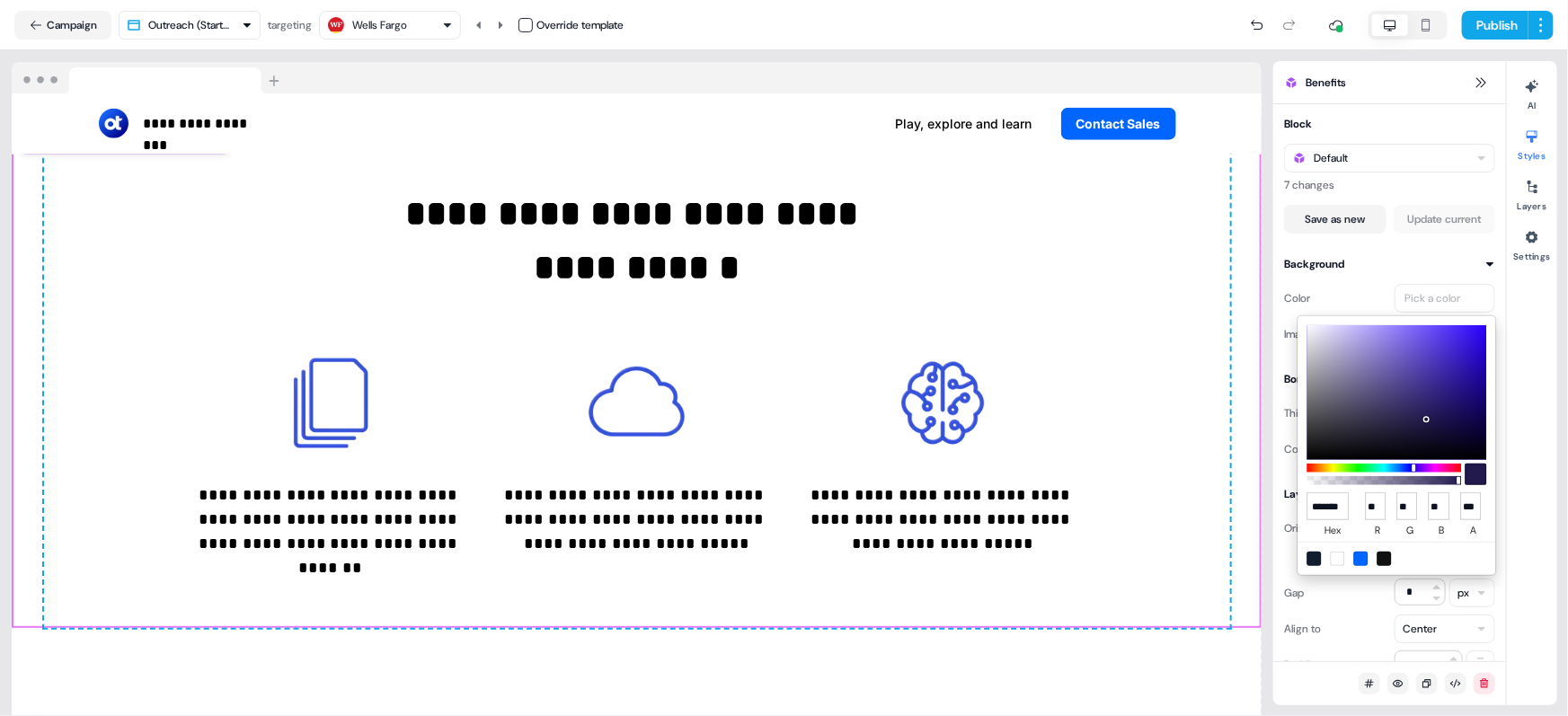 scroll, scrollTop: 0, scrollLeft: 3, axis: horizontal 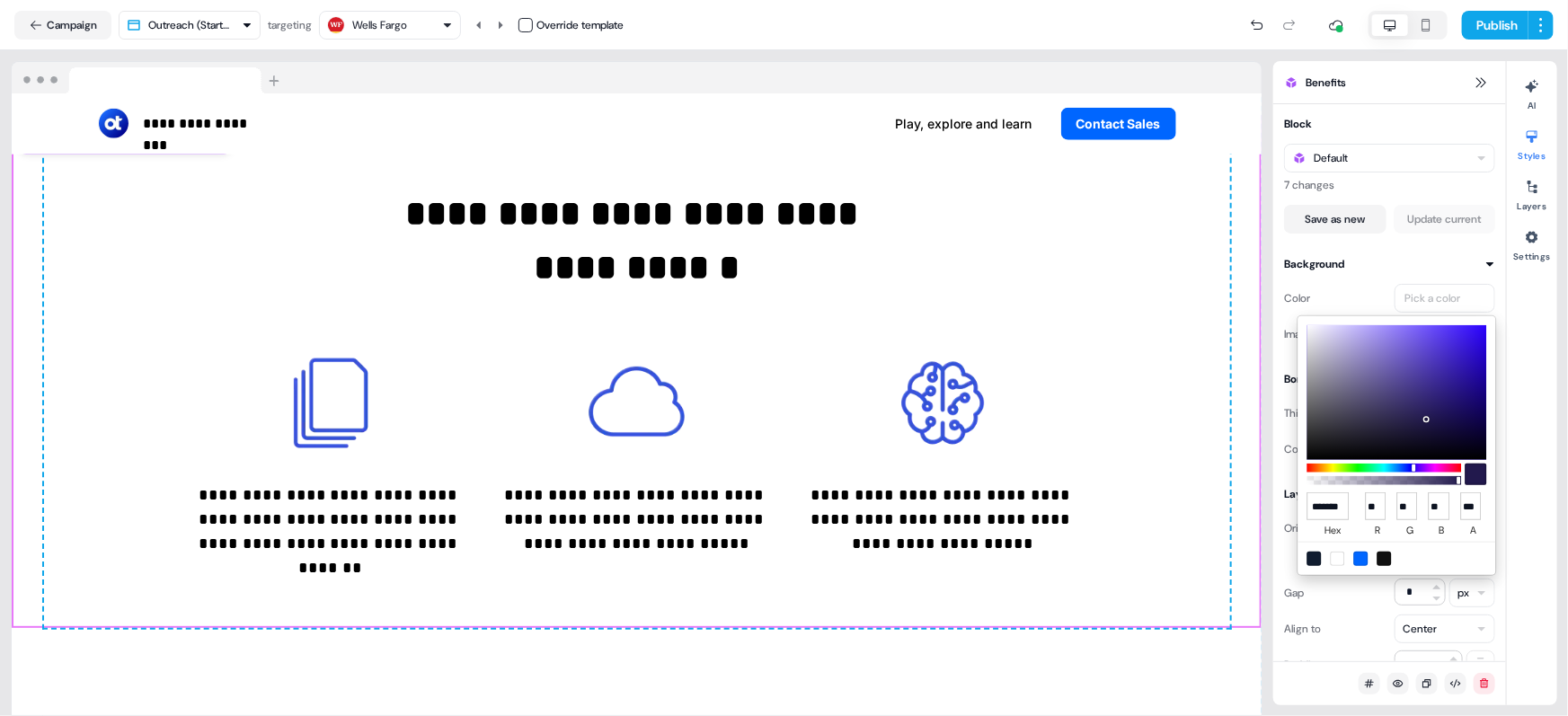 type on "***" 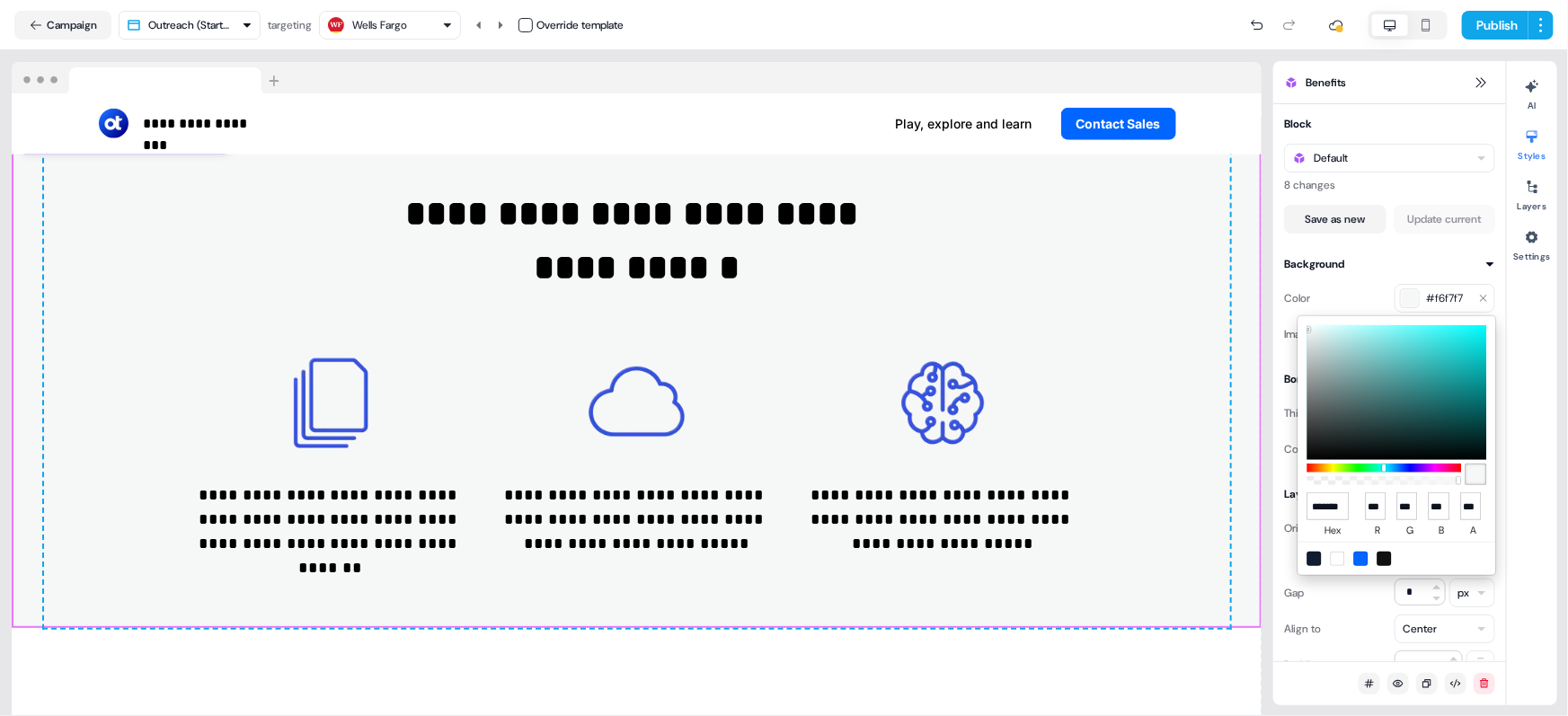 type on "******" 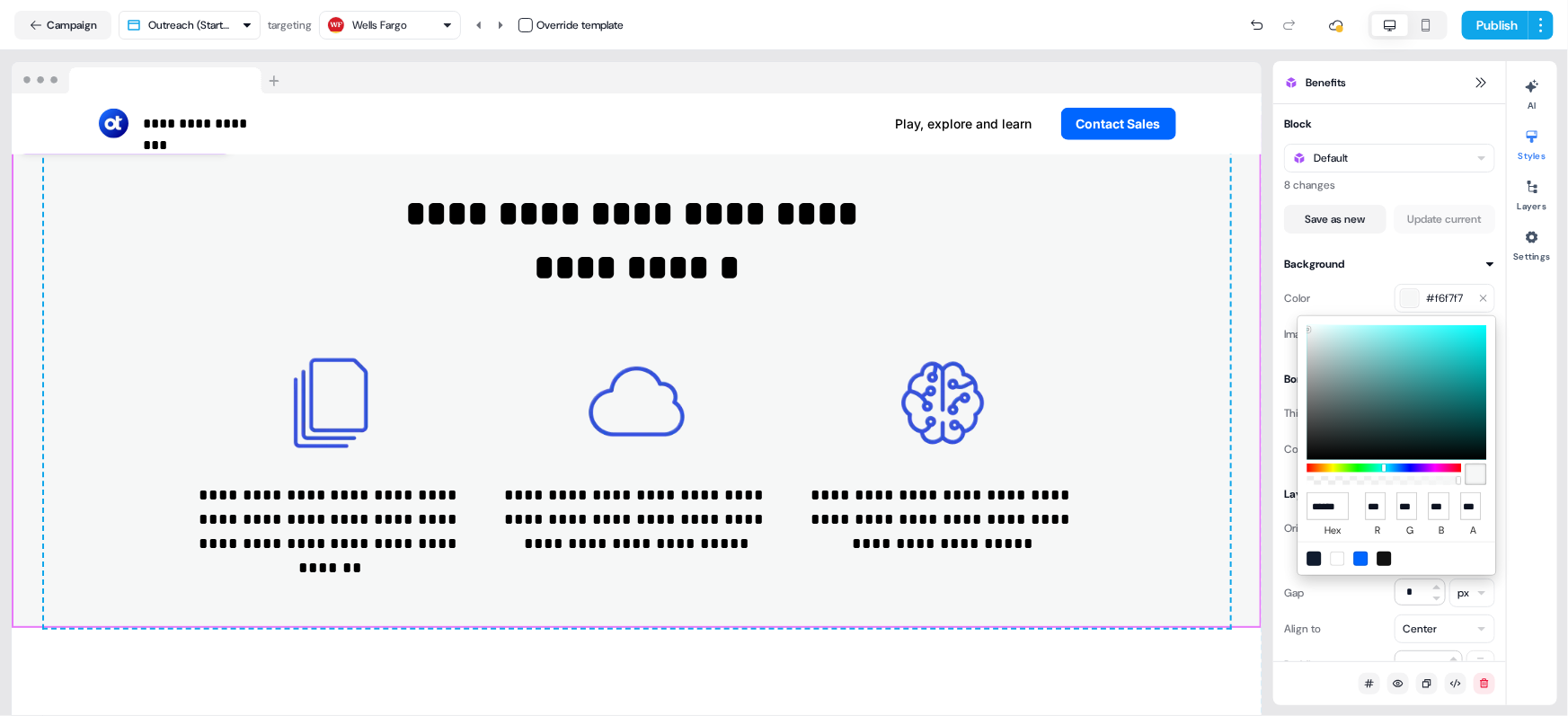 click on "**********" at bounding box center (784, 358) 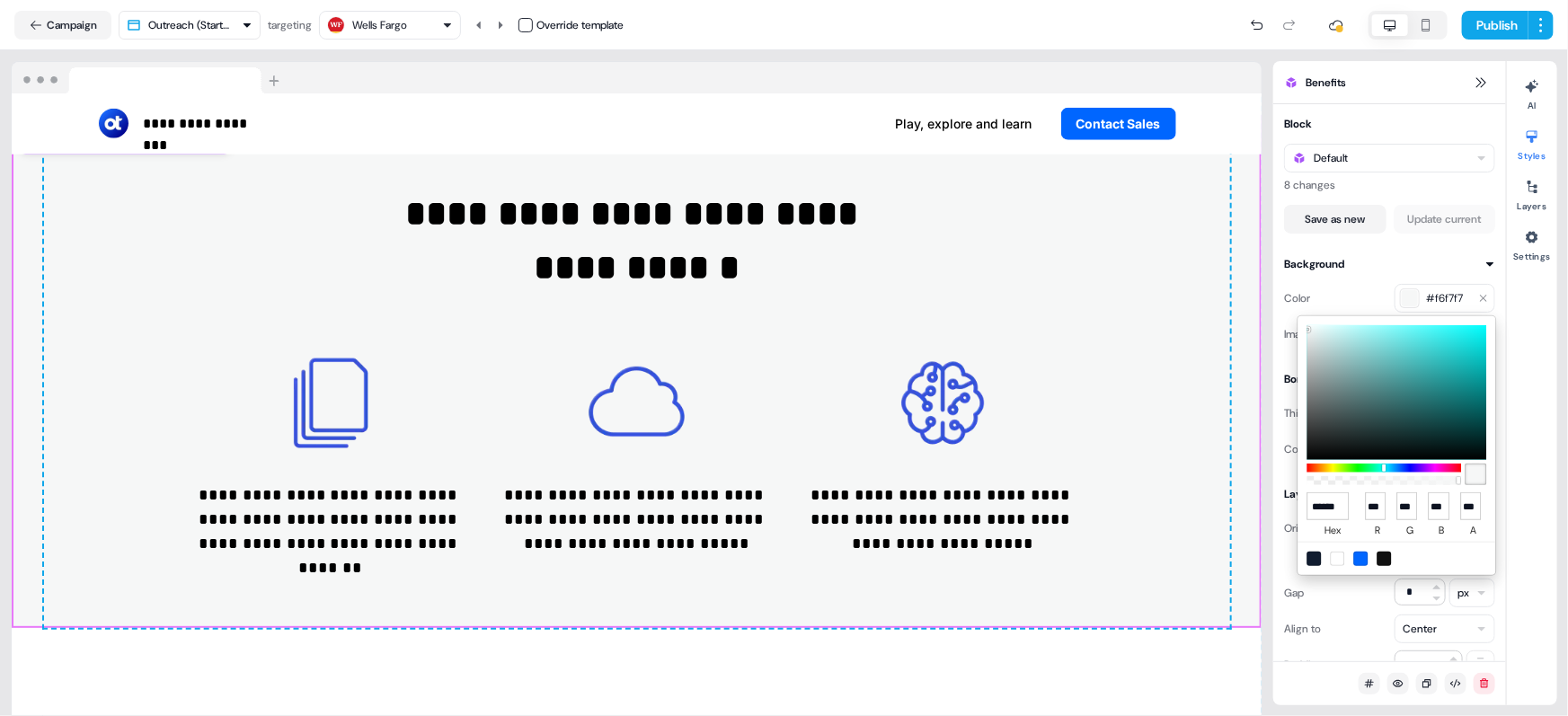 click on "**********" at bounding box center [637, 1488] 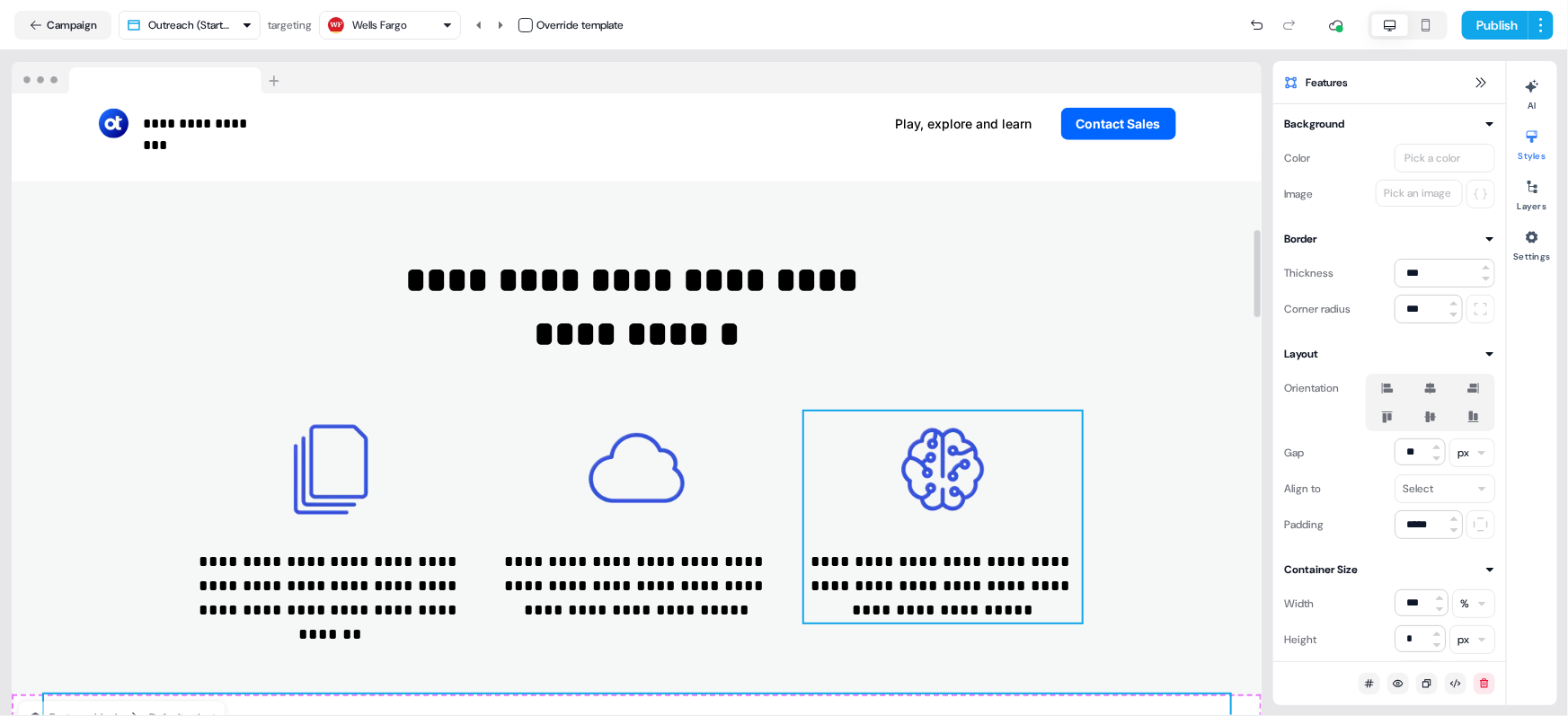 scroll, scrollTop: 968, scrollLeft: 0, axis: vertical 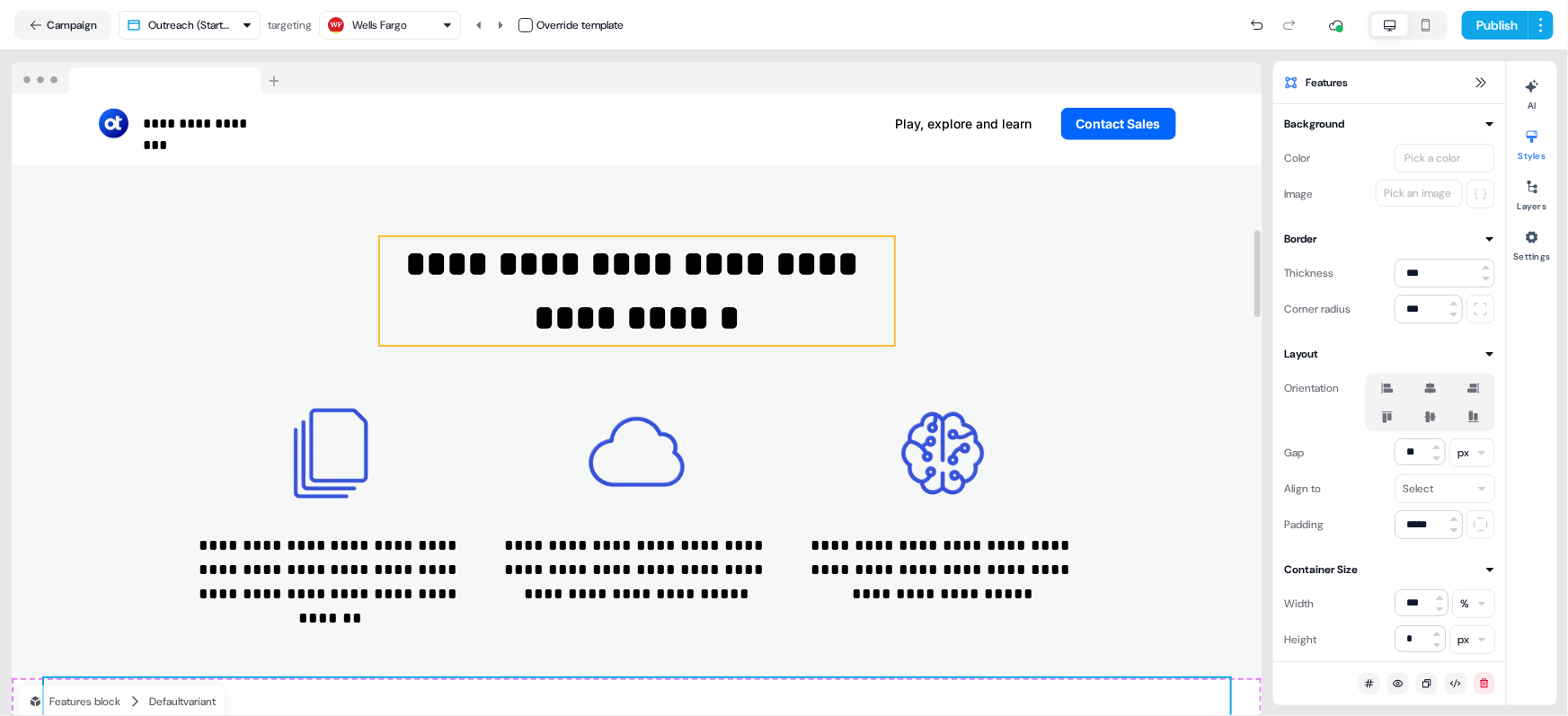 click on "**********" at bounding box center (637, 291) 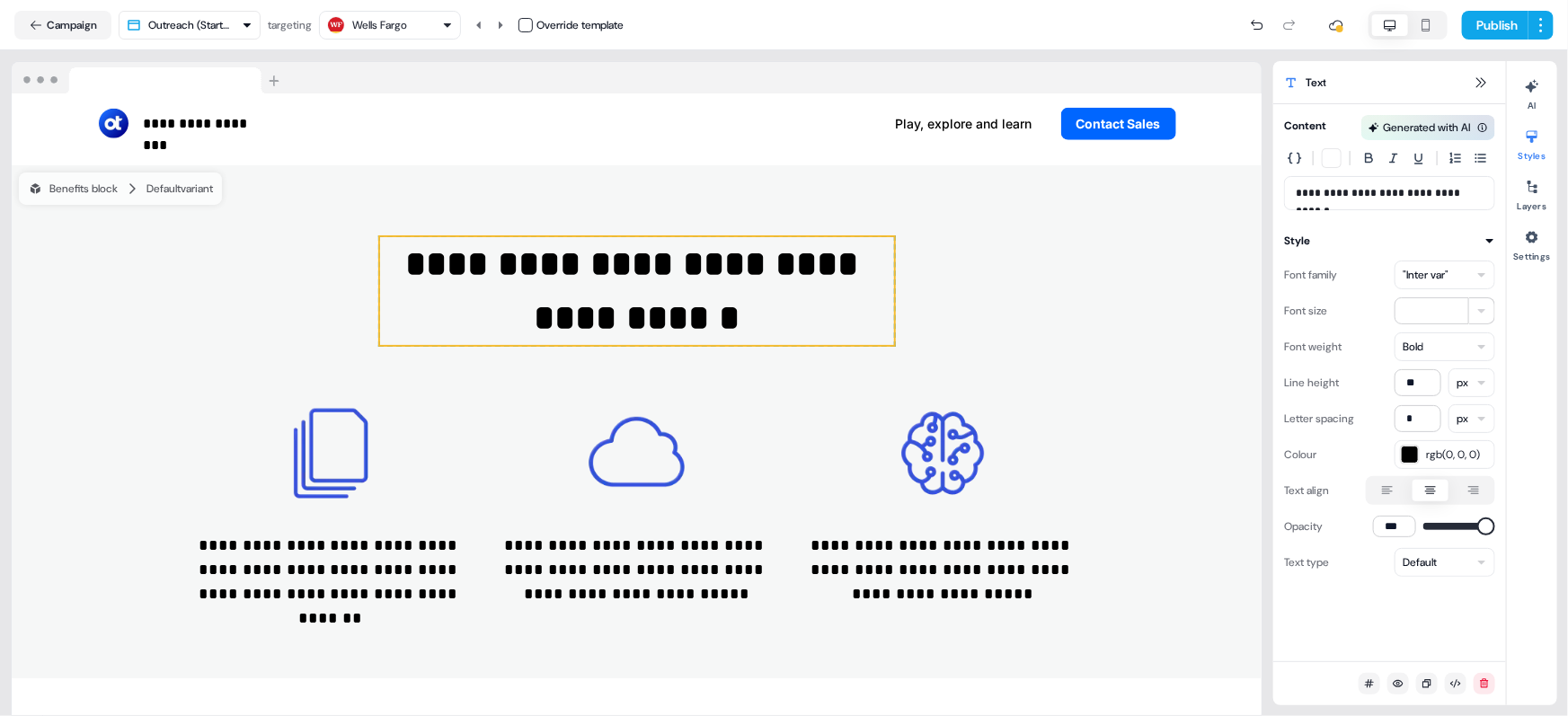 click on ""Inter var"" at bounding box center (1425, 275) 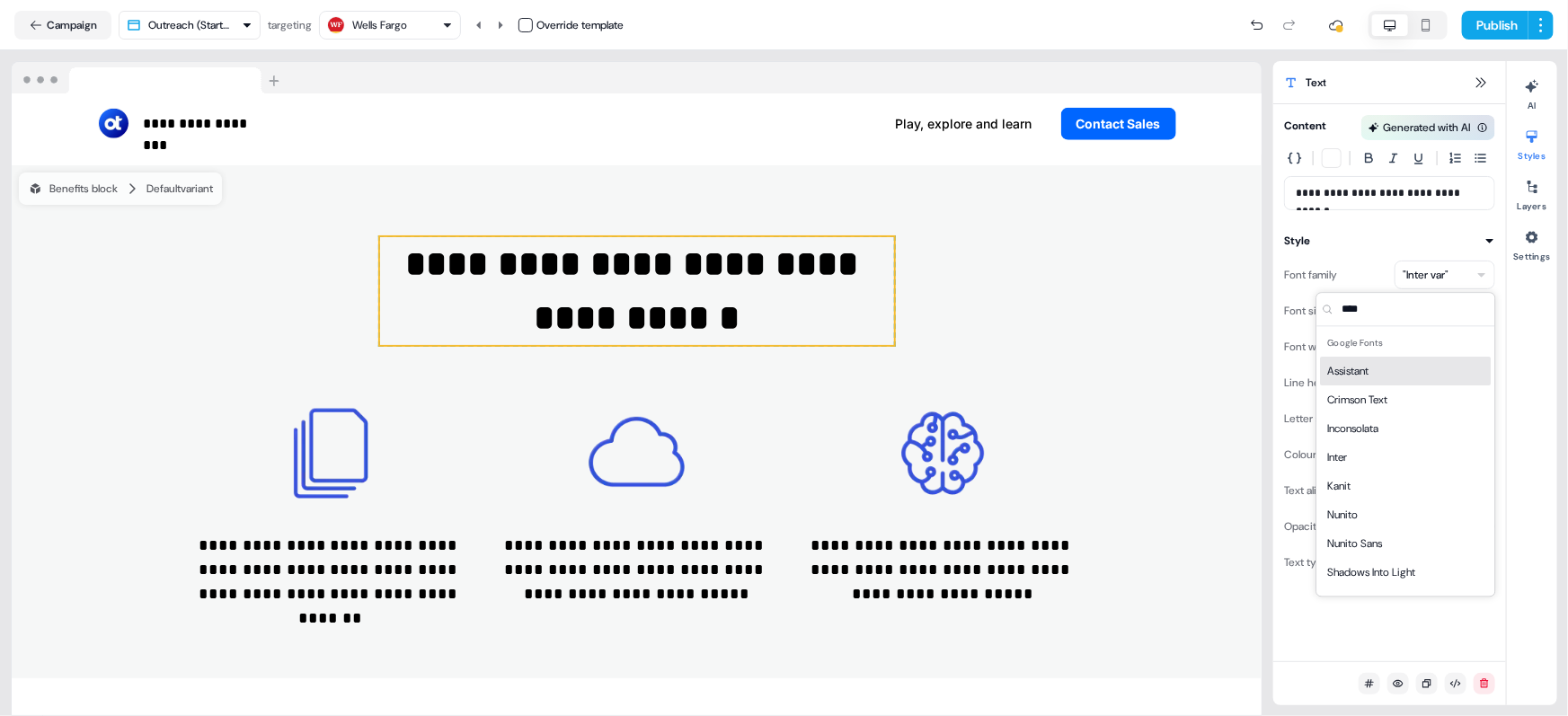 type on "*****" 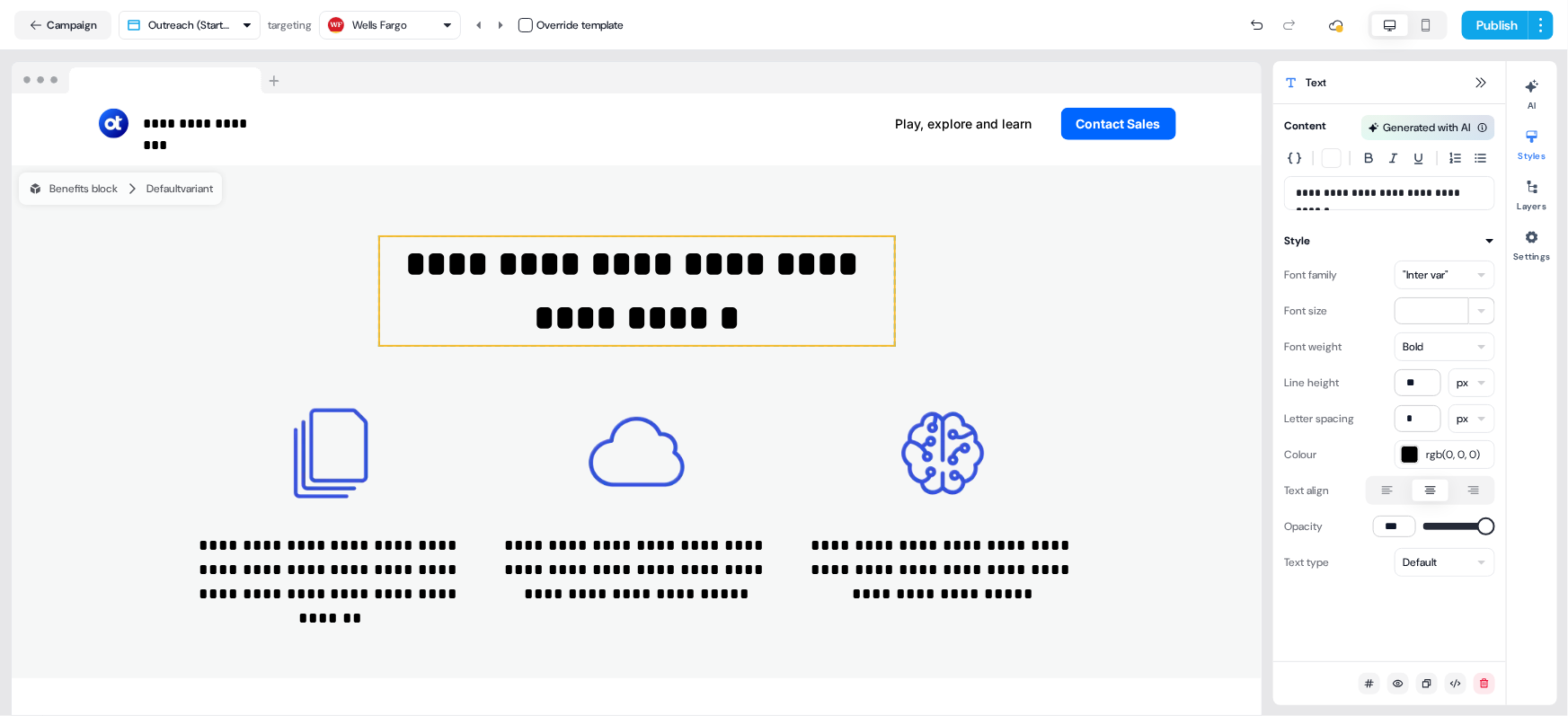 drag, startPoint x: 1405, startPoint y: 350, endPoint x: 1381, endPoint y: 371, distance: 31.890437 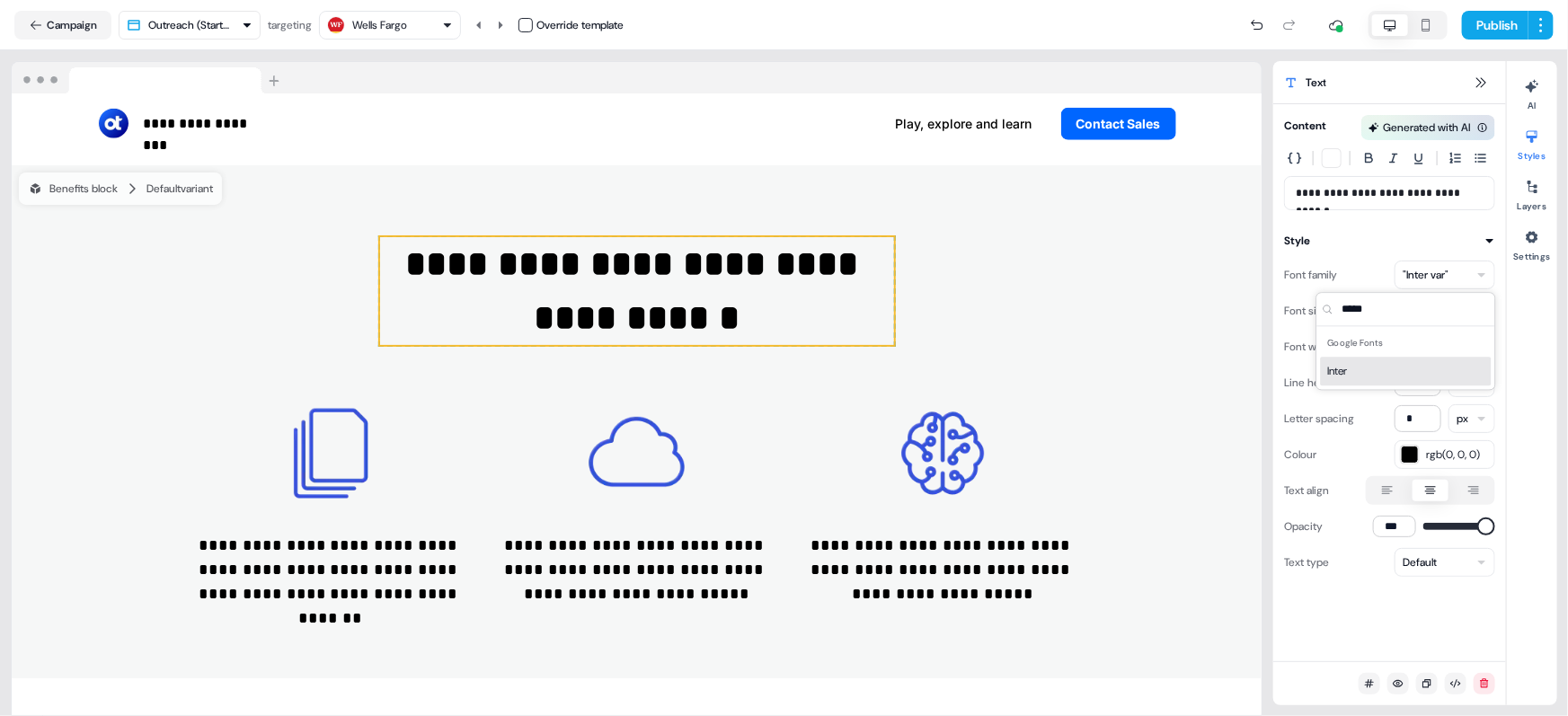 type on "*****" 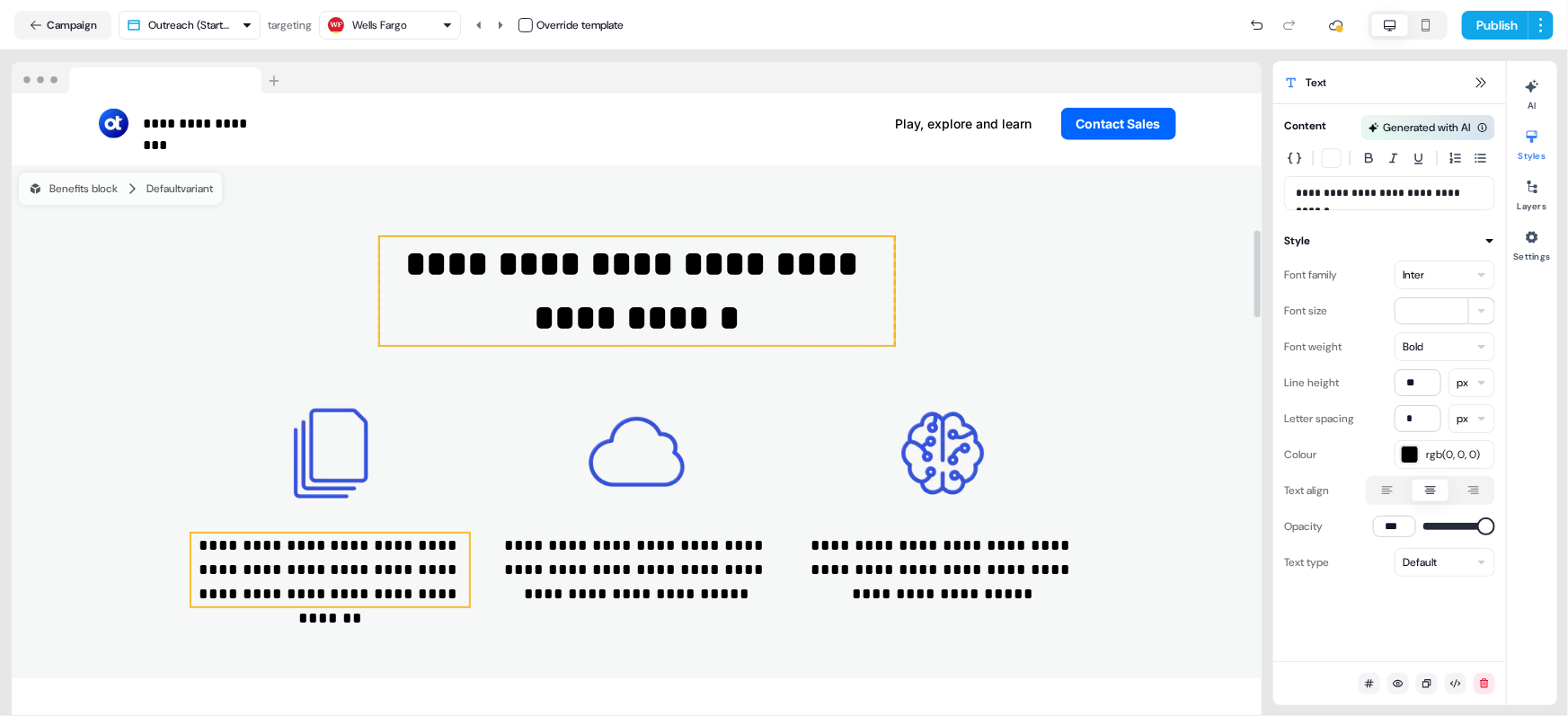 click on "**********" at bounding box center (330, 570) 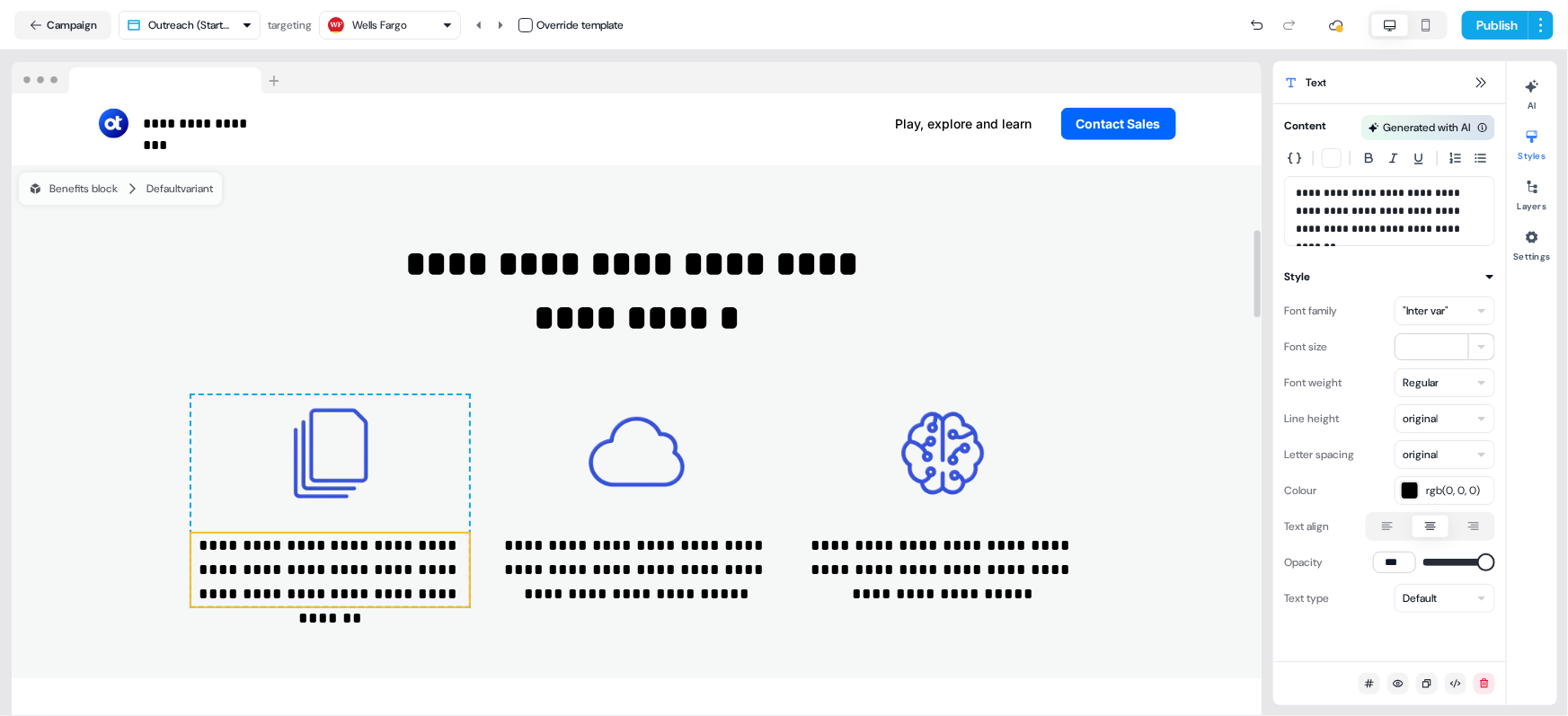 click on ""Inter var"" at bounding box center (1425, 311) 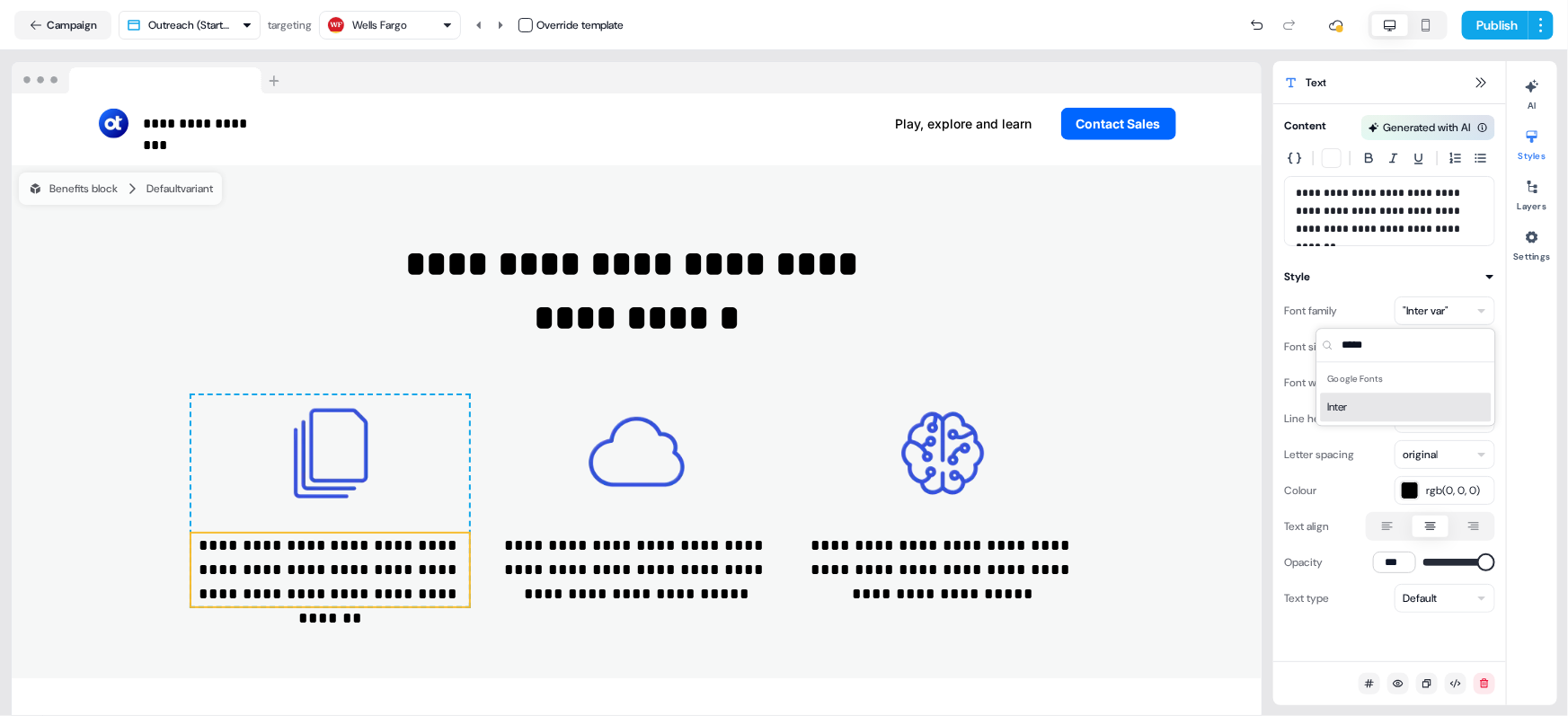 type on "*****" 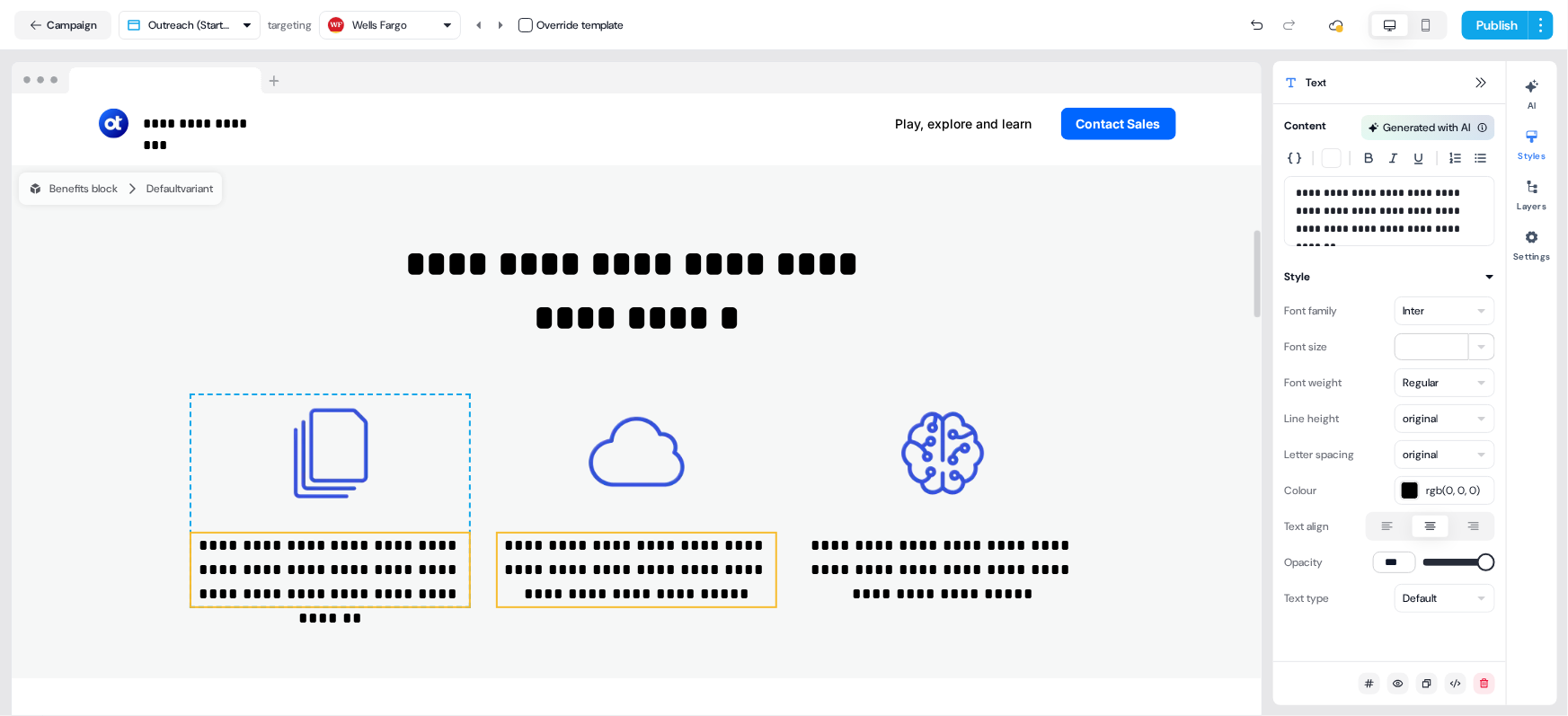 click on "**********" at bounding box center [636, 570] 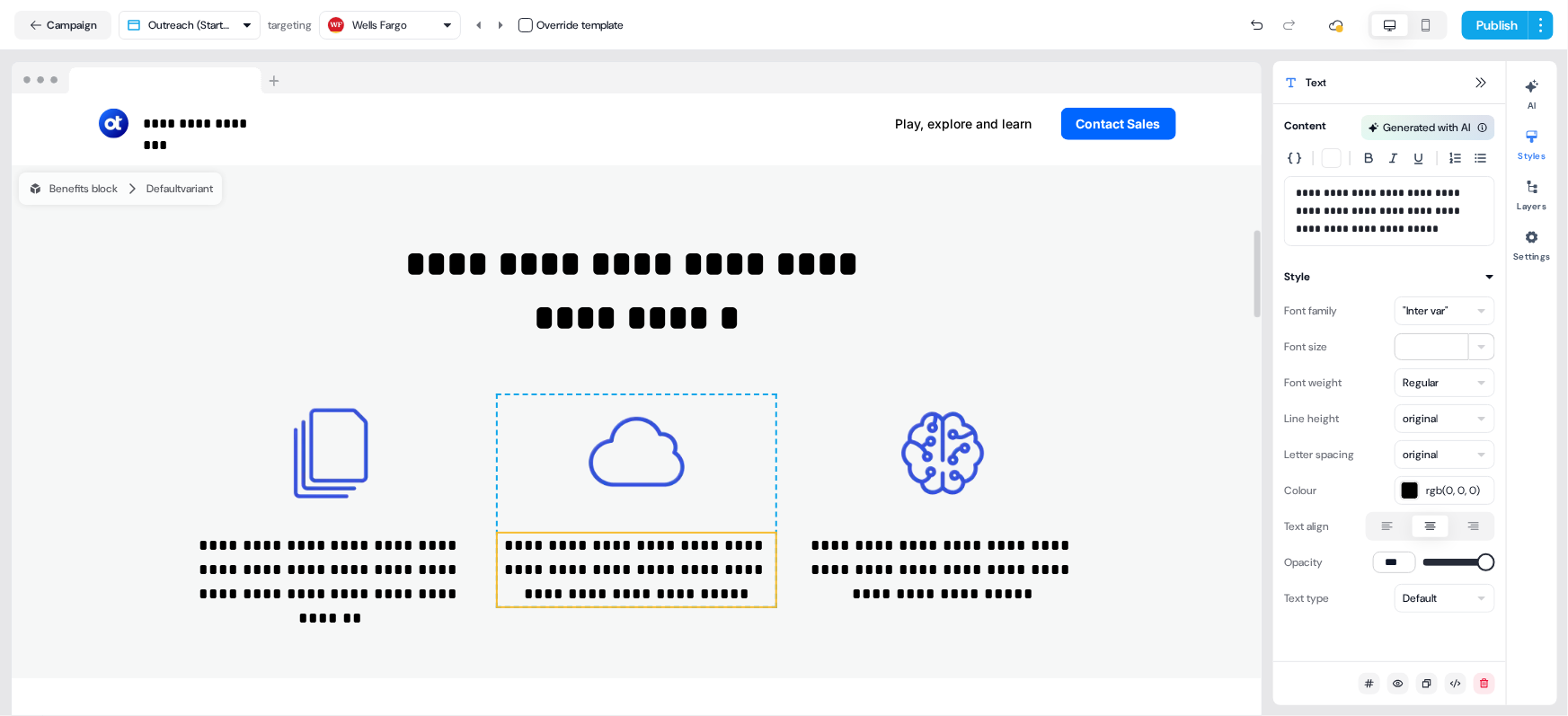 click on ""Inter var"" at bounding box center [1425, 311] 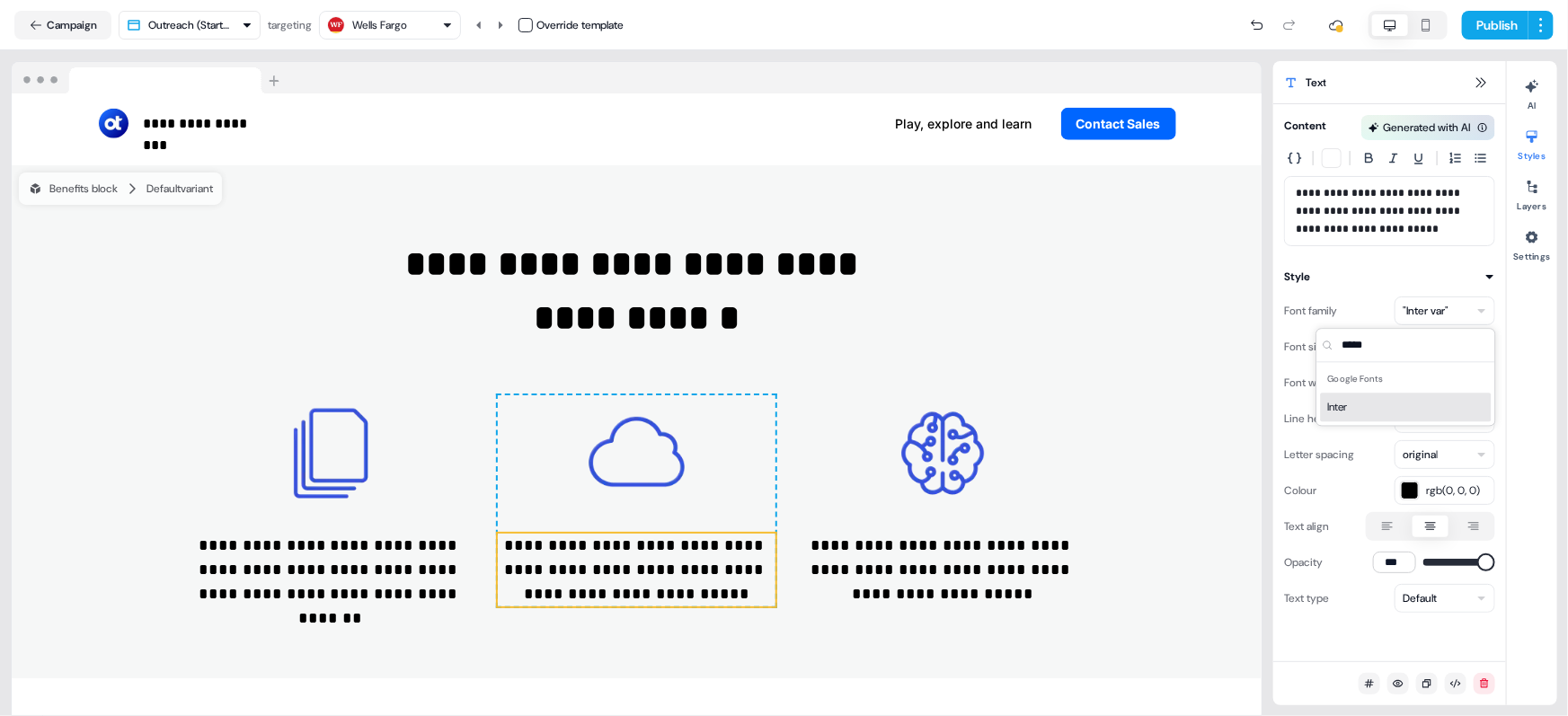 type on "*****" 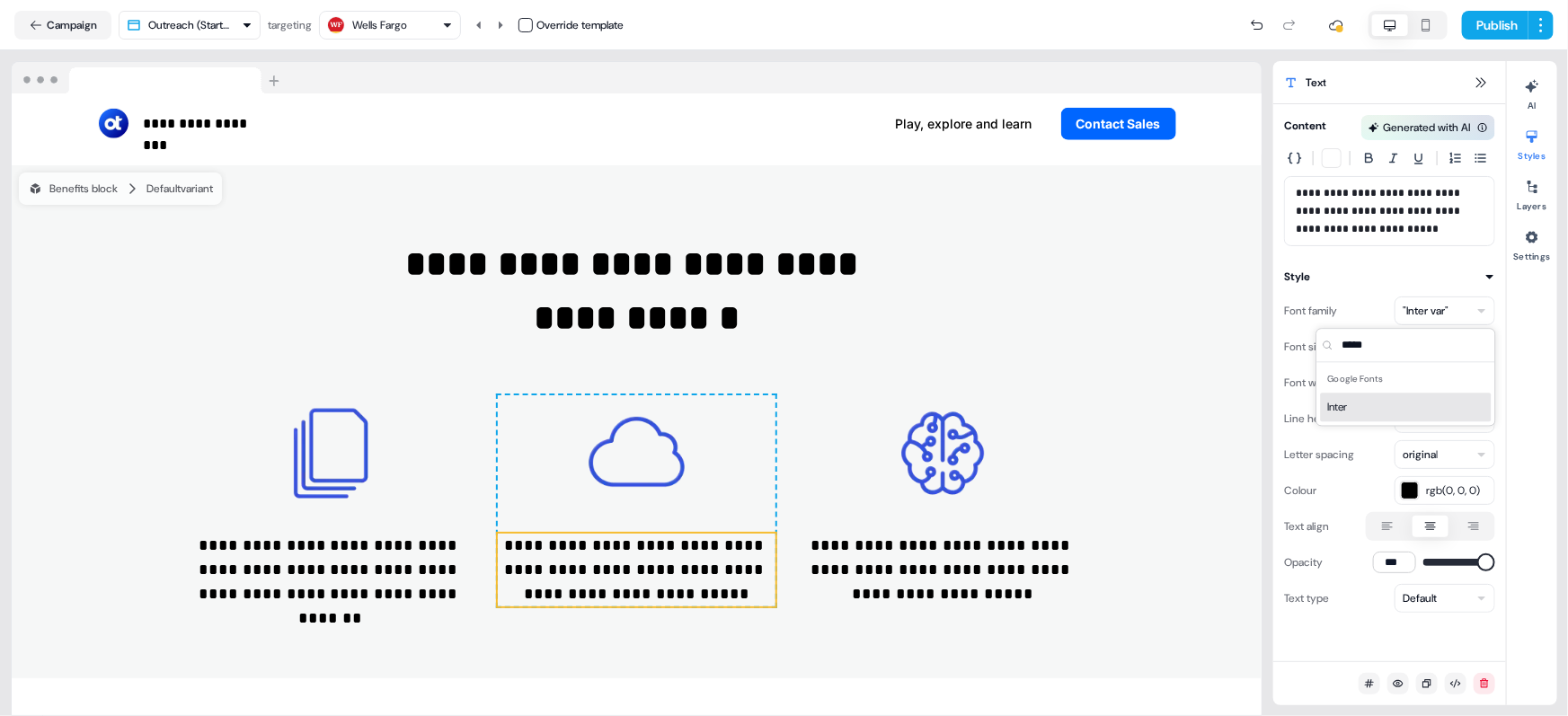 click on "Inter" at bounding box center [1406, 407] 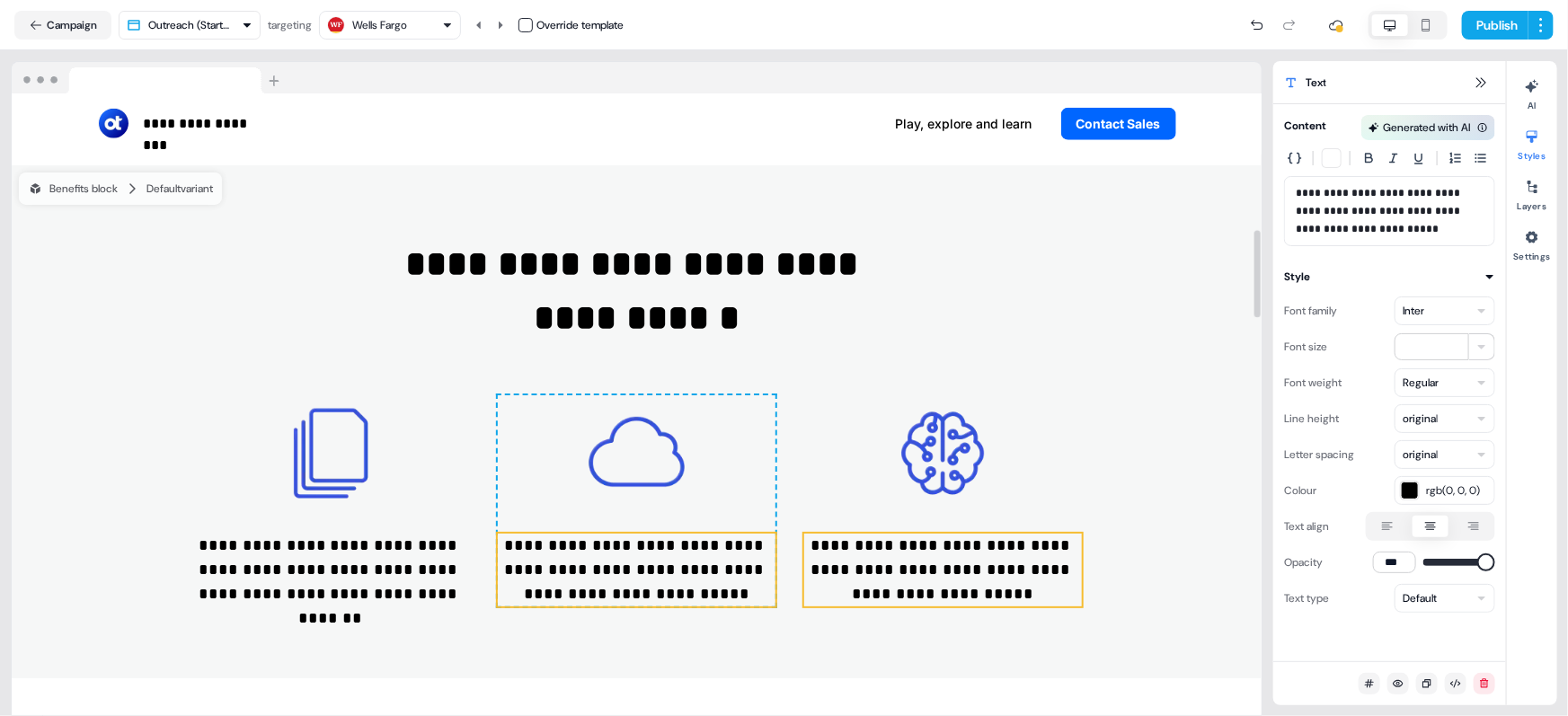 click on "**********" at bounding box center [943, 570] 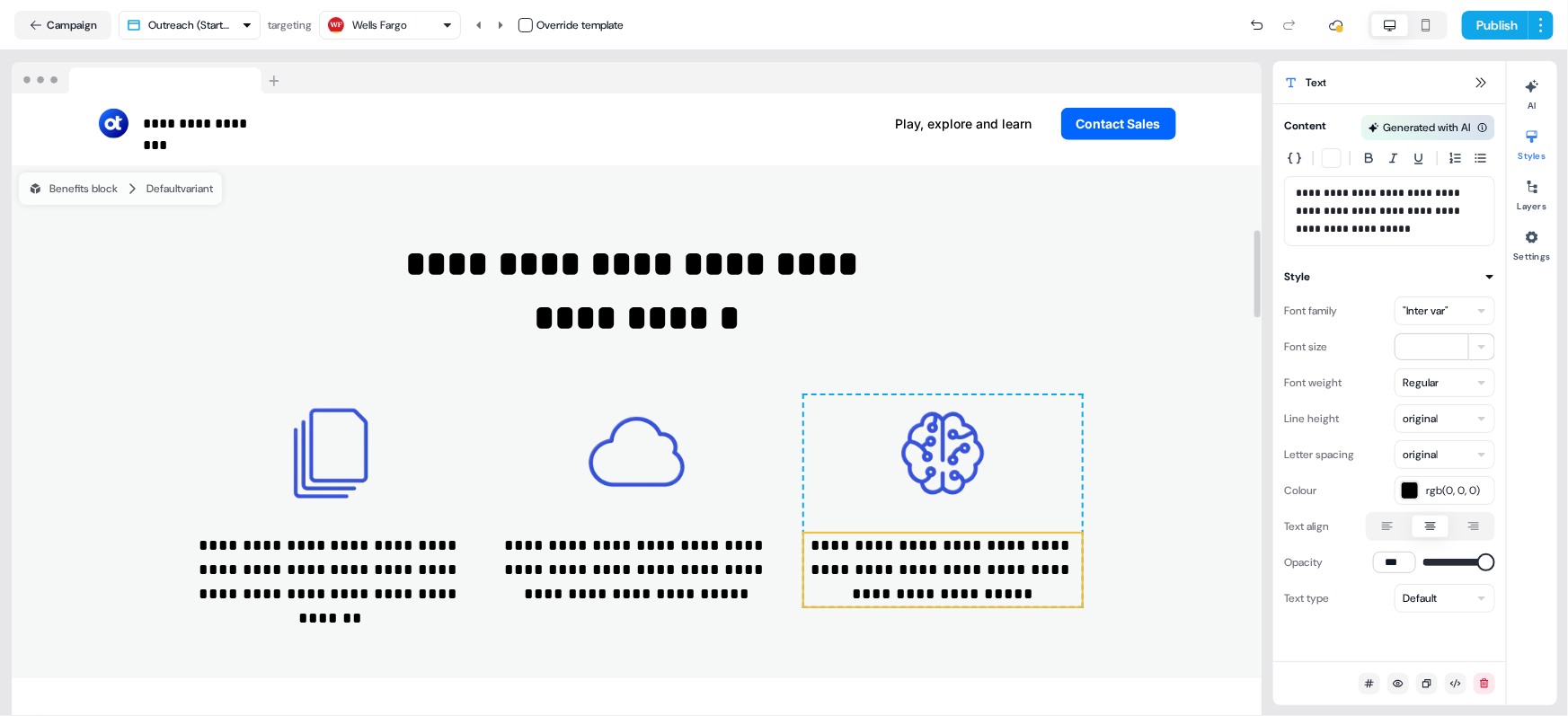 click on ""Inter var"" at bounding box center [1425, 311] 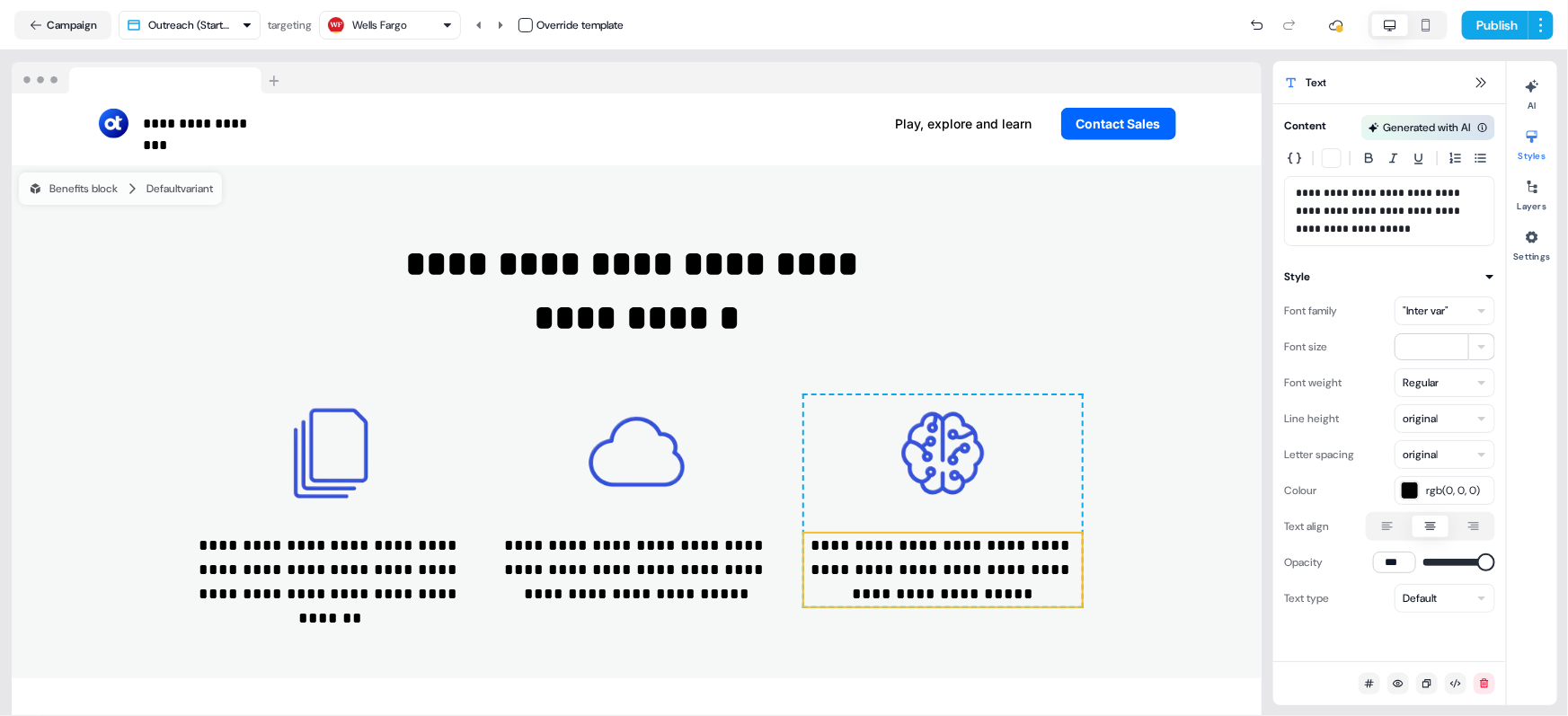 click on ""Inter var"" at bounding box center [1425, 311] 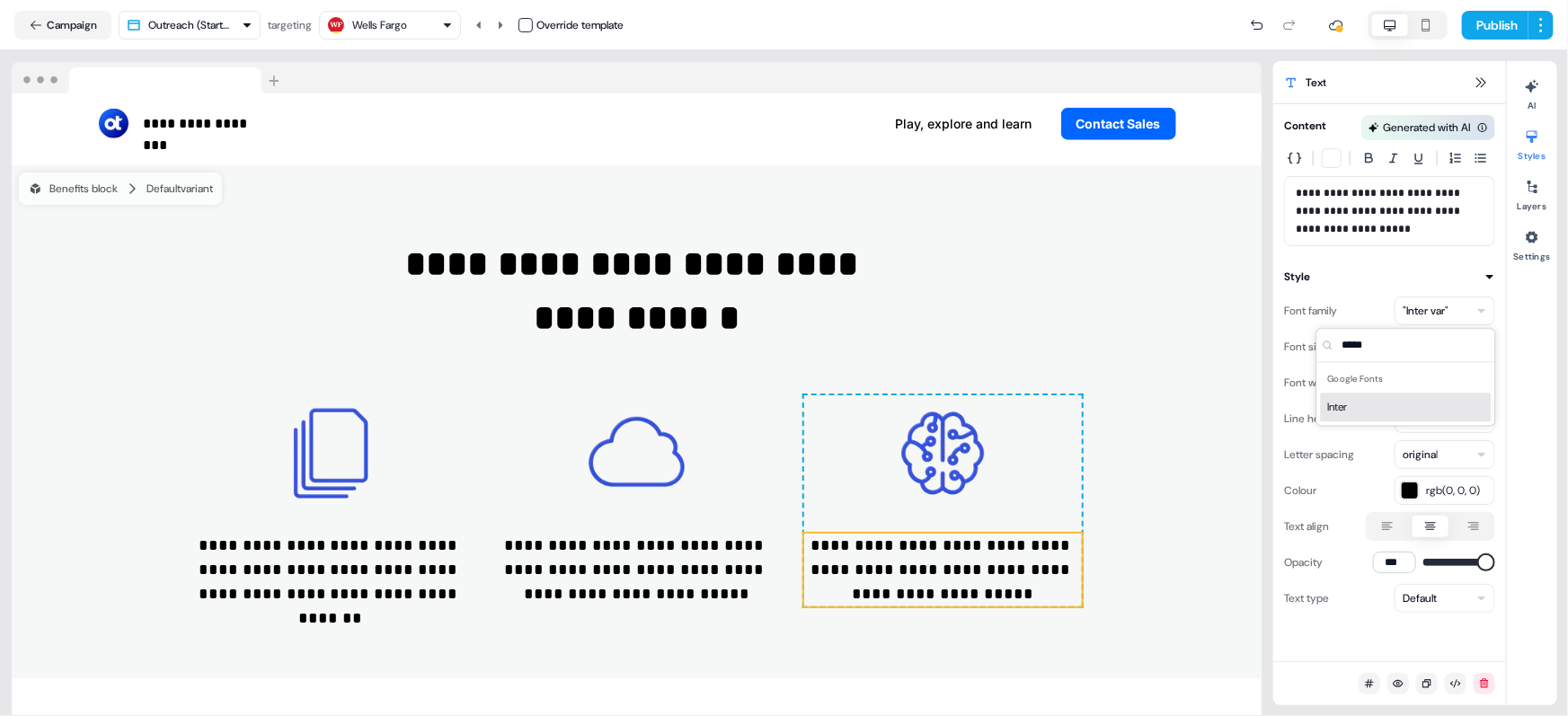 type on "*****" 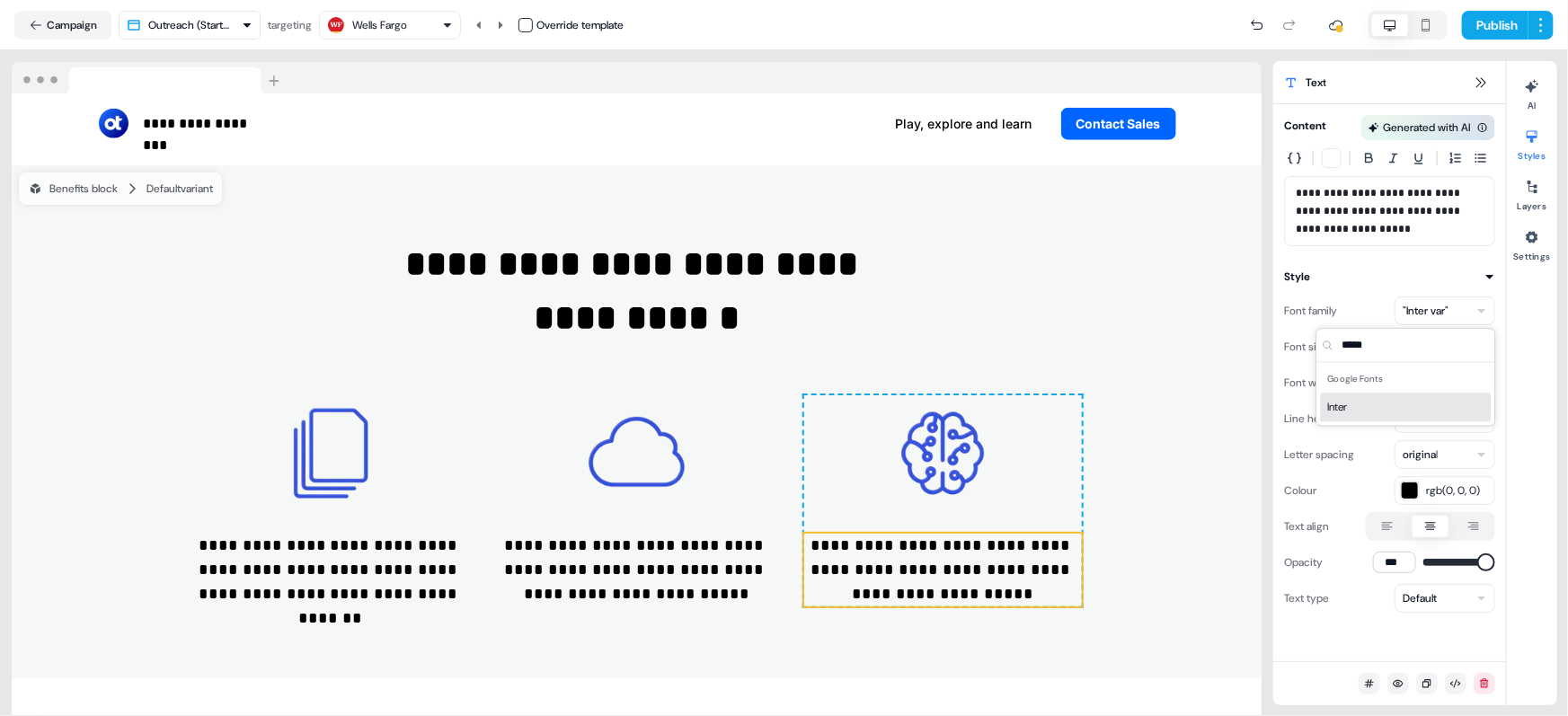 click on "Inter" at bounding box center [1406, 407] 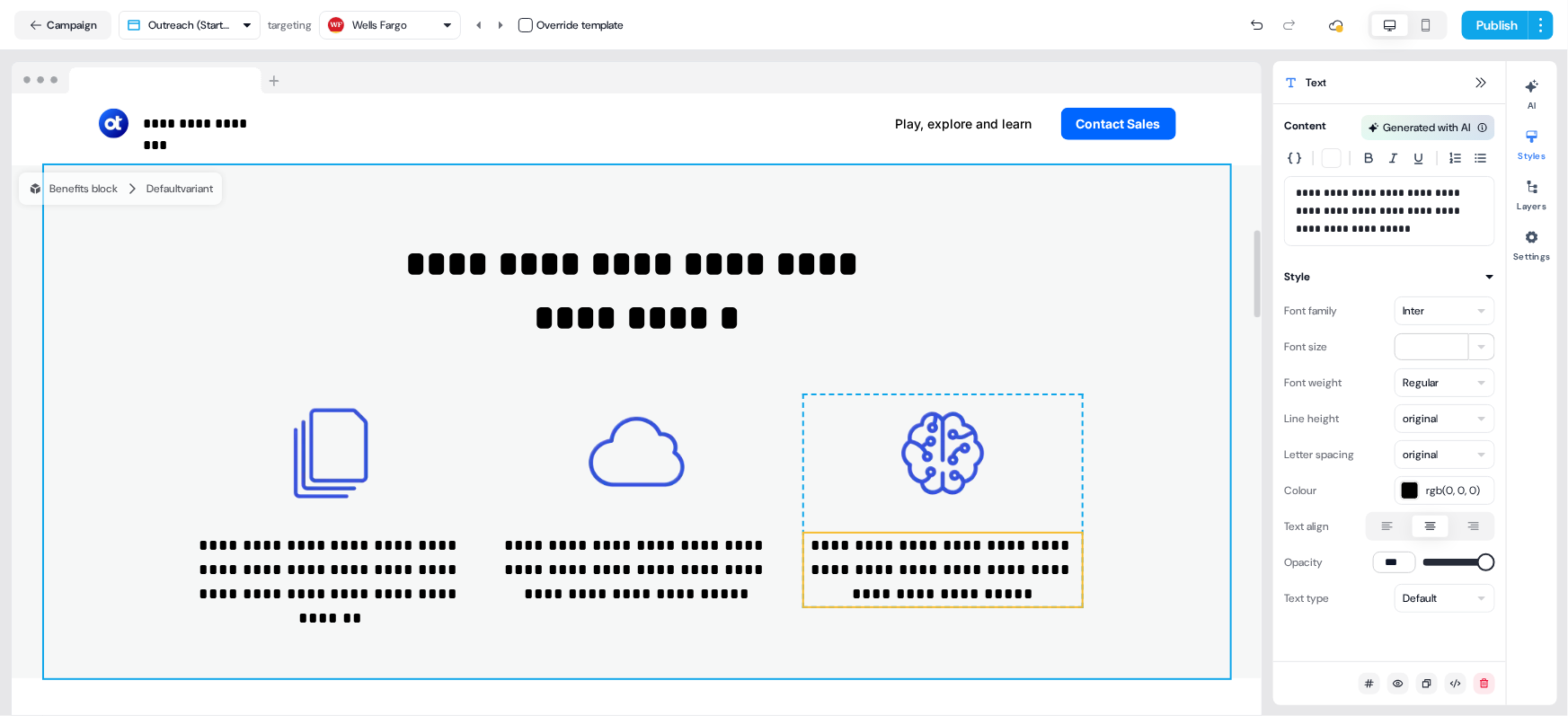 click on "**********" at bounding box center (637, 421) 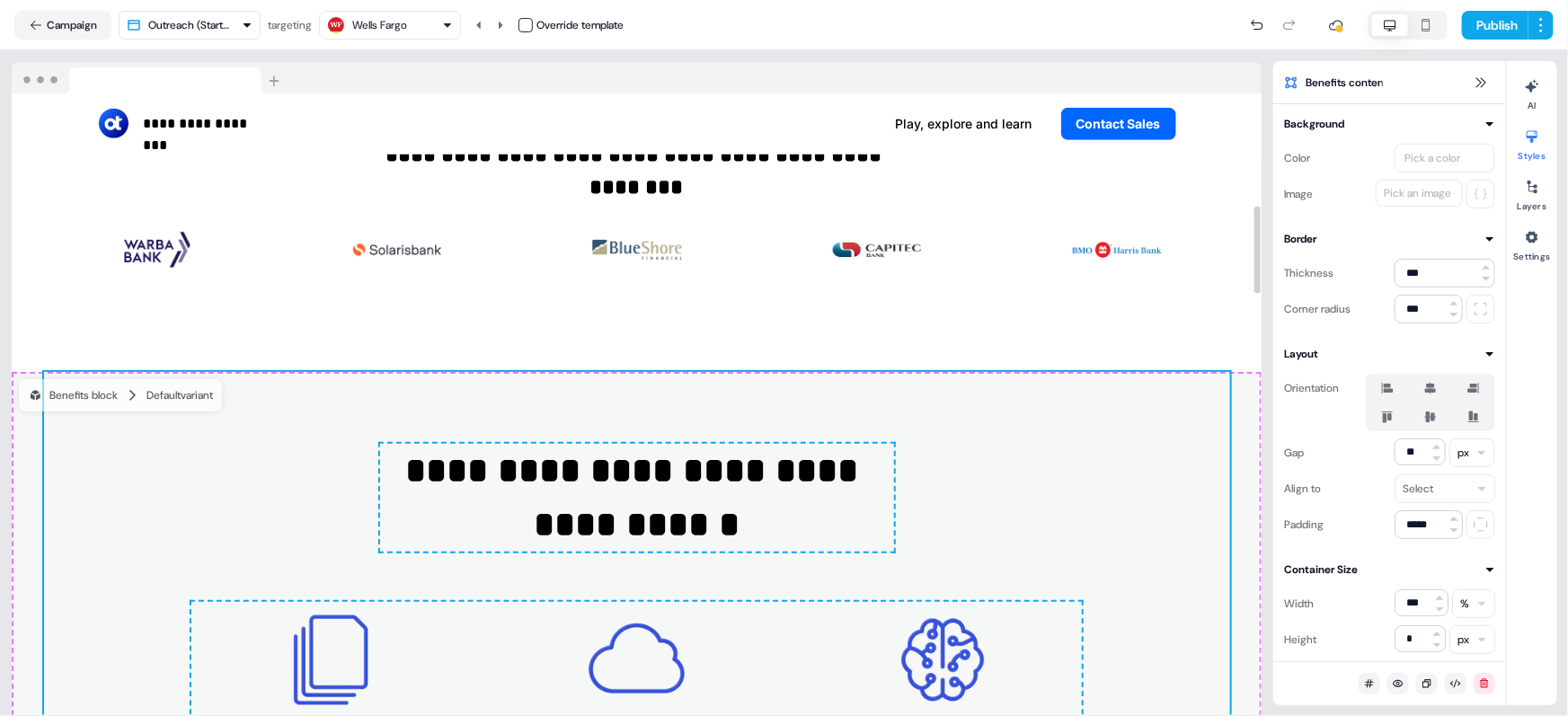 scroll, scrollTop: 797, scrollLeft: 0, axis: vertical 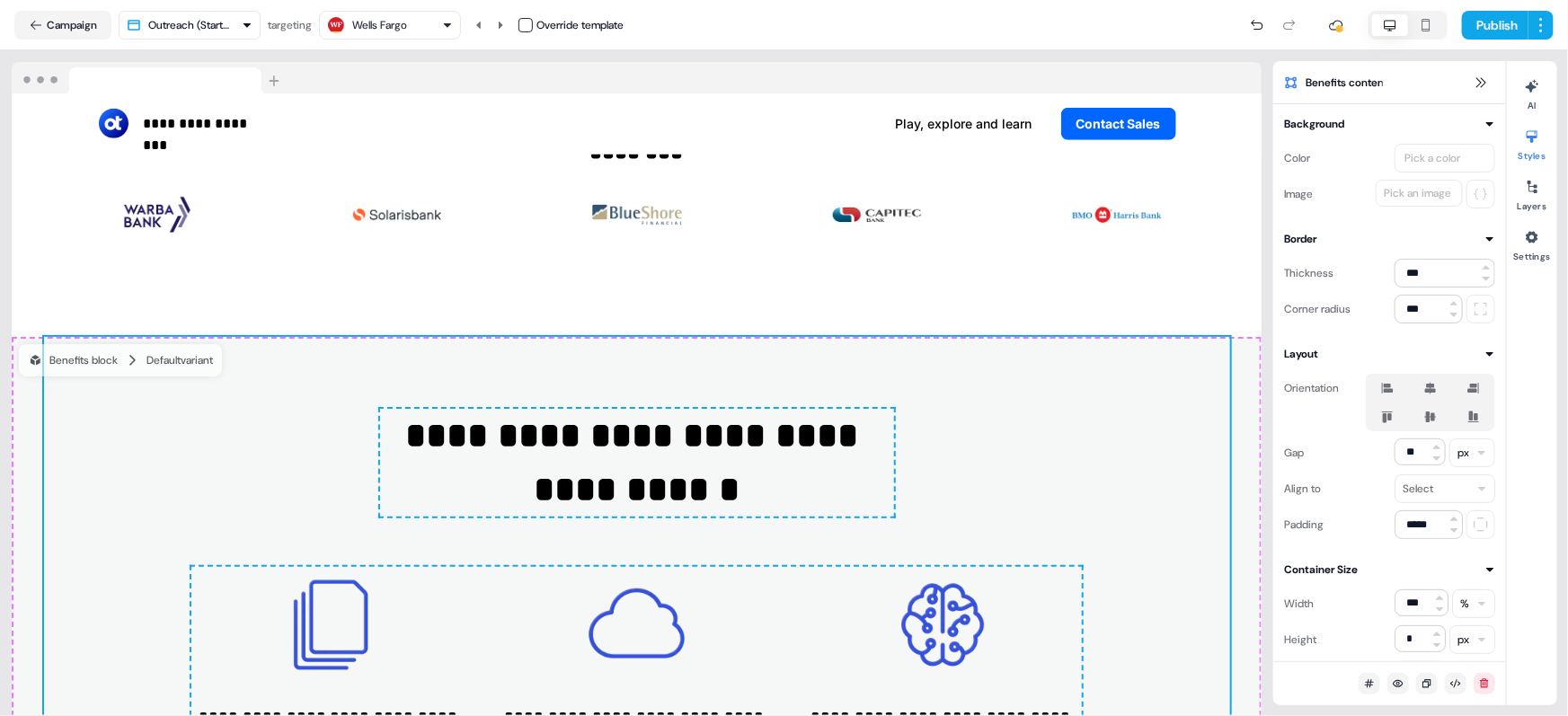 click on "Wells Fargo" at bounding box center (379, 25) 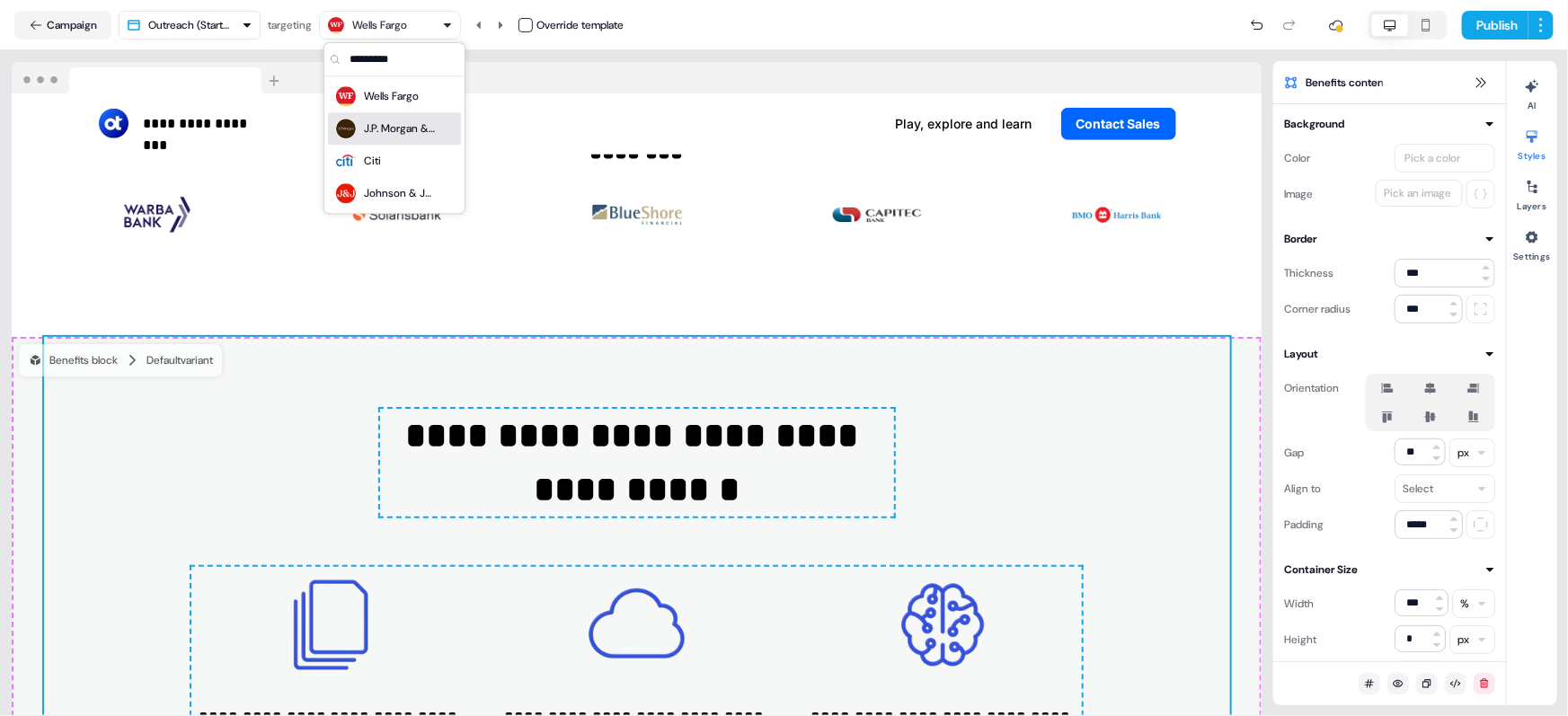 click on "J.P. Morgan & Co." at bounding box center (400, 128) 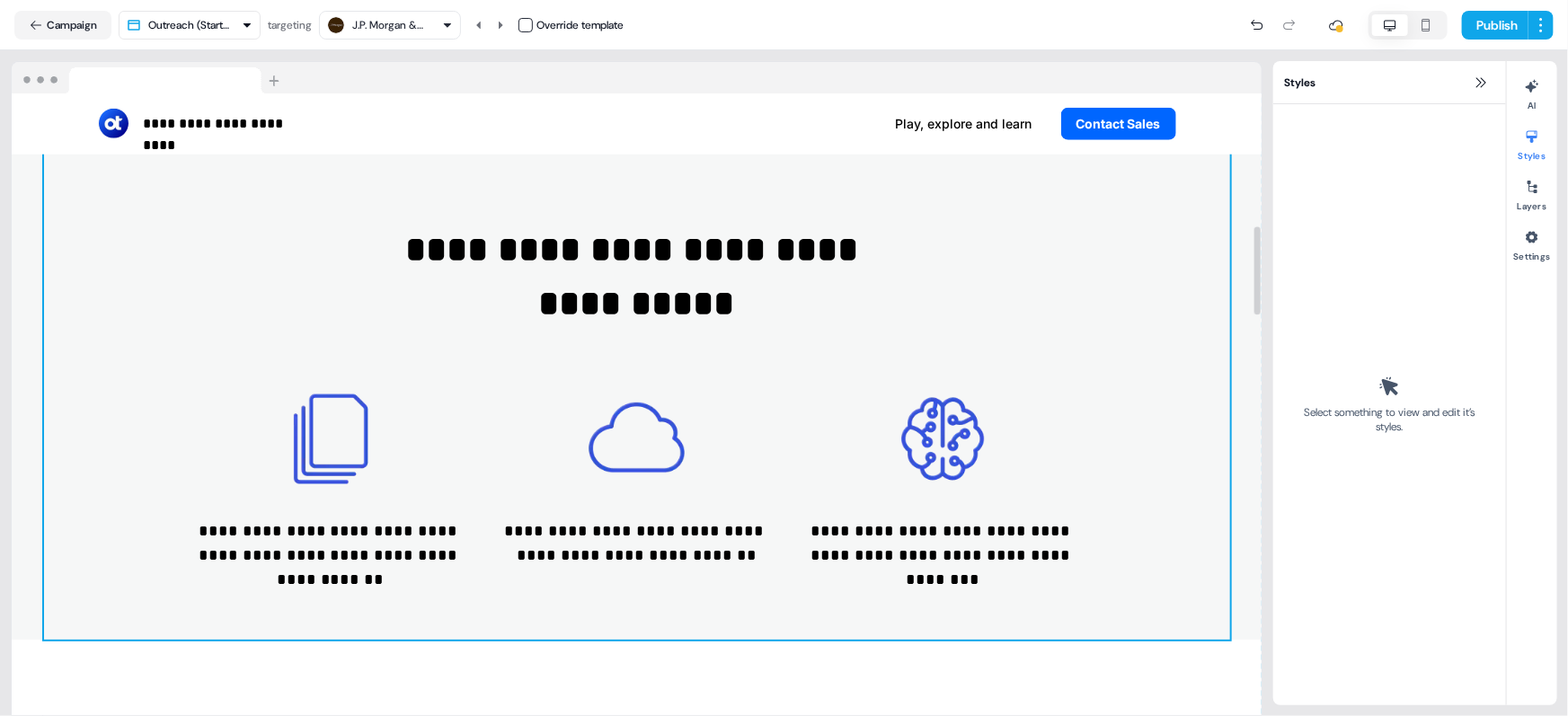 scroll, scrollTop: 968, scrollLeft: 0, axis: vertical 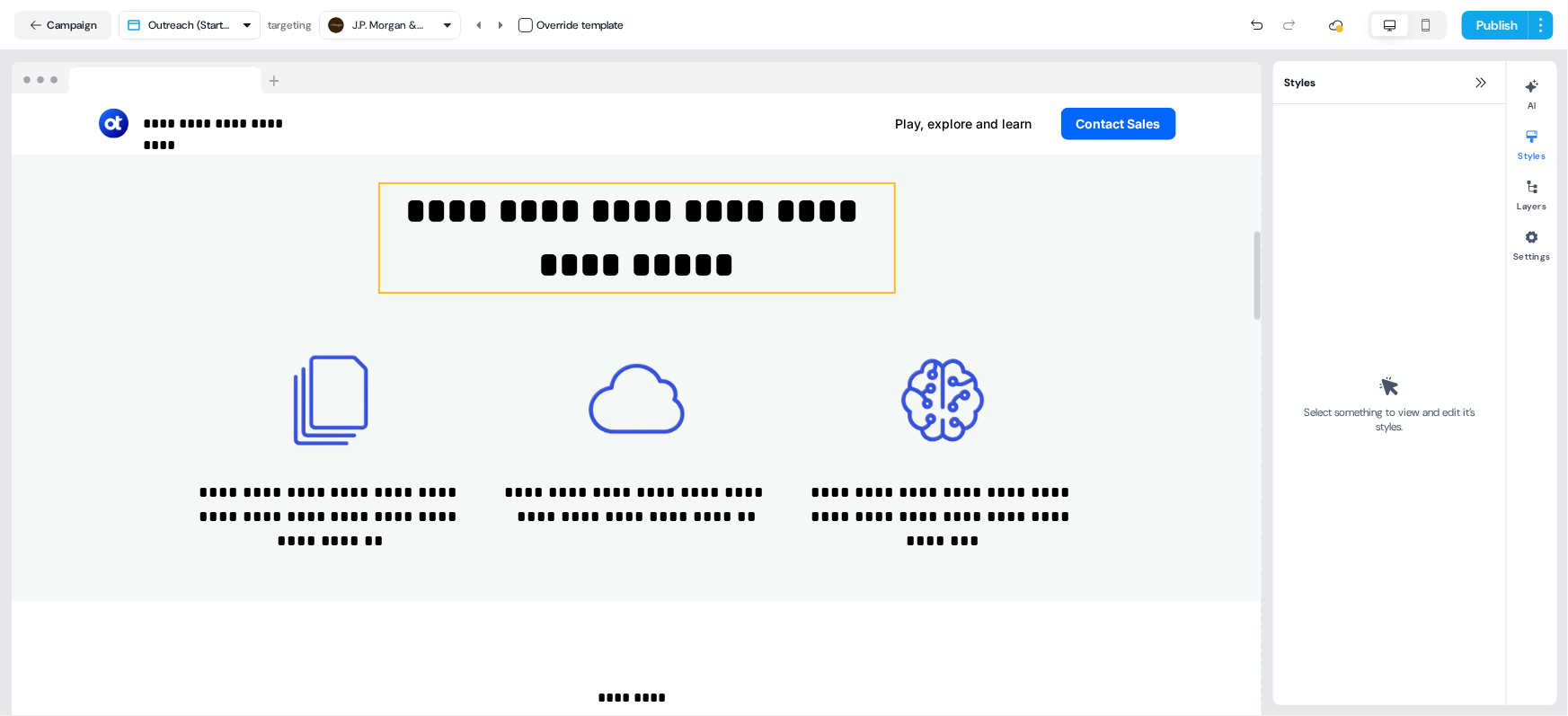 click on "**********" at bounding box center (637, 238) 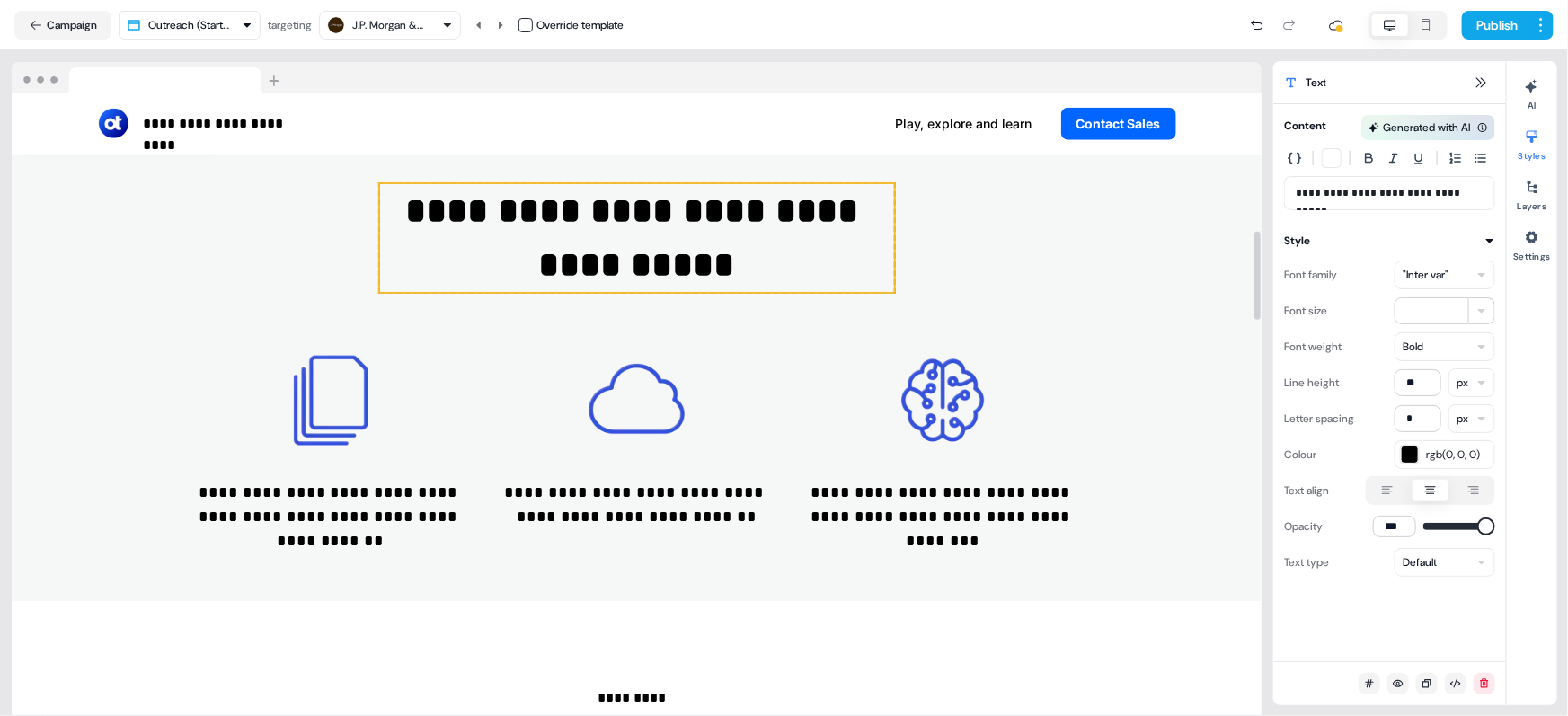 click on ""Inter var"" at bounding box center (1425, 275) 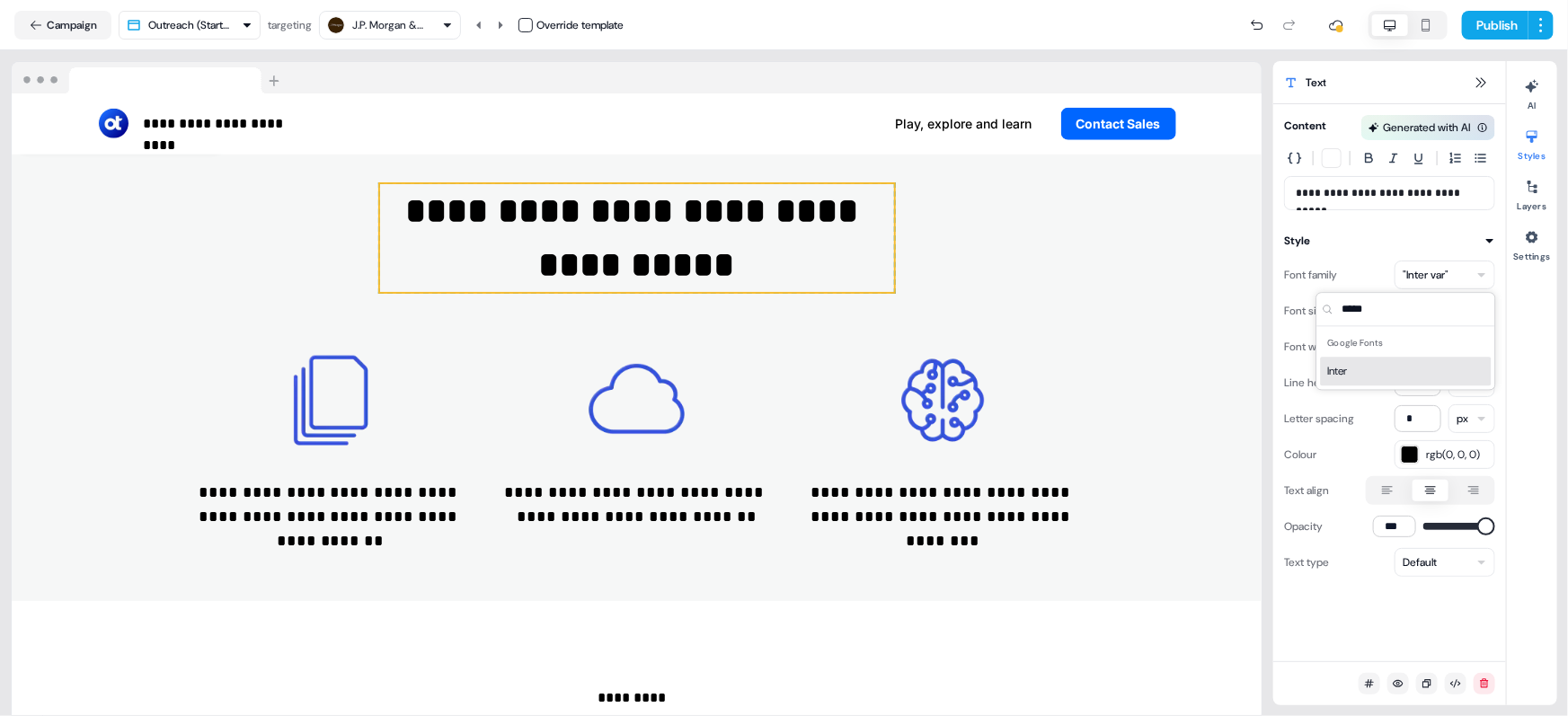 type on "*****" 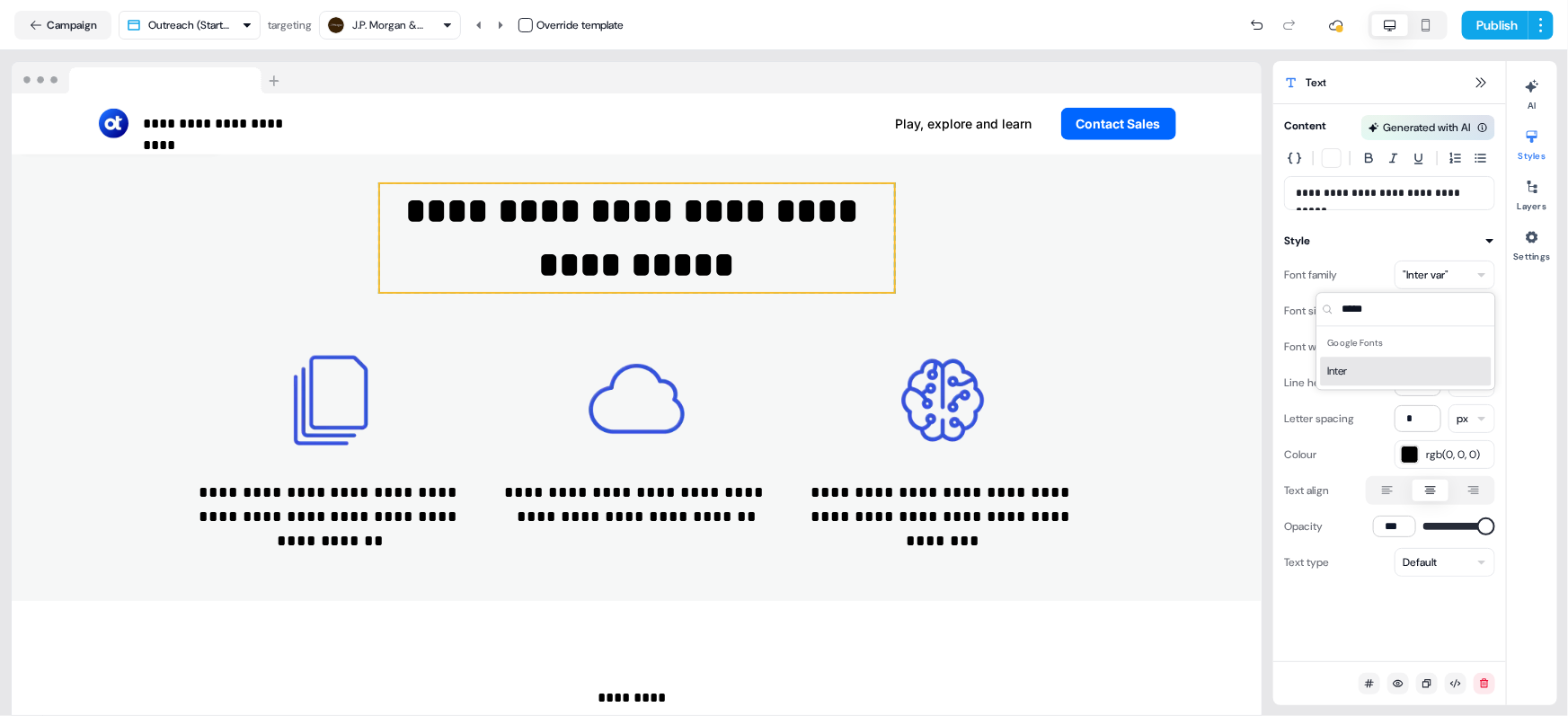 click on "Inter" at bounding box center [1406, 371] 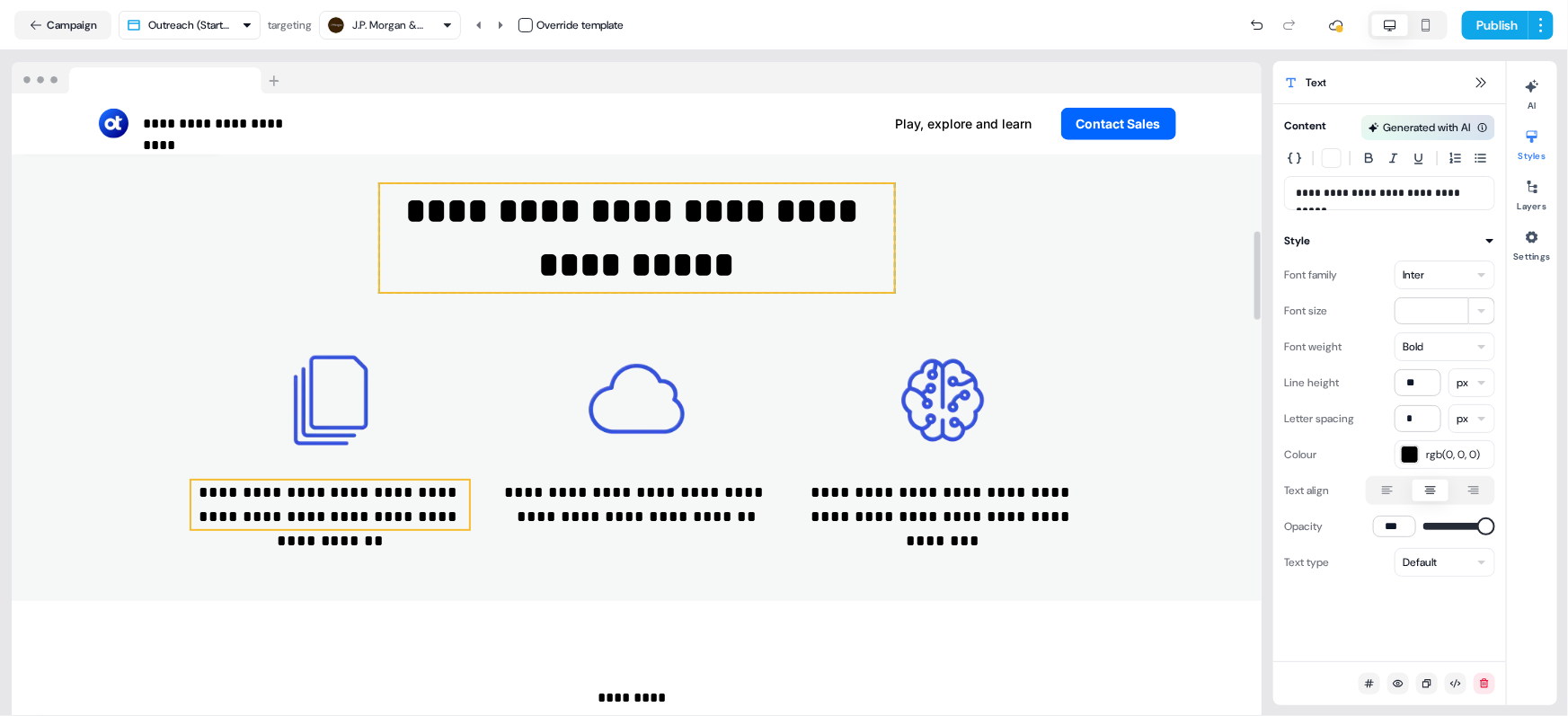 click on "**********" at bounding box center [330, 505] 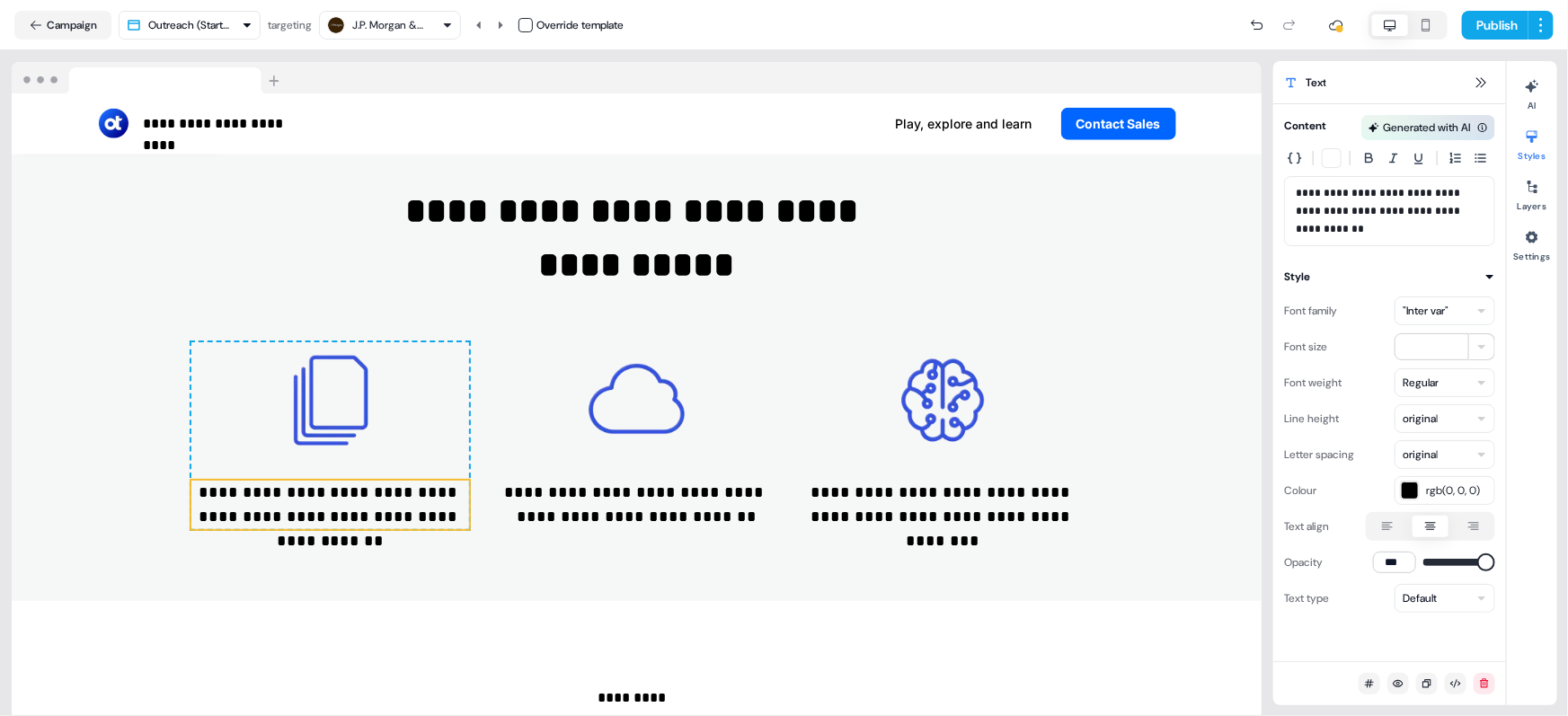 click on ""Inter var"" at bounding box center [1425, 311] 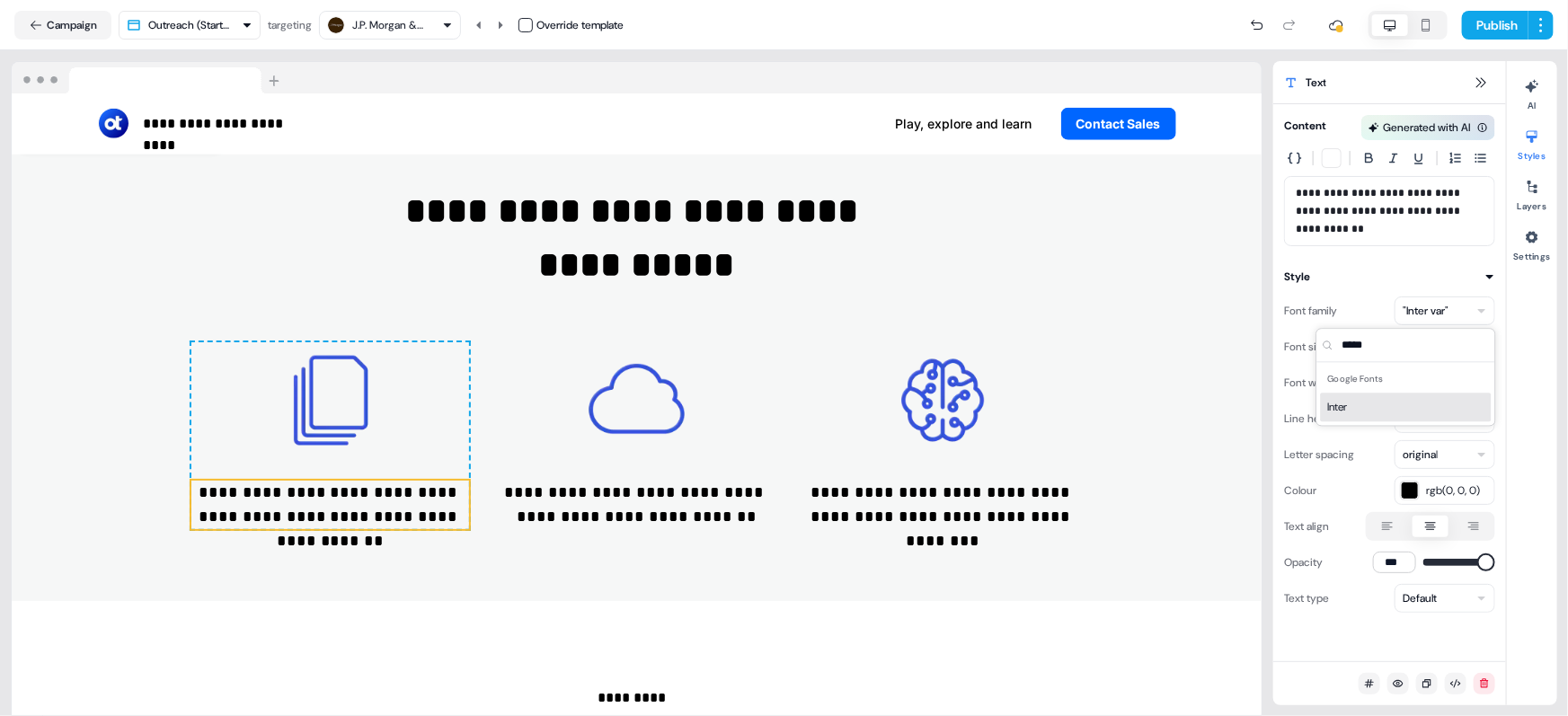 type on "*****" 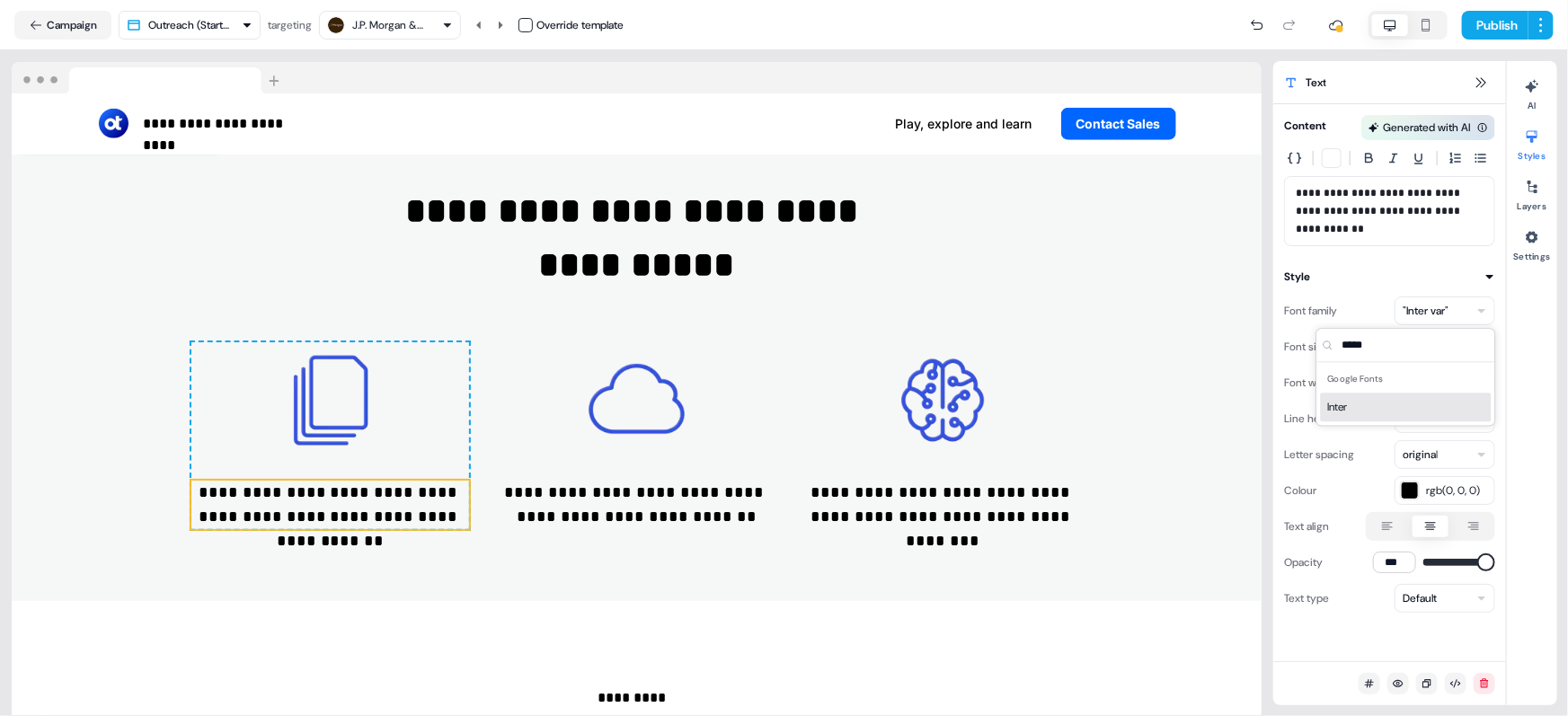 click on "Inter" at bounding box center [1406, 407] 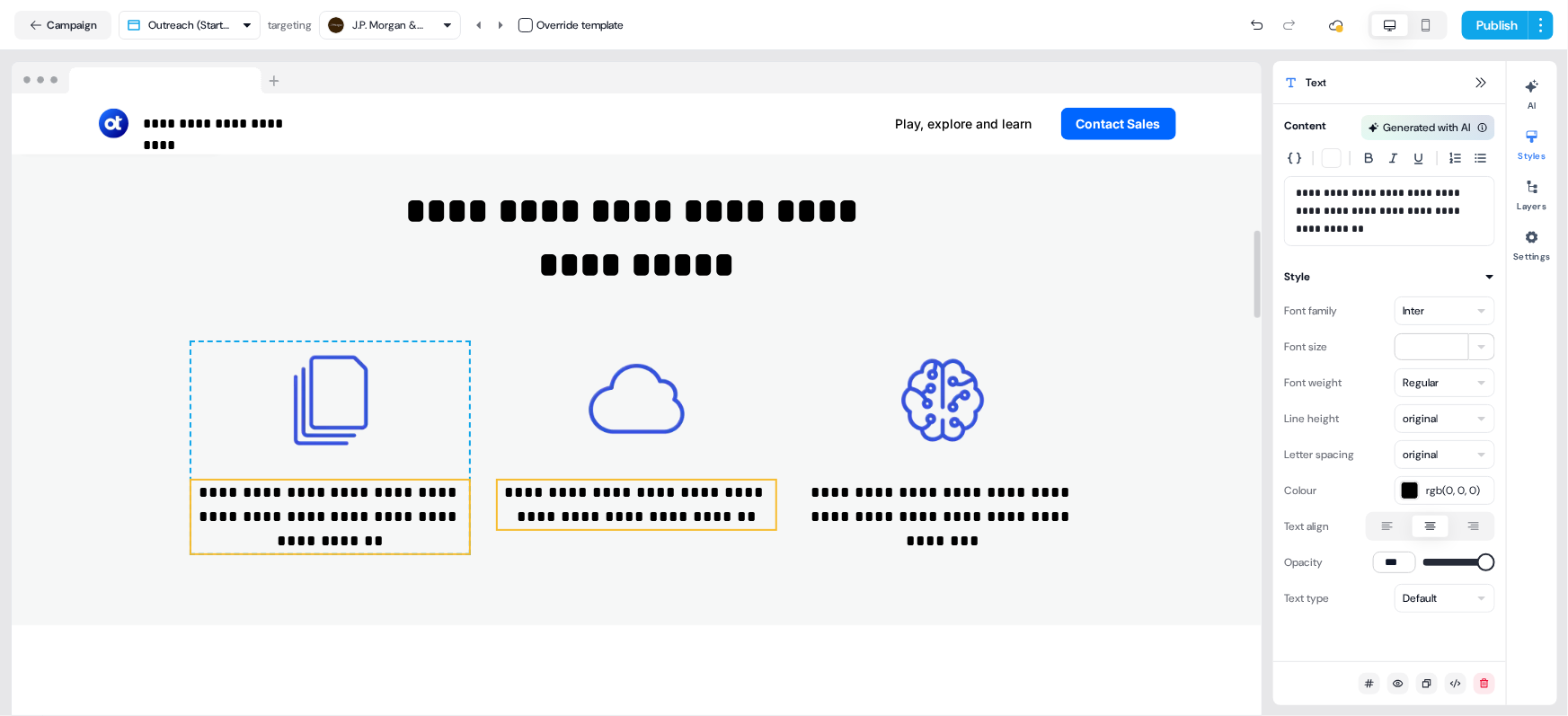 click on "**********" at bounding box center (636, 505) 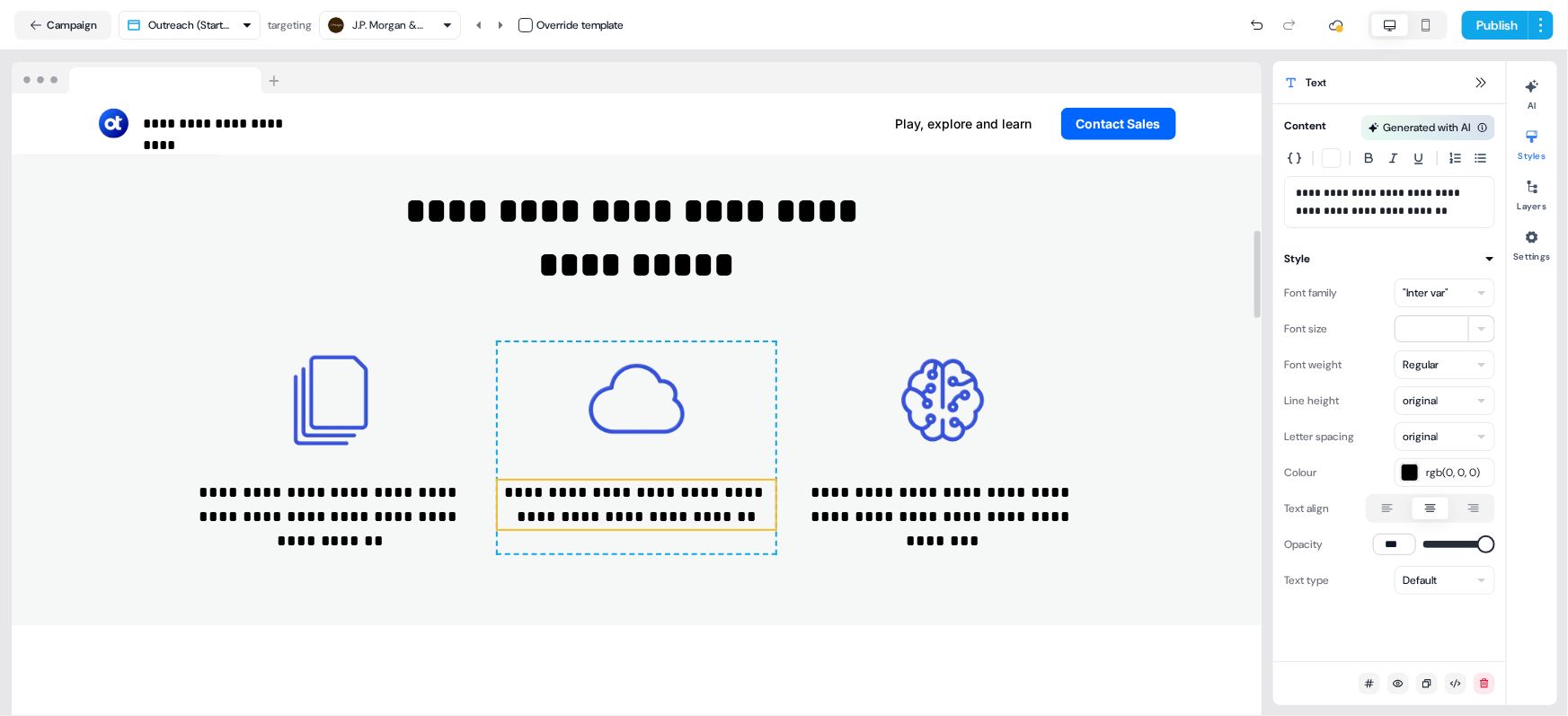 click on ""Inter var"" at bounding box center (1425, 293) 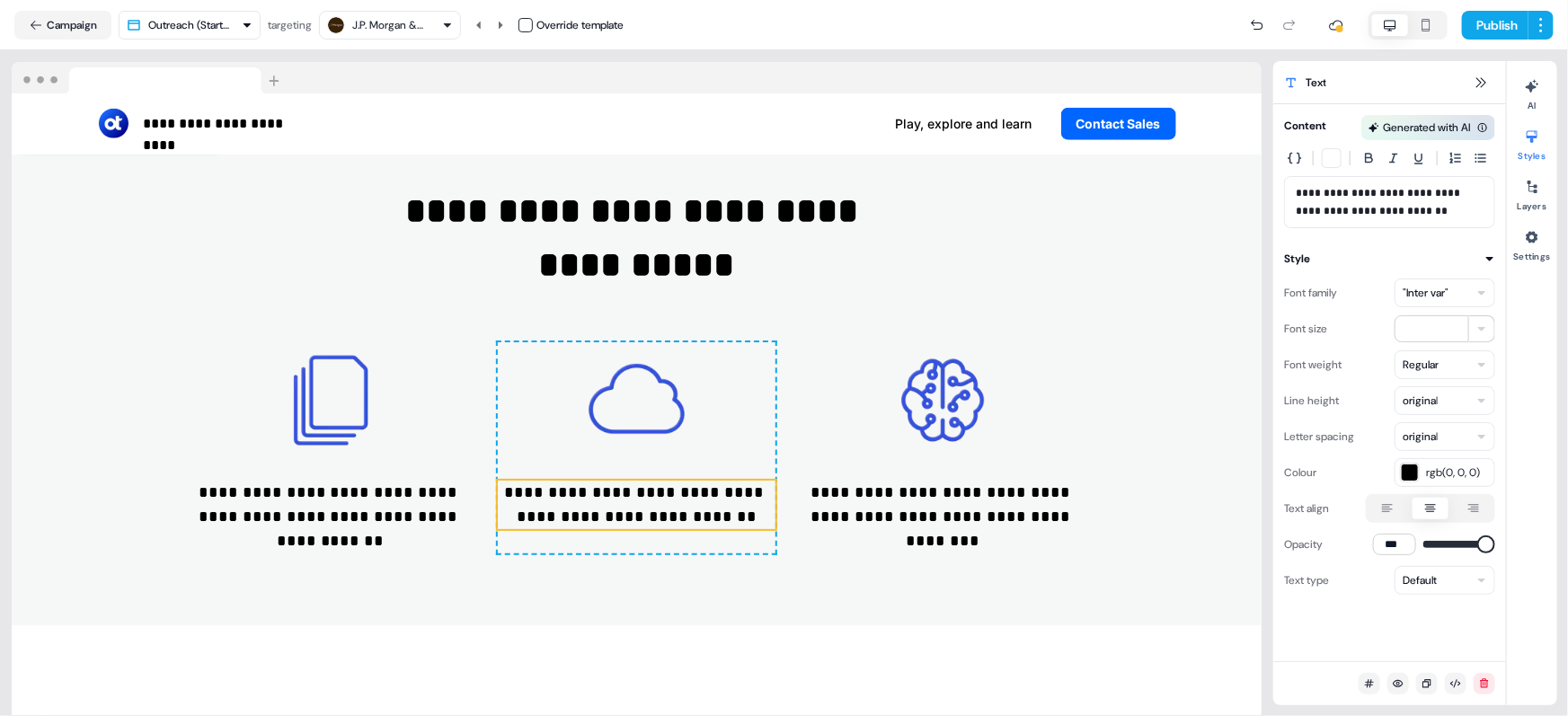 click on ""Inter var"" at bounding box center (1425, 293) 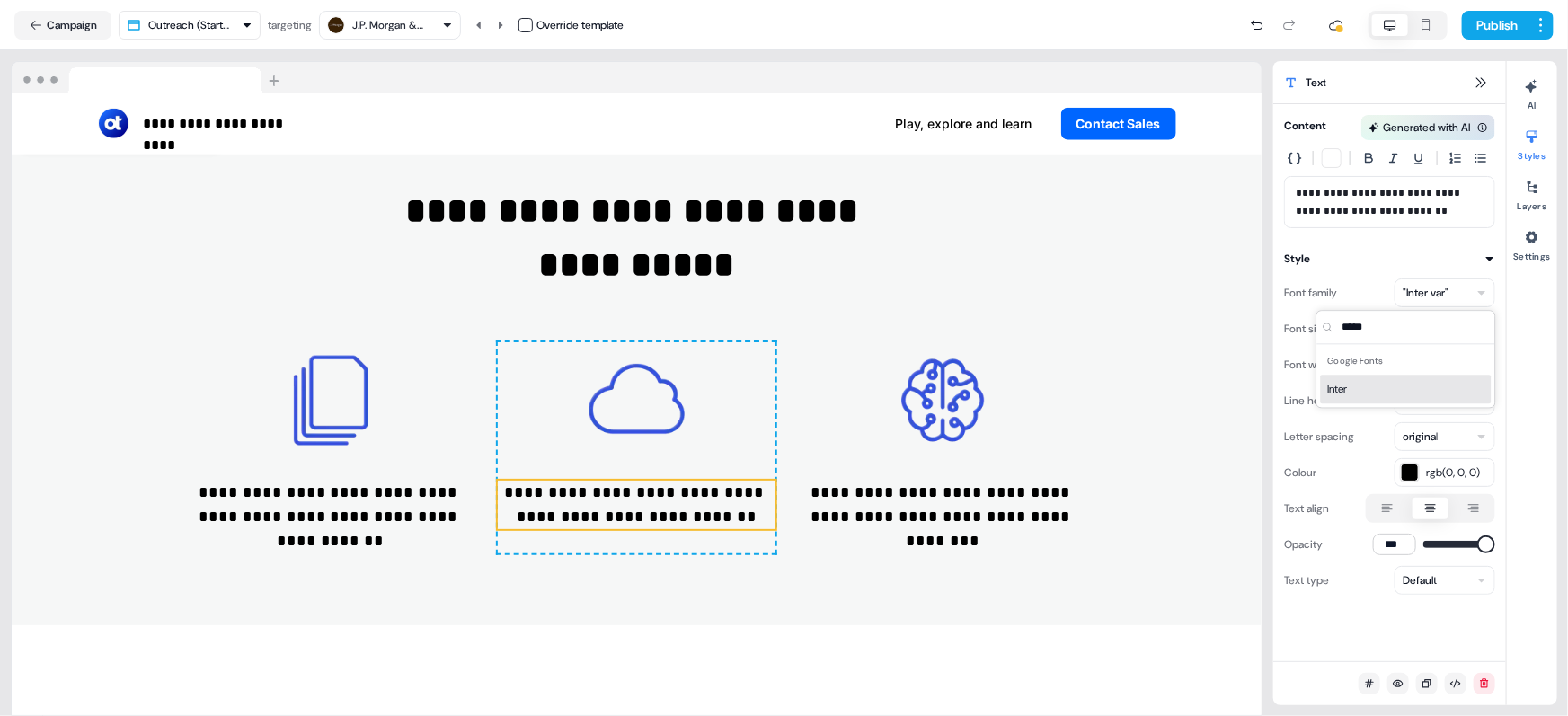 type on "*****" 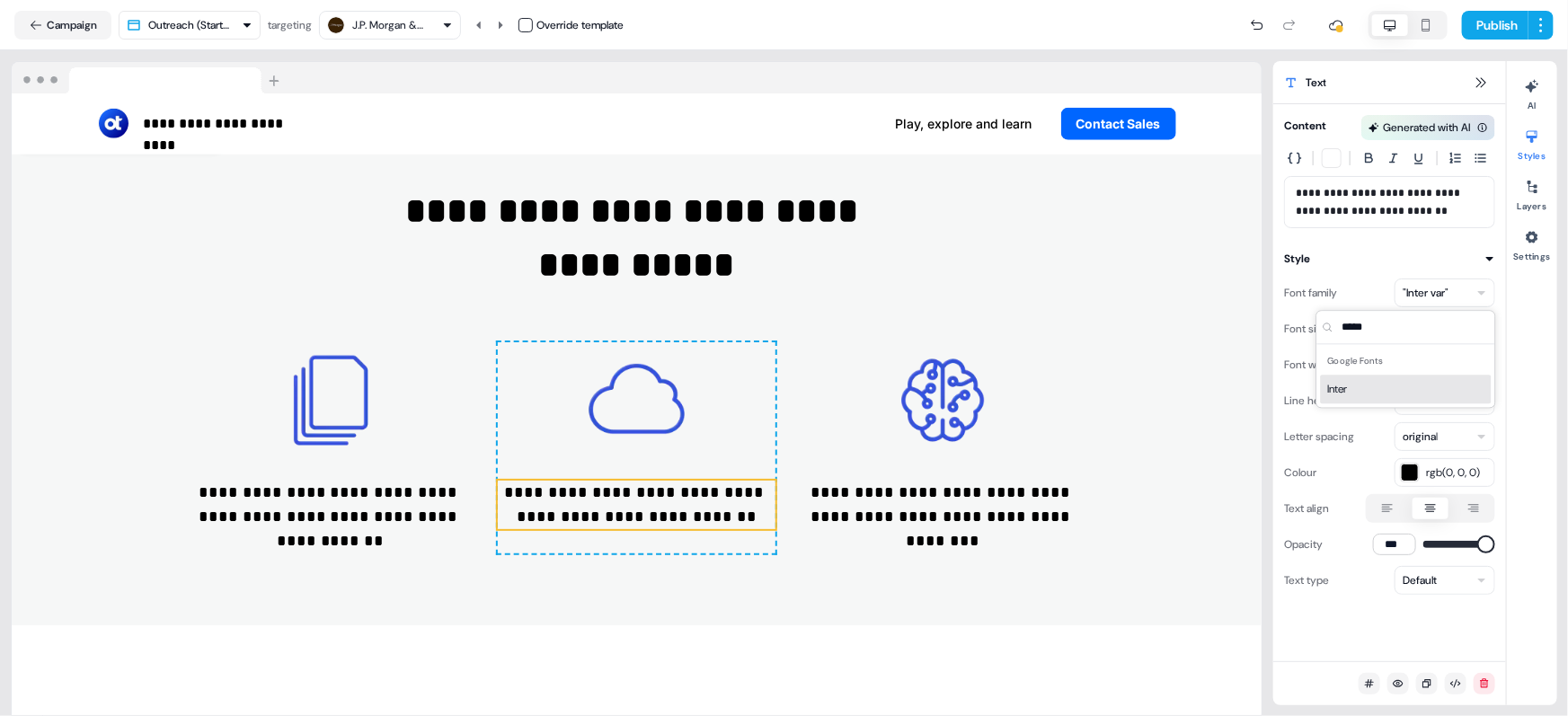 click on "Inter" at bounding box center (1406, 389) 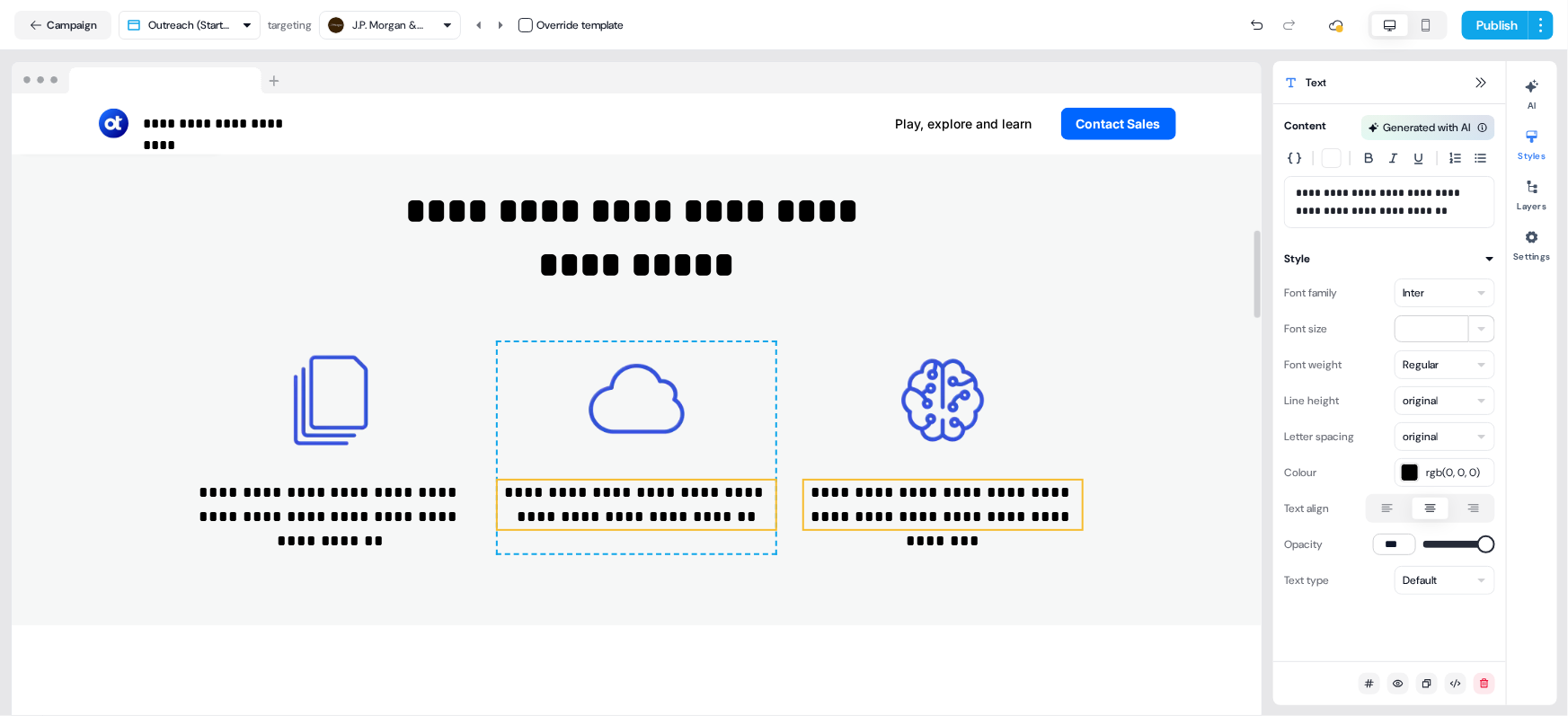 click on "**********" at bounding box center (943, 505) 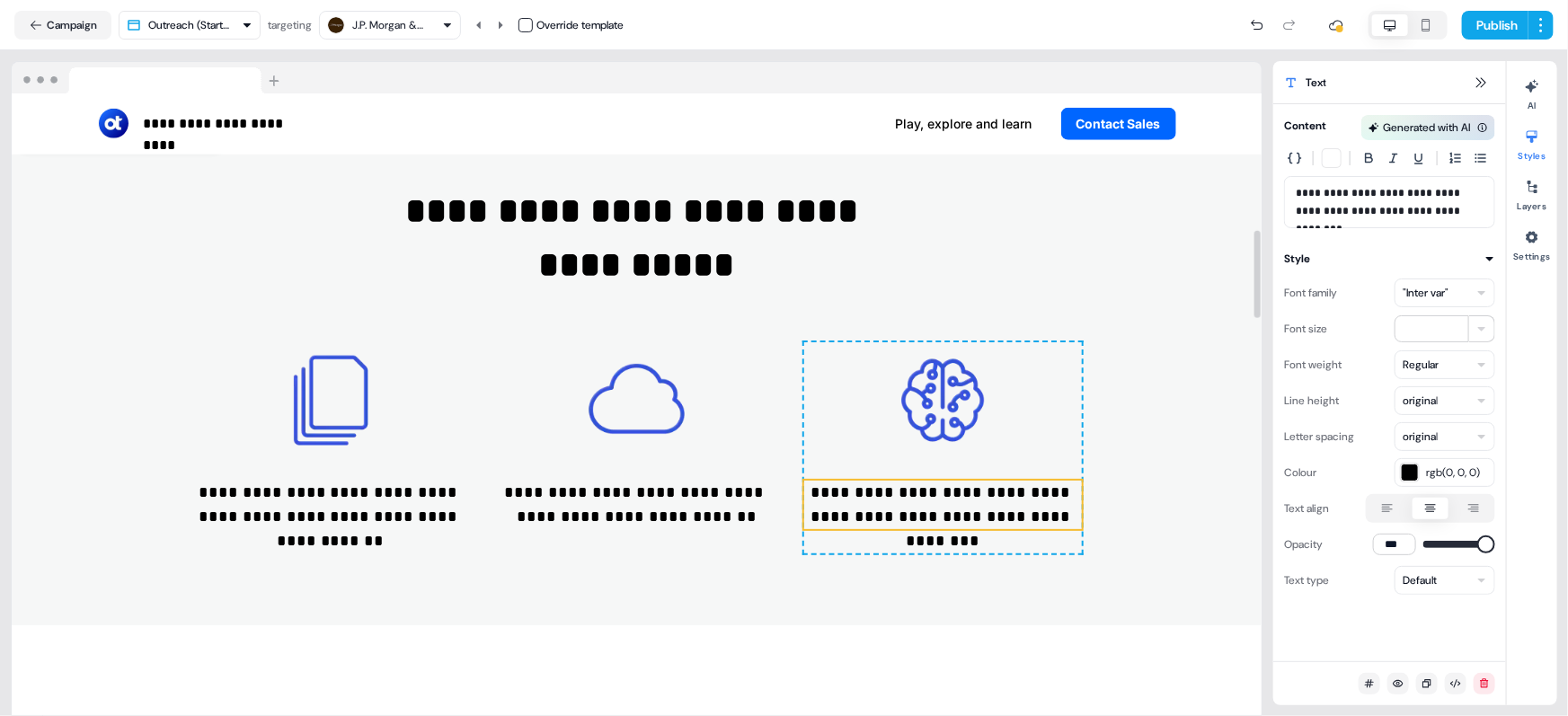 click on ""Inter var"" at bounding box center (1425, 293) 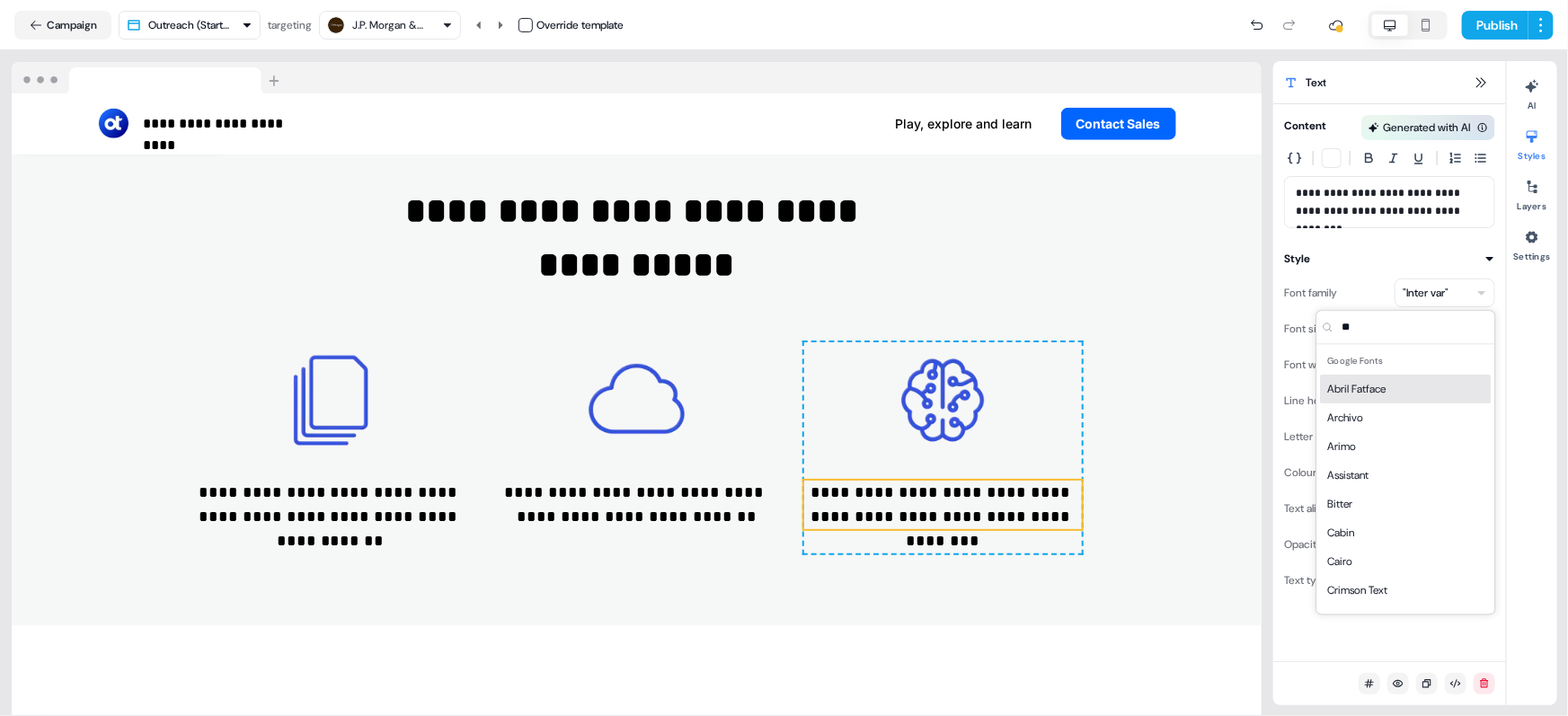 type on "***" 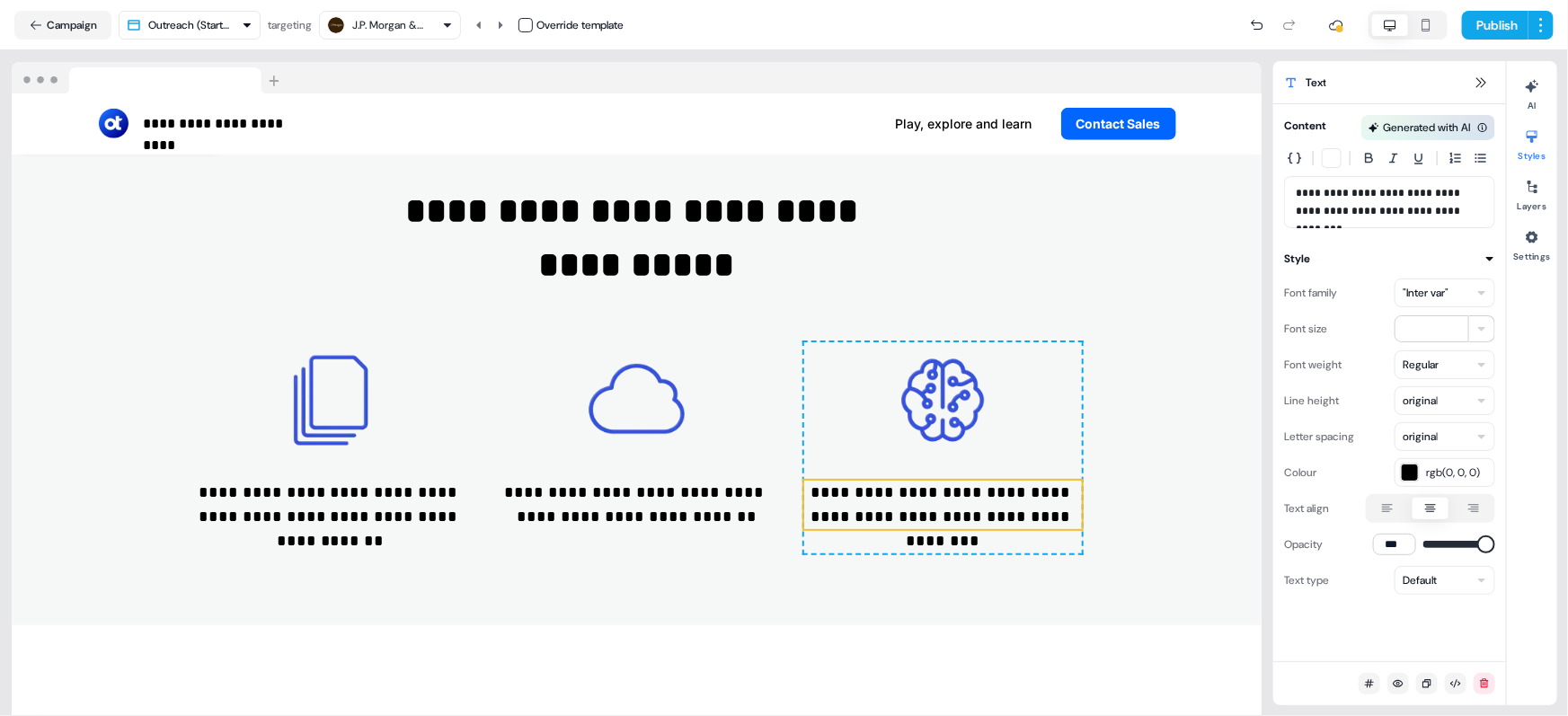 click on ""Inter var"" at bounding box center [1425, 293] 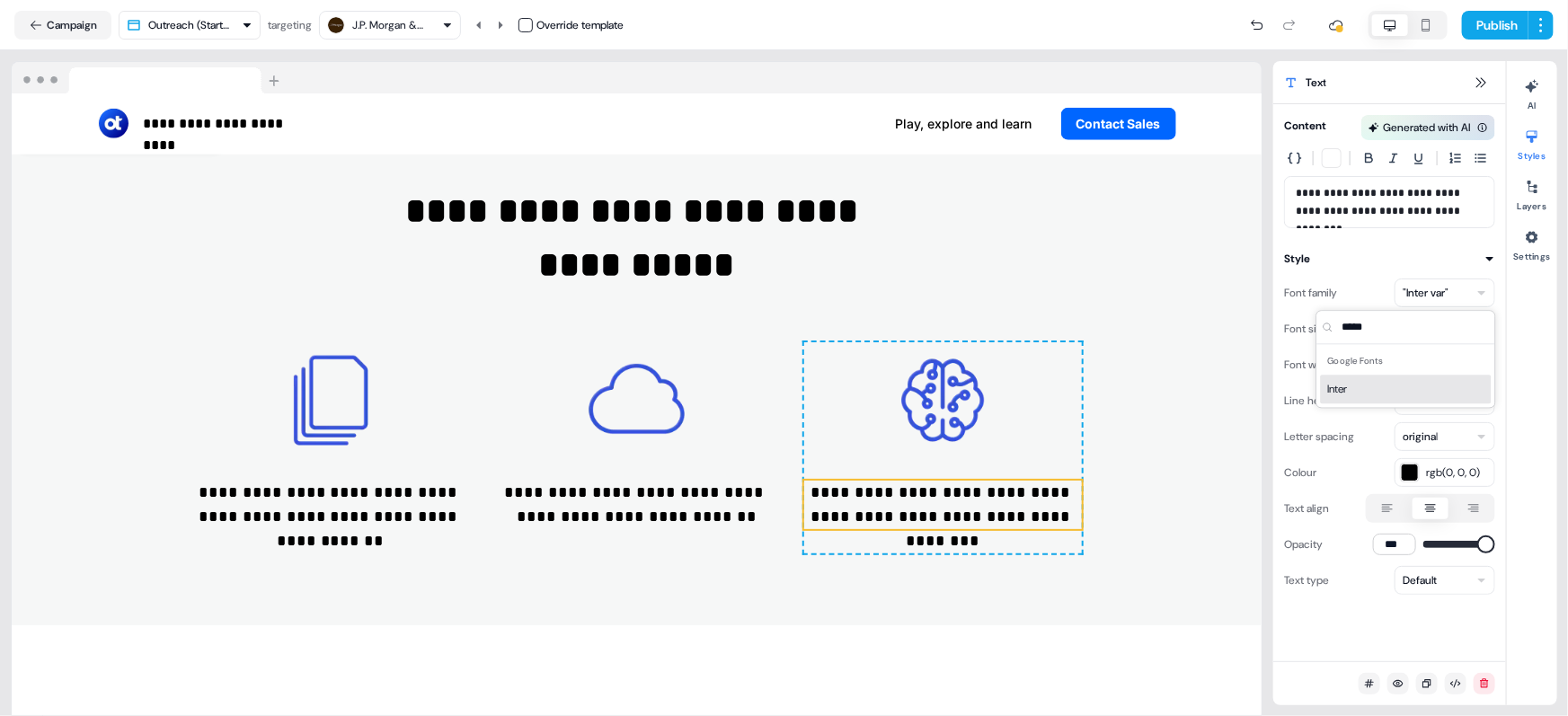 type on "*****" 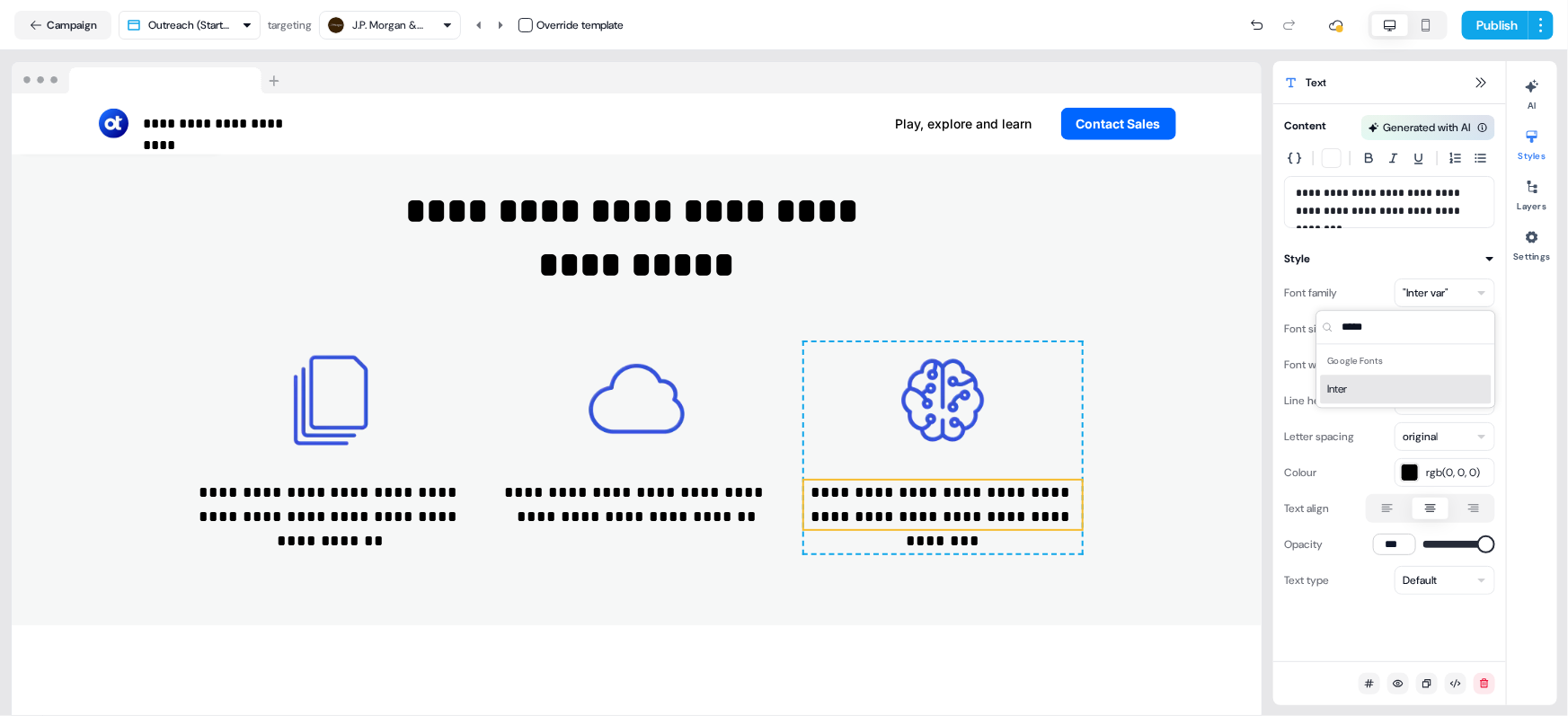 click on "Inter" at bounding box center [1406, 389] 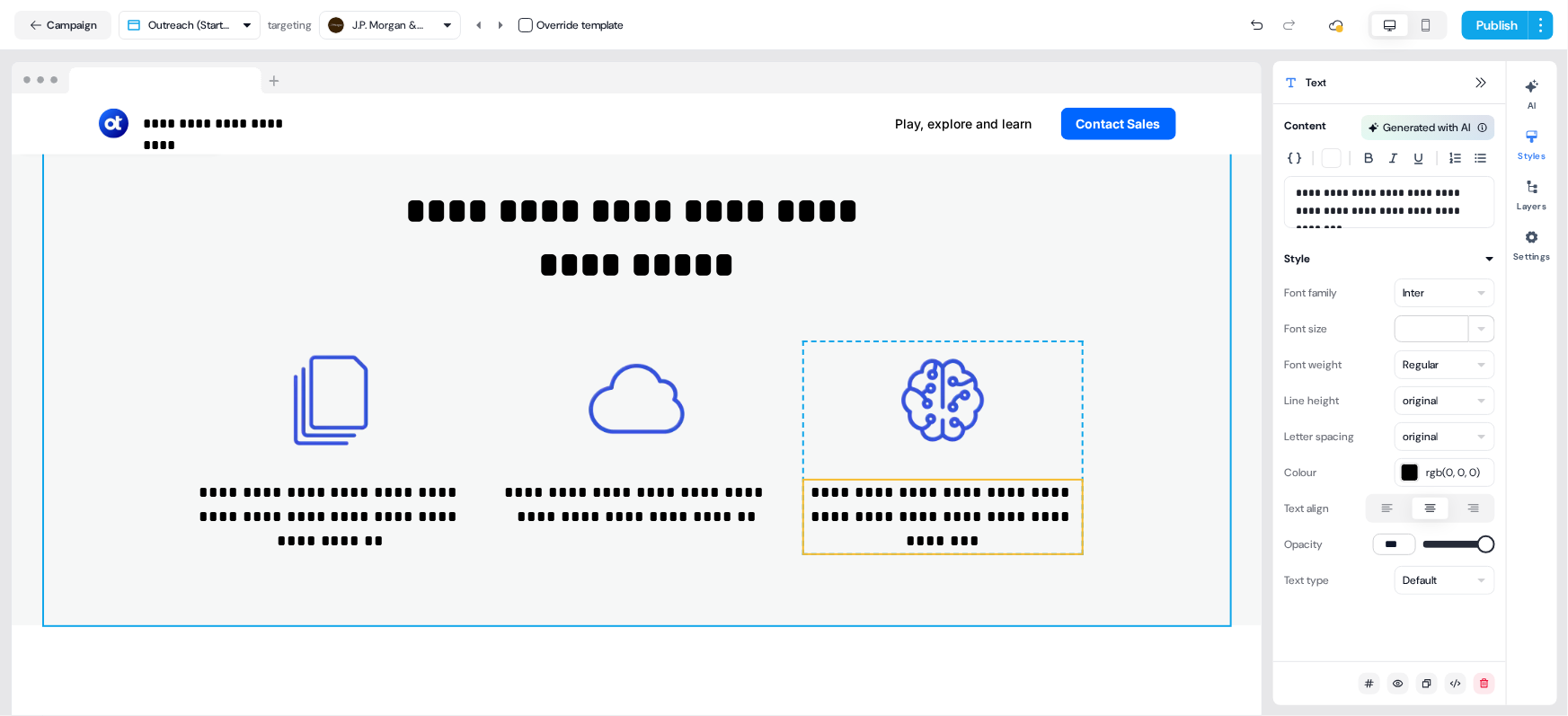click on "**********" at bounding box center [637, 368] 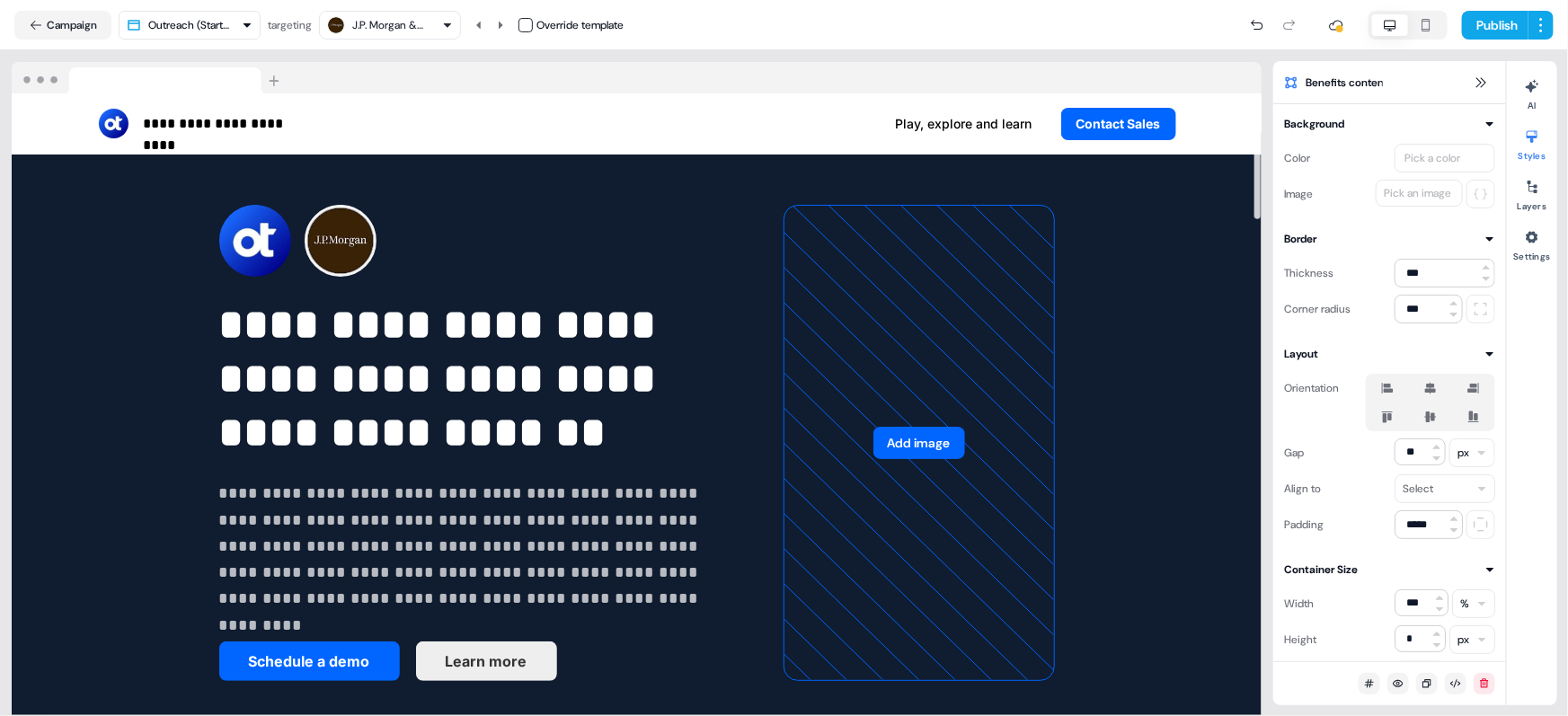 scroll, scrollTop: 0, scrollLeft: 0, axis: both 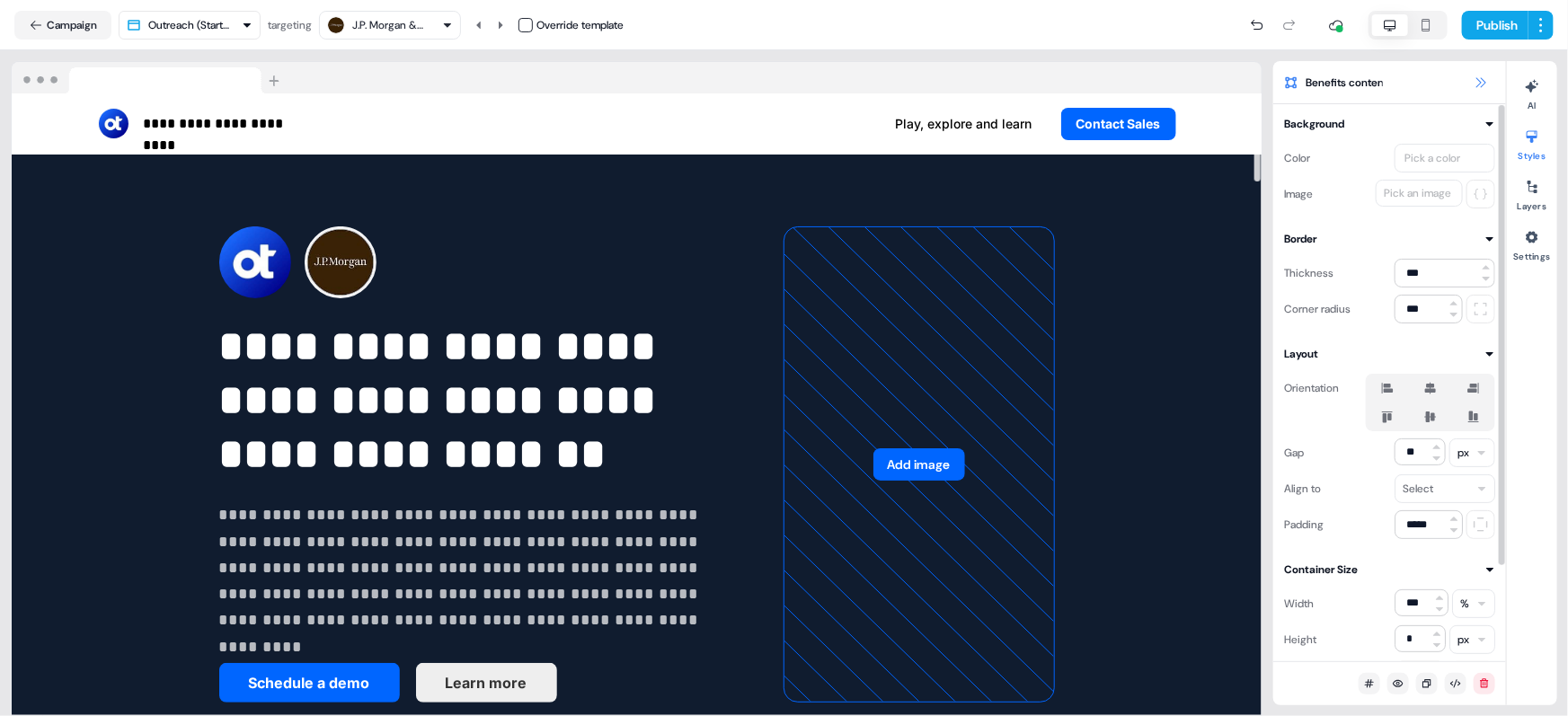 click 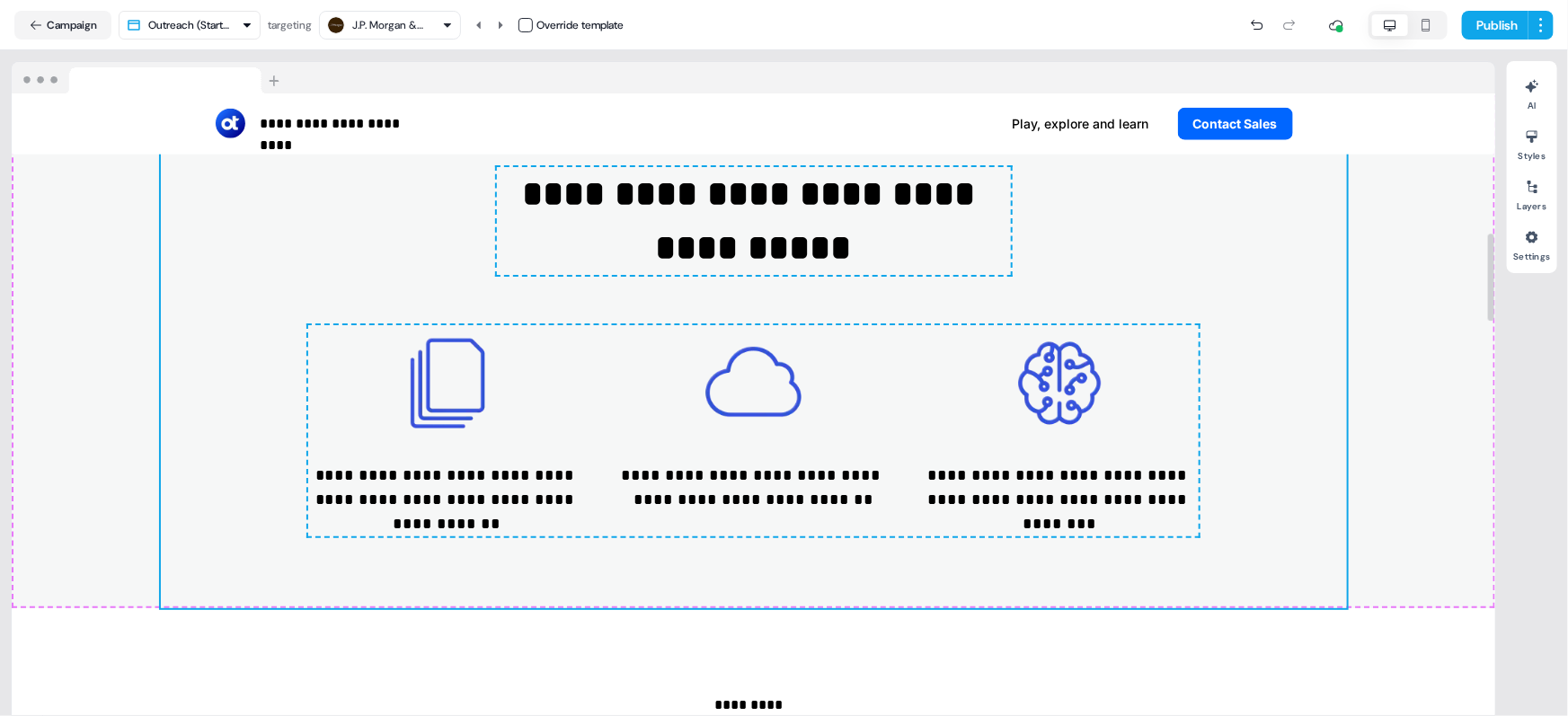 scroll, scrollTop: 994, scrollLeft: 0, axis: vertical 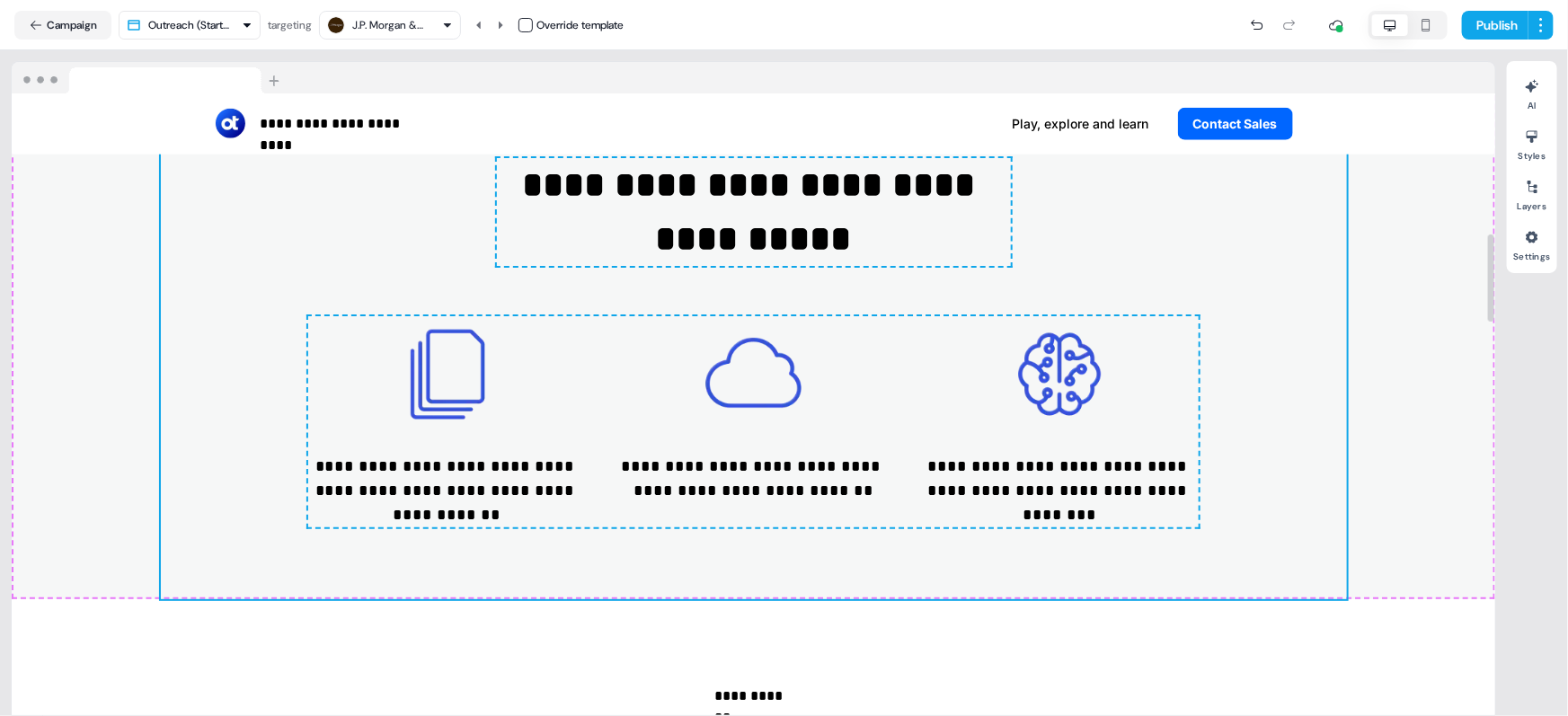 click on "J.P. Morgan & Co." at bounding box center (388, 25) 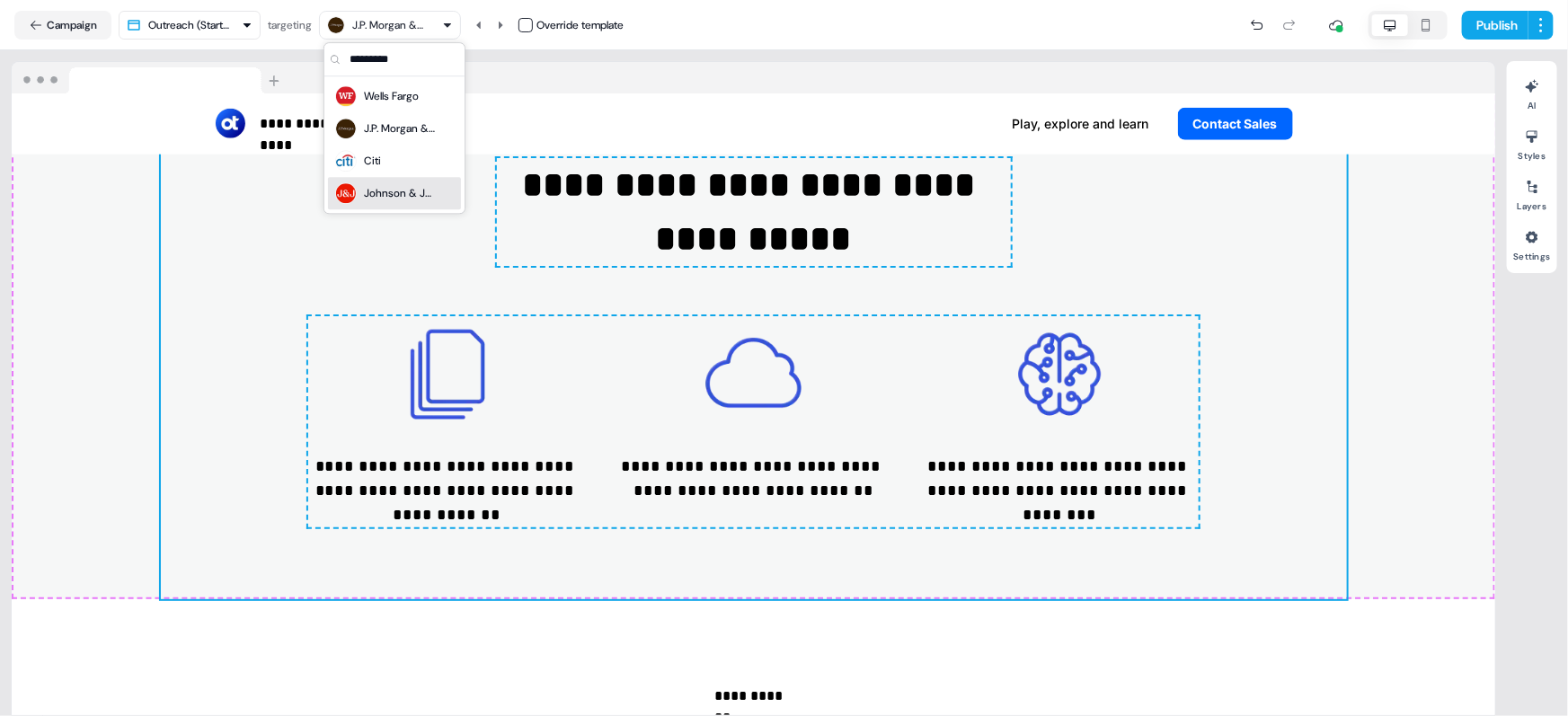 click on "Johnson & Johnson" at bounding box center (400, 193) 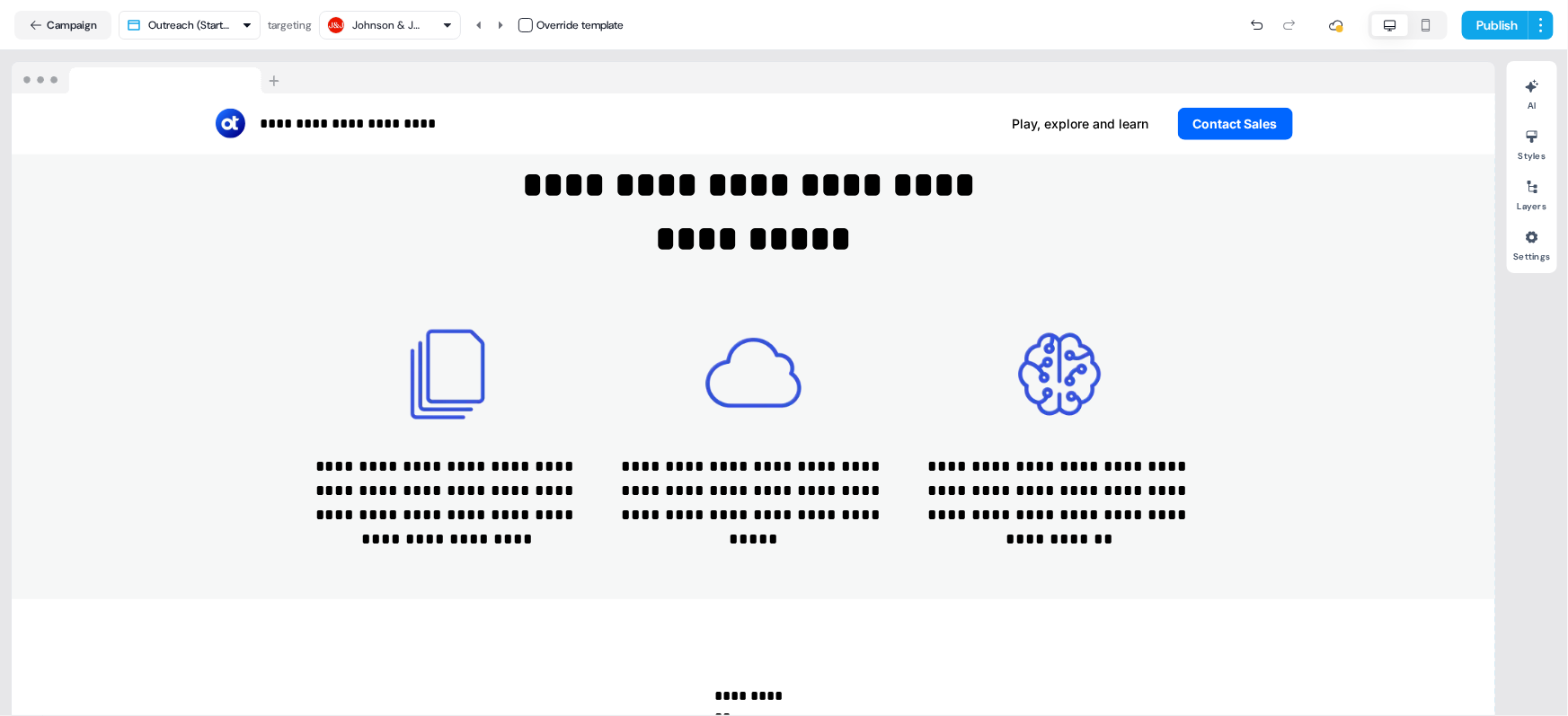 click on "Johnson & Johnson" at bounding box center (388, 25) 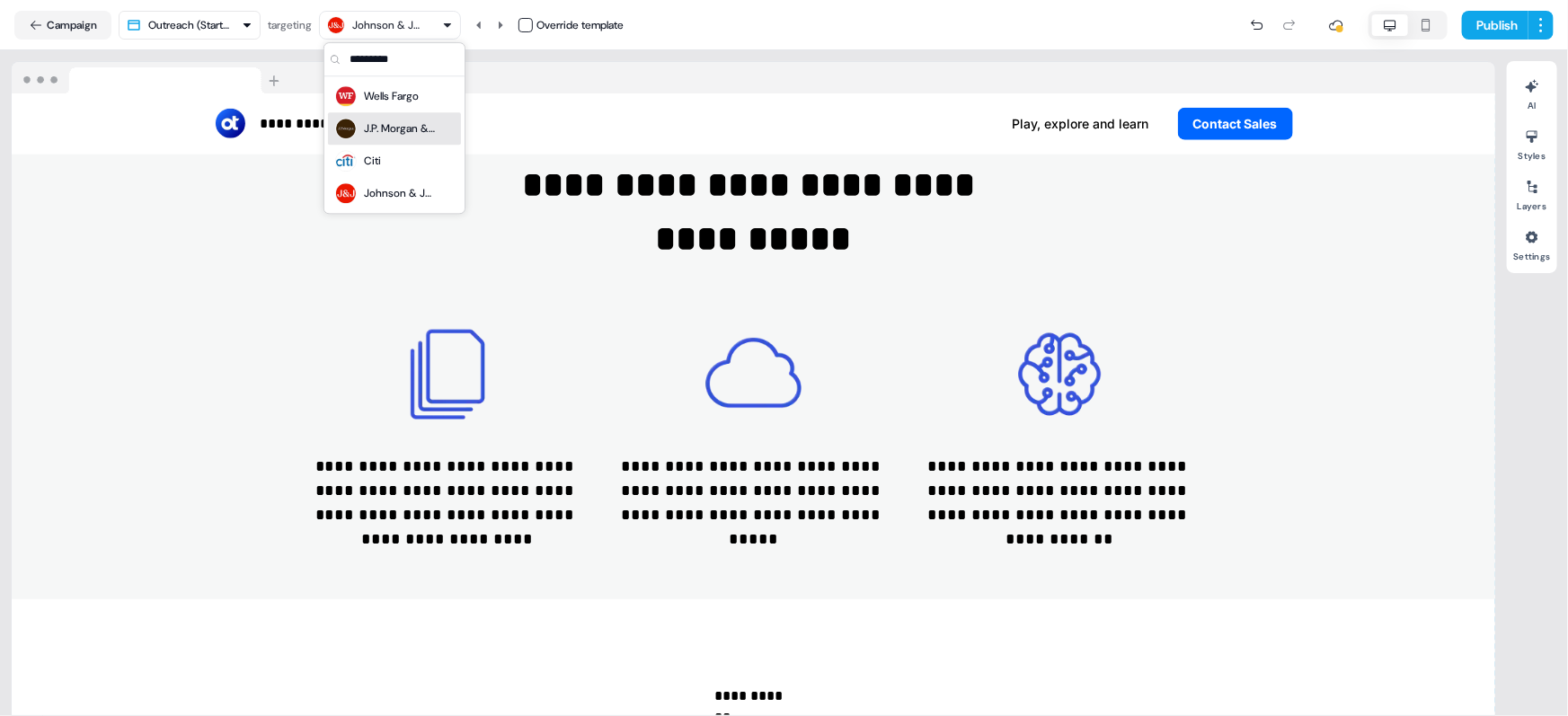 click on "J.P. Morgan & Co." at bounding box center (400, 128) 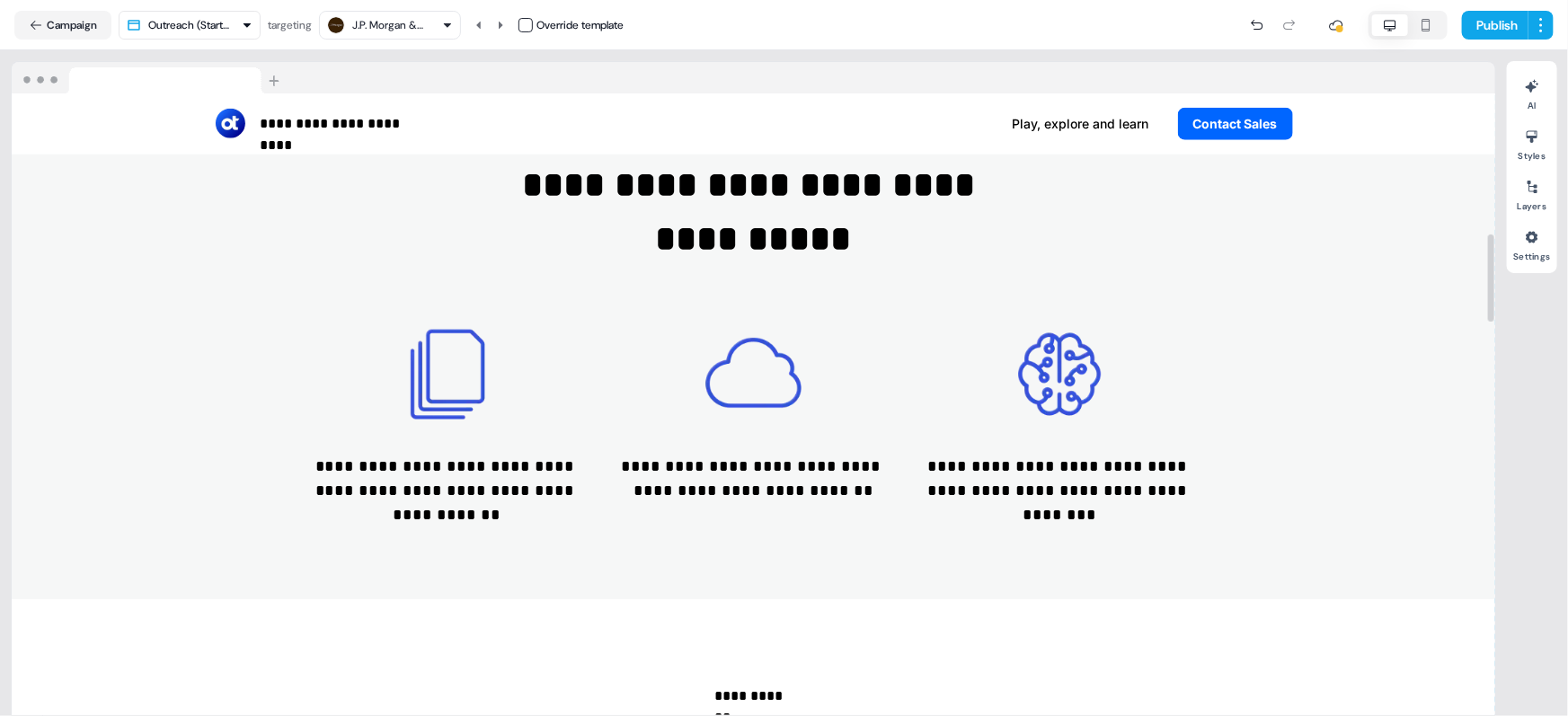 click on "J.P. Morgan & Co." at bounding box center (388, 25) 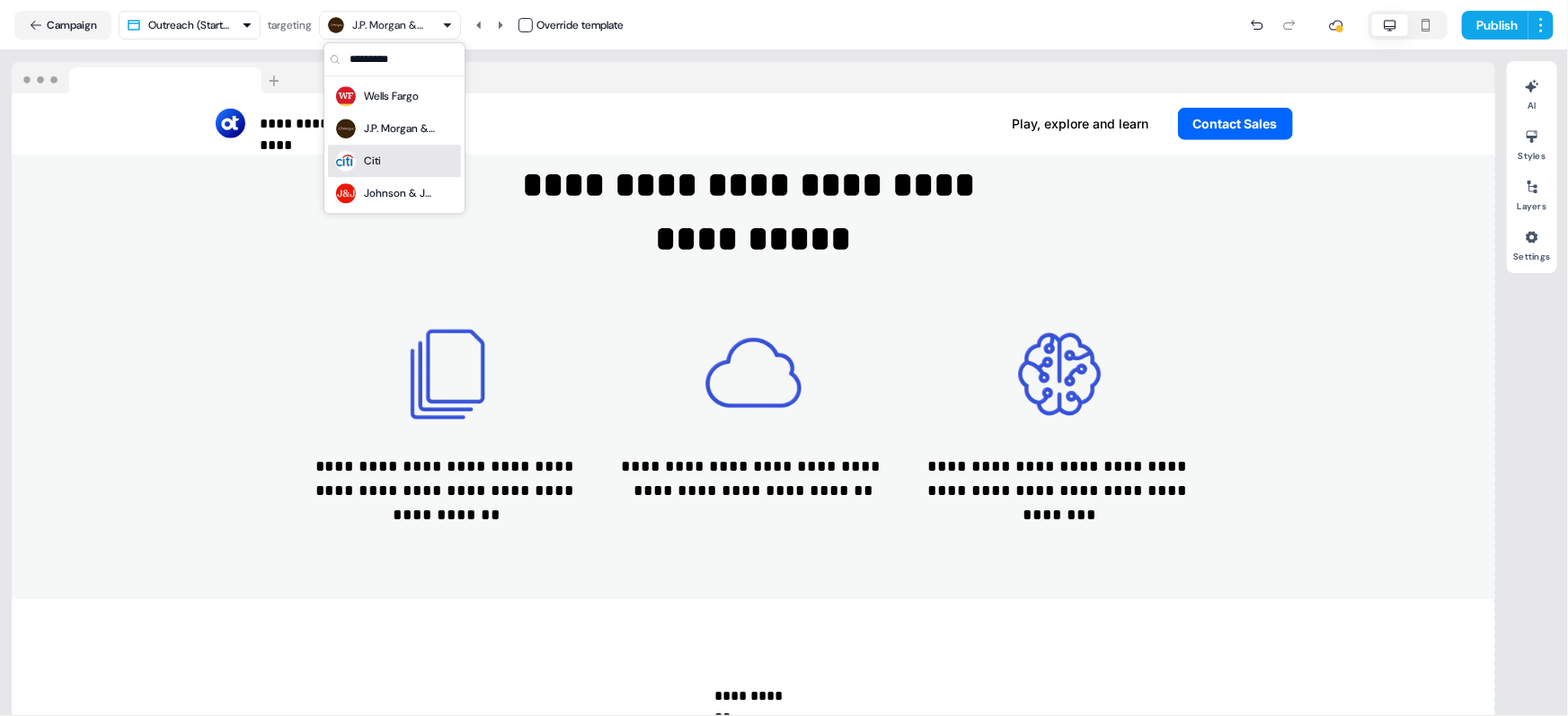 click on "Citi" at bounding box center [394, 161] 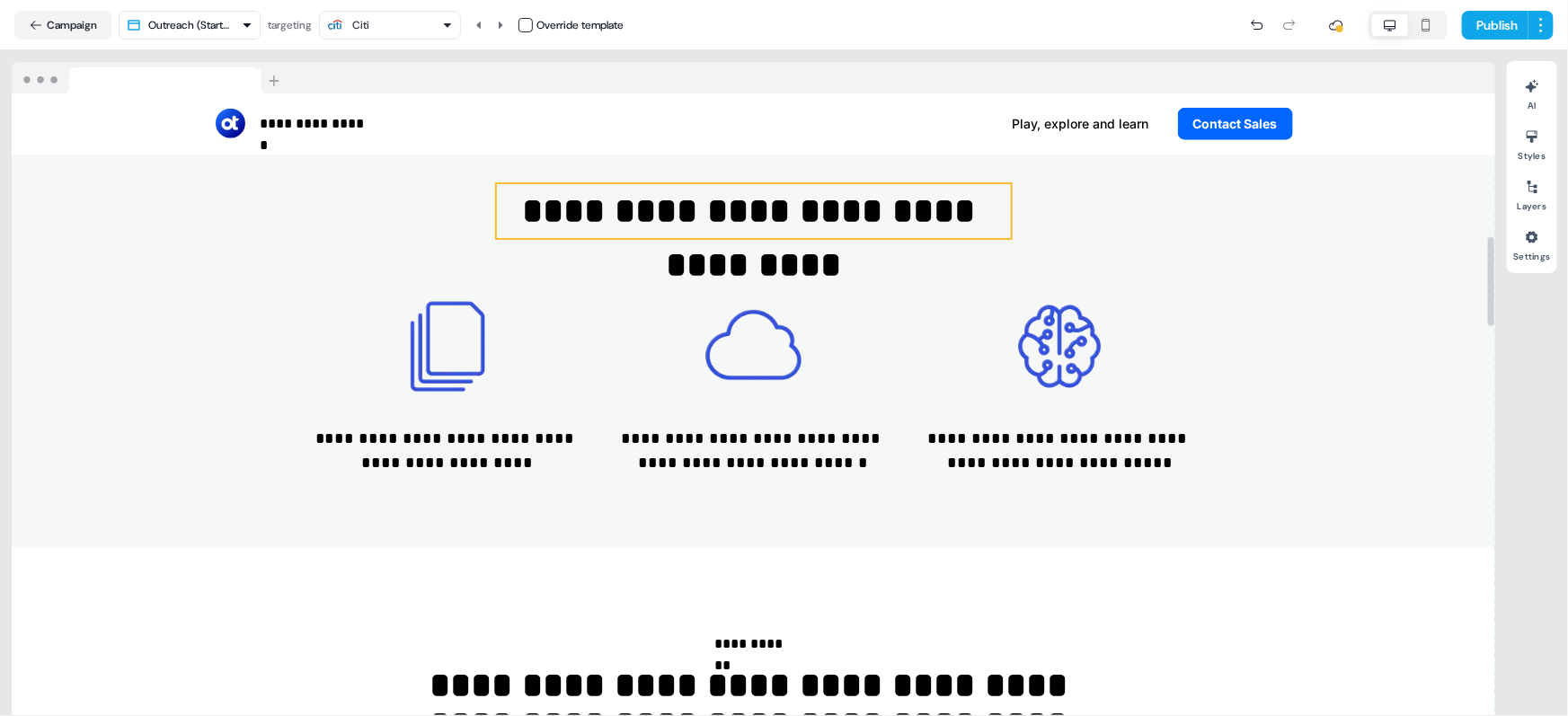 click on "**********" at bounding box center (754, 211) 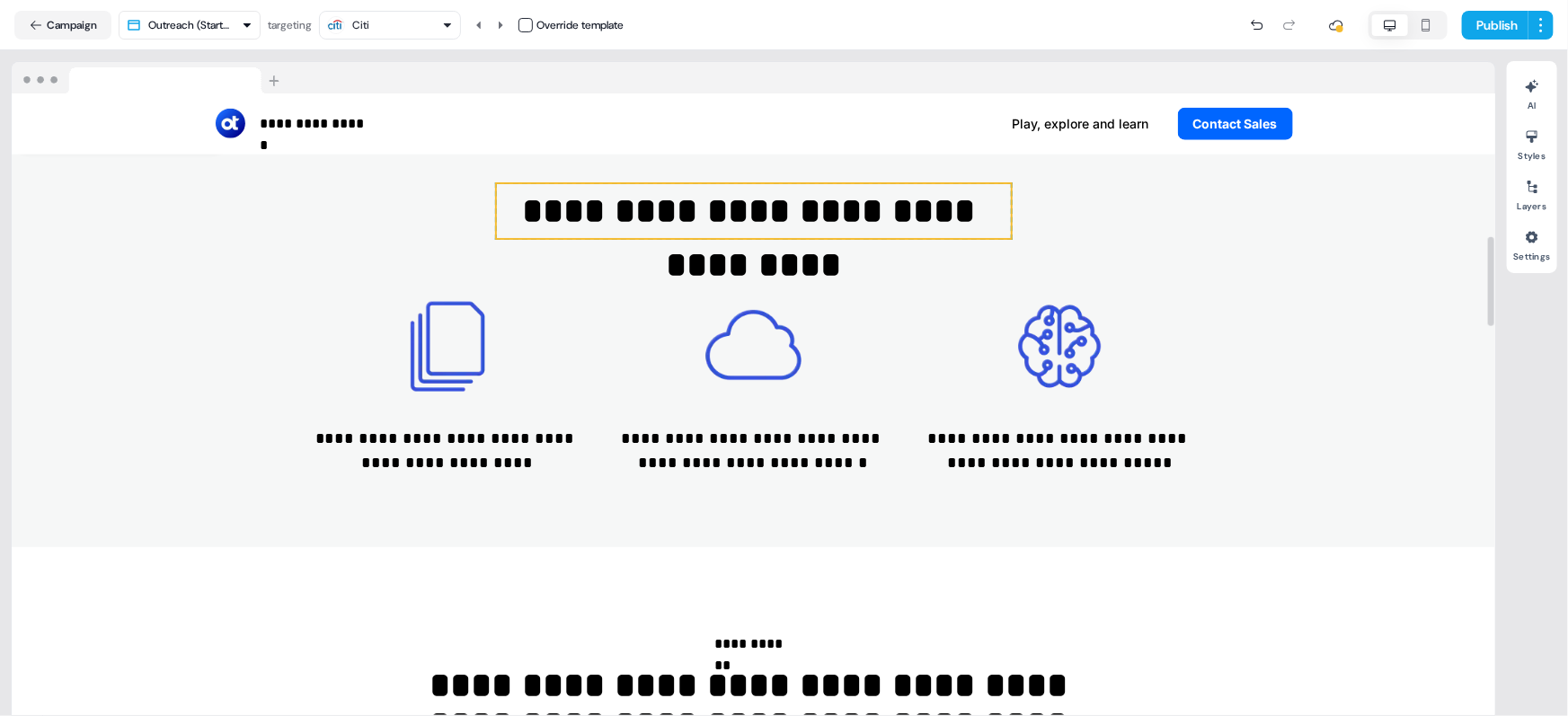 click on "**********" at bounding box center [754, 211] 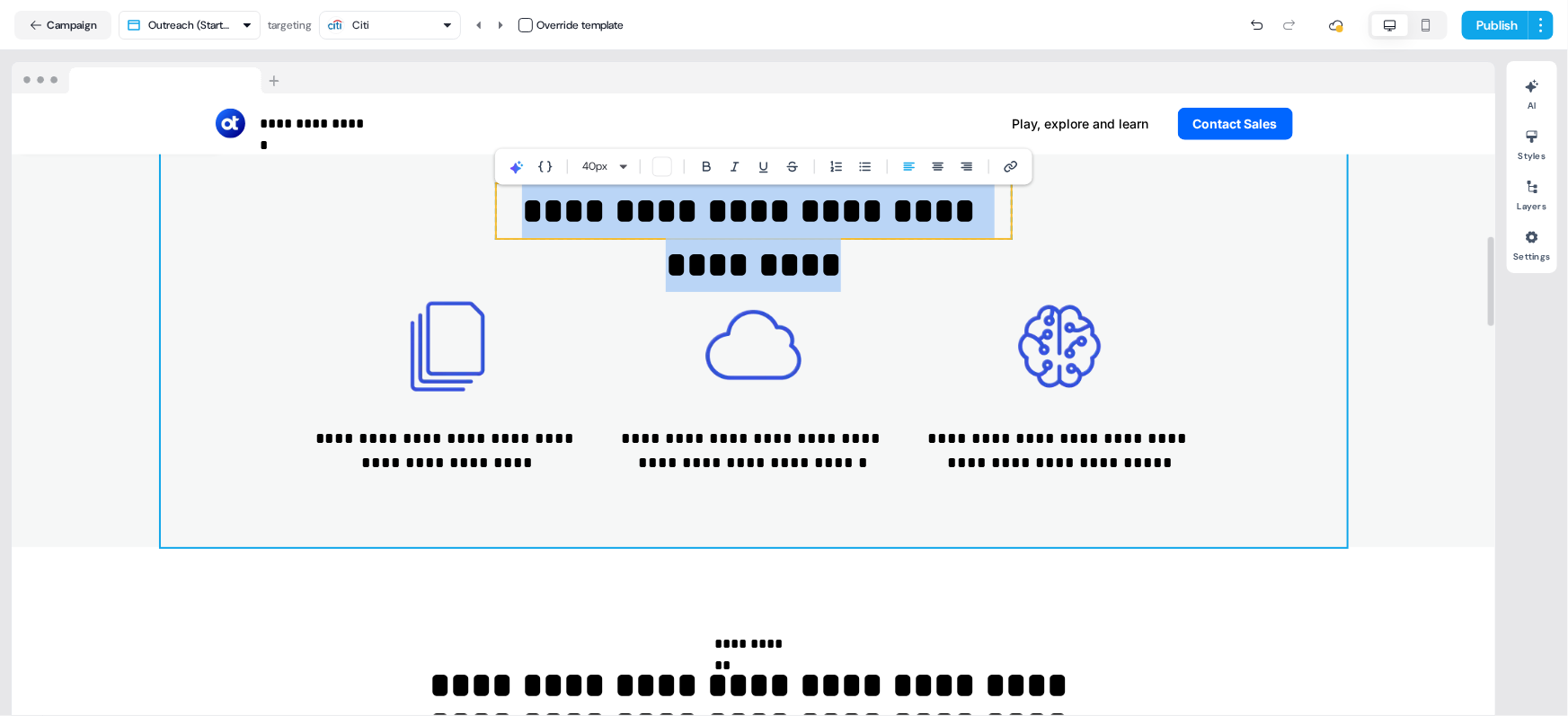 click on "**********" at bounding box center (754, 330) 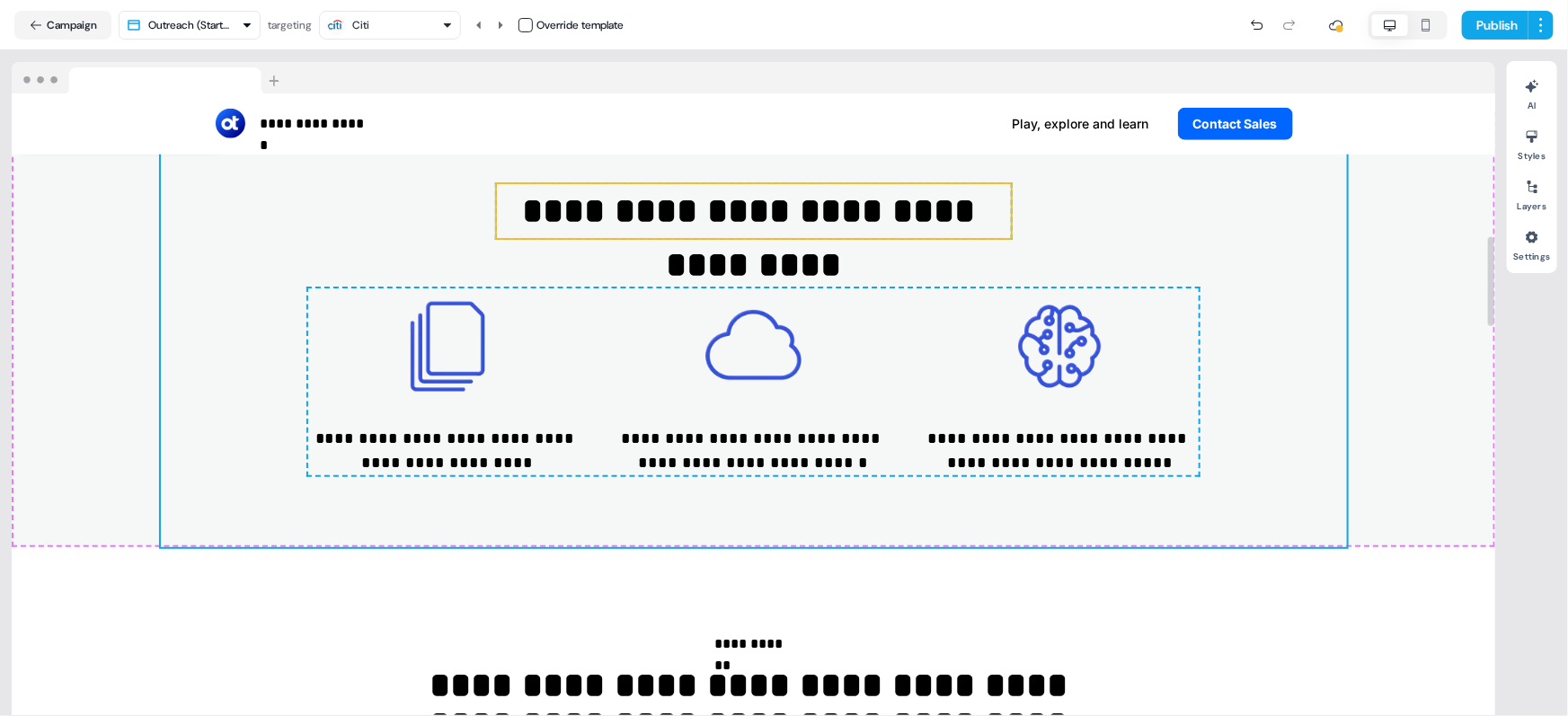 click on "**********" at bounding box center (754, 211) 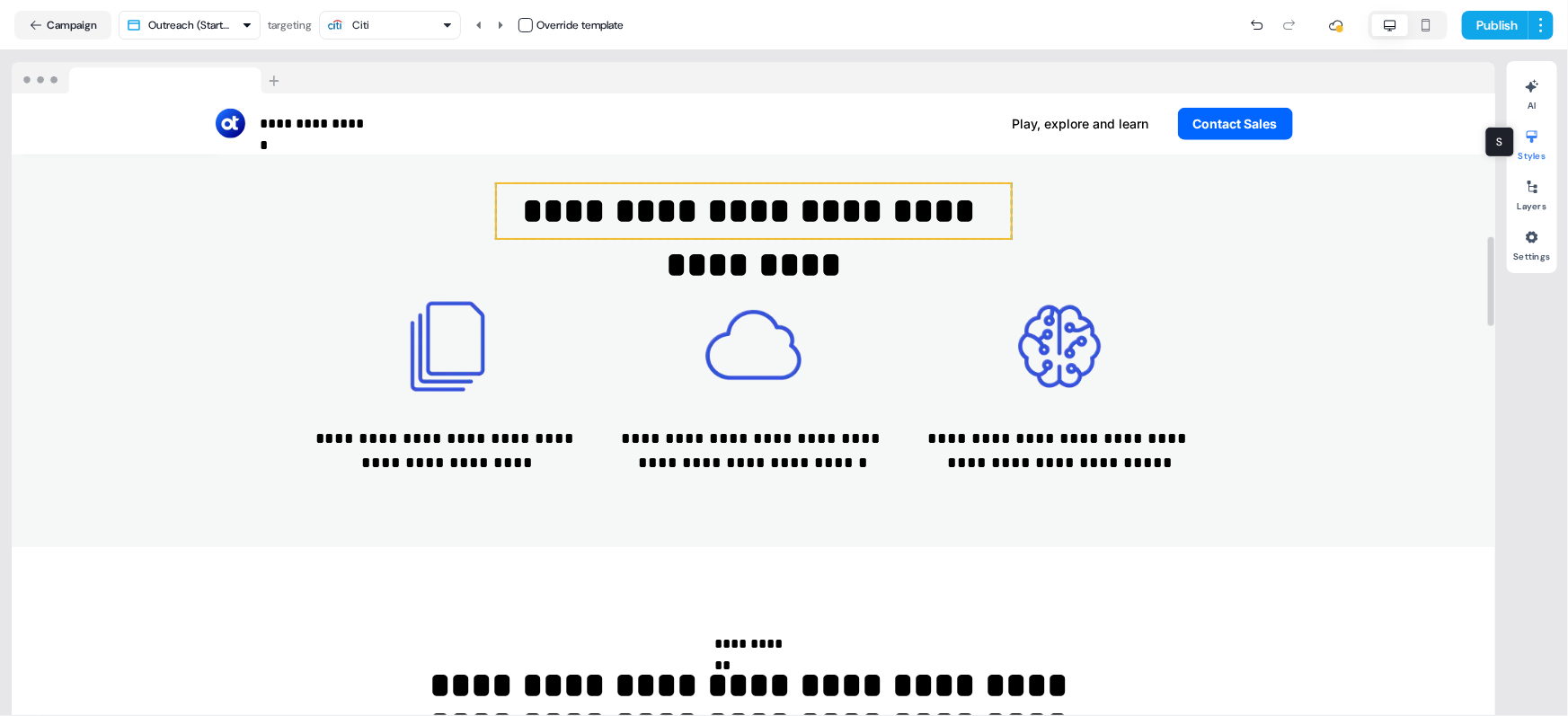 click on "Styles" at bounding box center (1532, 142) 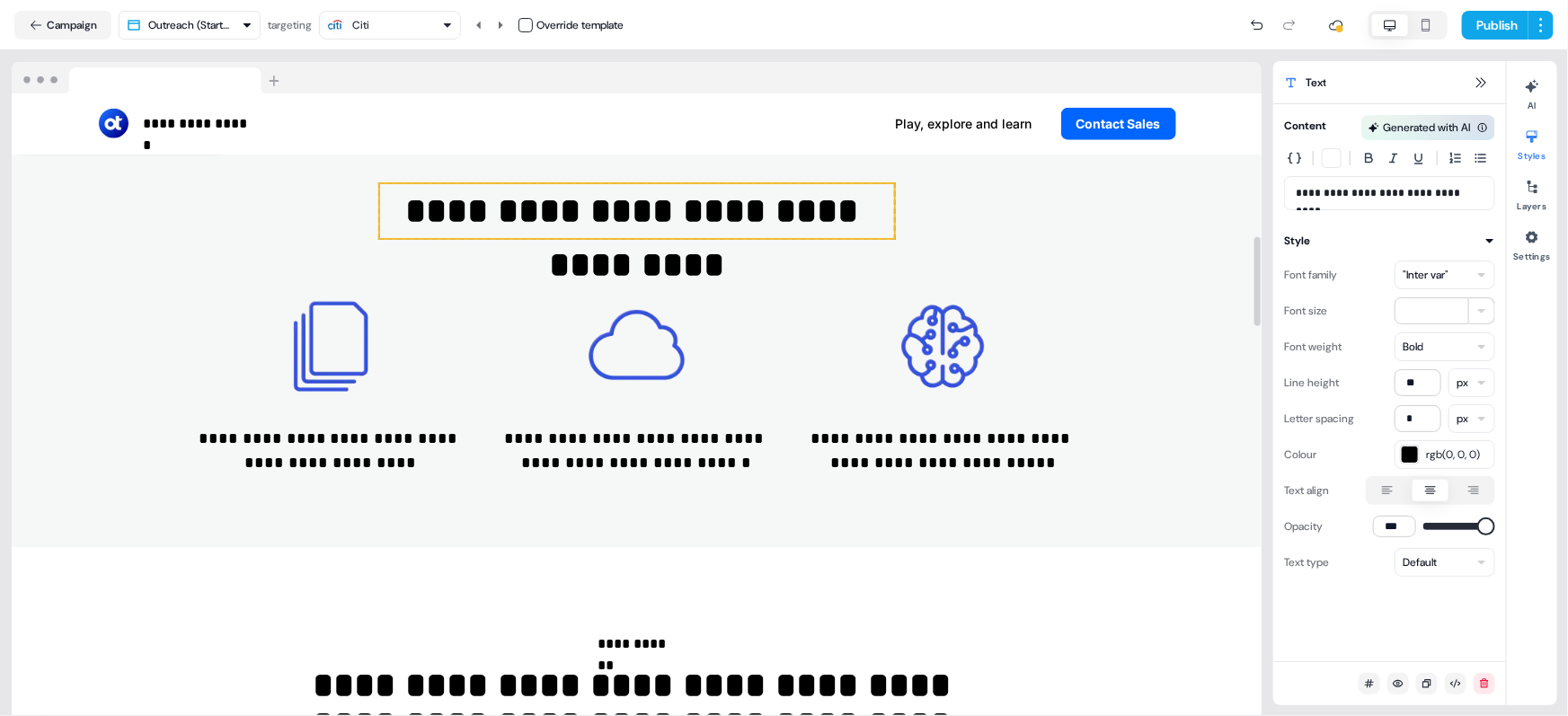 click on "**********" at bounding box center [637, 211] 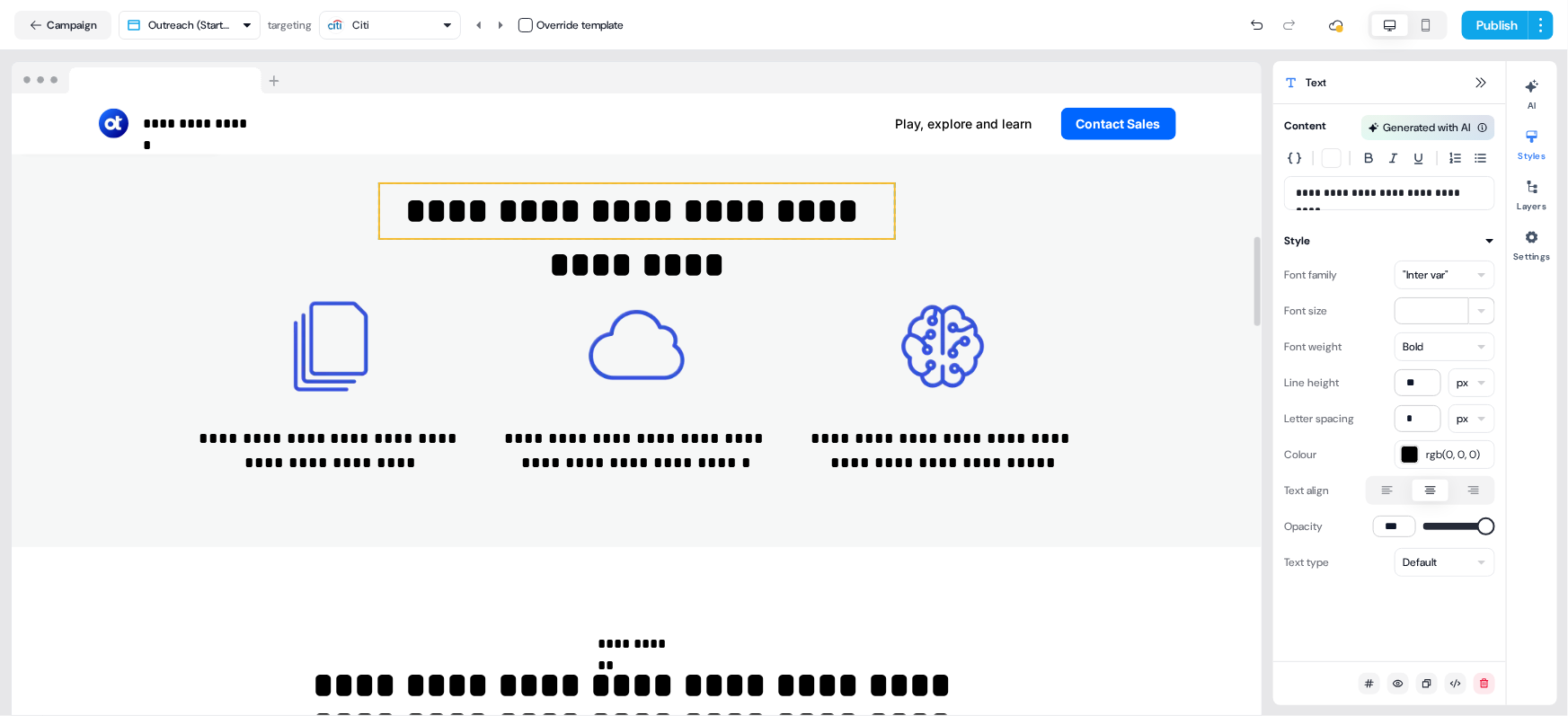 click on ""Inter var"" at bounding box center [1425, 275] 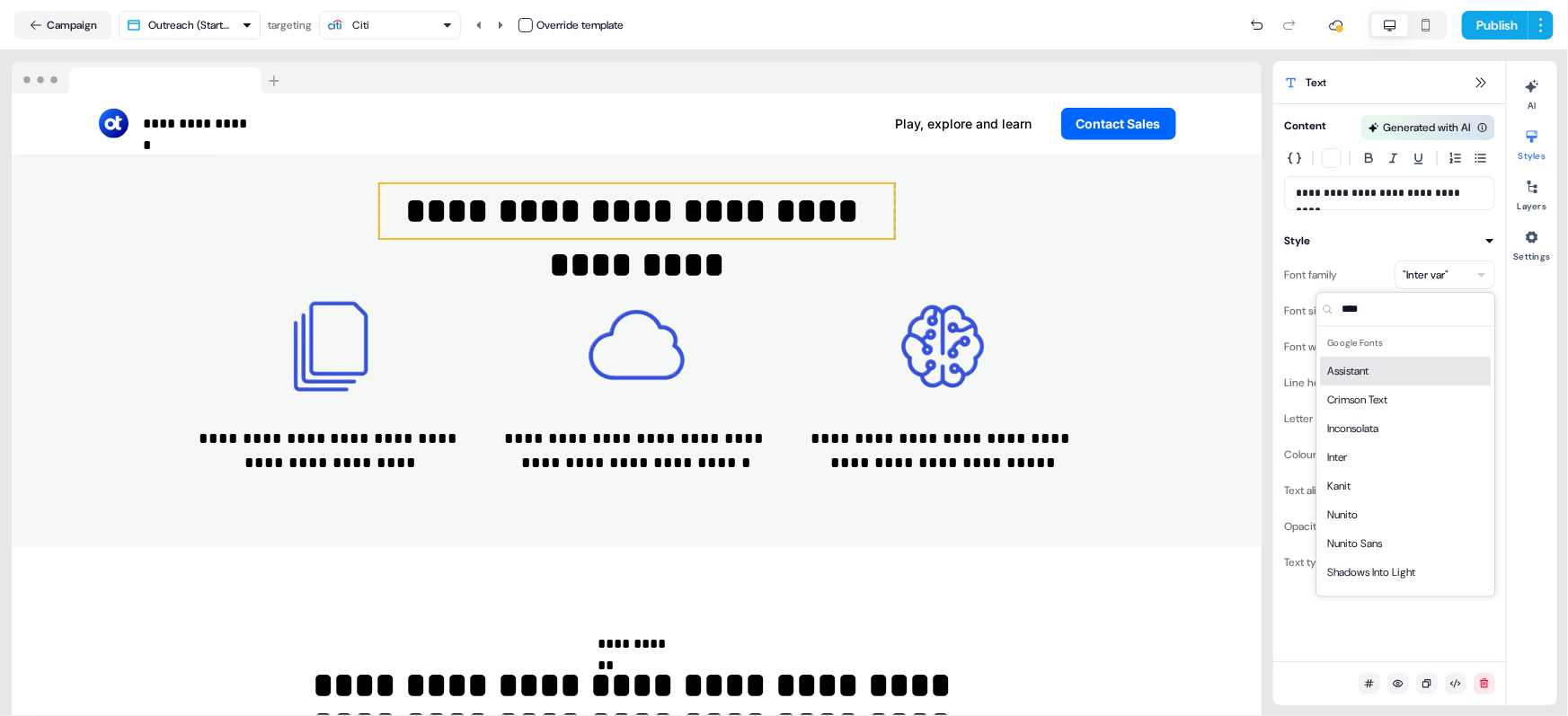 type on "*****" 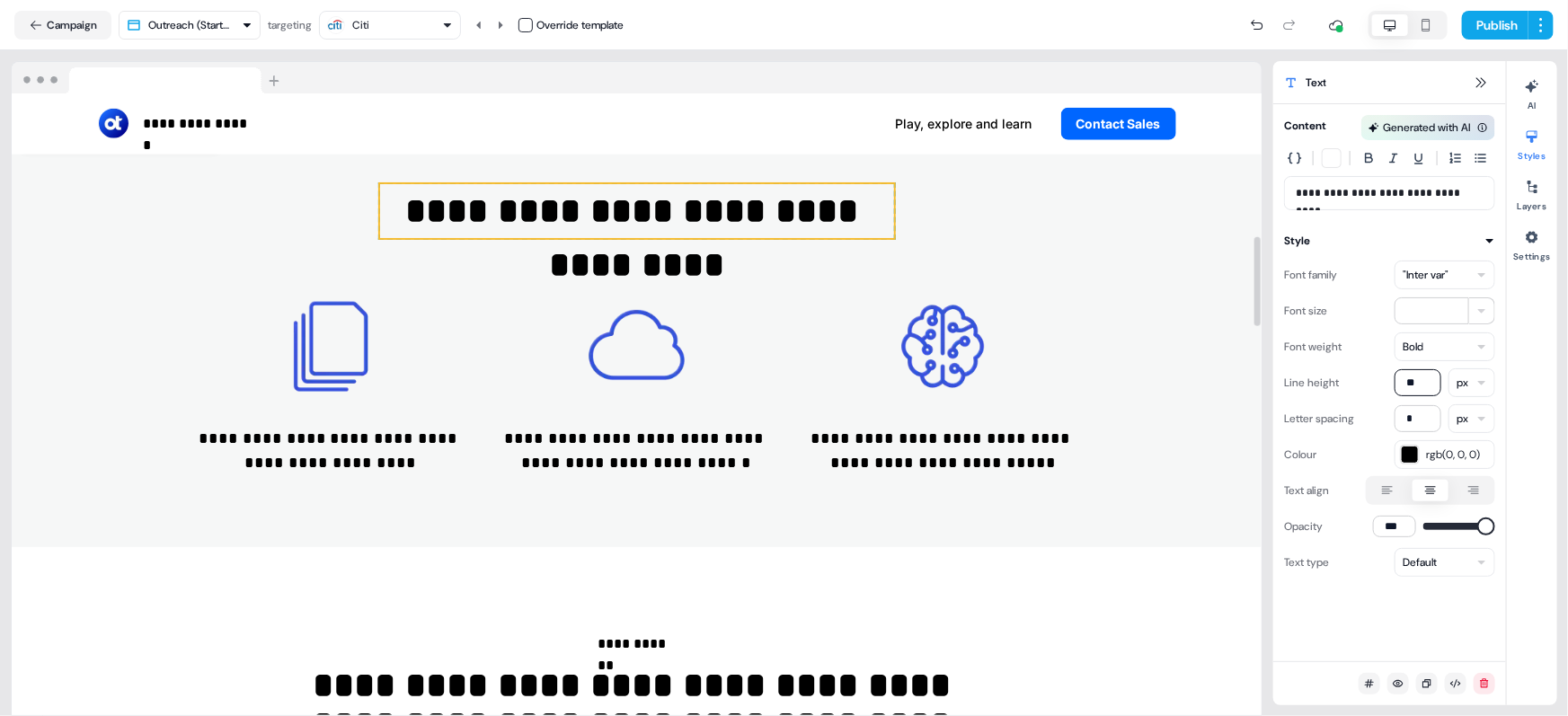 click on ""Inter var"" at bounding box center (1425, 275) 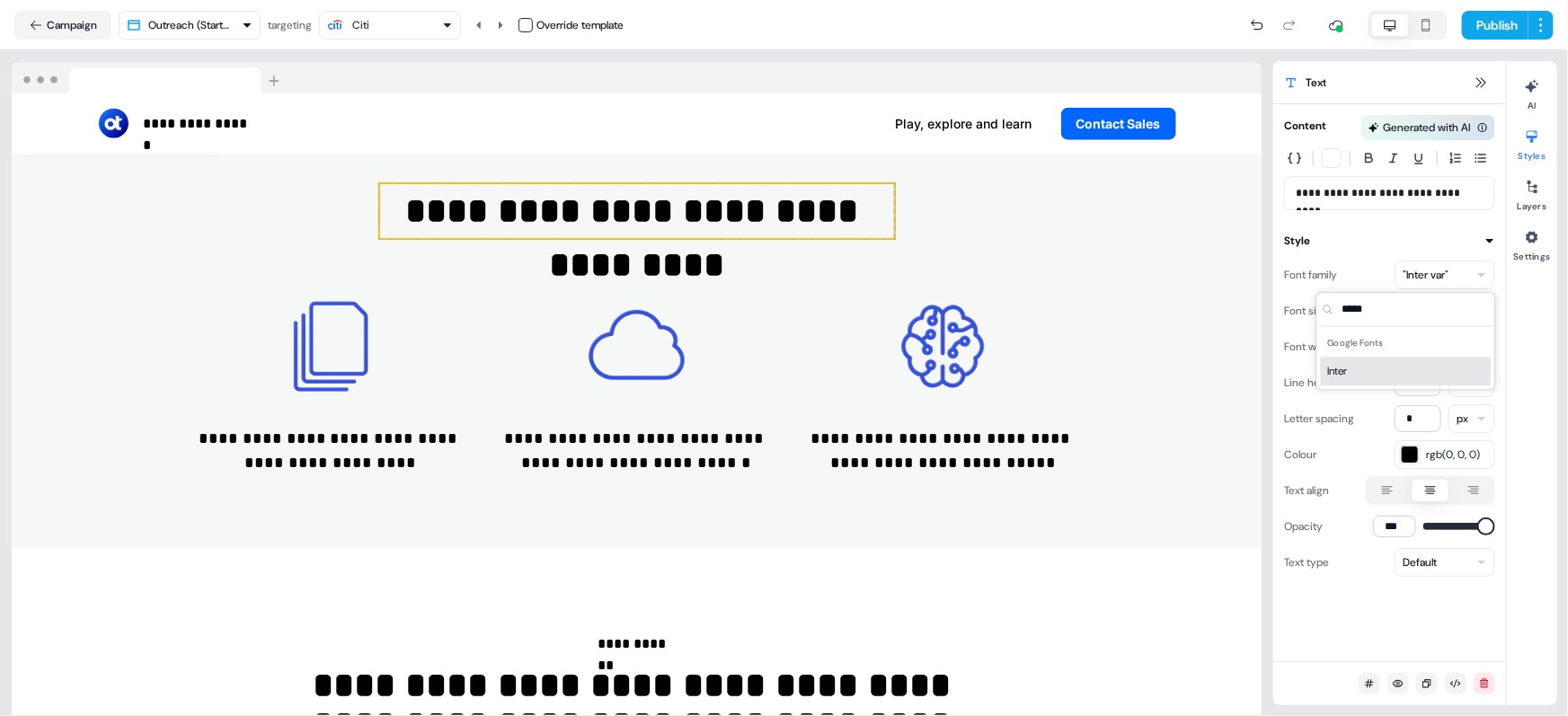 type on "*****" 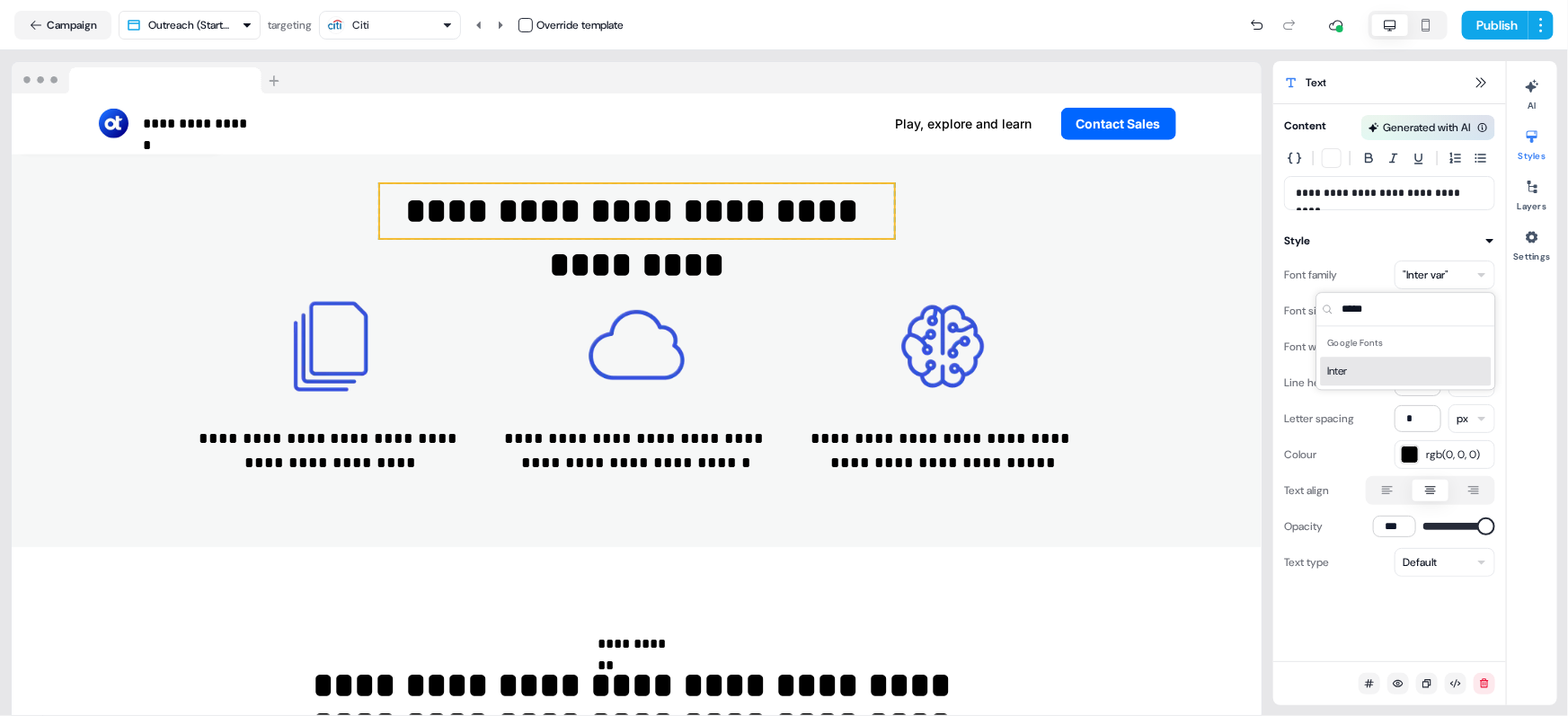 click on "Inter" at bounding box center [1406, 371] 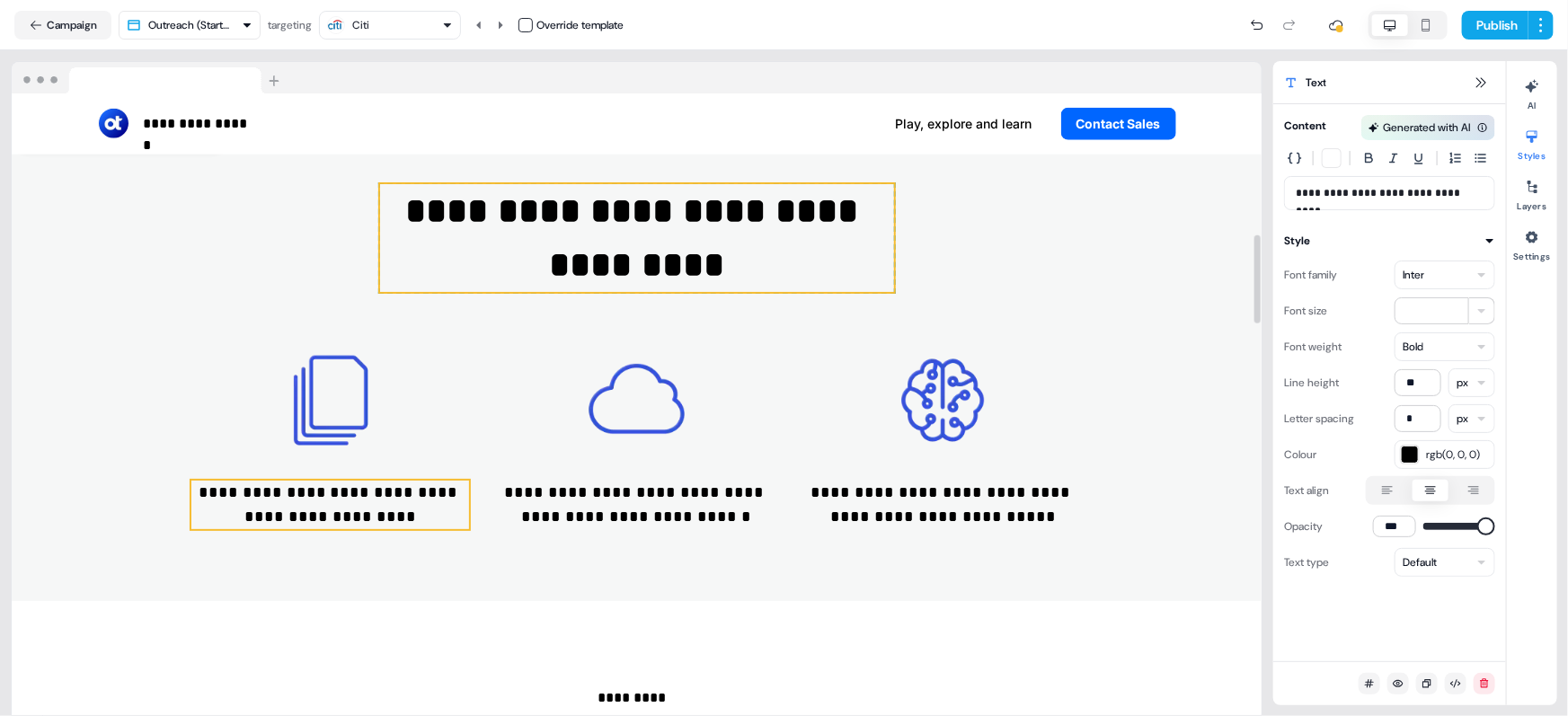 click on "**********" at bounding box center (330, 505) 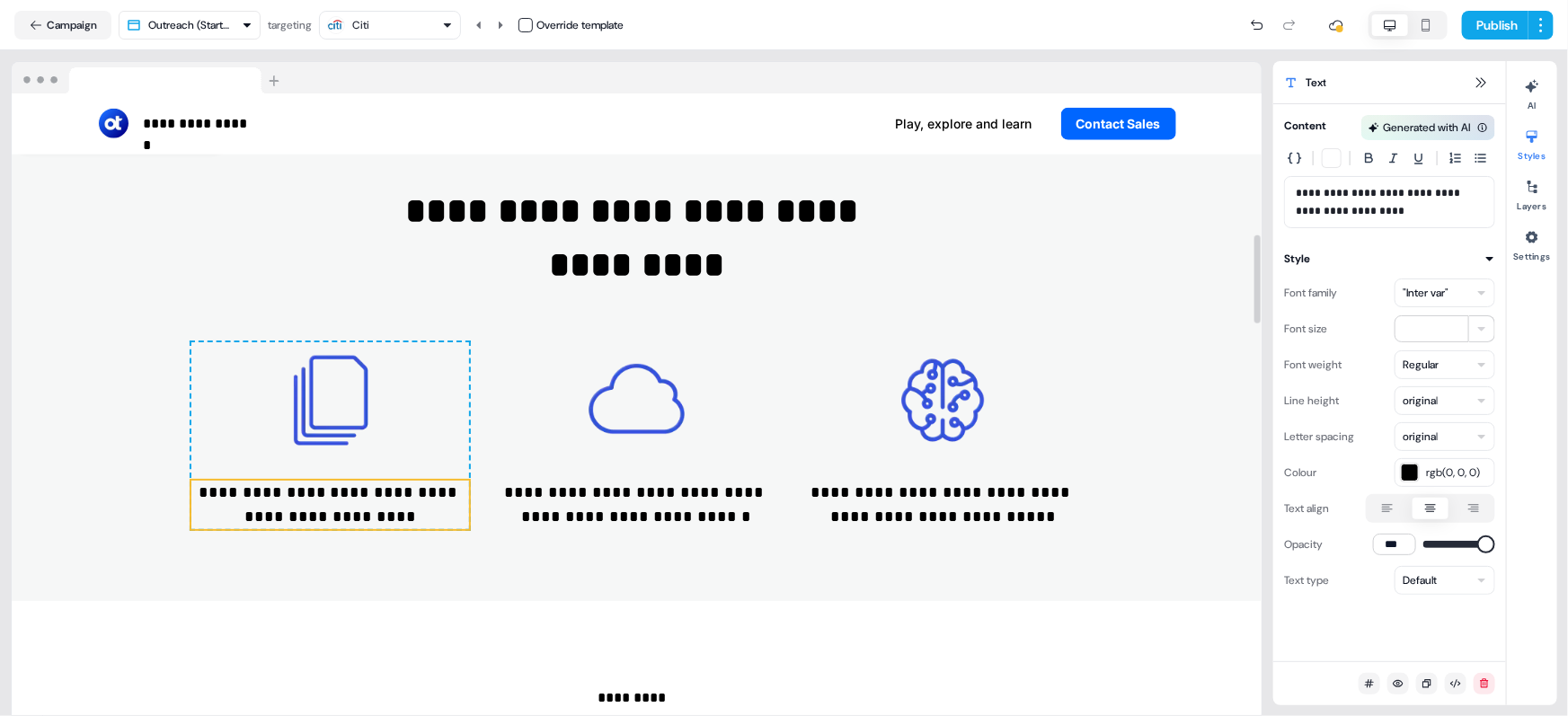 click on ""Inter var"" at bounding box center [1425, 293] 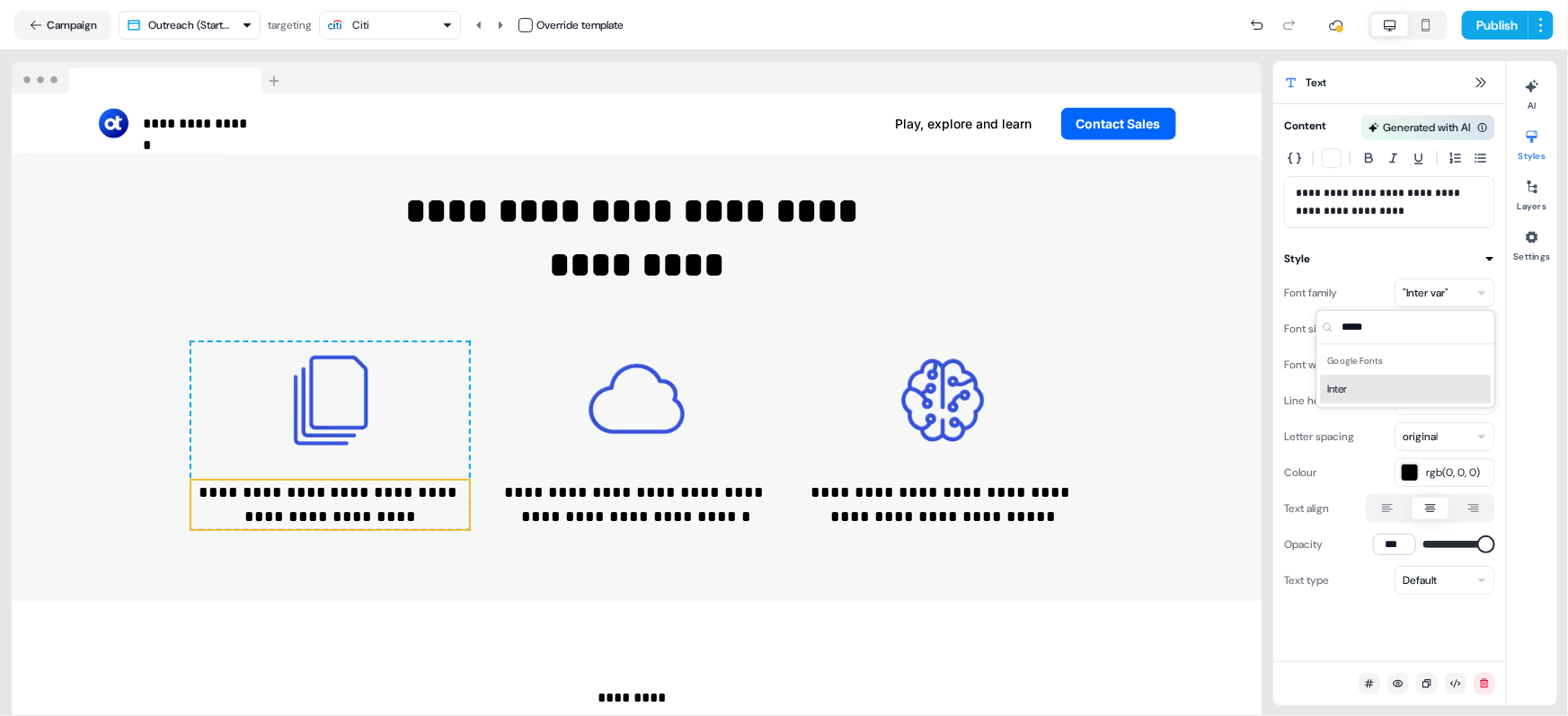 type on "*****" 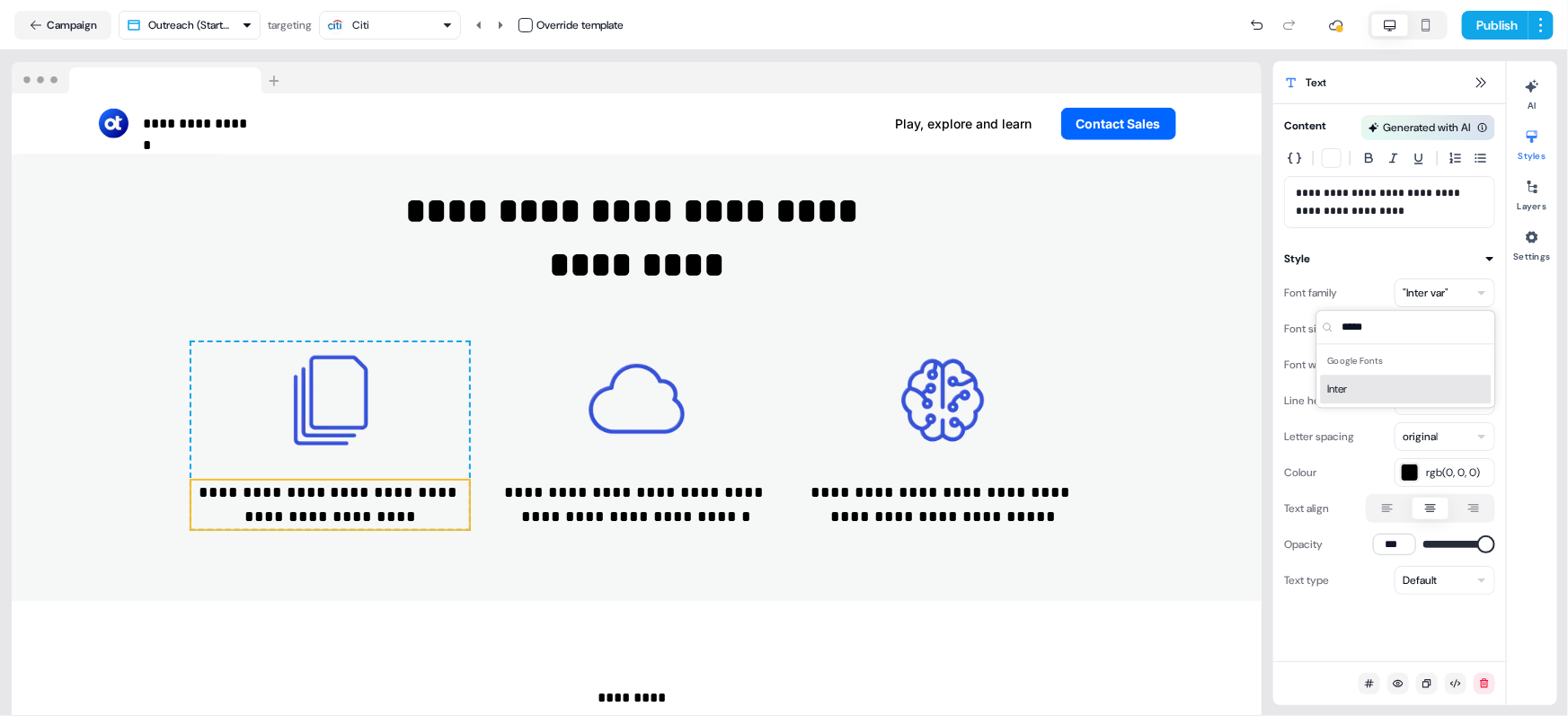click on "Inter" at bounding box center (1406, 389) 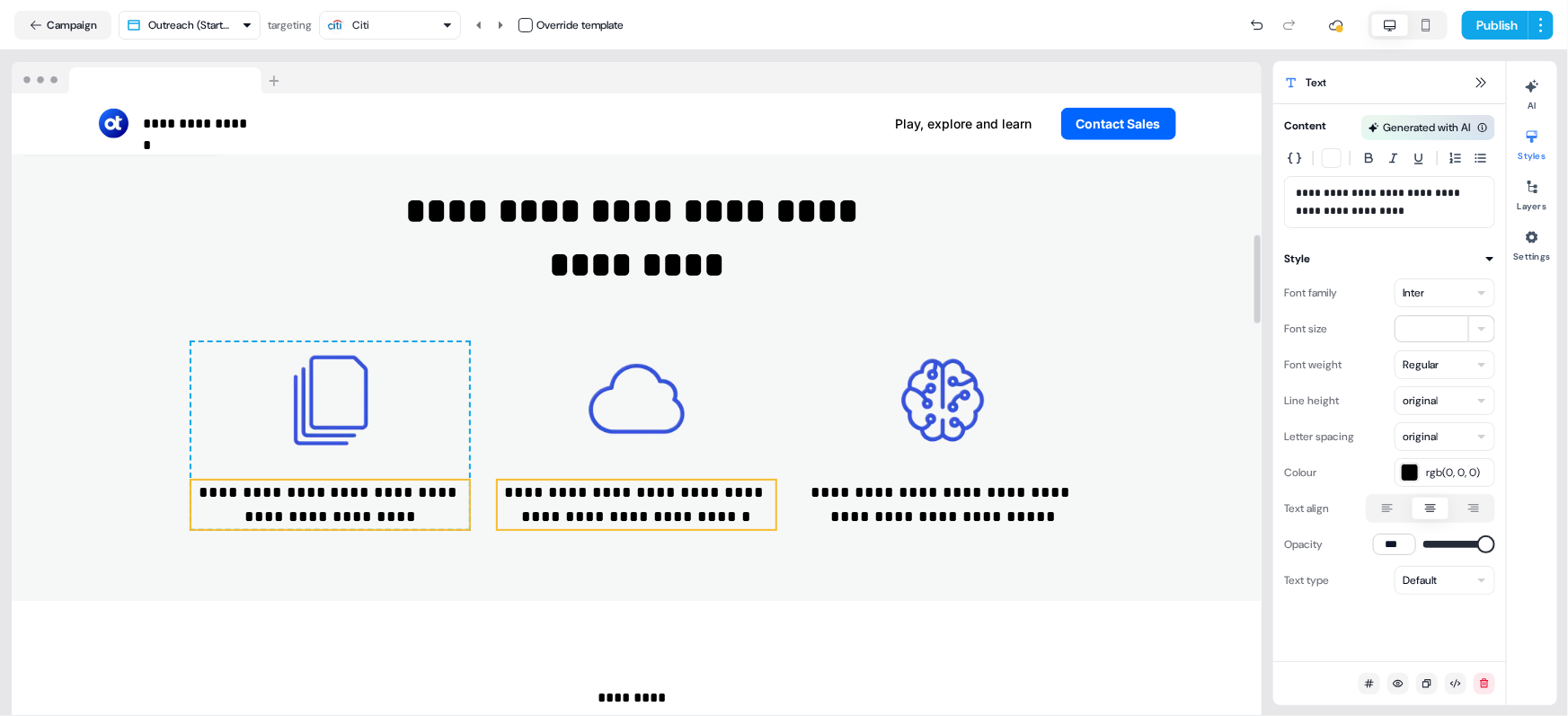click on "**********" at bounding box center (636, 505) 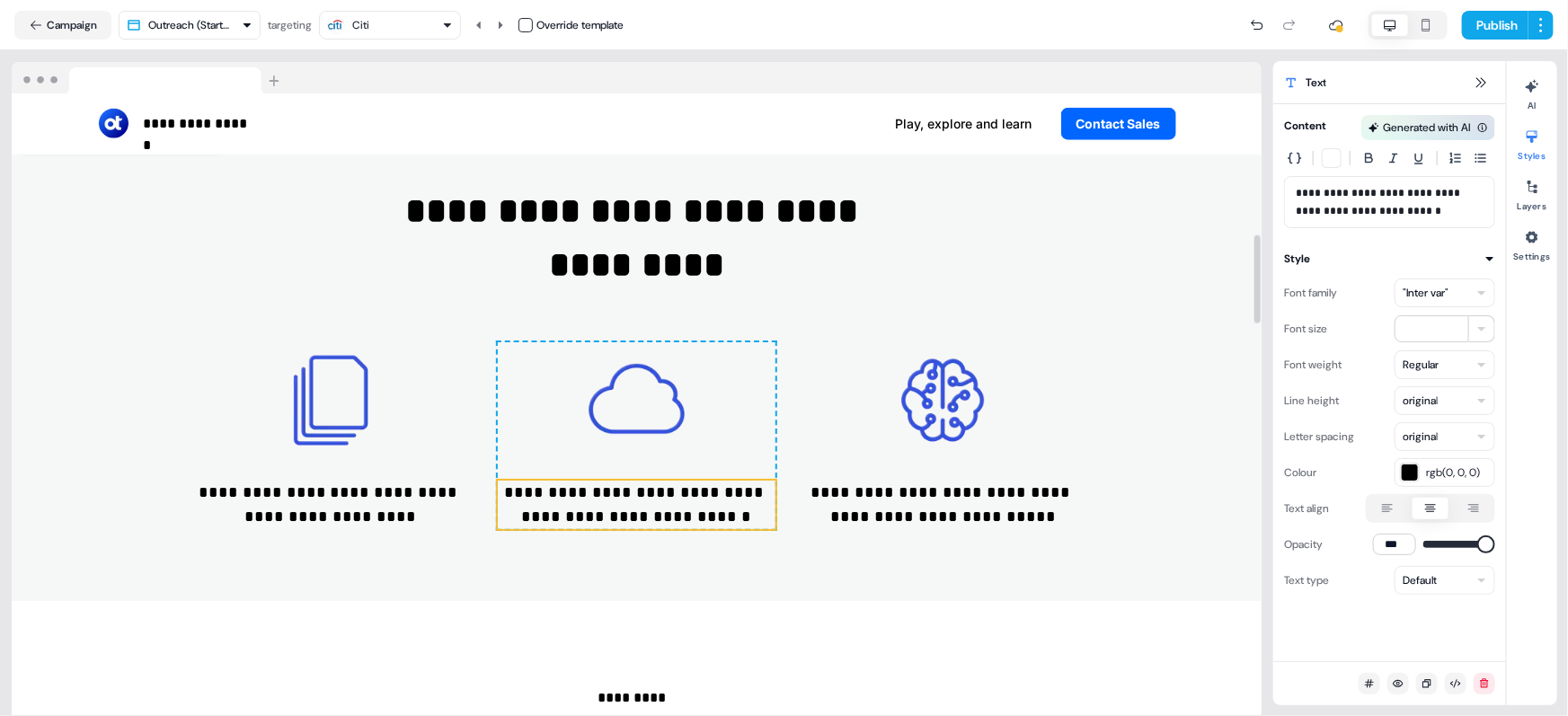 click on ""Inter var"" at bounding box center (1425, 293) 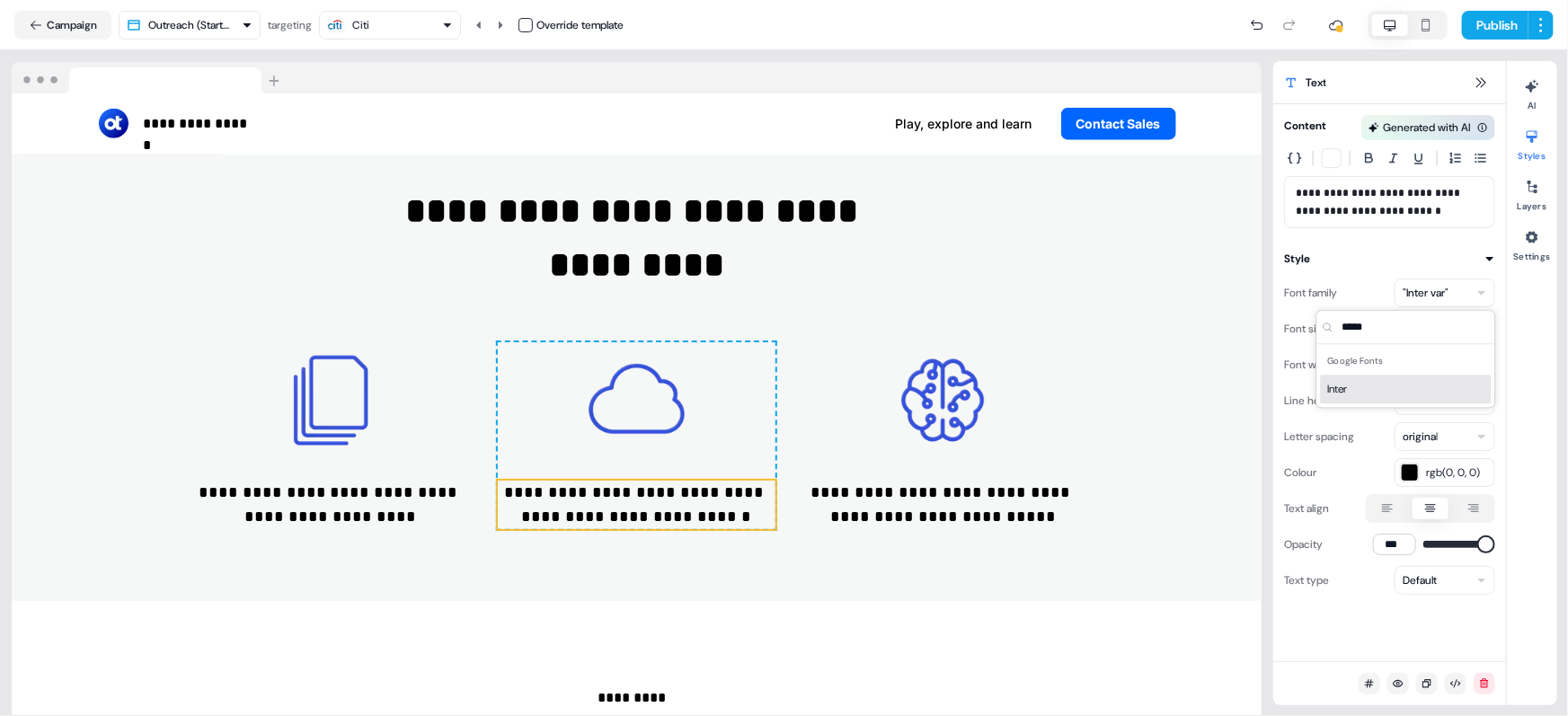 type on "*****" 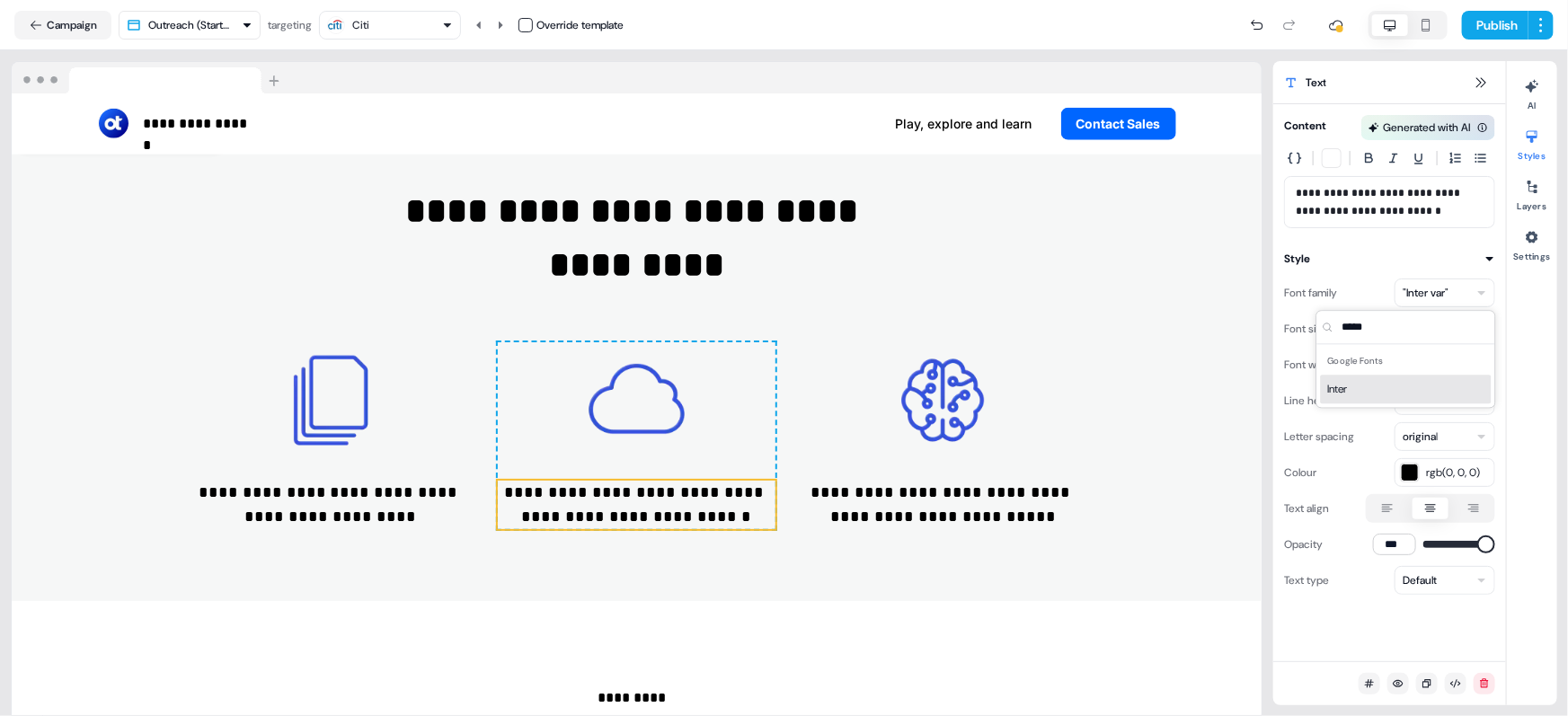 click on "Inter" at bounding box center [1406, 389] 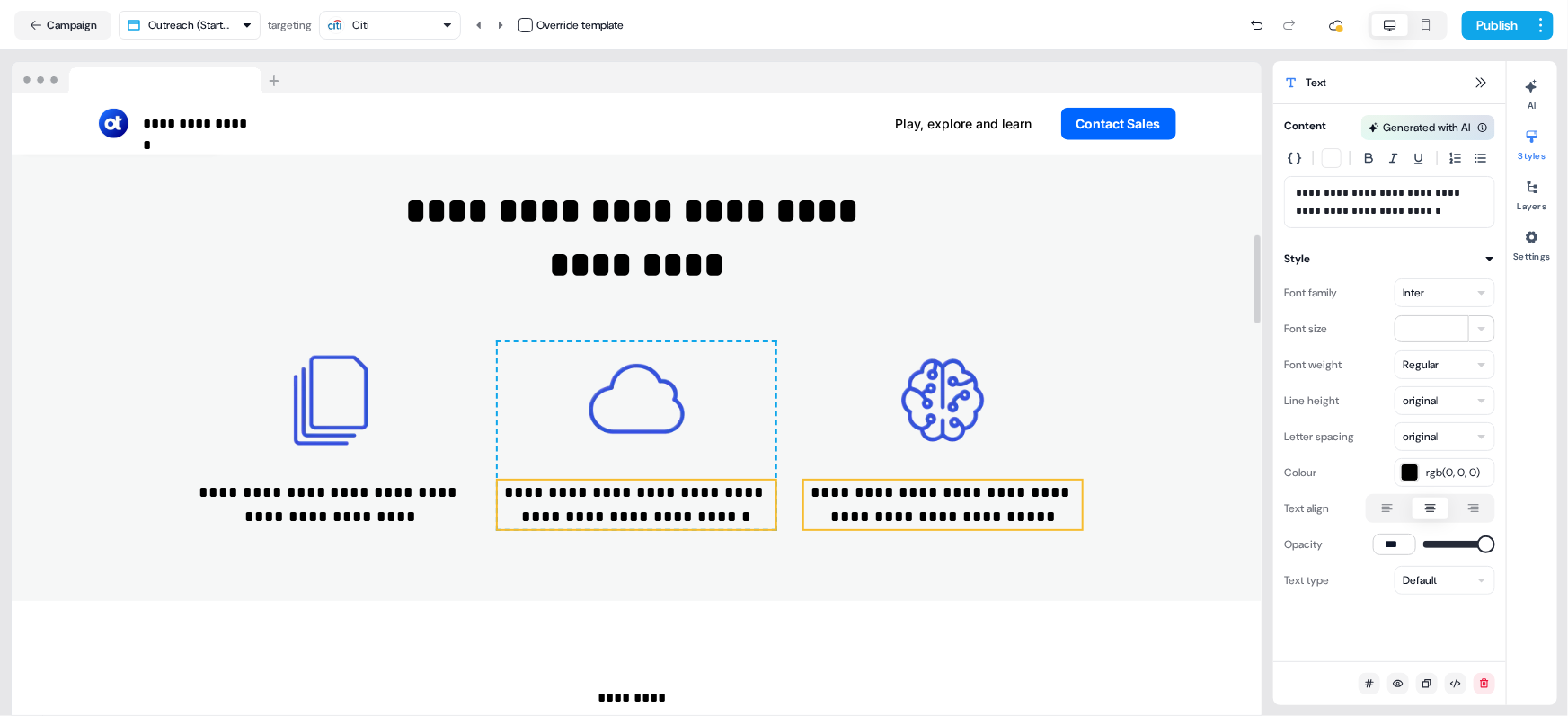 click on "**********" at bounding box center [943, 505] 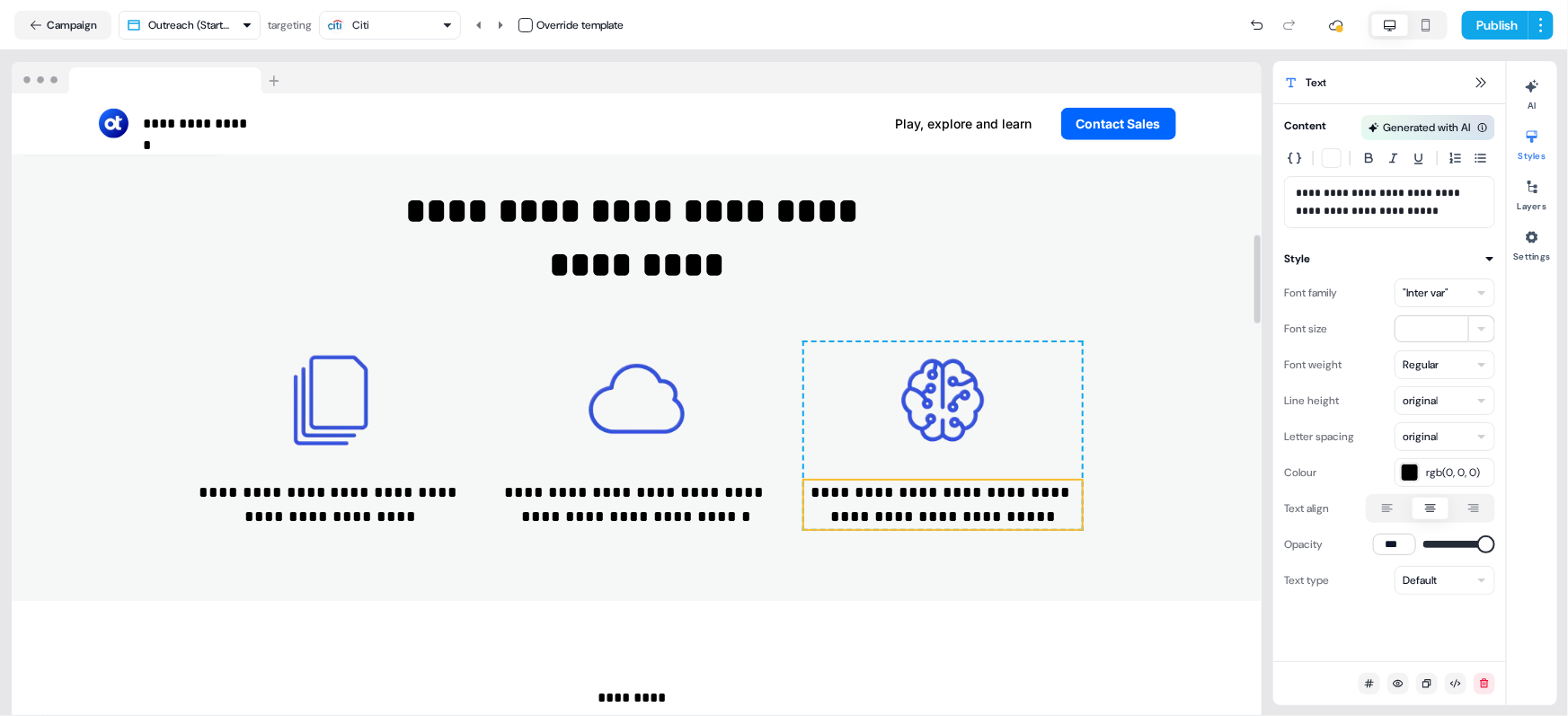 click on ""Inter var"" at bounding box center (1445, 293) 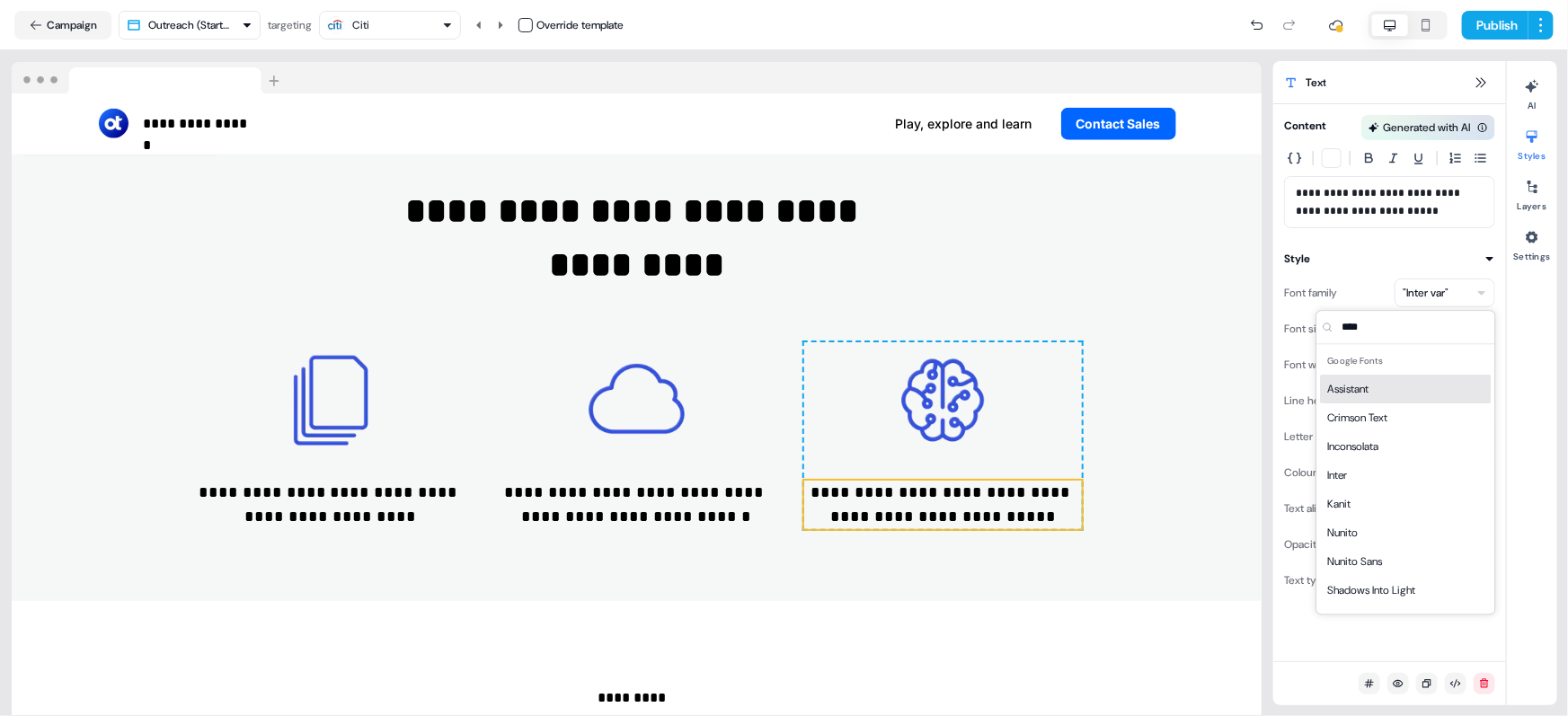 type on "*****" 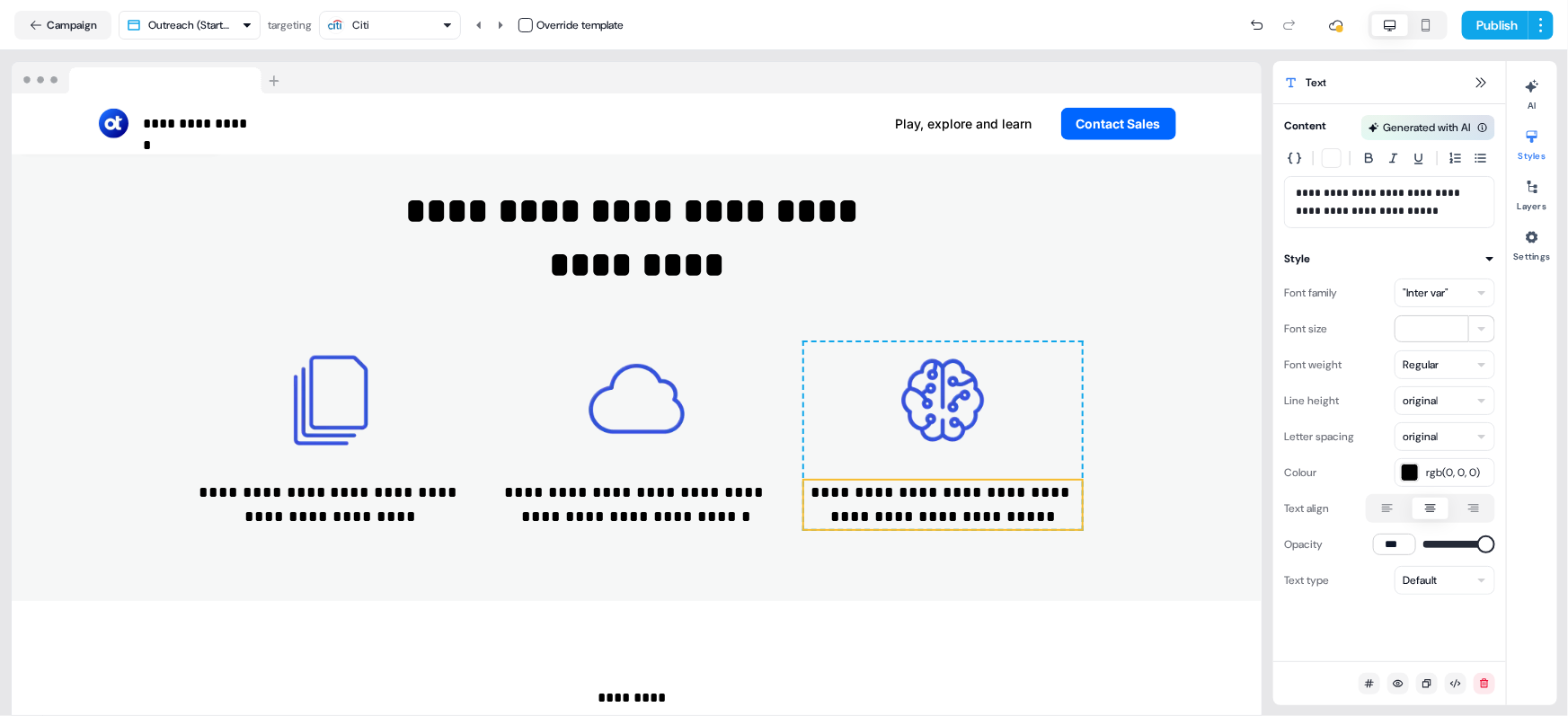 click on ""Inter var"" at bounding box center (1425, 293) 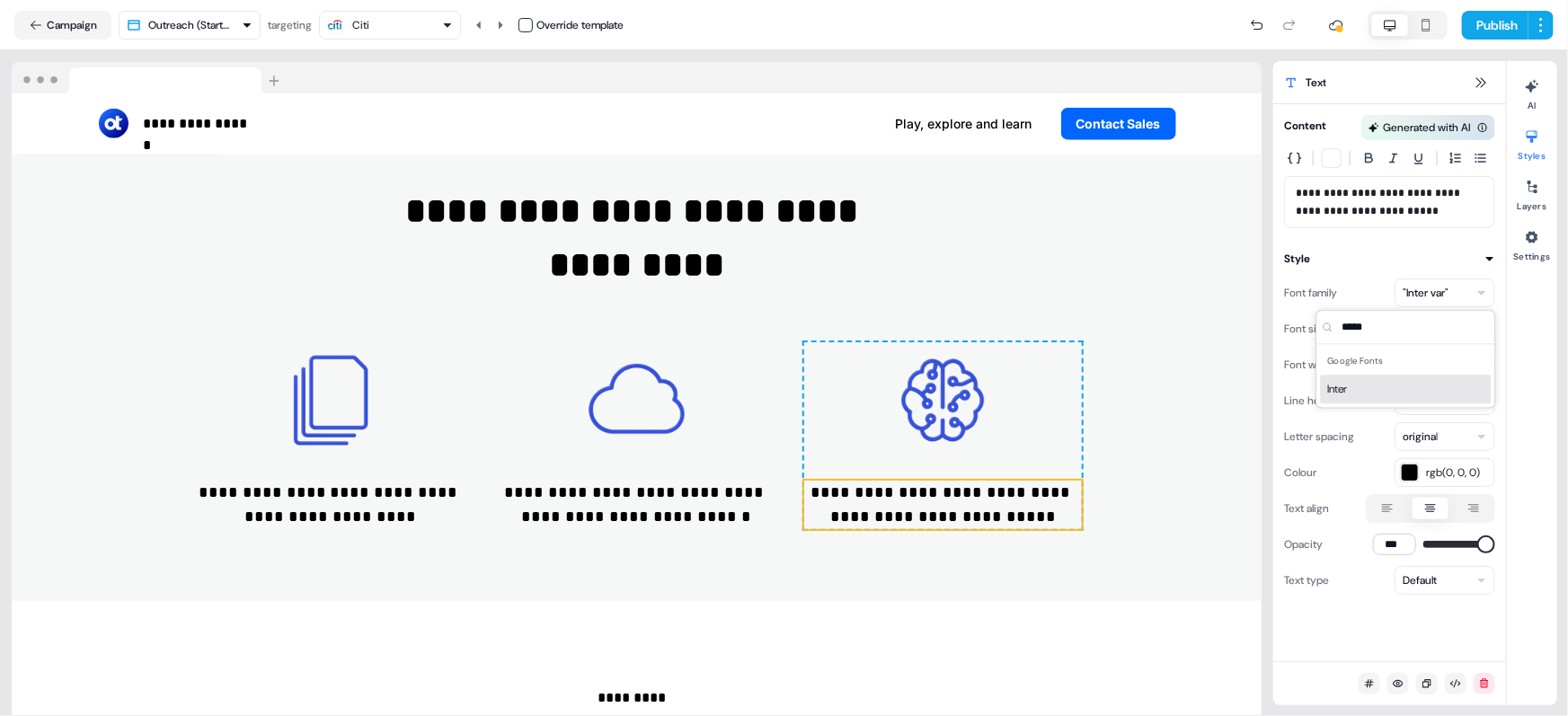 type on "*****" 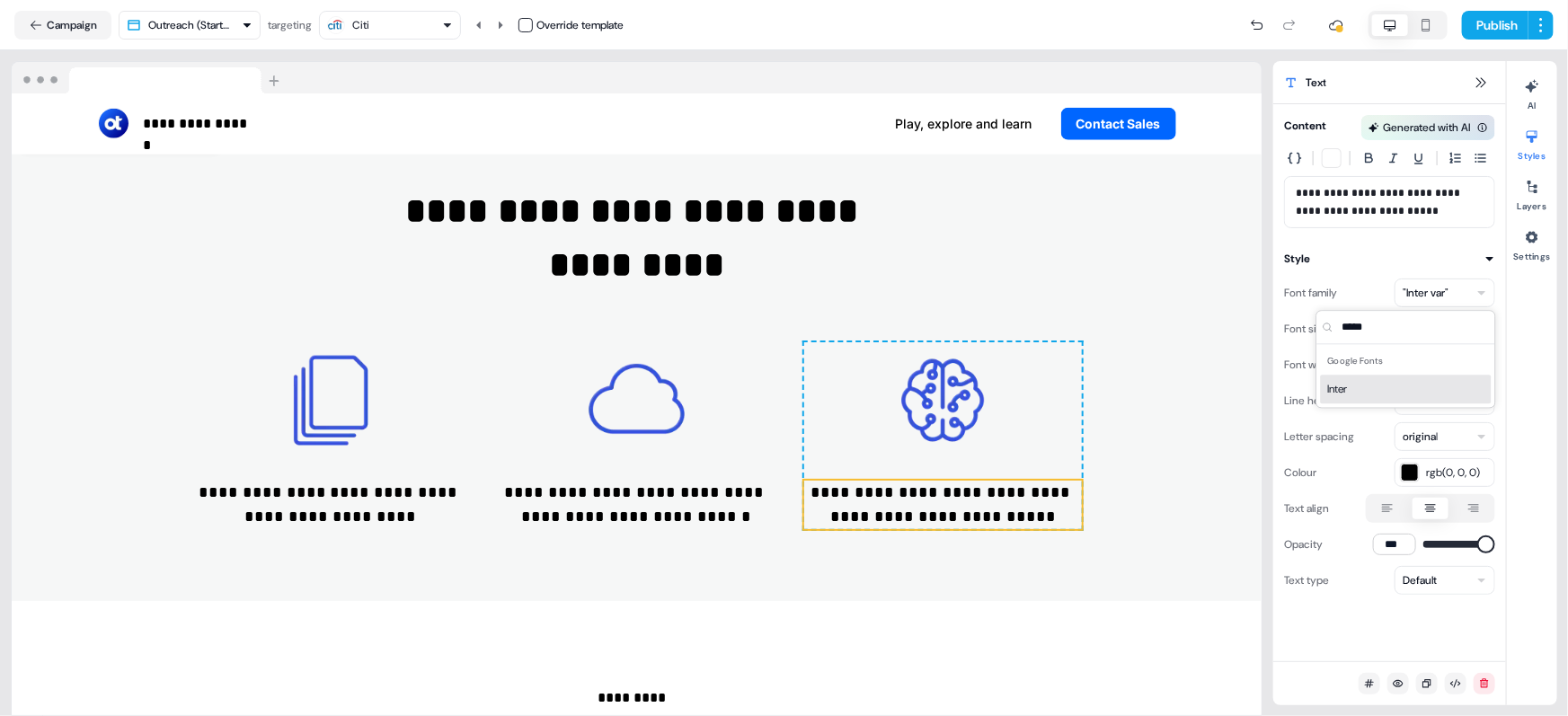 click on "Inter" at bounding box center [1406, 389] 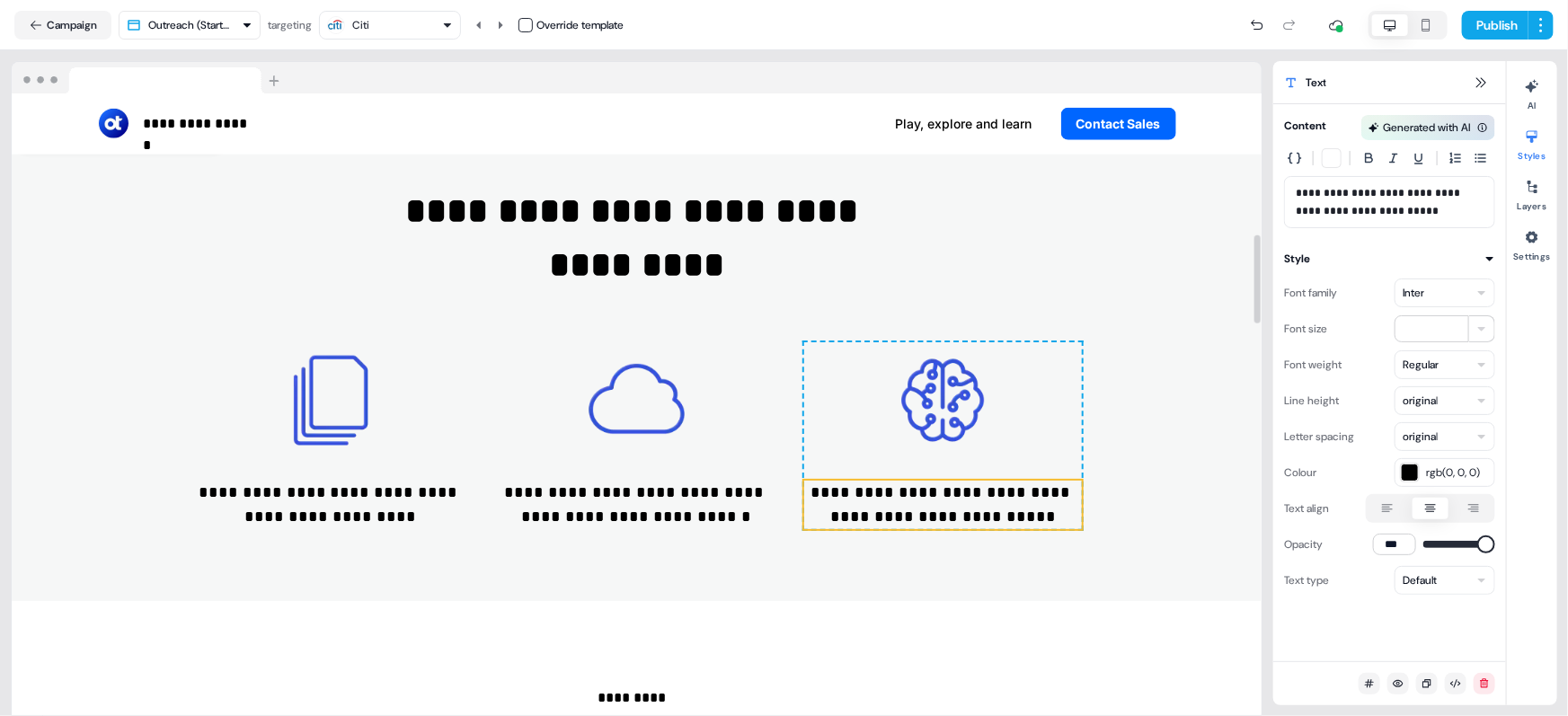 click on "Citi" at bounding box center (390, 25) 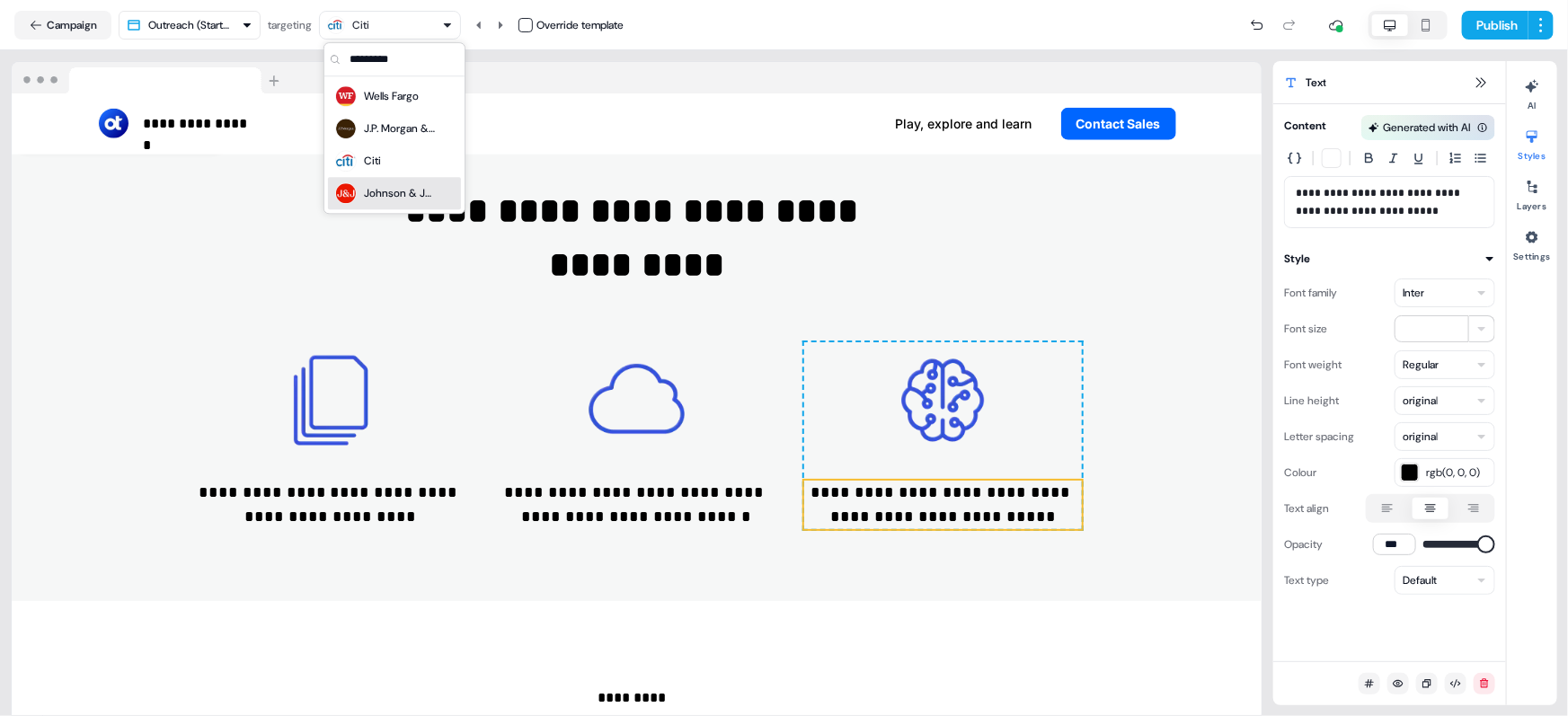click on "Johnson & Johnson" at bounding box center [400, 193] 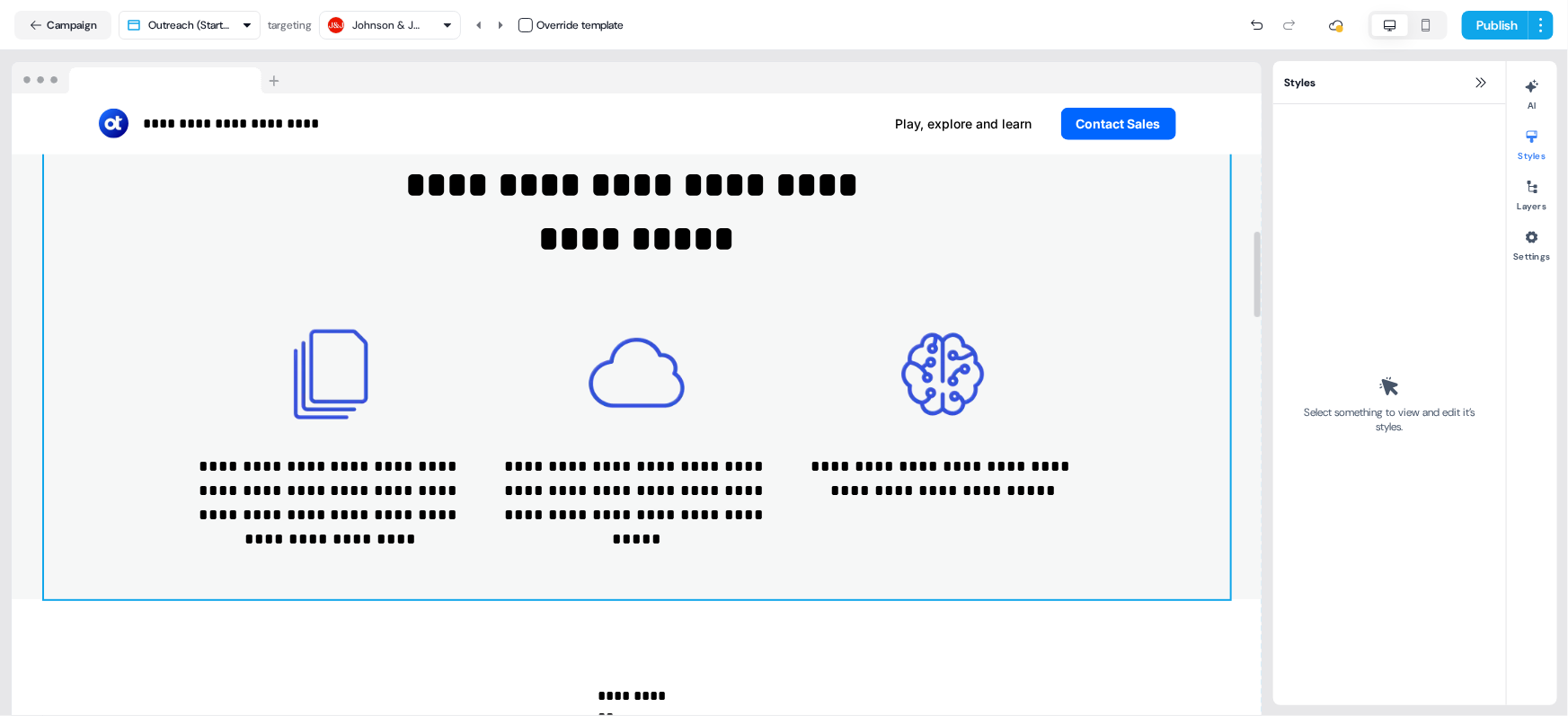 click on "**********" at bounding box center (637, 212) 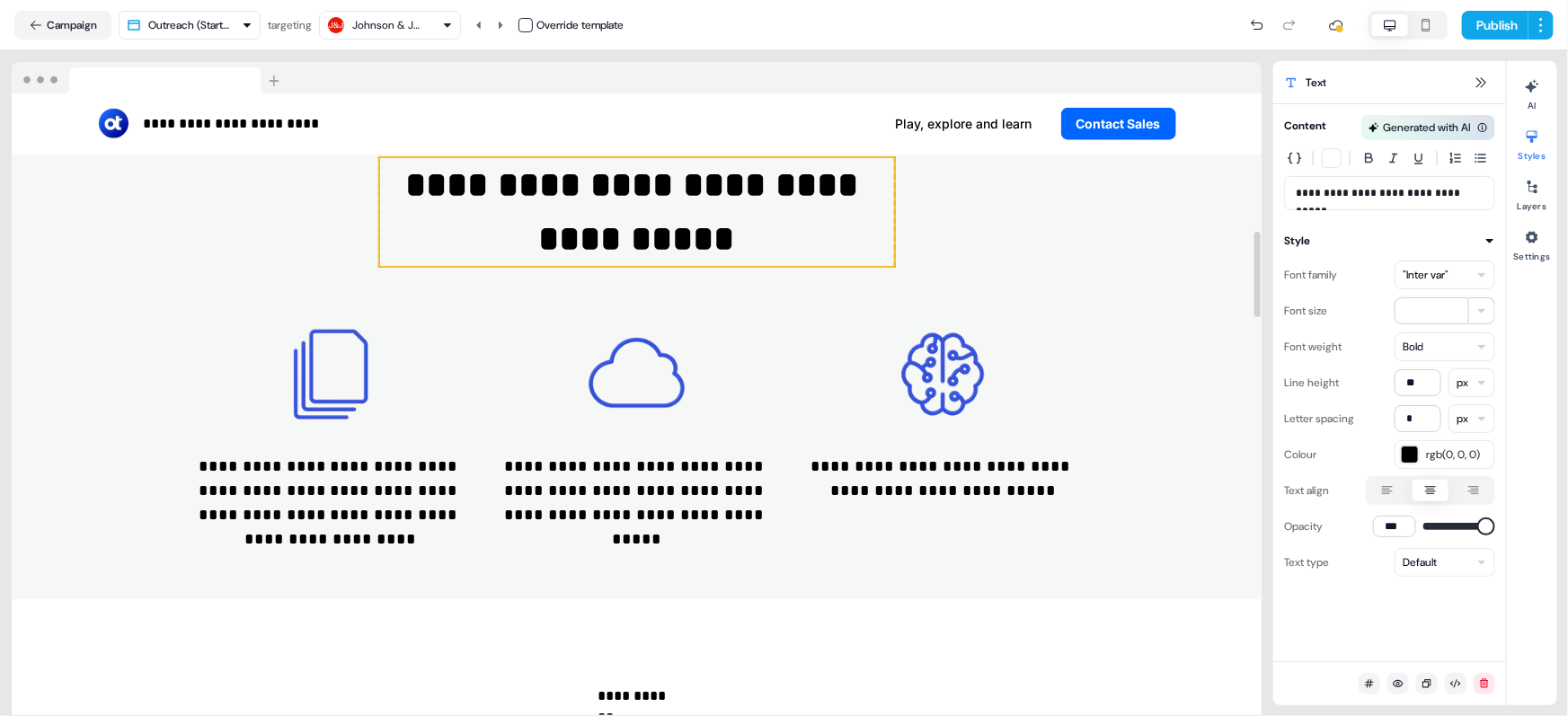 click on ""Inter var"" at bounding box center (1425, 275) 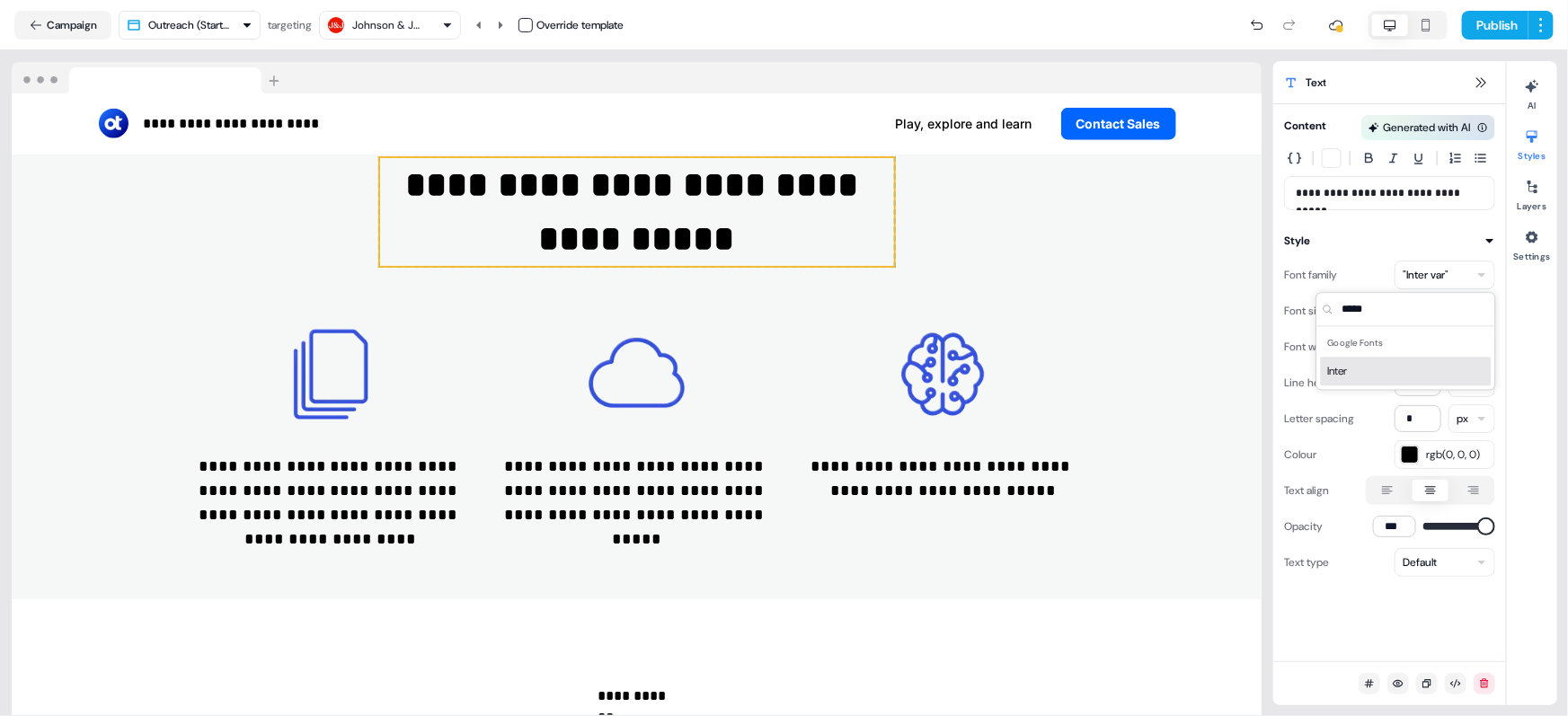 type on "*****" 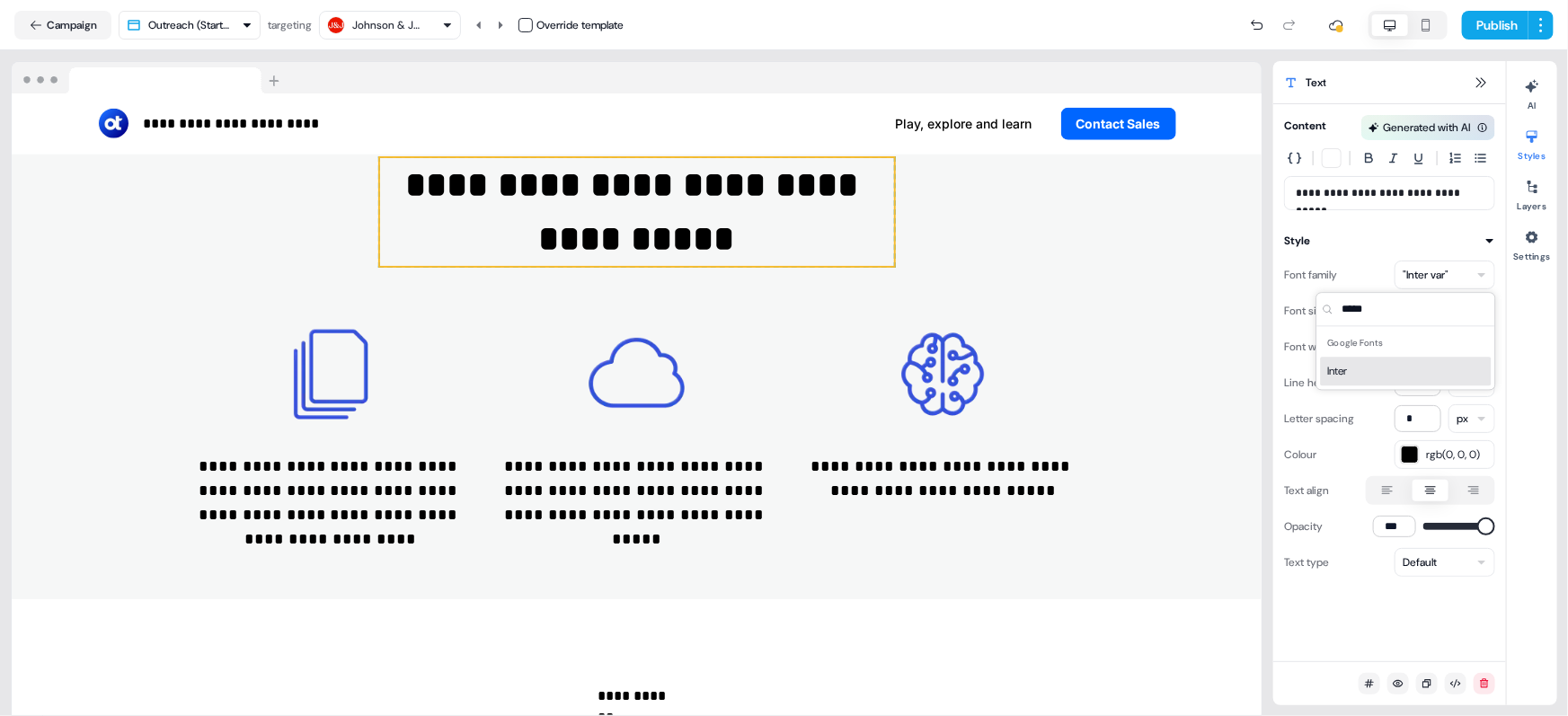 click on "Inter" at bounding box center (1406, 371) 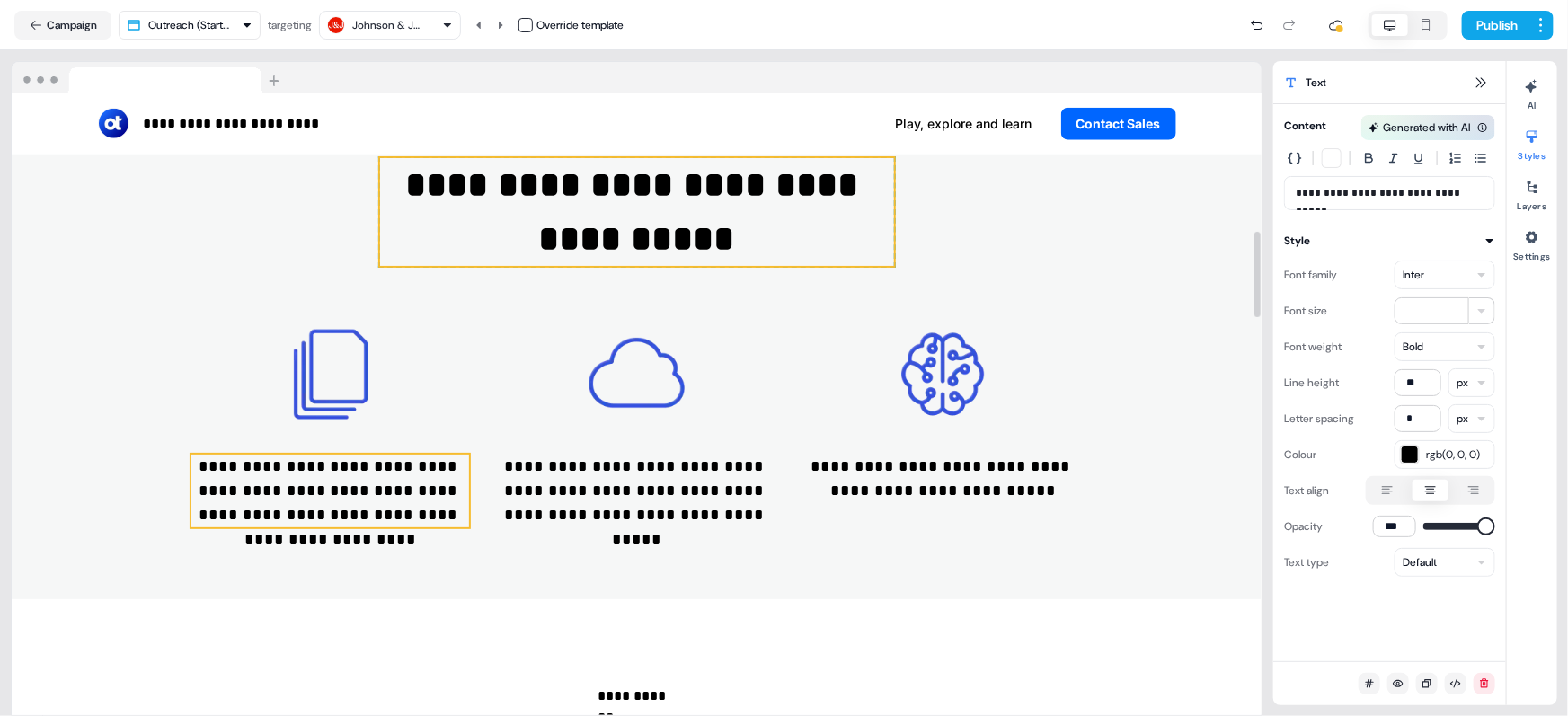 click on "**********" at bounding box center [330, 491] 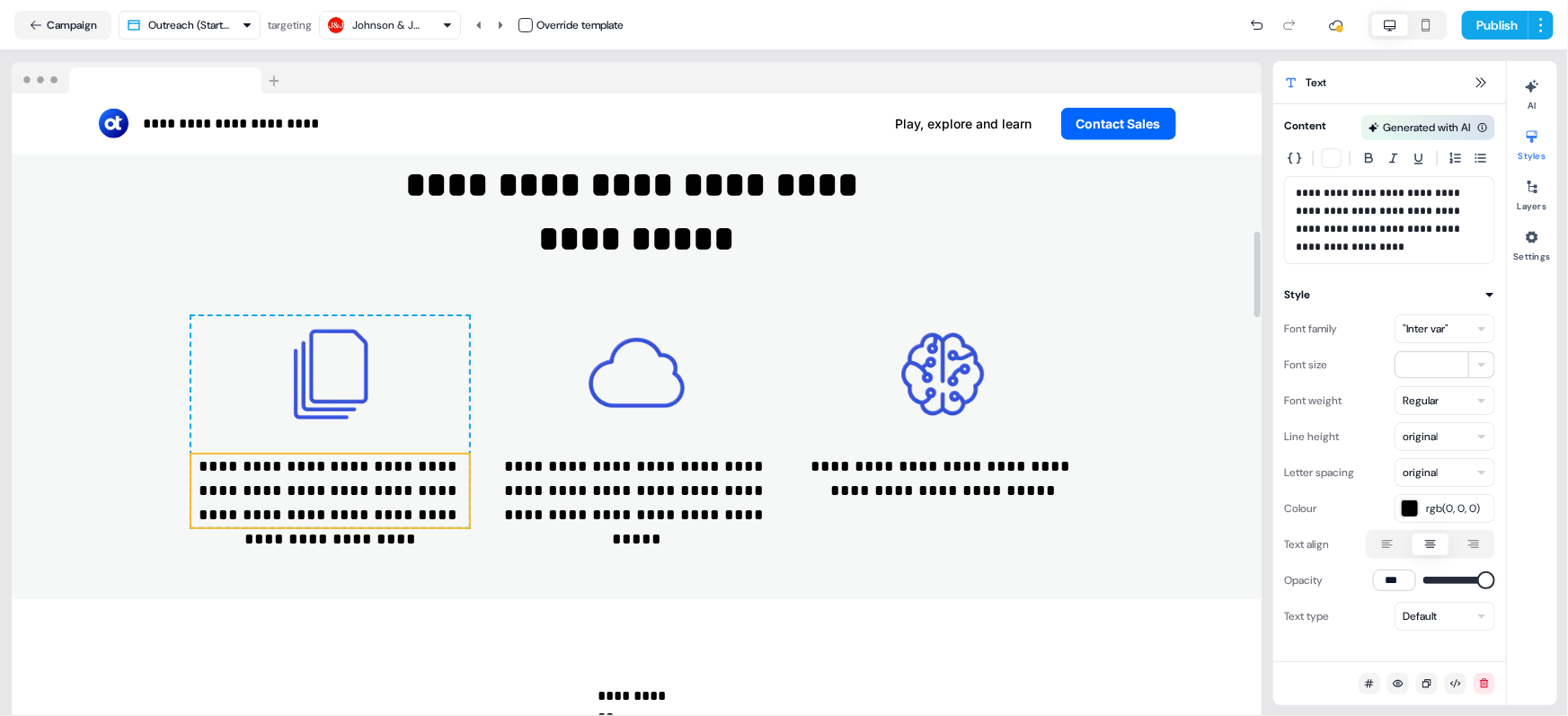 click on ""Inter var"" at bounding box center [1445, 329] 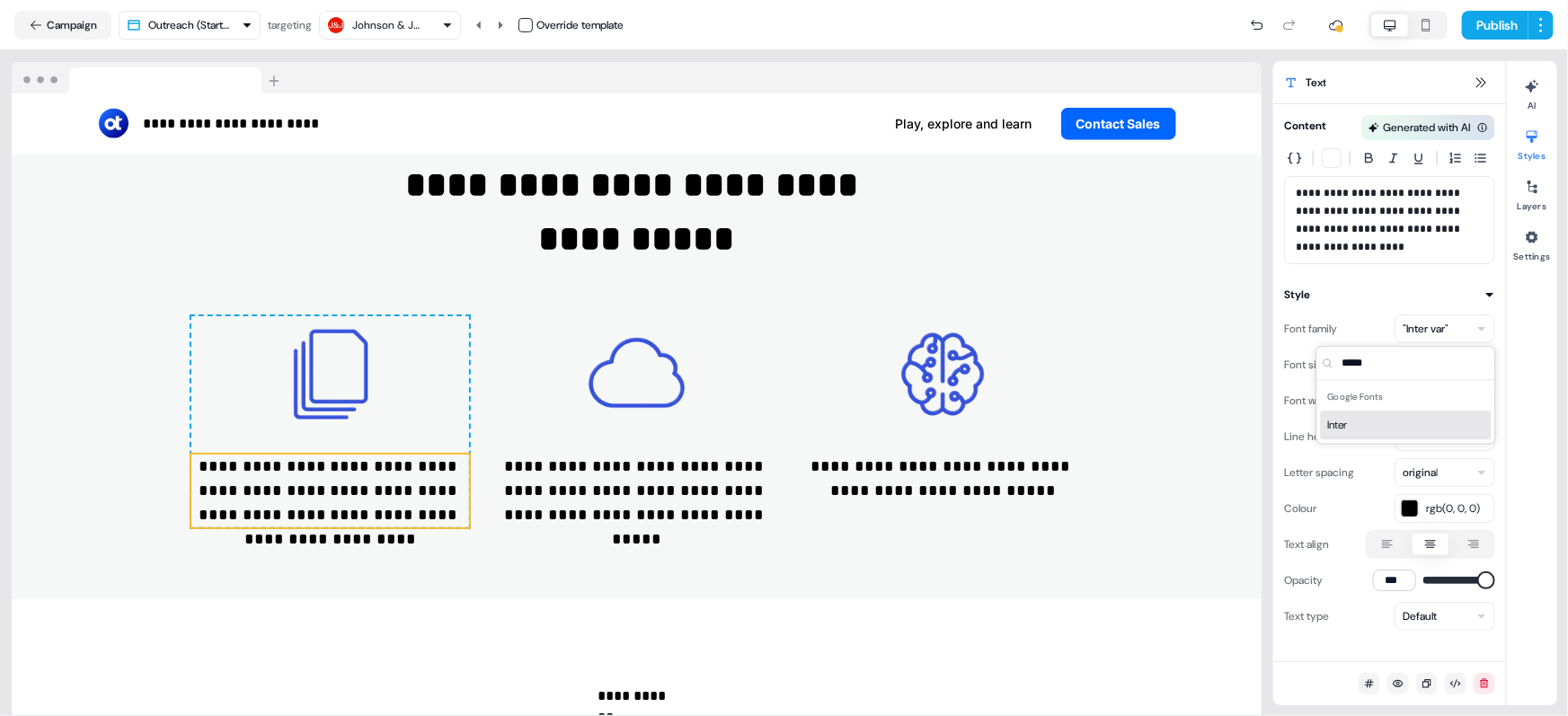 type on "*****" 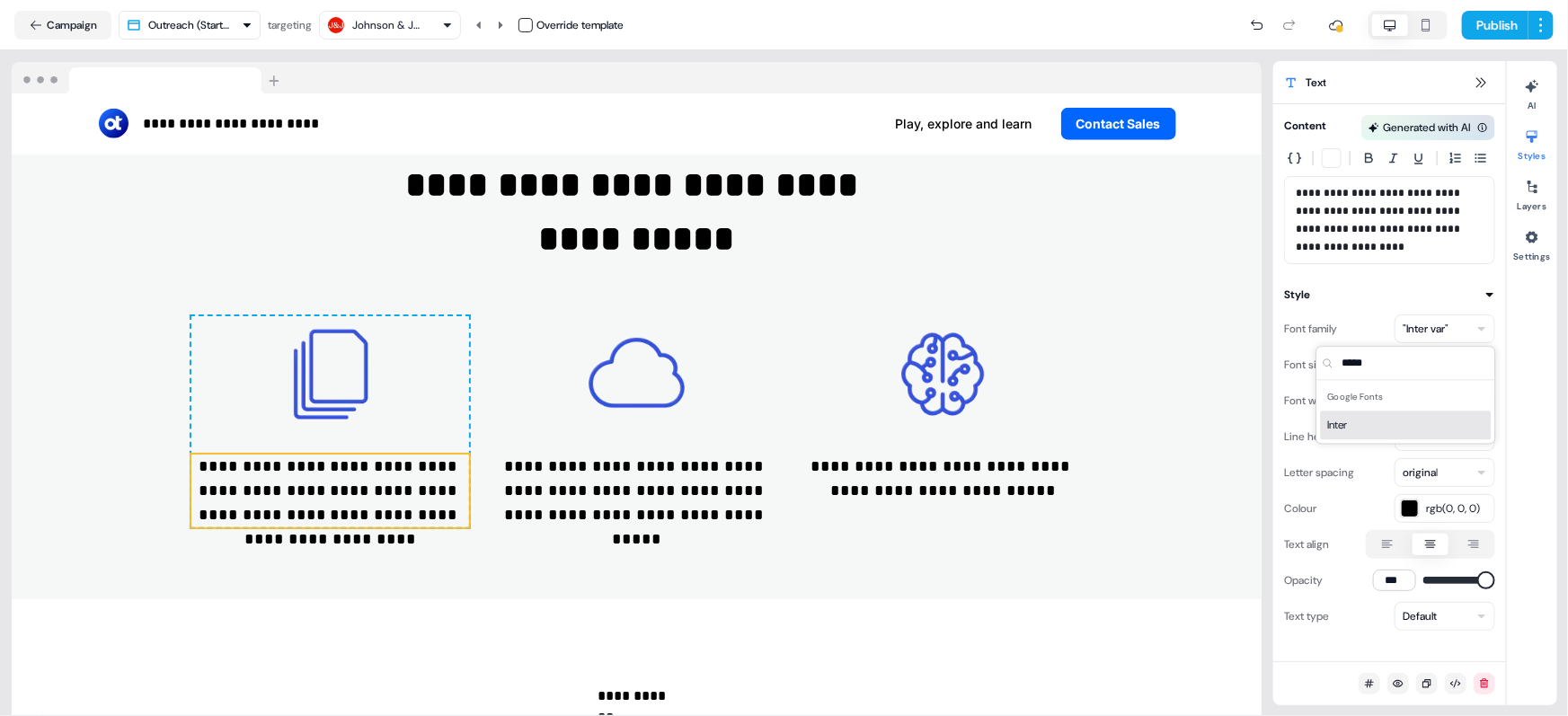 click on "Inter" at bounding box center [1406, 425] 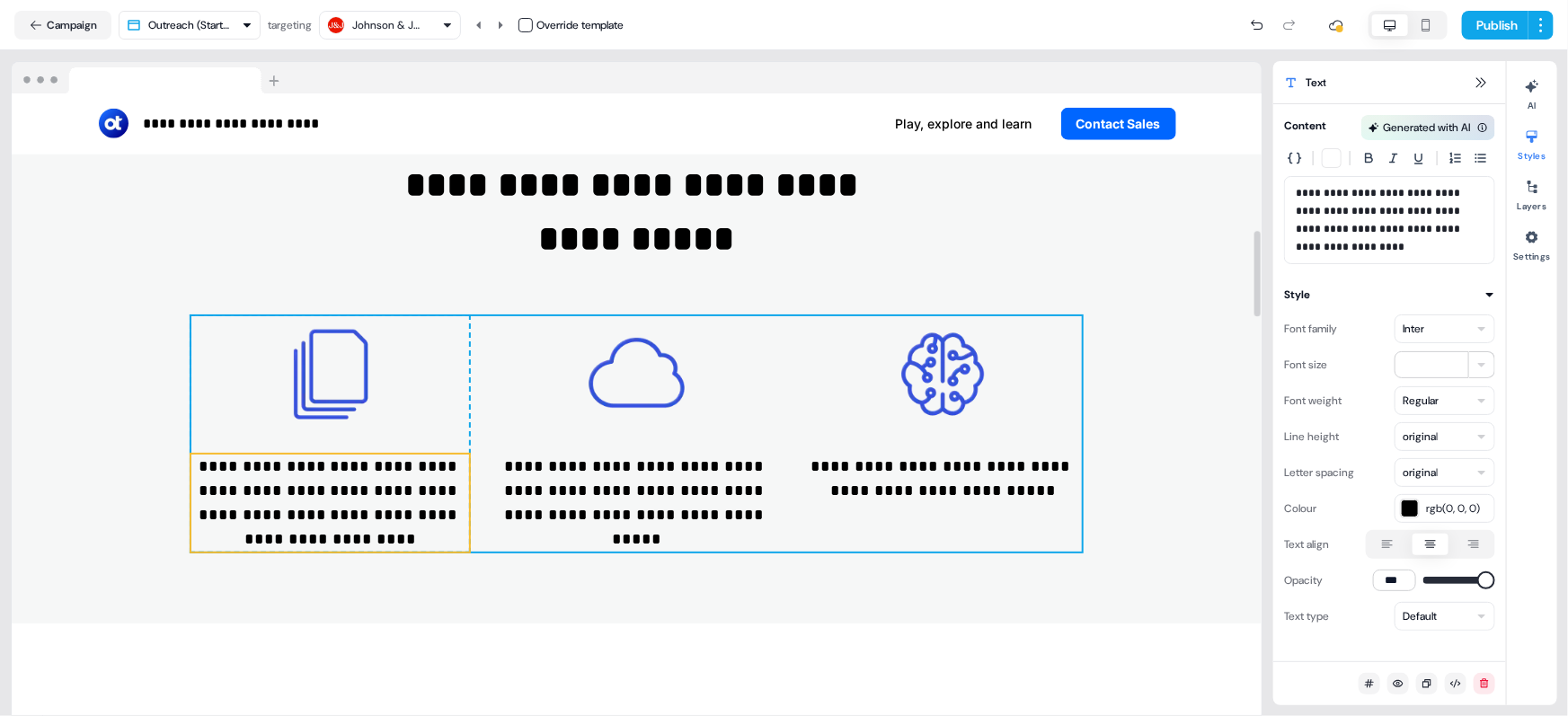 click on "**********" at bounding box center (636, 491) 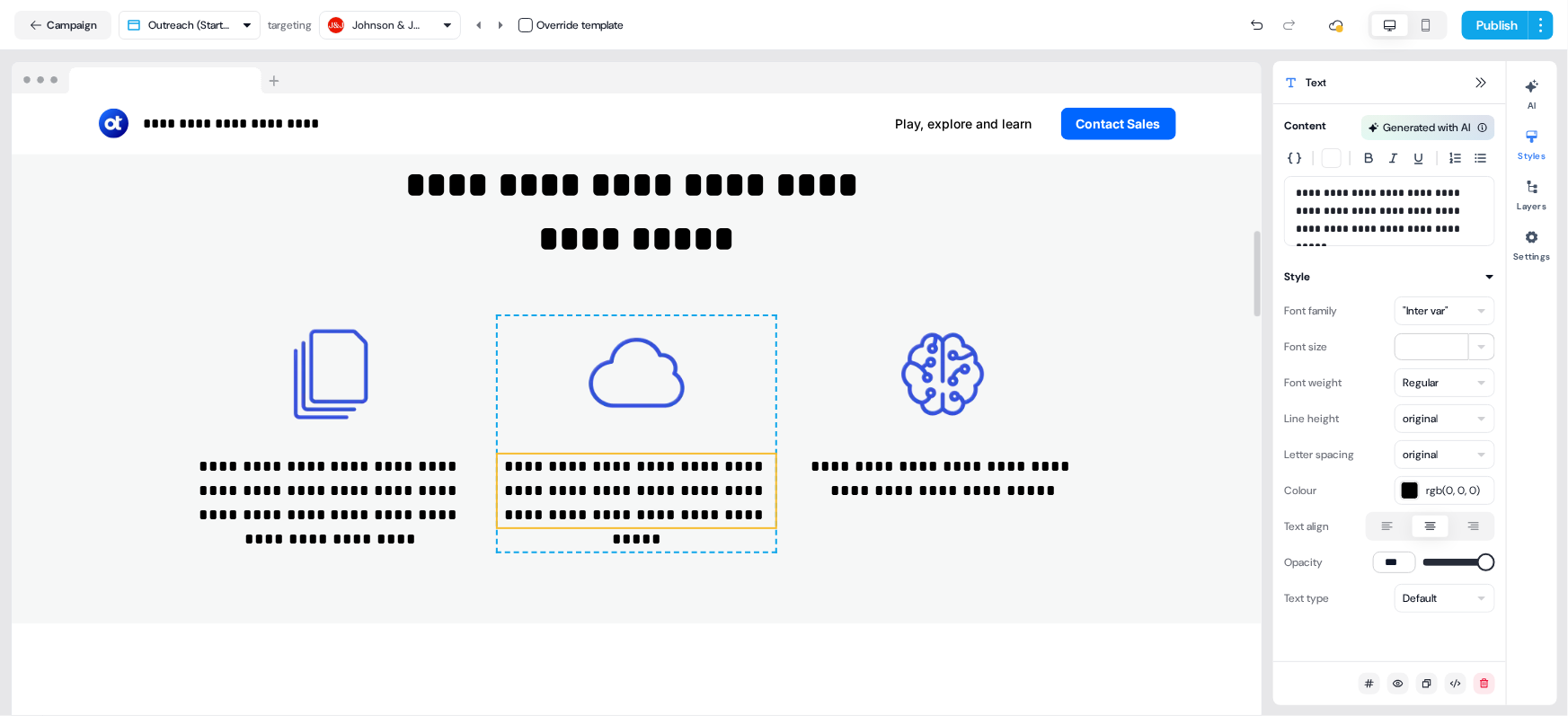 click on ""Inter var"" at bounding box center [1425, 311] 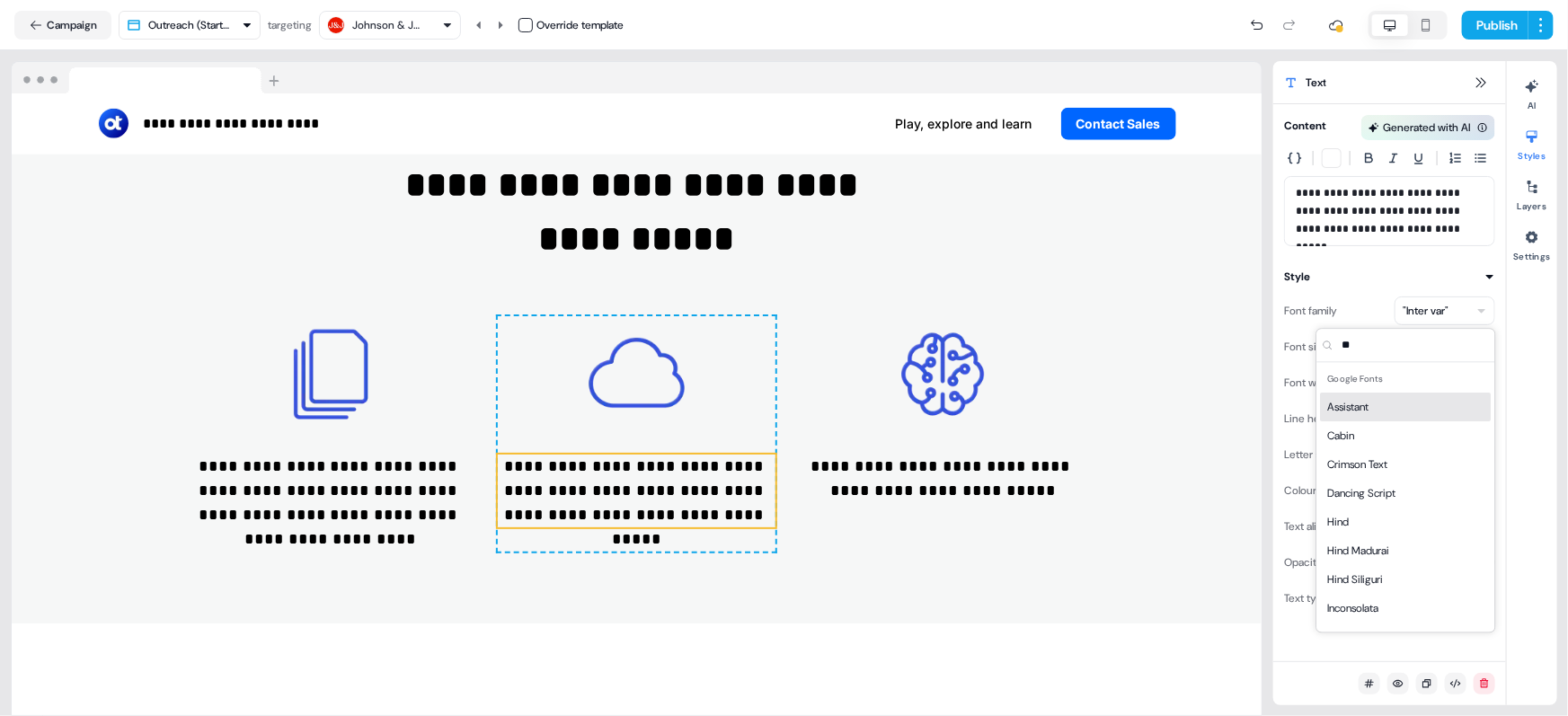 type on "***" 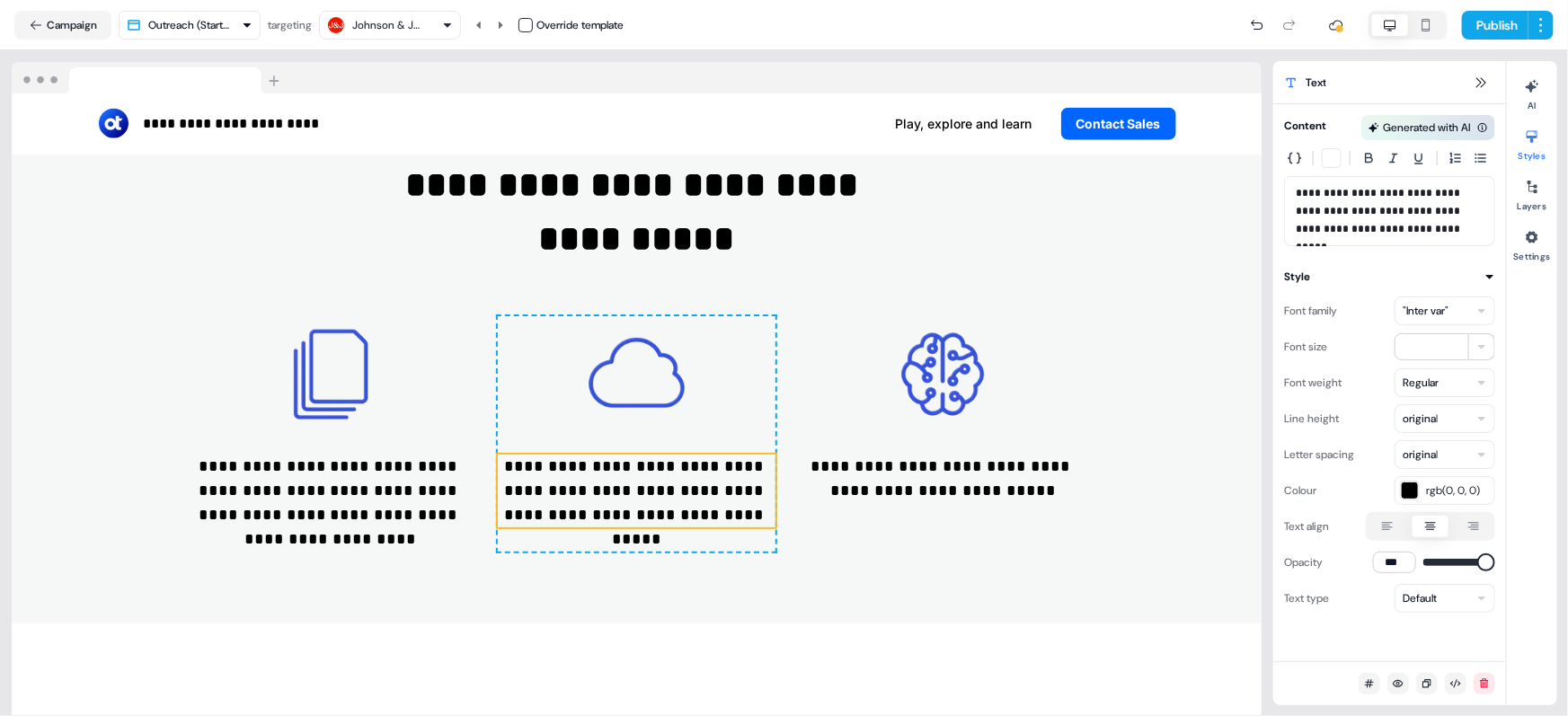 click on ""Inter var"" at bounding box center (1445, 311) 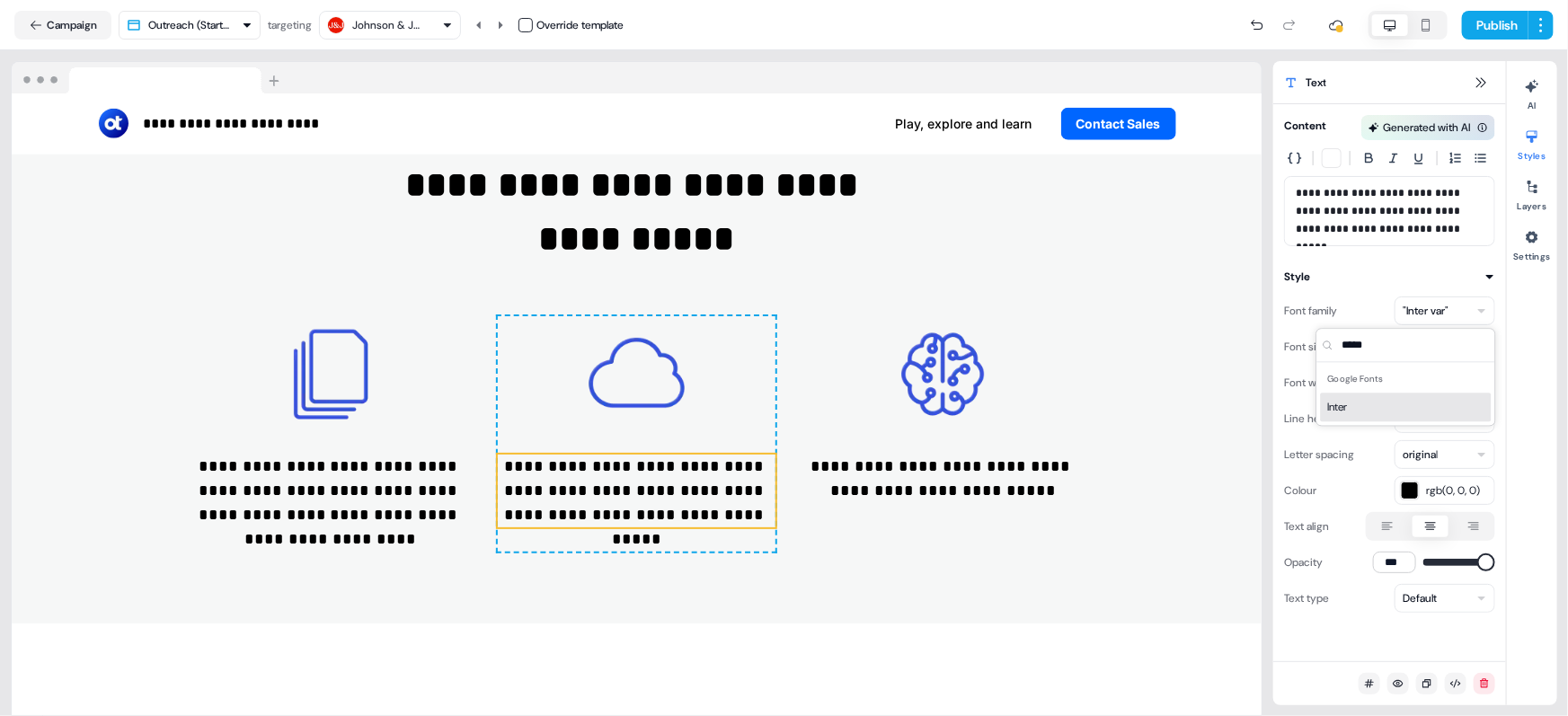 type on "*****" 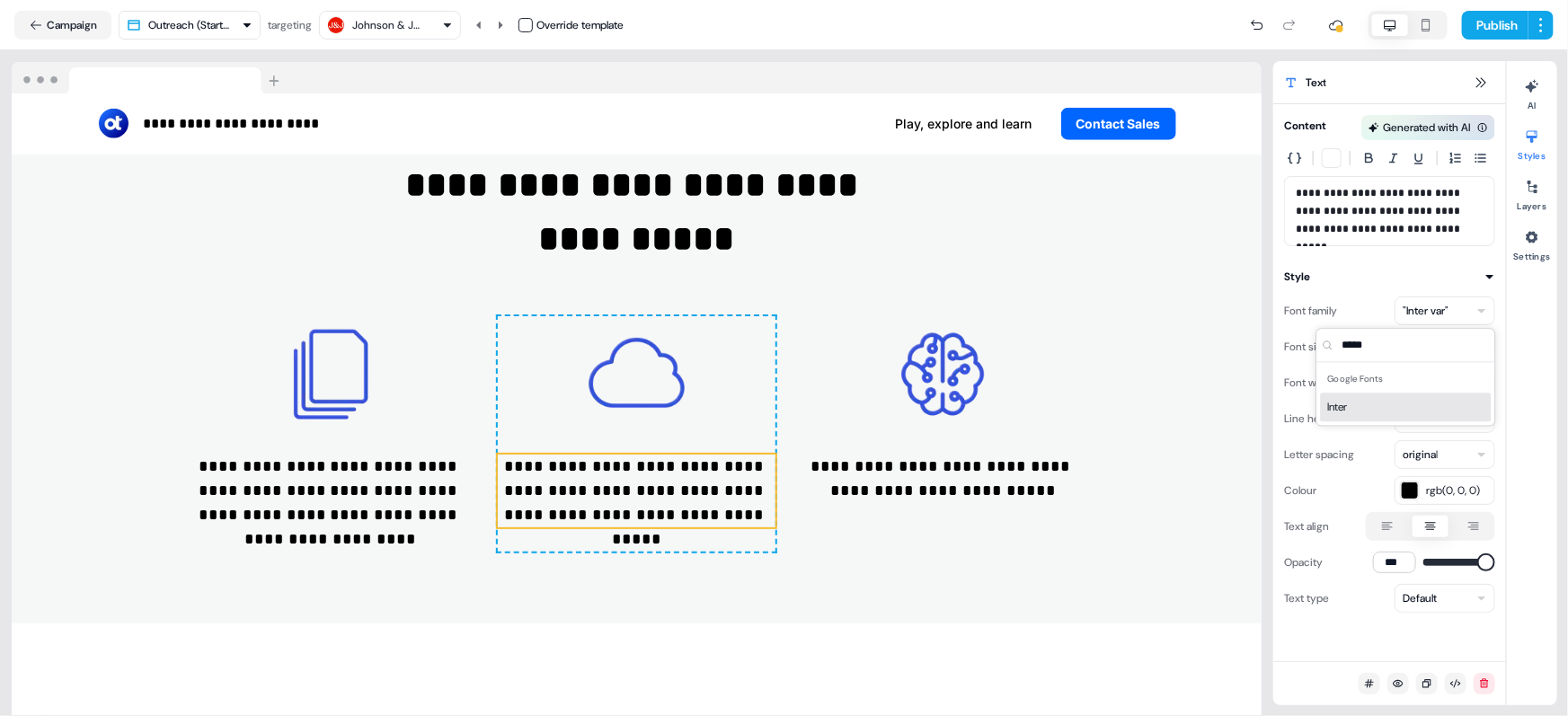 click on "Inter" at bounding box center [1406, 407] 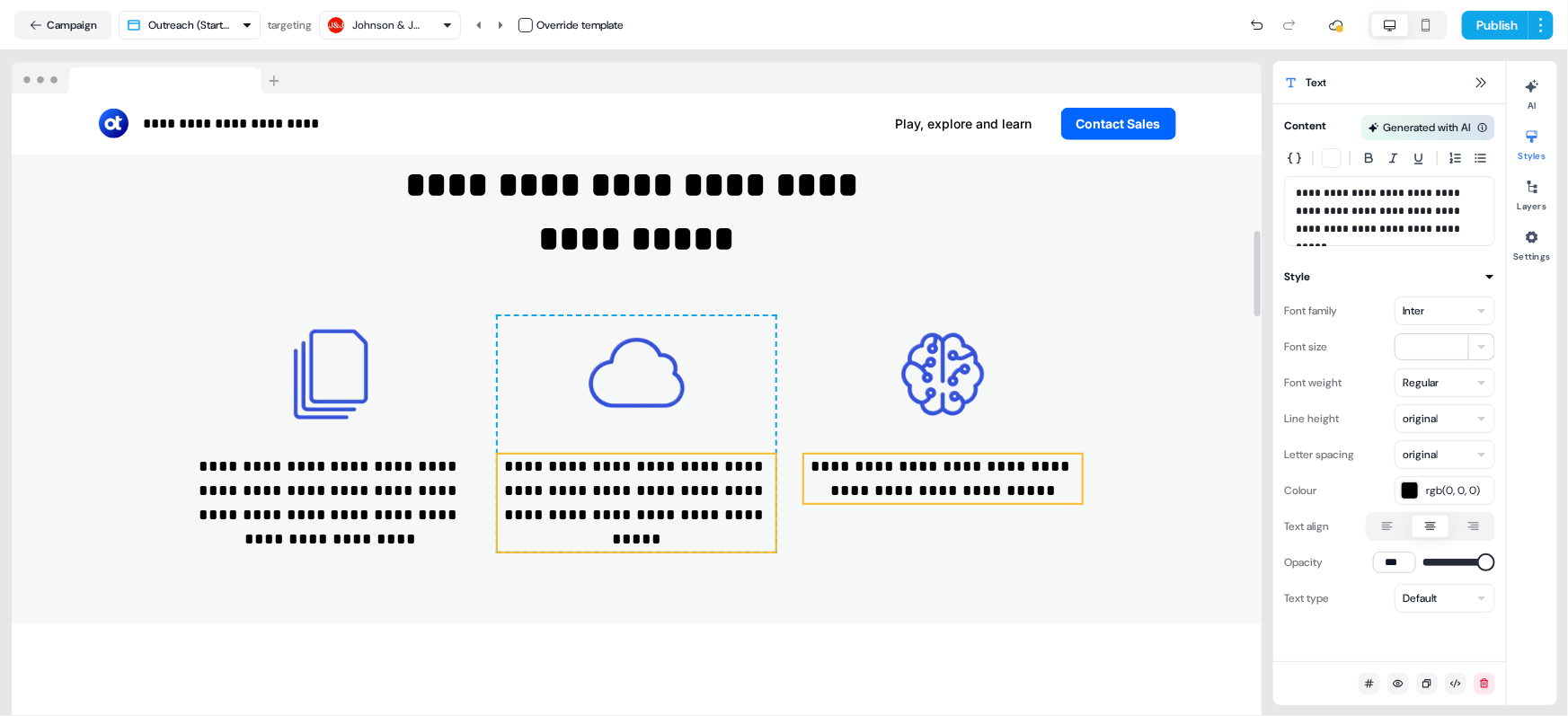 click on "**********" at bounding box center (943, 479) 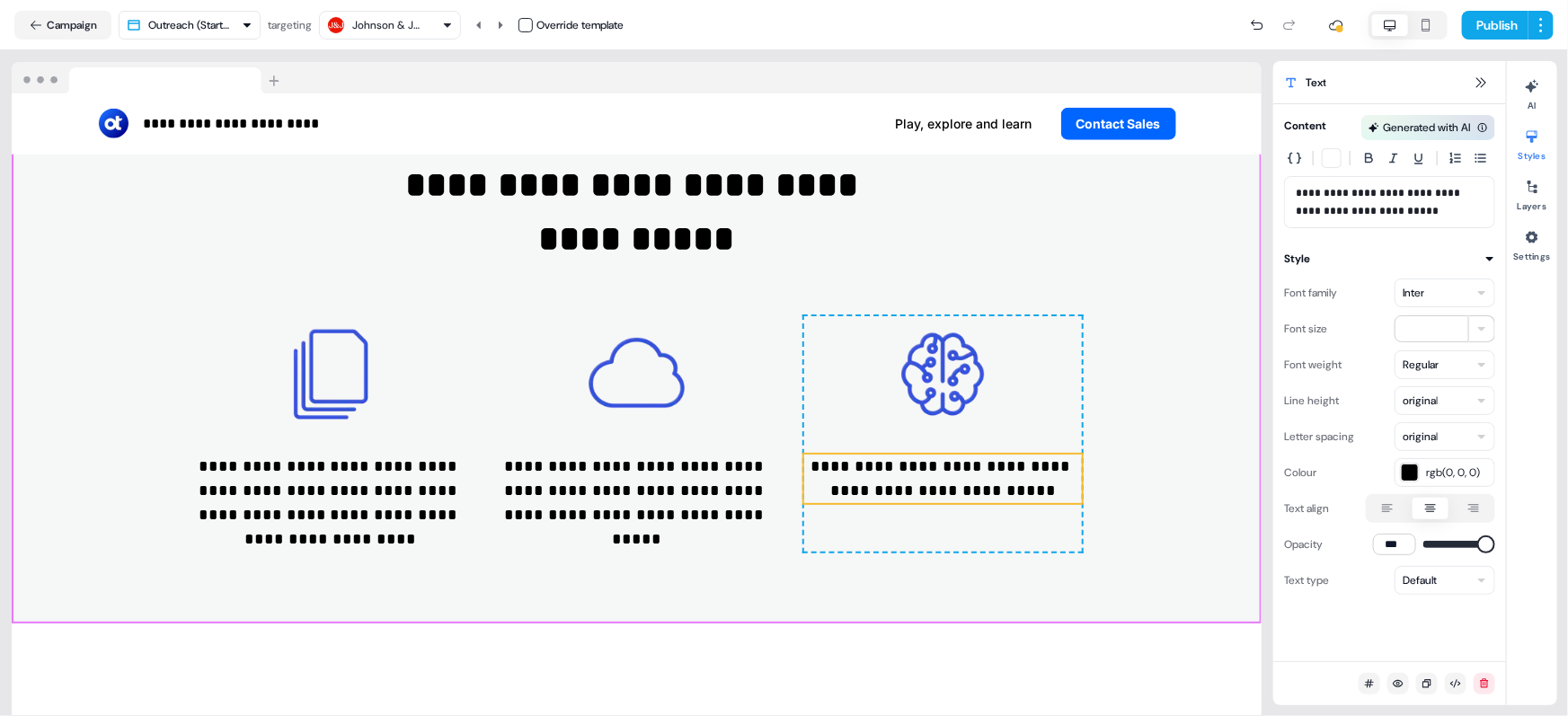 click on "**********" at bounding box center [636, 355] 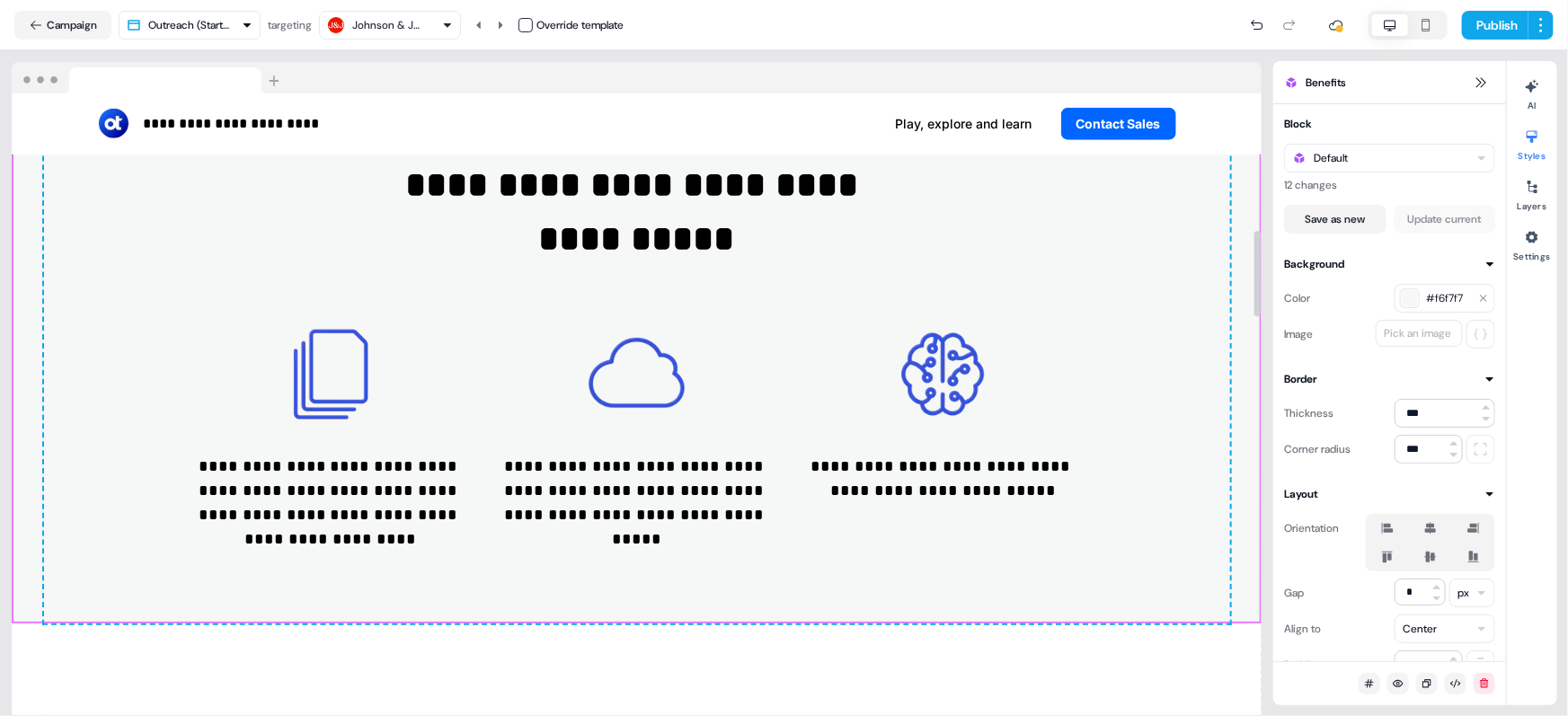 click on "Johnson & Johnson" at bounding box center (388, 25) 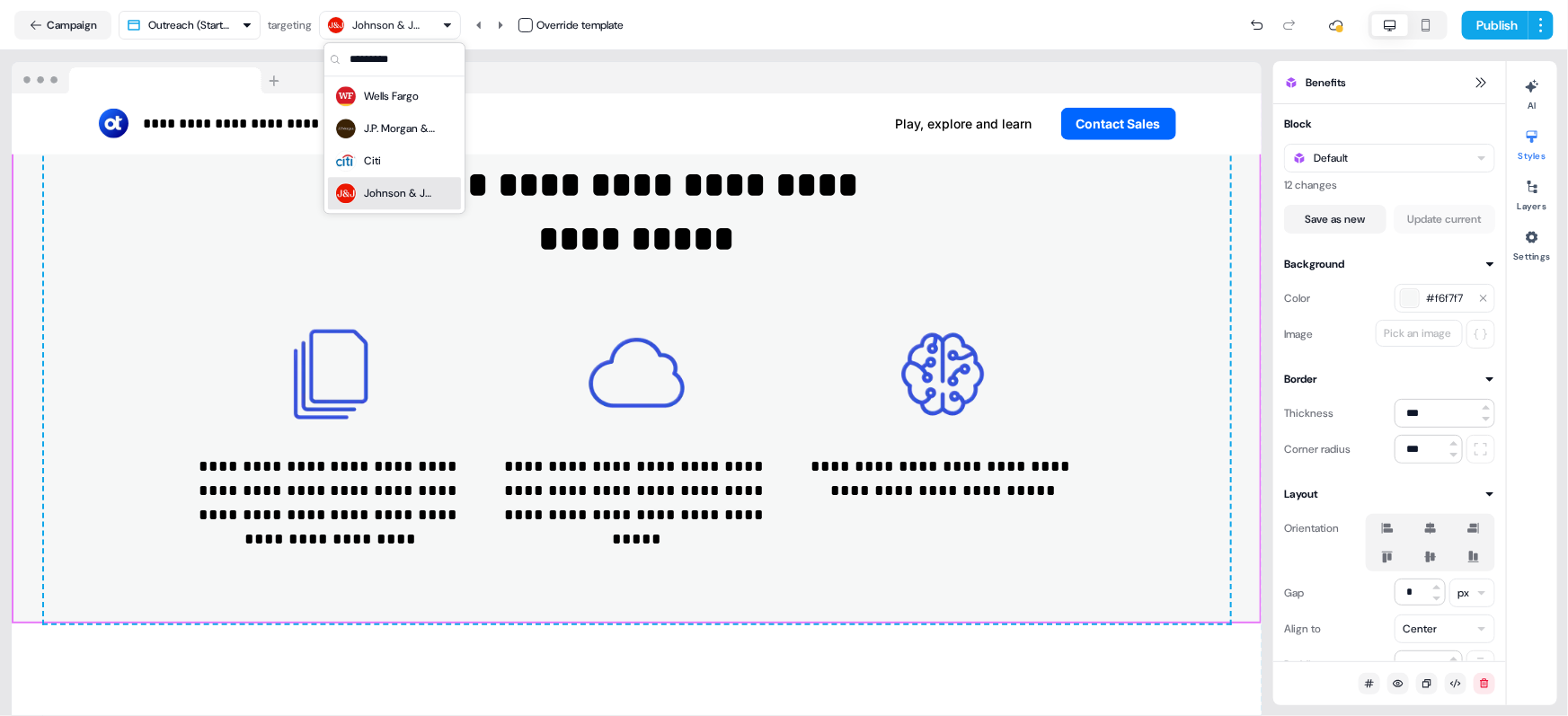 click on "Johnson & Johnson" at bounding box center (400, 193) 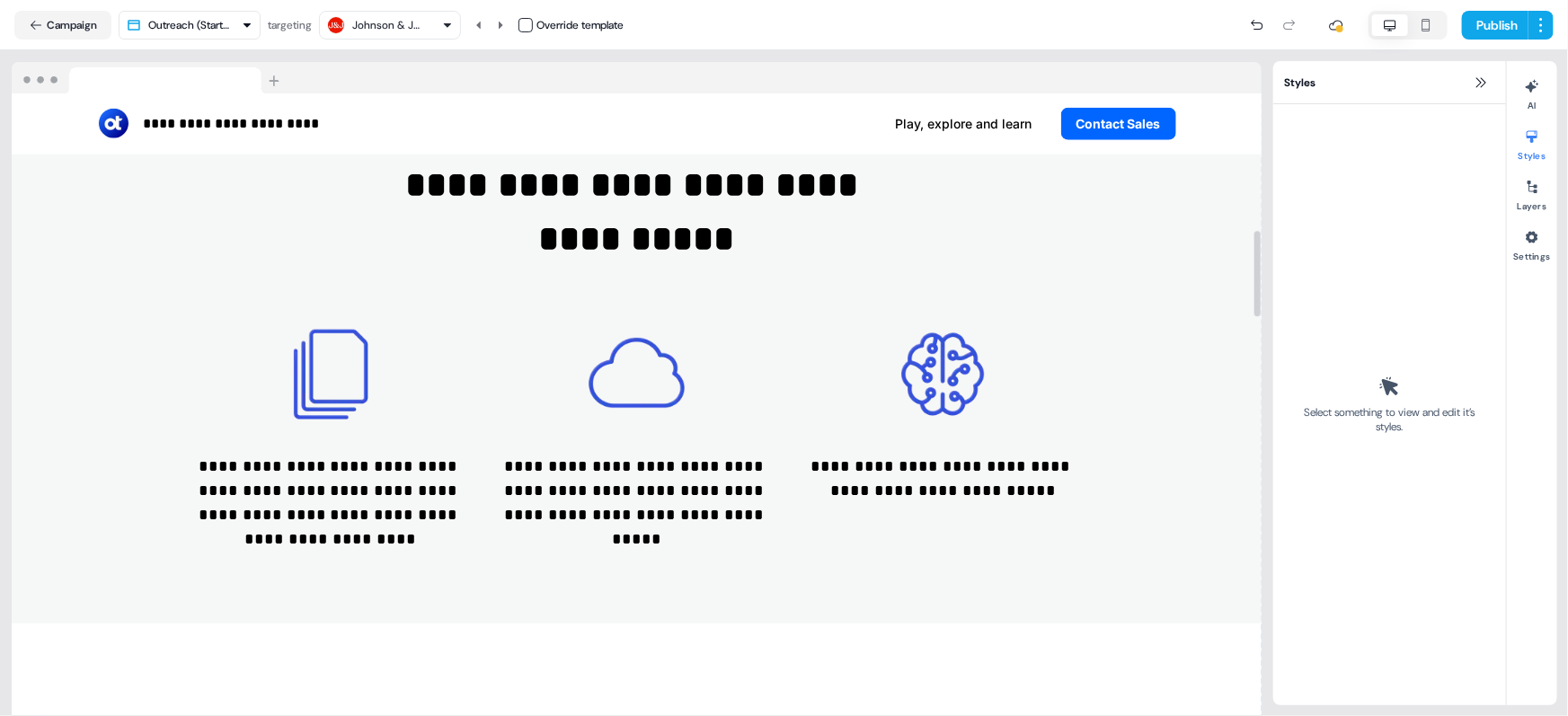 click on "Johnson & Johnson" at bounding box center (388, 25) 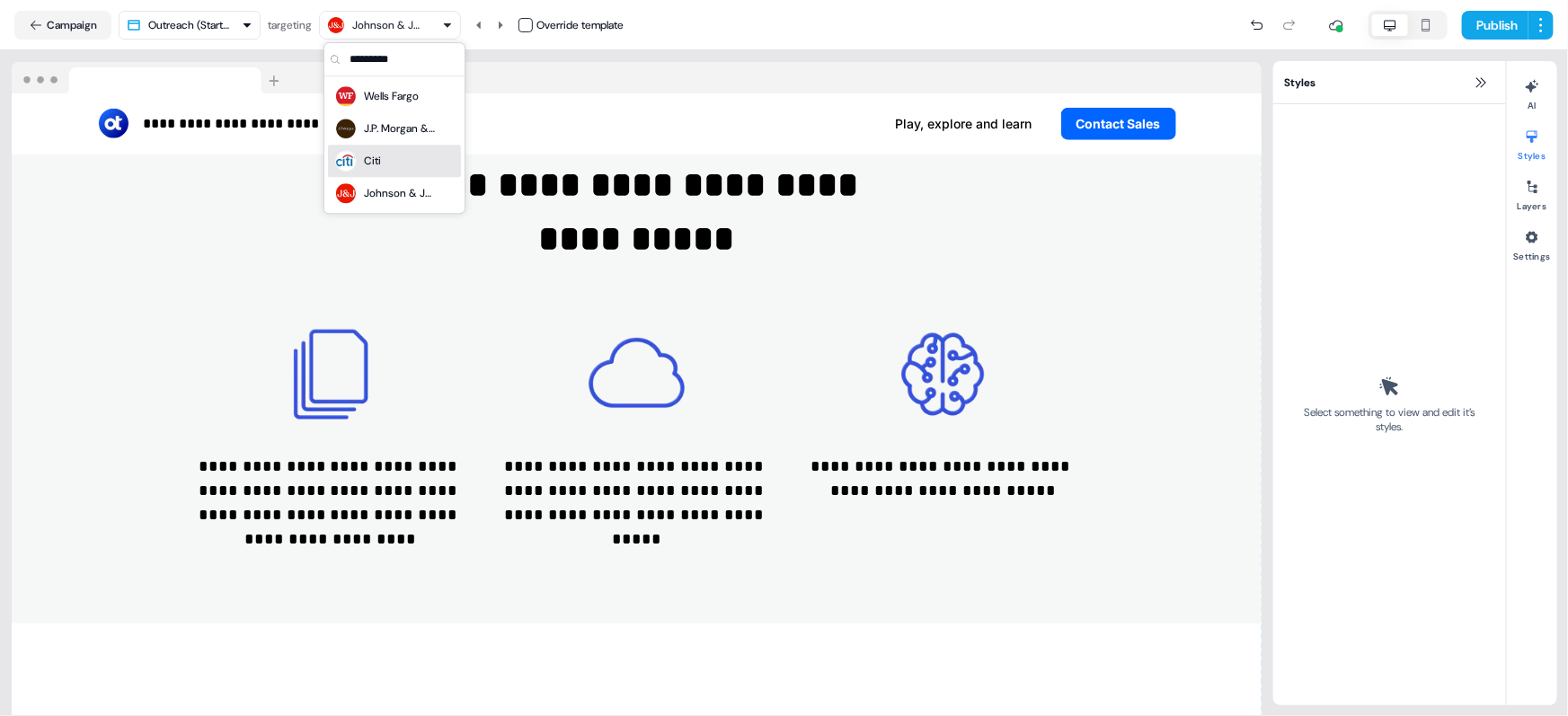 click on "Citi" at bounding box center (394, 161) 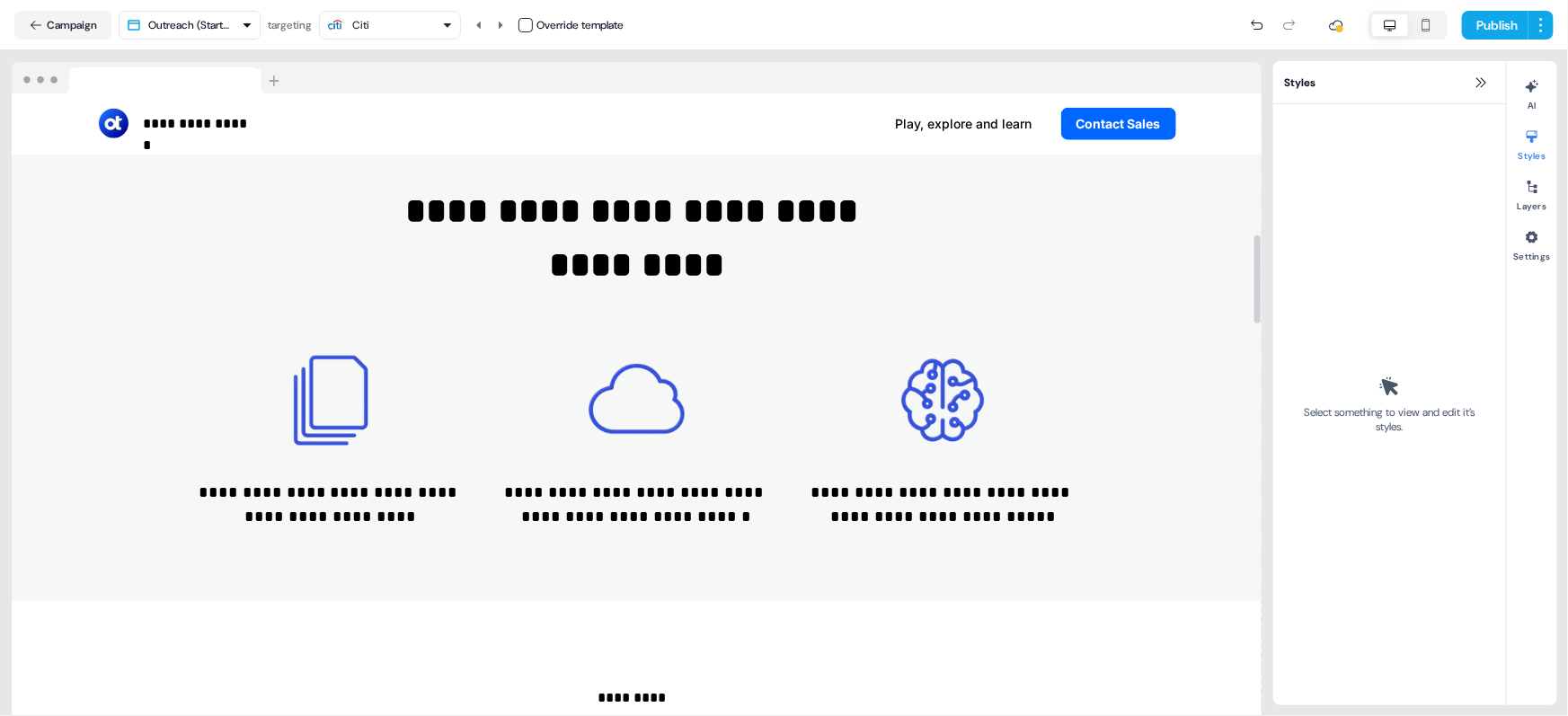 click on "Citi" at bounding box center [390, 25] 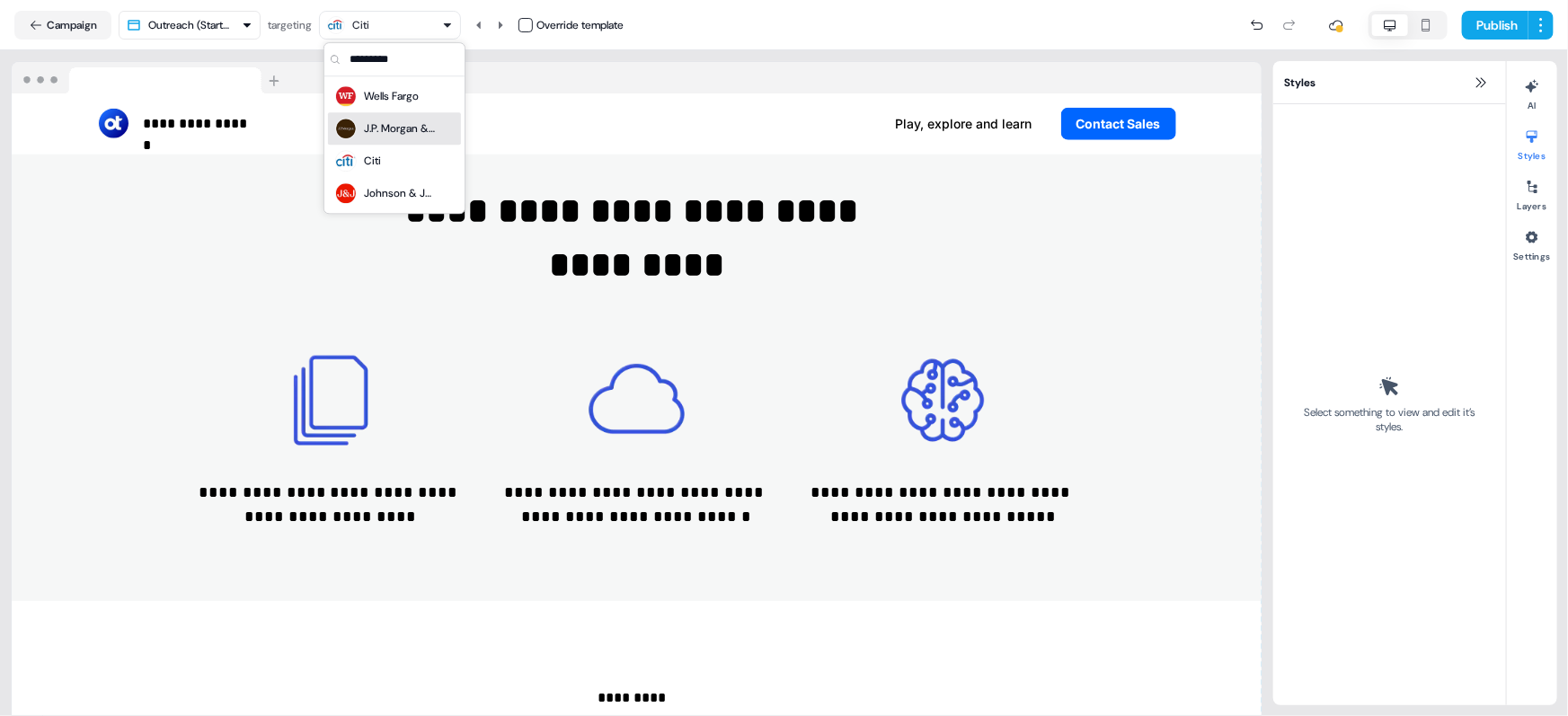 click on "J.P. Morgan & Co." at bounding box center [400, 128] 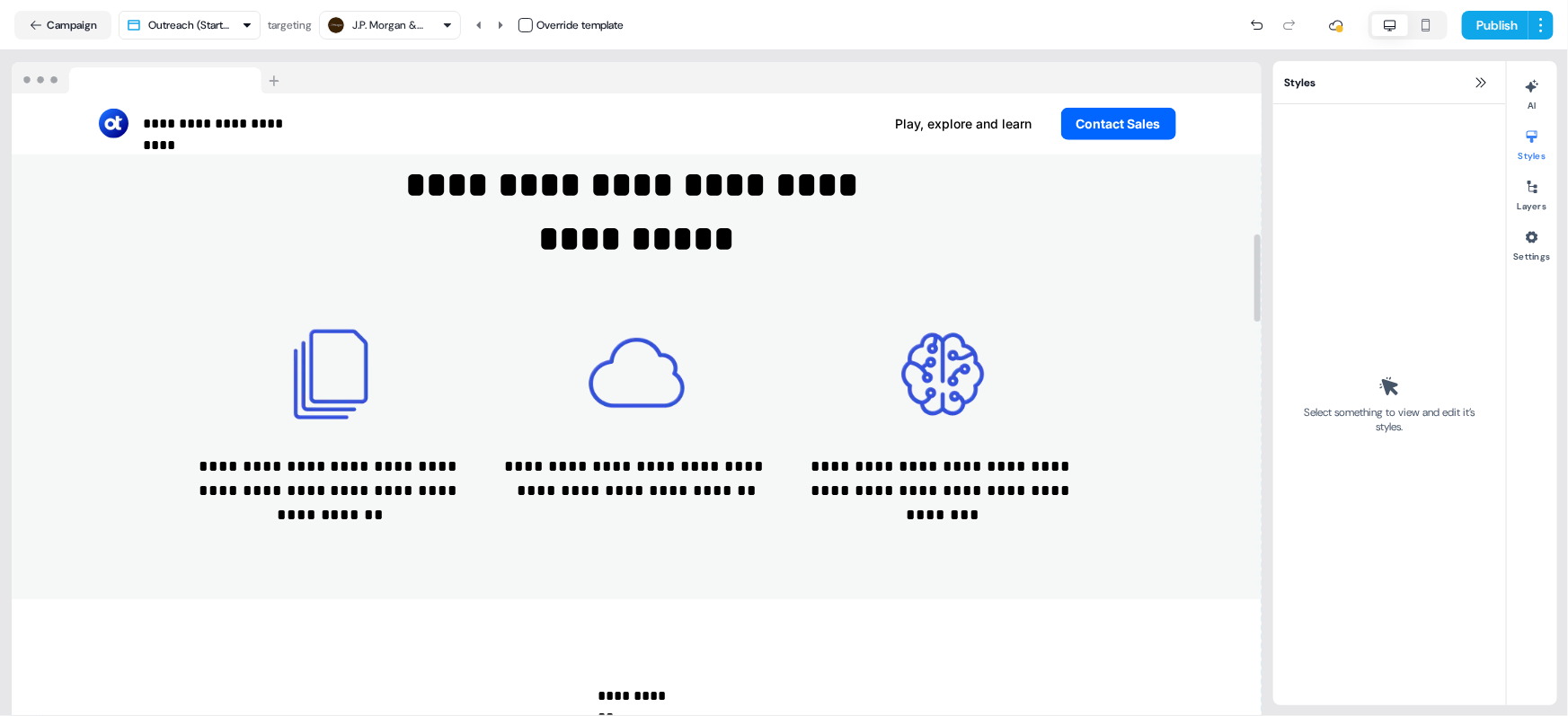 click on "J.P. Morgan & Co." at bounding box center [390, 25] 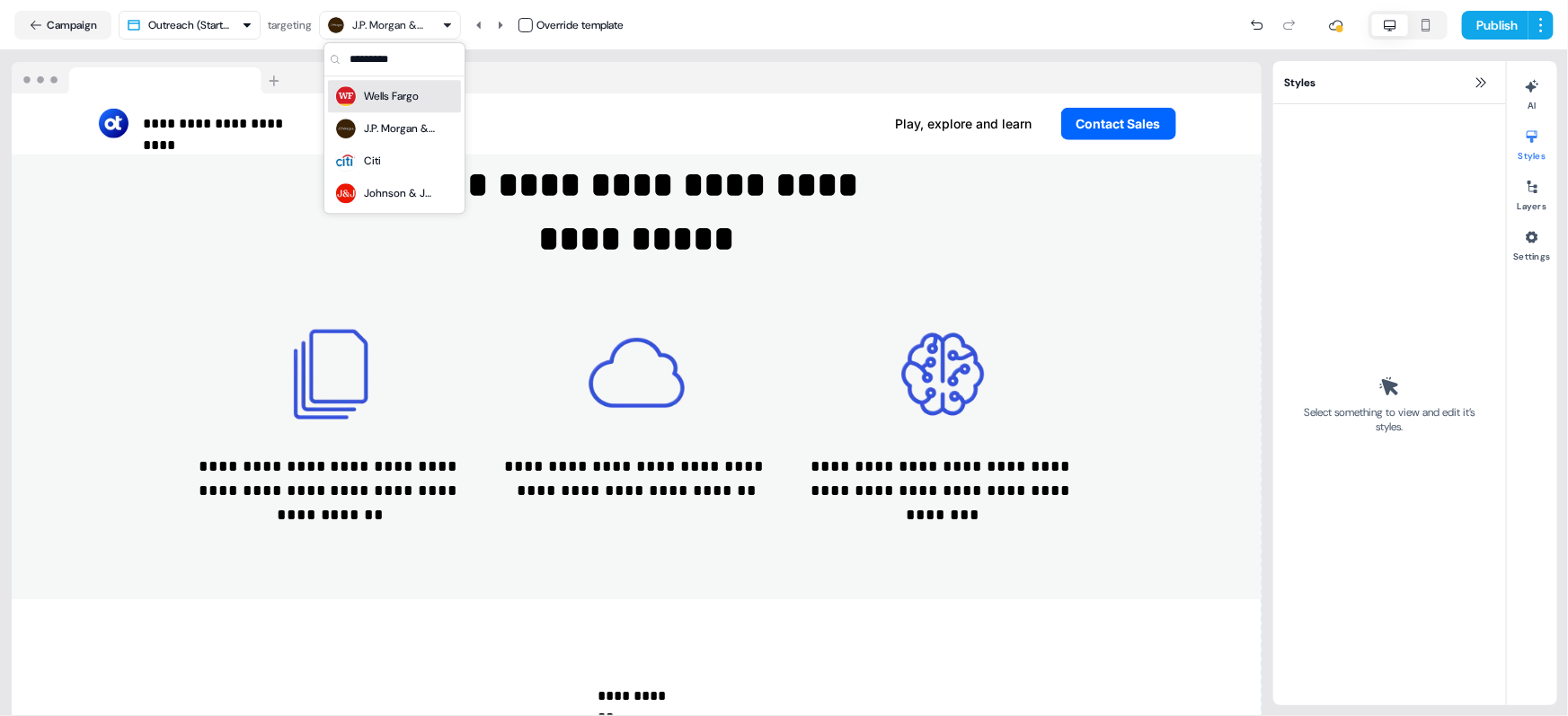 click on "Wells Fargo" at bounding box center (376, 96) 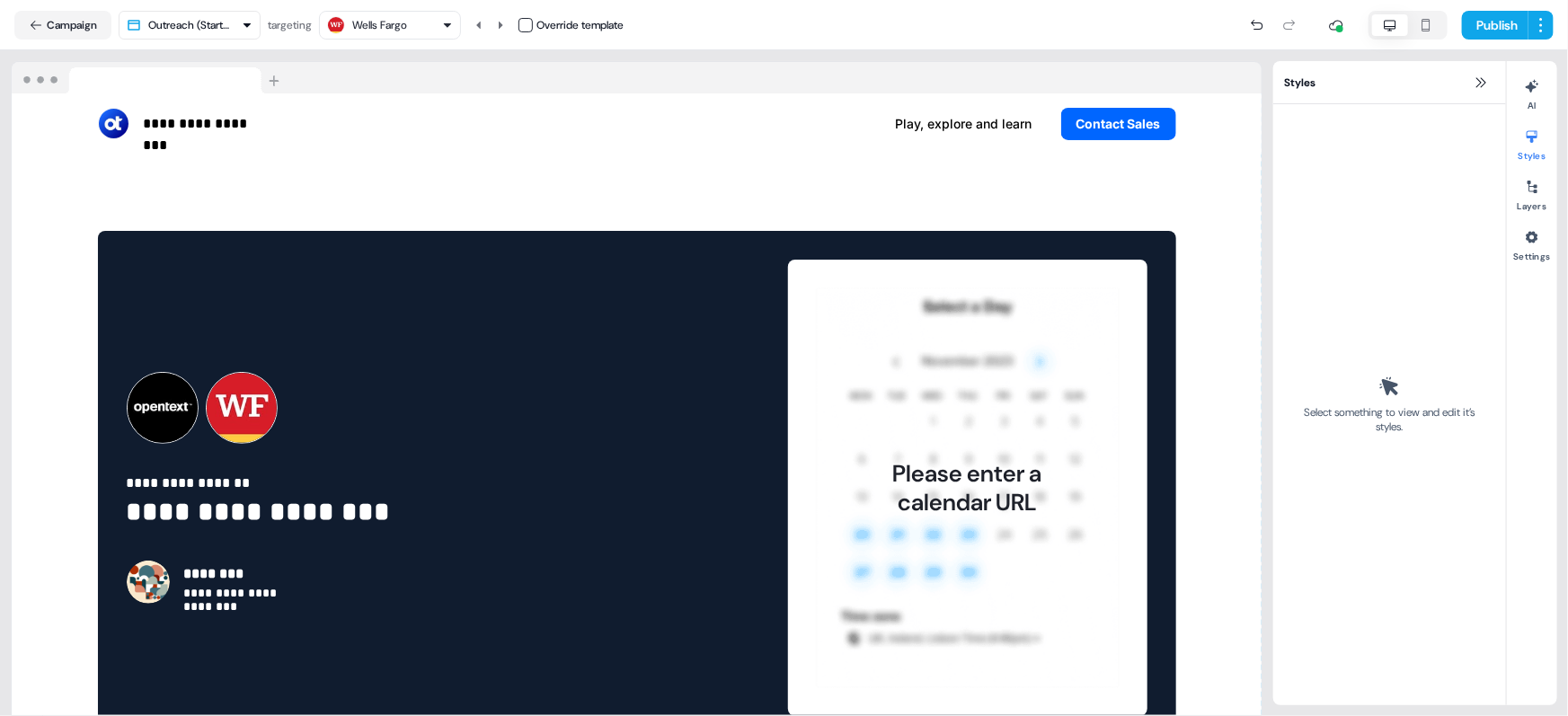 scroll, scrollTop: 3574, scrollLeft: 0, axis: vertical 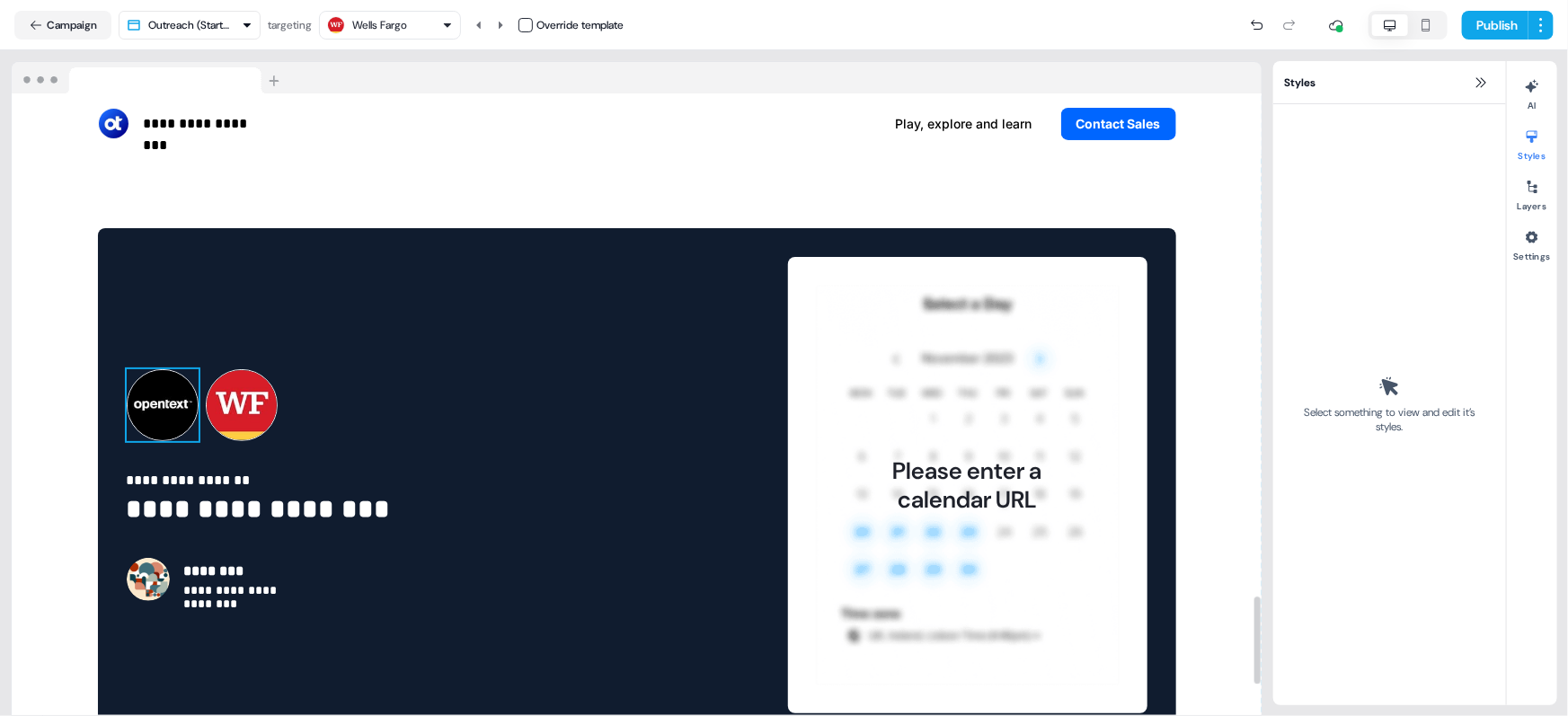 click at bounding box center [163, 405] 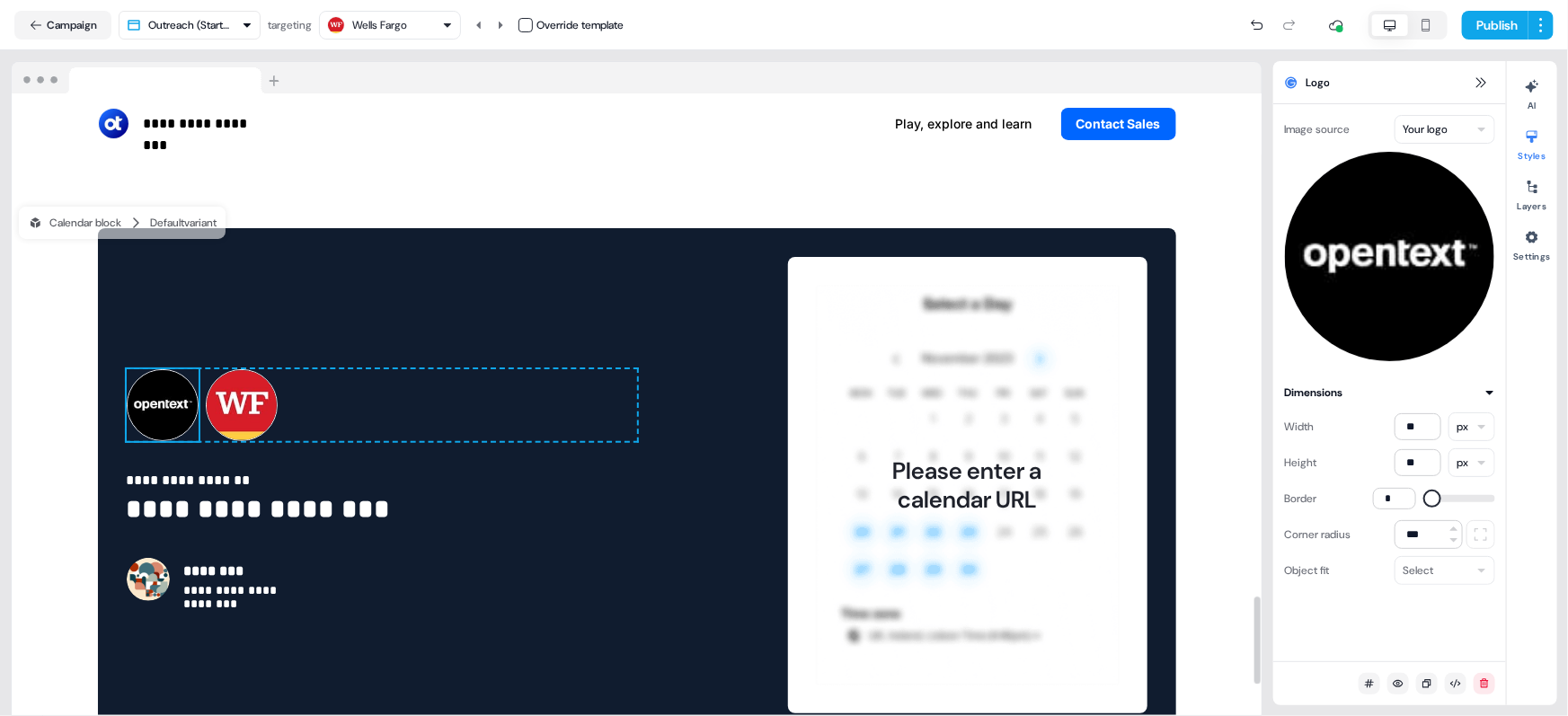 click on "**********" at bounding box center (784, 358) 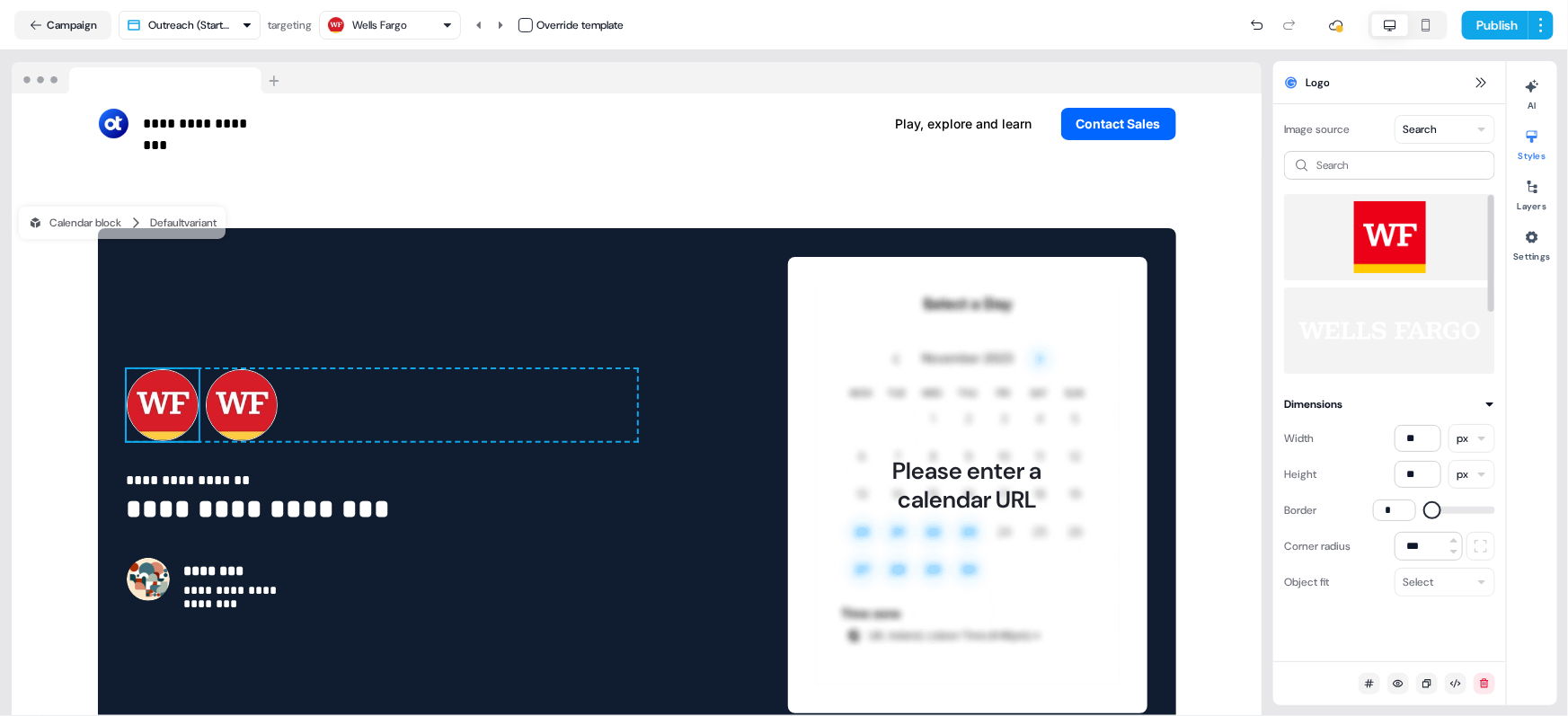 click on "**********" at bounding box center (784, 358) 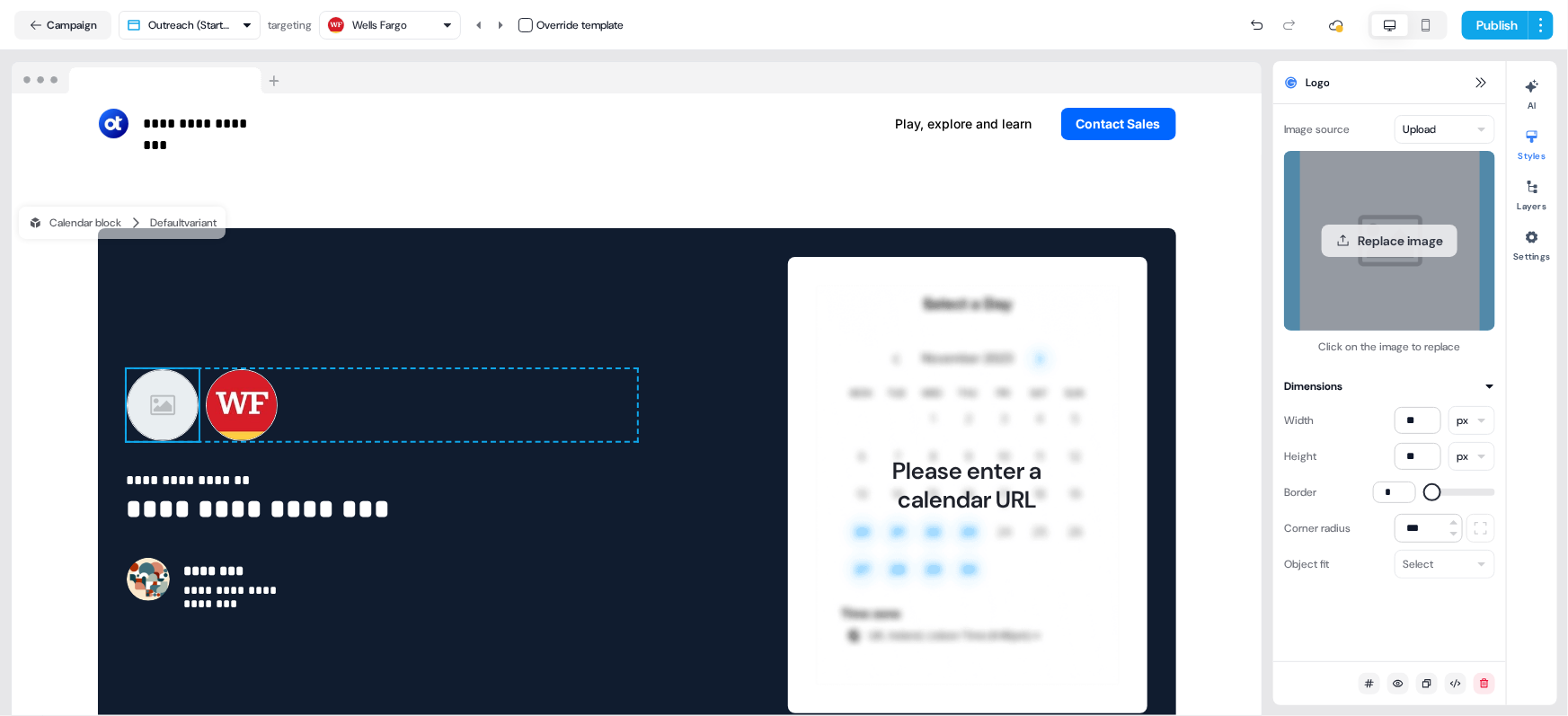 click on "Replace image" at bounding box center (1389, 241) 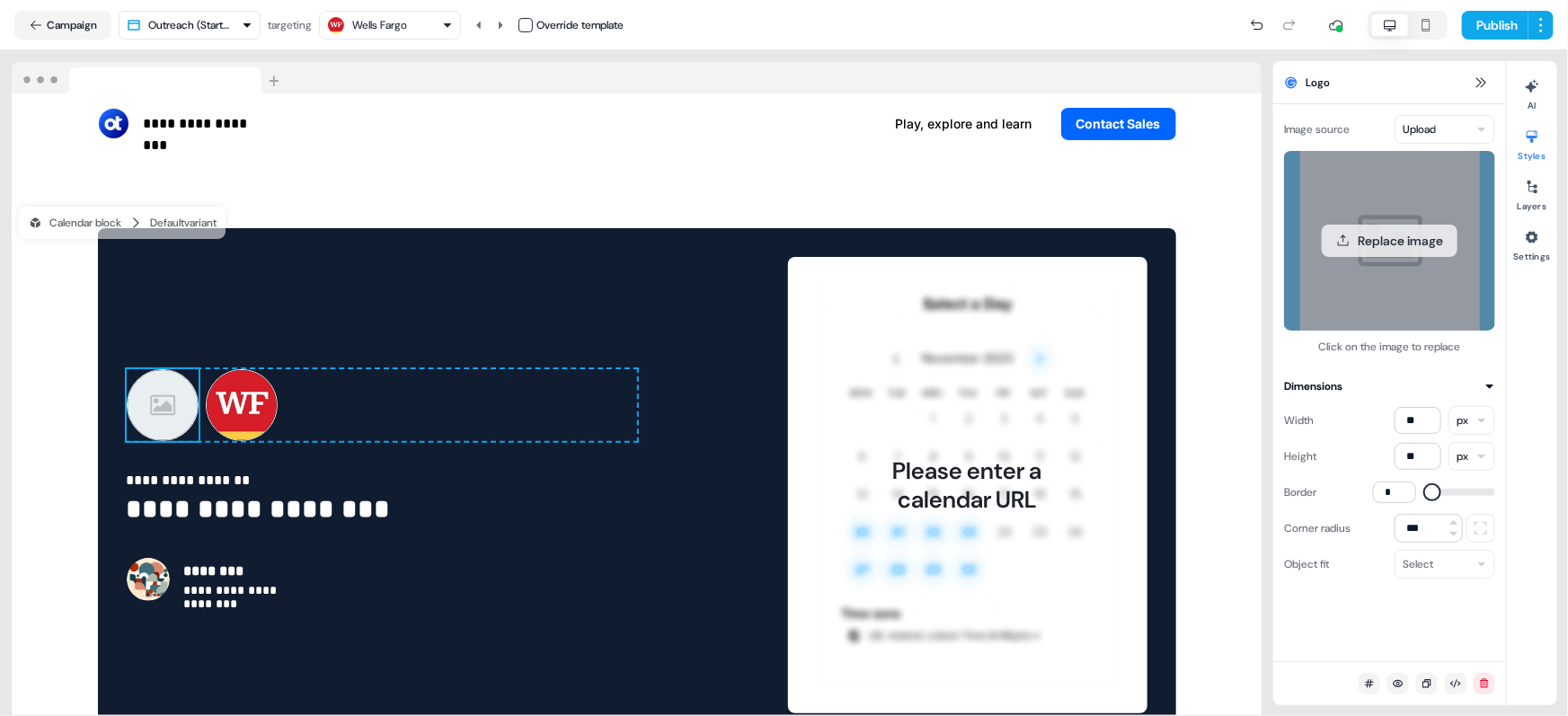 click on "Replace image" at bounding box center (1389, 241) 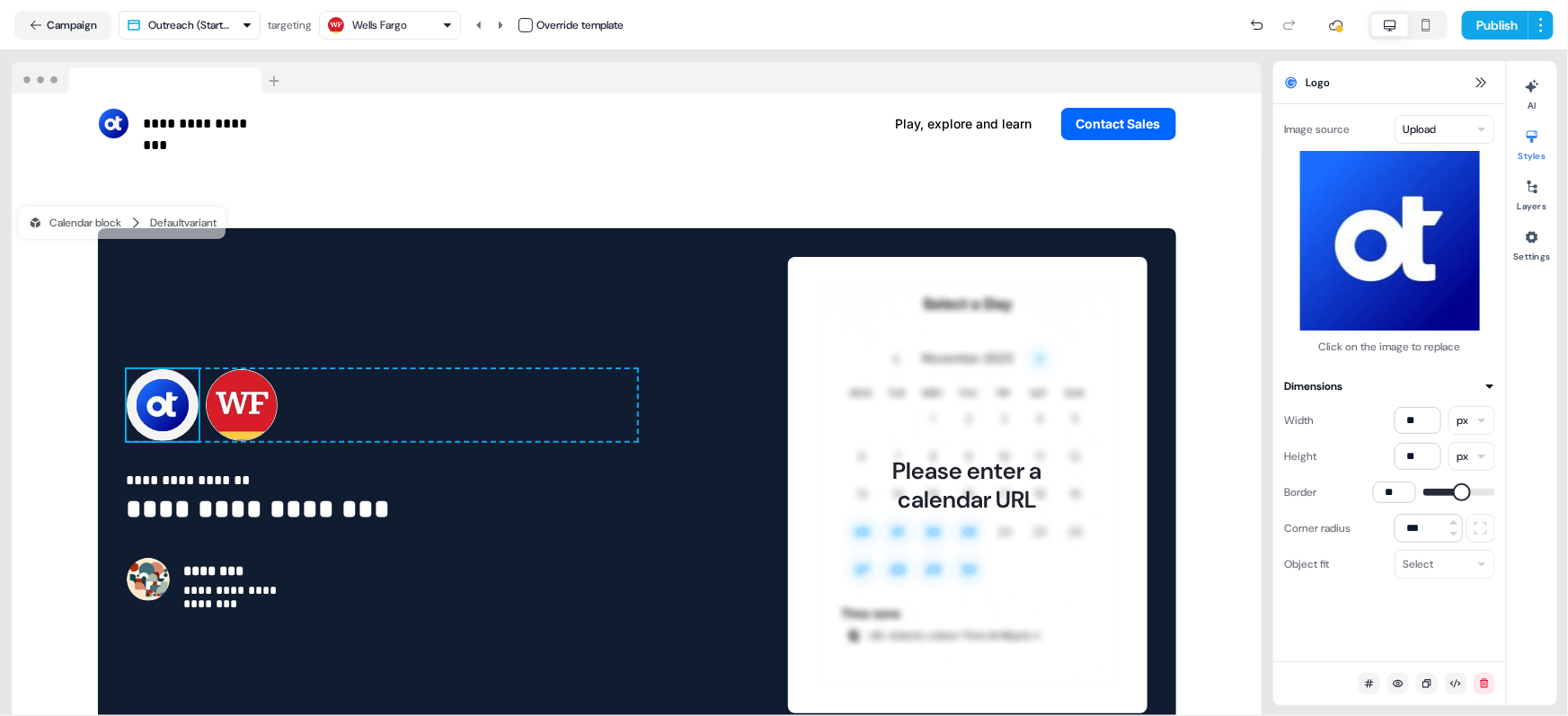 type on "*" 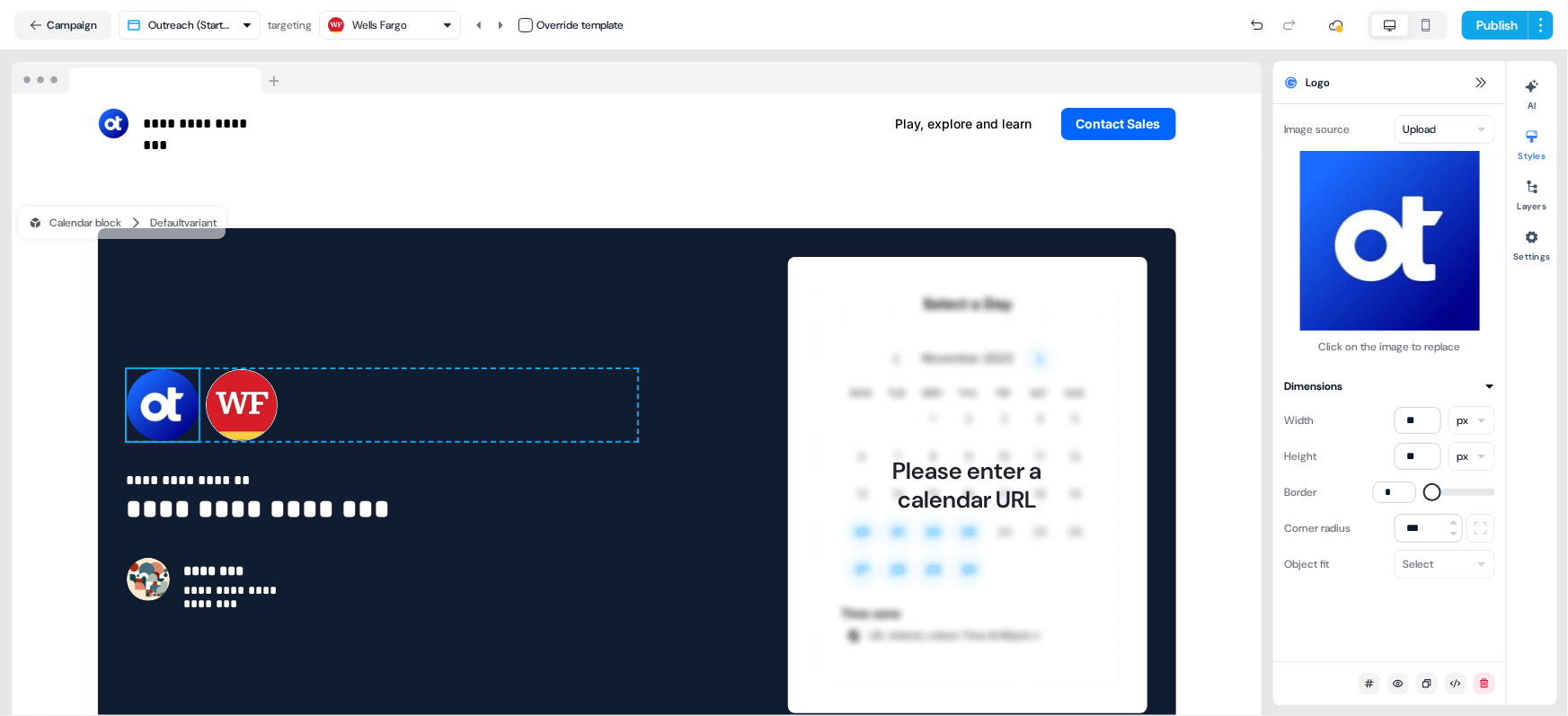 click at bounding box center [1432, 492] 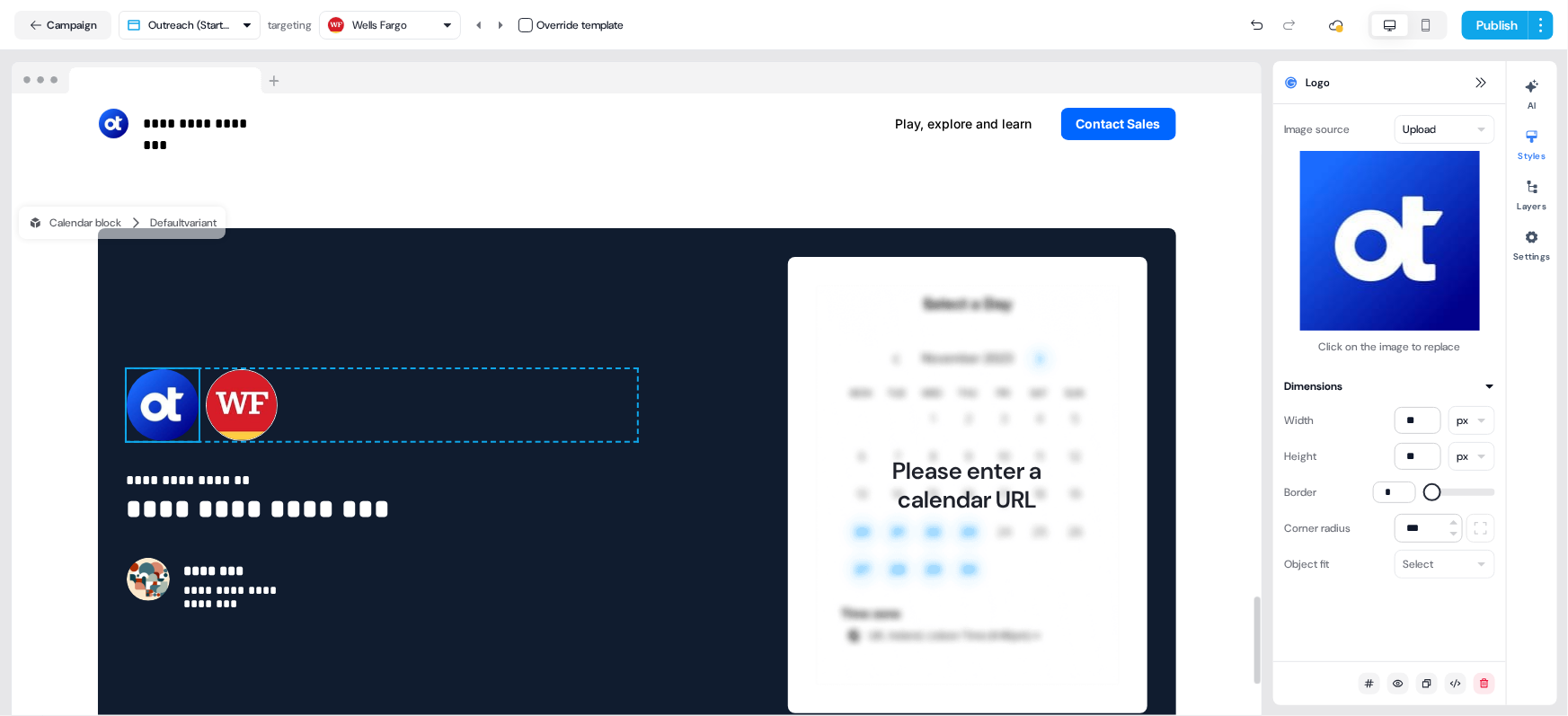click at bounding box center (242, 405) 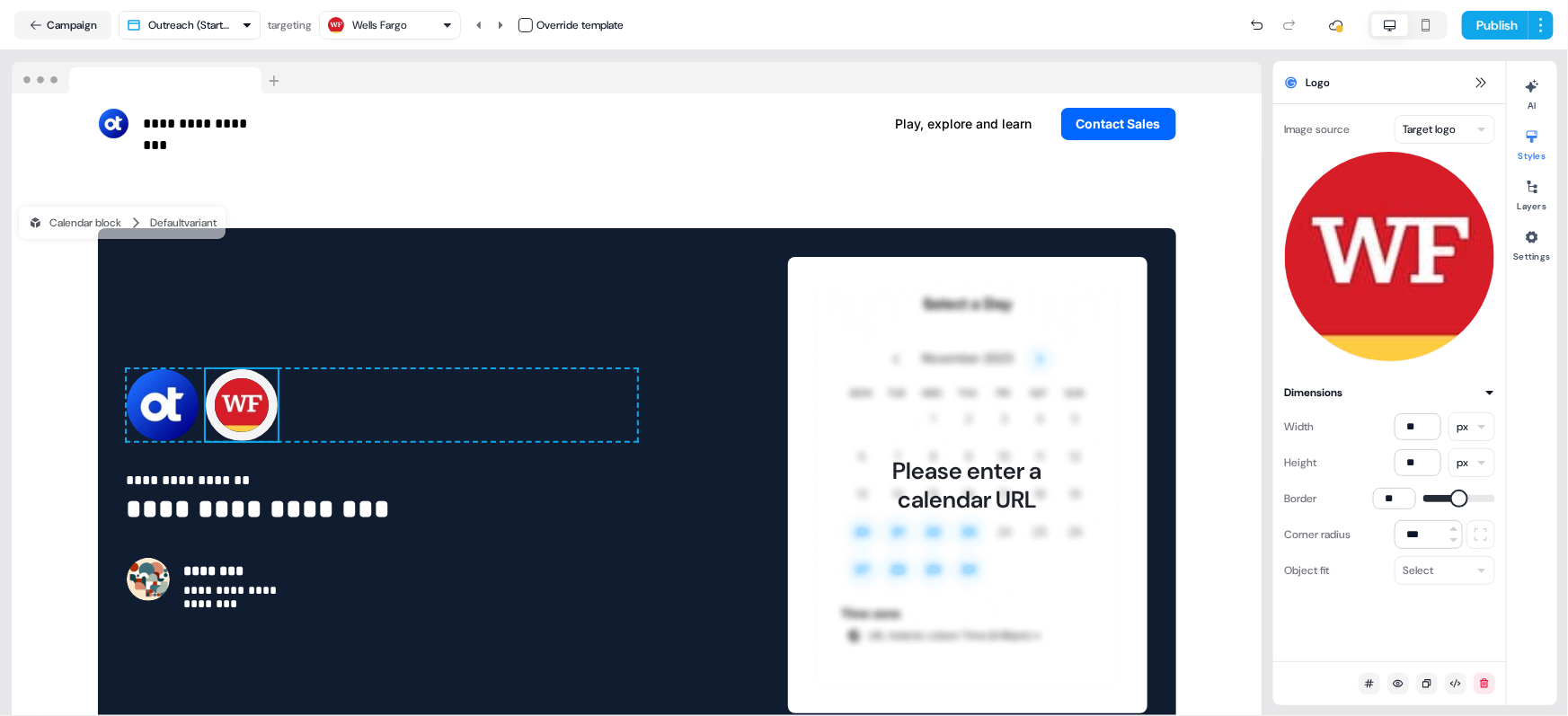type on "*" 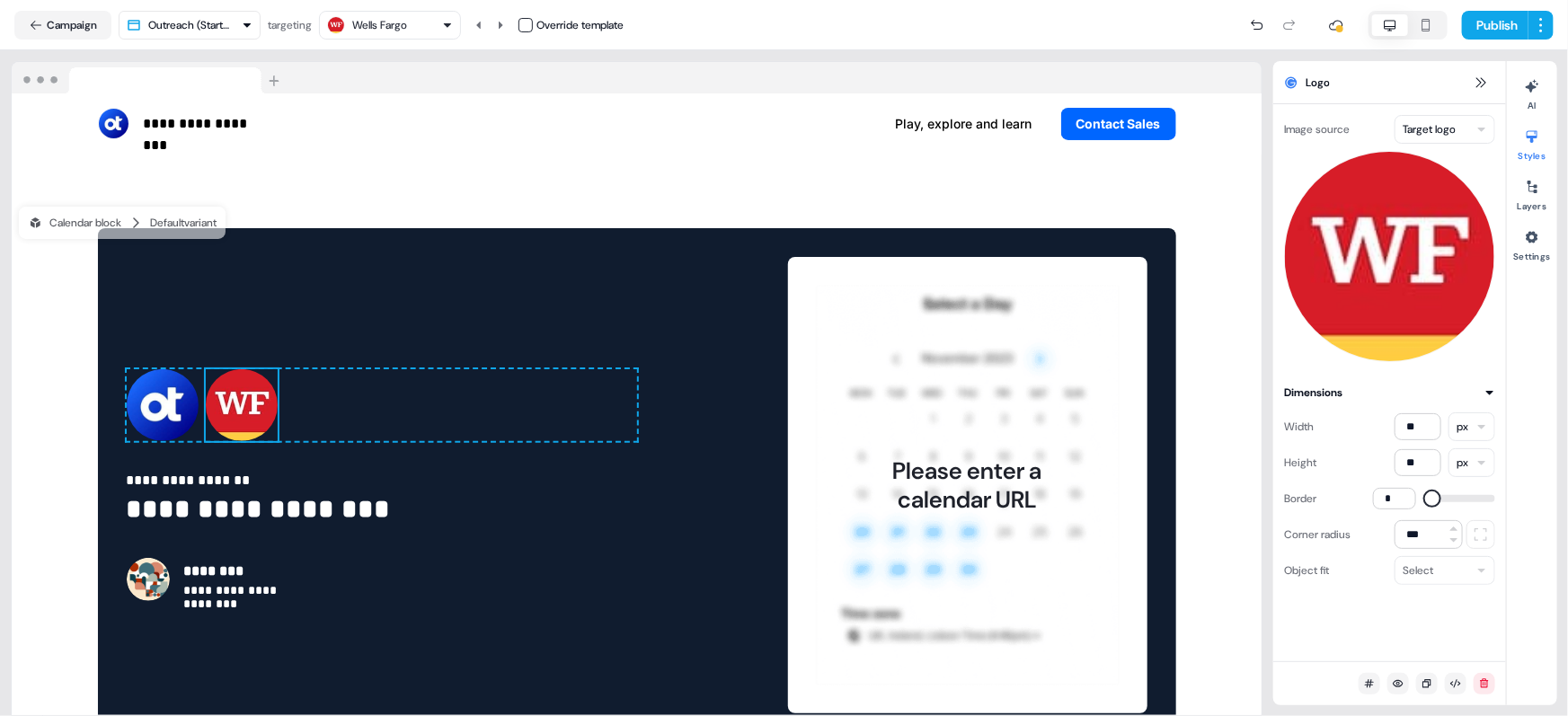 click at bounding box center (1432, 499) 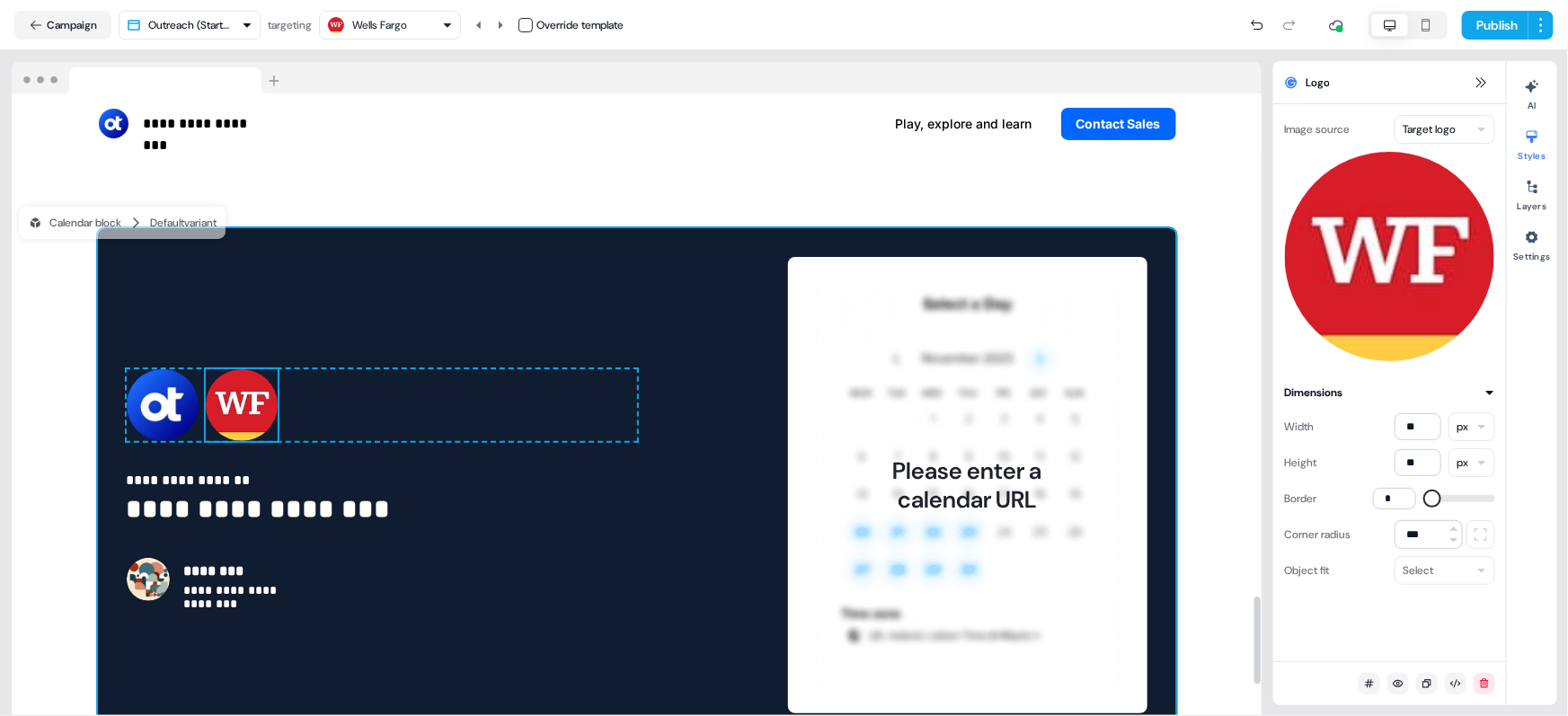 click on "**********" at bounding box center [637, 485] 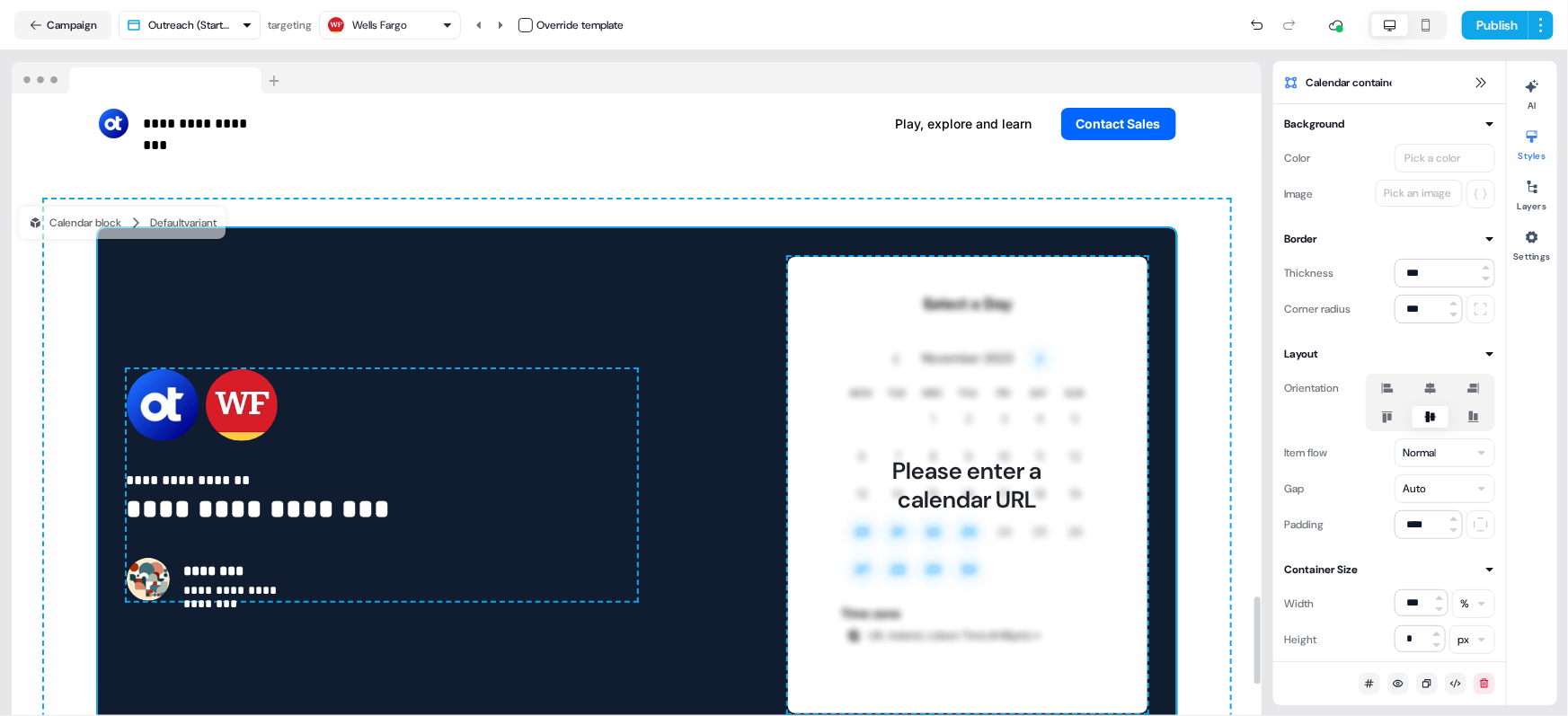 click on "**********" at bounding box center [637, 485] 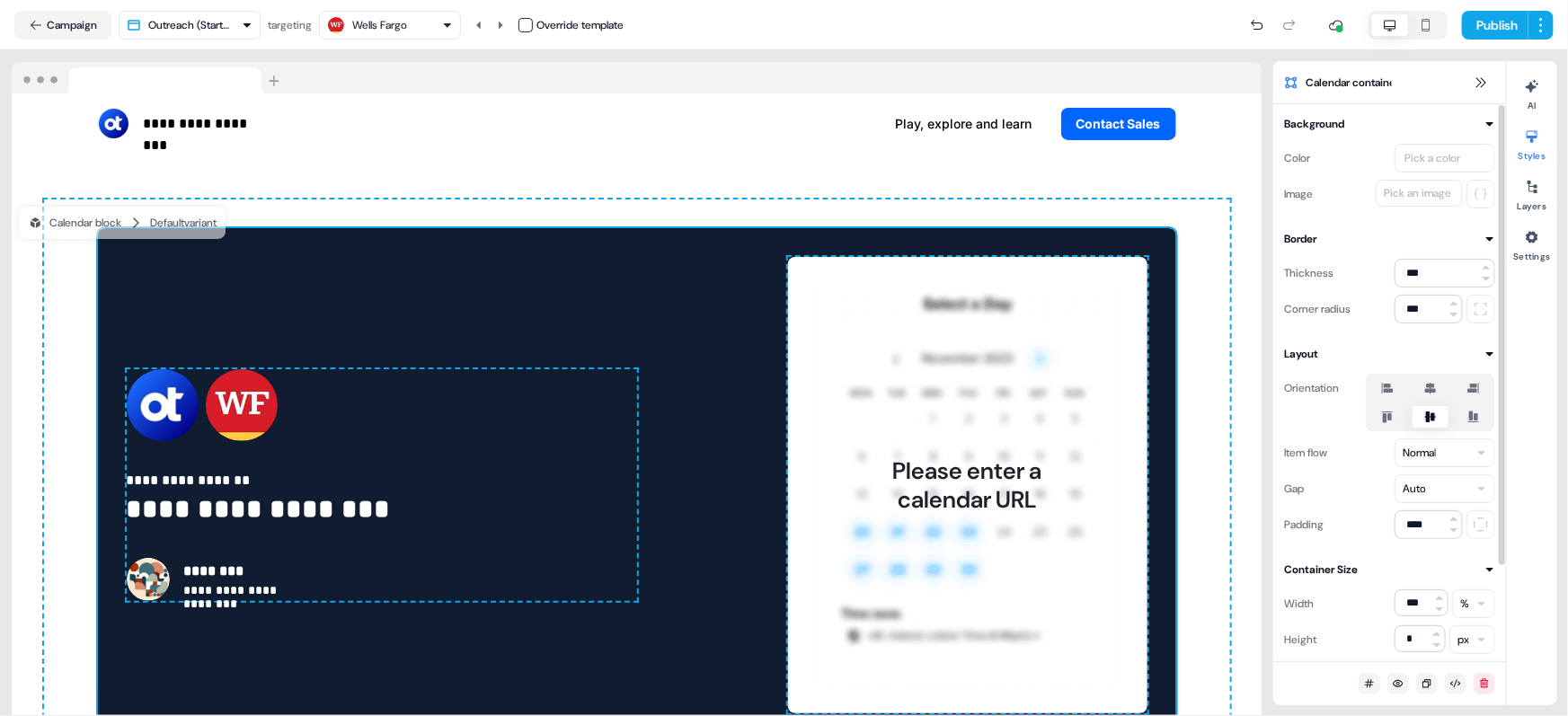 click on "Pick a color" at bounding box center [1432, 158] 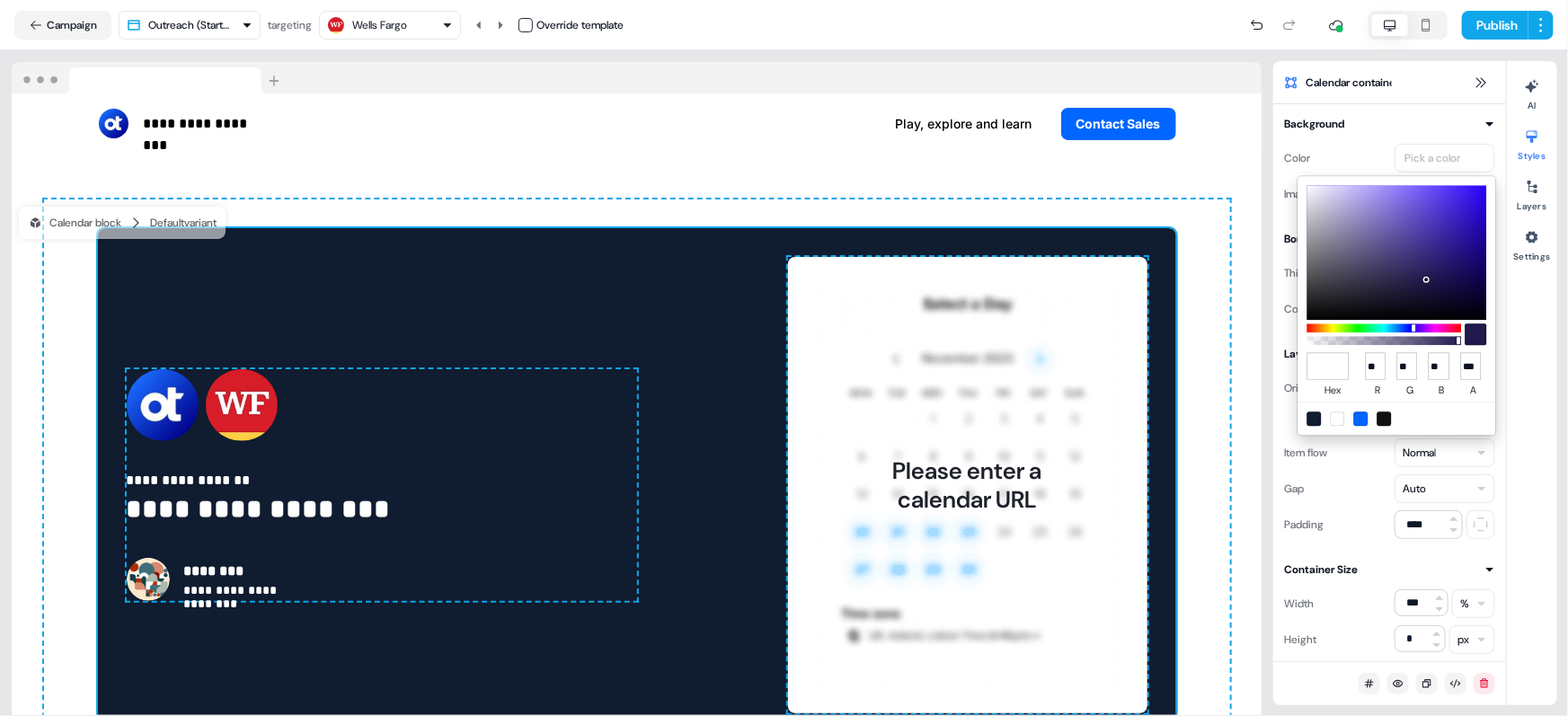 type on "*******" 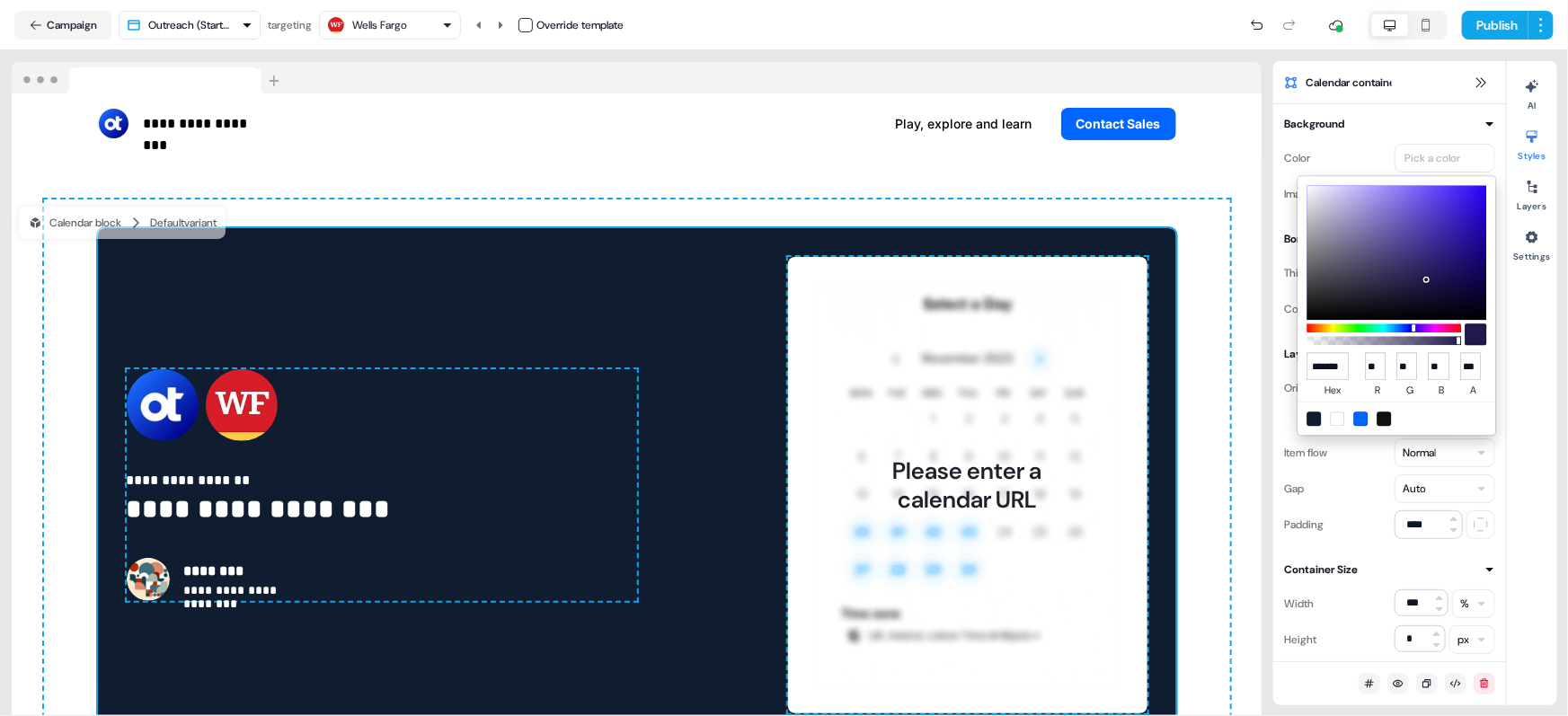 scroll, scrollTop: 0, scrollLeft: 4, axis: horizontal 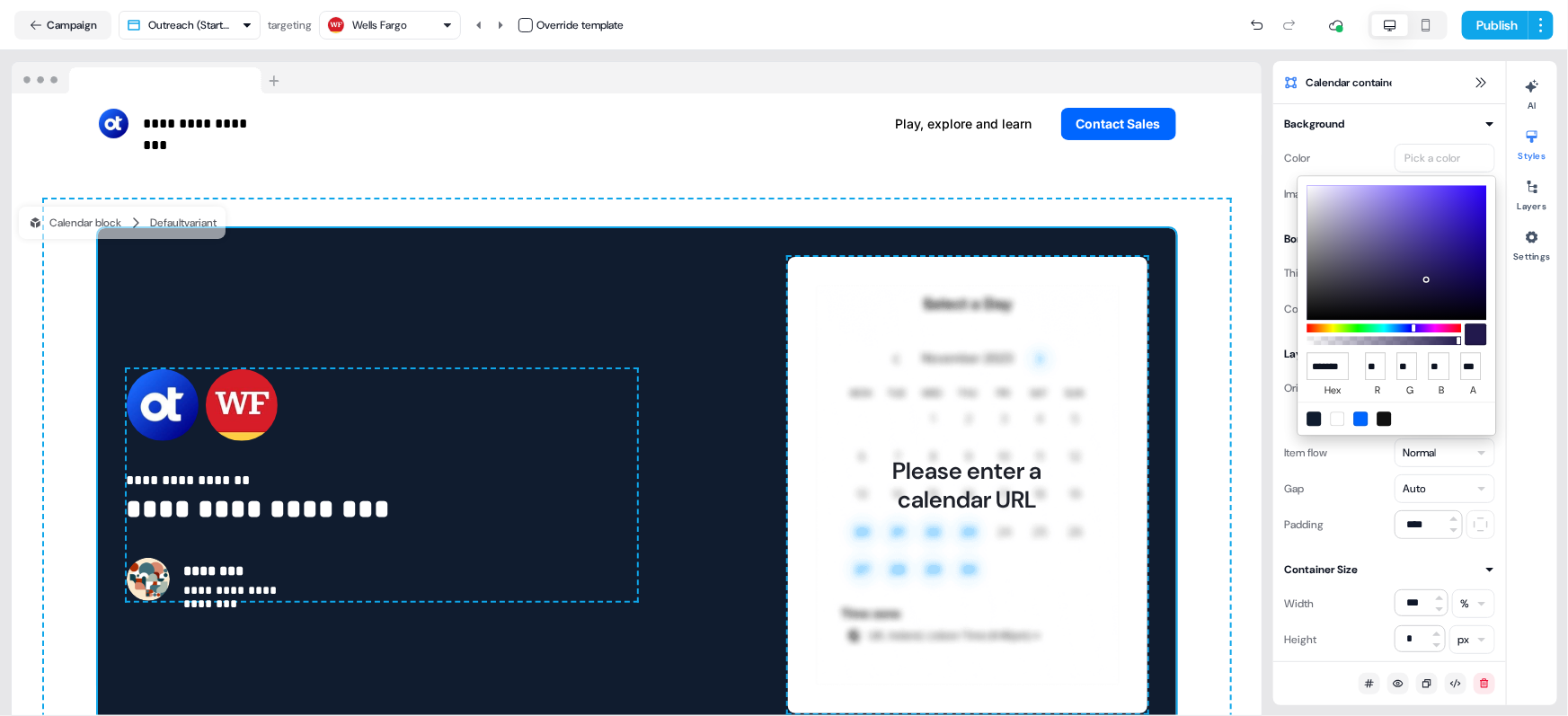 type on "**" 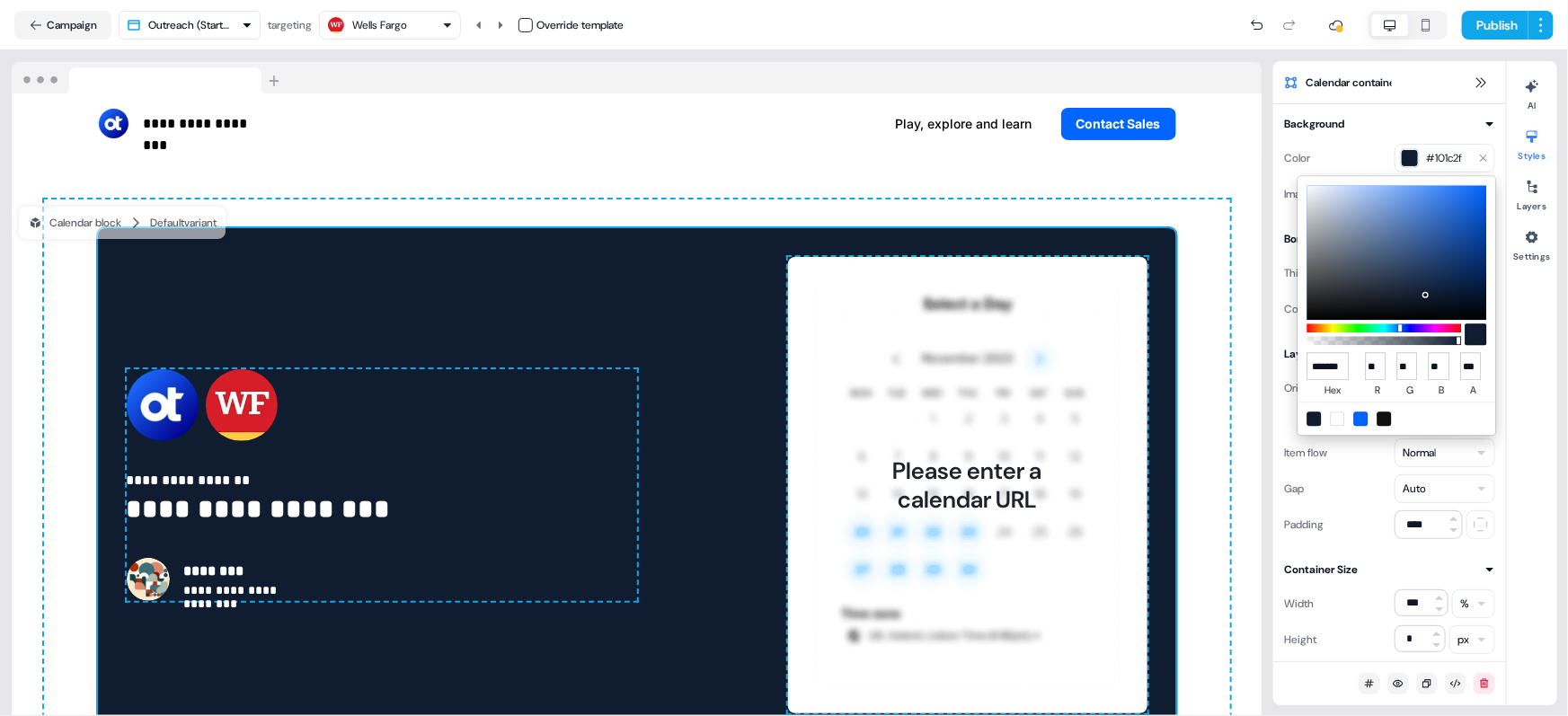 type on "******" 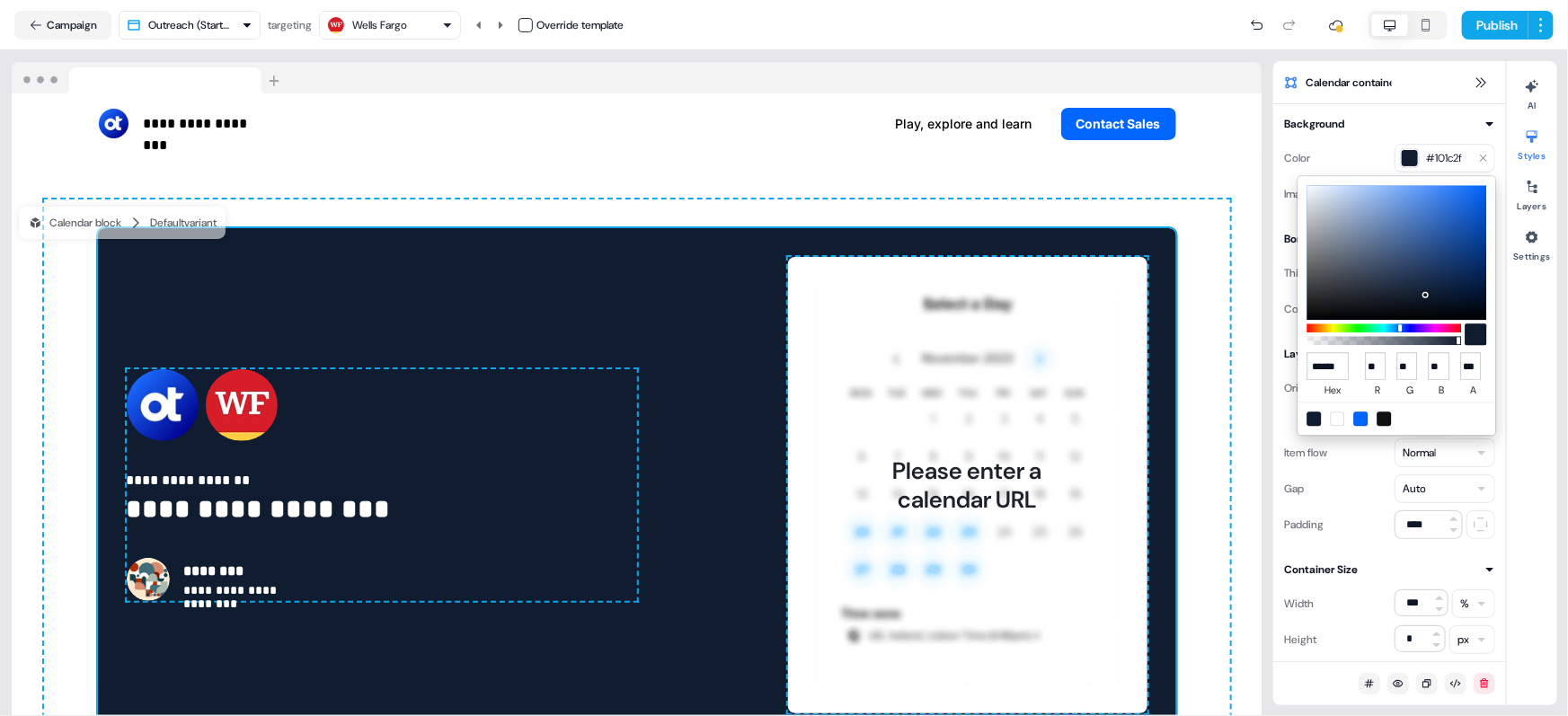 click on "**********" at bounding box center (784, 358) 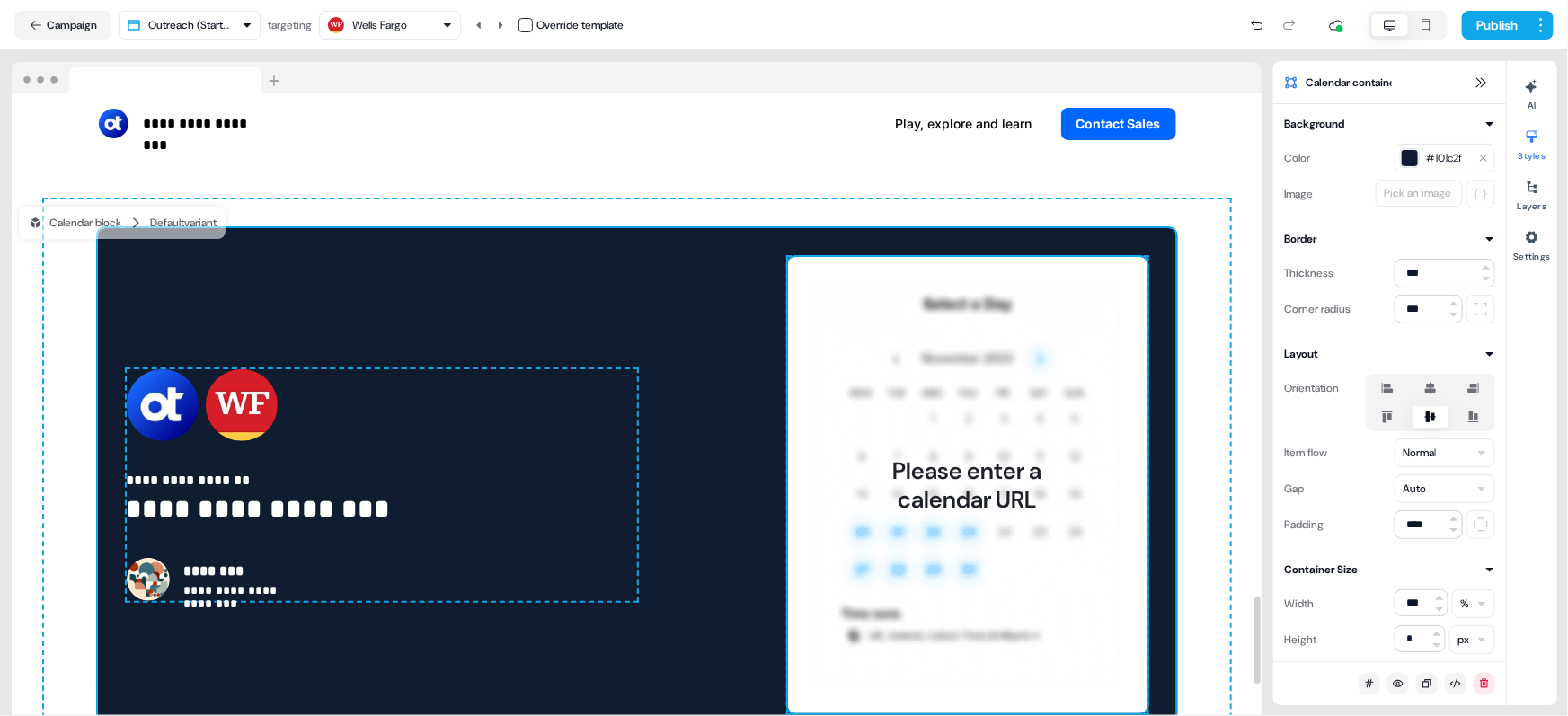 click on "Please enter a calendar URL" at bounding box center [968, 485] 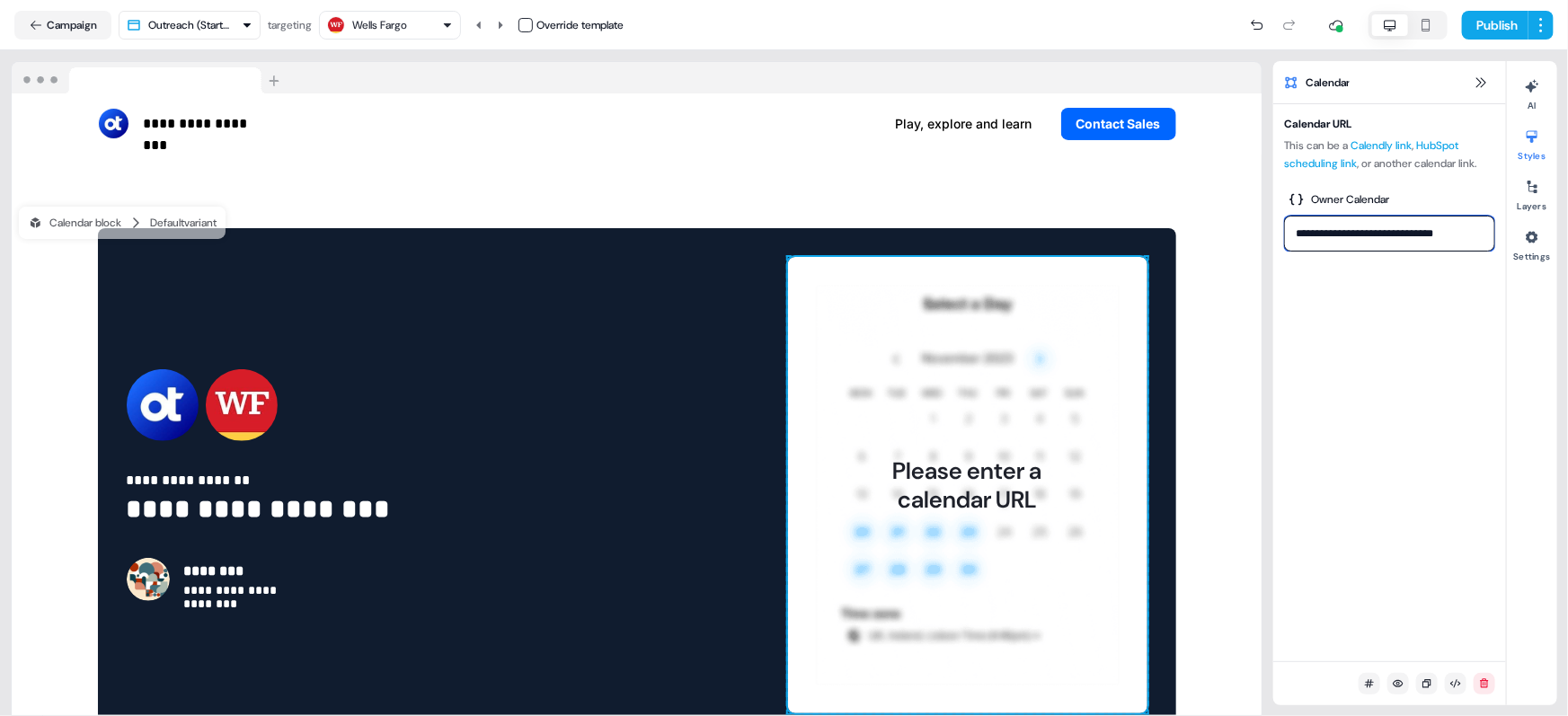 drag, startPoint x: 1449, startPoint y: 229, endPoint x: 1303, endPoint y: 232, distance: 146.0308 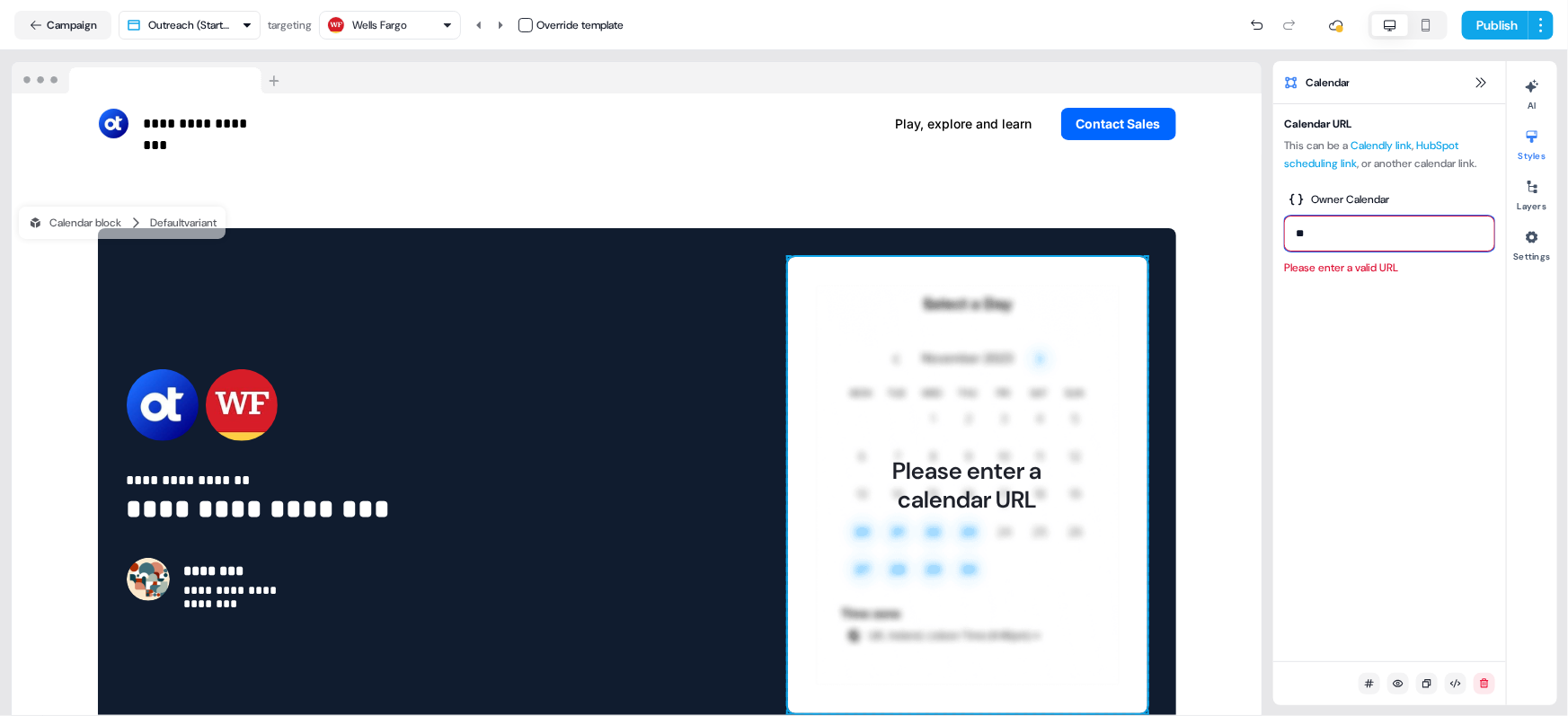 type on "*" 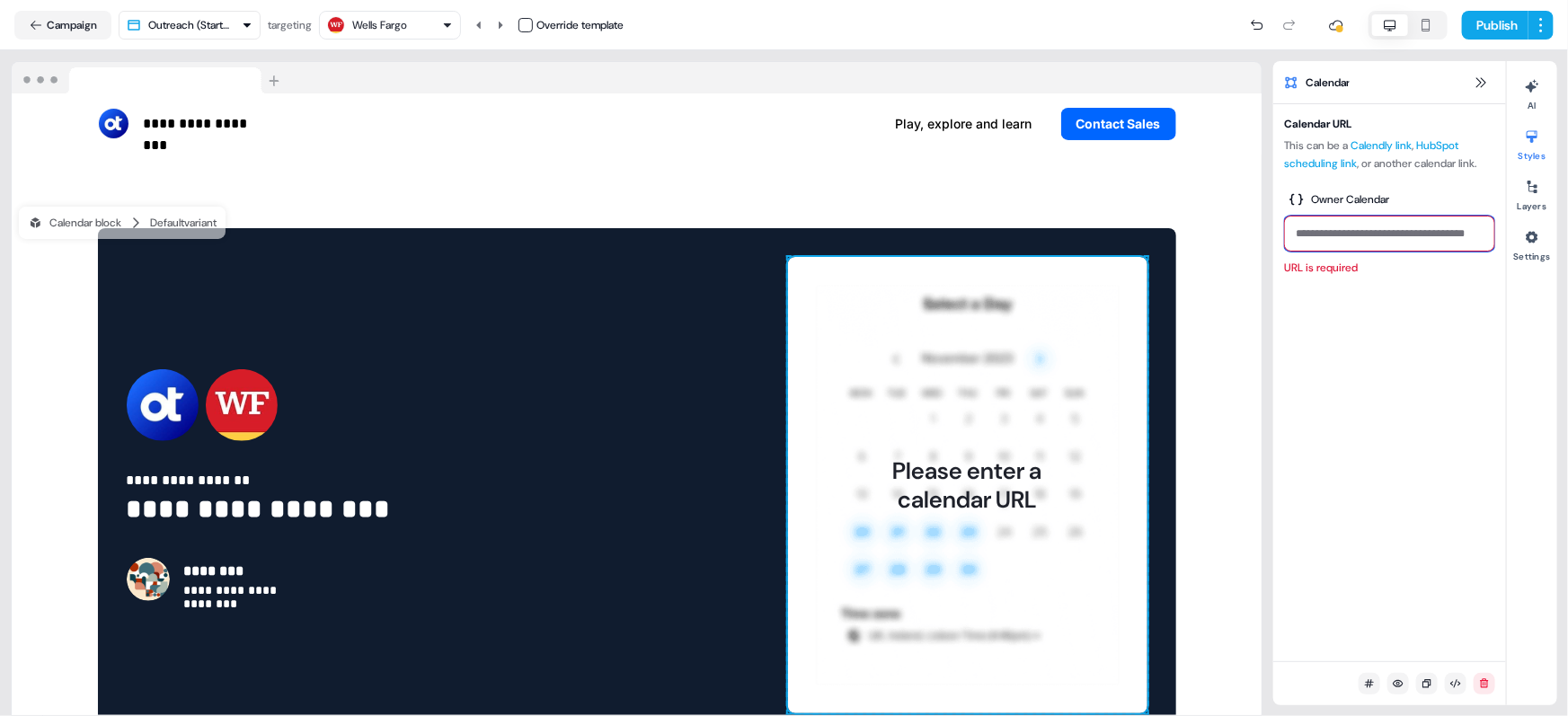 paste on "**********" 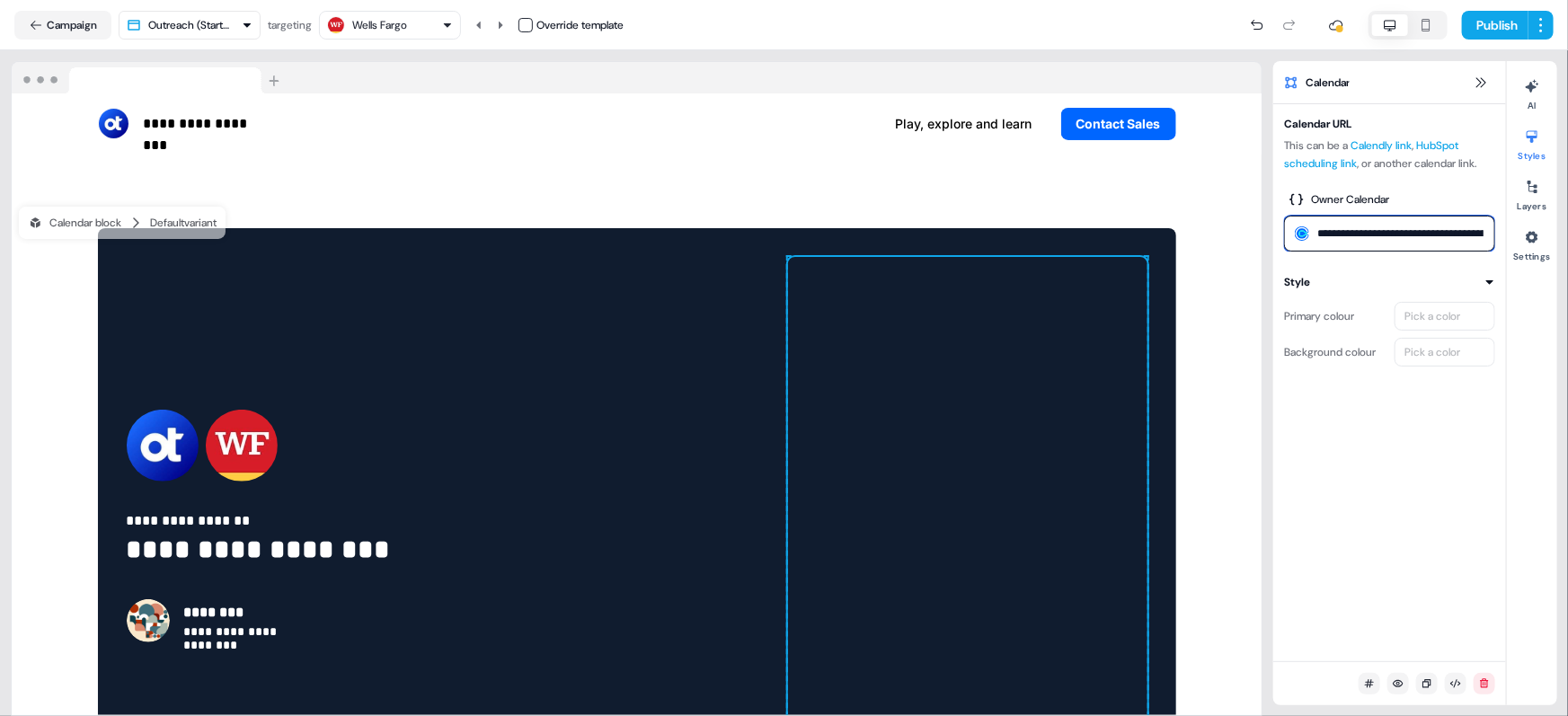scroll, scrollTop: 0, scrollLeft: 107, axis: horizontal 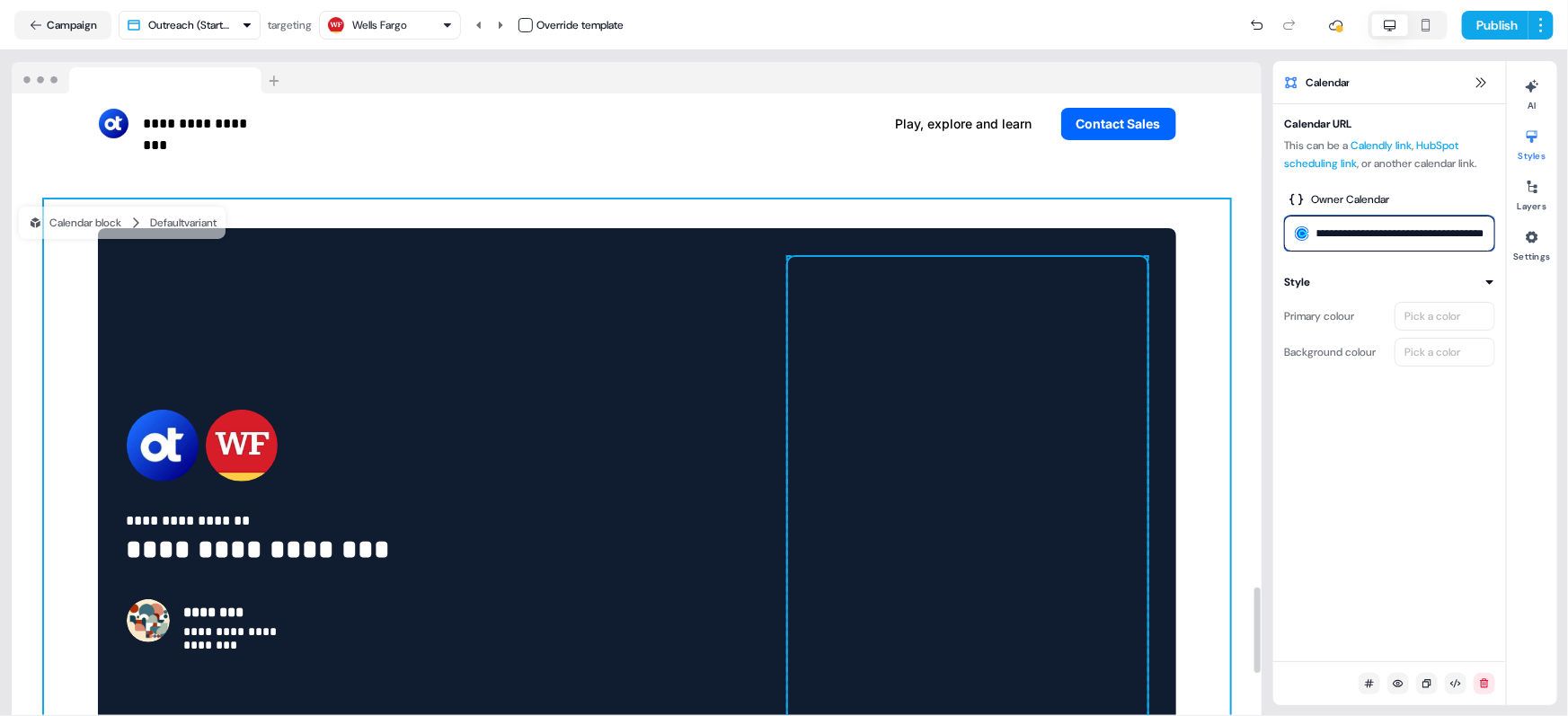 type on "**********" 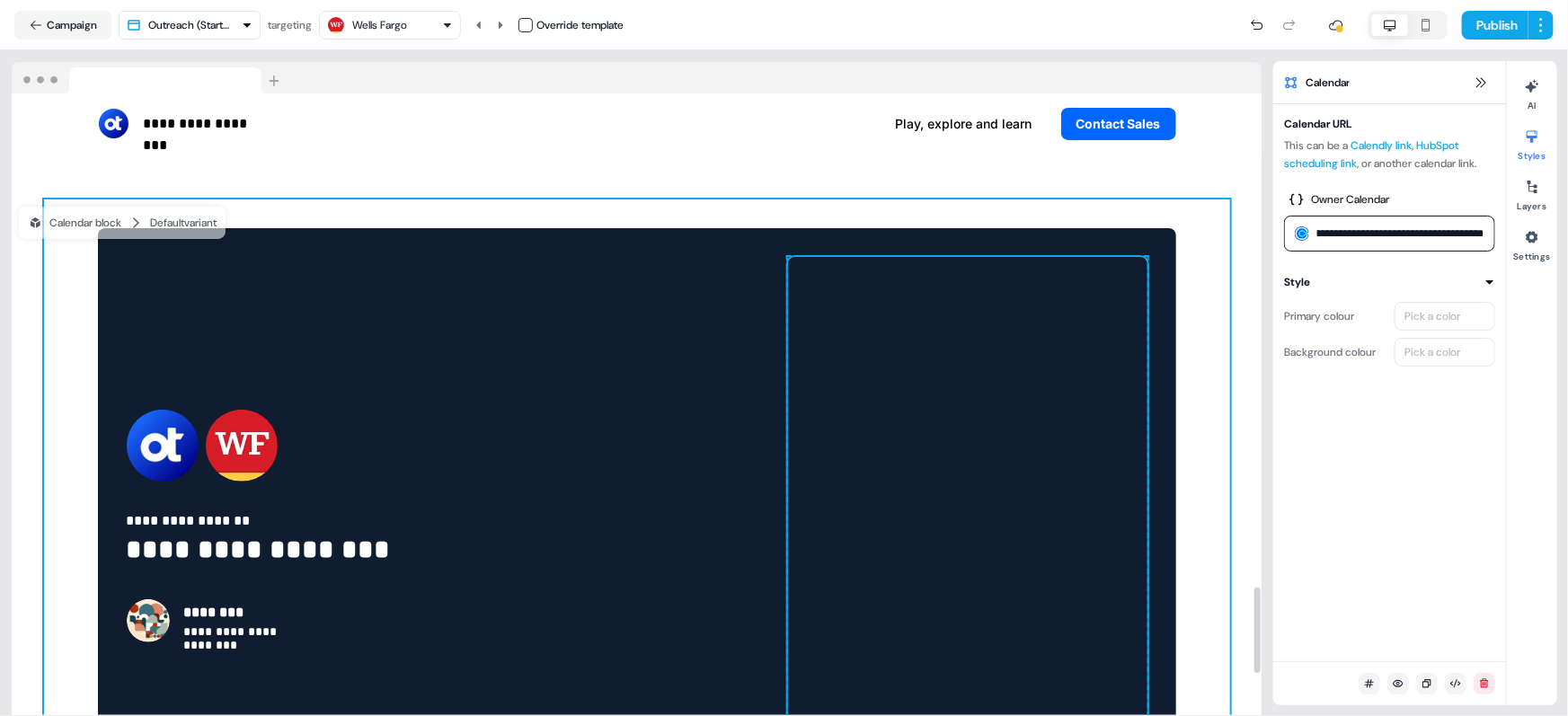 click on "**********" at bounding box center (637, 526) 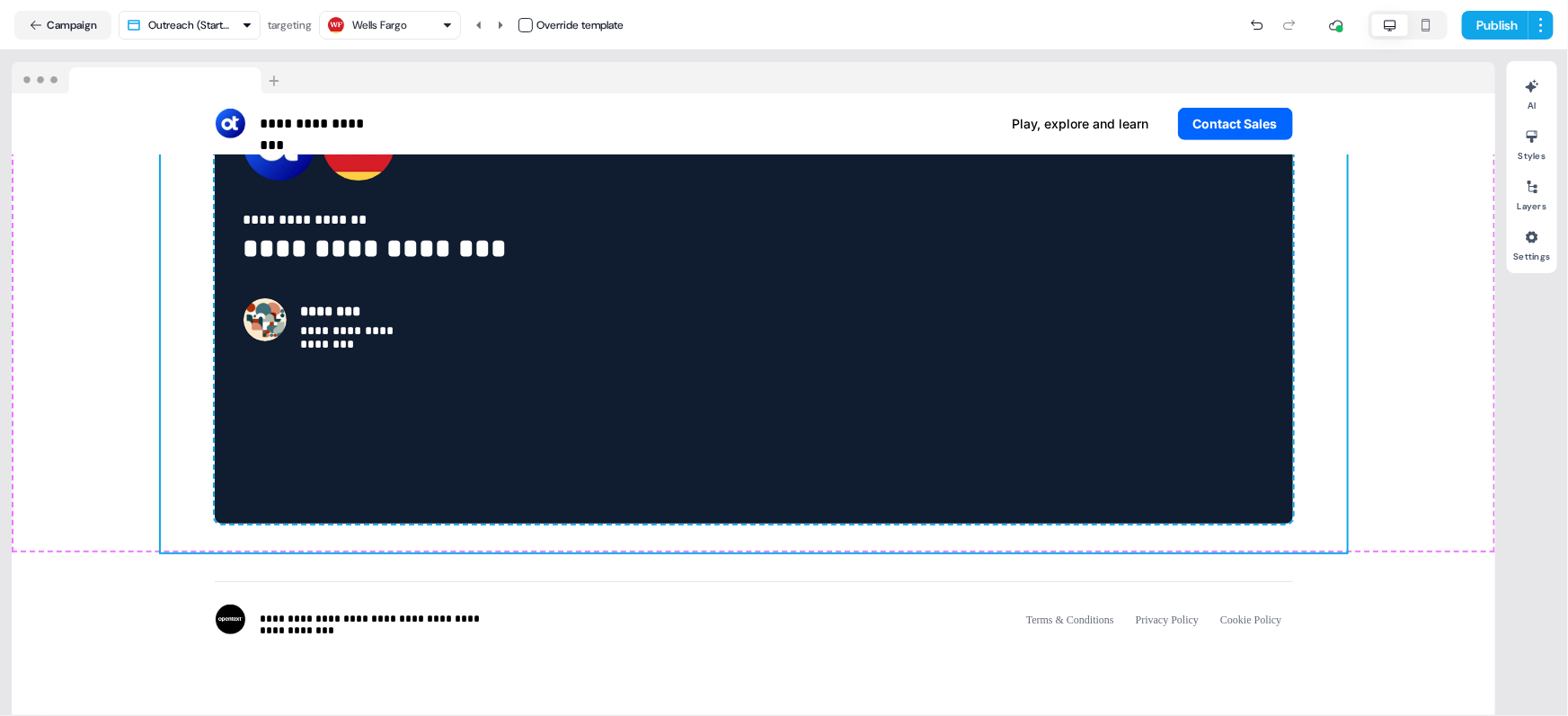 scroll, scrollTop: 3760, scrollLeft: 0, axis: vertical 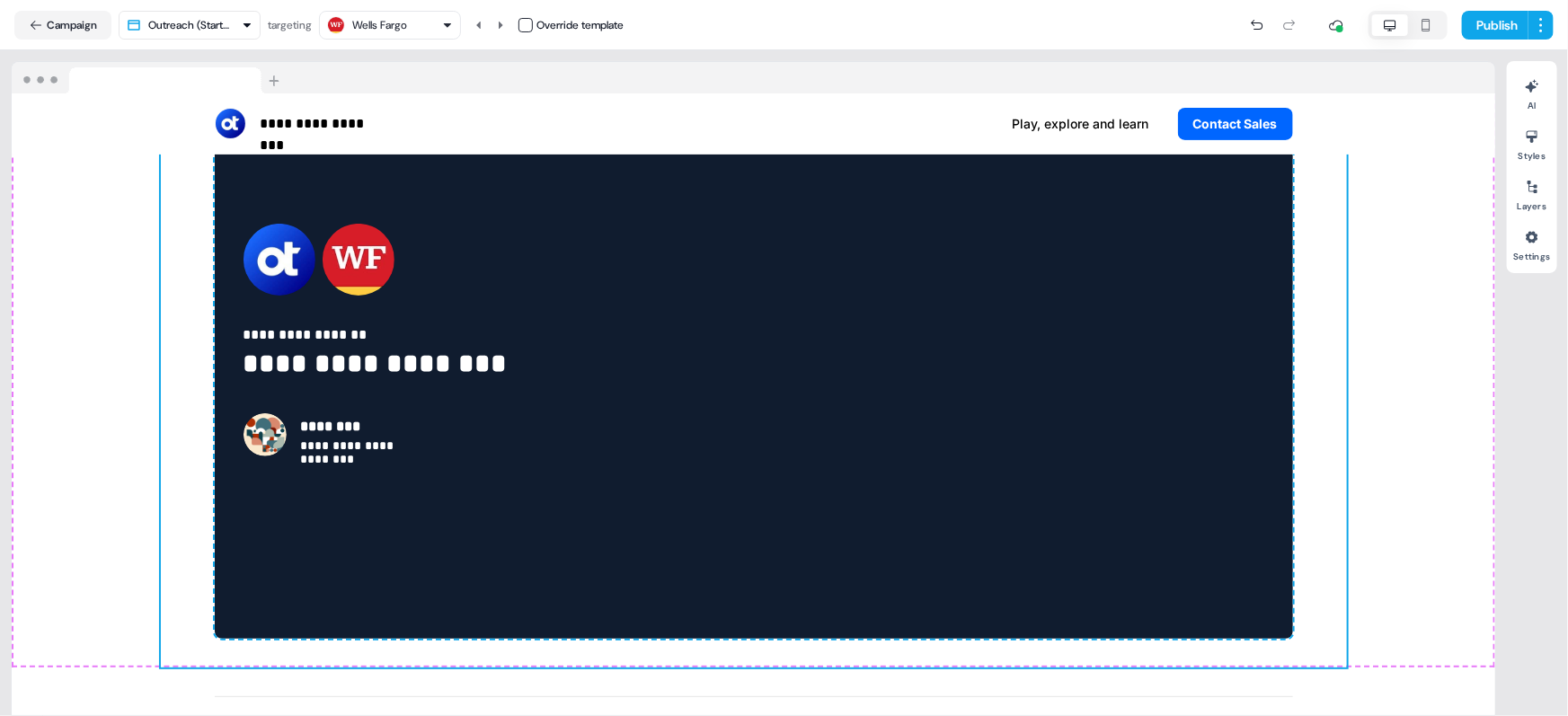 click on "**********" at bounding box center [499, 335] 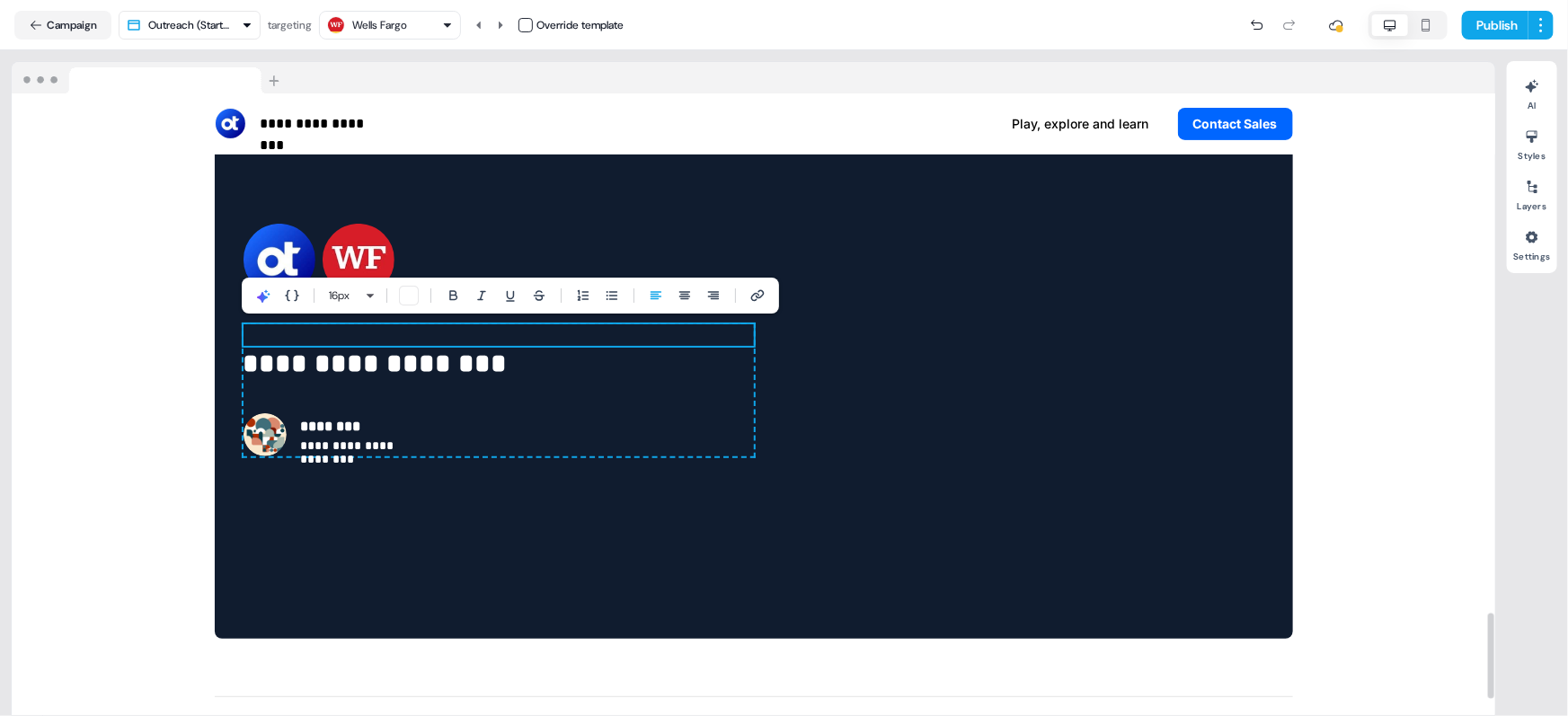 type 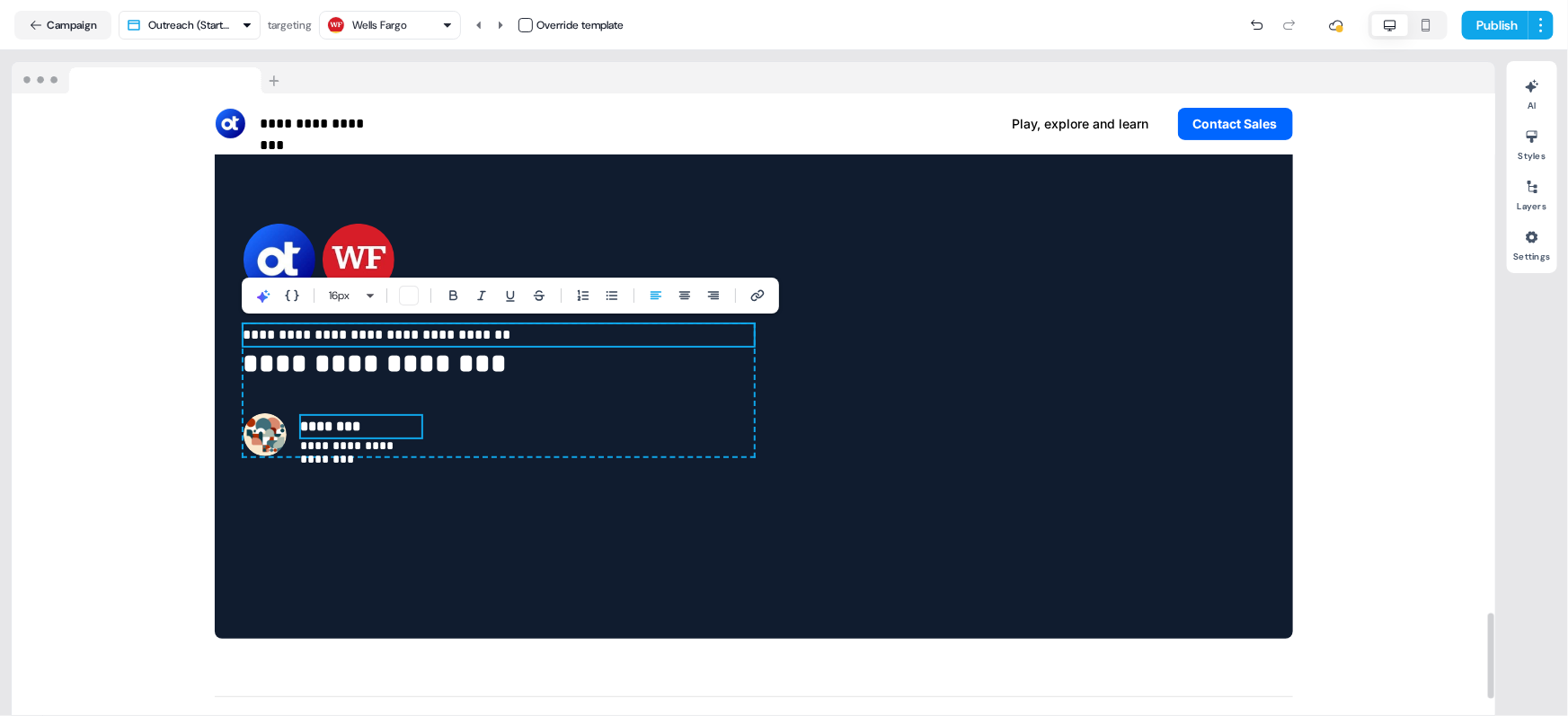 click on "********" at bounding box center [361, 427] 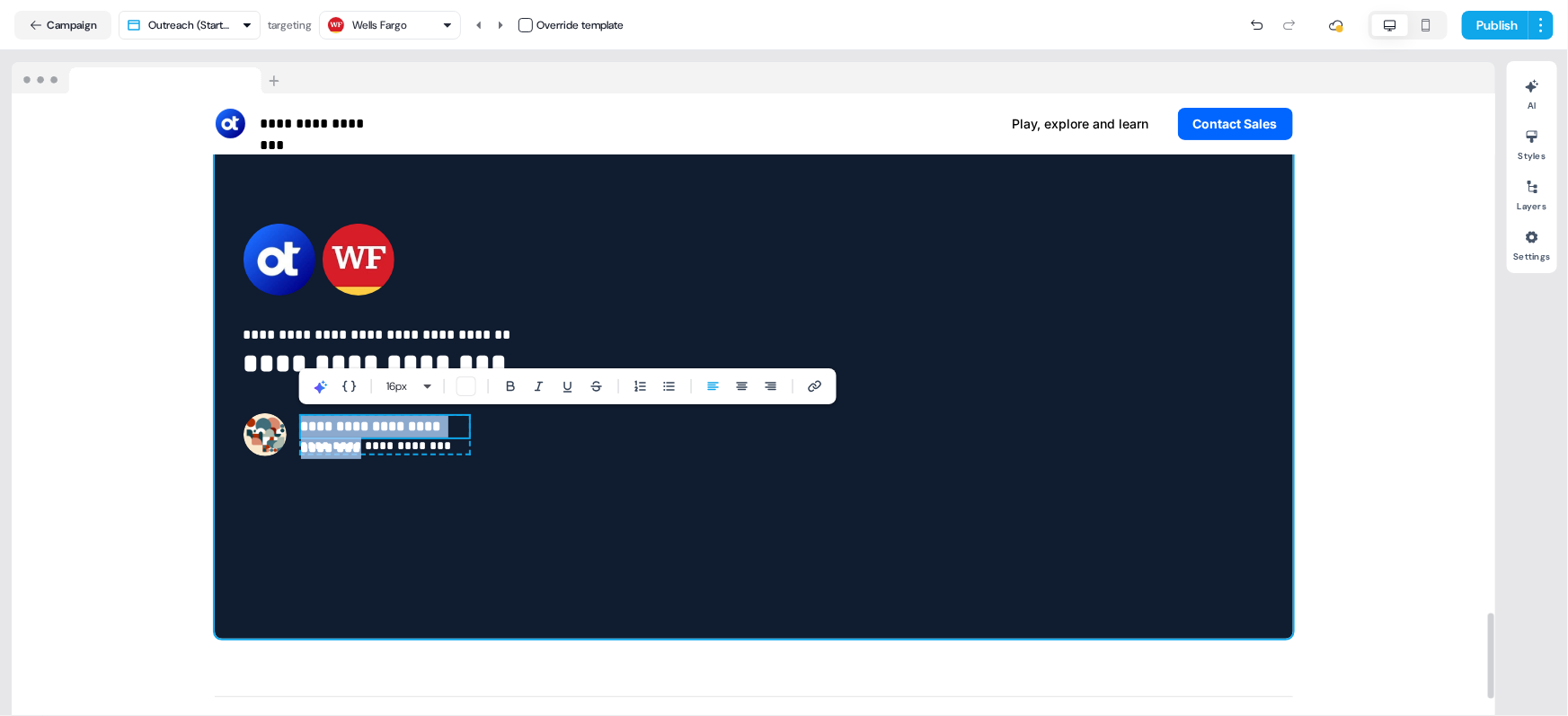 click on "**********" at bounding box center [754, 340] 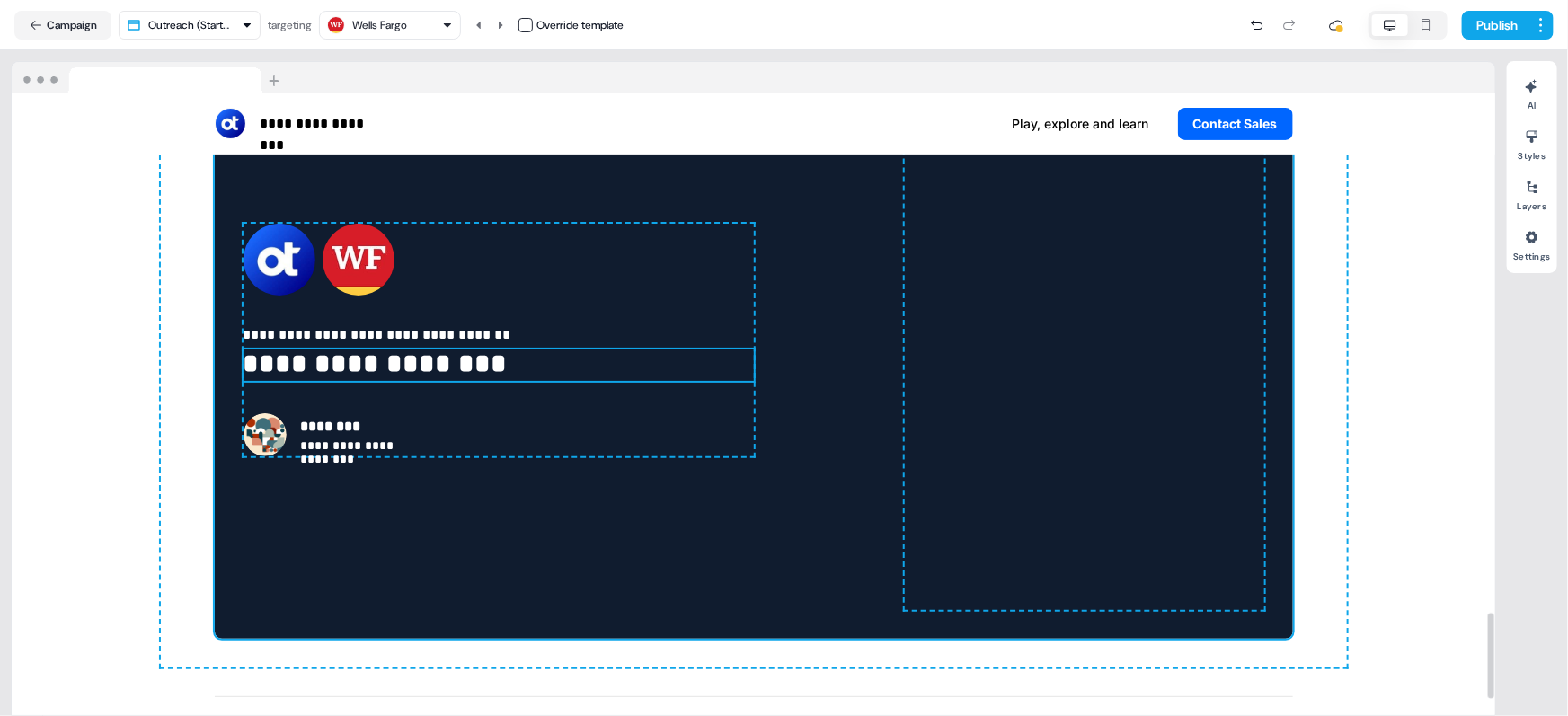 click on "**********" at bounding box center [499, 365] 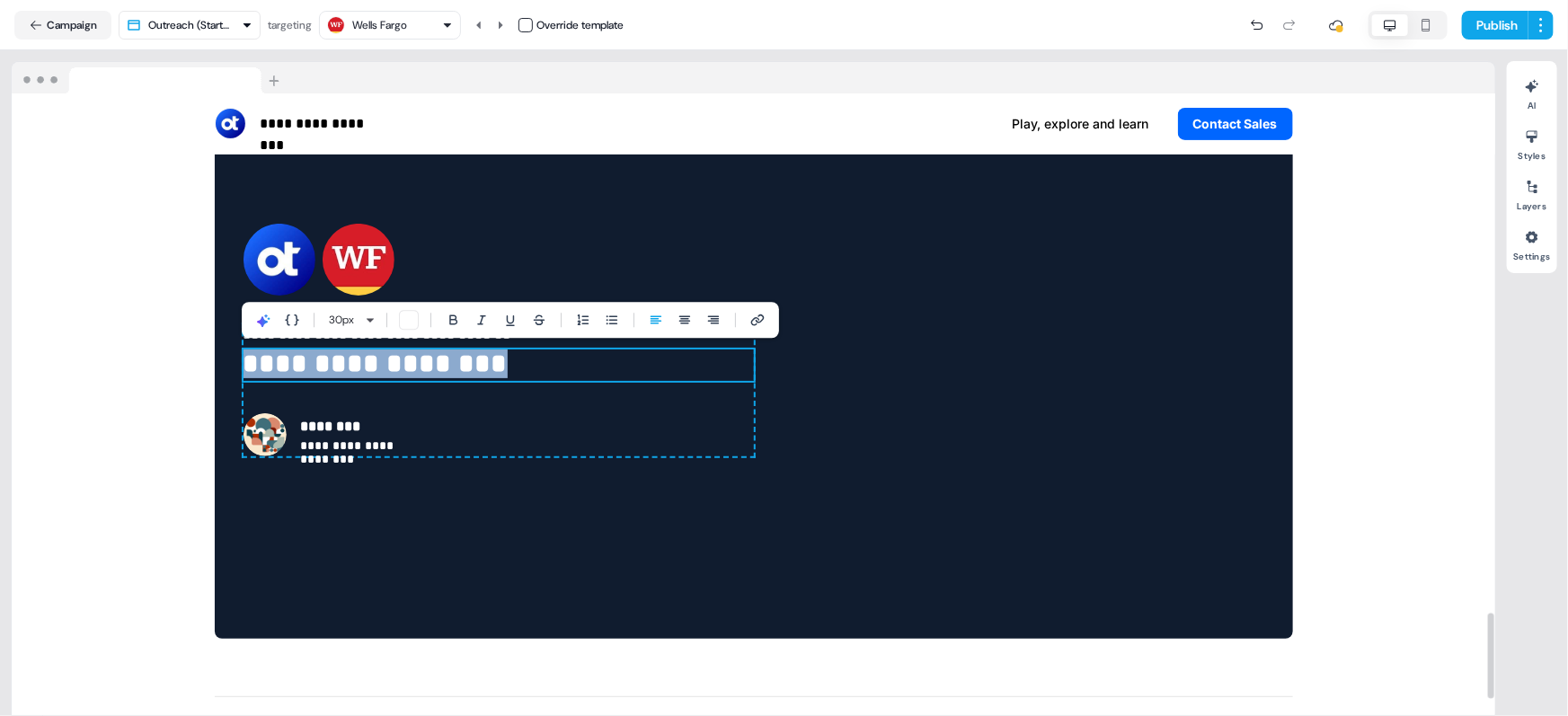 click on "**********" at bounding box center (499, 365) 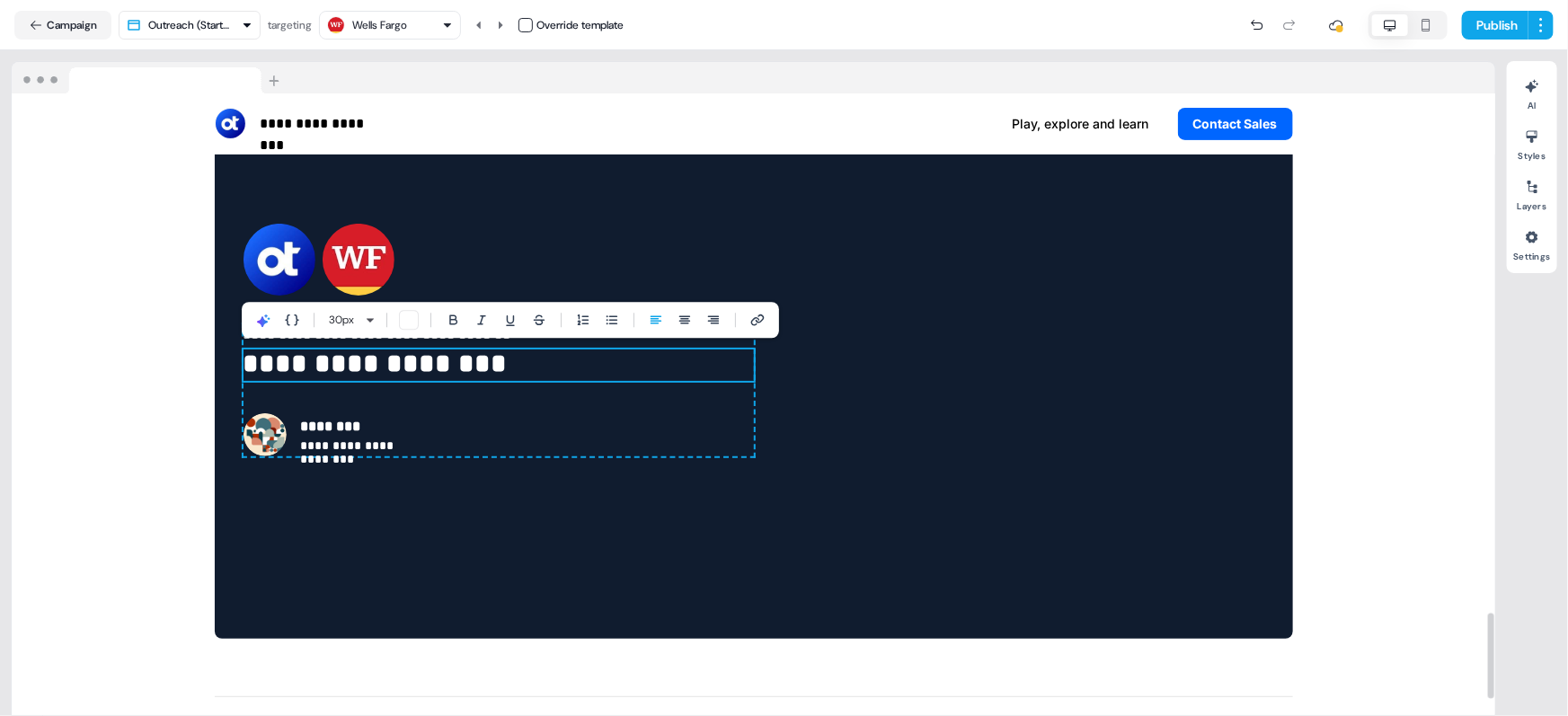 type 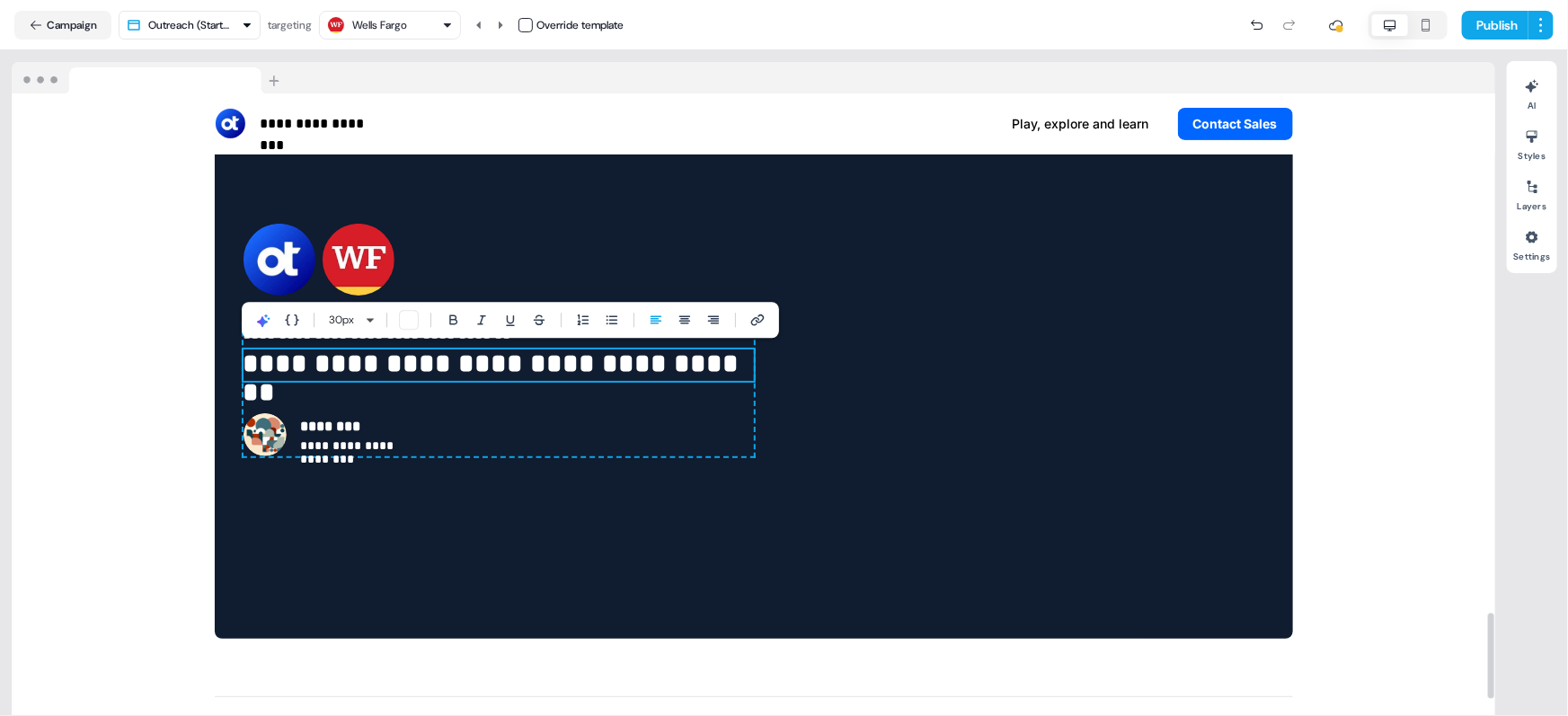 click on "**********" at bounding box center (499, 365) 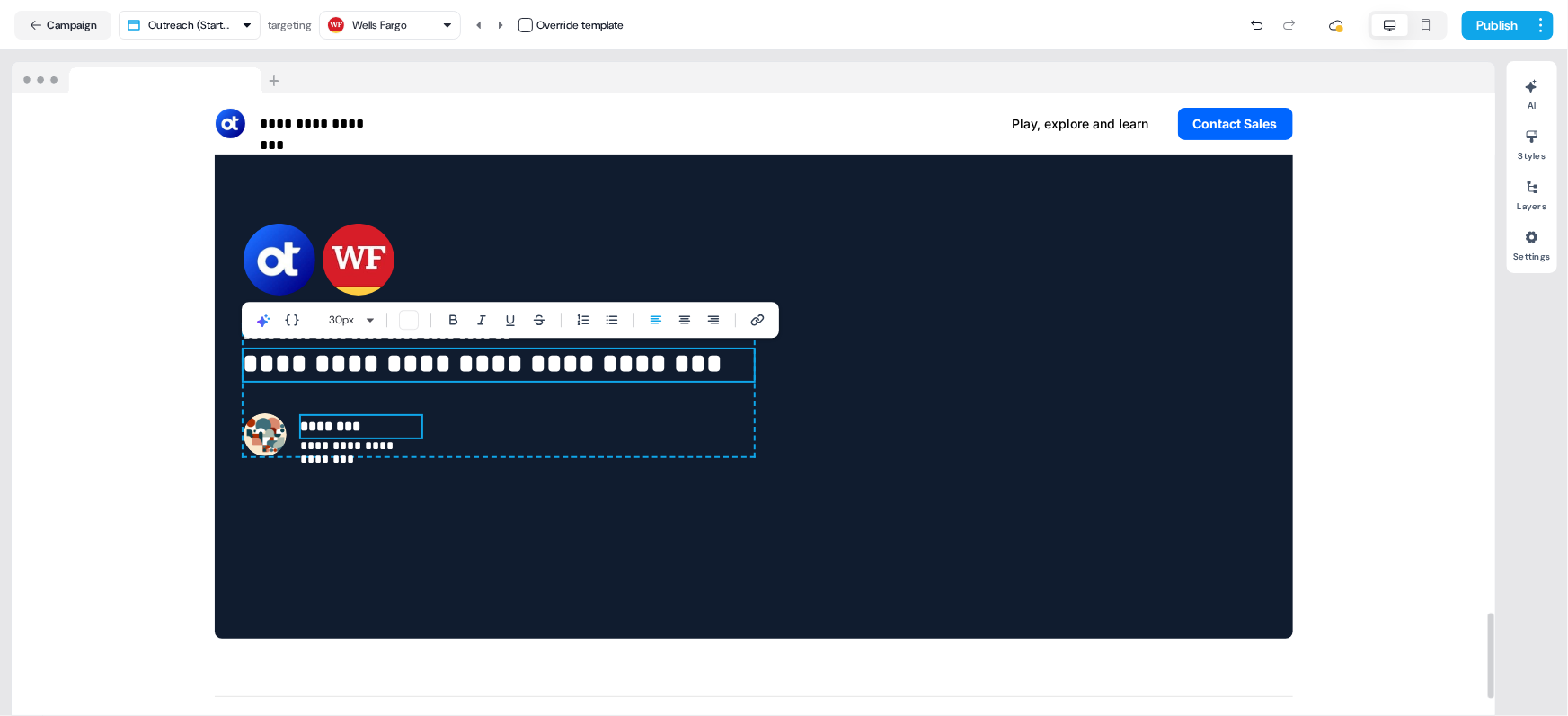 click on "********" at bounding box center [361, 427] 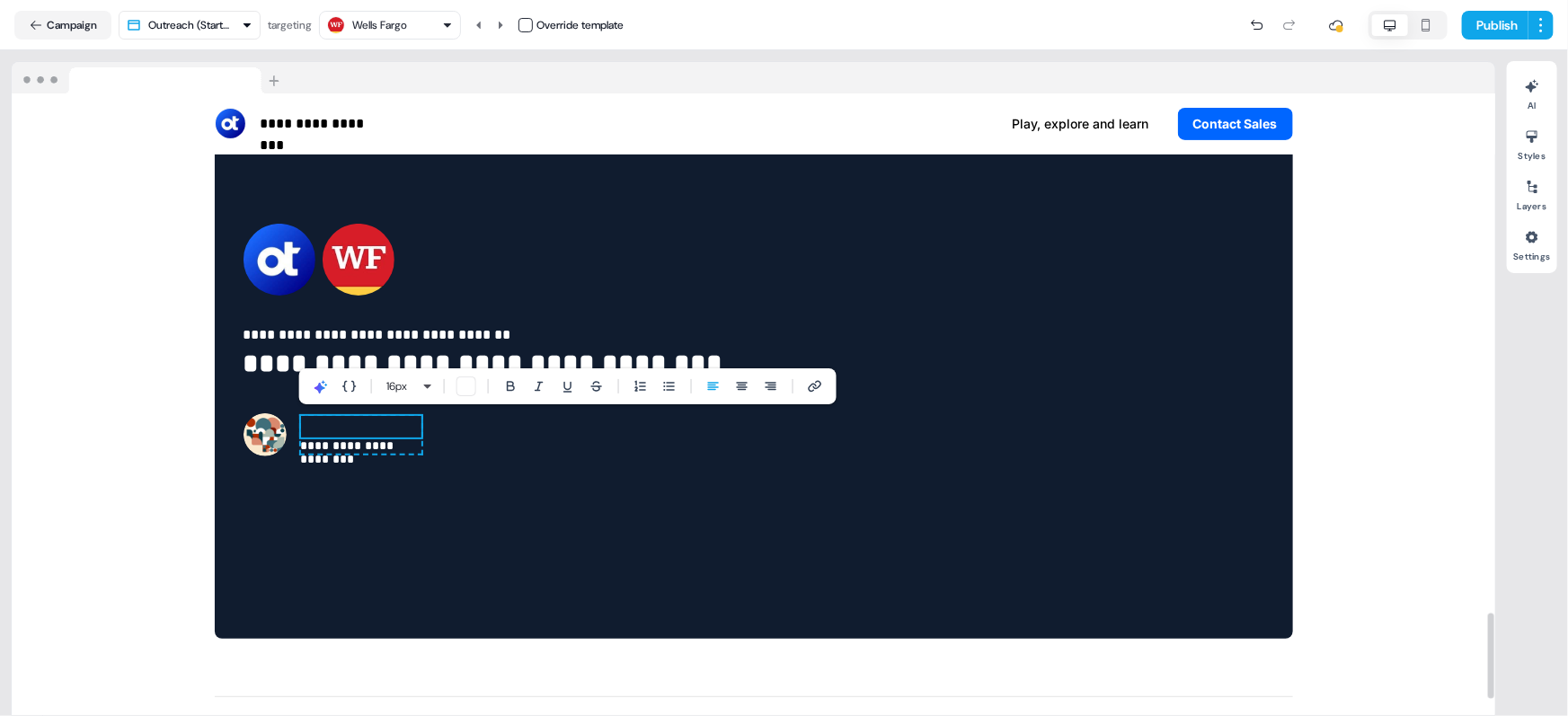 type 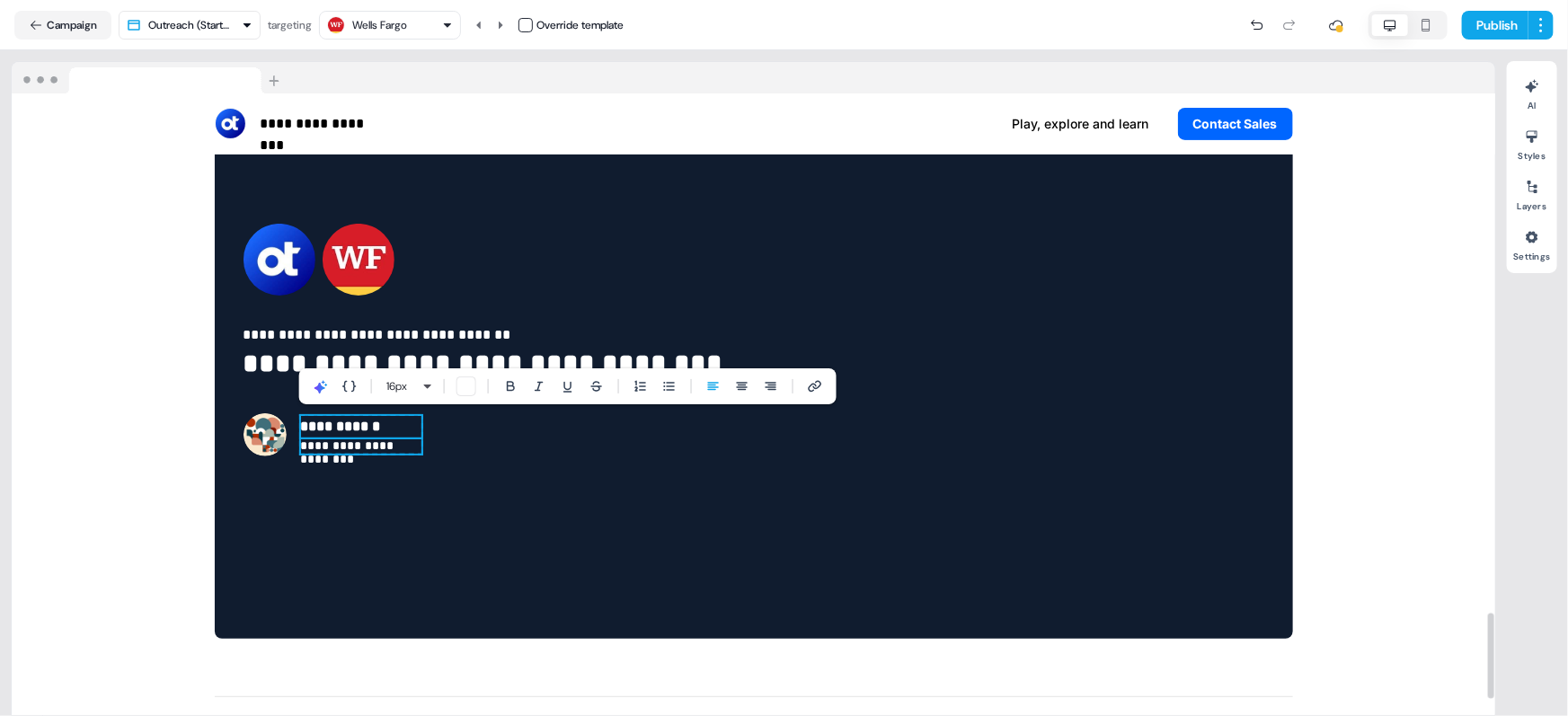 click on "**********" at bounding box center (361, 446) 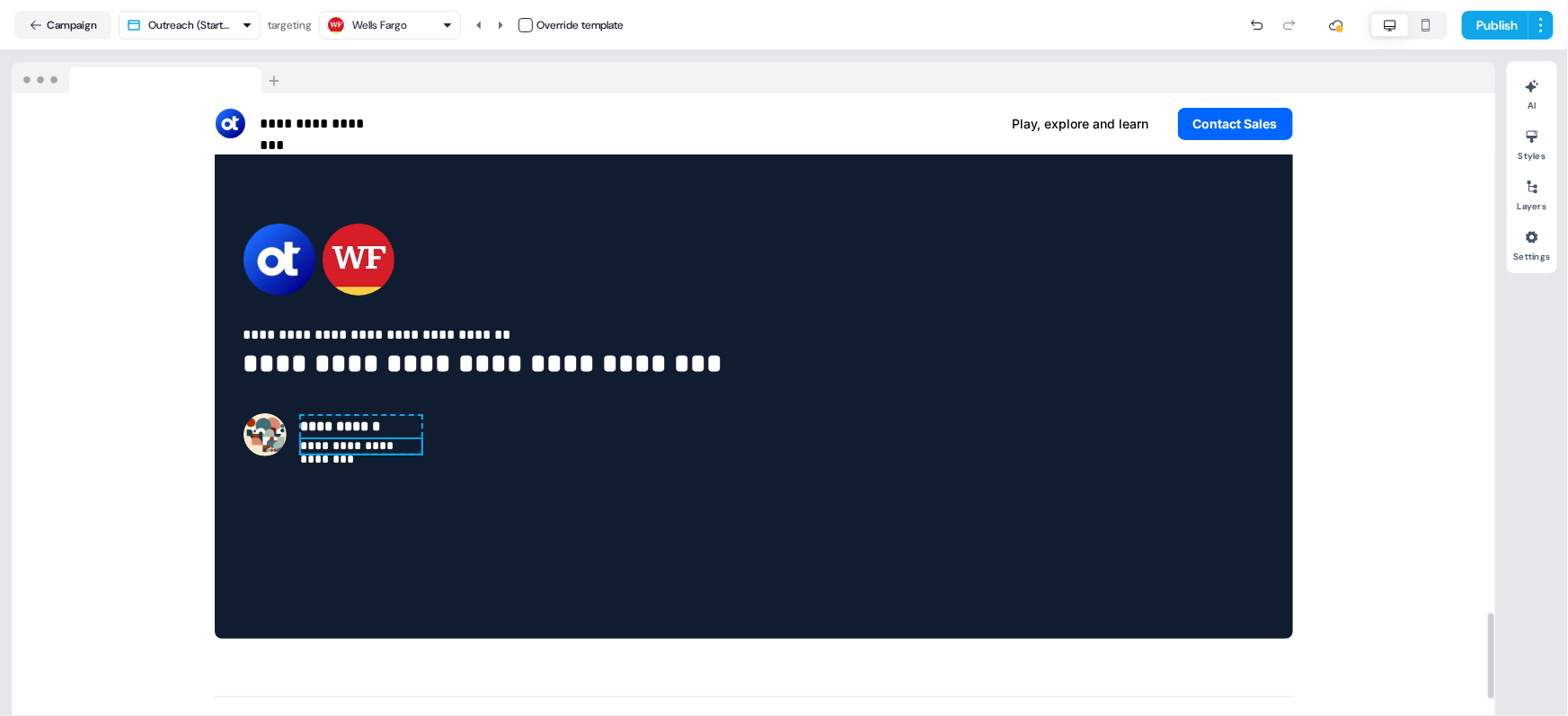 click on "**********" at bounding box center (361, 446) 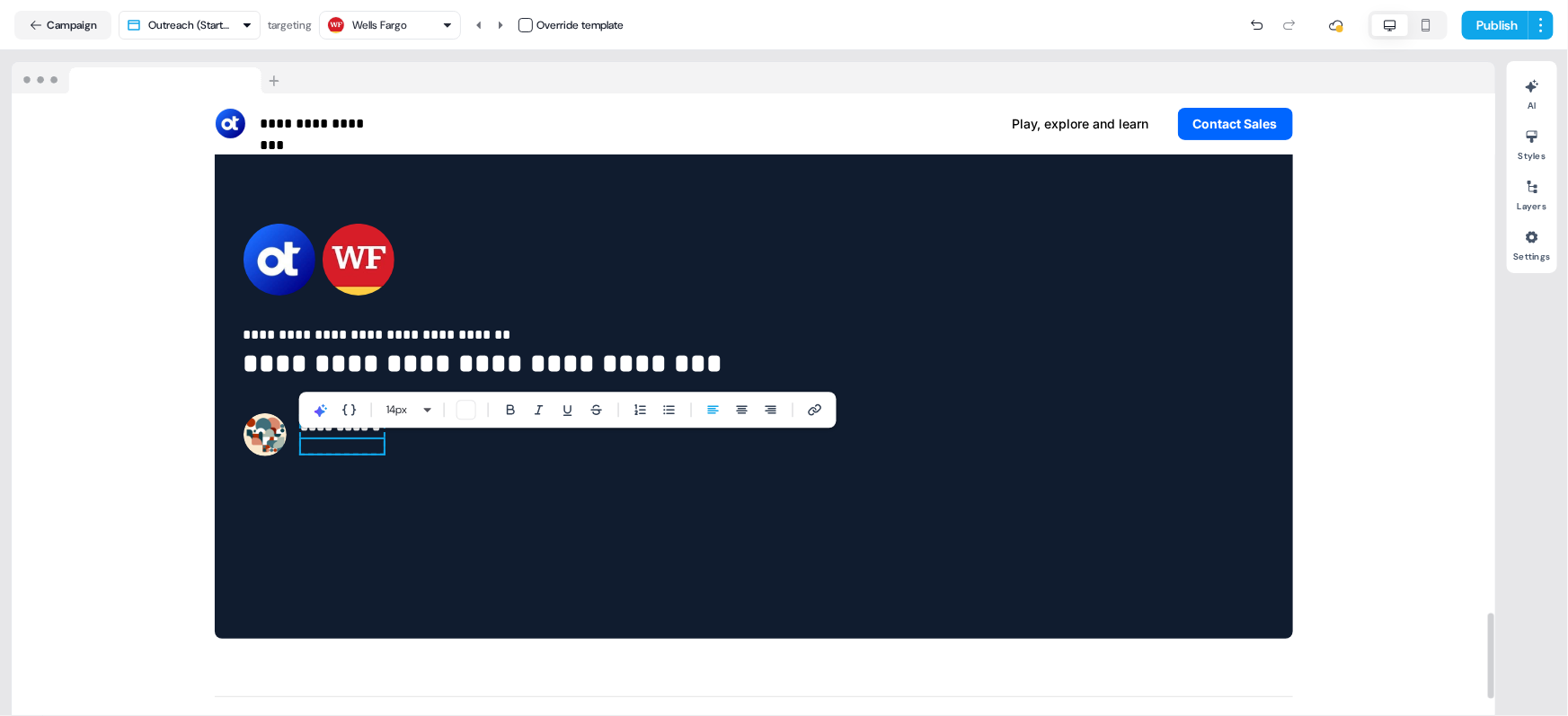 type 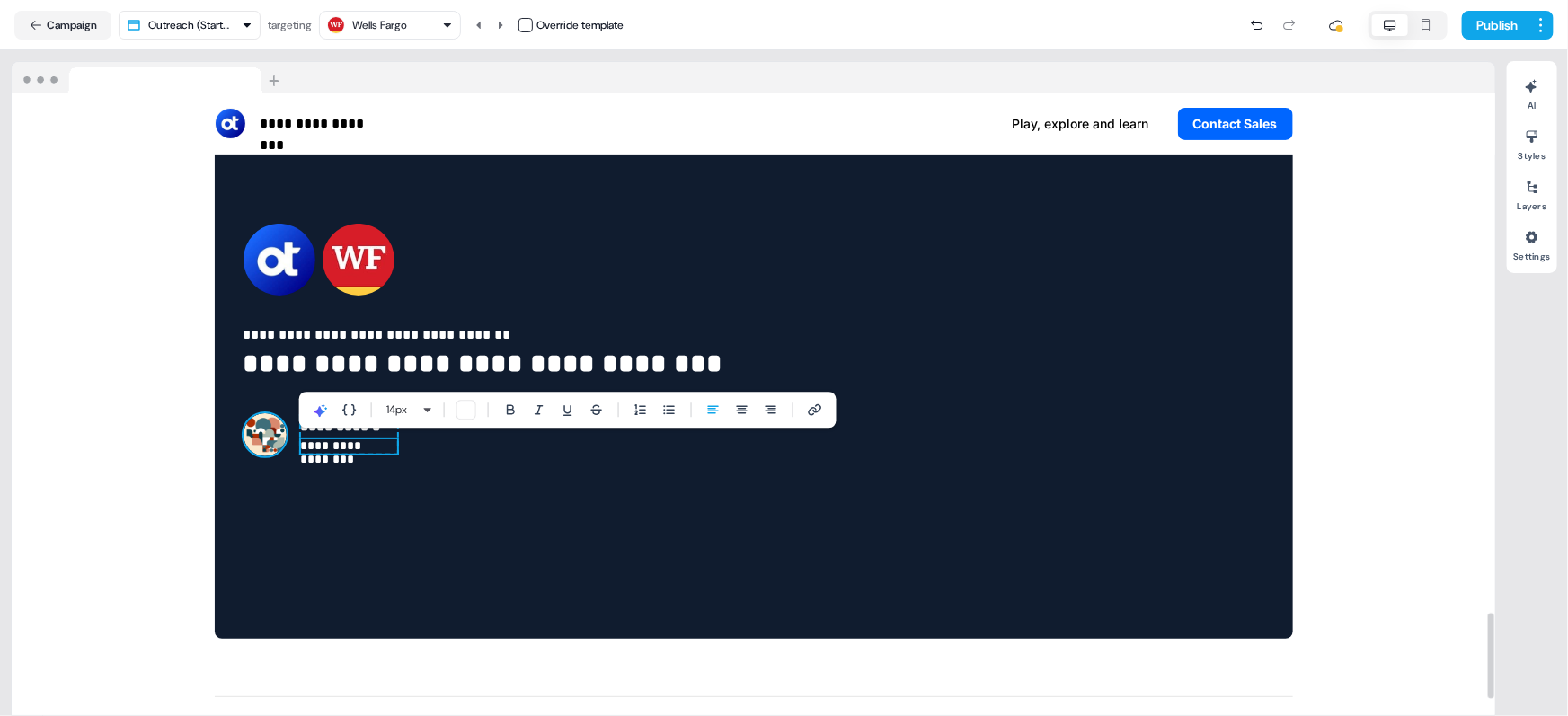 click at bounding box center (265, 435) 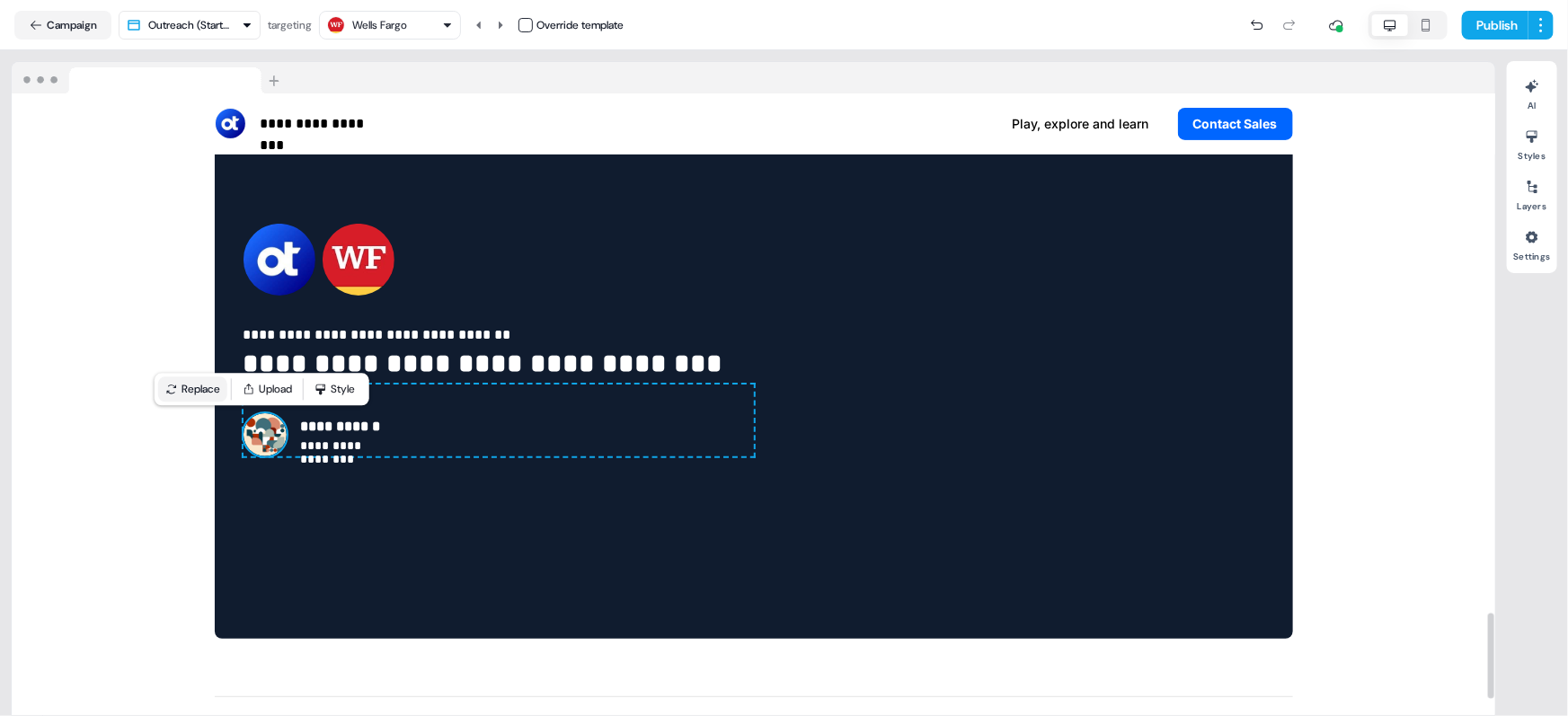 click on "Replace" at bounding box center [192, 389] 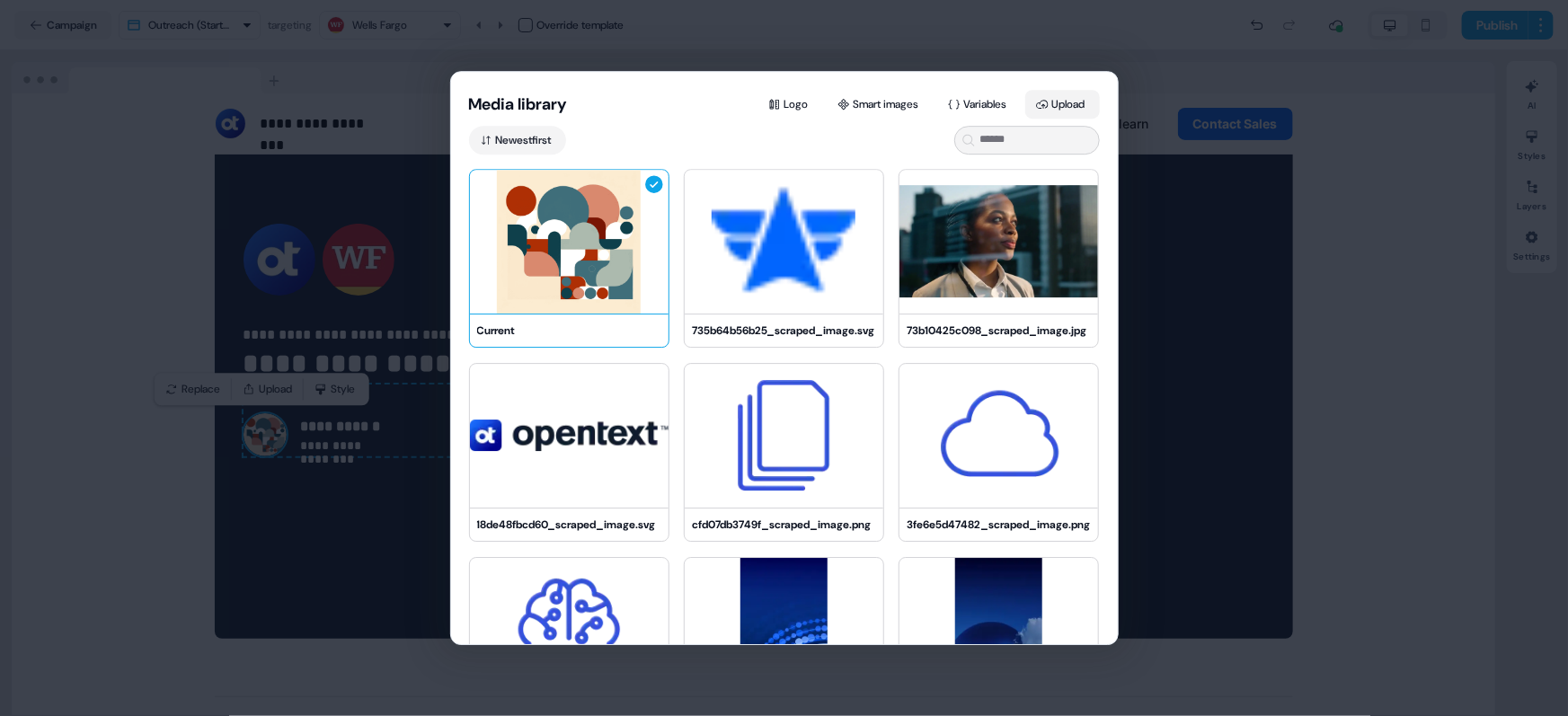 click on "Upload" at bounding box center [1062, 104] 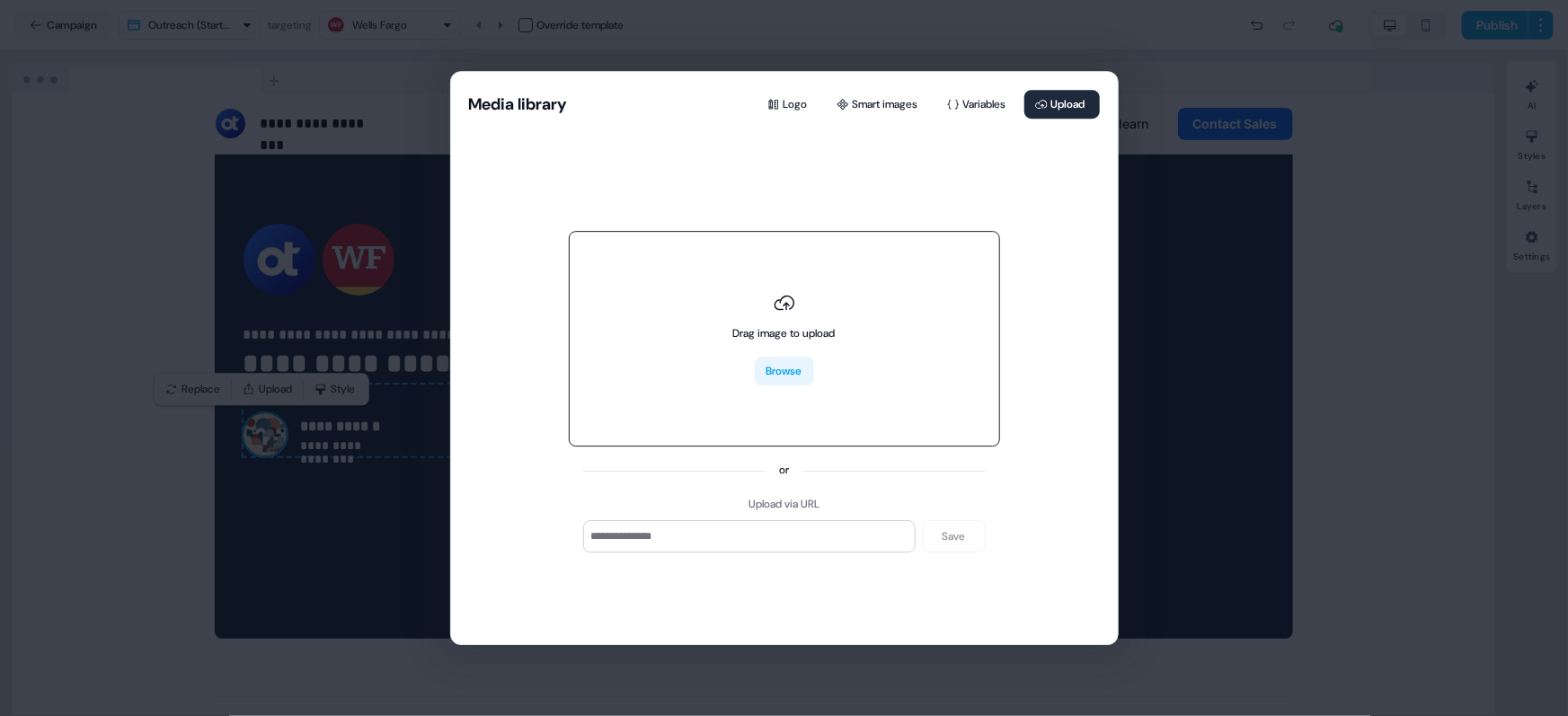 click on "Browse" at bounding box center (784, 372) 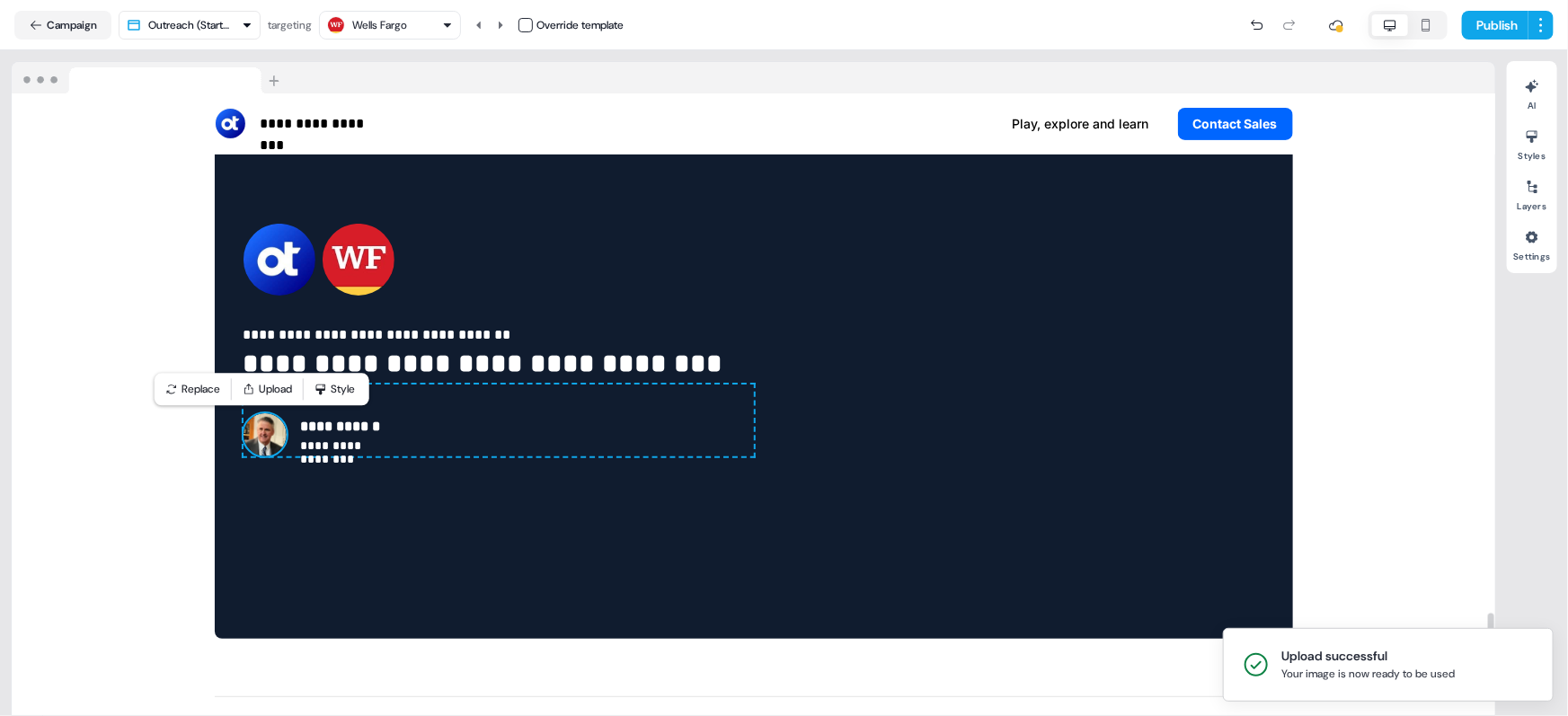 click at bounding box center (265, 435) 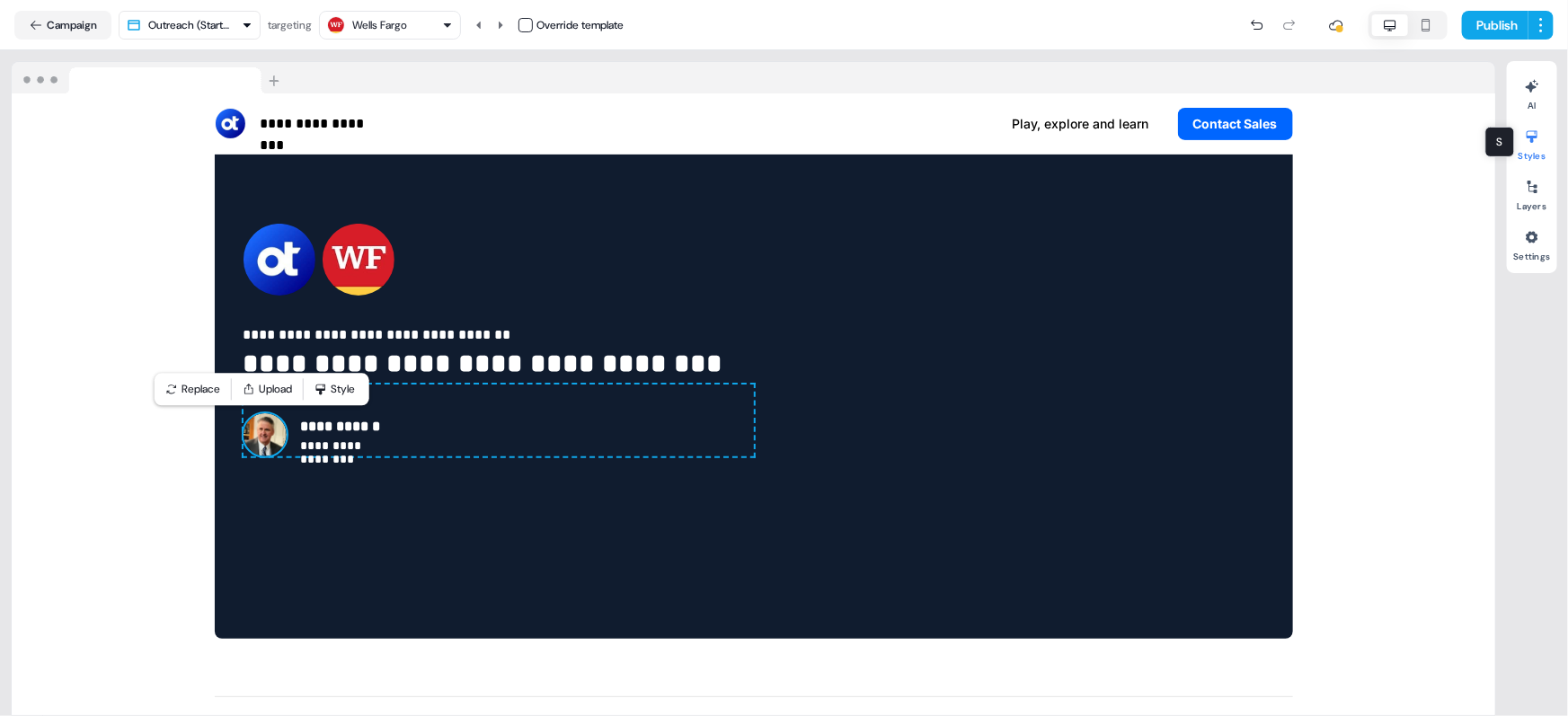 click at bounding box center [1532, 137] 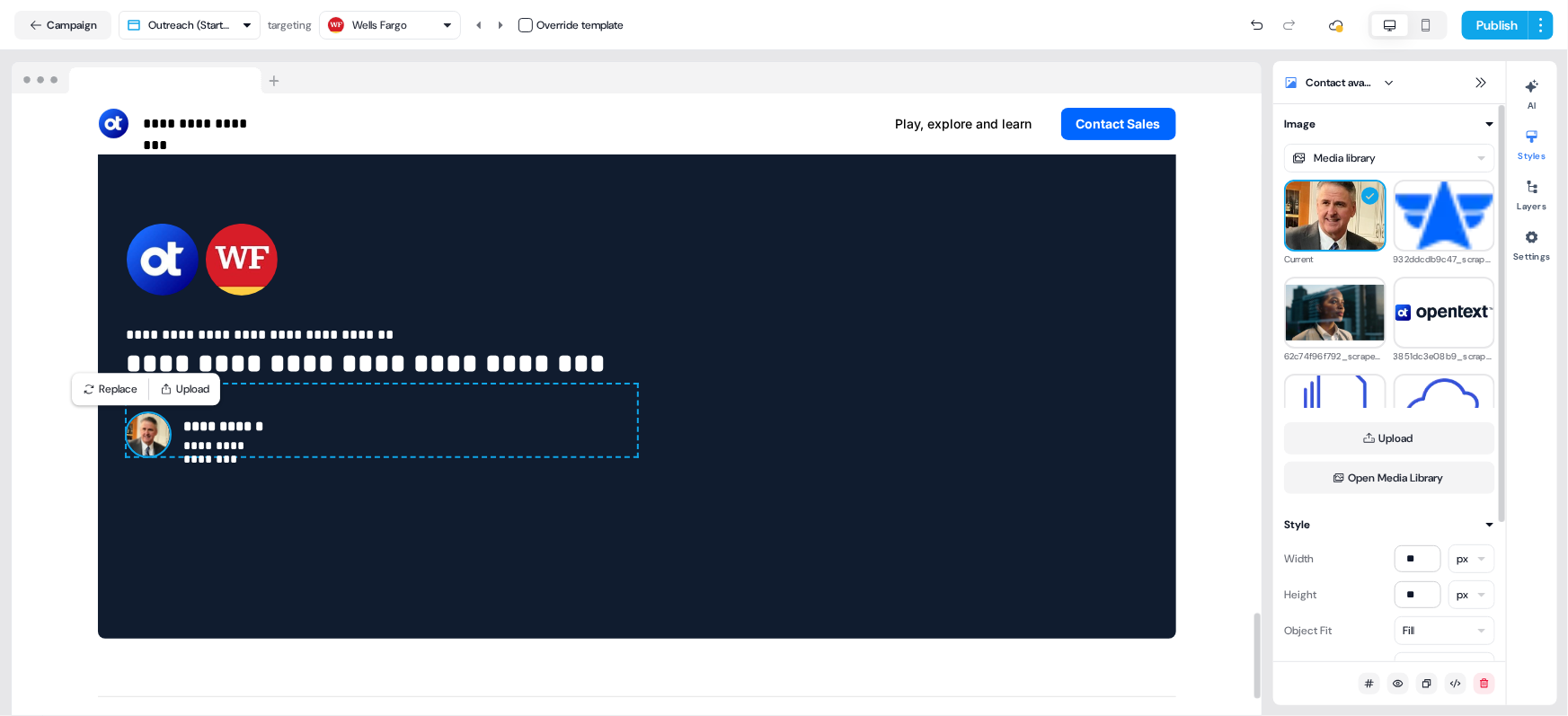 click at bounding box center [148, 435] 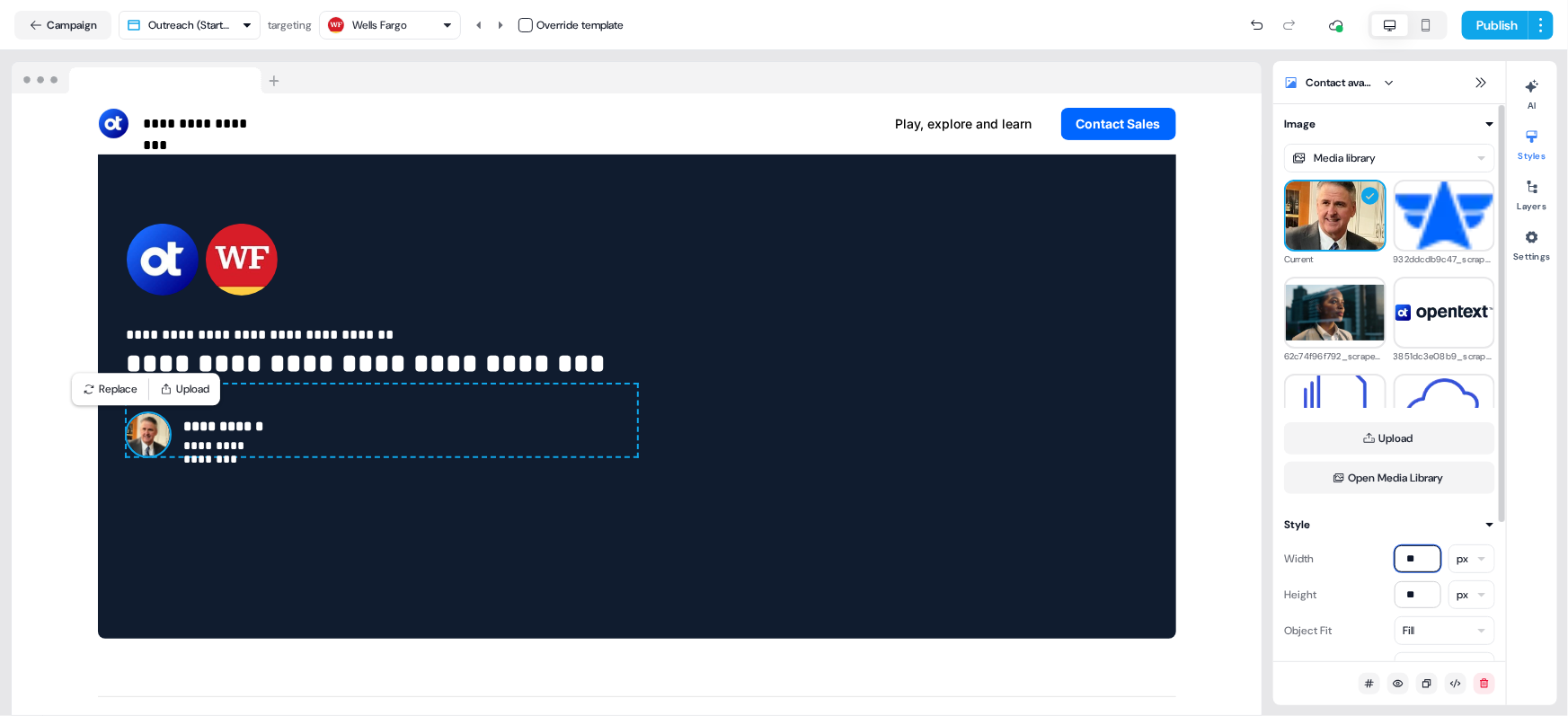 click on "**" at bounding box center [1418, 559] 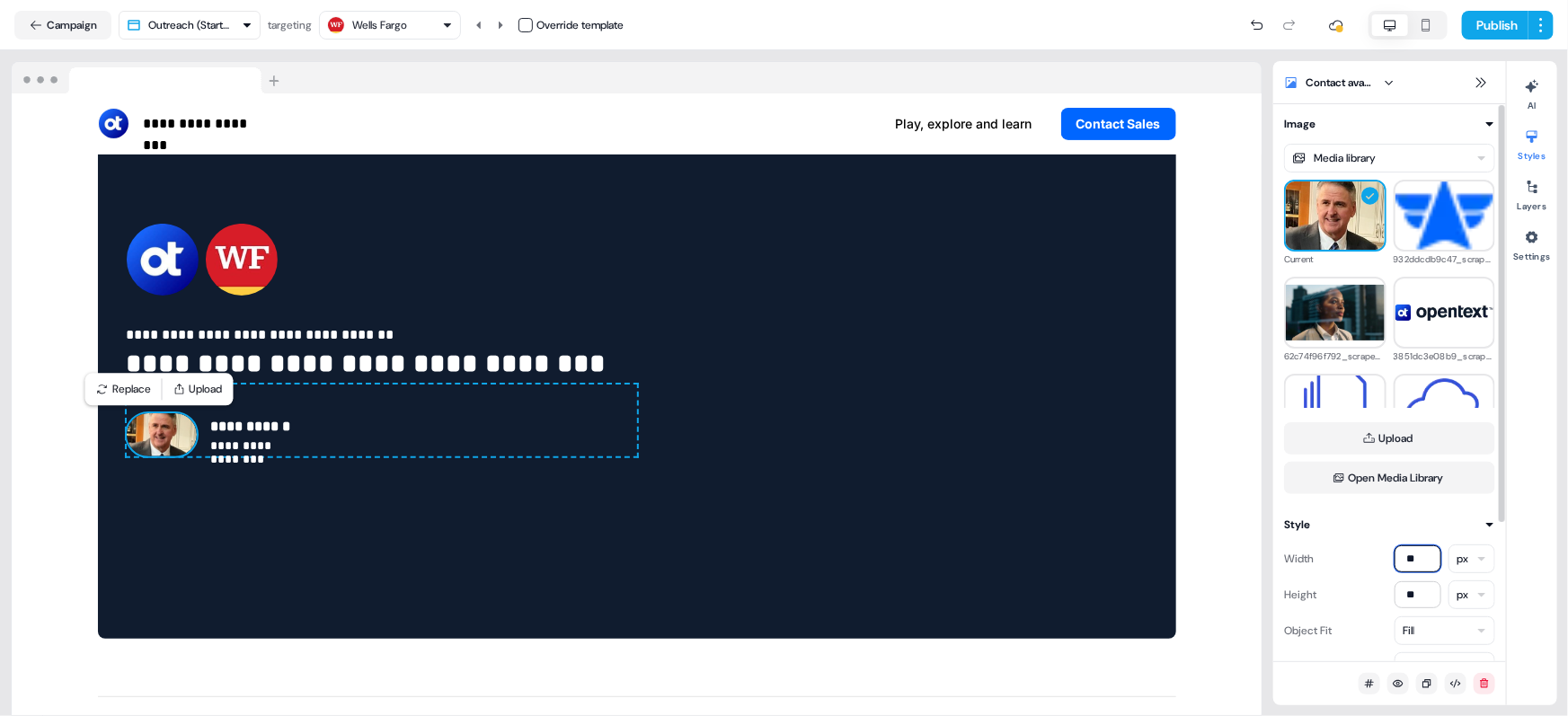 type on "**" 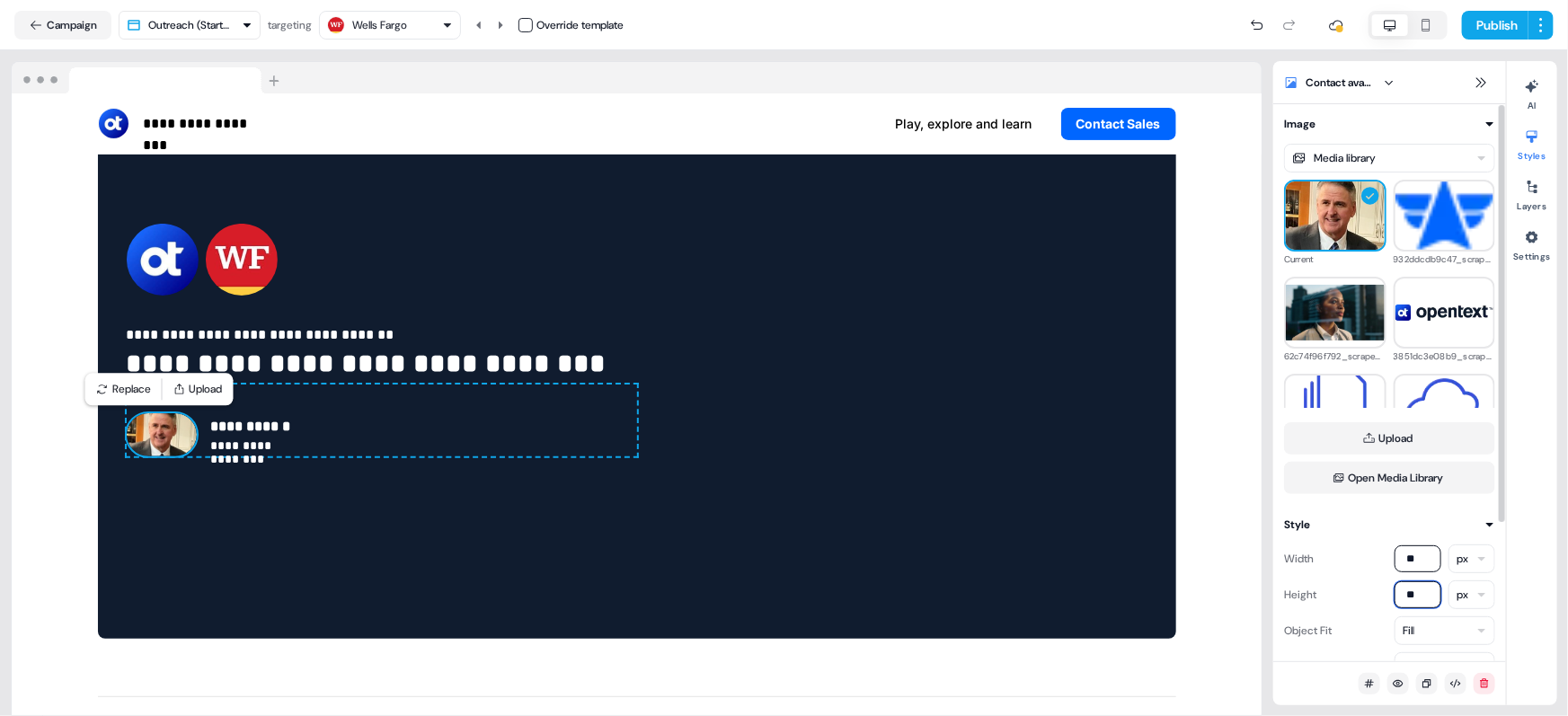 click on "**" at bounding box center [1418, 595] 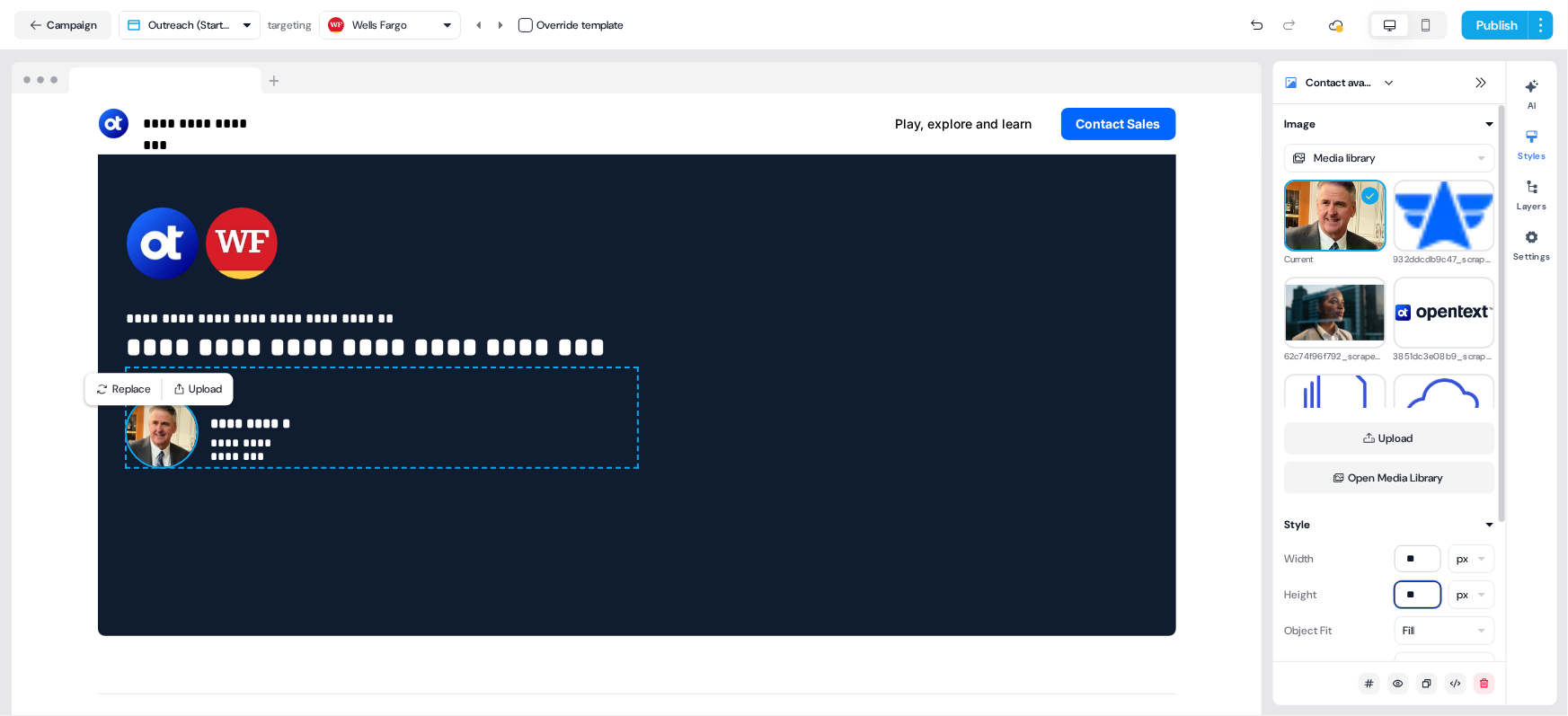 scroll, scrollTop: 3746, scrollLeft: 0, axis: vertical 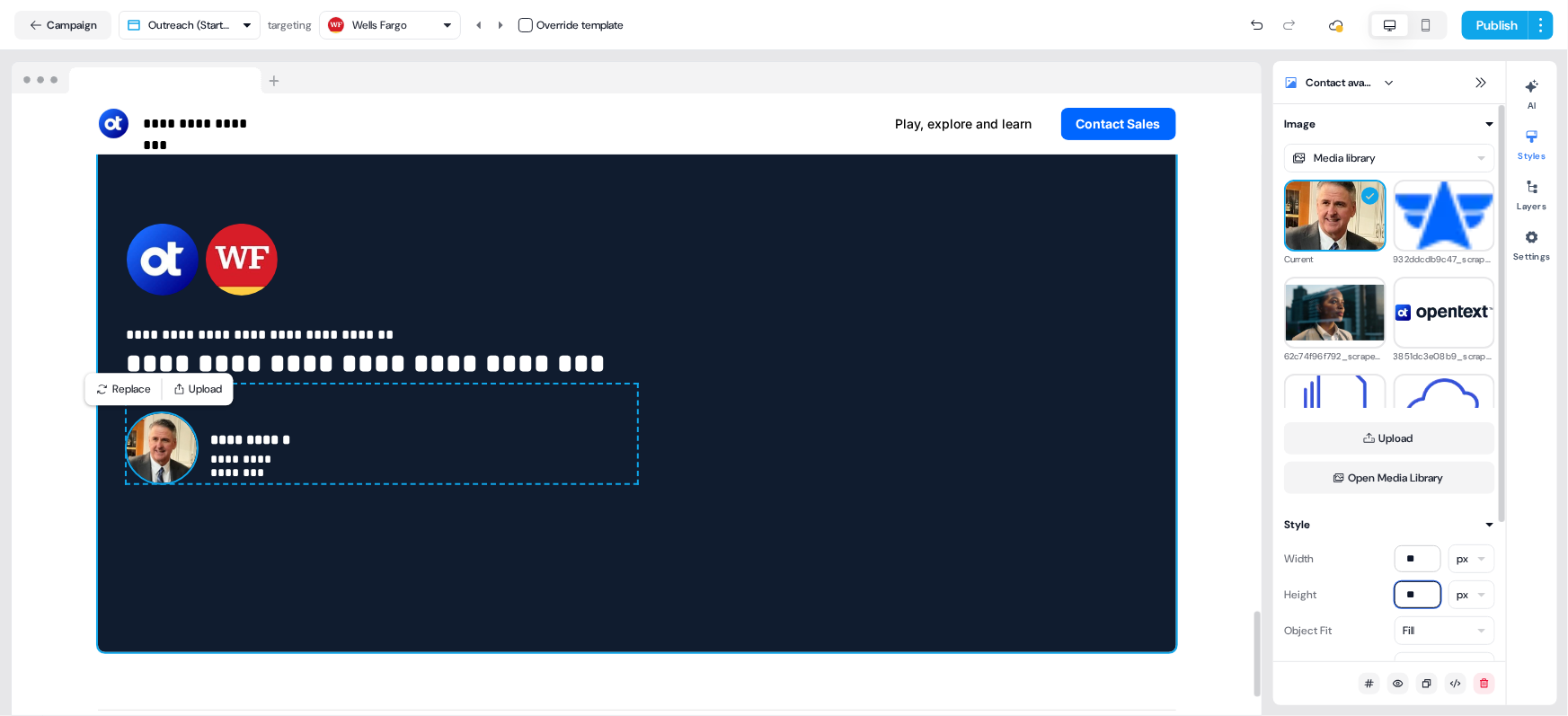 type on "**" 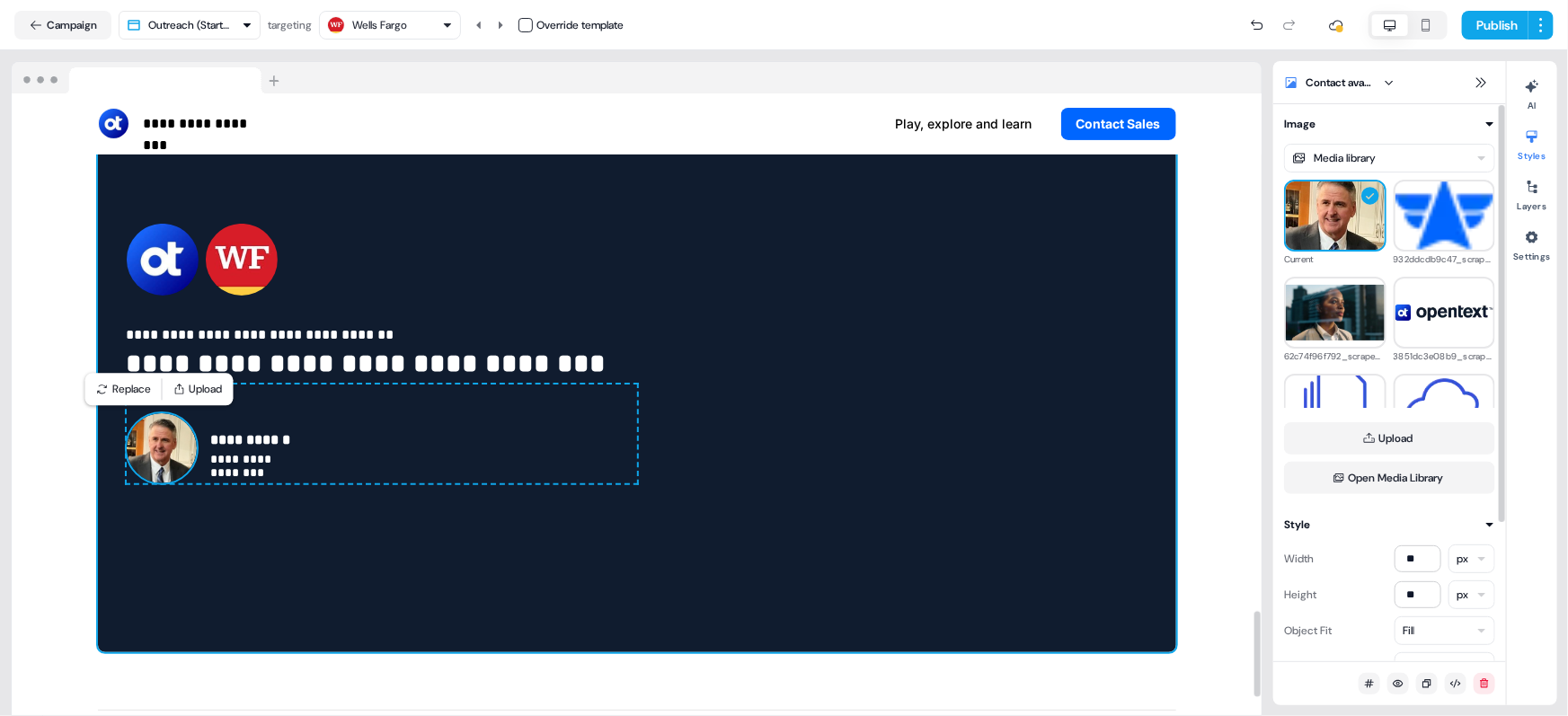 click on "**********" at bounding box center (637, 354) 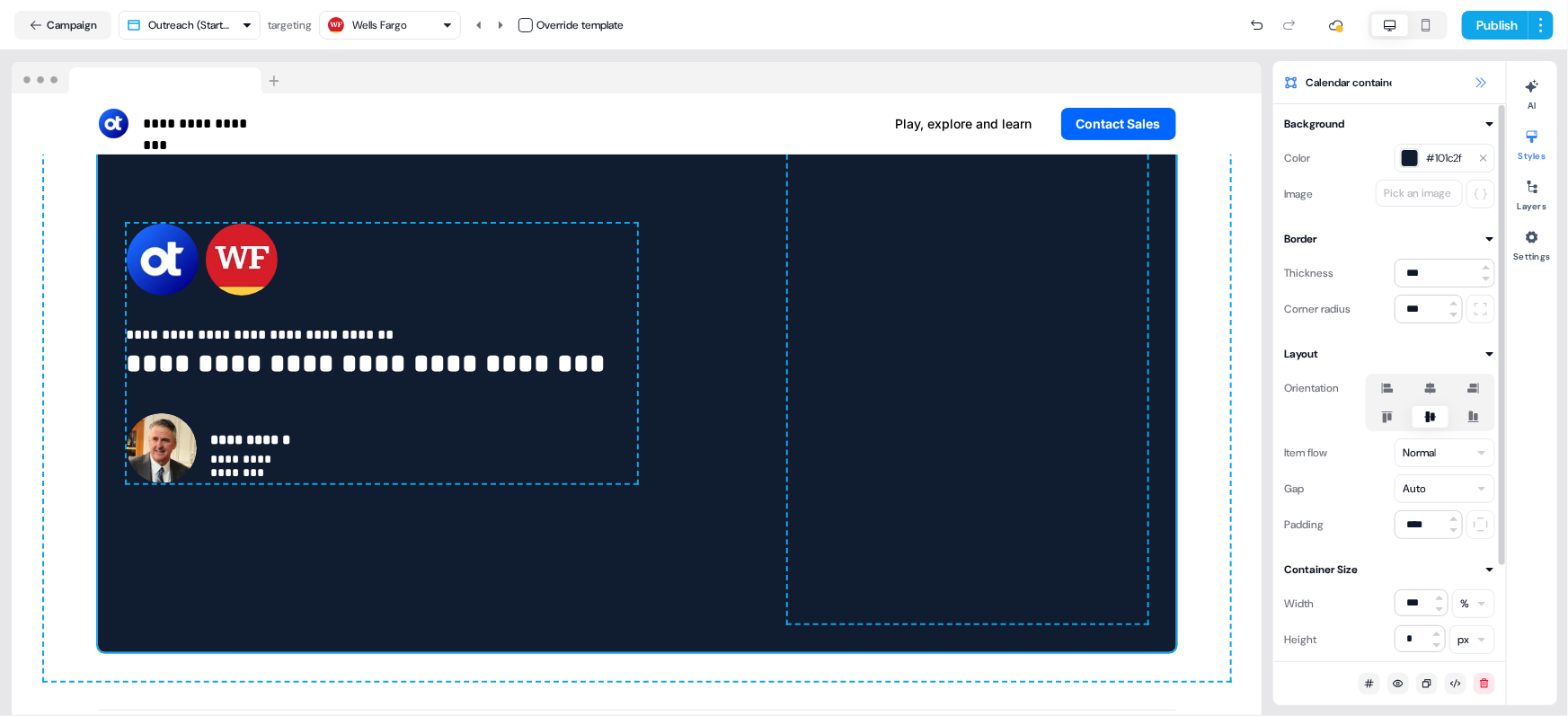 click 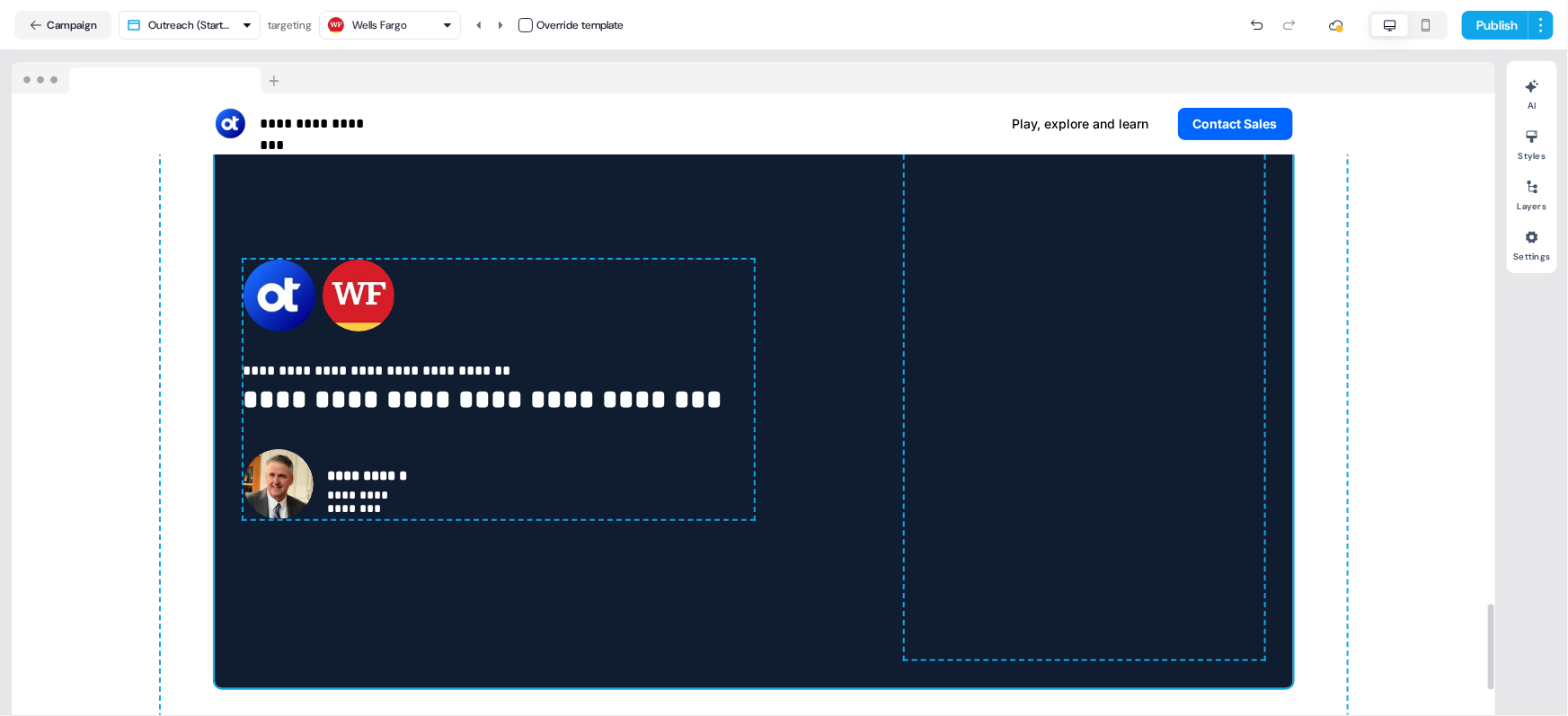 scroll, scrollTop: 3694, scrollLeft: 0, axis: vertical 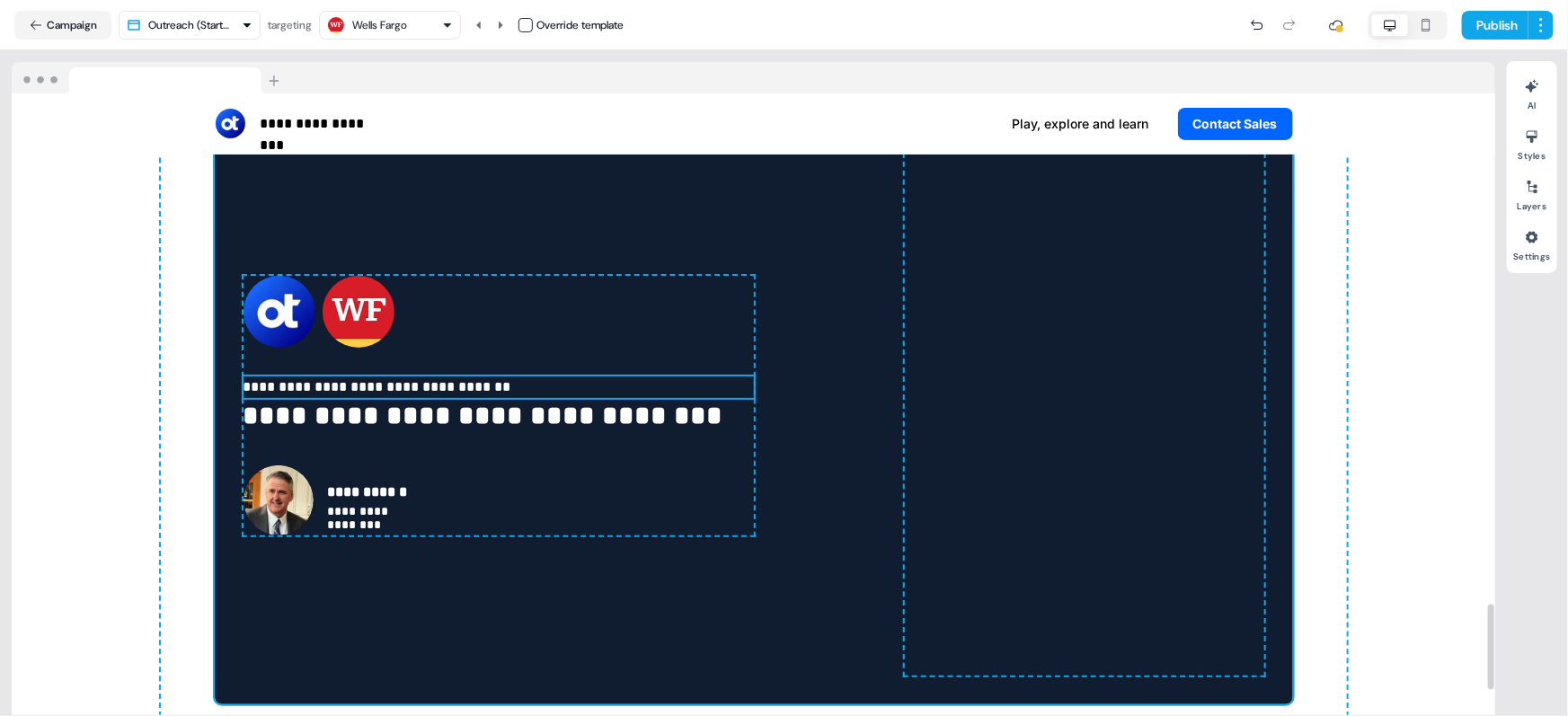 click on "**********" at bounding box center (499, 387) 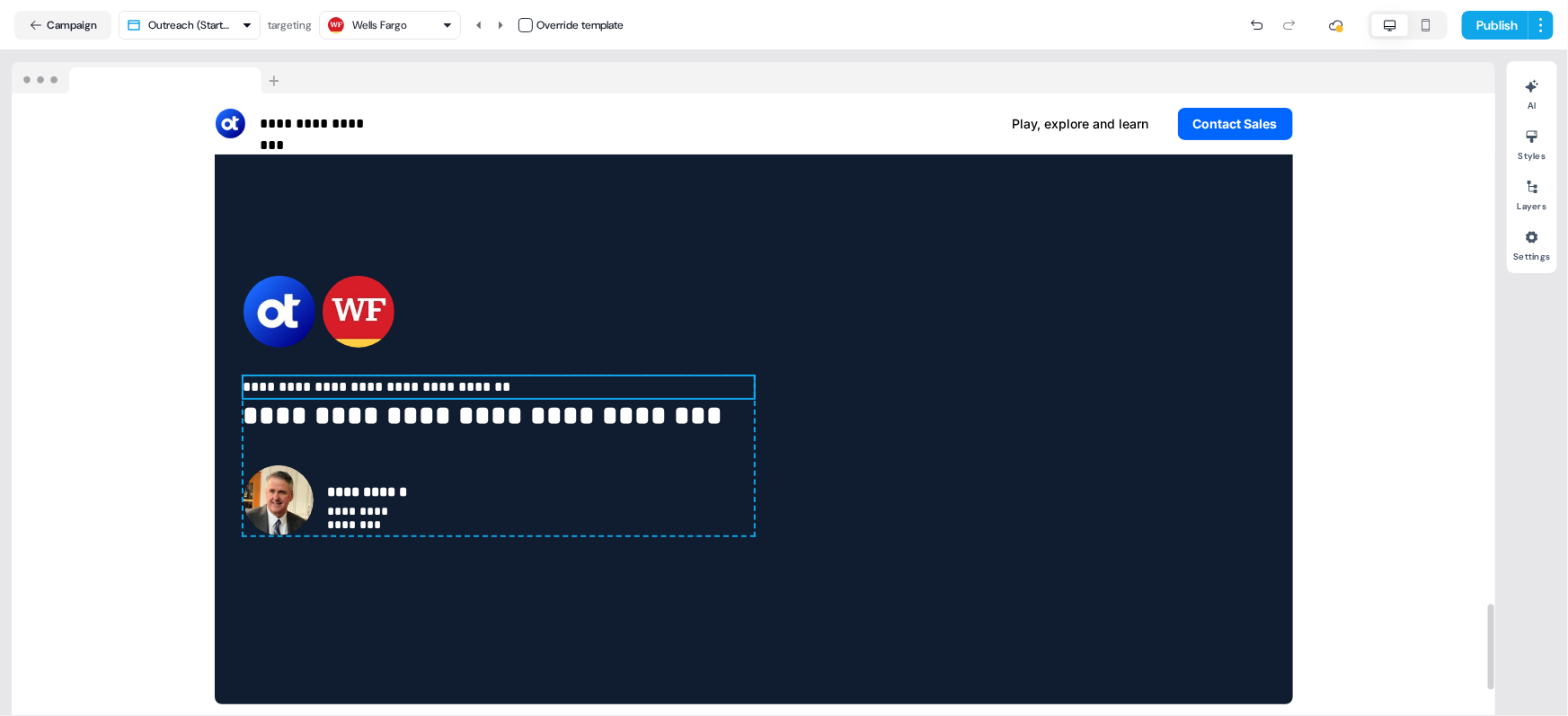 click on "**********" at bounding box center (499, 387) 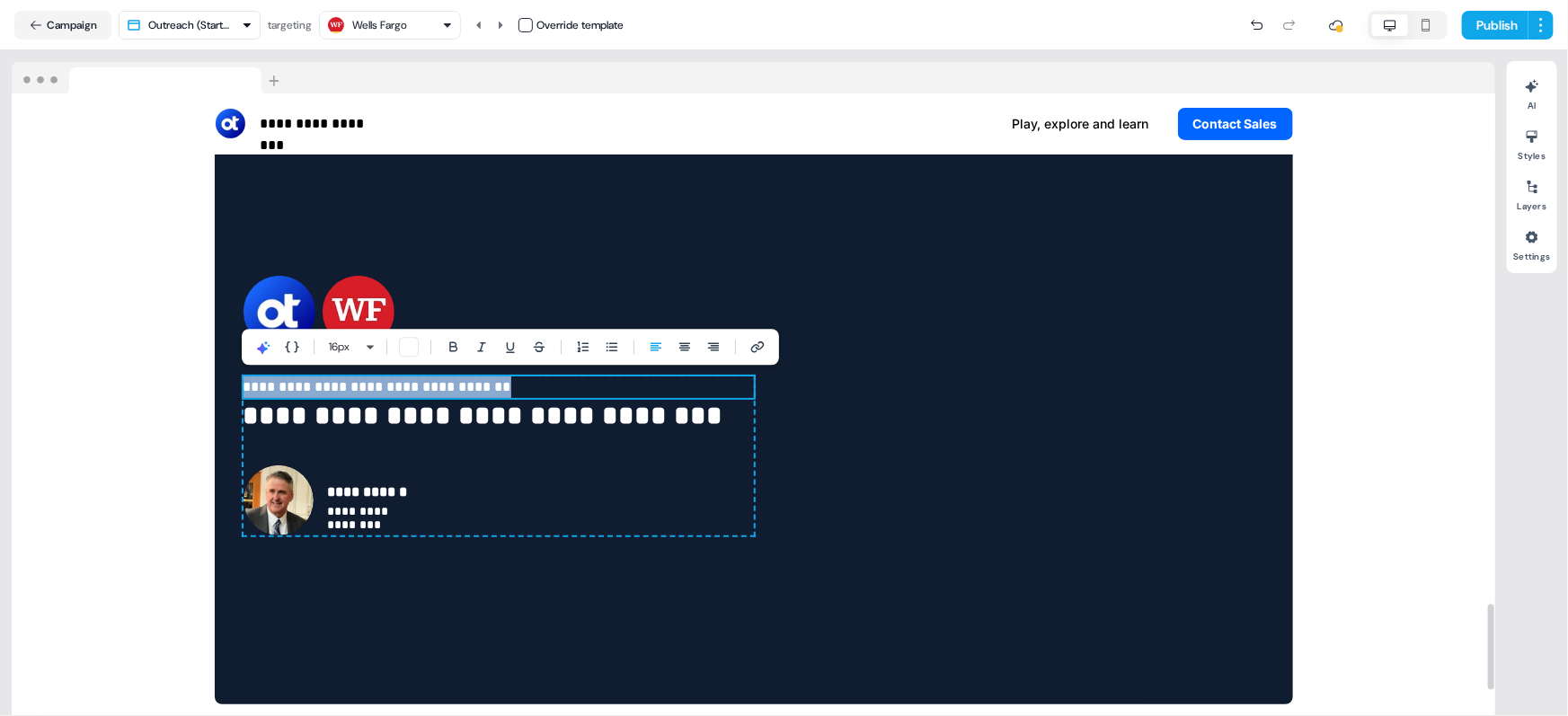 click on "**********" at bounding box center (499, 486) 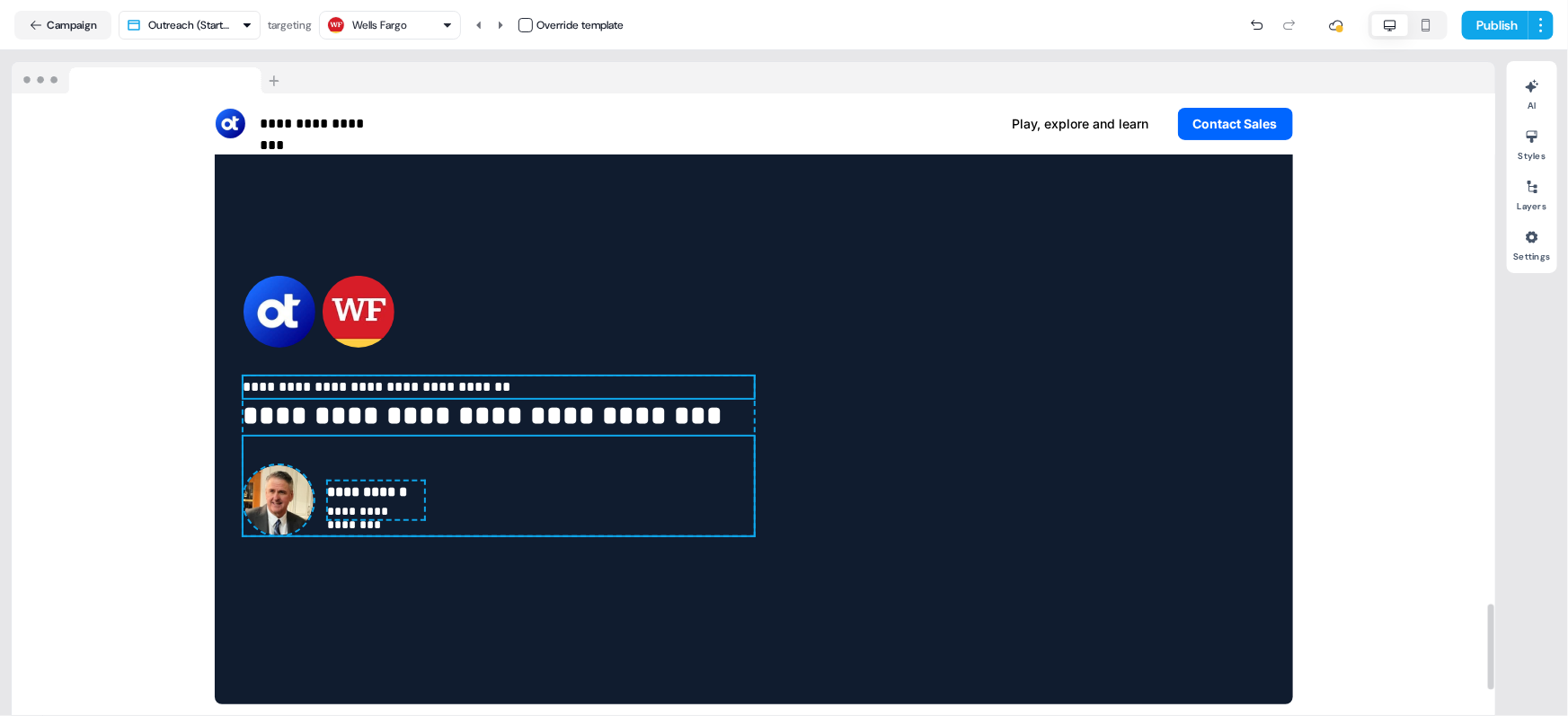 click on "**********" at bounding box center (499, 387) 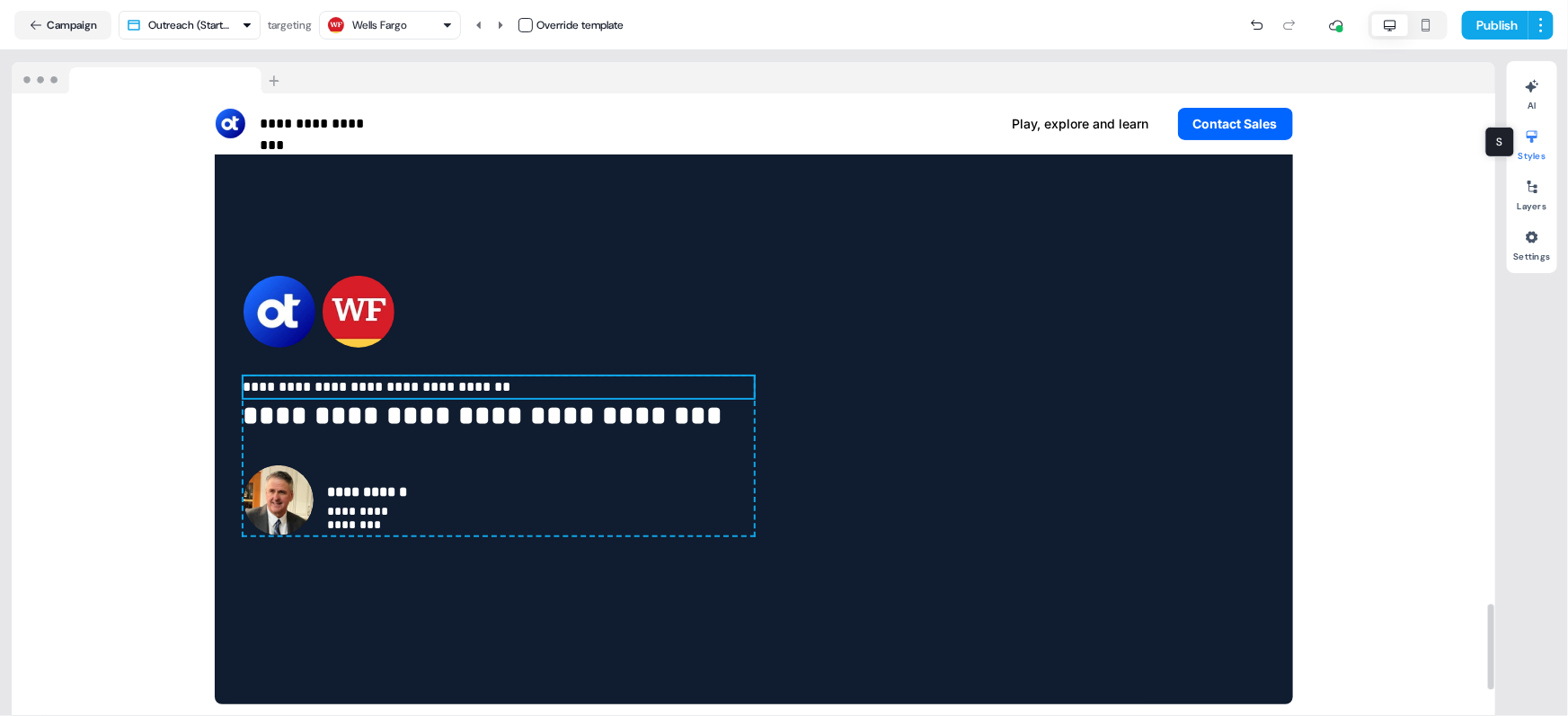 click on "Styles" at bounding box center (1532, 142) 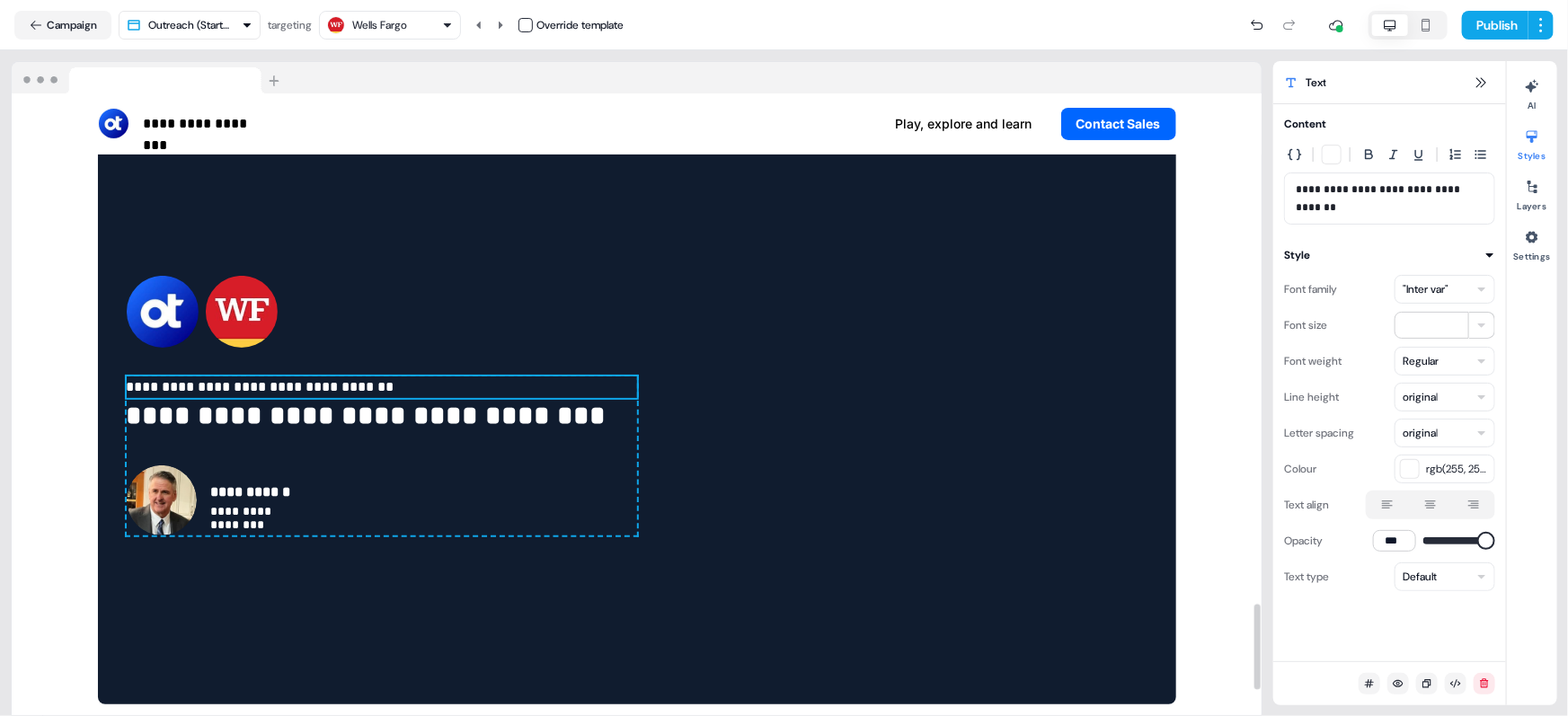 click on "**********" at bounding box center (382, 387) 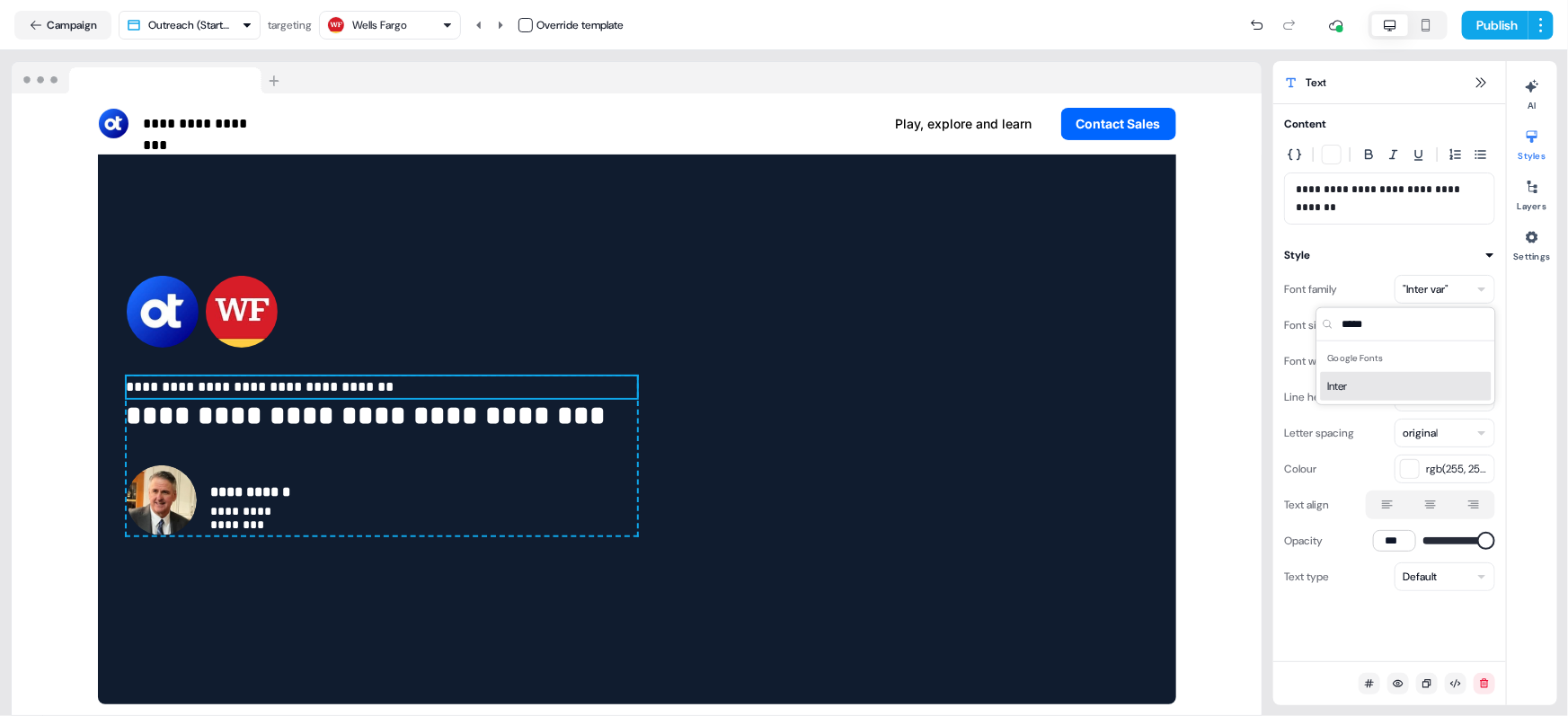type on "*****" 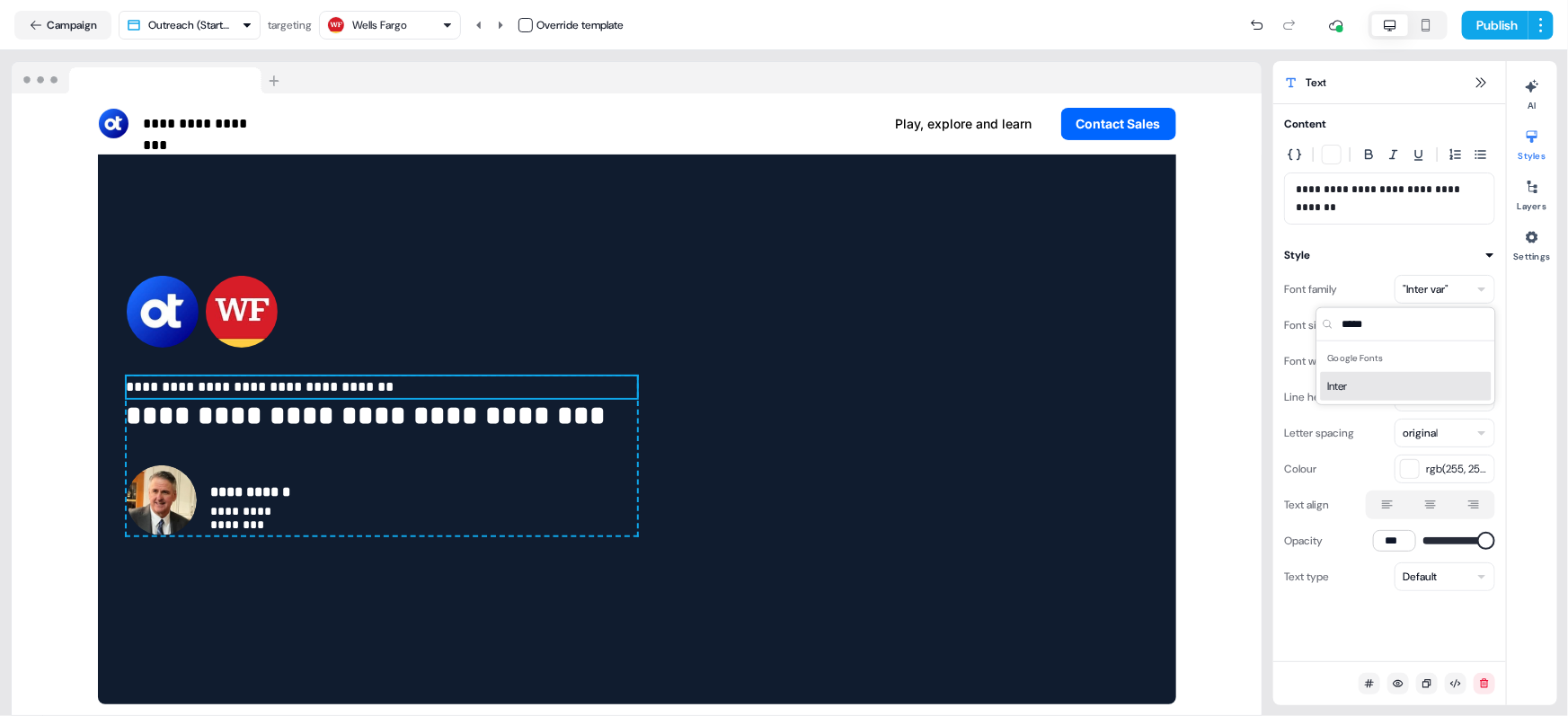click on "Inter" at bounding box center [1406, 386] 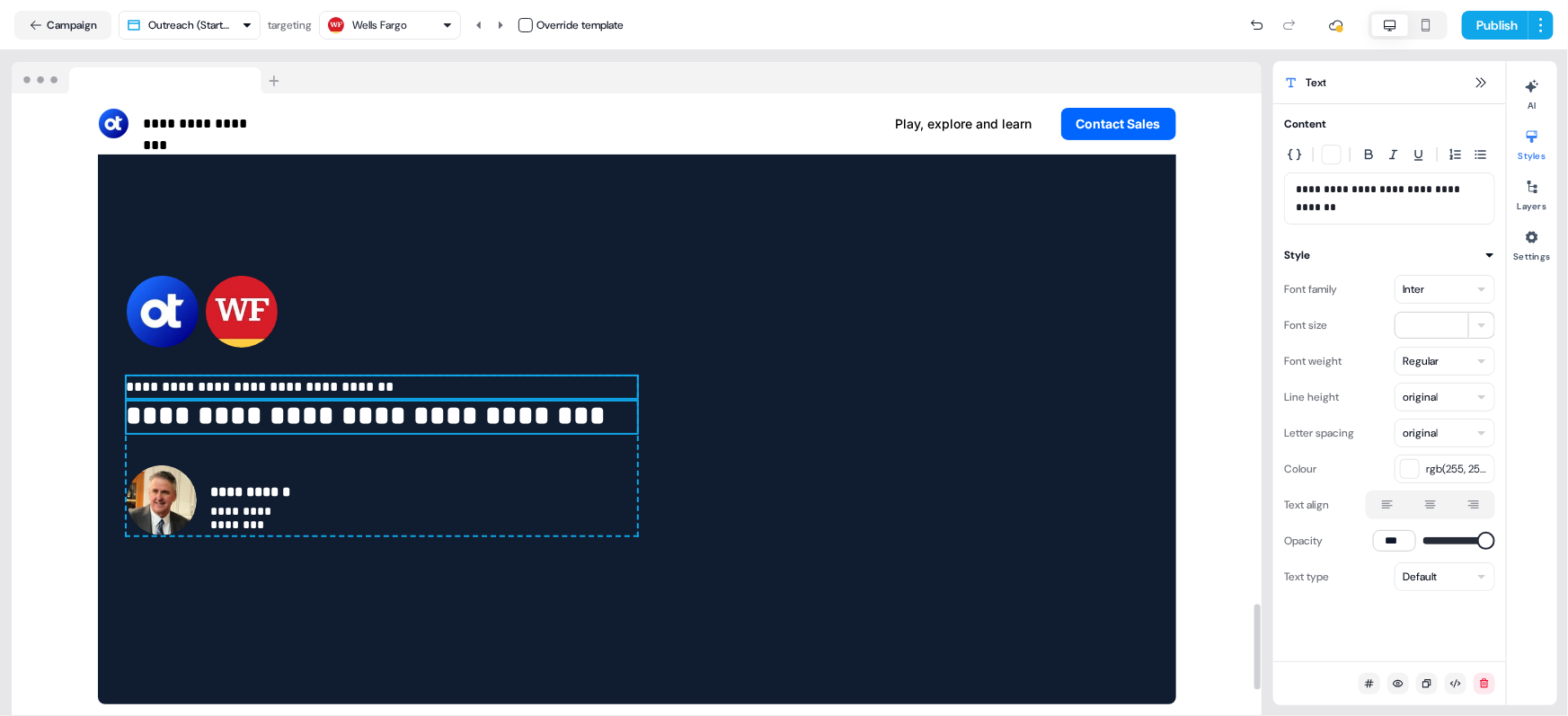 click on "**********" at bounding box center [382, 417] 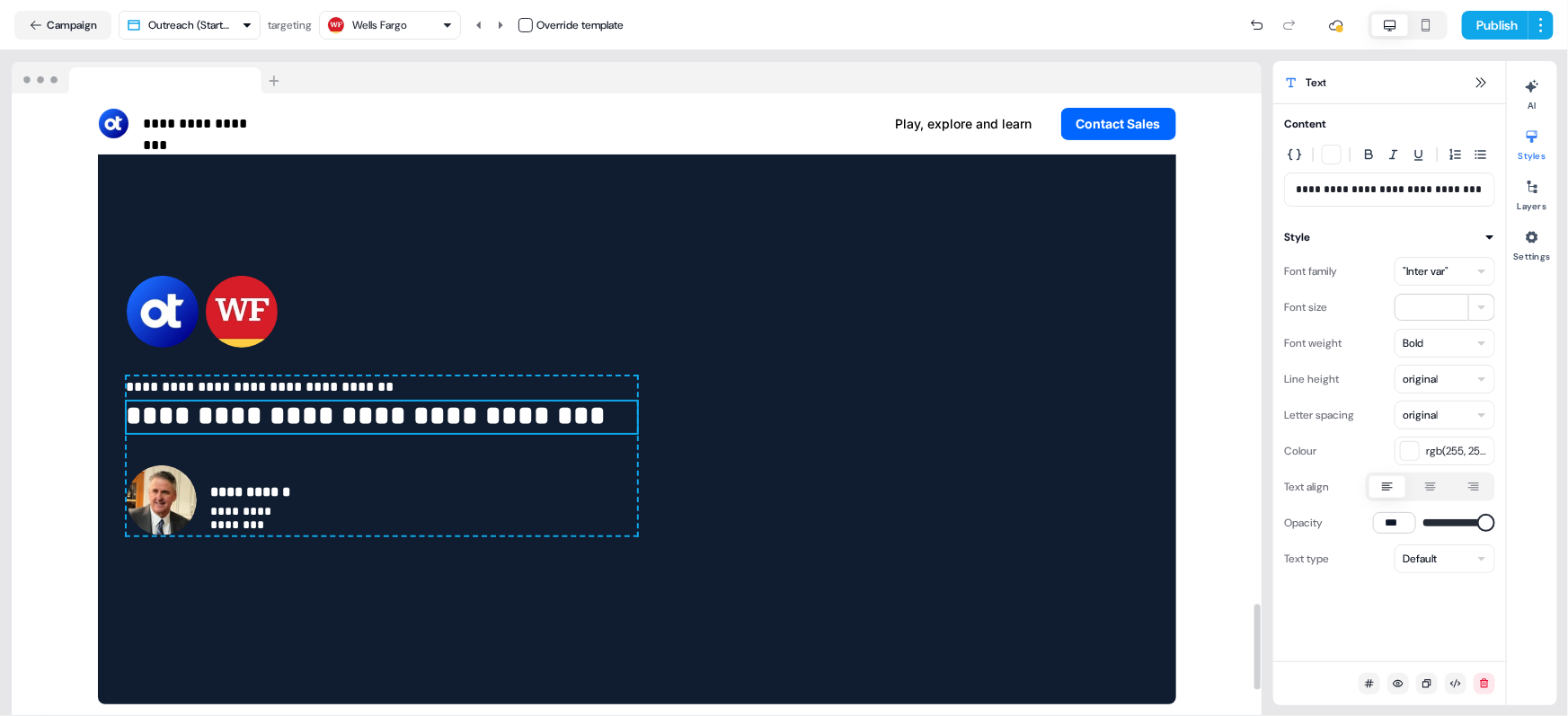 click on ""Inter var"" at bounding box center [1425, 271] 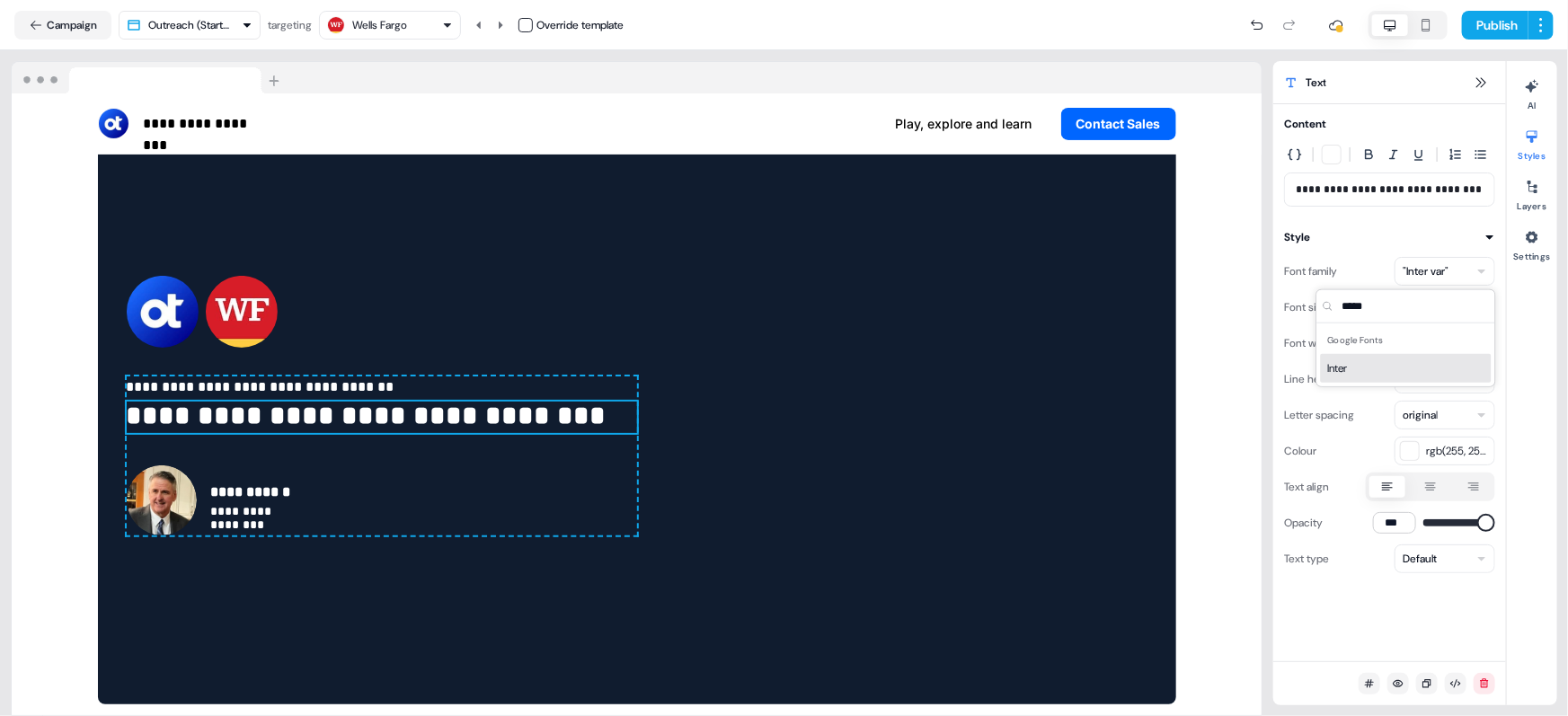 type on "*****" 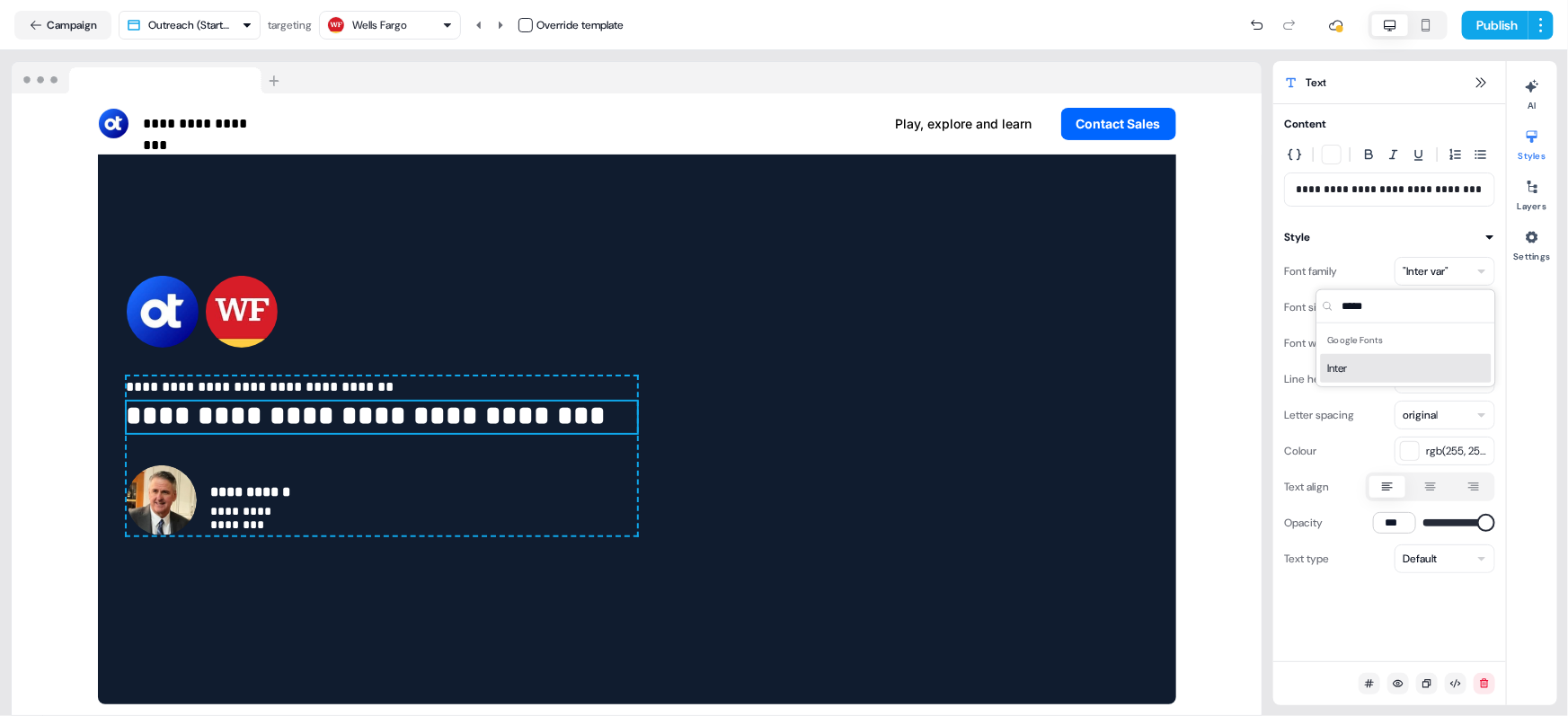 click on "Inter" at bounding box center (1406, 368) 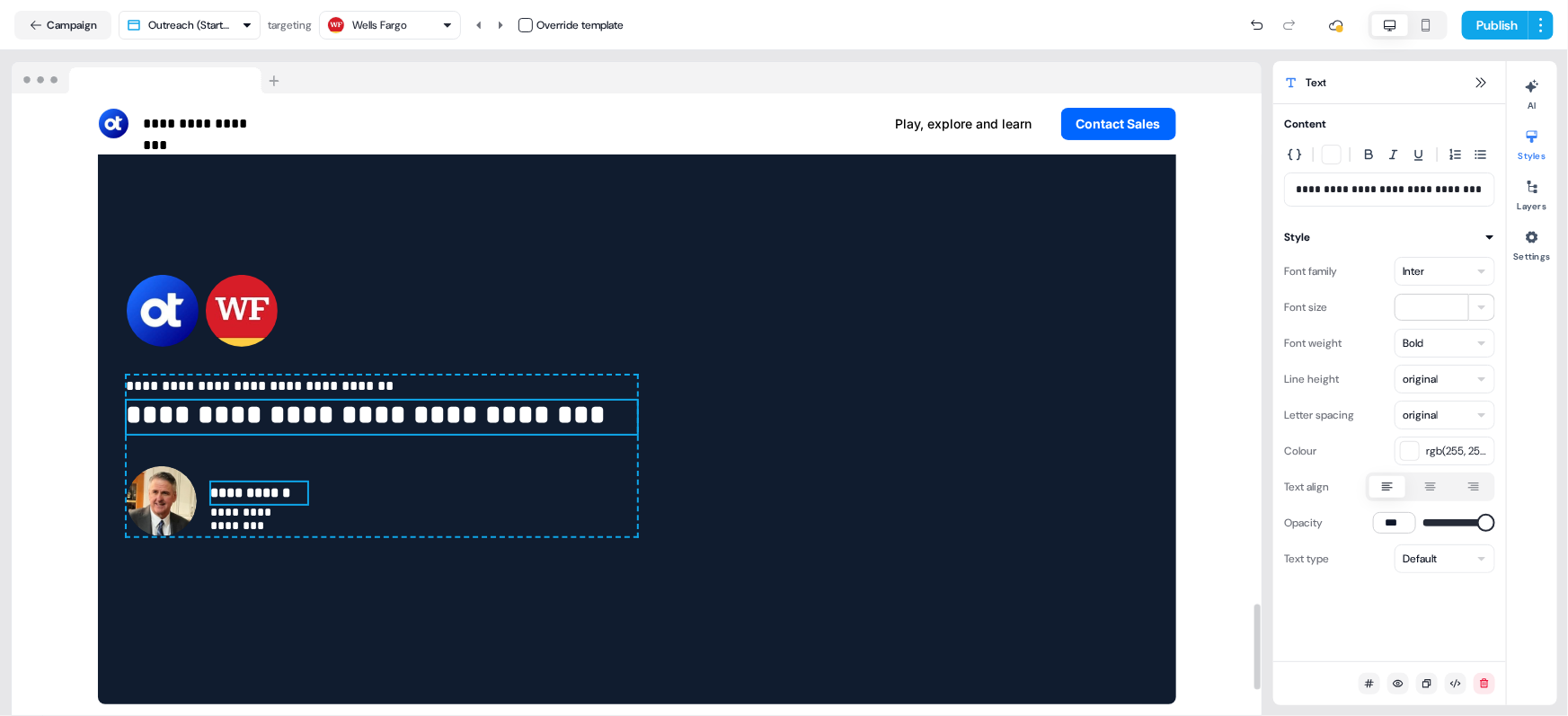 click on "**********" at bounding box center [259, 493] 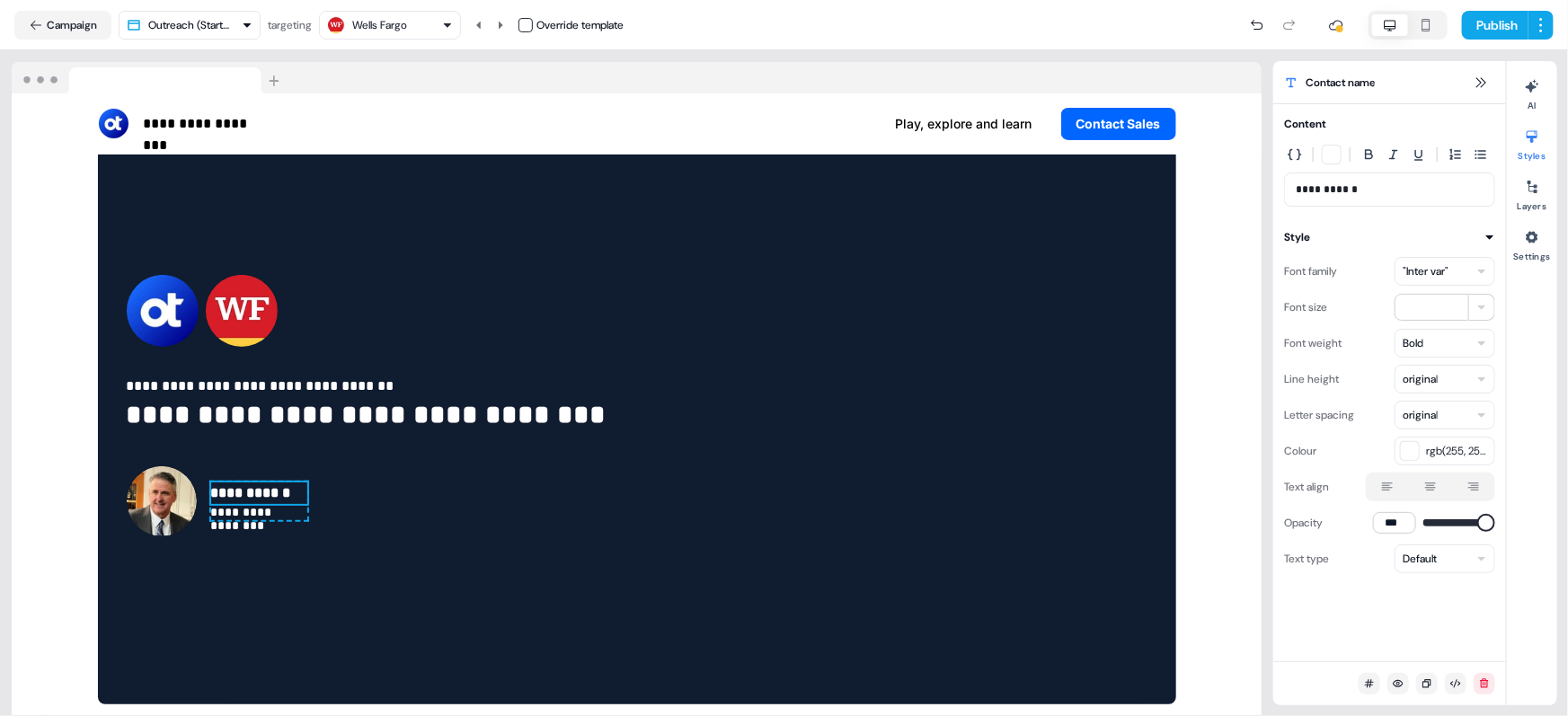 click on ""Inter var"" at bounding box center (1425, 271) 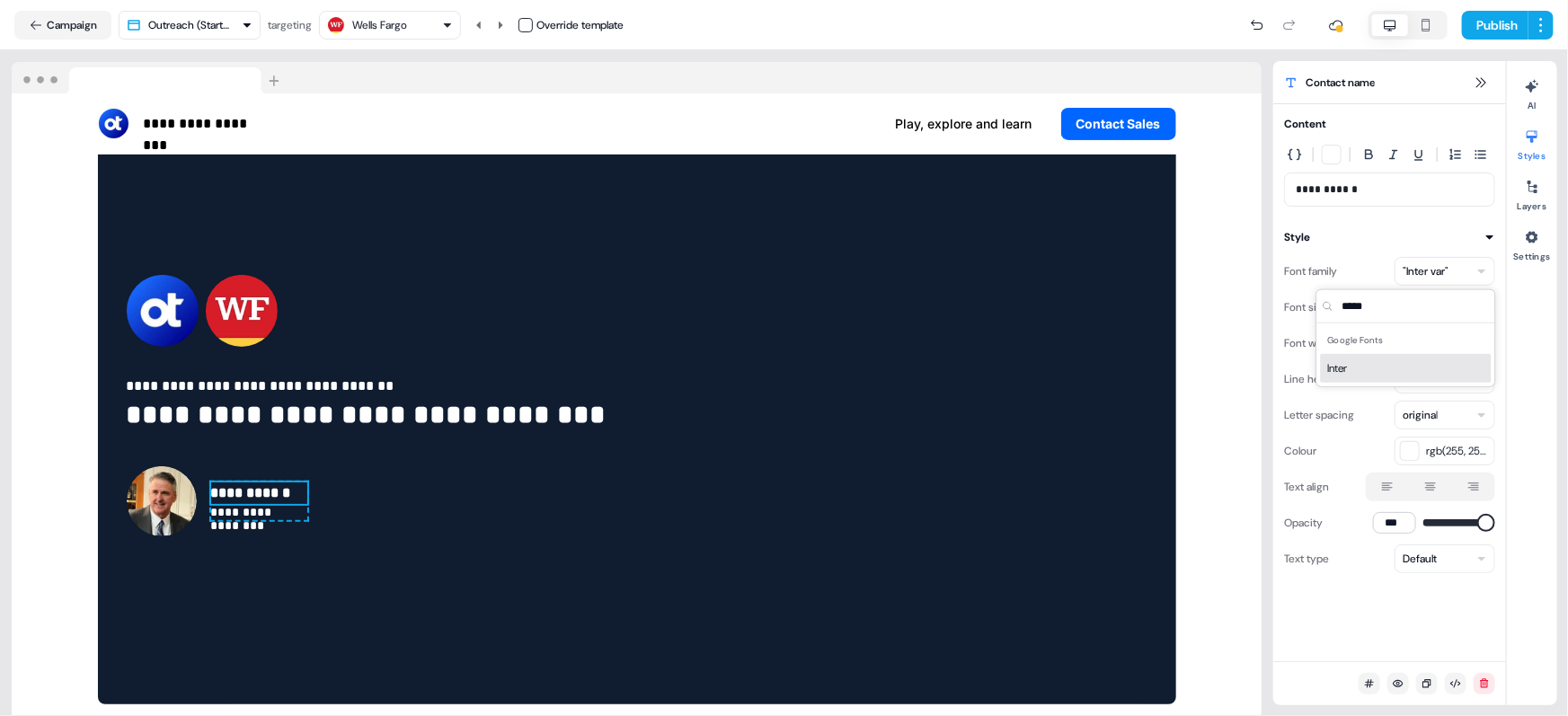 type on "*****" 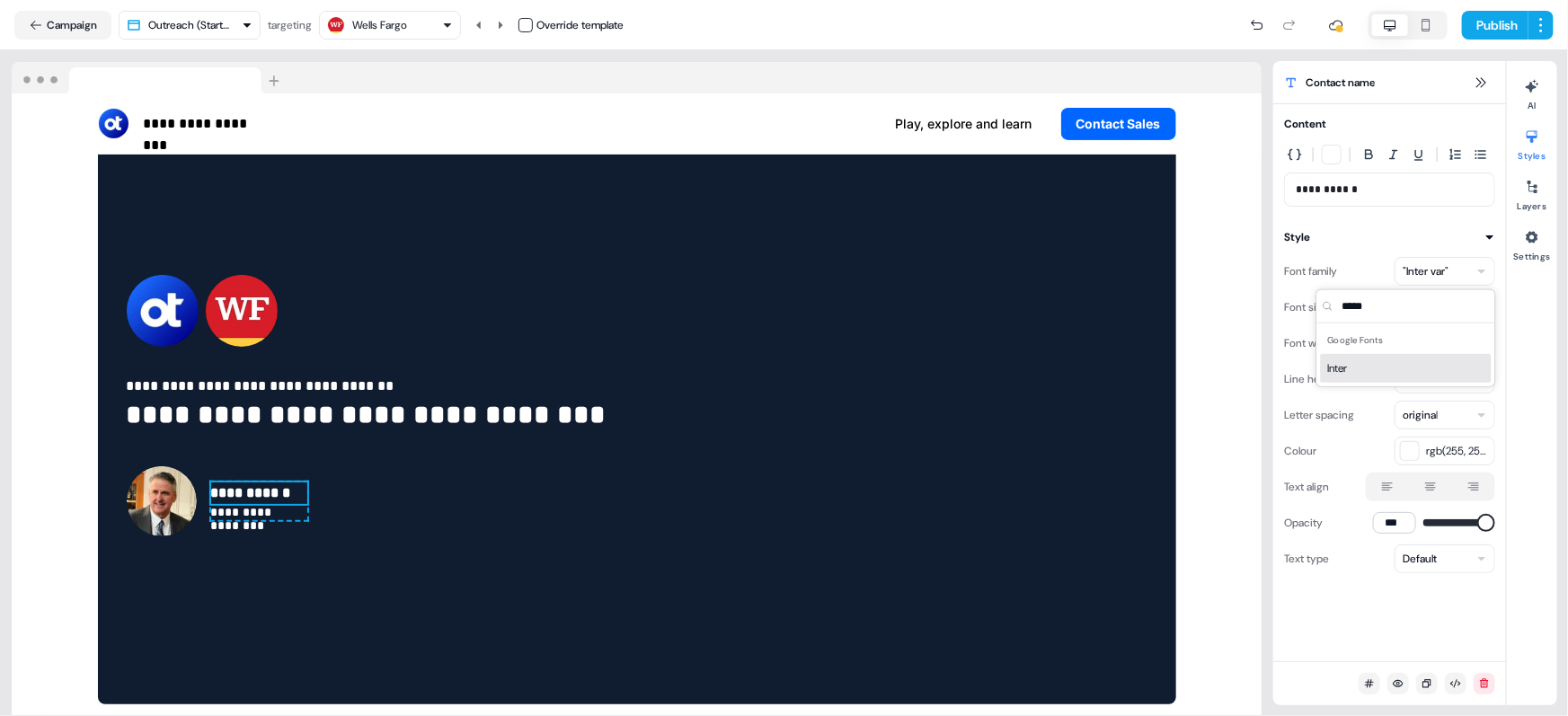click on "Inter" at bounding box center (1406, 368) 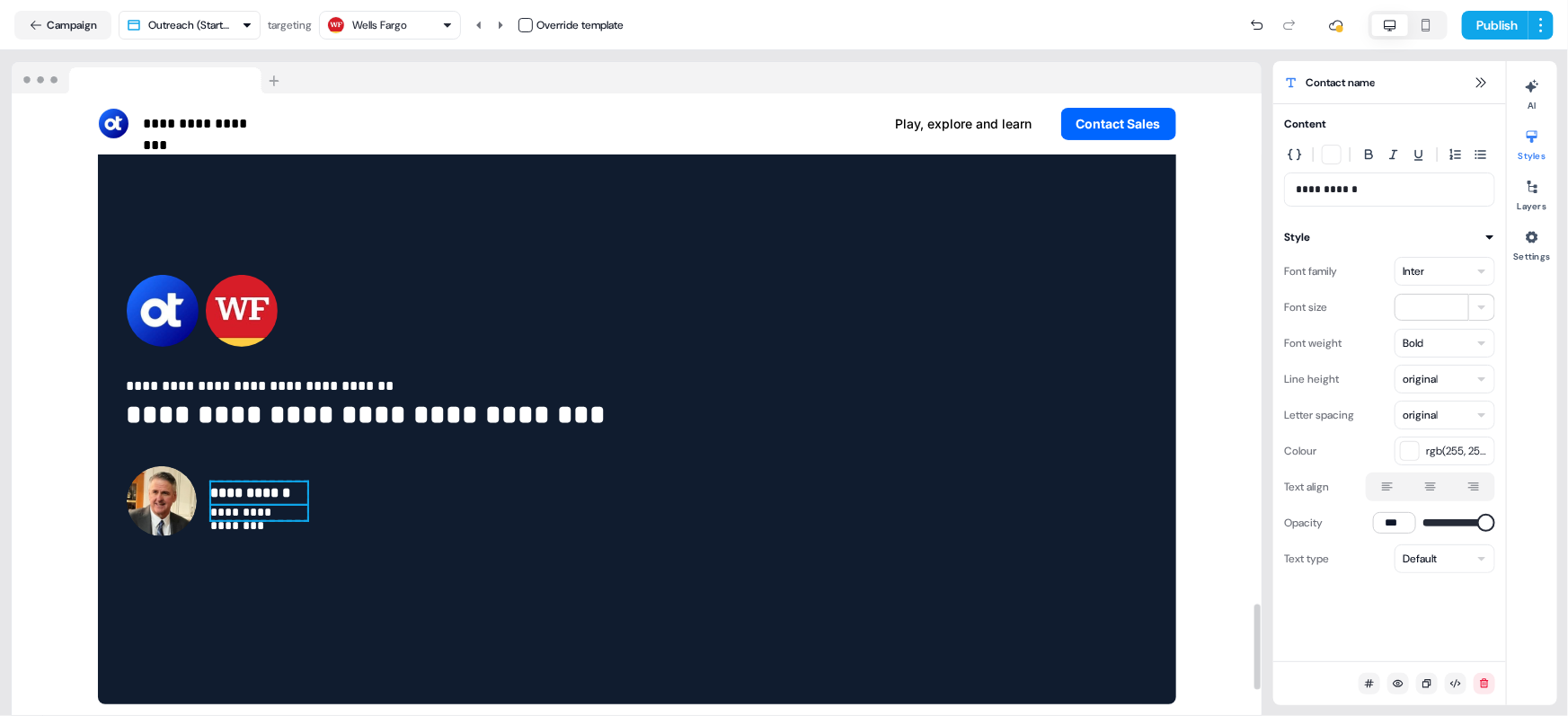 click on "**********" at bounding box center (259, 513) 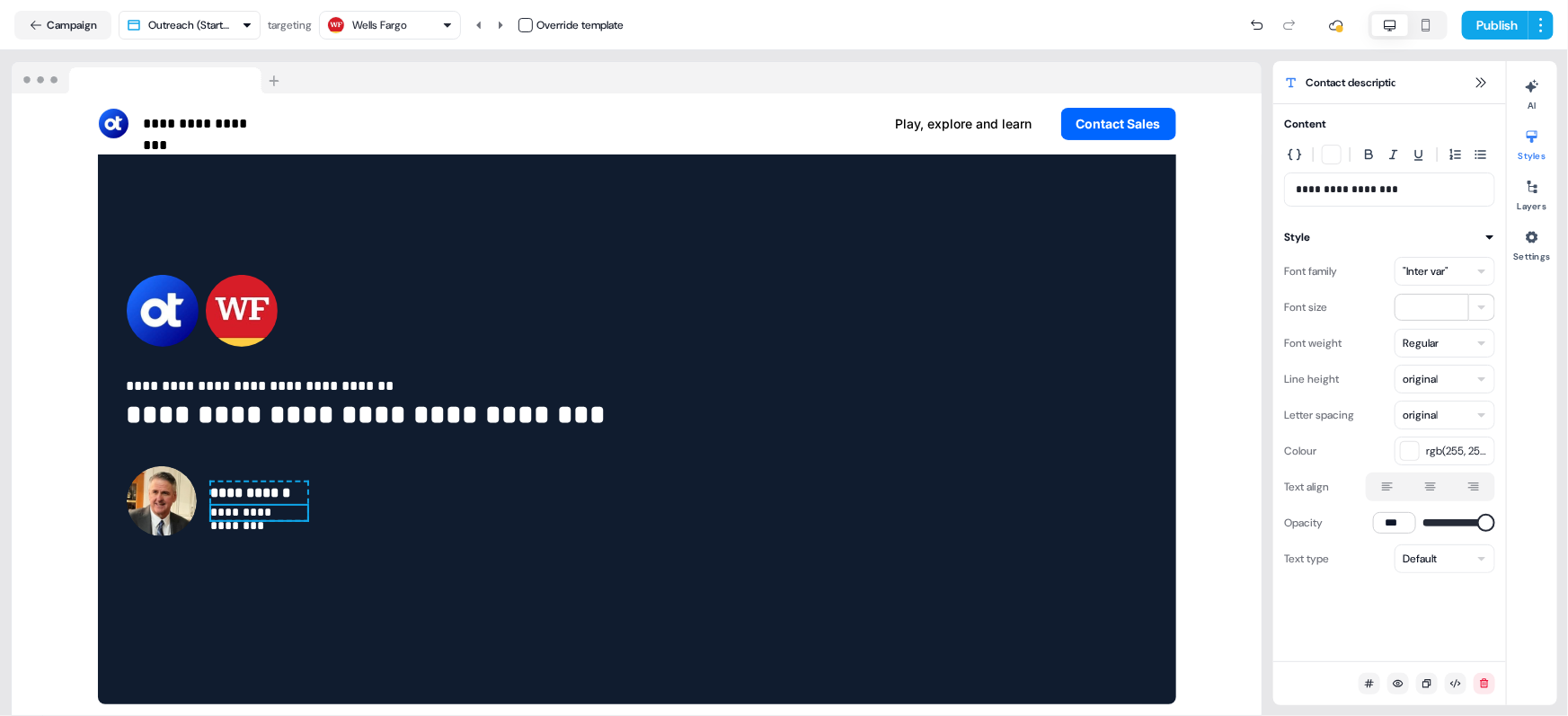 click on ""Inter var"" at bounding box center (1425, 271) 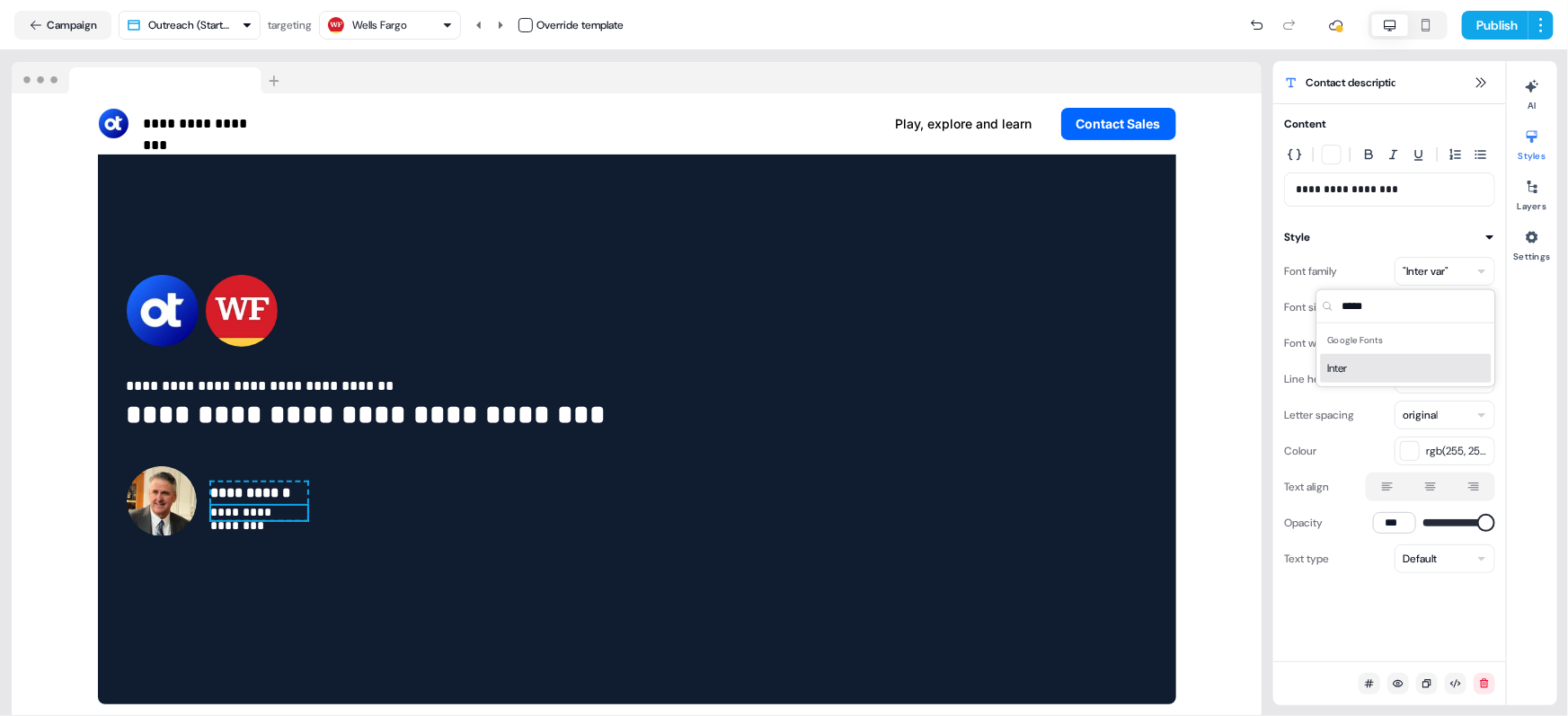 type on "*****" 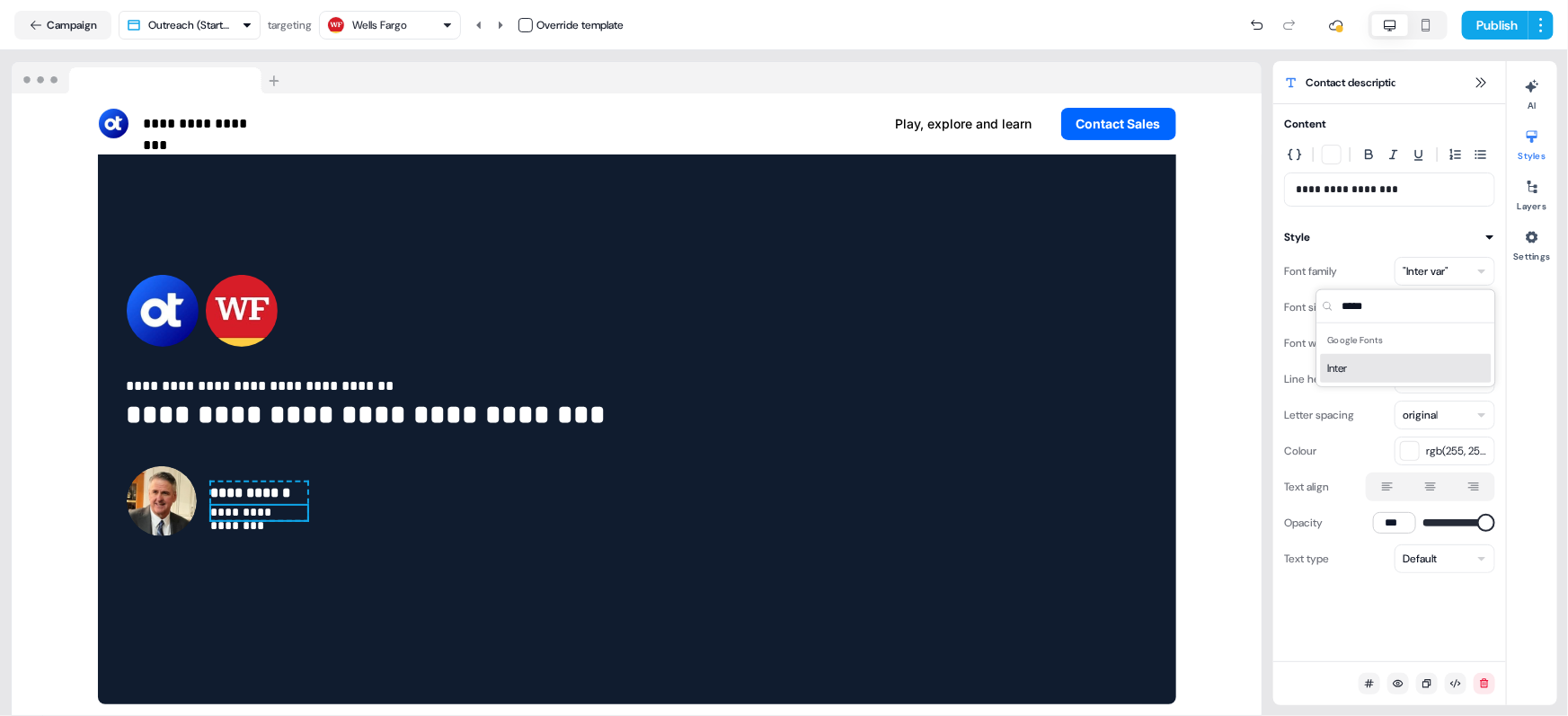click on "Inter" at bounding box center (1406, 368) 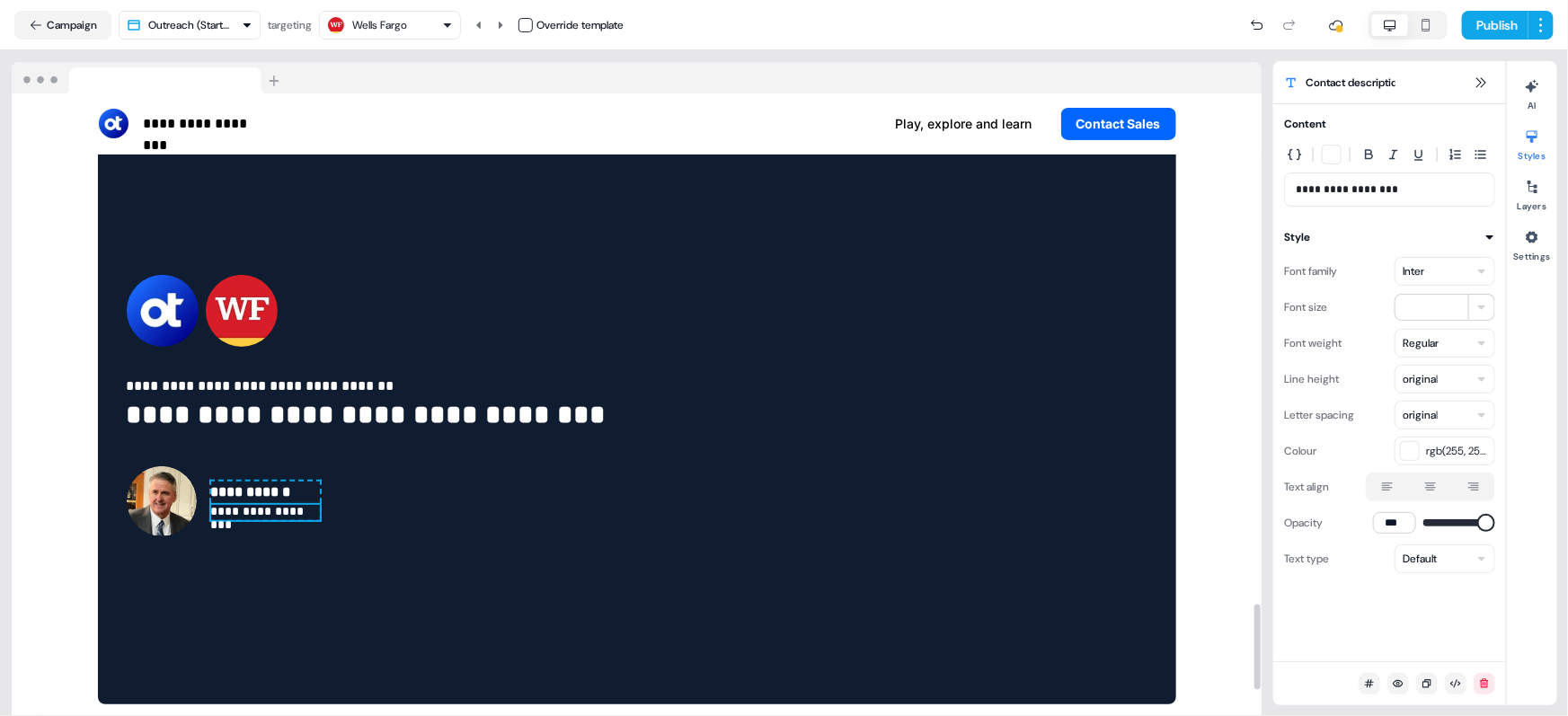 click on "Wells Fargo" at bounding box center [379, 25] 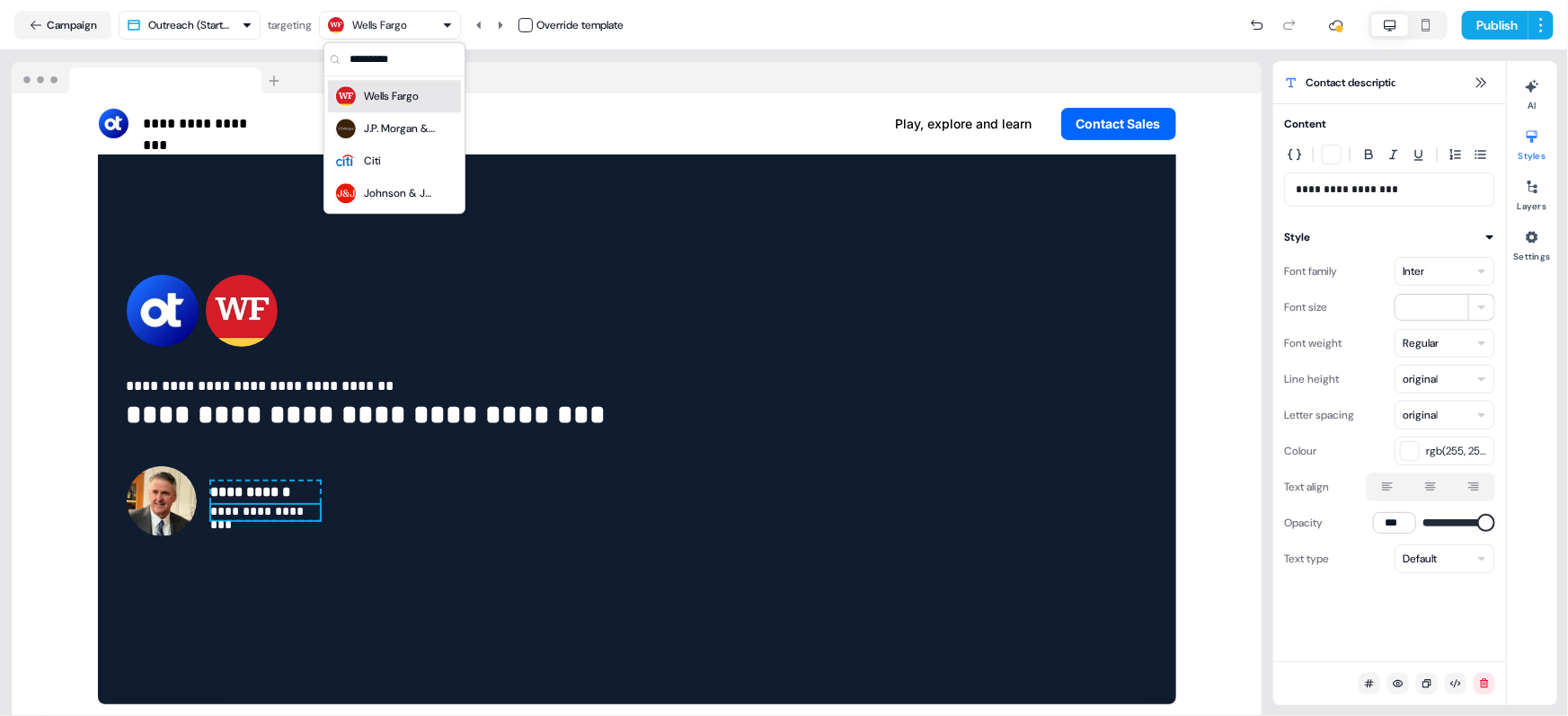 click on "J.P. Morgan & Co." at bounding box center [400, 128] 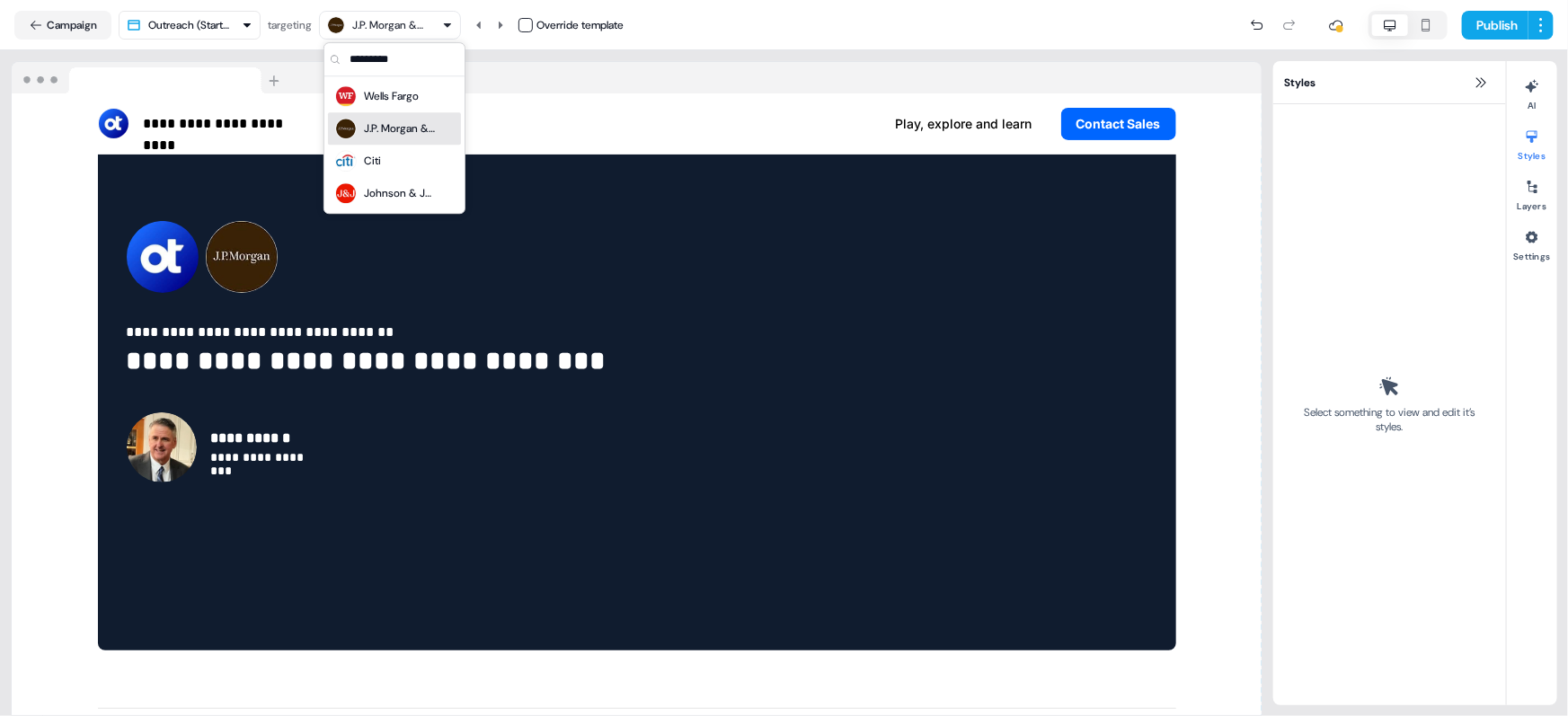 scroll, scrollTop: 3678, scrollLeft: 0, axis: vertical 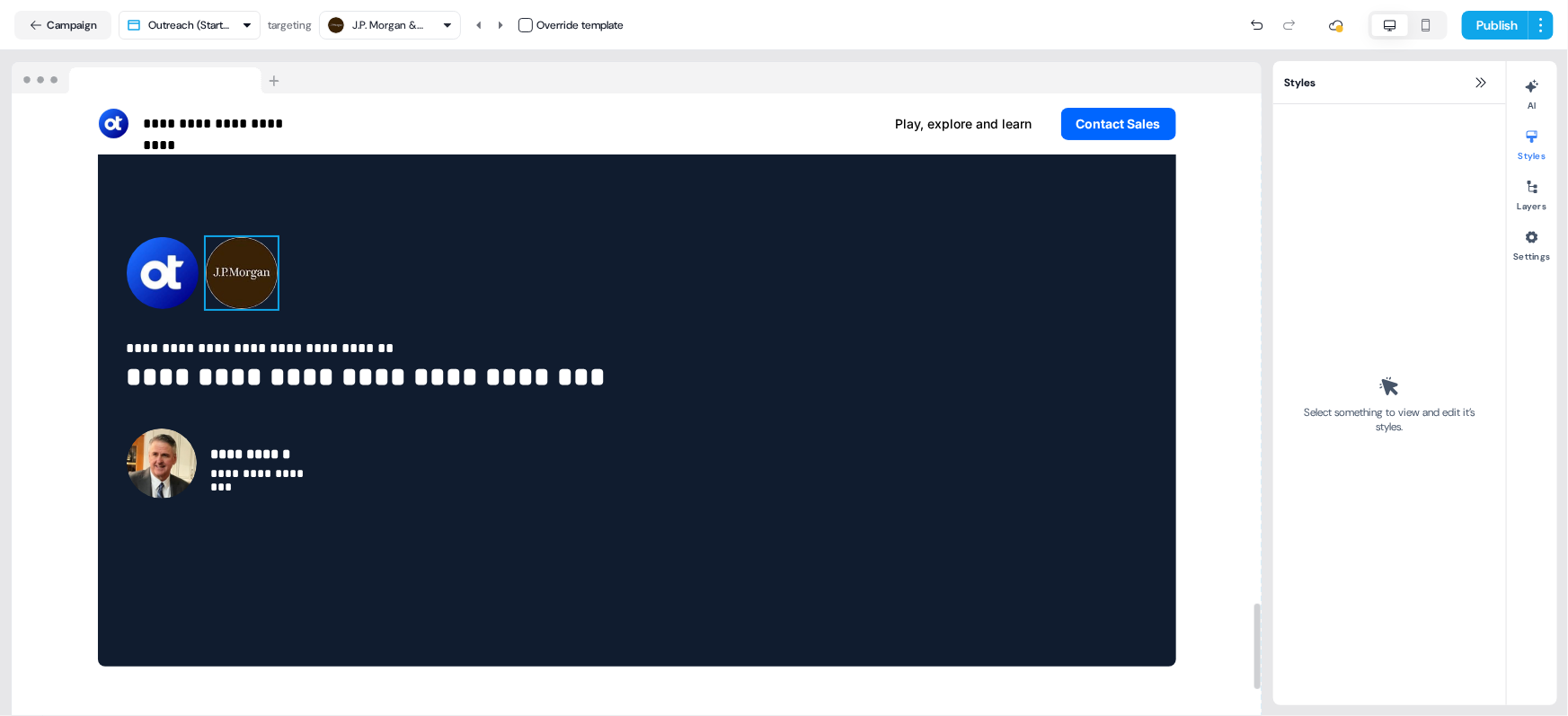 click at bounding box center [242, 273] 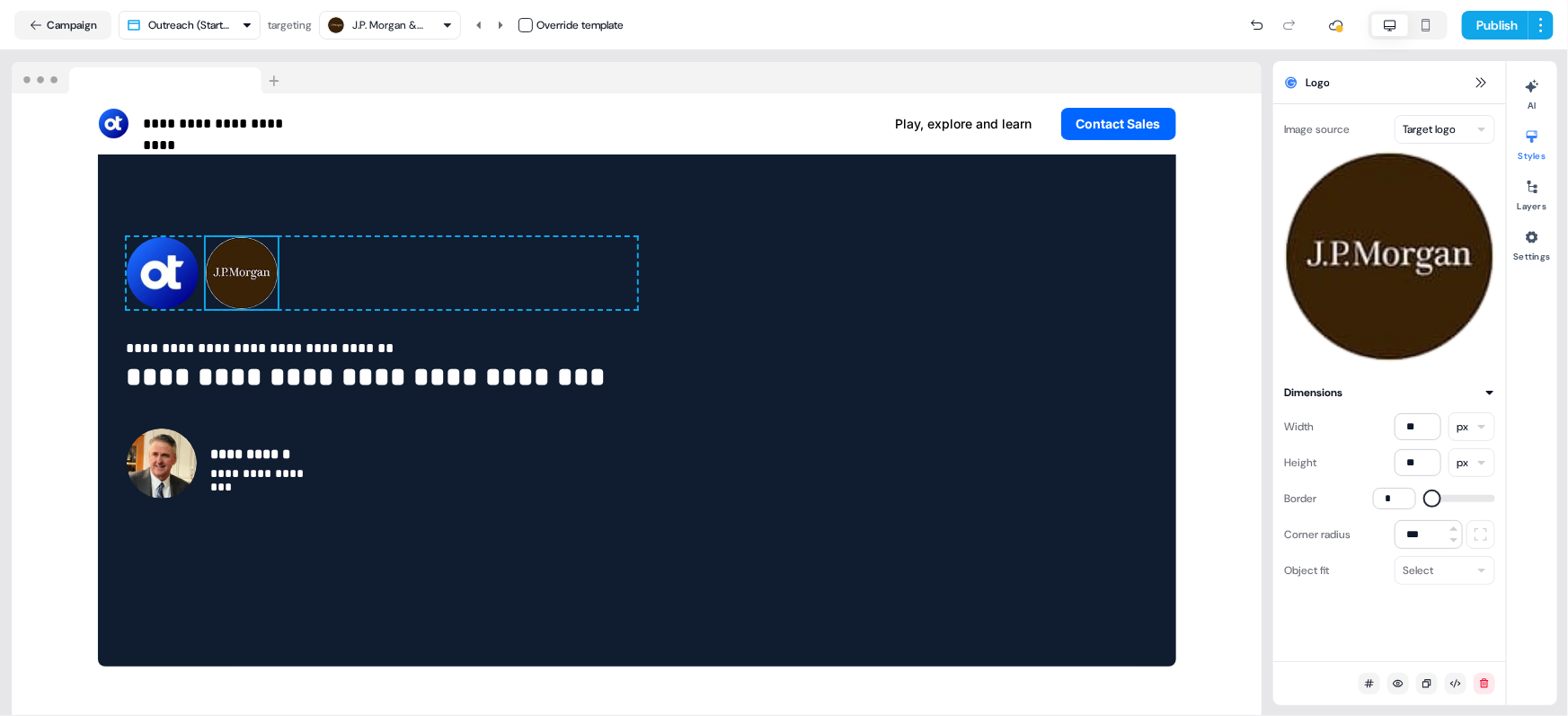 click on "J.P. Morgan & Co." at bounding box center [388, 25] 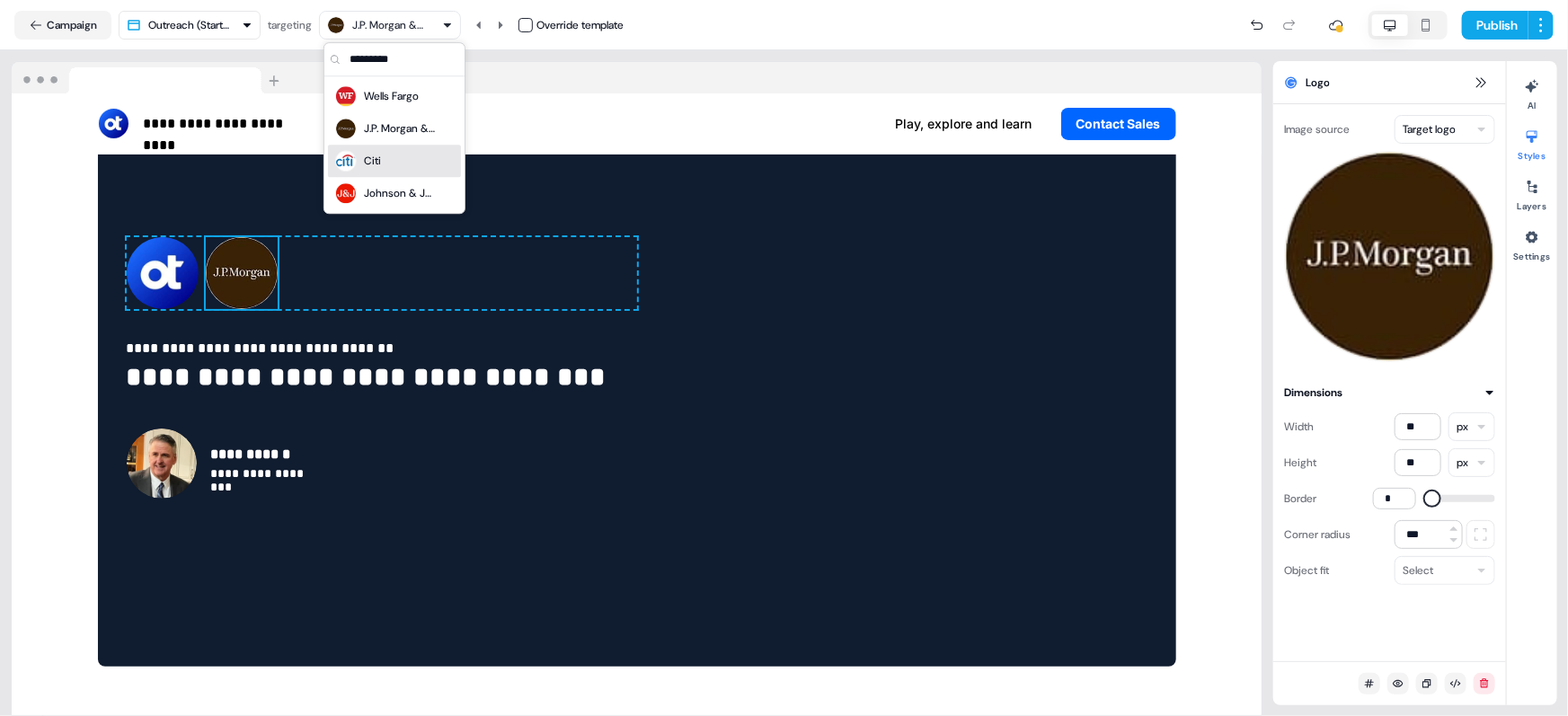 click on "Citi" at bounding box center [394, 161] 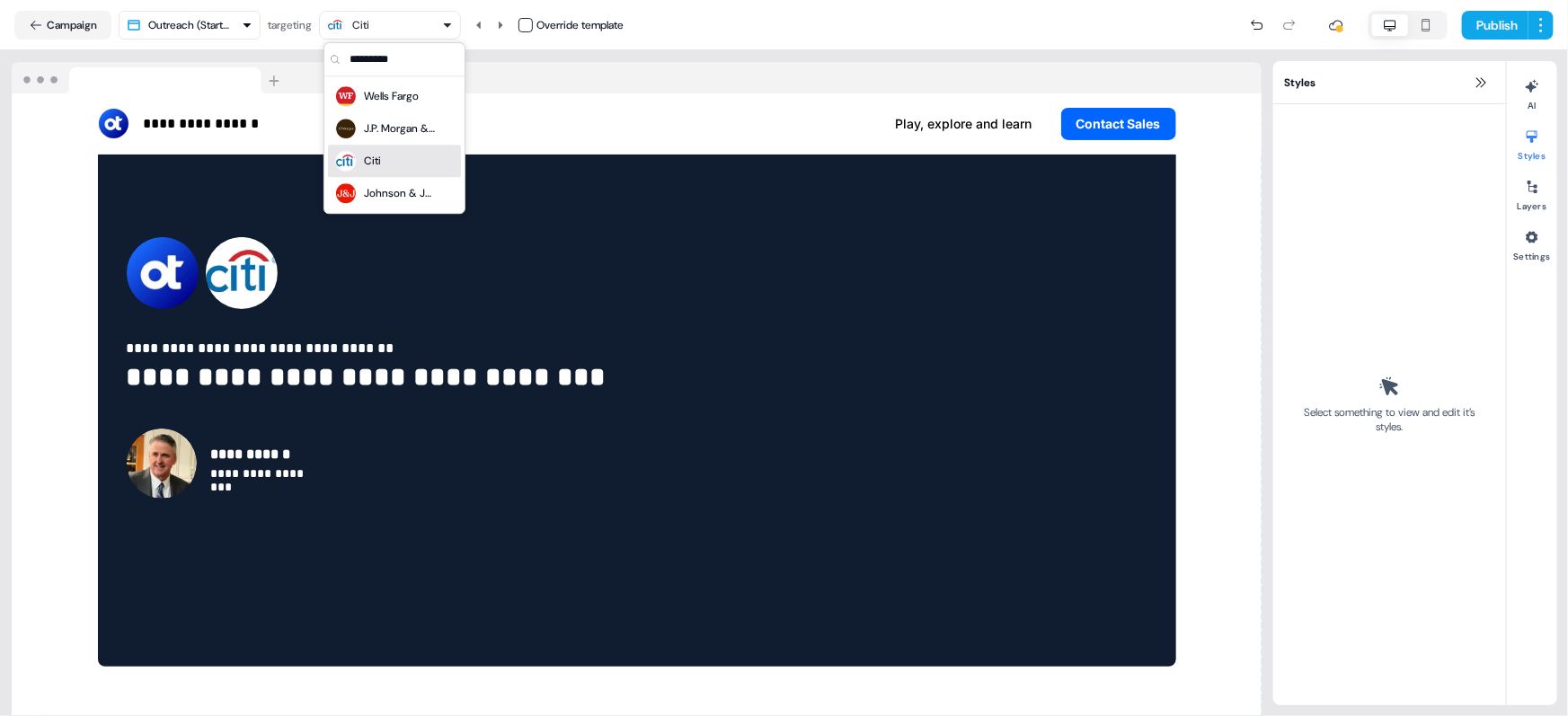 scroll, scrollTop: 3654, scrollLeft: 0, axis: vertical 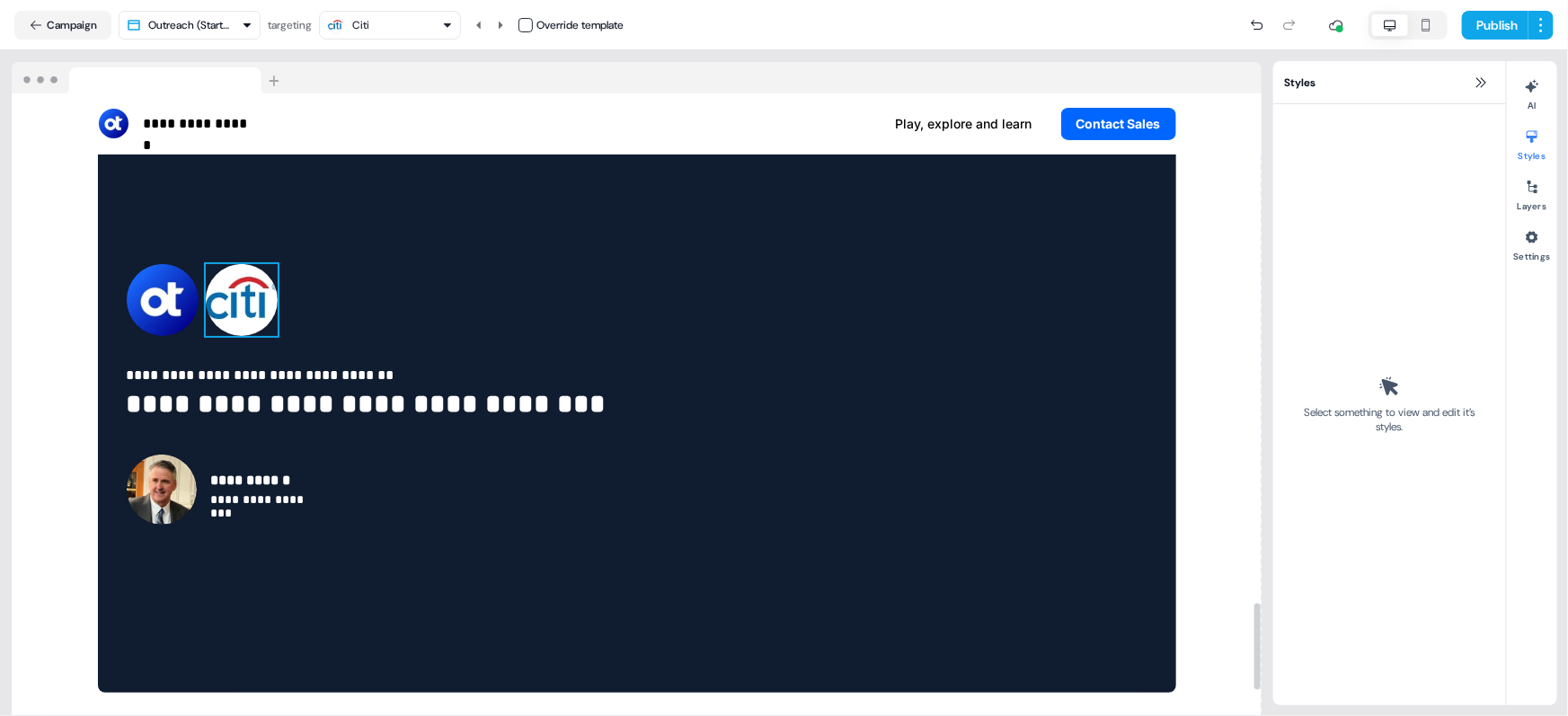 click at bounding box center [242, 300] 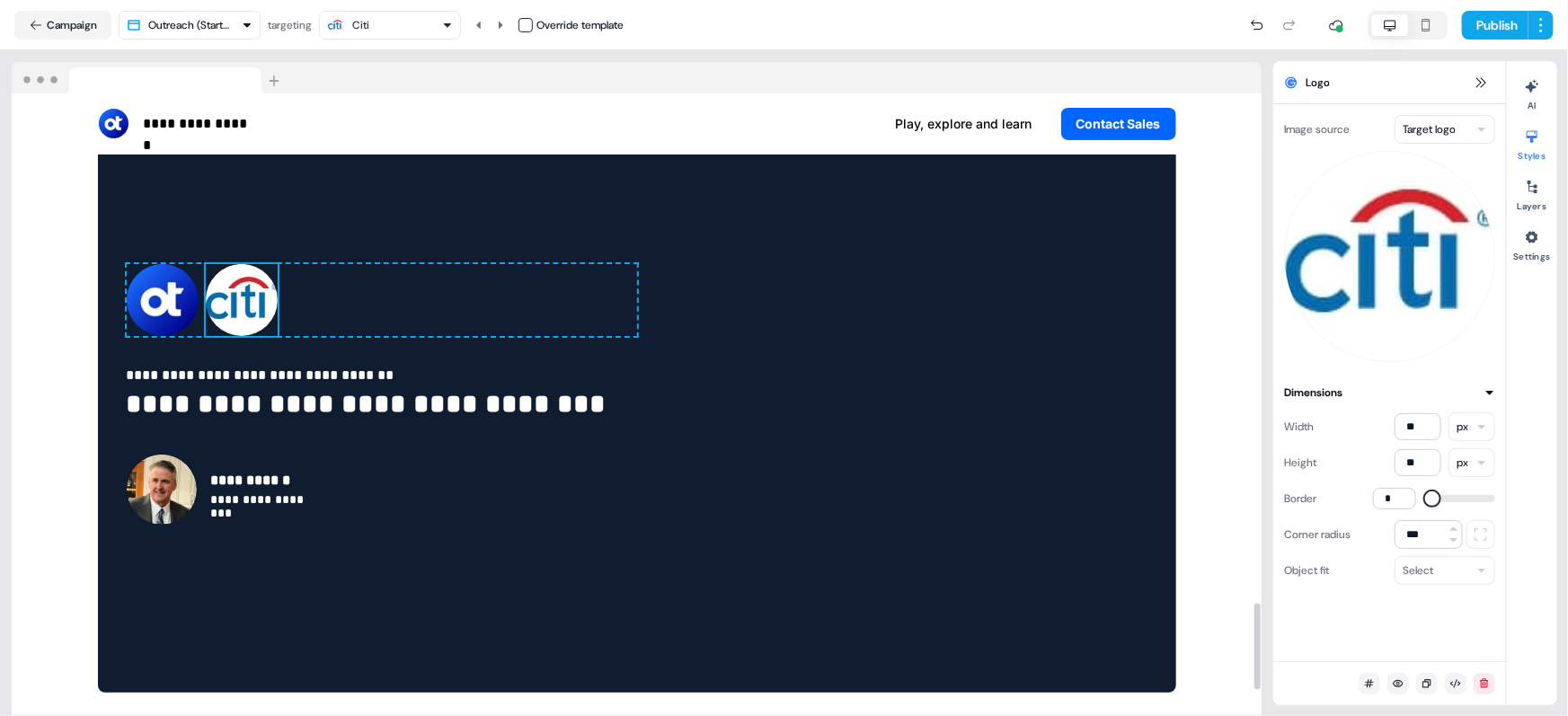 click on "**********" at bounding box center (784, 358) 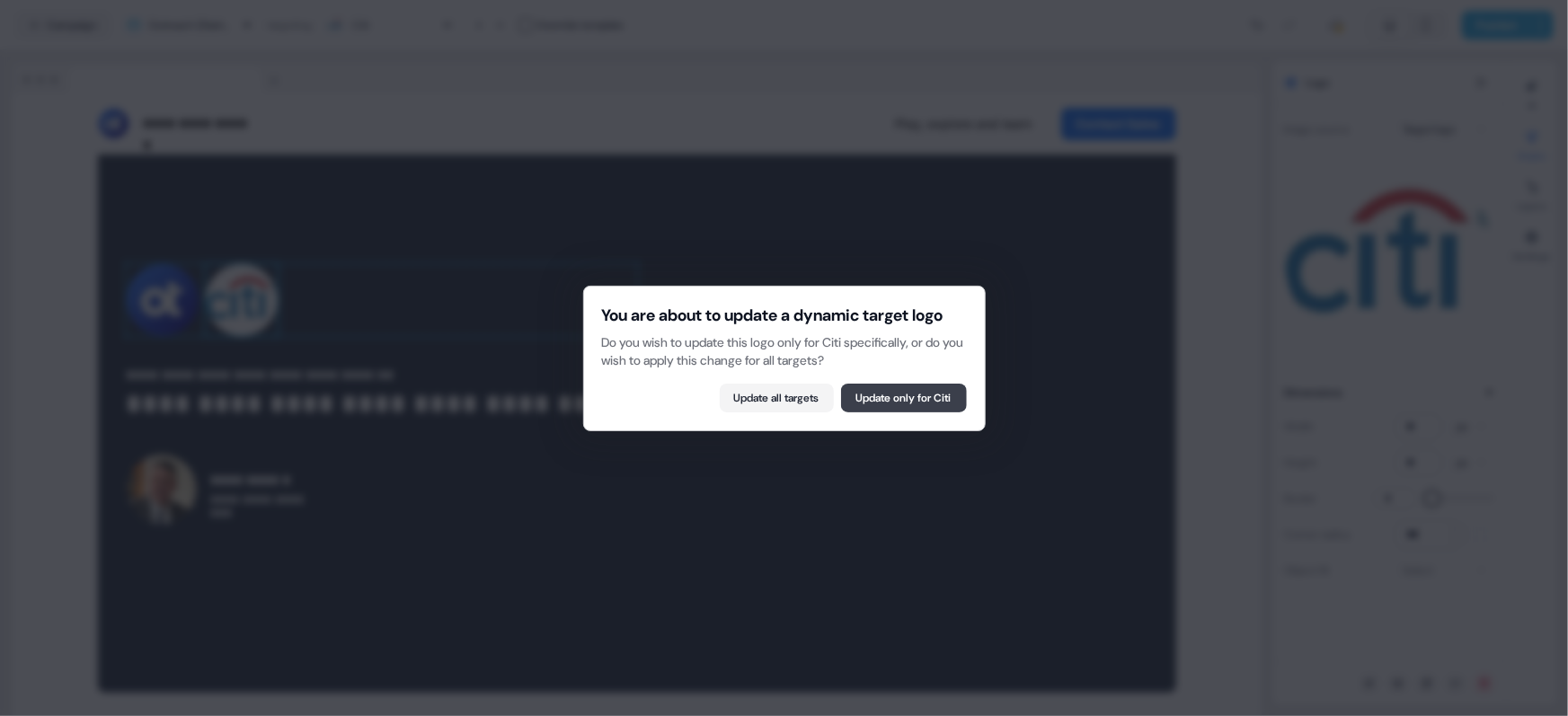 click on "Update only for Citi" at bounding box center (904, 398) 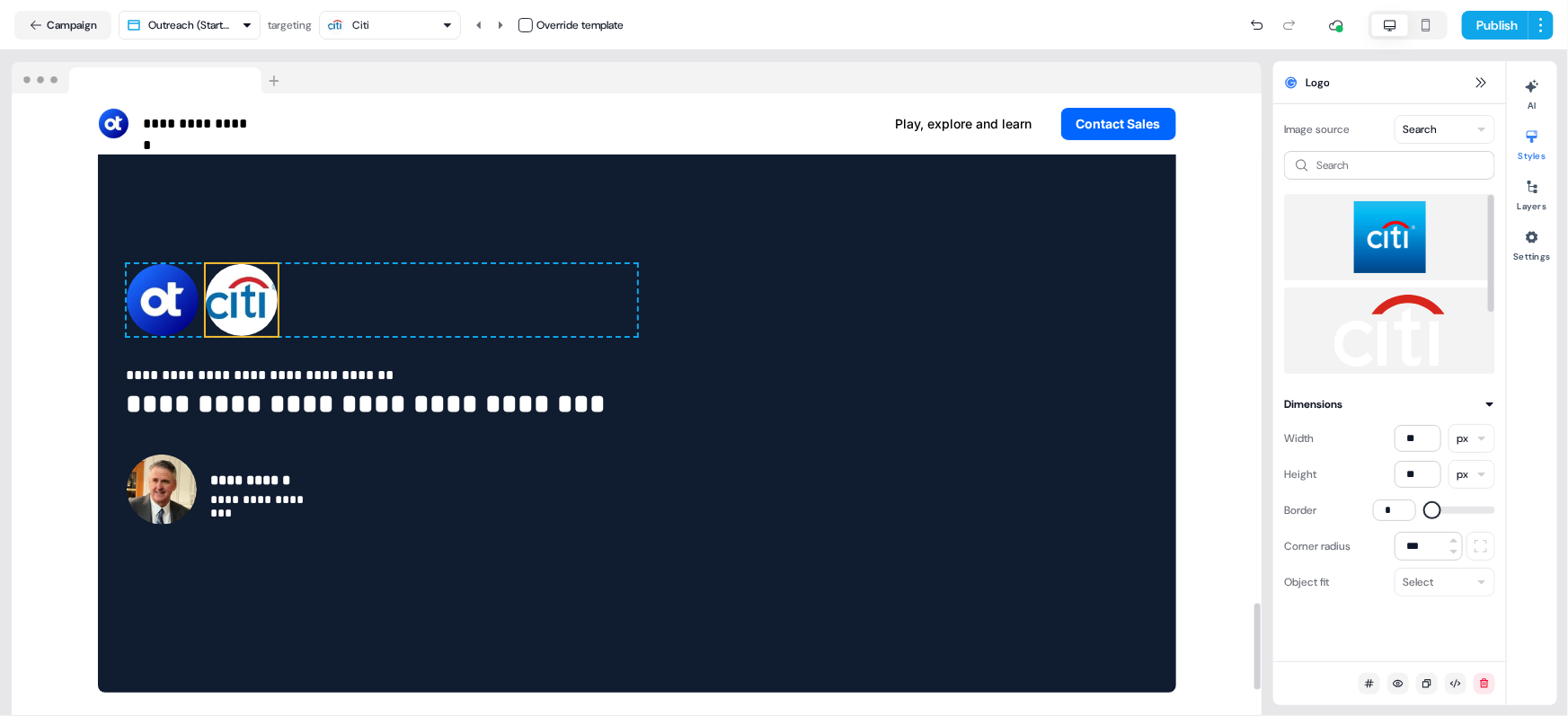 click at bounding box center [1389, 237] 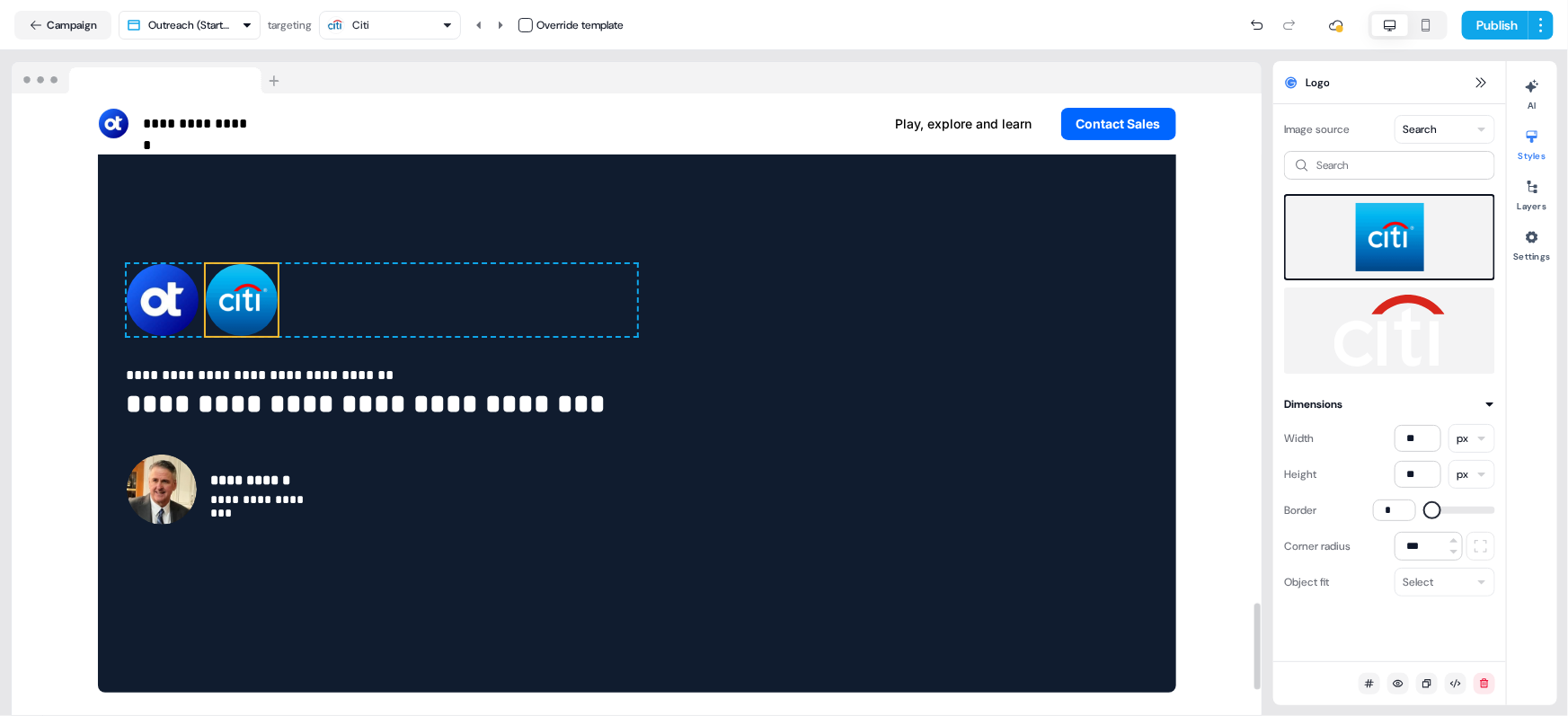 click on "Citi" at bounding box center [390, 25] 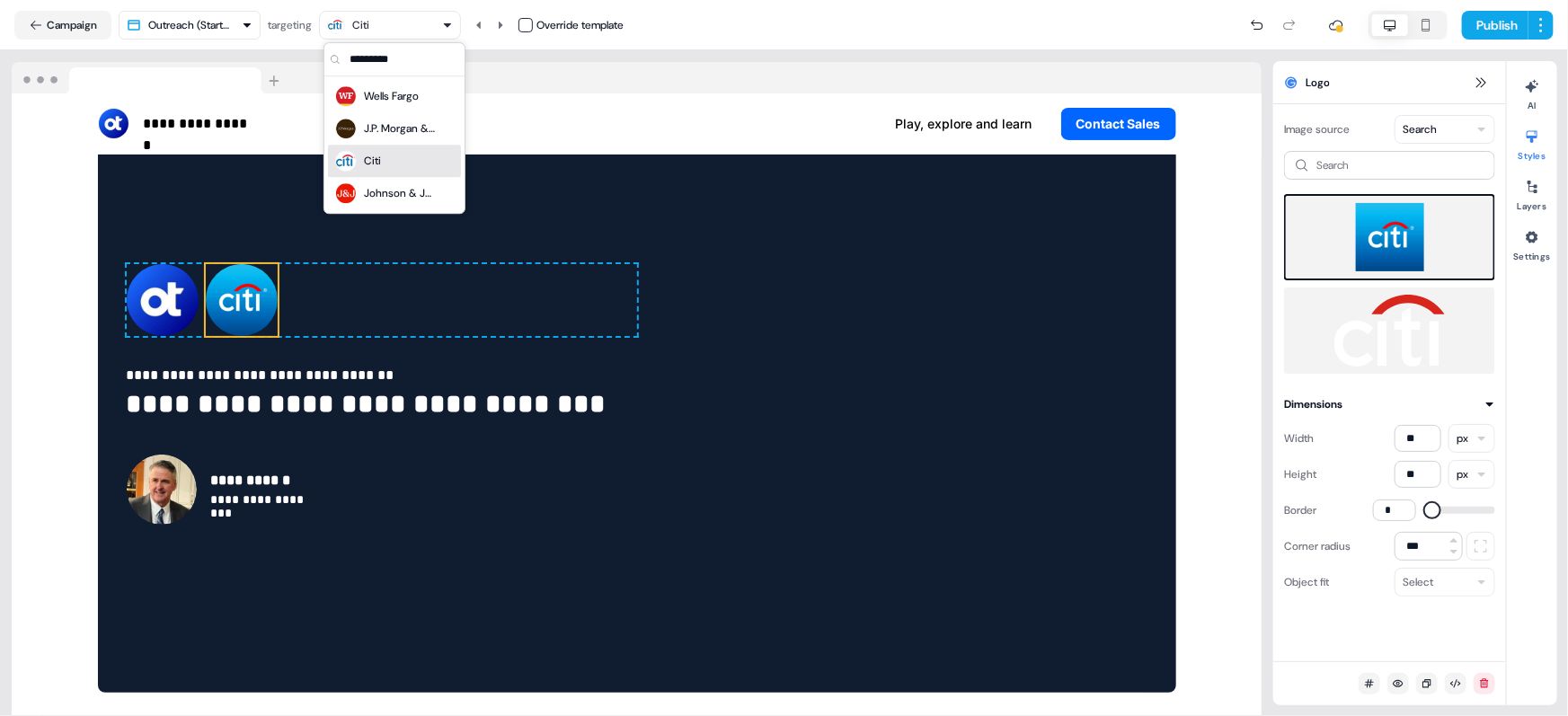 click on "Johnson & Johnson" at bounding box center [400, 193] 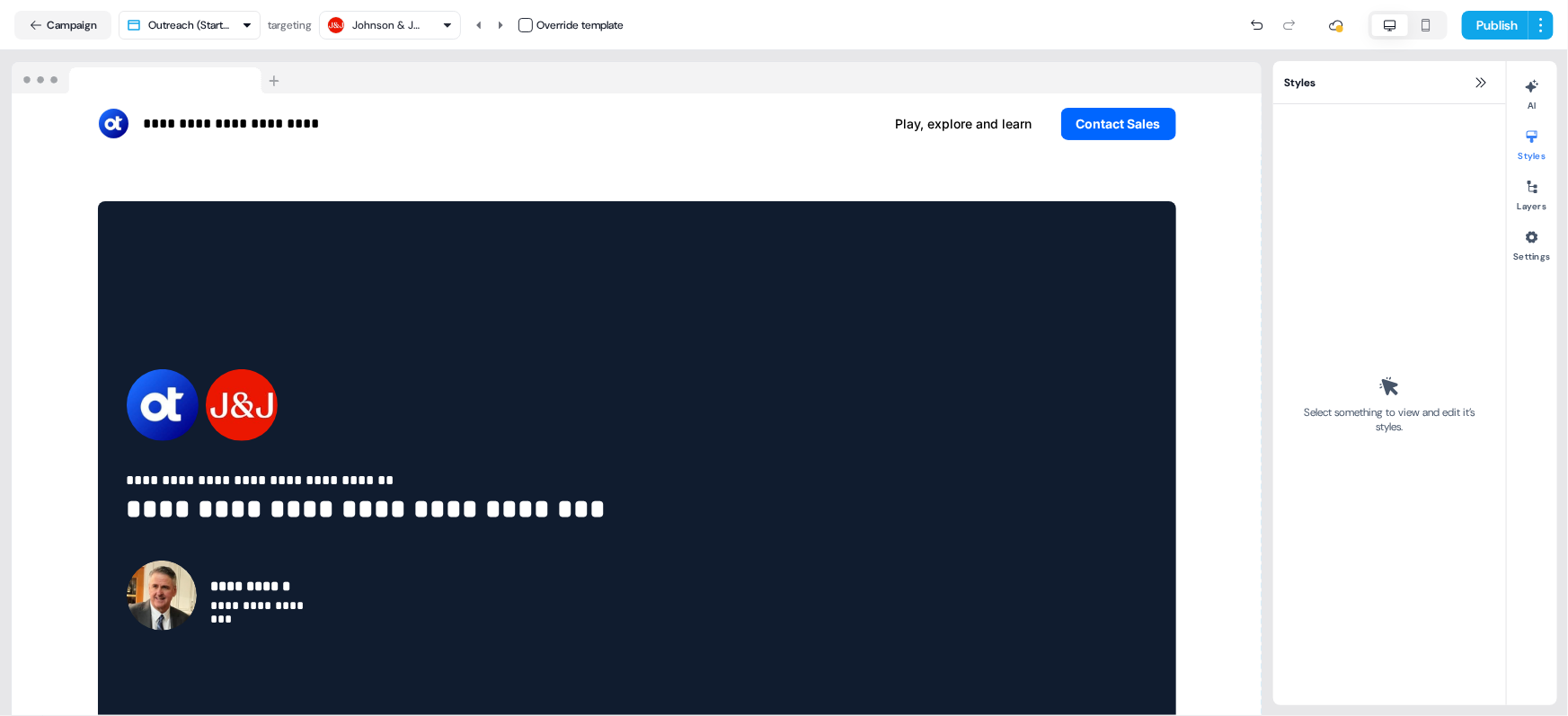 scroll, scrollTop: 3786, scrollLeft: 0, axis: vertical 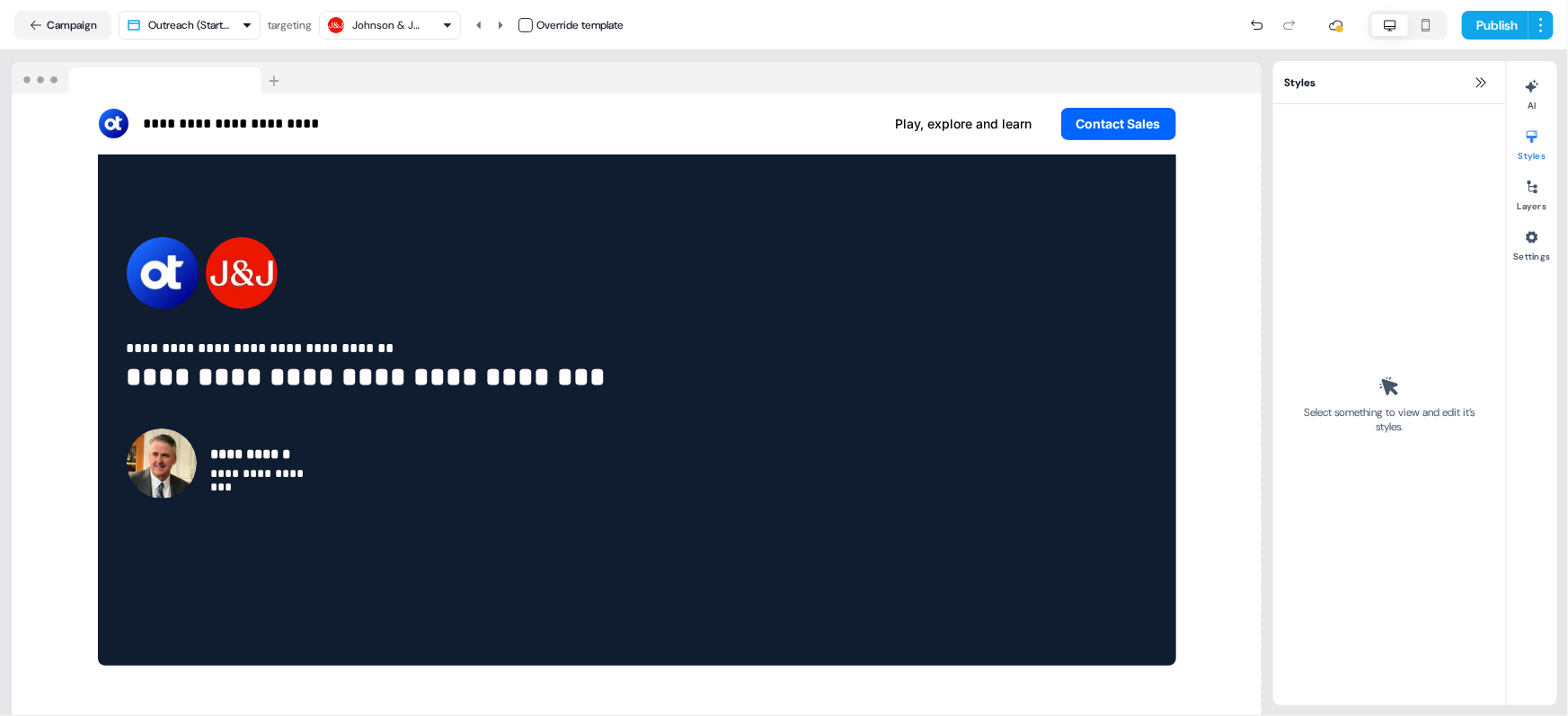 click on "Johnson & Johnson" at bounding box center (388, 25) 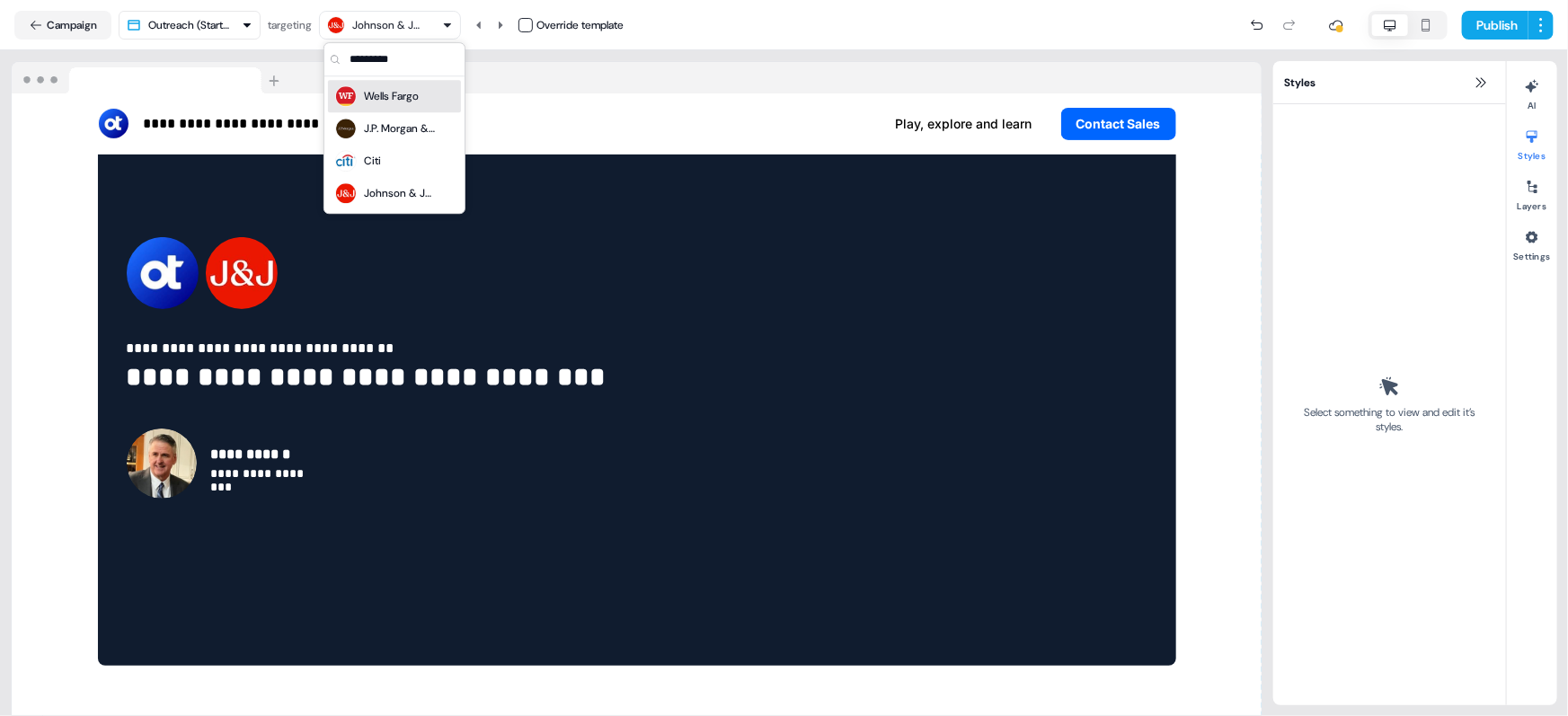 click on "Wells Fargo" at bounding box center (391, 96) 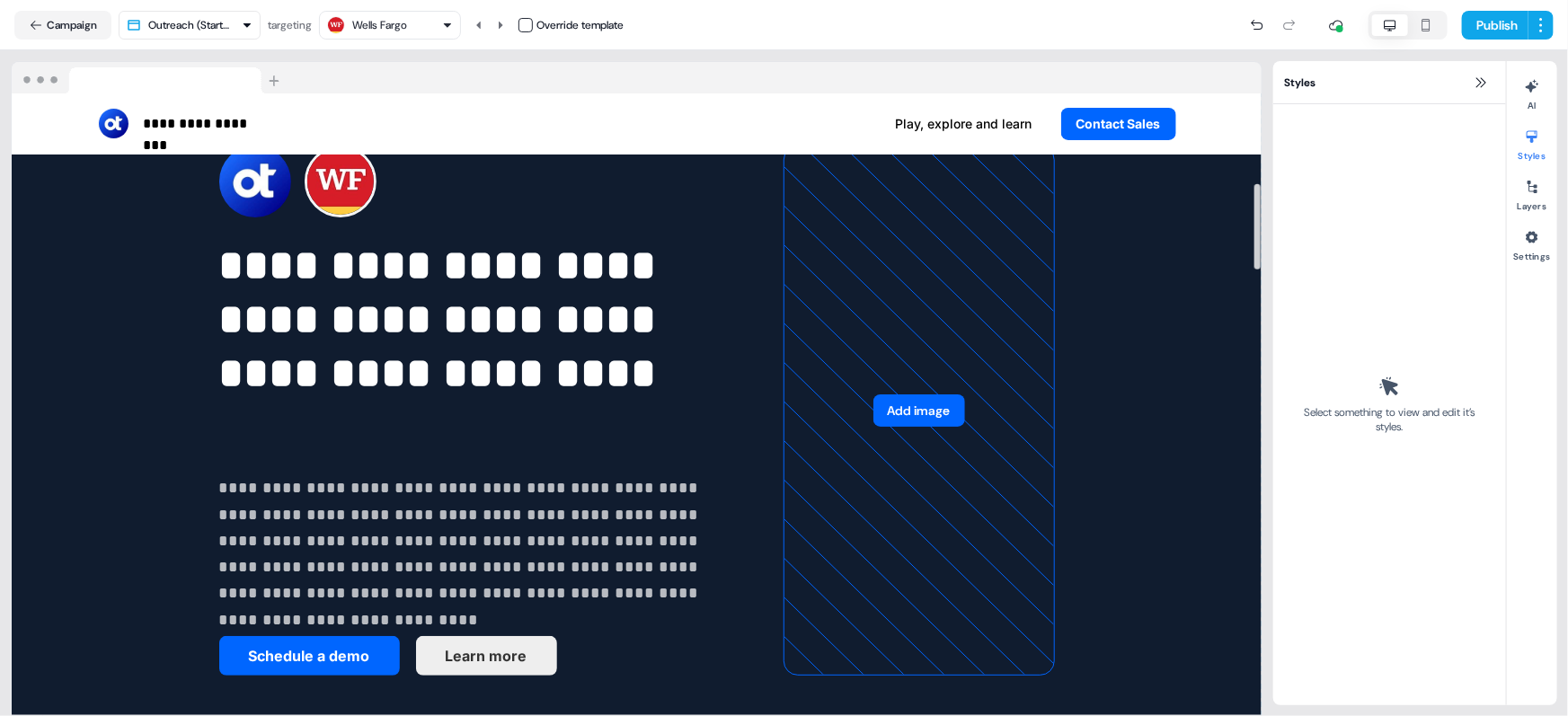 scroll, scrollTop: 0, scrollLeft: 0, axis: both 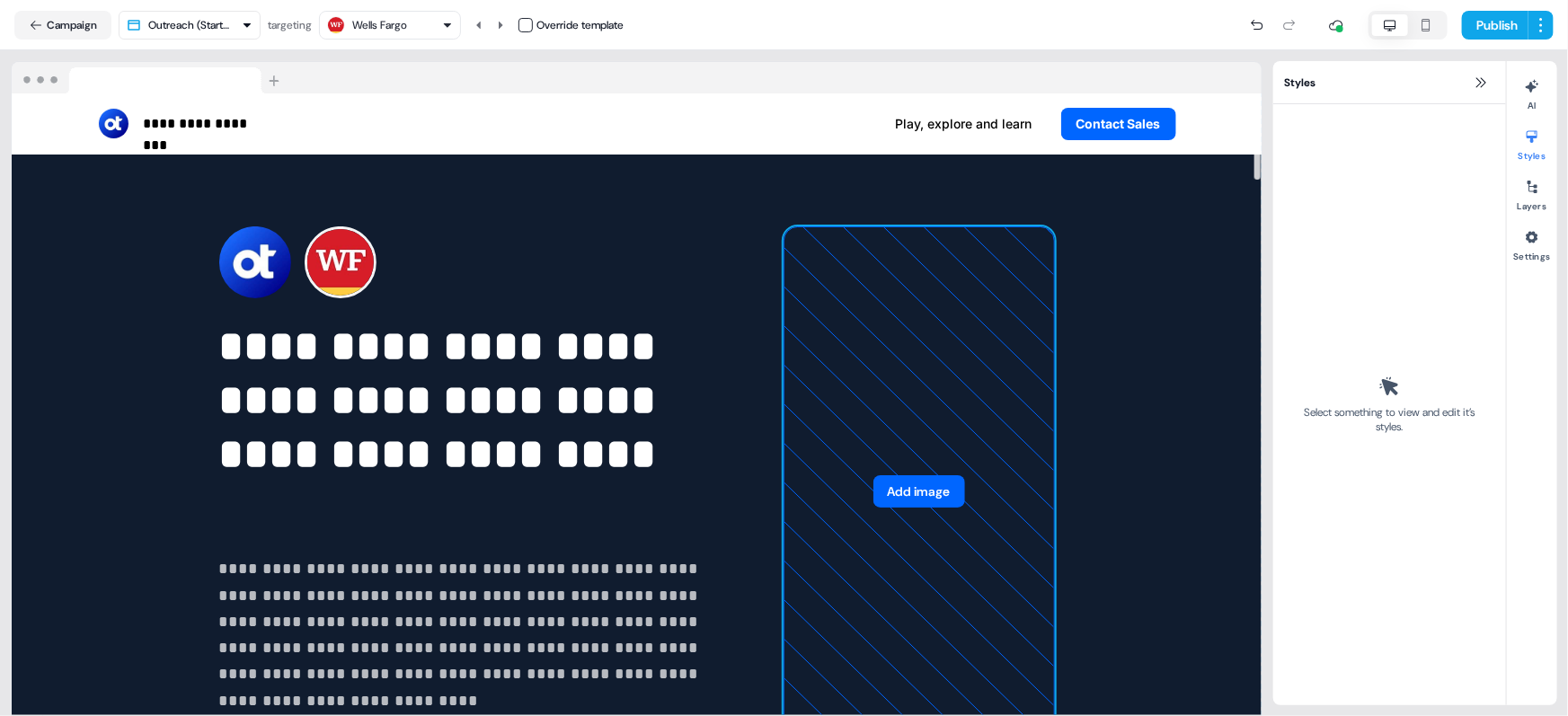 click on "Add image" at bounding box center (919, 491) 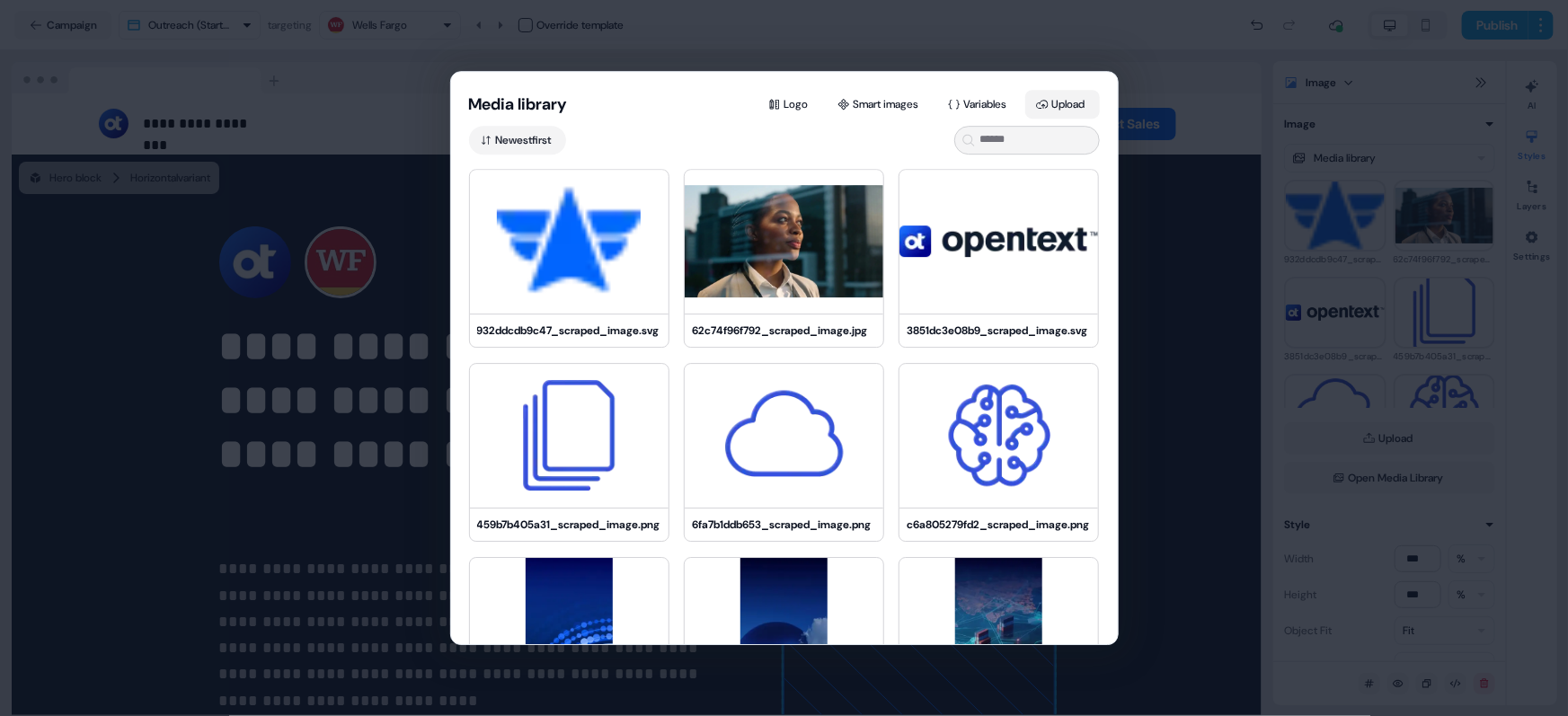 click on "Upload" at bounding box center (1062, 104) 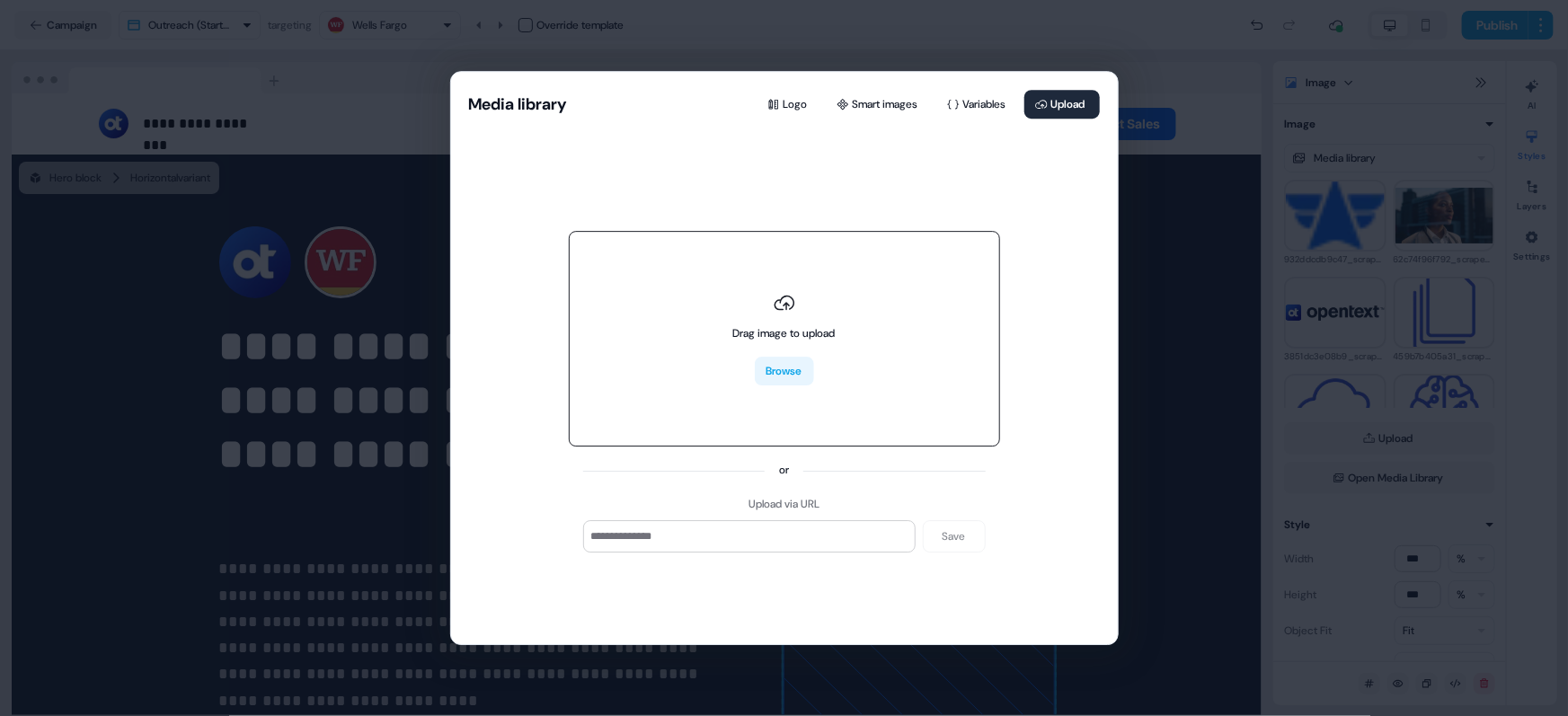 click on "Browse" at bounding box center (784, 372) 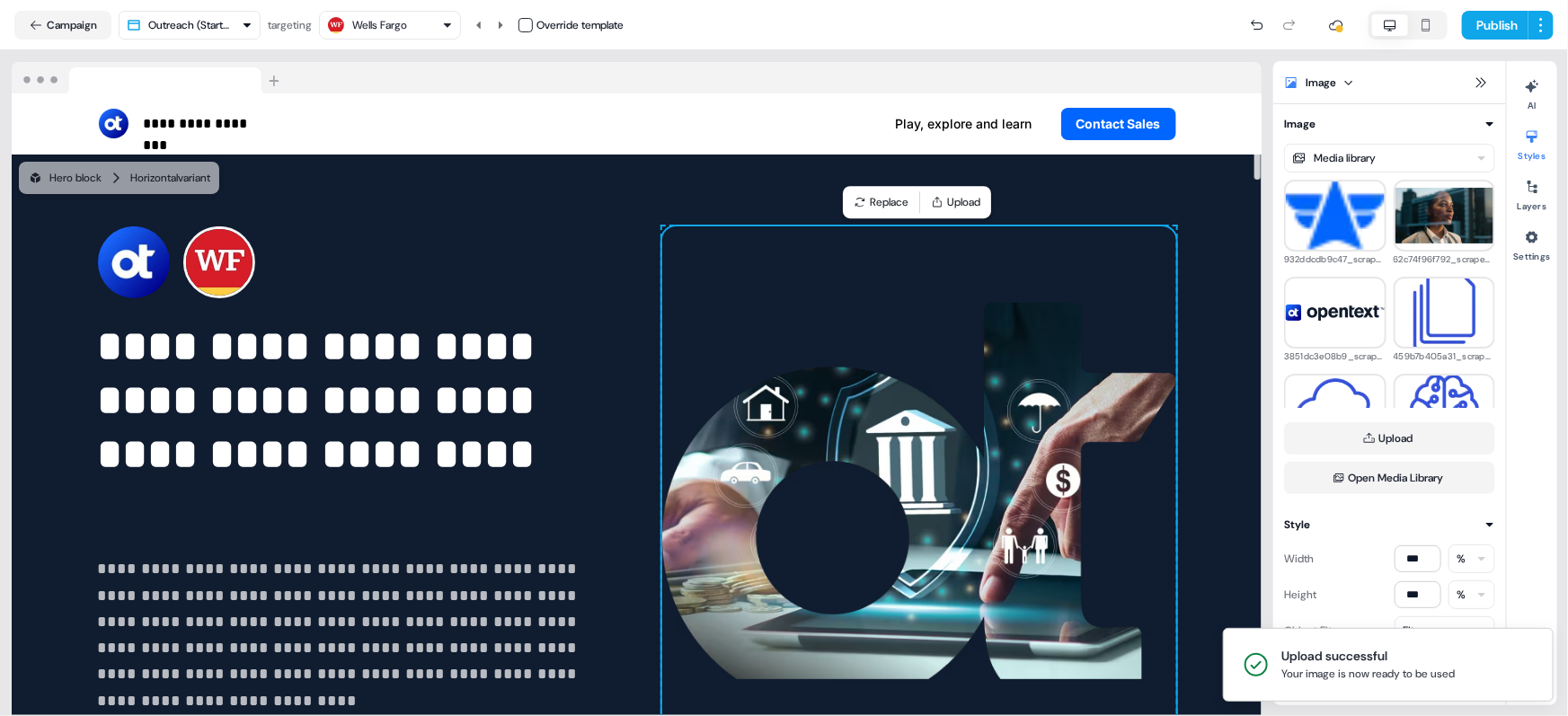 click on "**********" at bounding box center [355, 428] 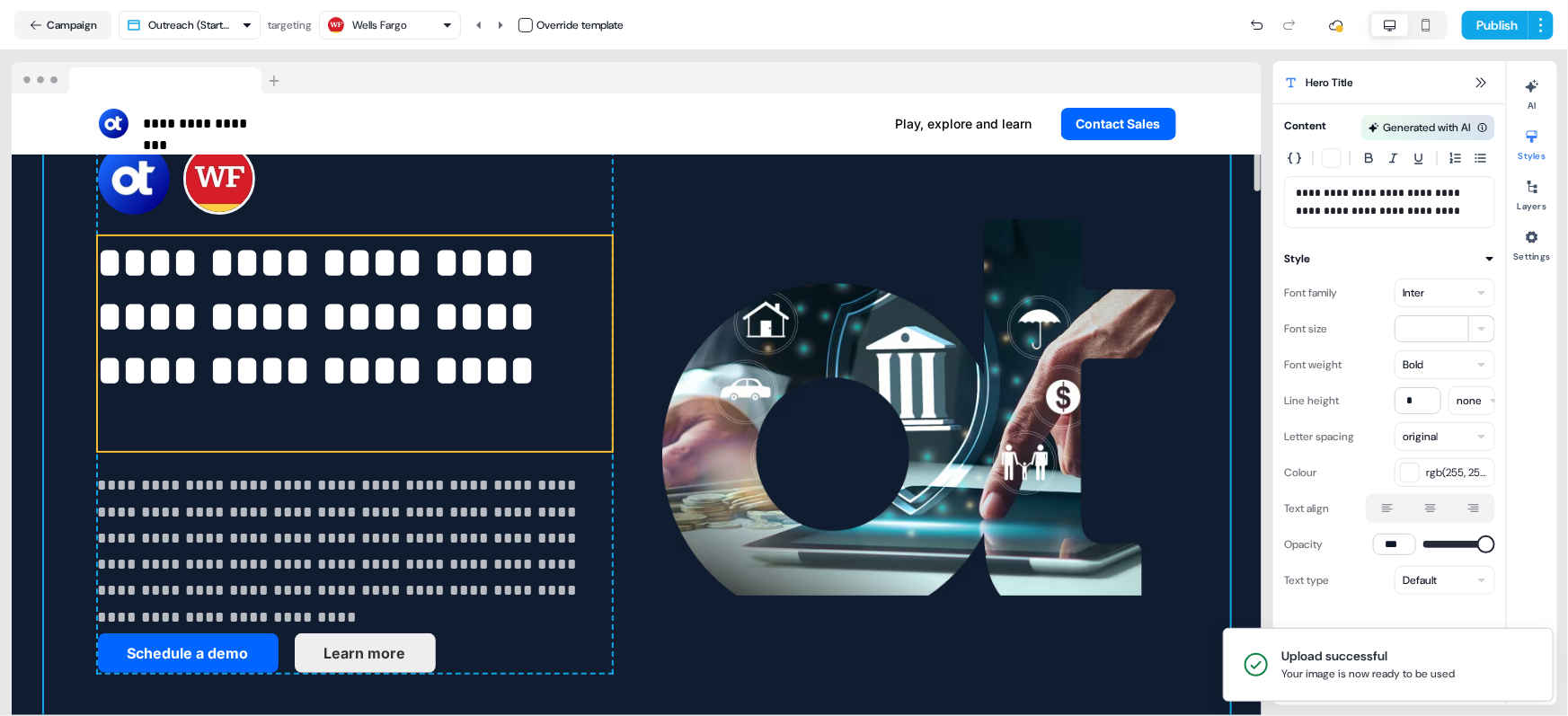 scroll, scrollTop: 126, scrollLeft: 0, axis: vertical 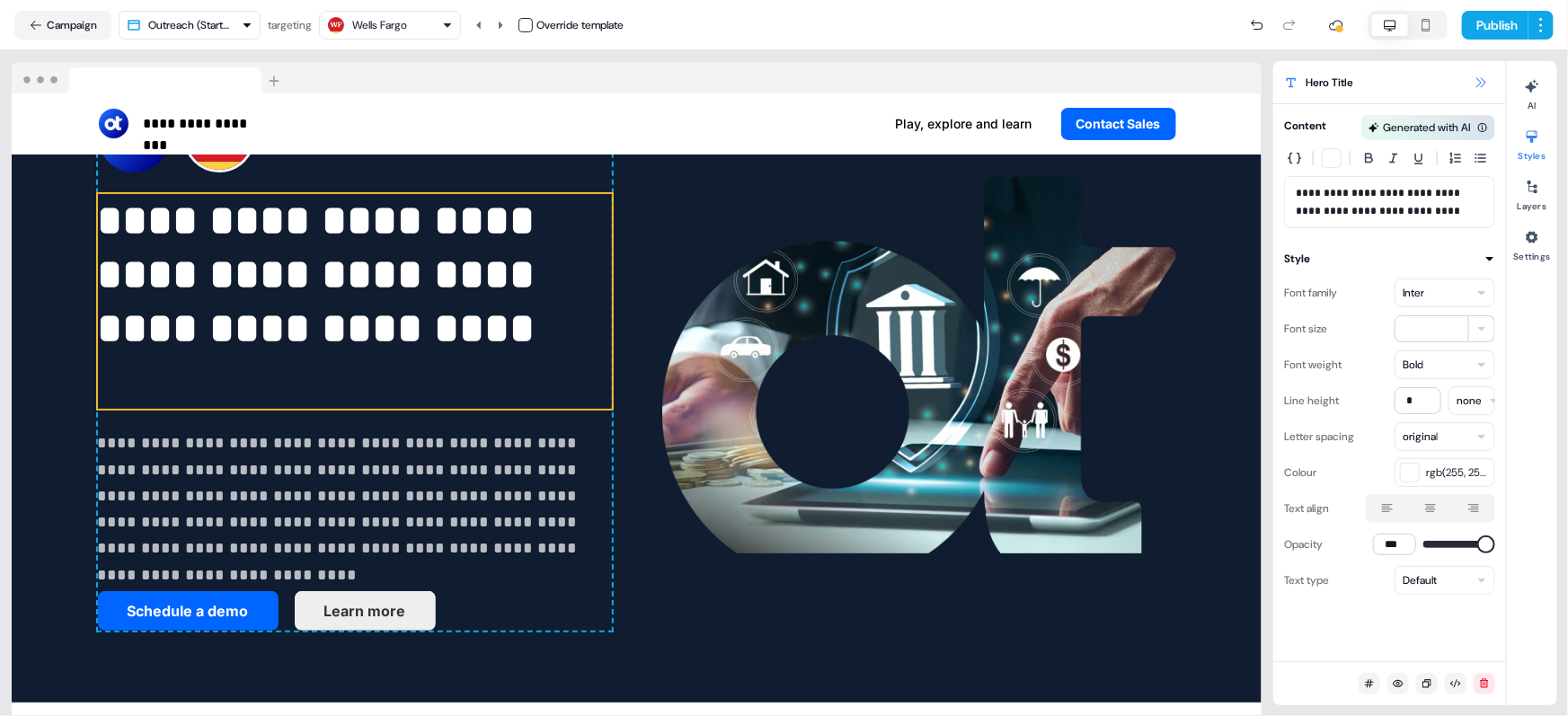 click at bounding box center [1481, 83] 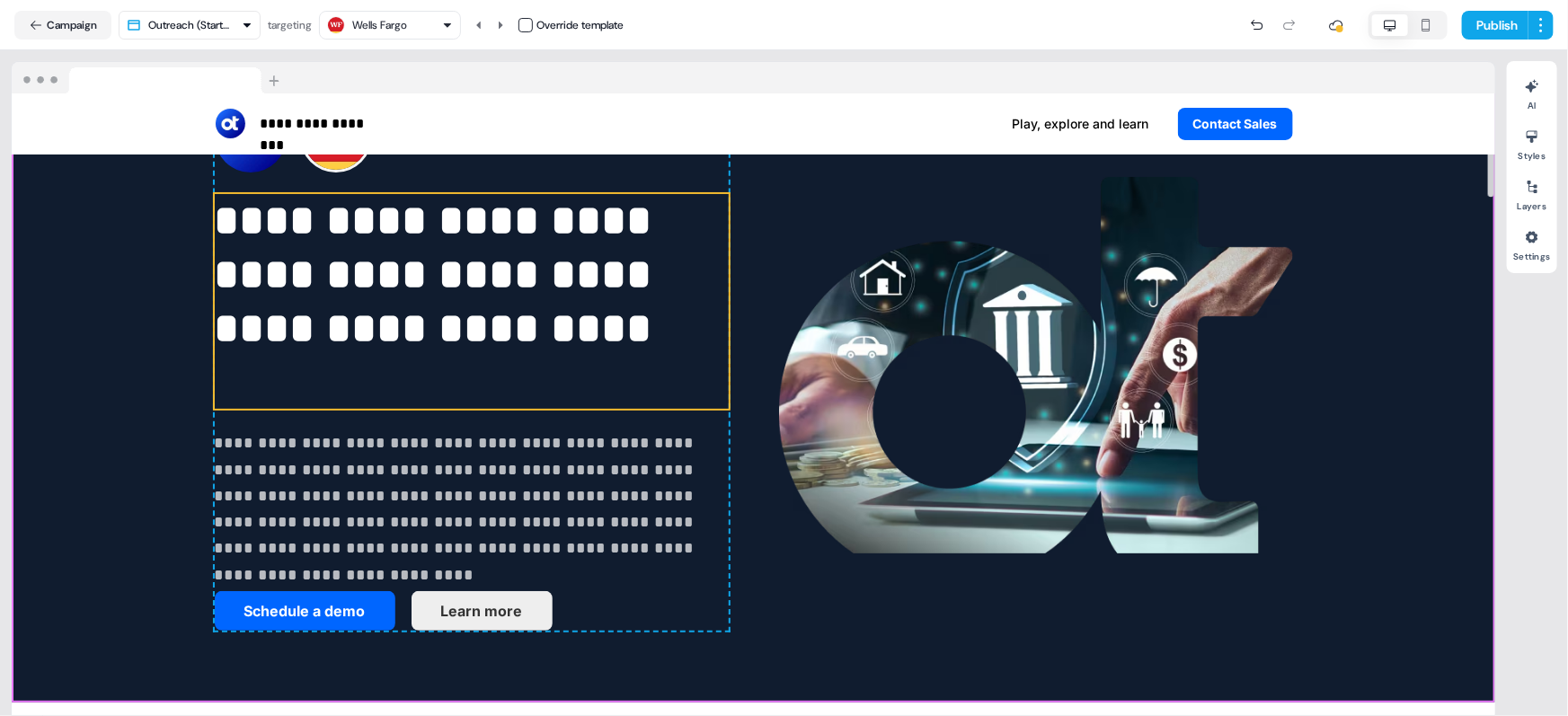 scroll, scrollTop: 0, scrollLeft: 0, axis: both 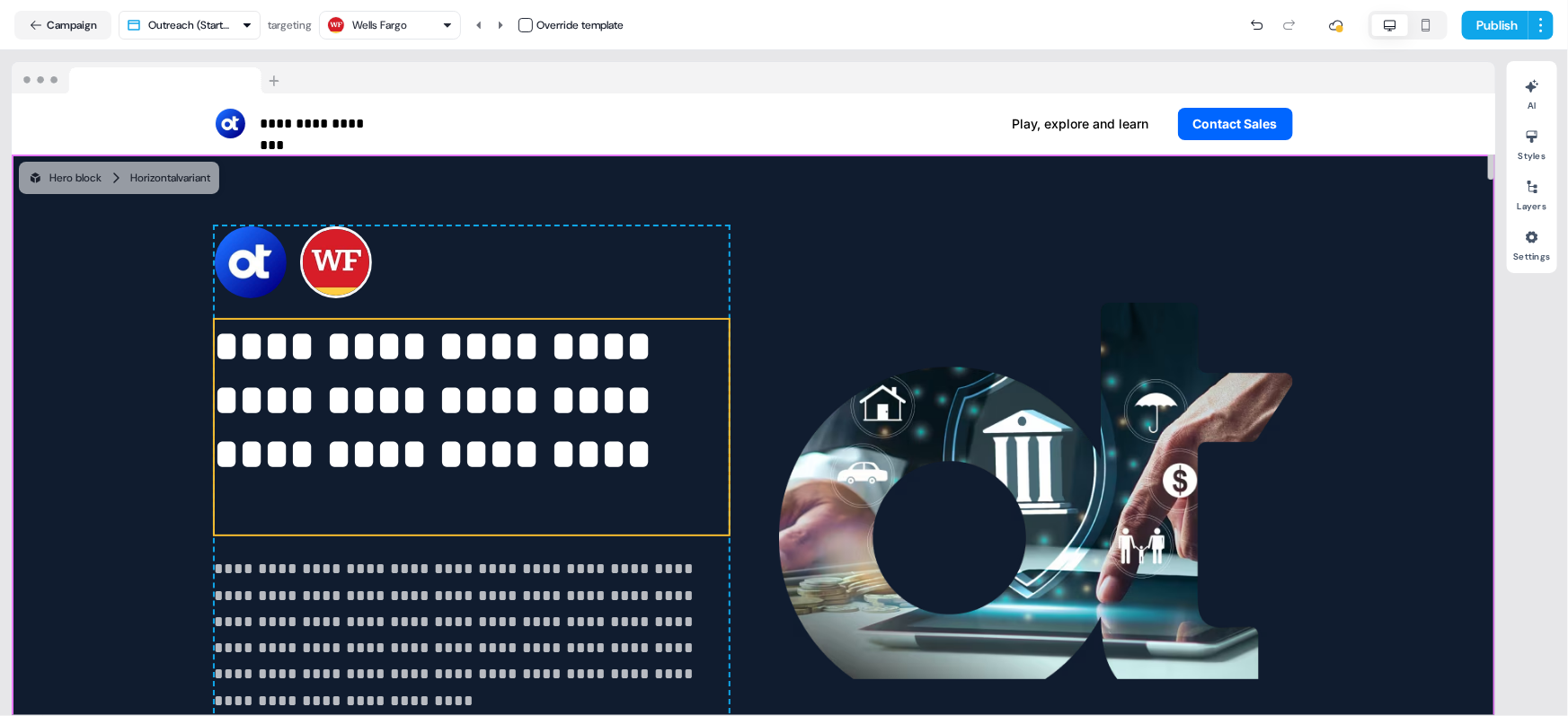 click on "**********" at bounding box center (753, 491) 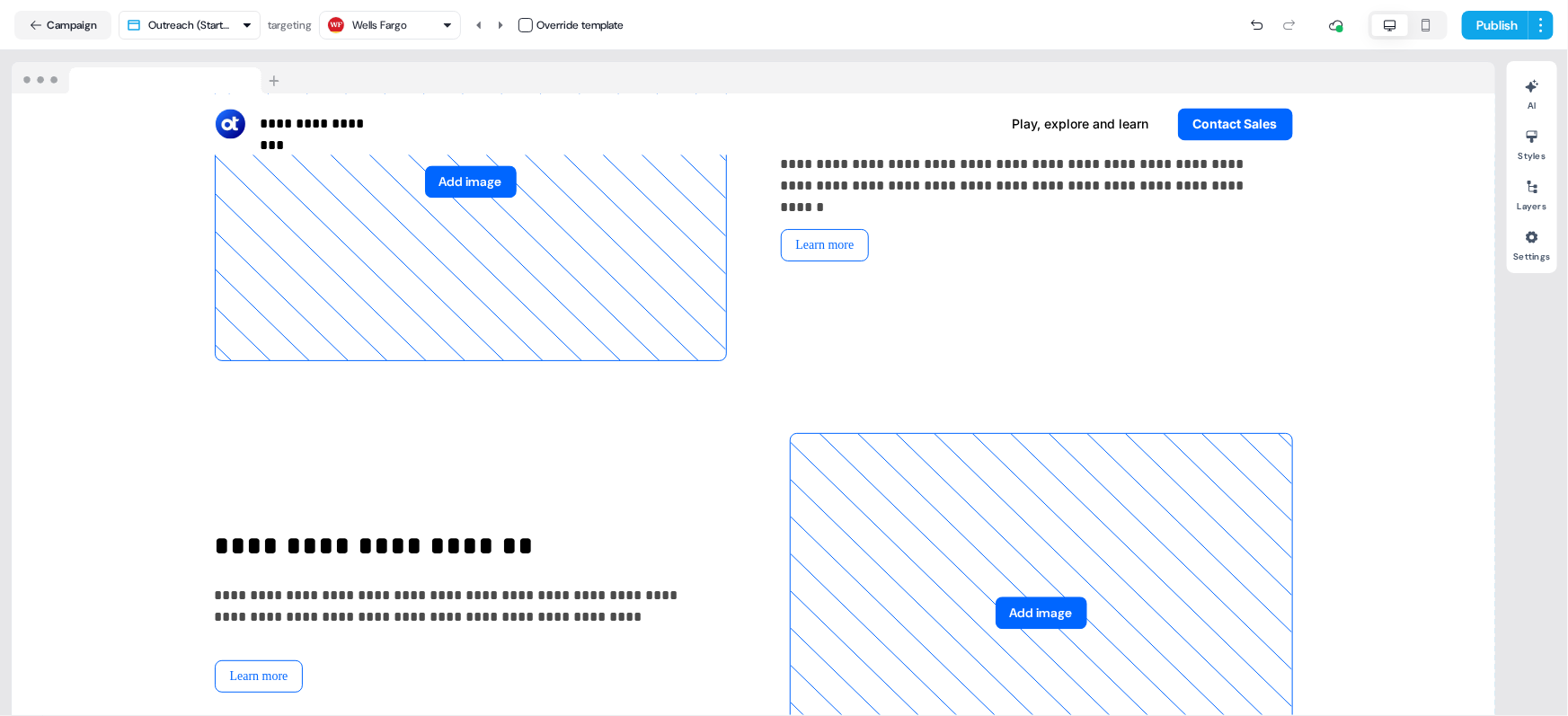 scroll, scrollTop: 1661, scrollLeft: 0, axis: vertical 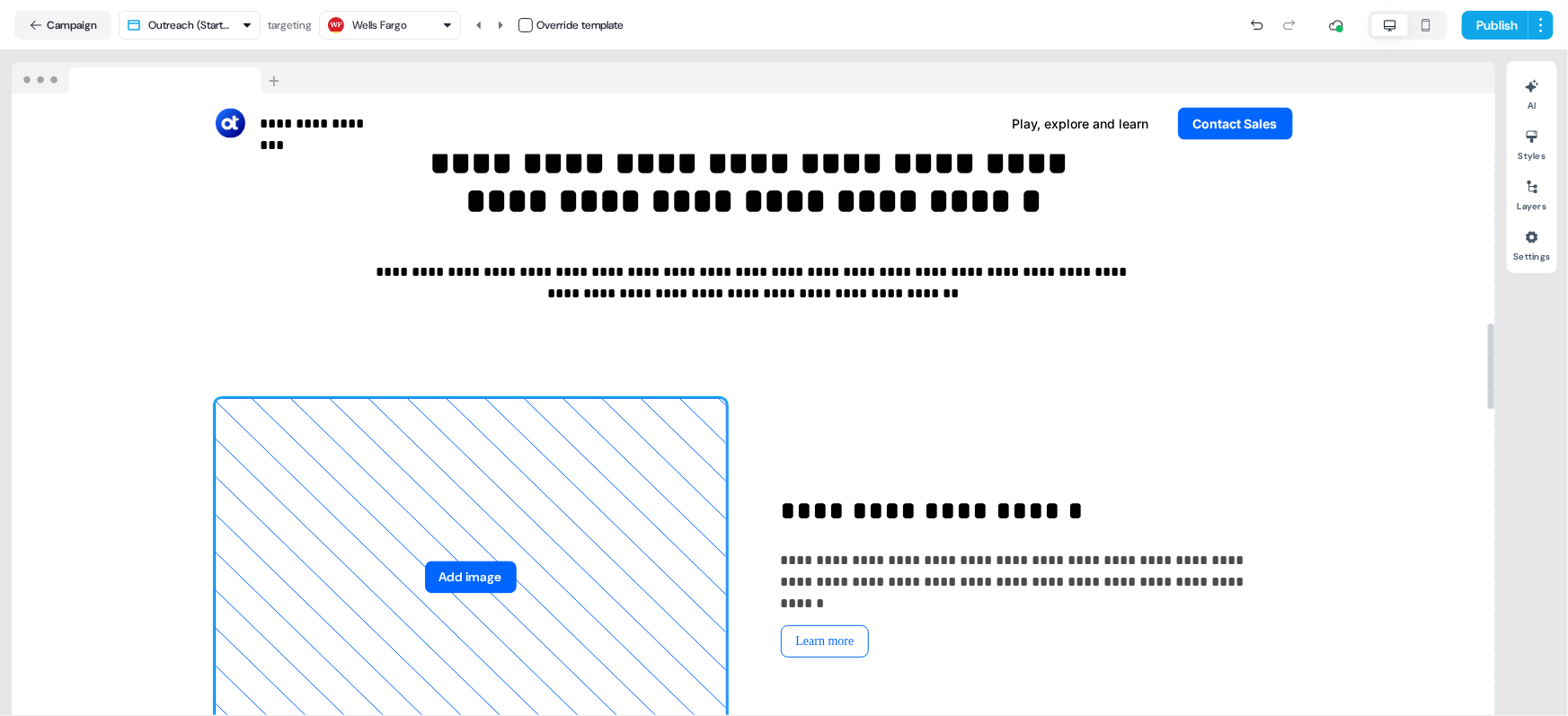click on "Add image" at bounding box center [471, 578] 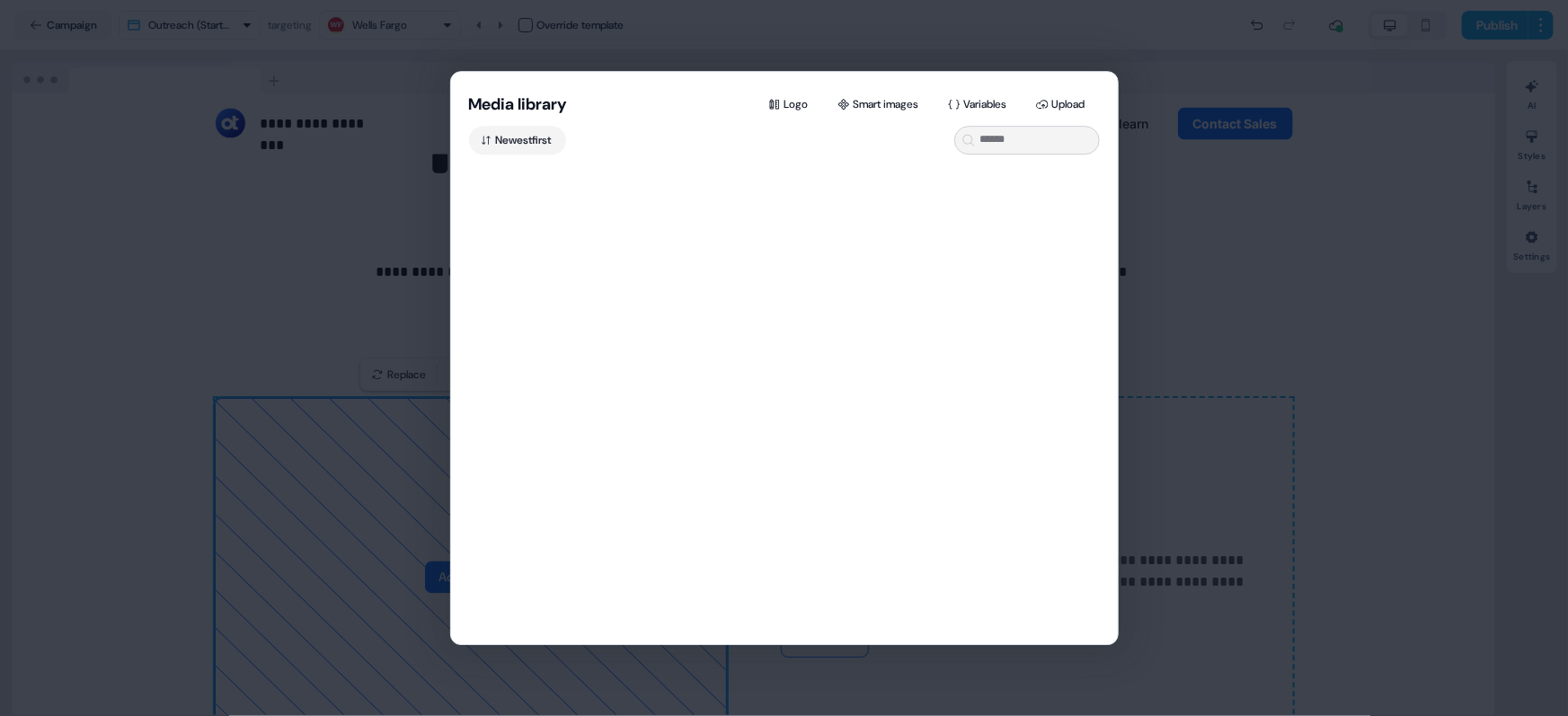 scroll, scrollTop: 0, scrollLeft: 0, axis: both 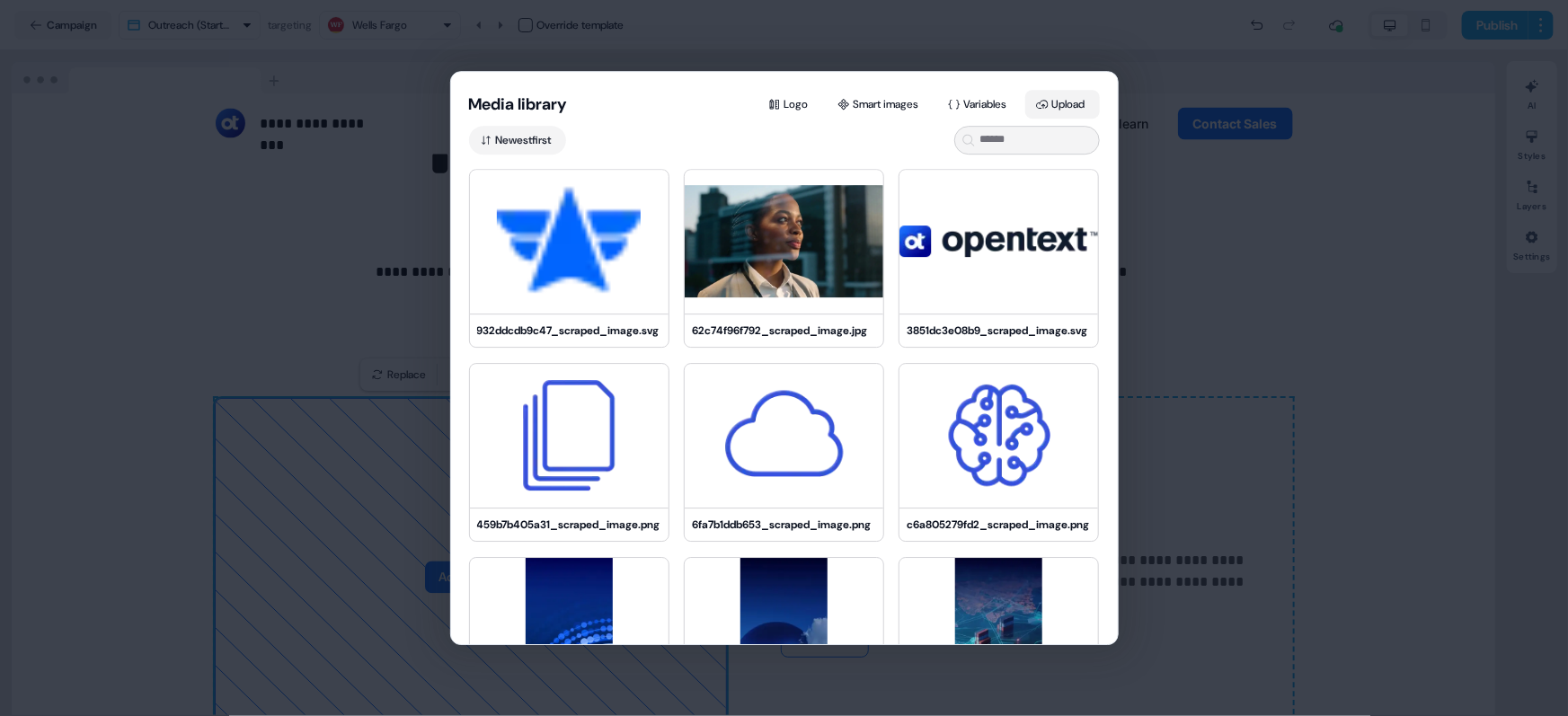 click on "Upload" at bounding box center [1062, 104] 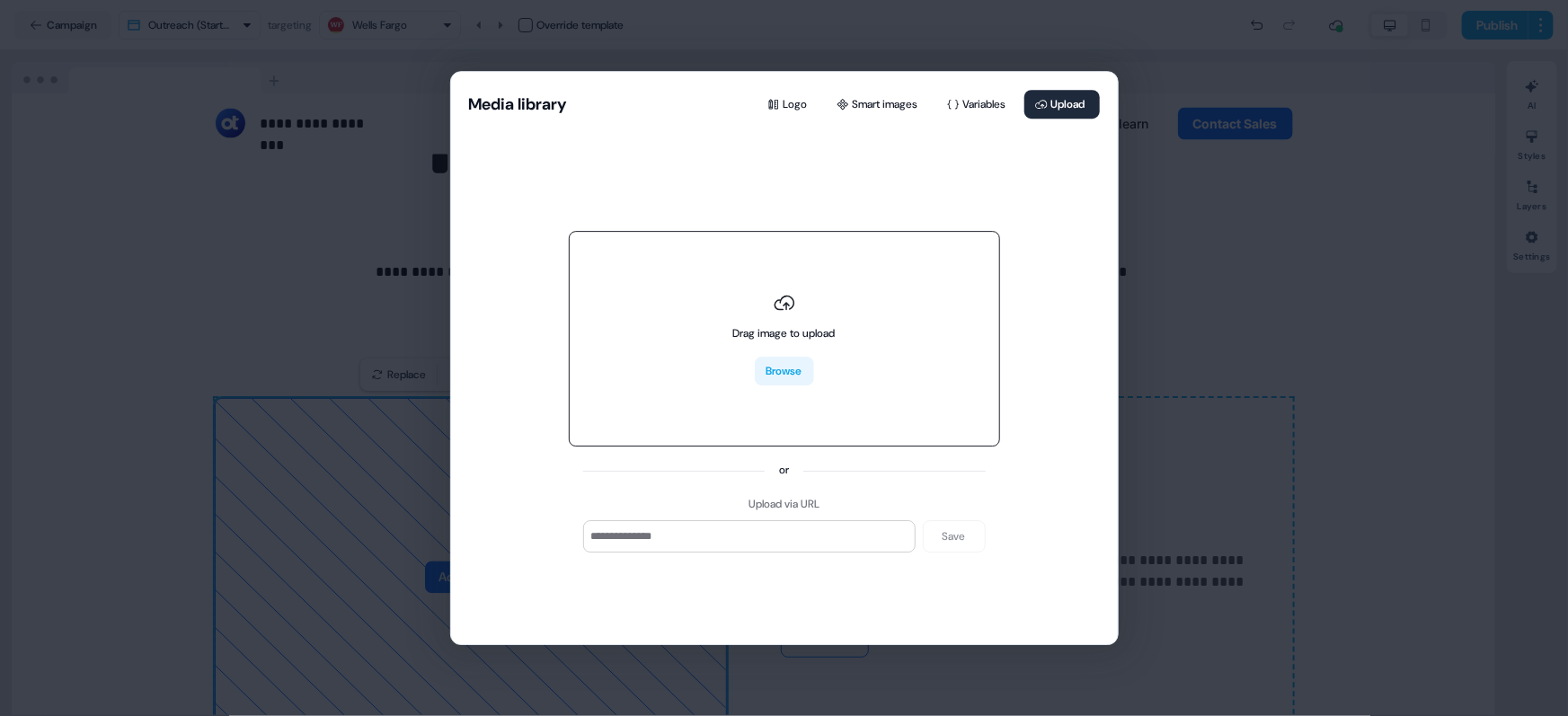 click on "Browse" at bounding box center [784, 372] 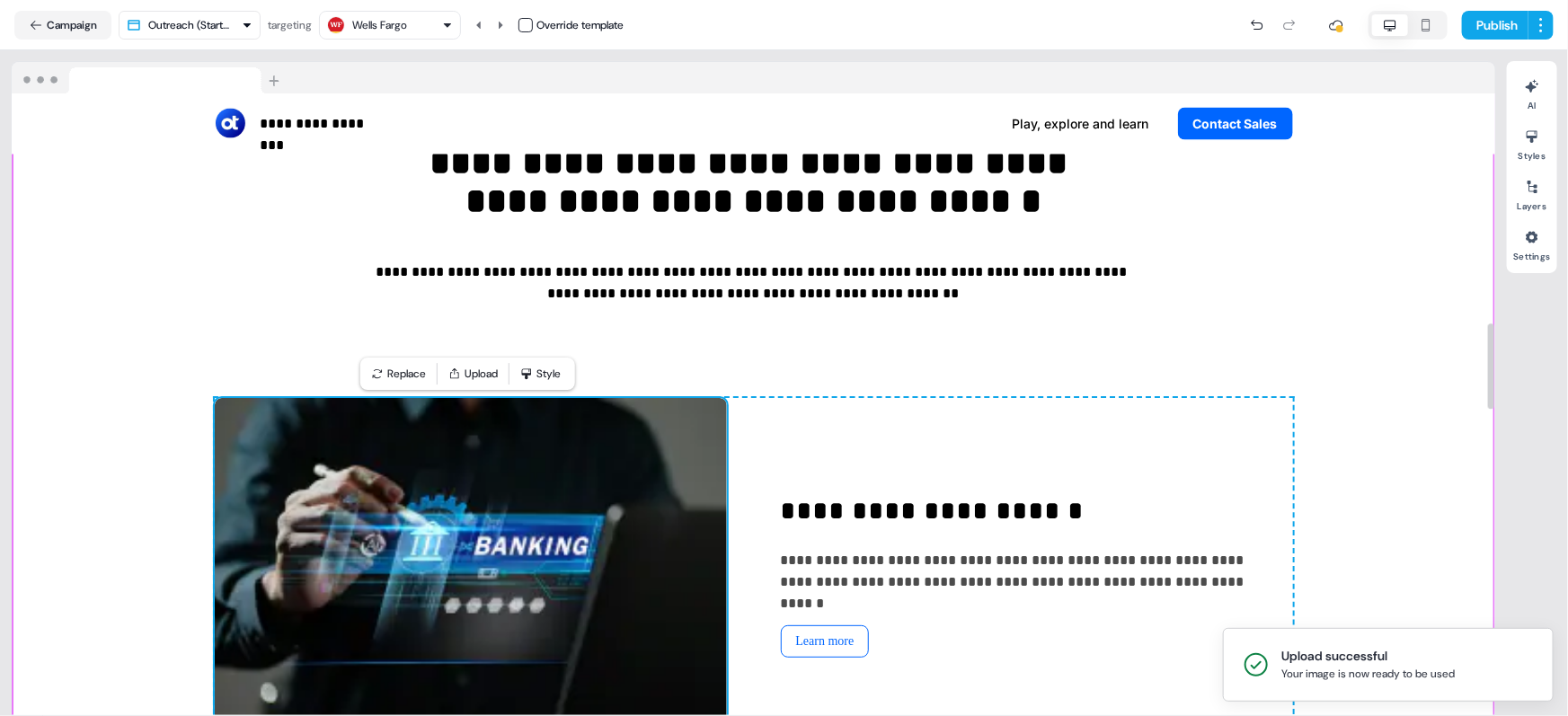 click on "**********" at bounding box center (753, 845) 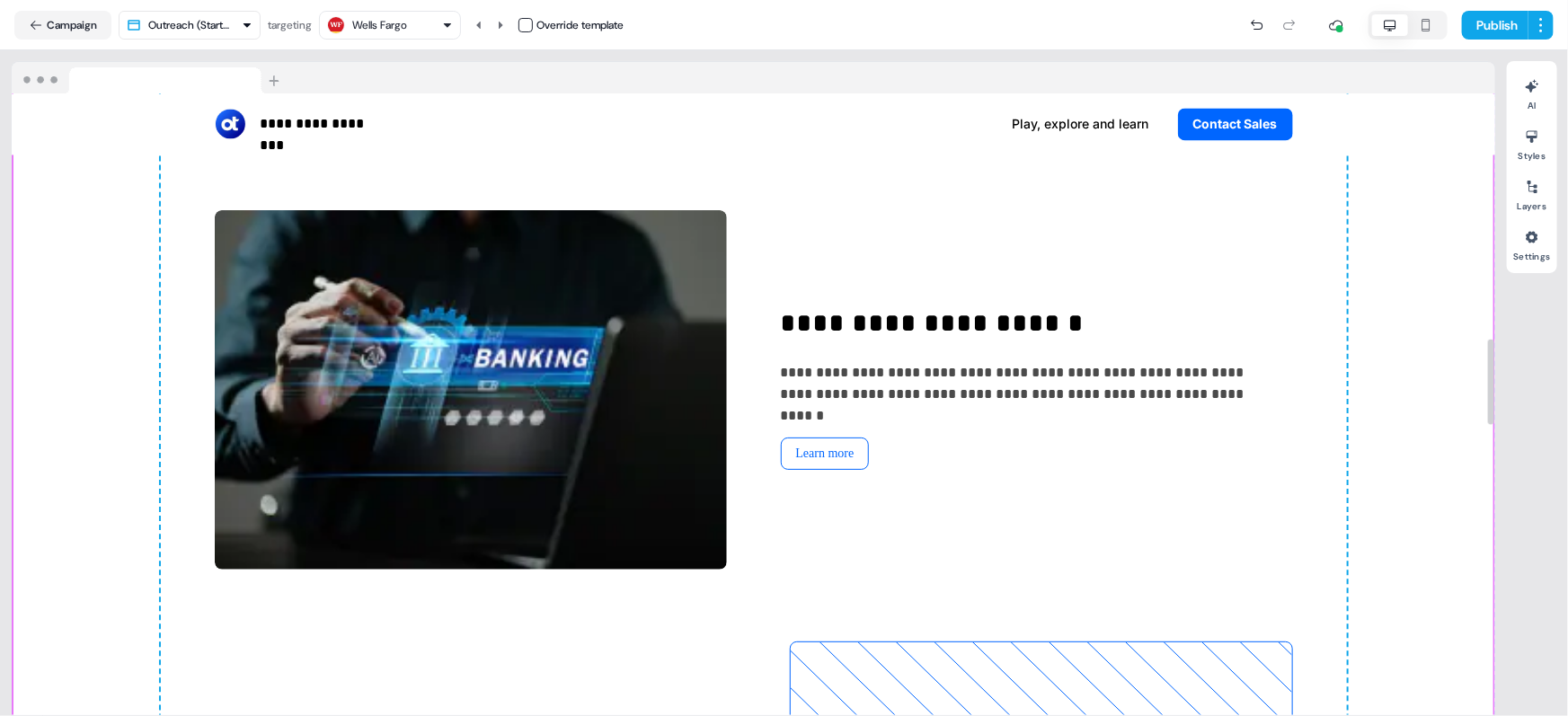 scroll, scrollTop: 1862, scrollLeft: 0, axis: vertical 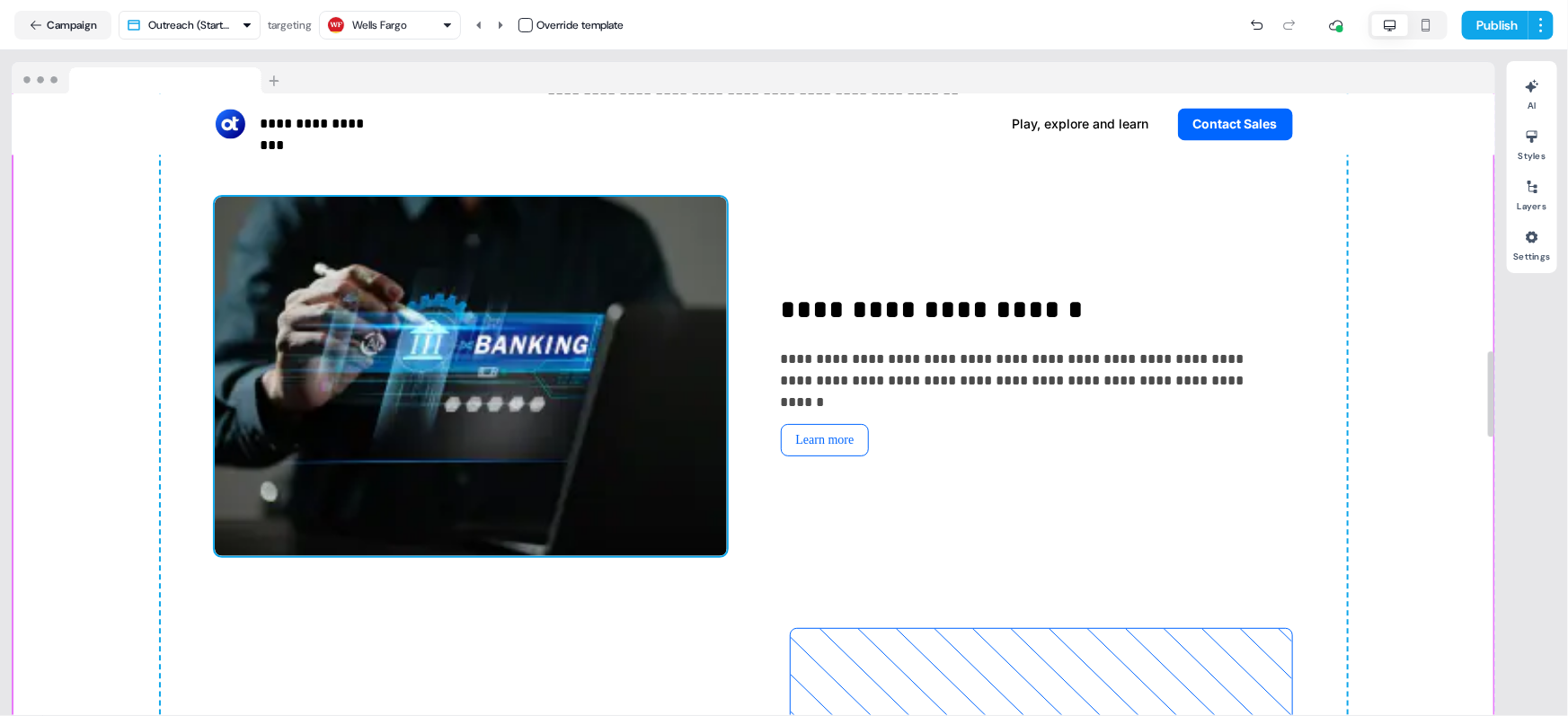 click at bounding box center (471, 376) 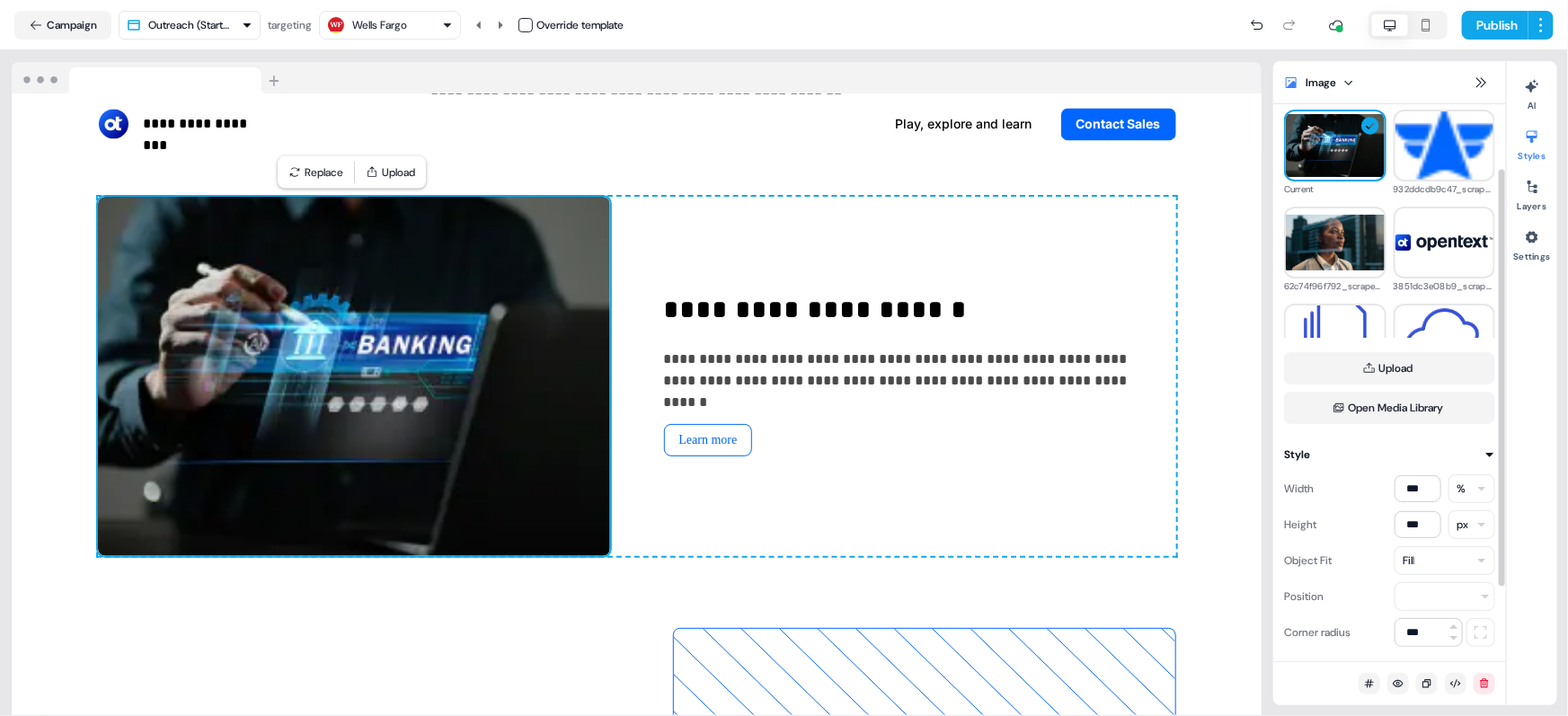 scroll, scrollTop: 87, scrollLeft: 0, axis: vertical 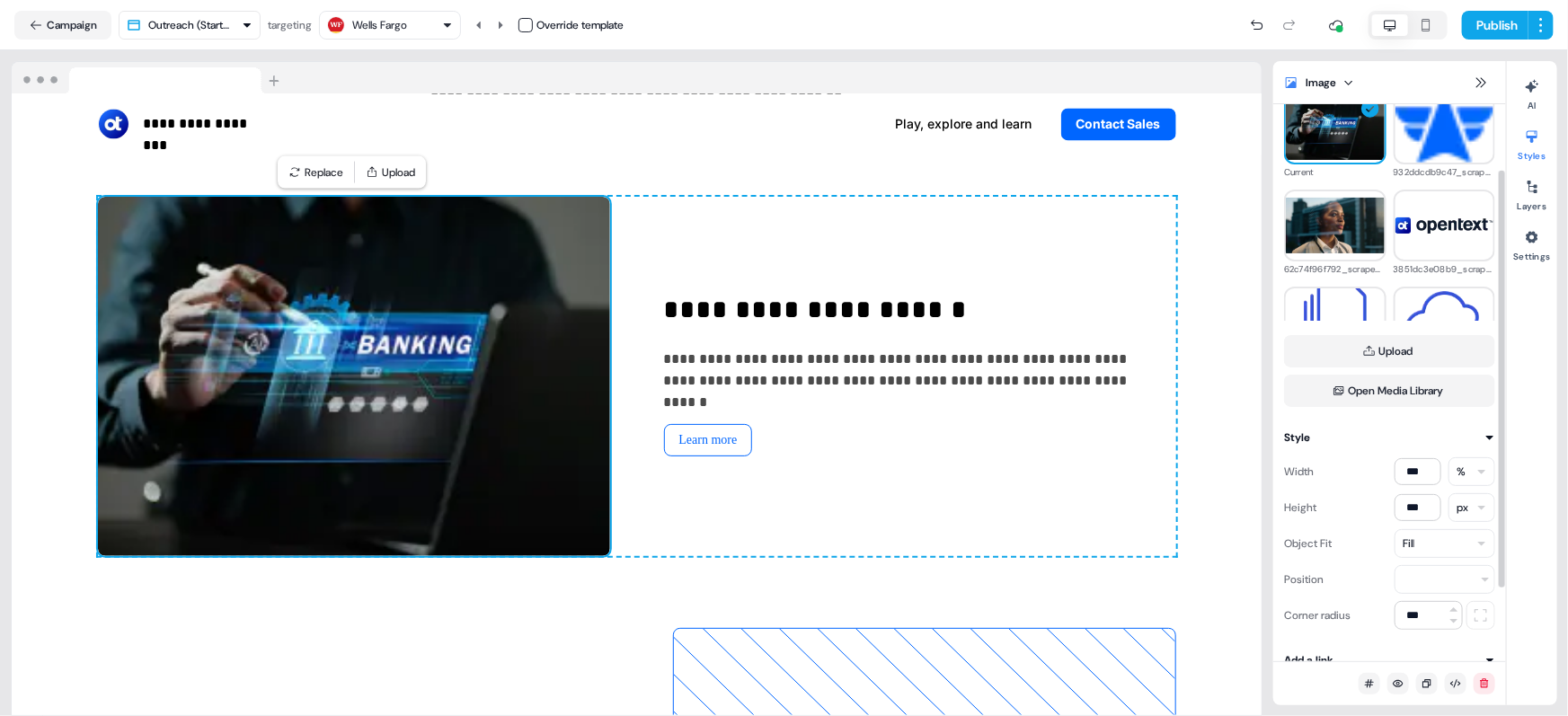 click on "Fill" at bounding box center (1445, 544) 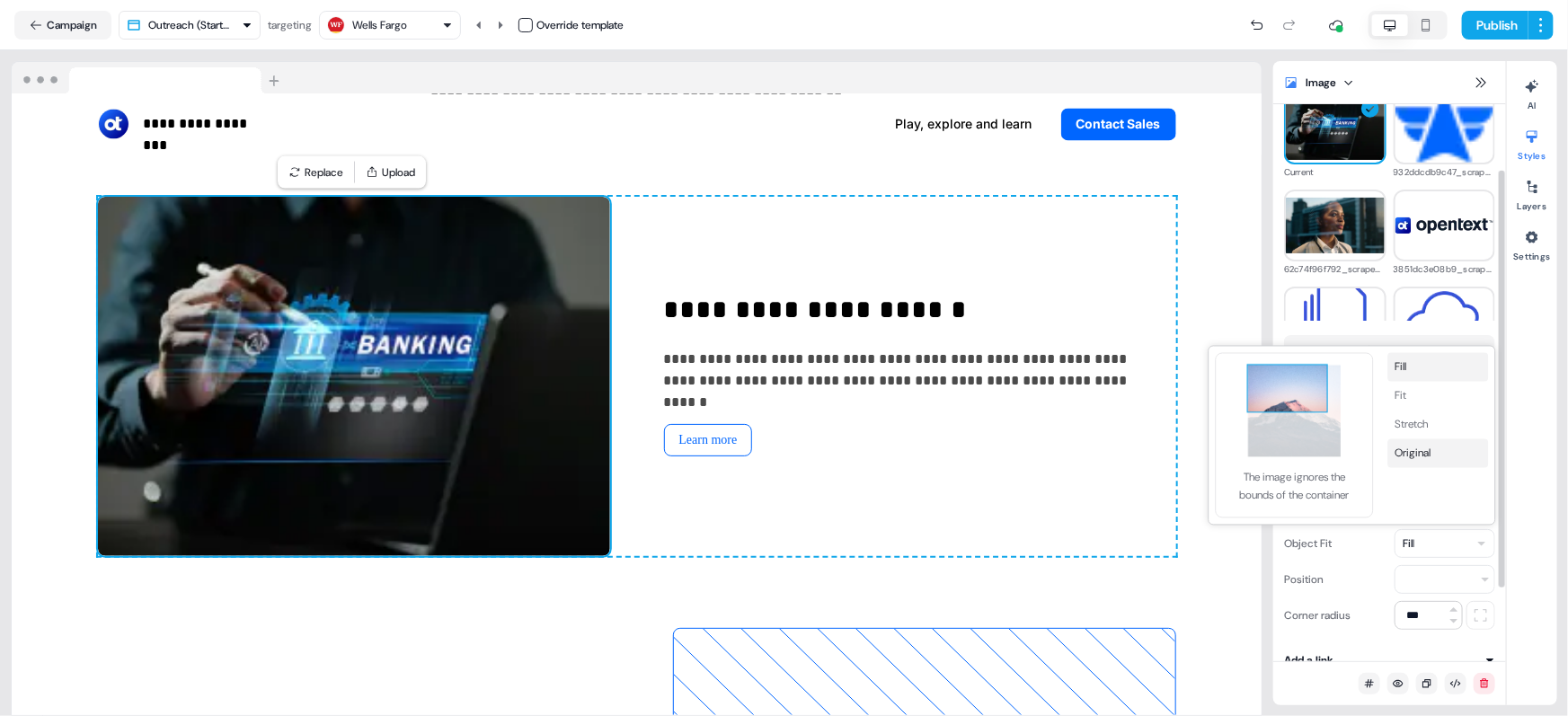 click on "Original" at bounding box center (1439, 454) 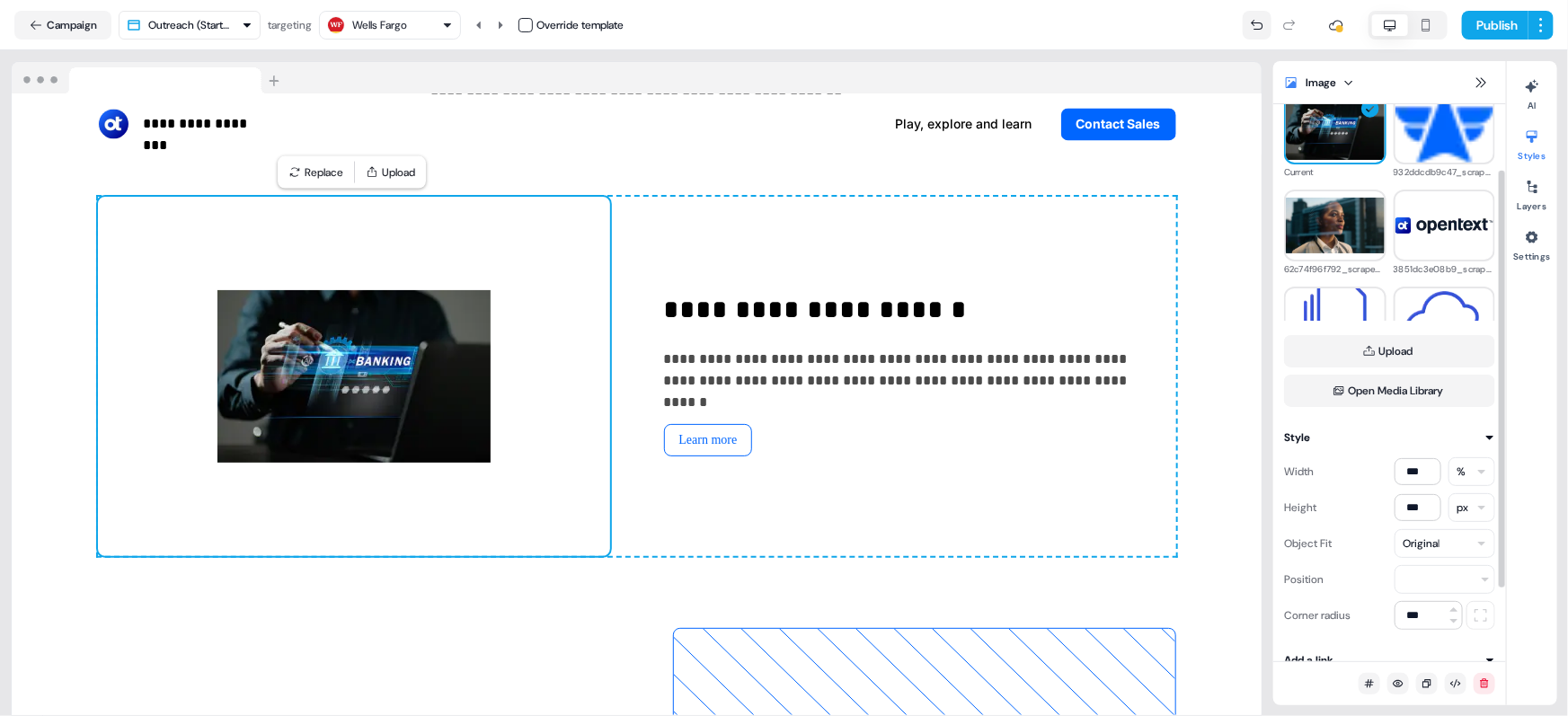 click at bounding box center (1257, 25) 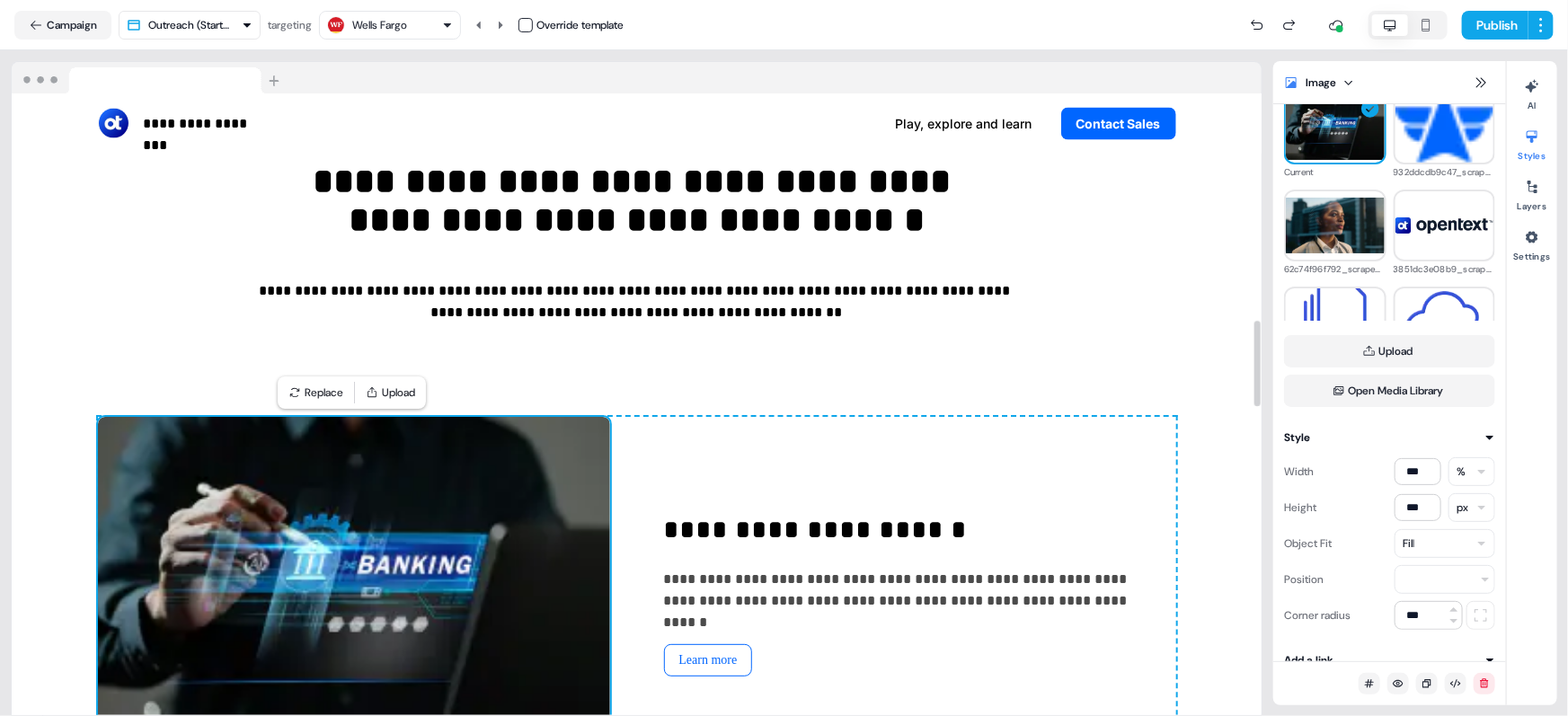 scroll, scrollTop: 1723, scrollLeft: 0, axis: vertical 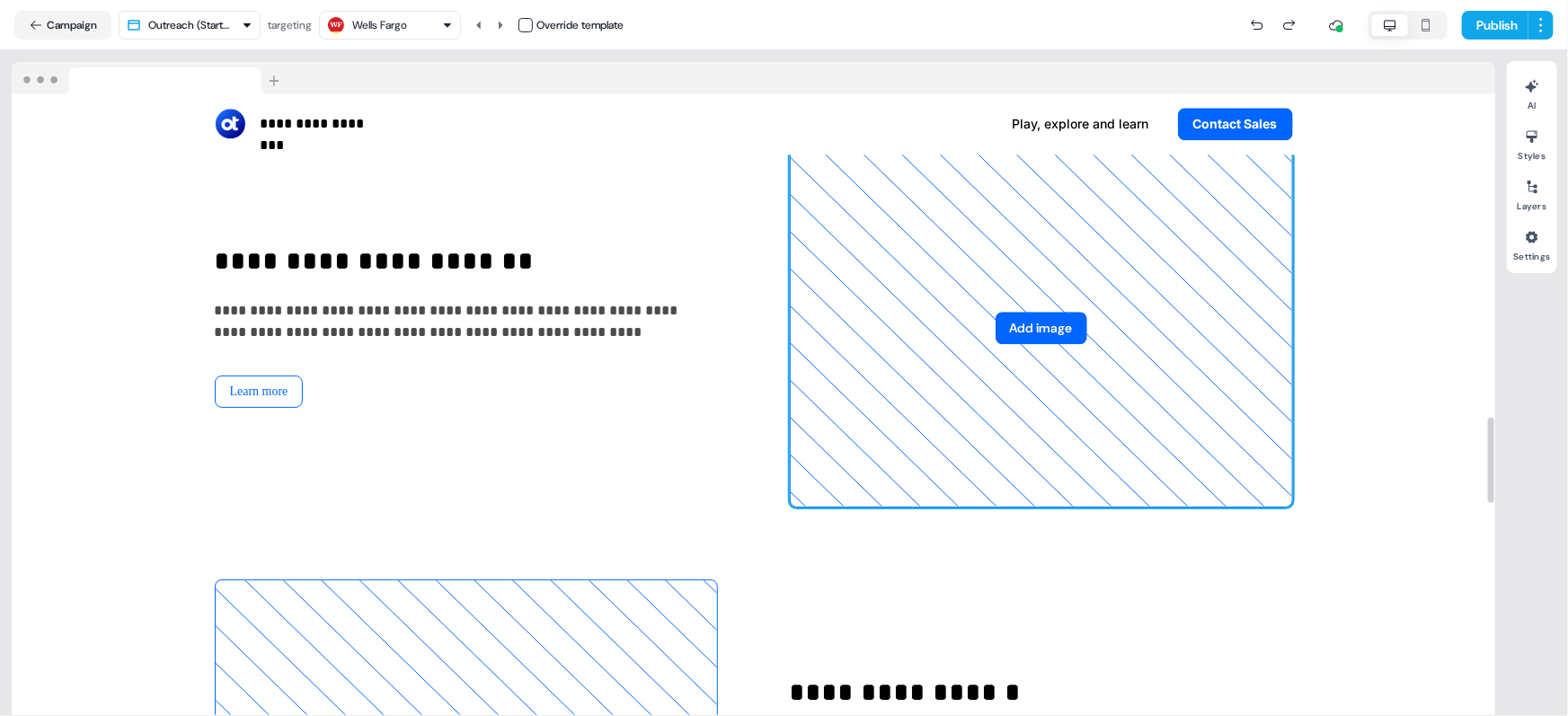click on "Add image" at bounding box center [1041, 328] 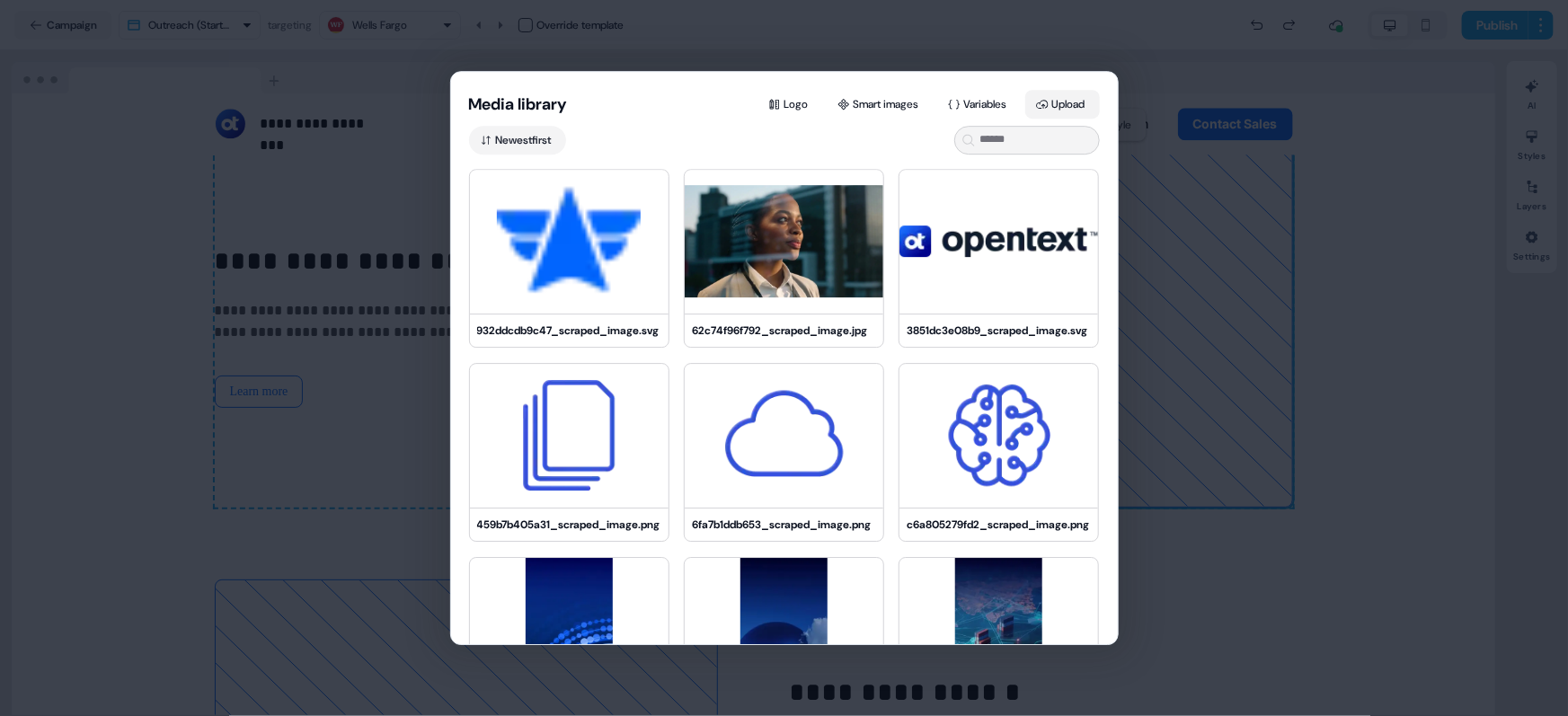 click on "Upload" at bounding box center (1062, 104) 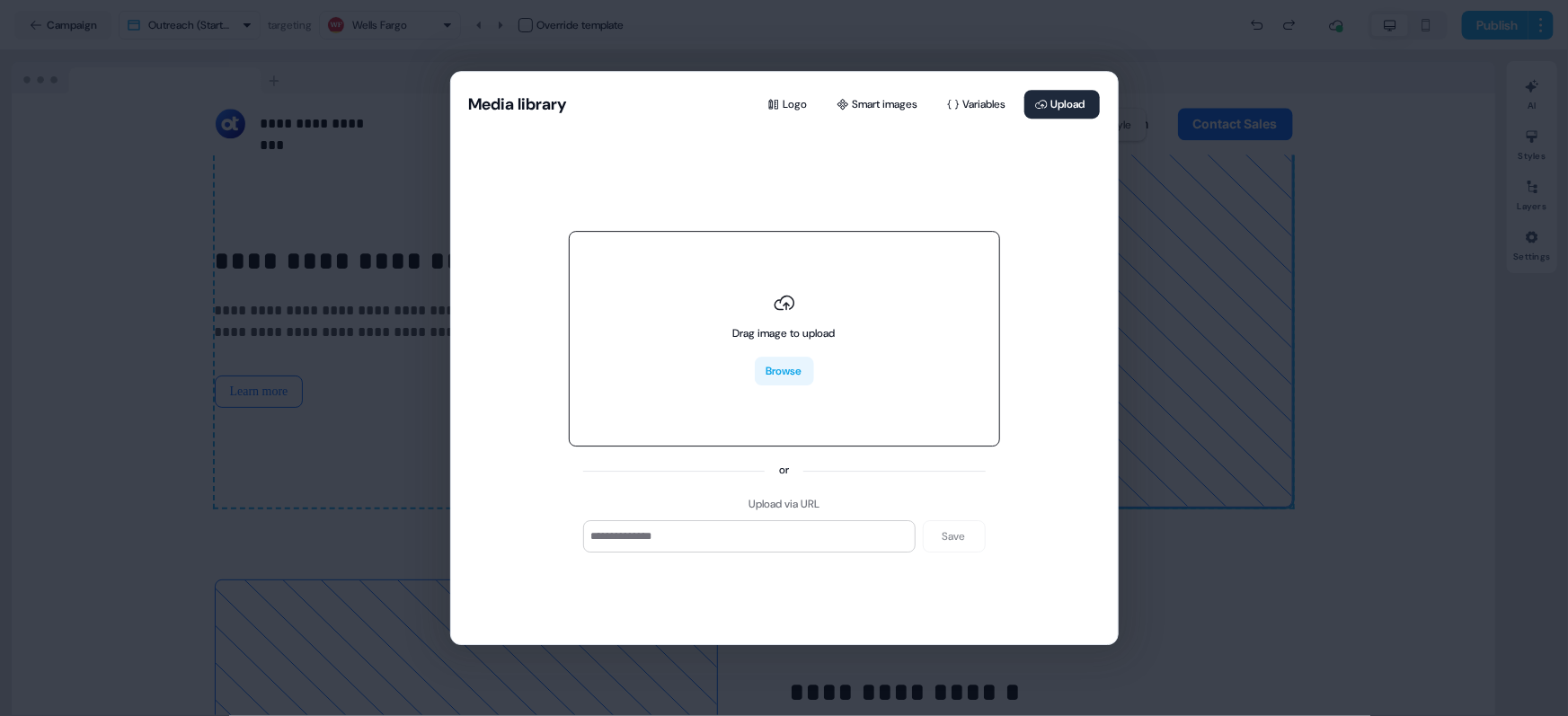 click on "Browse" at bounding box center (784, 372) 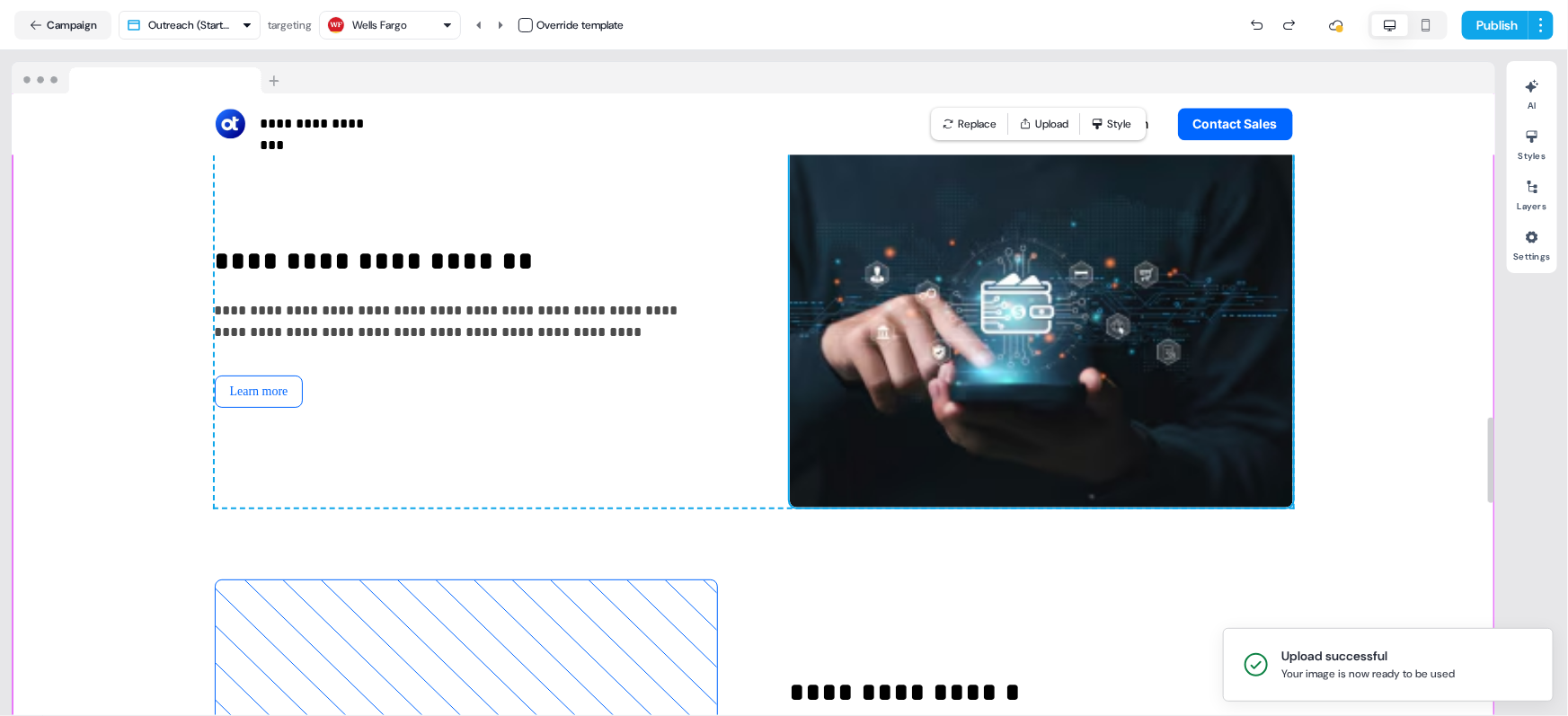 click on "**********" at bounding box center [753, 164] 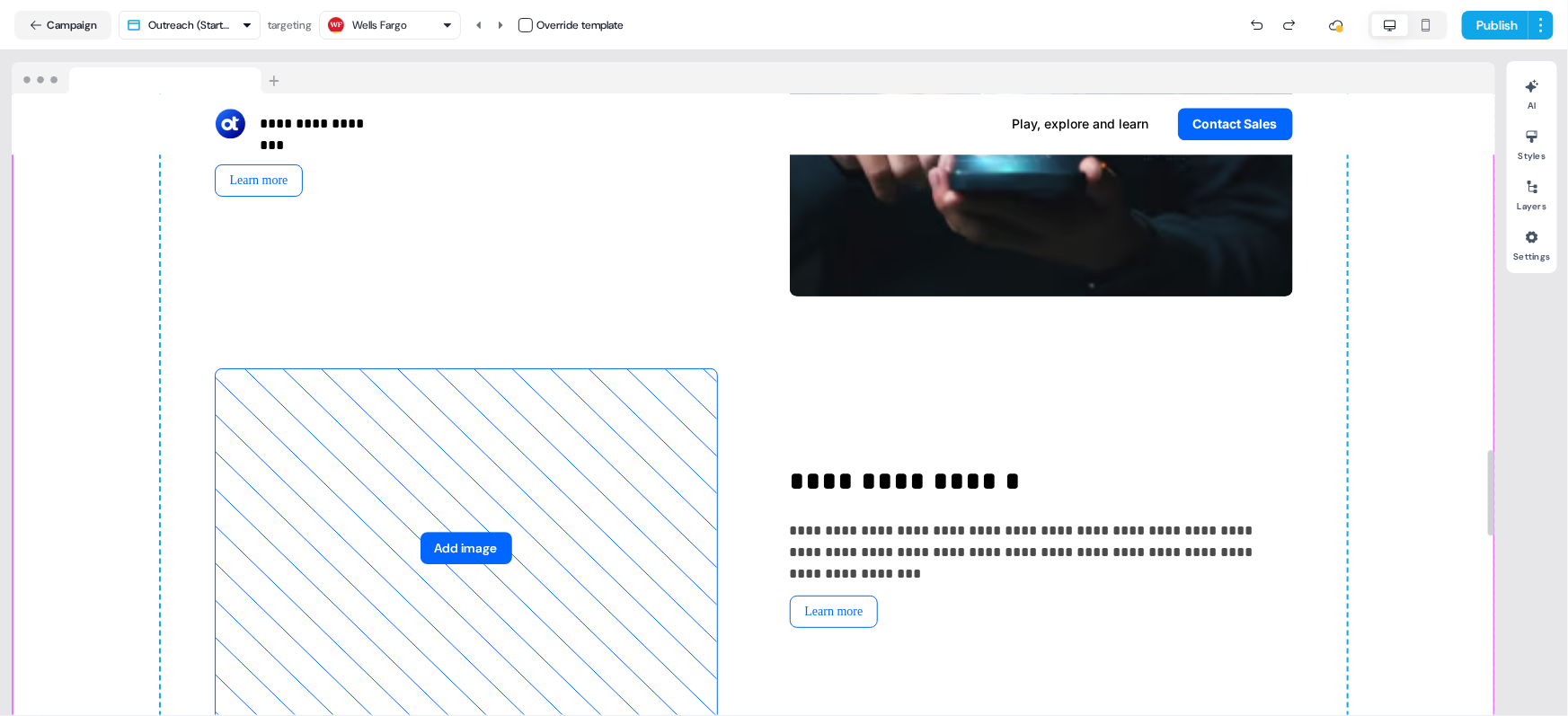 scroll, scrollTop: 2647, scrollLeft: 0, axis: vertical 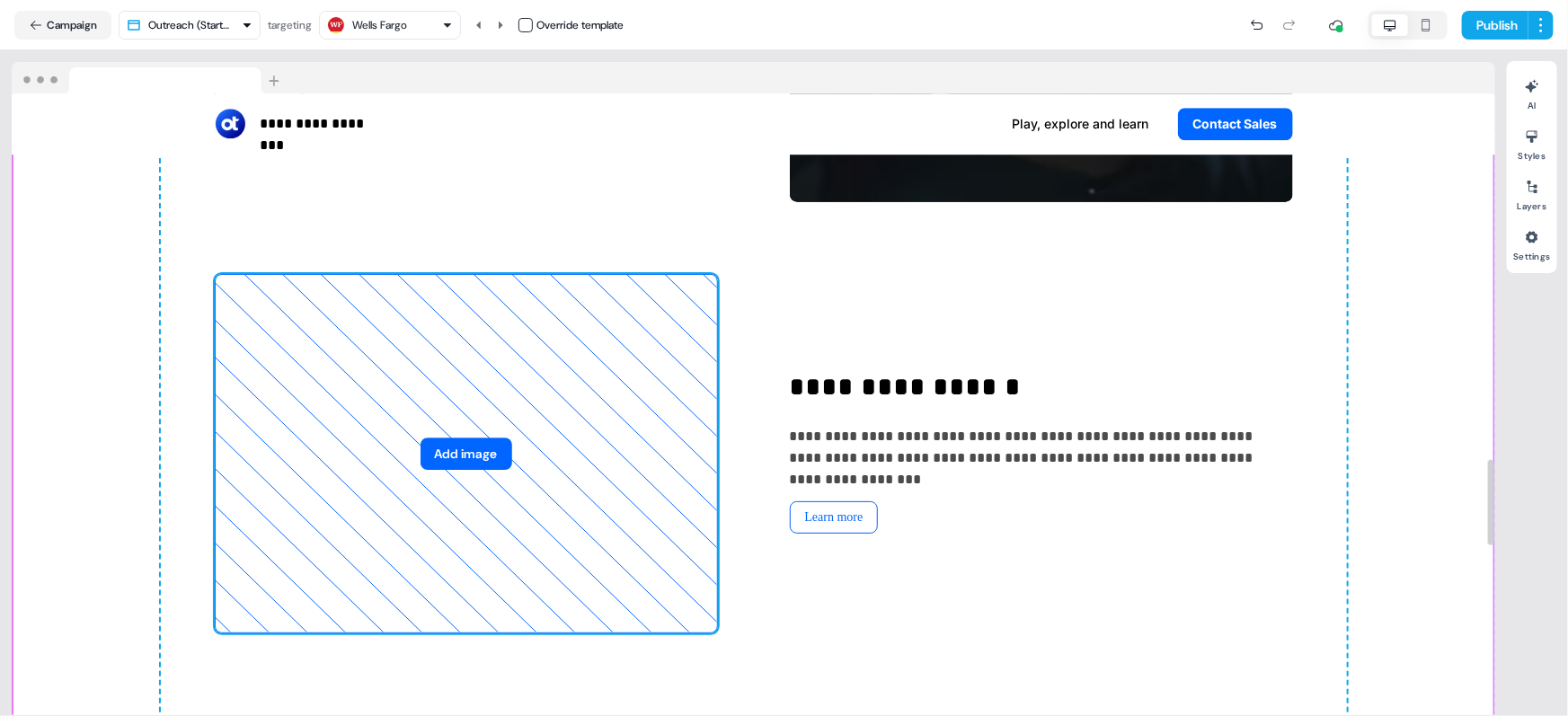 click on "Add image" at bounding box center (466, 454) 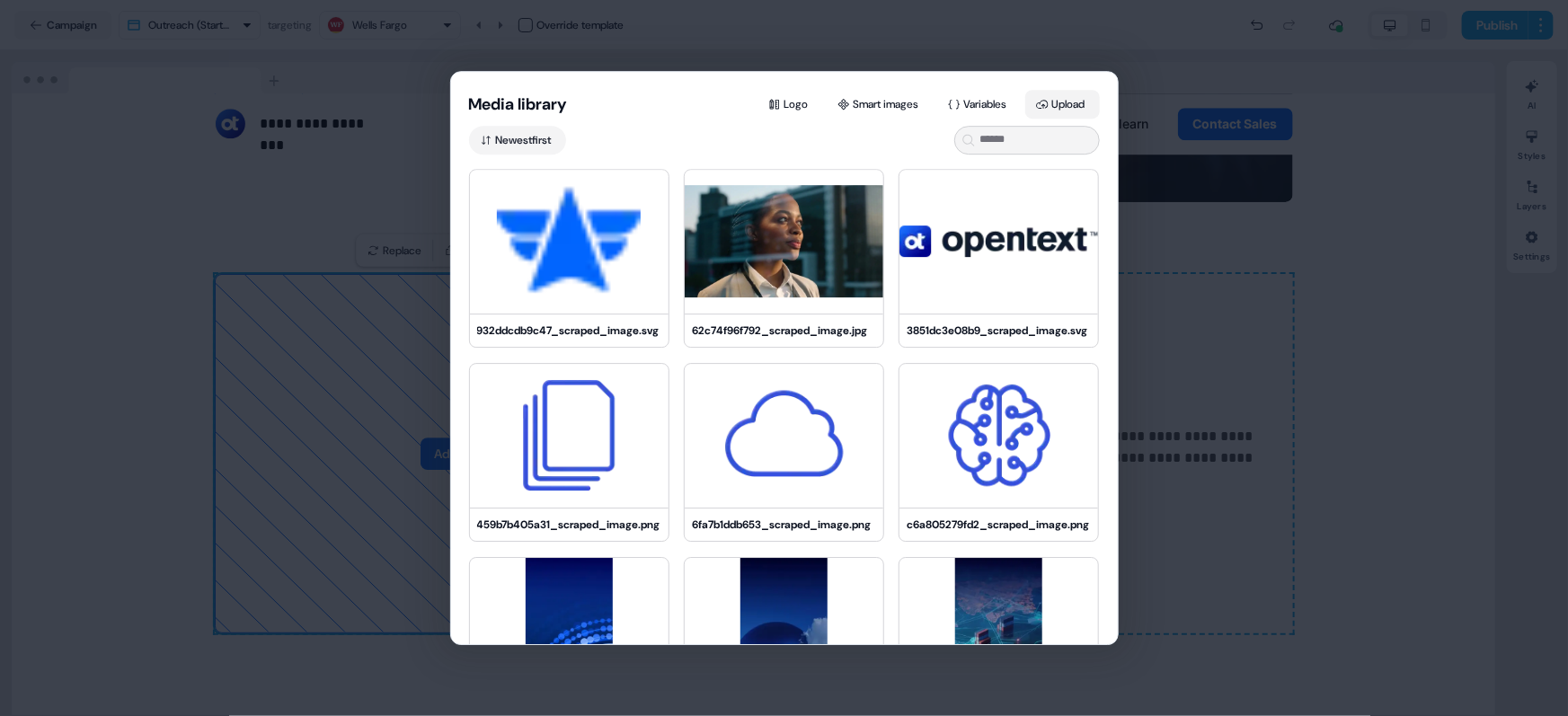 click on "Upload" at bounding box center [1062, 104] 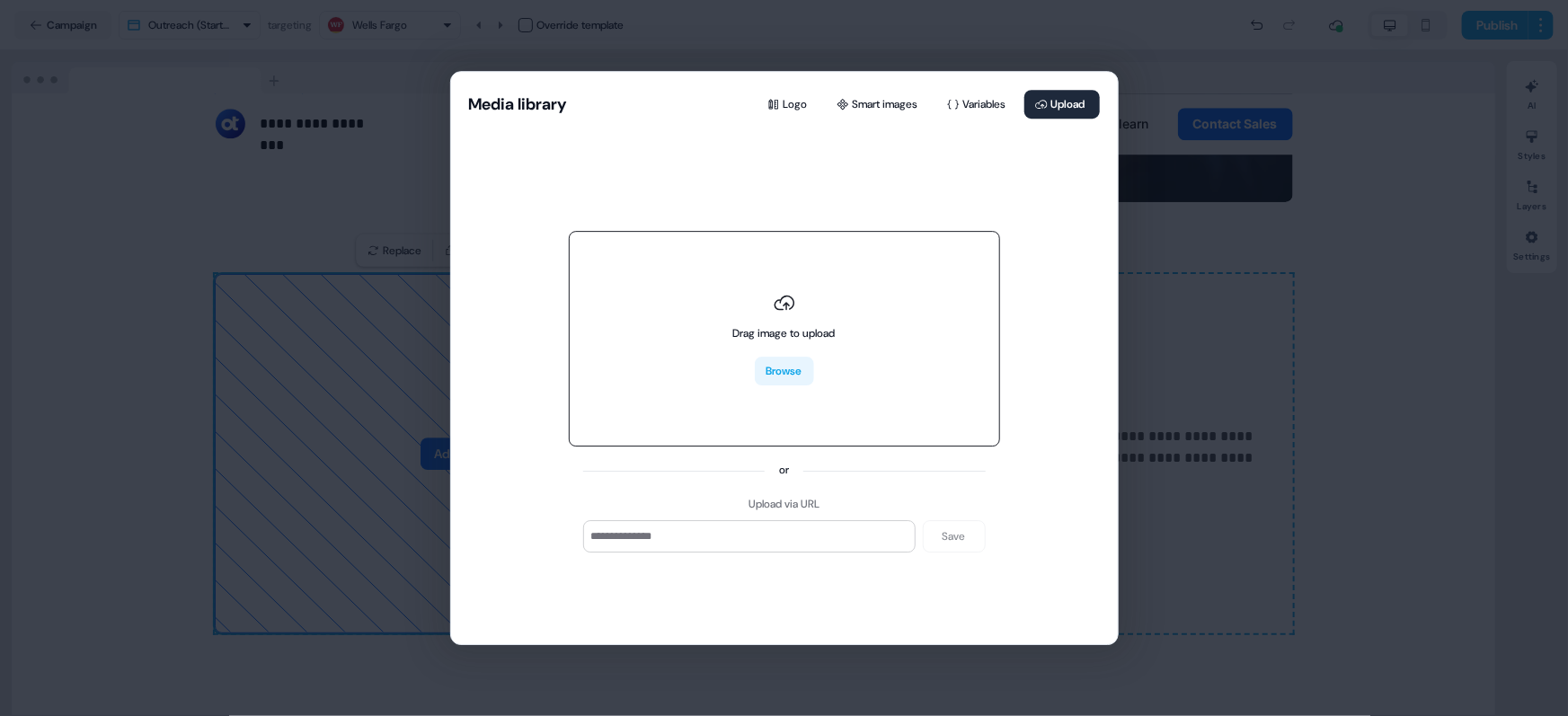 click on "Browse" at bounding box center [784, 372] 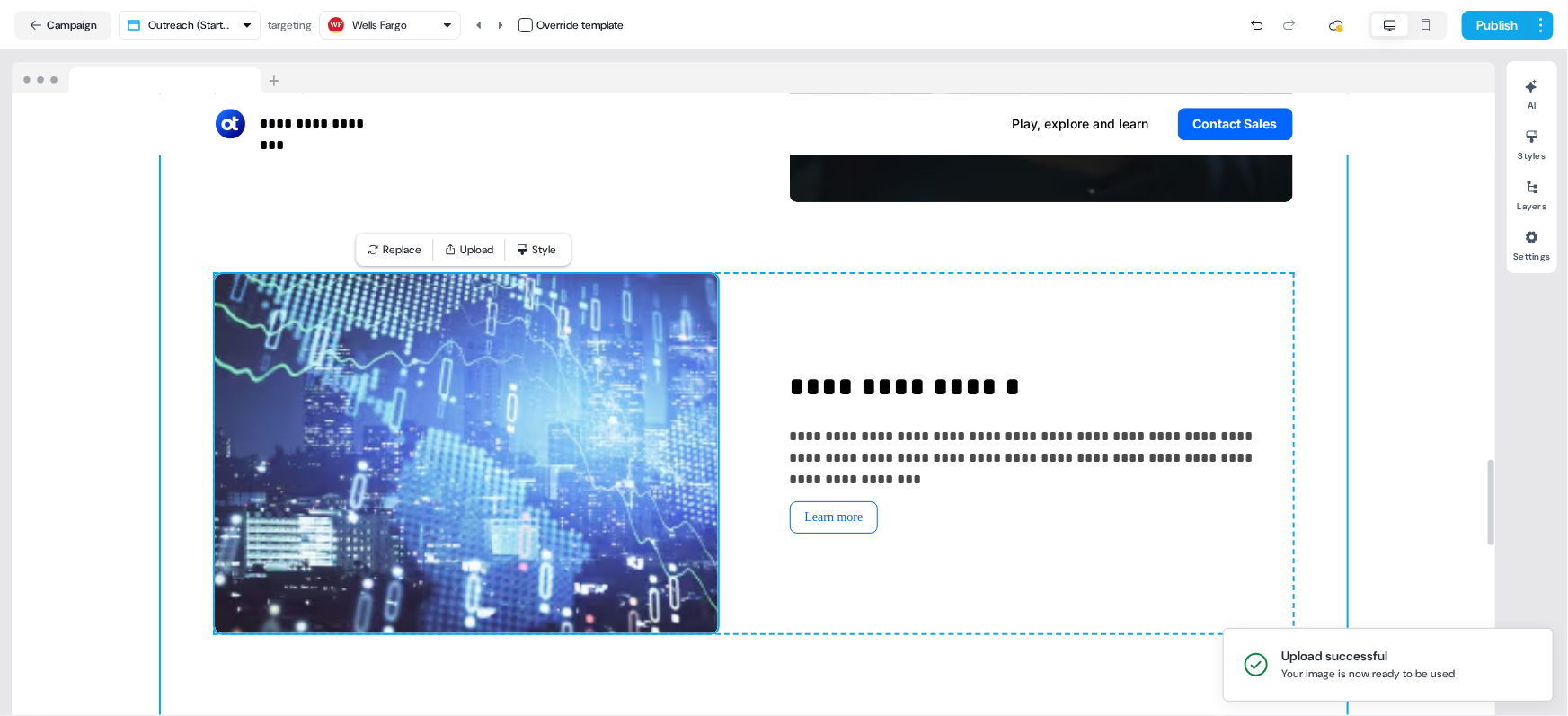 click on "**********" at bounding box center [754, -141] 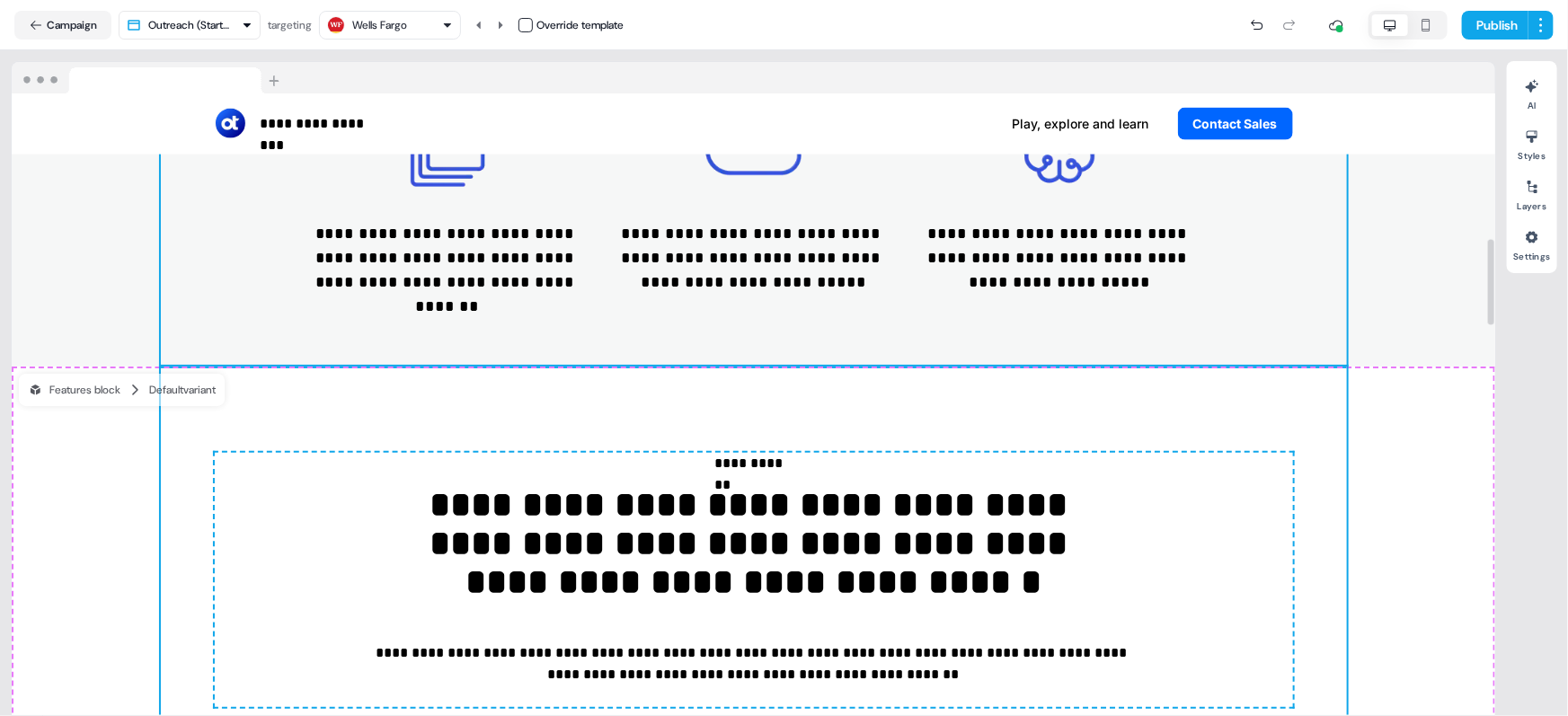 scroll, scrollTop: 1401, scrollLeft: 0, axis: vertical 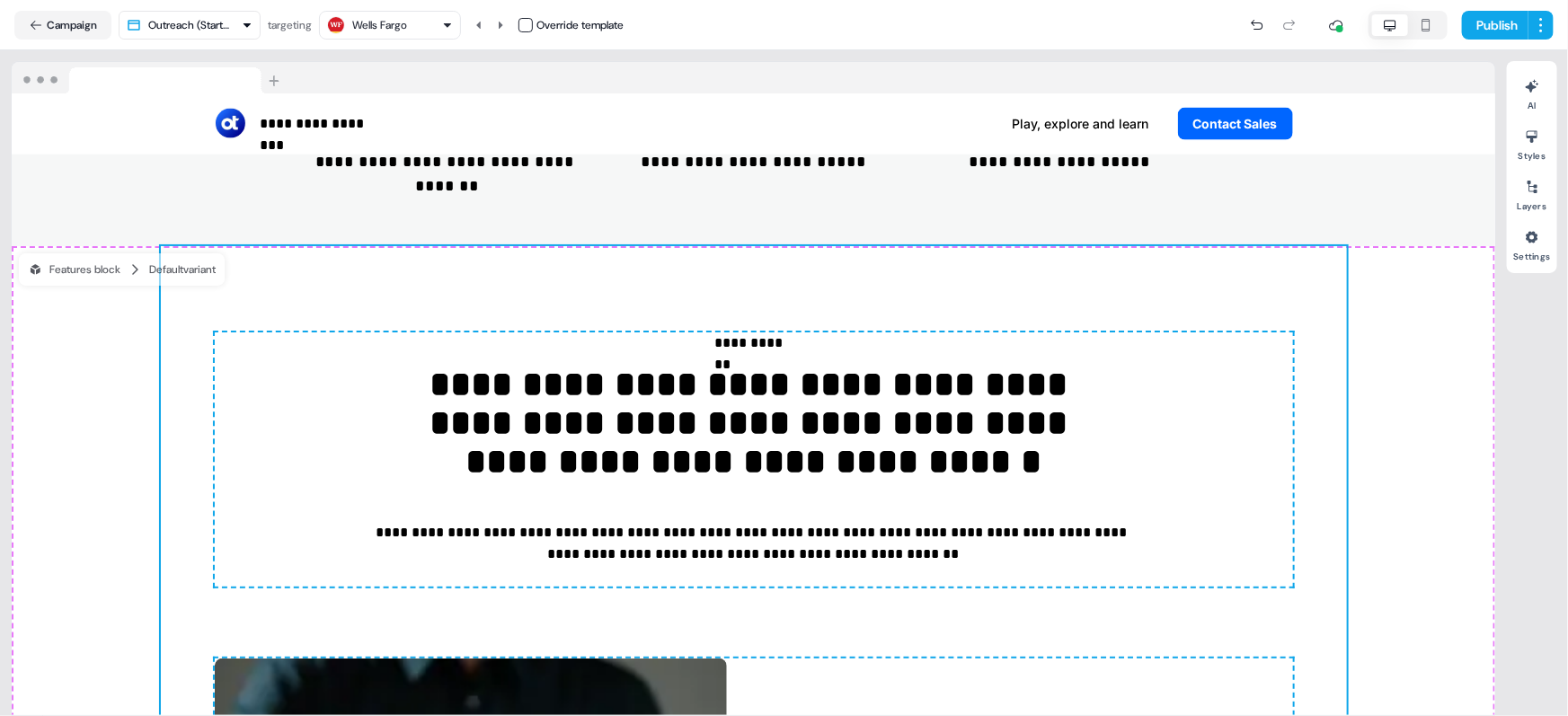click on "Wells Fargo" at bounding box center (390, 25) 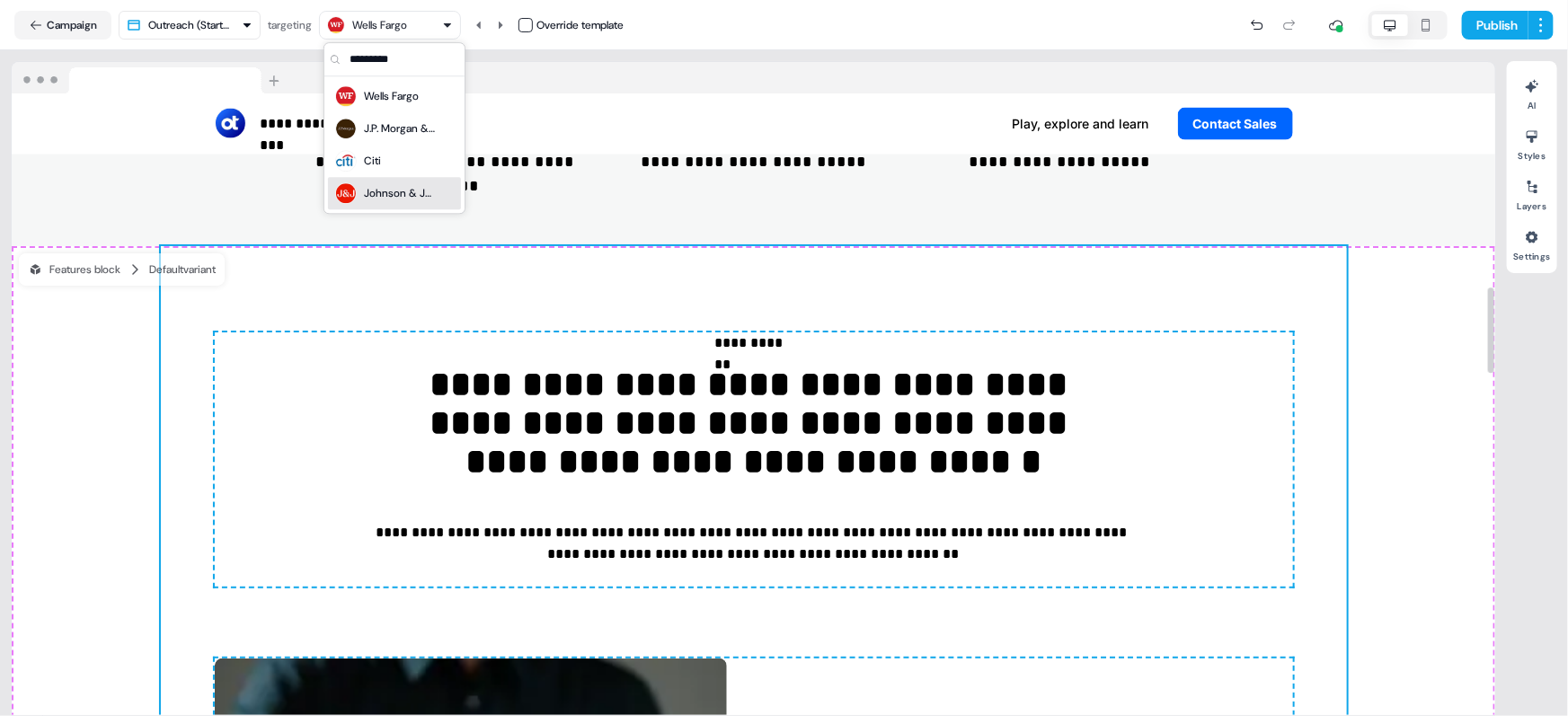 click on "Johnson & Johnson" at bounding box center [400, 193] 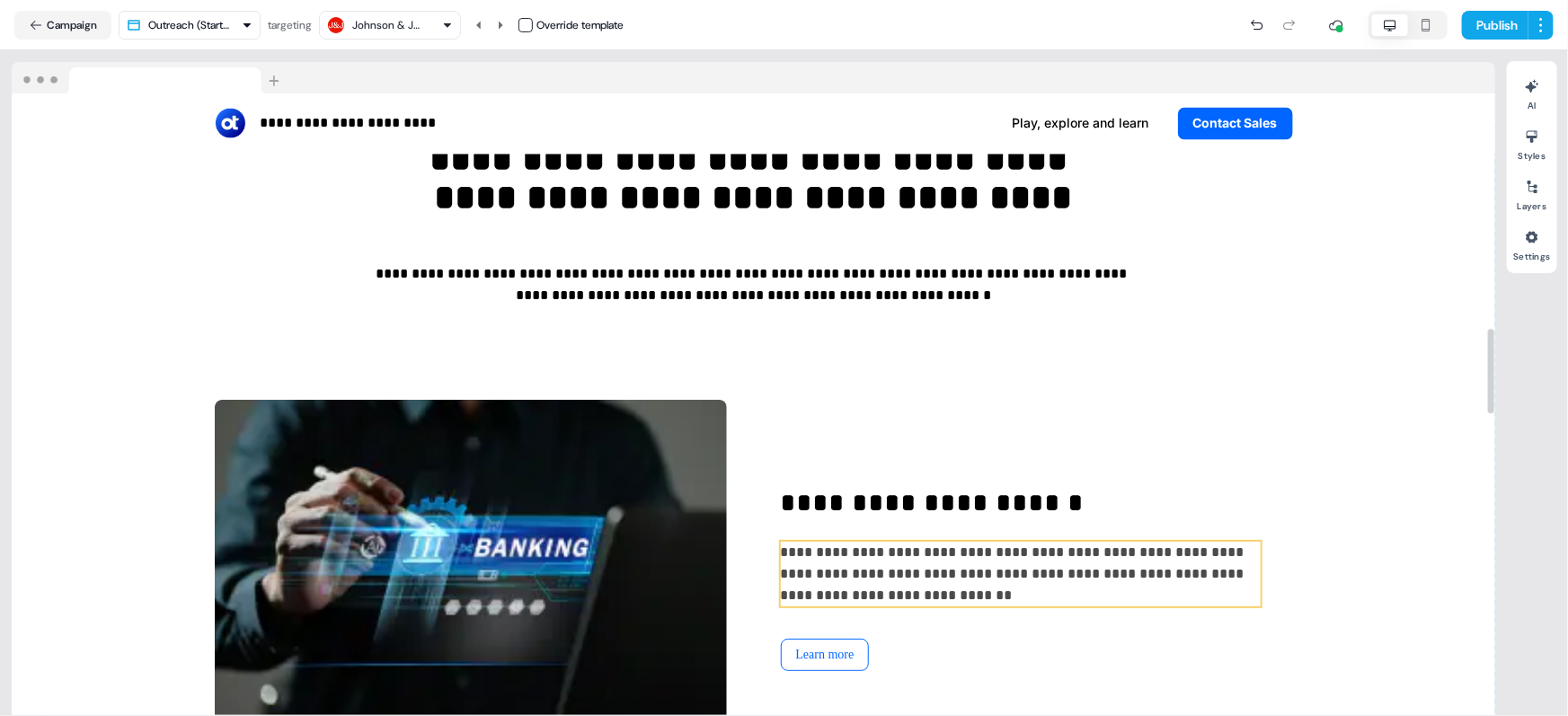 scroll, scrollTop: 1731, scrollLeft: 0, axis: vertical 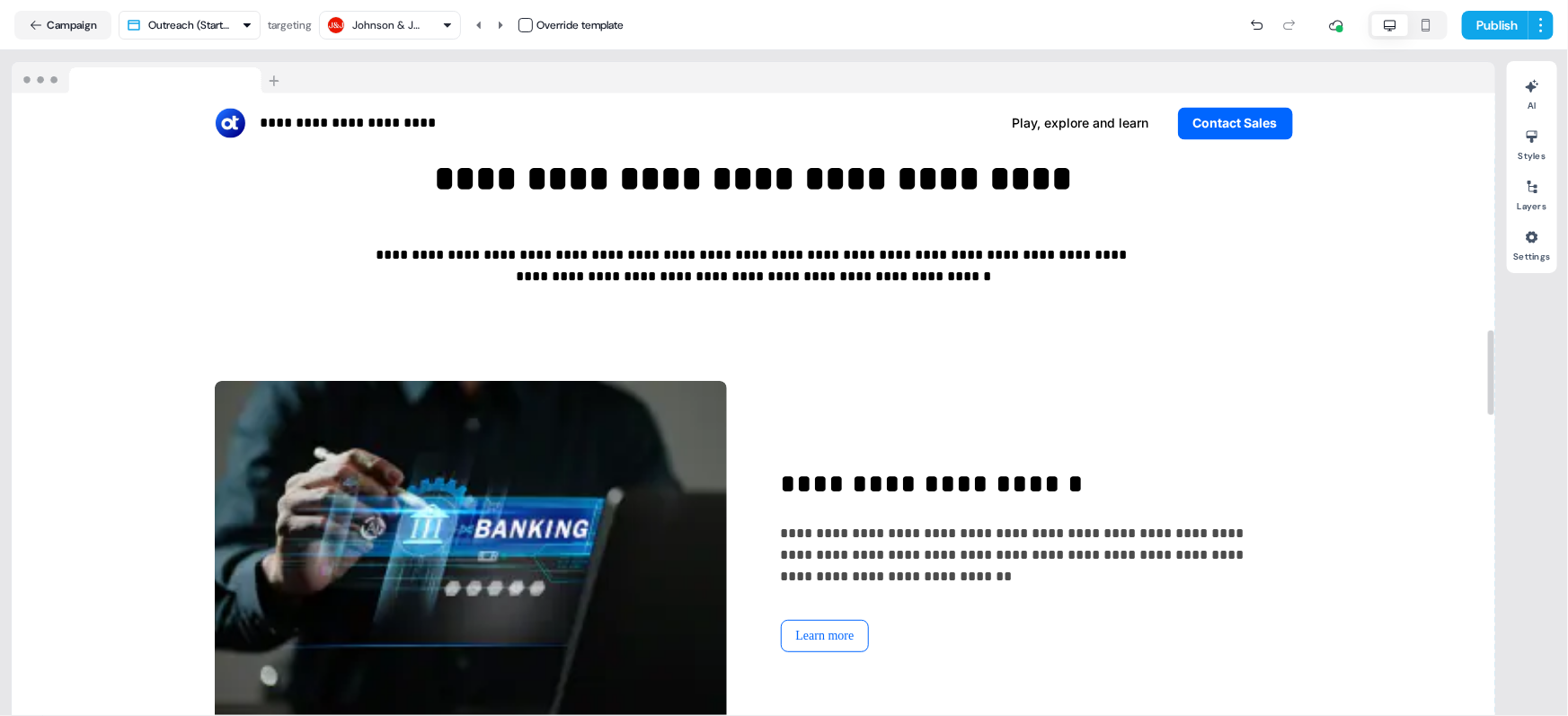 click at bounding box center [526, 25] 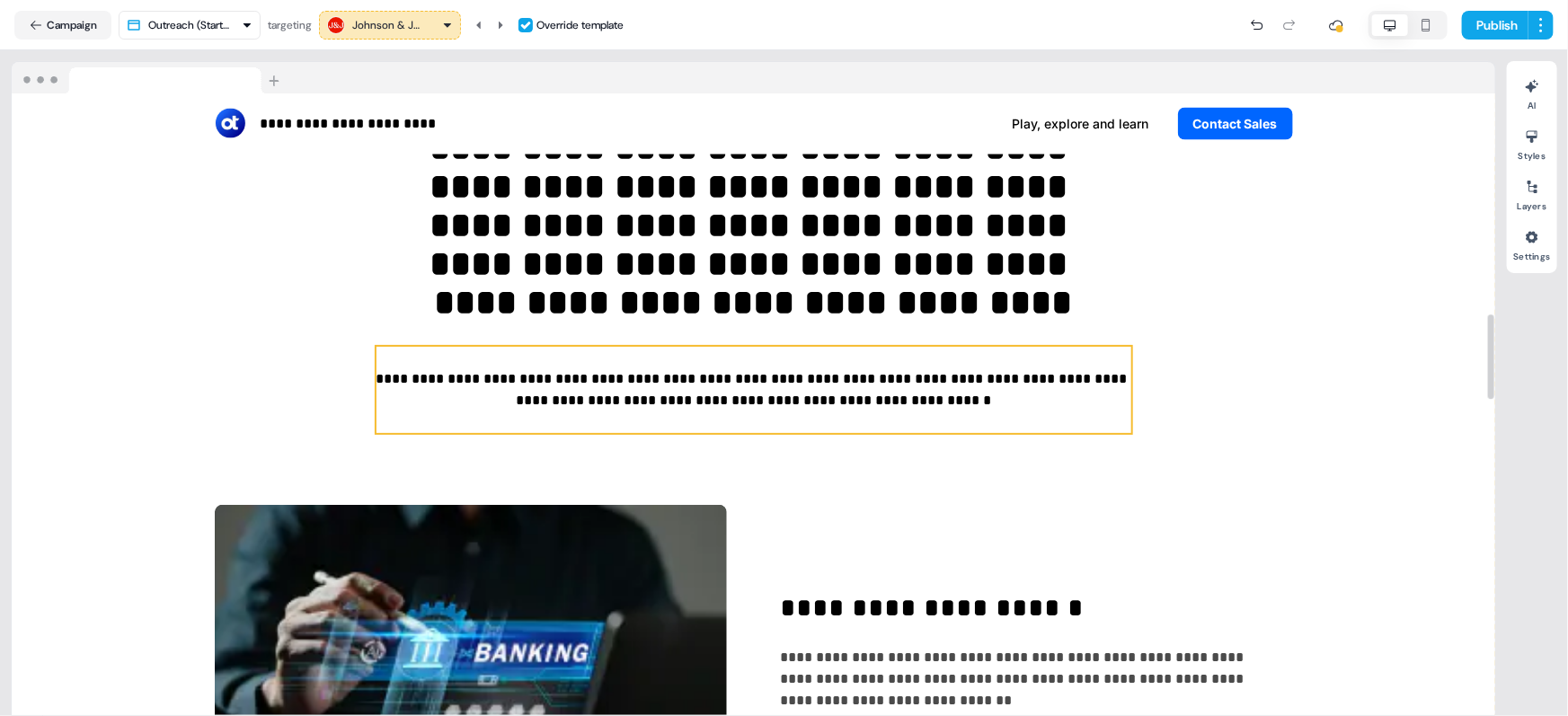 scroll, scrollTop: 1578, scrollLeft: 0, axis: vertical 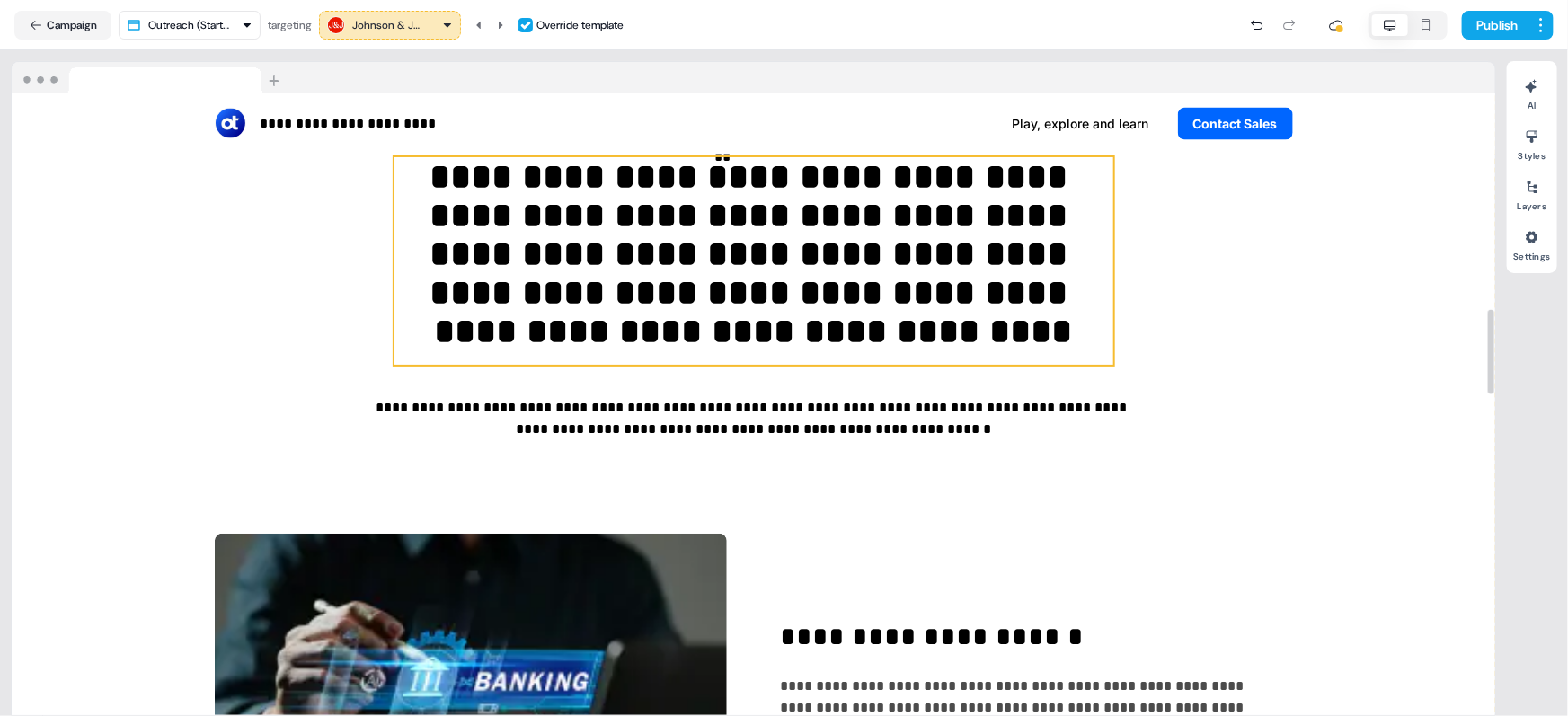 click on "**********" at bounding box center [754, 261] 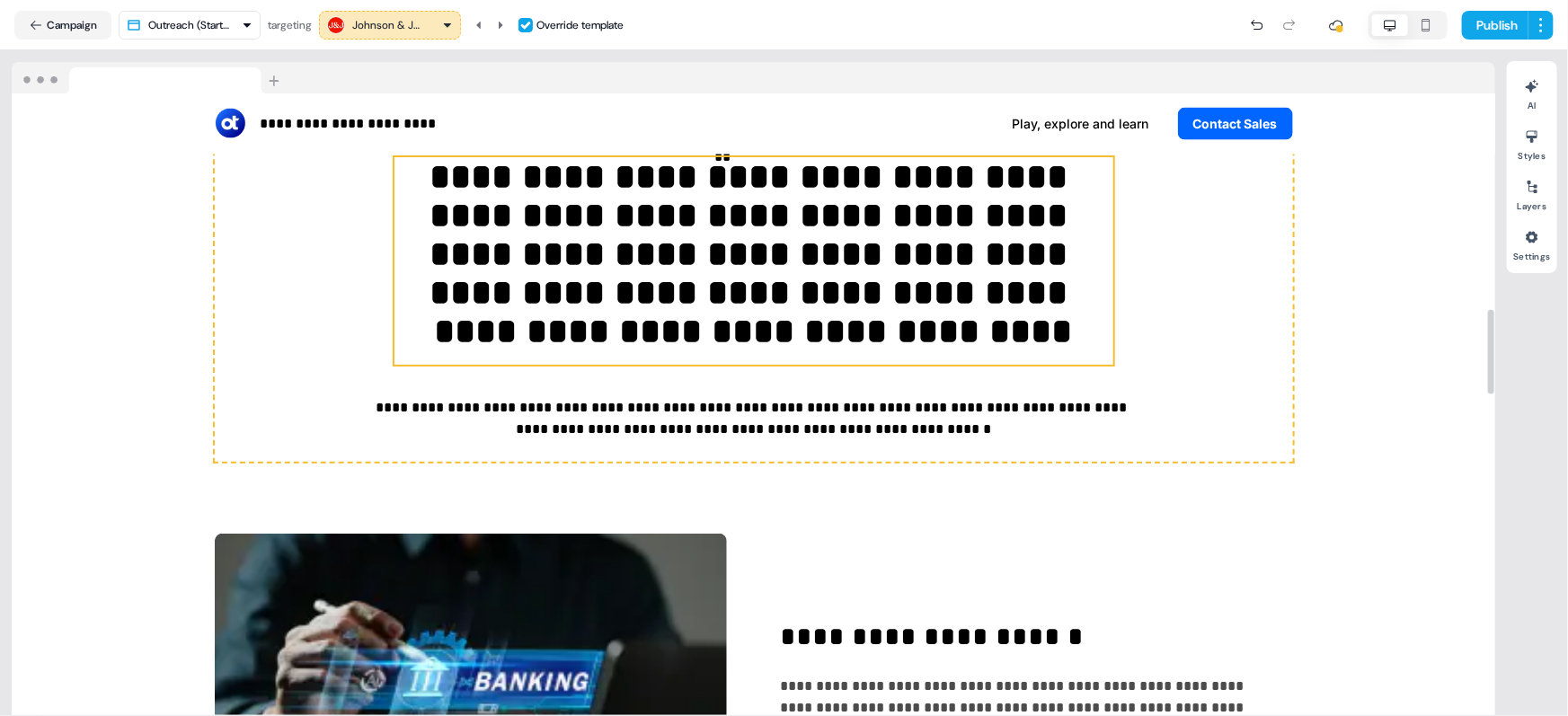click on "**********" at bounding box center [754, 261] 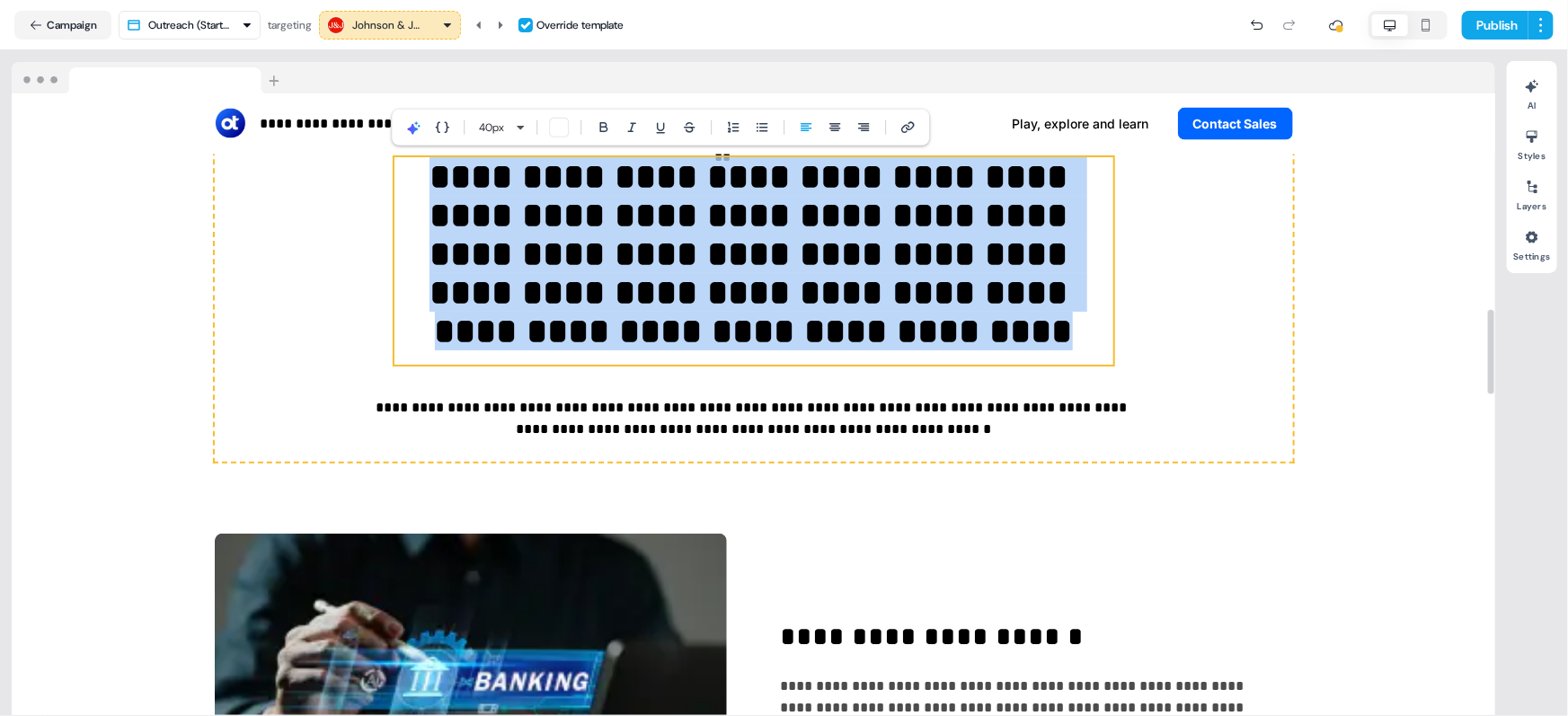 click on "**********" at bounding box center (754, 261) 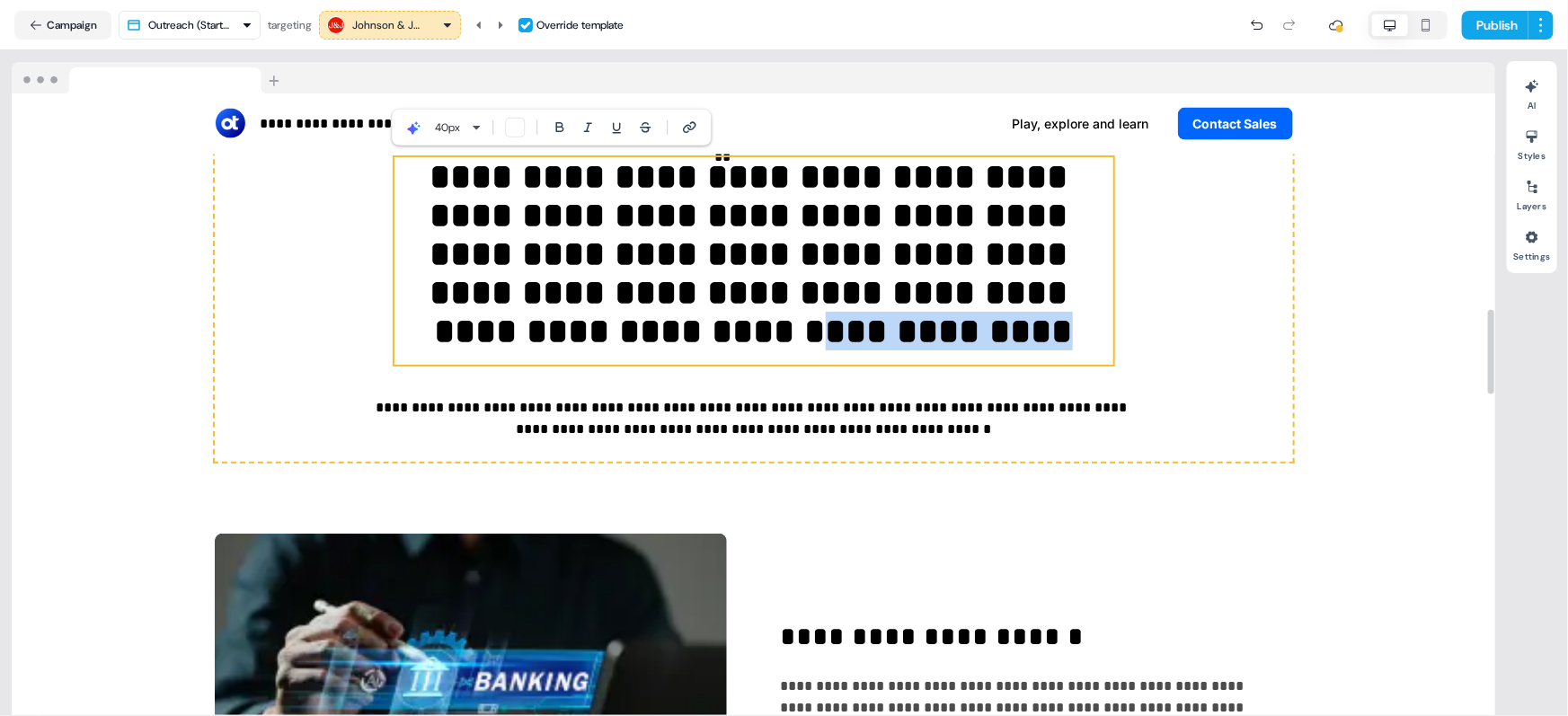 drag, startPoint x: 957, startPoint y: 344, endPoint x: 733, endPoint y: 354, distance: 224.2231 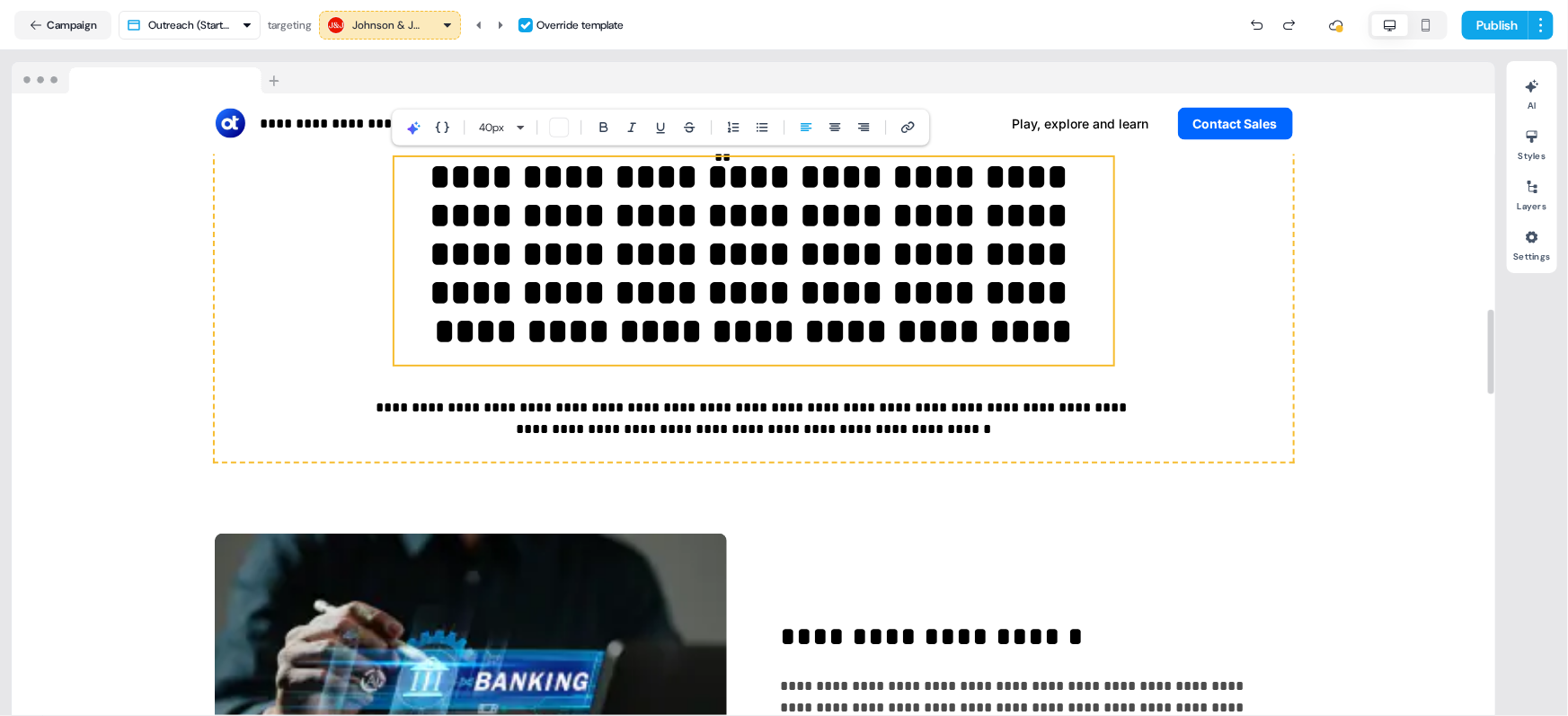 click on "**********" at bounding box center [754, 261] 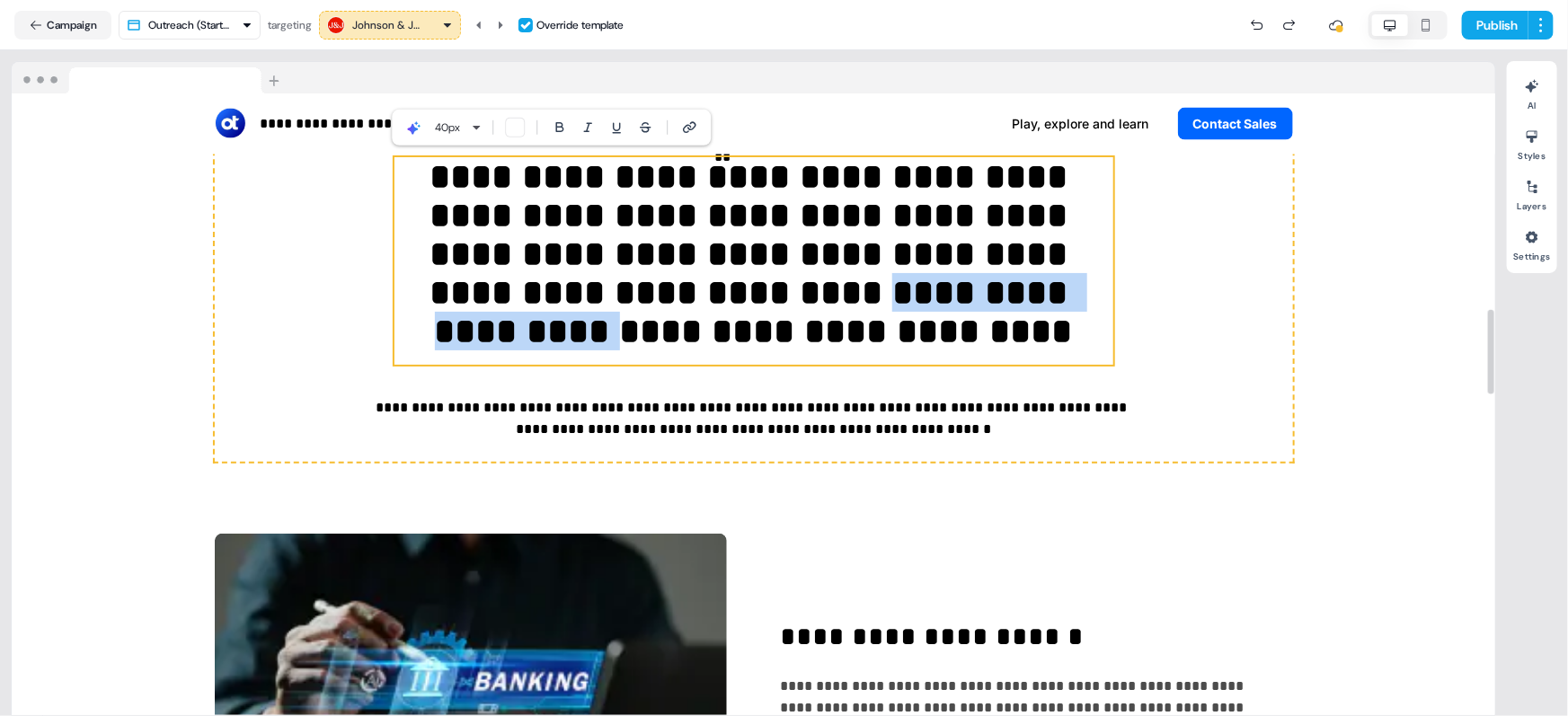 drag, startPoint x: 1053, startPoint y: 301, endPoint x: 757, endPoint y: 301, distance: 296 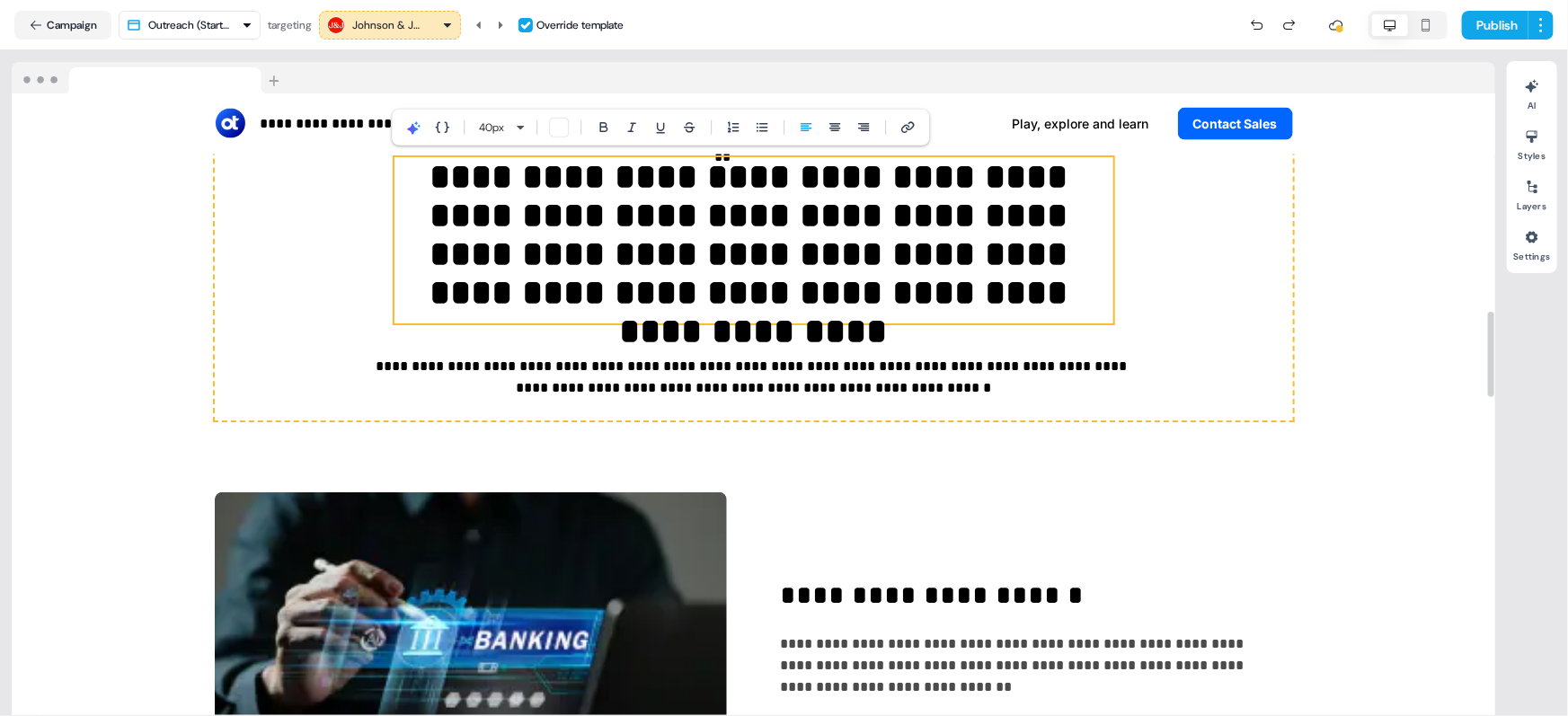 type 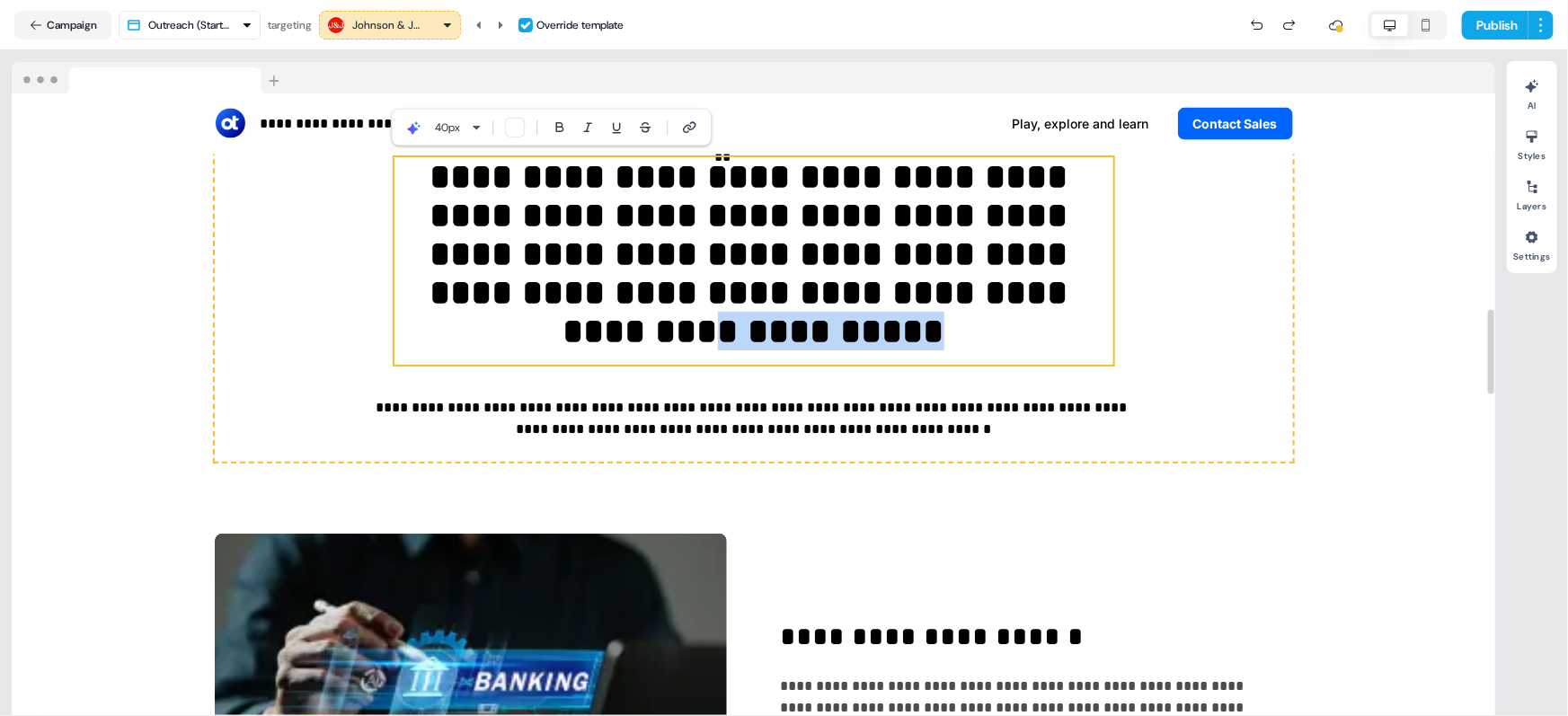 drag, startPoint x: 874, startPoint y: 350, endPoint x: 646, endPoint y: 351, distance: 228.00219 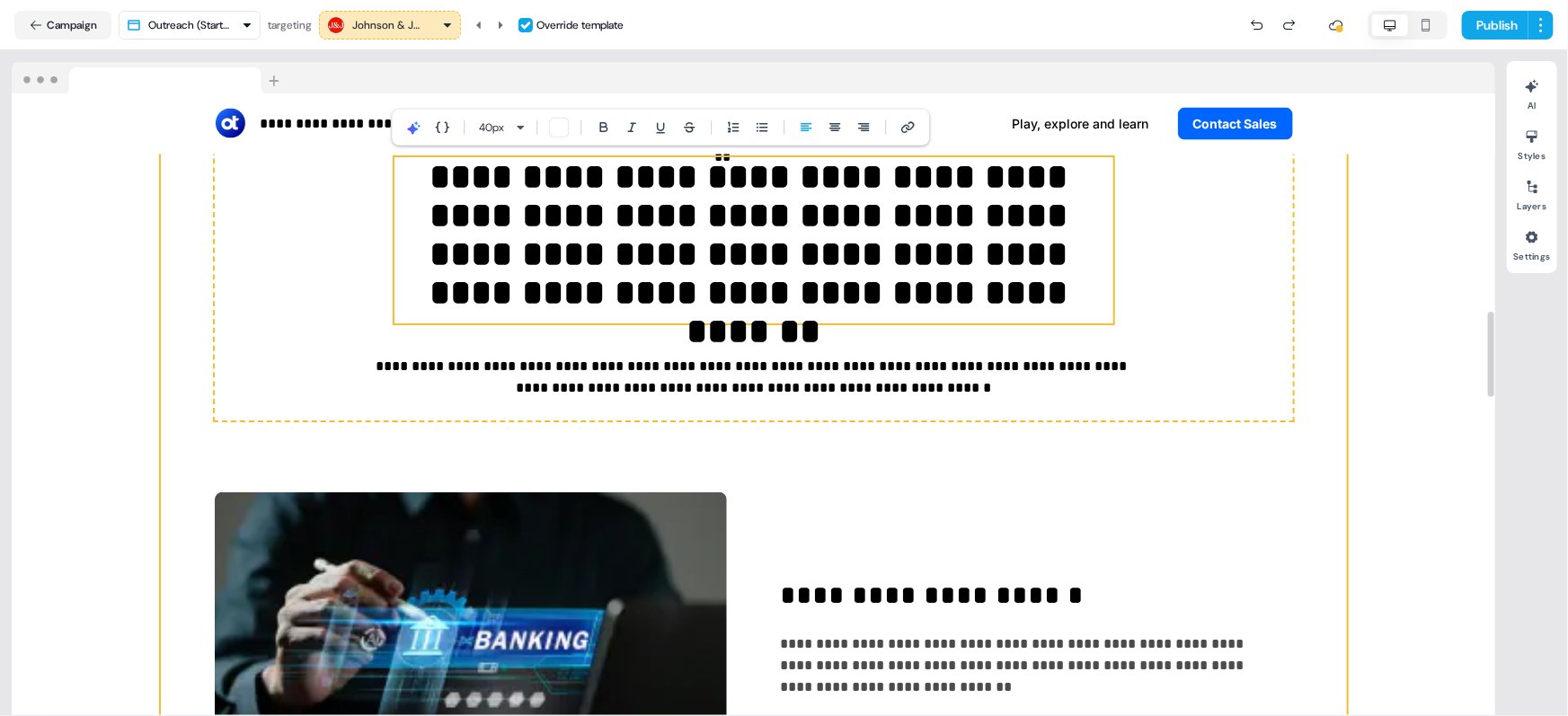 click on "**********" at bounding box center (754, 919) 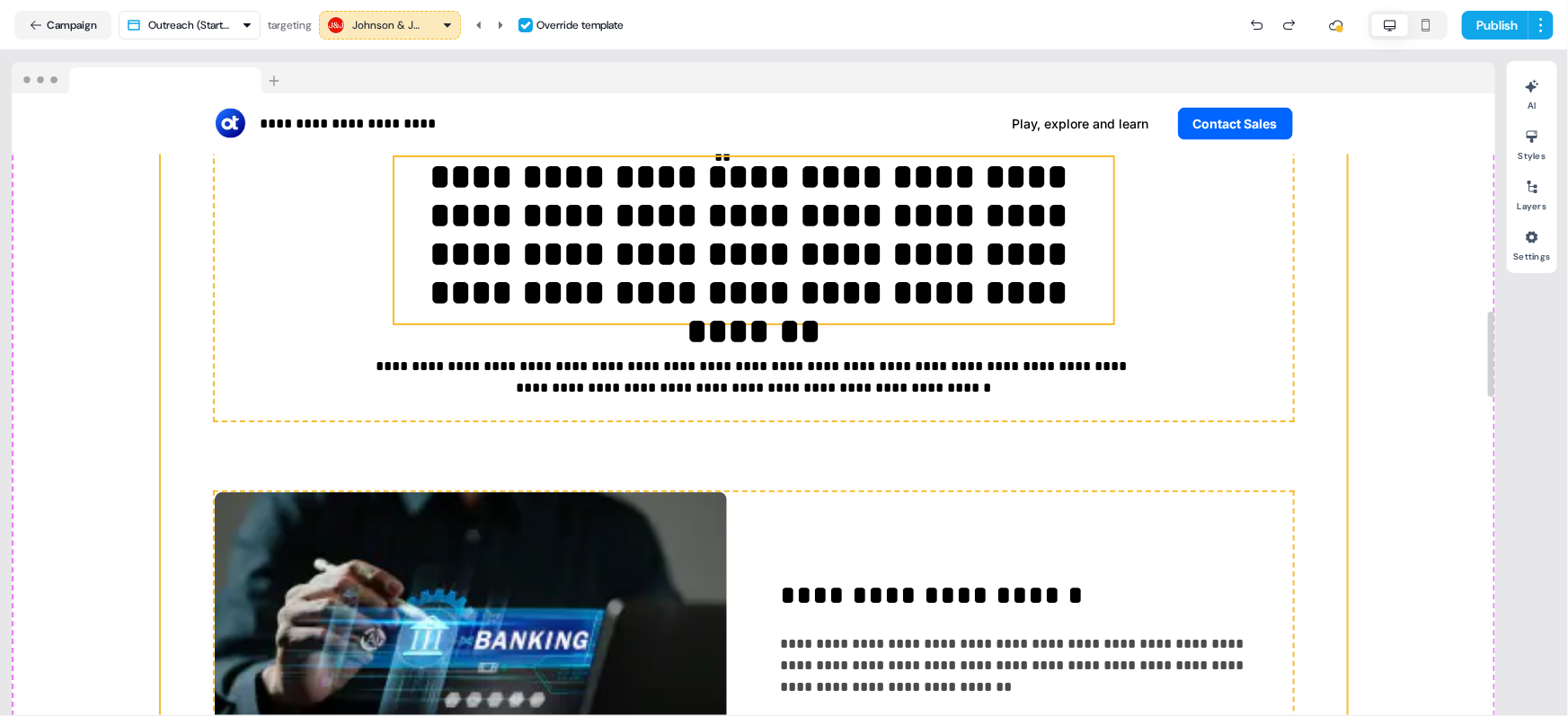 click on "**********" at bounding box center [754, 240] 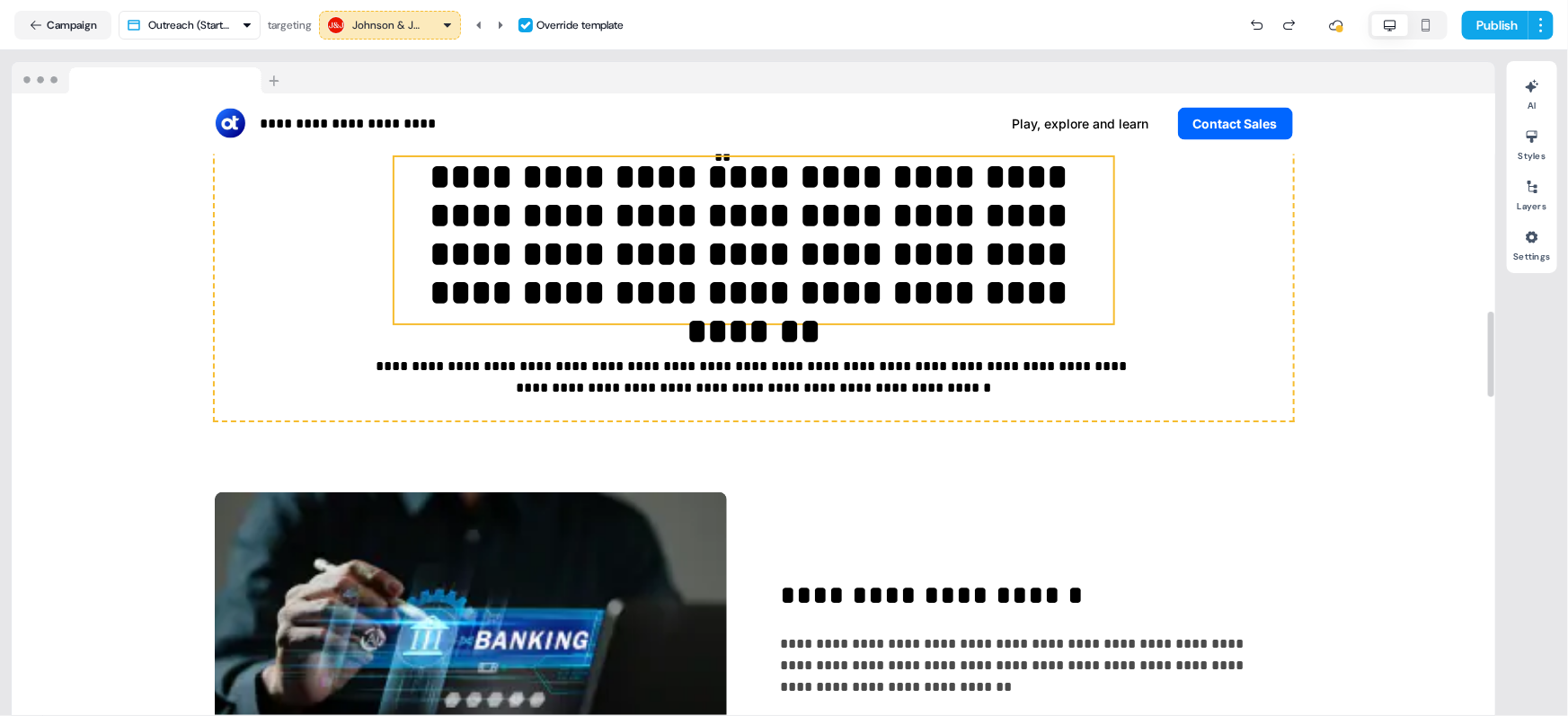 click on "**********" at bounding box center (754, 240) 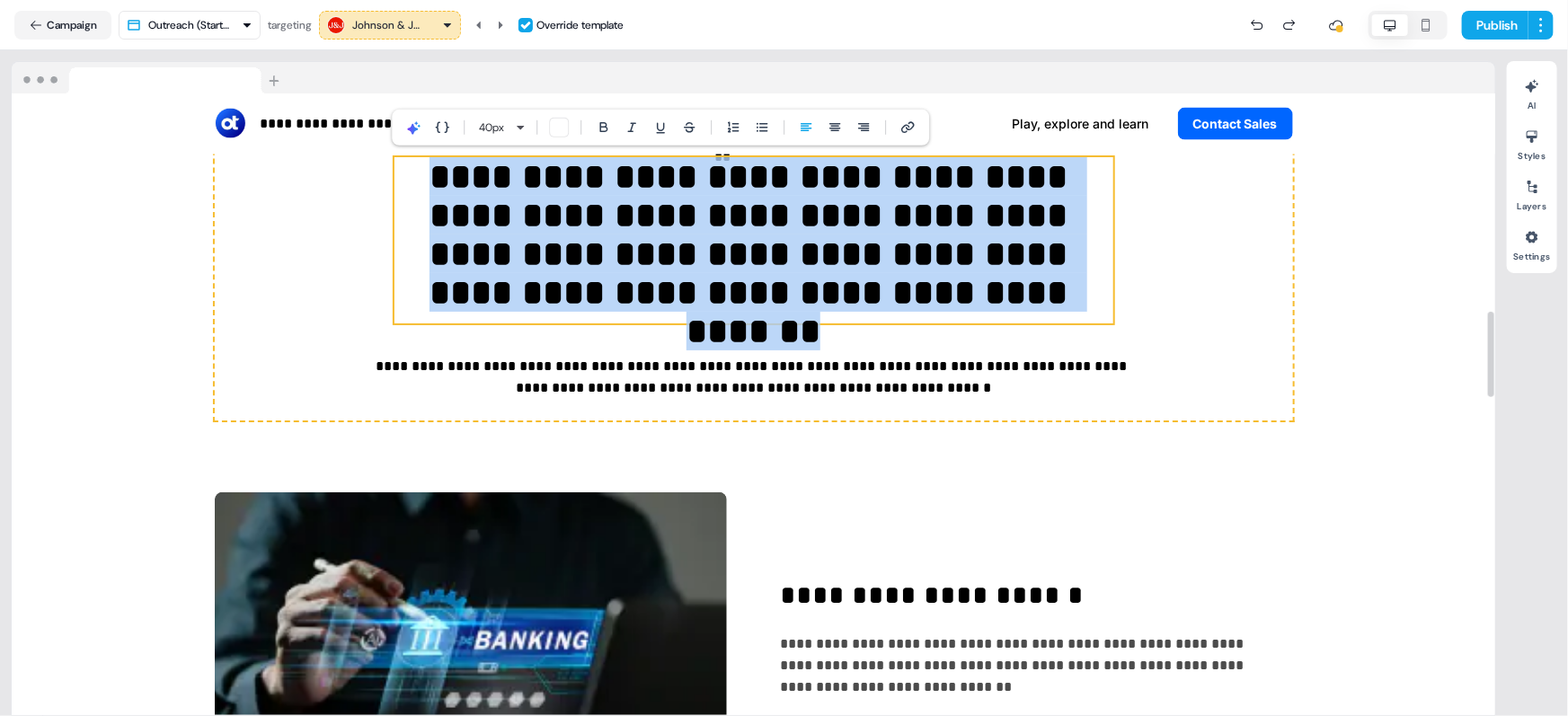 click on "**********" at bounding box center (754, 240) 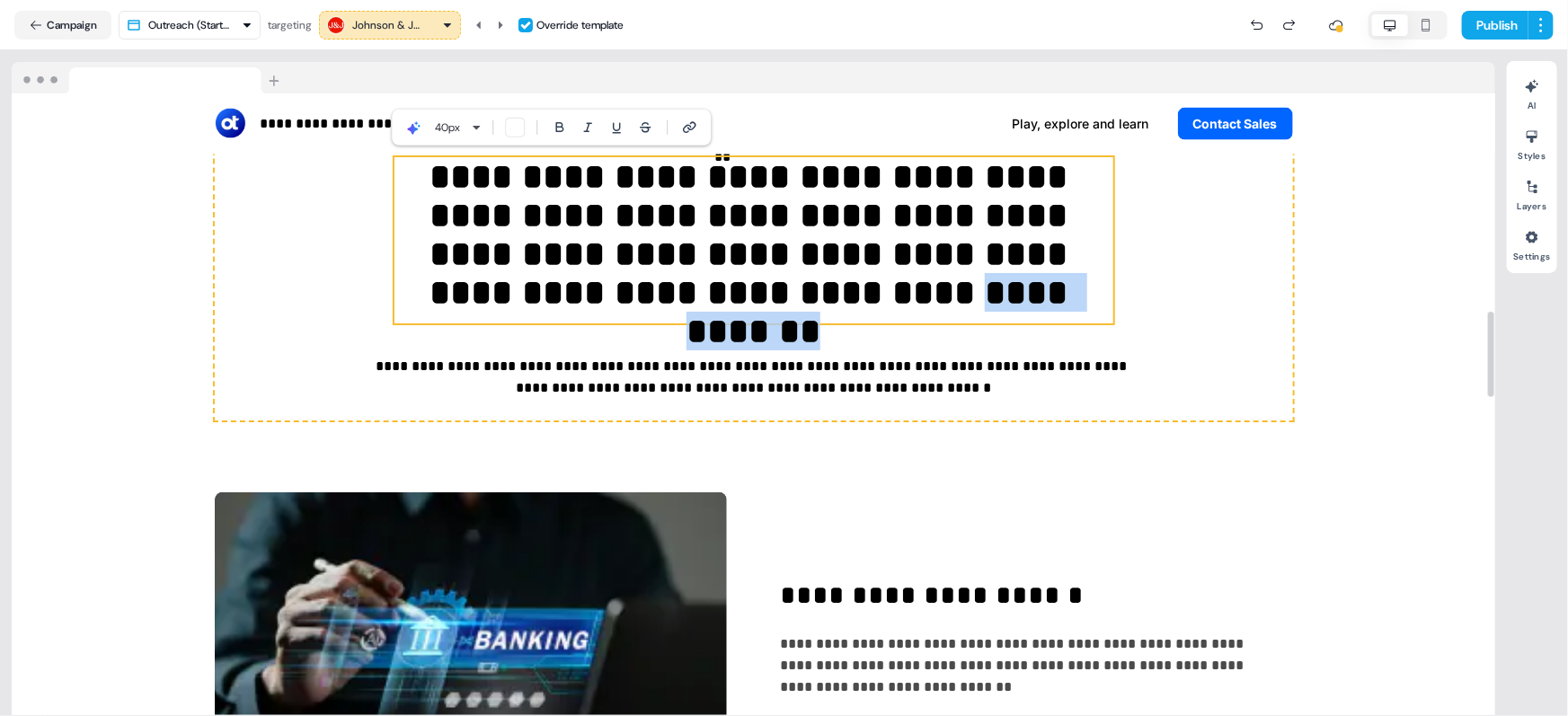 drag, startPoint x: 1037, startPoint y: 310, endPoint x: 854, endPoint y: 310, distance: 183 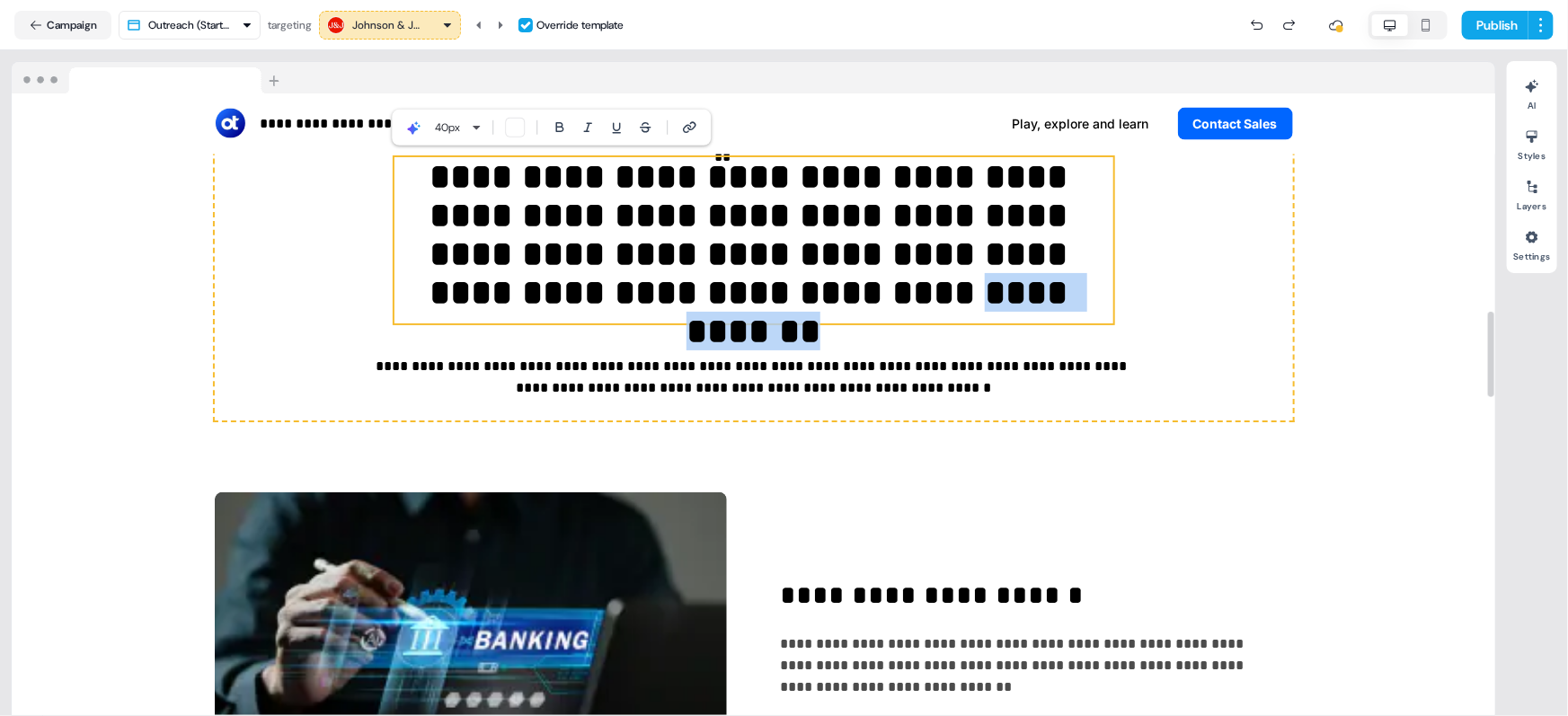 click on "**********" at bounding box center (754, 240) 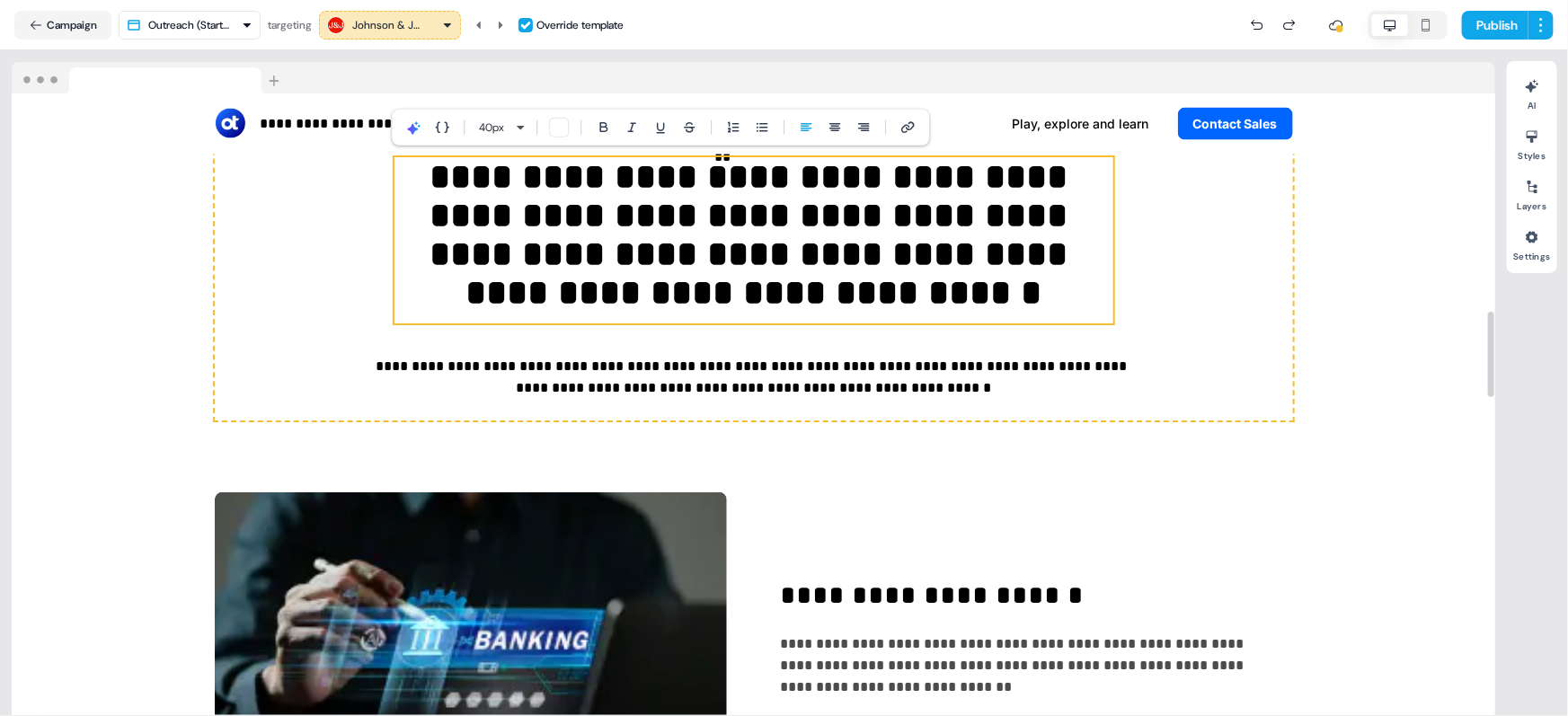 click on "**********" at bounding box center [754, 272] 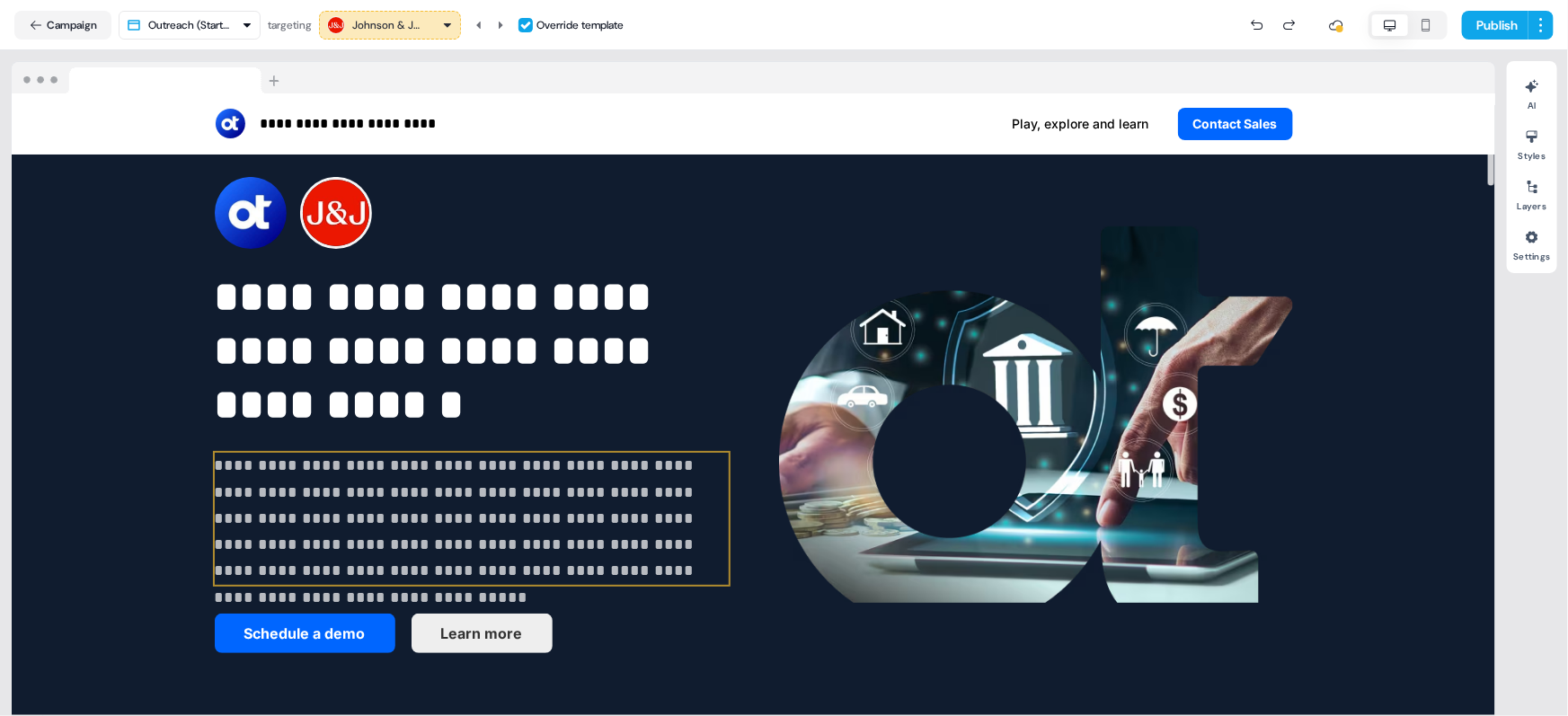 scroll, scrollTop: 42, scrollLeft: 0, axis: vertical 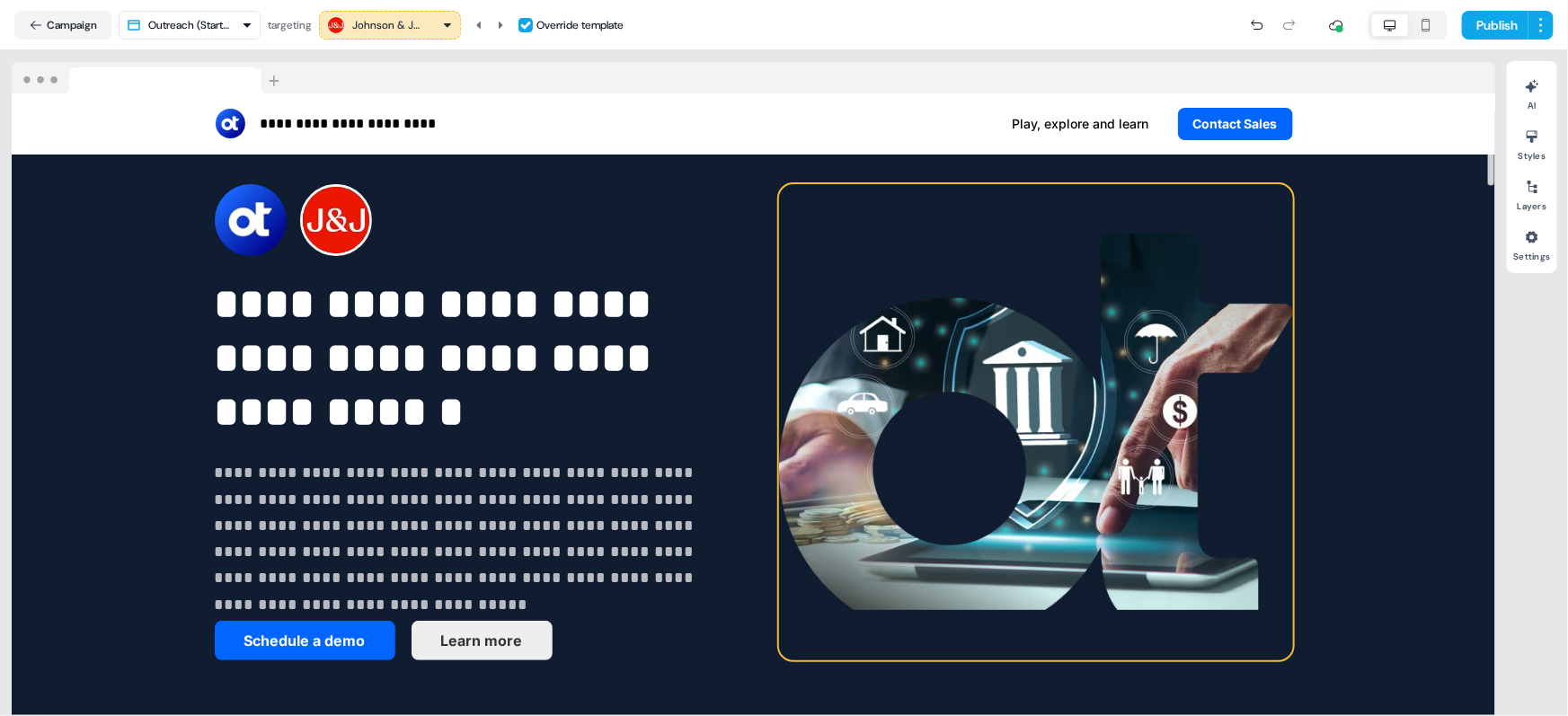 click at bounding box center (1036, 422) 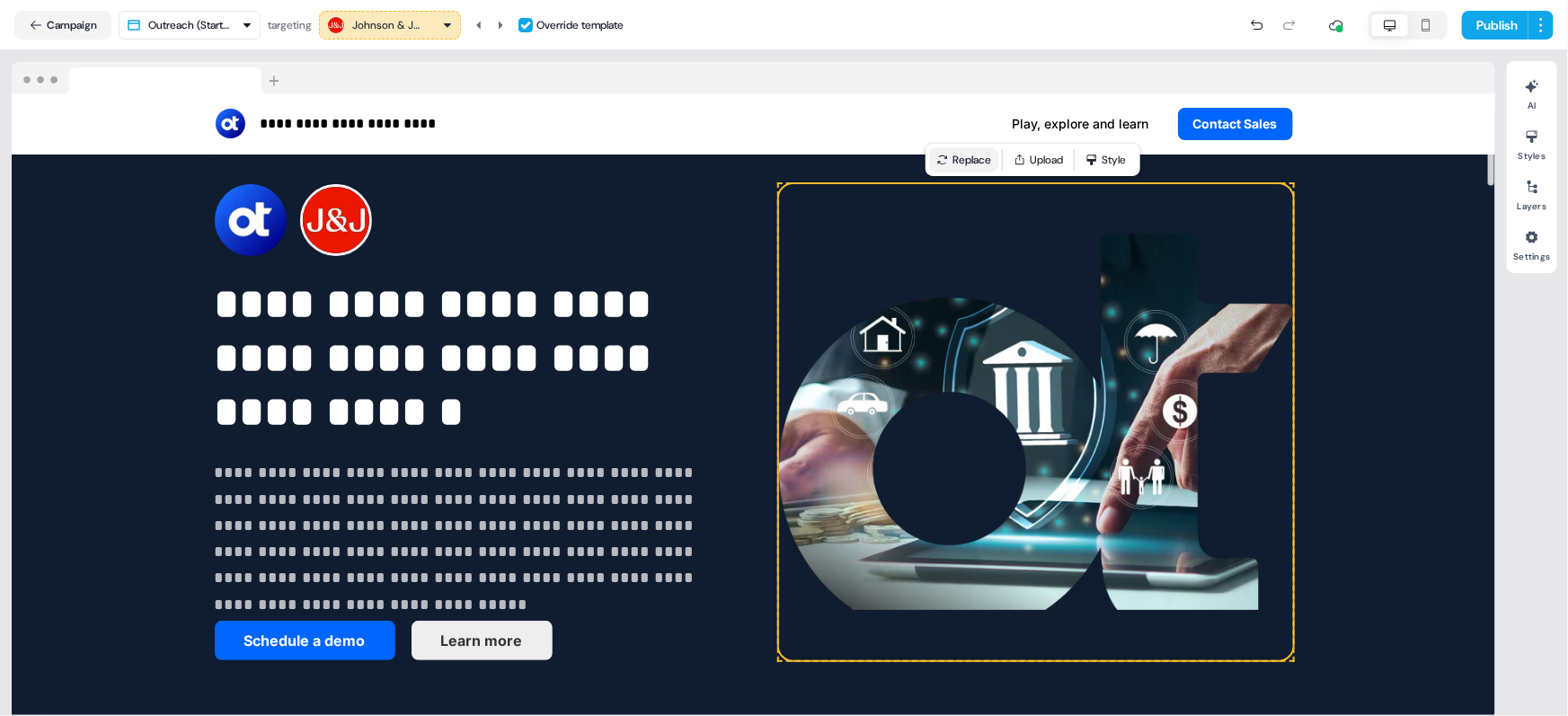 click on "Replace" at bounding box center [963, 160] 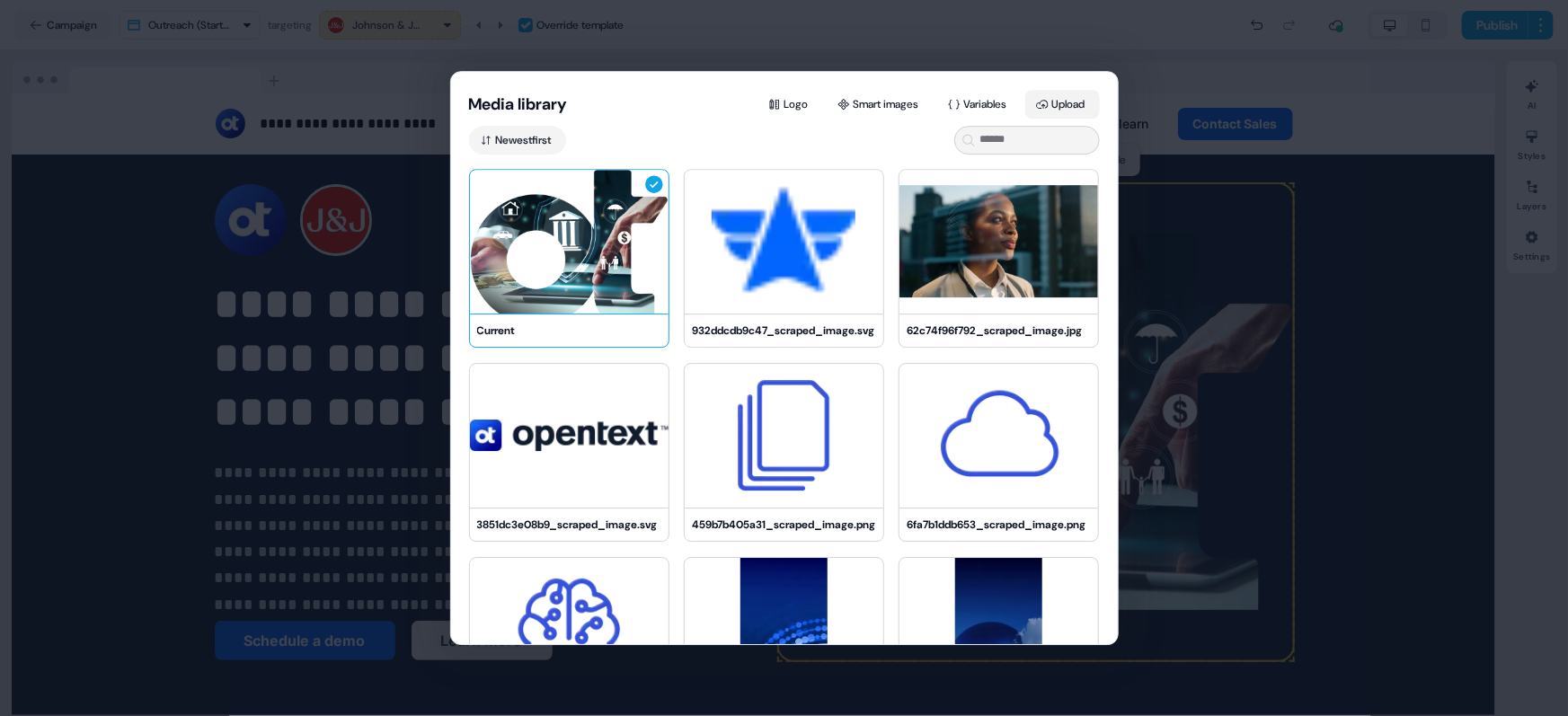 click on "Upload" at bounding box center (1062, 104) 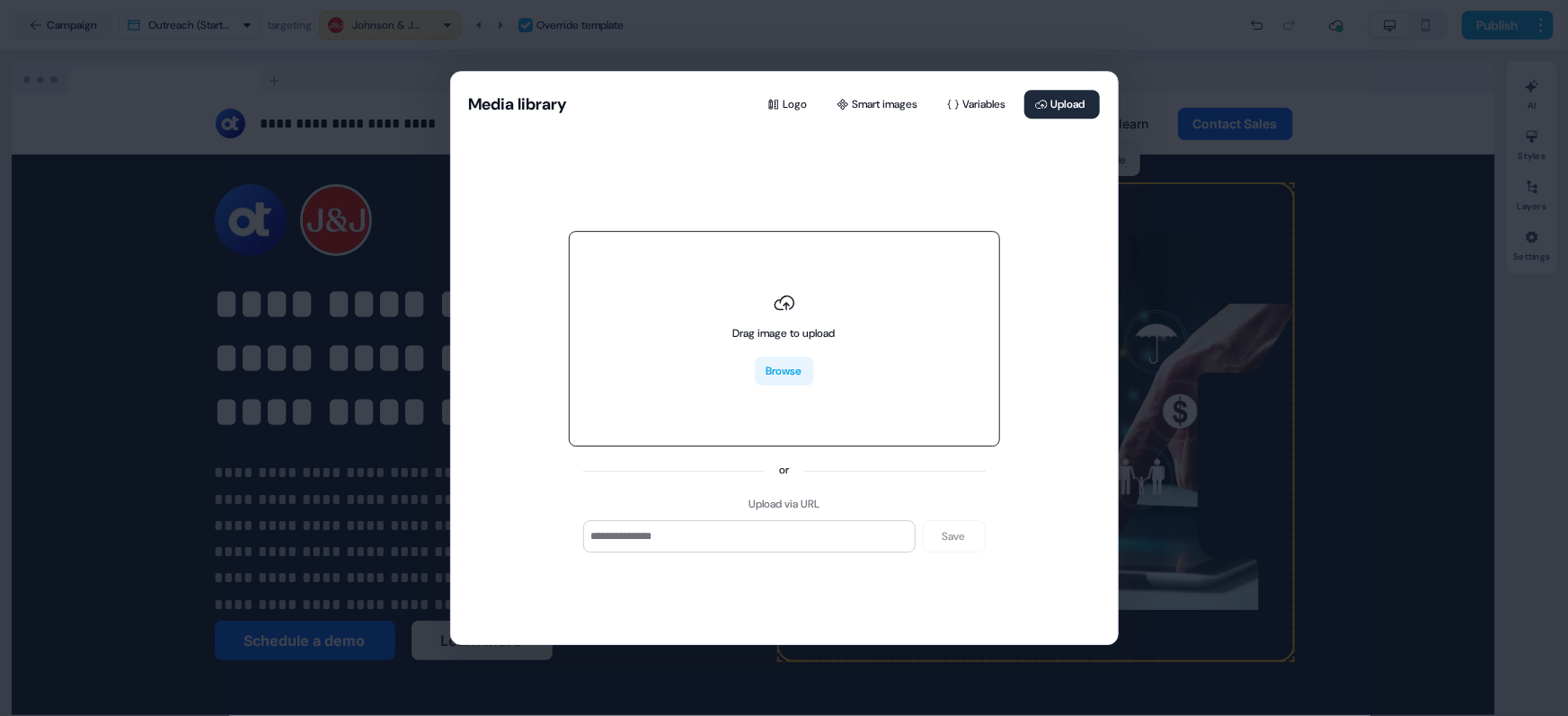 click on "Browse" at bounding box center [784, 372] 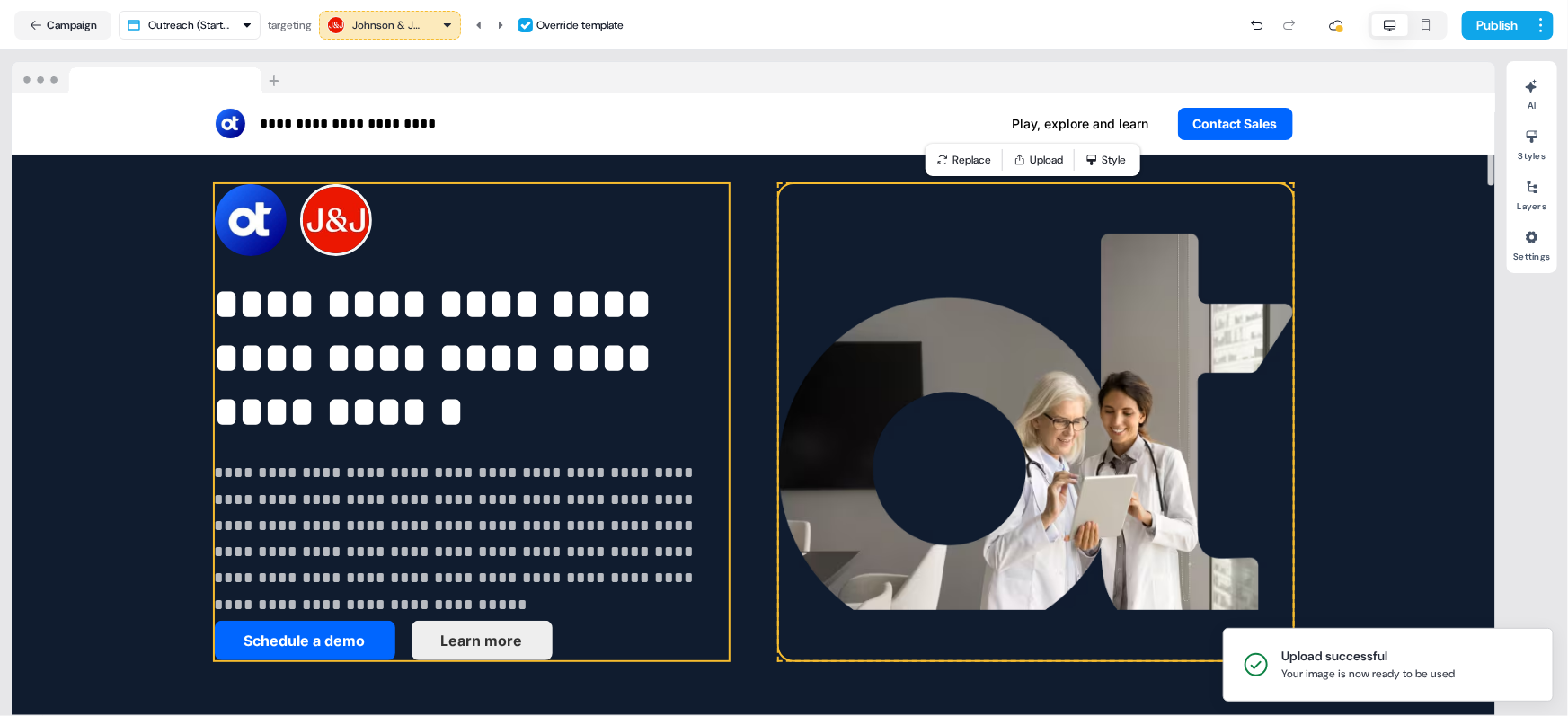 click on "**********" at bounding box center [754, 422] 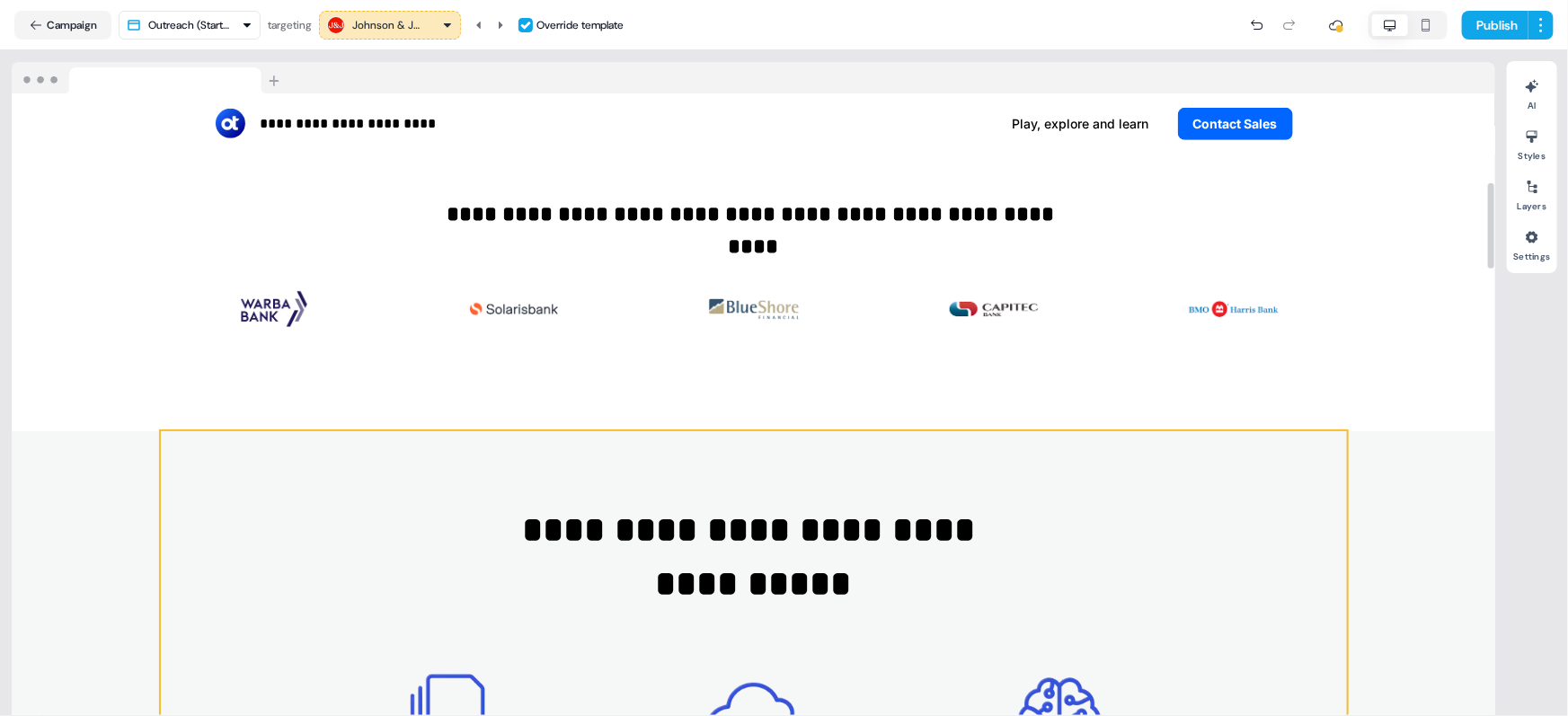 scroll, scrollTop: 652, scrollLeft: 0, axis: vertical 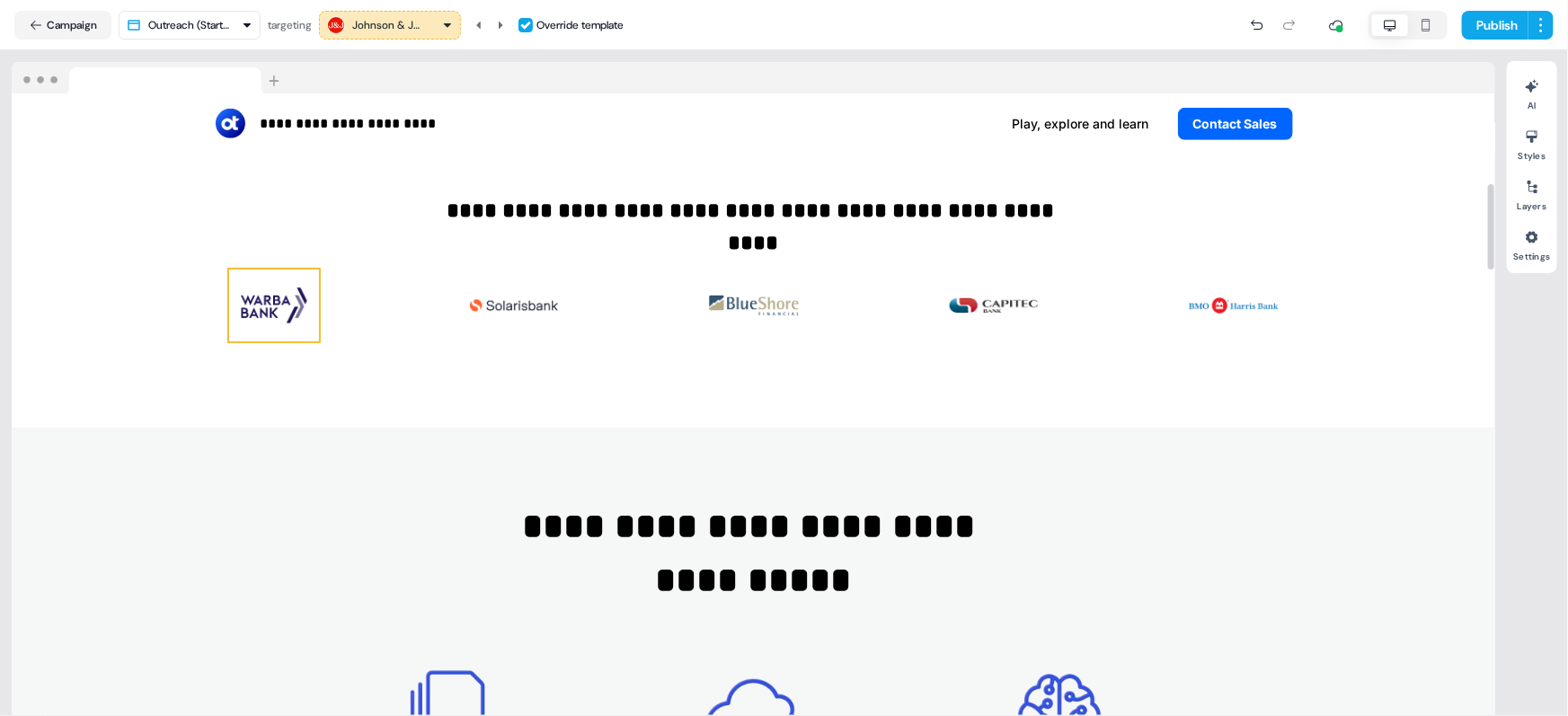 click at bounding box center [274, 305] 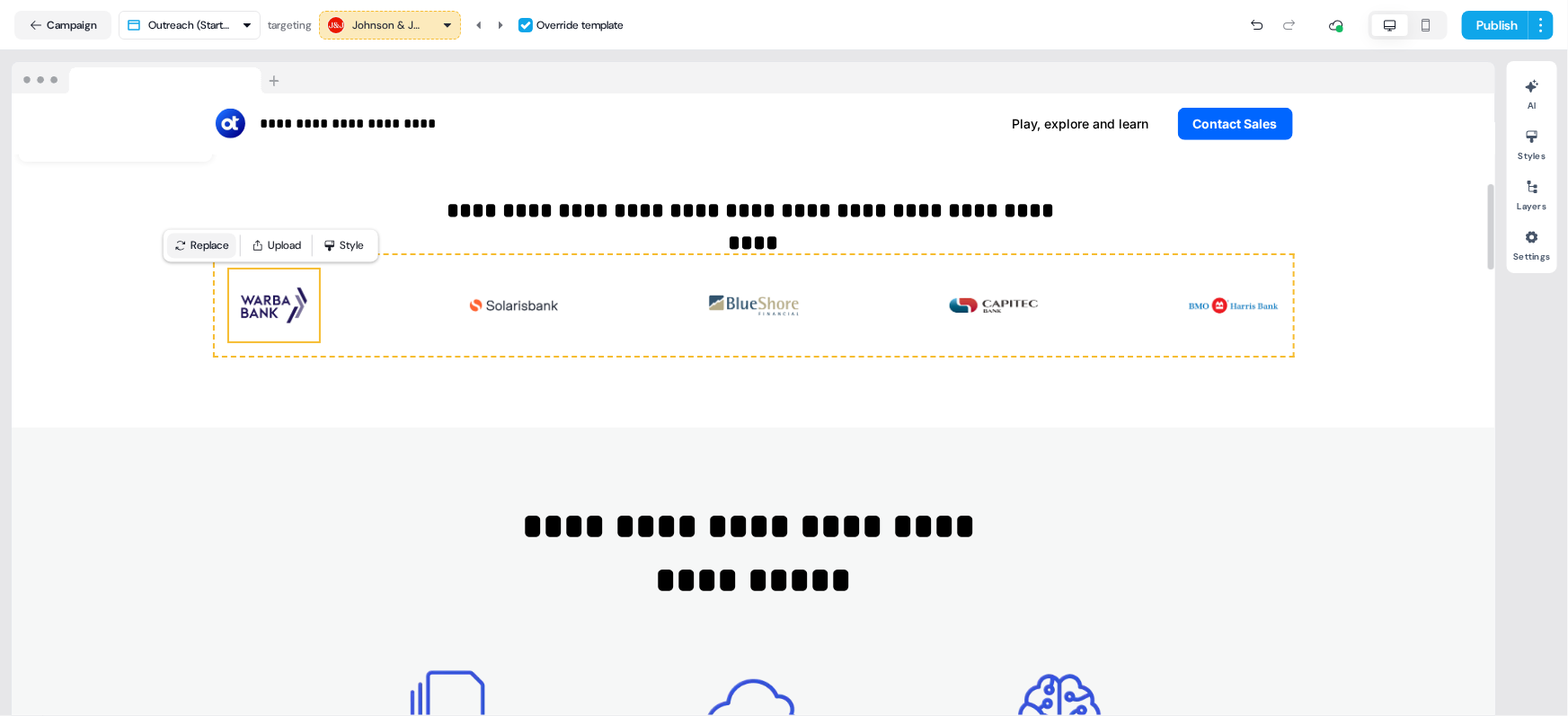 click on "Replace" at bounding box center [201, 245] 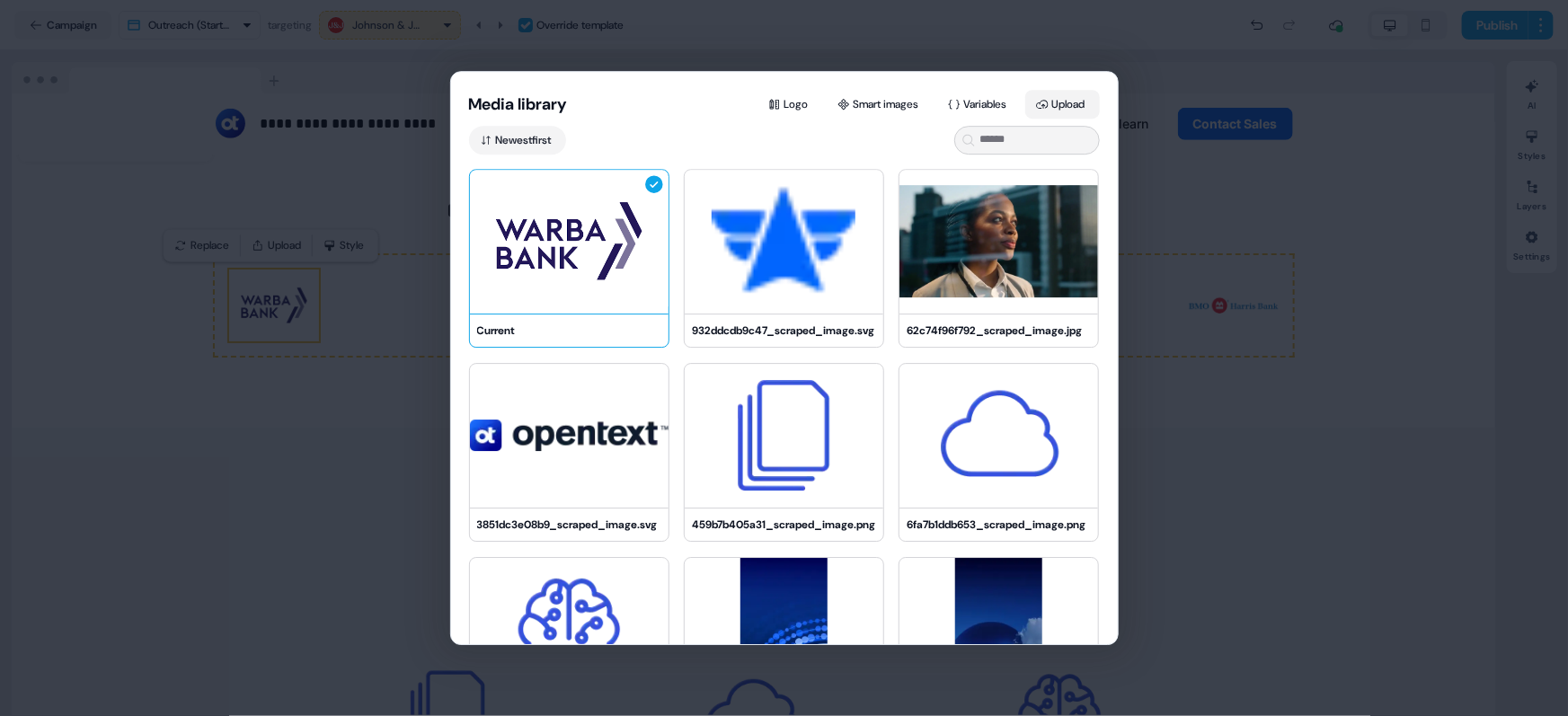 click on "Upload" at bounding box center [1062, 104] 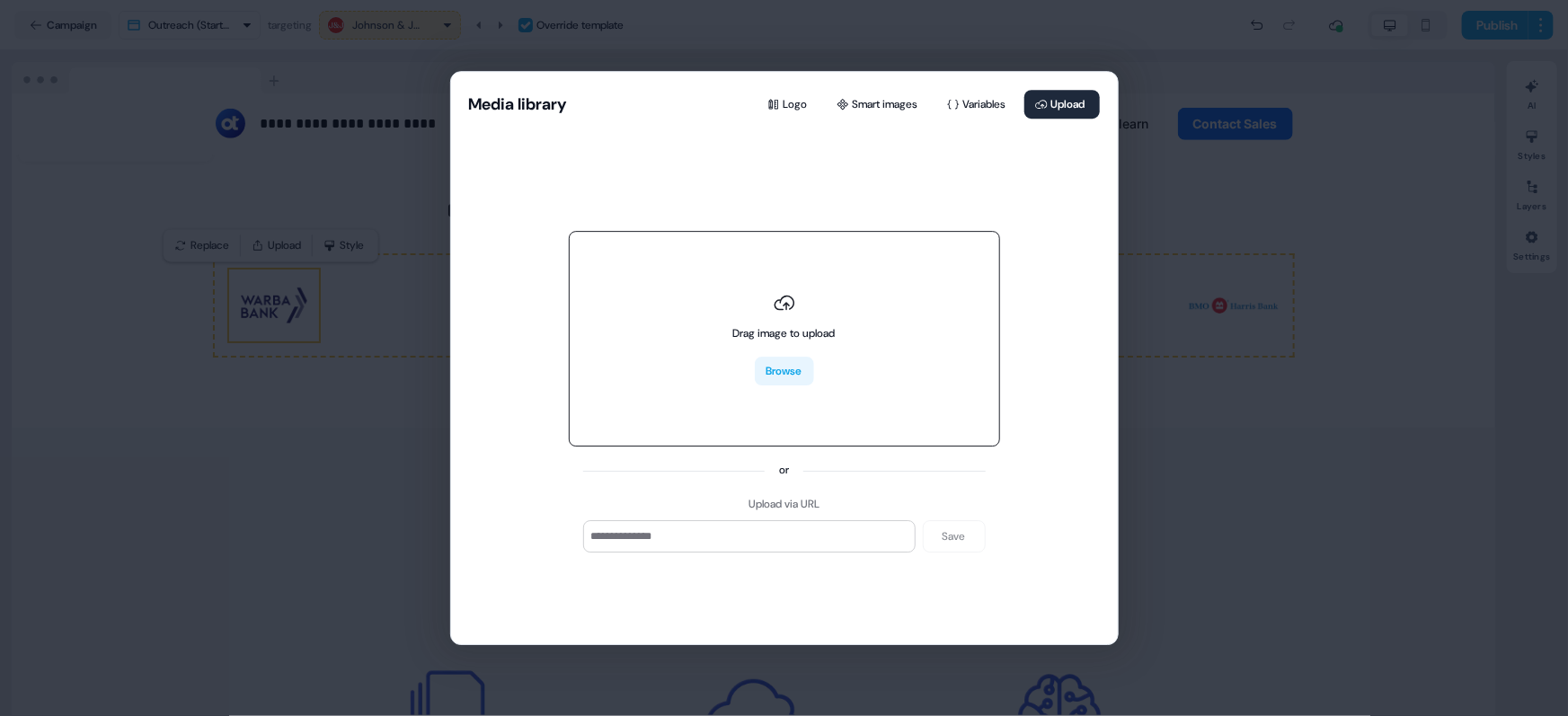 click on "Browse" at bounding box center (784, 372) 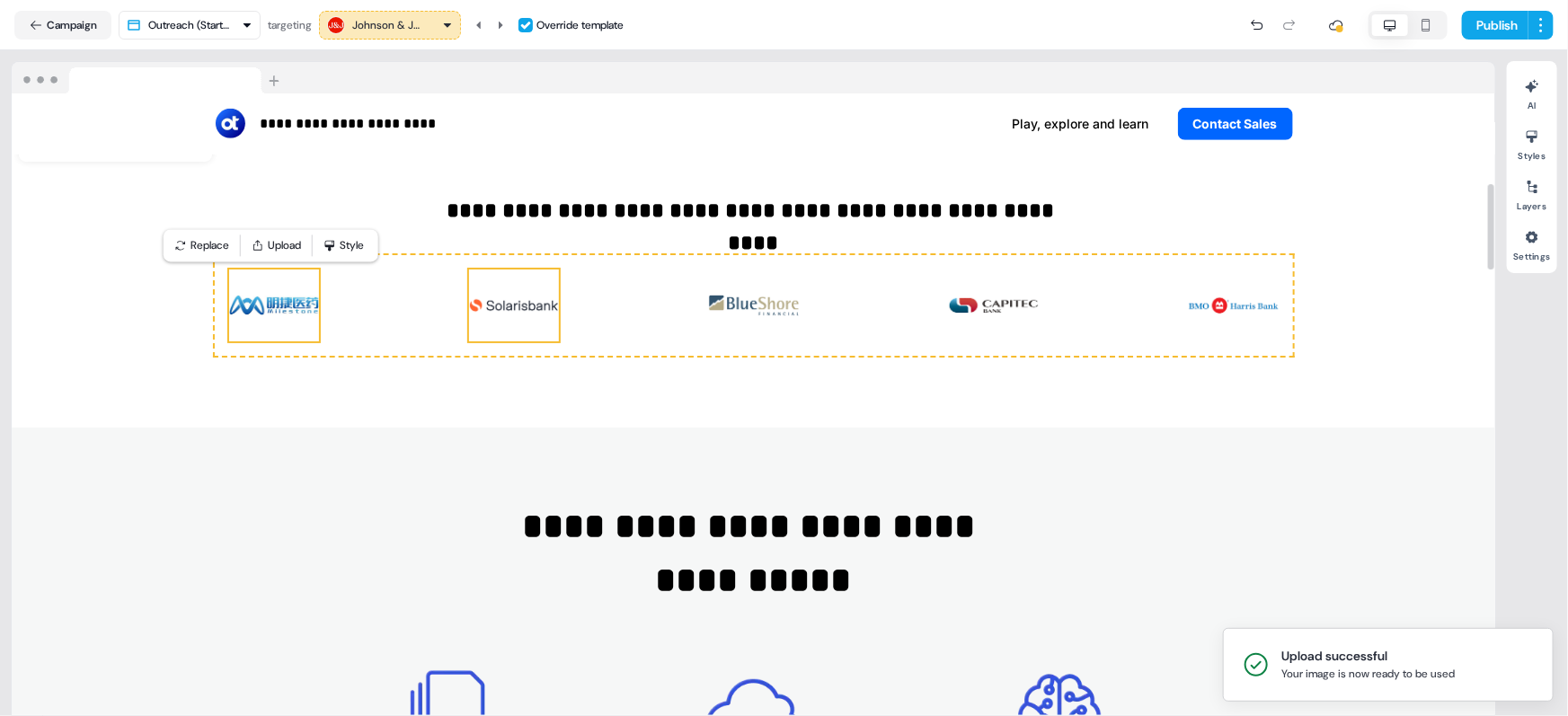 click at bounding box center [514, 305] 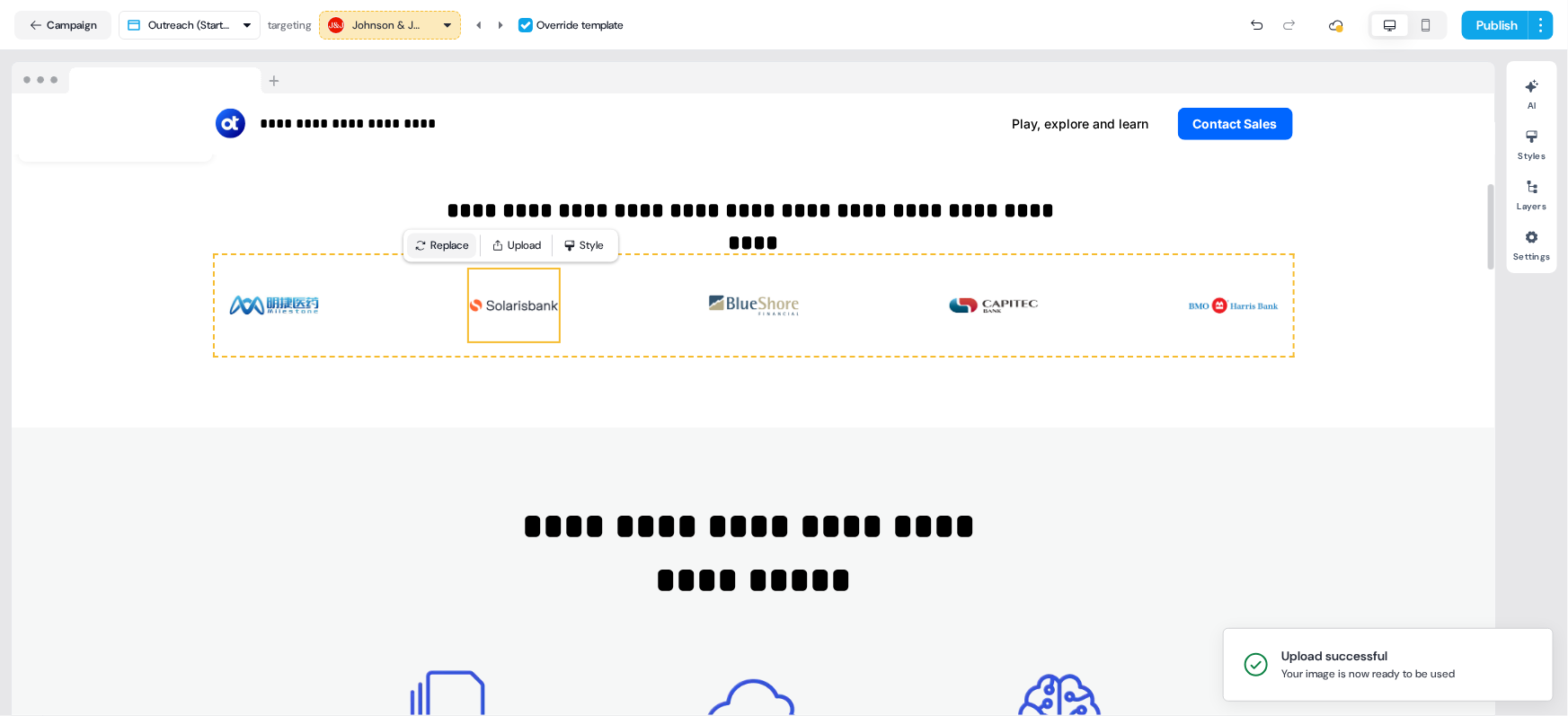click on "Replace" at bounding box center [441, 245] 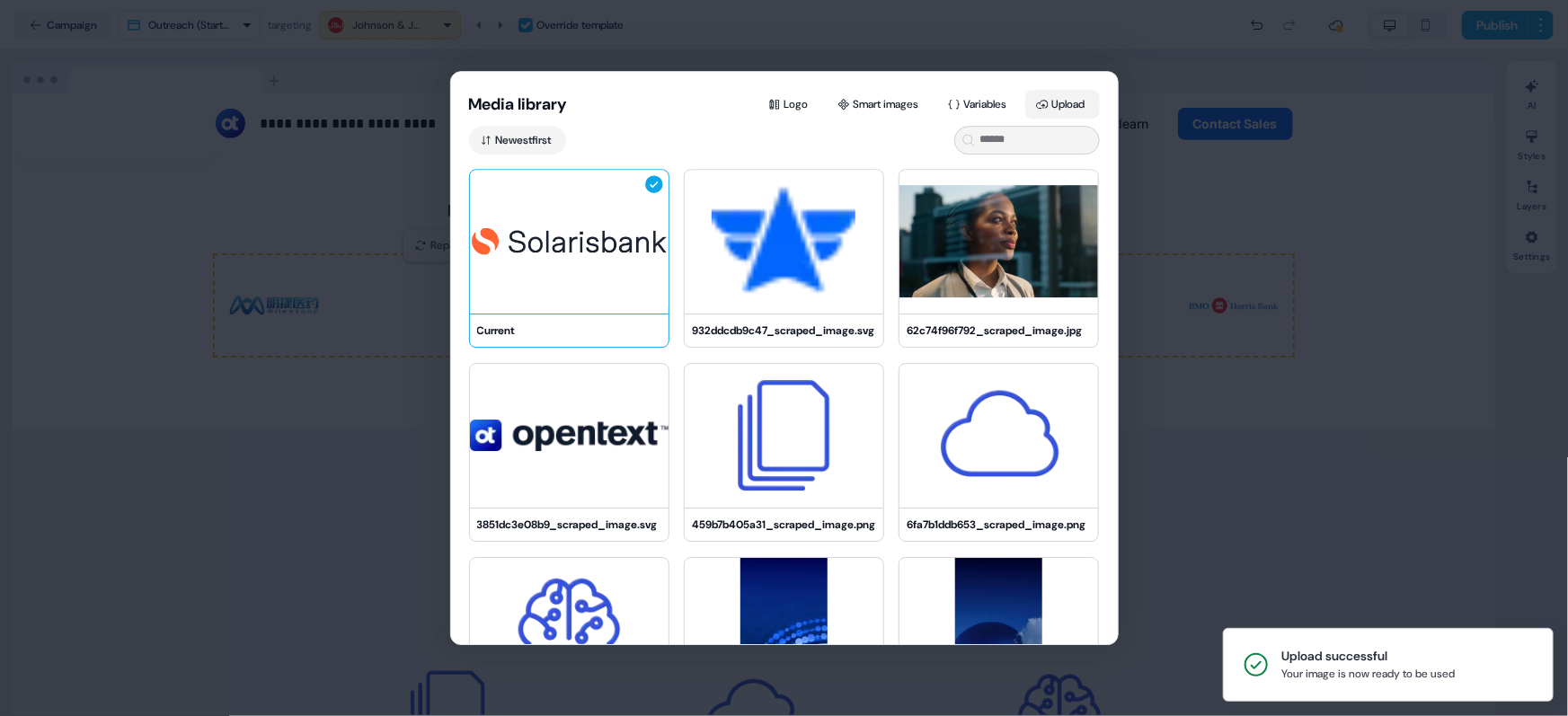 click on "Upload" at bounding box center [1062, 104] 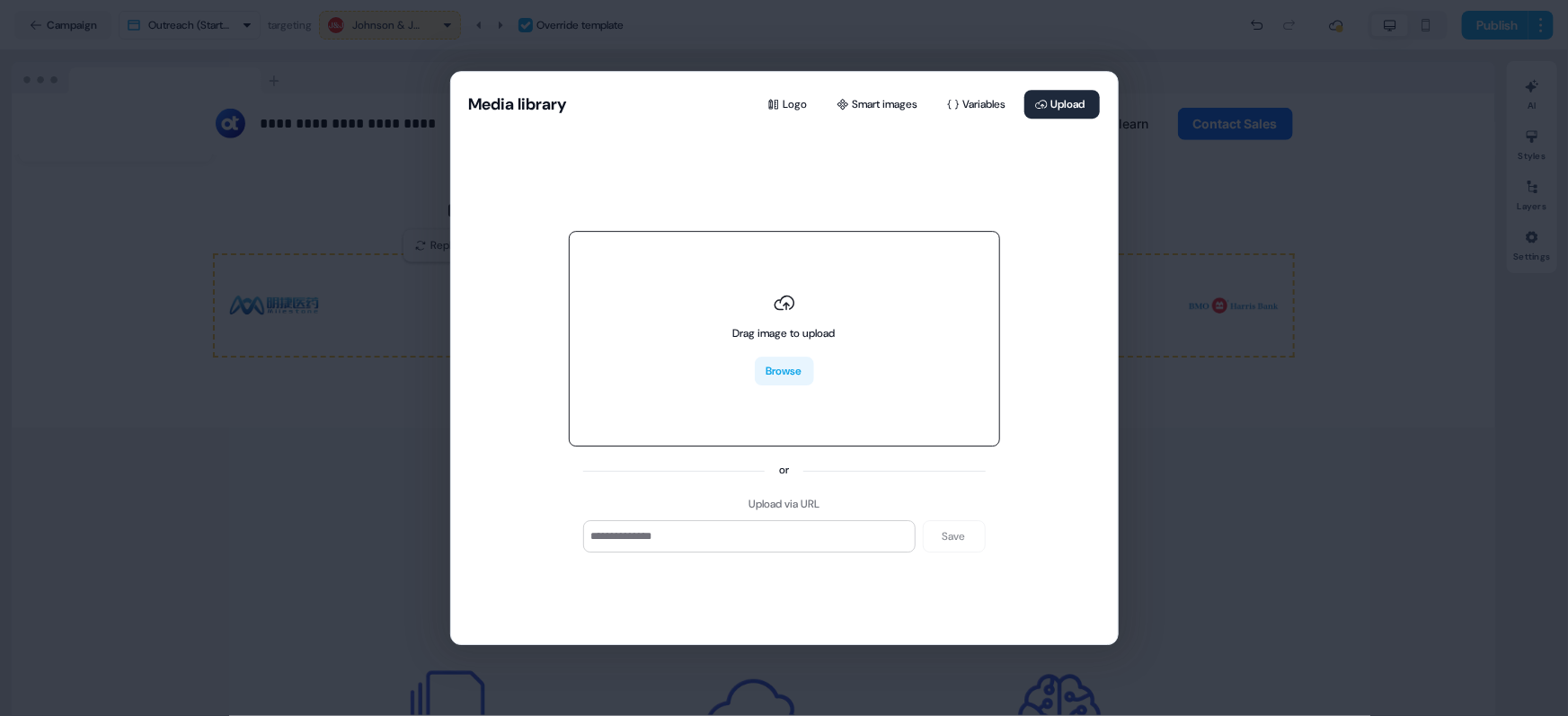 click on "Browse" at bounding box center (784, 372) 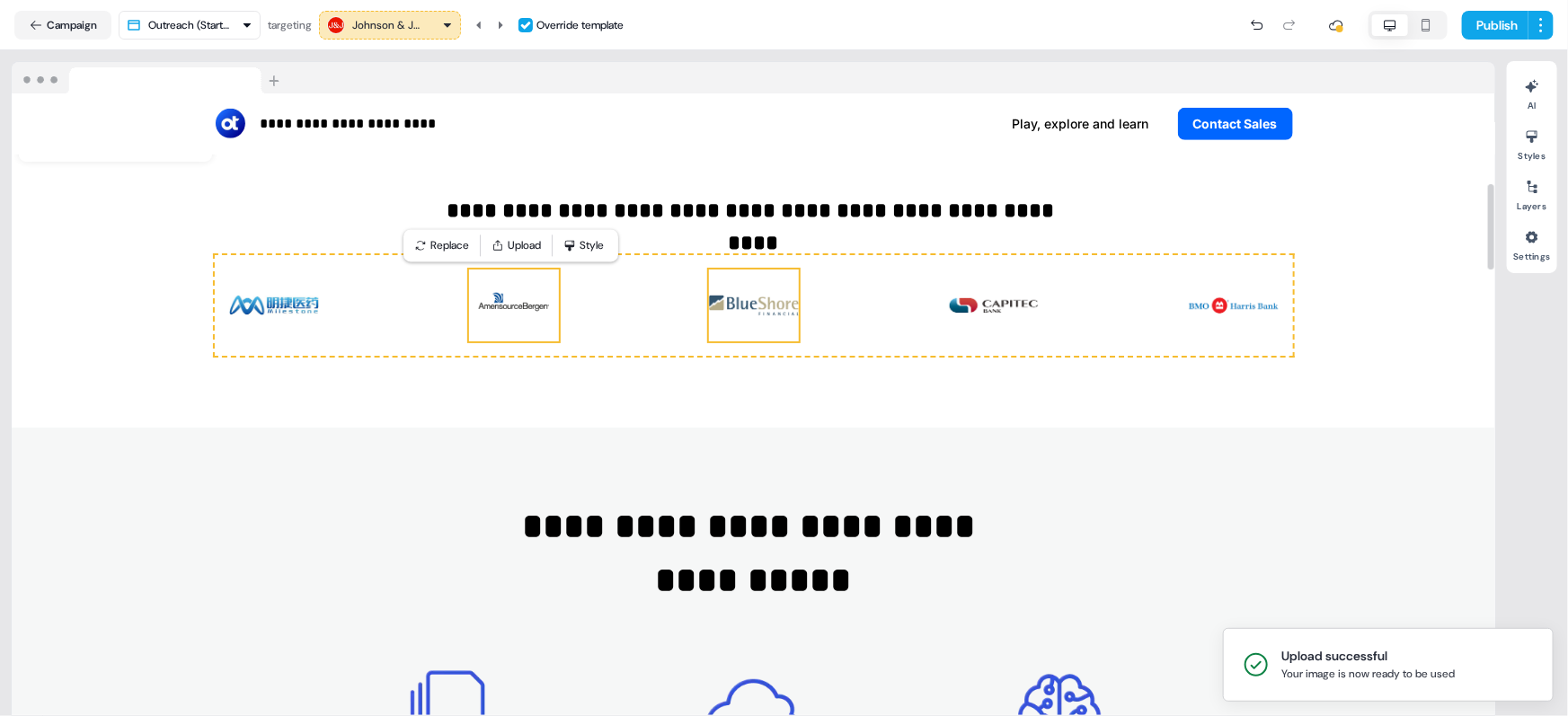 click at bounding box center [754, 305] 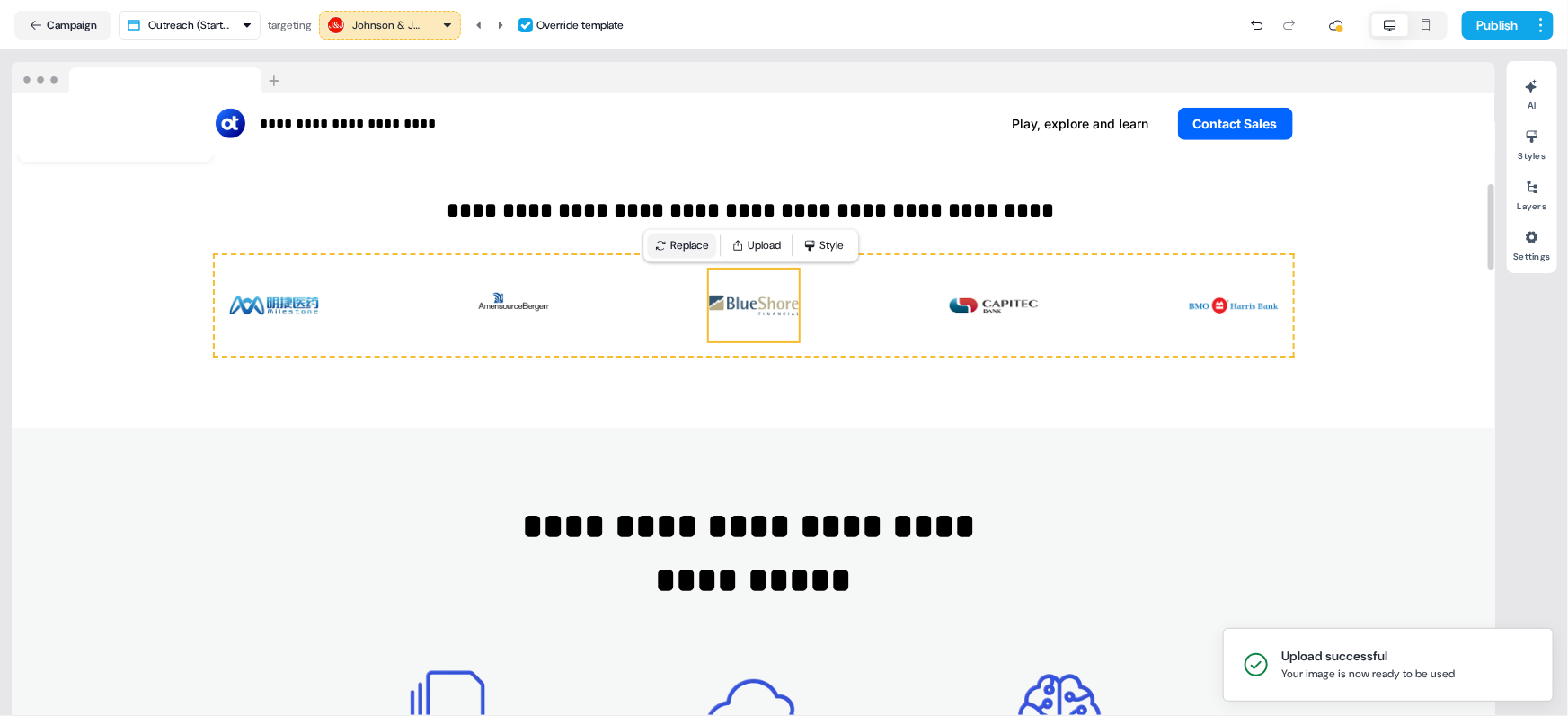 click on "Replace" at bounding box center [681, 245] 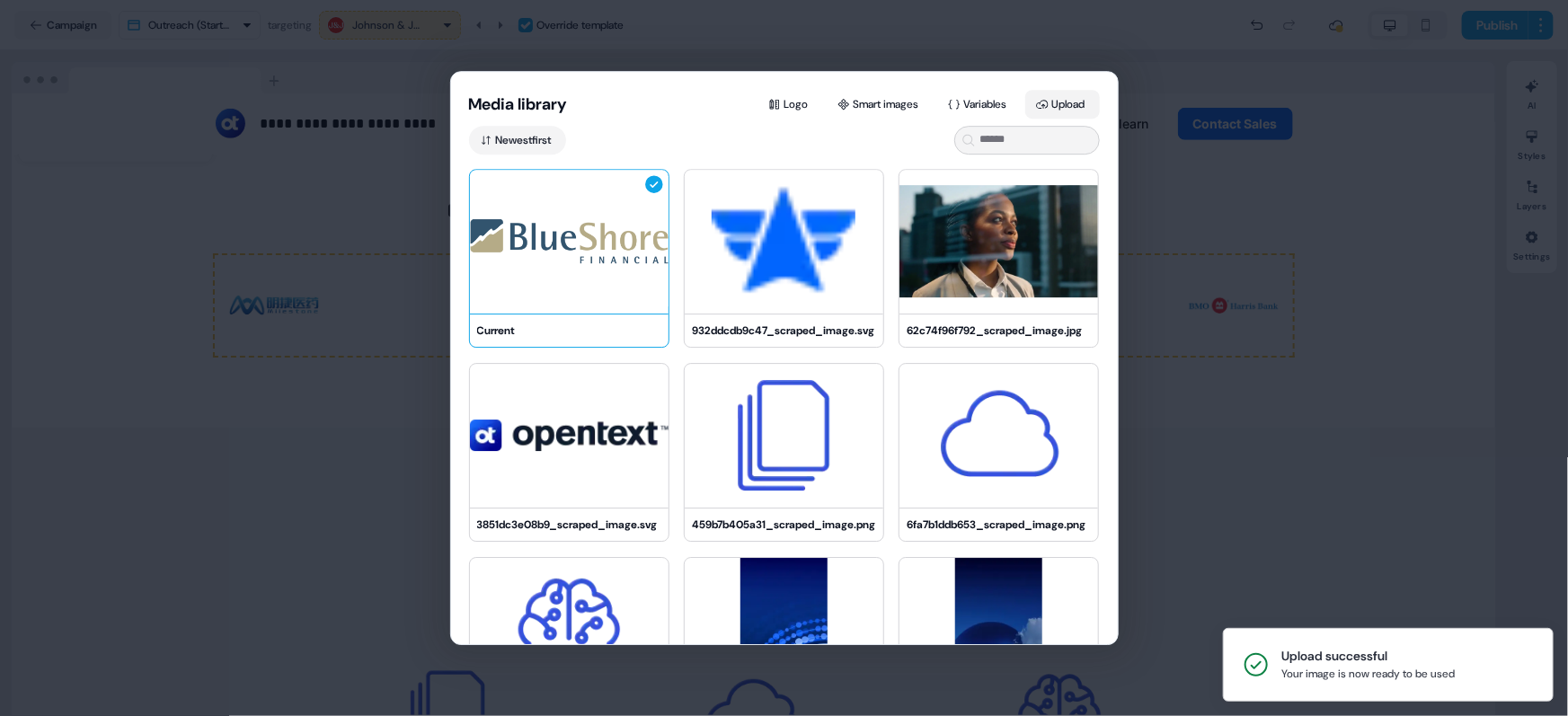 click on "Upload" at bounding box center (1062, 104) 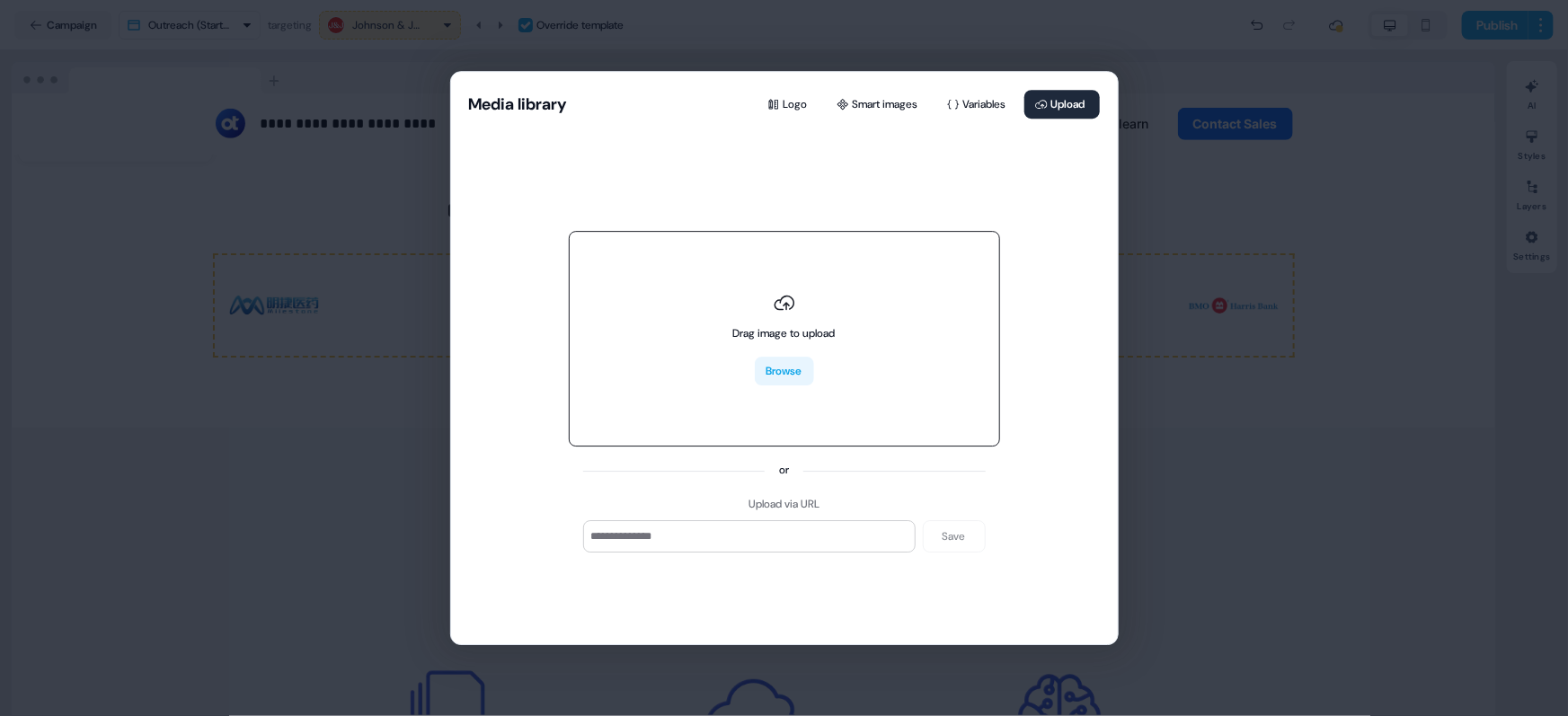 click on "Browse" at bounding box center (784, 372) 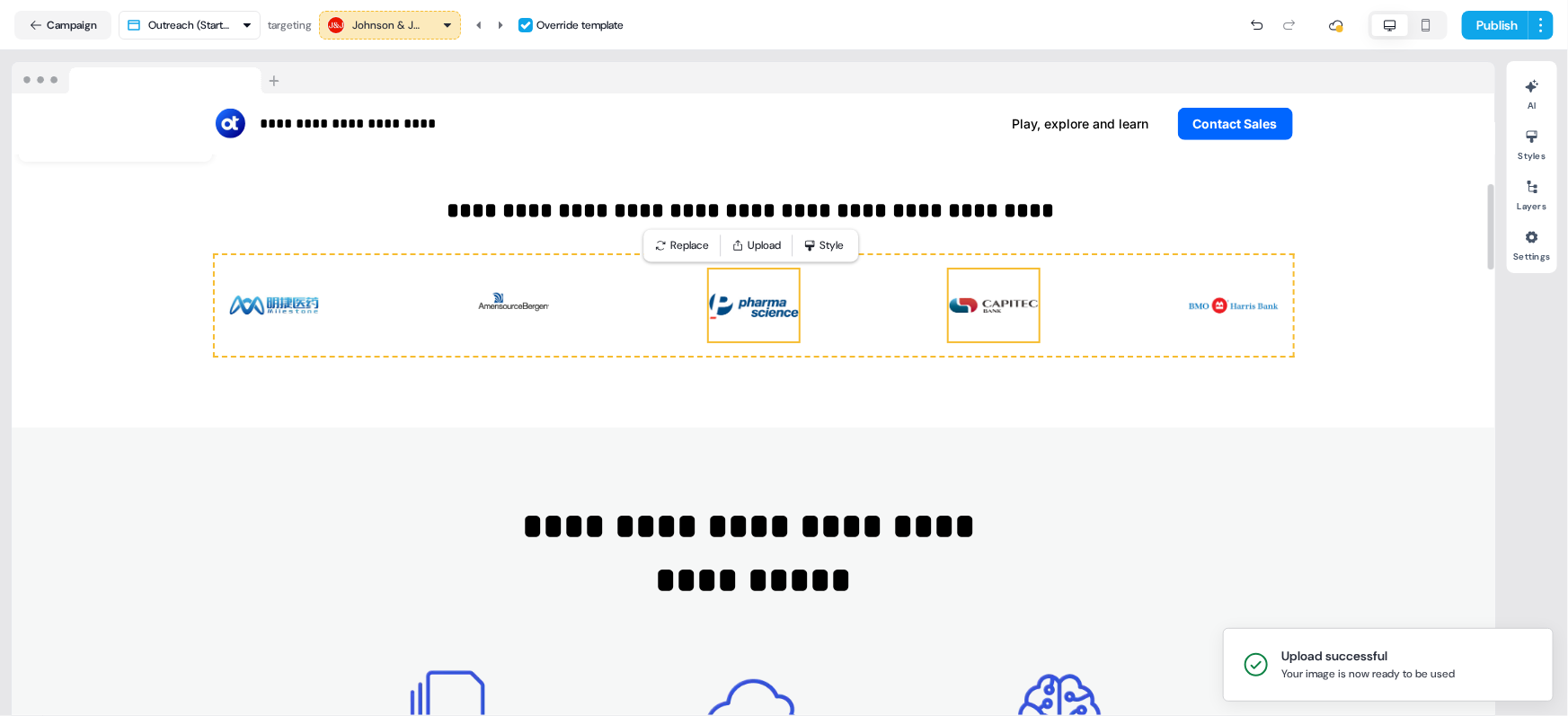 click at bounding box center (994, 305) 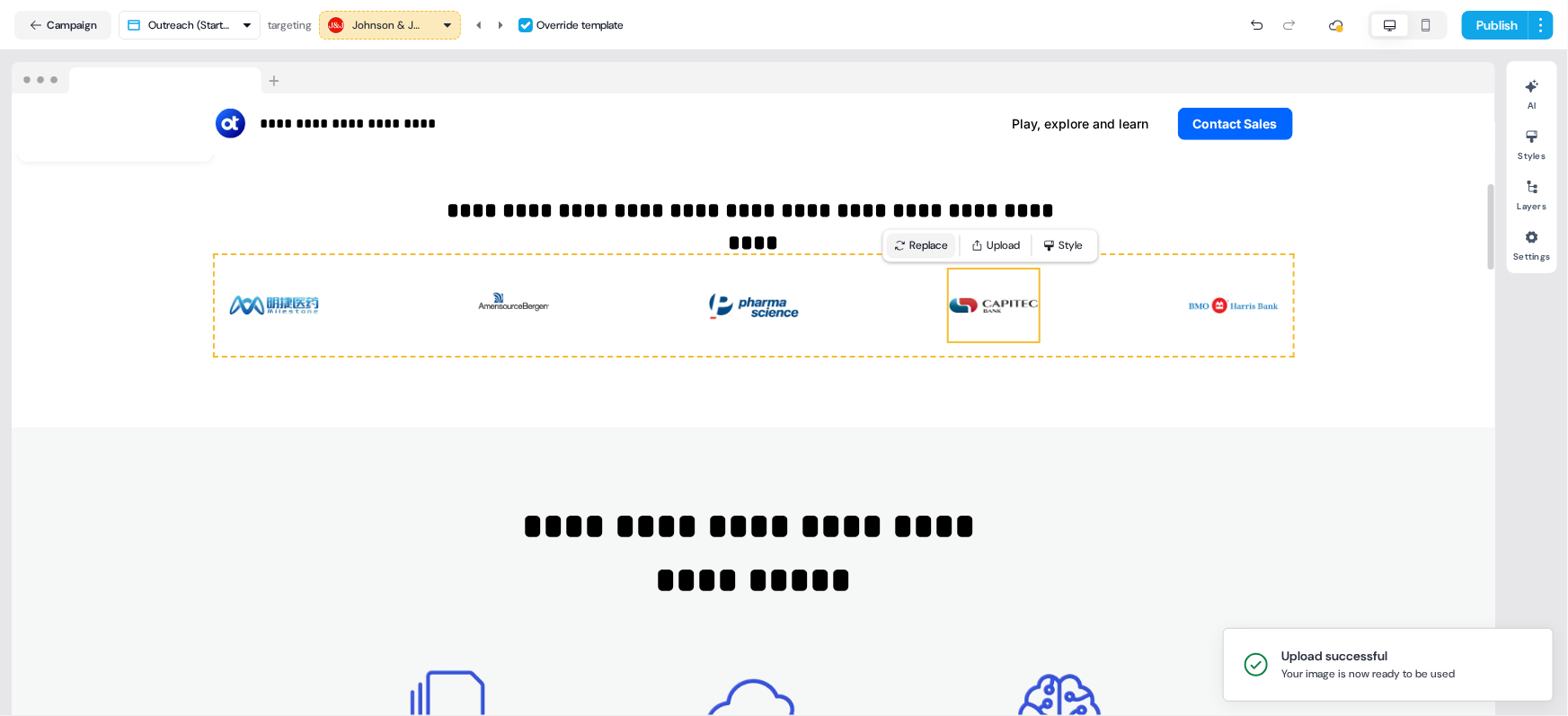 click on "Replace" at bounding box center [921, 245] 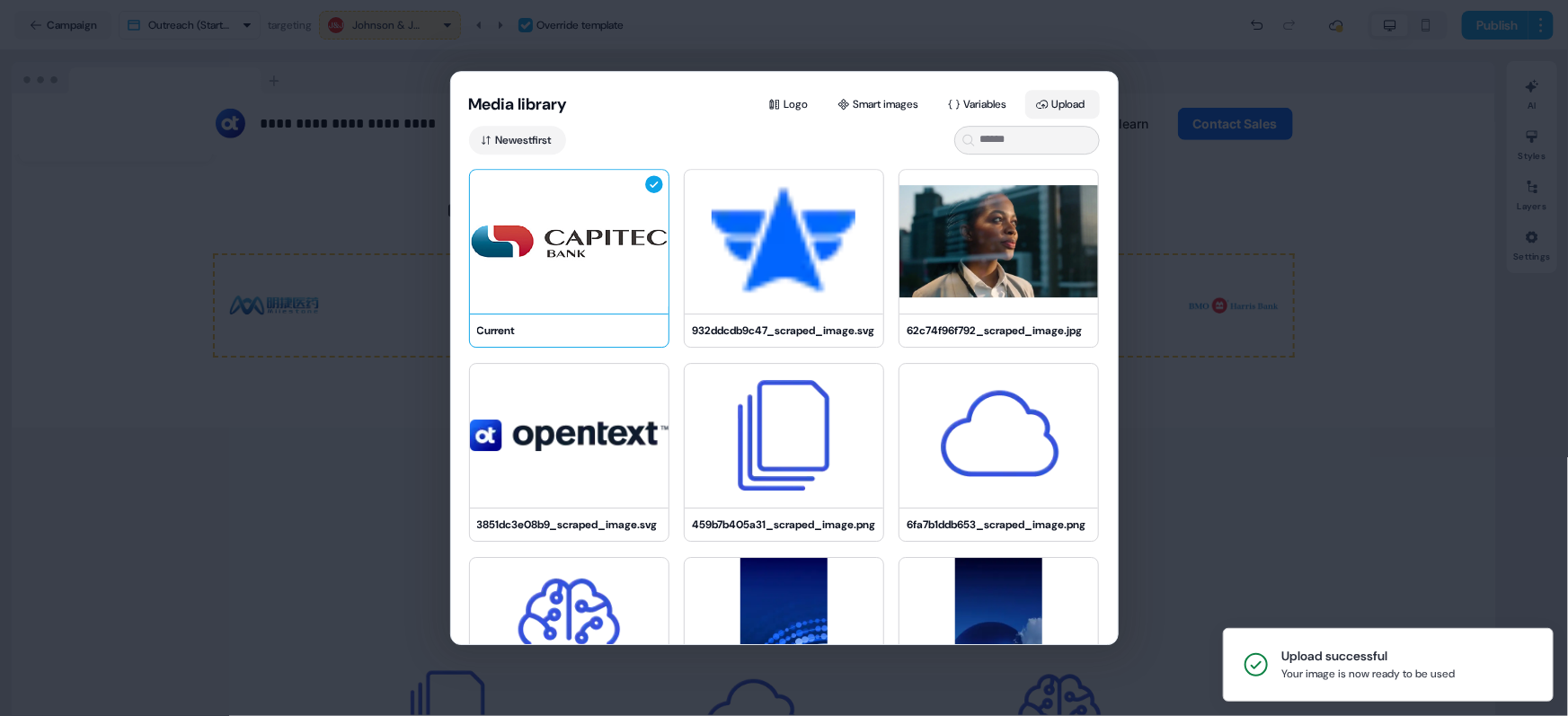 click on "Upload" at bounding box center [1062, 104] 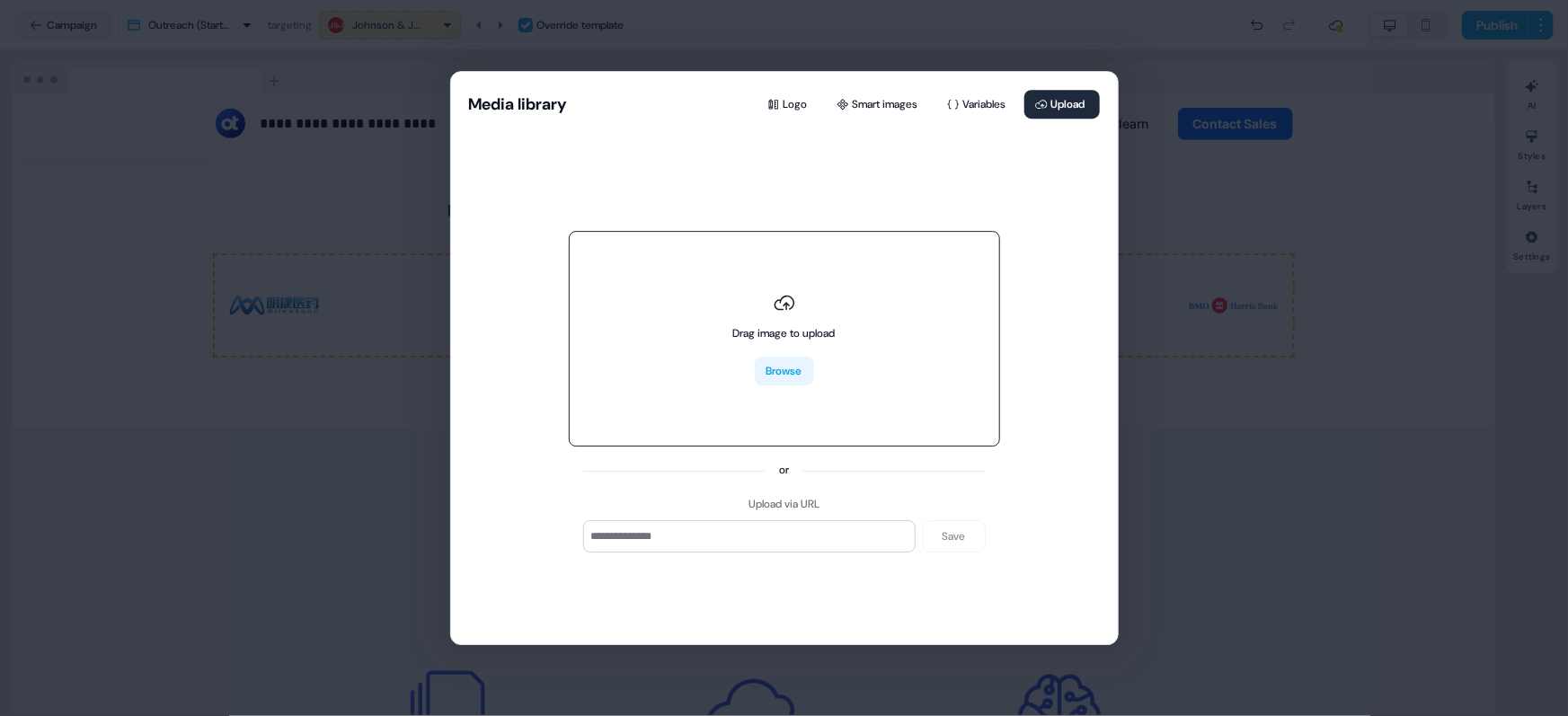 click on "Browse" at bounding box center [784, 372] 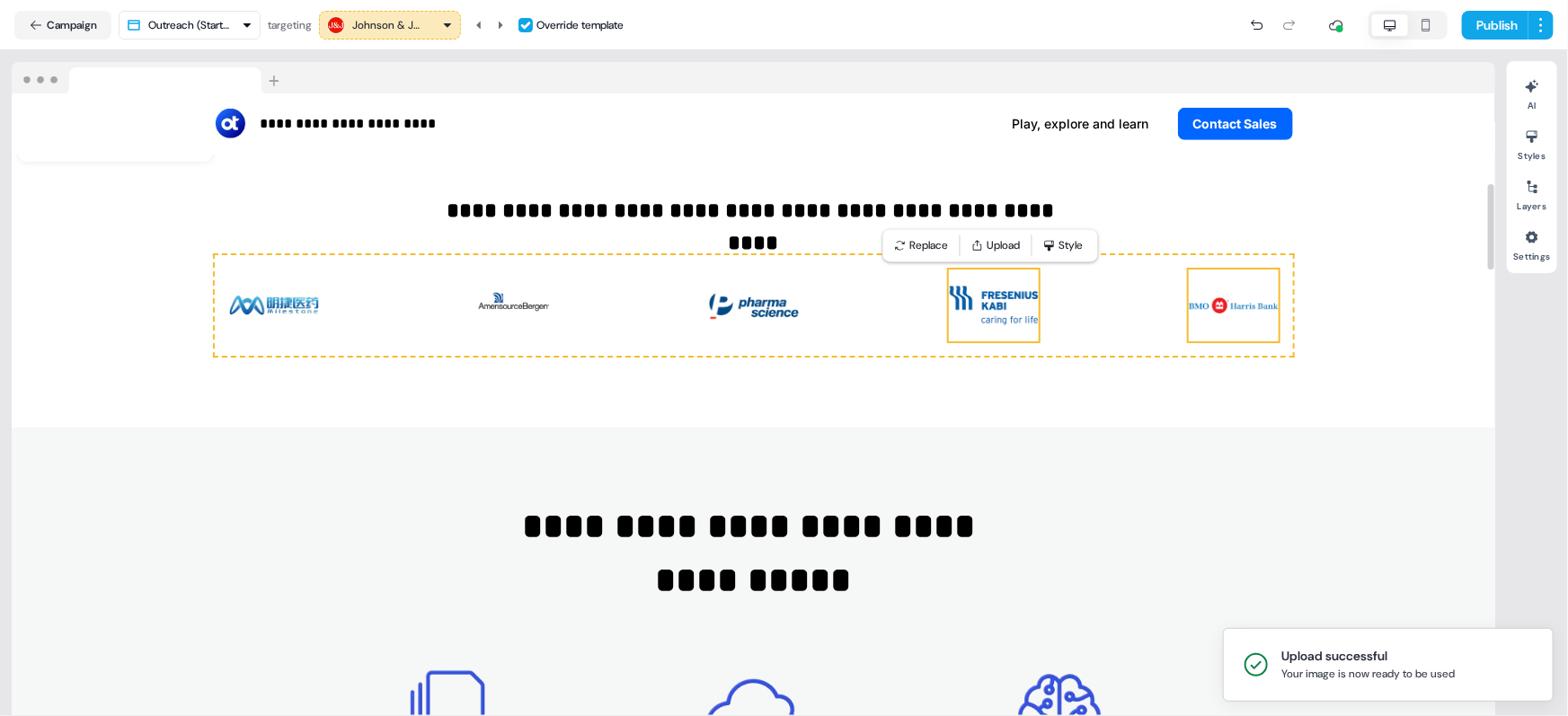 click at bounding box center [1234, 305] 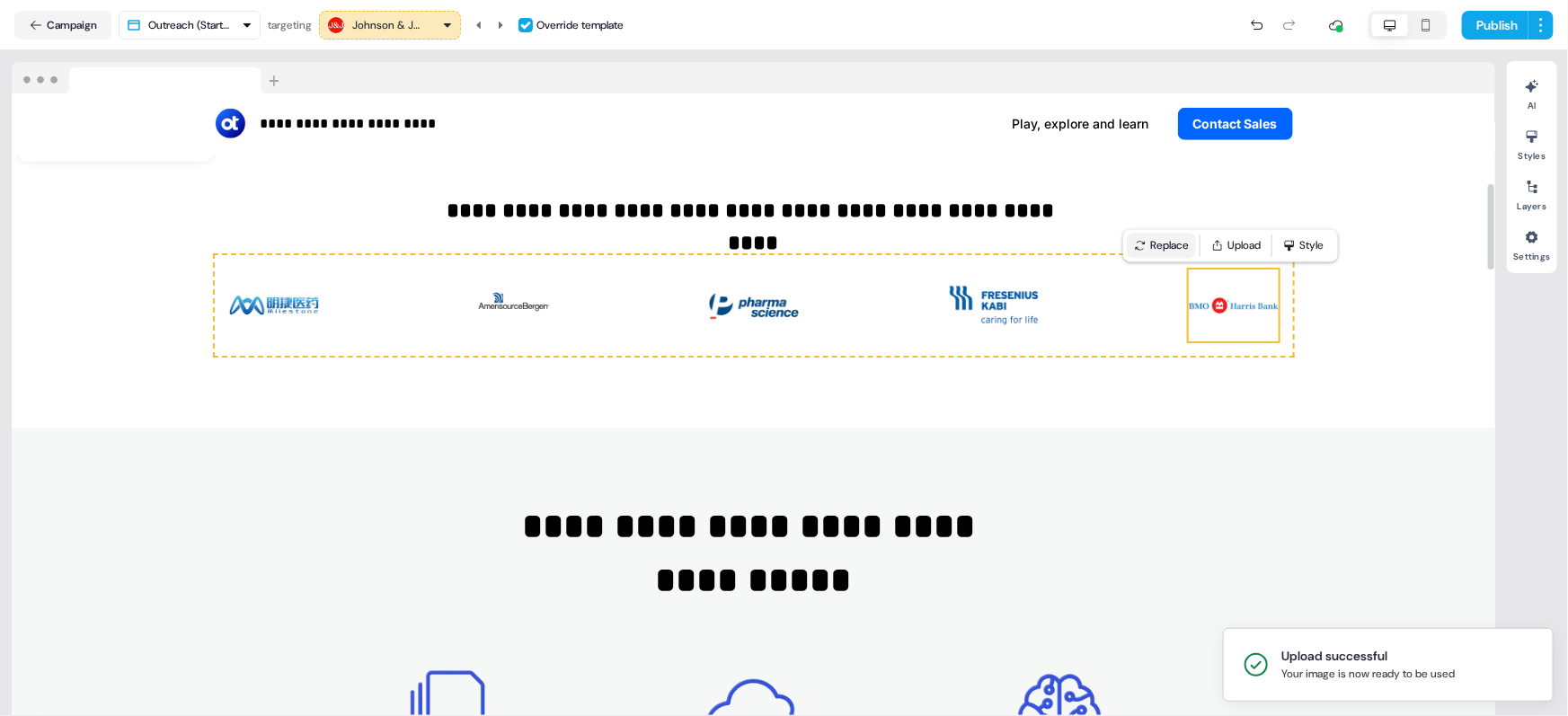 click on "Replace" at bounding box center (1161, 245) 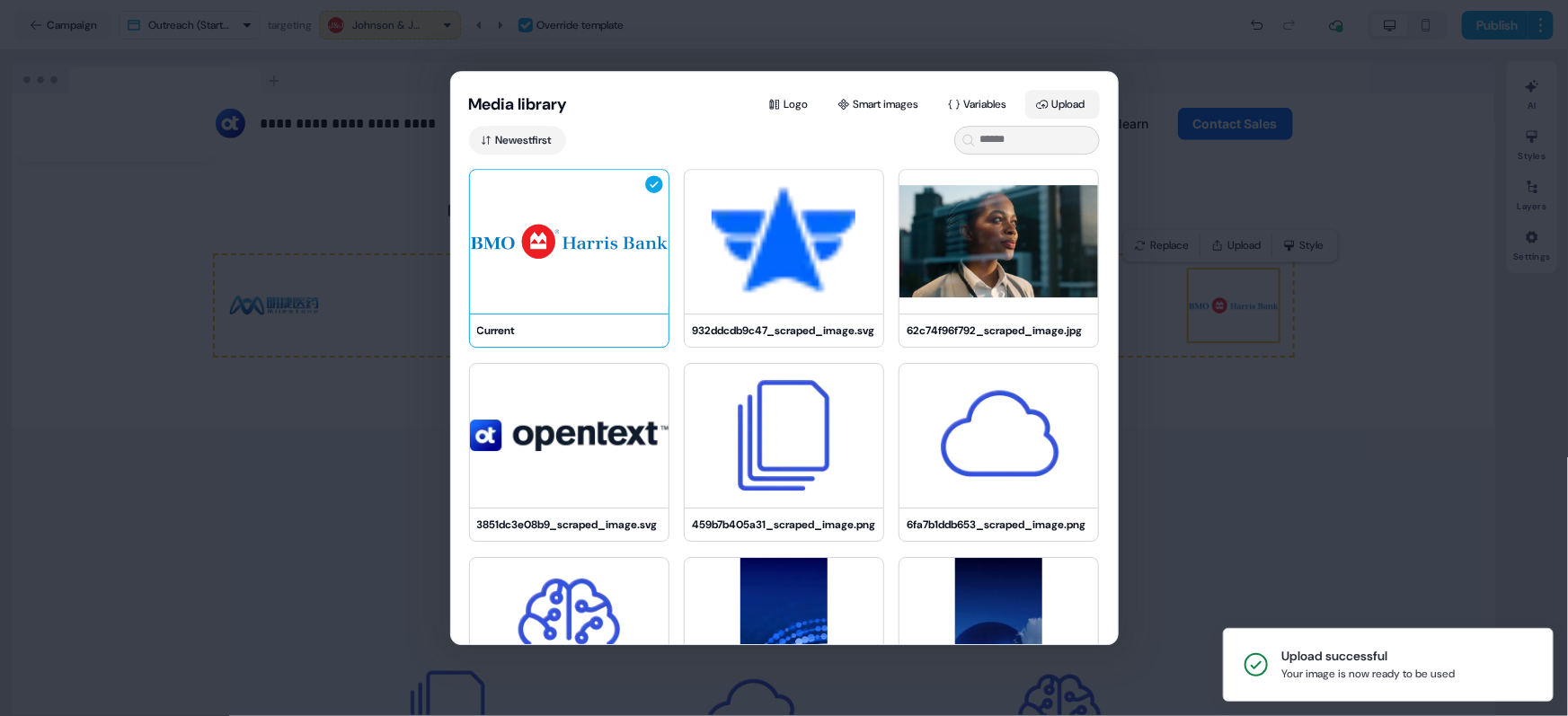click on "Upload" at bounding box center (1062, 104) 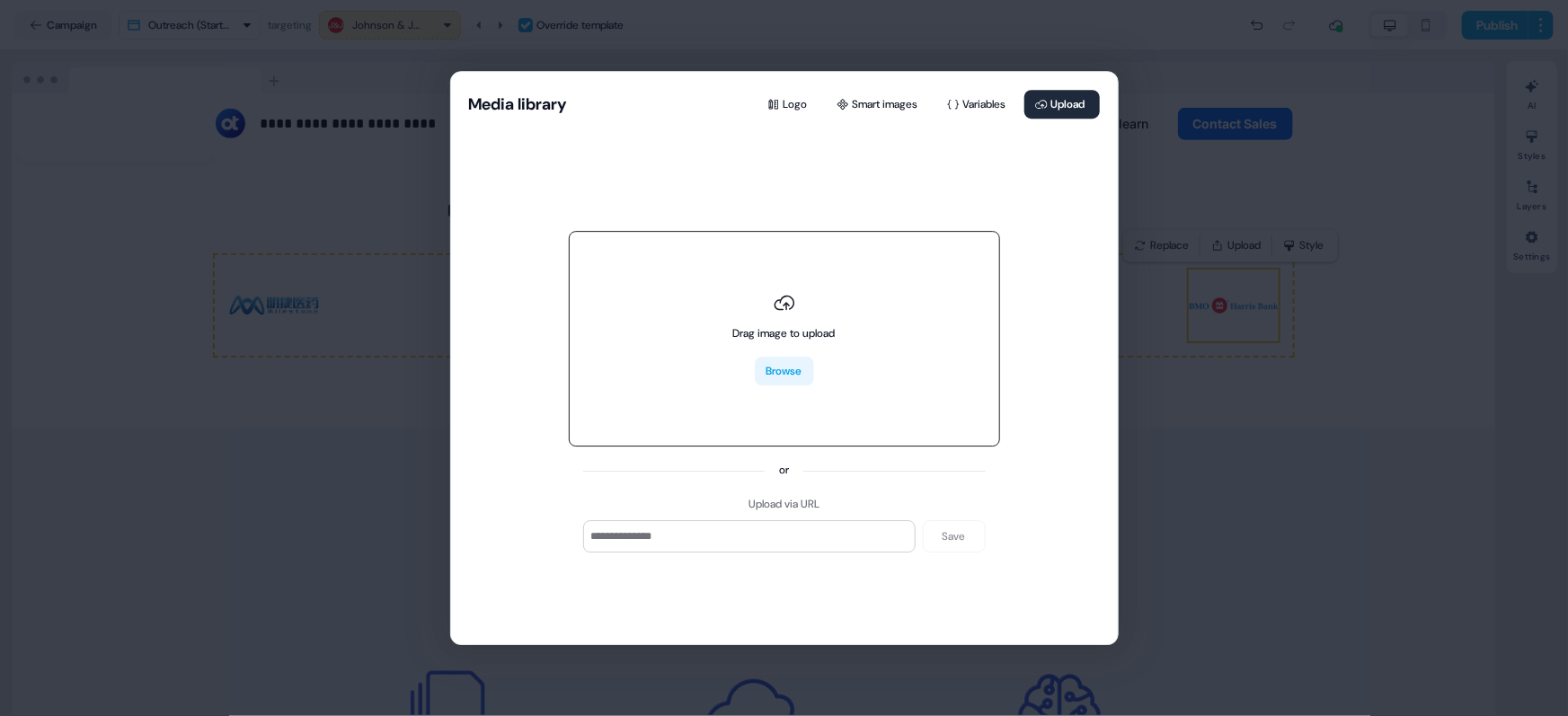 click on "Browse" at bounding box center [784, 372] 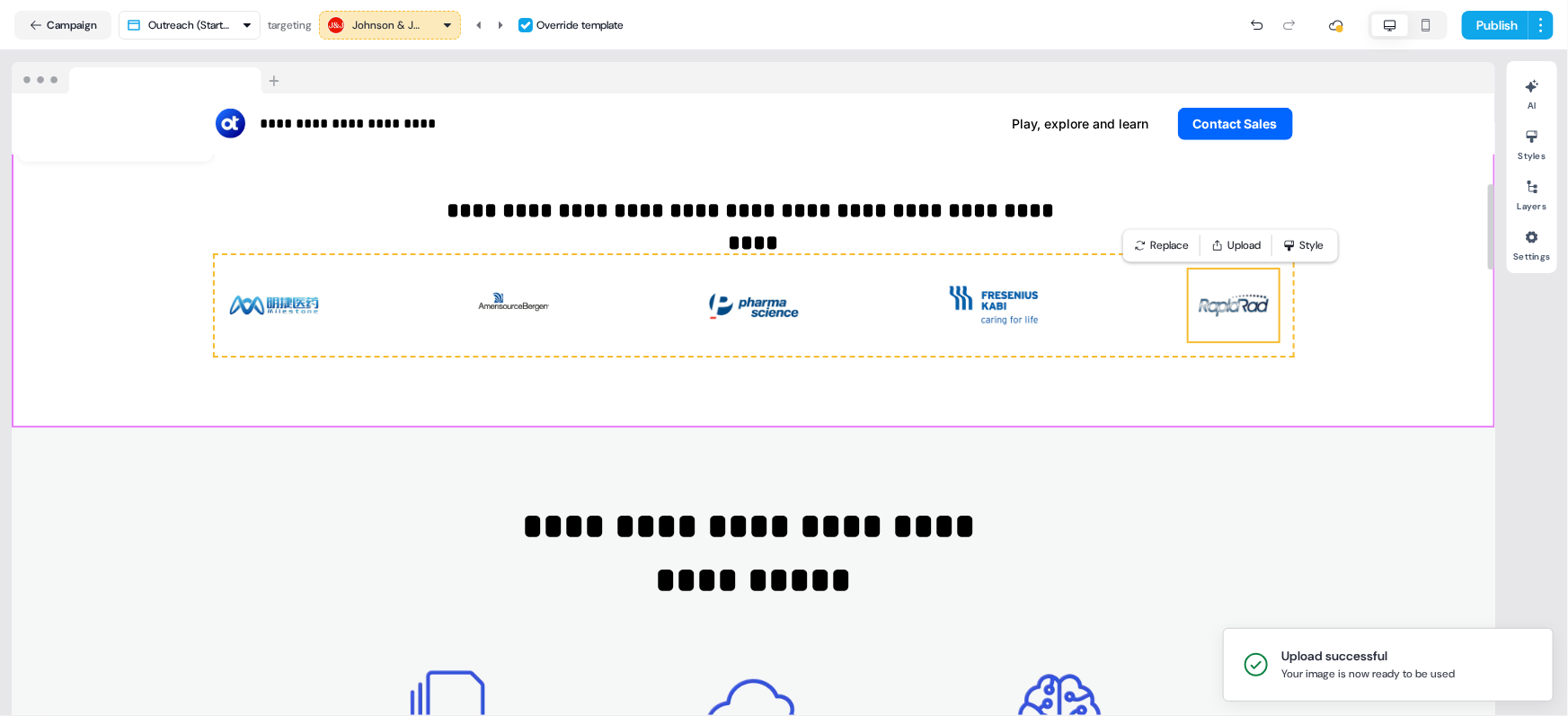 click on "**********" at bounding box center (753, 275) 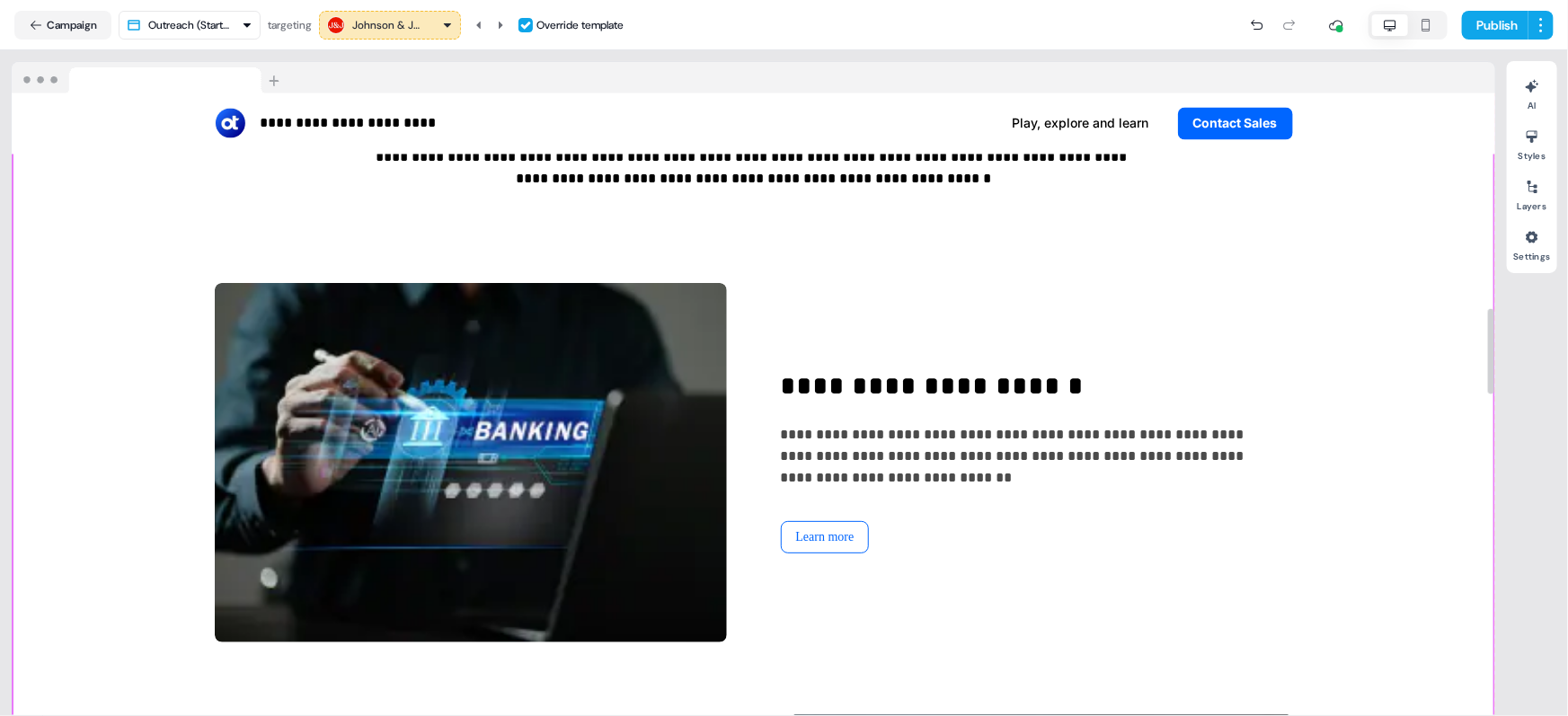 scroll, scrollTop: 1878, scrollLeft: 0, axis: vertical 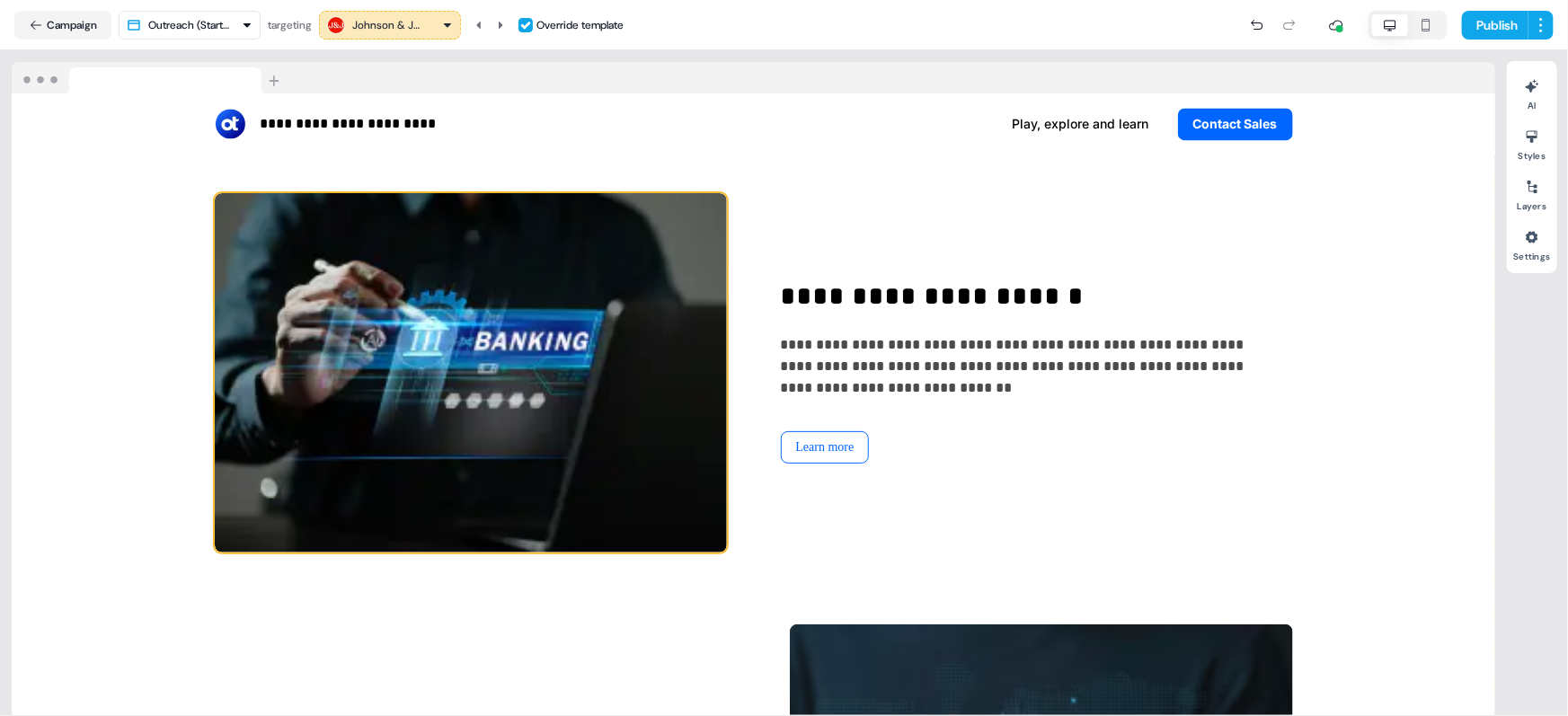 click at bounding box center (471, 373) 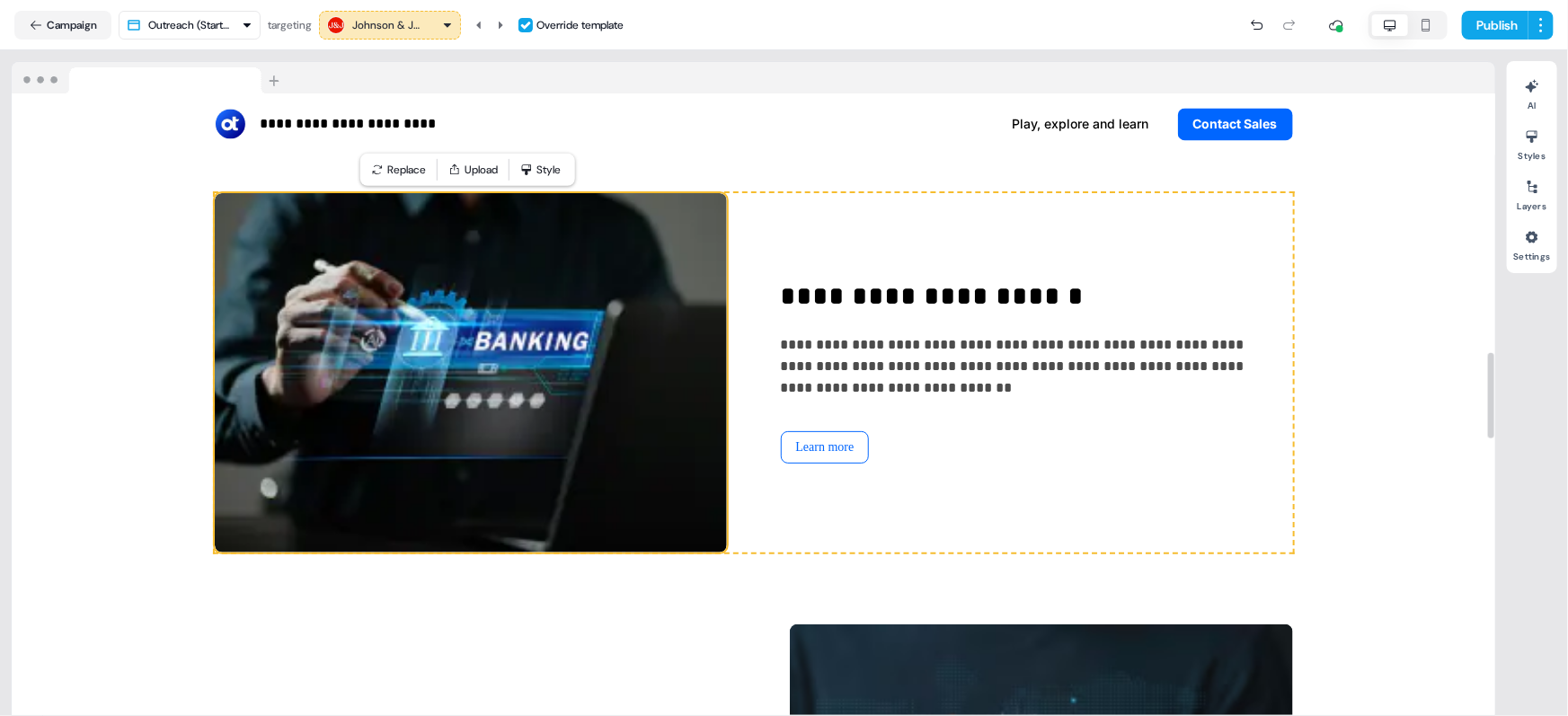 click at bounding box center (471, 373) 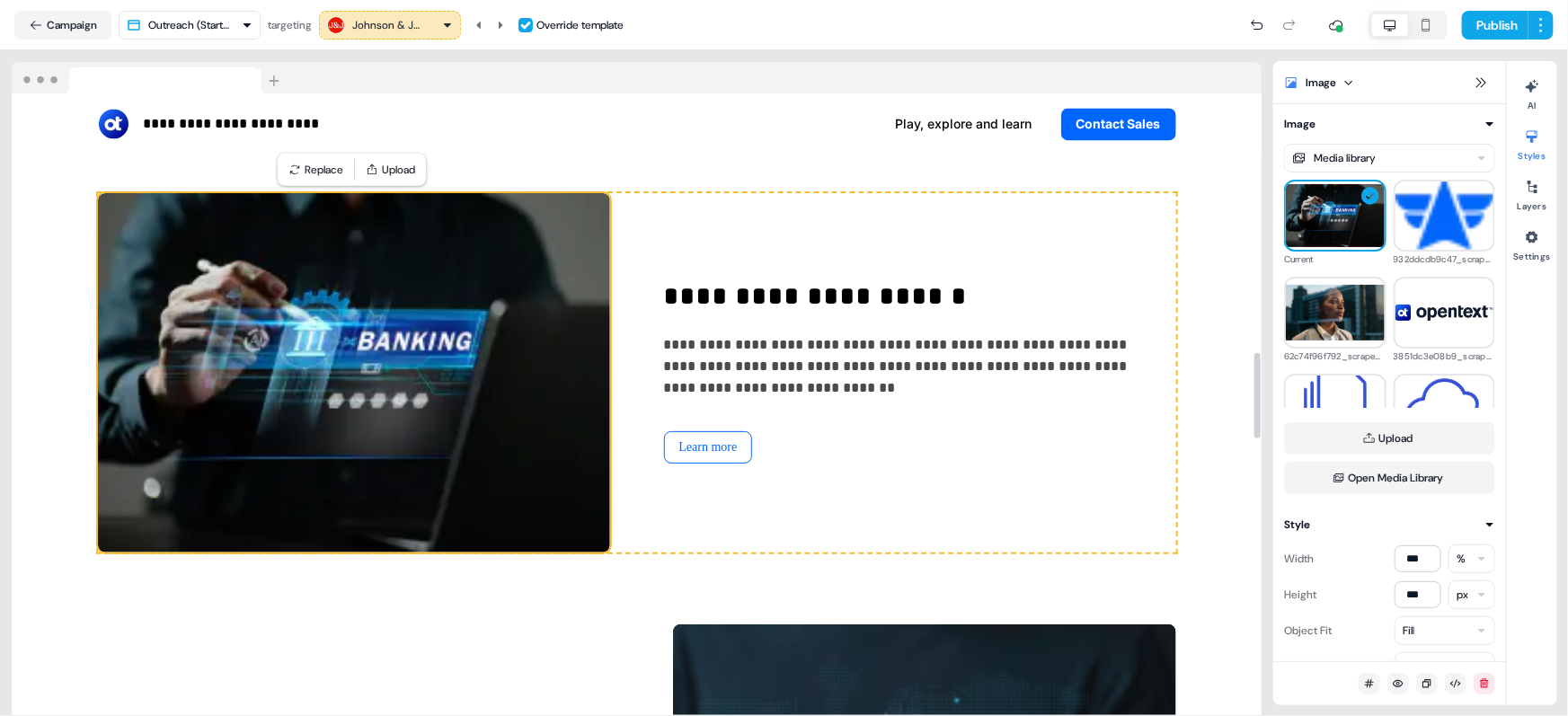 click on "Johnson & Johnson" at bounding box center [388, 25] 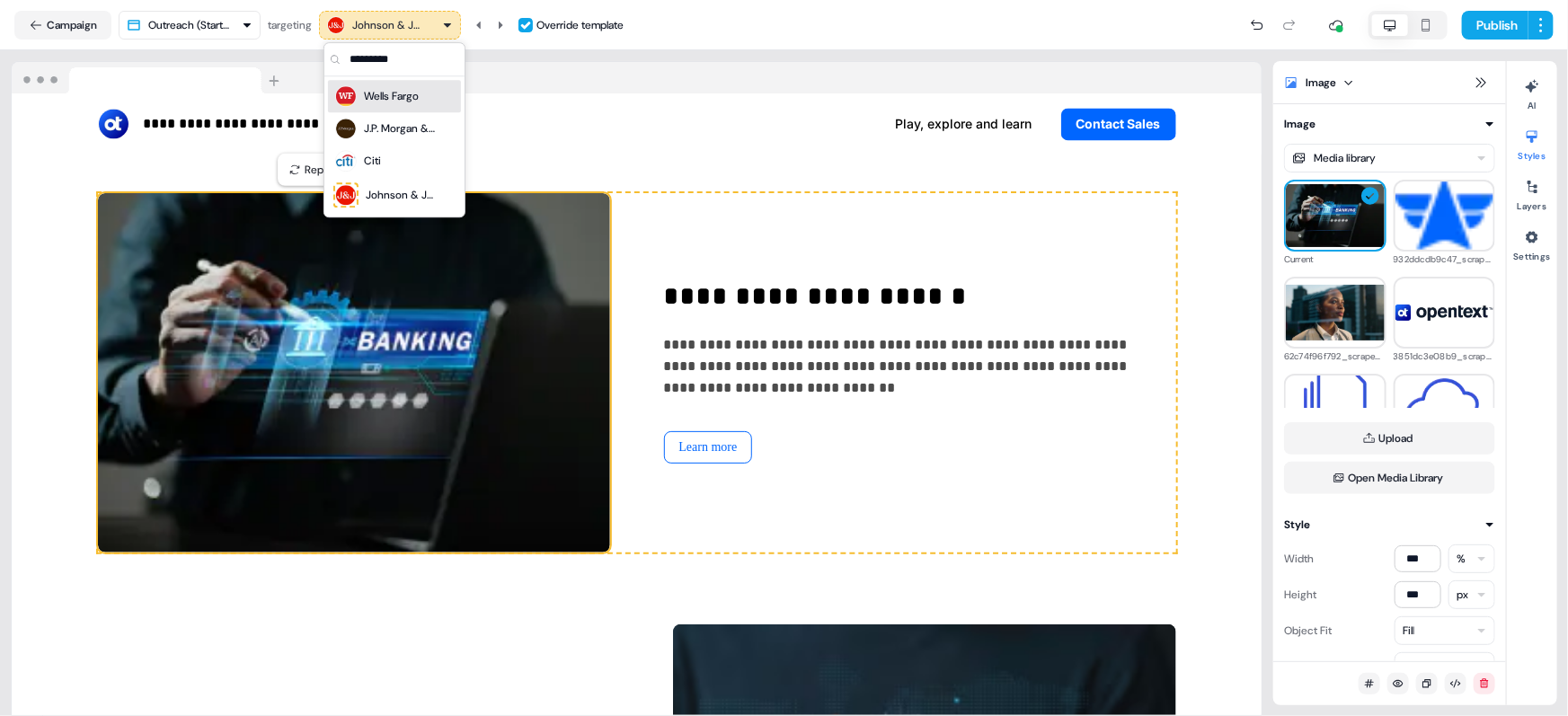 click on "Wells Fargo" at bounding box center [391, 96] 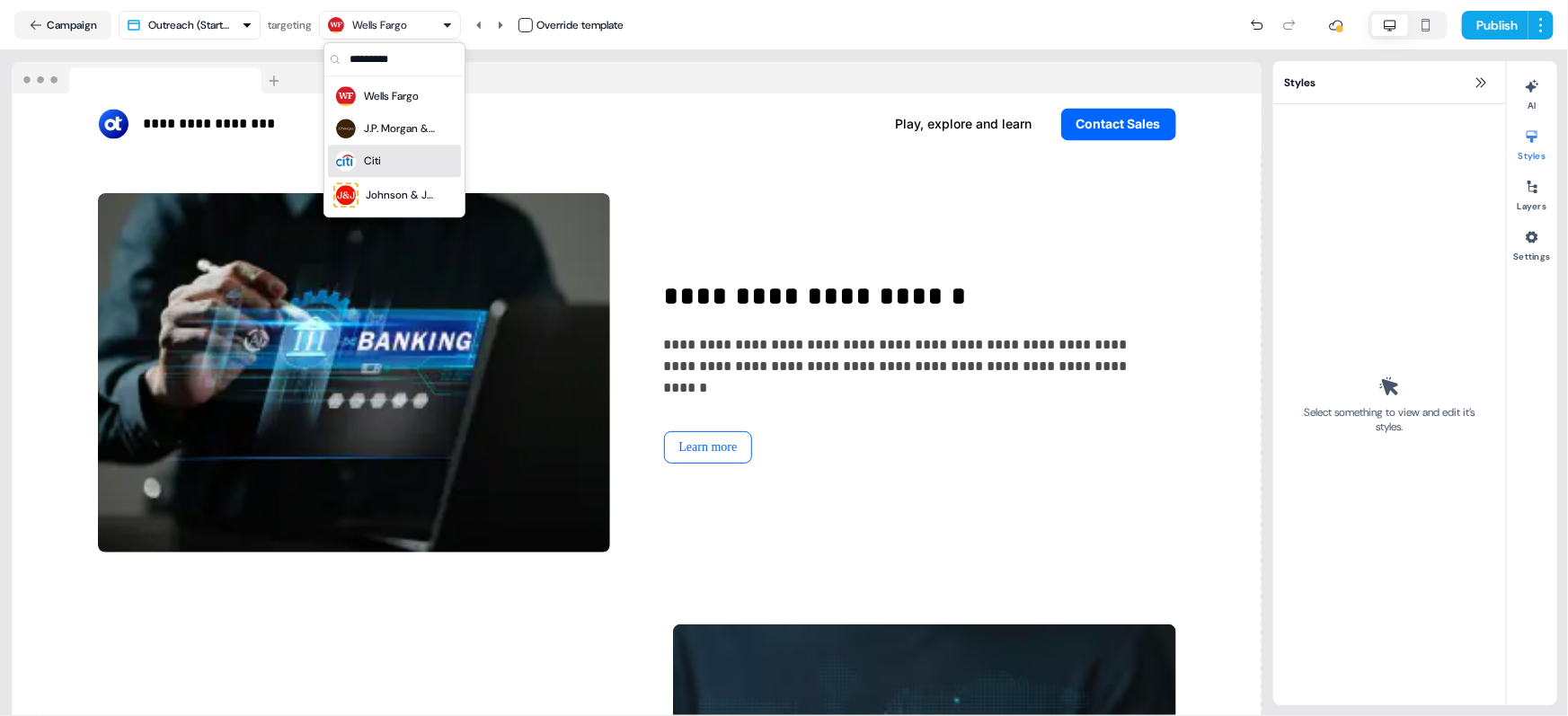 scroll, scrollTop: 1866, scrollLeft: 0, axis: vertical 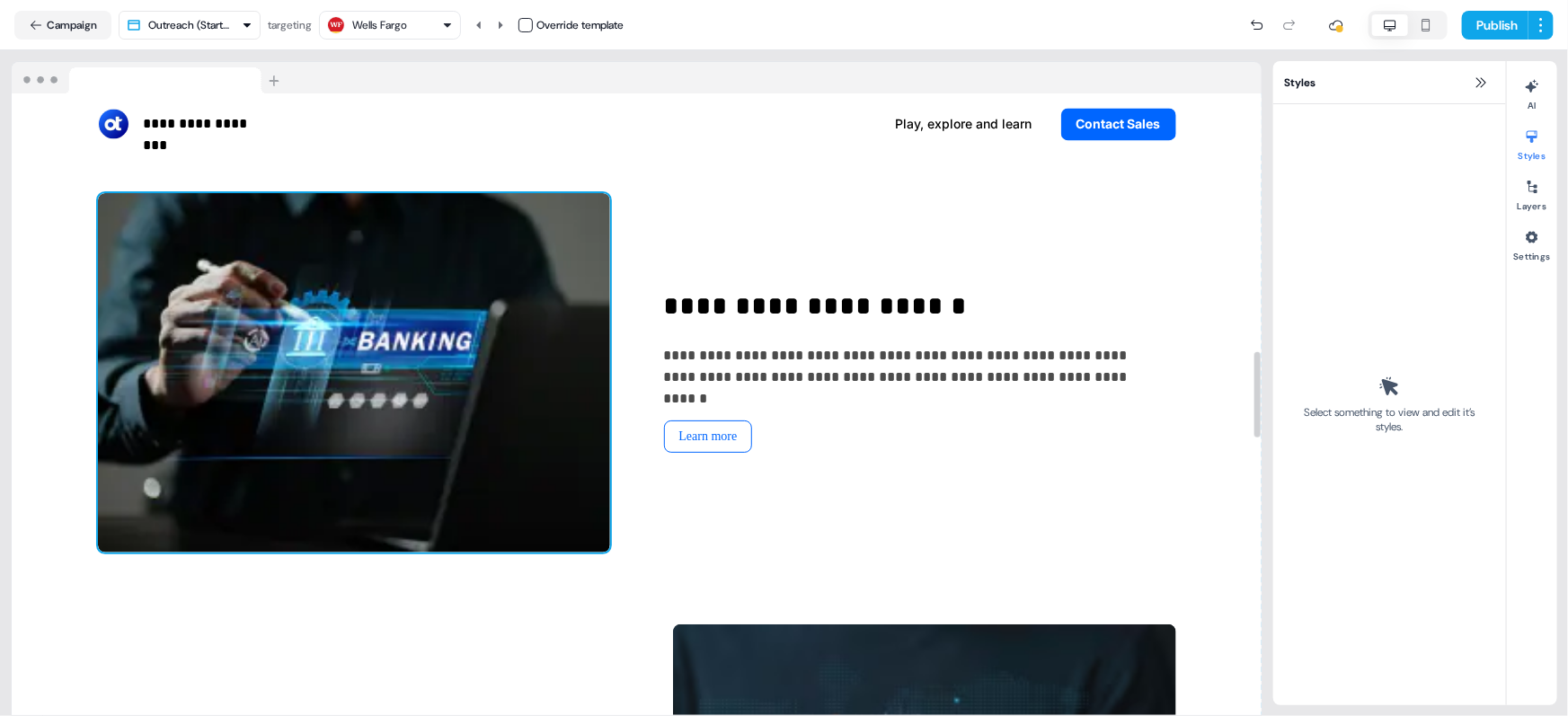 click at bounding box center (354, 373) 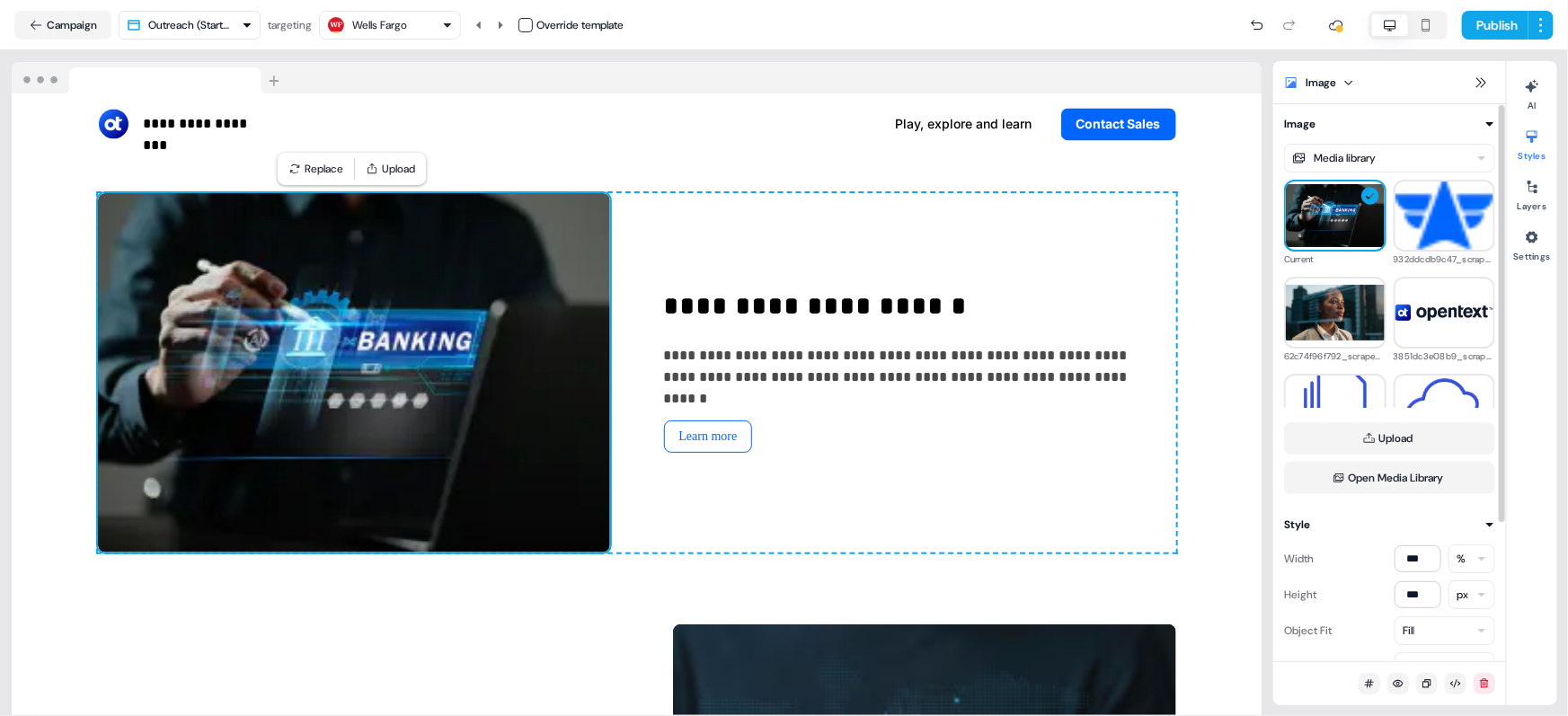 click on "**********" at bounding box center [784, 358] 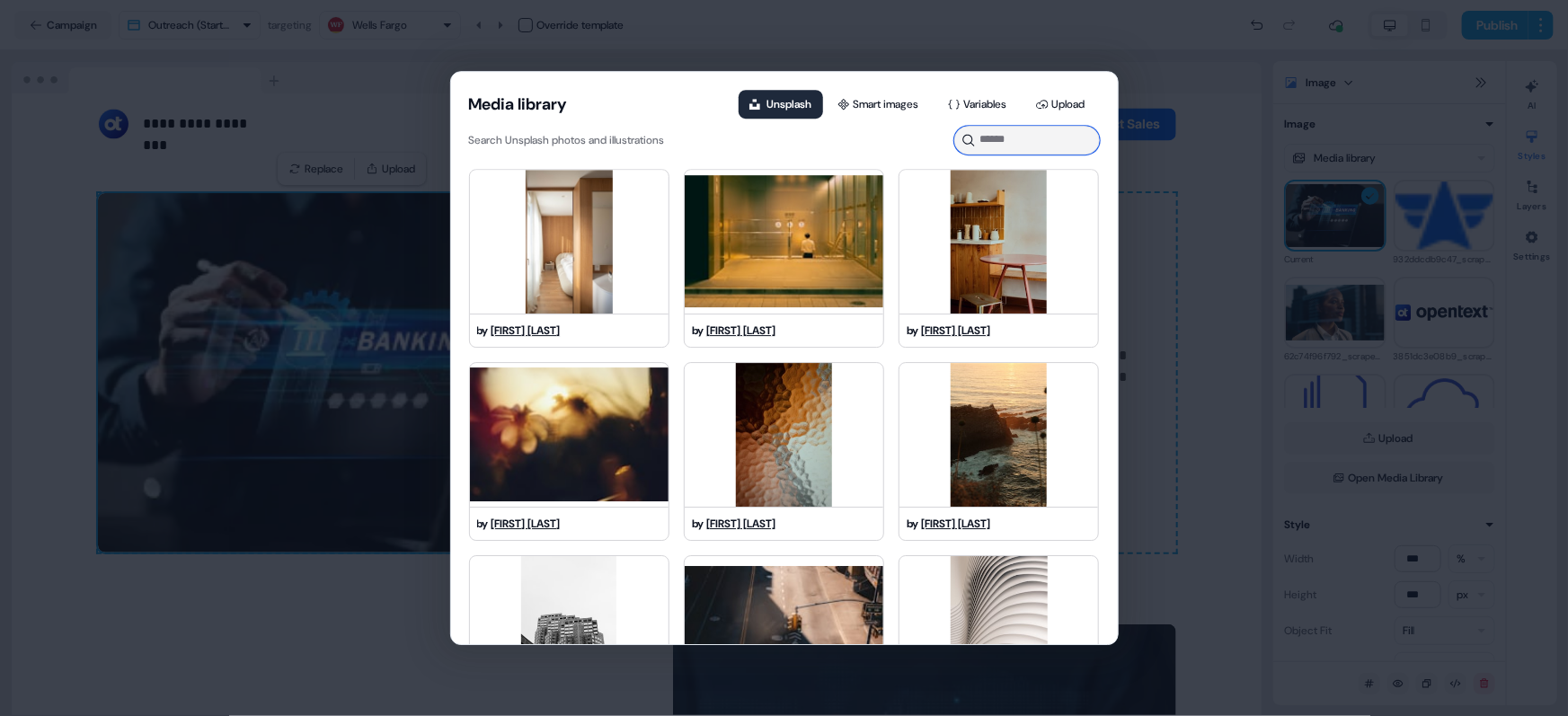 click at bounding box center (1027, 140) 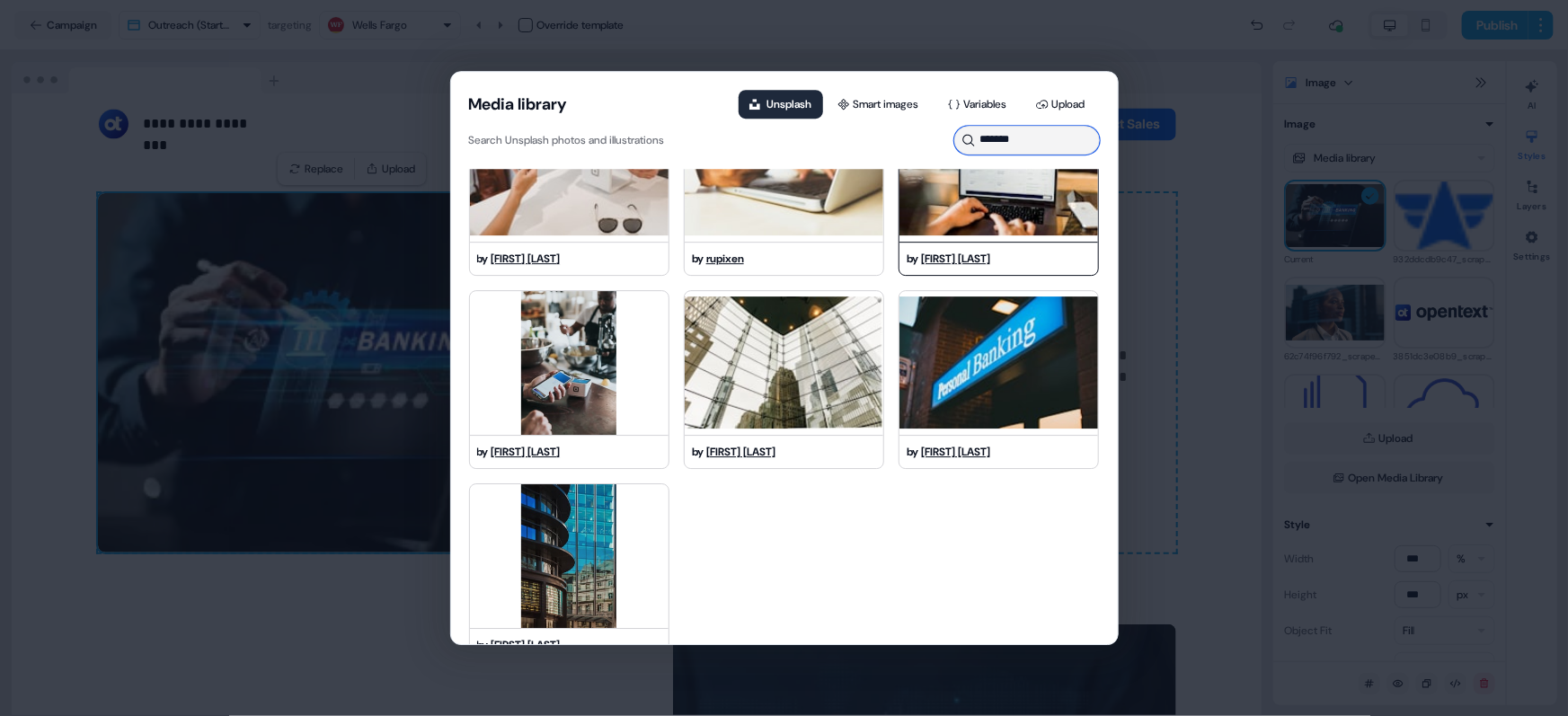 scroll, scrollTop: 344, scrollLeft: 0, axis: vertical 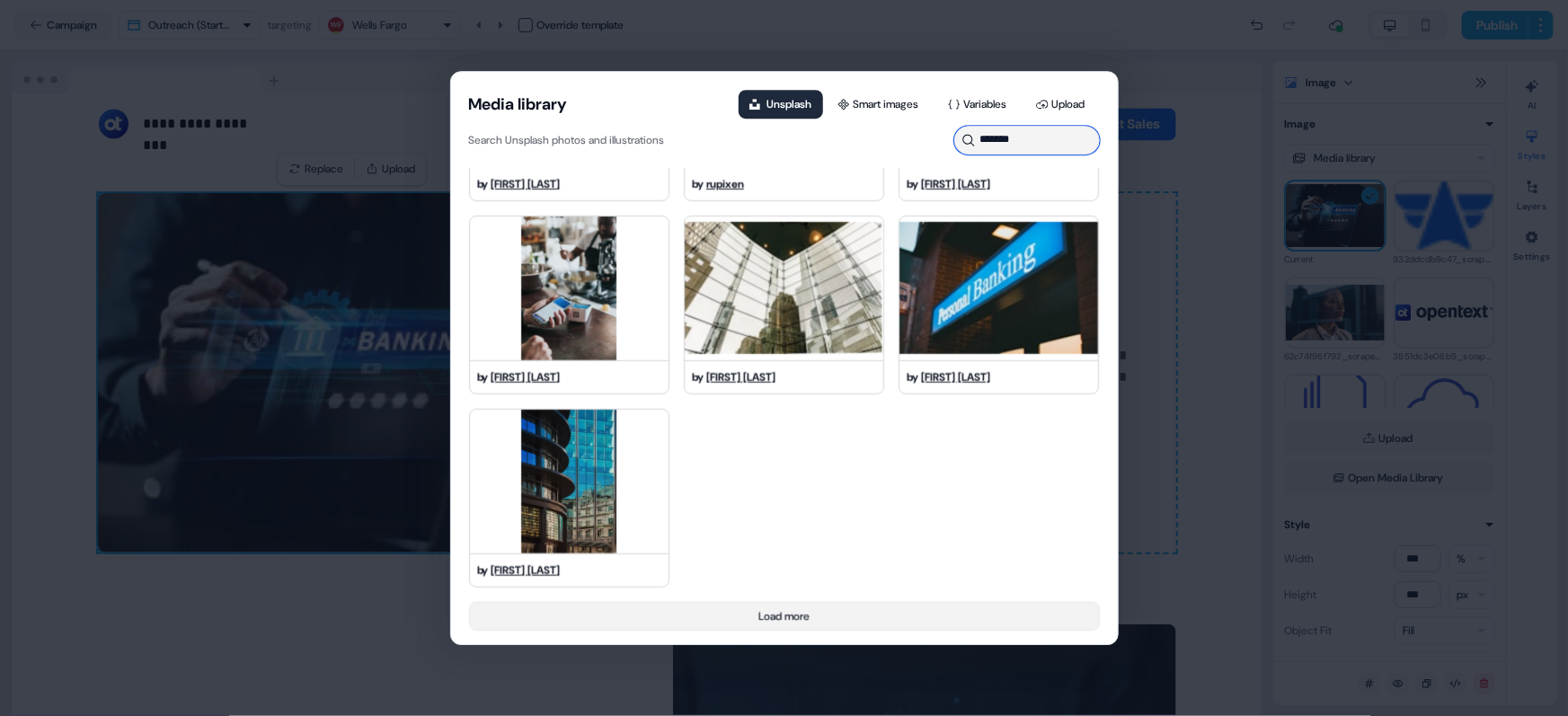 type on "*******" 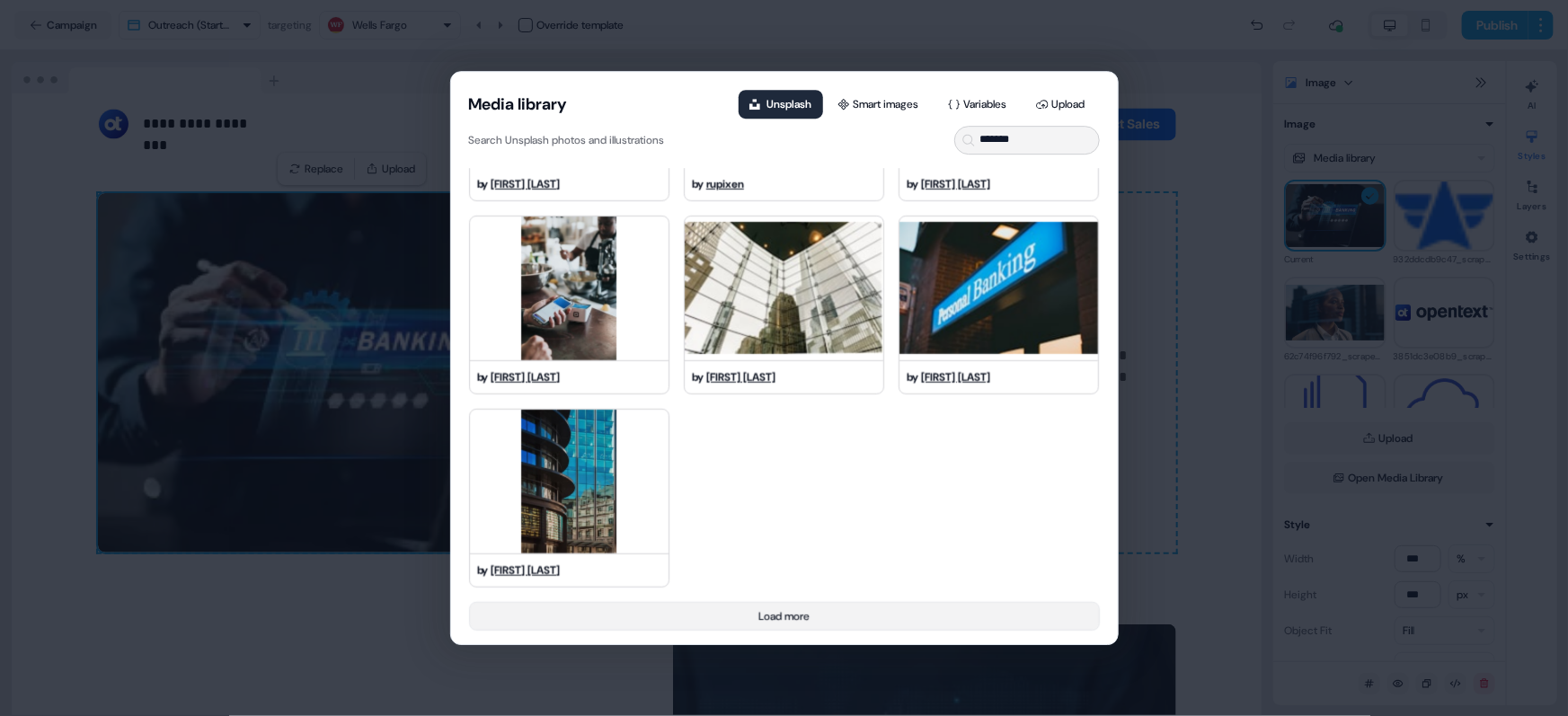 click on "Load more" at bounding box center [784, 616] 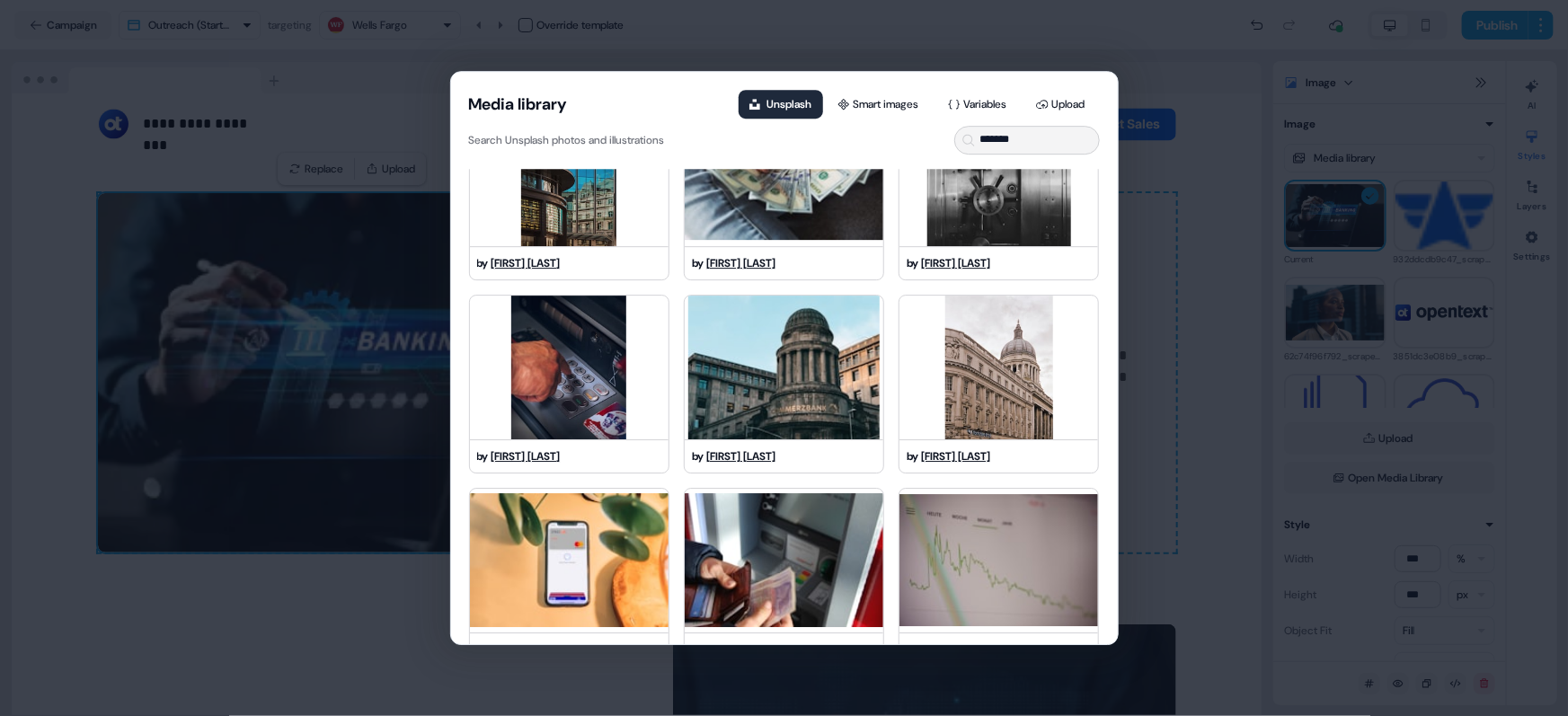 scroll, scrollTop: 730, scrollLeft: 0, axis: vertical 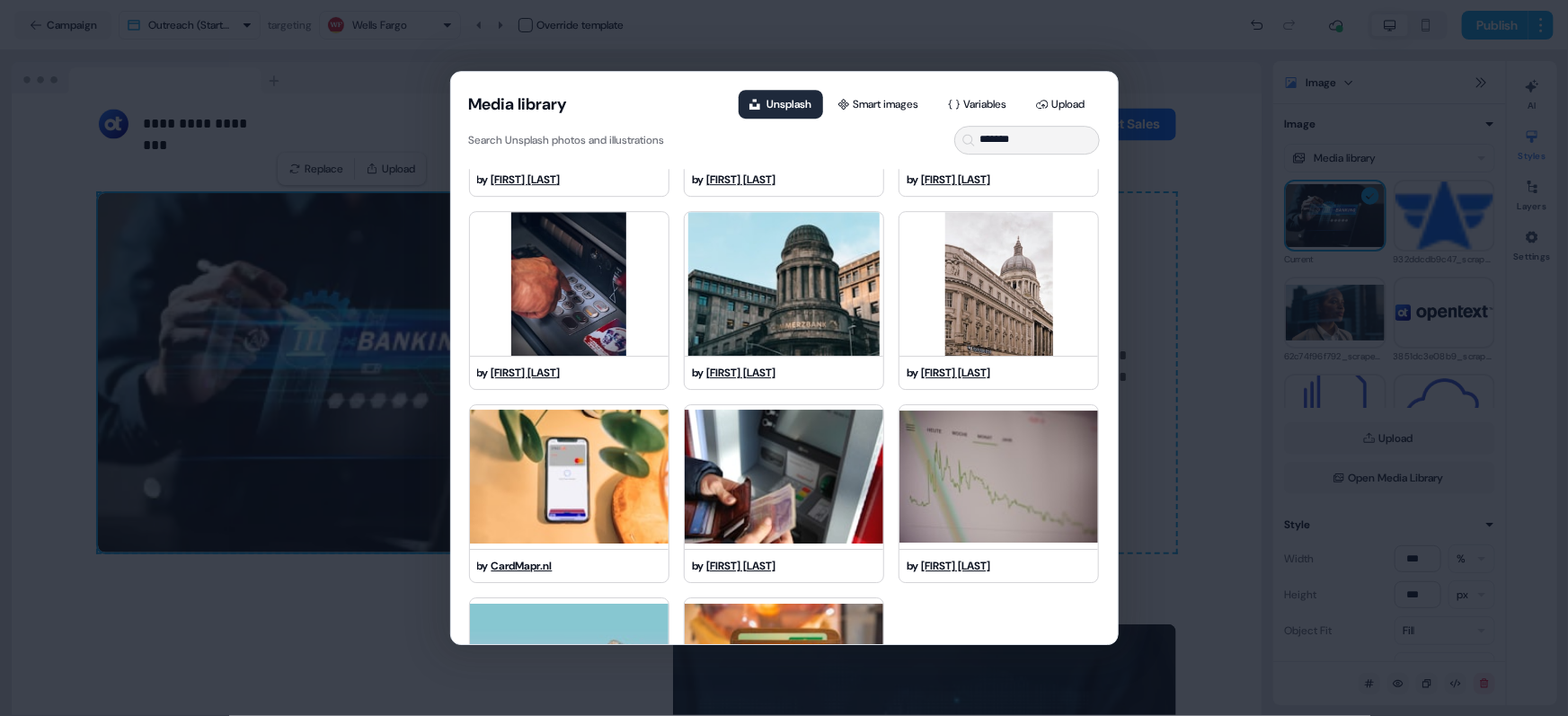 click on "Media library Unsplash Smart images Variables Upload Search Unsplash photos and illustrations ******* by   micheile henderson by   Ales Nesetril by   Eduardo Soares by   Clay Banks by   rupixen by   Austin Distel by   Nathan Dumlao by   Erol Ahmed by   Jonathan Cooper by   Viktor Forgacs by   Alexander Mils by   Jason Dent by   Eduardo Soares by   Jan Antonin Kolar by   Jon Tyson by   CardMapr.nl by   Nick Pampoukidis by   Markus Spiske by   Viktor Forgacs by   Stephen Phillips - Hostreviews.co.uk Load more" at bounding box center (784, 358) 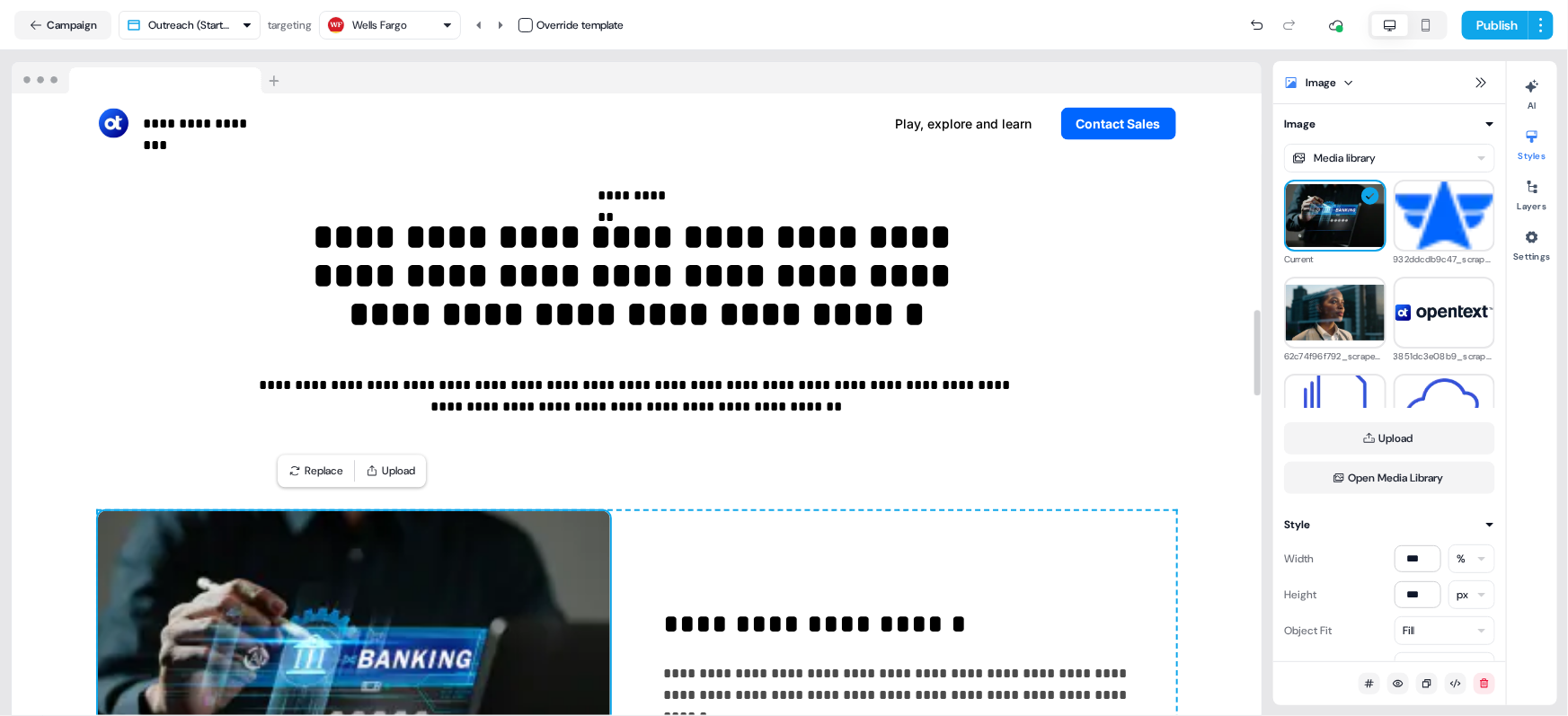 scroll, scrollTop: 1547, scrollLeft: 0, axis: vertical 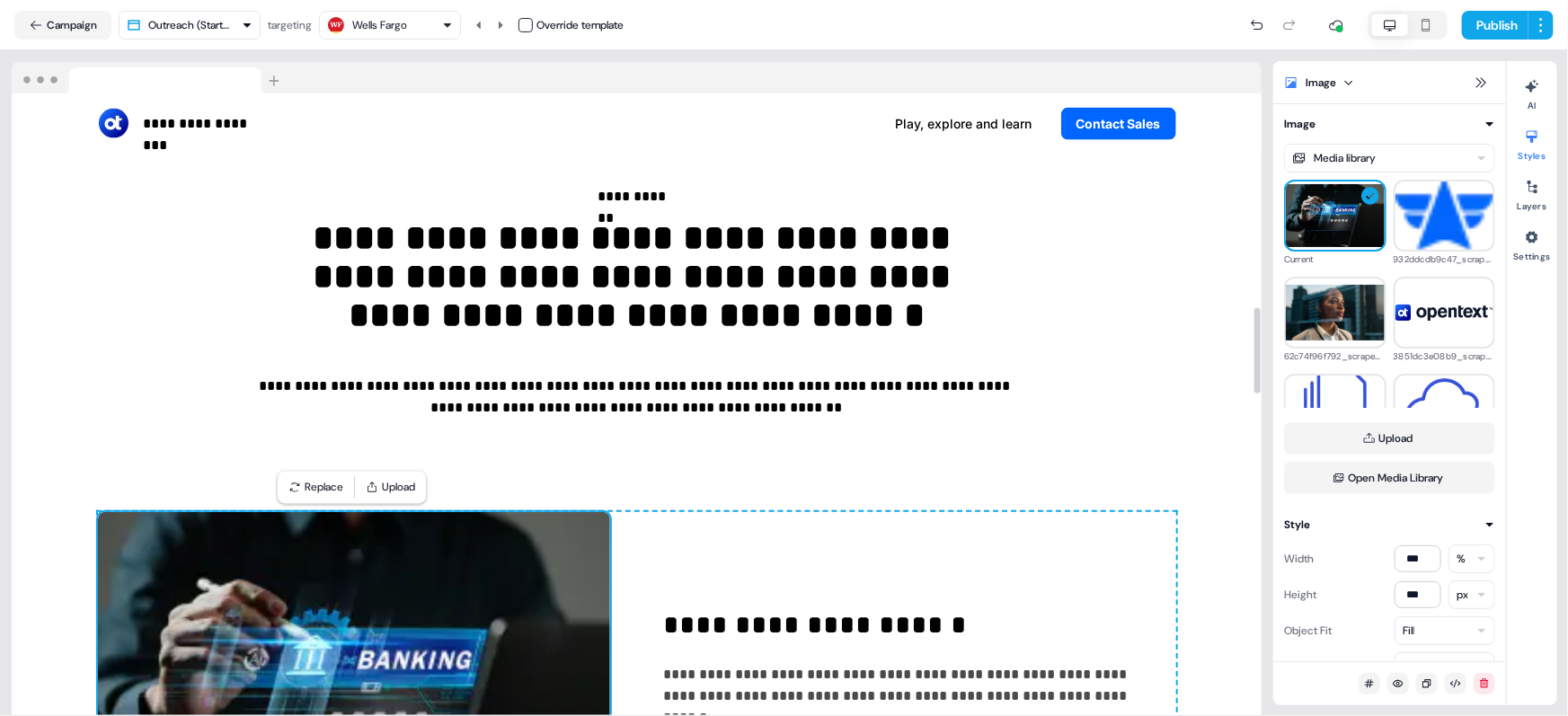 click on "**********" at bounding box center [784, 358] 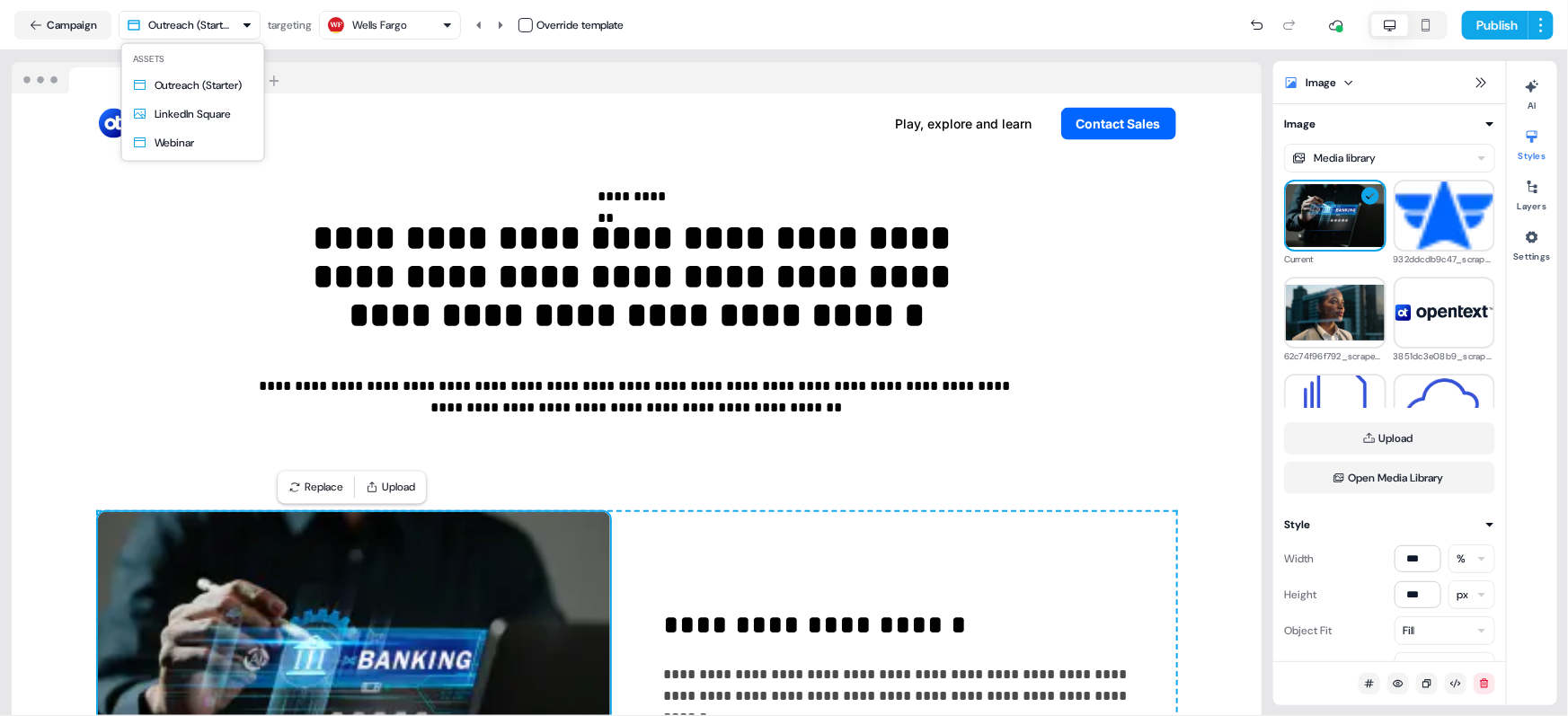 click on "**********" at bounding box center [784, 358] 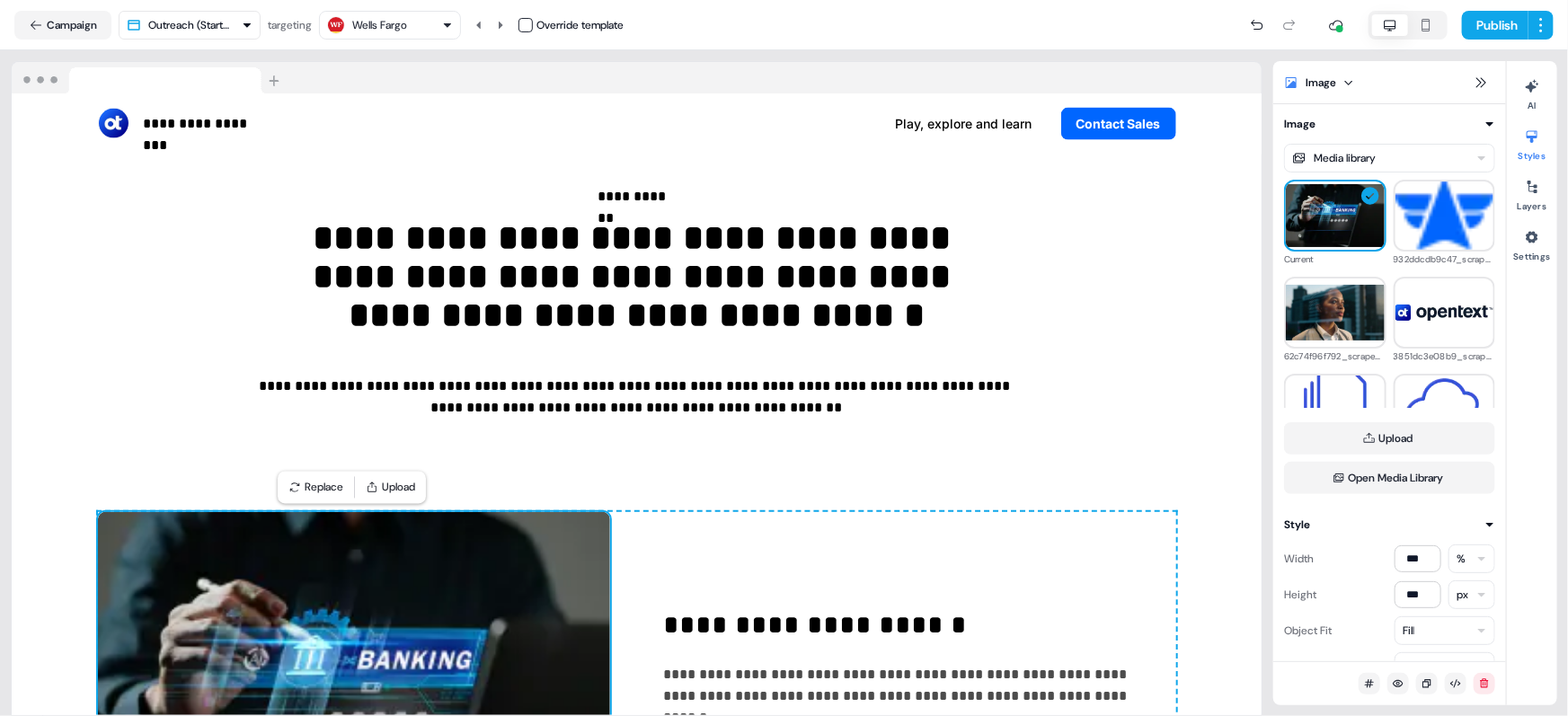 click on "Wells Fargo" at bounding box center (379, 25) 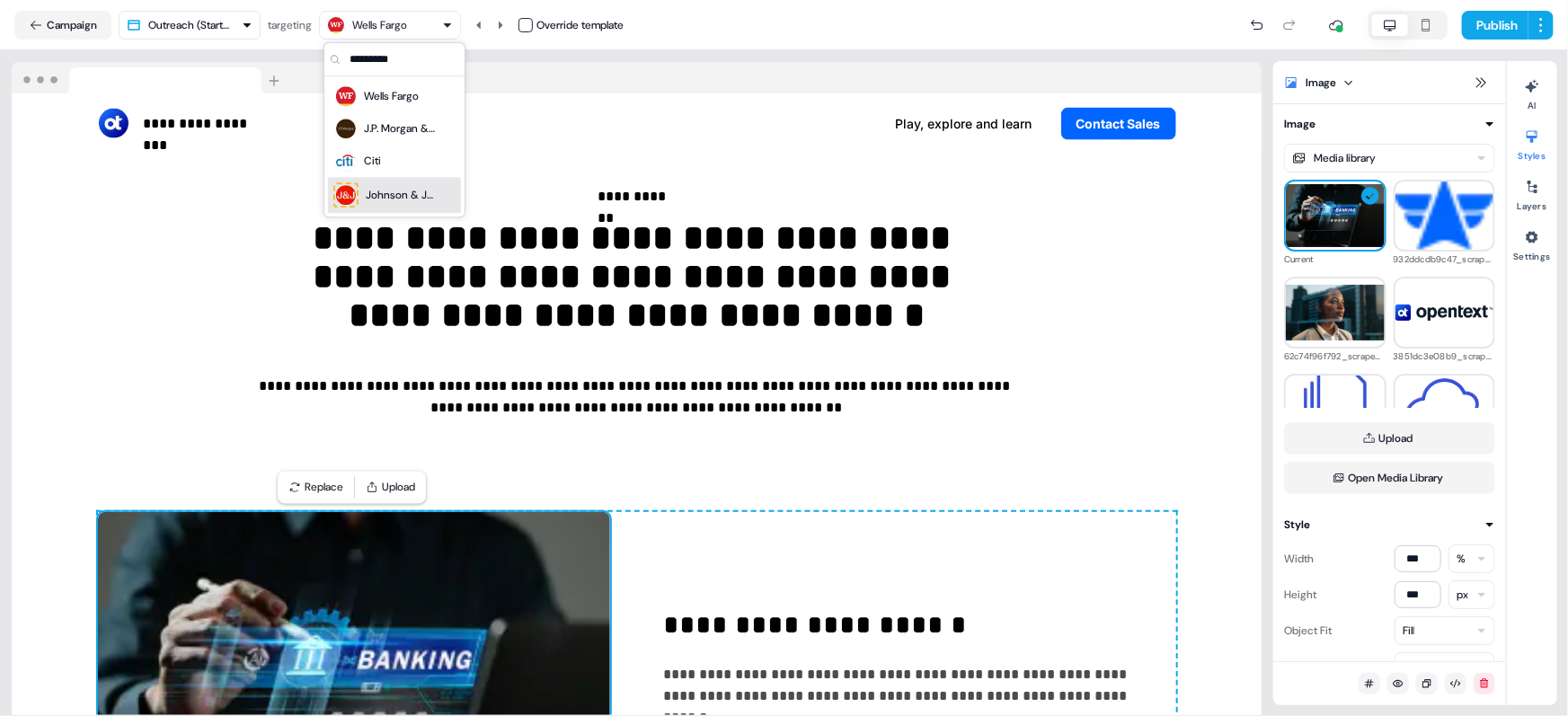 click on "Johnson & Johnson" at bounding box center [402, 195] 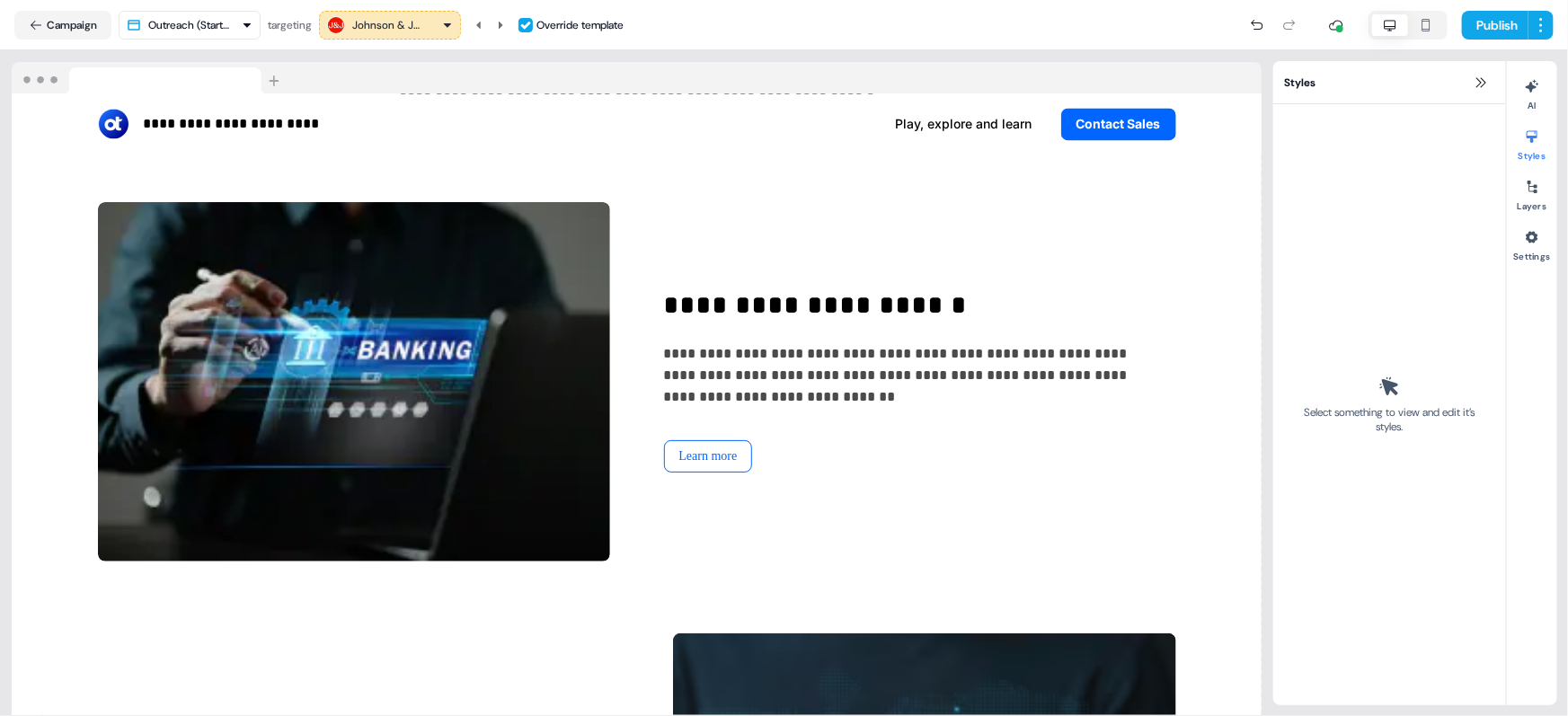 scroll, scrollTop: 1887, scrollLeft: 0, axis: vertical 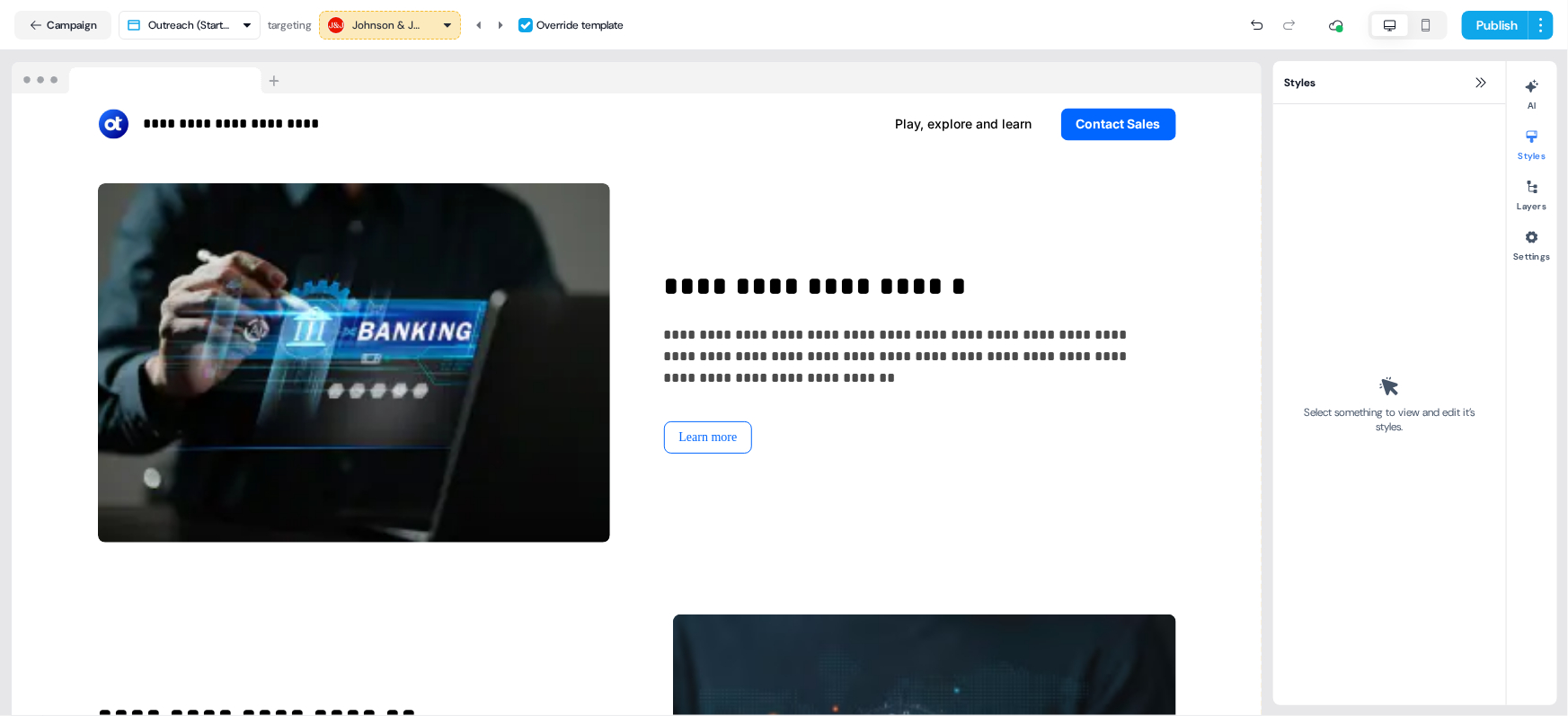 type 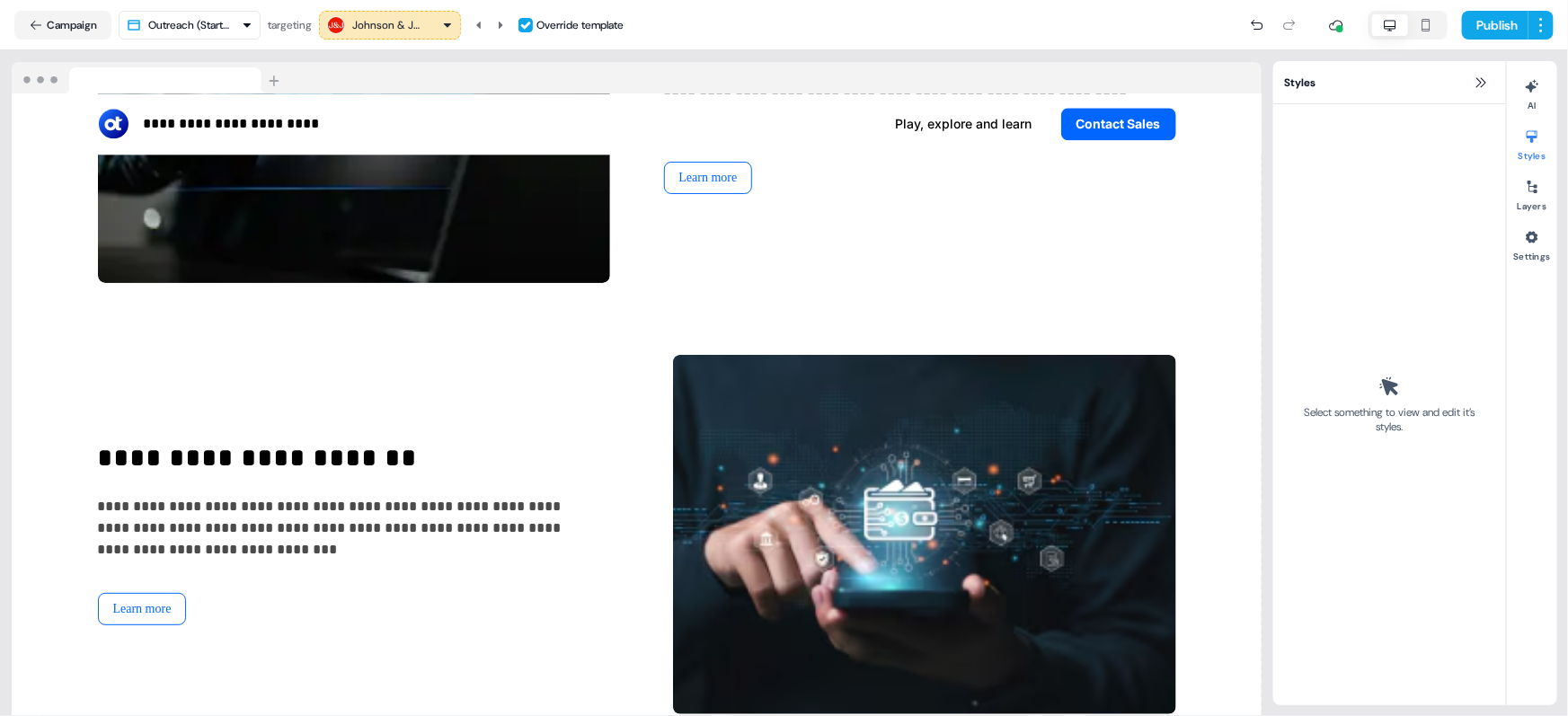 scroll, scrollTop: 2002, scrollLeft: 0, axis: vertical 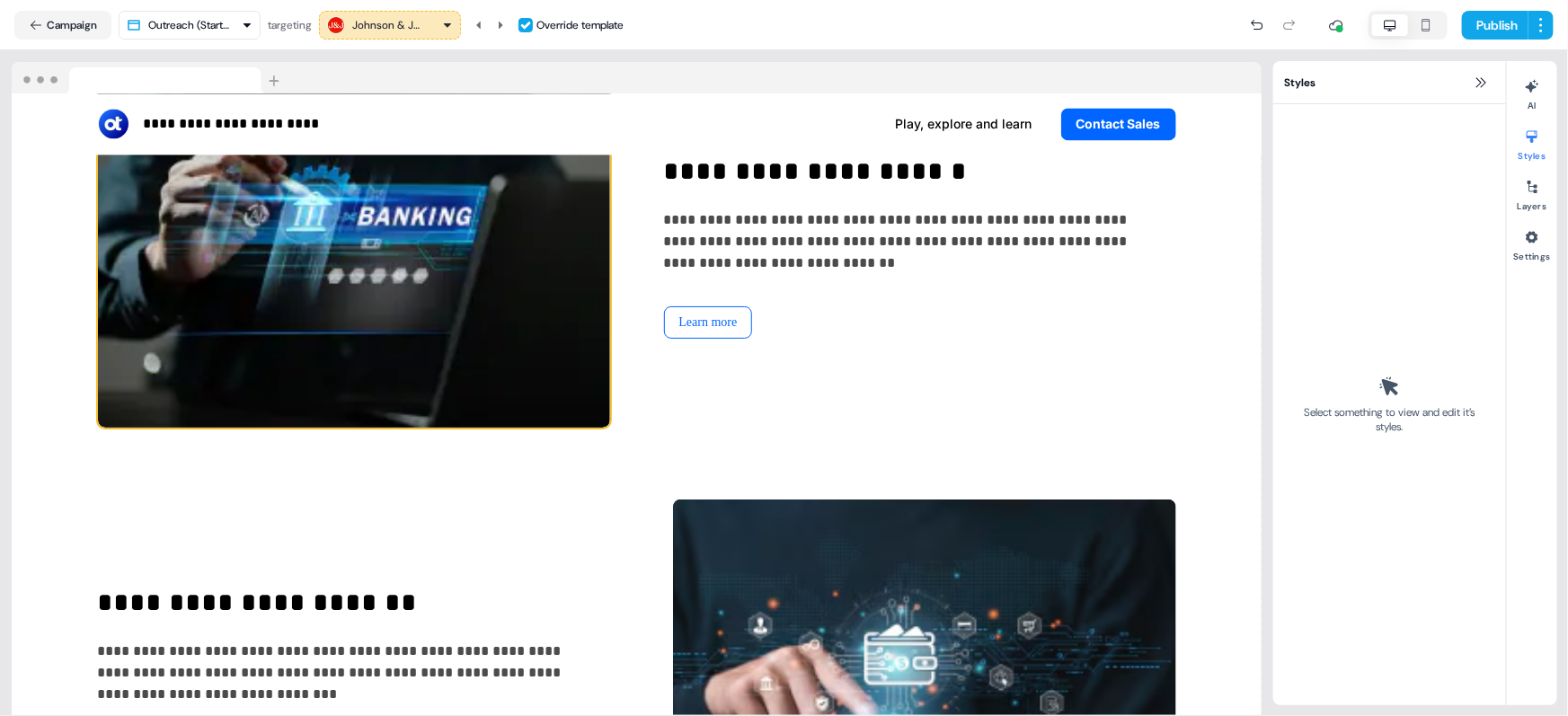 click at bounding box center (354, 248) 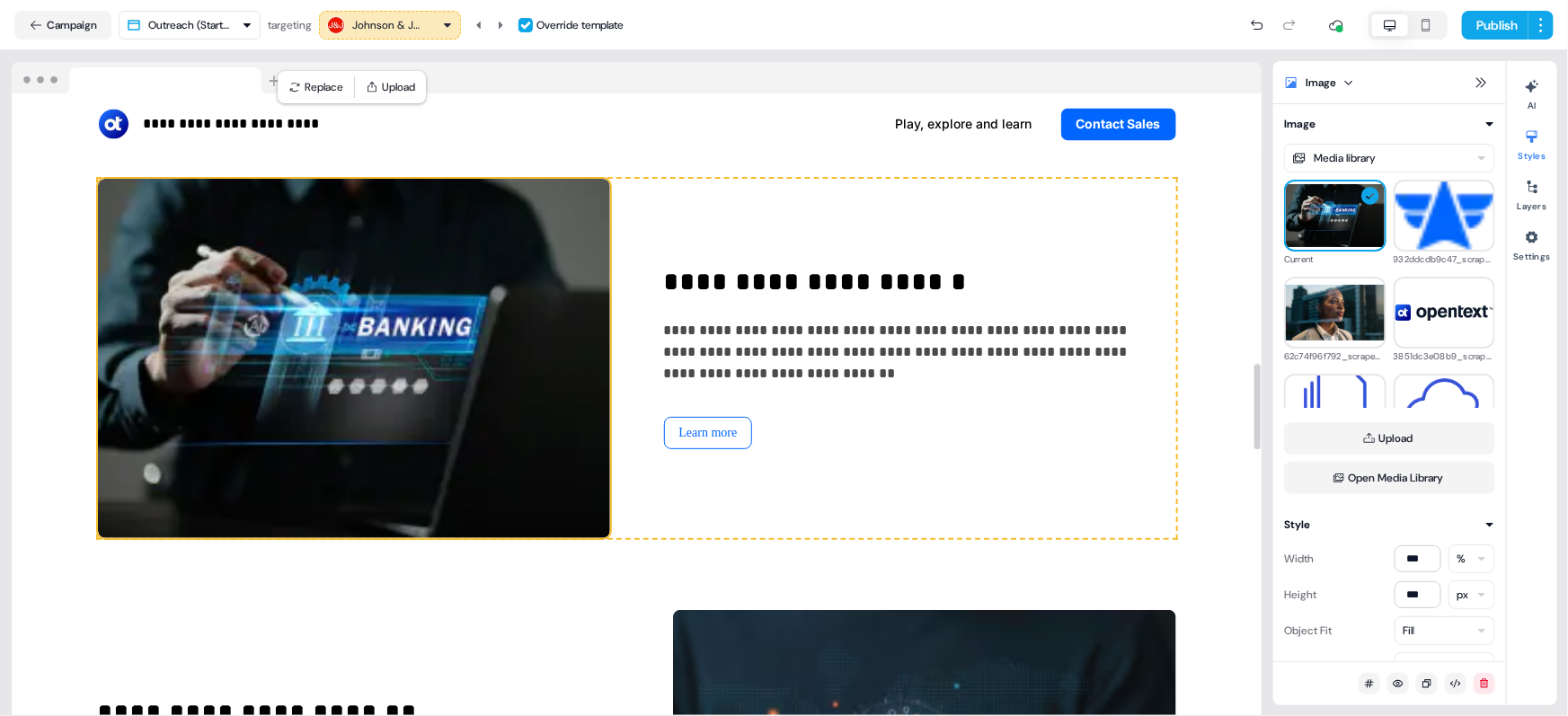 scroll, scrollTop: 1890, scrollLeft: 0, axis: vertical 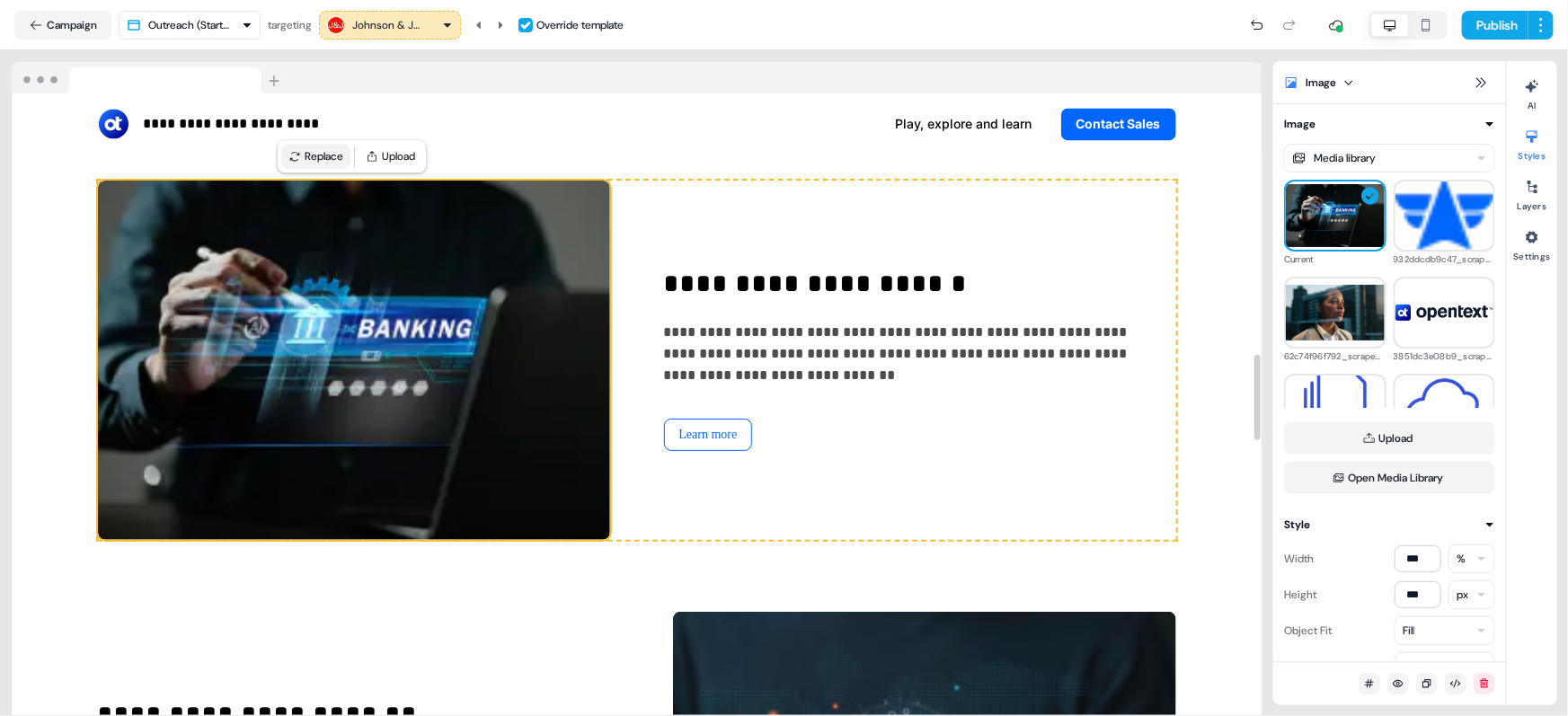 click on "Replace" at bounding box center [315, 156] 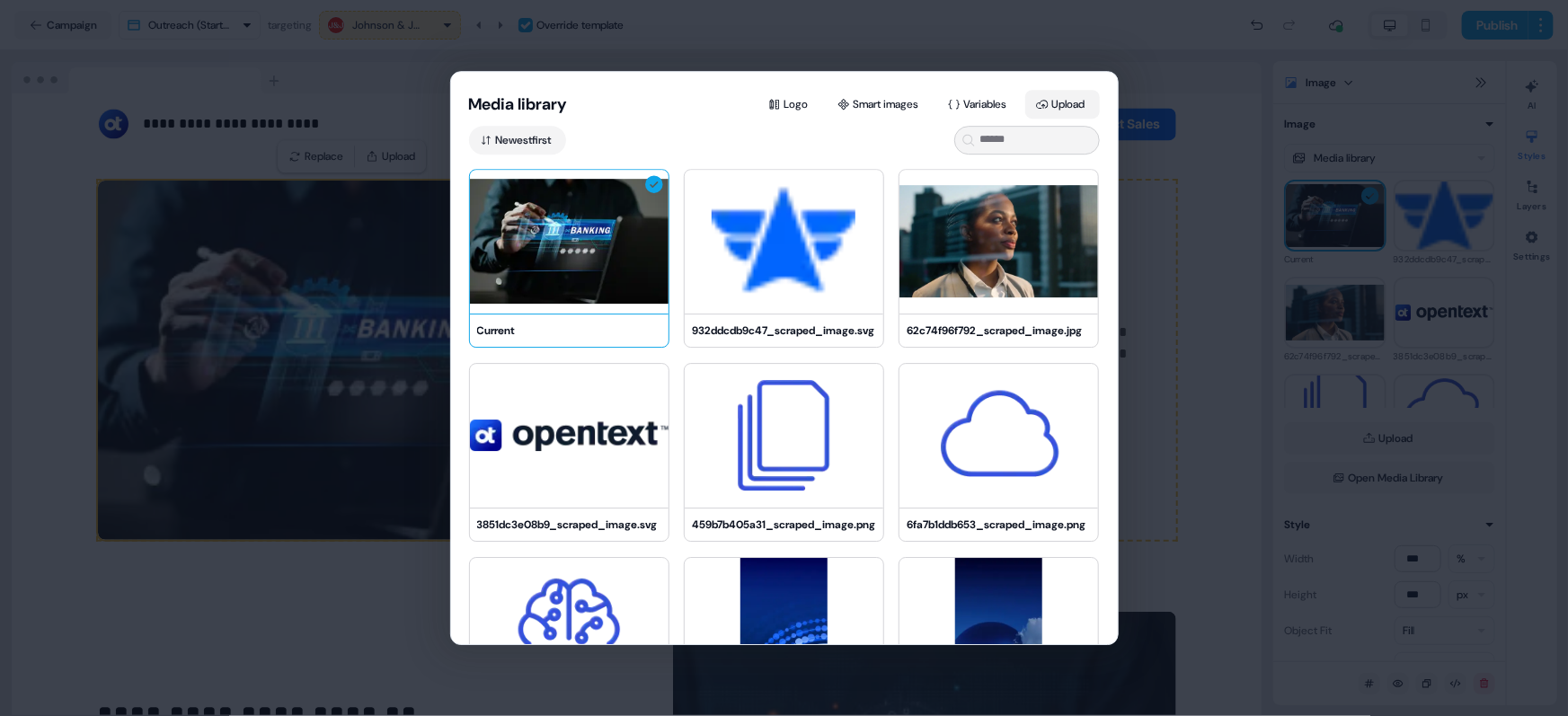 click on "Upload" at bounding box center [1062, 104] 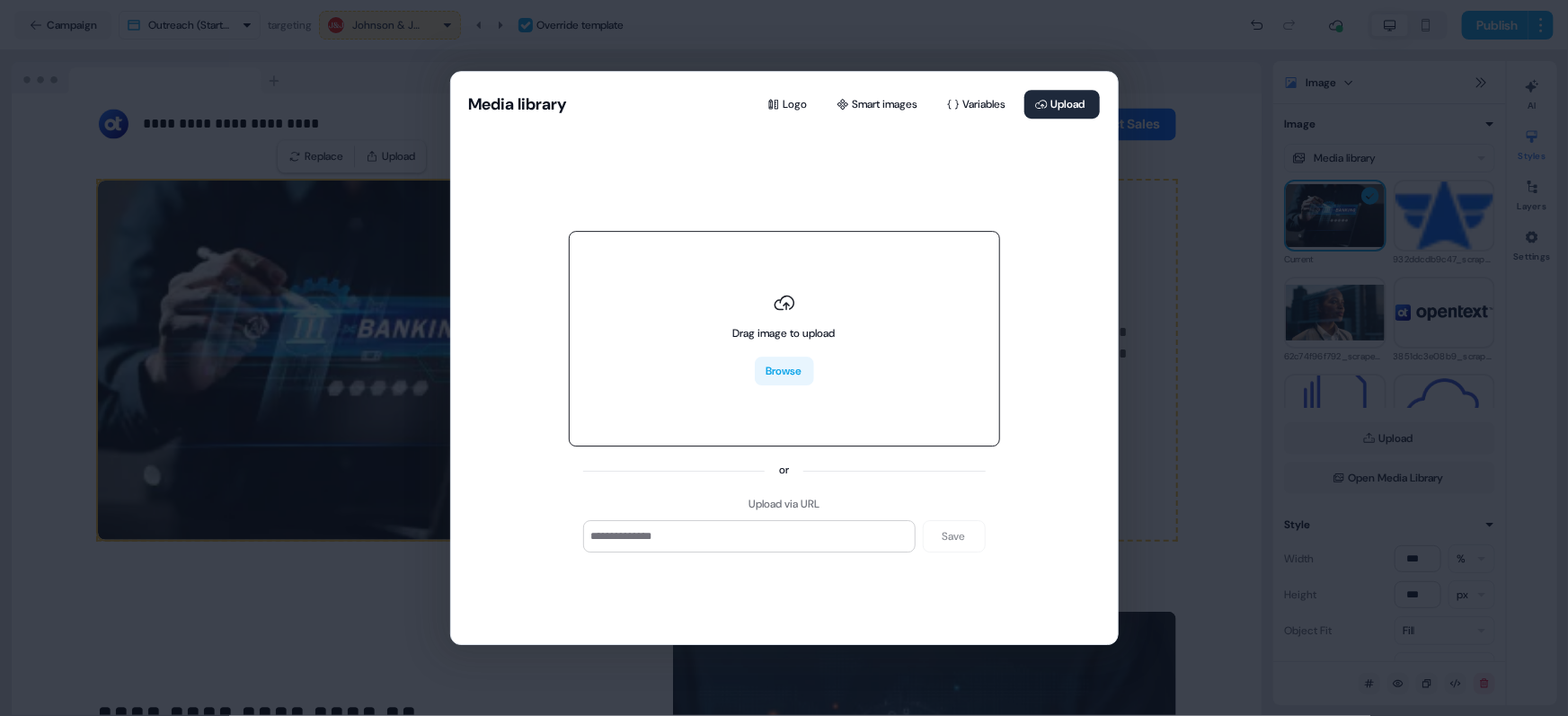 click on "Browse" at bounding box center (784, 372) 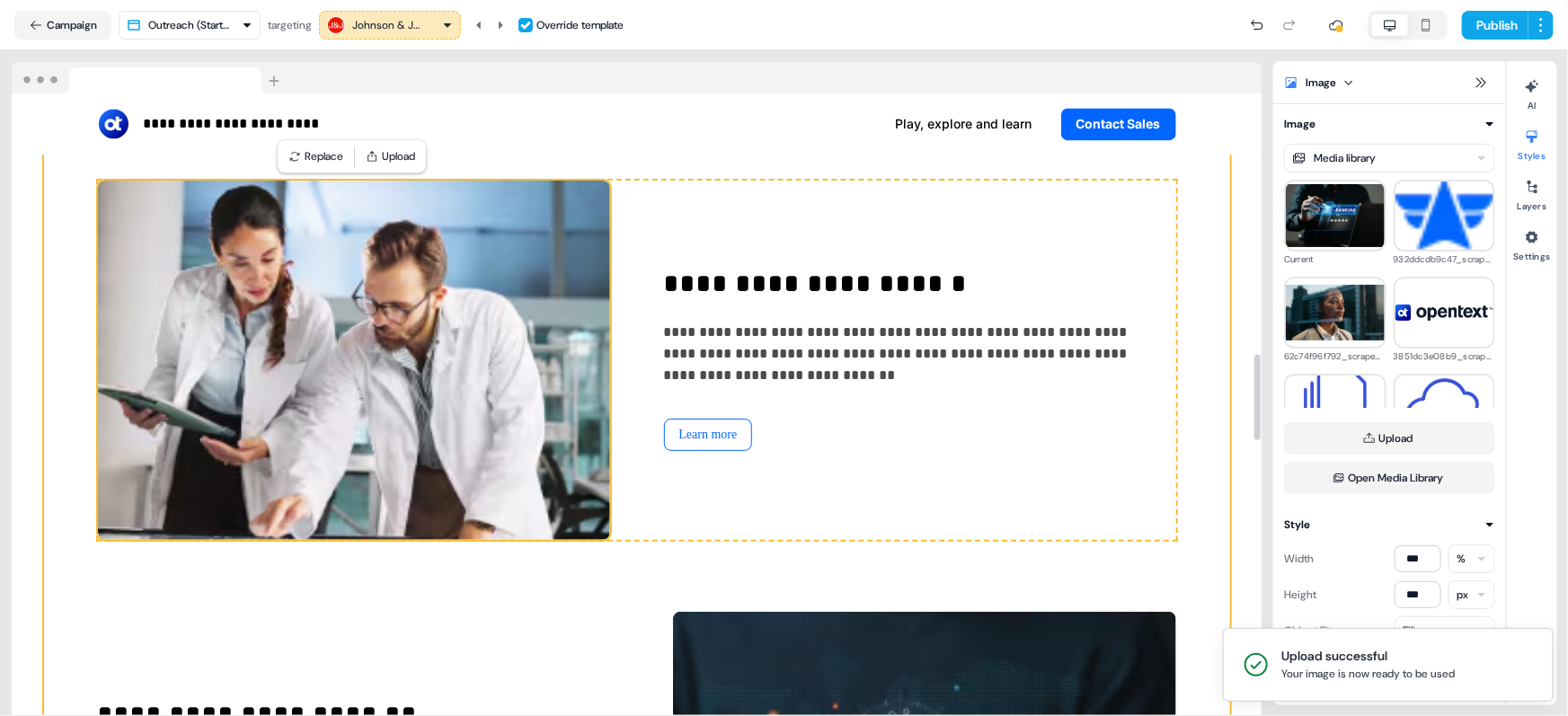 click on "**********" at bounding box center (637, 607) 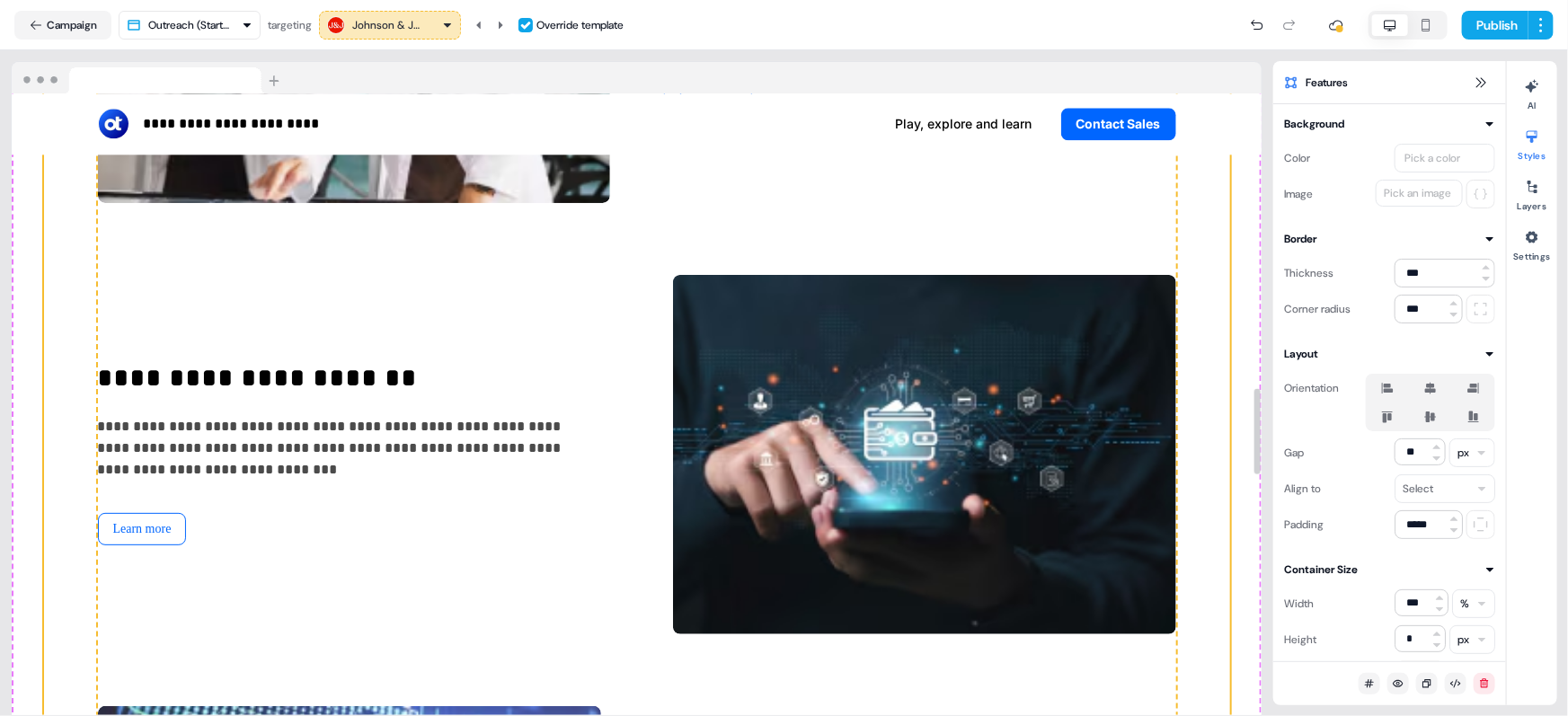 scroll, scrollTop: 2263, scrollLeft: 0, axis: vertical 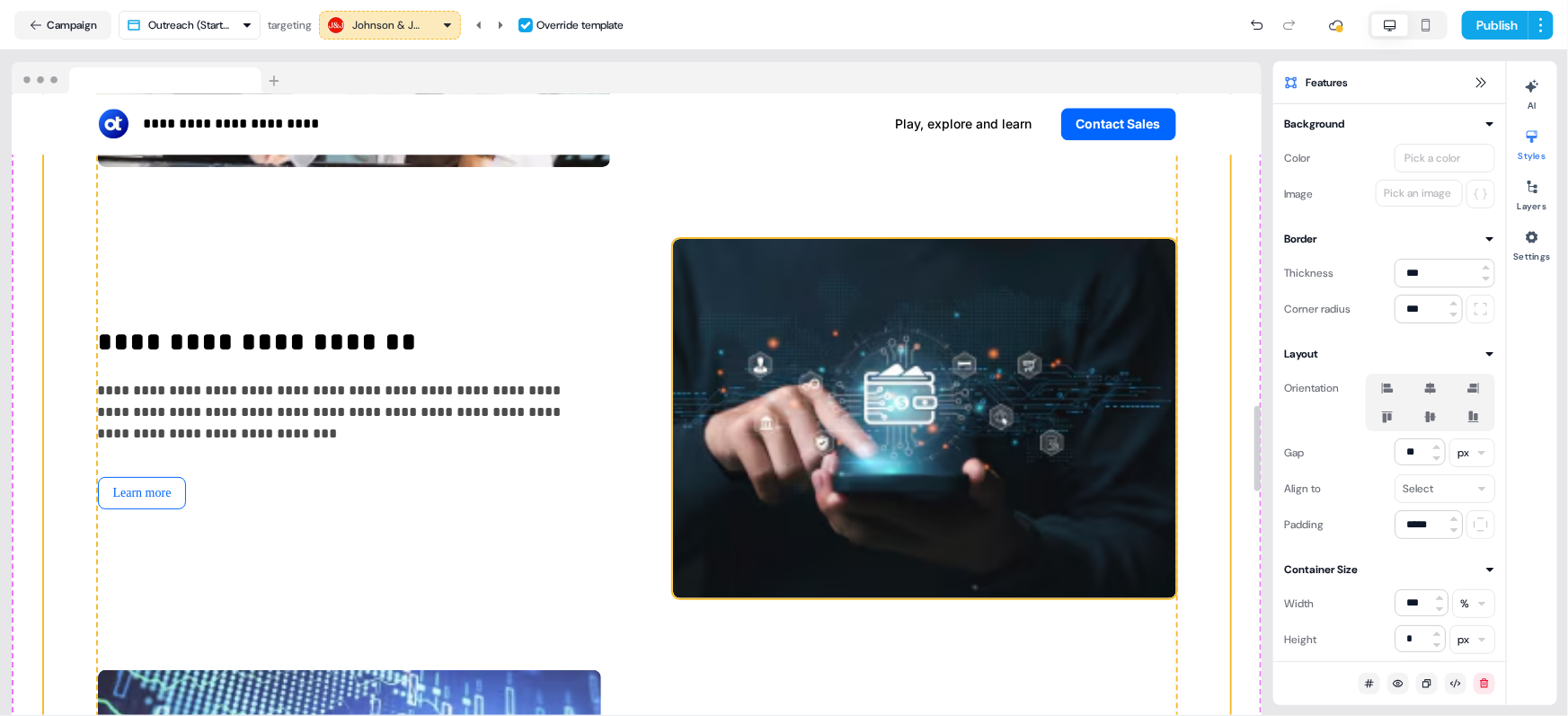 click at bounding box center [925, 419] 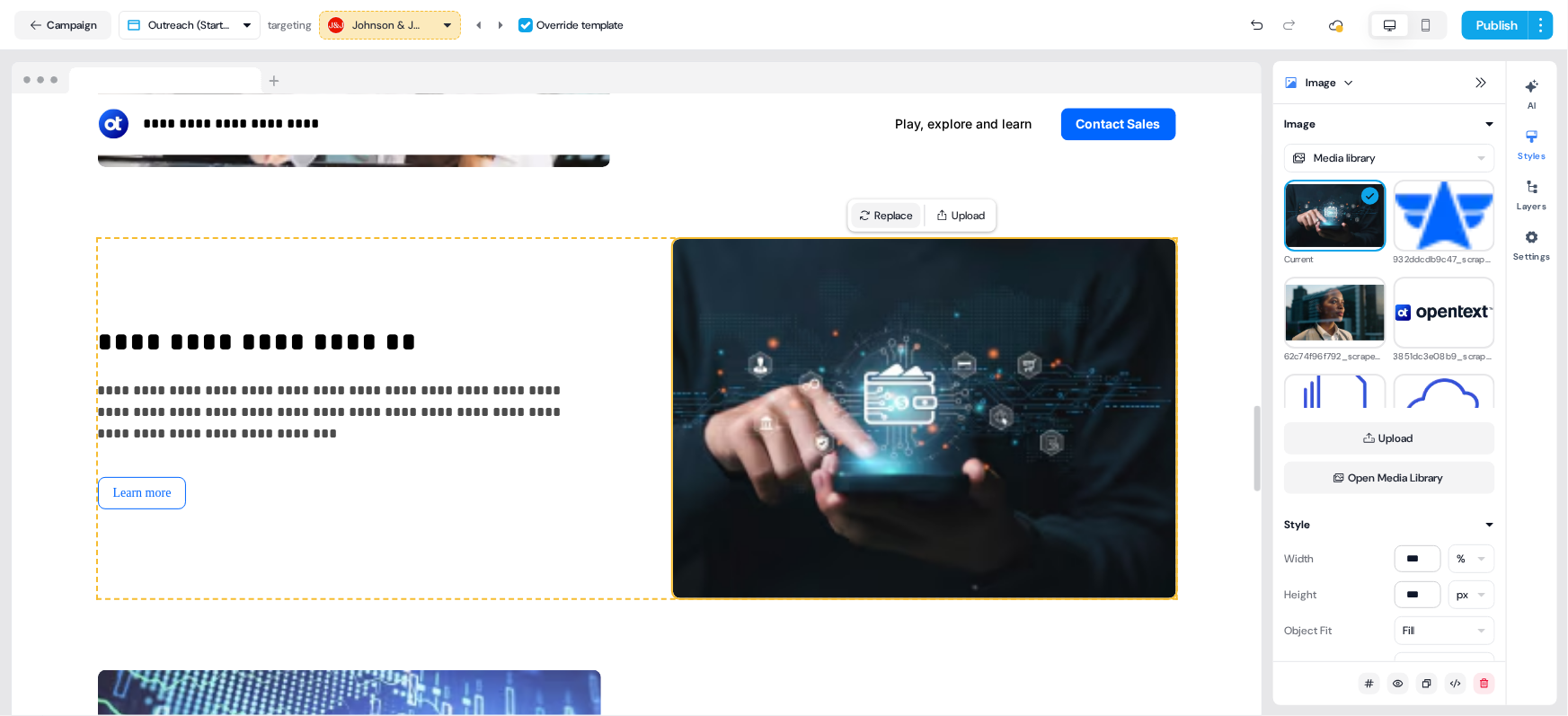 click on "Replace" at bounding box center [886, 216] 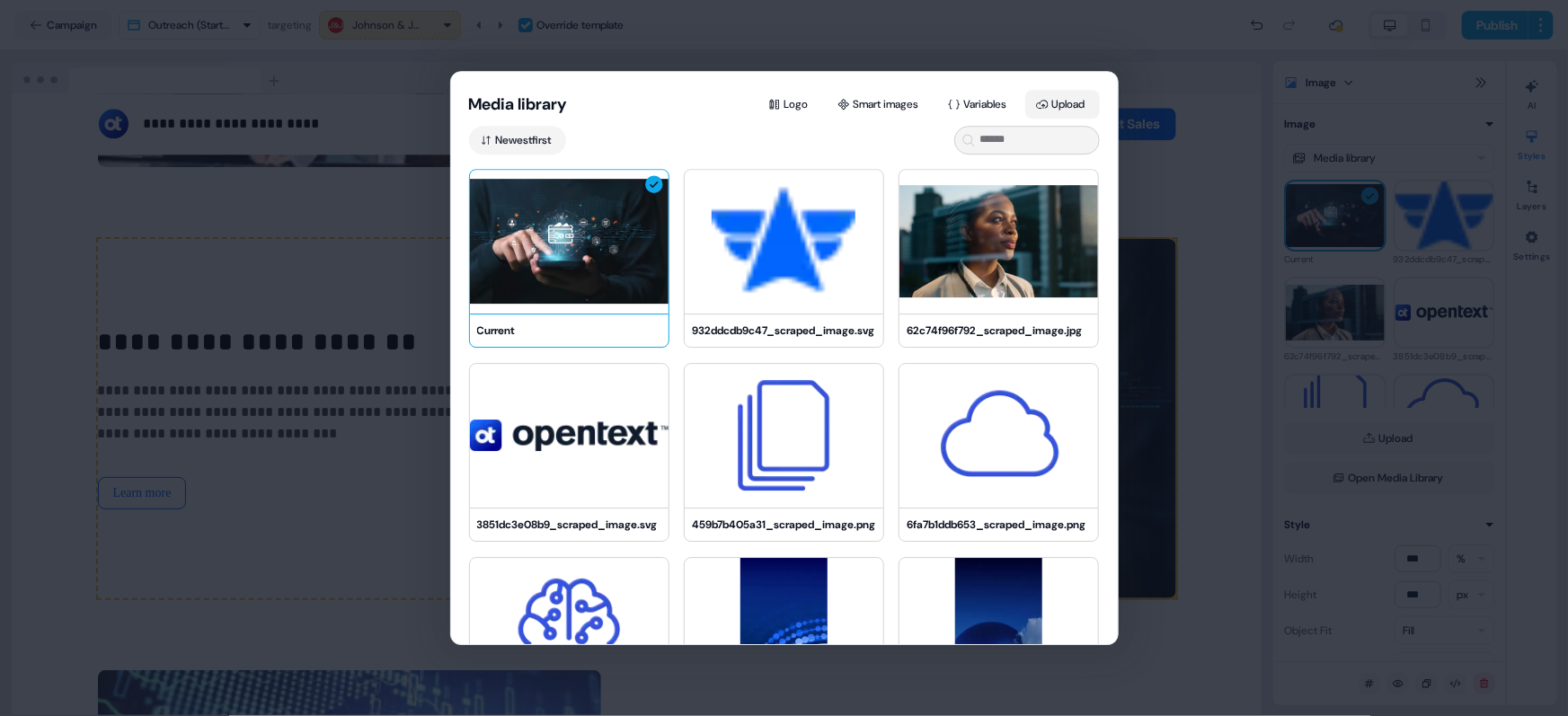 click on "Upload" at bounding box center [1062, 104] 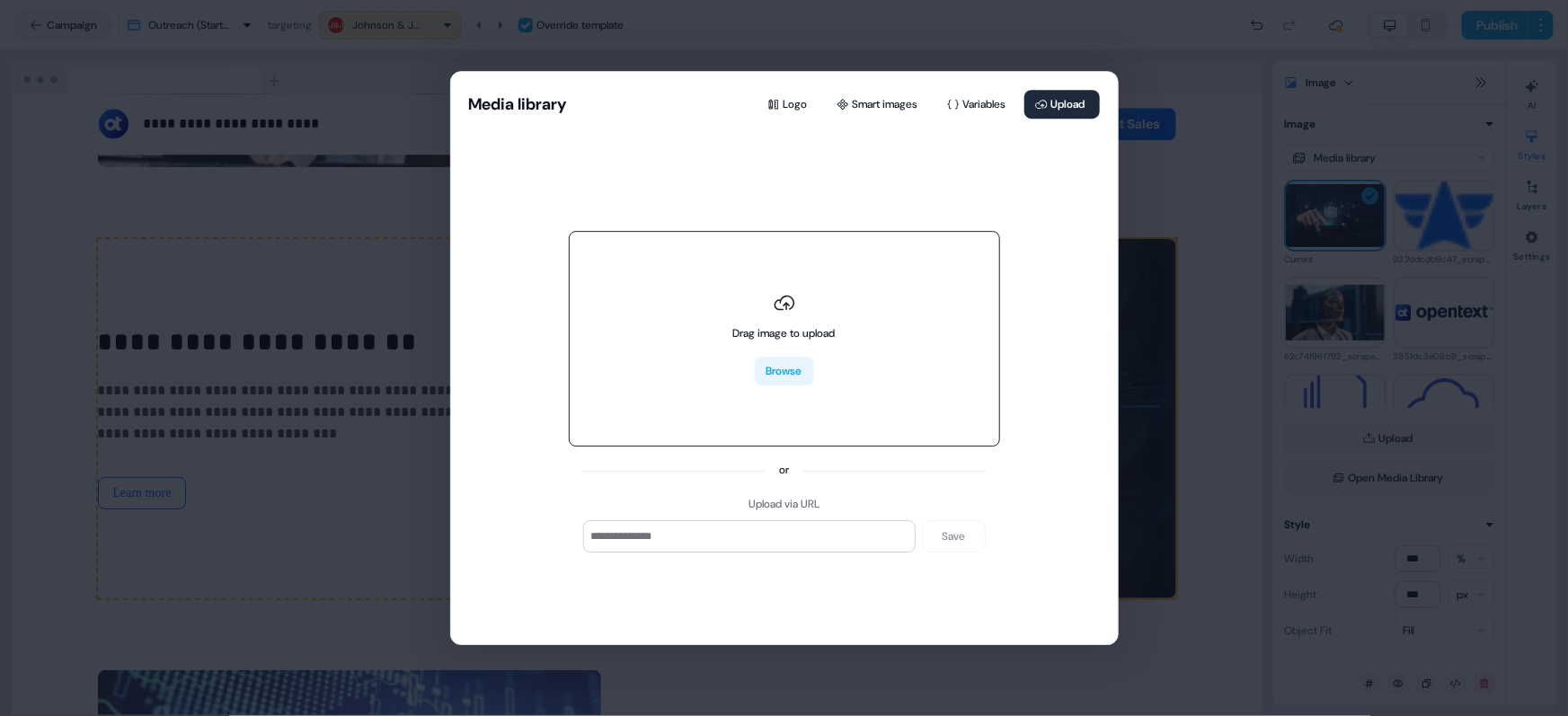 click on "Browse" at bounding box center [784, 372] 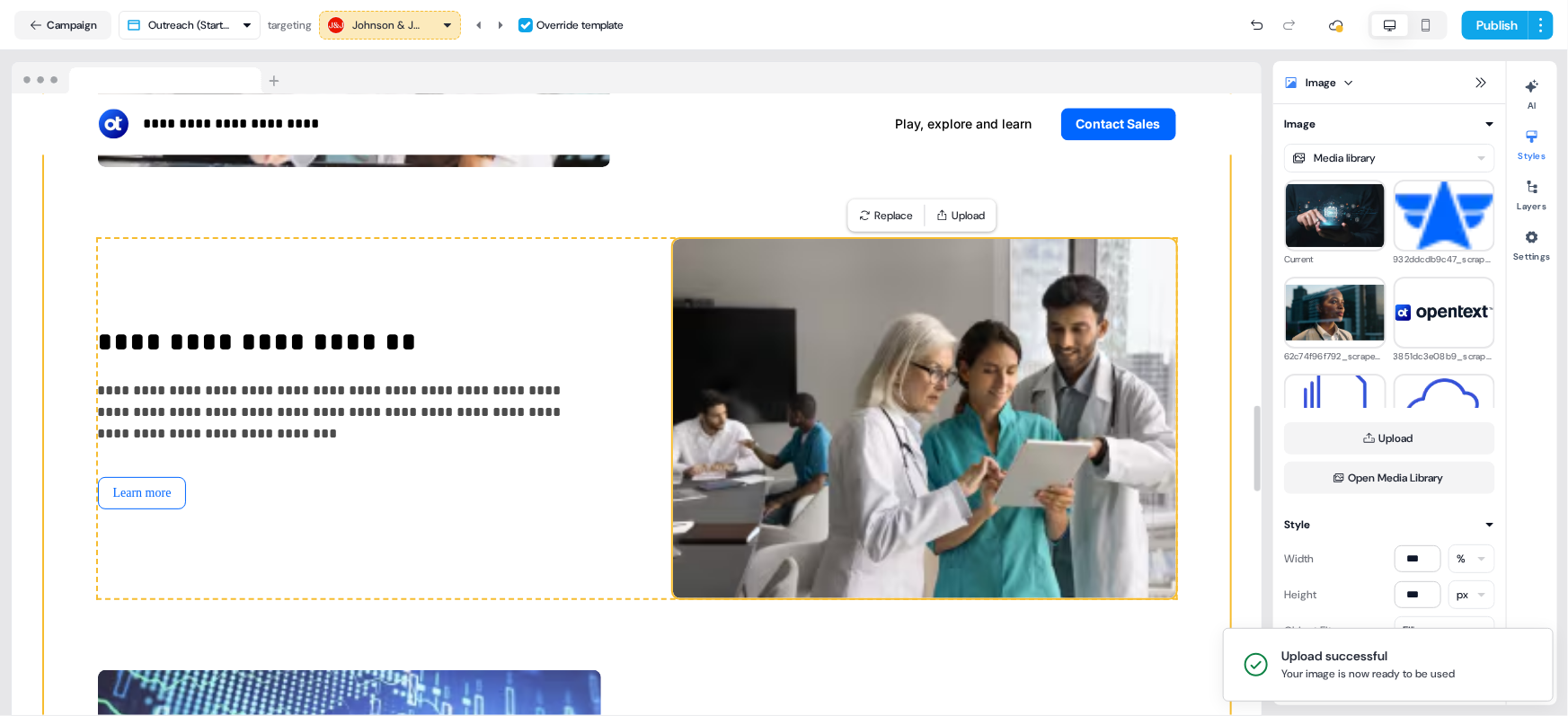 click on "**********" at bounding box center (637, 234) 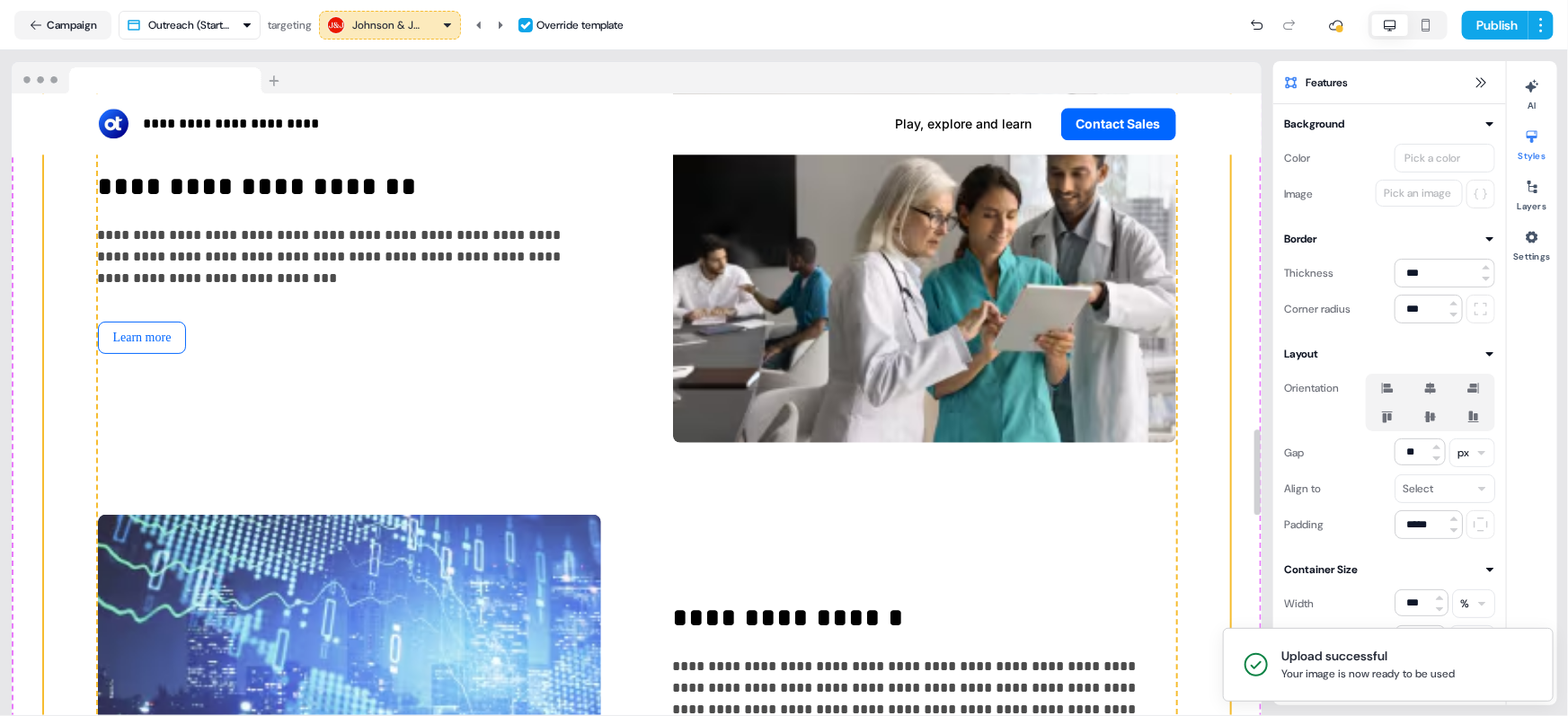 scroll, scrollTop: 2435, scrollLeft: 0, axis: vertical 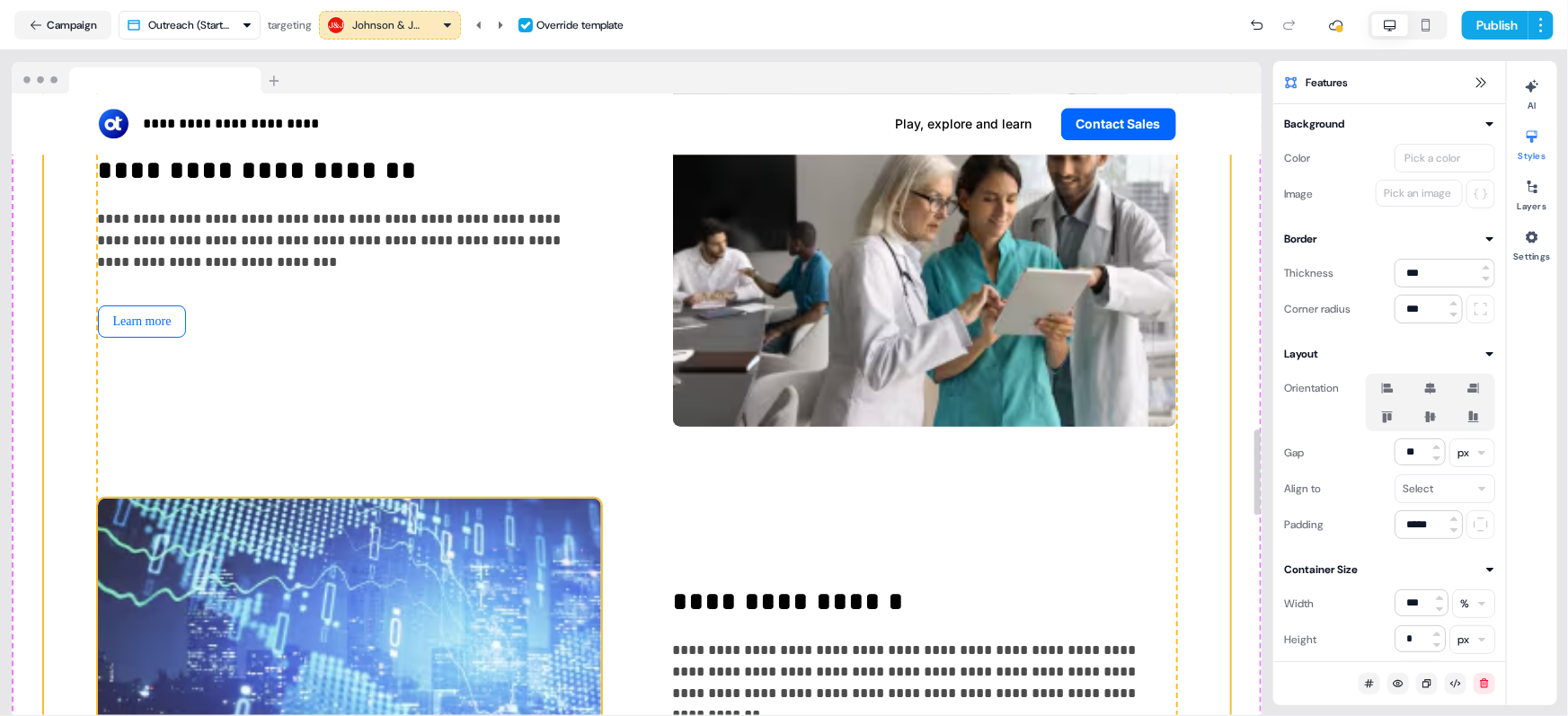 click at bounding box center (350, 678) 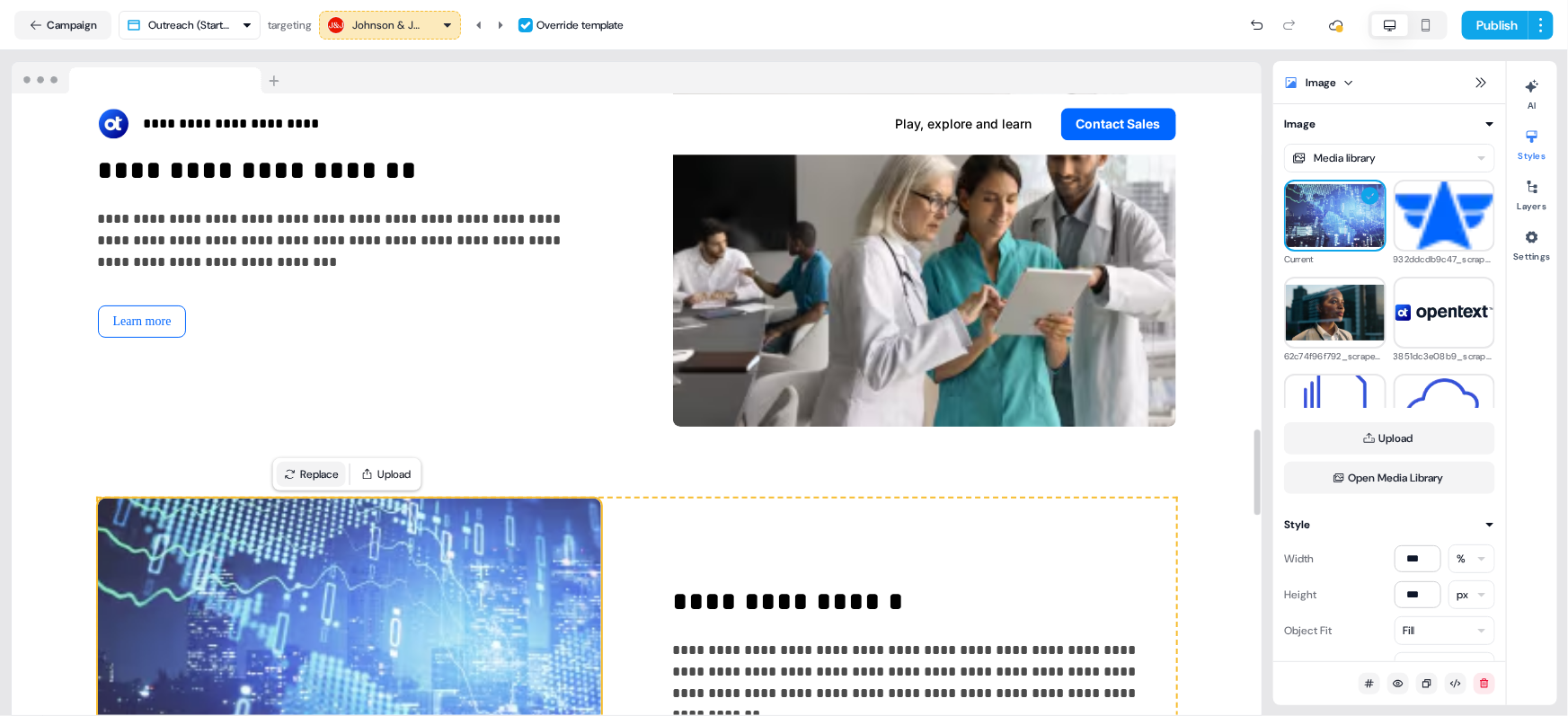 click on "Replace" at bounding box center [311, 474] 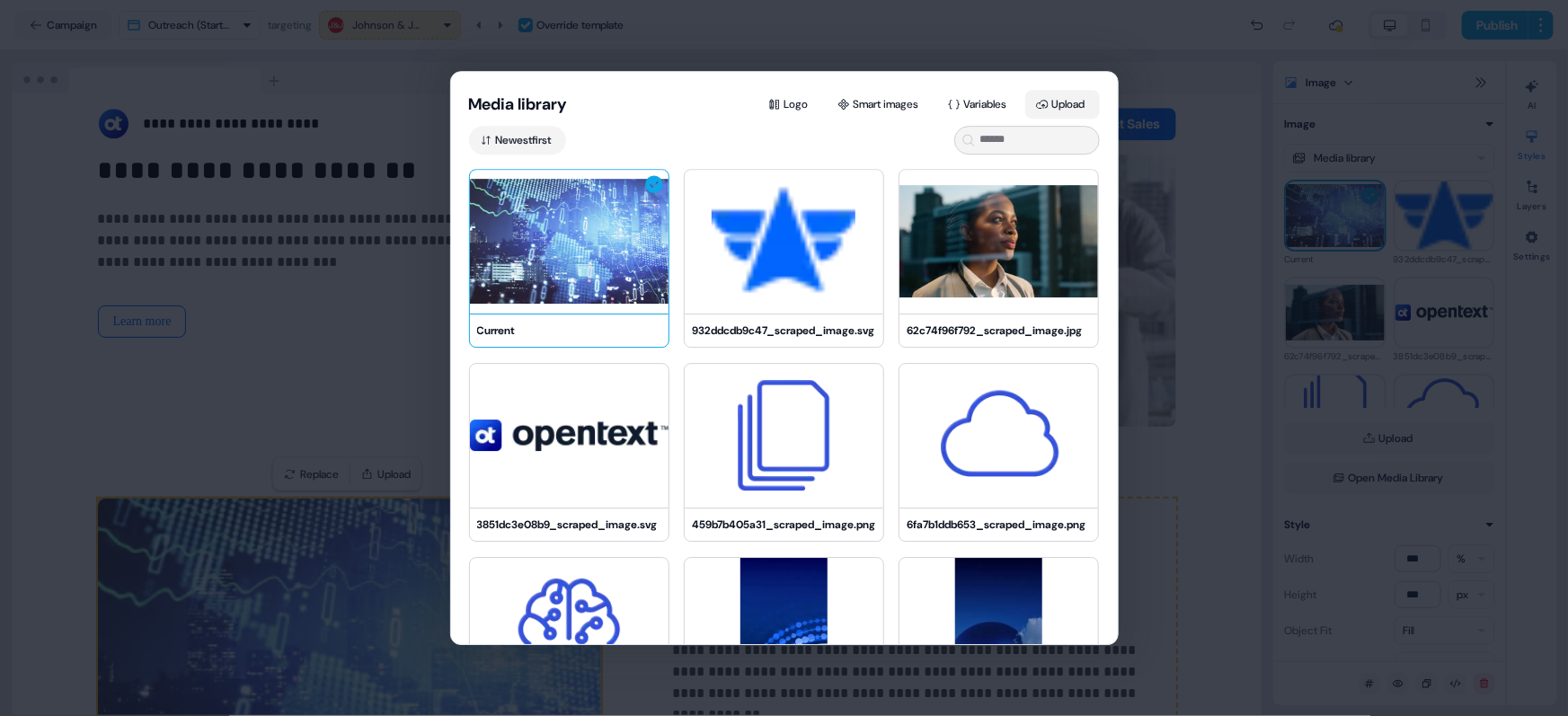 click on "Upload" at bounding box center (1062, 104) 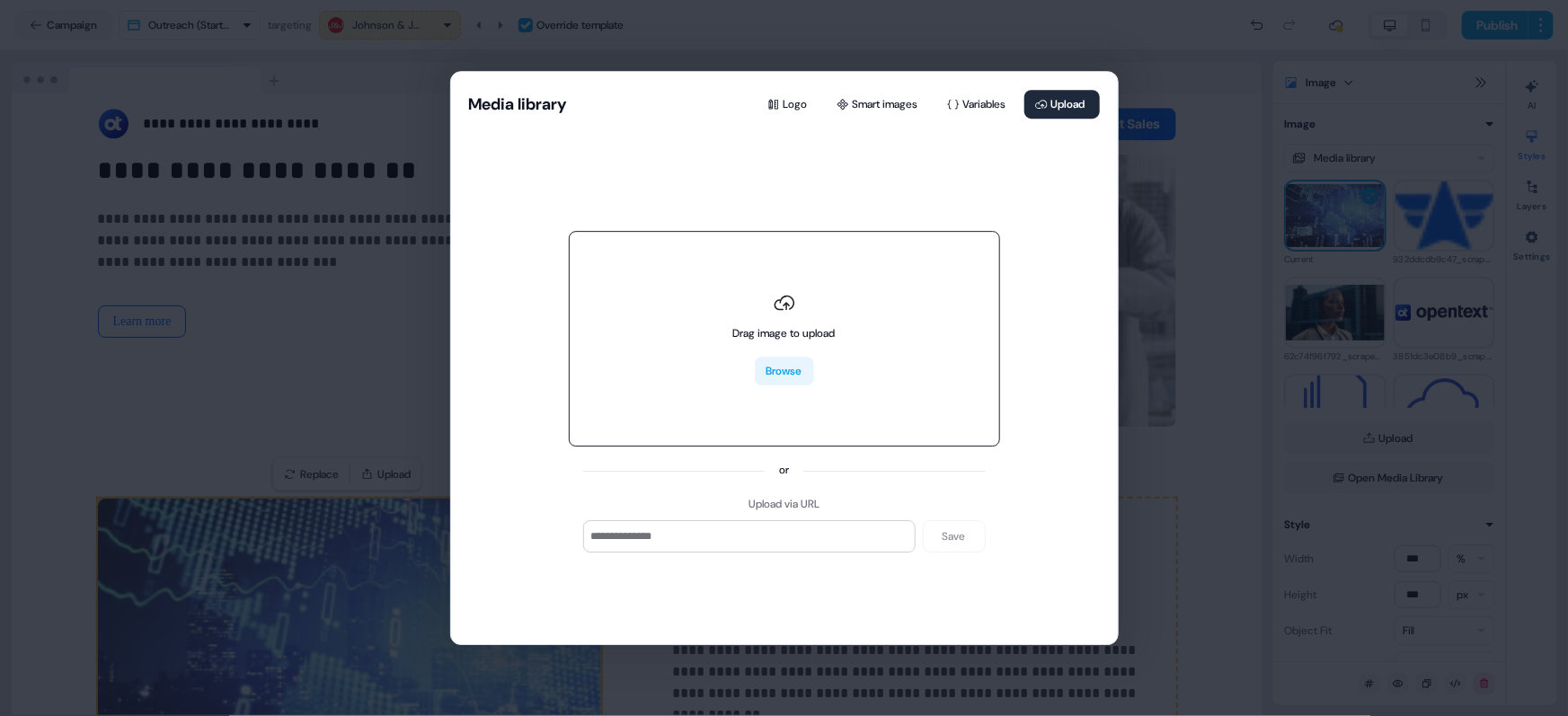click on "Browse" at bounding box center [784, 372] 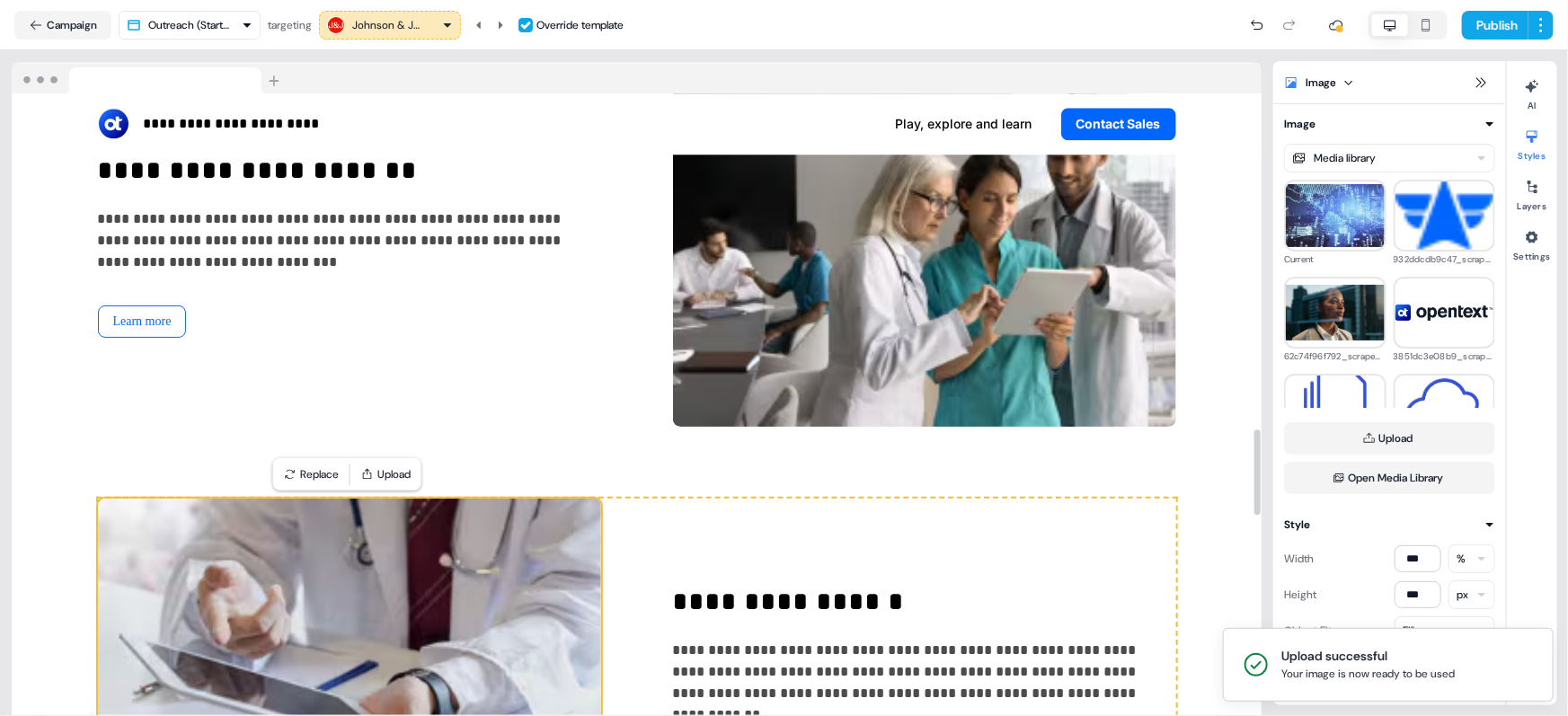 click on "**********" at bounding box center (637, 63) 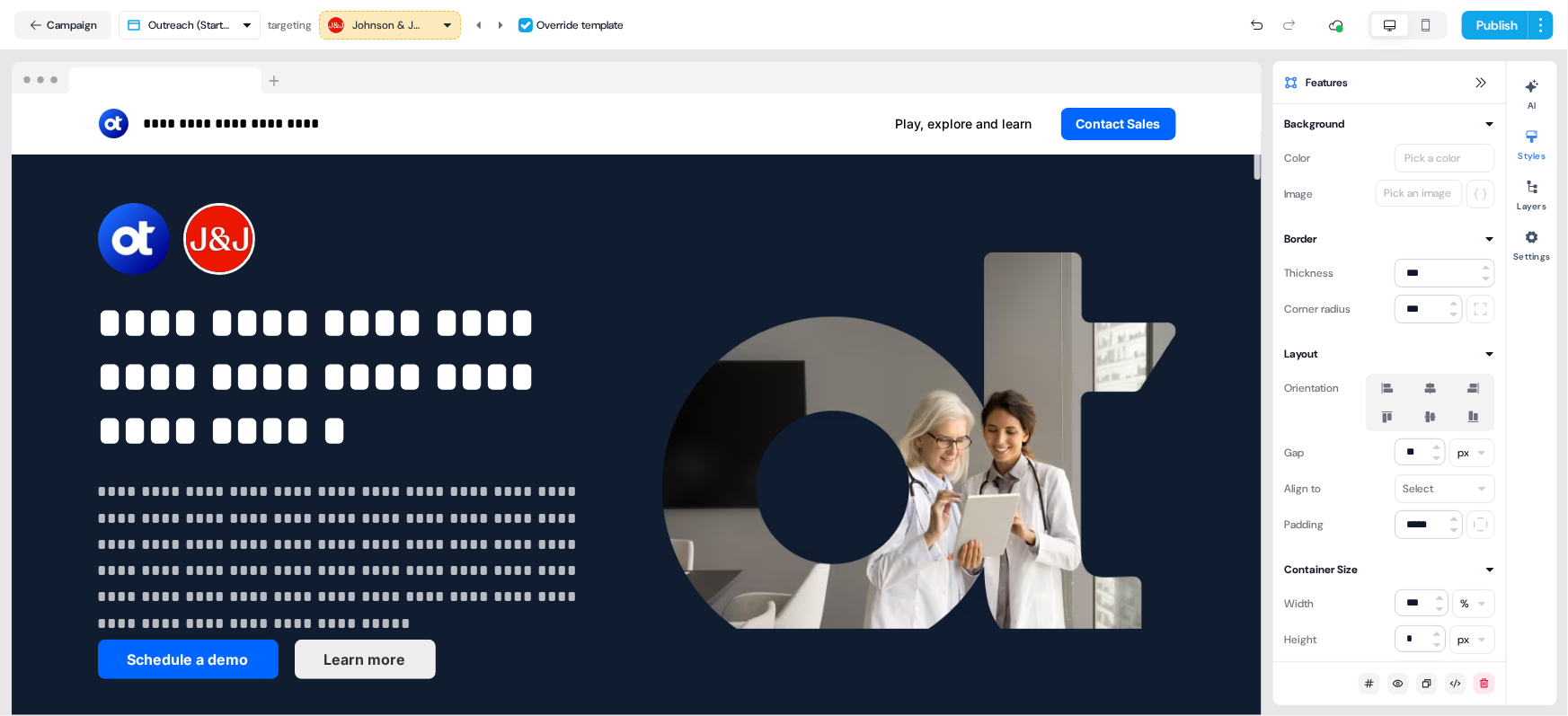 scroll, scrollTop: 0, scrollLeft: 0, axis: both 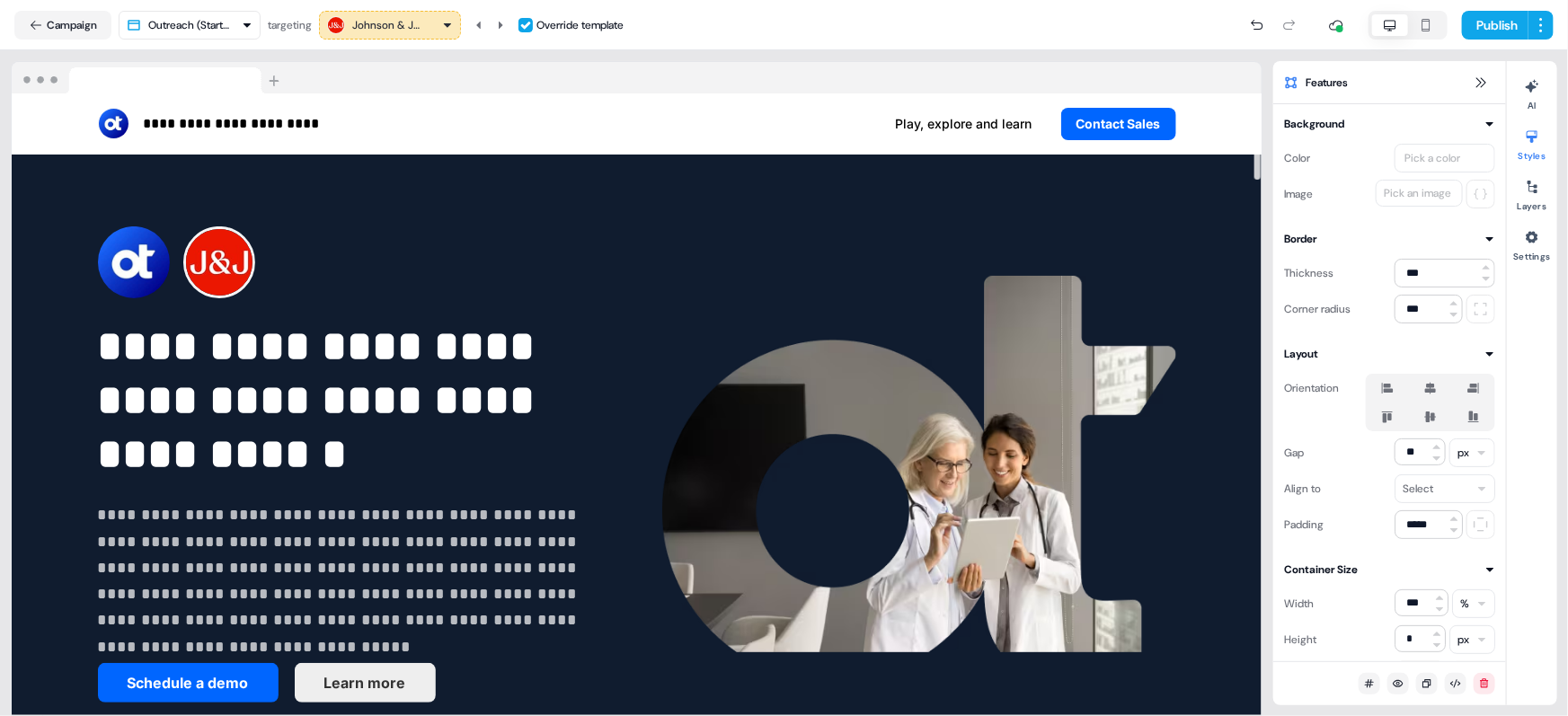 click on "Johnson & Johnson" at bounding box center [388, 25] 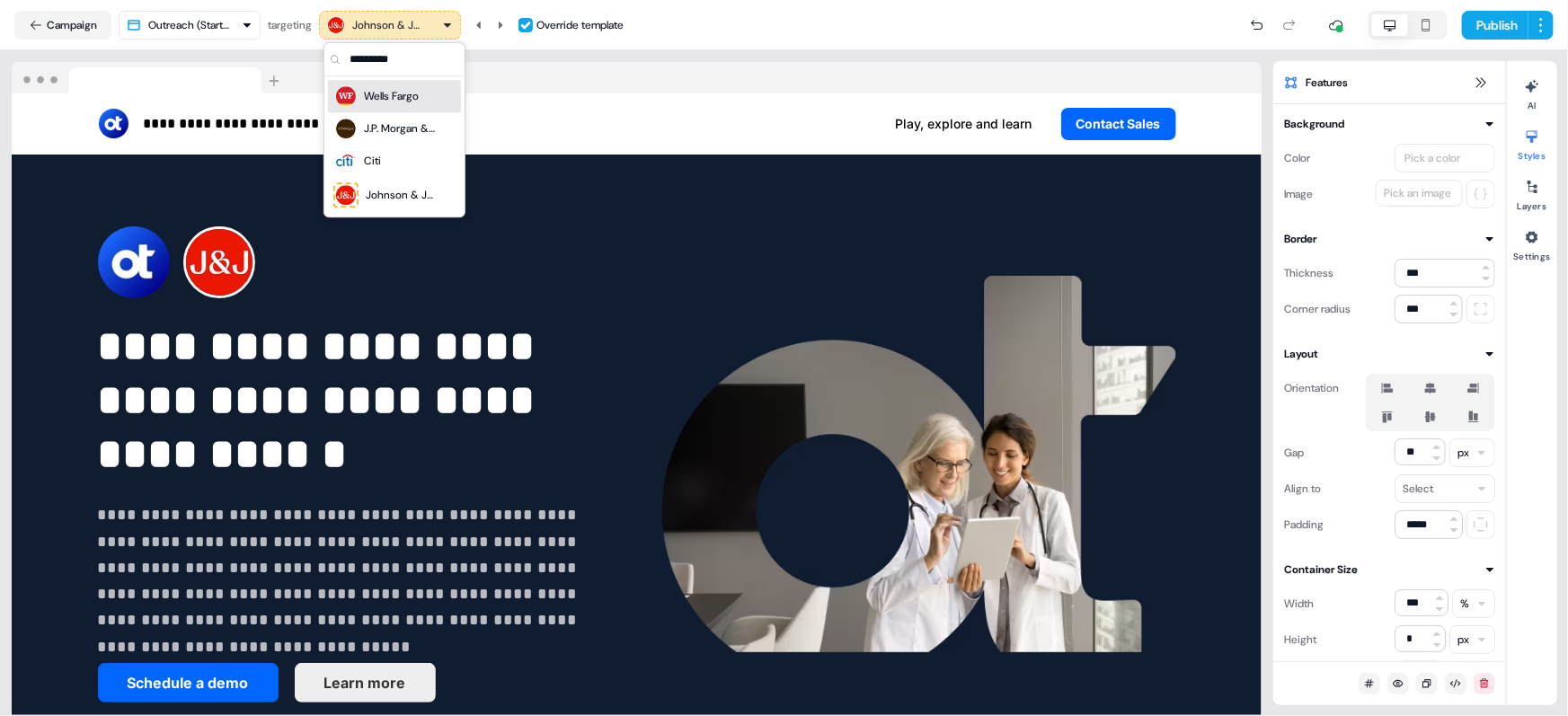 click on "Wells Fargo" at bounding box center (391, 96) 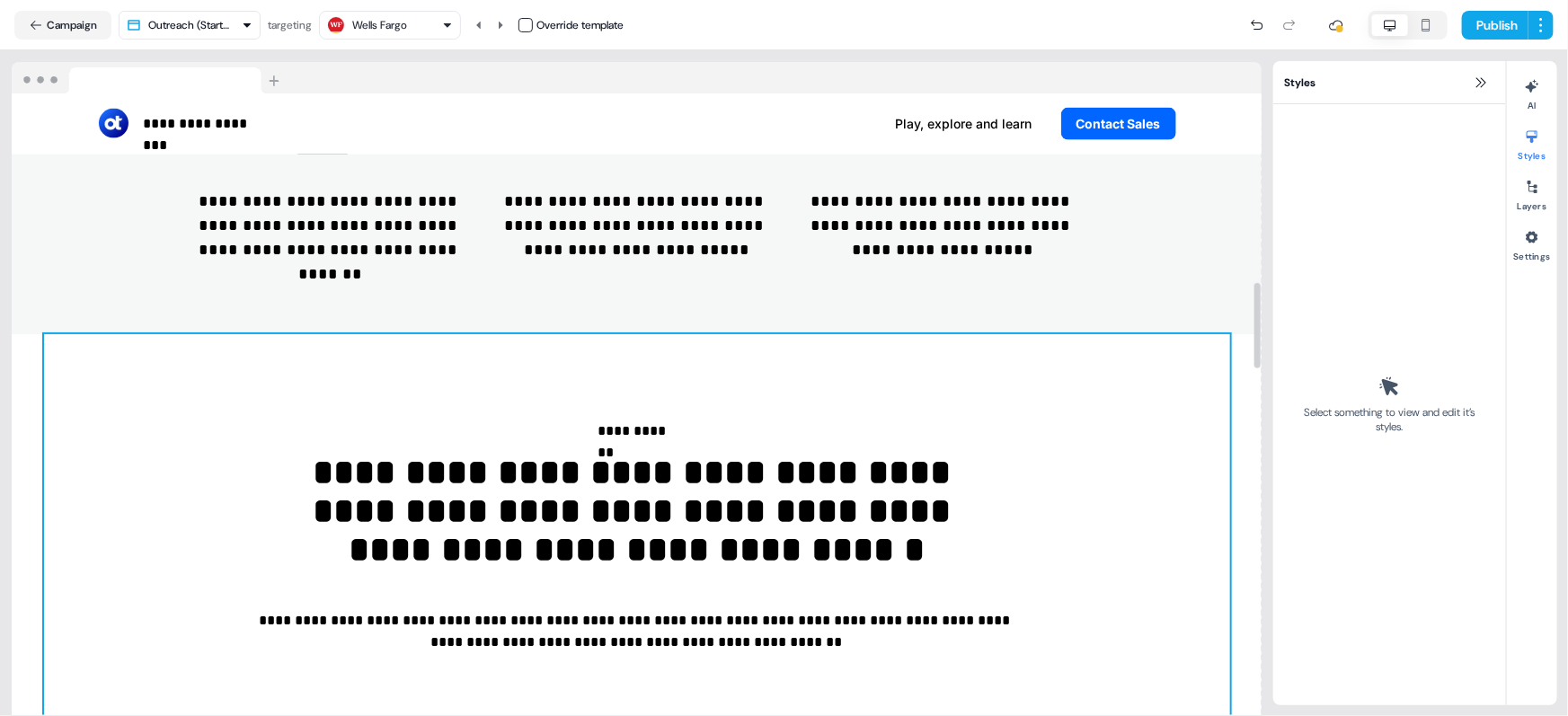 scroll, scrollTop: 1457, scrollLeft: 0, axis: vertical 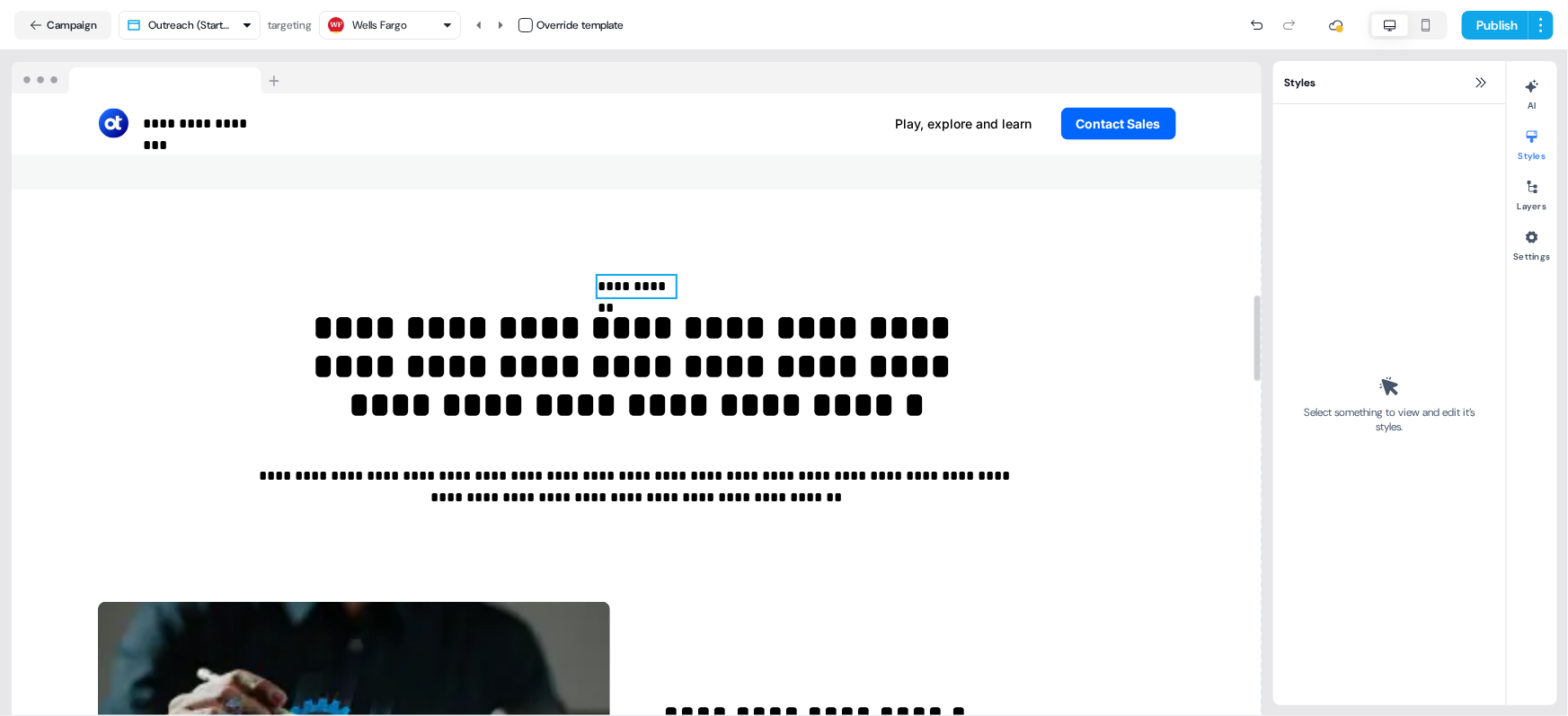 click on "**********" at bounding box center [636, 287] 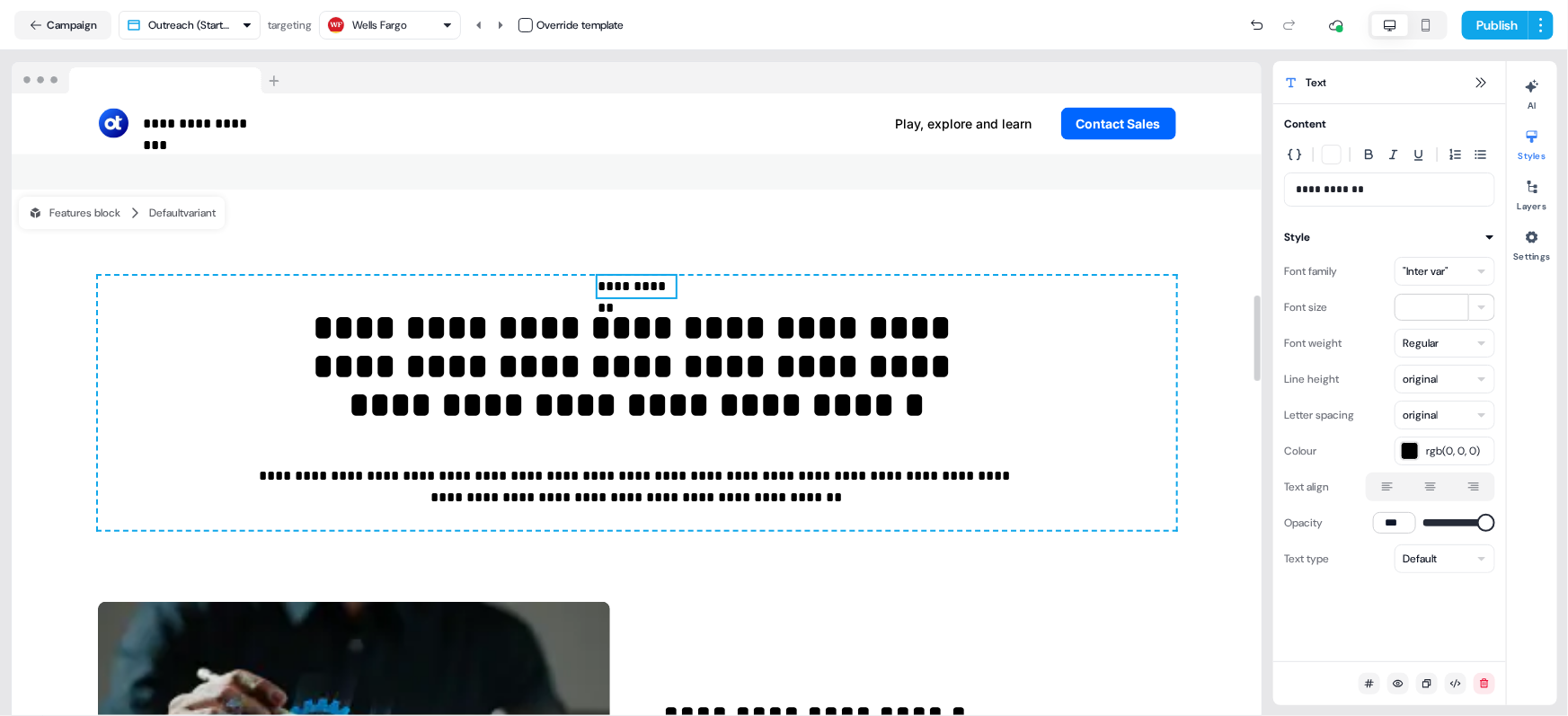 click on ""Inter var"" at bounding box center (1425, 271) 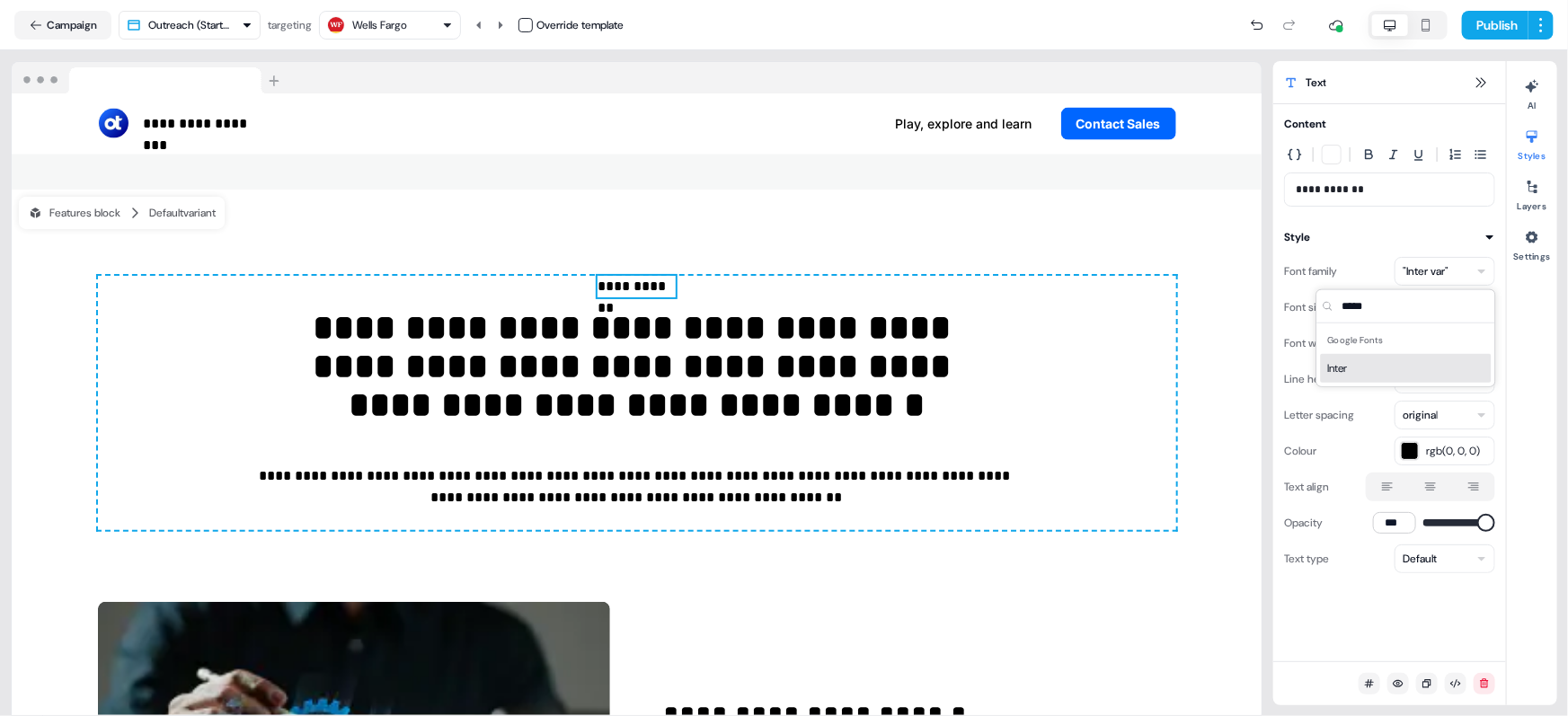 type on "*****" 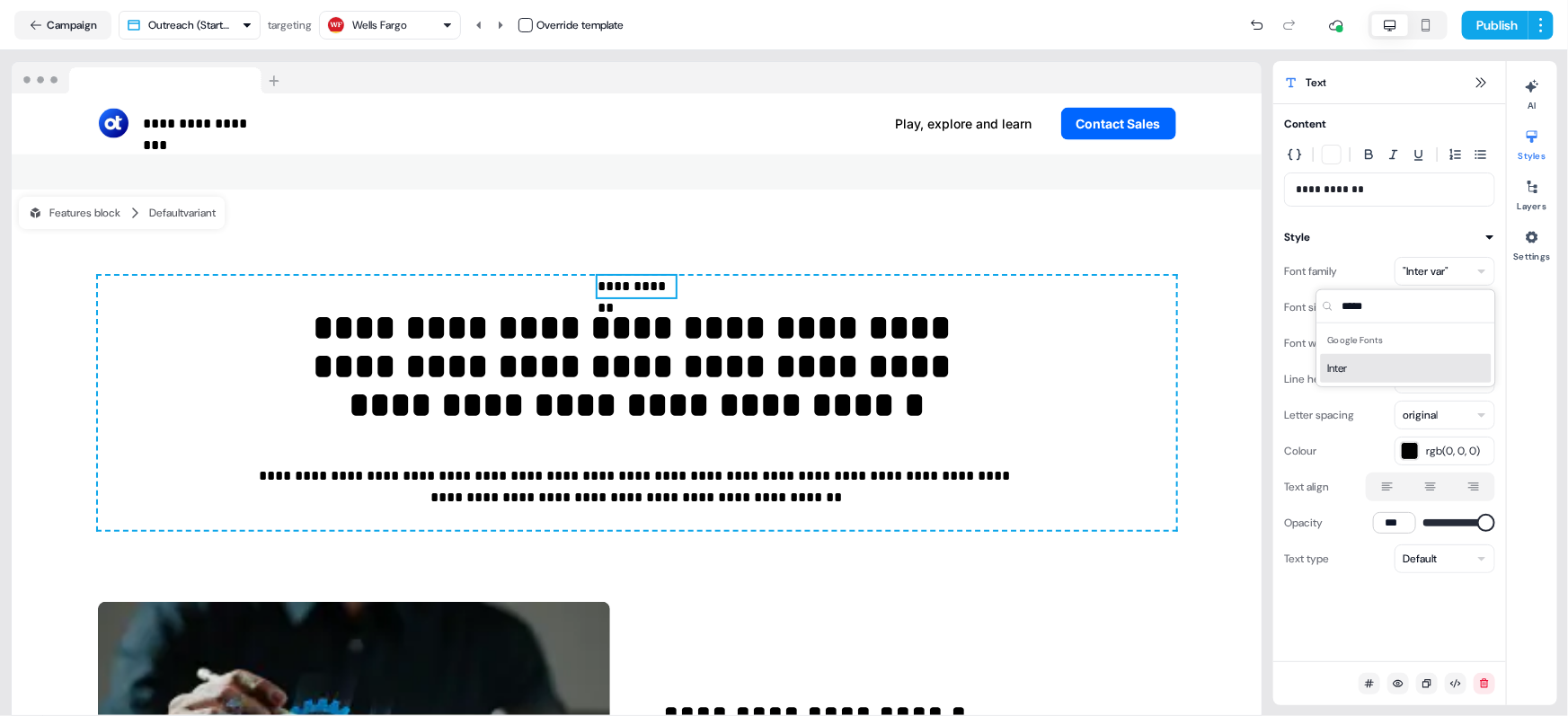click on "Inter" at bounding box center [1406, 368] 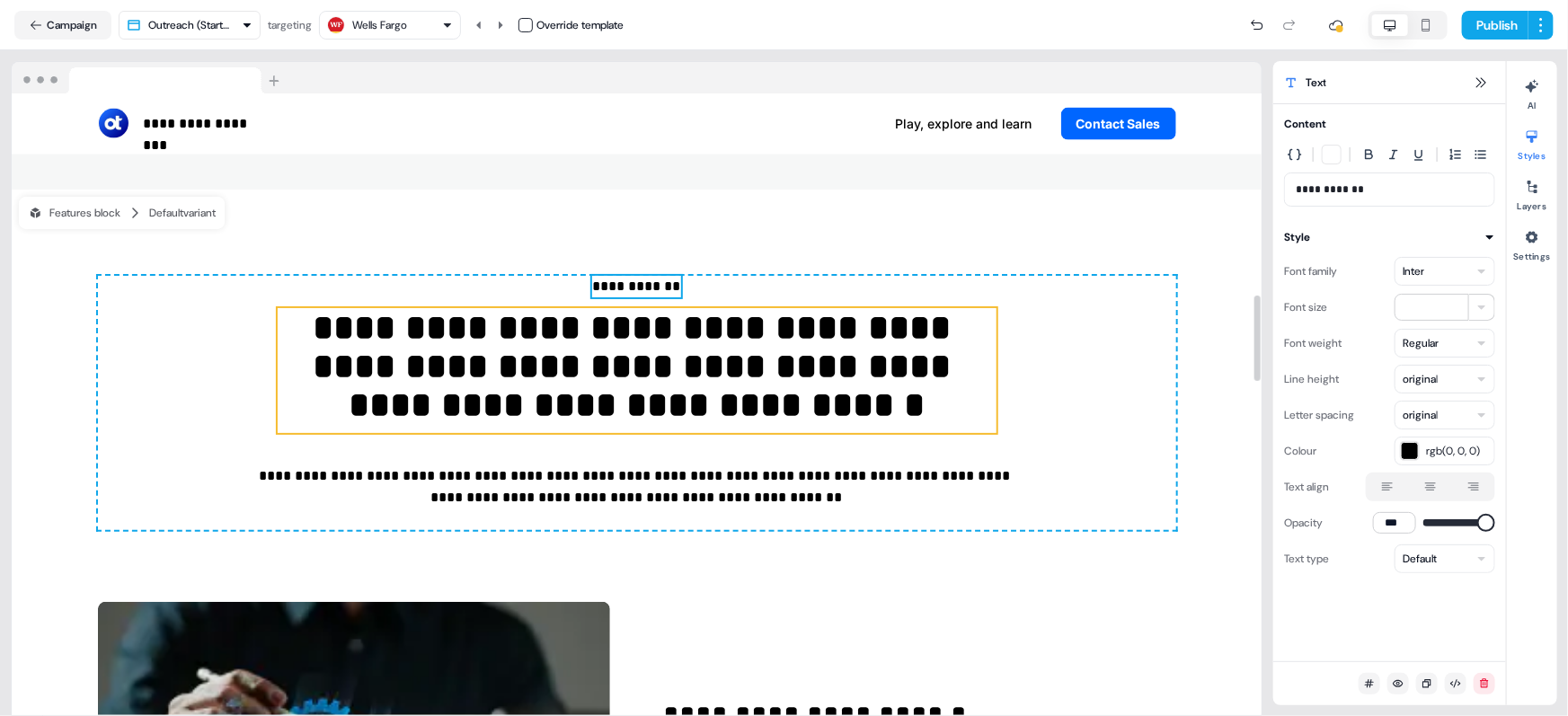 click on "**********" at bounding box center (637, 370) 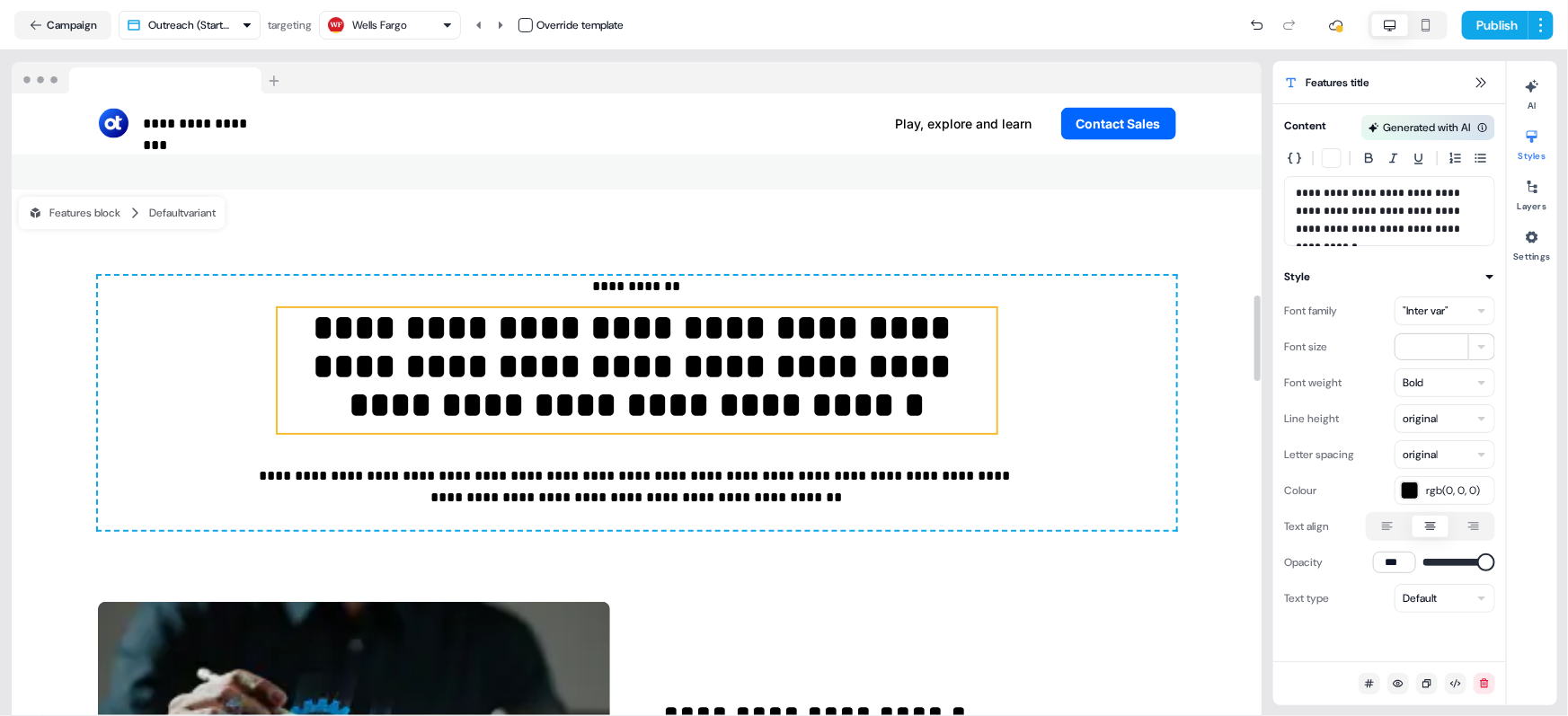 click on ""Inter var"" at bounding box center (1425, 311) 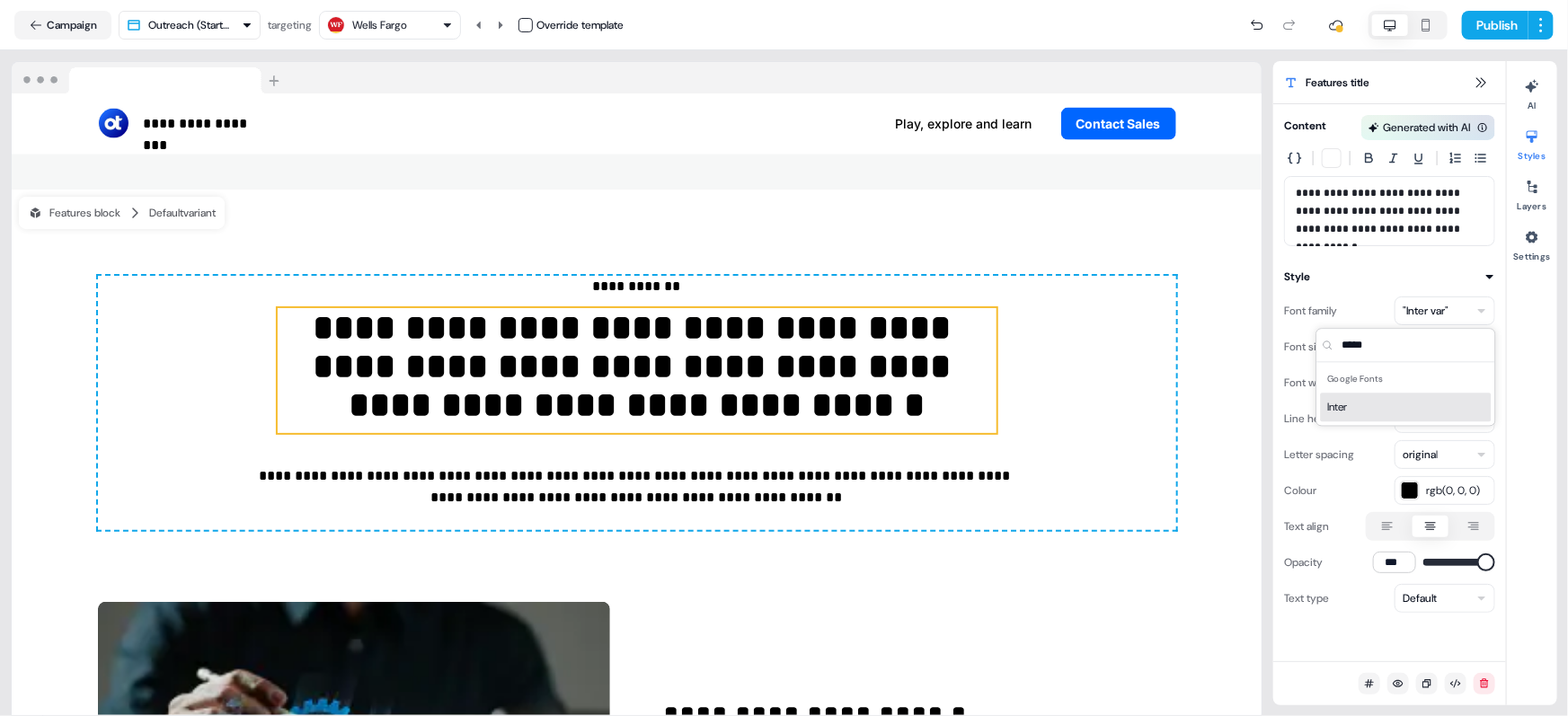 type on "*****" 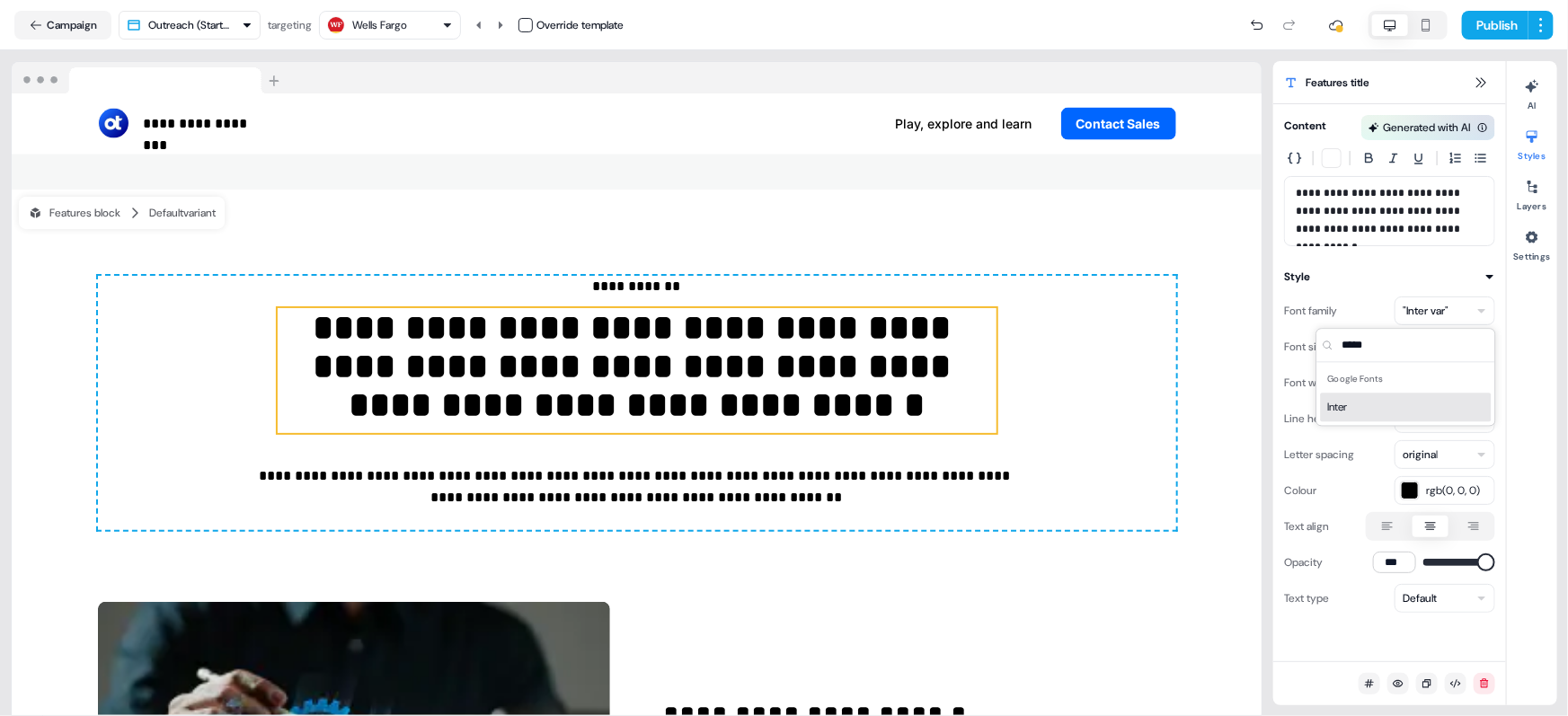 click on "Inter" at bounding box center [1406, 407] 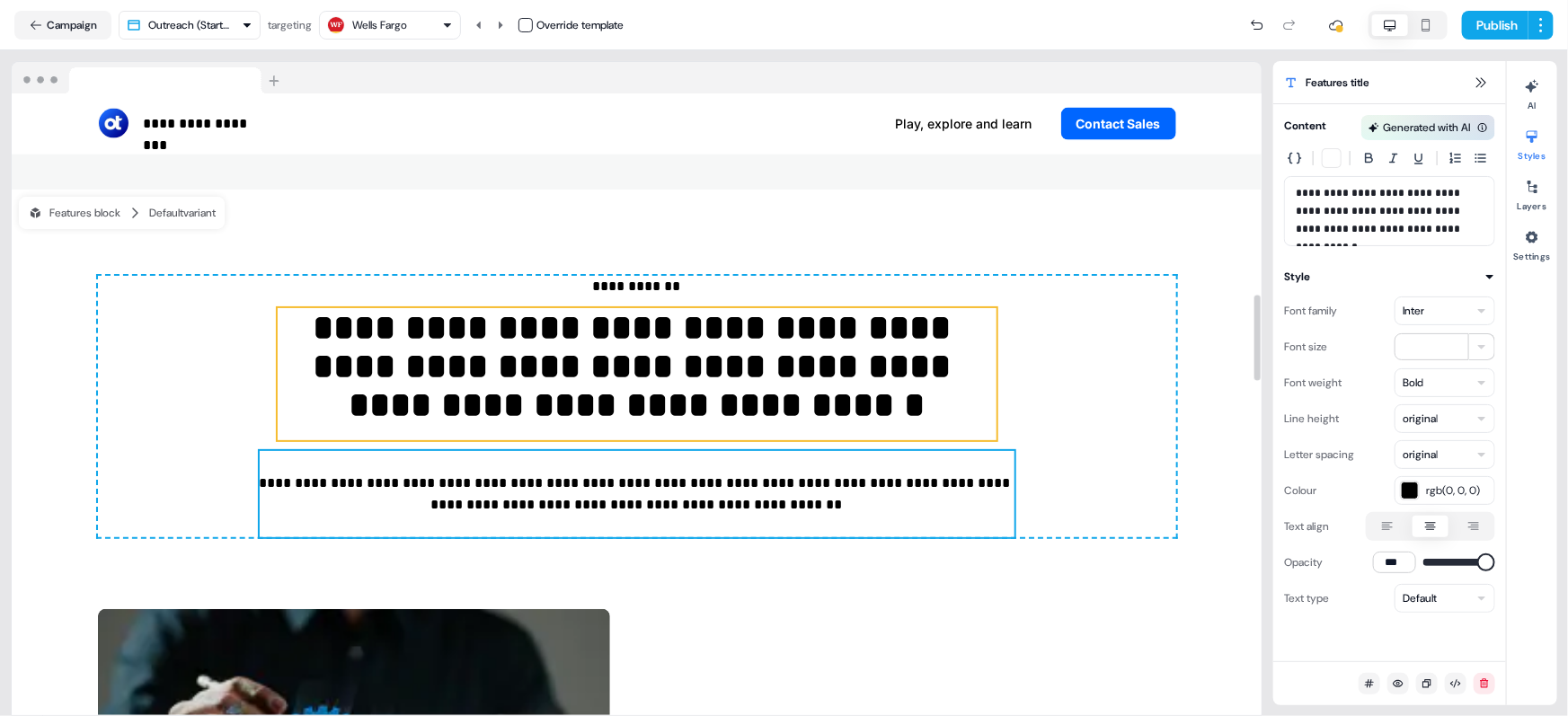 click on "**********" at bounding box center [637, 494] 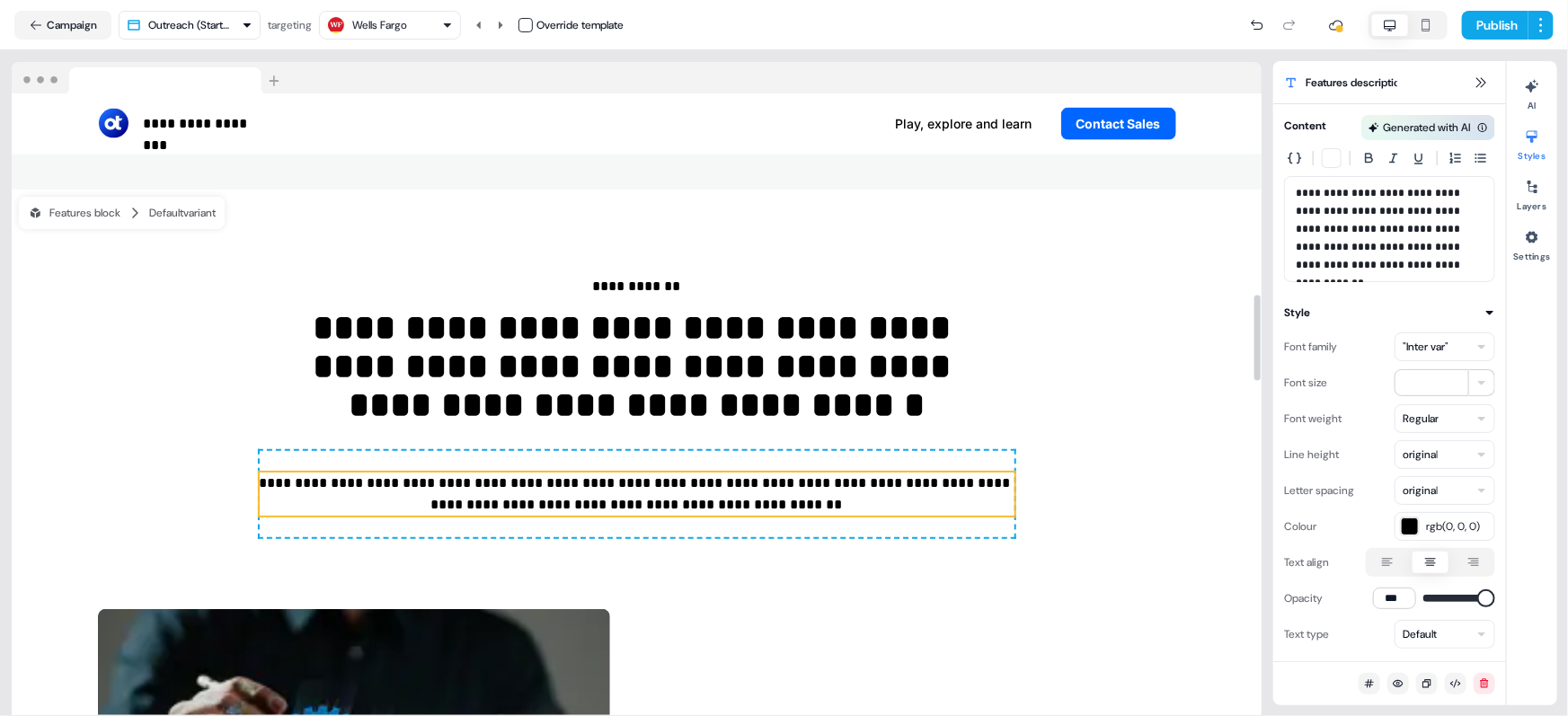 click on ""Inter var"" at bounding box center [1425, 347] 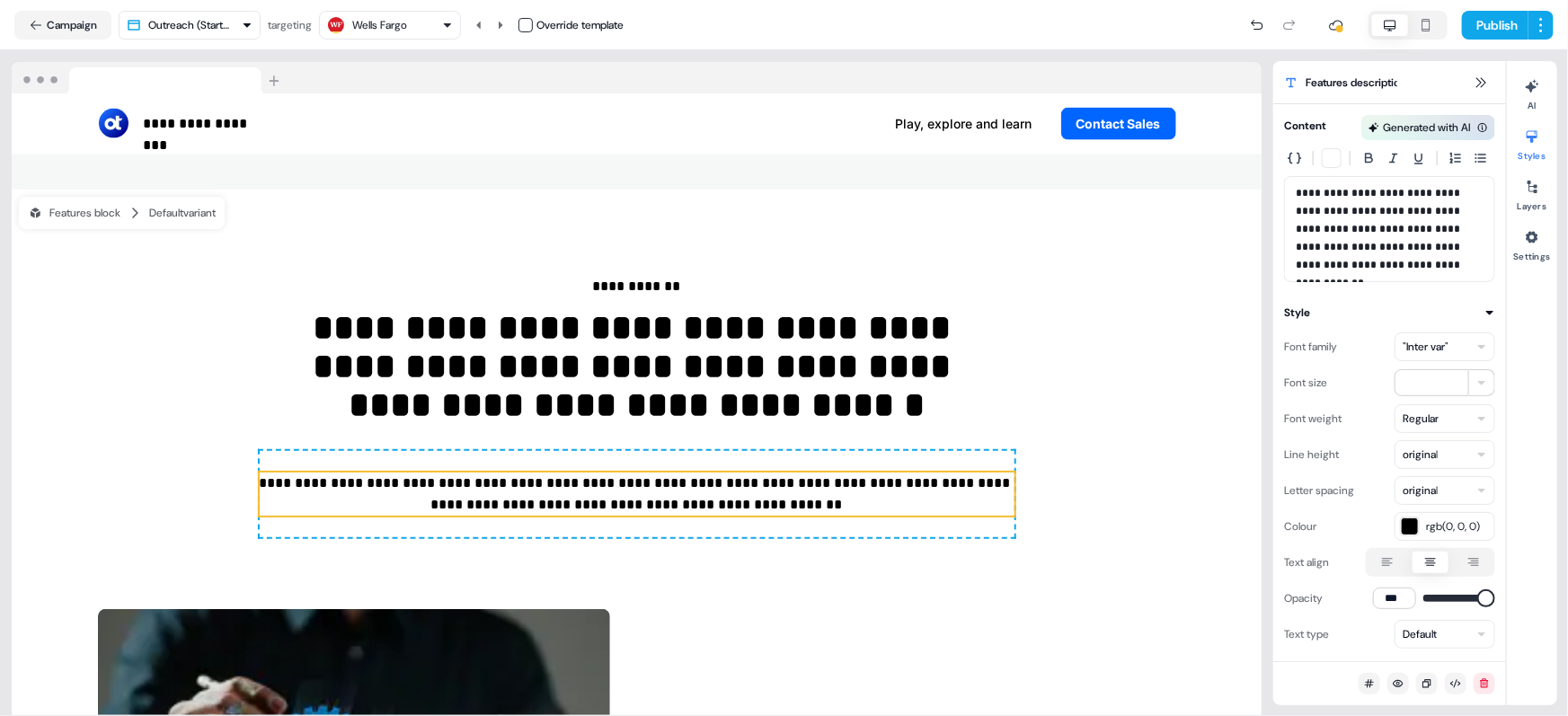 click on ""Inter var"" at bounding box center (1425, 347) 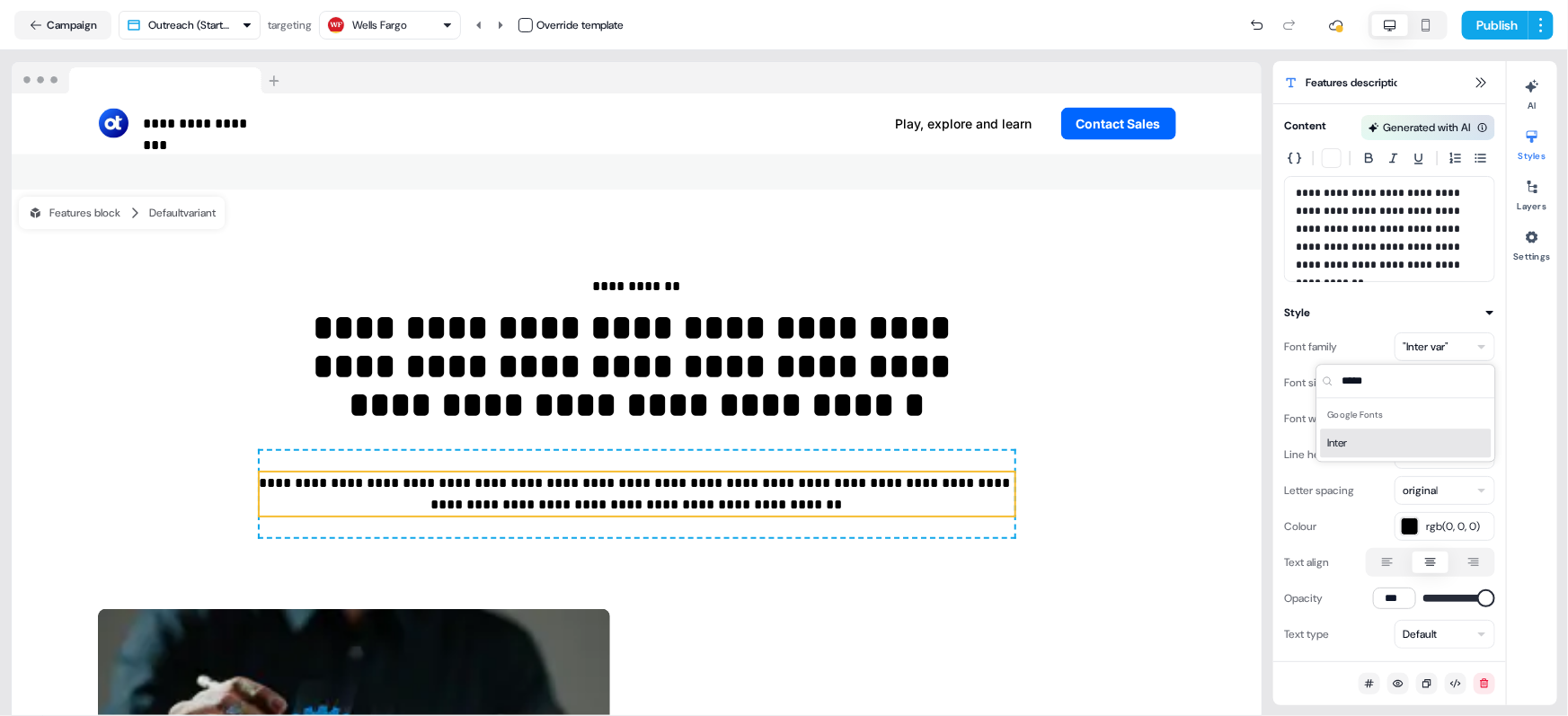 type on "*****" 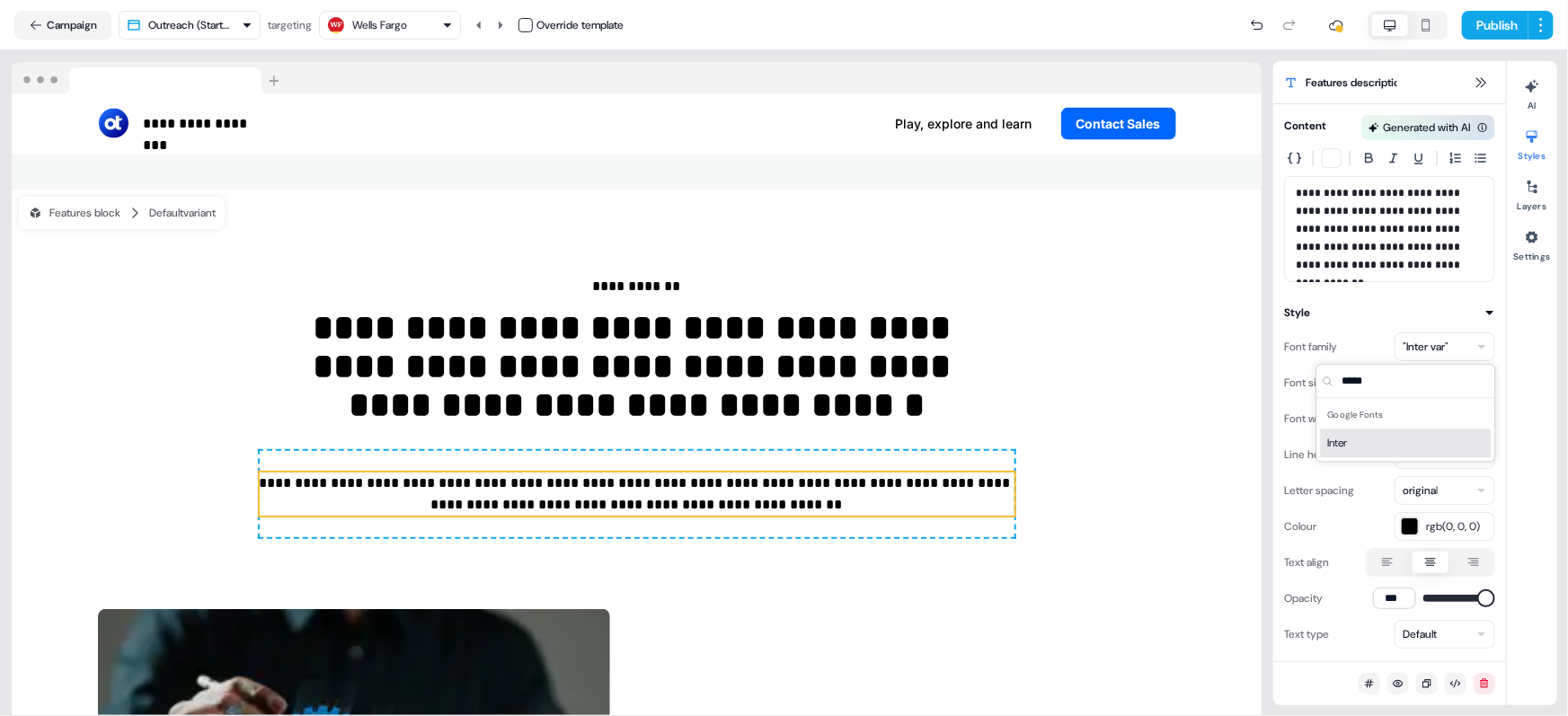 click on "Inter" at bounding box center [1406, 443] 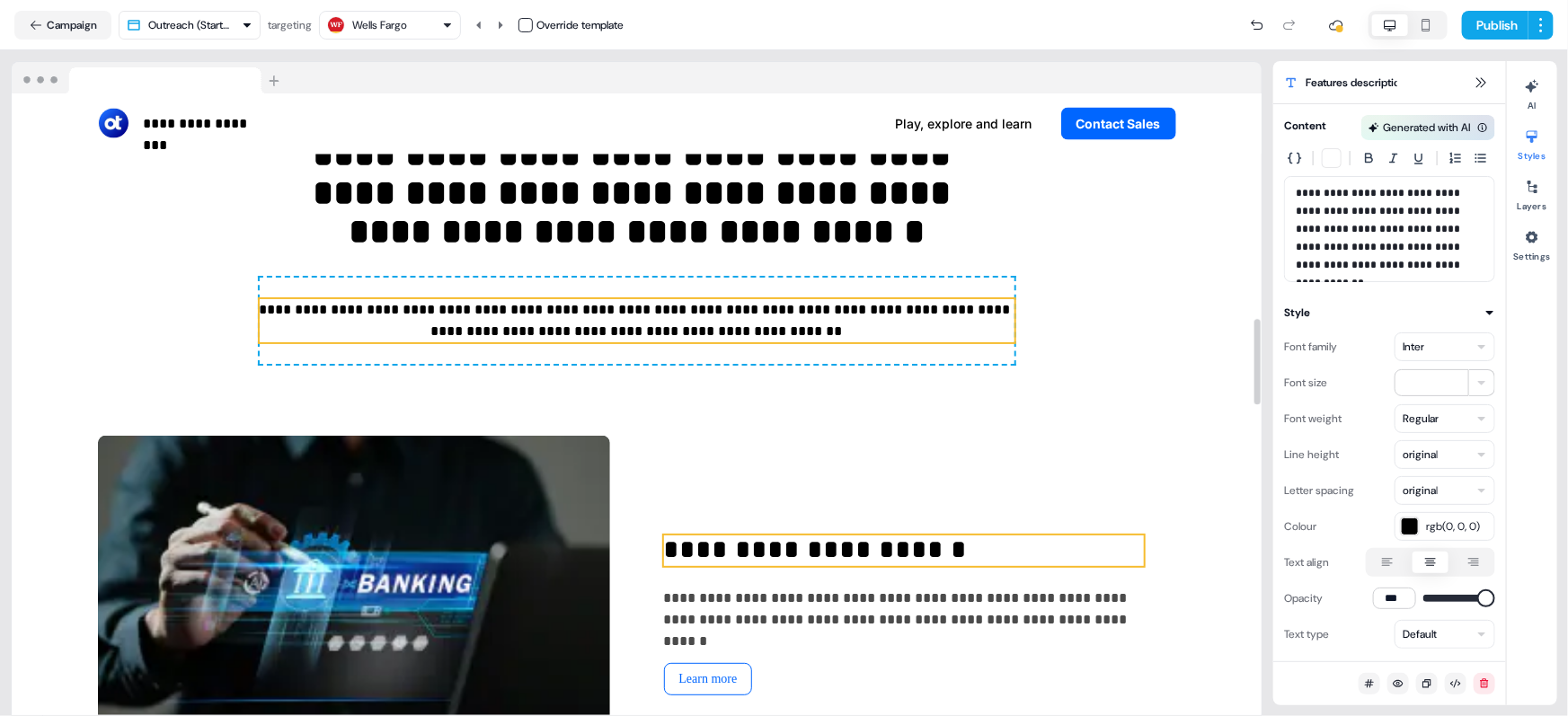 scroll, scrollTop: 1631, scrollLeft: 0, axis: vertical 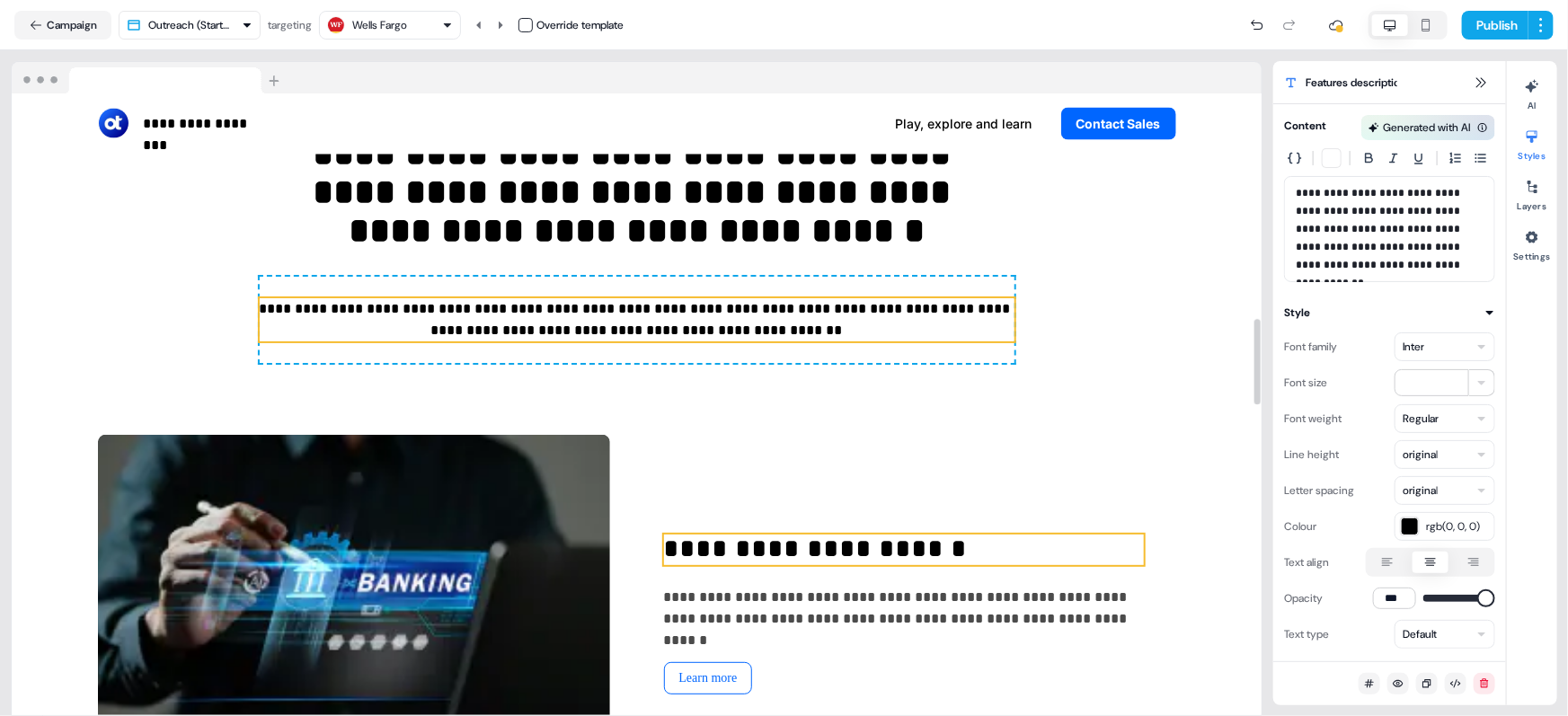 click on "**********" at bounding box center [904, 550] 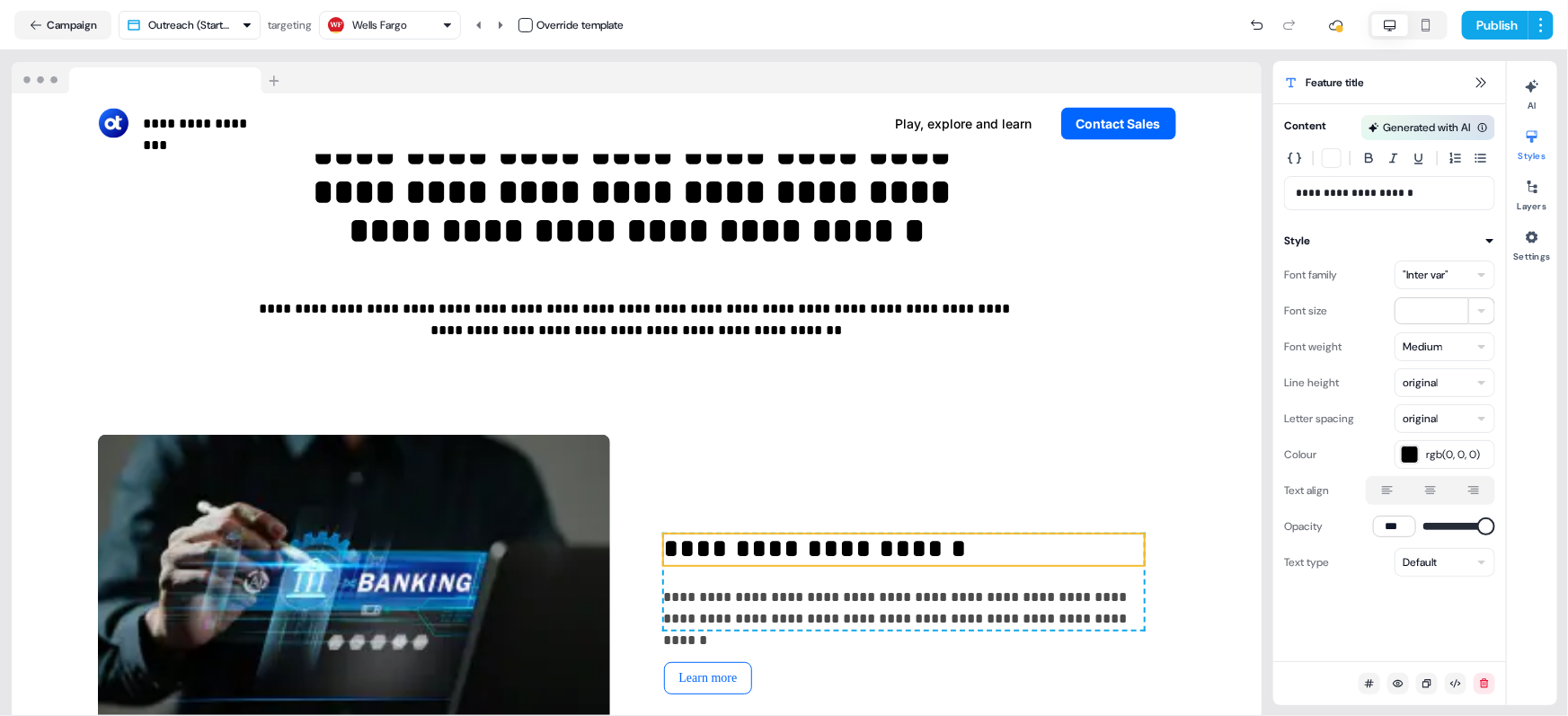 click on ""Inter var"" at bounding box center [1425, 275] 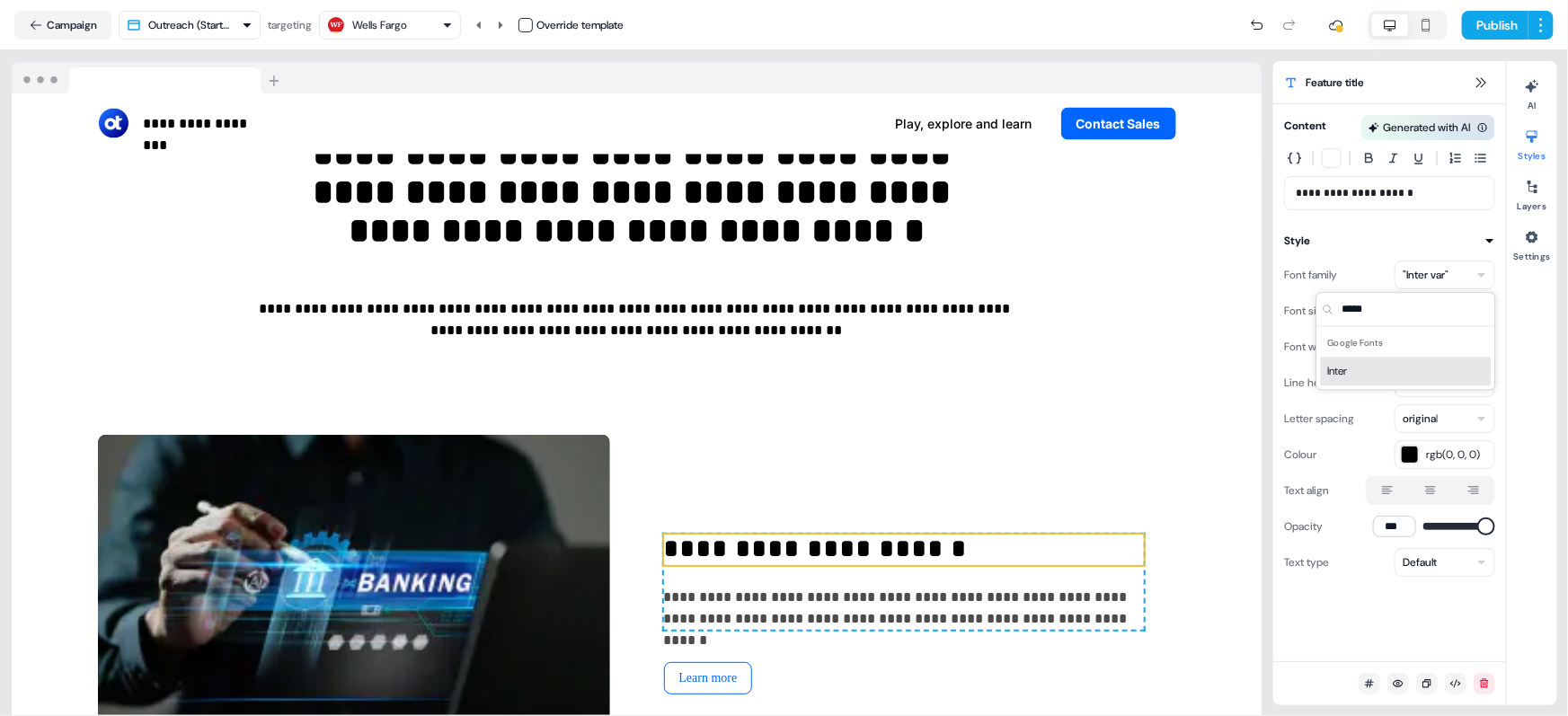 type on "*****" 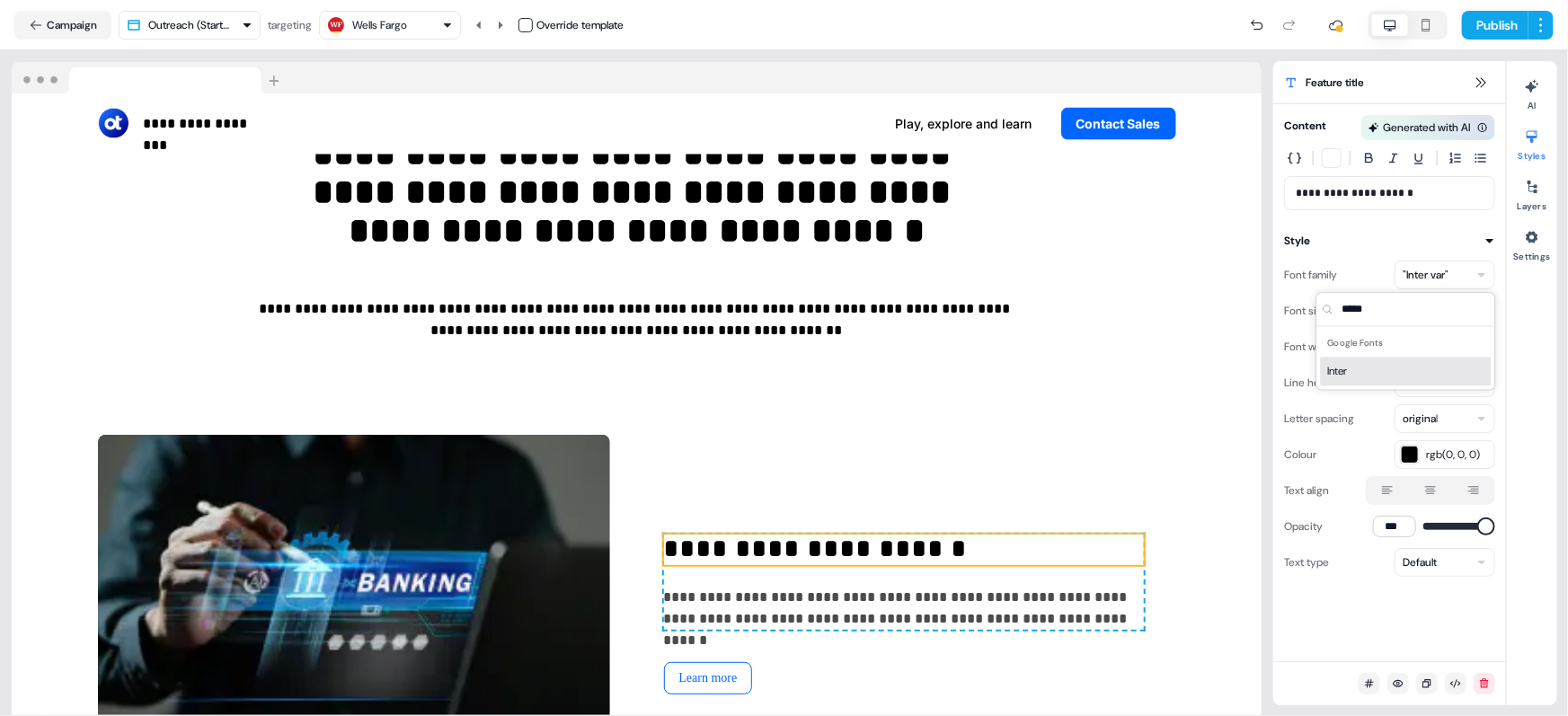 click on "Inter" at bounding box center (1406, 371) 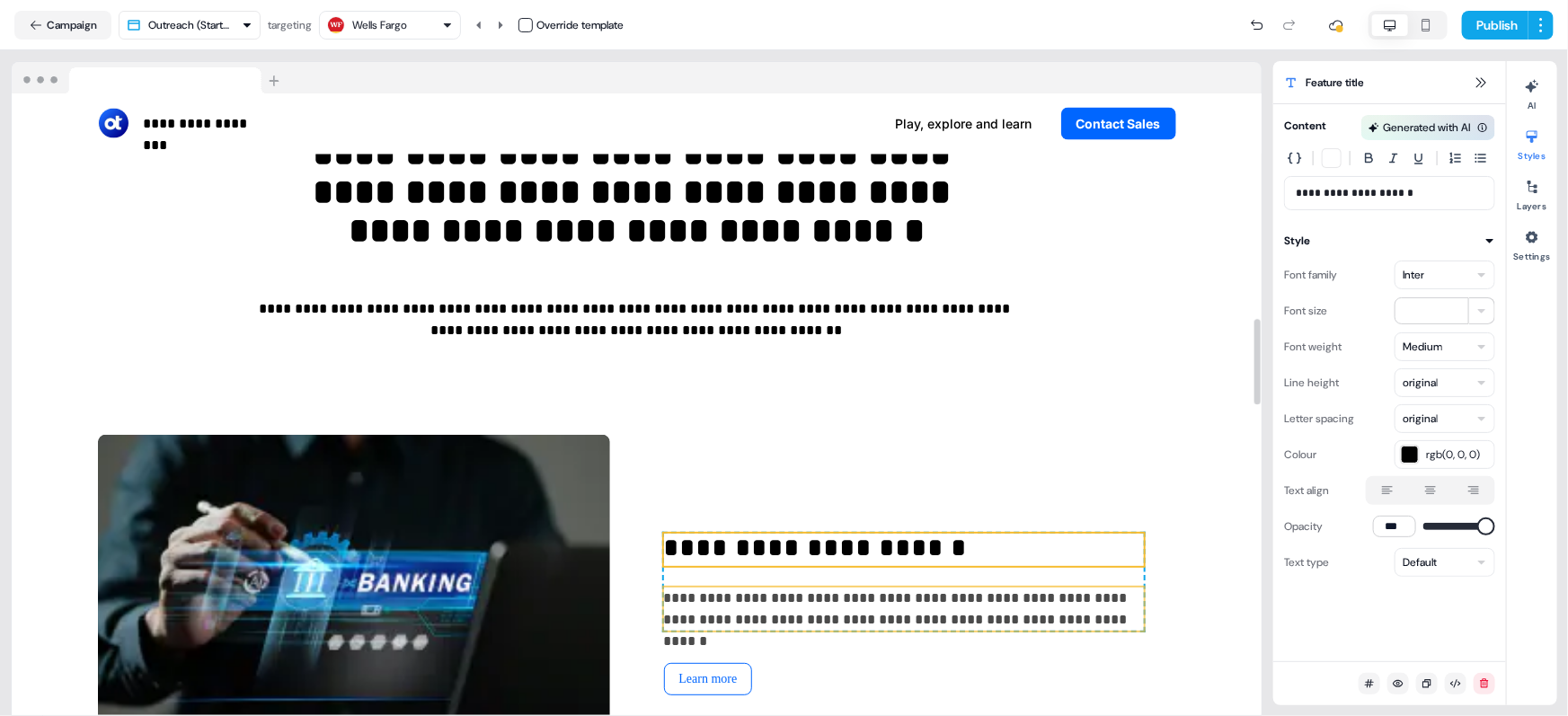 click on "**********" at bounding box center (904, 609) 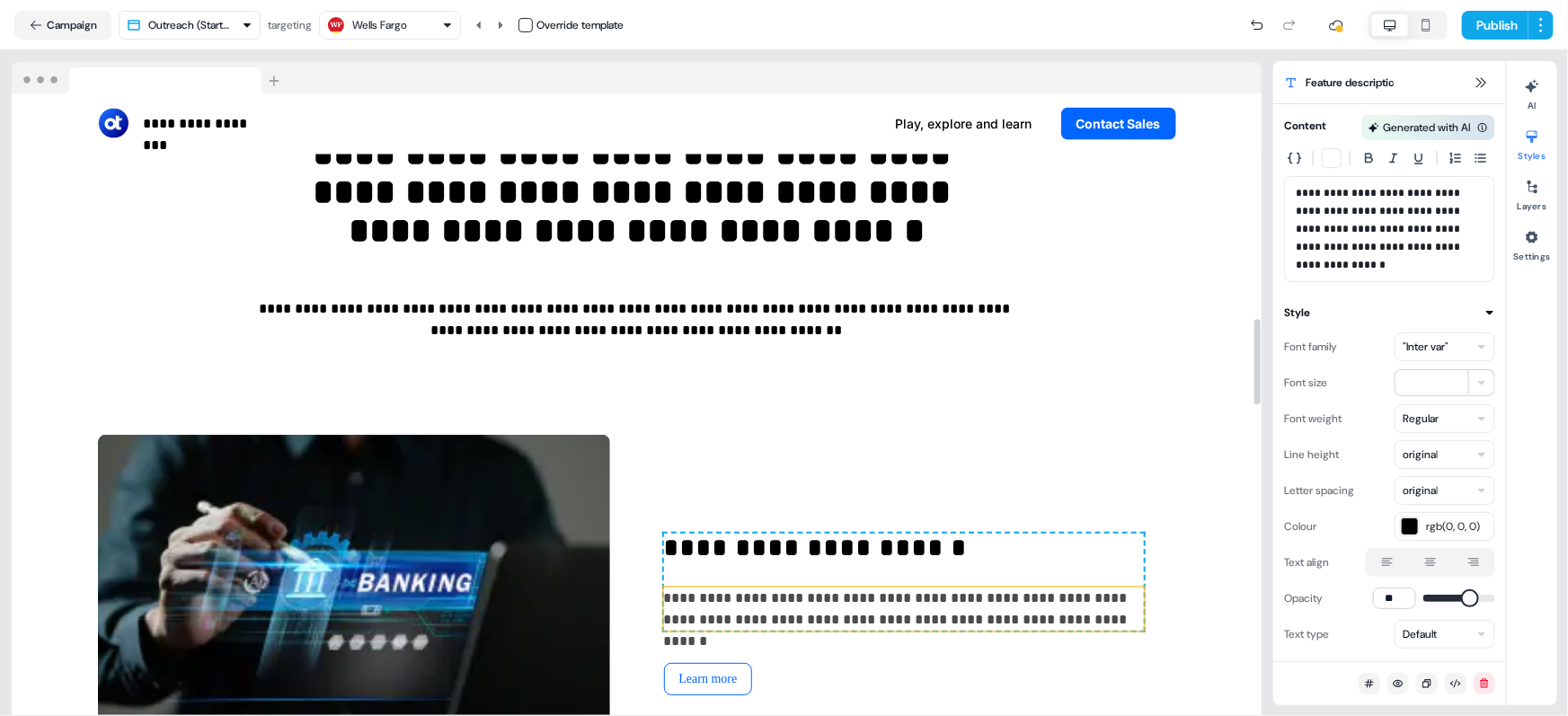 click on ""Inter var"" at bounding box center (1425, 347) 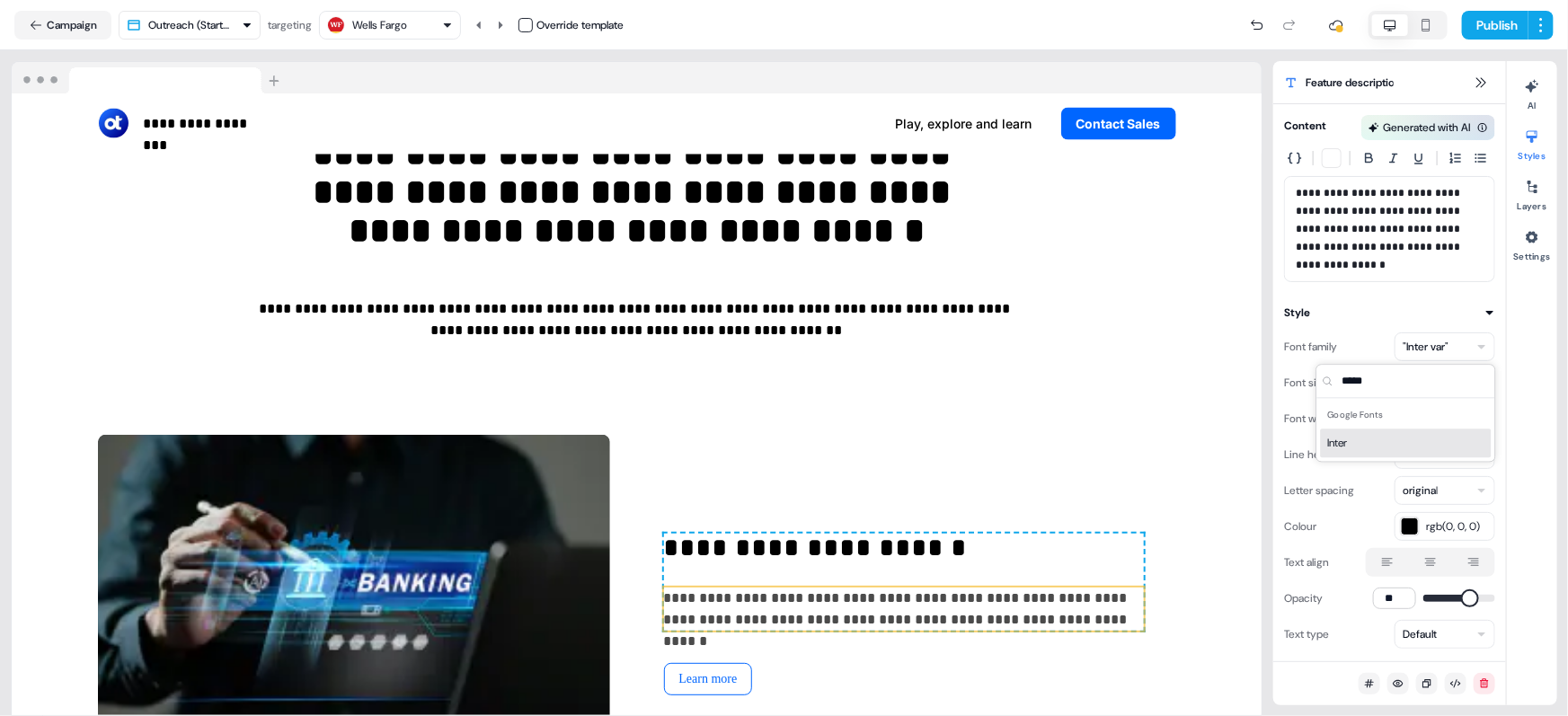 type on "*****" 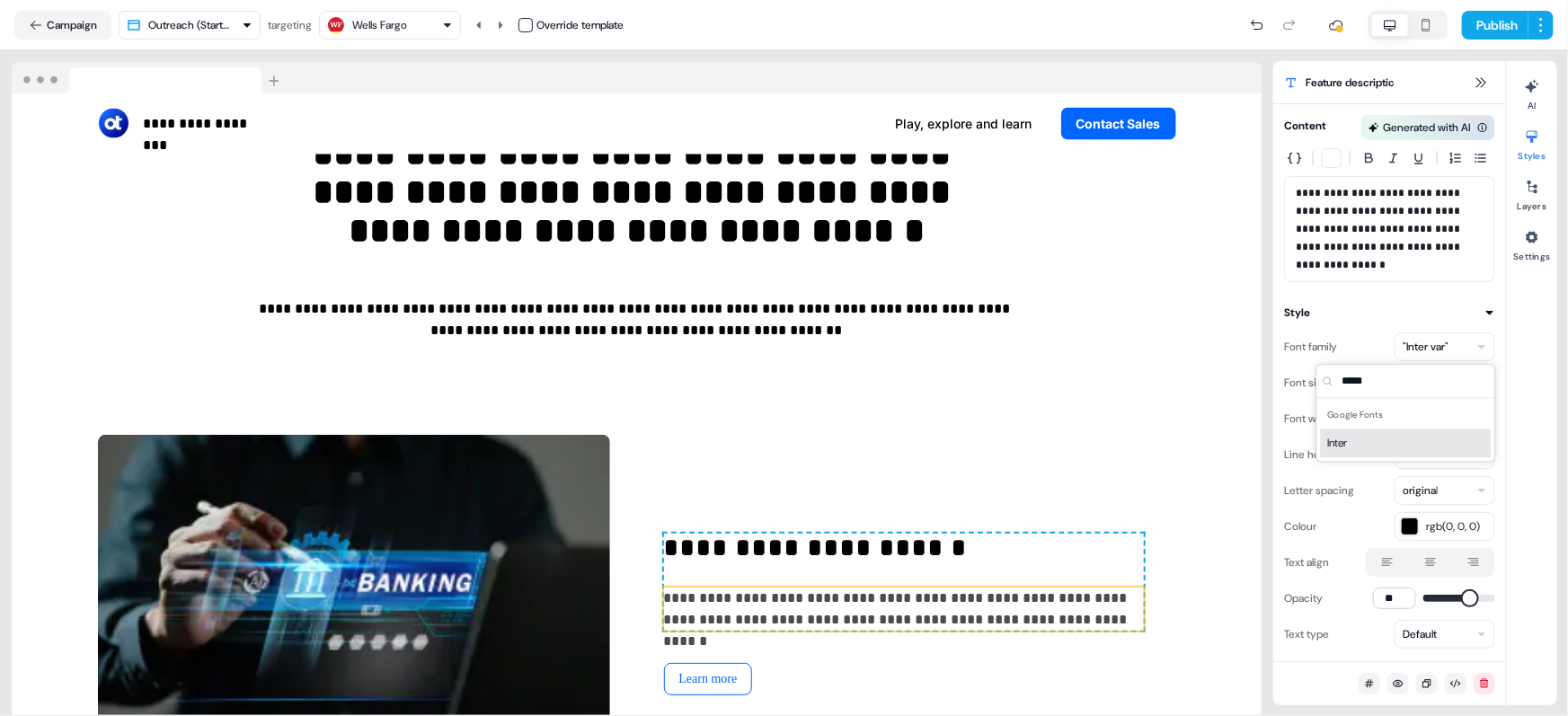 click on "Inter" at bounding box center [1406, 443] 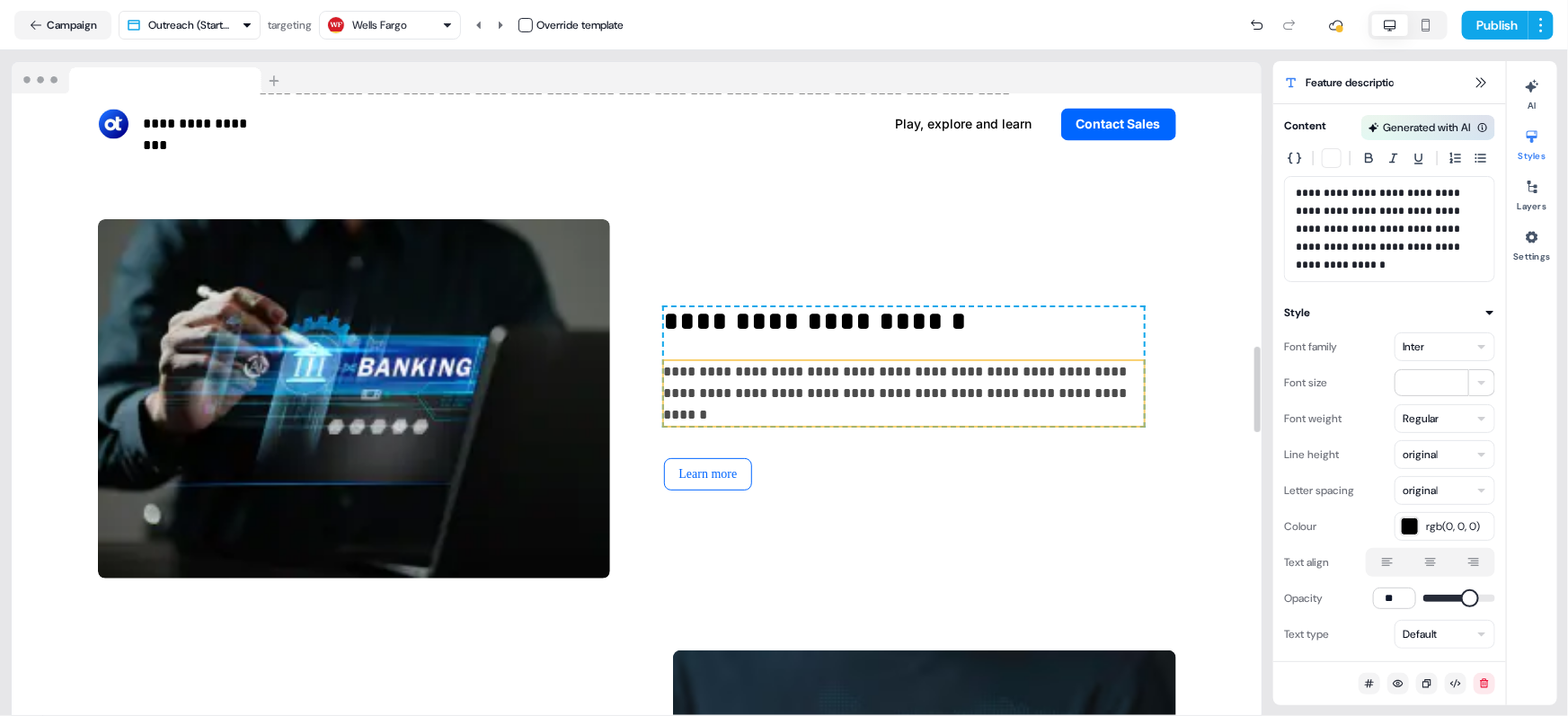 scroll, scrollTop: 1892, scrollLeft: 0, axis: vertical 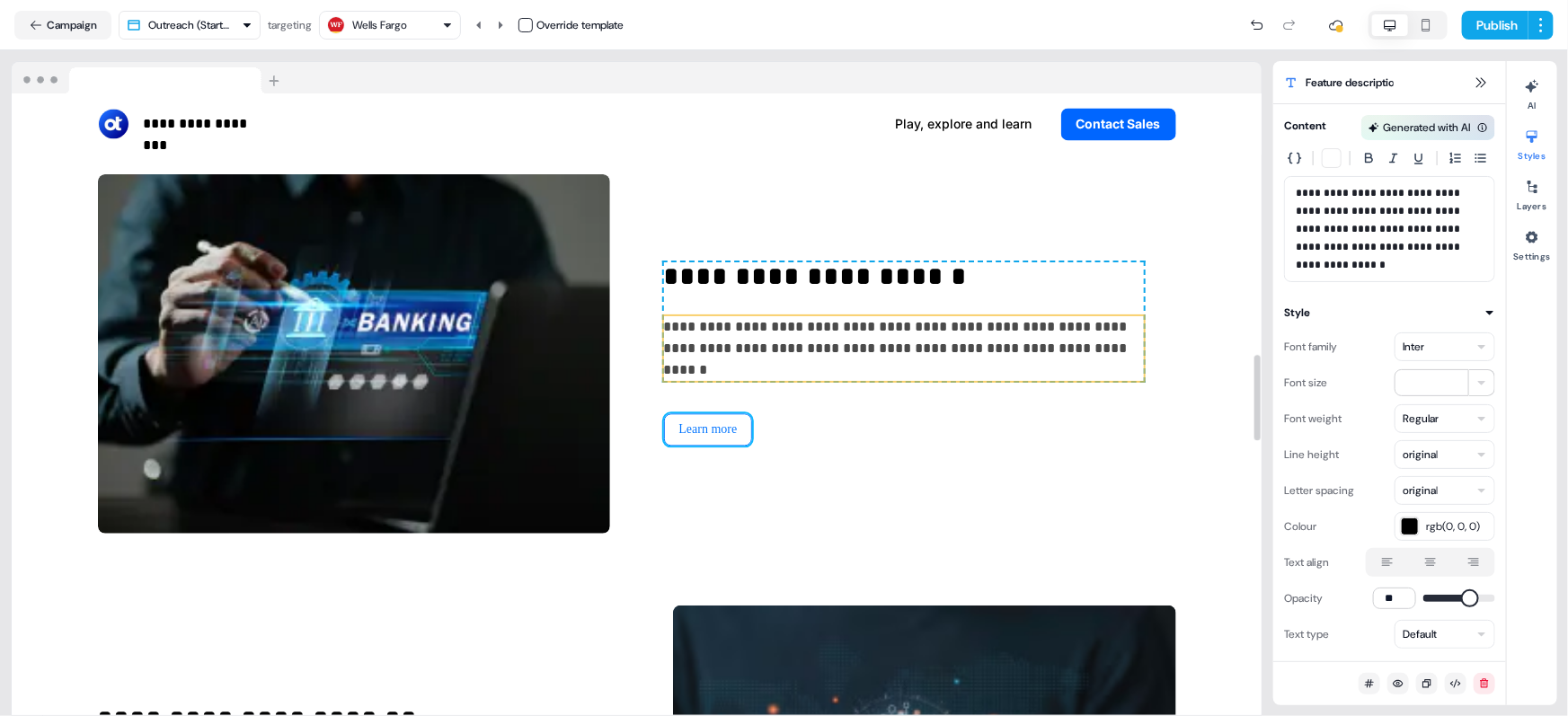 click on "Learn more" at bounding box center [708, 429] 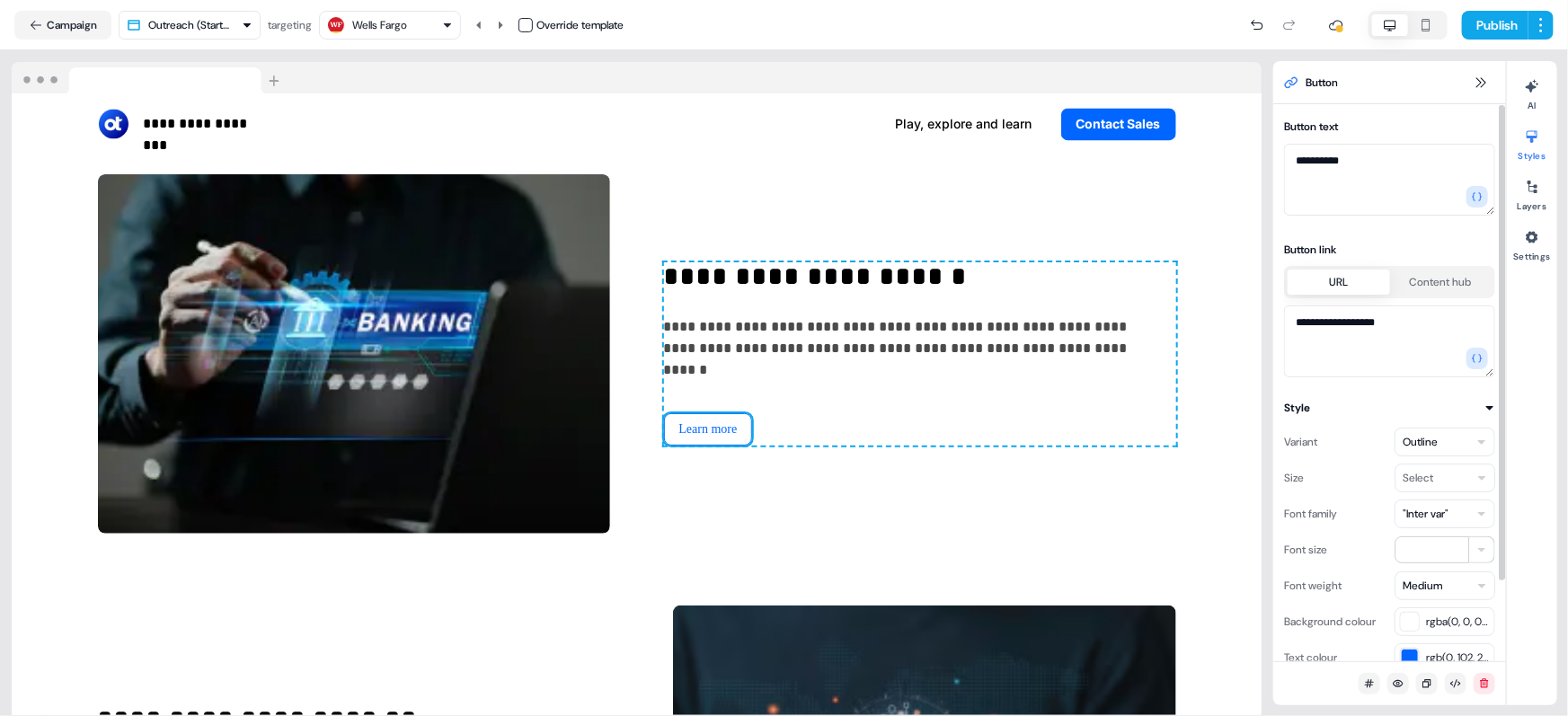 click on ""Inter var"" at bounding box center [1425, 514] 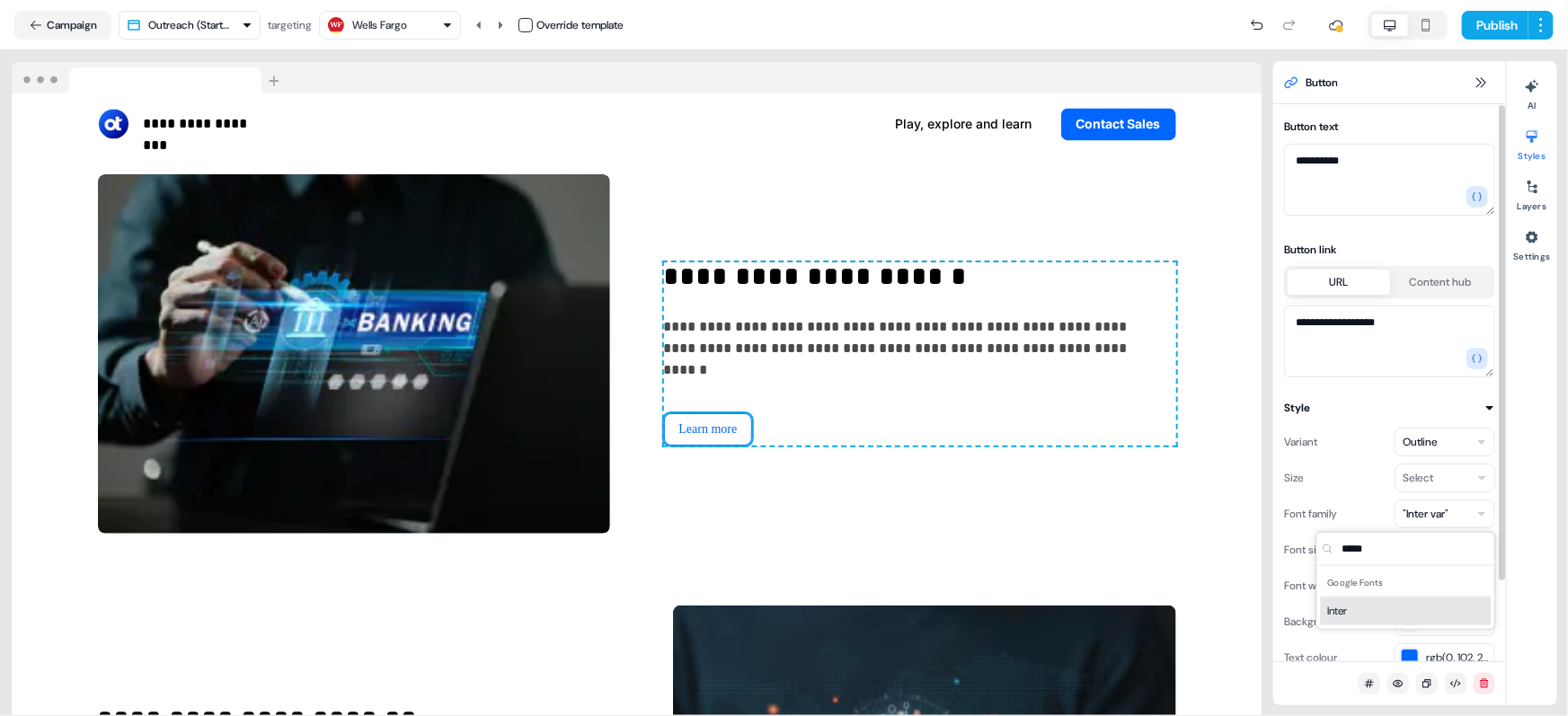 type on "*****" 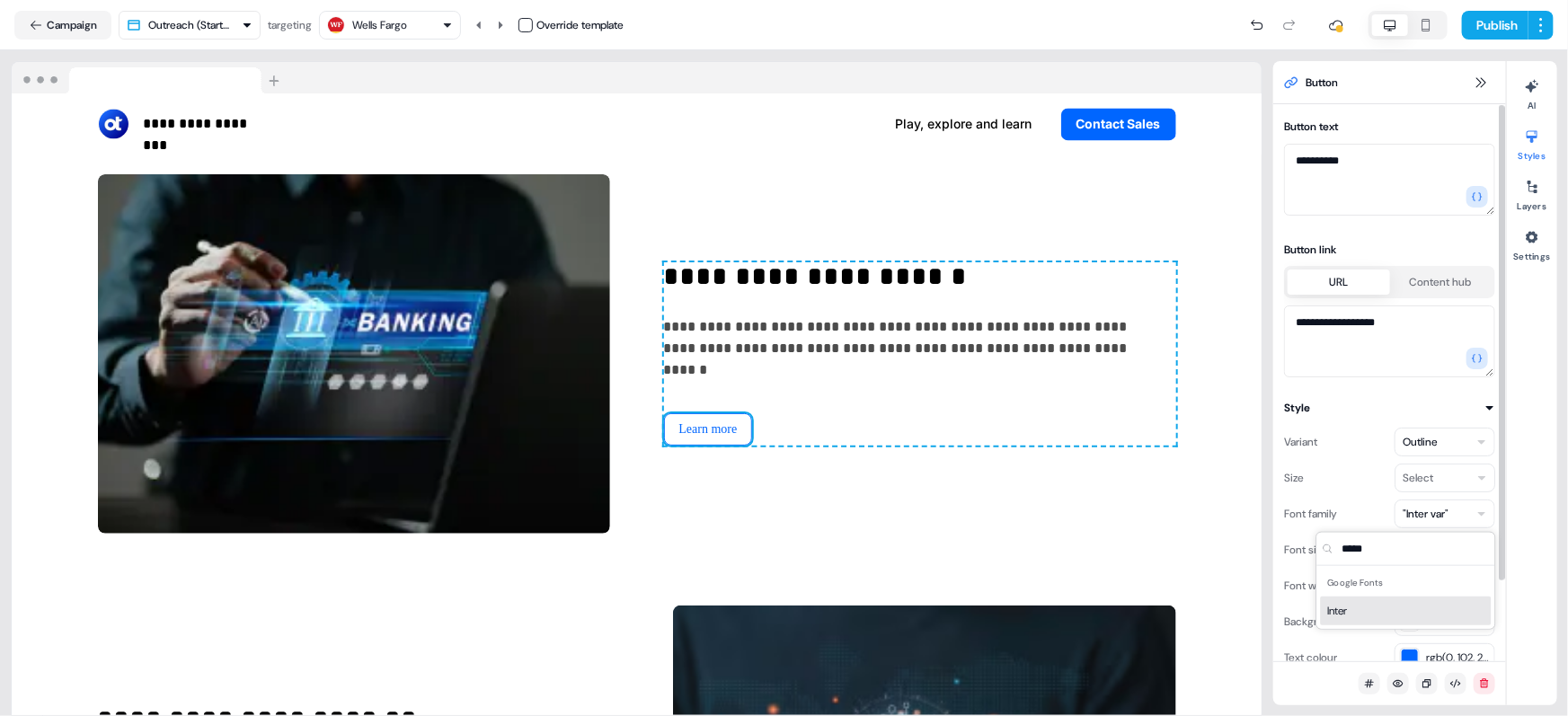 click on "Inter" at bounding box center (1406, 611) 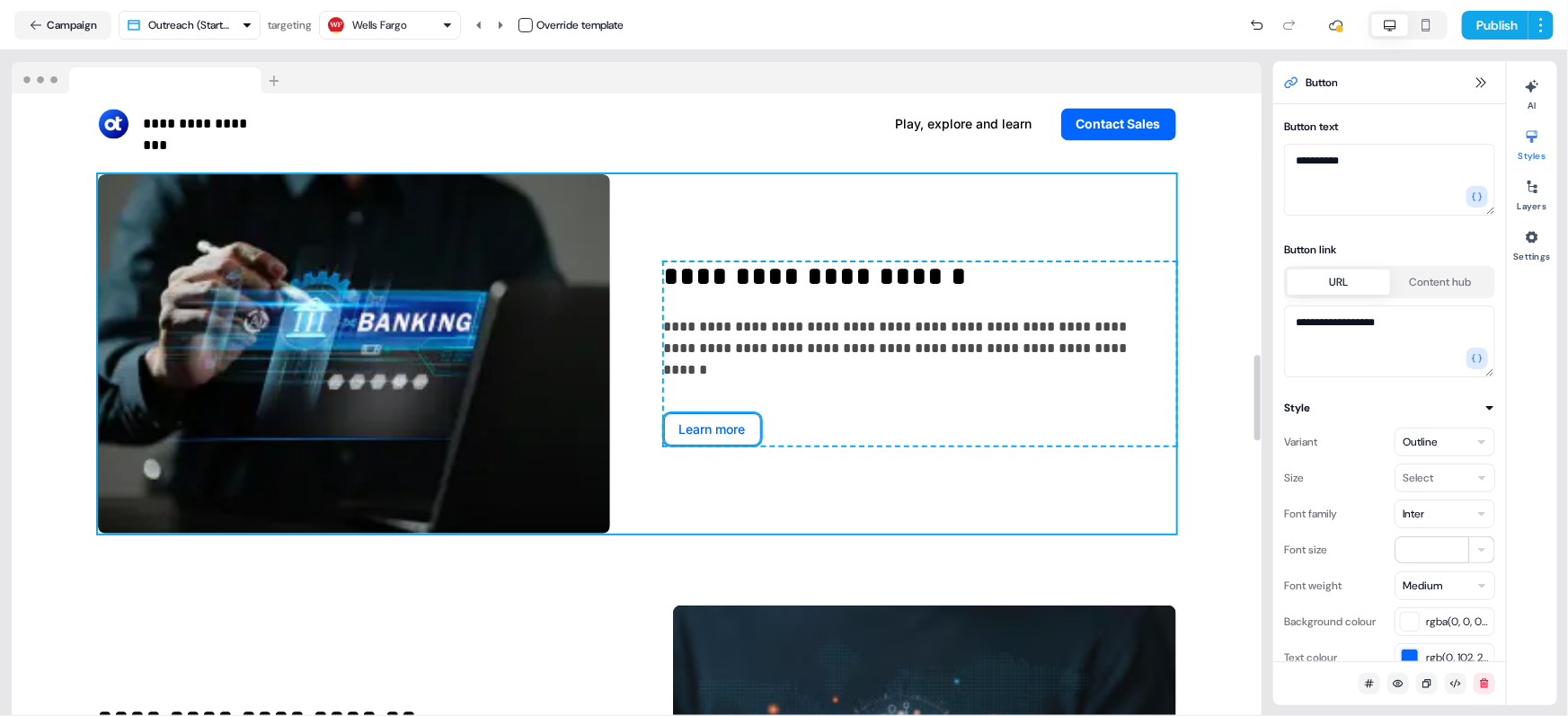 click on "**********" at bounding box center [637, 354] 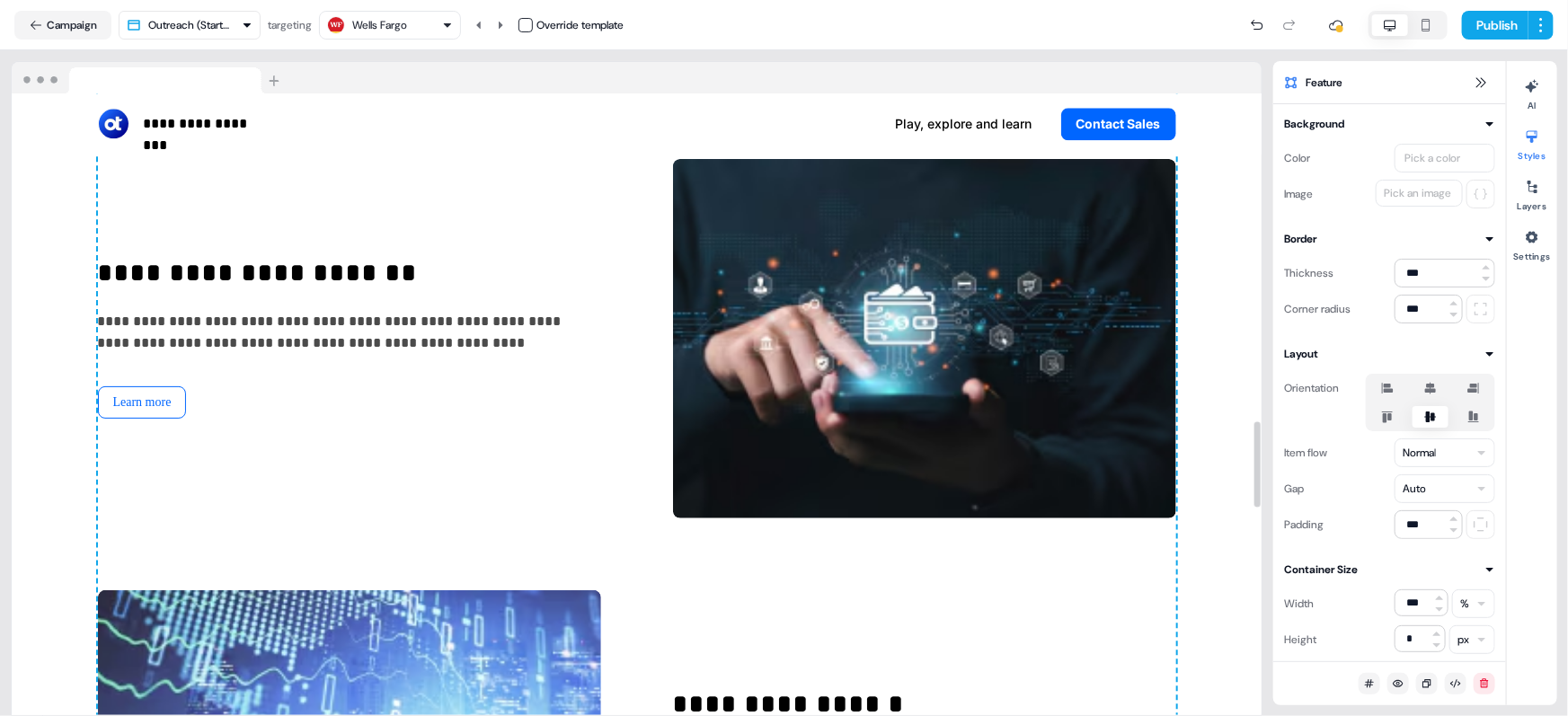 scroll, scrollTop: 2376, scrollLeft: 0, axis: vertical 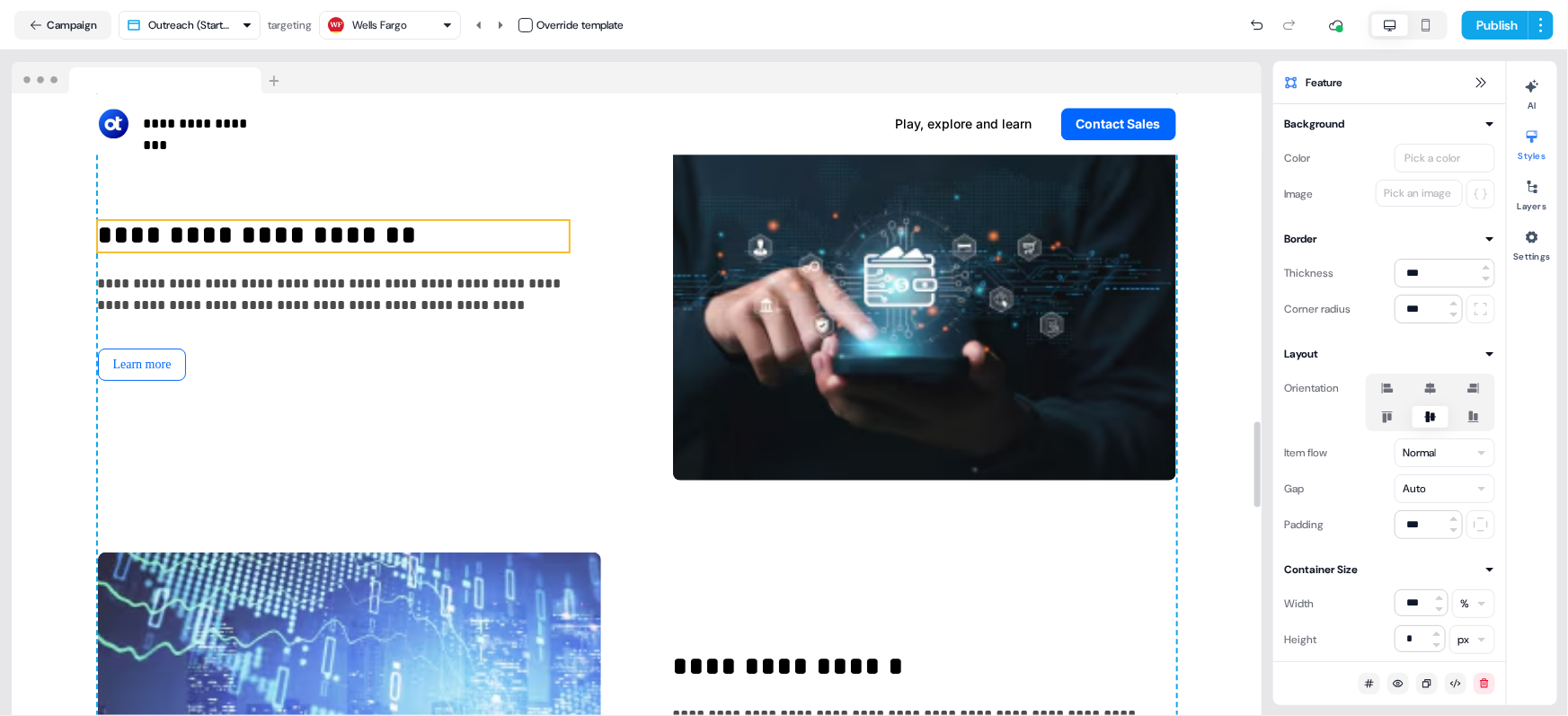 click on "**********" at bounding box center [333, 236] 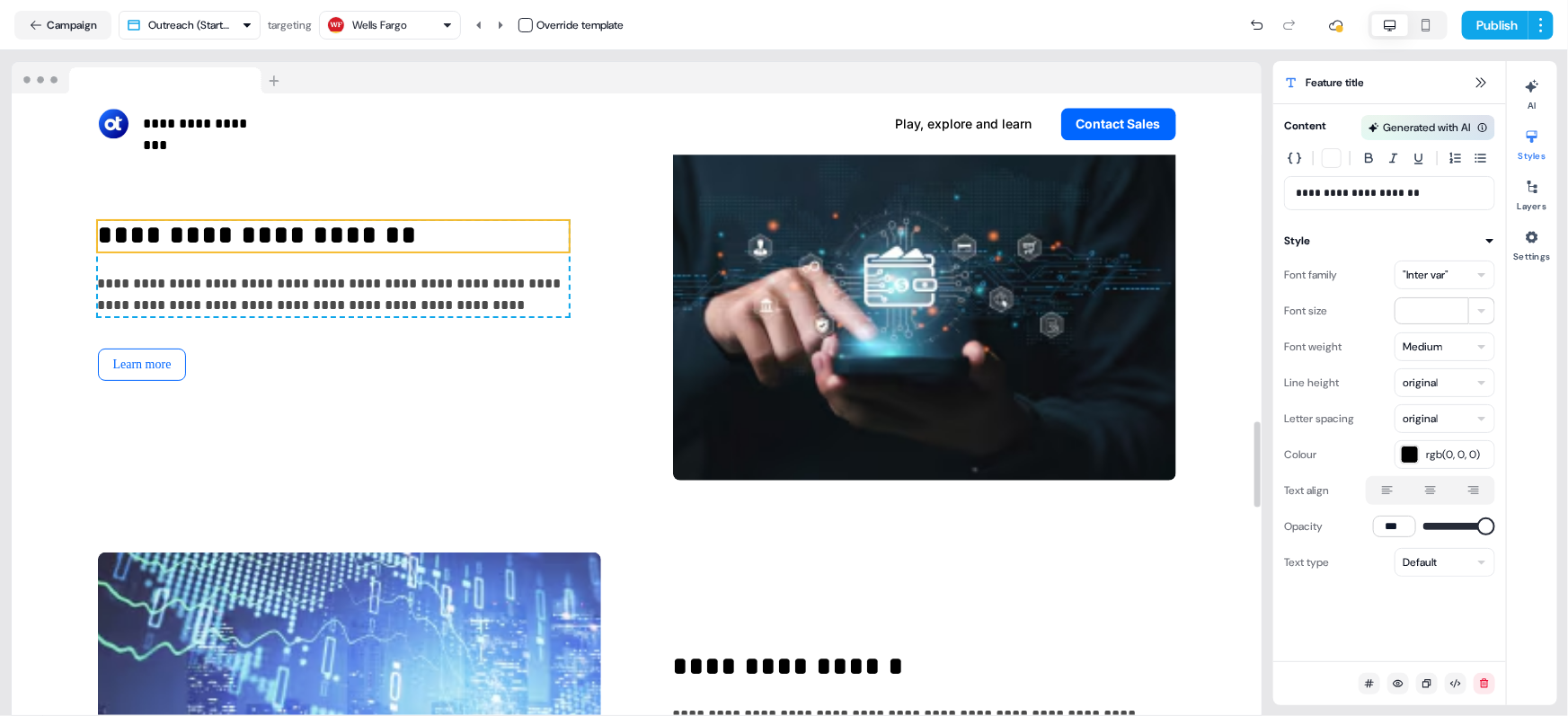 click on ""Inter var"" at bounding box center (1425, 275) 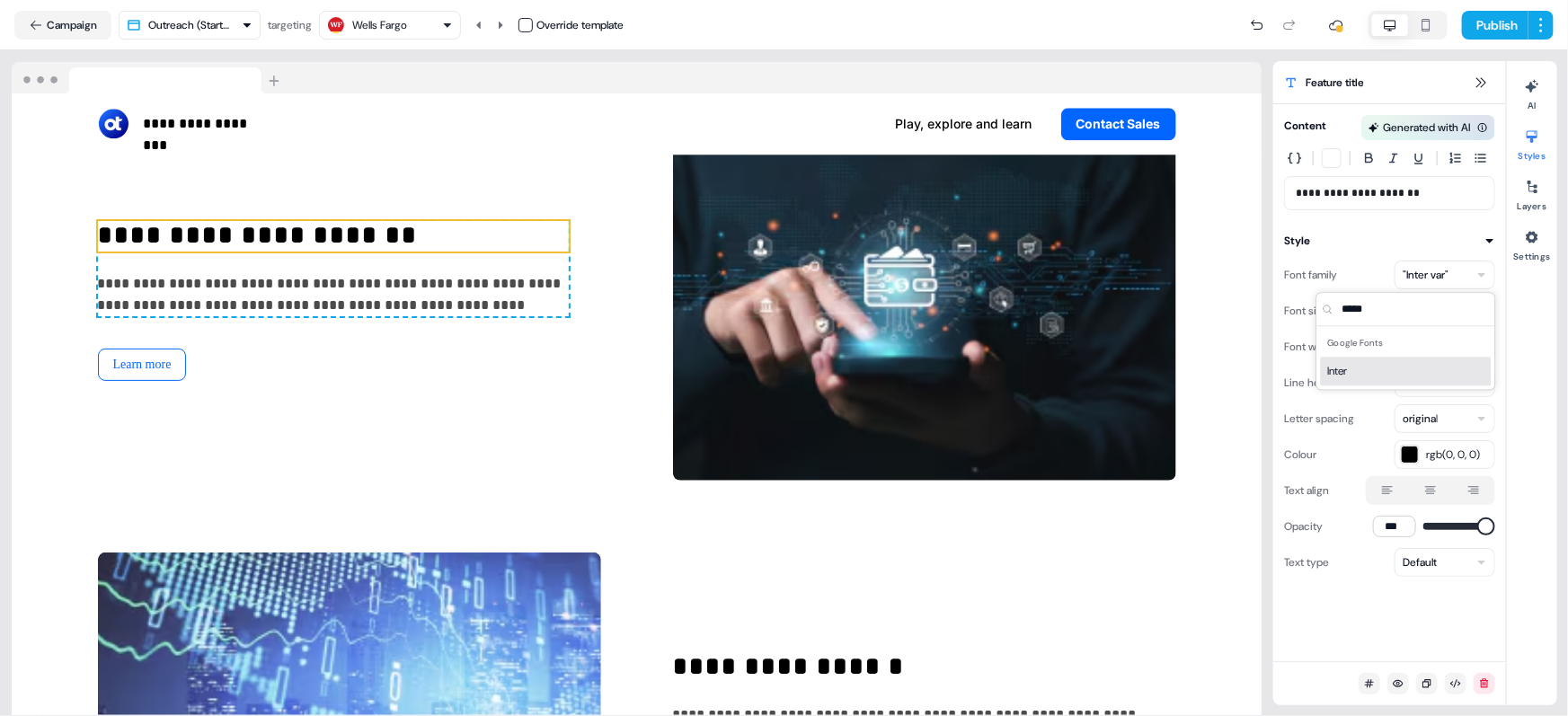 type on "*****" 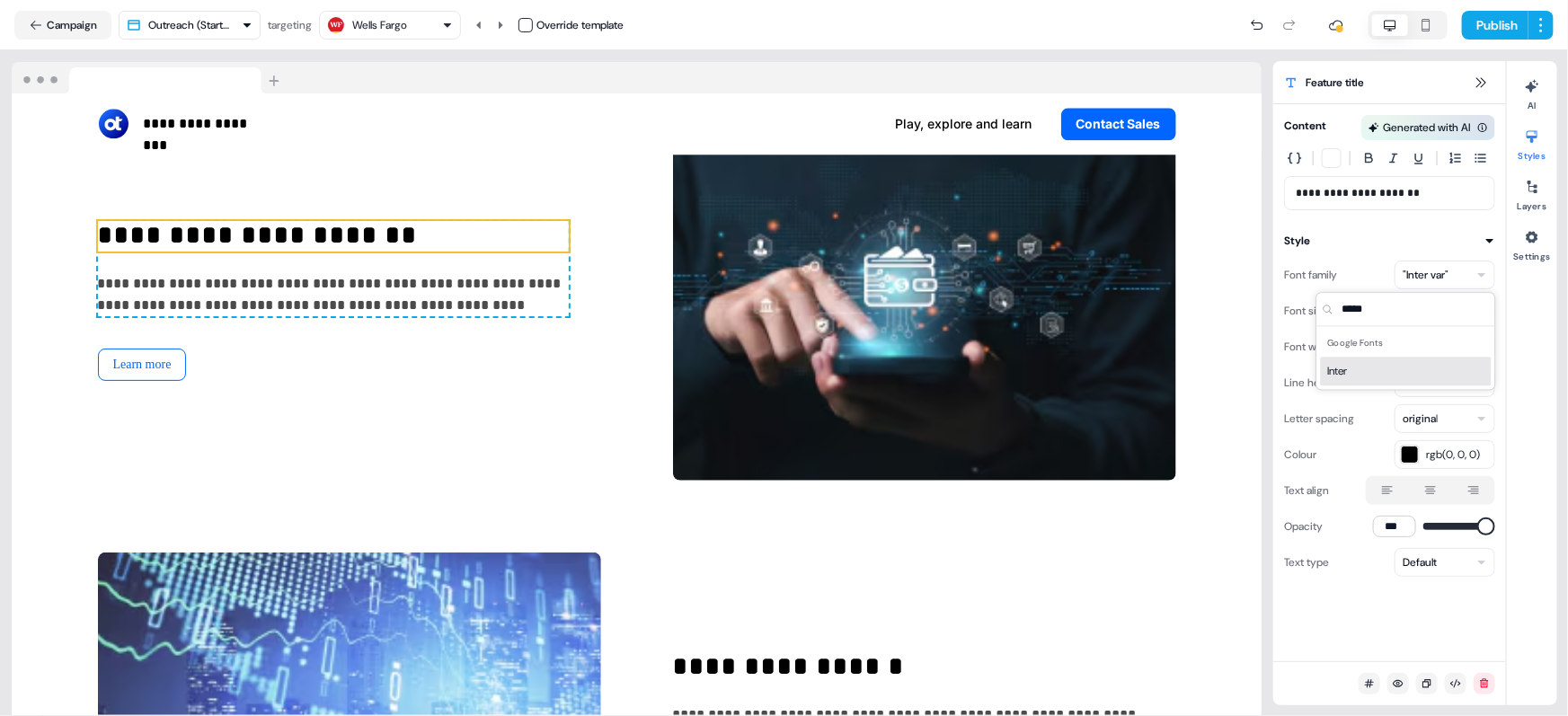 click on "Inter" at bounding box center (1406, 371) 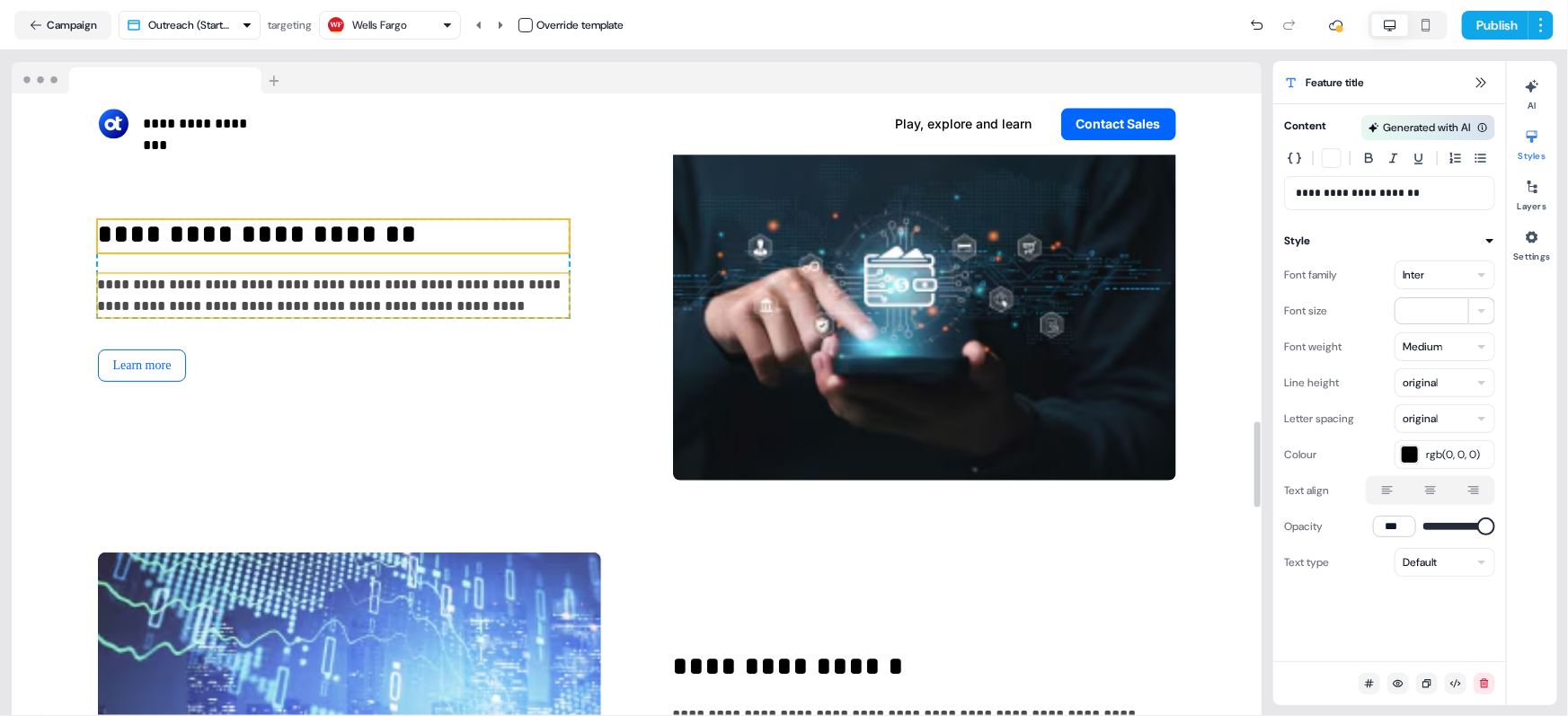 click on "**********" at bounding box center [333, 296] 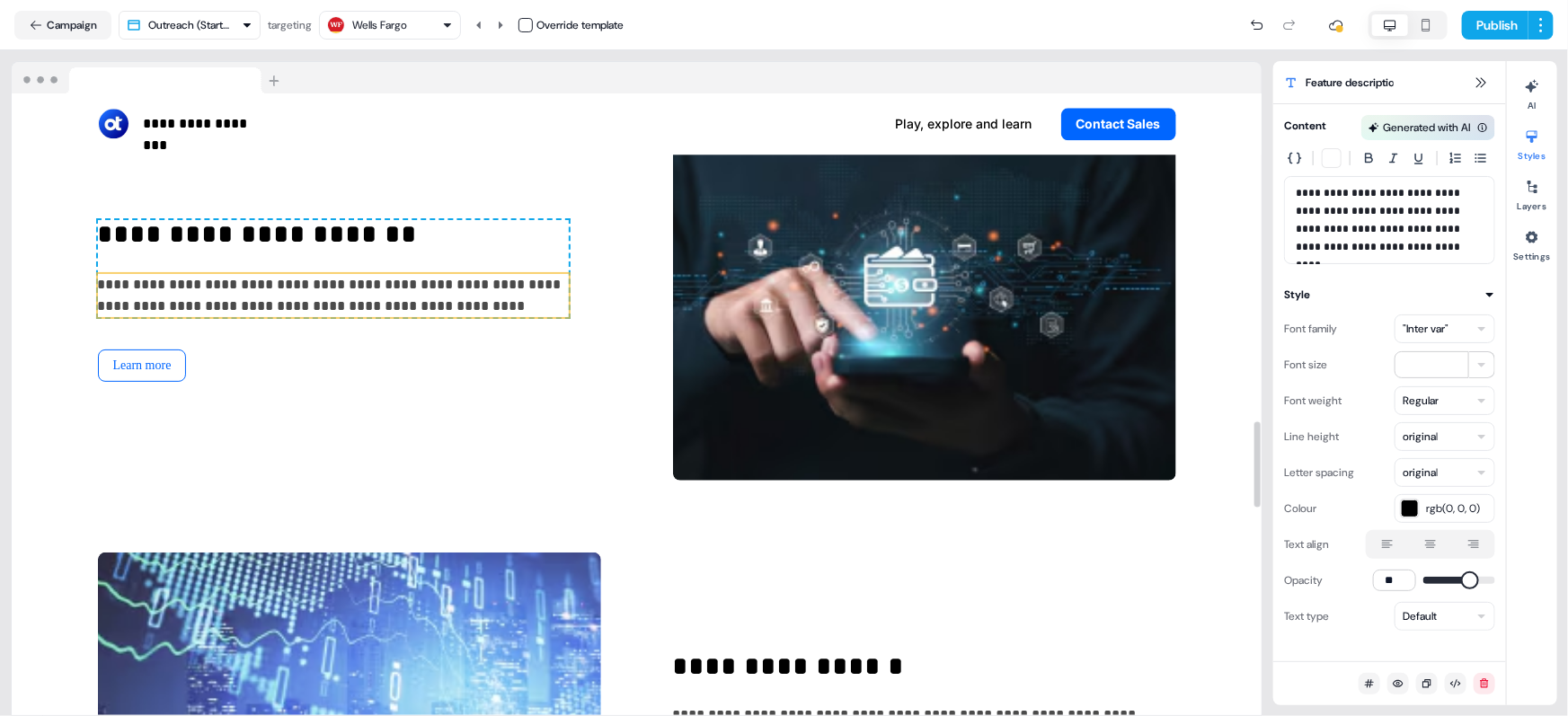 click on ""Inter var"" at bounding box center [1425, 329] 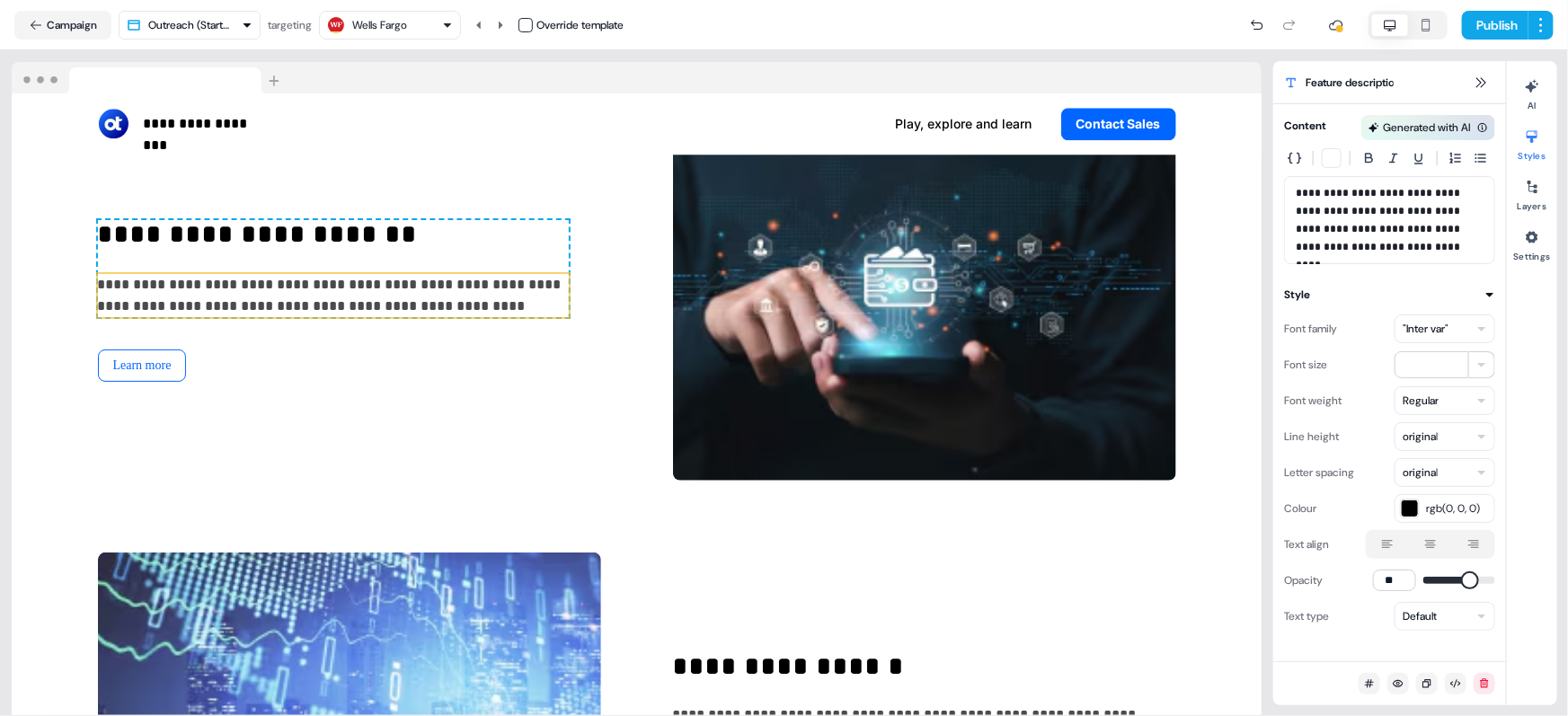 click on ""Inter var"" at bounding box center (1425, 329) 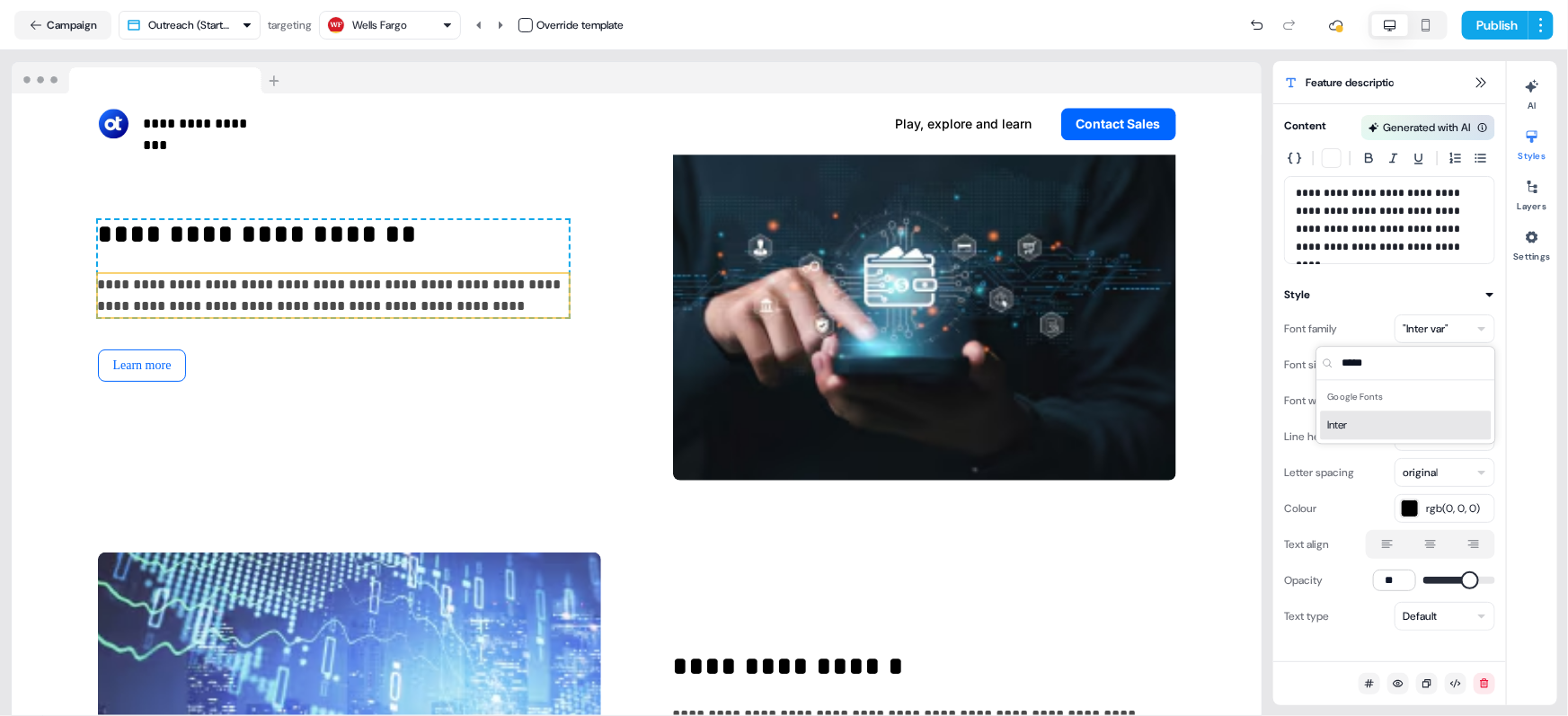 type on "*****" 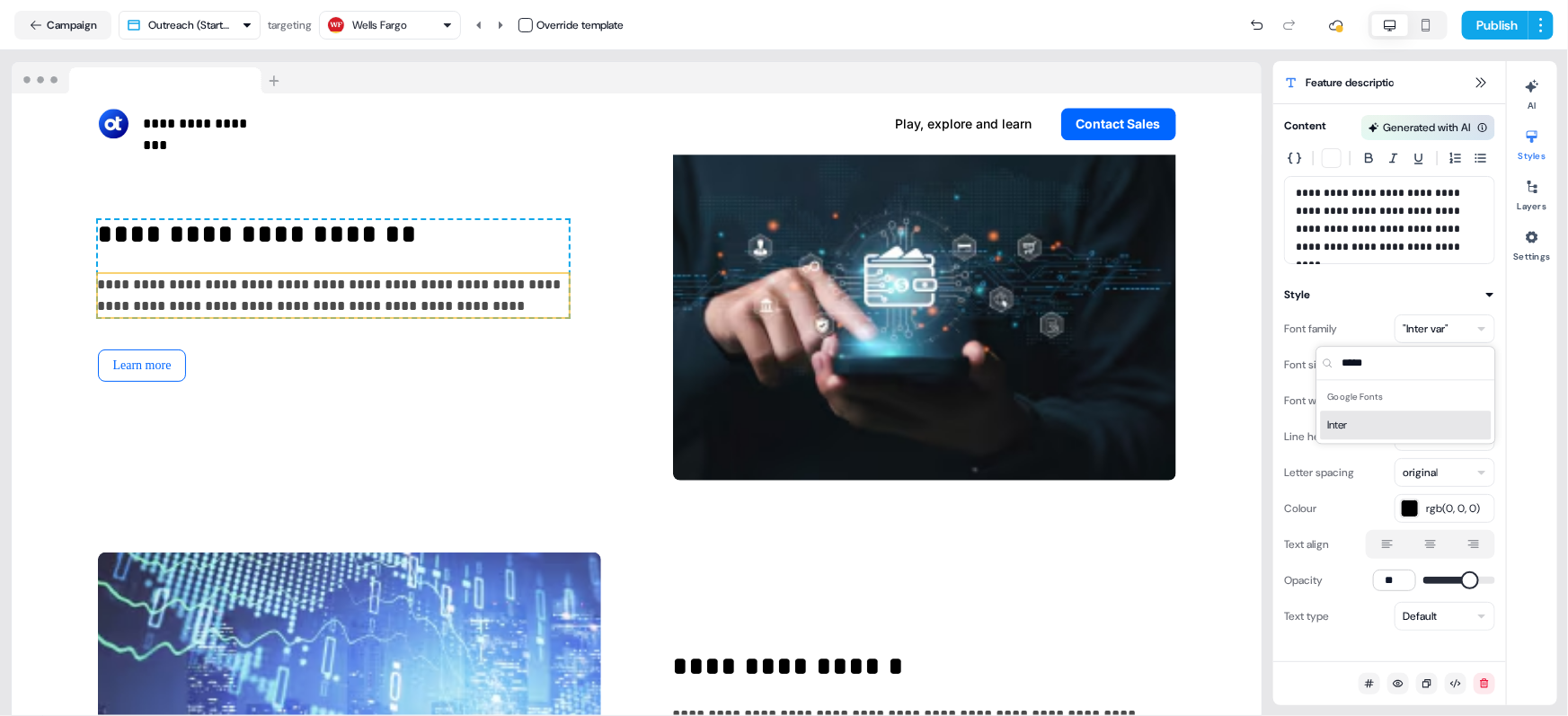 click on "Inter" at bounding box center [1406, 425] 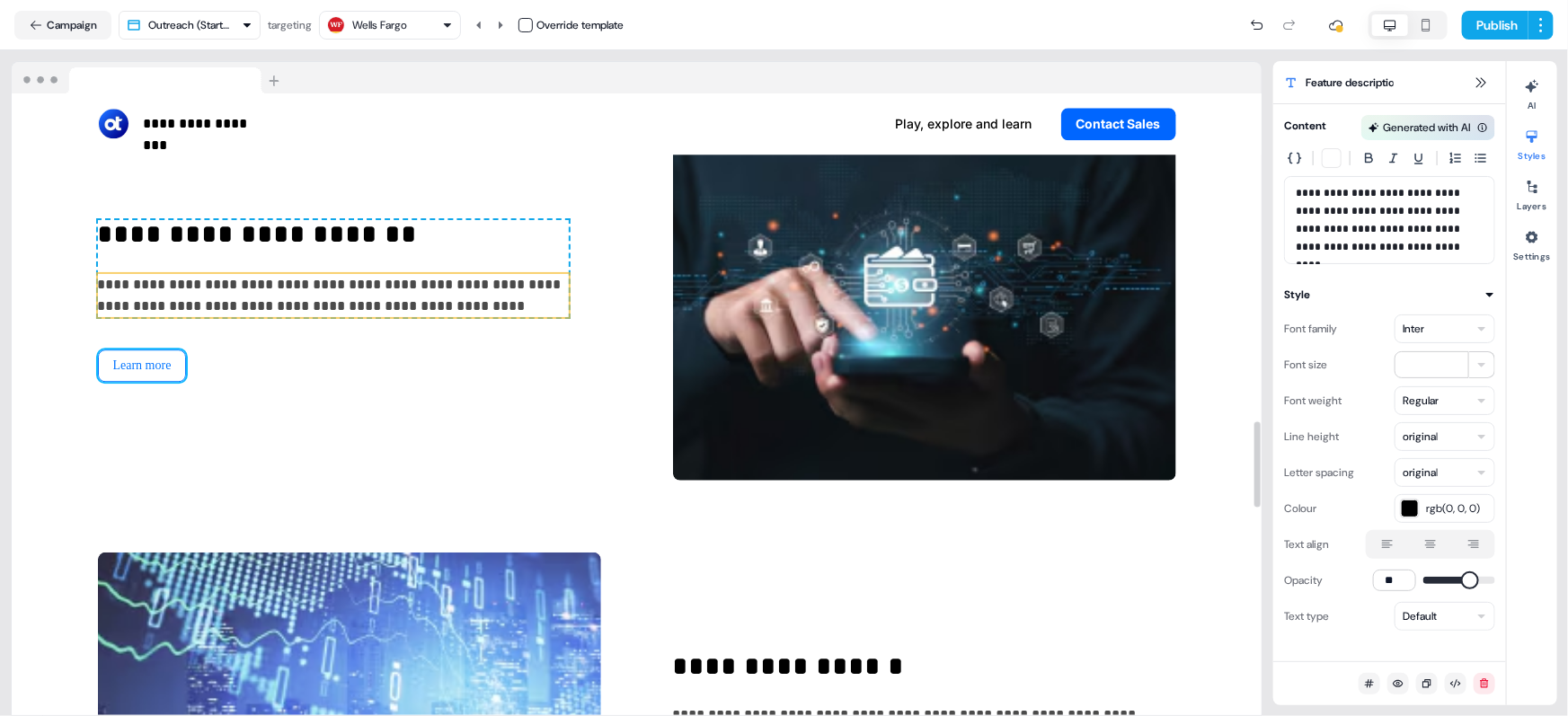 click on "Learn more" at bounding box center (142, 366) 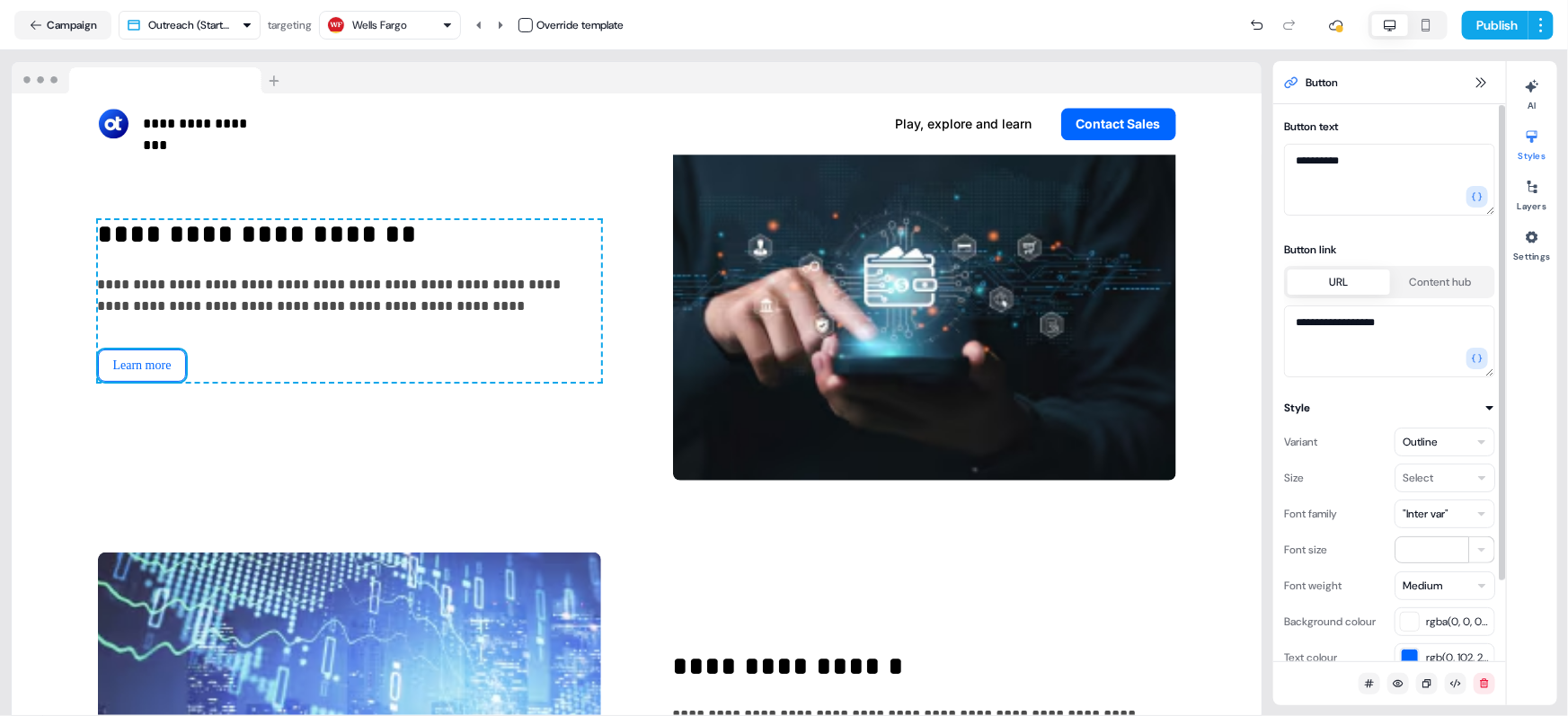 click on ""Inter var"" at bounding box center [1425, 514] 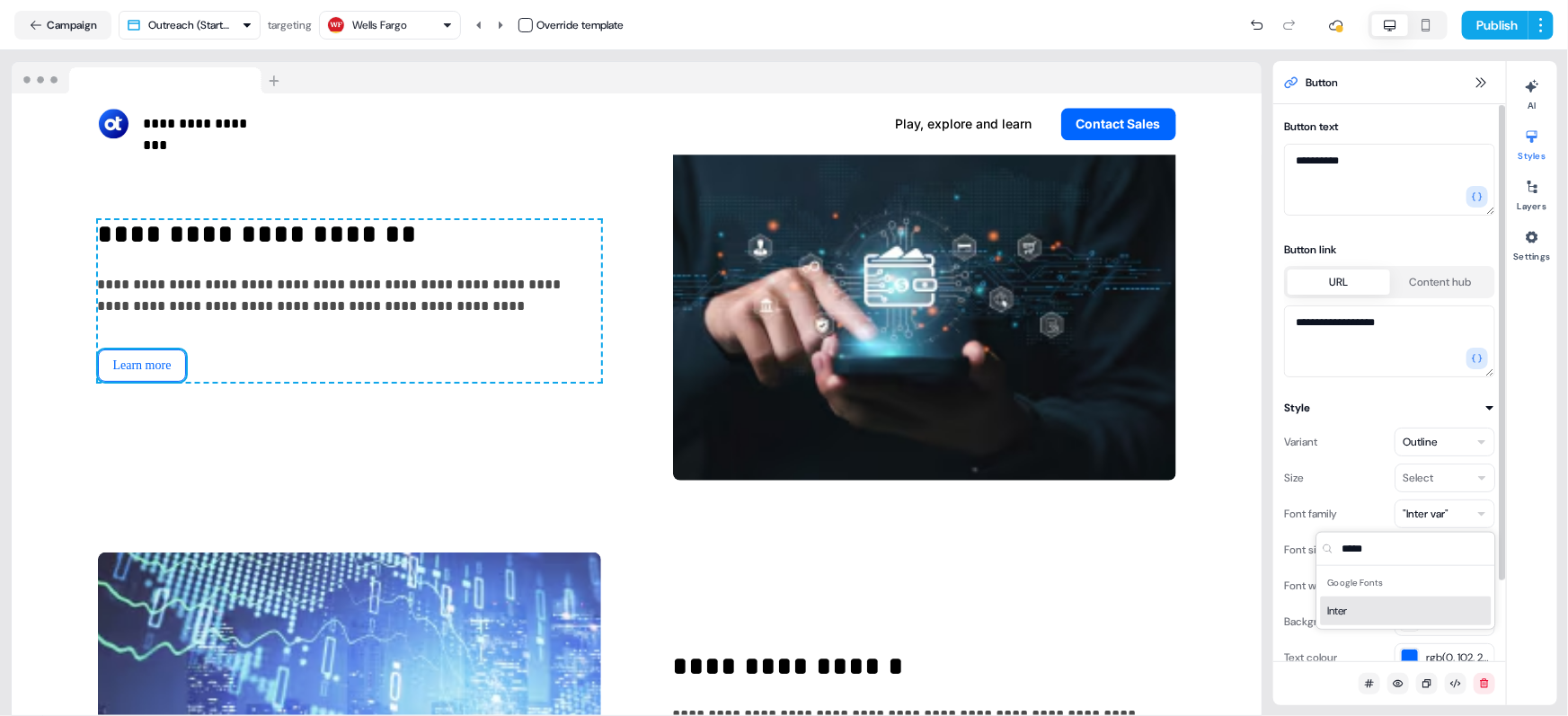 type on "*****" 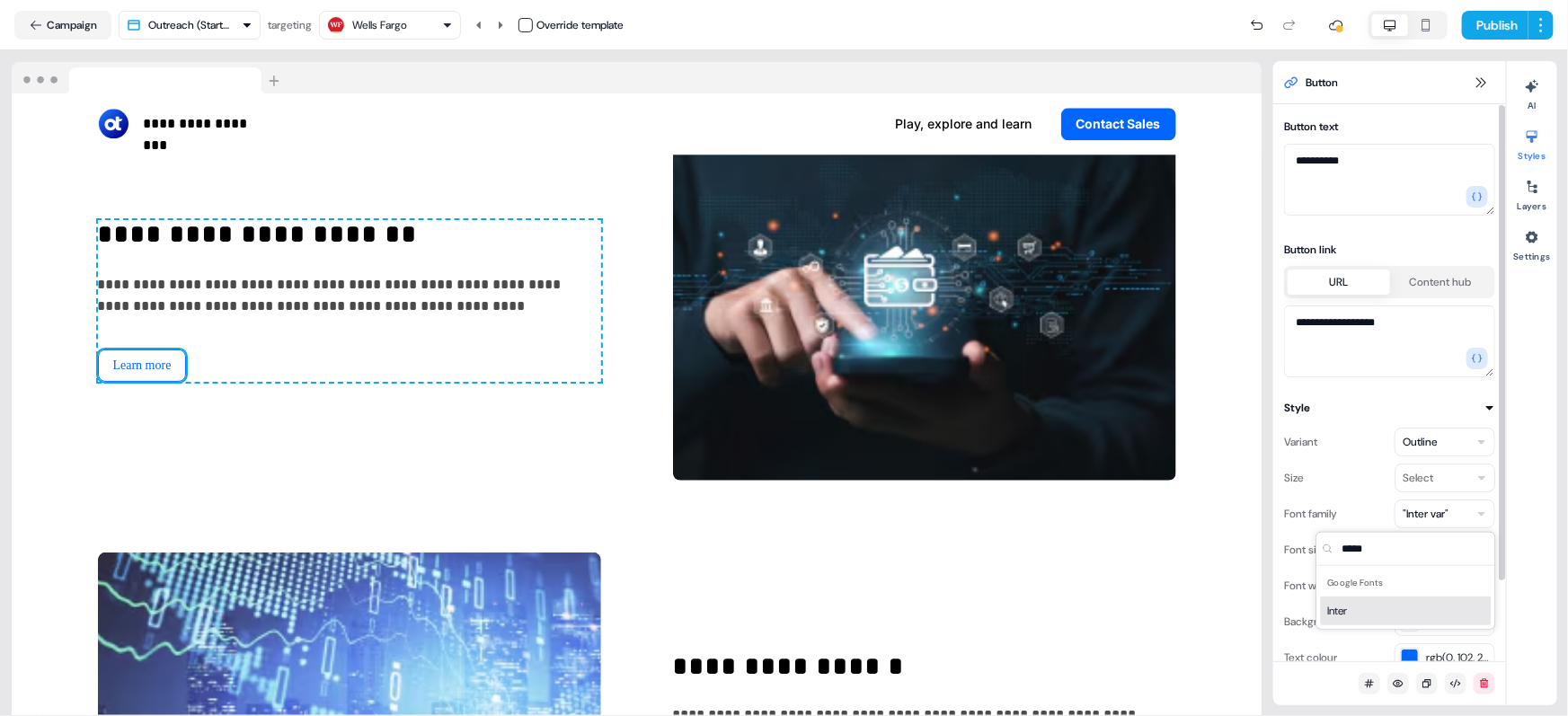 click on "Inter" at bounding box center [1406, 611] 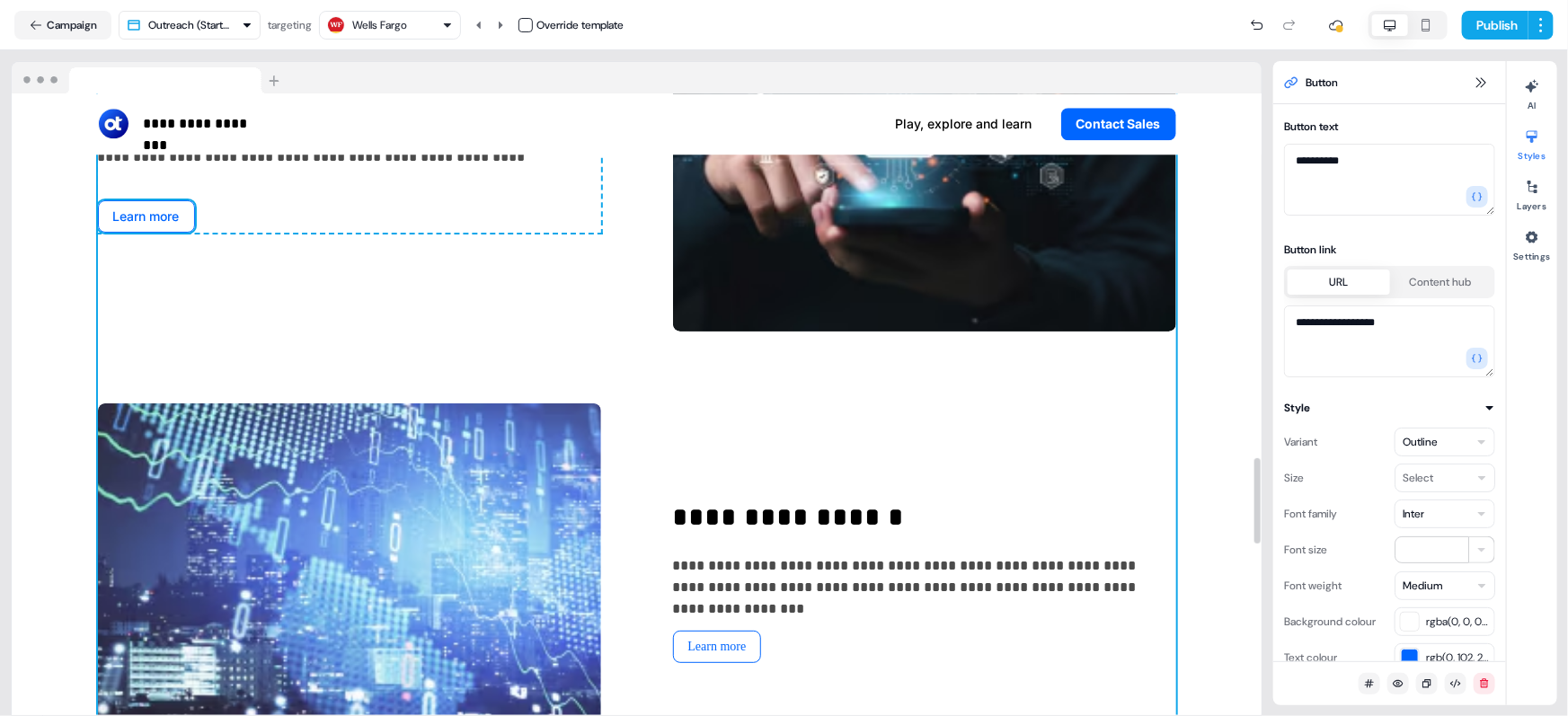 scroll, scrollTop: 2756, scrollLeft: 0, axis: vertical 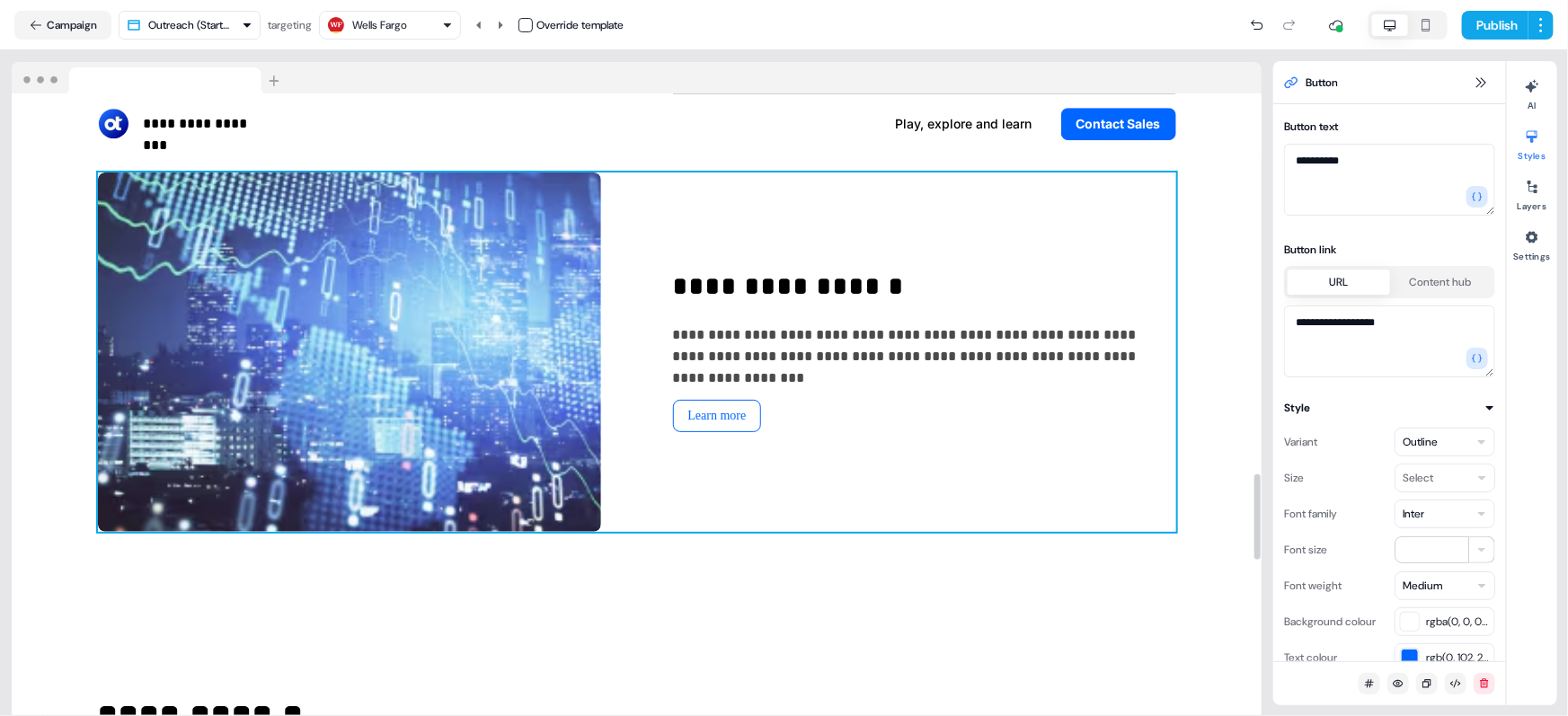 click on "**********" at bounding box center [925, 320] 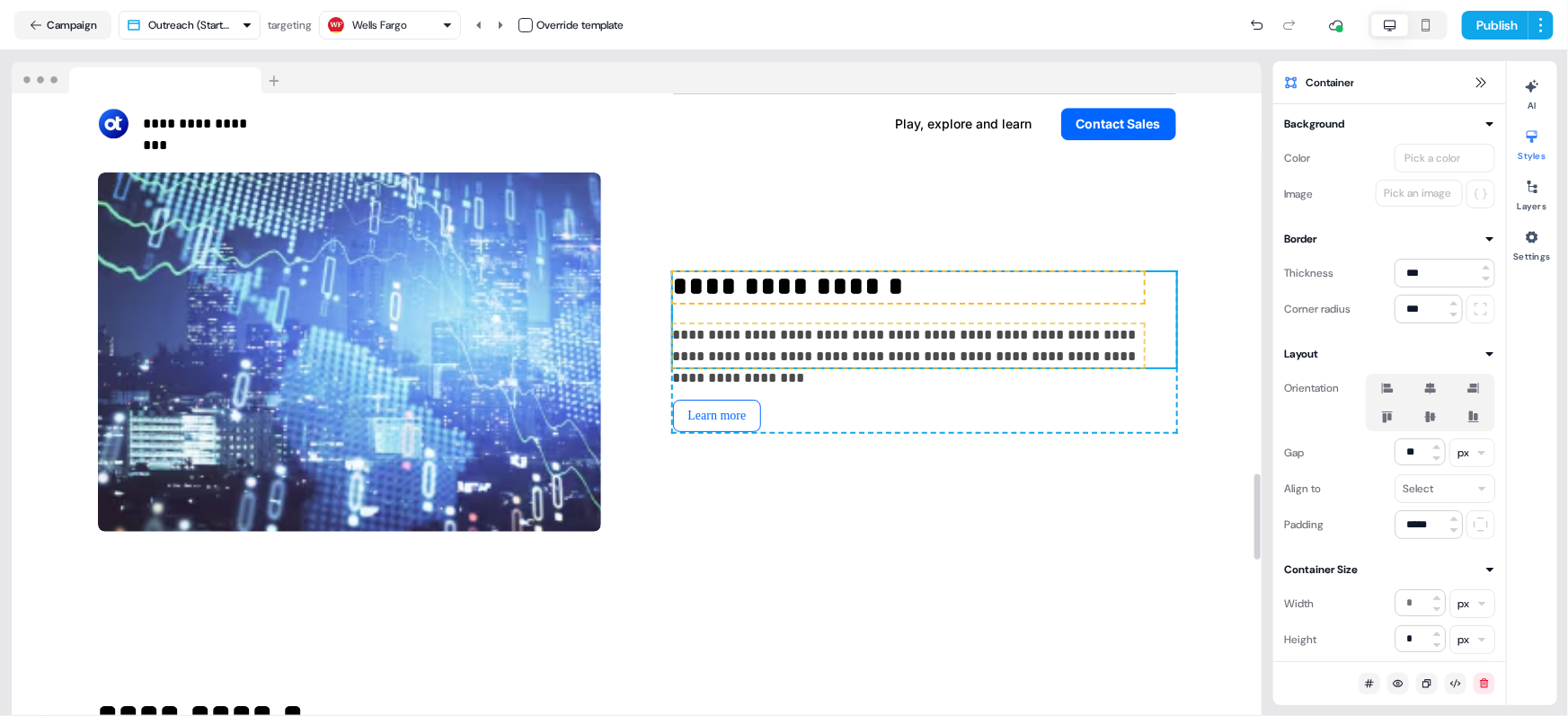 click on "**********" at bounding box center [908, 287] 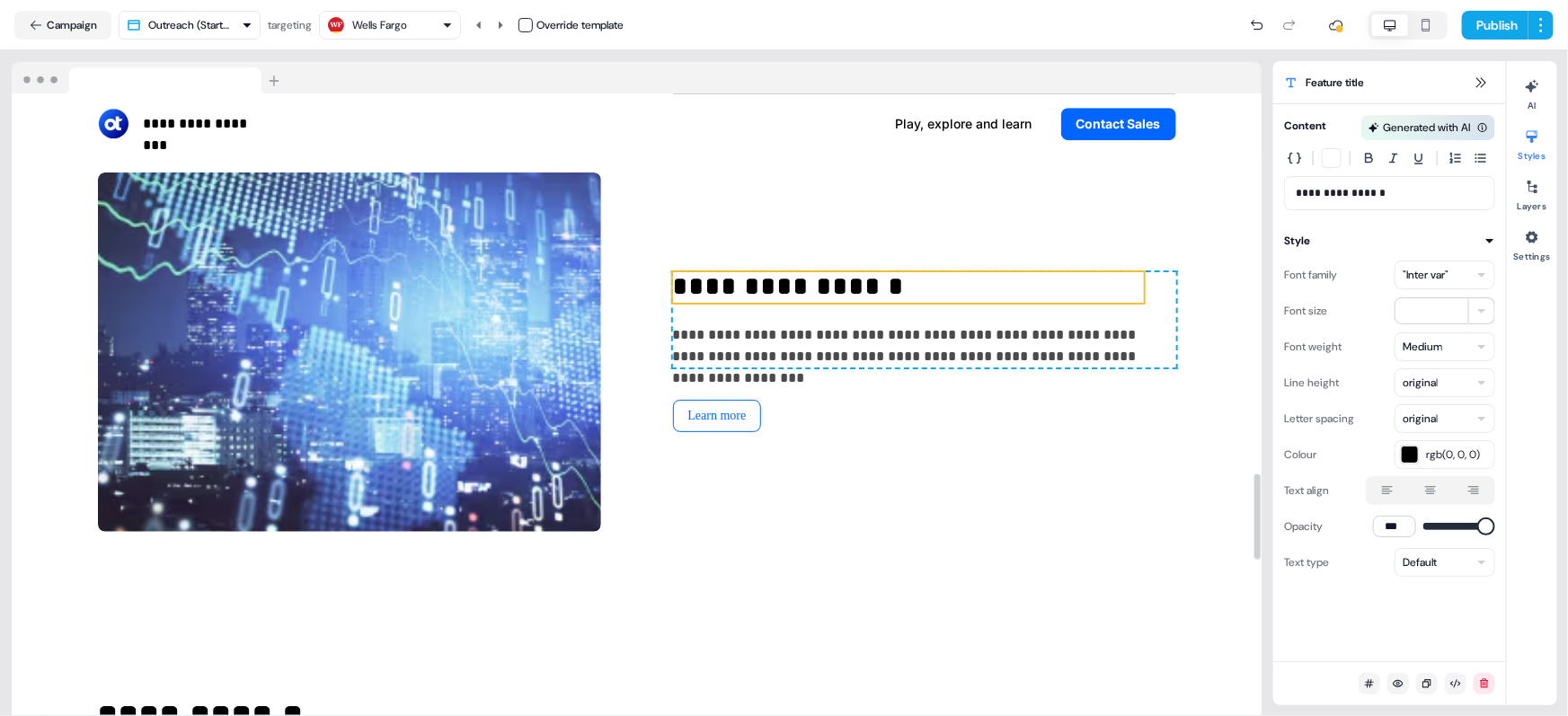click on ""Inter var"" at bounding box center (1425, 275) 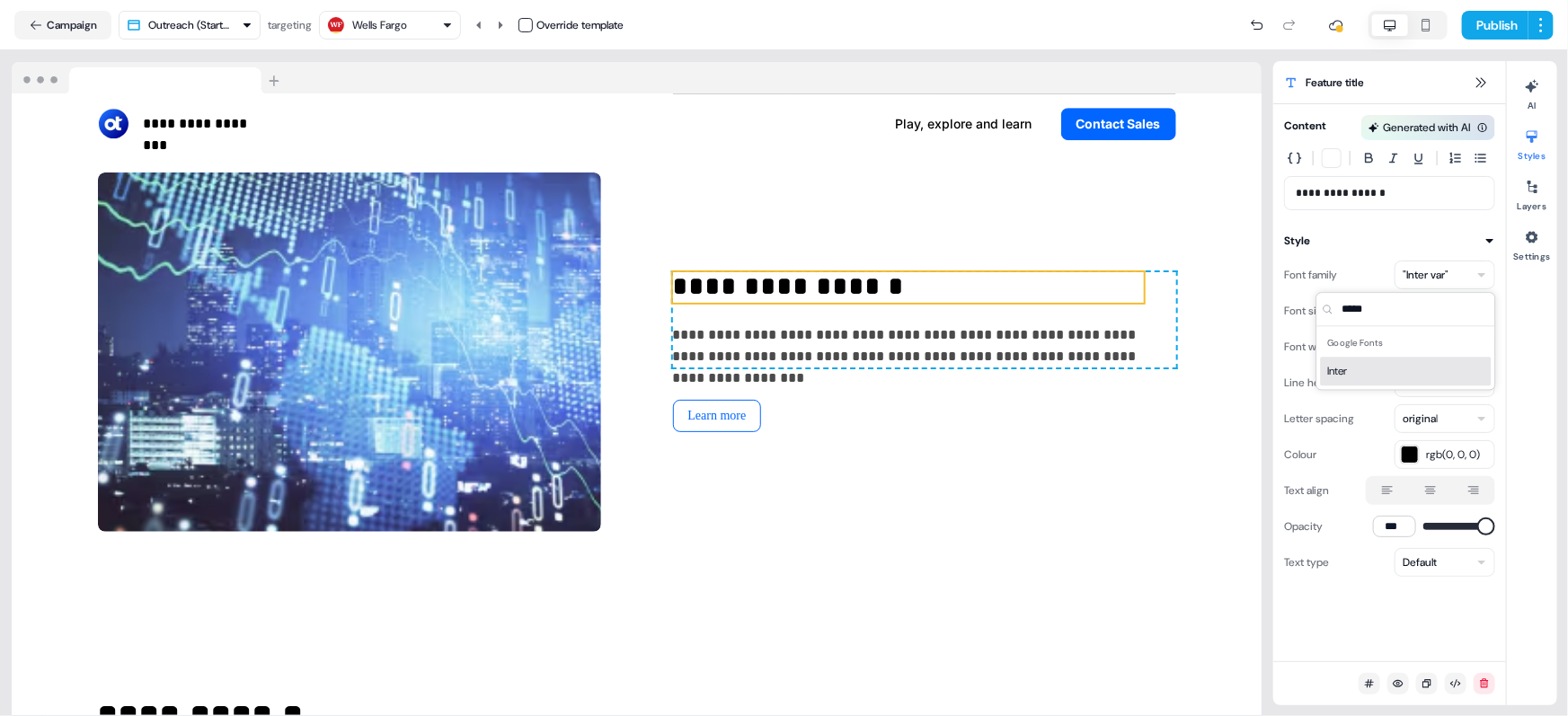 type on "*****" 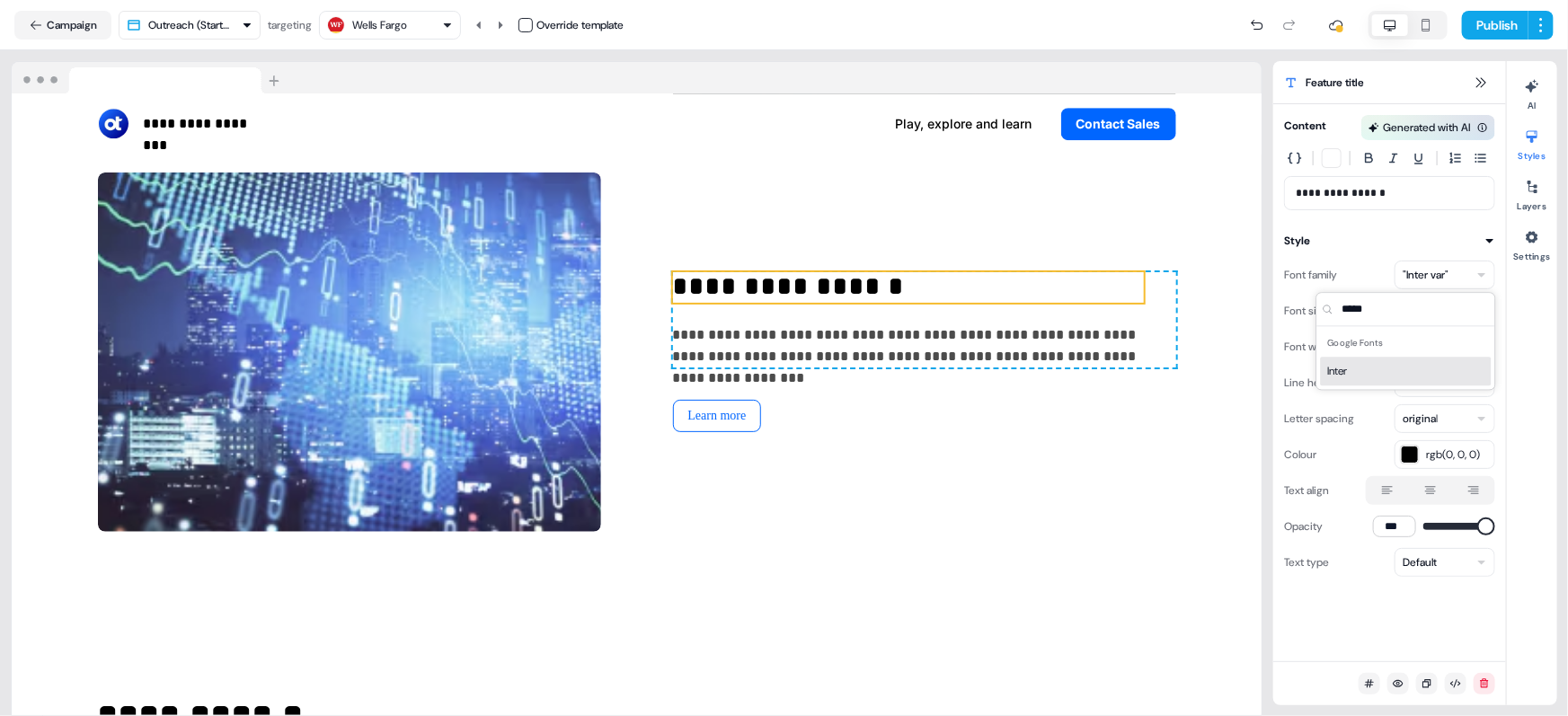 click on "Inter" at bounding box center (1406, 371) 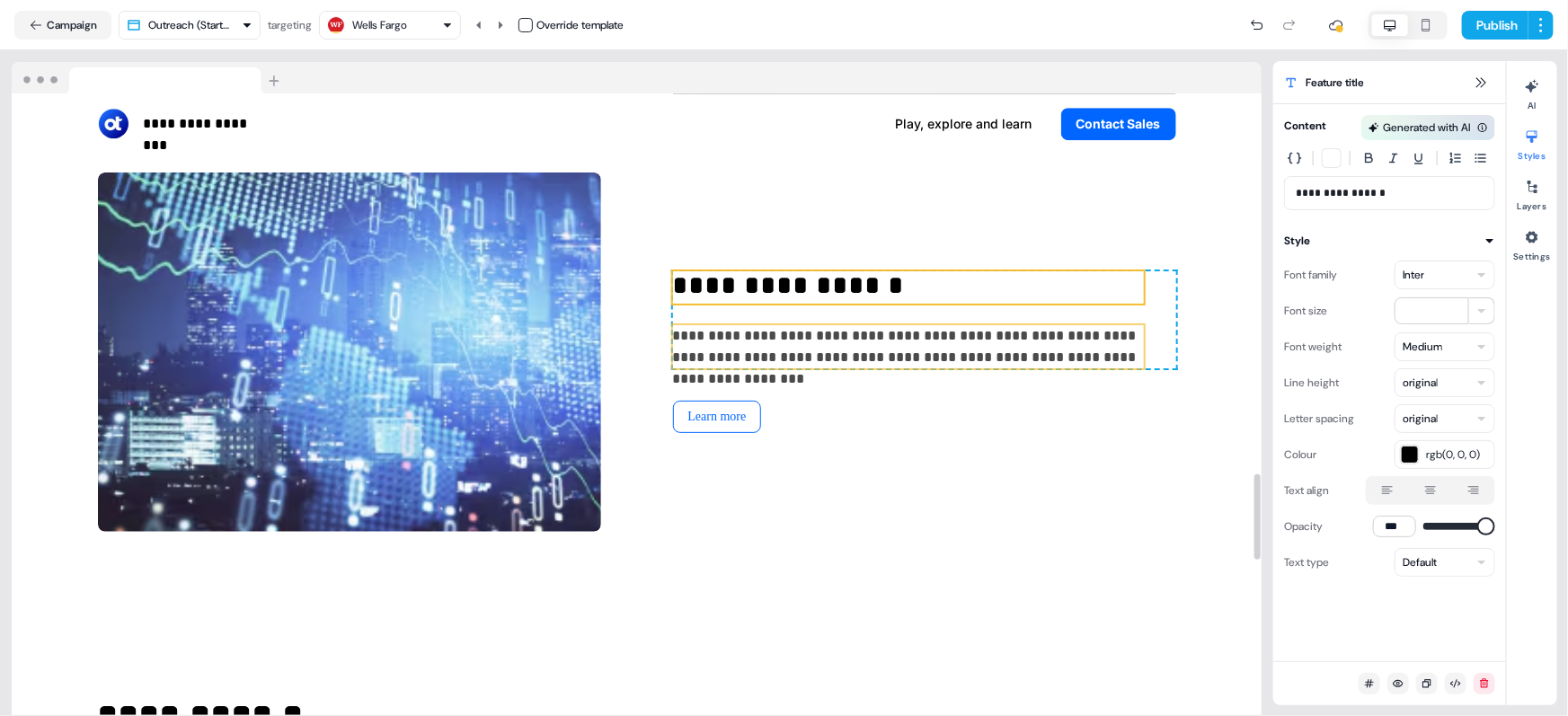 click on "**********" at bounding box center (908, 347) 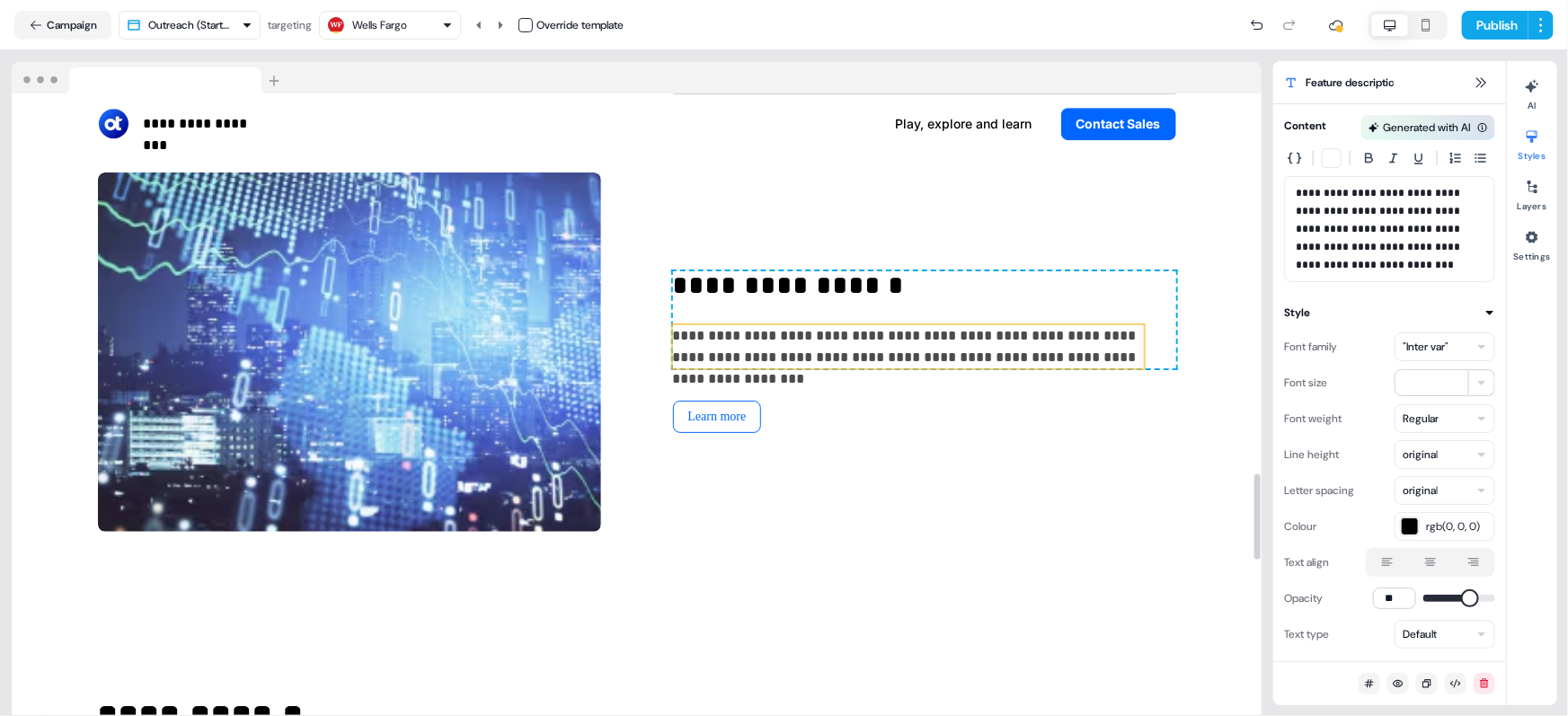 click on ""Inter var"" at bounding box center (1425, 347) 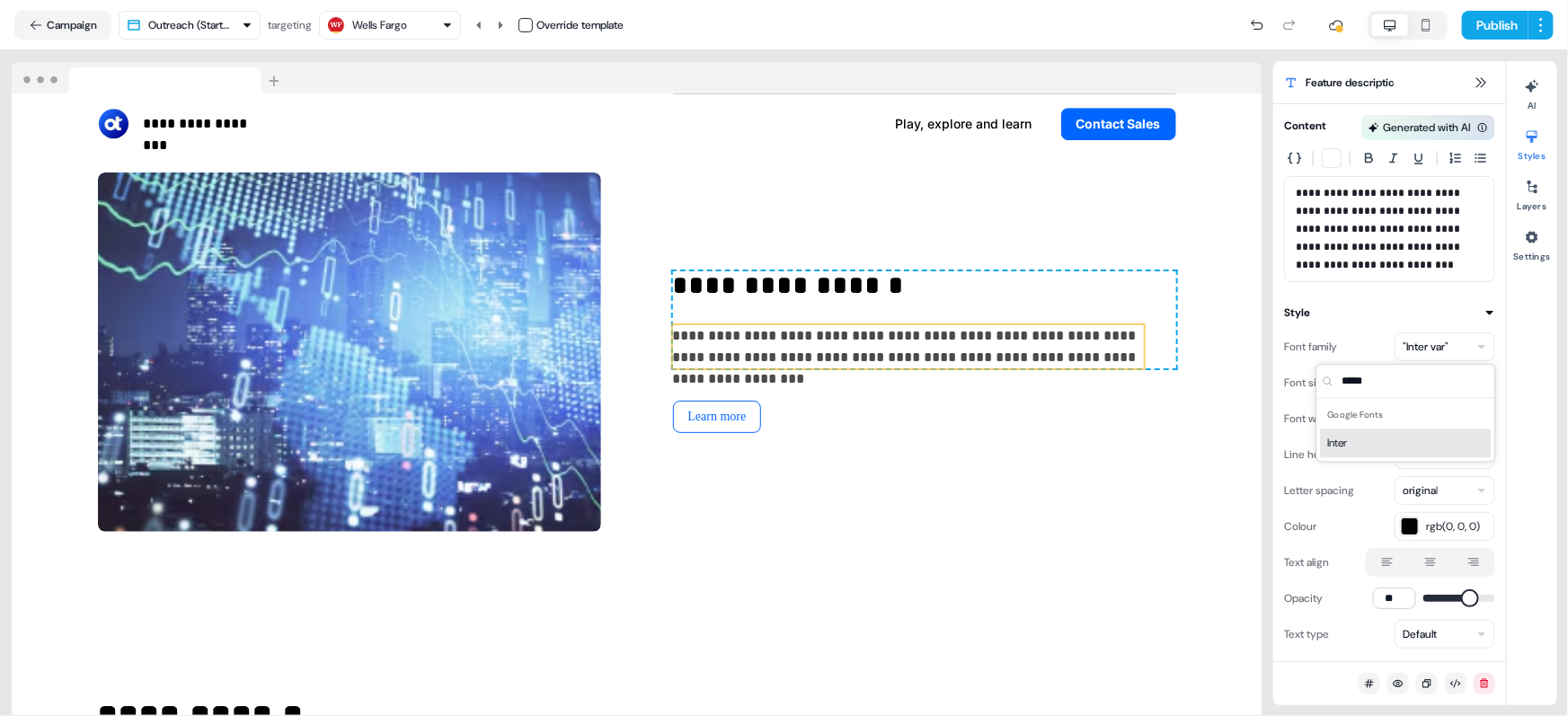 type on "*****" 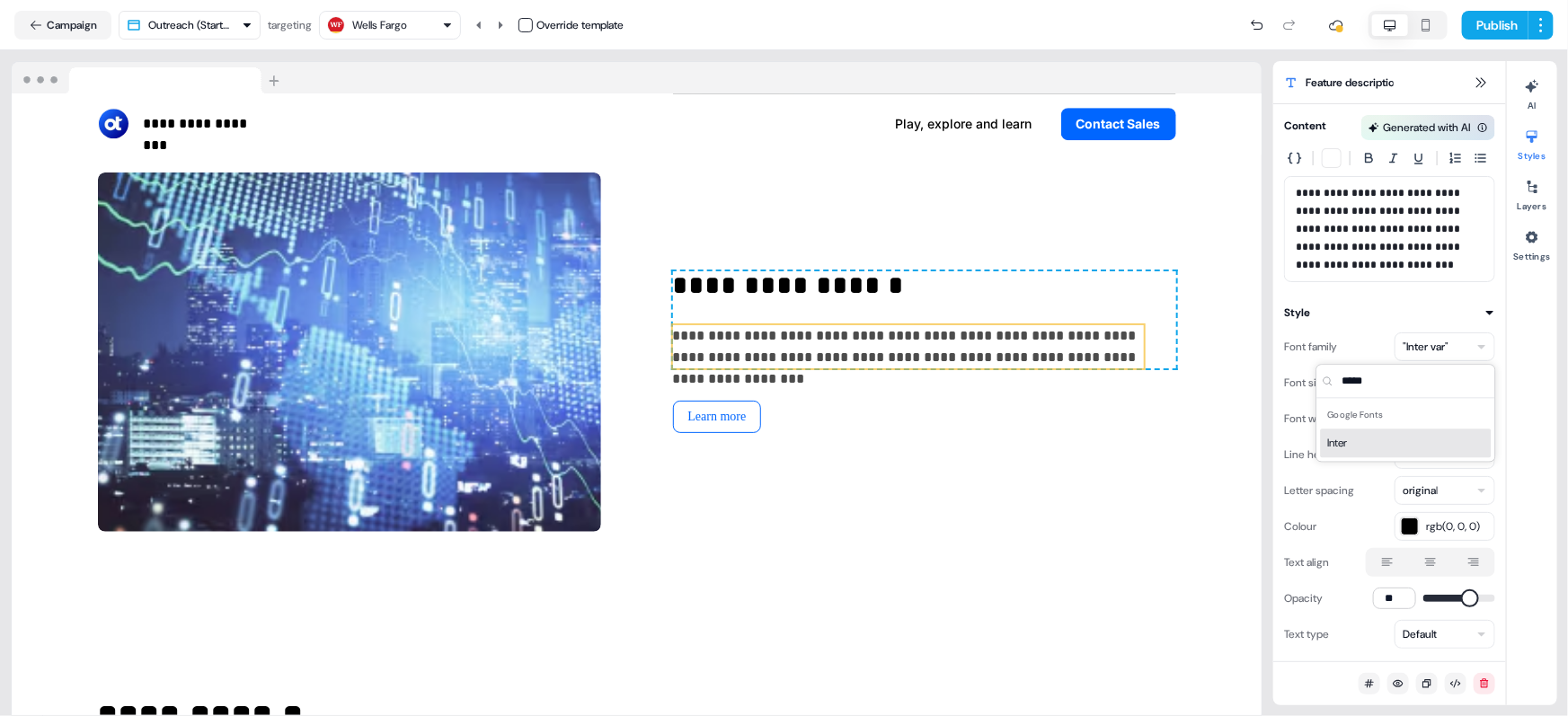 click on "Inter" at bounding box center (1406, 443) 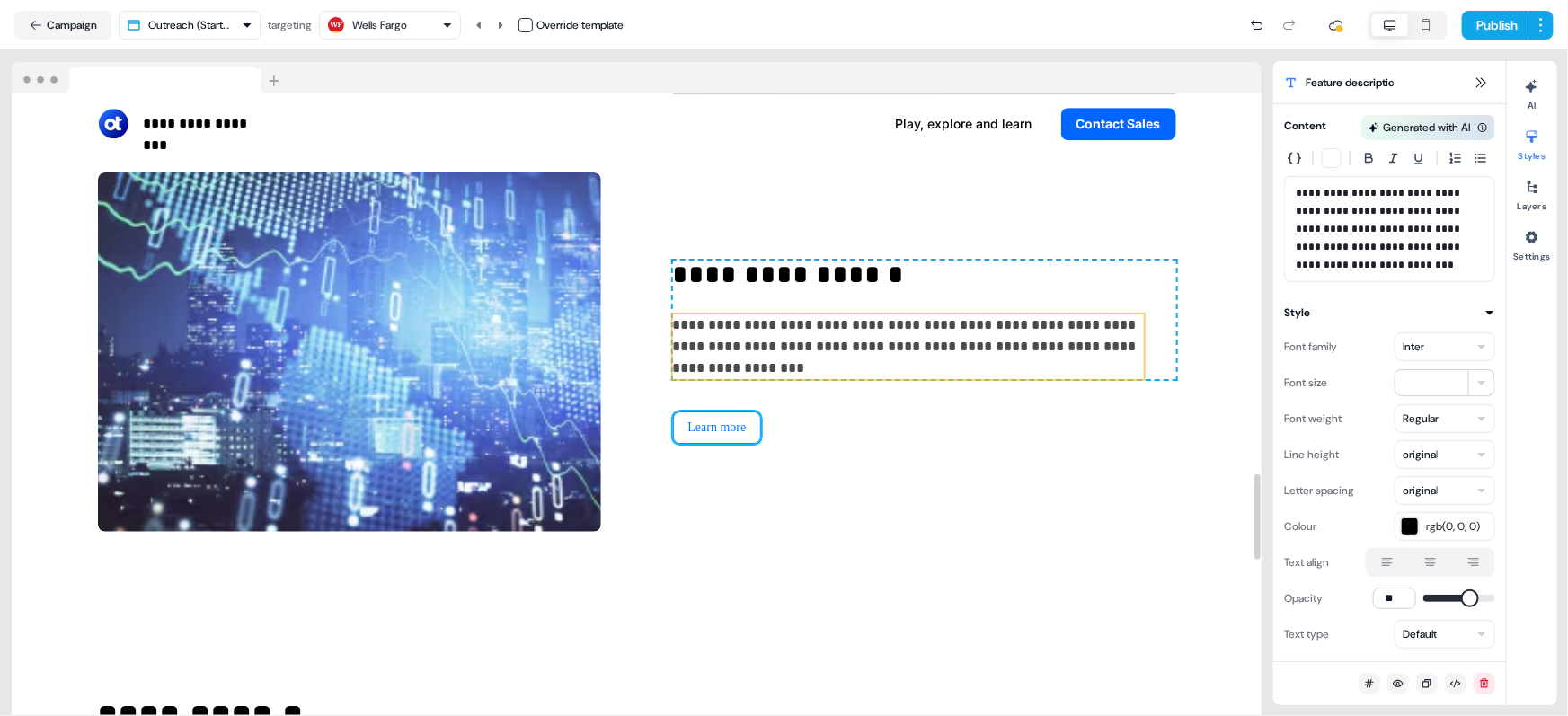 click on "Learn more" at bounding box center (717, 428) 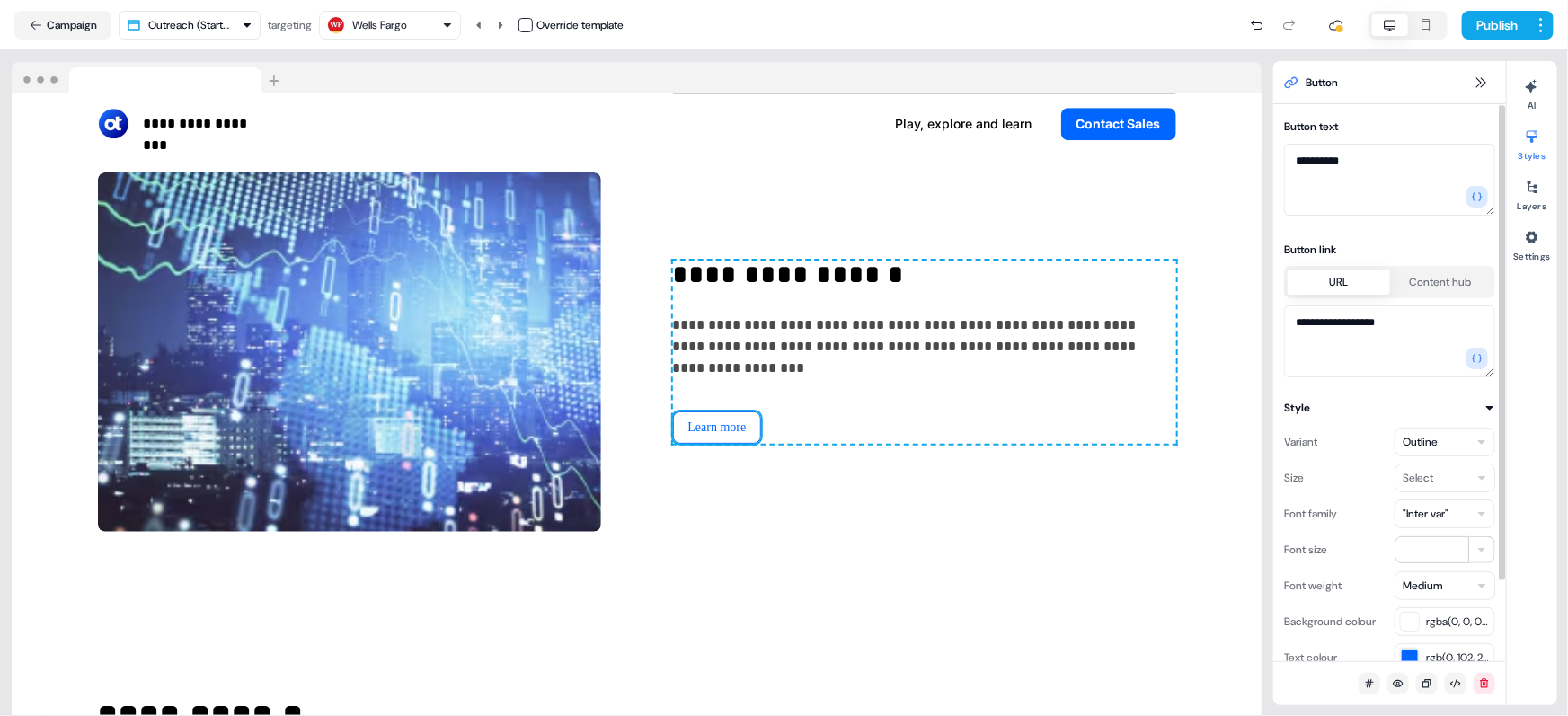 click on ""Inter var"" at bounding box center [1425, 514] 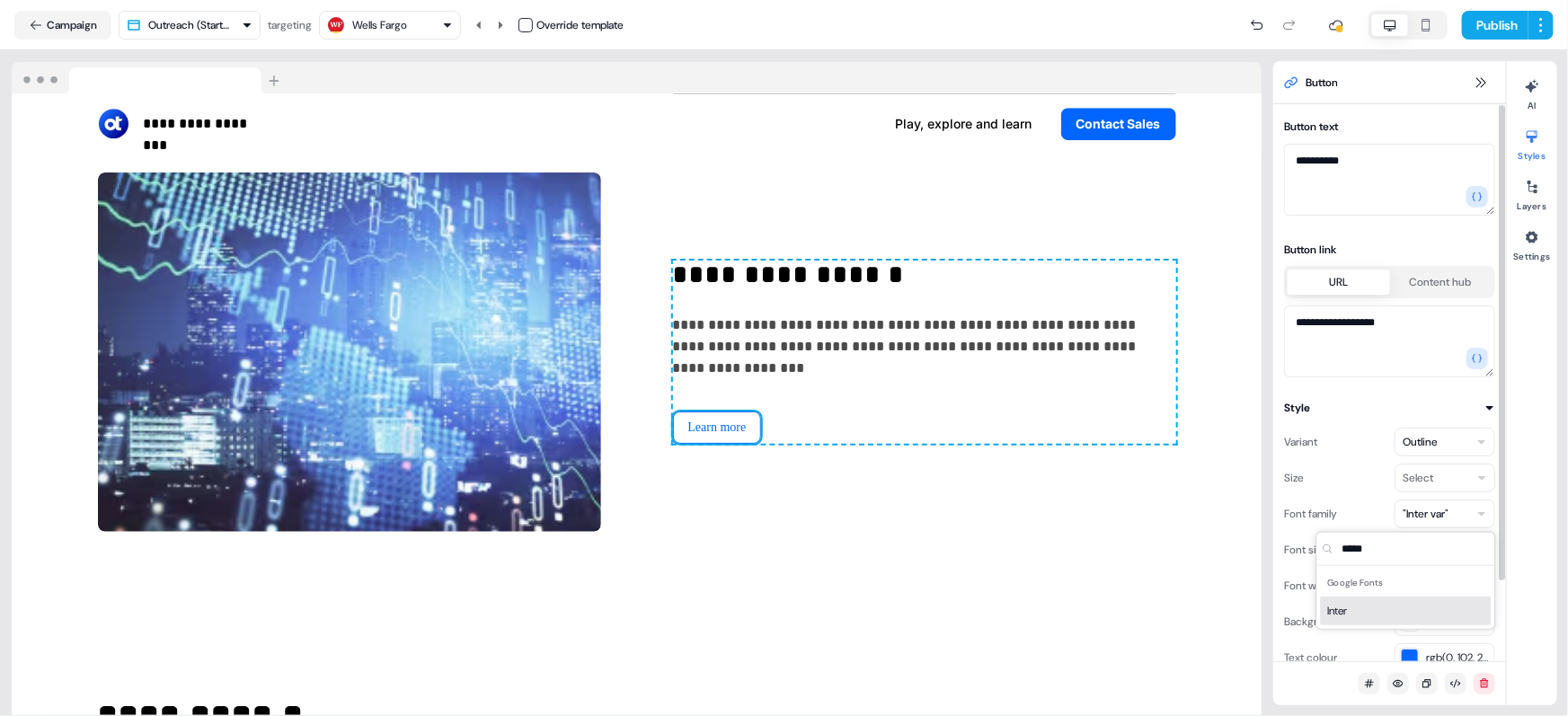 type on "*****" 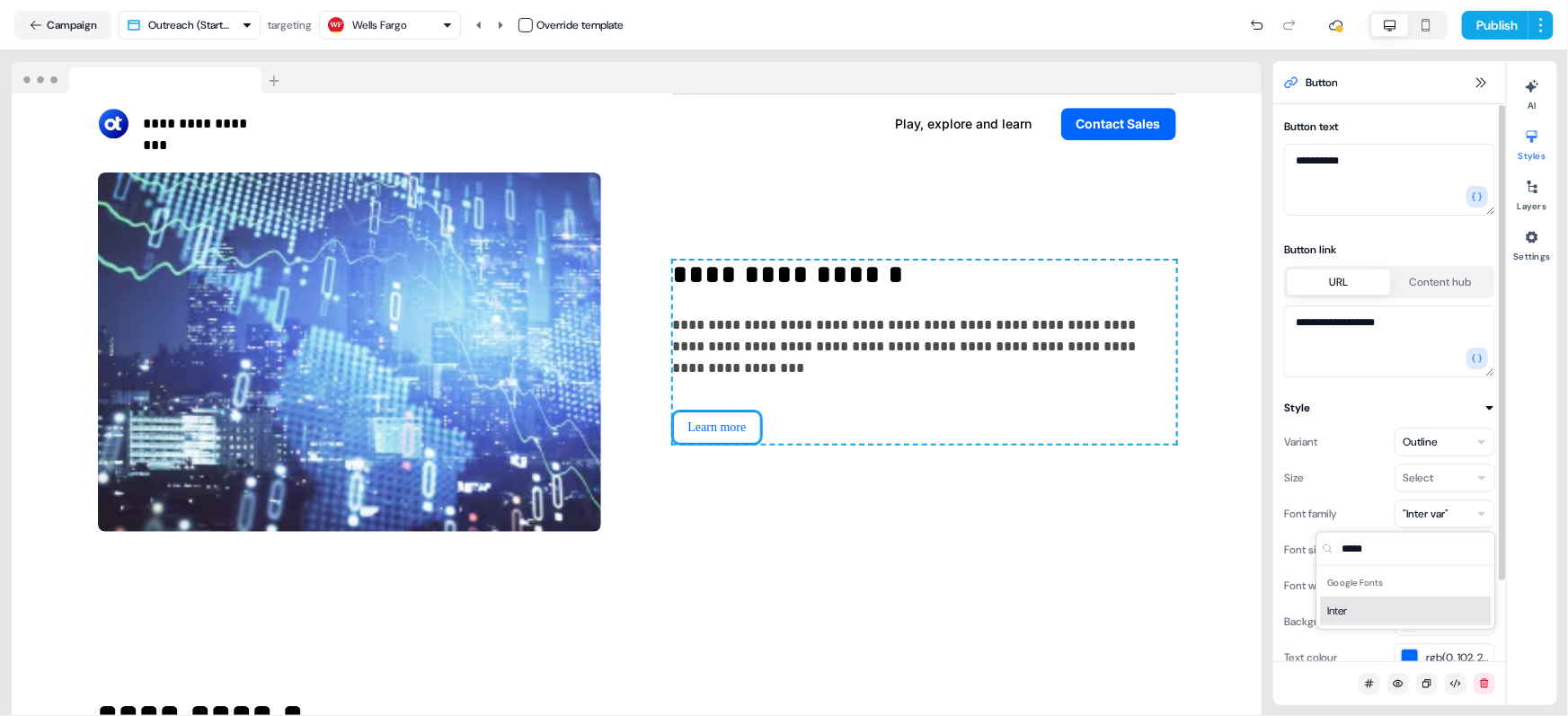 click on "Inter" at bounding box center (1406, 611) 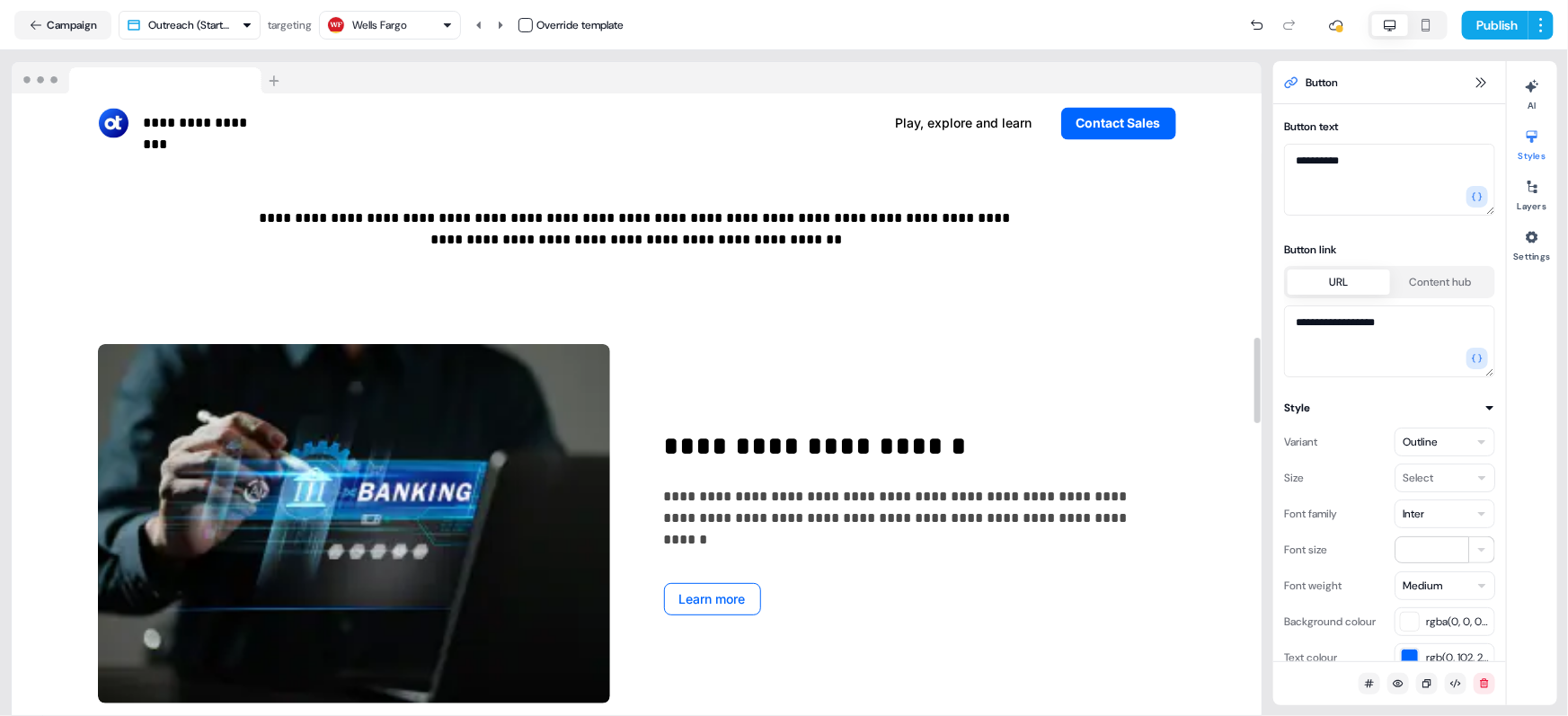 scroll, scrollTop: 1316, scrollLeft: 0, axis: vertical 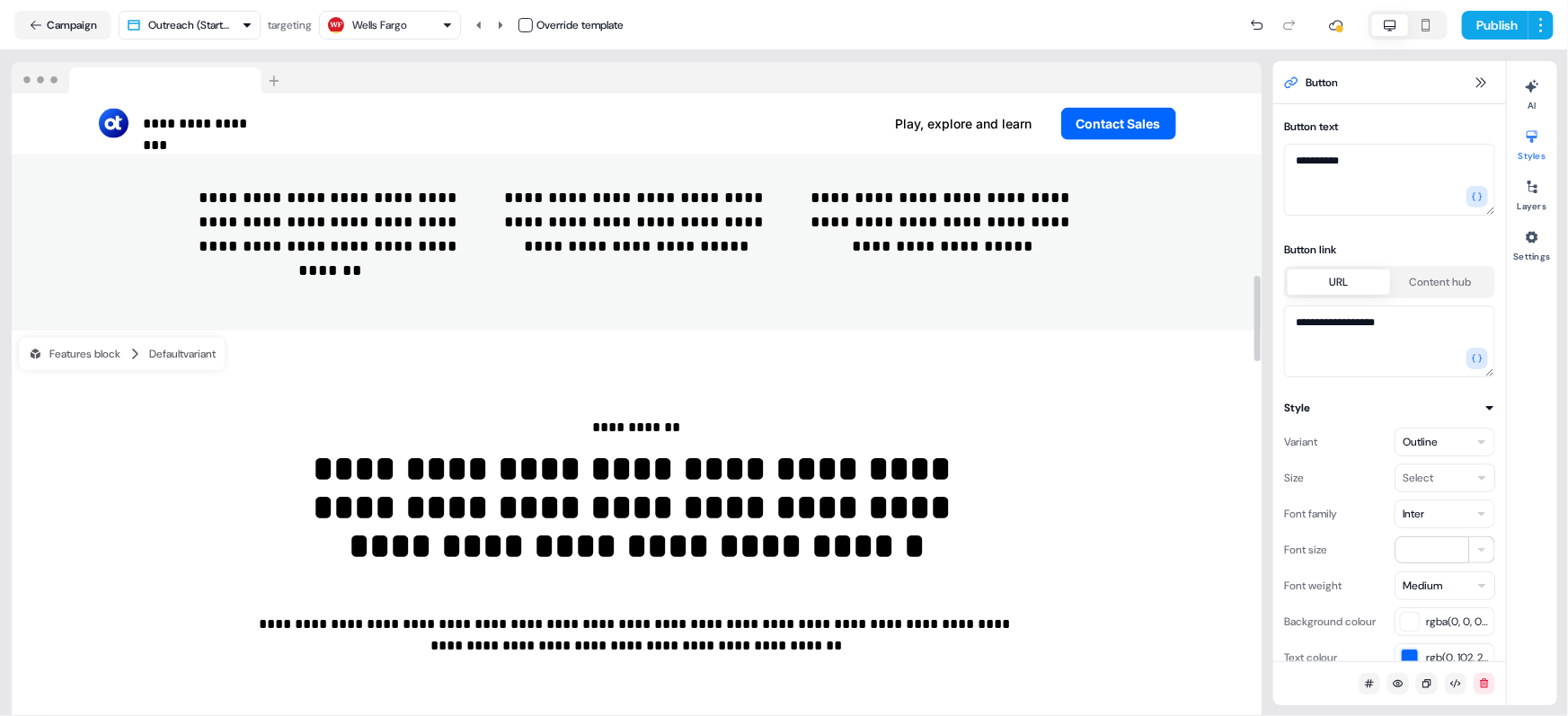 click on "Wells Fargo" at bounding box center (379, 25) 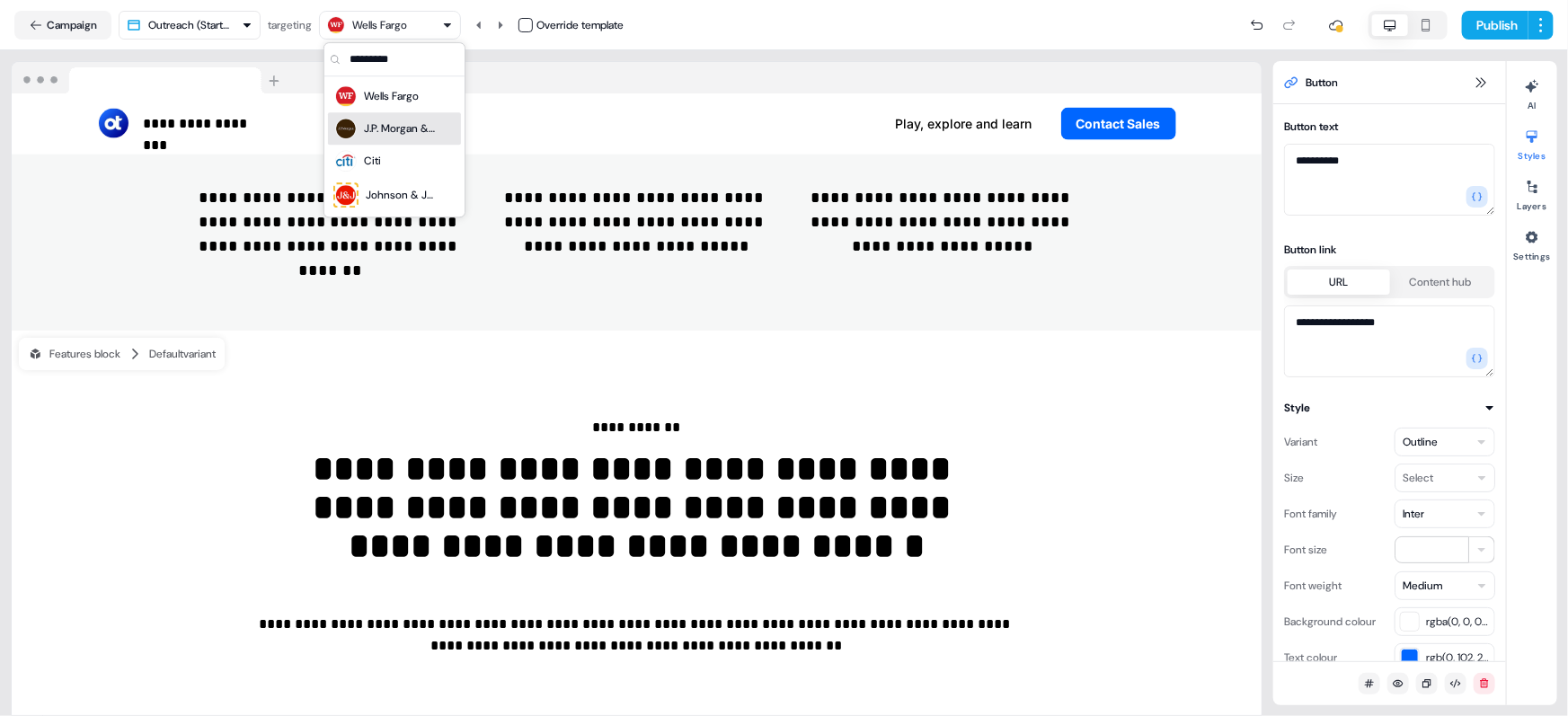 click on "J.P. Morgan & Co." at bounding box center [400, 128] 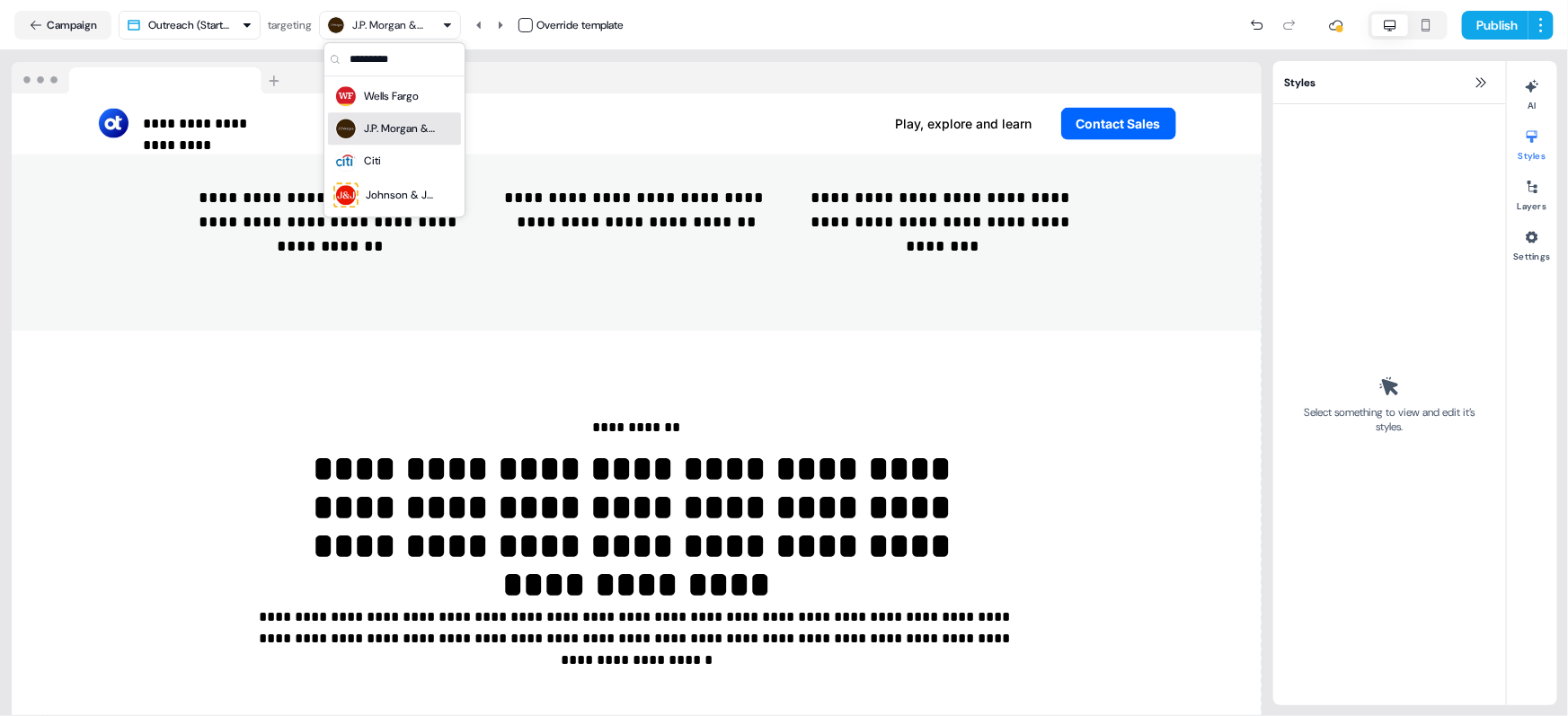 click on "**********" at bounding box center (637, 511) 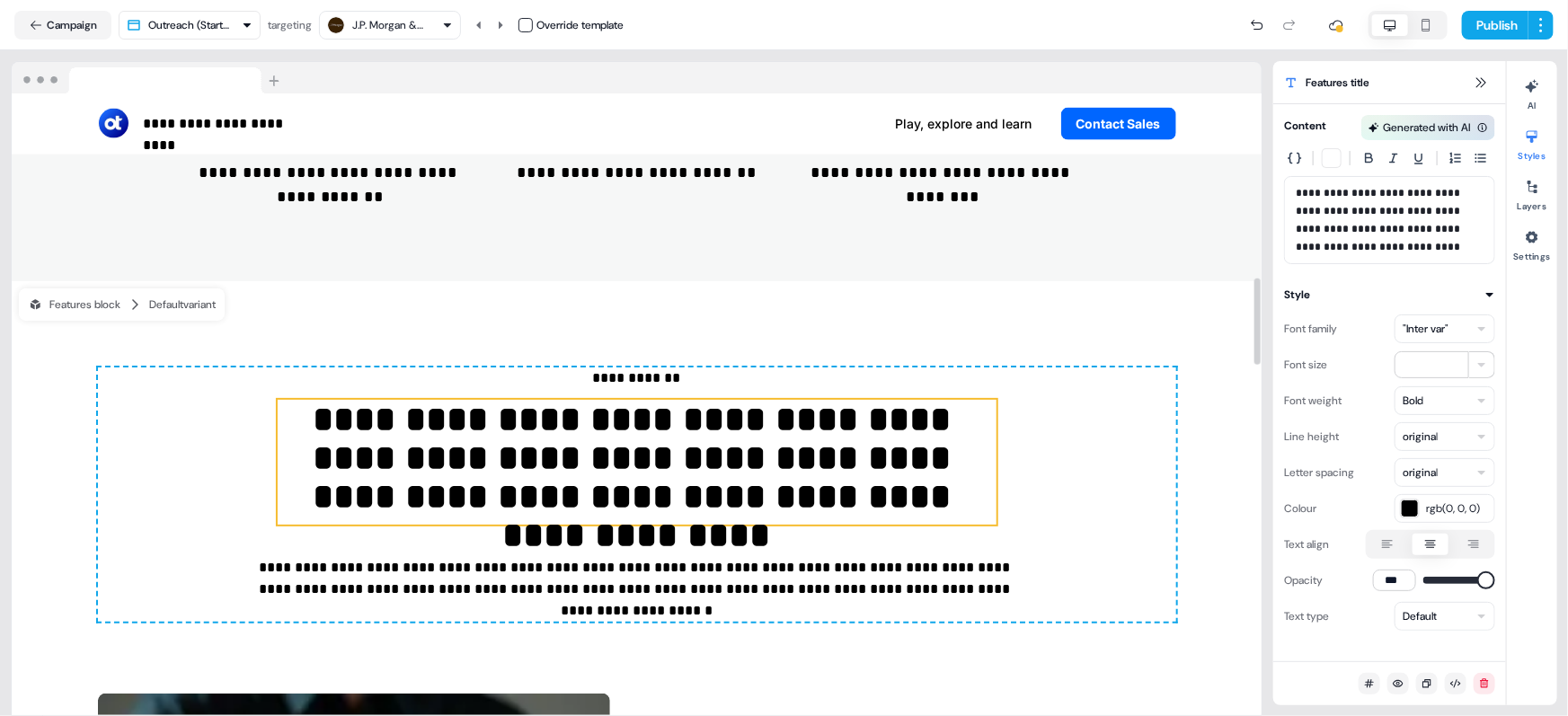 scroll, scrollTop: 1317, scrollLeft: 0, axis: vertical 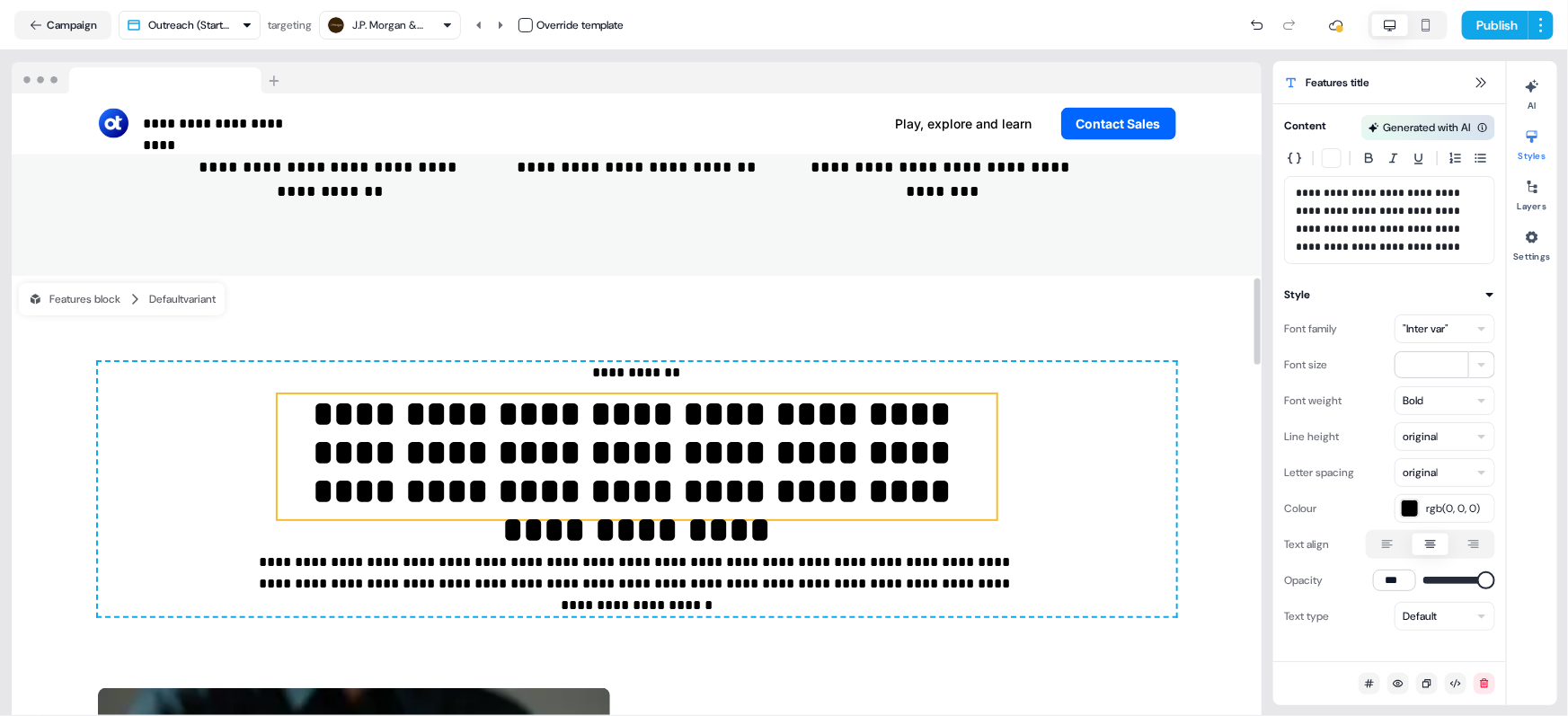 click on ""Inter var"" at bounding box center [1425, 329] 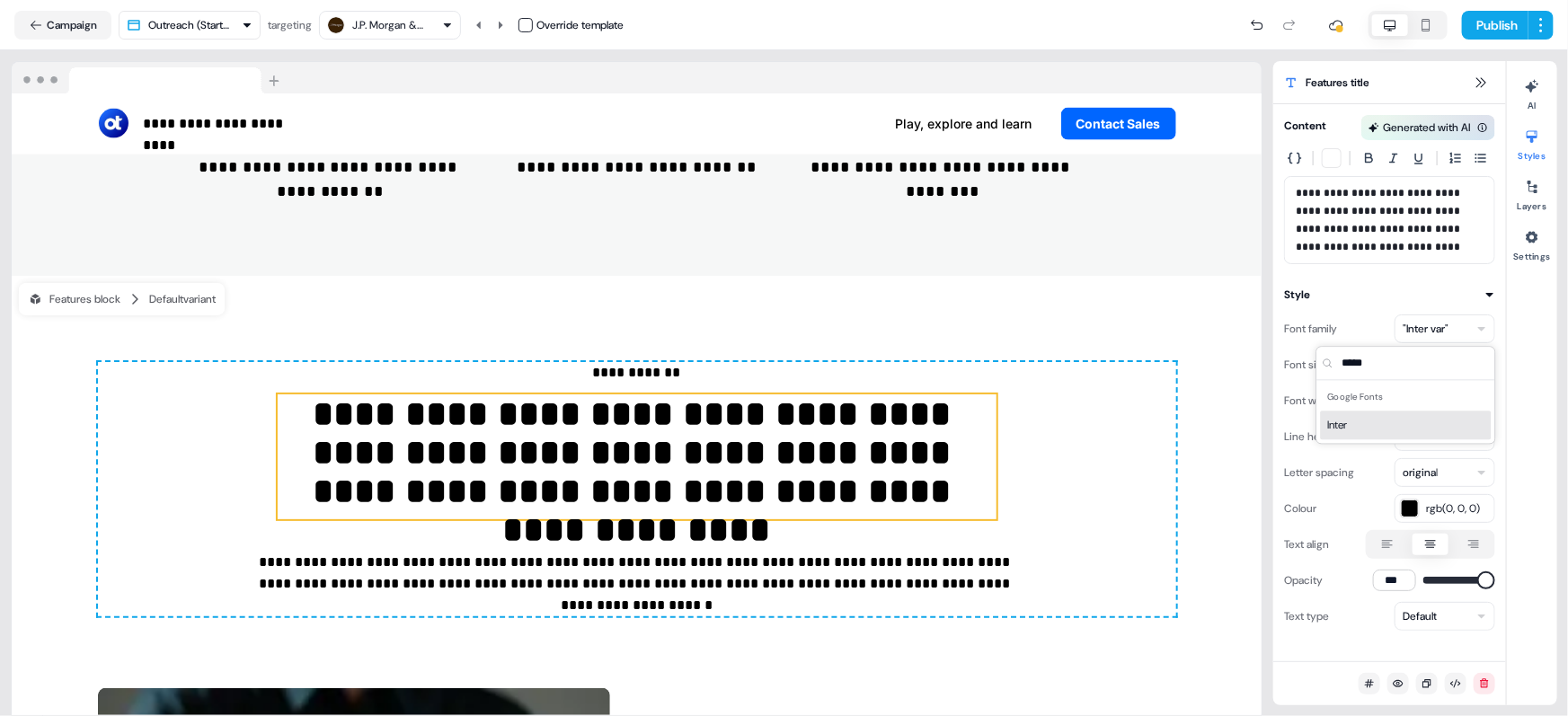 type on "*****" 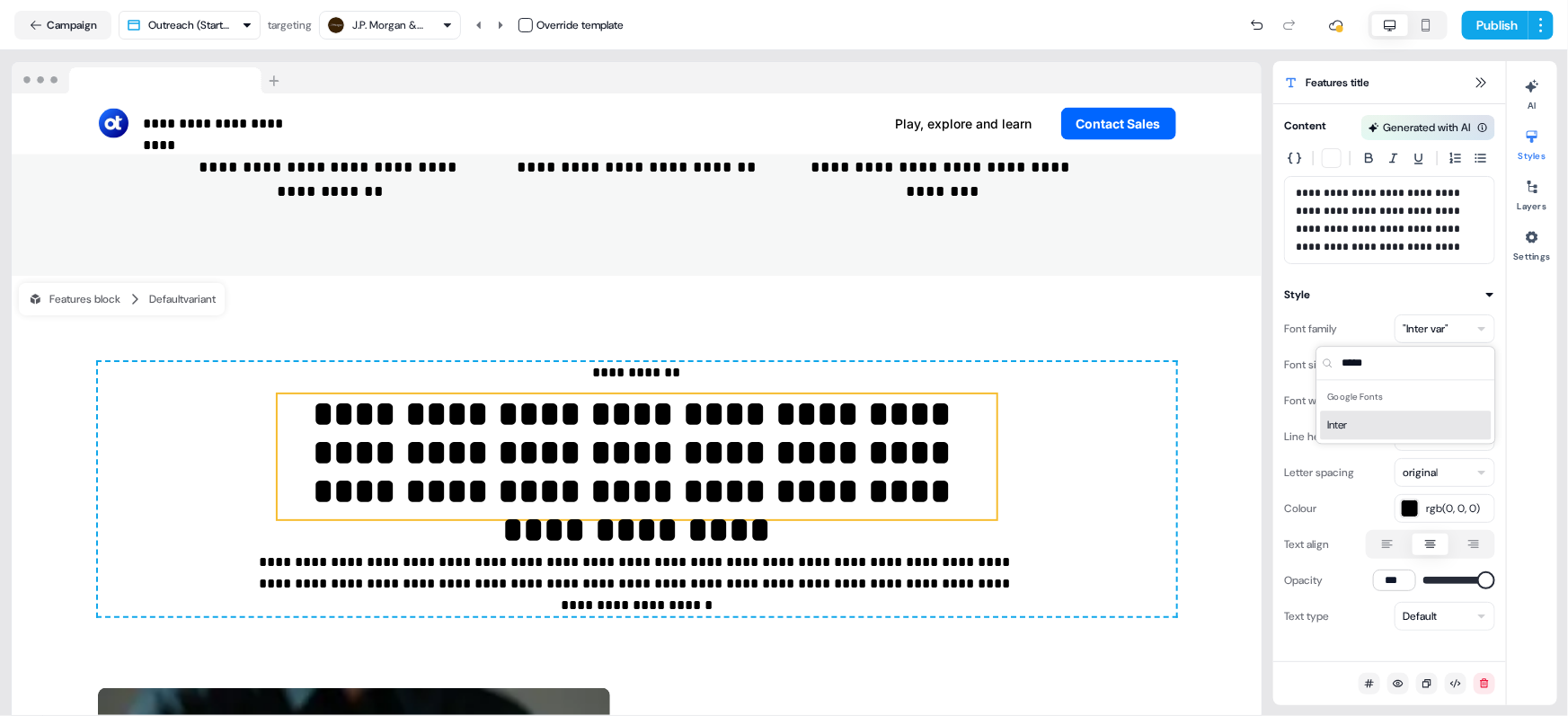 click on "Inter" at bounding box center [1406, 425] 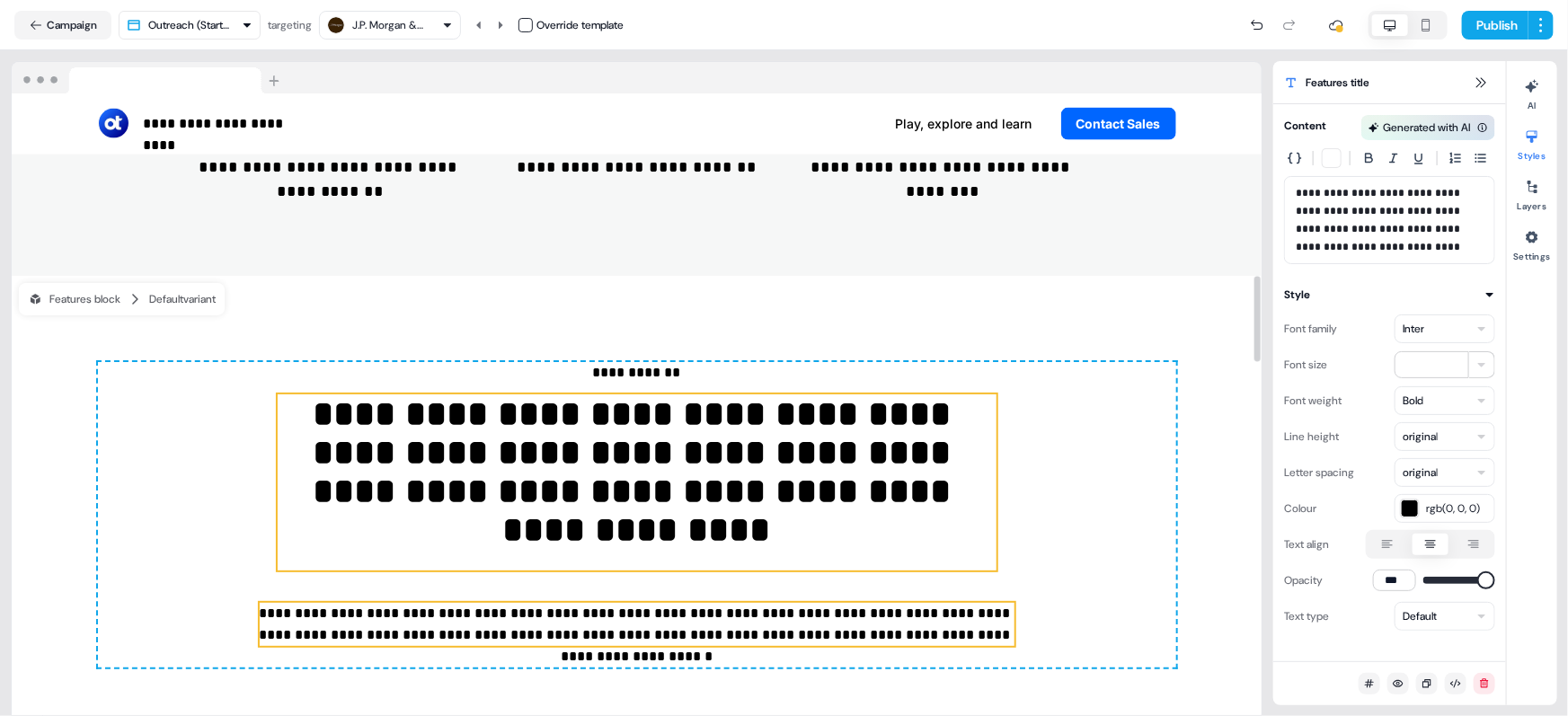 click on "**********" at bounding box center (637, 624) 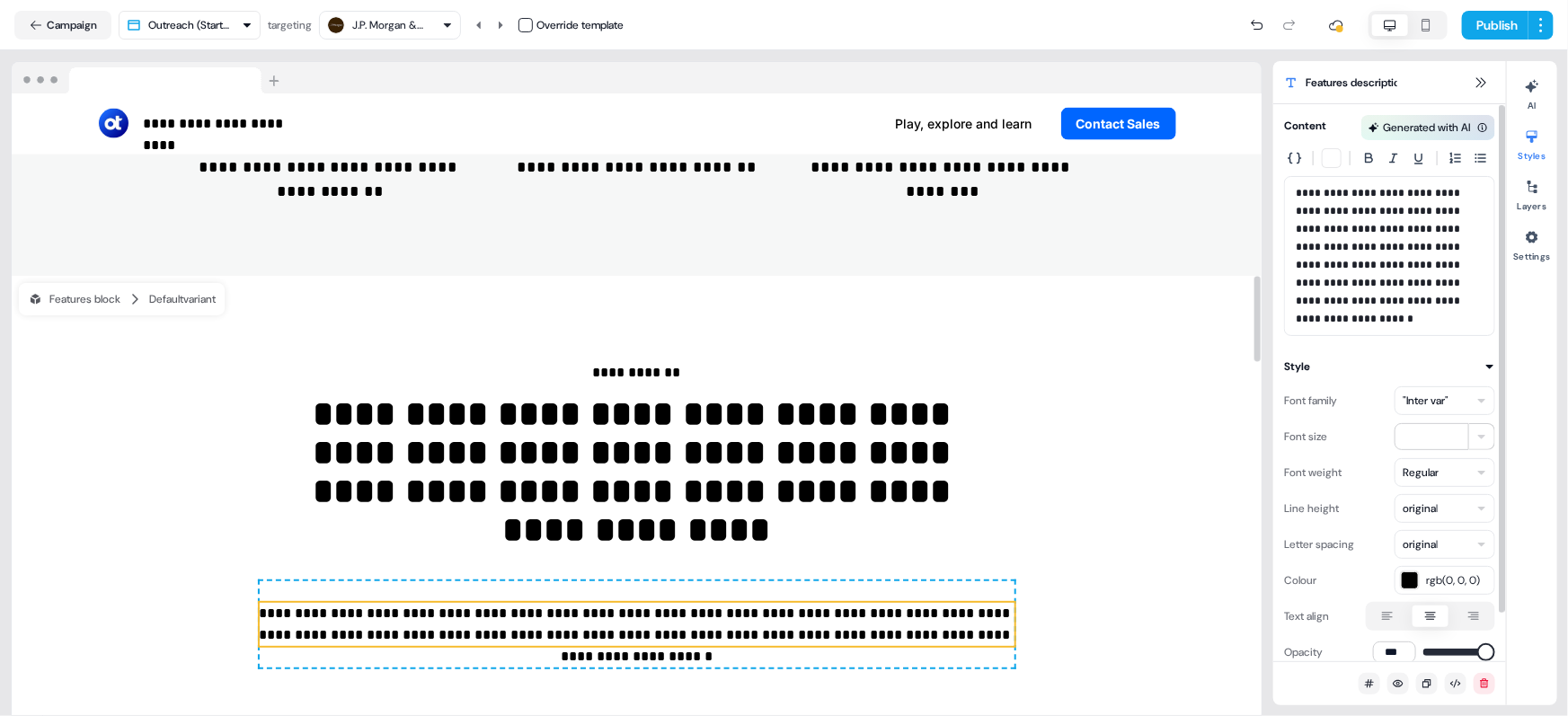 click on ""Inter var"" at bounding box center [1425, 401] 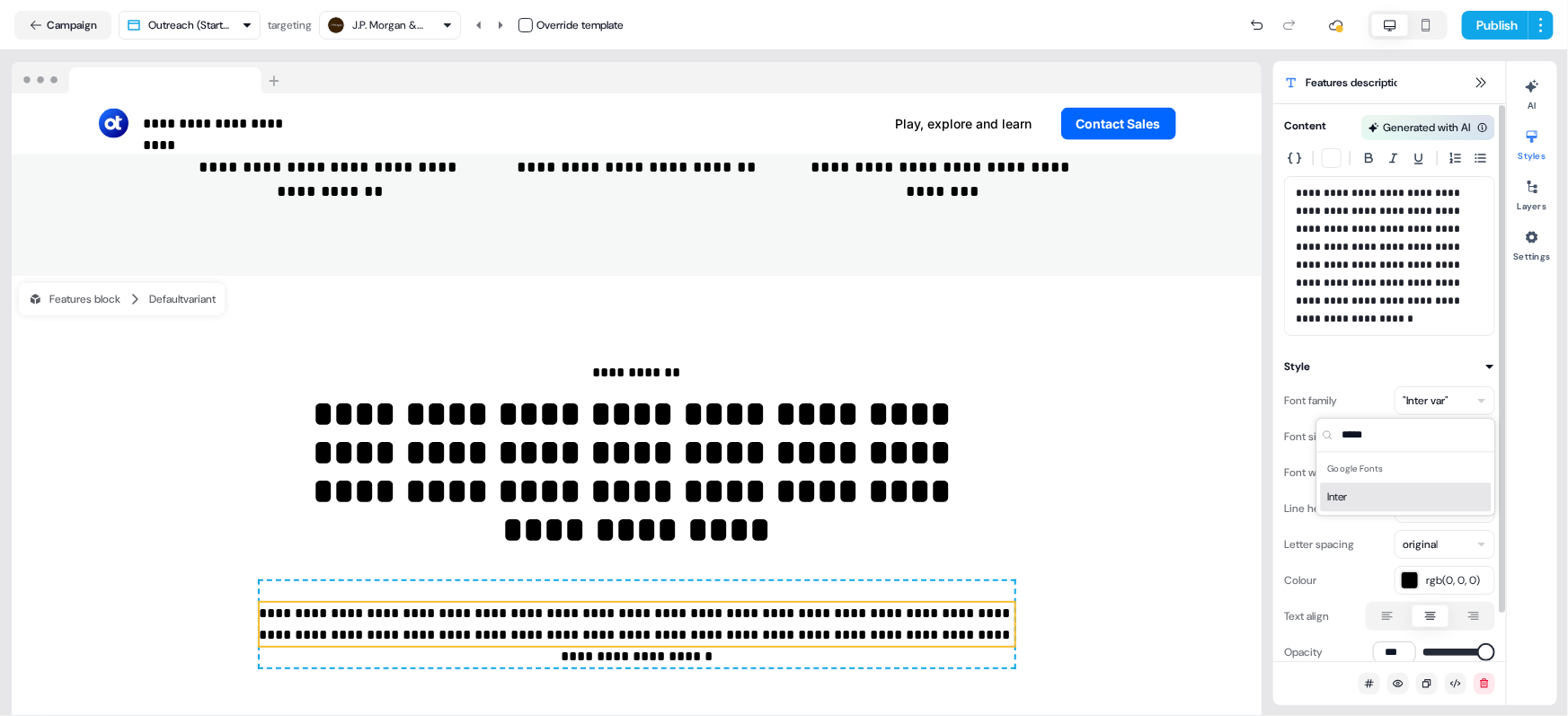 type on "*****" 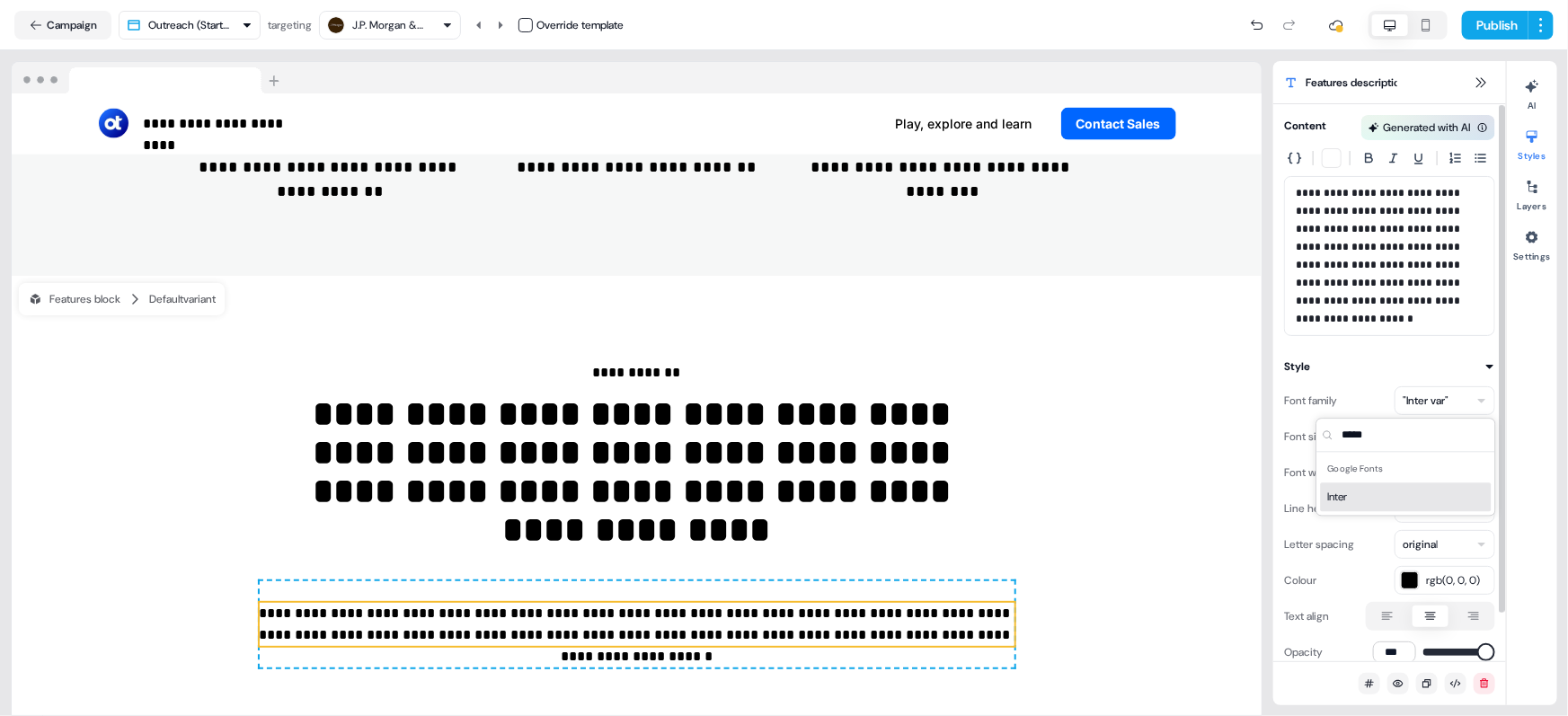 click on "Inter" at bounding box center (1406, 497) 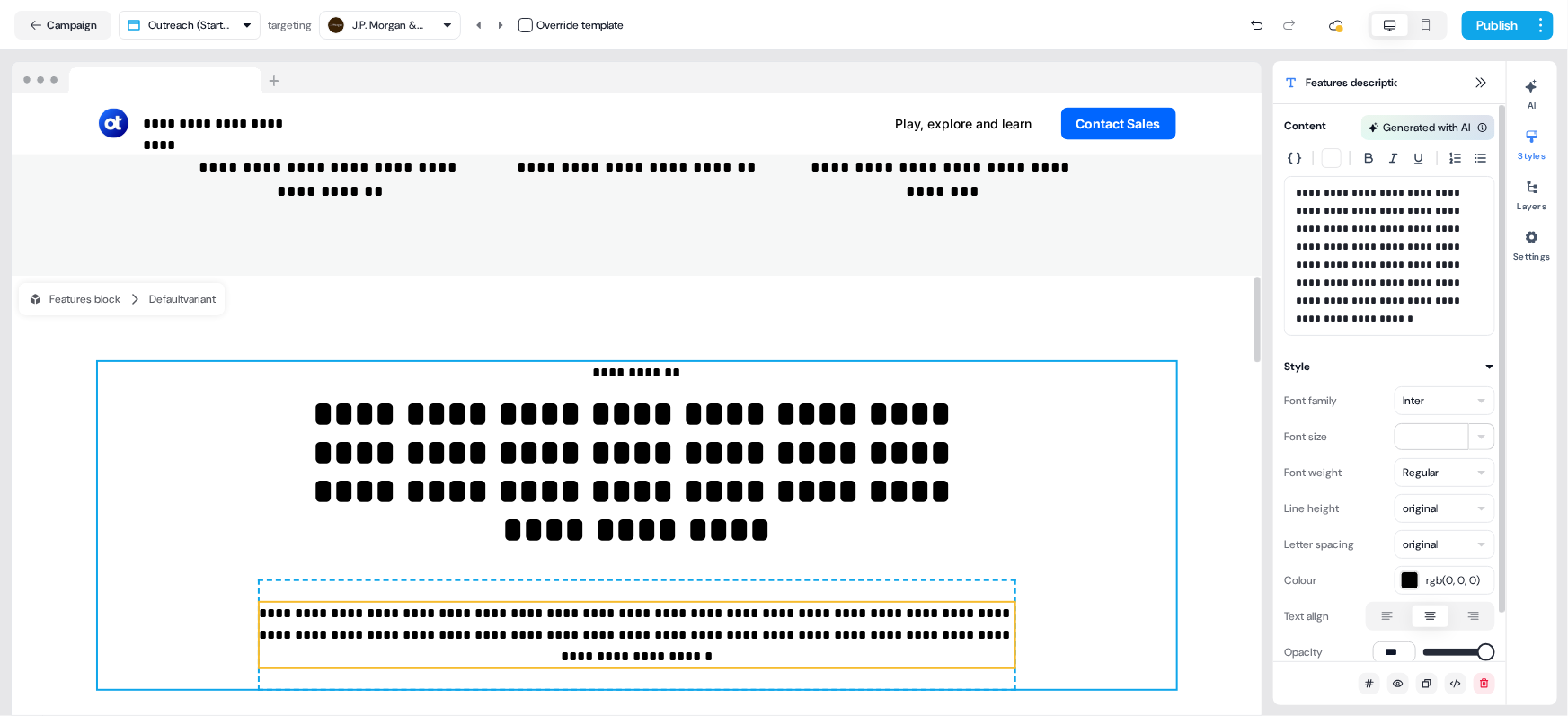 scroll, scrollTop: 1817, scrollLeft: 0, axis: vertical 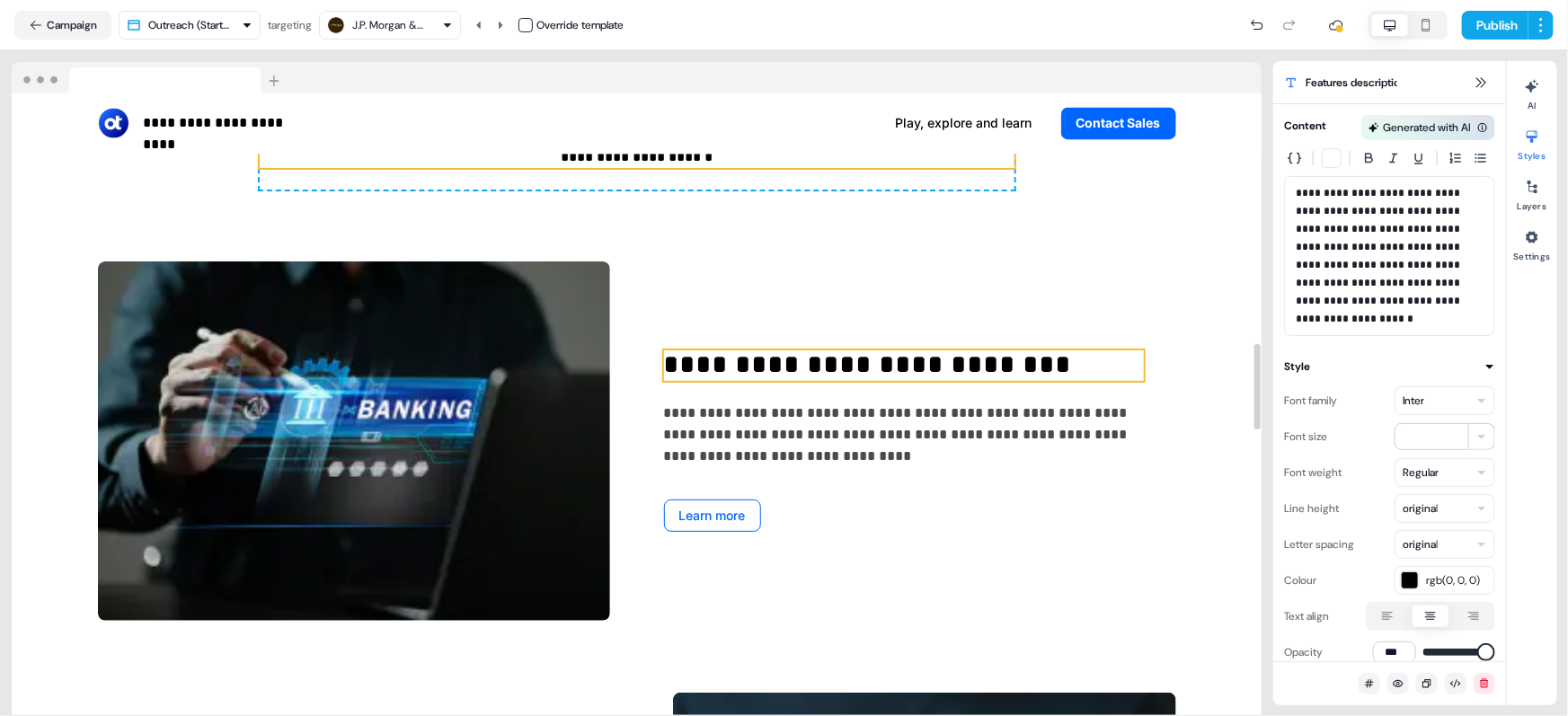 click on "**********" at bounding box center (904, 366) 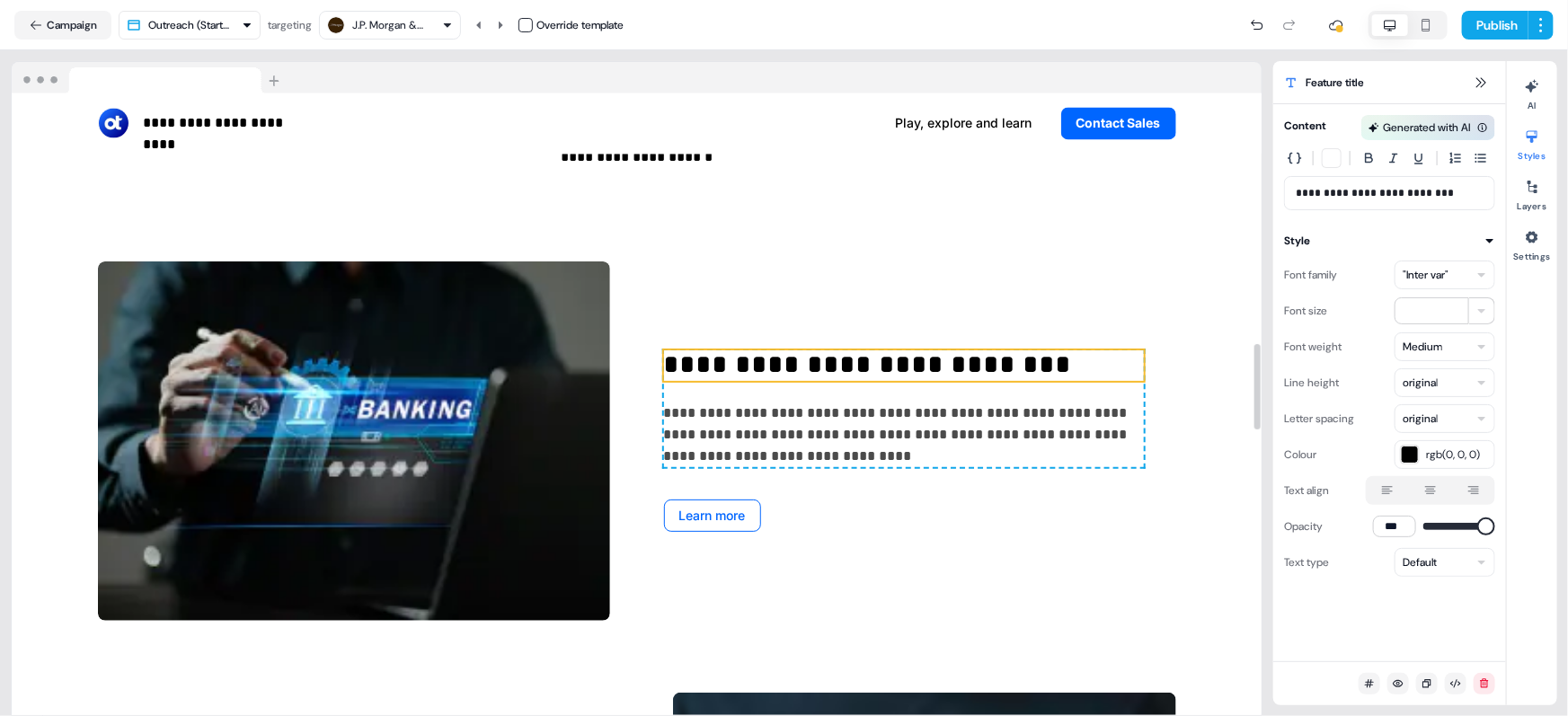 click on ""Inter var"" at bounding box center (1425, 275) 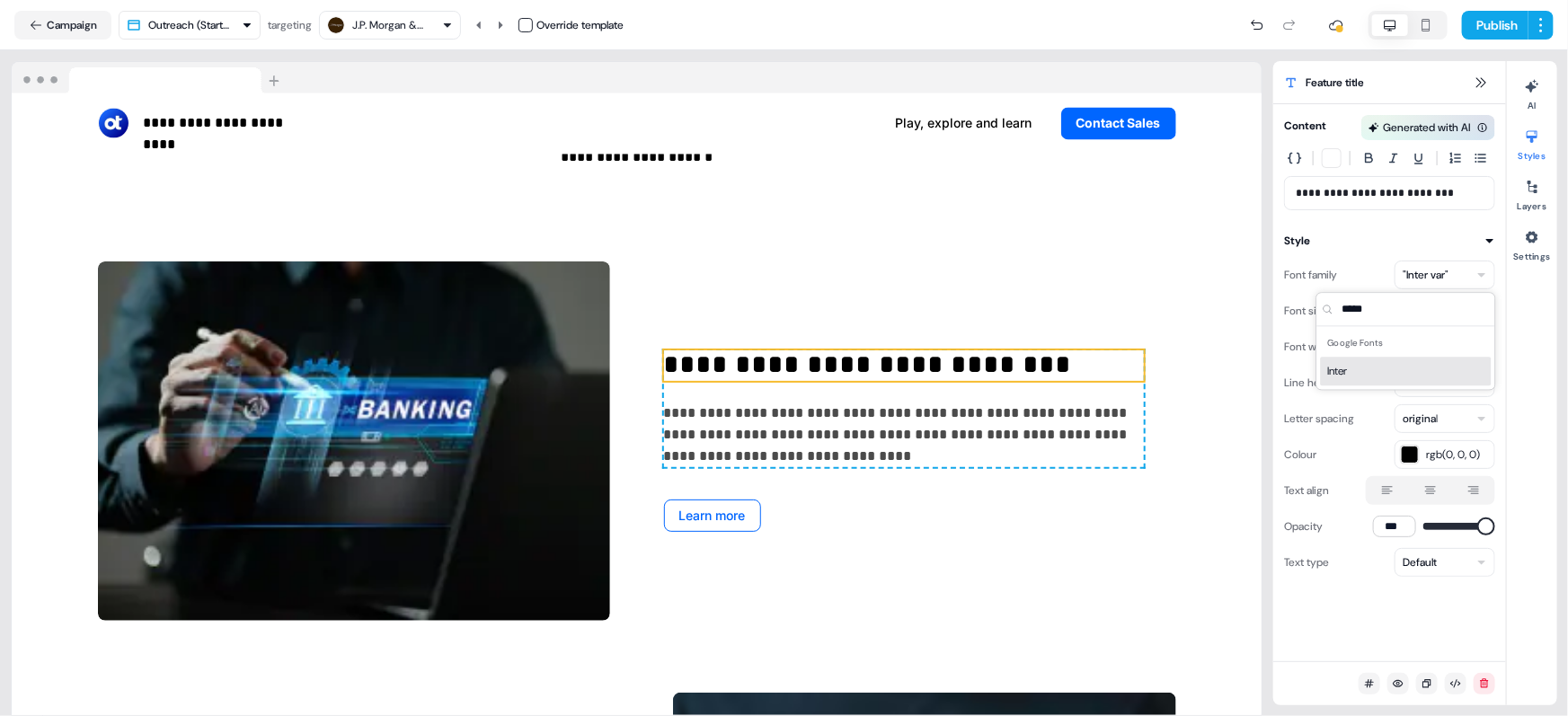 type on "*****" 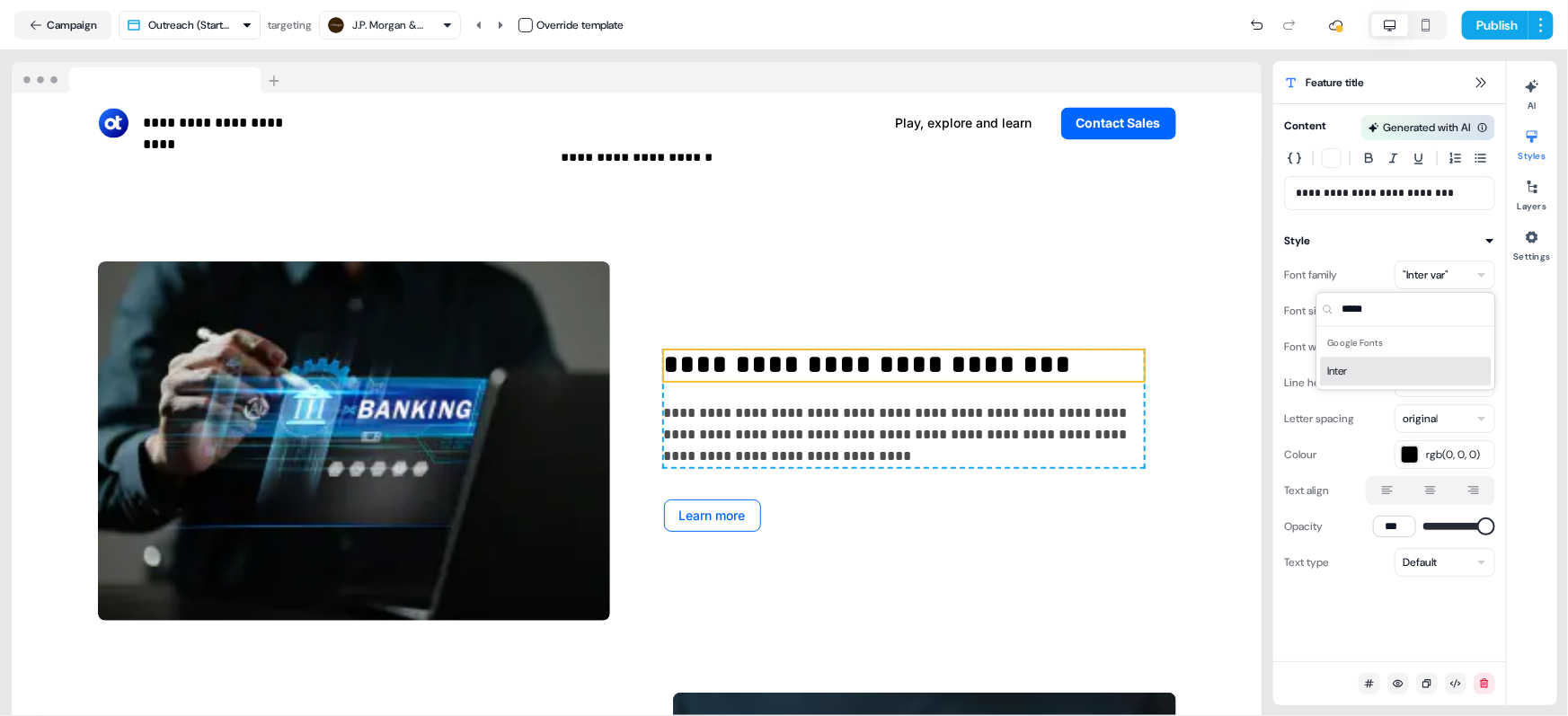 click on "Inter" at bounding box center [1406, 371] 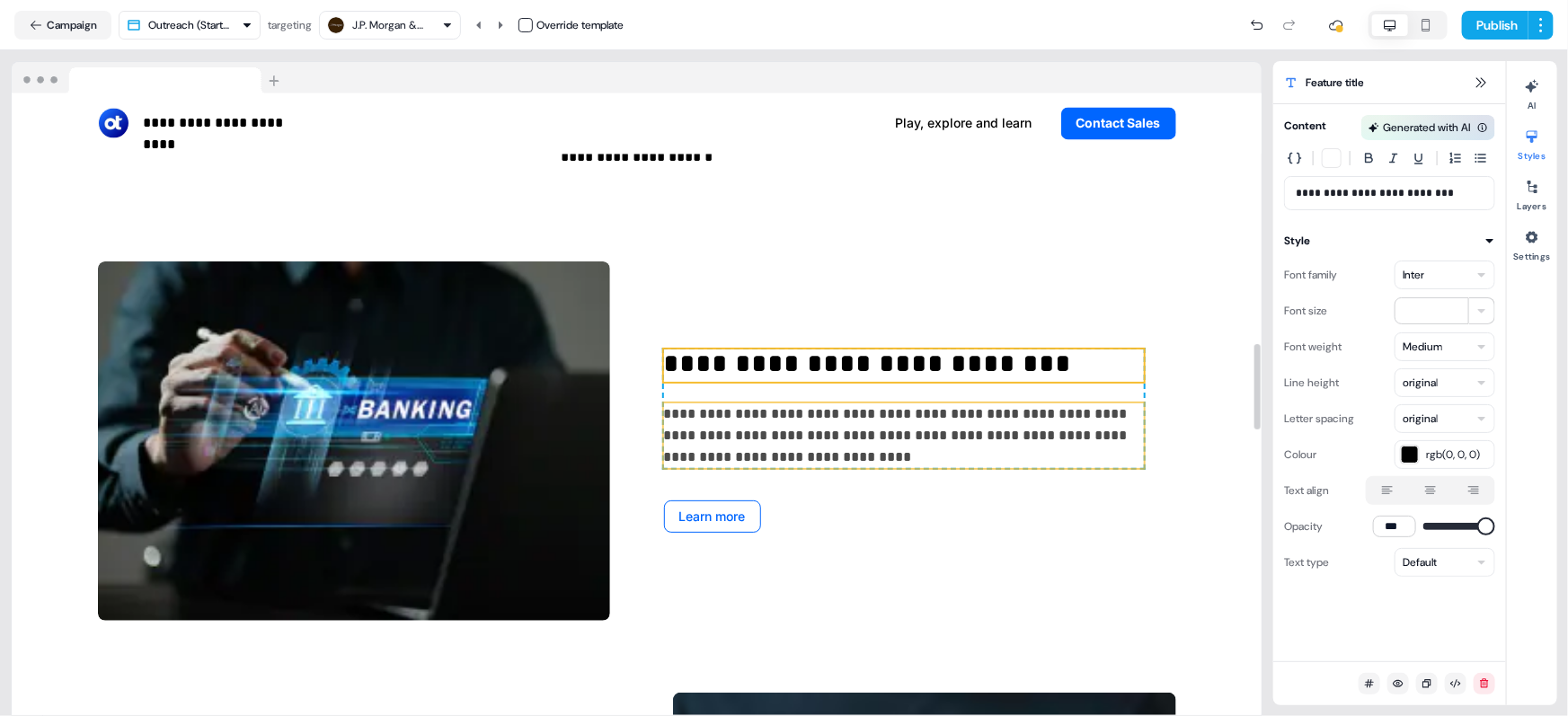 click on "**********" at bounding box center [904, 436] 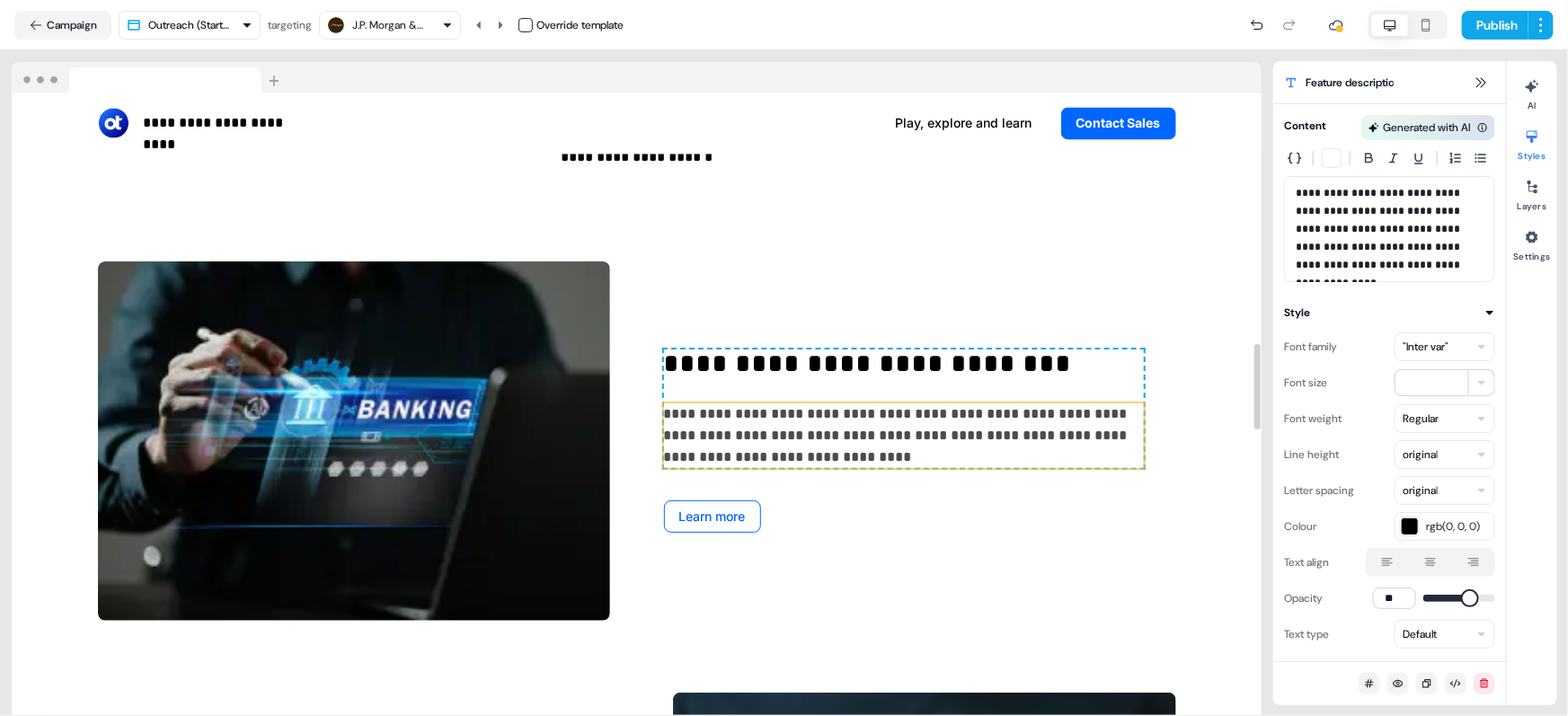 click on ""Inter var"" at bounding box center [1425, 347] 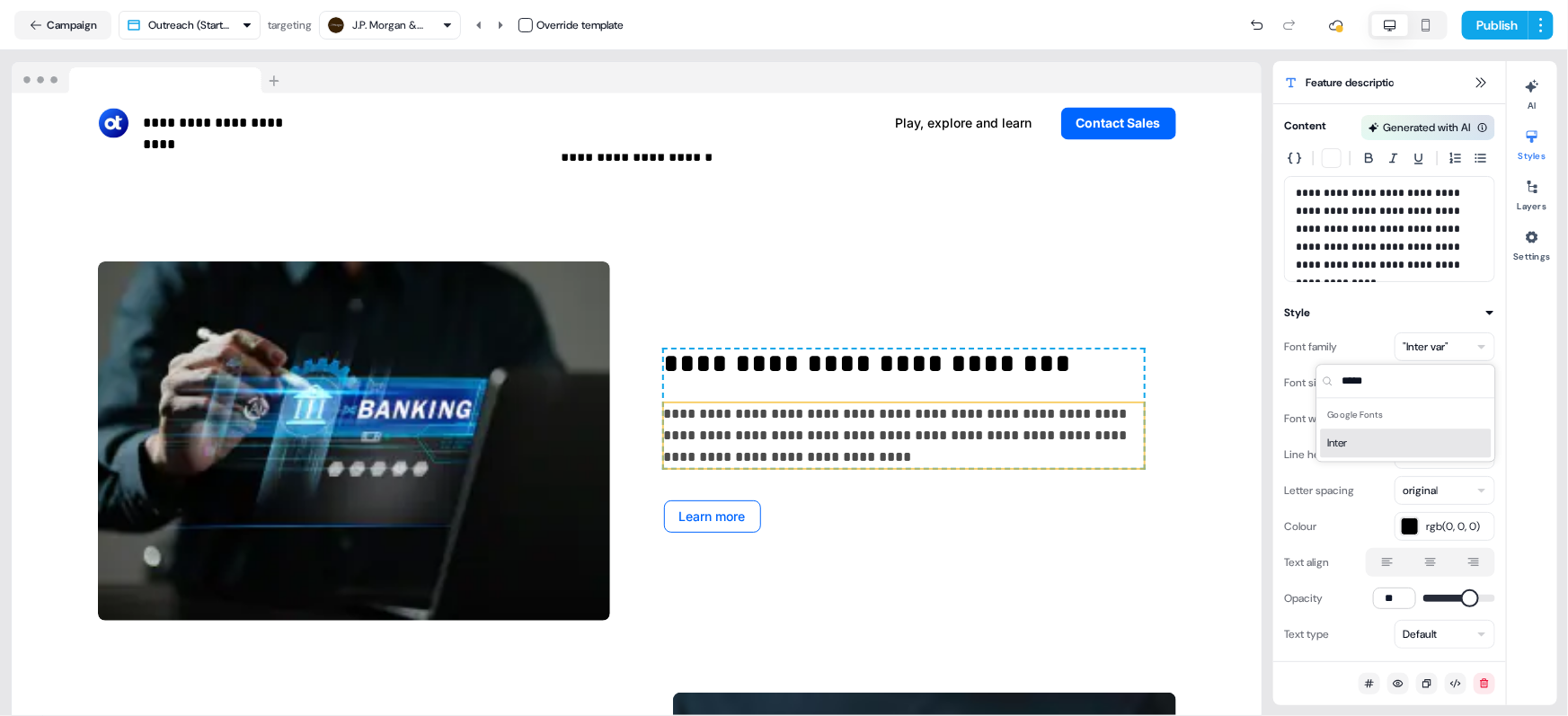 type on "*****" 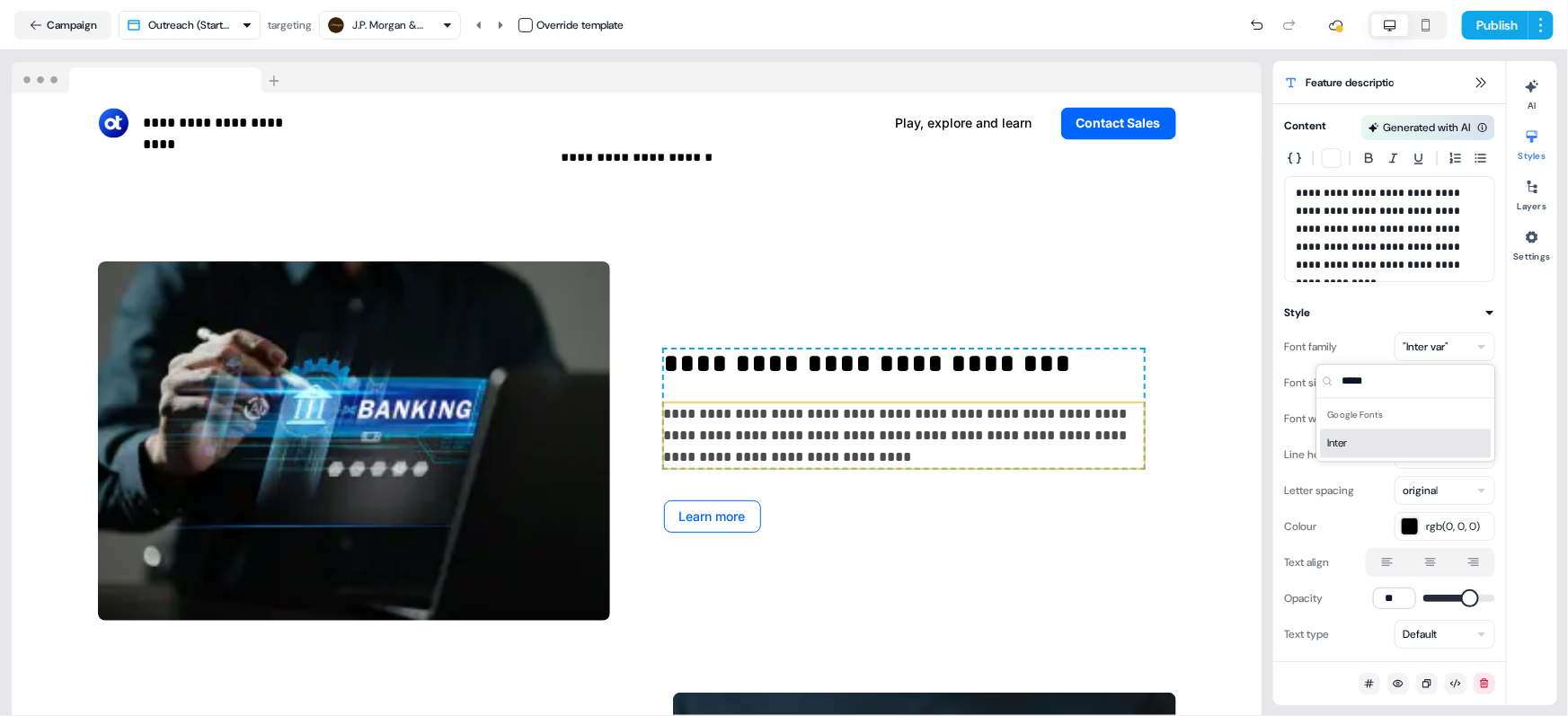 click on "Inter" at bounding box center (1406, 443) 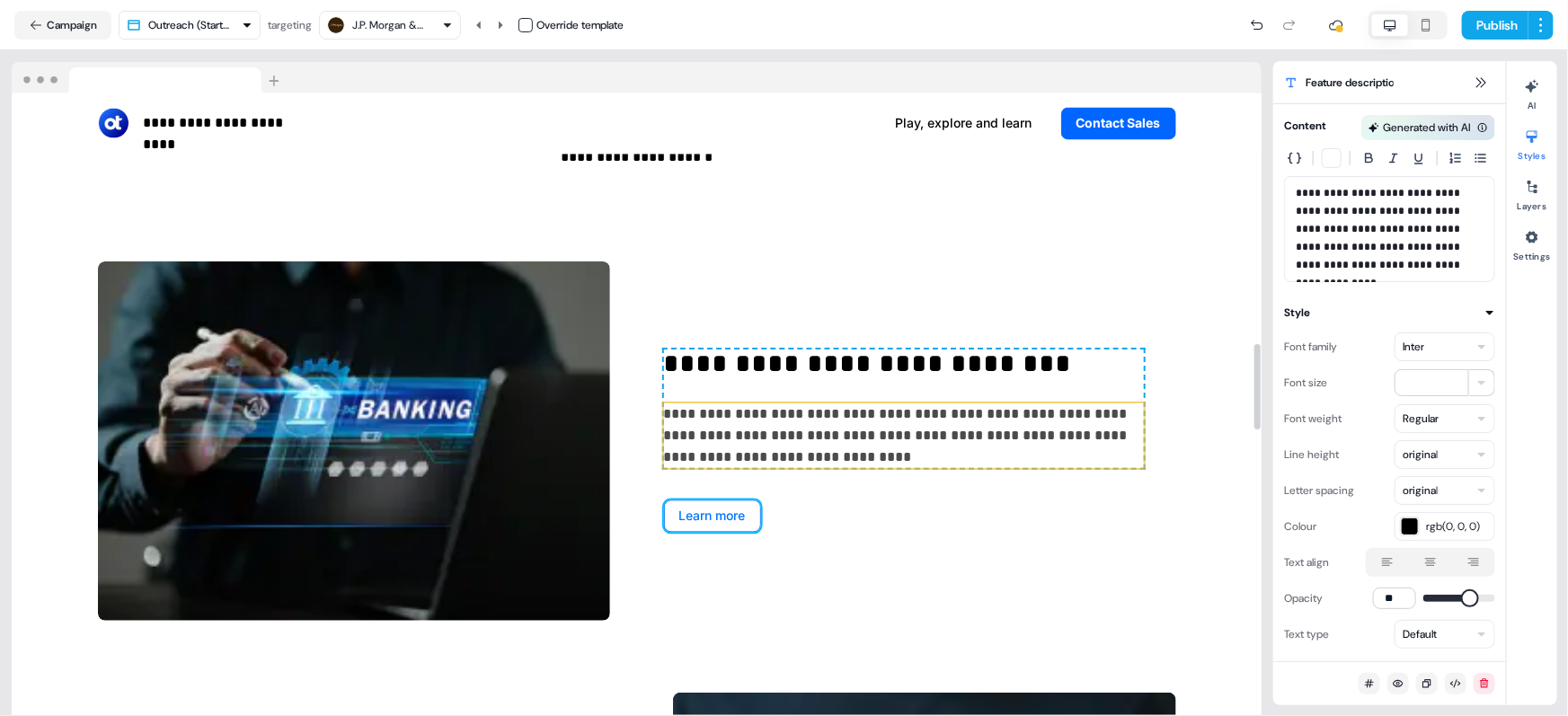 scroll, scrollTop: 2164, scrollLeft: 0, axis: vertical 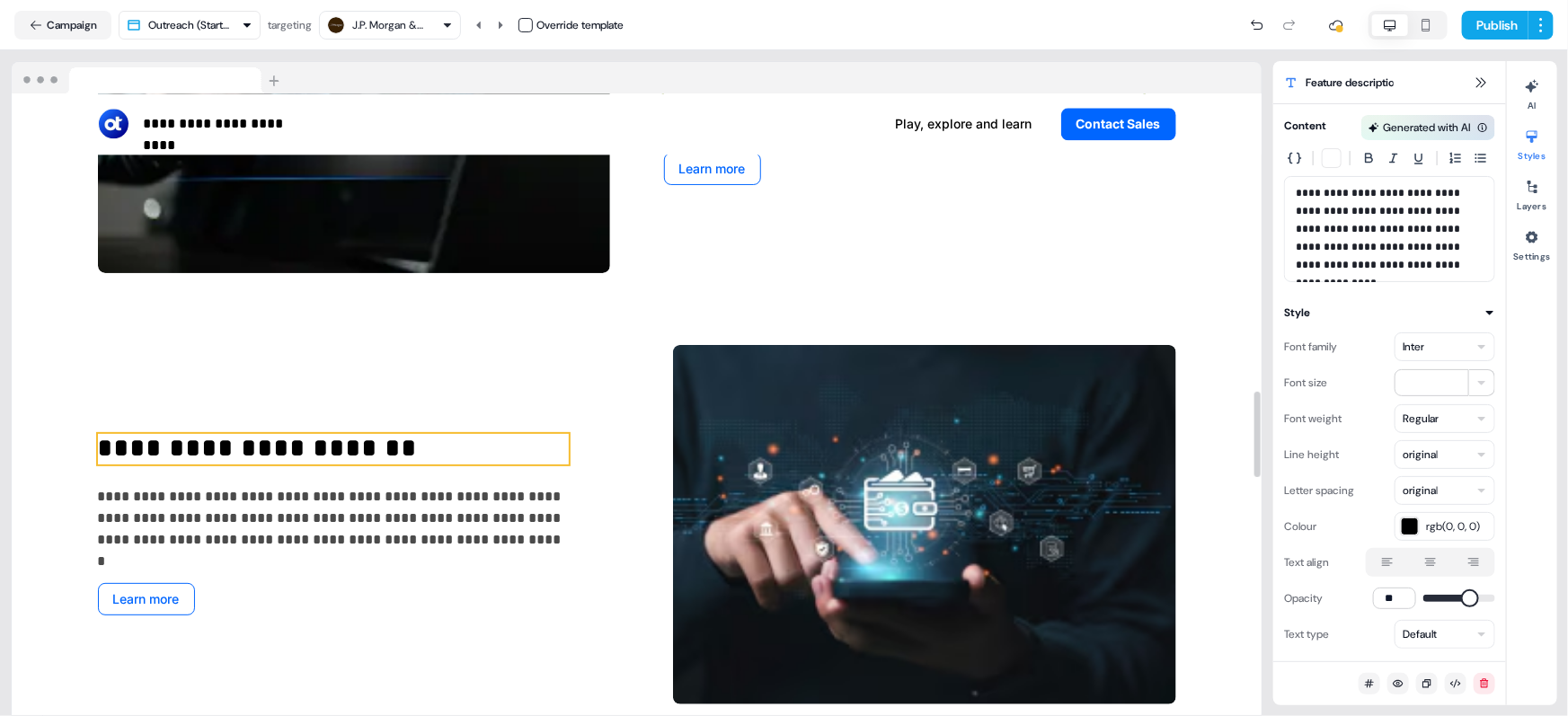 click on "**********" at bounding box center [333, 449] 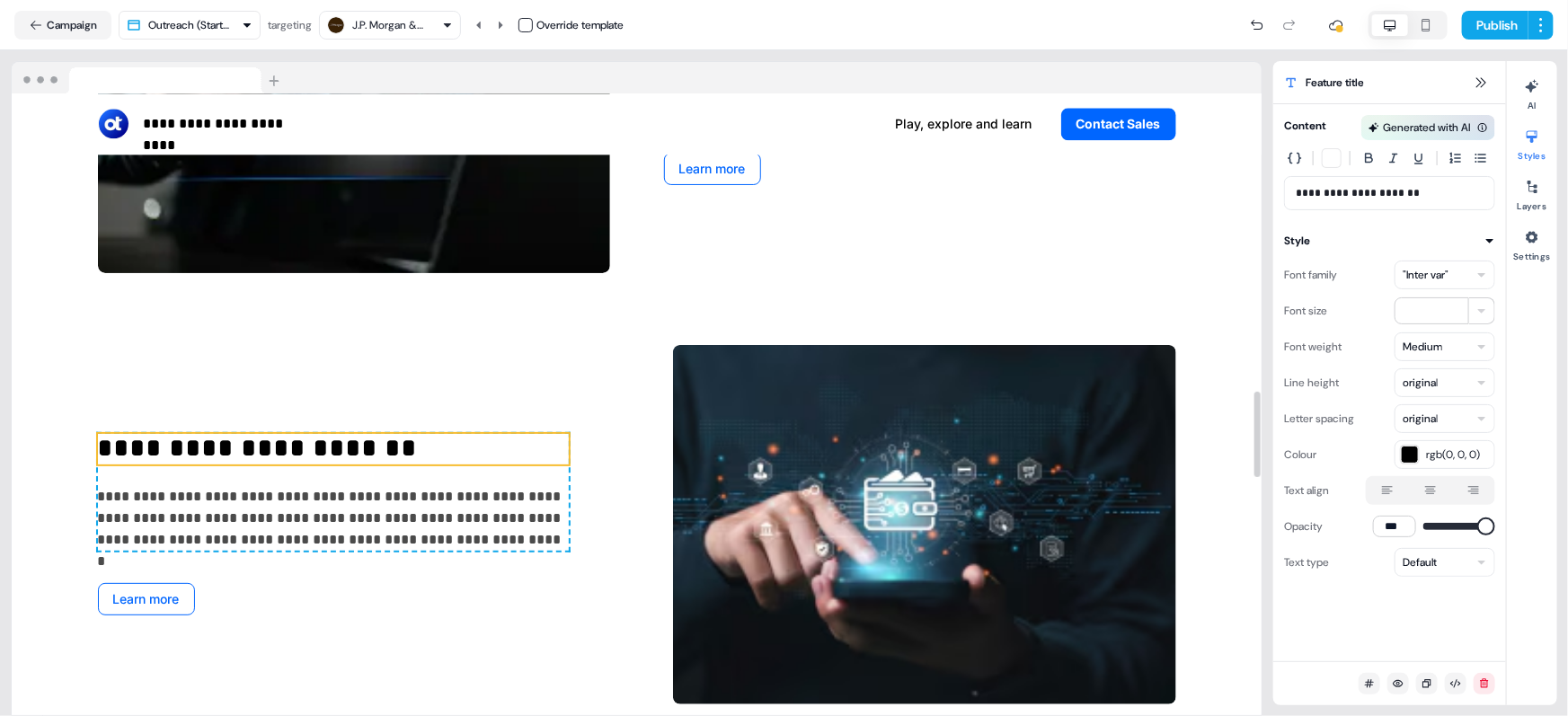 click on ""Inter var"" at bounding box center (1425, 275) 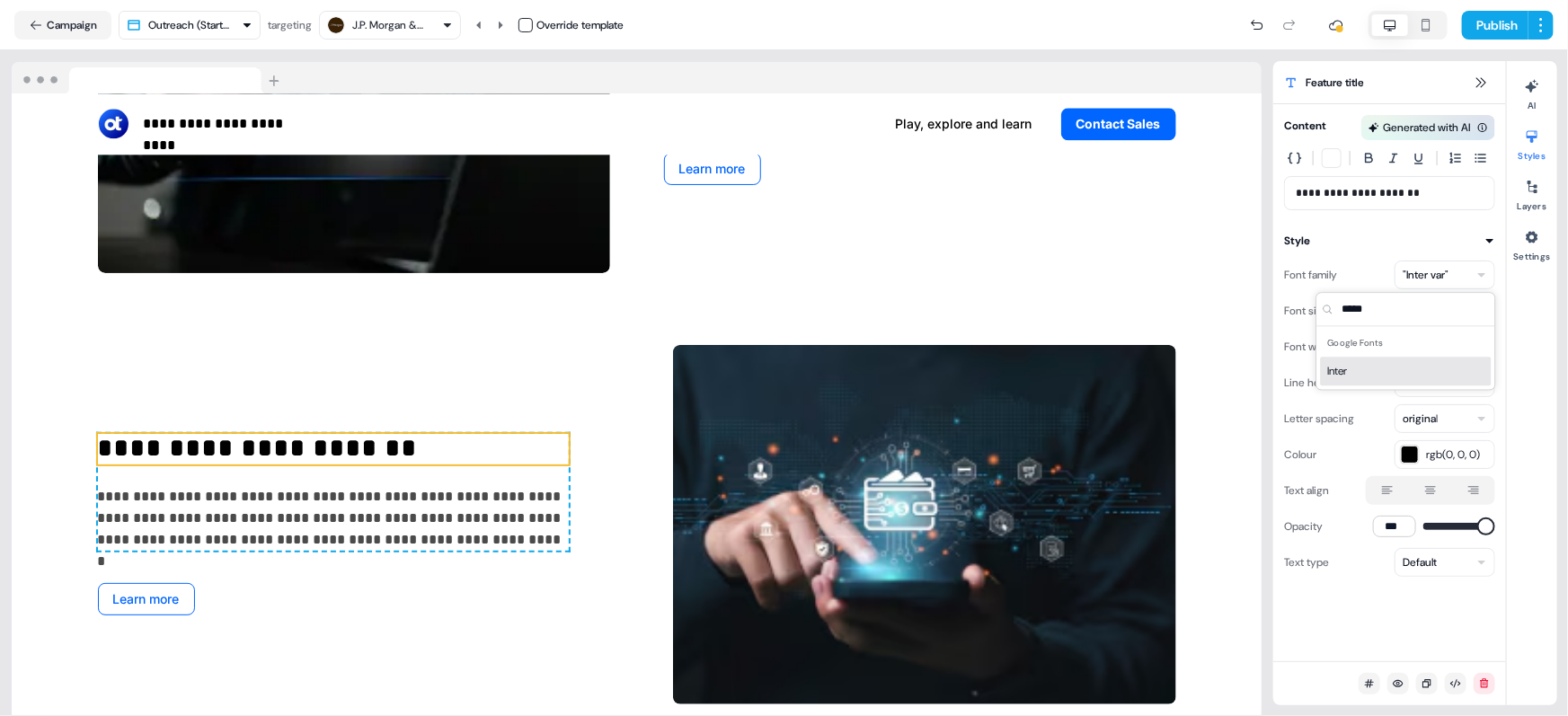 type on "*****" 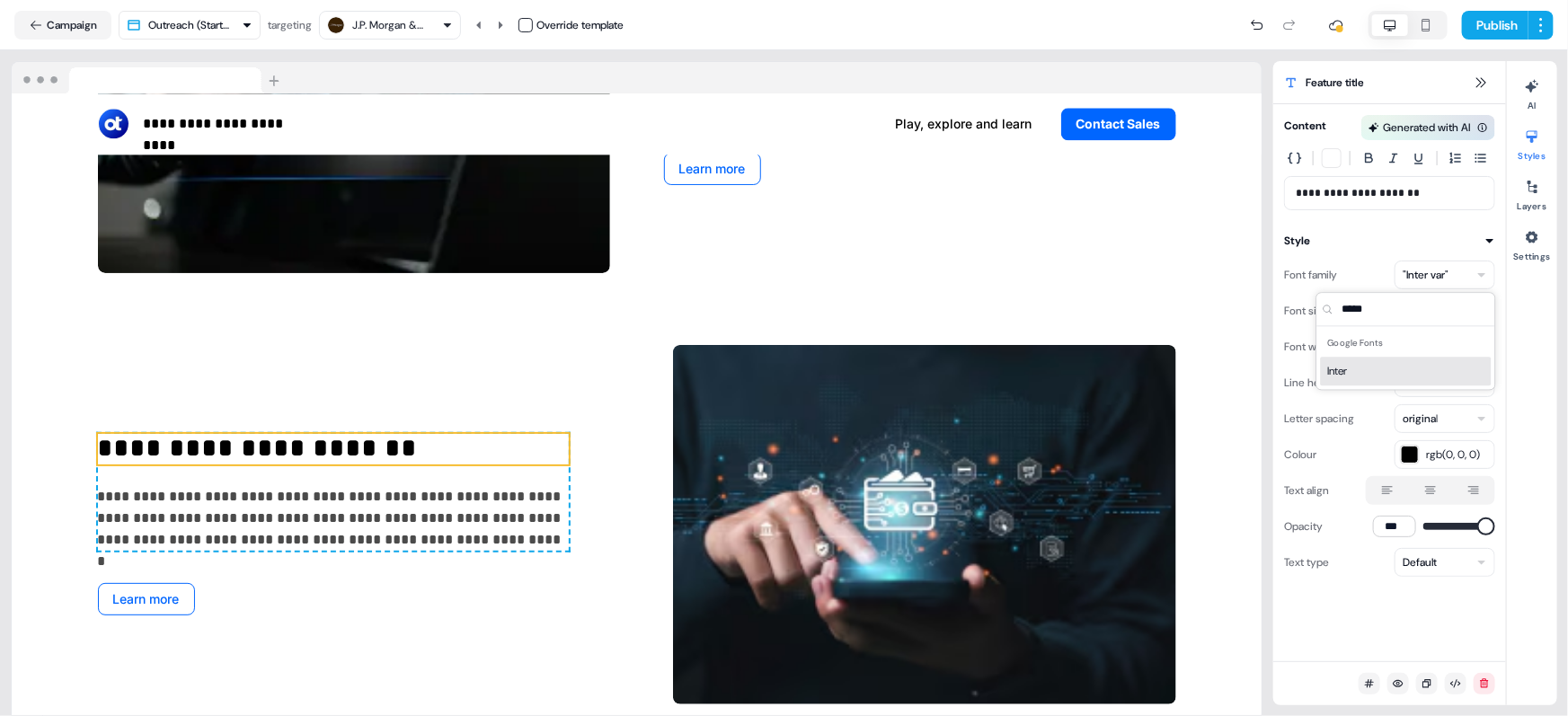 click on "Inter" at bounding box center [1406, 371] 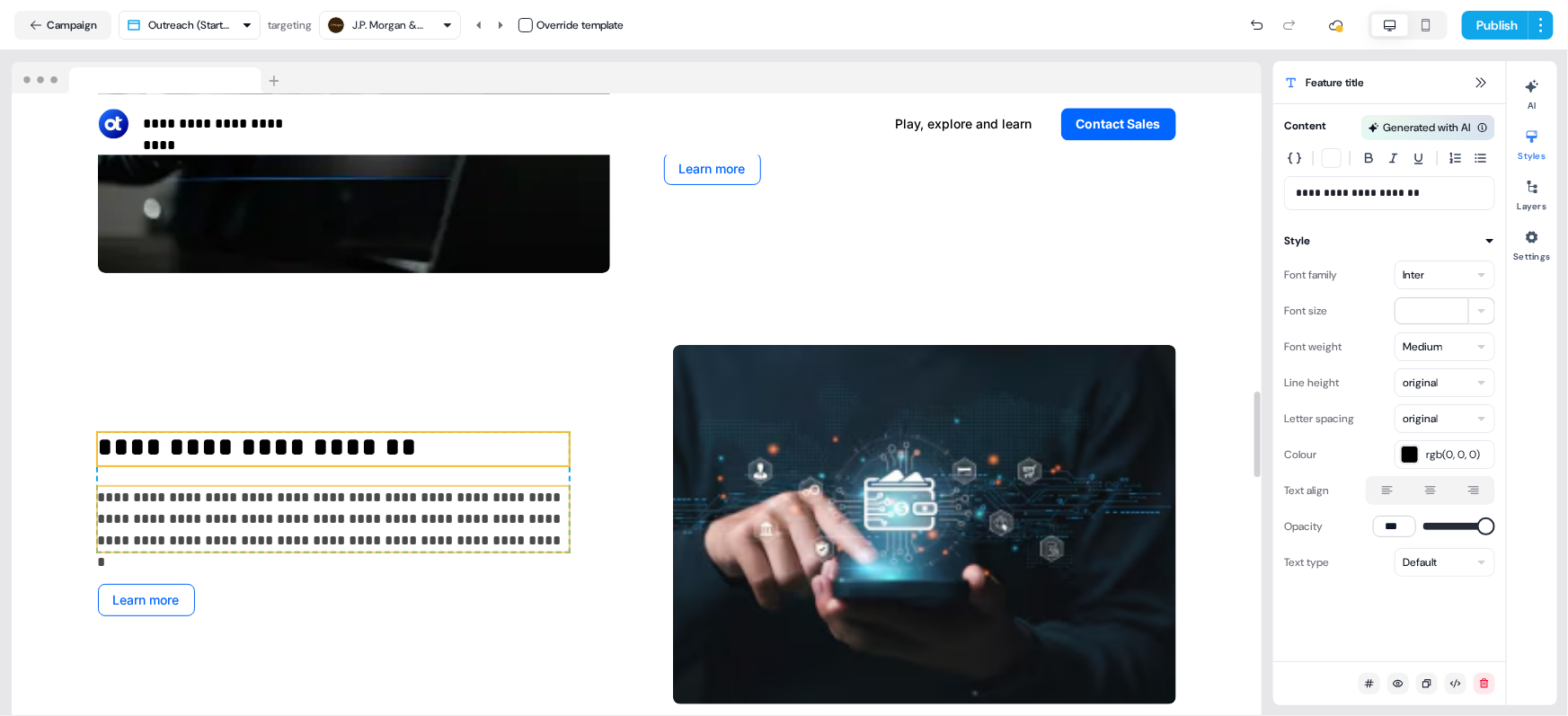 click on "**********" at bounding box center [333, 519] 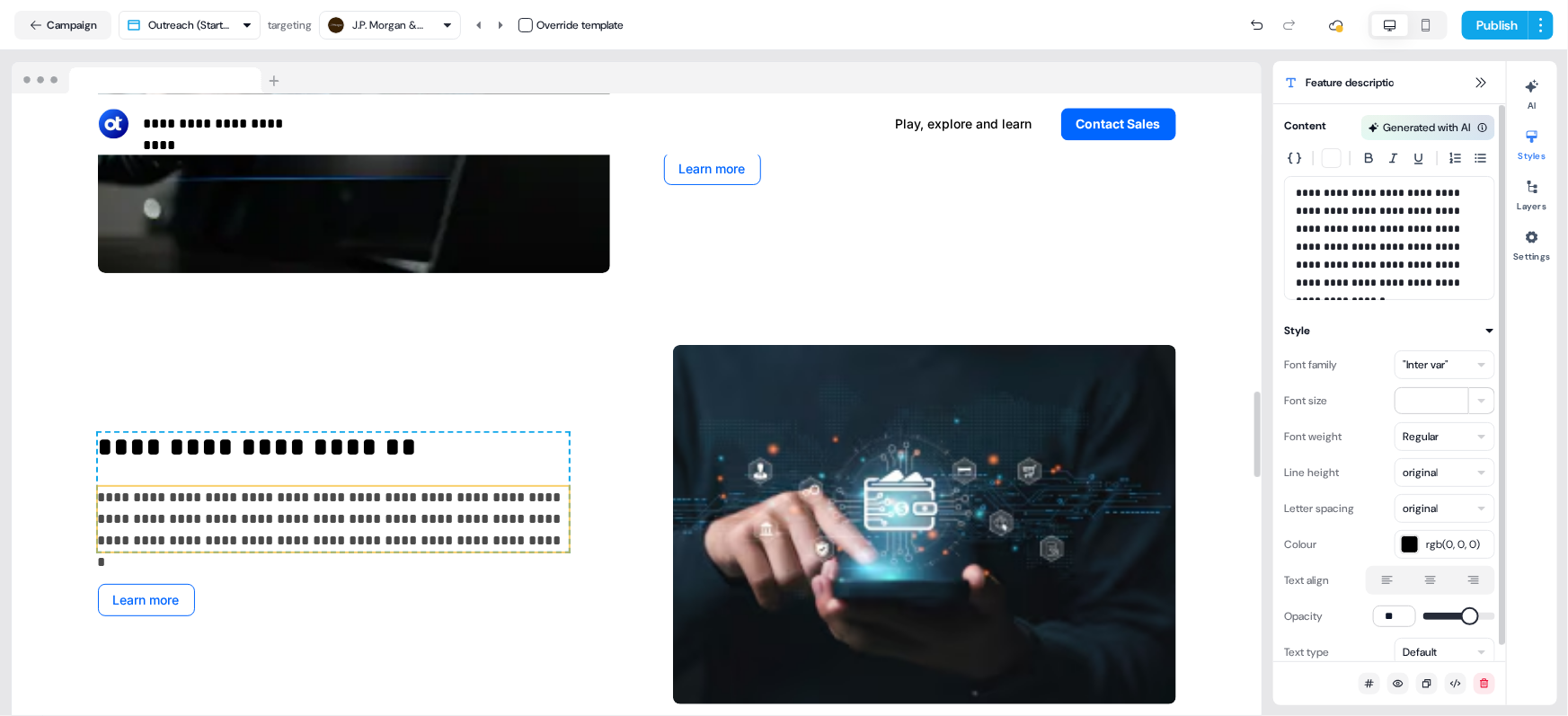 click on ""Inter var"" at bounding box center [1425, 365] 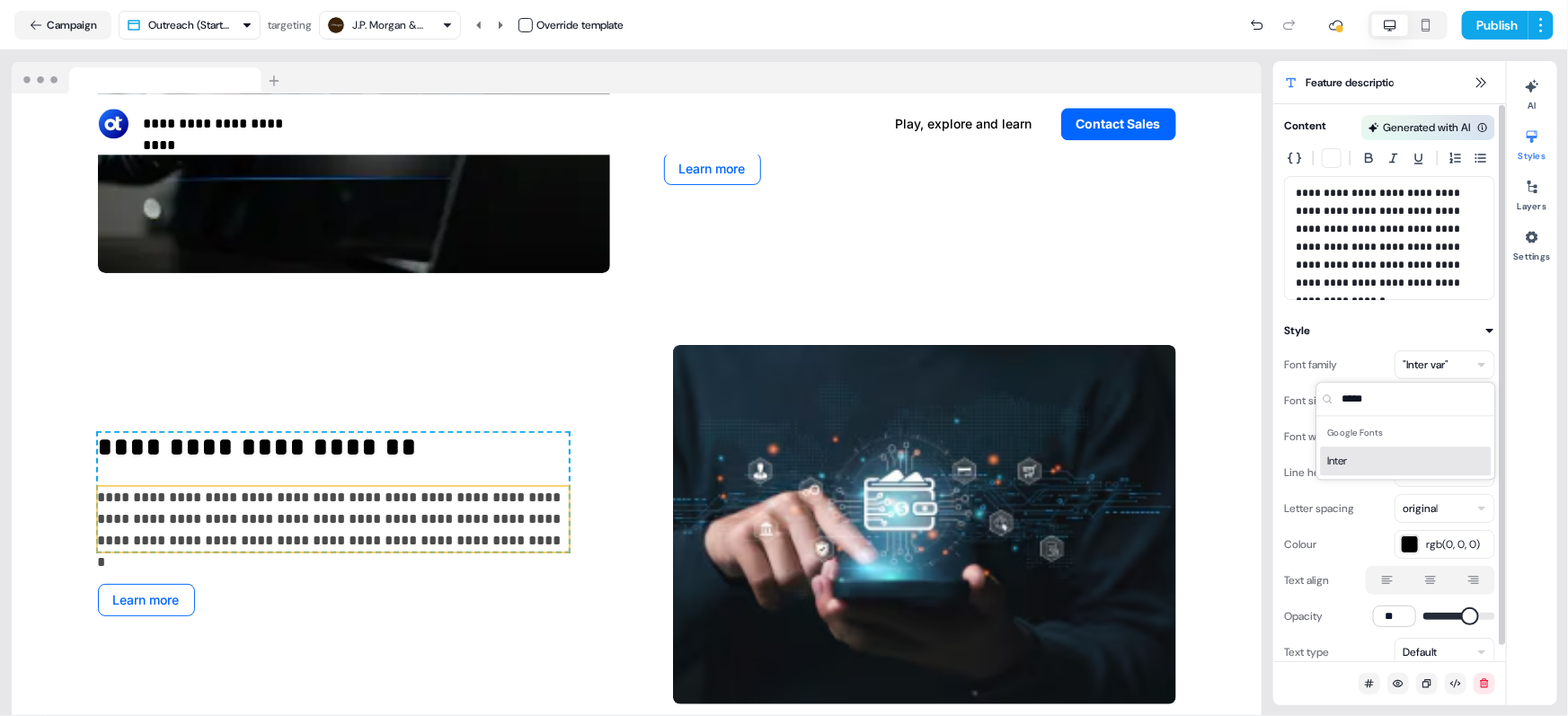 type on "*****" 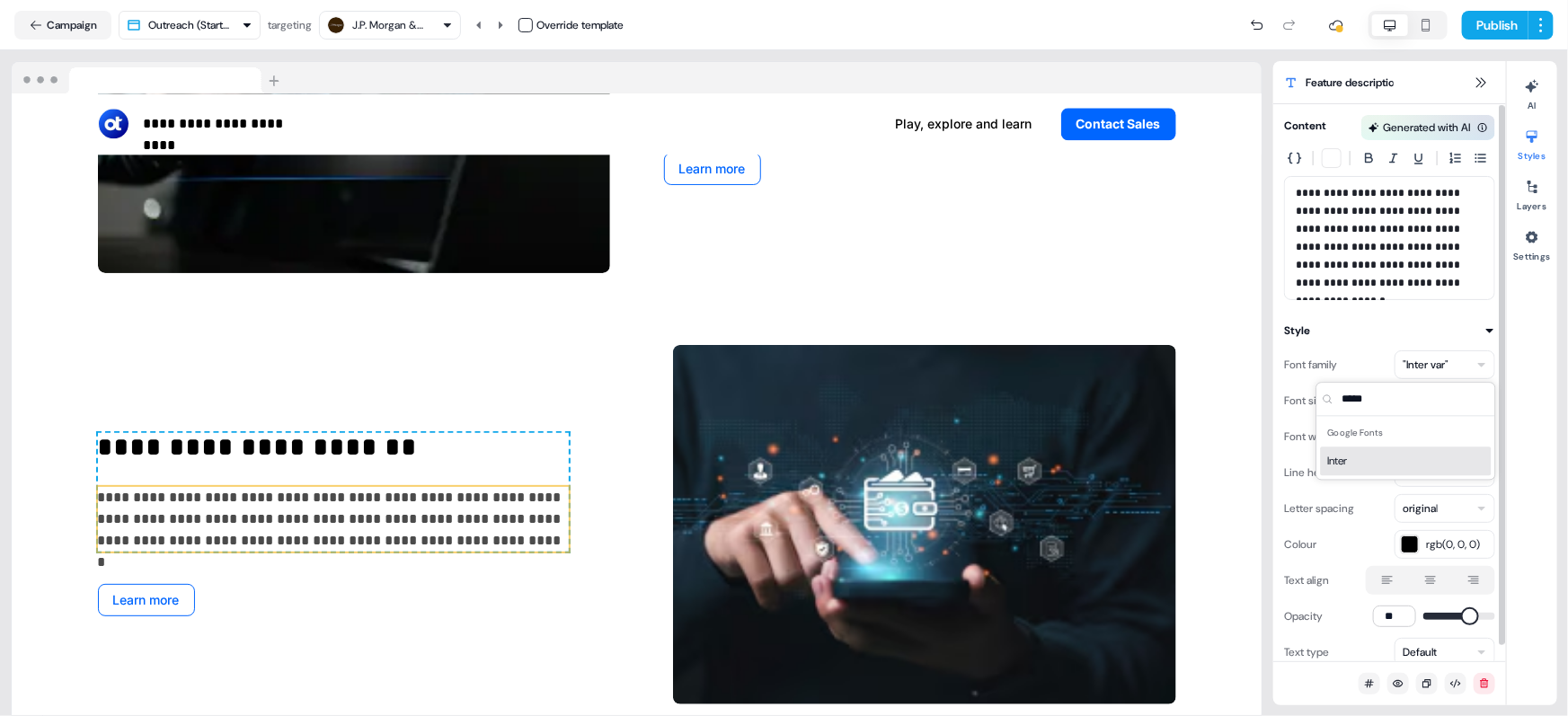 click on "Inter" at bounding box center [1406, 461] 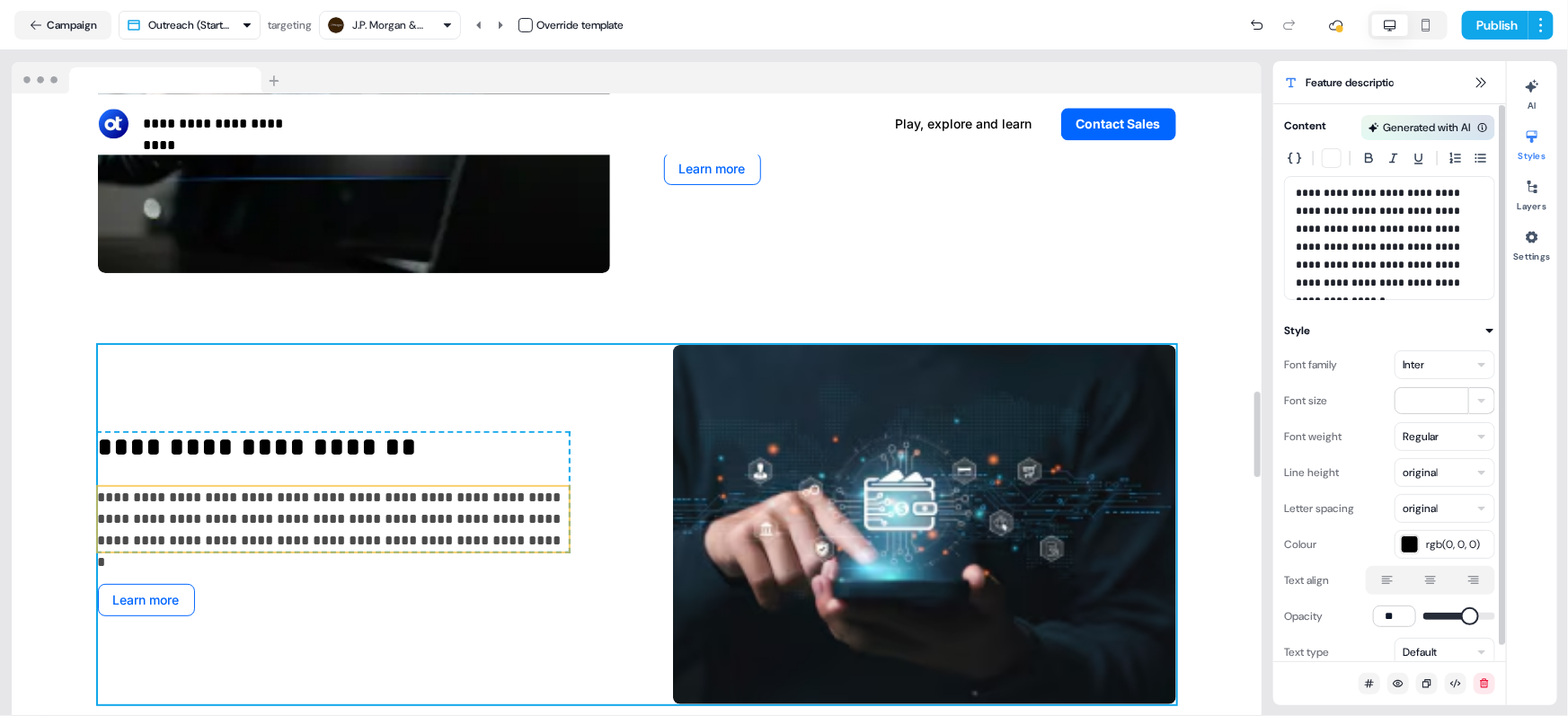 click on "**********" at bounding box center (637, 525) 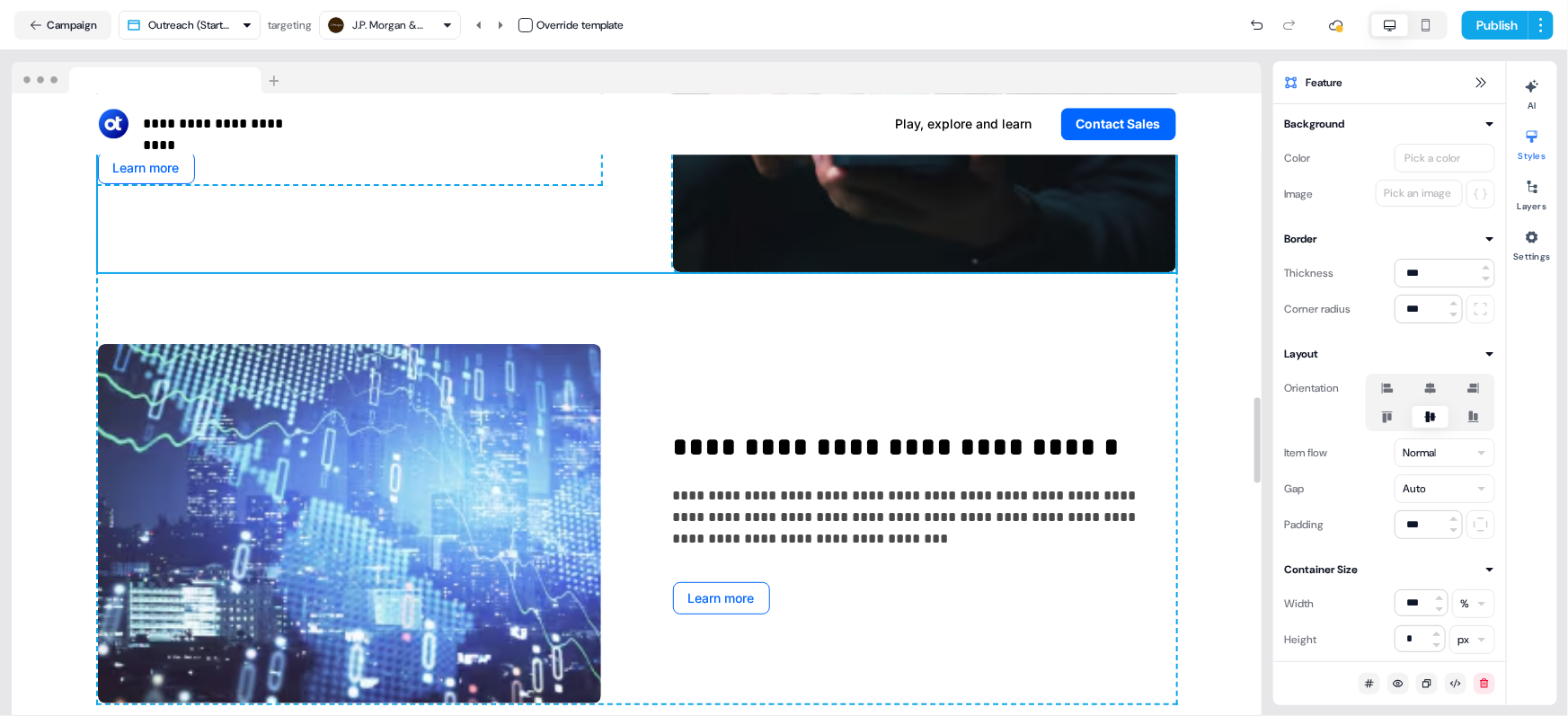 scroll, scrollTop: 2713, scrollLeft: 0, axis: vertical 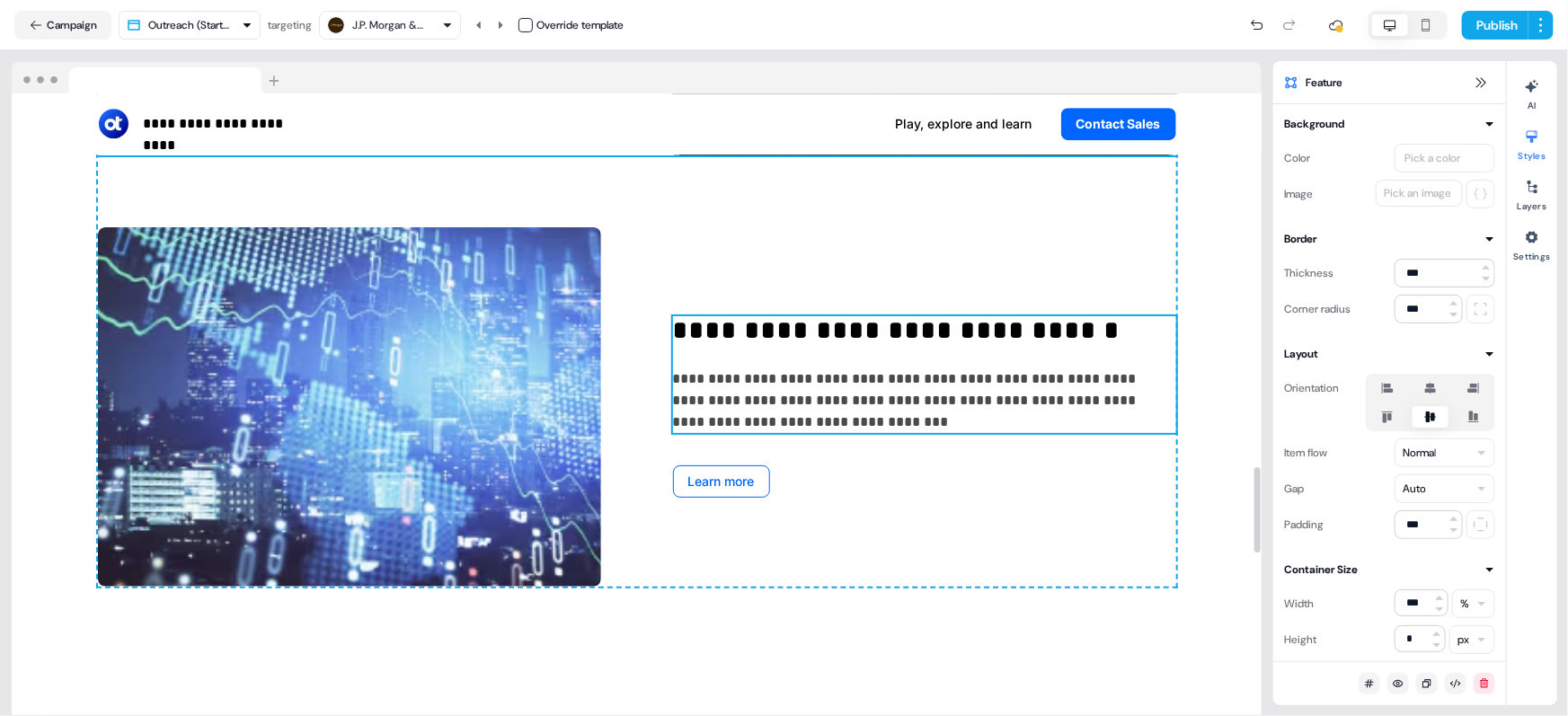 click on "**********" at bounding box center [908, 331] 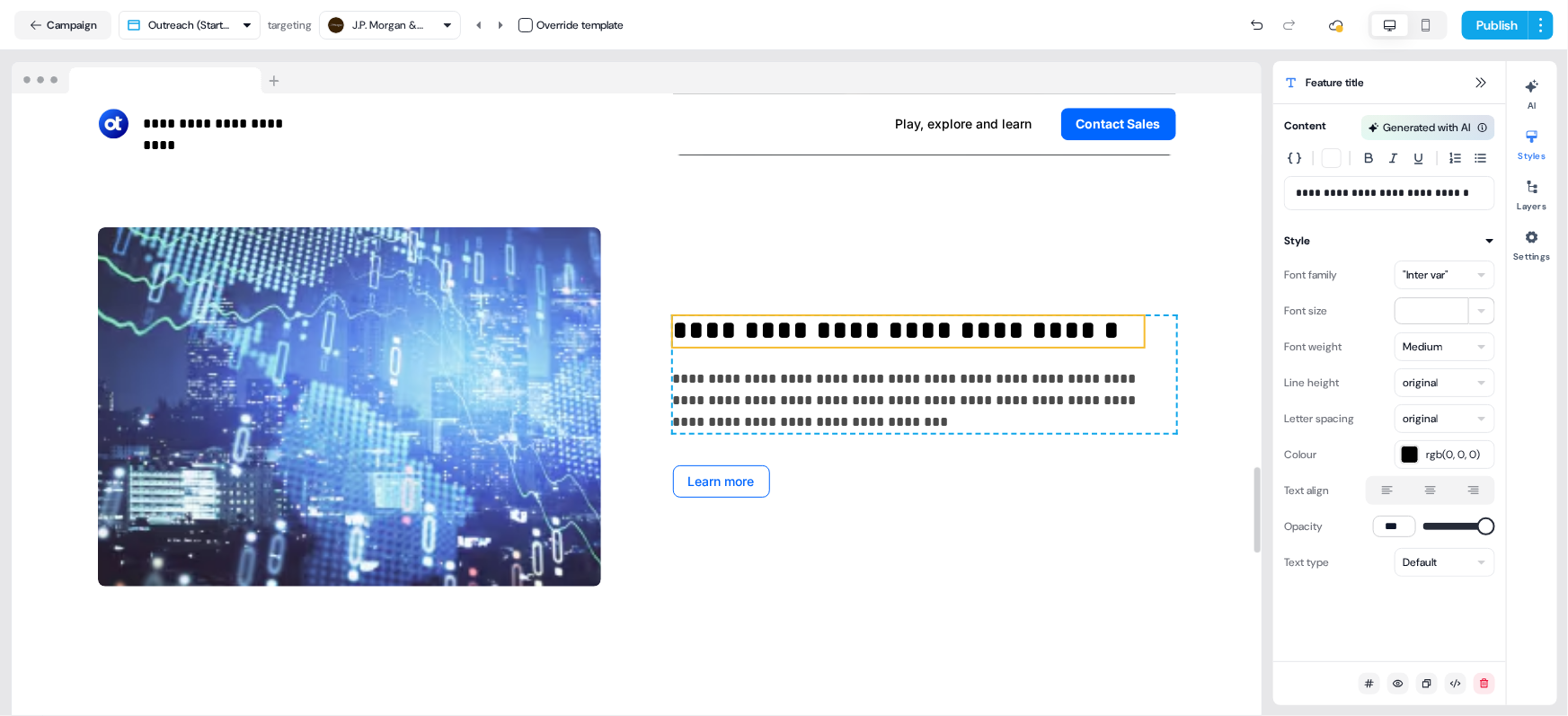 click on ""Inter var"" at bounding box center [1425, 275] 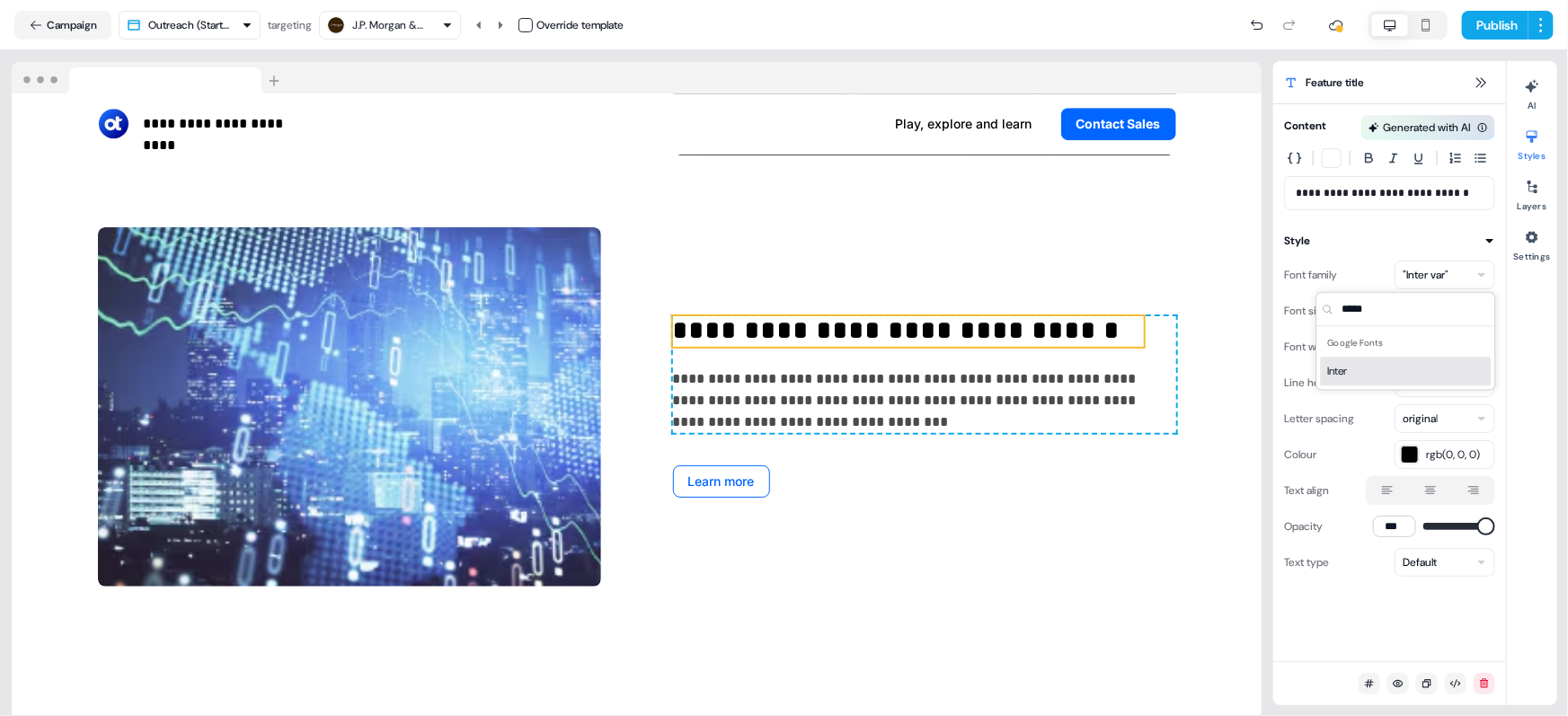 type on "*****" 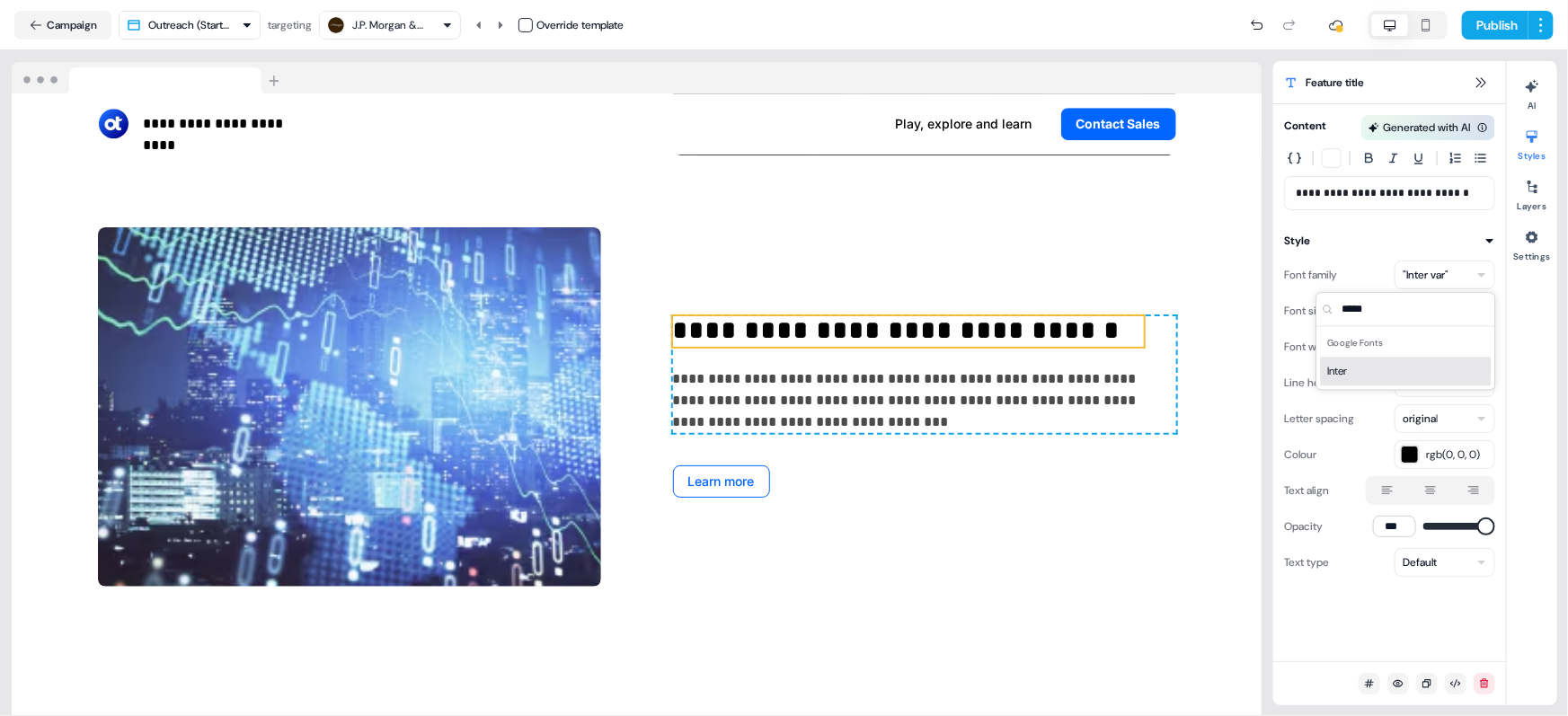 click on "Inter" at bounding box center (1406, 371) 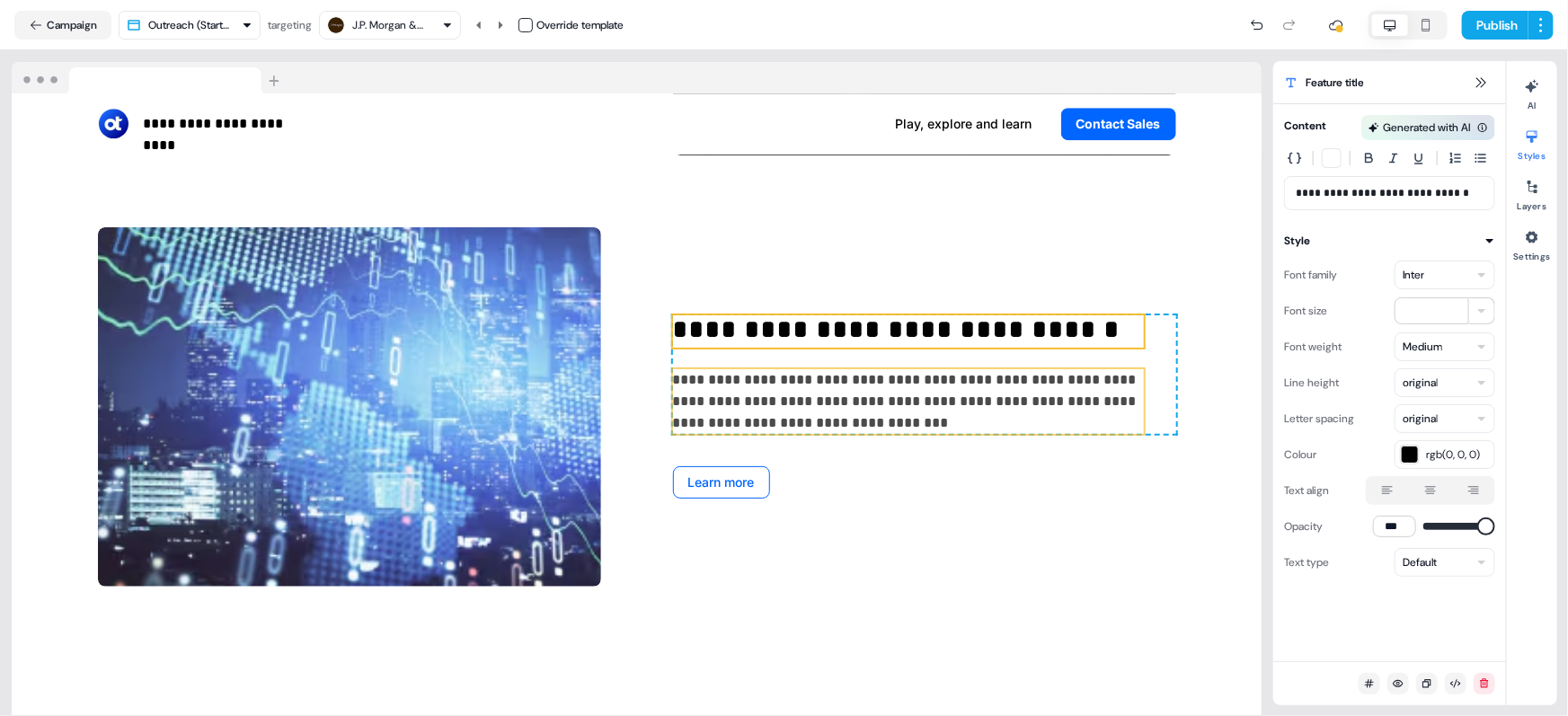 click on "**********" at bounding box center (908, 402) 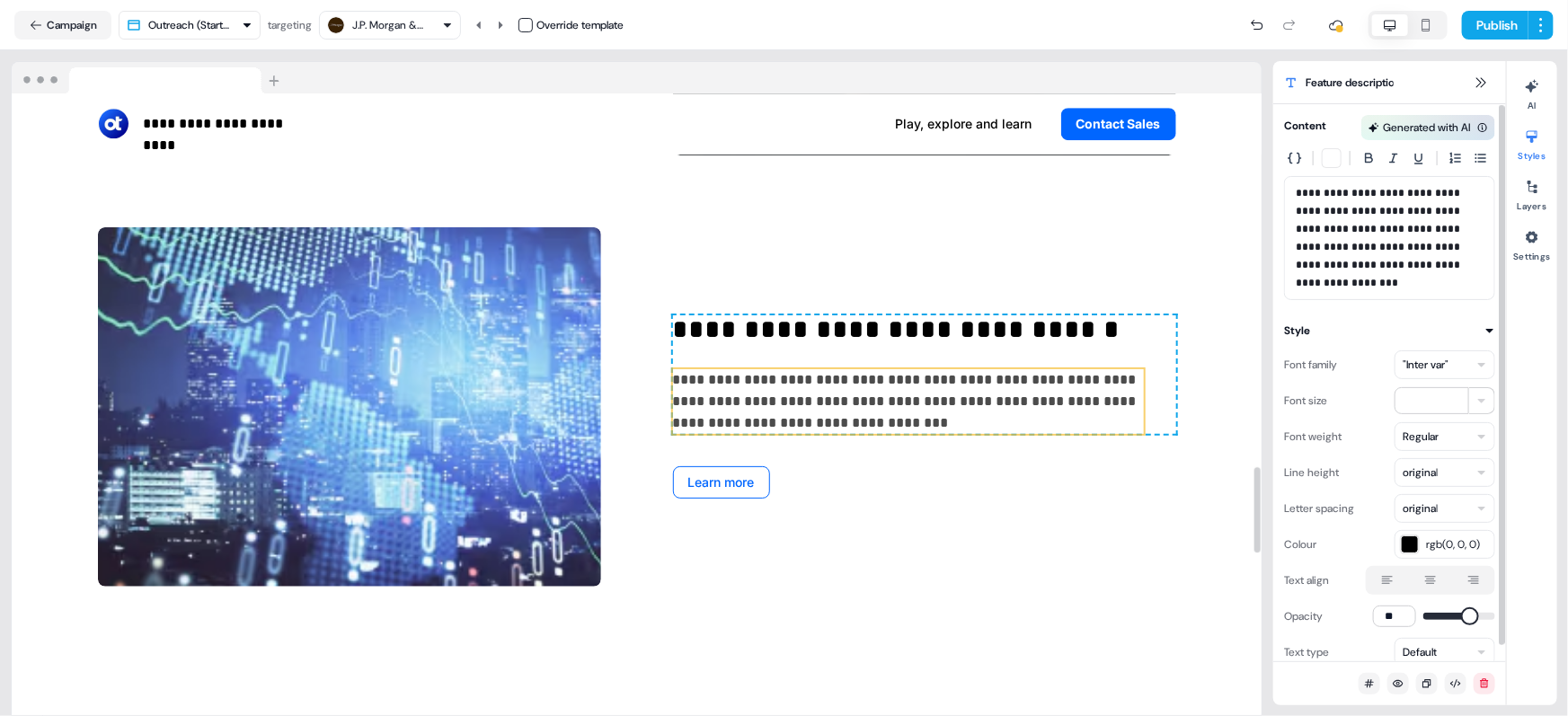 click on ""Inter var"" at bounding box center (1425, 365) 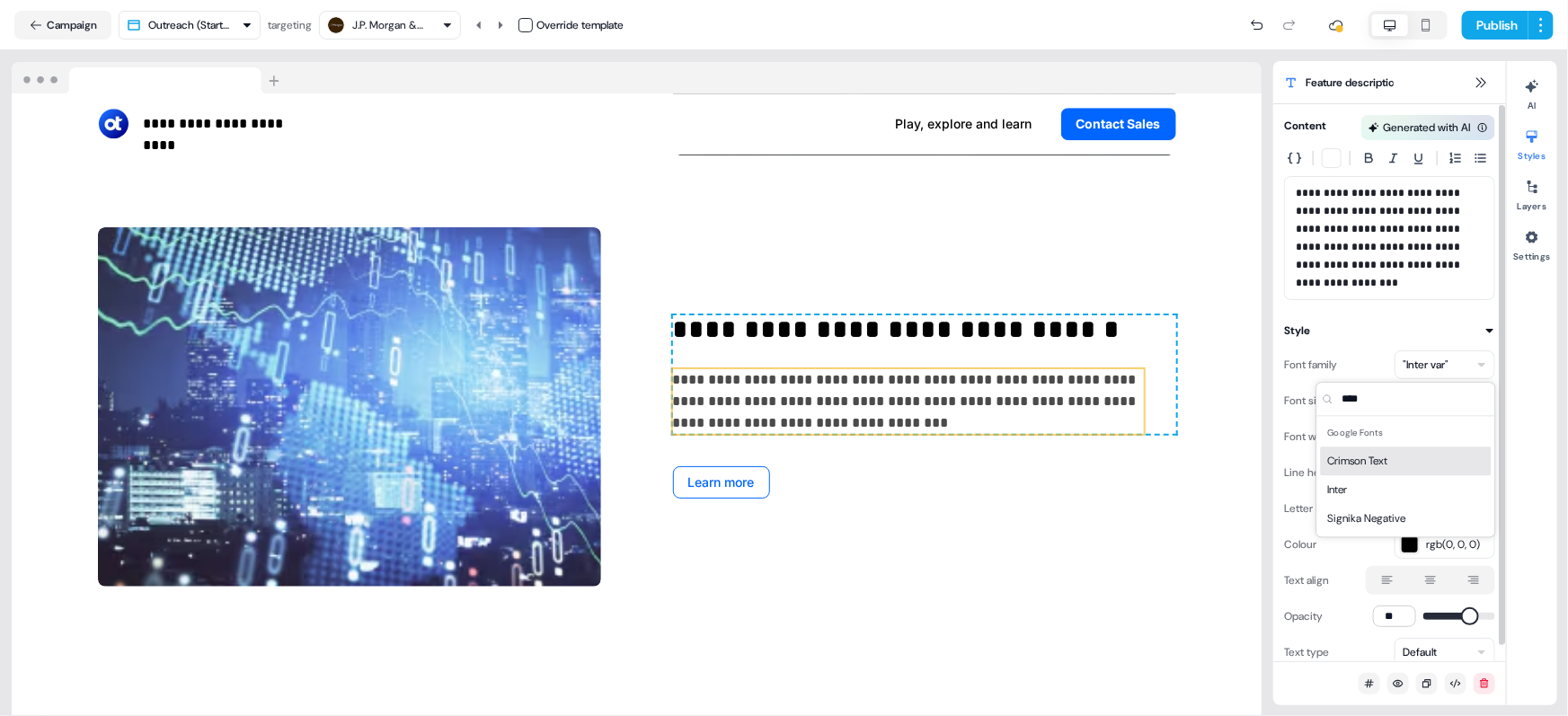 type on "*****" 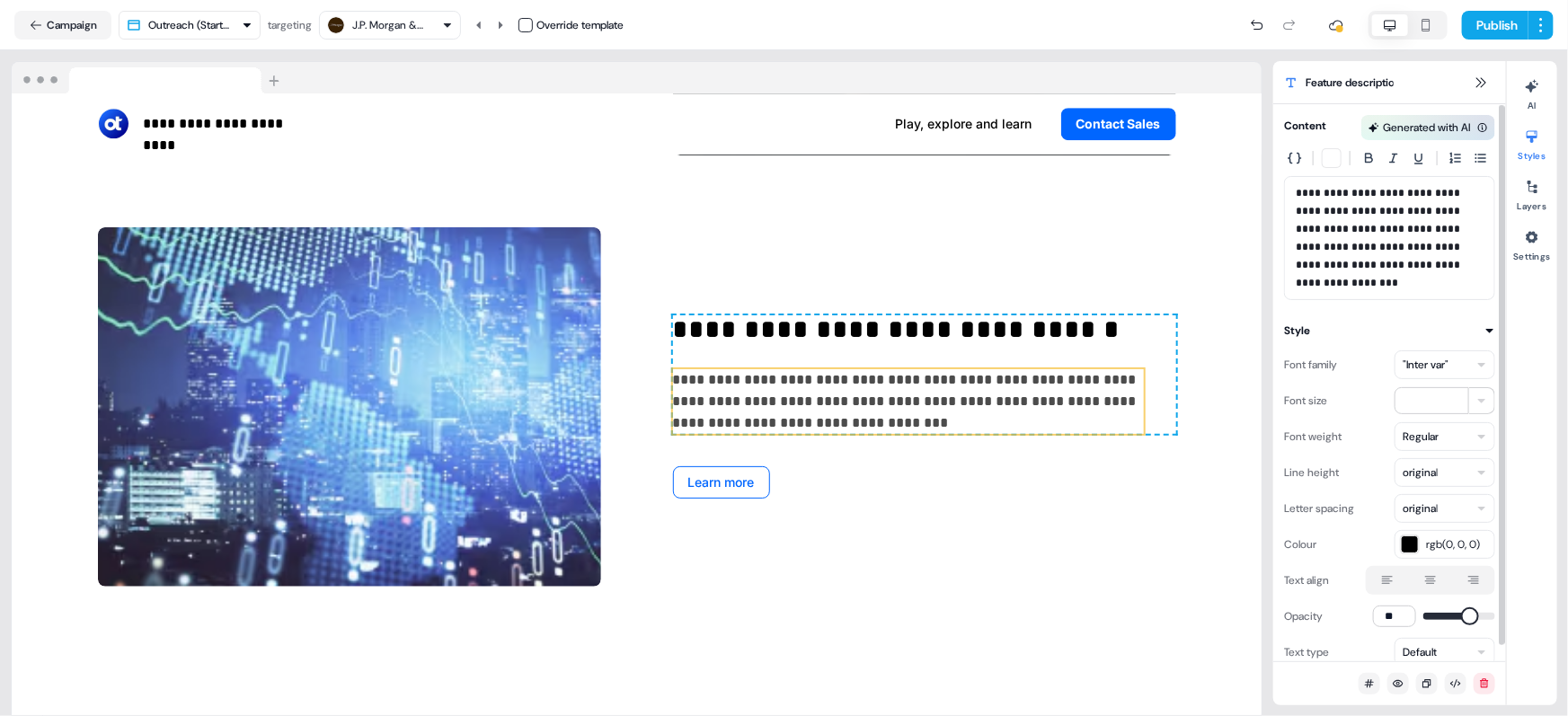 click on "Line height original" at bounding box center (1389, 473) 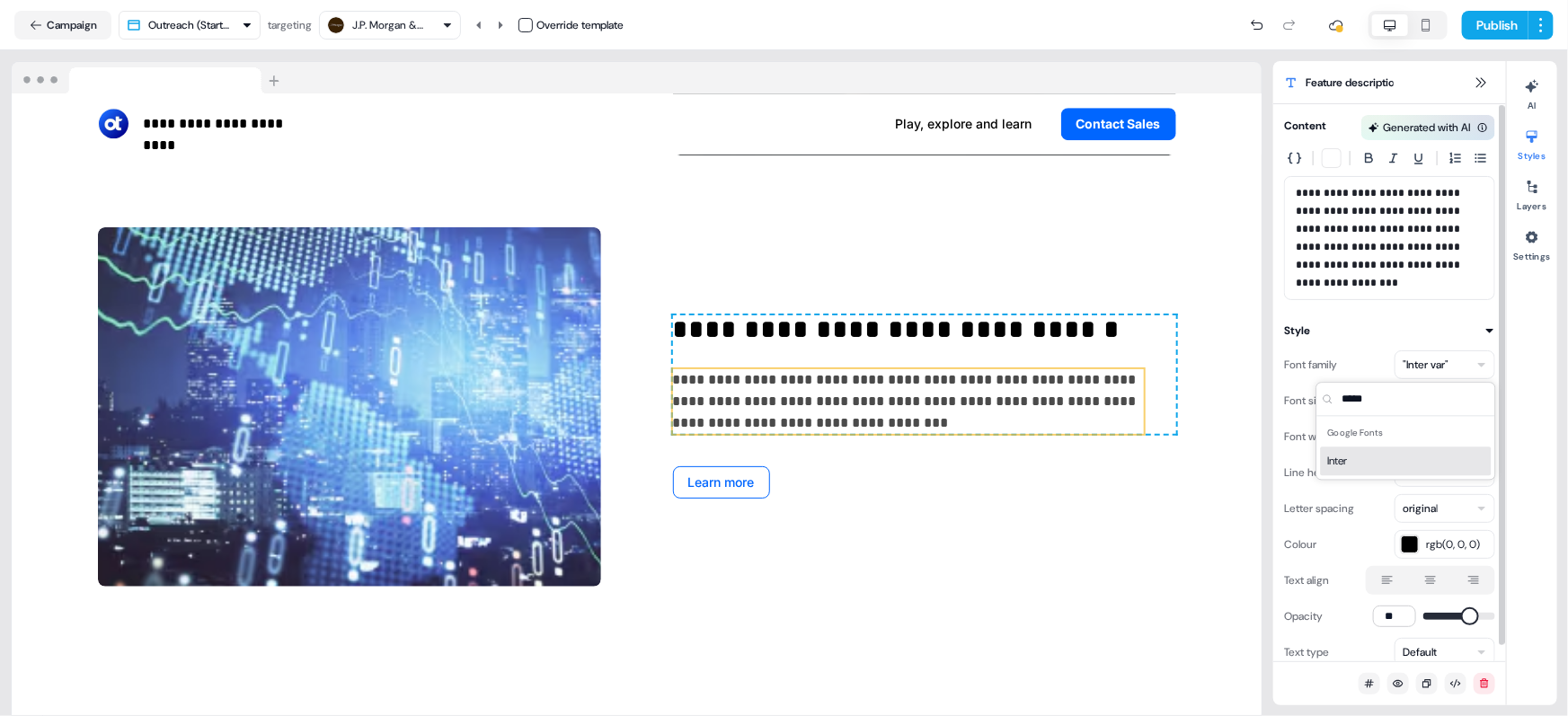 type on "*****" 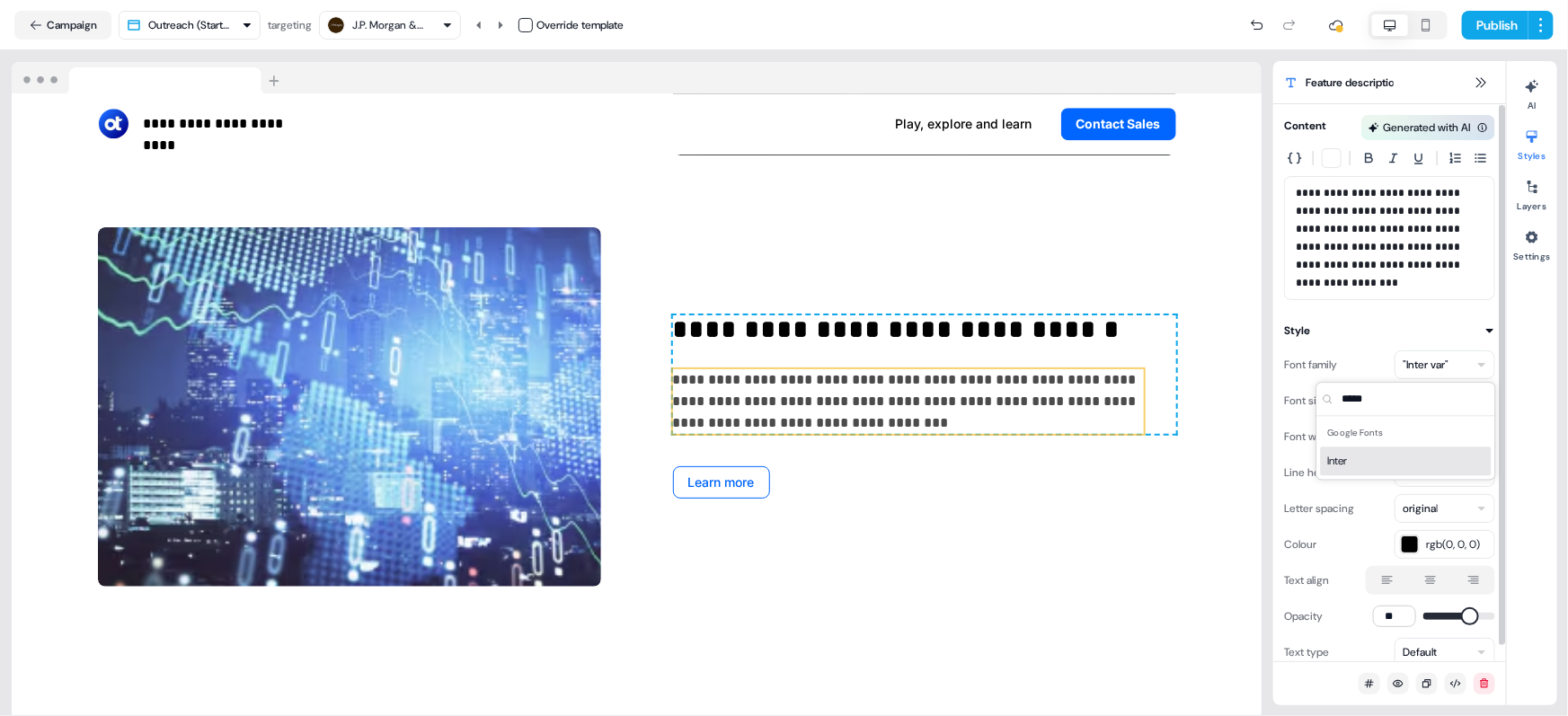 click on "Inter" at bounding box center (1406, 461) 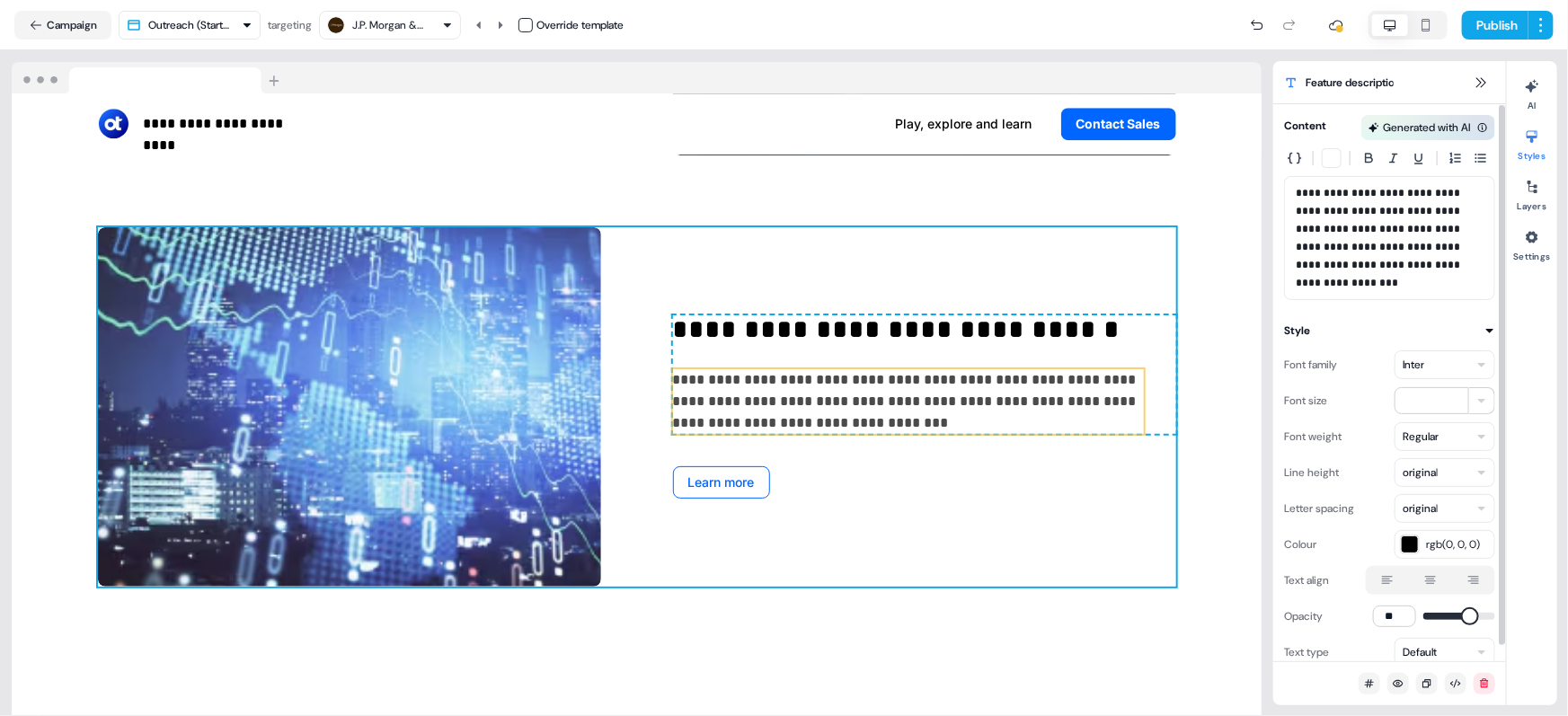 click on "**********" at bounding box center (637, 407) 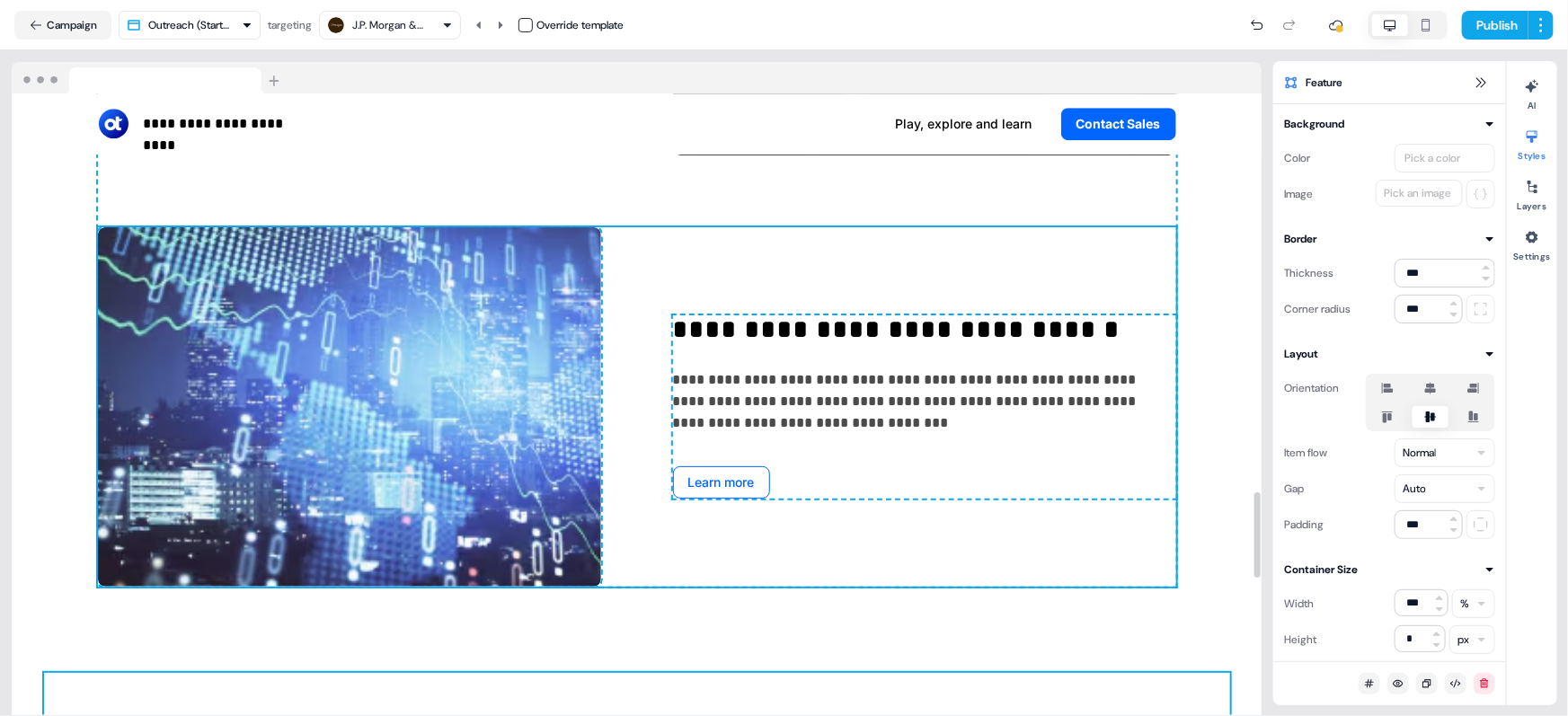 scroll, scrollTop: 3112, scrollLeft: 0, axis: vertical 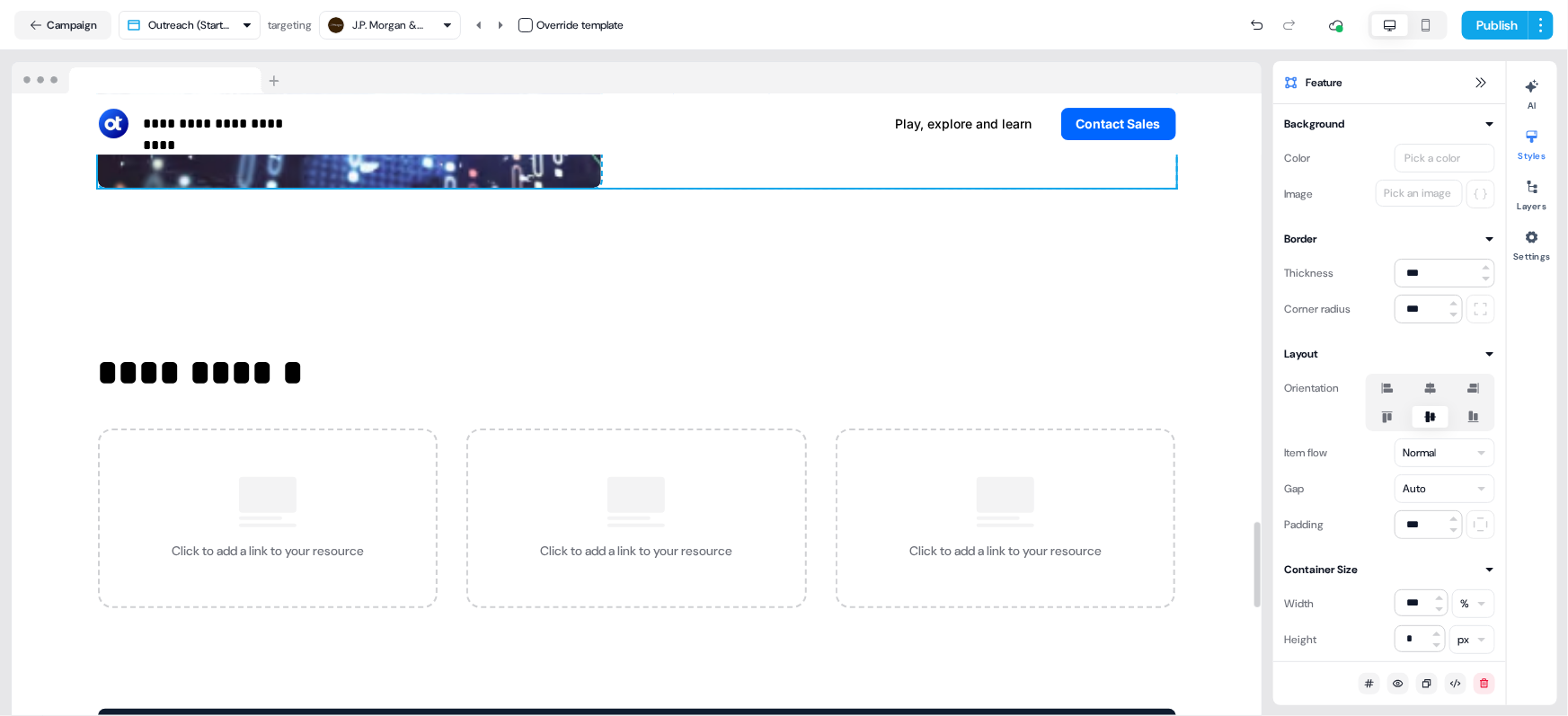 click on "J.P. Morgan & Co." at bounding box center [388, 25] 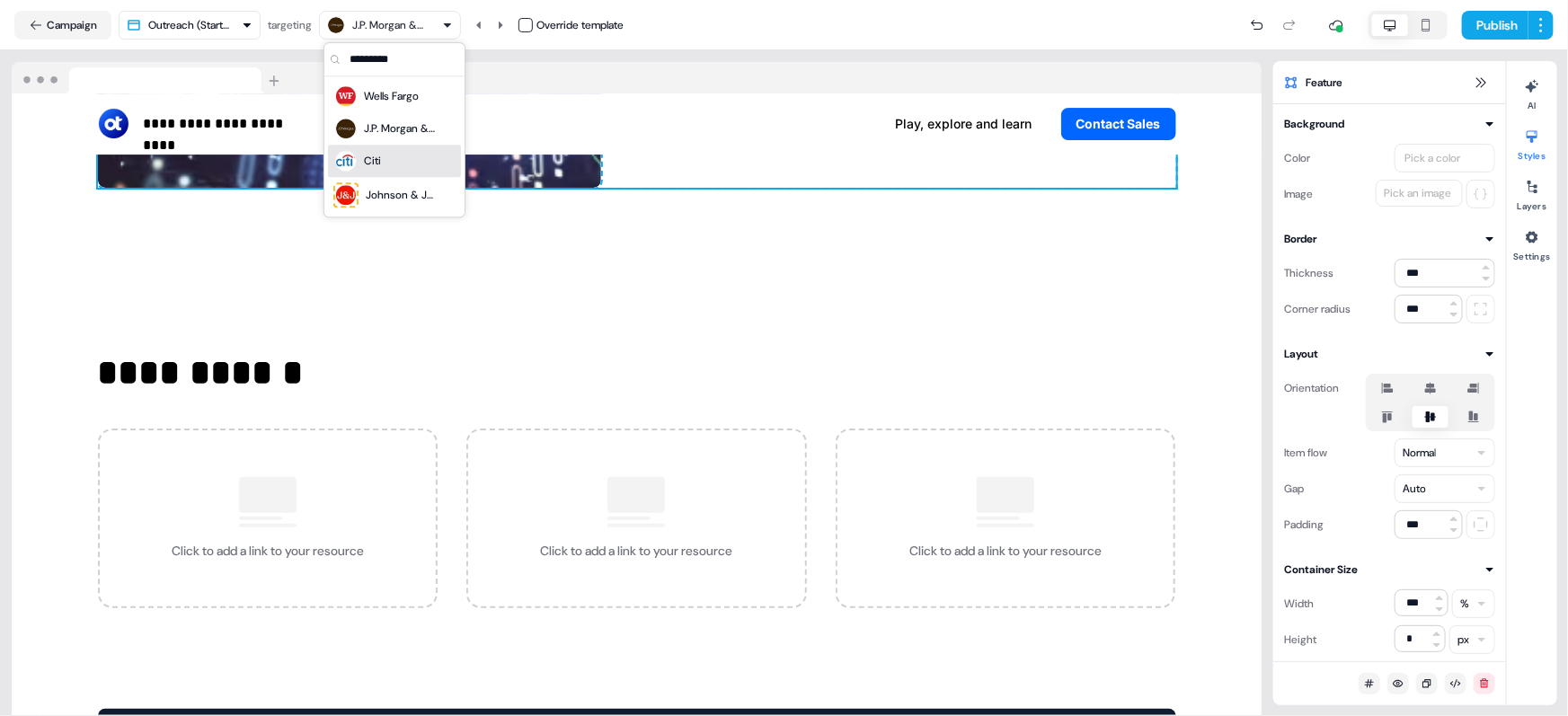 click on "Citi" at bounding box center [394, 161] 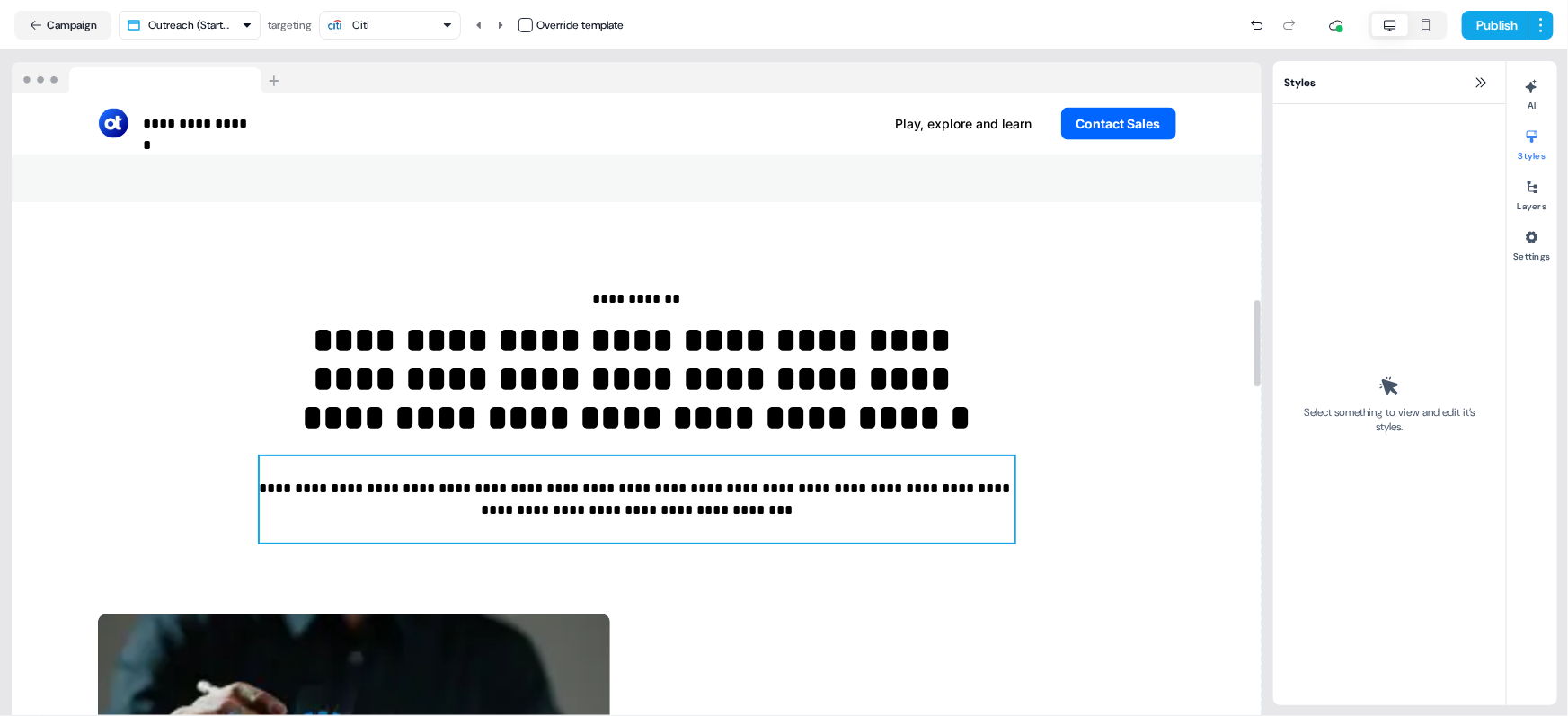 scroll, scrollTop: 1360, scrollLeft: 0, axis: vertical 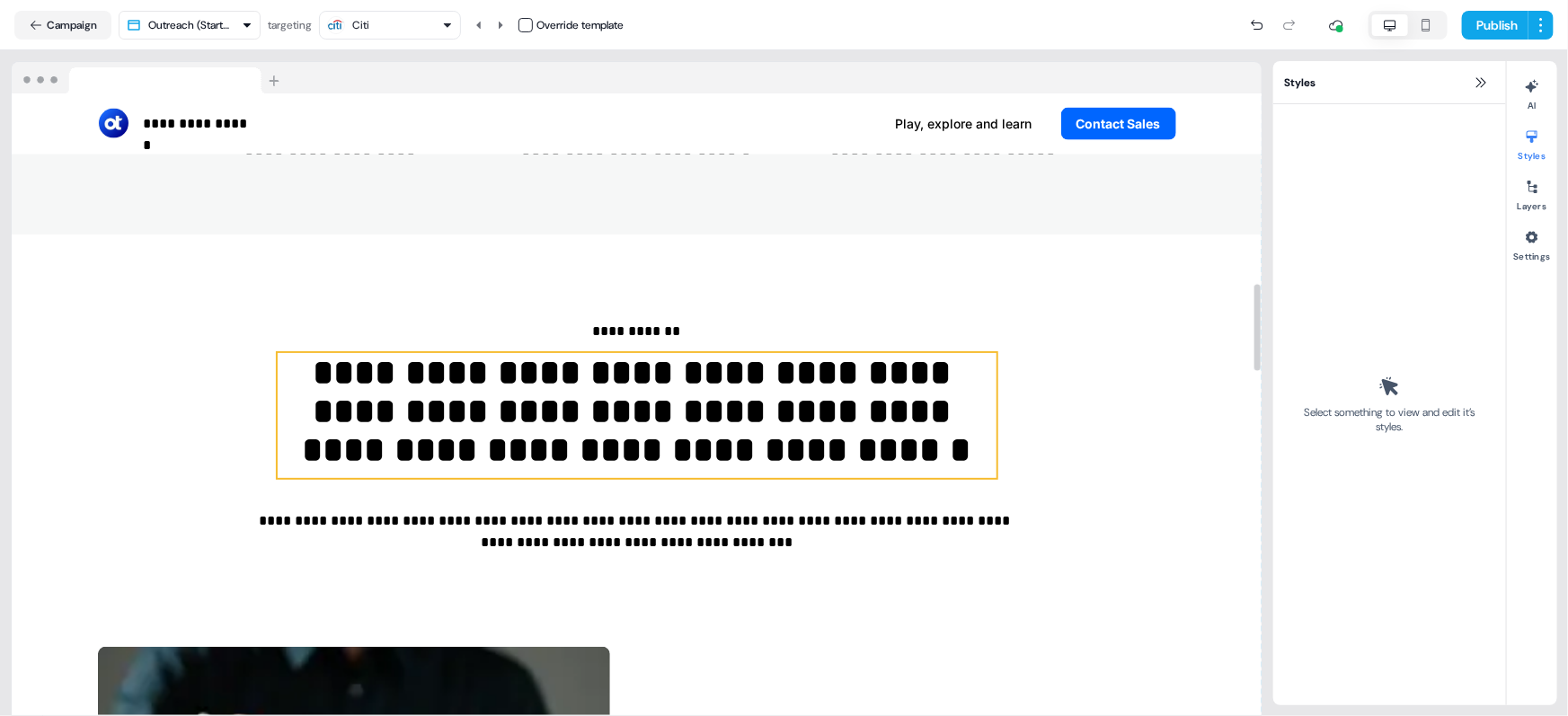 click on "**********" at bounding box center [637, 415] 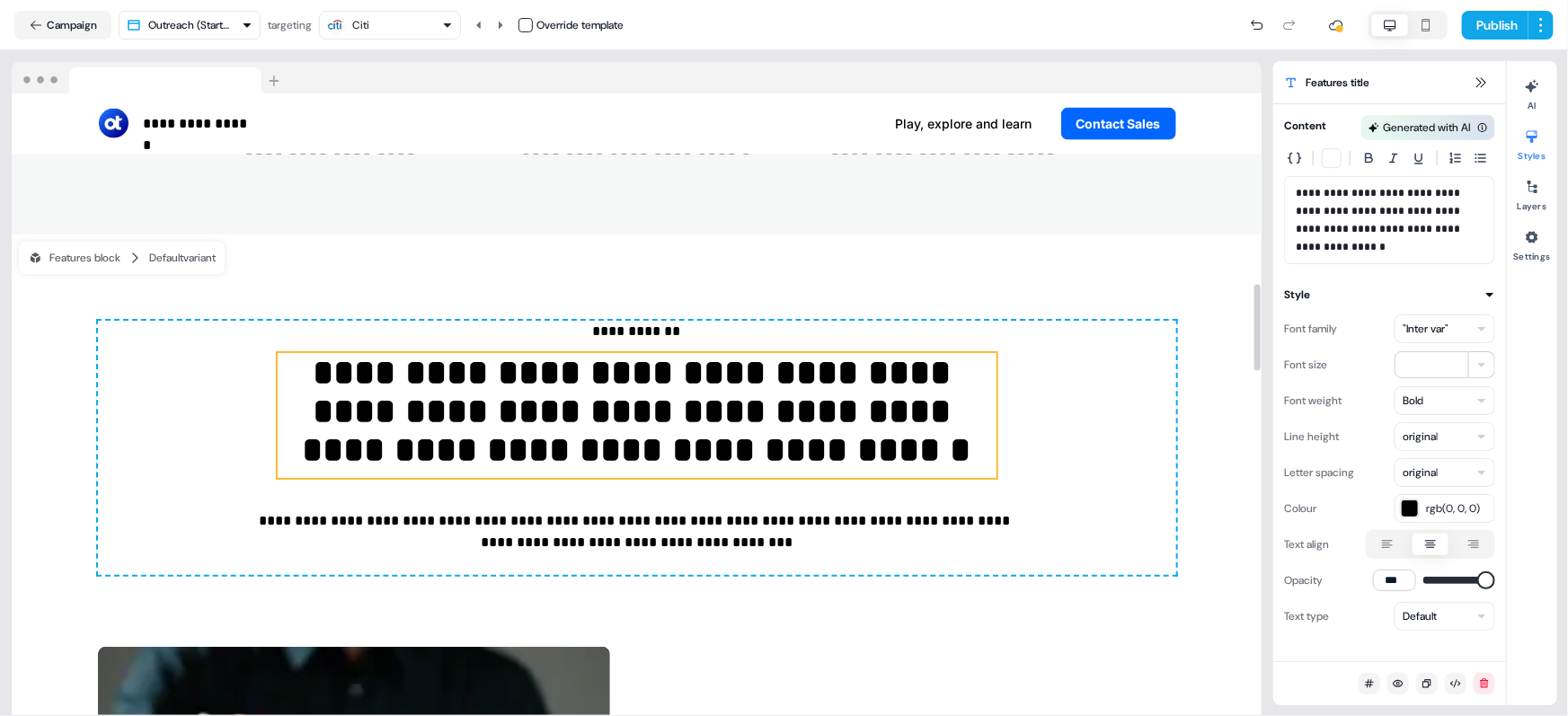 click on ""Inter var"" at bounding box center (1425, 329) 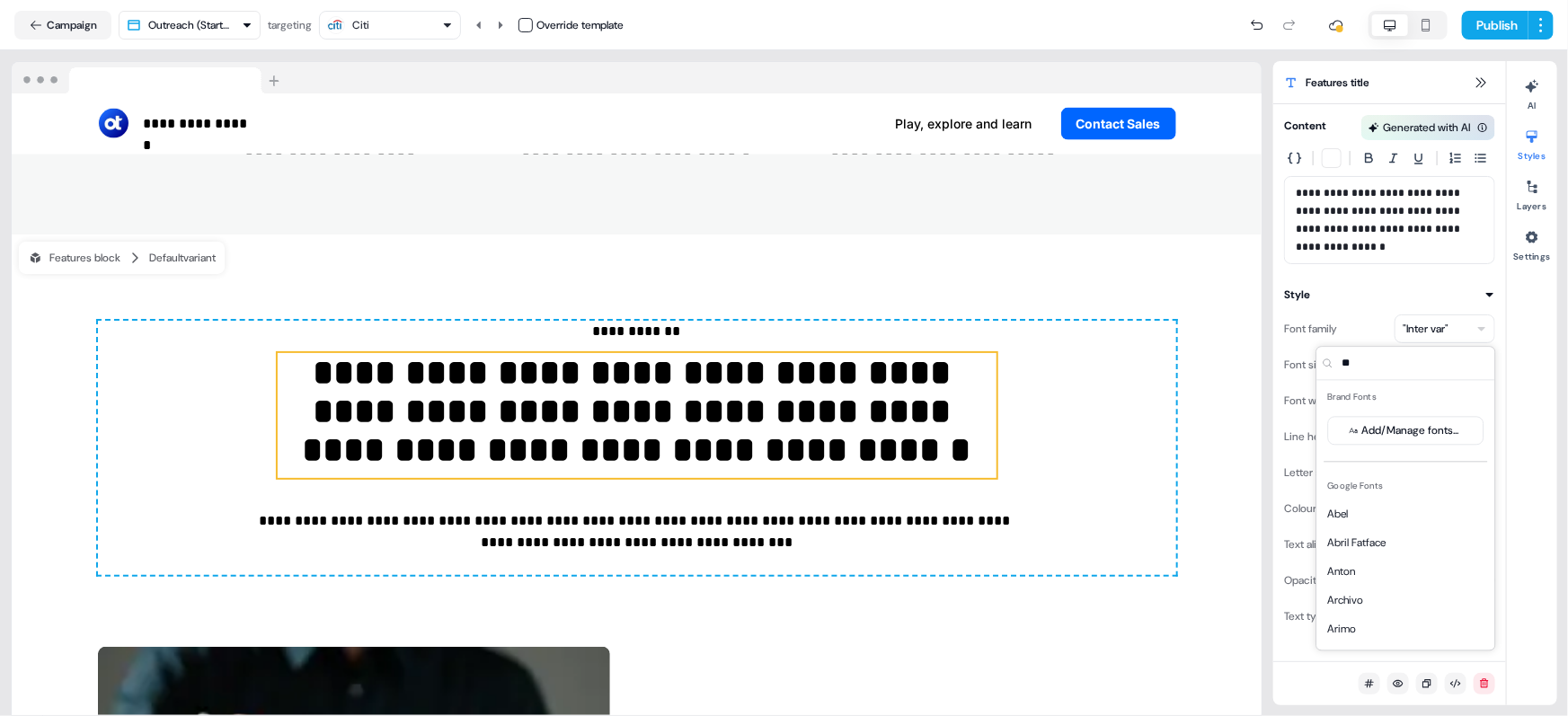 type on "***" 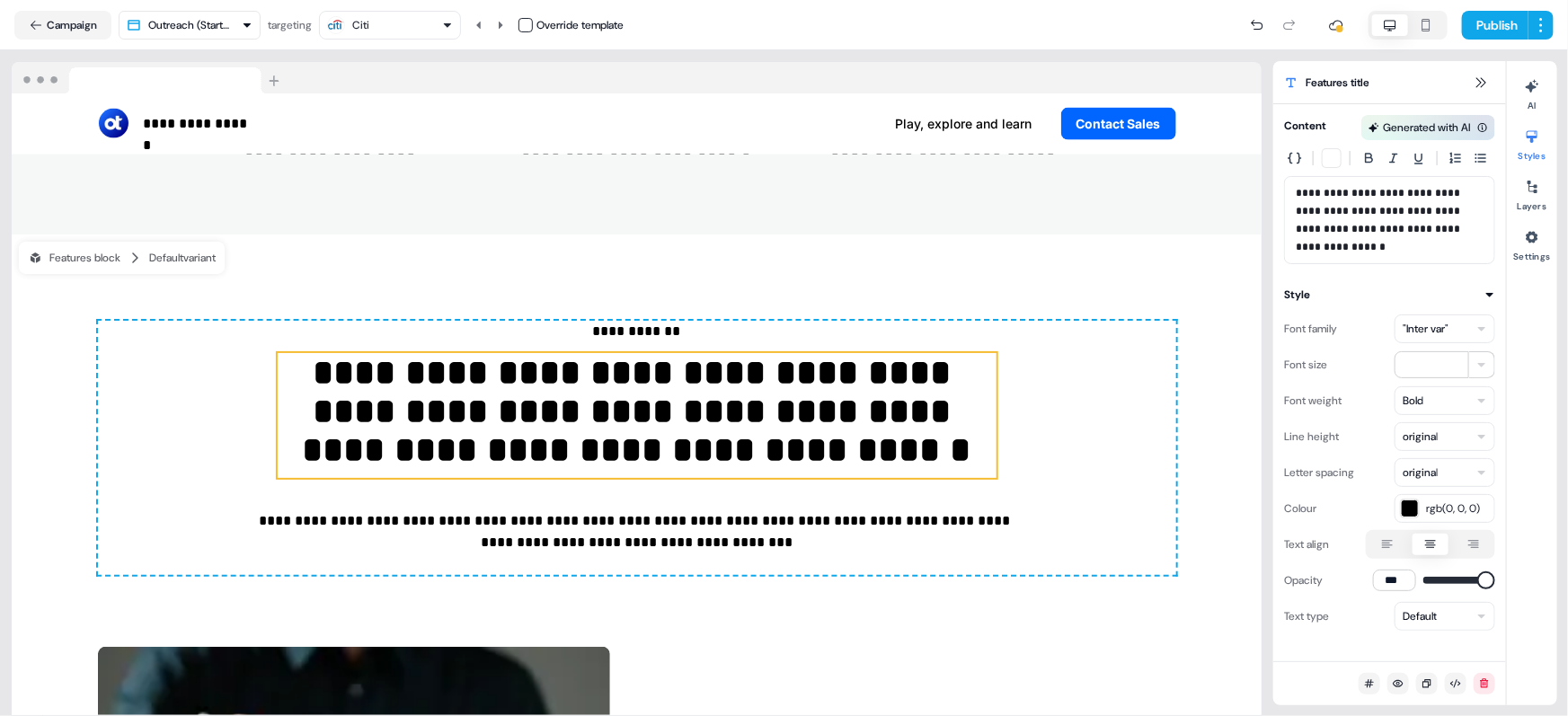 click on ""Inter var"" at bounding box center (1425, 329) 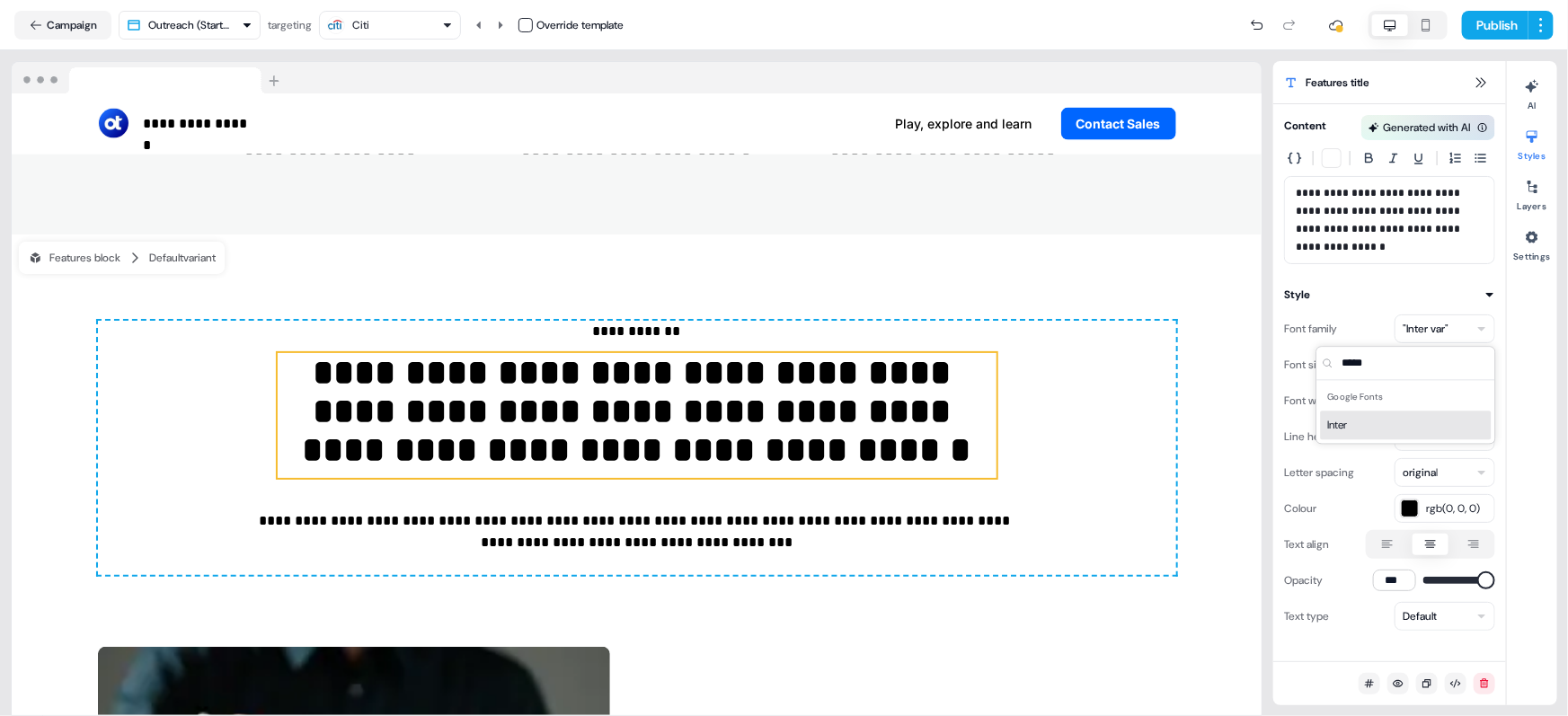 type on "*****" 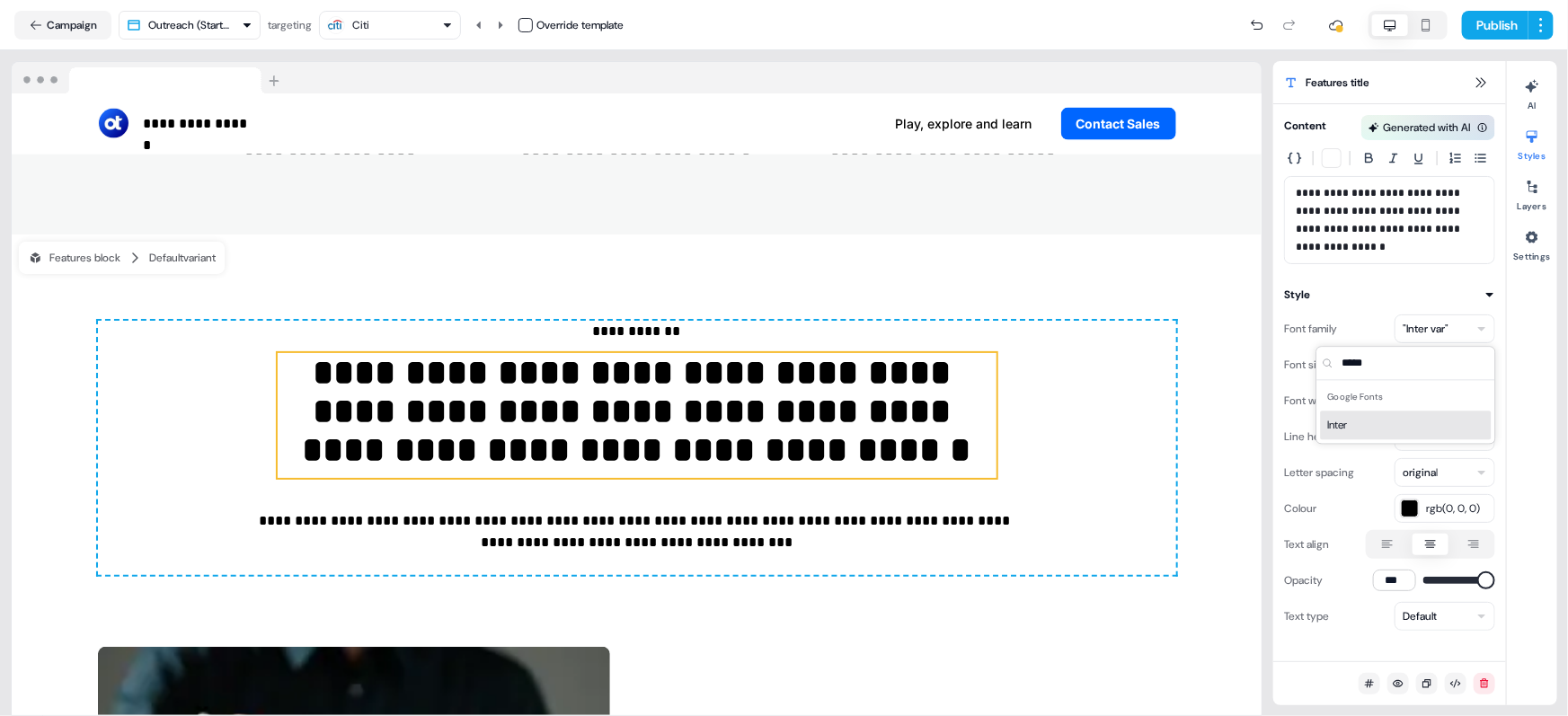 click on "Inter" at bounding box center (1406, 425) 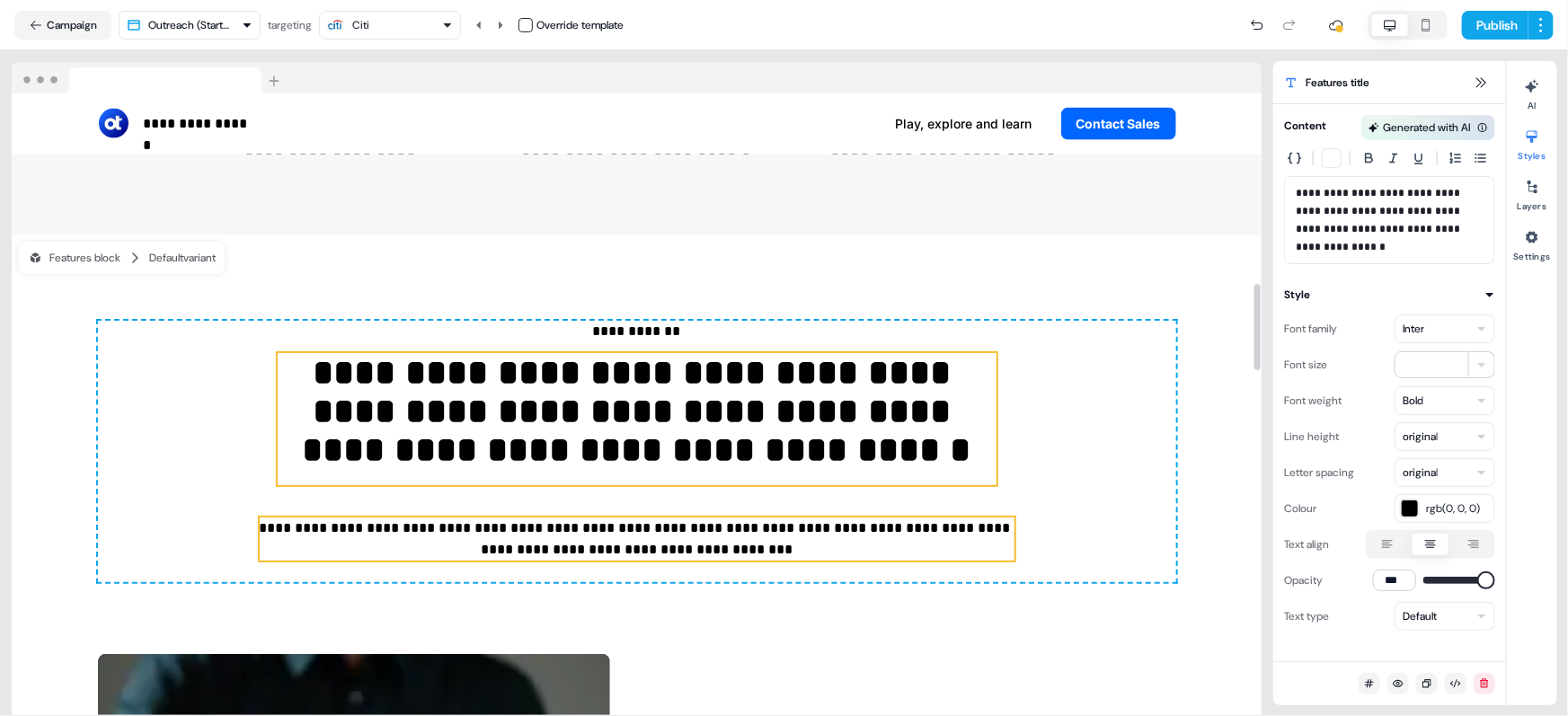 click on "**********" at bounding box center (637, 539) 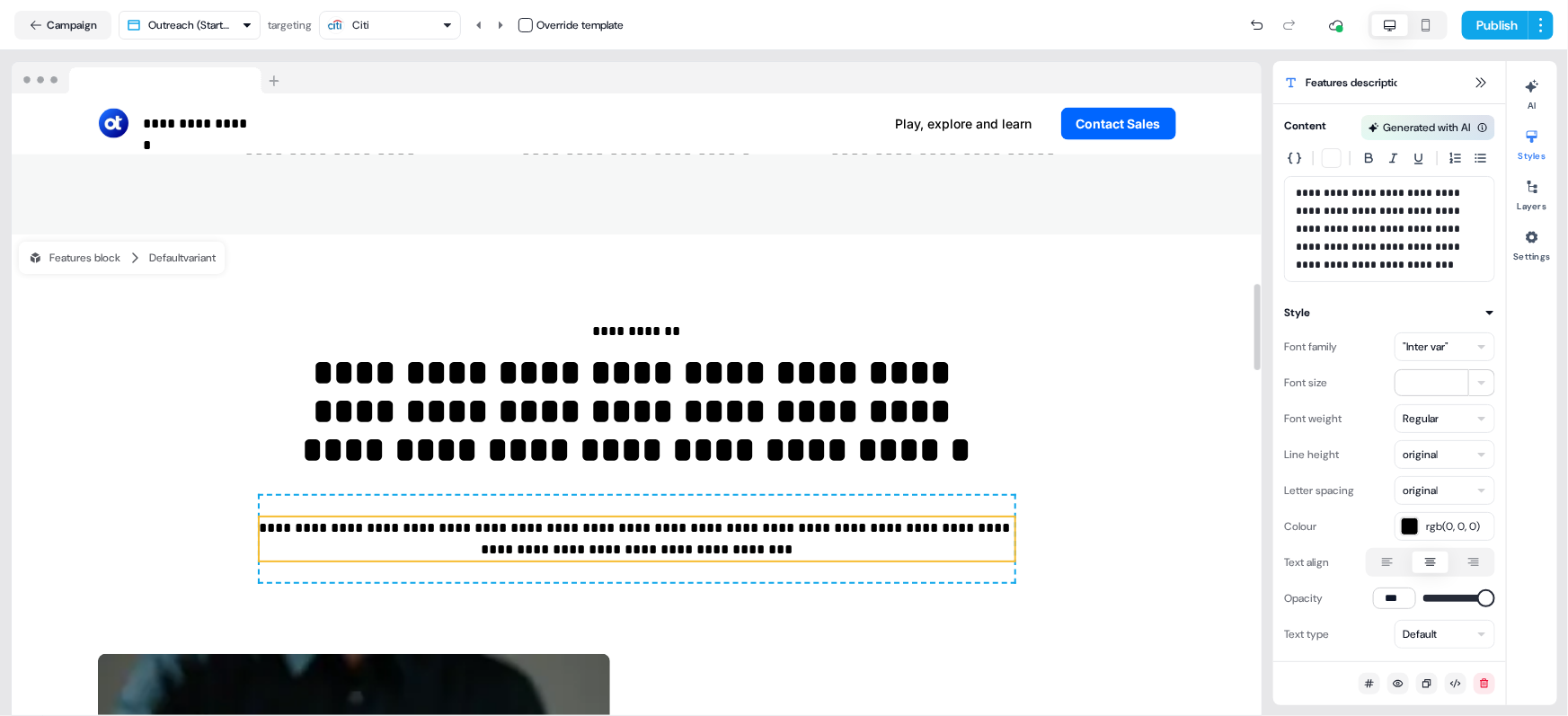 click on ""Inter var"" at bounding box center [1425, 347] 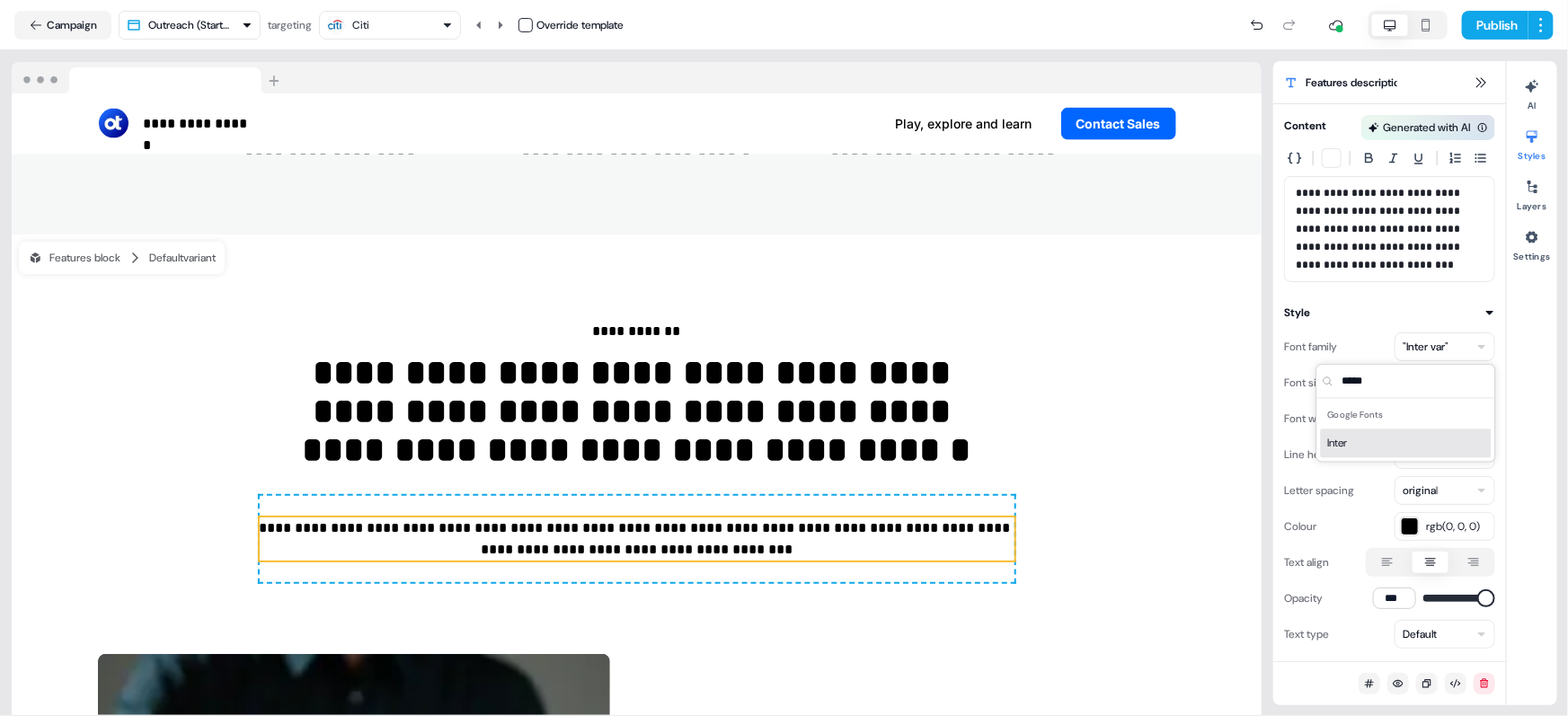 type on "*****" 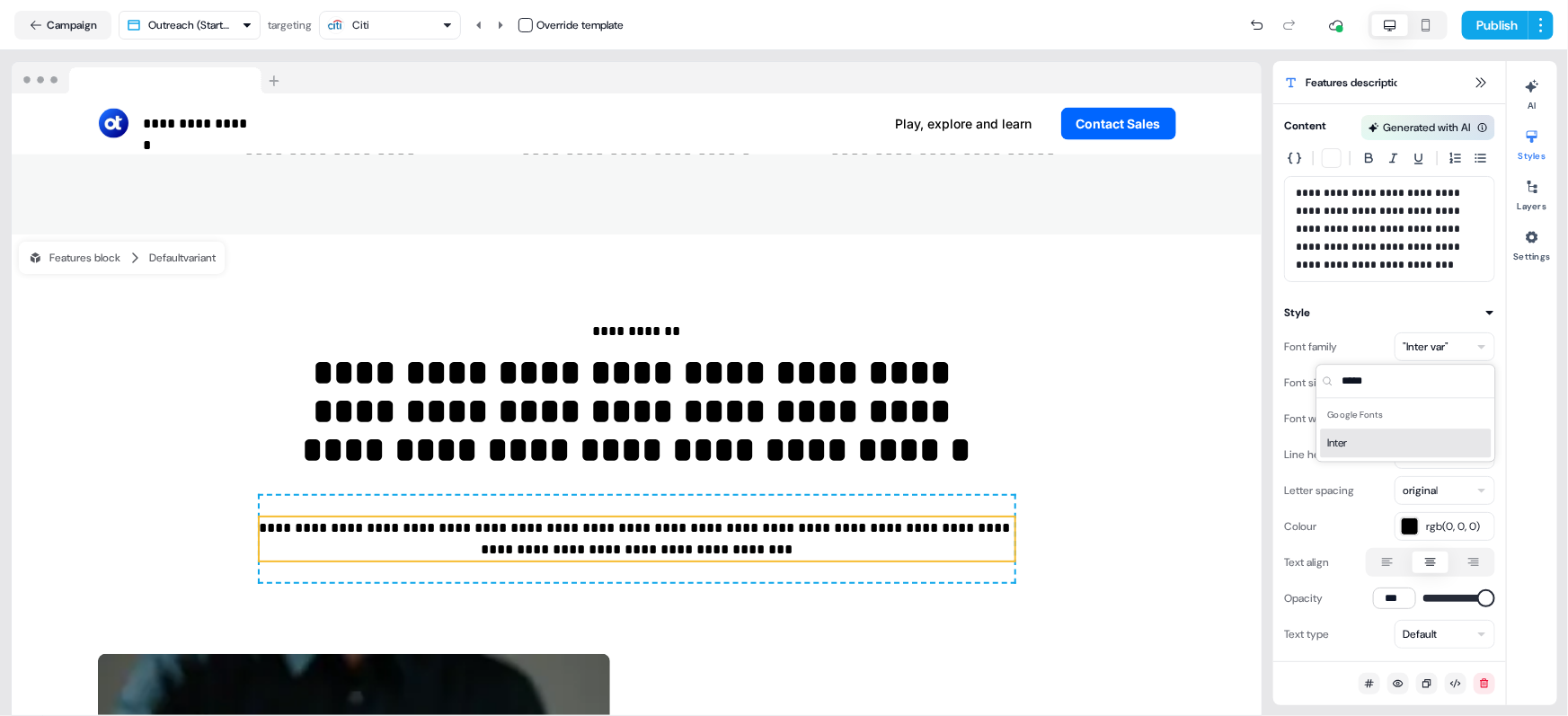 click on "Inter" at bounding box center [1406, 443] 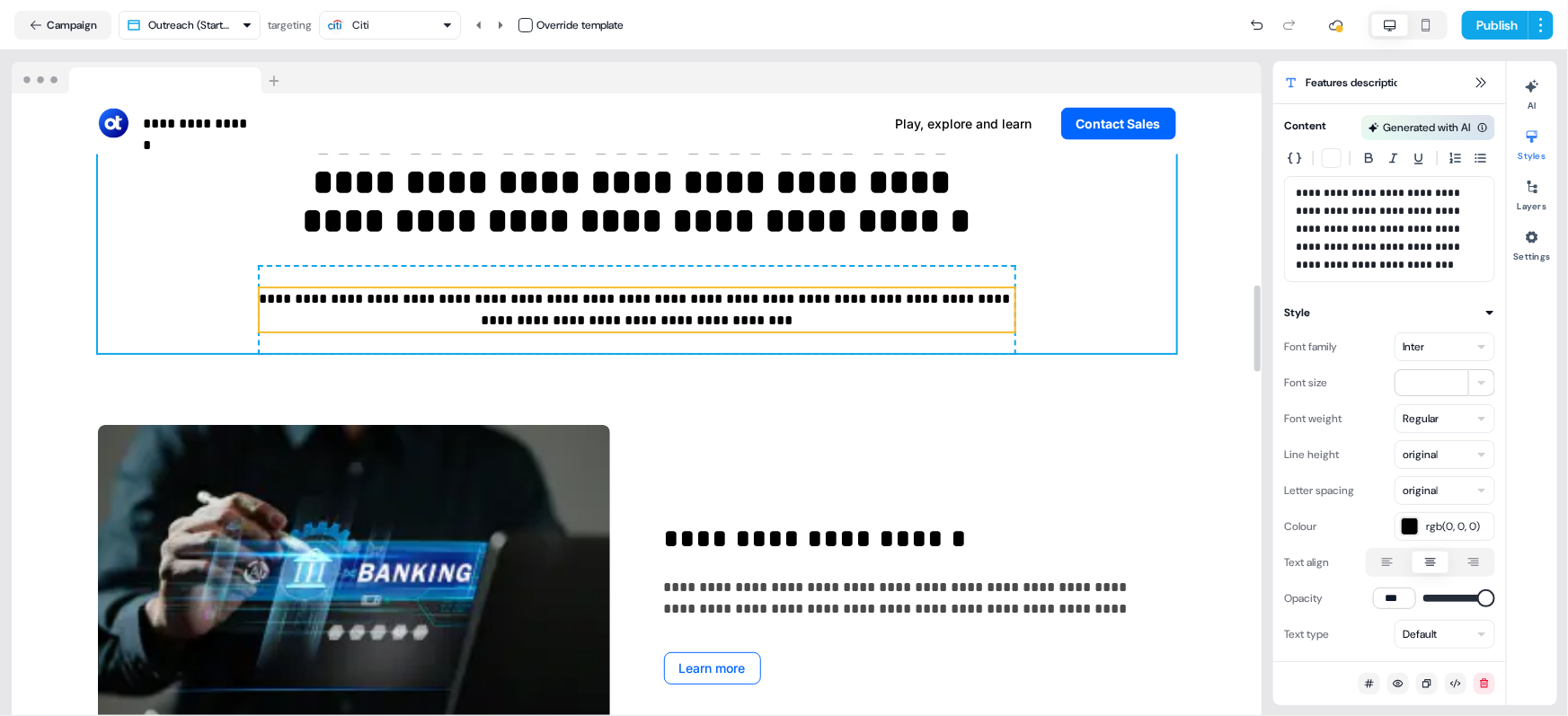 scroll, scrollTop: 1717, scrollLeft: 0, axis: vertical 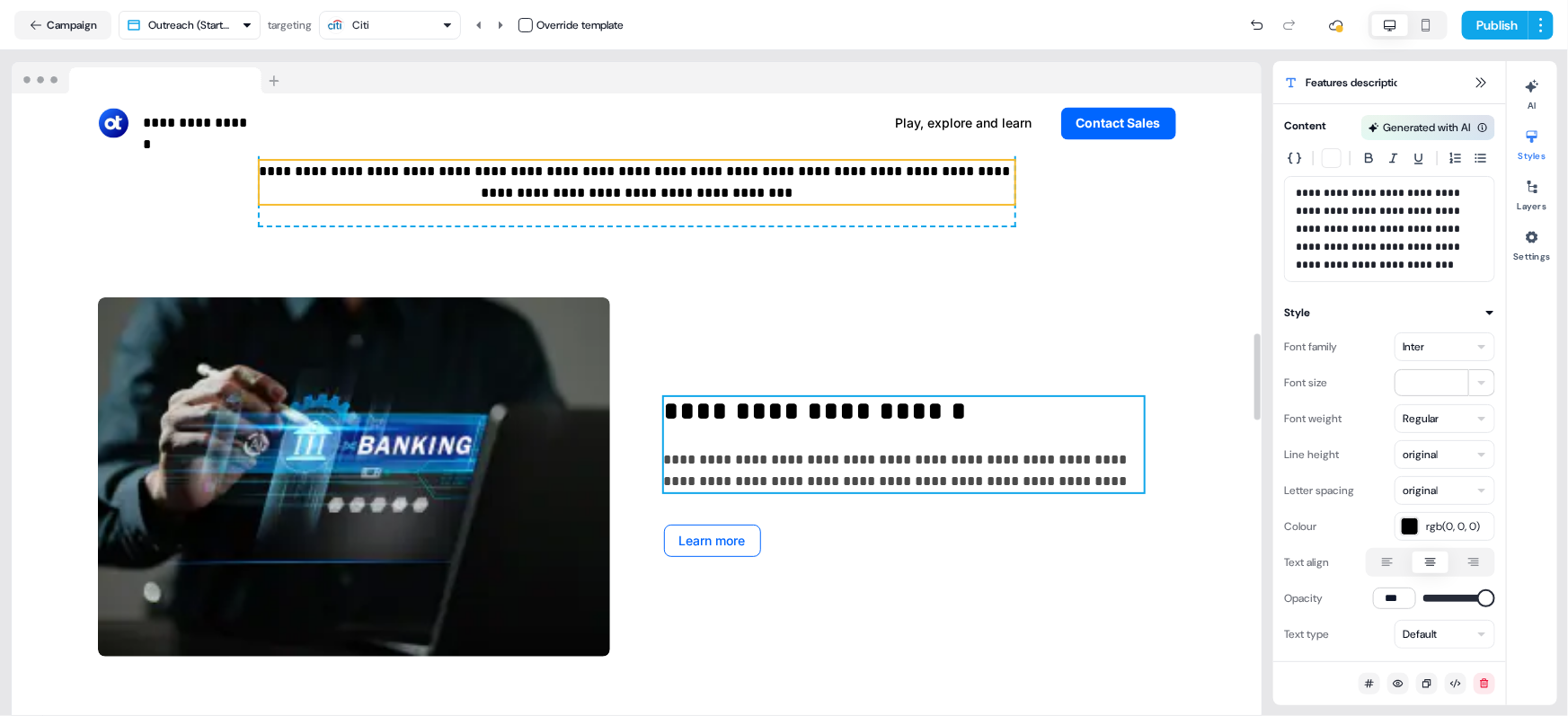 click on "**********" at bounding box center [904, 412] 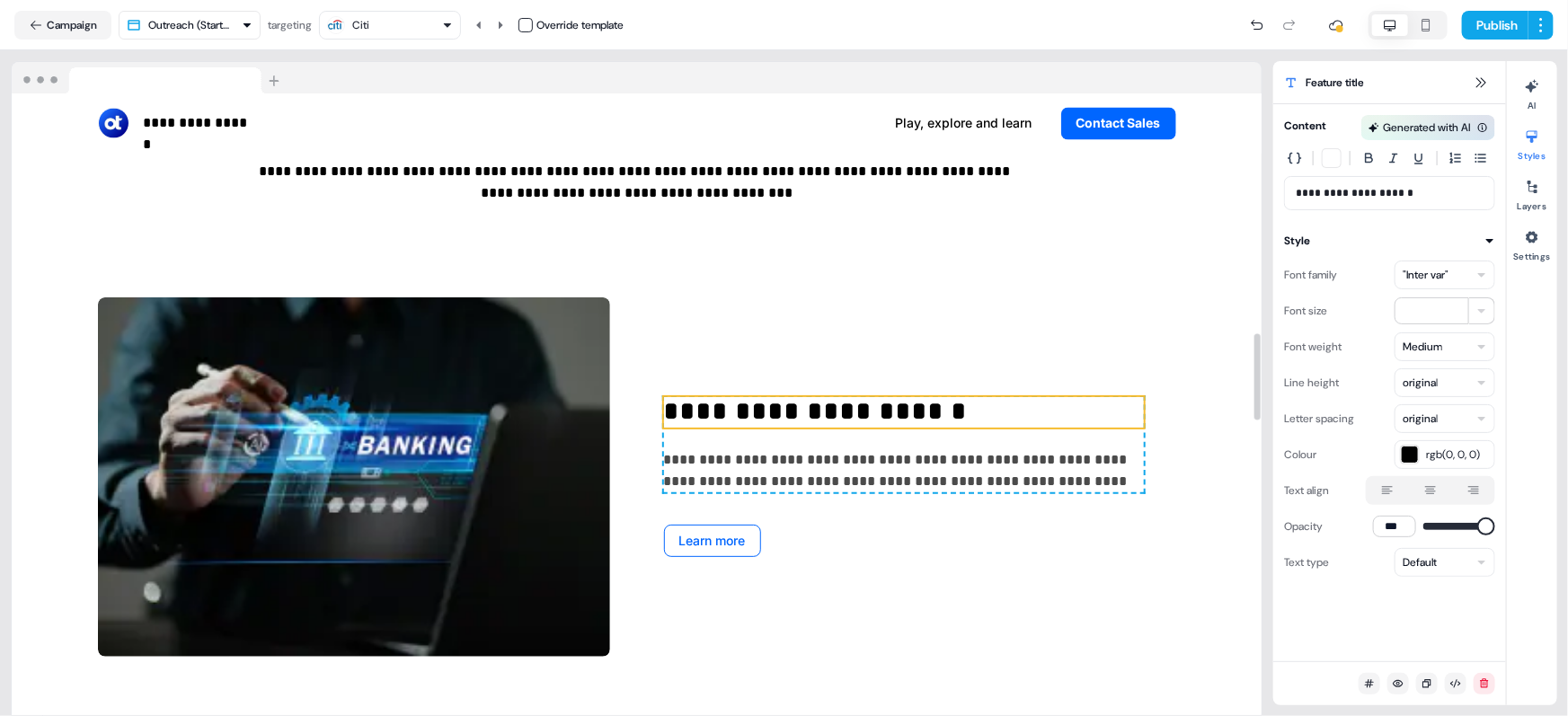 click on ""Inter var"" at bounding box center (1425, 275) 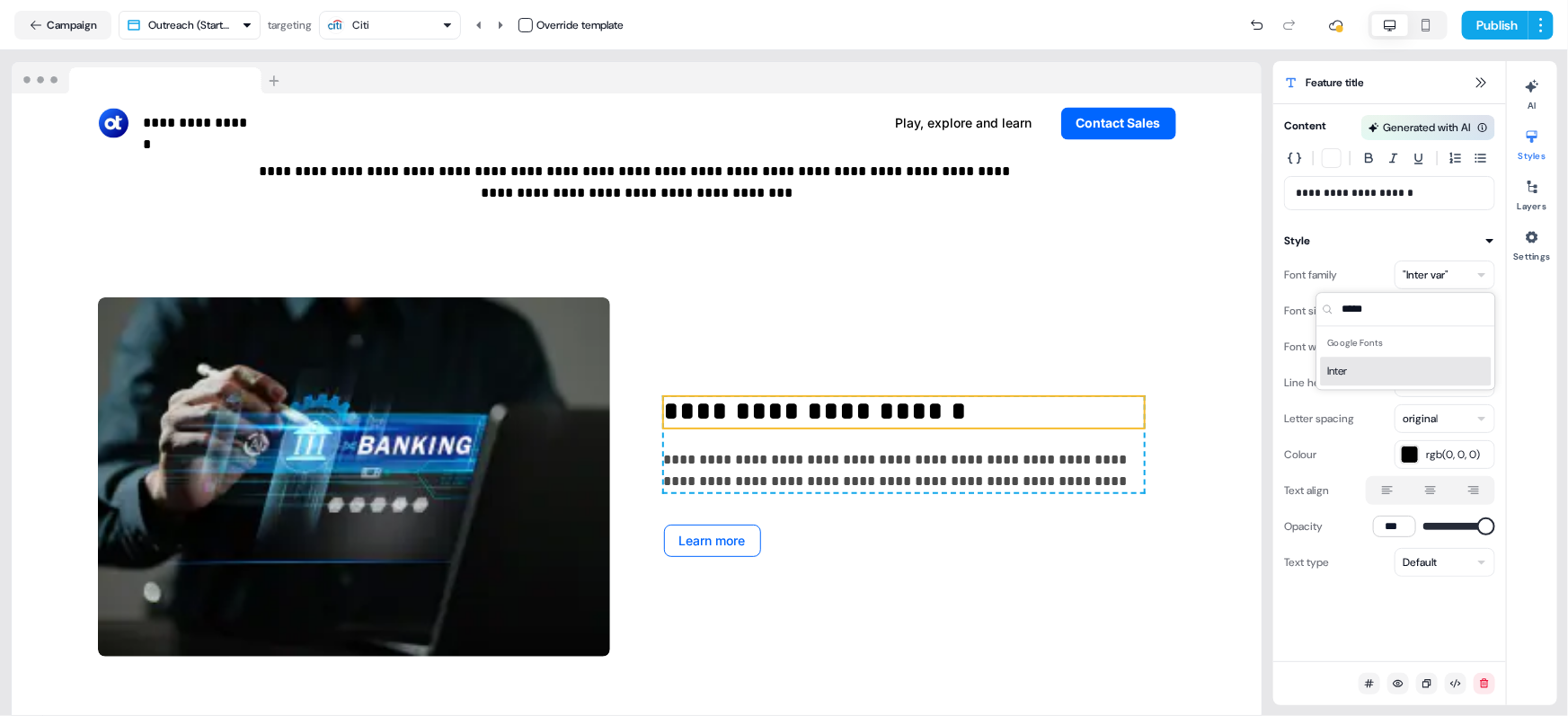 type on "*****" 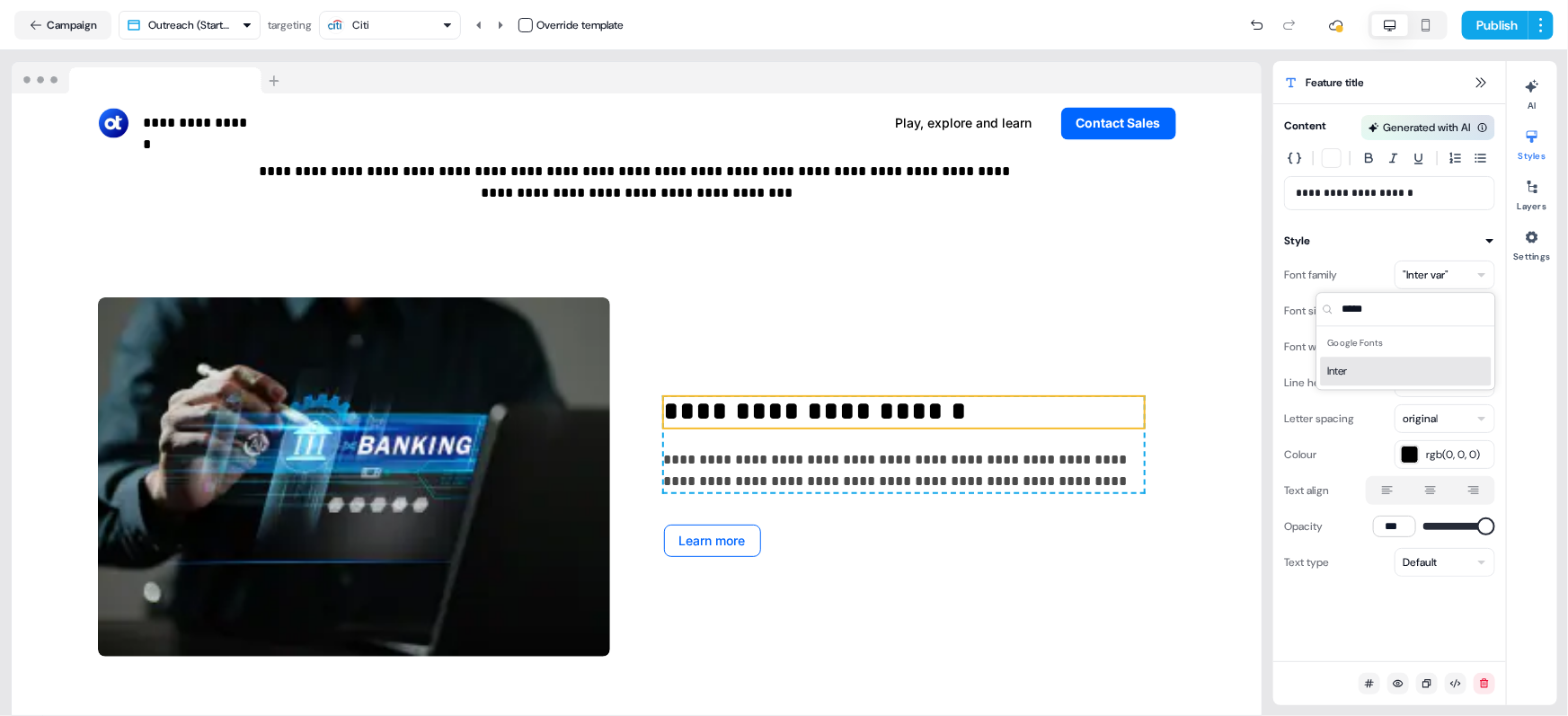 click on "Inter" at bounding box center [1406, 371] 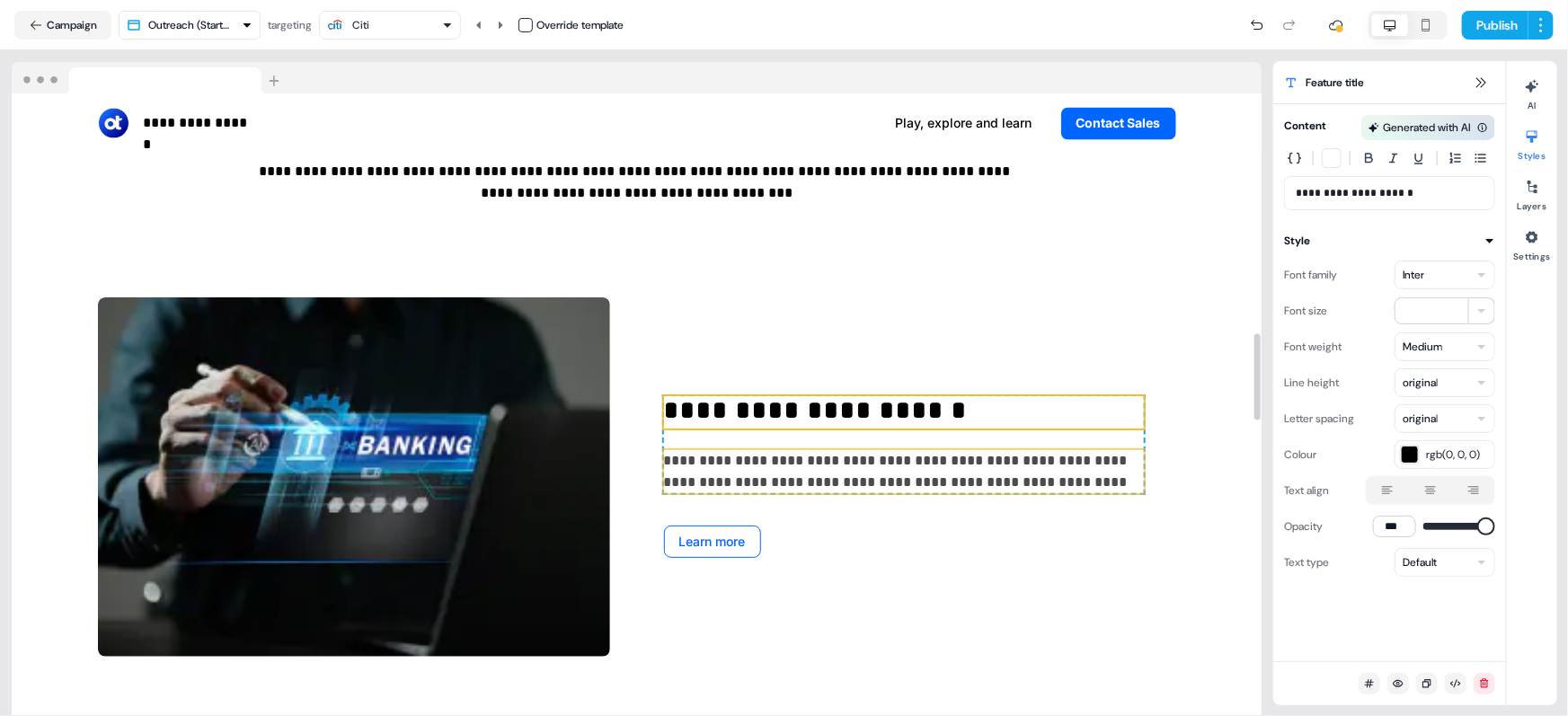 click on "**********" at bounding box center [904, 472] 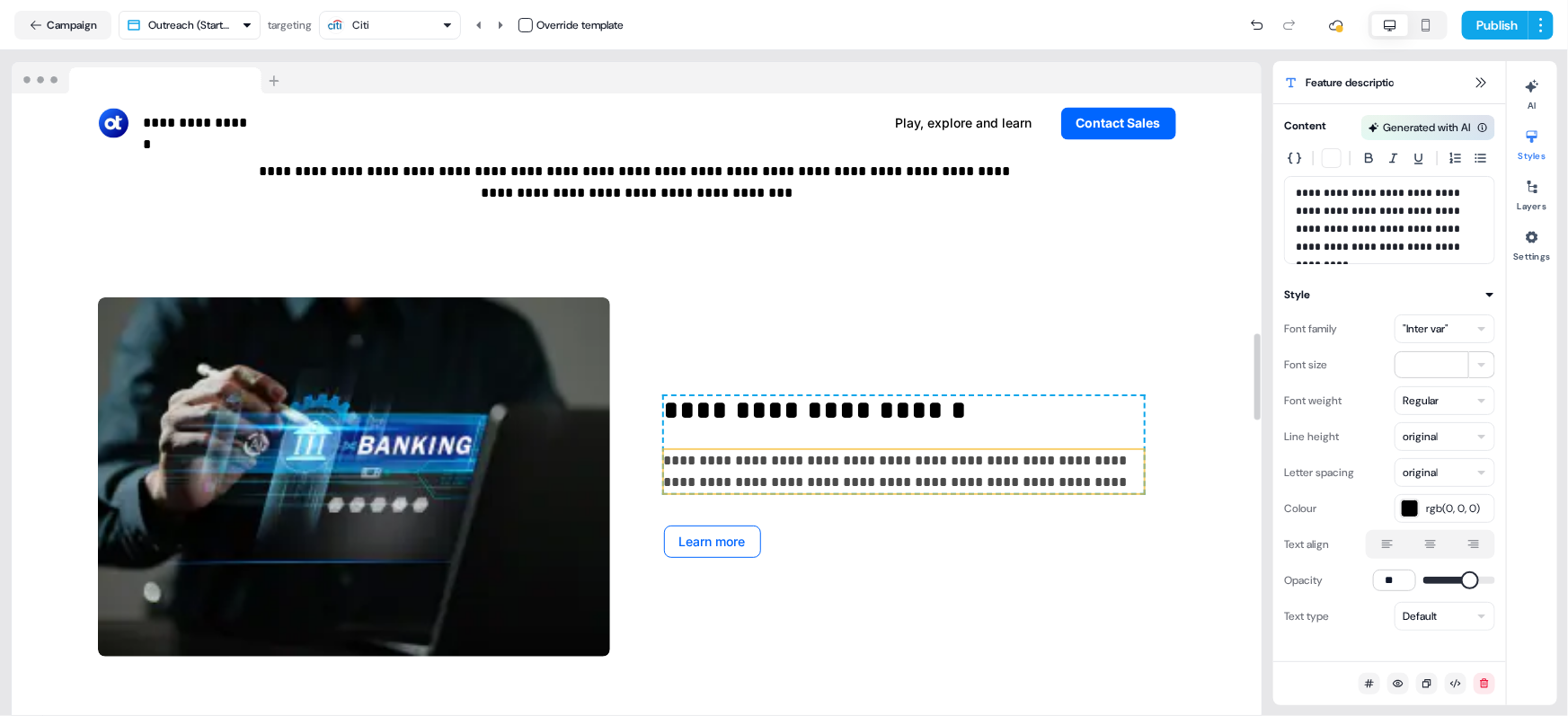 click on ""Inter var"" at bounding box center [1425, 329] 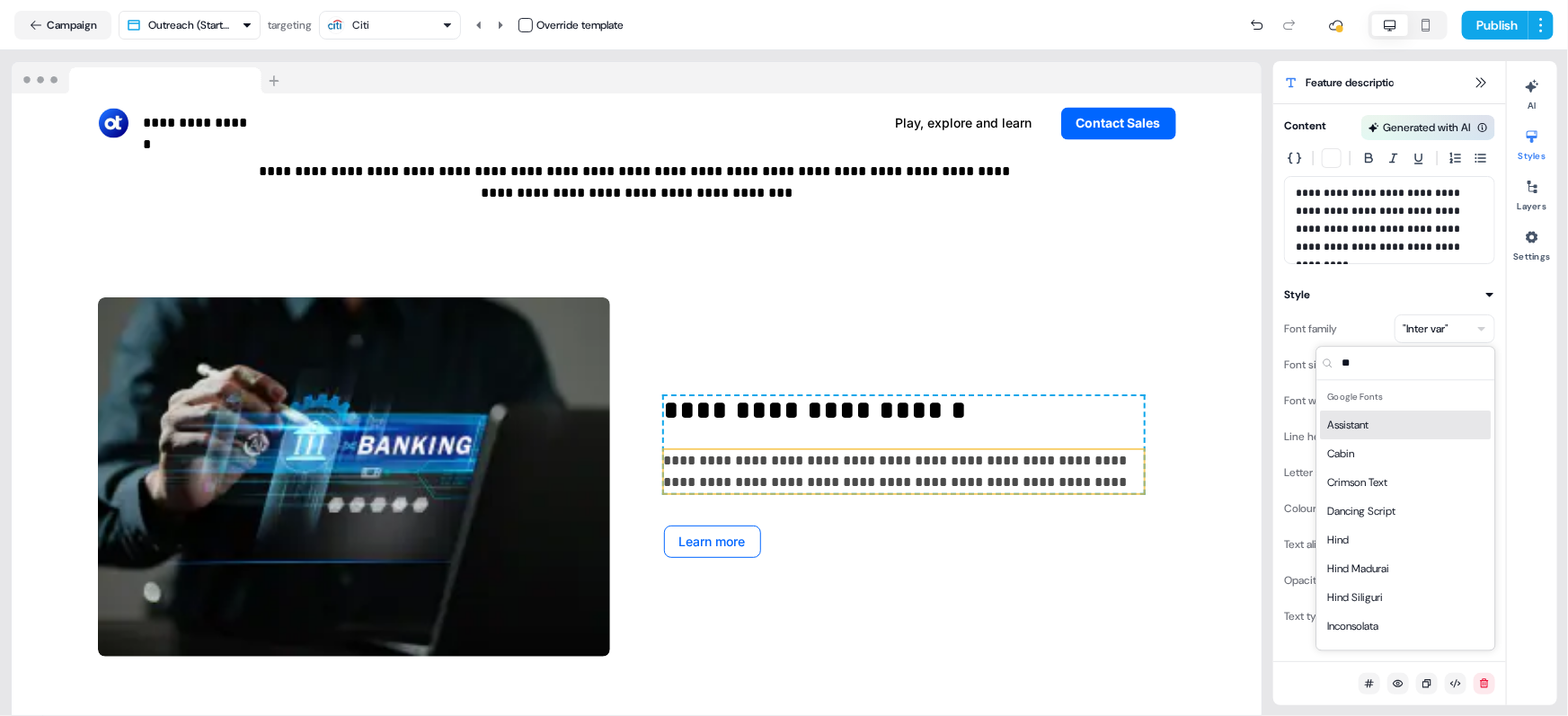 type on "***" 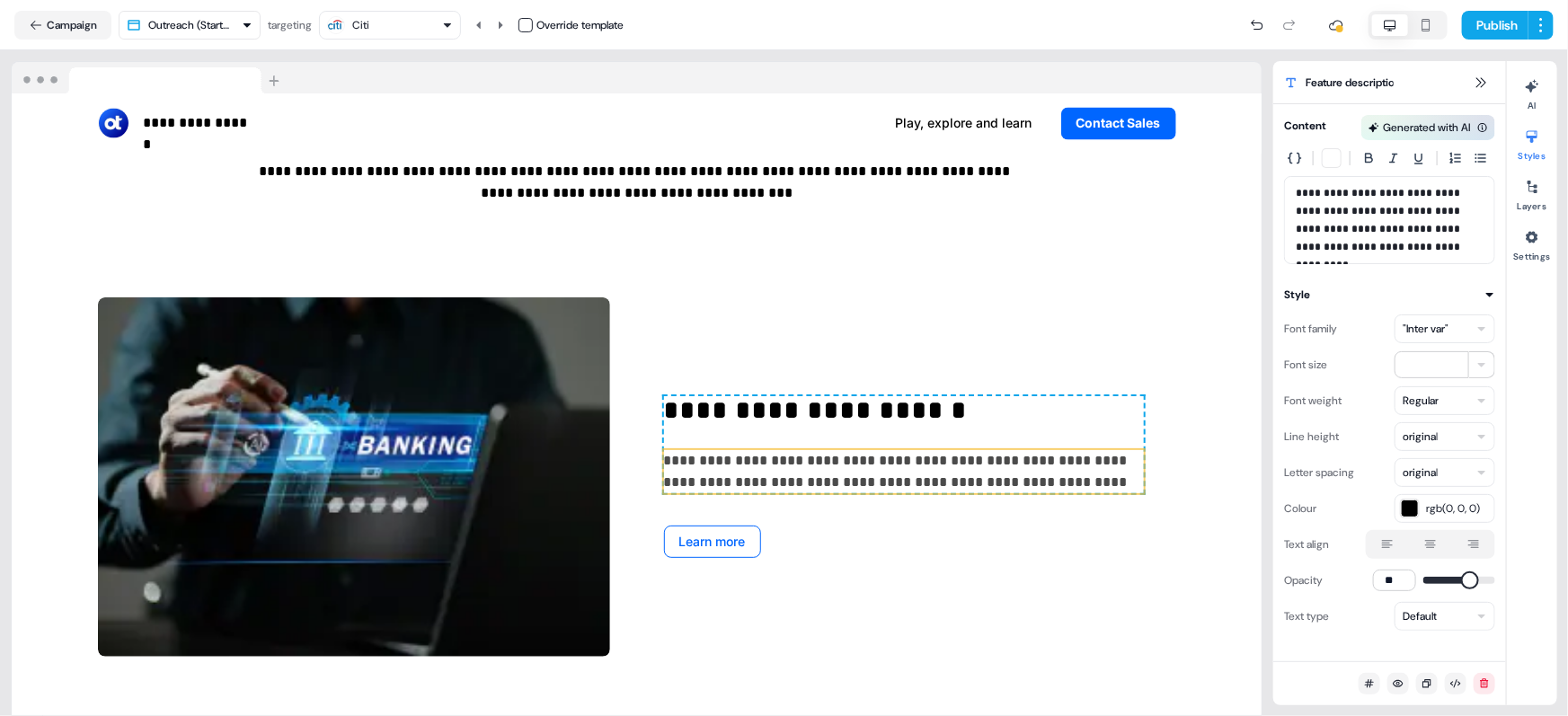 click on ""Inter var"" at bounding box center (1425, 329) 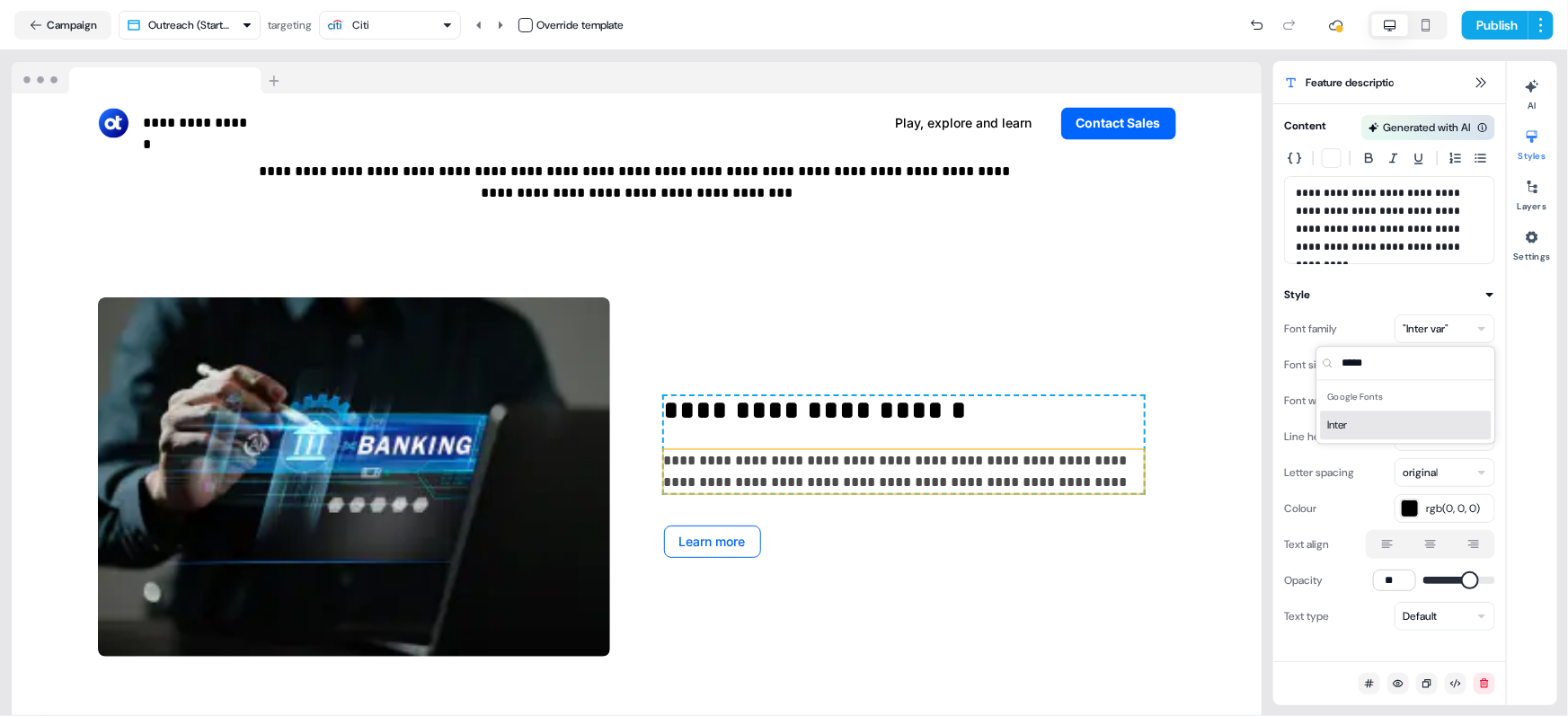 type on "*****" 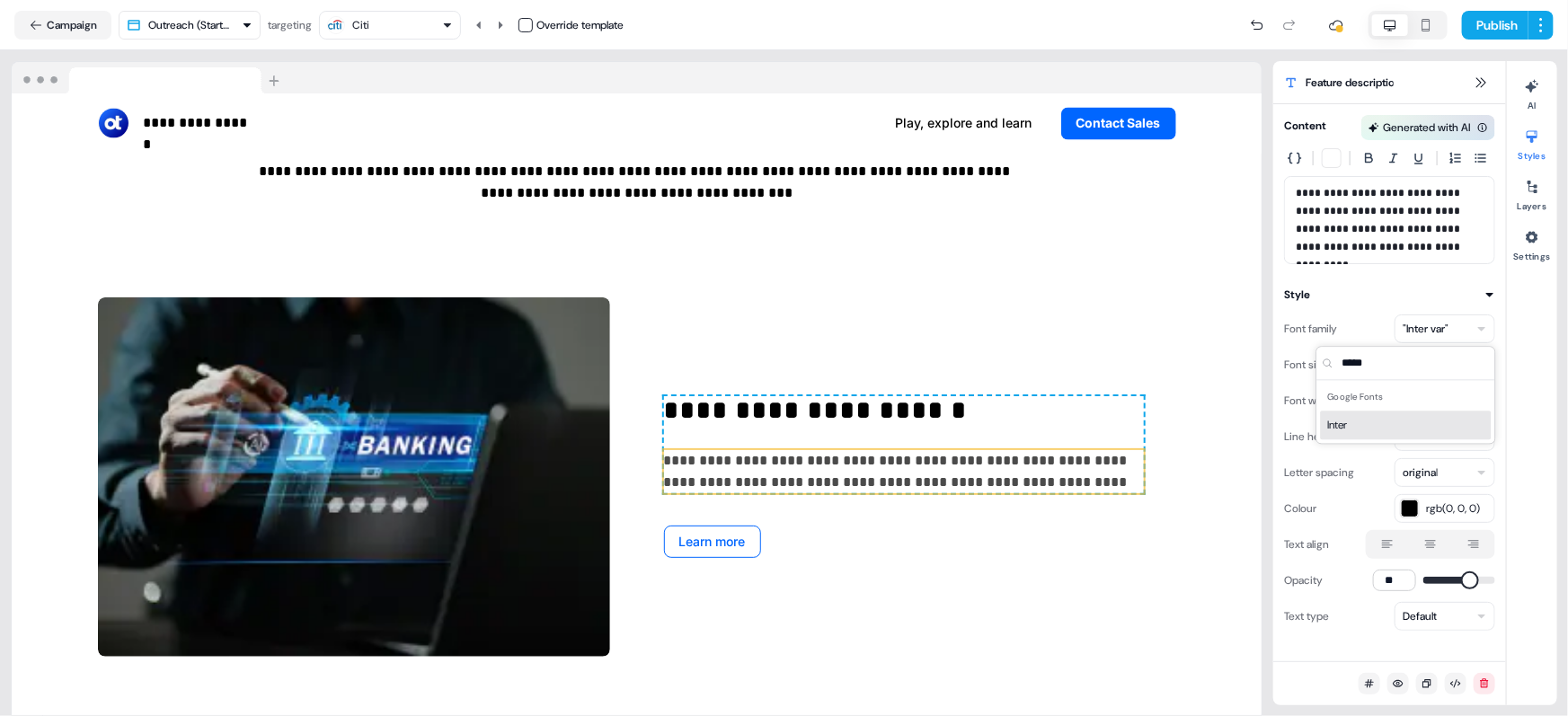 click on "Inter" at bounding box center (1406, 425) 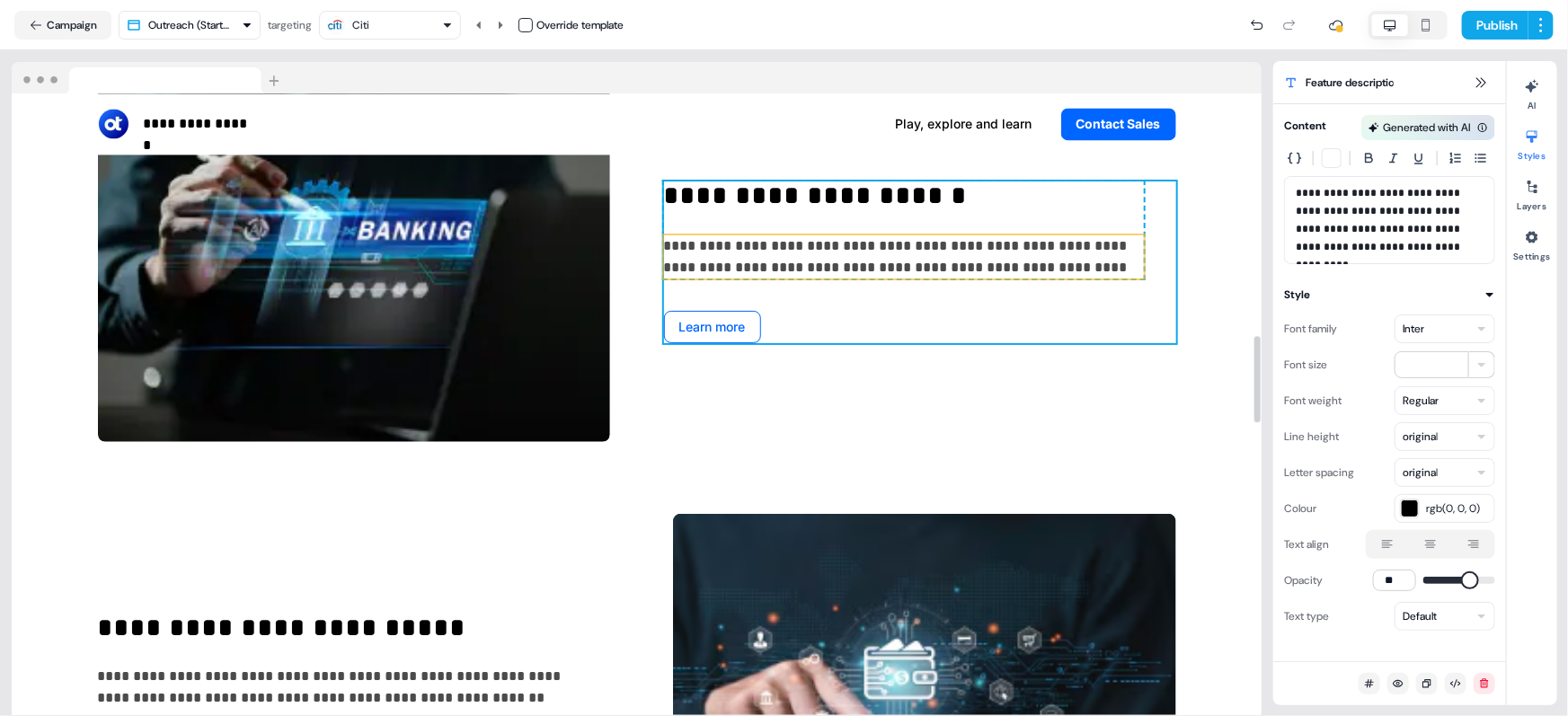 scroll, scrollTop: 2062, scrollLeft: 0, axis: vertical 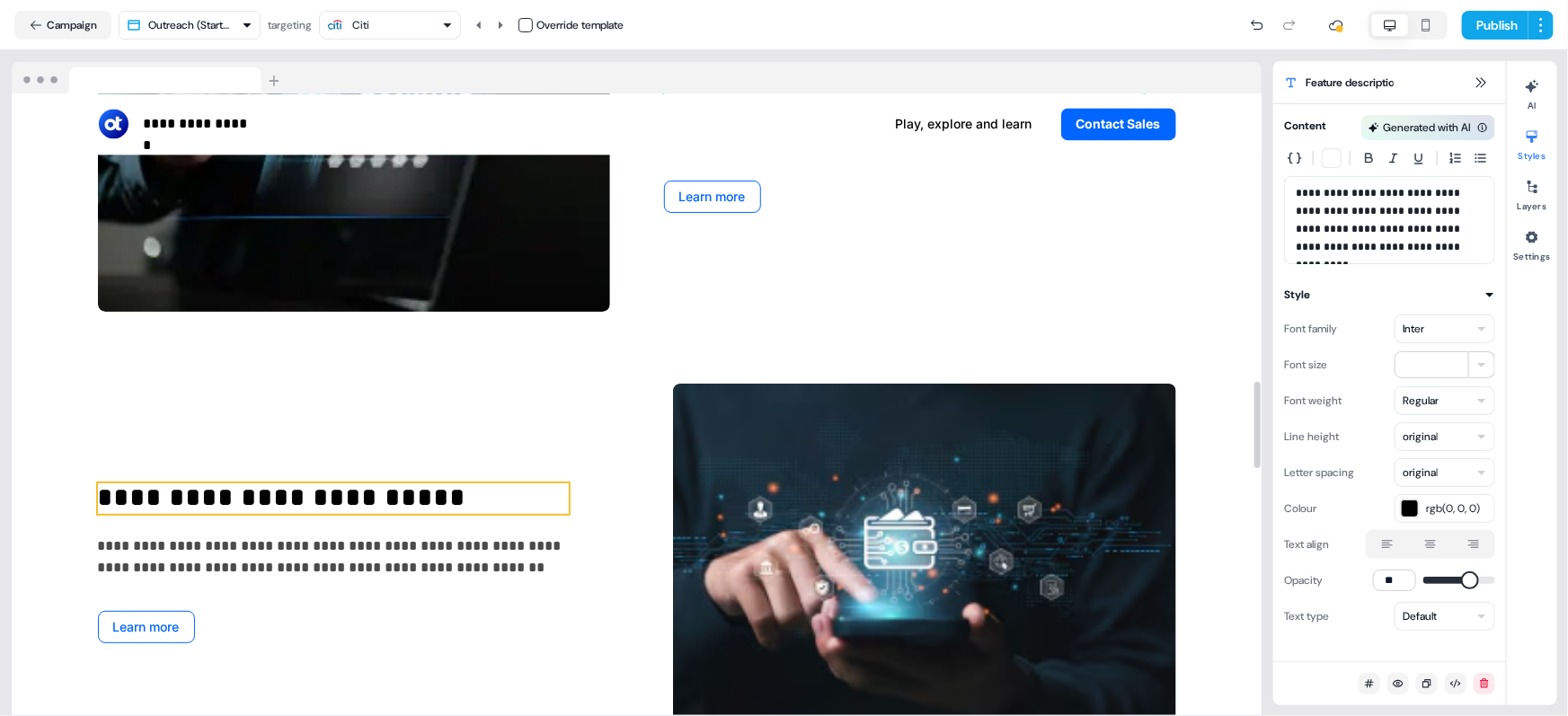 click on "**********" at bounding box center (333, 499) 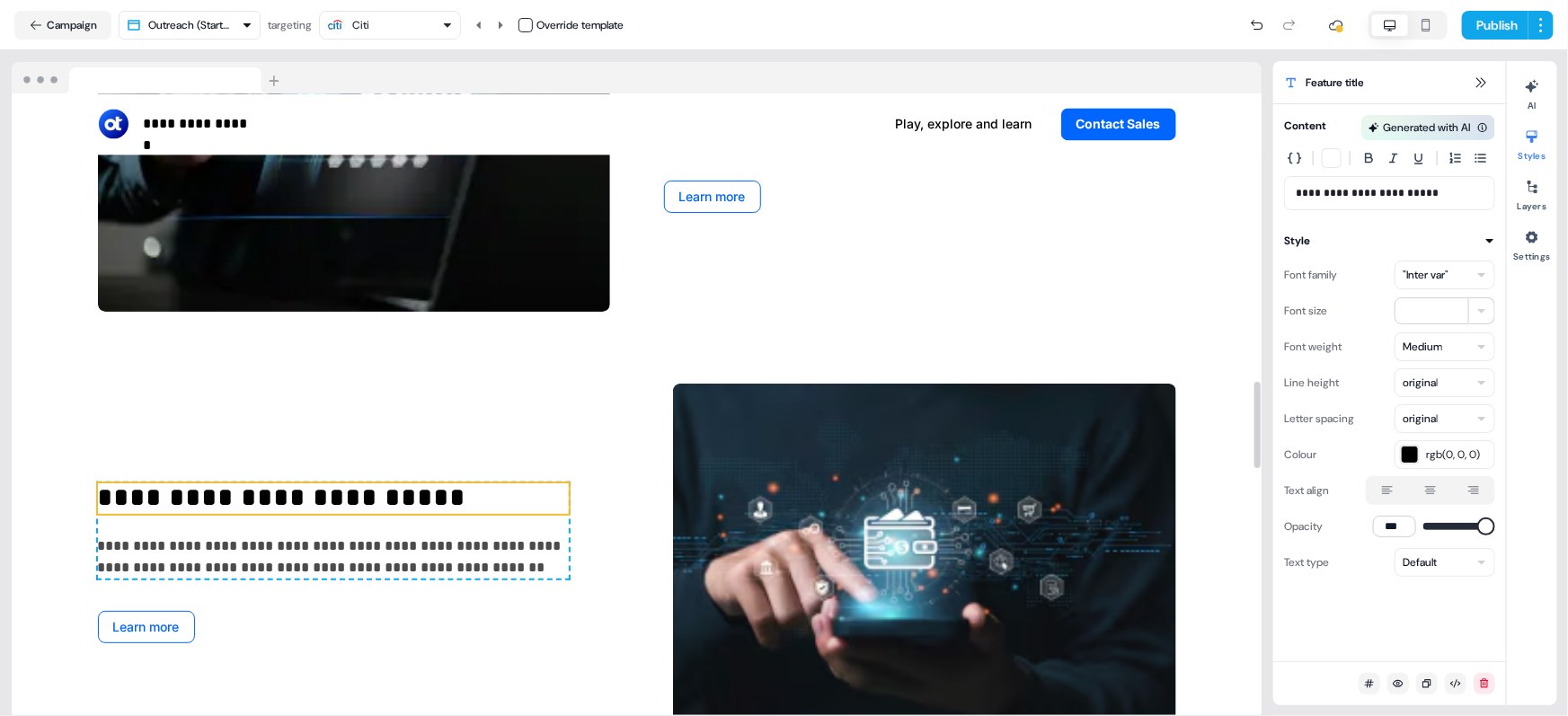 click on ""Inter var"" at bounding box center (1425, 275) 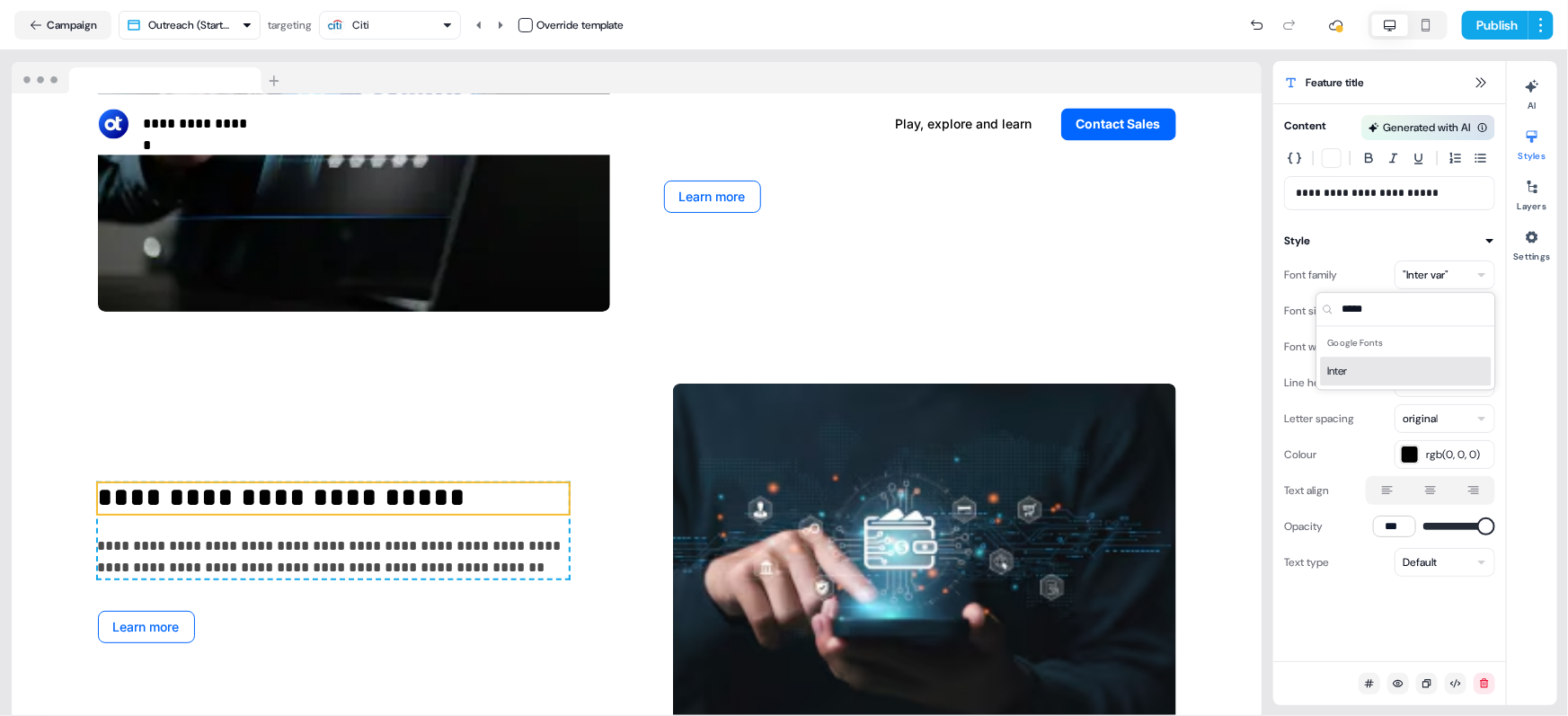 type on "*****" 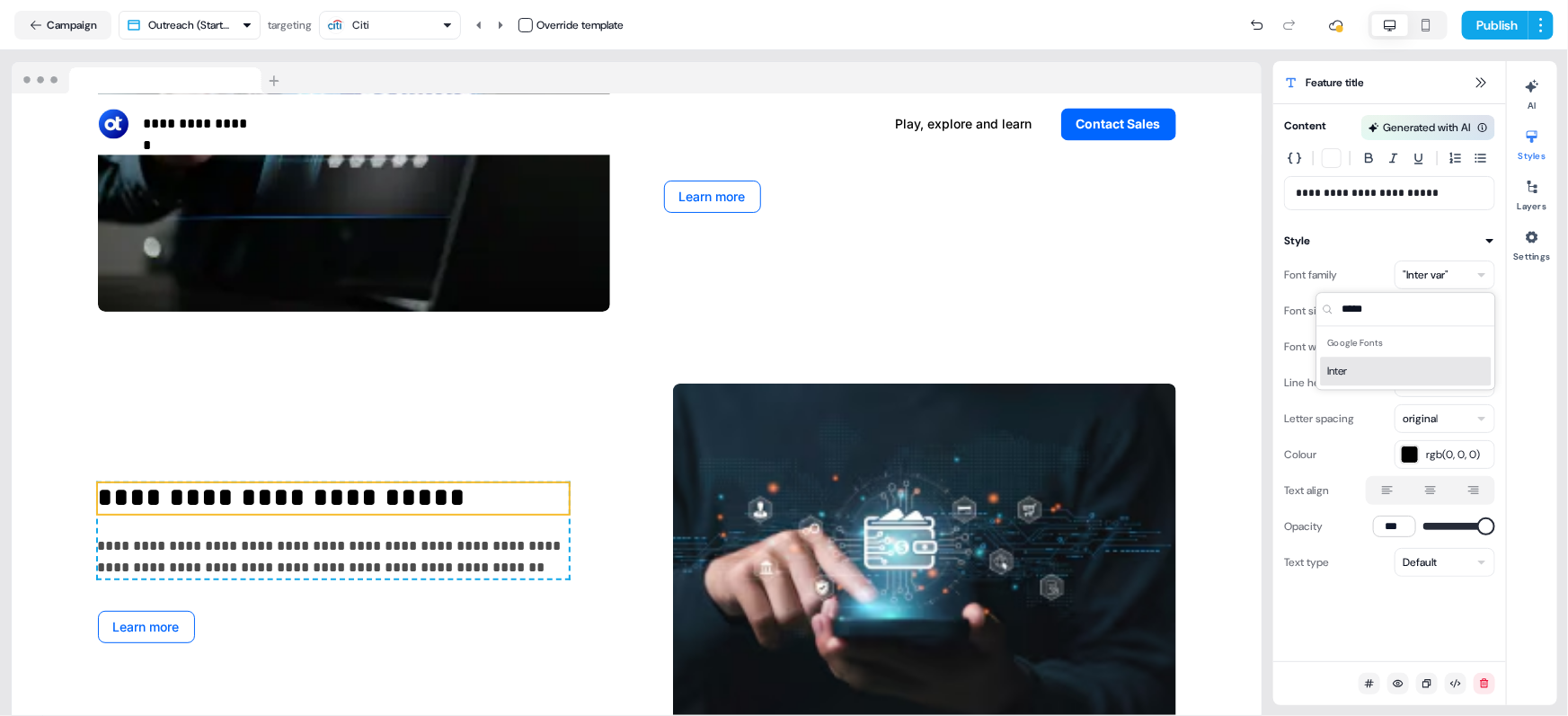 click on "Inter" at bounding box center (1406, 371) 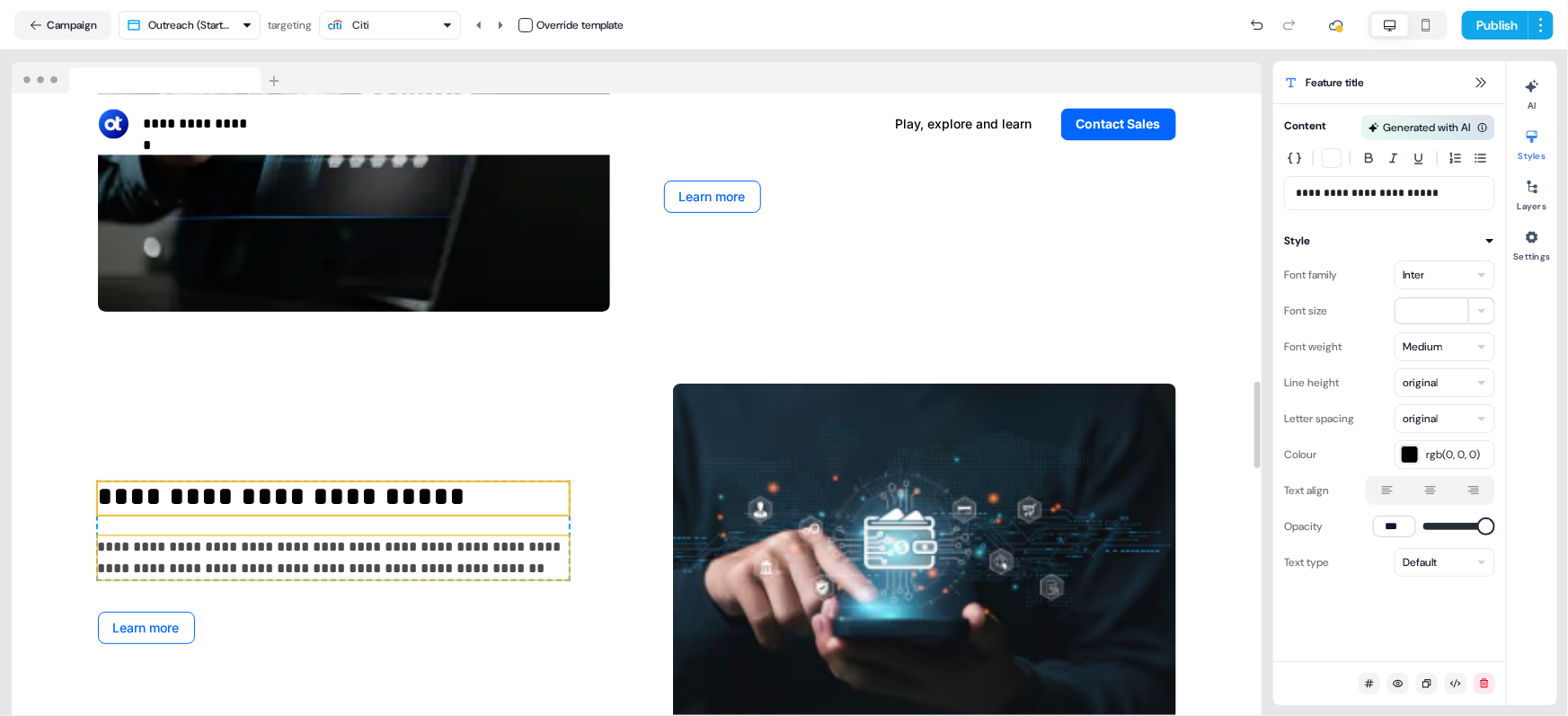 click on "**********" at bounding box center [333, 558] 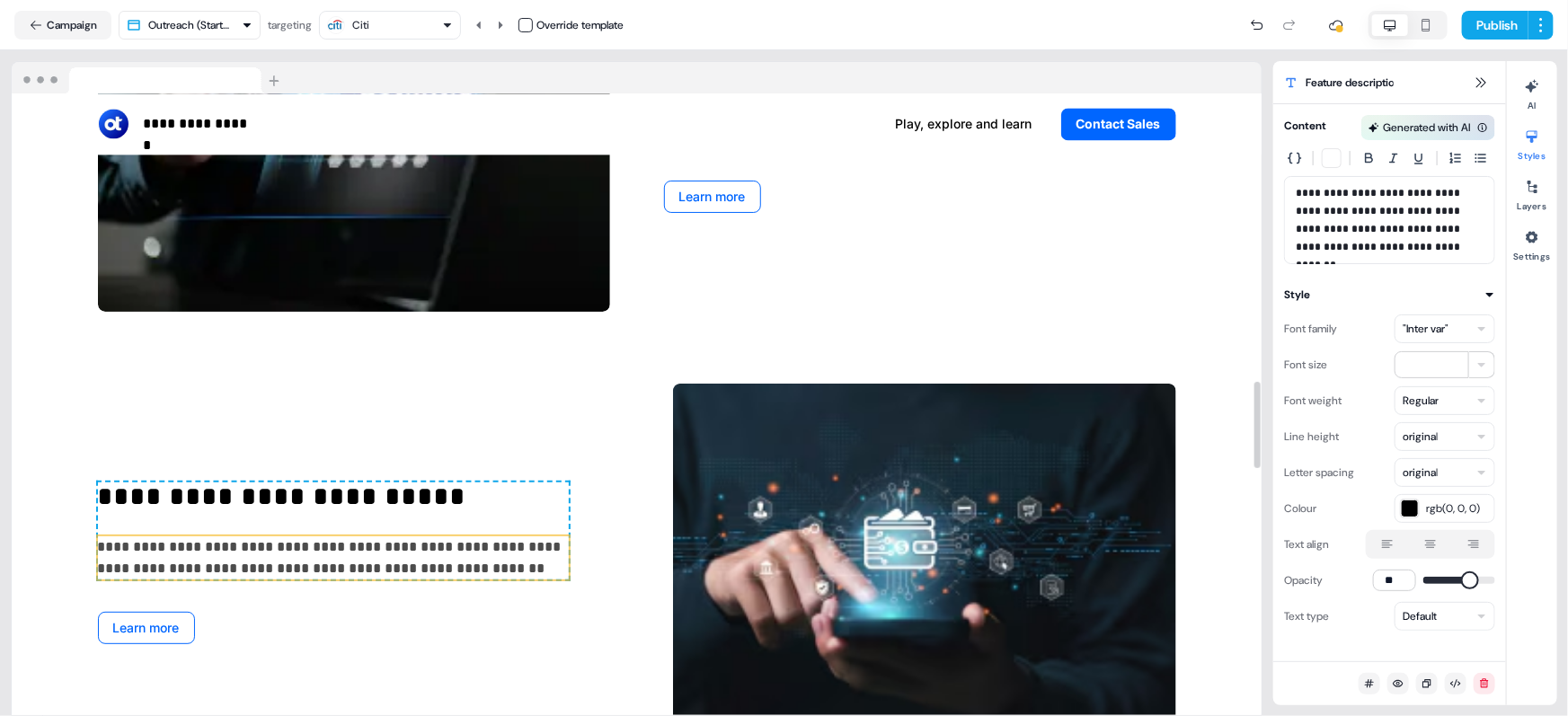 click on ""Inter var"" at bounding box center [1445, 329] 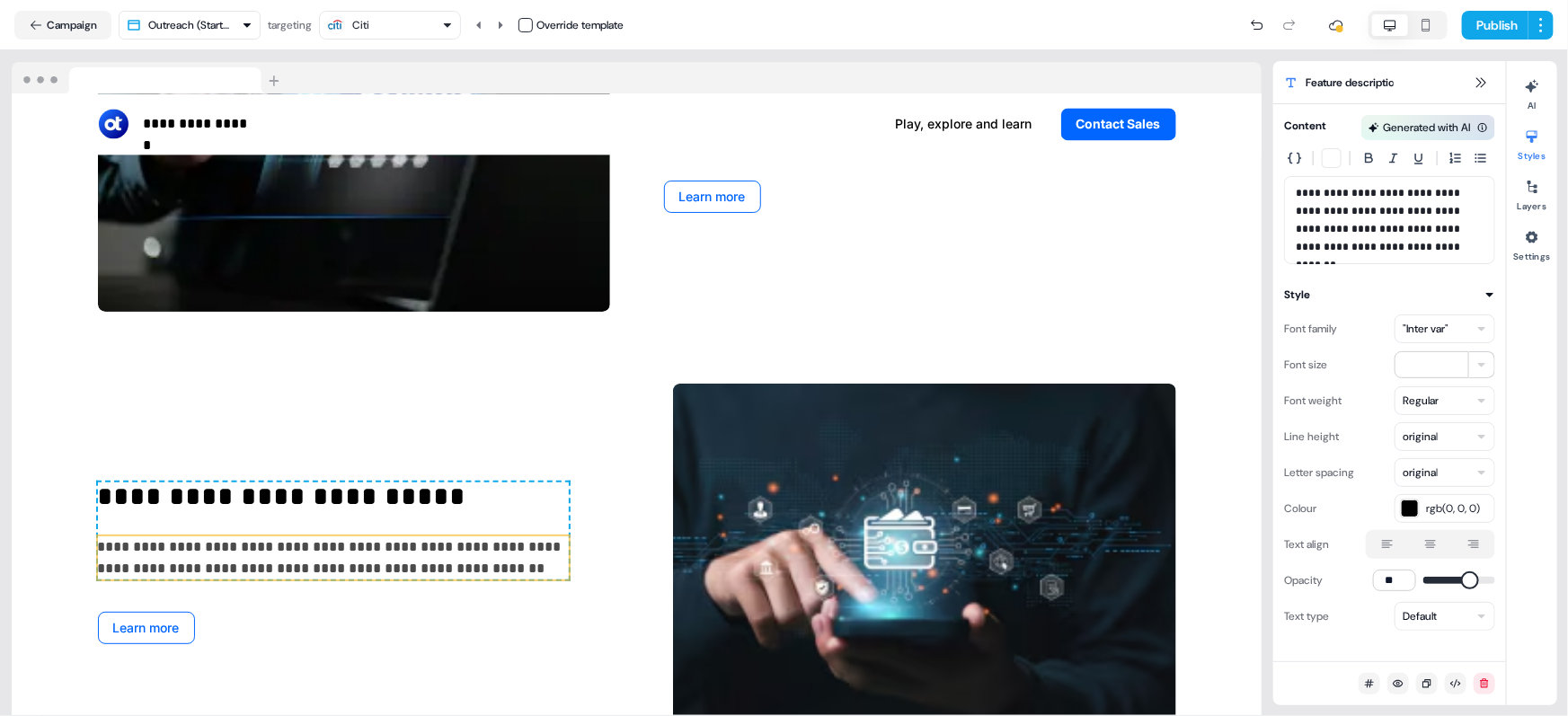 click on ""Inter var"" at bounding box center (1445, 329) 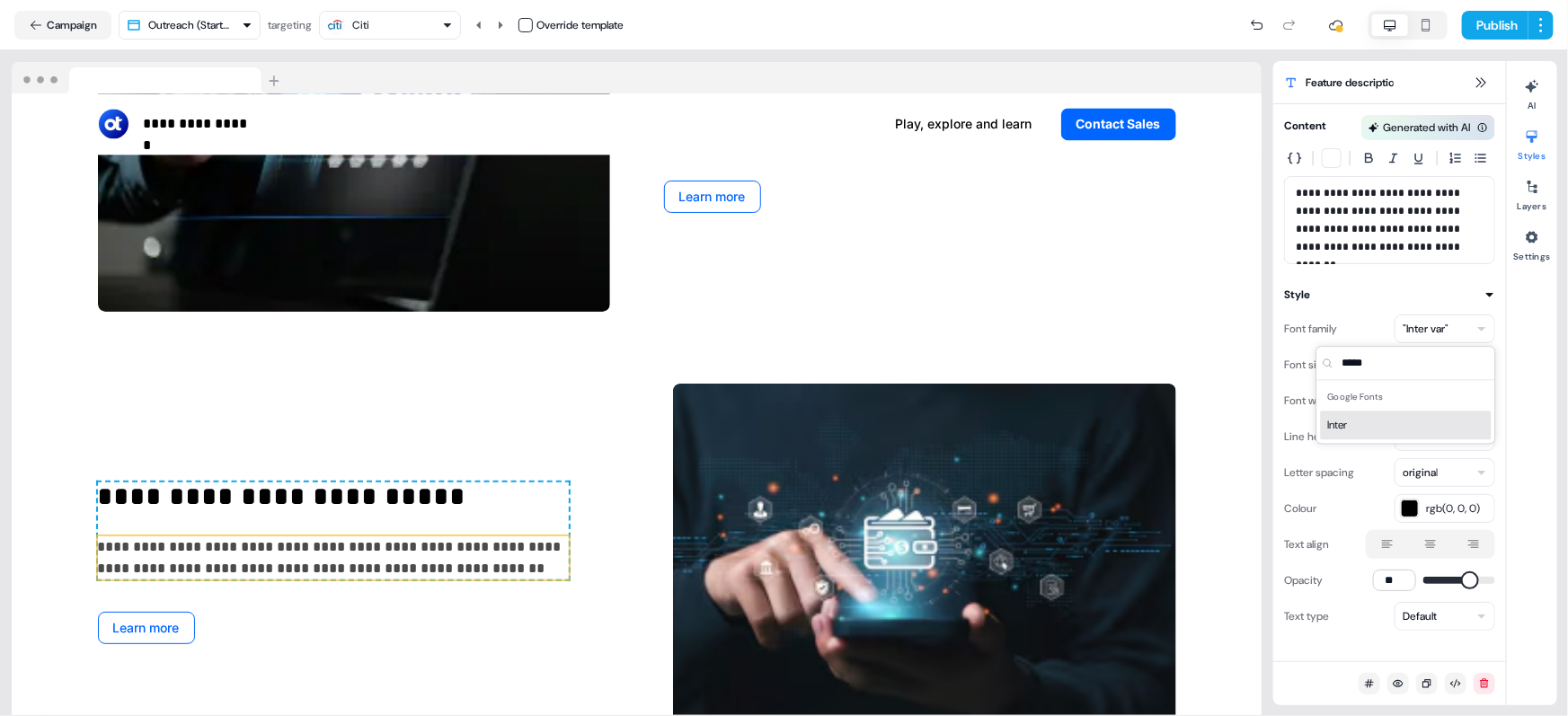 type on "*****" 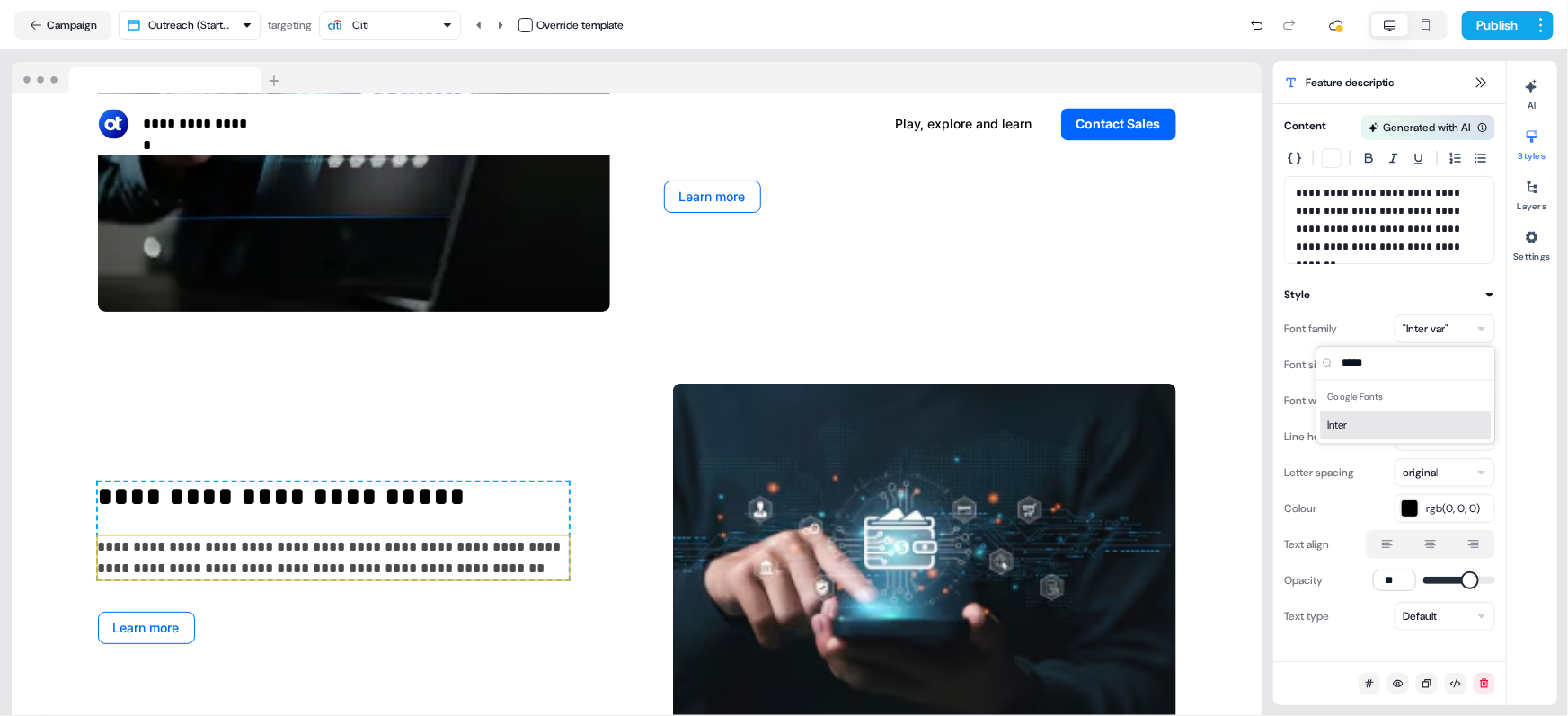 click on "Inter" at bounding box center [1406, 425] 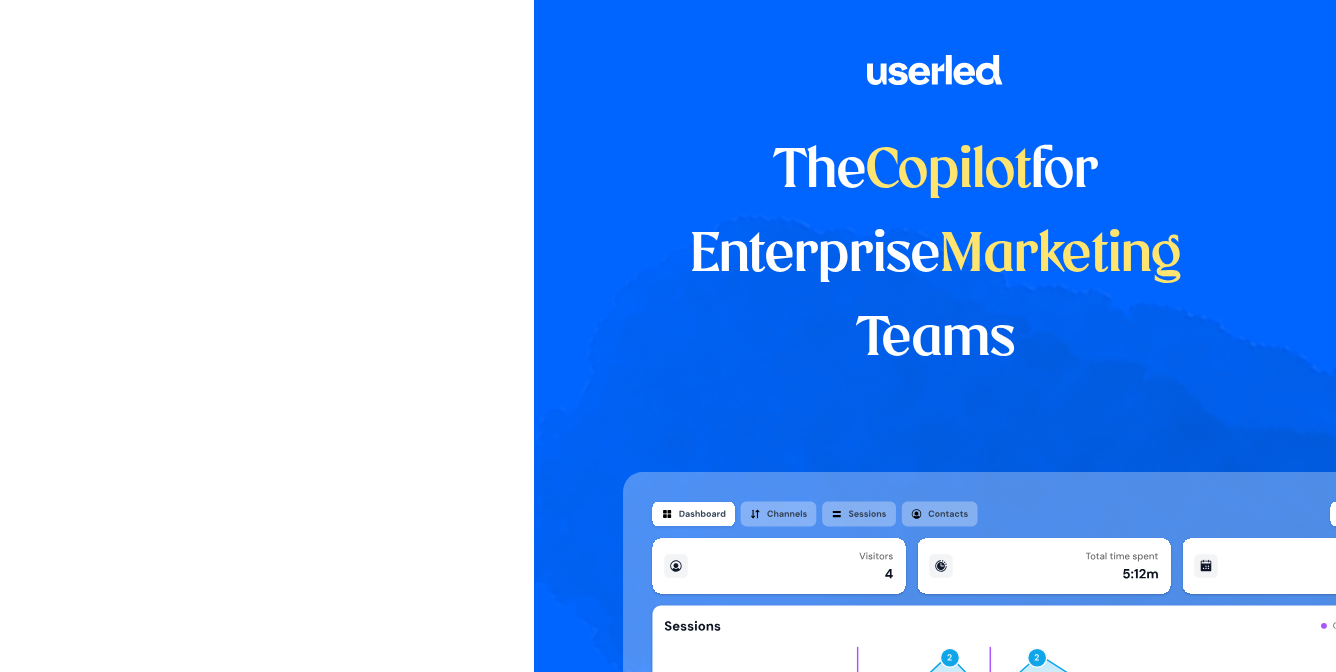 scroll, scrollTop: 0, scrollLeft: 0, axis: both 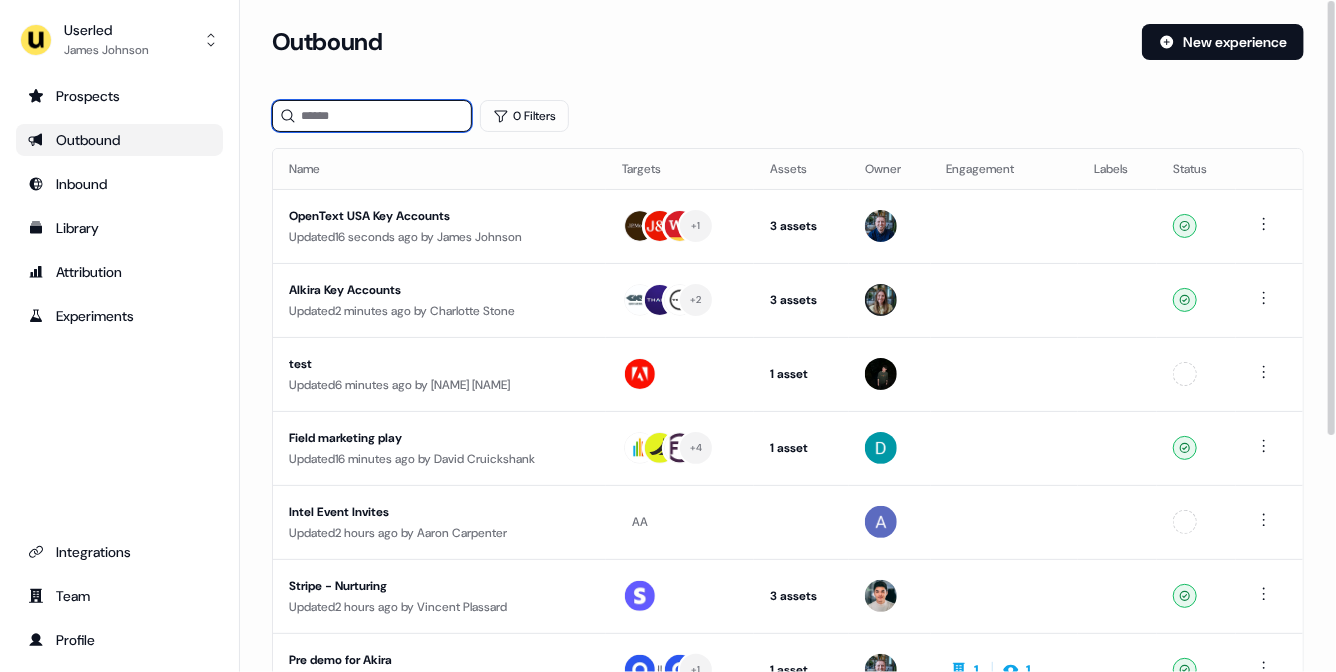 click at bounding box center [372, 116] 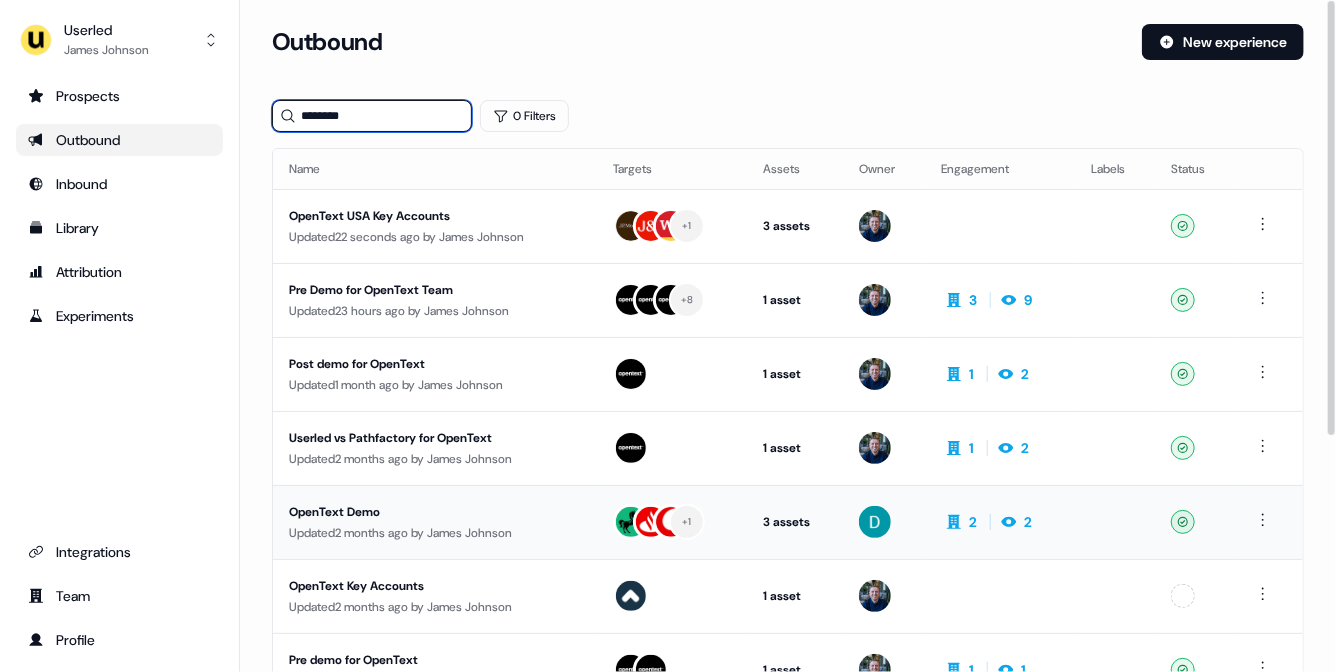 type on "********" 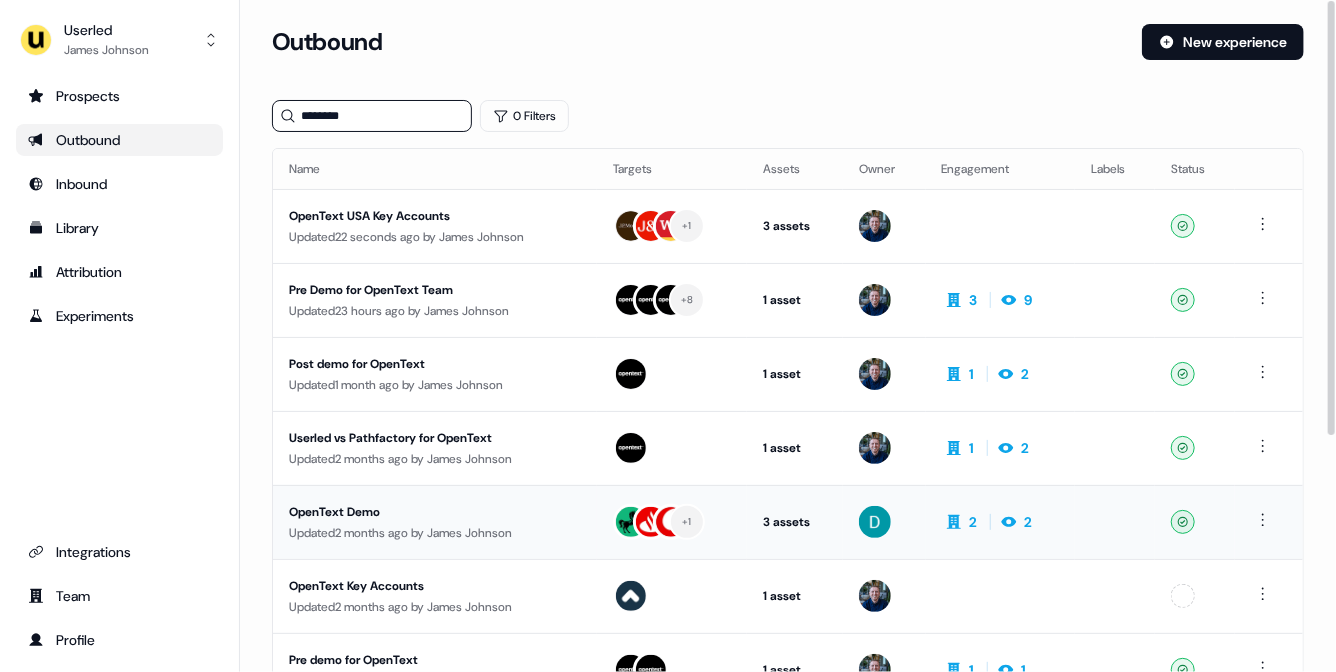 click on "OpenText Demo" at bounding box center (435, 512) 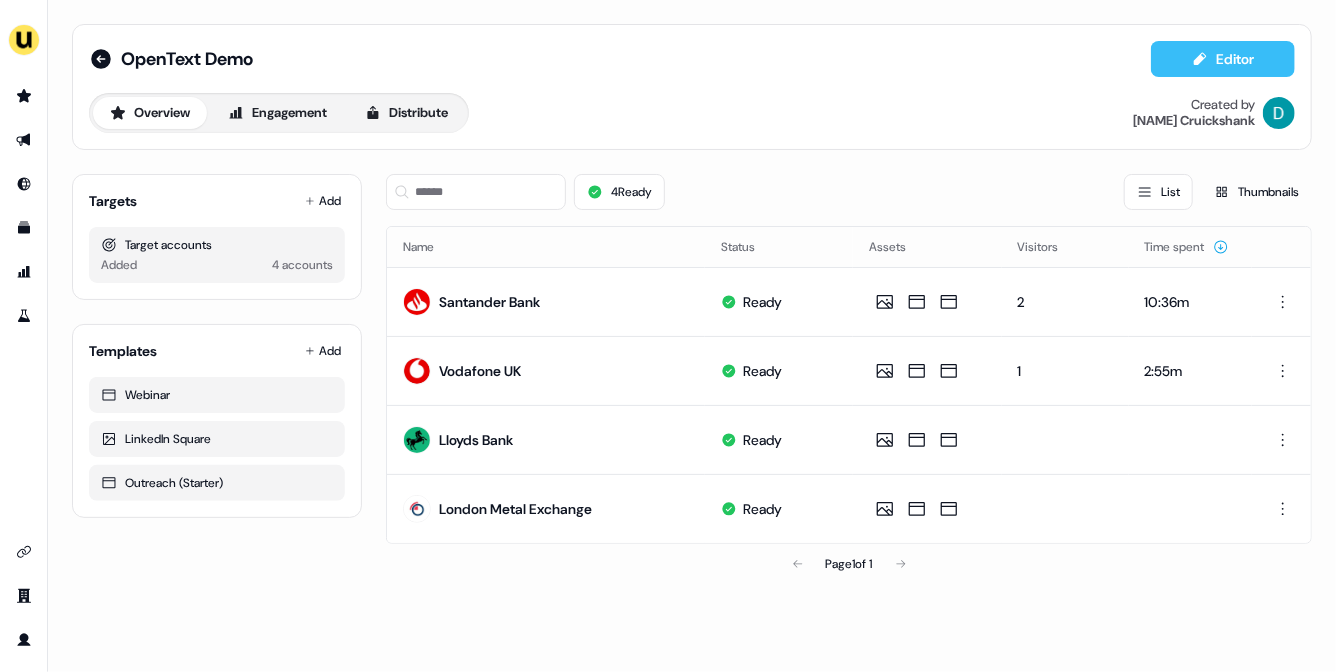 click on "Editor" at bounding box center [1223, 59] 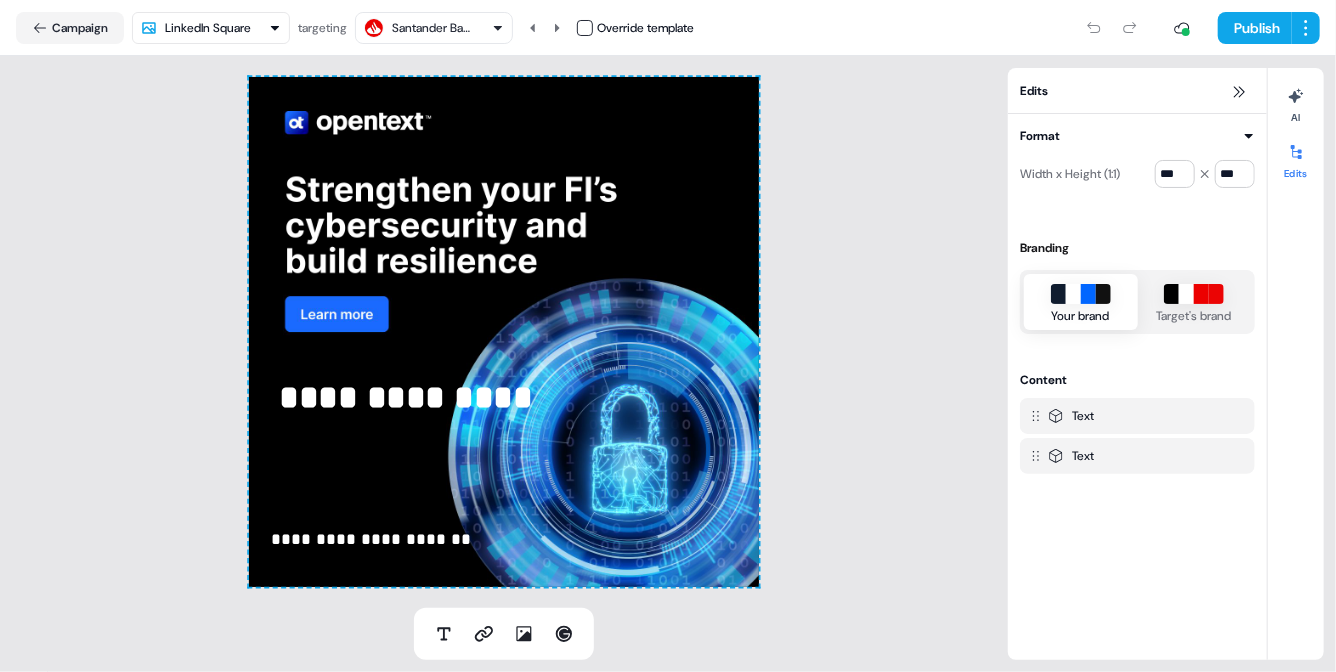 click on "Santander Bank" at bounding box center [432, 28] 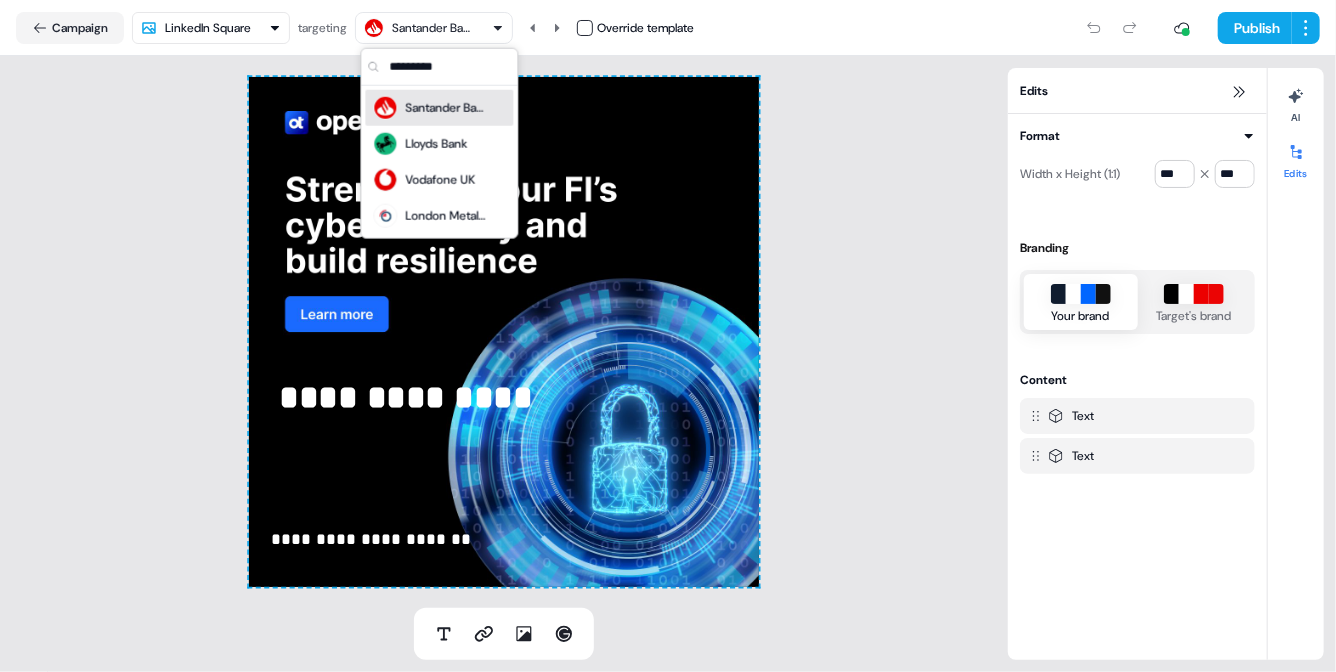 click on "**********" at bounding box center [668, 336] 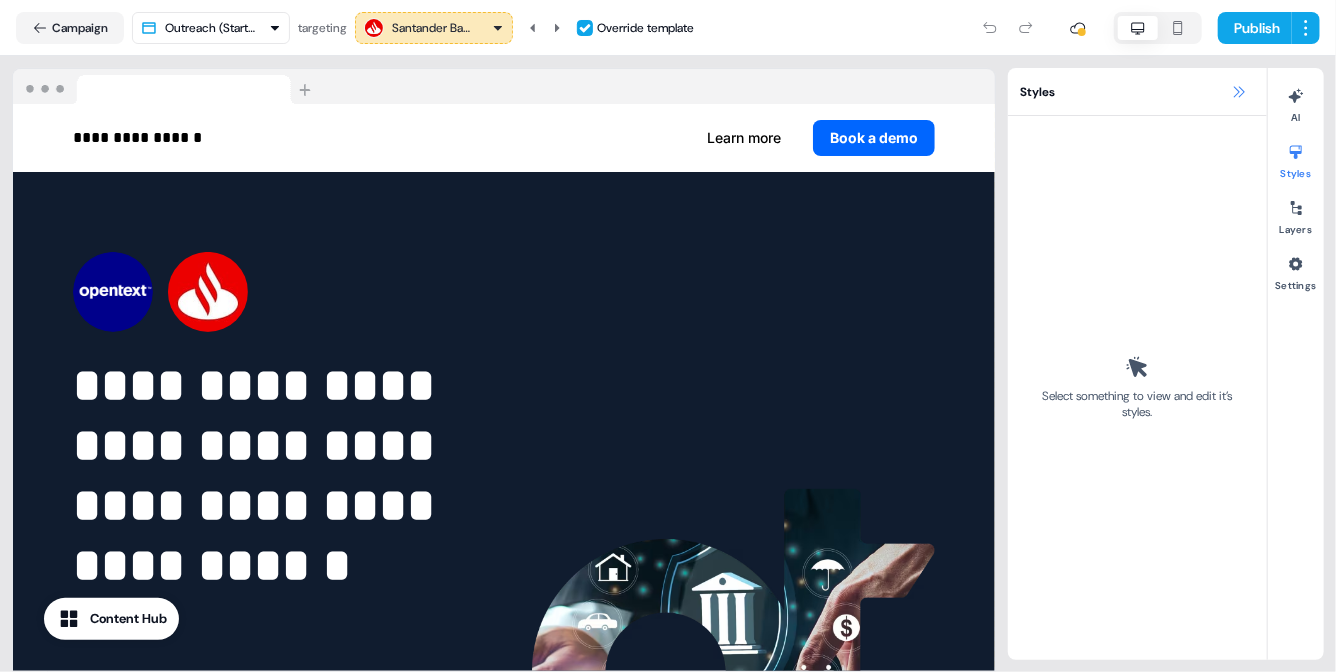 click 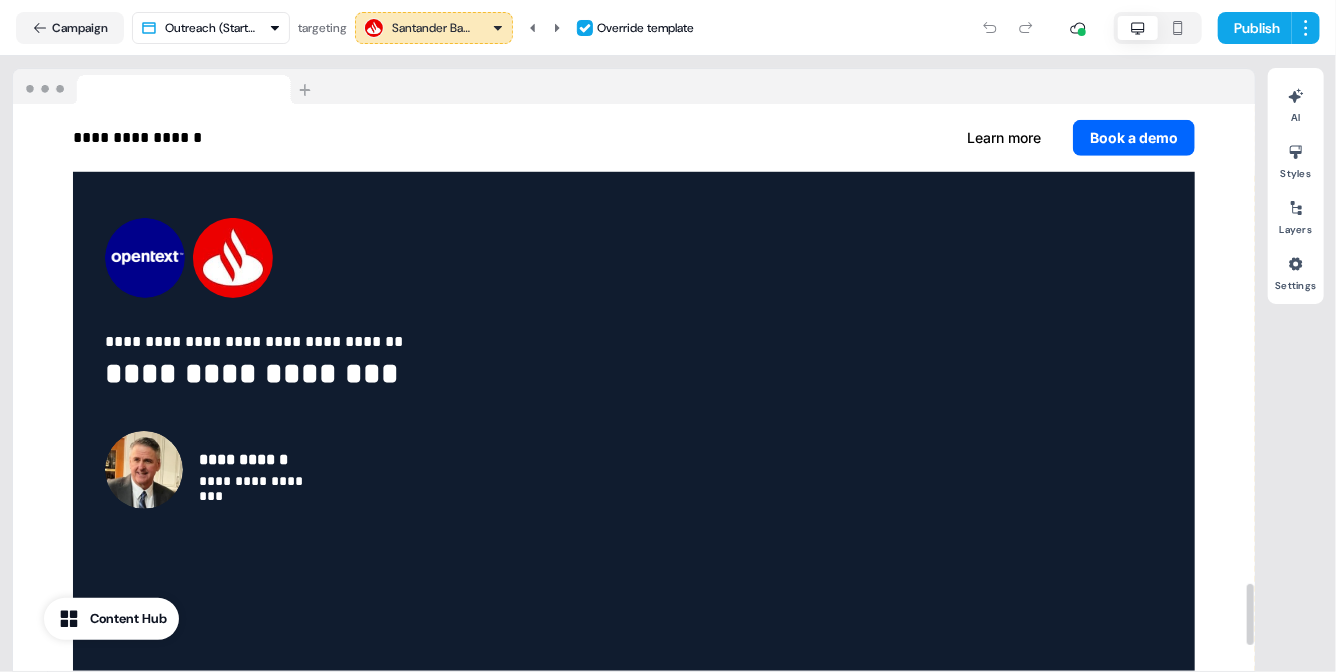 scroll, scrollTop: 4443, scrollLeft: 0, axis: vertical 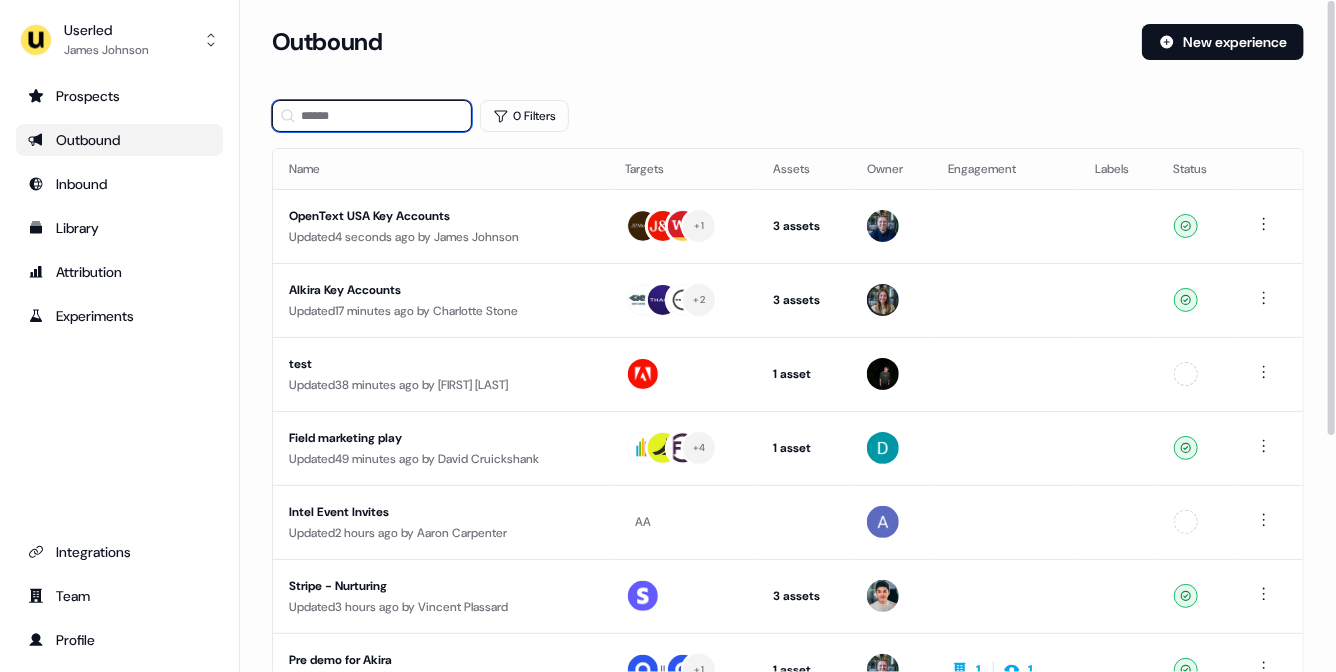 click at bounding box center (372, 116) 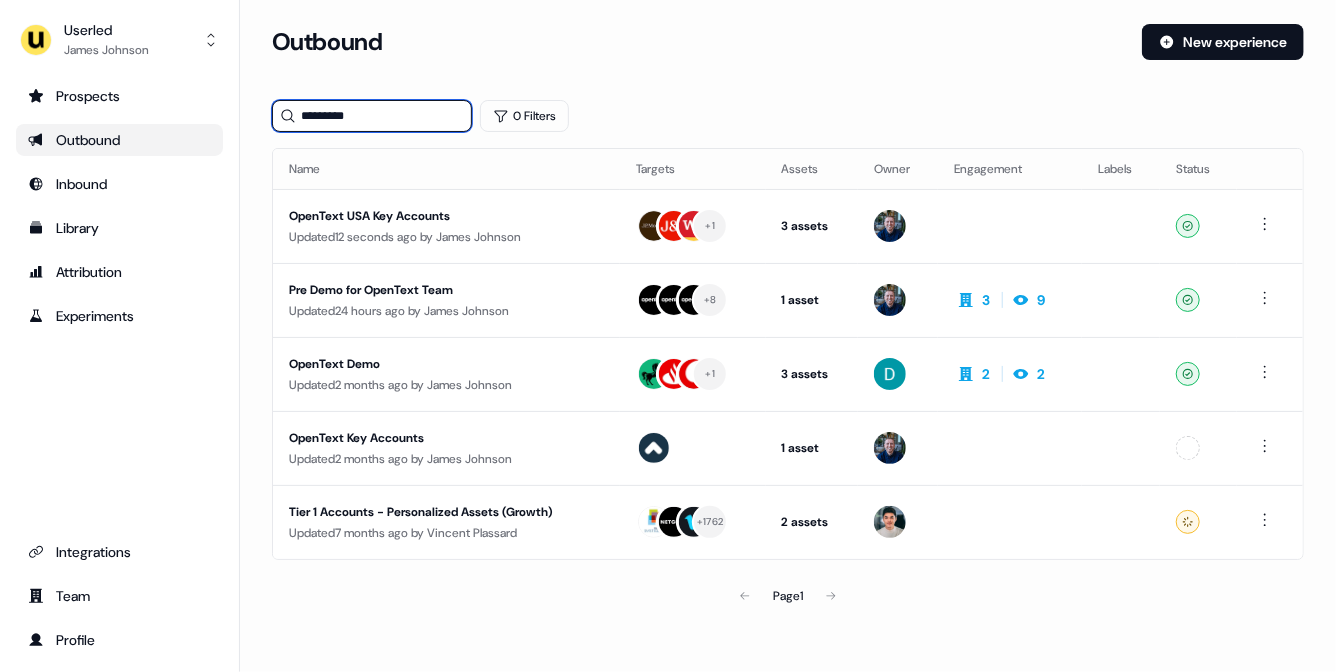 type on "********" 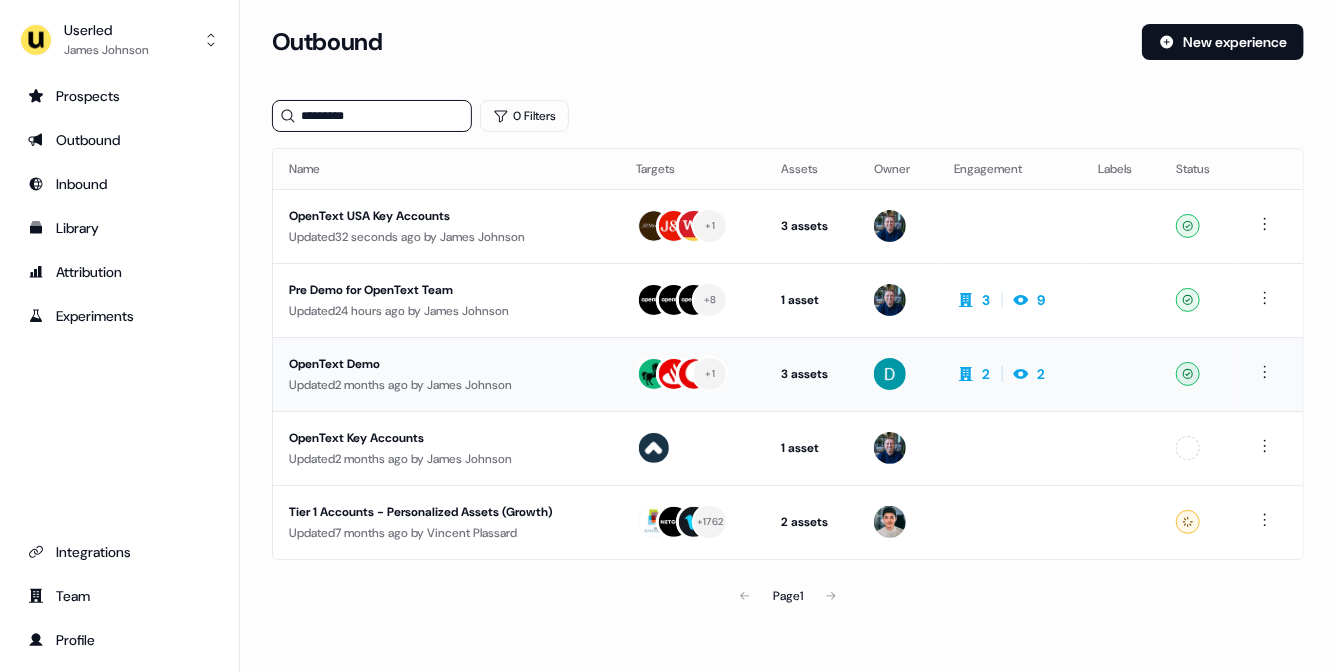 click on "OpenText Demo" at bounding box center (446, 364) 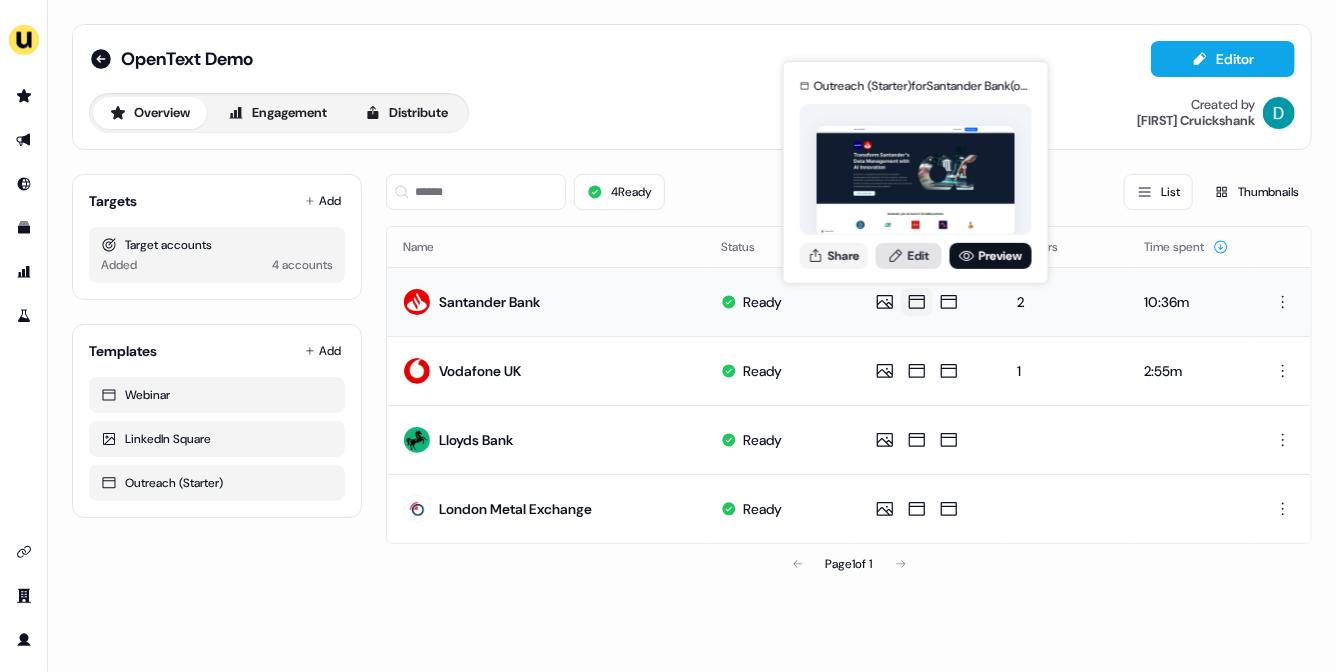 click on "Edit" at bounding box center (909, 255) 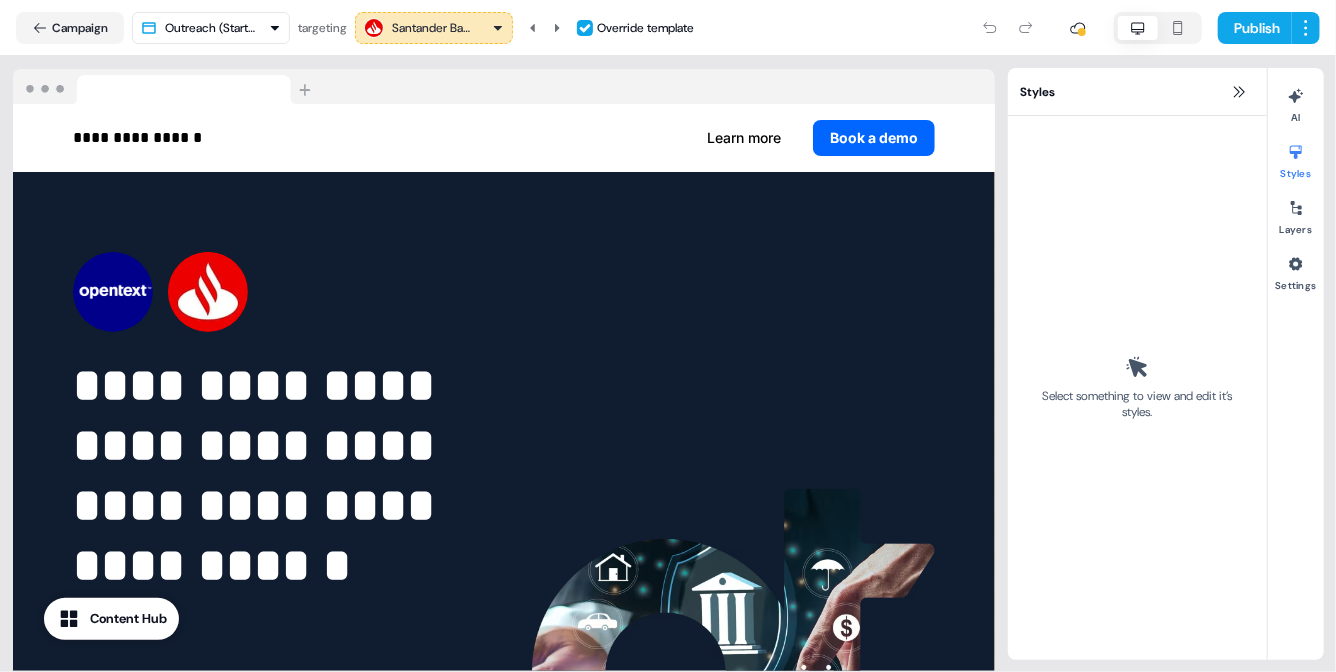 scroll, scrollTop: 334, scrollLeft: 0, axis: vertical 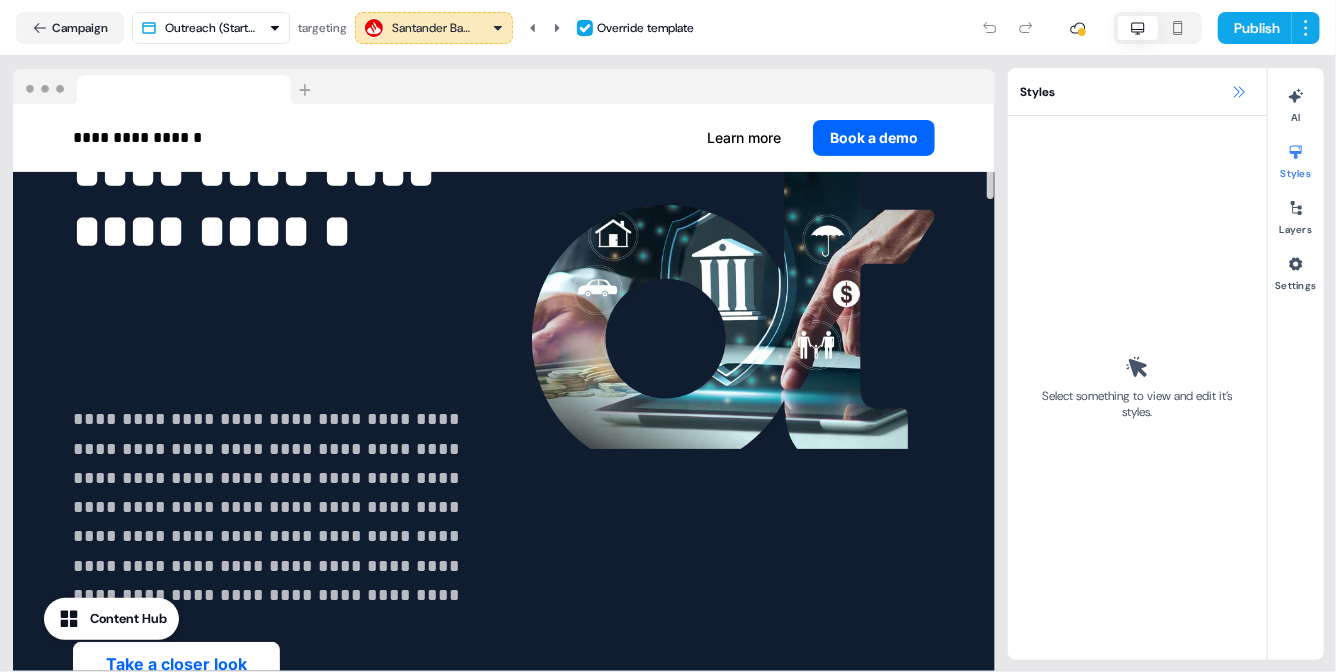click 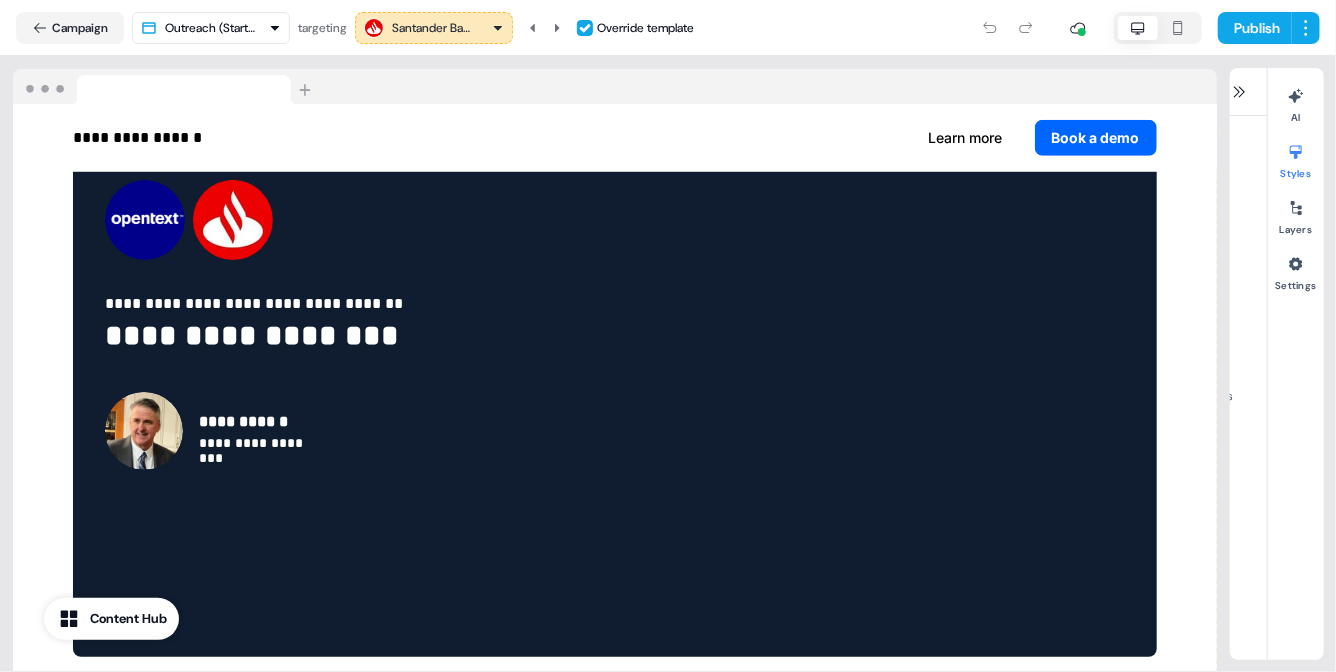 scroll, scrollTop: 4622, scrollLeft: 0, axis: vertical 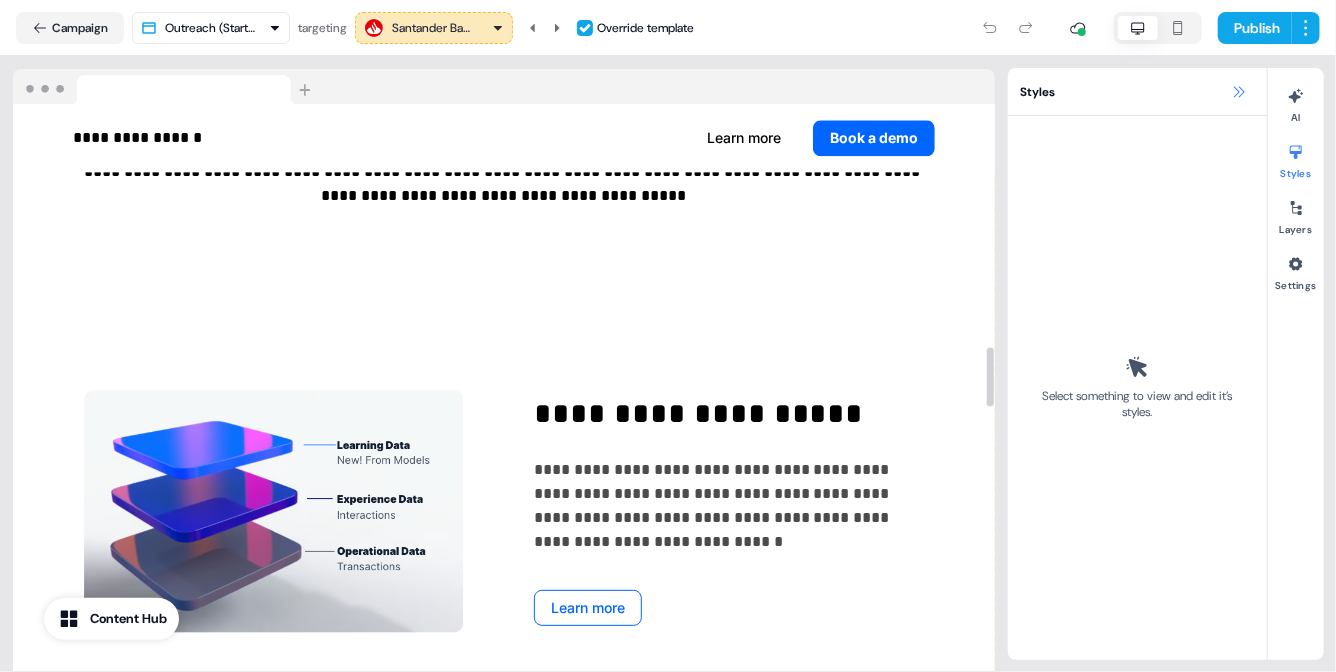 click 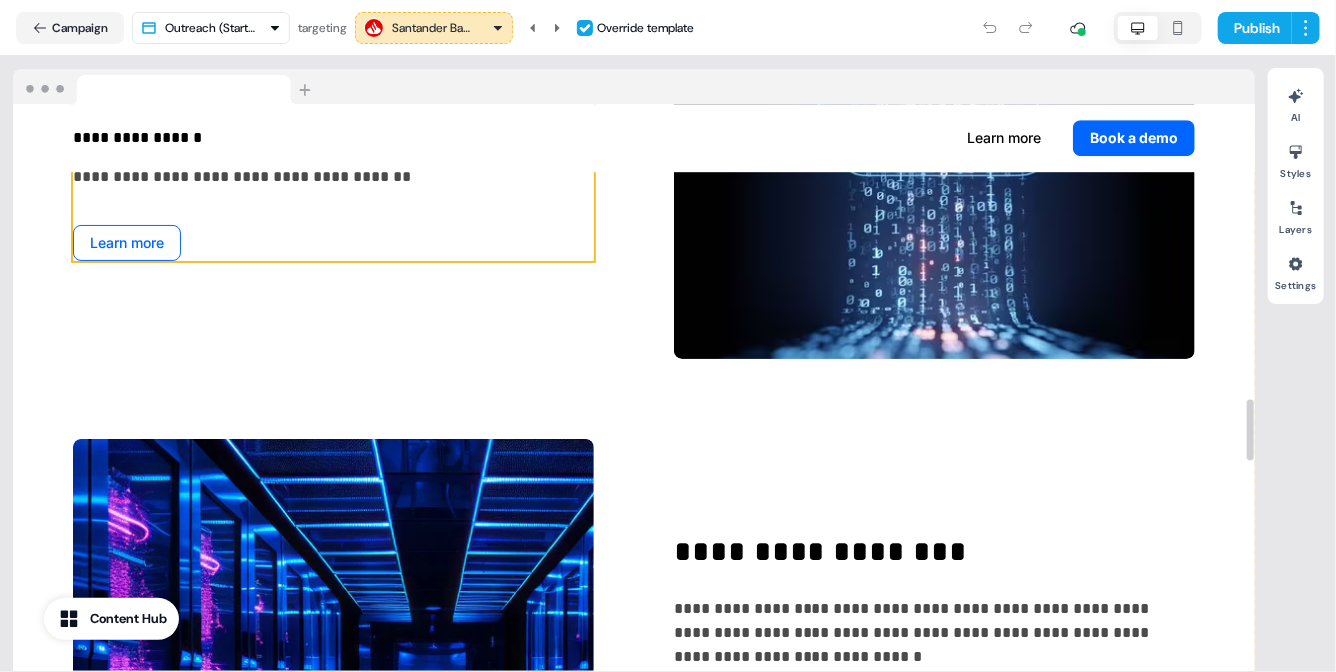 scroll, scrollTop: 3170, scrollLeft: 0, axis: vertical 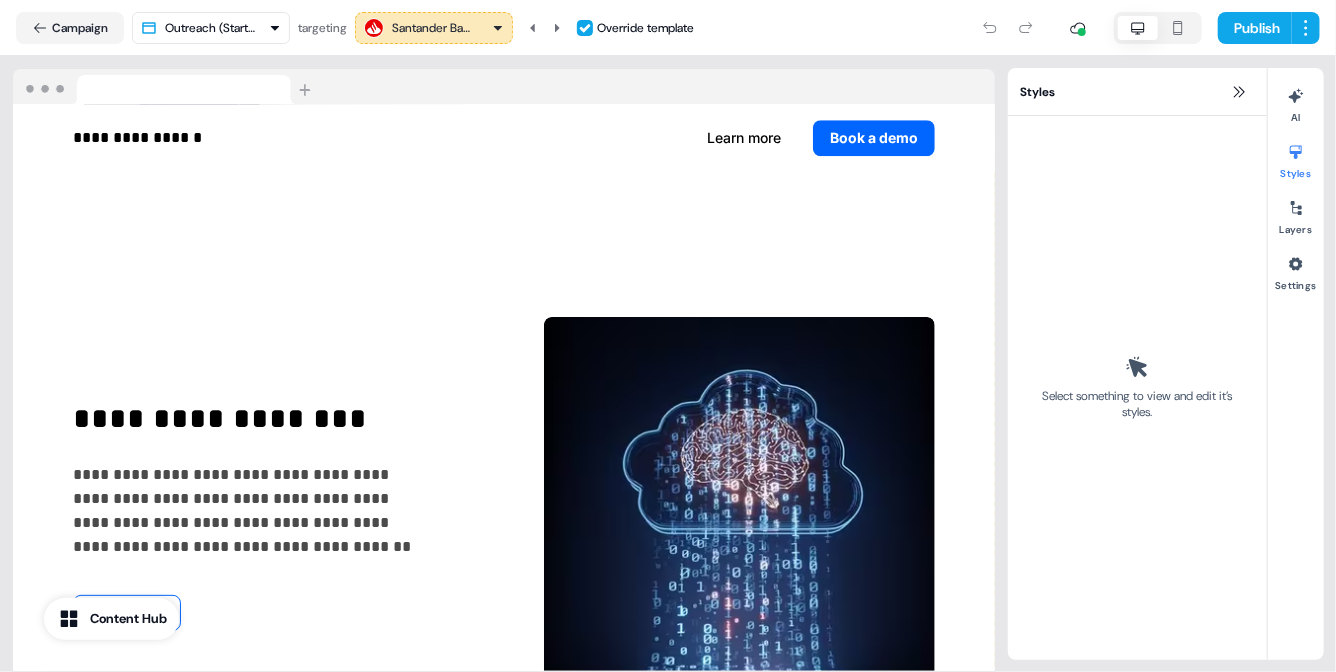 click on "**********" at bounding box center (668, 336) 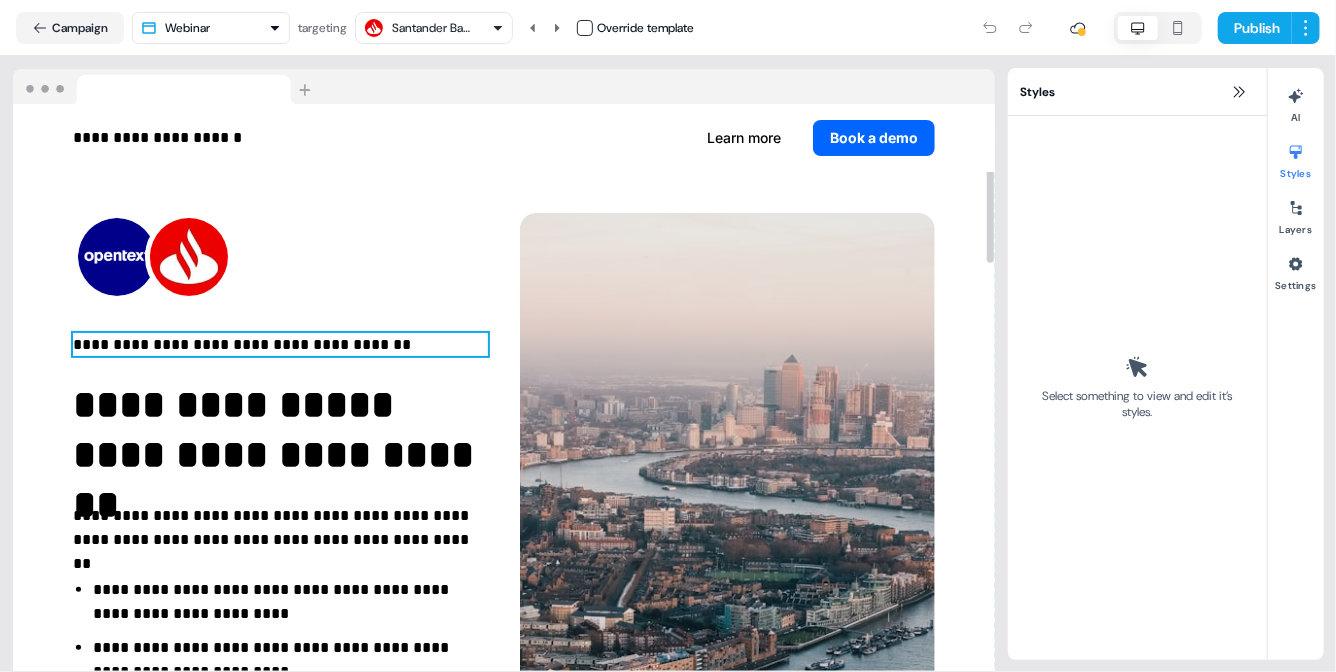 scroll, scrollTop: 41, scrollLeft: 0, axis: vertical 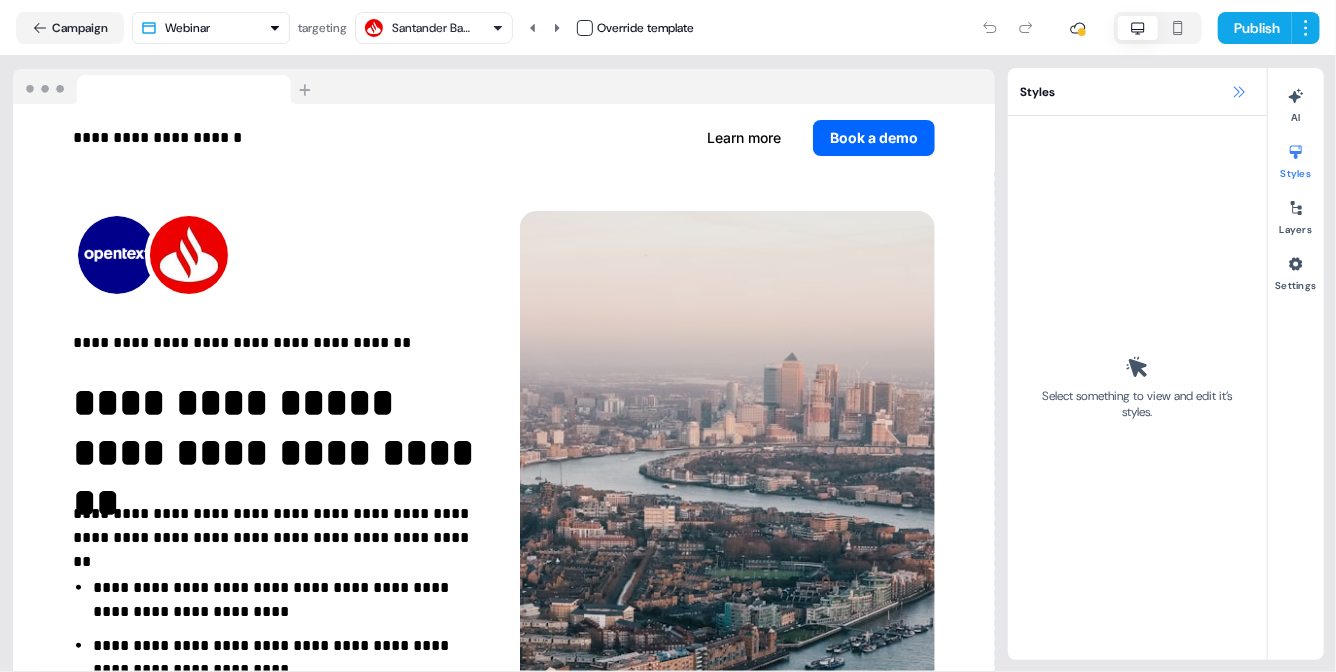 click 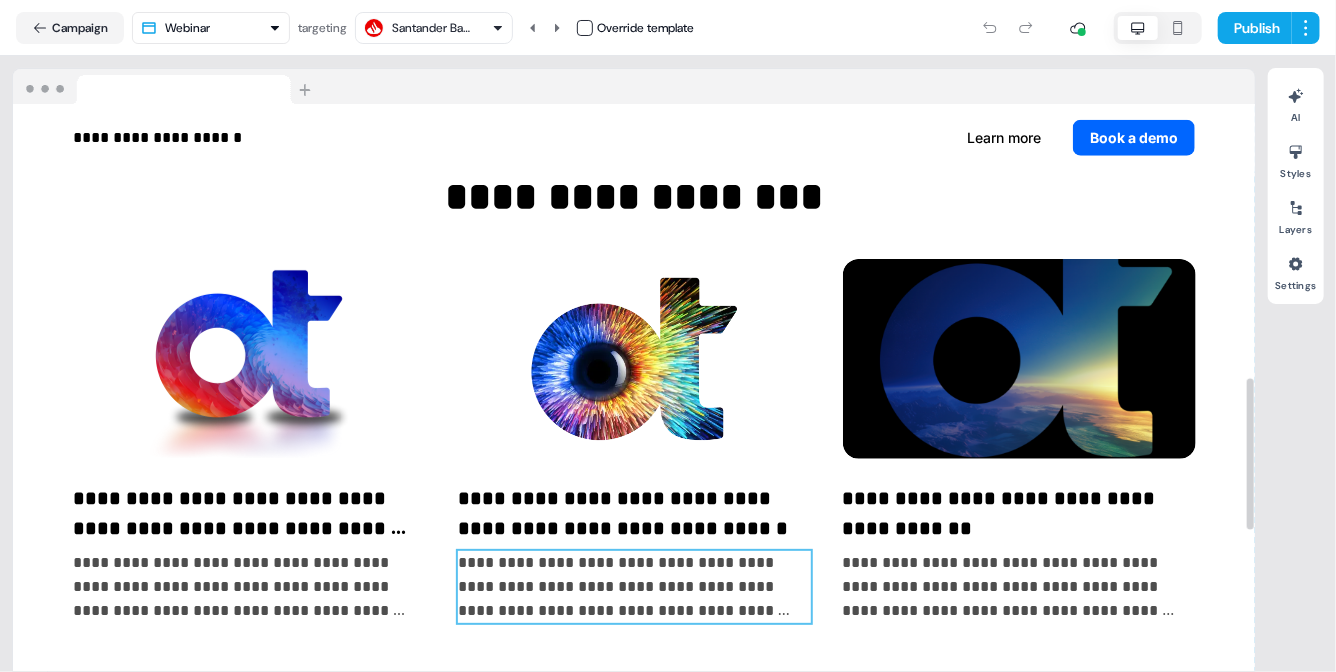 scroll, scrollTop: 1030, scrollLeft: 0, axis: vertical 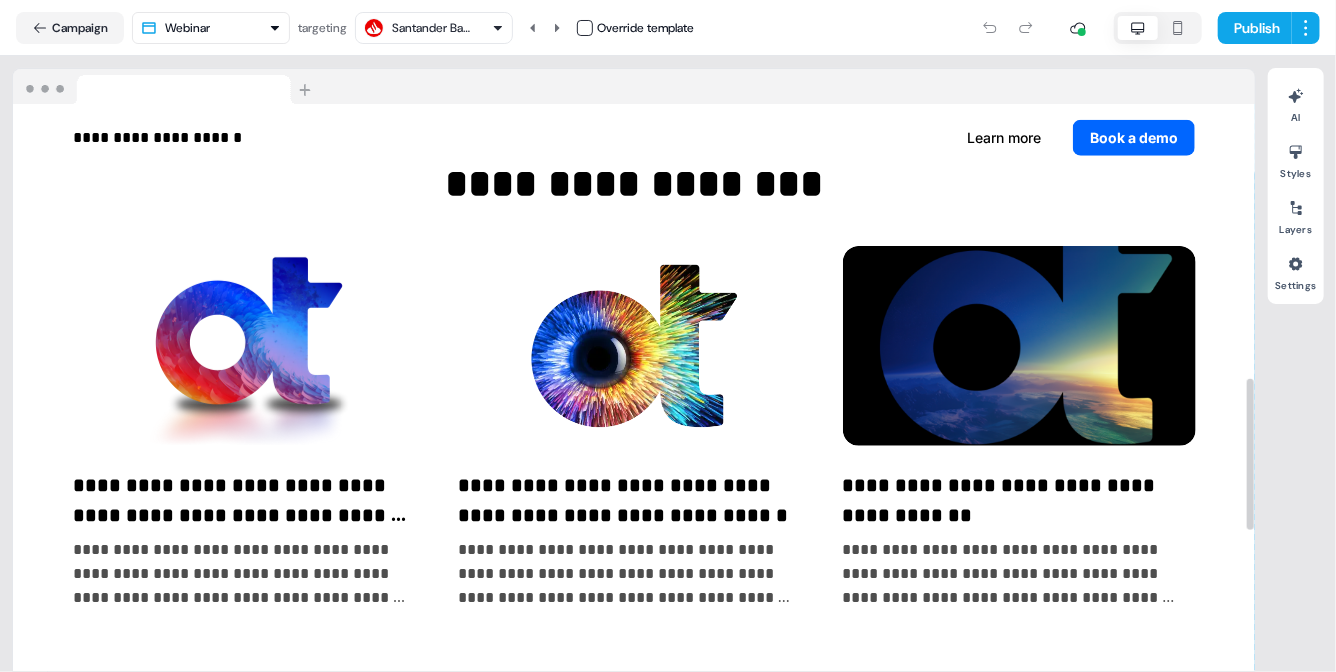 click on "**********" at bounding box center (634, 382) 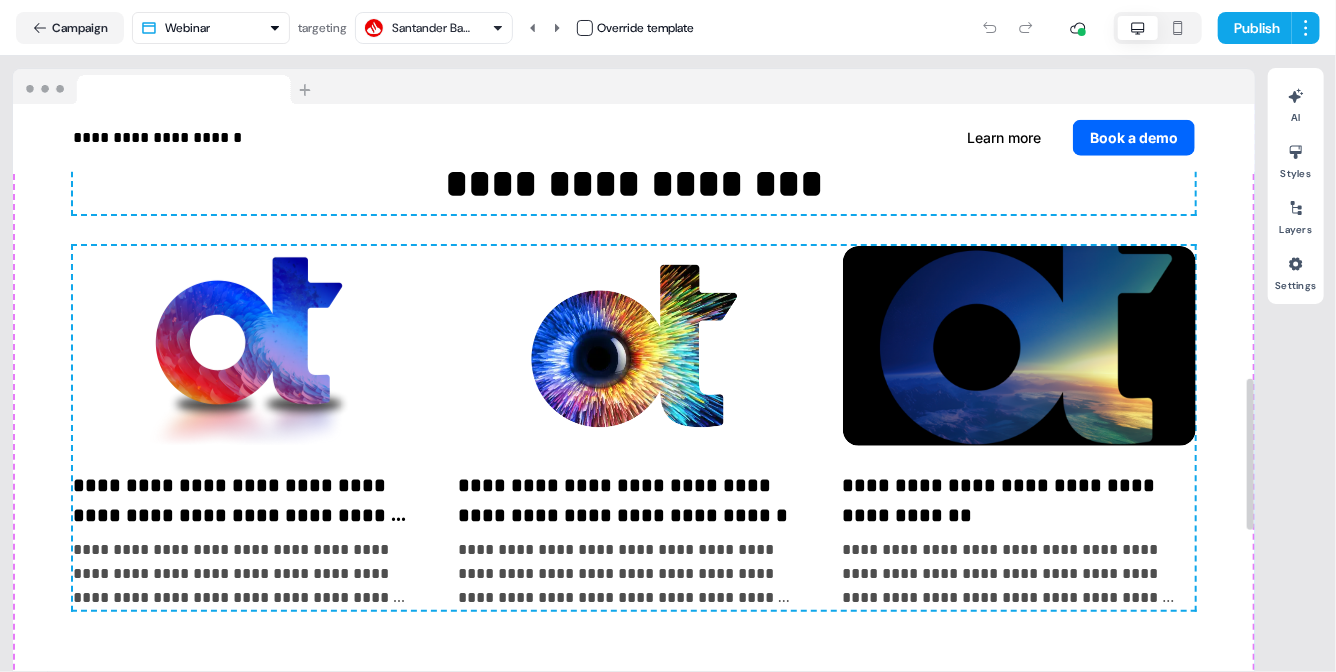 scroll, scrollTop: 982, scrollLeft: 0, axis: vertical 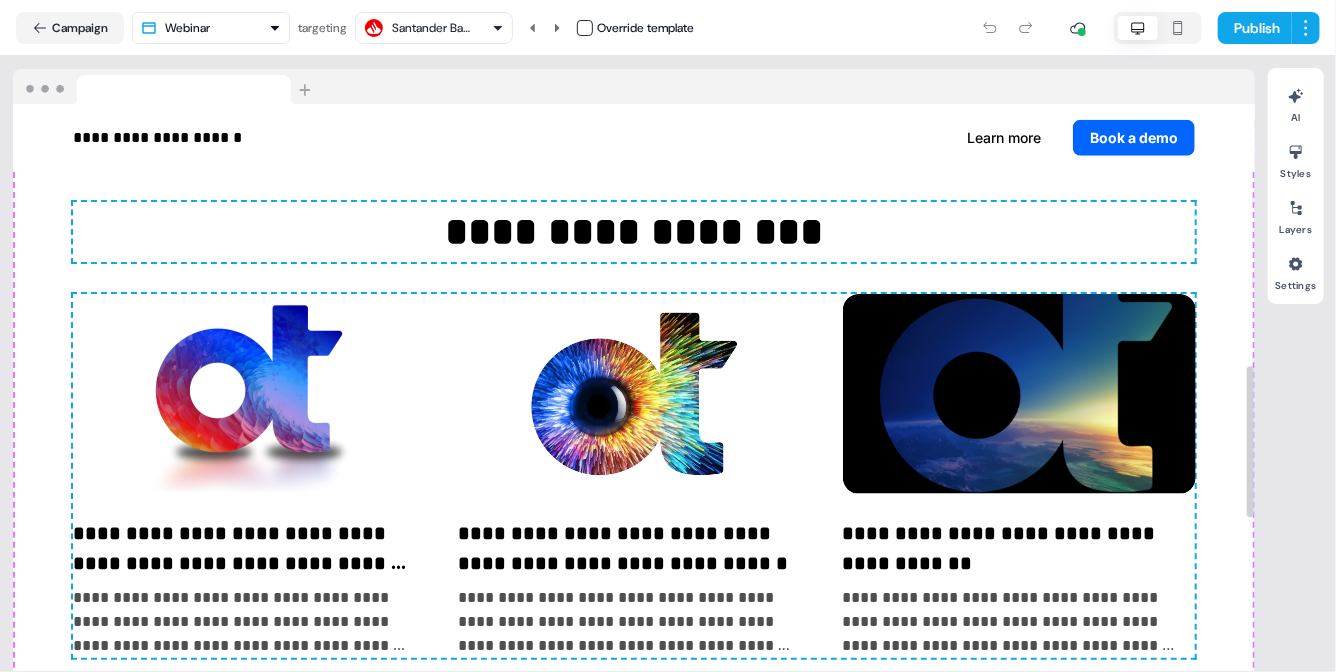 click on "**********" at bounding box center [634, 430] 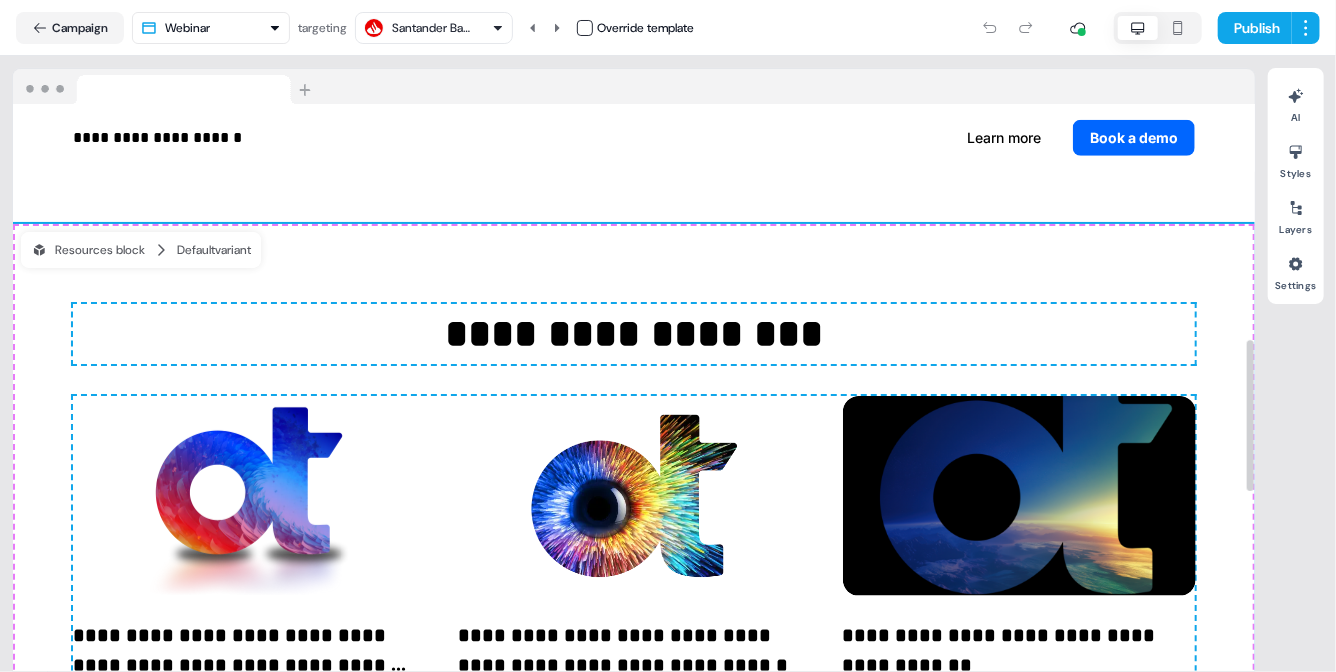 scroll, scrollTop: 863, scrollLeft: 0, axis: vertical 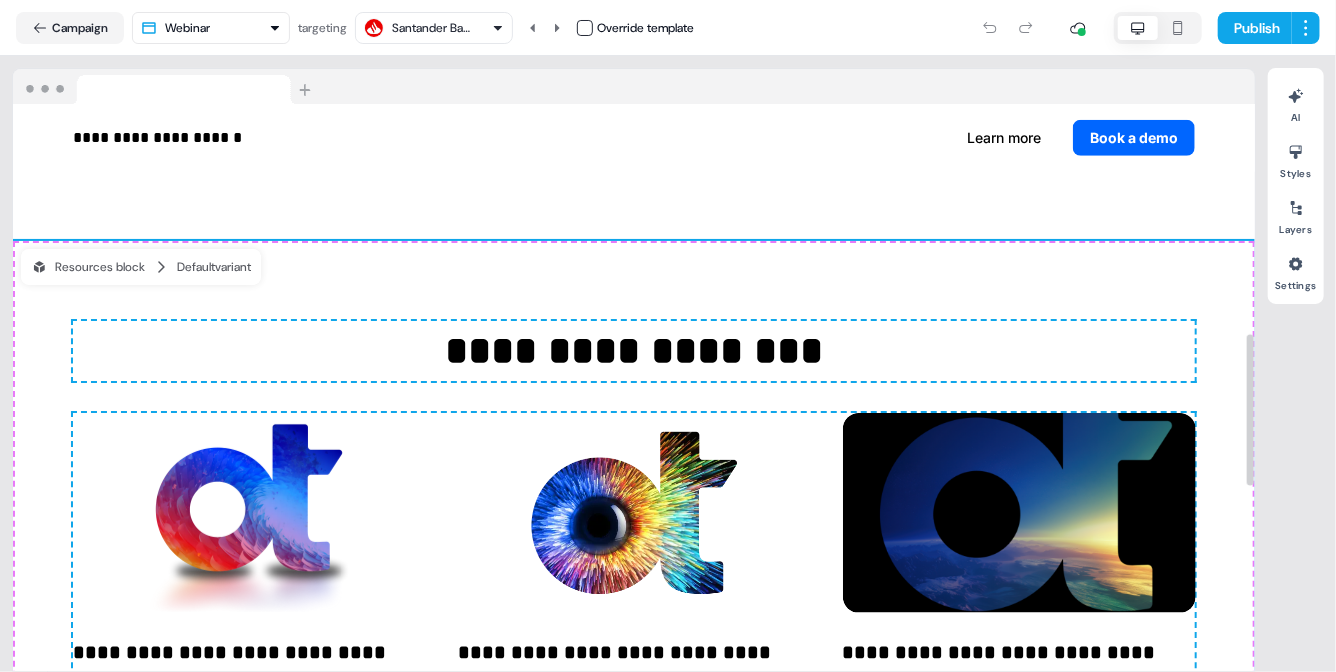 click on "**********" at bounding box center [634, 549] 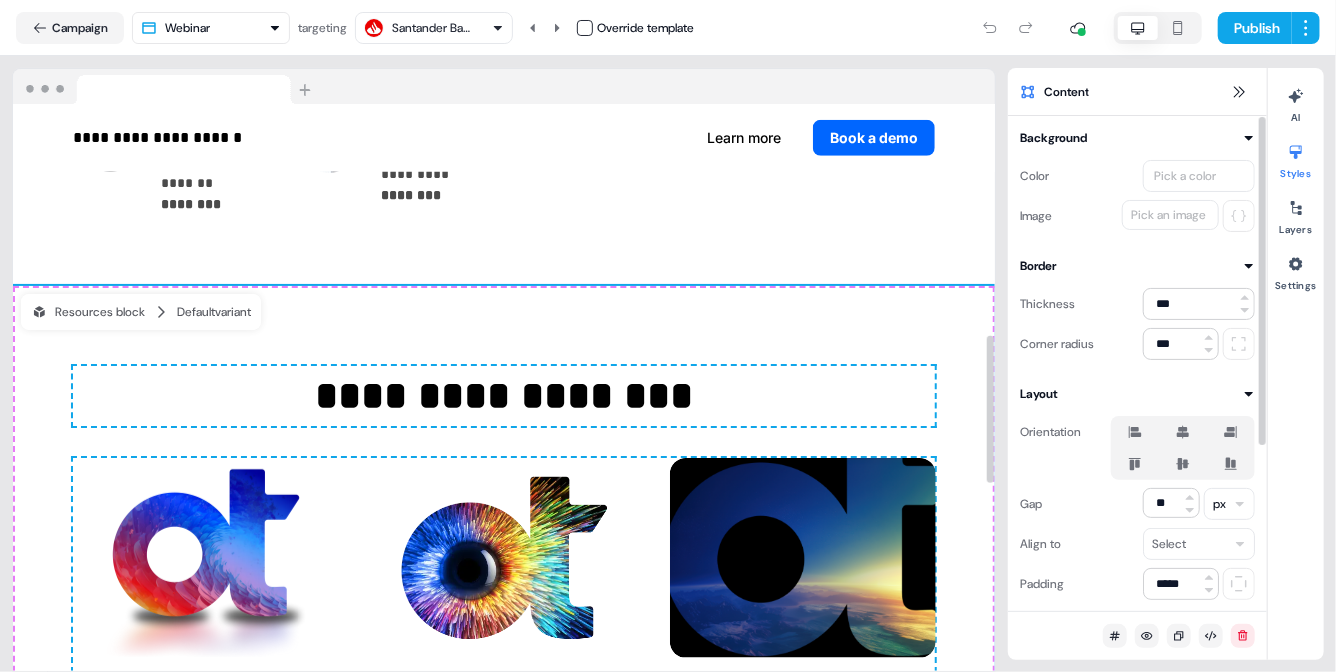 scroll, scrollTop: 886, scrollLeft: 0, axis: vertical 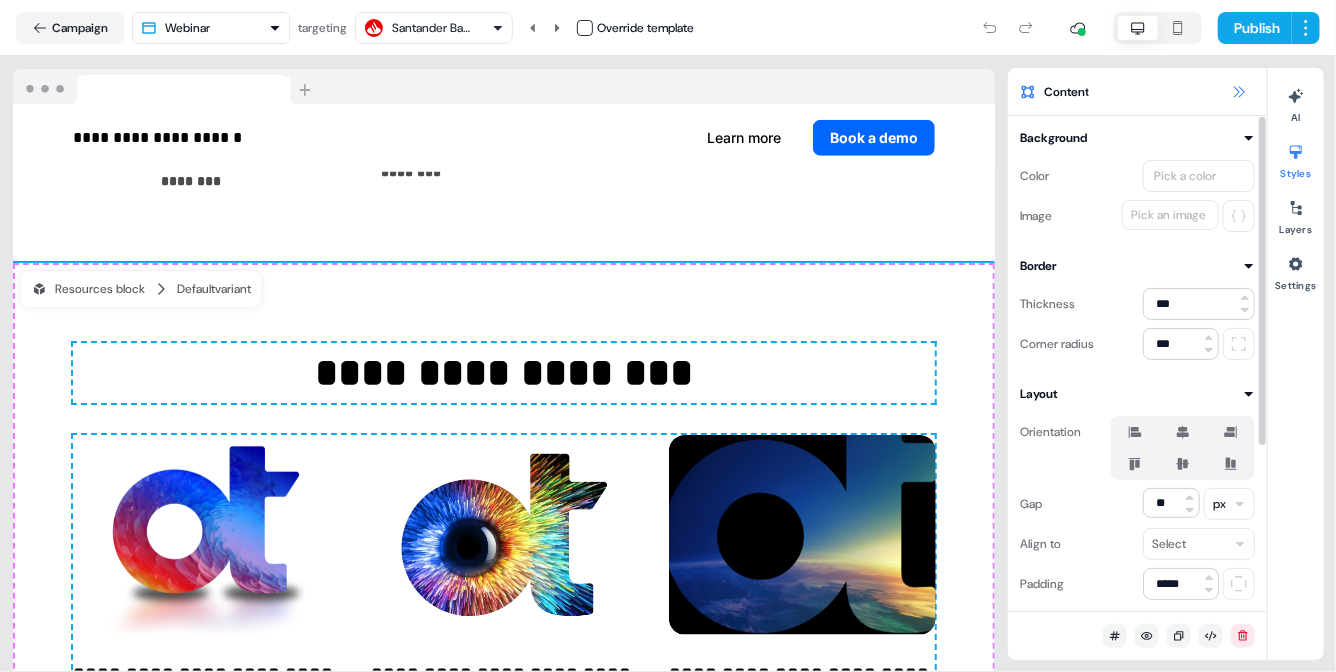 click 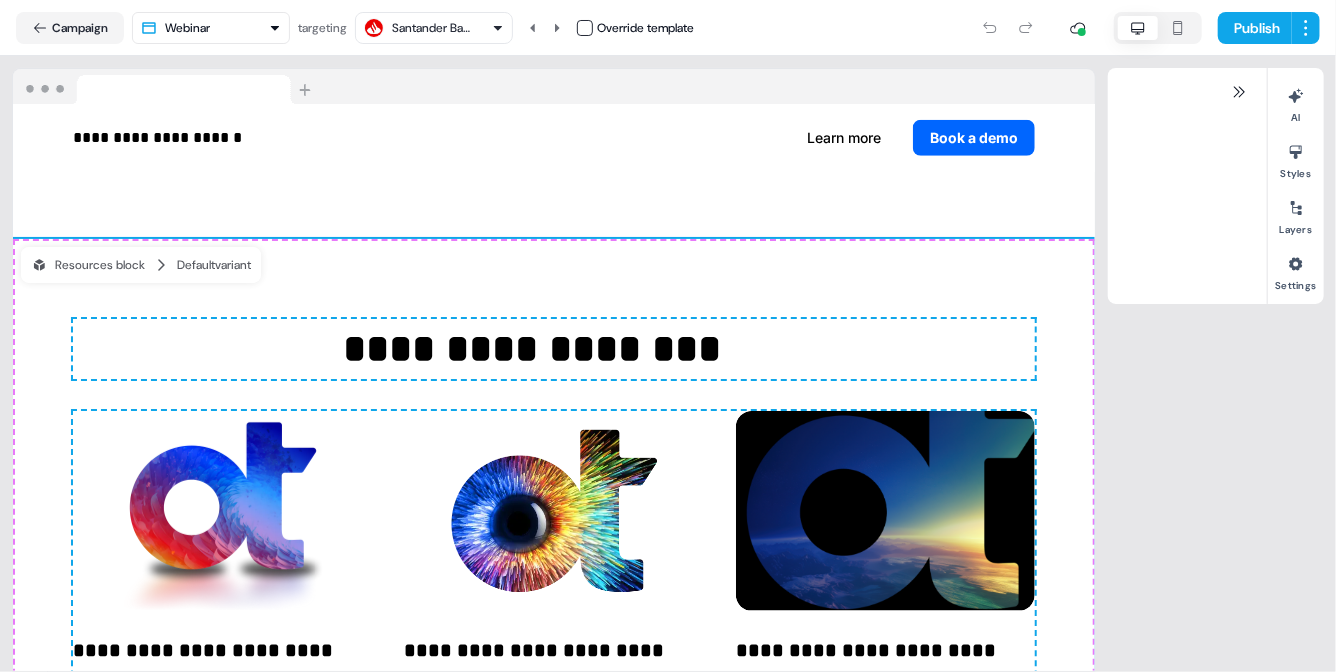 scroll, scrollTop: 863, scrollLeft: 0, axis: vertical 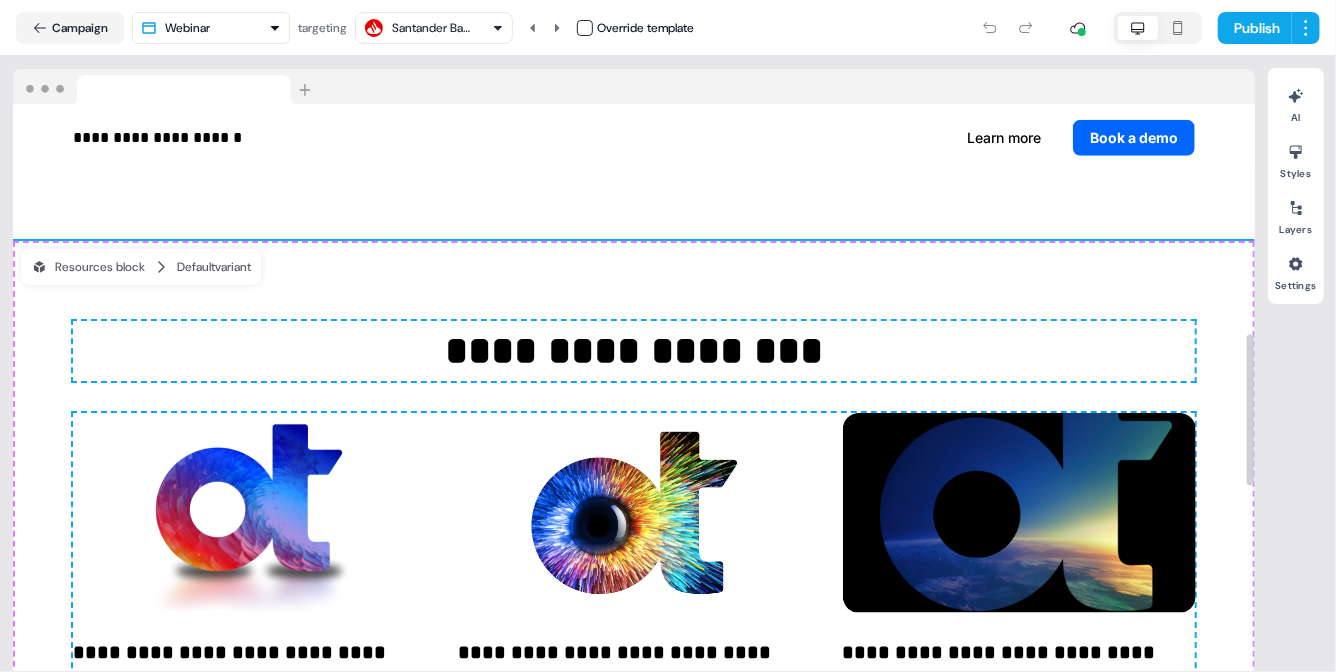 click on "**********" at bounding box center (634, 549) 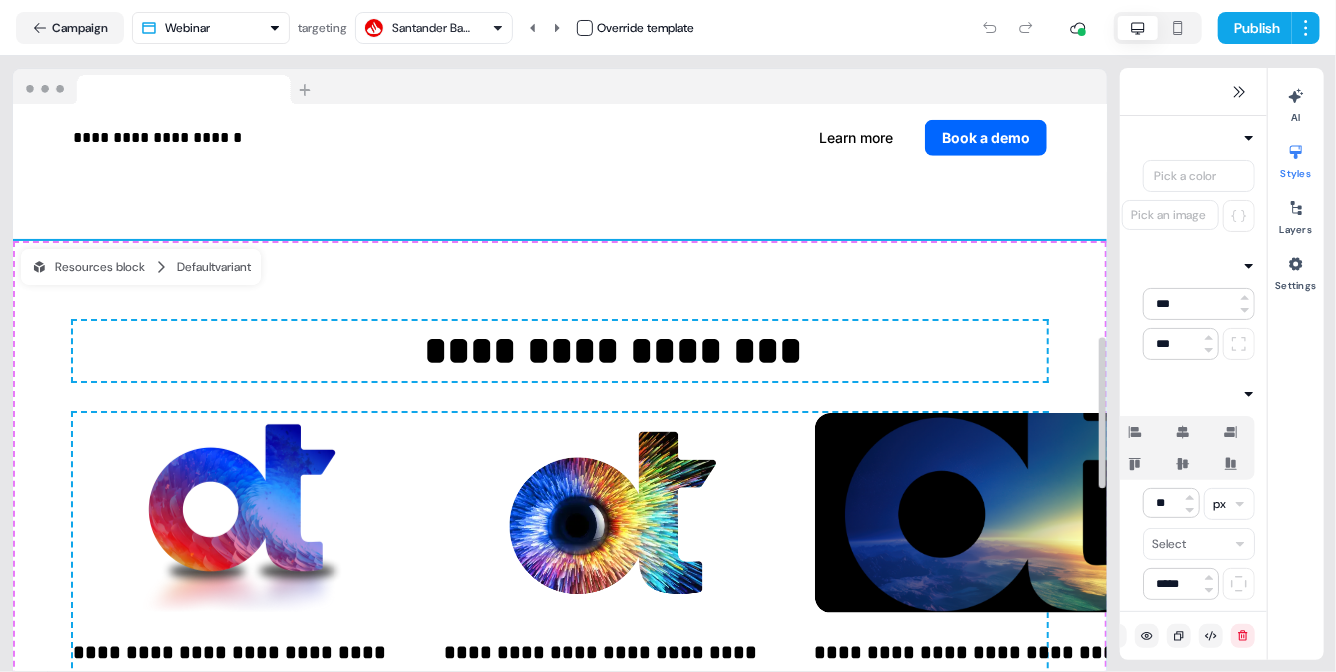 scroll, scrollTop: 886, scrollLeft: 0, axis: vertical 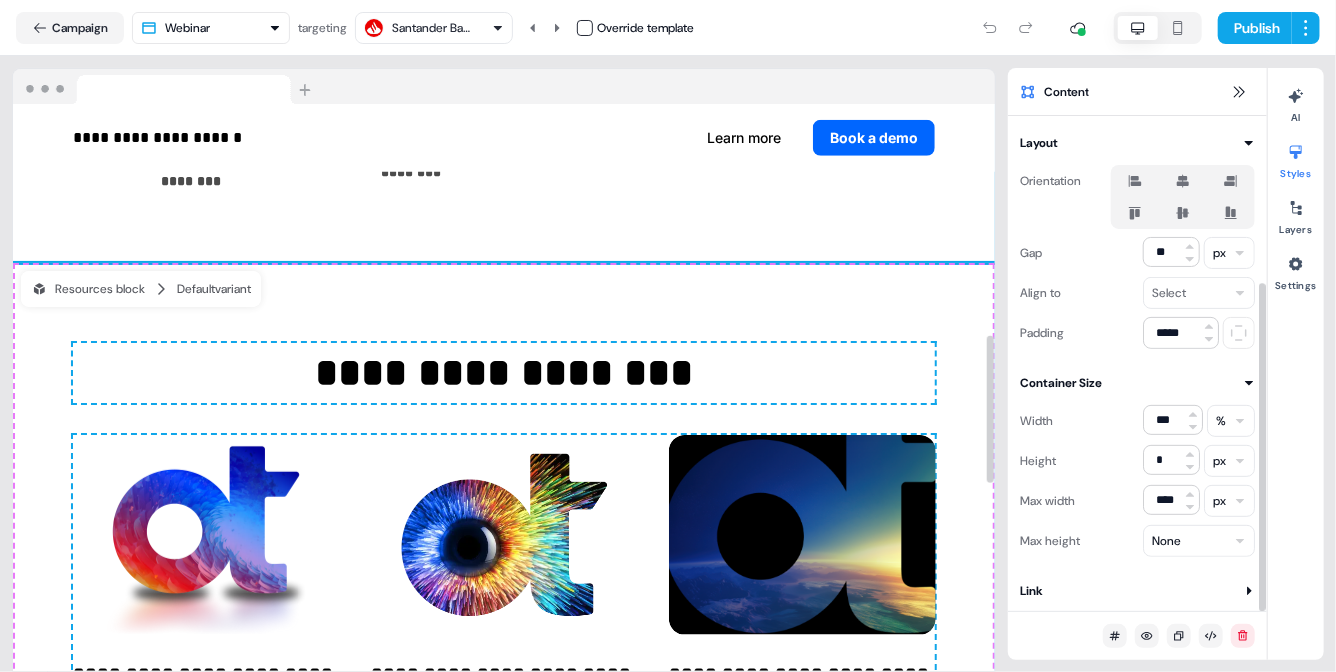 click on "**********" at bounding box center (504, -225) 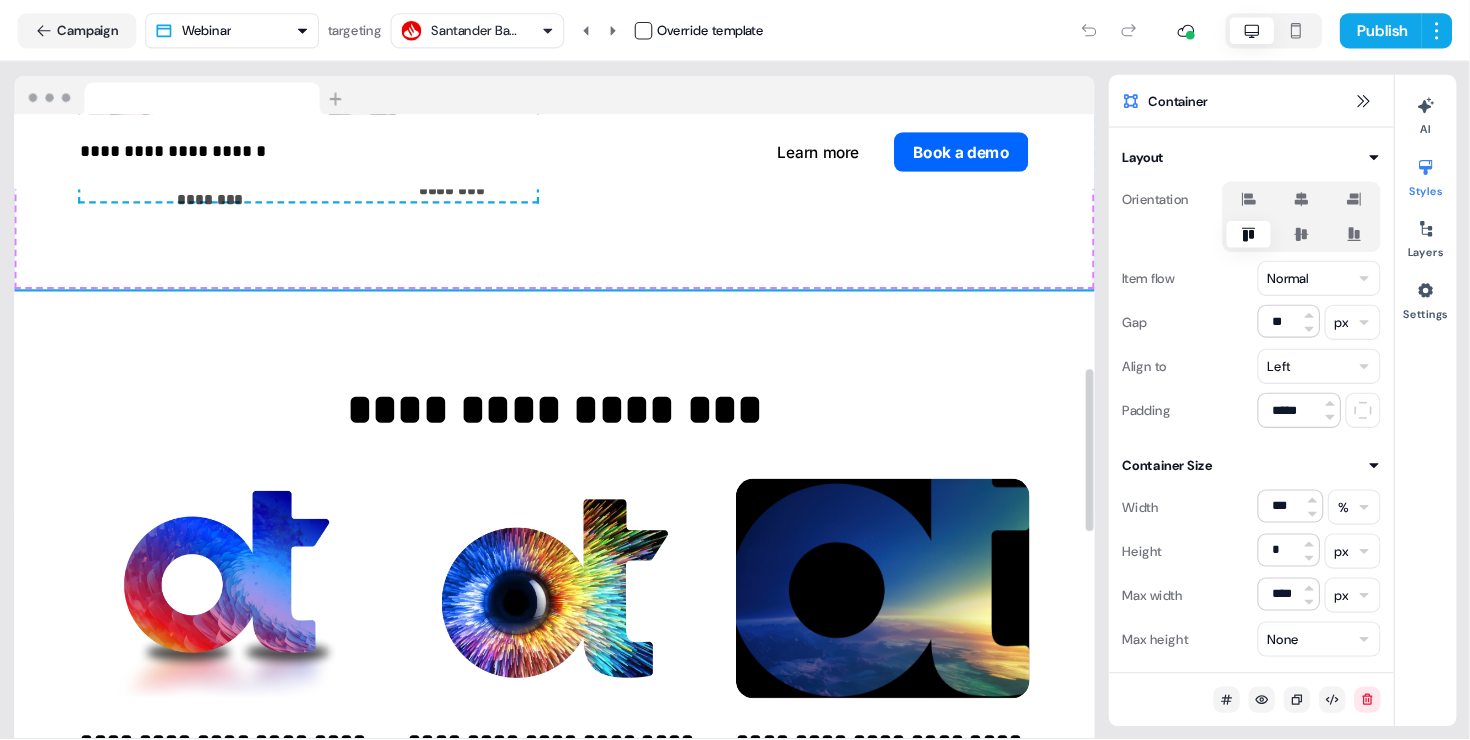 scroll, scrollTop: 886, scrollLeft: 0, axis: vertical 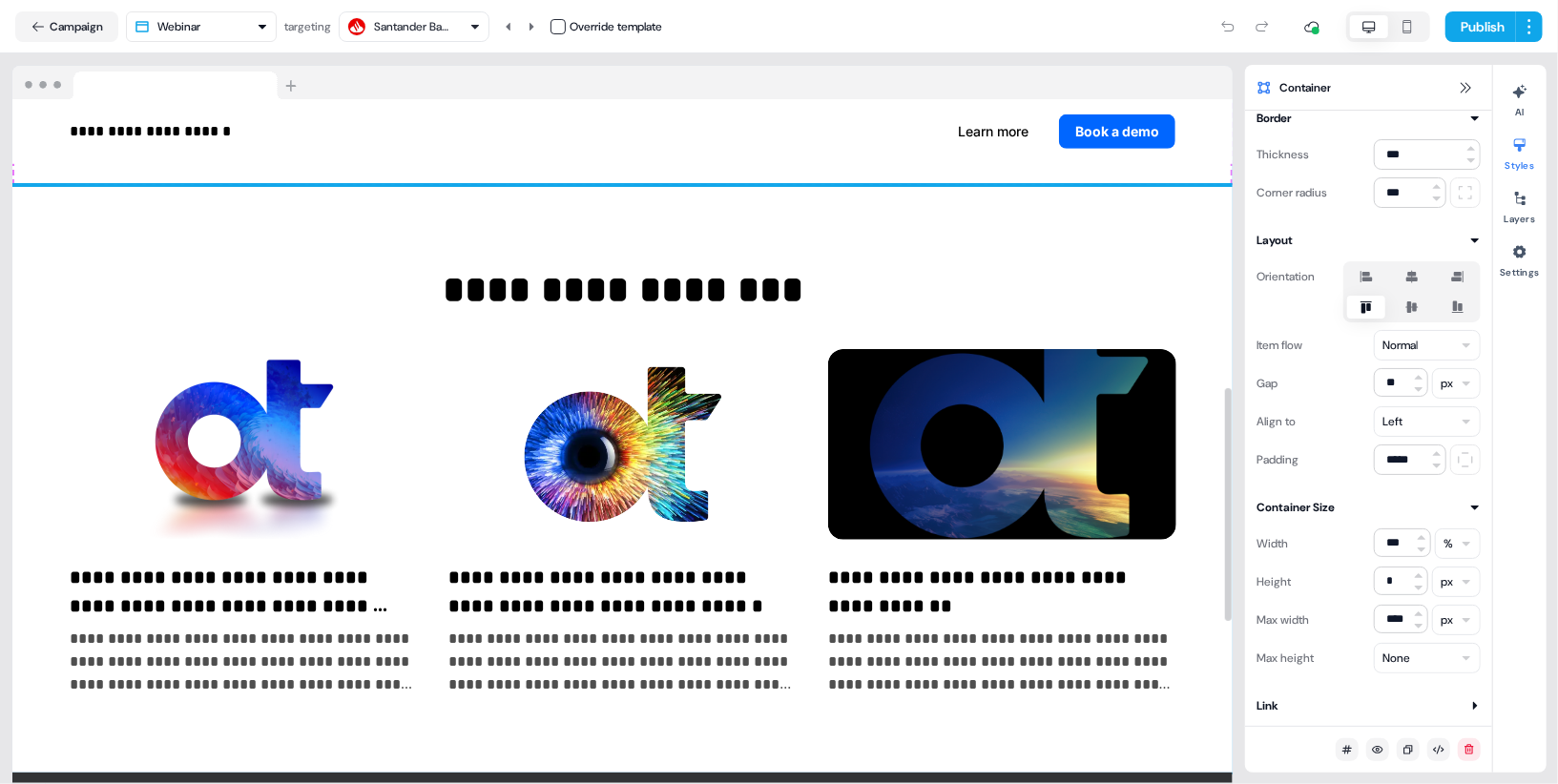 click on "**********" at bounding box center (622, 479) 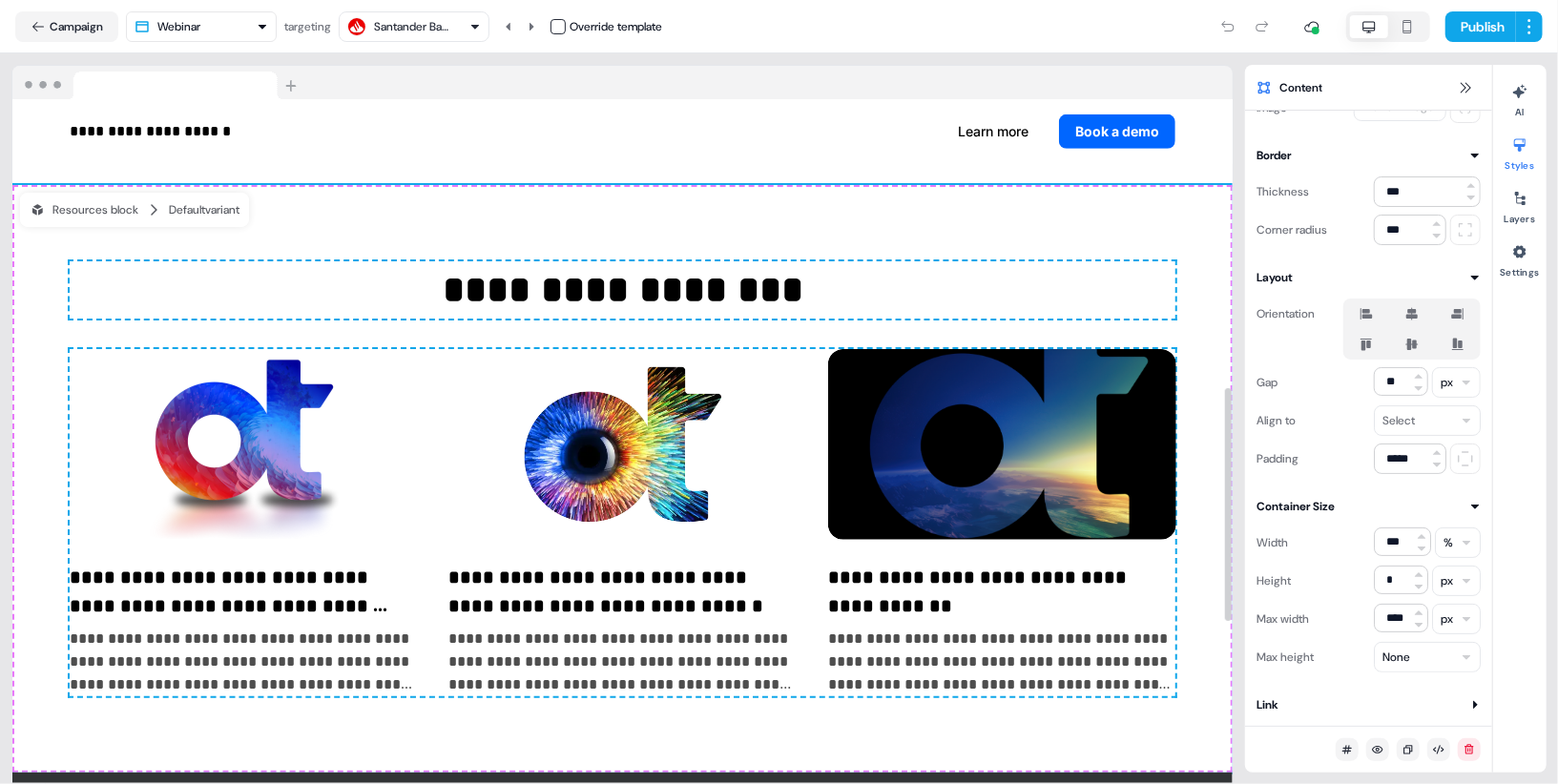 scroll, scrollTop: 97, scrollLeft: 0, axis: vertical 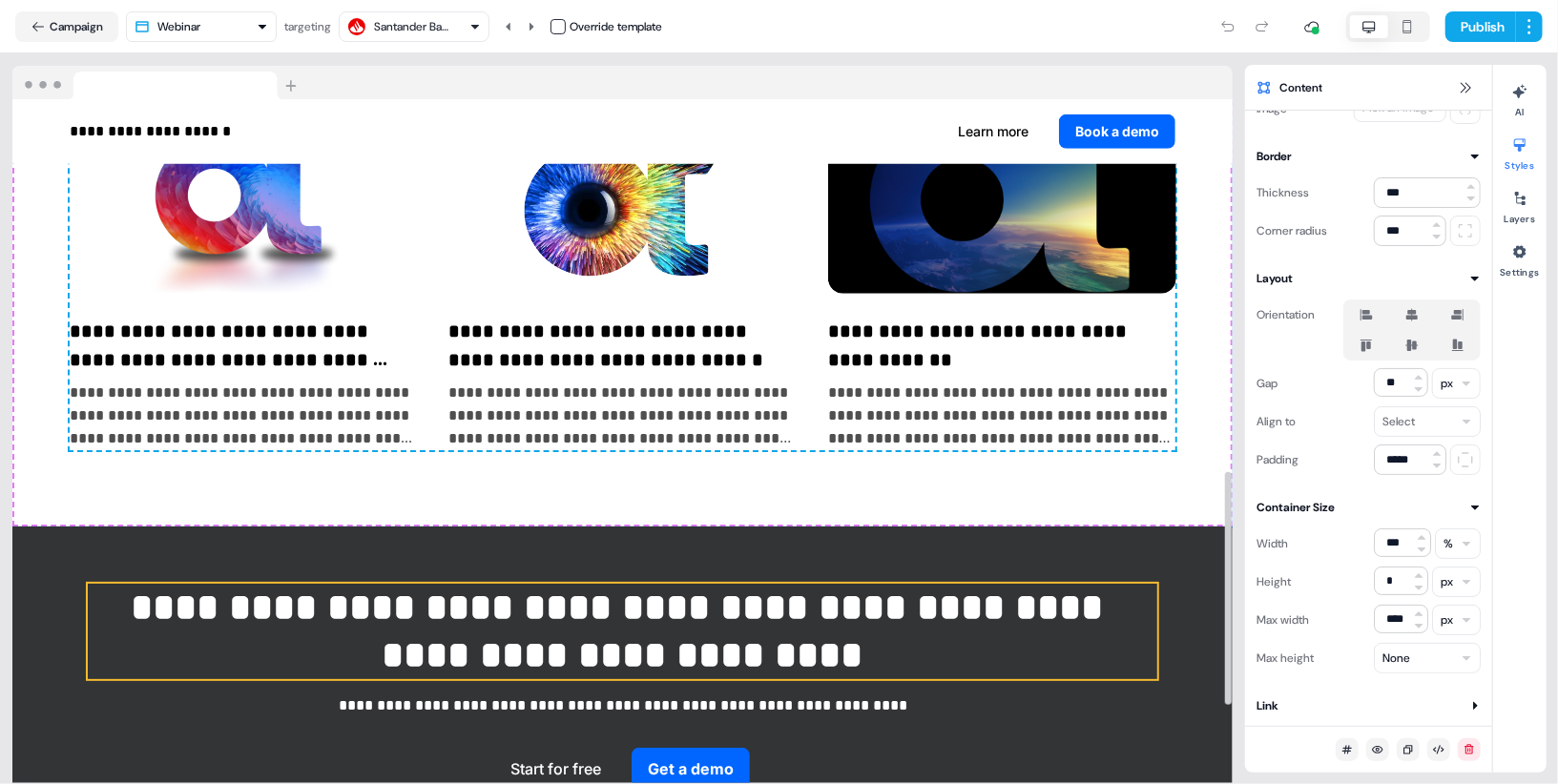click on "**********" at bounding box center [622, 631] 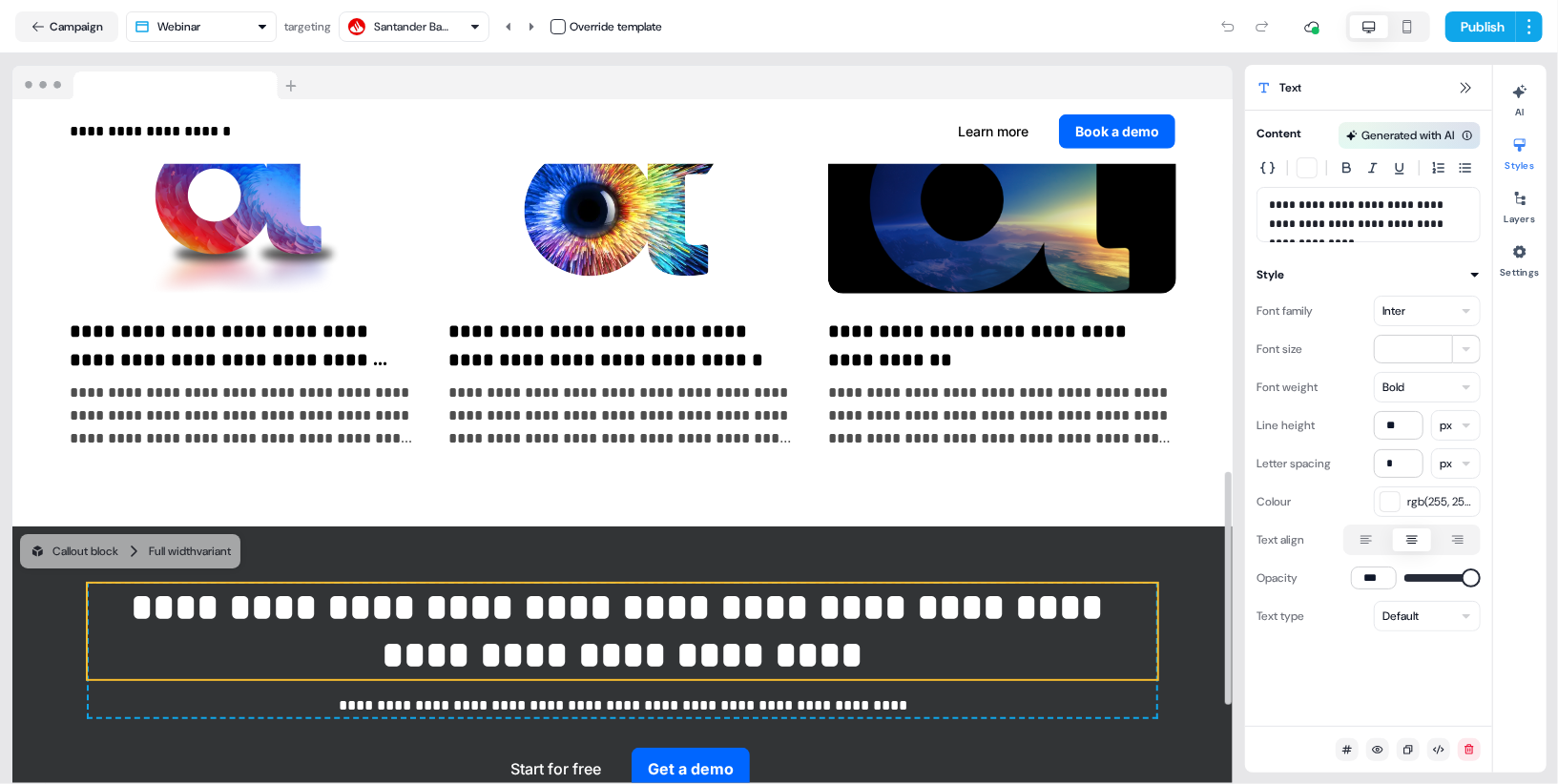 scroll, scrollTop: 0, scrollLeft: 0, axis: both 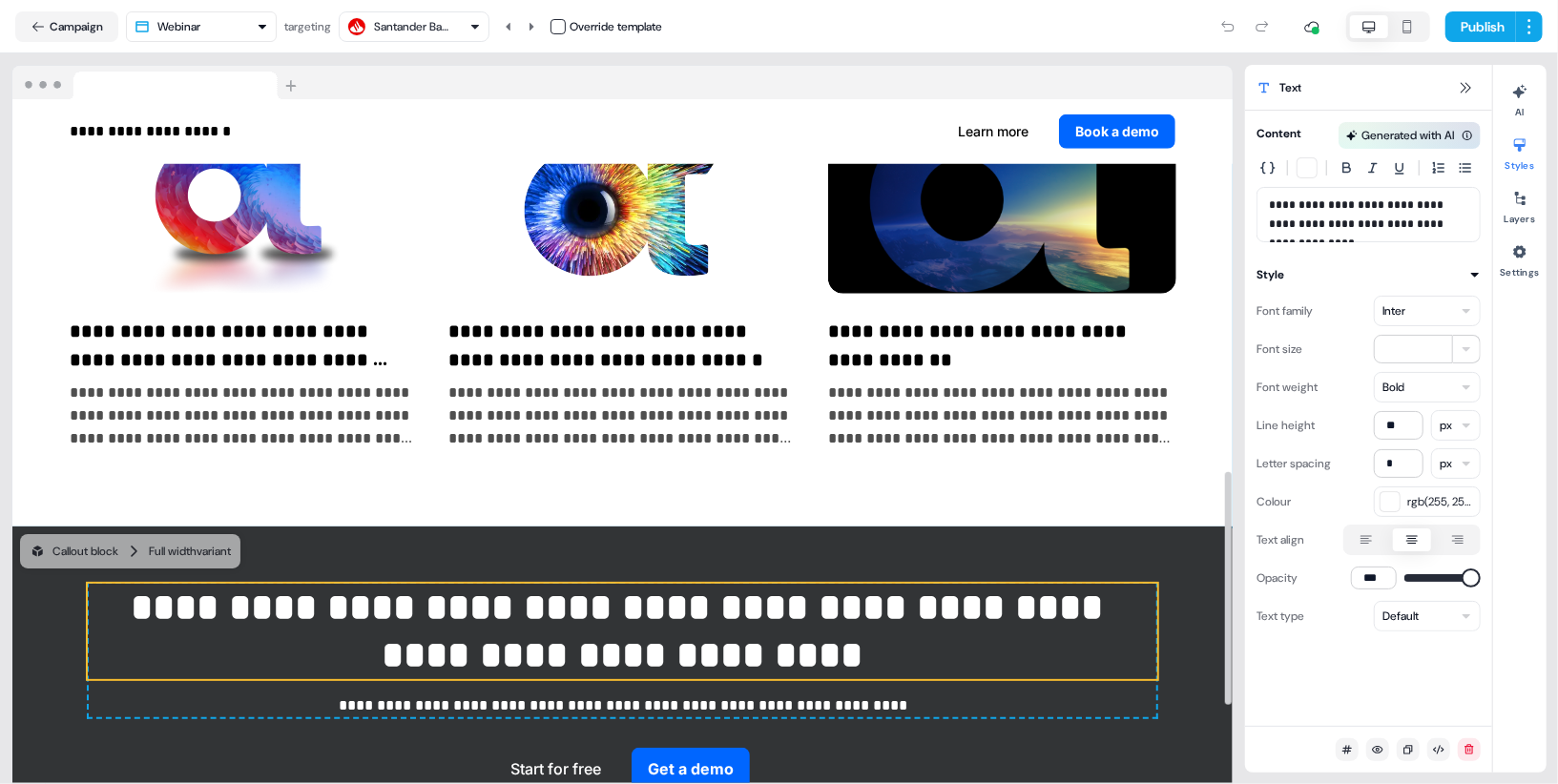 click on "**********" at bounding box center (622, 233) 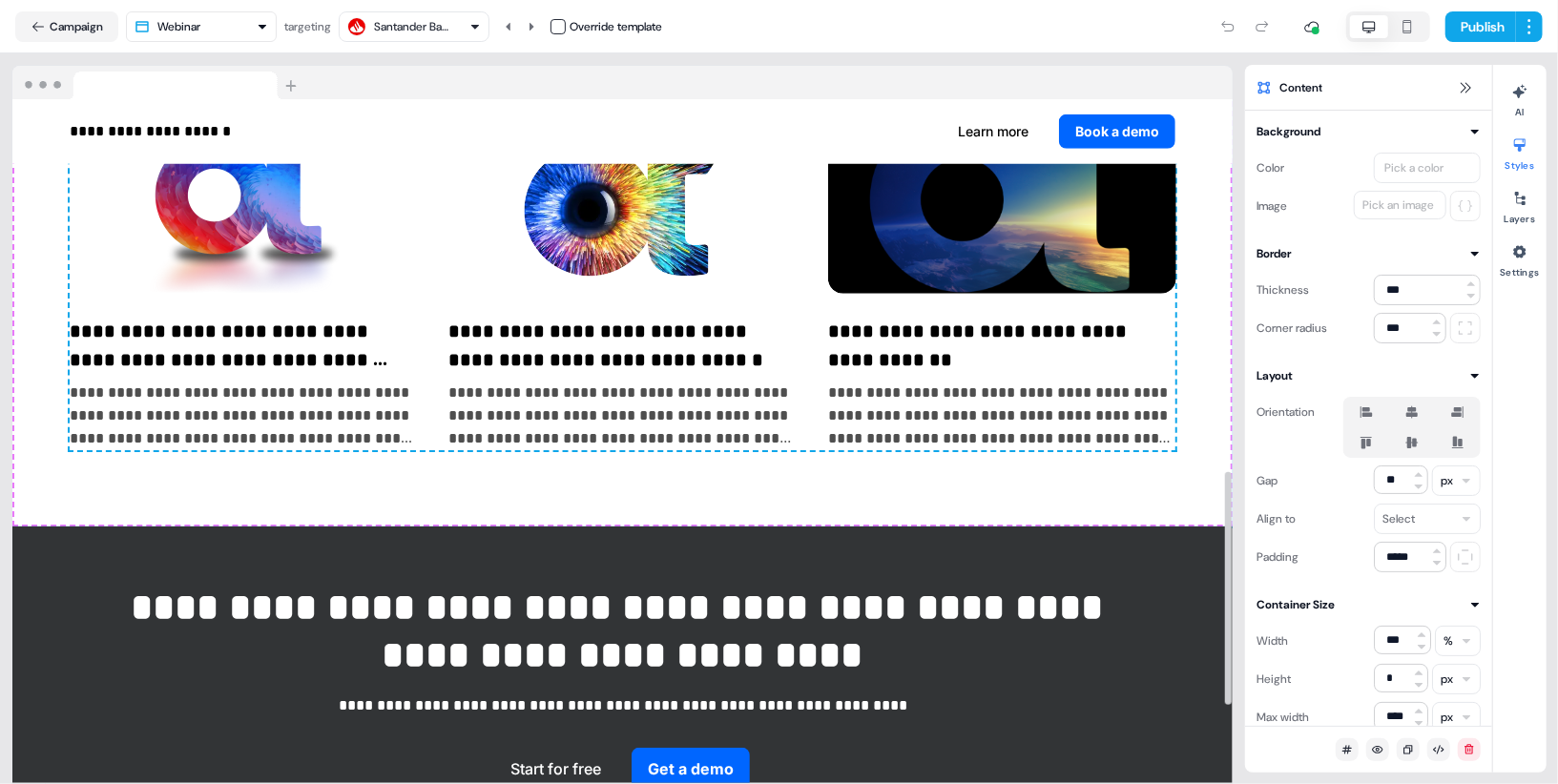 click on "**********" at bounding box center (622, 233) 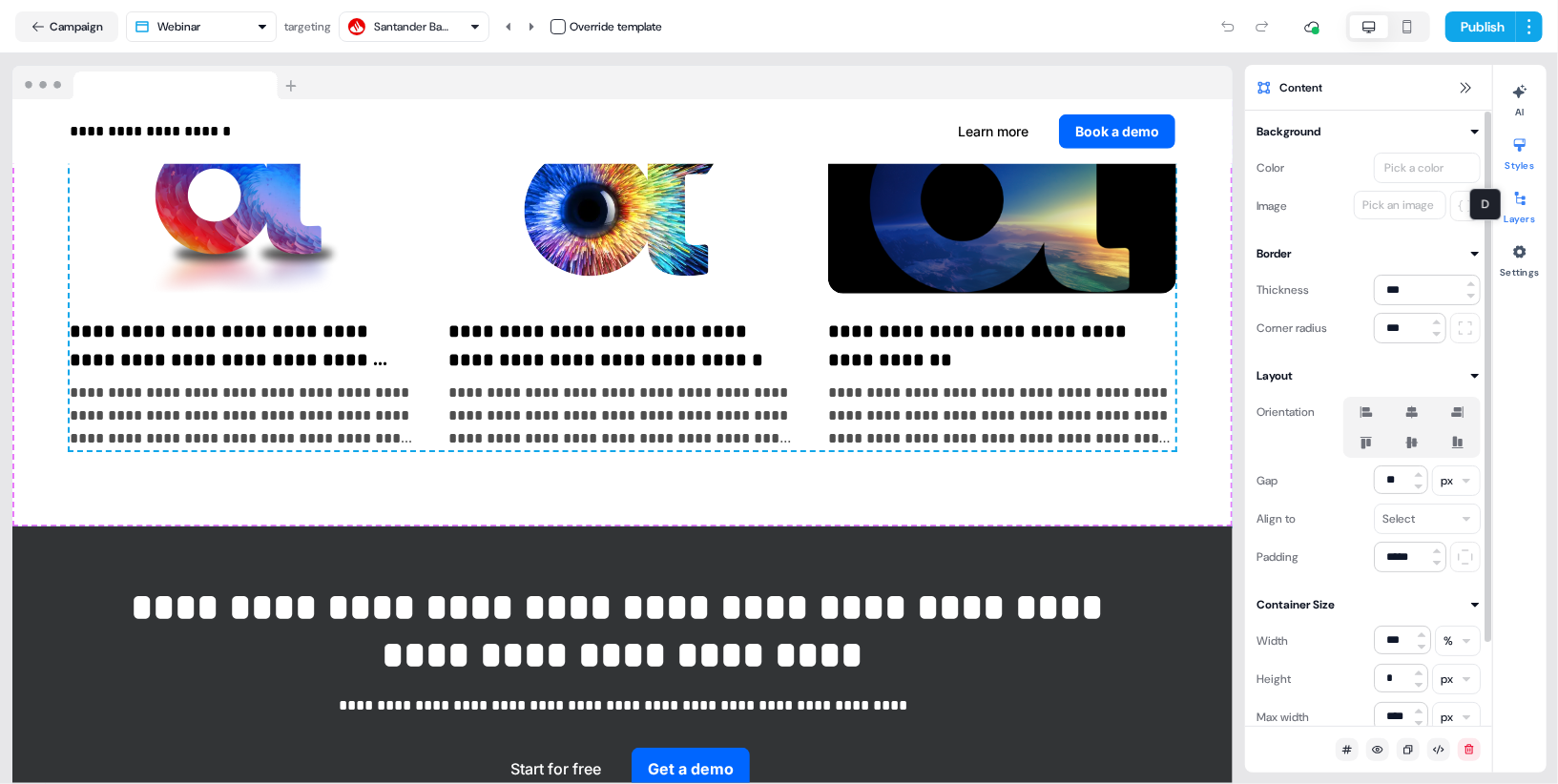 click 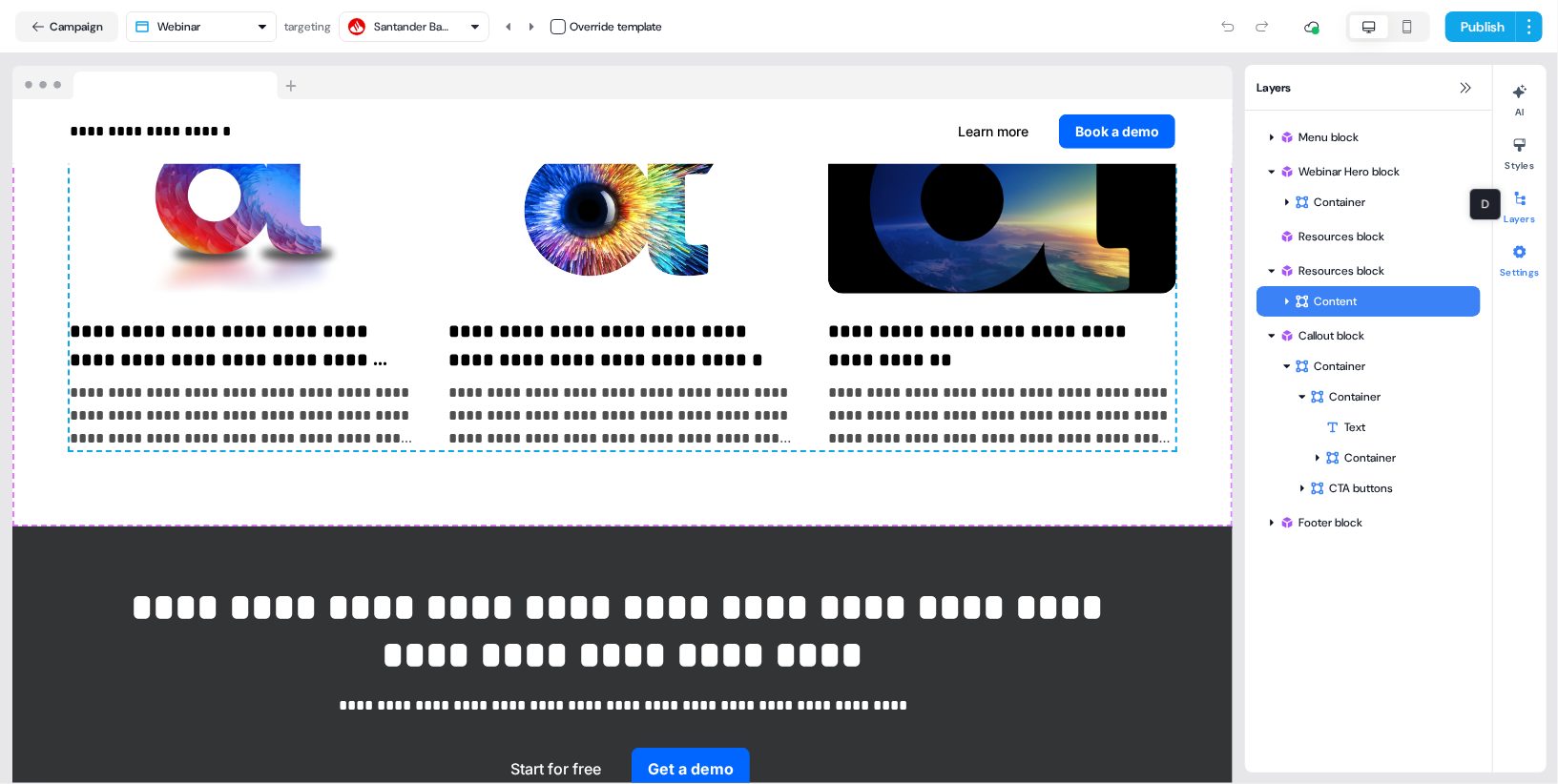 click at bounding box center (1520, 252) 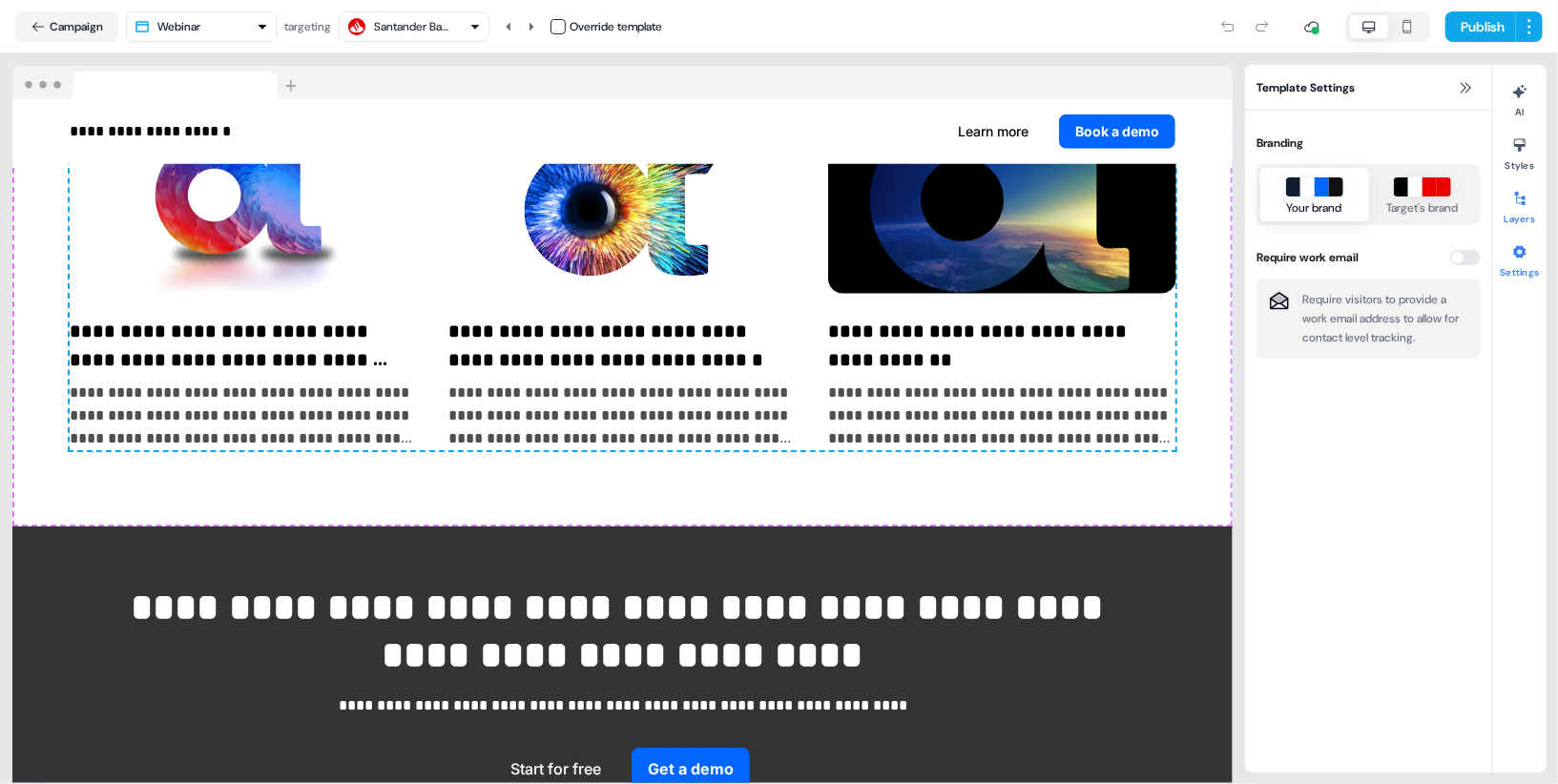 click 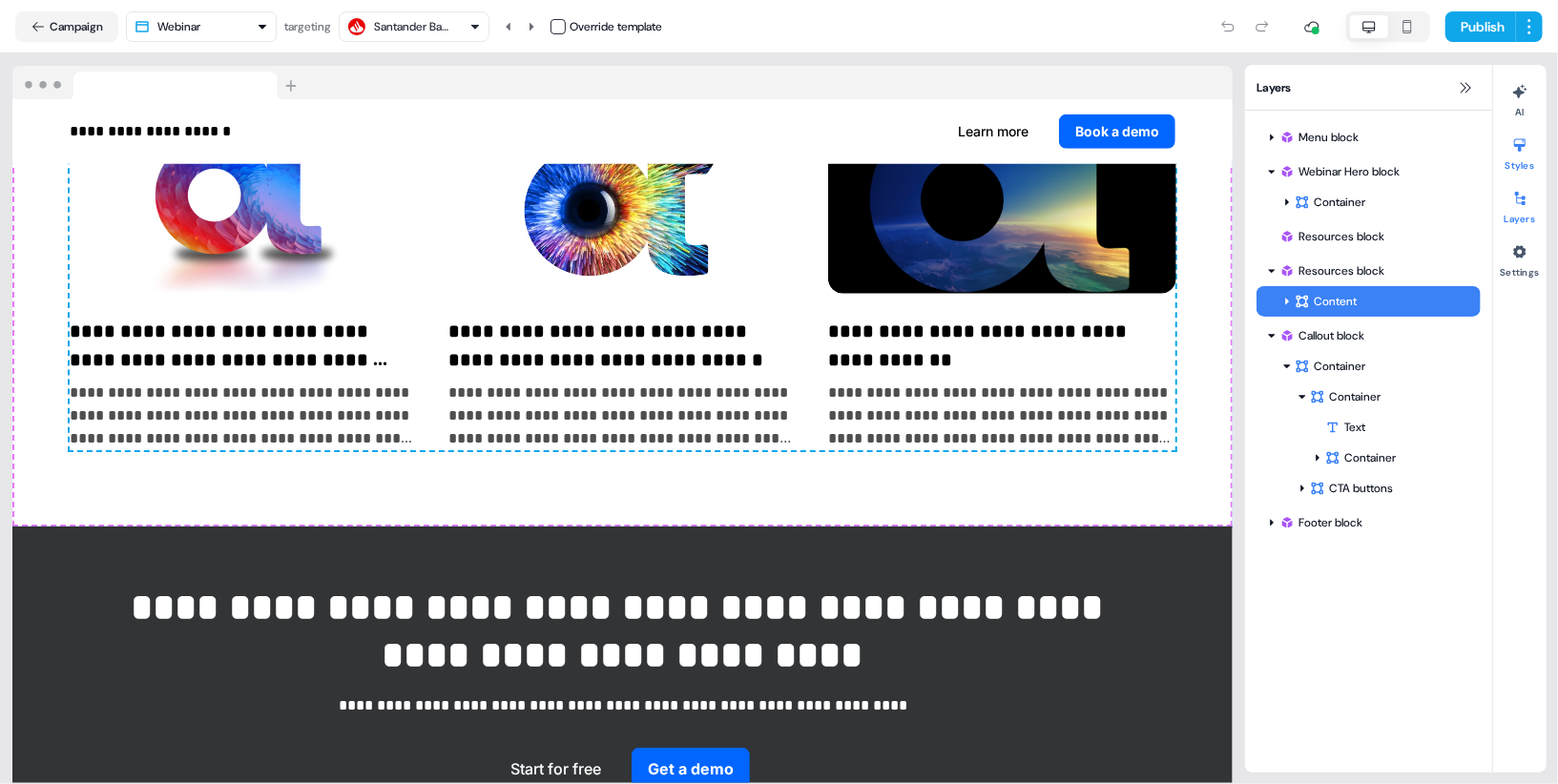 click at bounding box center [1520, 145] 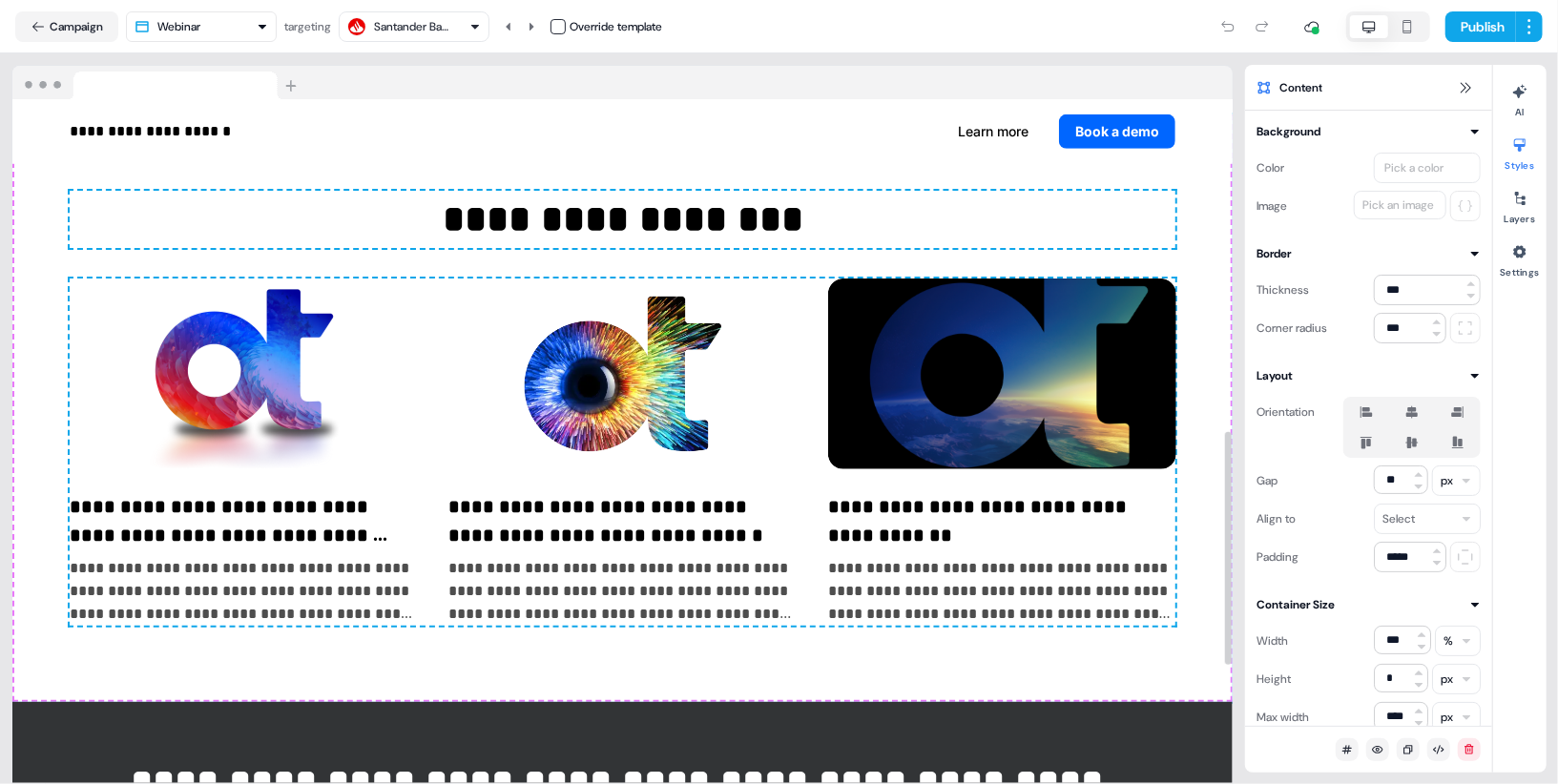 scroll, scrollTop: 836, scrollLeft: 0, axis: vertical 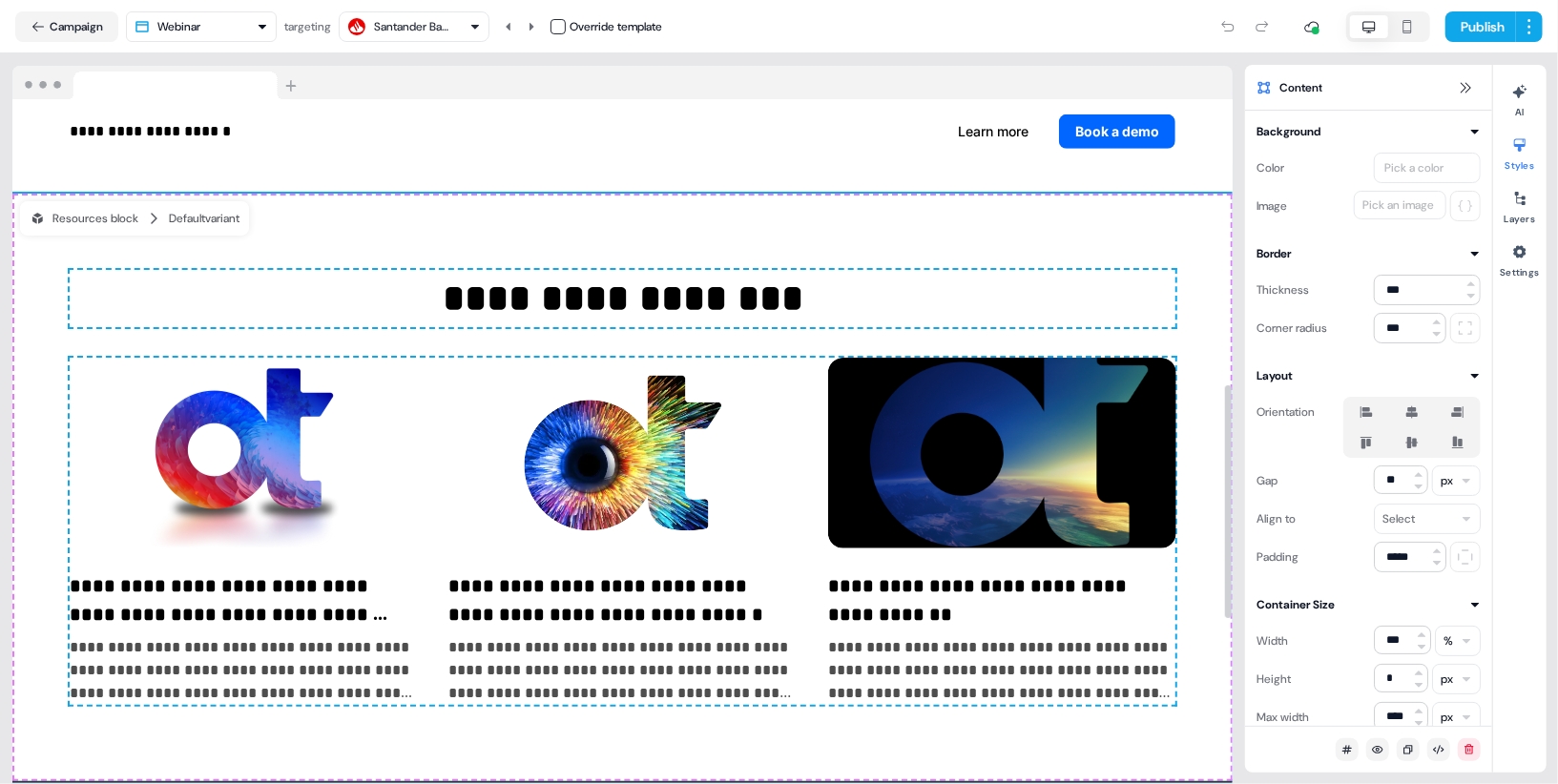 click on "**********" at bounding box center (622, 132) 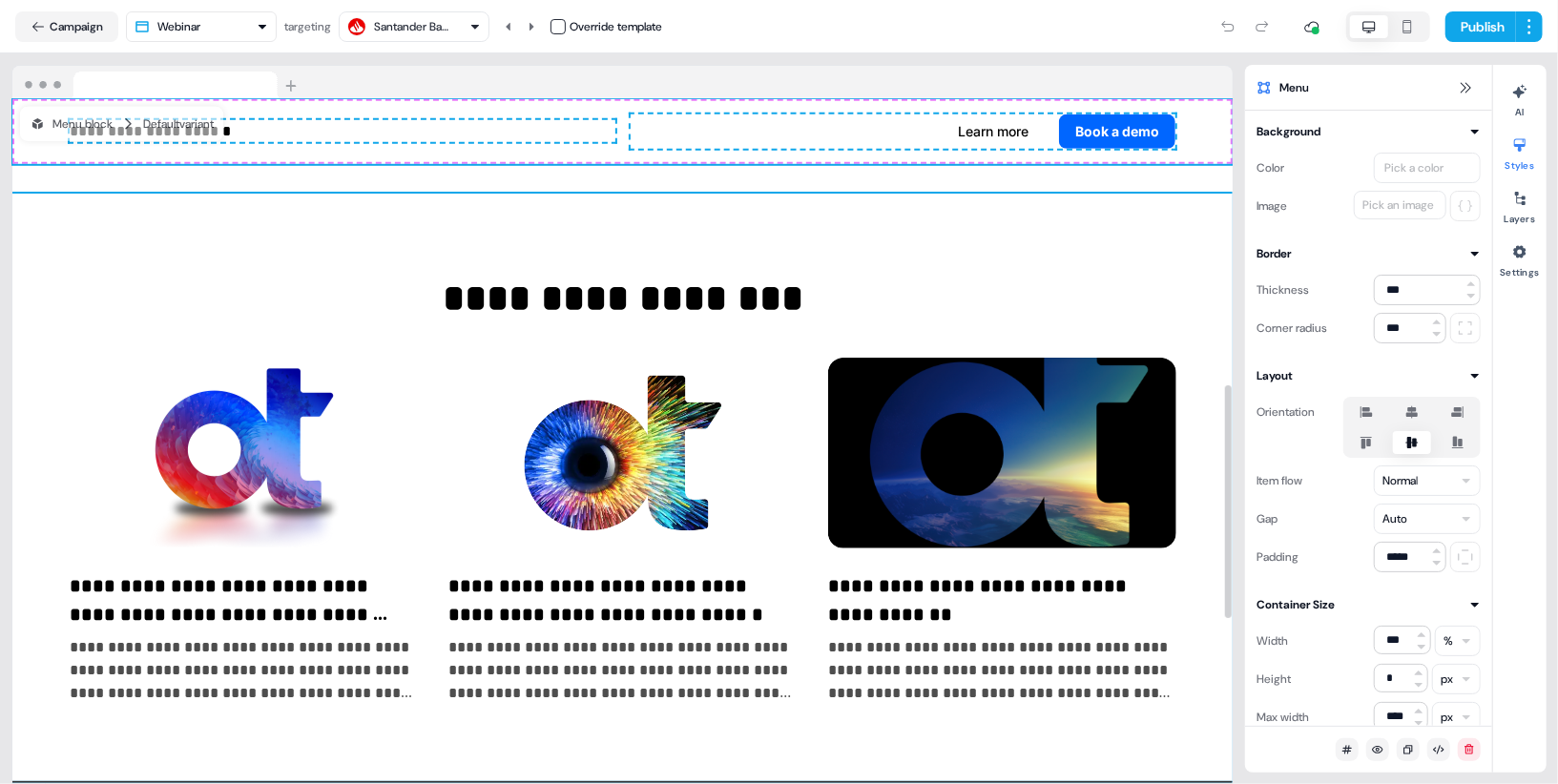 click on "**********" at bounding box center (622, 487) 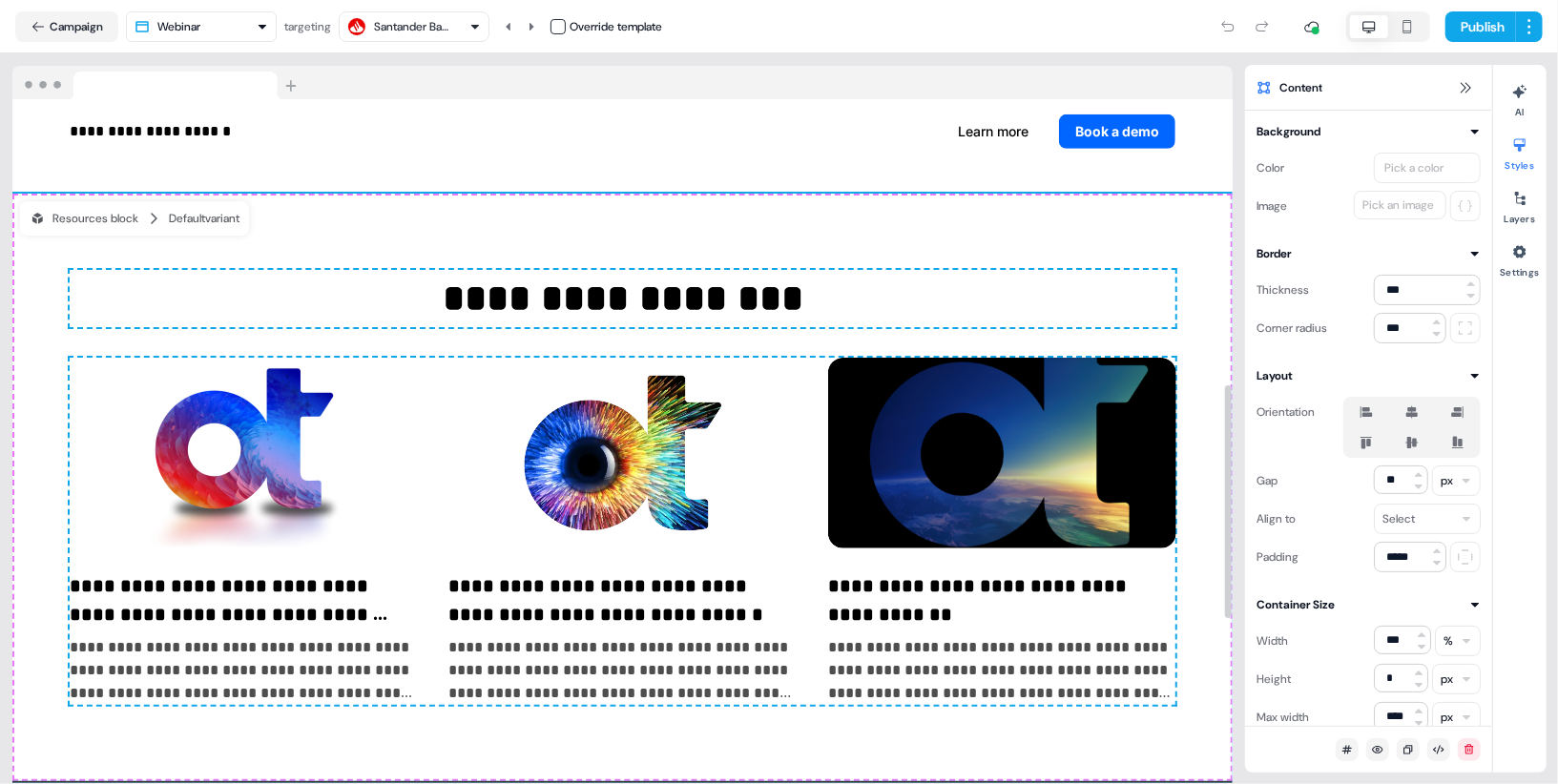 click on "**********" at bounding box center [622, 487] 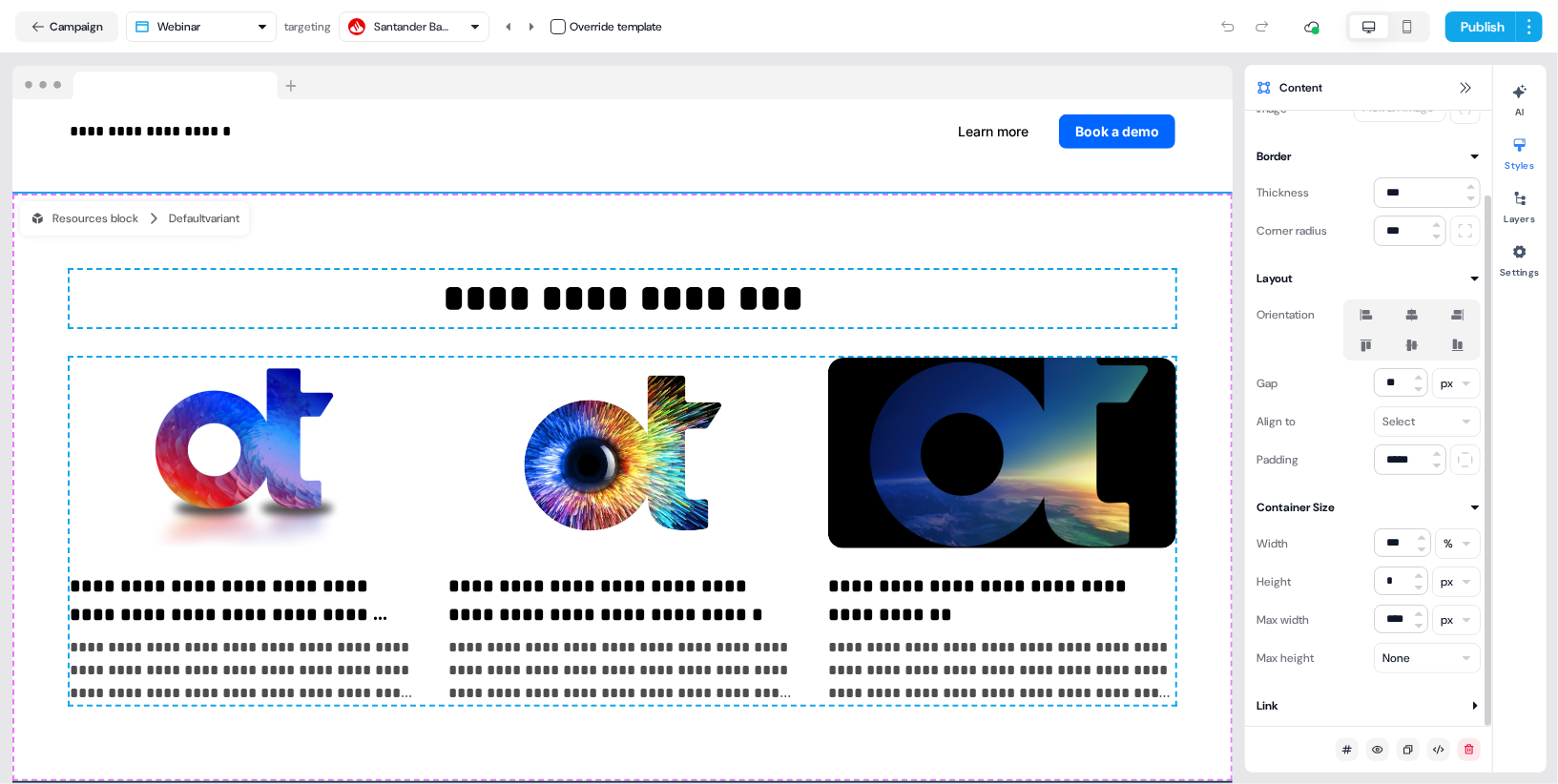 scroll, scrollTop: 0, scrollLeft: 0, axis: both 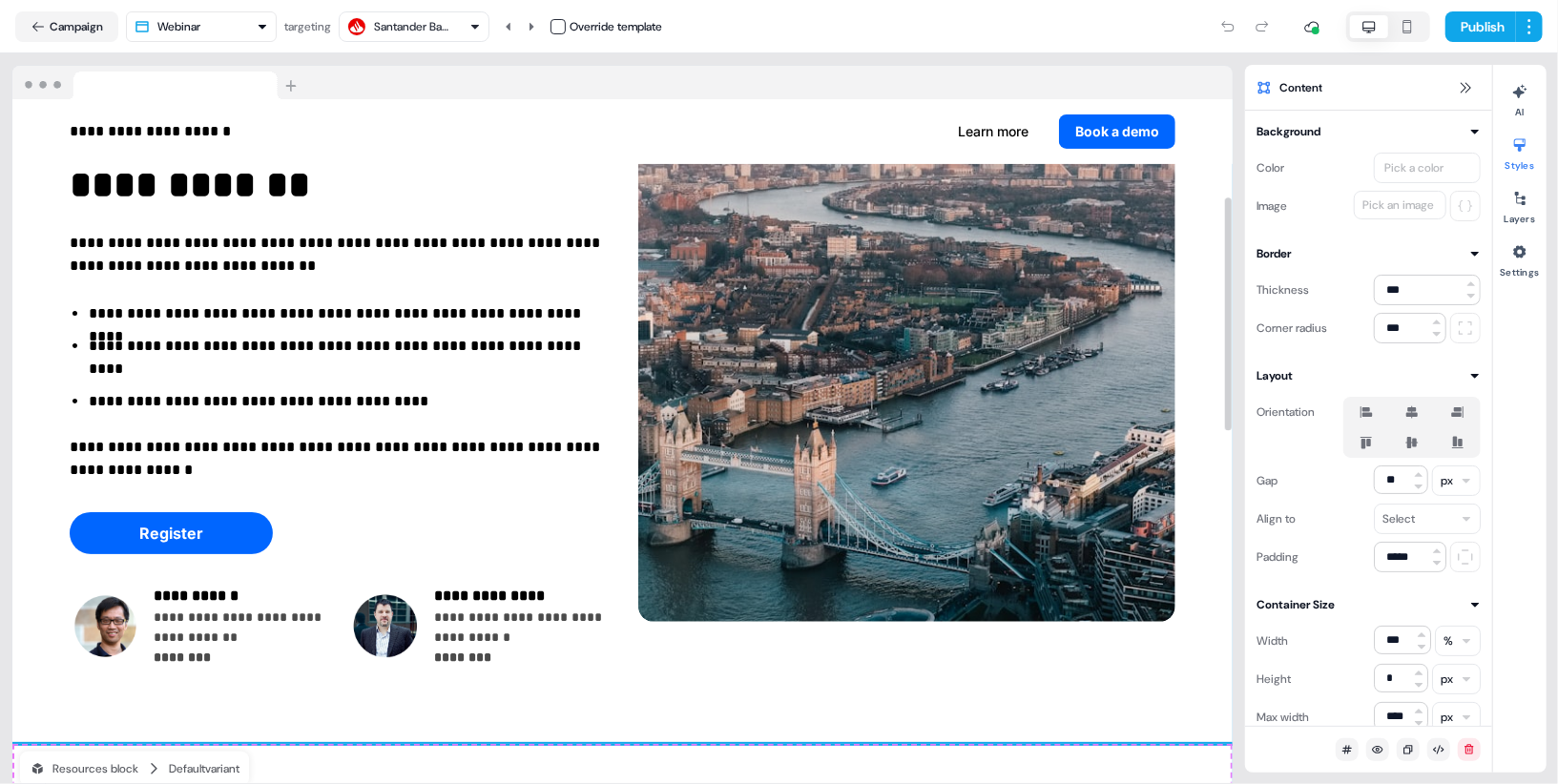 click on "**********" at bounding box center (622, 311) 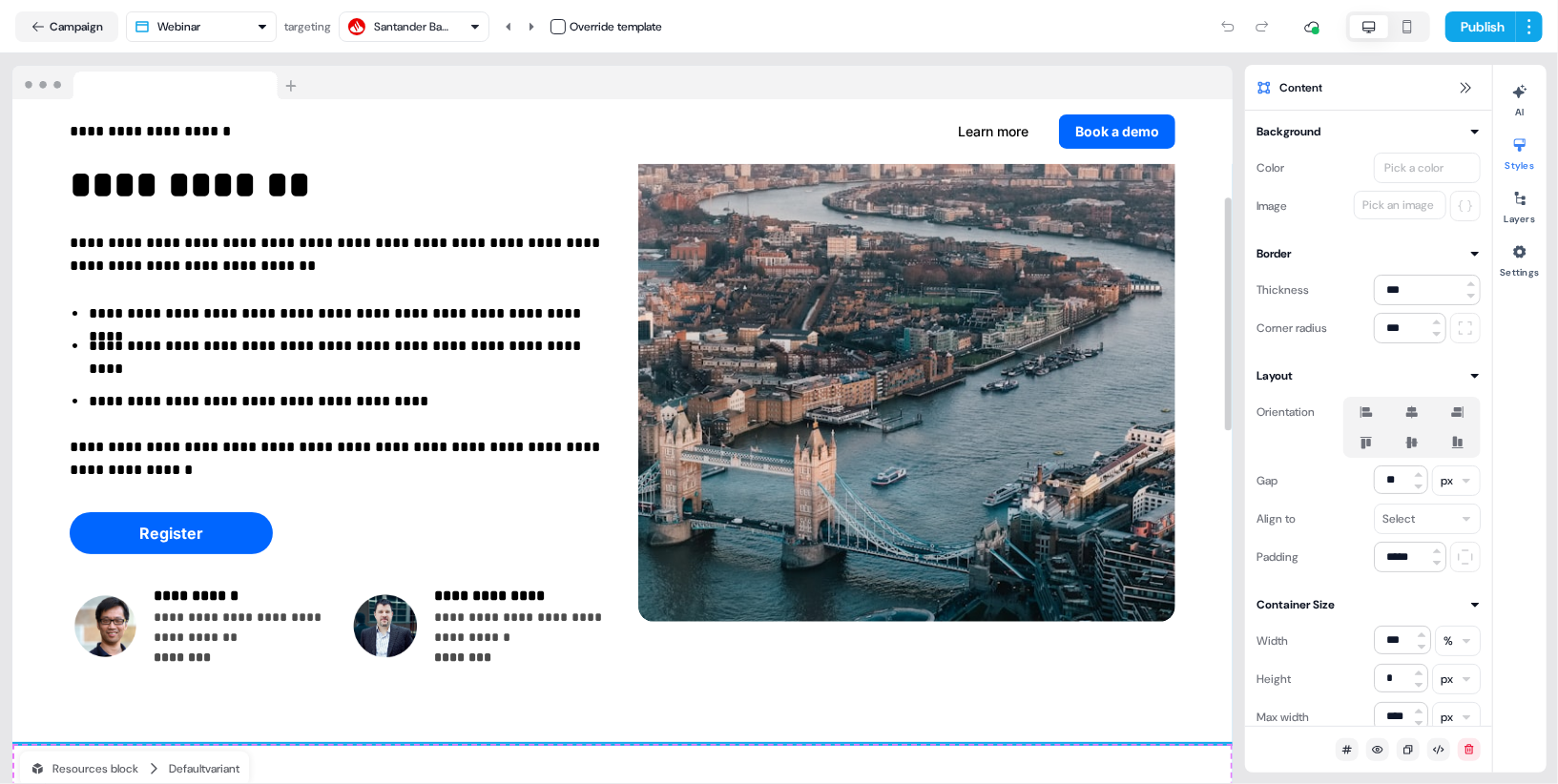click on "**********" at bounding box center [622, 311] 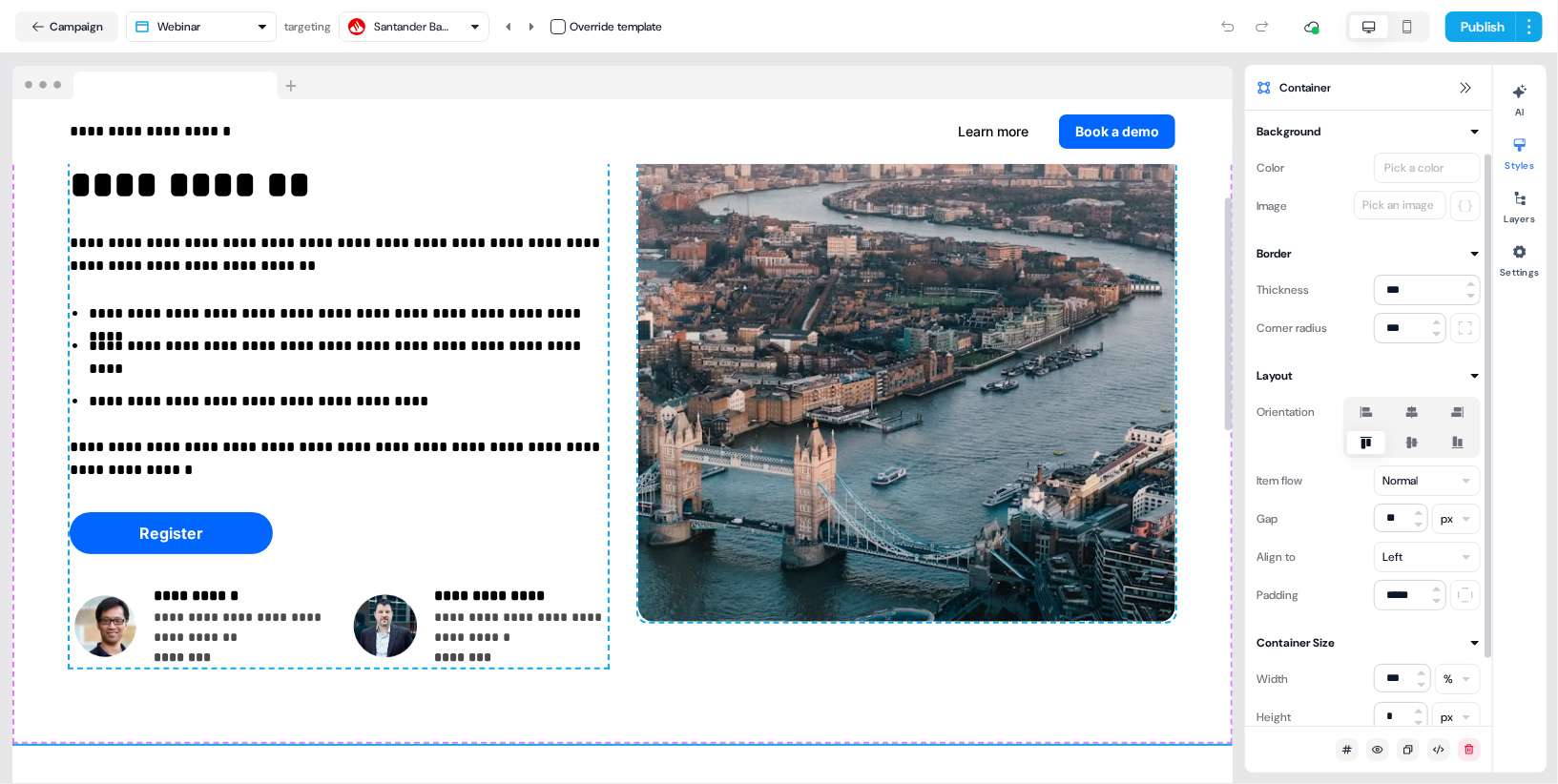 scroll, scrollTop: 135, scrollLeft: 0, axis: vertical 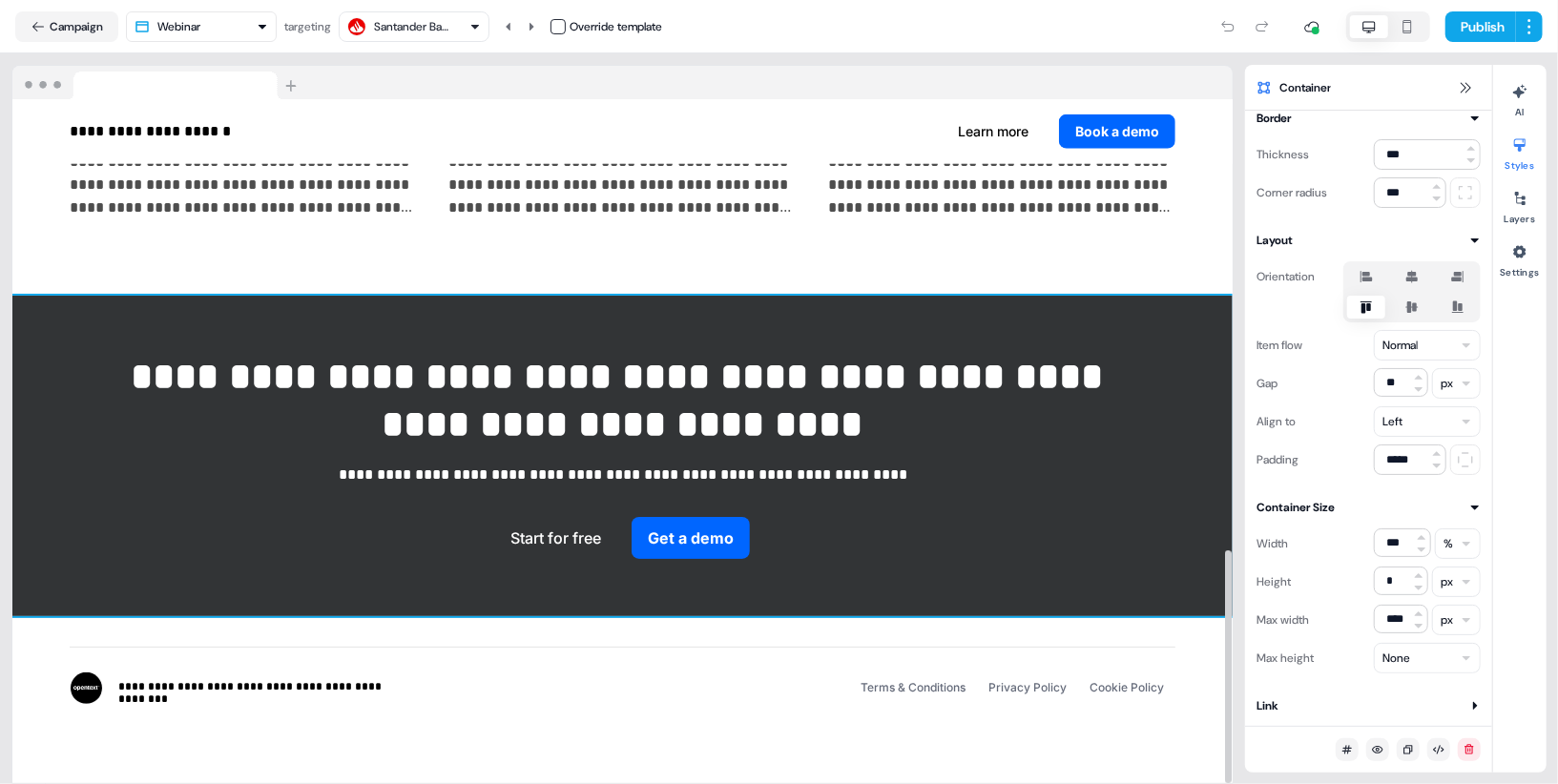 click on "**********" at bounding box center (622, 456) 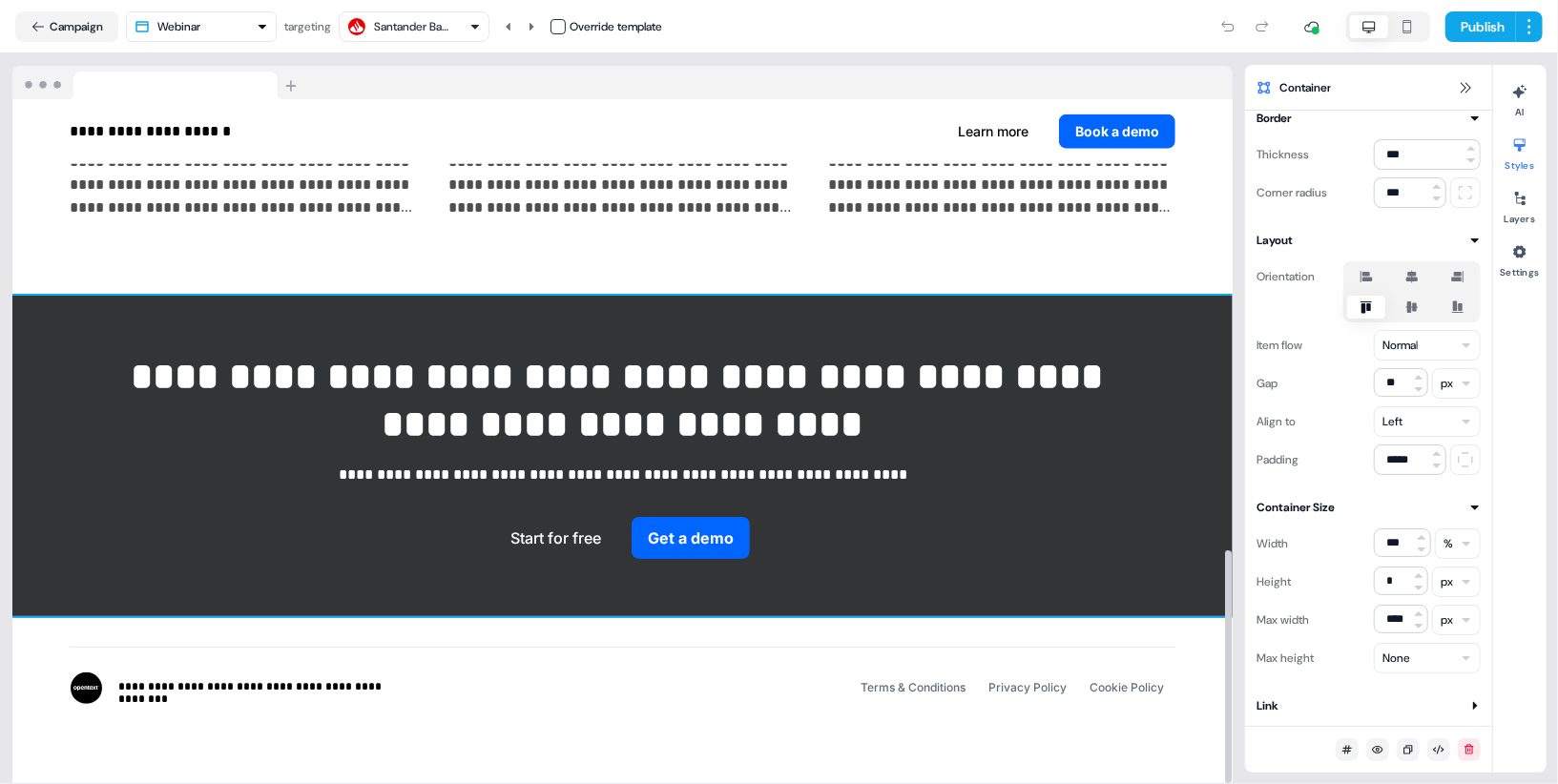 scroll 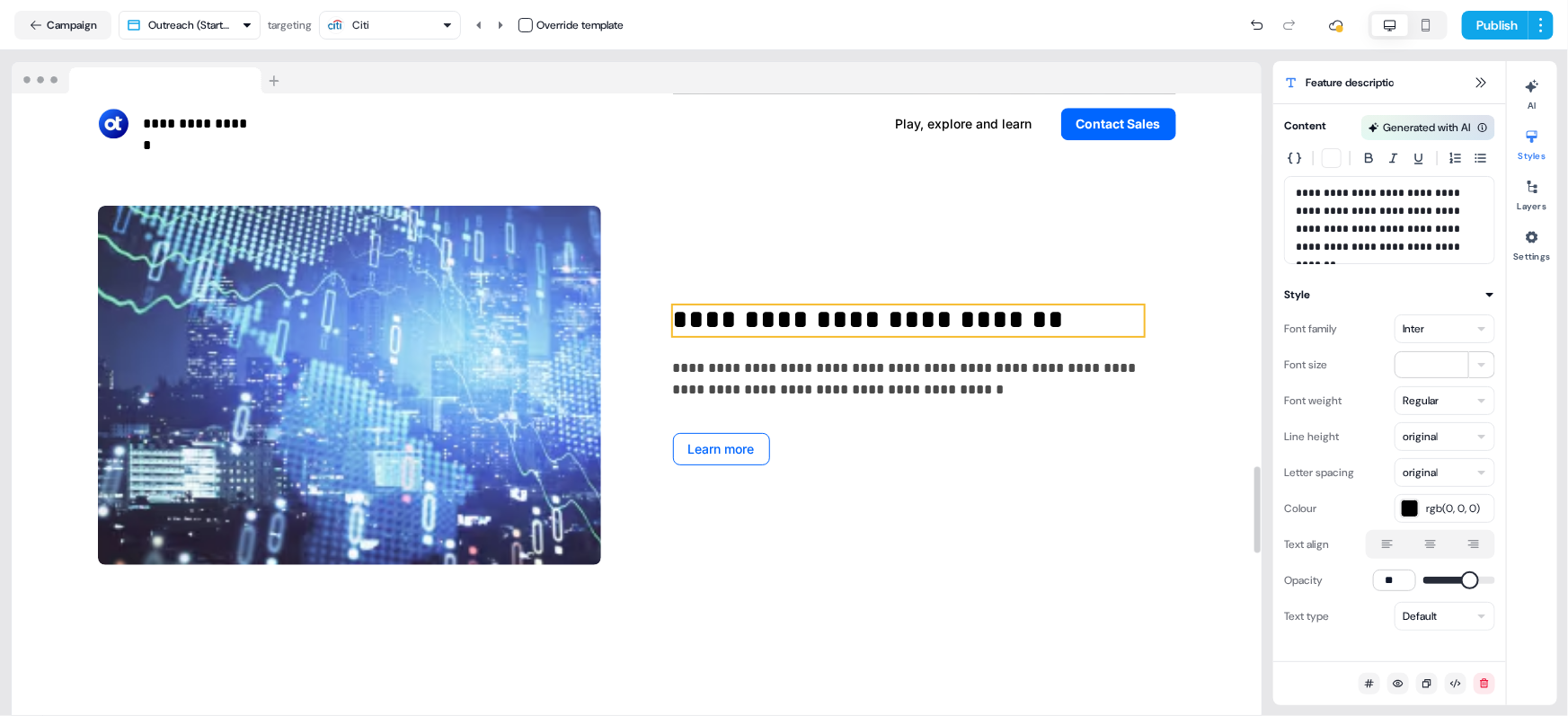 click on "**********" at bounding box center [908, 321] 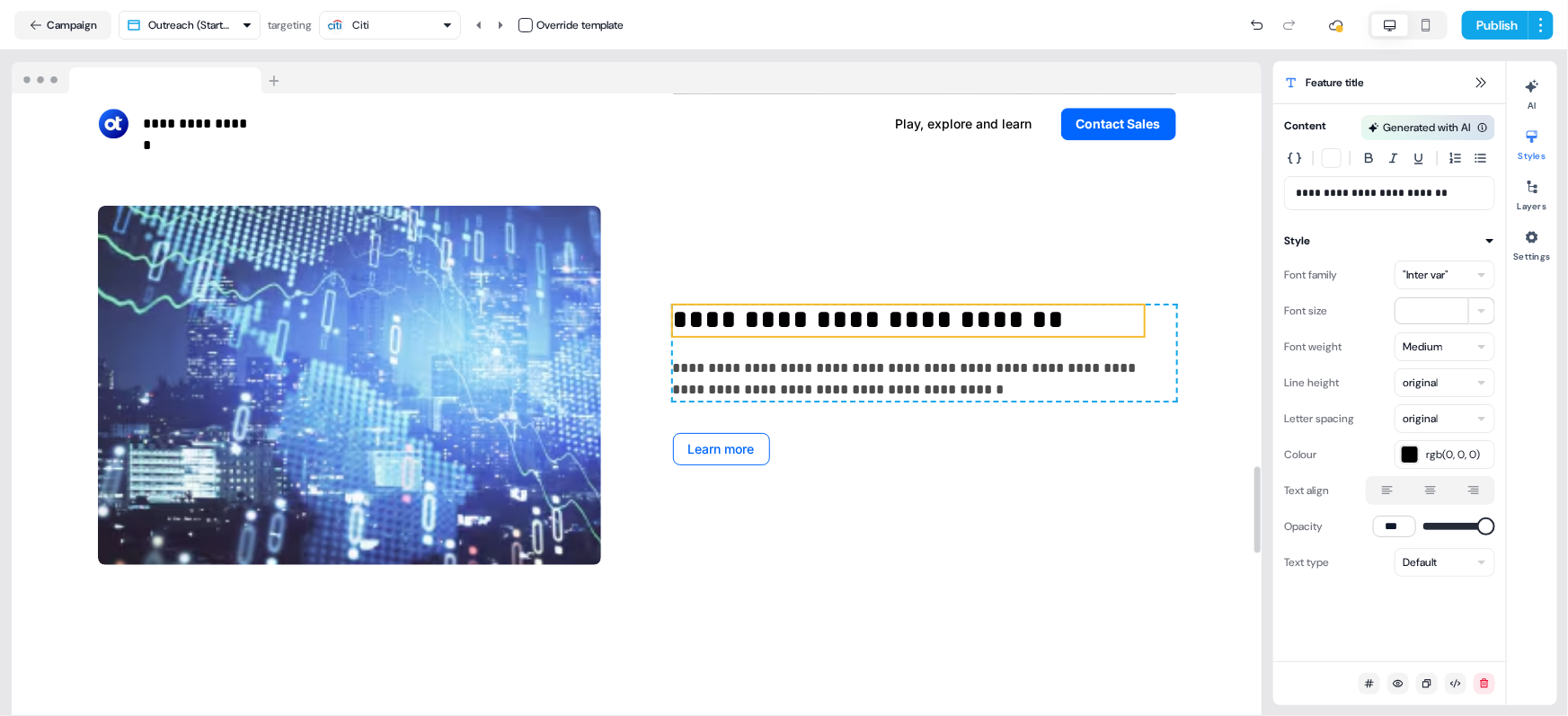 click on ""Inter var"" at bounding box center [1425, 275] 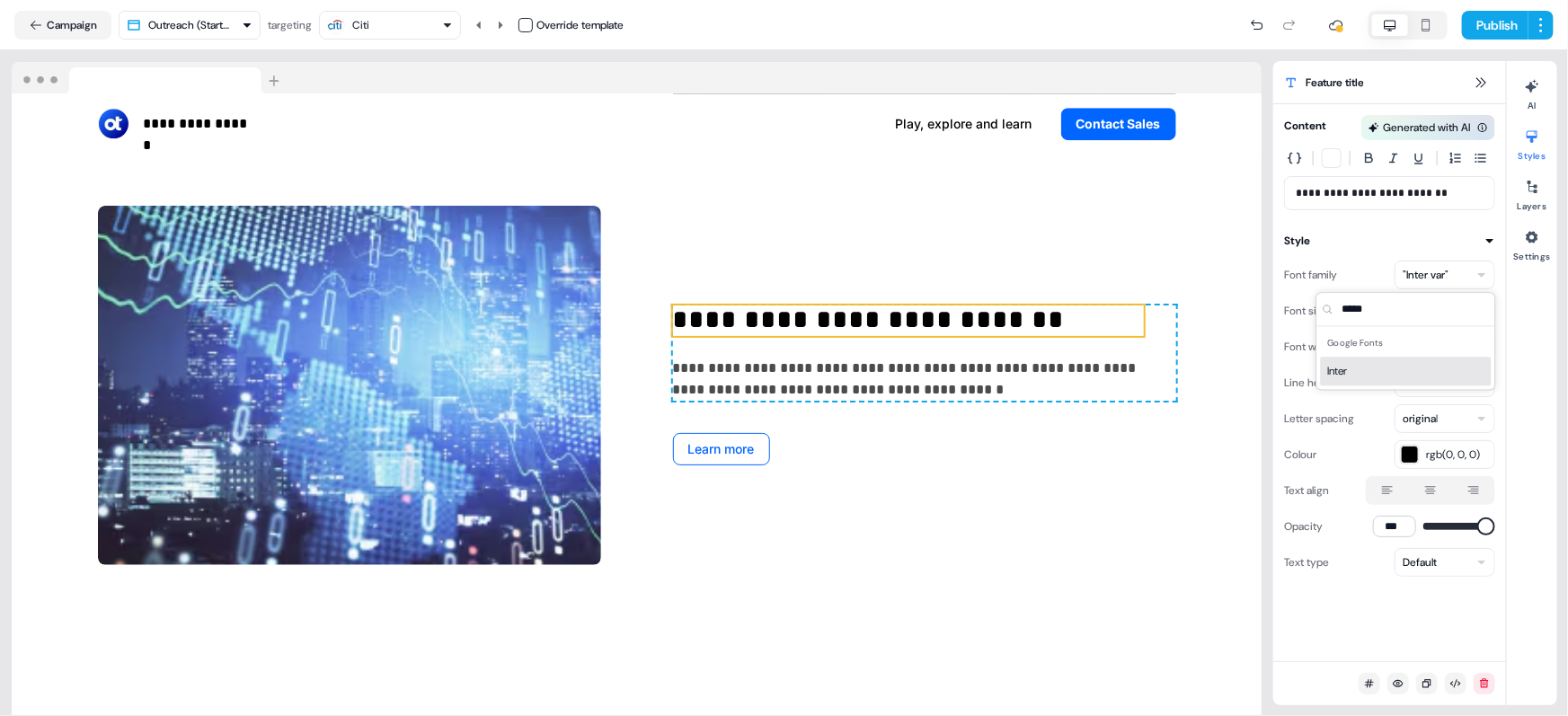 type on "*****" 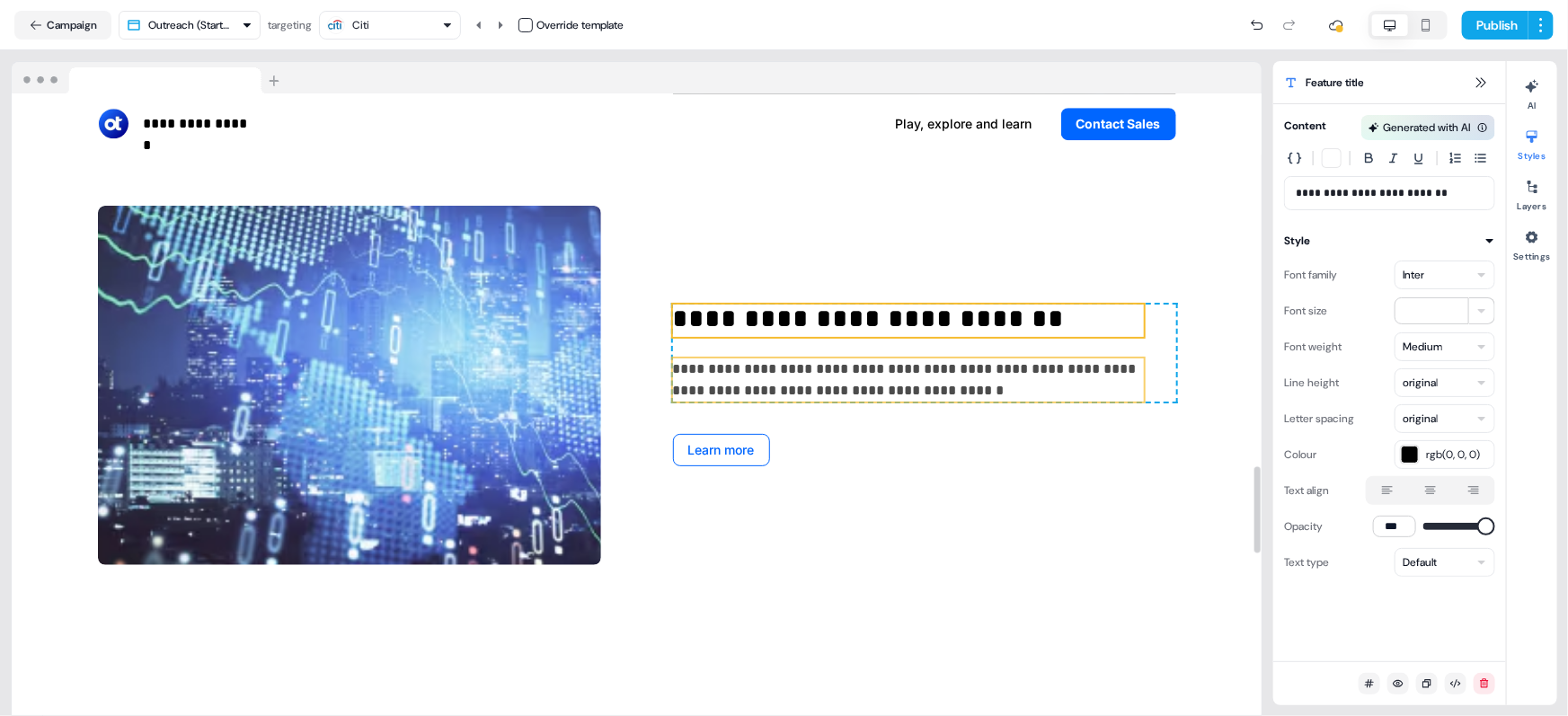 click on "**********" at bounding box center (908, 380) 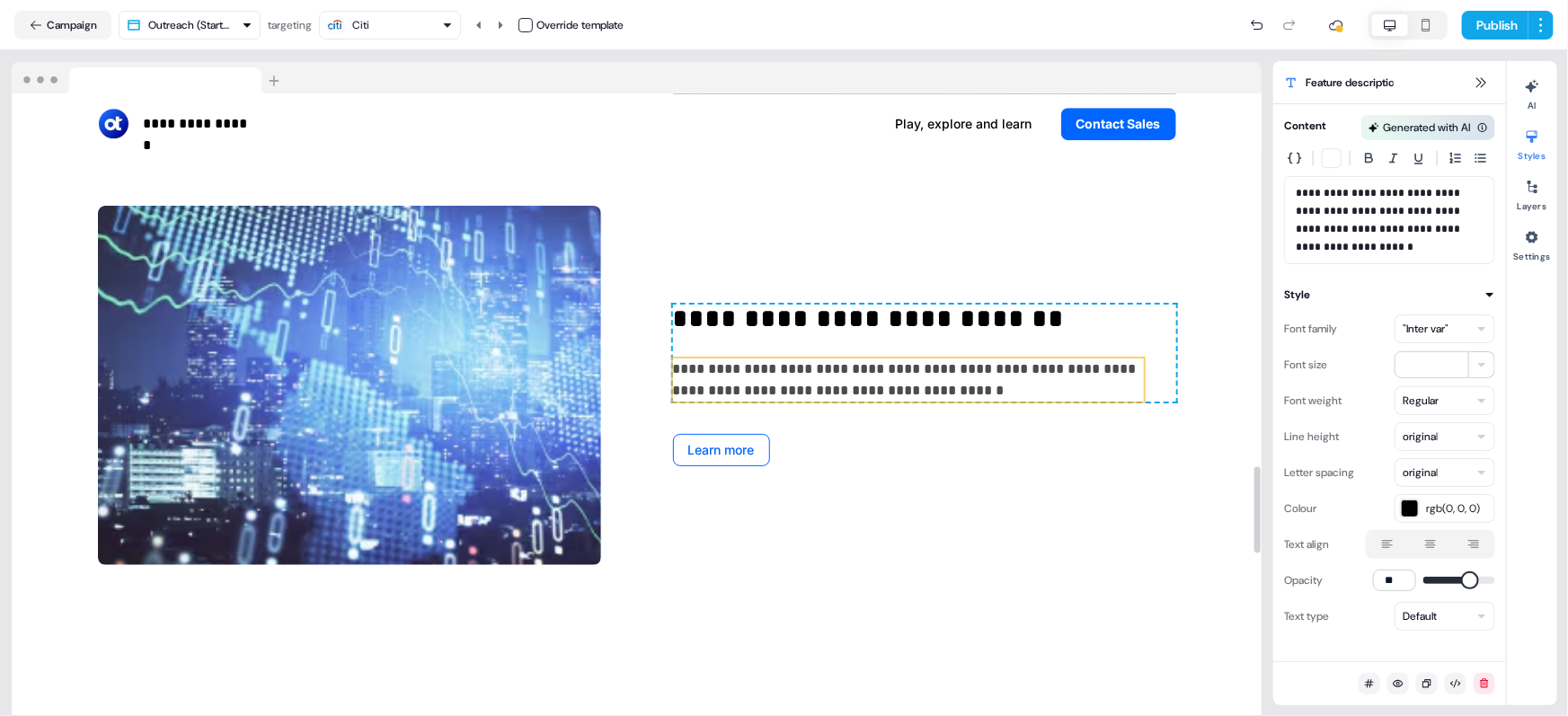 click on ""Inter var"" at bounding box center [1425, 329] 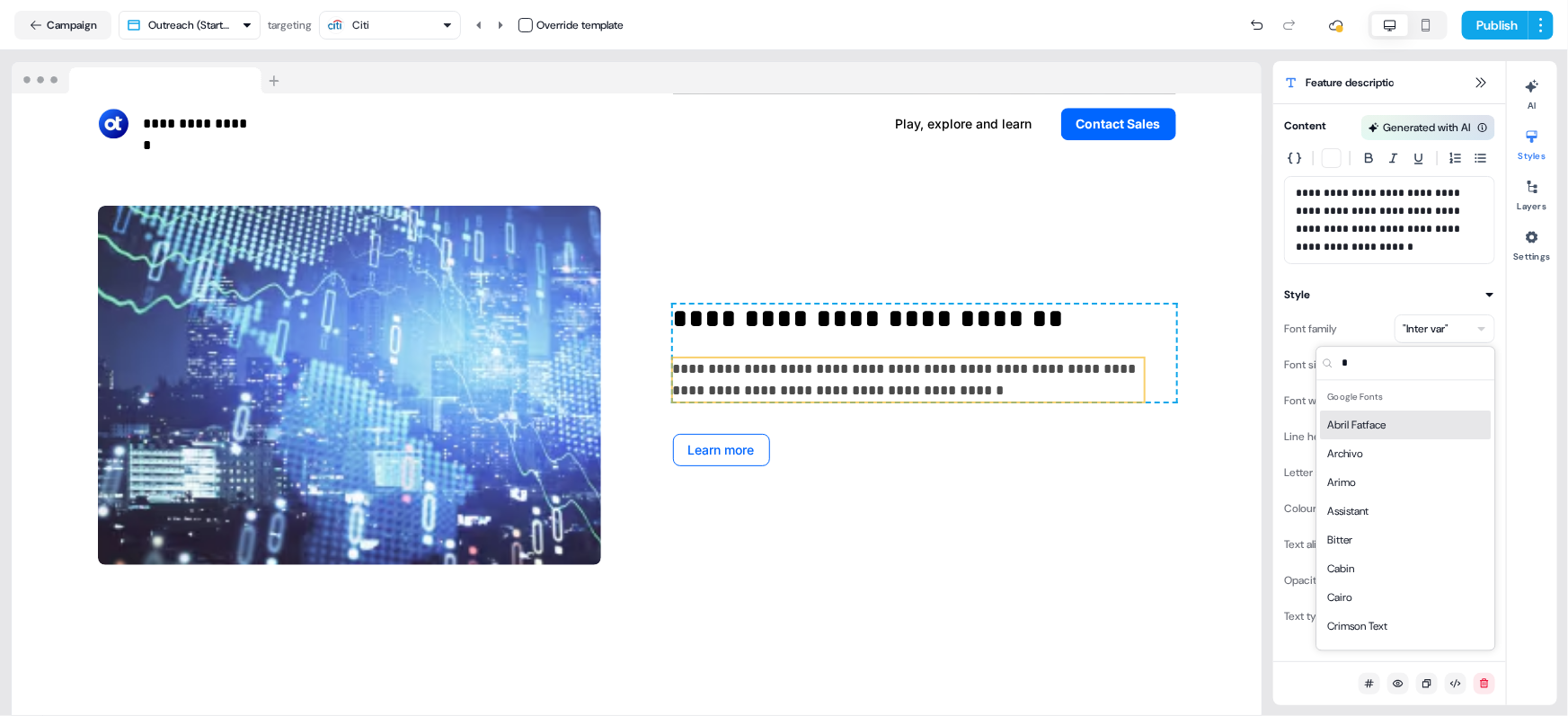 type on "**" 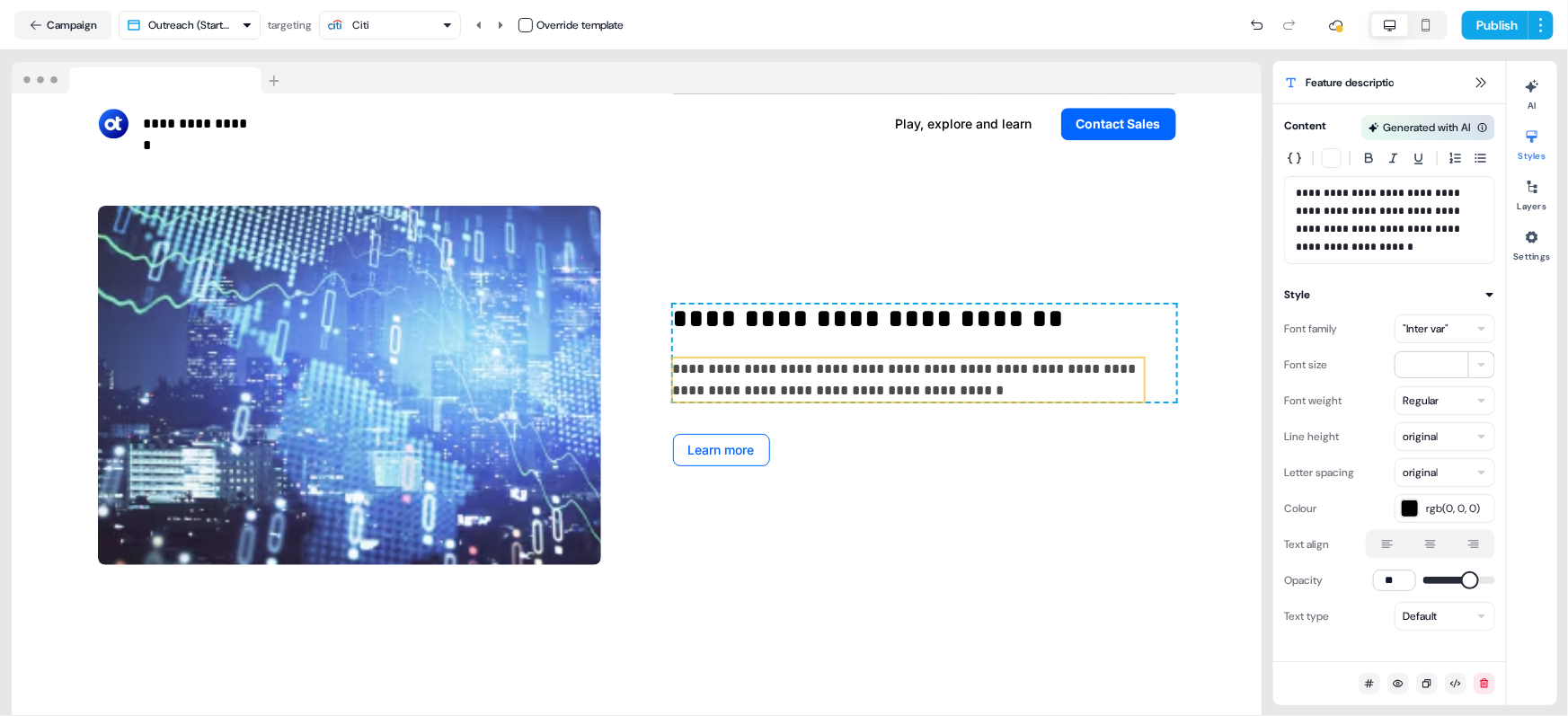 click on ""Inter var"" at bounding box center (1425, 329) 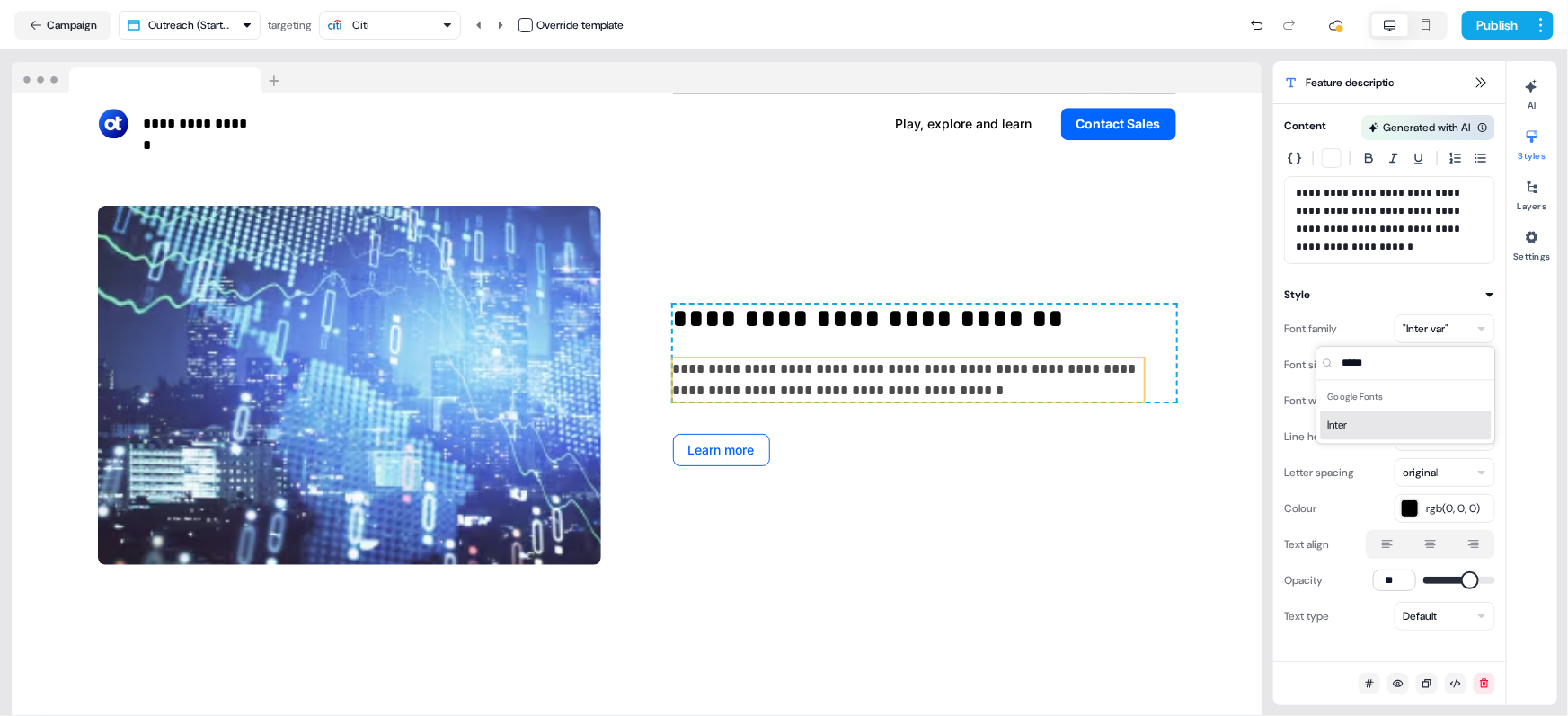type on "*****" 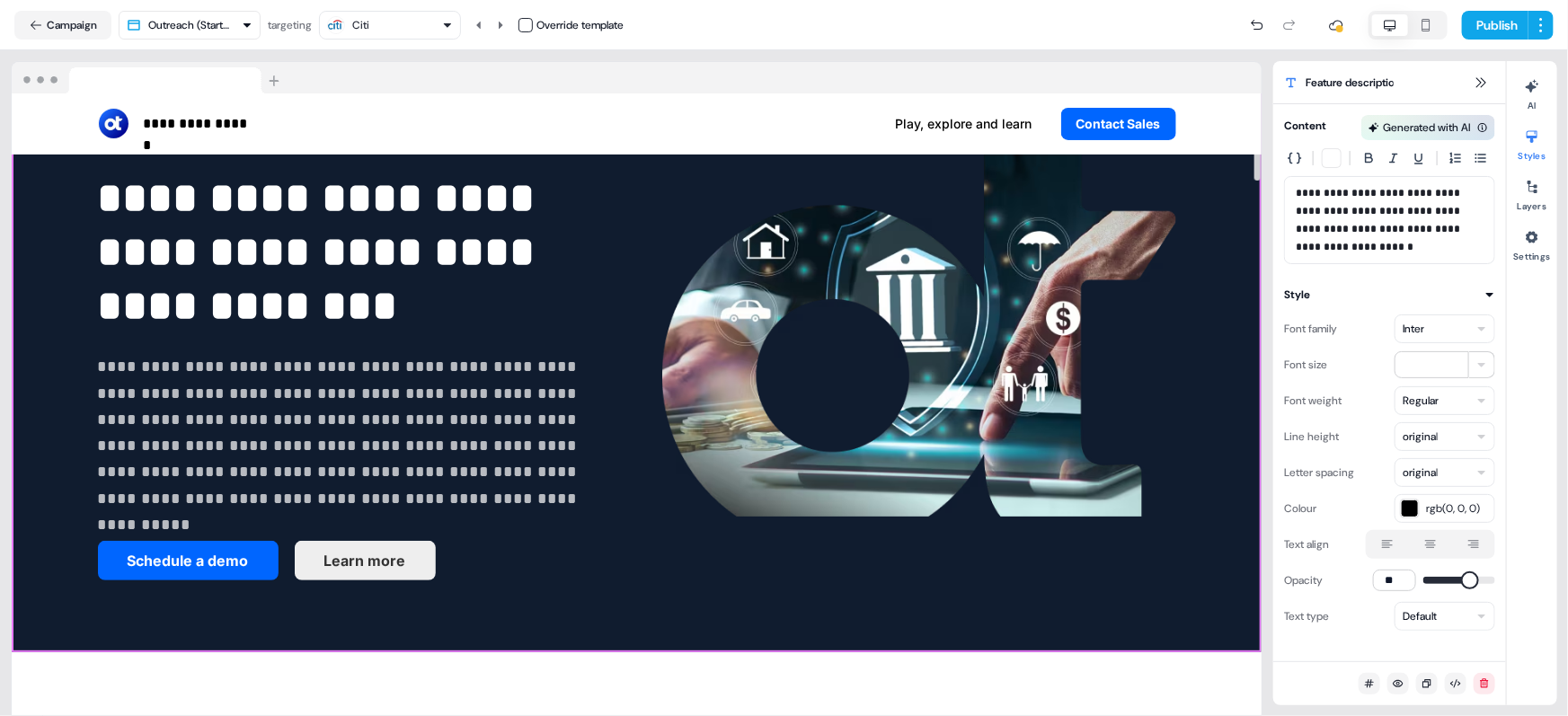 scroll, scrollTop: 0, scrollLeft: 0, axis: both 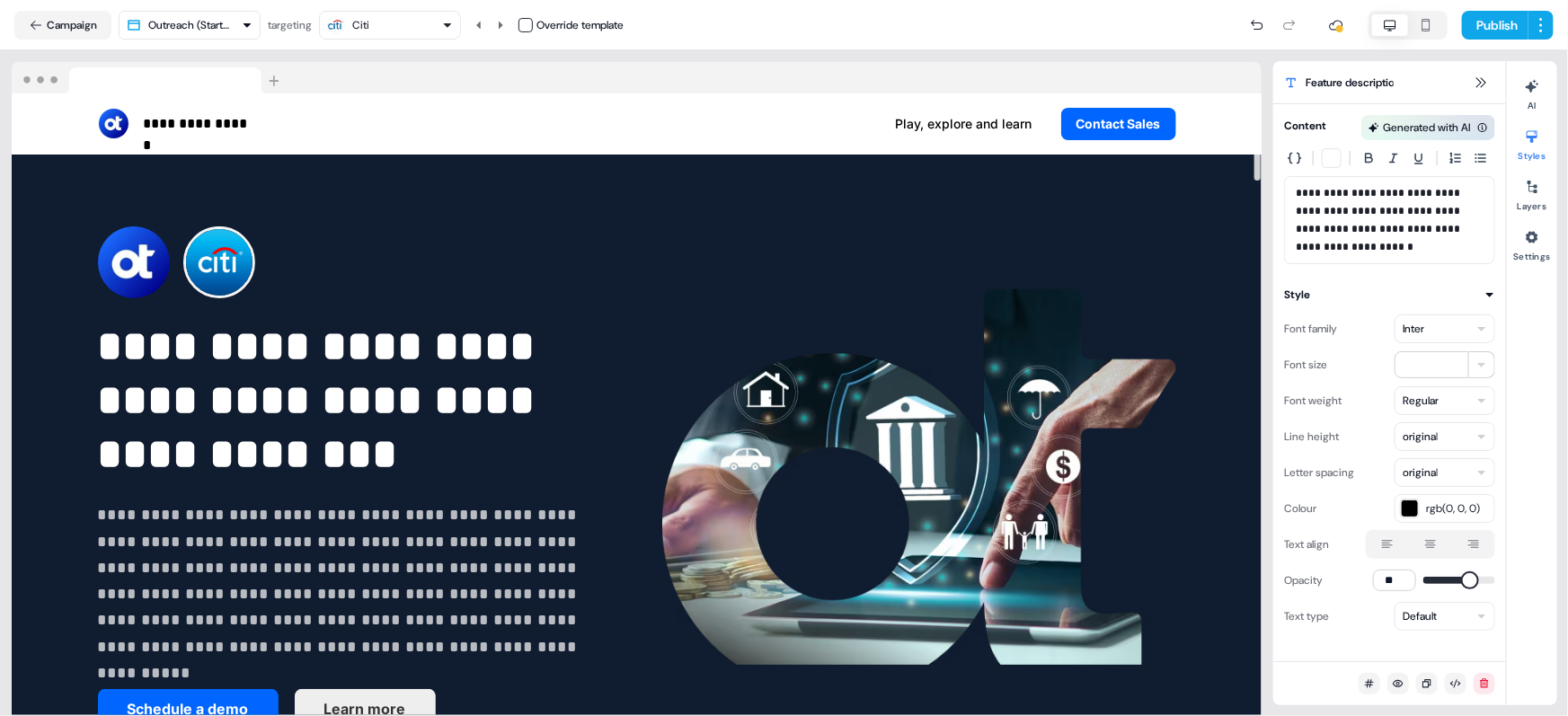 click on "Citi" at bounding box center (390, 25) 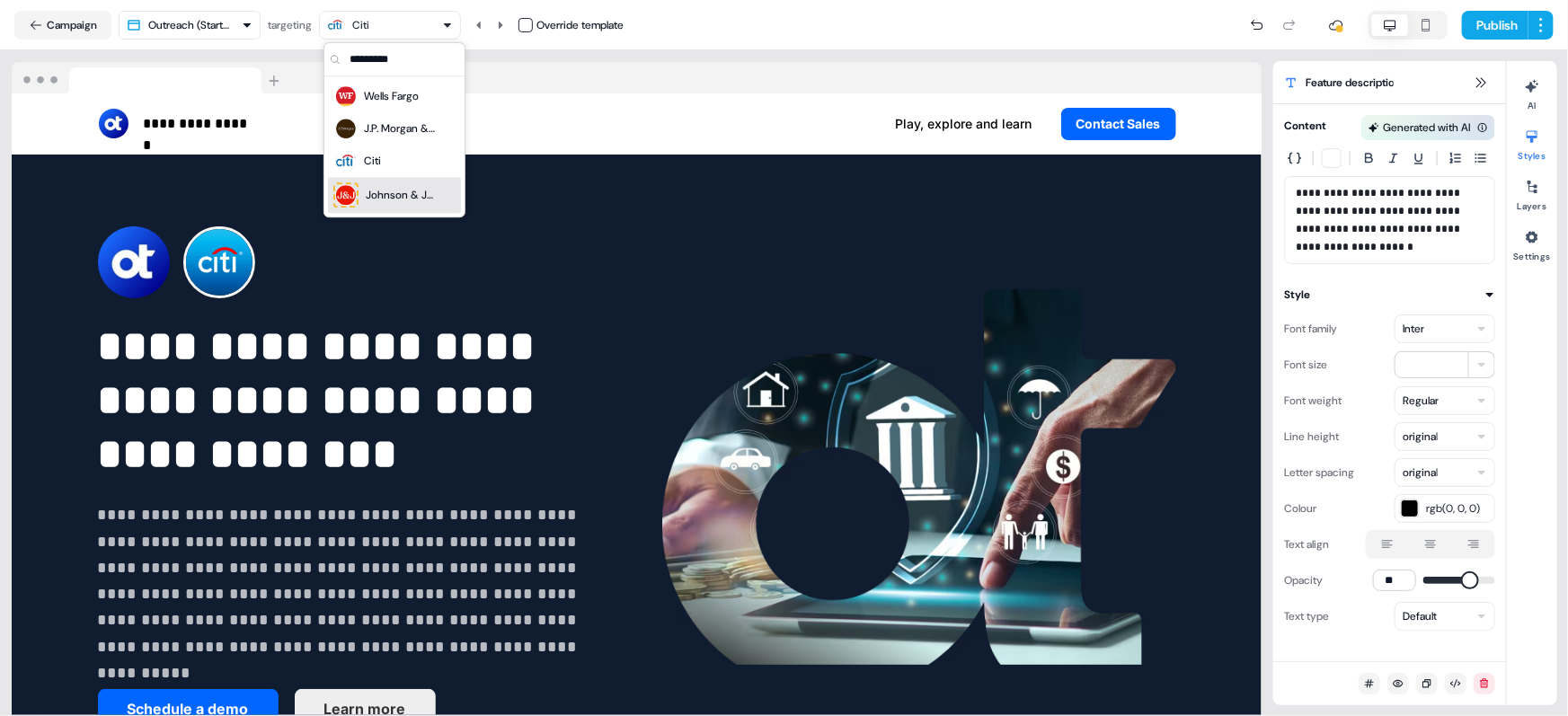click on "Johnson & Johnson" at bounding box center (402, 195) 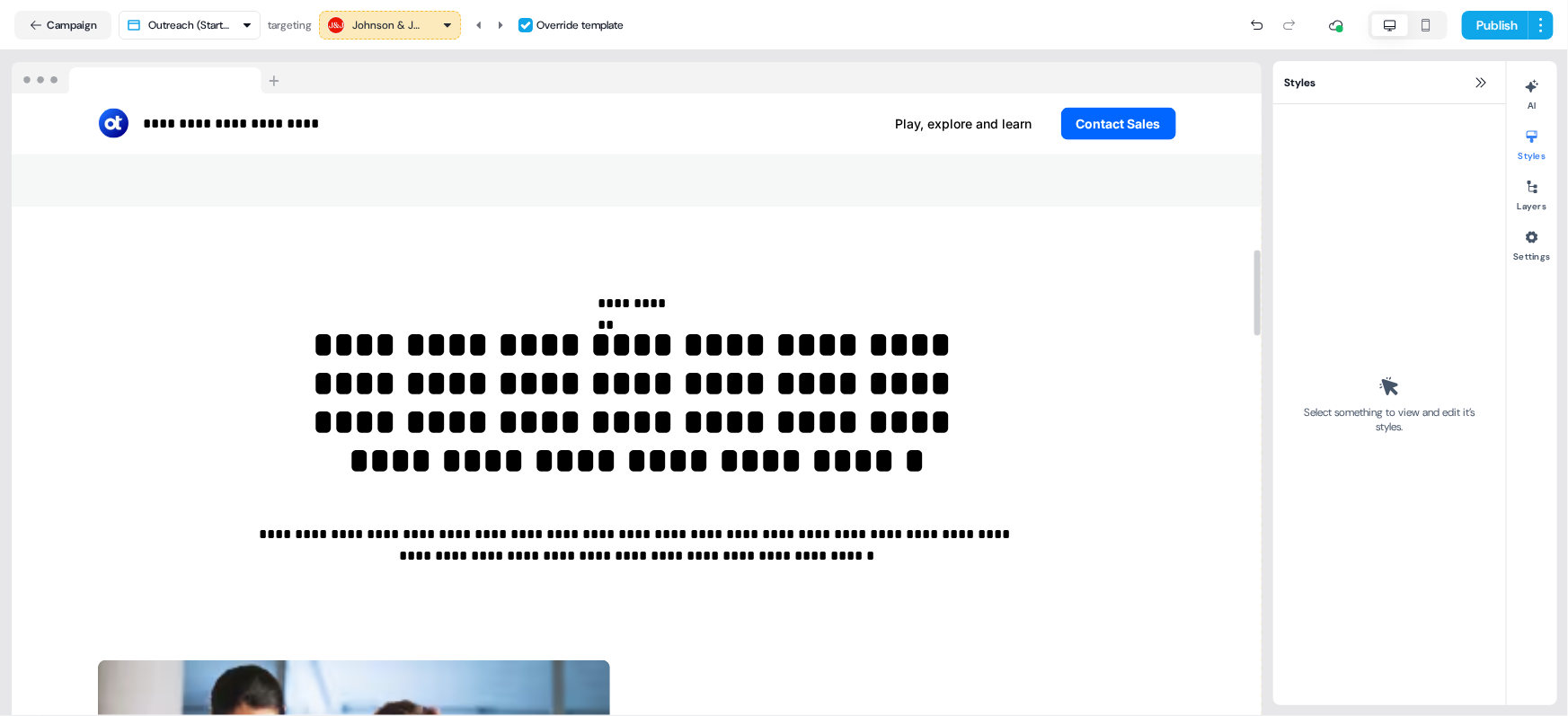 scroll, scrollTop: 1438, scrollLeft: 0, axis: vertical 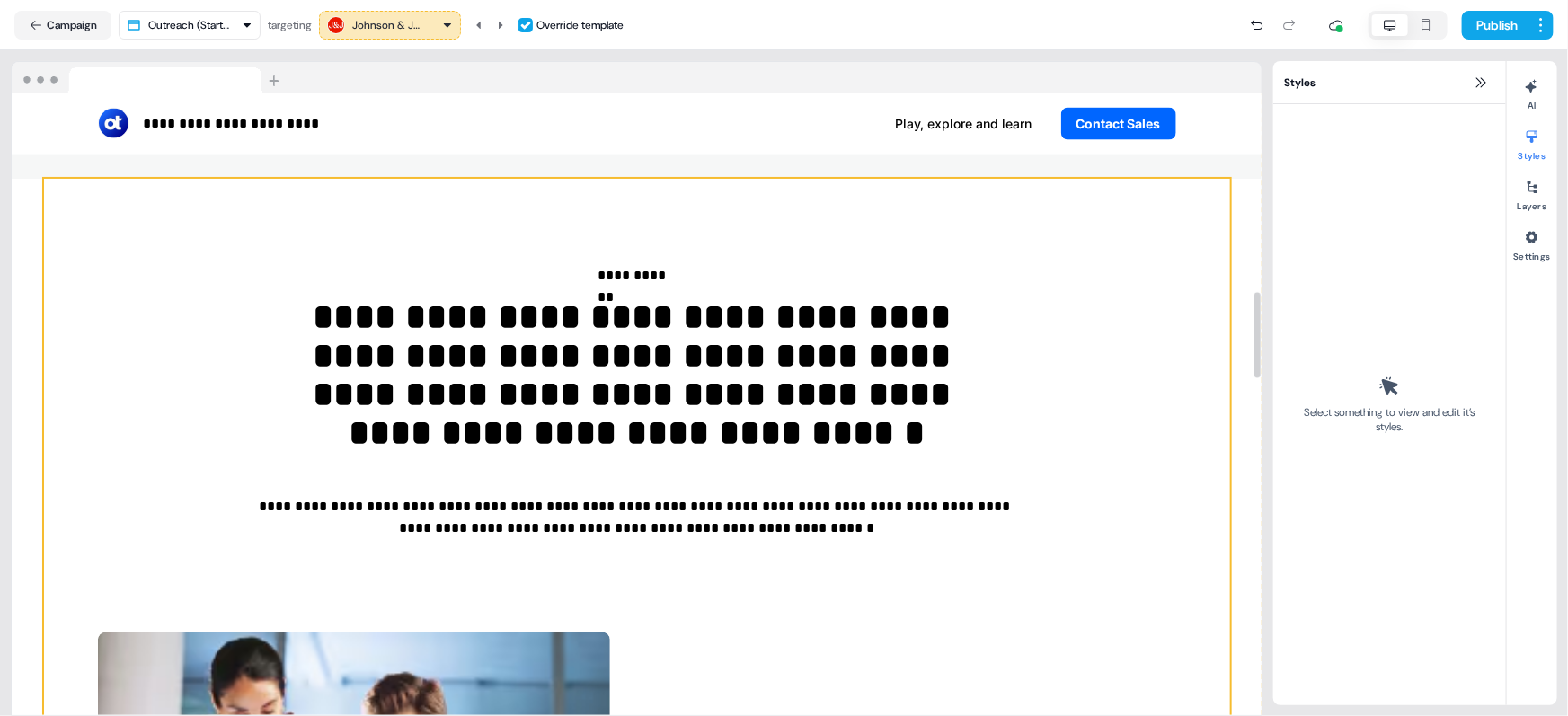 click on "**********" at bounding box center [636, 276] 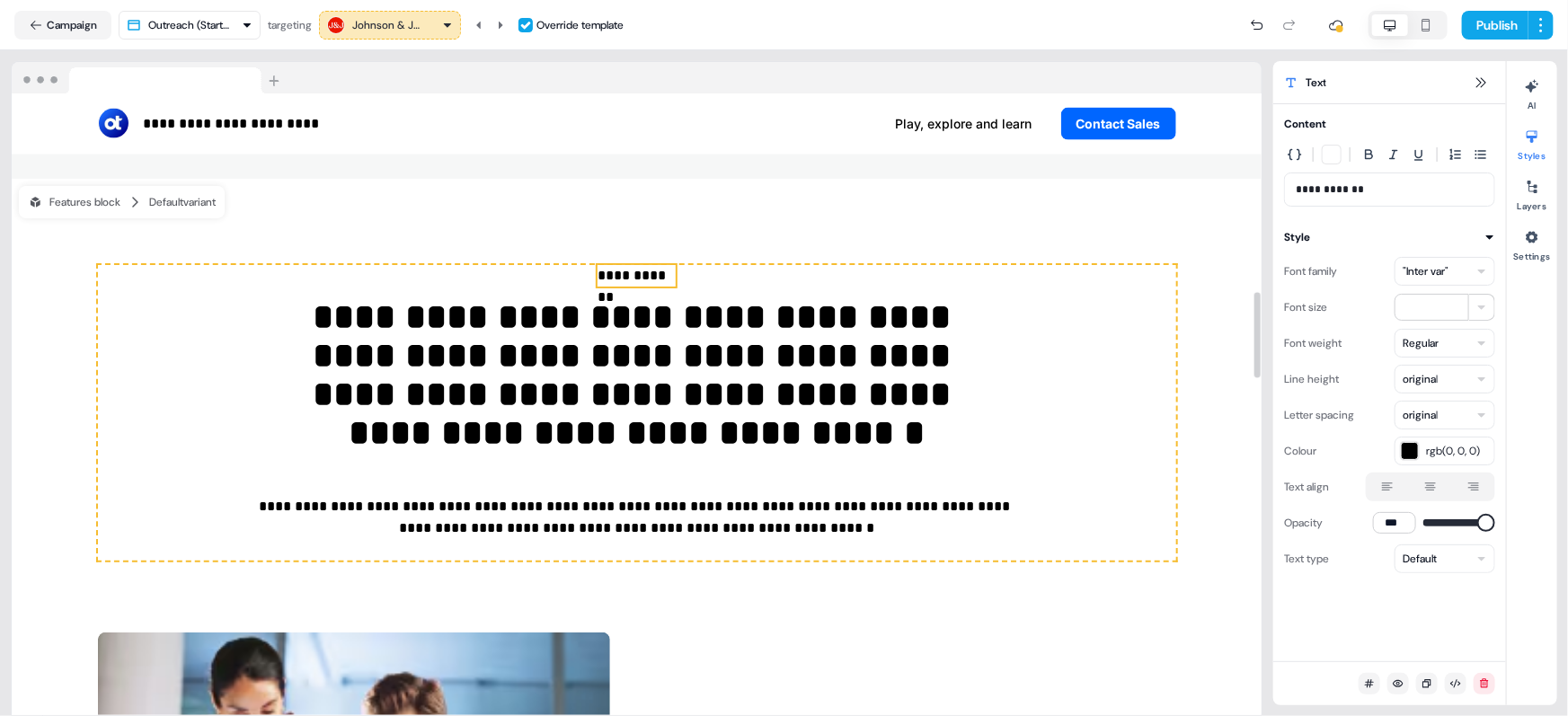 click on ""Inter var"" at bounding box center (1425, 271) 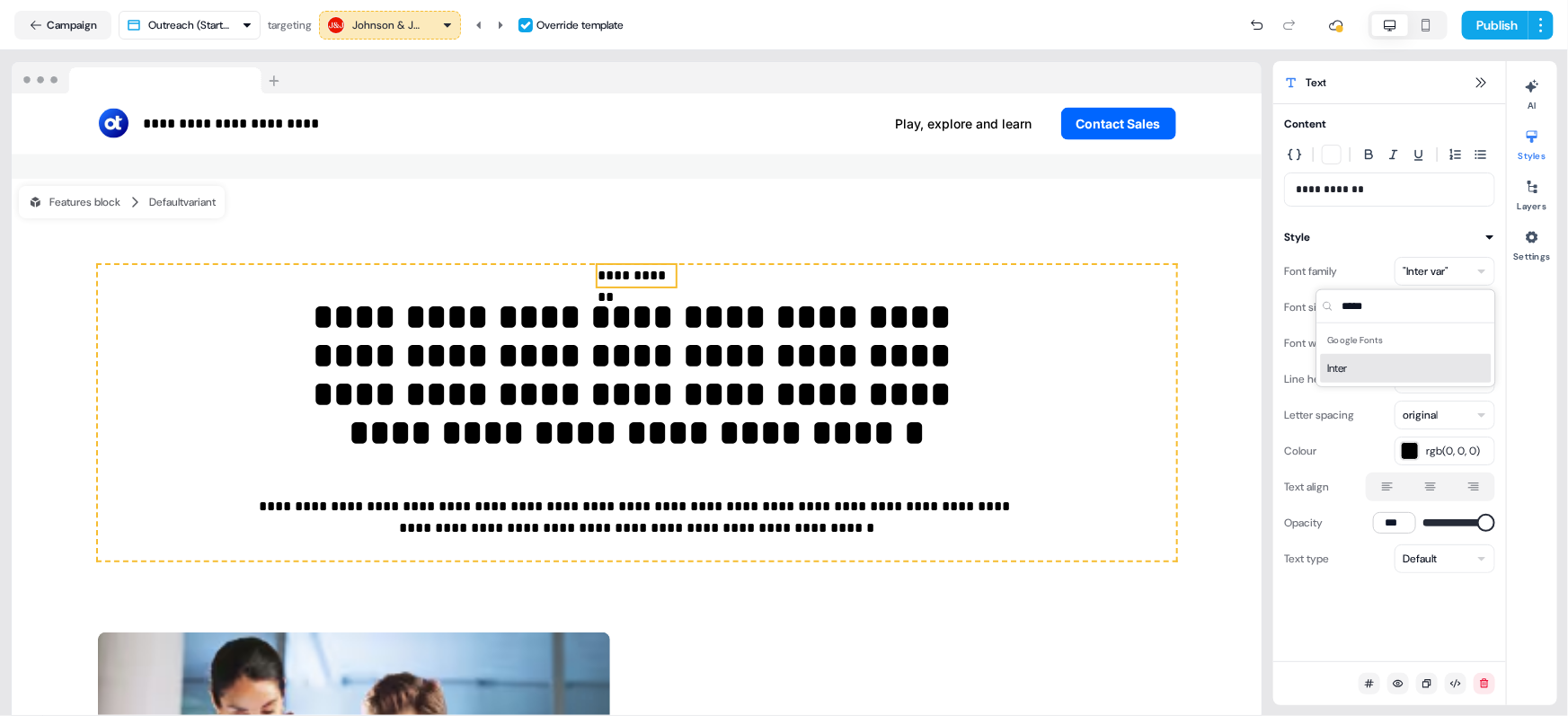 type on "*****" 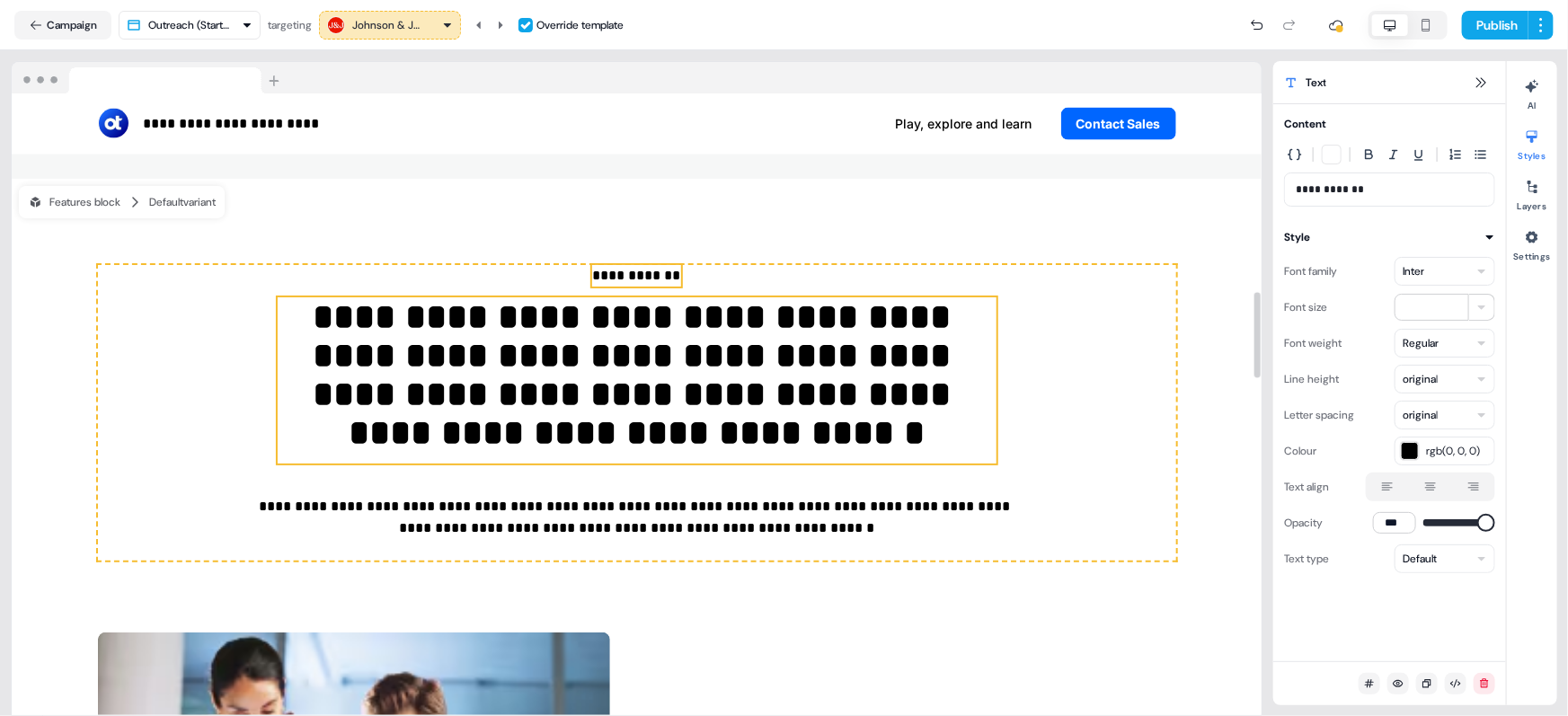 click on "**********" at bounding box center (637, 380) 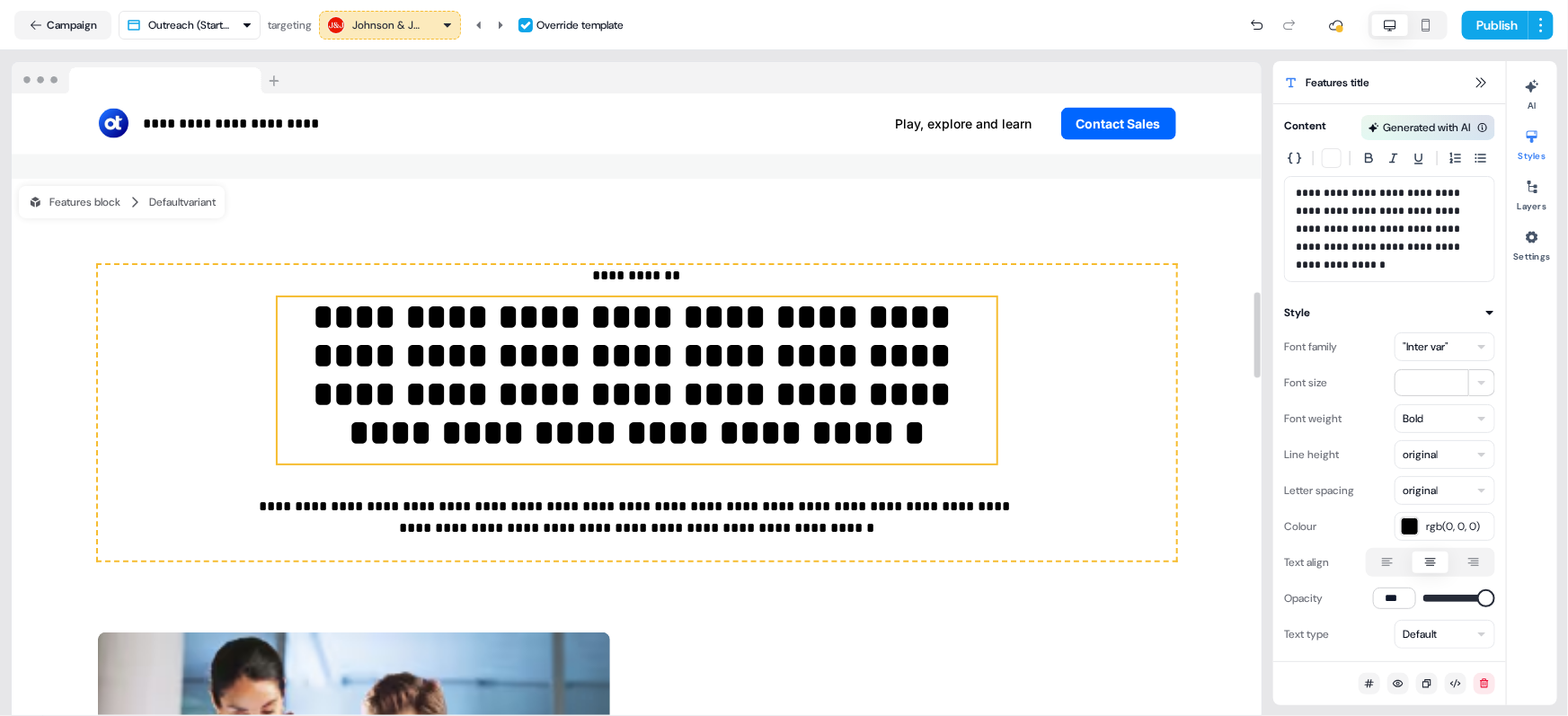 click on ""Inter var"" at bounding box center (1425, 347) 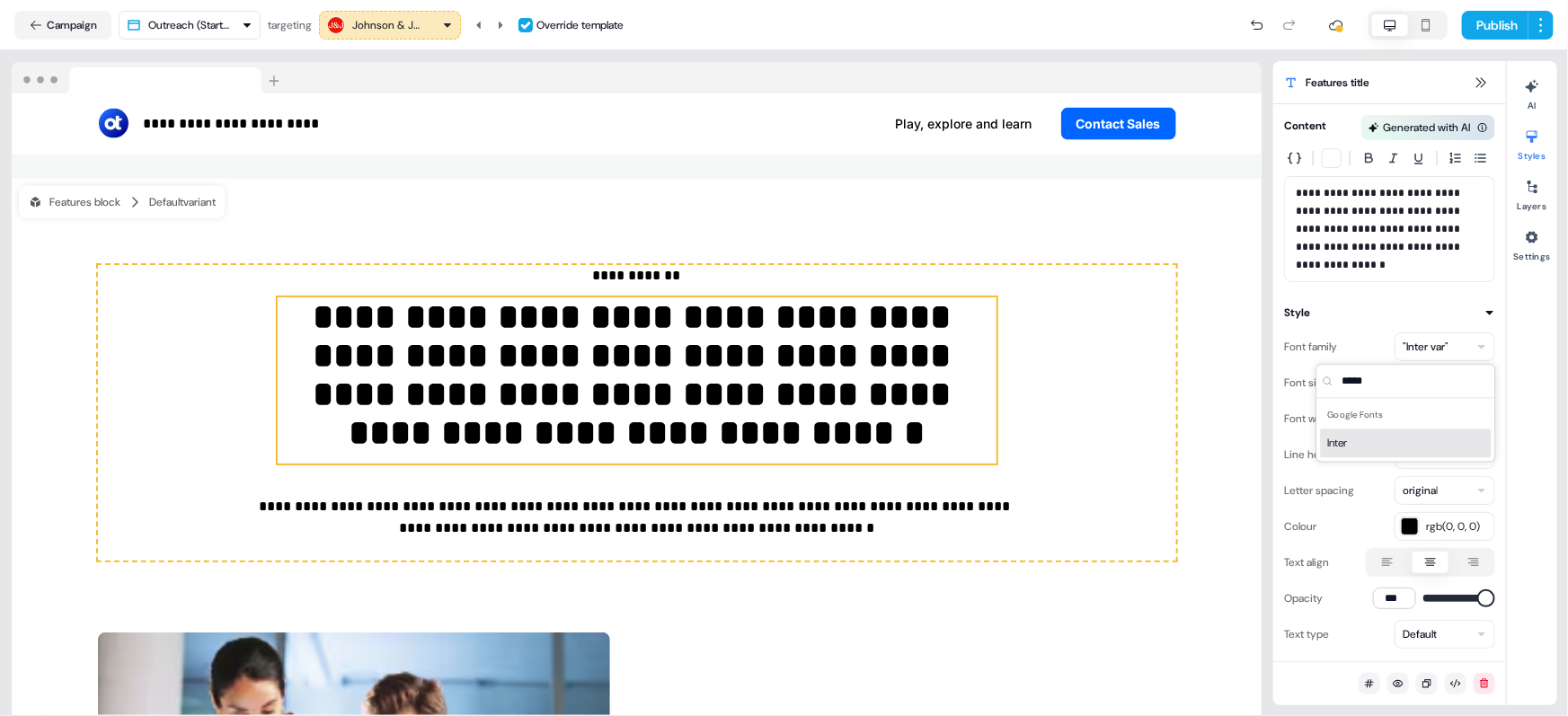 type on "*****" 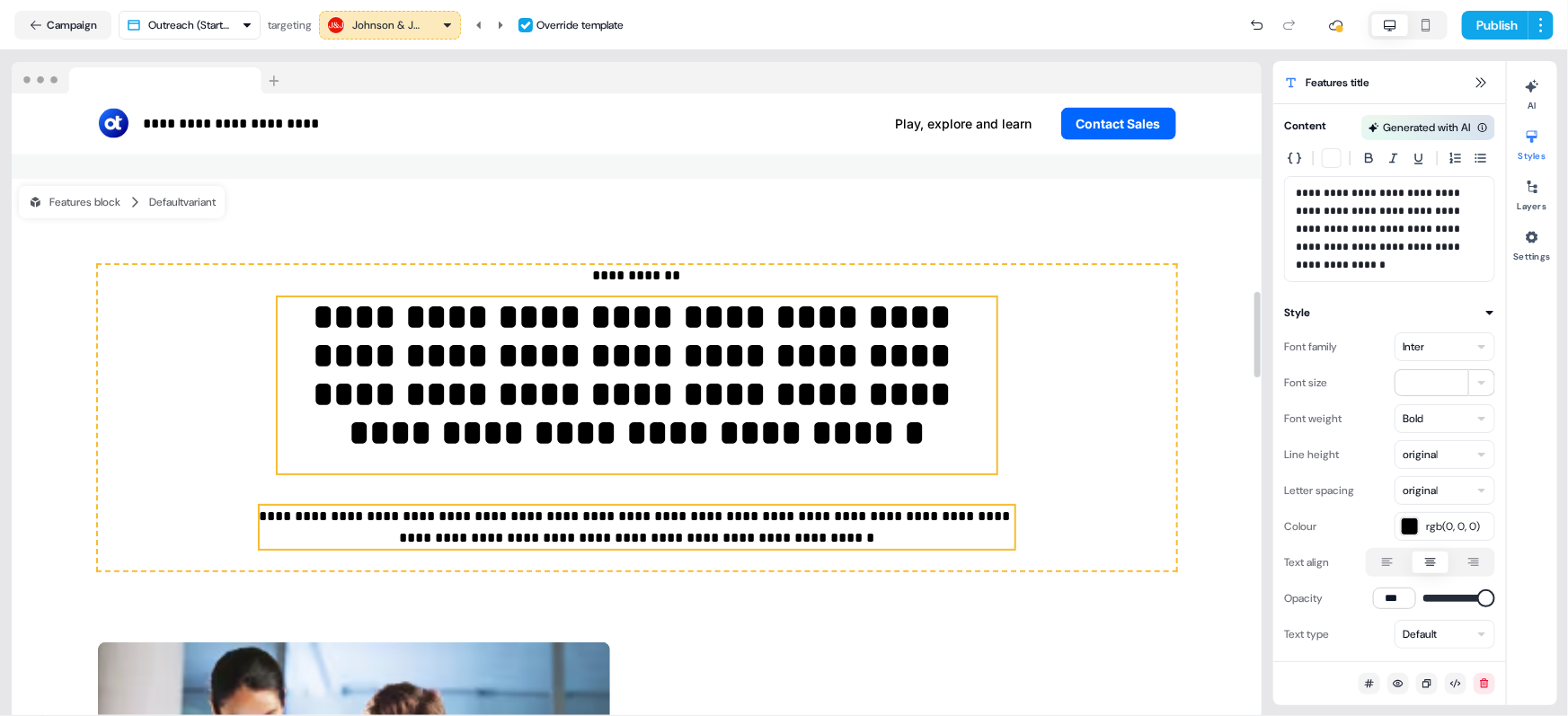 click on "**********" at bounding box center [637, 527] 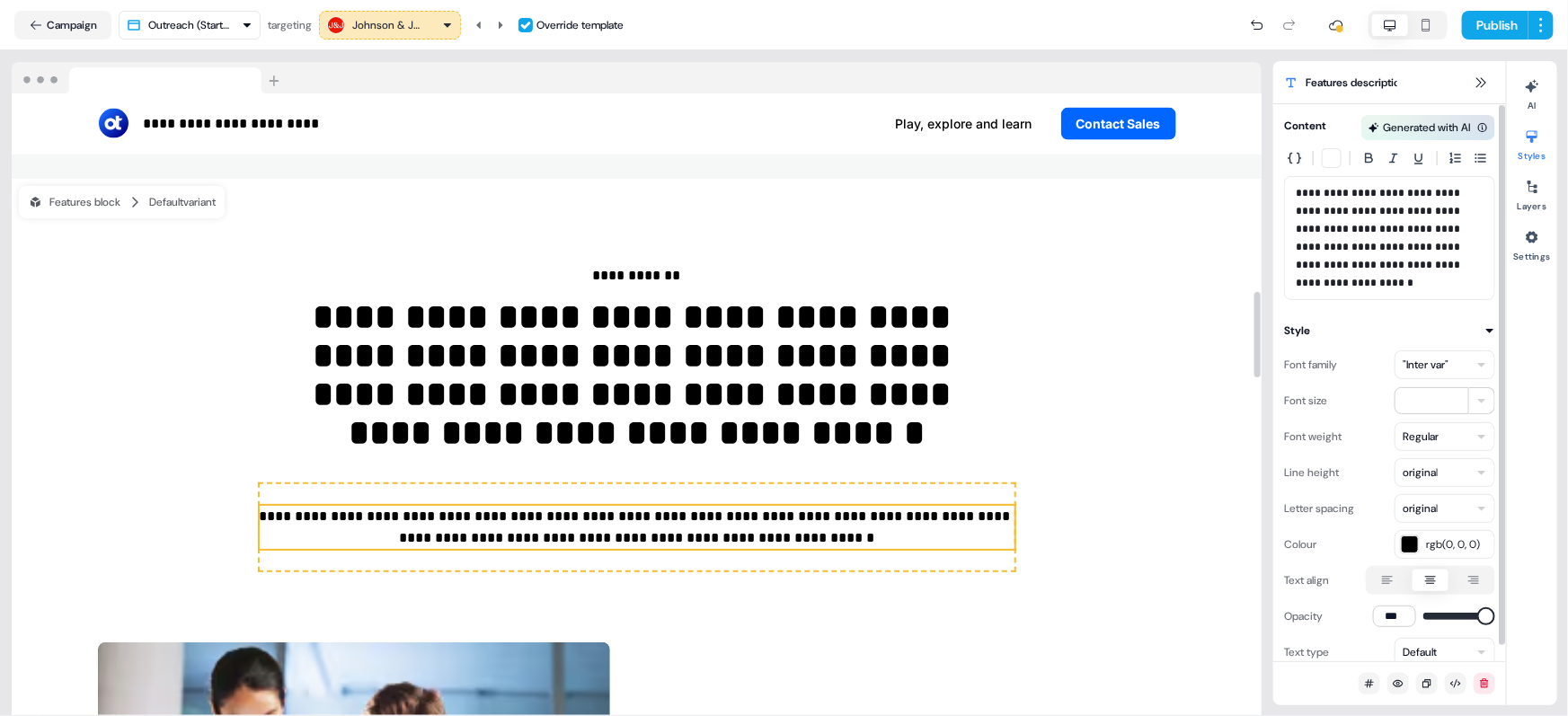 click on ""Inter var"" at bounding box center (1425, 365) 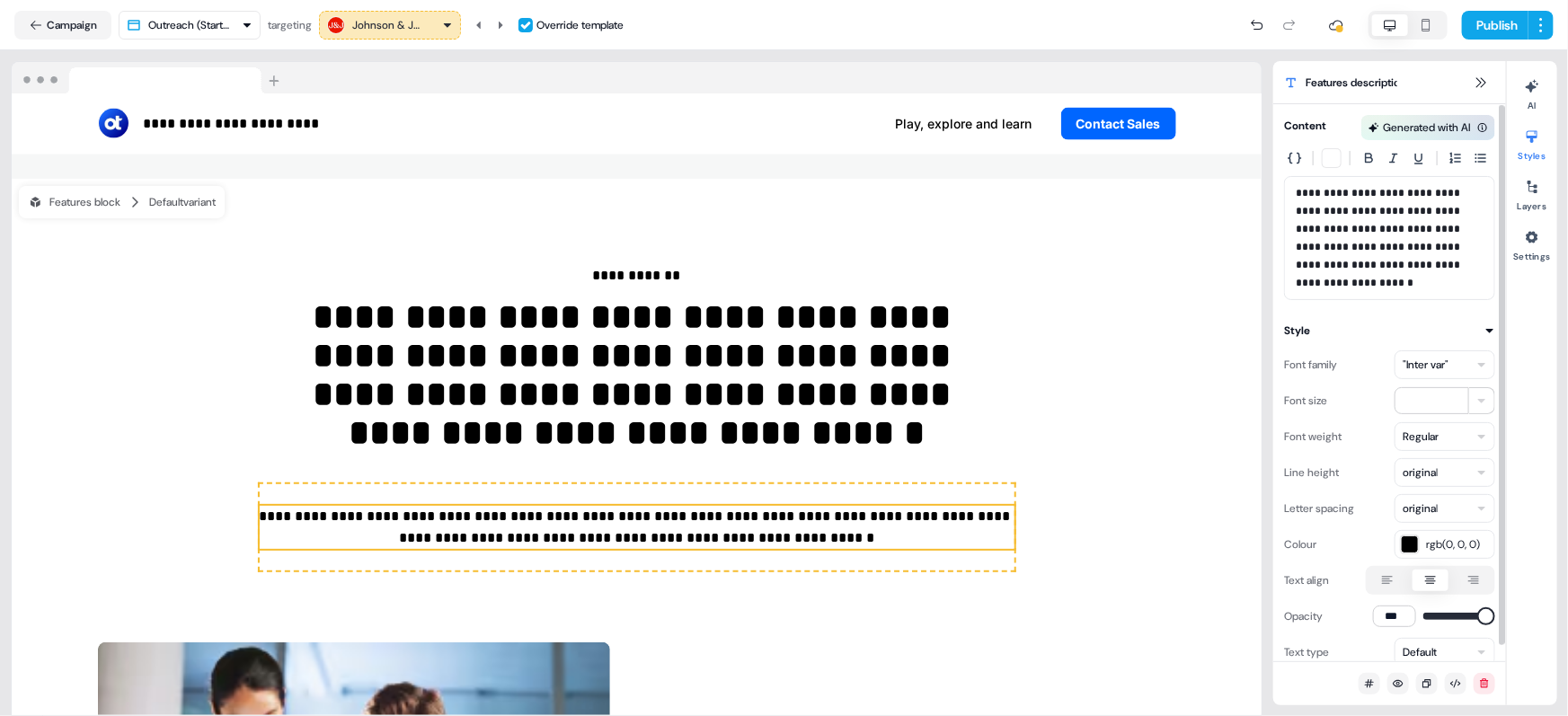 click on ""Inter var"" at bounding box center [1425, 365] 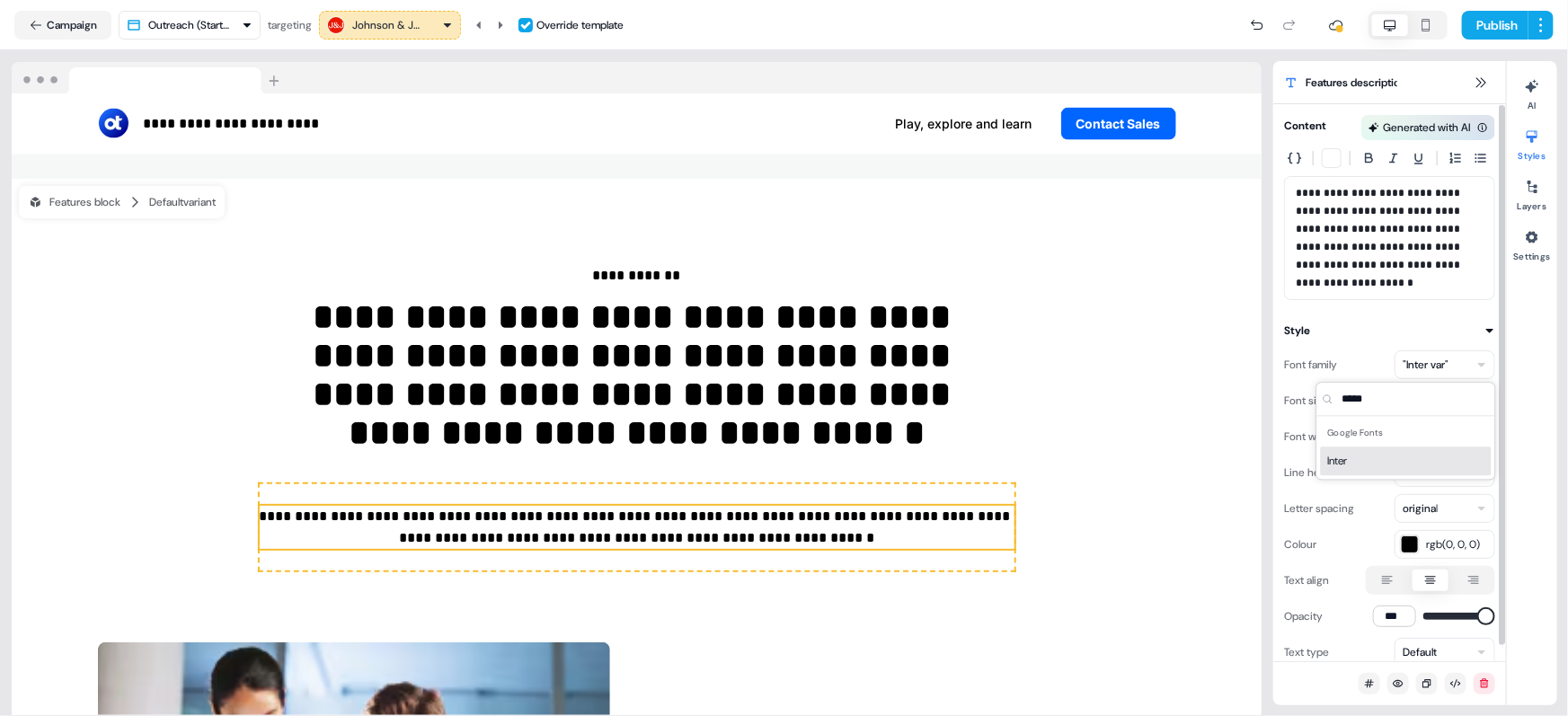 type on "*****" 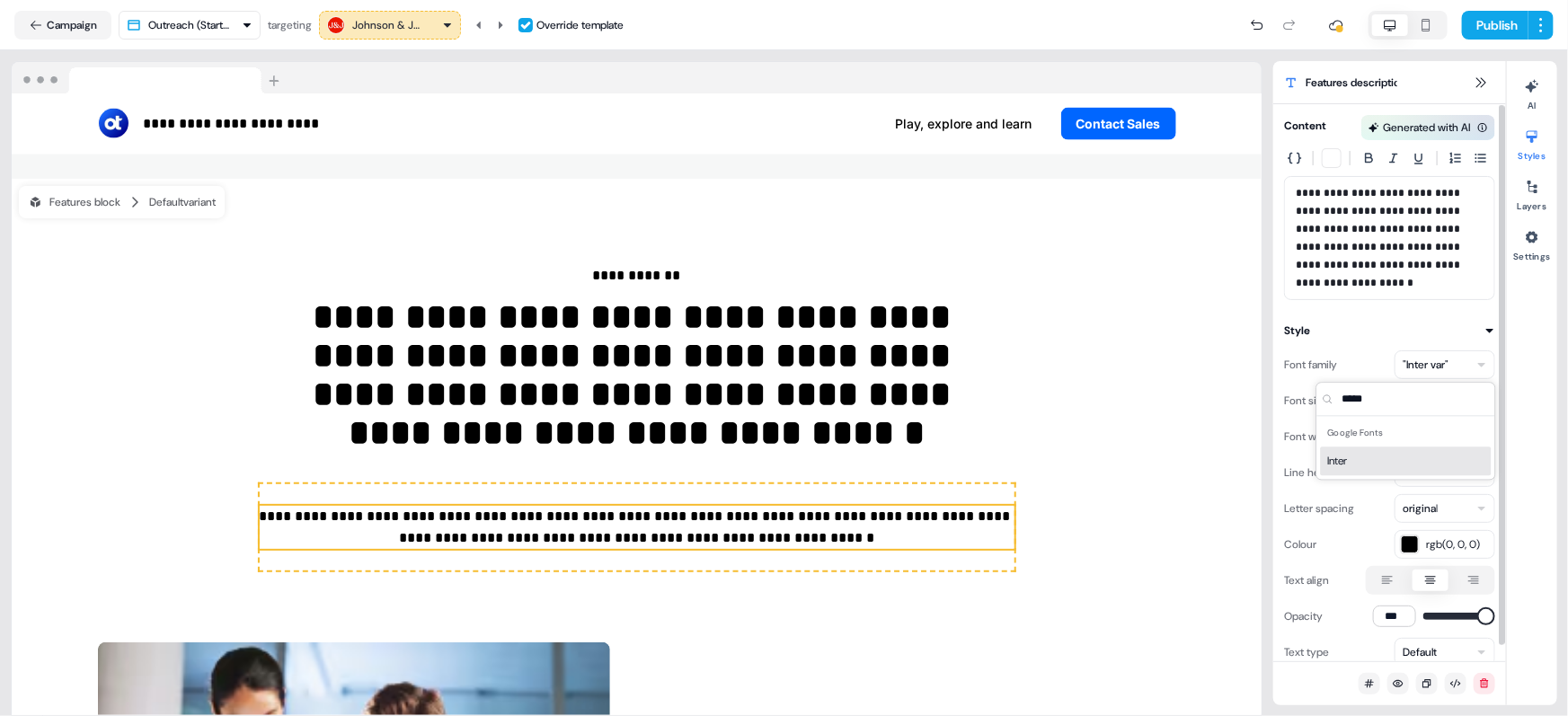 click on "Inter" at bounding box center [1406, 461] 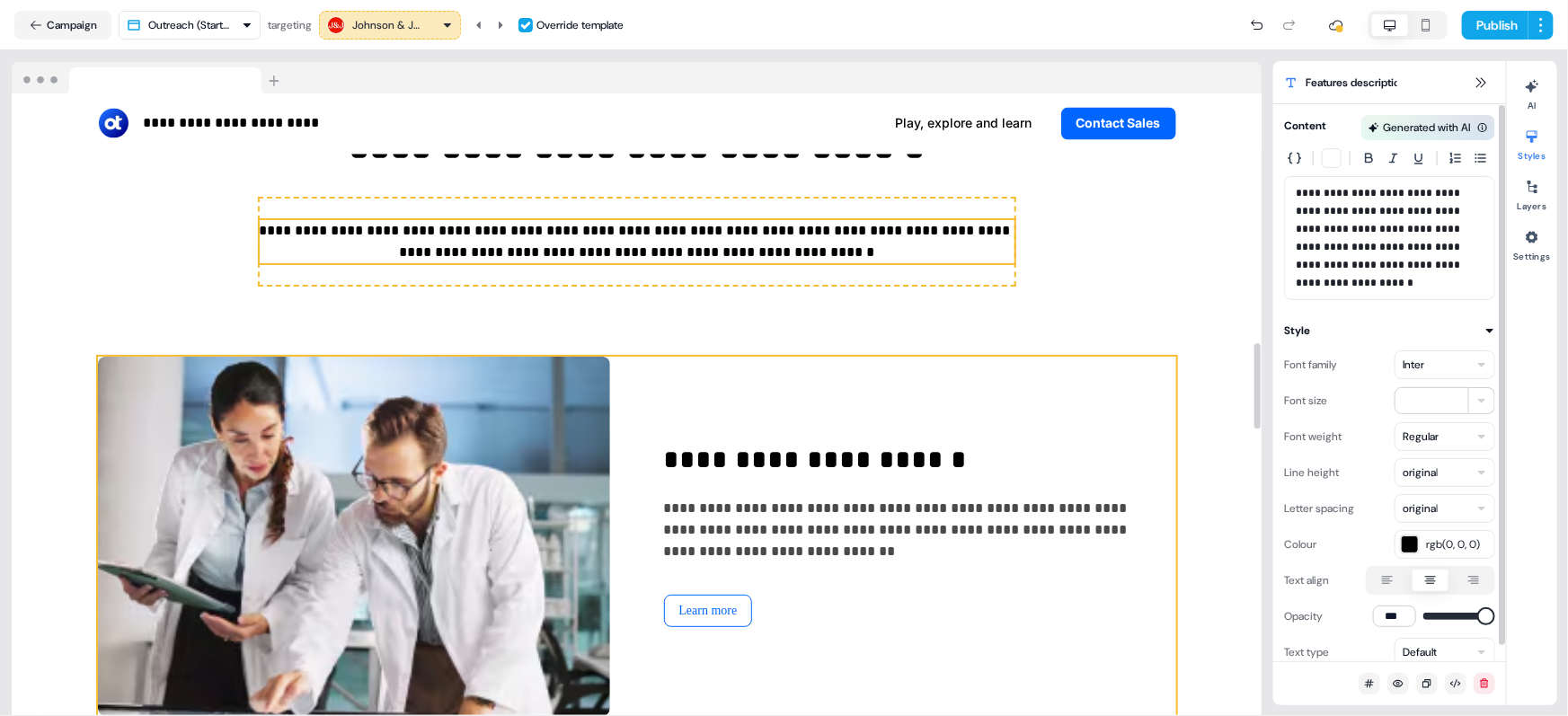 scroll, scrollTop: 1813, scrollLeft: 0, axis: vertical 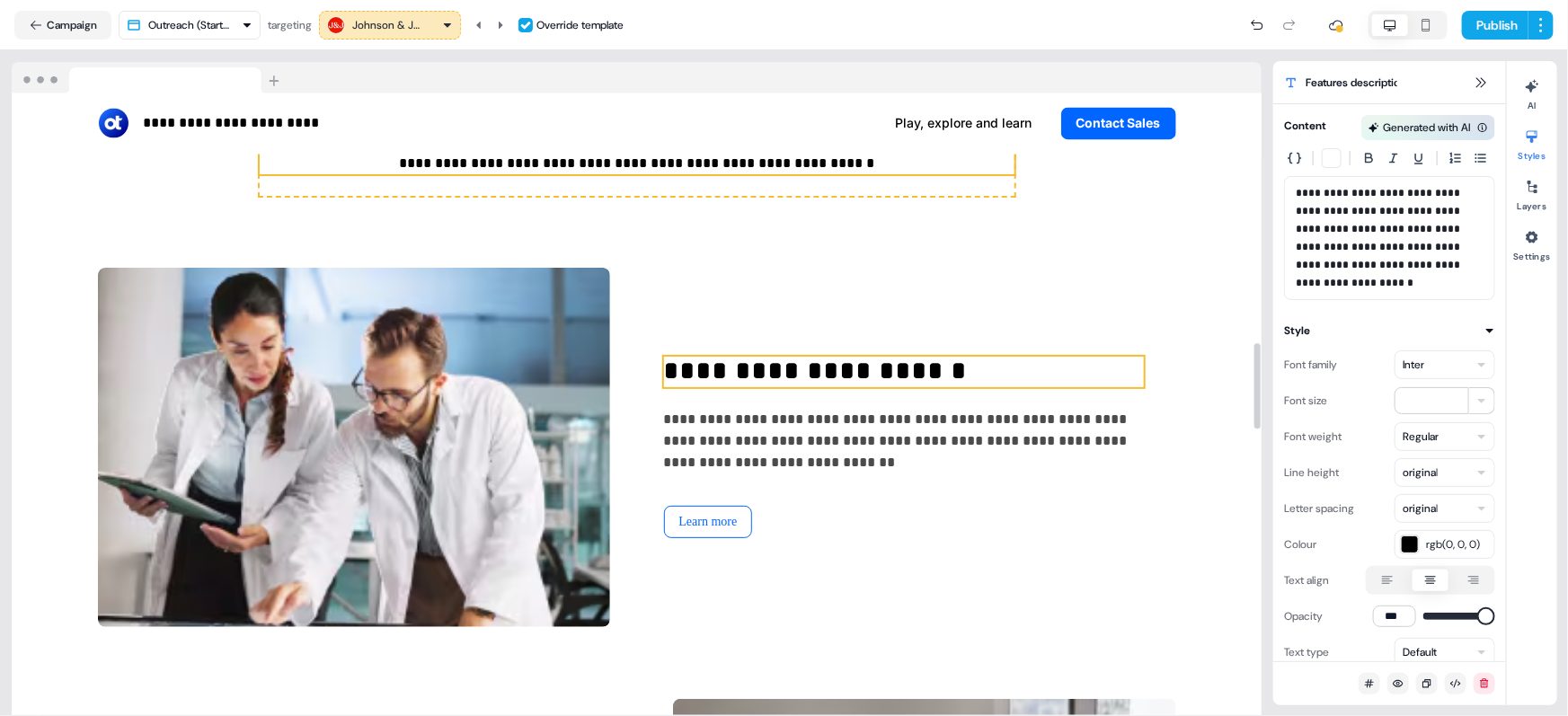 click on "**********" at bounding box center (904, 372) 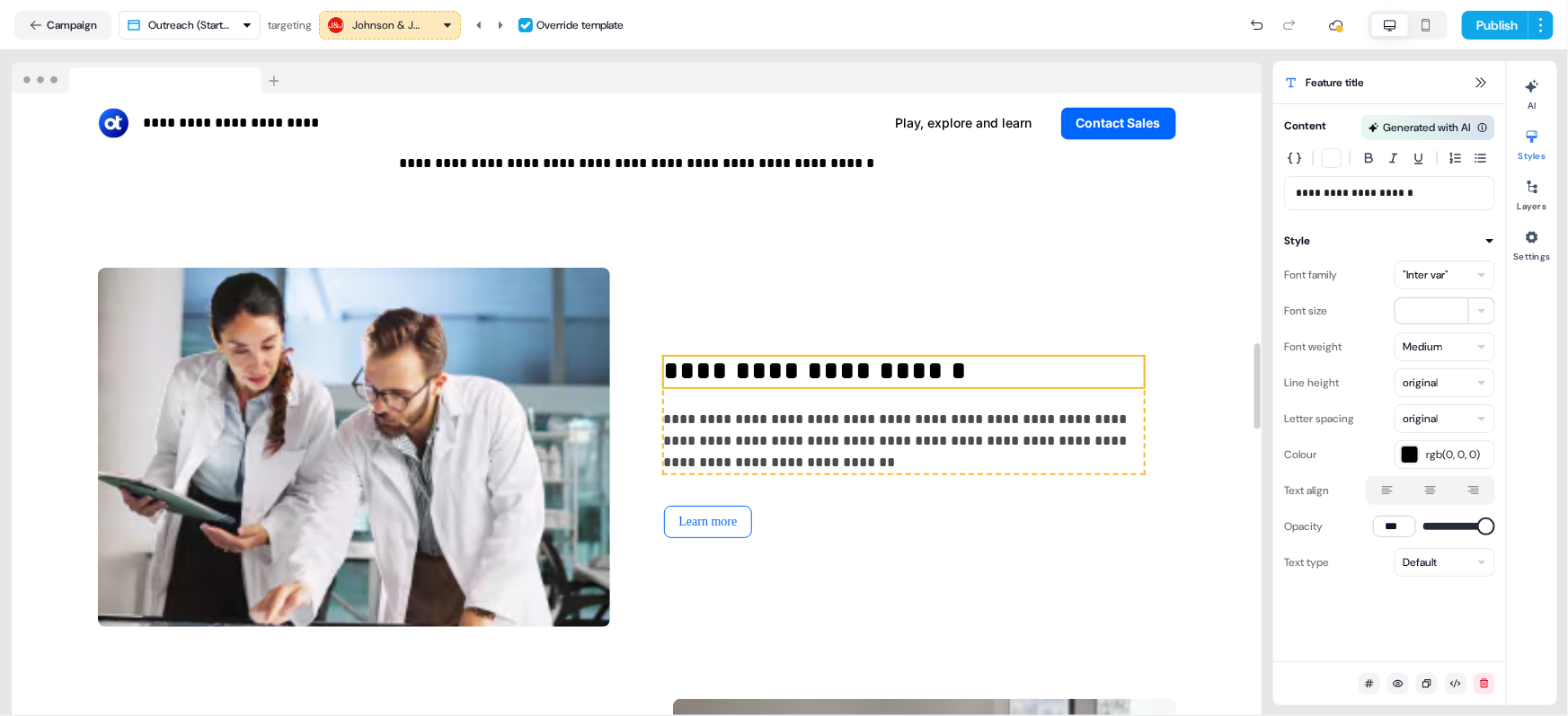 click on ""Inter var"" at bounding box center (1425, 275) 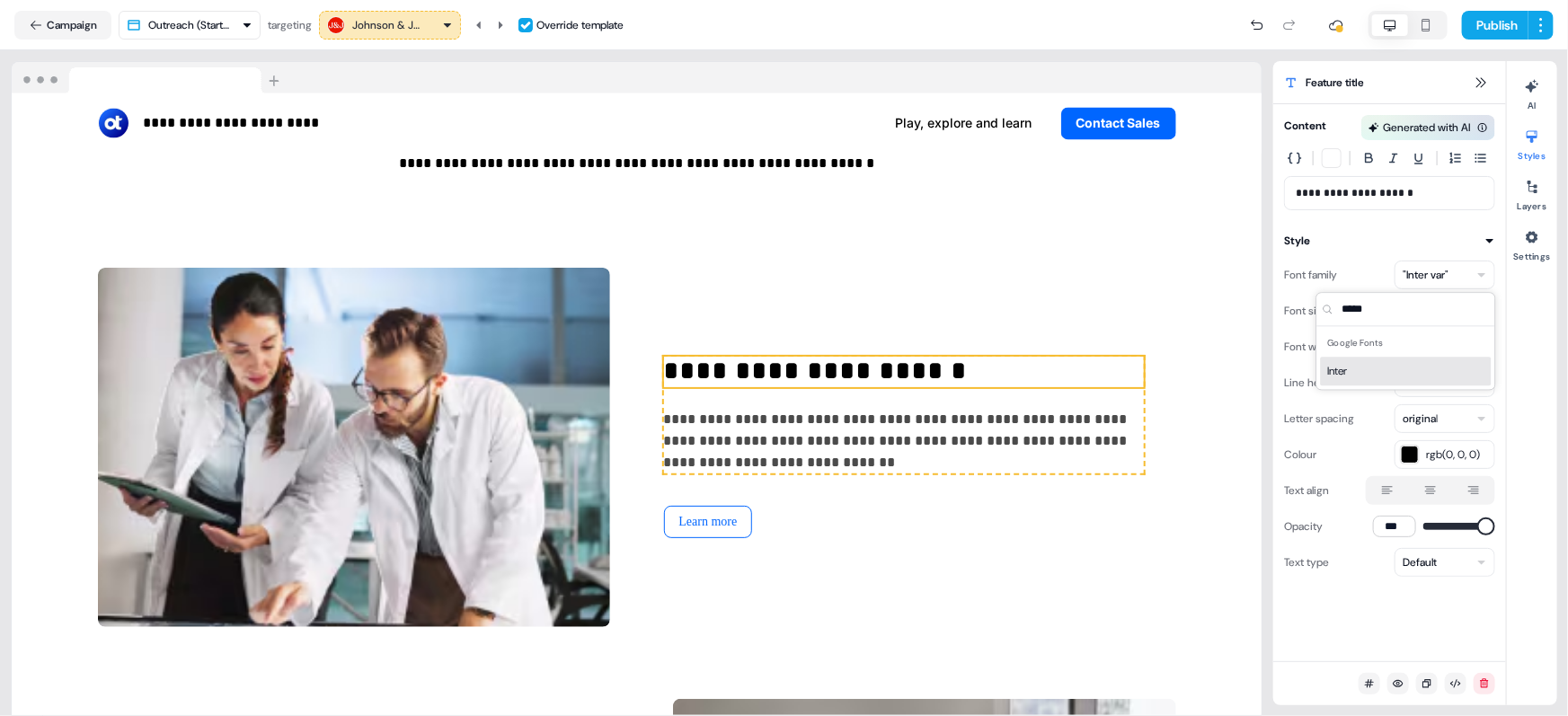 type on "*****" 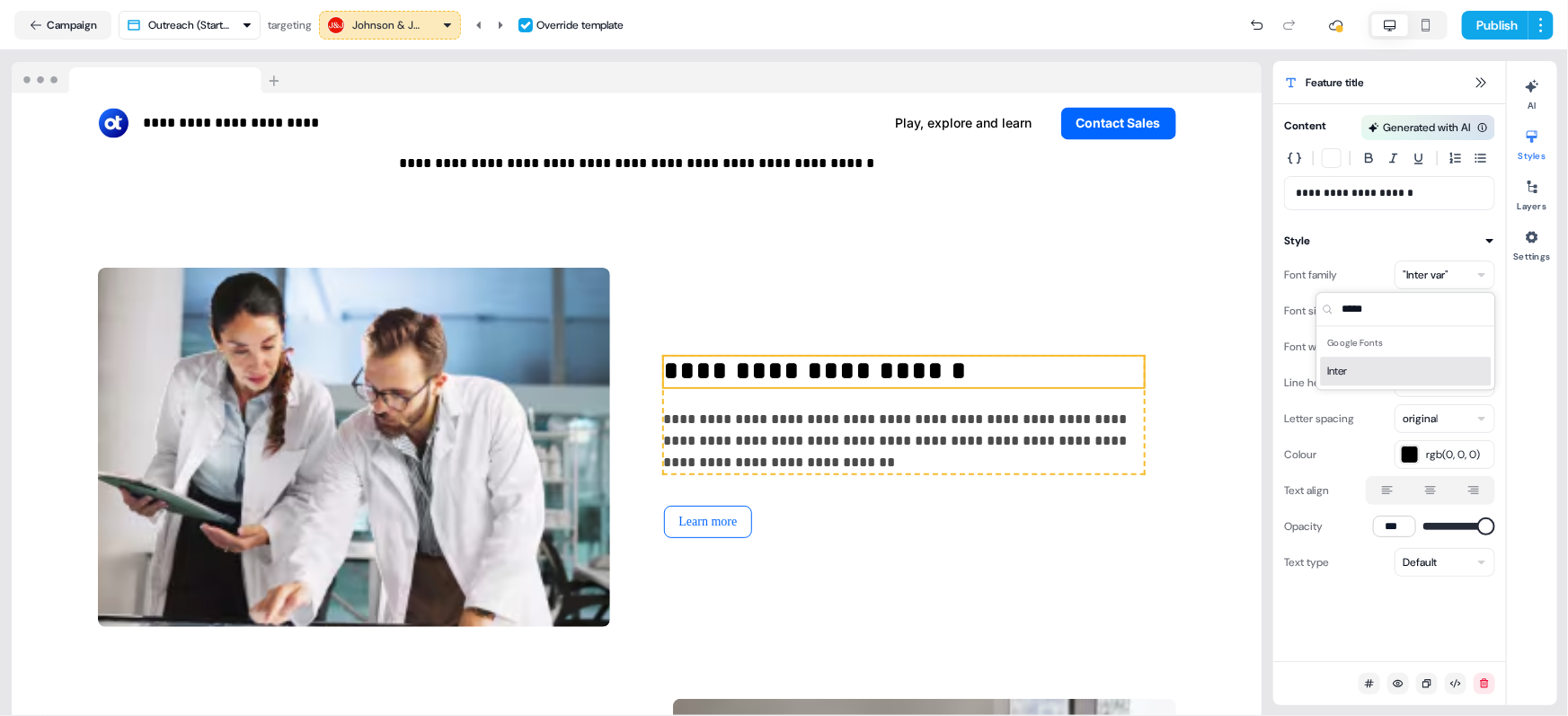 click on "Inter" at bounding box center (1406, 371) 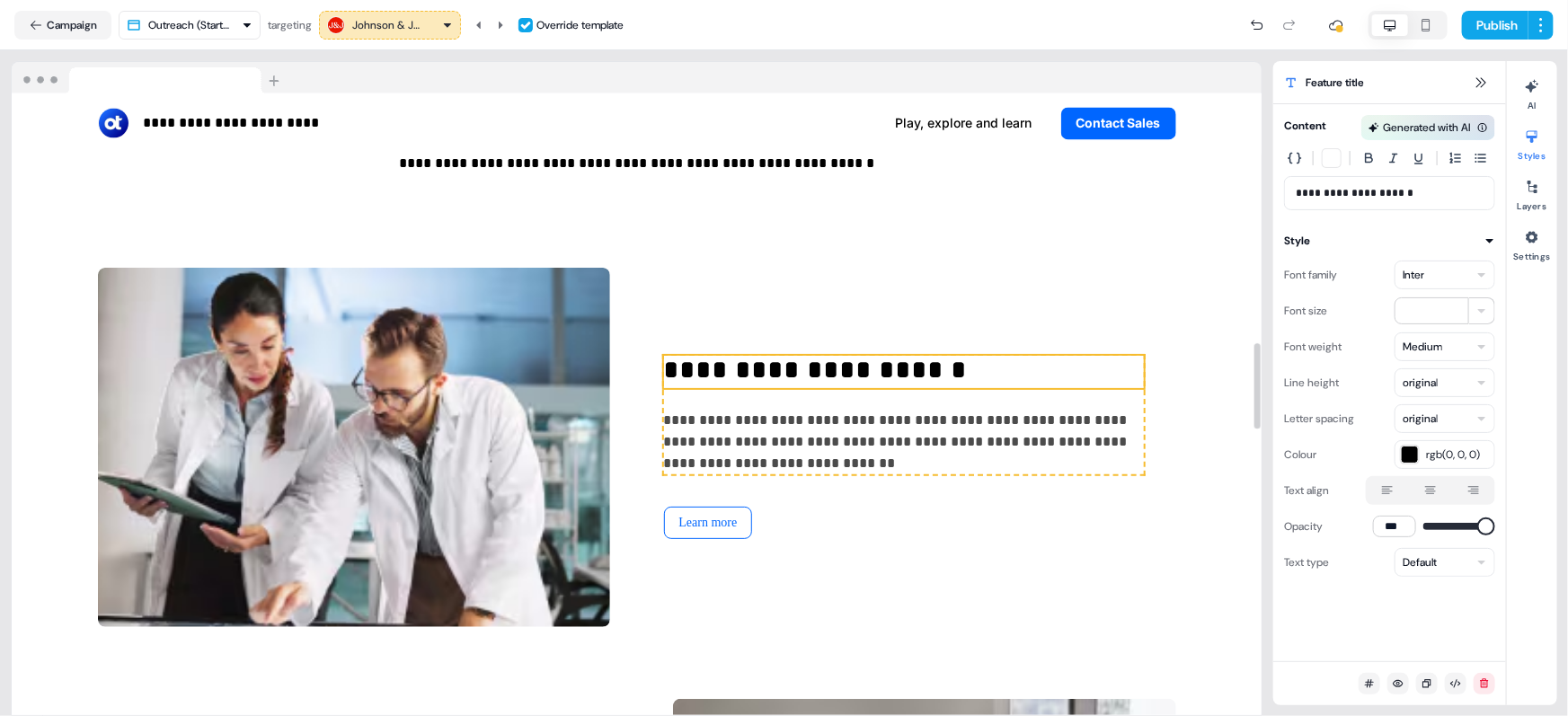 click on "**********" at bounding box center [904, 442] 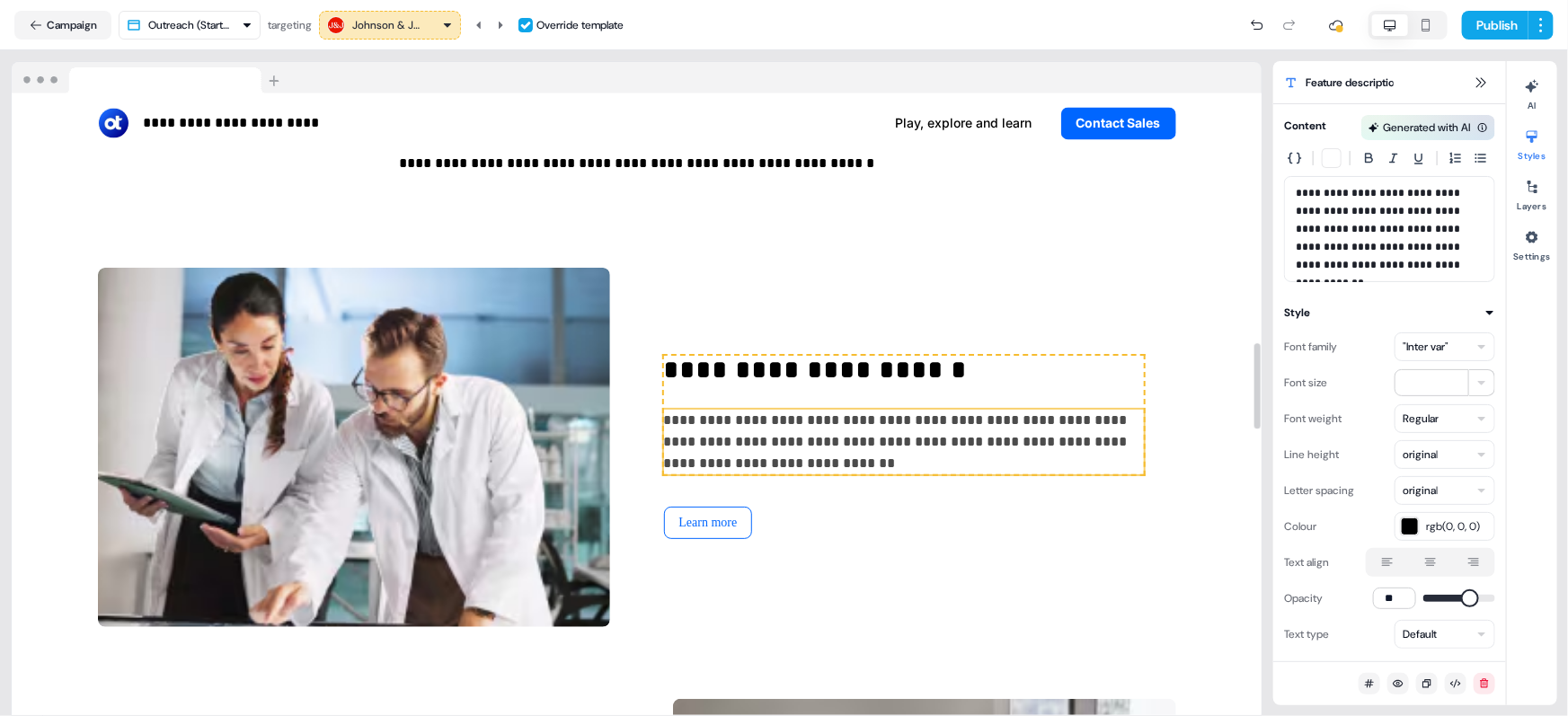 click on ""Inter var"" at bounding box center [1445, 347] 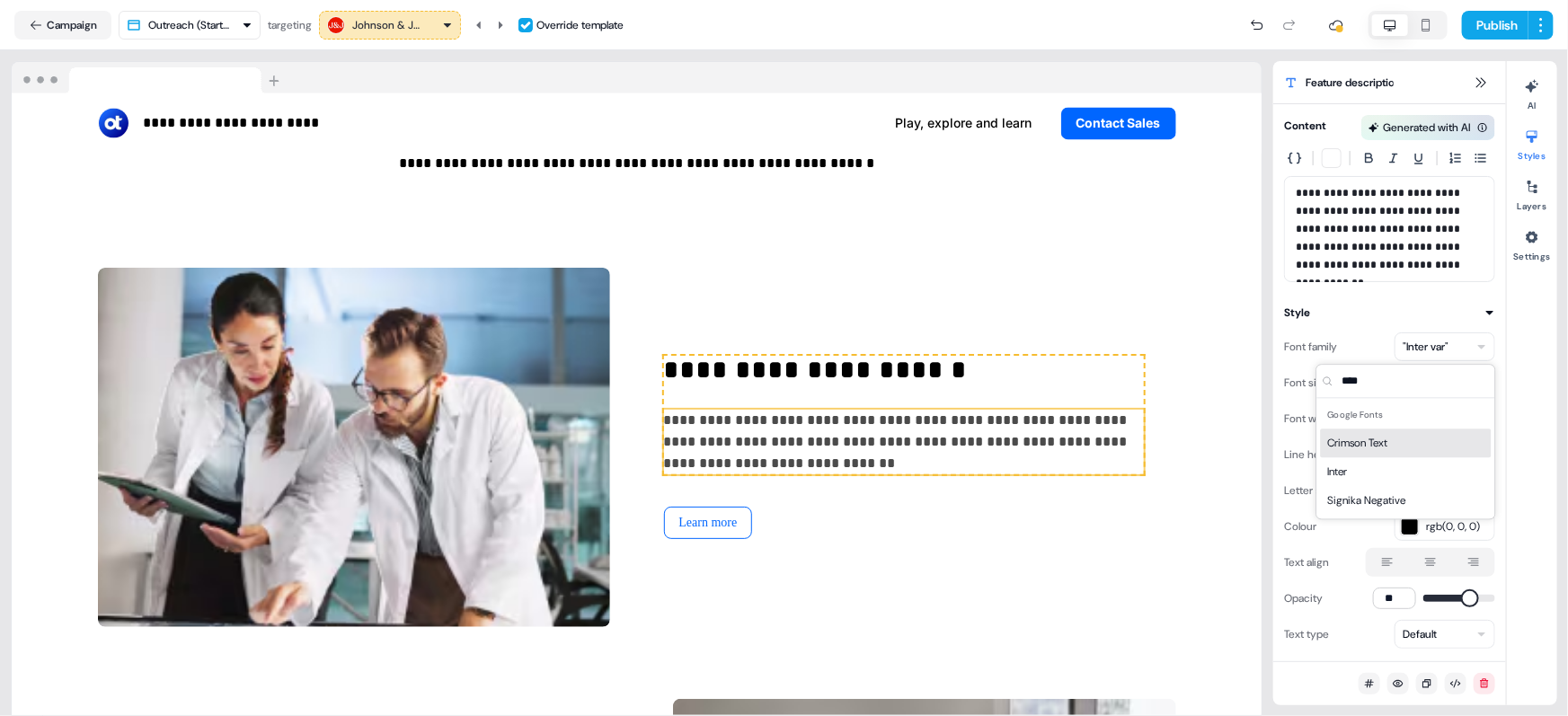 type on "*****" 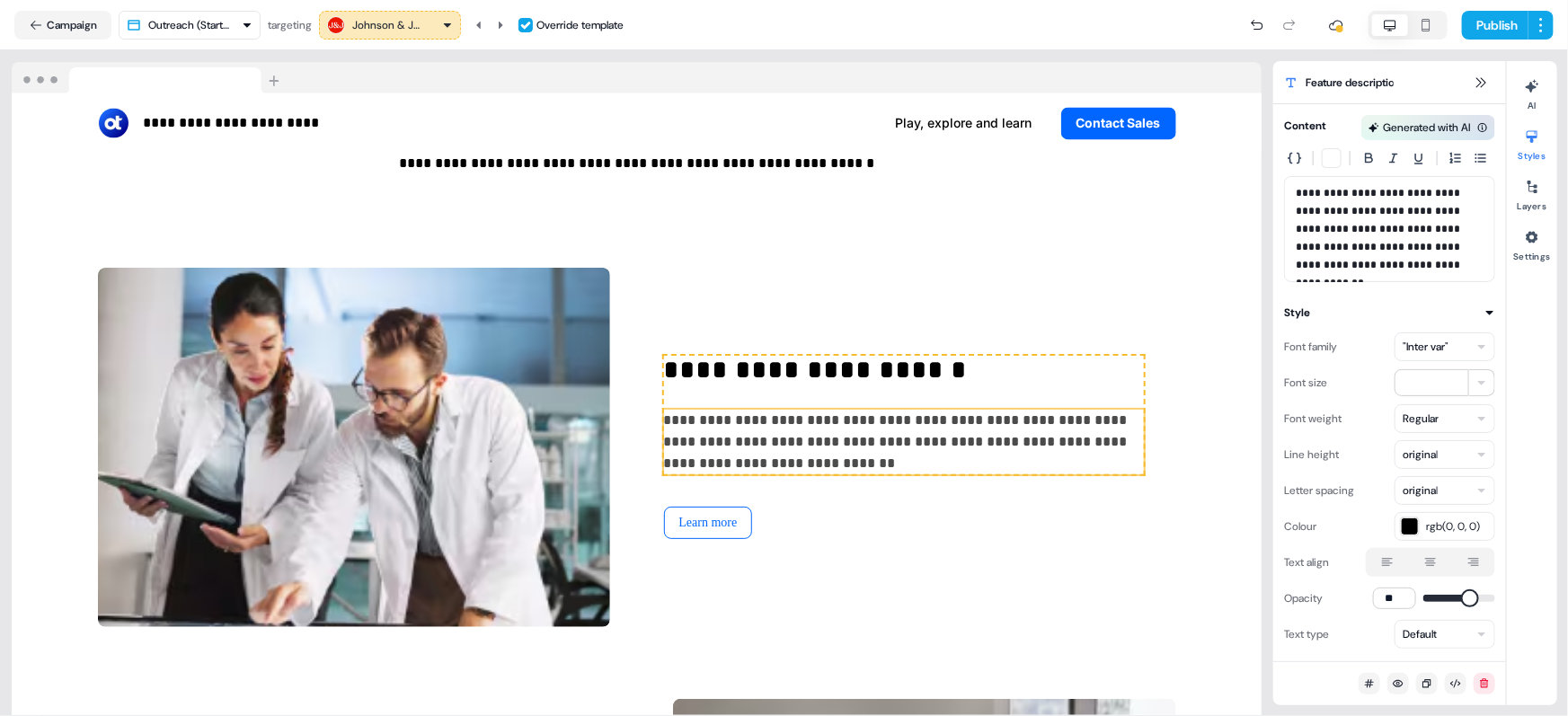 click on ""Inter var"" at bounding box center (1425, 347) 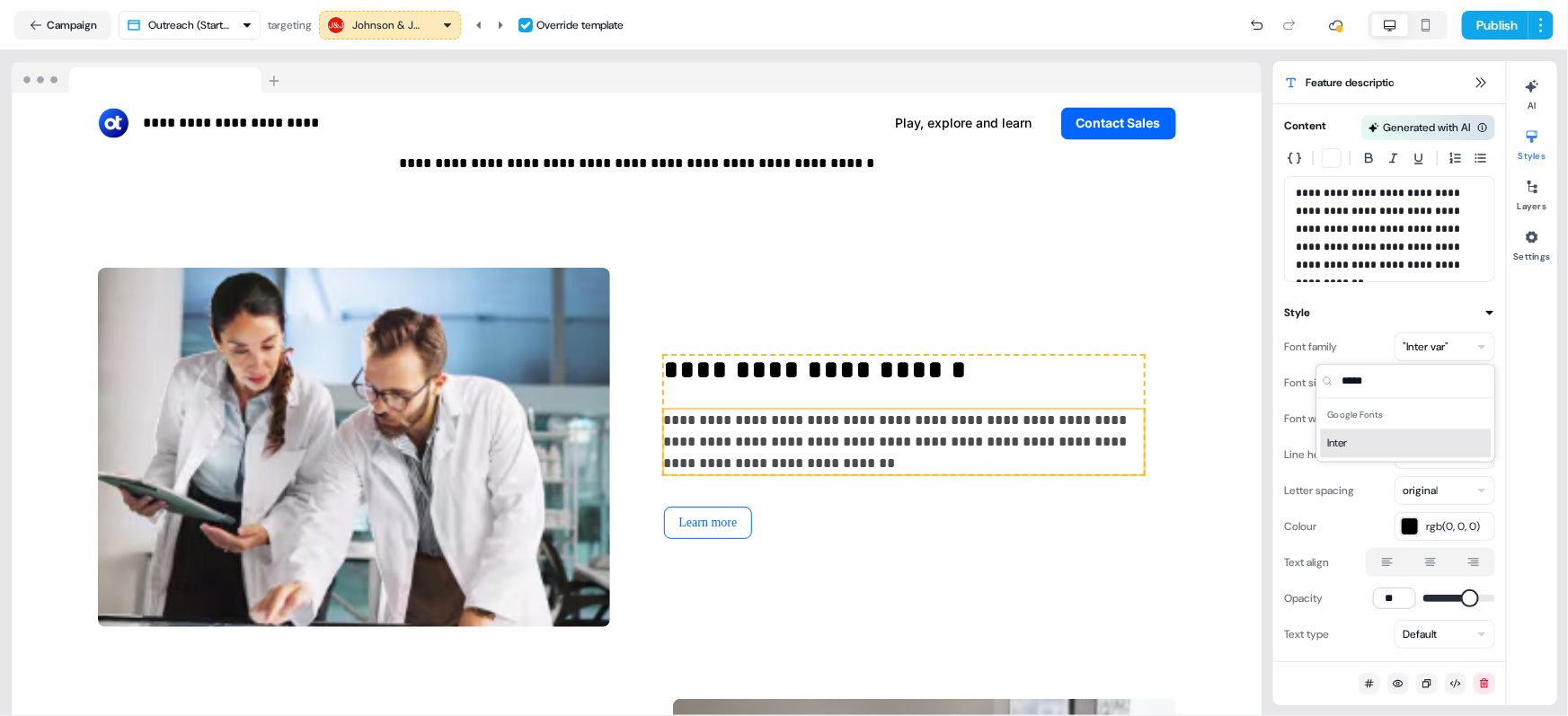 type on "*****" 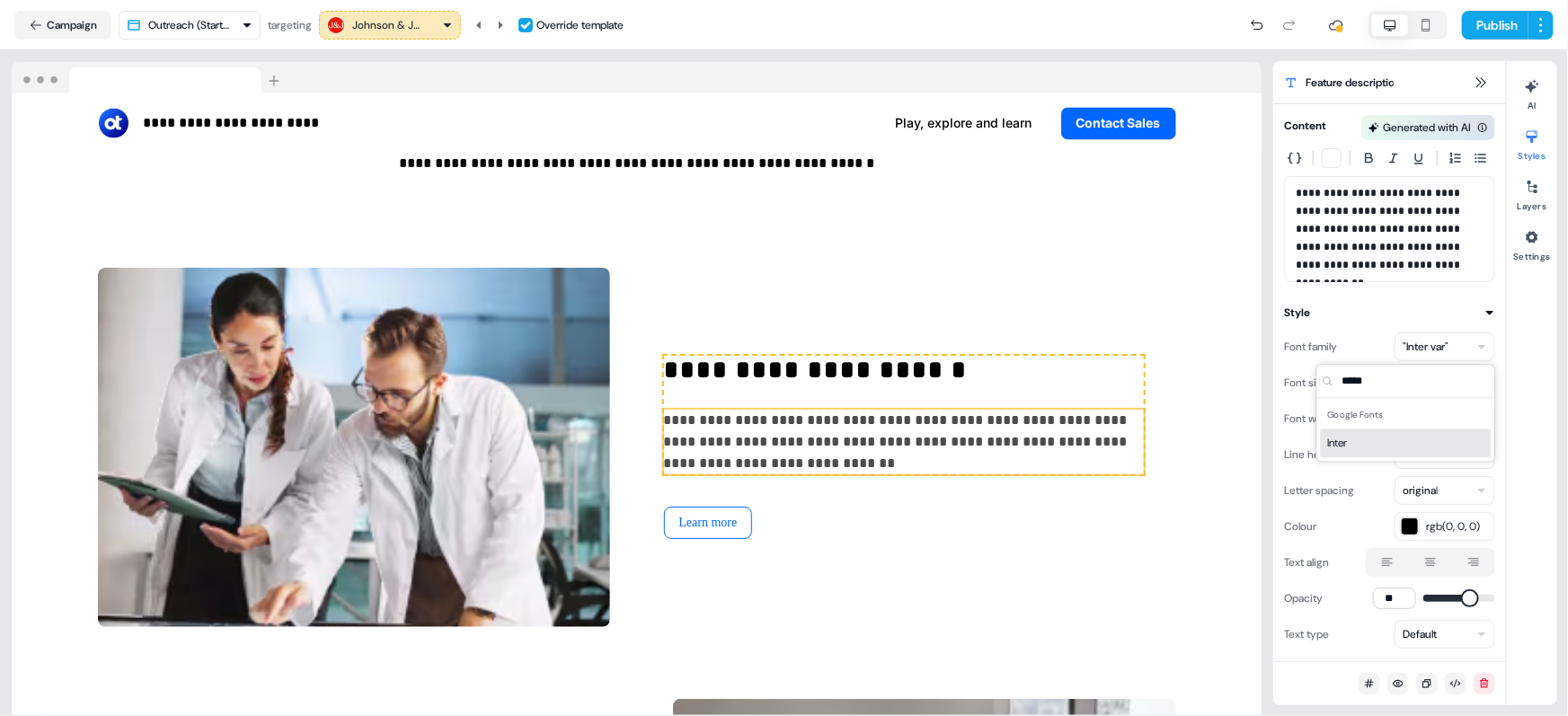 click on "Inter" at bounding box center (1406, 443) 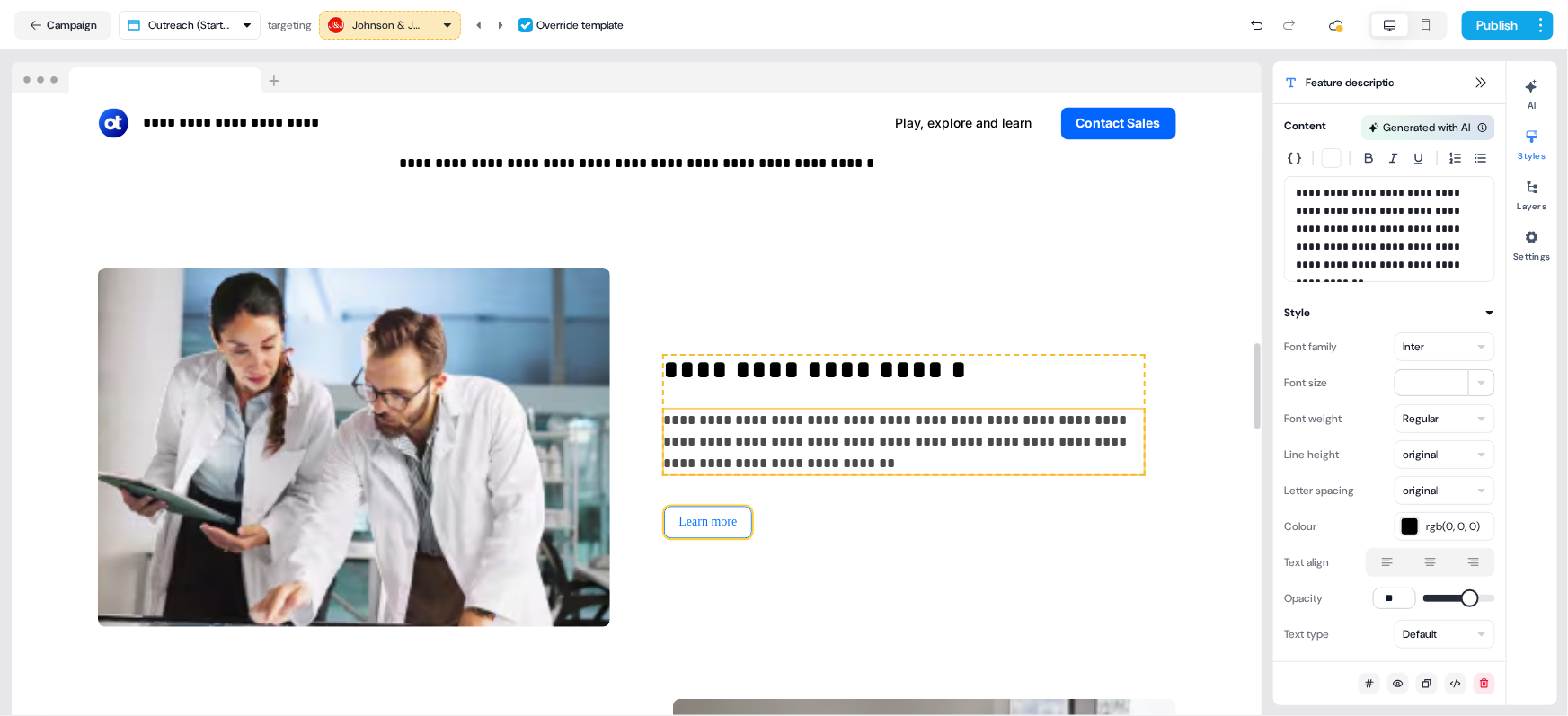 click on "Learn more" at bounding box center (708, 523) 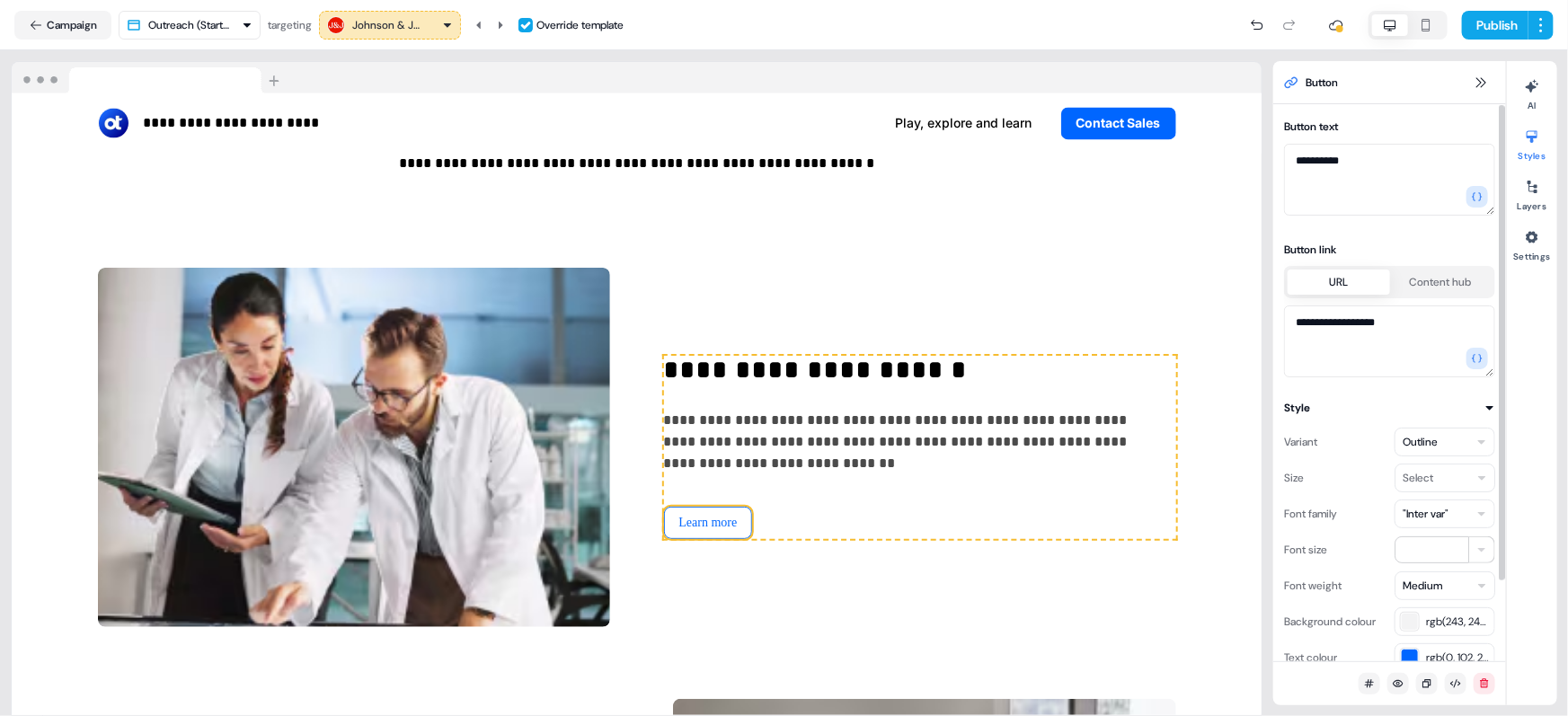 click on ""Inter var"" at bounding box center [1425, 514] 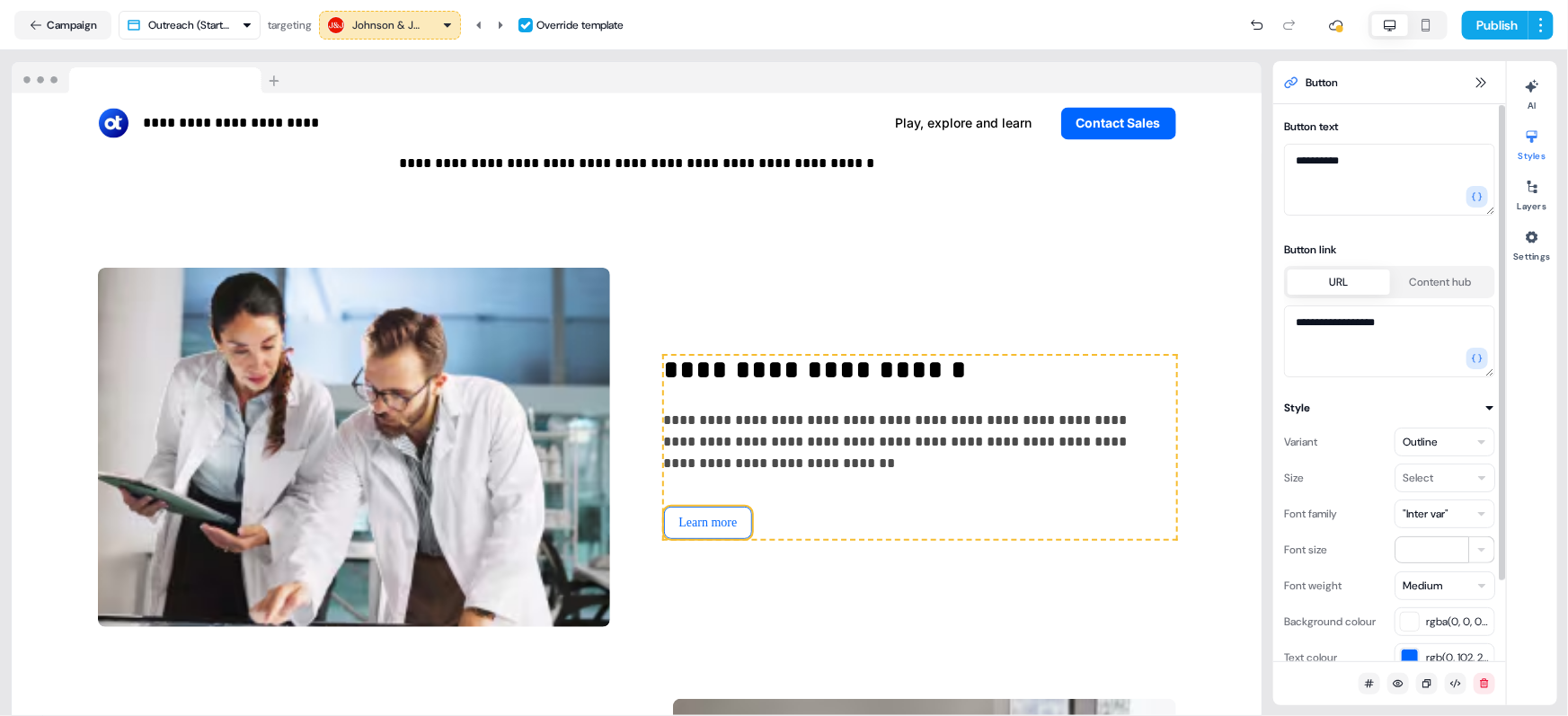 click on ""Inter var"" at bounding box center (1425, 514) 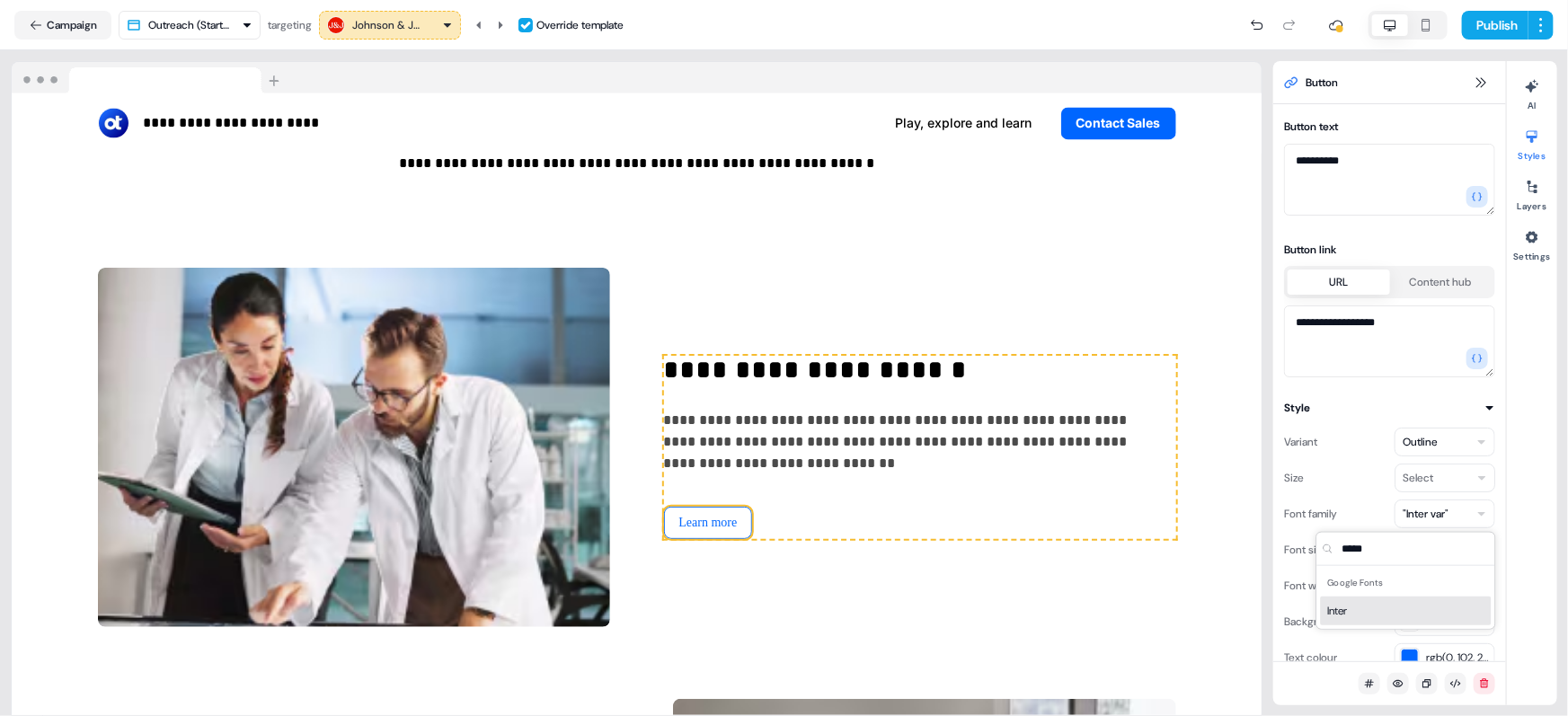 type on "*****" 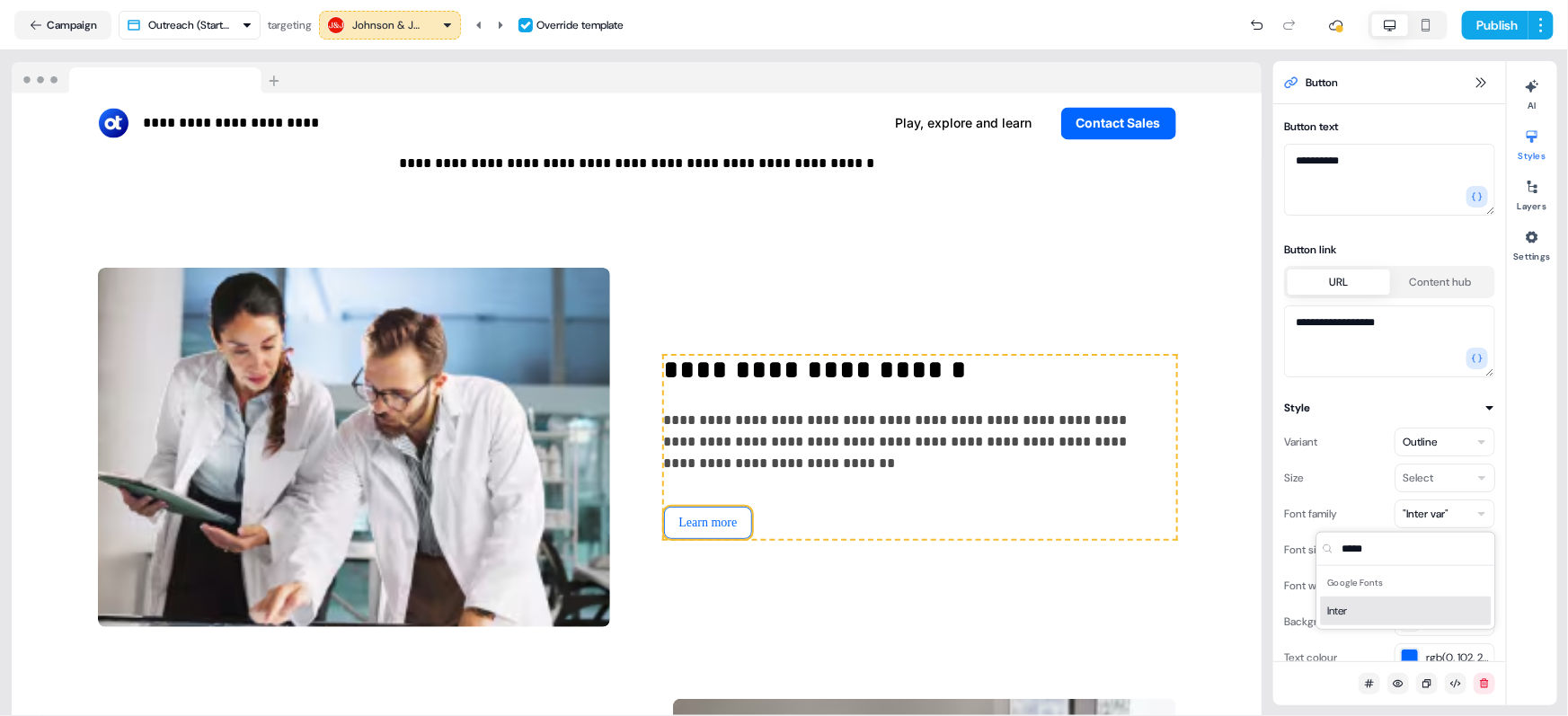 click on "Inter" at bounding box center (1406, 611) 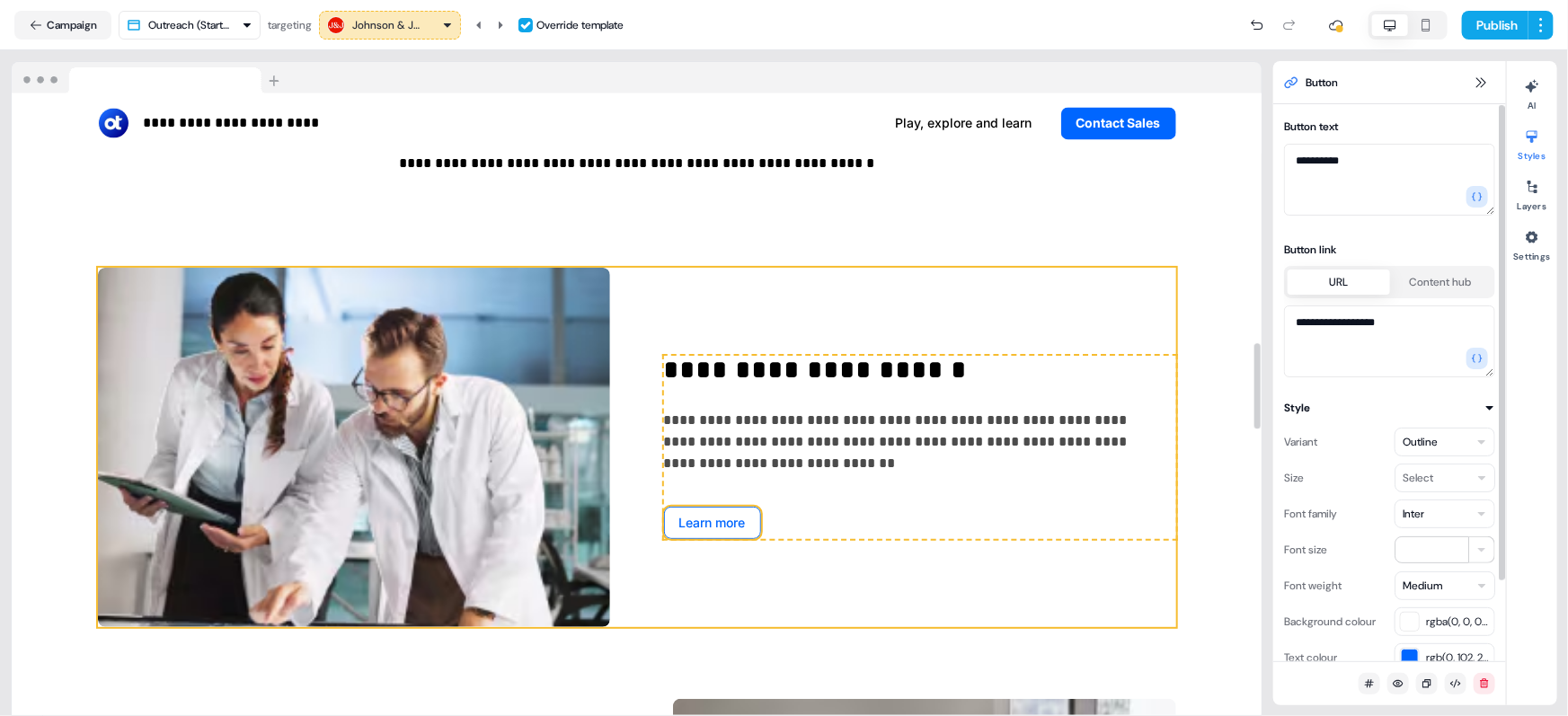 click on "**********" at bounding box center [637, 447] 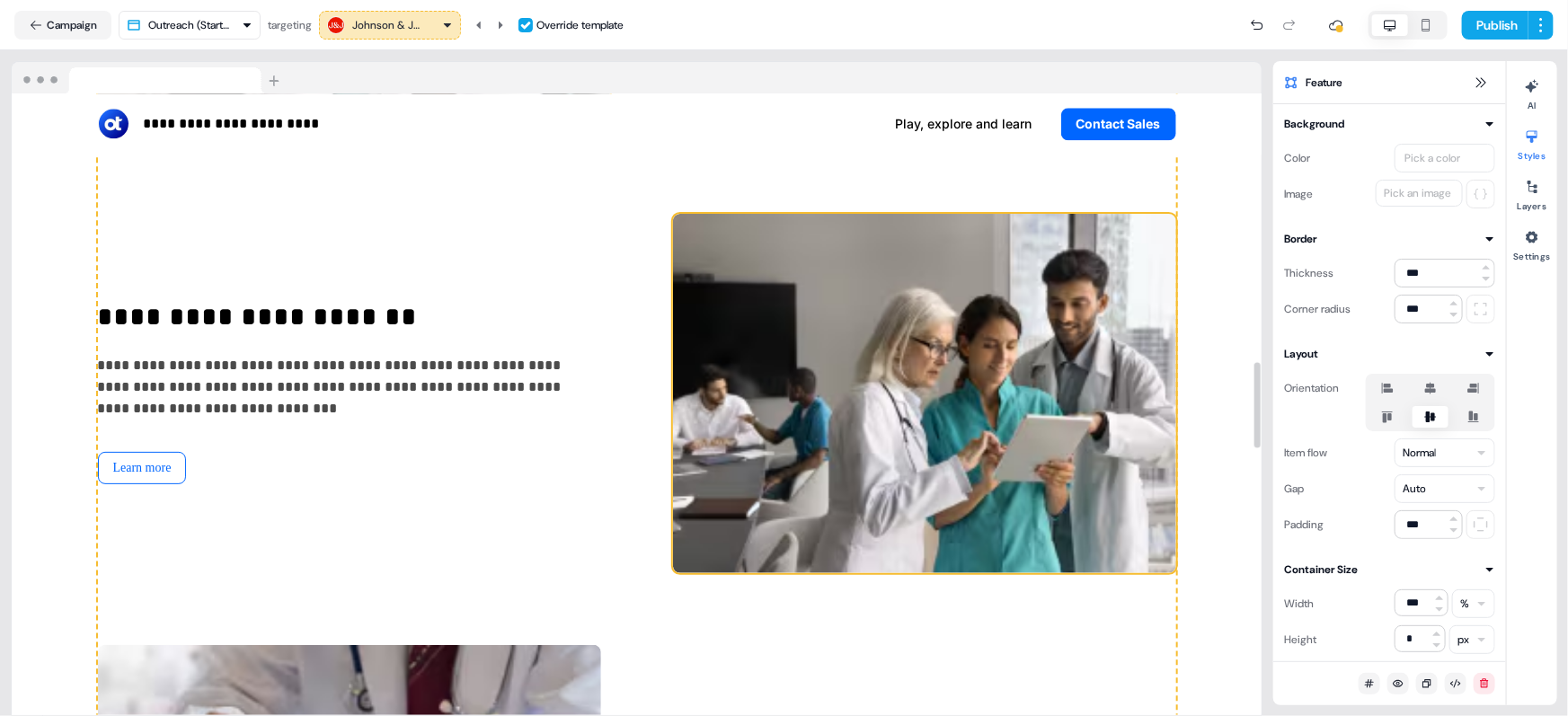 scroll, scrollTop: 2343, scrollLeft: 0, axis: vertical 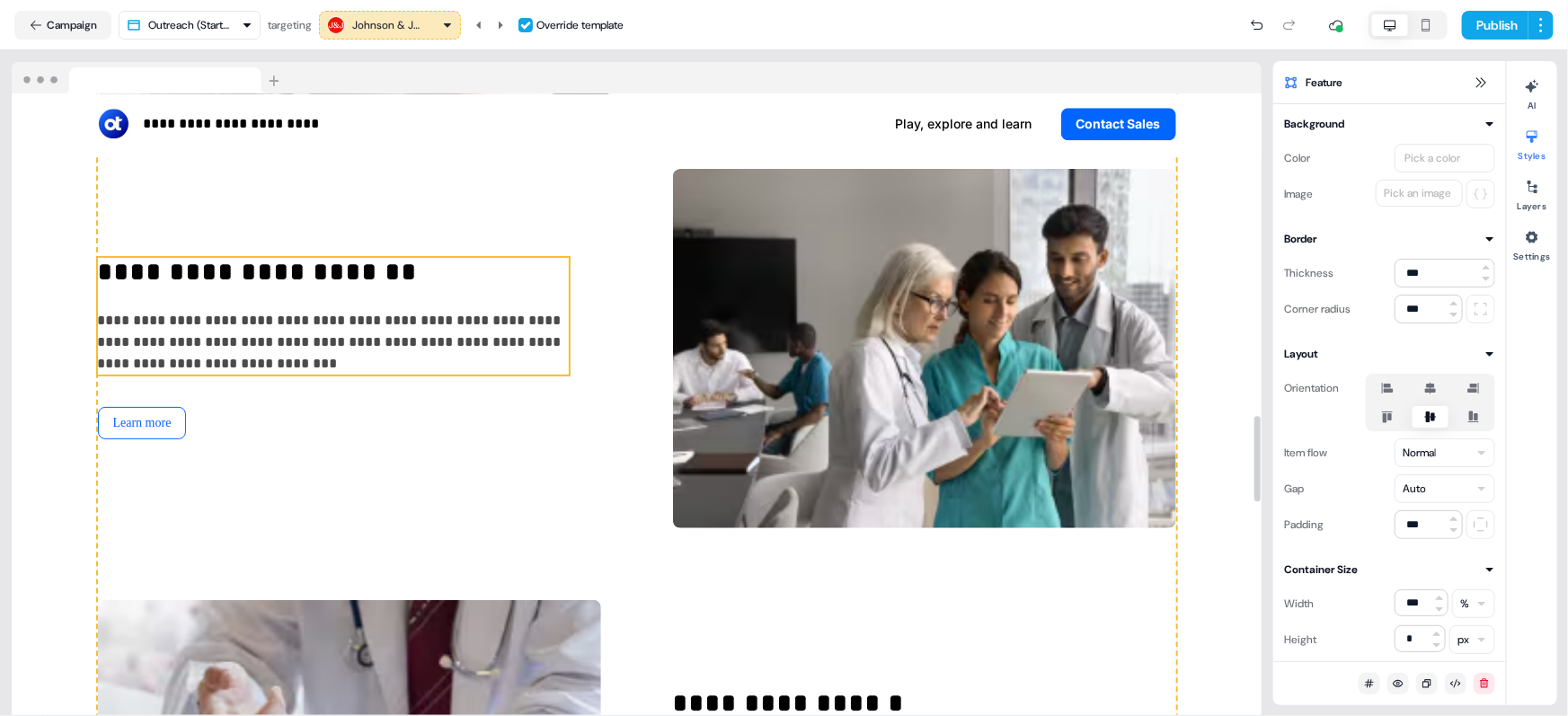 click on "**********" at bounding box center (333, 273) 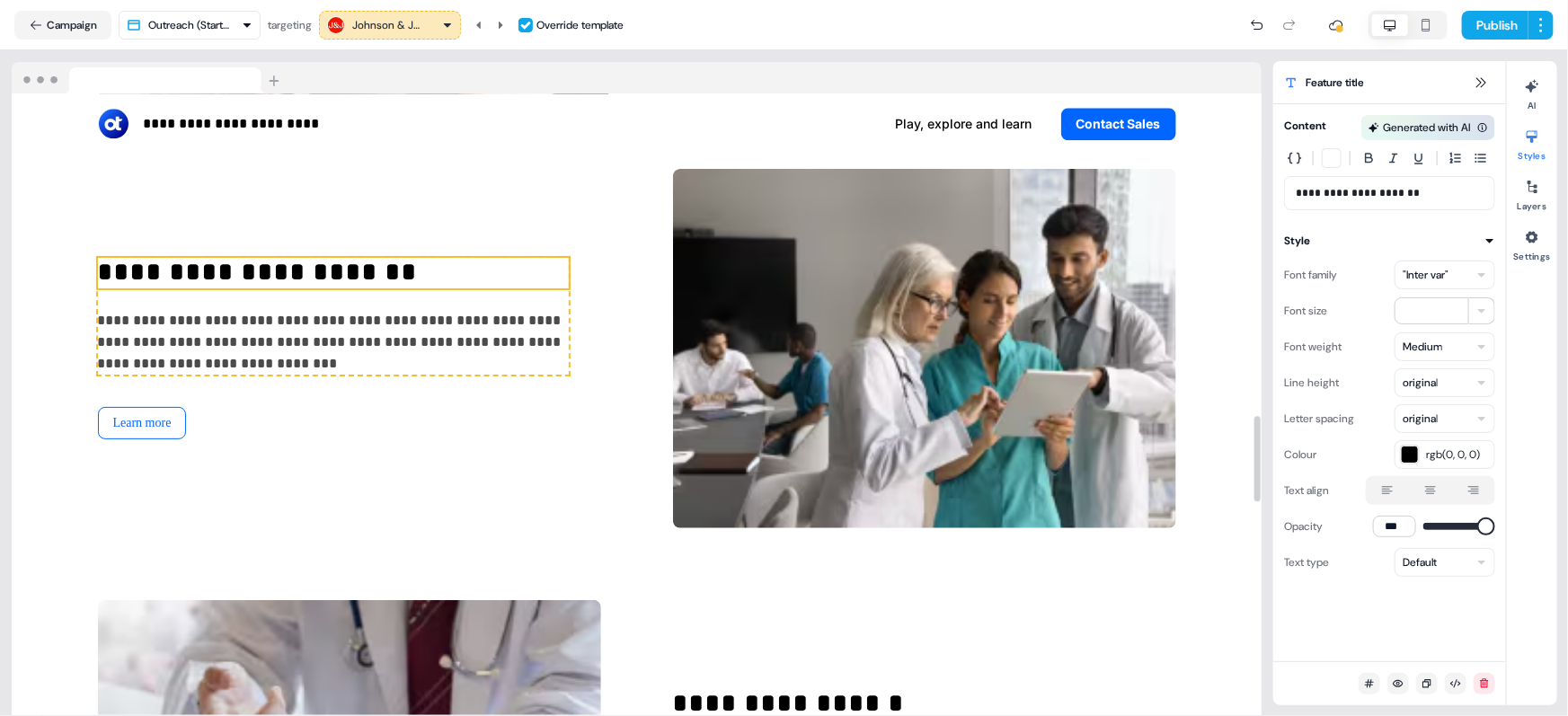 click on ""Inter var"" at bounding box center [1425, 275] 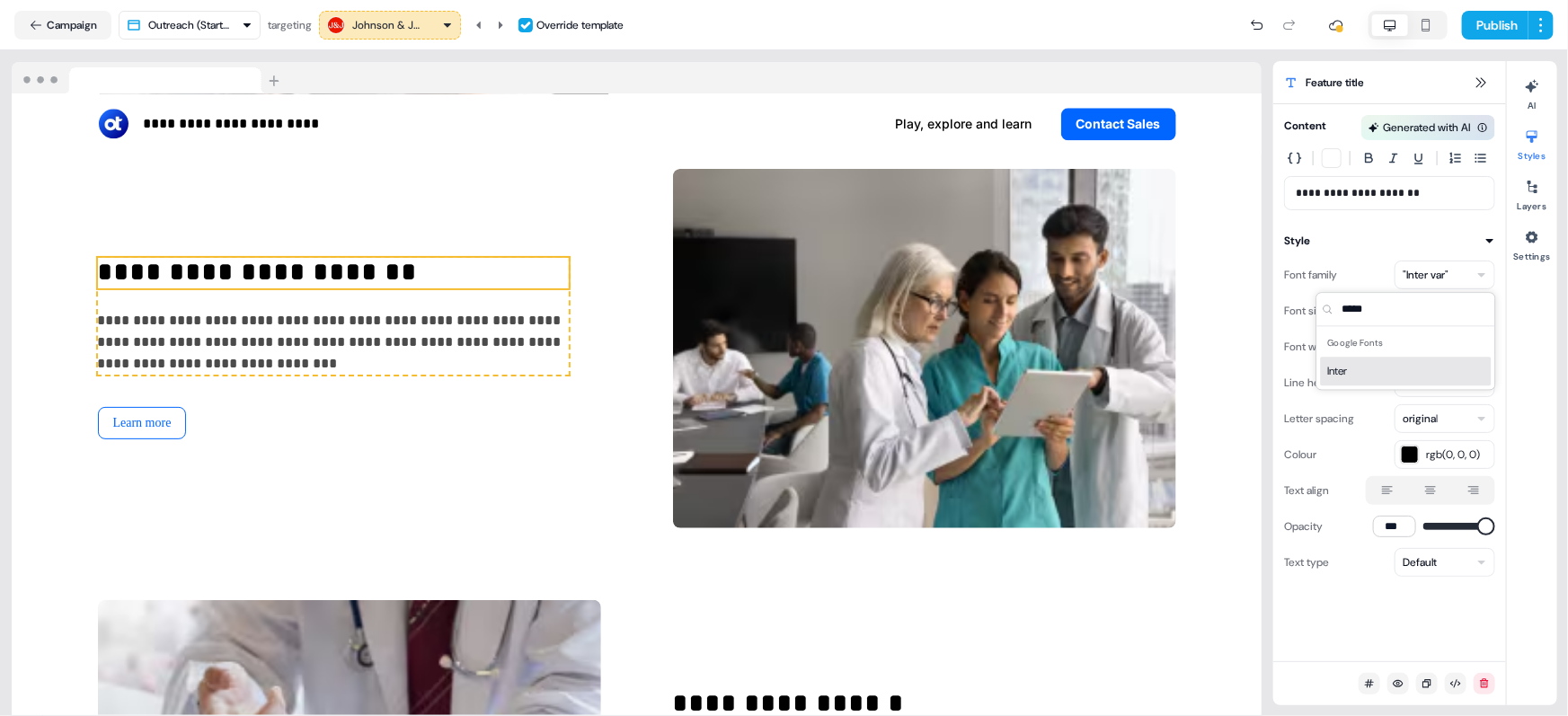 type on "*****" 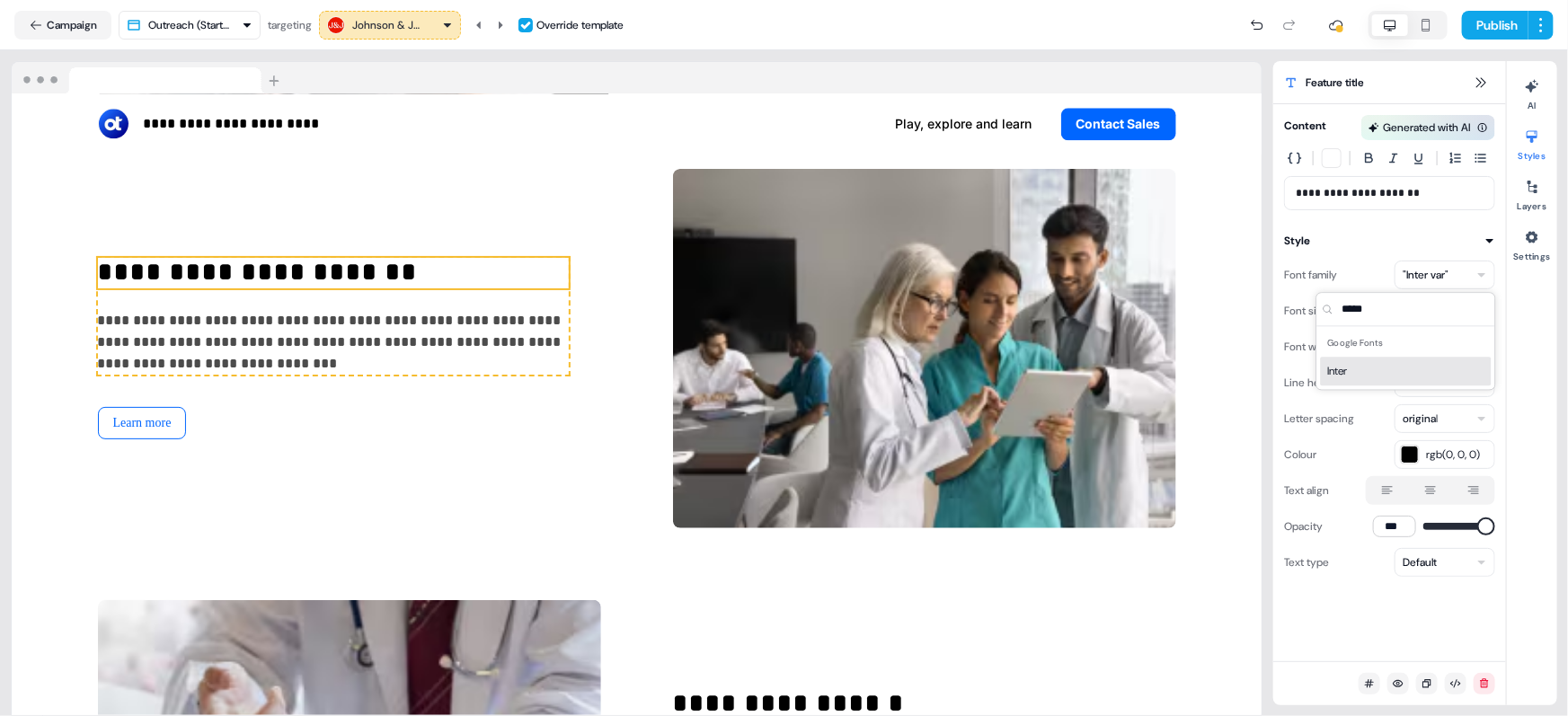 click on "Inter" at bounding box center [1406, 371] 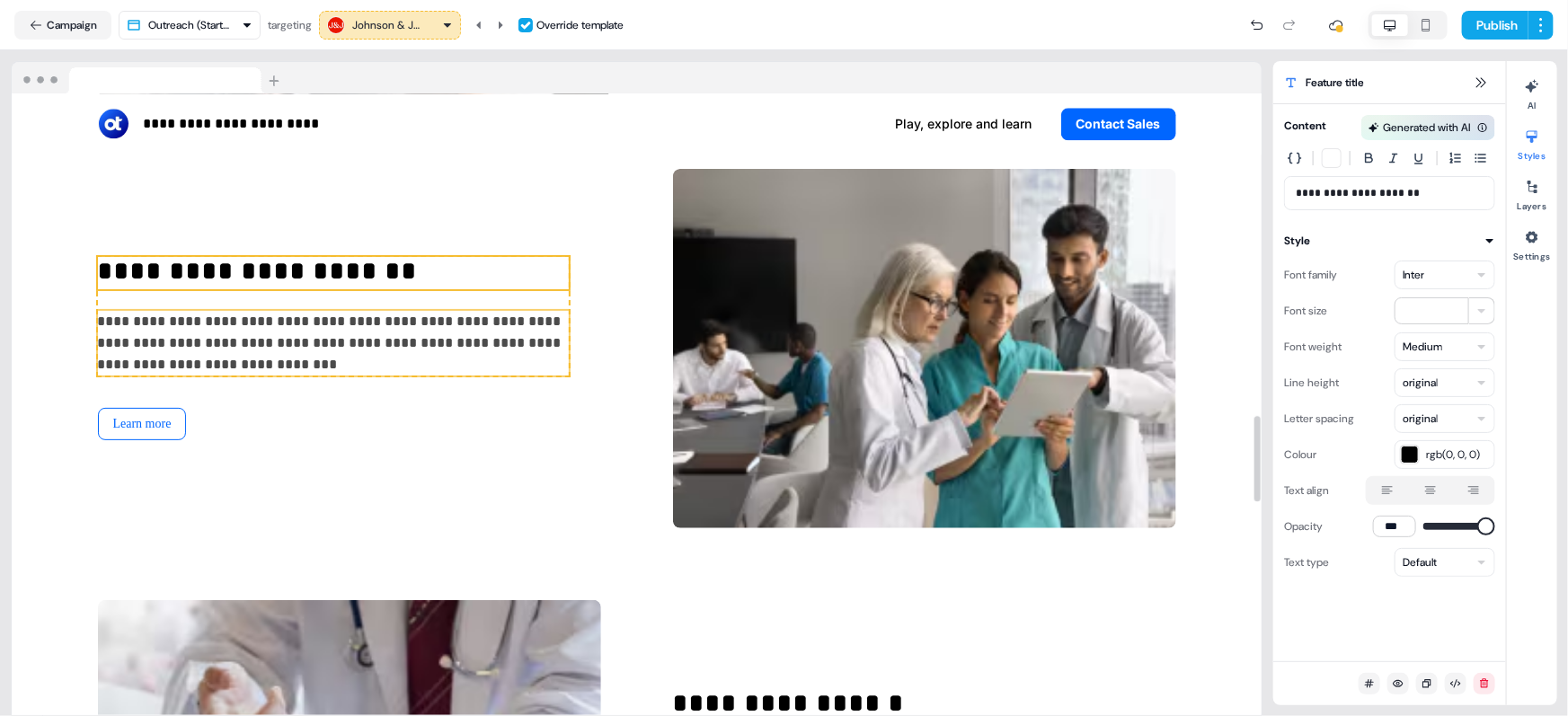 click on "**********" at bounding box center [333, 343] 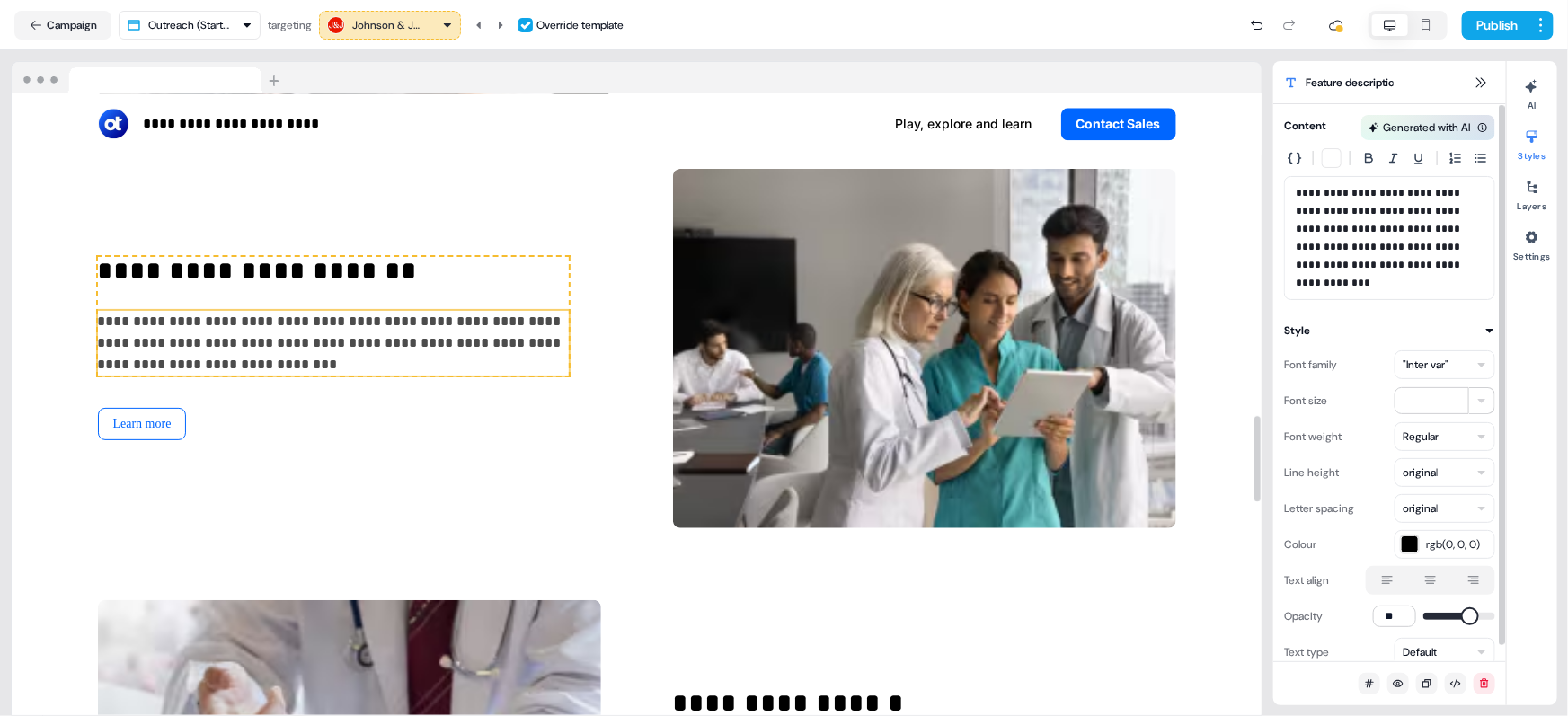 click on ""Inter var"" at bounding box center (1425, 365) 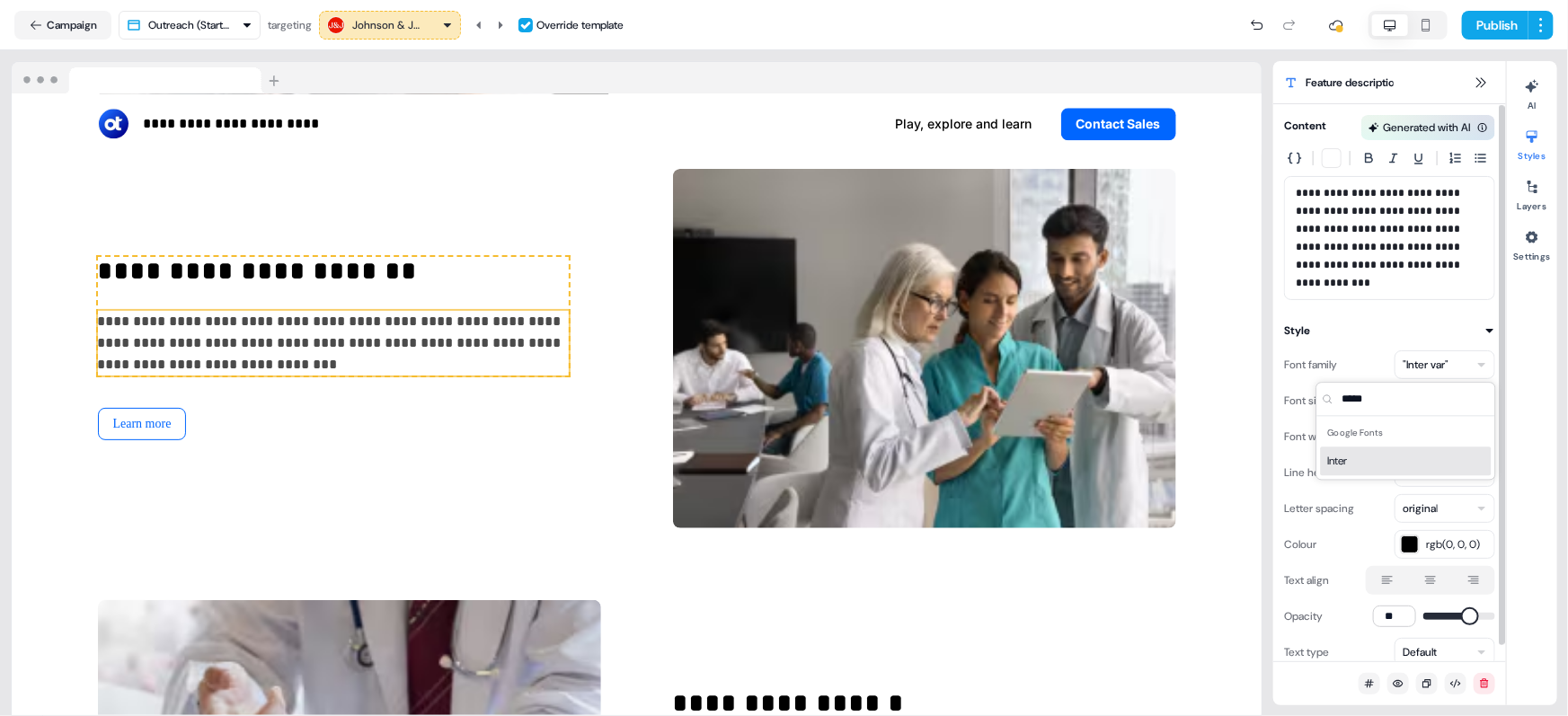 type on "*****" 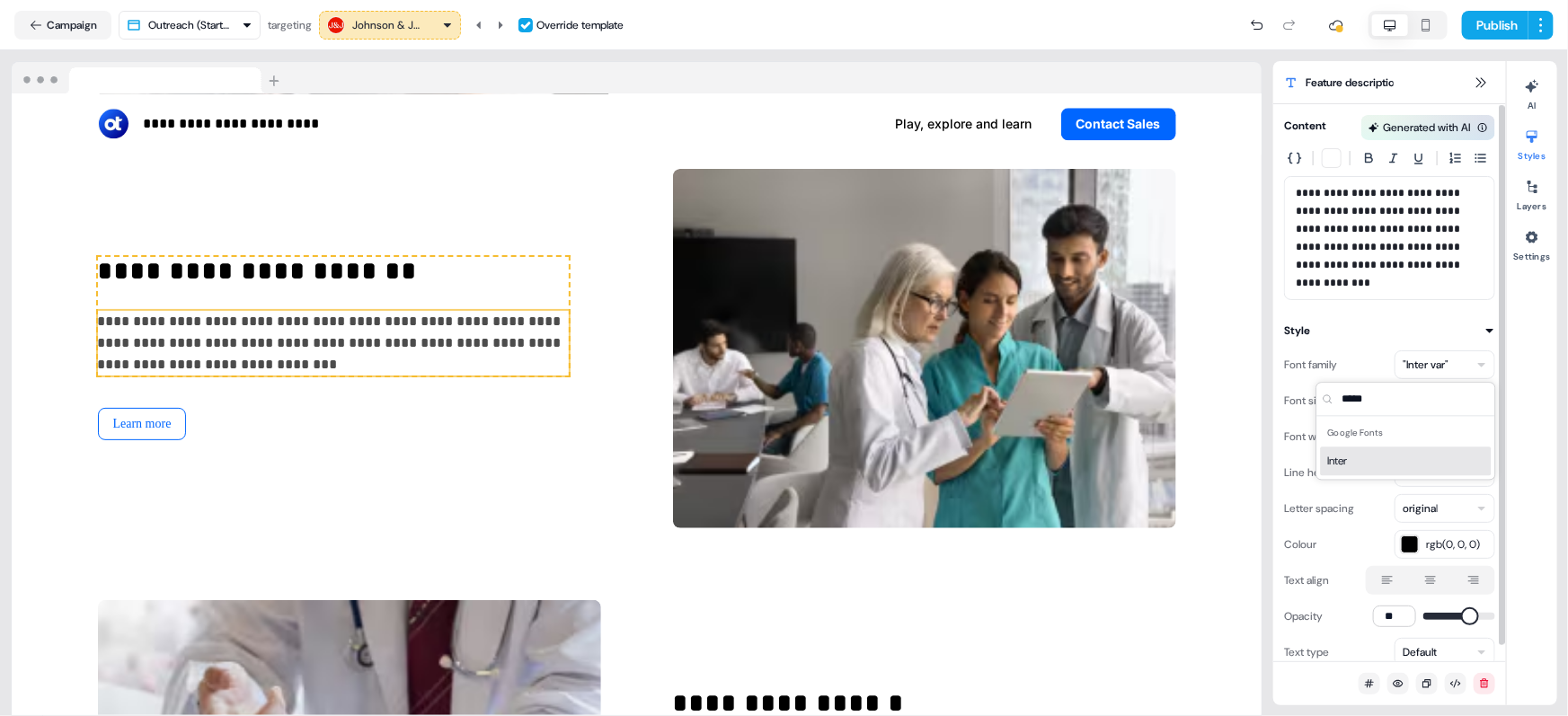 click on "Inter" at bounding box center (1406, 461) 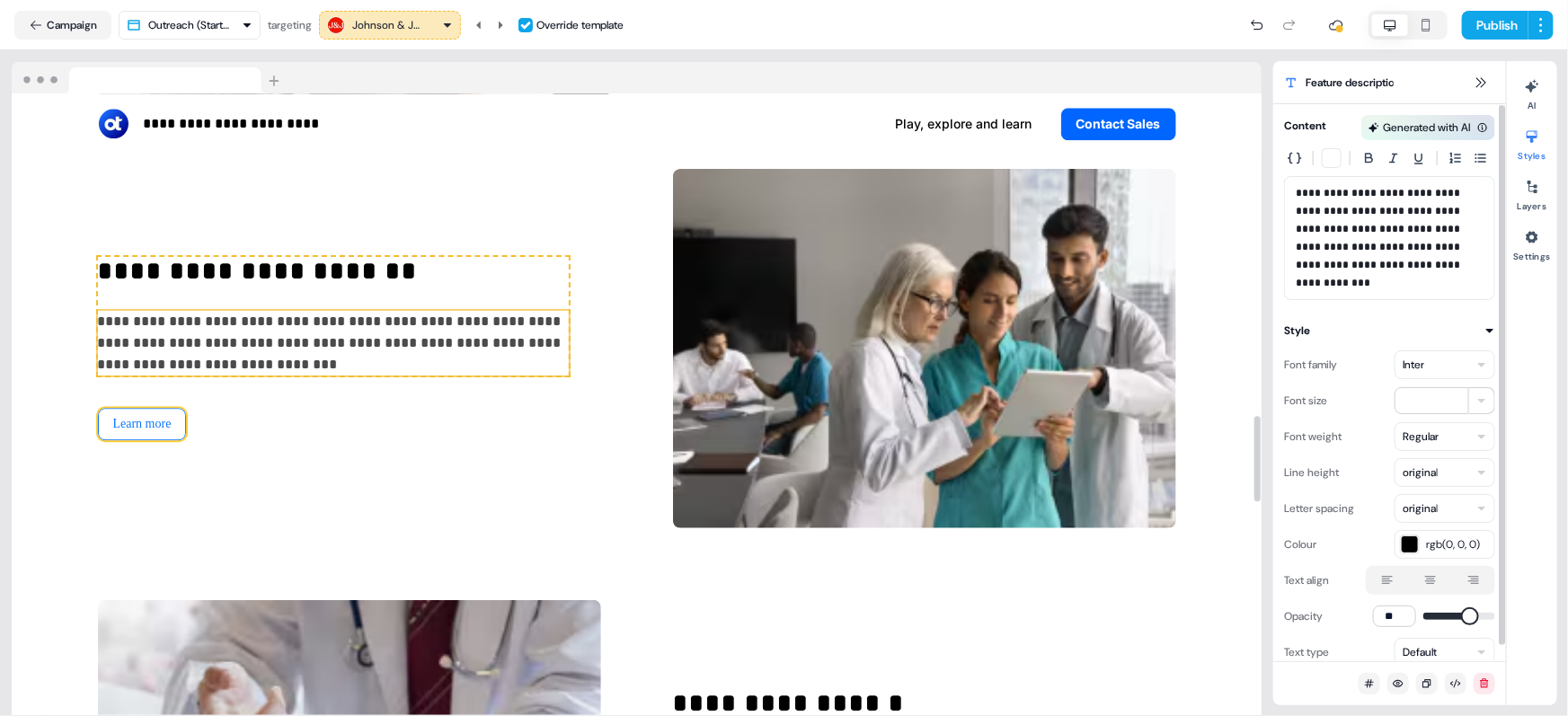 click on "Learn more" at bounding box center (142, 424) 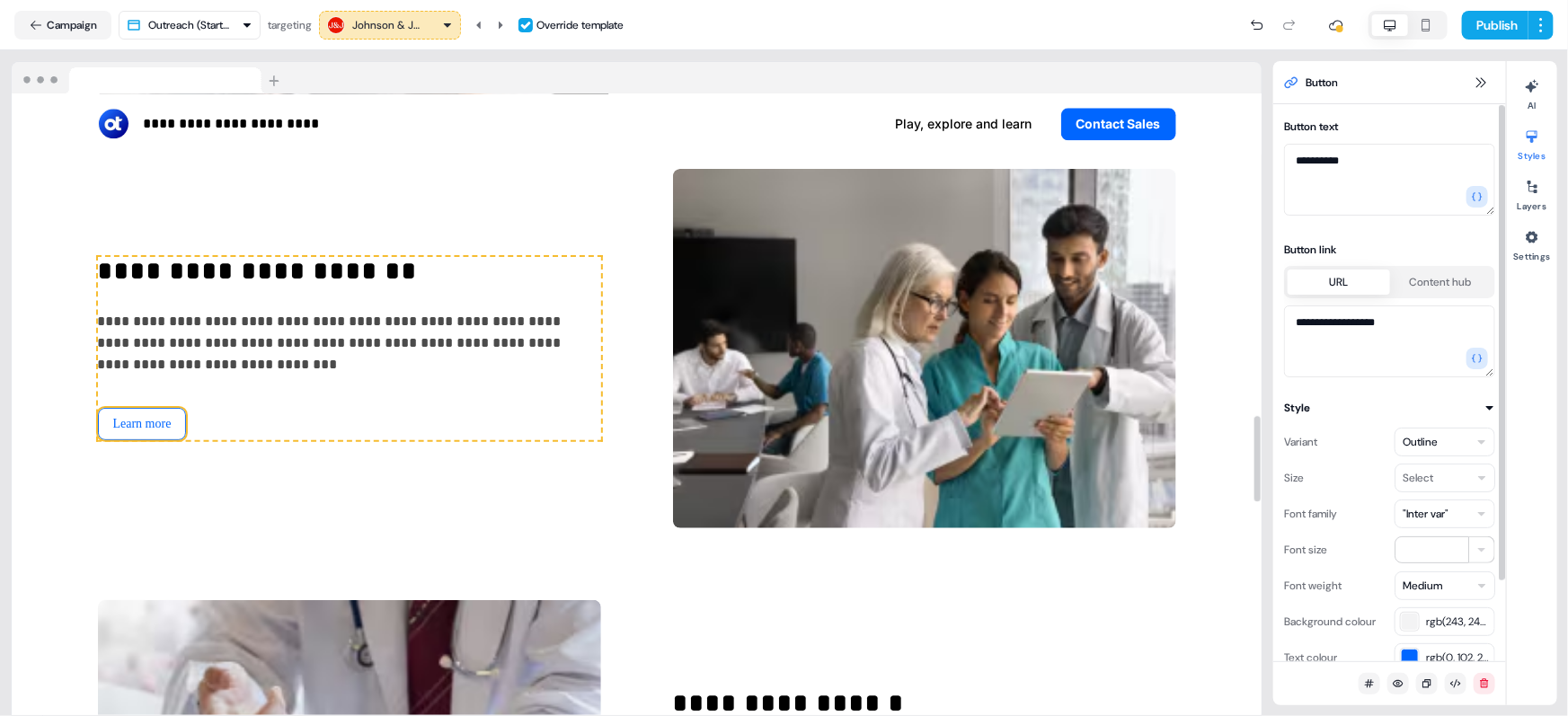 click on ""Inter var"" at bounding box center (1425, 514) 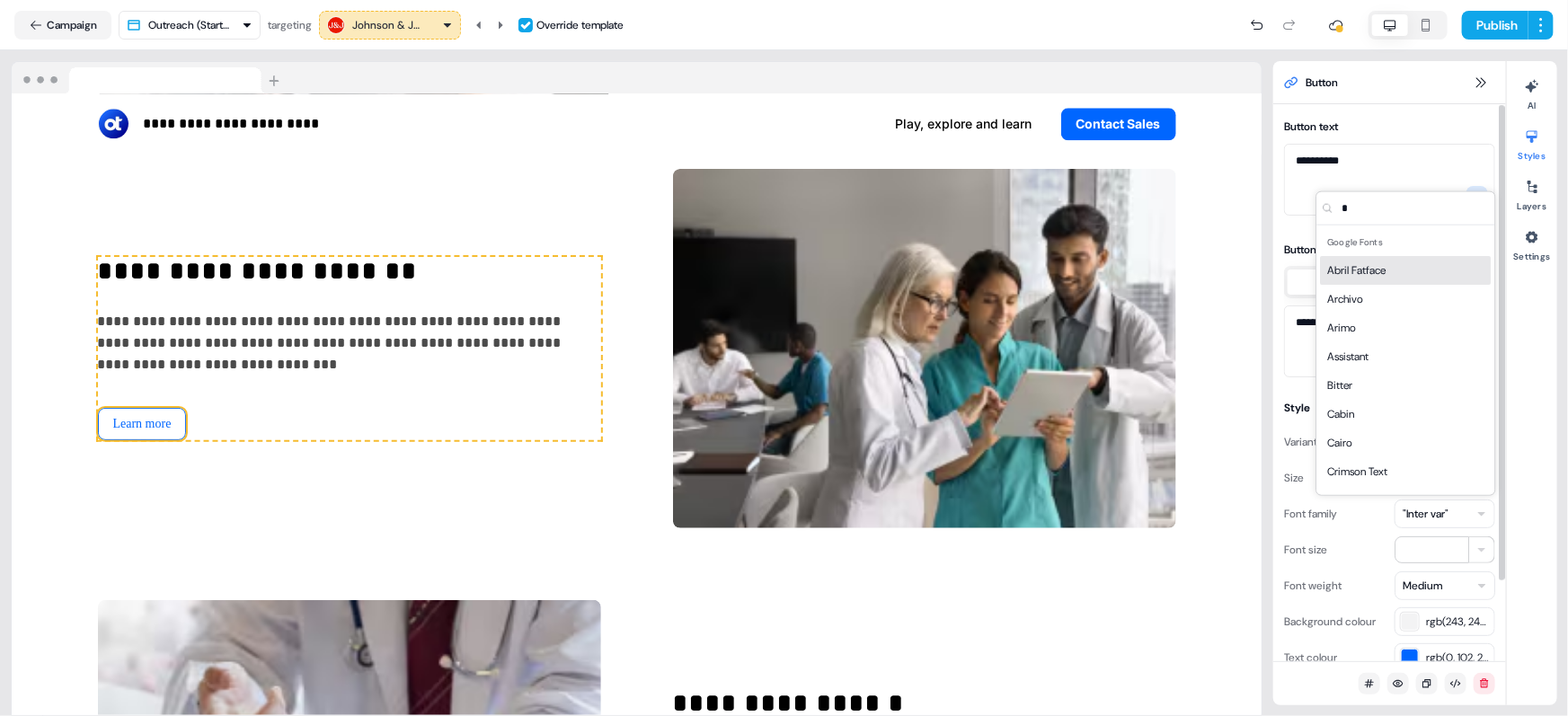 type on "**" 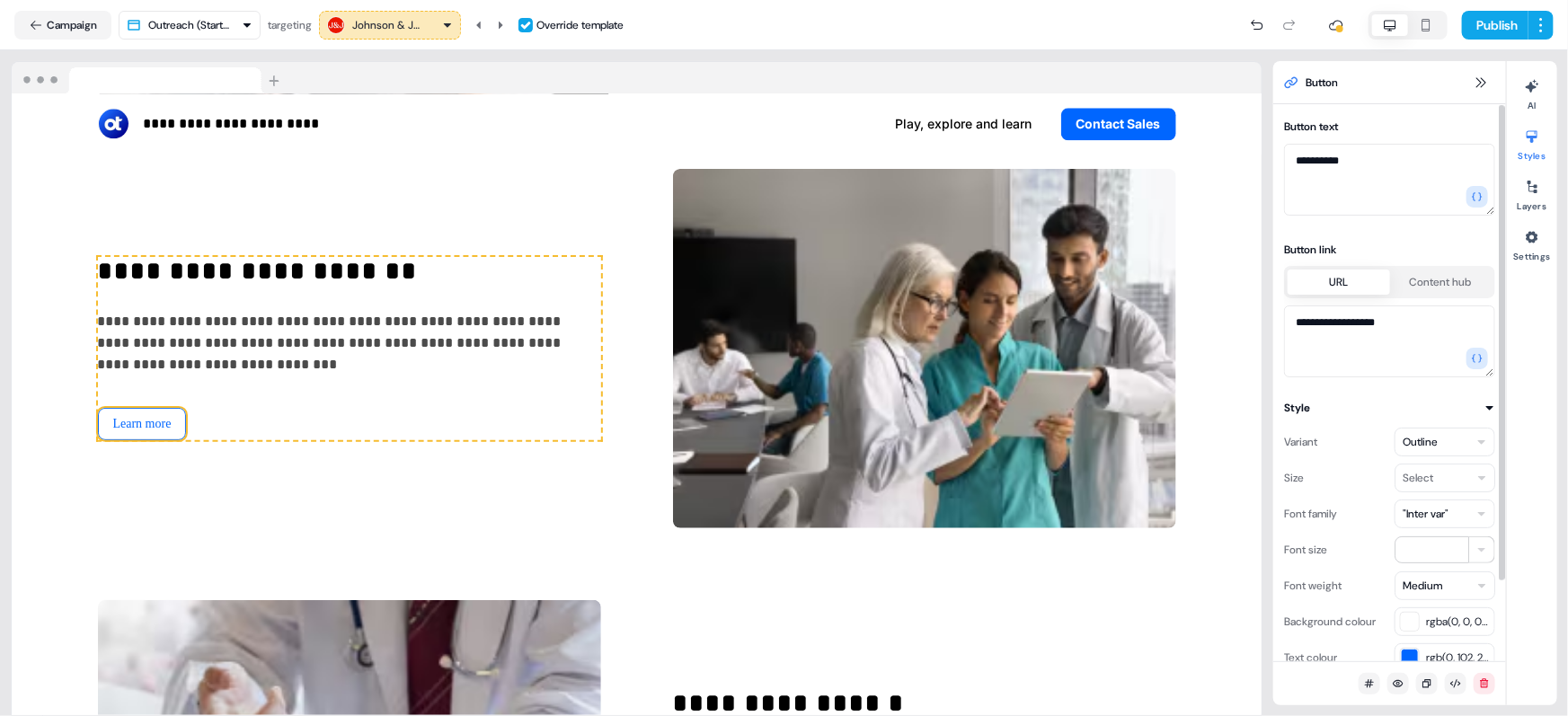 click on ""Inter var"" at bounding box center (1425, 514) 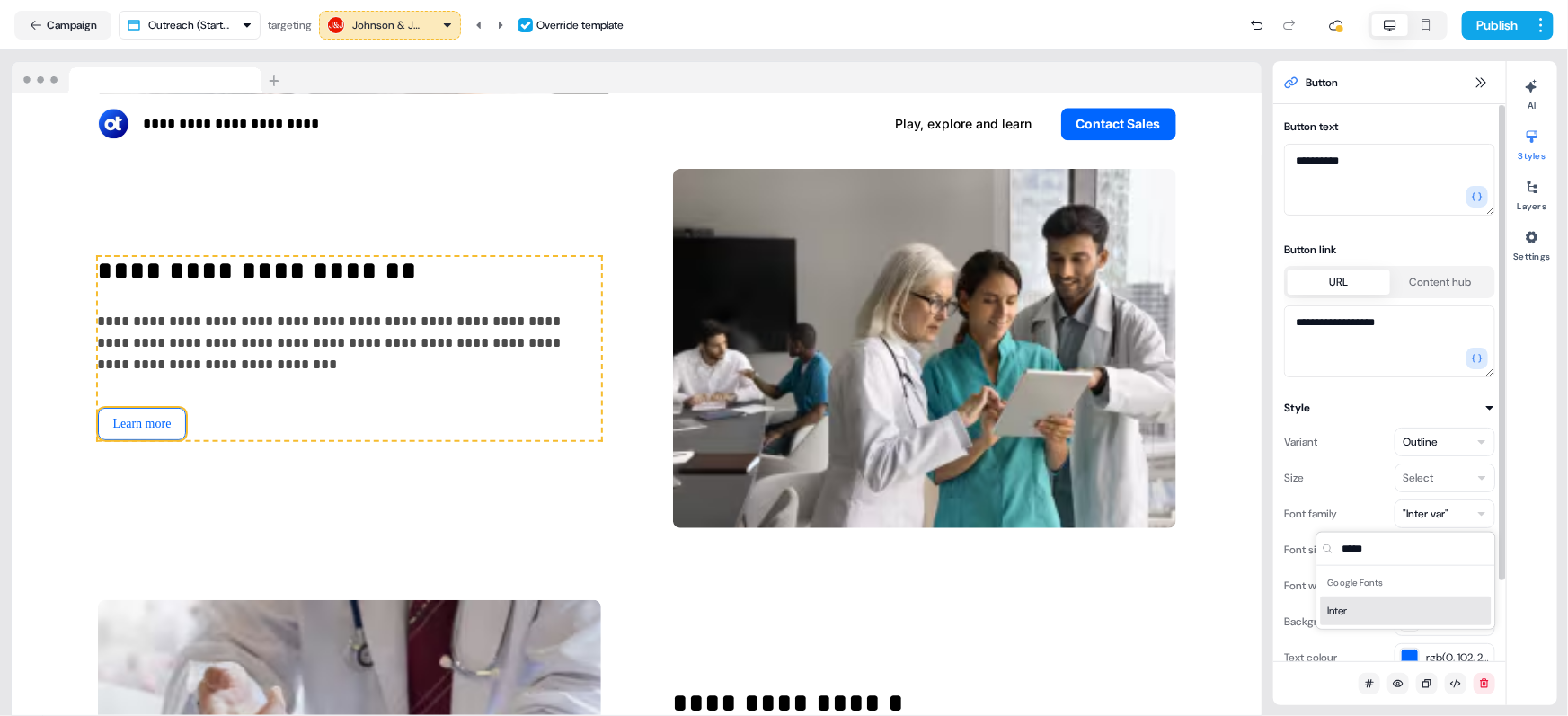 type on "*****" 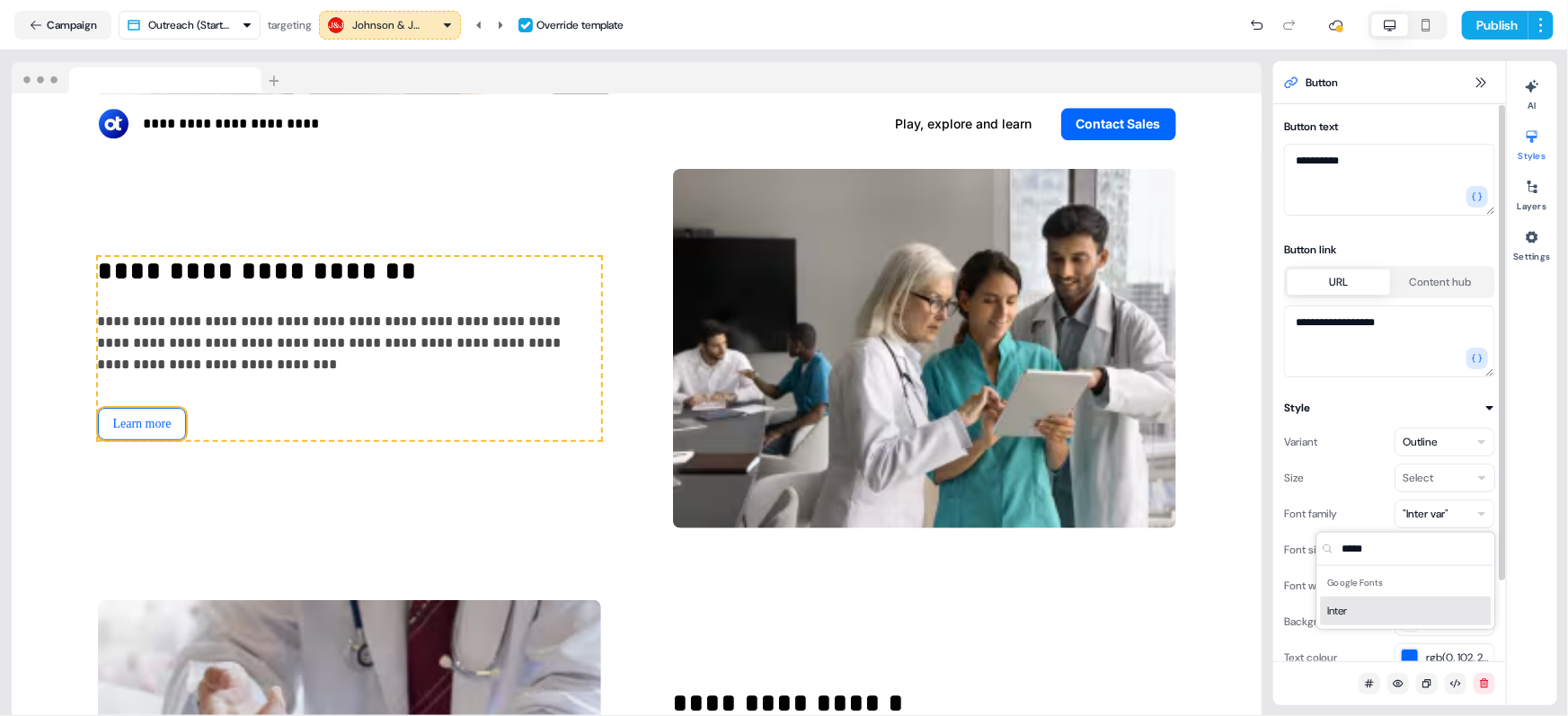 click on "Inter" at bounding box center [1406, 611] 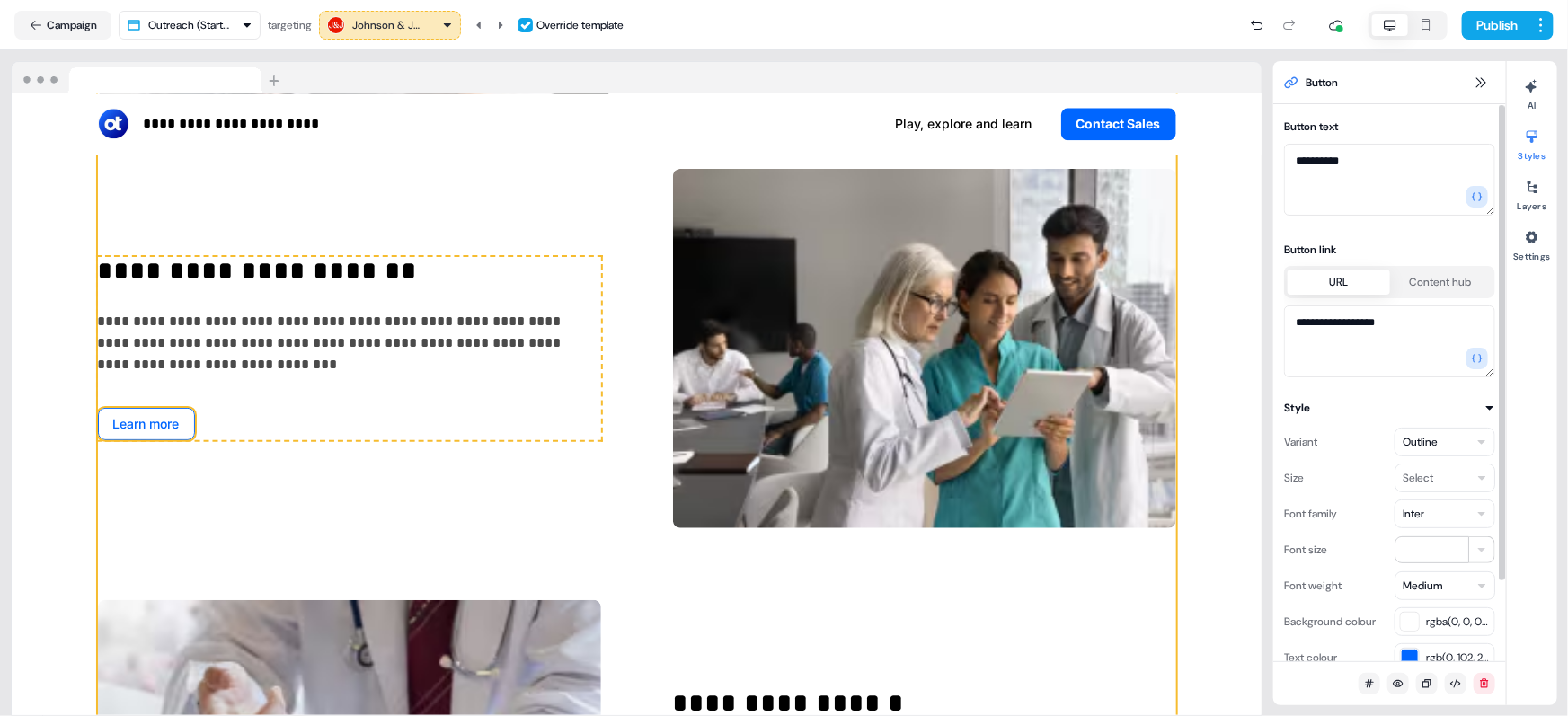 click on "**********" at bounding box center [637, 349] 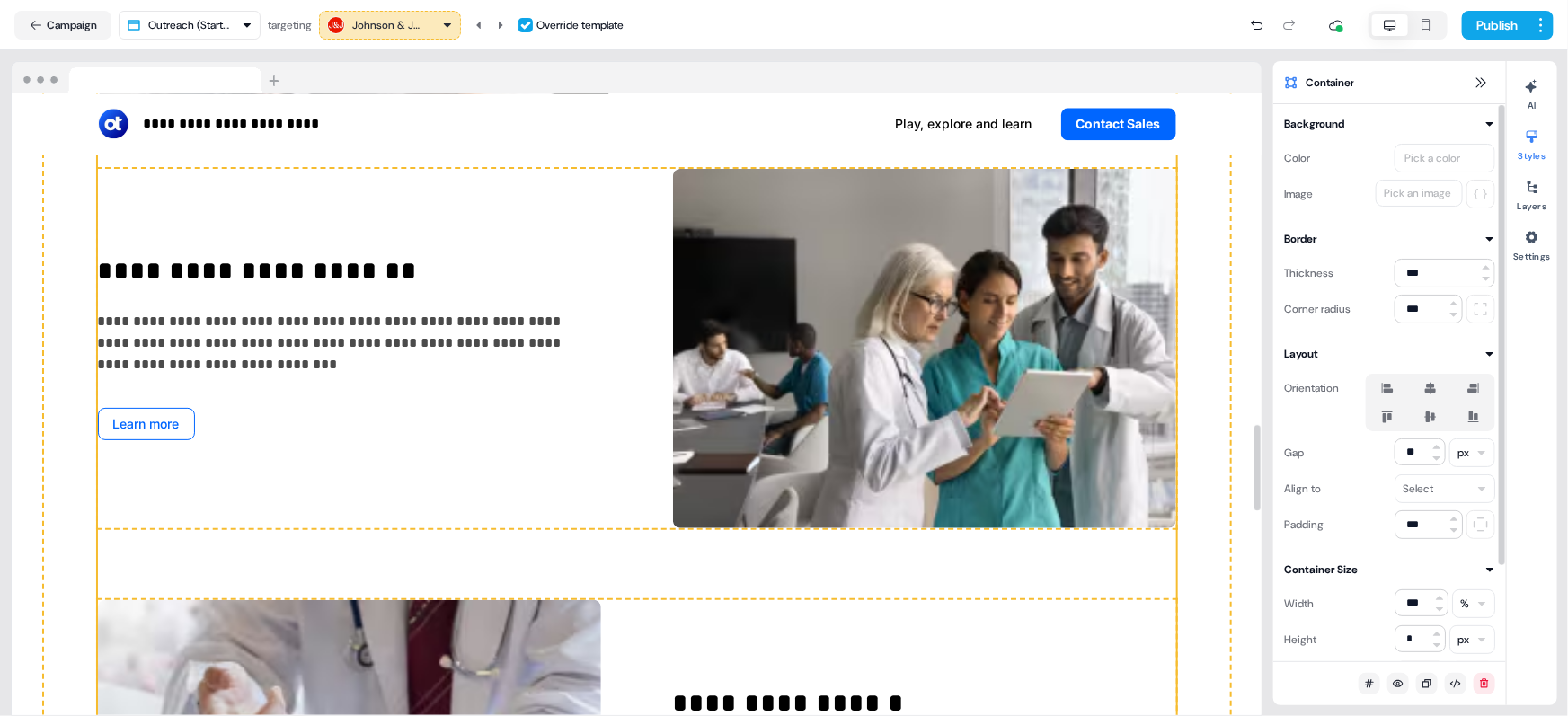 scroll, scrollTop: 2656, scrollLeft: 0, axis: vertical 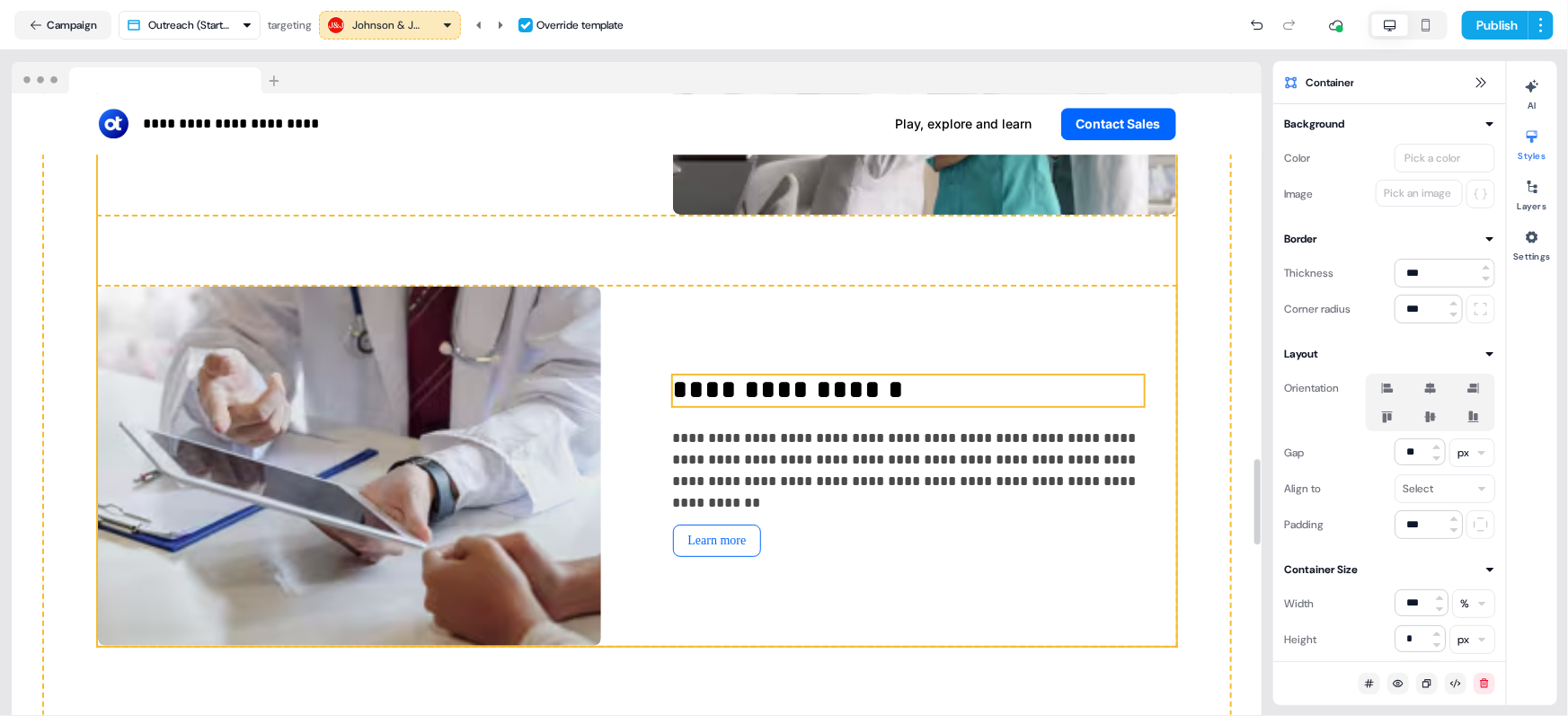 click on "**********" at bounding box center [908, 391] 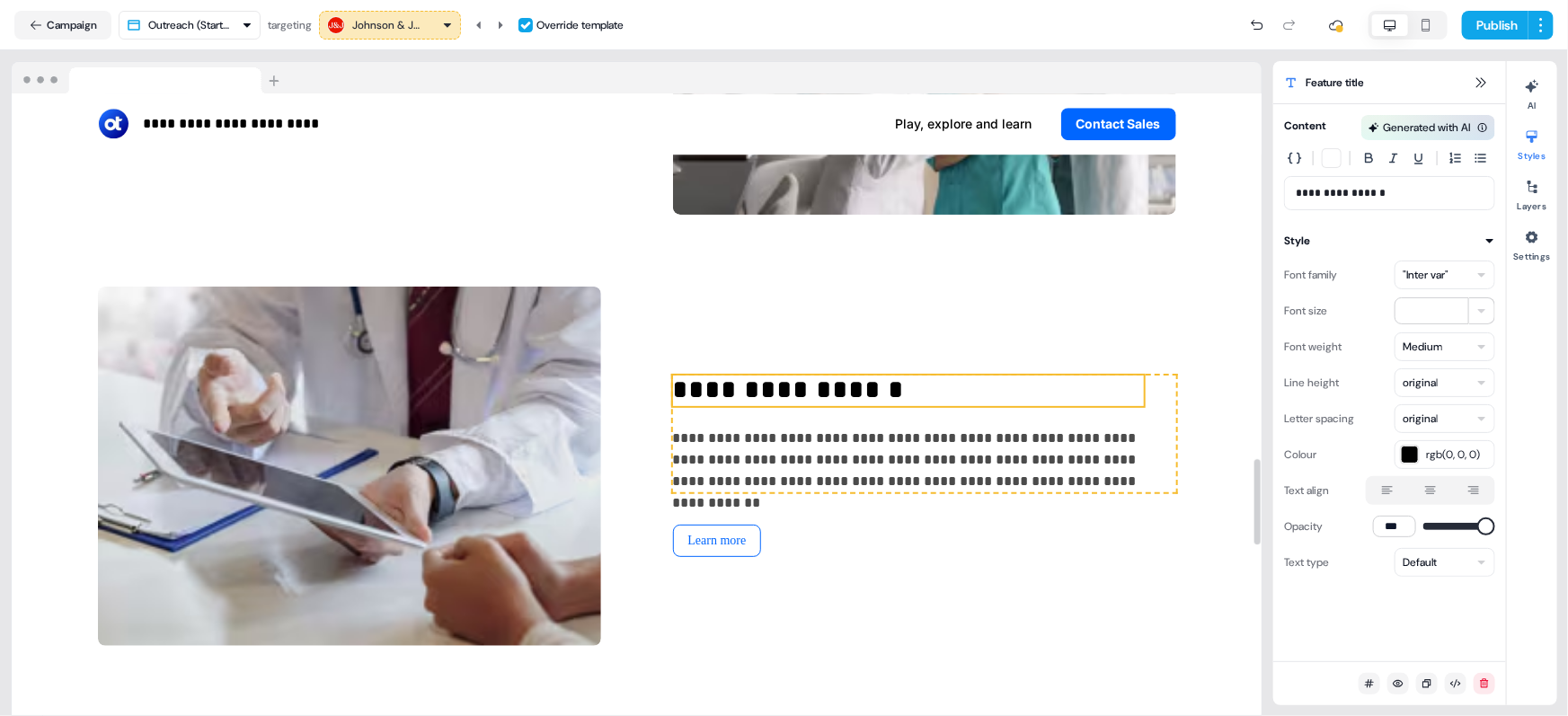 click on ""Inter var"" at bounding box center (1445, 275) 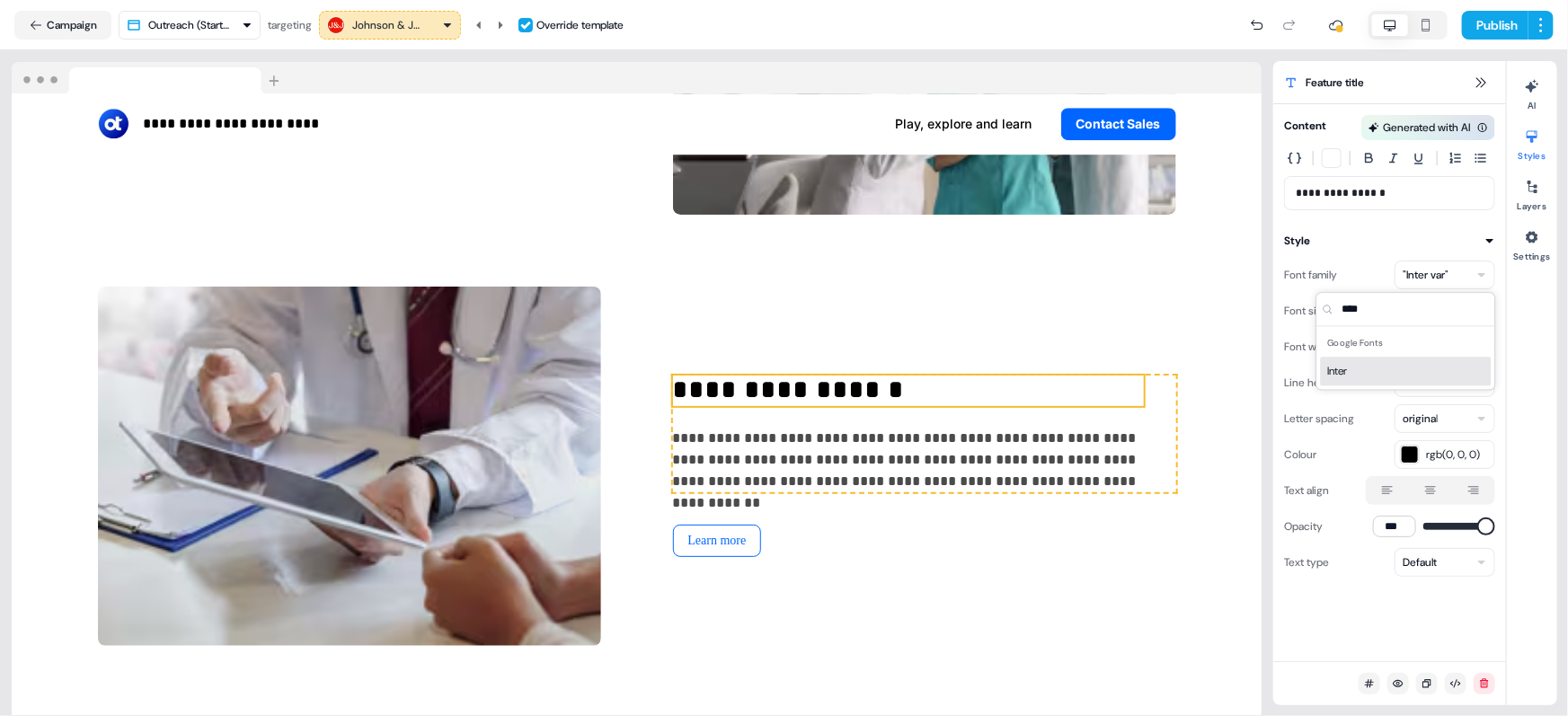 type on "****" 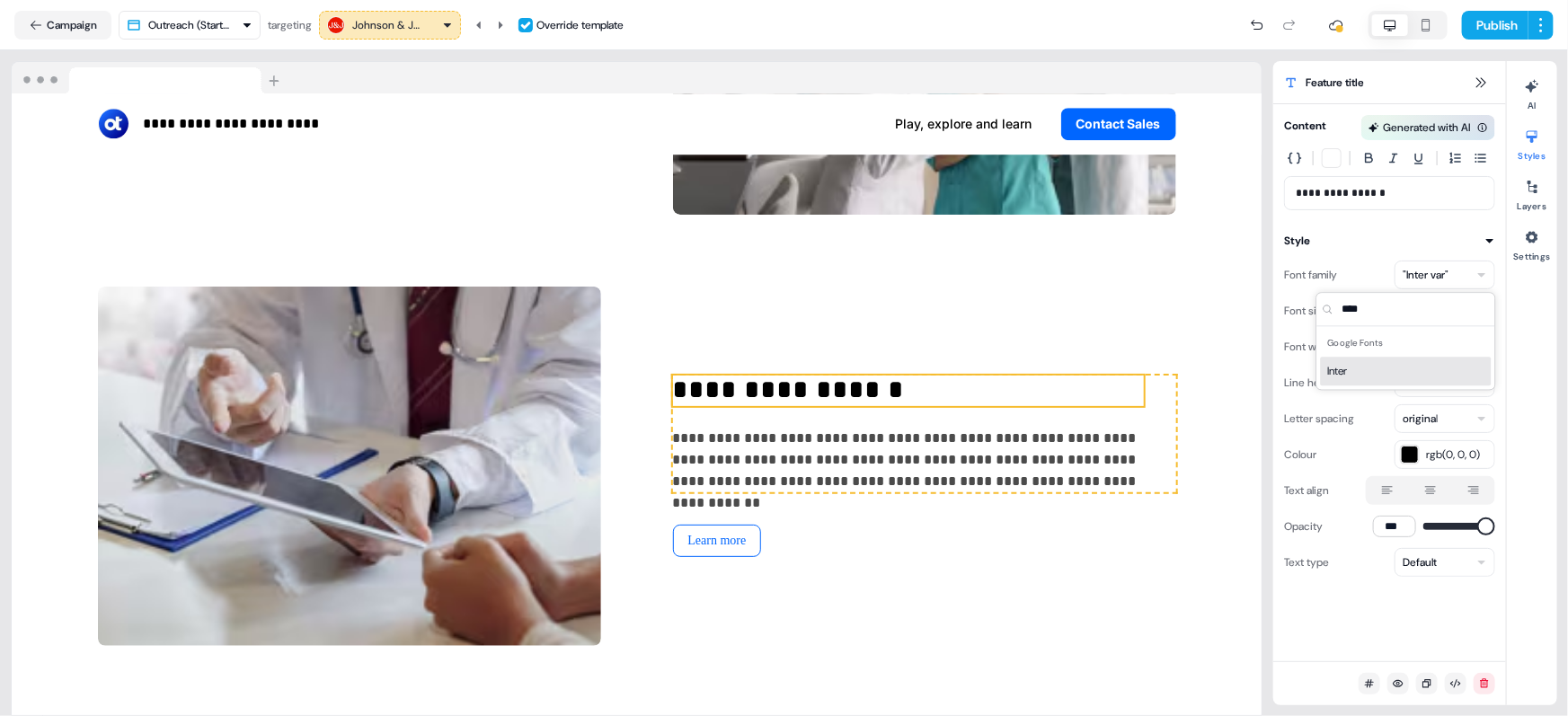 click on "Inter" at bounding box center [1406, 371] 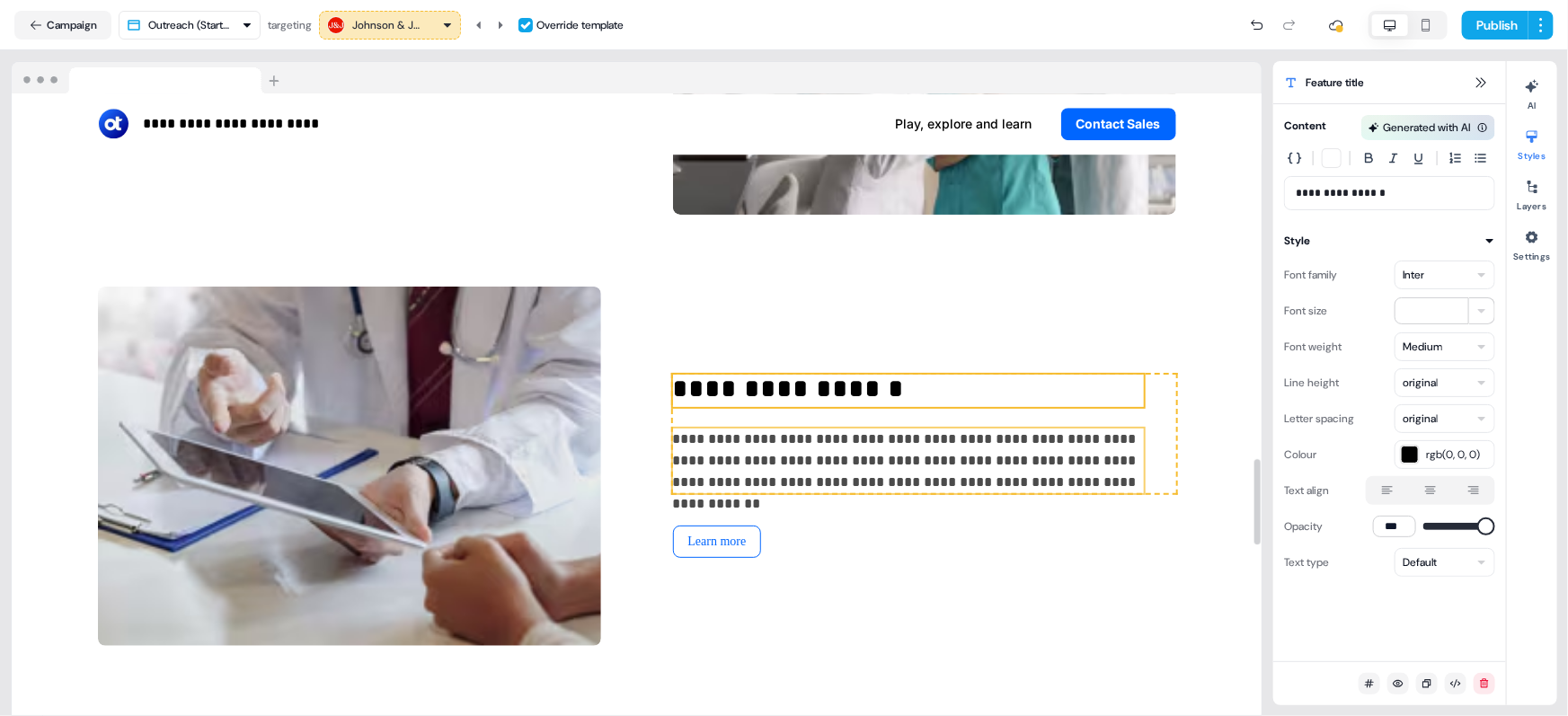 click on "**********" at bounding box center [908, 461] 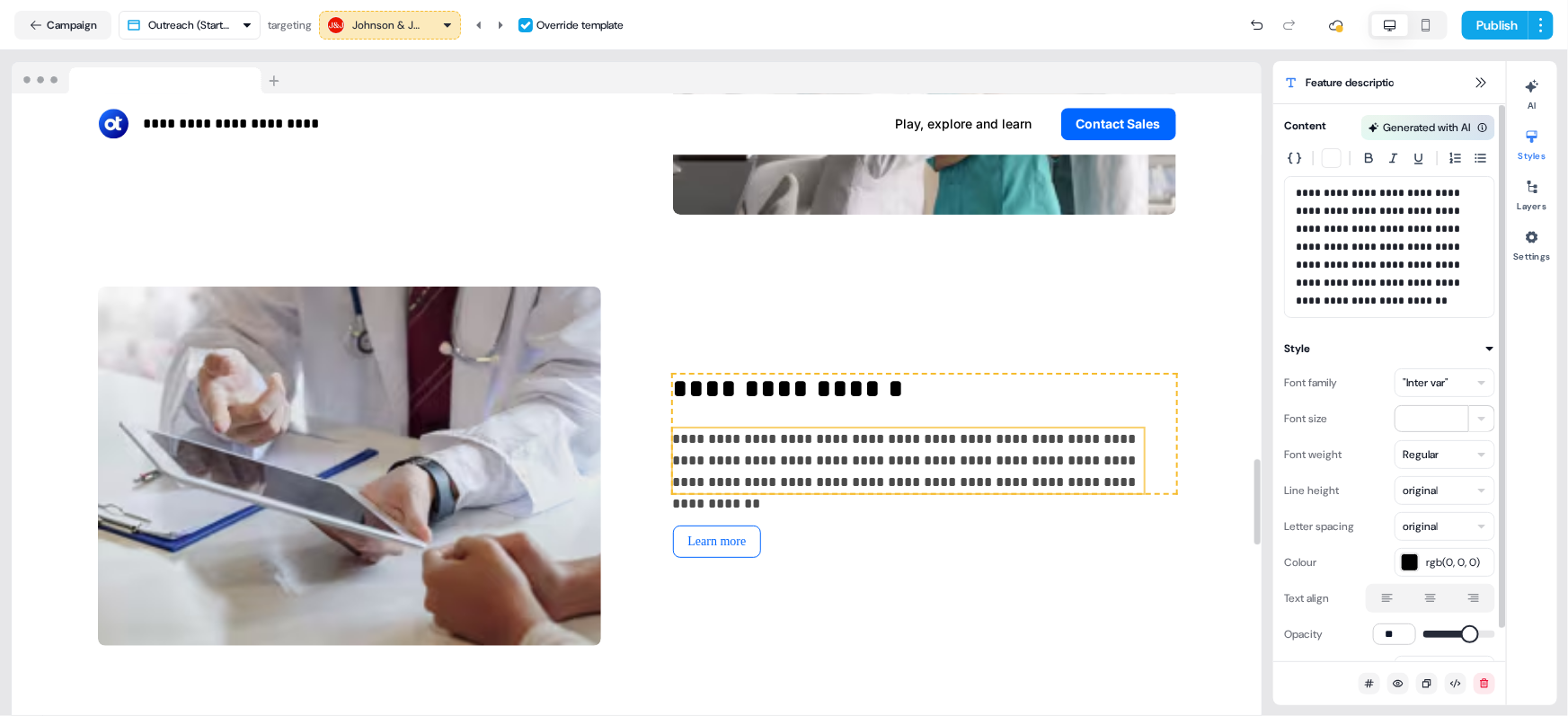 click on ""Inter var"" at bounding box center (1445, 383) 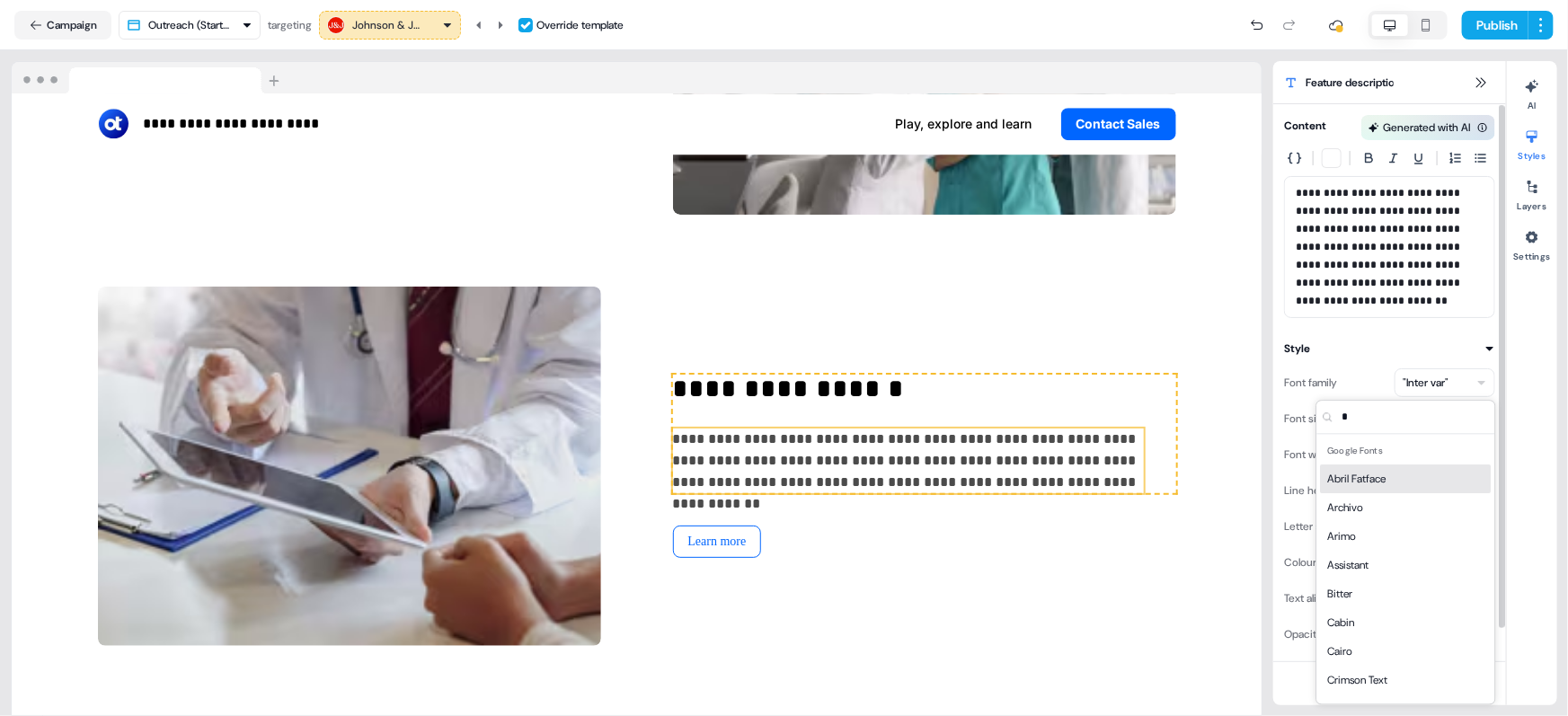 type on "**" 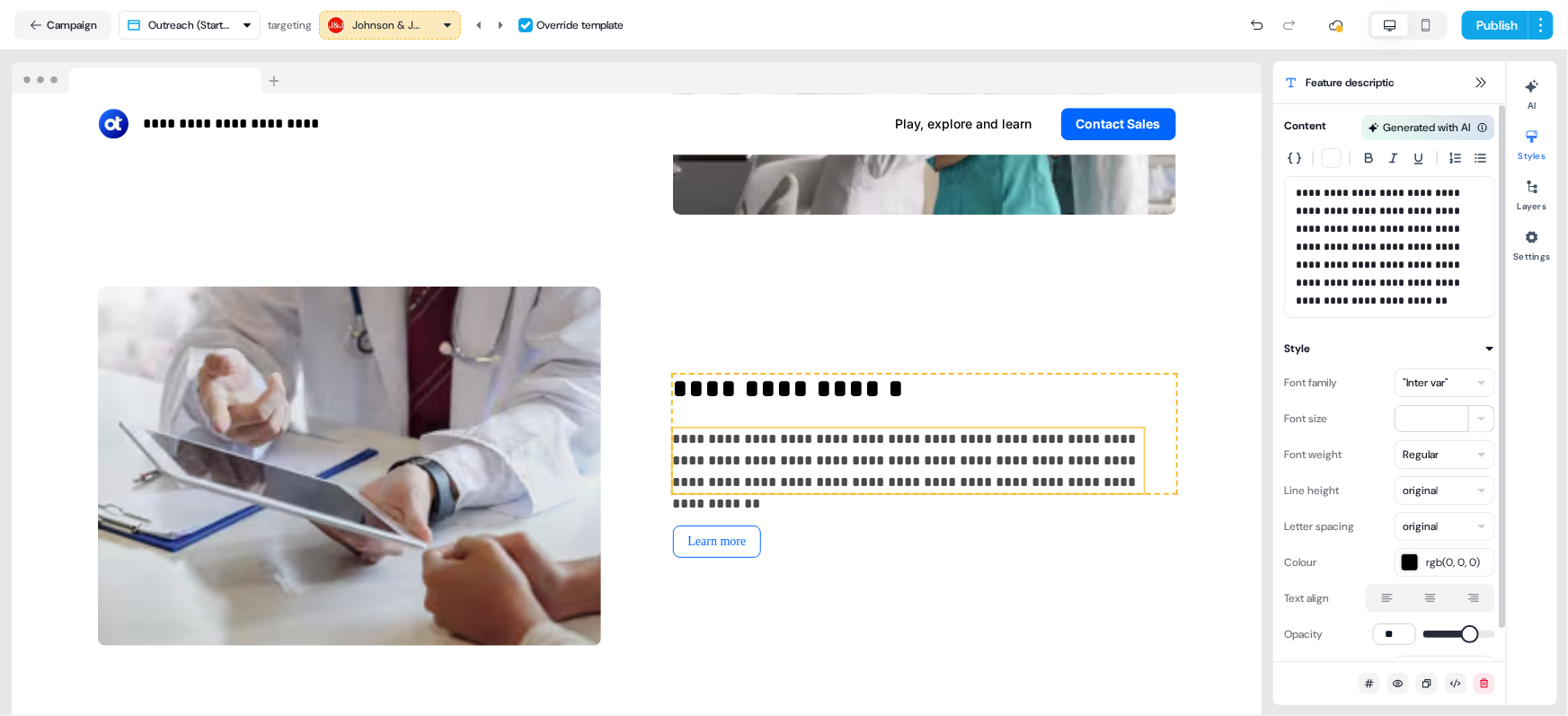 click on ""Inter var"" at bounding box center (1425, 383) 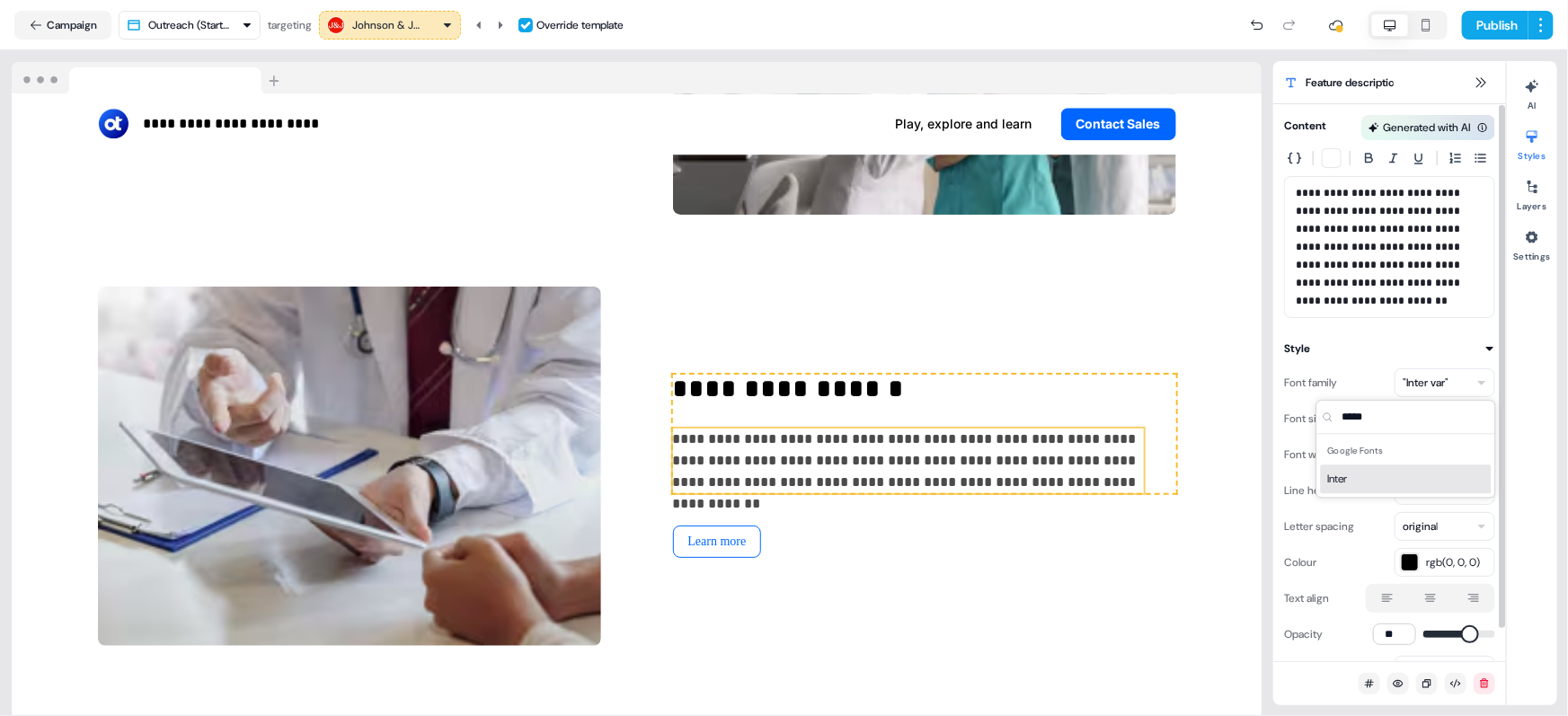 type on "*****" 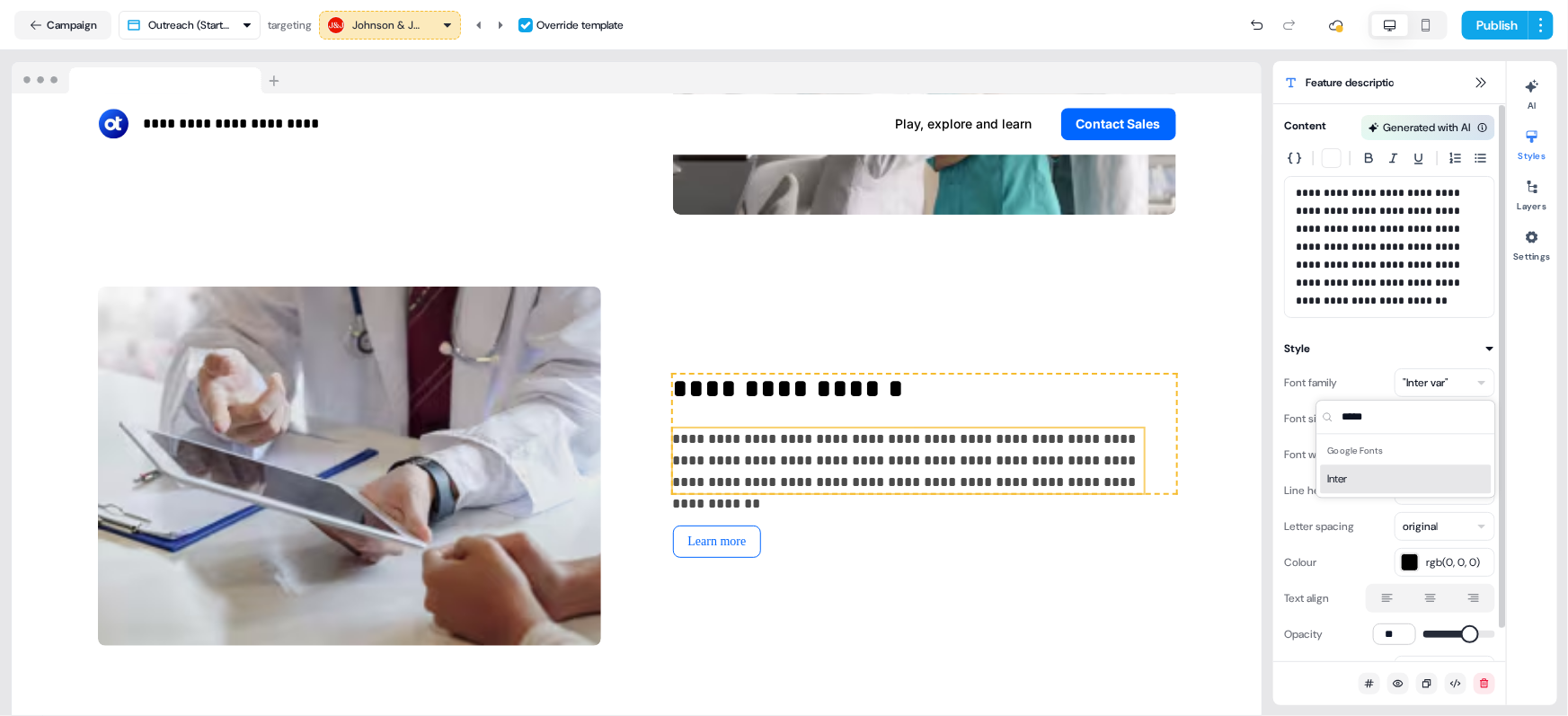 click on "Inter" at bounding box center (1406, 479) 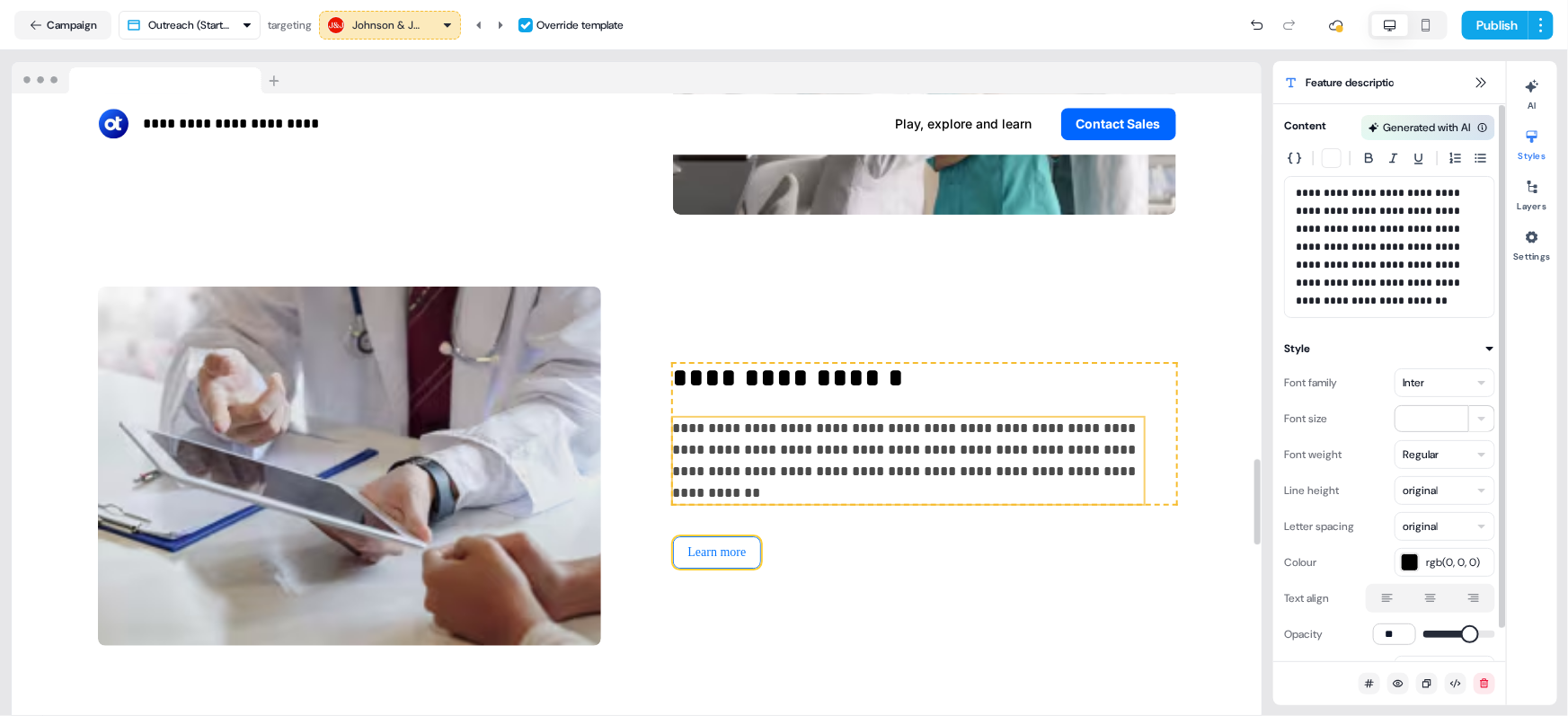 click on "Learn more" at bounding box center [717, 552] 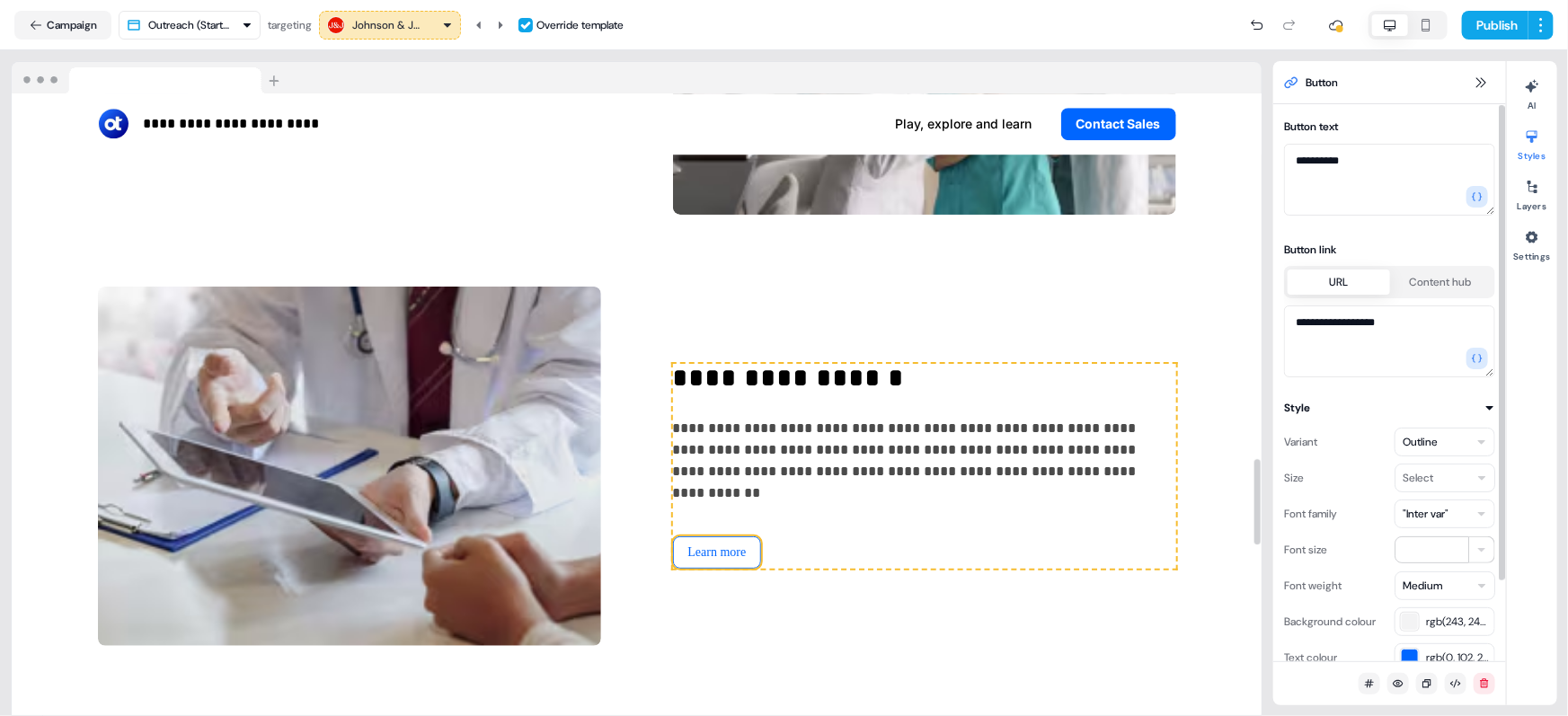 click on ""Inter var"" at bounding box center (1425, 514) 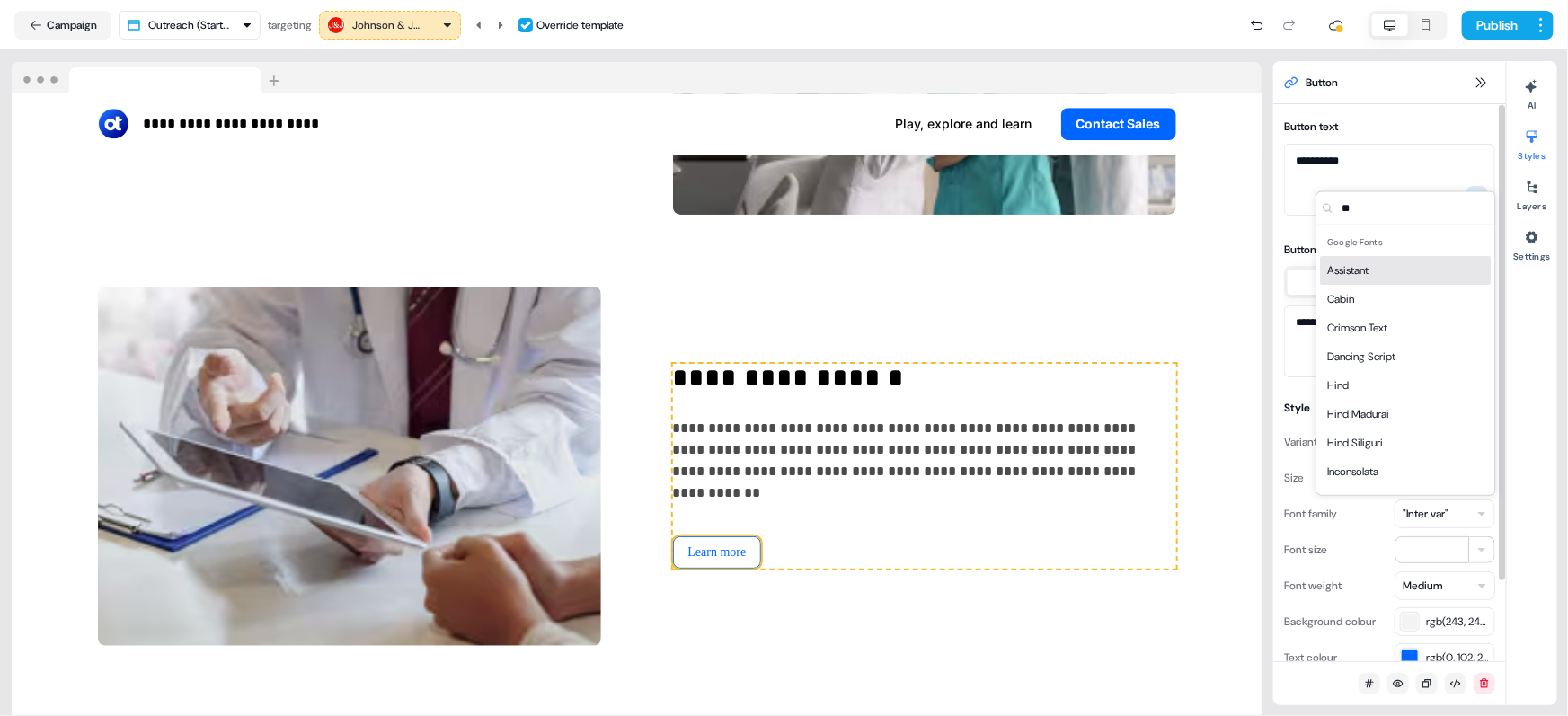 type on "***" 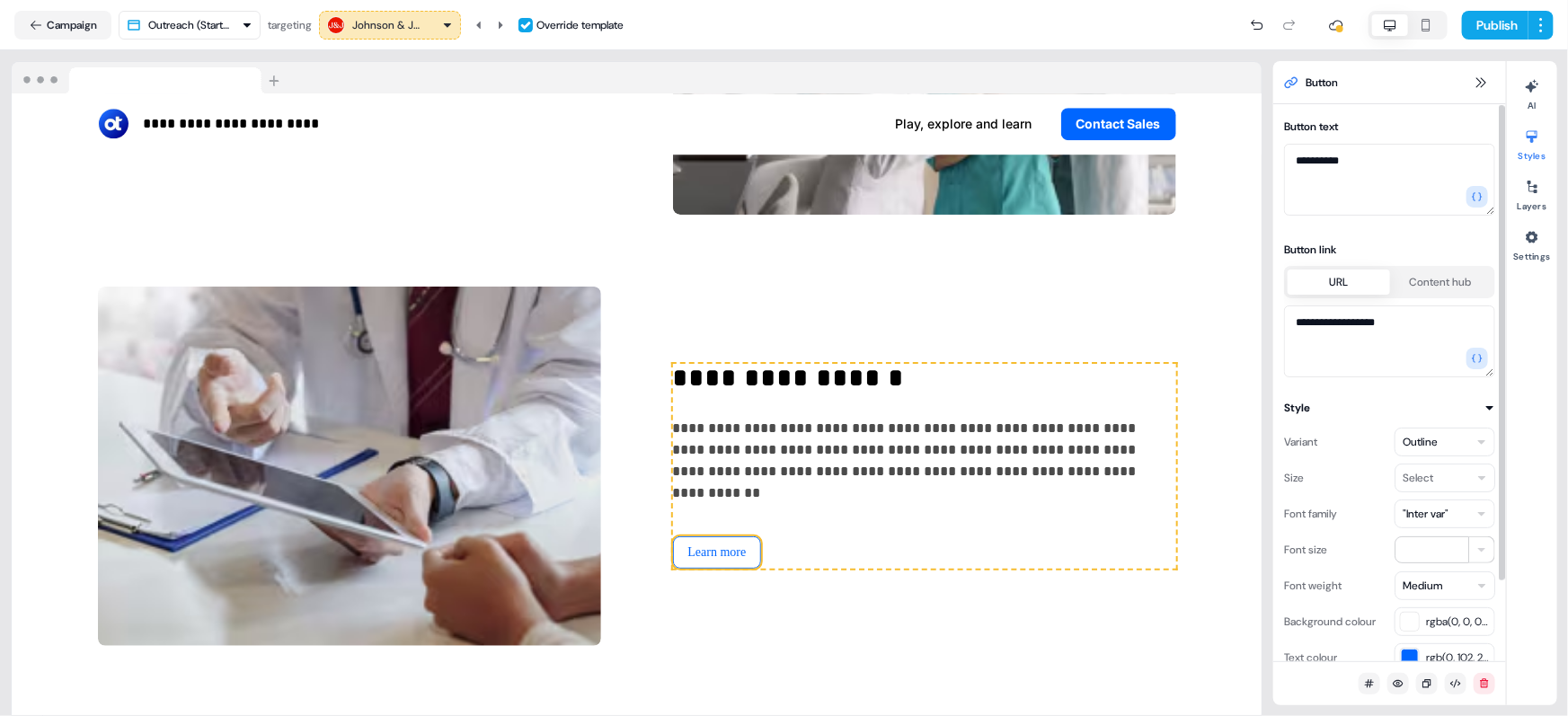 click on ""Inter var"" at bounding box center (1425, 514) 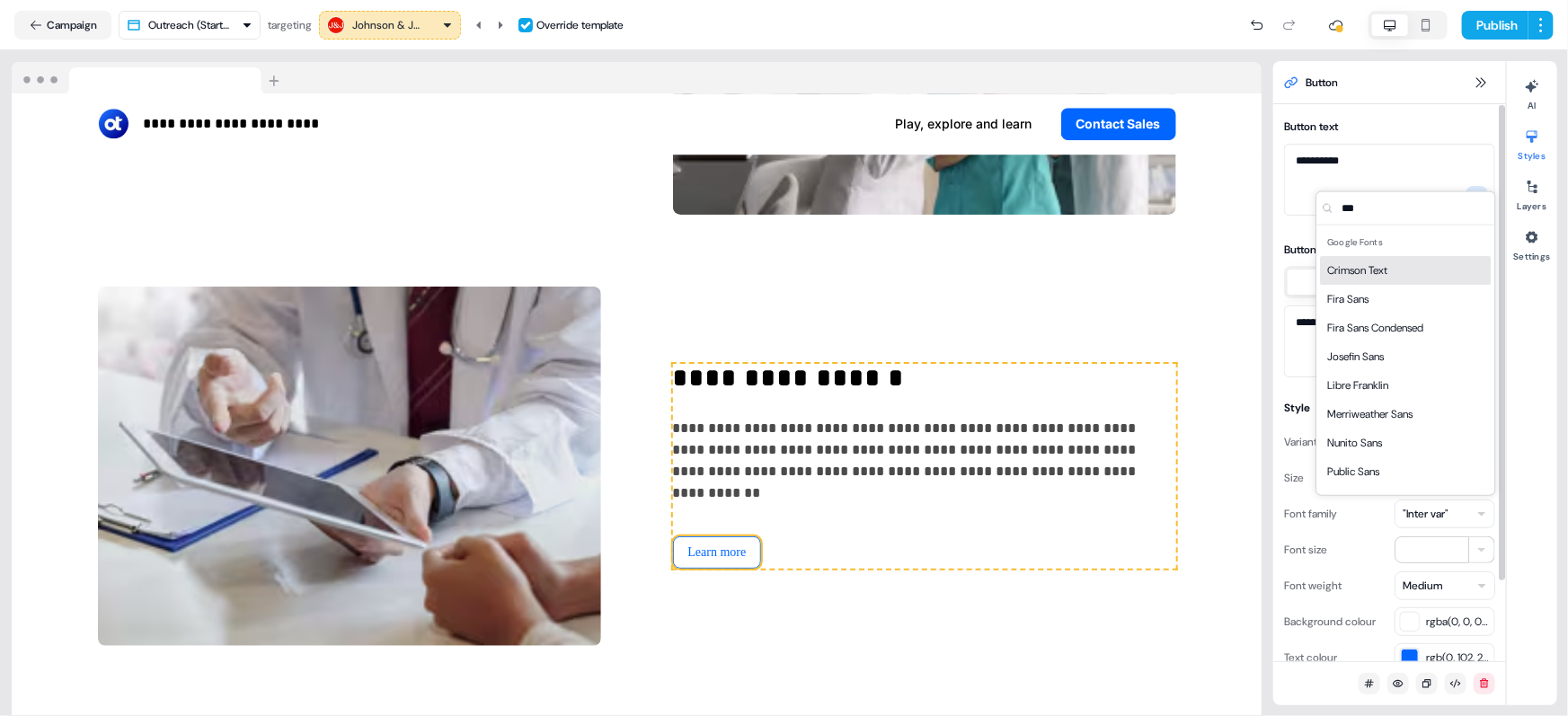 type on "***" 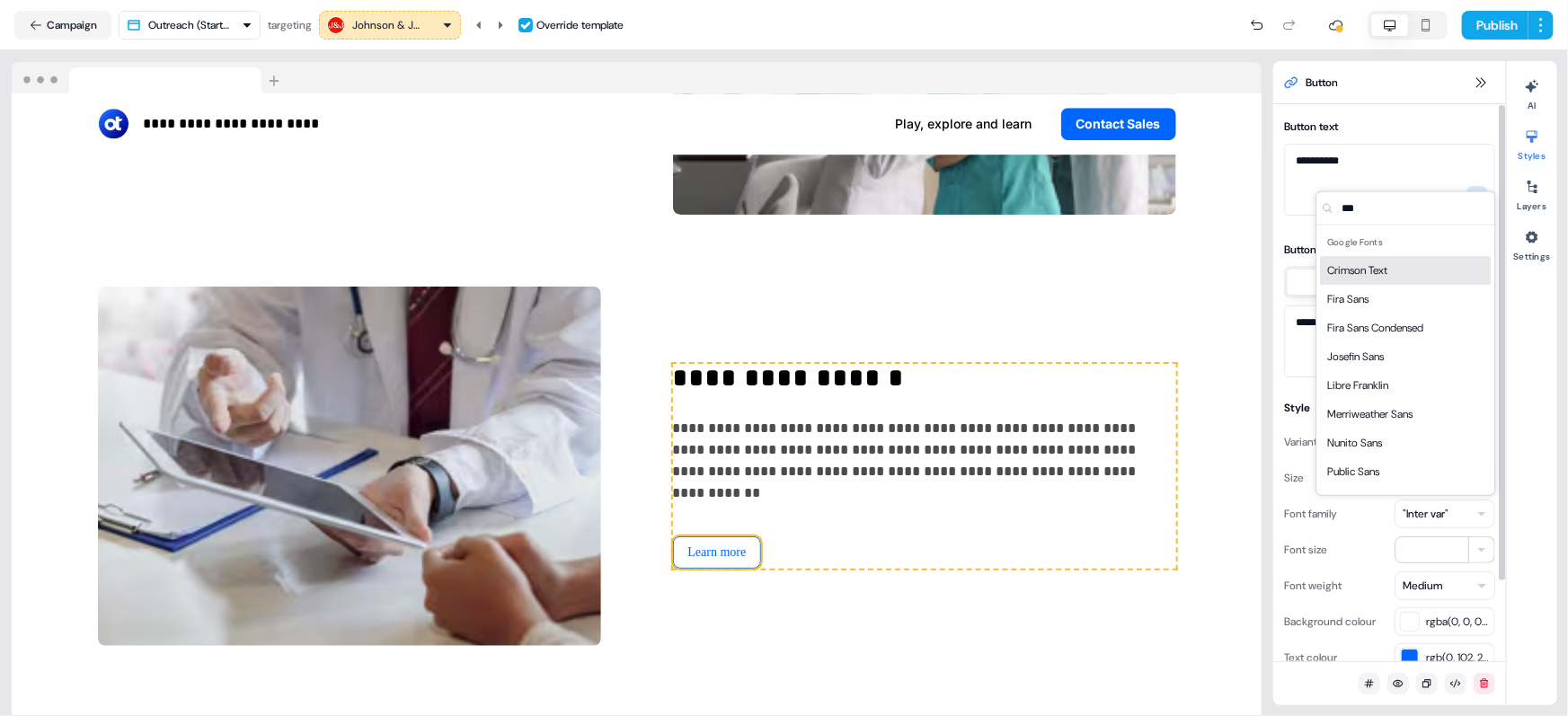 click on ""Inter var"" at bounding box center [1425, 514] 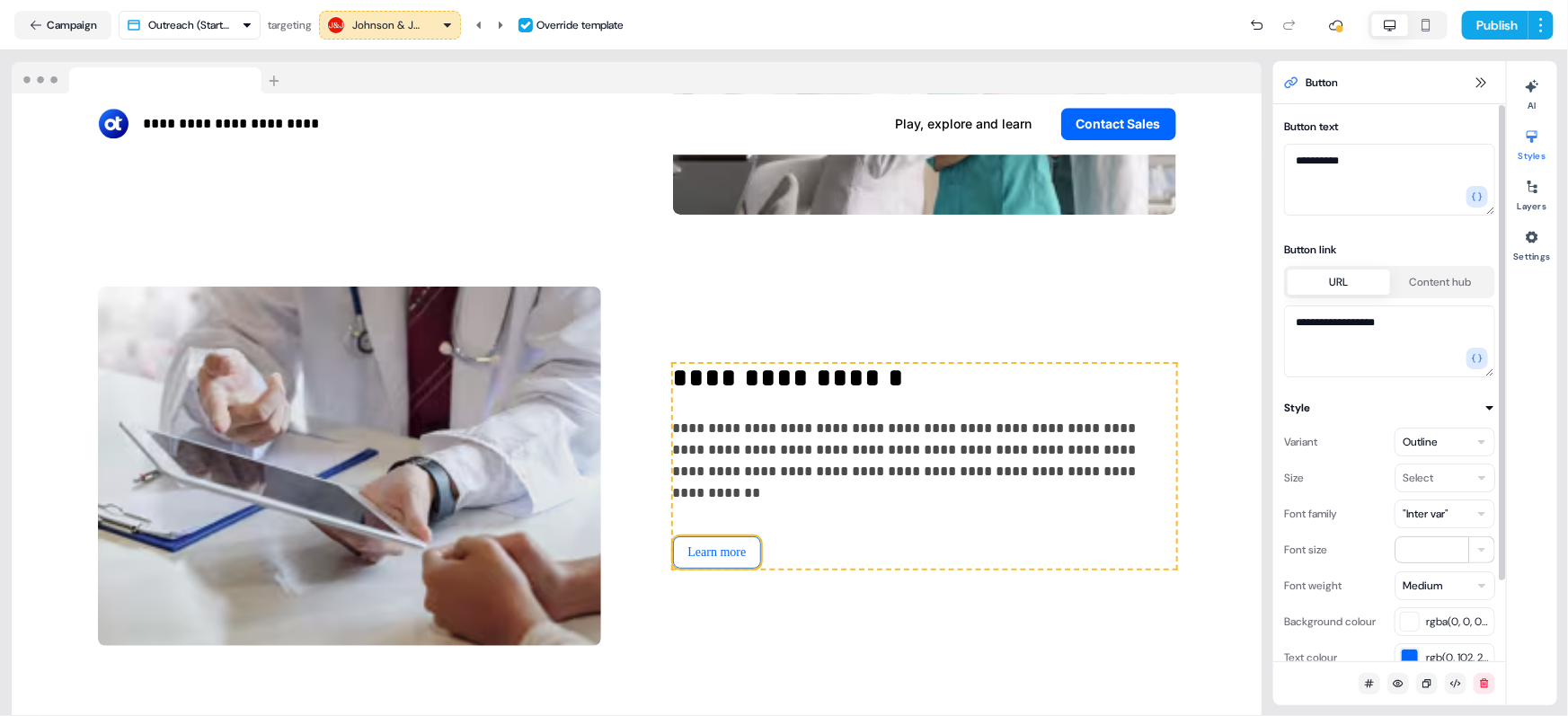 click on ""Inter var"" at bounding box center (1425, 514) 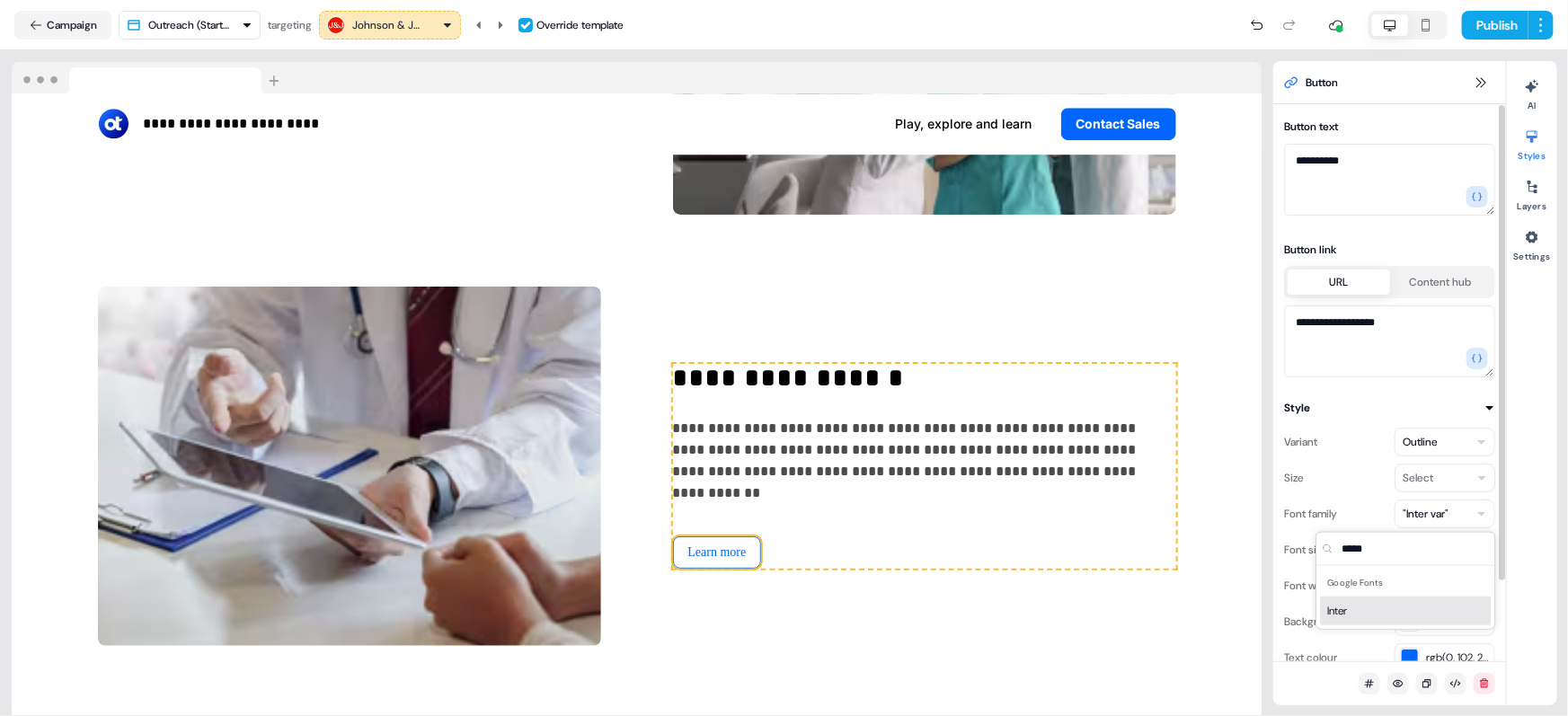type on "*****" 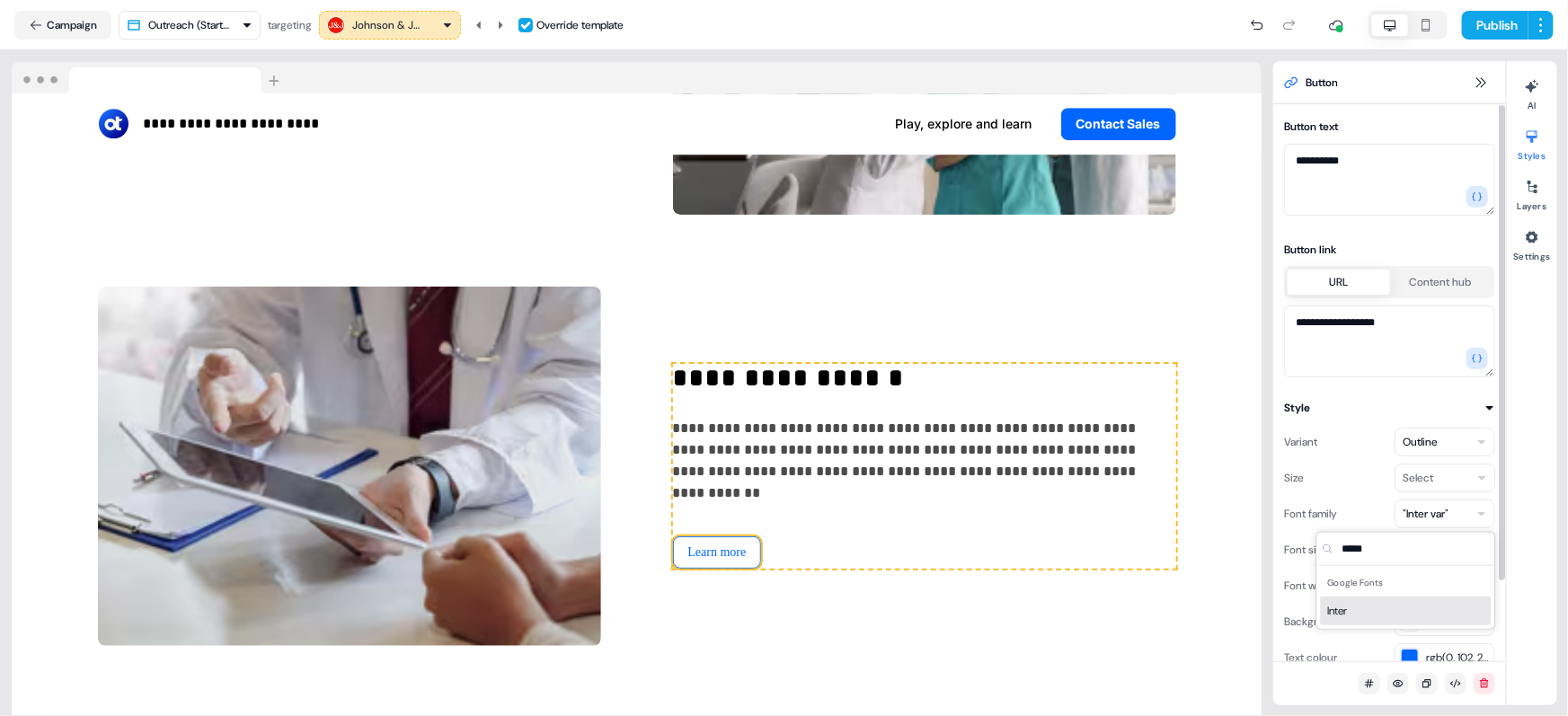 click on "Inter" at bounding box center (1406, 611) 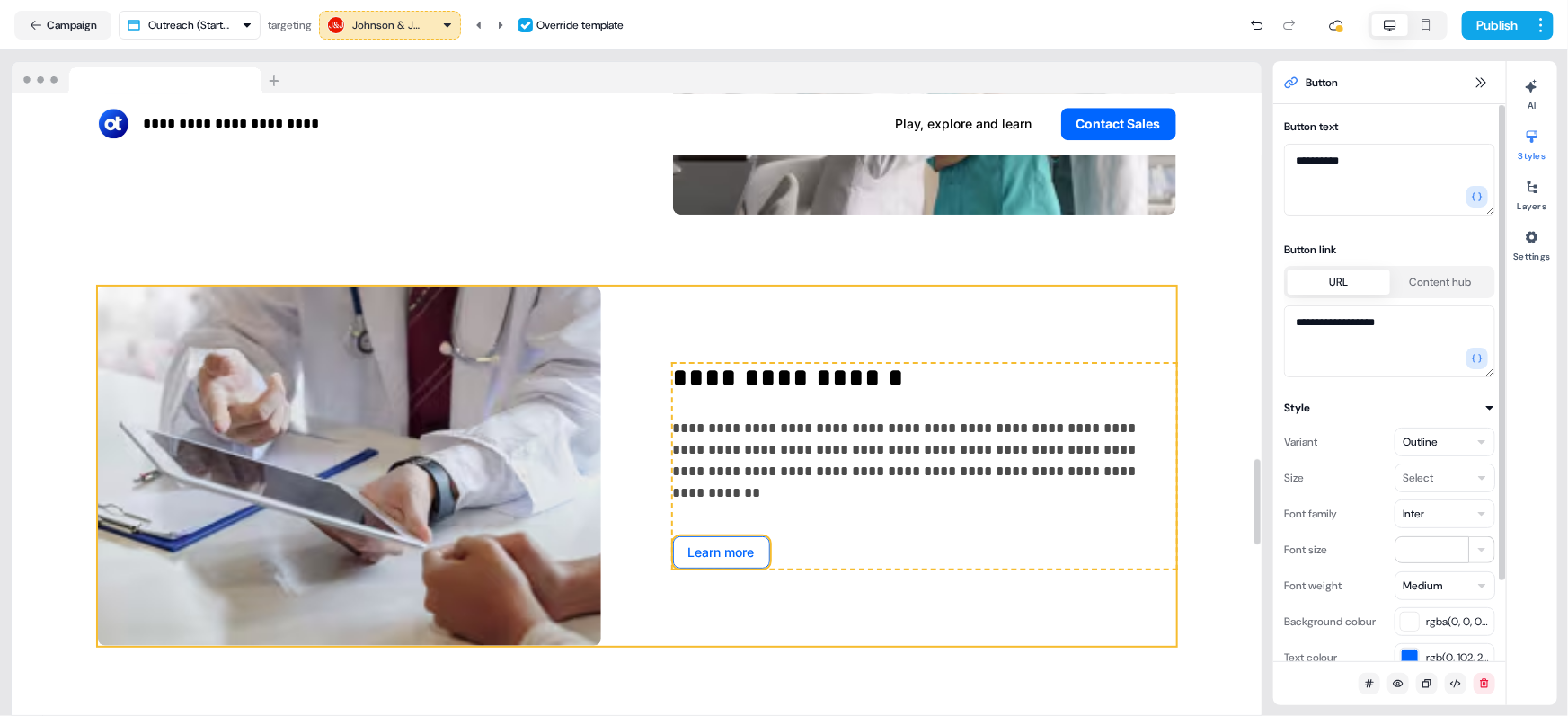 click on "**********" at bounding box center (637, 466) 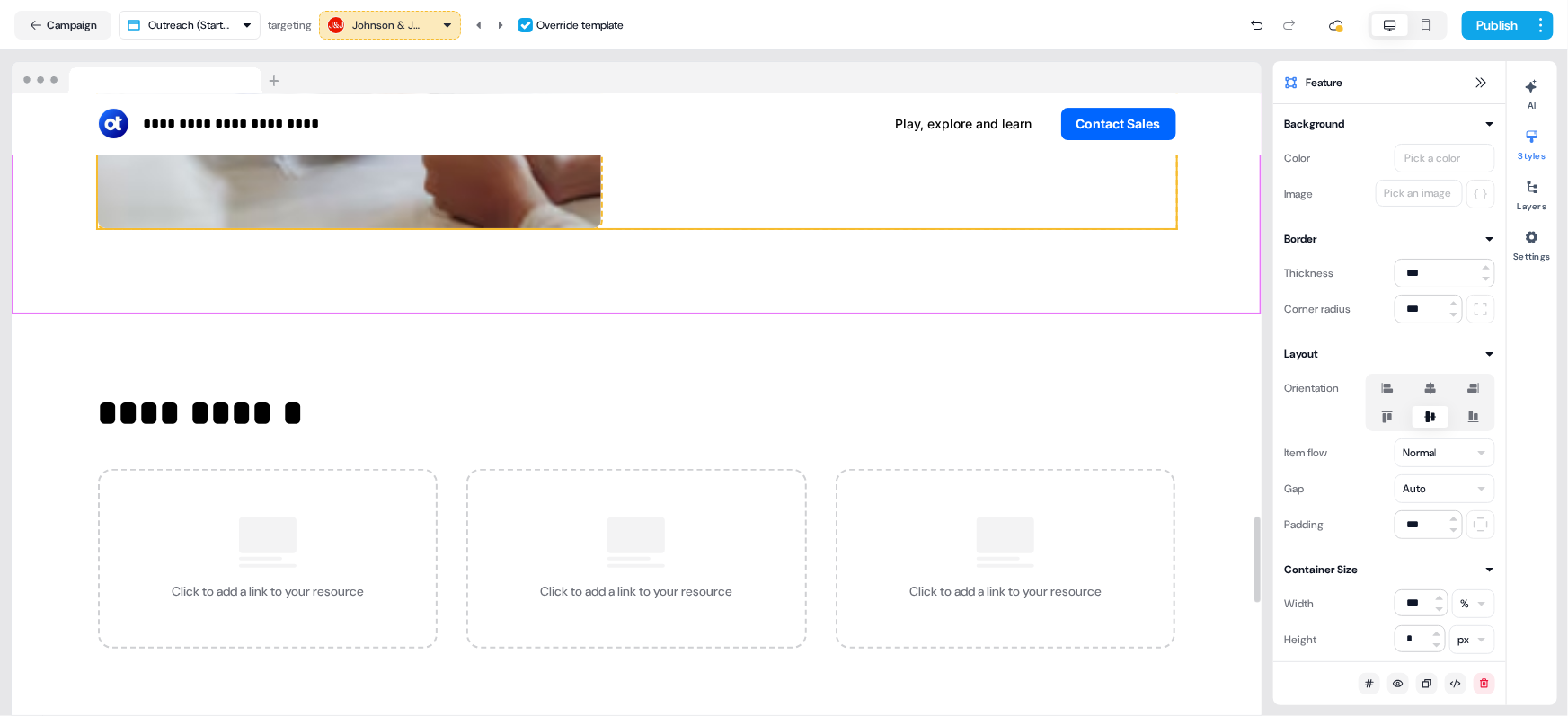scroll, scrollTop: 3130, scrollLeft: 0, axis: vertical 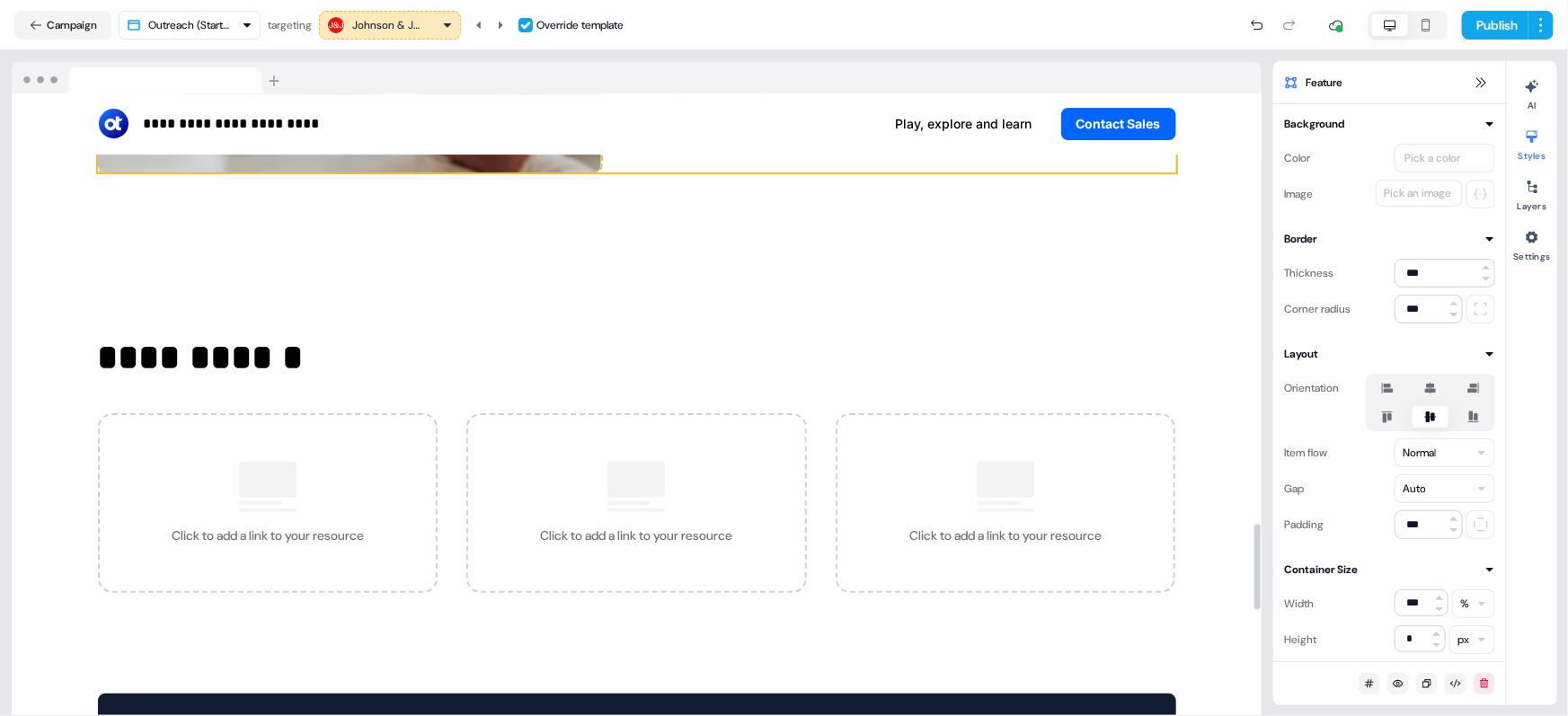 click on "Johnson & Johnson" at bounding box center (388, 25) 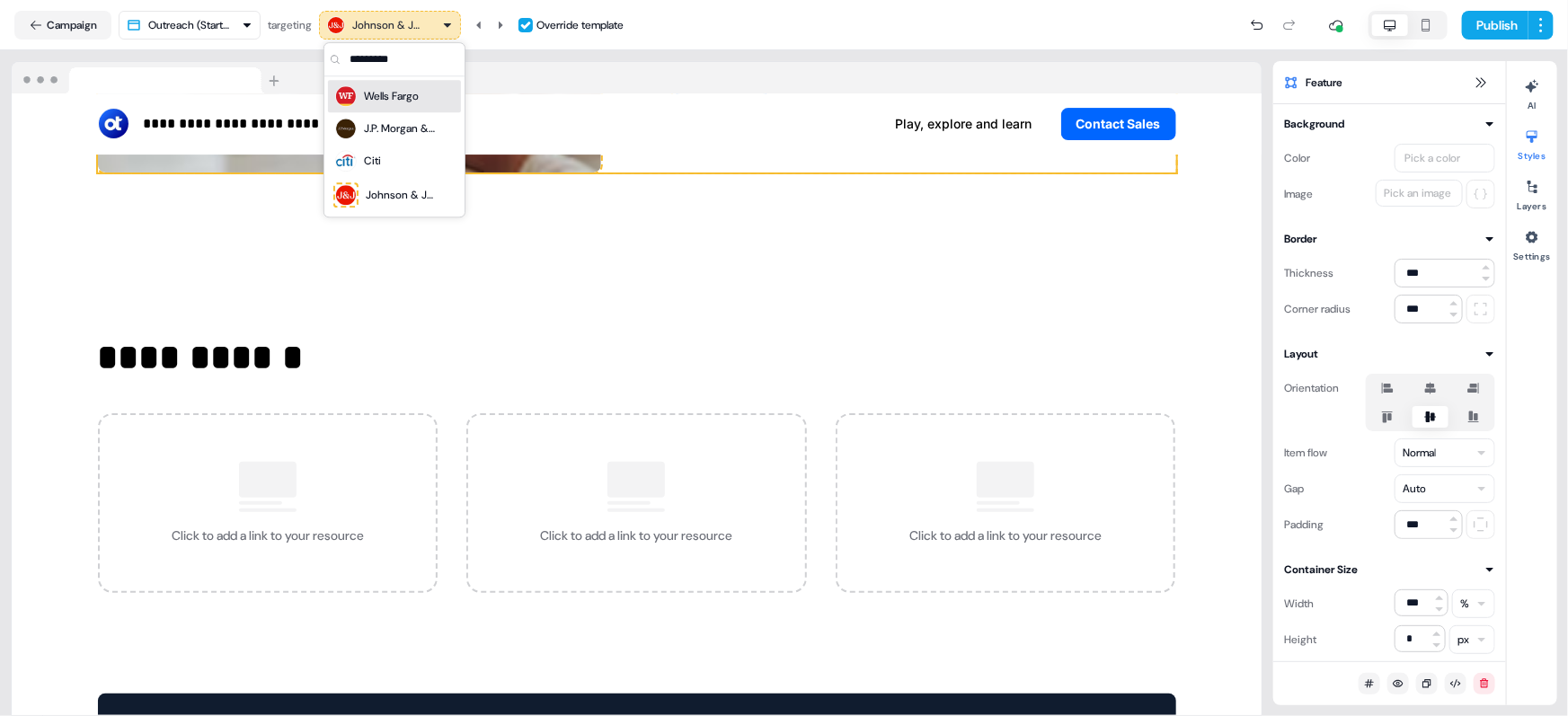 click on "Wells Fargo" at bounding box center (391, 96) 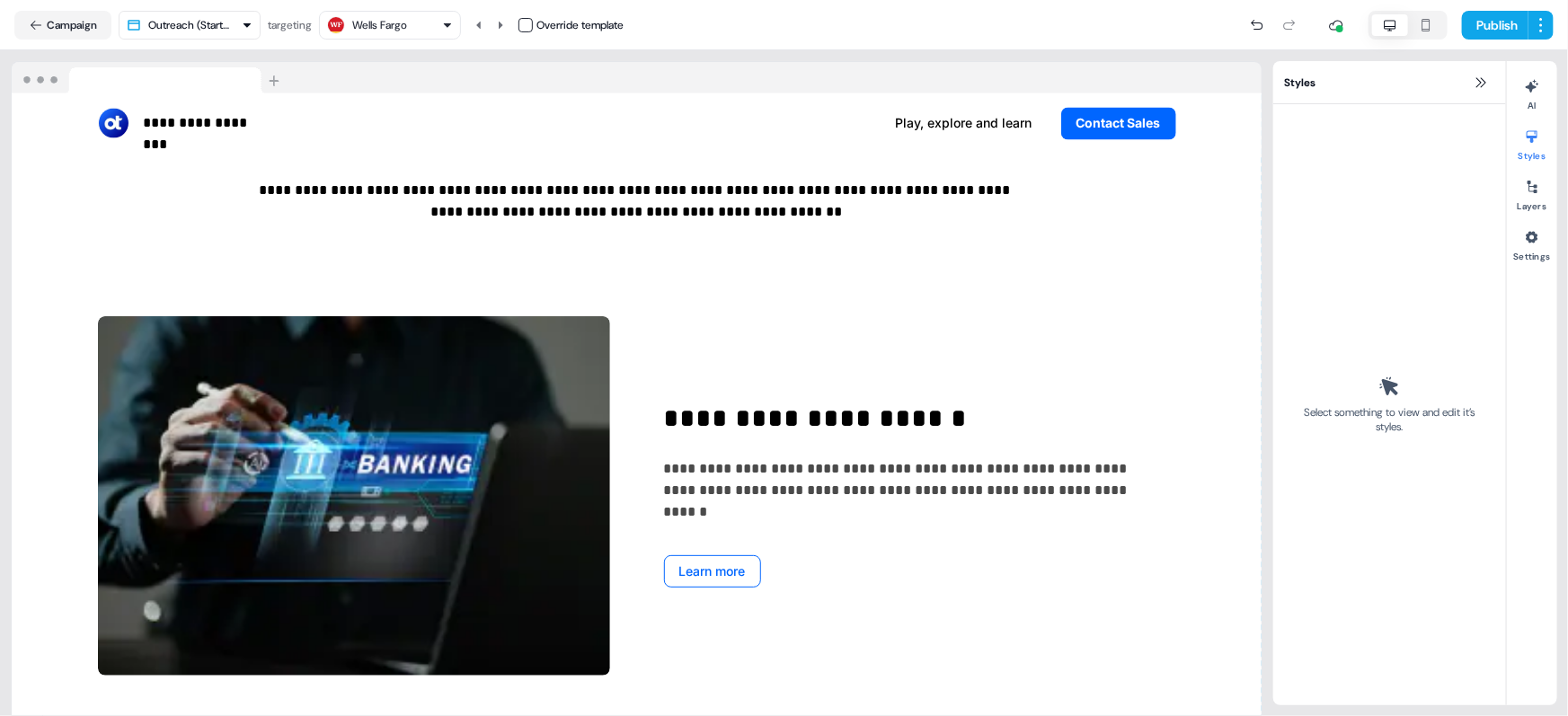 scroll, scrollTop: 1762, scrollLeft: 0, axis: vertical 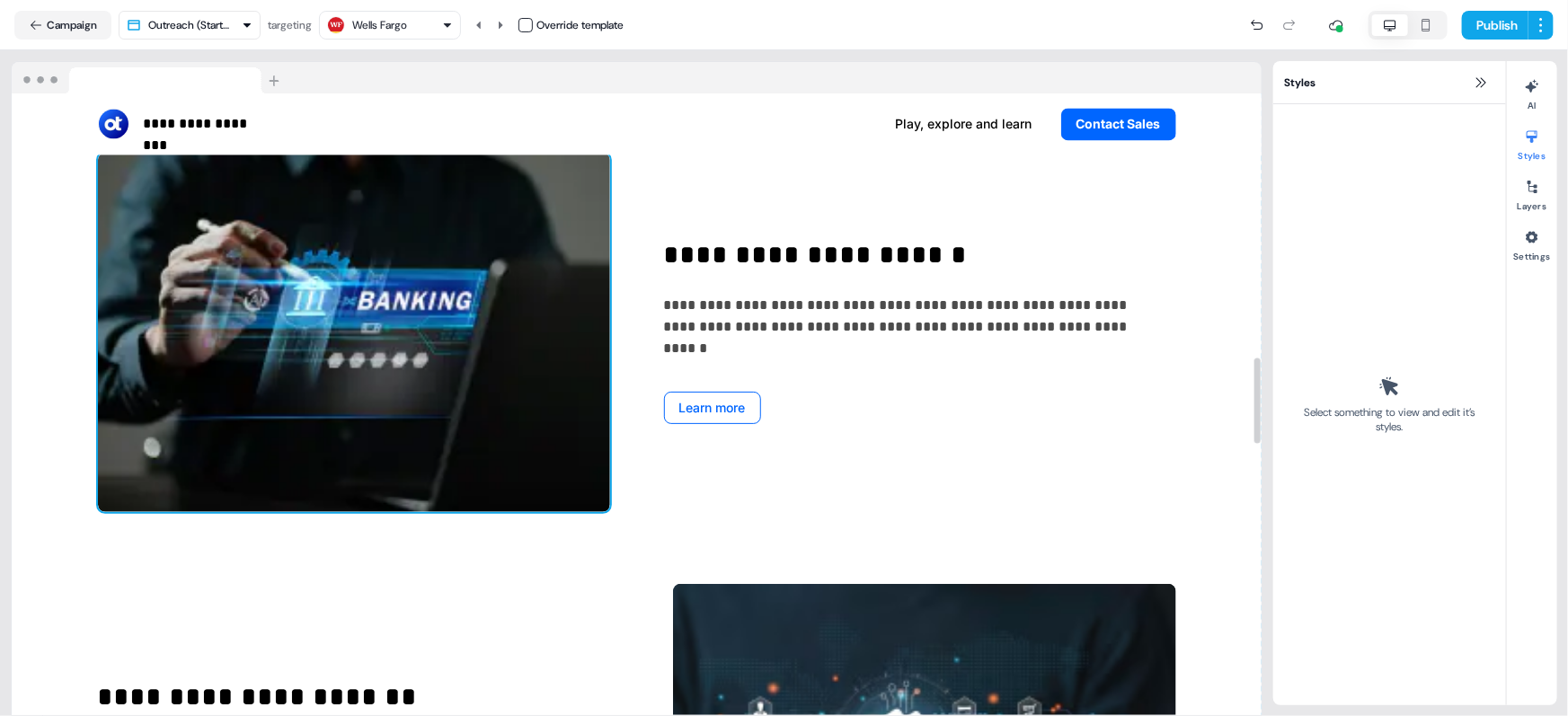click at bounding box center [354, 332] 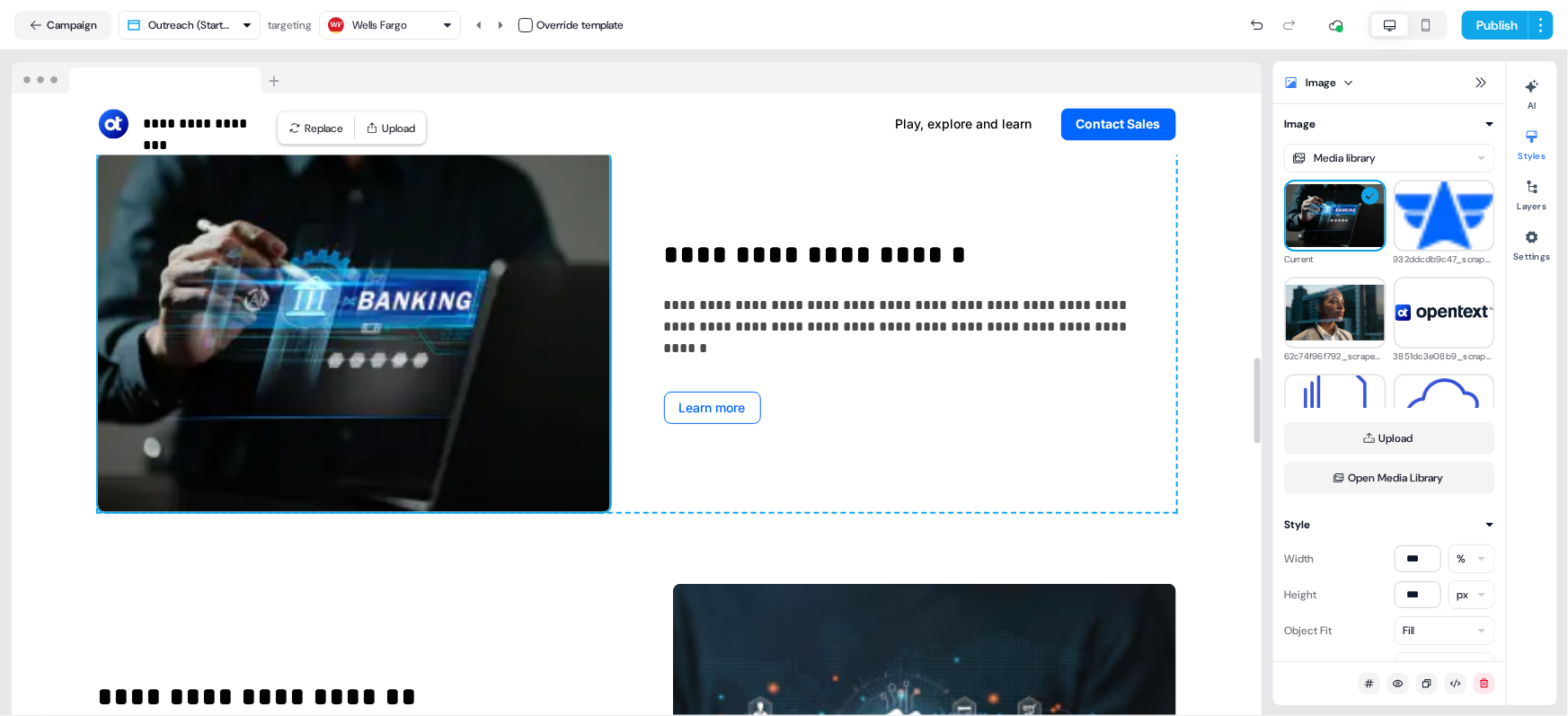 scroll, scrollTop: 1853, scrollLeft: 0, axis: vertical 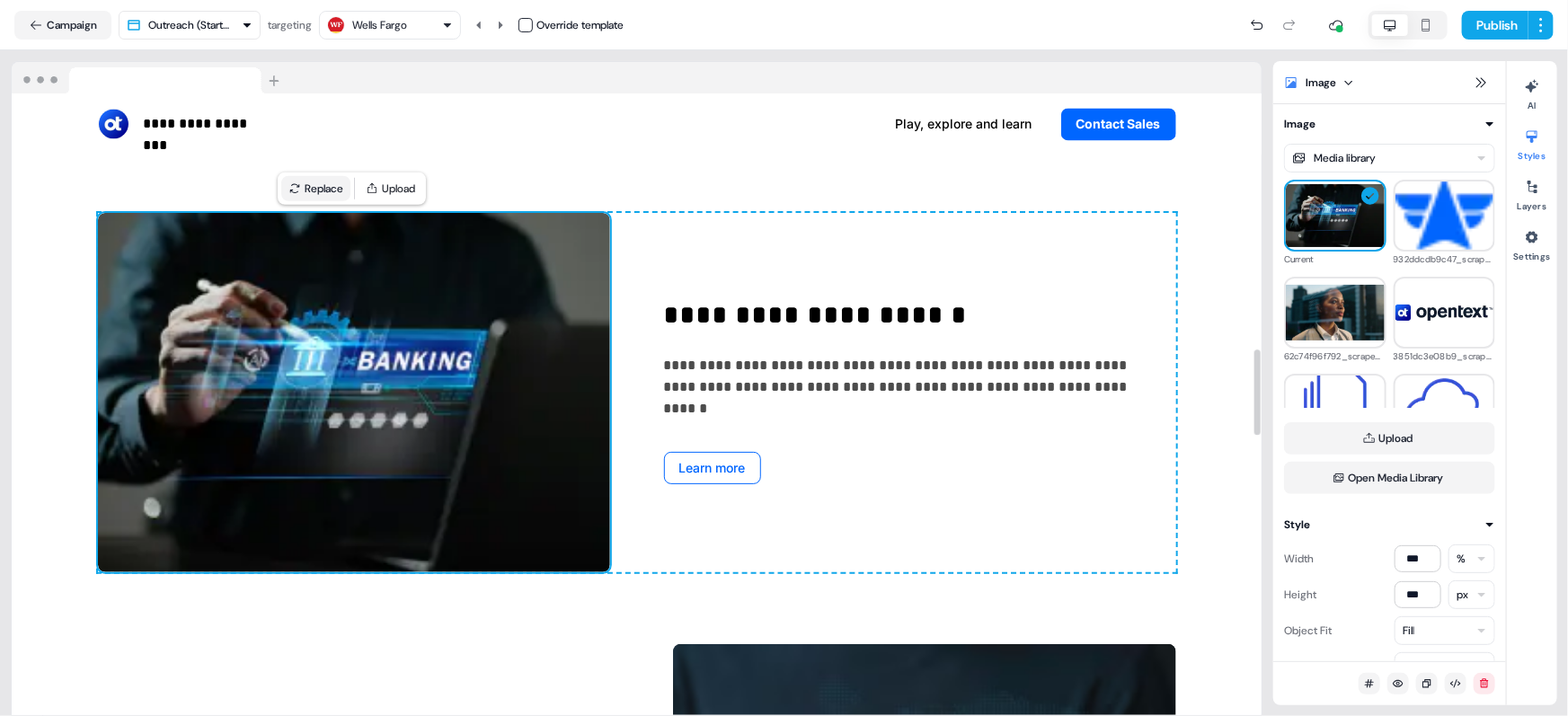 click on "Replace" at bounding box center (315, 189) 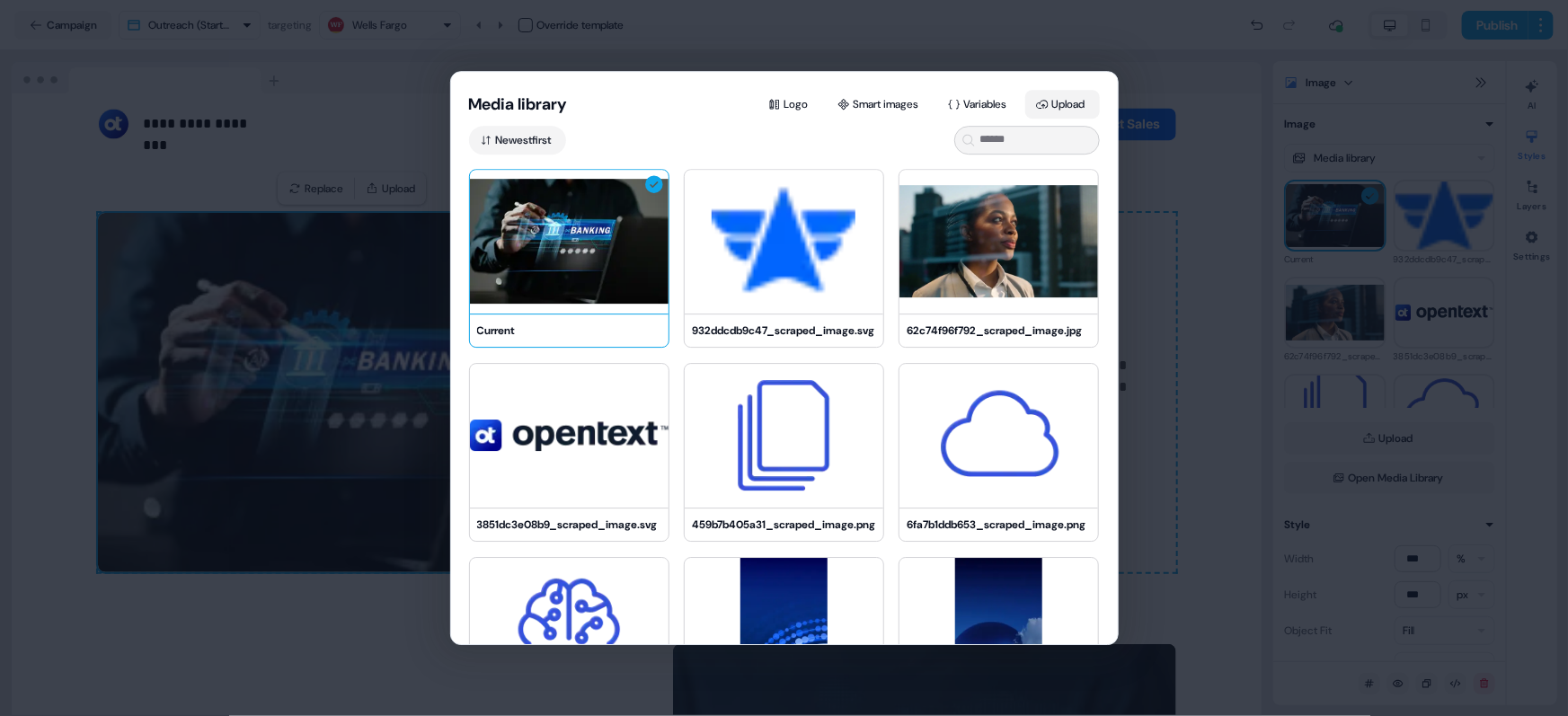 click on "Upload" at bounding box center [1062, 104] 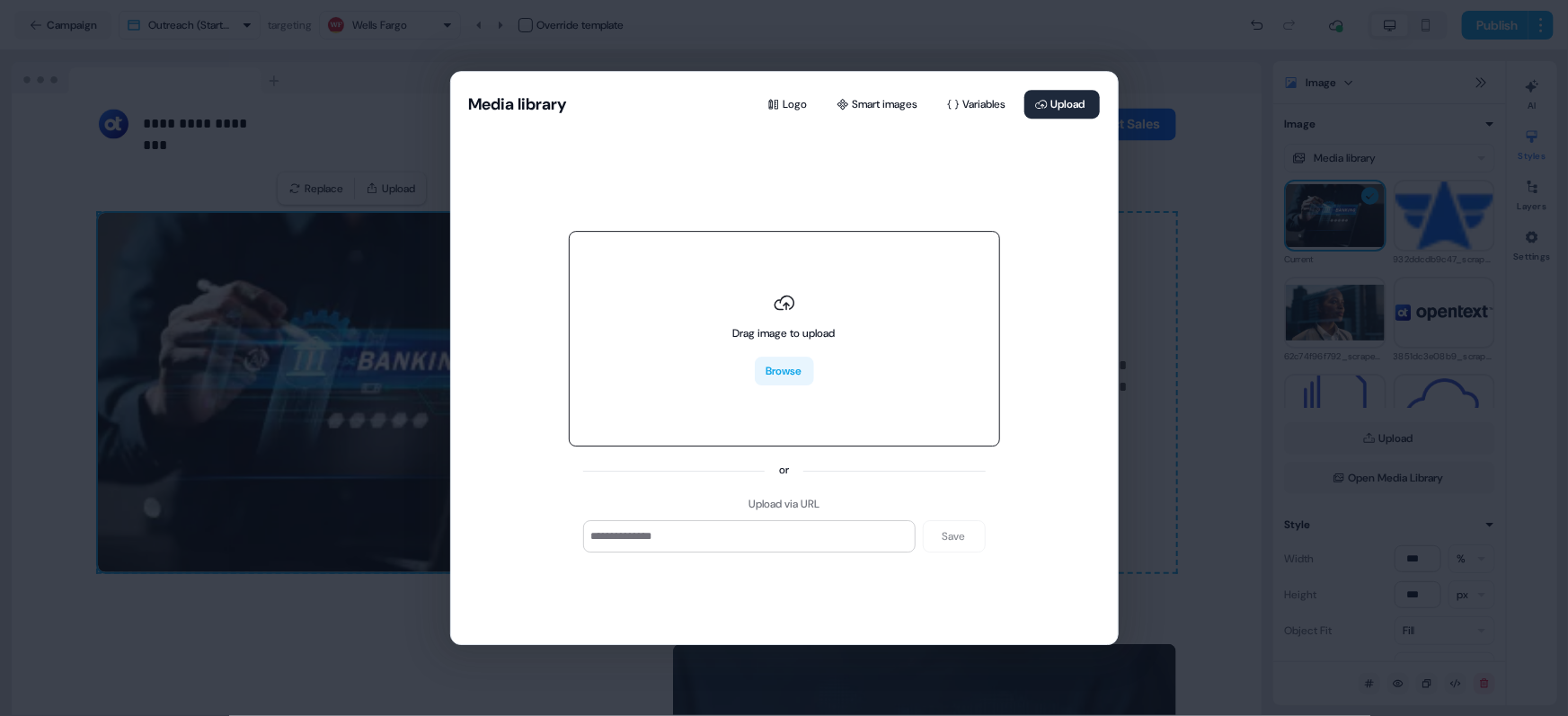 click on "Browse" at bounding box center (784, 372) 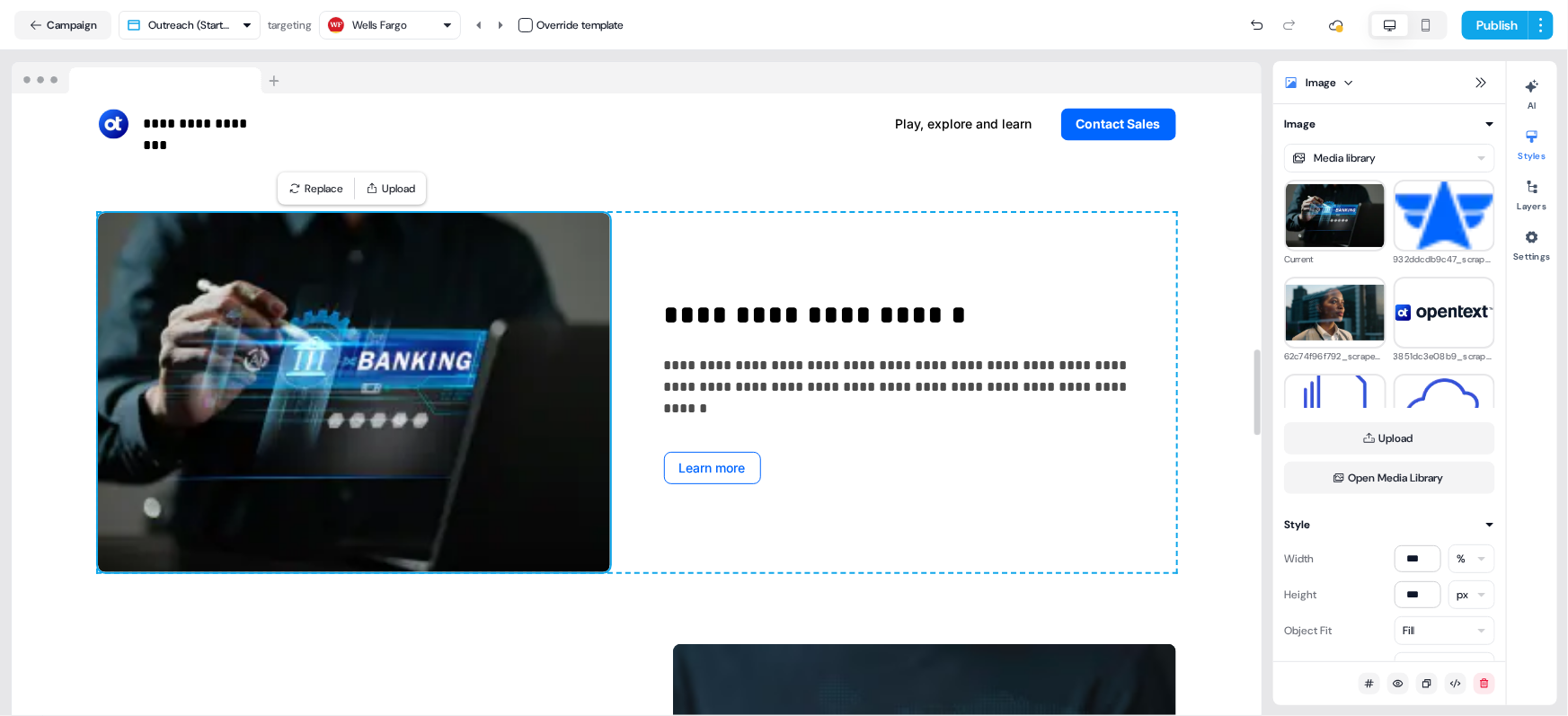 click at bounding box center (354, 393) 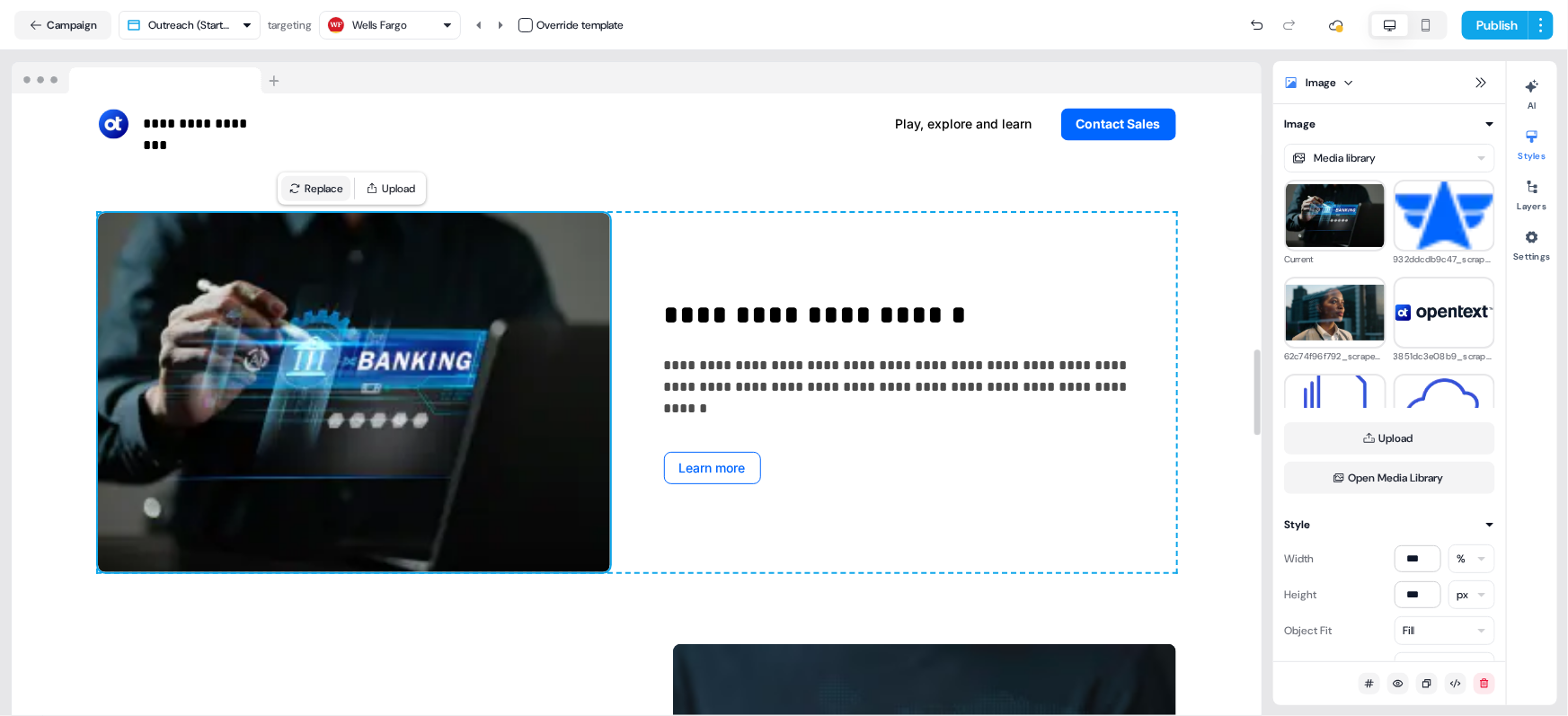 click on "Replace" at bounding box center [315, 189] 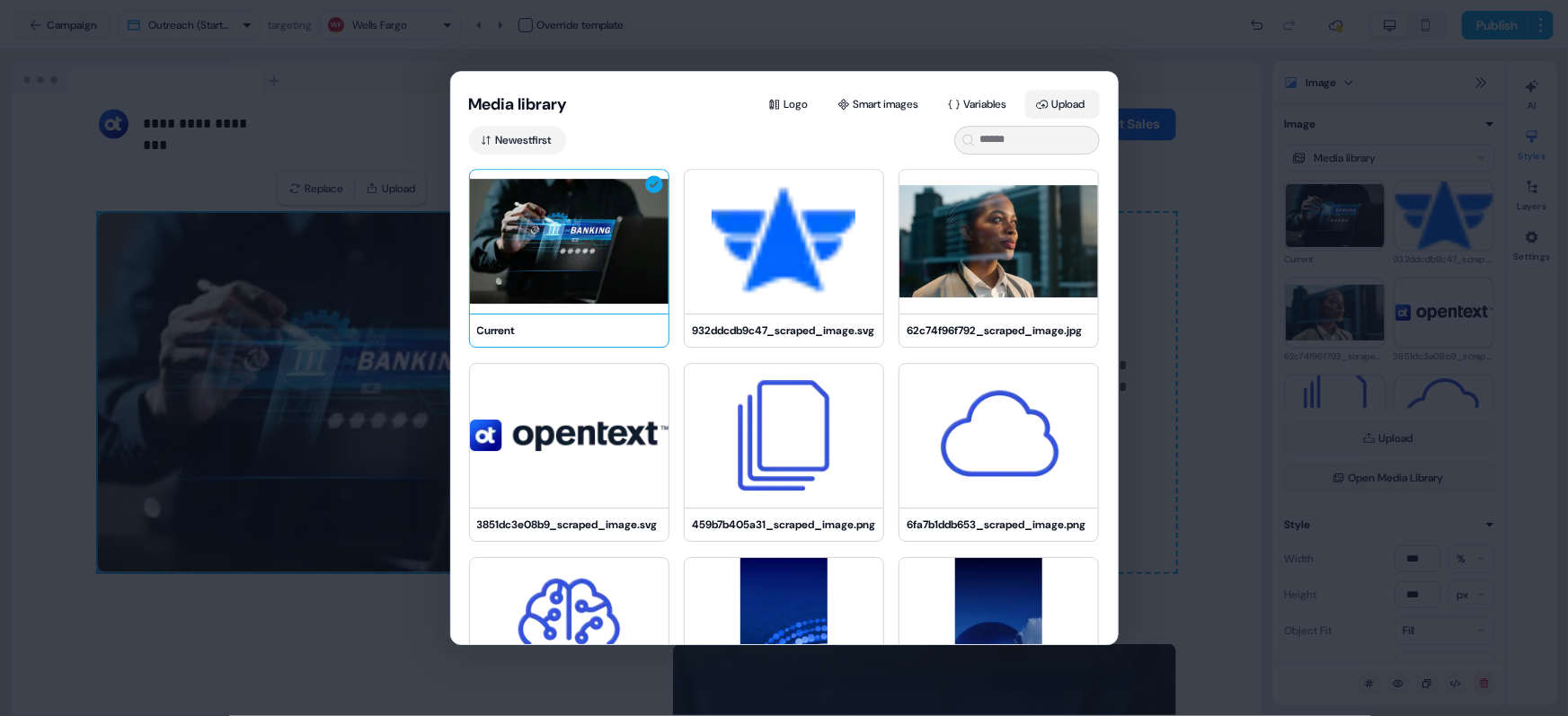 click 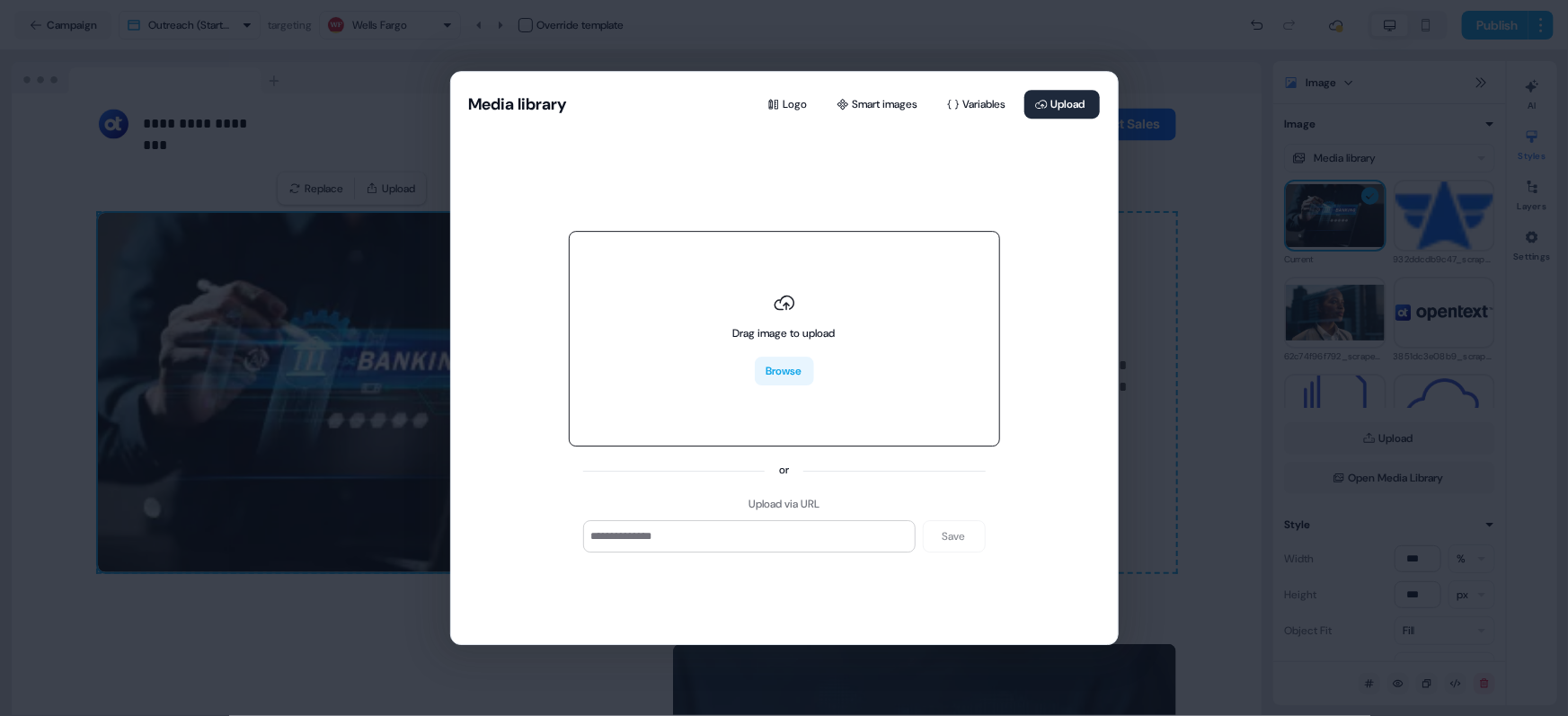 click on "Browse" at bounding box center (784, 372) 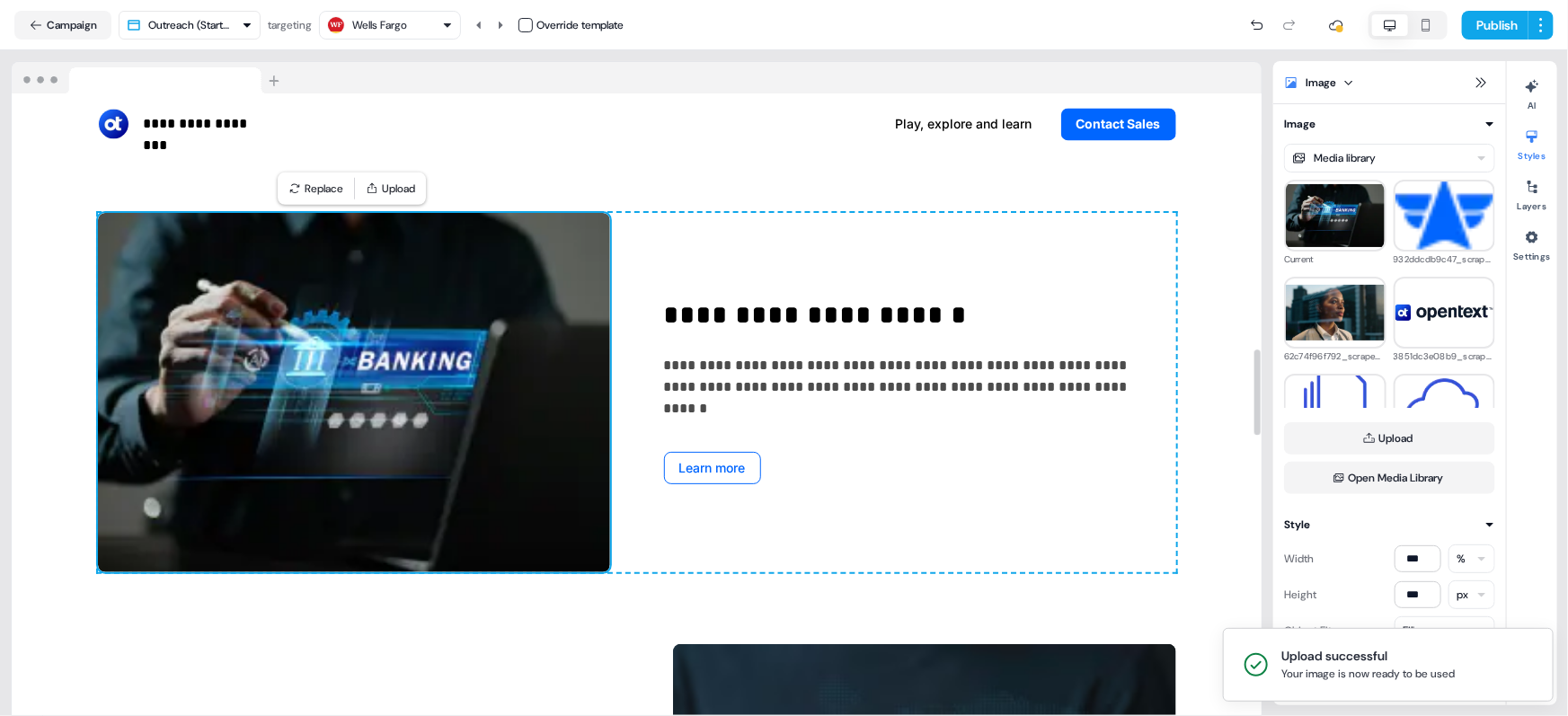 click at bounding box center [354, 393] 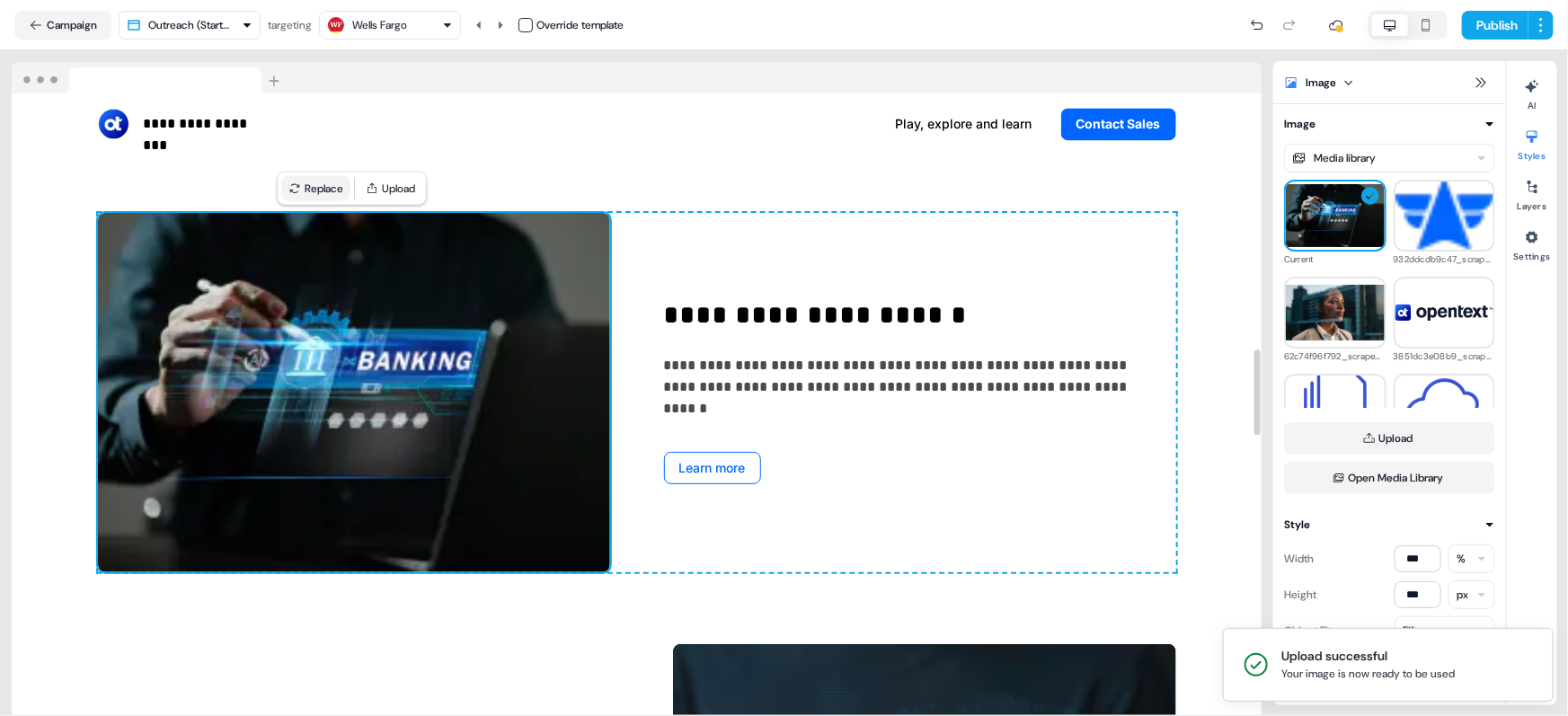 click on "Replace" at bounding box center (315, 189) 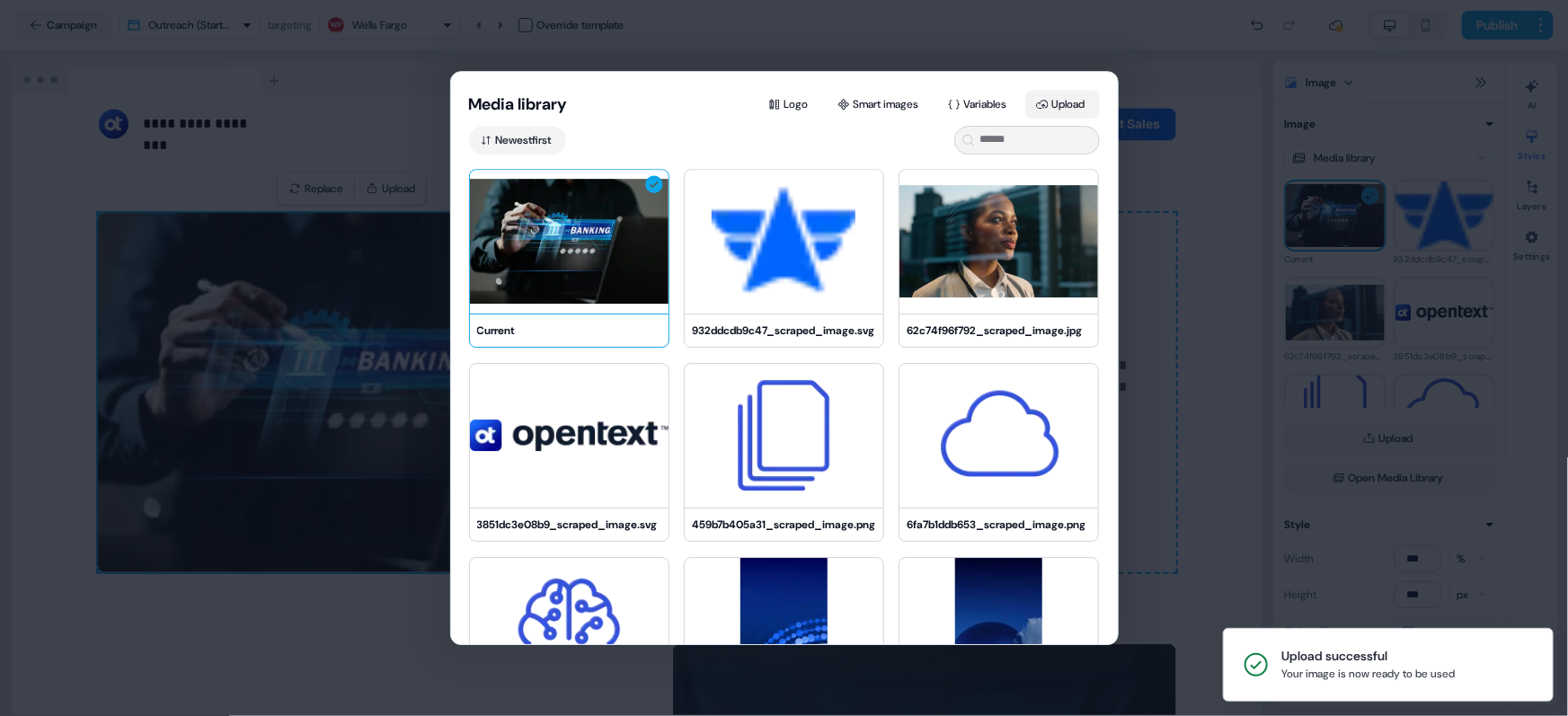 click on "Upload" at bounding box center [1062, 104] 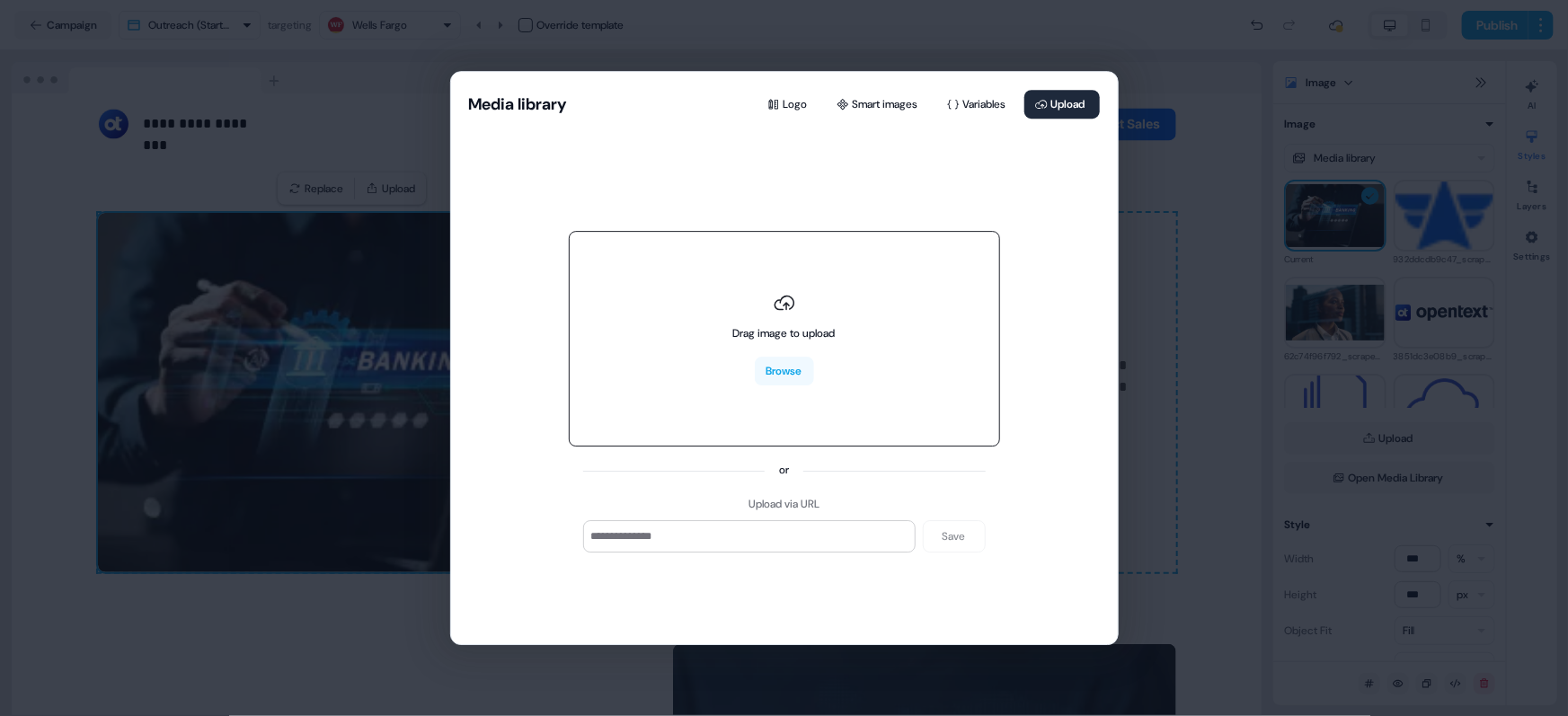 click on "Drag image to upload Browse" at bounding box center [784, 340] 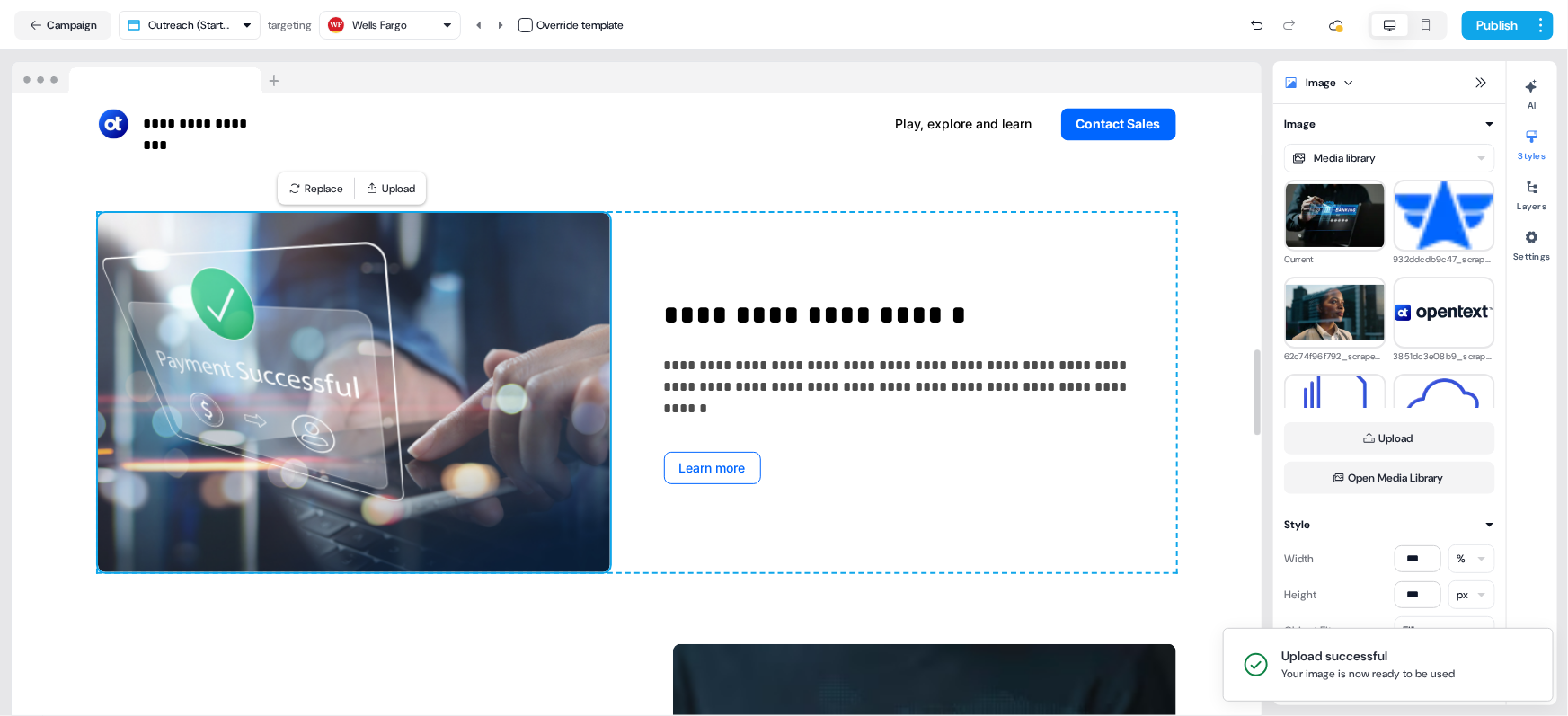 click on "**********" at bounding box center (637, 824) 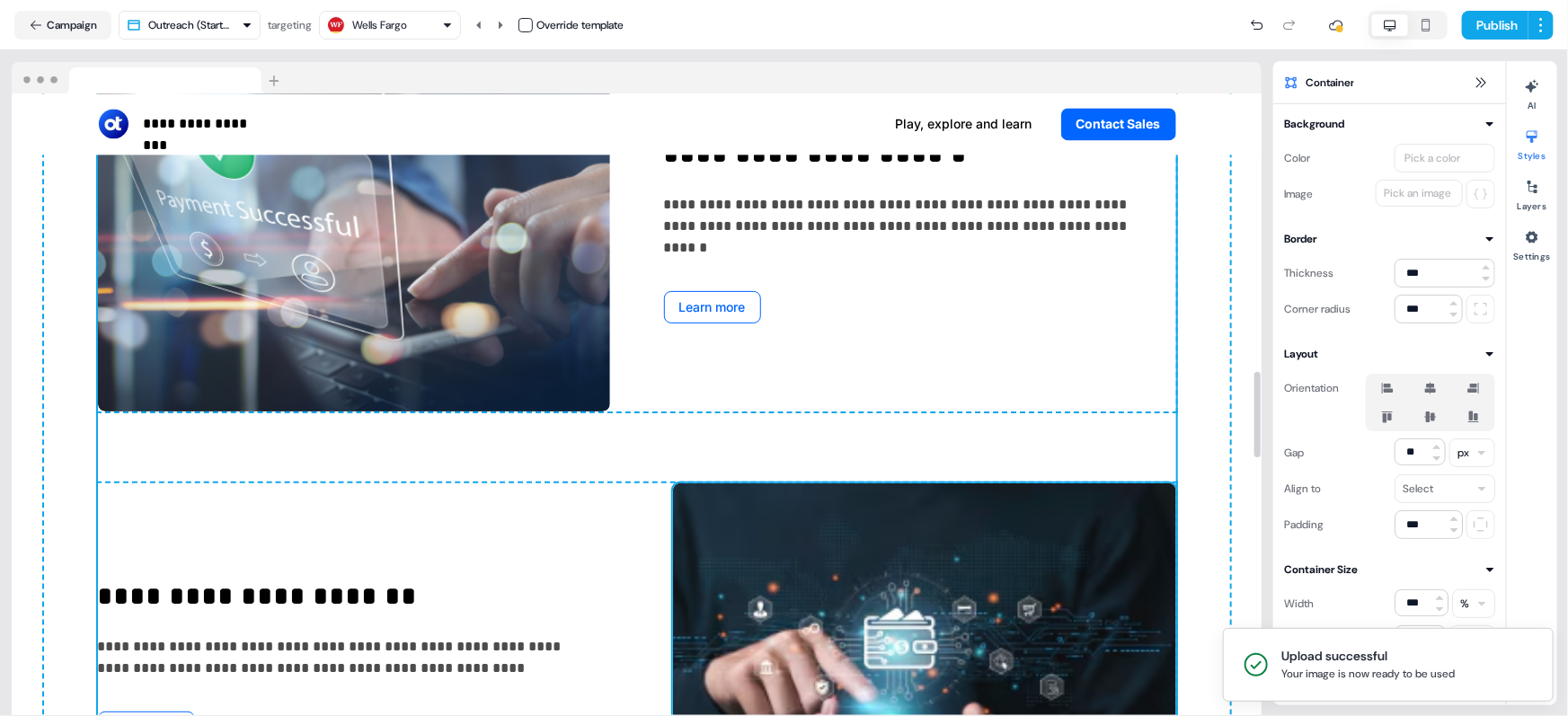 click at bounding box center (925, 663) 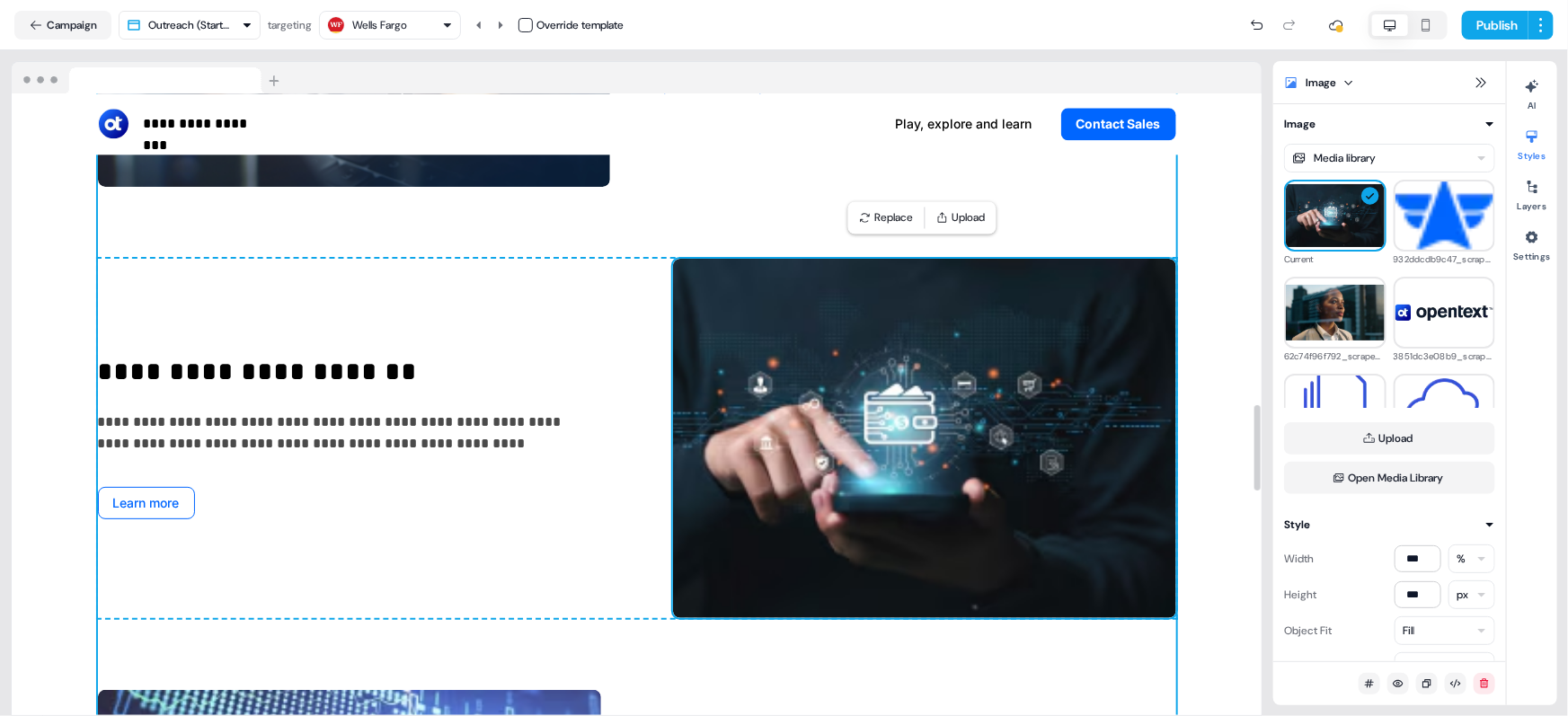 scroll, scrollTop: 2255, scrollLeft: 0, axis: vertical 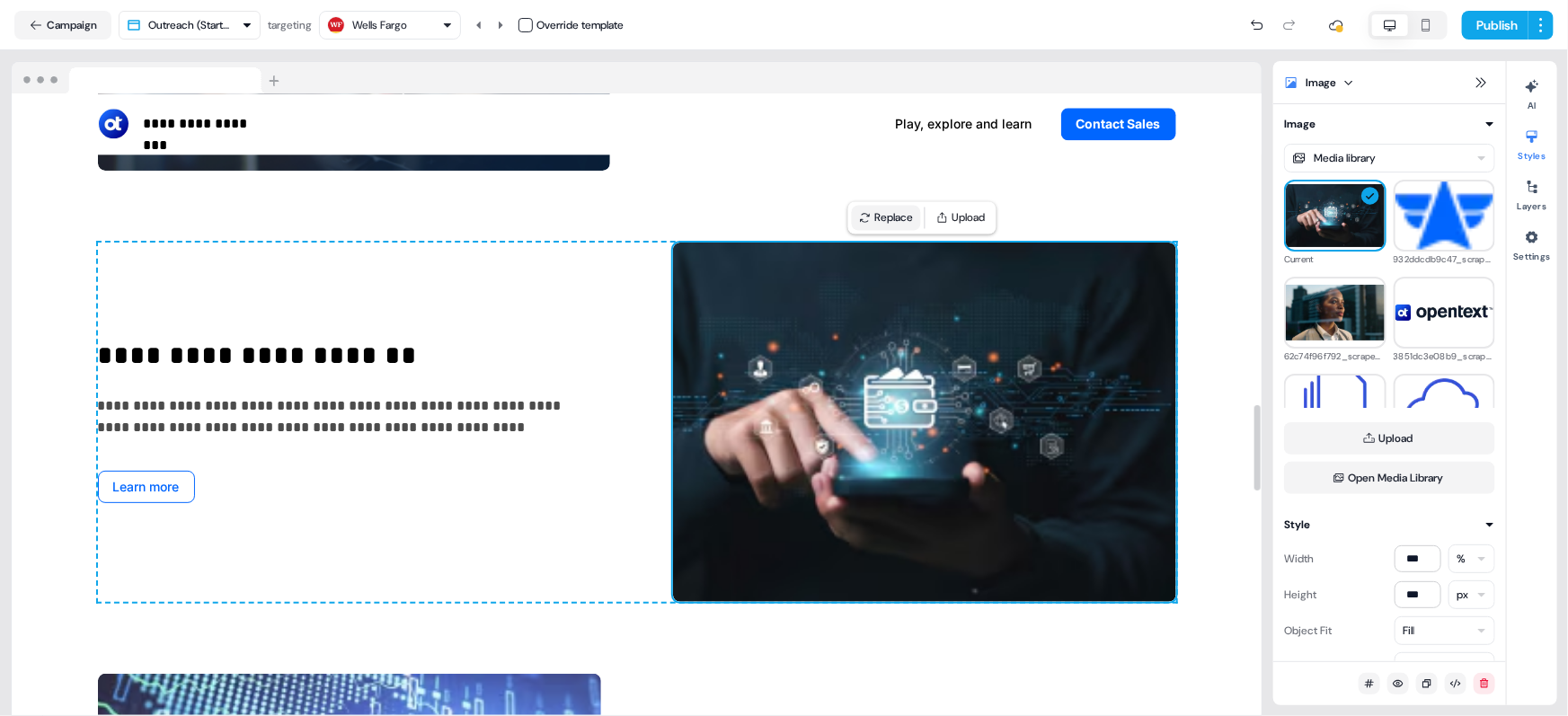 click on "Replace" at bounding box center [886, 218] 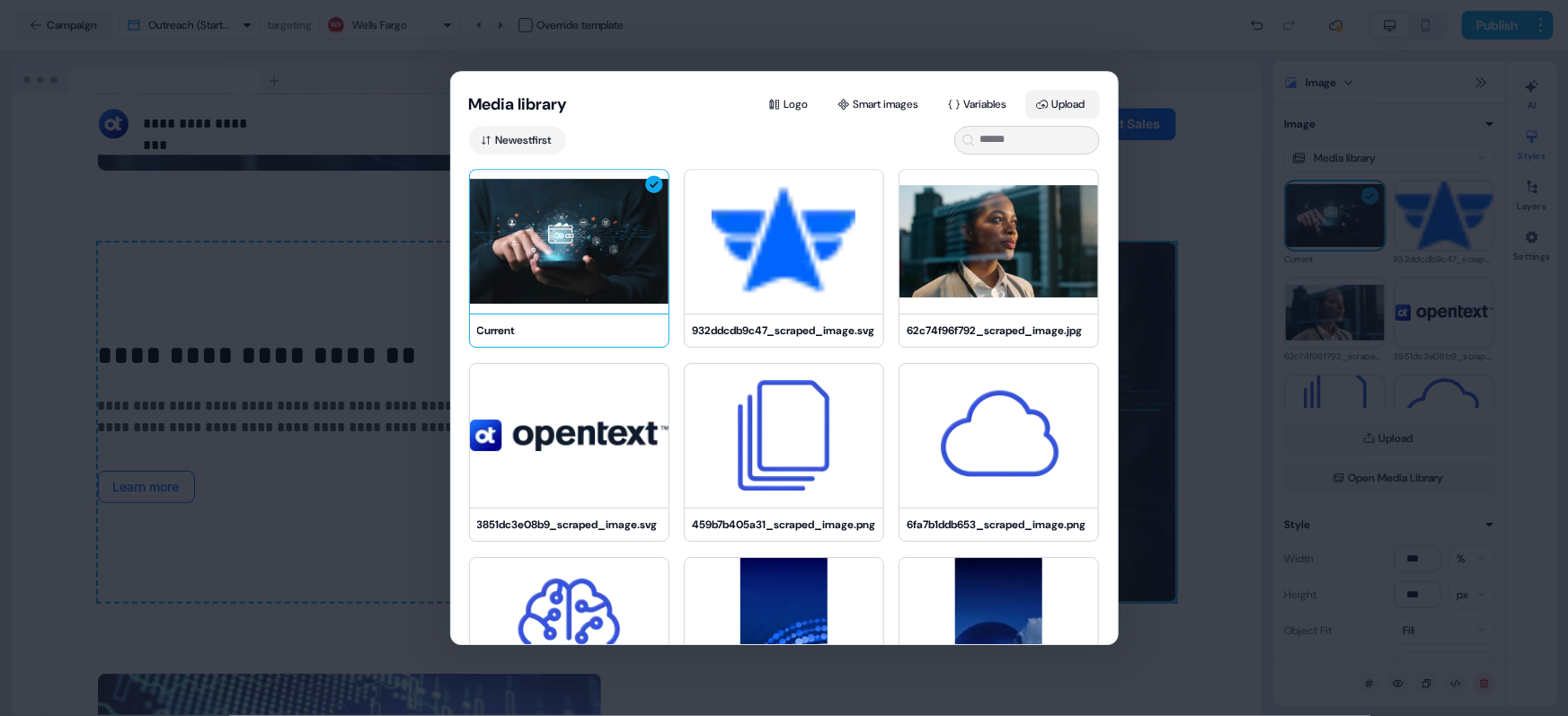 click on "Upload" at bounding box center [1062, 104] 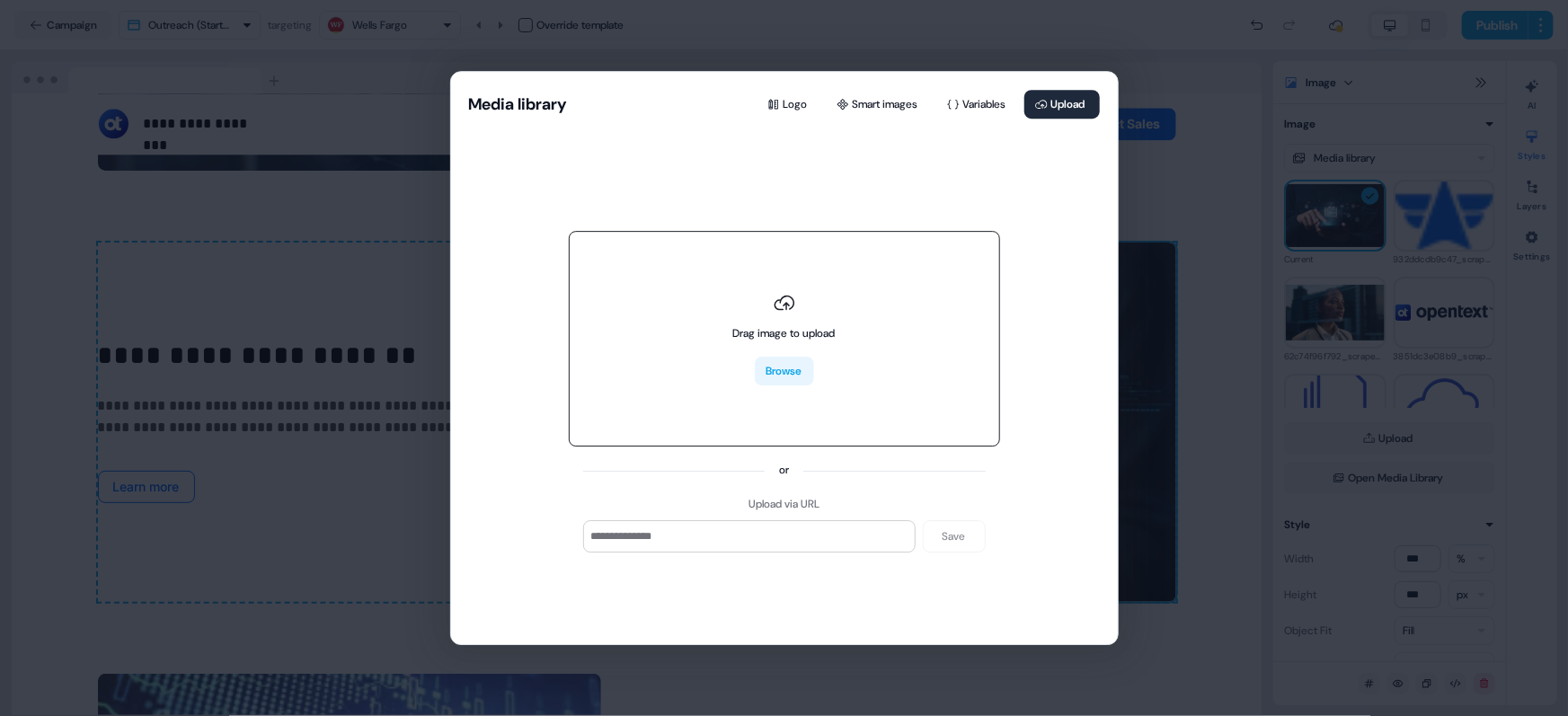 click on "Browse" at bounding box center (784, 372) 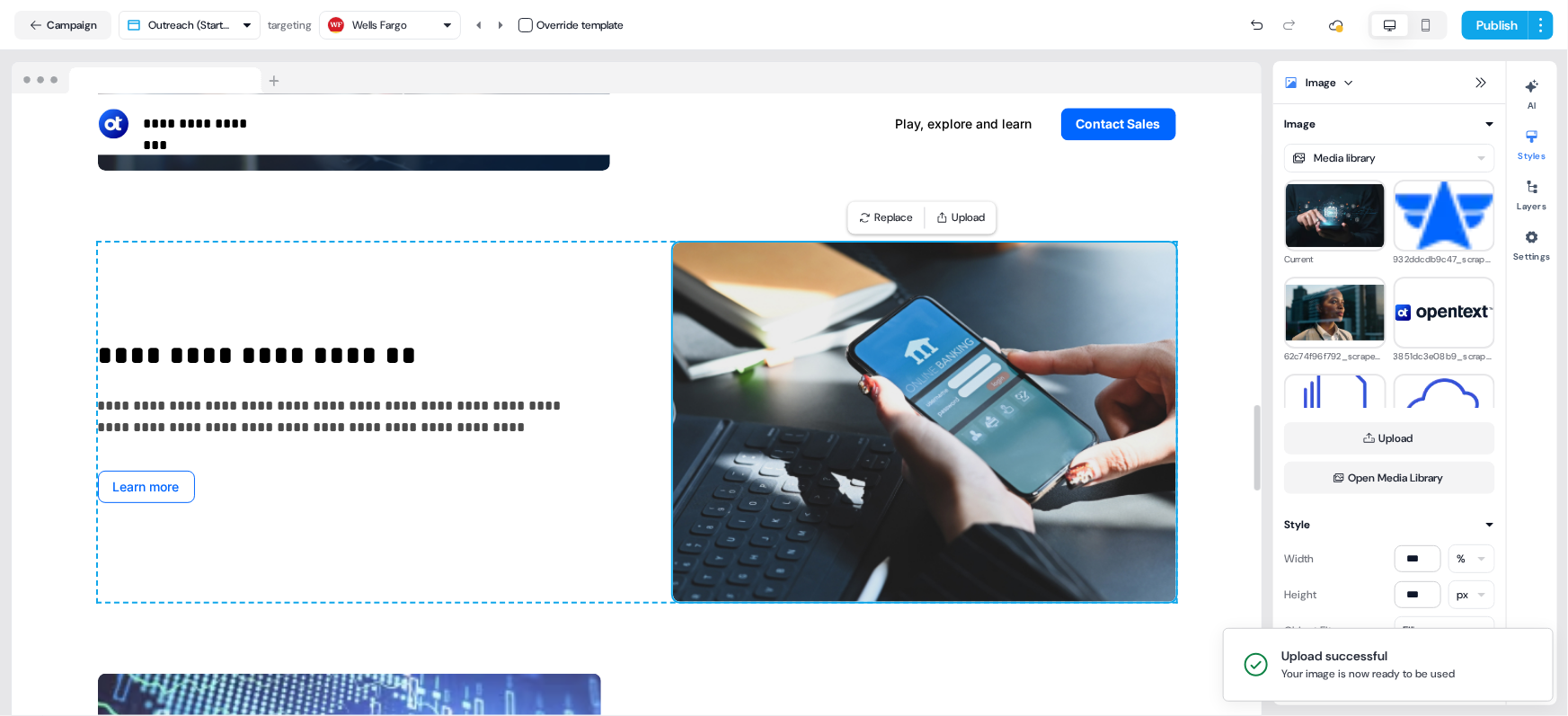 scroll, scrollTop: 2576, scrollLeft: 0, axis: vertical 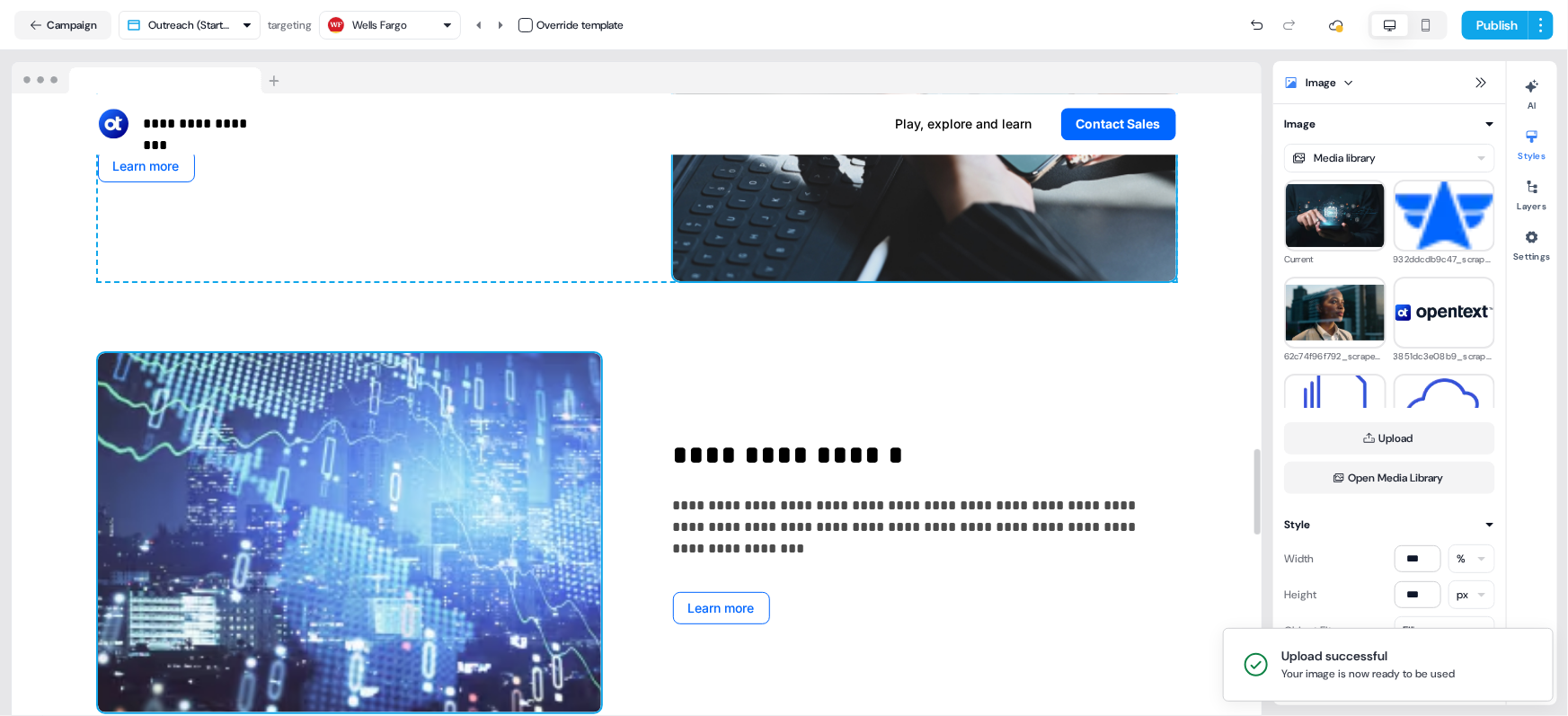 click at bounding box center [350, 533] 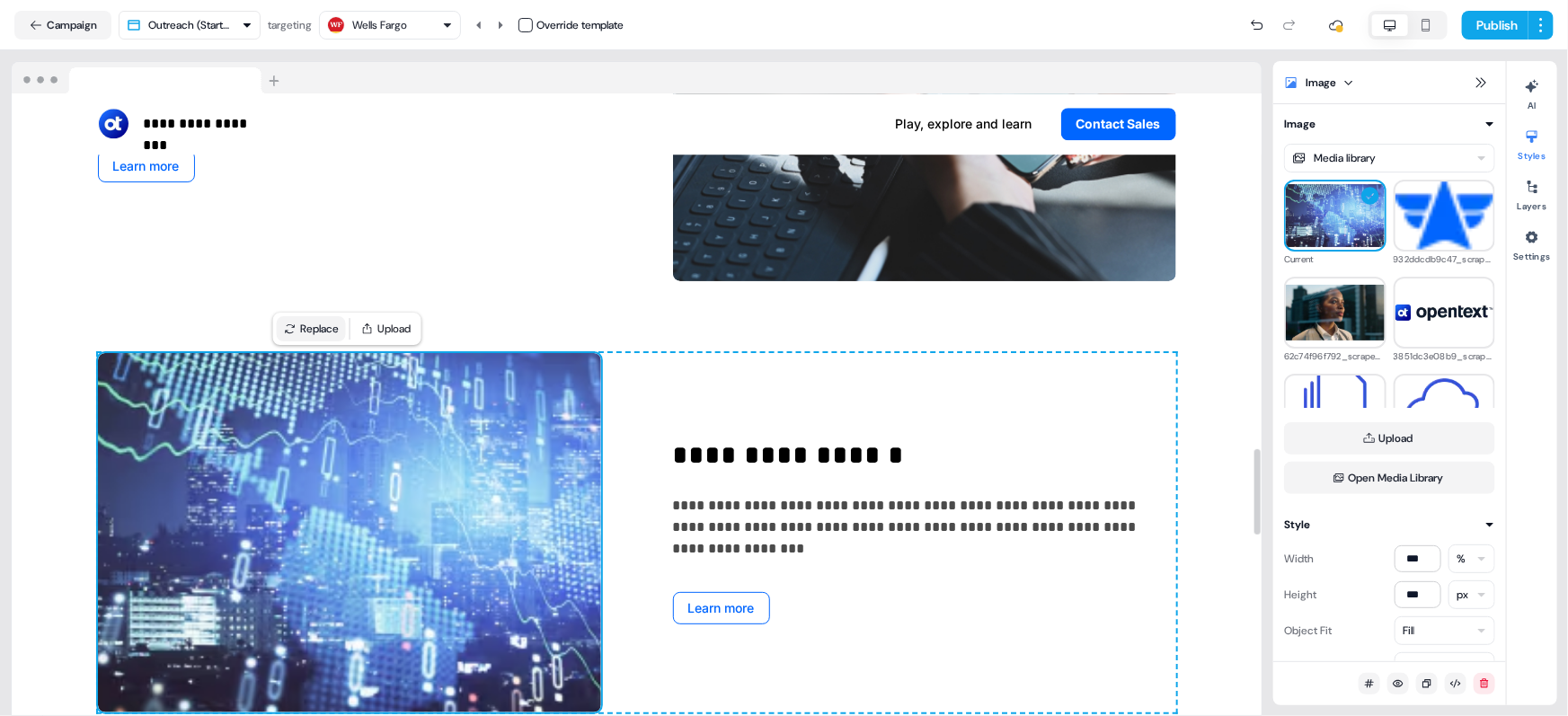 click on "Replace" at bounding box center (311, 329) 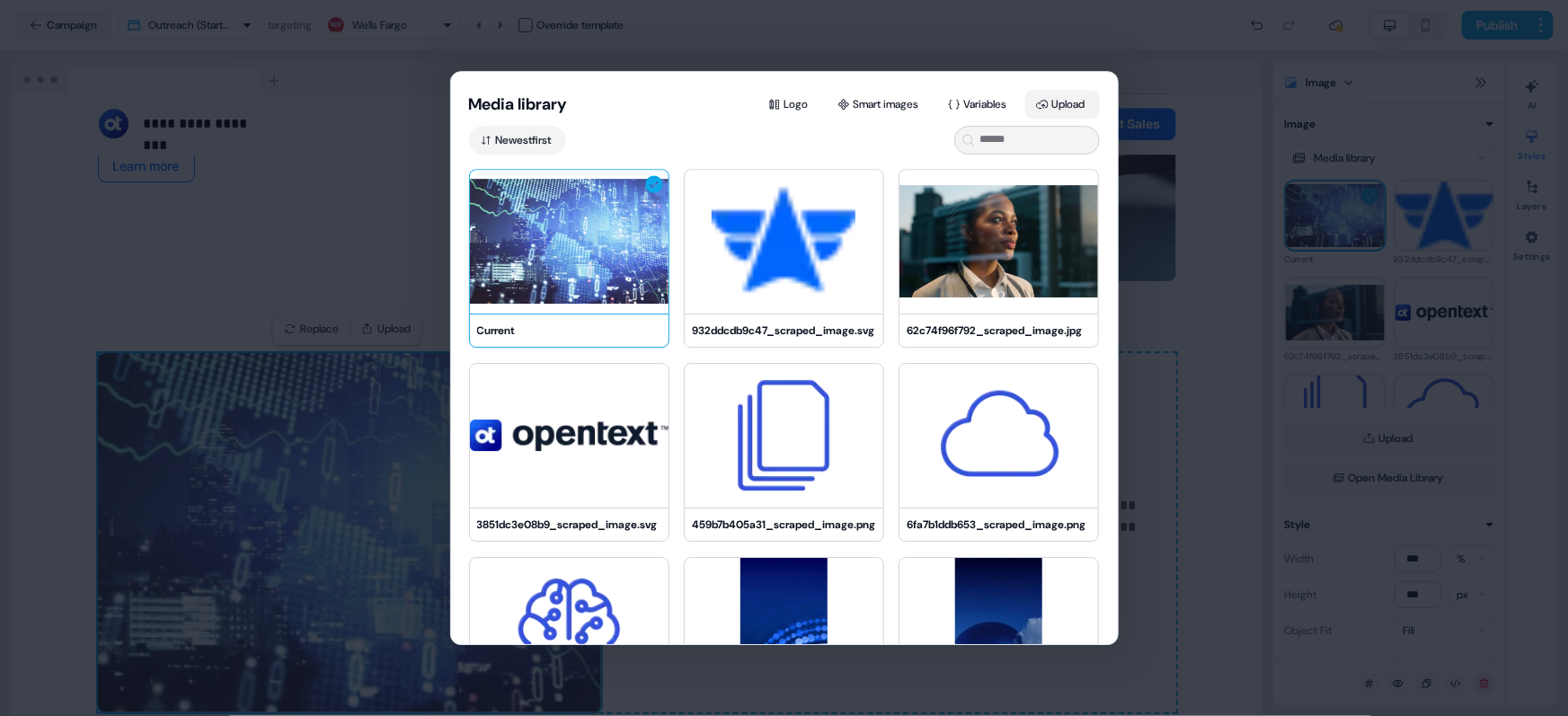 click on "Upload" at bounding box center (1062, 104) 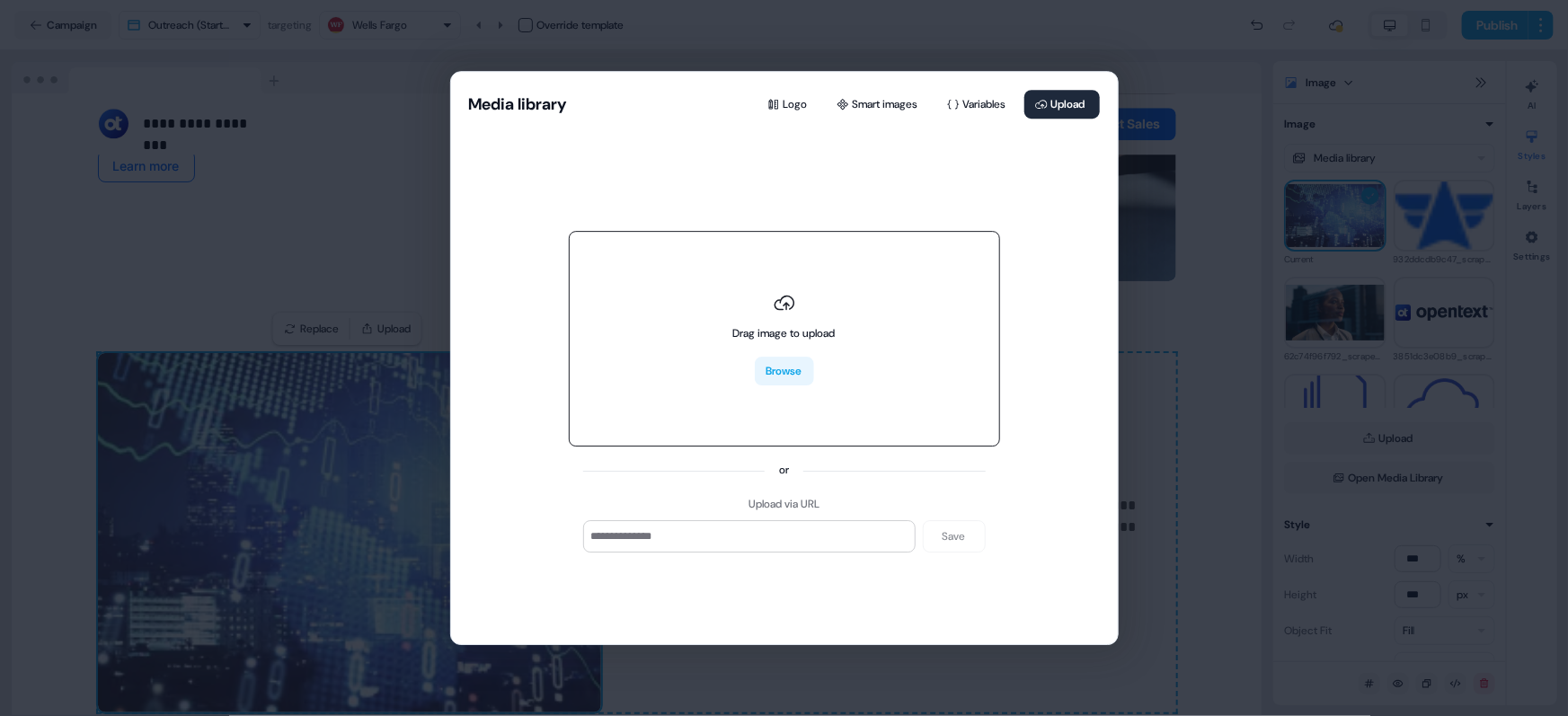 click on "Browse" at bounding box center [784, 372] 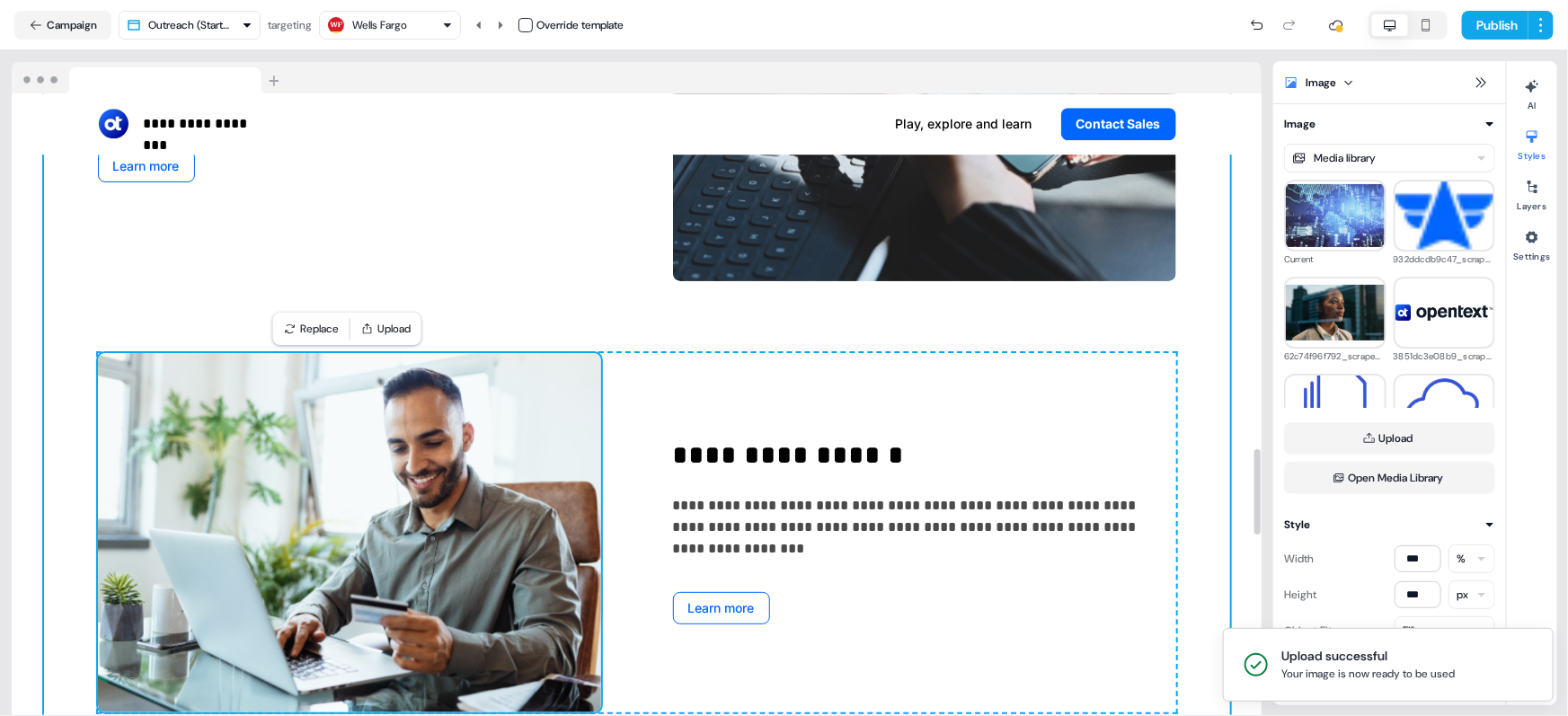 click on "**********" at bounding box center (637, -66) 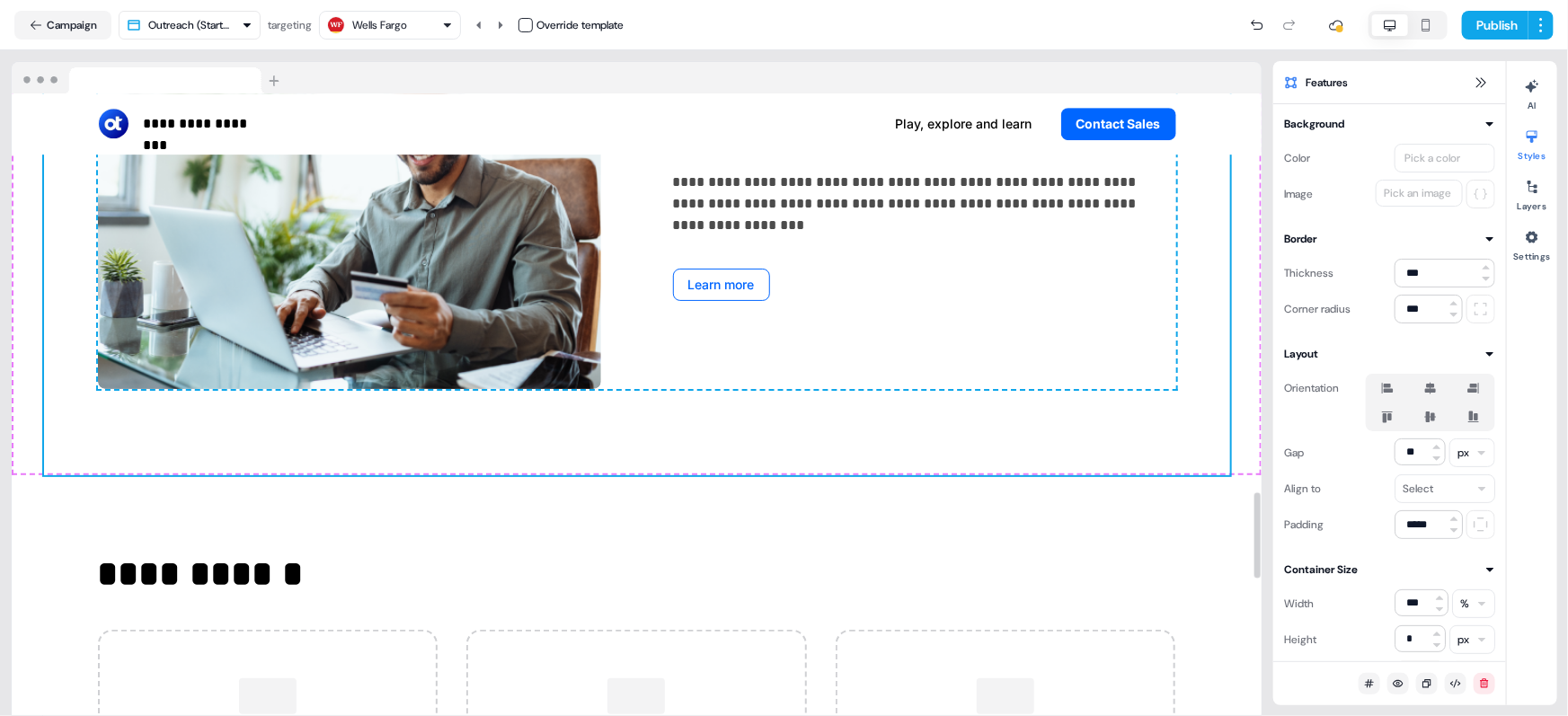 scroll, scrollTop: 3045, scrollLeft: 0, axis: vertical 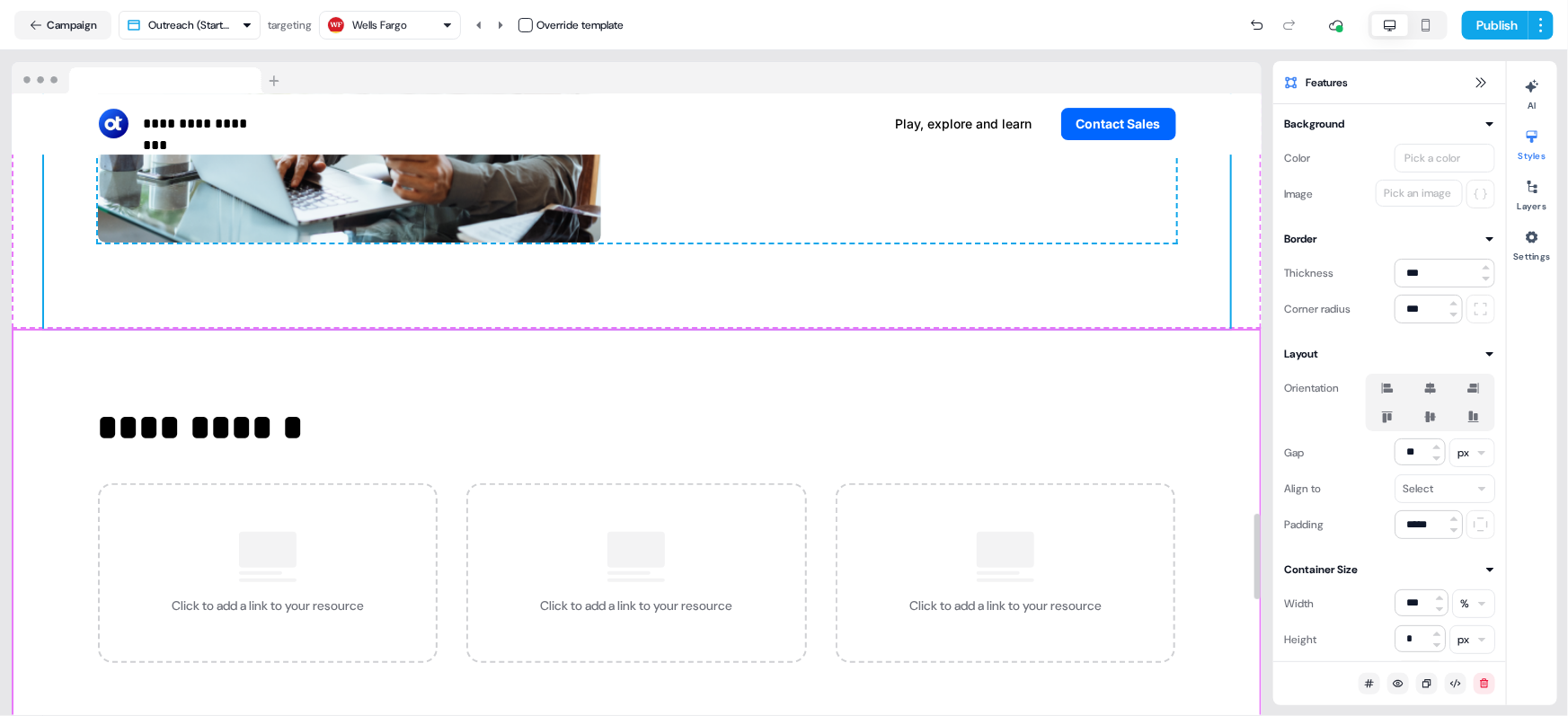 click on "**********" at bounding box center [636, 532] 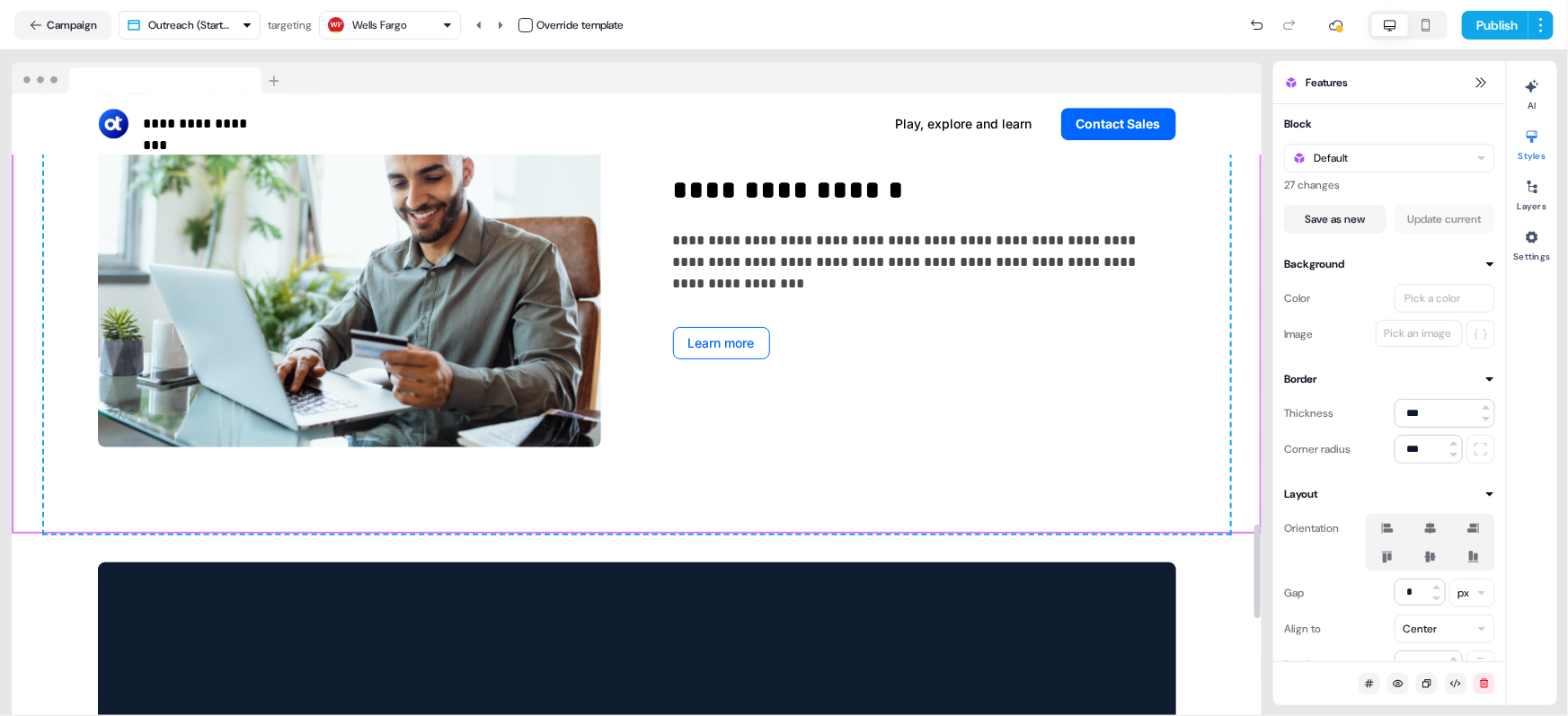 scroll, scrollTop: 2951, scrollLeft: 0, axis: vertical 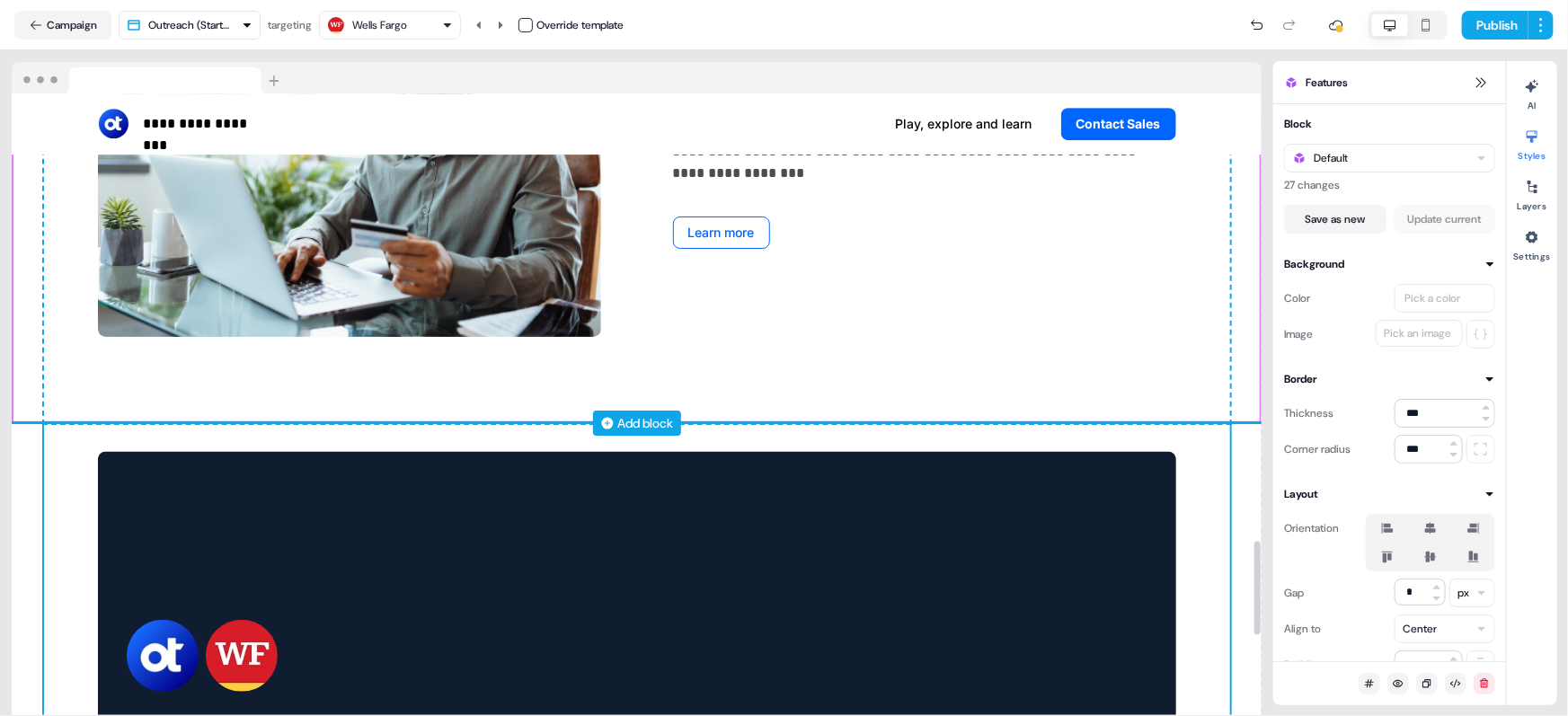 click on "Add block" at bounding box center (646, 423) 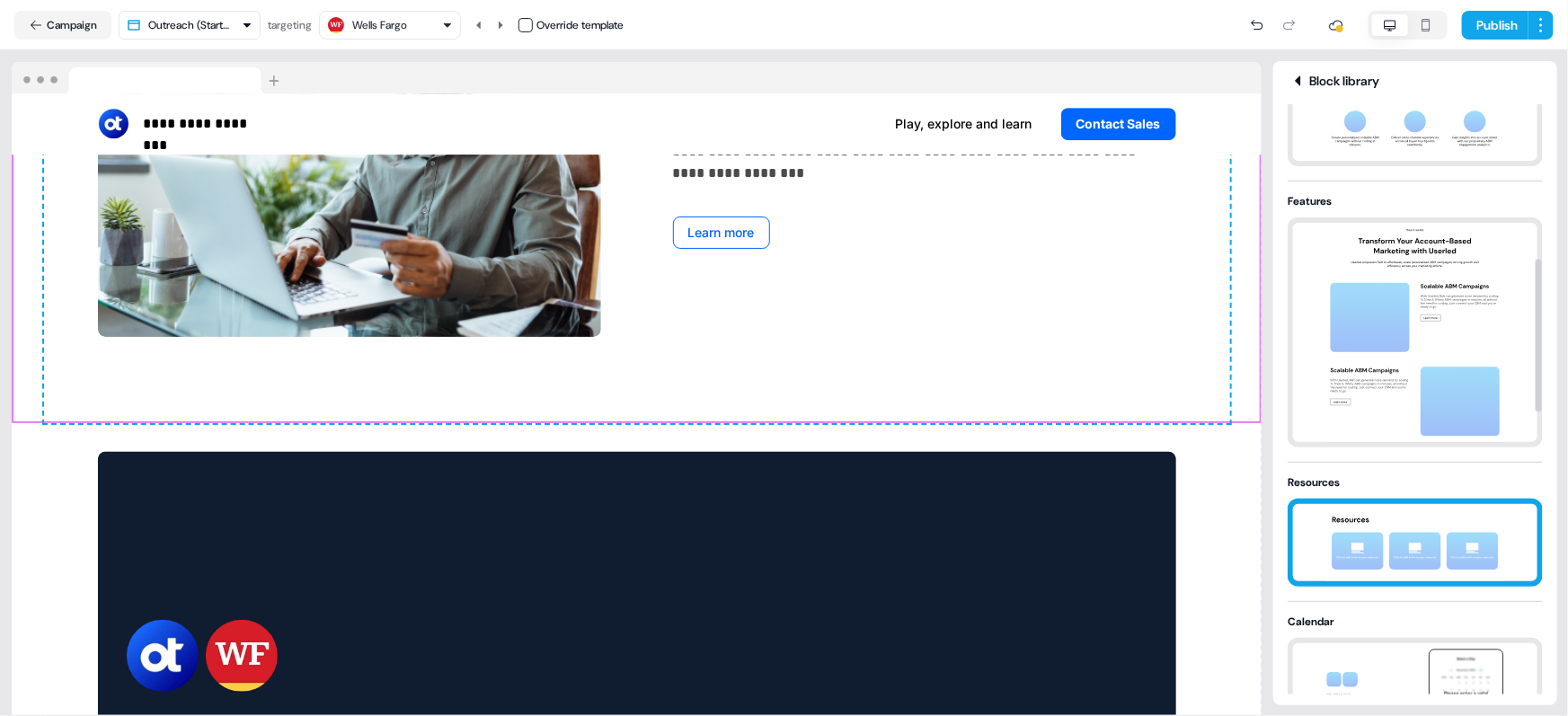 scroll, scrollTop: 595, scrollLeft: 0, axis: vertical 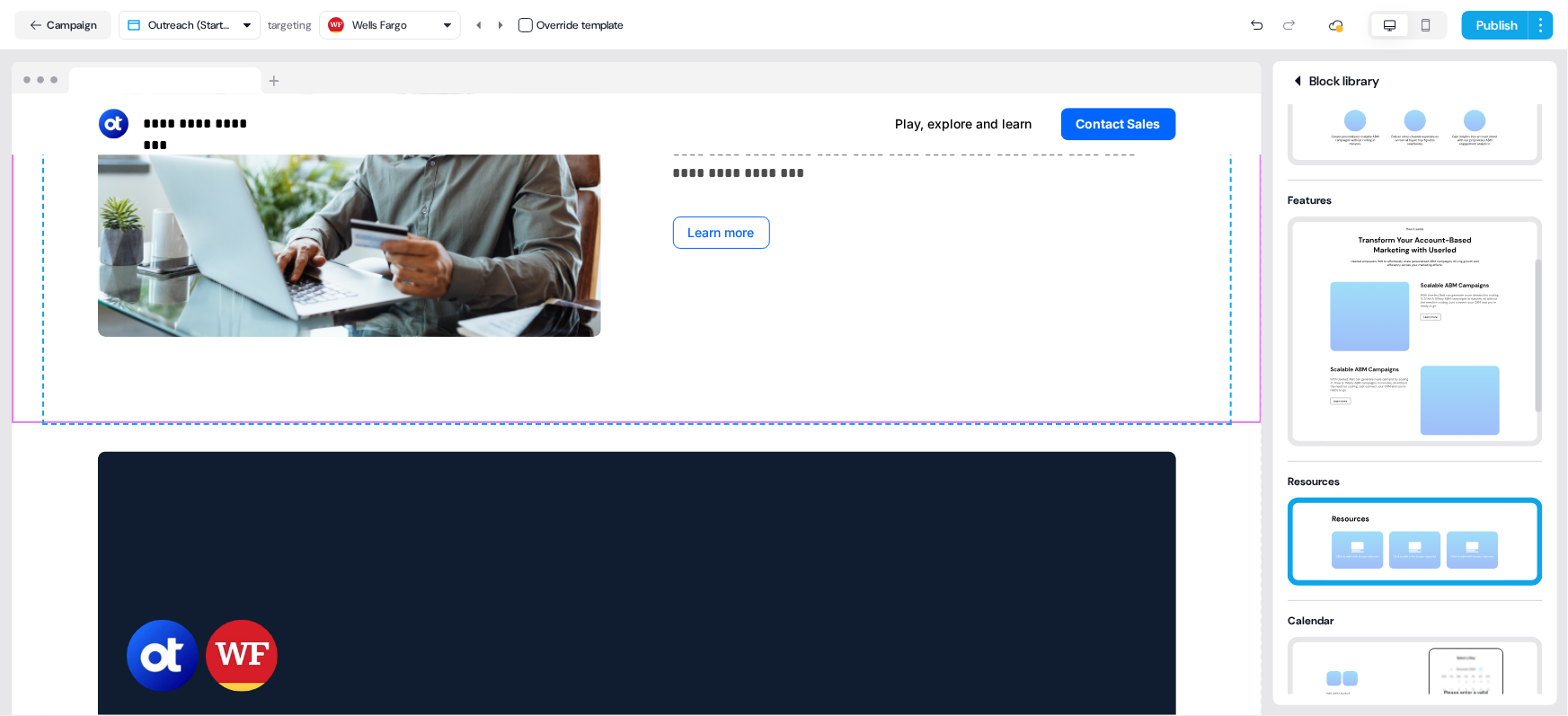 click at bounding box center (1415, 542) 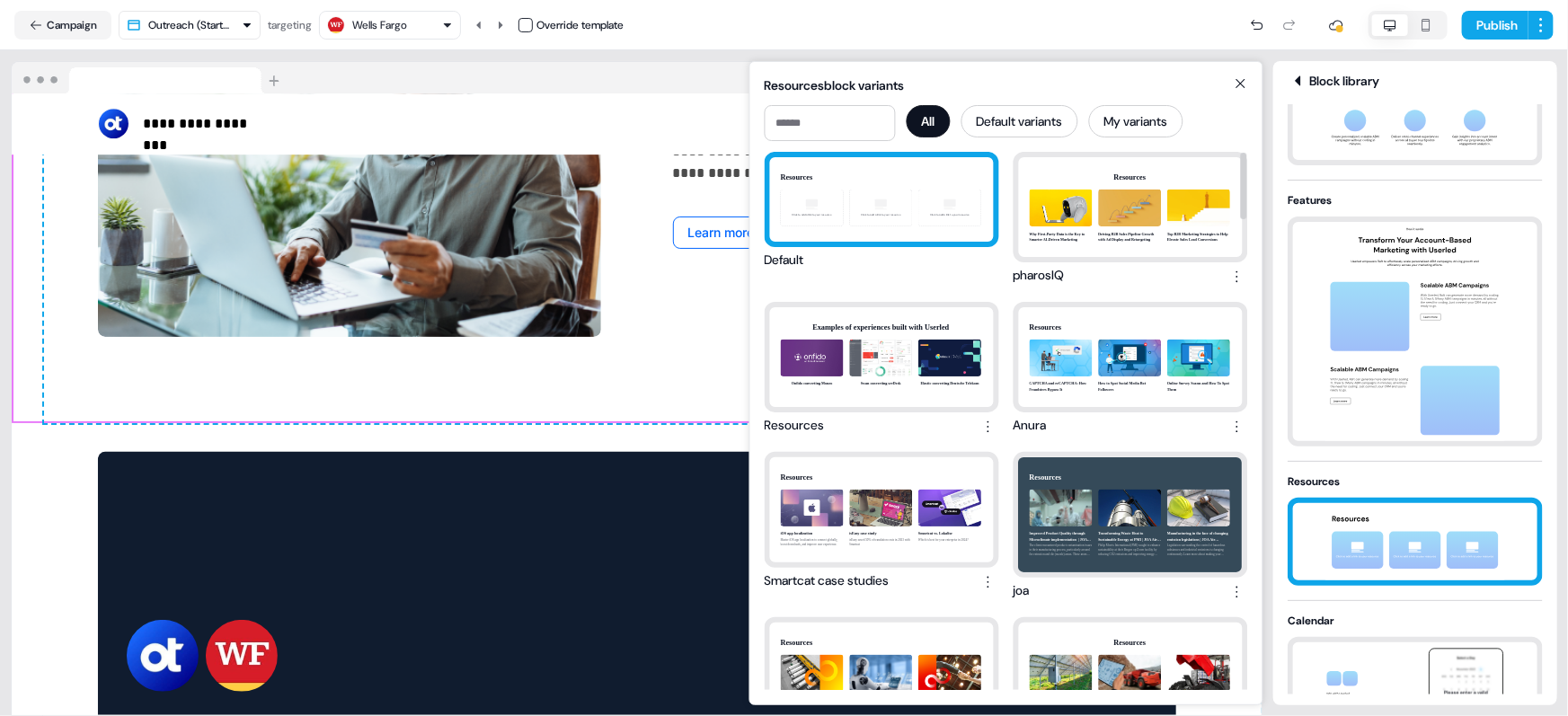 click on "Resources Click to add a link to your resource Click to add a link to your resource Click to add a link to your resource" at bounding box center [881, 199] 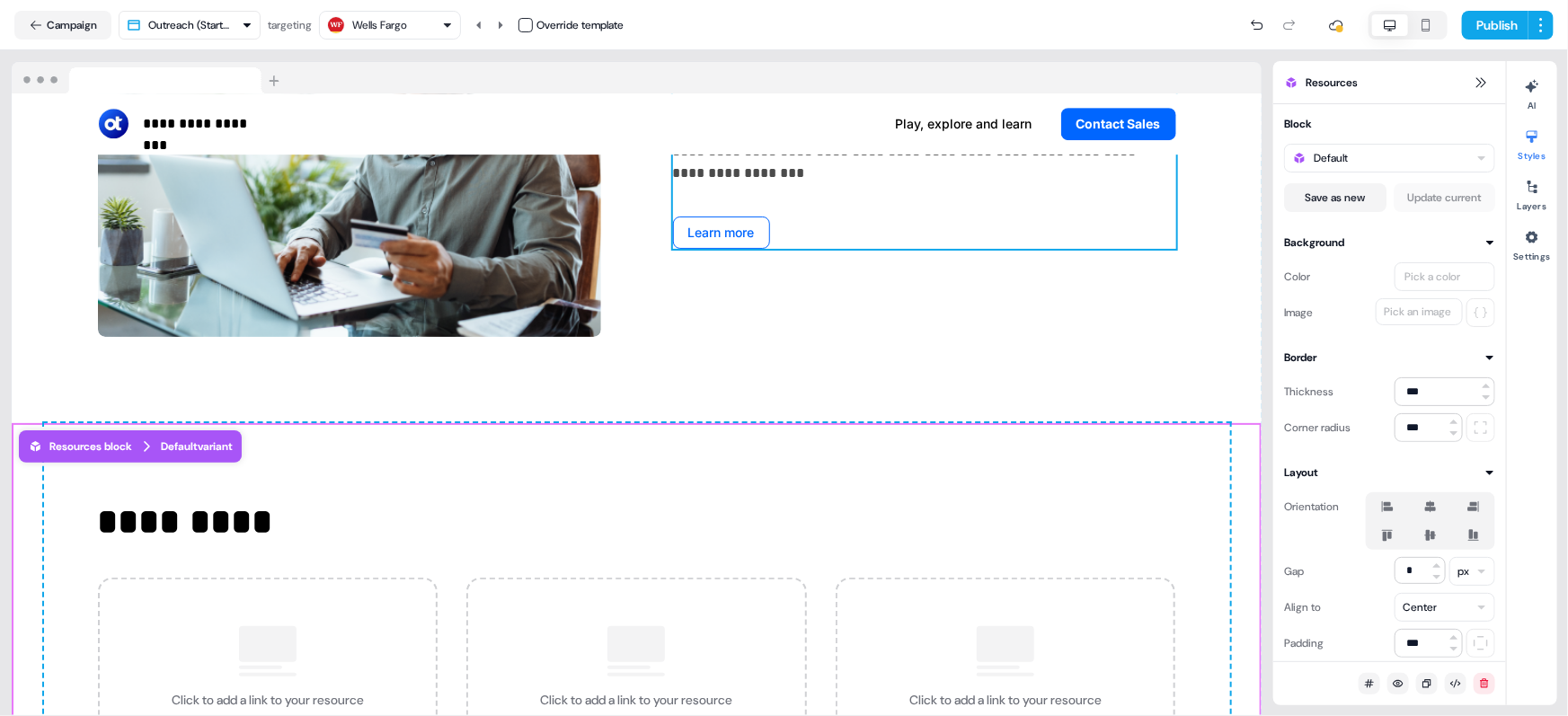 scroll, scrollTop: 3145, scrollLeft: 0, axis: vertical 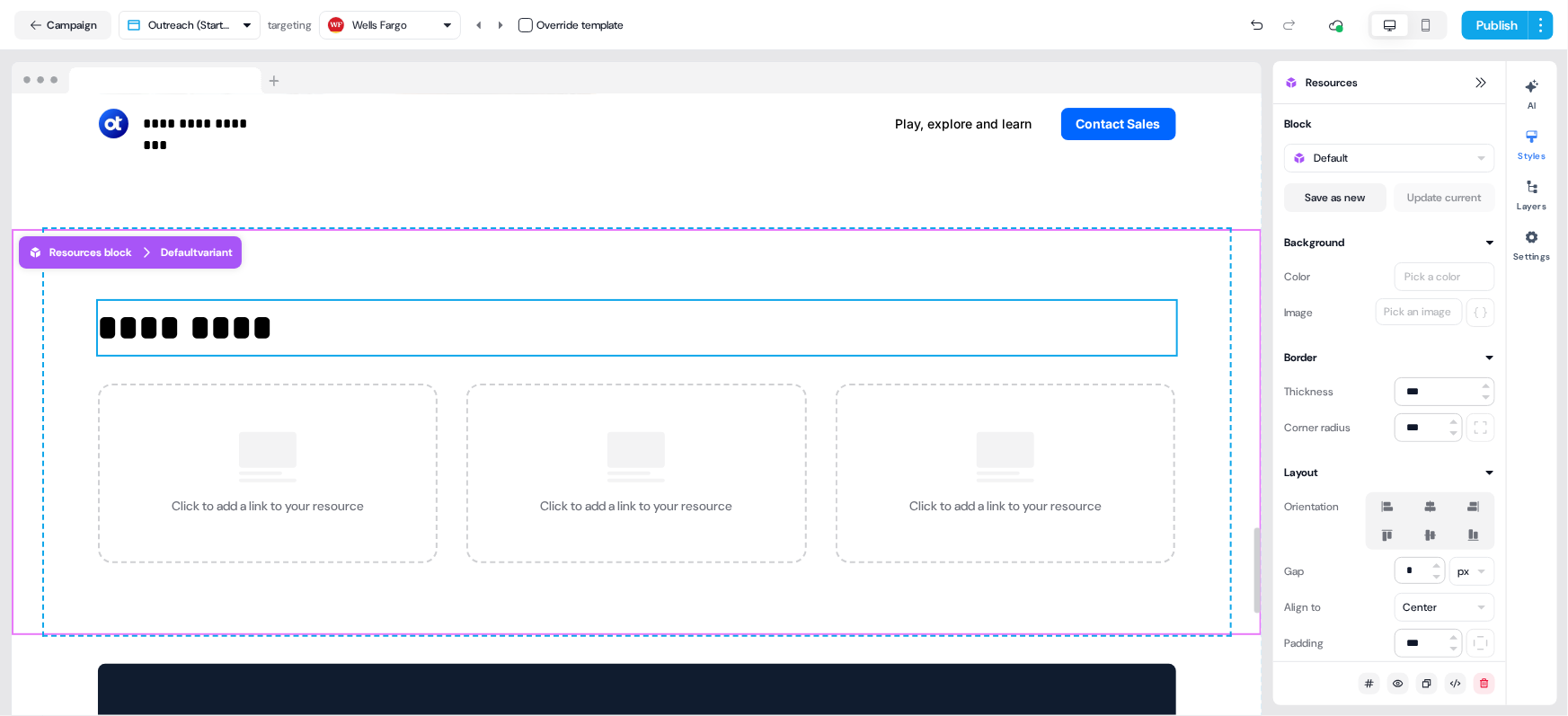 click on "*********" at bounding box center [637, 328] 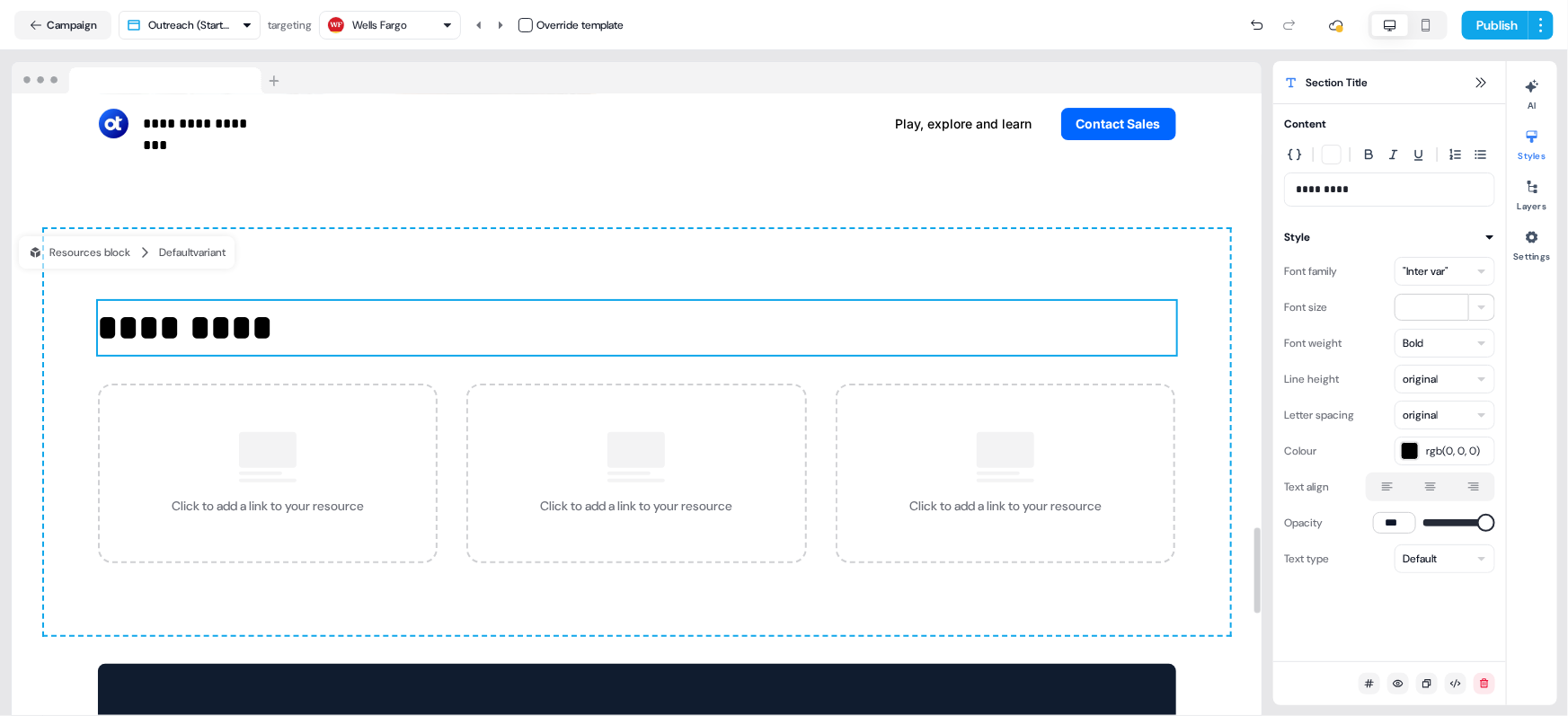 click at bounding box center [1431, 487] 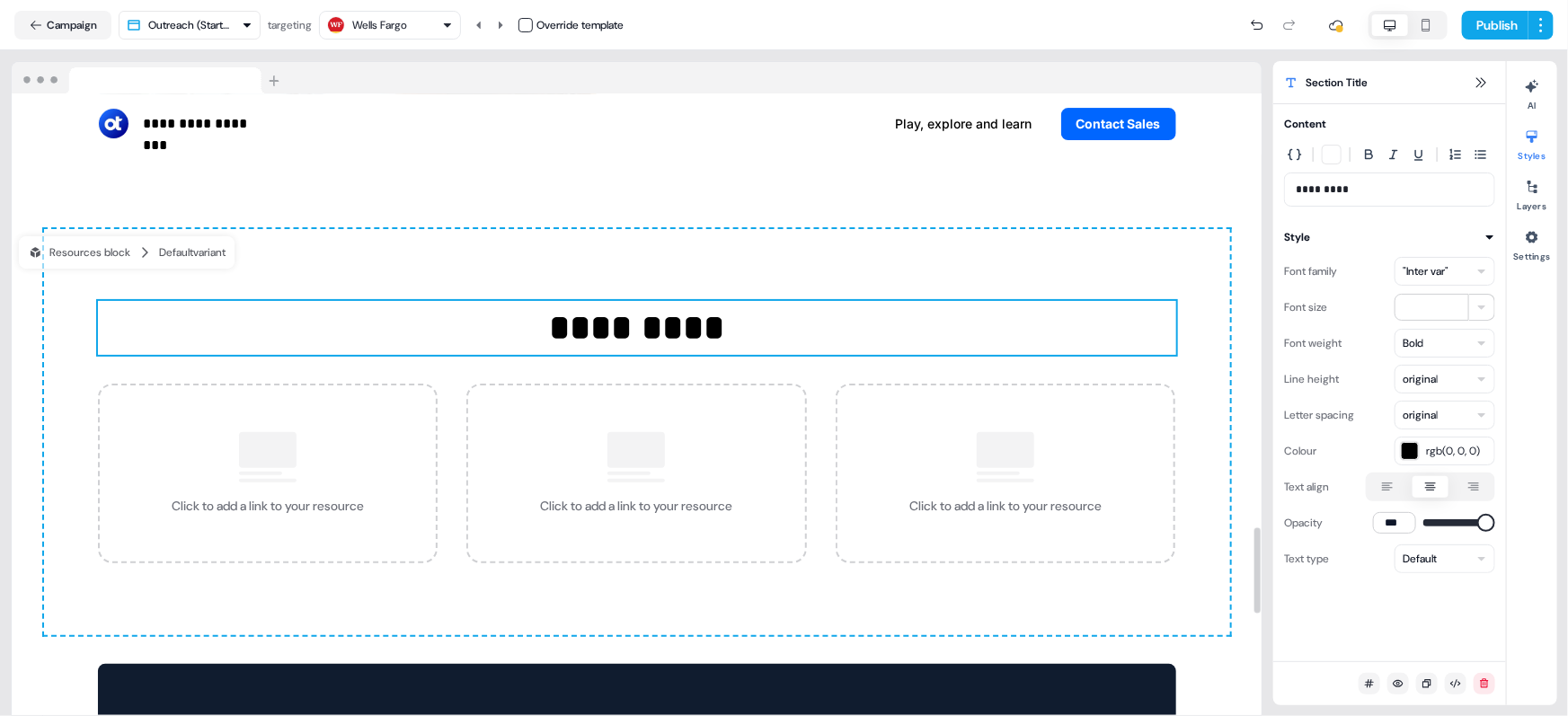 click on "*********" at bounding box center [637, 328] 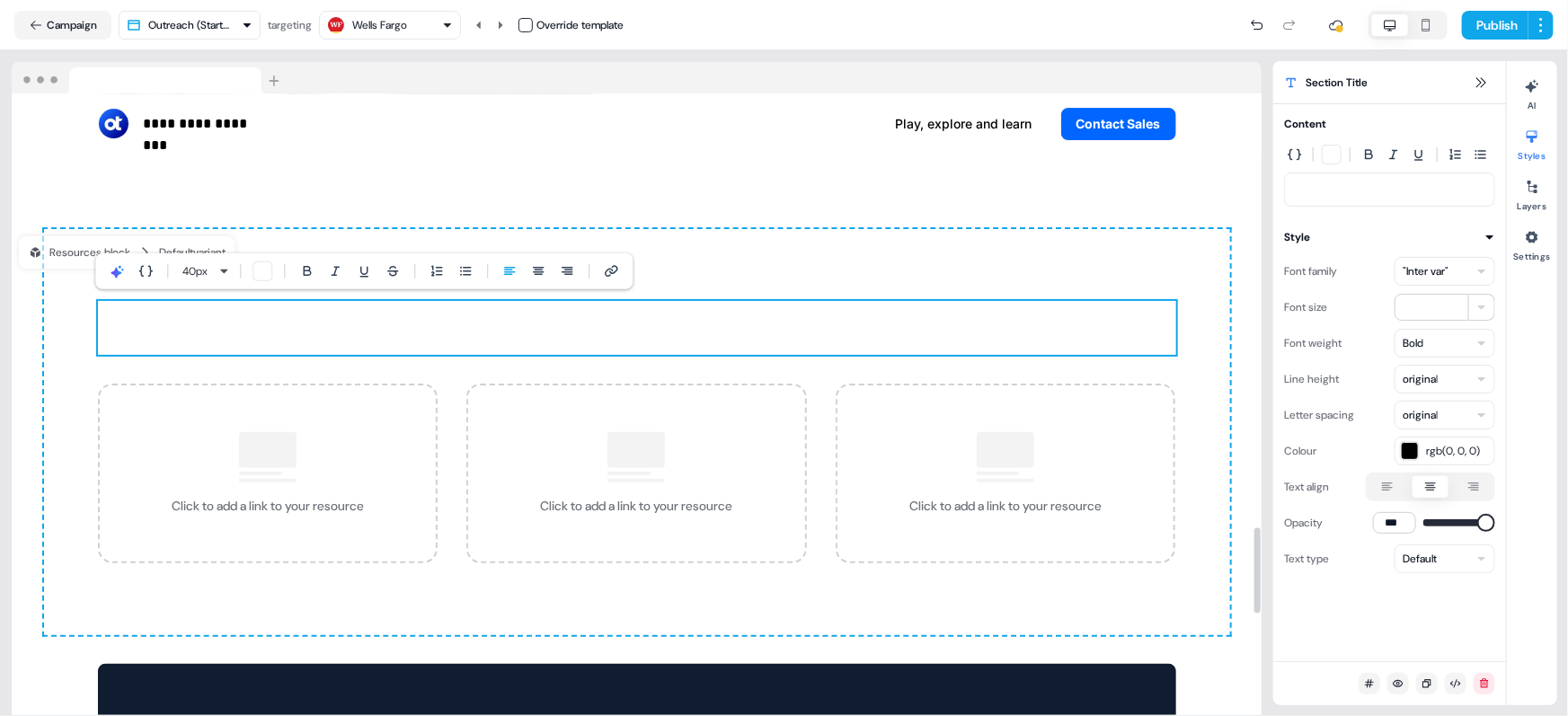 type 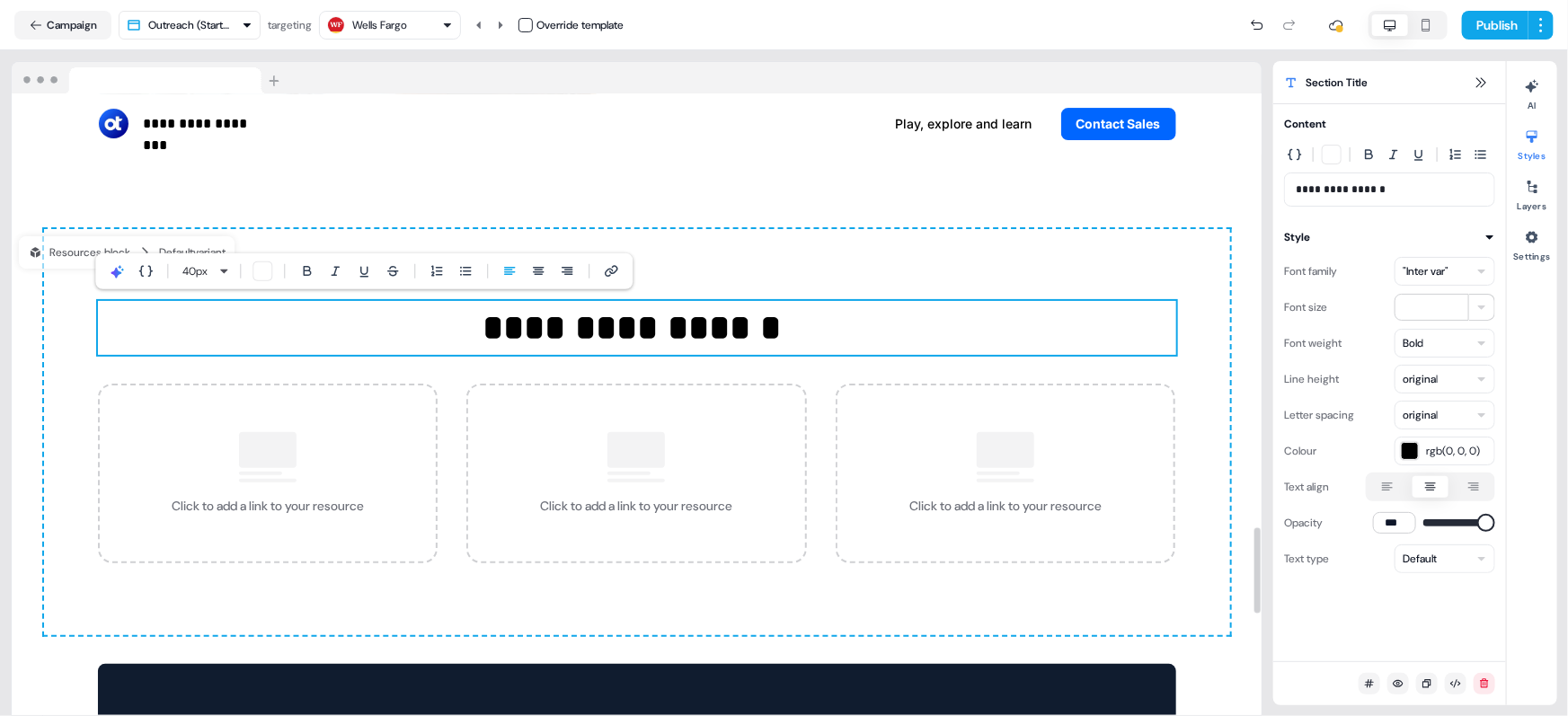 click on "**********" at bounding box center [637, 432] 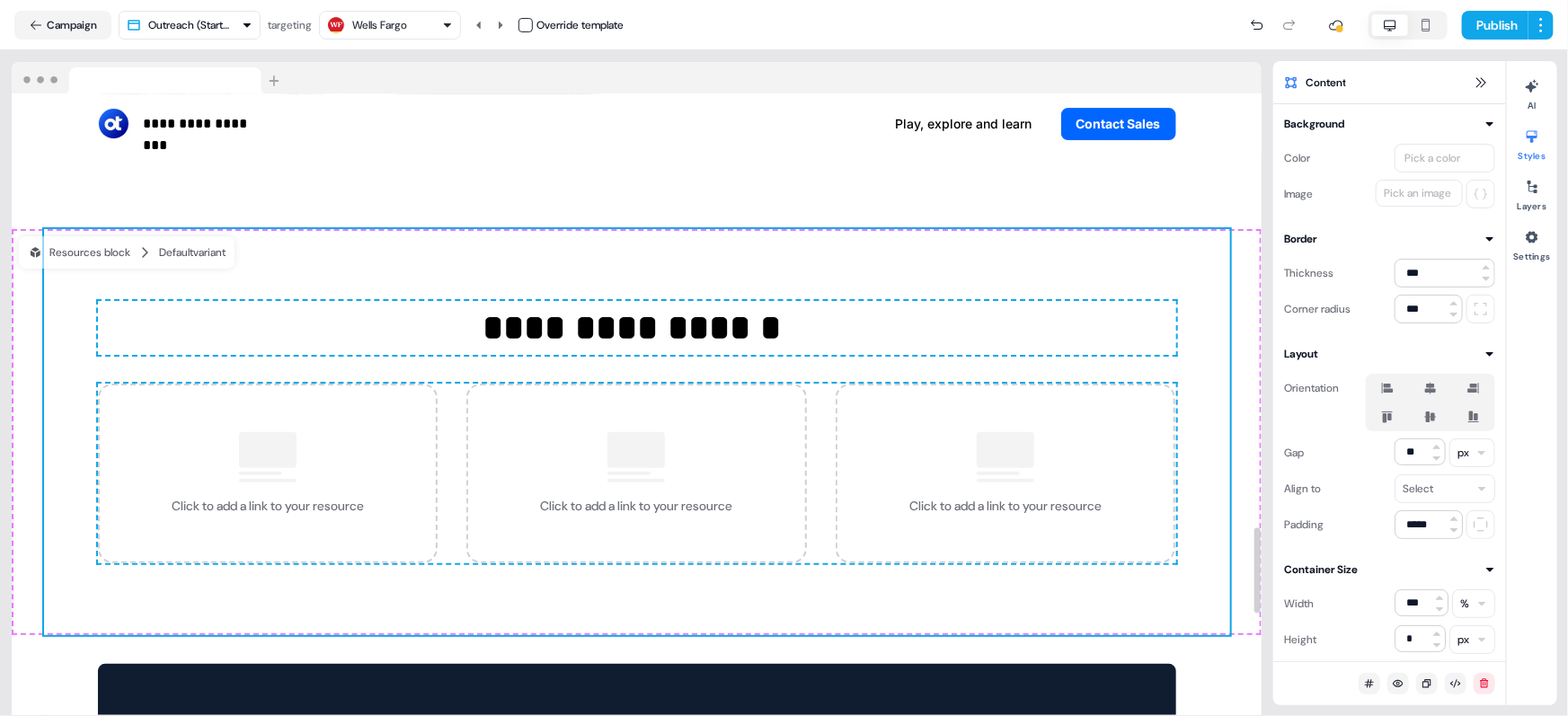 click on "**********" at bounding box center (637, 328) 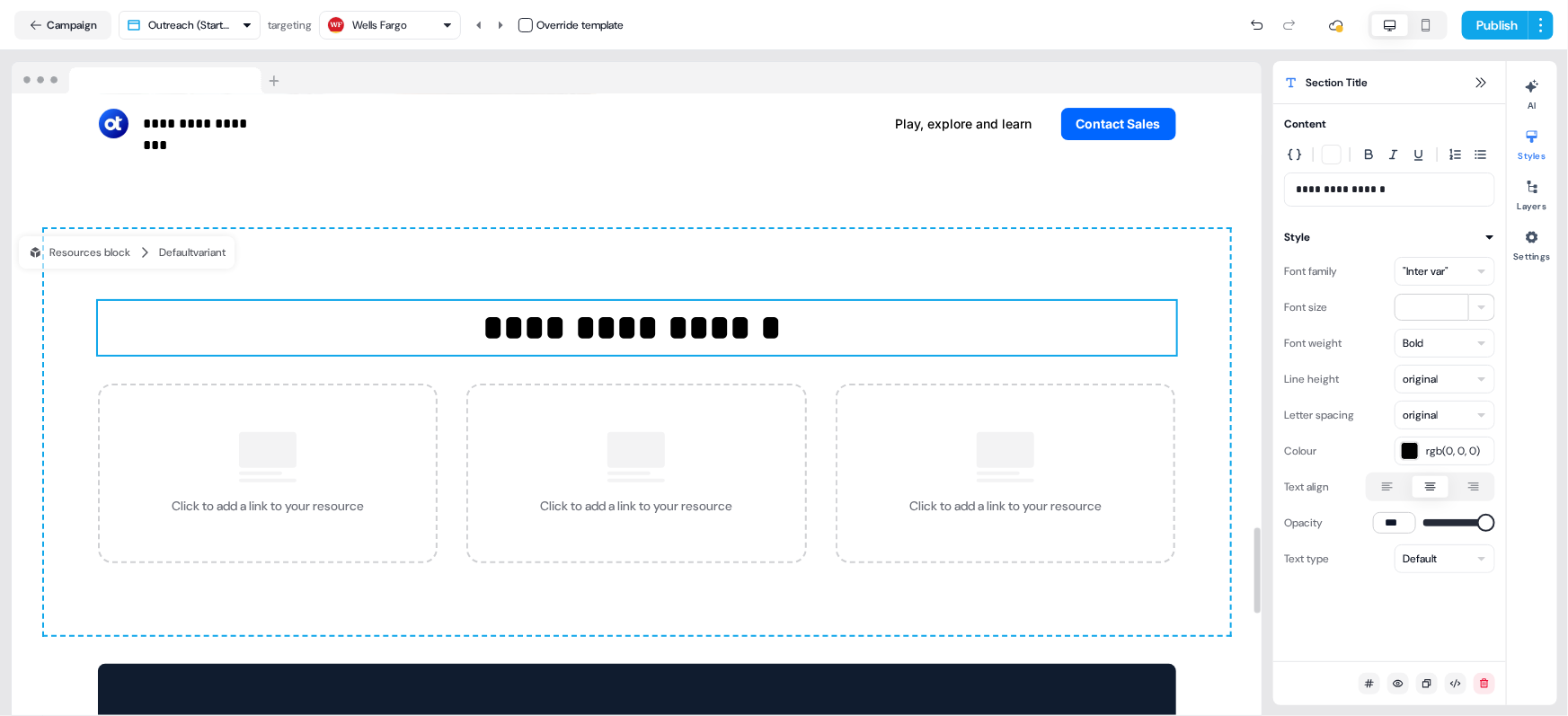 click on "Wells Fargo" at bounding box center (379, 25) 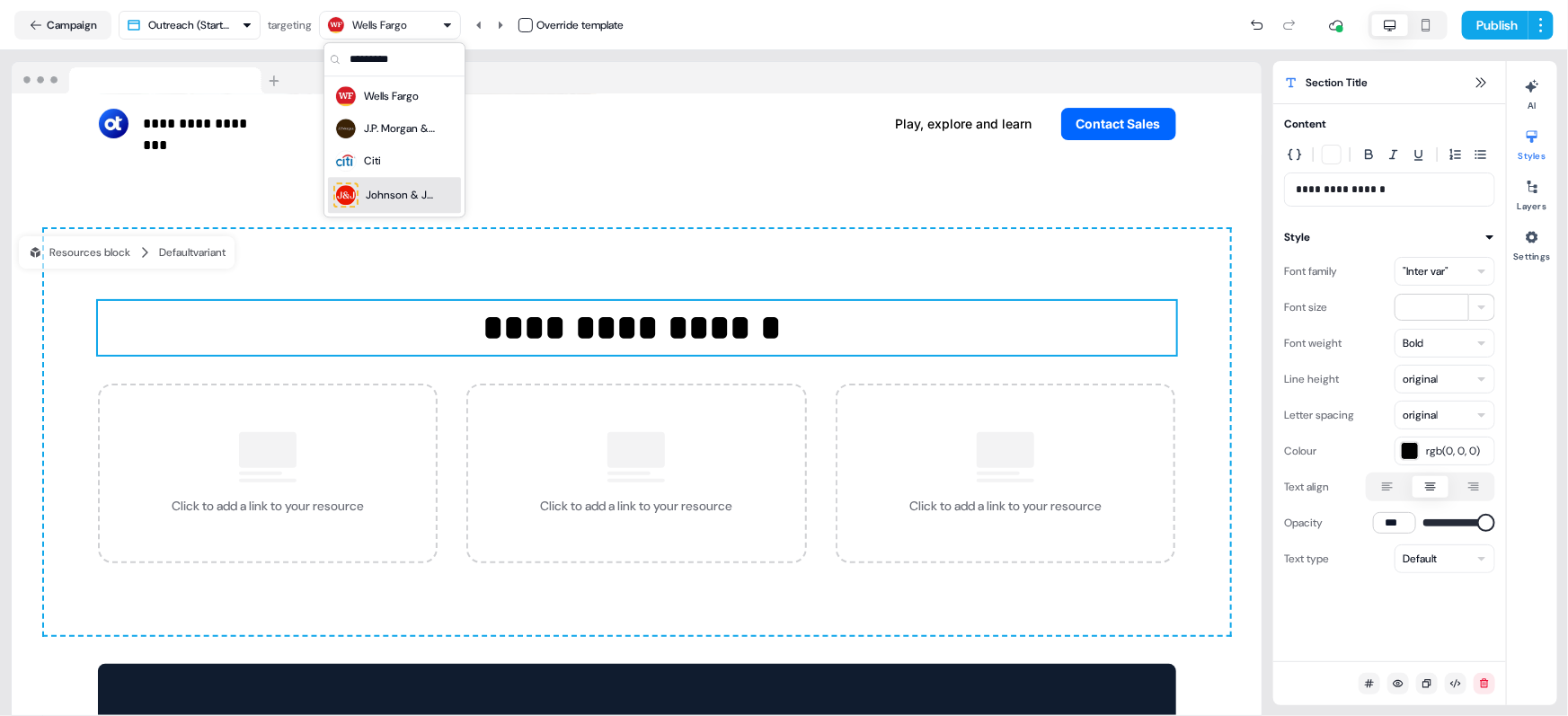 click on "Johnson & Johnson" at bounding box center (402, 195) 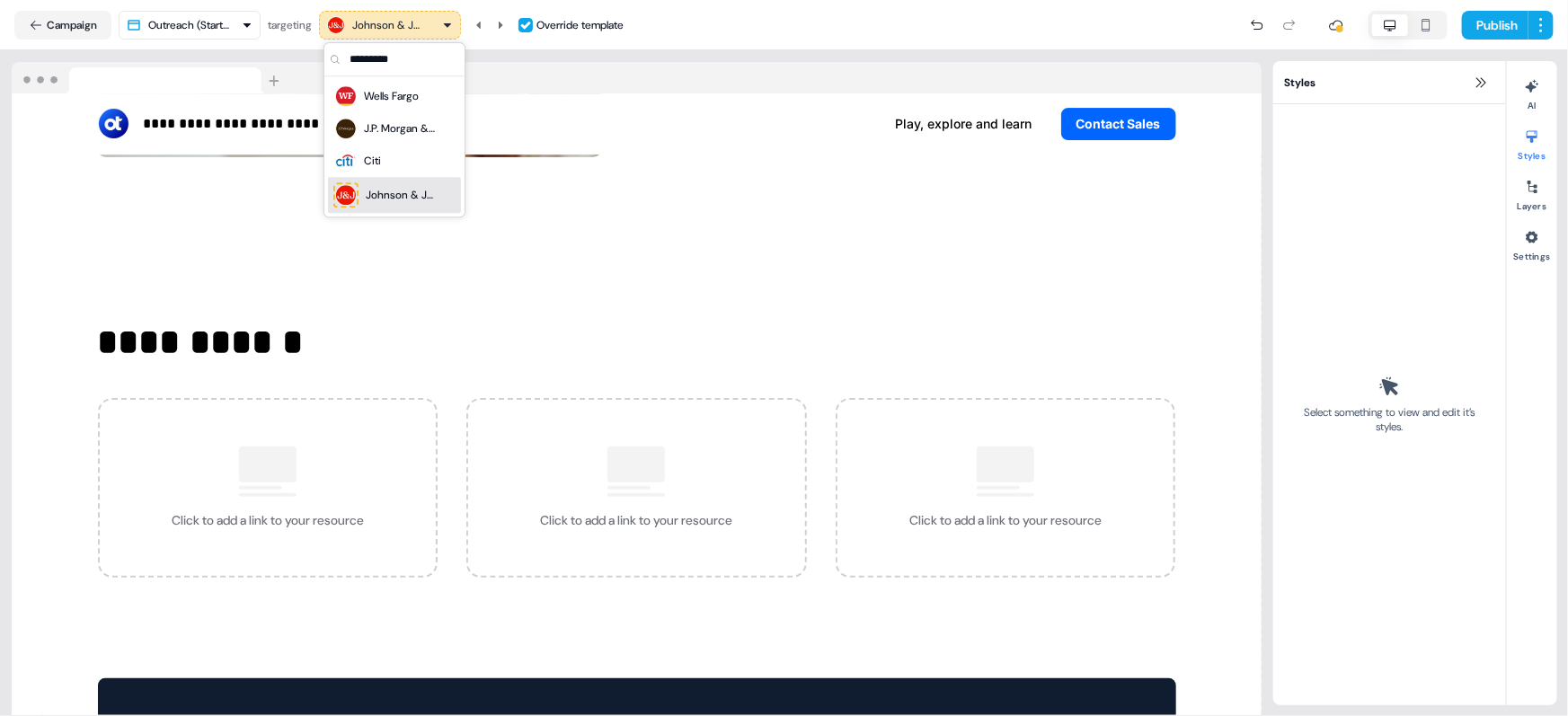 scroll, scrollTop: 3160, scrollLeft: 0, axis: vertical 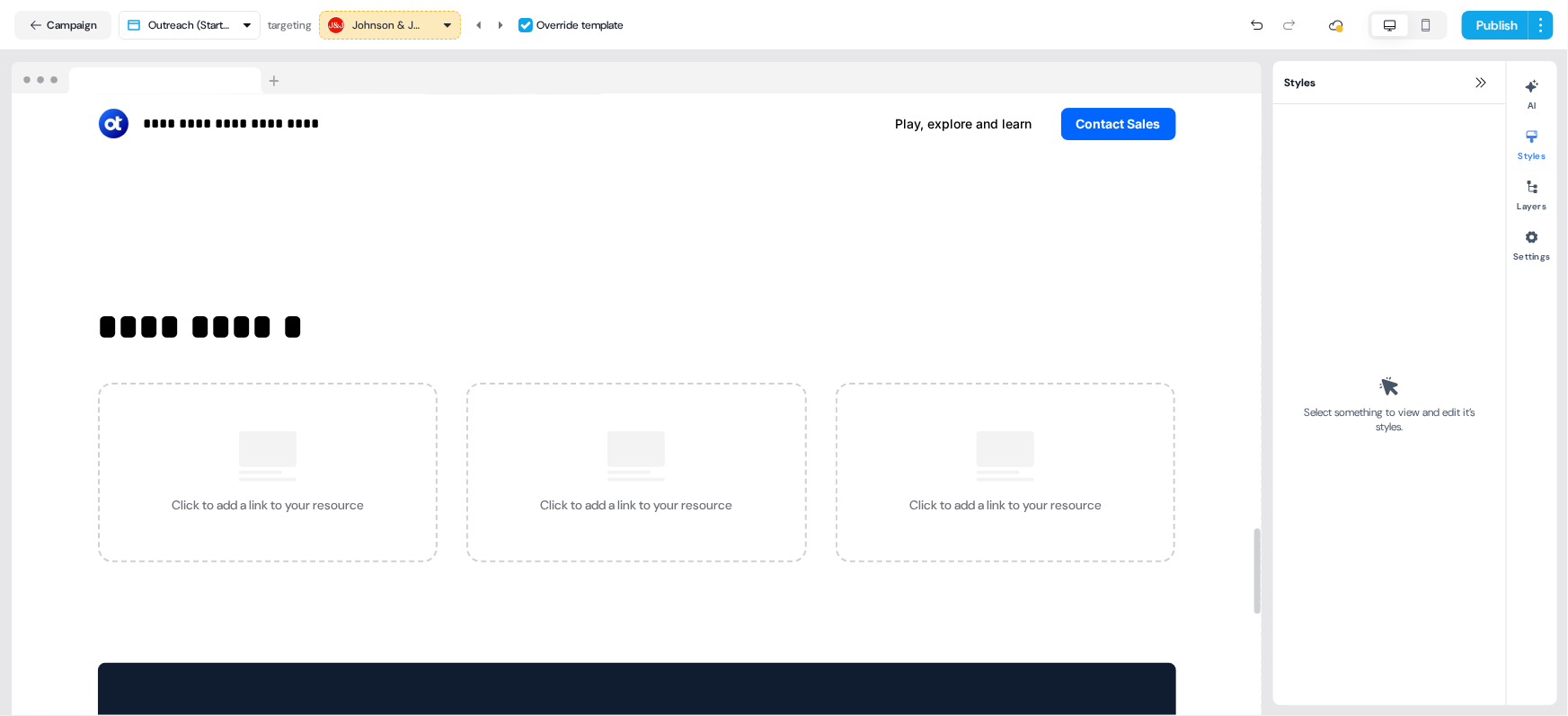 click on "Johnson & Johnson" at bounding box center (390, 25) 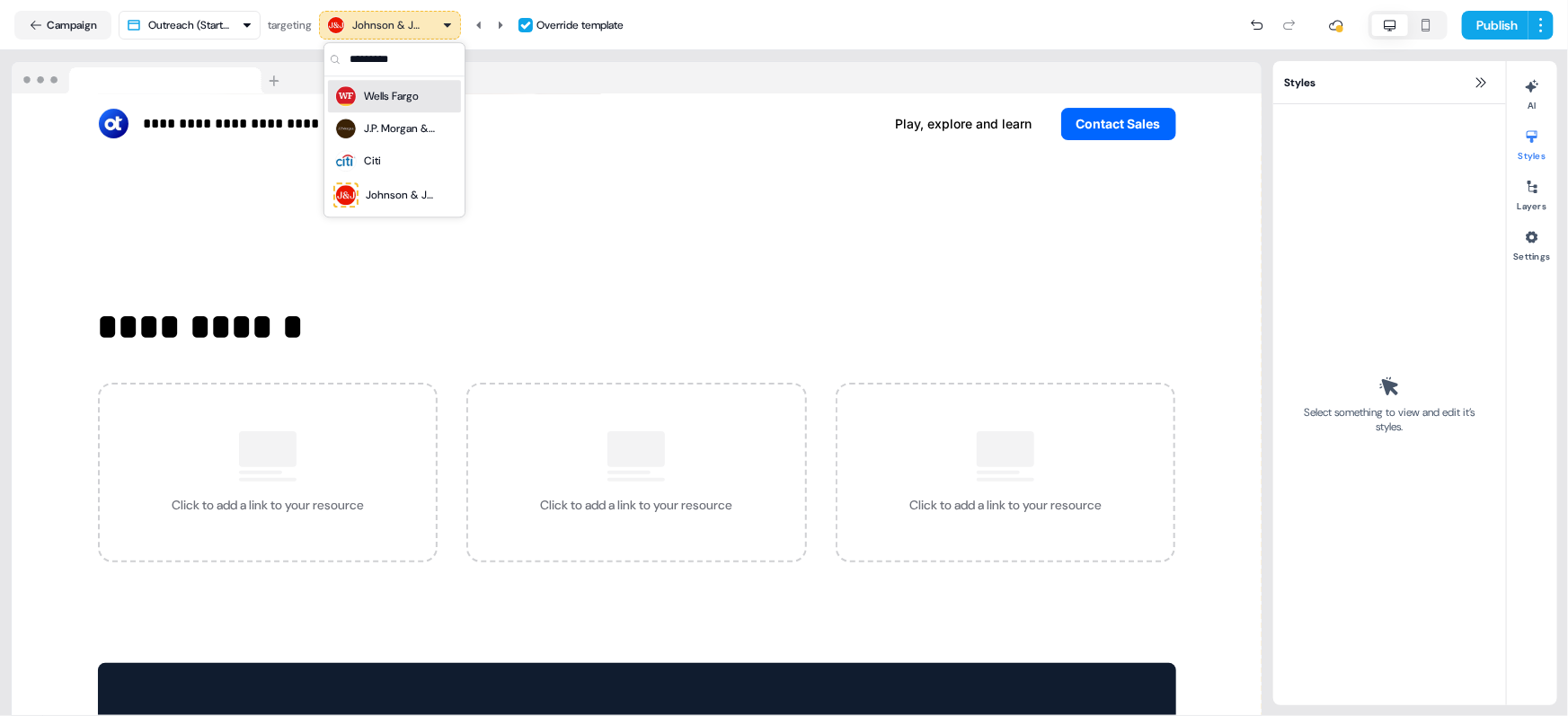 click on "Wells Fargo" at bounding box center [376, 96] 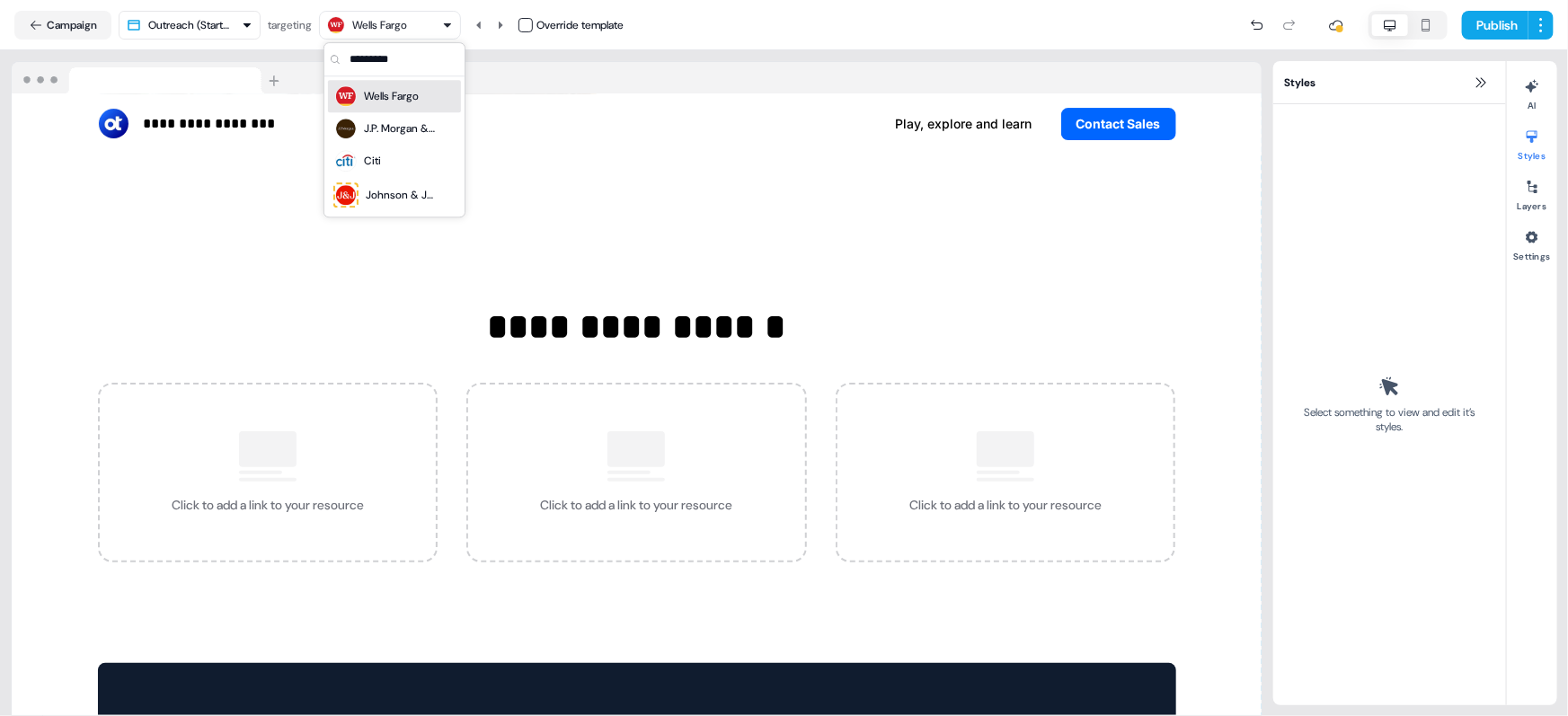 scroll, scrollTop: 3145, scrollLeft: 0, axis: vertical 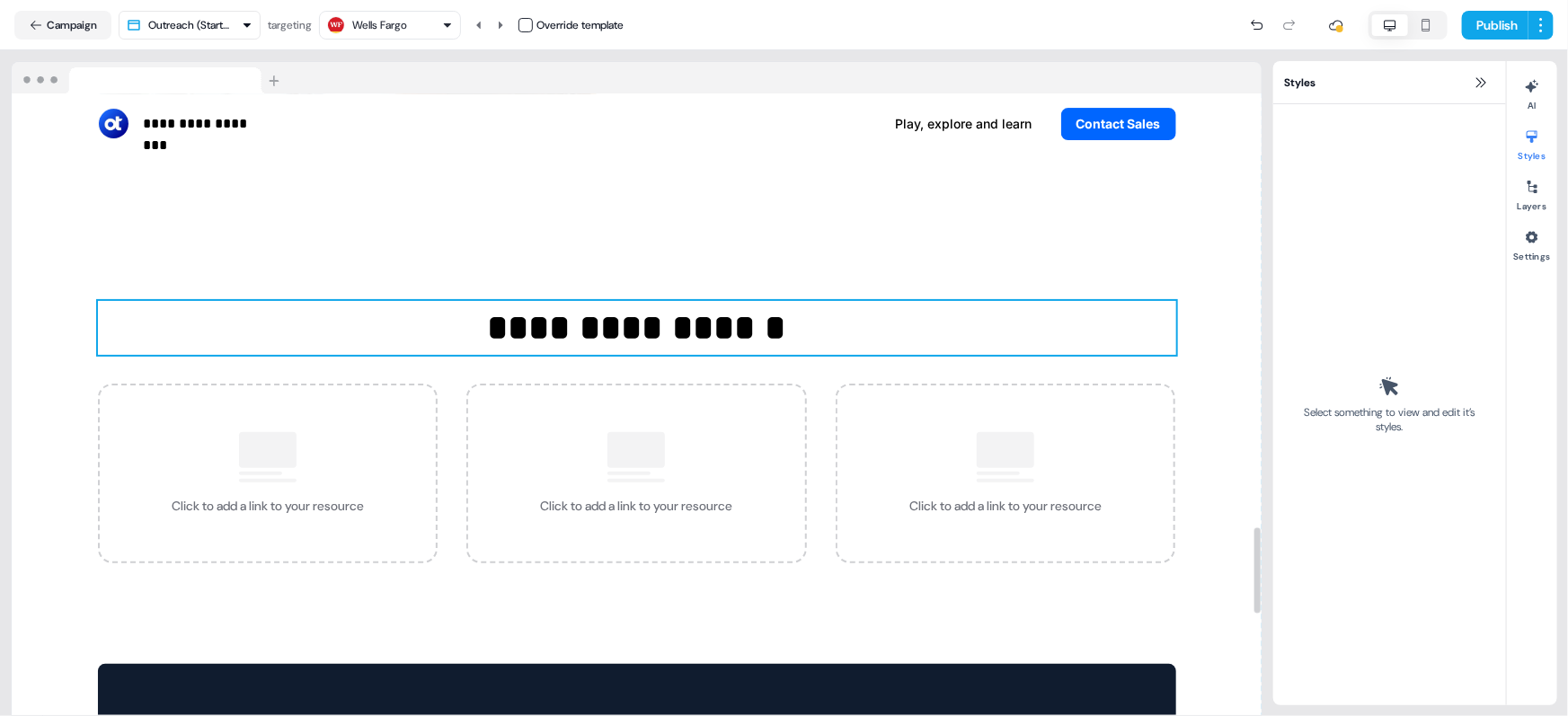 click on "**********" at bounding box center [637, 328] 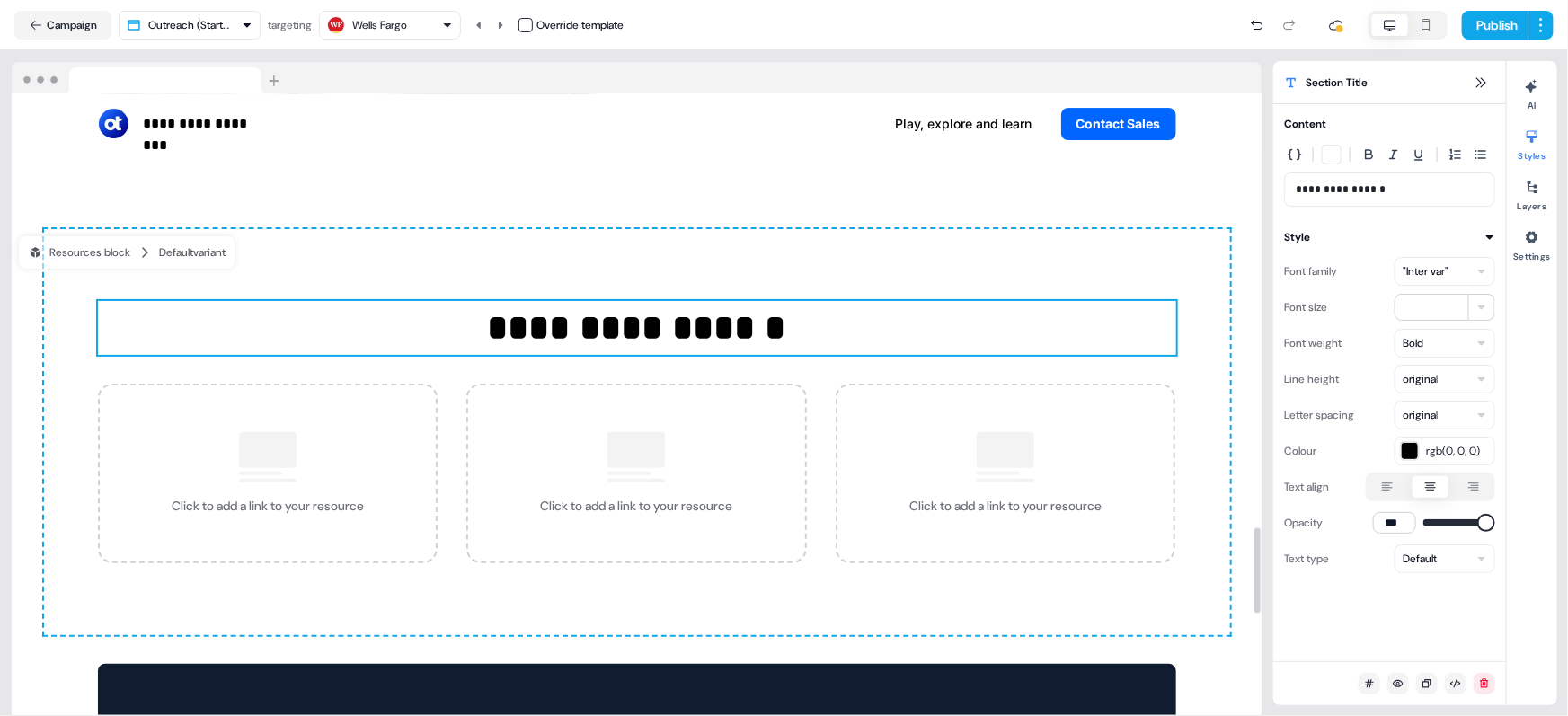 click on ""Inter var"" at bounding box center (1425, 271) 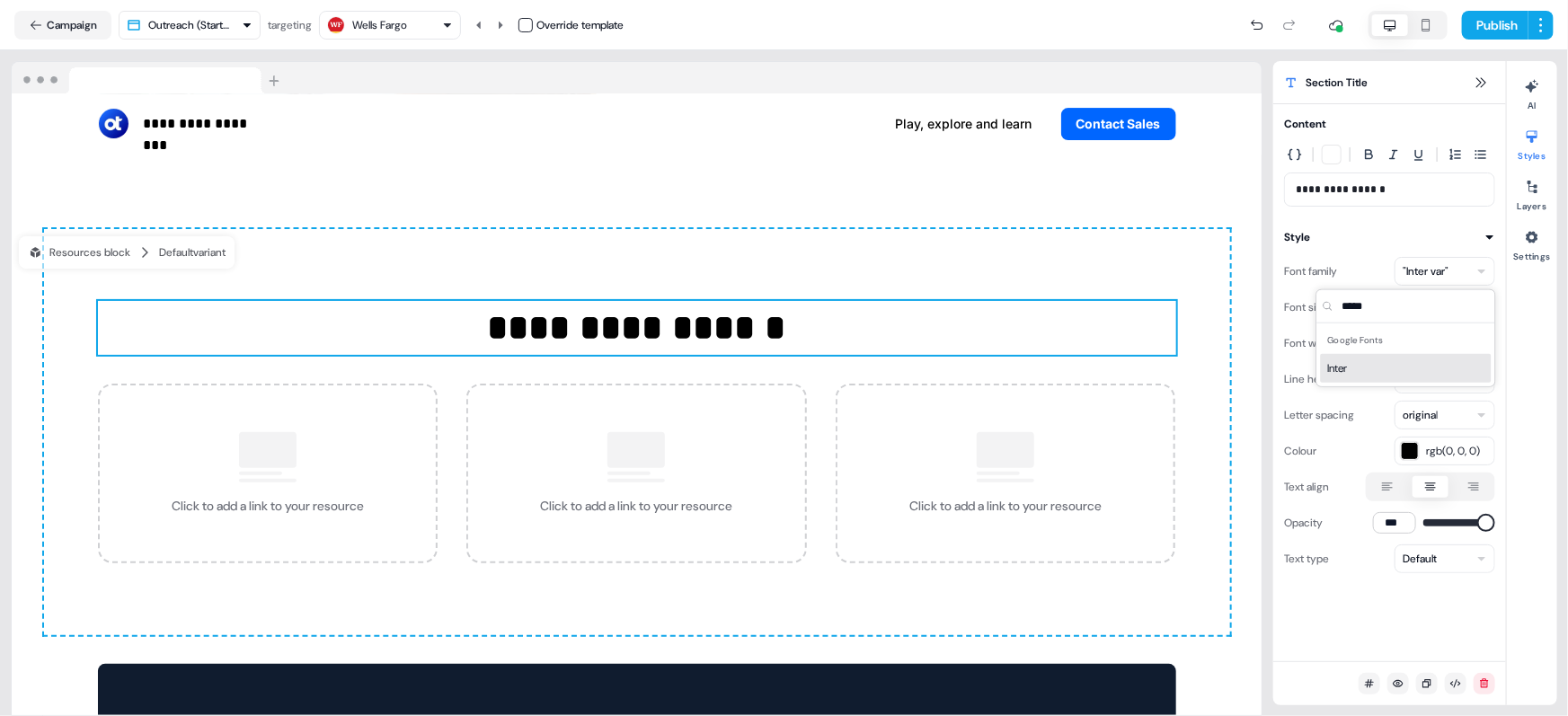 type on "*****" 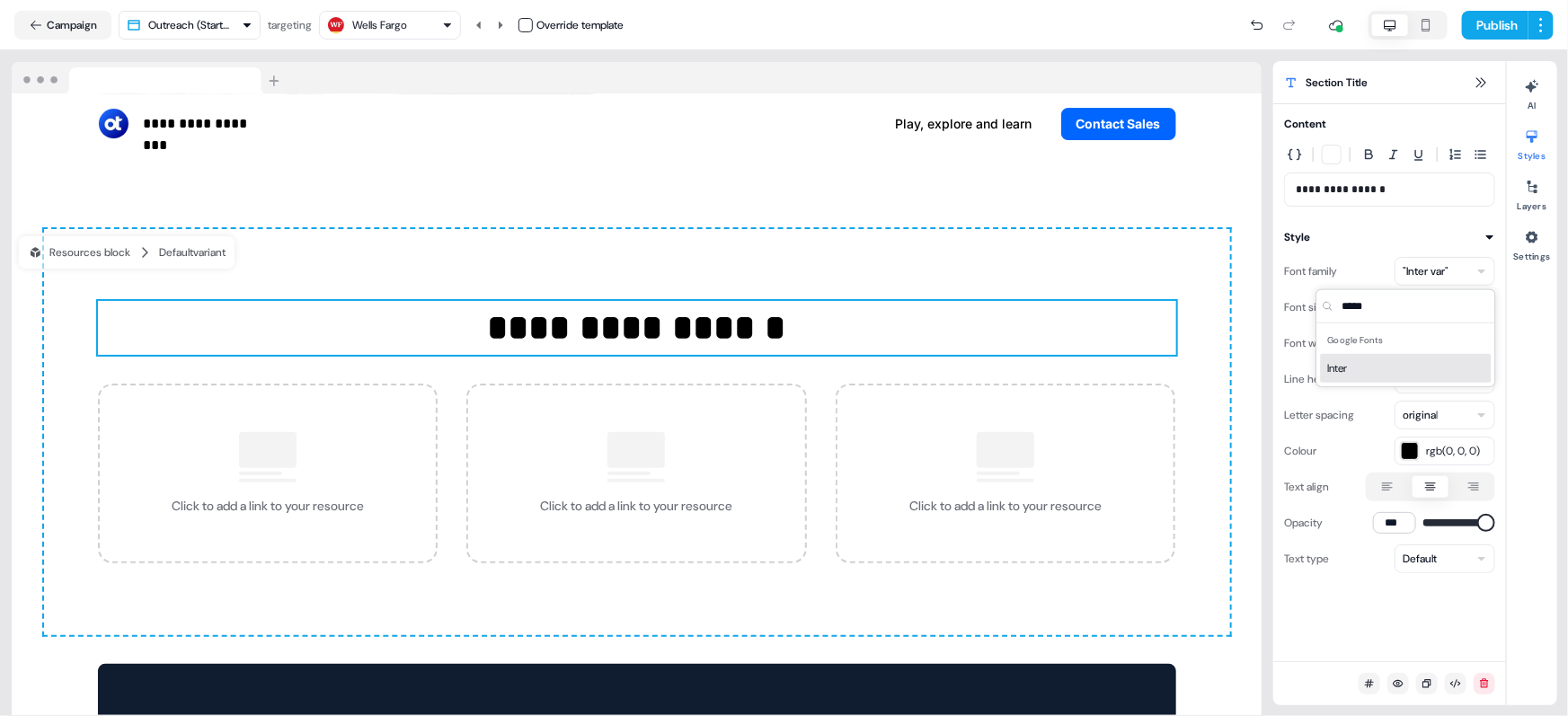 click on "Inter" at bounding box center (1406, 368) 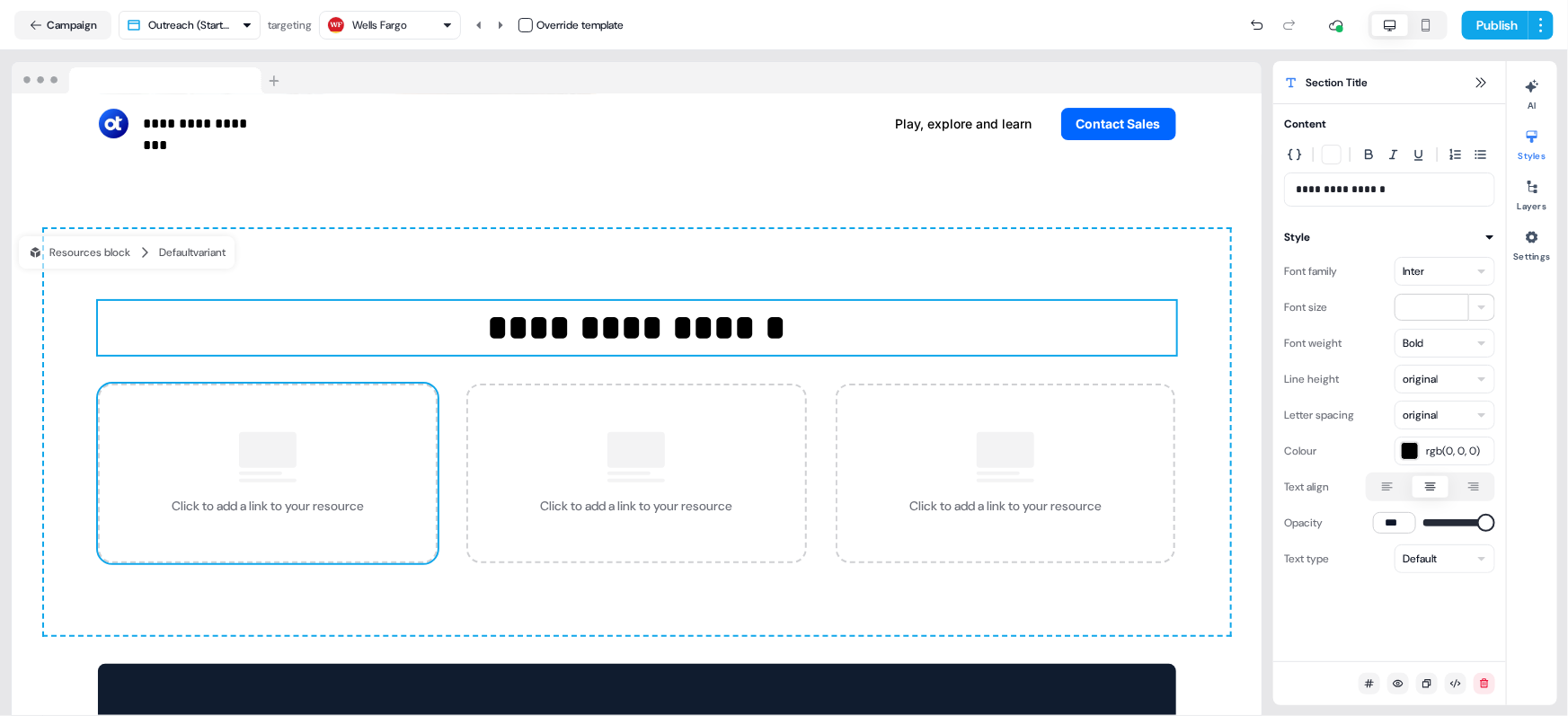 click at bounding box center [268, 450] 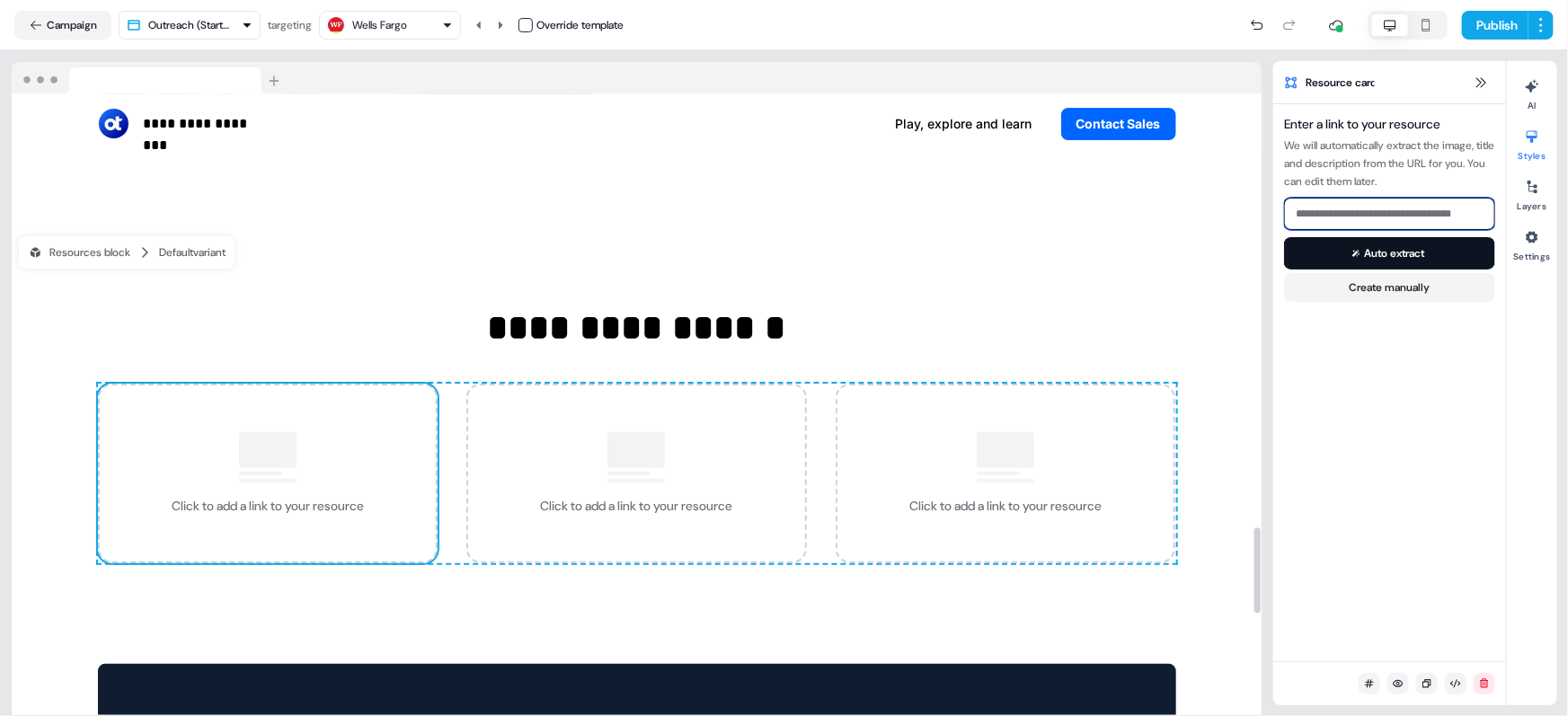 click at bounding box center [1389, 214] 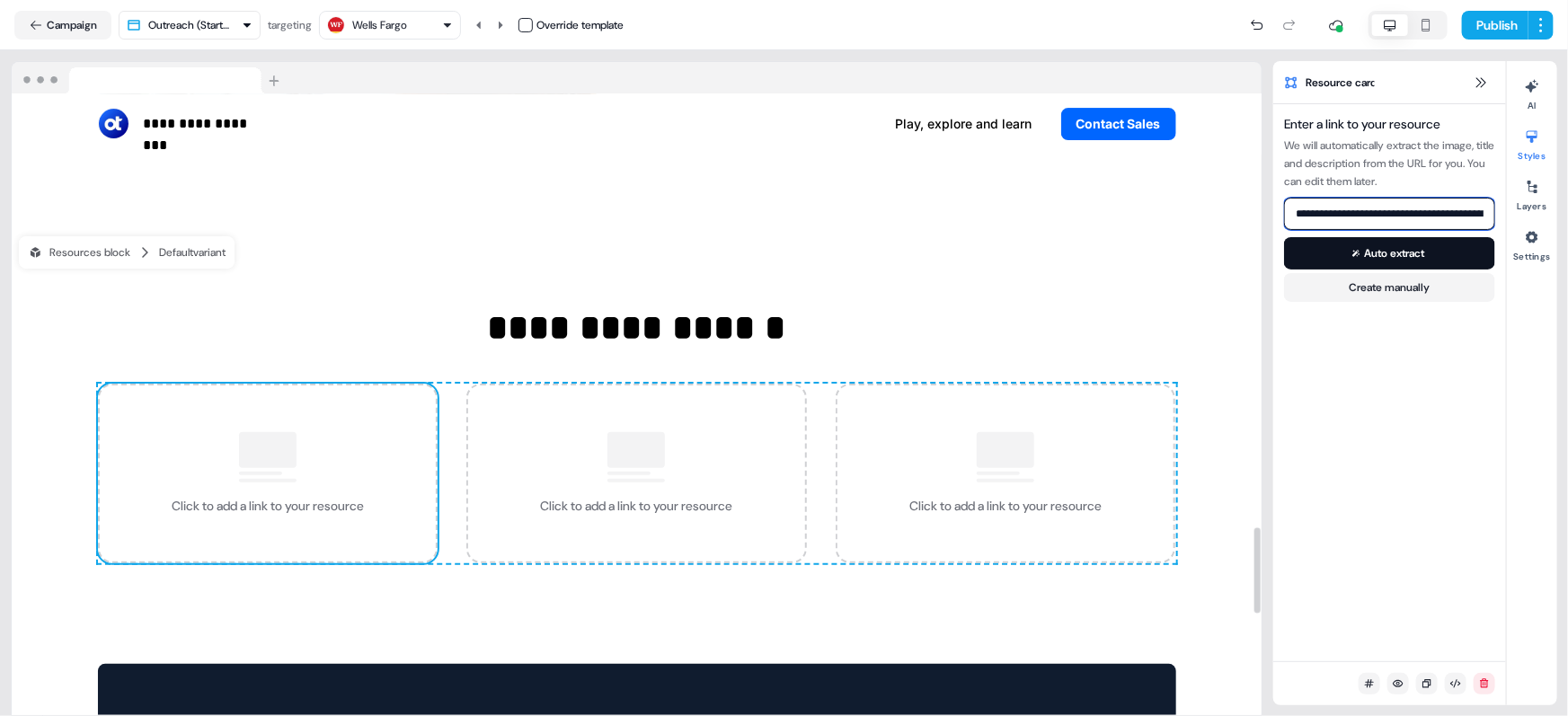 scroll, scrollTop: 0, scrollLeft: 252, axis: horizontal 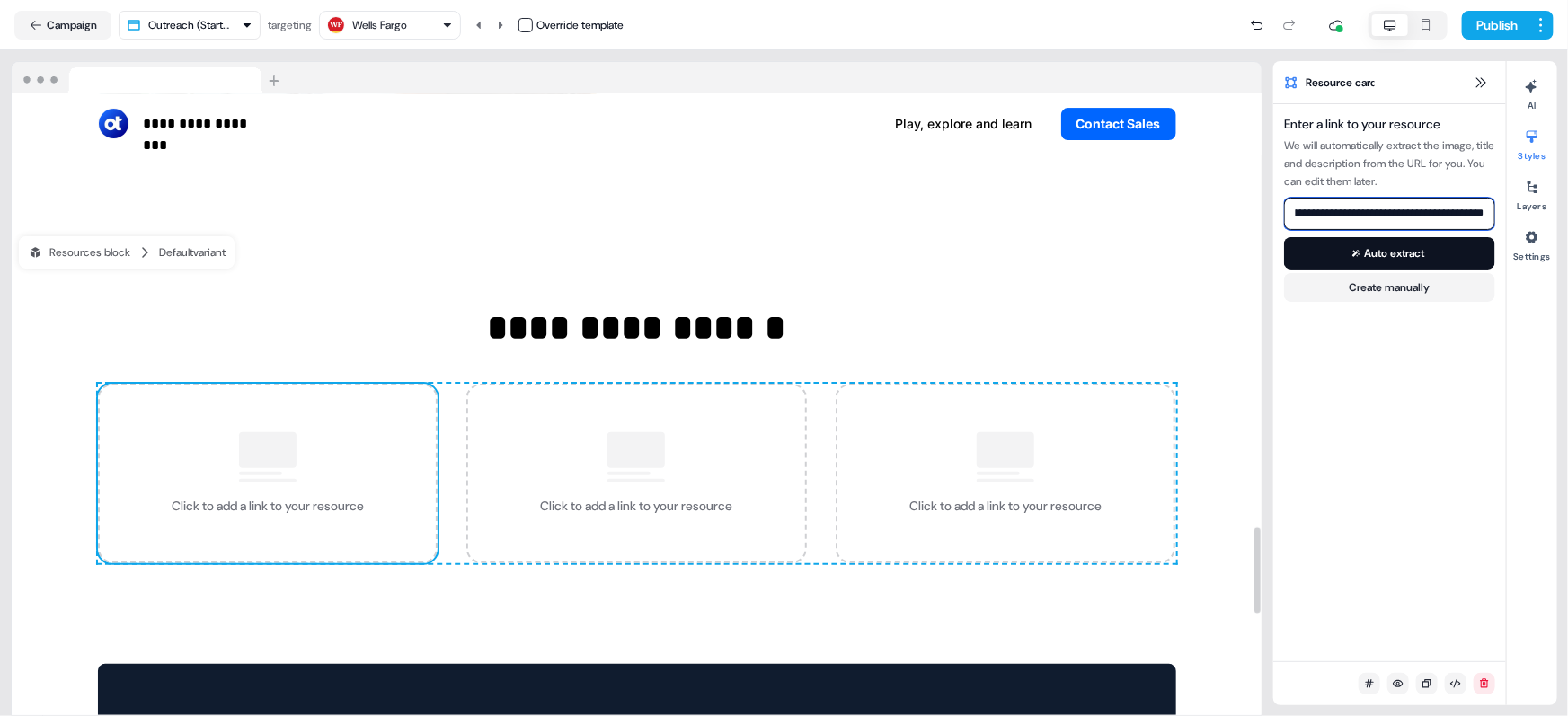 type on "**********" 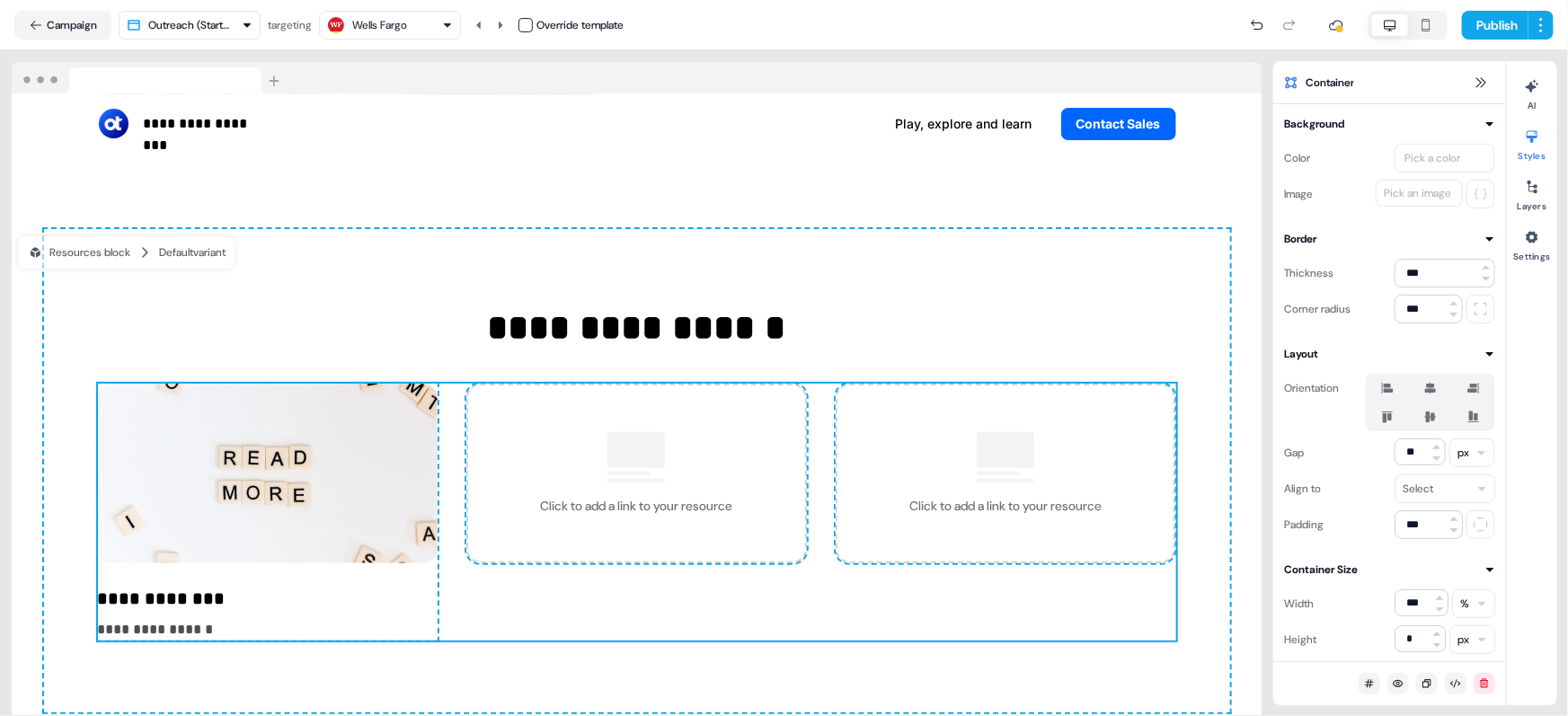 click on "**********" at bounding box center [268, 598] 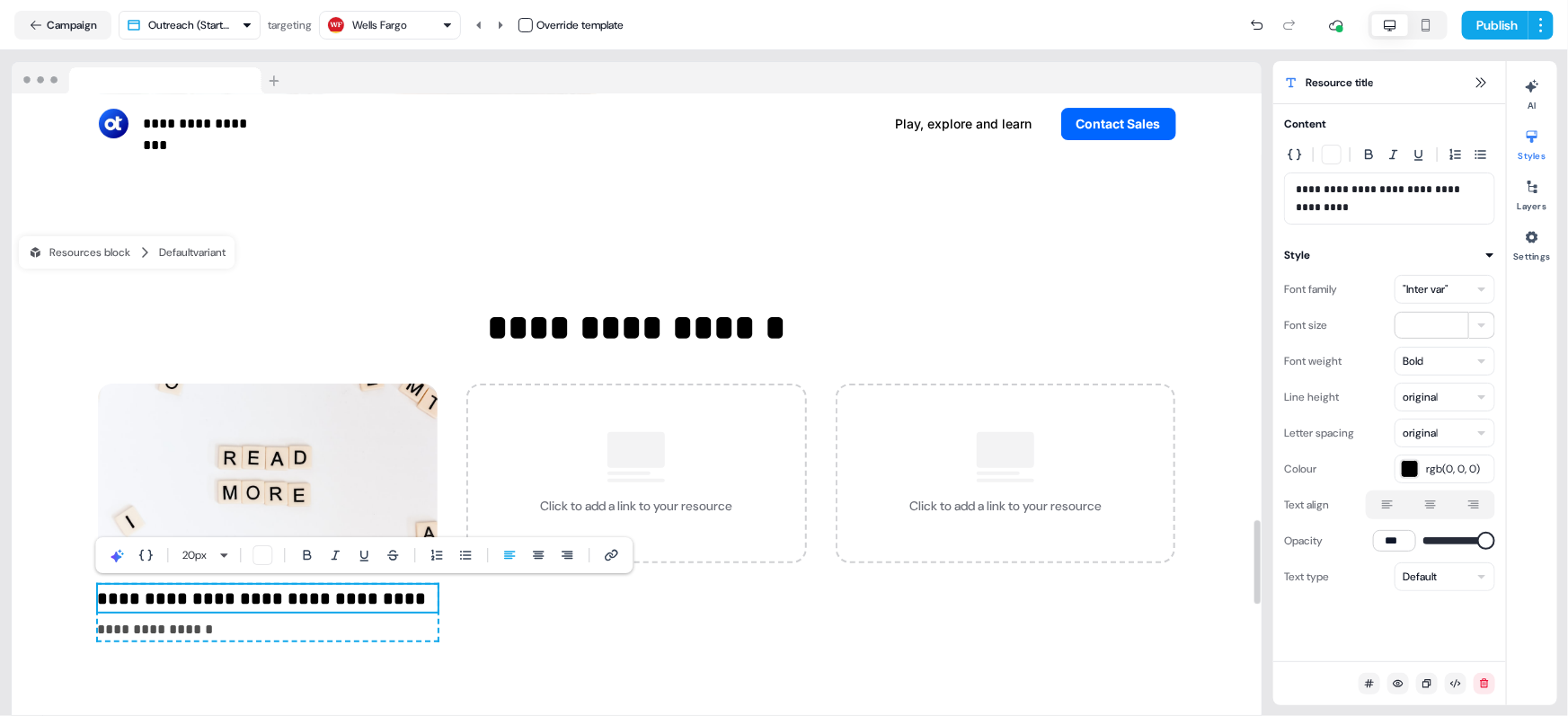 click on "**********" at bounding box center [268, 630] 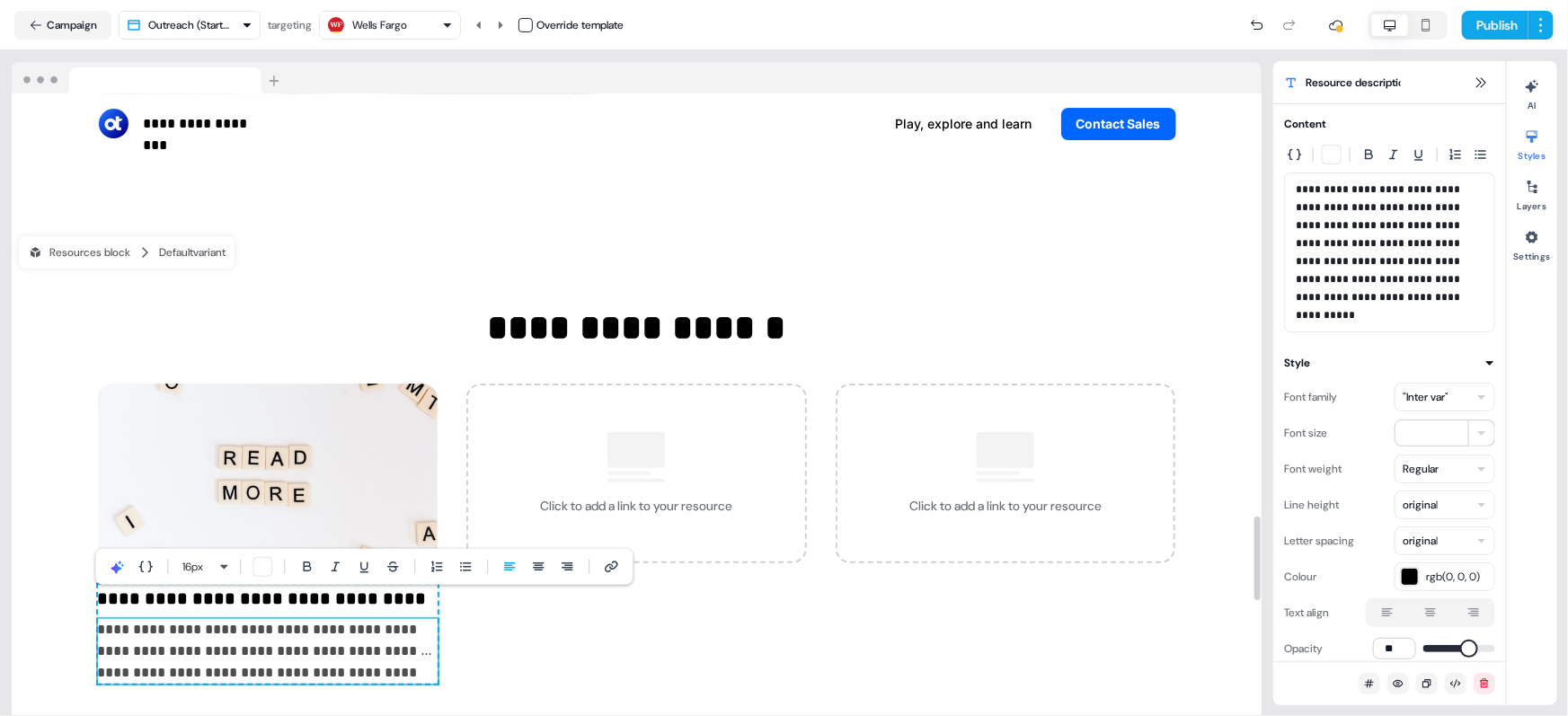 scroll, scrollTop: 0, scrollLeft: 0, axis: both 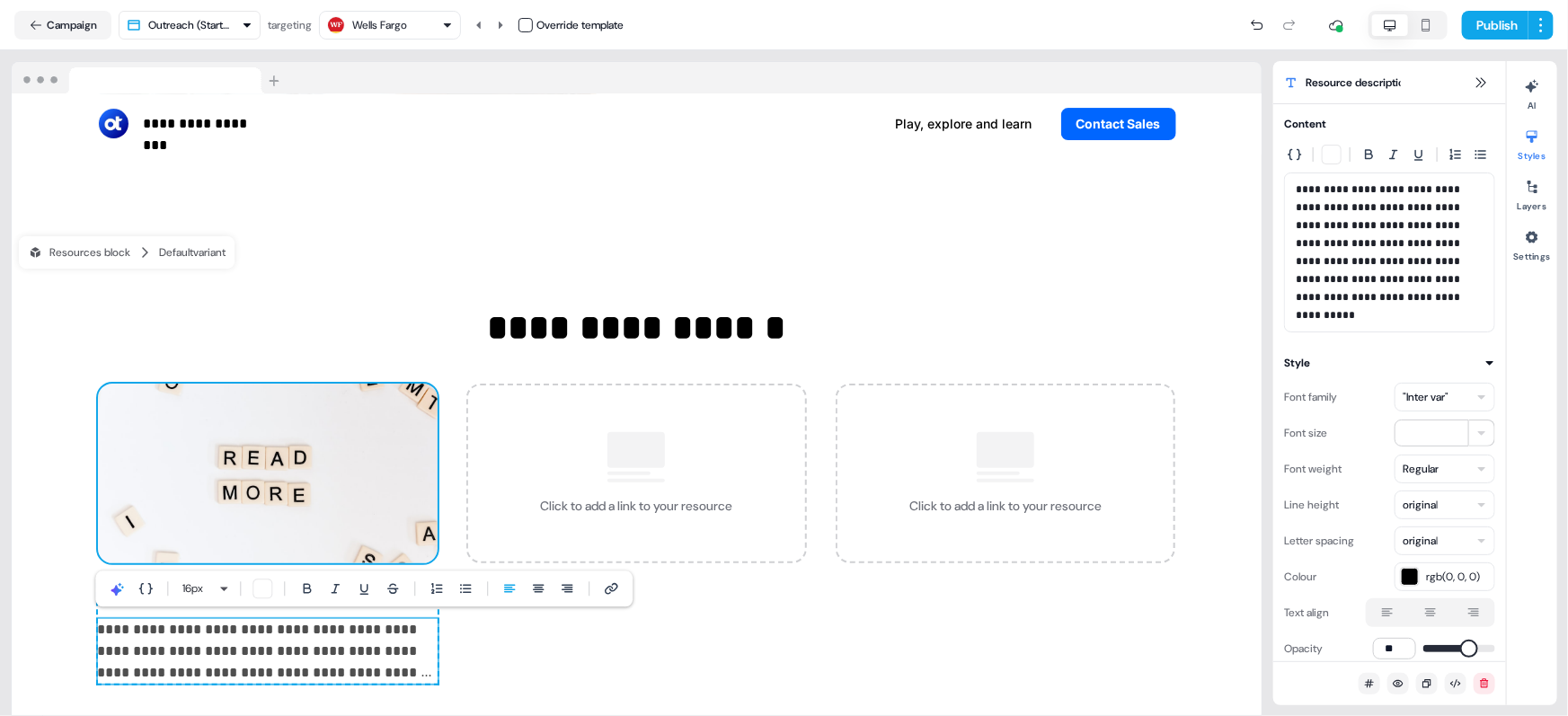 click at bounding box center [268, 473] 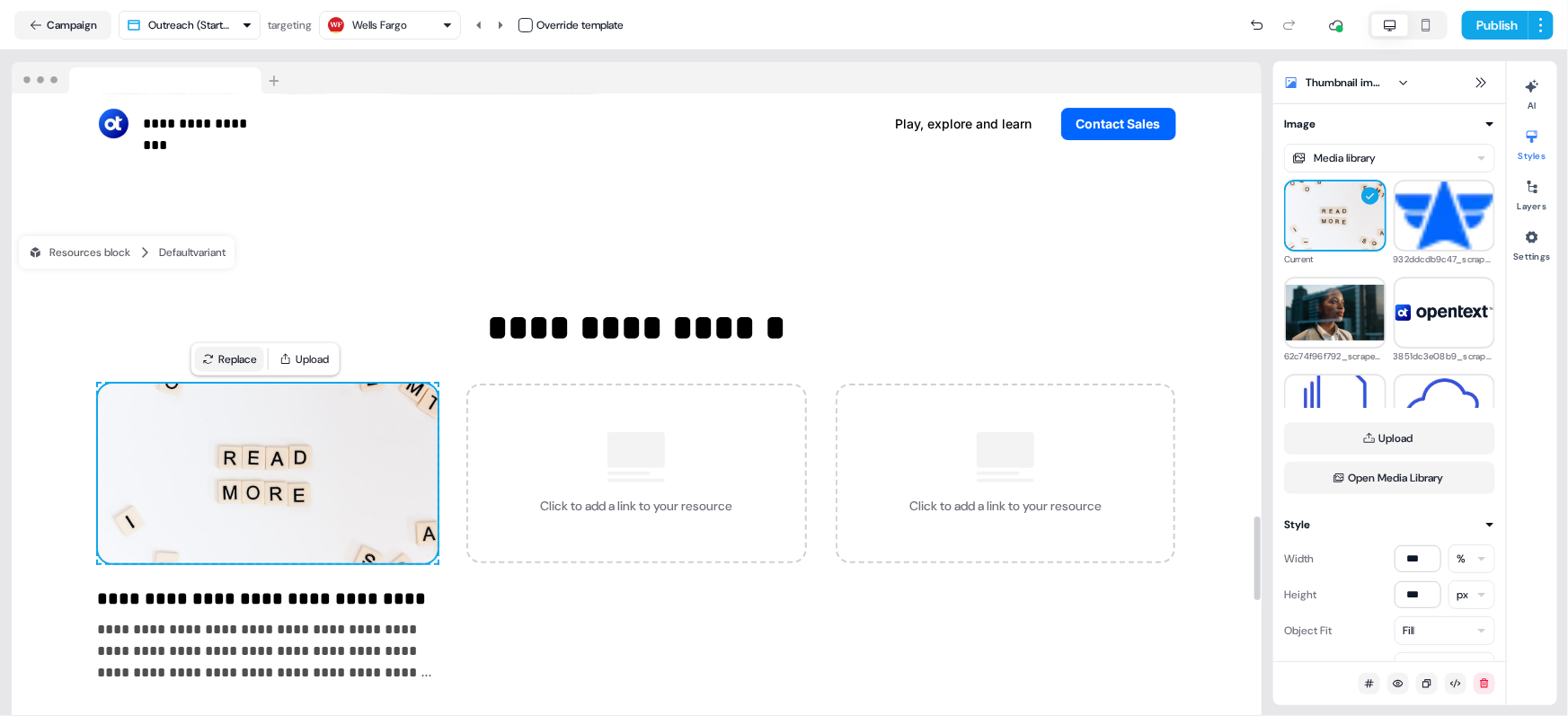 click on "Replace" at bounding box center (229, 359) 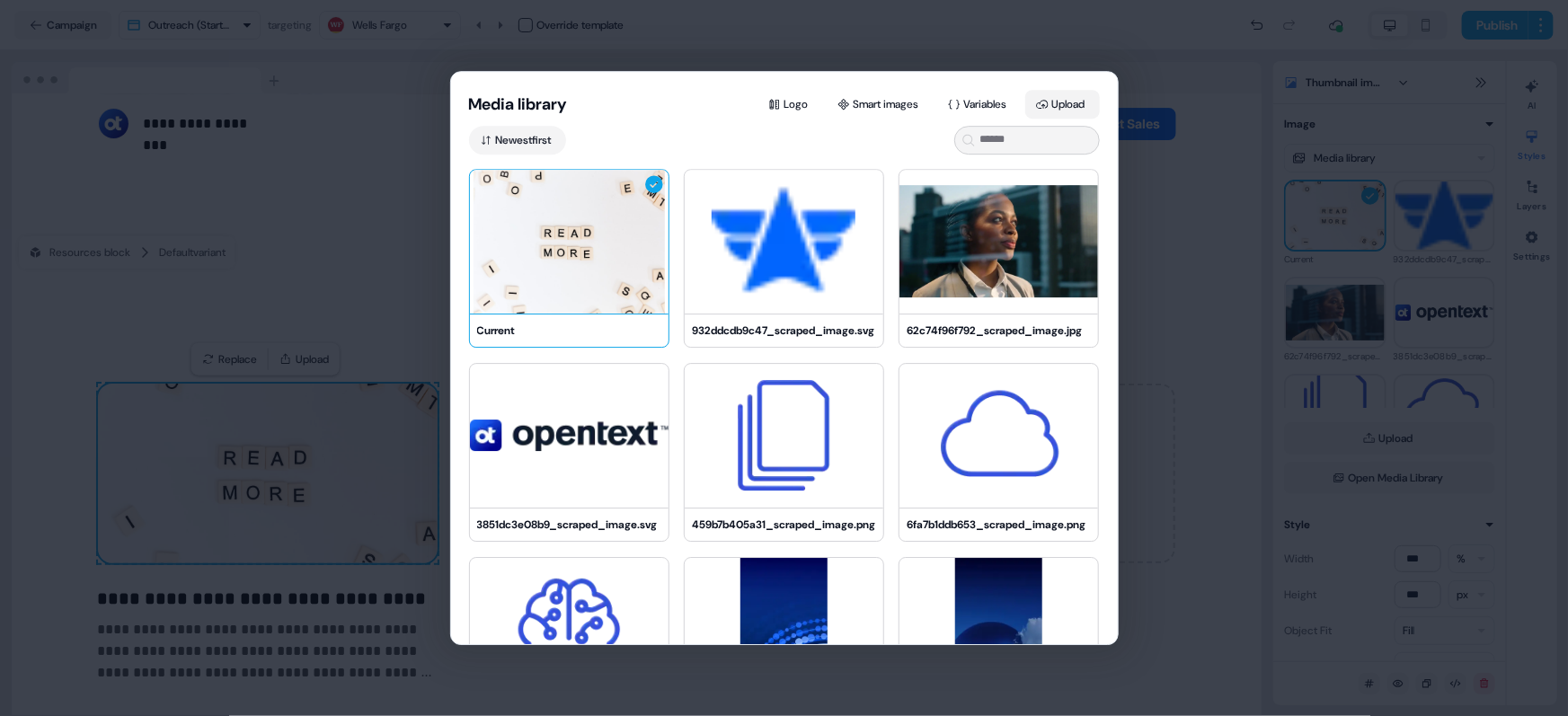 click on "Upload" at bounding box center [1062, 104] 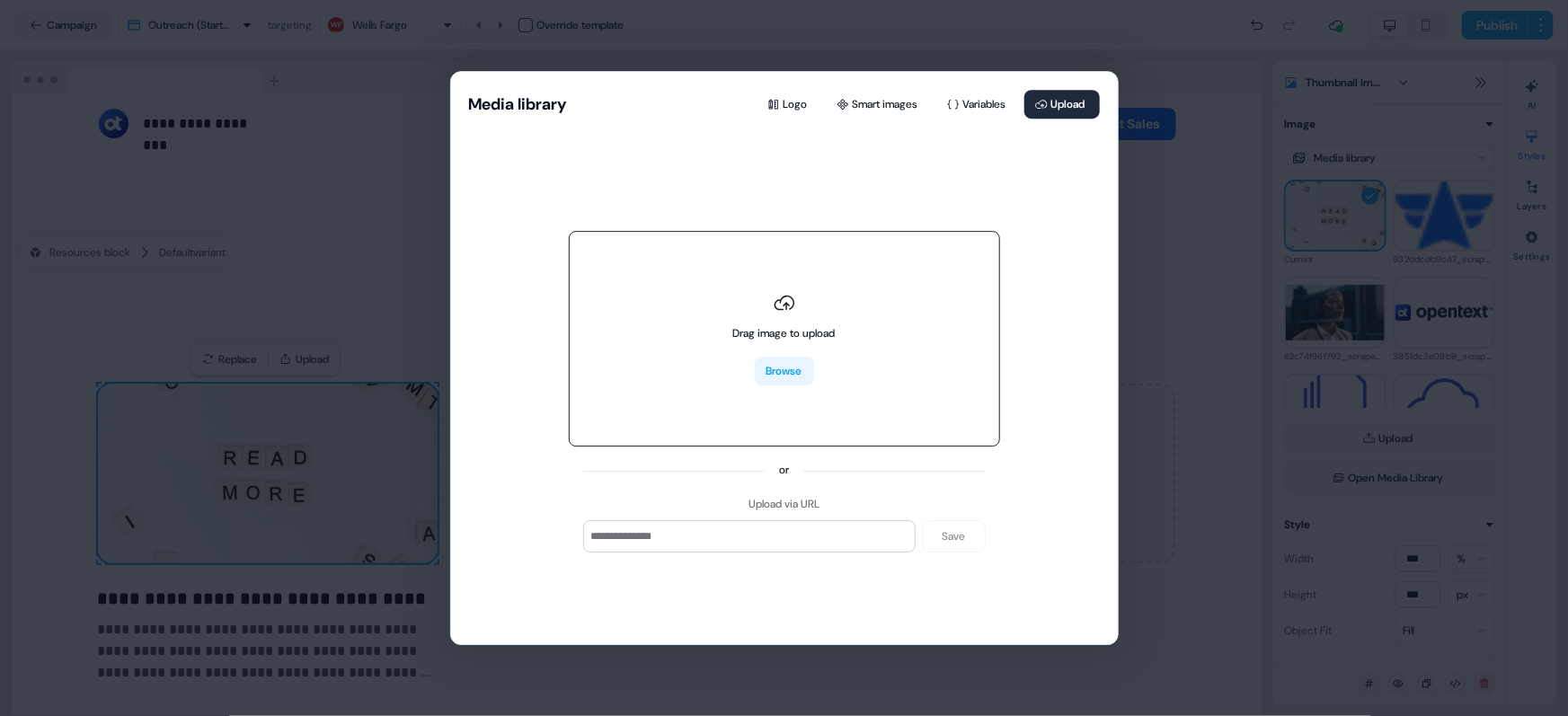 click on "Browse" at bounding box center [784, 372] 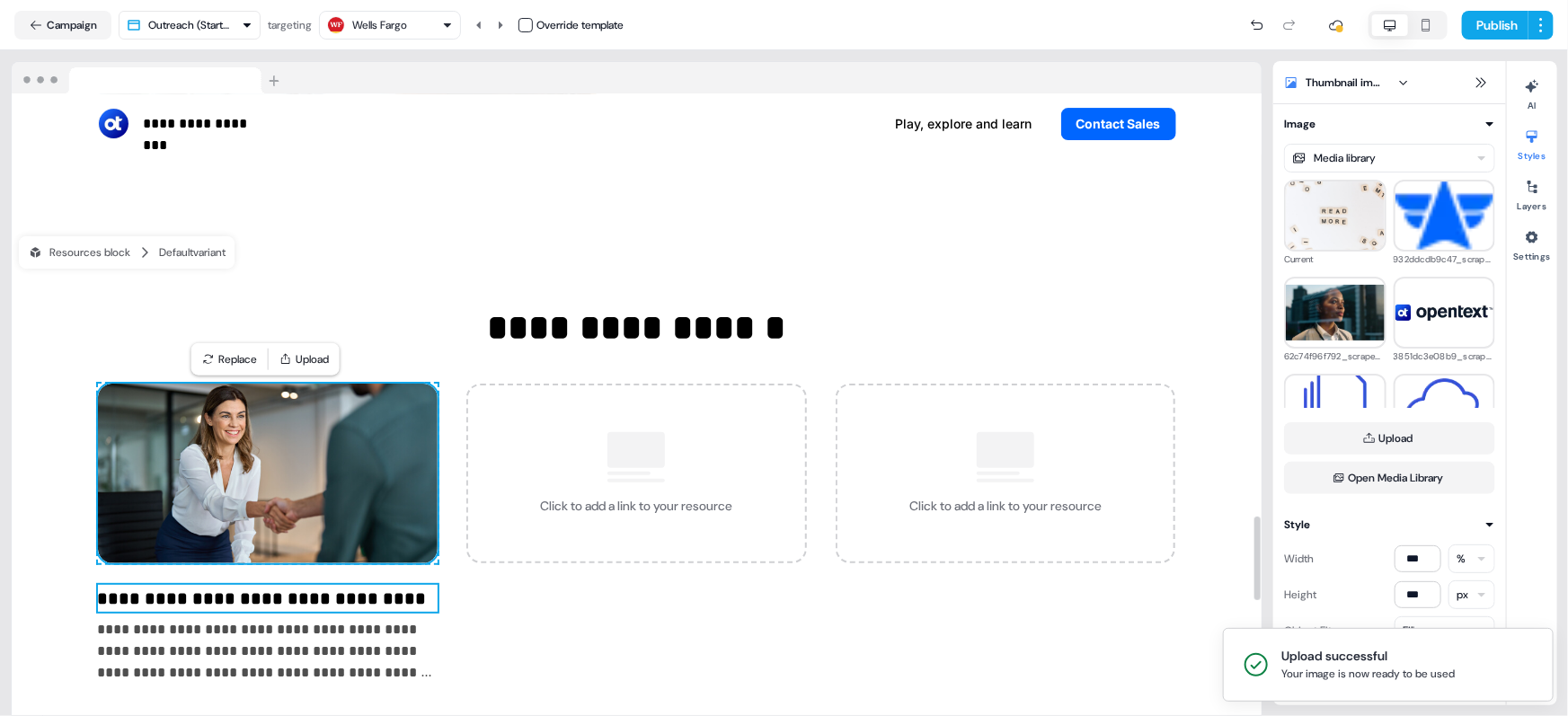 click on "**********" at bounding box center [268, 598] 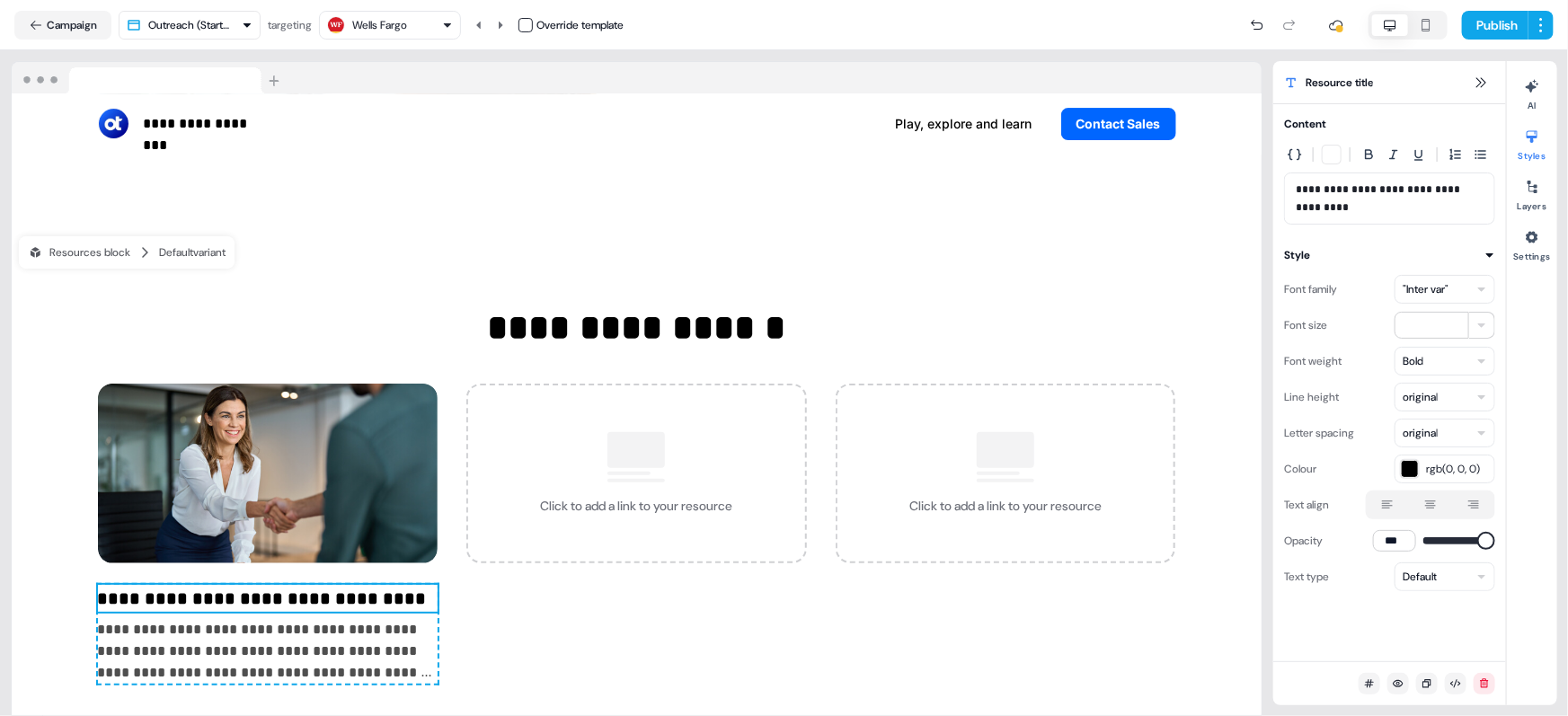 click on ""Inter var"" at bounding box center (1425, 289) 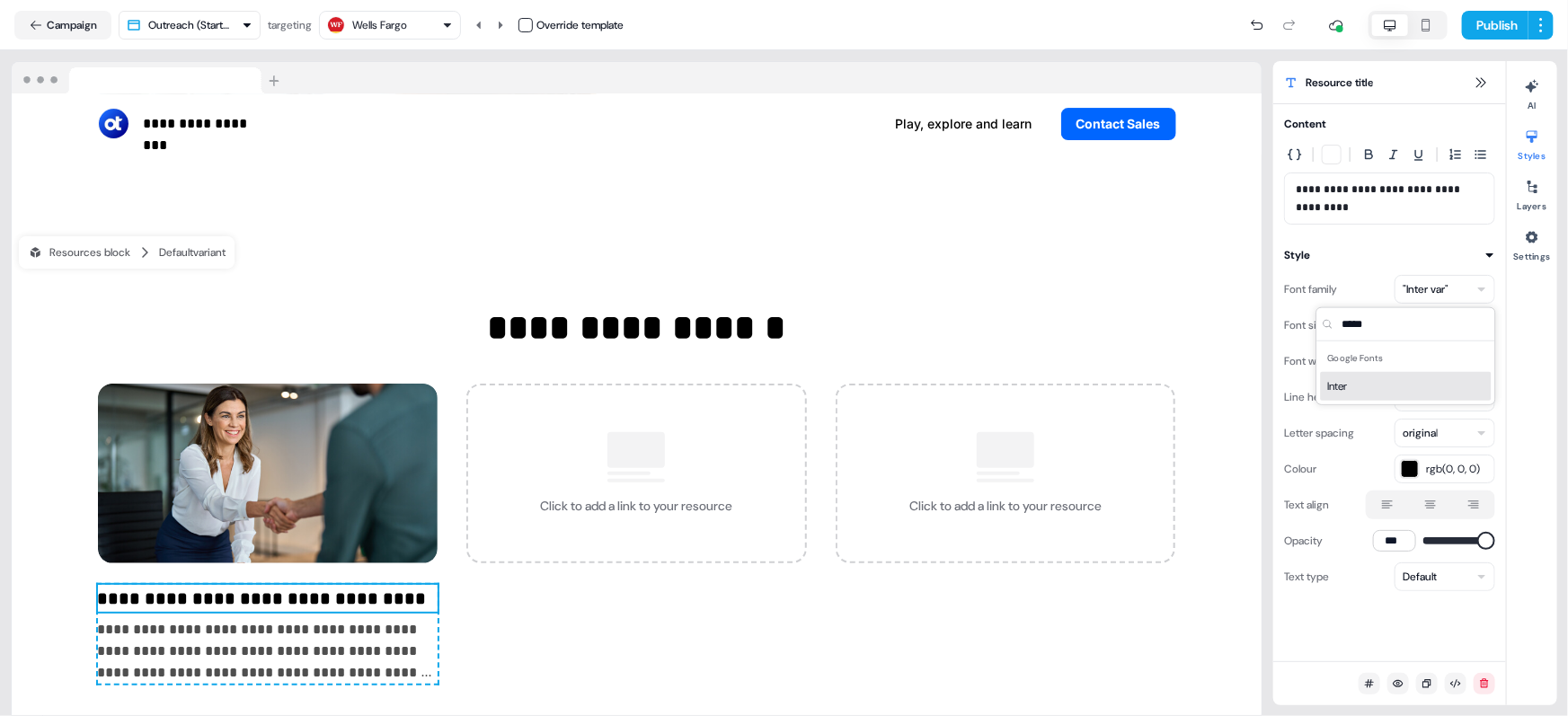 type on "*****" 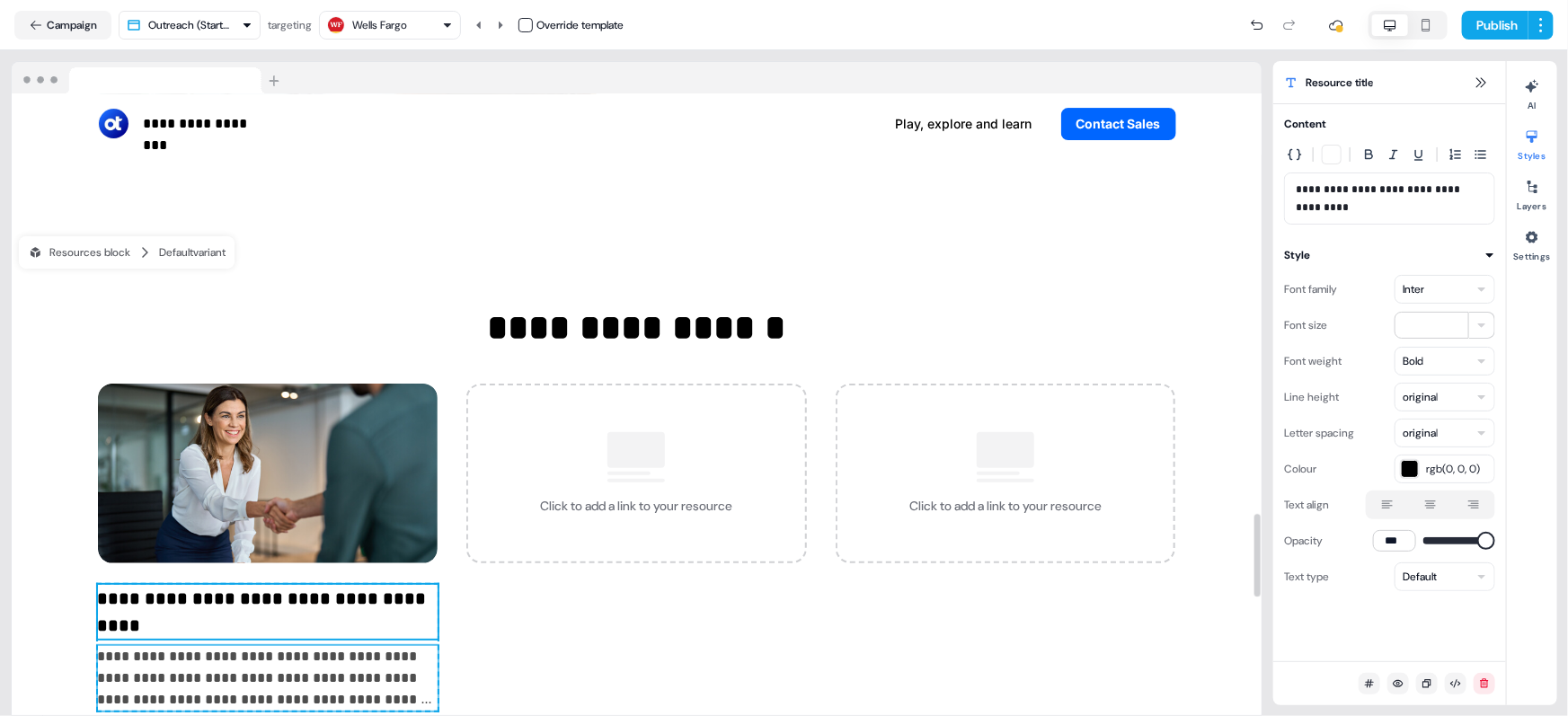 click on "**********" at bounding box center [268, 678] 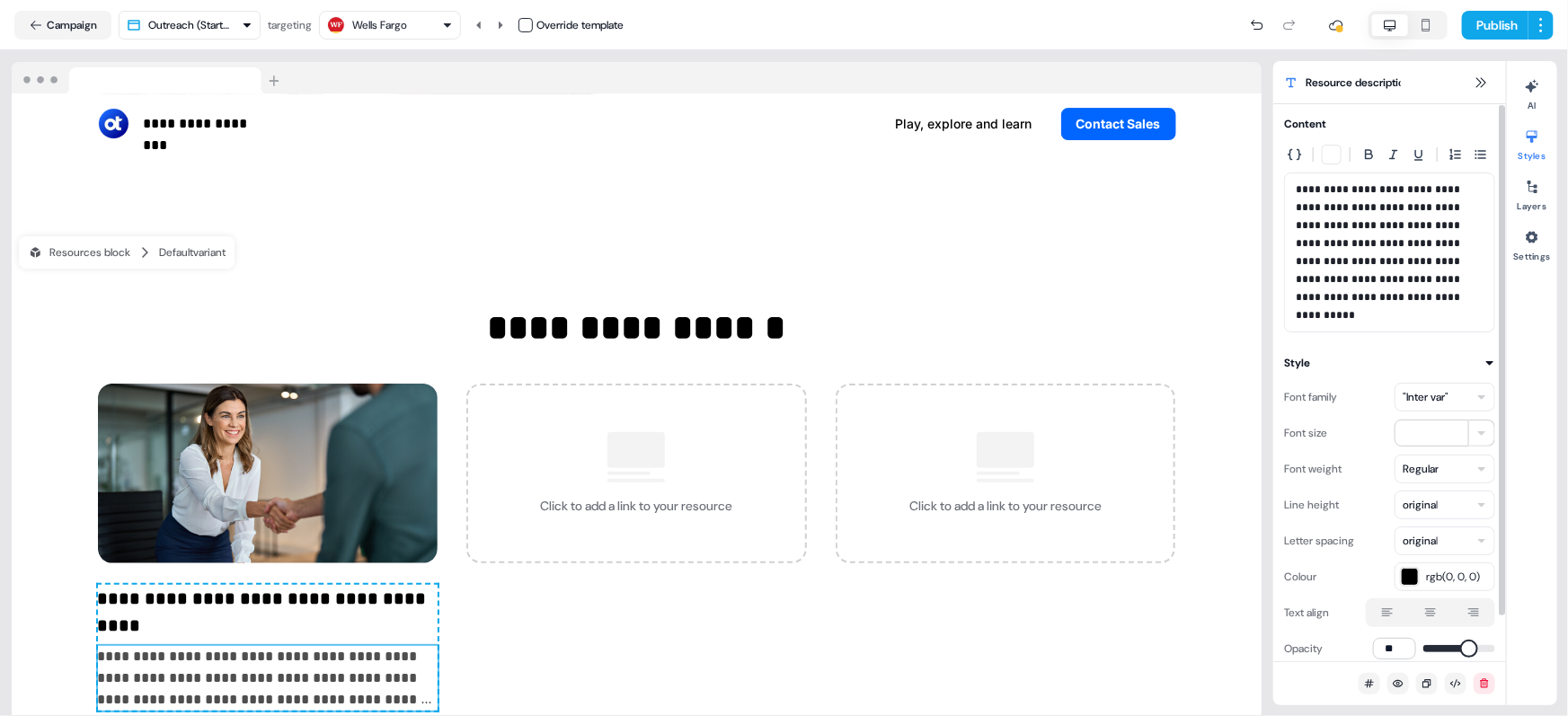 click on ""Inter var"" at bounding box center [1425, 397] 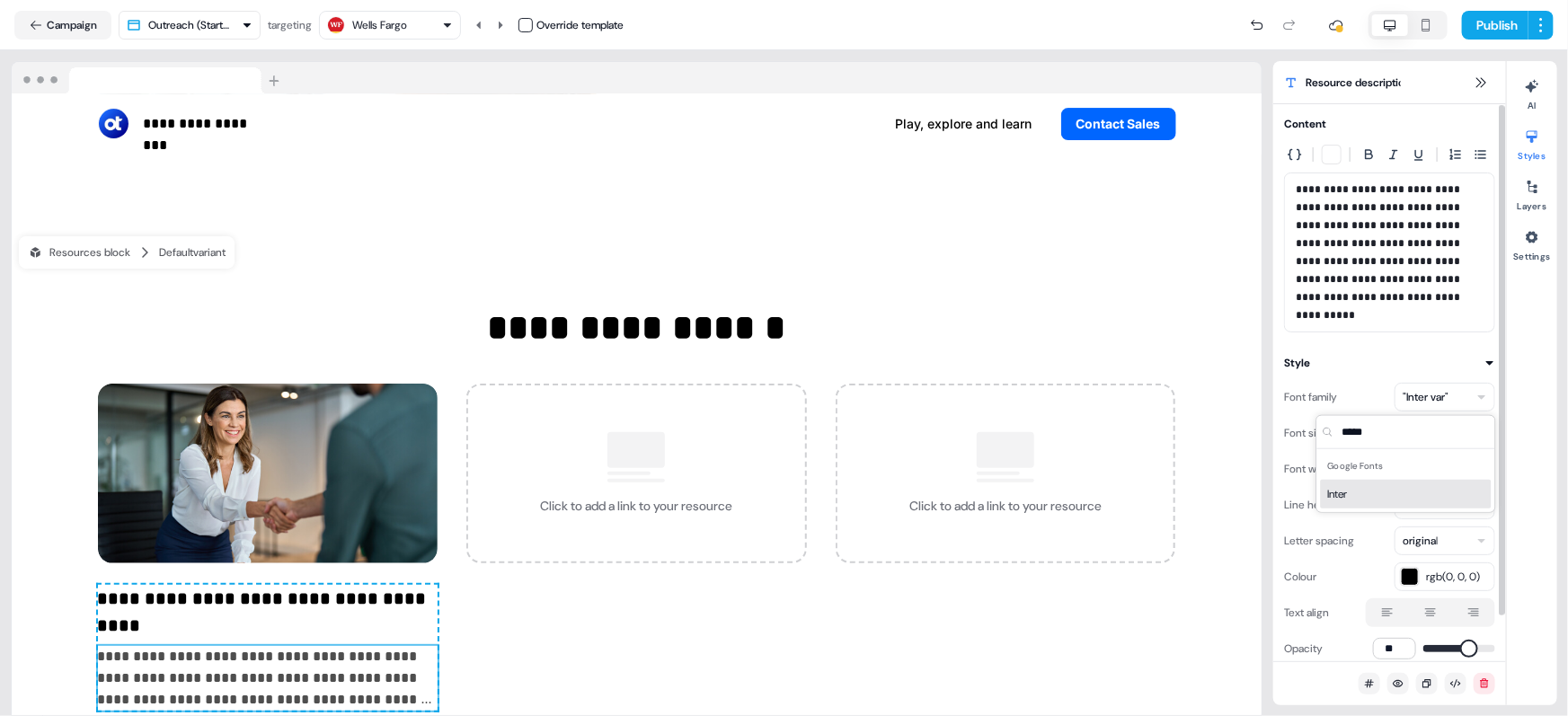 type on "*****" 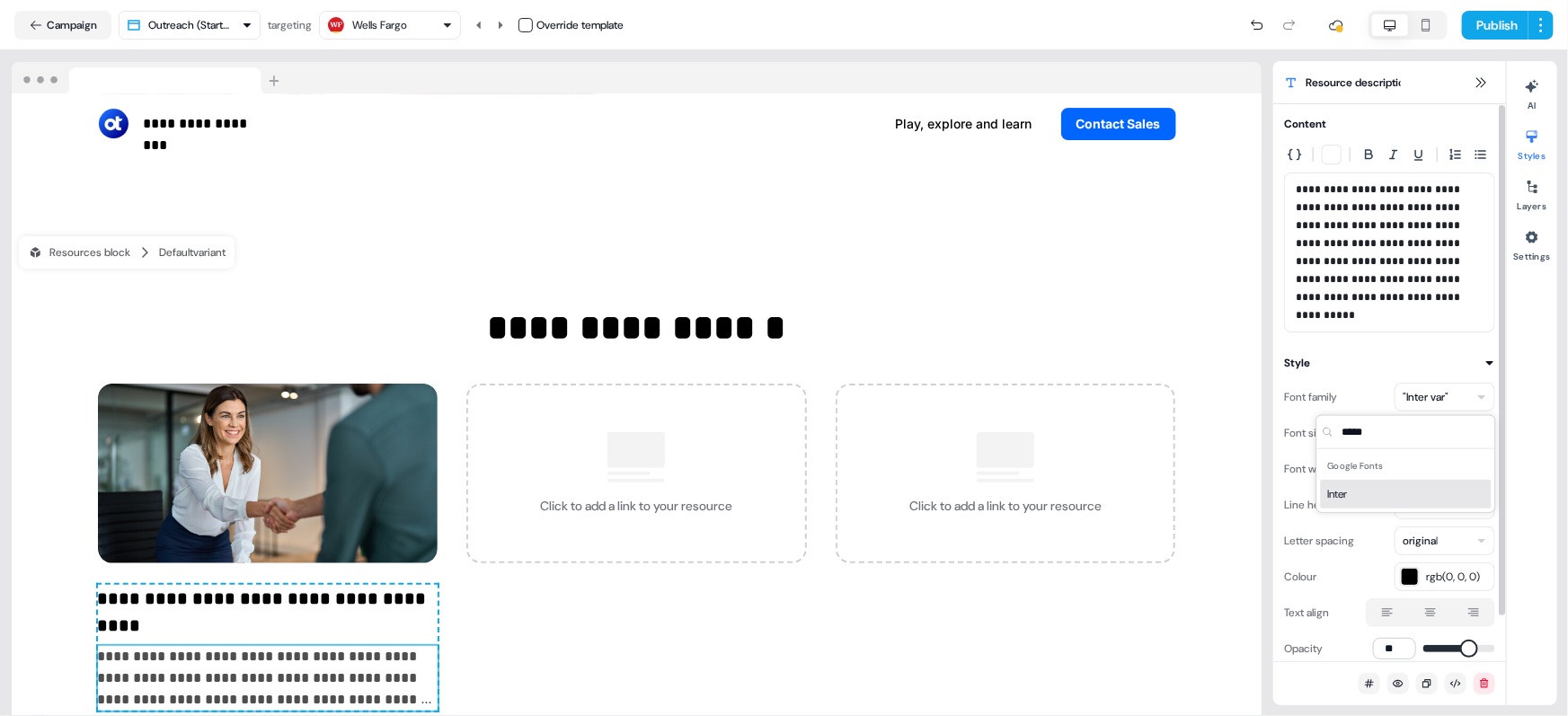 click on "Inter" at bounding box center (1406, 494) 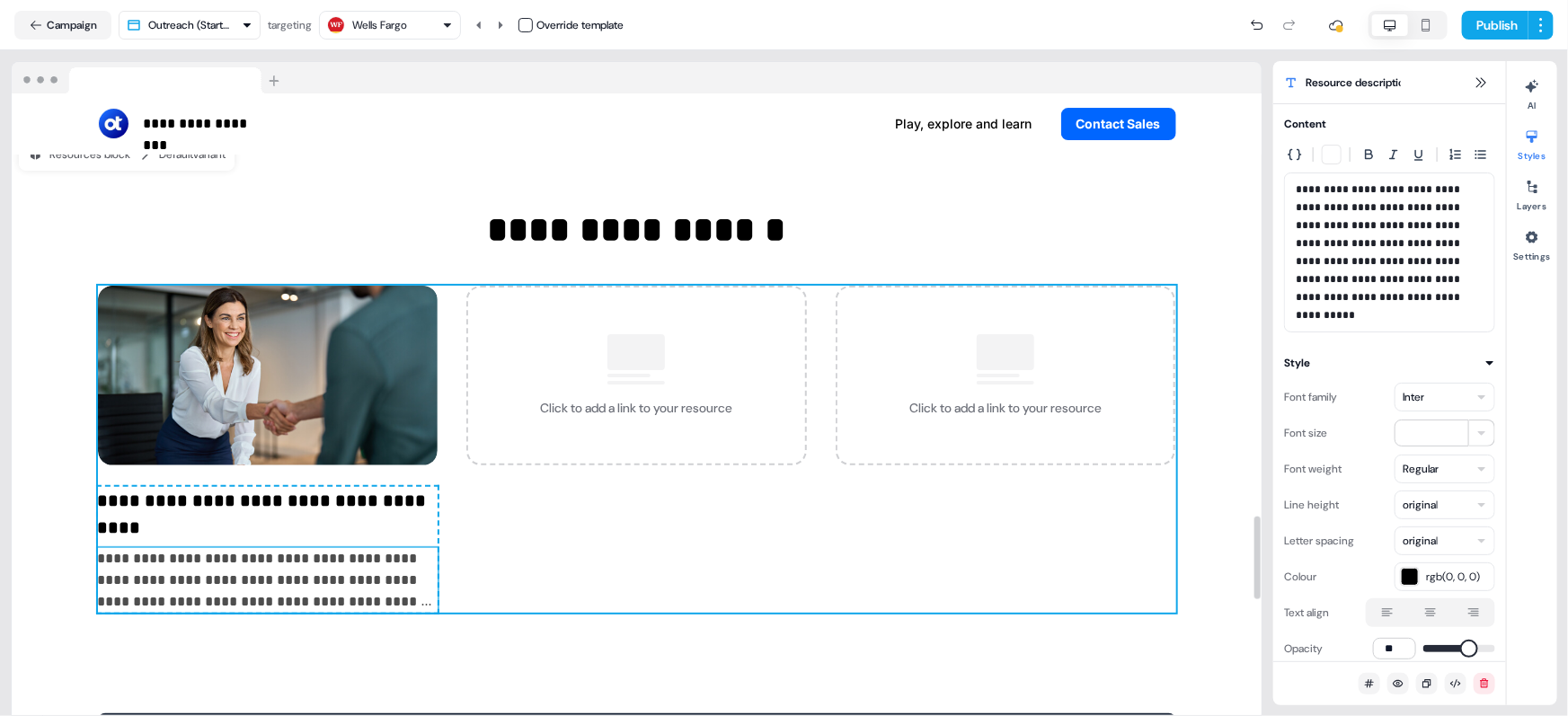 scroll, scrollTop: 3244, scrollLeft: 0, axis: vertical 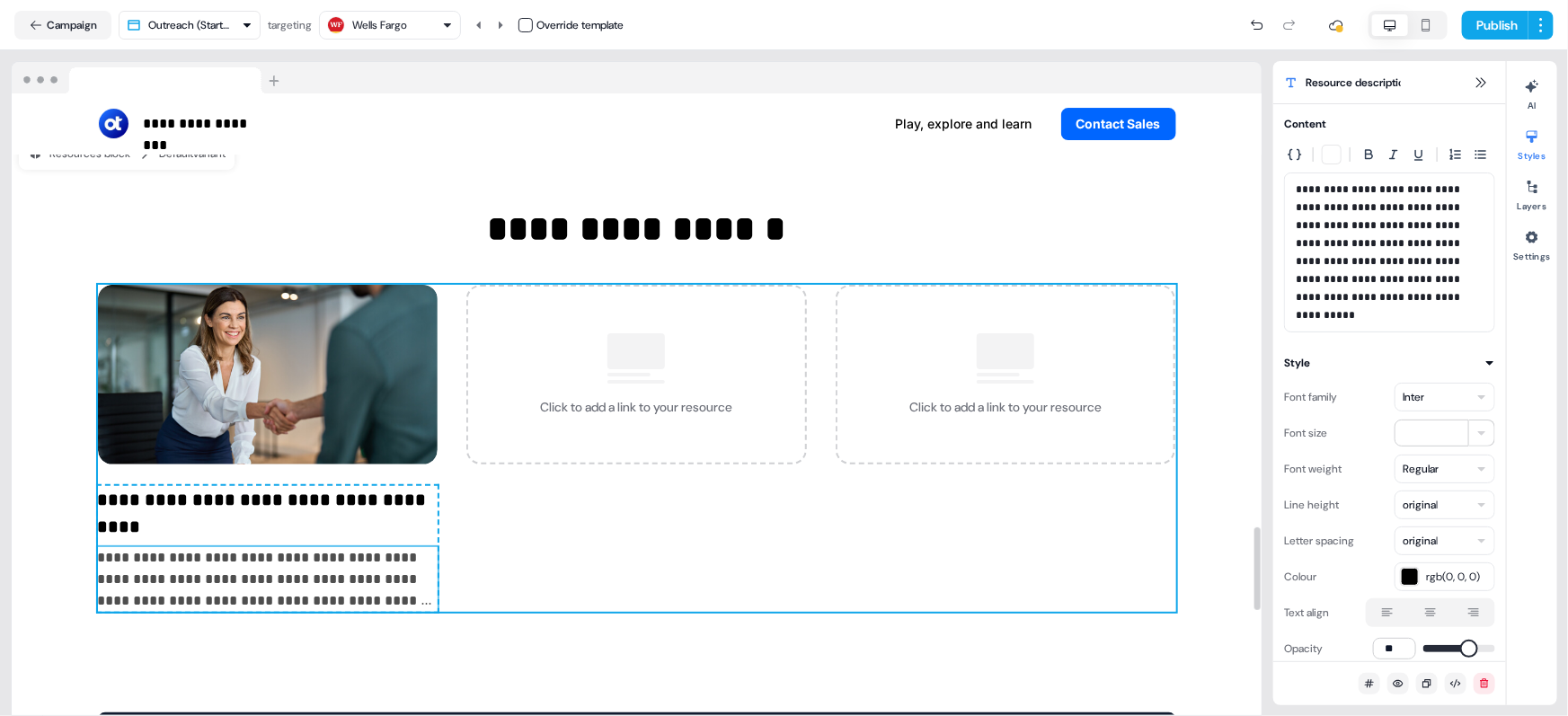 click on "**********" at bounding box center [637, 448] 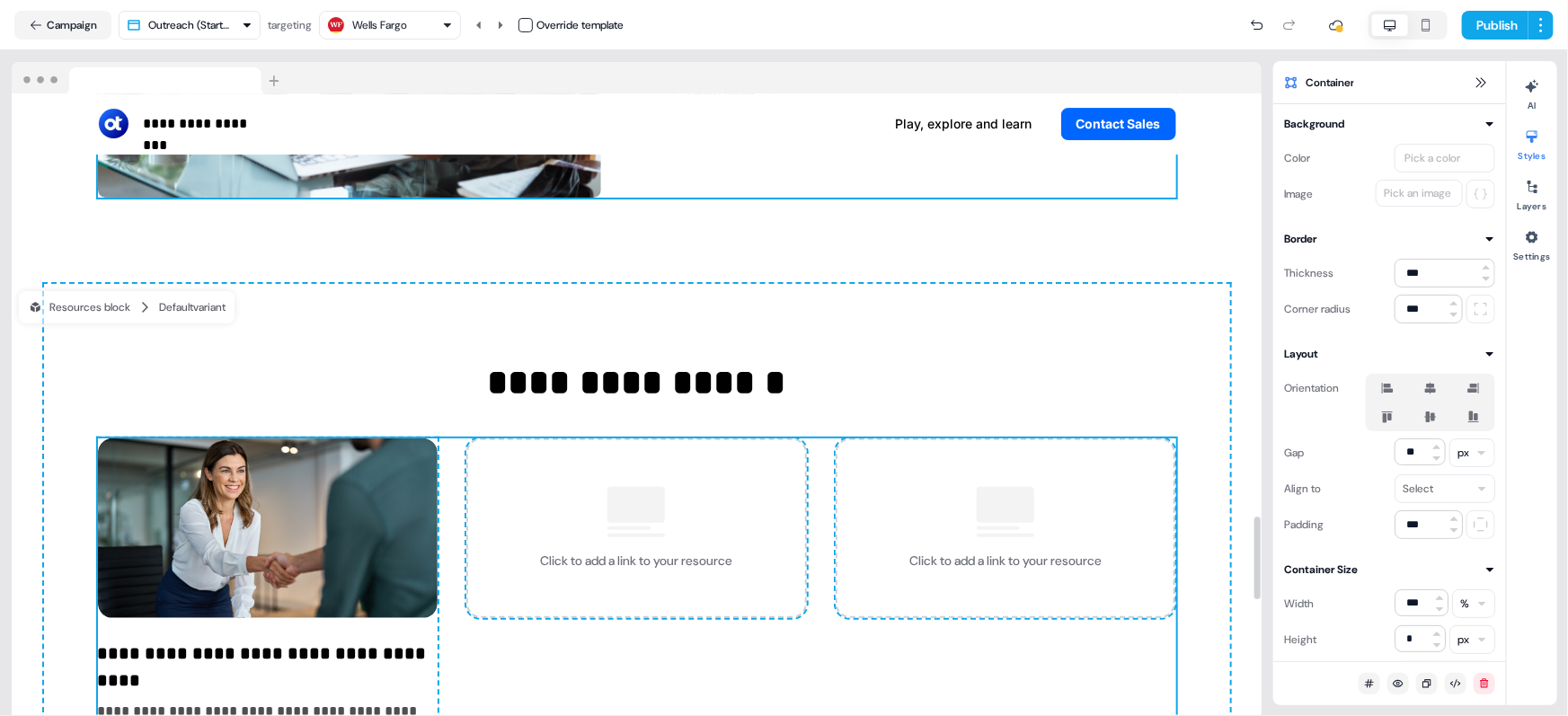 scroll, scrollTop: 3315, scrollLeft: 0, axis: vertical 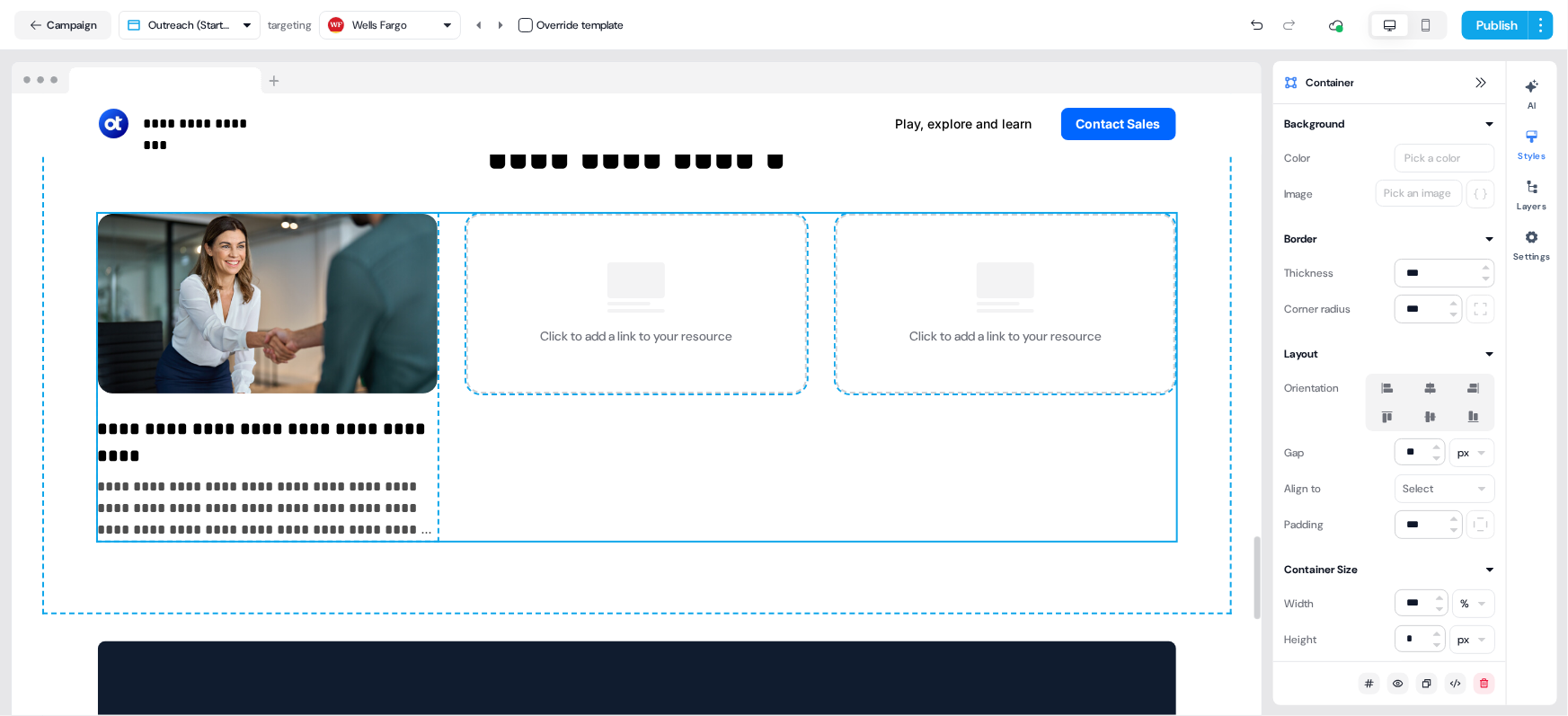 click on "Click to add a link to your resource" at bounding box center [636, 304] 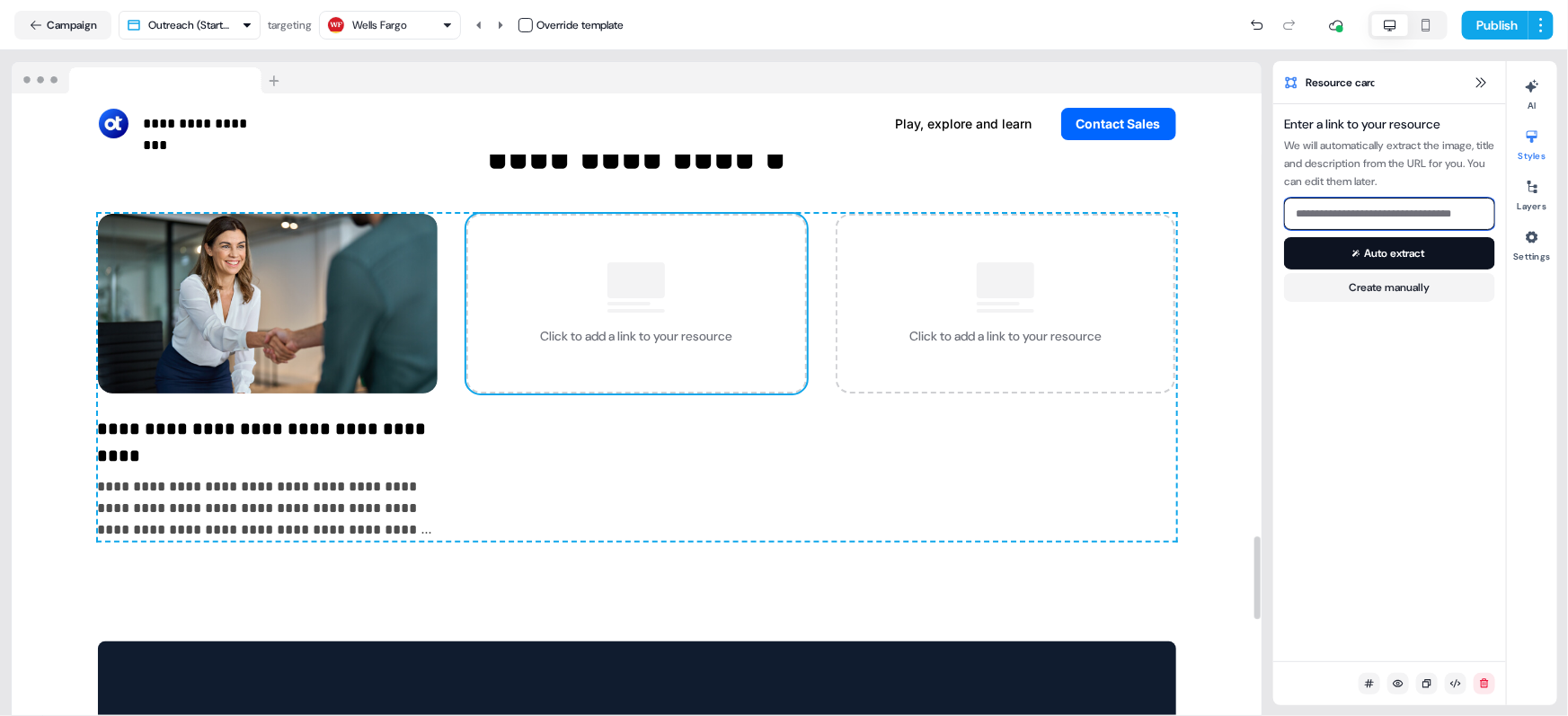 click at bounding box center (1389, 214) 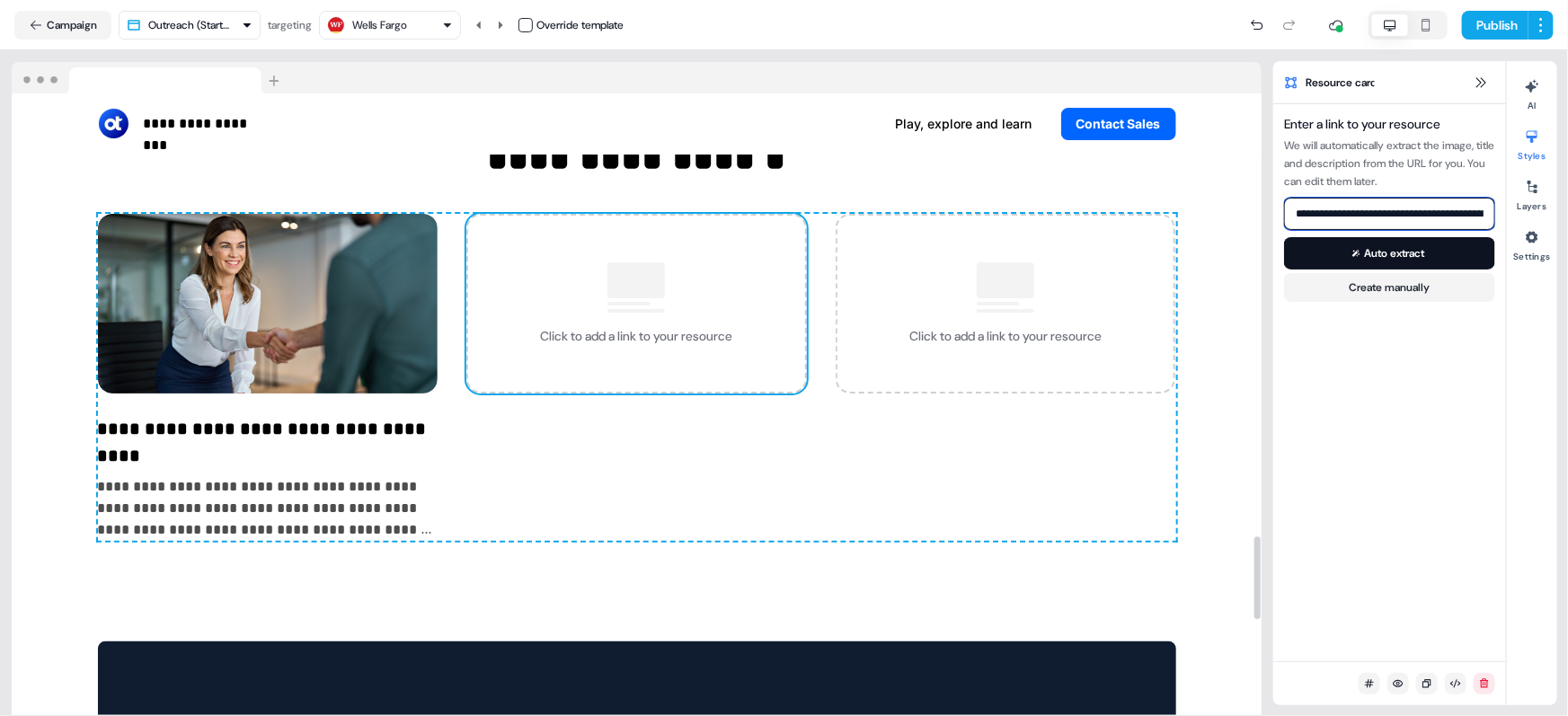 scroll, scrollTop: 0, scrollLeft: 99, axis: horizontal 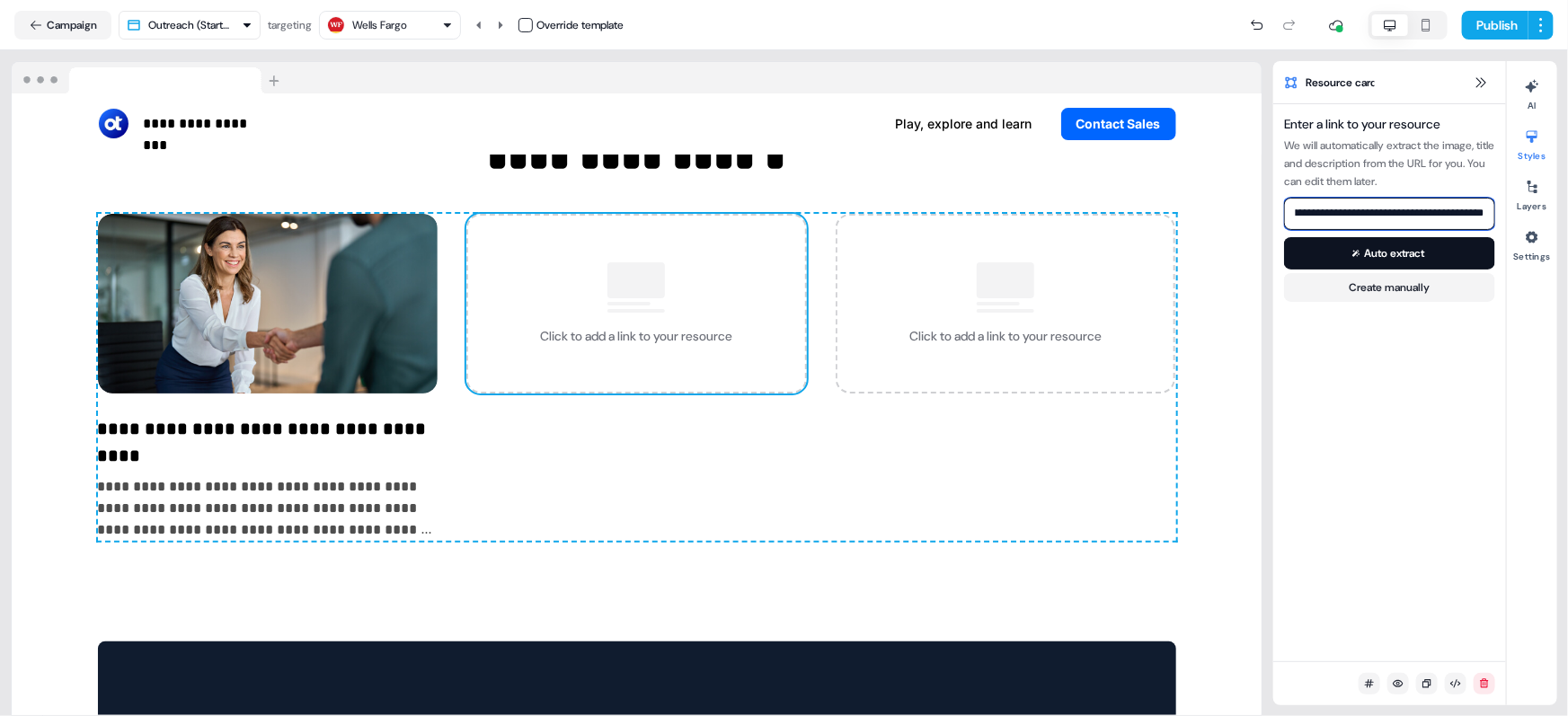 type on "**********" 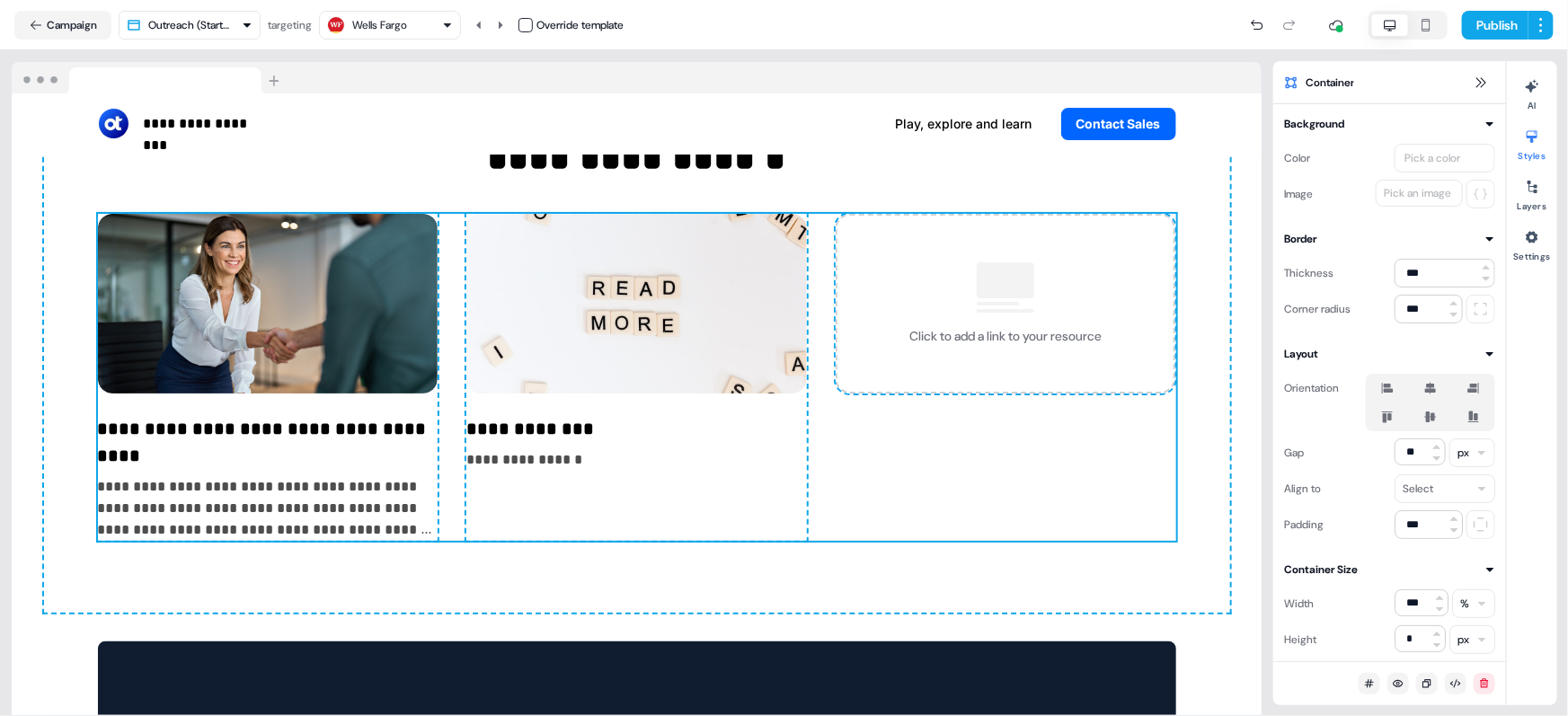 click on "**********" at bounding box center [636, 429] 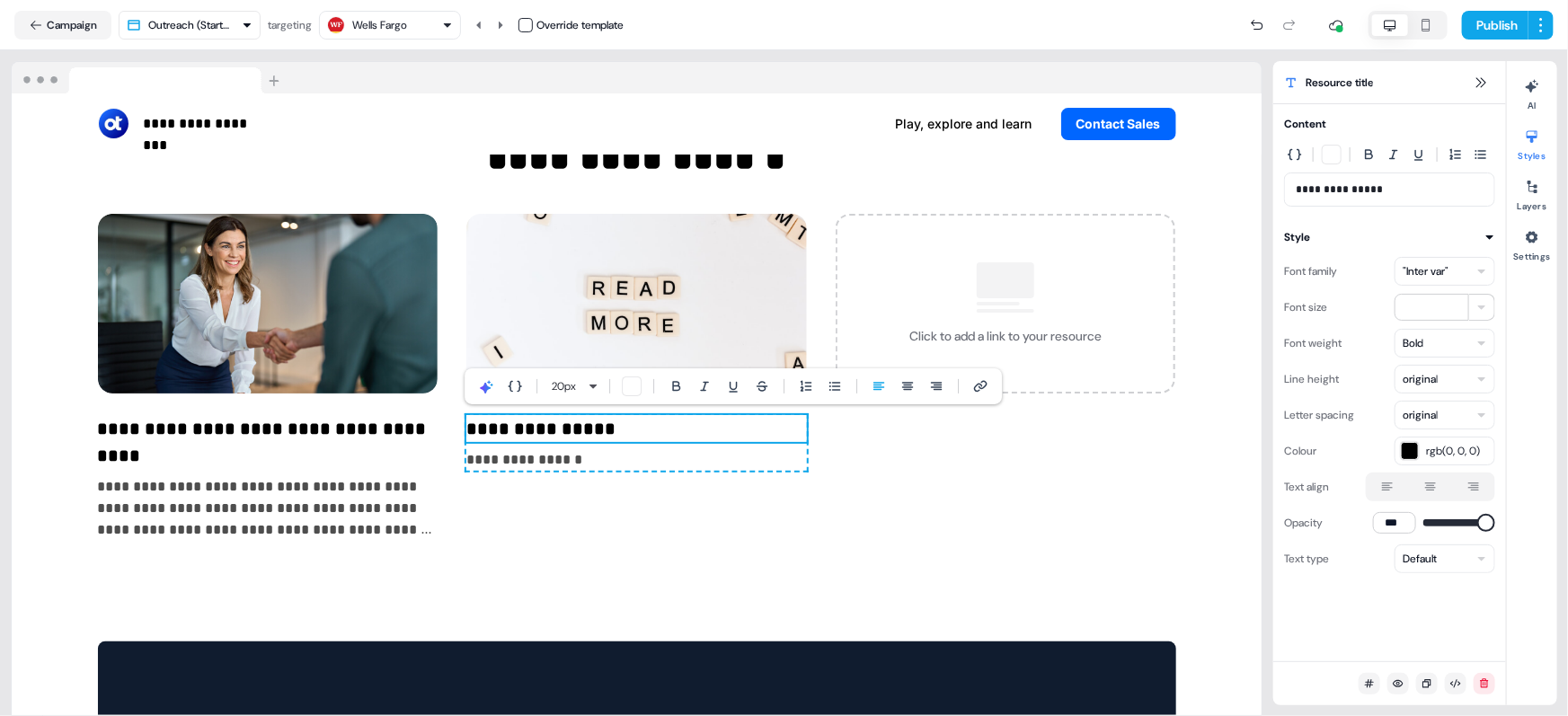 click on "**********" at bounding box center (636, 460) 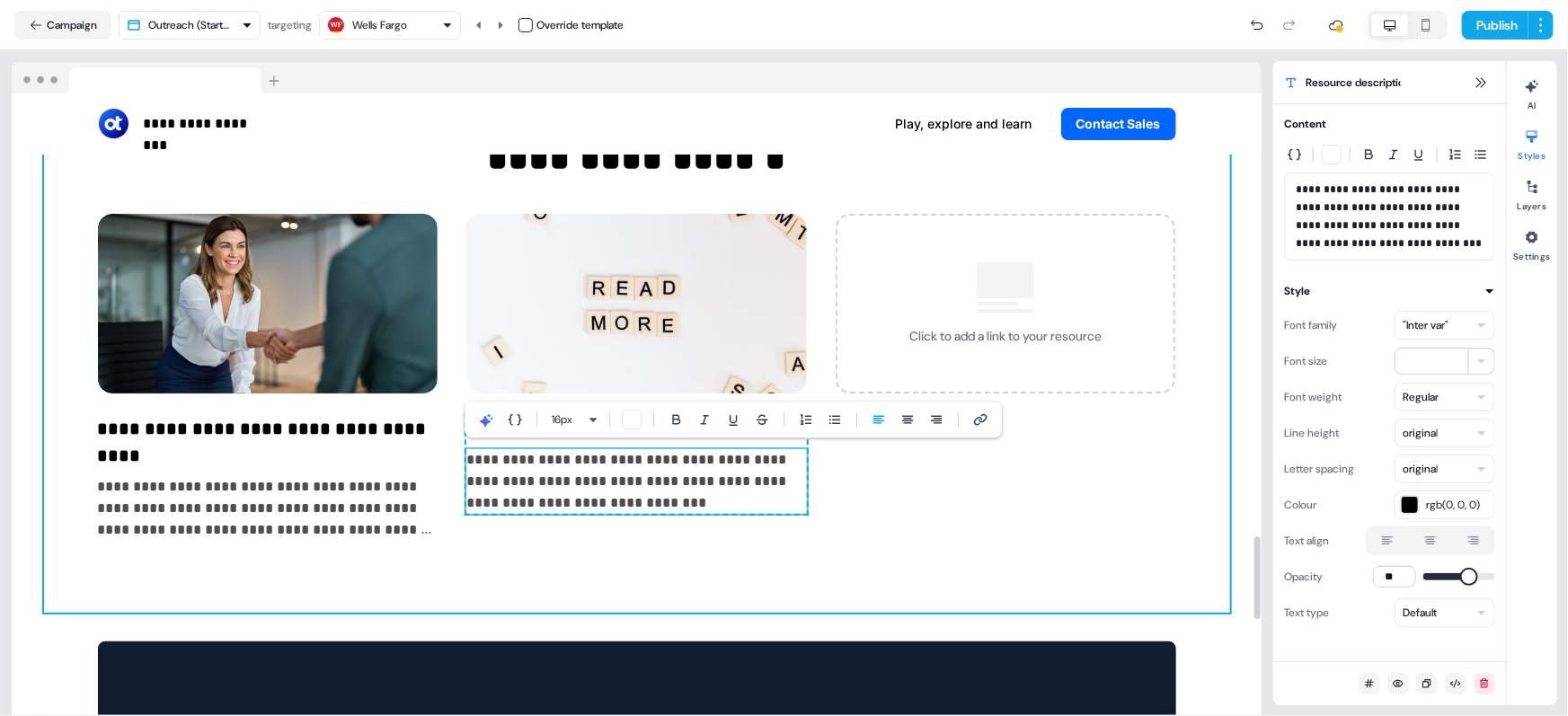 click on "**********" at bounding box center (637, 336) 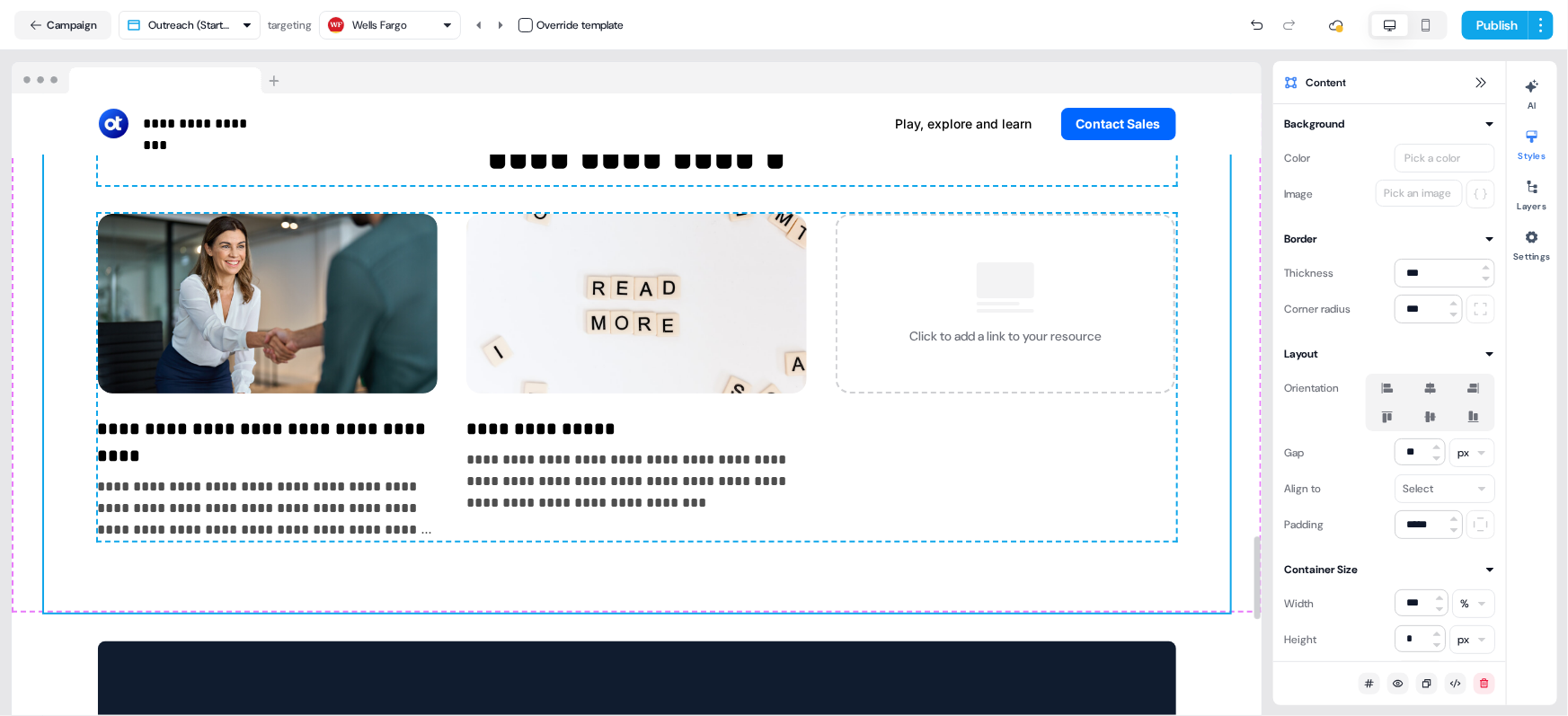 click on "**********" at bounding box center [637, 336] 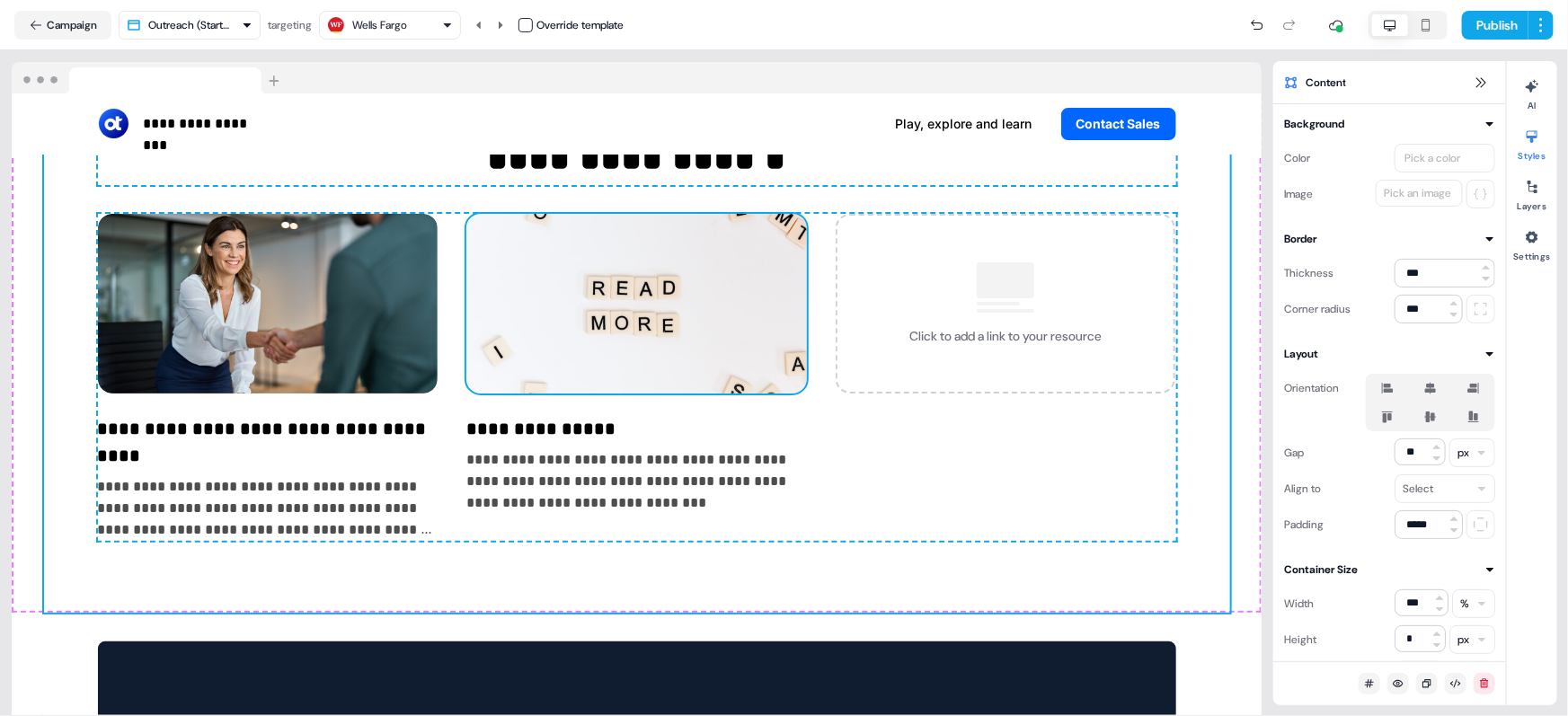 click at bounding box center (636, 304) 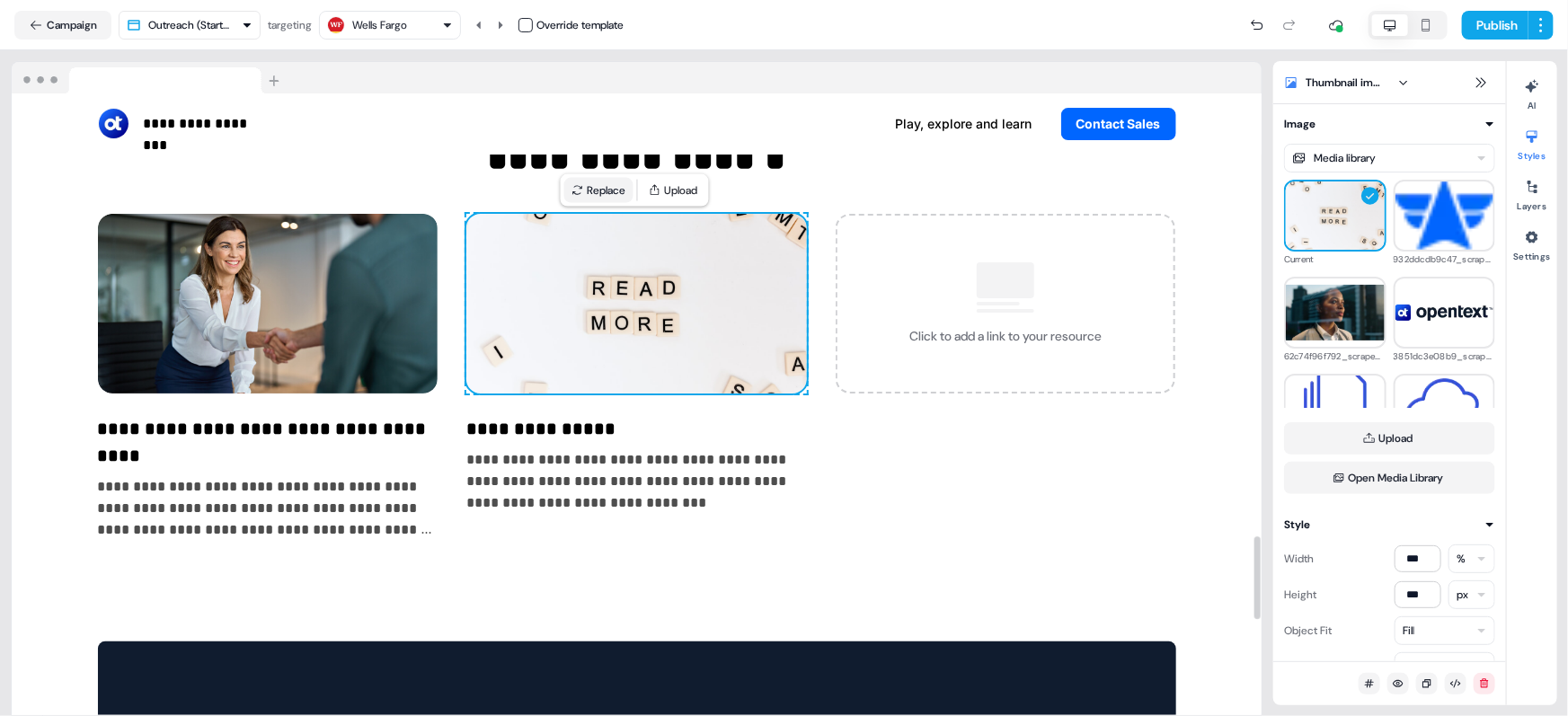 click on "Replace" at bounding box center [598, 190] 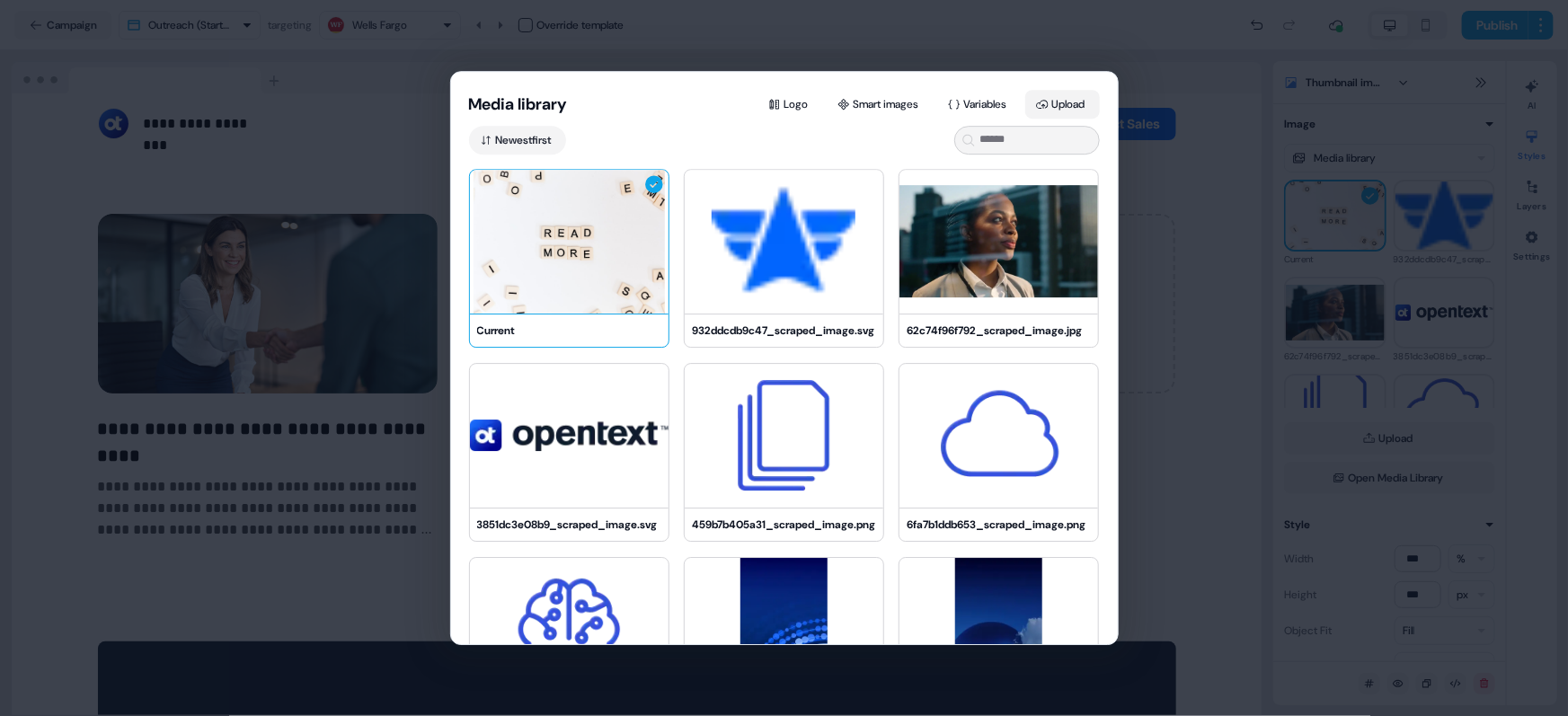 click on "Upload" at bounding box center (1062, 104) 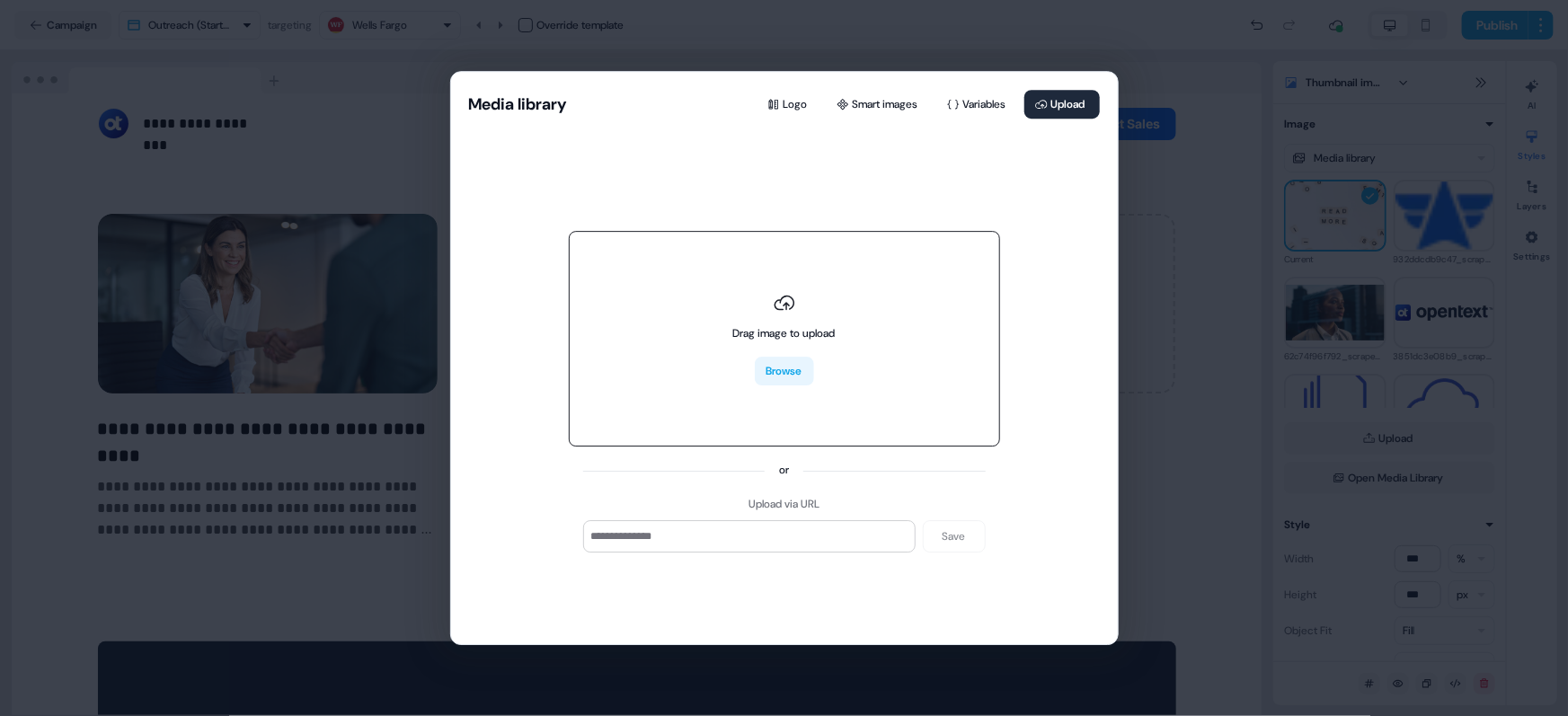 click on "Browse" at bounding box center [784, 372] 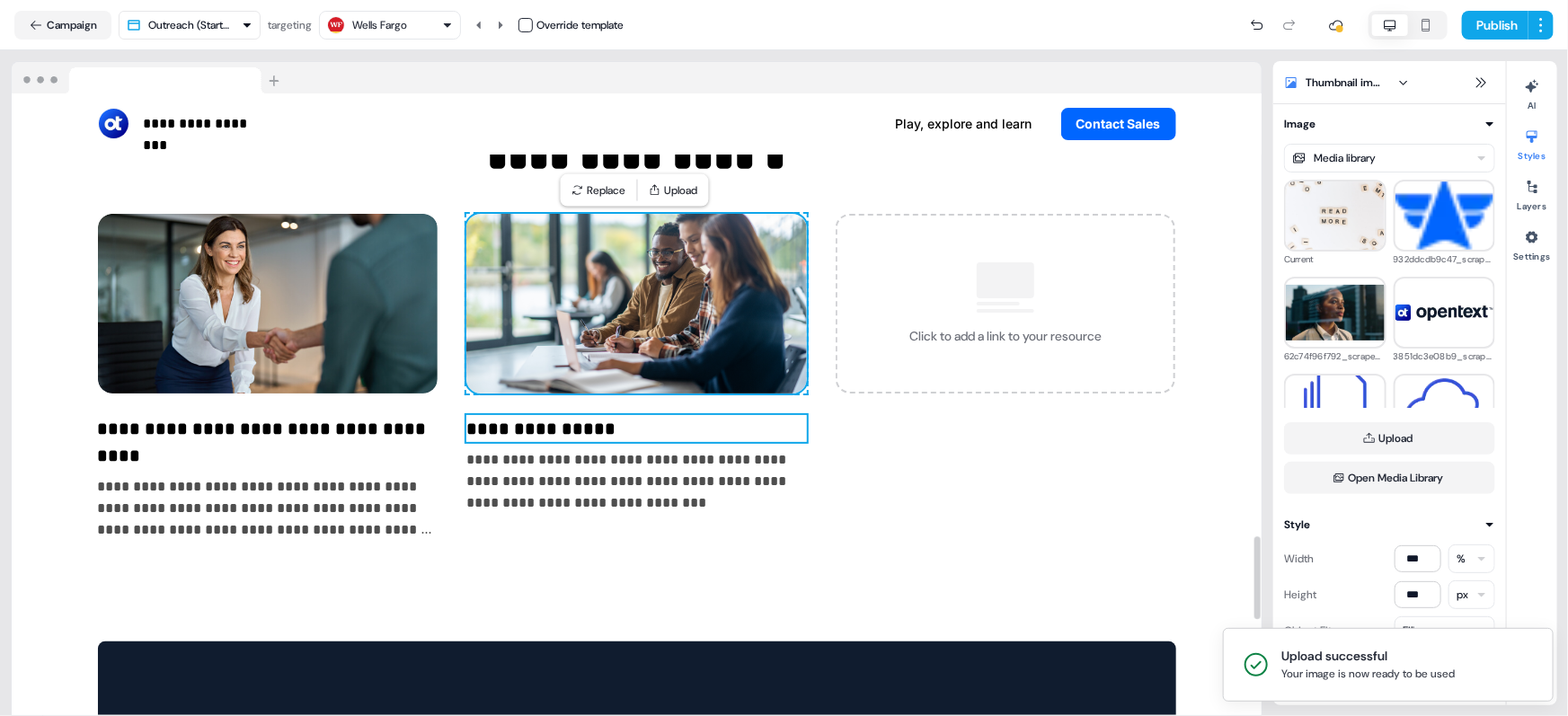 click on "**********" at bounding box center (636, 429) 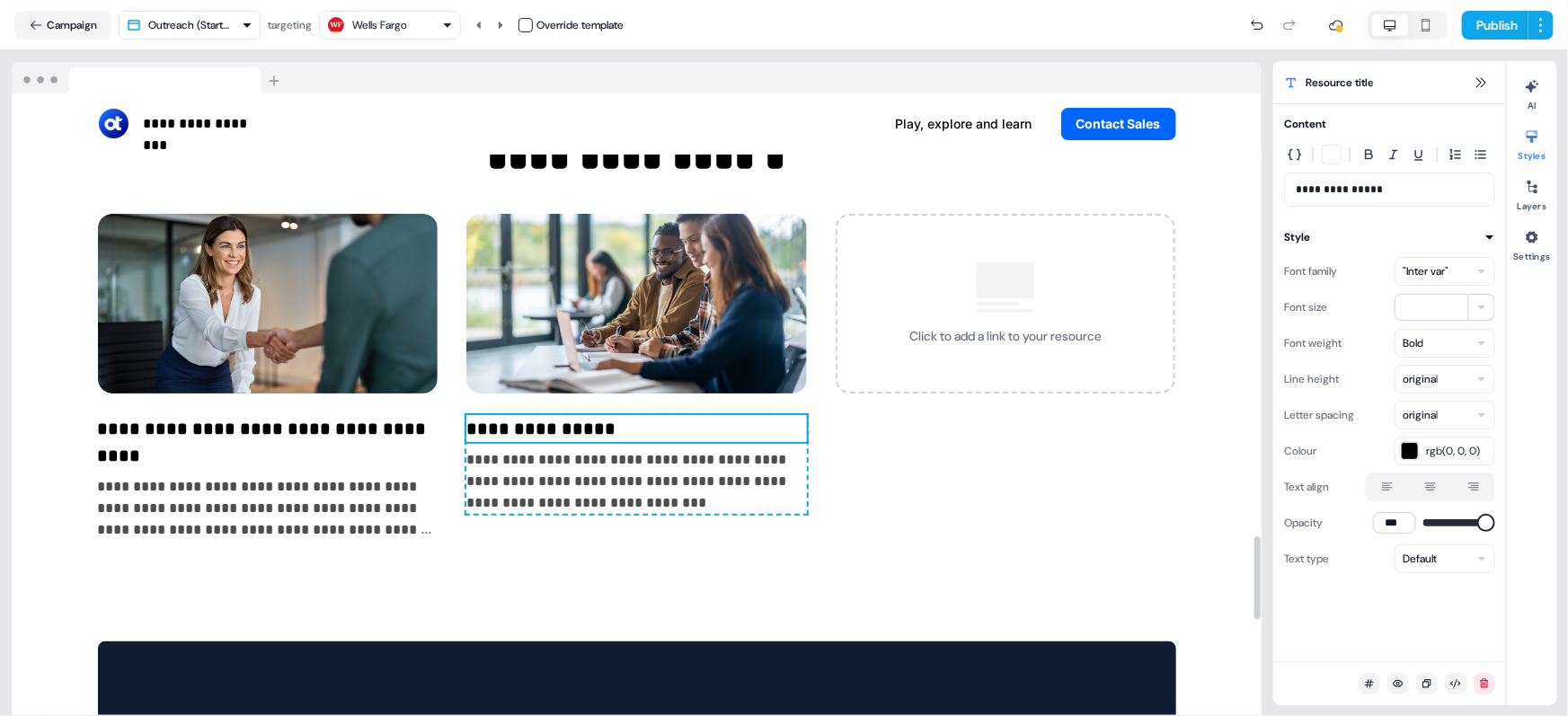 click on ""Inter var"" at bounding box center [1425, 271] 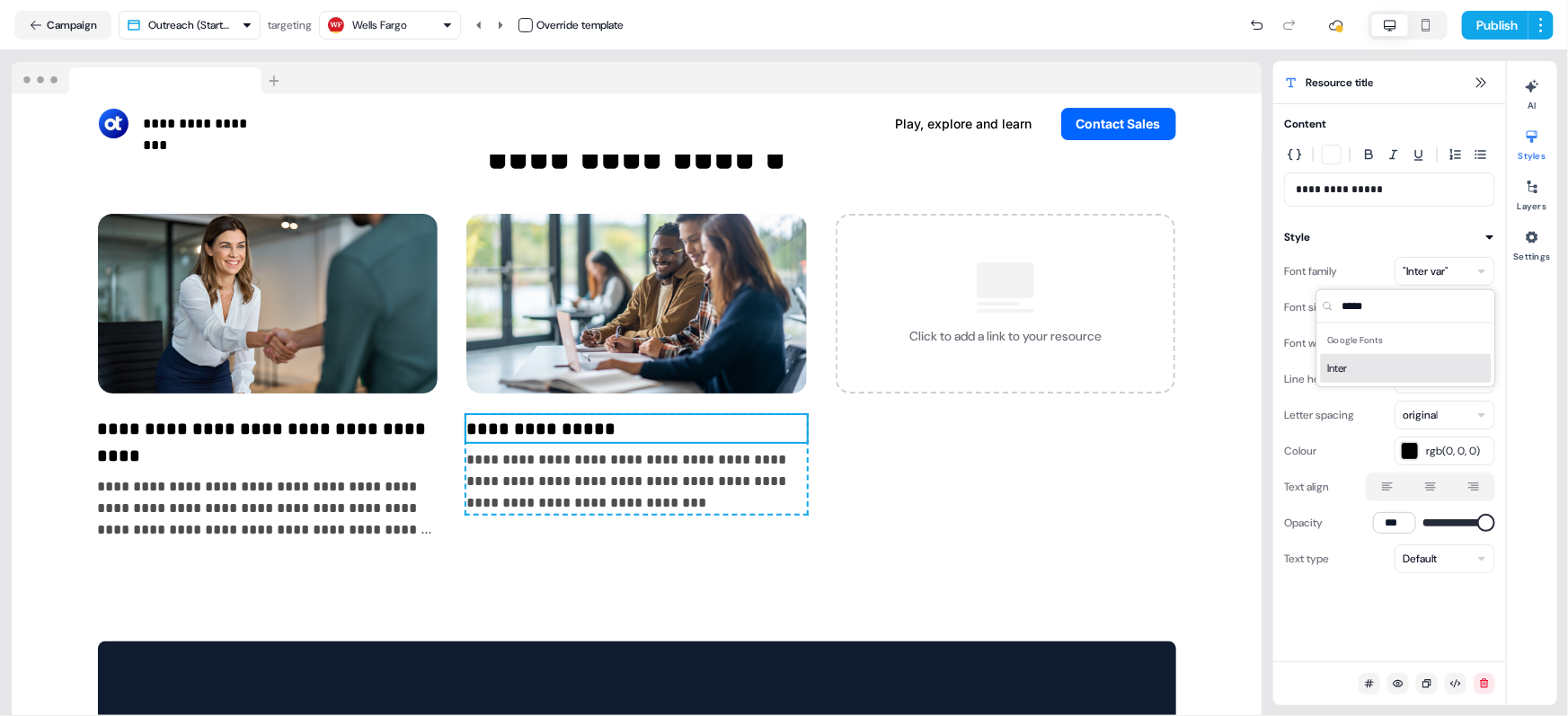 type on "*****" 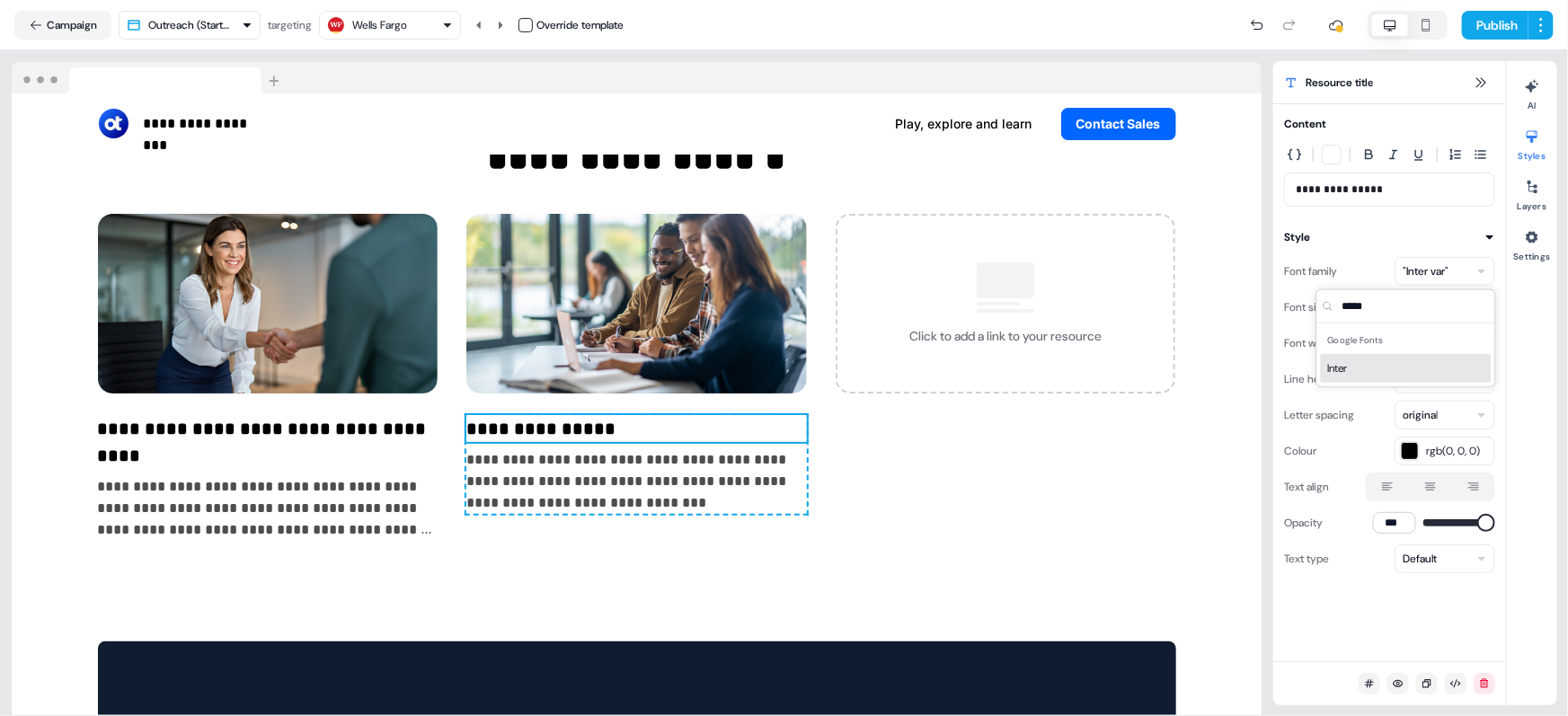 click on "Inter" at bounding box center [1406, 368] 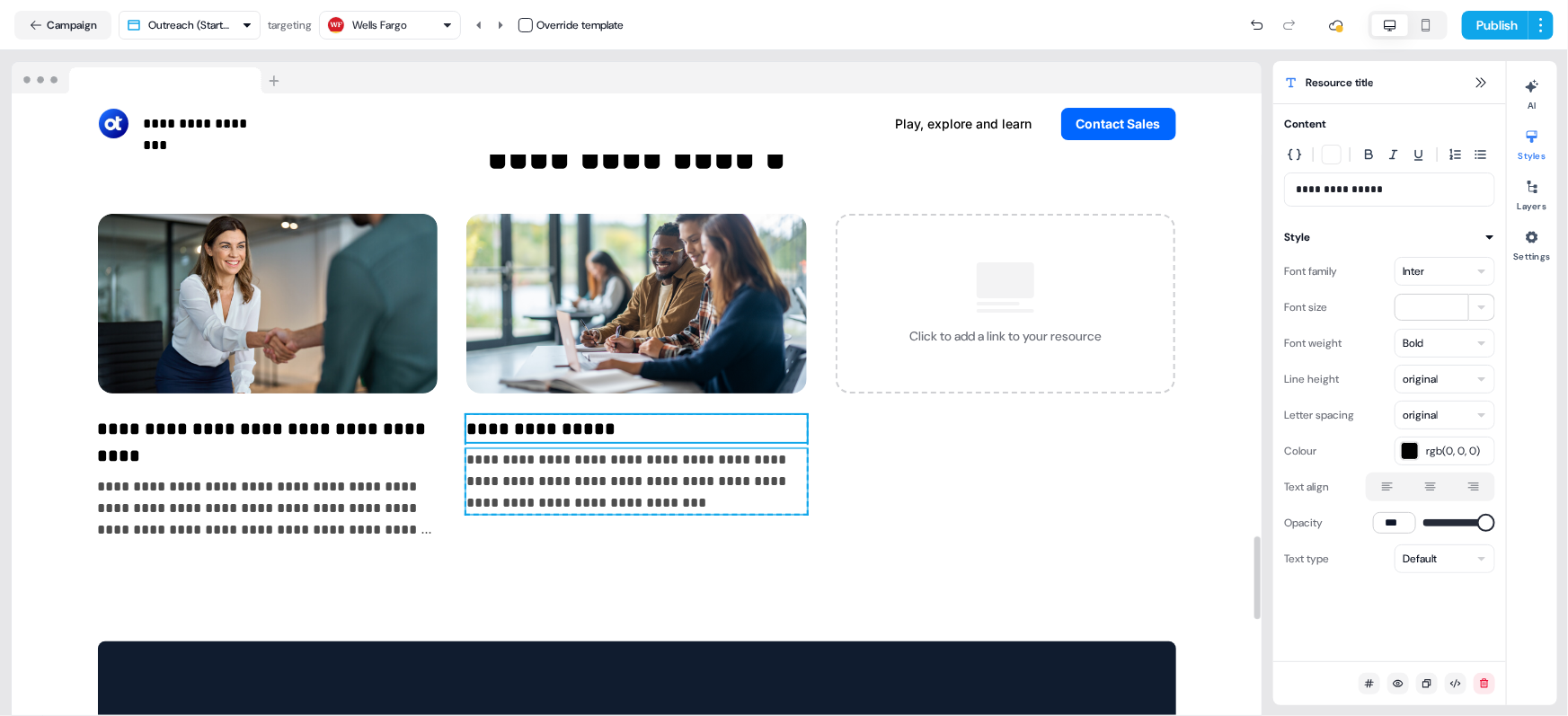 click on "**********" at bounding box center [636, 482] 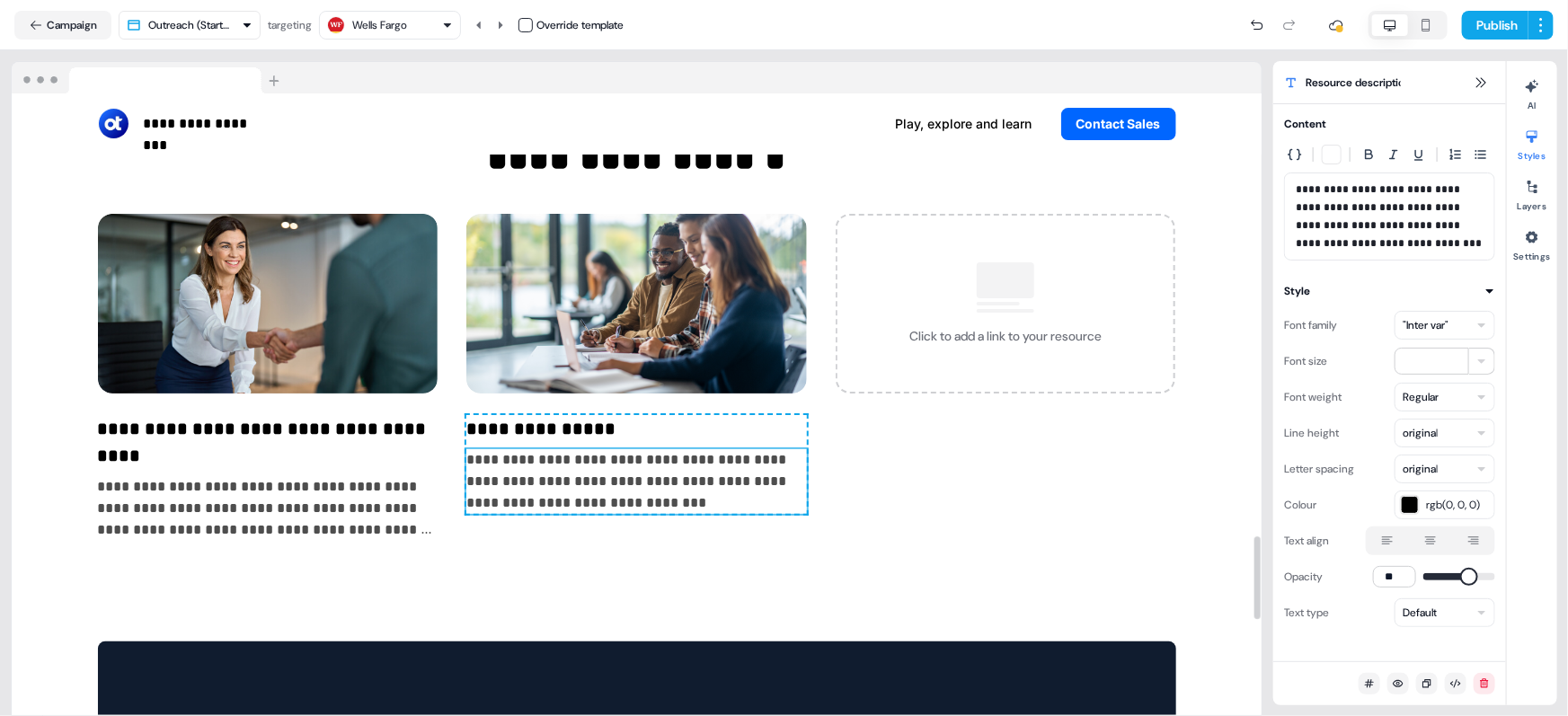 click on ""Inter var"" at bounding box center [1425, 325] 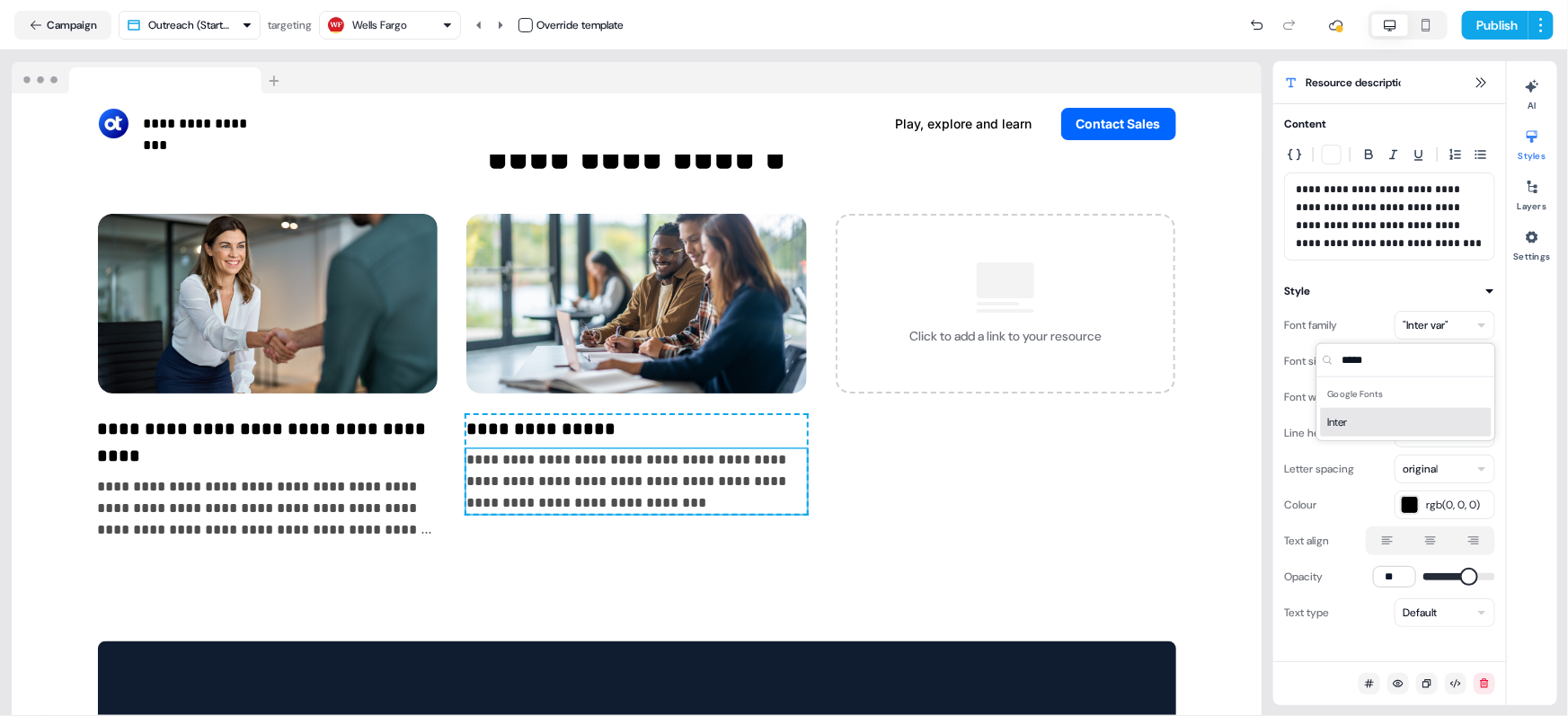 type on "*****" 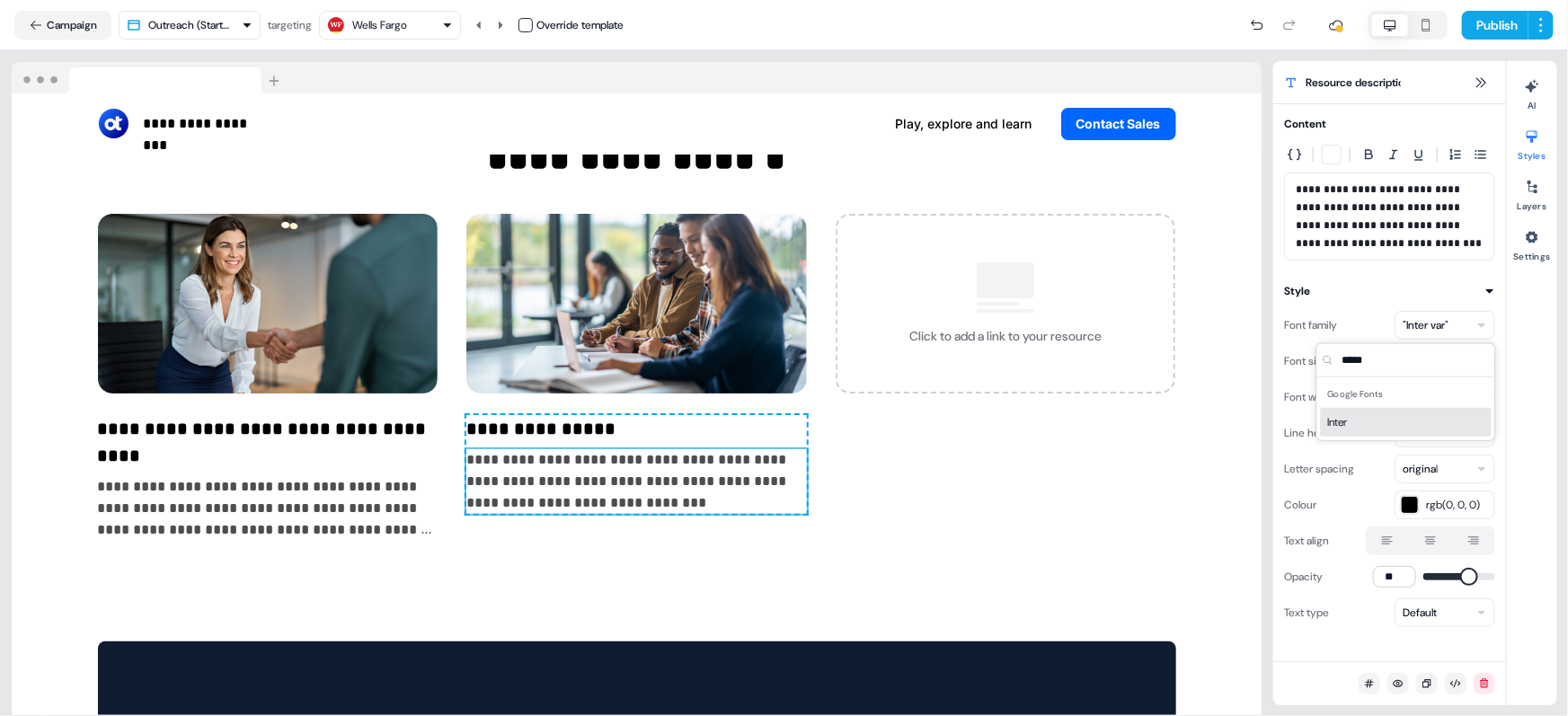 click on "Inter" at bounding box center (1406, 422) 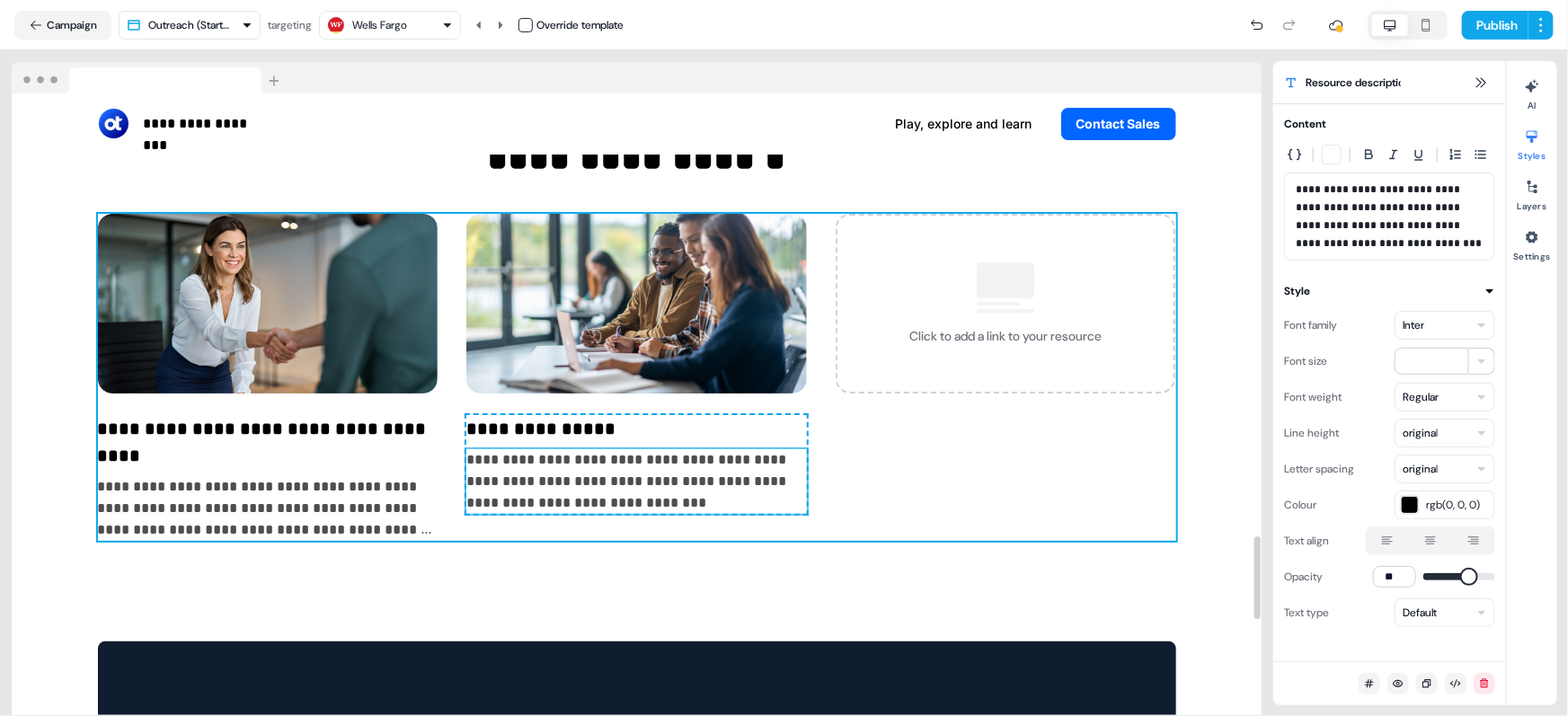 click on "**********" at bounding box center [637, 377] 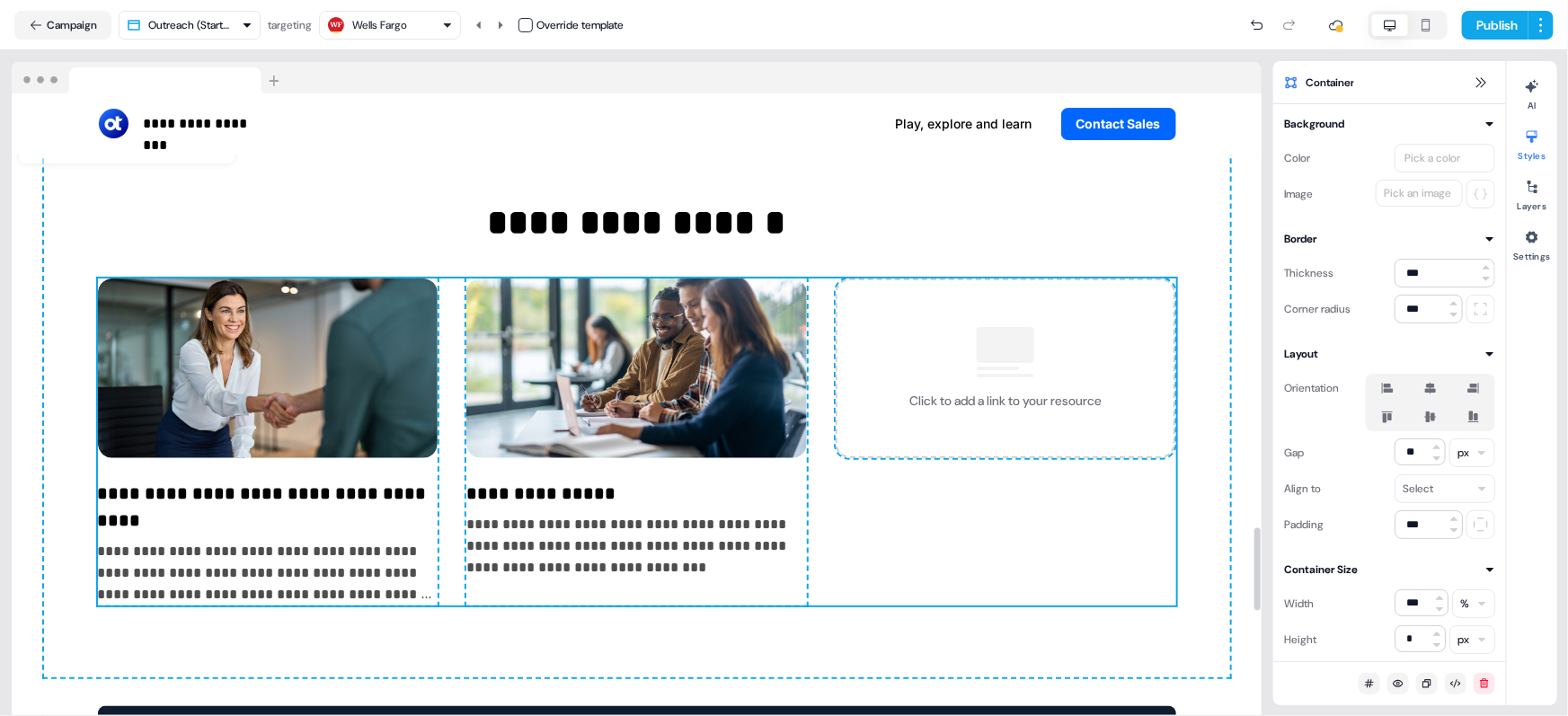 scroll, scrollTop: 3249, scrollLeft: 0, axis: vertical 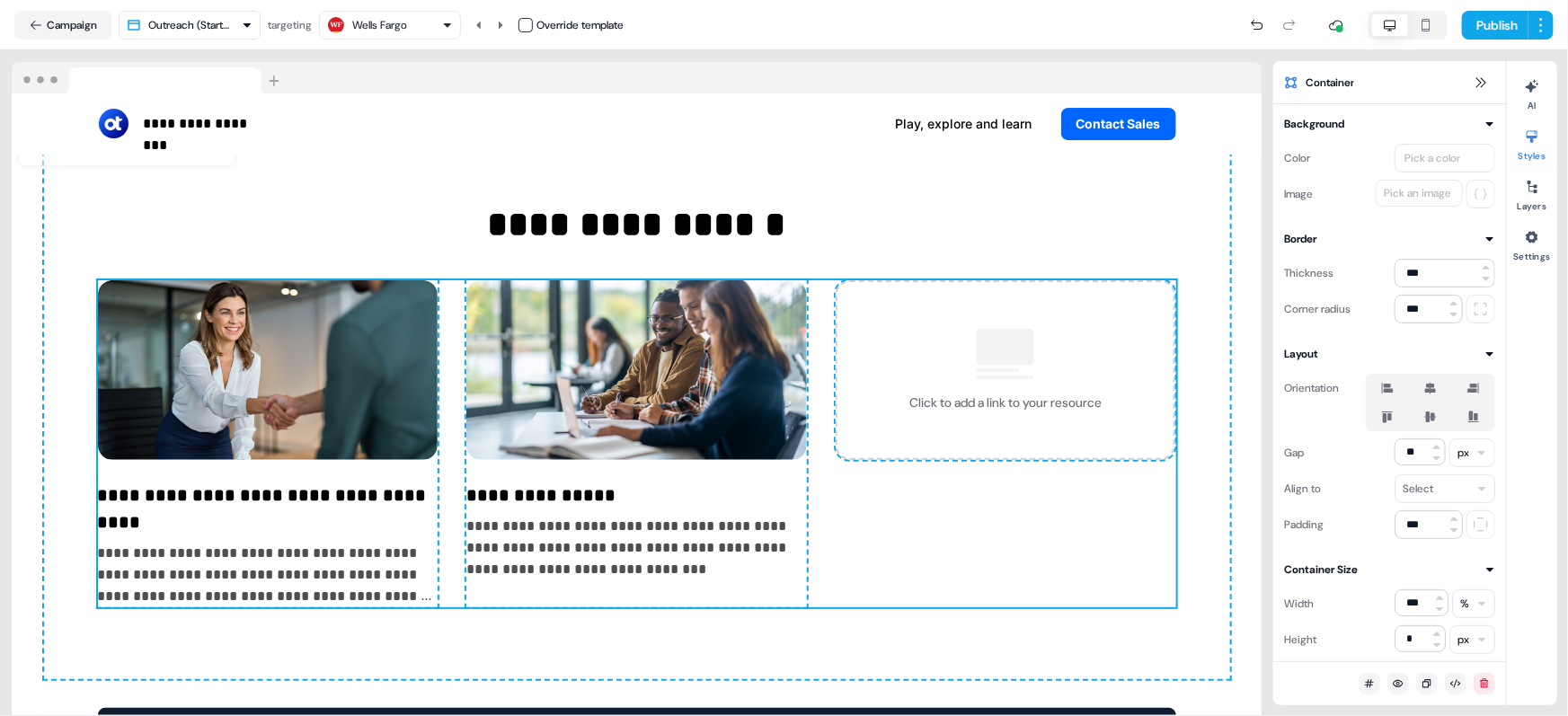 click on "Click to add a link to your resource" at bounding box center (1005, 370) 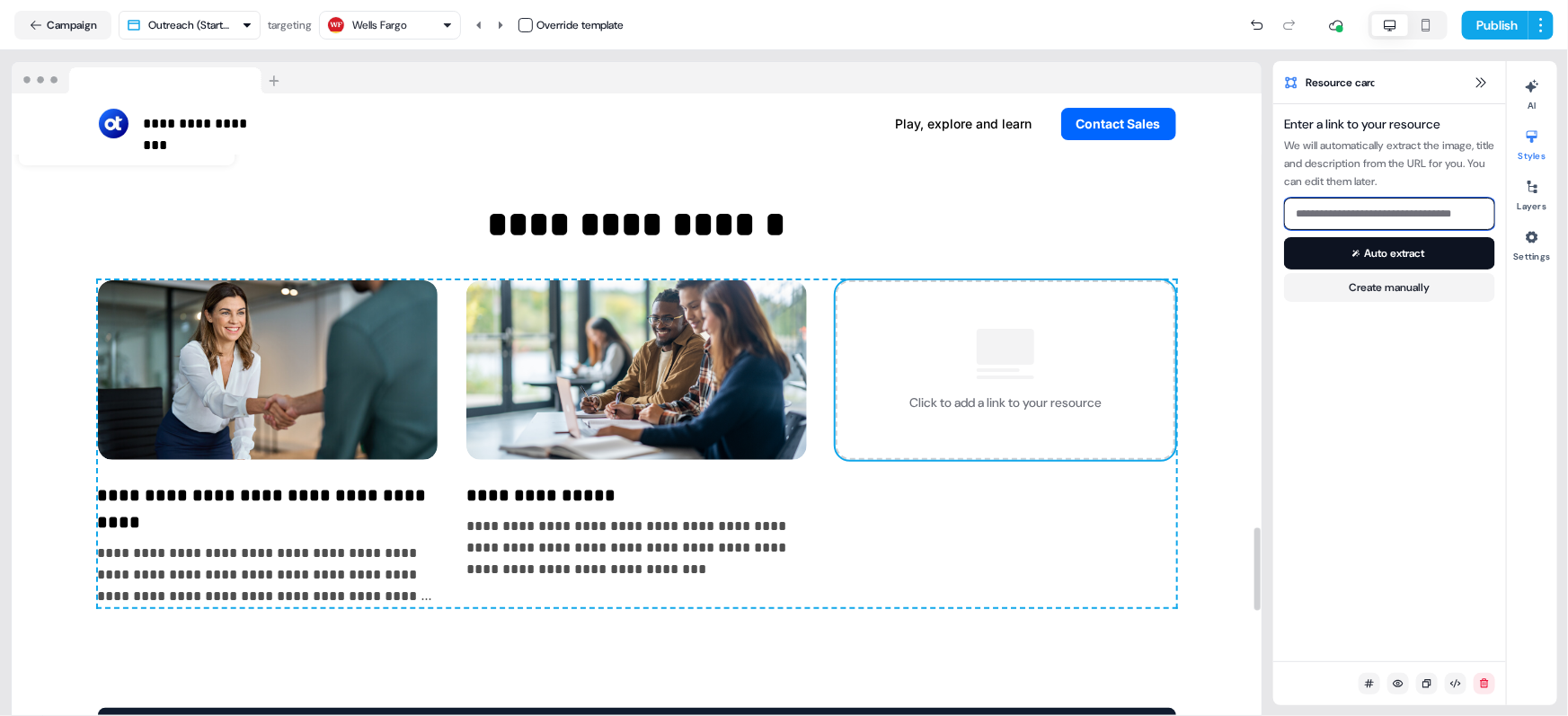 click at bounding box center [1389, 214] 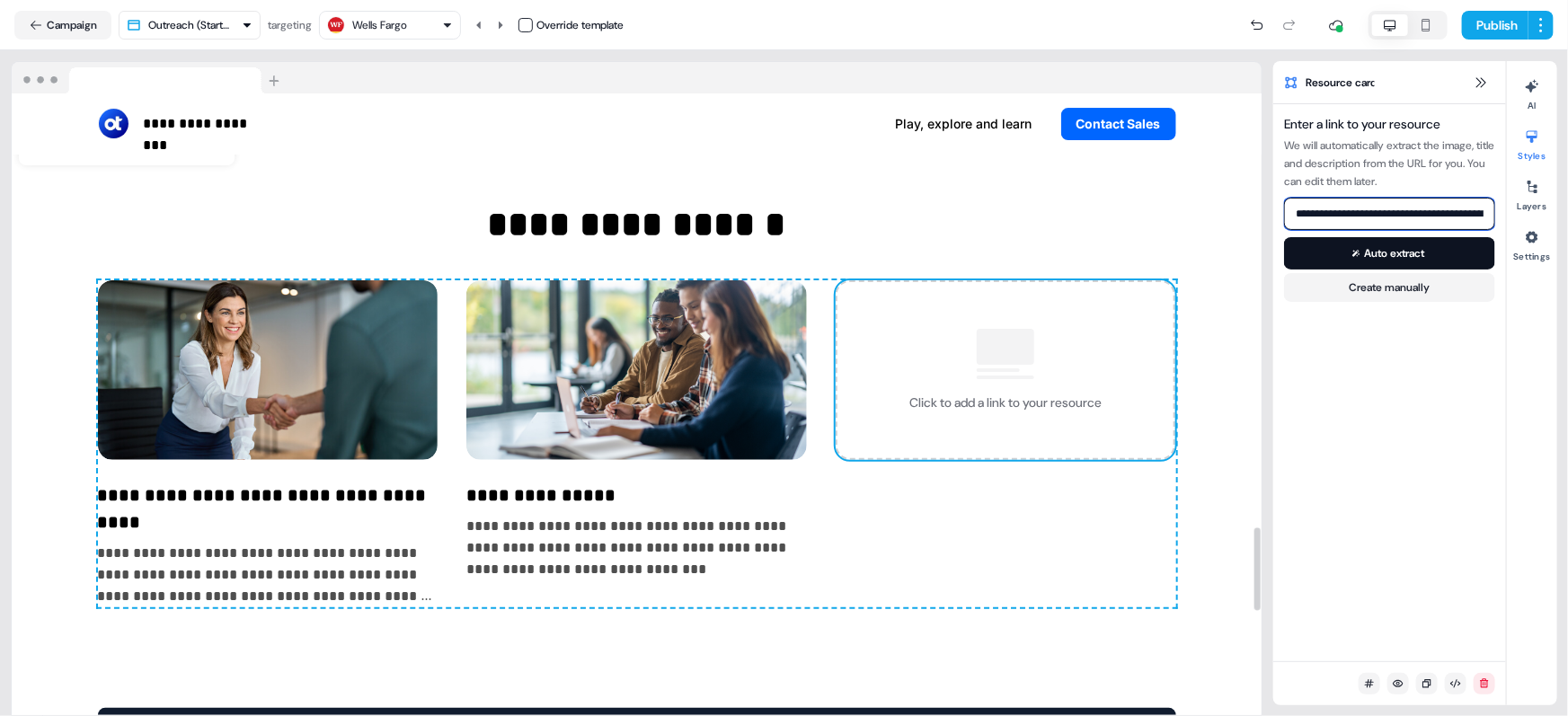 scroll, scrollTop: 0, scrollLeft: 218, axis: horizontal 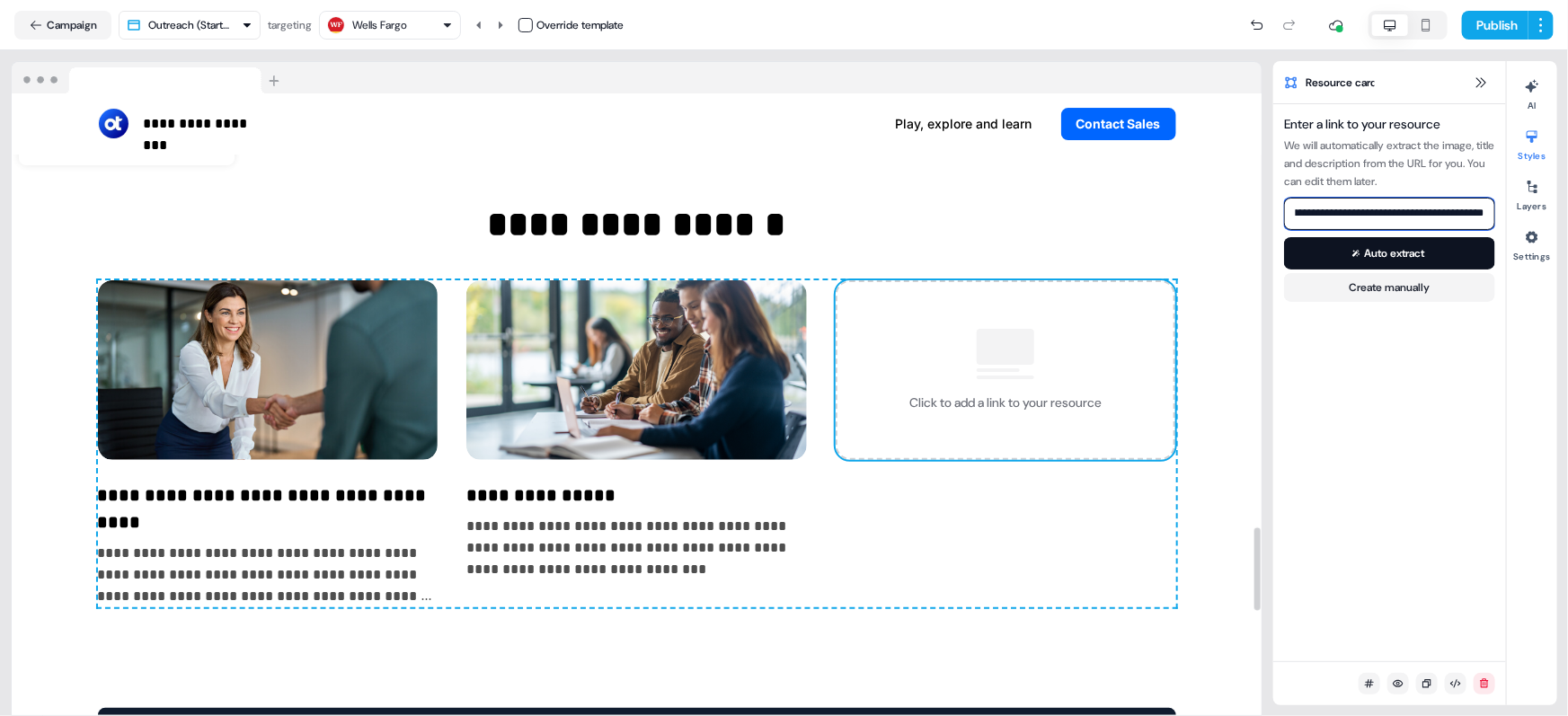 type on "**********" 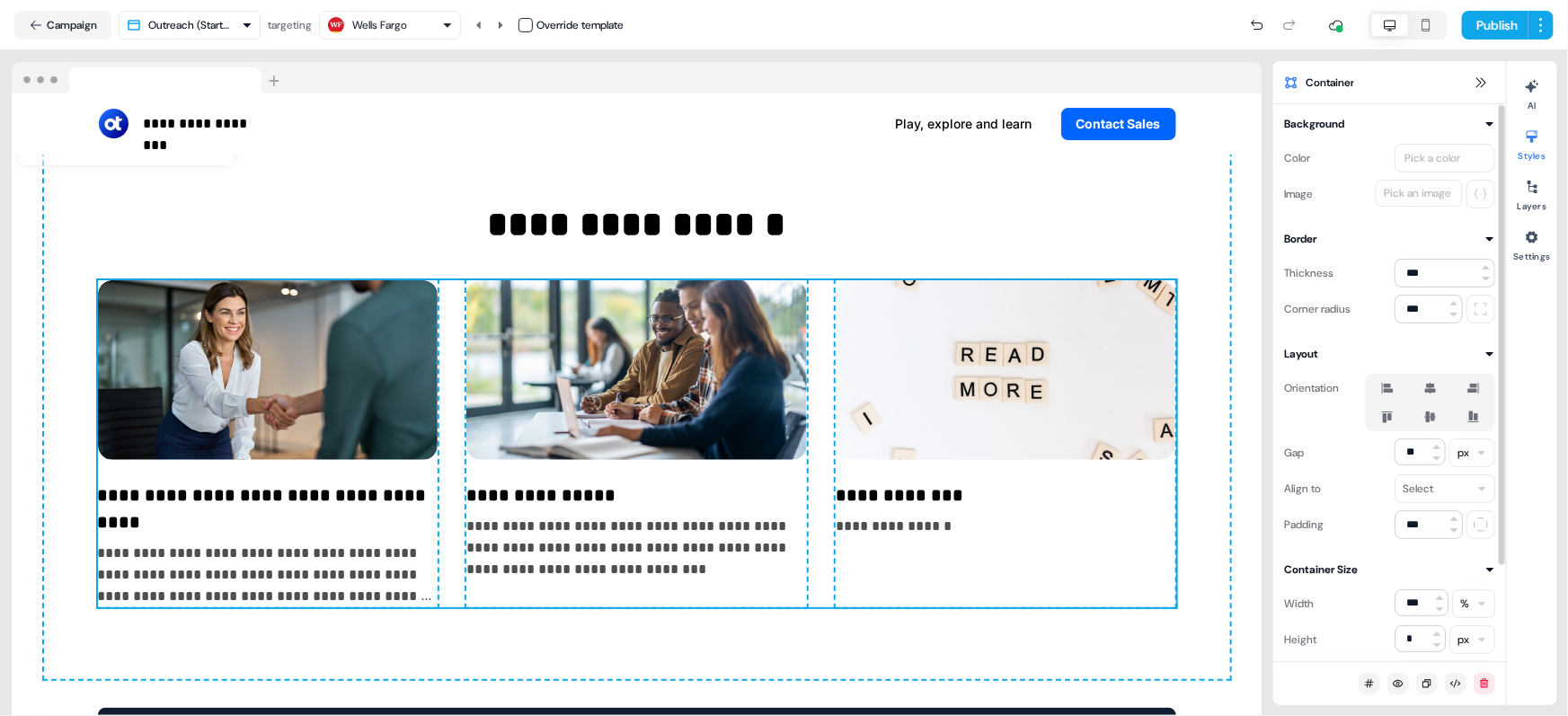 click on "**********" at bounding box center (1005, 495) 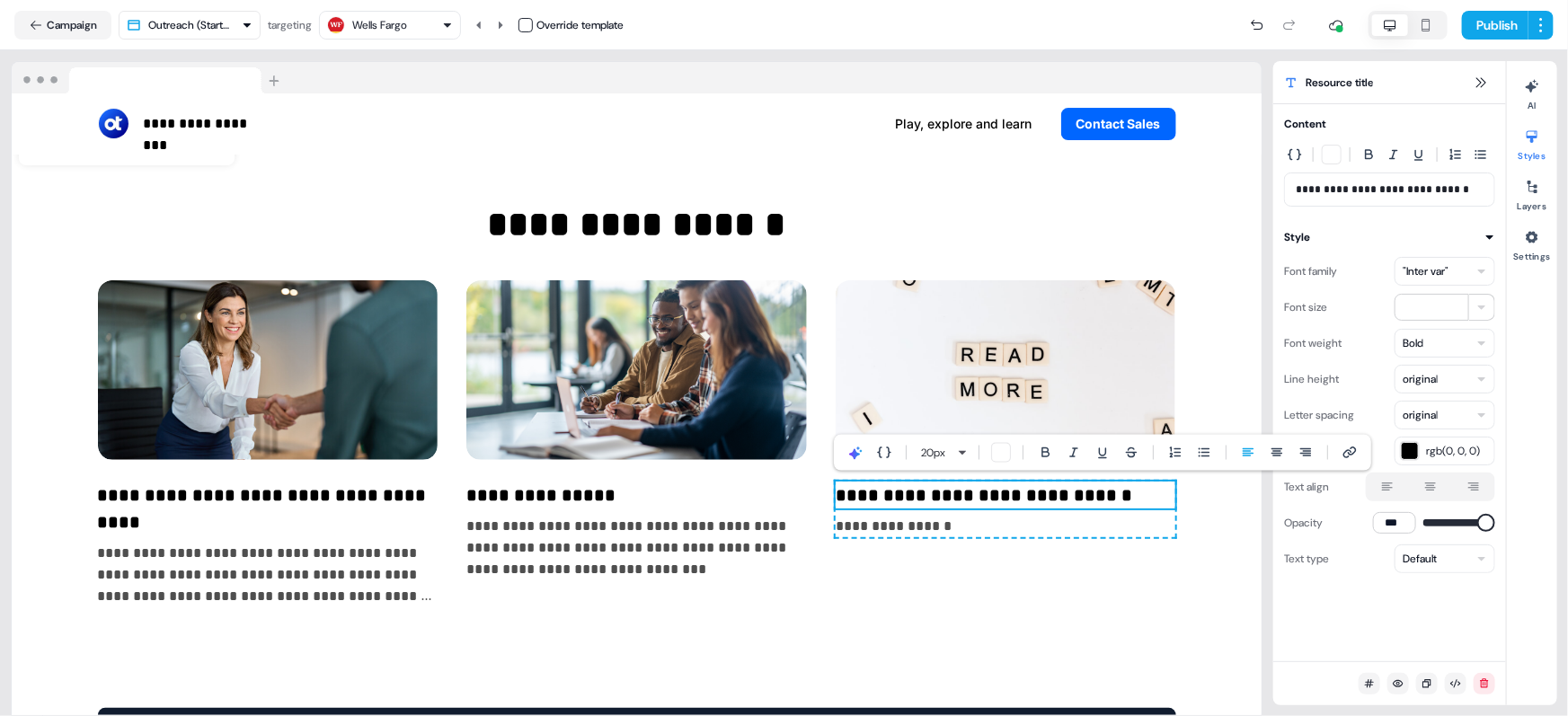 click on "**********" at bounding box center (1005, 526) 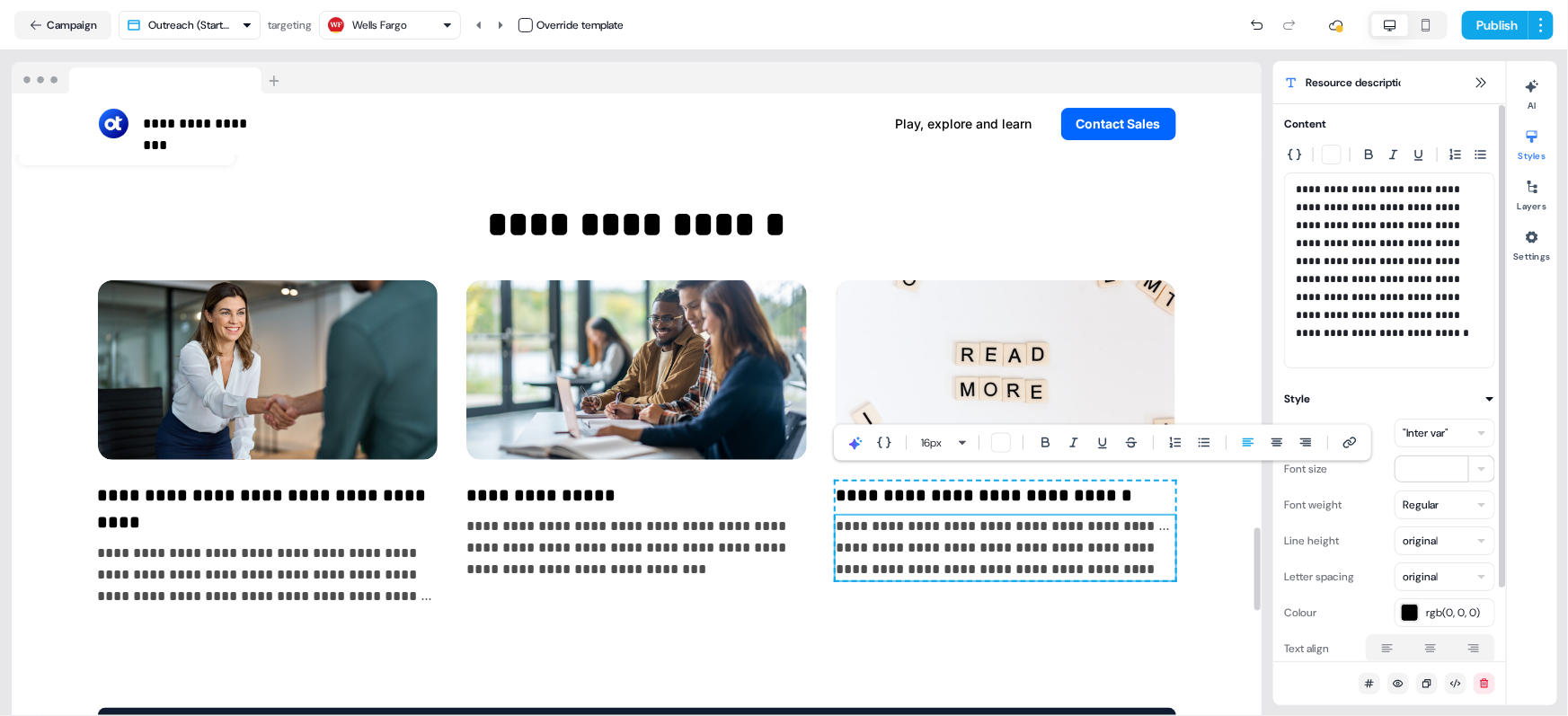 scroll, scrollTop: 0, scrollLeft: 0, axis: both 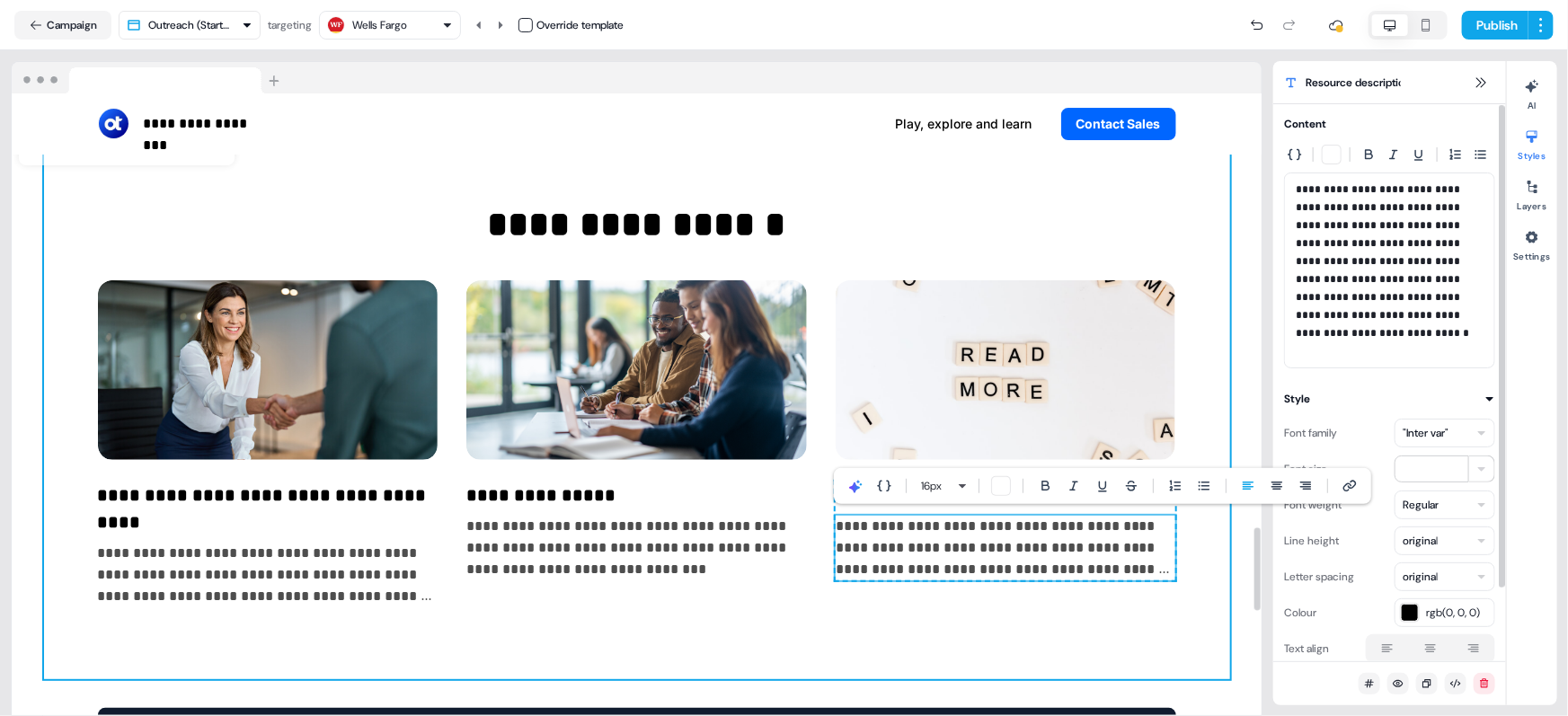 click on "**********" at bounding box center [637, 402] 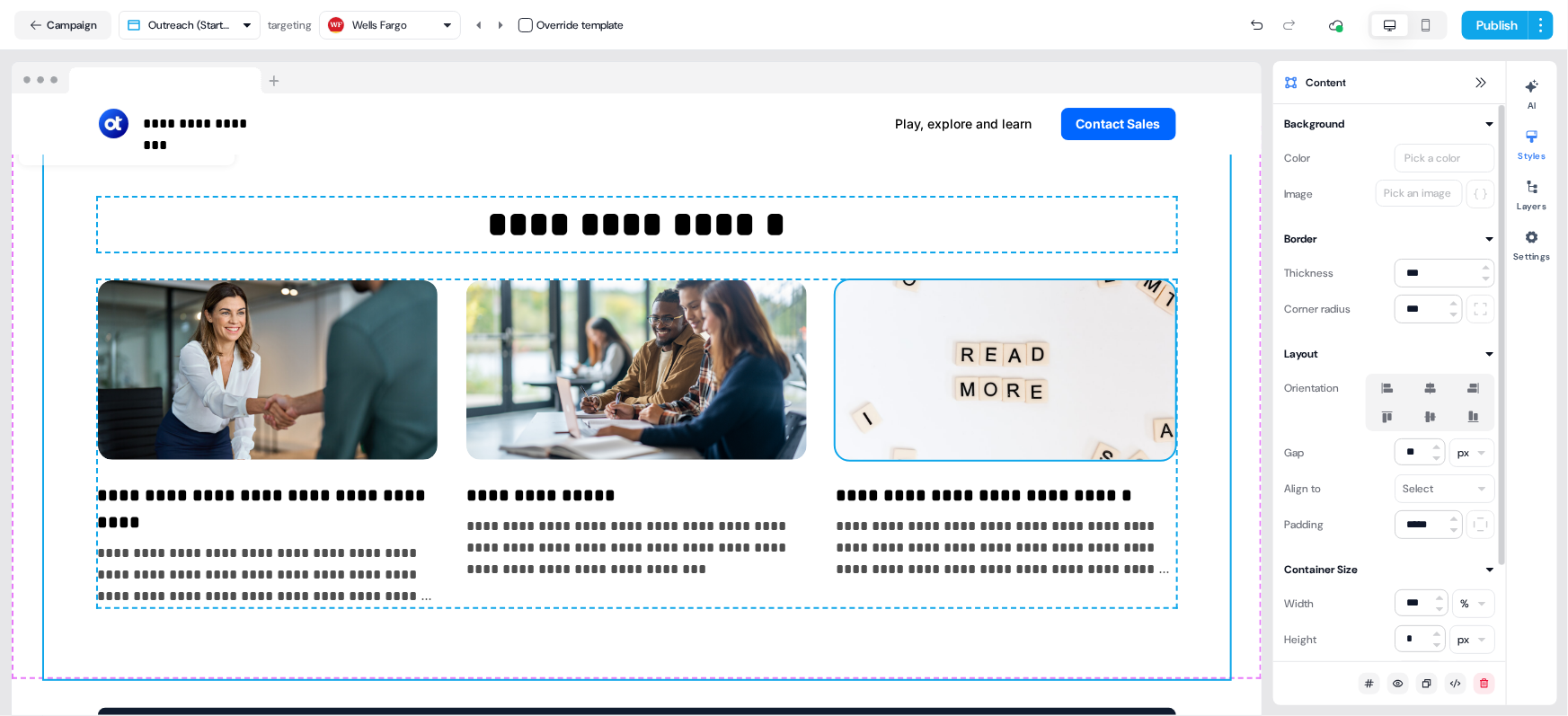 click at bounding box center (1005, 370) 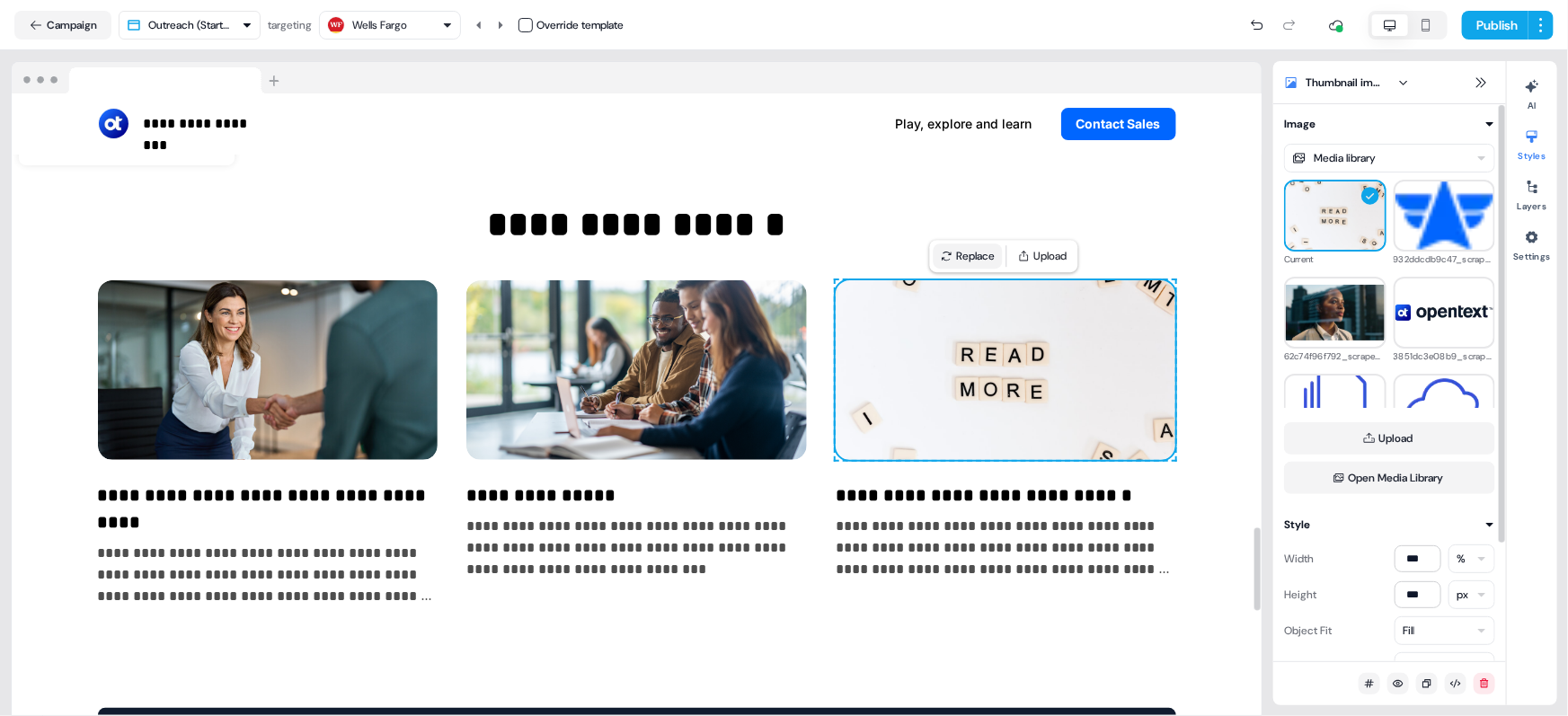 click 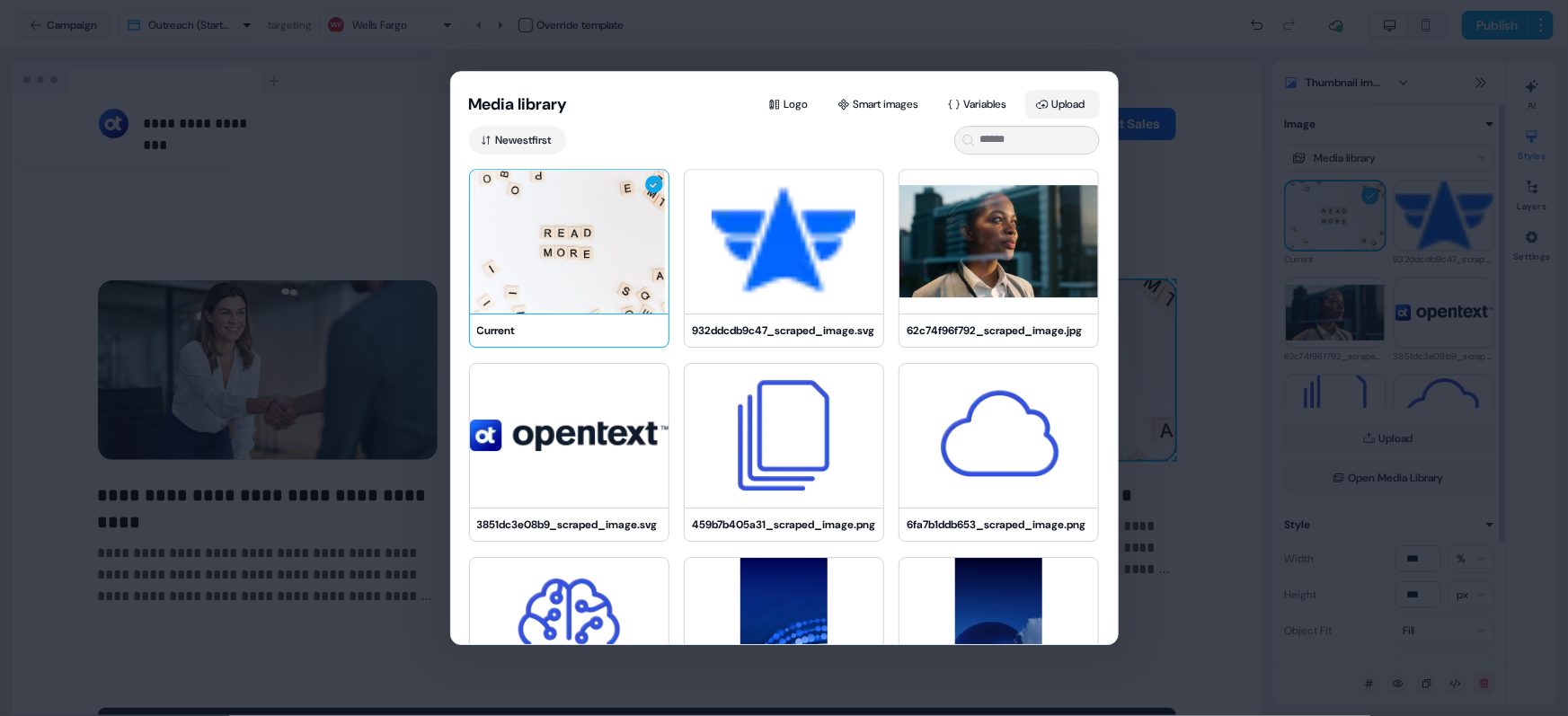 click on "Upload" at bounding box center [1062, 104] 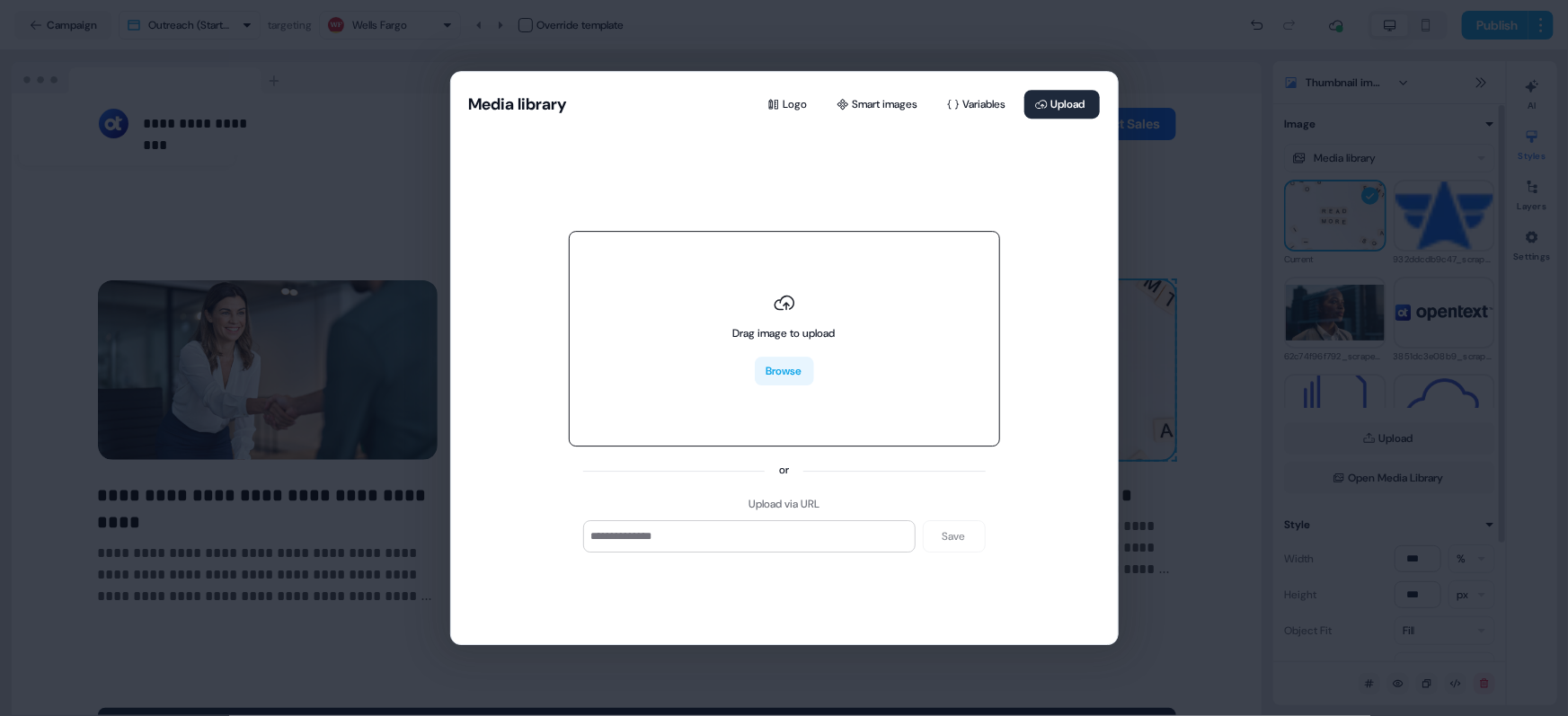 click on "Browse" at bounding box center (784, 372) 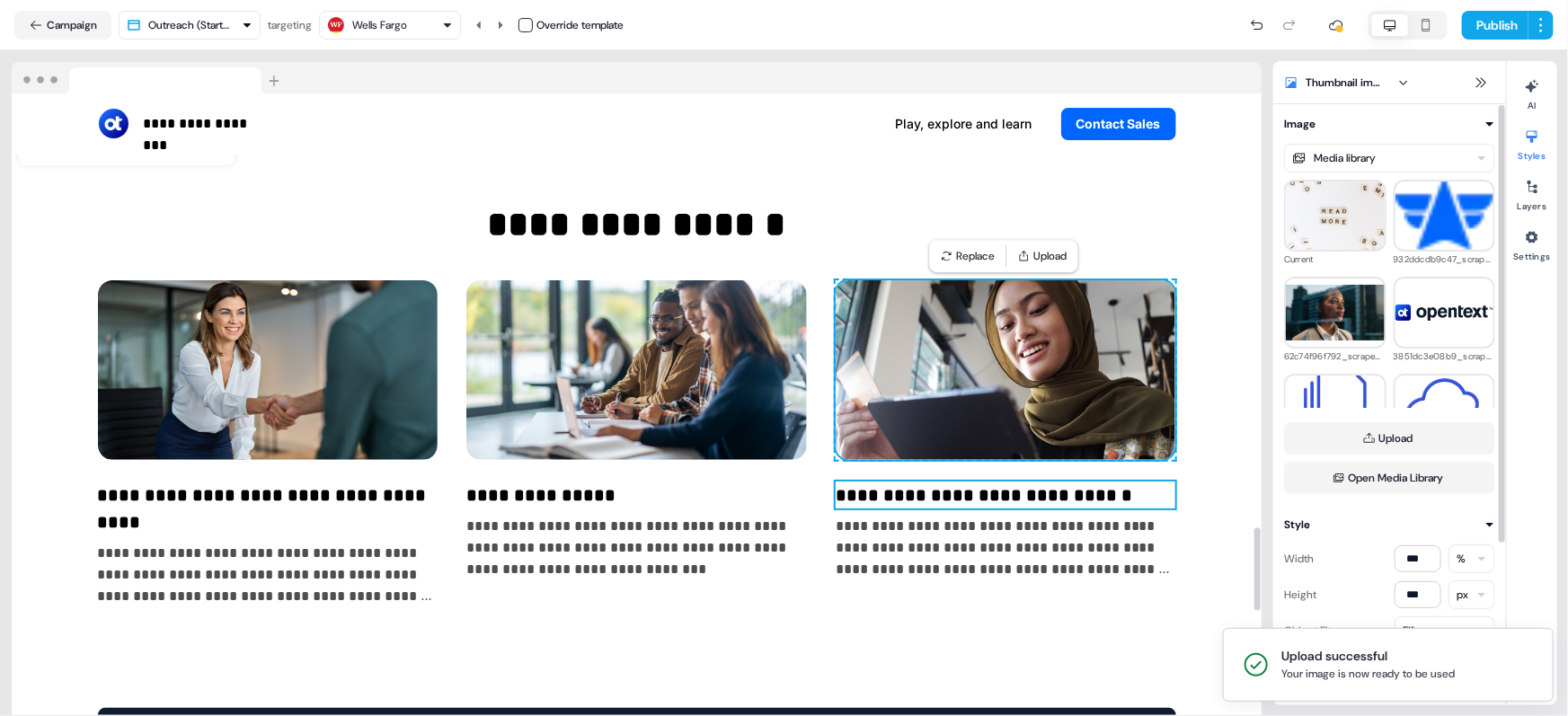 click on "**********" at bounding box center [1005, 495] 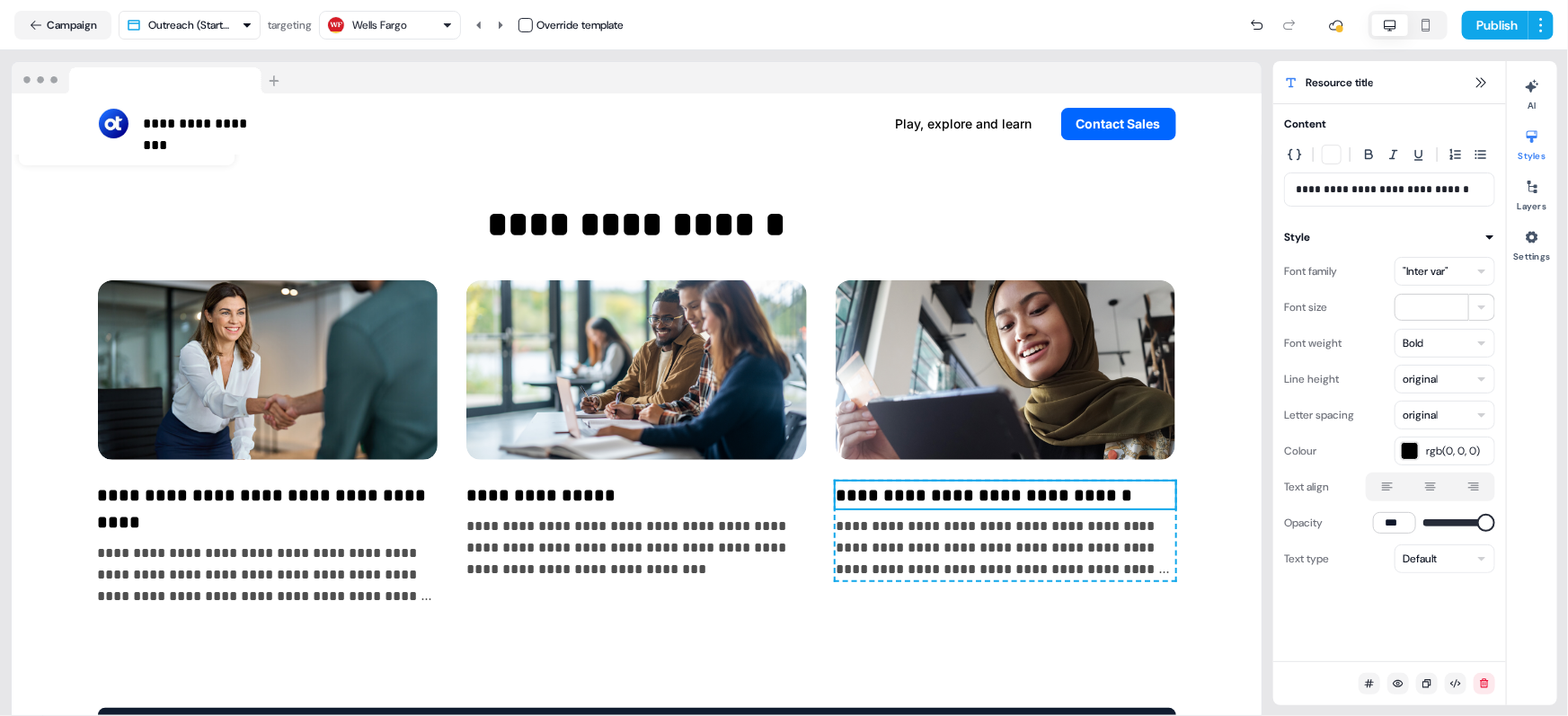 click on ""Inter var"" at bounding box center (1425, 271) 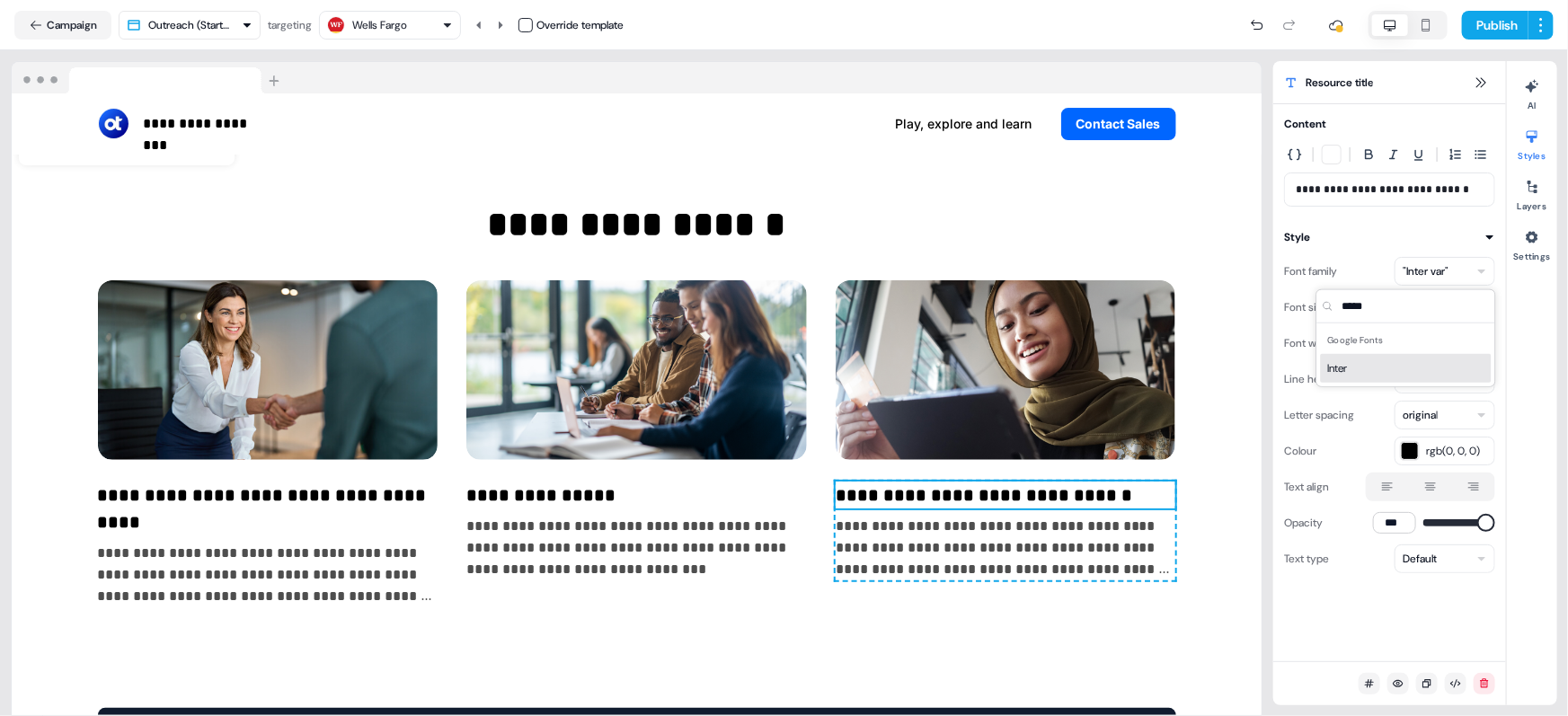 type on "*****" 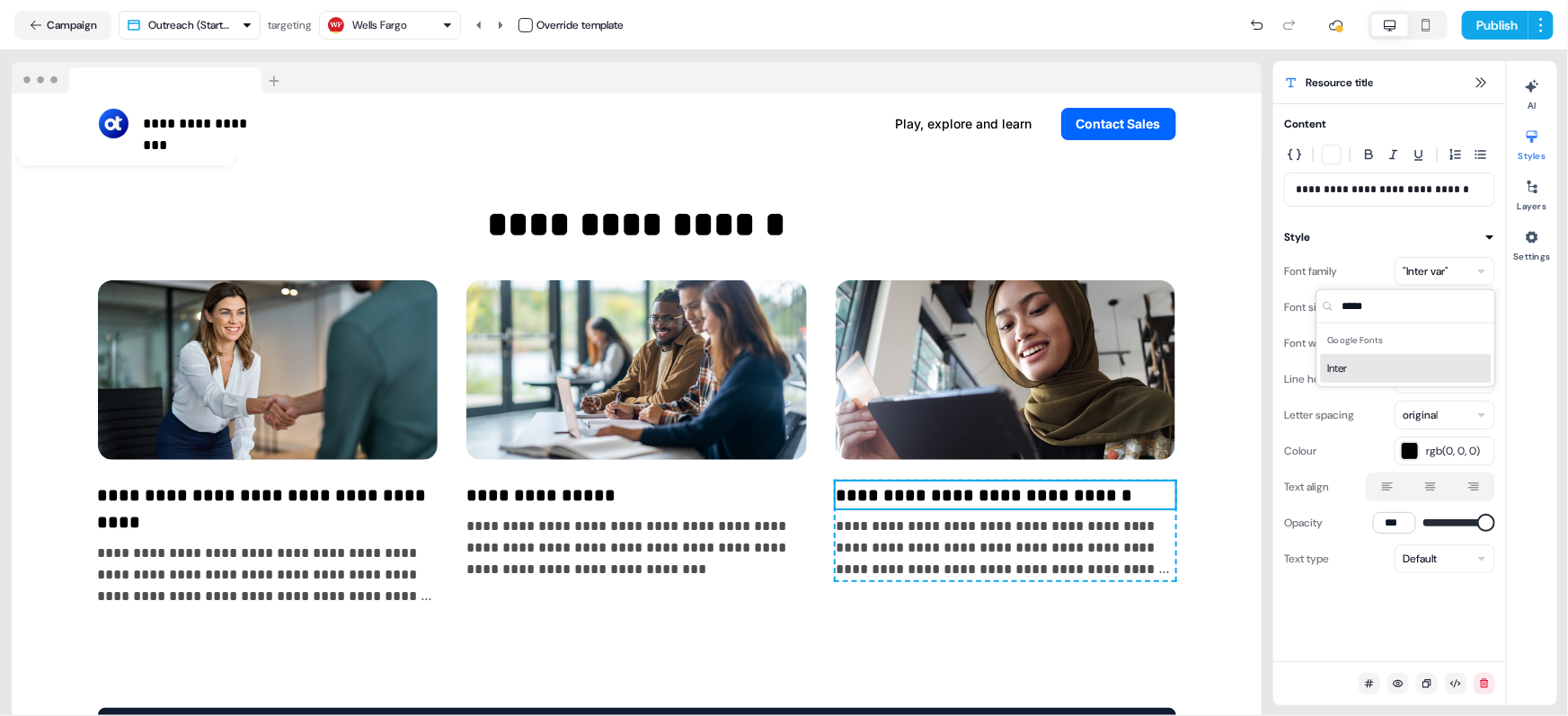 click on "Inter" at bounding box center (1406, 368) 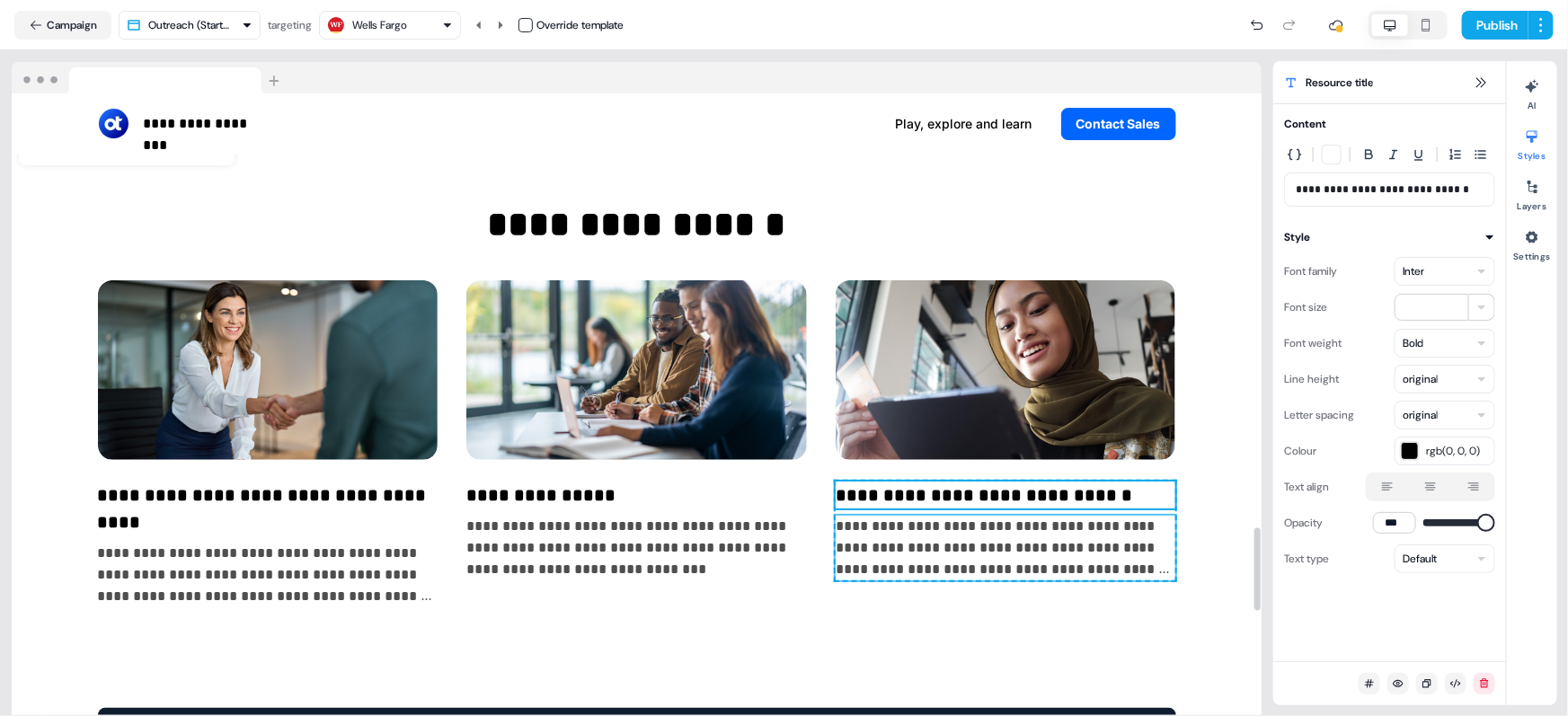 click on "**********" at bounding box center (1005, 548) 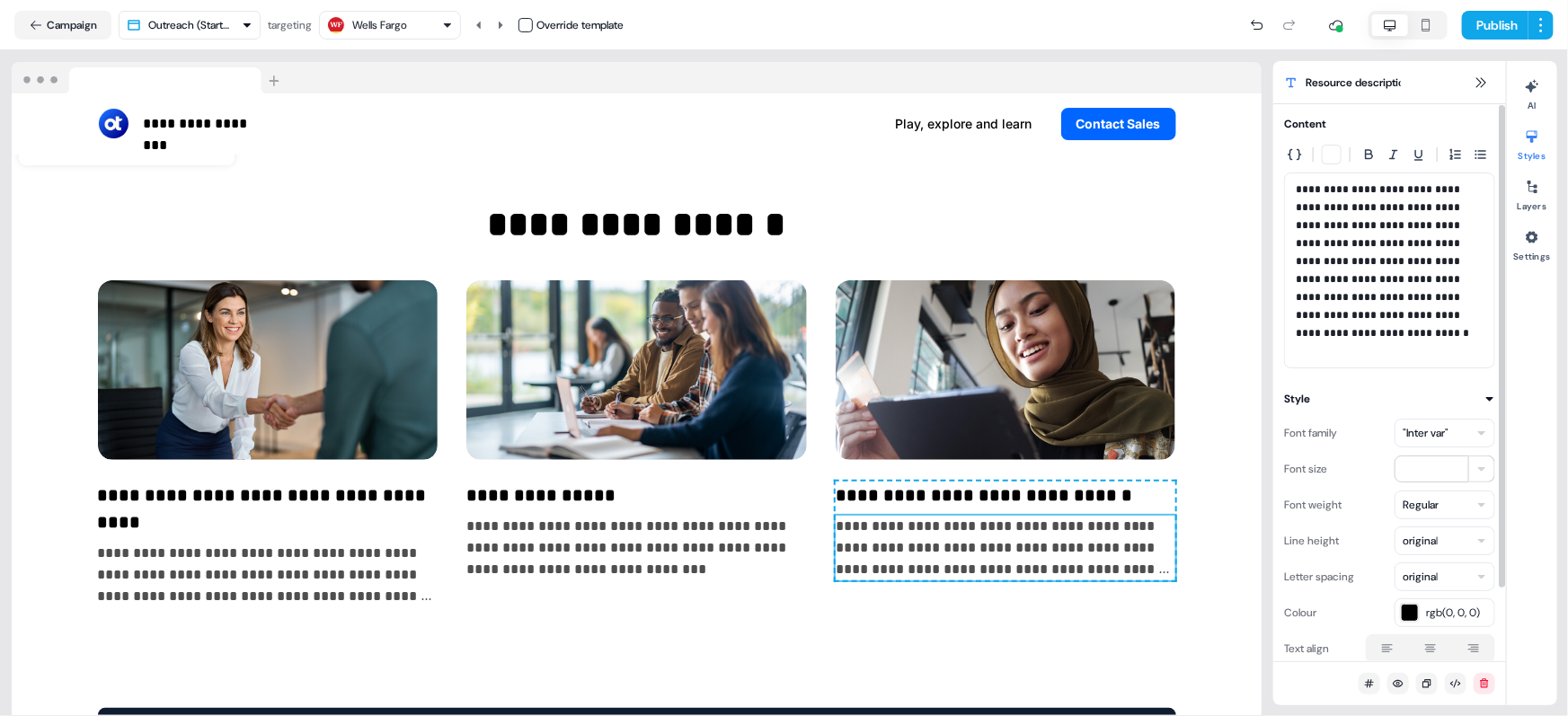 click on ""Inter var"" at bounding box center [1425, 433] 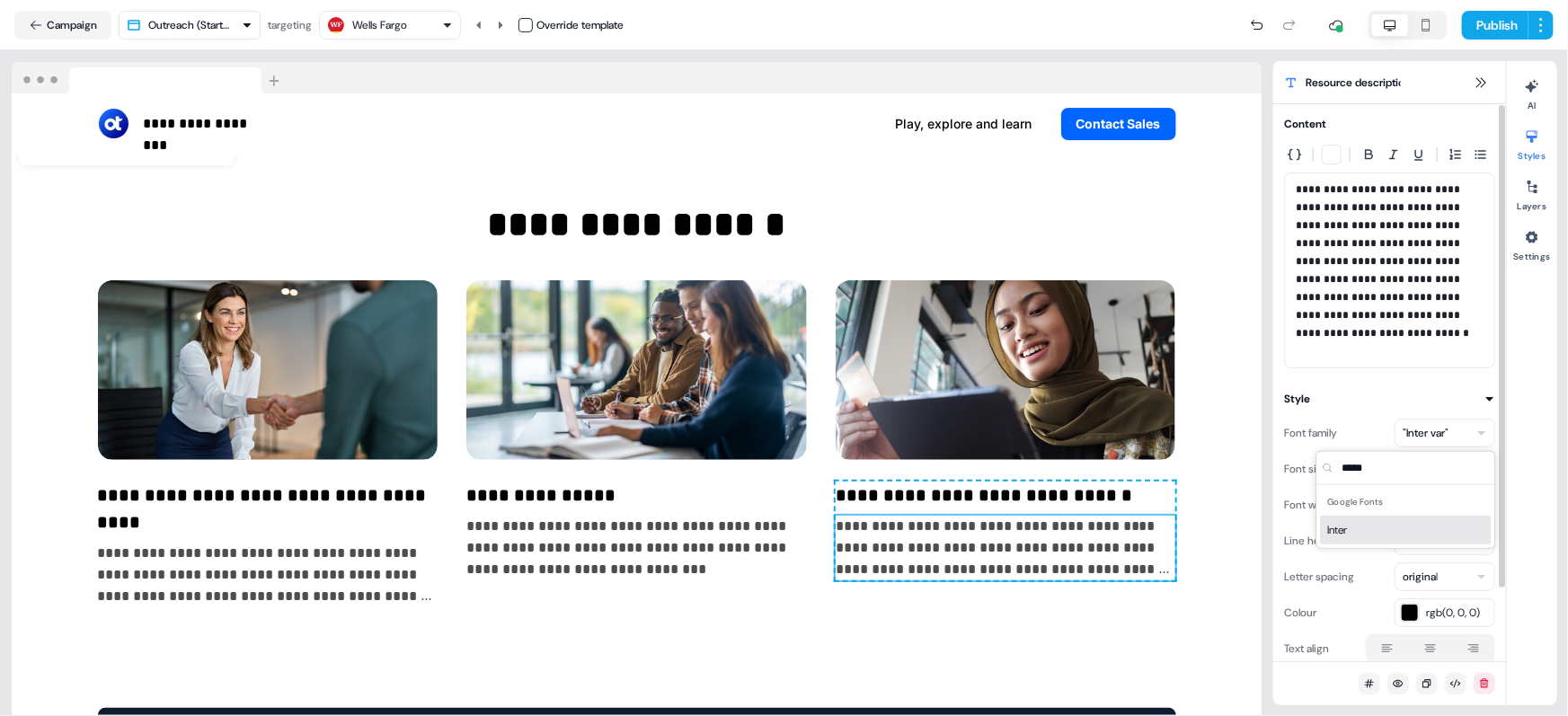 type on "*****" 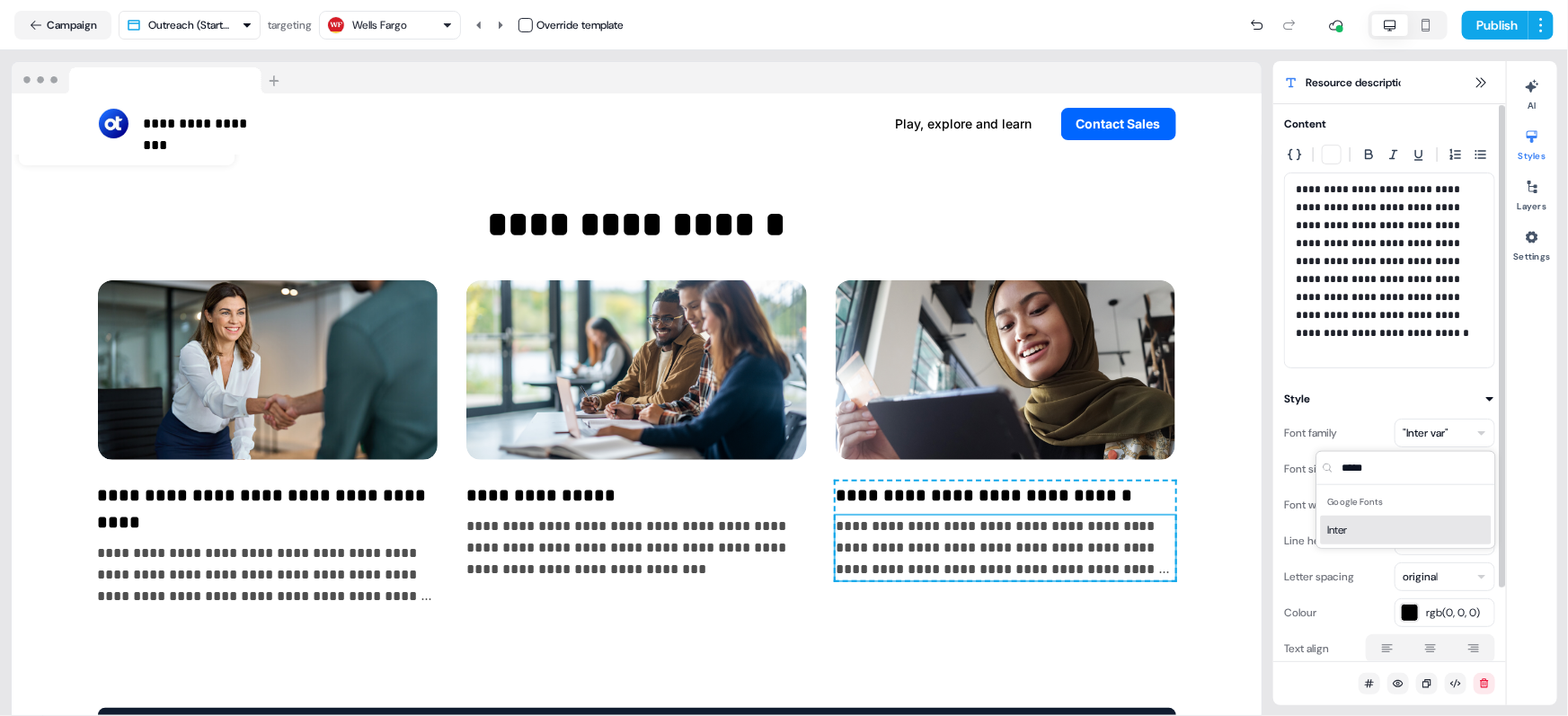 click on "Inter" at bounding box center (1406, 530) 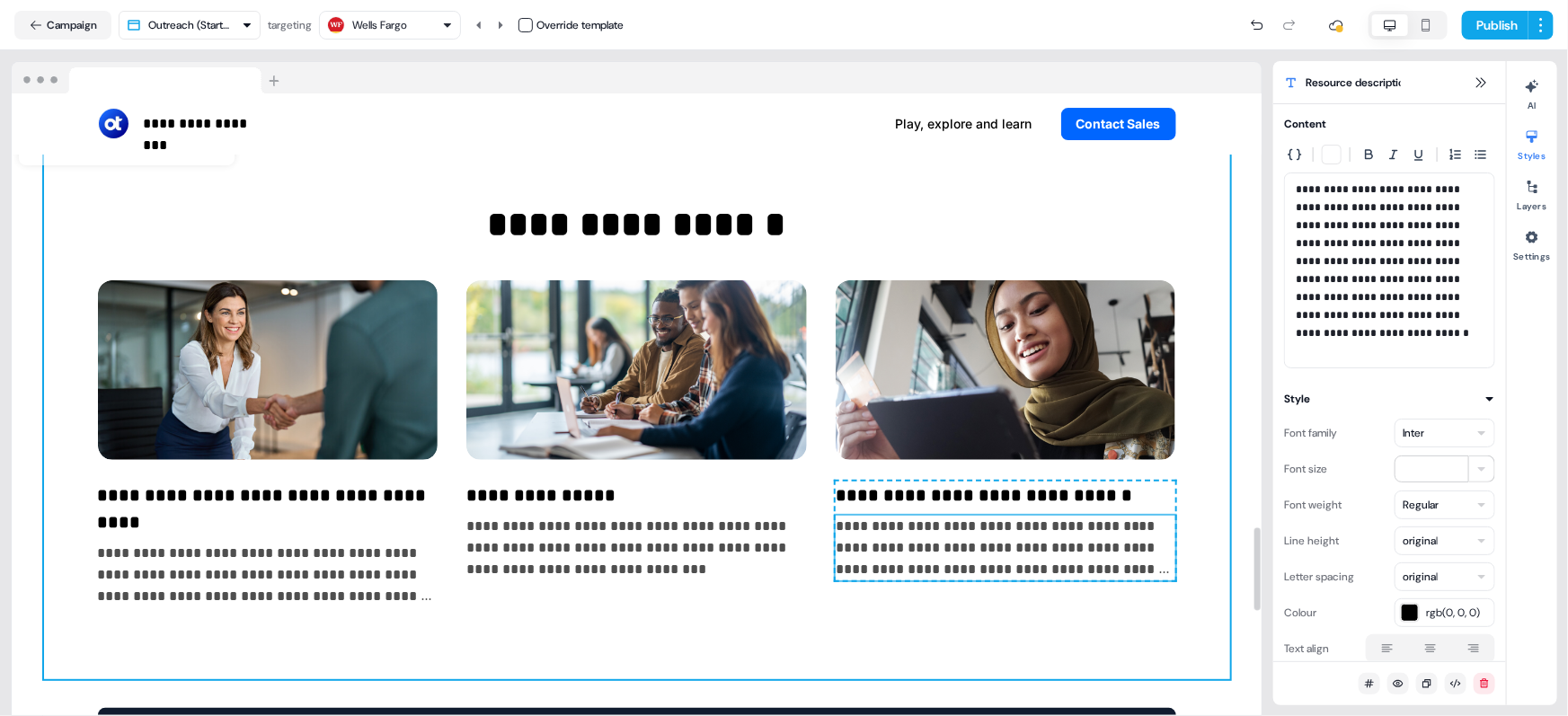 click on "**********" at bounding box center (637, 402) 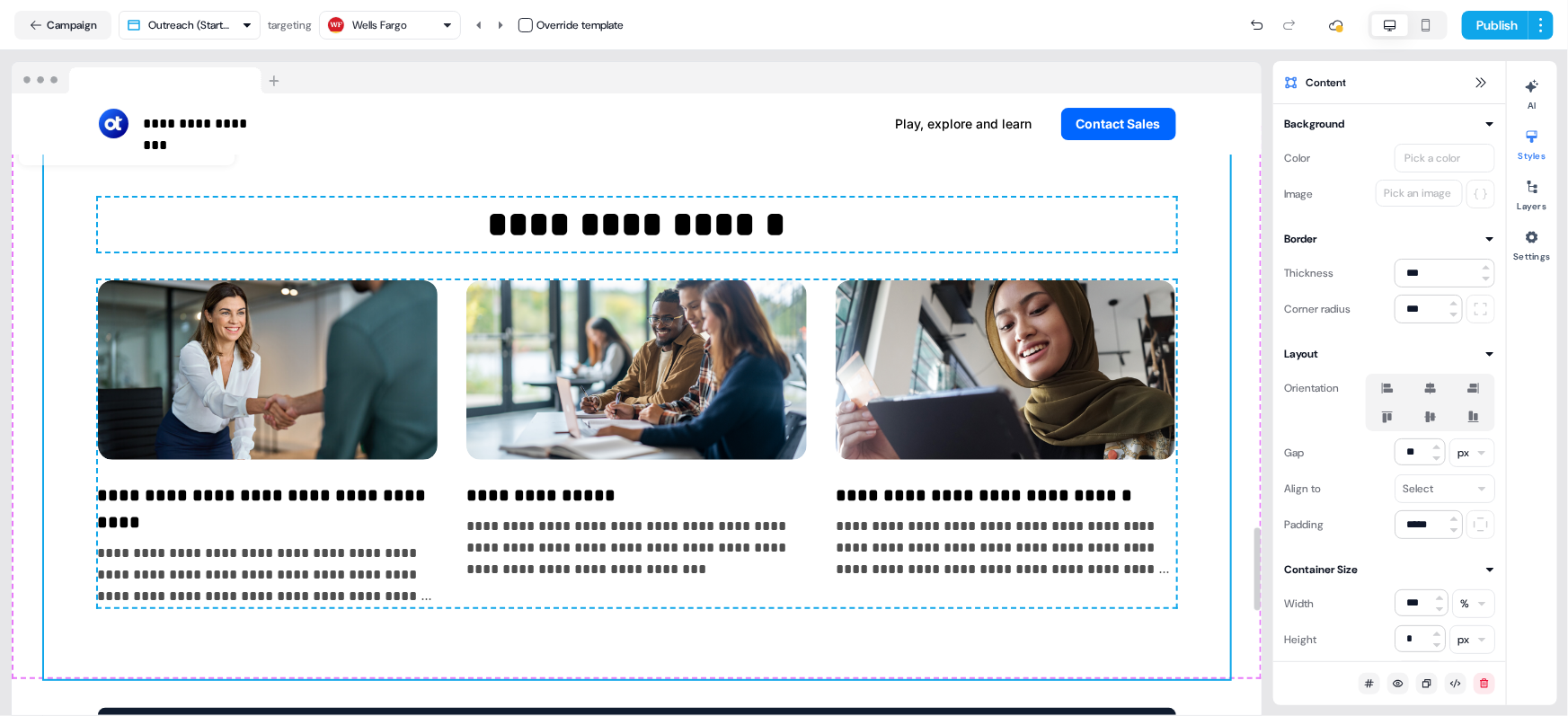 click on "Wells Fargo" at bounding box center [379, 25] 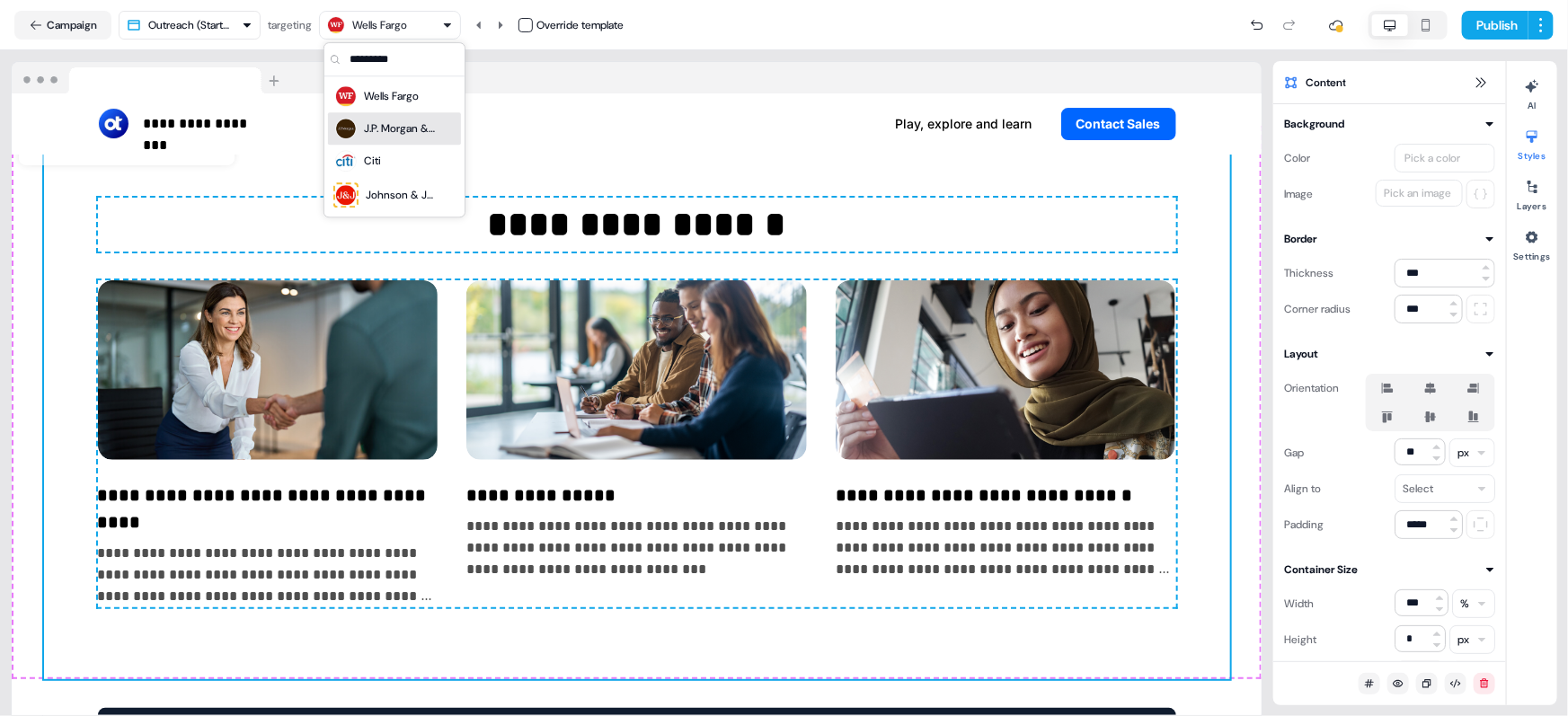 click on "J.P. Morgan & Co." at bounding box center (385, 128) 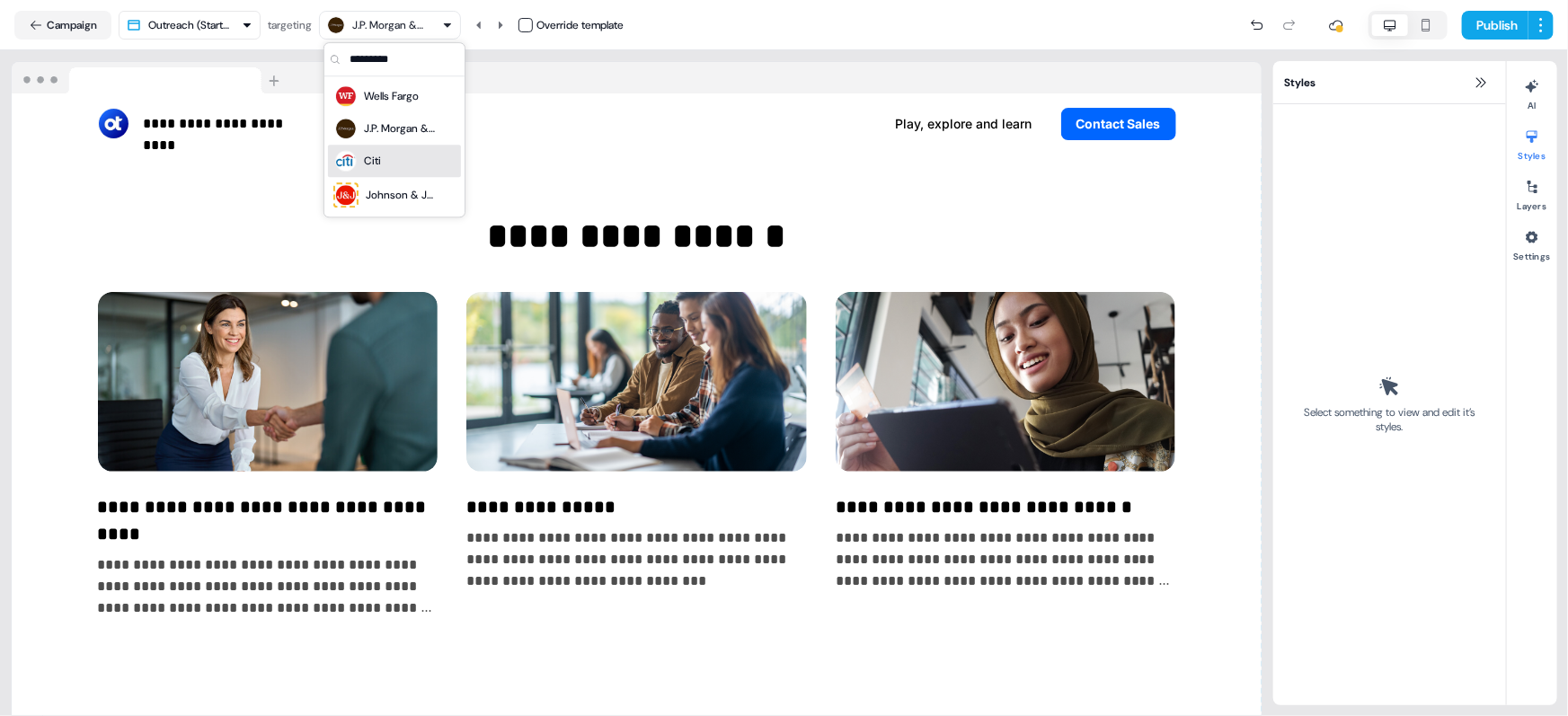 scroll, scrollTop: 3162, scrollLeft: 0, axis: vertical 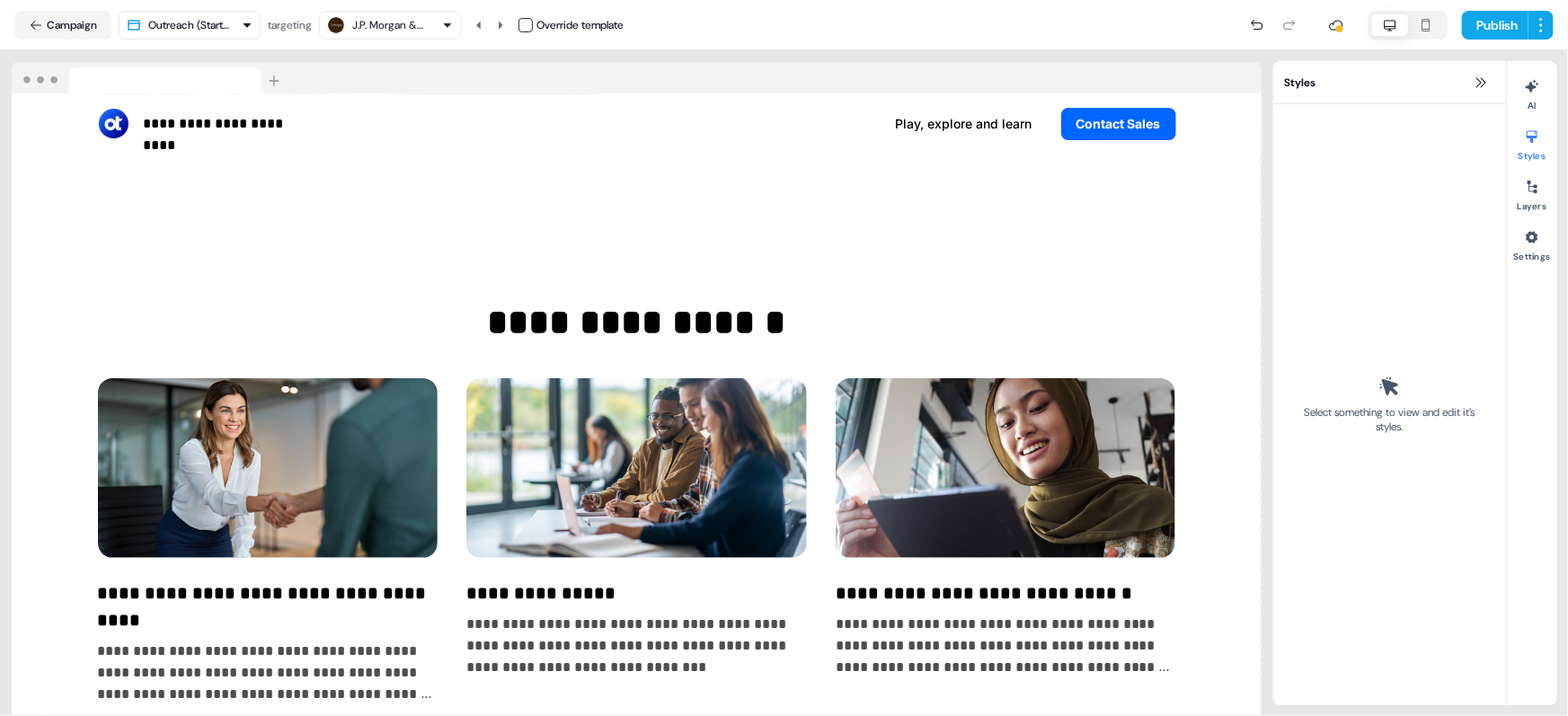 click on "J.P. Morgan & Co." at bounding box center (388, 25) 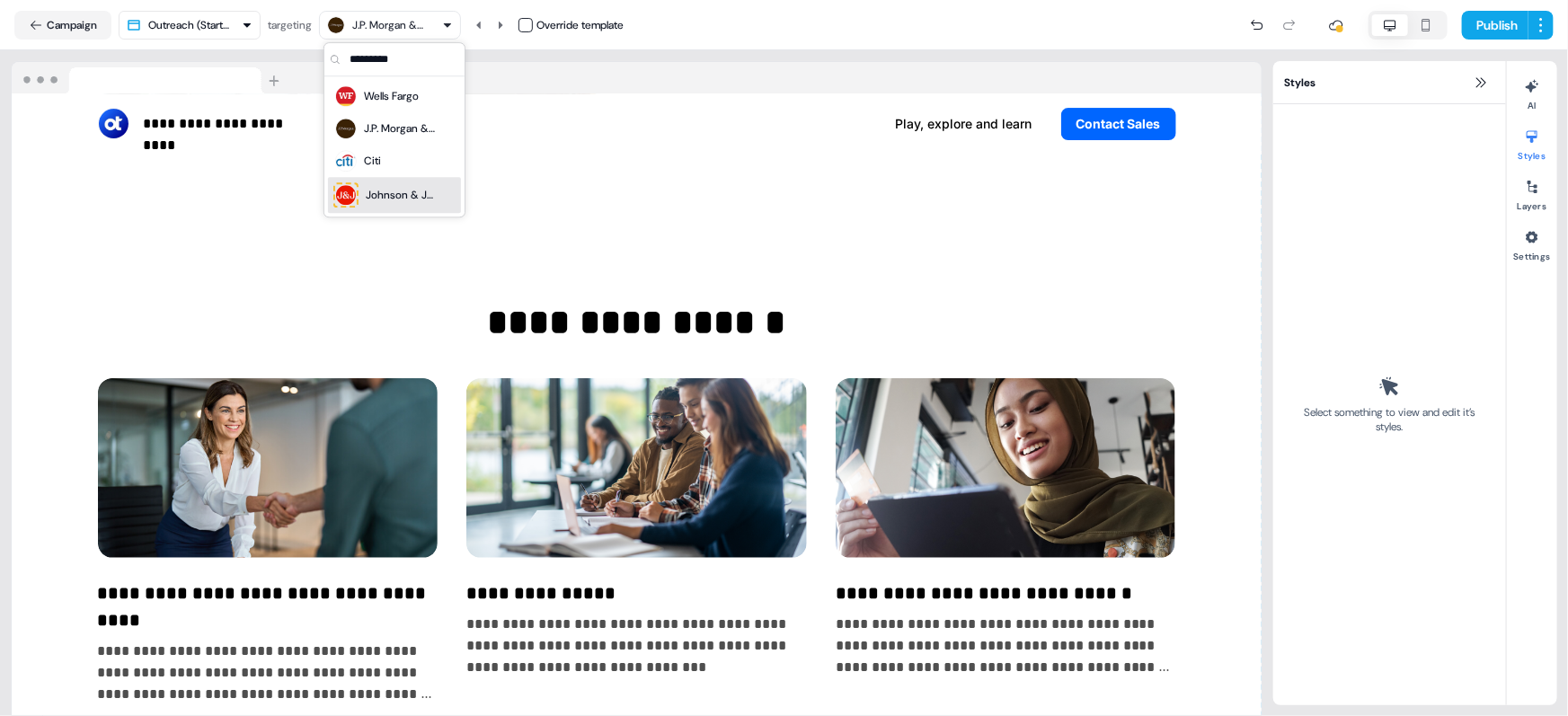 click on "Johnson & Johnson" at bounding box center [402, 195] 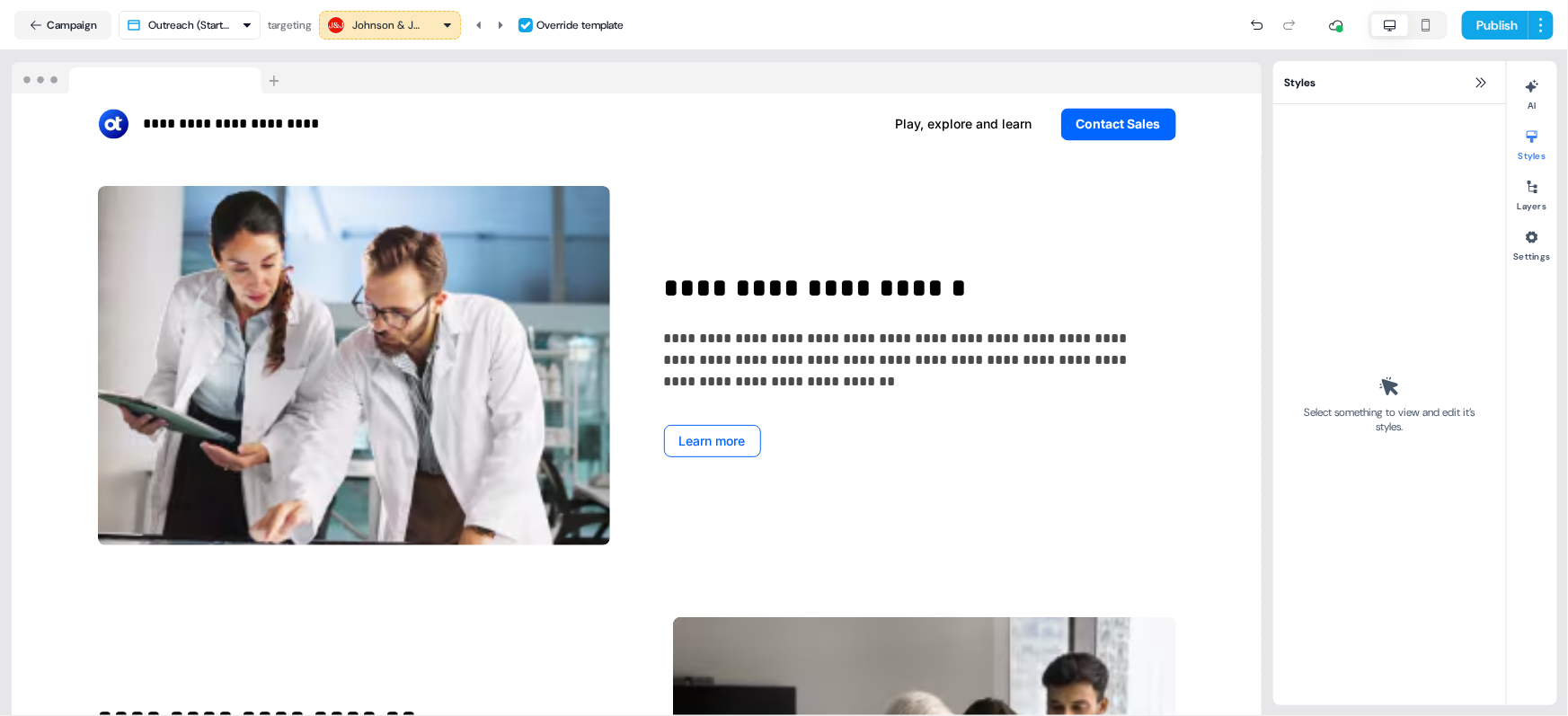scroll, scrollTop: 1940, scrollLeft: 0, axis: vertical 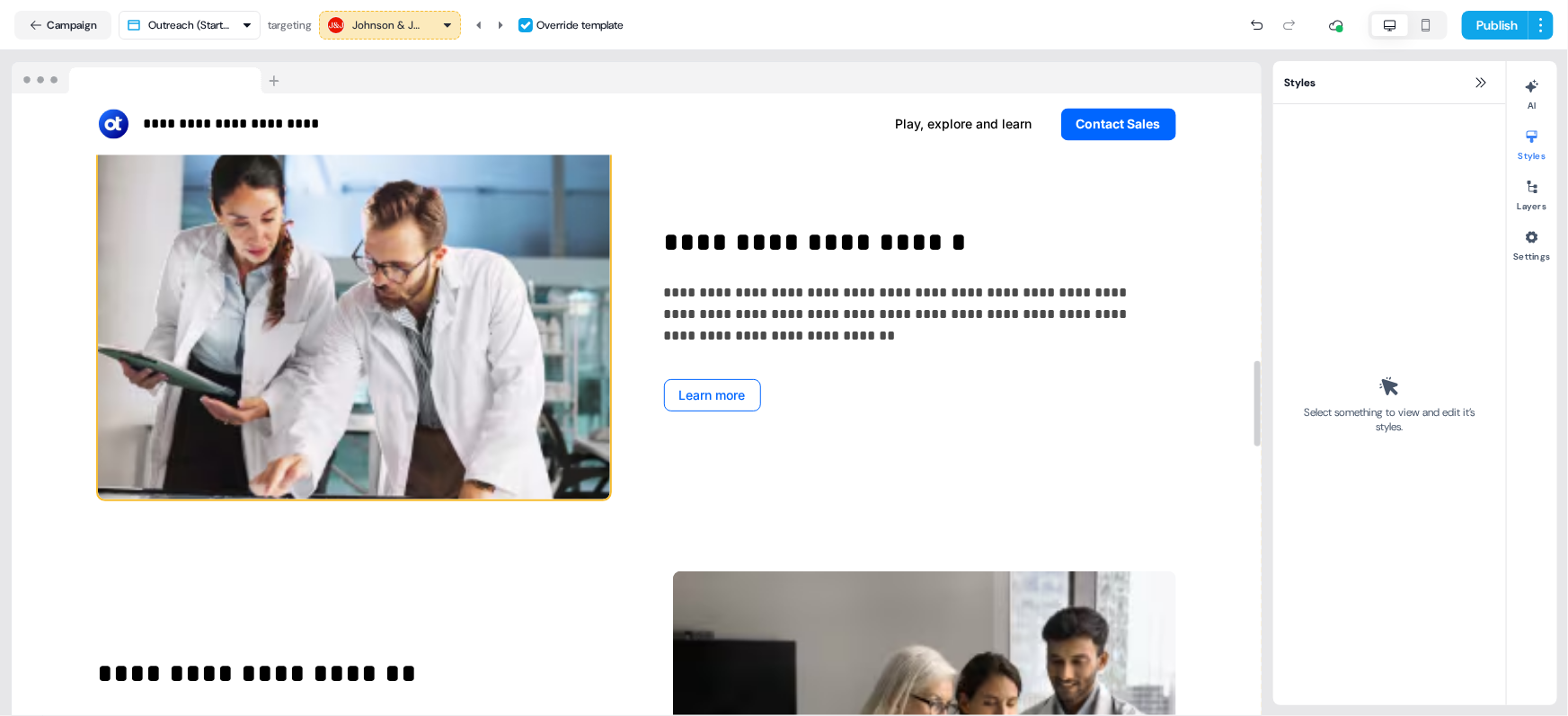 click at bounding box center [354, 320] 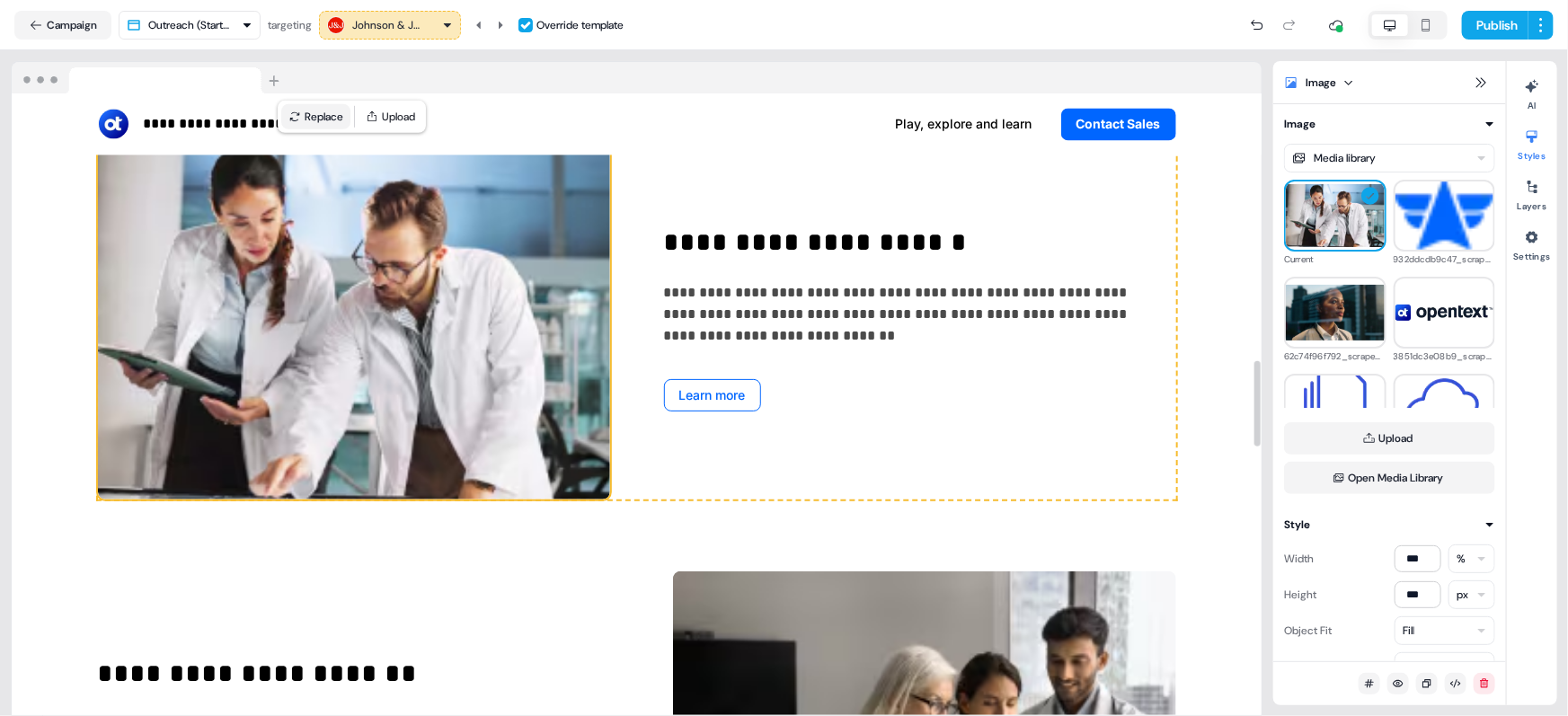 click on "Replace" at bounding box center (315, 117) 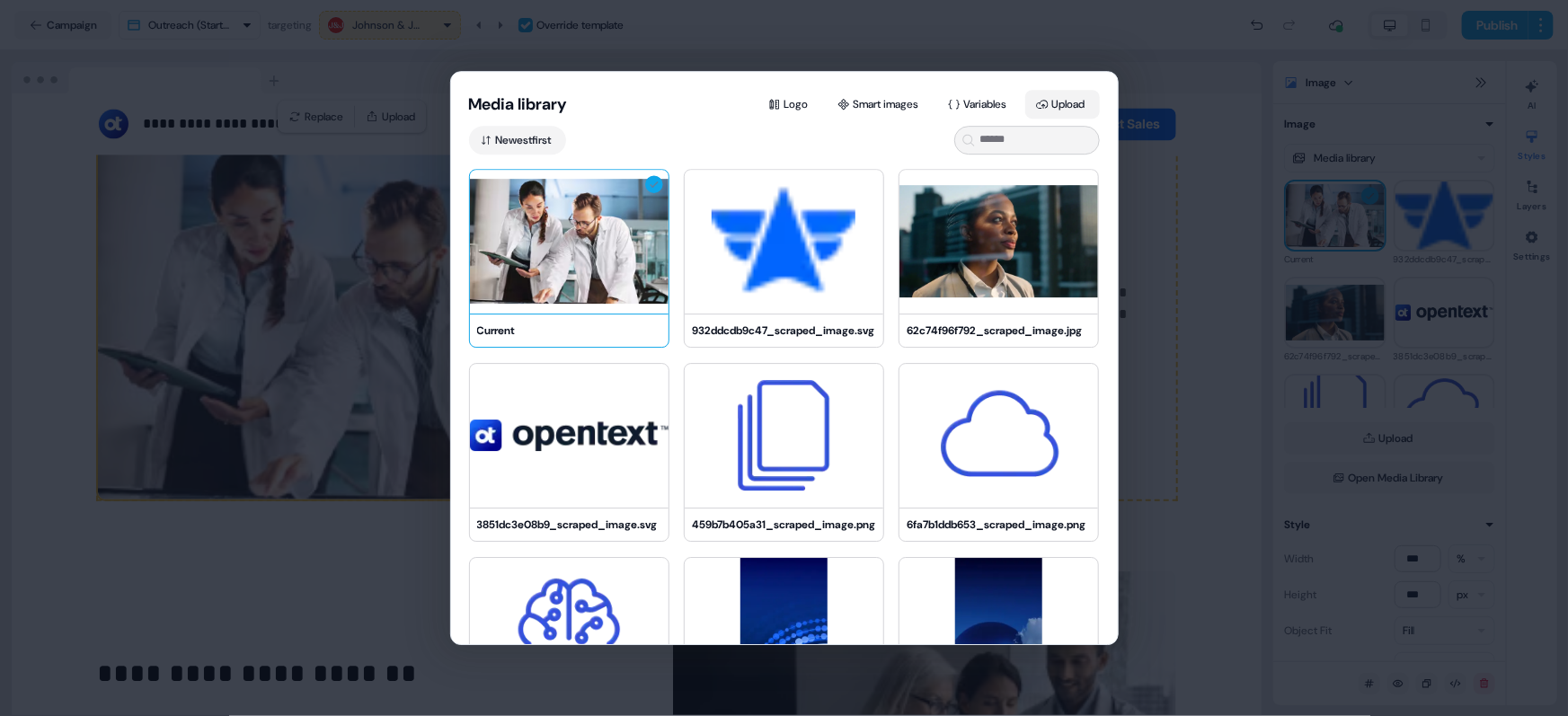 click on "Upload" at bounding box center [1062, 104] 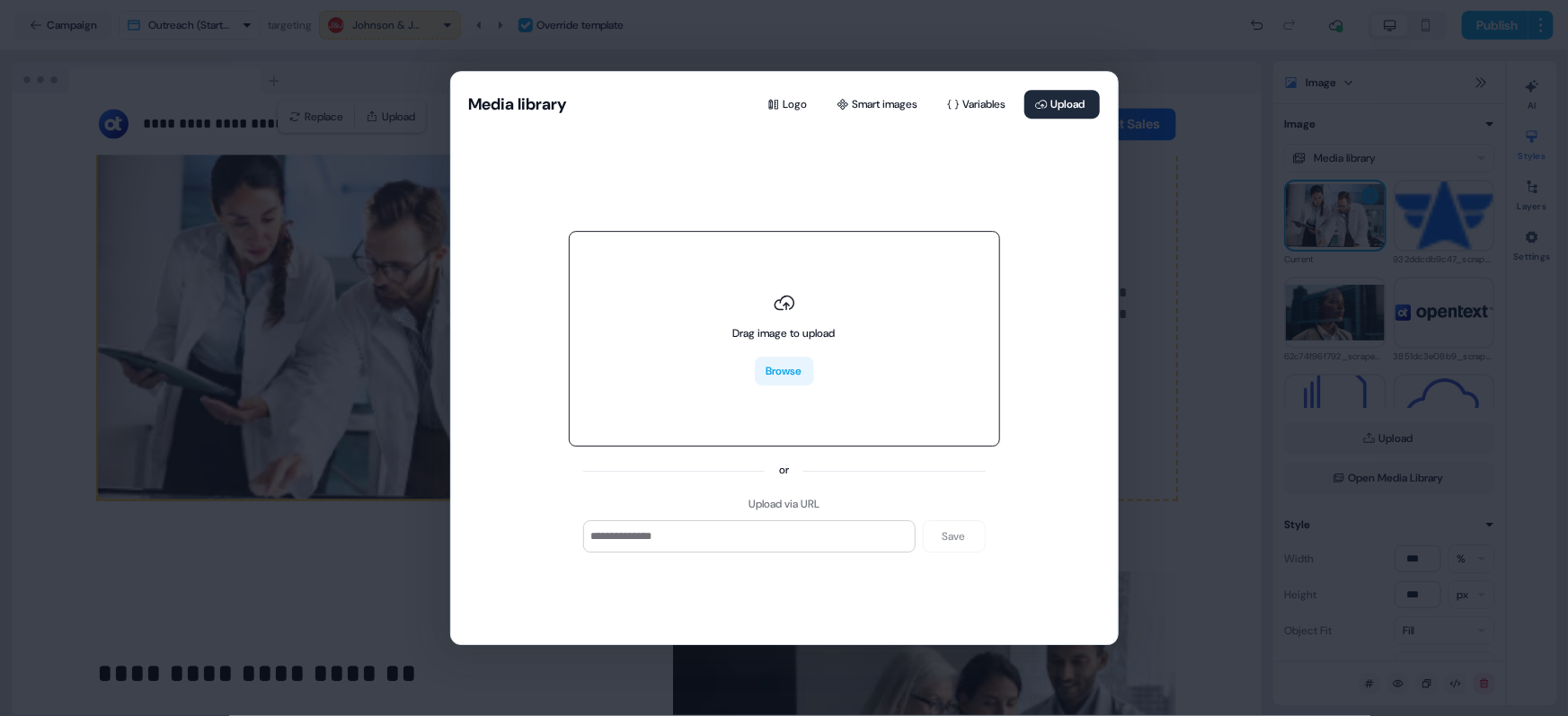 click on "Browse" at bounding box center [784, 372] 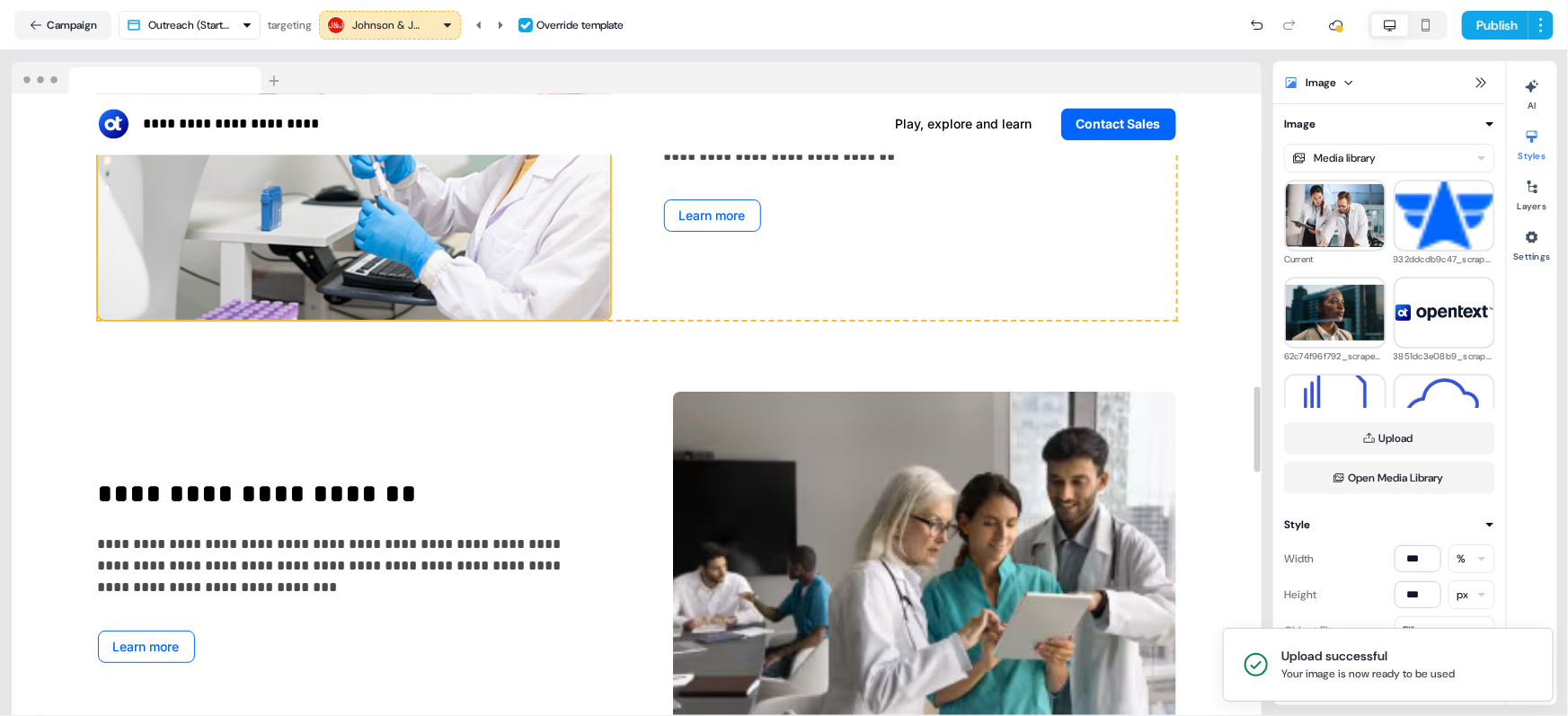 scroll, scrollTop: 2154, scrollLeft: 0, axis: vertical 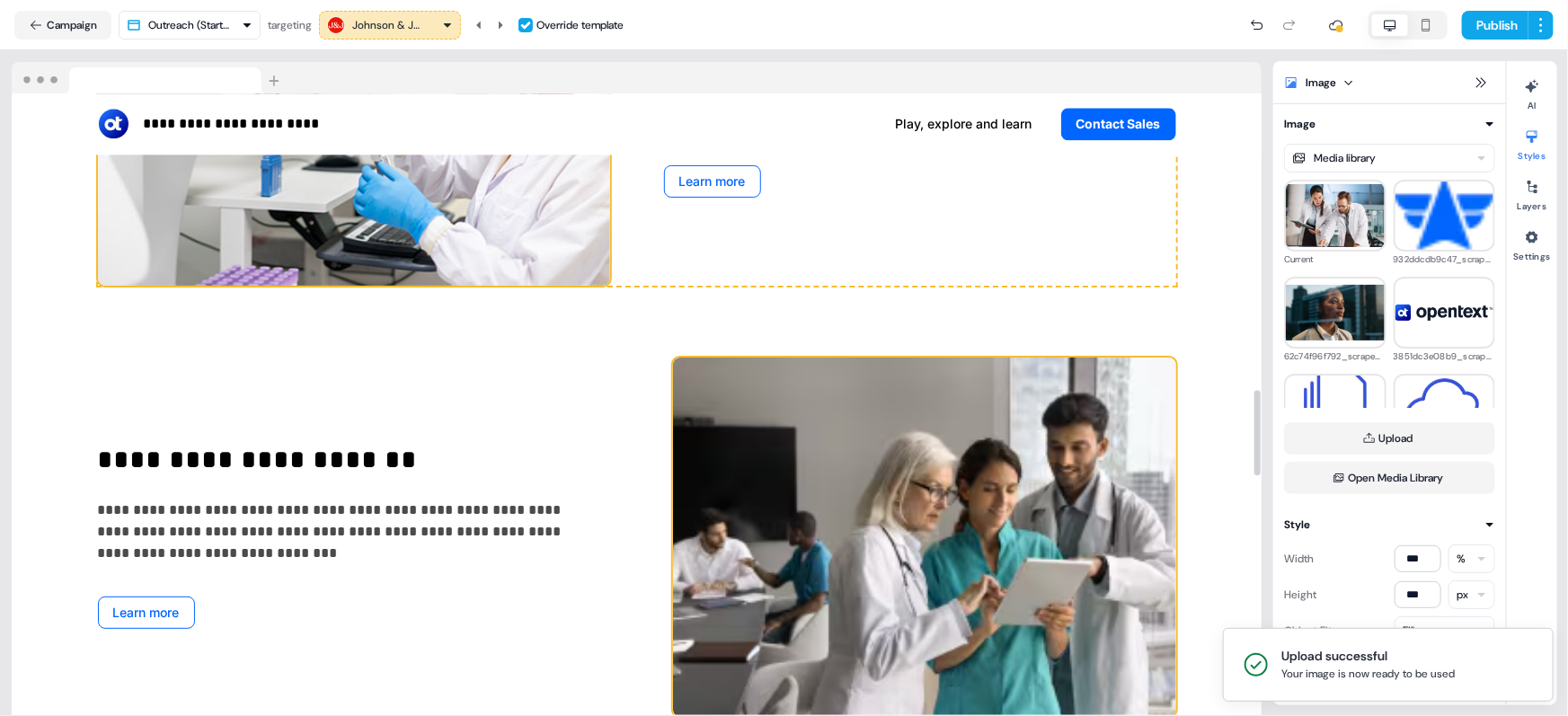 click at bounding box center [925, 537] 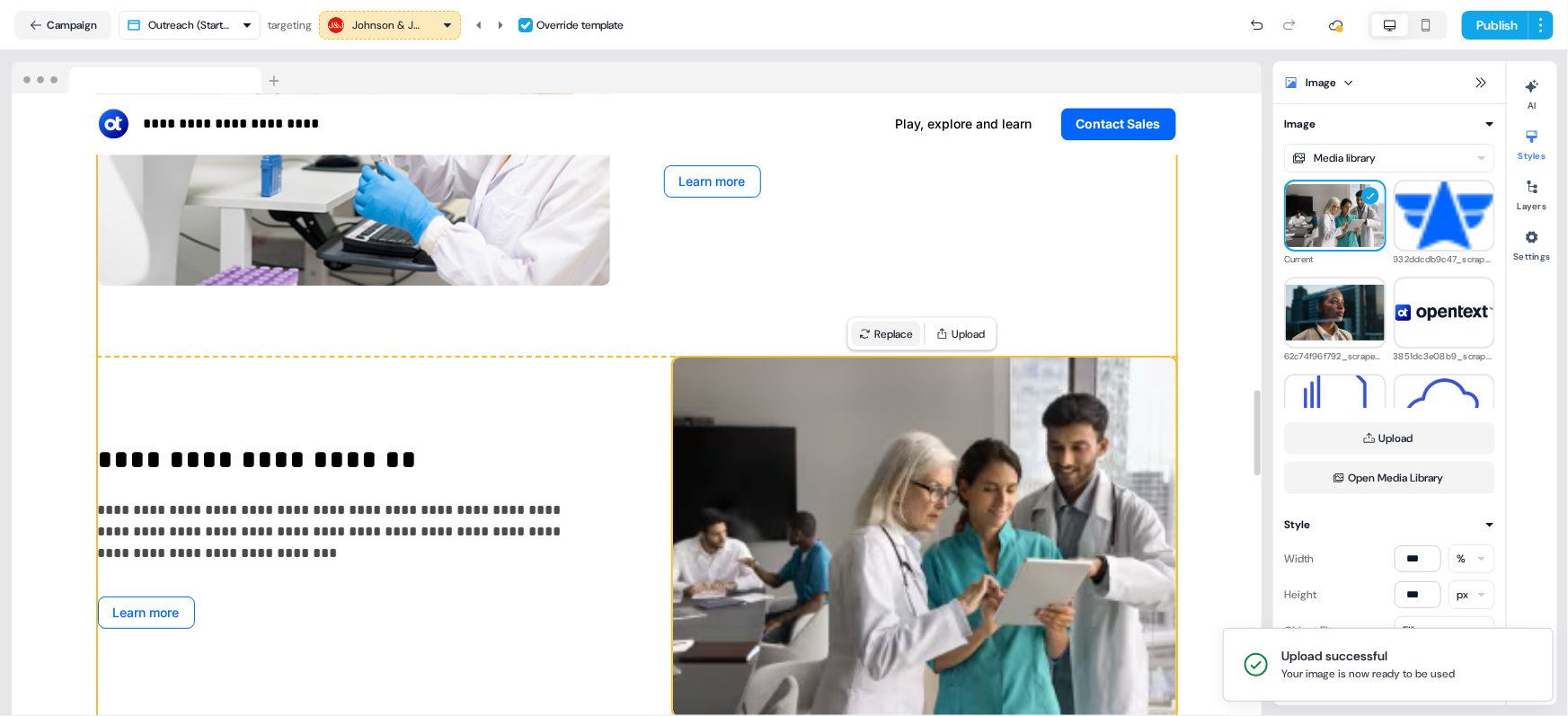 click on "Replace" at bounding box center (886, 334) 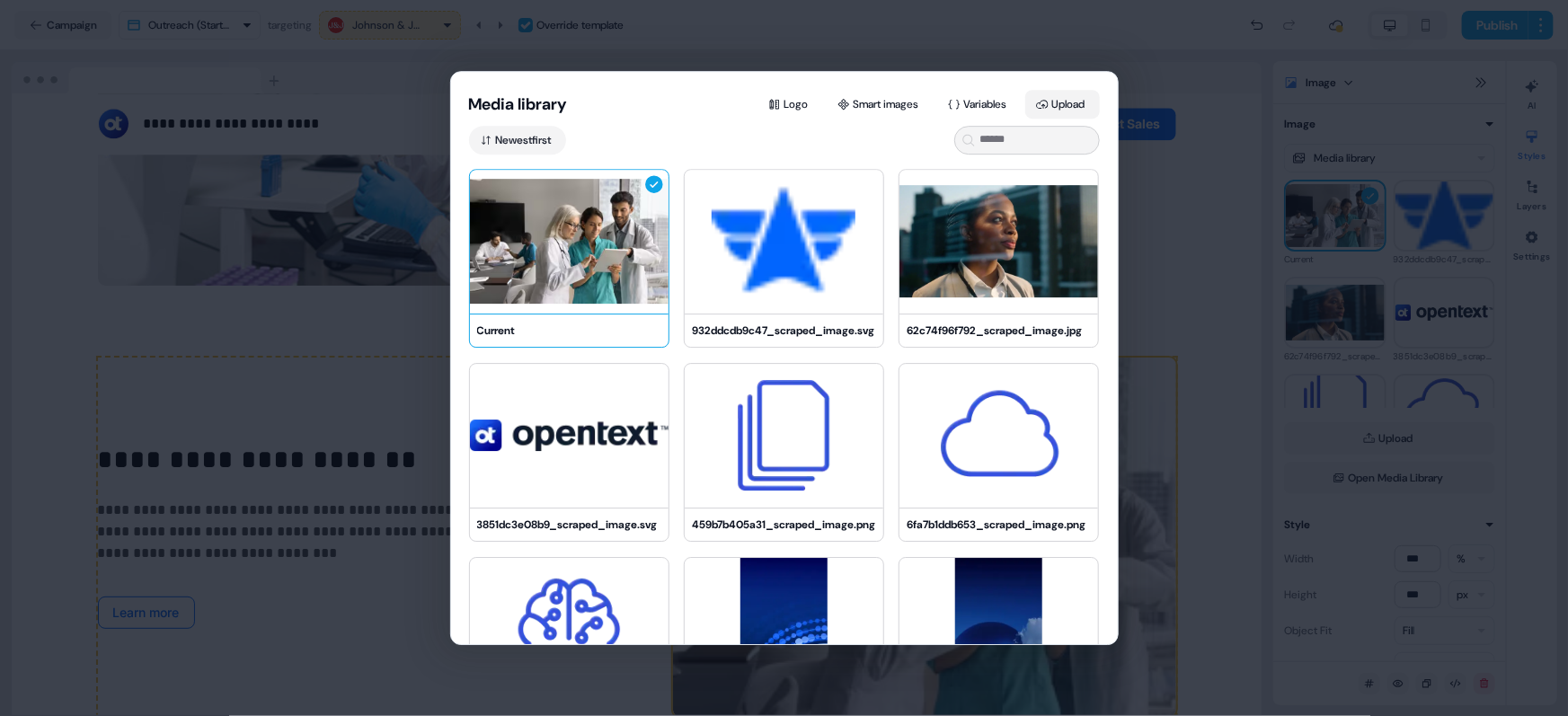 click on "Upload" at bounding box center (1062, 104) 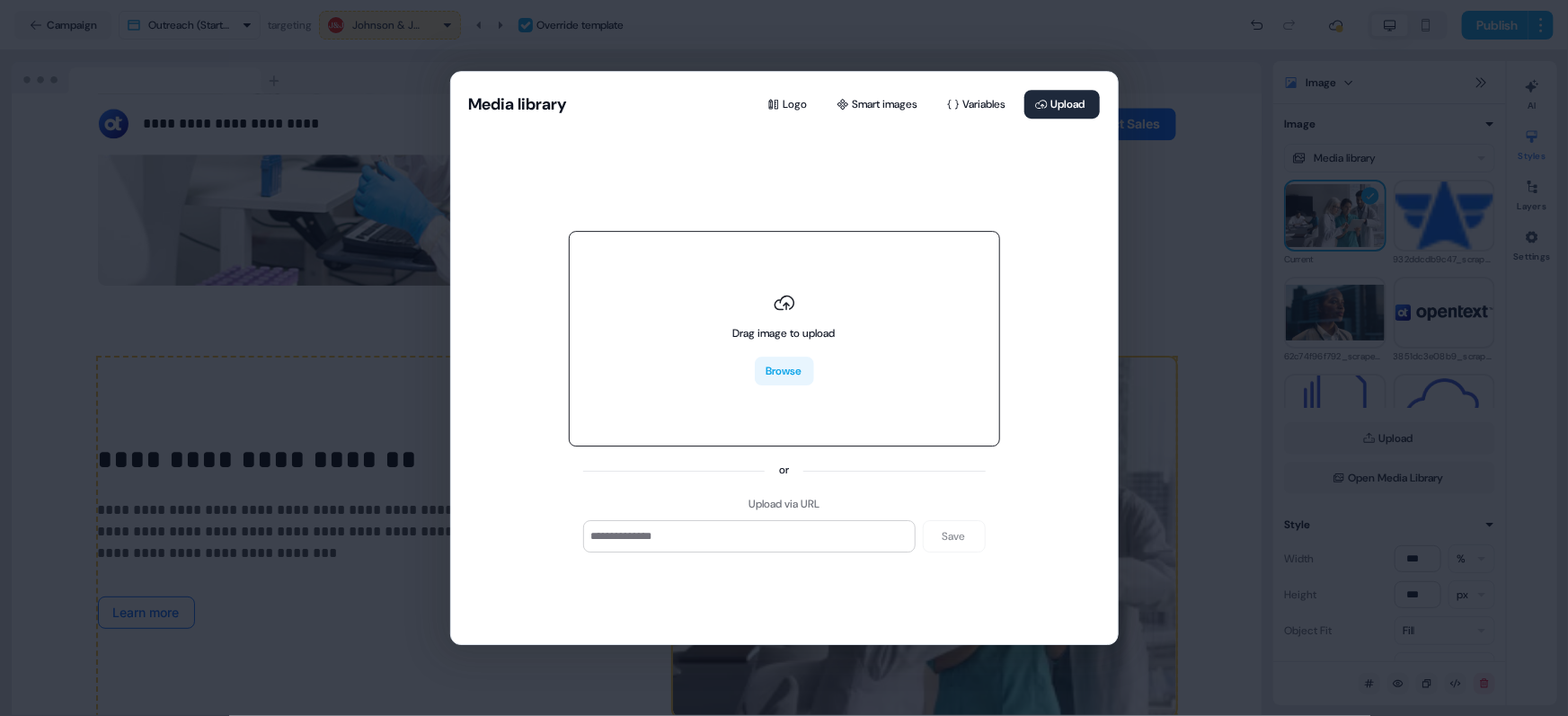 click on "Browse" at bounding box center (784, 372) 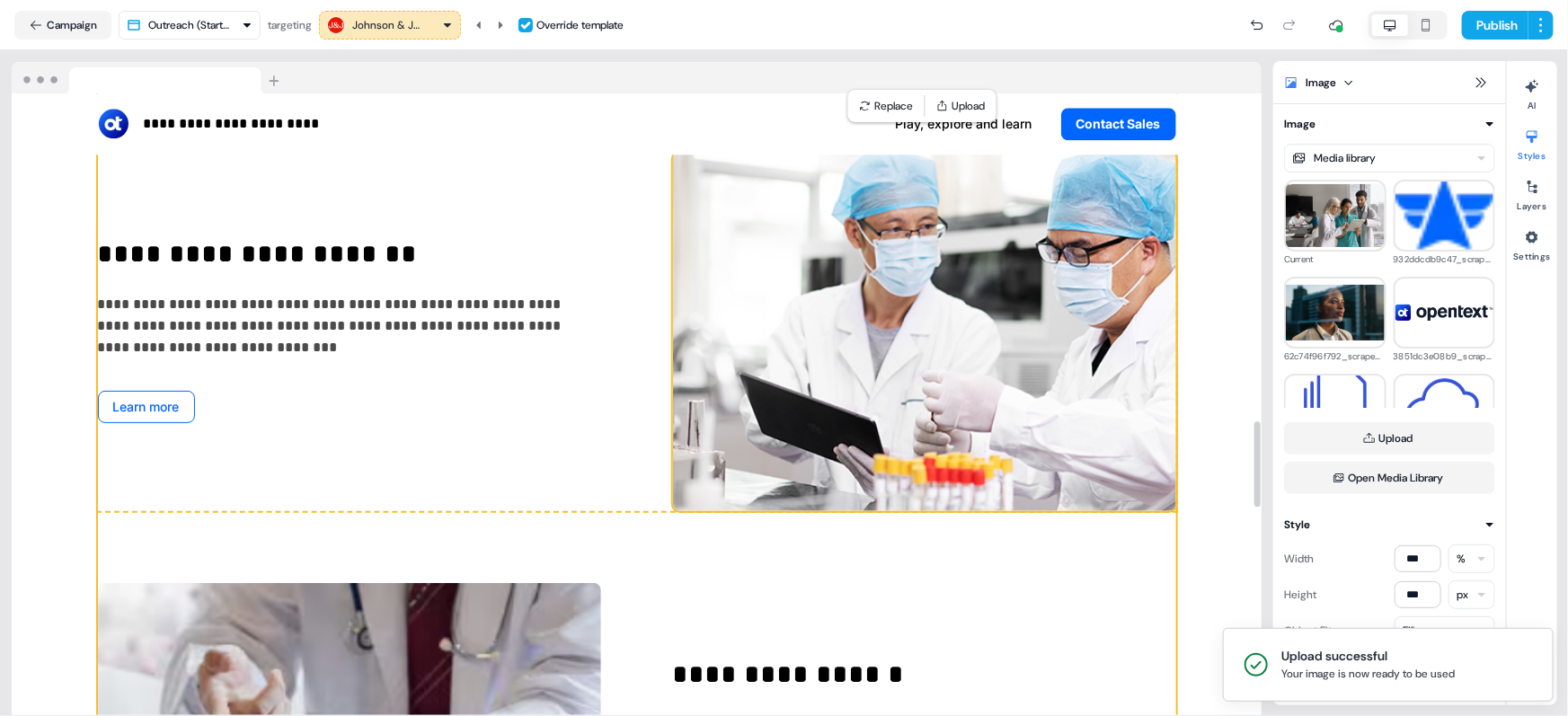 scroll, scrollTop: 2506, scrollLeft: 0, axis: vertical 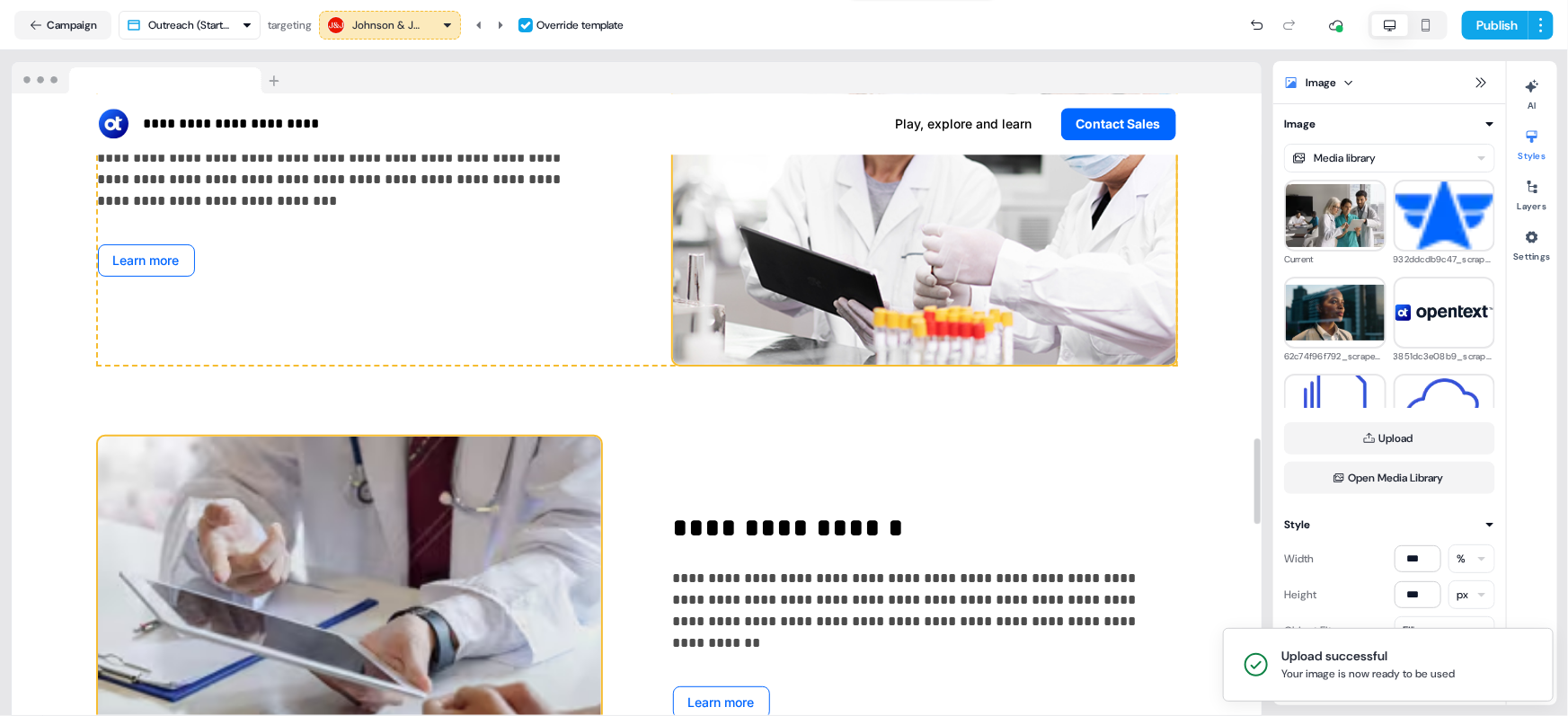 click at bounding box center [350, 616] 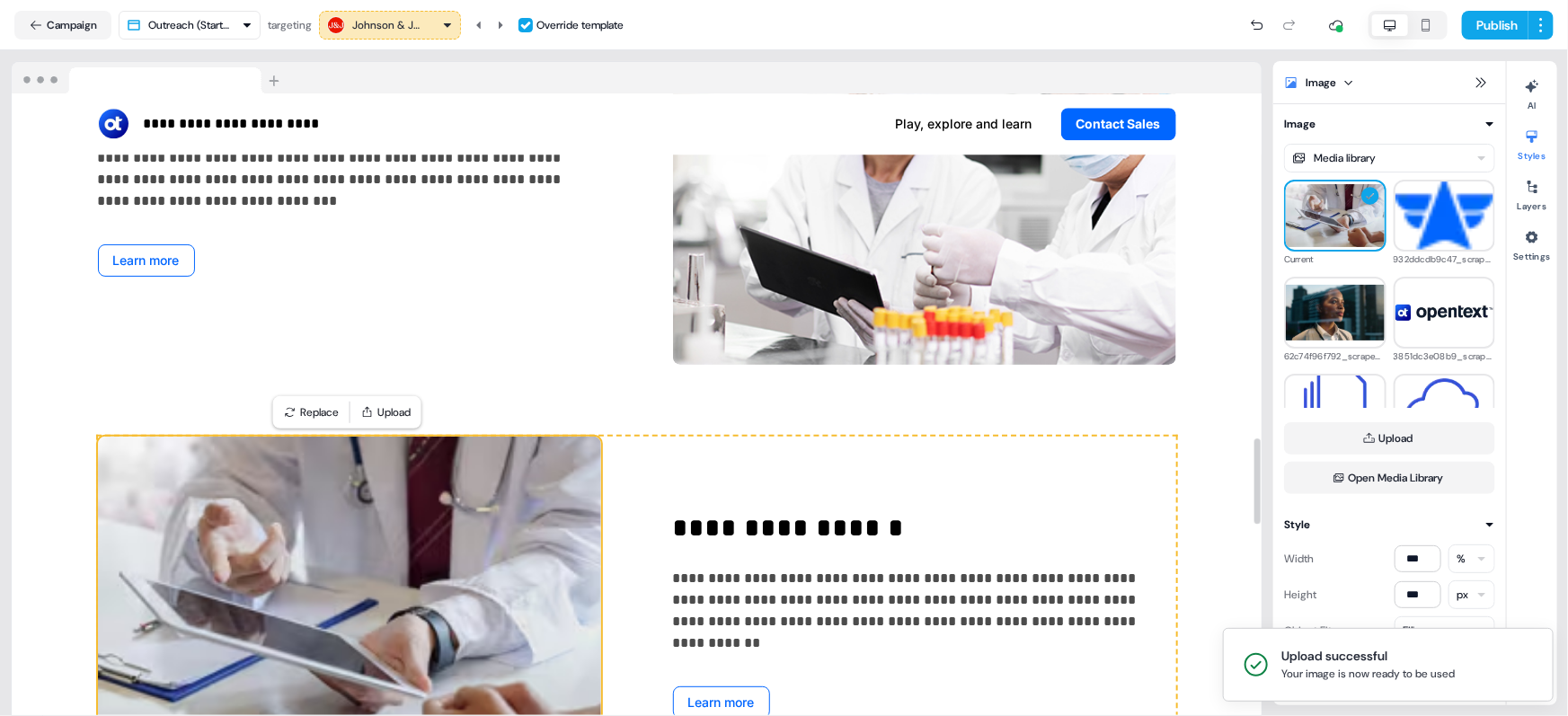 click on "Replace Upload" at bounding box center (347, 412) 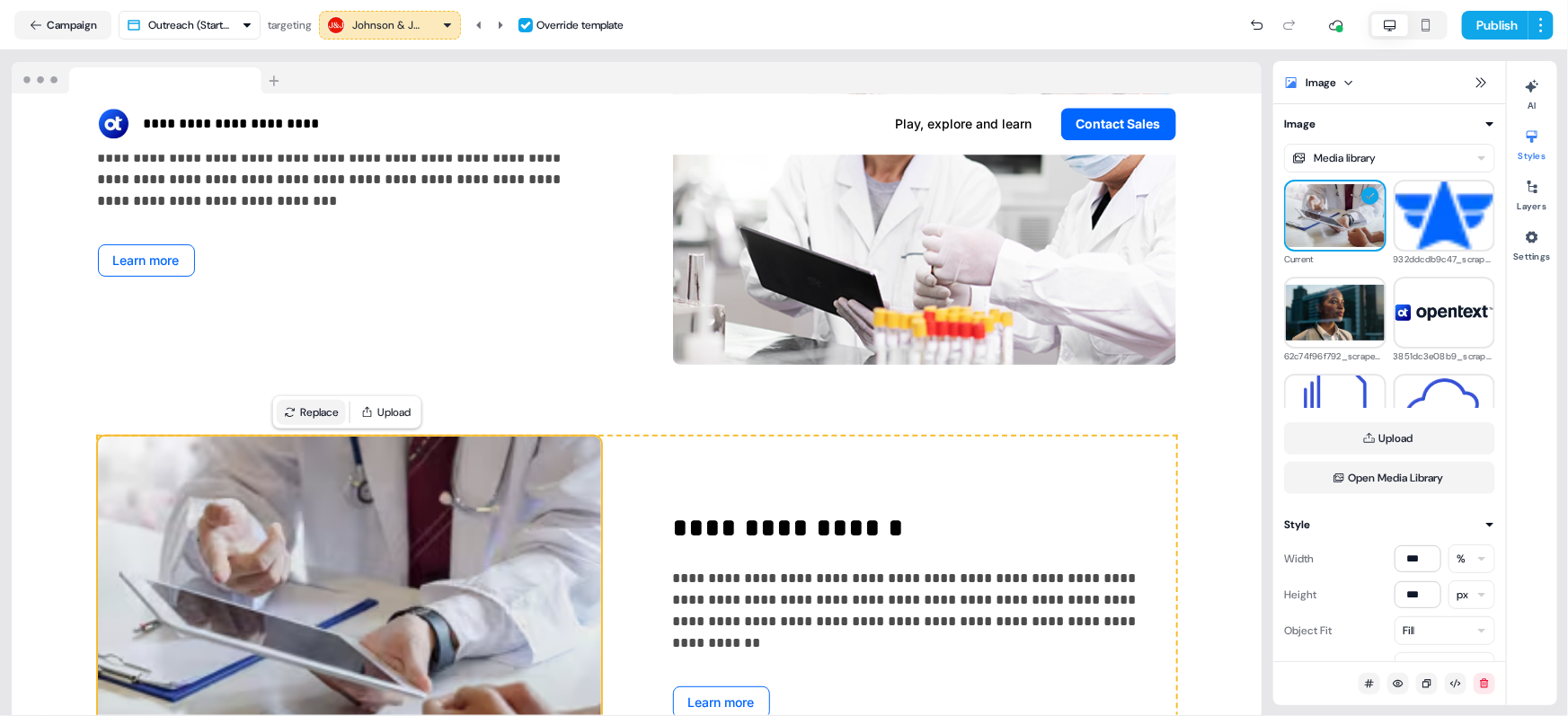 click on "Replace" at bounding box center (311, 412) 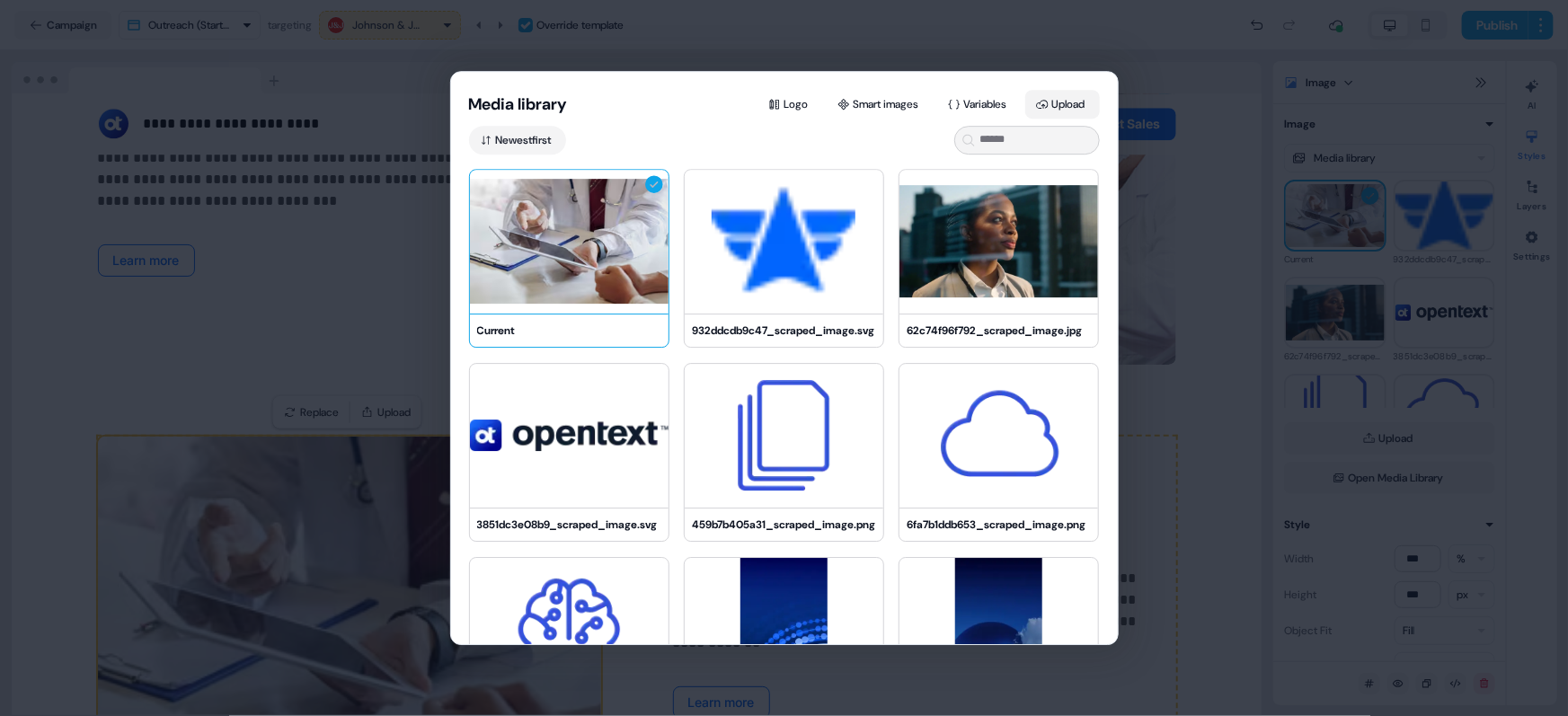 click on "Upload" at bounding box center [1062, 104] 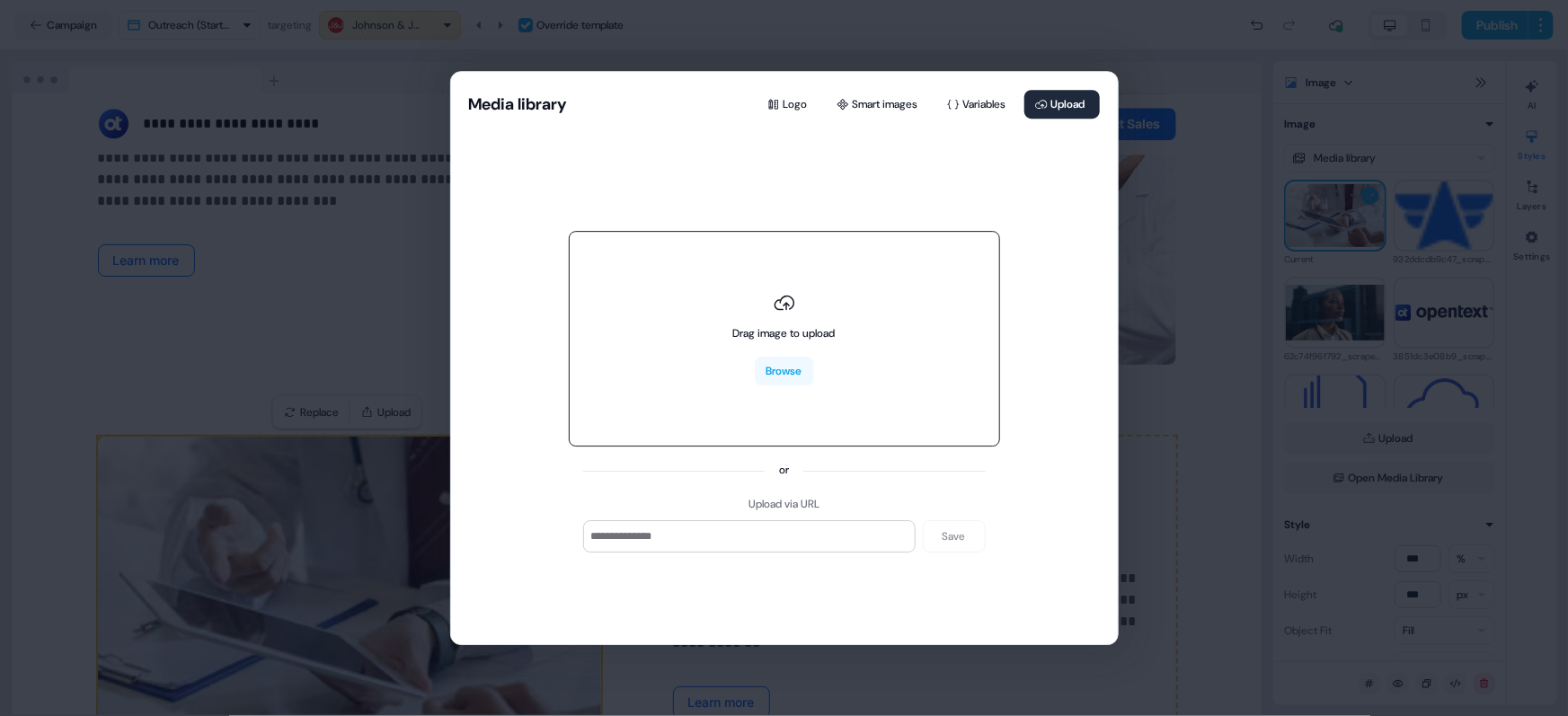 click on "Drag image to upload Browse" at bounding box center (784, 340) 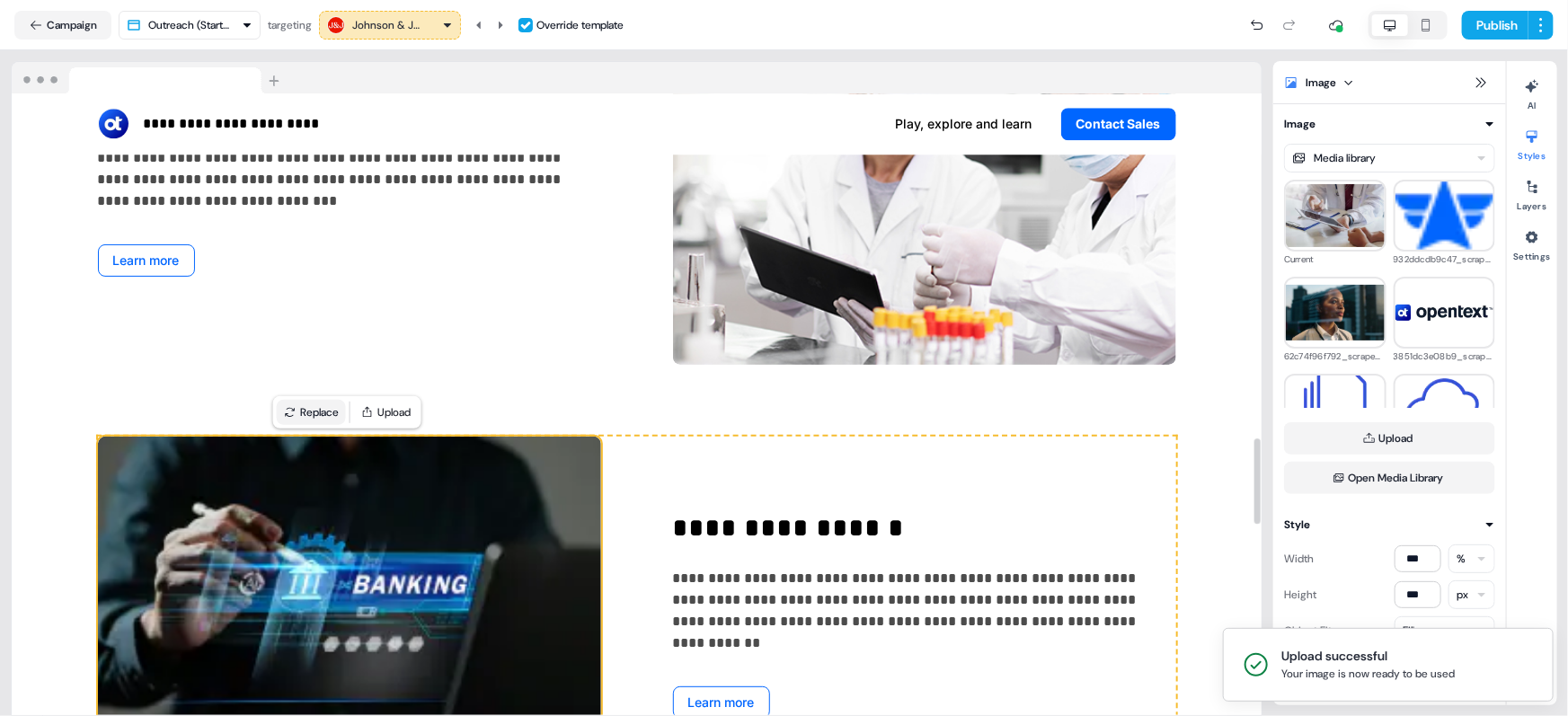 click on "Replace" at bounding box center [311, 412] 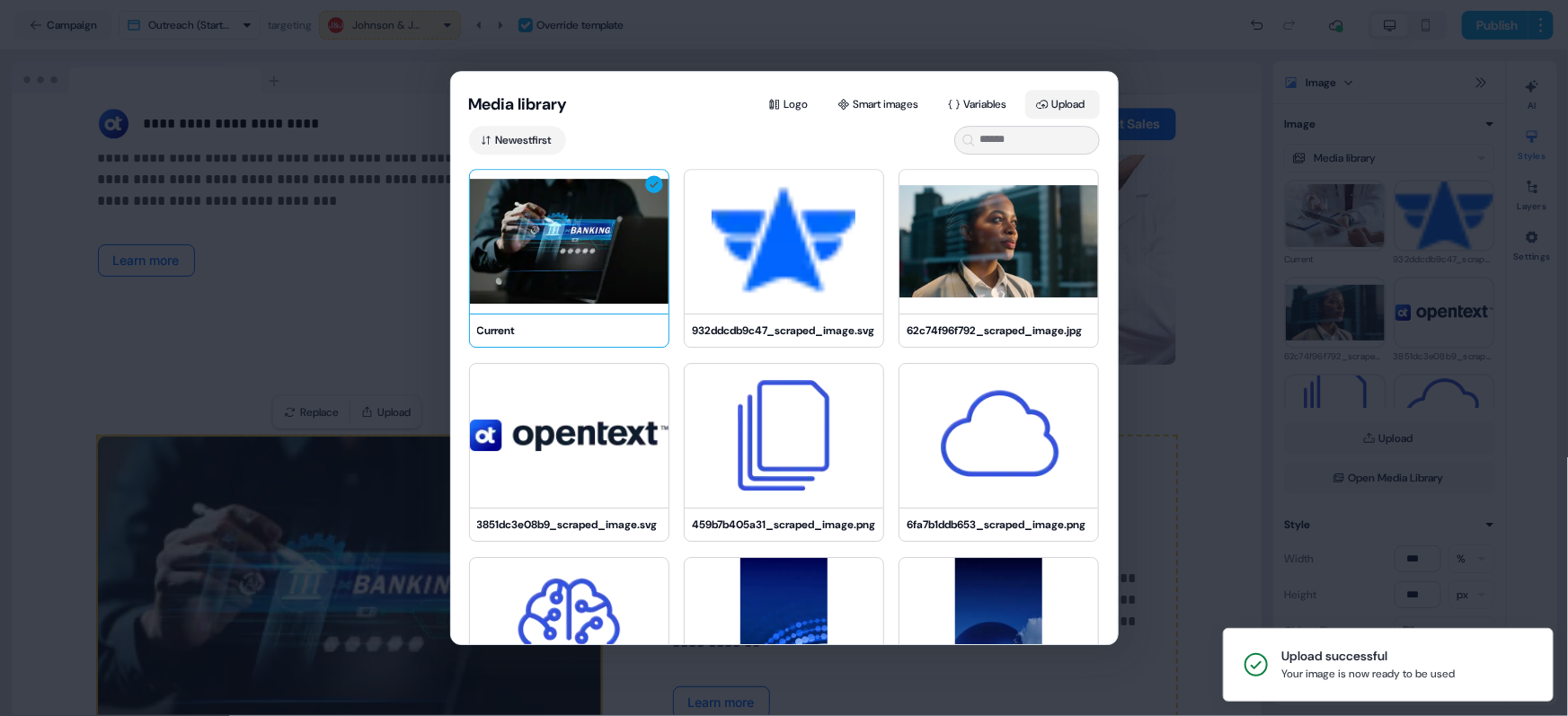 click on "Upload" at bounding box center (1062, 104) 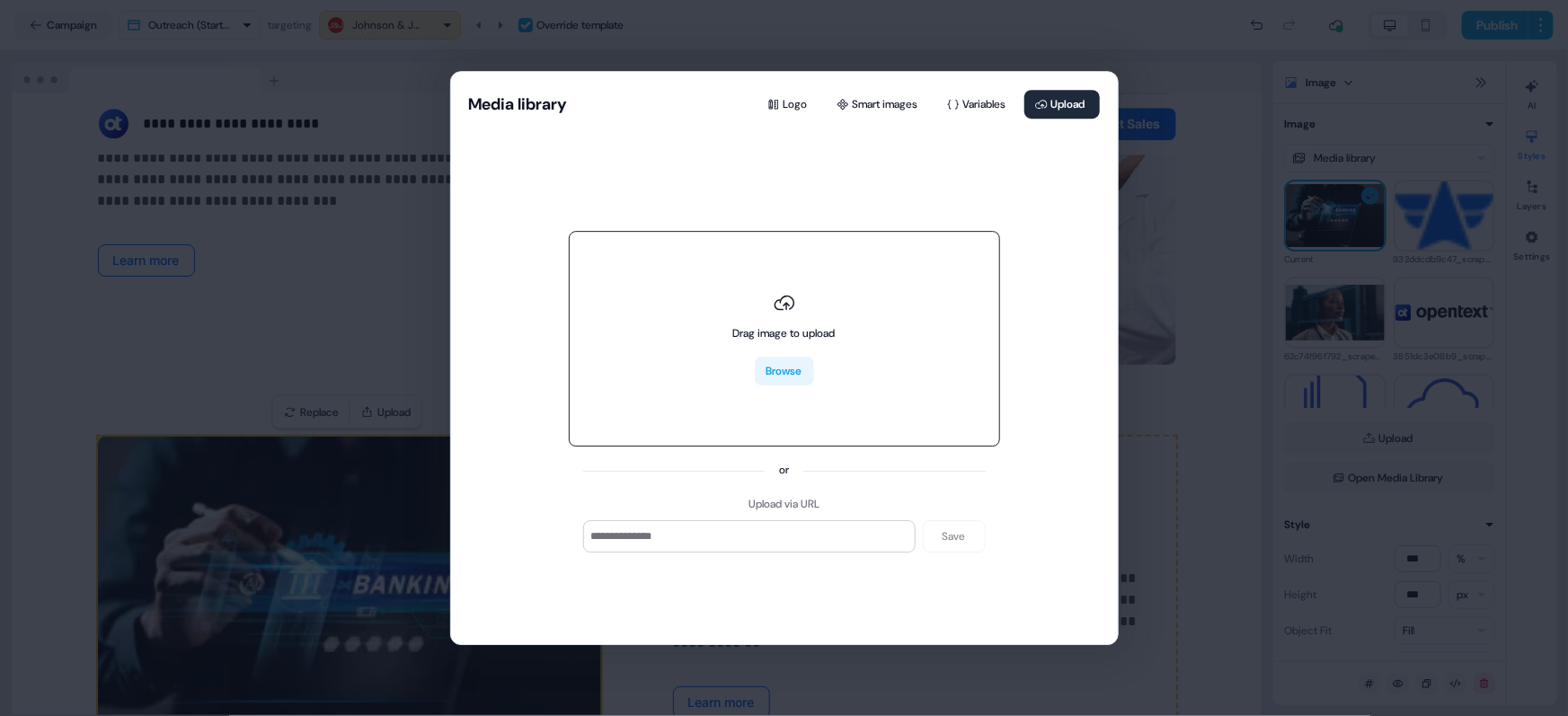 click on "Browse" at bounding box center (784, 372) 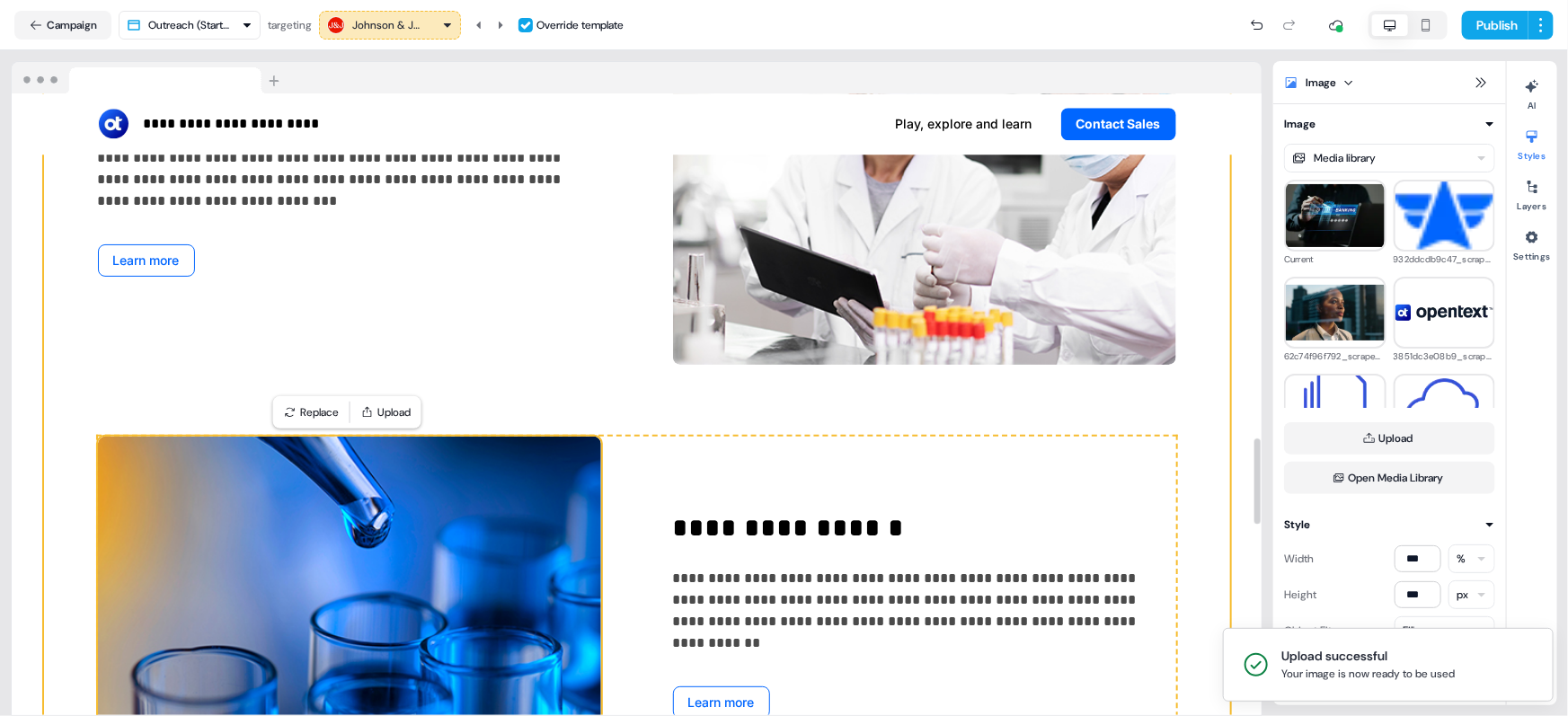 click on "**********" at bounding box center [637, -4] 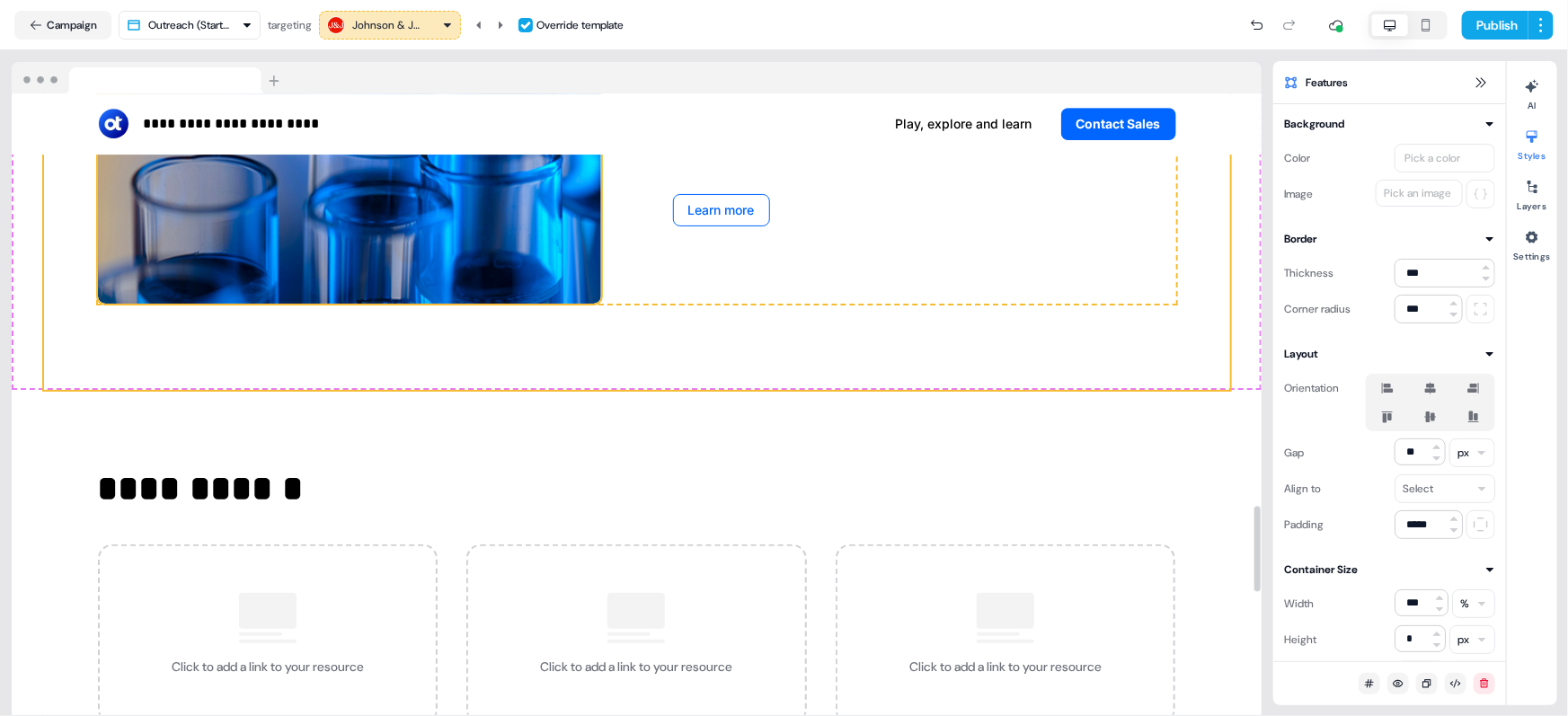 scroll, scrollTop: 3255, scrollLeft: 0, axis: vertical 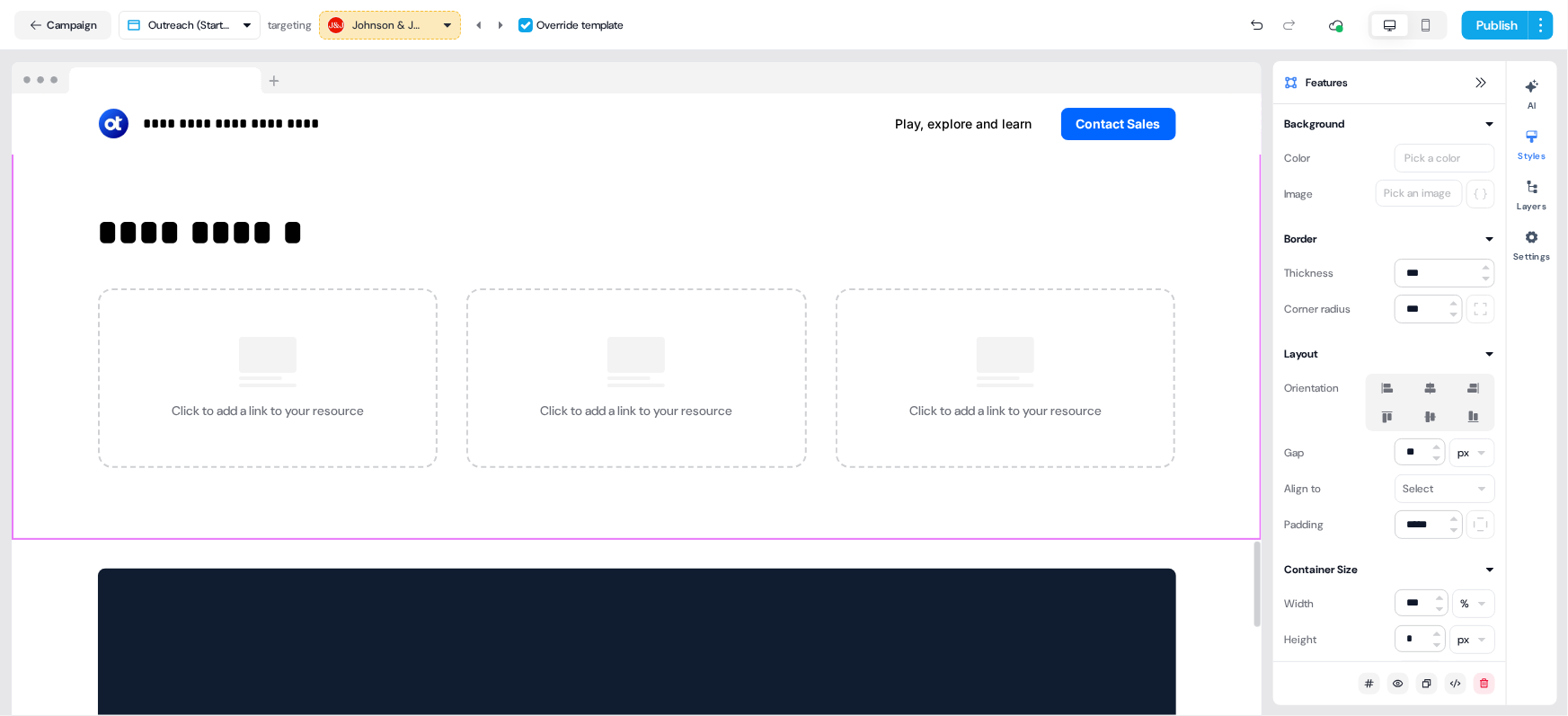 click on "**********" at bounding box center (636, 337) 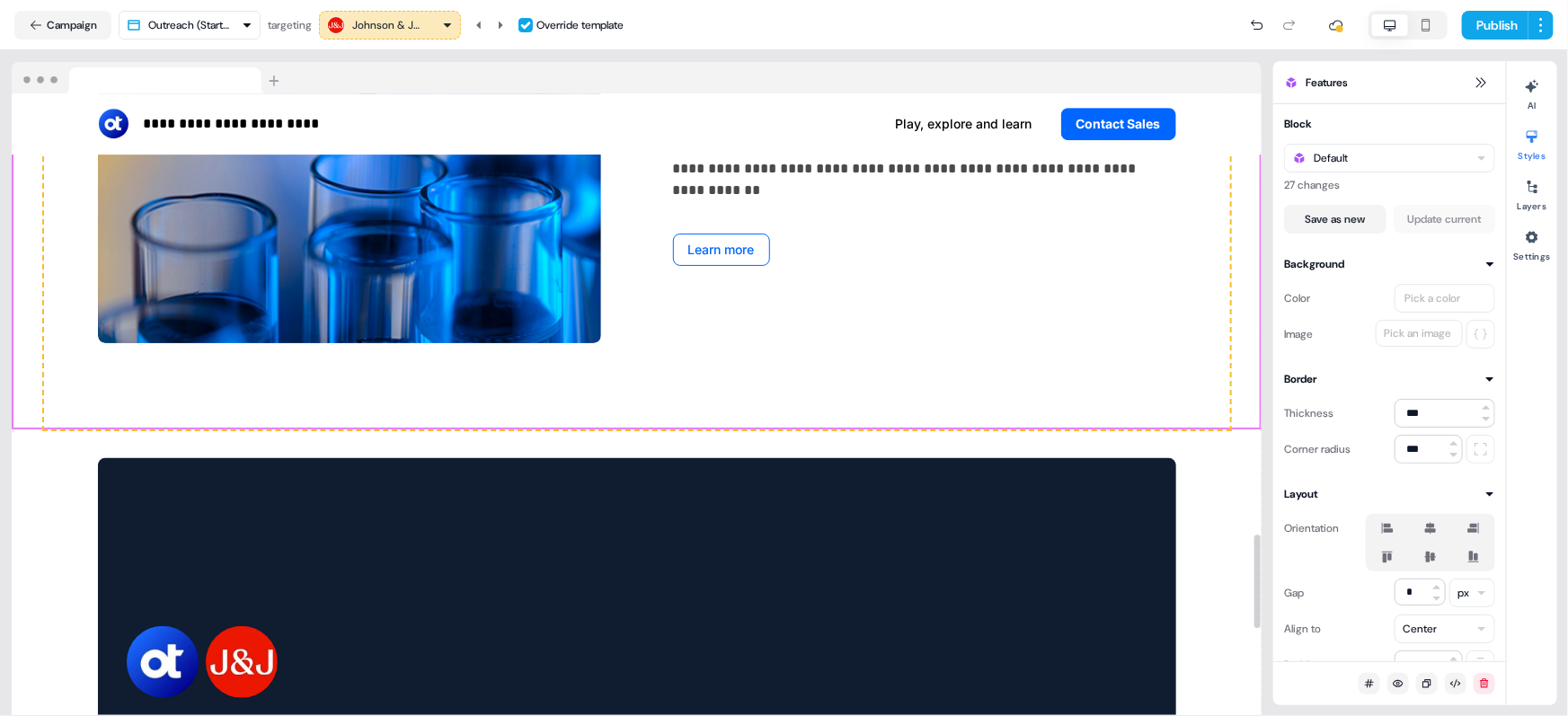 scroll, scrollTop: 2975, scrollLeft: 0, axis: vertical 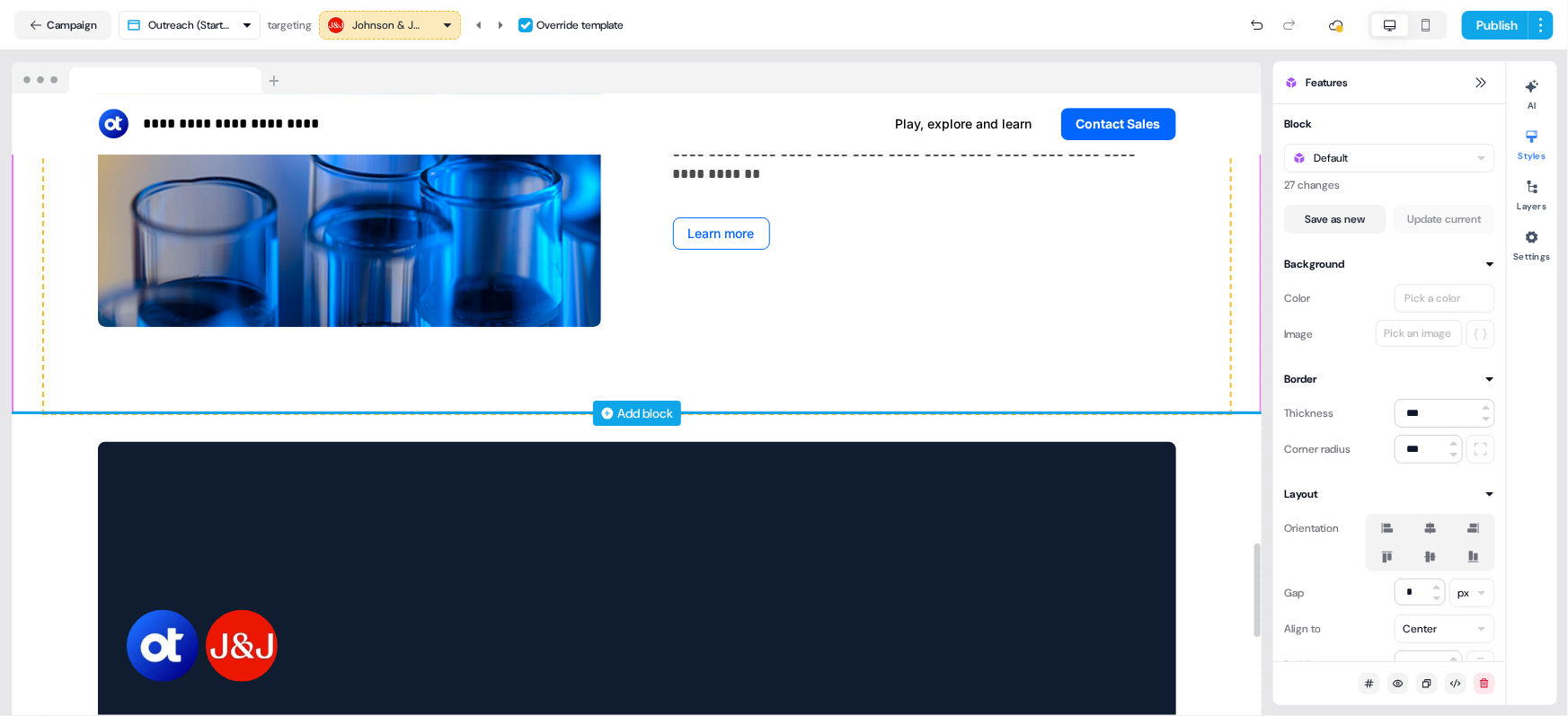 click on "Add block" at bounding box center (646, 413) 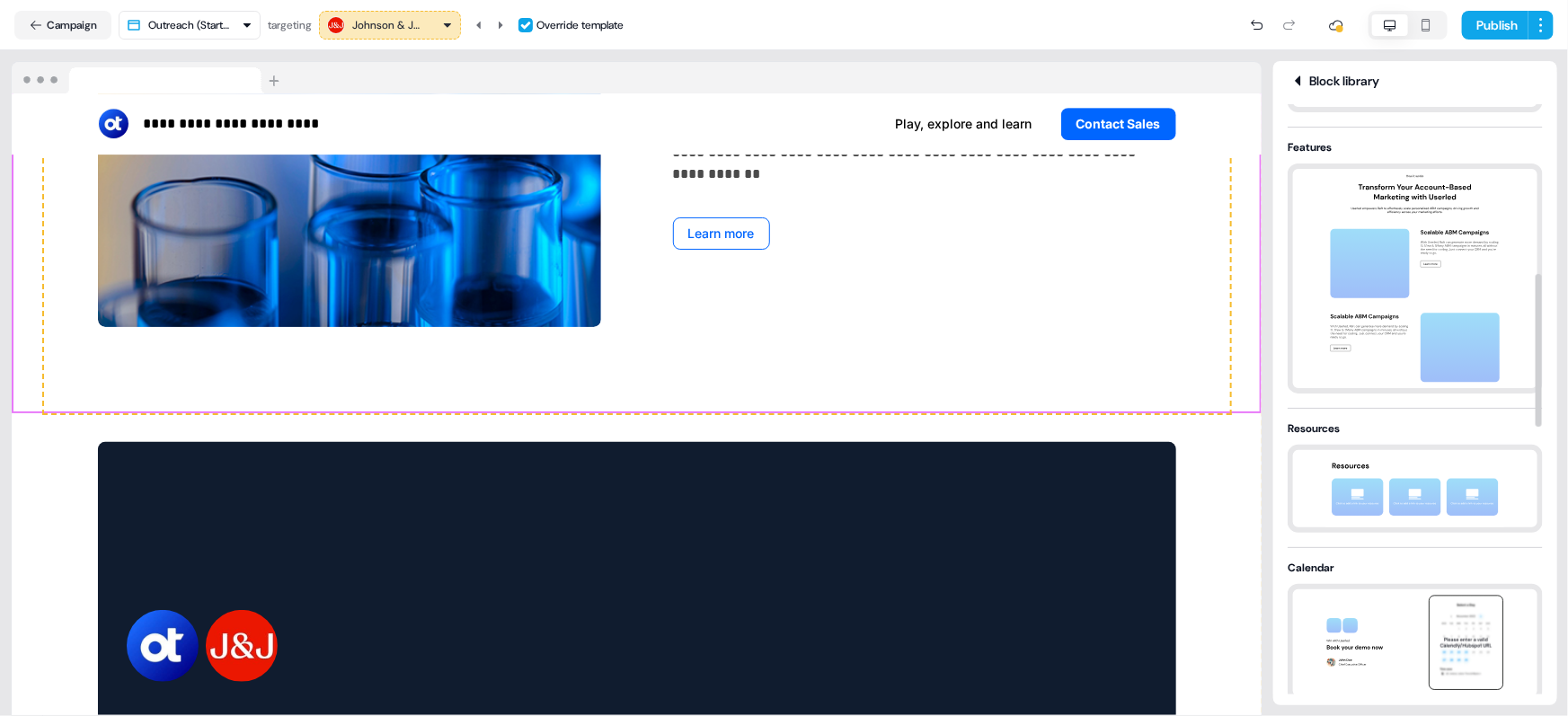 scroll, scrollTop: 663, scrollLeft: 0, axis: vertical 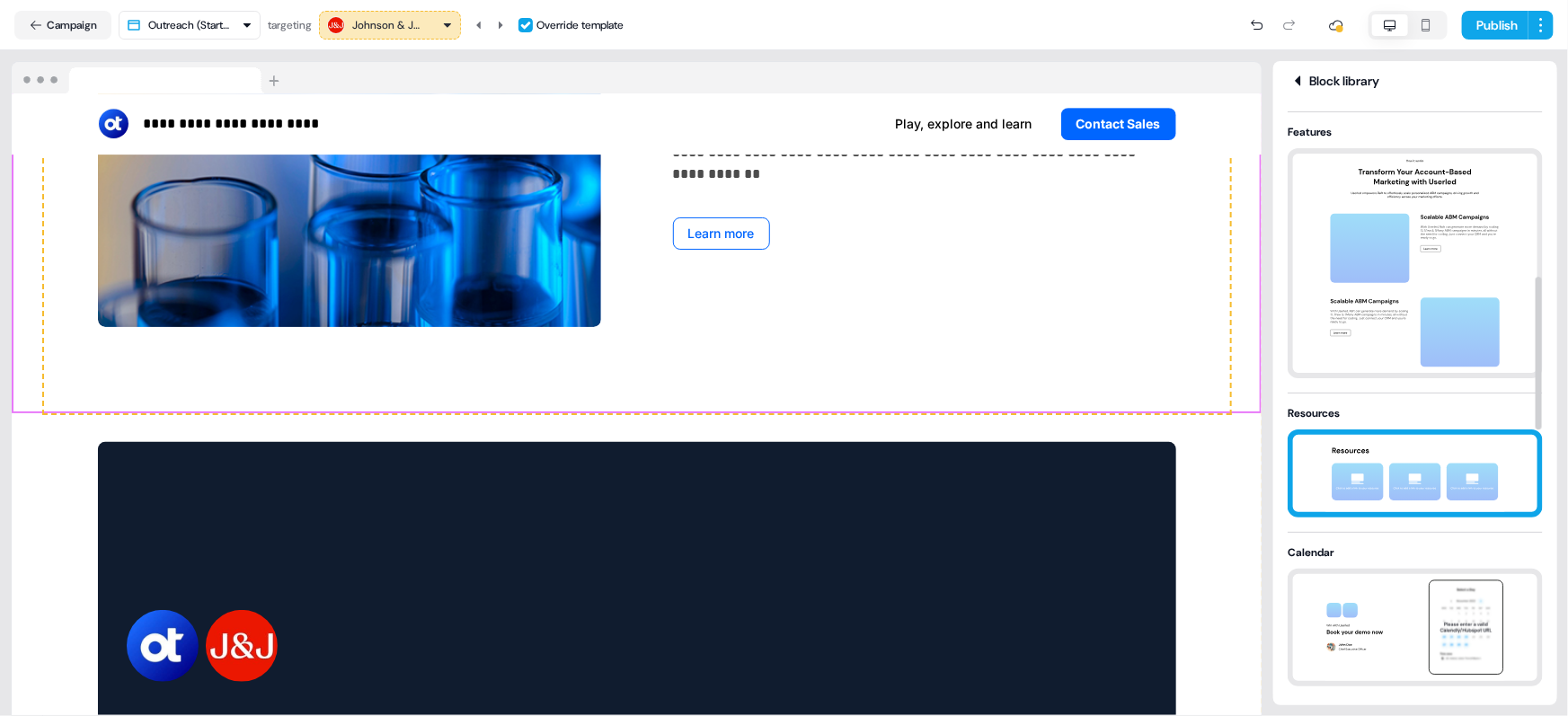 click at bounding box center (1415, 473) 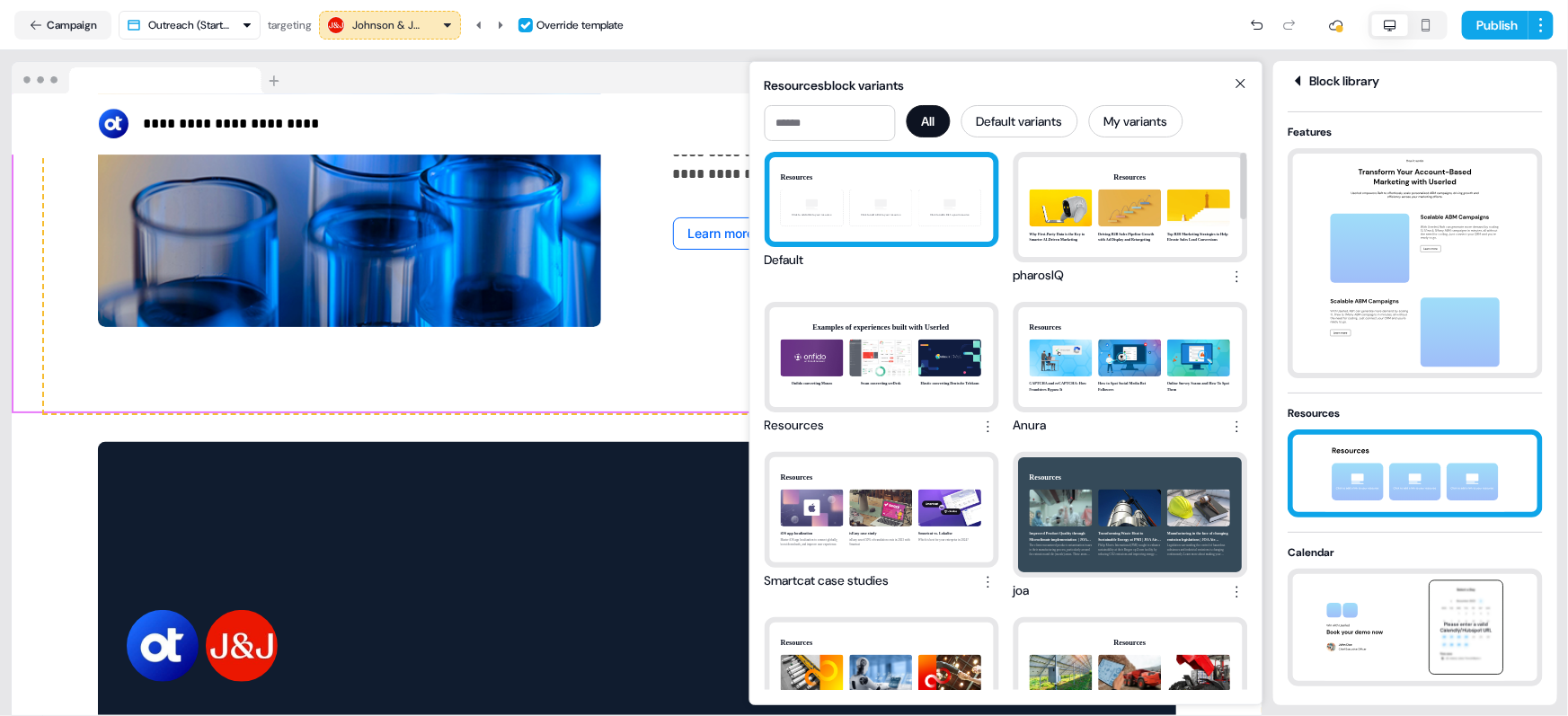 click on "Resources Click to add a link to your resource Click to add a link to your resource Click to add a link to your resource" at bounding box center [881, 199] 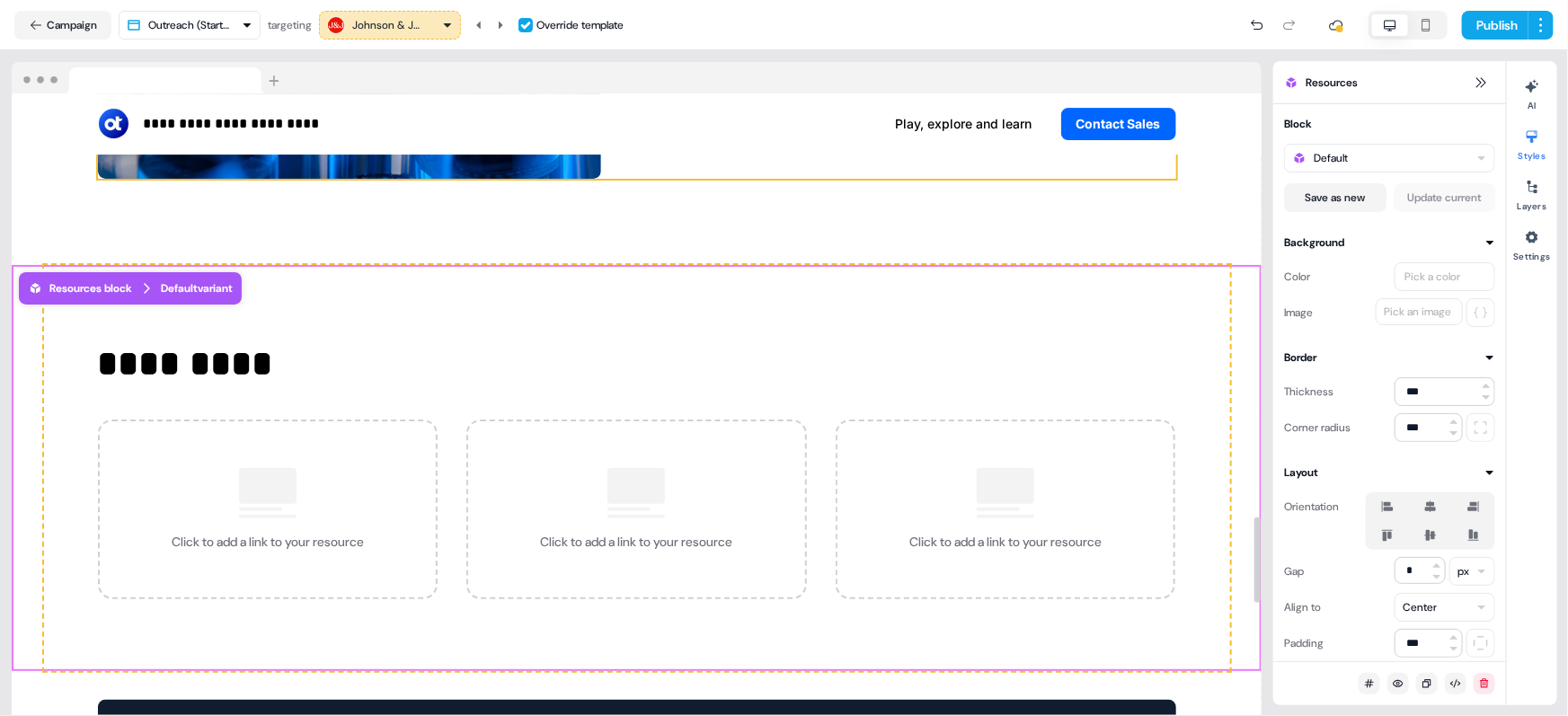scroll, scrollTop: 3160, scrollLeft: 0, axis: vertical 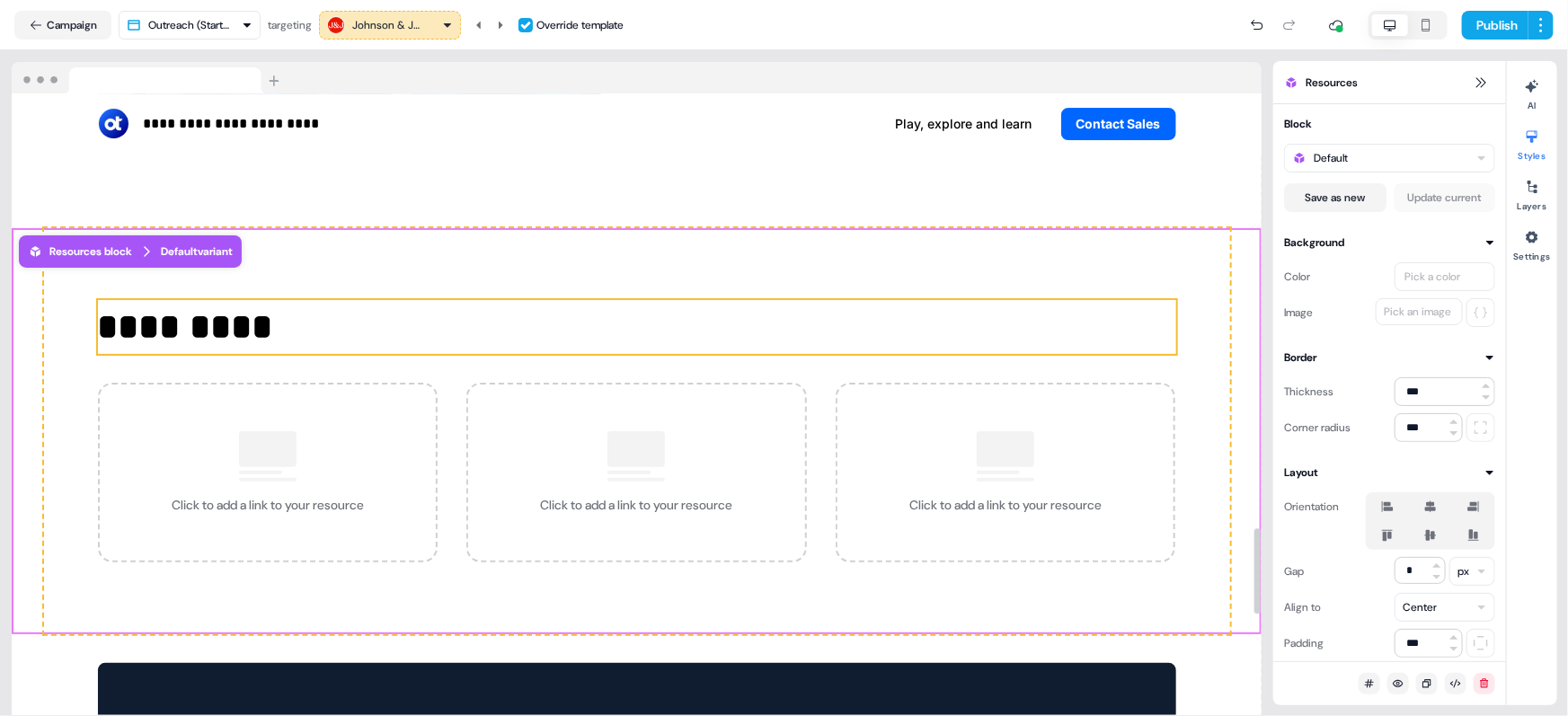 click on "*********" at bounding box center (637, 327) 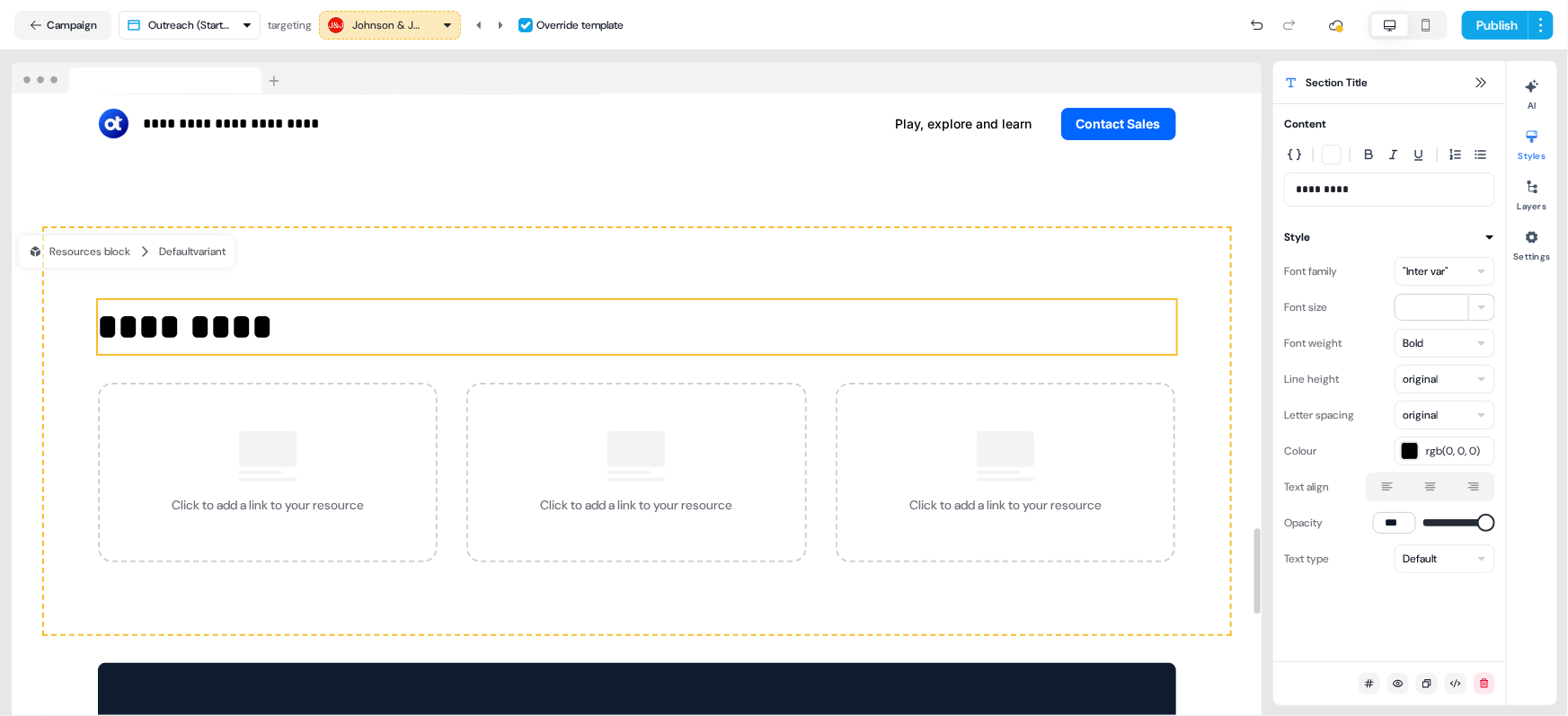 click 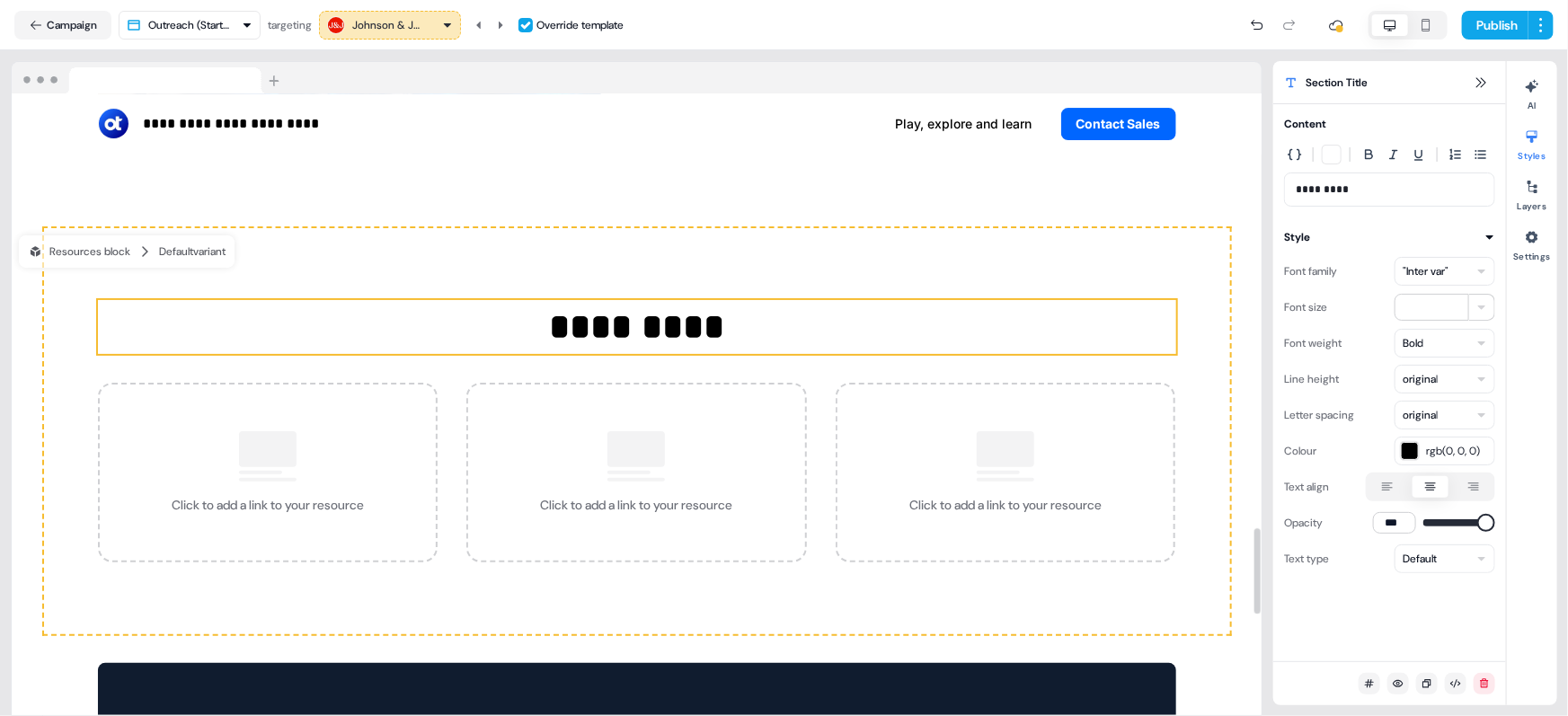 click on "*********" at bounding box center (637, 327) 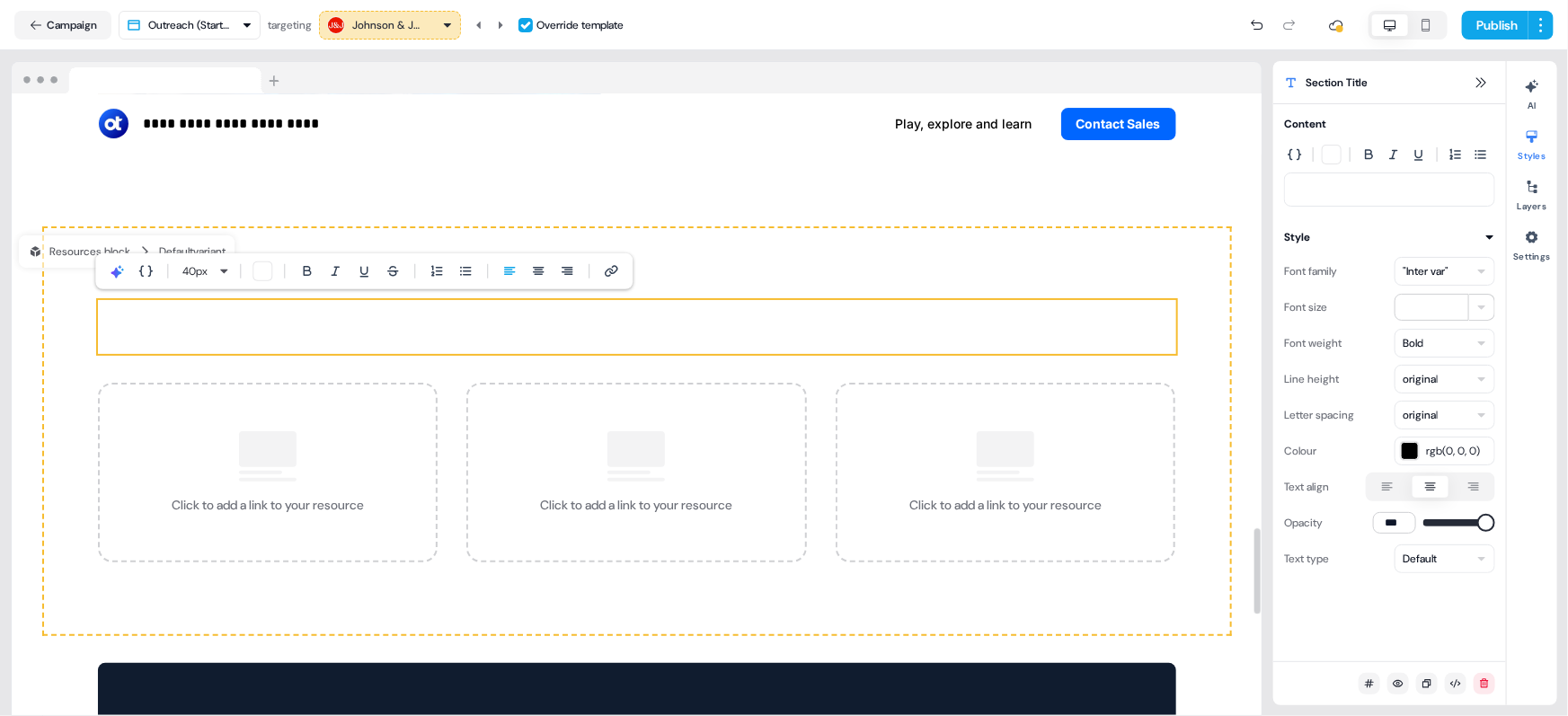 type 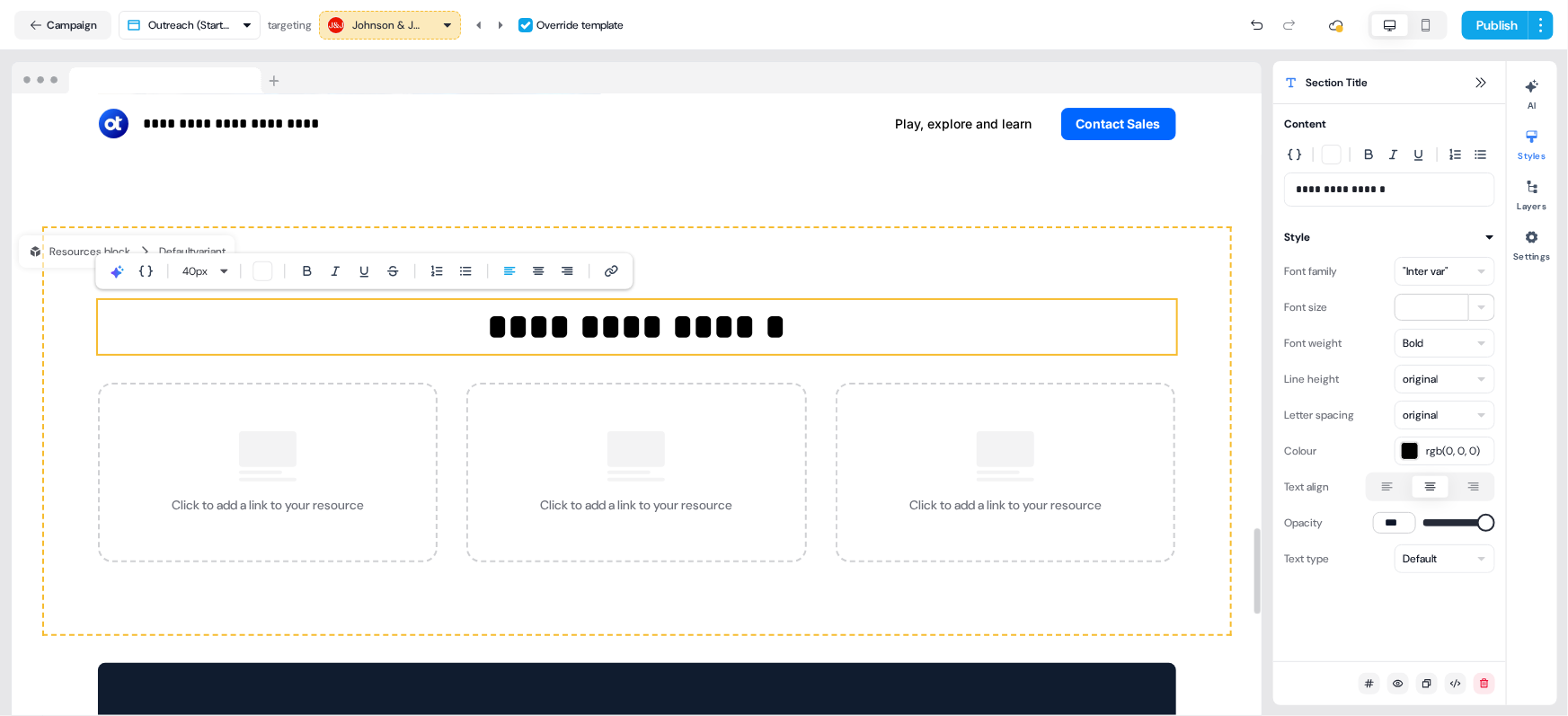 click on "**********" at bounding box center [637, 327] 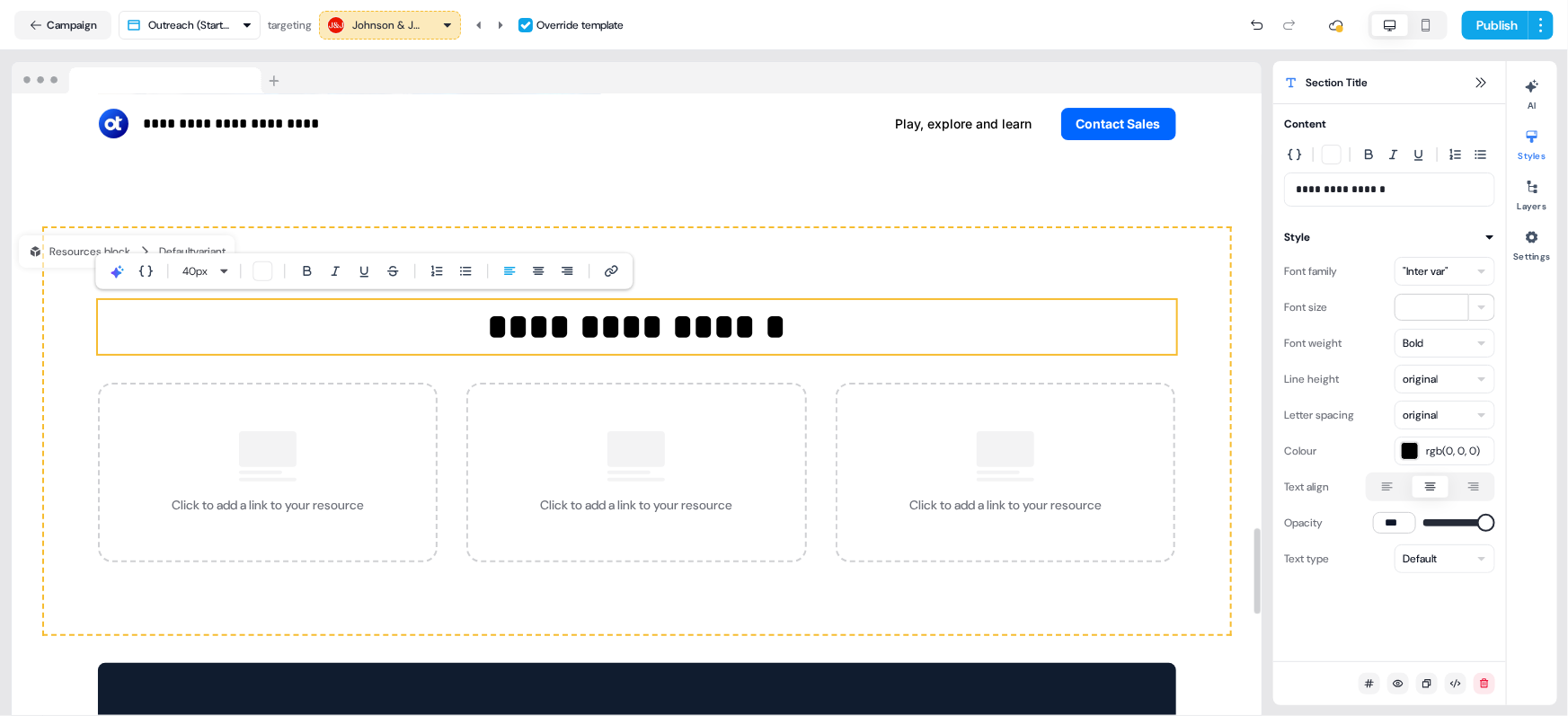 click on "**********" at bounding box center (637, 431) 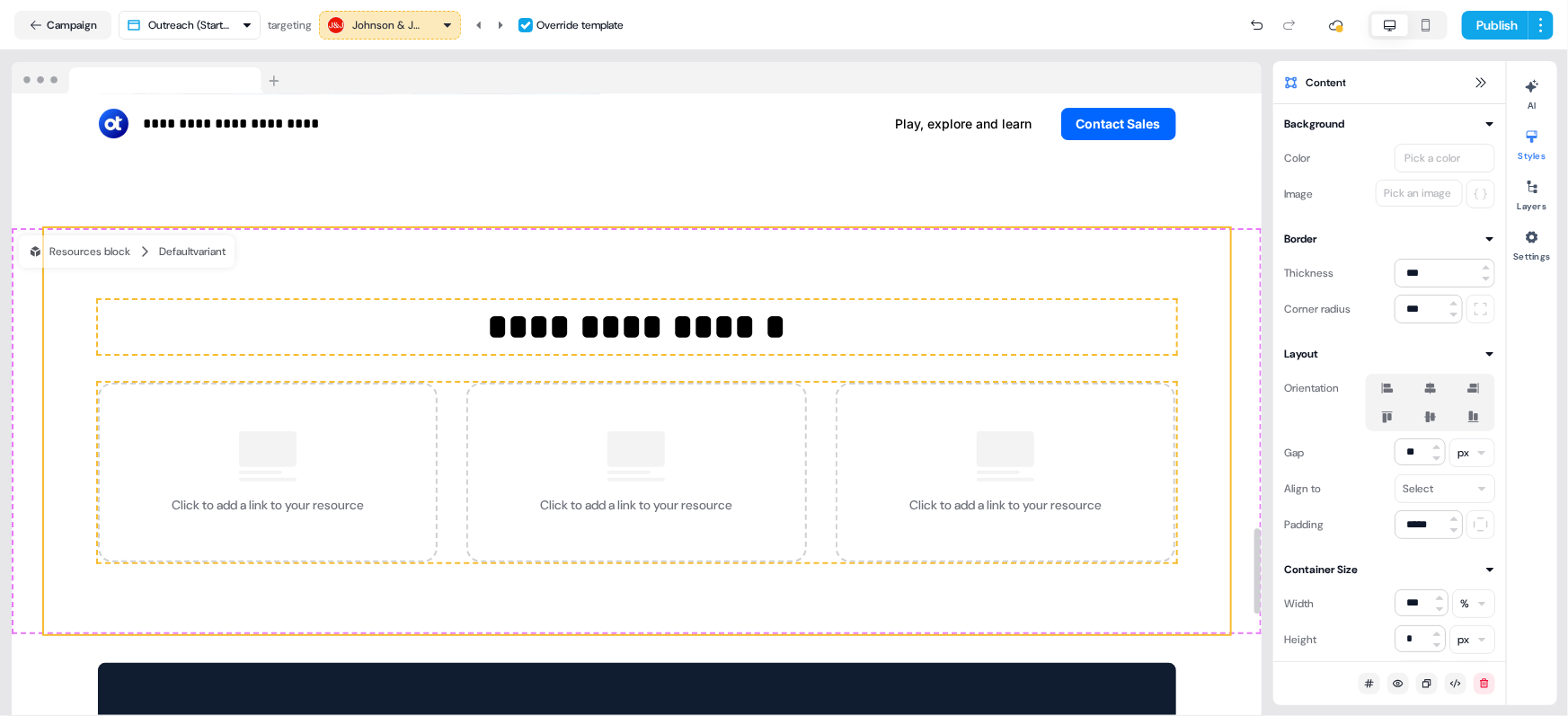 click on "**********" at bounding box center (637, 327) 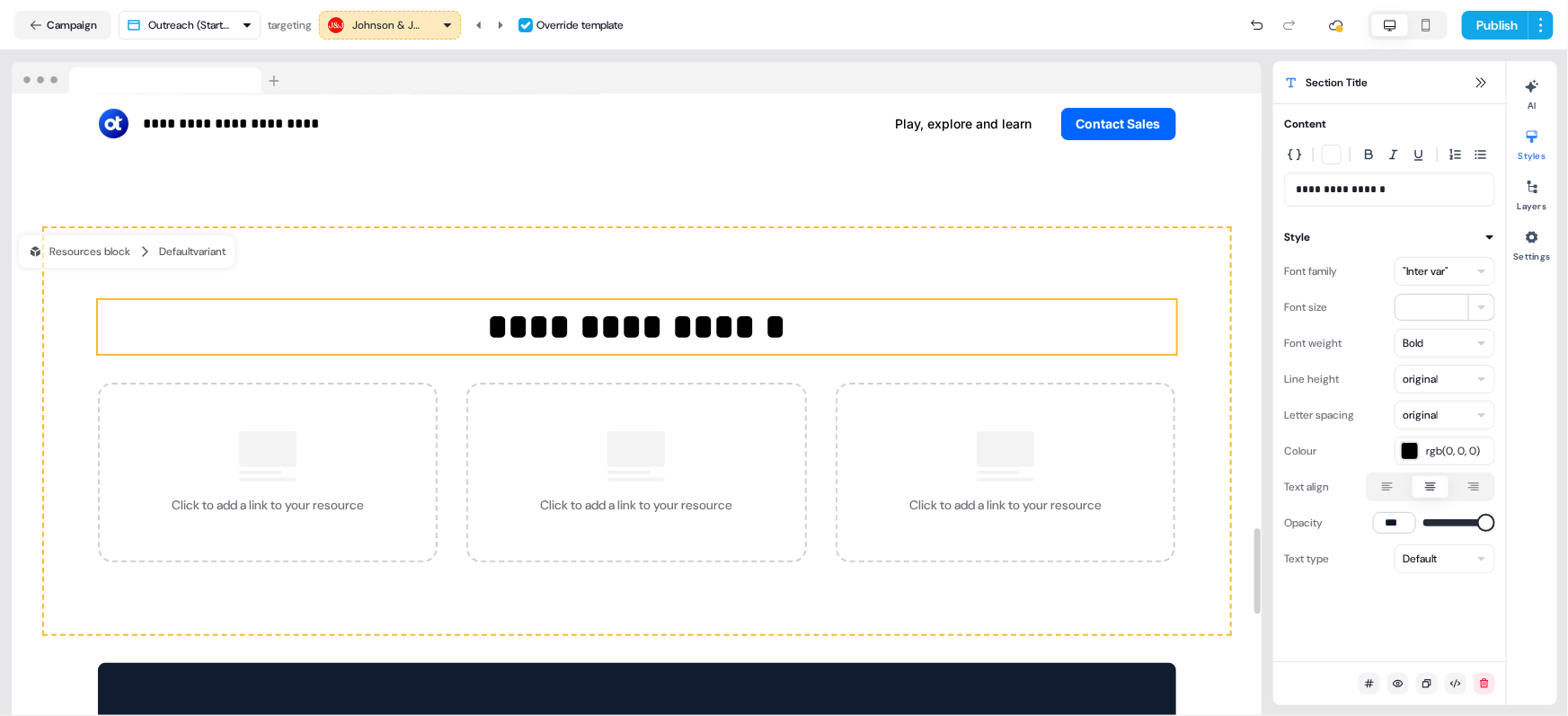 click on ""Inter var"" at bounding box center (1425, 271) 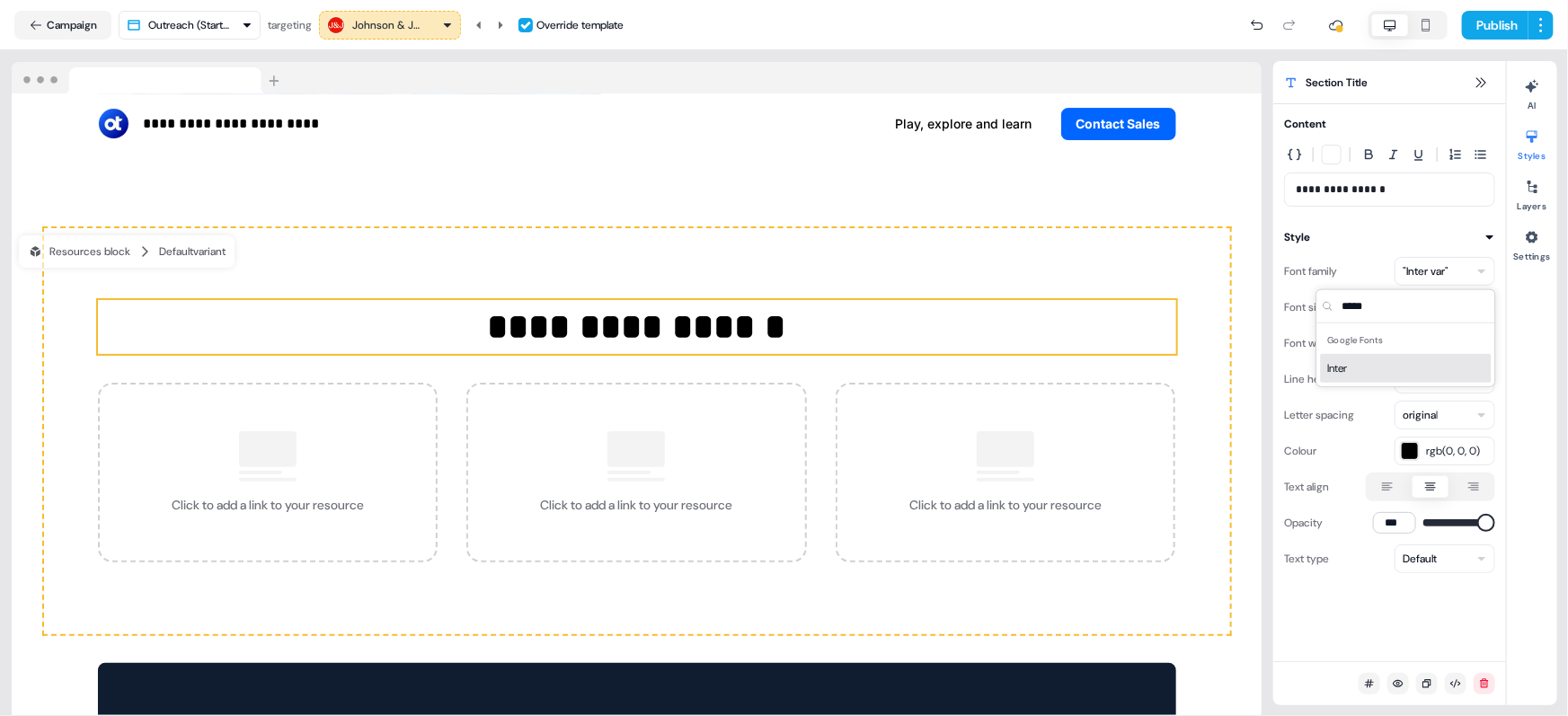 type on "*****" 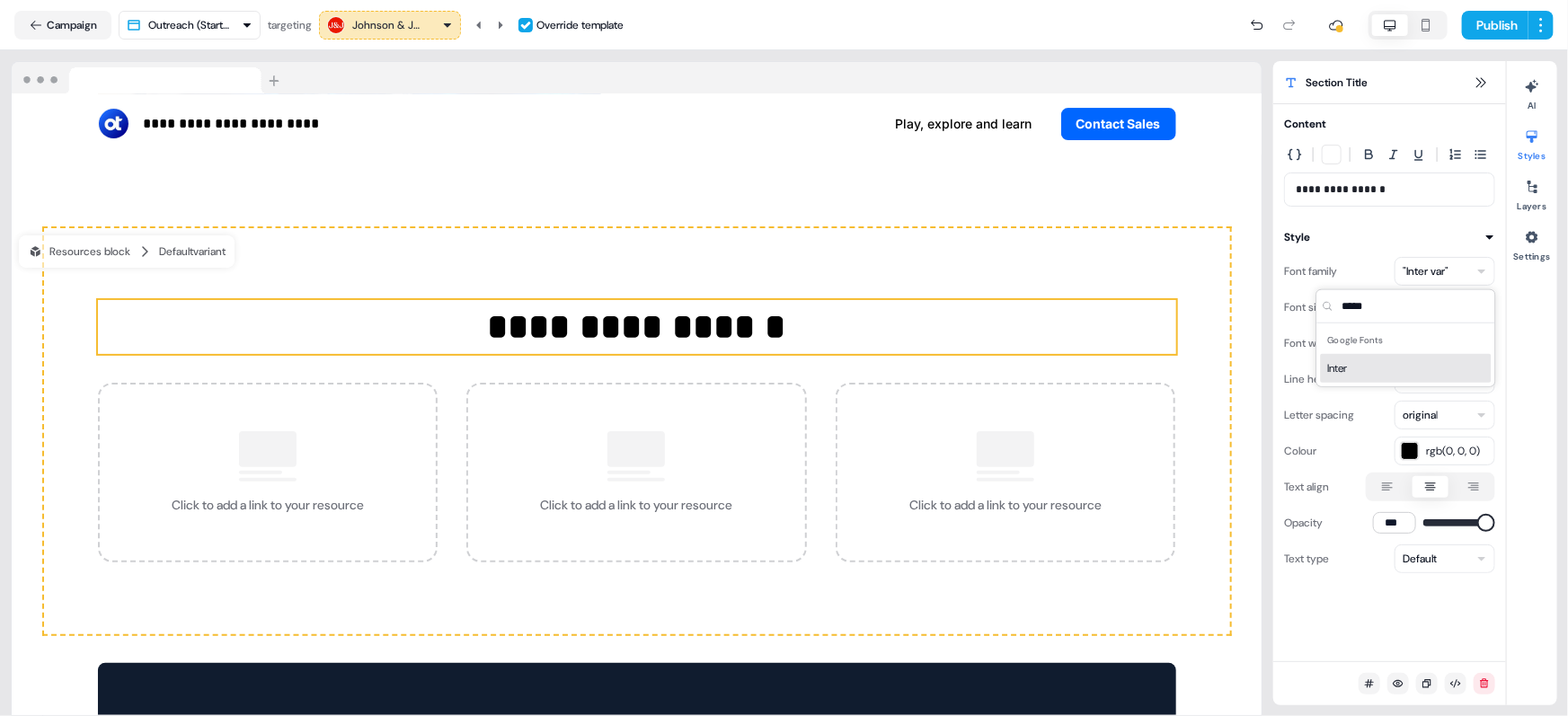 click on "Inter" at bounding box center (1406, 368) 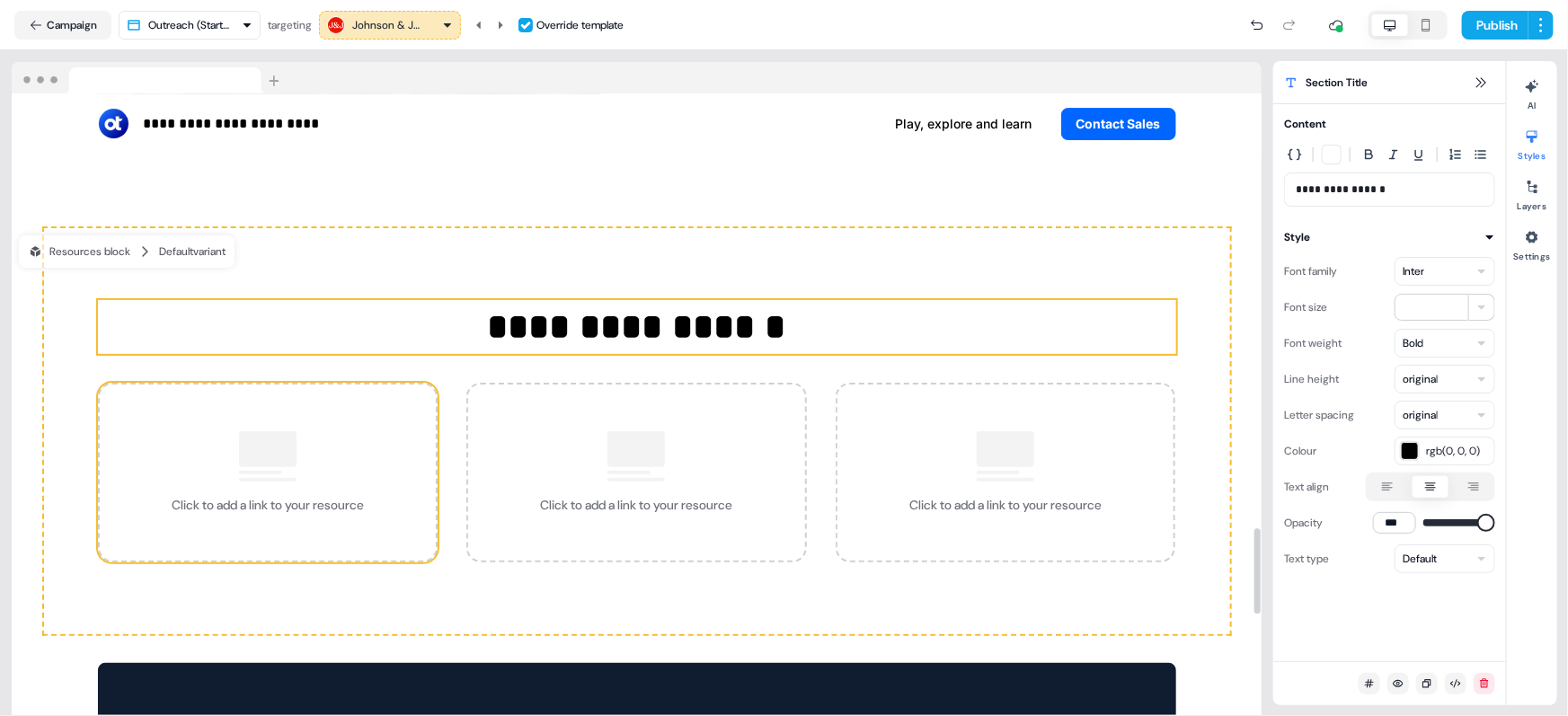 click at bounding box center [268, 449] 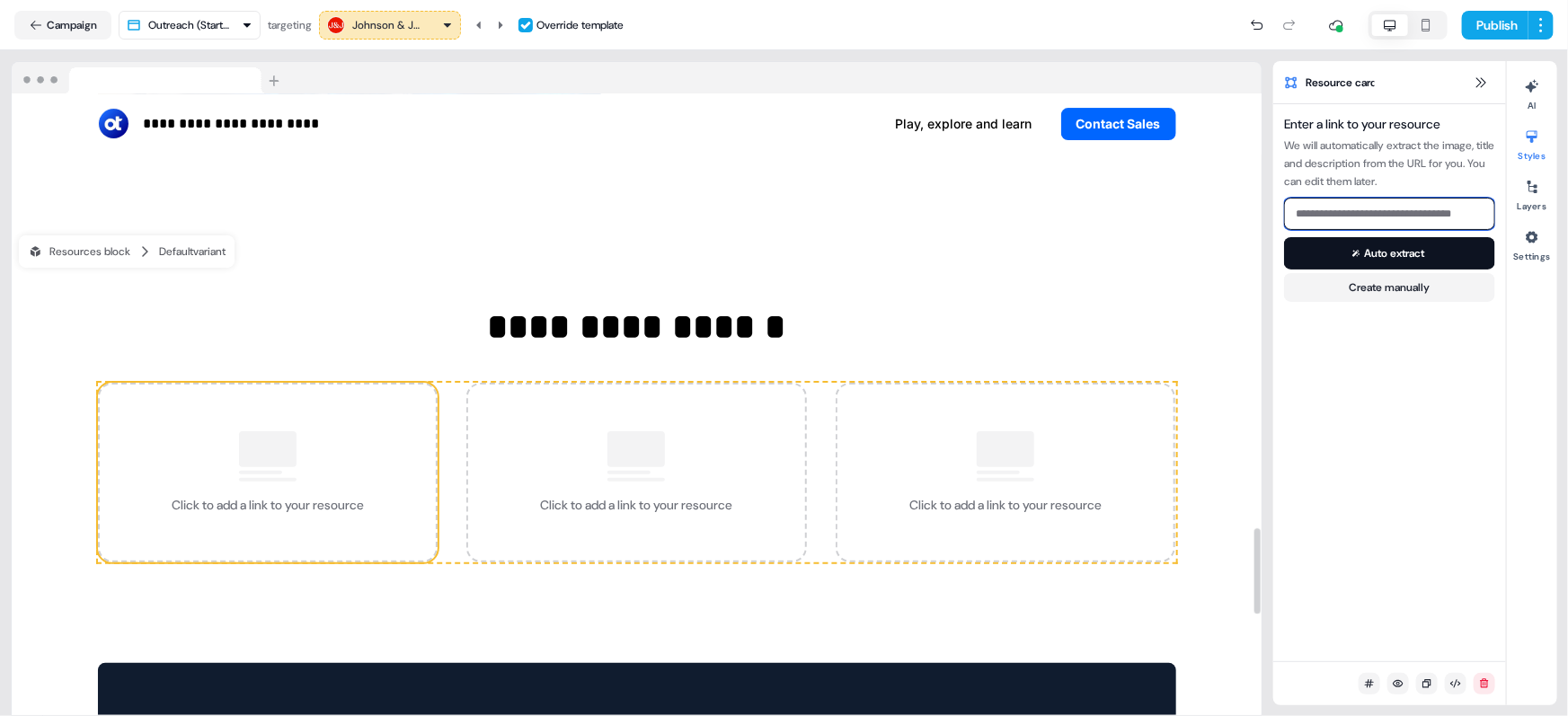 click at bounding box center [1389, 214] 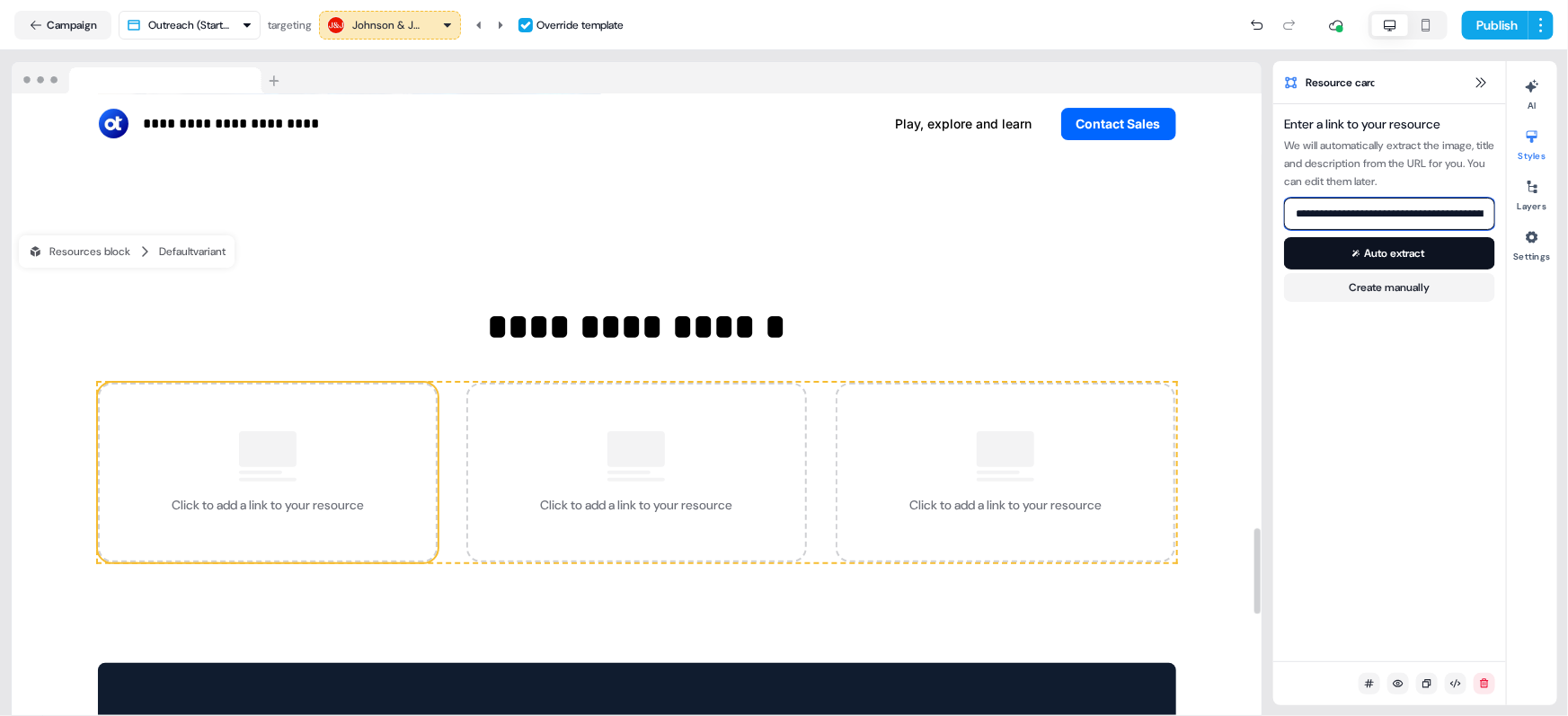 scroll, scrollTop: 0, scrollLeft: 84, axis: horizontal 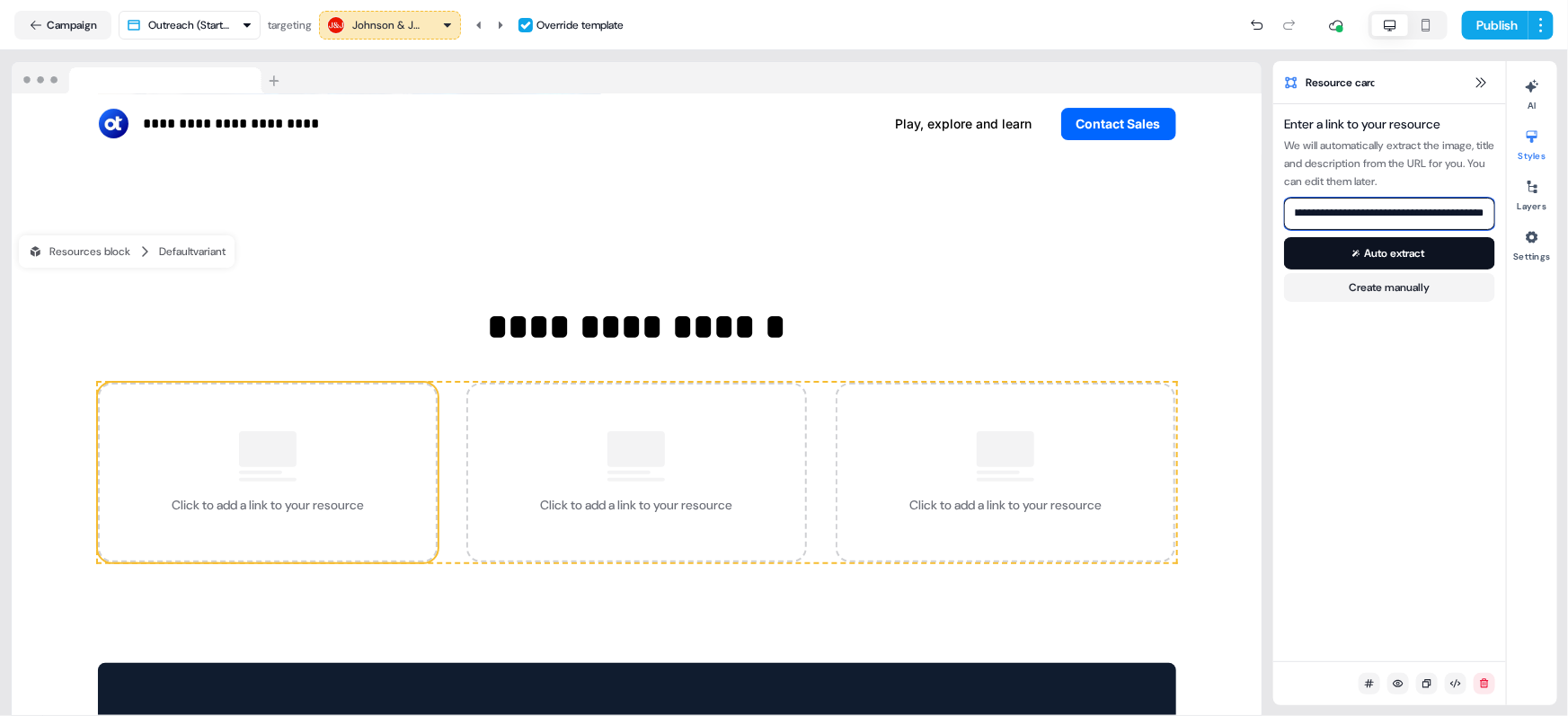type on "**********" 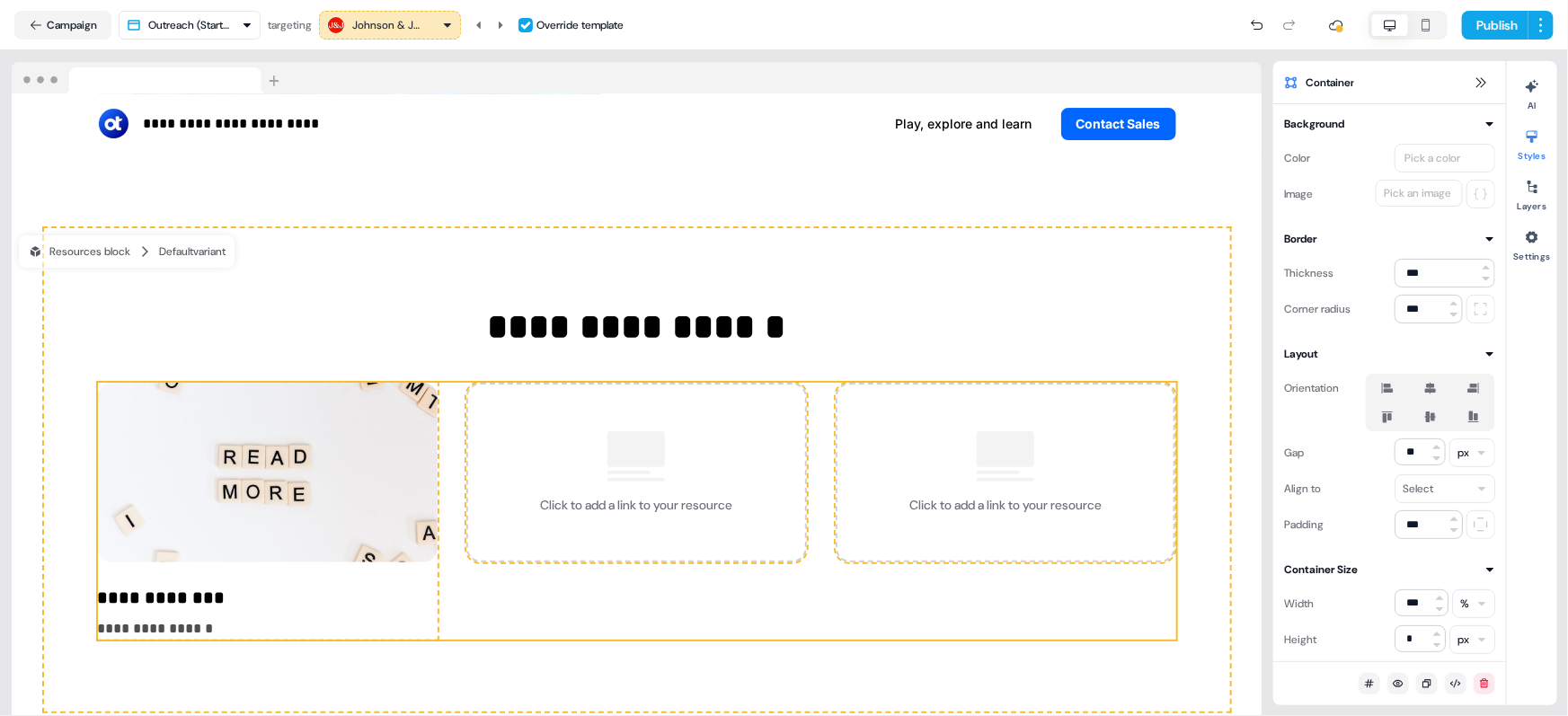 click on "**********" at bounding box center [268, 597] 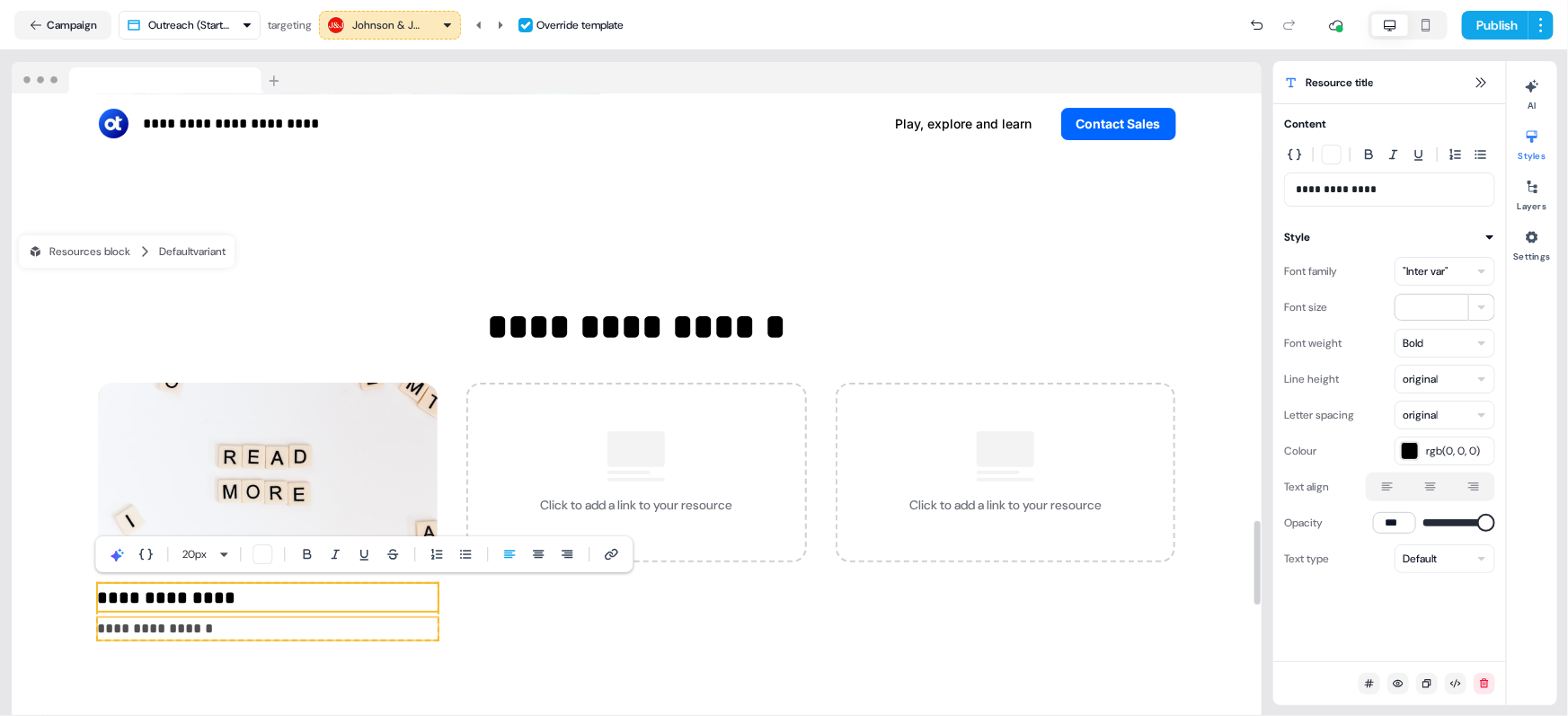 click on "**********" at bounding box center [268, 629] 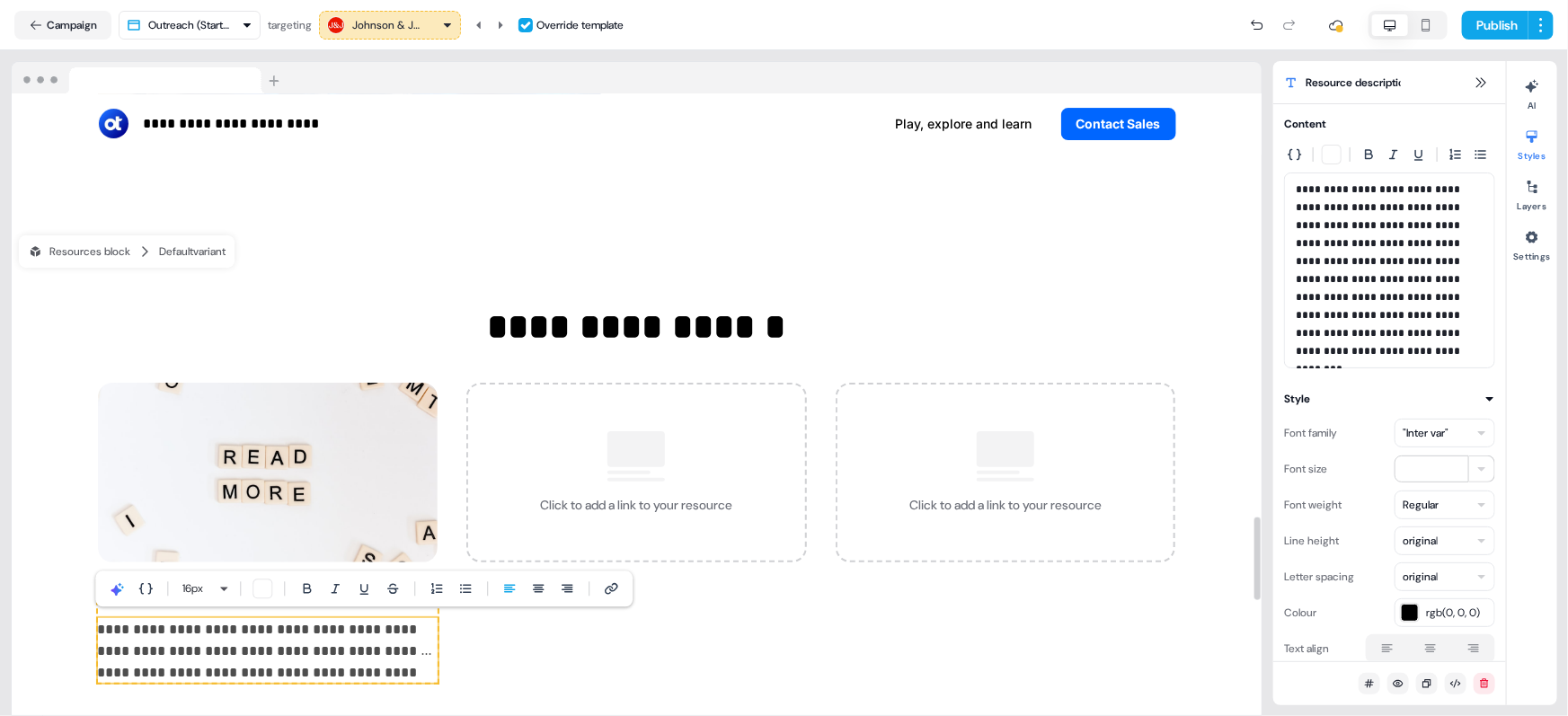 scroll, scrollTop: 0, scrollLeft: 0, axis: both 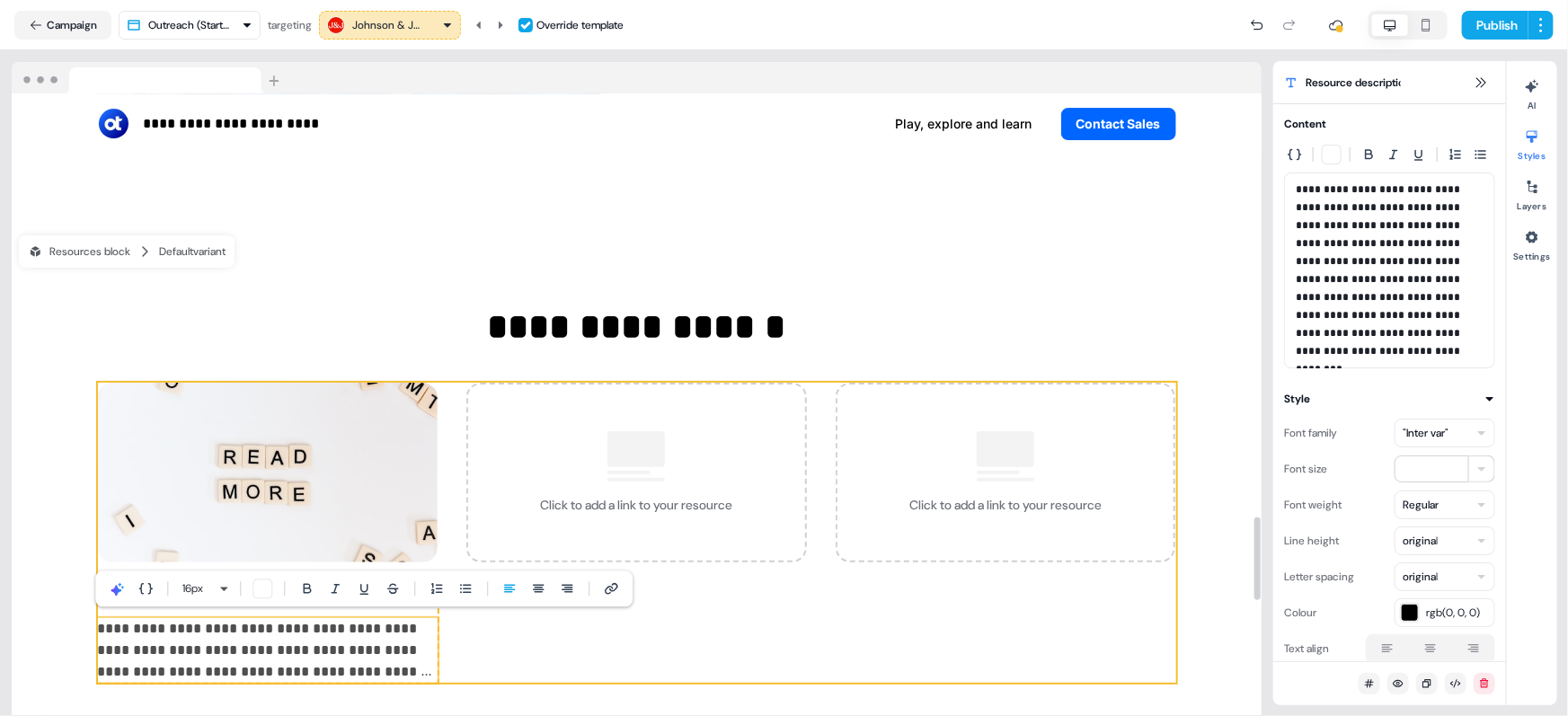 click on "**********" at bounding box center (637, 533) 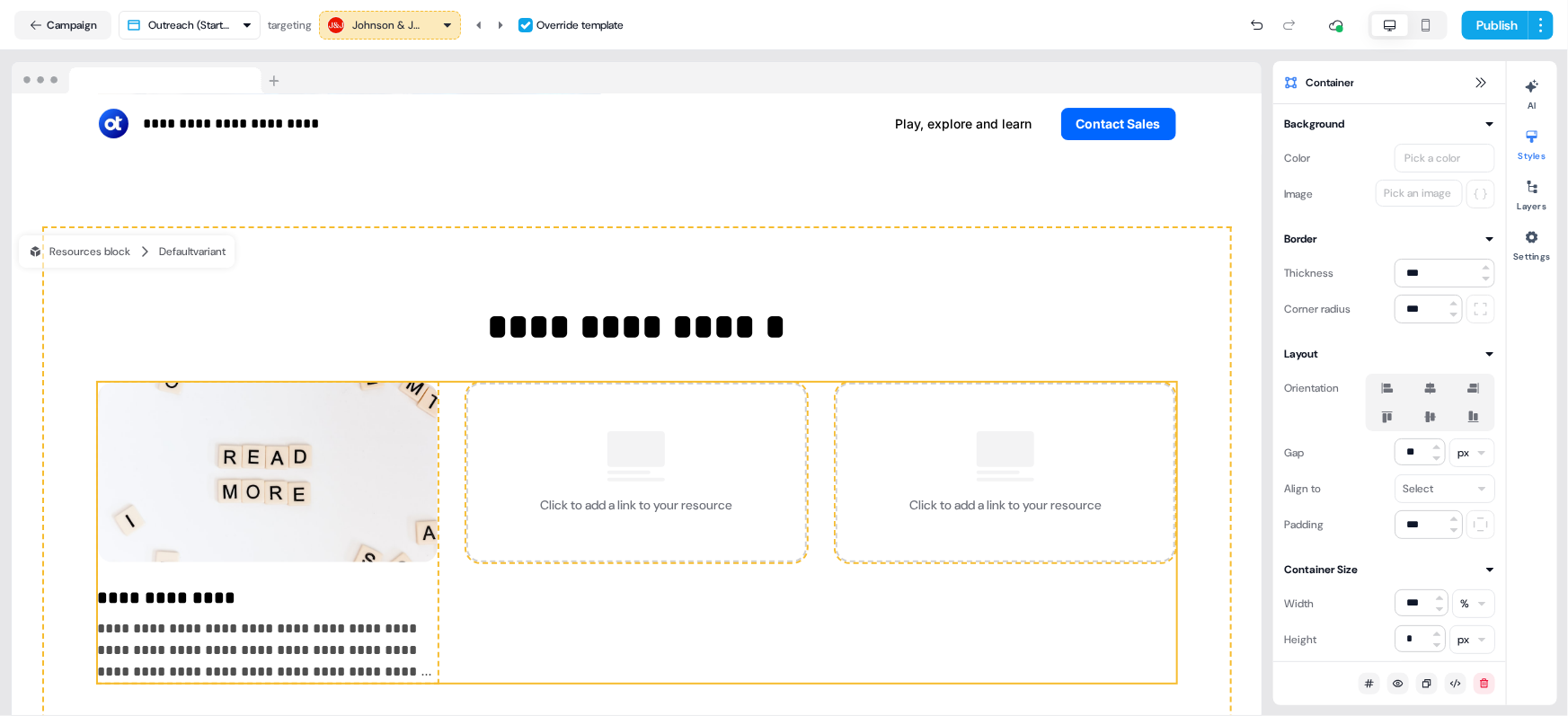 click at bounding box center [268, 473] 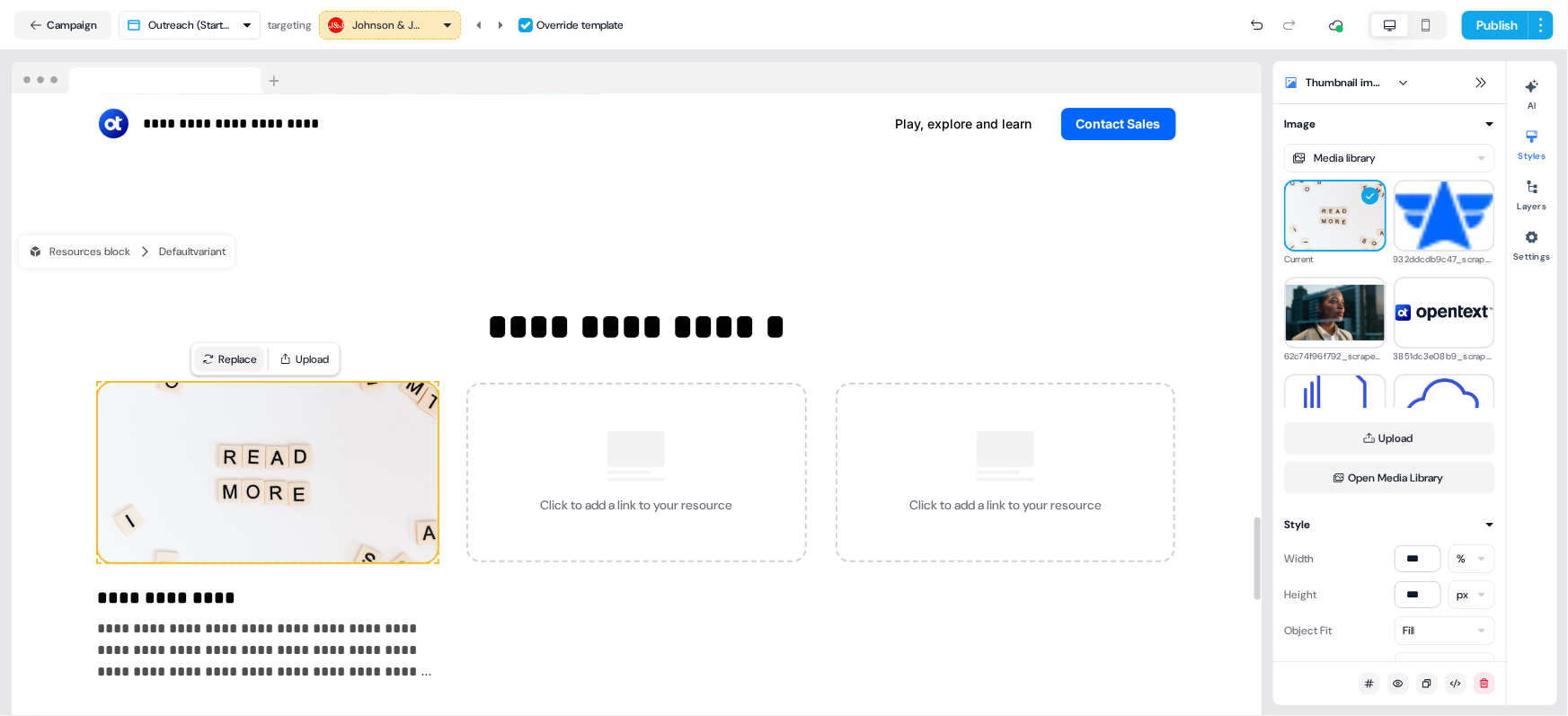 click on "Replace" at bounding box center [229, 359] 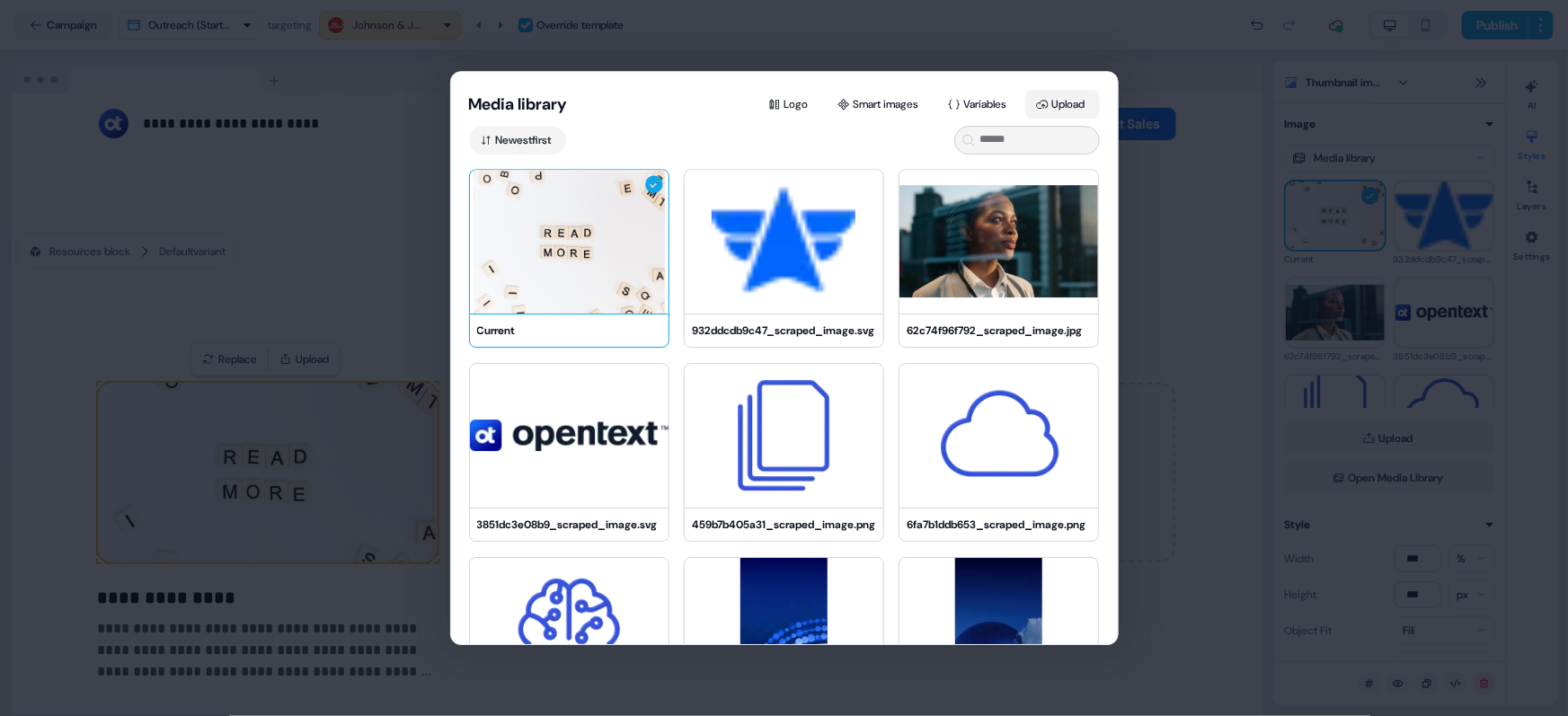 click on "Upload" at bounding box center (1062, 104) 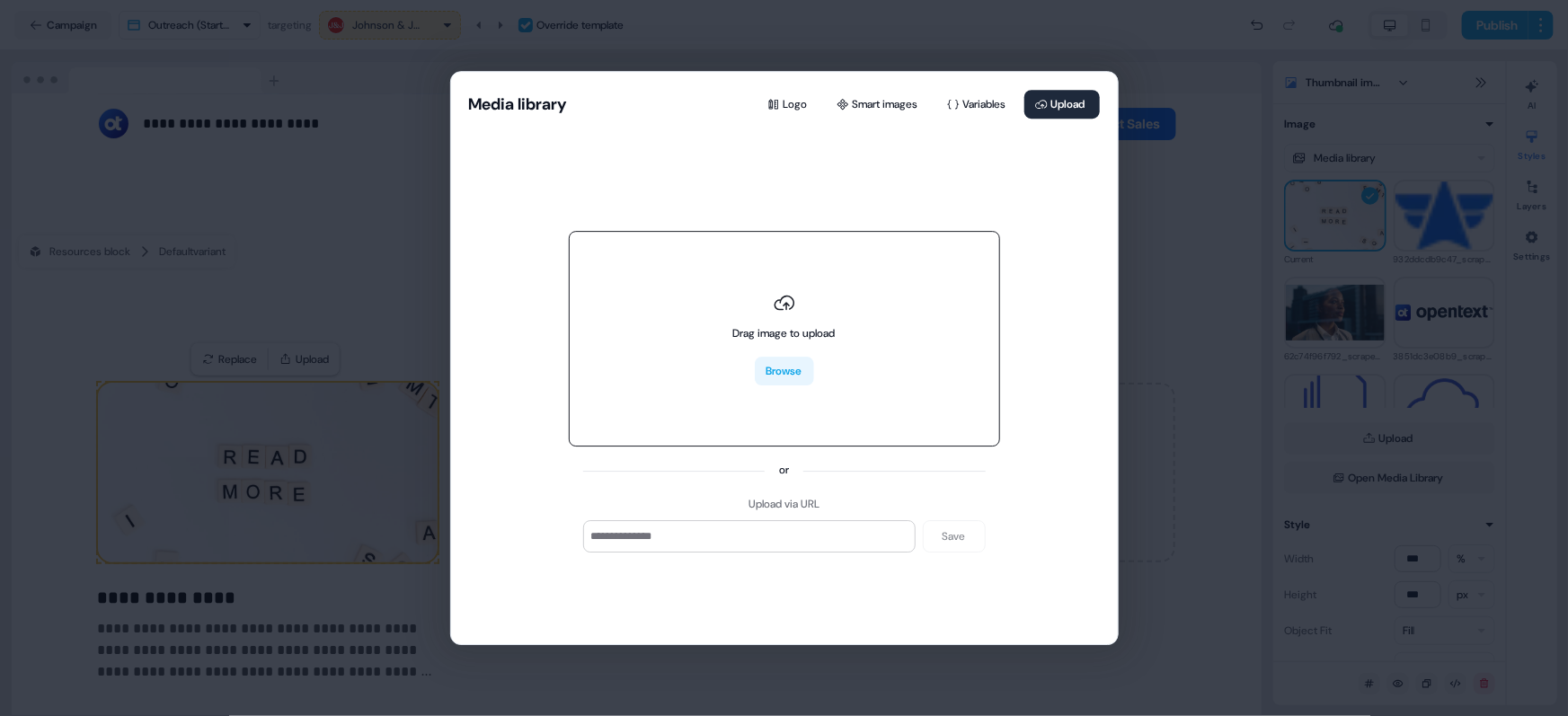 click on "Browse" at bounding box center [784, 372] 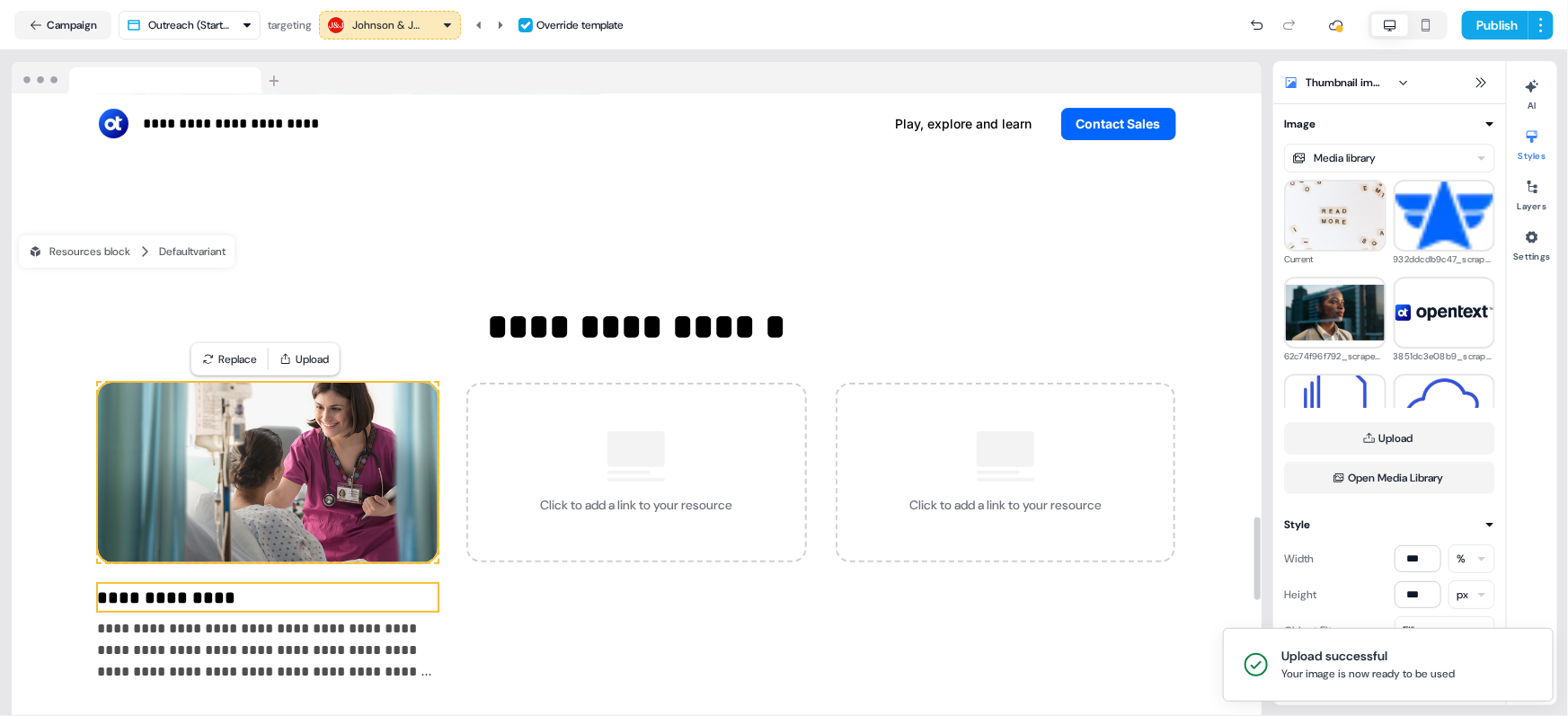 click on "**********" at bounding box center [268, 597] 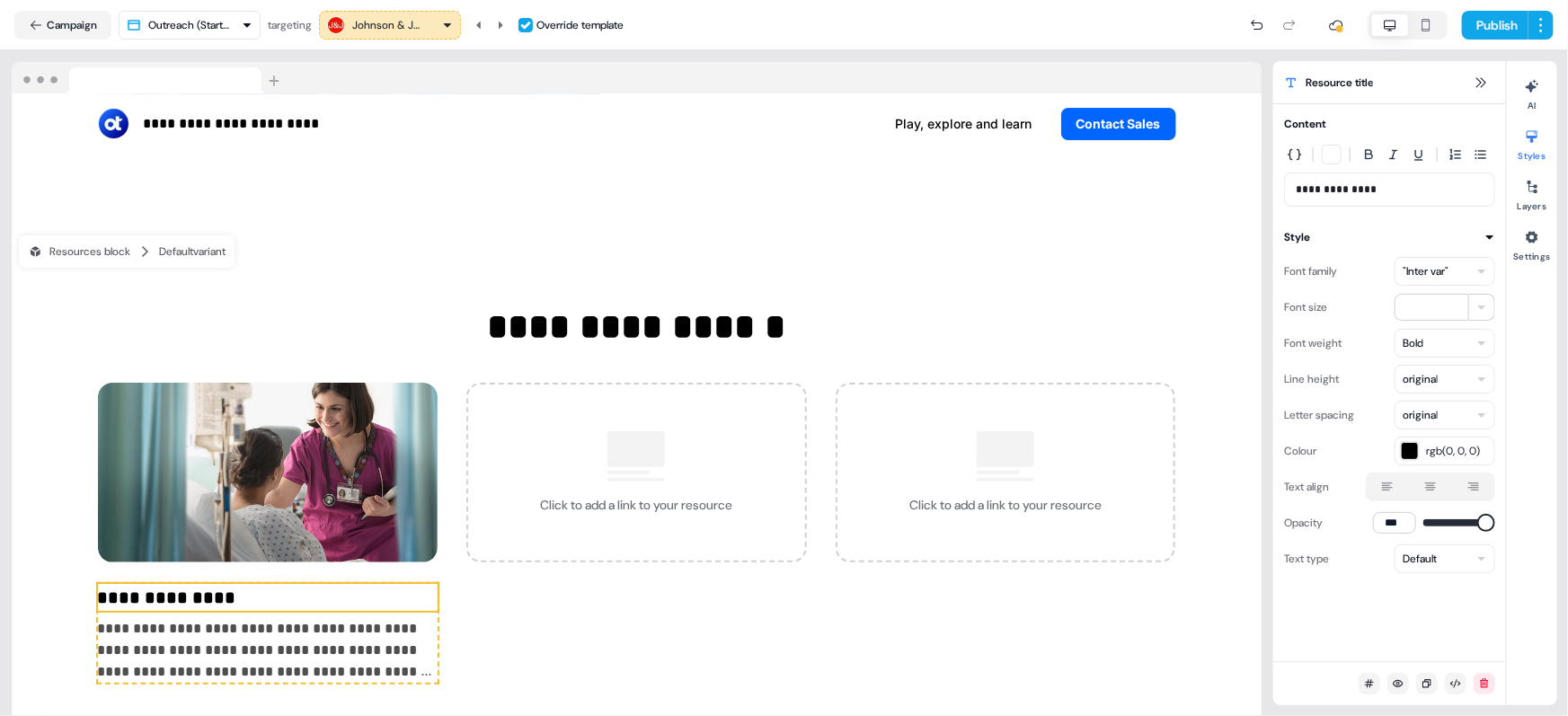 click on ""Inter var"" at bounding box center [1425, 271] 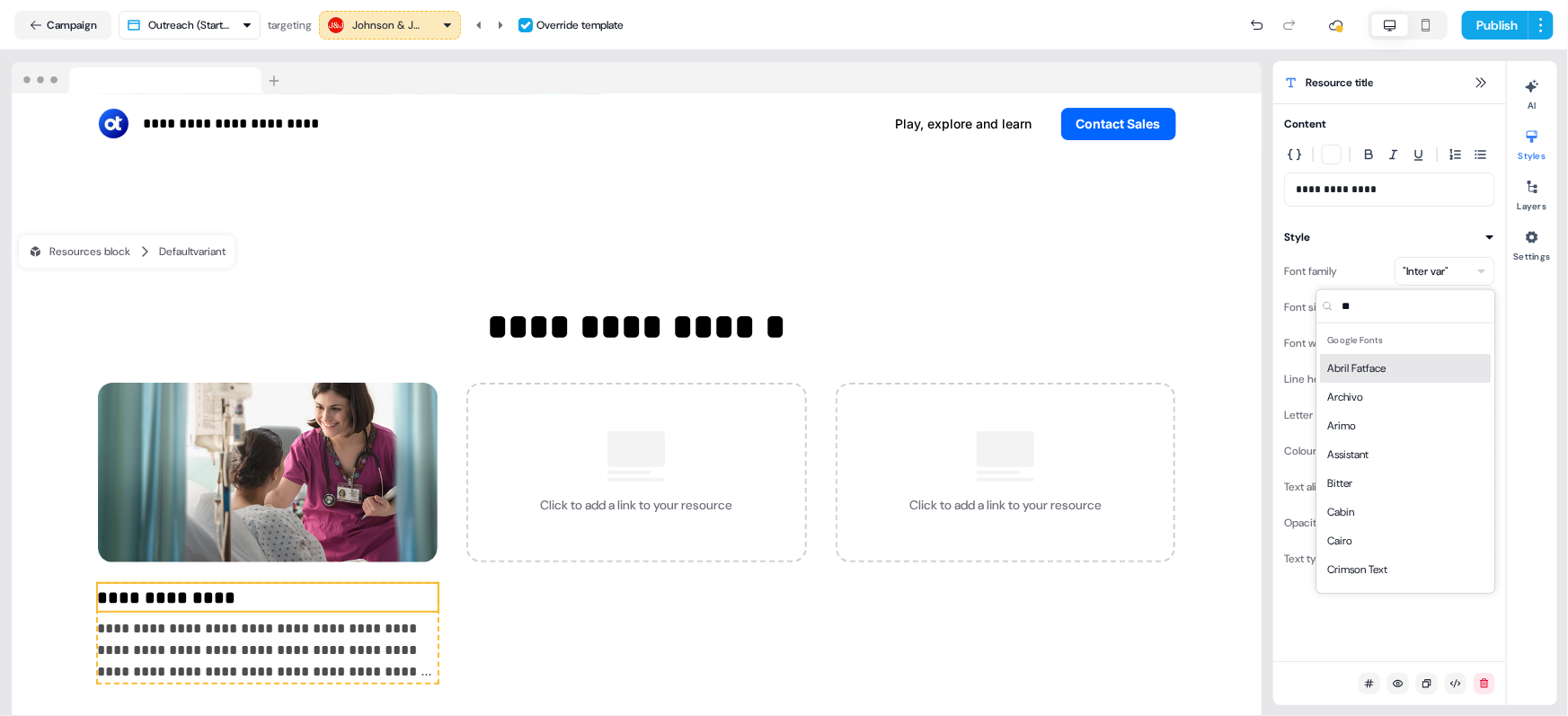 type on "***" 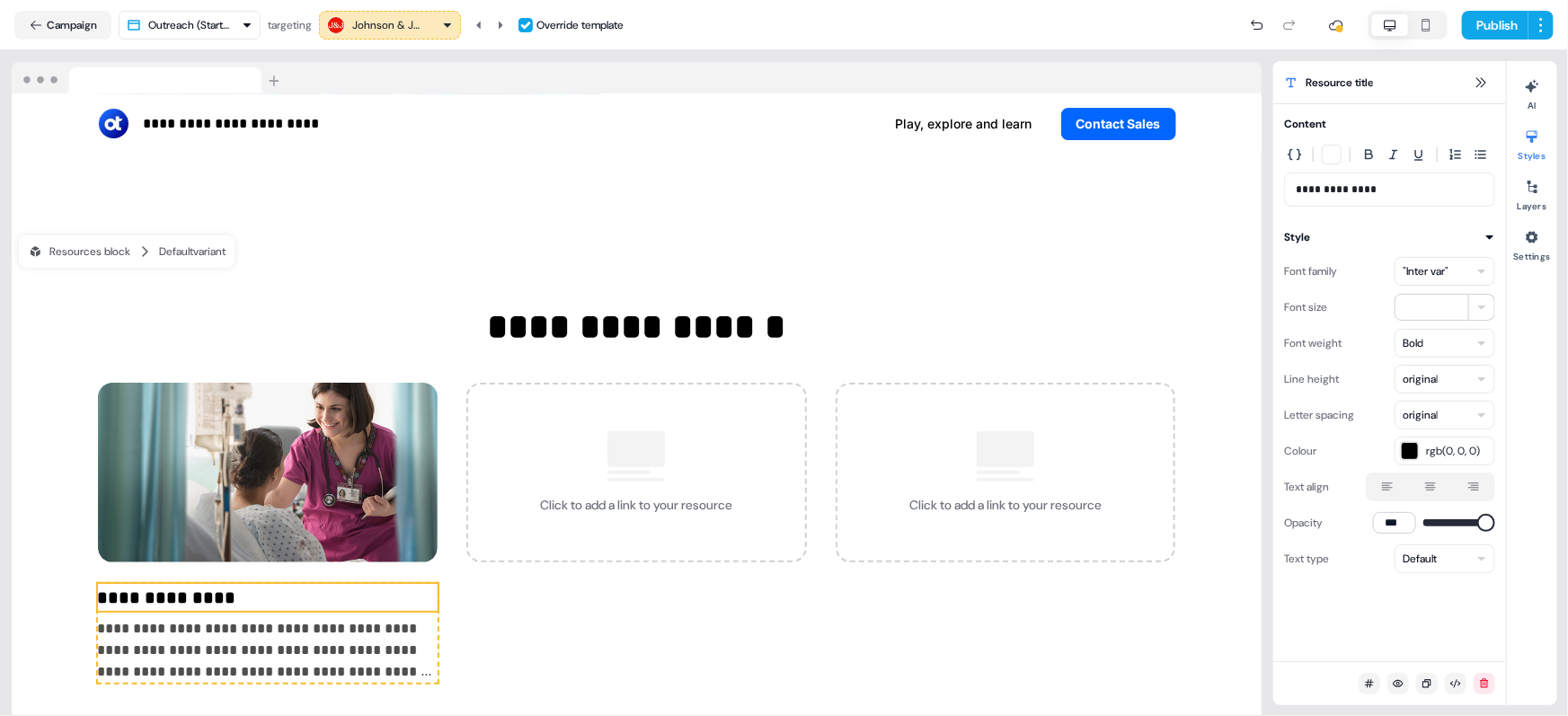 click on ""Inter var"" at bounding box center [1425, 271] 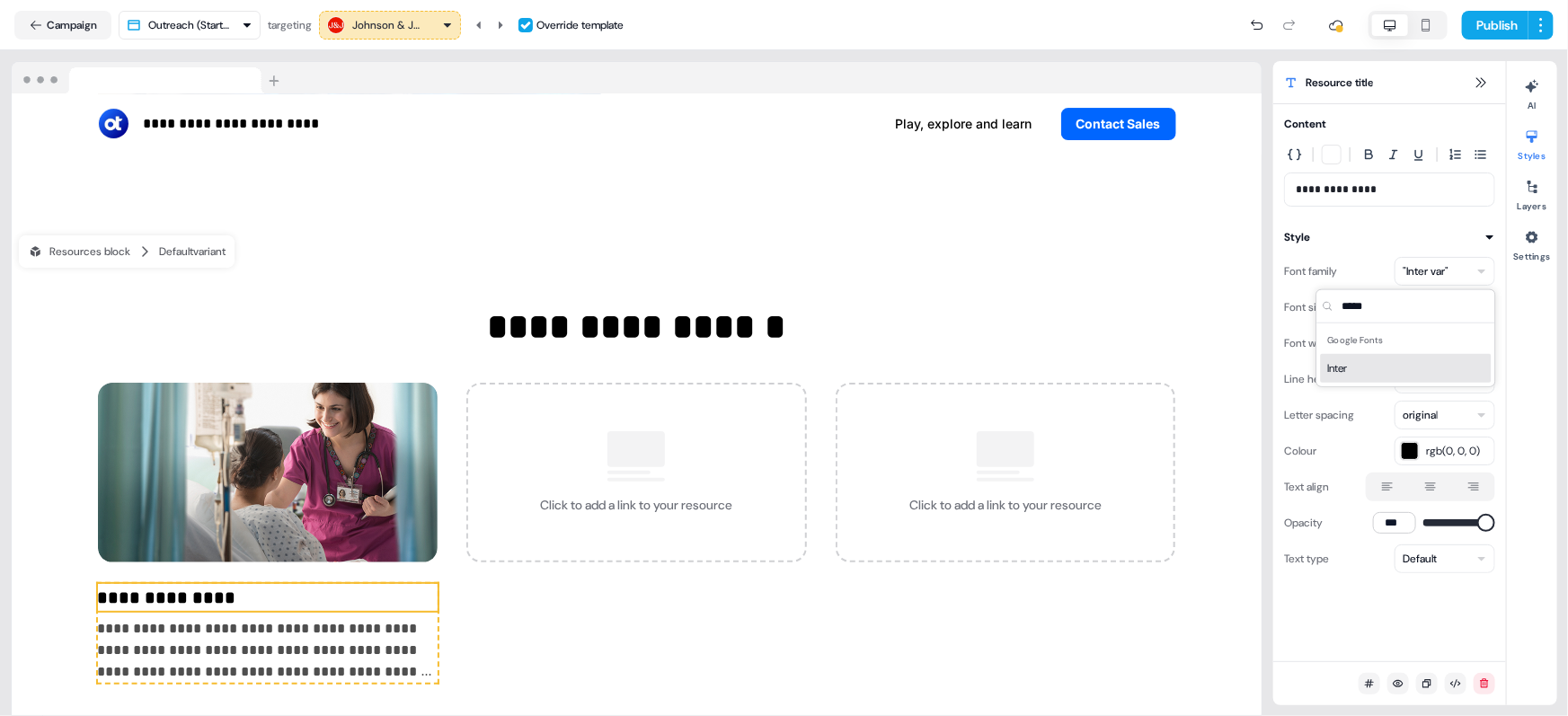 type on "*****" 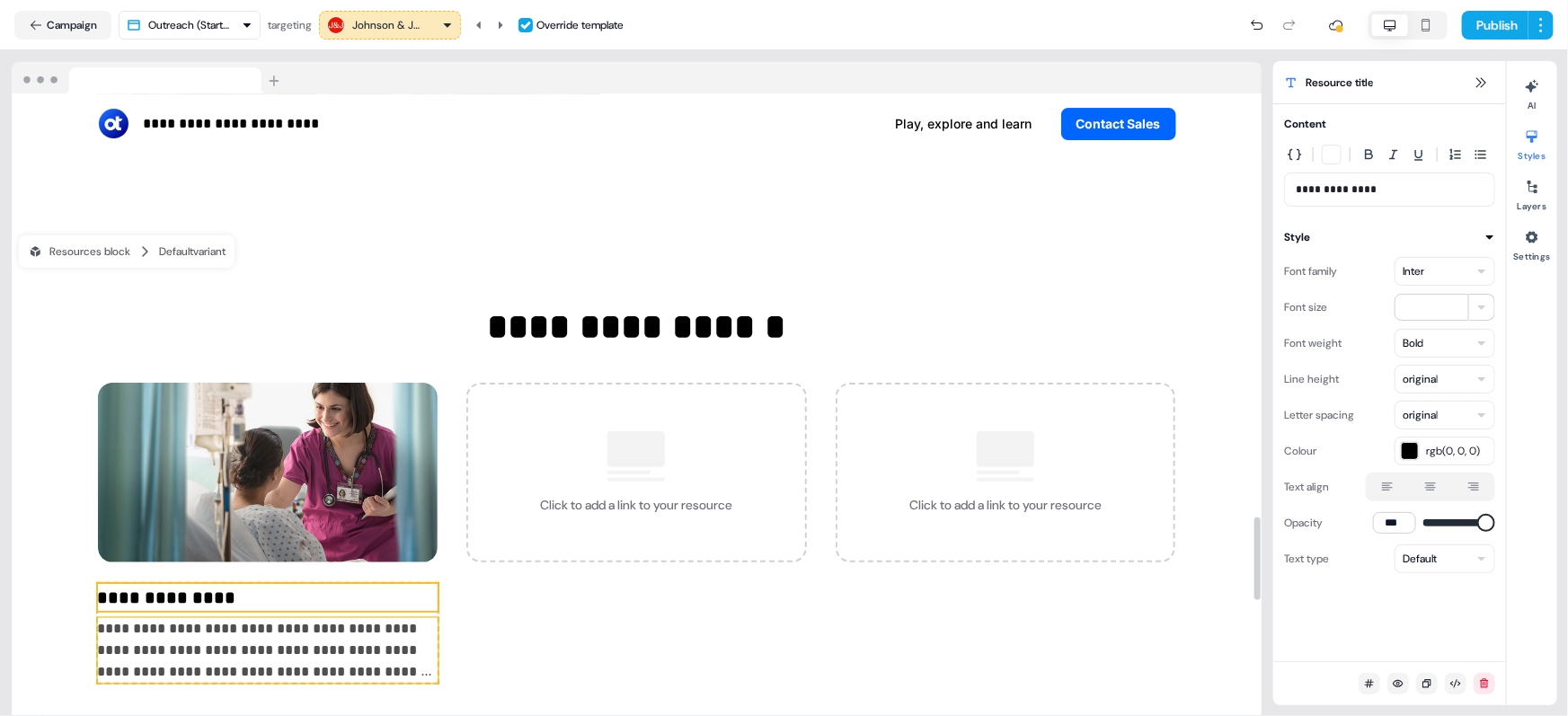click on "**********" at bounding box center [268, 650] 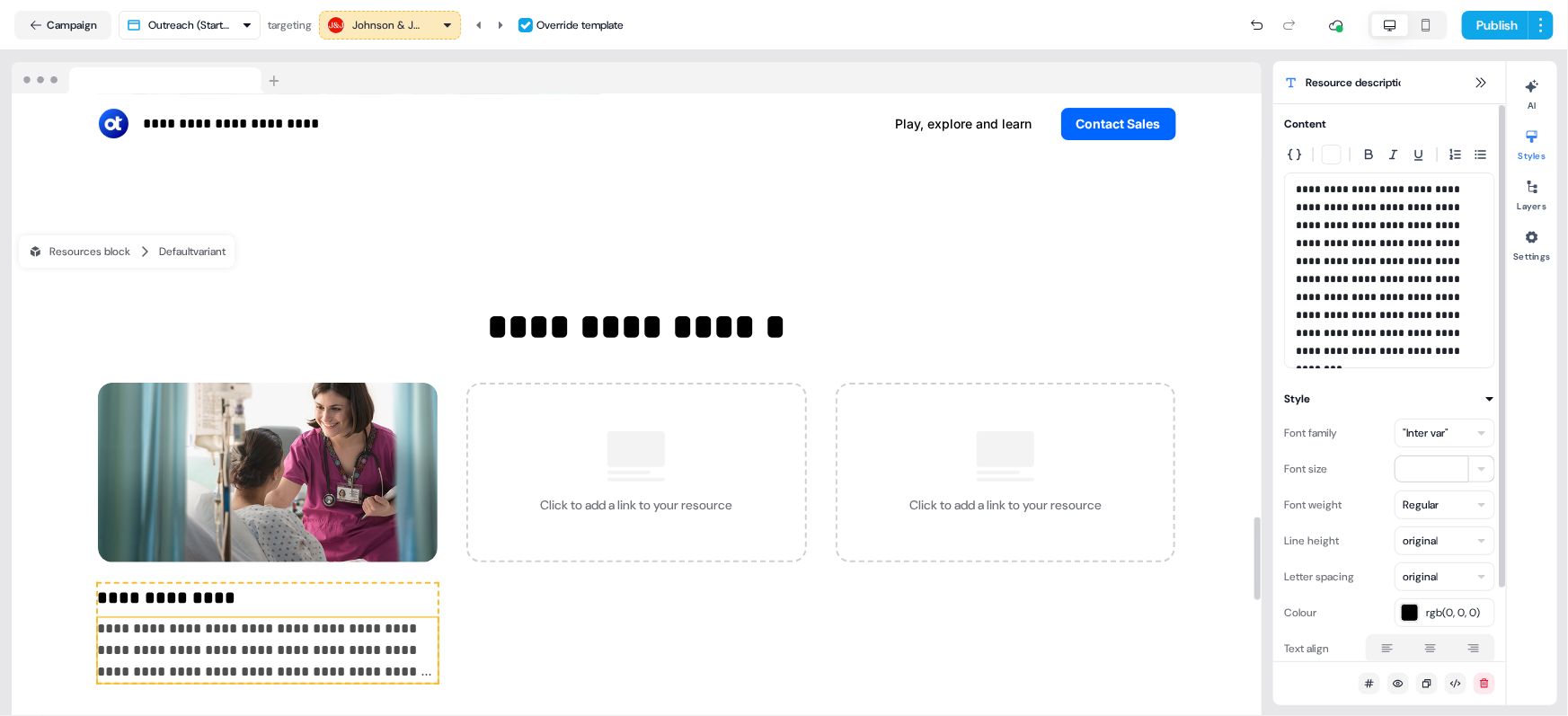 click on ""Inter var"" at bounding box center (1445, 433) 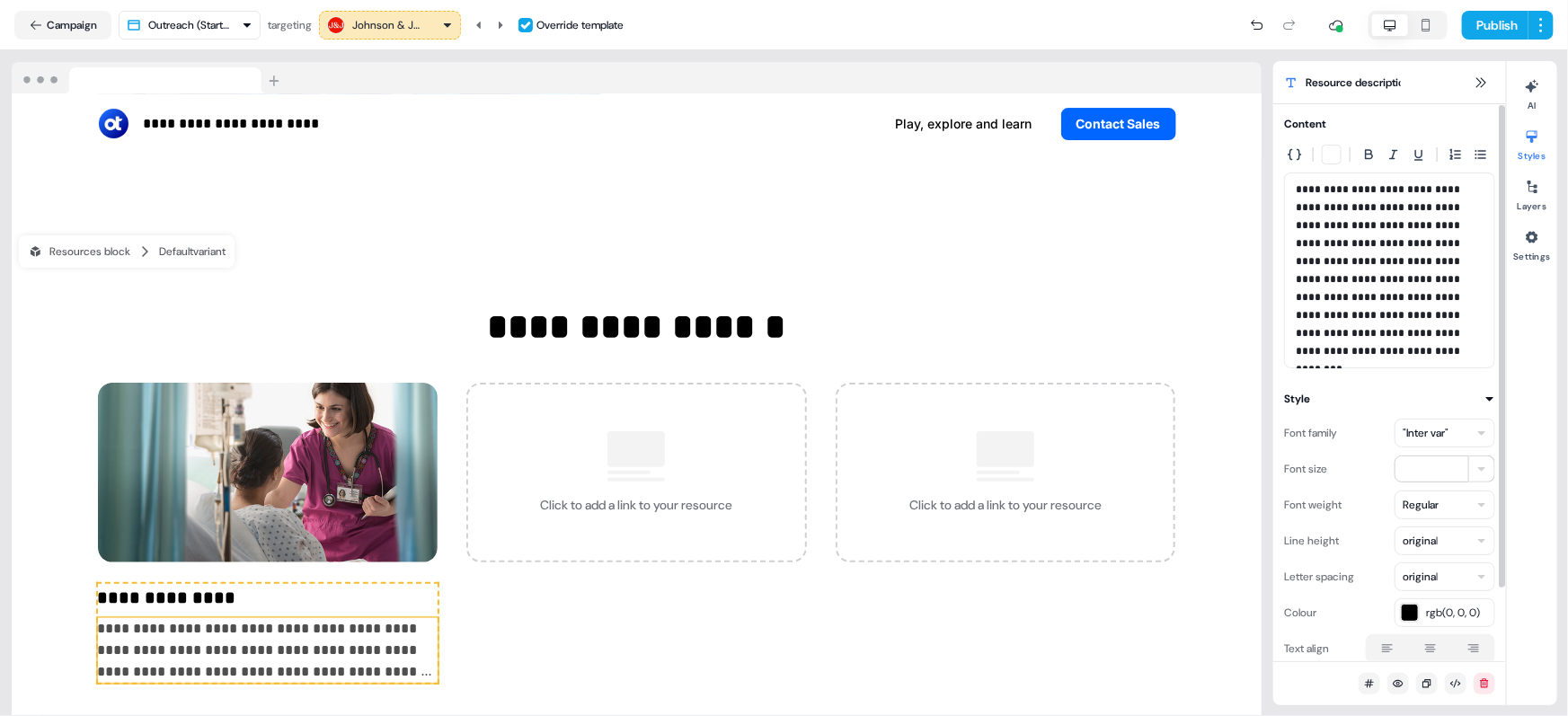 click on ""Inter var"" at bounding box center [1445, 433] 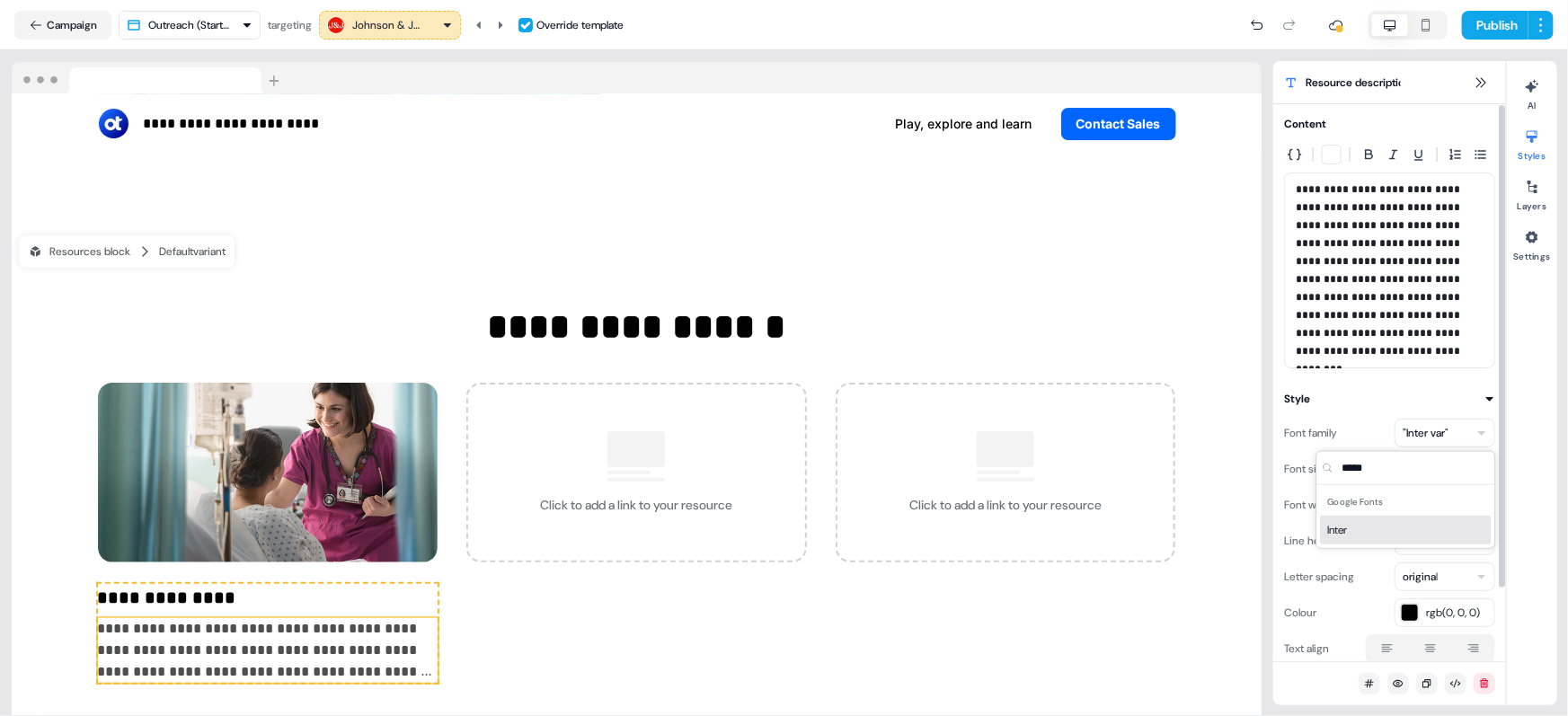 type on "*****" 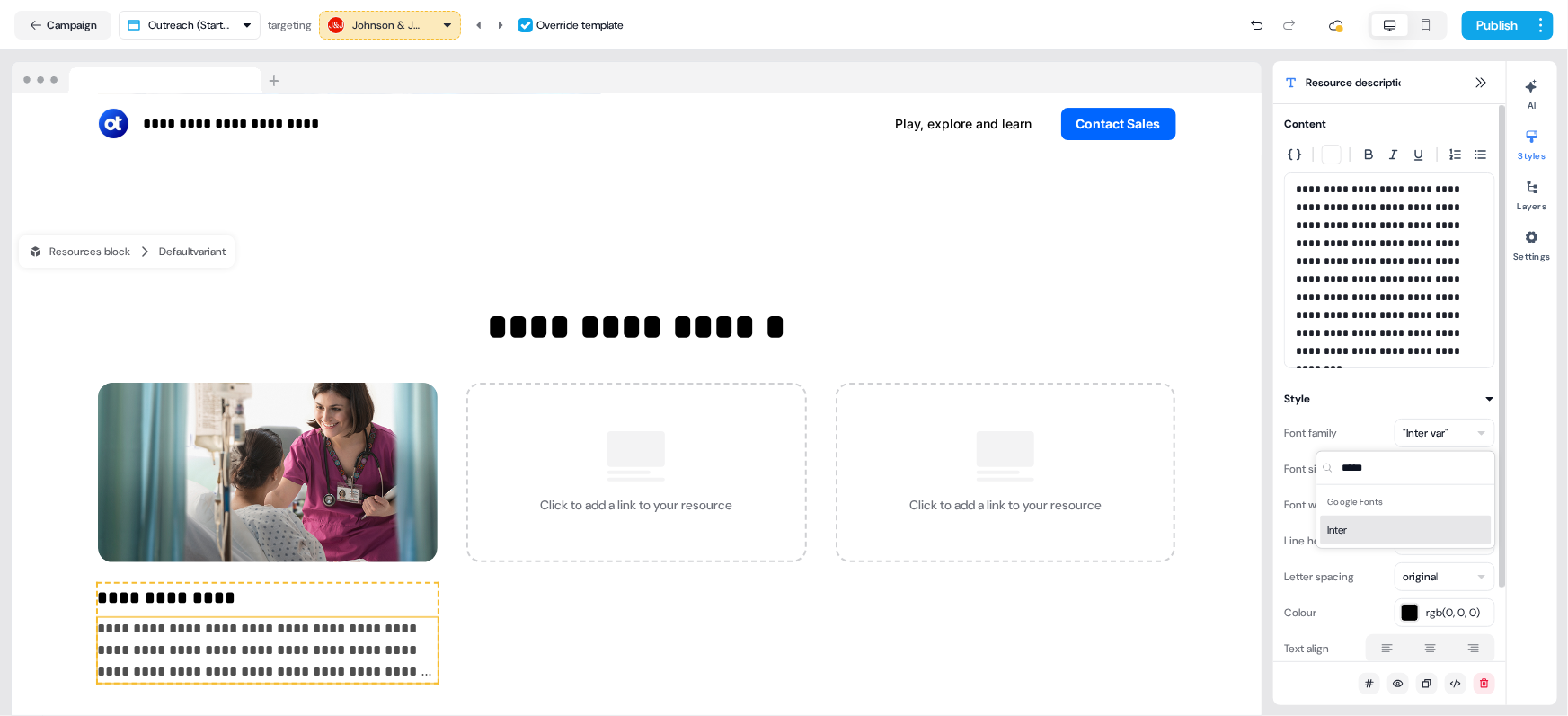 click on "Inter" at bounding box center (1406, 530) 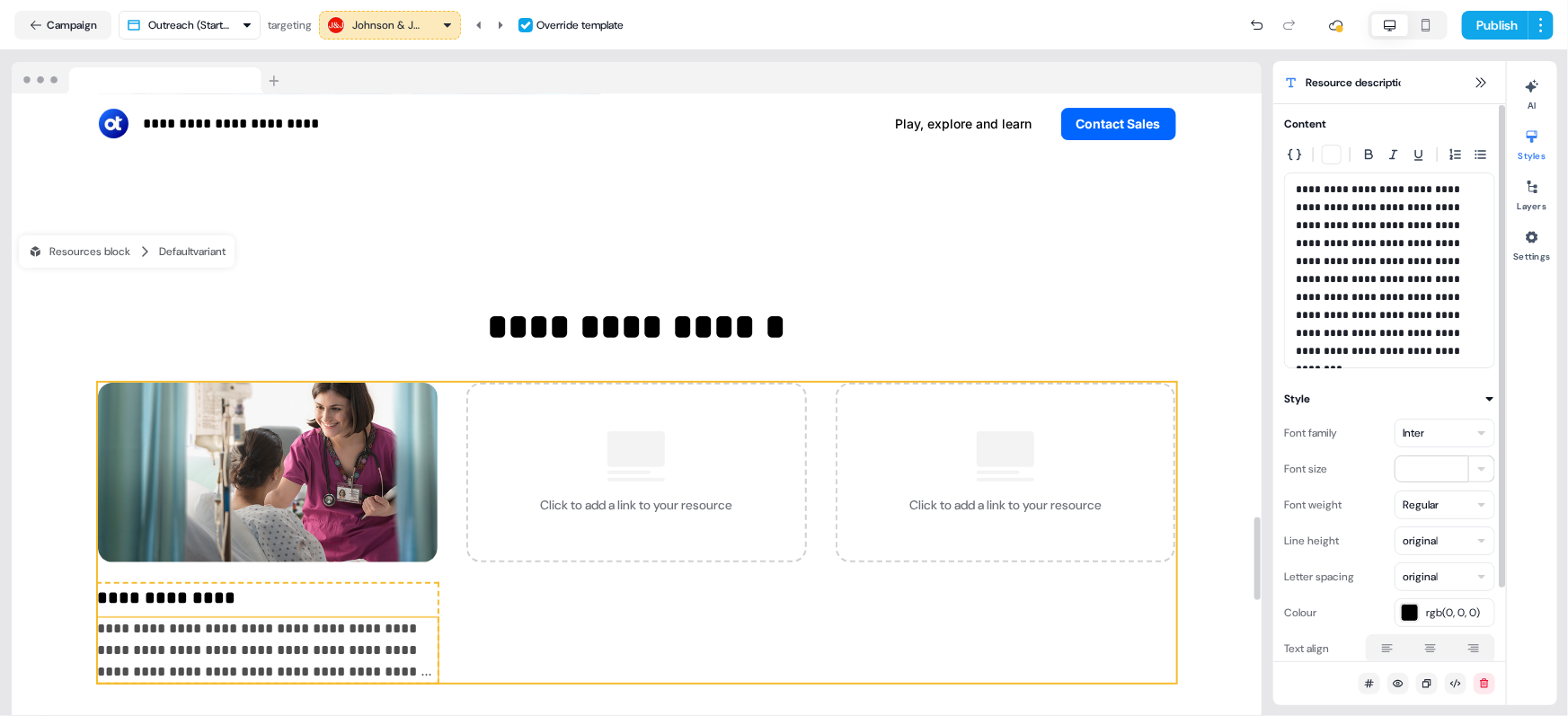 click on "**********" at bounding box center (637, 533) 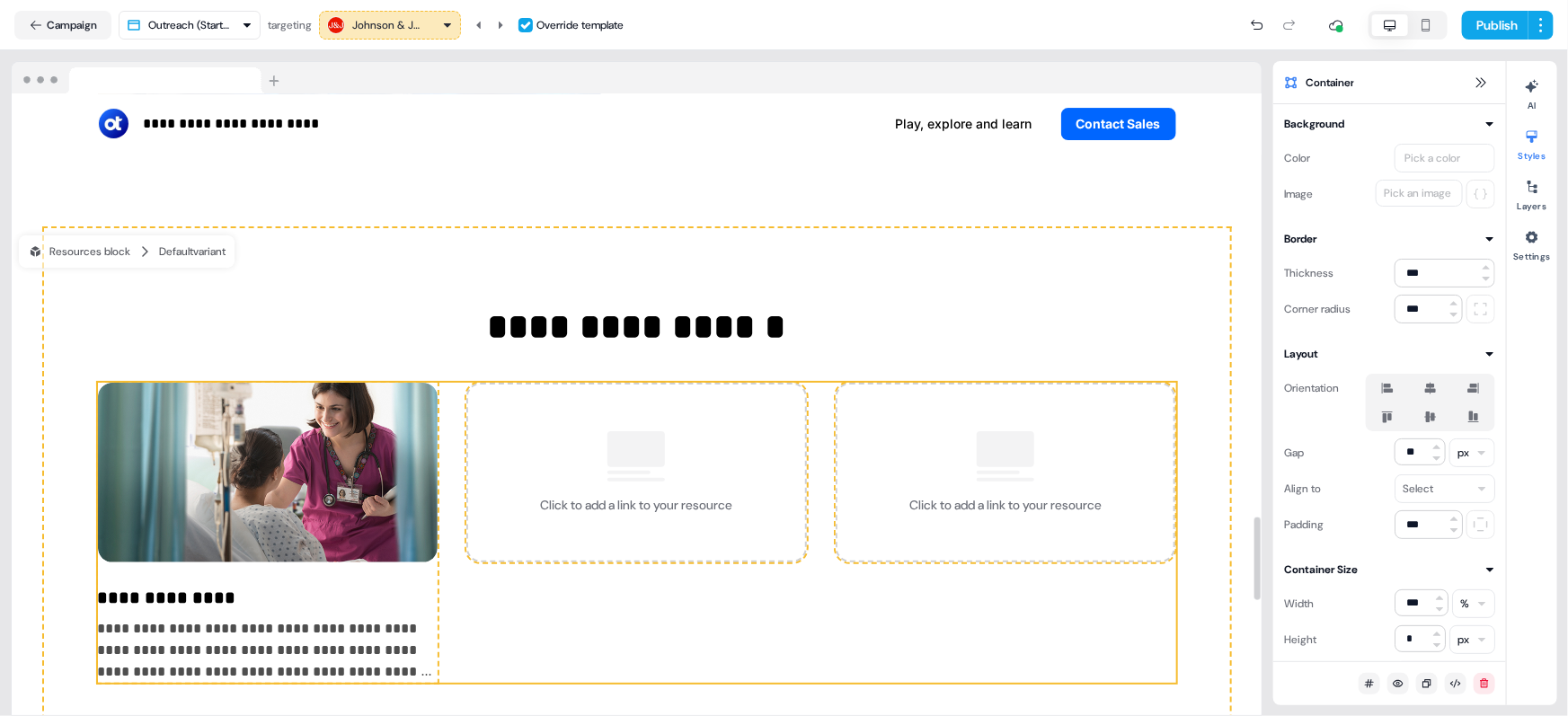click on "Click to add a link to your resource" at bounding box center (636, 473) 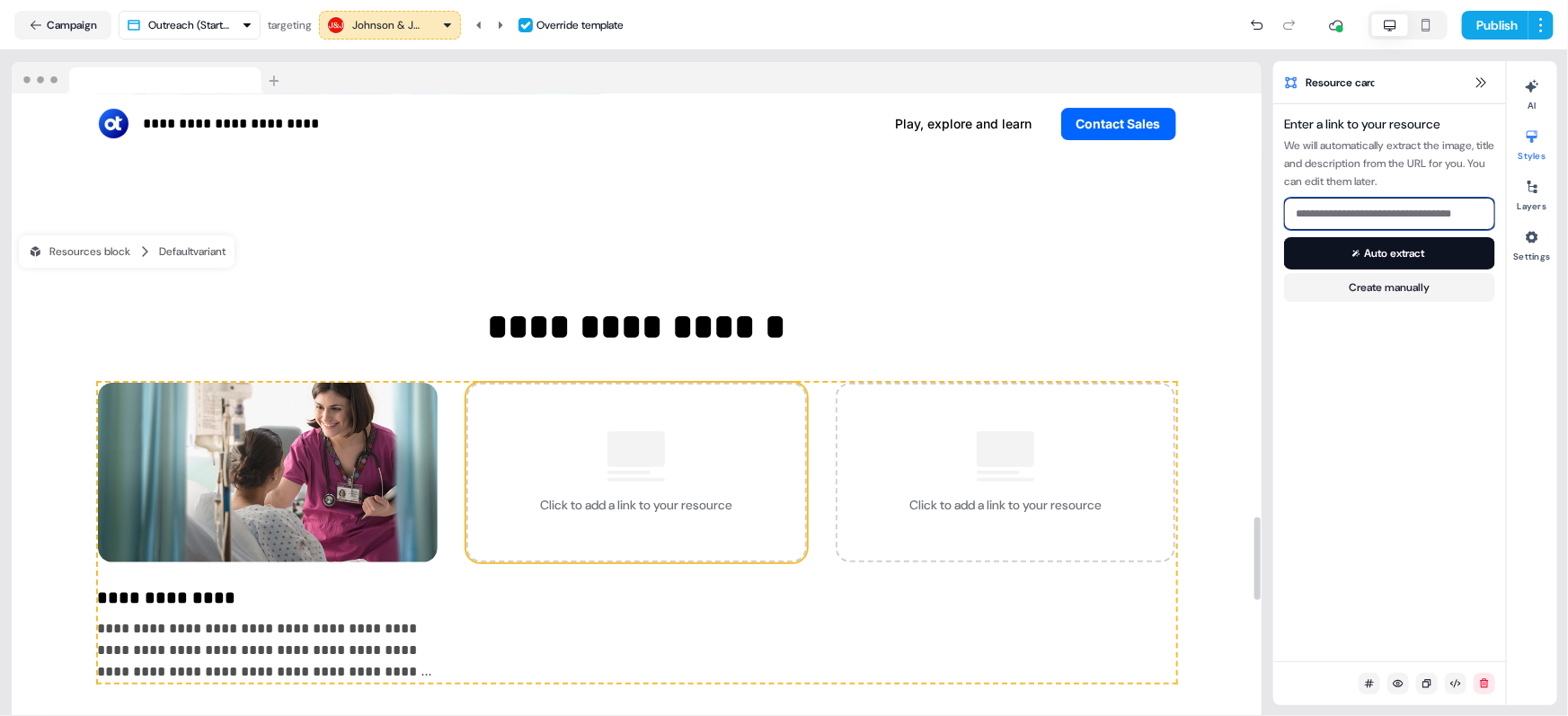 click at bounding box center (1389, 214) 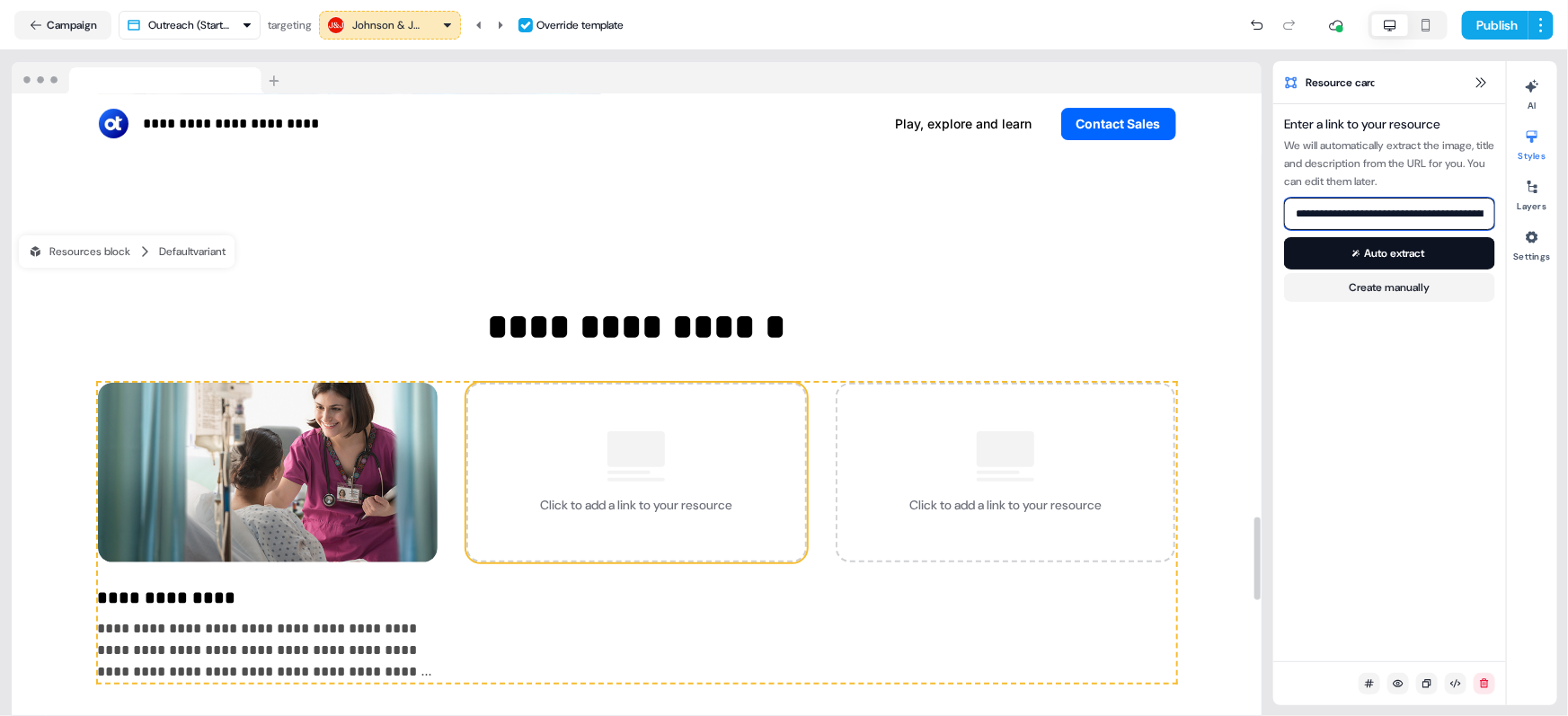scroll, scrollTop: 0, scrollLeft: 78, axis: horizontal 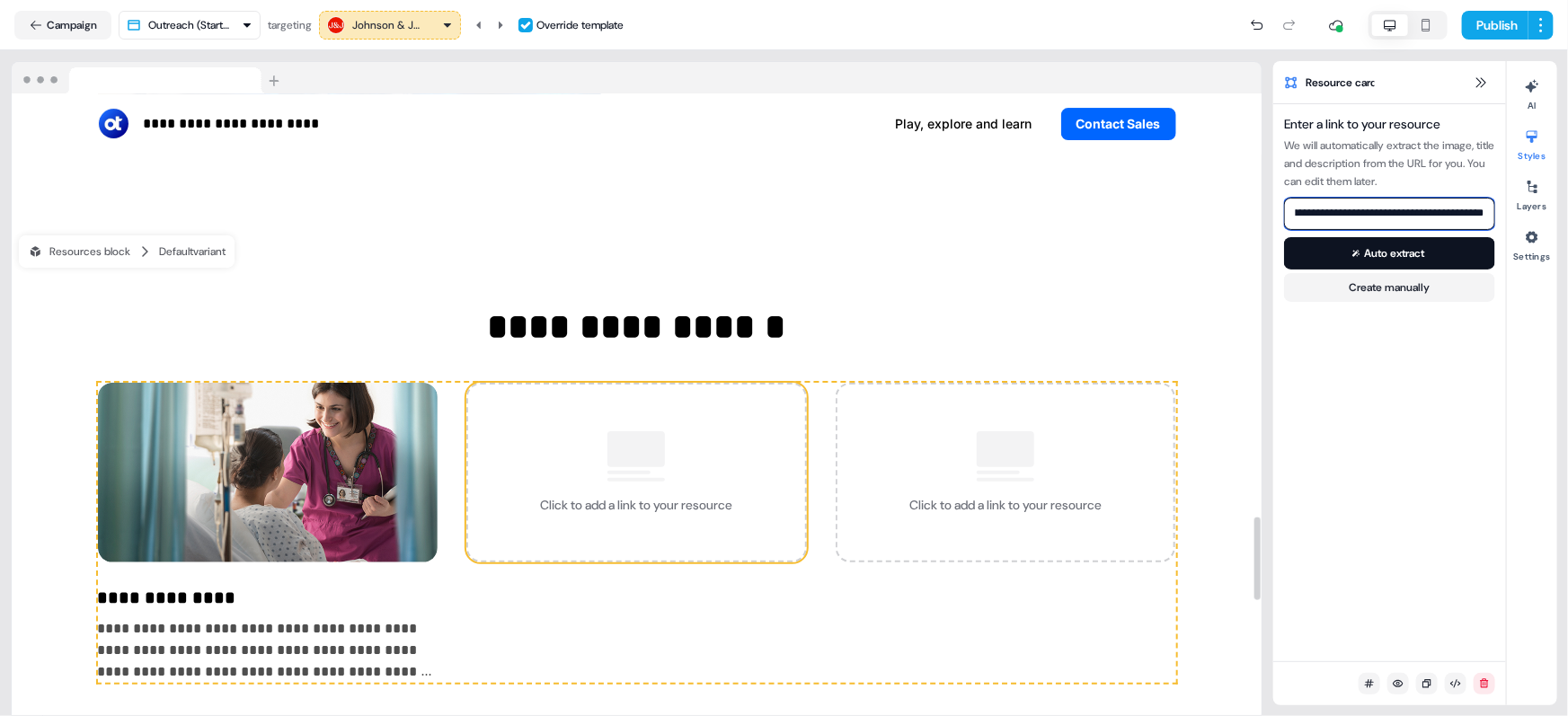 type on "**********" 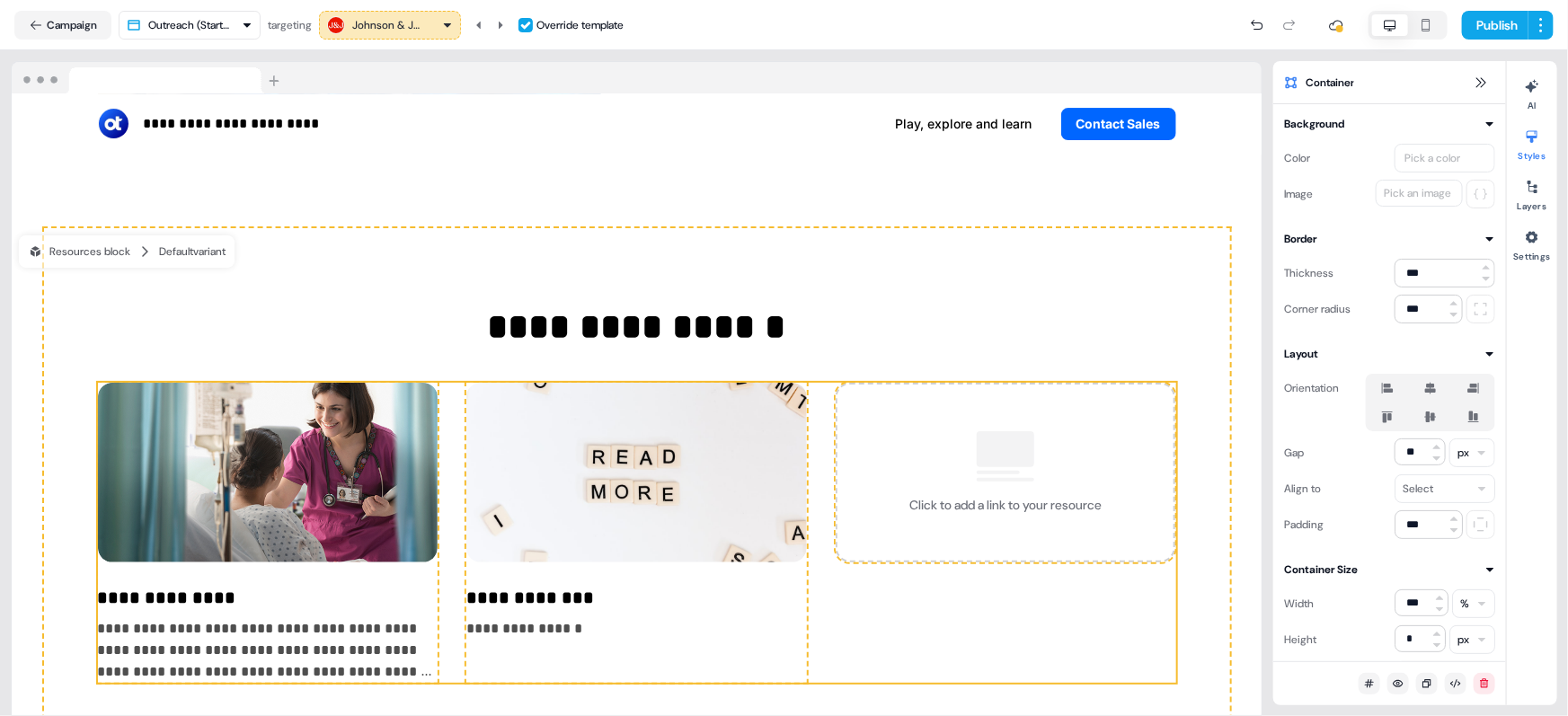 click on "**********" at bounding box center (636, 597) 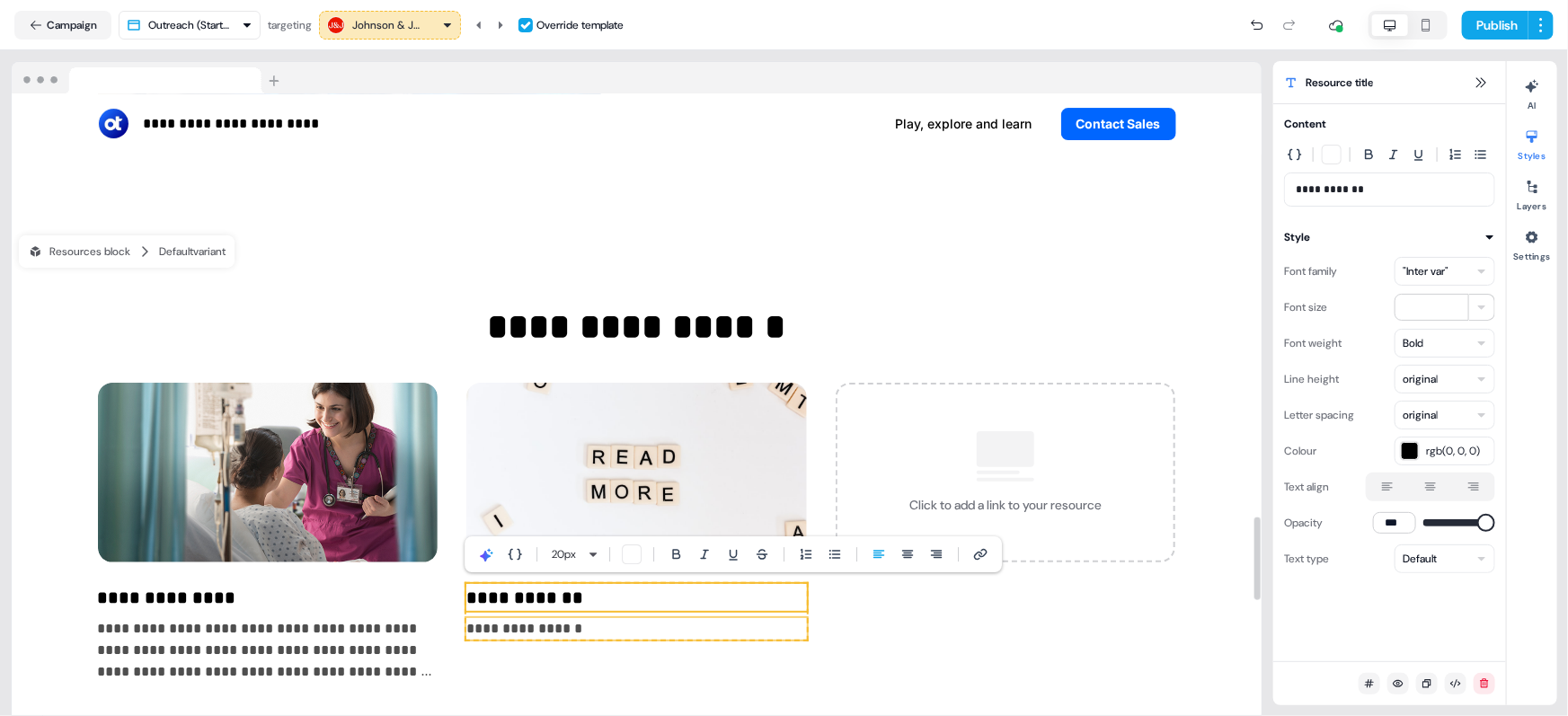 click on "**********" at bounding box center (636, 629) 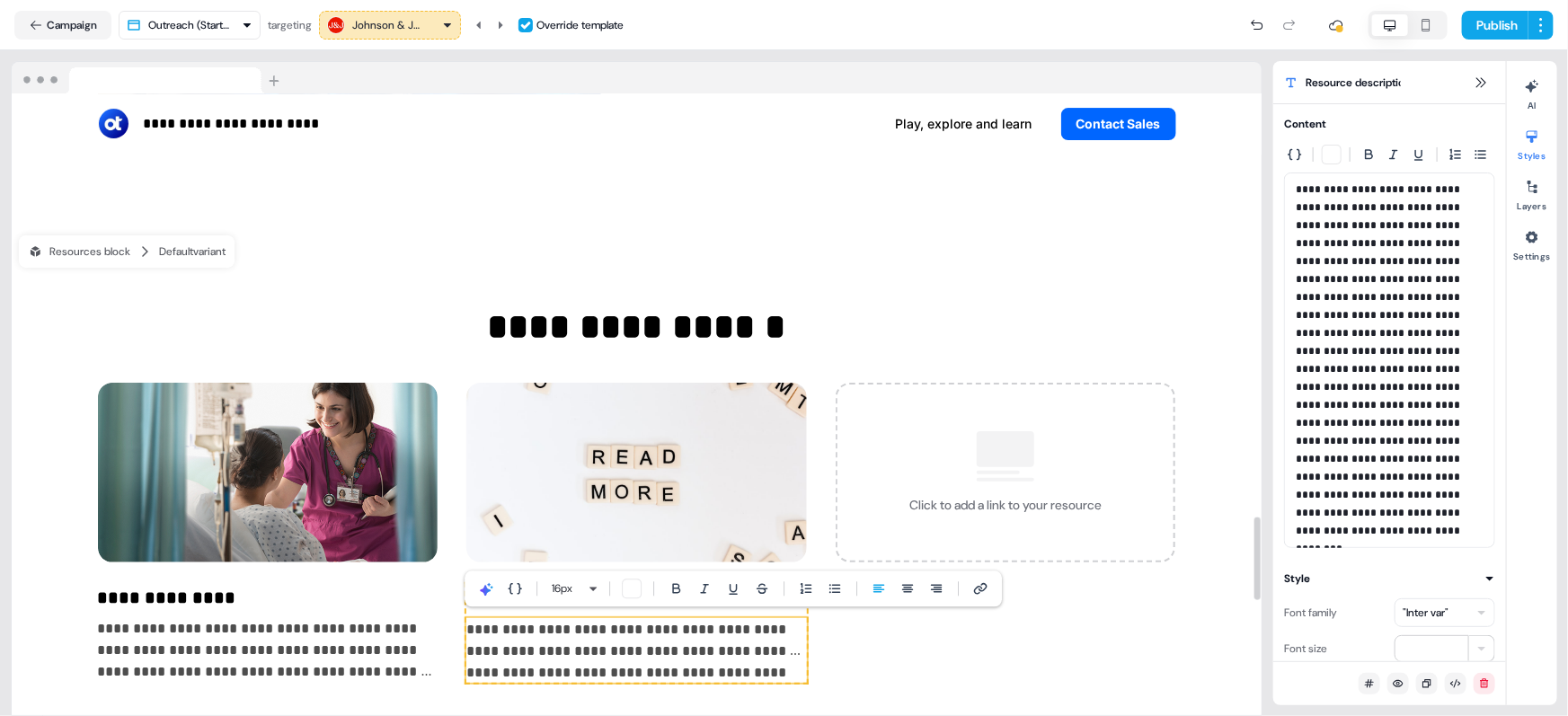 scroll, scrollTop: 0, scrollLeft: 0, axis: both 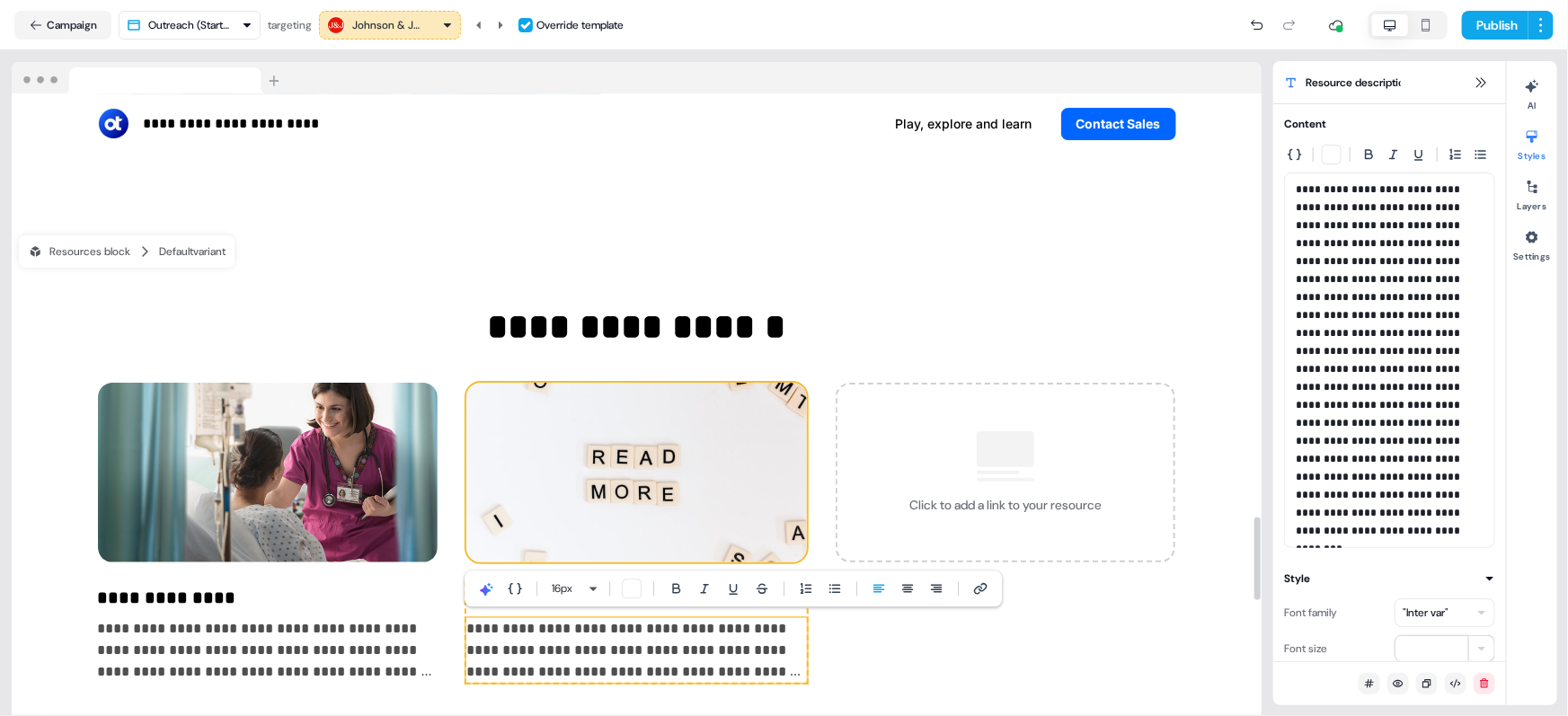 click at bounding box center [636, 473] 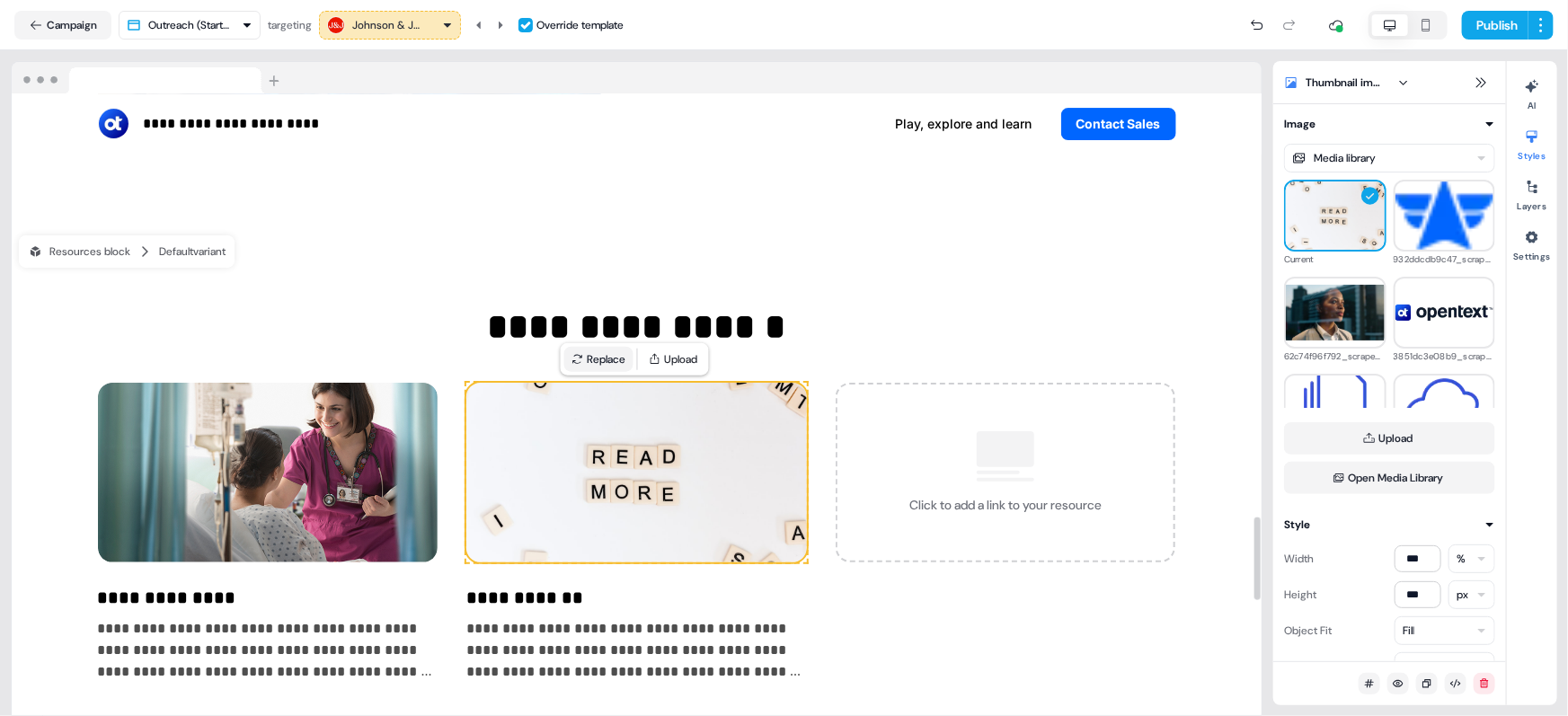 click on "Replace" at bounding box center [598, 359] 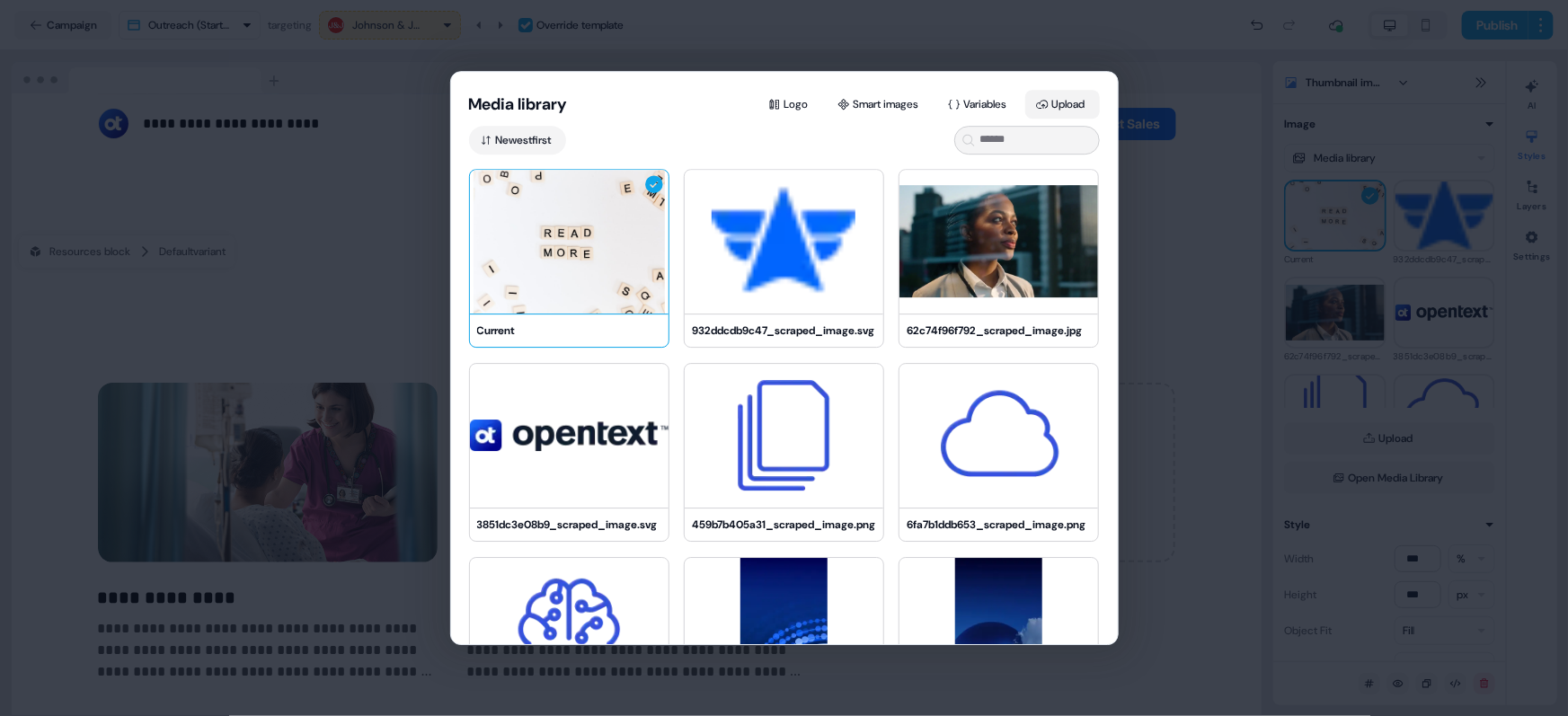 click on "Upload" at bounding box center [1062, 104] 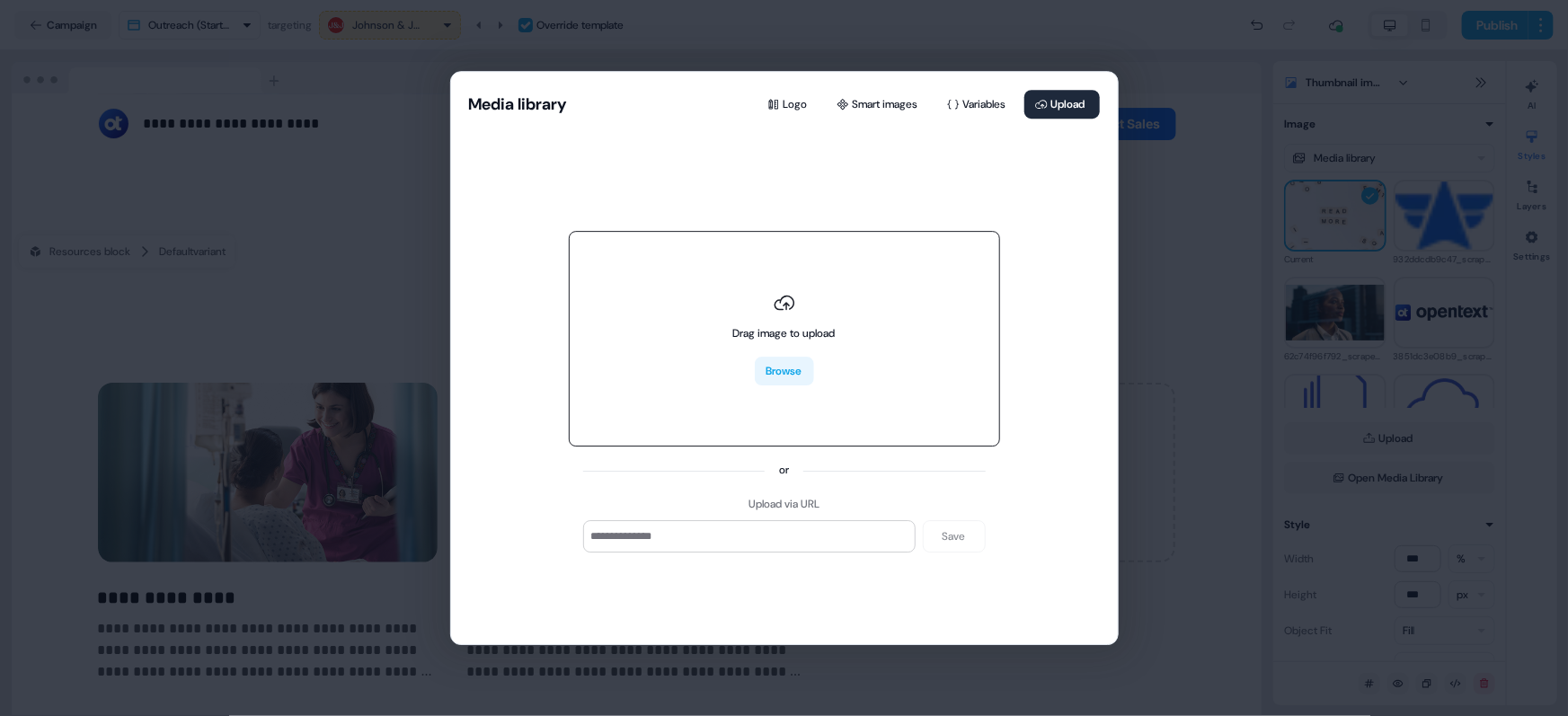 click on "Browse" at bounding box center (784, 372) 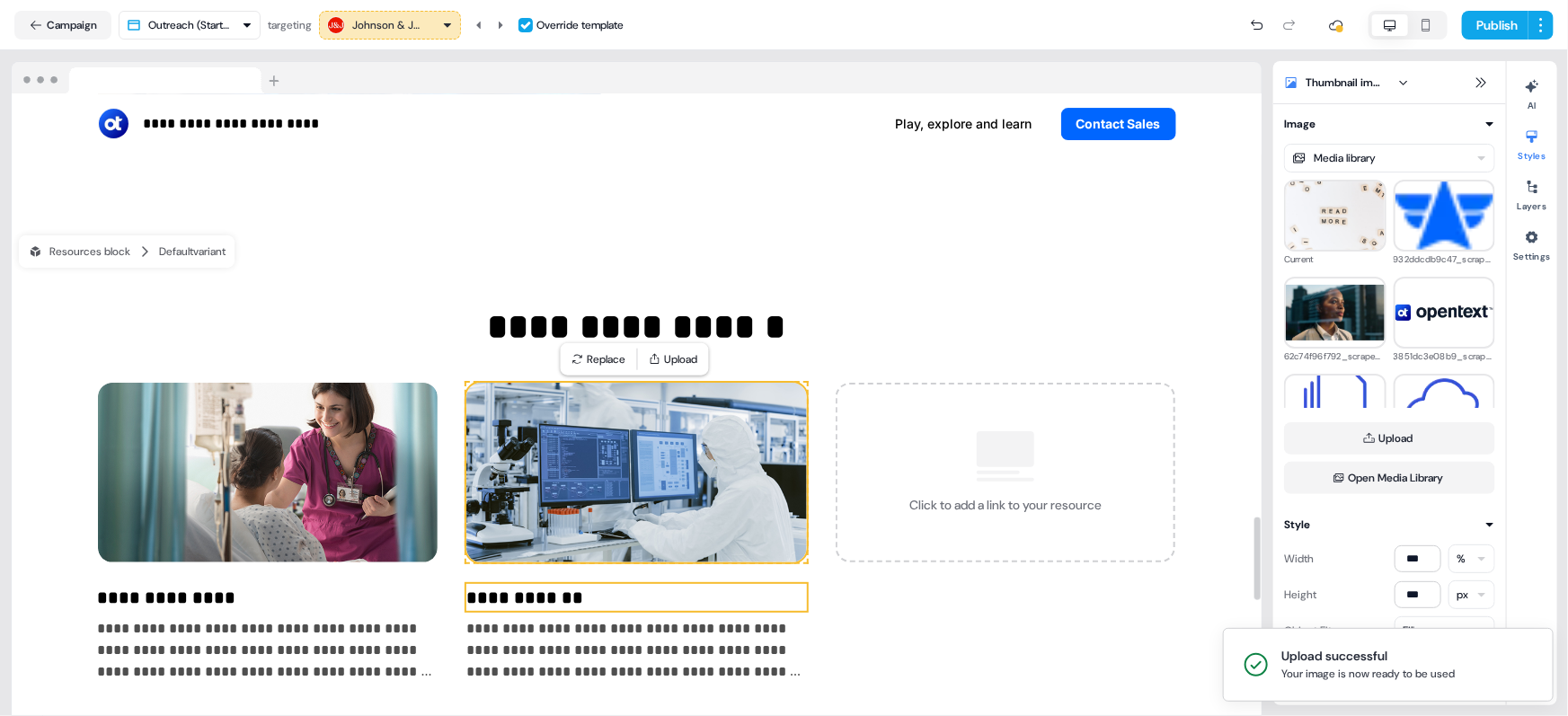 click on "**********" at bounding box center (636, 597) 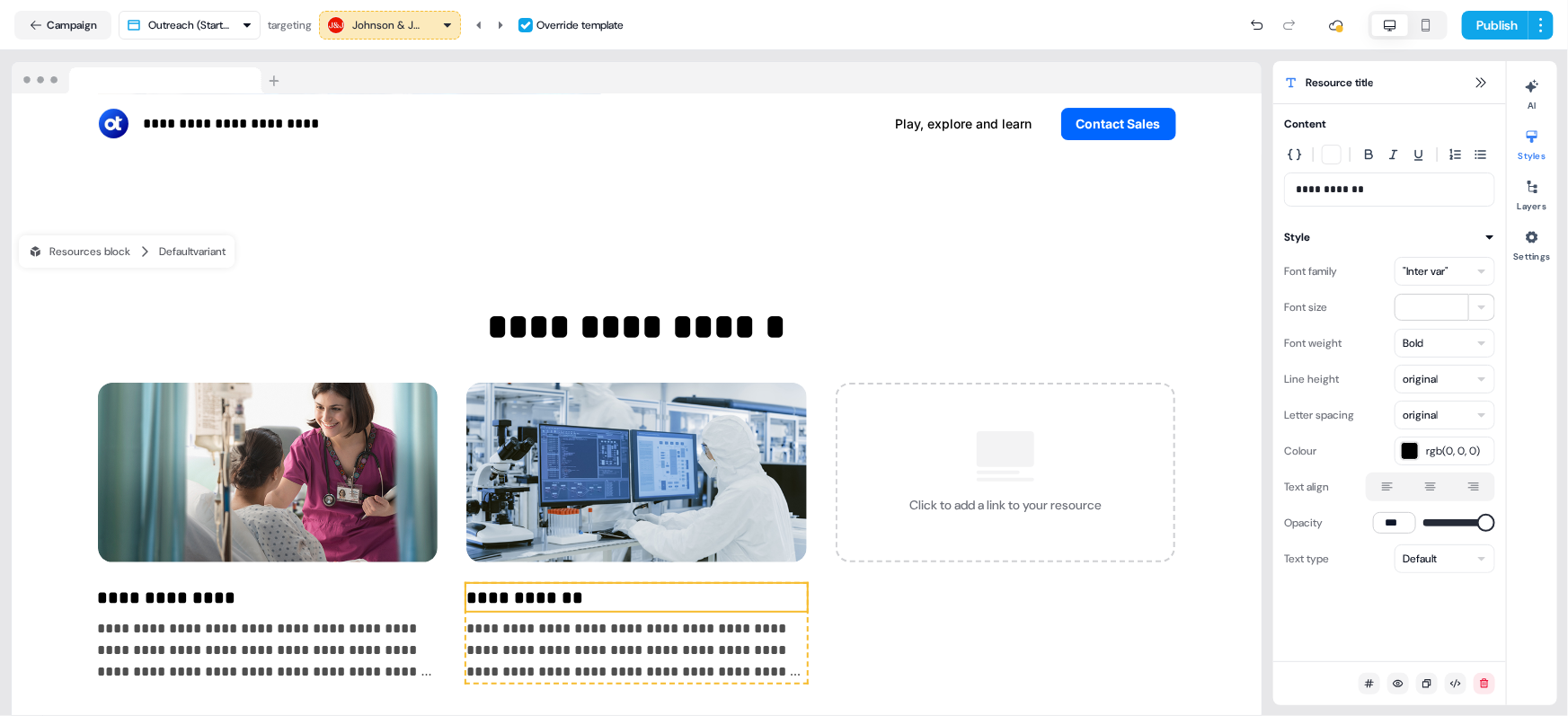 click on ""Inter var"" at bounding box center [1445, 271] 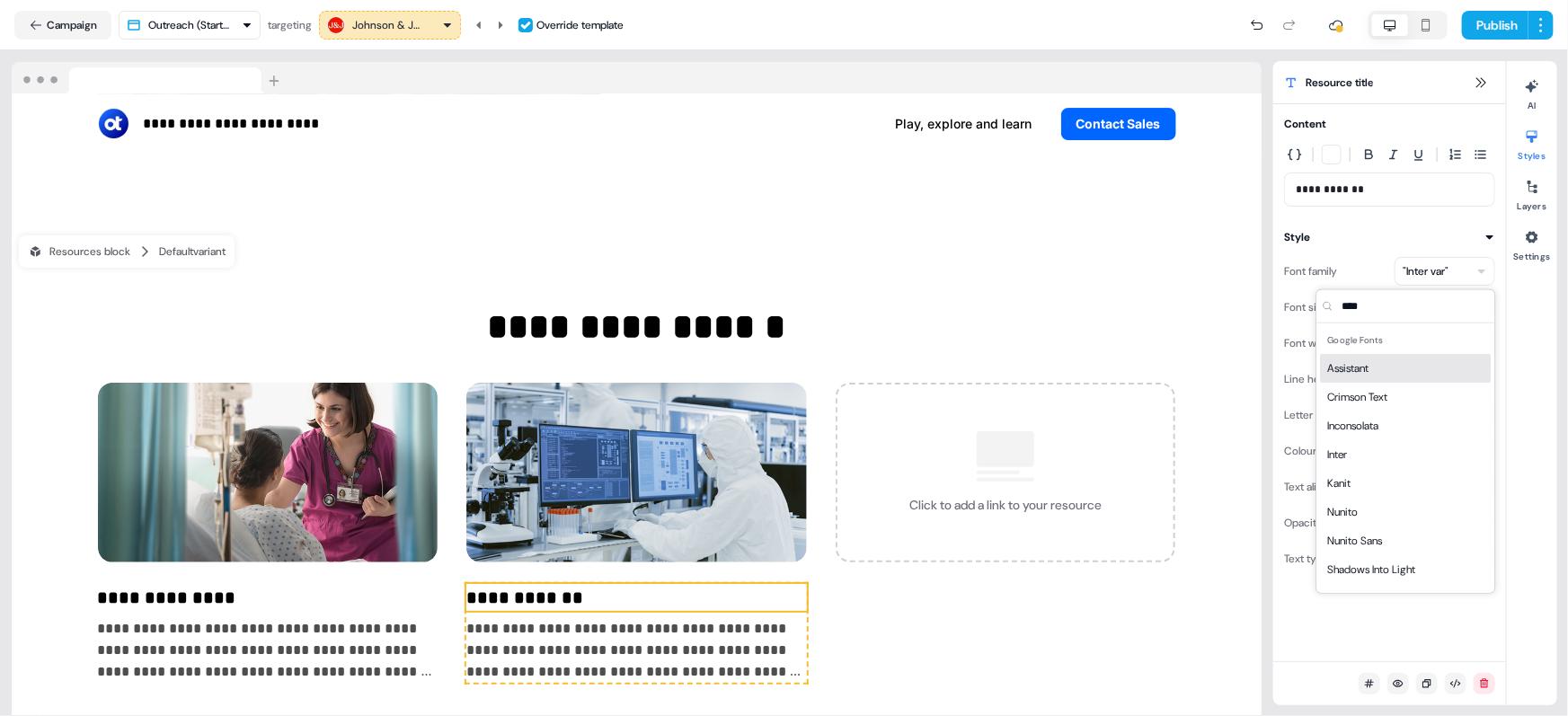 type on "*****" 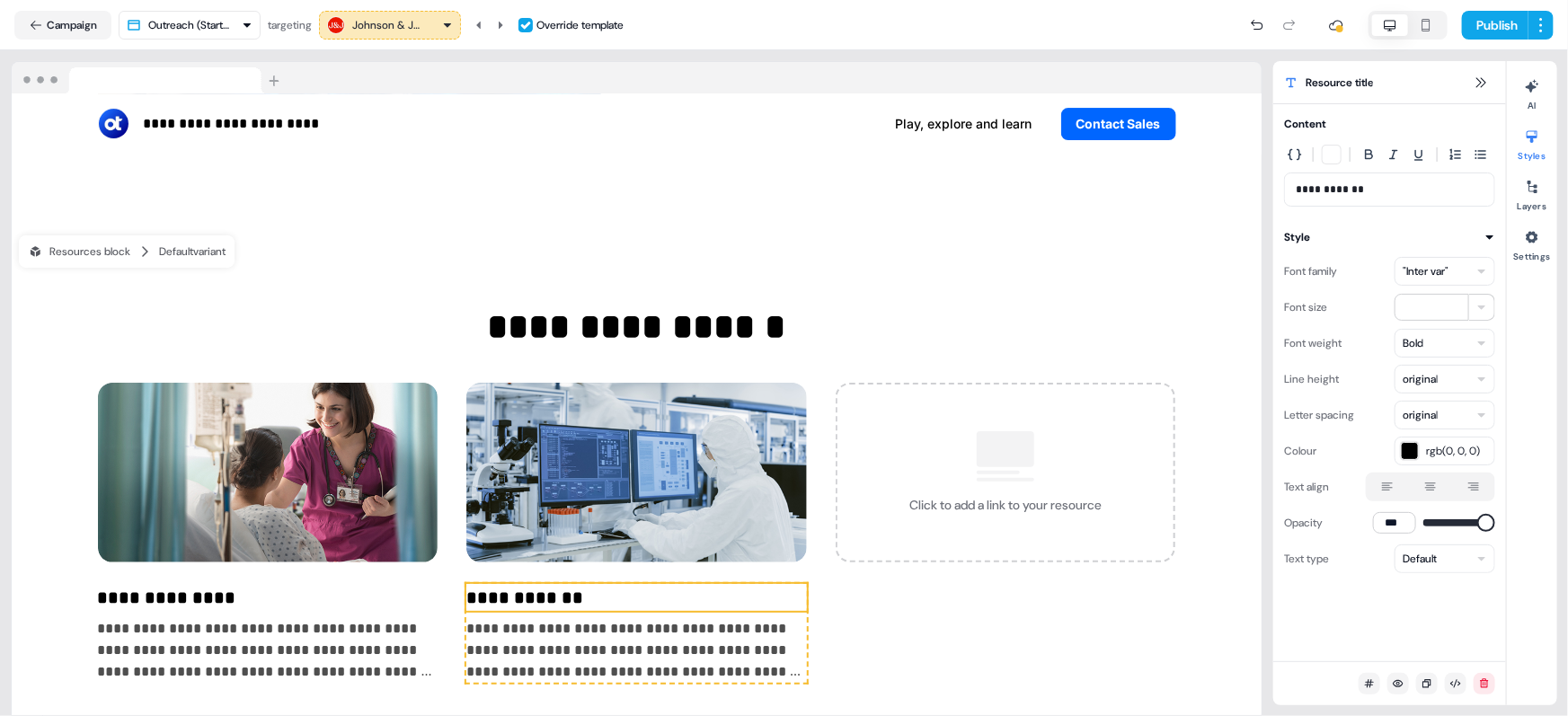 click on "Font family "Inter var" Font size ** Font weight Bold Line height original Letter spacing original Colour rgb(0, 0, 0) Text align Opacity *** Text type Default" at bounding box center [1389, 410] 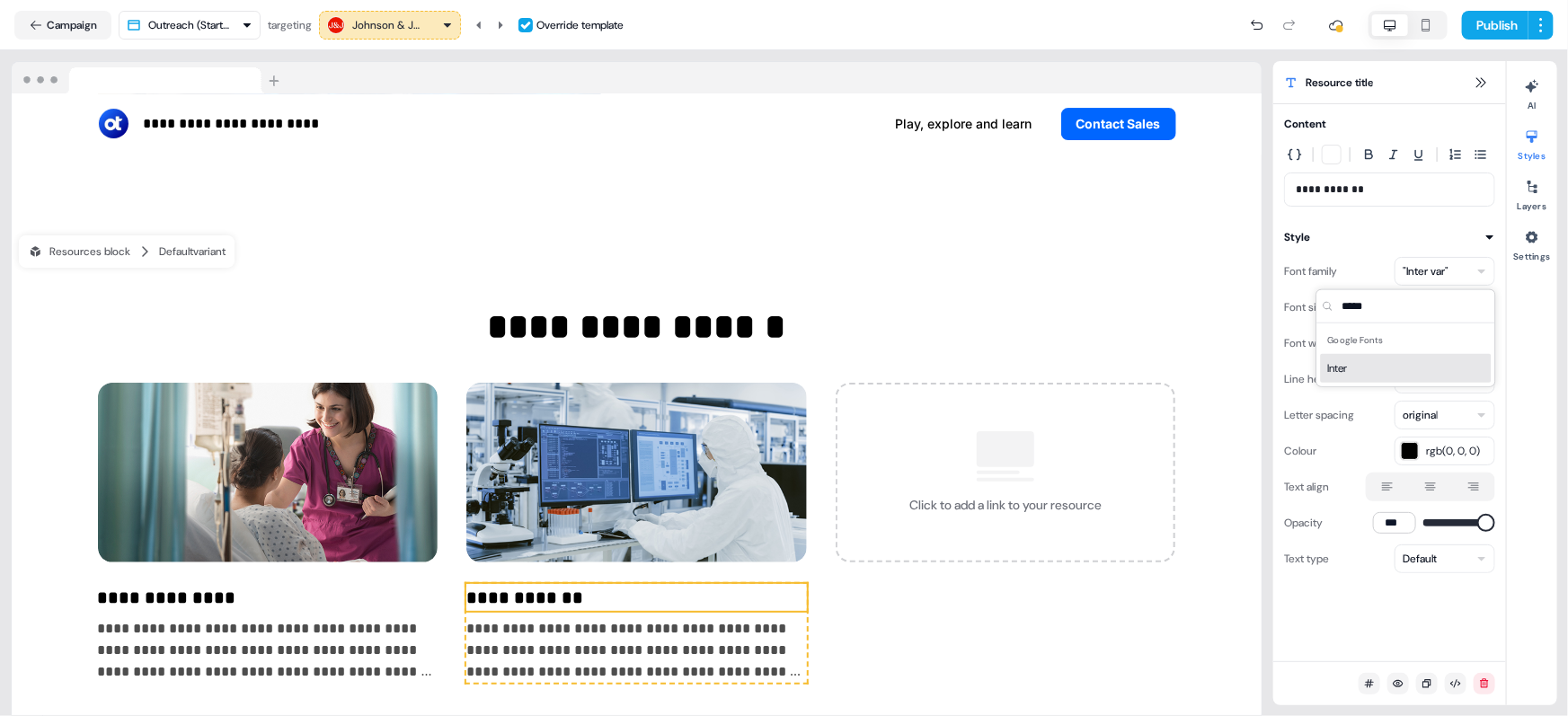 type on "*****" 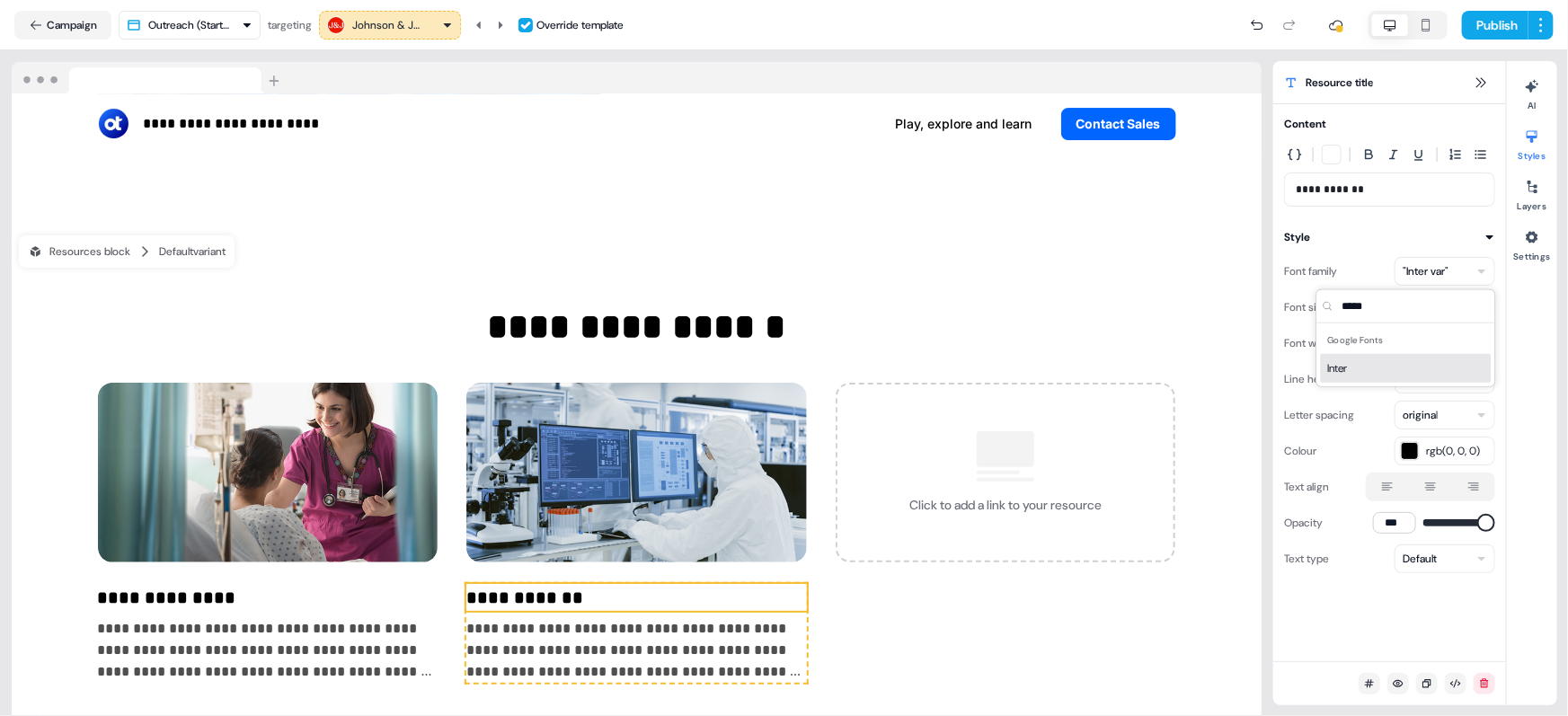 click on "Inter" at bounding box center (1406, 368) 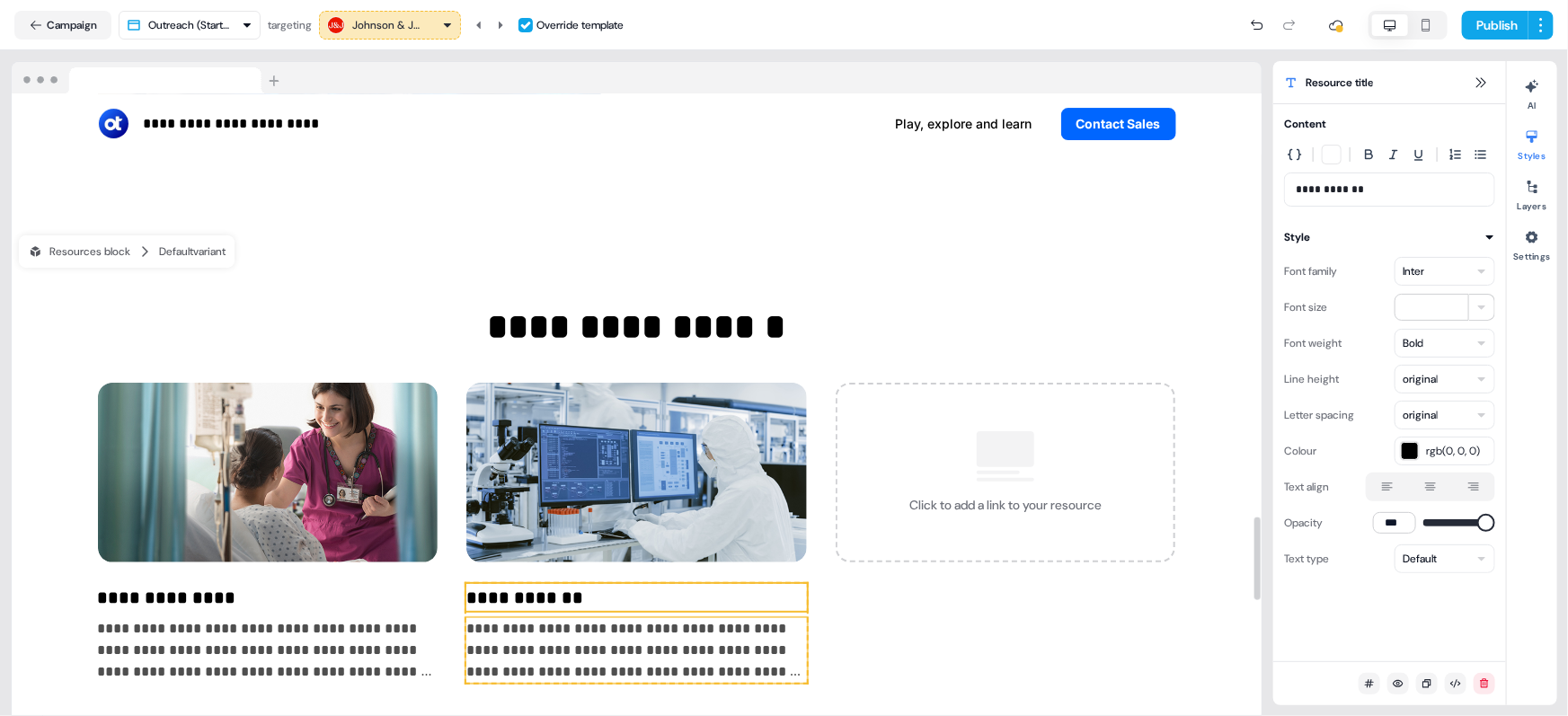 click on "**********" at bounding box center [636, 650] 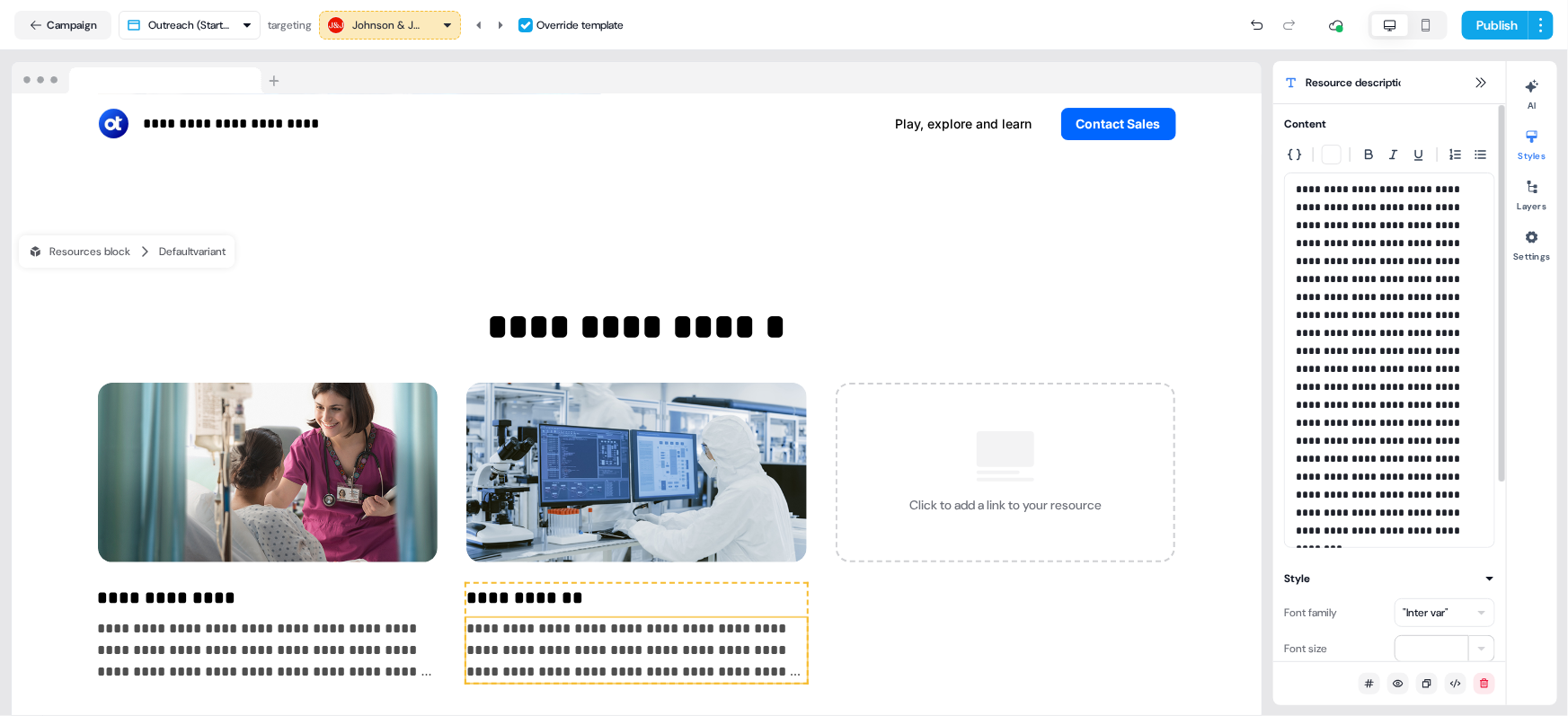 click on ""Inter var"" at bounding box center [1425, 613] 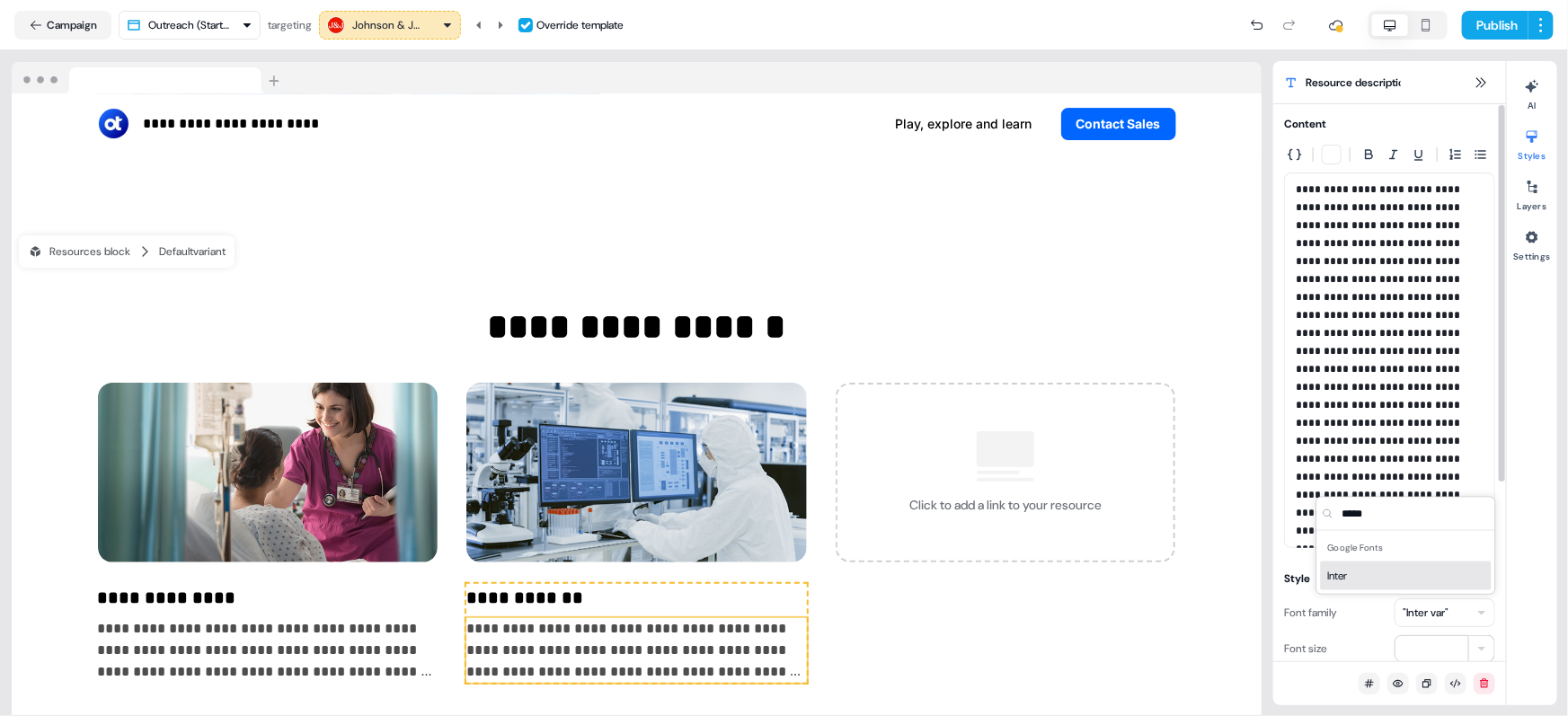 type on "*****" 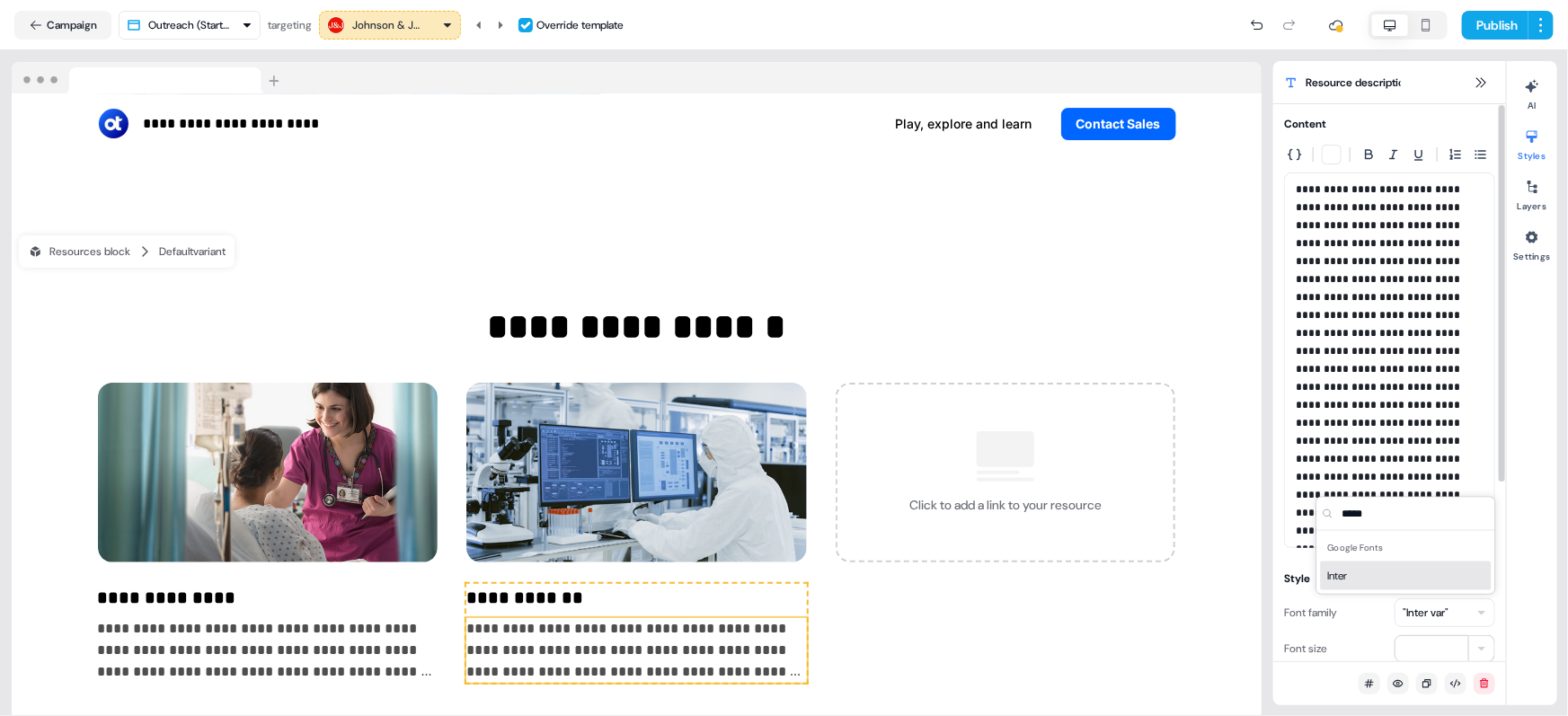 click on "Inter" at bounding box center (1406, 576) 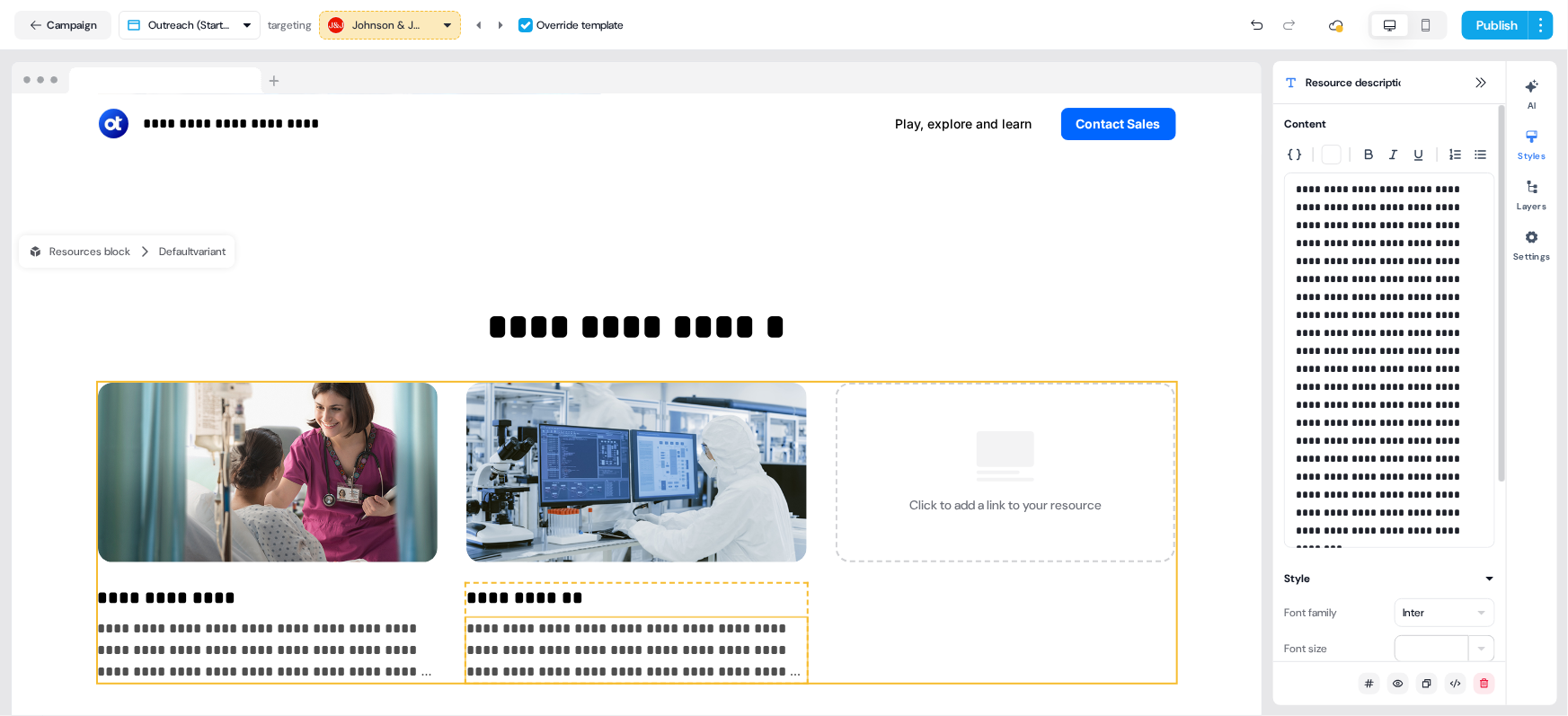 click on "**********" at bounding box center [637, 533] 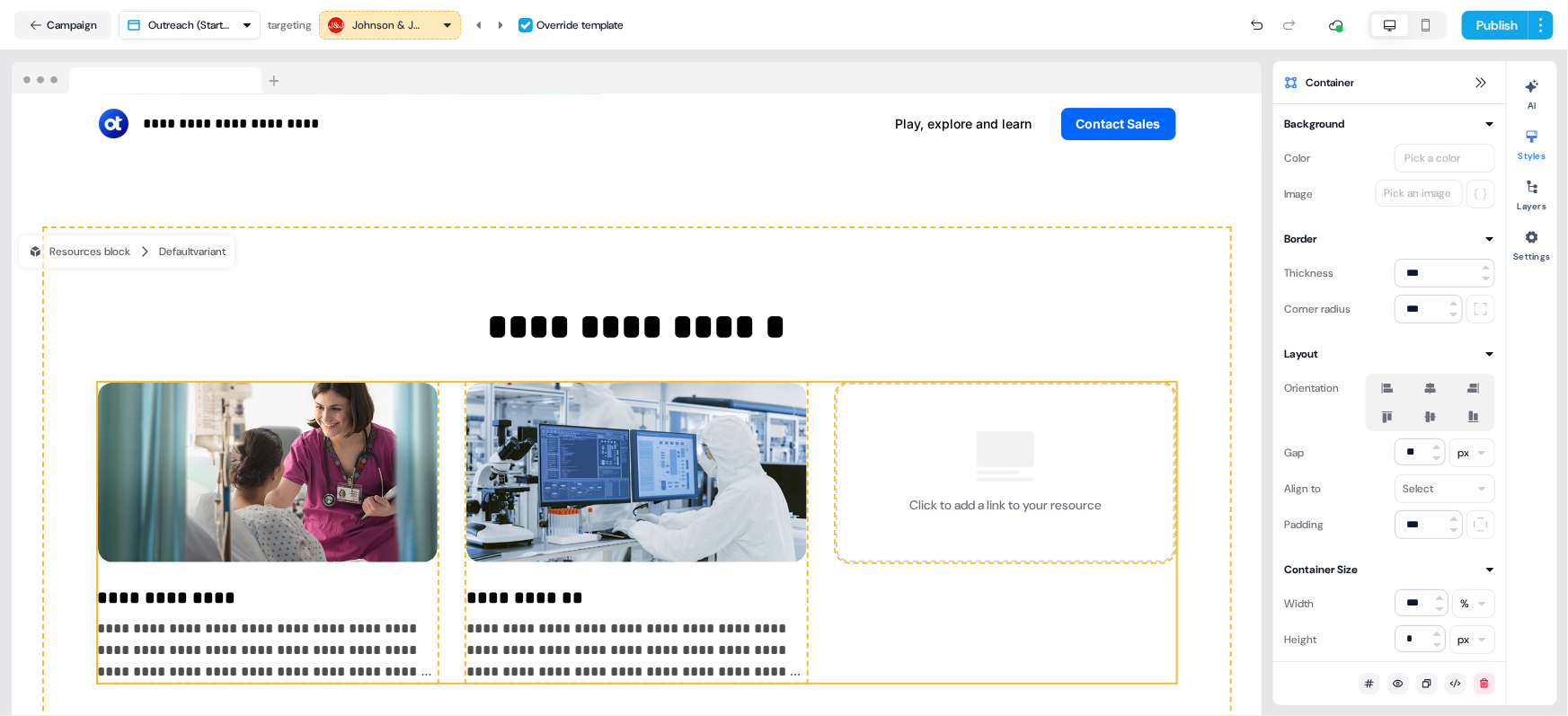 click on "Click to add a link to your resource" at bounding box center (1005, 473) 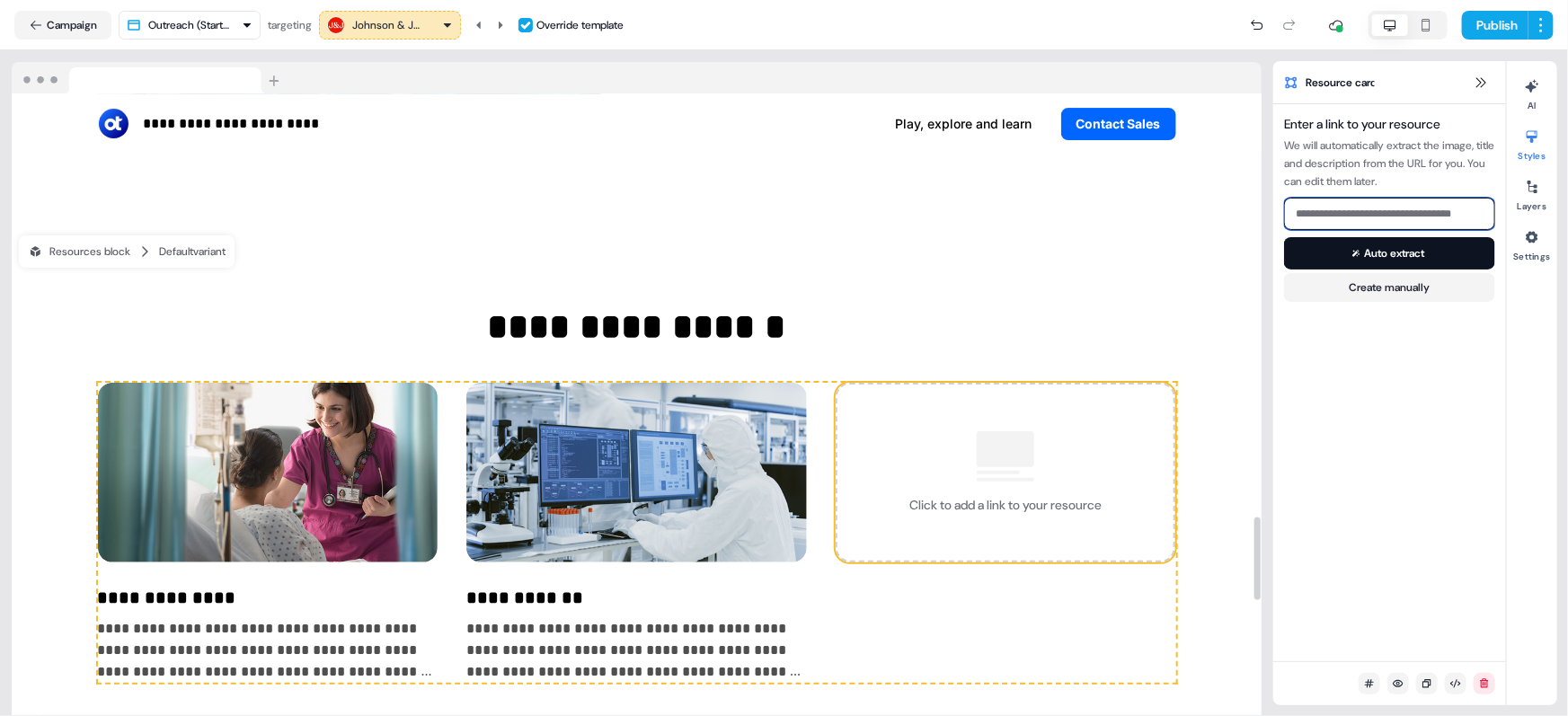 click at bounding box center [1389, 214] 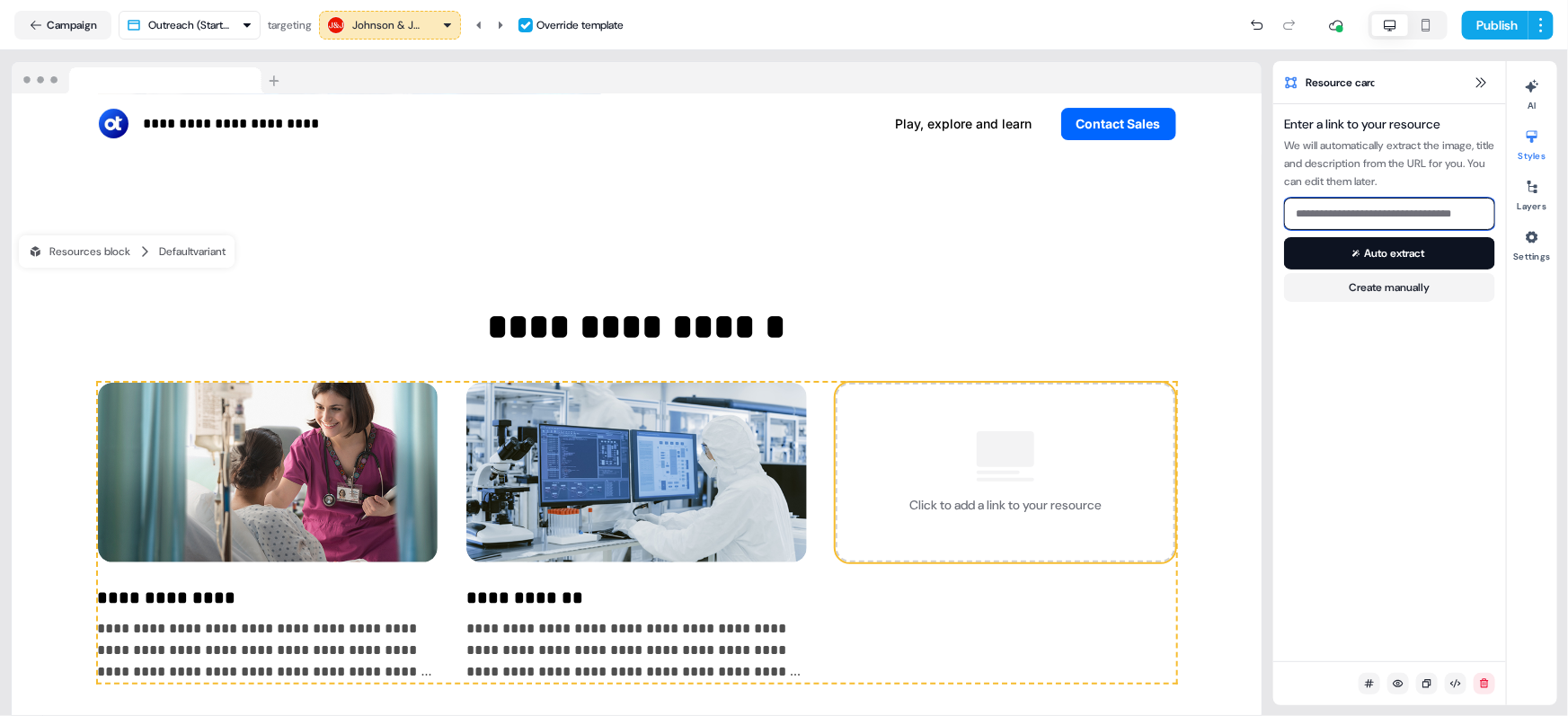 paste on "**********" 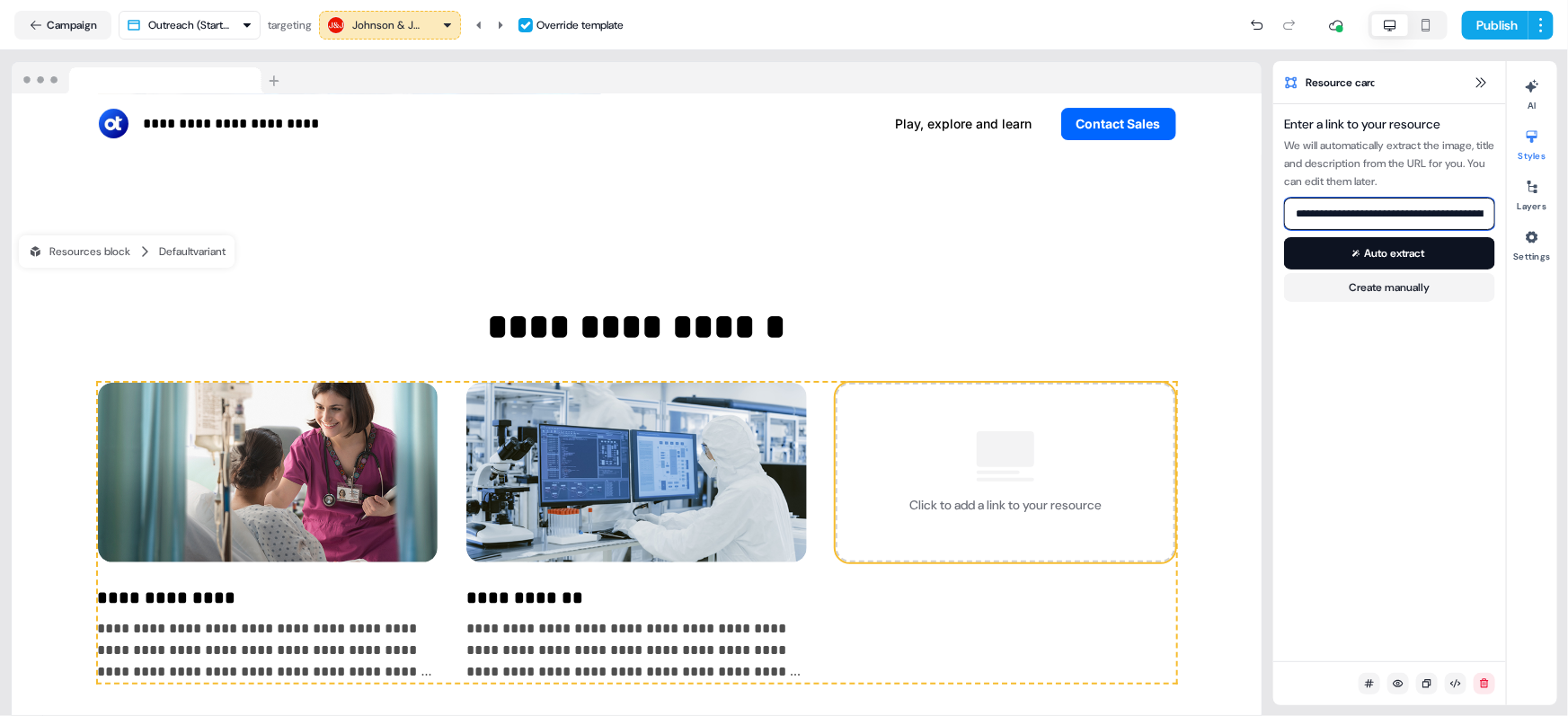 scroll, scrollTop: 0, scrollLeft: 102, axis: horizontal 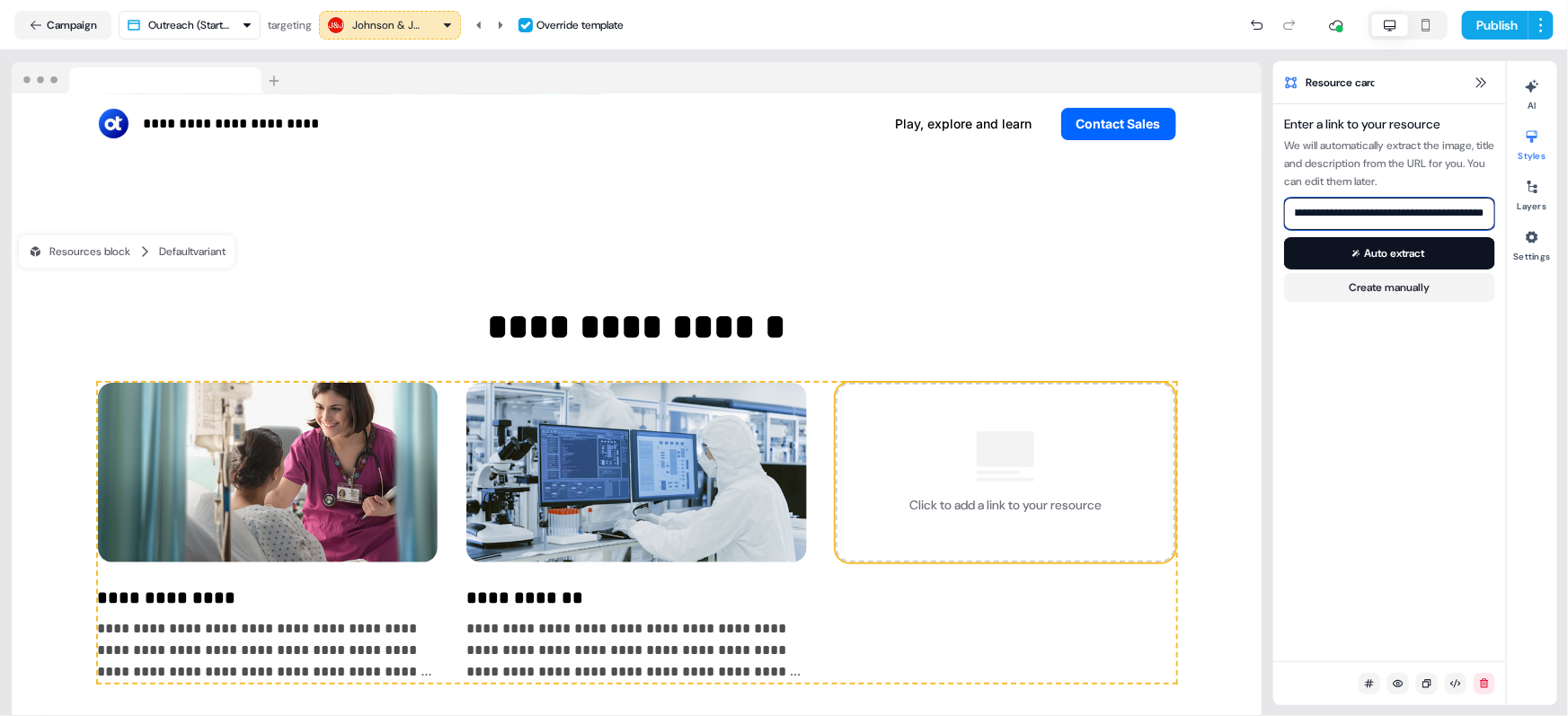 type on "**********" 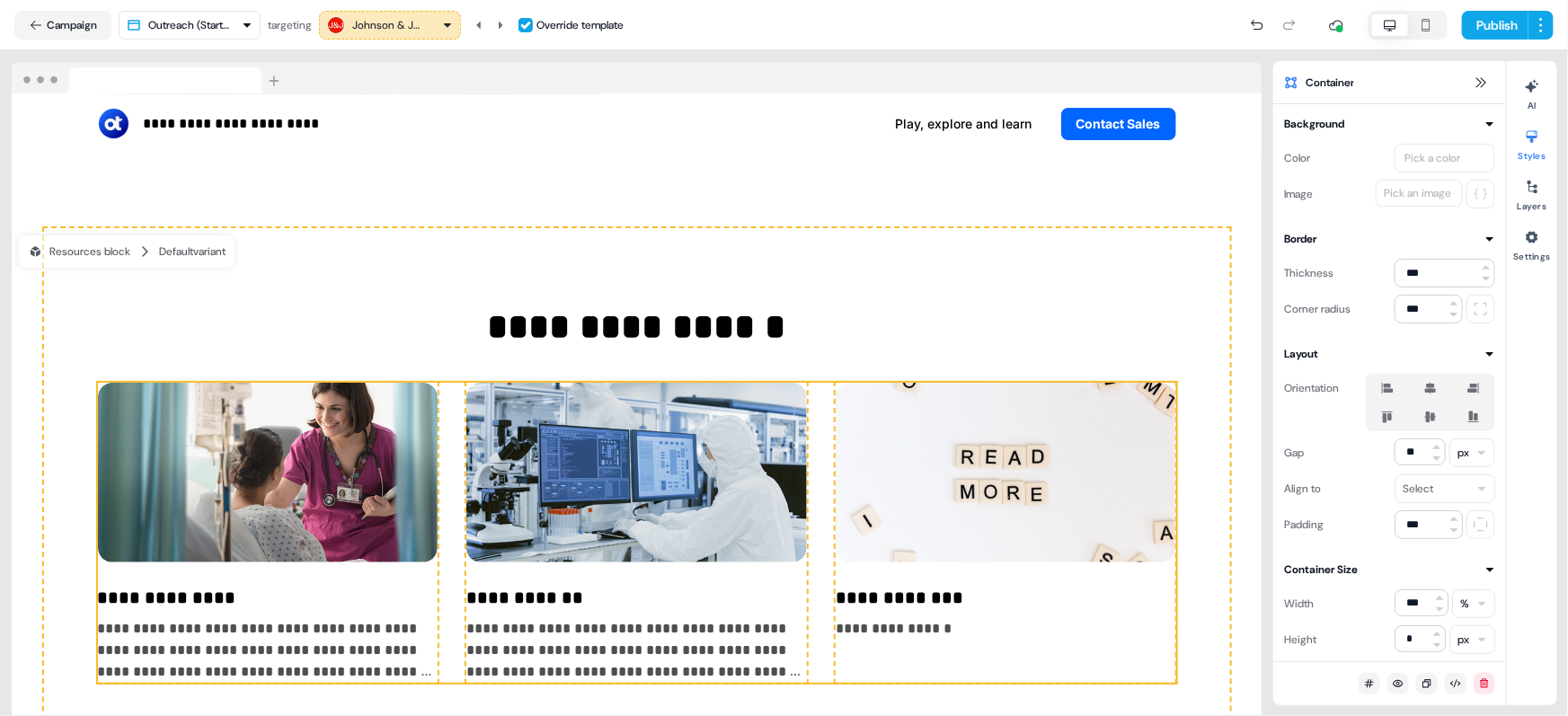 click on "**********" at bounding box center [1005, 597] 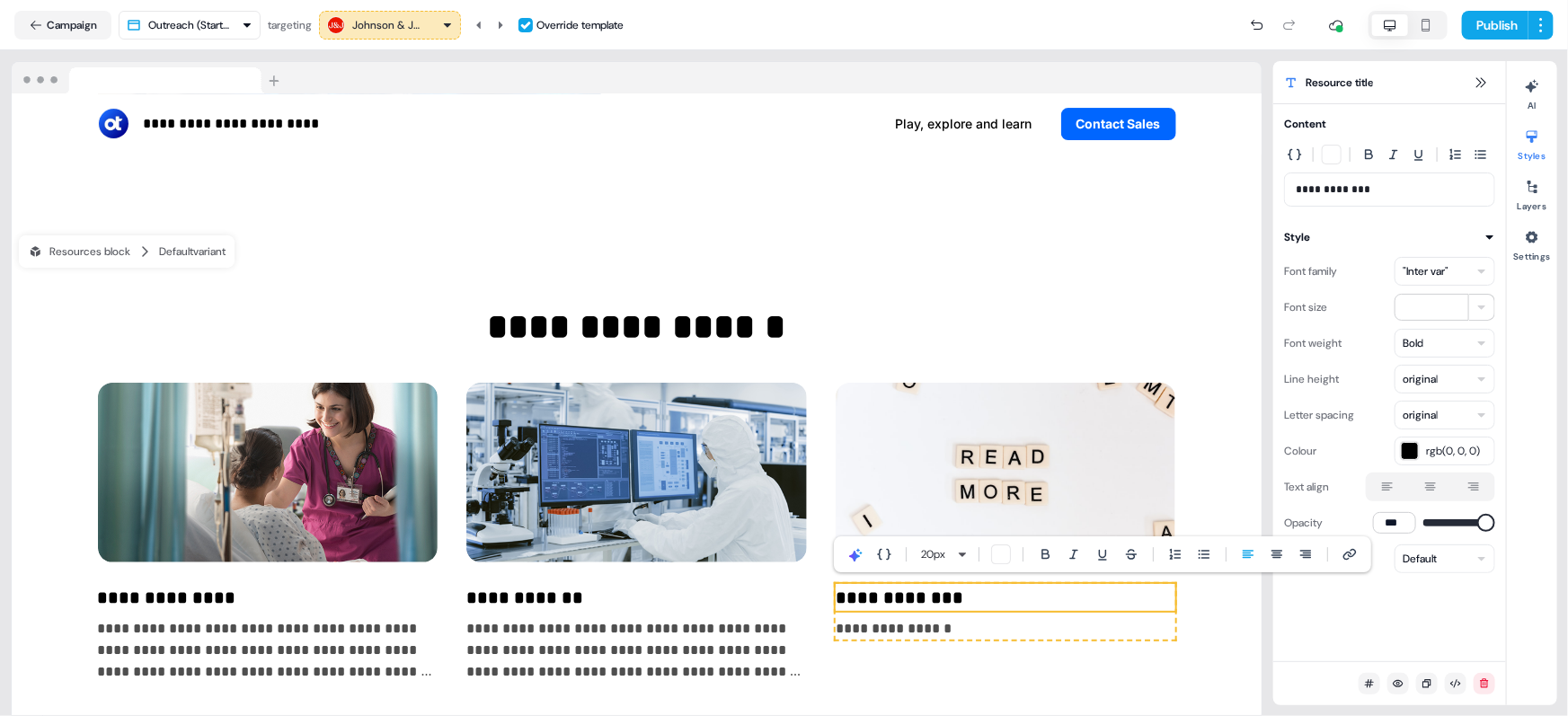 click on "**********" at bounding box center (1005, 629) 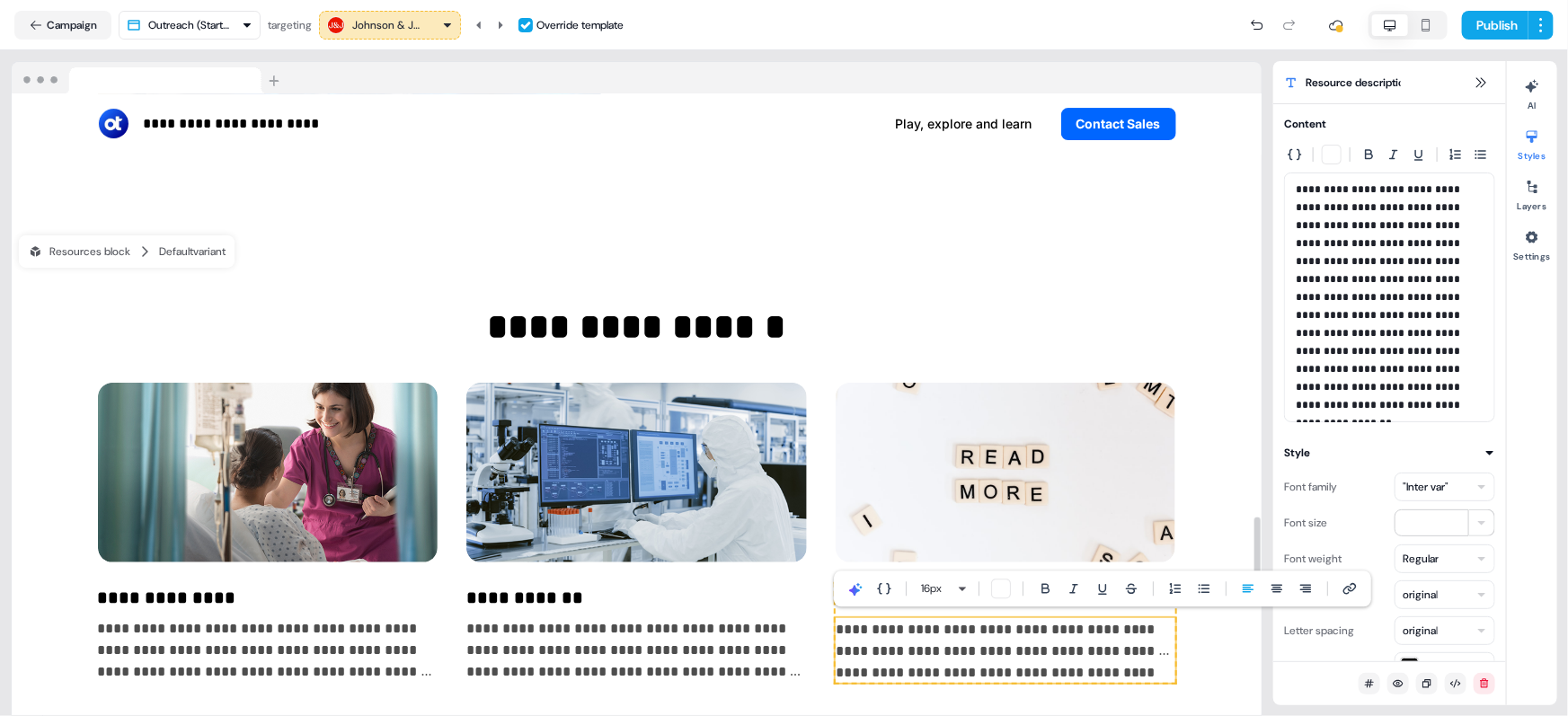 scroll, scrollTop: 0, scrollLeft: 0, axis: both 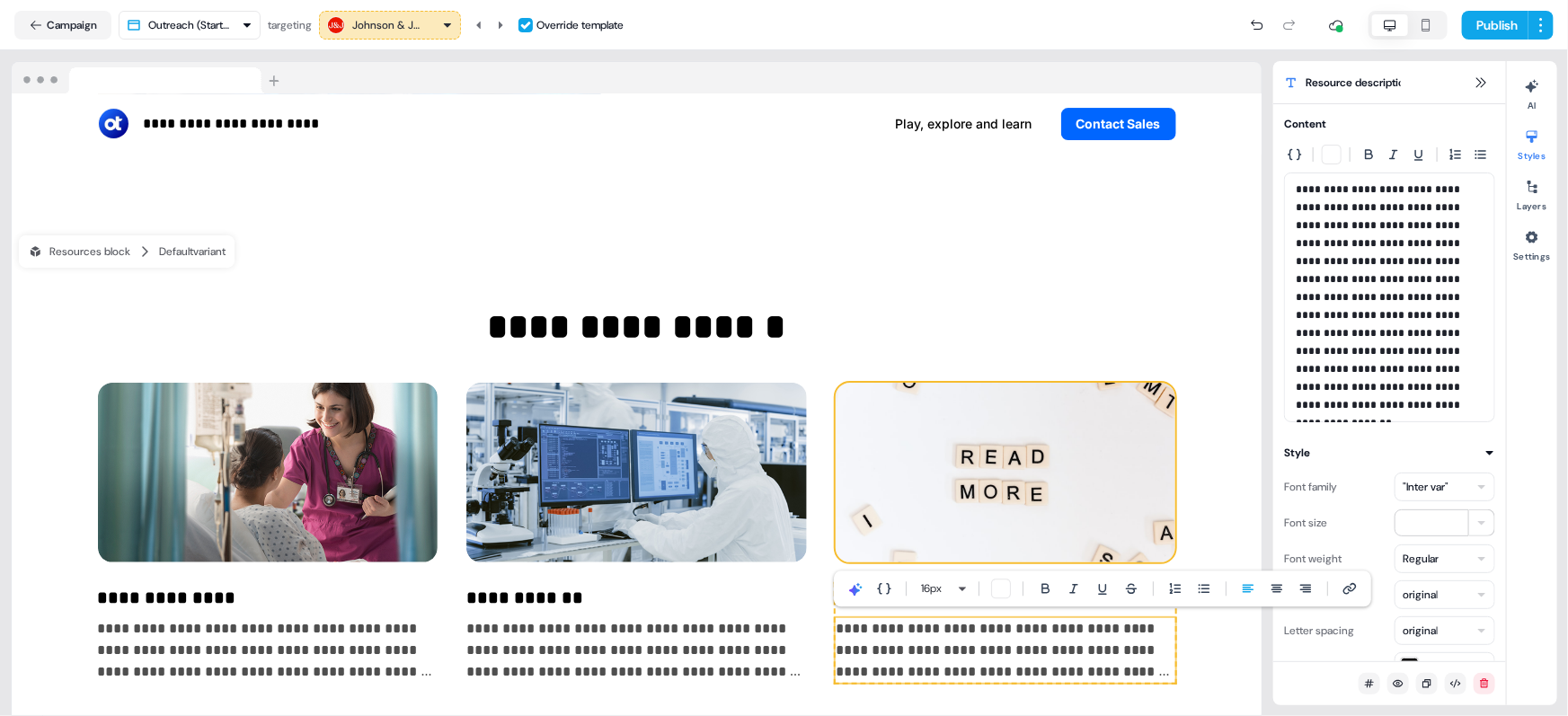 click at bounding box center [1005, 473] 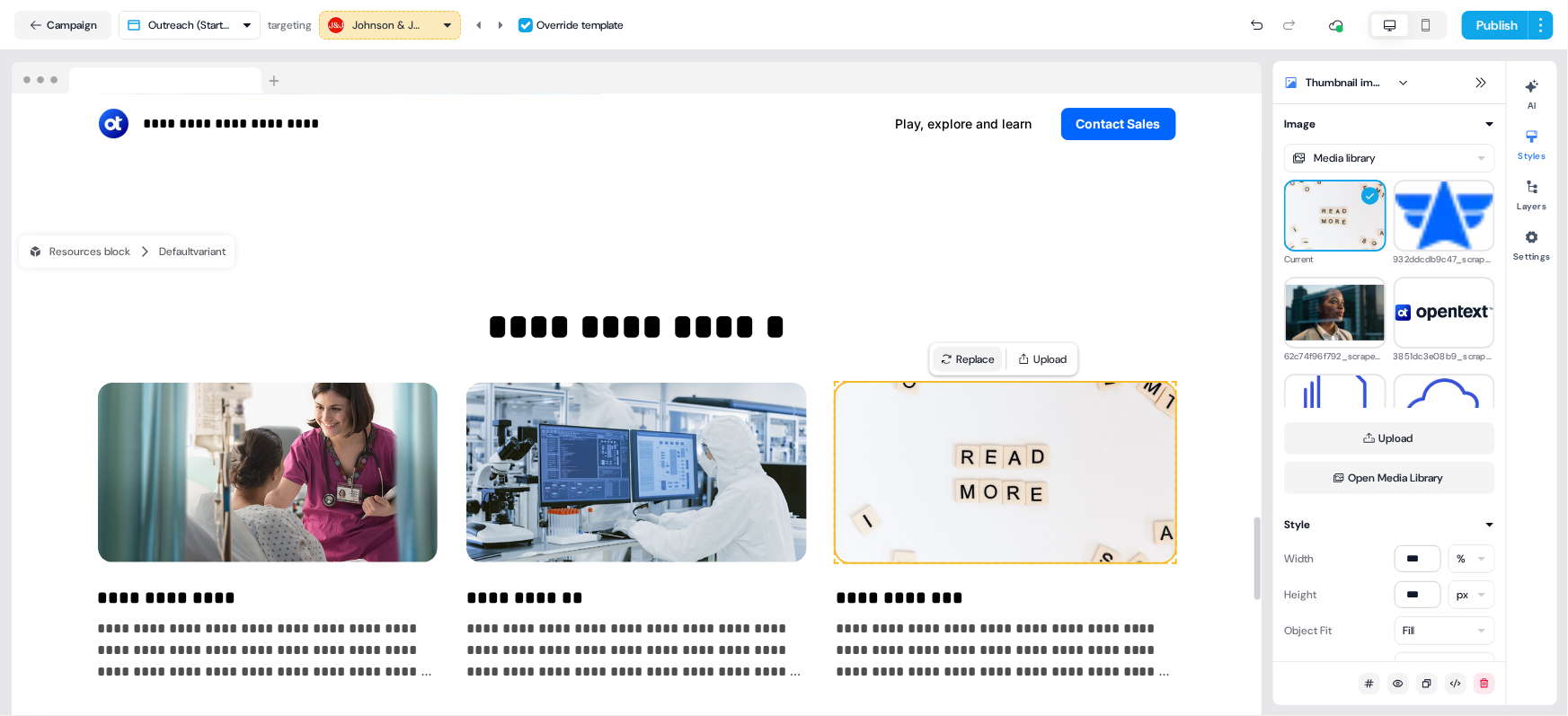 click 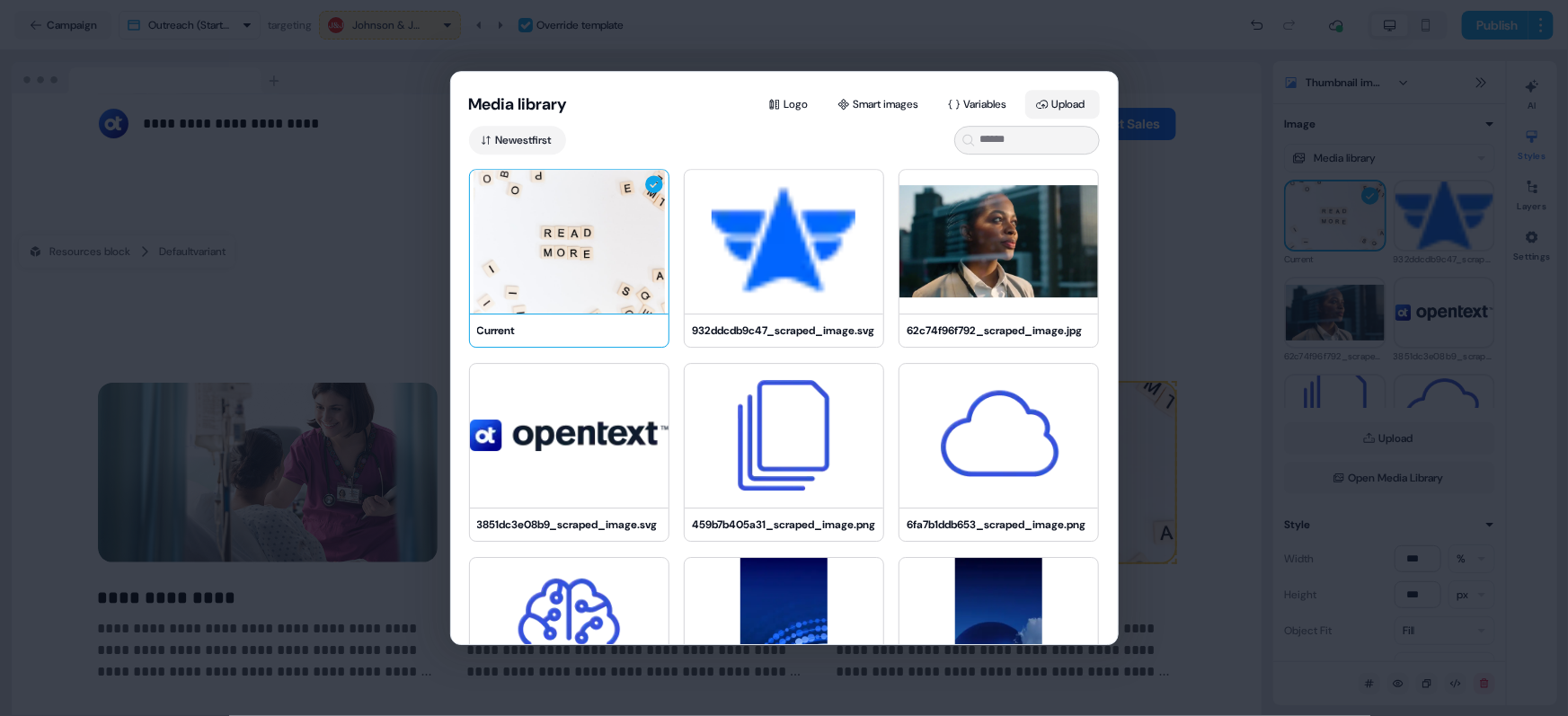 click on "Upload" at bounding box center (1062, 104) 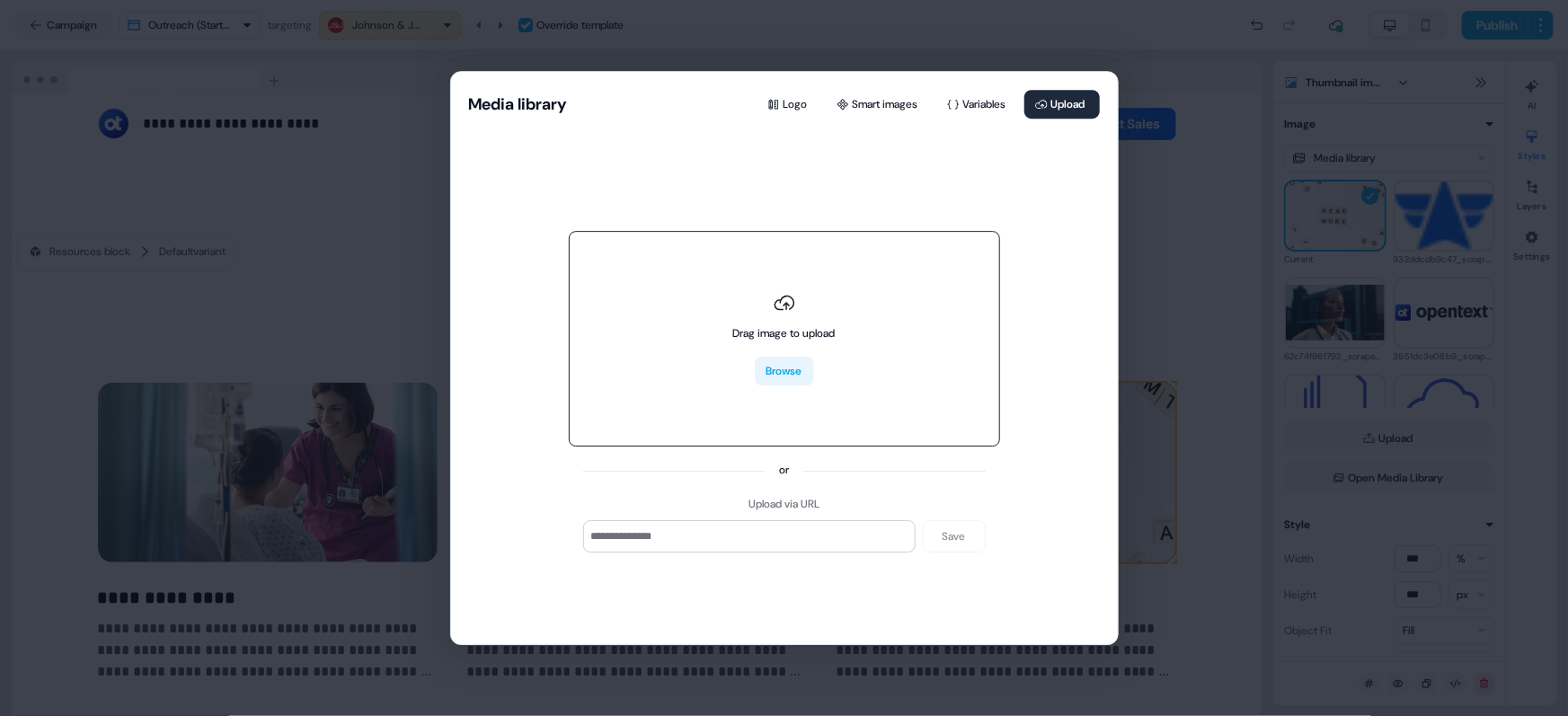 click on "Browse" at bounding box center [784, 372] 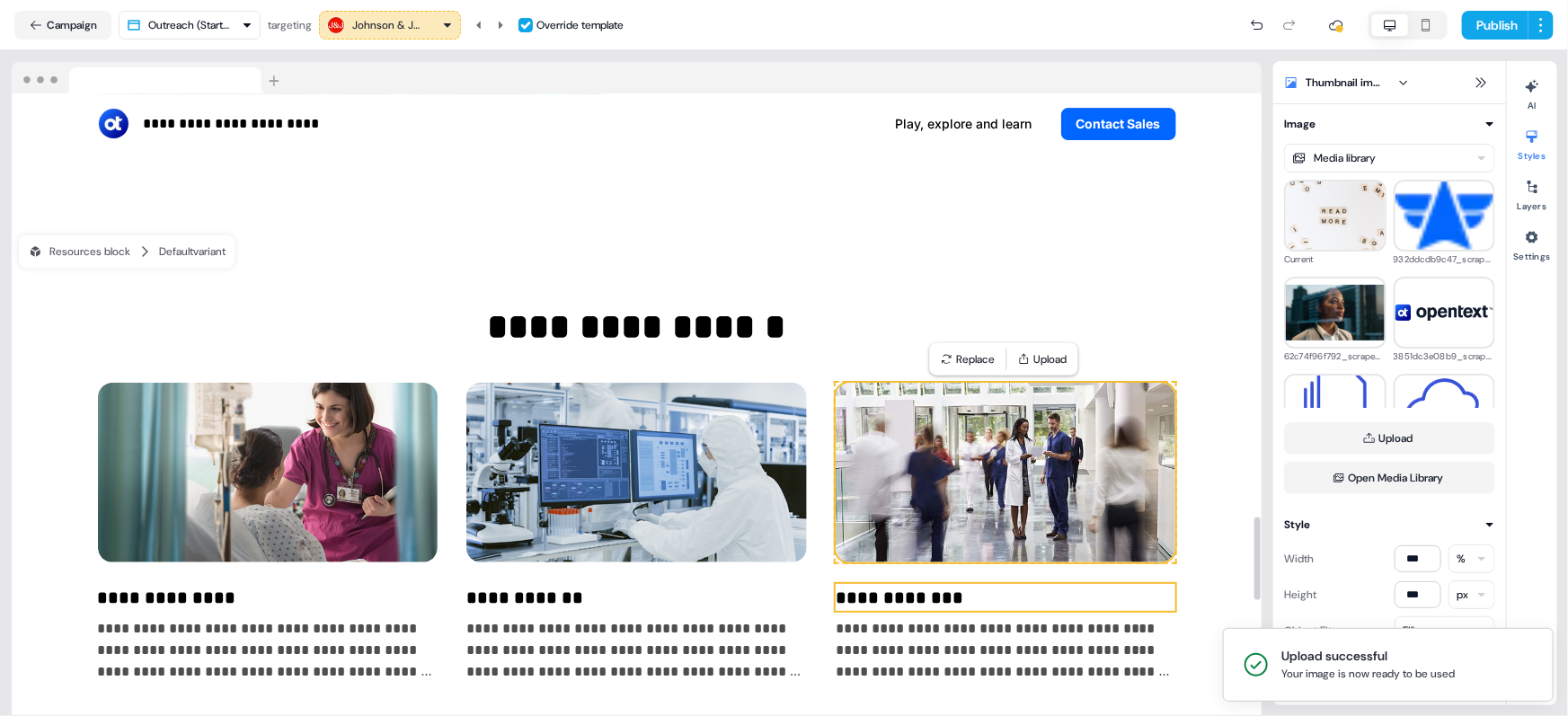 click on "**********" at bounding box center [1005, 597] 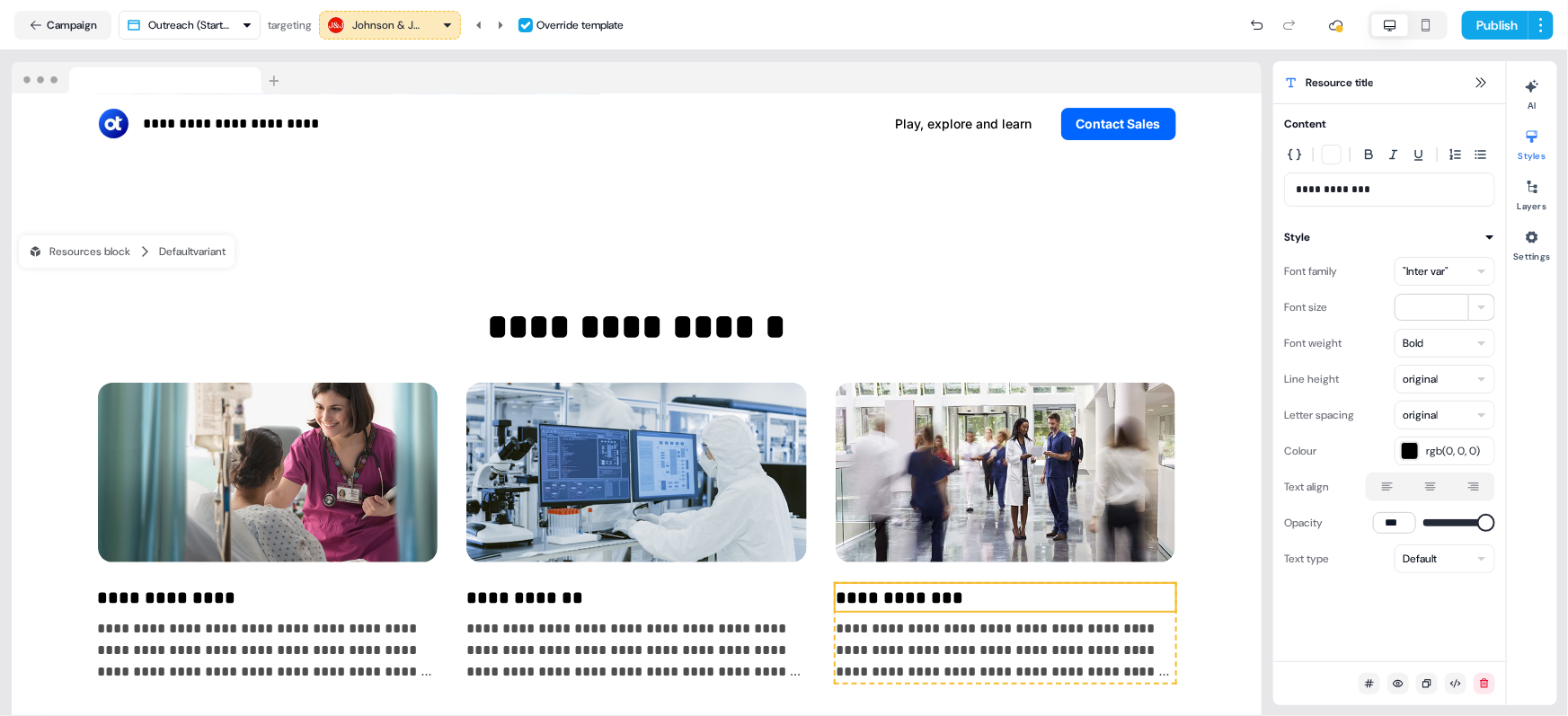 click on ""Inter var"" at bounding box center [1425, 271] 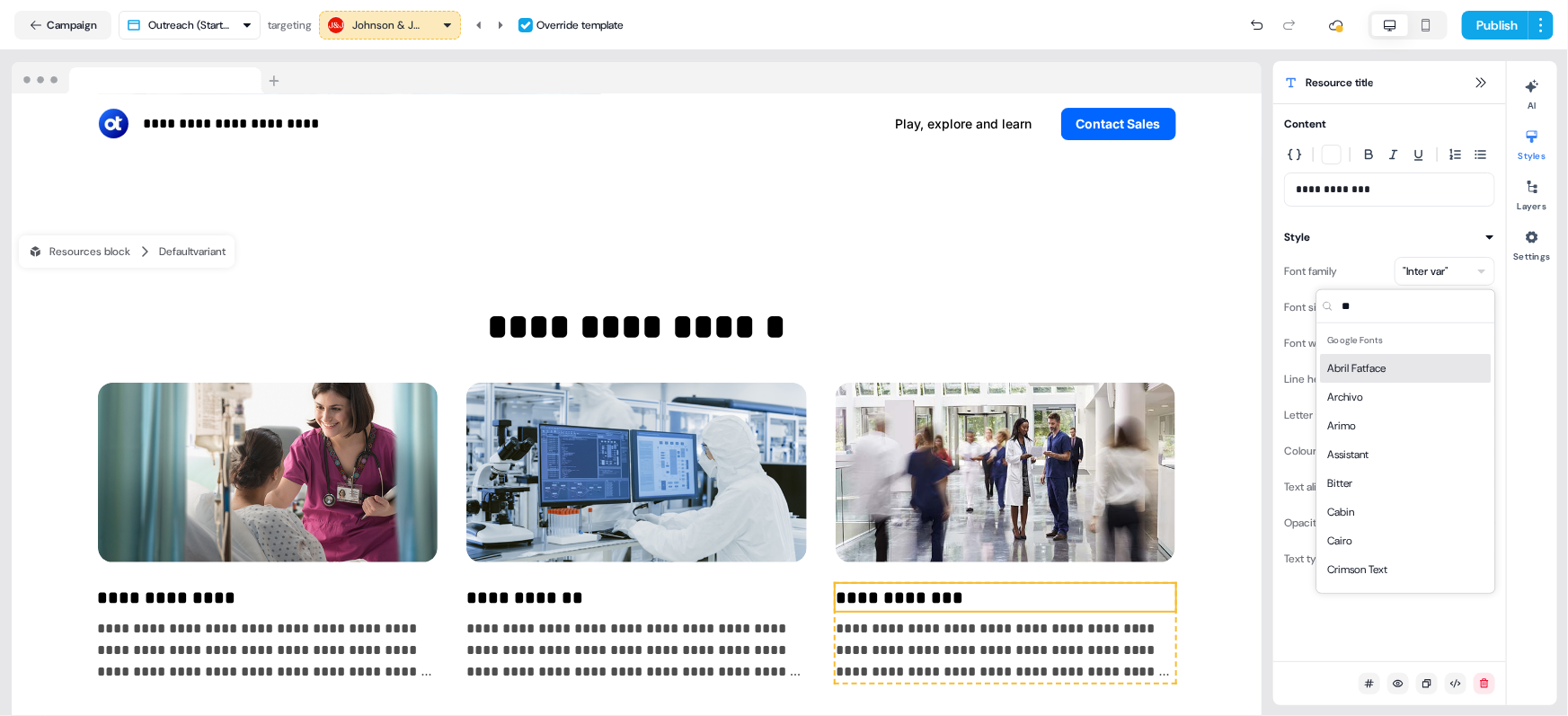 type on "***" 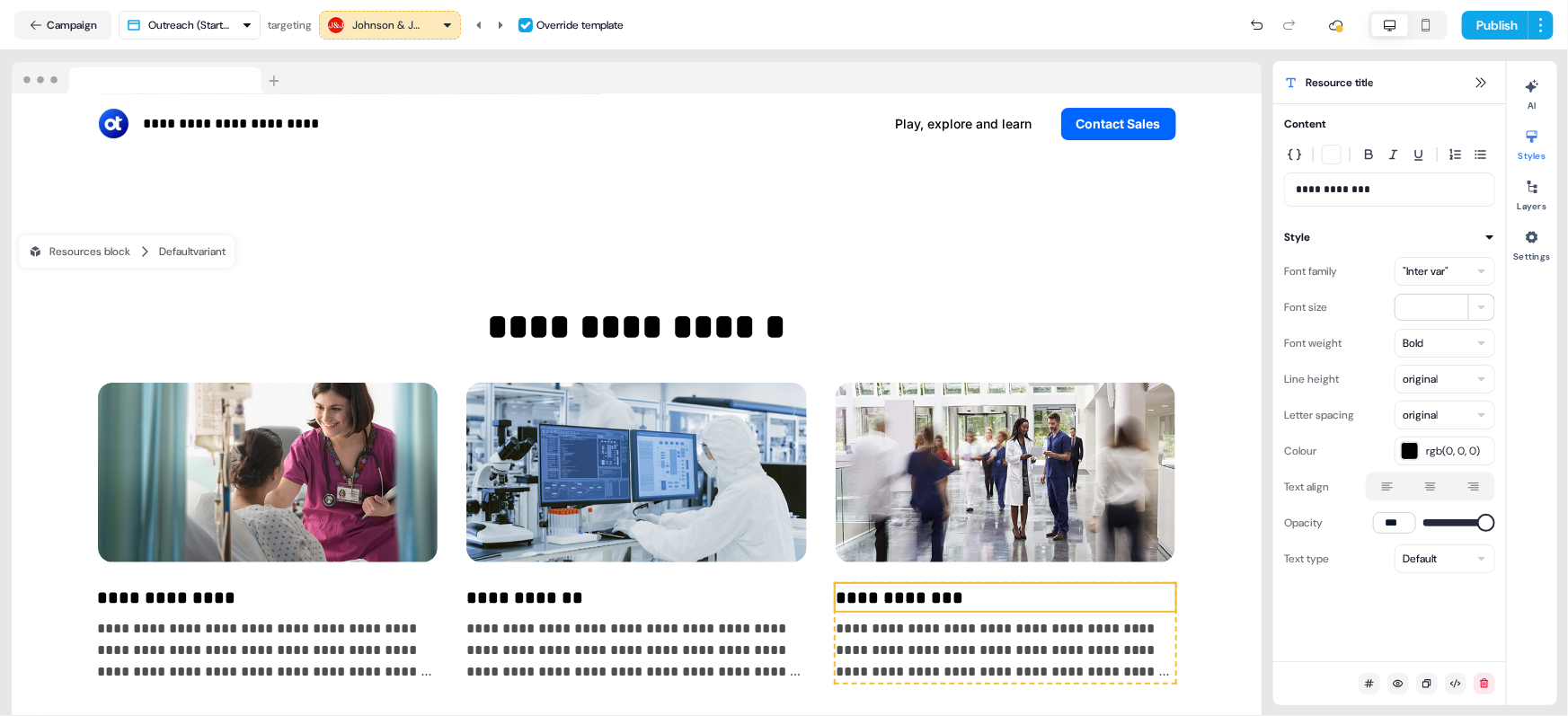 click on ""Inter var"" at bounding box center [1425, 271] 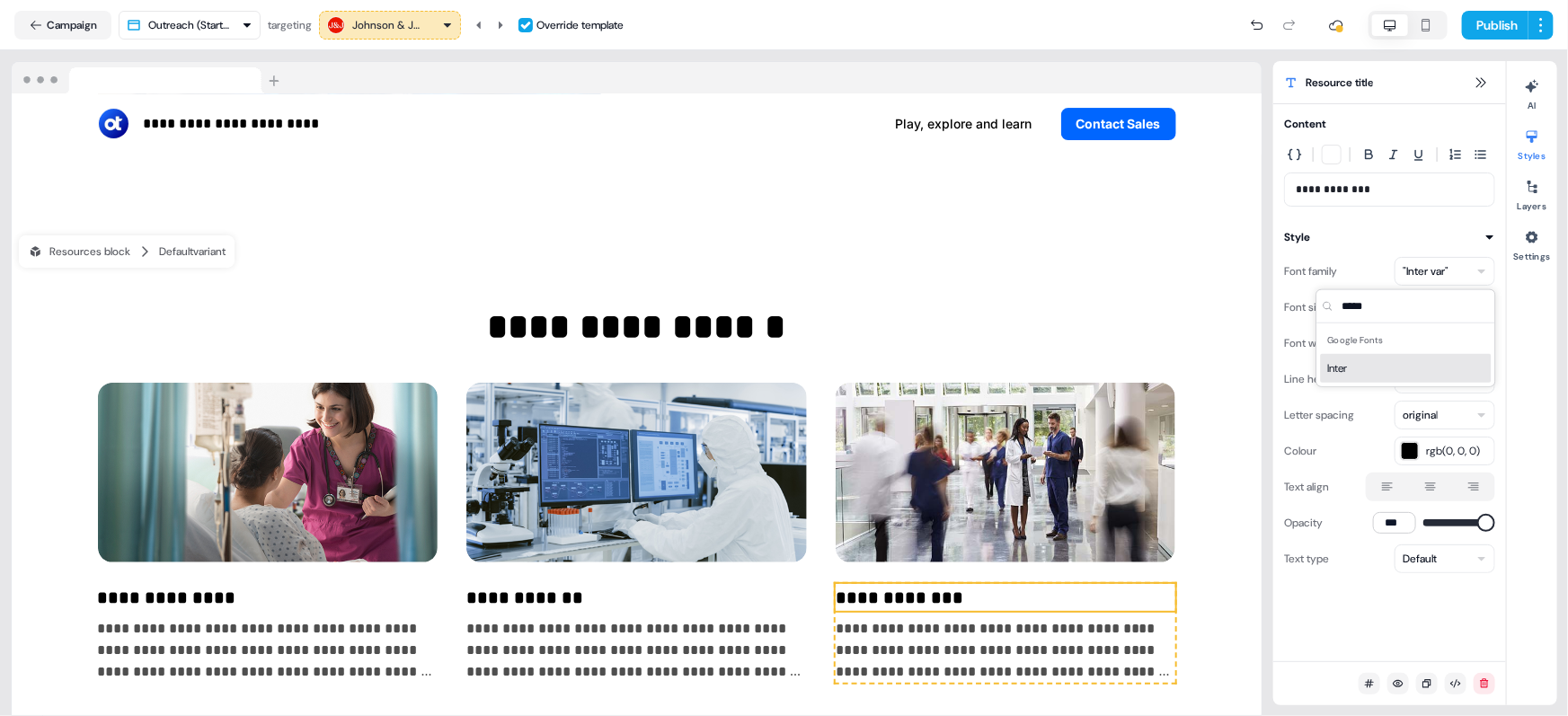 type on "*****" 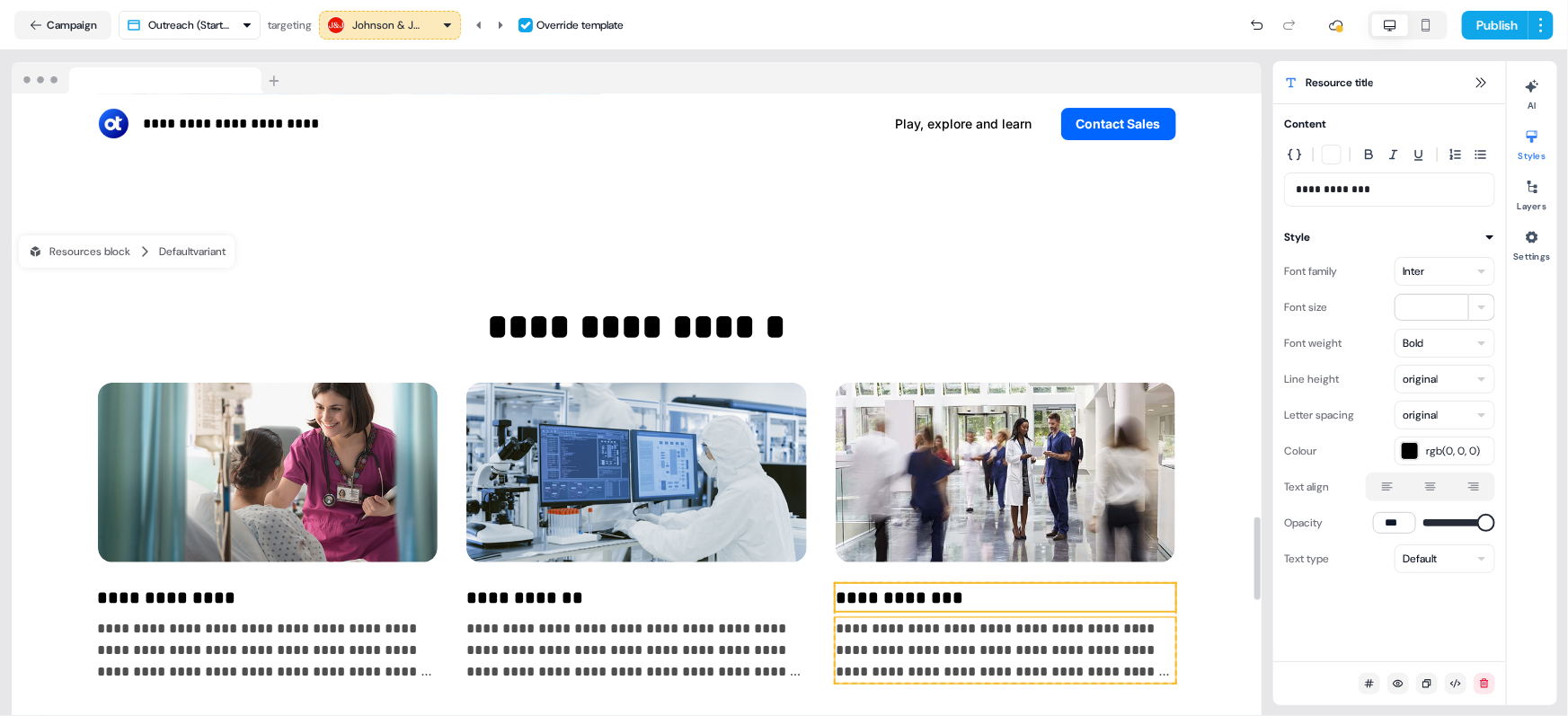 click on "**********" at bounding box center (1005, 650) 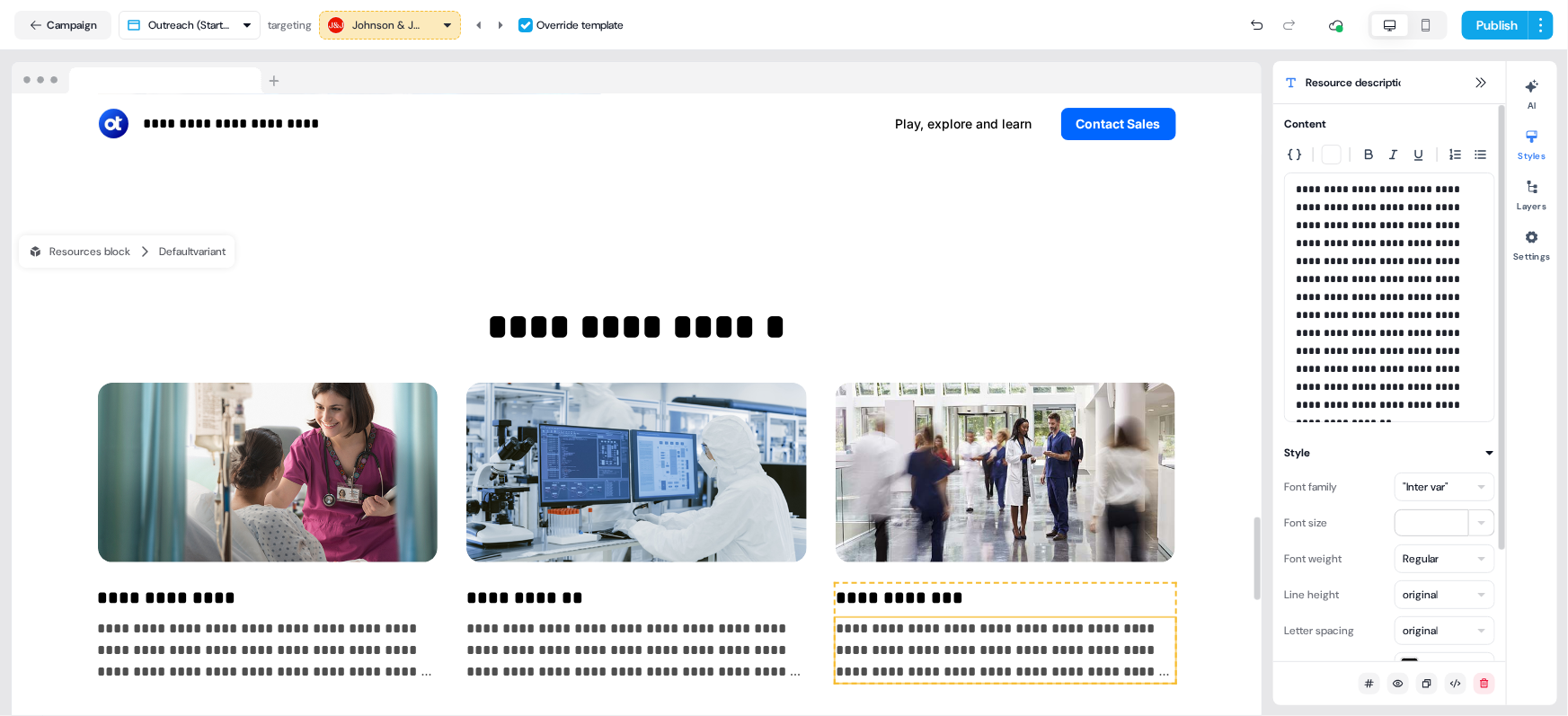 click on ""Inter var"" at bounding box center (1445, 487) 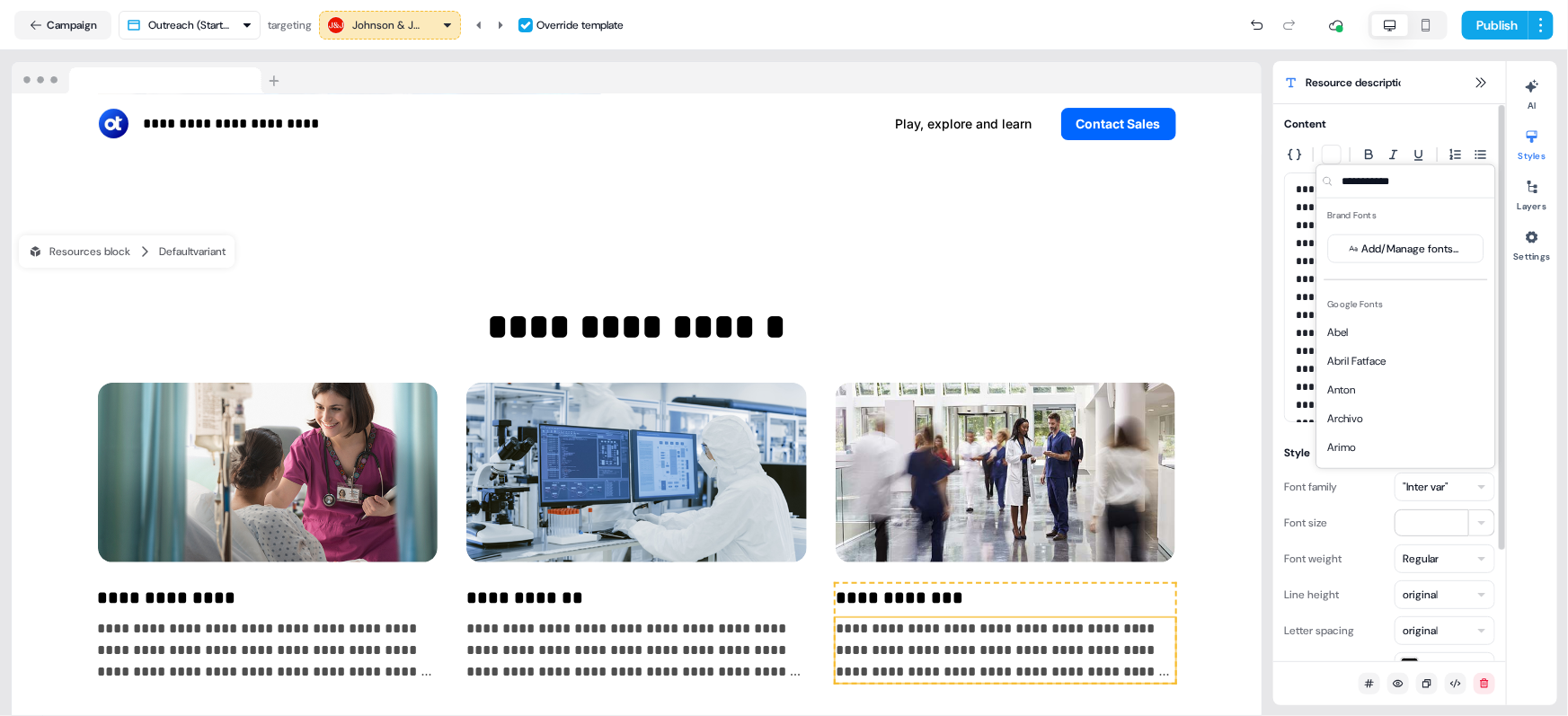 type on "*" 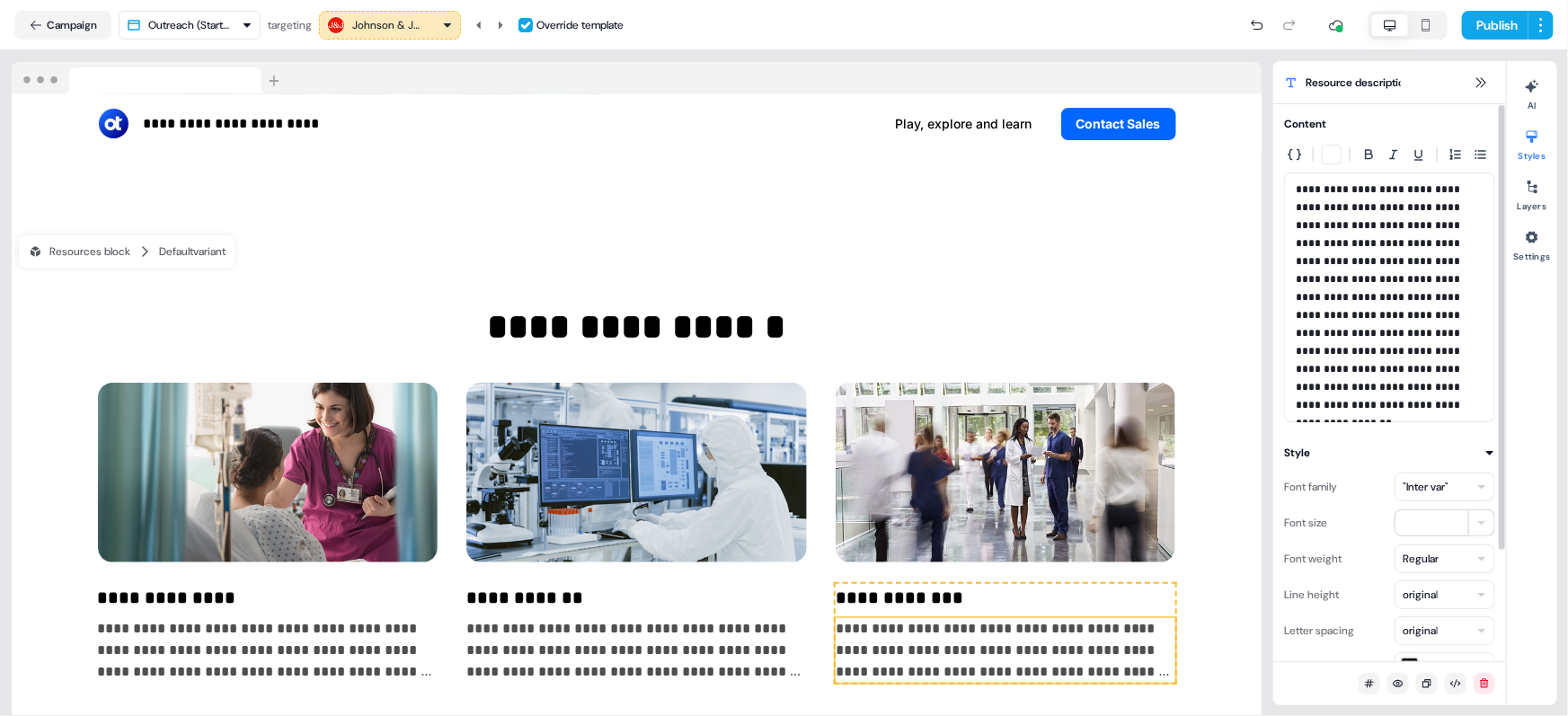 click on ""Inter var"" at bounding box center (1425, 487) 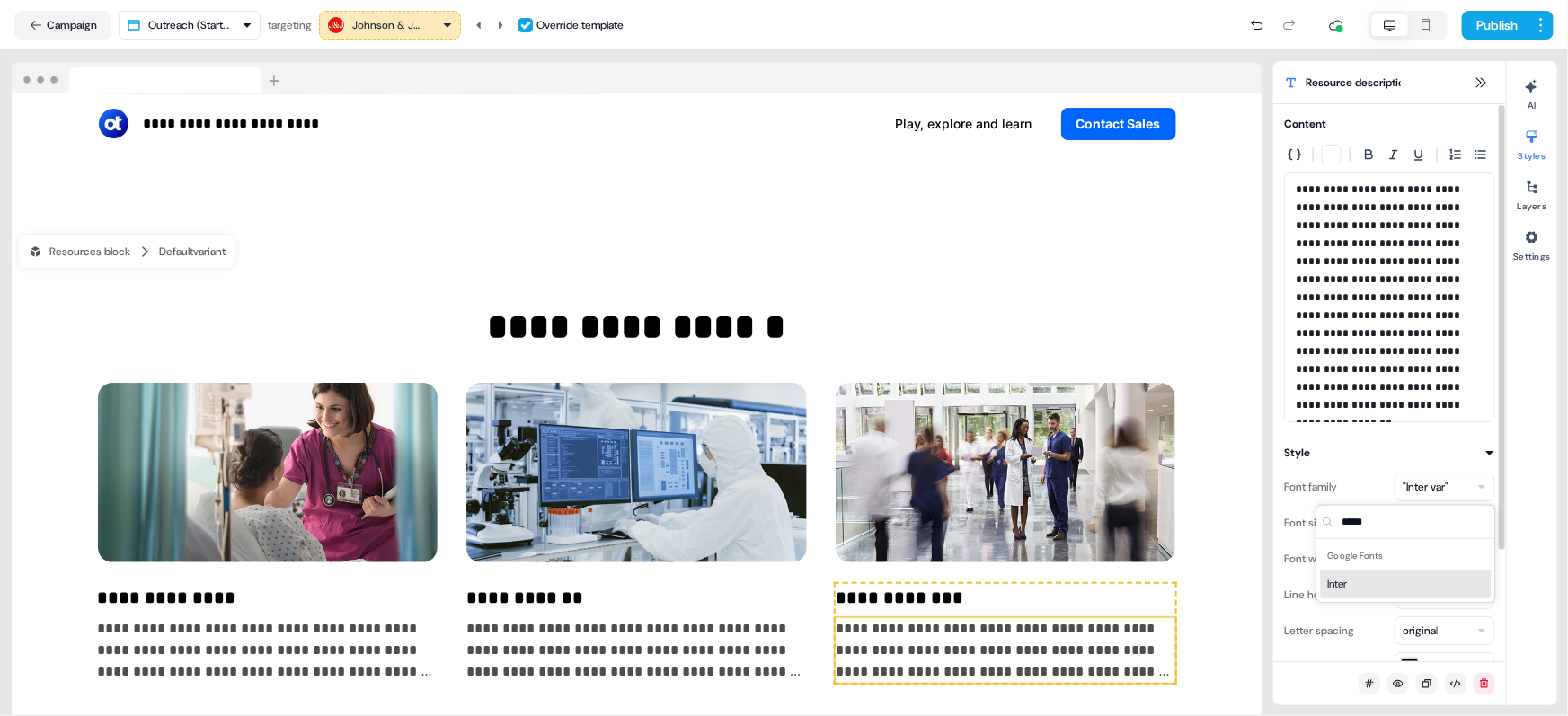 type on "*****" 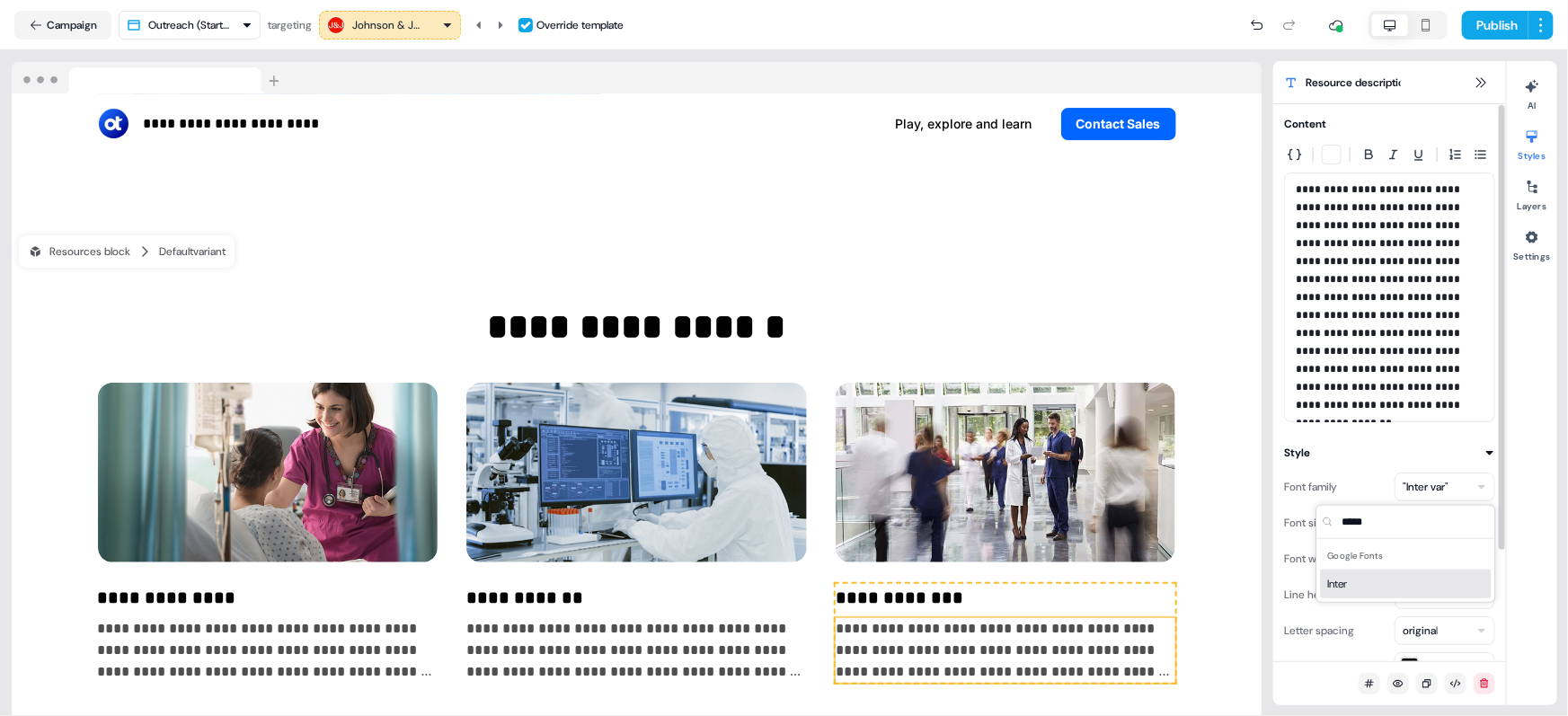 click on "Inter" at bounding box center (1406, 584) 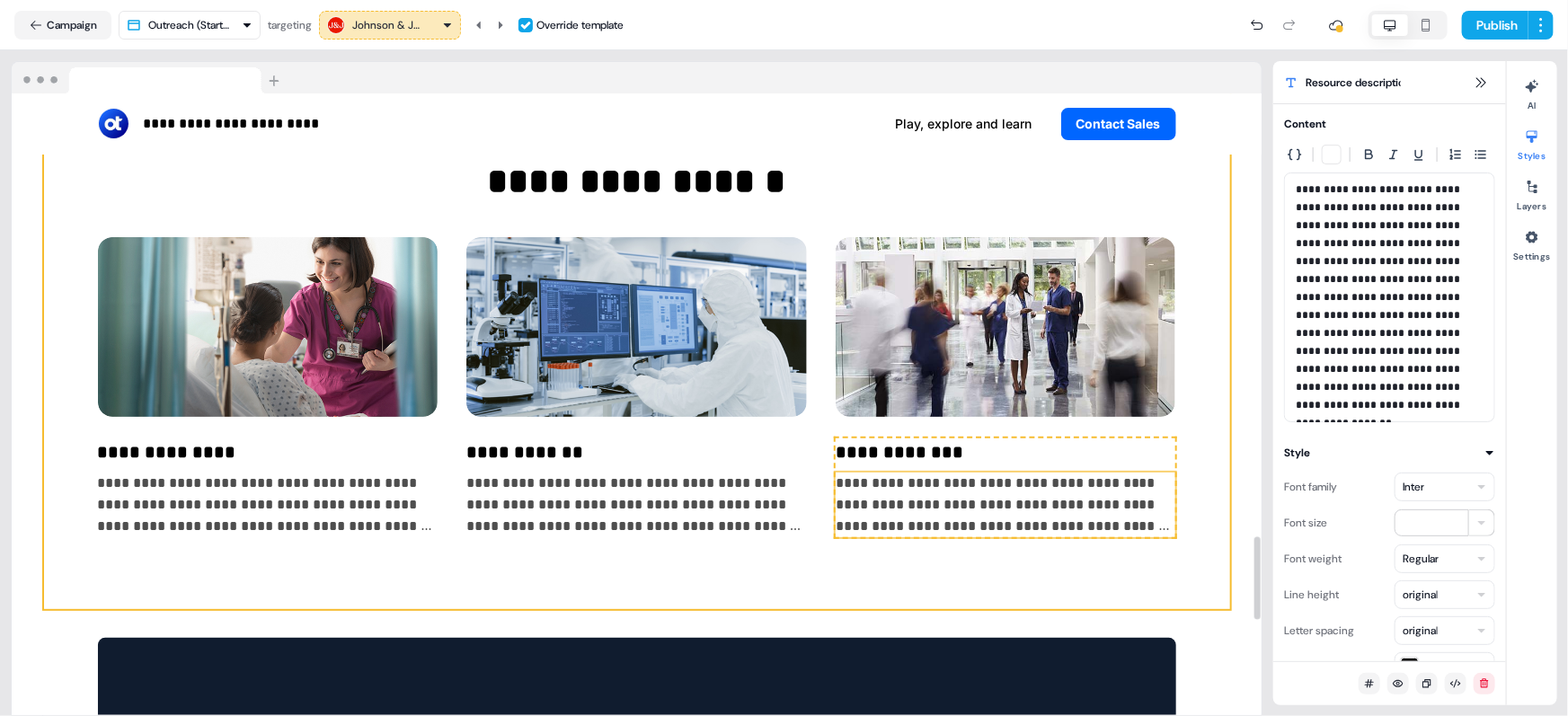 click on "**********" at bounding box center [637, 346] 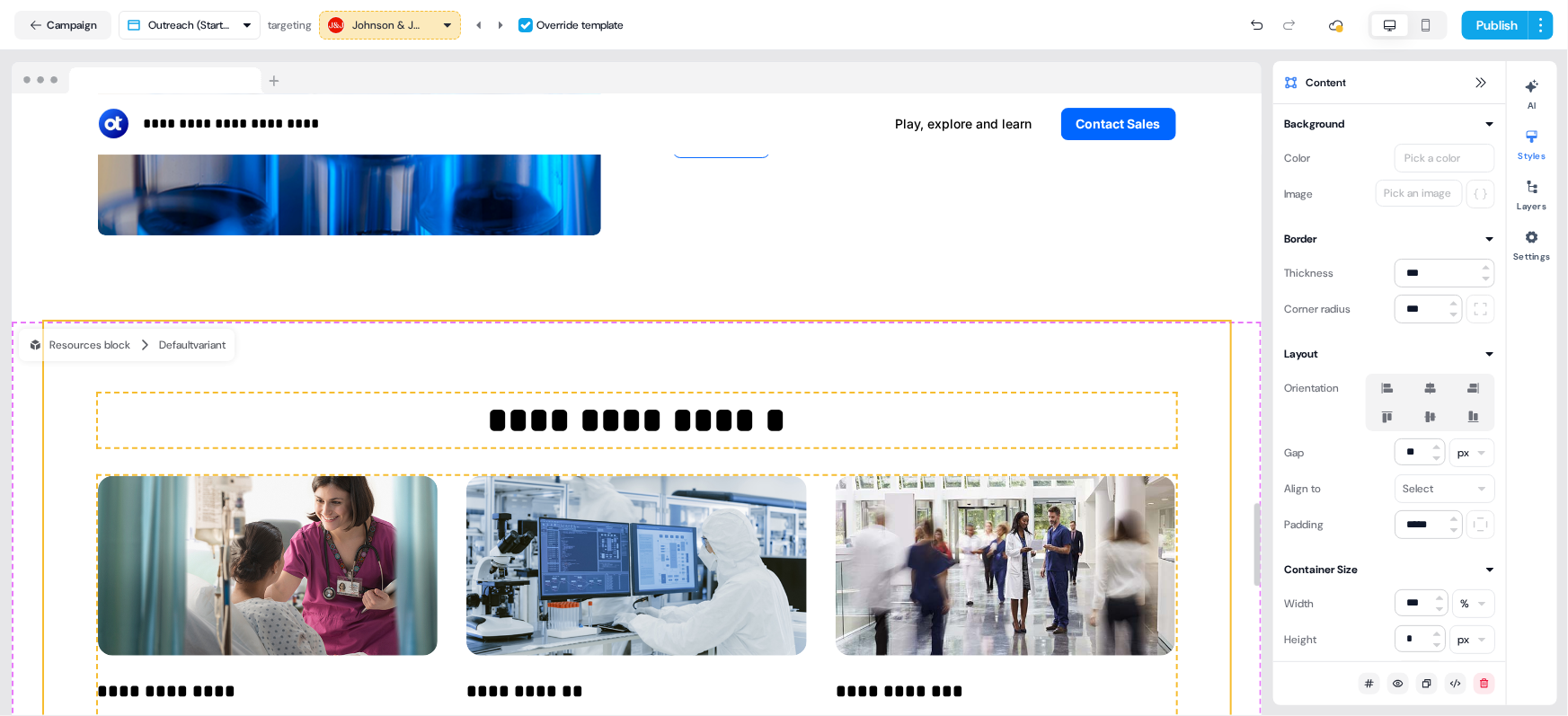 scroll, scrollTop: 3289, scrollLeft: 0, axis: vertical 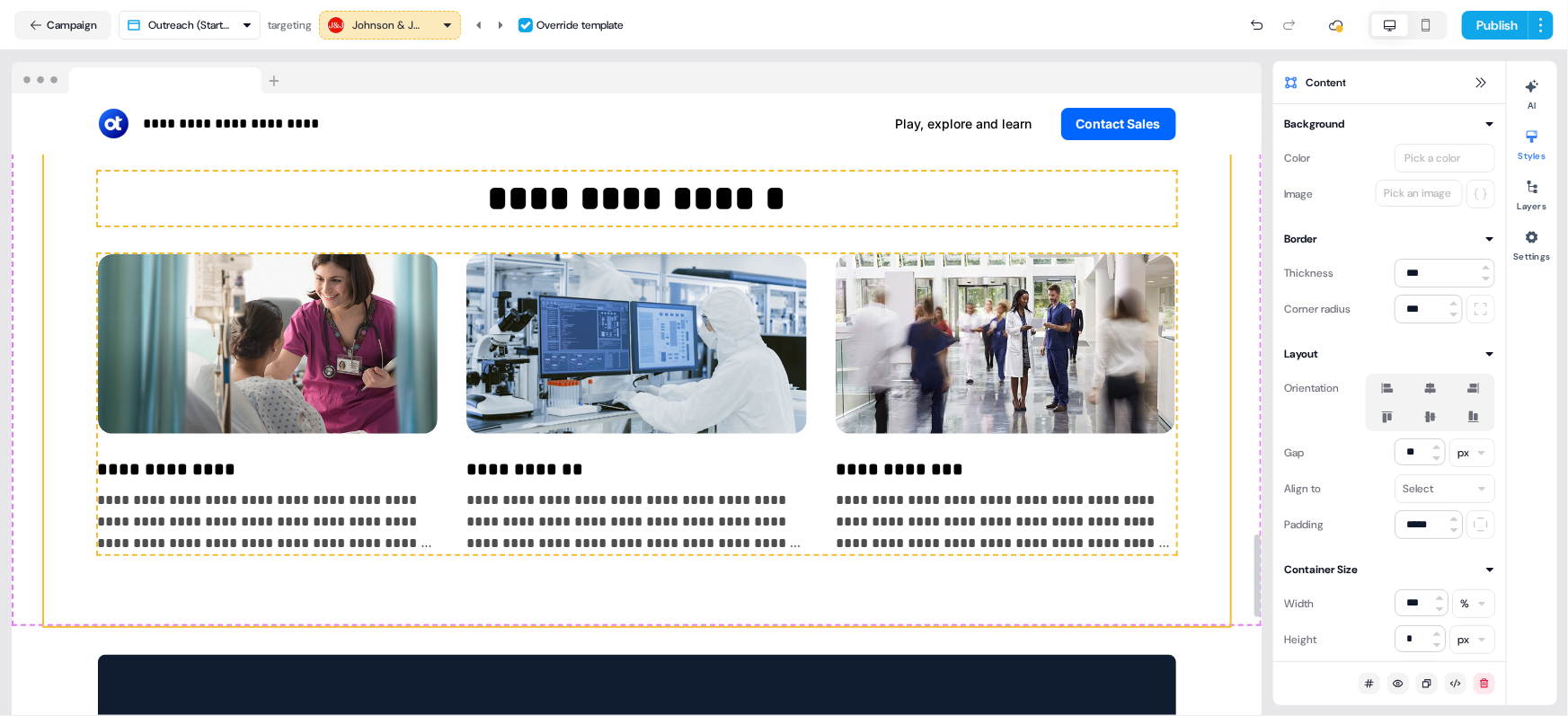 click on "**********" at bounding box center (636, 363) 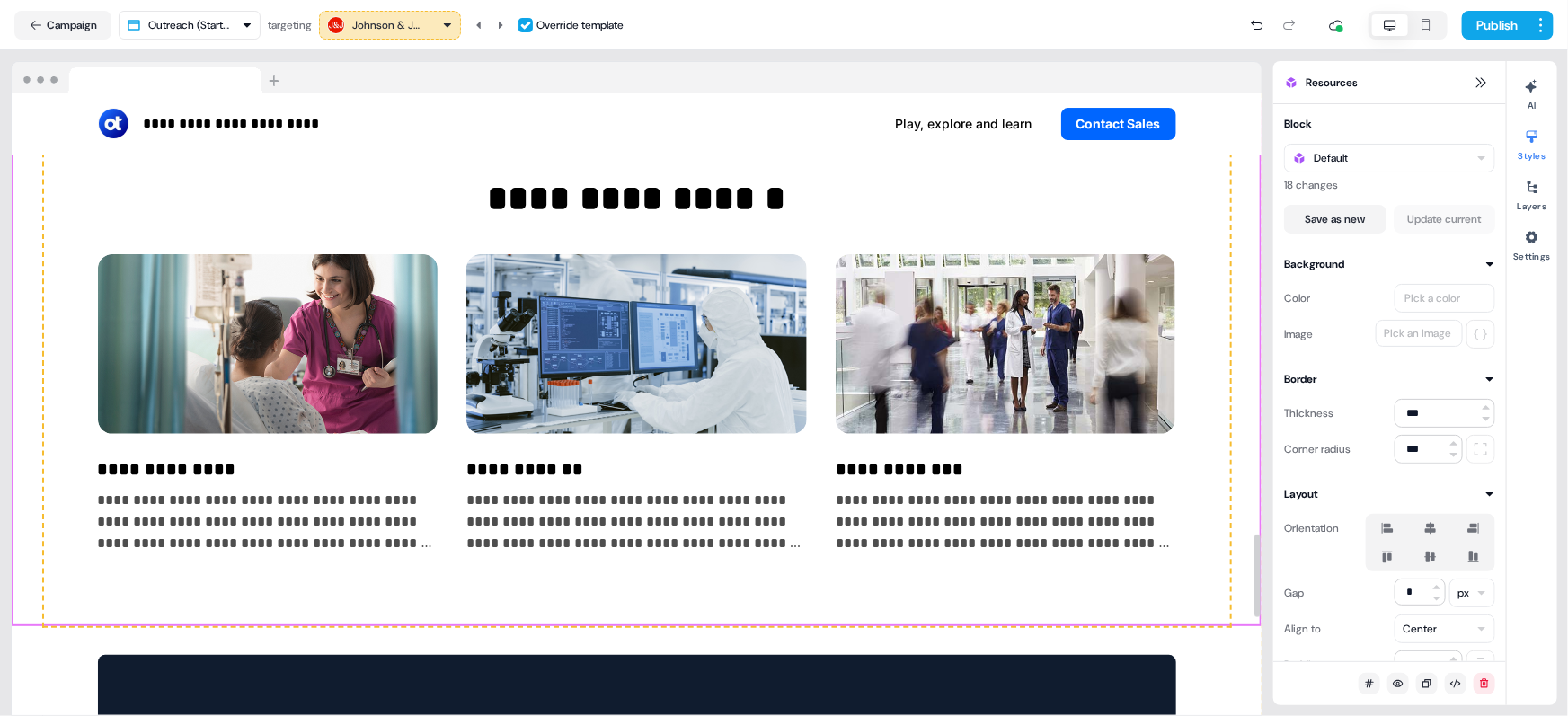 click on "**********" at bounding box center (636, 363) 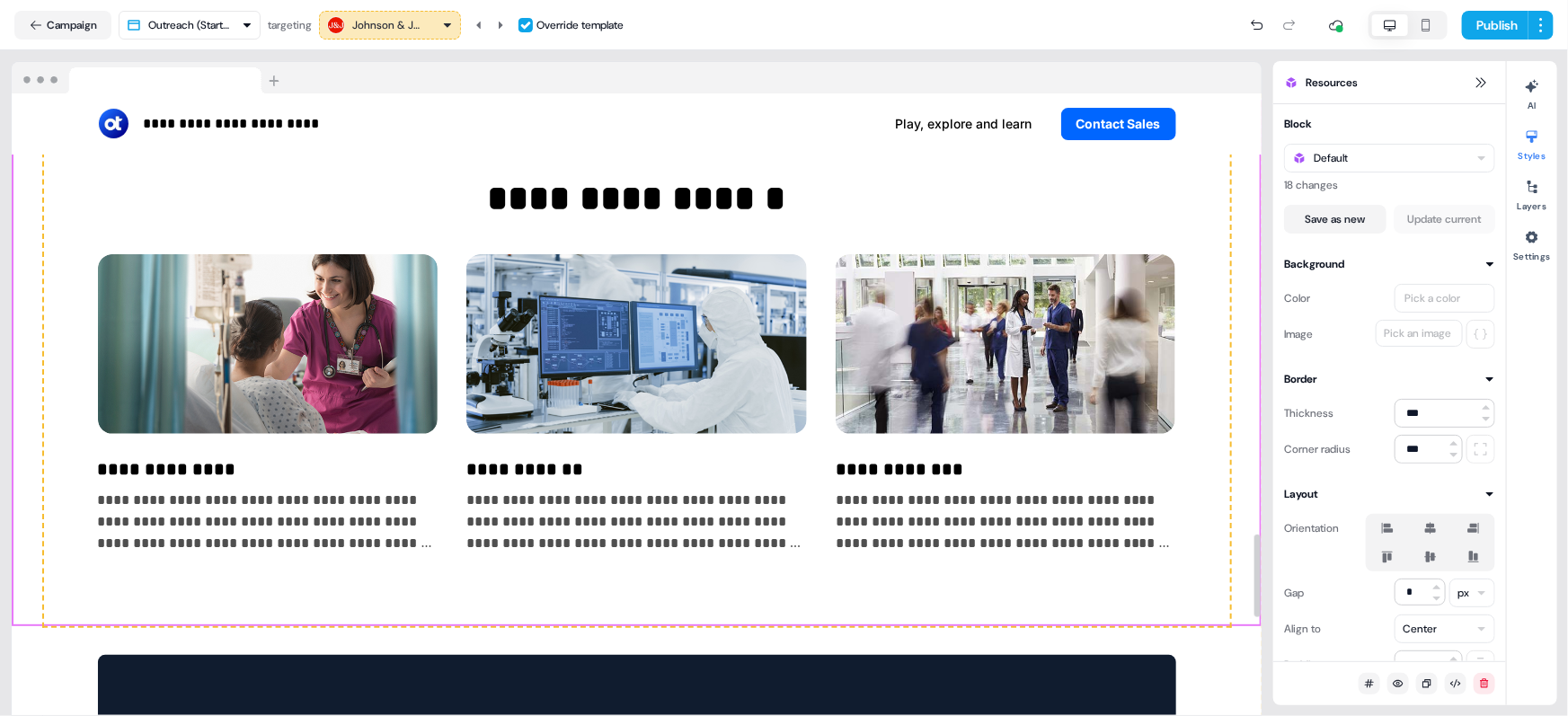 click on "**********" at bounding box center [636, 363] 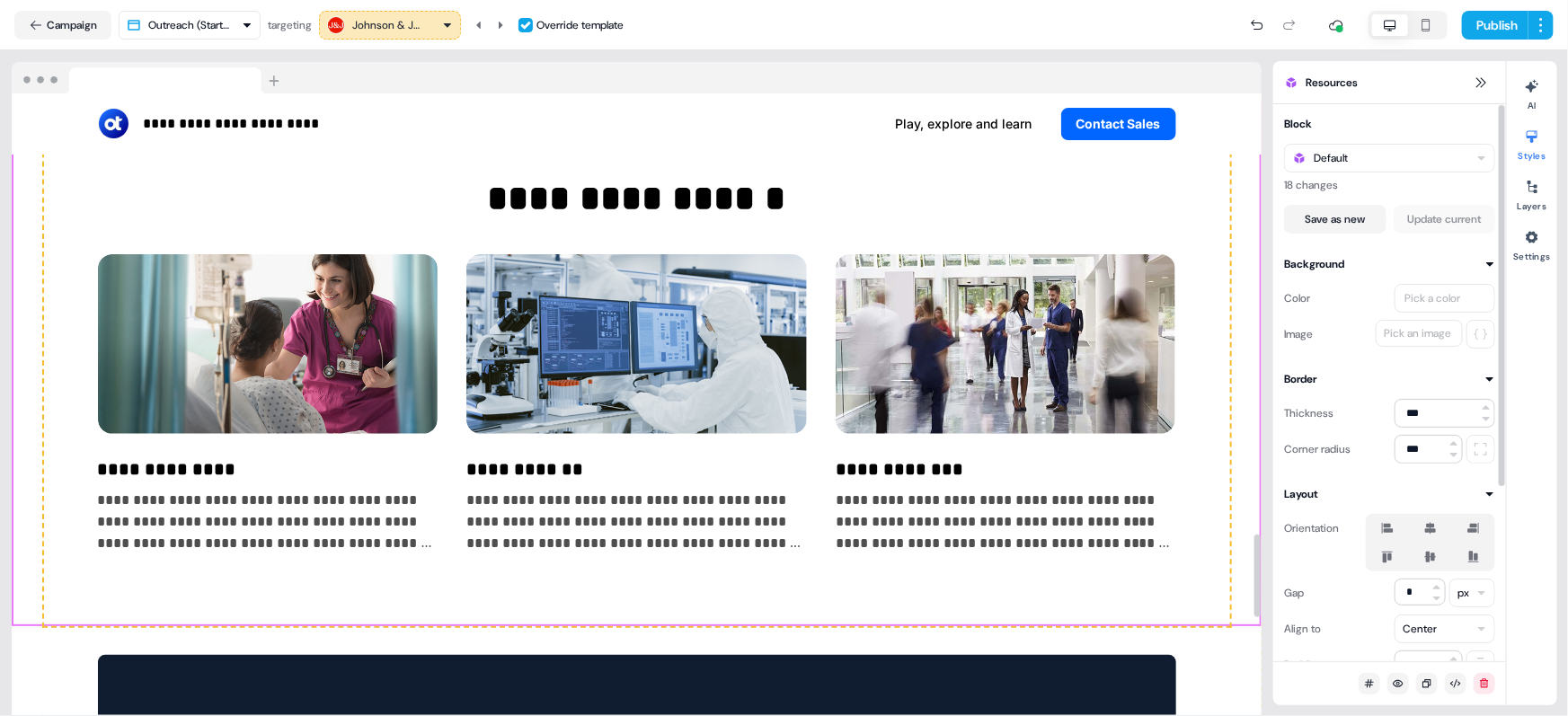 click on "Pick a color" at bounding box center (1432, 298) 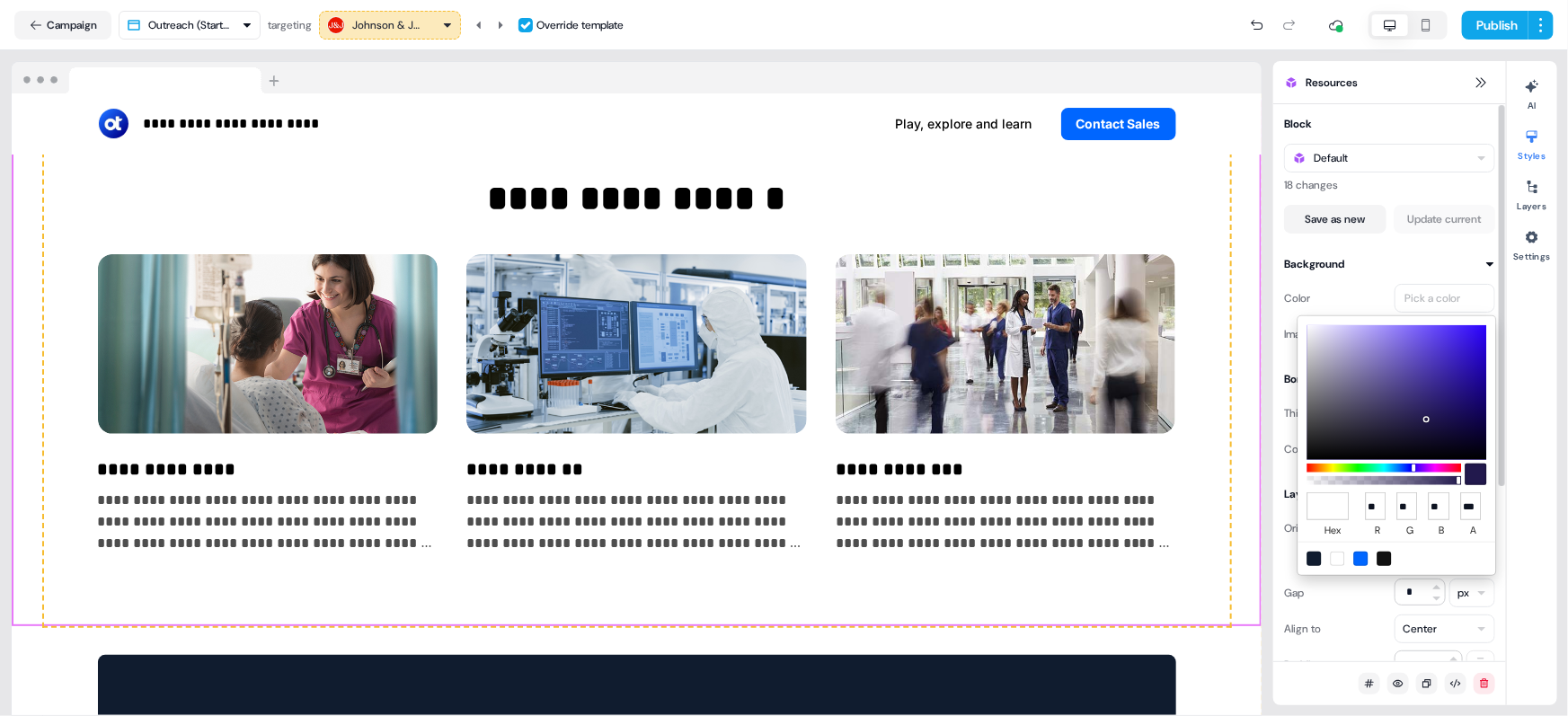type on "*******" 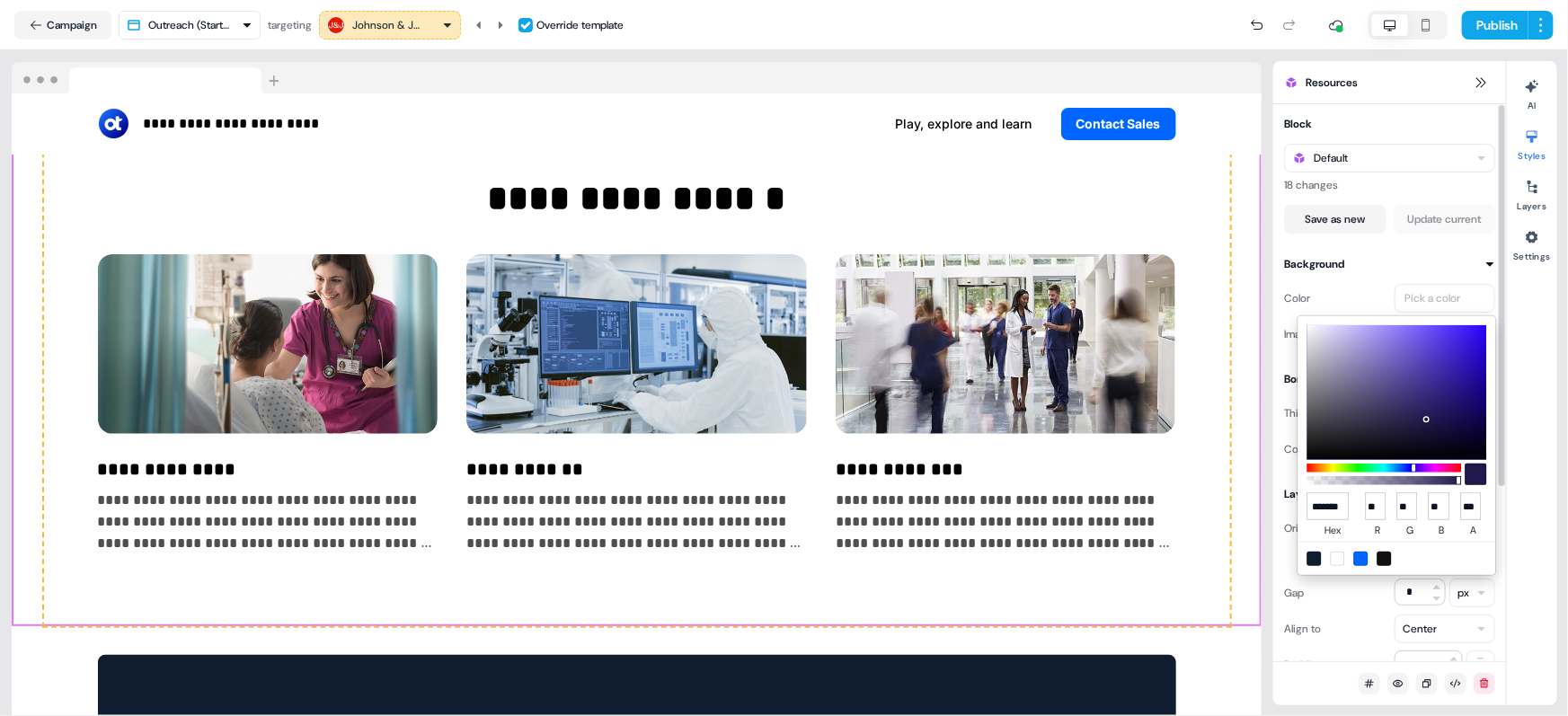 scroll, scrollTop: 0, scrollLeft: 4, axis: horizontal 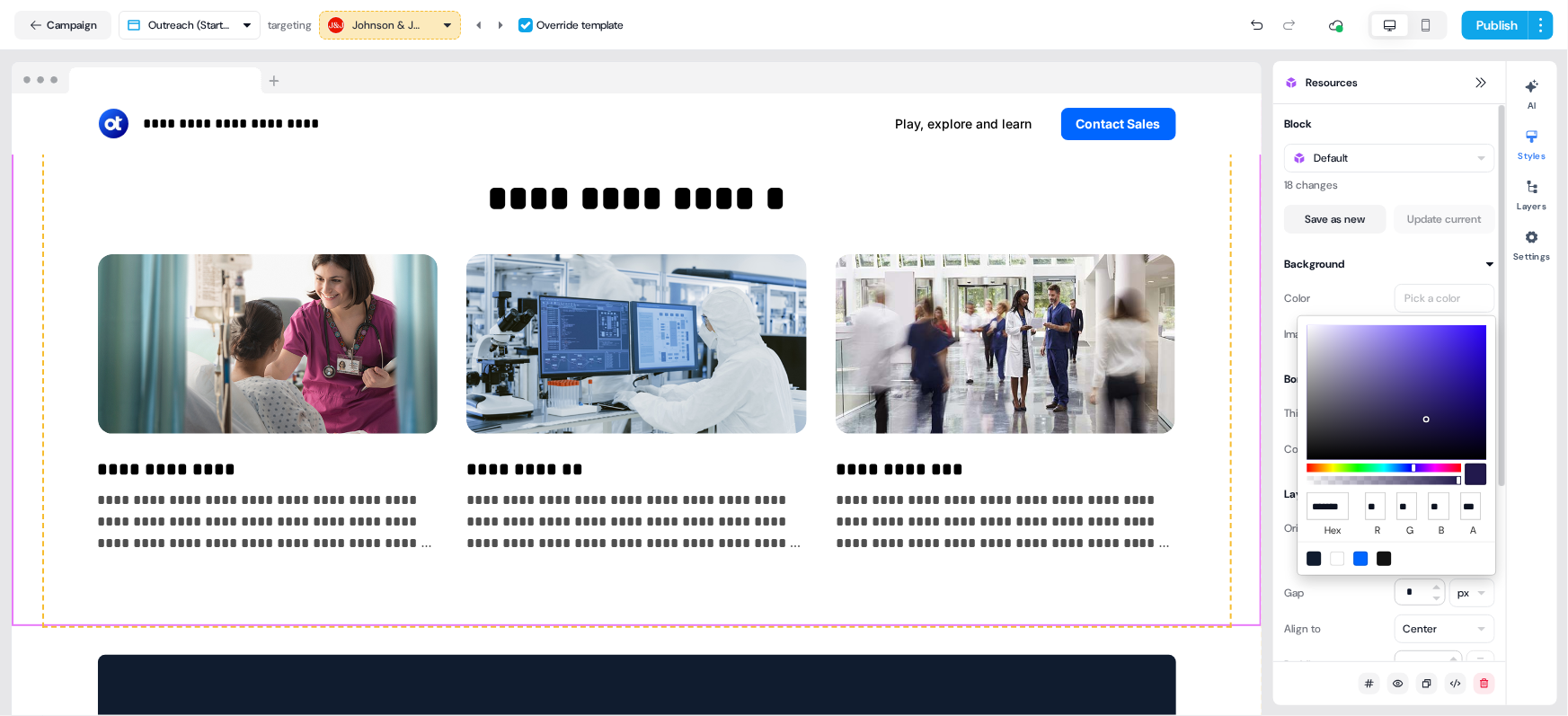 type on "**" 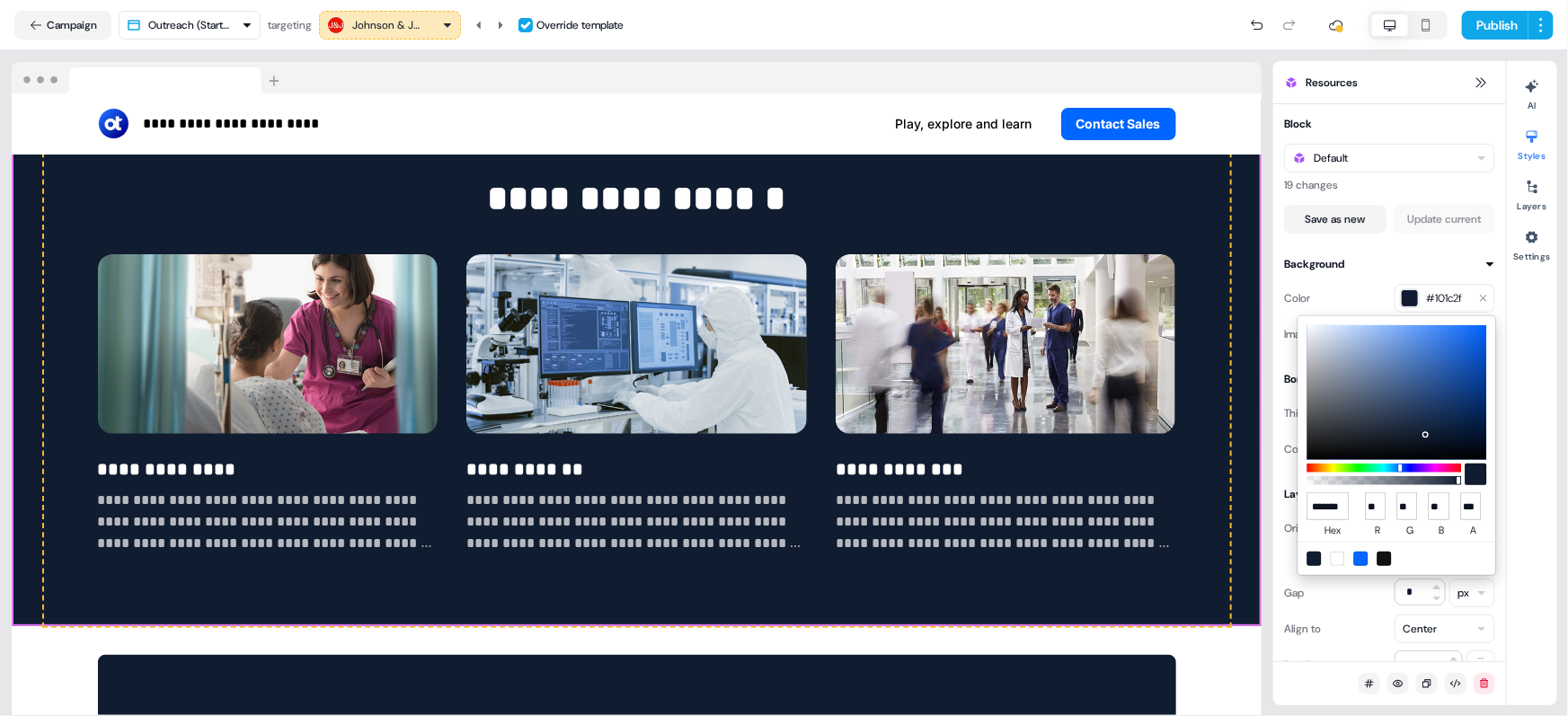 type on "******" 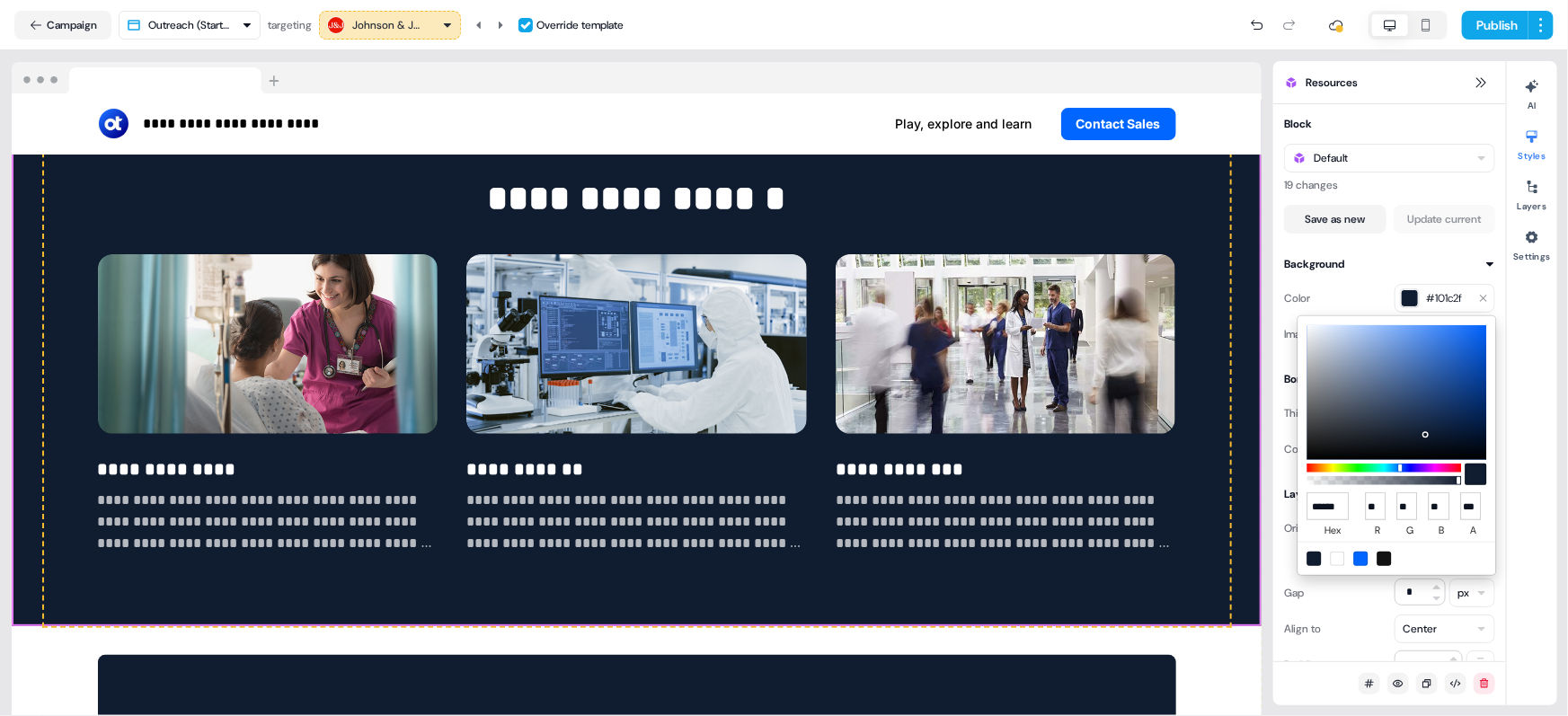 click on "**********" at bounding box center (784, 358) 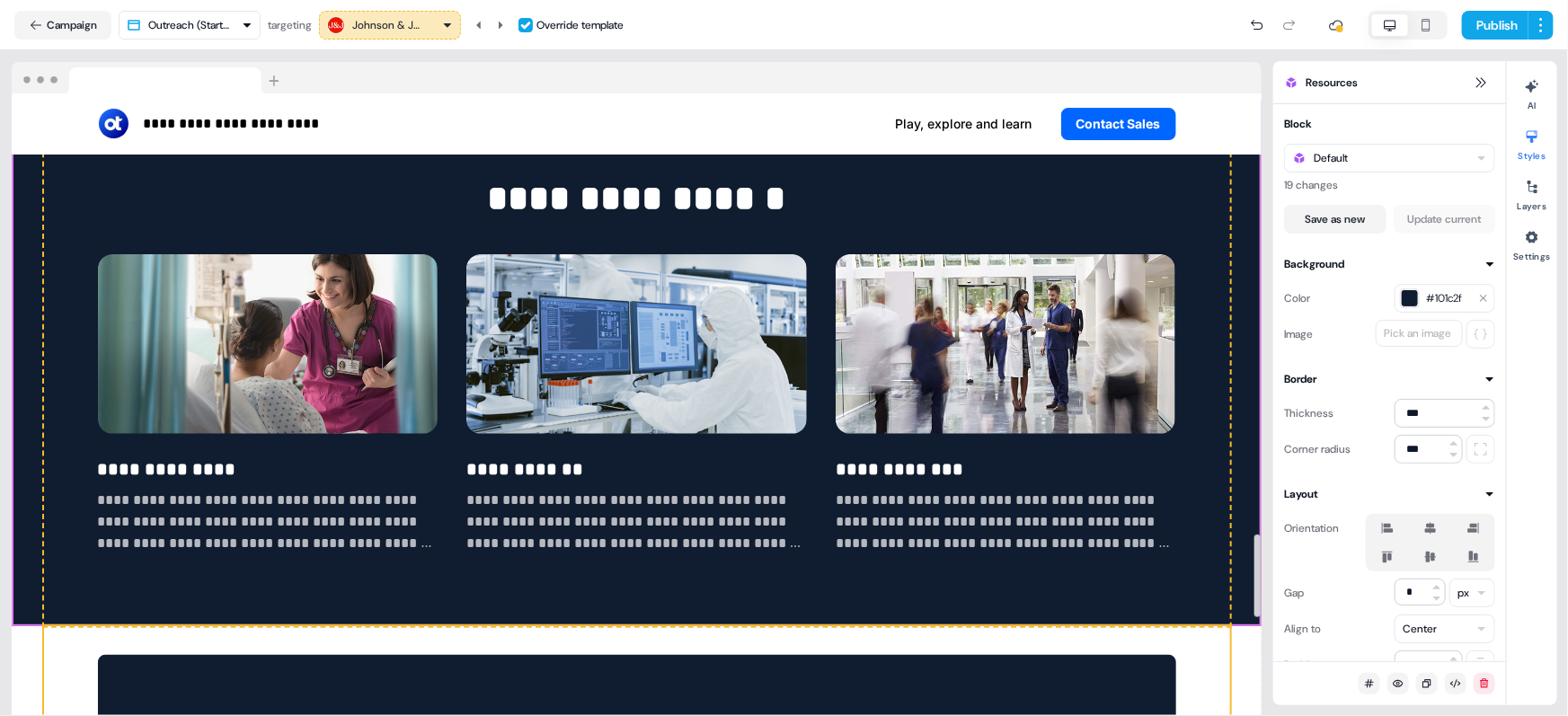 click on "**********" at bounding box center (637, 953) 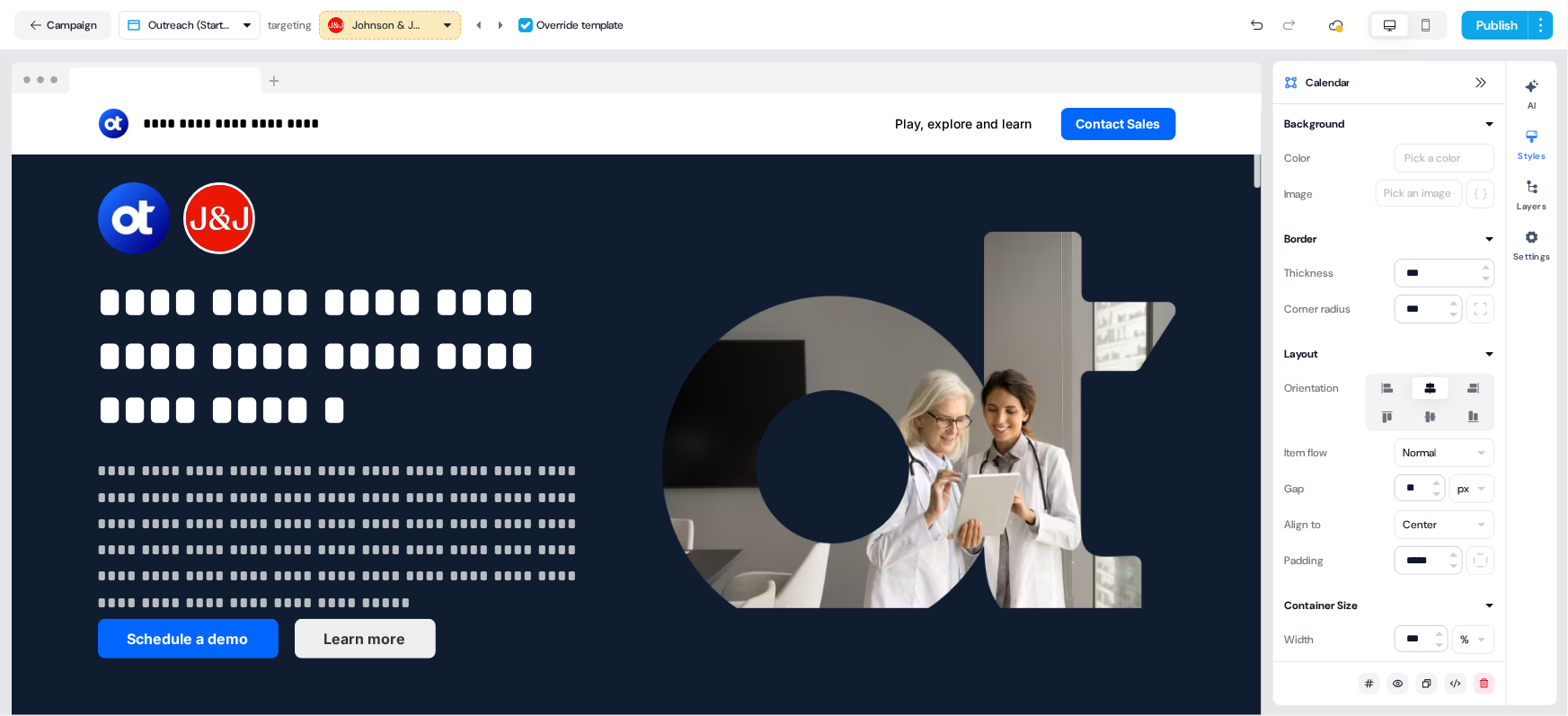 scroll, scrollTop: 0, scrollLeft: 0, axis: both 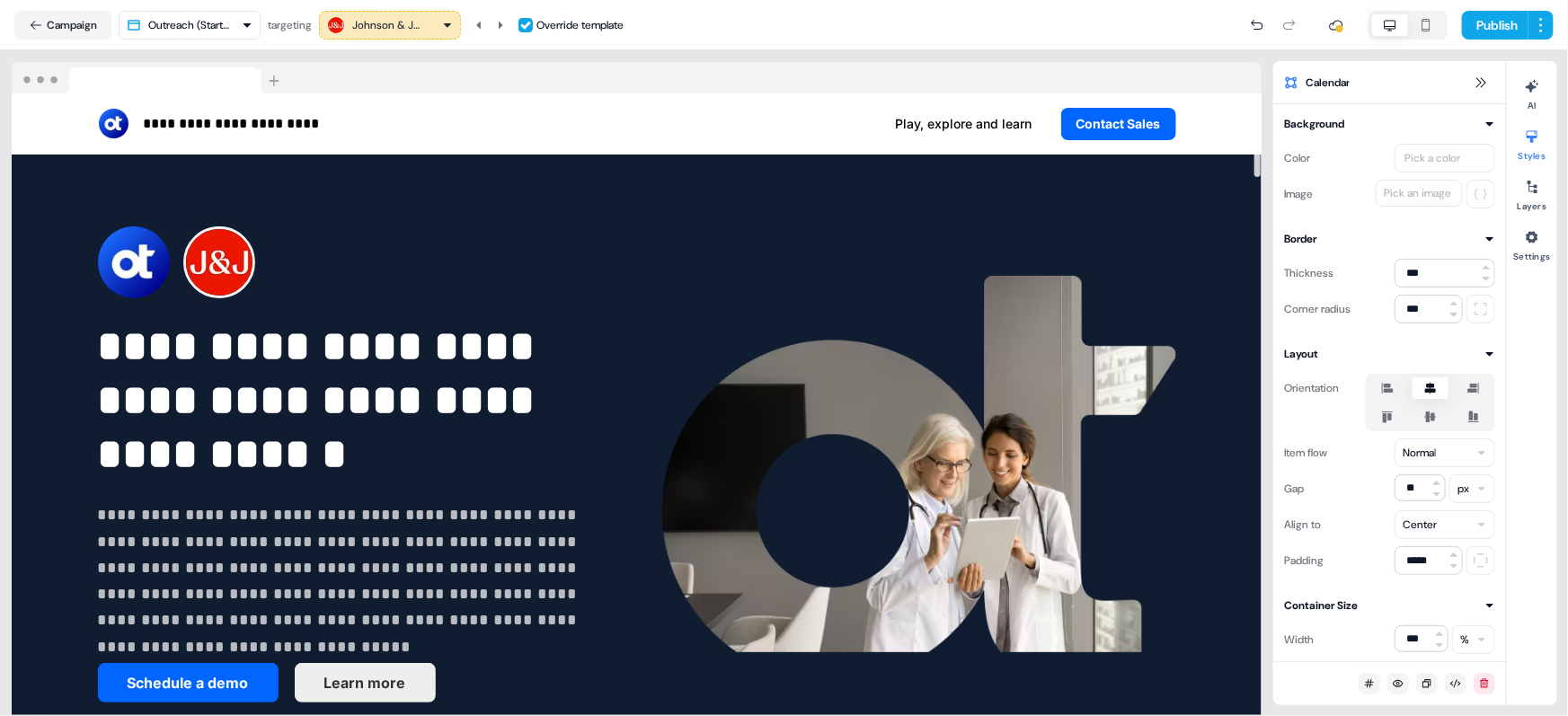 click on "Johnson & Johnson" at bounding box center [388, 25] 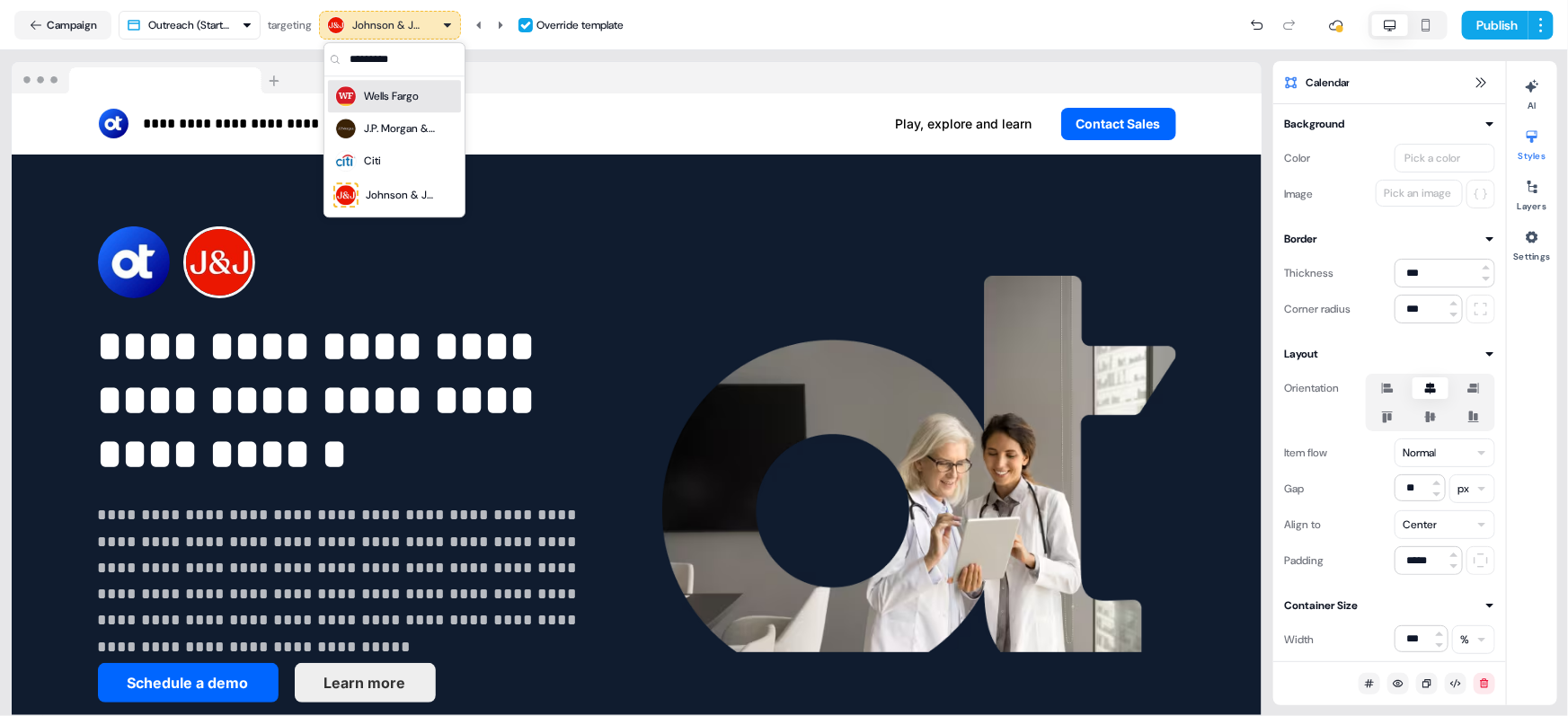 click on "Wells Fargo" at bounding box center [391, 96] 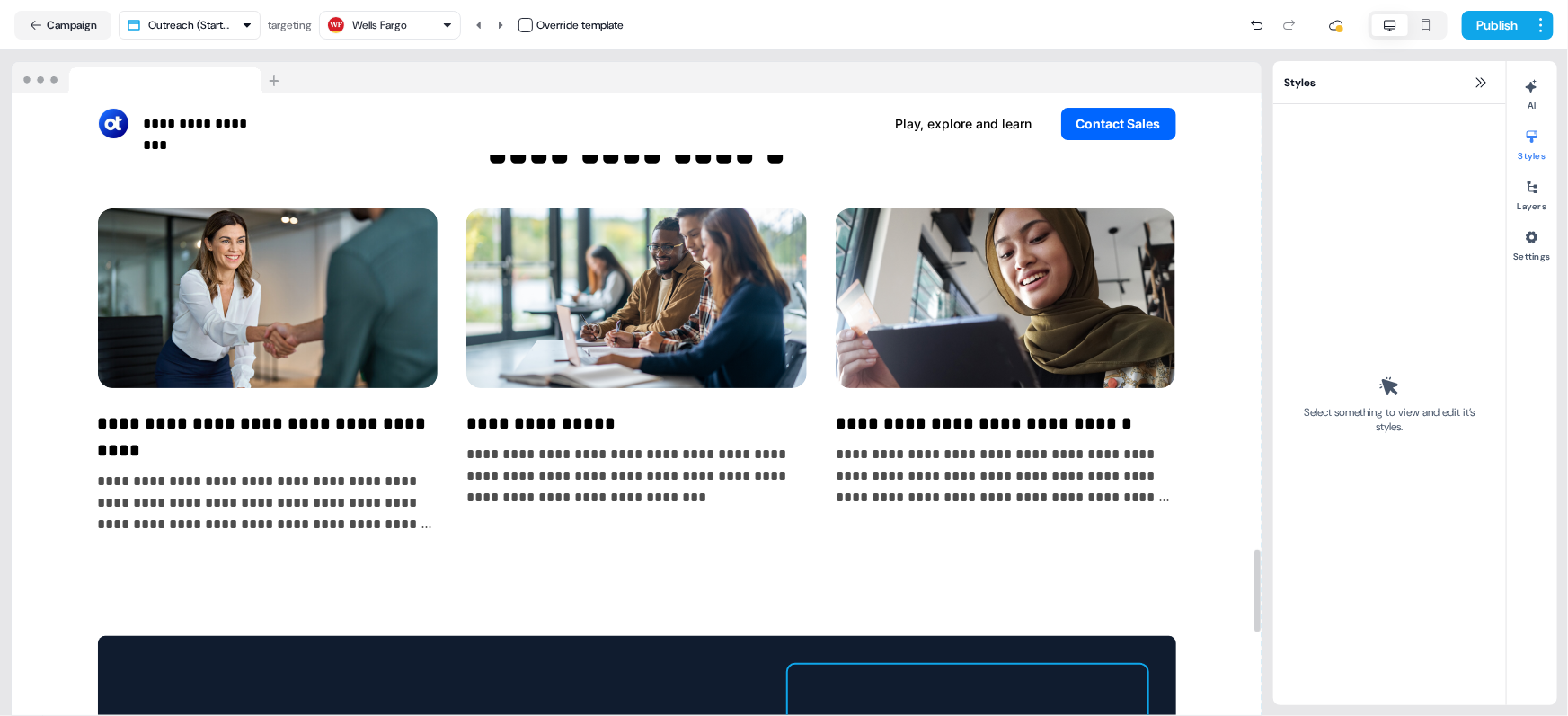 scroll, scrollTop: 3299, scrollLeft: 0, axis: vertical 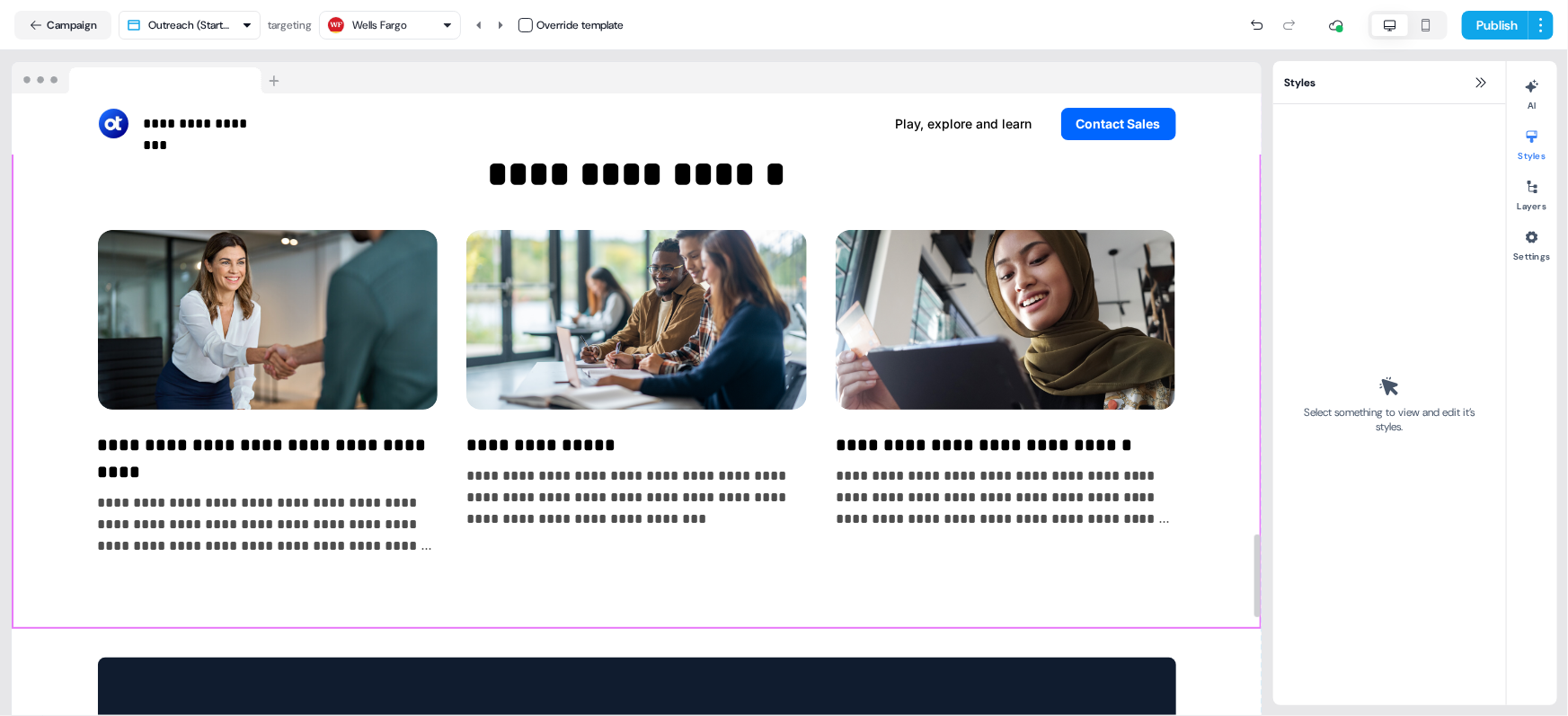click on "**********" at bounding box center (636, 352) 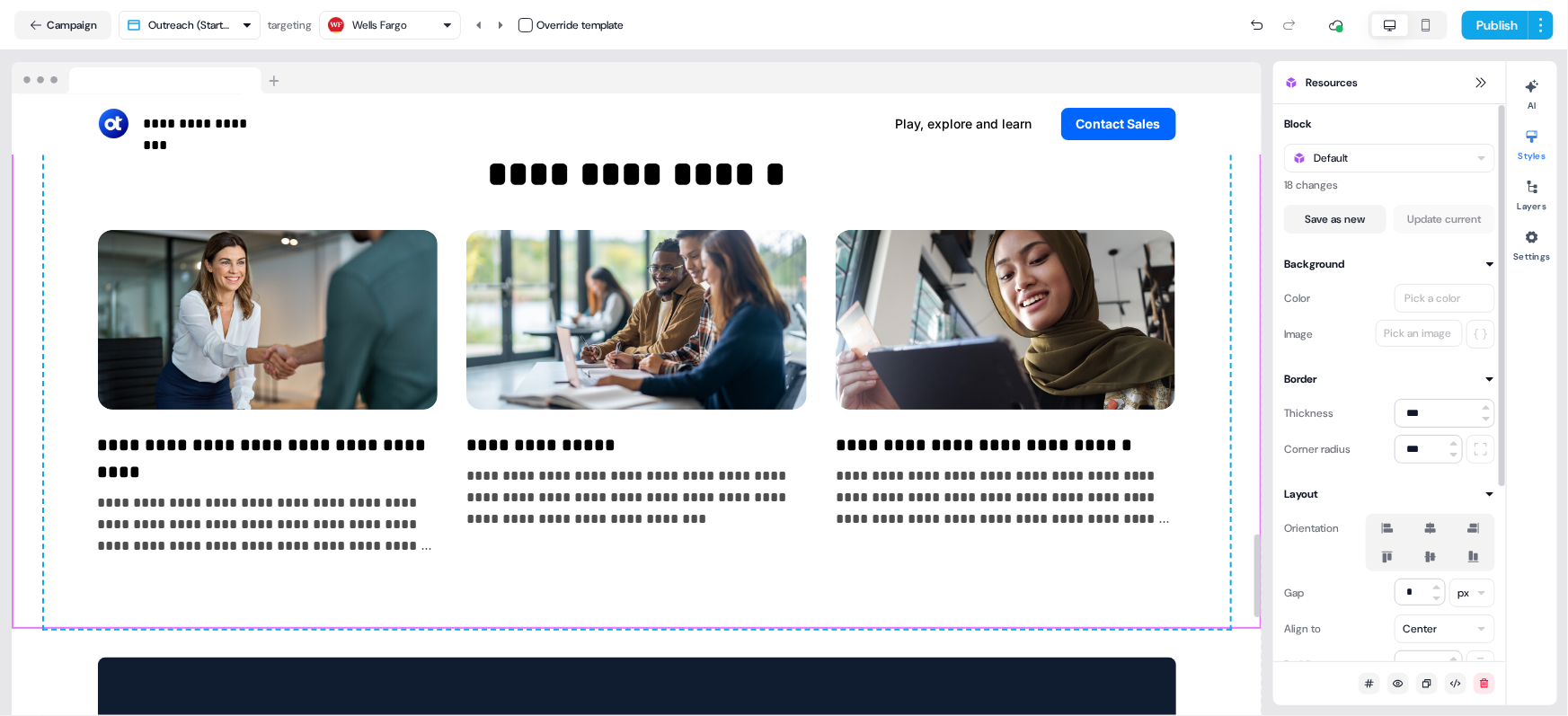 click on "Pick a color" at bounding box center (1432, 298) 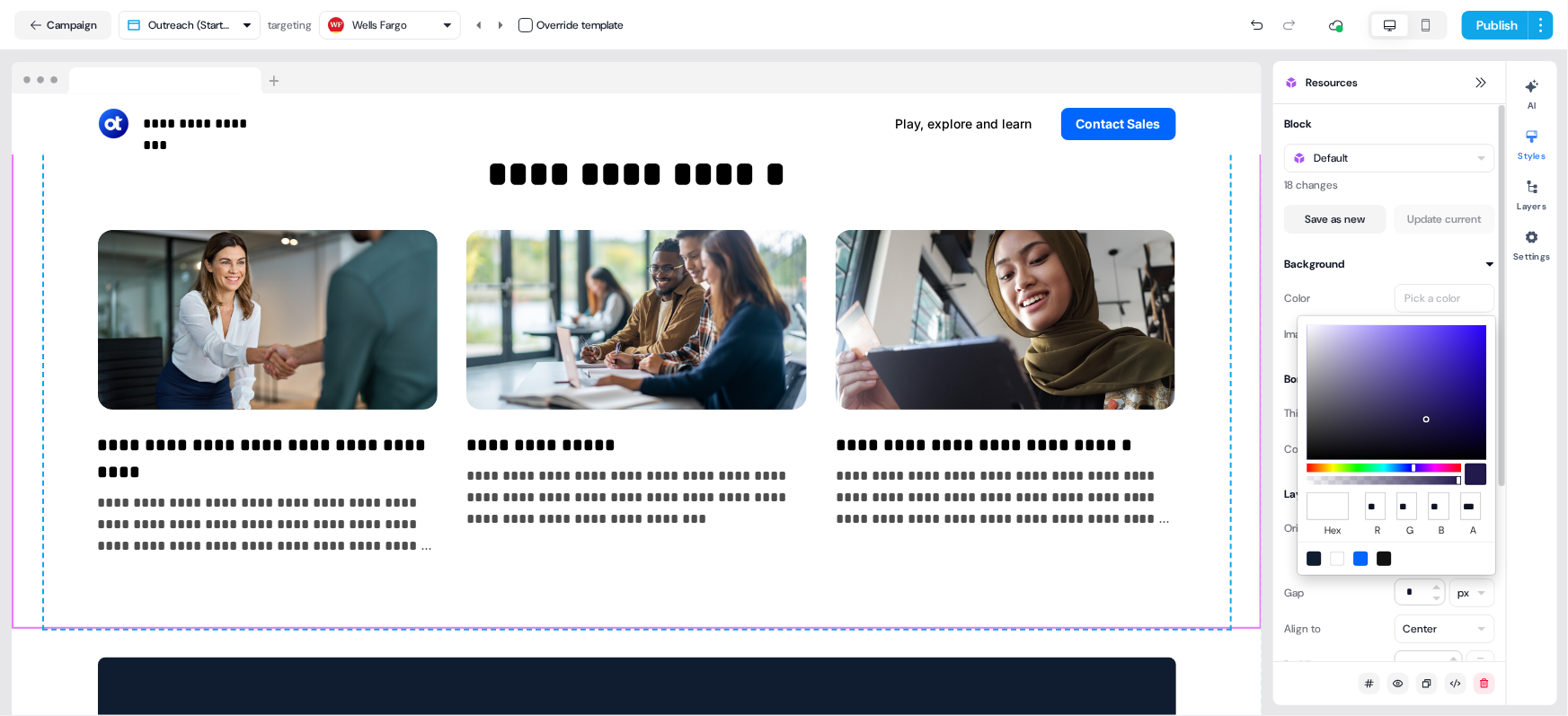 type on "*******" 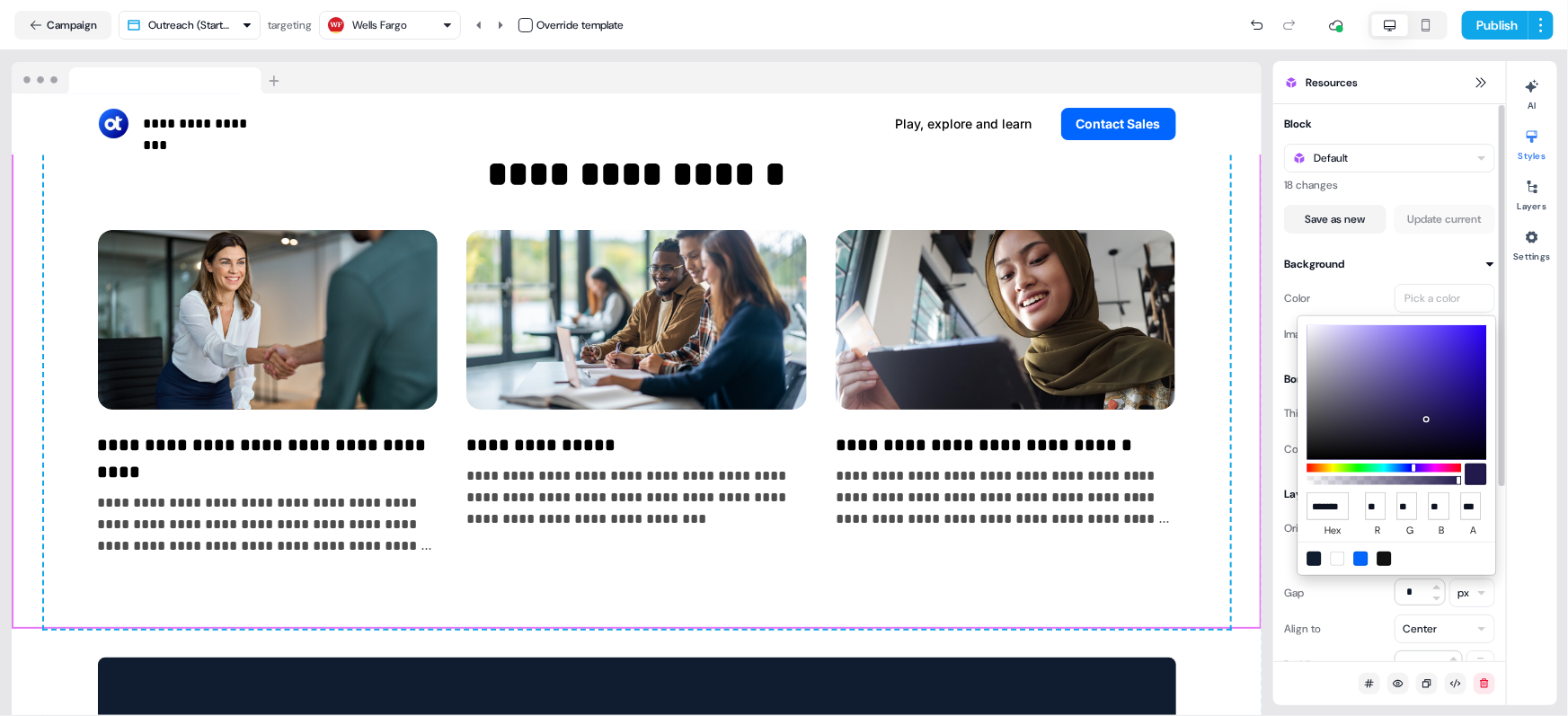 scroll, scrollTop: 0, scrollLeft: 4, axis: horizontal 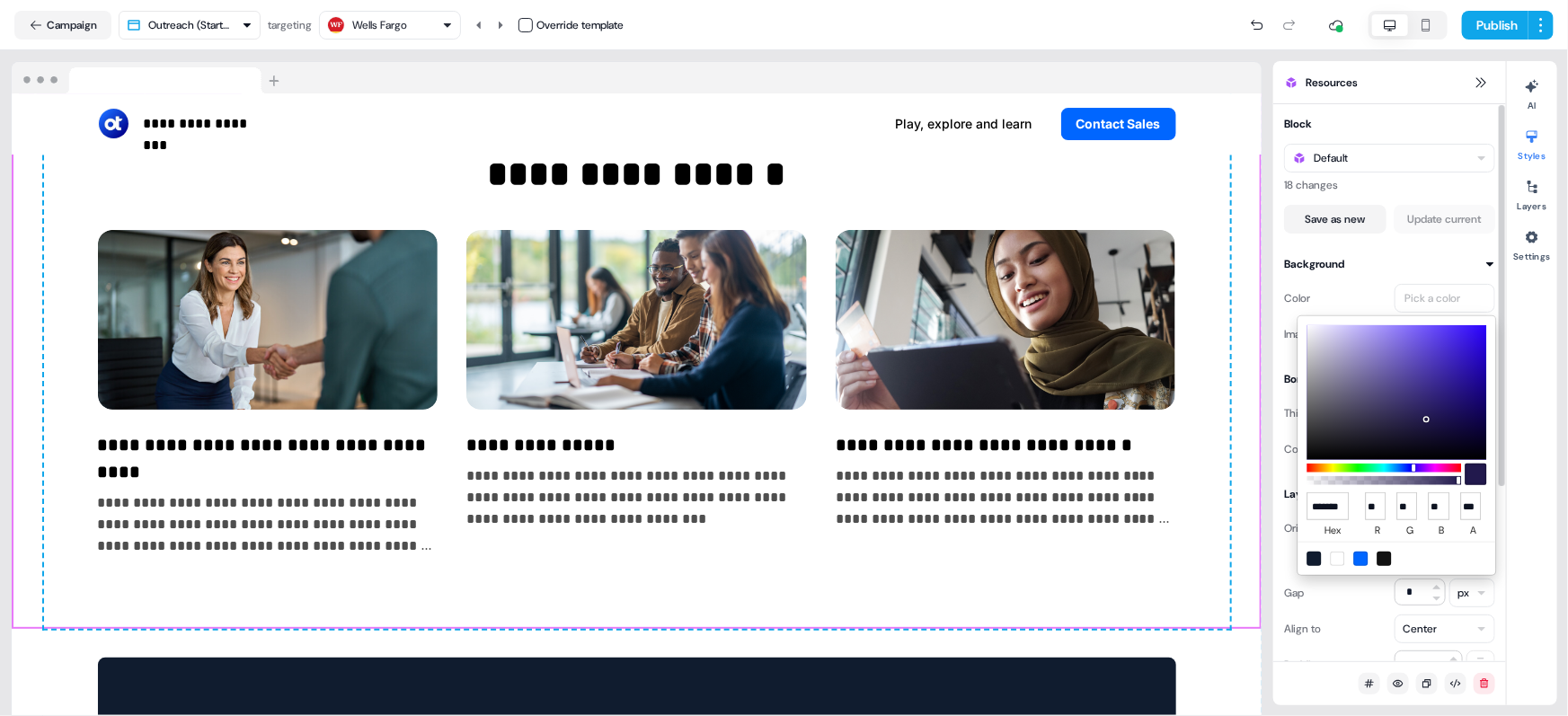 type on "**" 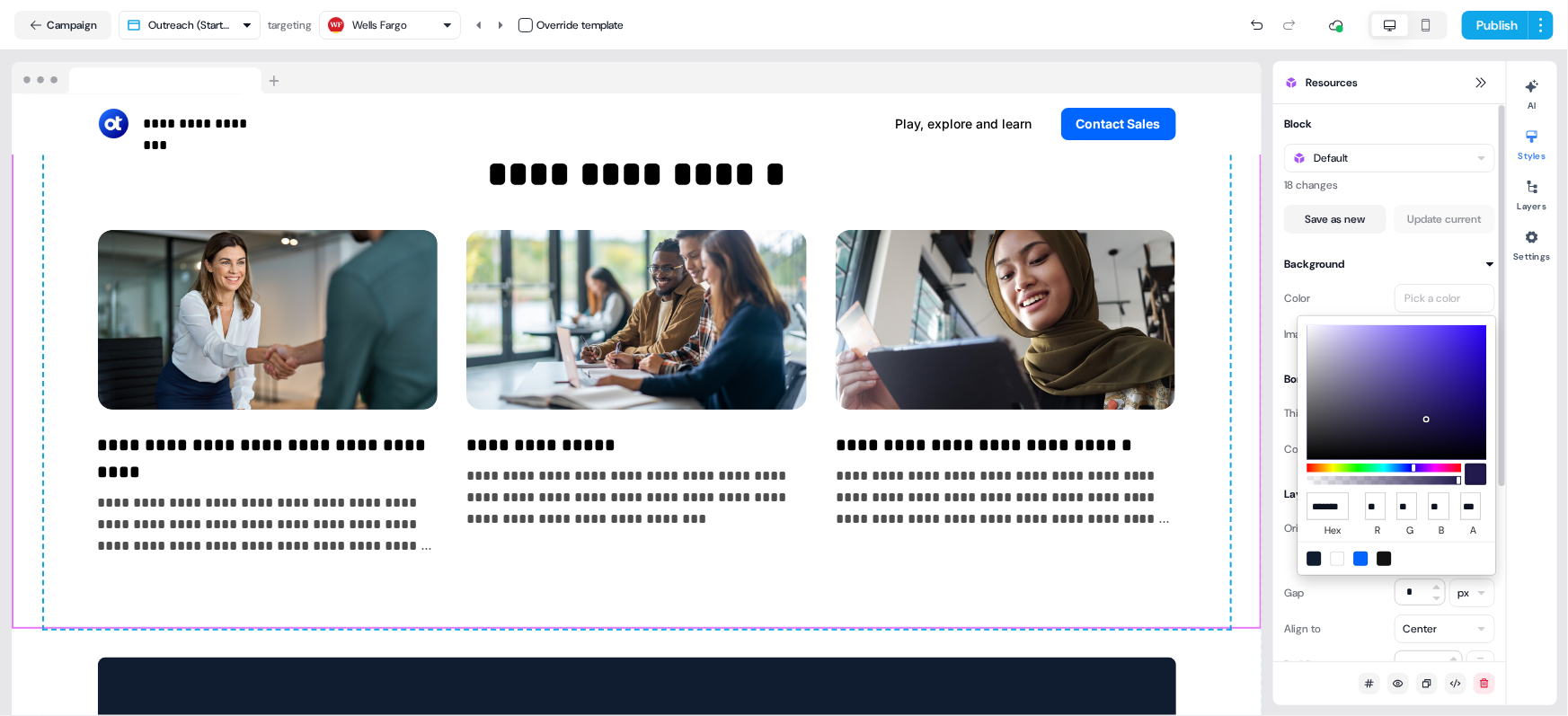 type on "**" 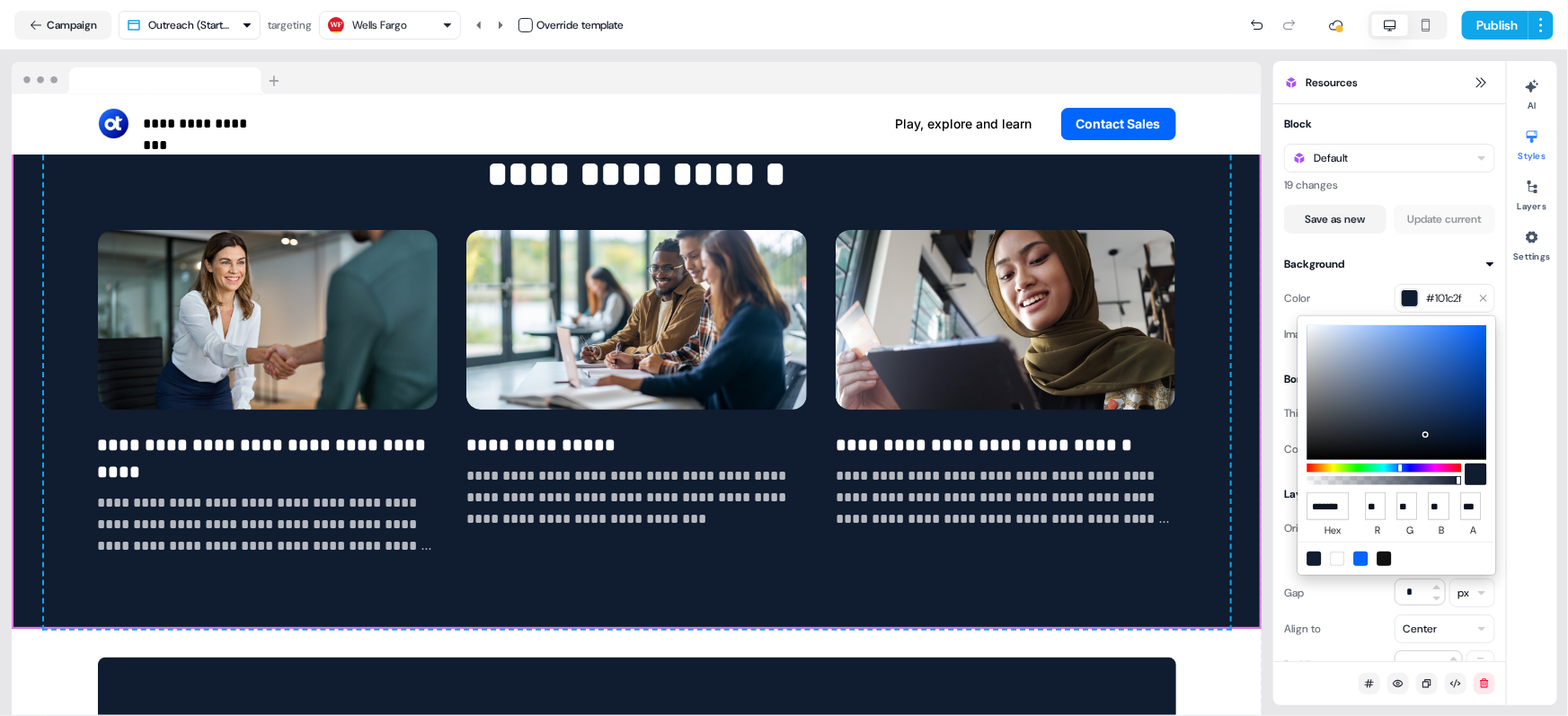type on "******" 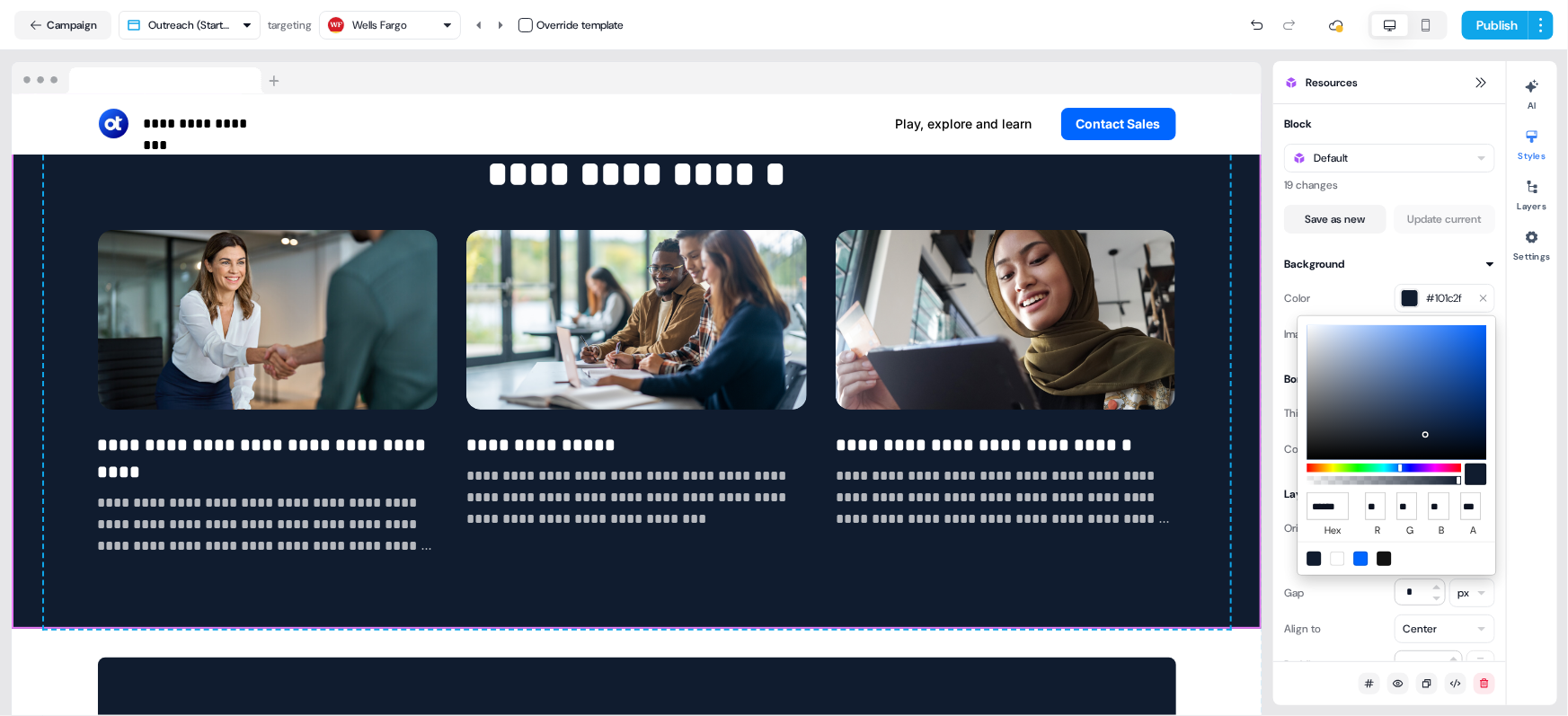 click on "**********" at bounding box center [784, 358] 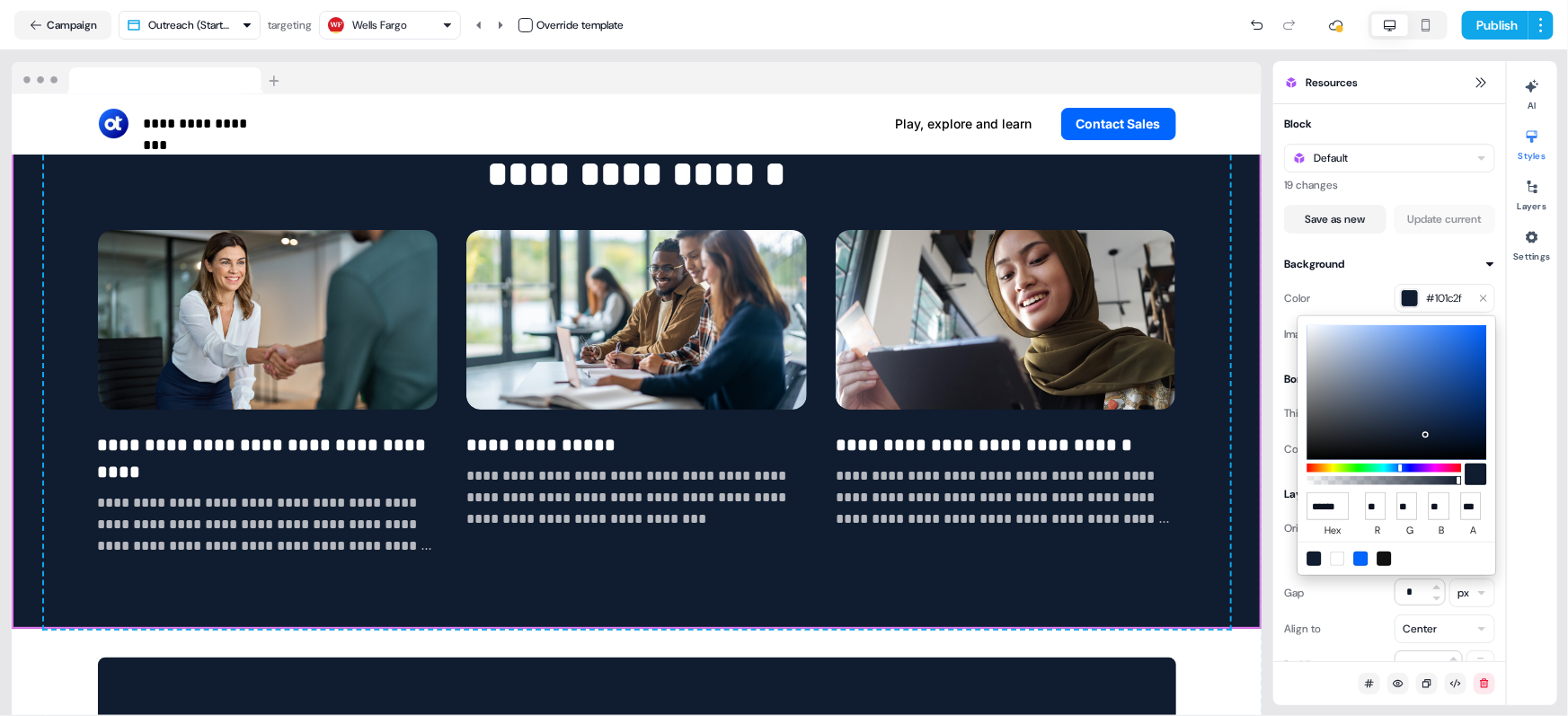 scroll, scrollTop: 0, scrollLeft: 0, axis: both 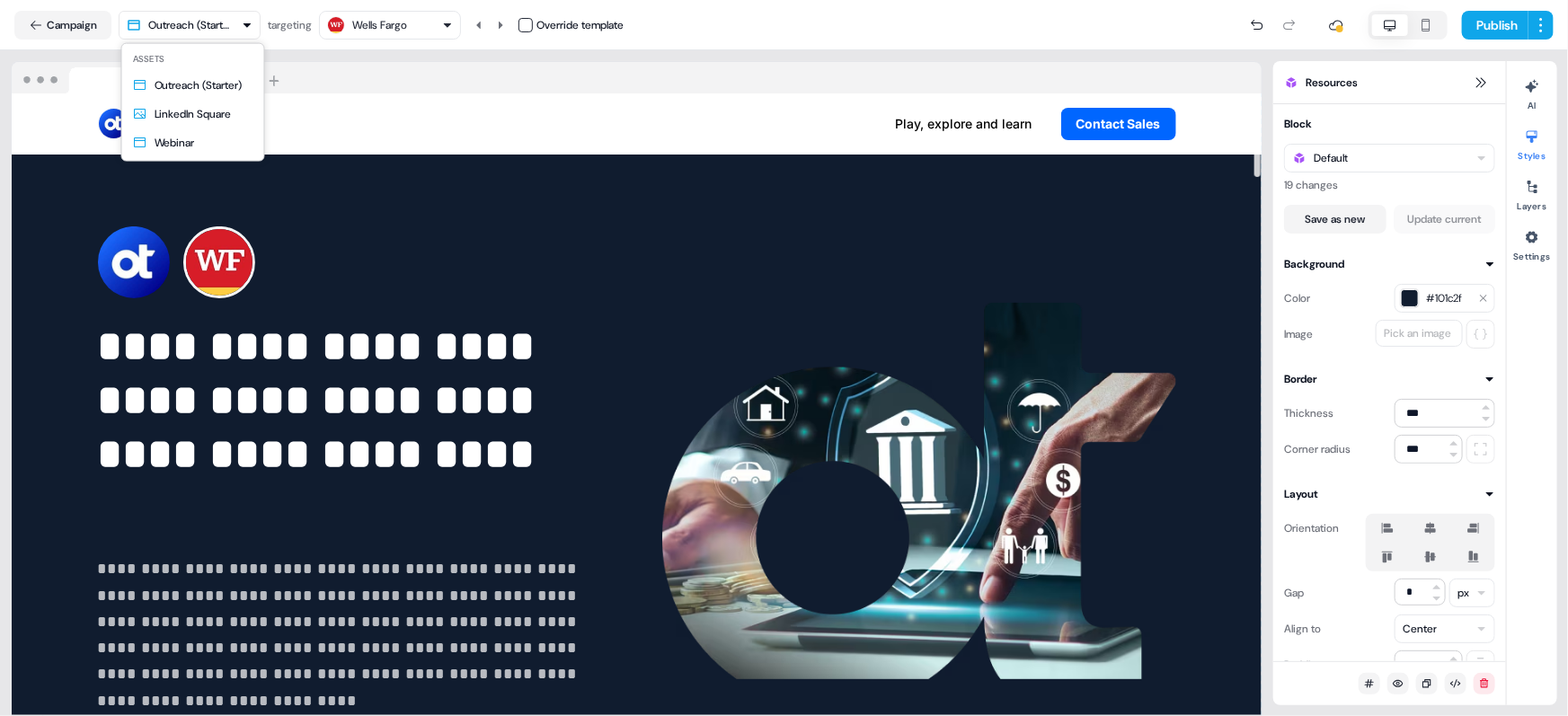 click on "**********" at bounding box center (784, 358) 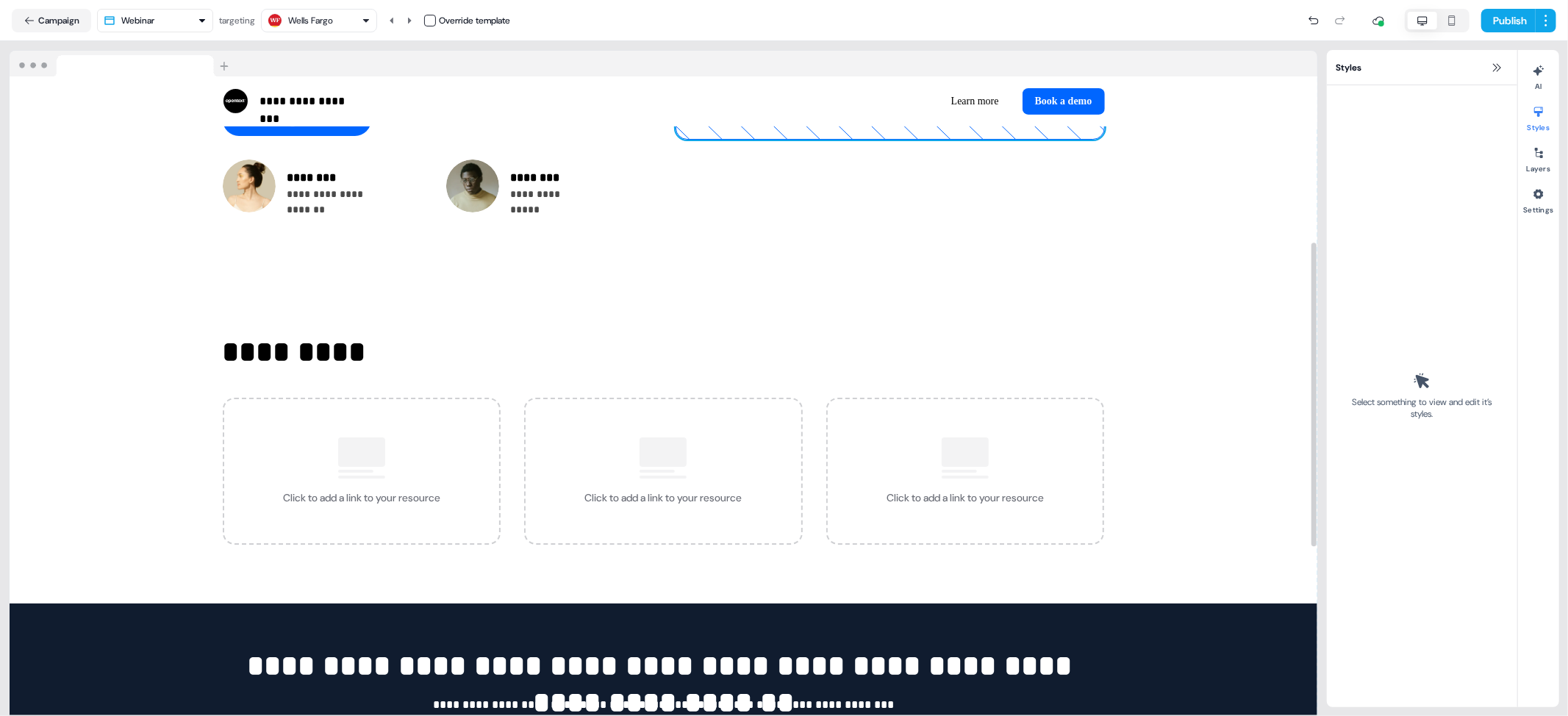 scroll, scrollTop: 548, scrollLeft: 0, axis: vertical 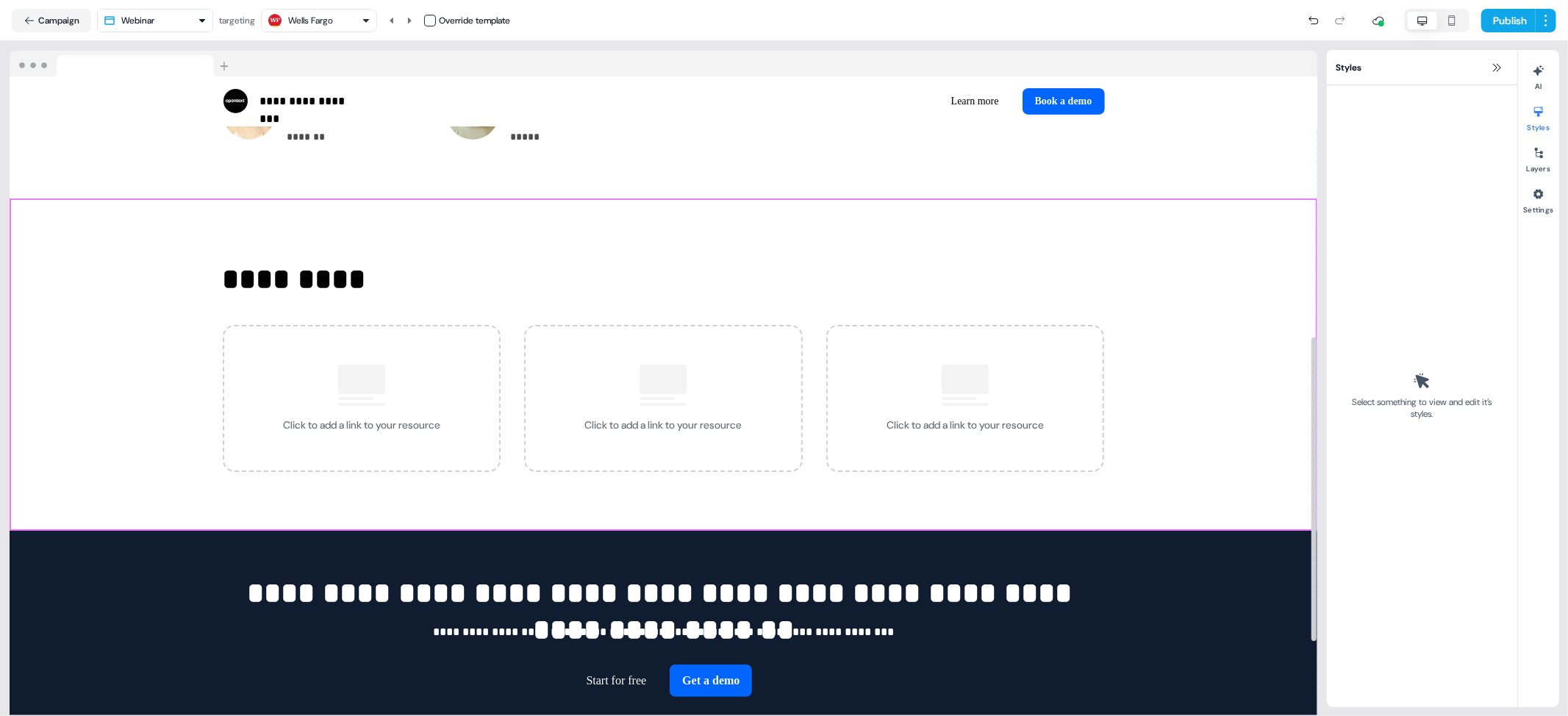 click on "********* Click to add a link to your resource Click to add a link to your resource Click to add a link to your resource
To pick up a draggable item, press the space bar.
While dragging, use the arrow keys to move the item.
Press space again to drop the item in its new position, or press escape to cancel.
To pick up a draggable item, press the space bar.
While dragging, use the arrow keys to move the item.
Press space again to drop the item in its new position, or press escape to cancel.
Add block
To pick up a draggable item, press the space bar.
While dragging, use the arrow keys to move the item.
Press space again to drop the item in its new position, or press escape to cancel." at bounding box center [663, 365] 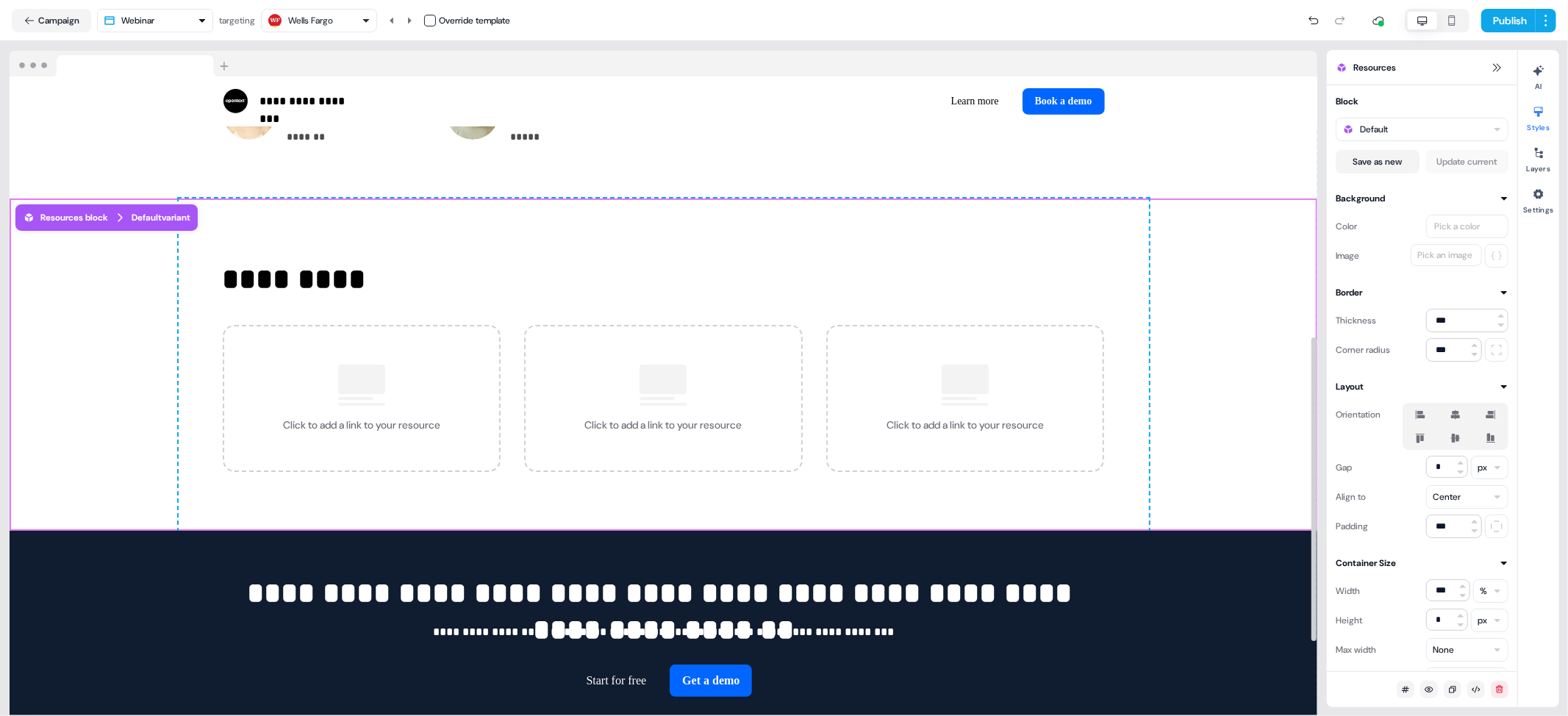 click on "********* Click to add a link to your resource Click to add a link to your resource Click to add a link to your resource
To pick up a draggable item, press the space bar.
While dragging, use the arrow keys to move the item.
Press space again to drop the item in its new position, or press escape to cancel.
To pick up a draggable item, press the space bar.
While dragging, use the arrow keys to move the item.
Press space again to drop the item in its new position, or press escape to cancel.
Resources   block Default  variant Add block
To pick up a draggable item, press the space bar.
While dragging, use the arrow keys to move the item.
Press space again to drop the item in its new position, or press escape to cancel." at bounding box center (663, 365) 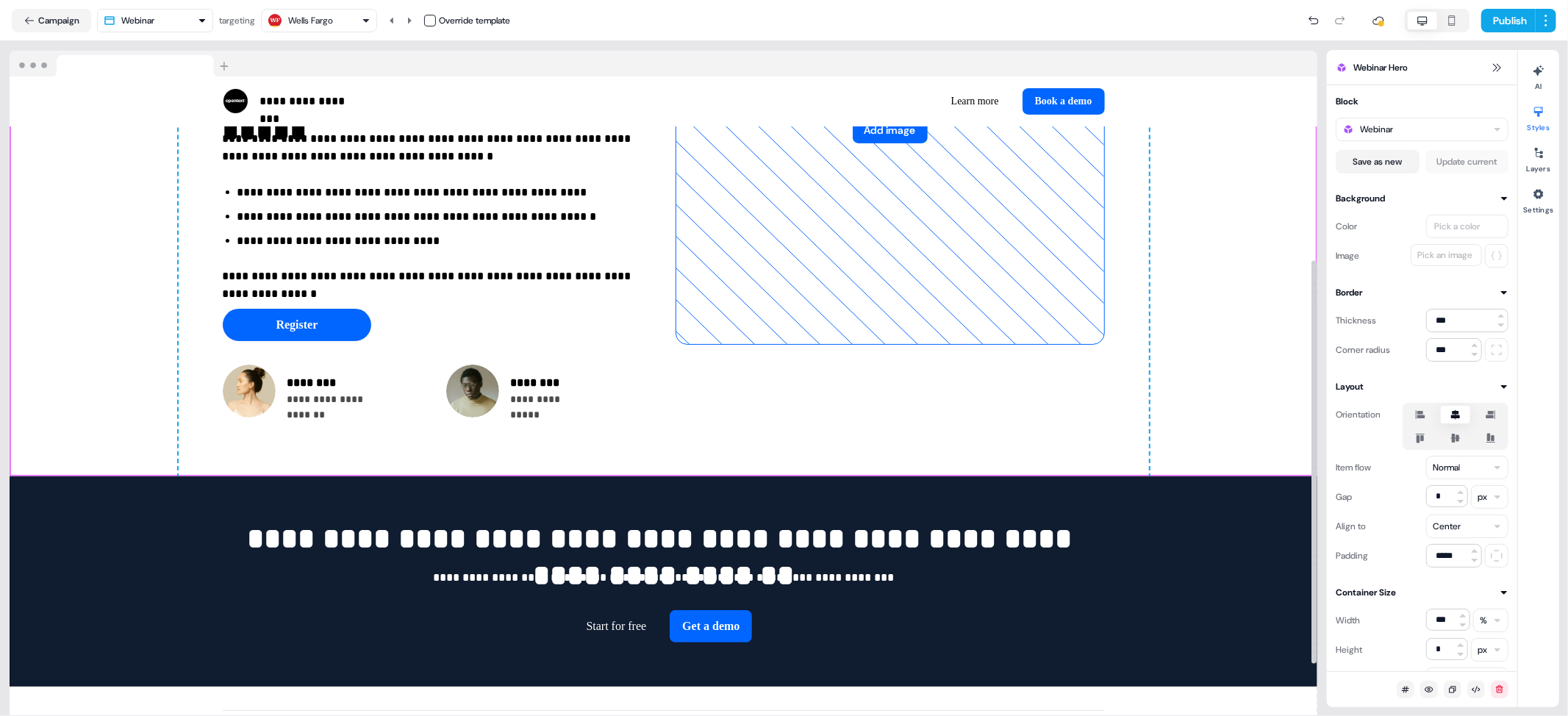 scroll, scrollTop: 290, scrollLeft: 0, axis: vertical 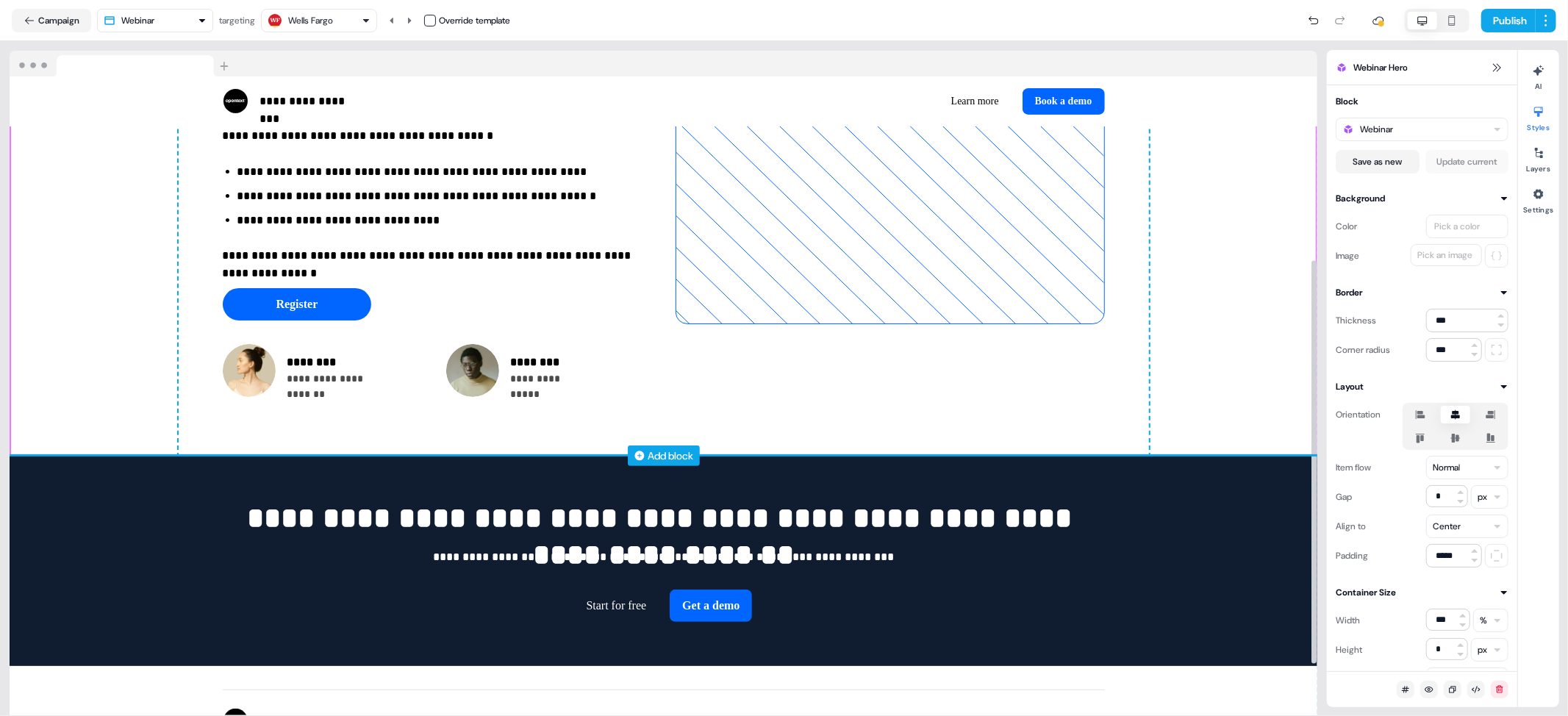 click on "Add block" at bounding box center (671, 456) 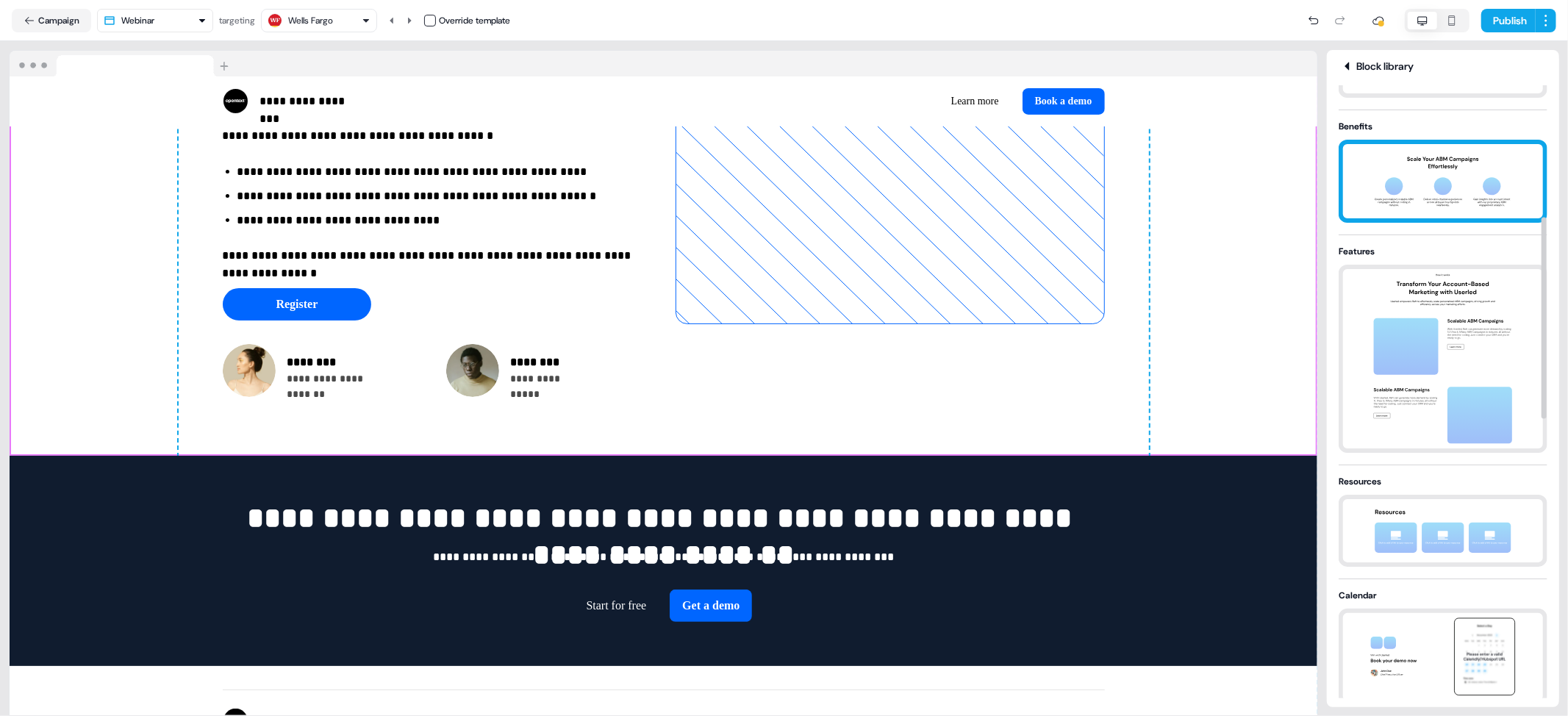 scroll, scrollTop: 447, scrollLeft: 0, axis: vertical 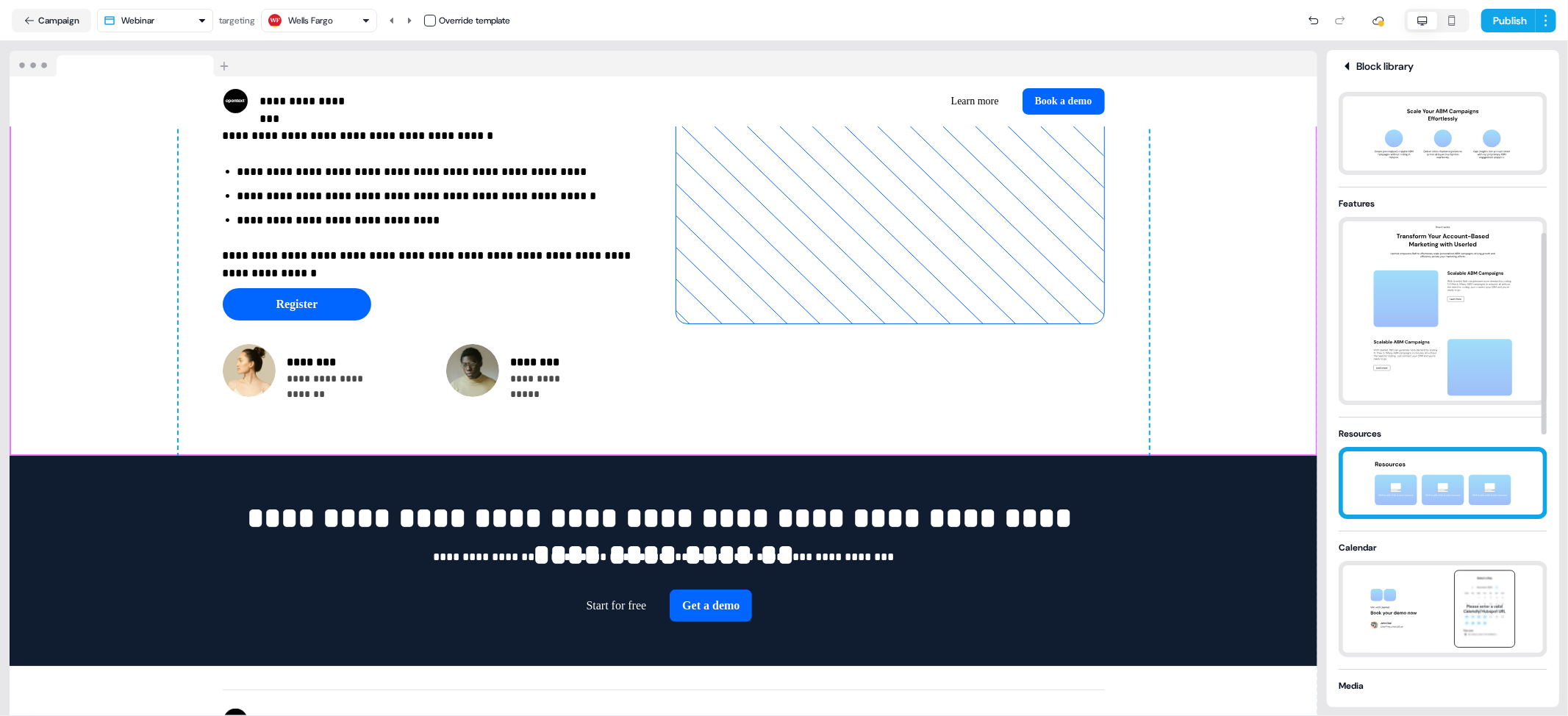 click at bounding box center (1443, 483) 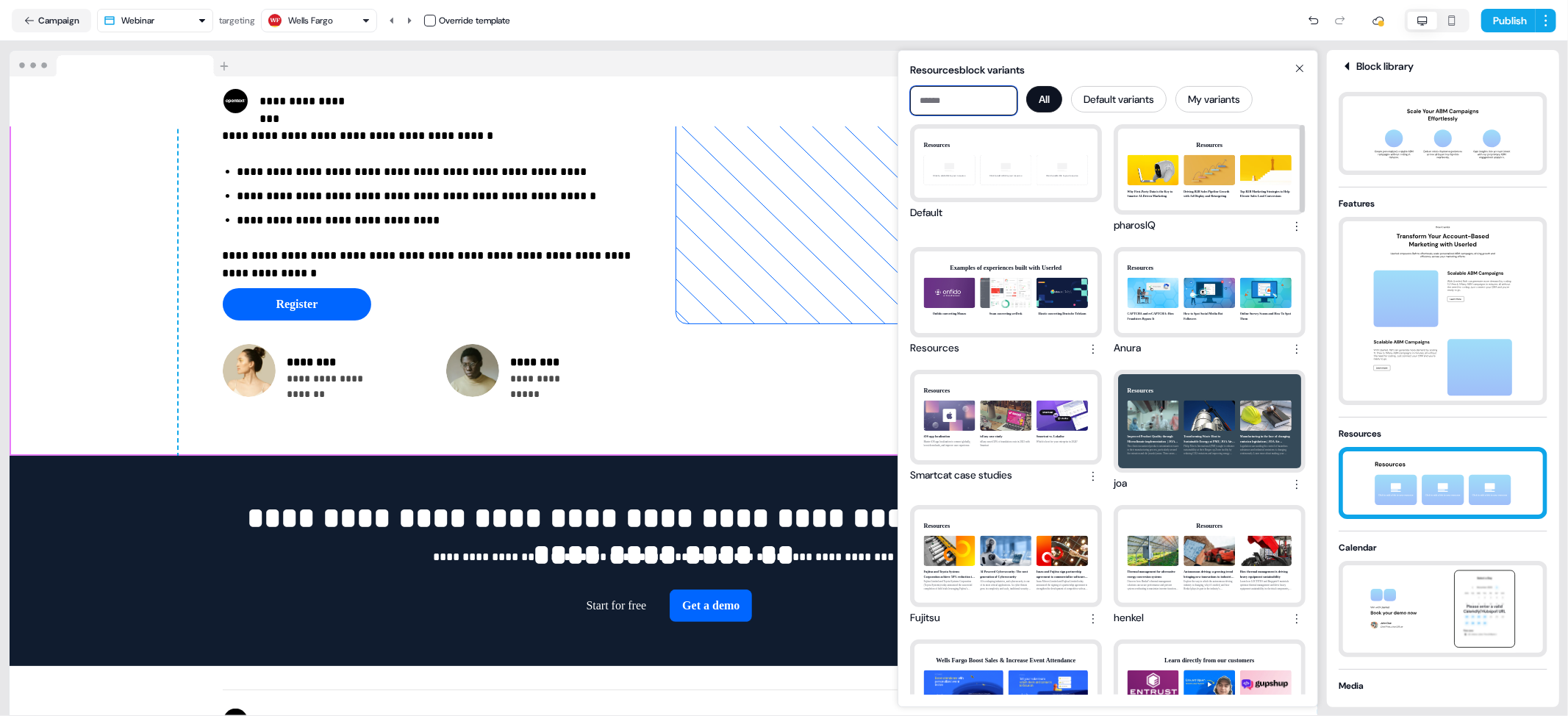 click at bounding box center (964, 101) 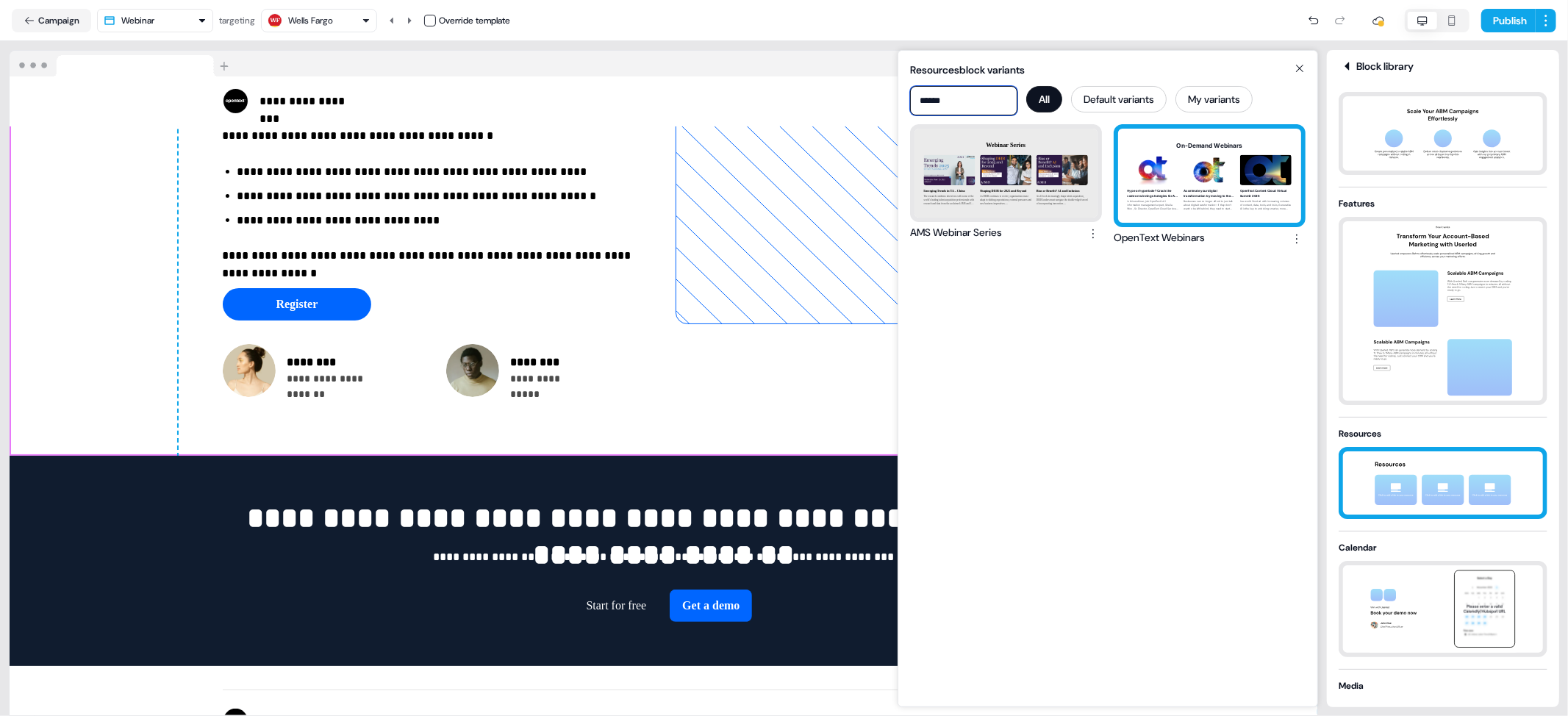 type on "******" 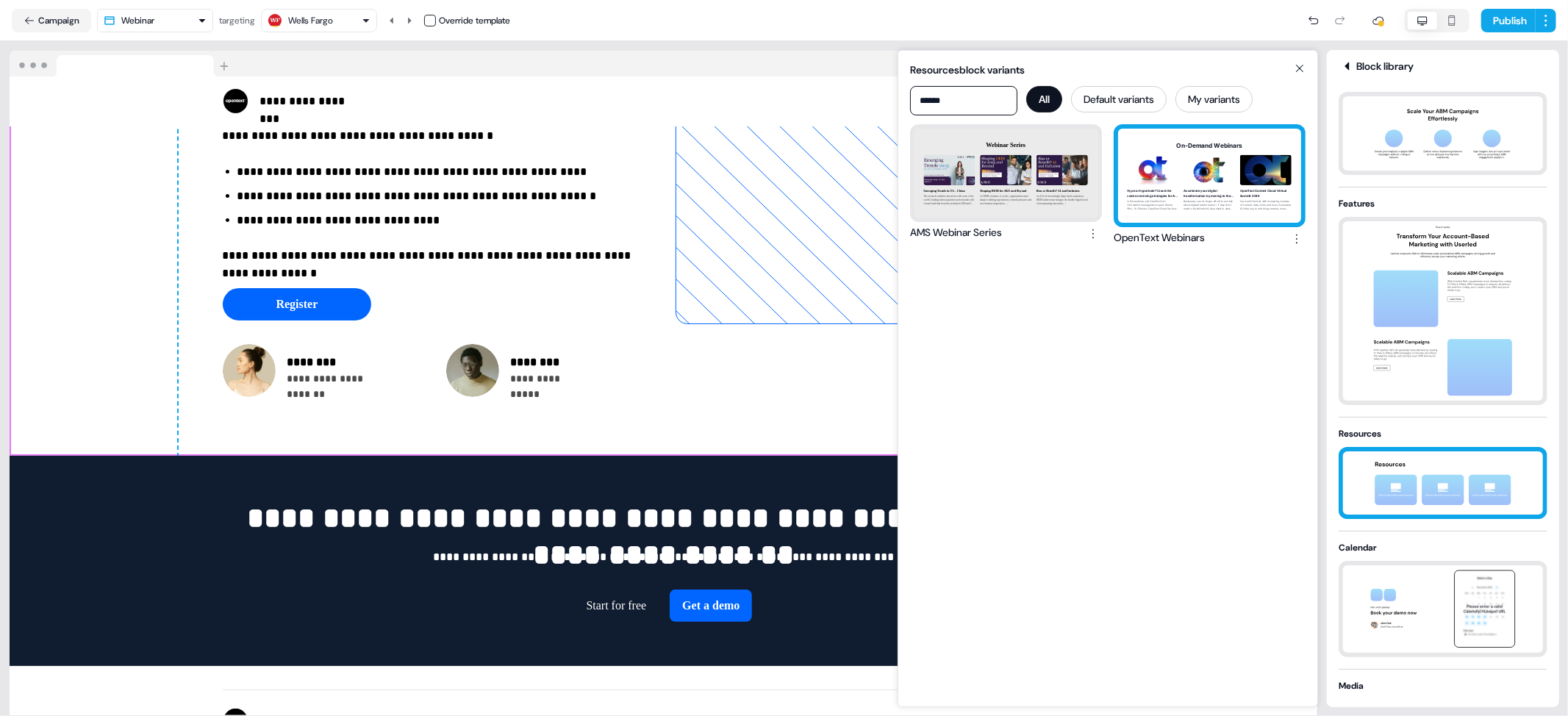 click on "On-Demand Webinars Hype or hyperbole? Crack the code on winning strategies for AI information management In this webinar, join OpenText’s AI information management expert, Sheila Woo, Sr. Director, OpenText Cloud Services, as she cuts through the hype to highlight practical, high-impact opportunities where AI can truly make a difference. Accelerate your digital transformation by moving to the cloud Businesses can no longer afford to just talk about digital transformation—if they don’t want to be left behind, they need to start implementing it. But since traditional methods can’t keep pace, it’s time to consider a move to the cloud. Are you ready to be an intelligent enterprise? Then join this webinar and learn how you can: OpenText Content Cloud Virtual Summit 2025 In a world flooded with increasing volumes of content, data, tools, and risks, Generative AI is the key to unlocking smarter, more efficient ways for organizations to harness their most valuable assets—talent and data." at bounding box center [1209, 176] 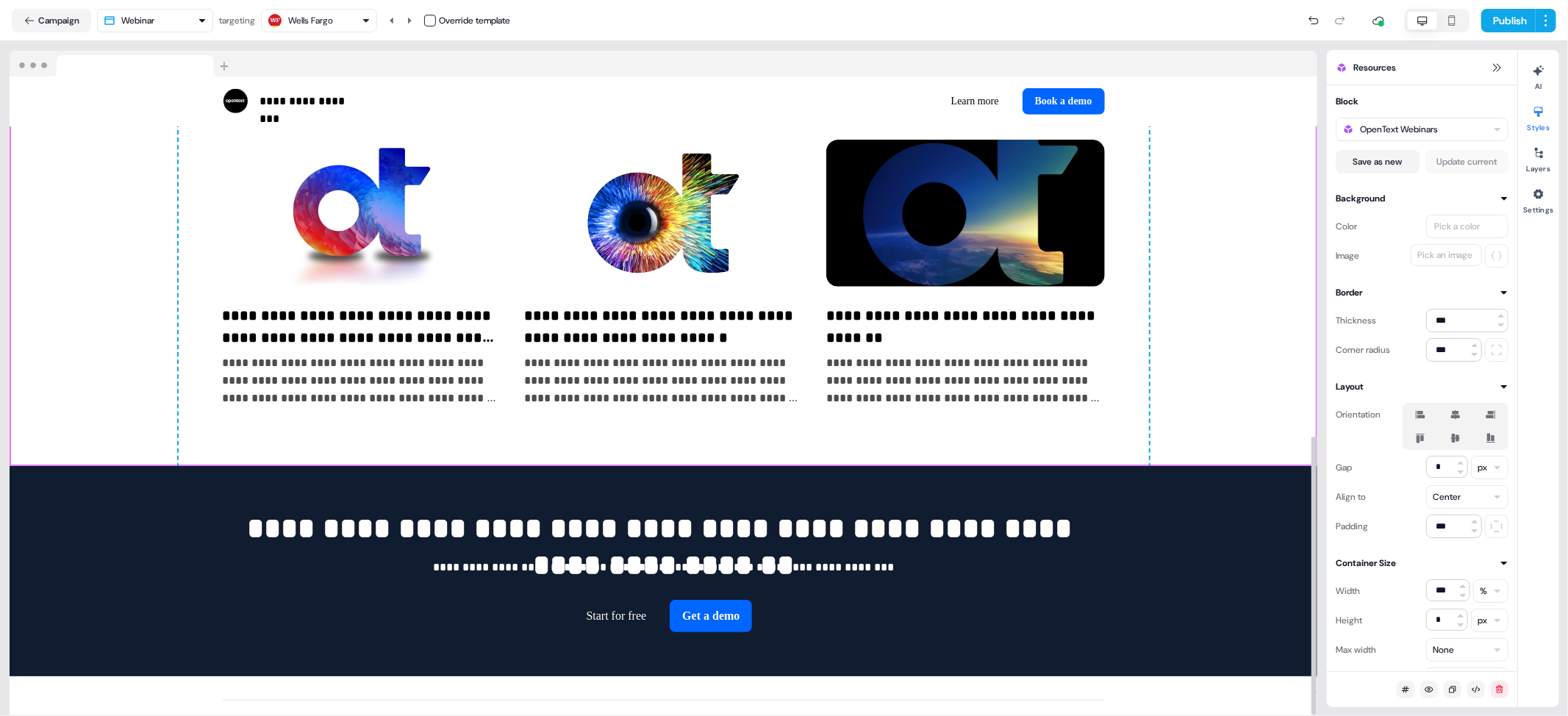 scroll, scrollTop: 825, scrollLeft: 0, axis: vertical 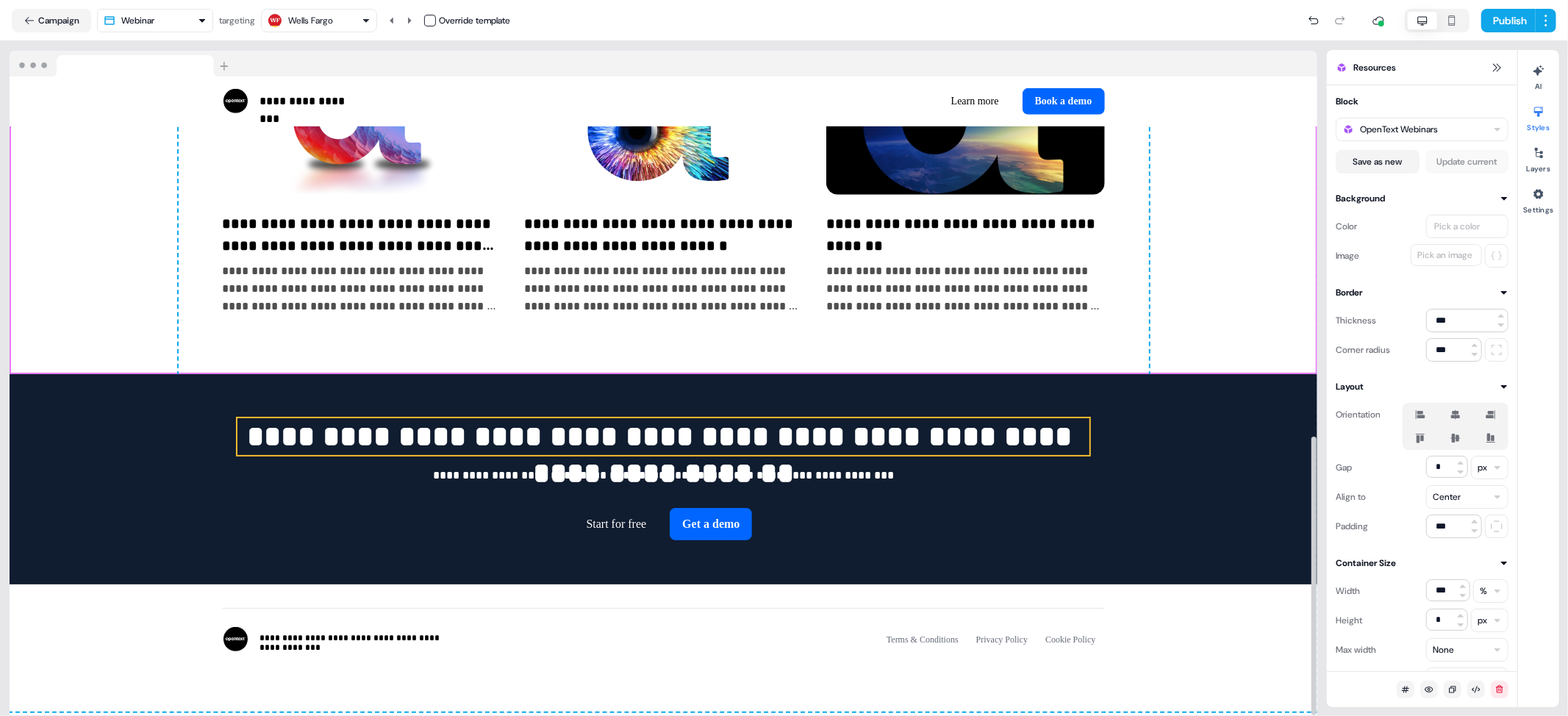 click on "**********" at bounding box center (663, 437) 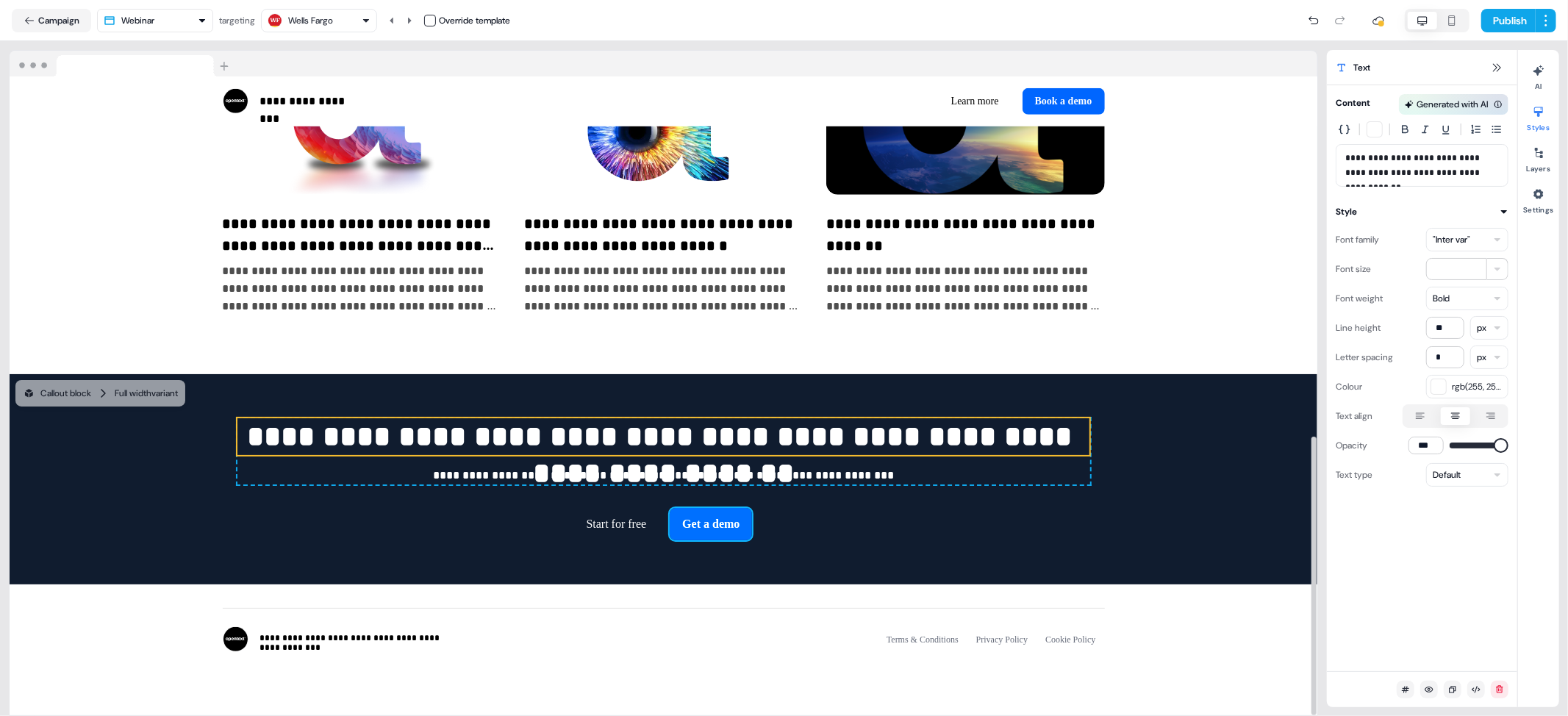 click on "Get a demo" at bounding box center (711, 524) 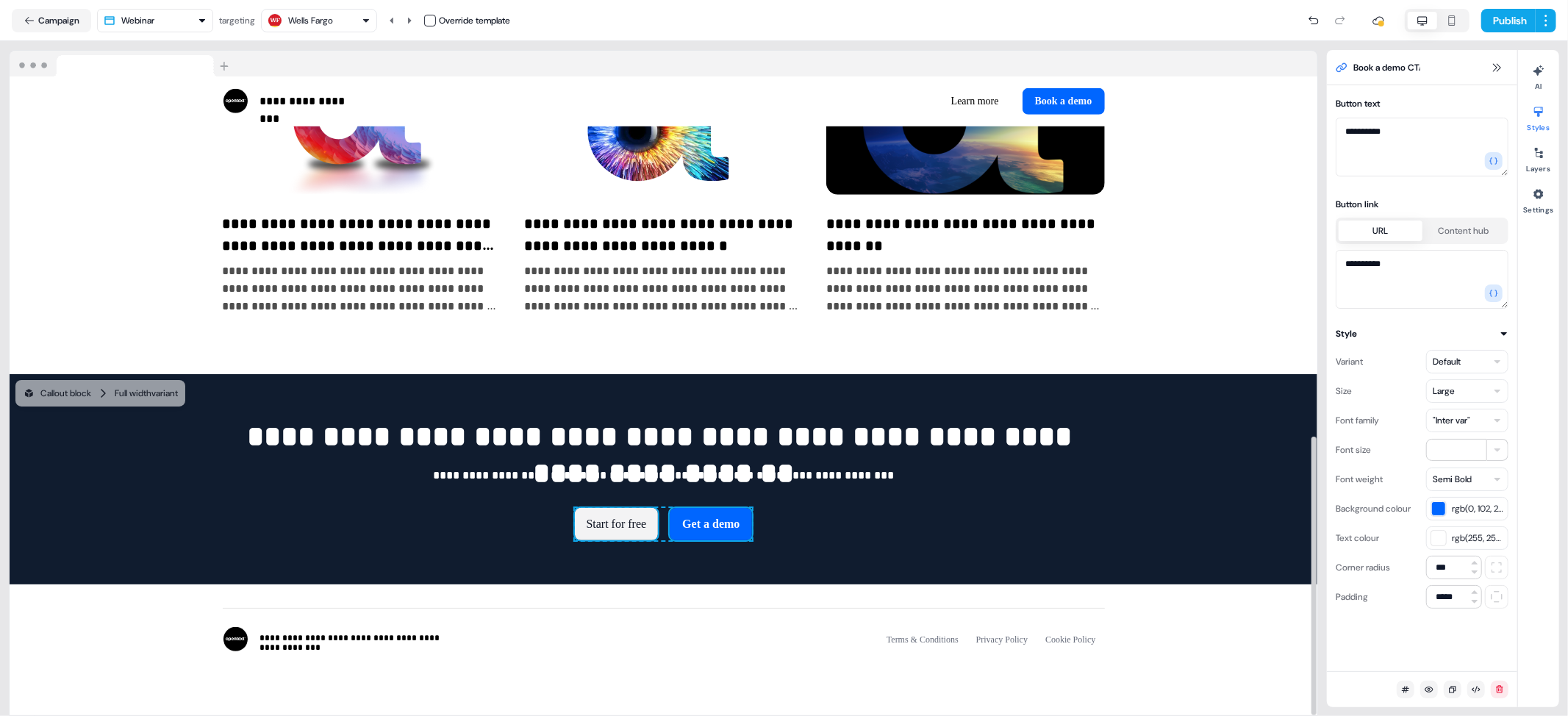 click on "Start for free" at bounding box center (617, 524) 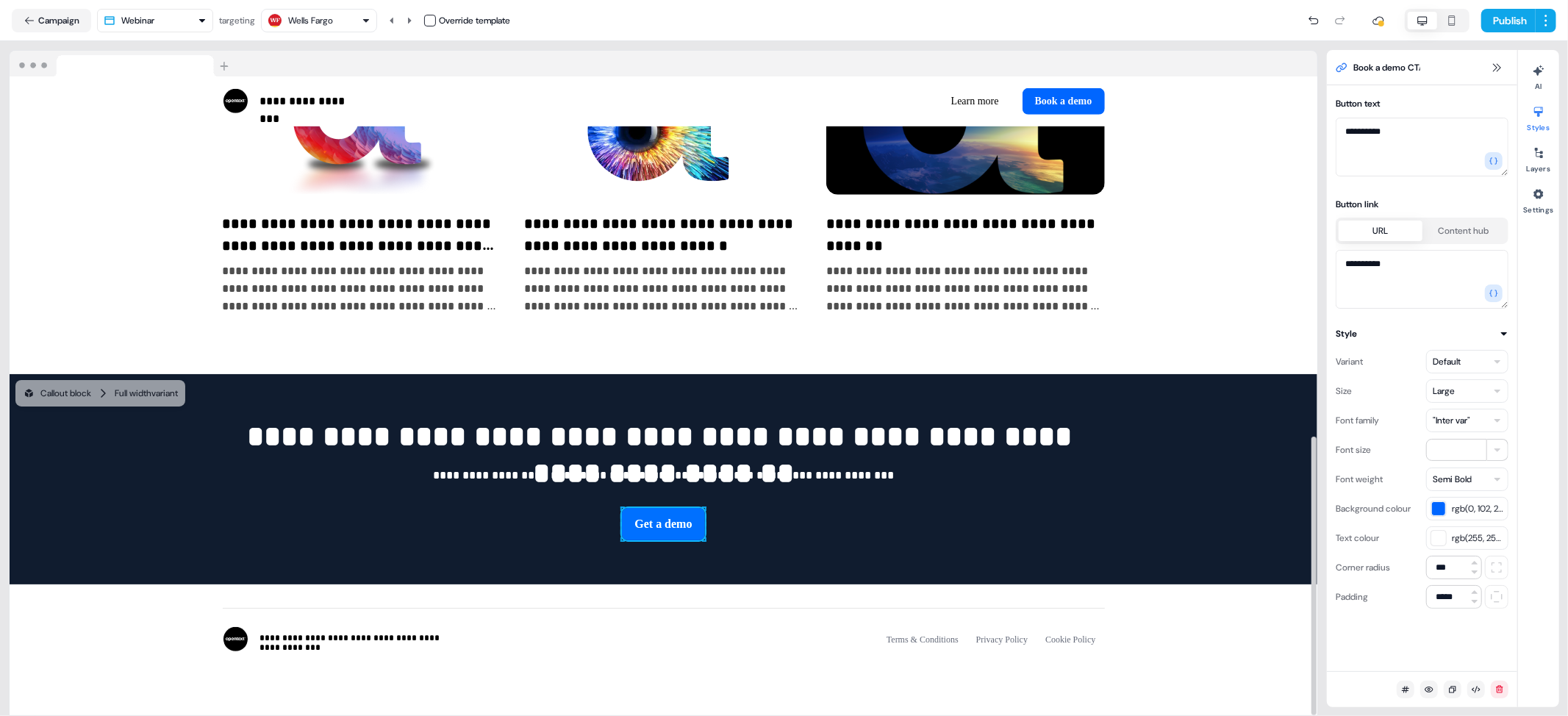 click on "Get a demo" at bounding box center [663, 524] 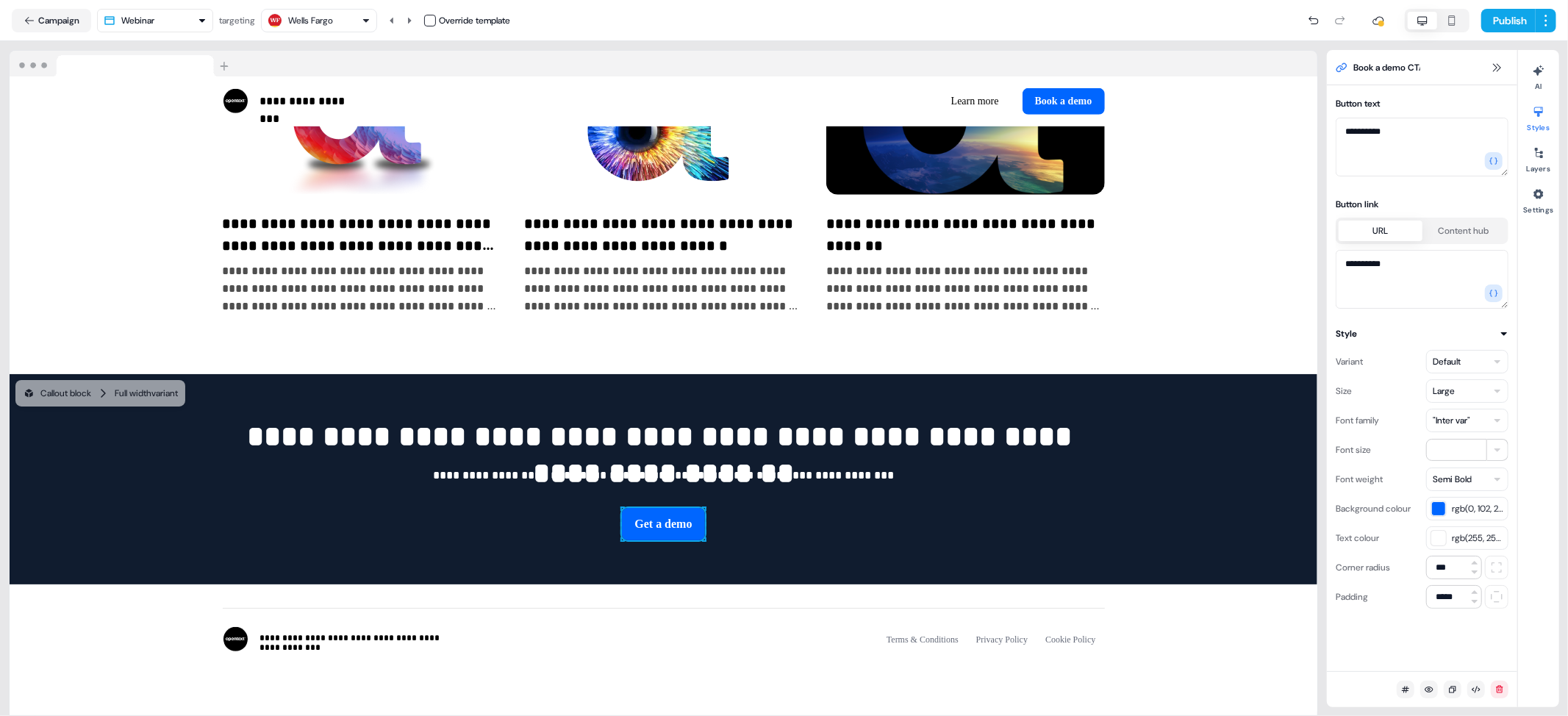 drag, startPoint x: 1428, startPoint y: 137, endPoint x: 1345, endPoint y: 137, distance: 83 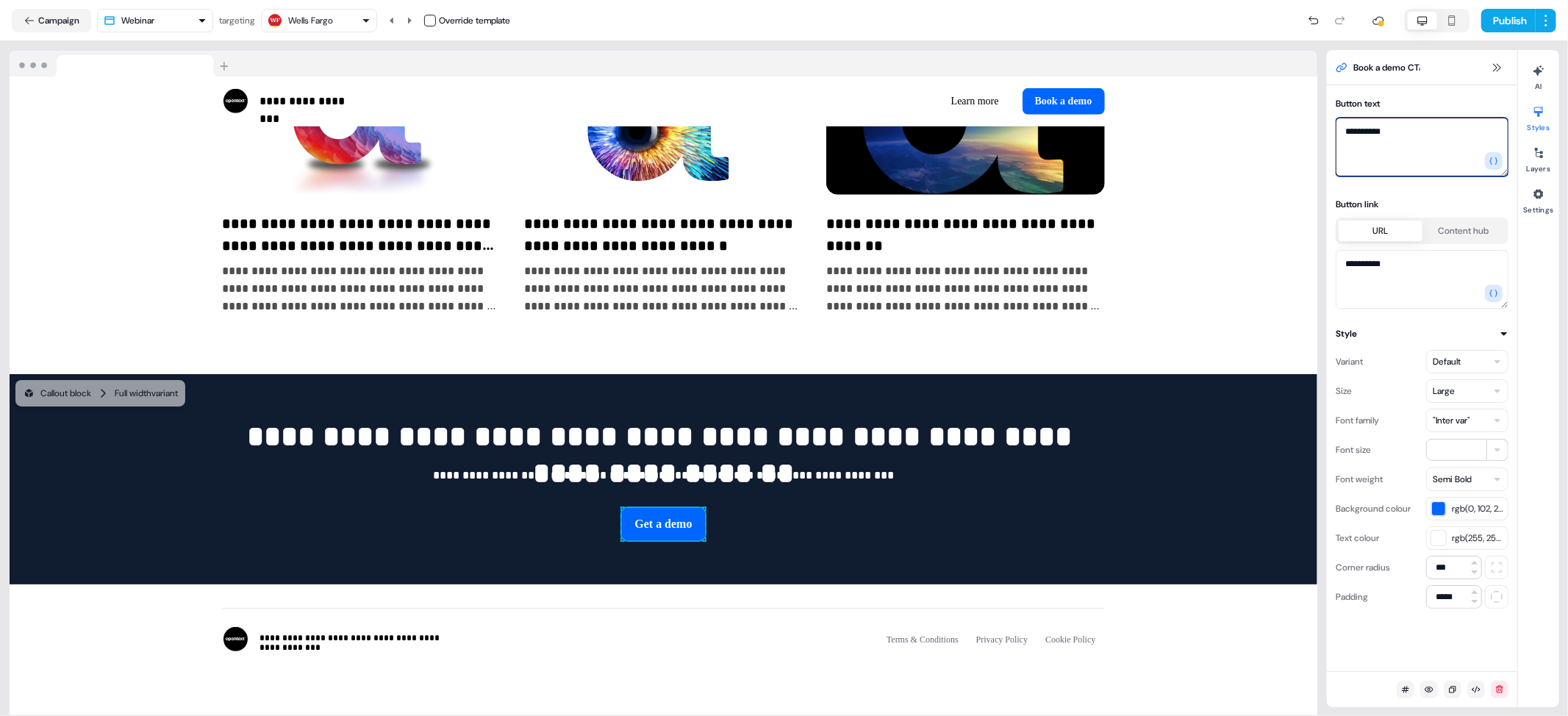 click on "**********" at bounding box center [1422, 147] 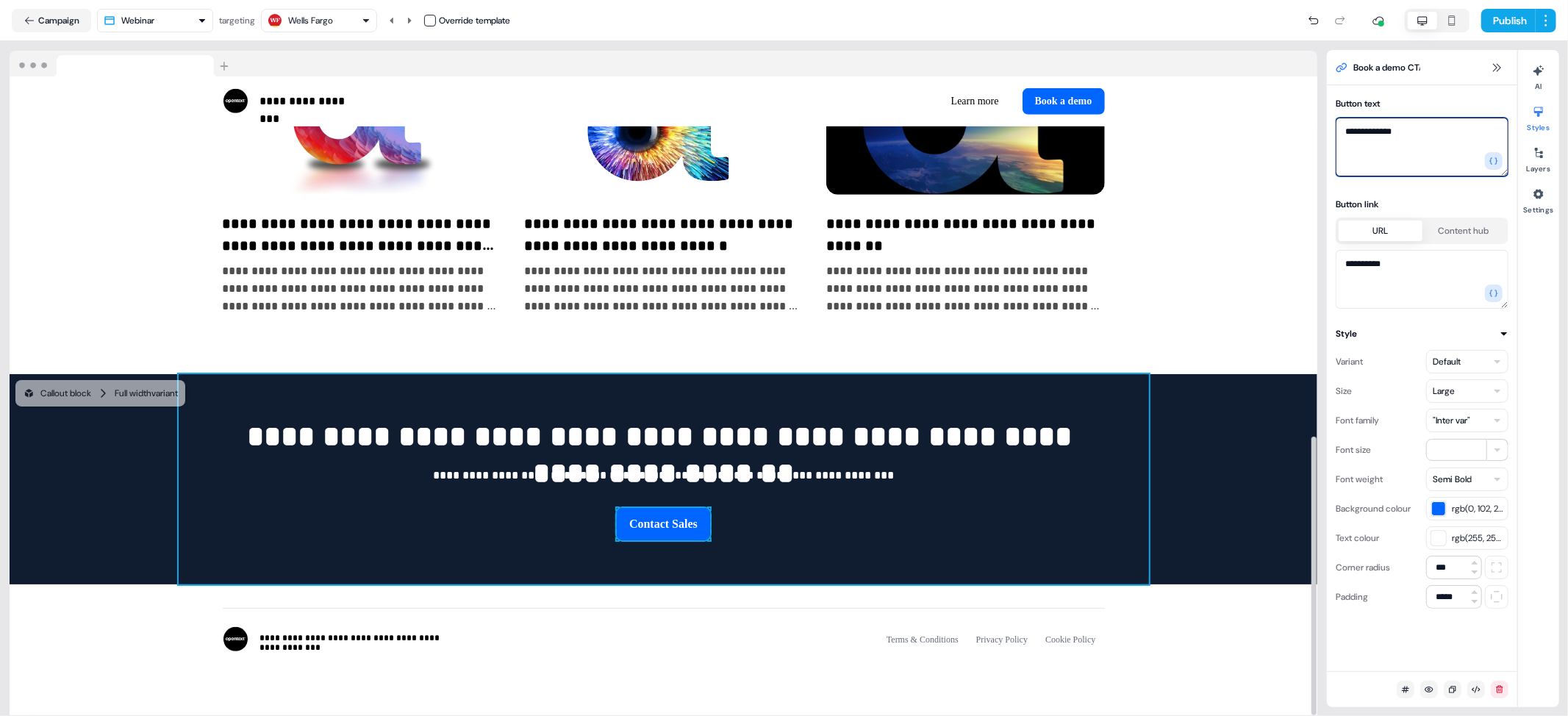 type on "**********" 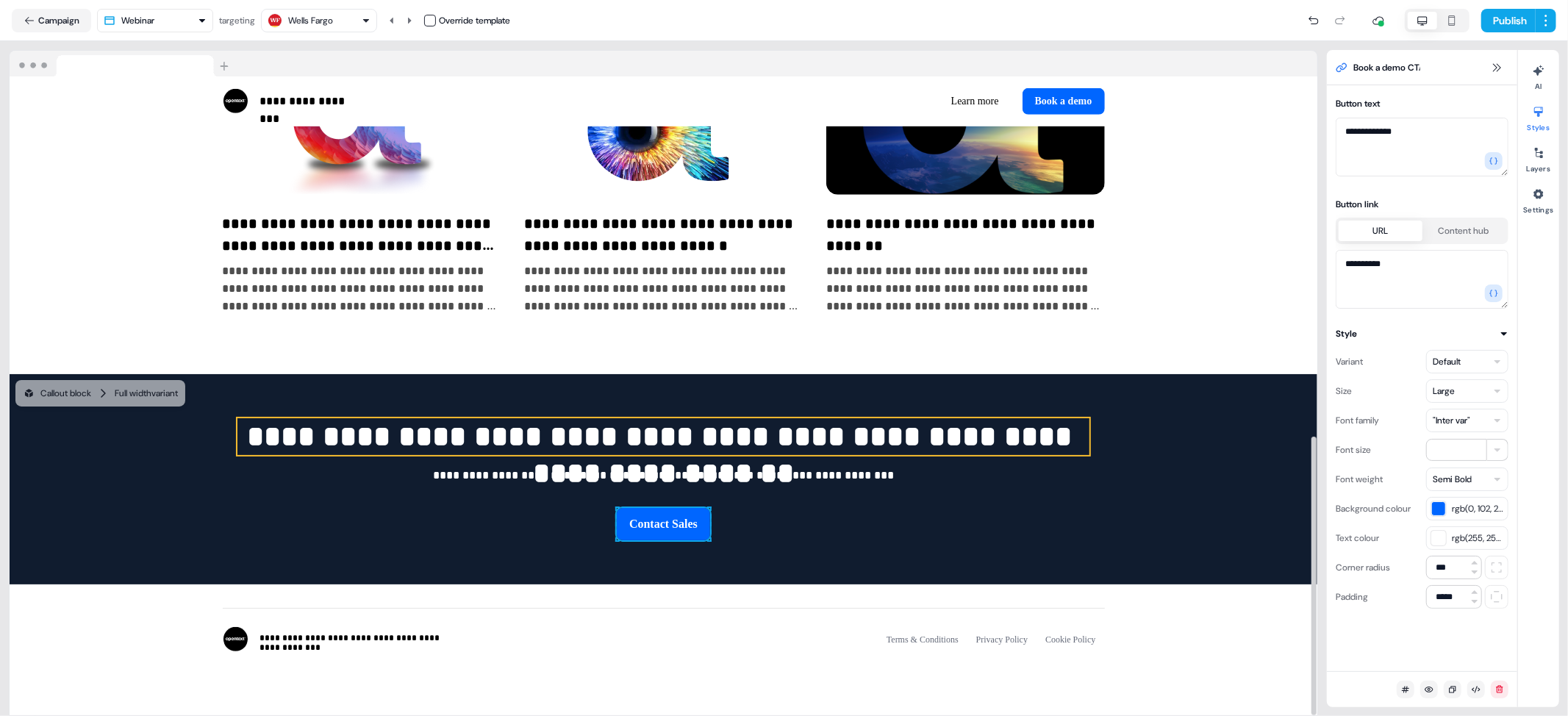 click on "**********" at bounding box center (663, 437) 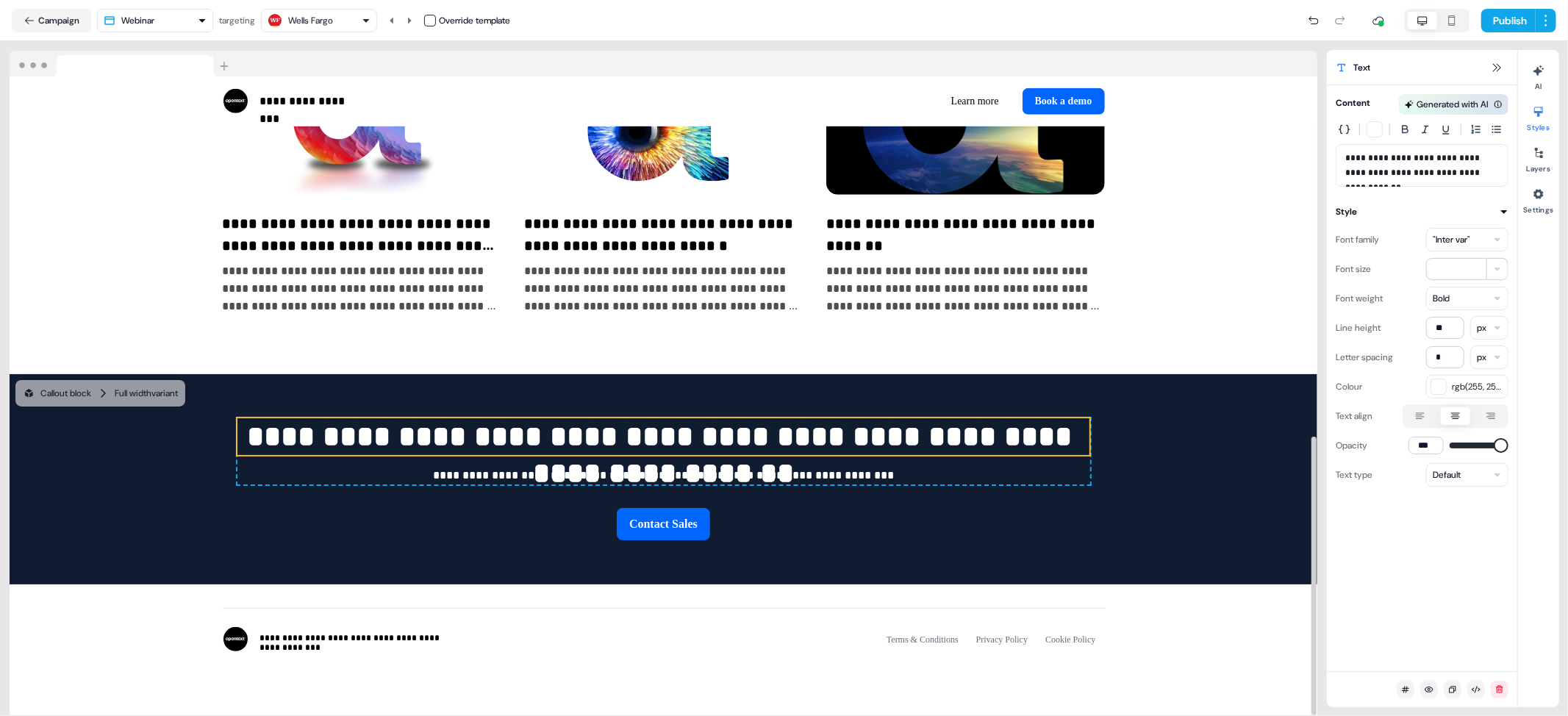 click on ""Inter var"" at bounding box center [1451, 240] 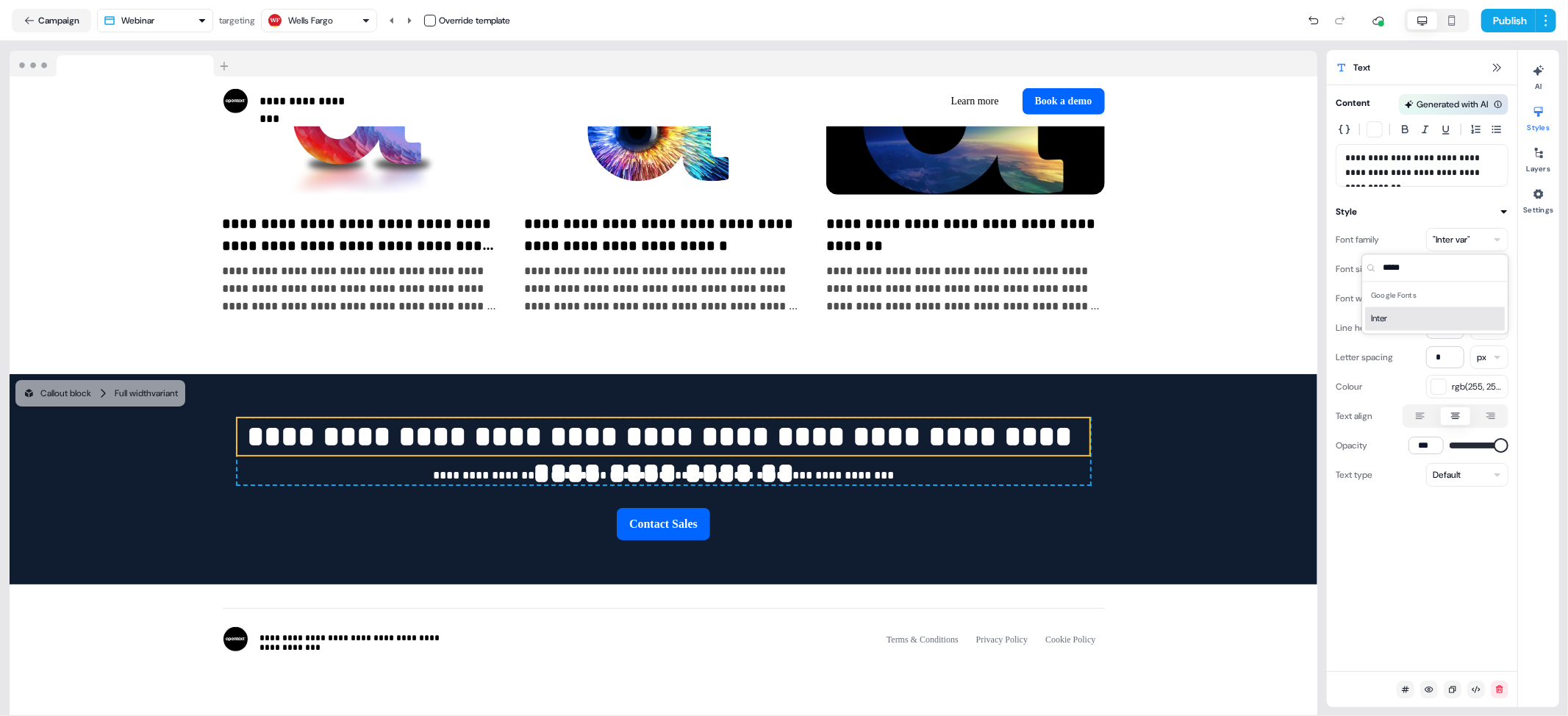 type on "*****" 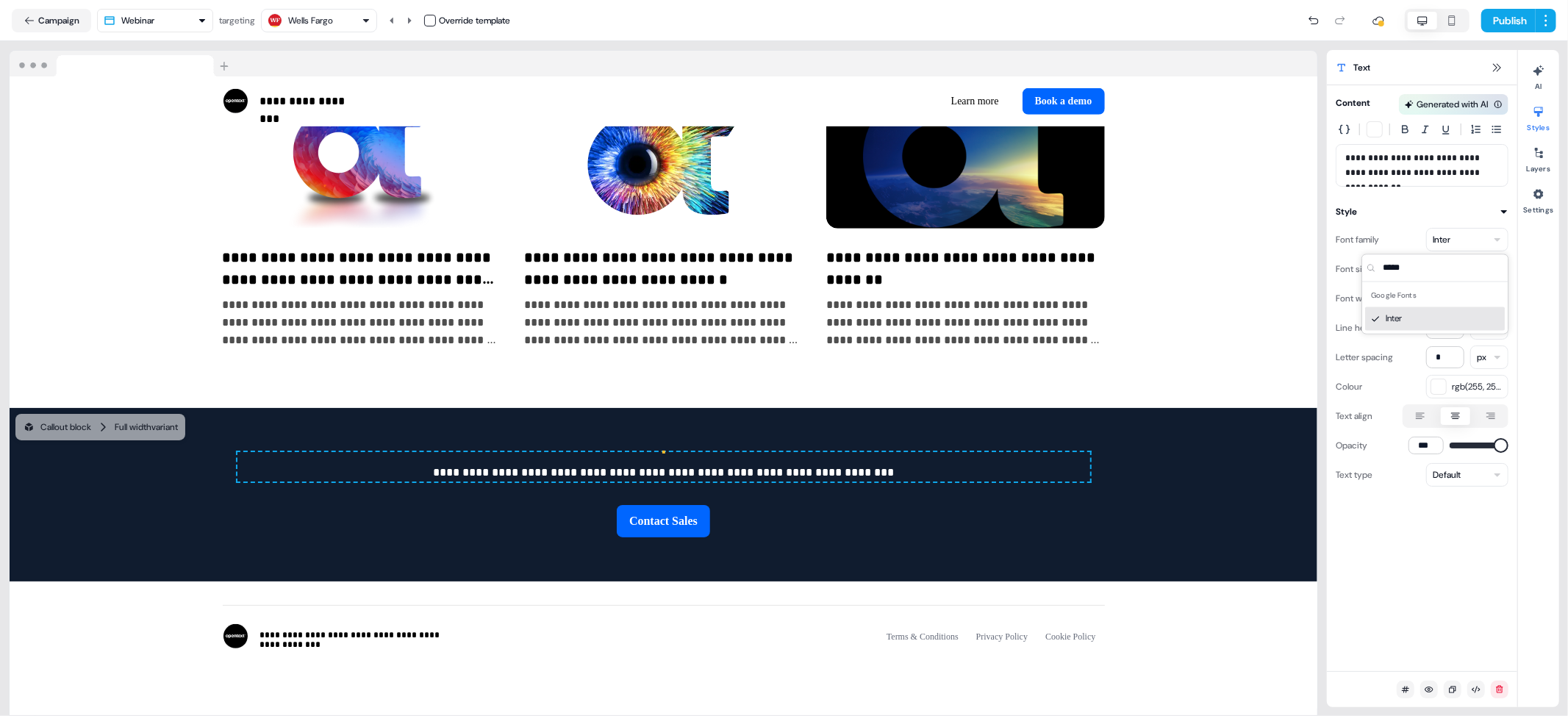 scroll, scrollTop: 825, scrollLeft: 0, axis: vertical 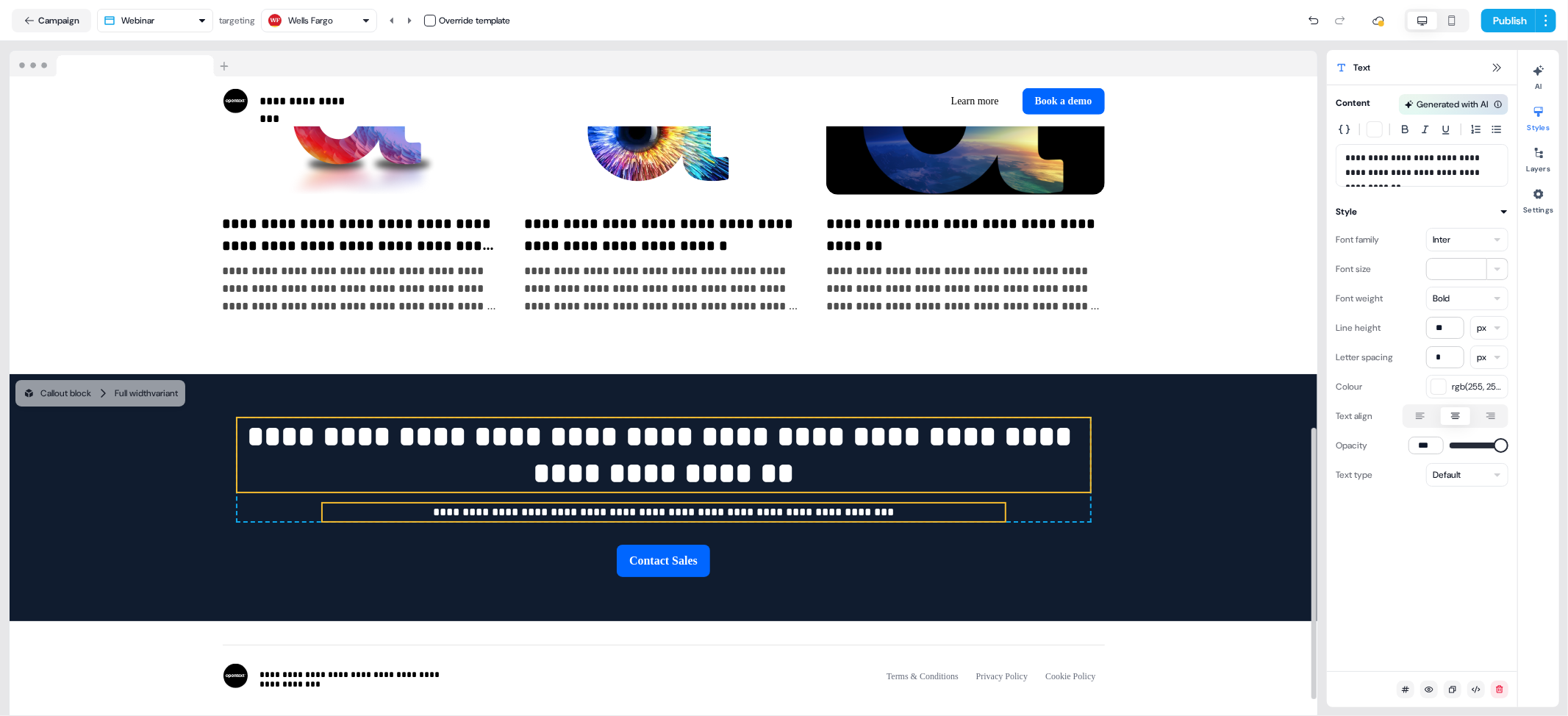click on "**********" at bounding box center (664, 512) 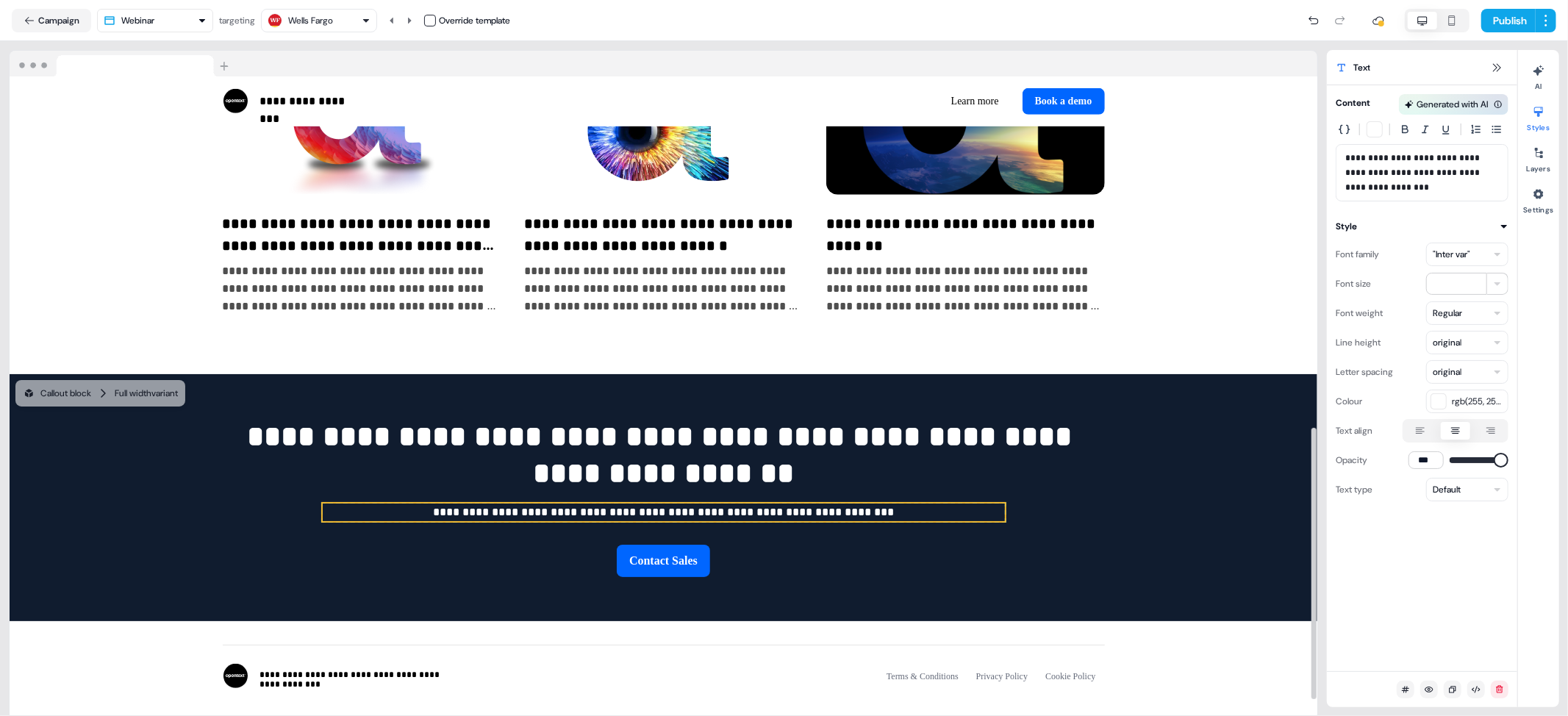 click on ""Inter var"" at bounding box center [1451, 254] 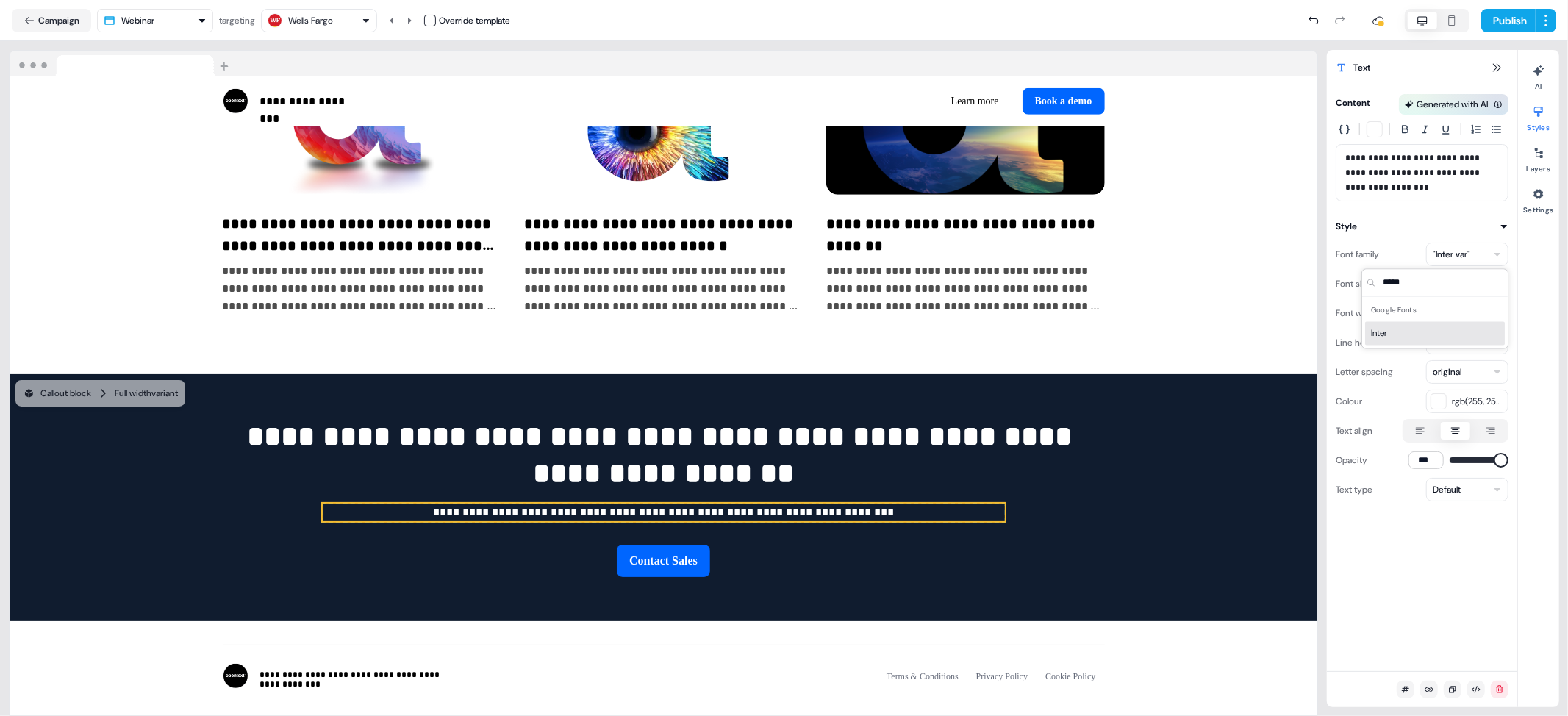 type on "*****" 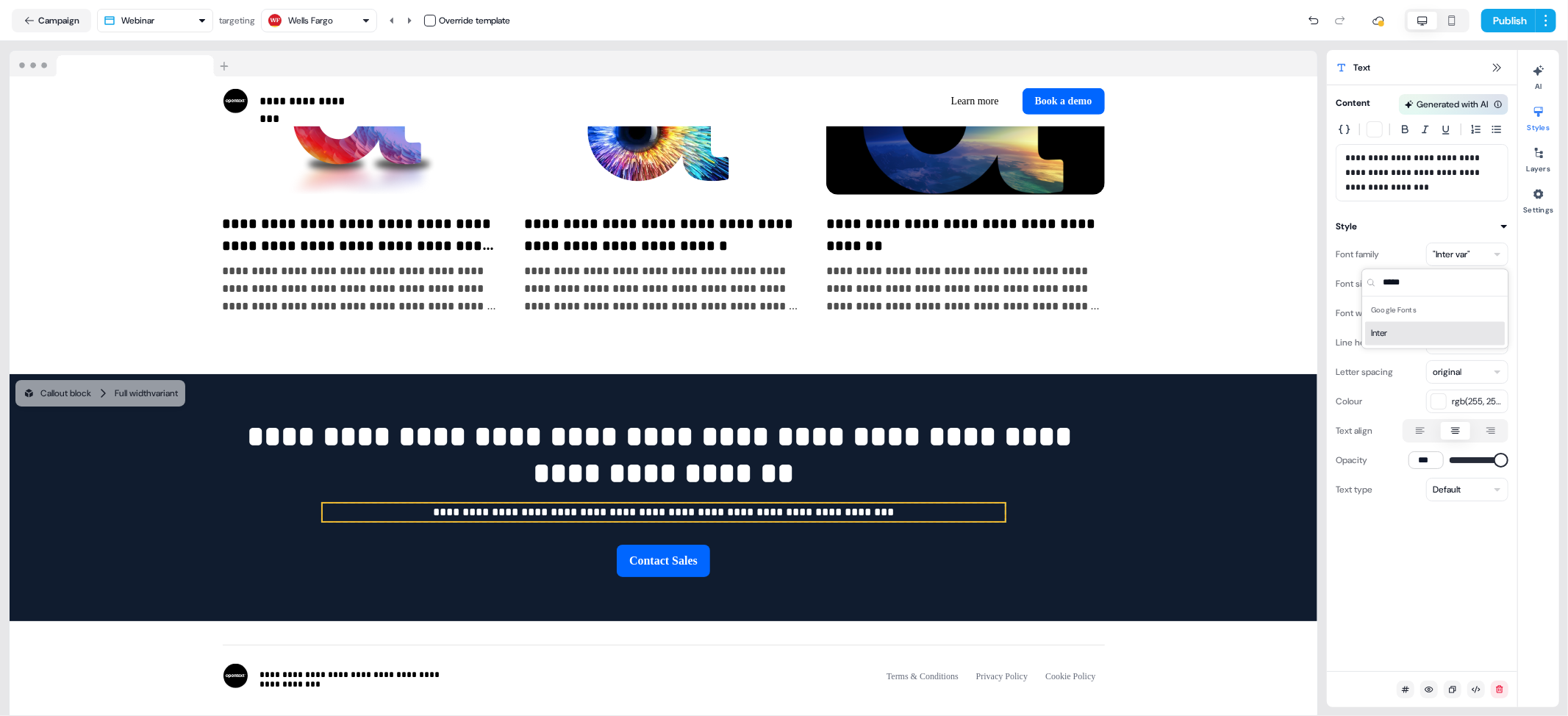 click on "Inter" at bounding box center [1435, 334] 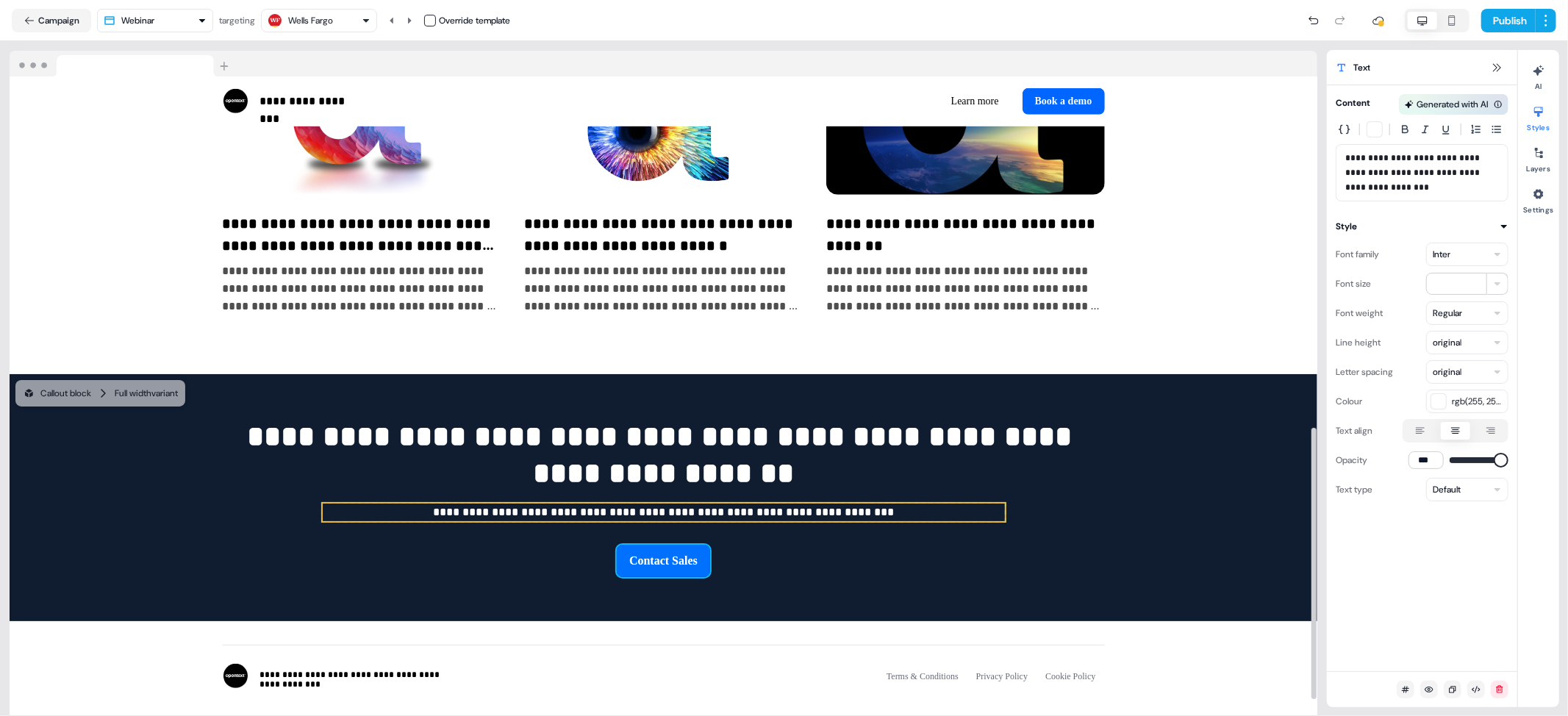 click on "Contact Sales" at bounding box center [663, 561] 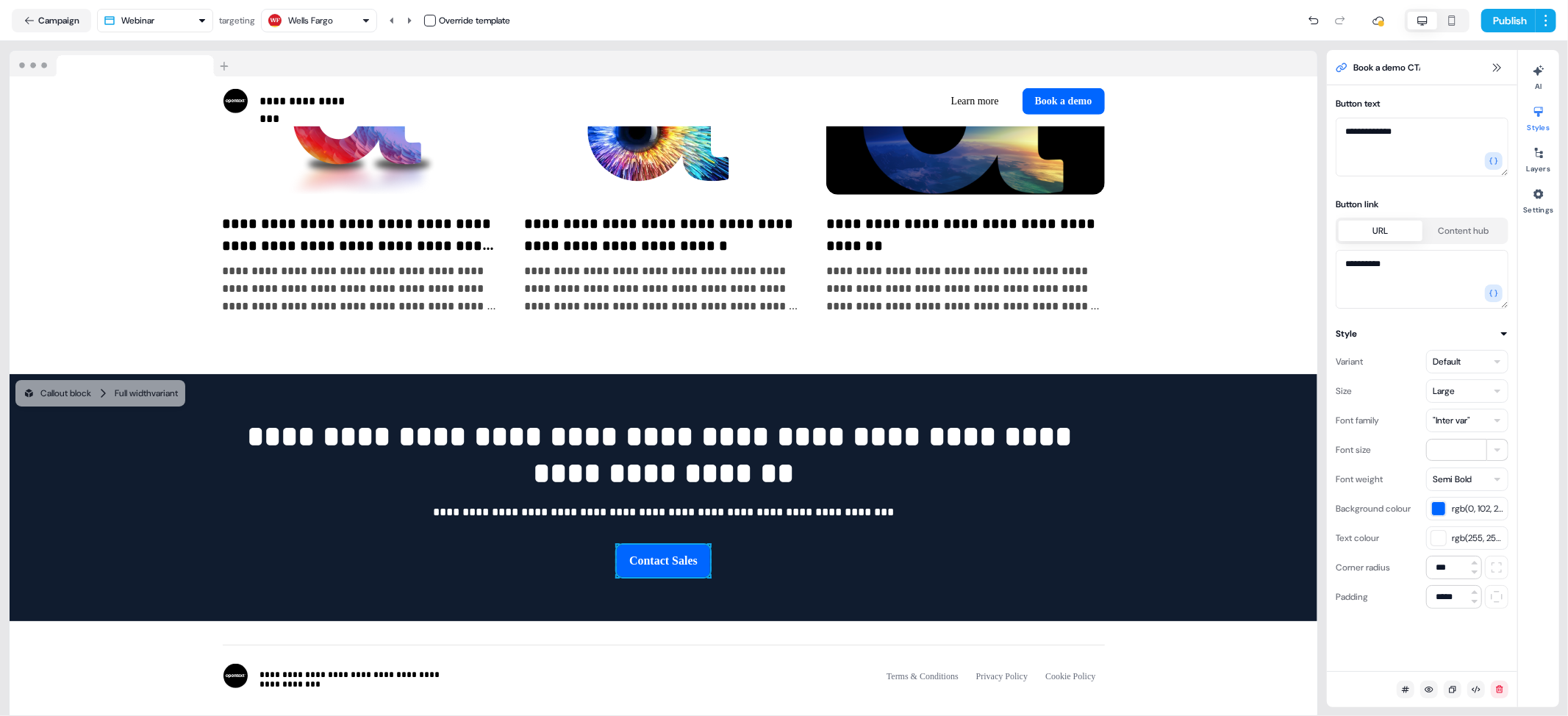 click on ""Inter var"" at bounding box center (1451, 420) 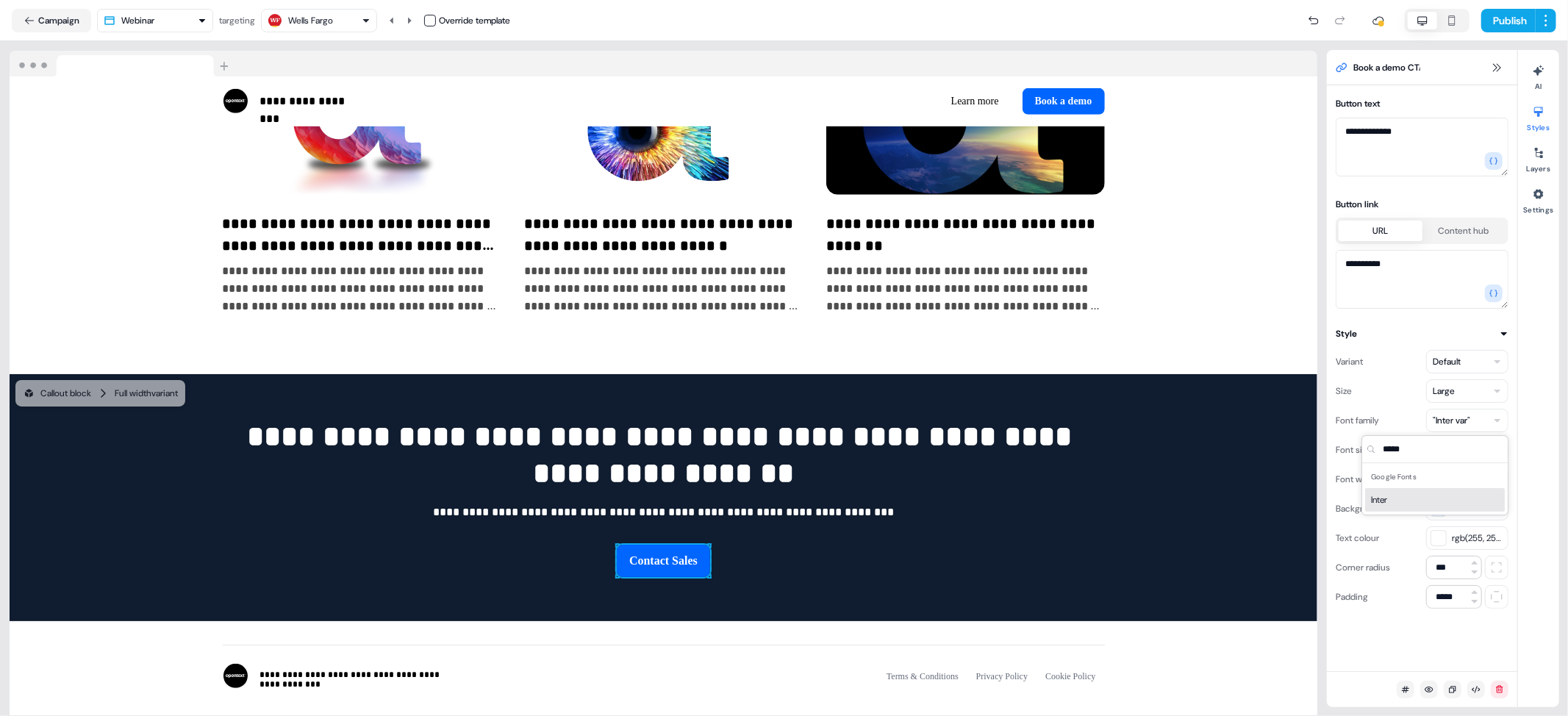 type on "*****" 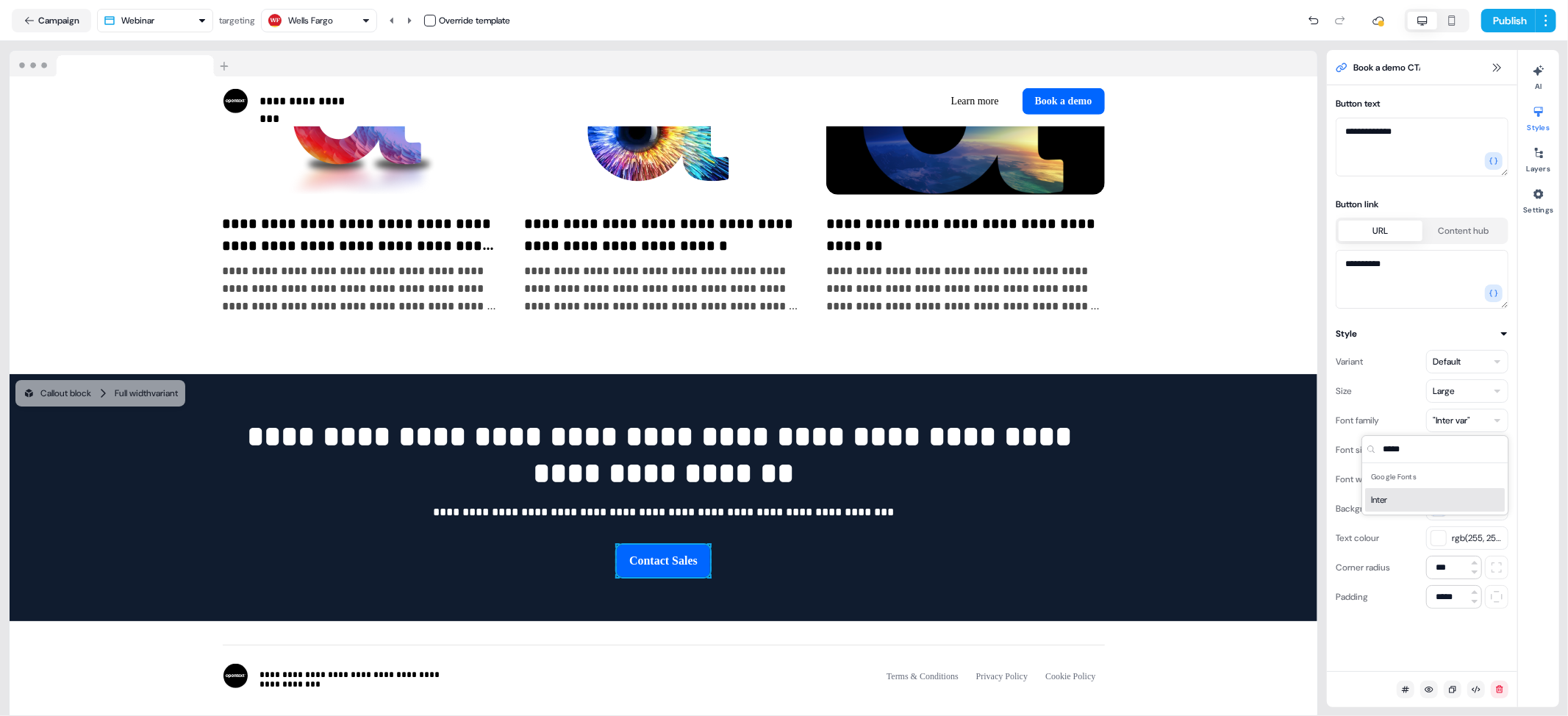 click on "Inter" at bounding box center [1435, 500] 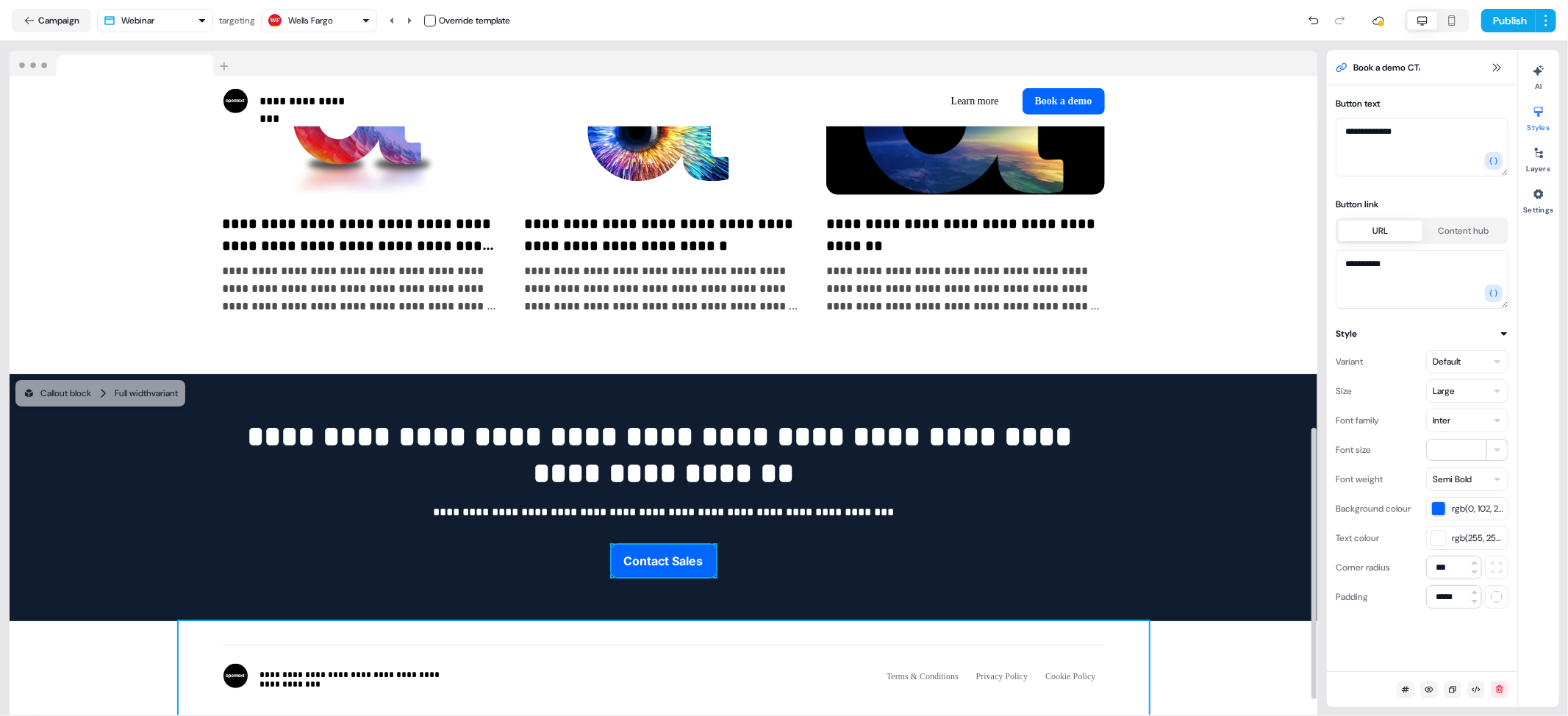 click on "**********" at bounding box center [664, 684] 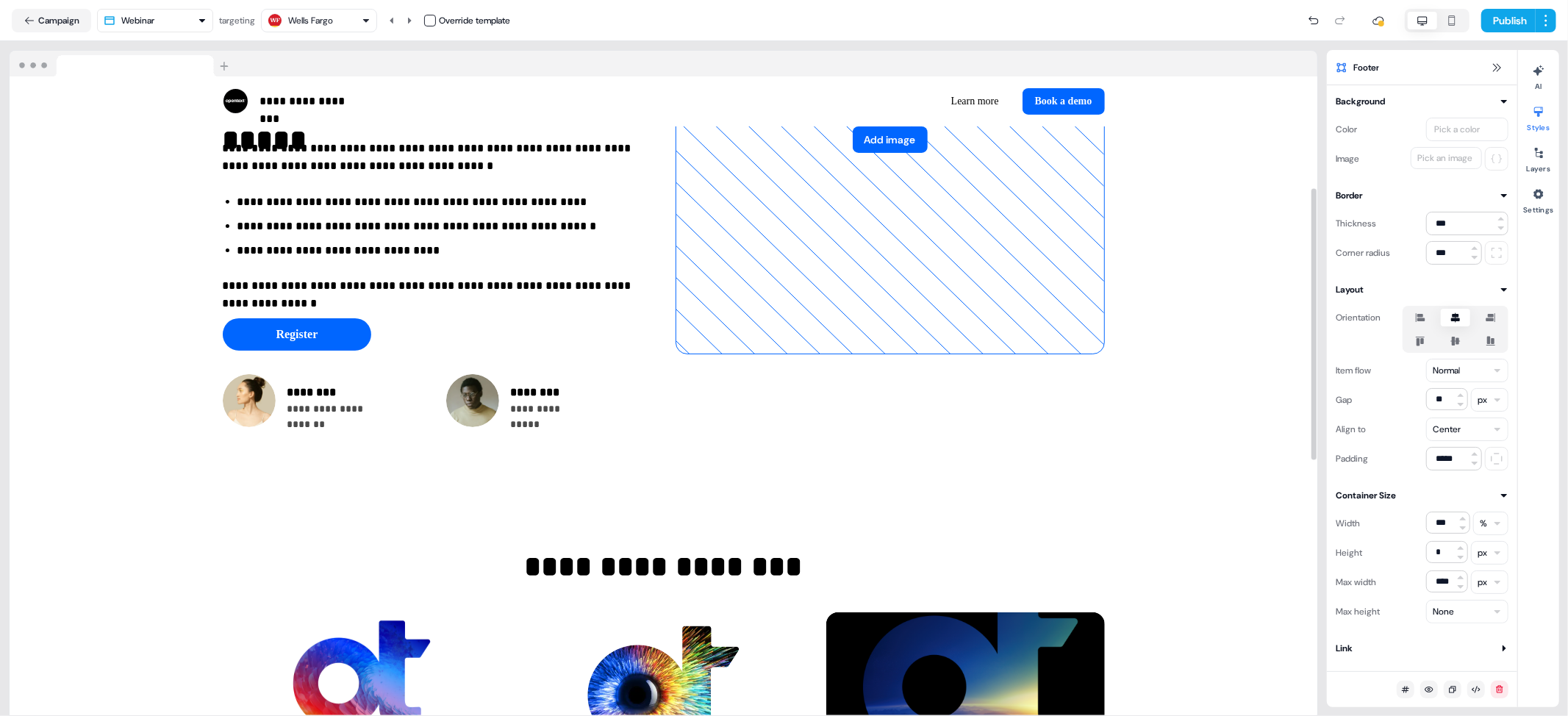scroll, scrollTop: 259, scrollLeft: 0, axis: vertical 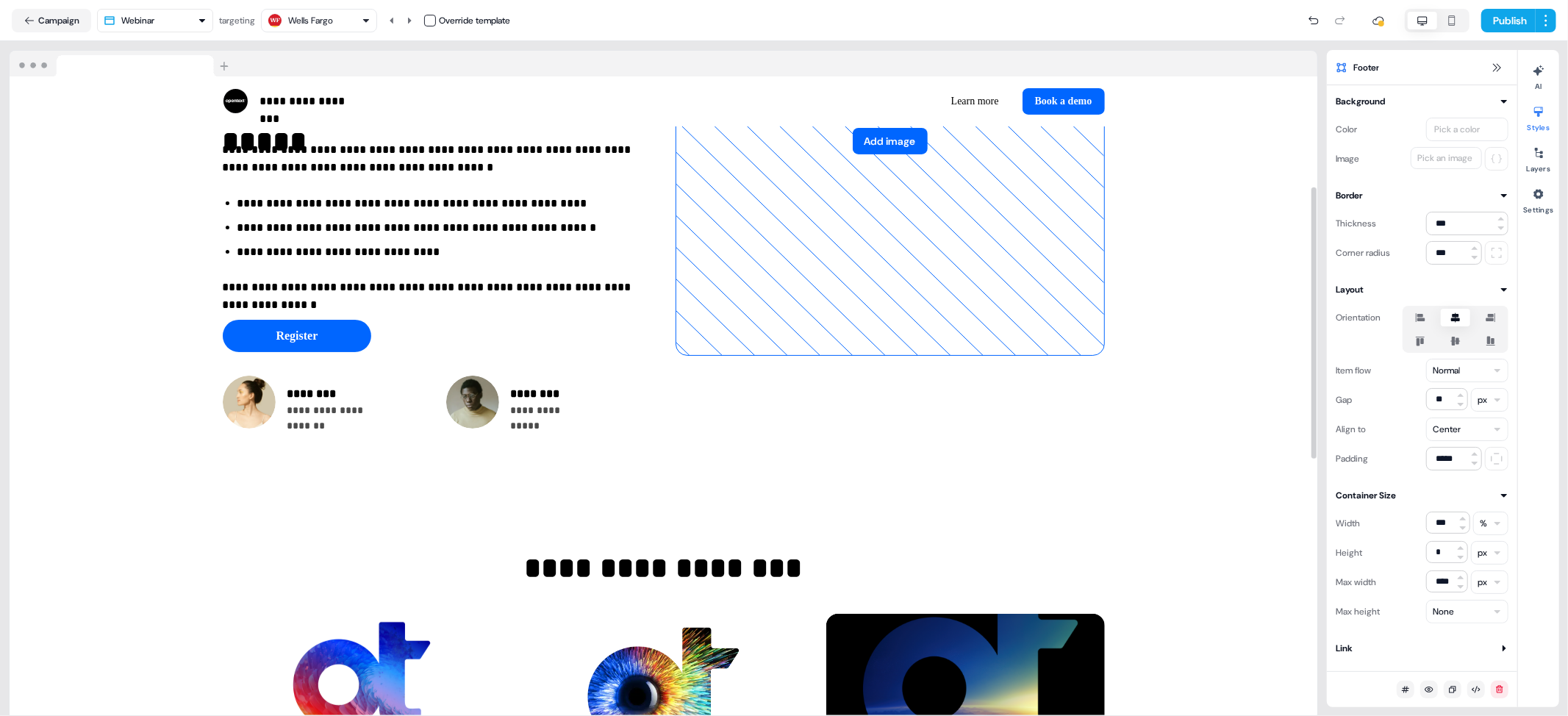 click on "Wells Fargo" at bounding box center (310, 21) 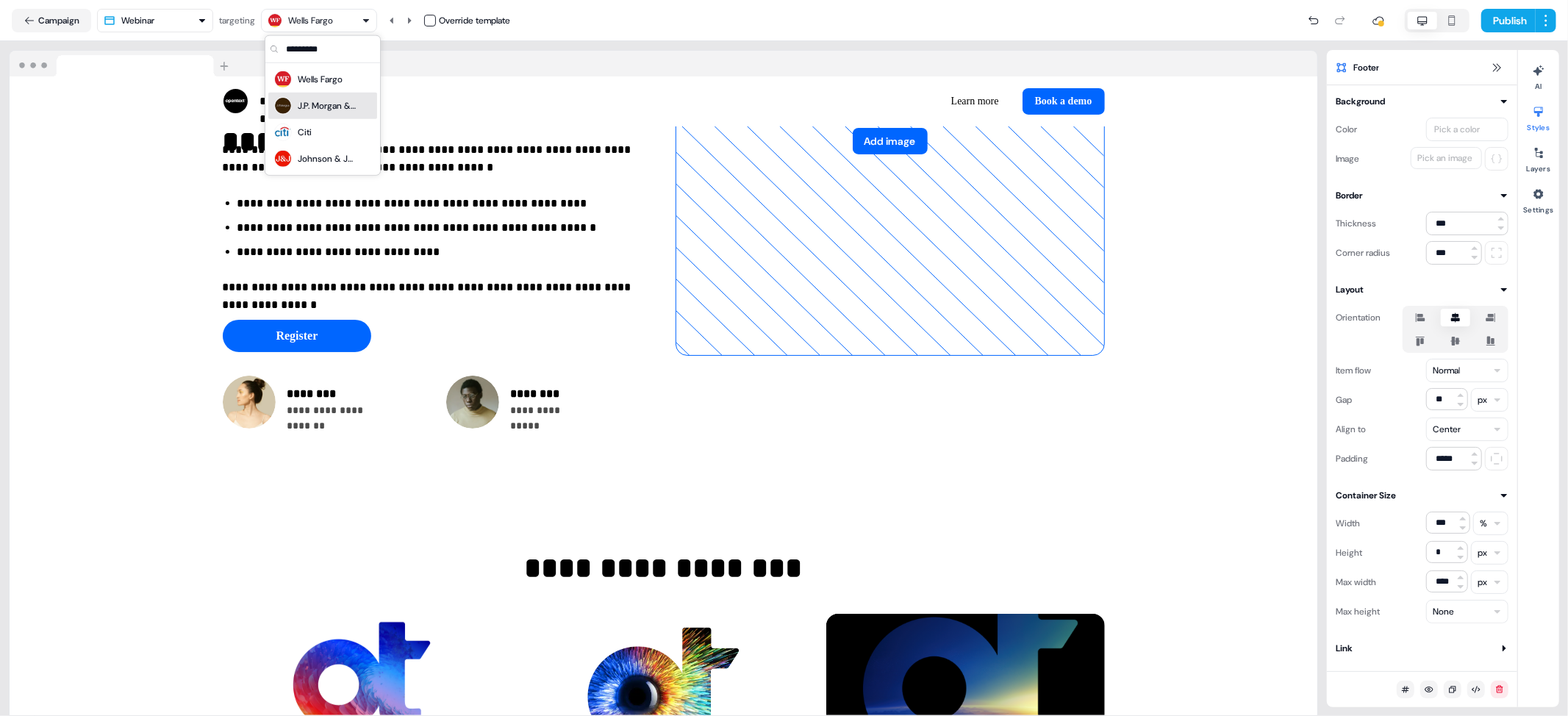 click on "J.P. Morgan & Co." at bounding box center (323, 106) 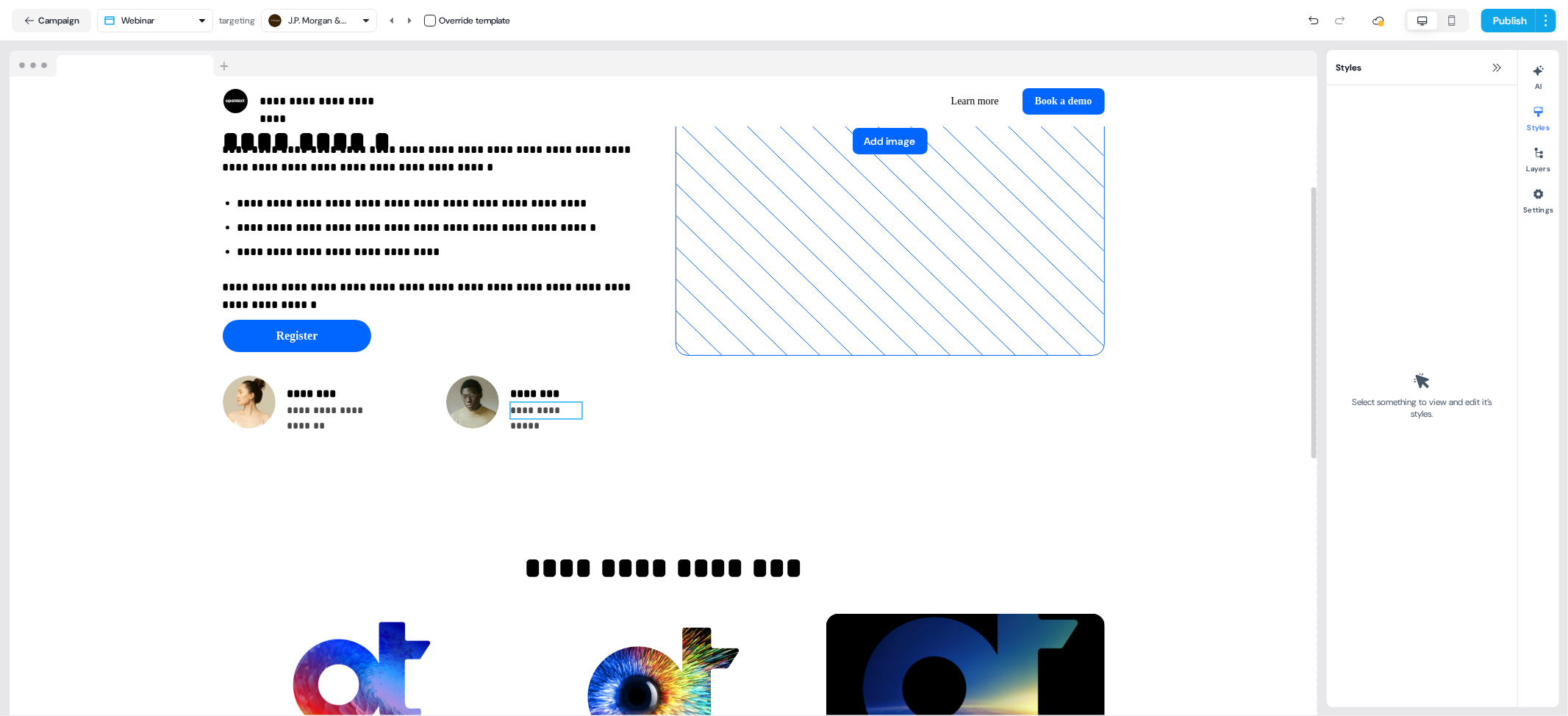 scroll, scrollTop: 862, scrollLeft: 0, axis: vertical 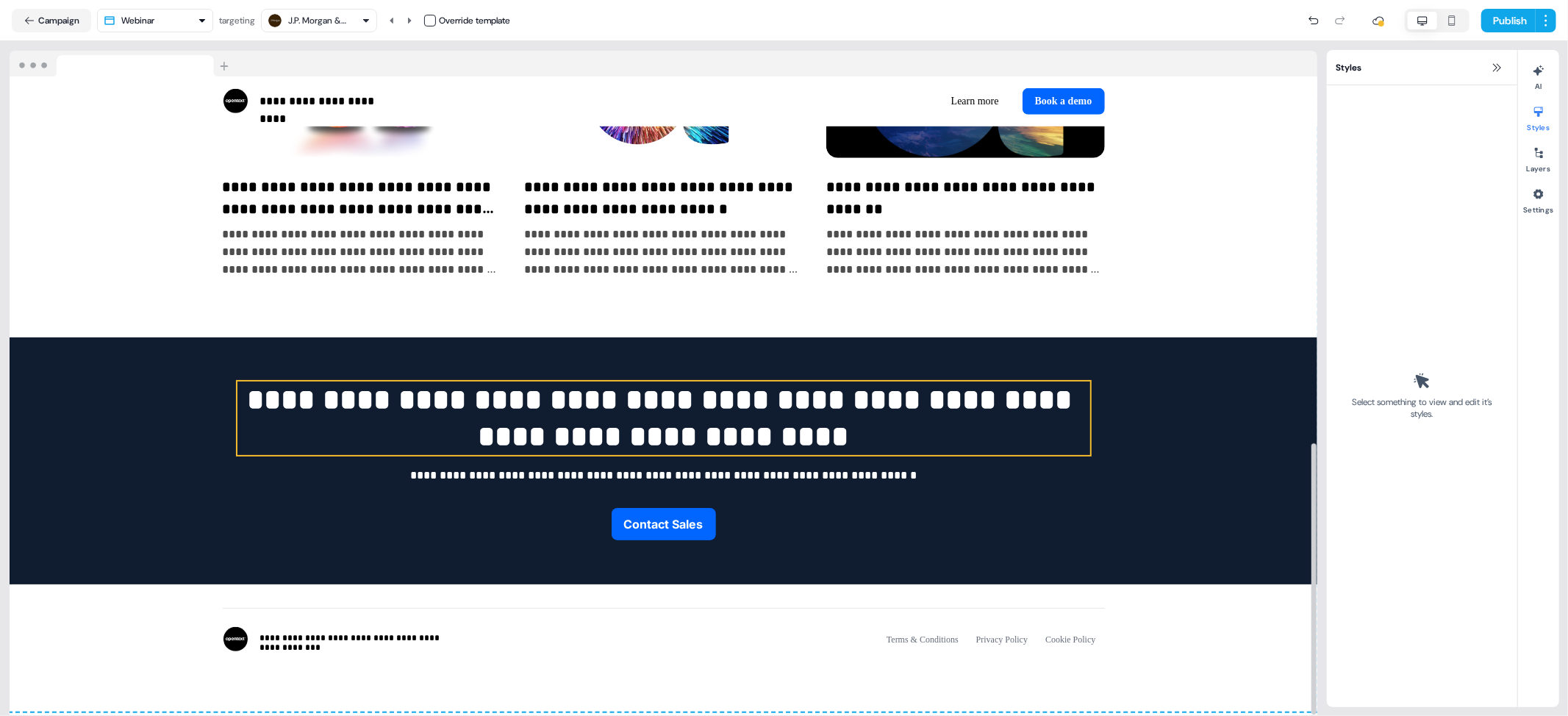 click on "**********" at bounding box center (664, 418) 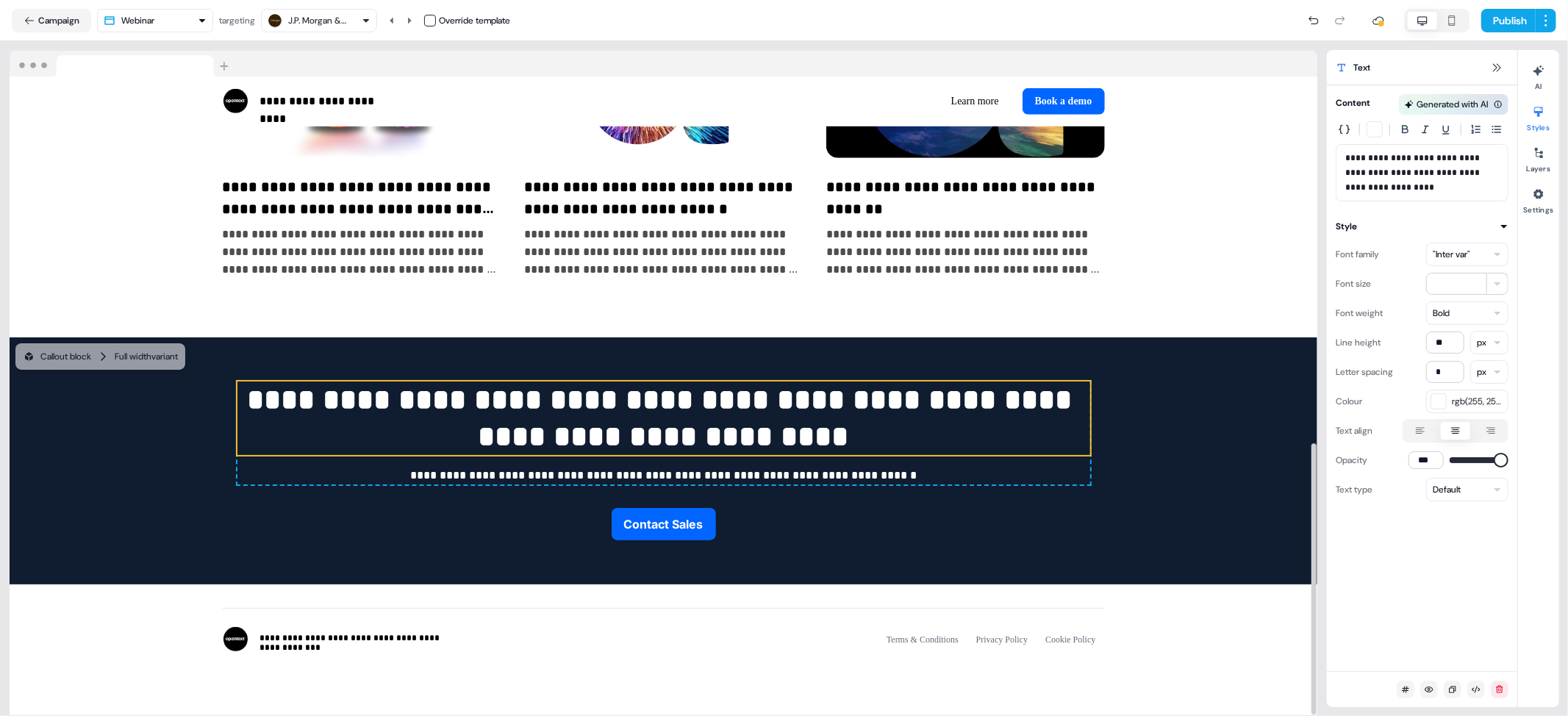 click on ""Inter var"" at bounding box center [1451, 254] 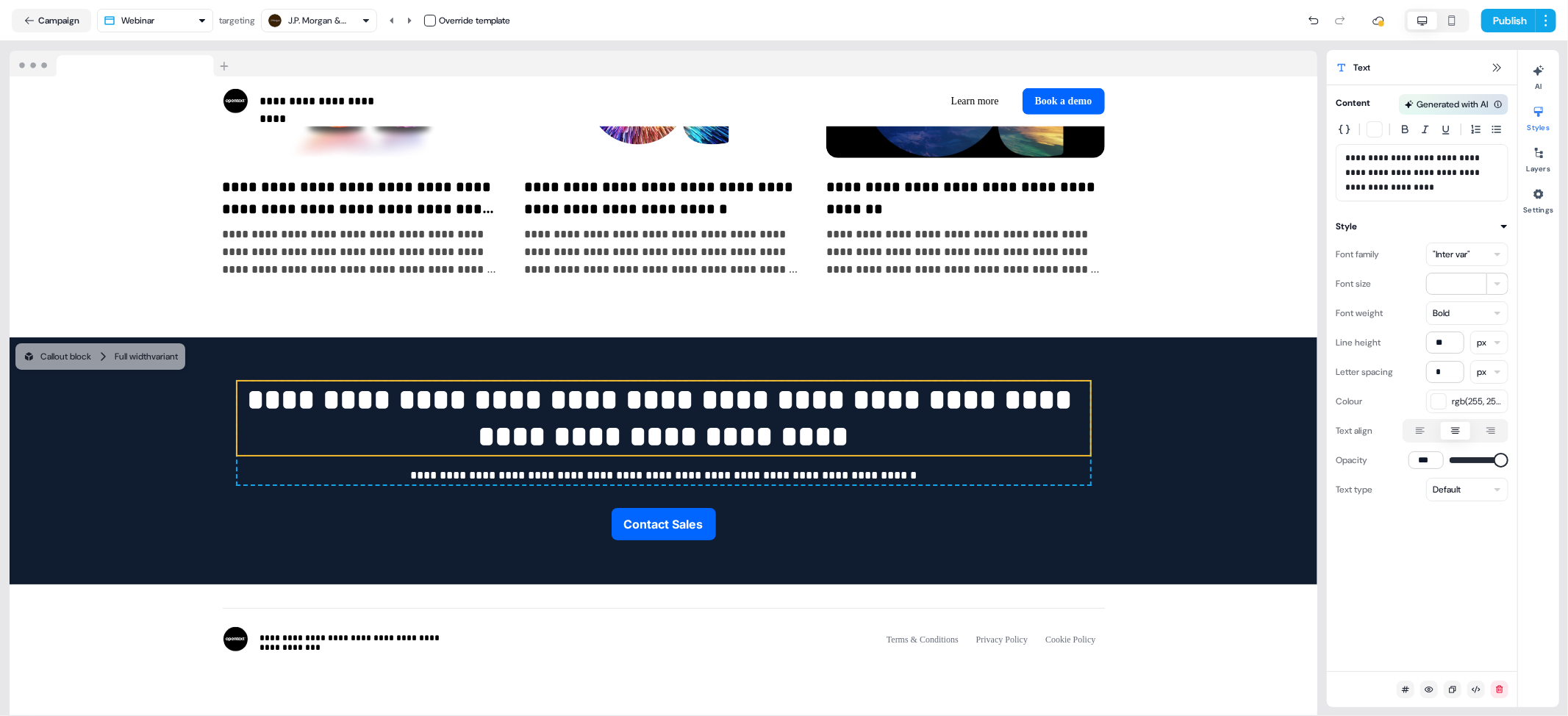click on ""Inter var"" at bounding box center (1451, 254) 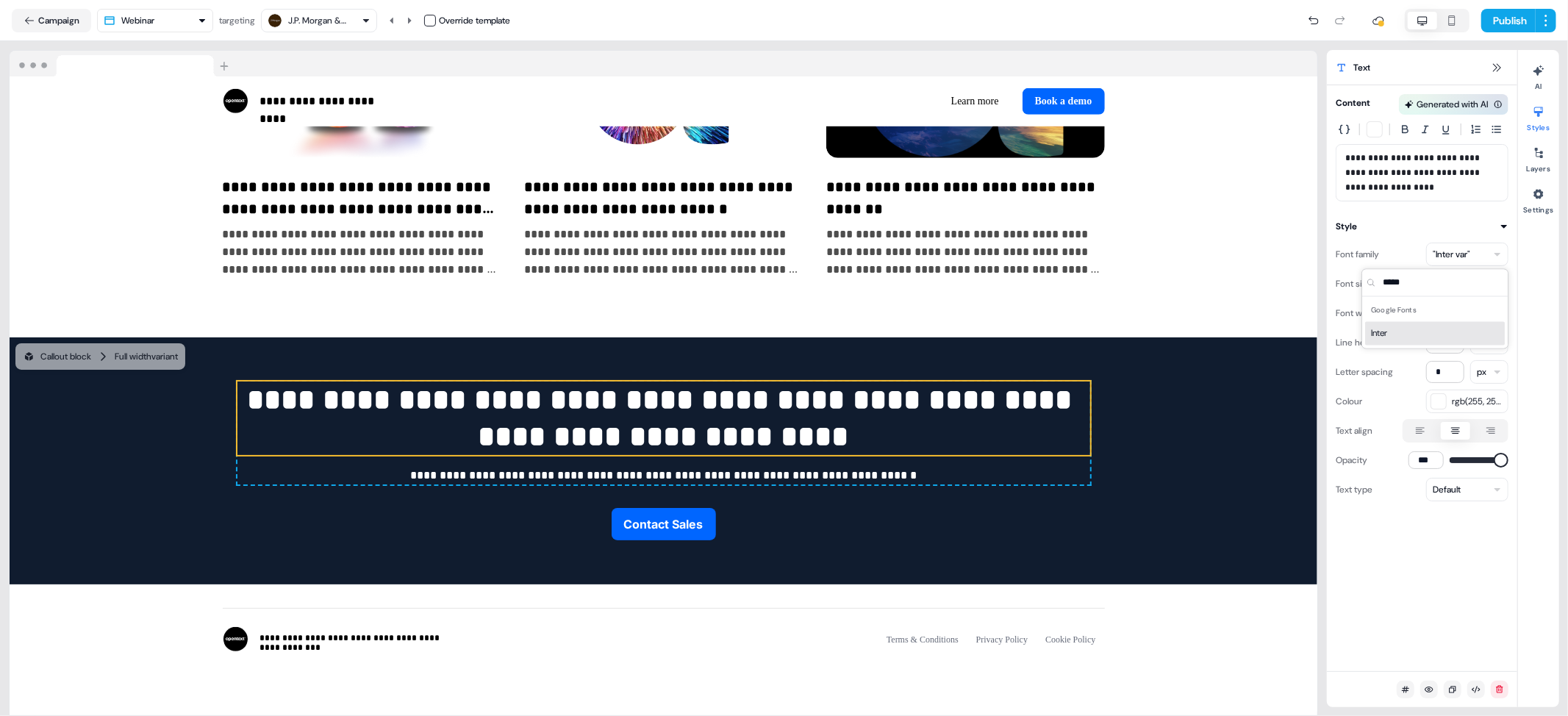 type on "*****" 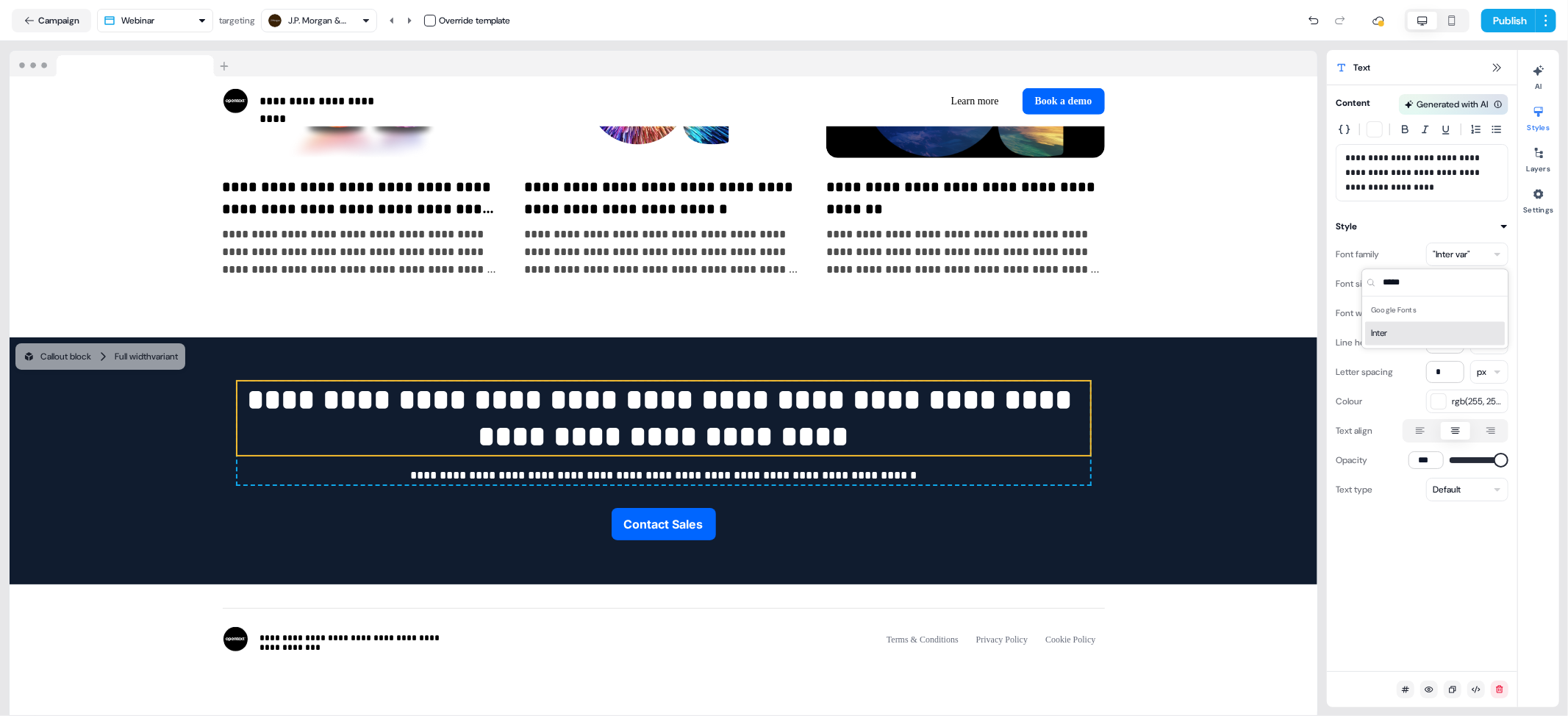 click on "Inter" at bounding box center (1435, 334) 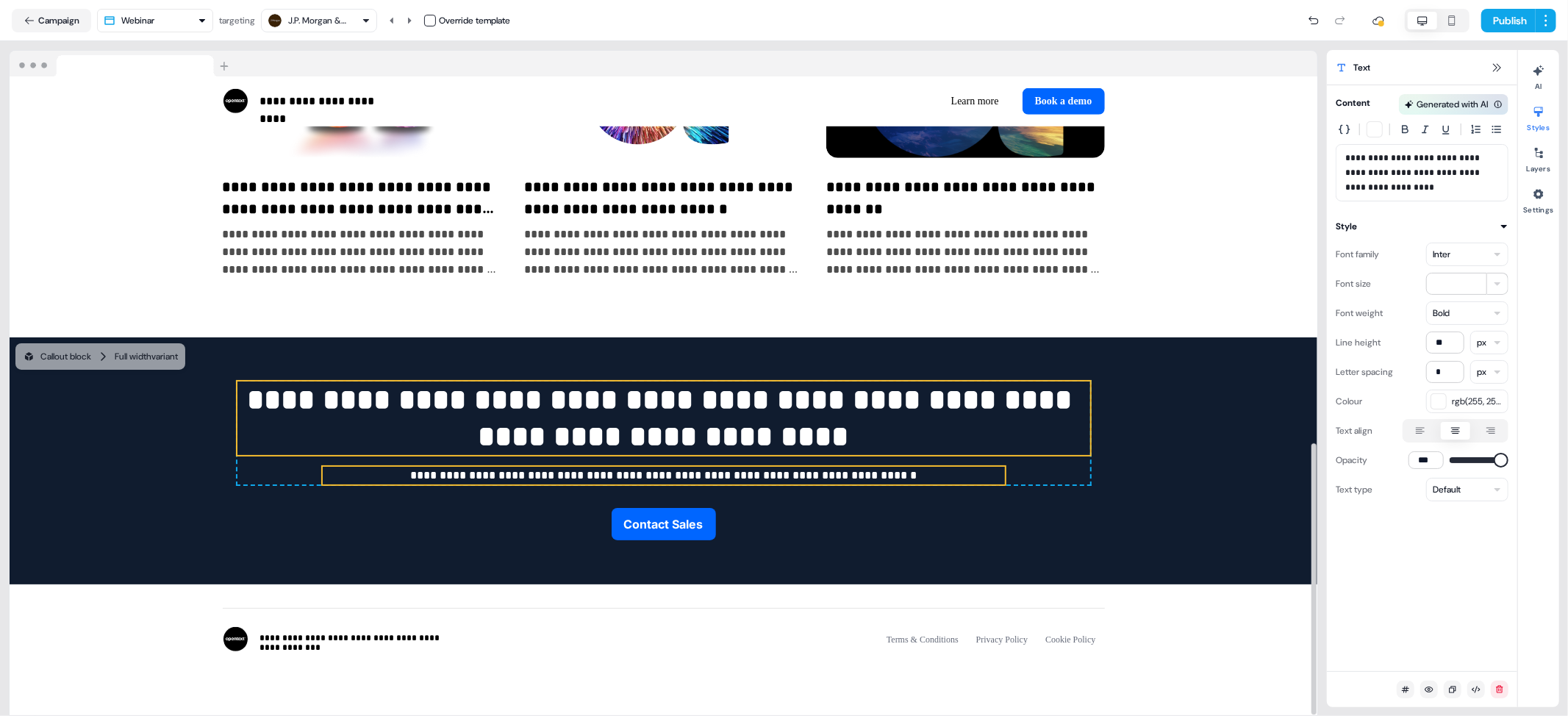 click on "**********" at bounding box center [664, 476] 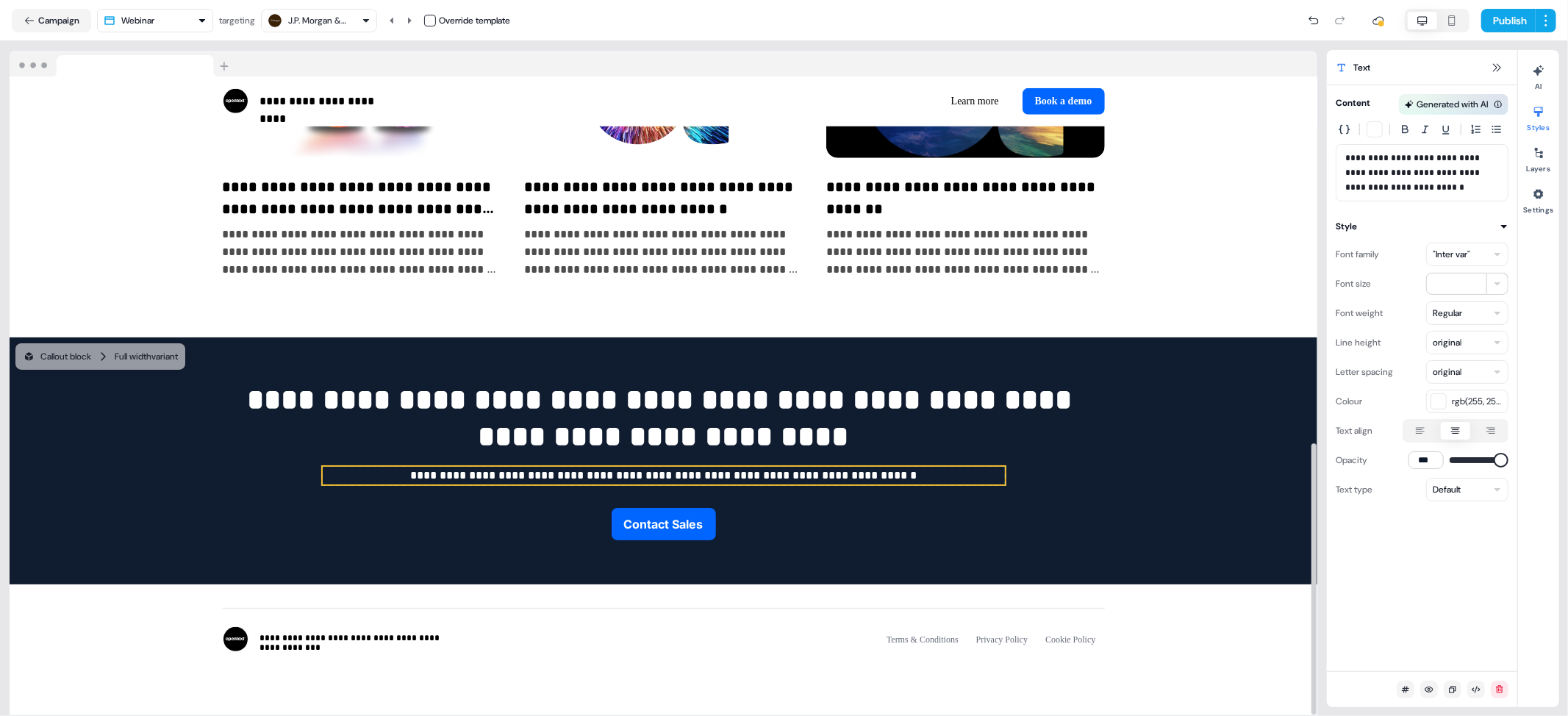click on ""Inter var"" at bounding box center [1467, 254] 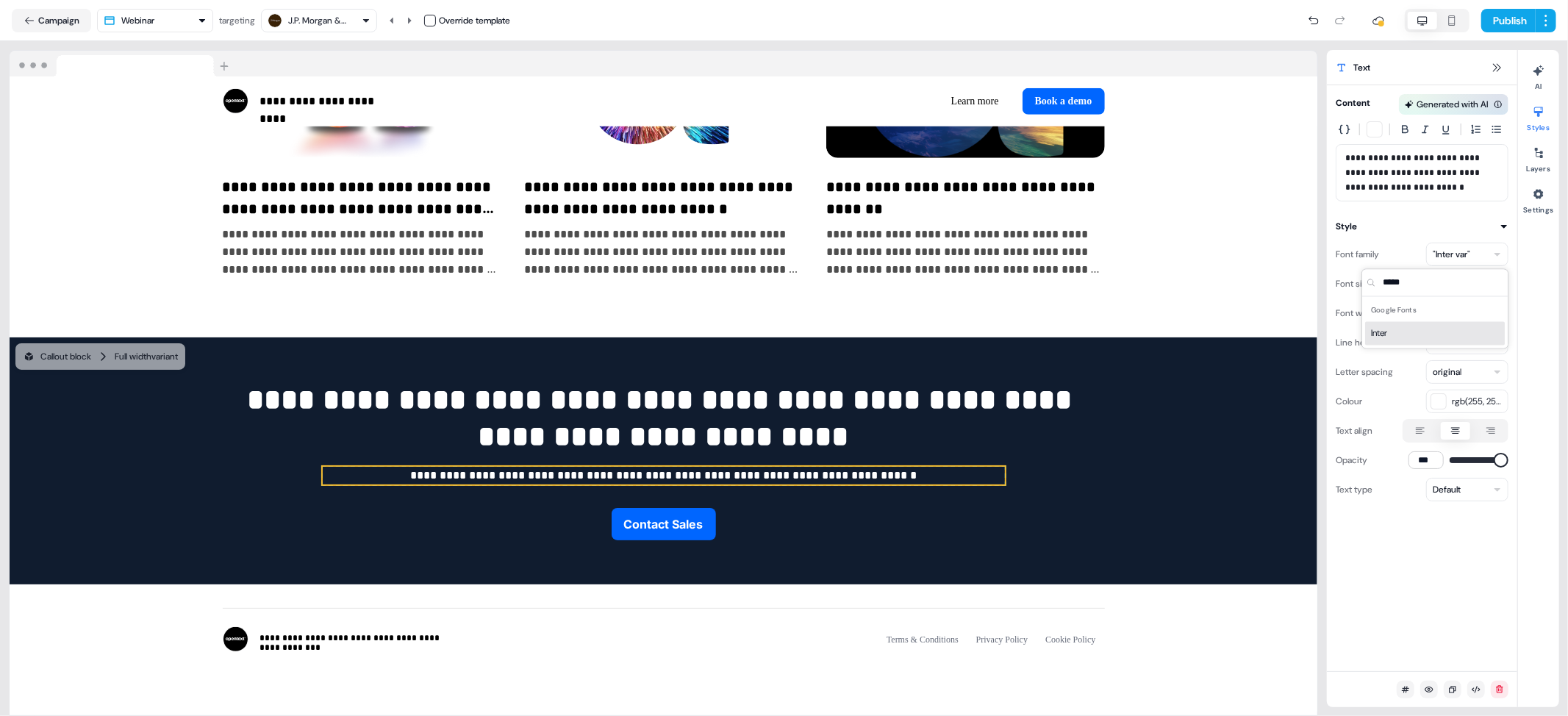 type on "*****" 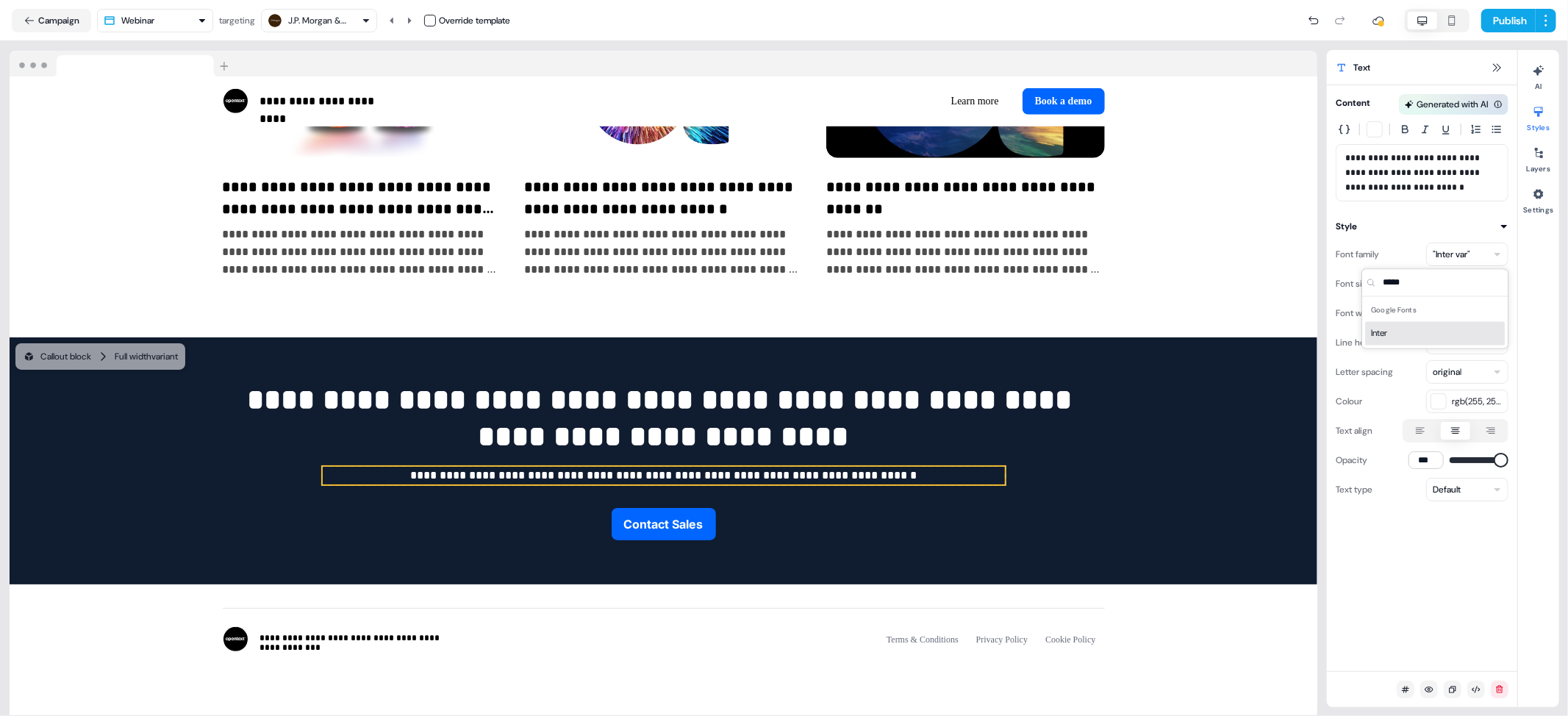 click on "Inter" at bounding box center (1435, 334) 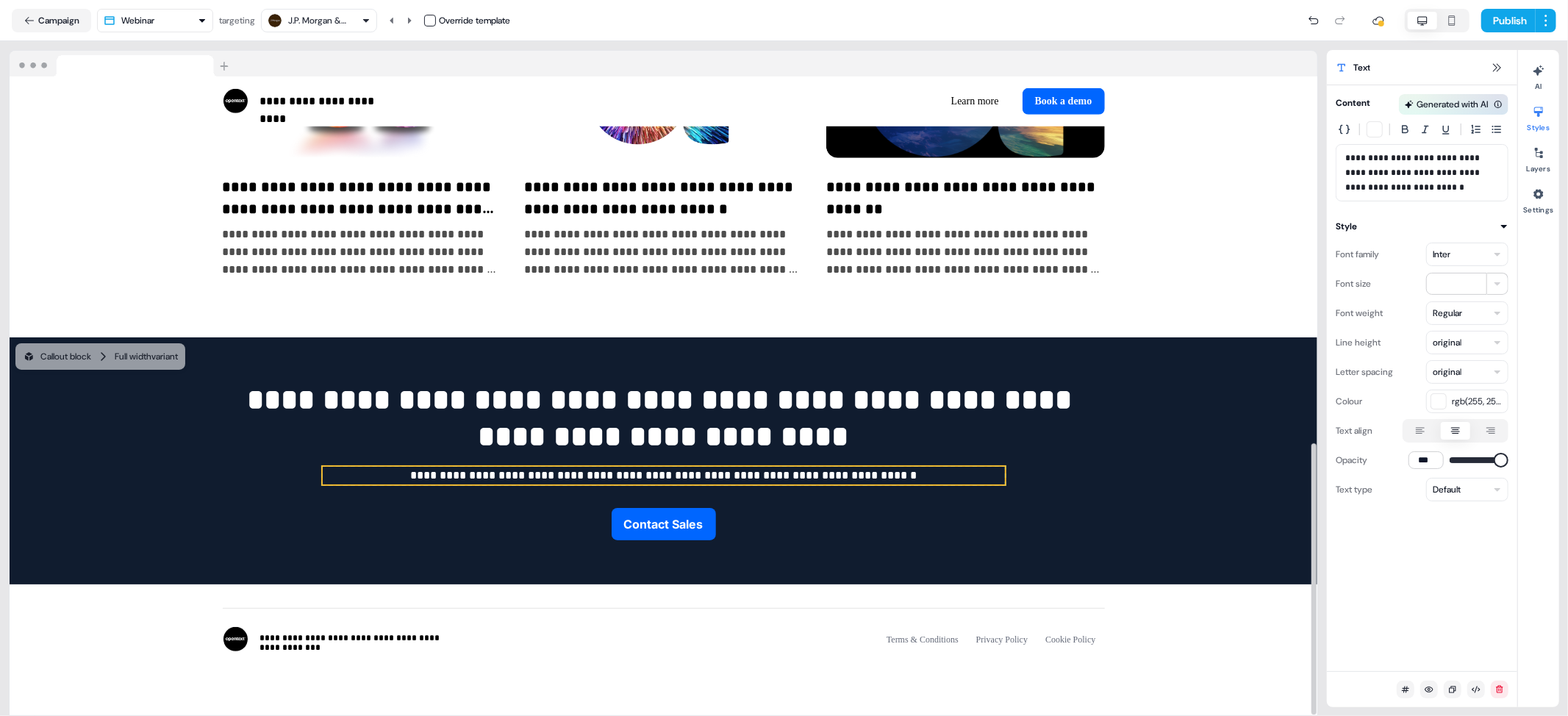 click on "J.P. Morgan & Co." at bounding box center (318, 21) 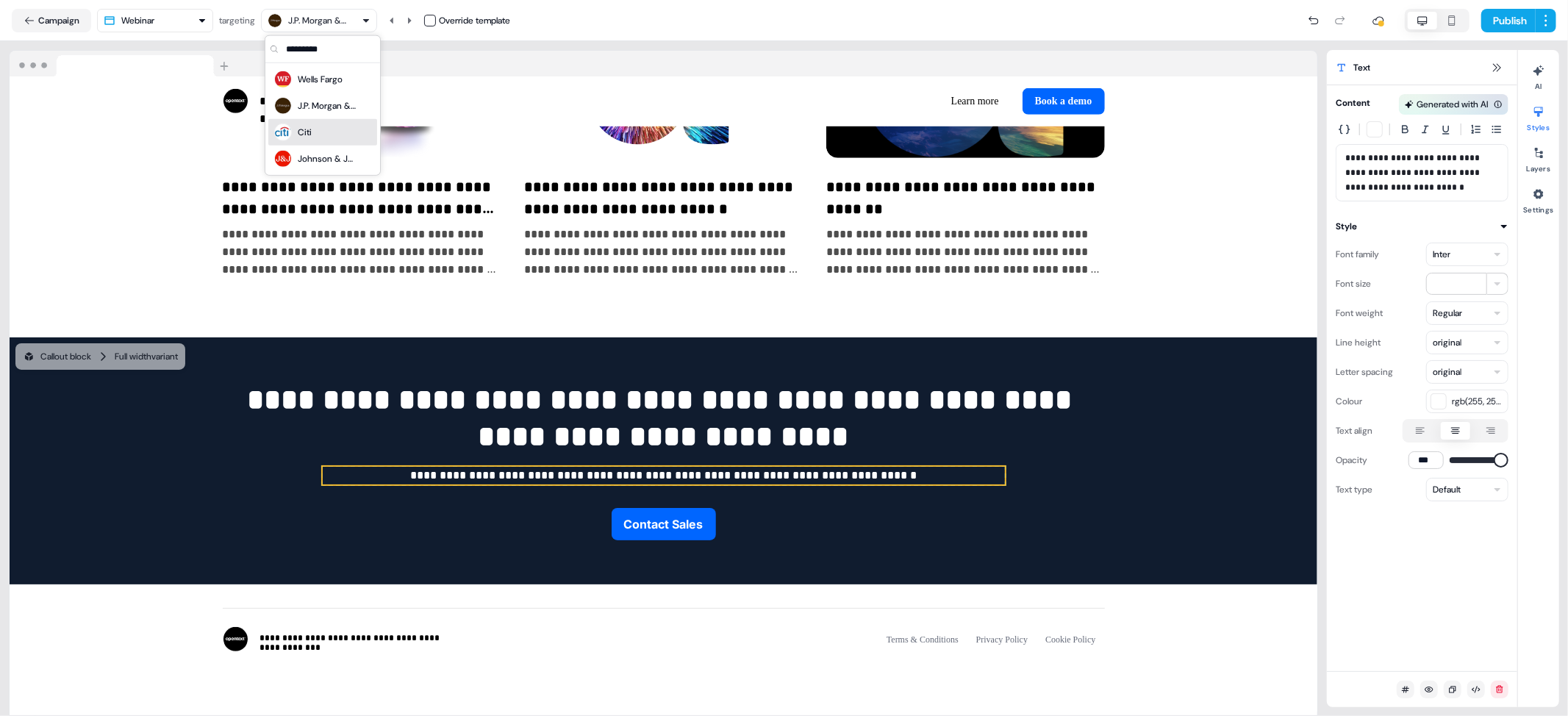click on "Citi" at bounding box center (323, 132) 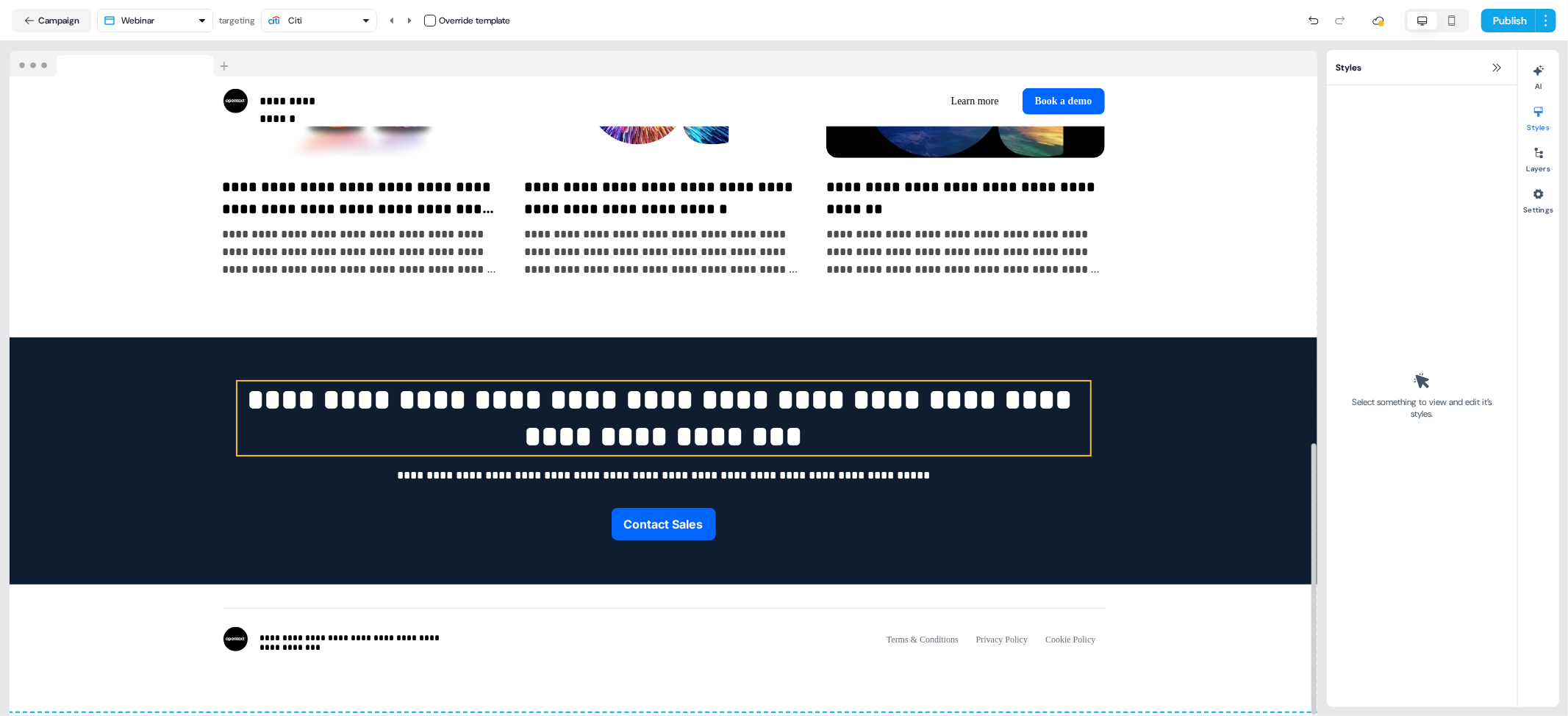 click on "**********" at bounding box center [664, 418] 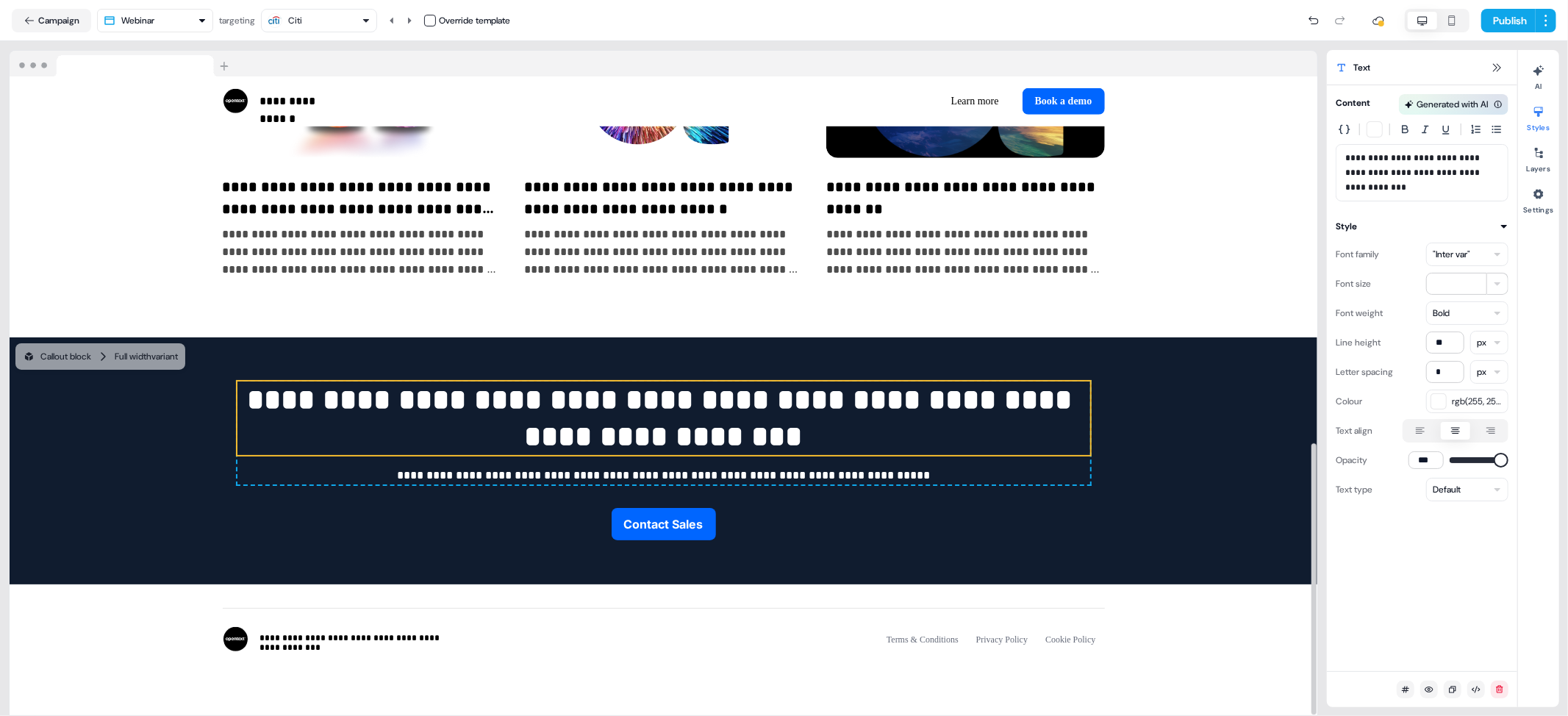 click on ""Inter var"" at bounding box center (1451, 254) 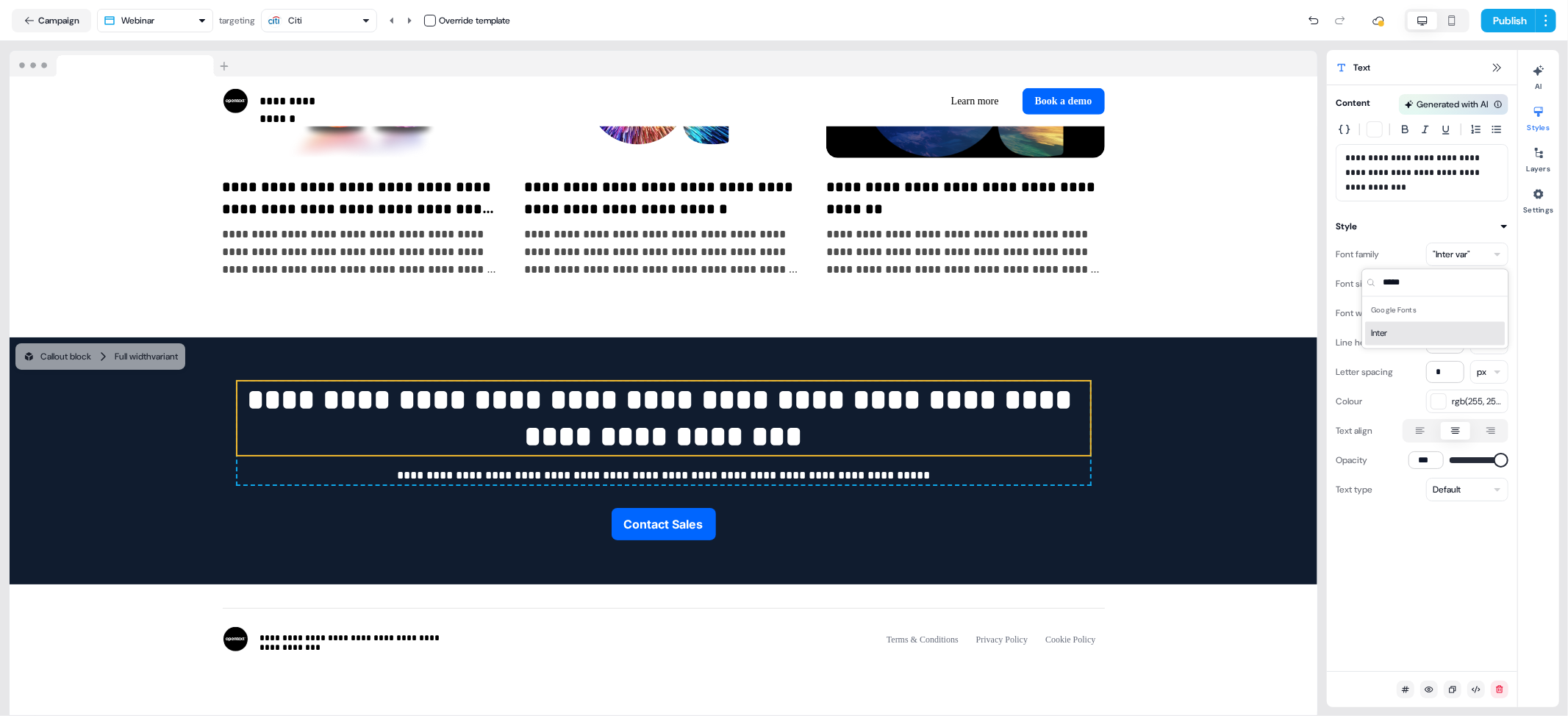 type on "*****" 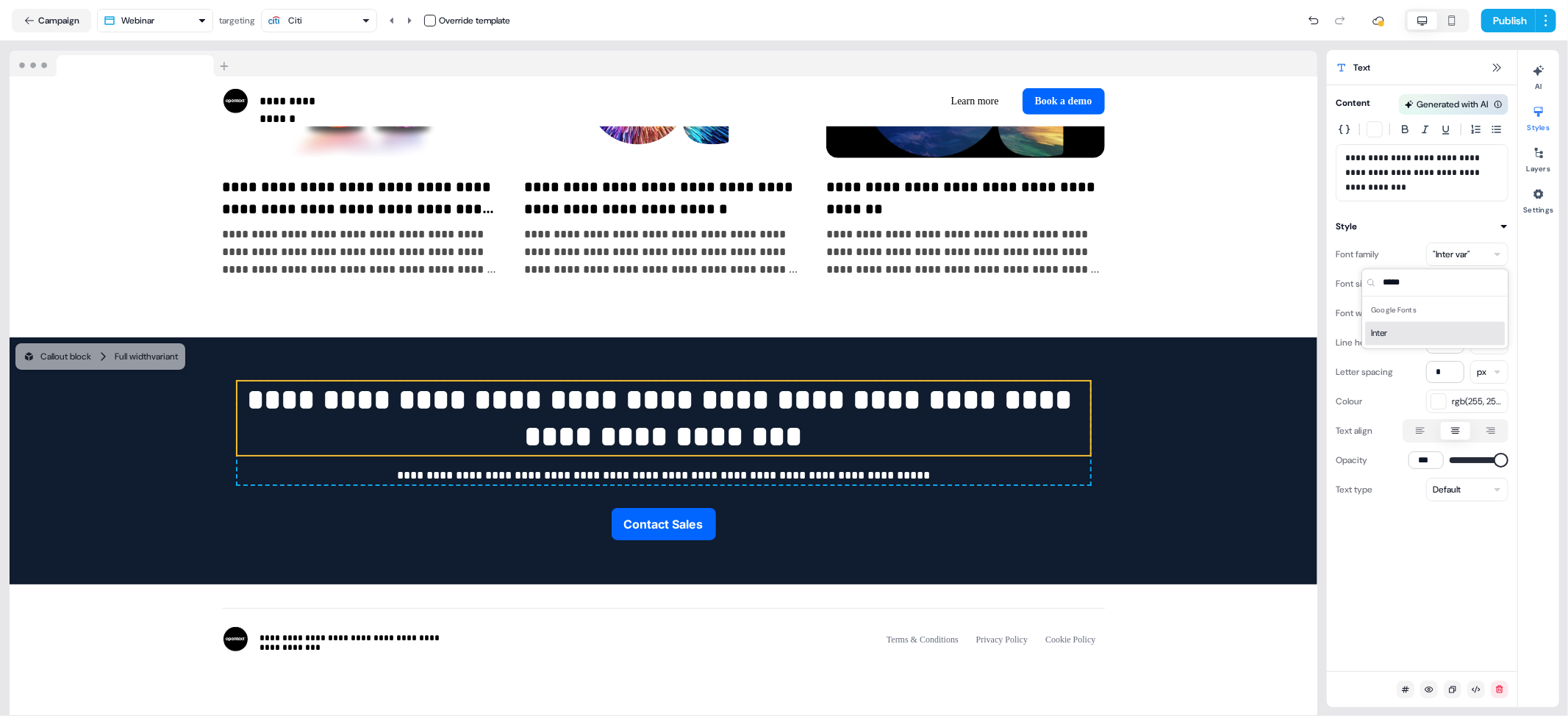 click on "Inter" at bounding box center (1435, 334) 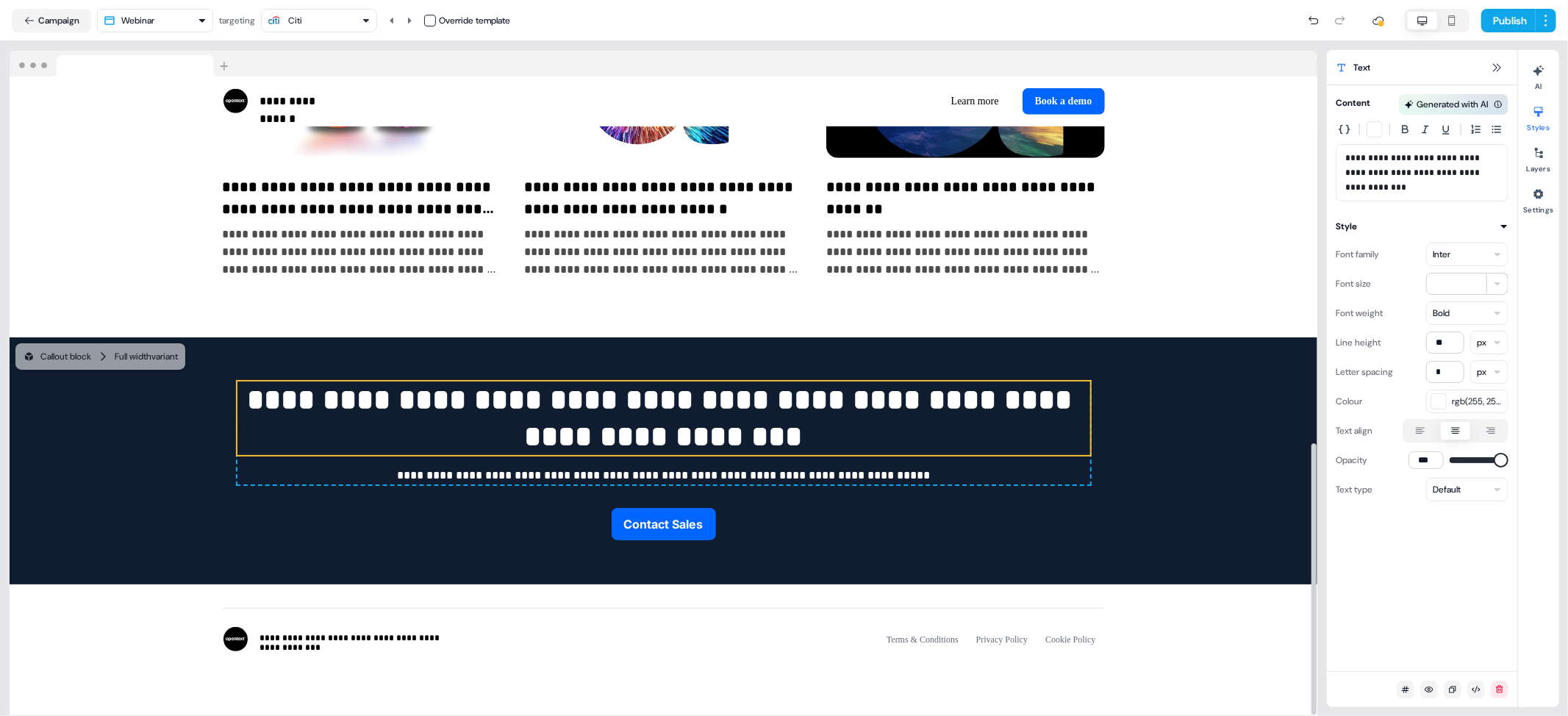 click on "**********" at bounding box center [664, 433] 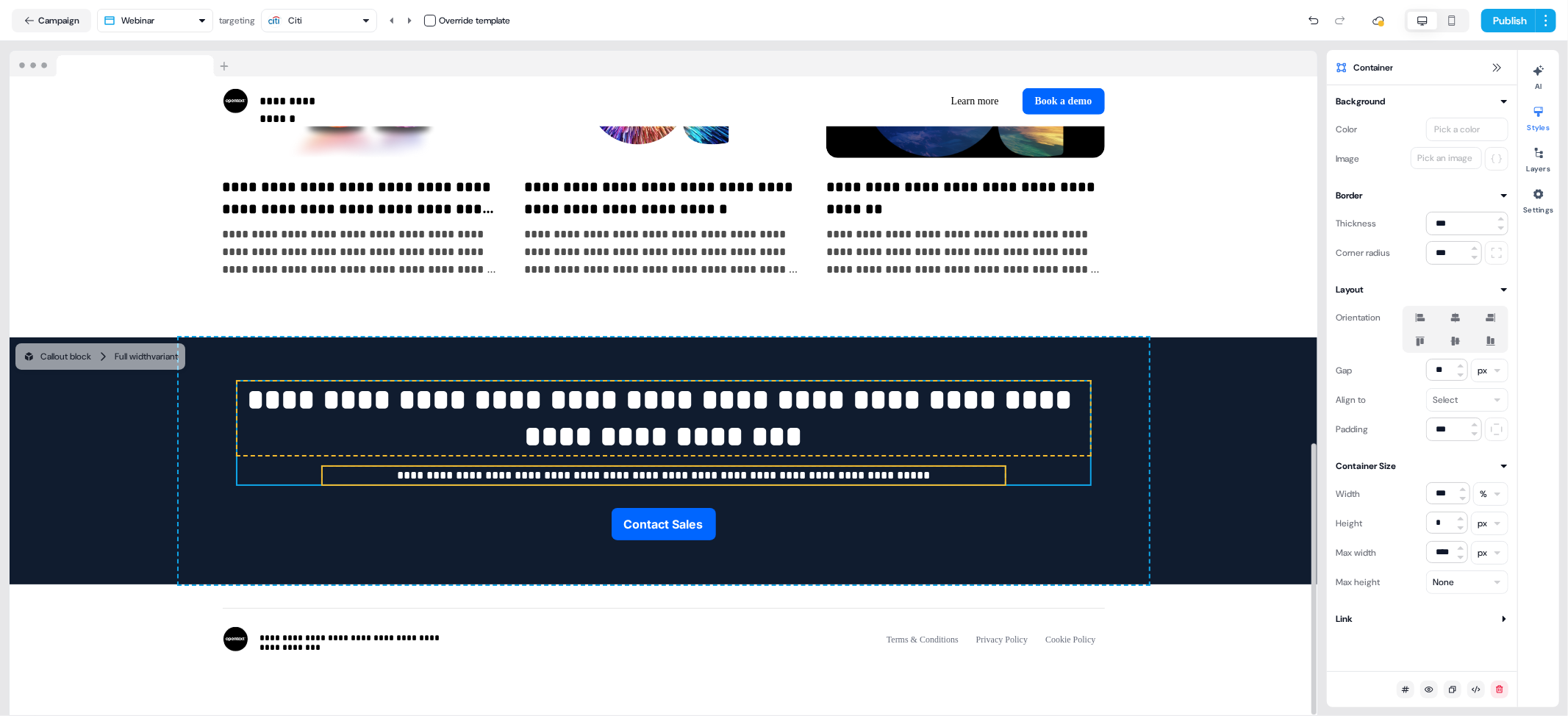 click on "**********" at bounding box center [664, 476] 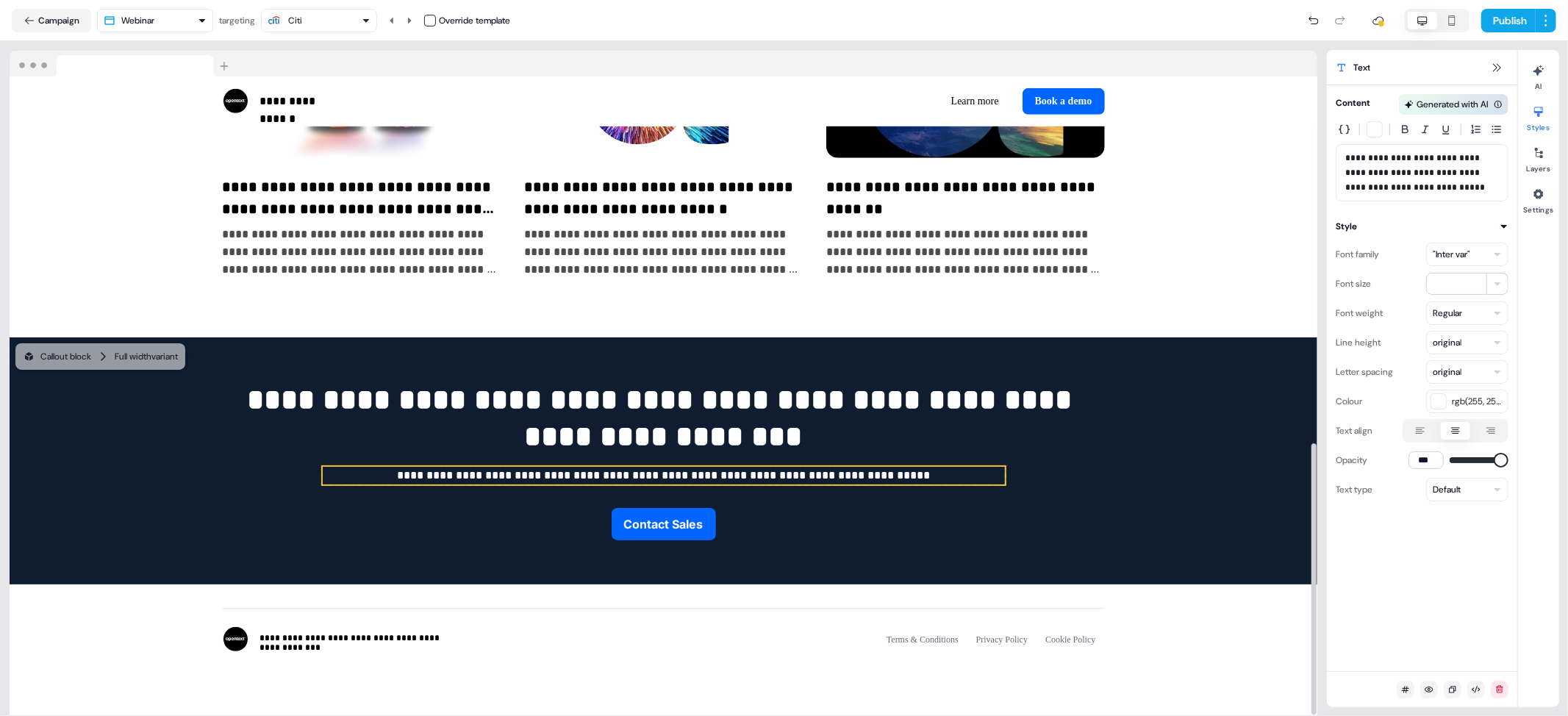 click on ""Inter var"" at bounding box center (1451, 254) 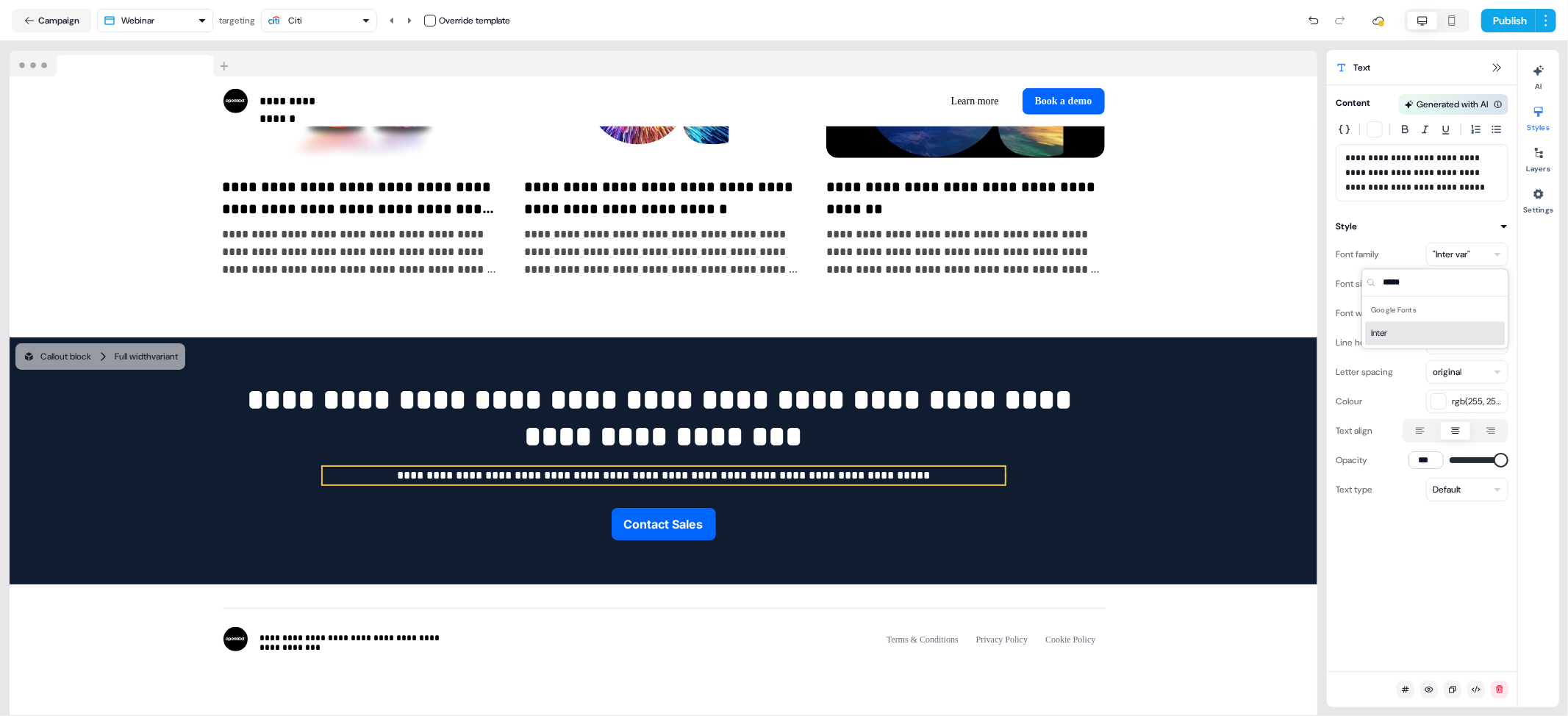 type on "*****" 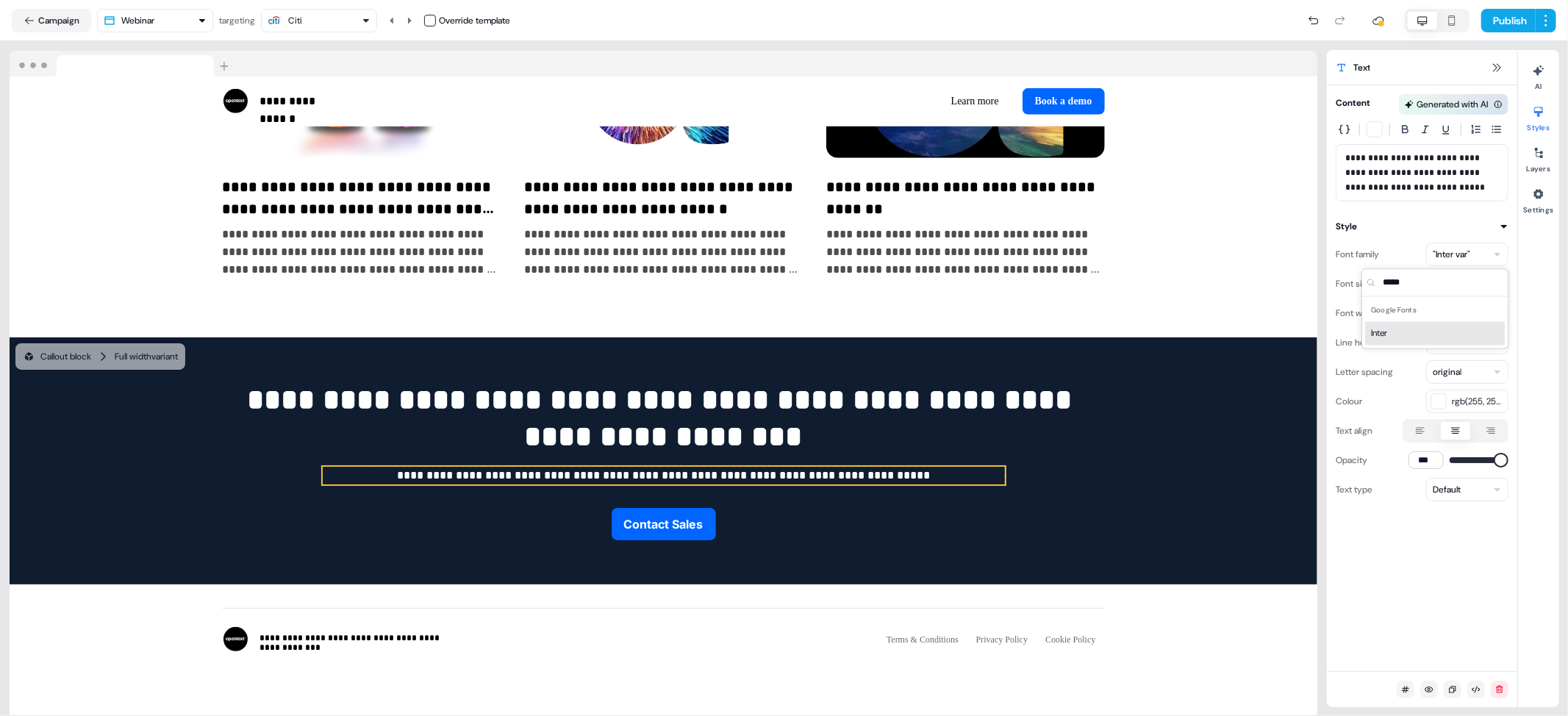 click on "Inter" at bounding box center (1435, 334) 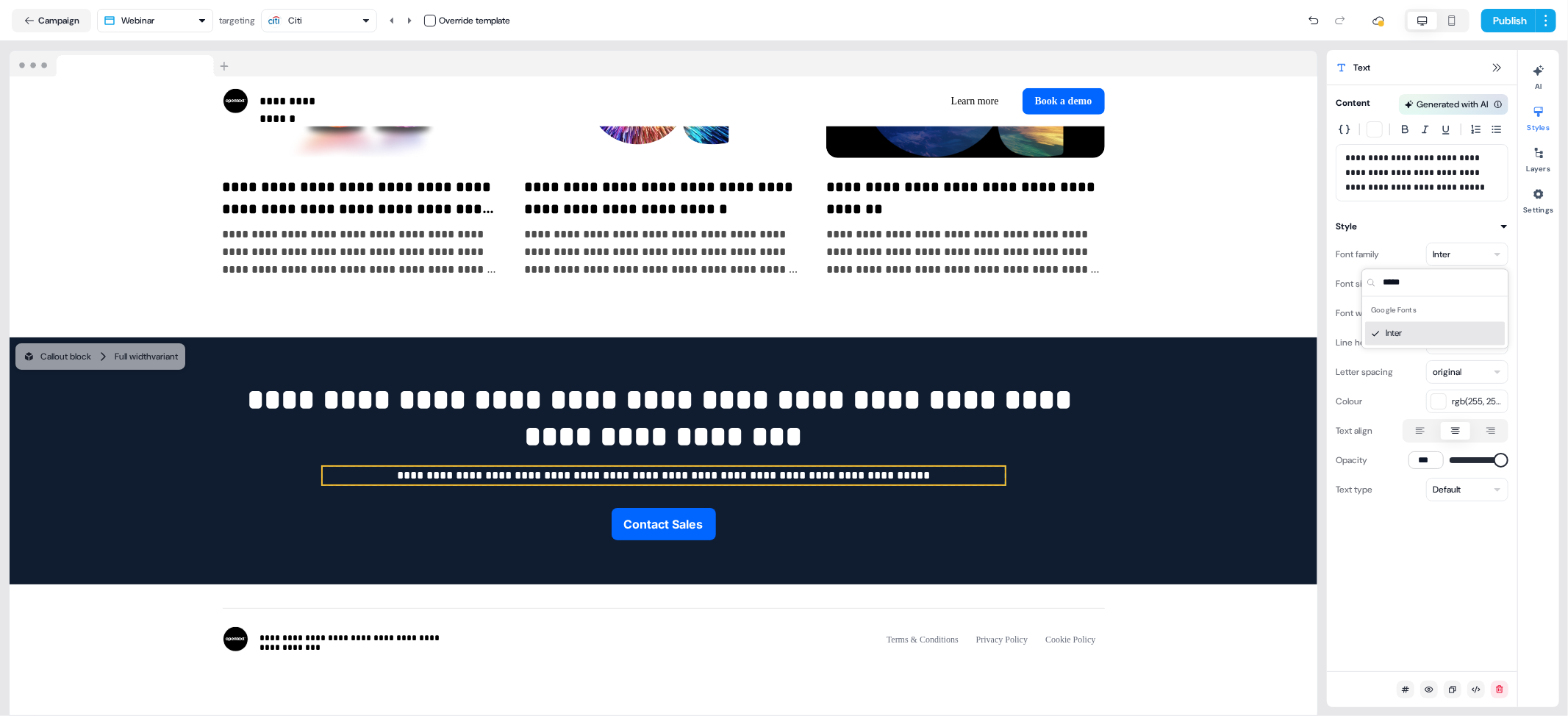 scroll, scrollTop: 862, scrollLeft: 0, axis: vertical 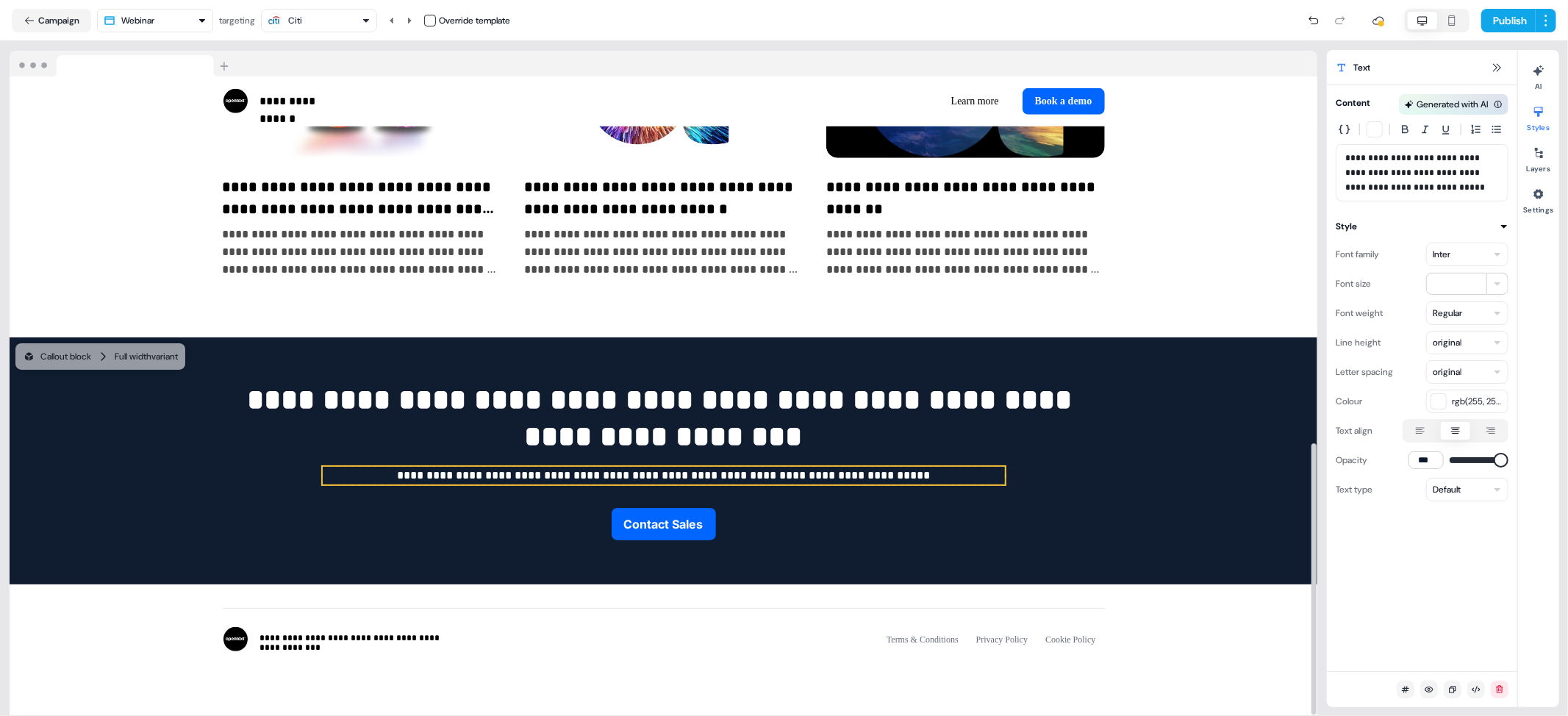 click on "Citi" at bounding box center (319, 21) 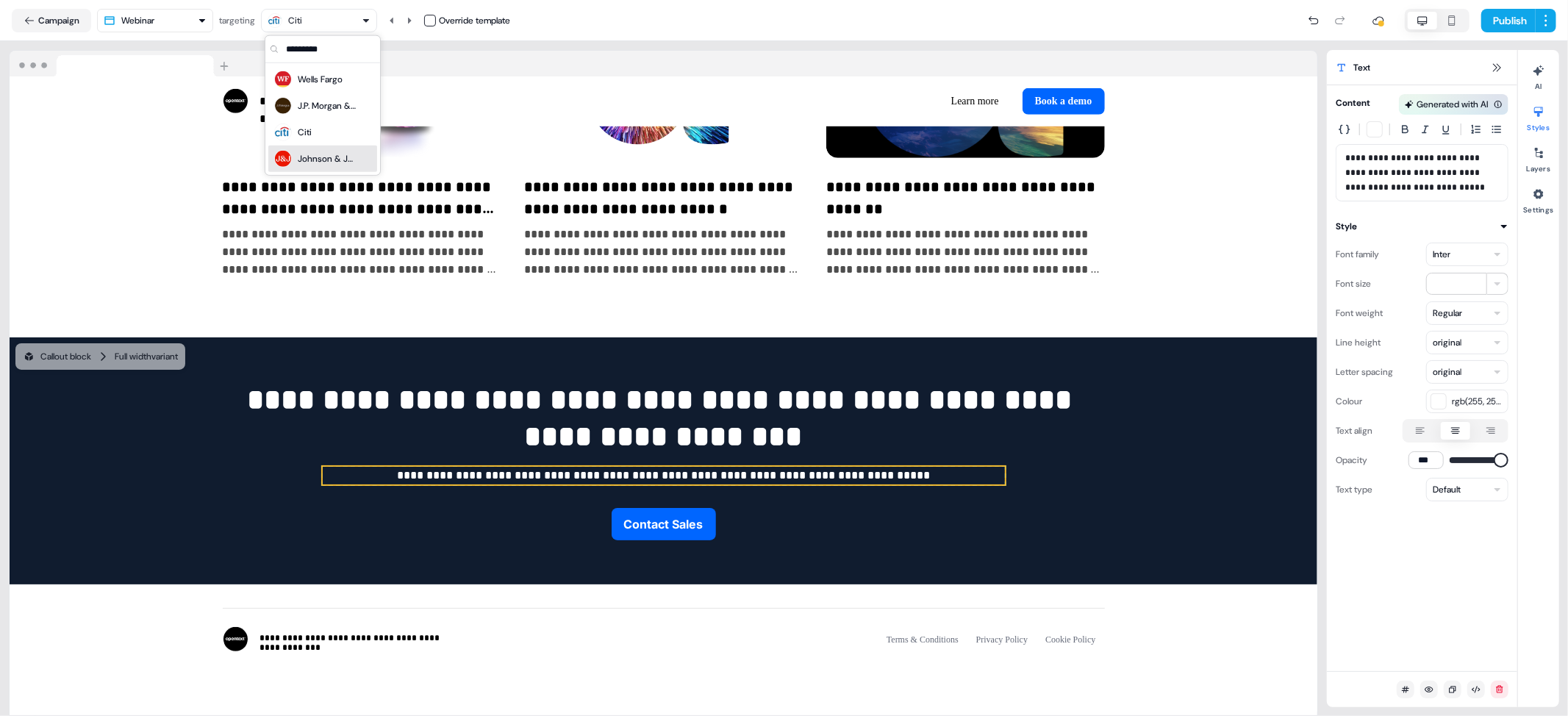 click on "Johnson & Johnson" at bounding box center (327, 159) 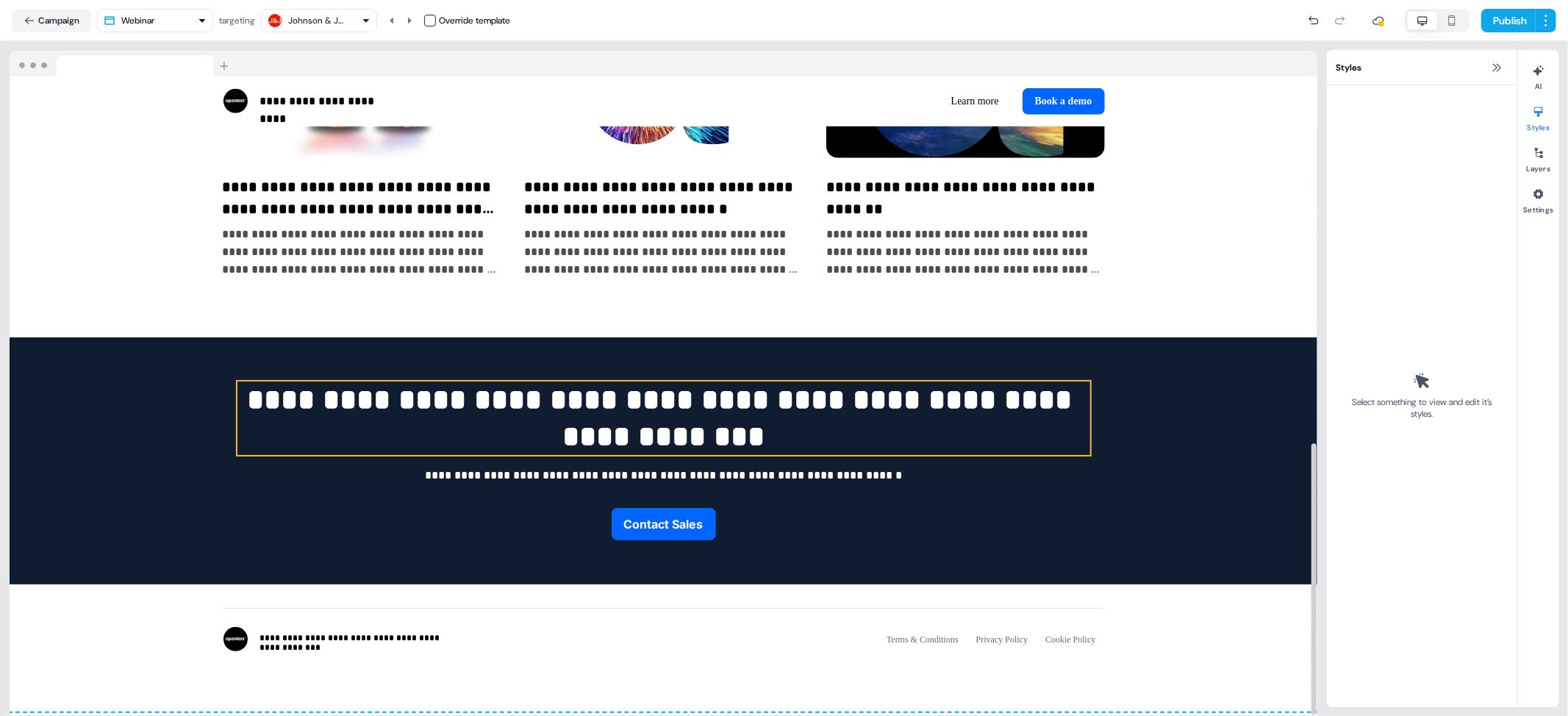click on "**********" at bounding box center [664, 418] 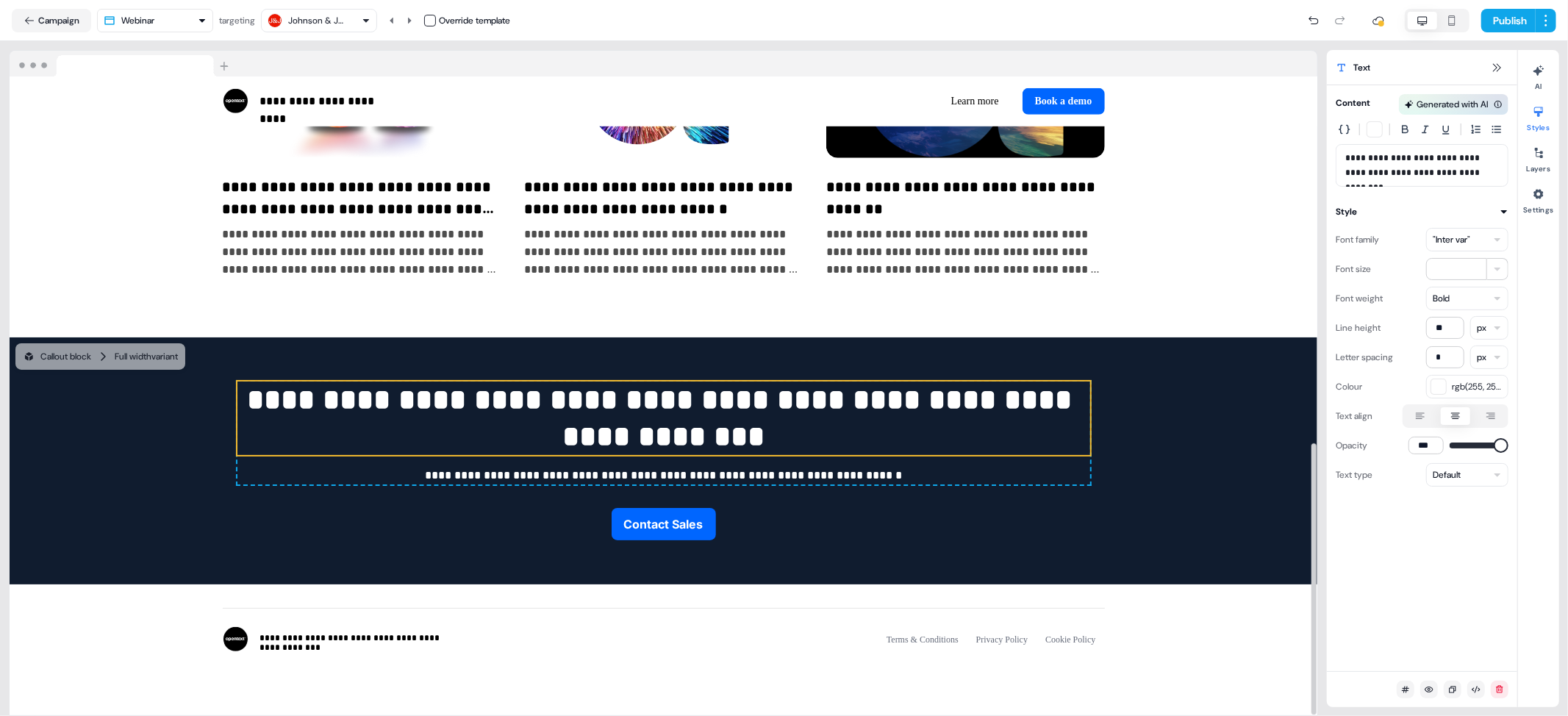 click on ""Inter var"" at bounding box center [1451, 240] 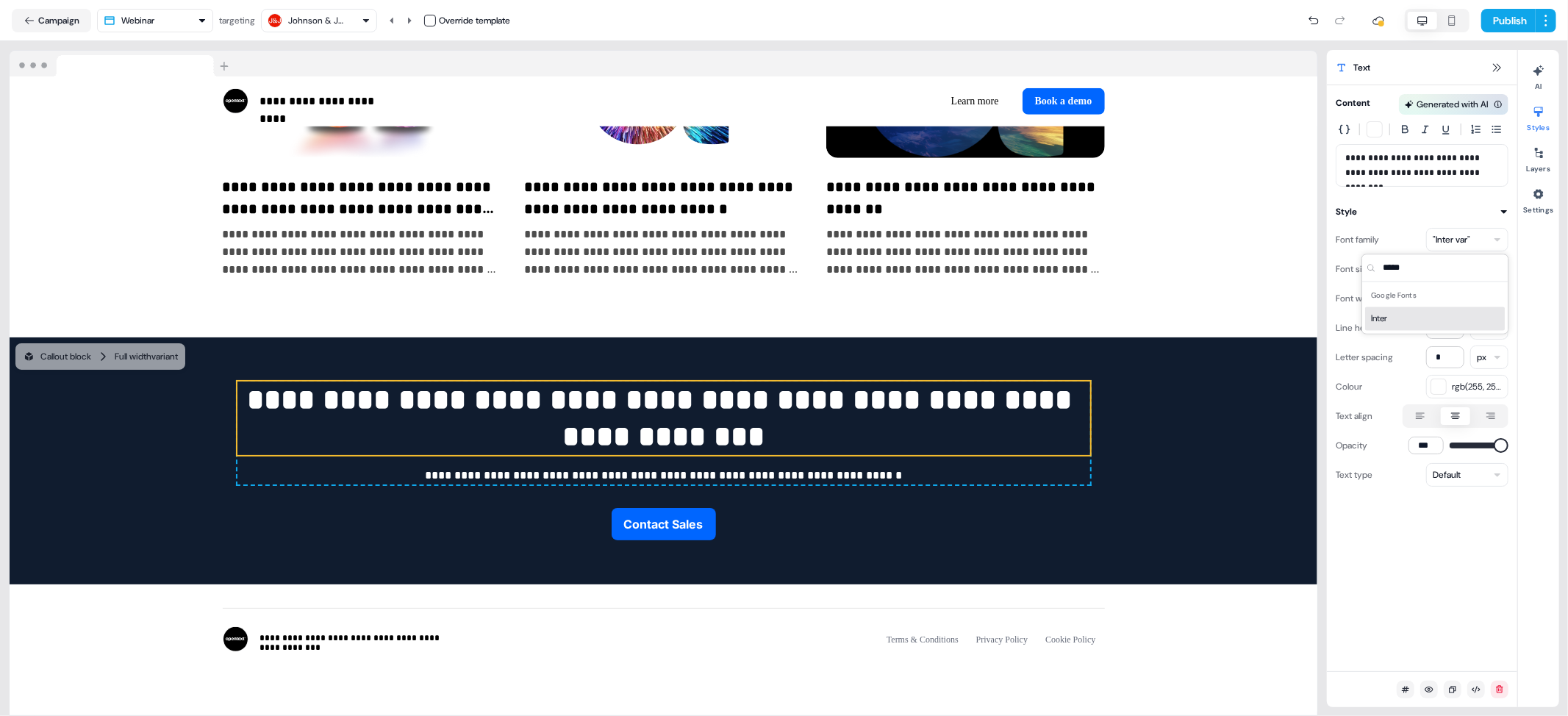 type on "*****" 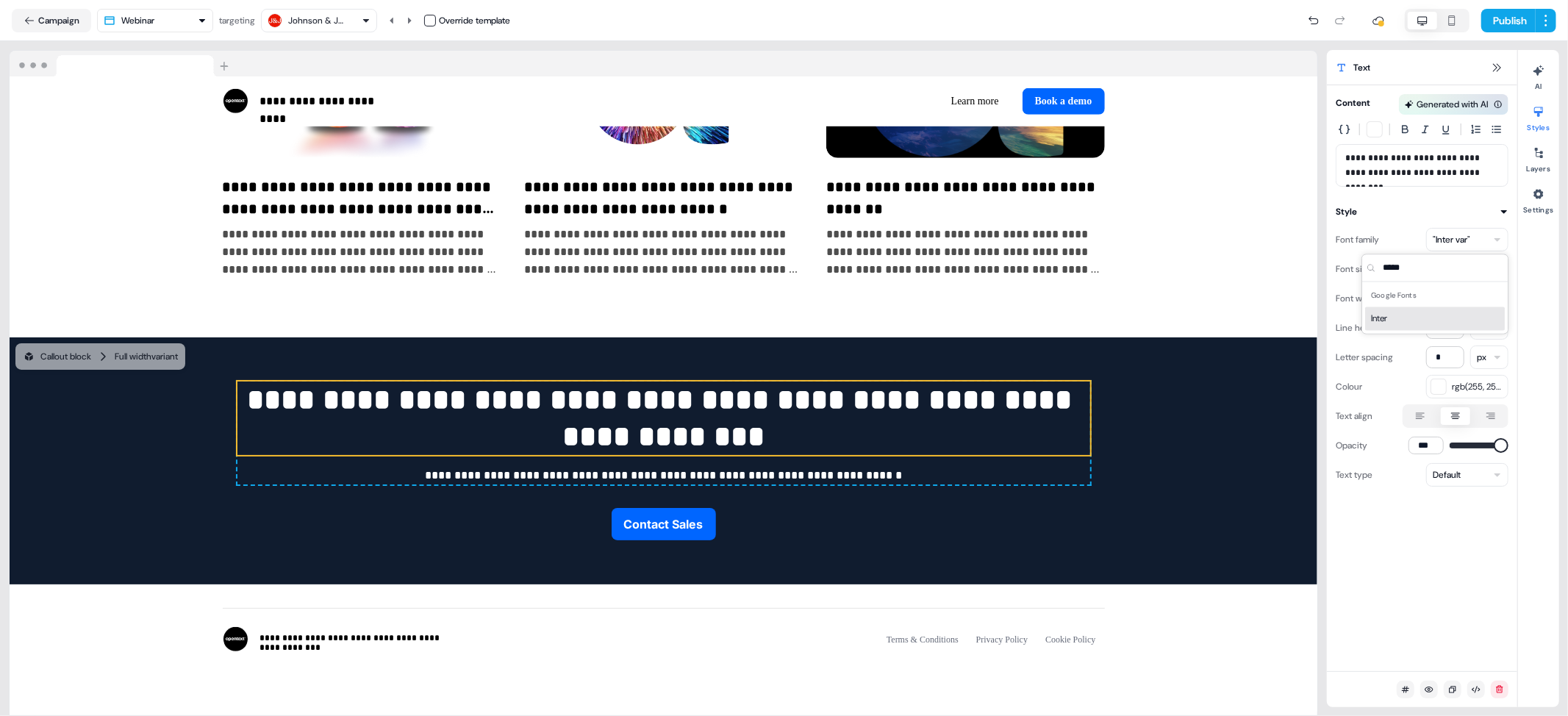 click on "Inter" at bounding box center (1435, 319) 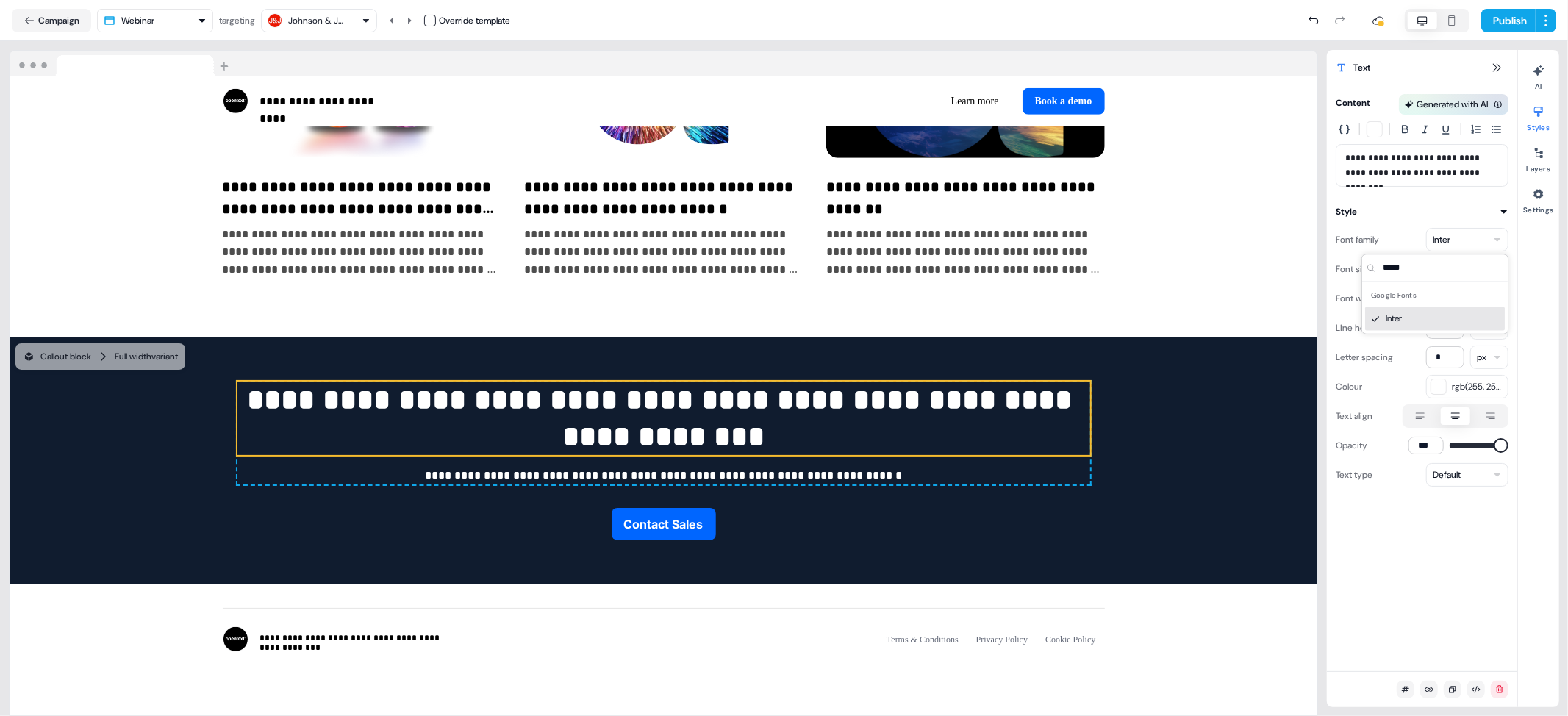 scroll, scrollTop: 862, scrollLeft: 0, axis: vertical 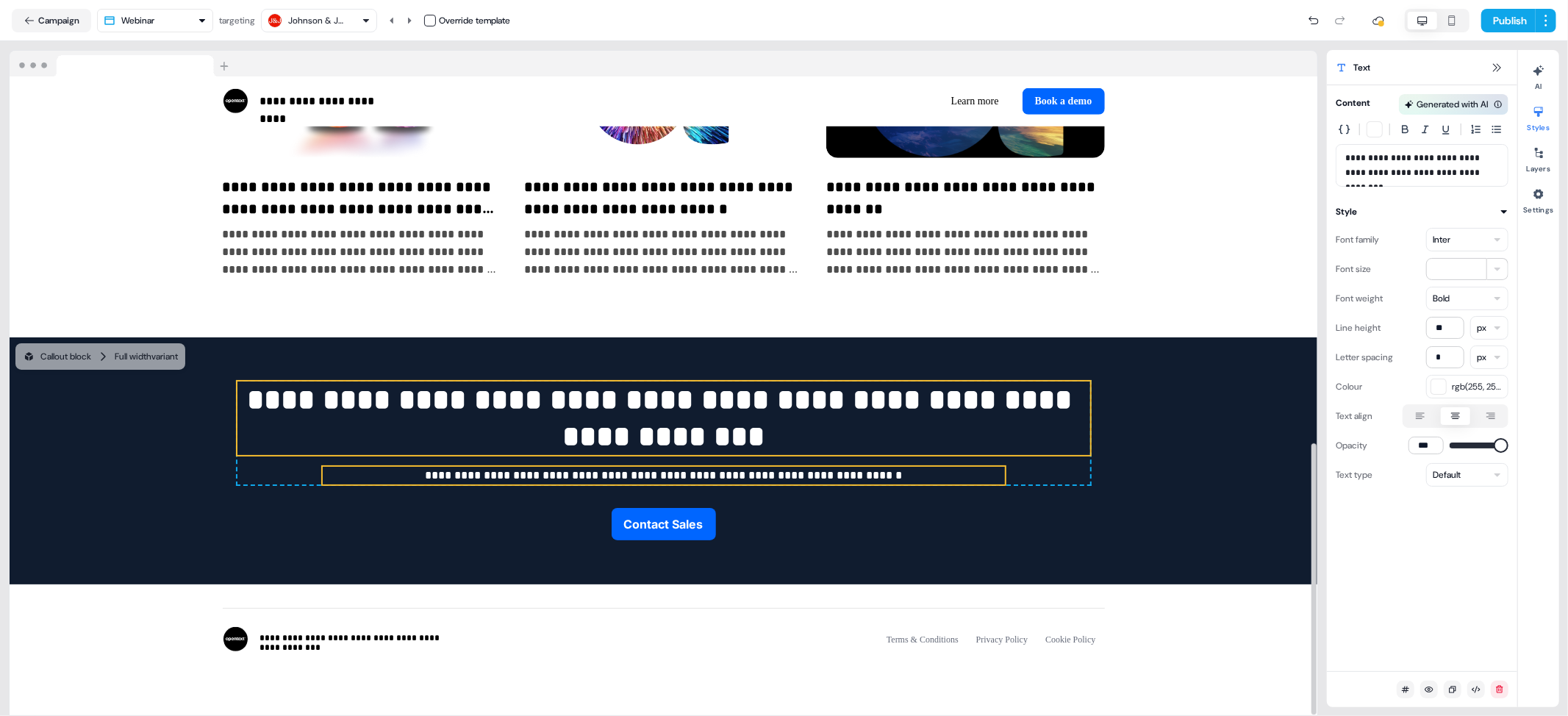 click on "**********" at bounding box center [664, 476] 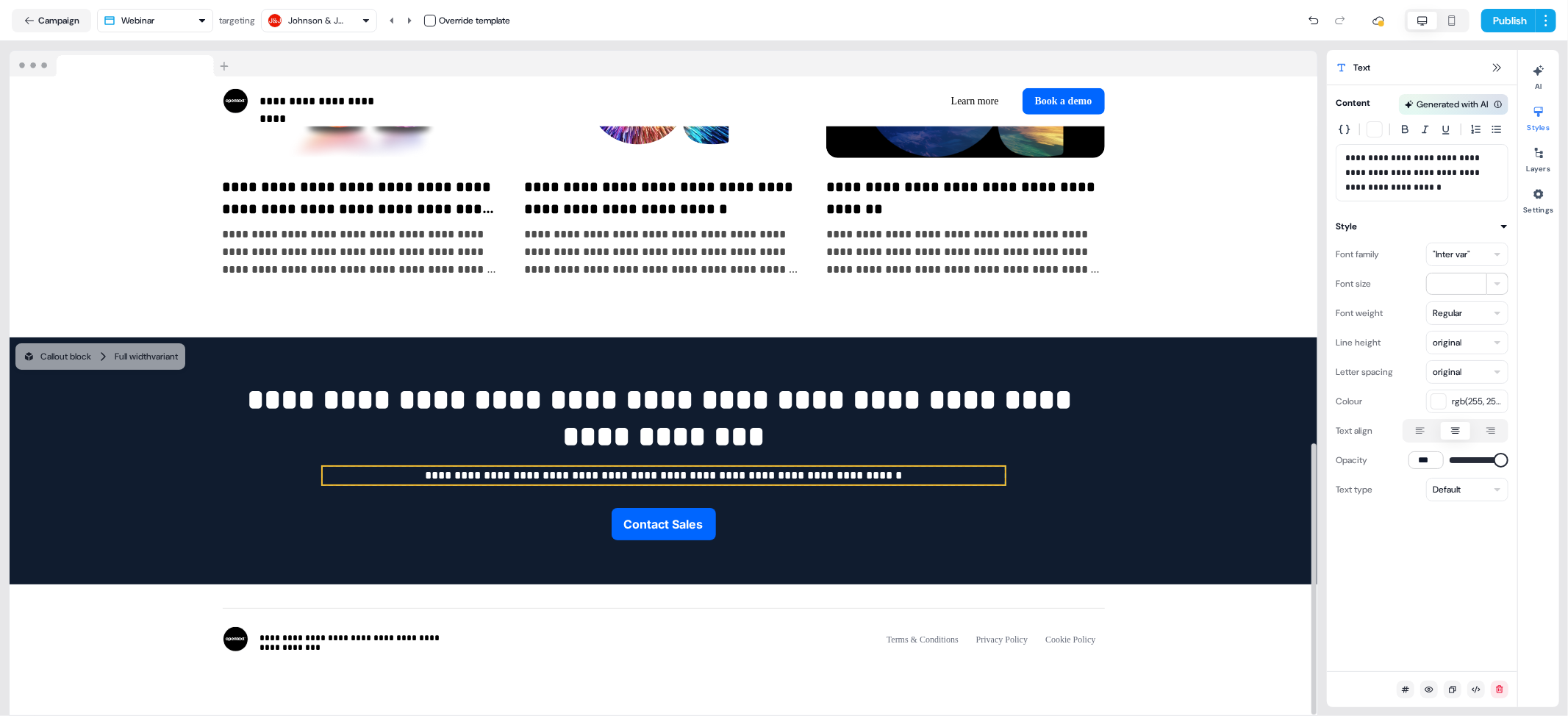 click on ""Inter var"" at bounding box center [1451, 254] 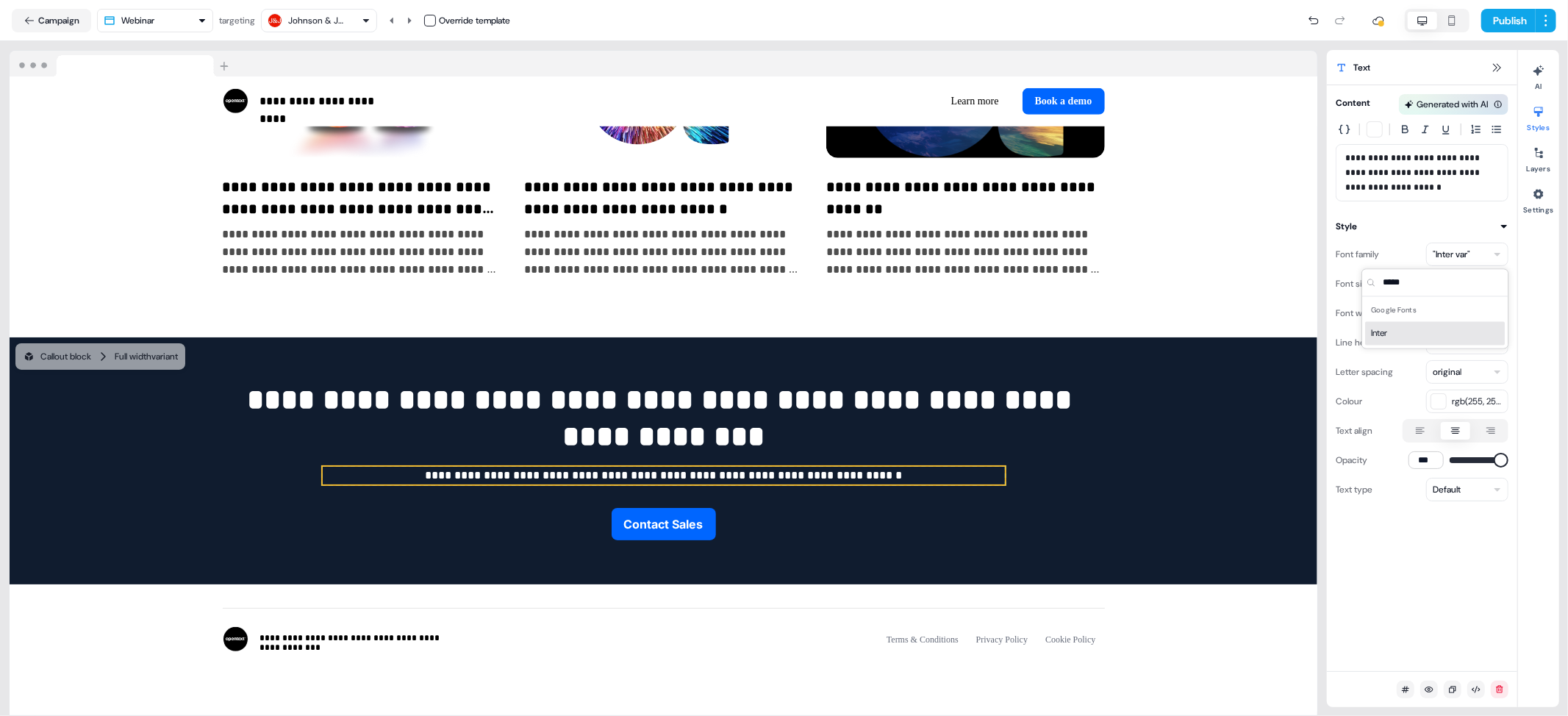 type on "*****" 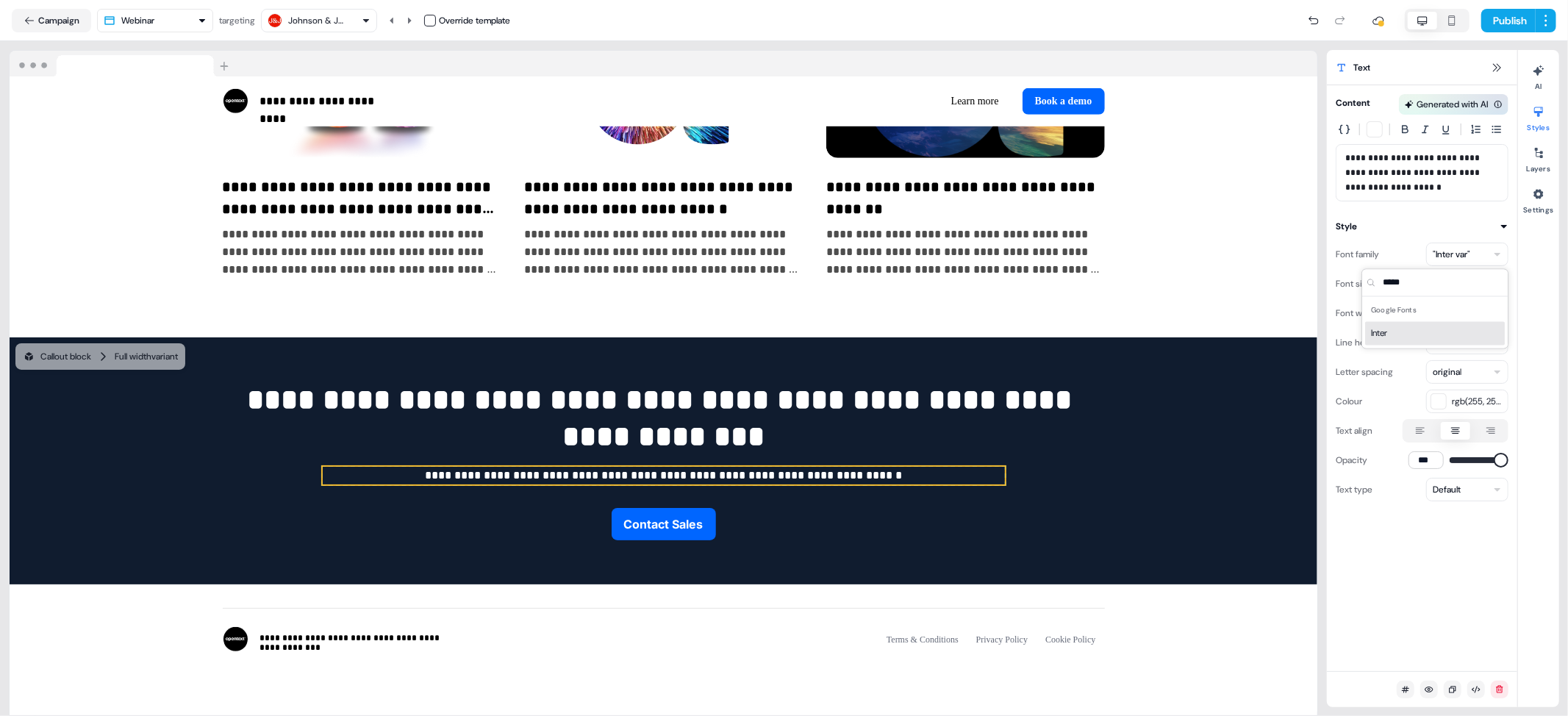 click on "Inter" at bounding box center (1435, 334) 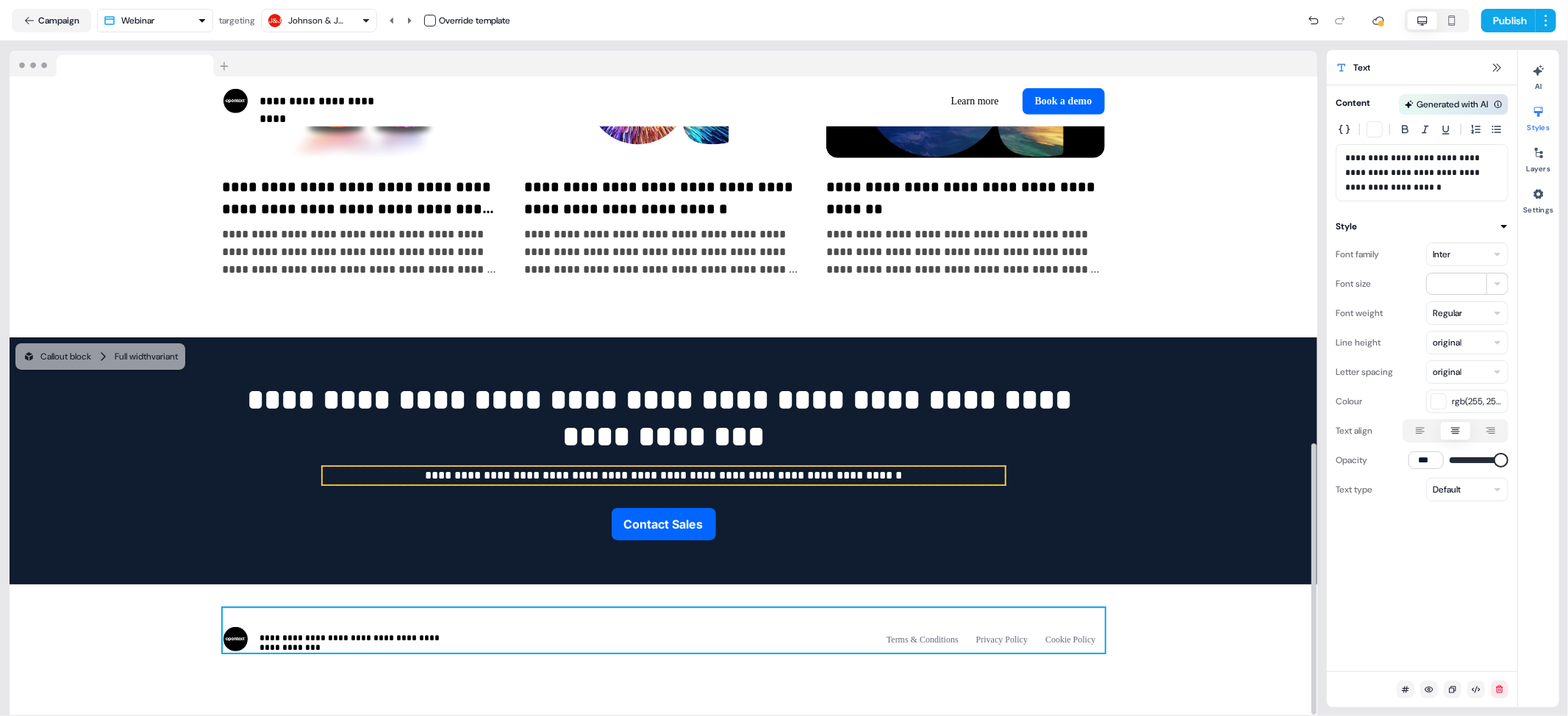 click on "**********" at bounding box center [664, 630] 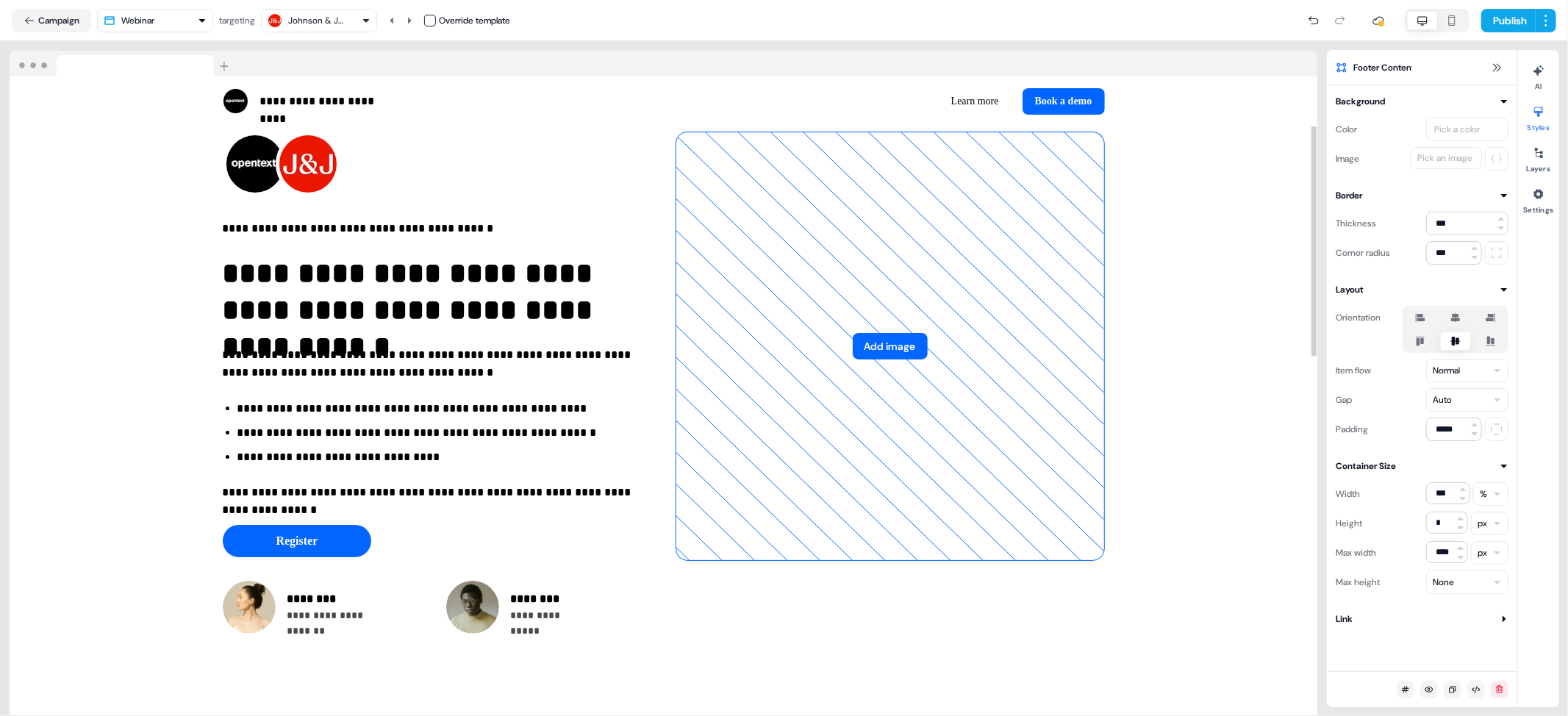scroll, scrollTop: 0, scrollLeft: 0, axis: both 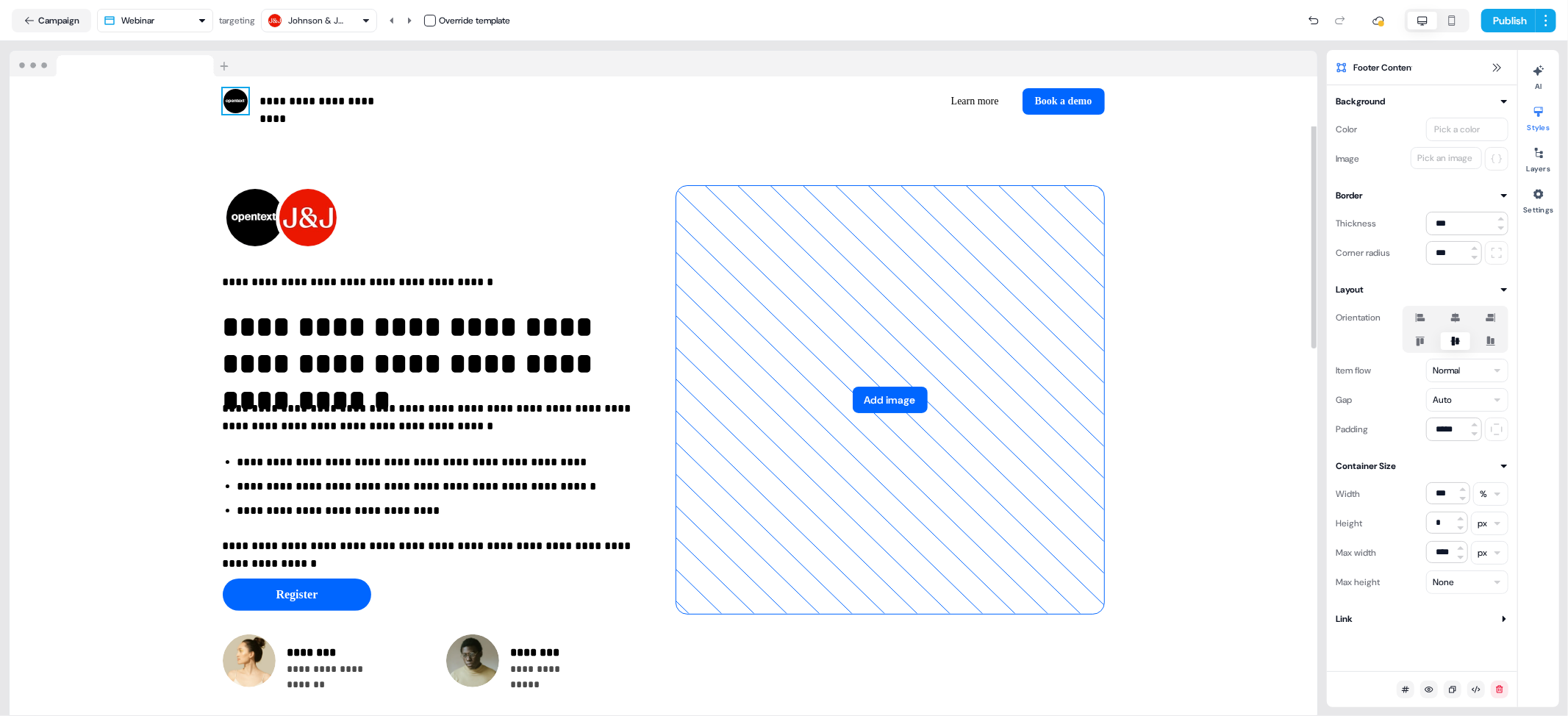 click at bounding box center [235, 101] 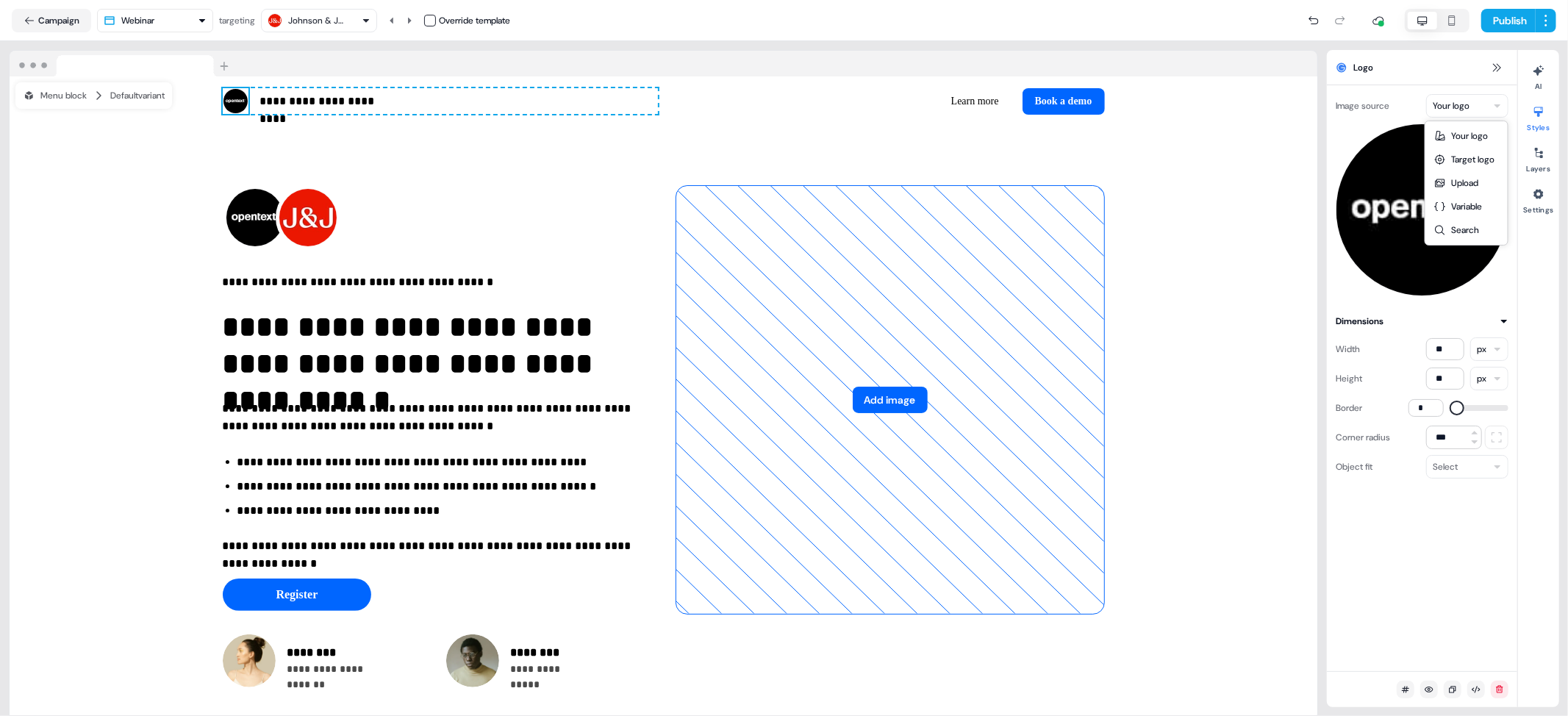 click on "**********" at bounding box center (784, 358) 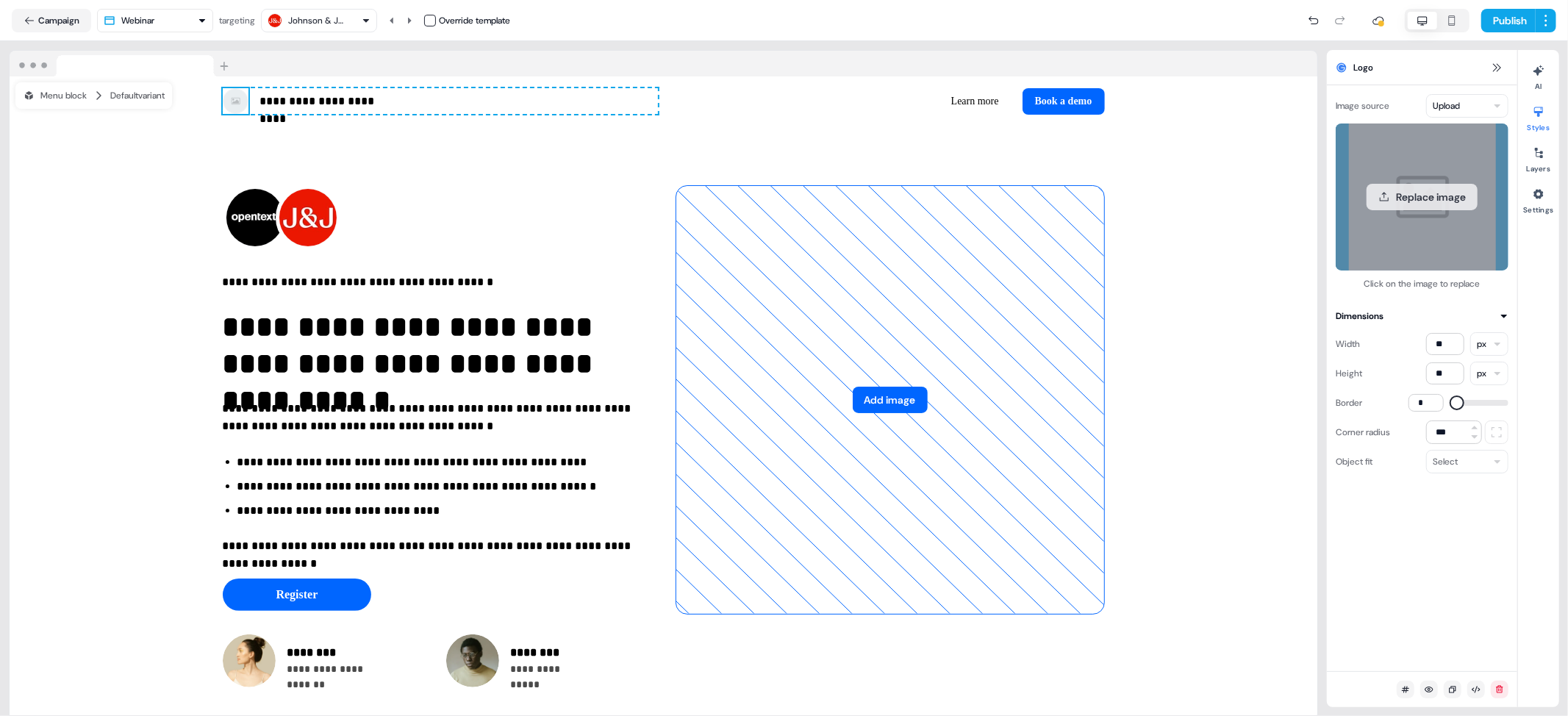 click on "Replace image" at bounding box center [1422, 197] 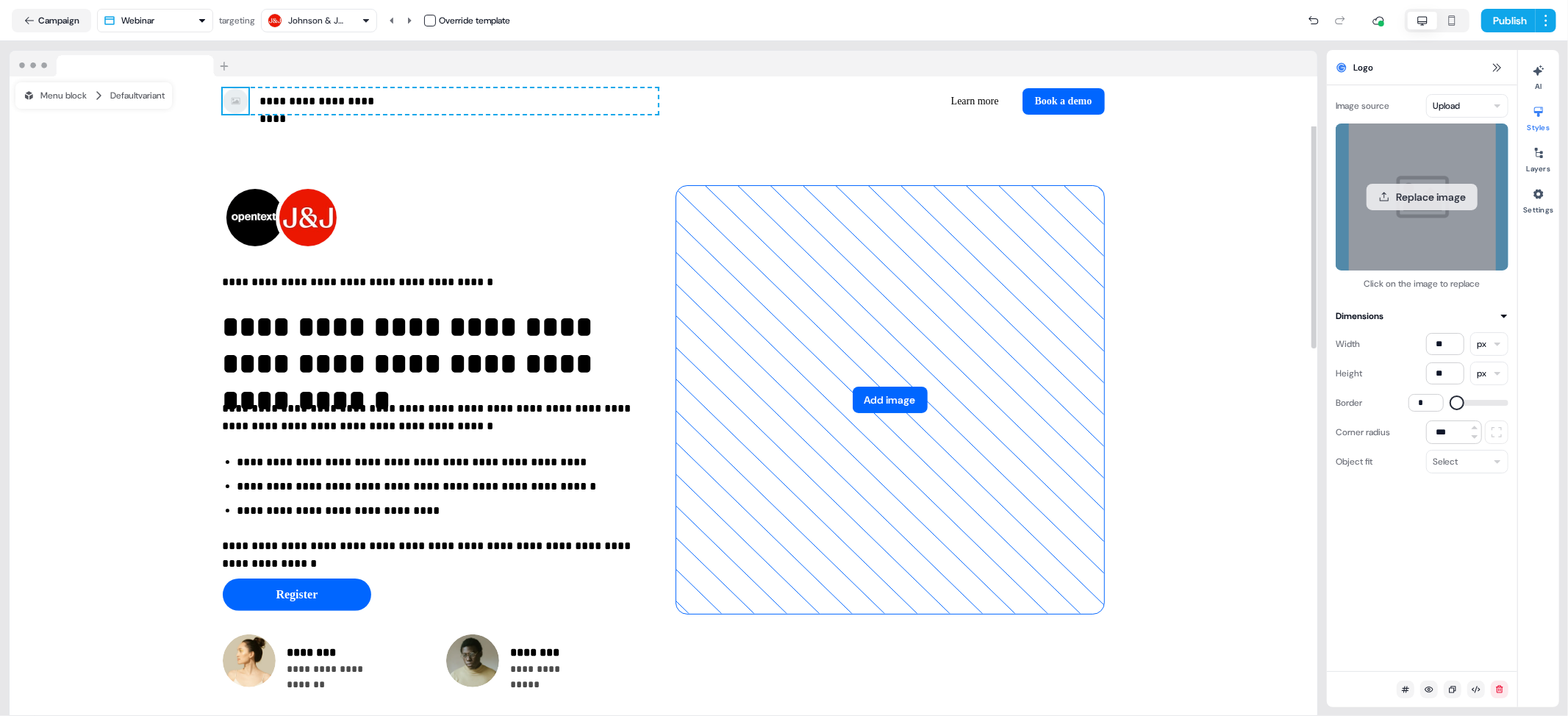click on "Replace image" at bounding box center [1422, 197] 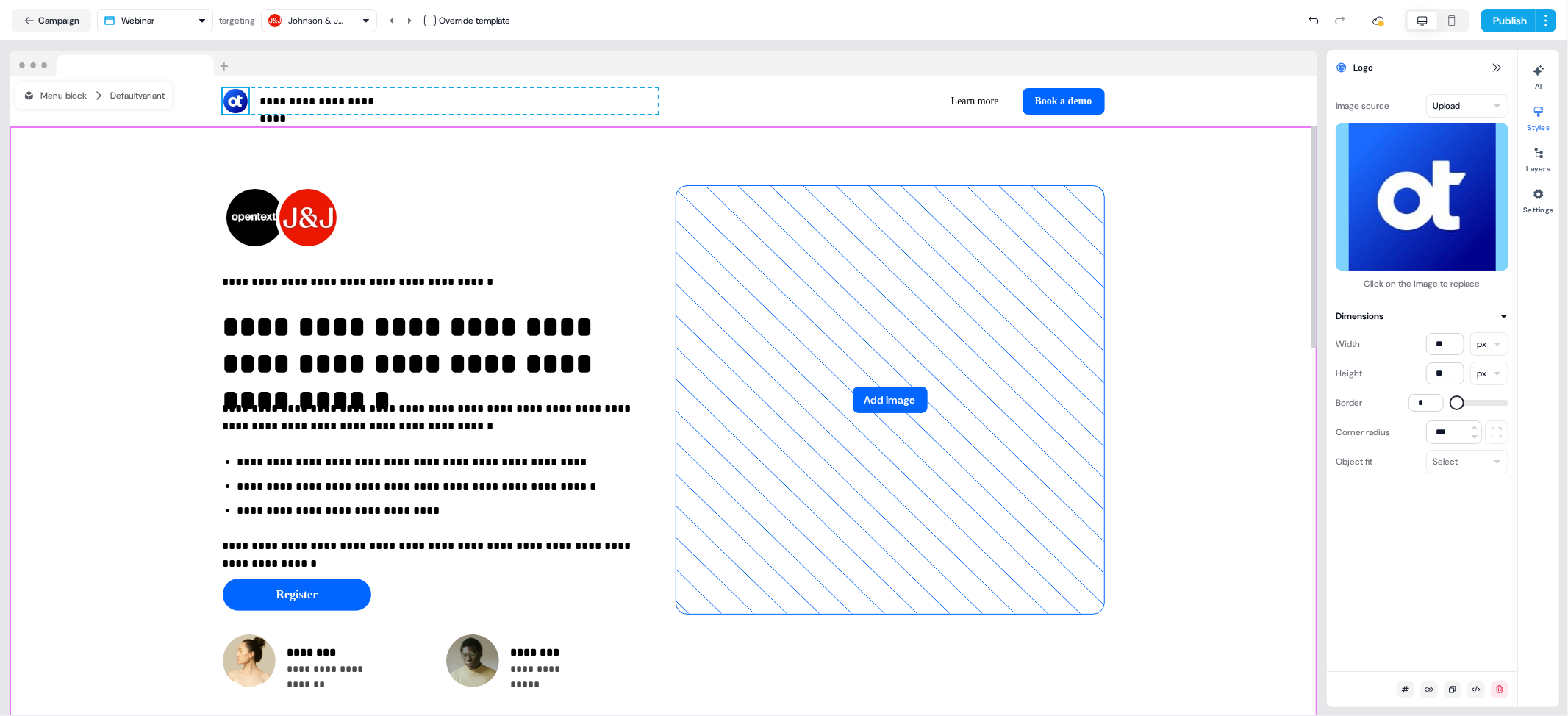 click on "**********" at bounding box center (663, 436) 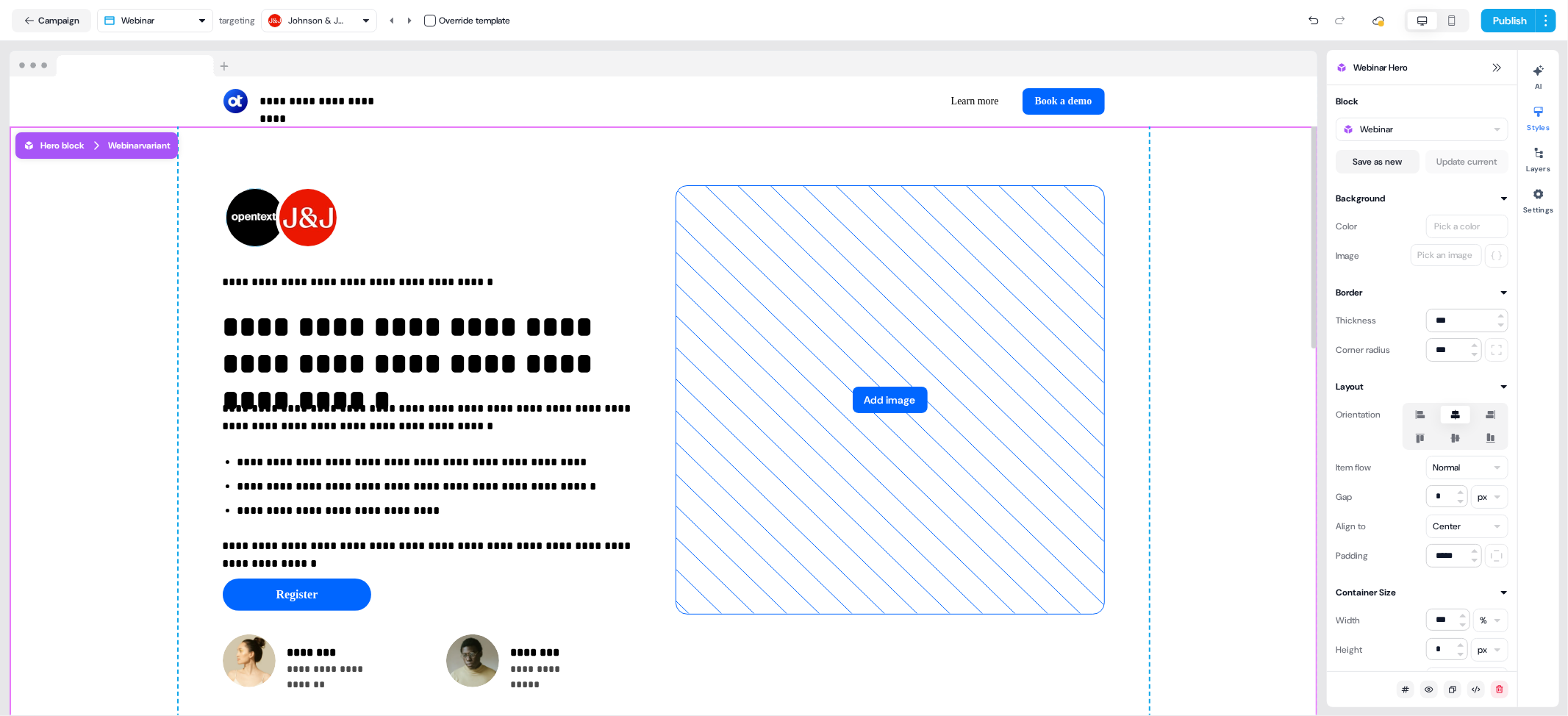 click at bounding box center [255, 218] 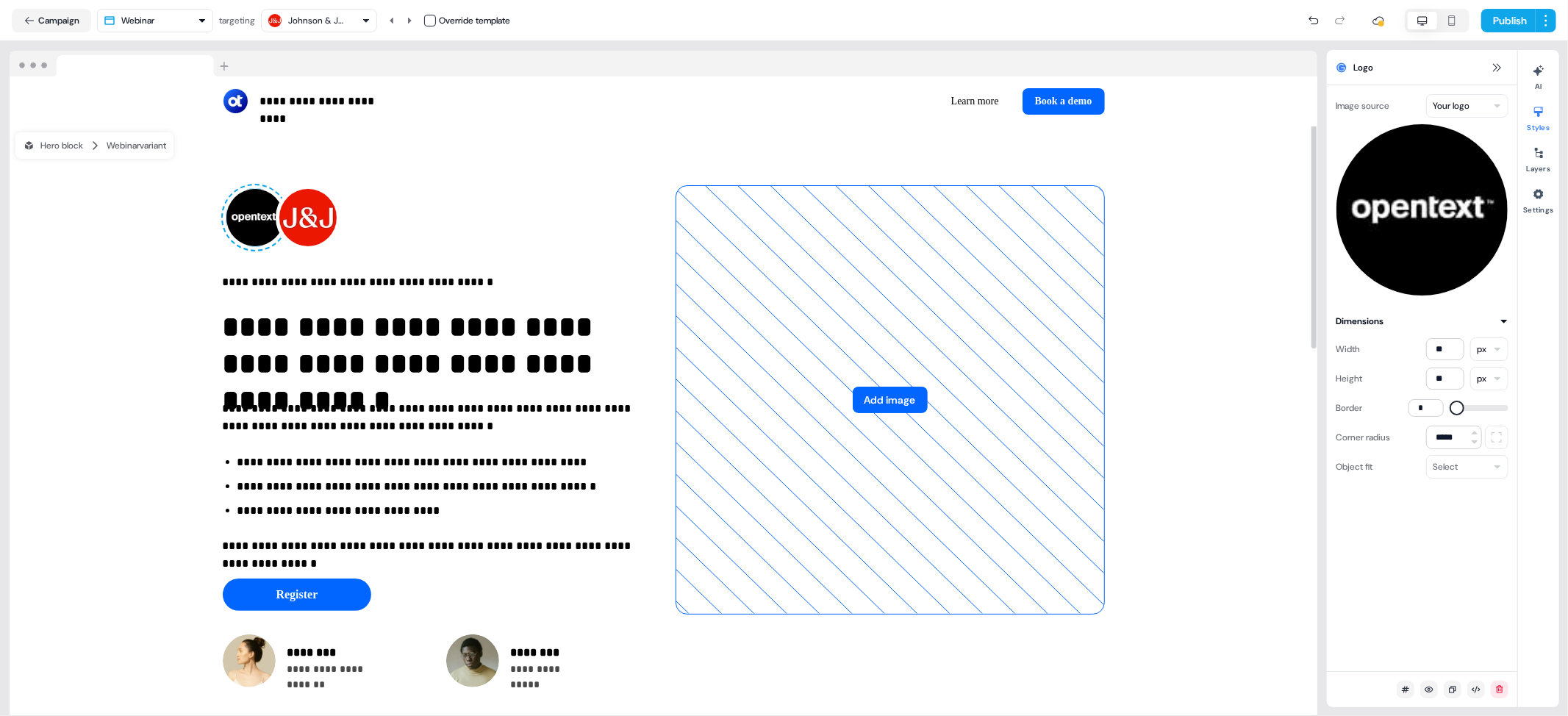 click at bounding box center (255, 218) 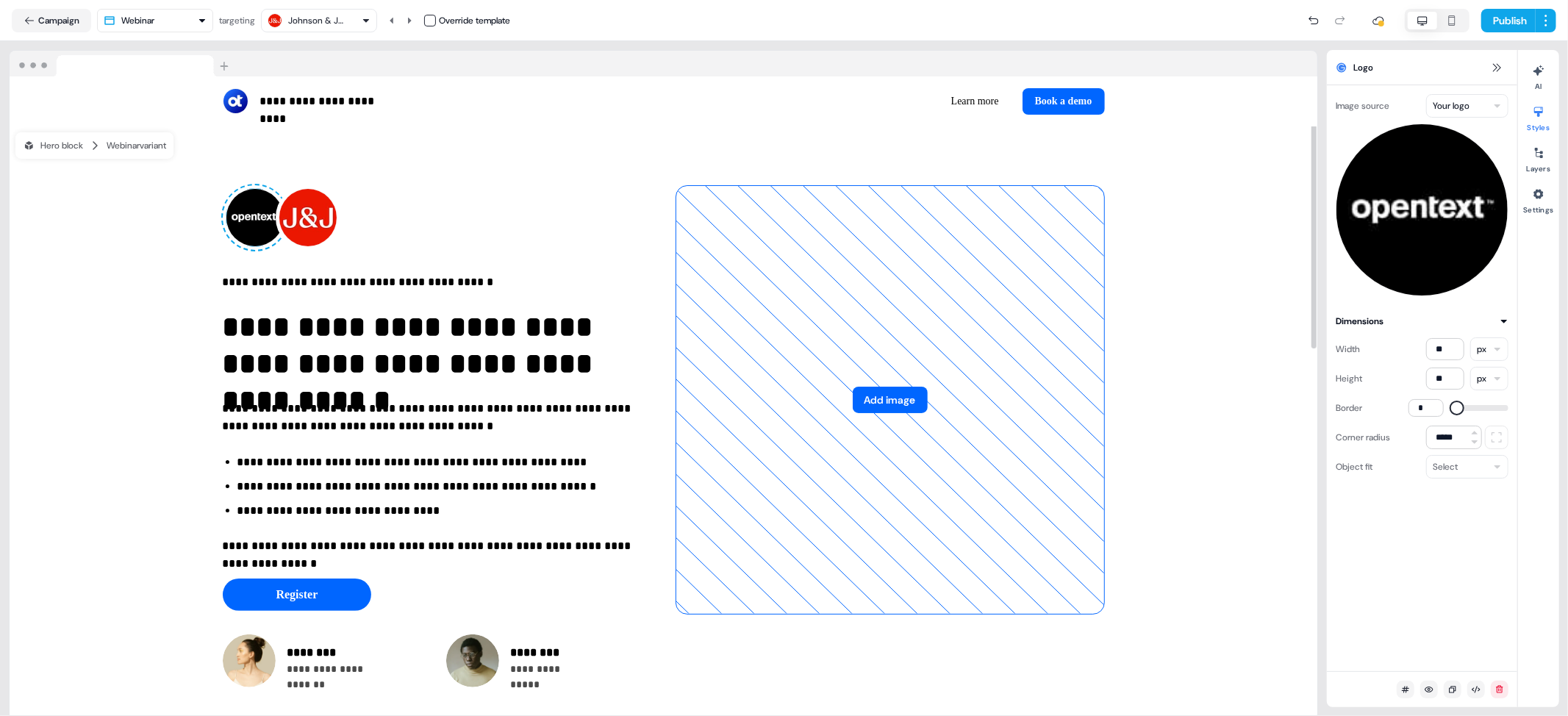 click at bounding box center (255, 218) 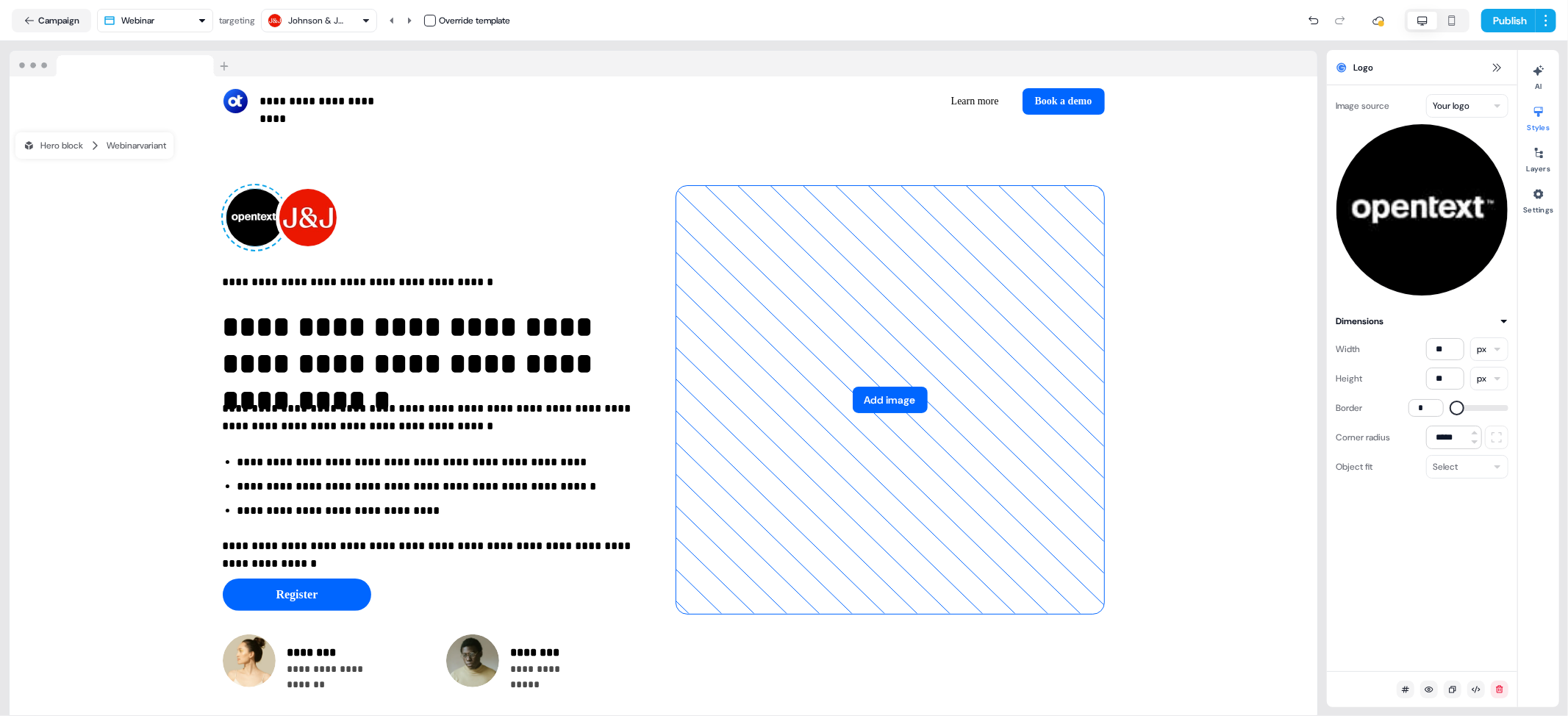 click on "**********" at bounding box center [784, 358] 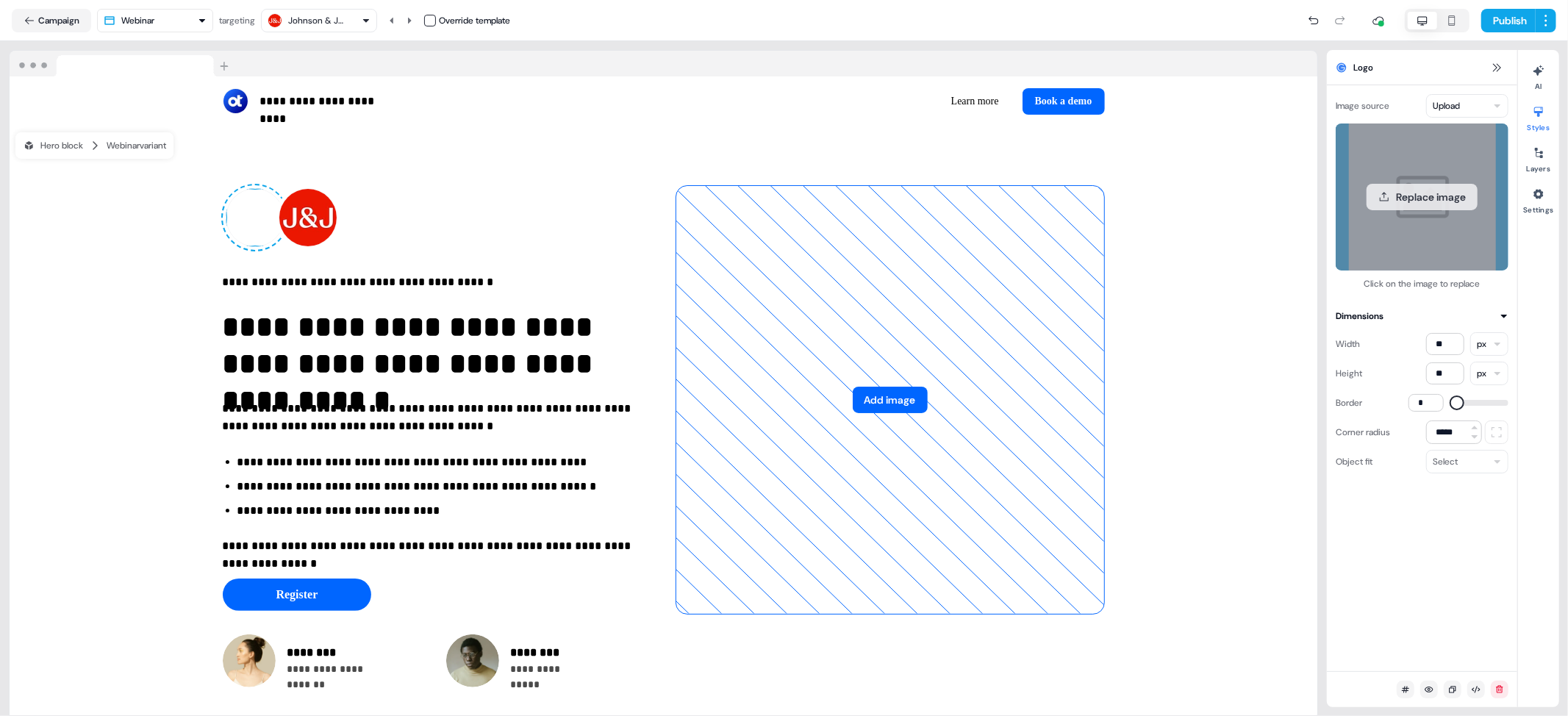click on "Replace image" at bounding box center [1422, 197] 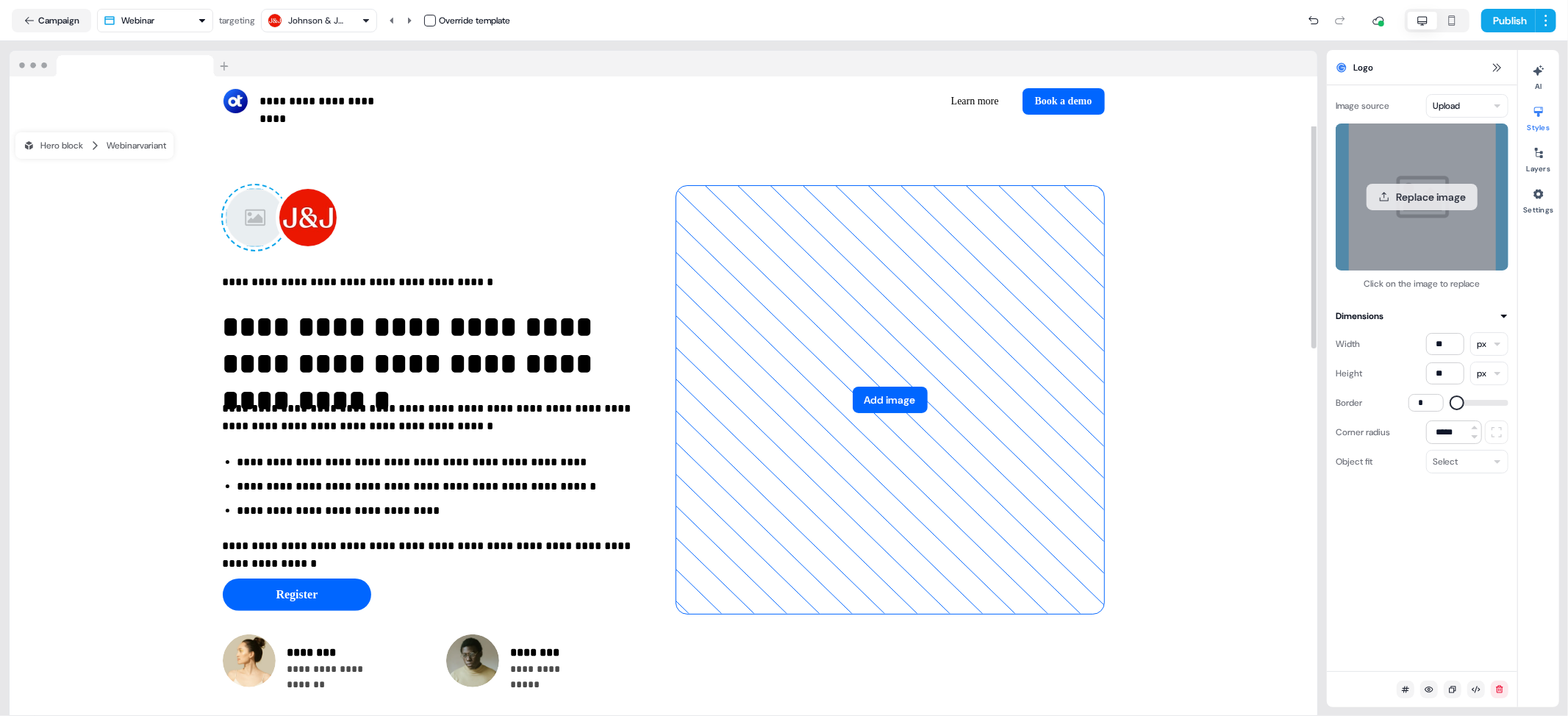 click on "Replace image" at bounding box center (1422, 197) 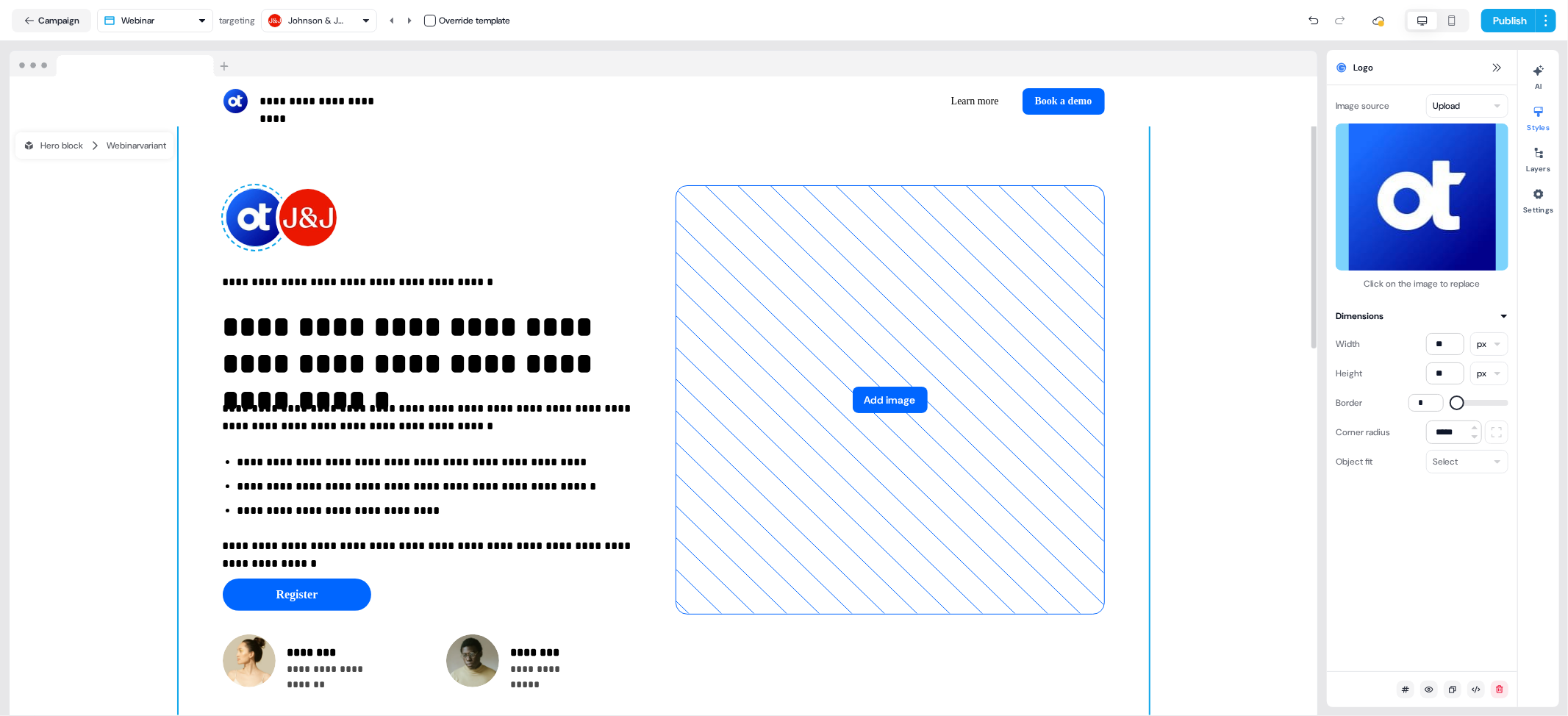 click on "**********" at bounding box center (664, 436) 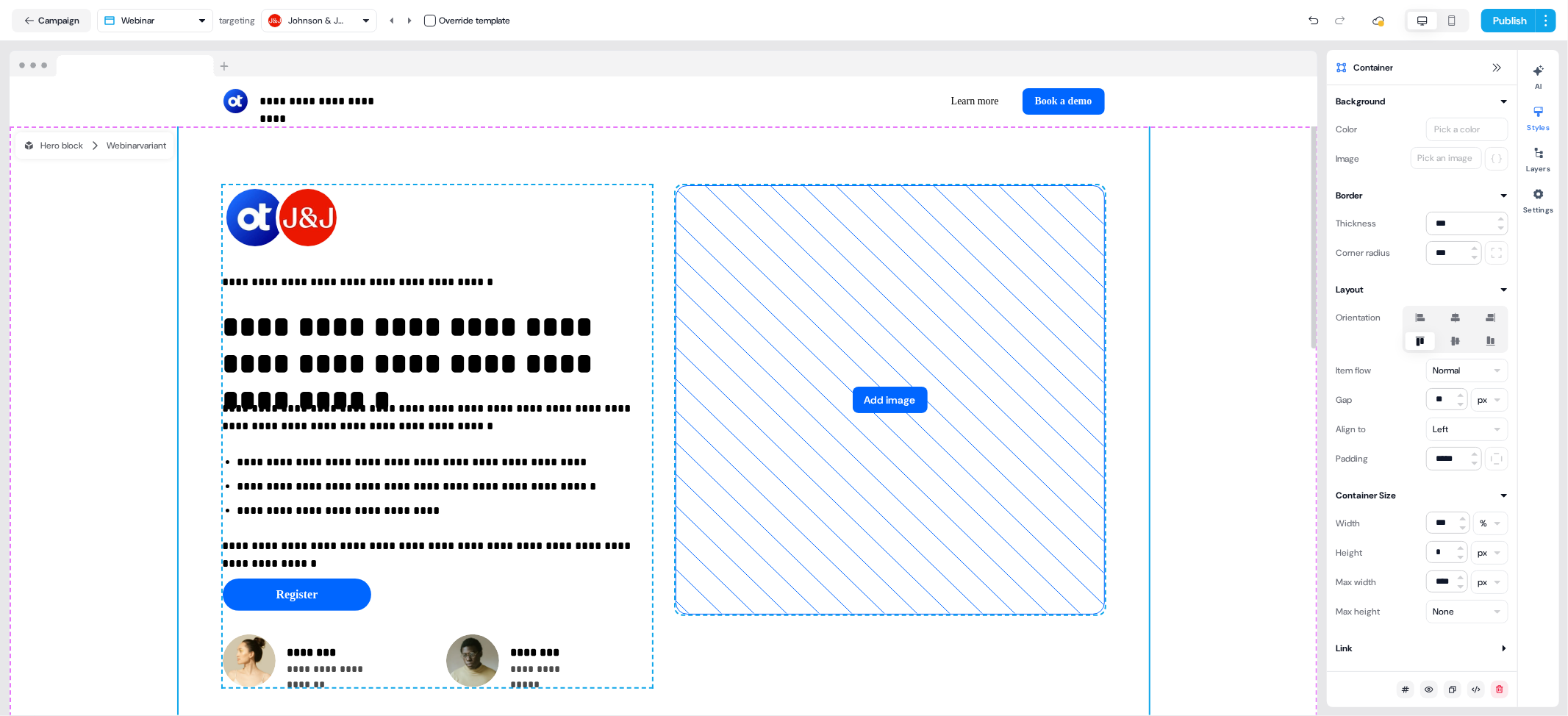 click on "Johnson & Johnson" at bounding box center [318, 21] 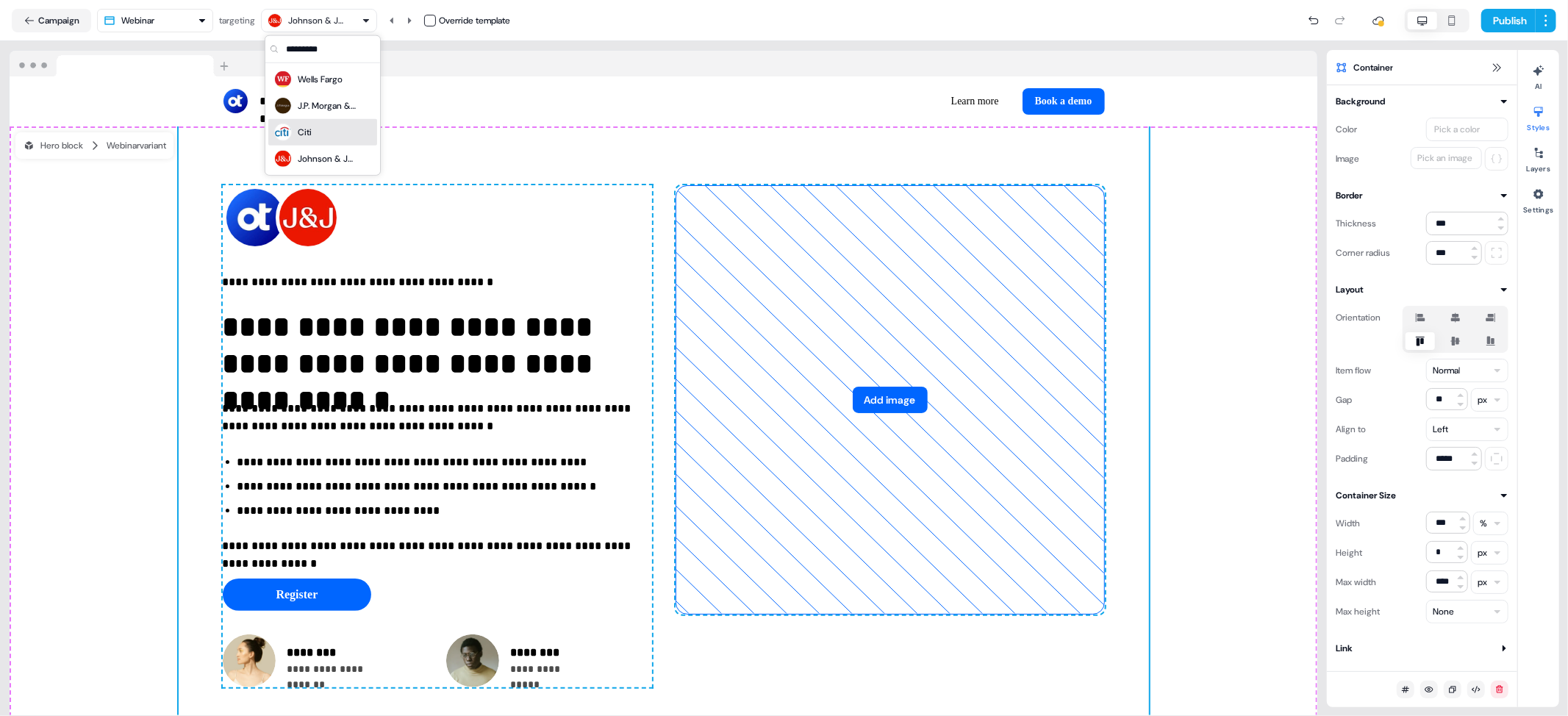 click on "Citi" at bounding box center [323, 132] 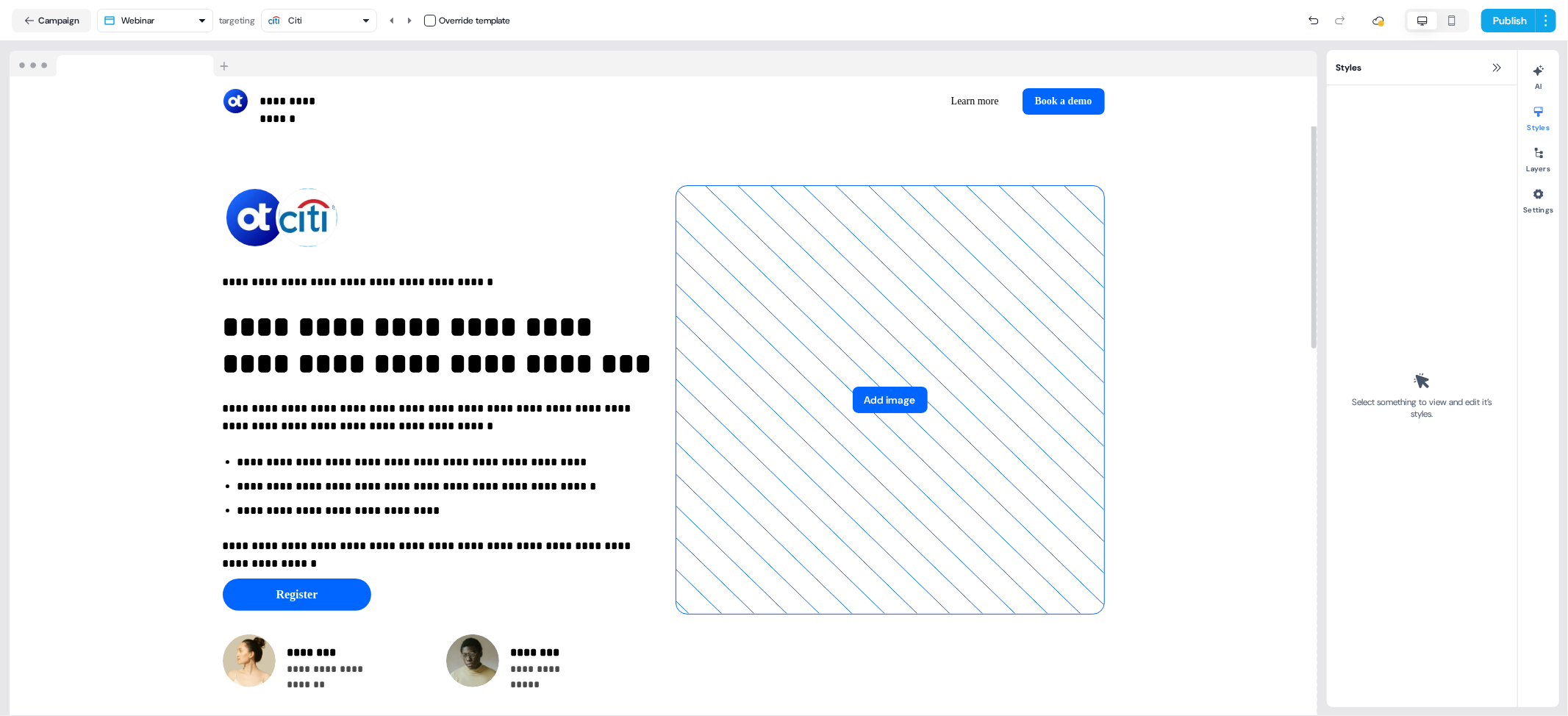 click at bounding box center [308, 218] 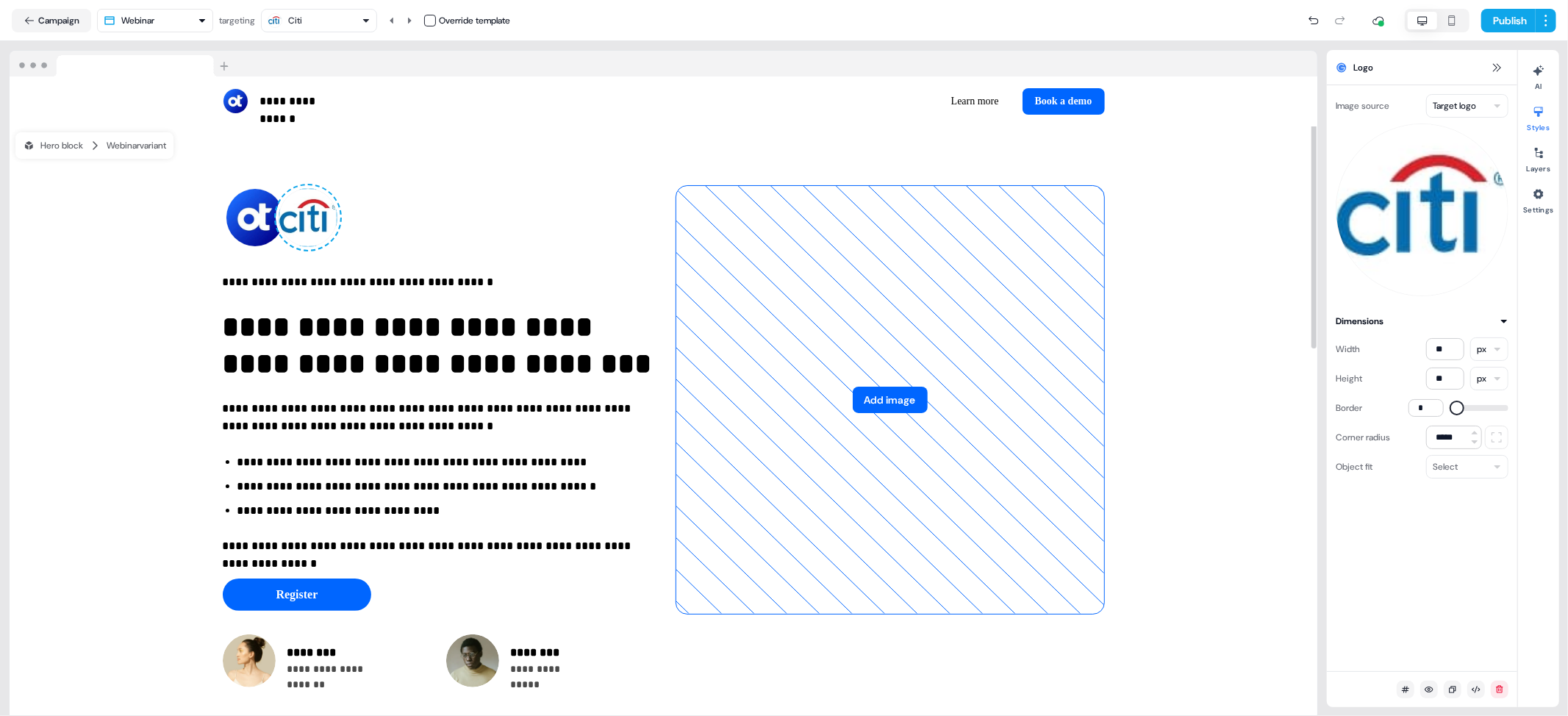 click on "**********" at bounding box center (784, 358) 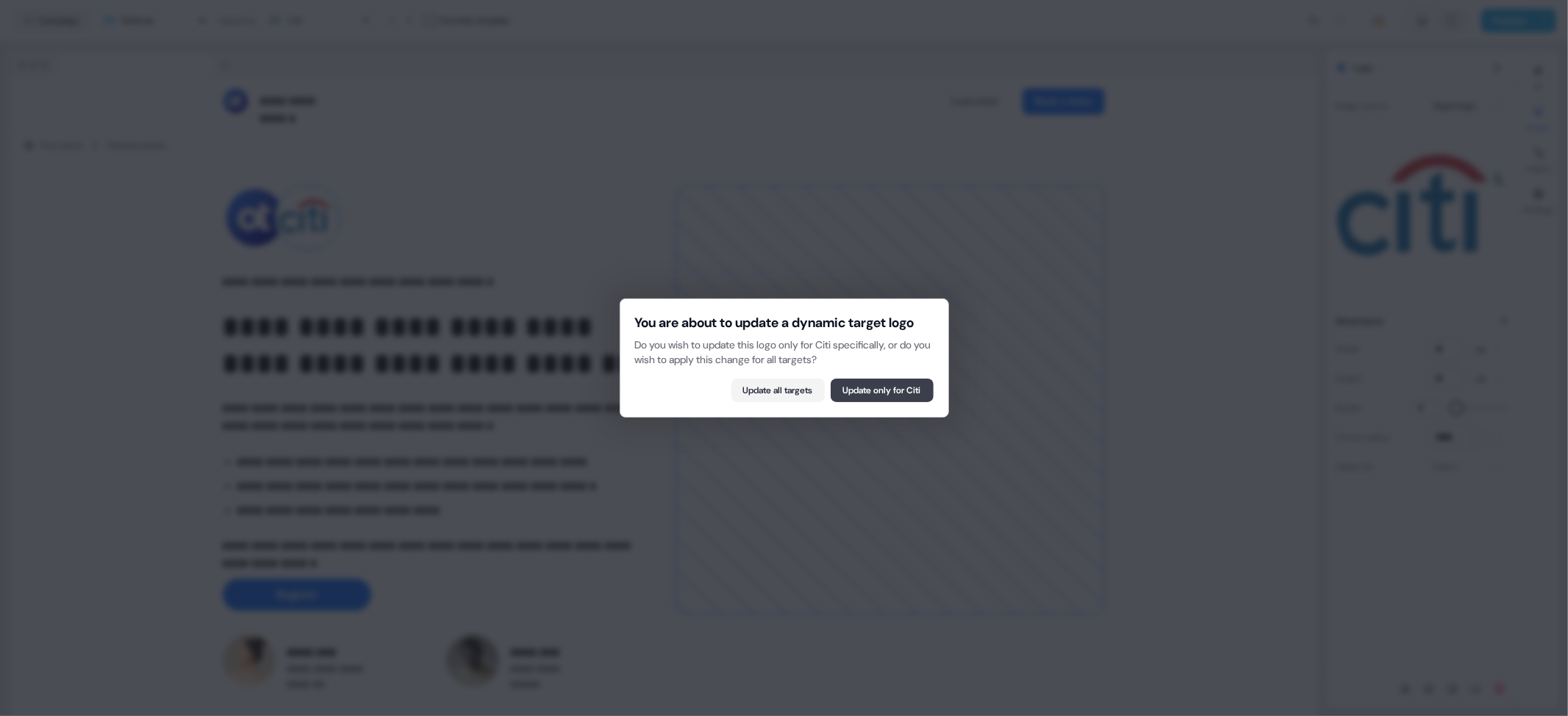 click on "Update only for Citi" at bounding box center [882, 390] 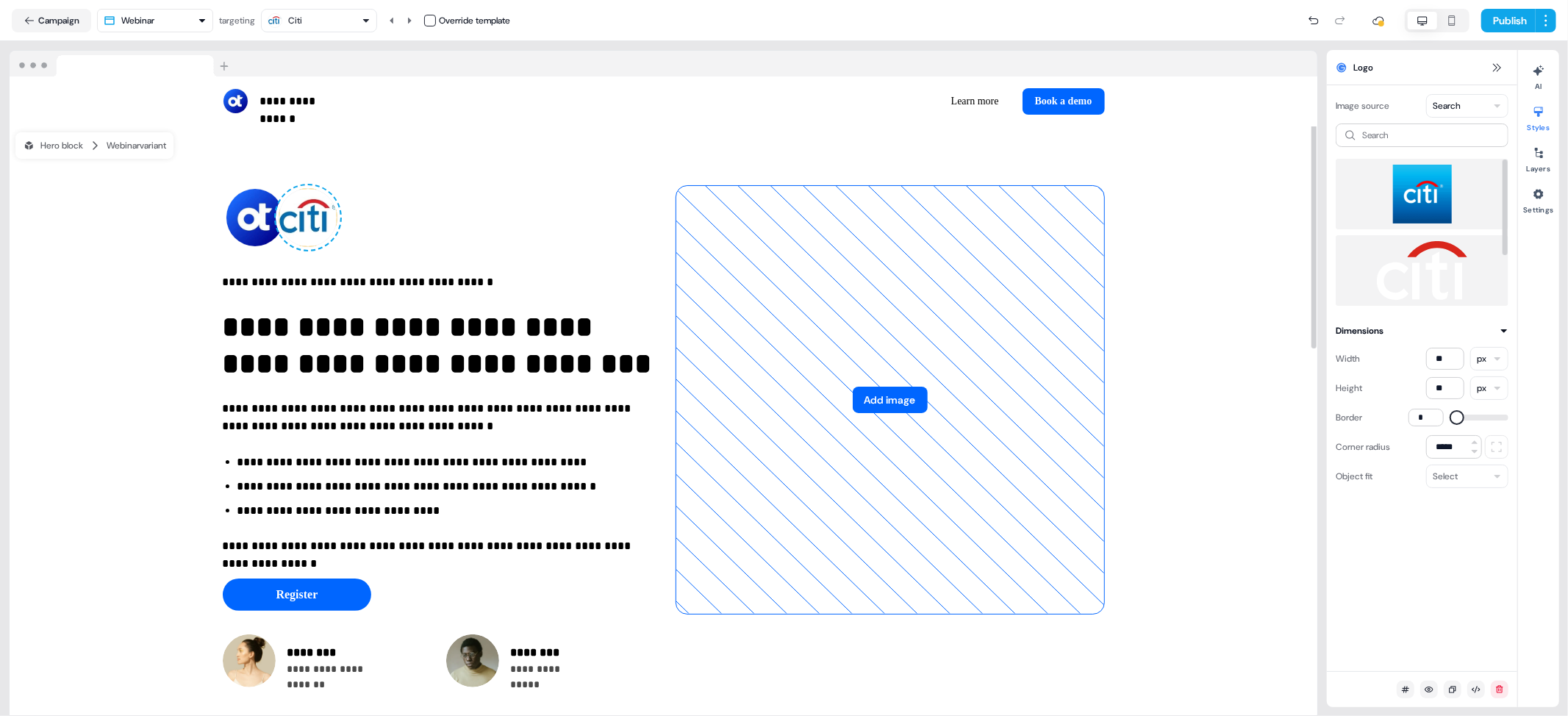 click at bounding box center [1422, 194] 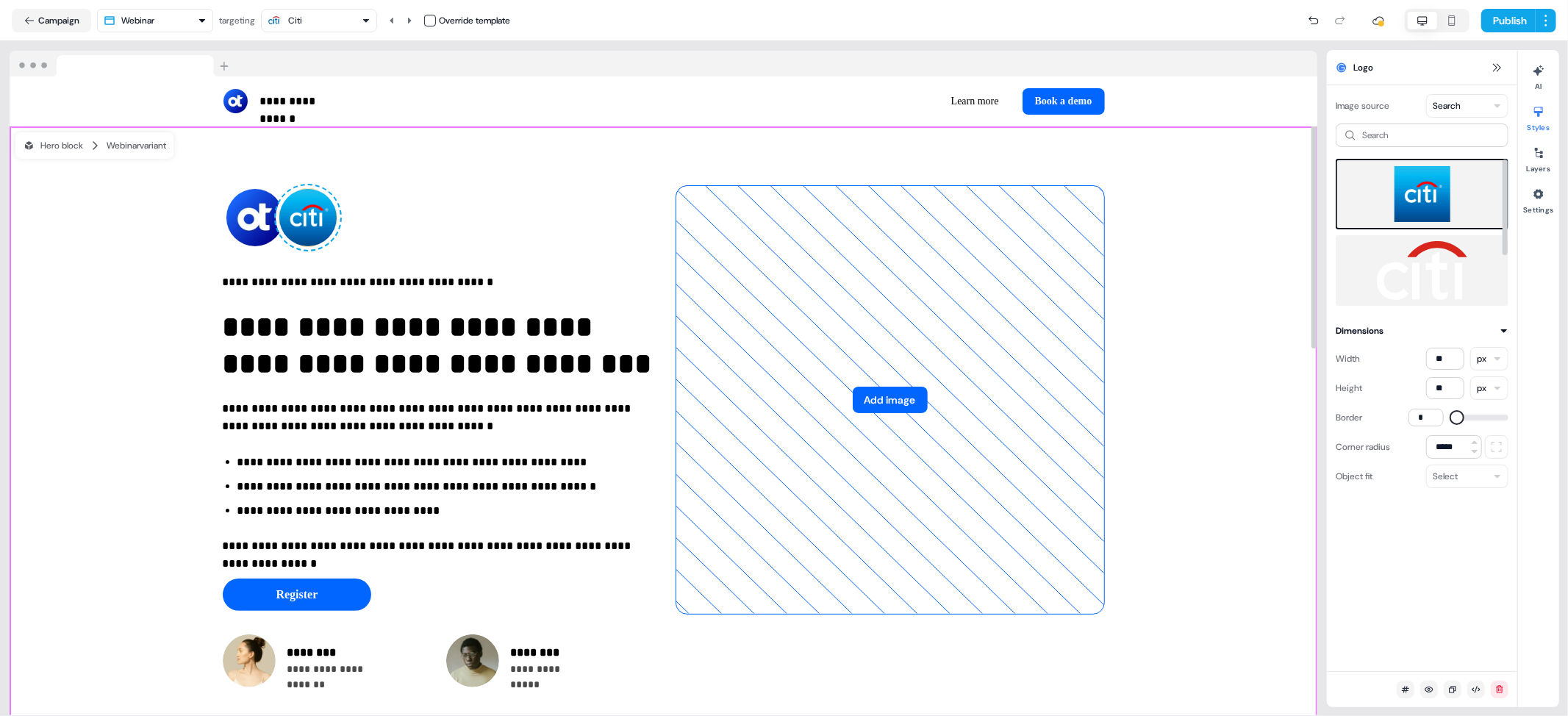 click on "**********" at bounding box center [663, 436] 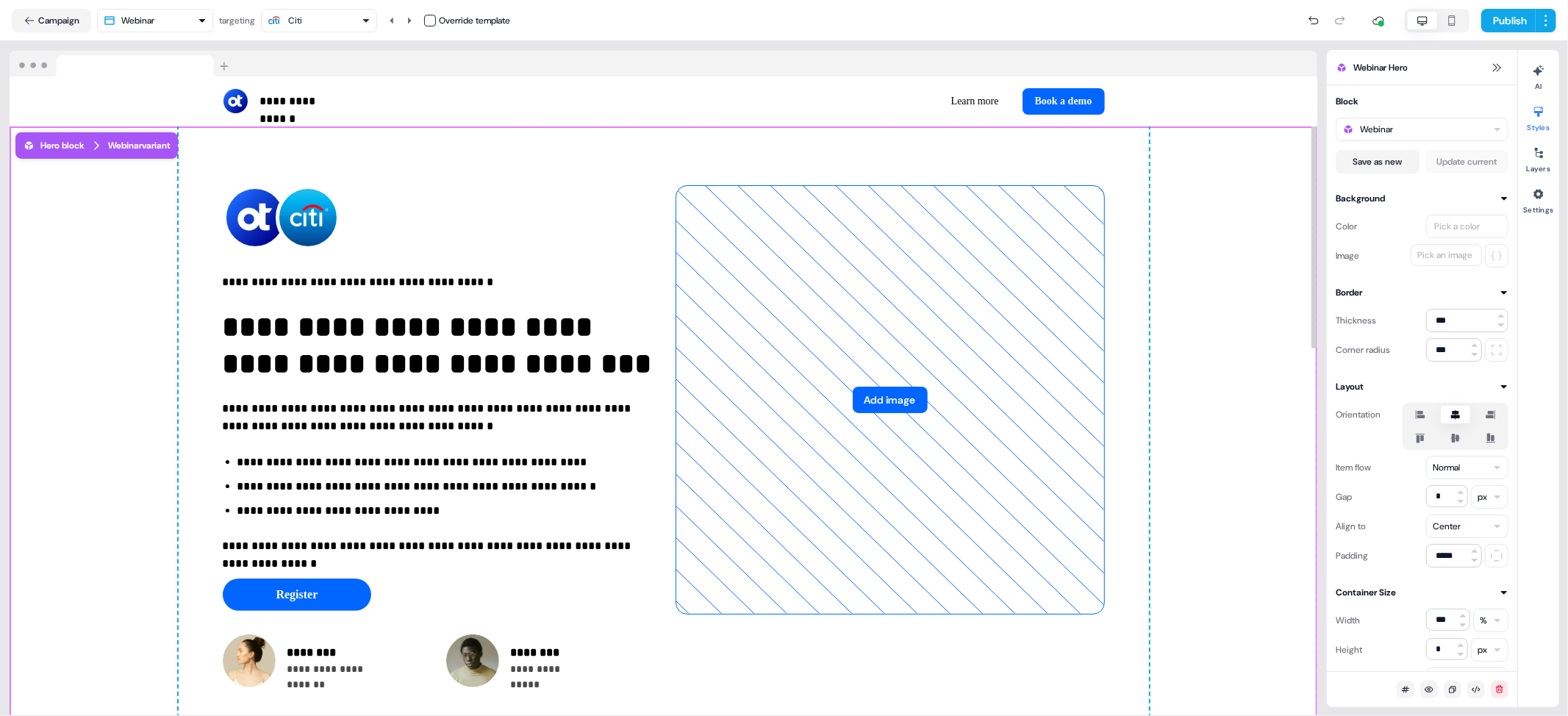 click on "Citi" at bounding box center (319, 21) 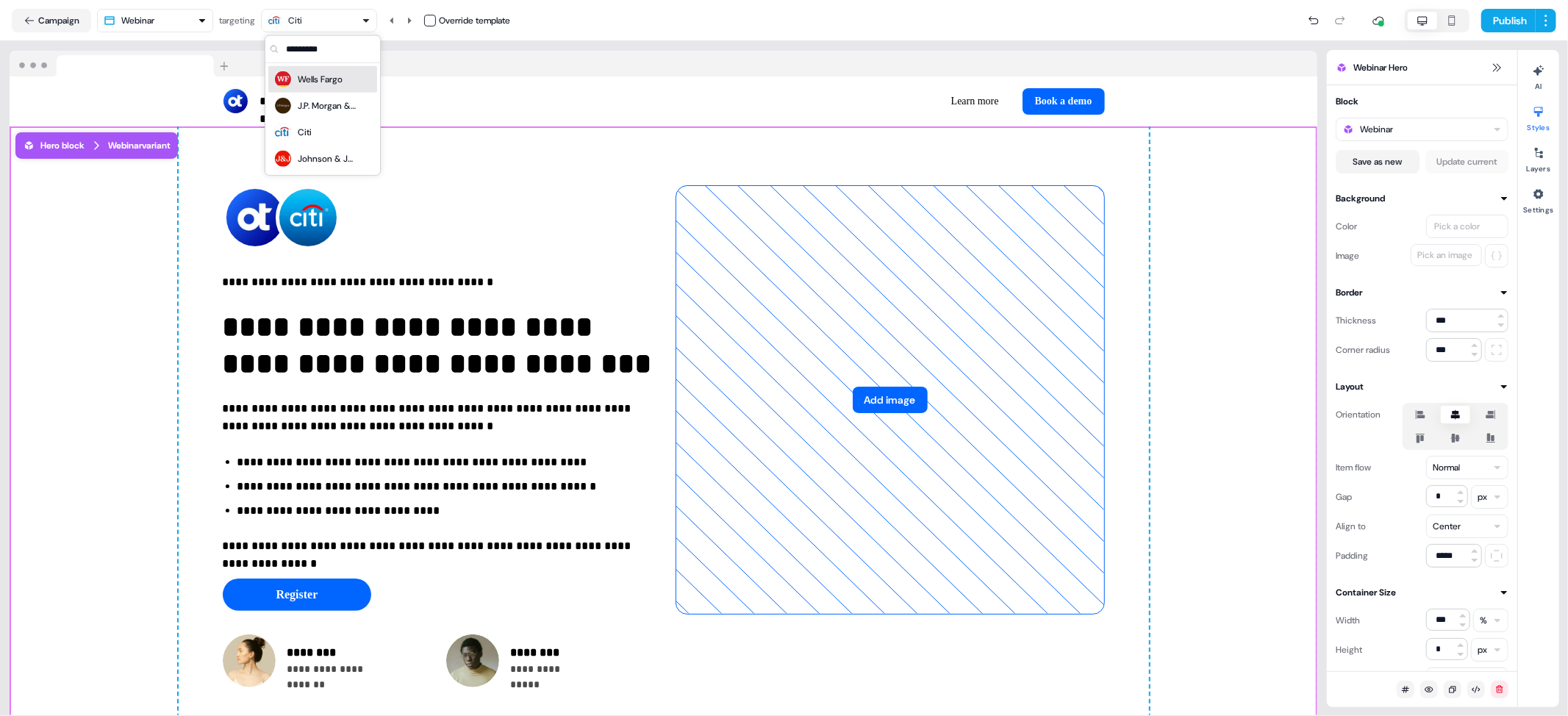 click on "Wells Fargo" at bounding box center (320, 79) 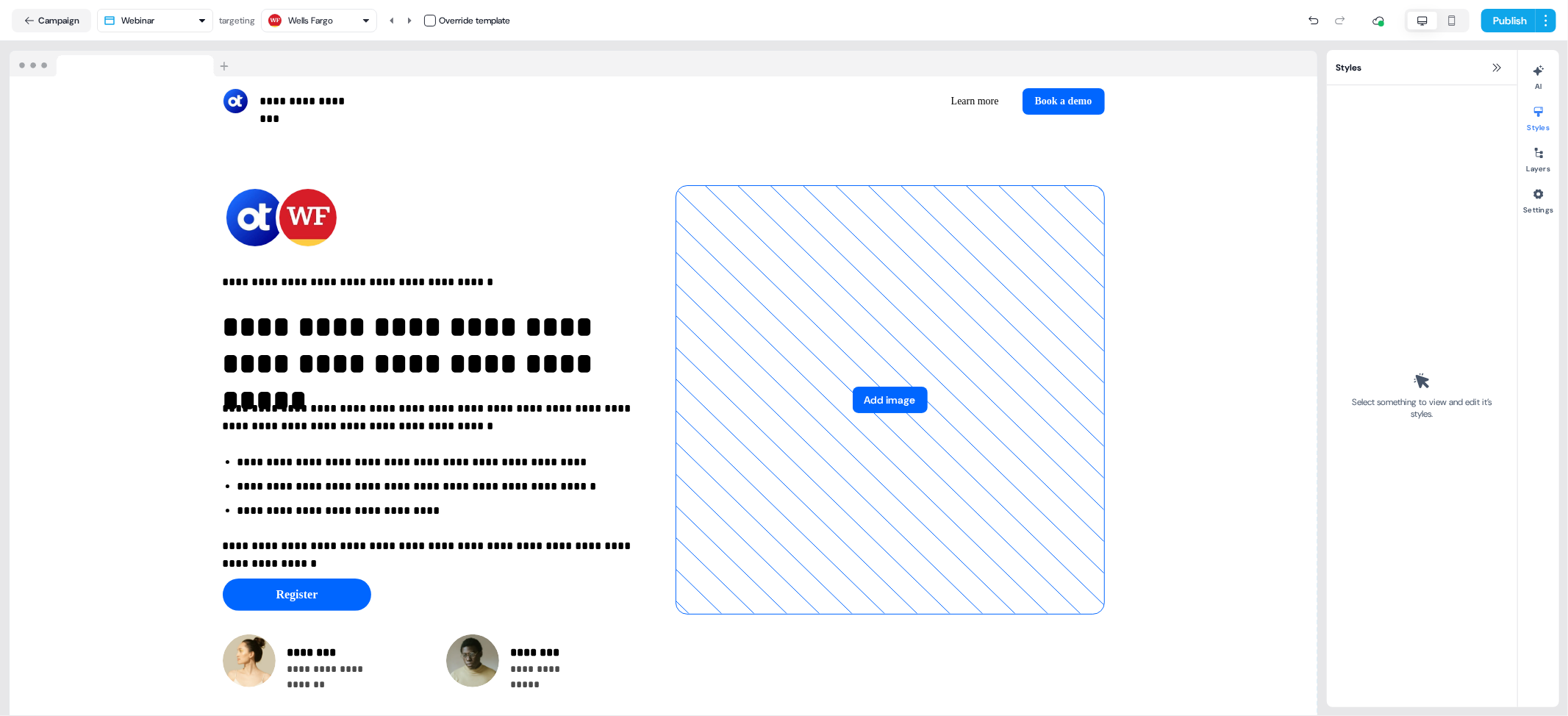click on "**********" at bounding box center (437, 346) 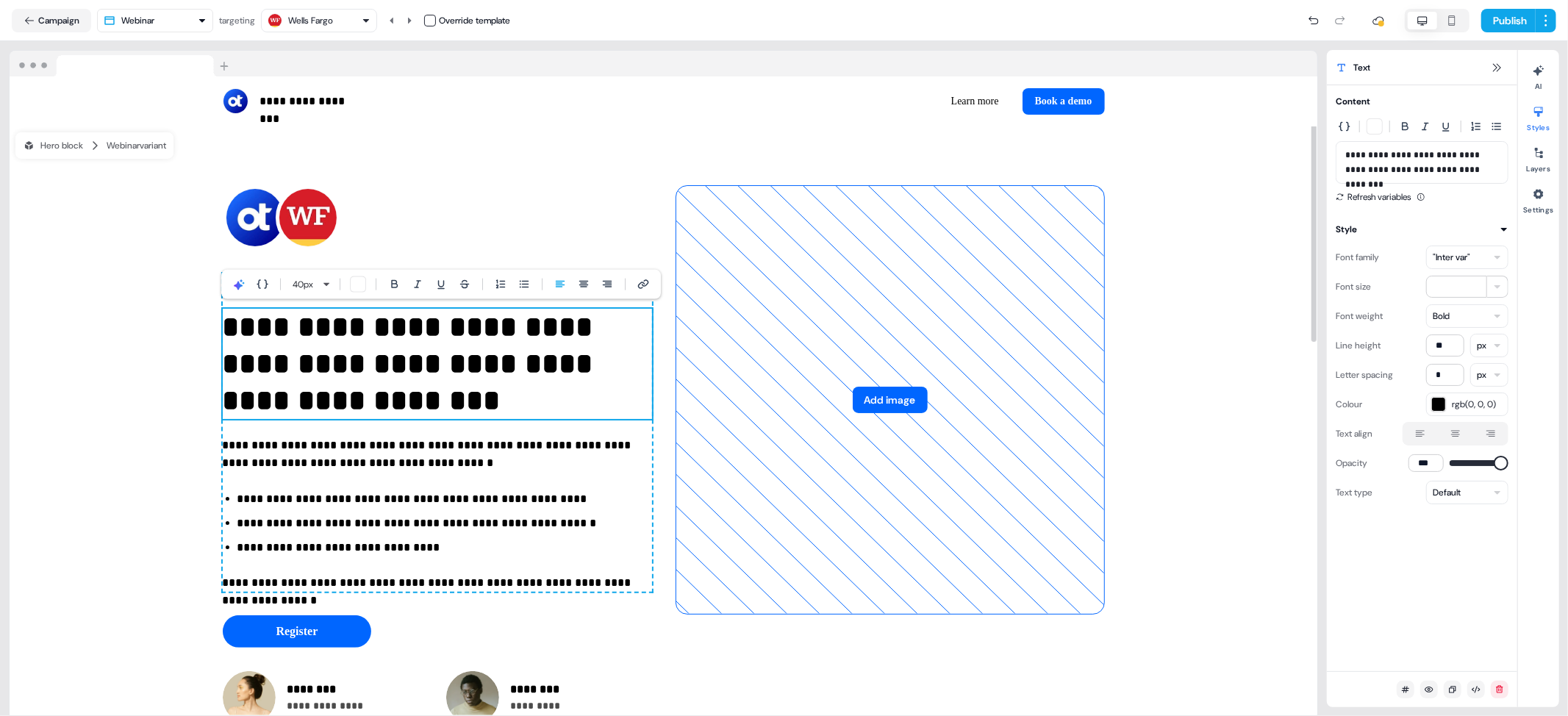 click on "**********" at bounding box center [437, 364] 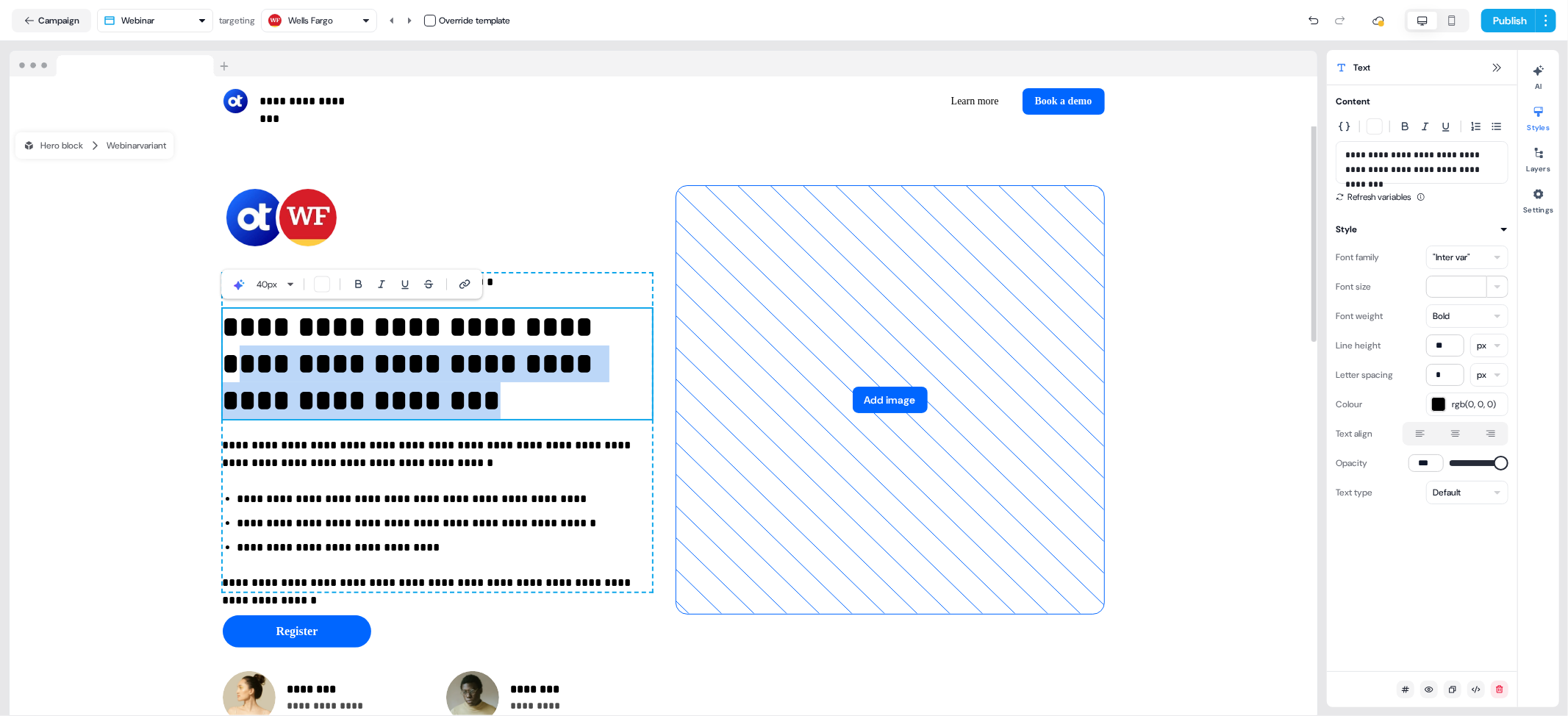 drag, startPoint x: 526, startPoint y: 325, endPoint x: 580, endPoint y: 382, distance: 78.51751 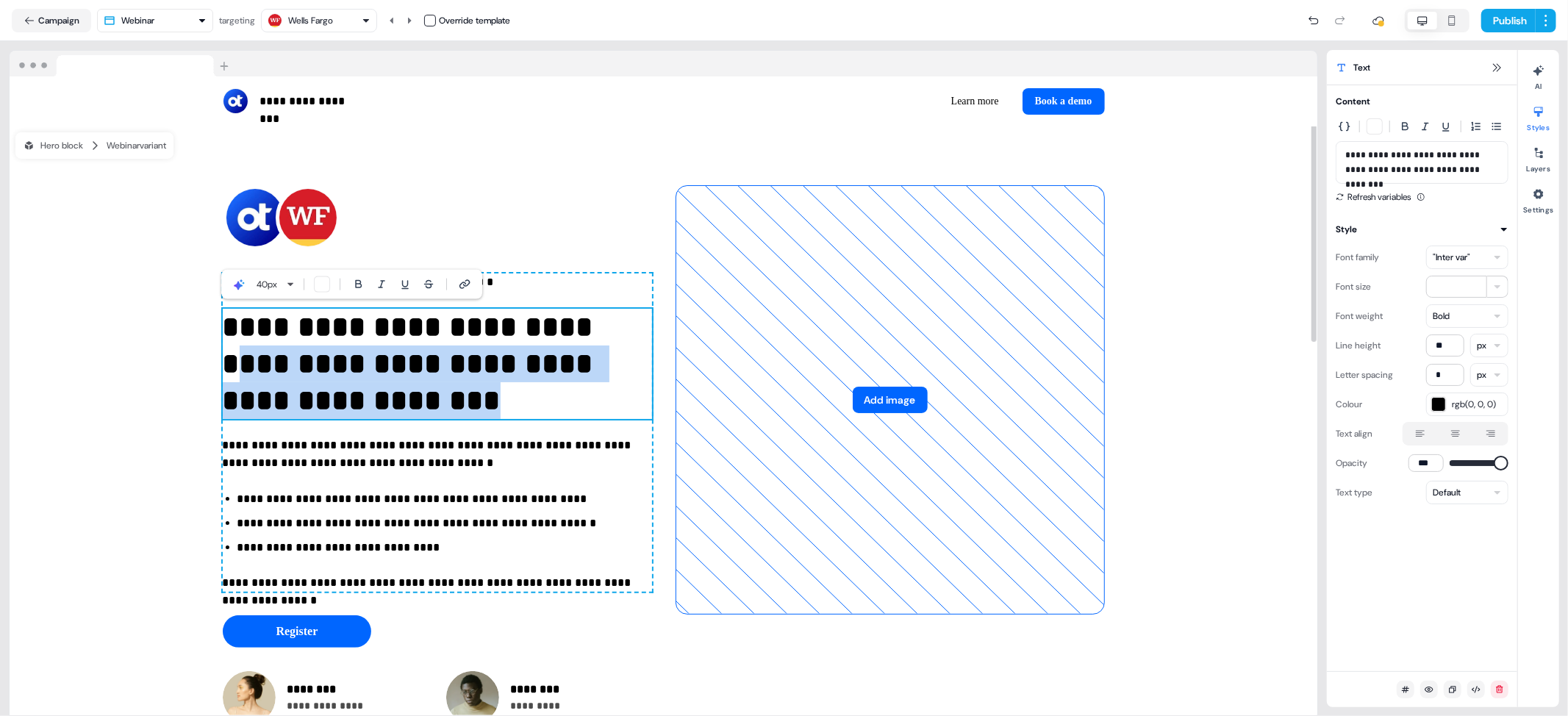 click on "**********" at bounding box center [437, 364] 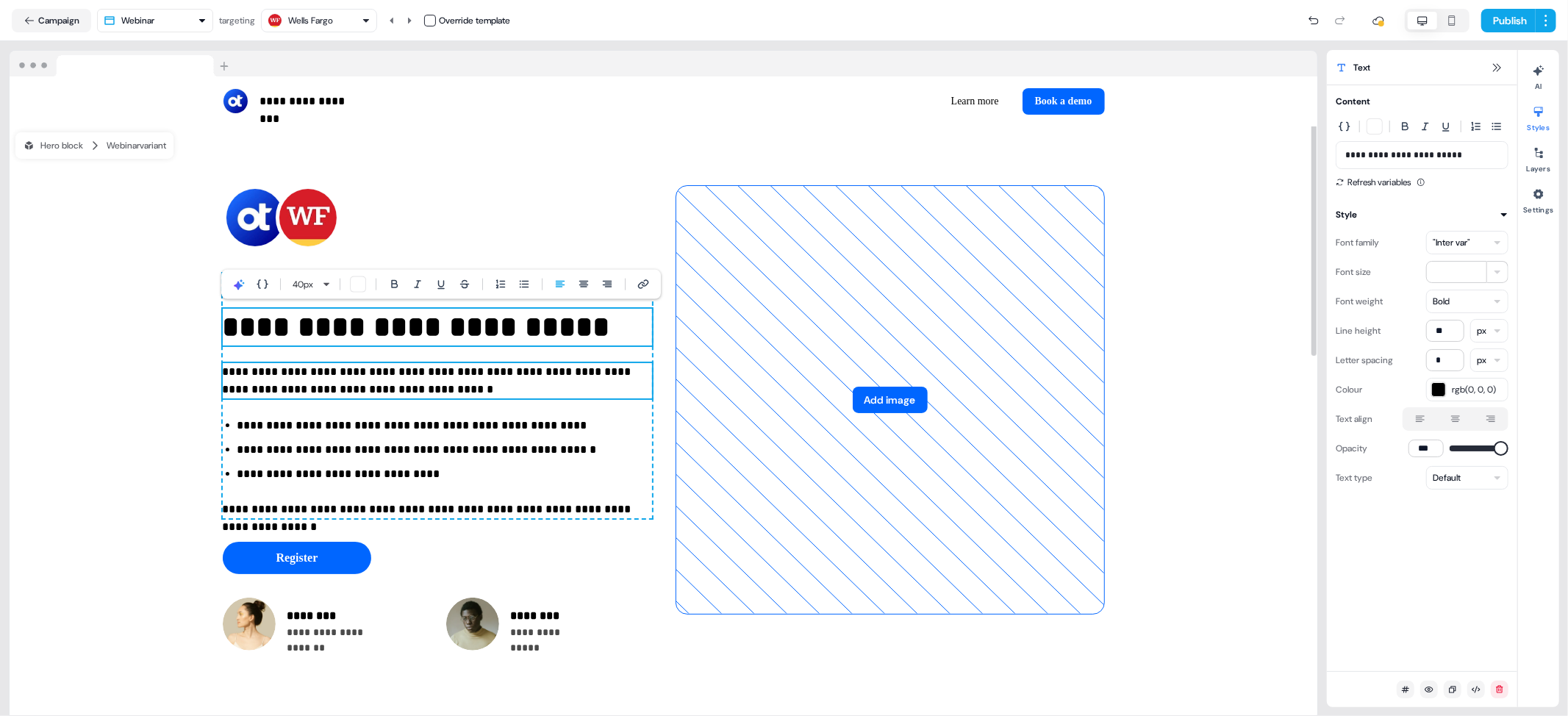 type 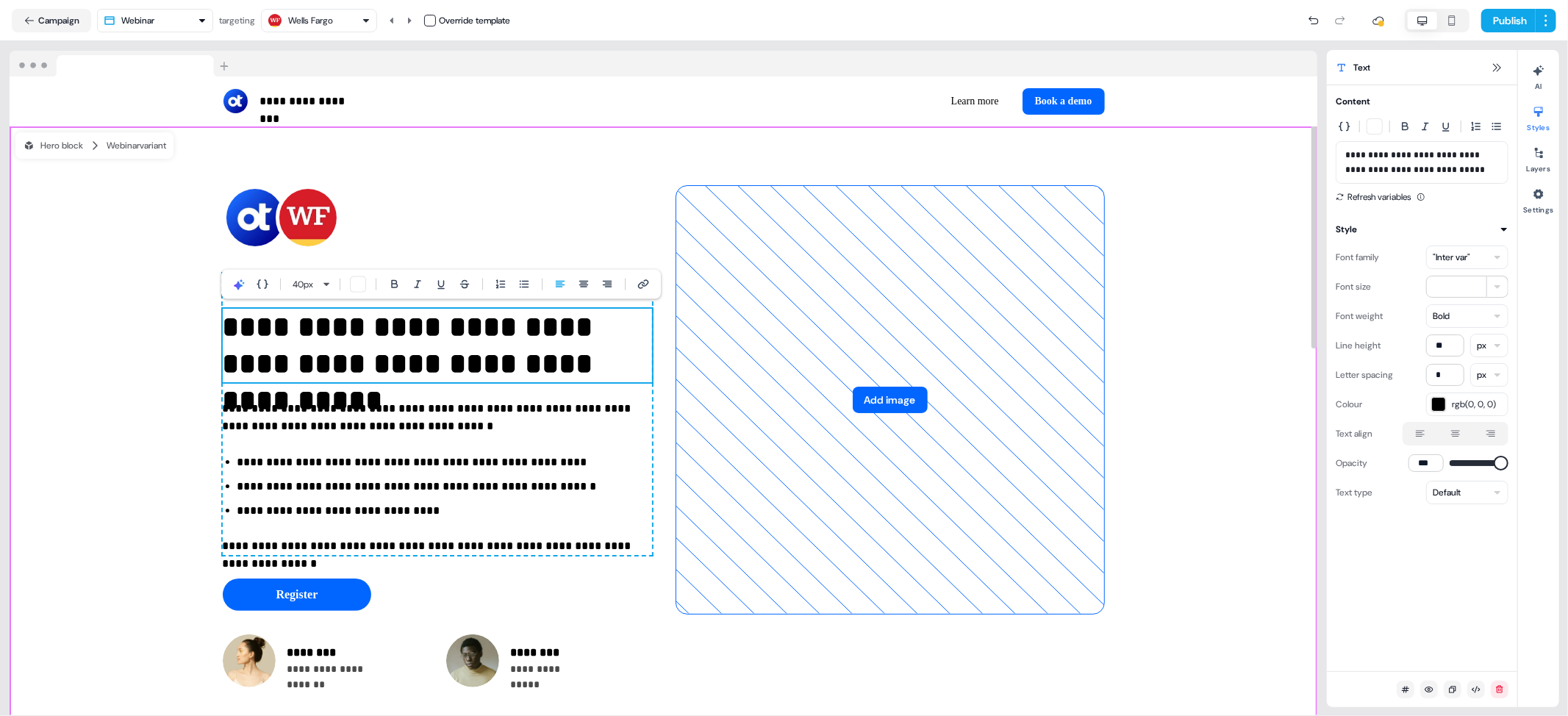 click on "**********" at bounding box center [663, 436] 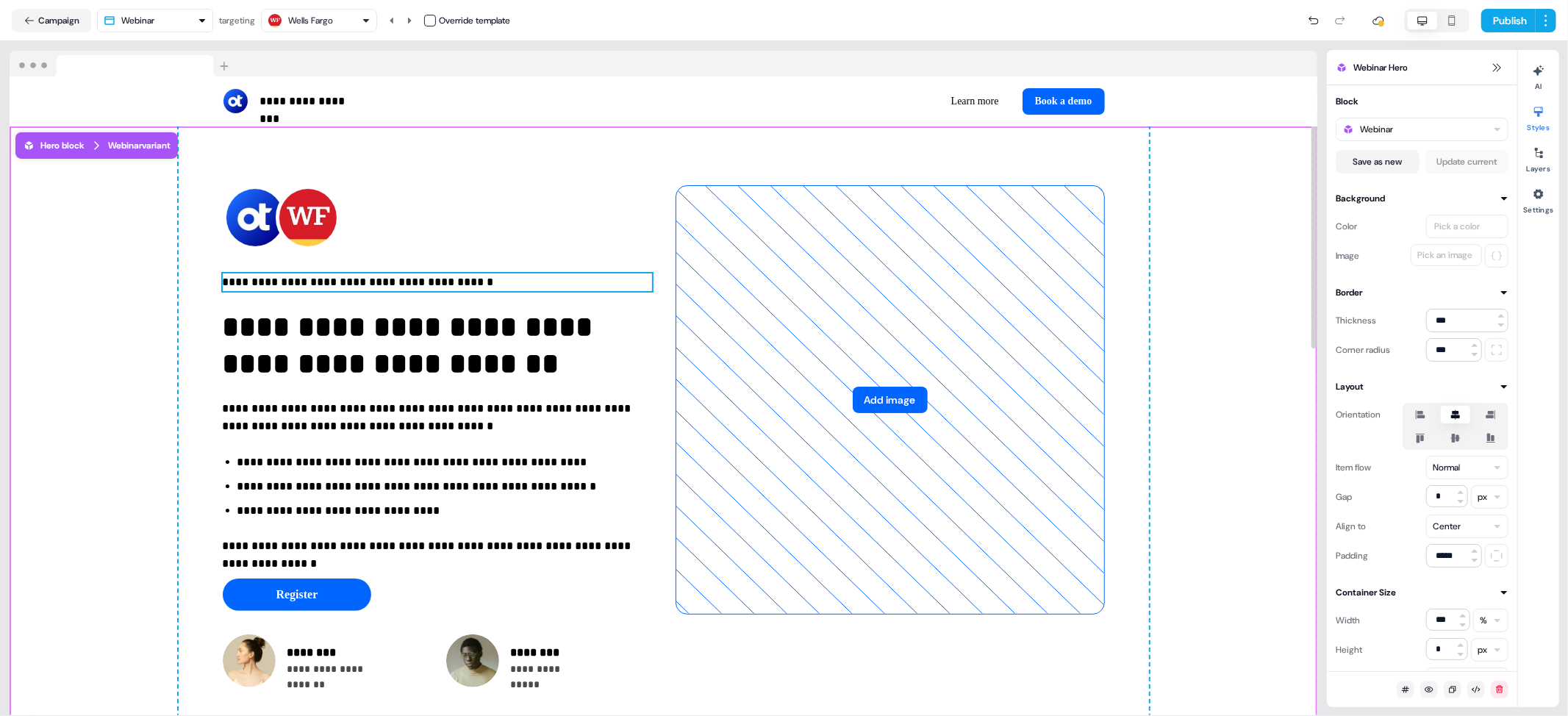 click on "**********" at bounding box center (437, 282) 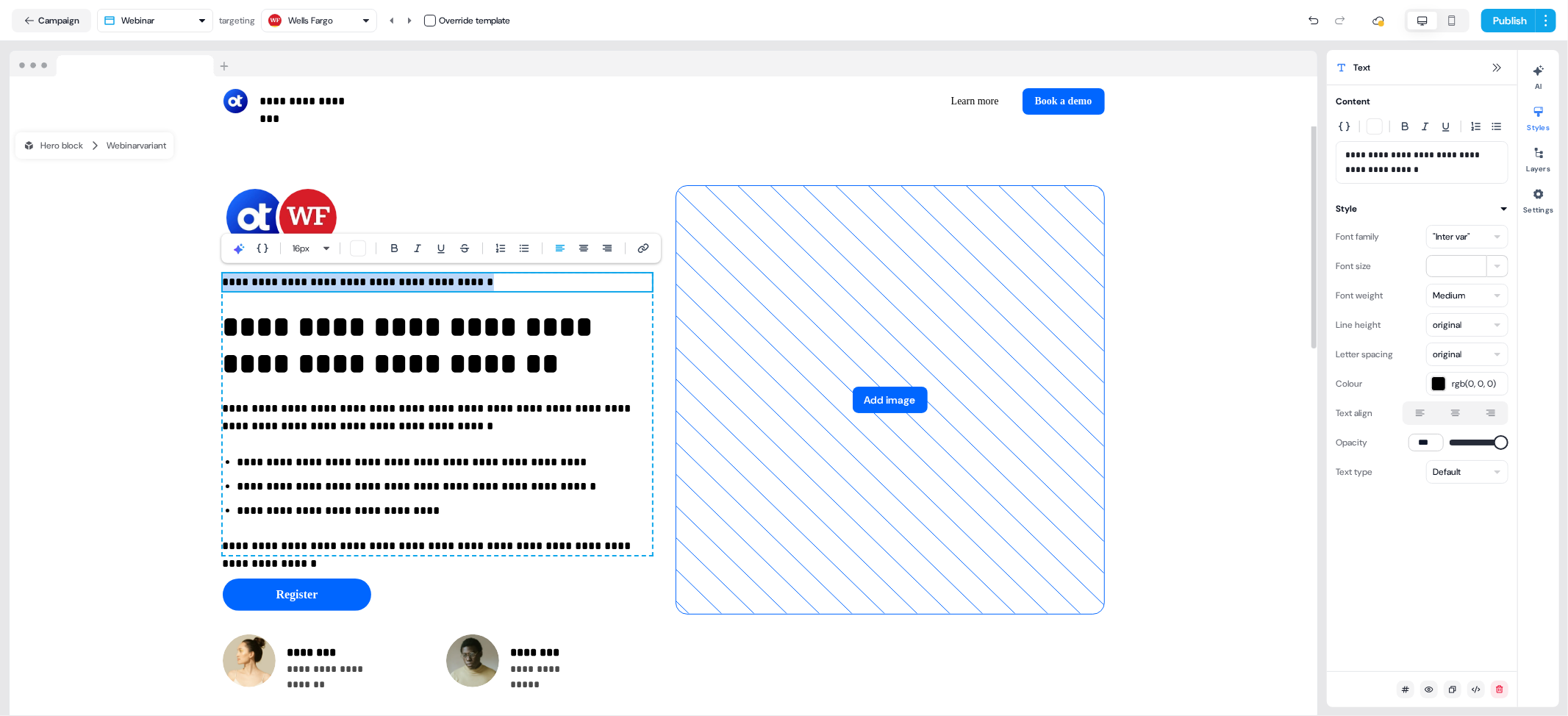 click on "**********" at bounding box center (437, 282) 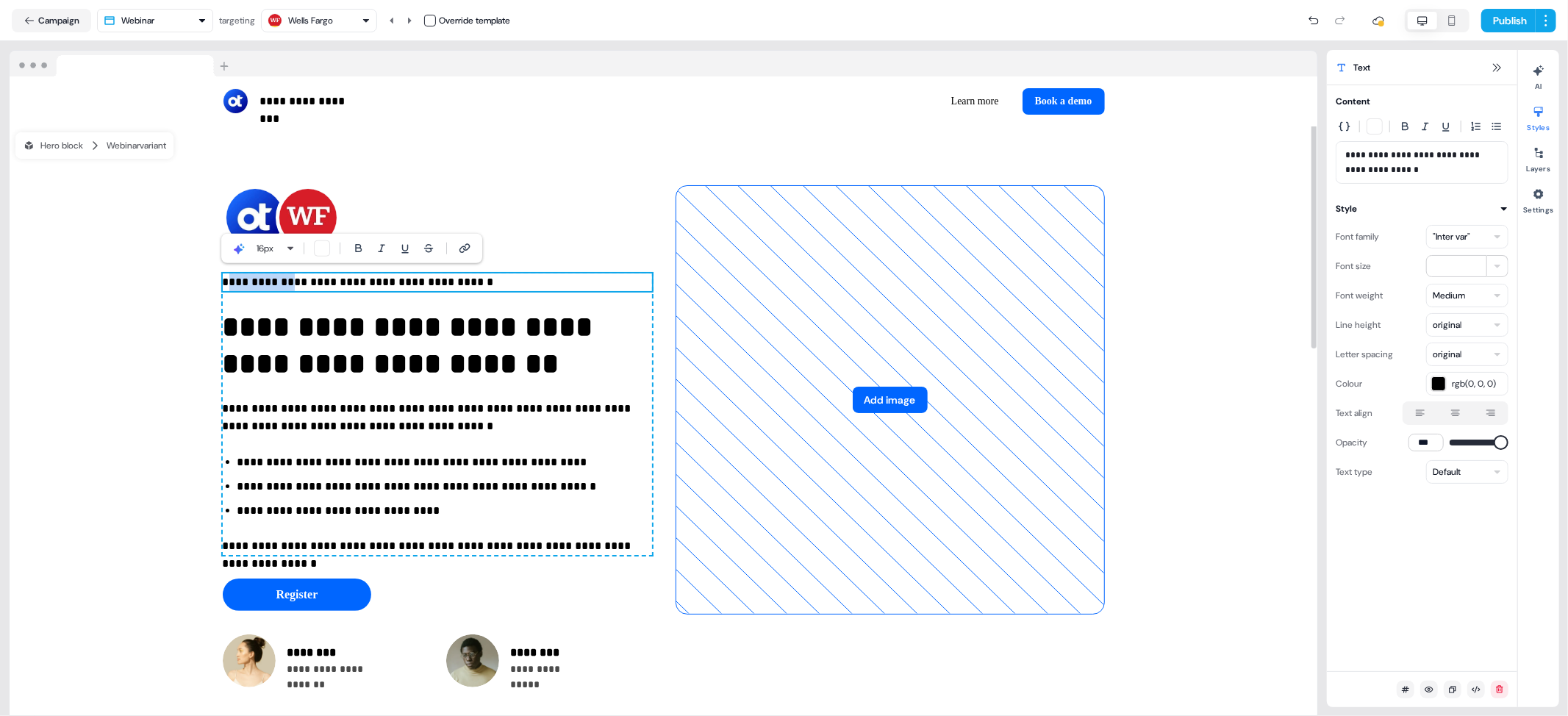 drag, startPoint x: 301, startPoint y: 282, endPoint x: 226, endPoint y: 283, distance: 75.0067 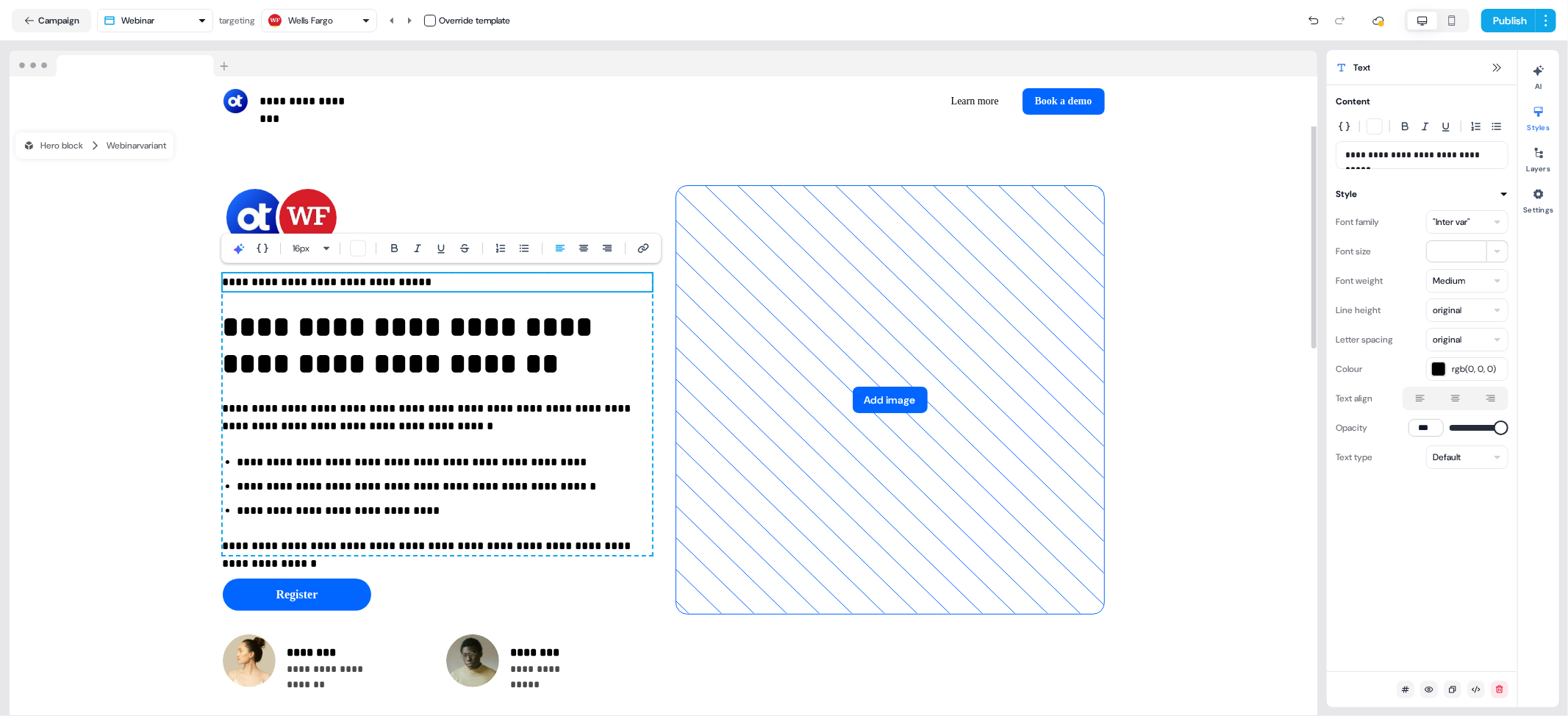 type 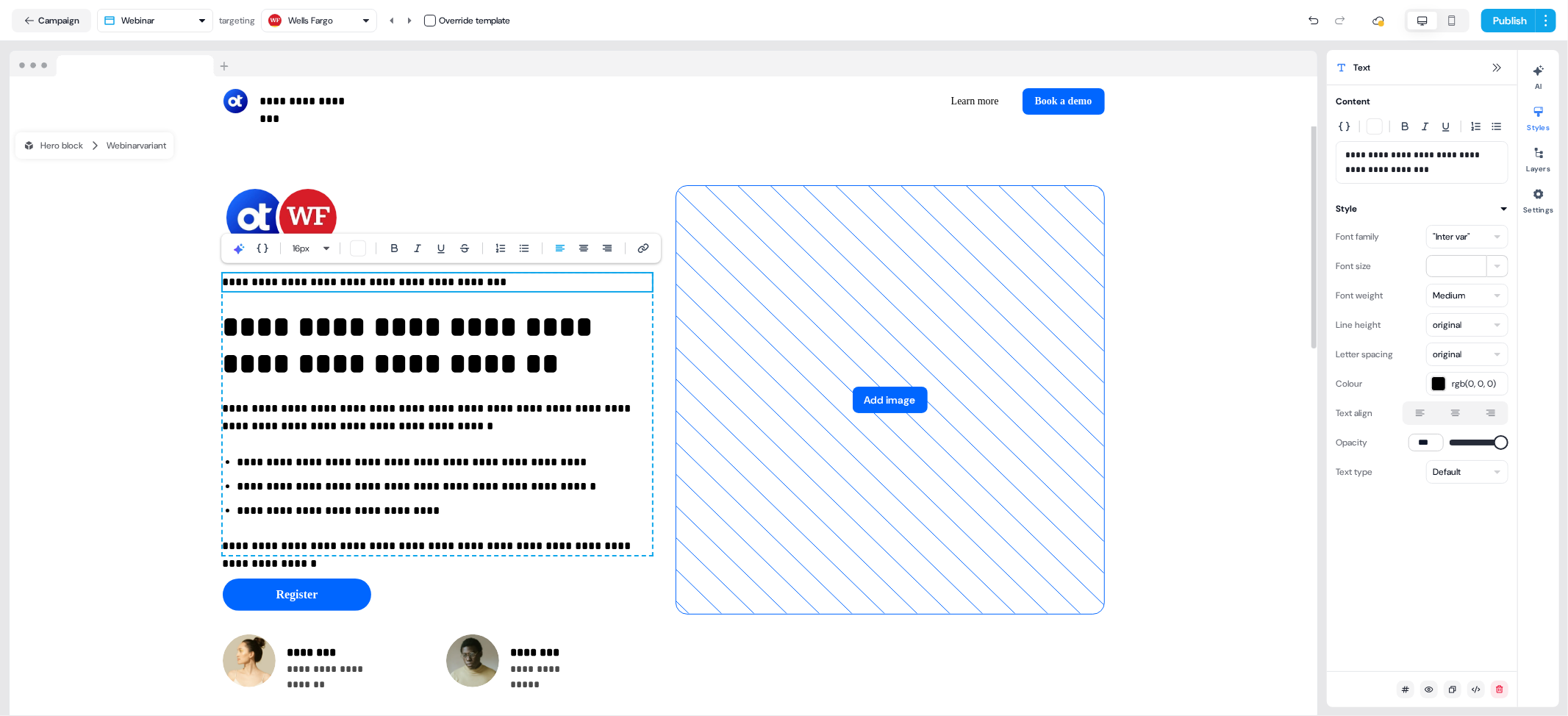 click on "**********" at bounding box center (437, 282) 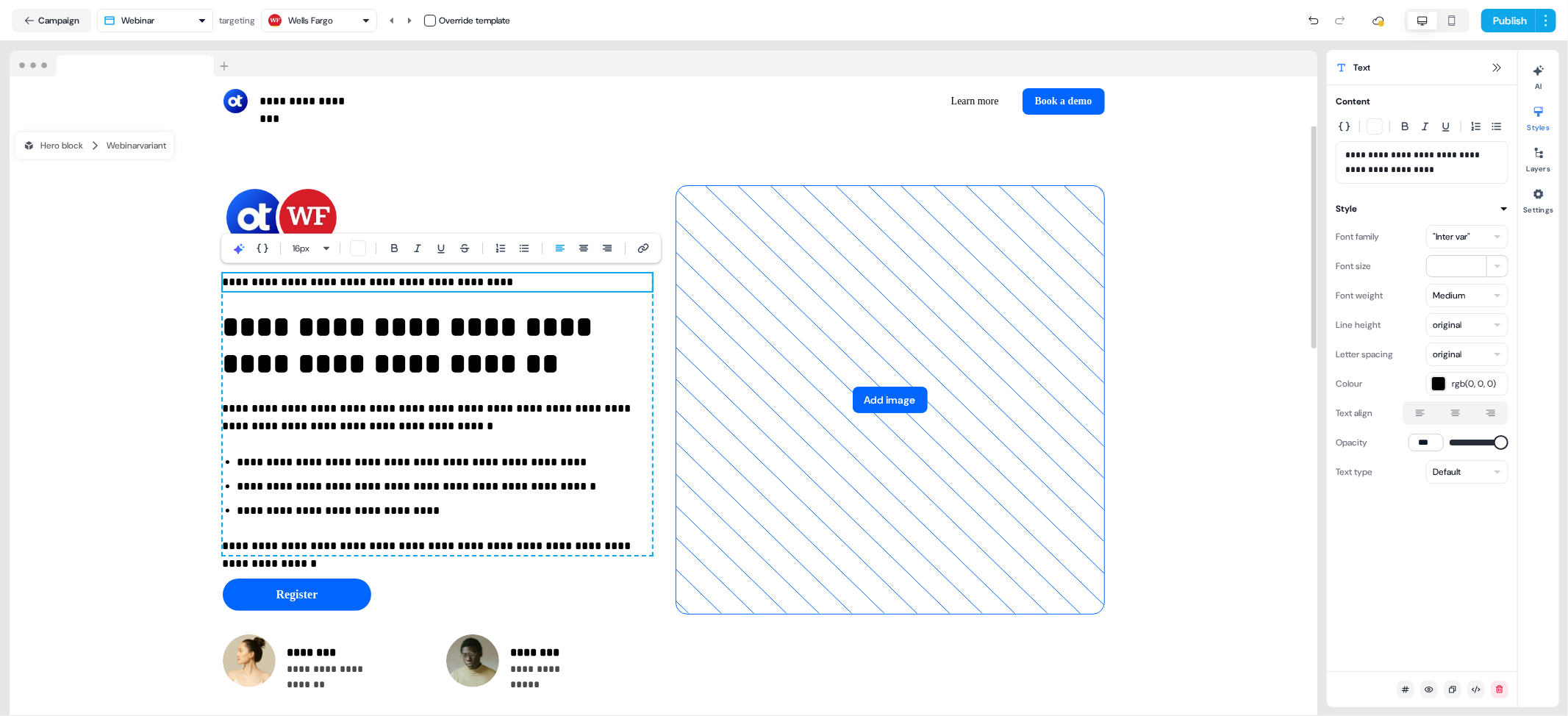 click on "**********" at bounding box center (437, 282) 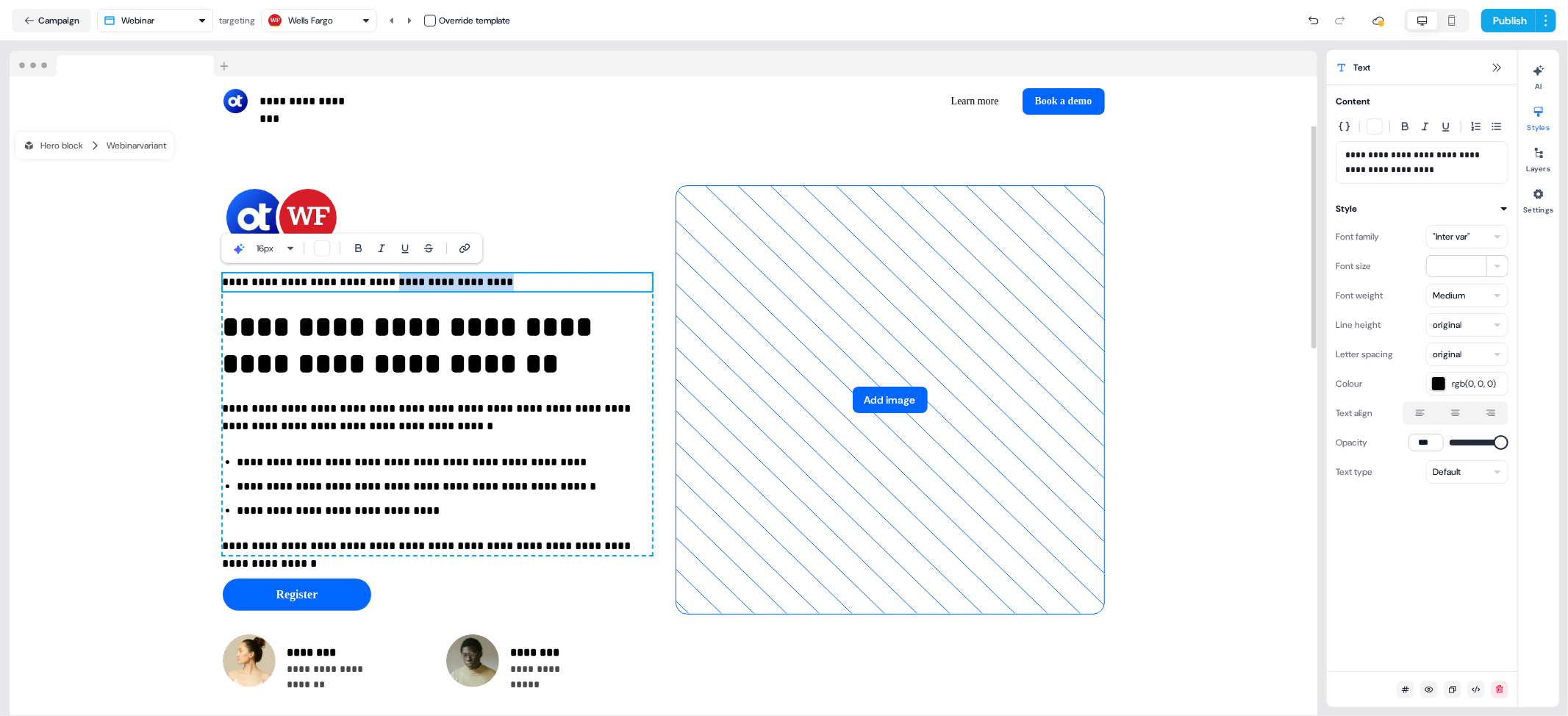 drag, startPoint x: 498, startPoint y: 283, endPoint x: 378, endPoint y: 282, distance: 120.00417 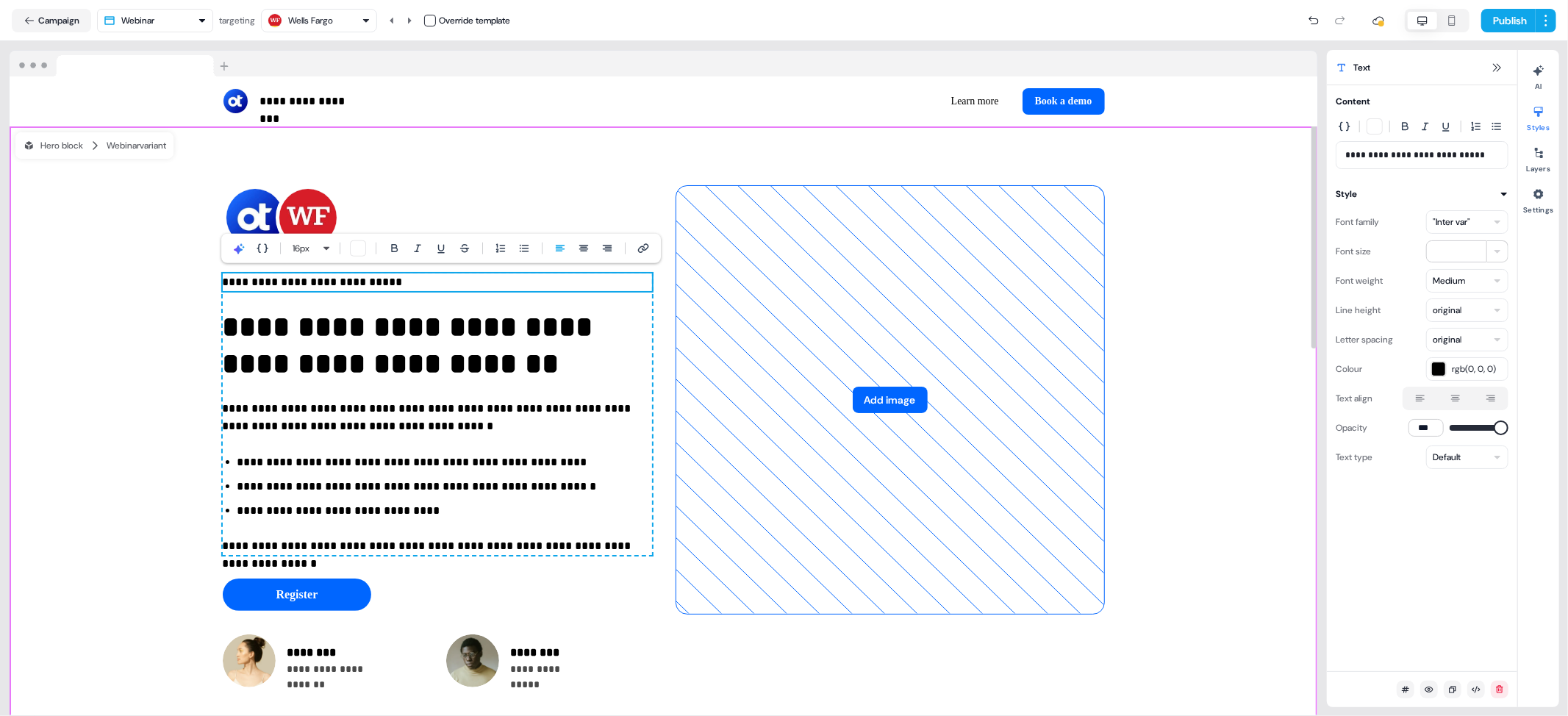 click on "**********" at bounding box center (663, 436) 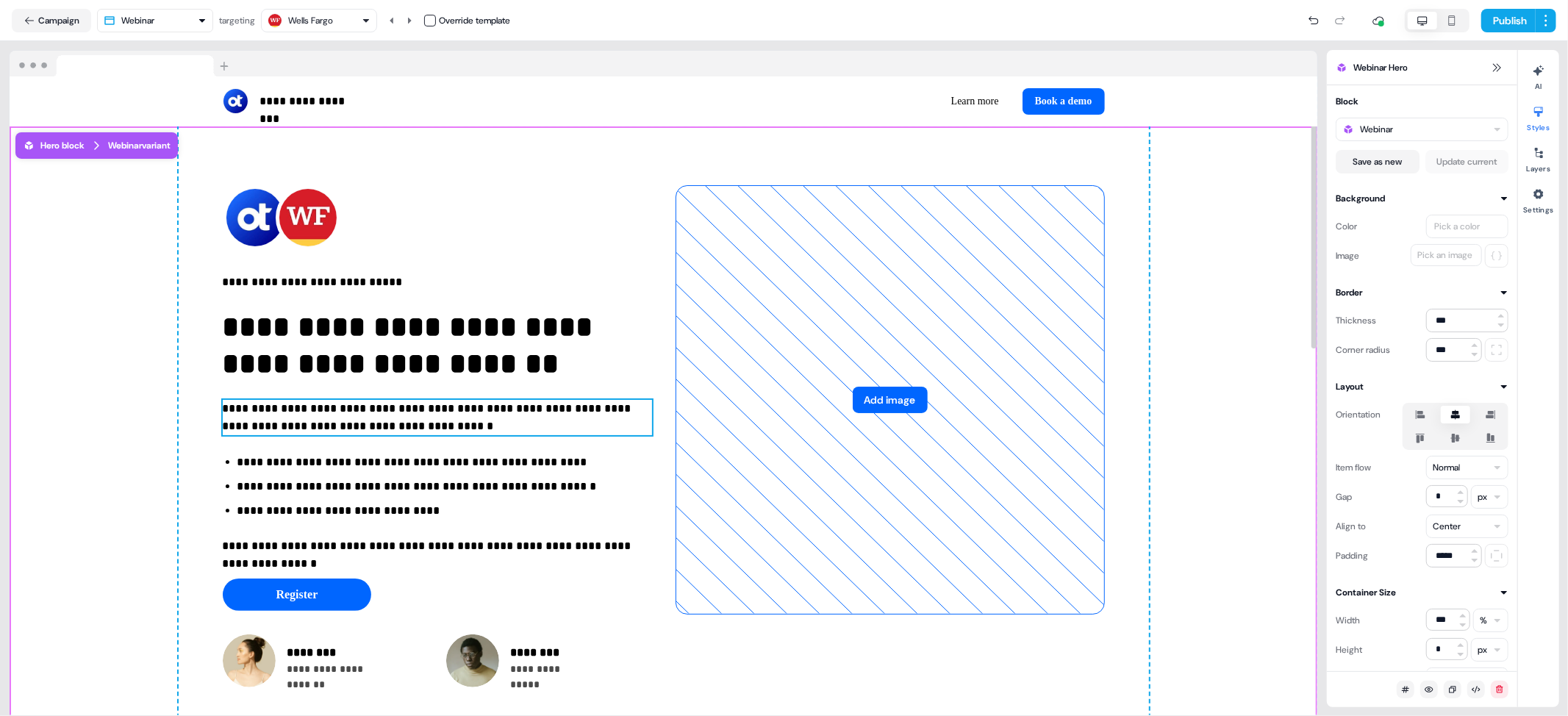 click on "**********" at bounding box center (437, 418) 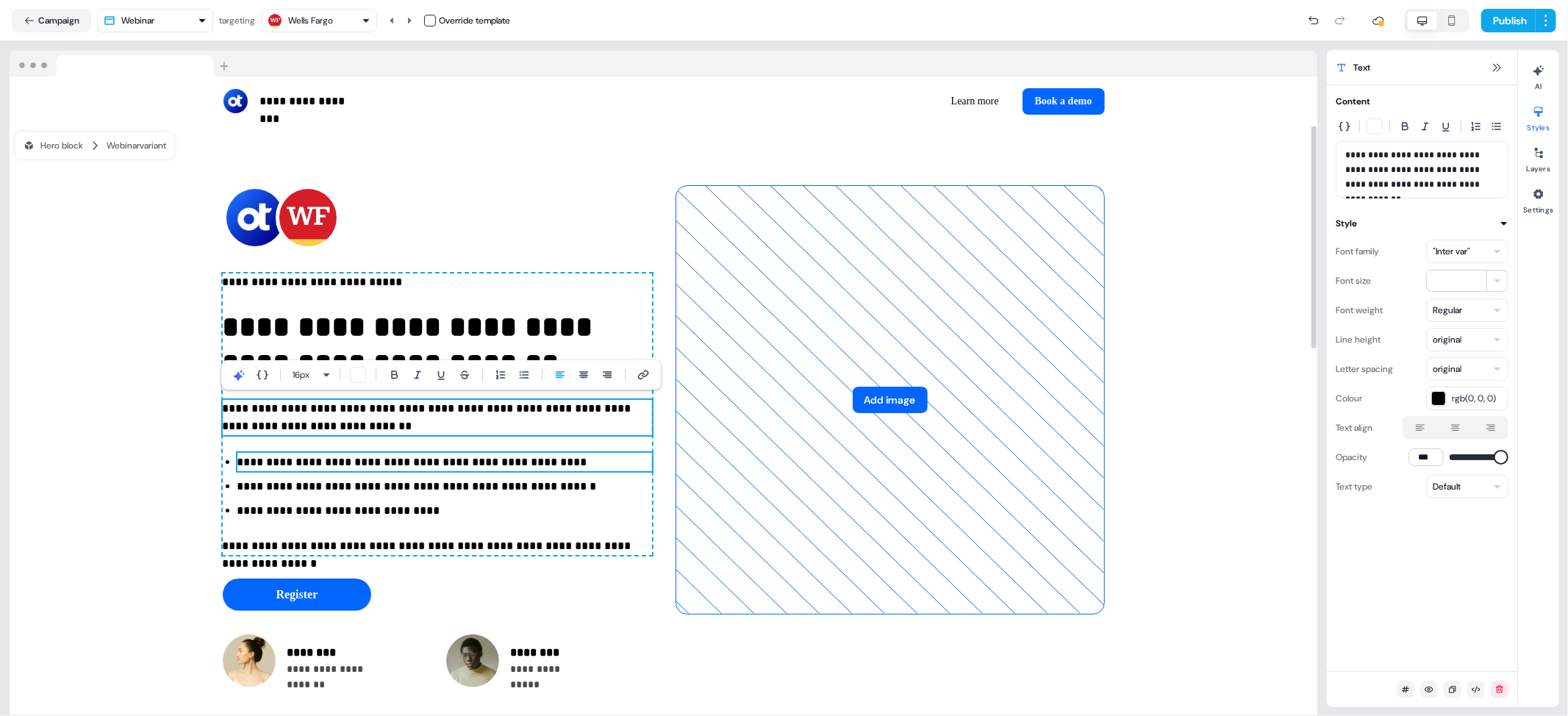 click on "**********" at bounding box center [445, 462] 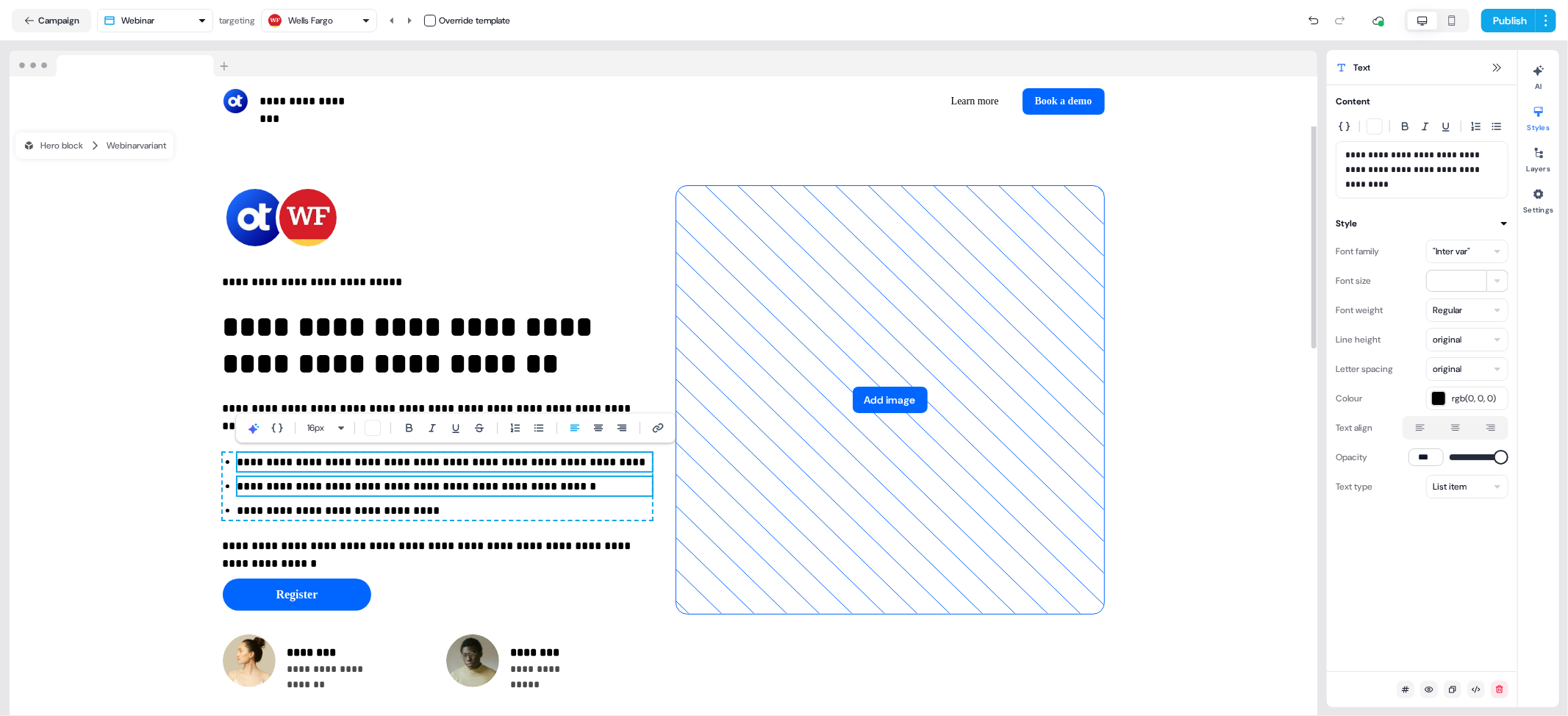 click on "**********" at bounding box center (445, 487) 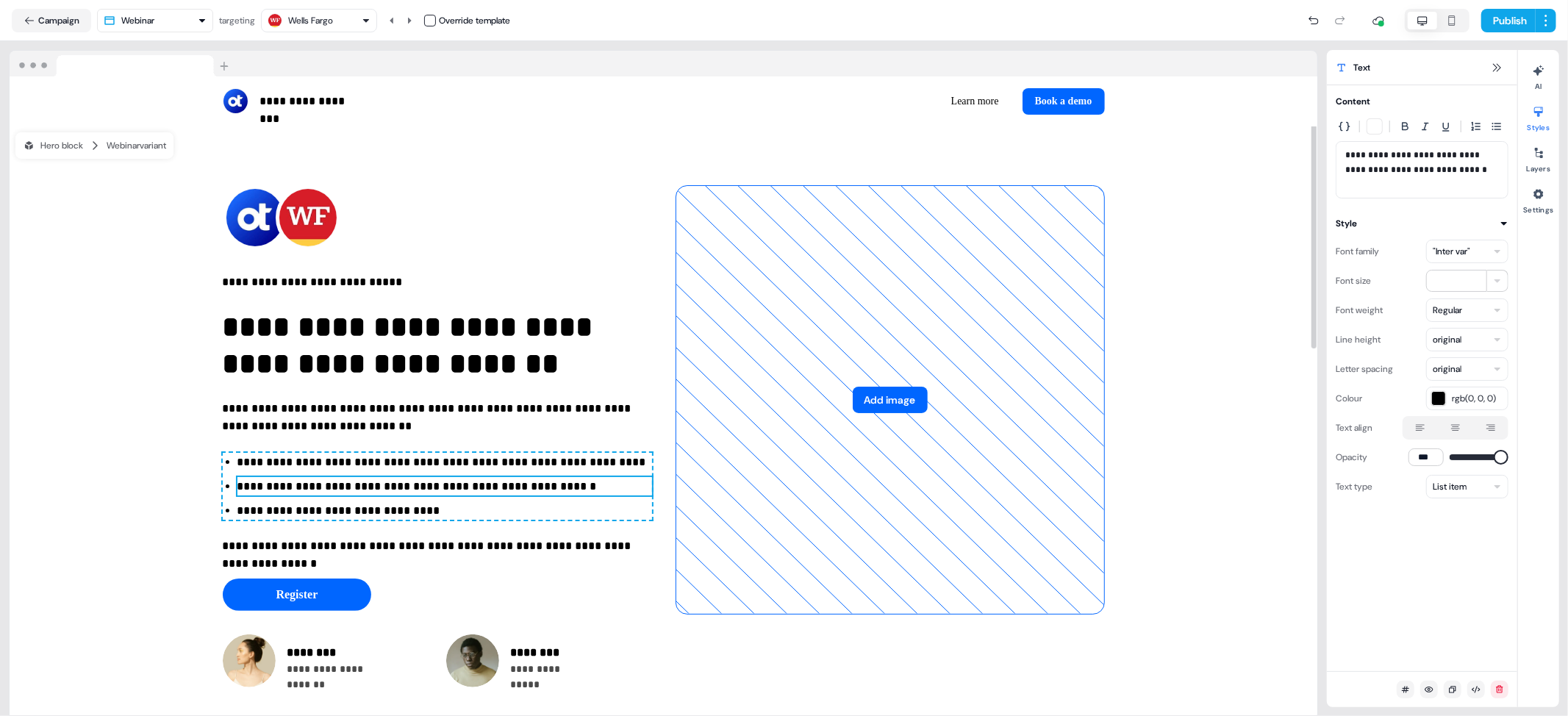 click on "**********" at bounding box center [445, 487] 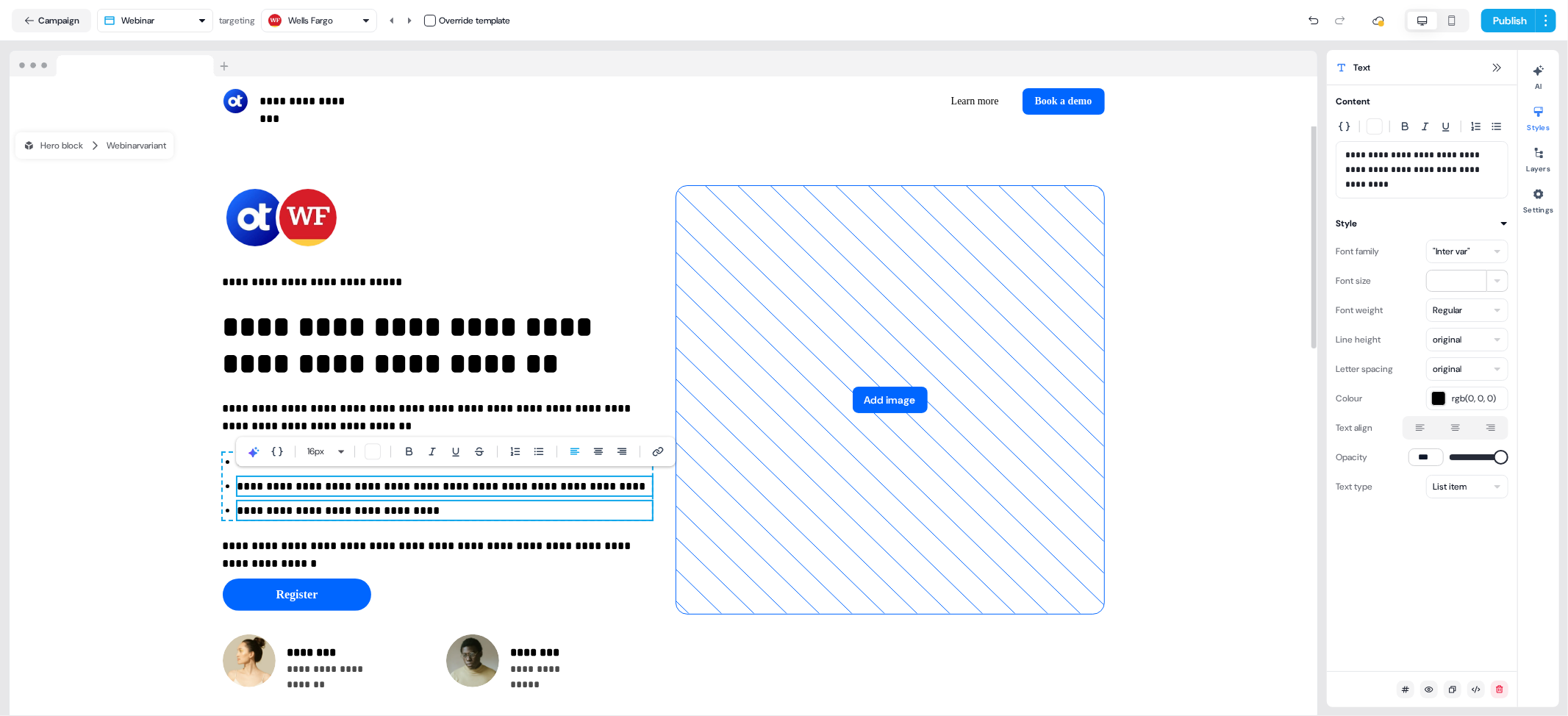 click on "**********" at bounding box center (445, 511) 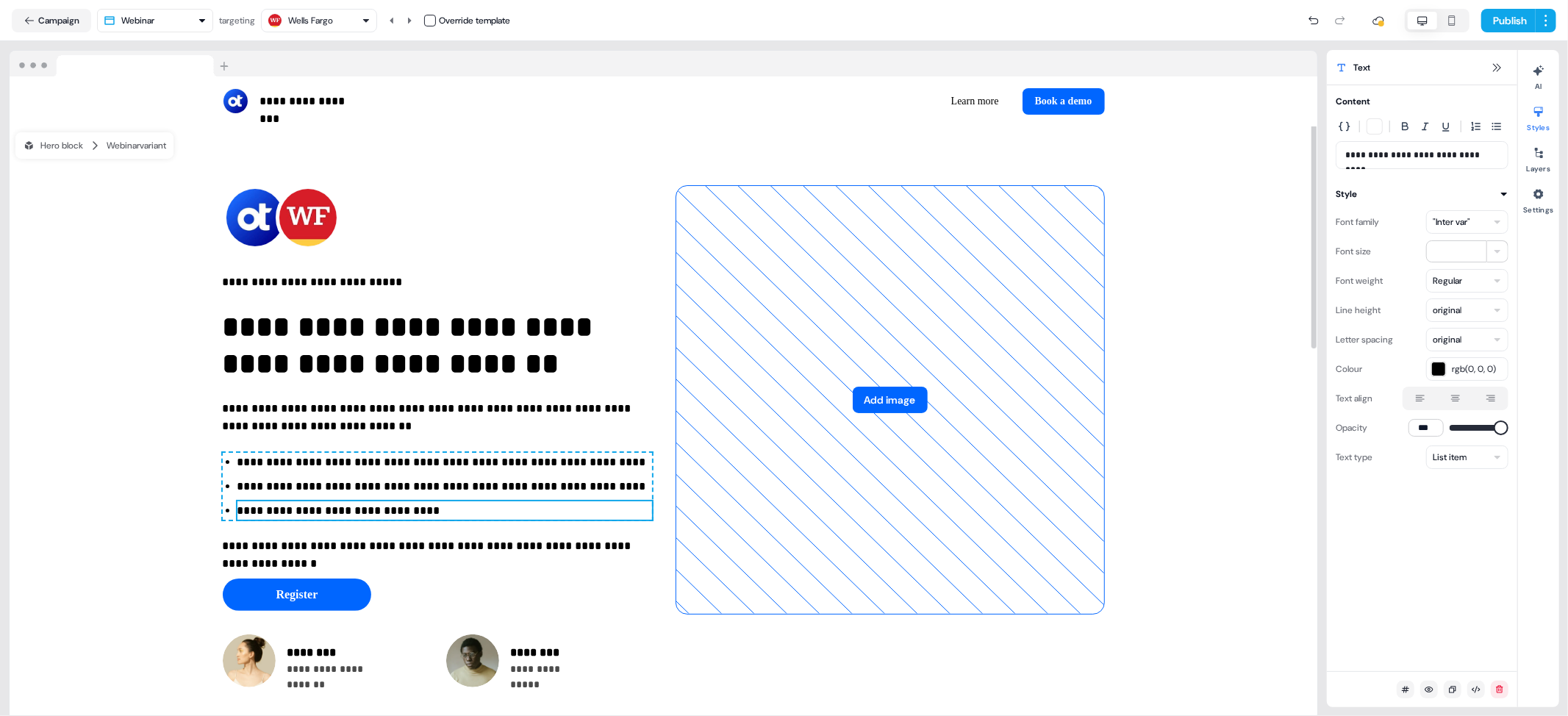 click on "**********" at bounding box center [445, 511] 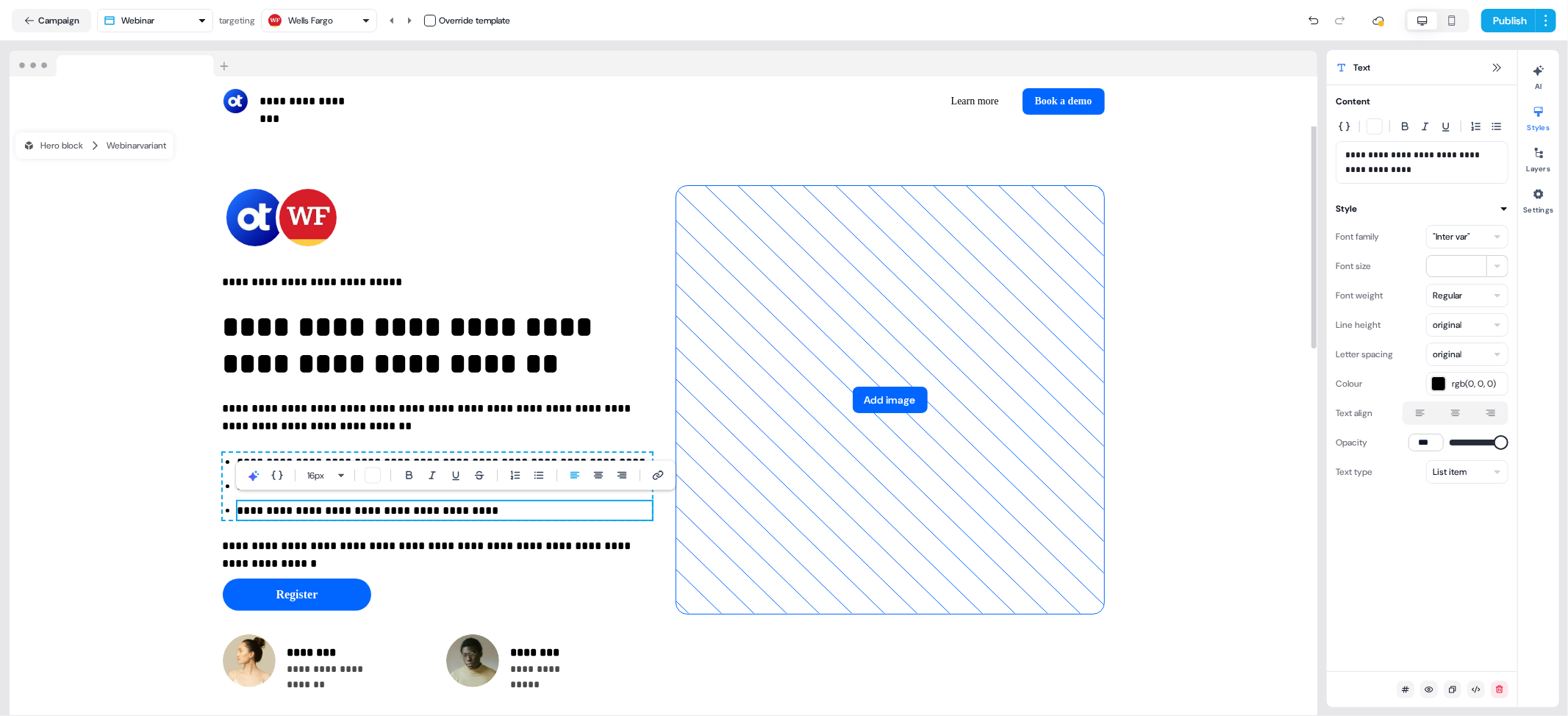 click on "**********" at bounding box center [663, 436] 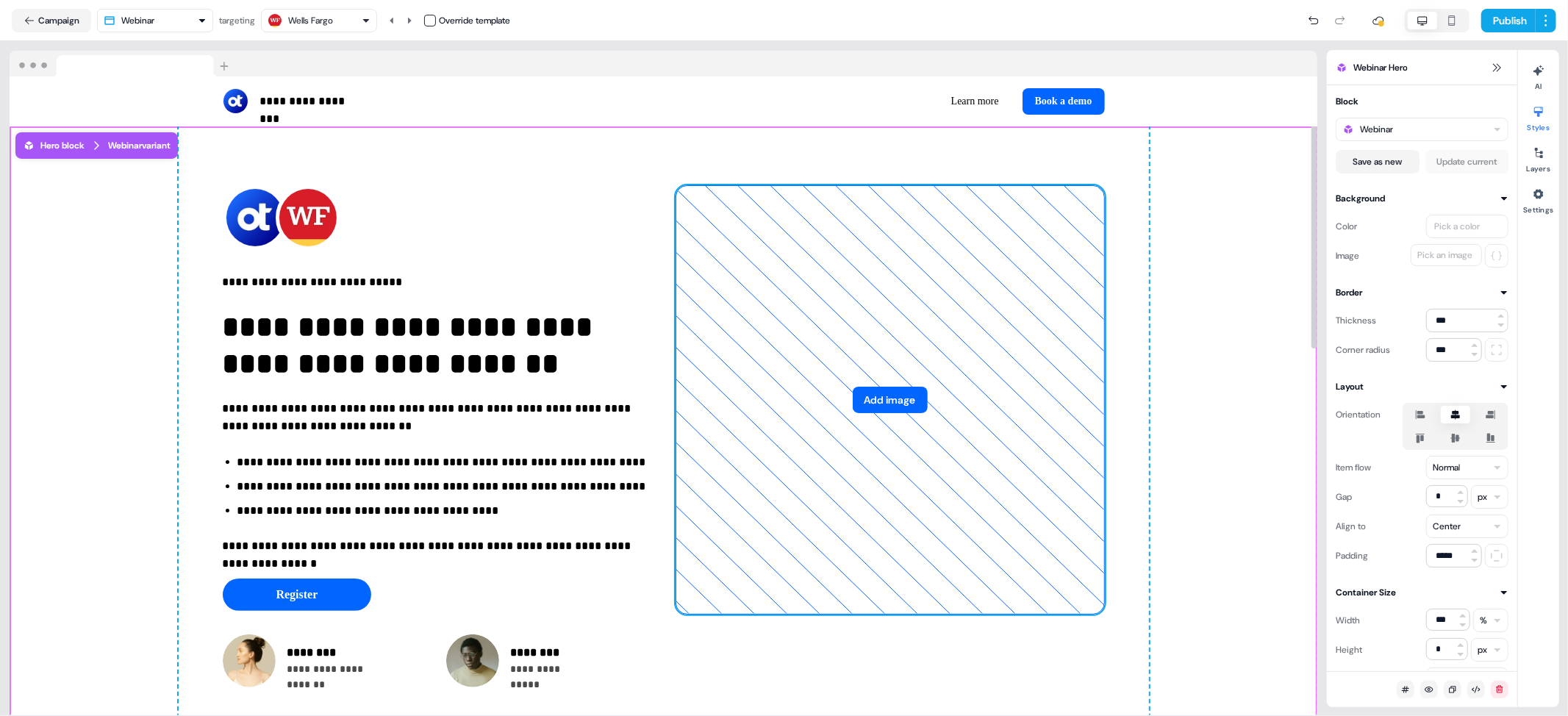 click on "Add image" at bounding box center (890, 400) 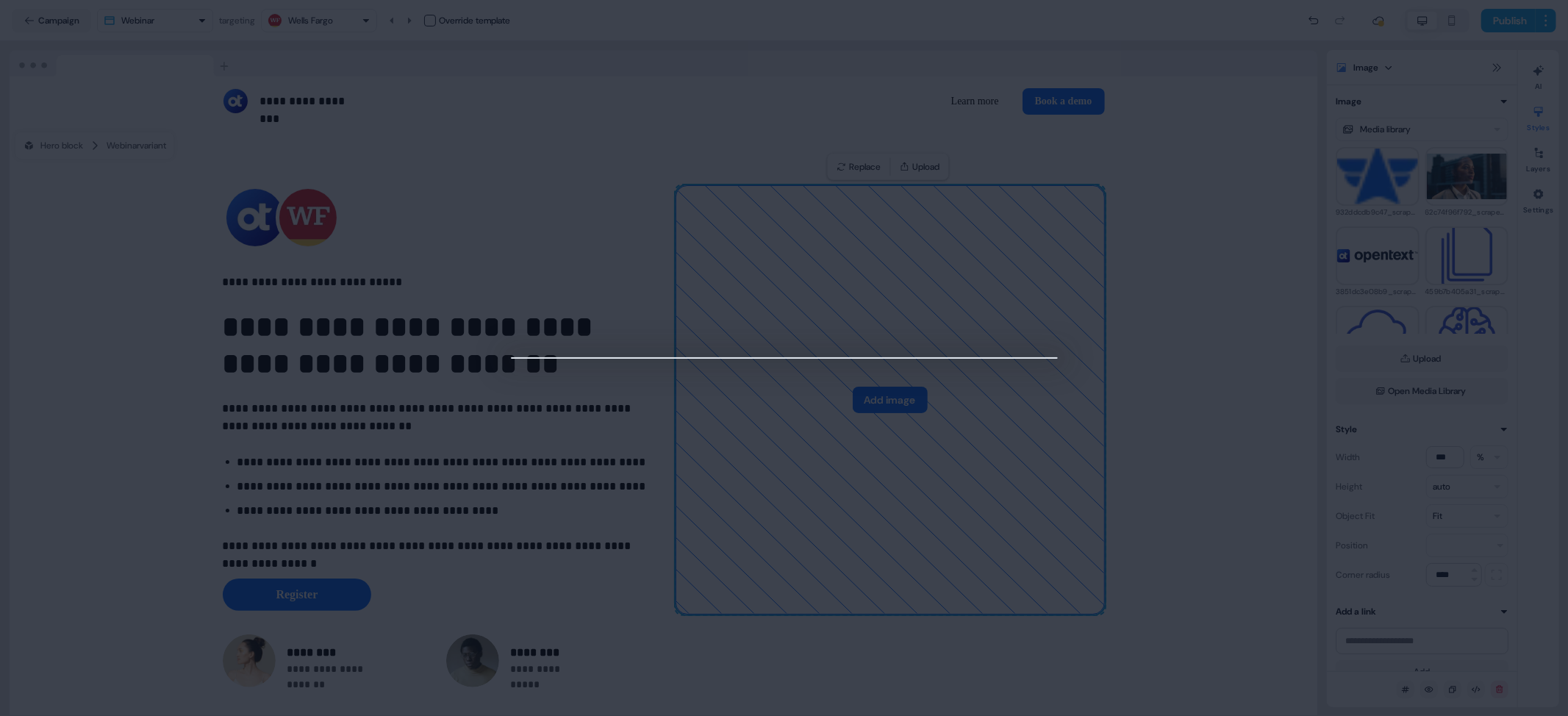 click at bounding box center [784, 358] 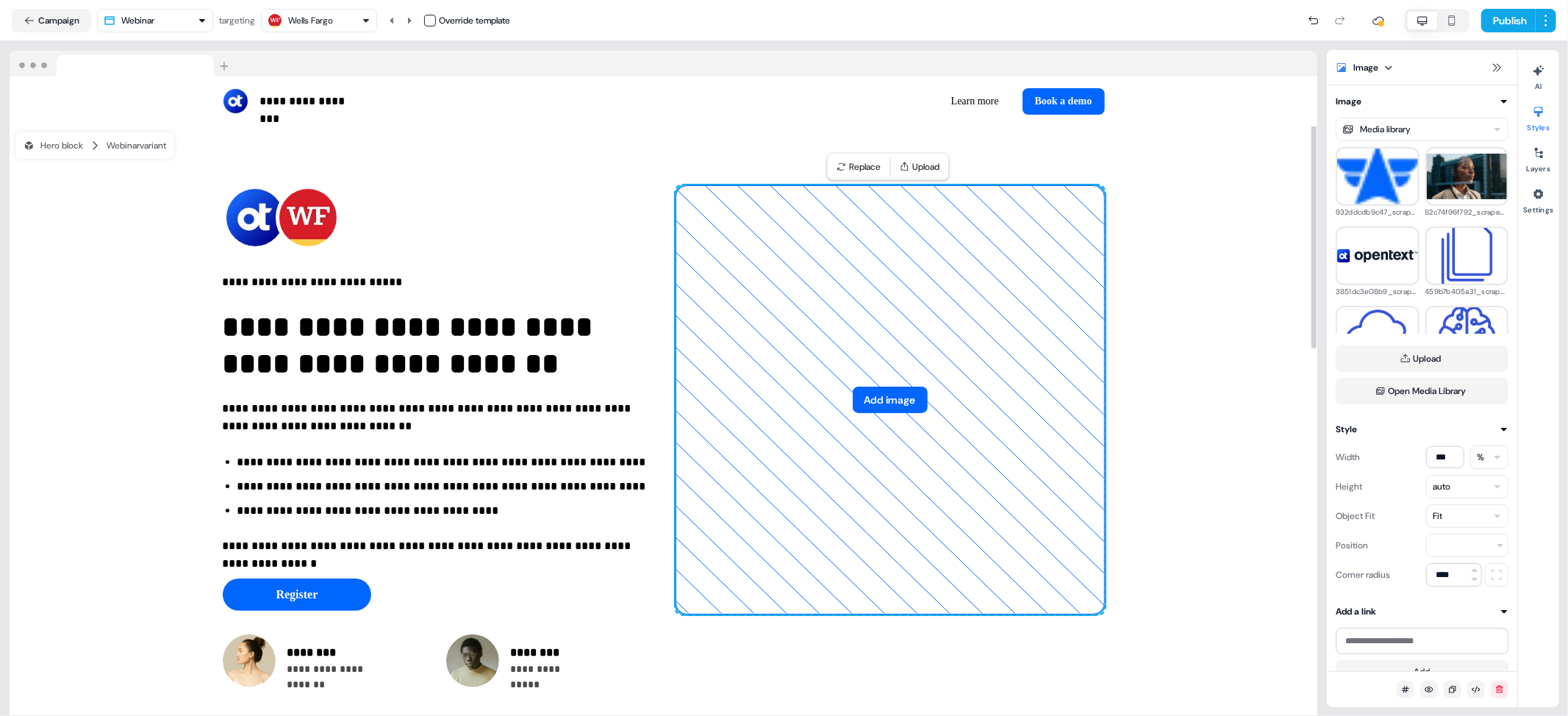 click 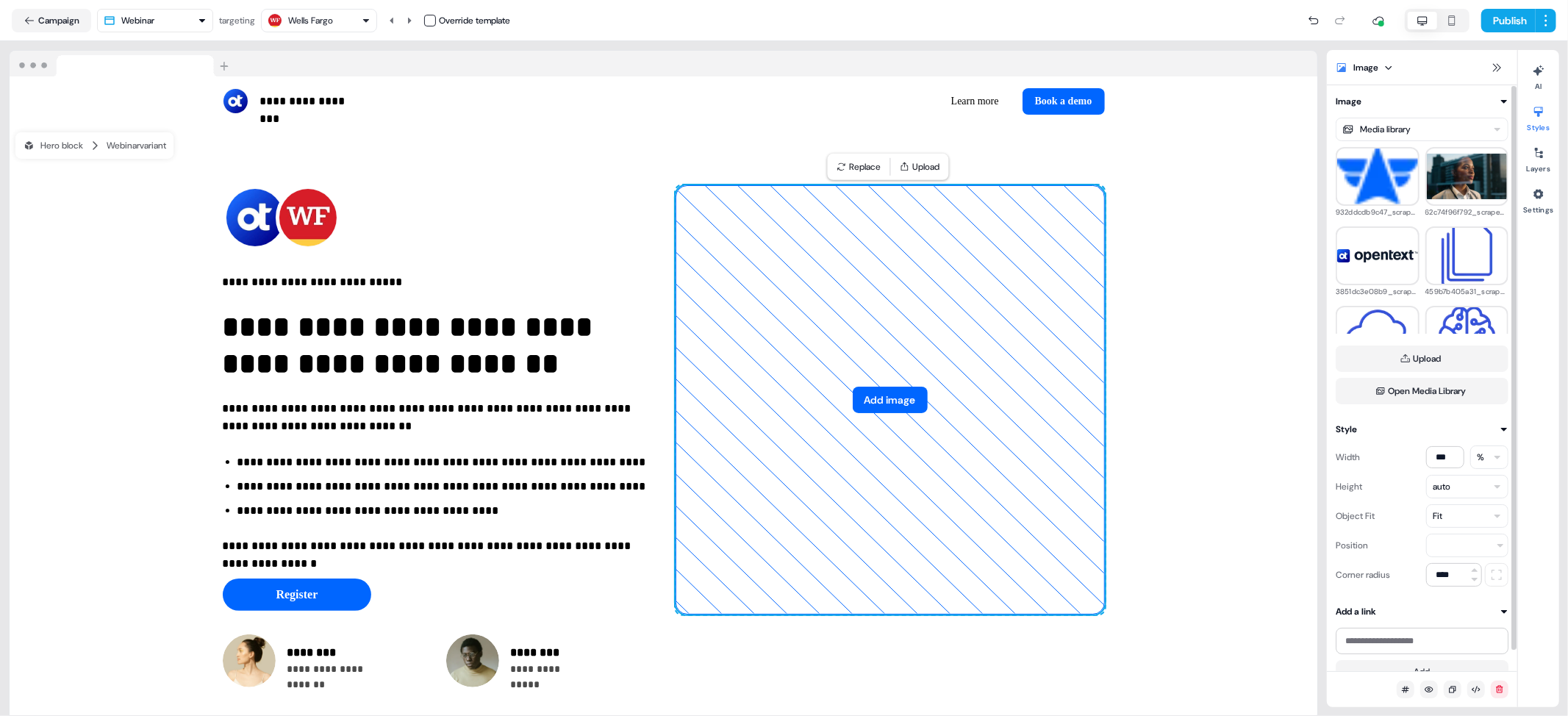 click on "**********" at bounding box center (784, 358) 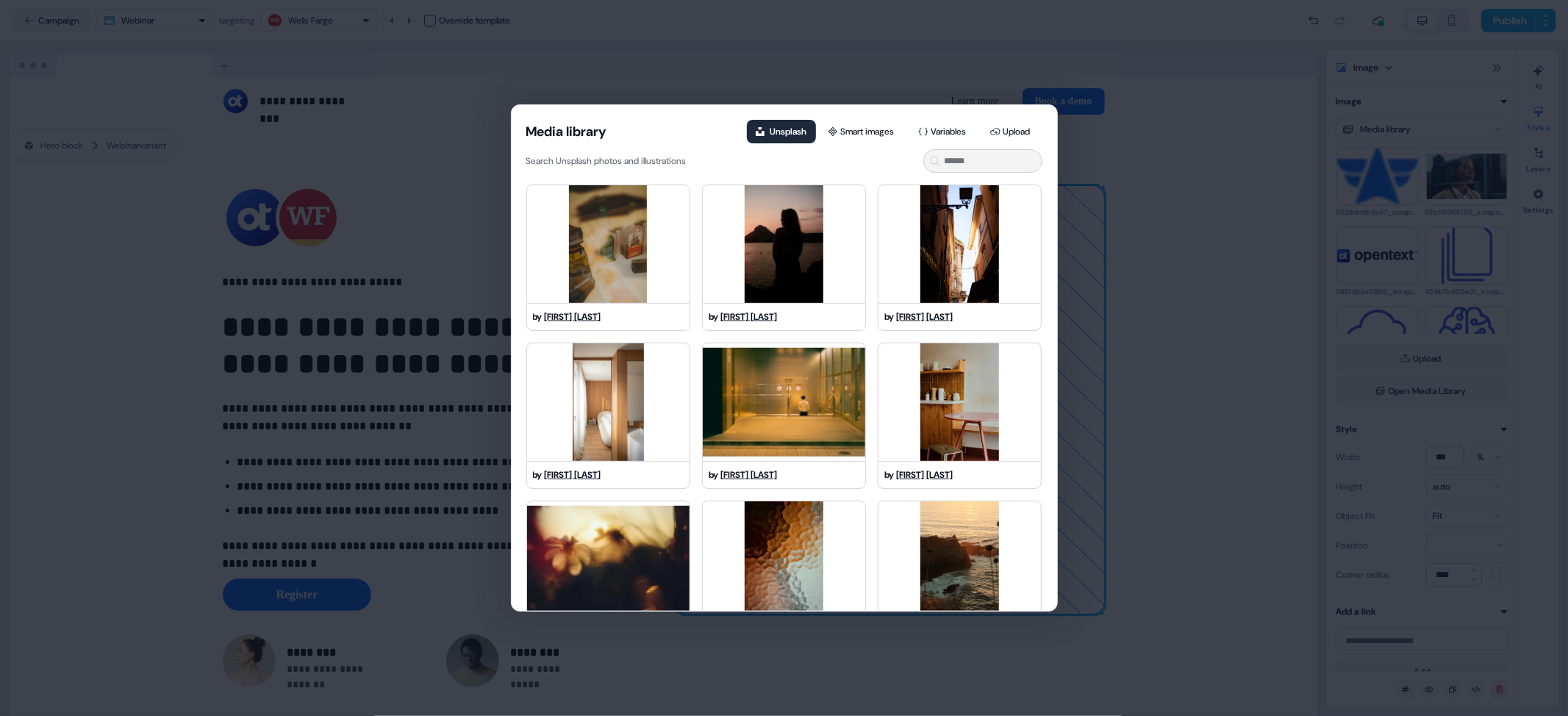 click on "Media library Unsplash Smart images Variables Upload" at bounding box center (784, 127) 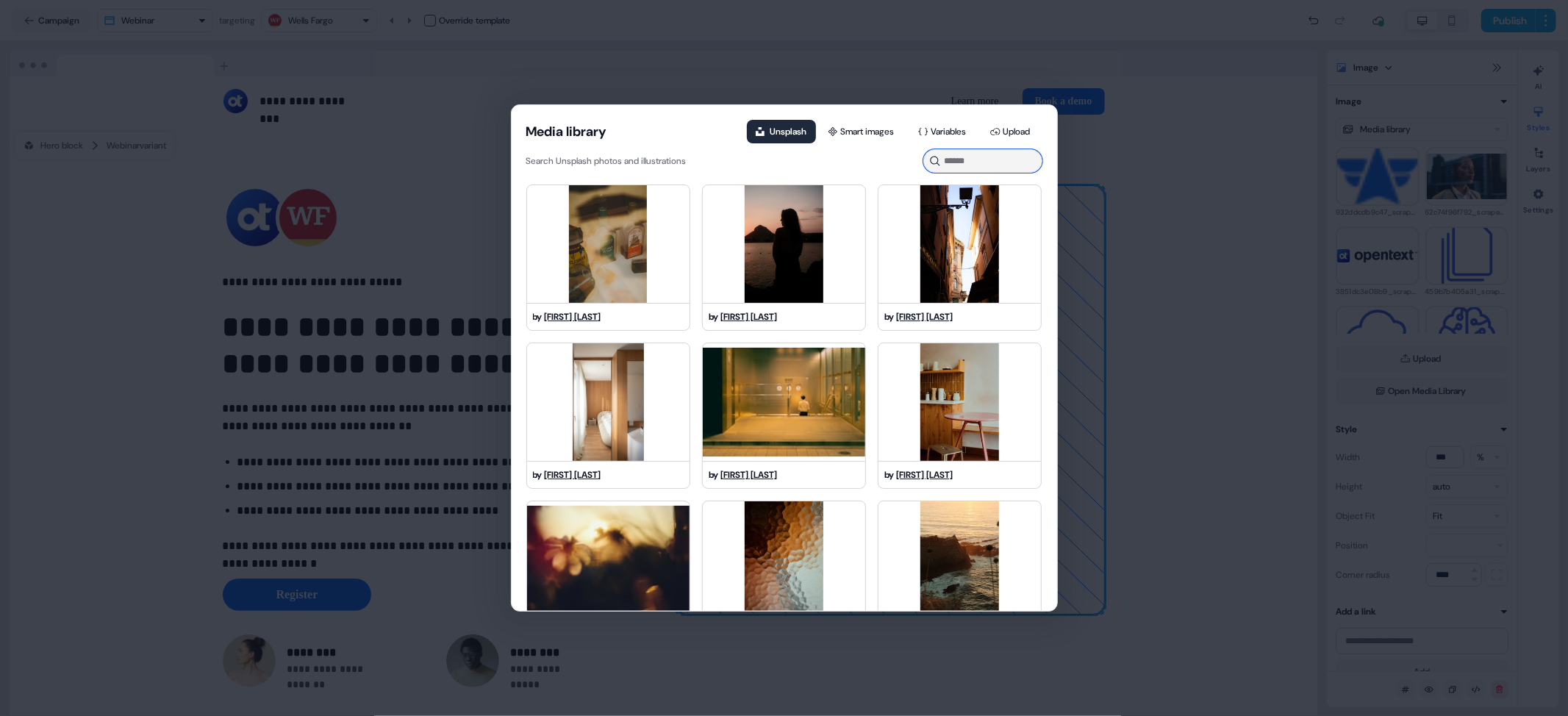 click at bounding box center [983, 161] 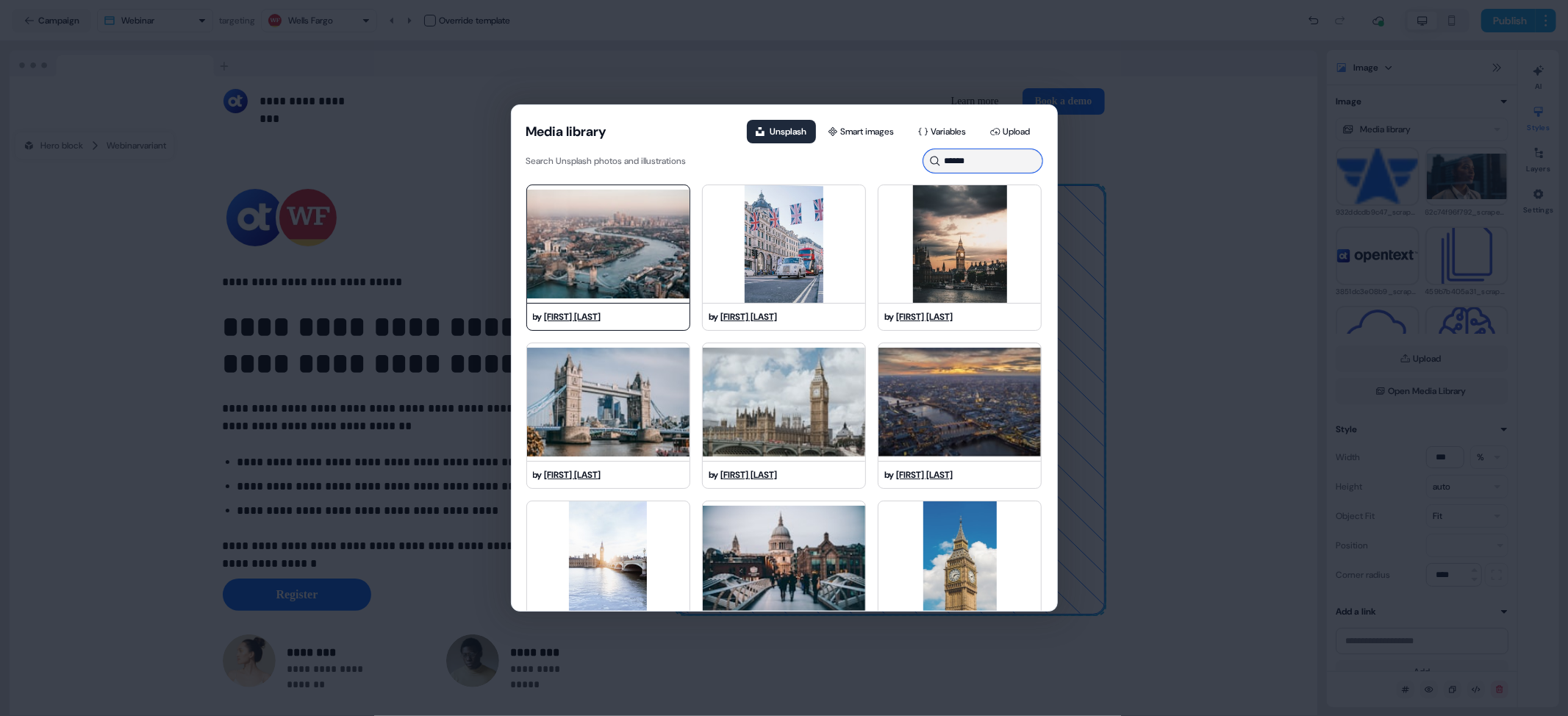 type on "******" 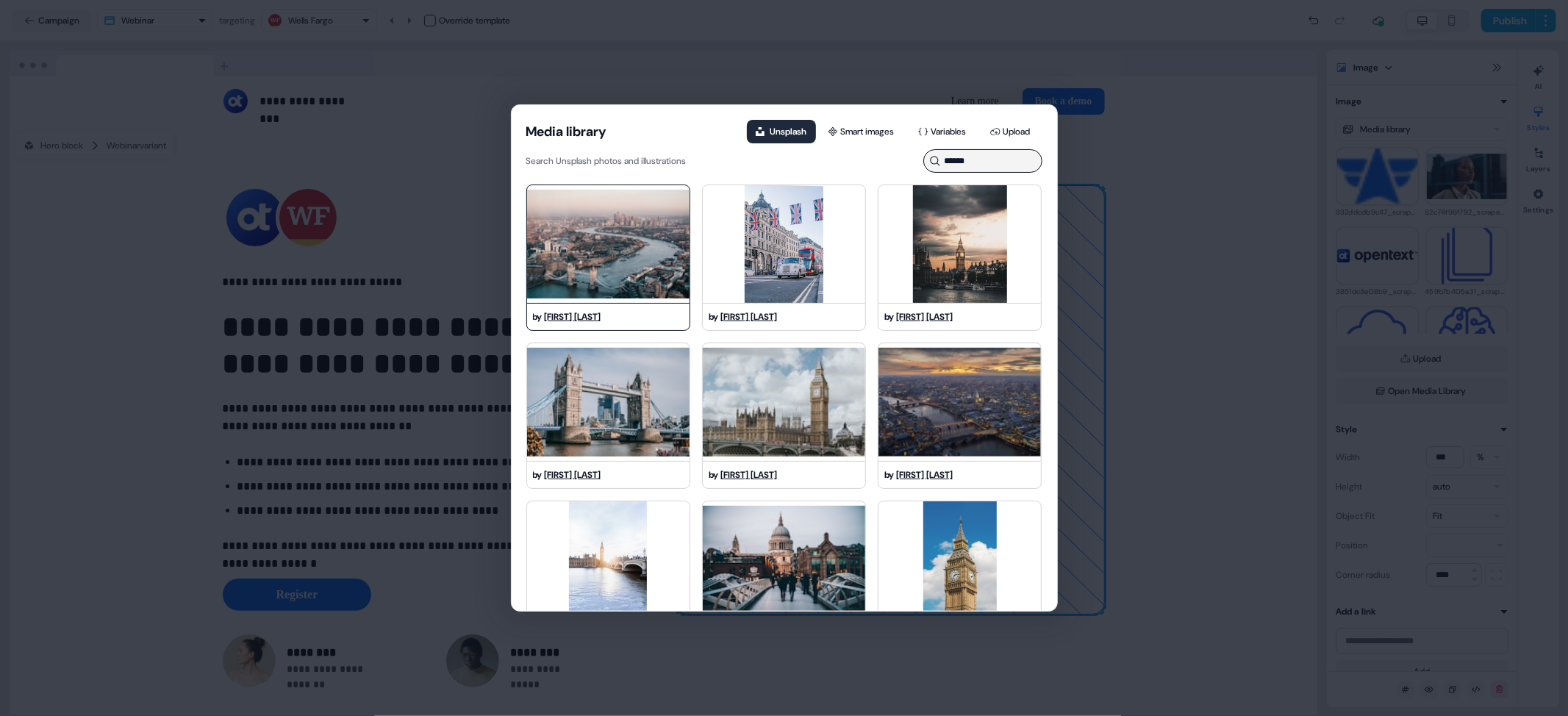 click at bounding box center [608, 244] 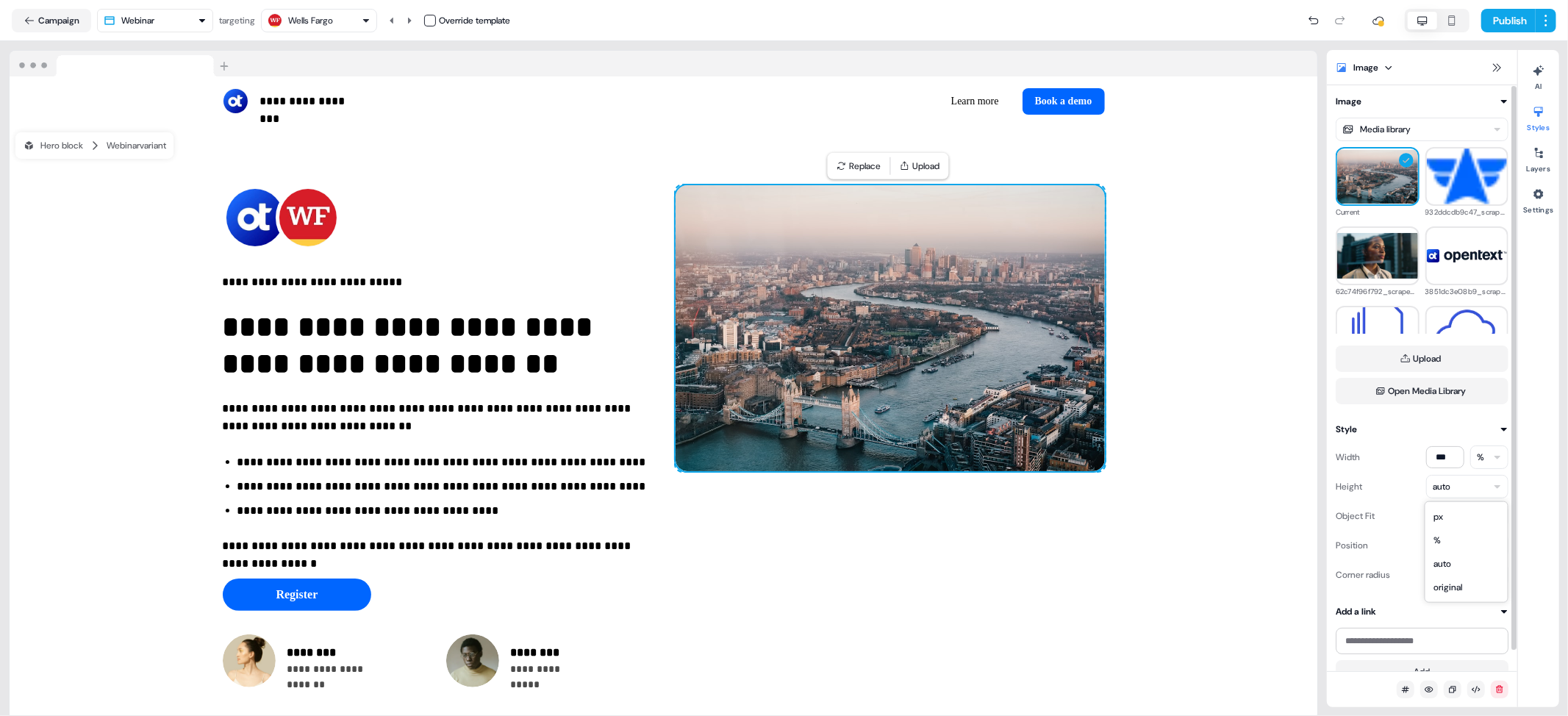 click on "**********" at bounding box center (784, 358) 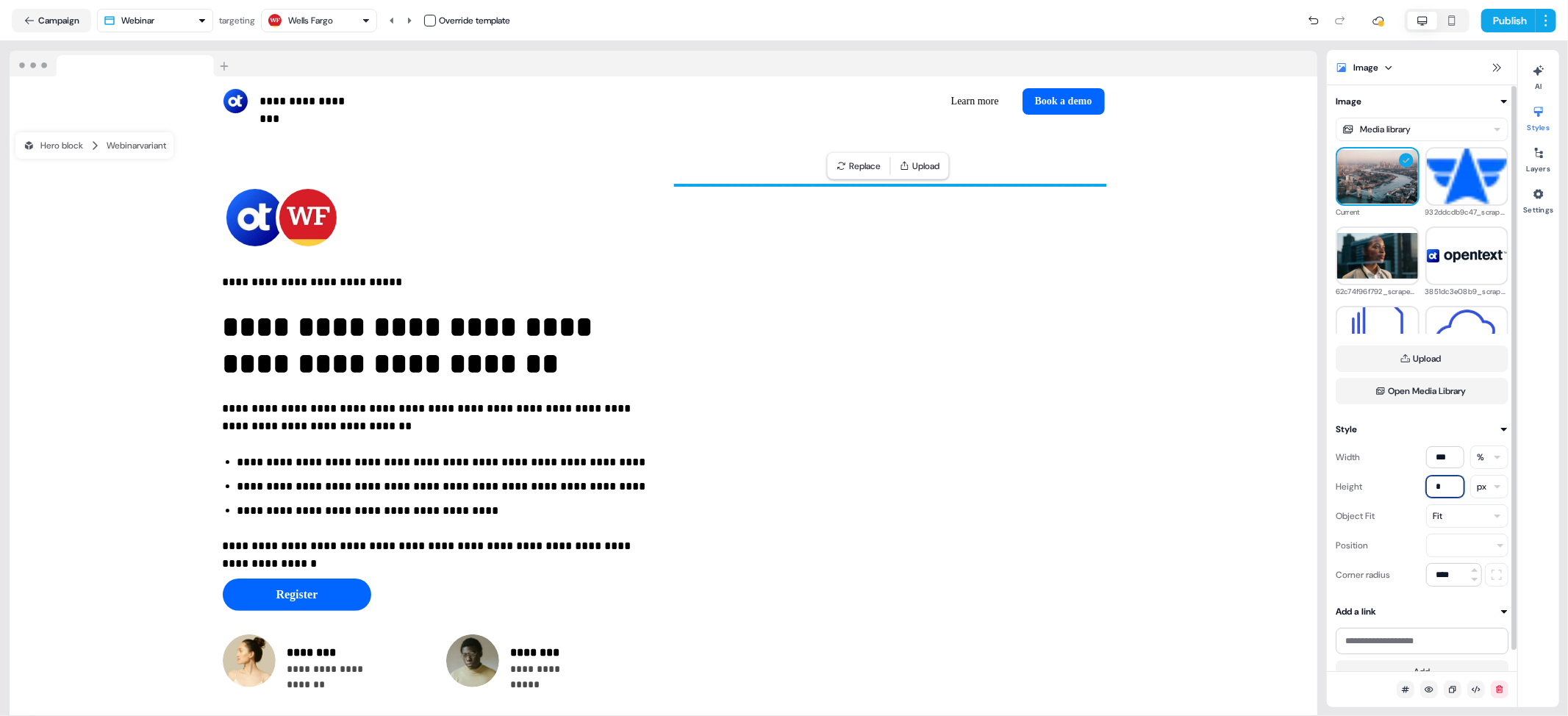 click on "*" at bounding box center [1445, 487] 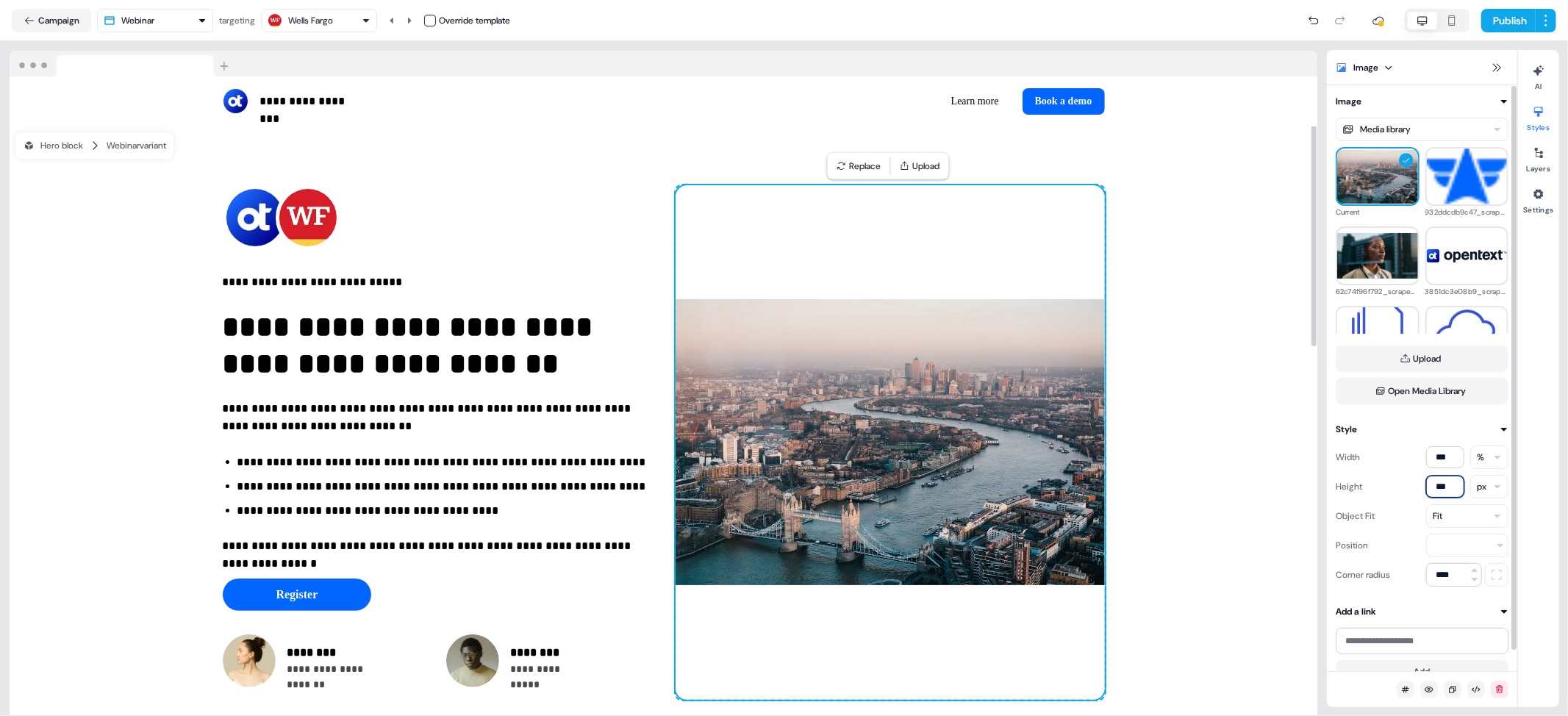 type on "***" 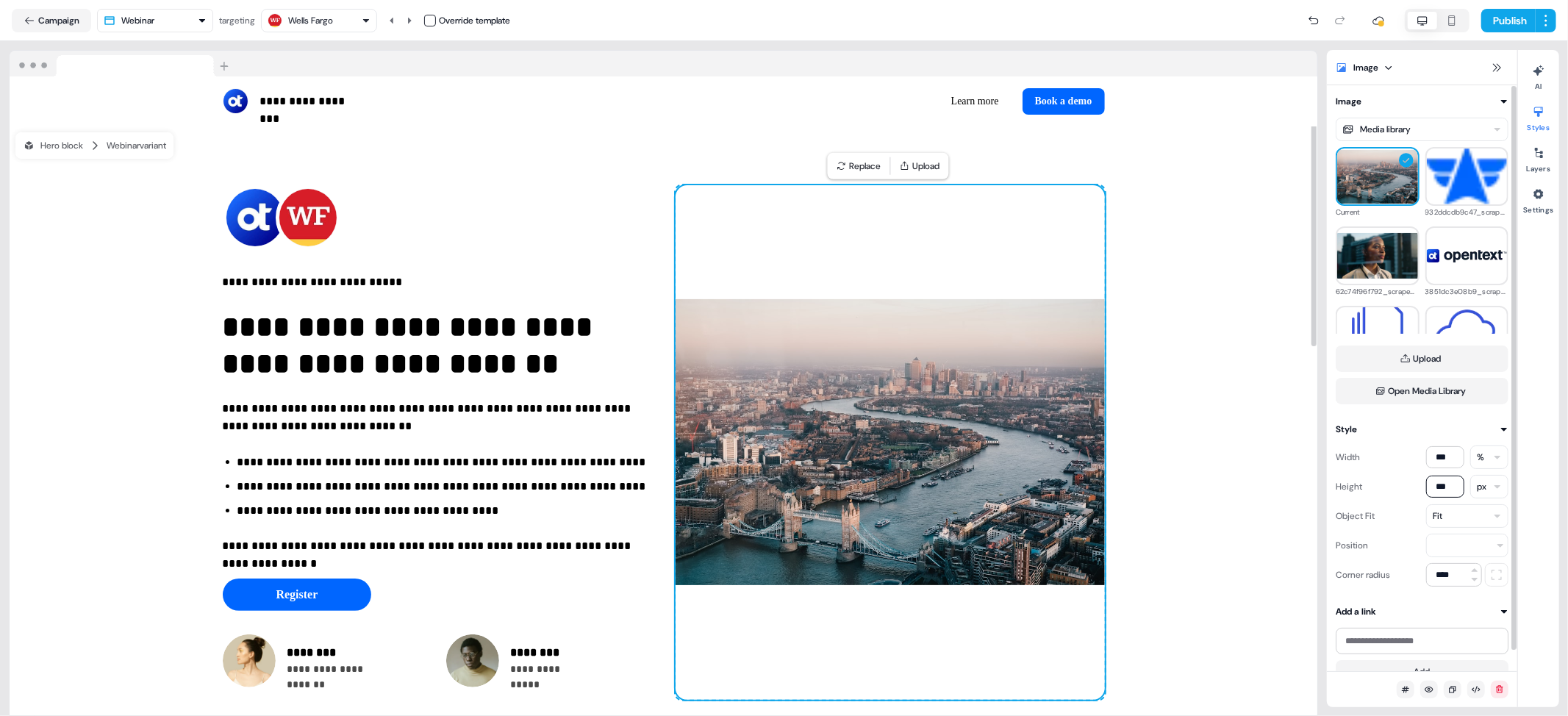 click at bounding box center (890, 443) 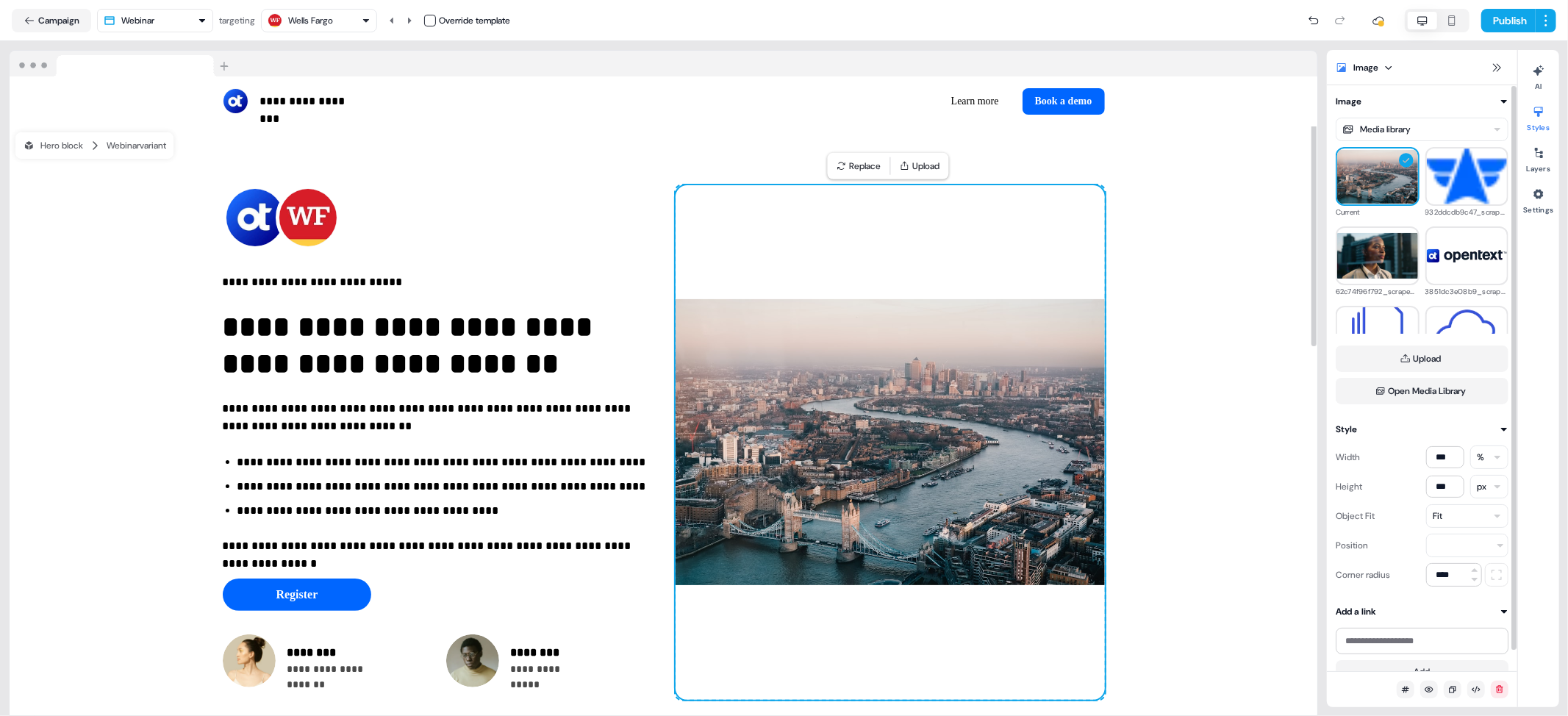 click on "Fit" at bounding box center [1467, 516] 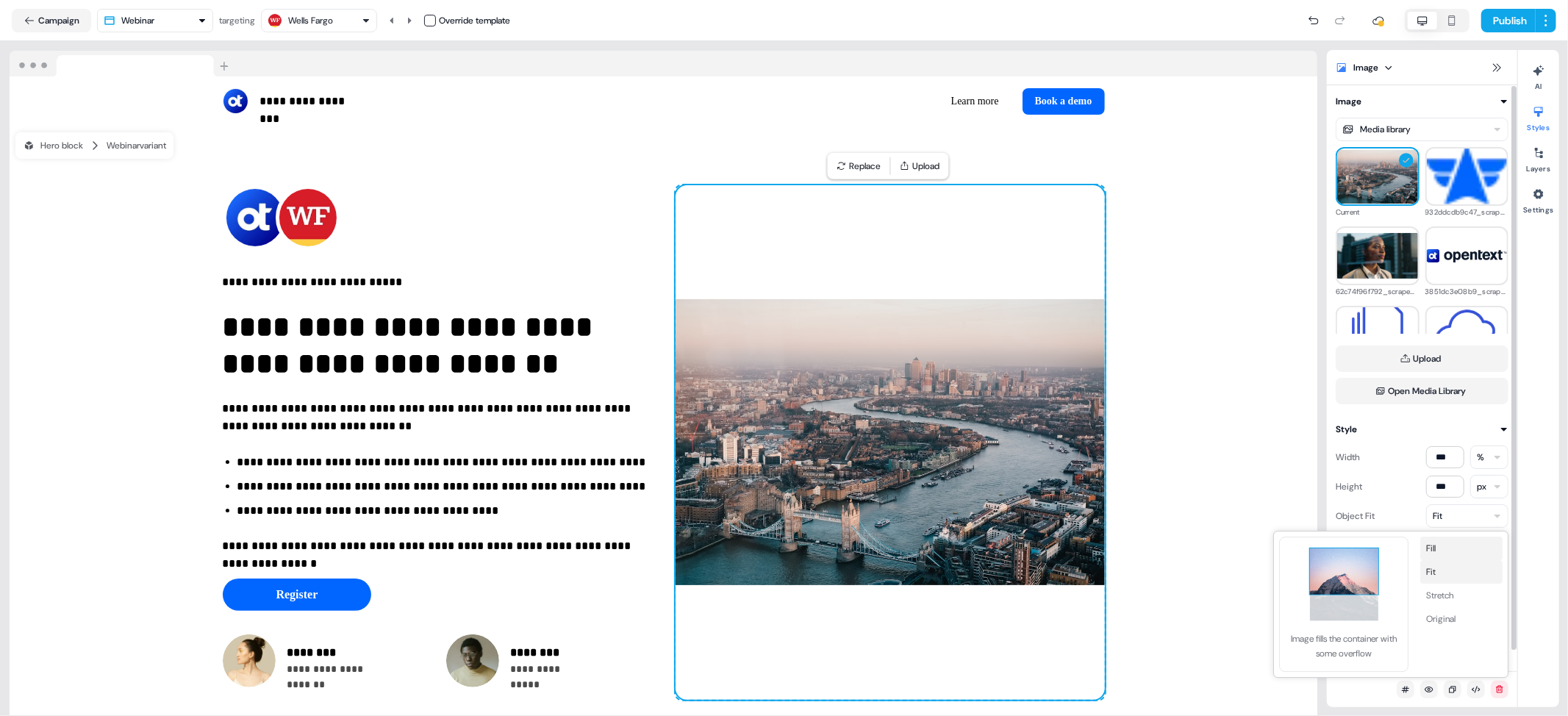 click on "Fill" at bounding box center (1461, 548) 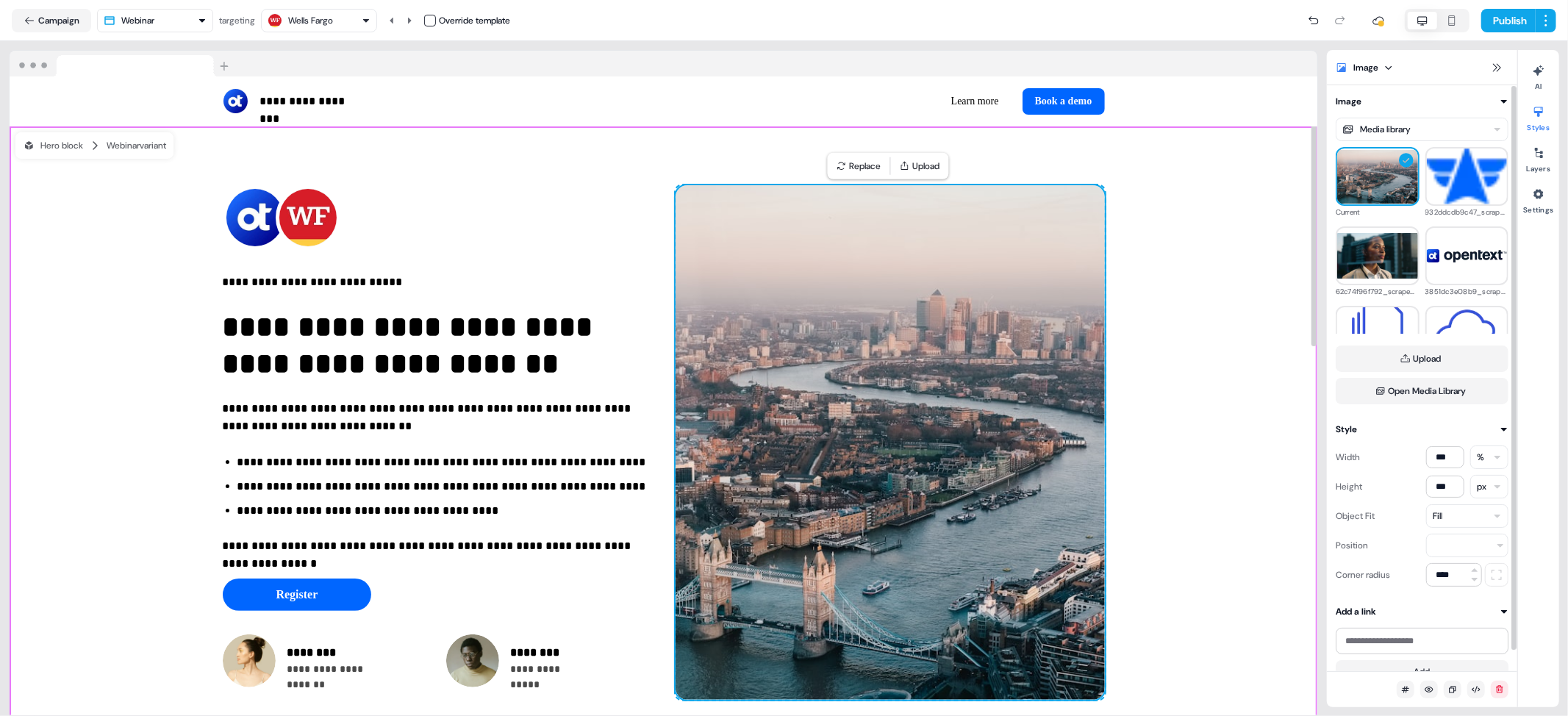 click on "**********" at bounding box center (663, 443) 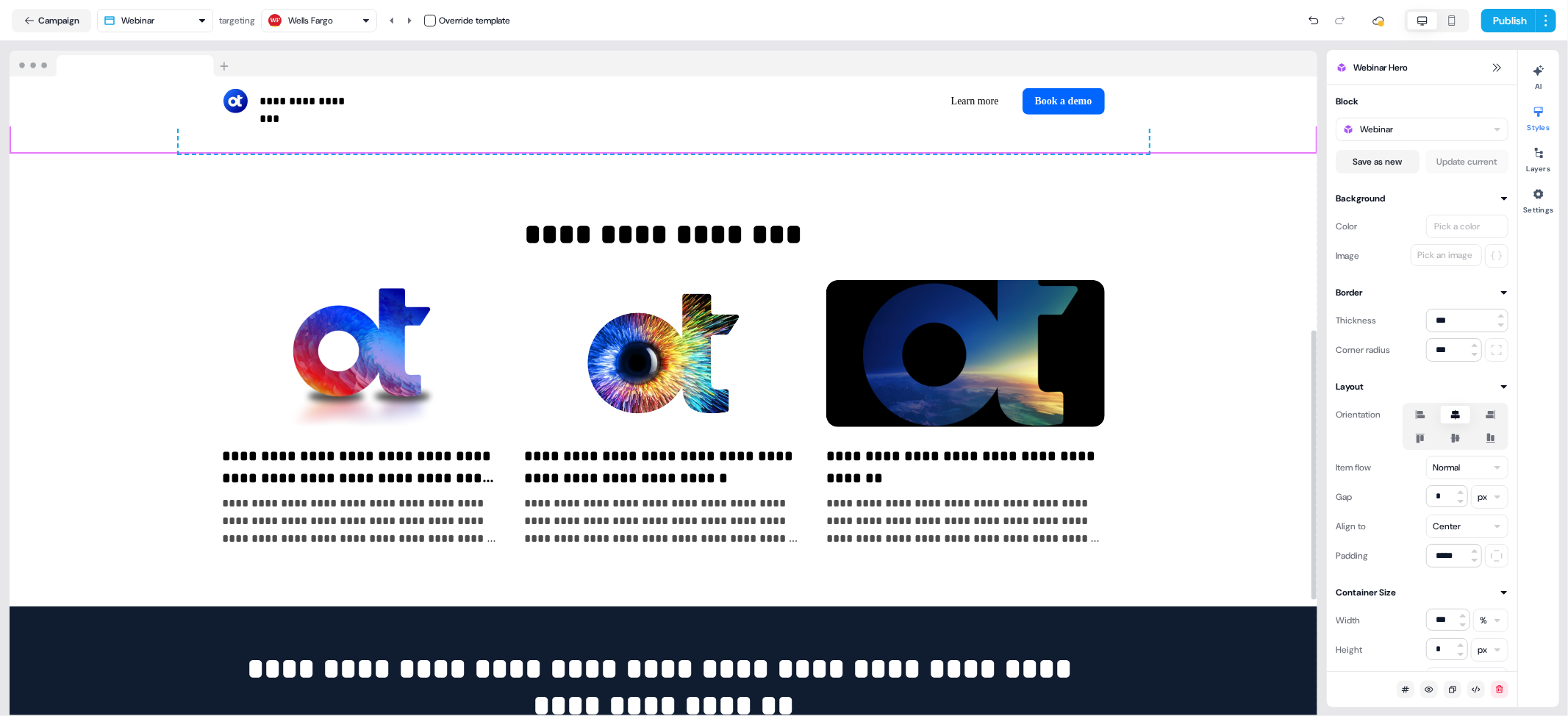 scroll, scrollTop: 606, scrollLeft: 0, axis: vertical 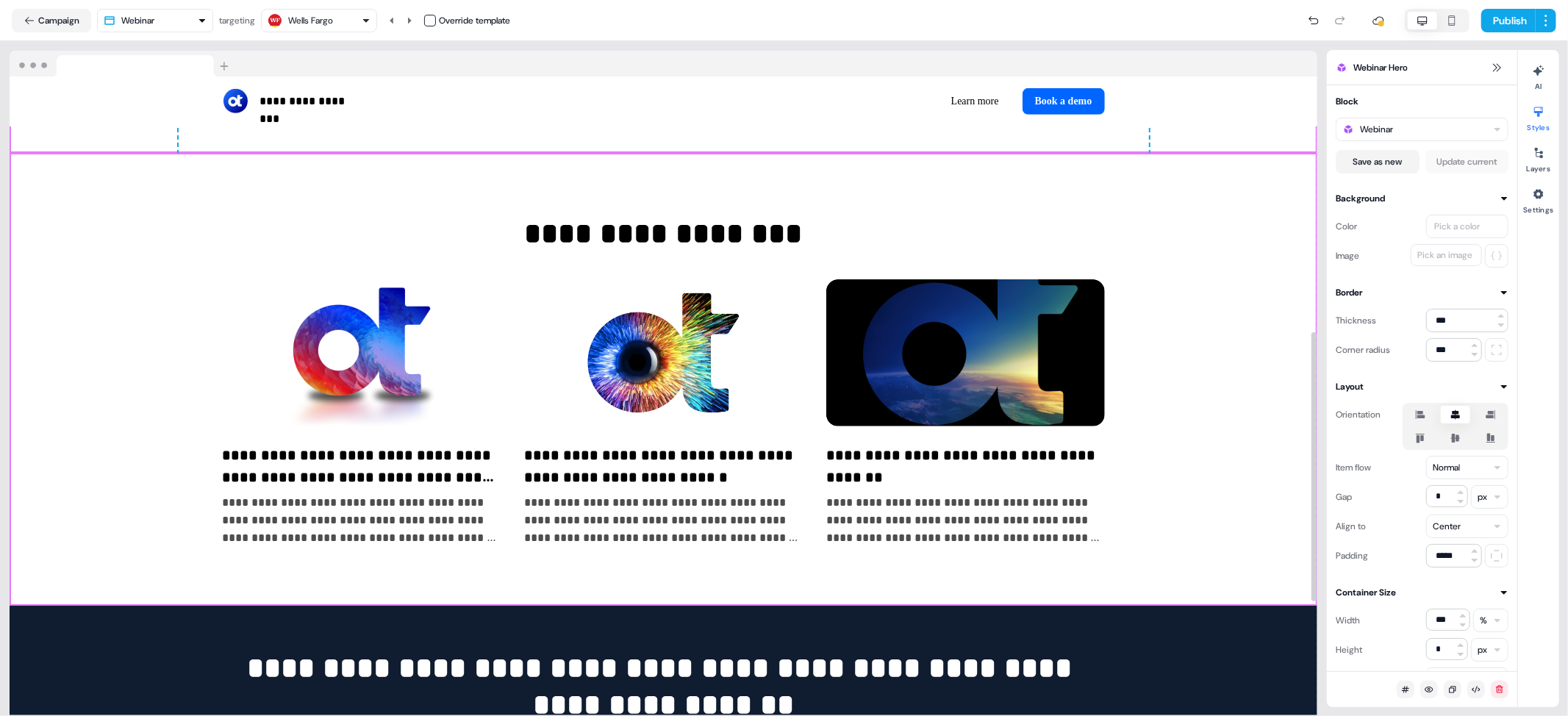 click on "**********" at bounding box center [663, 379] 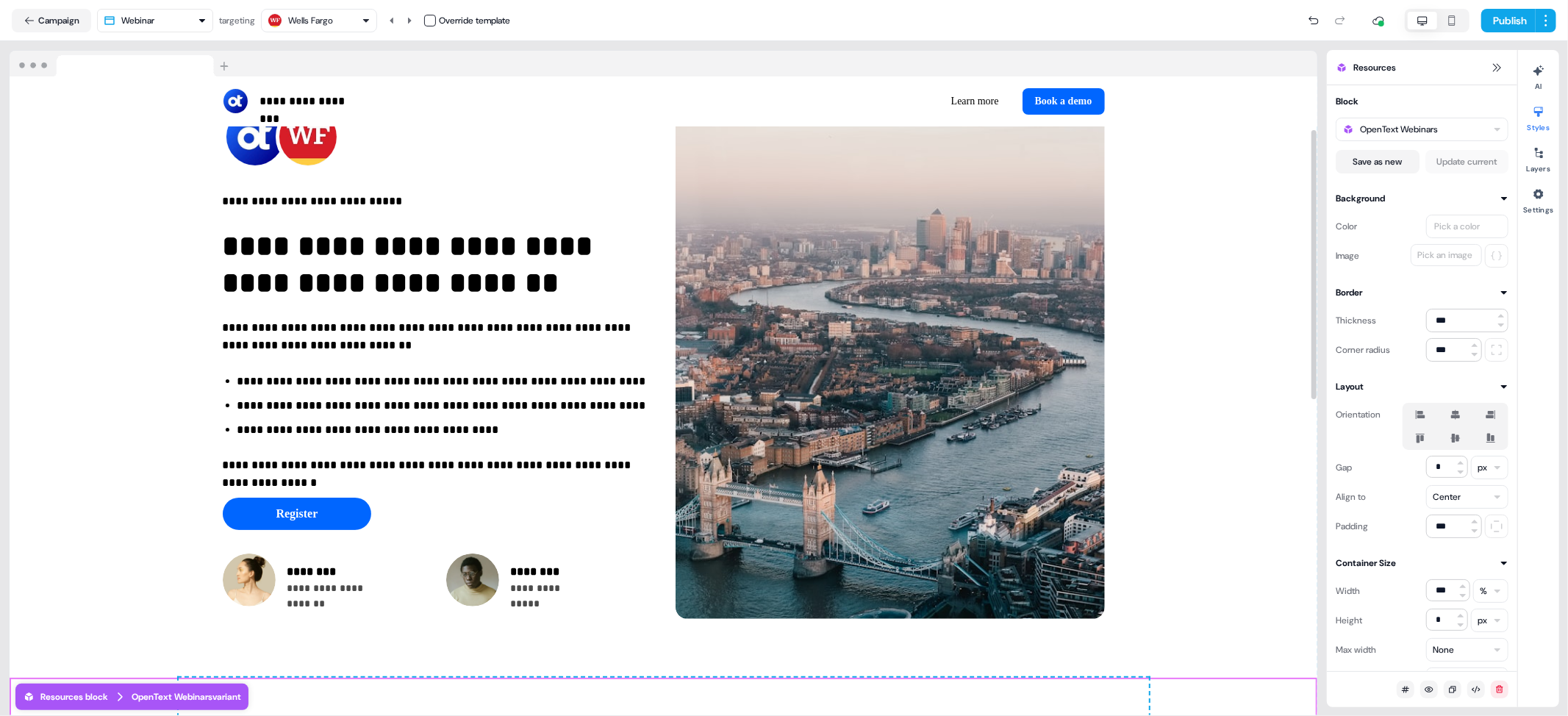 scroll, scrollTop: 0, scrollLeft: 0, axis: both 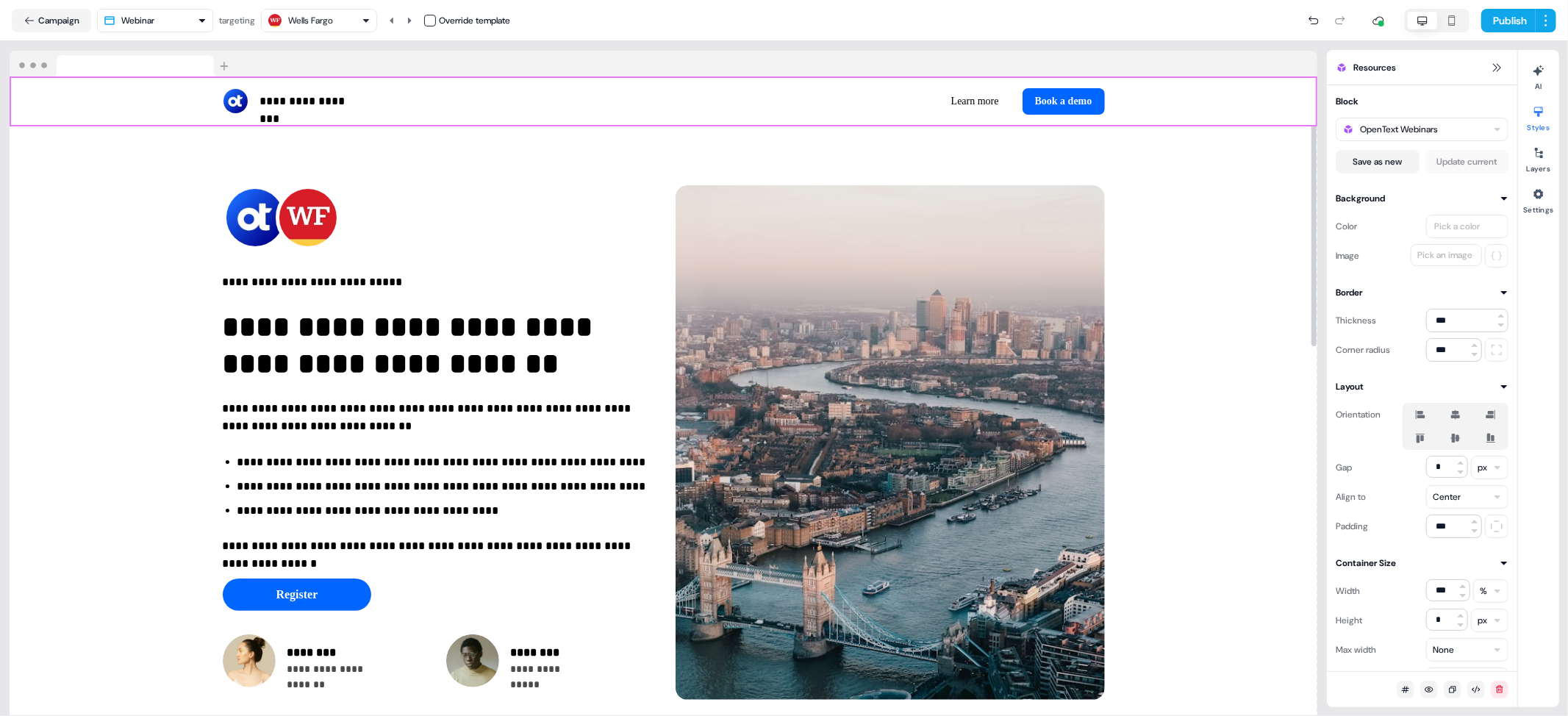 click on "**********" at bounding box center [663, 101] 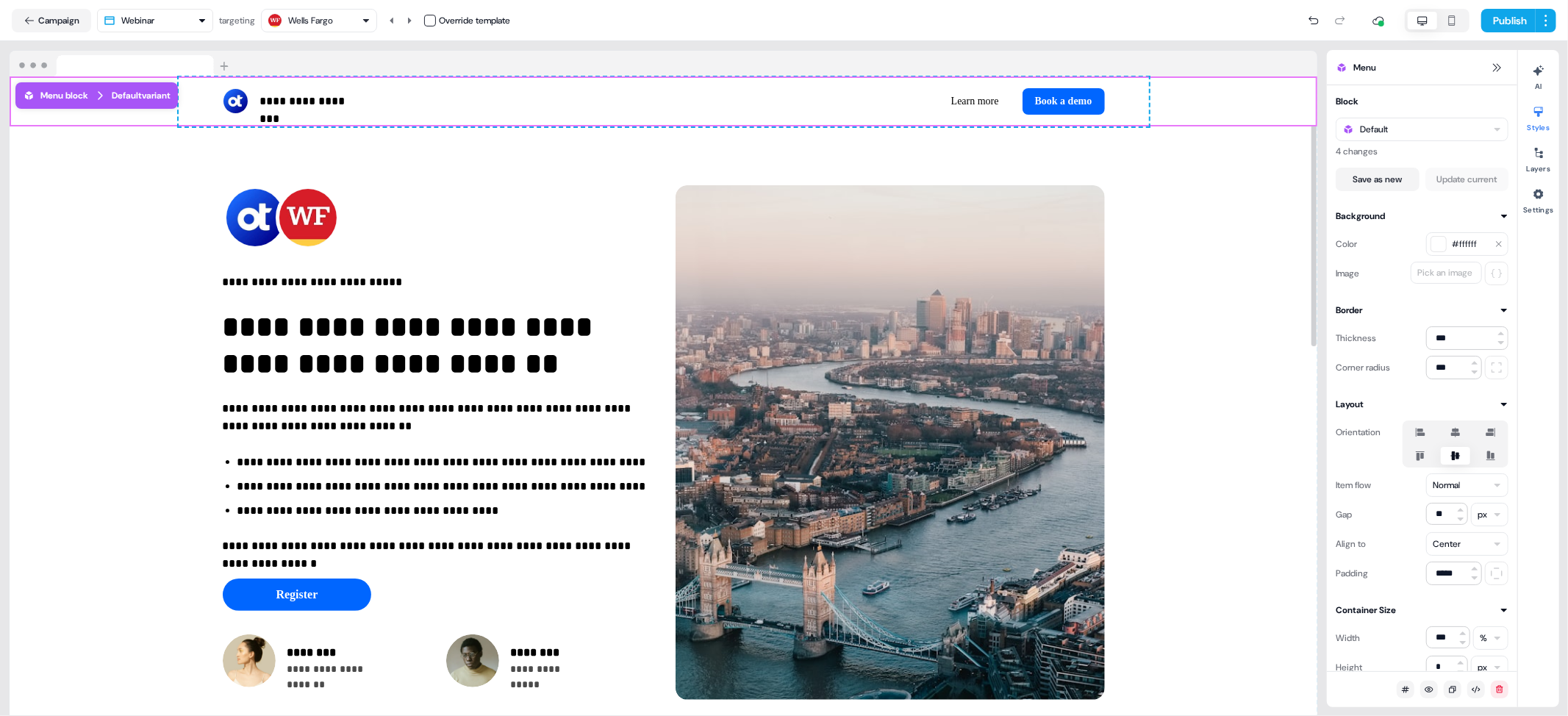 click on "**********" at bounding box center (663, 101) 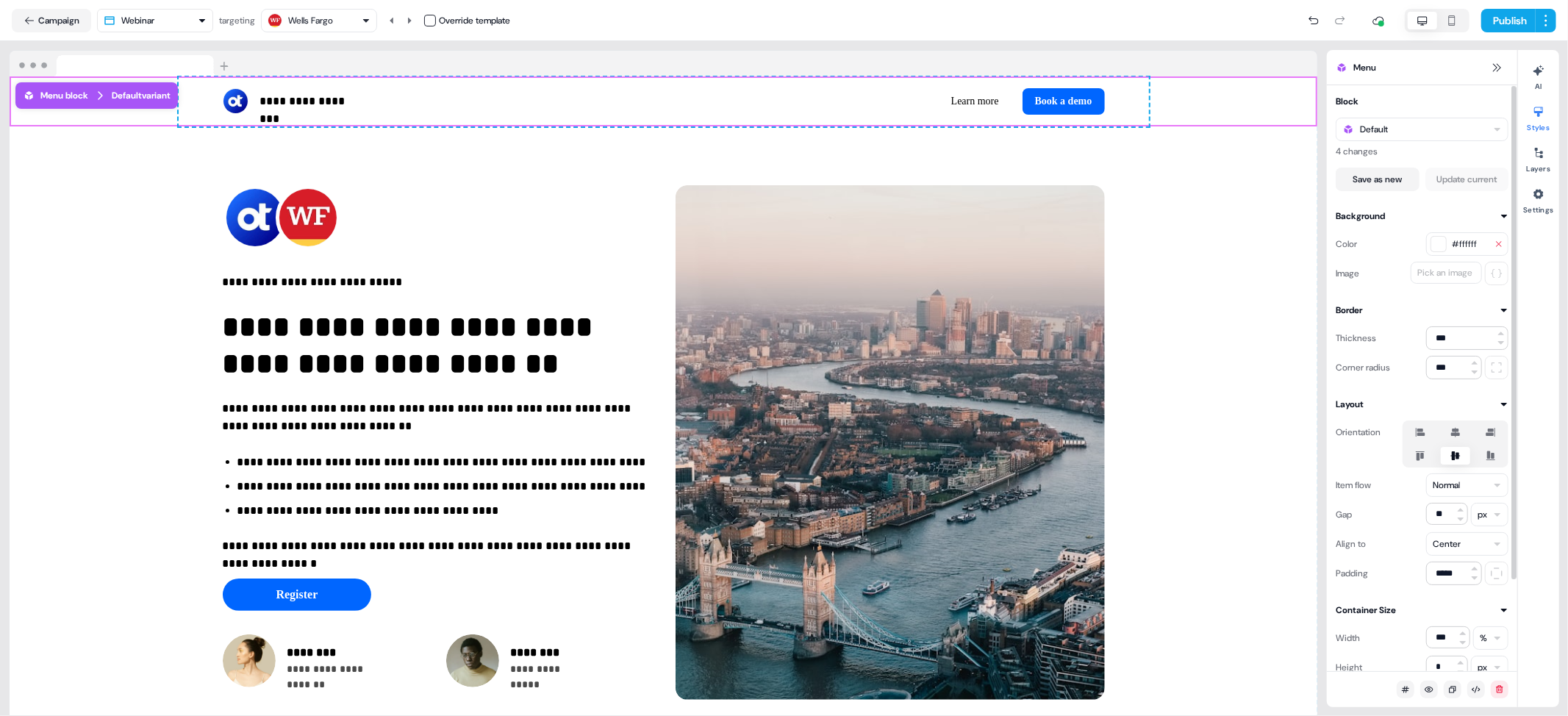 click 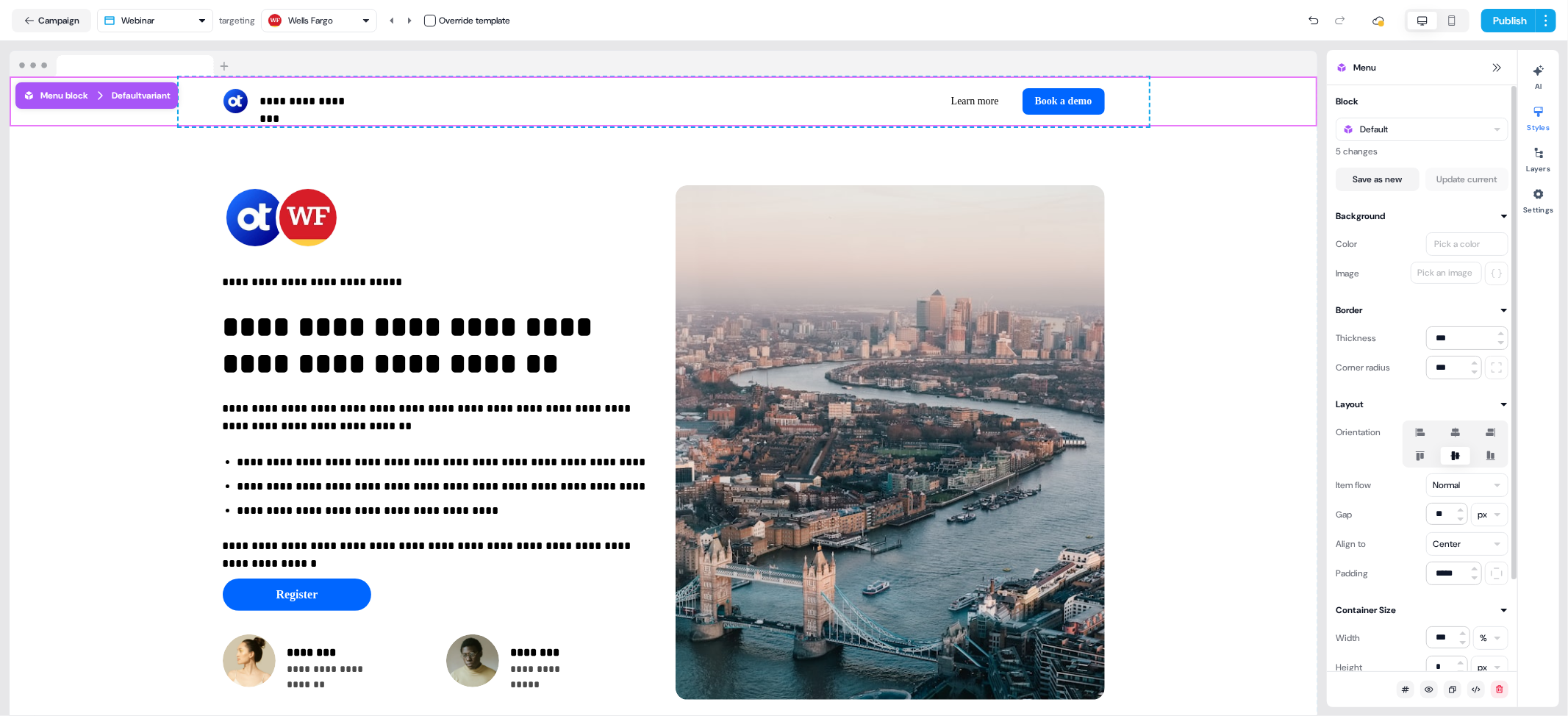 click on "Pick a color" at bounding box center (1457, 244) 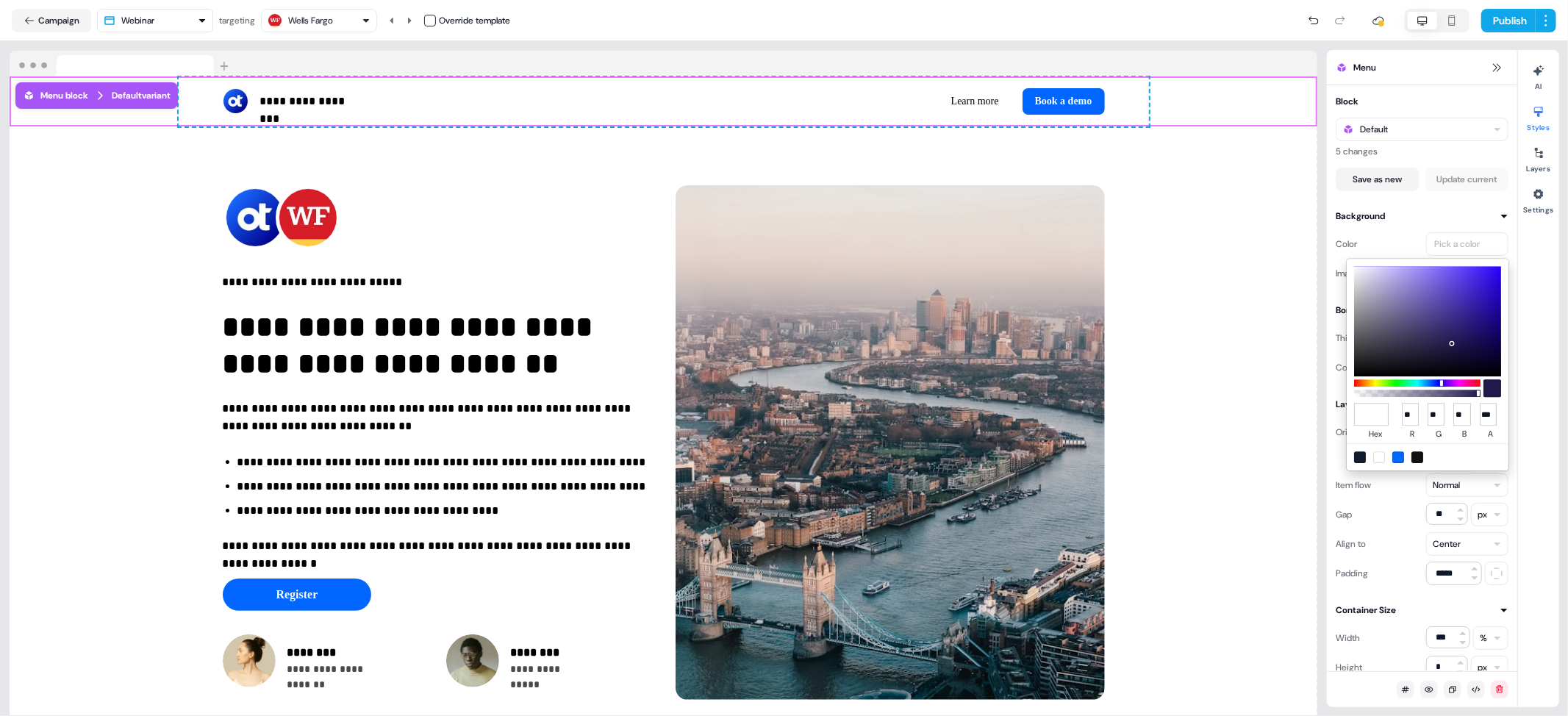 type on "*******" 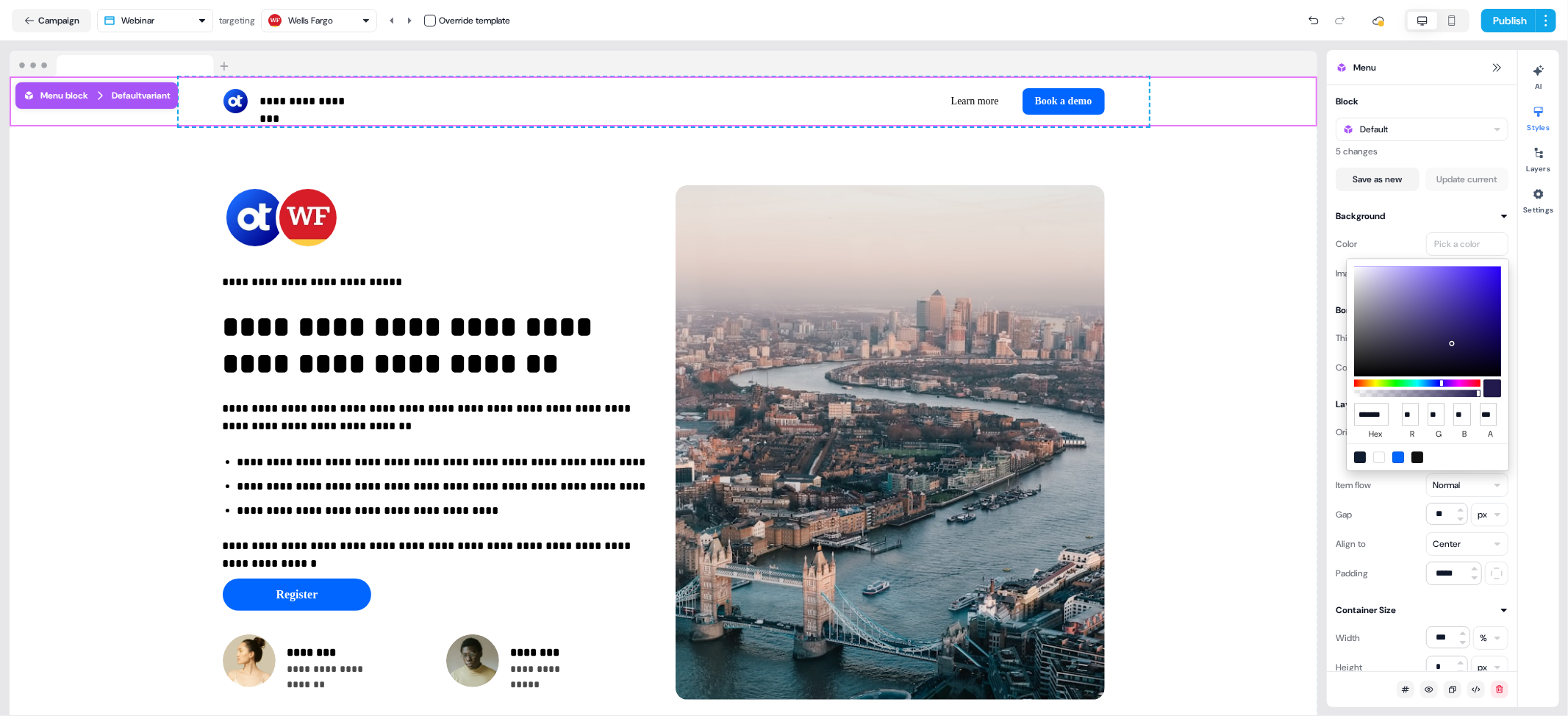 scroll, scrollTop: 0, scrollLeft: 3, axis: horizontal 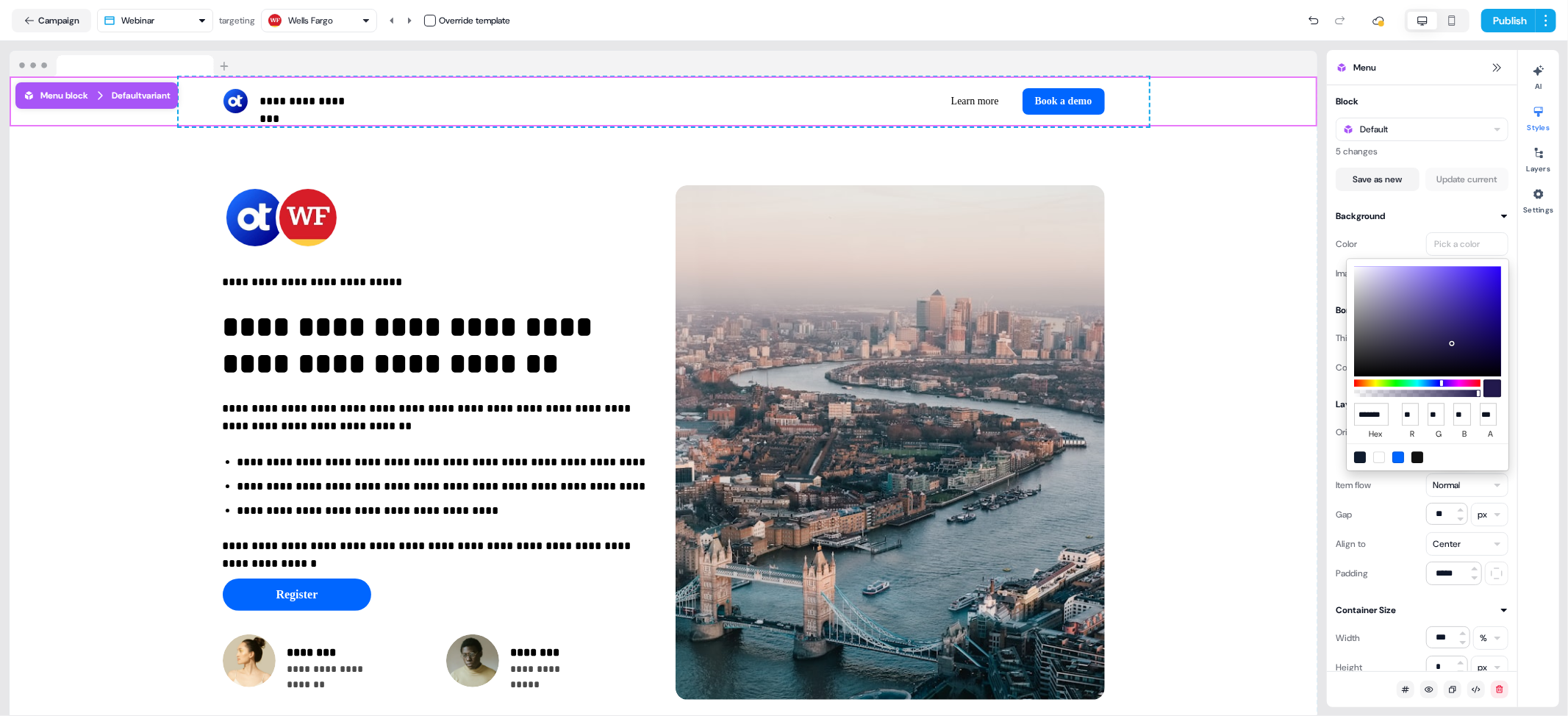 type on "**" 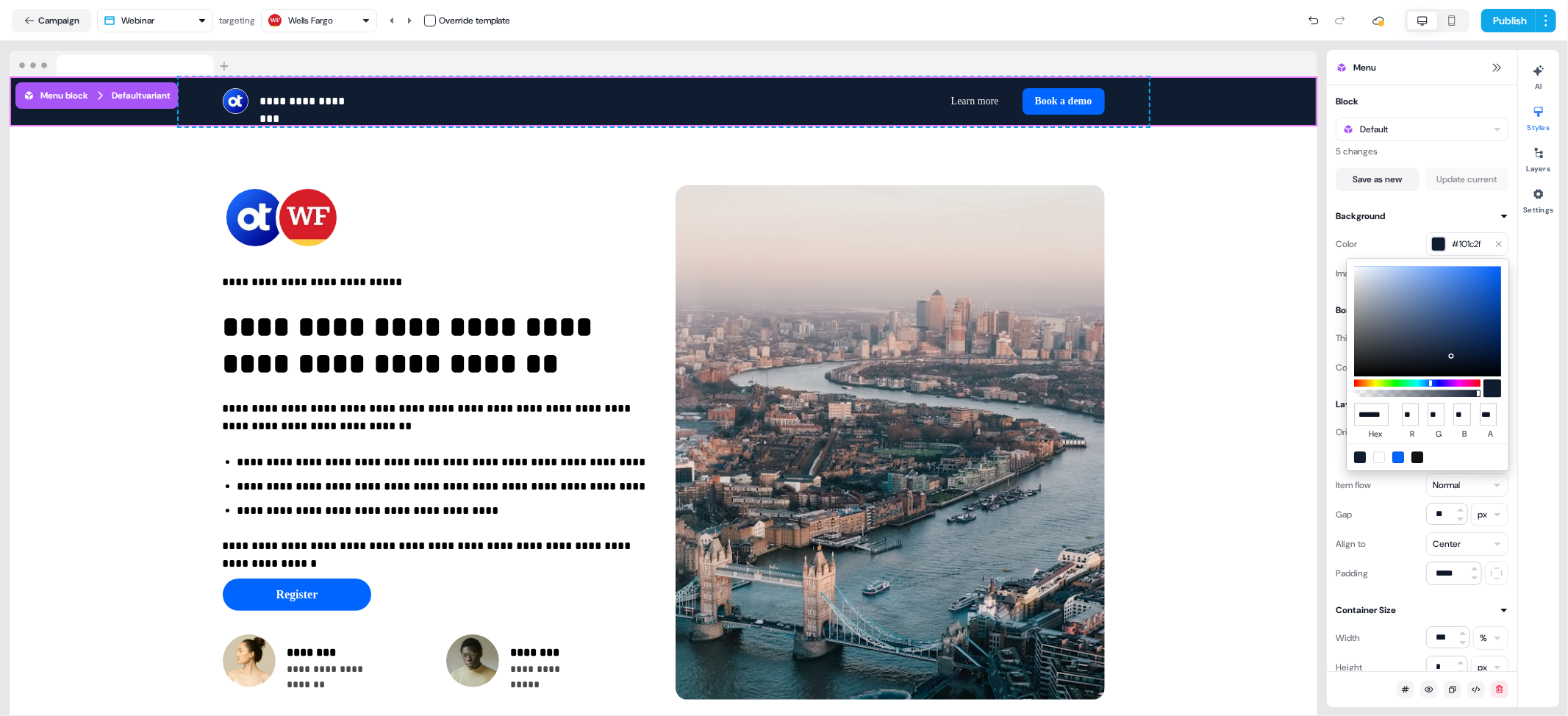 type on "******" 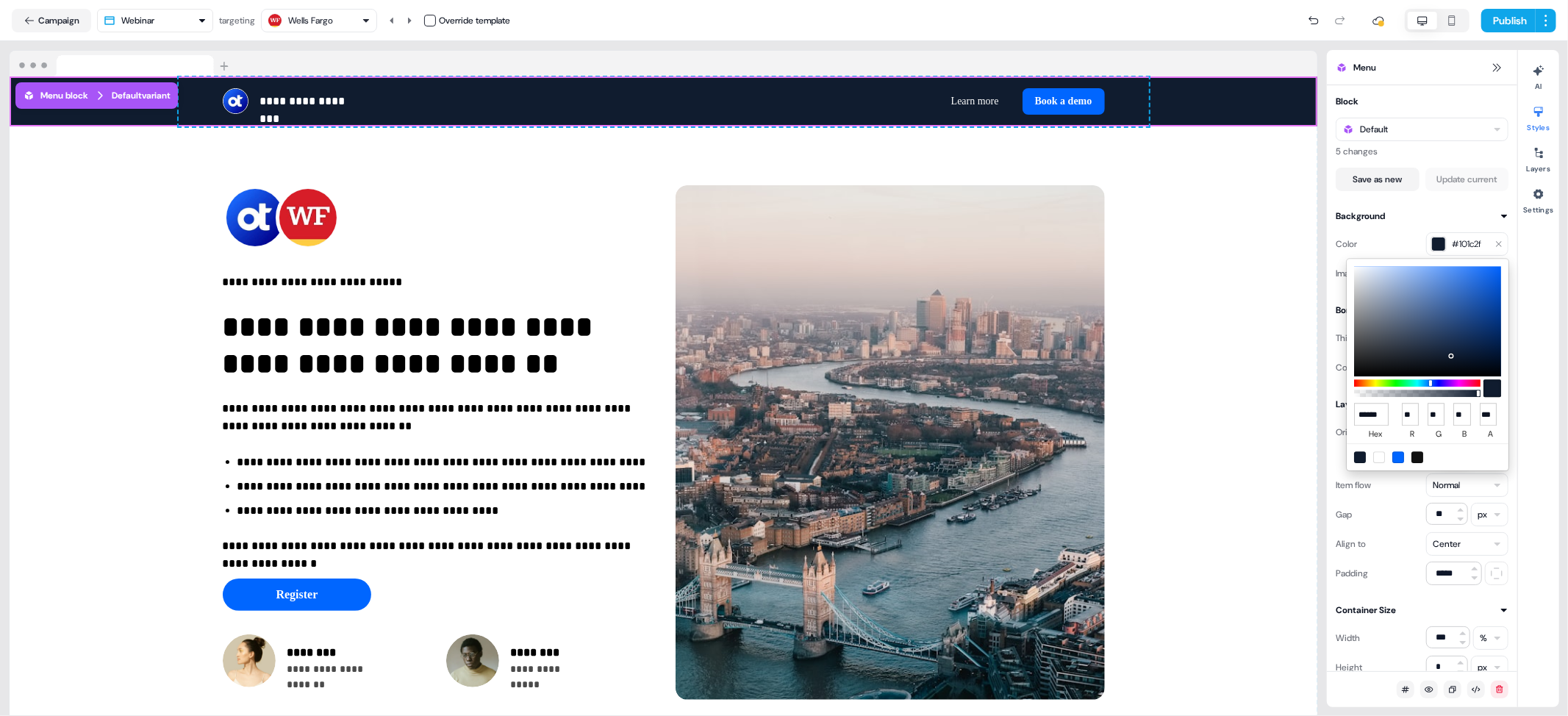 click on "**********" at bounding box center [784, 358] 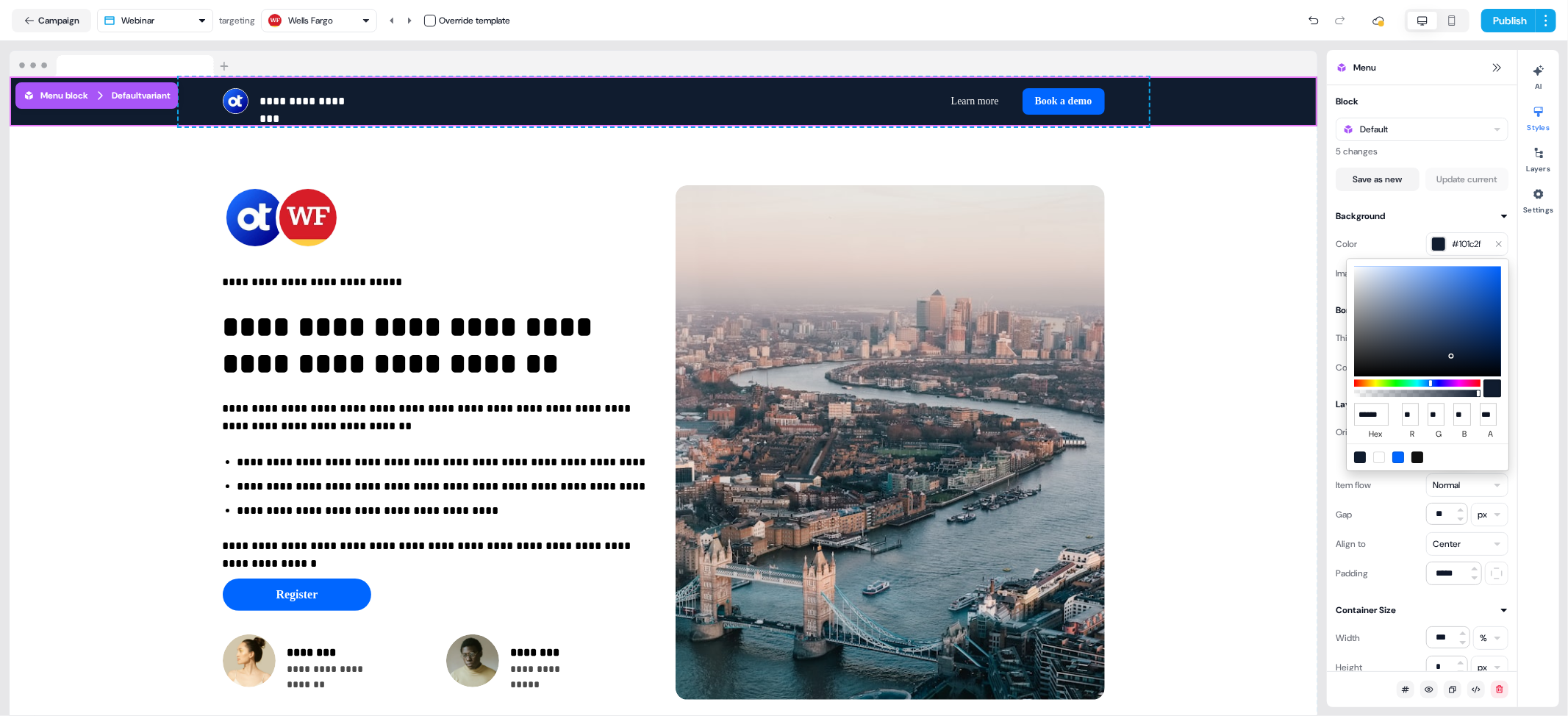 scroll, scrollTop: 0, scrollLeft: 0, axis: both 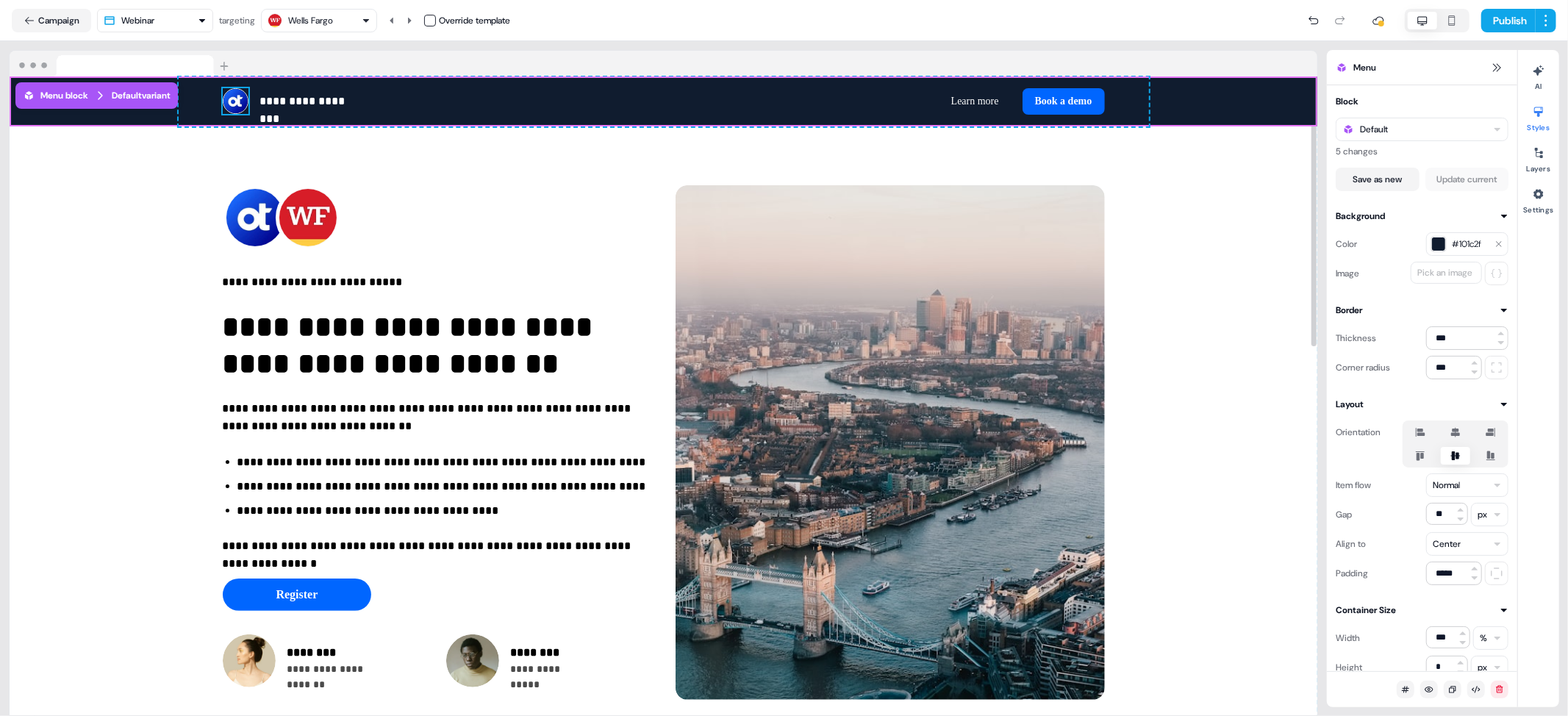 click at bounding box center (235, 101) 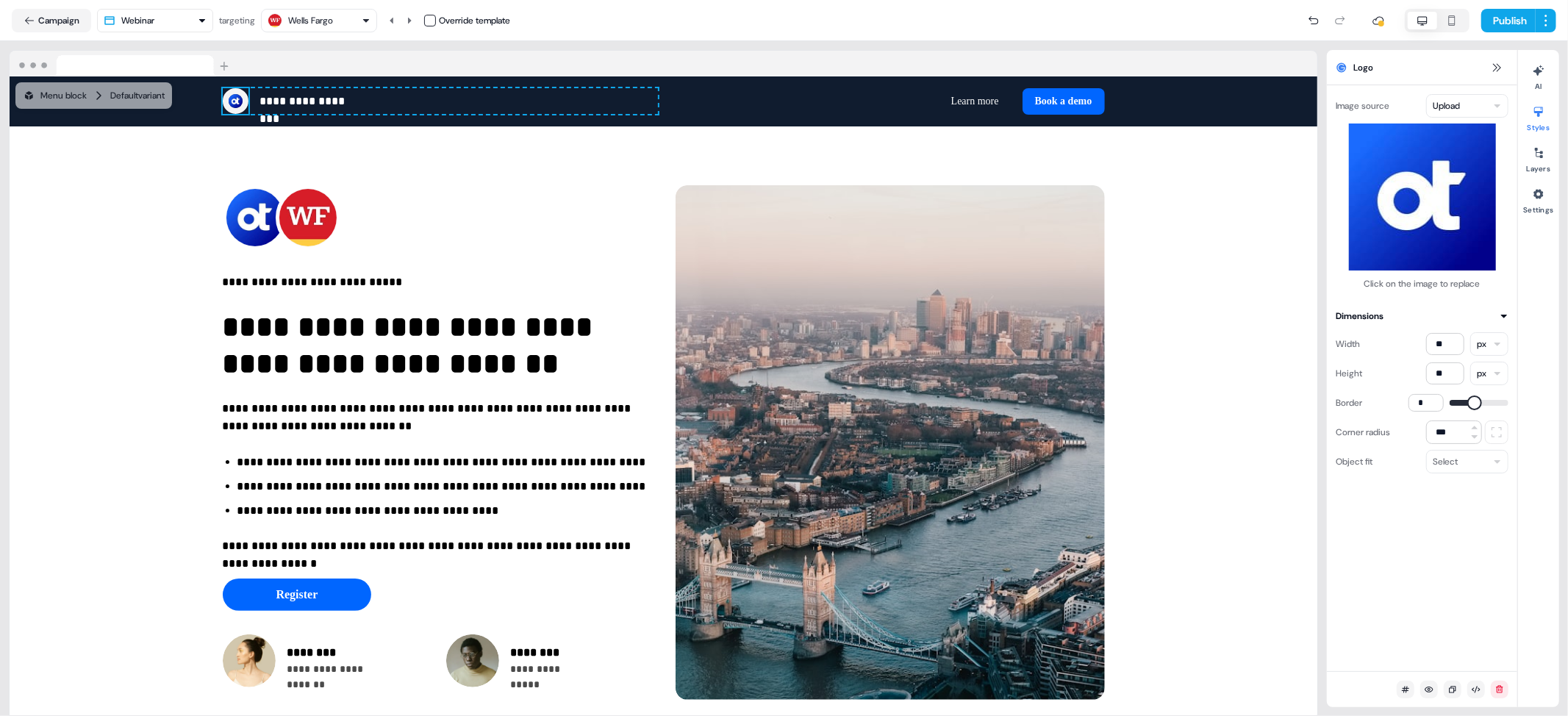 type on "*" 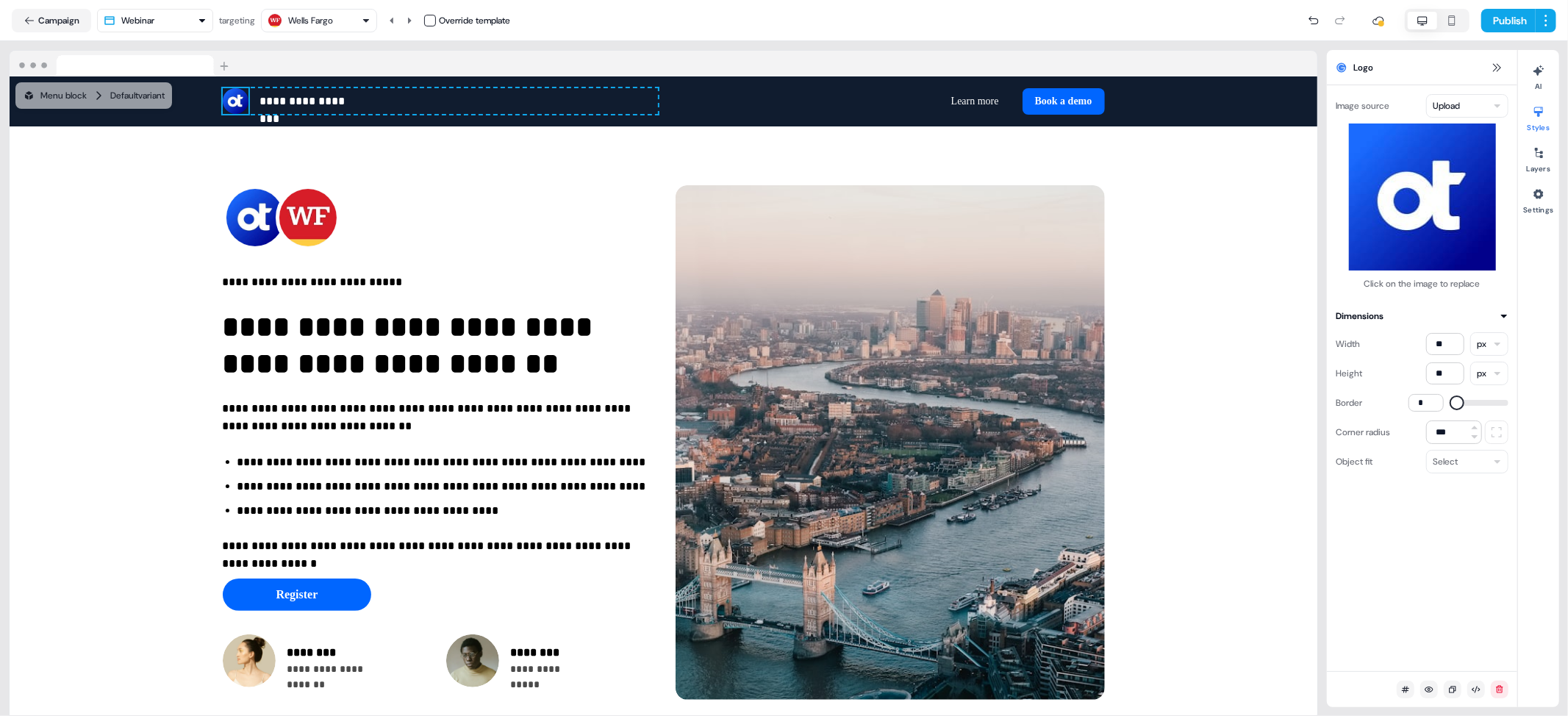 click at bounding box center [1457, 403] 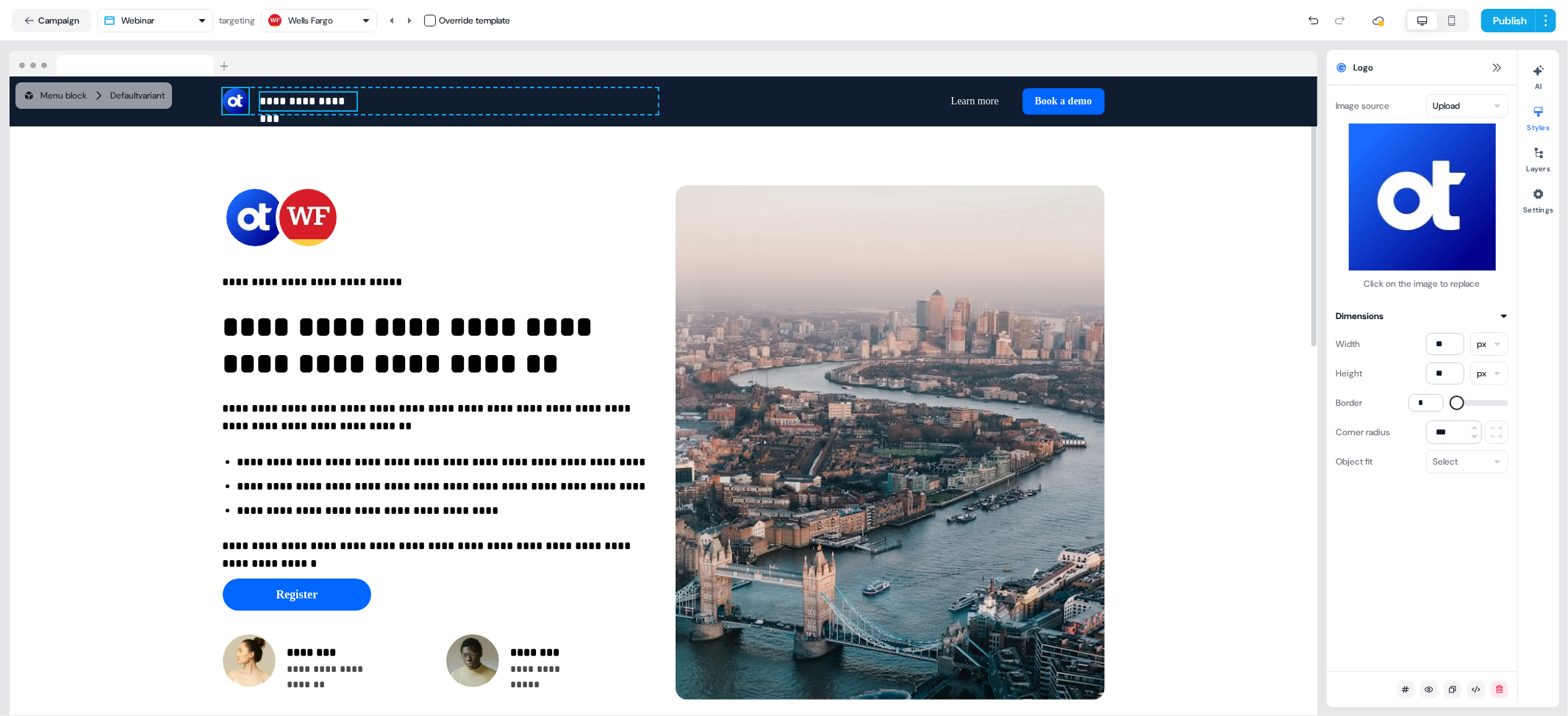 click on "**********" at bounding box center (308, 101) 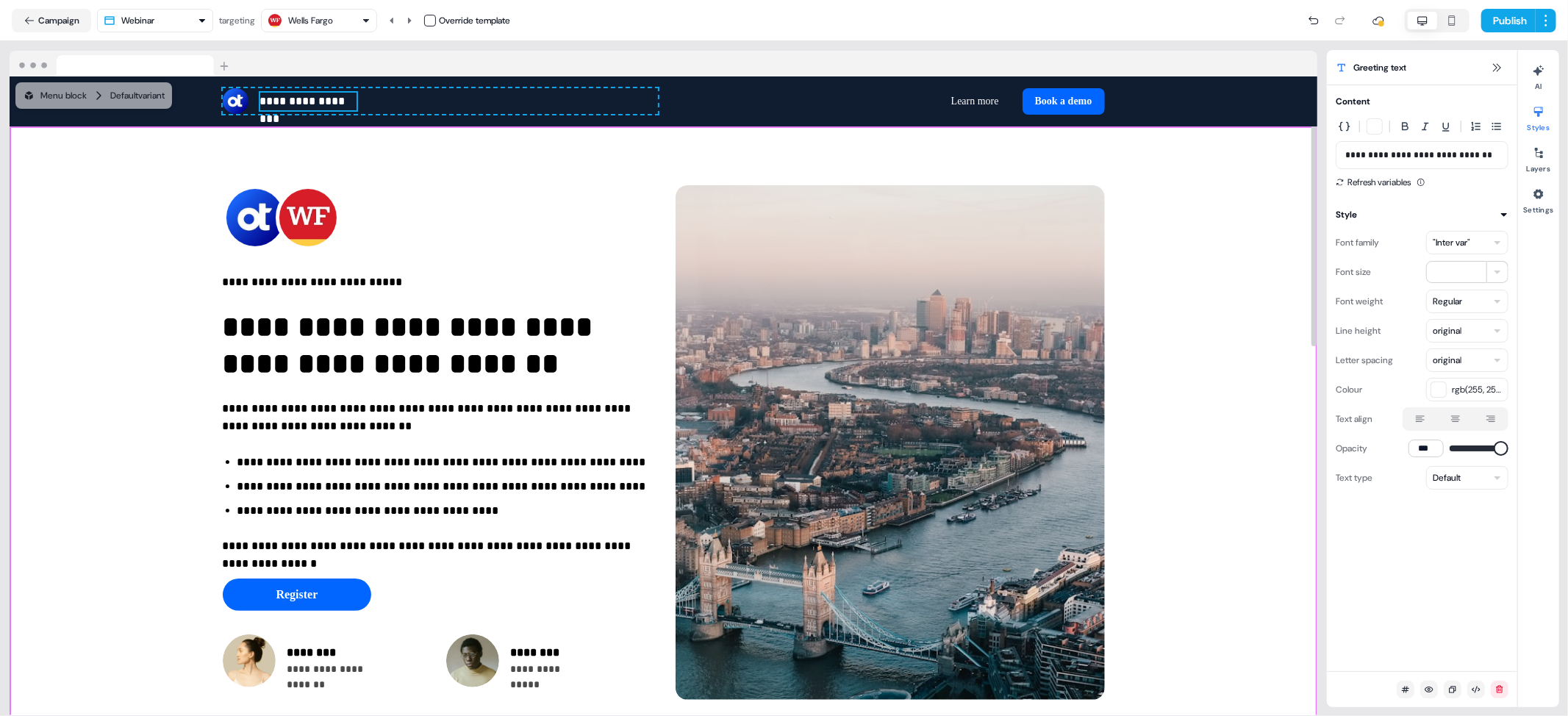 click on "**********" at bounding box center (663, 443) 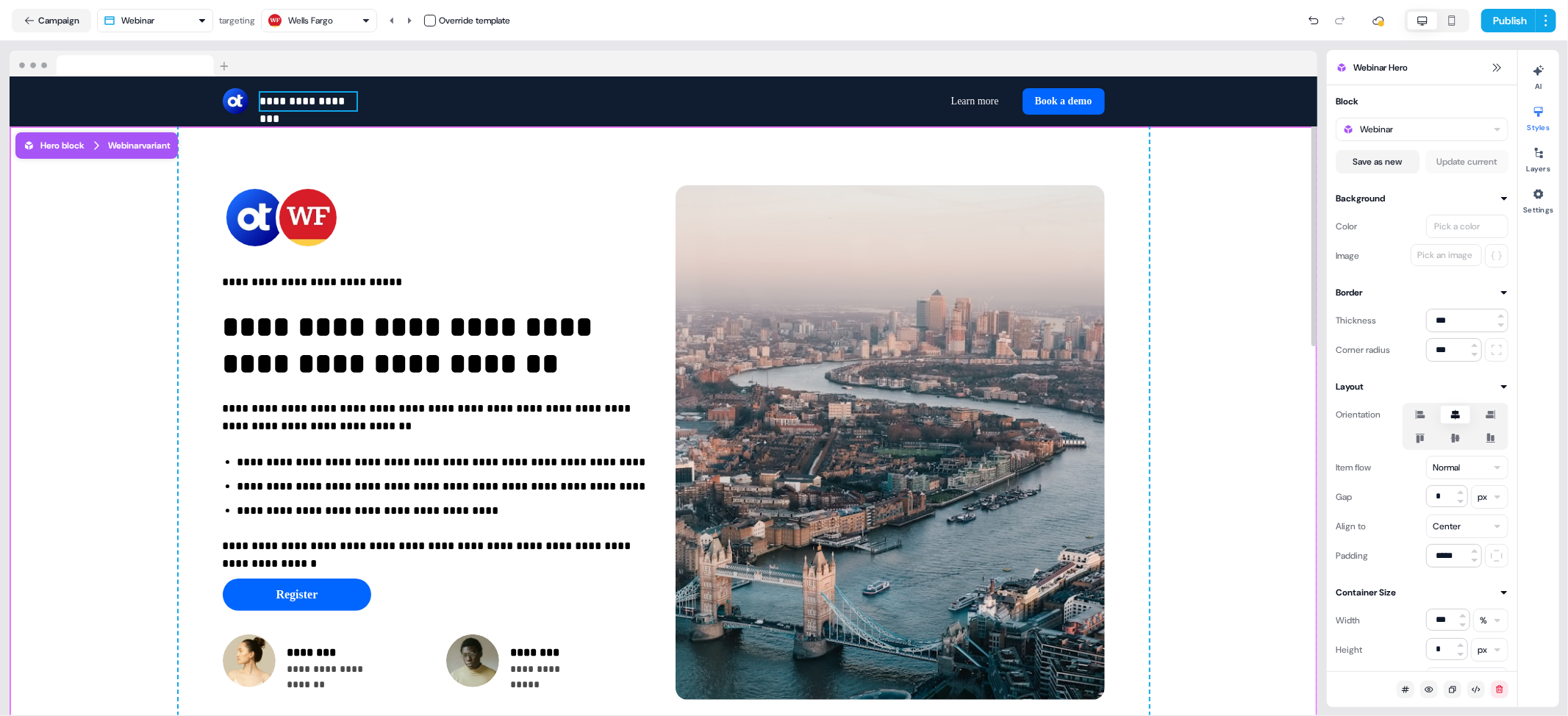 click on "**********" at bounding box center (308, 101) 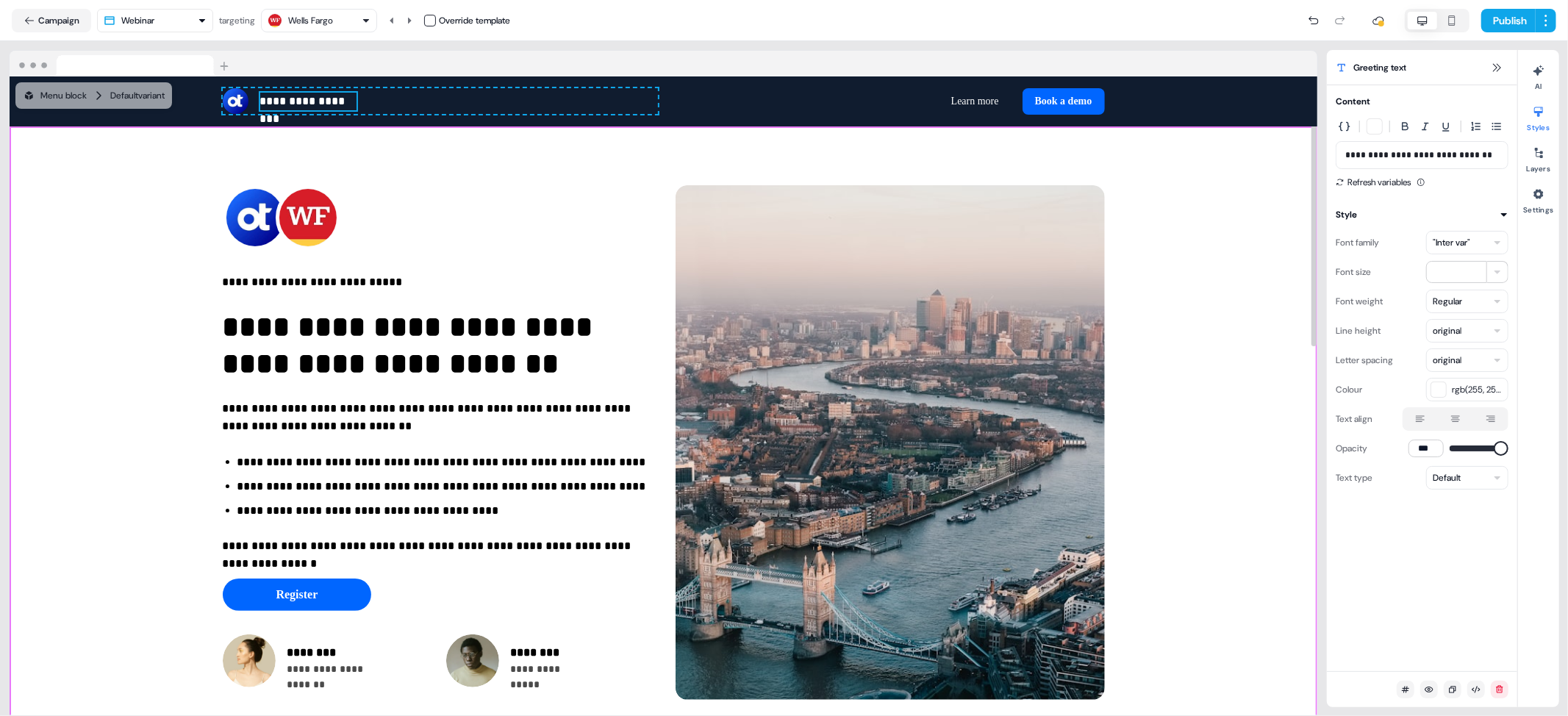 click on "**********" at bounding box center (663, 443) 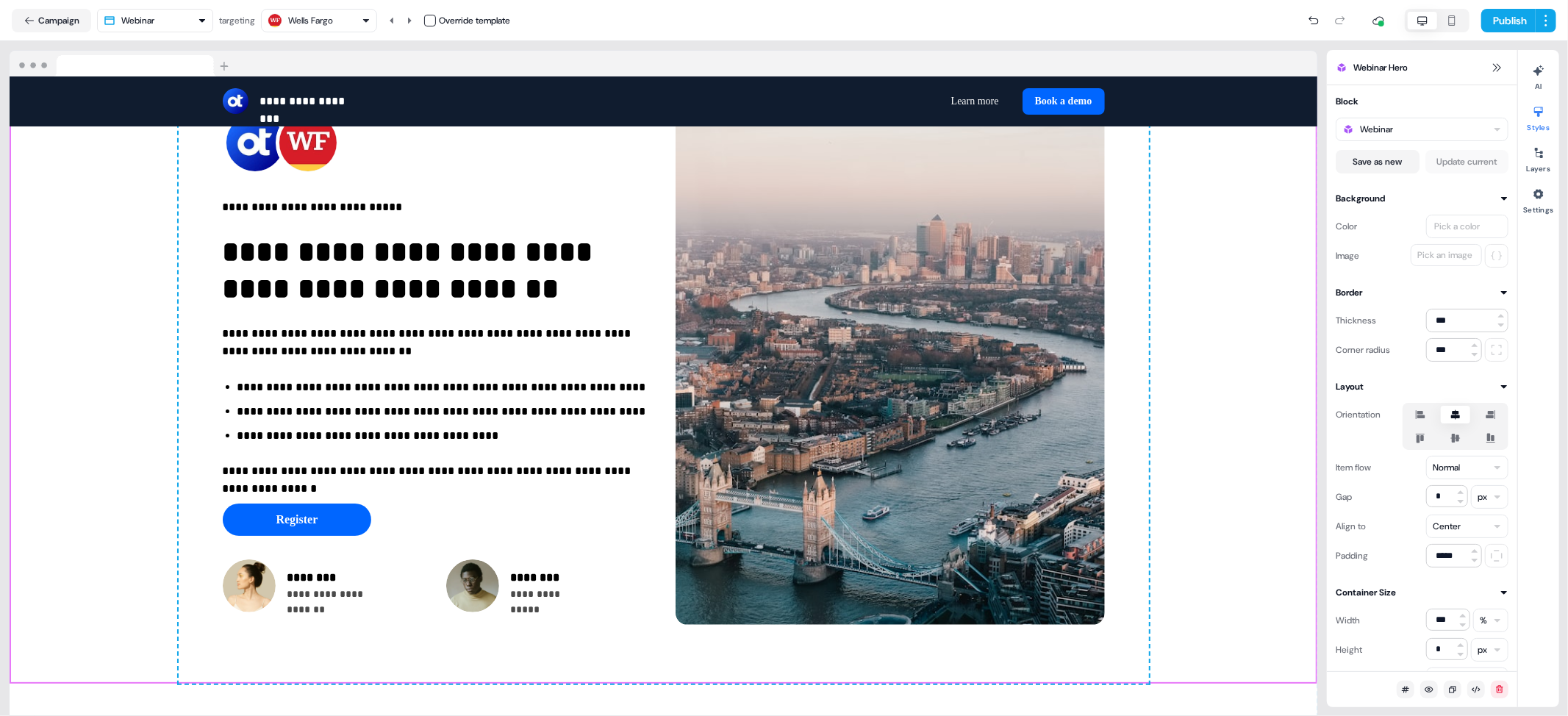 scroll, scrollTop: 76, scrollLeft: 0, axis: vertical 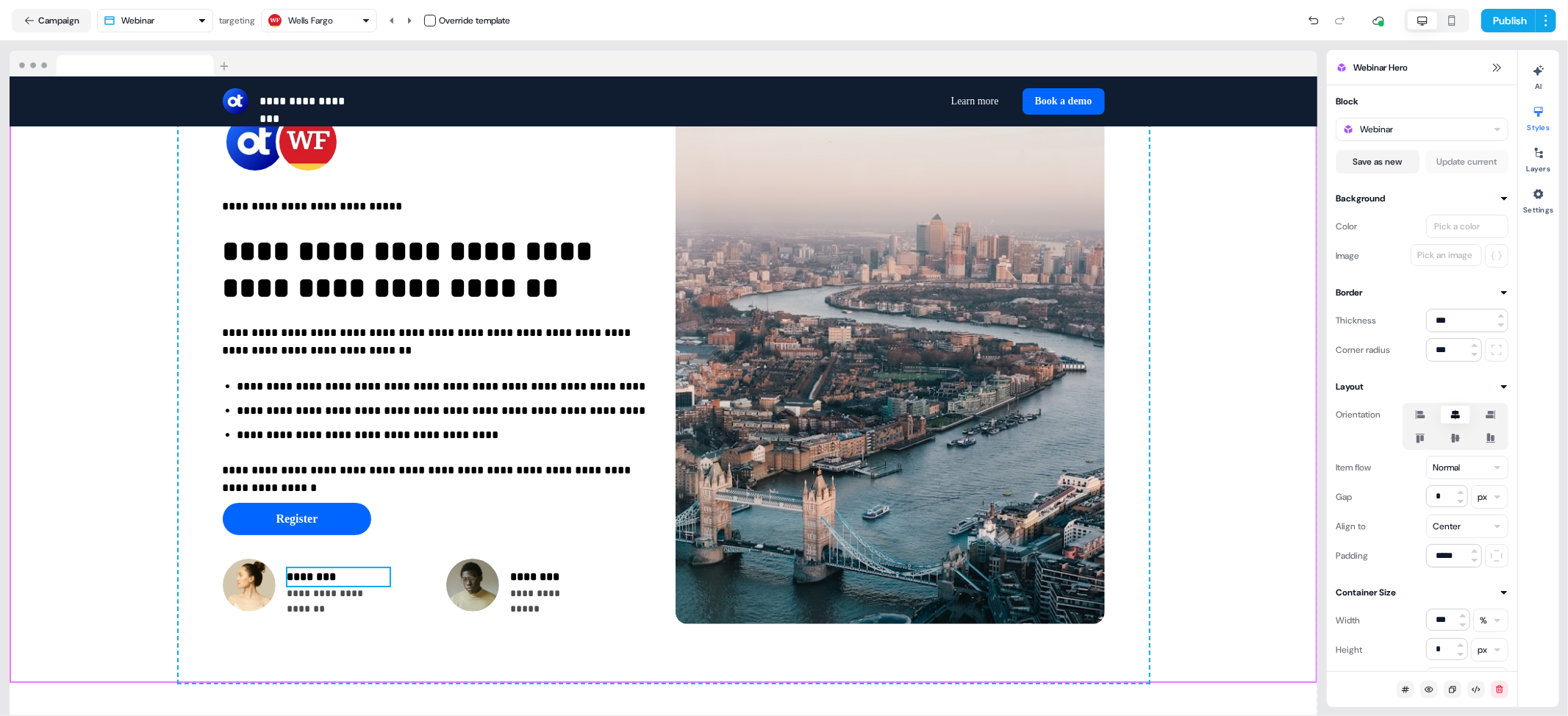 click on "********" at bounding box center [338, 577] 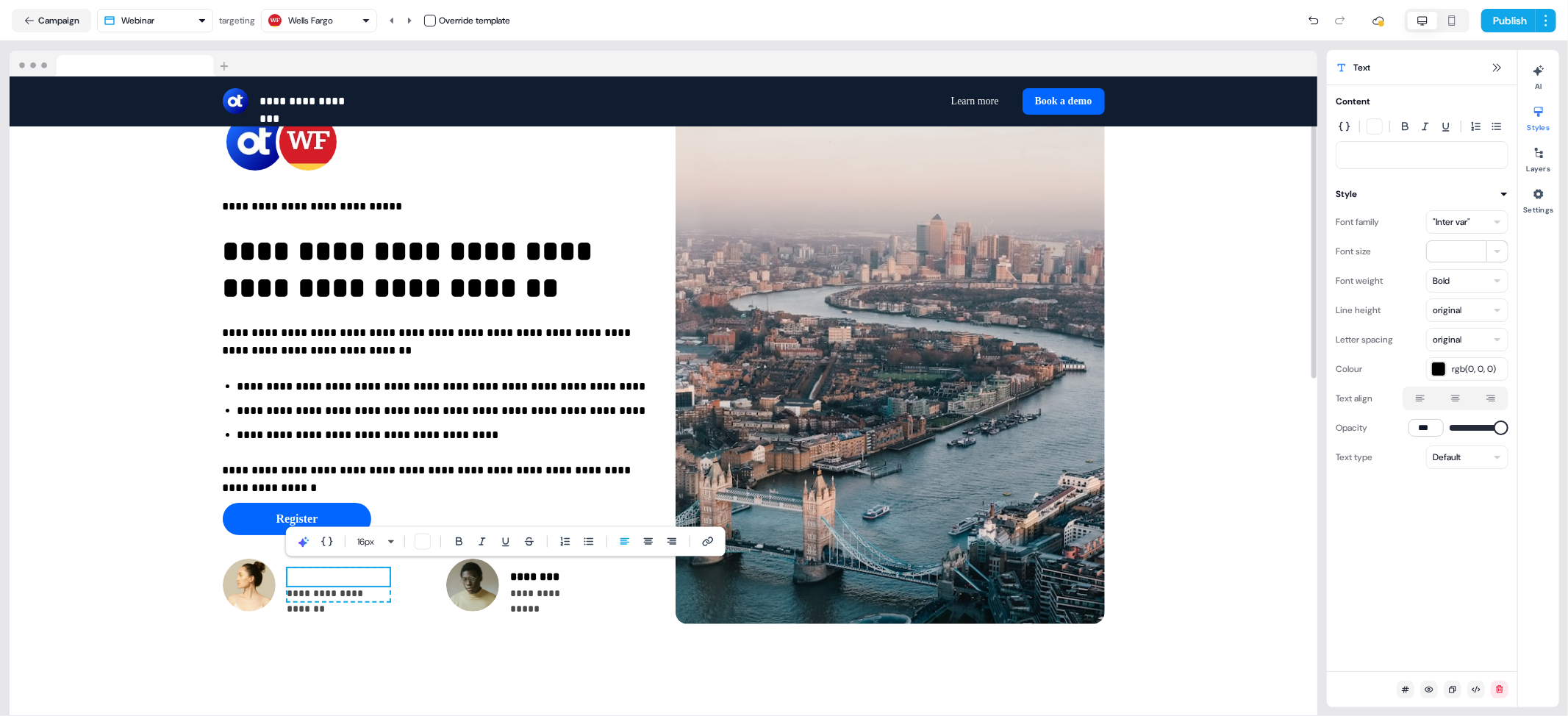 type 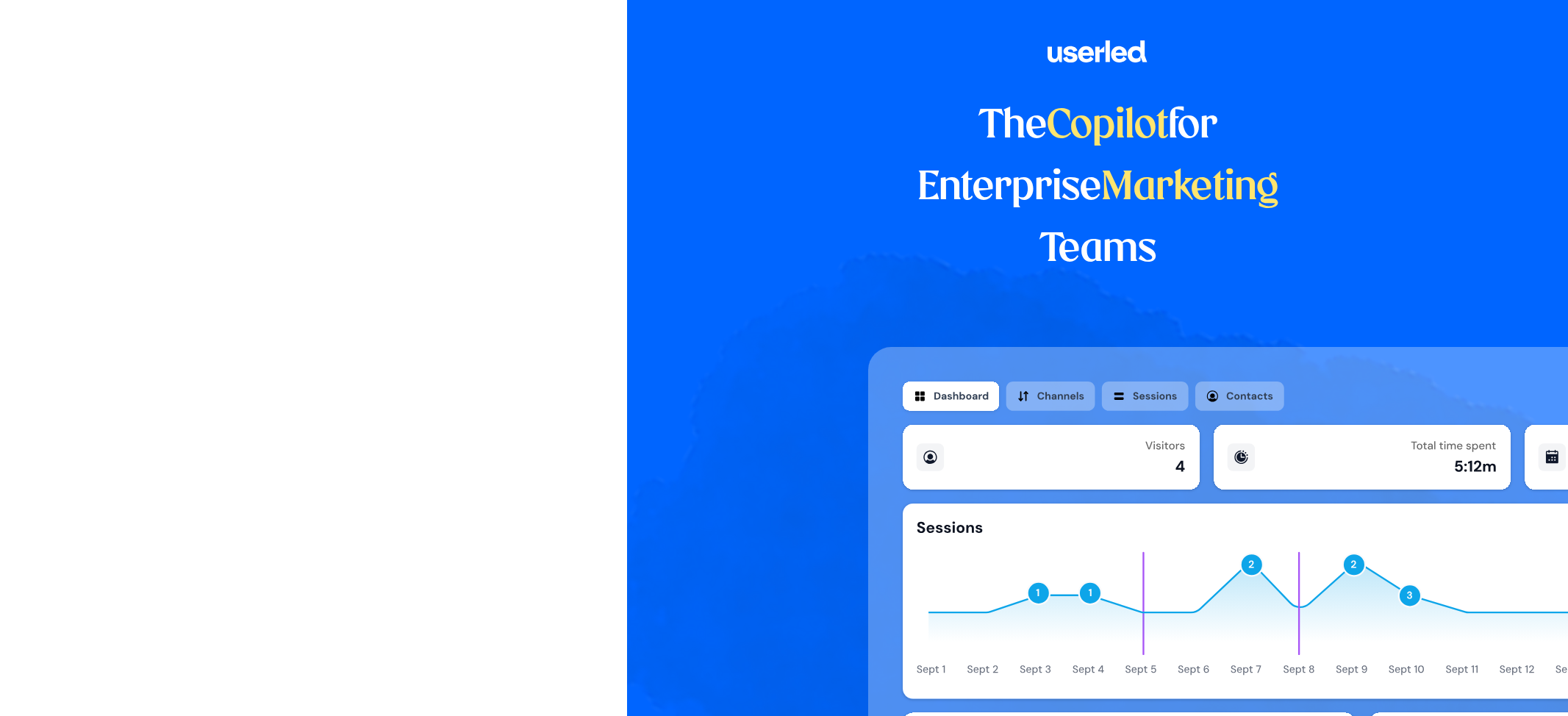 scroll, scrollTop: 0, scrollLeft: 0, axis: both 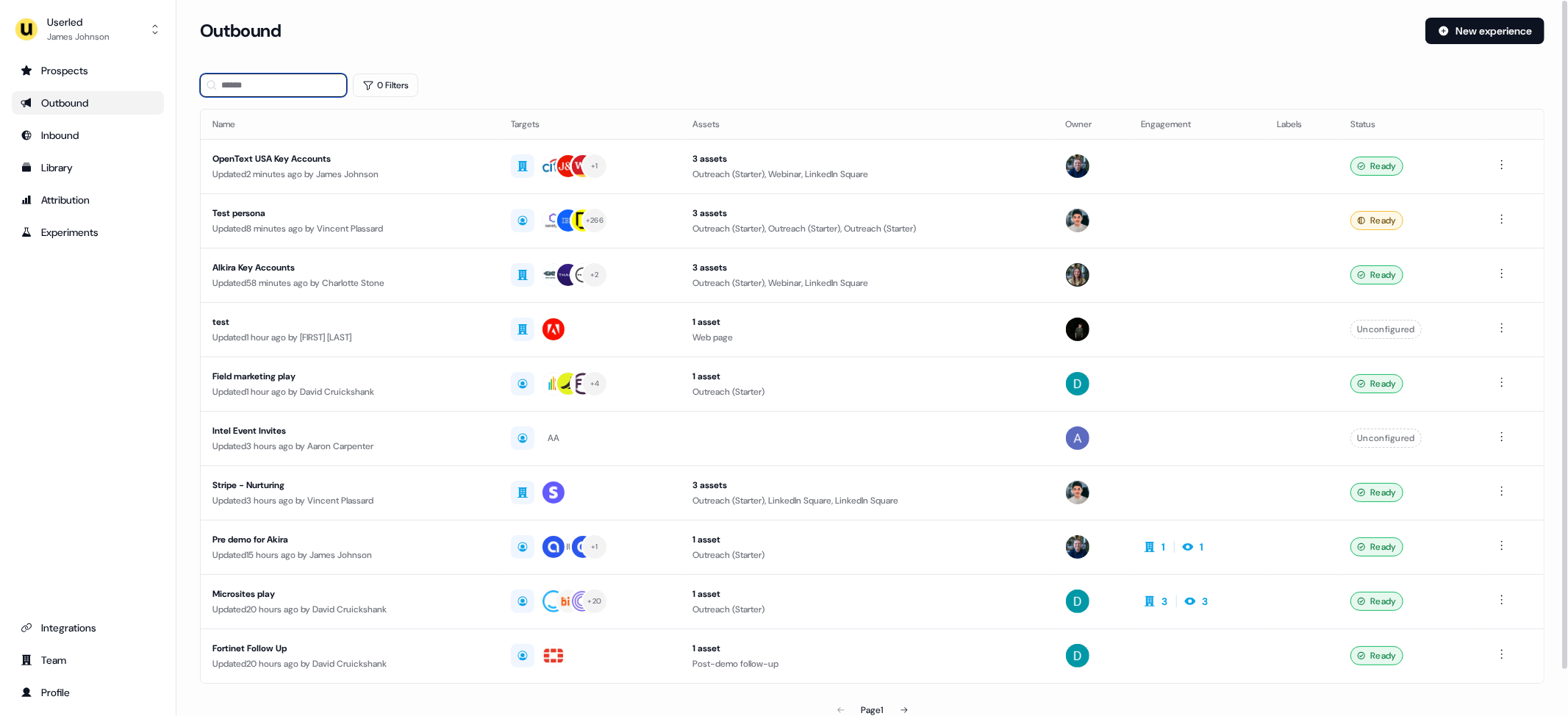 click at bounding box center [273, 85] 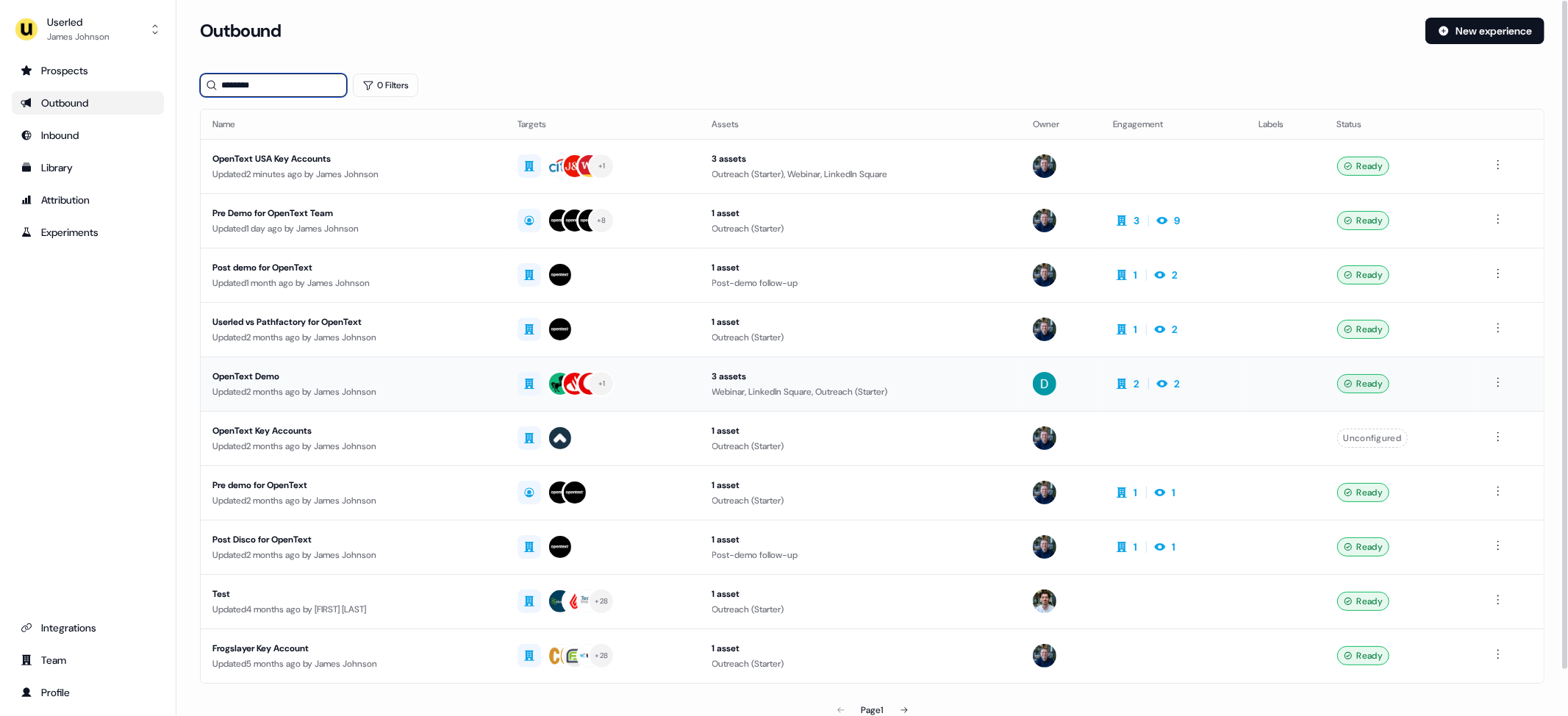 type on "********" 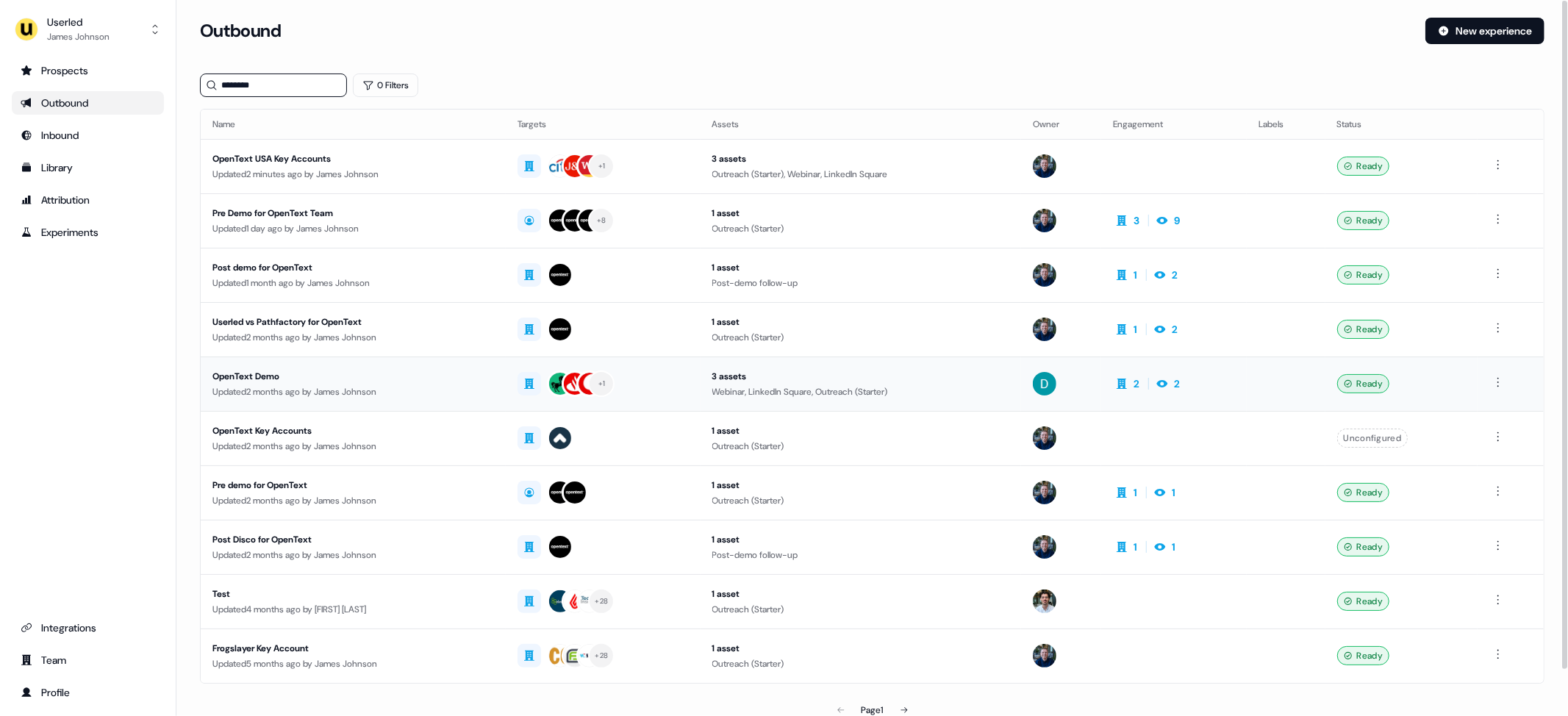click on "OpenText Demo" at bounding box center [353, 376] 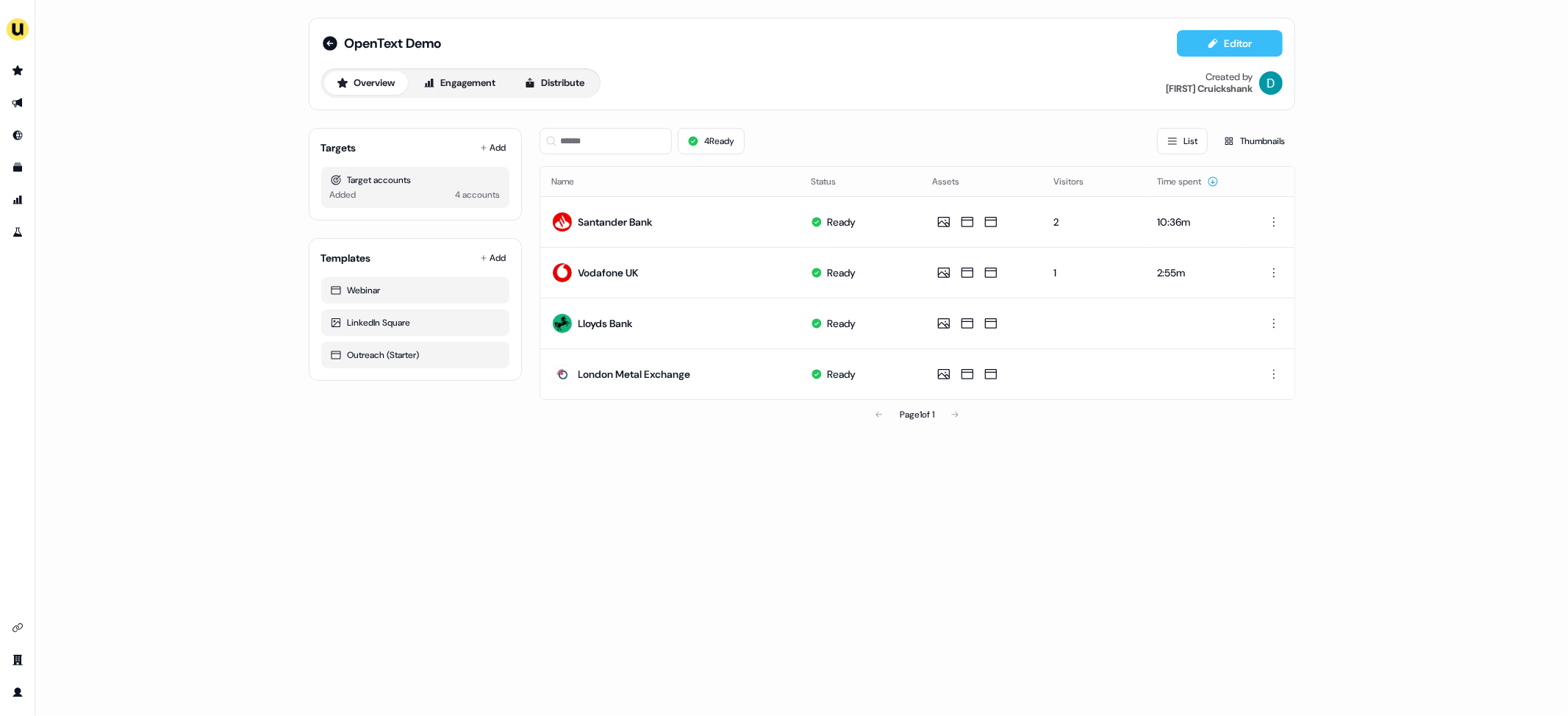 click on "Editor" at bounding box center (1230, 43) 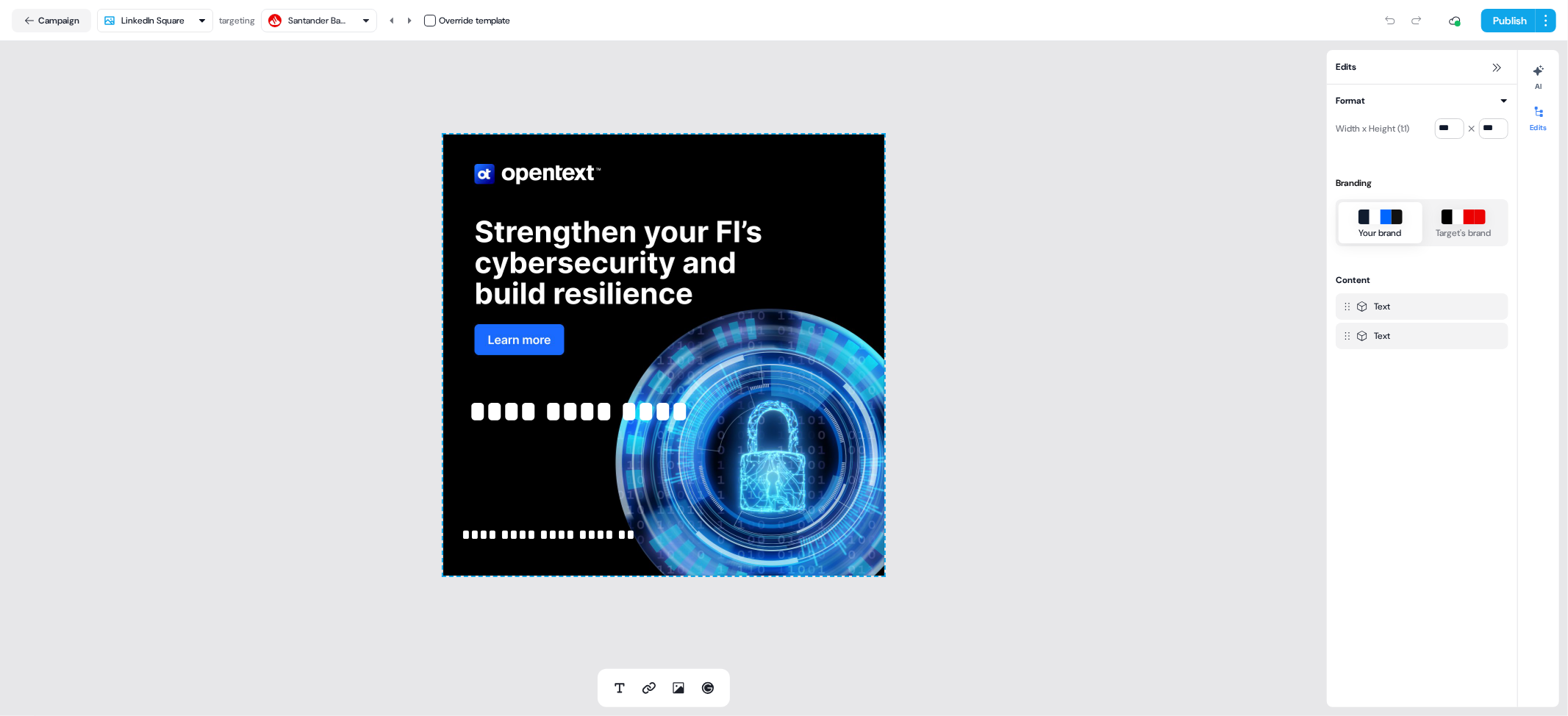 click on "**********" at bounding box center (784, 358) 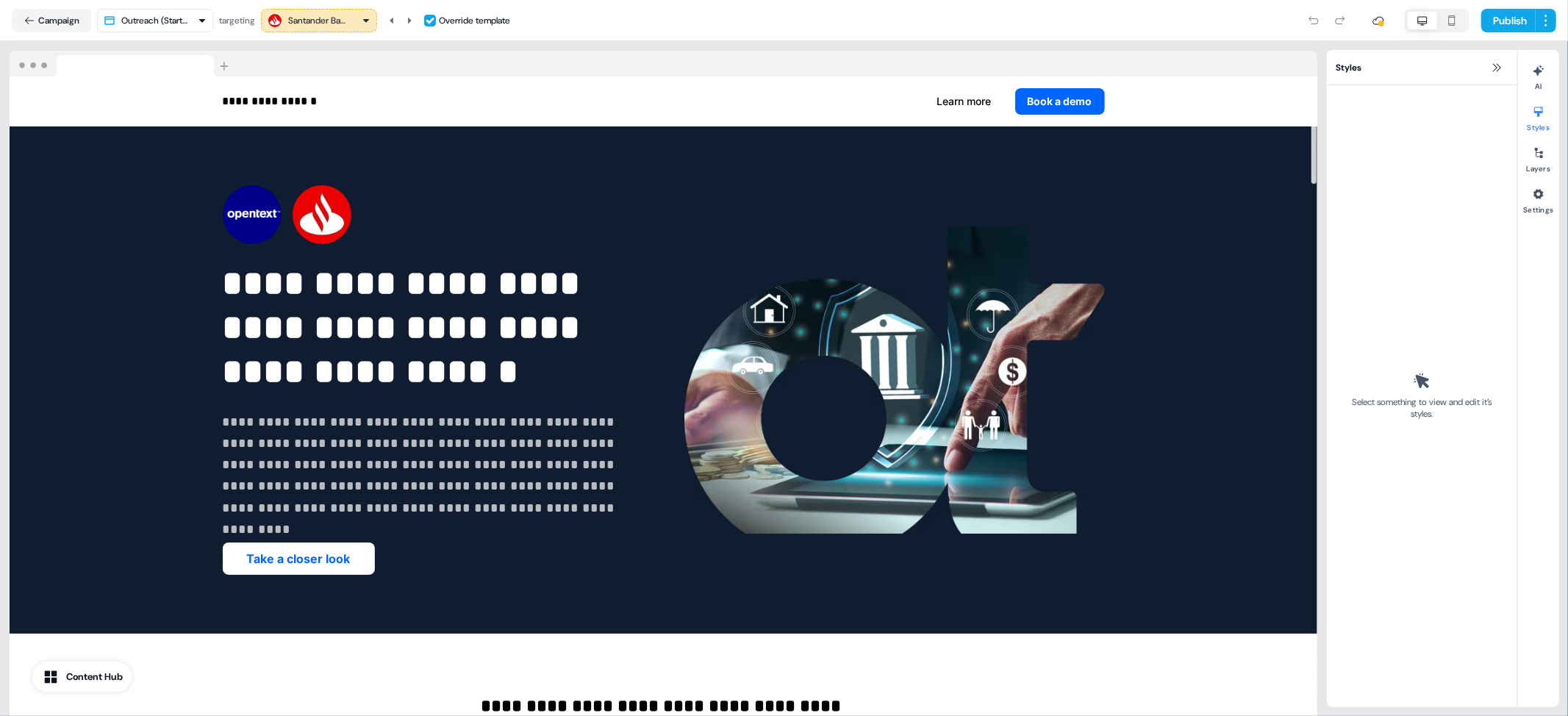 click on "**********" at bounding box center [784, 358] 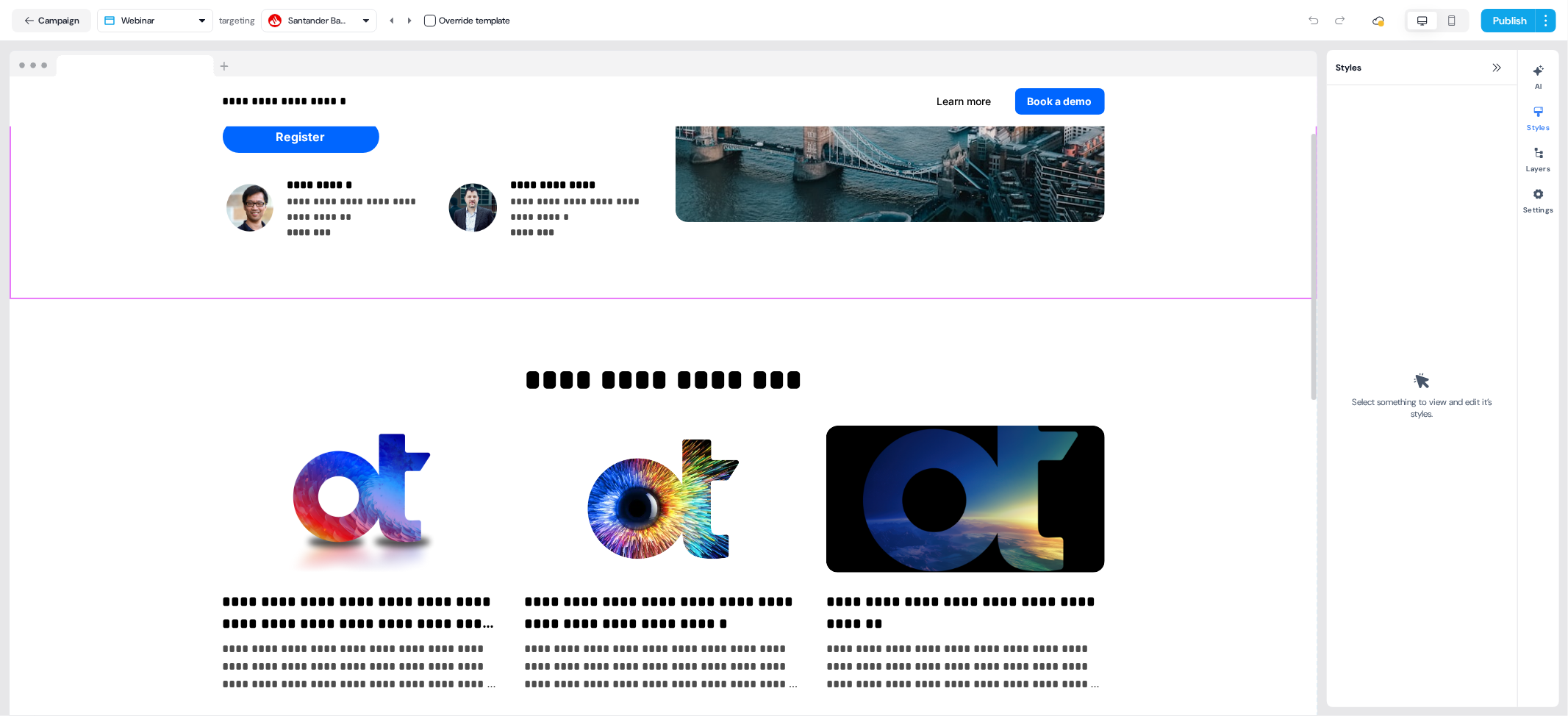 scroll, scrollTop: 557, scrollLeft: 0, axis: vertical 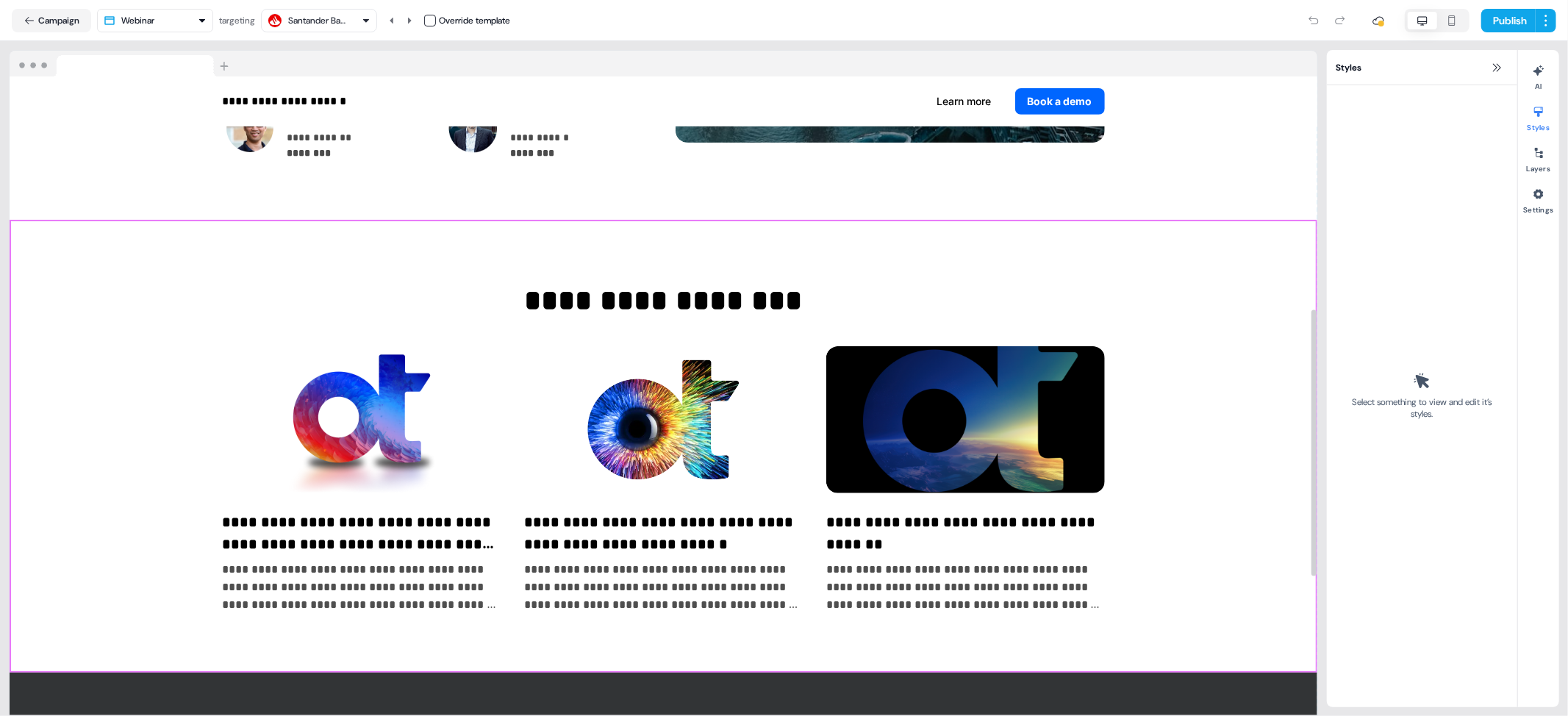 click on "**********" at bounding box center [663, 446] 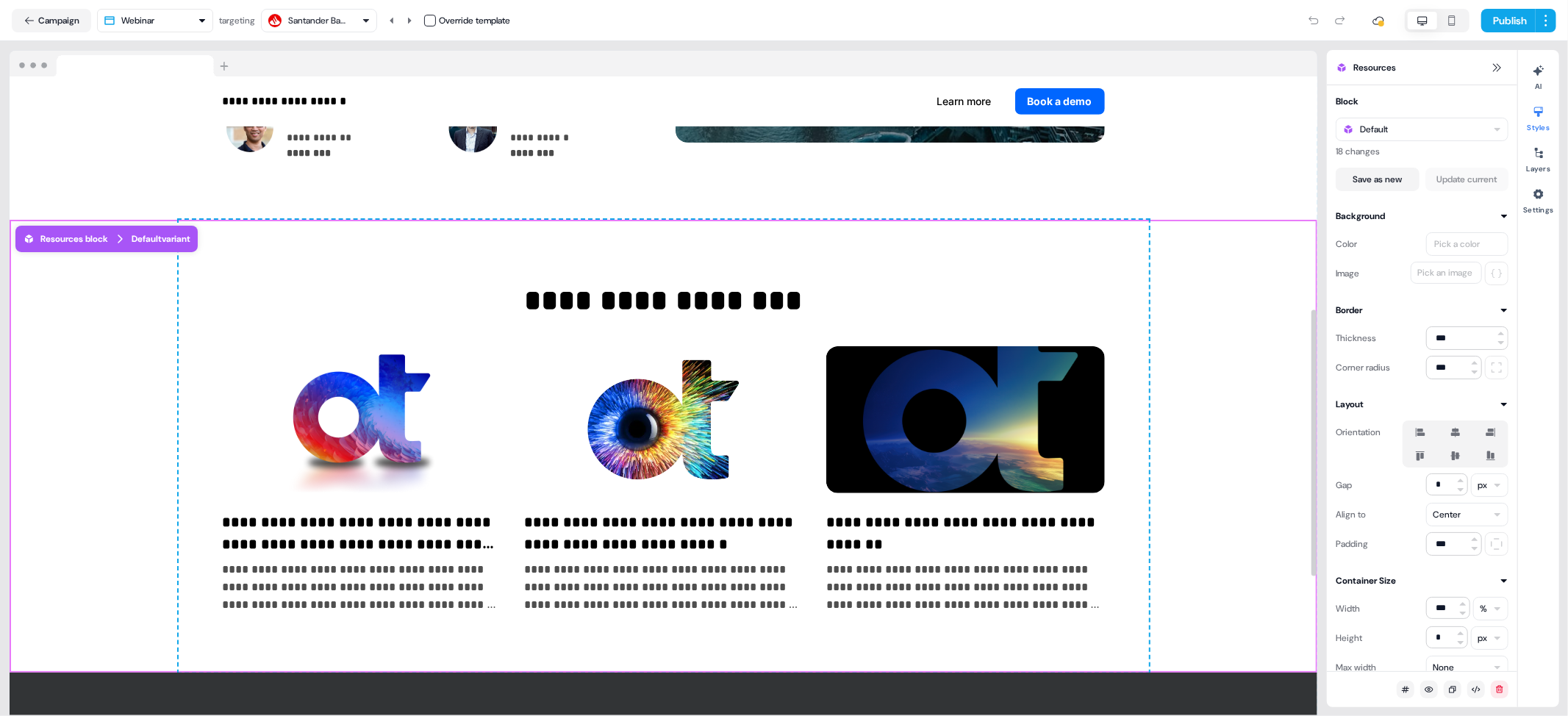 click on "**********" at bounding box center [663, 446] 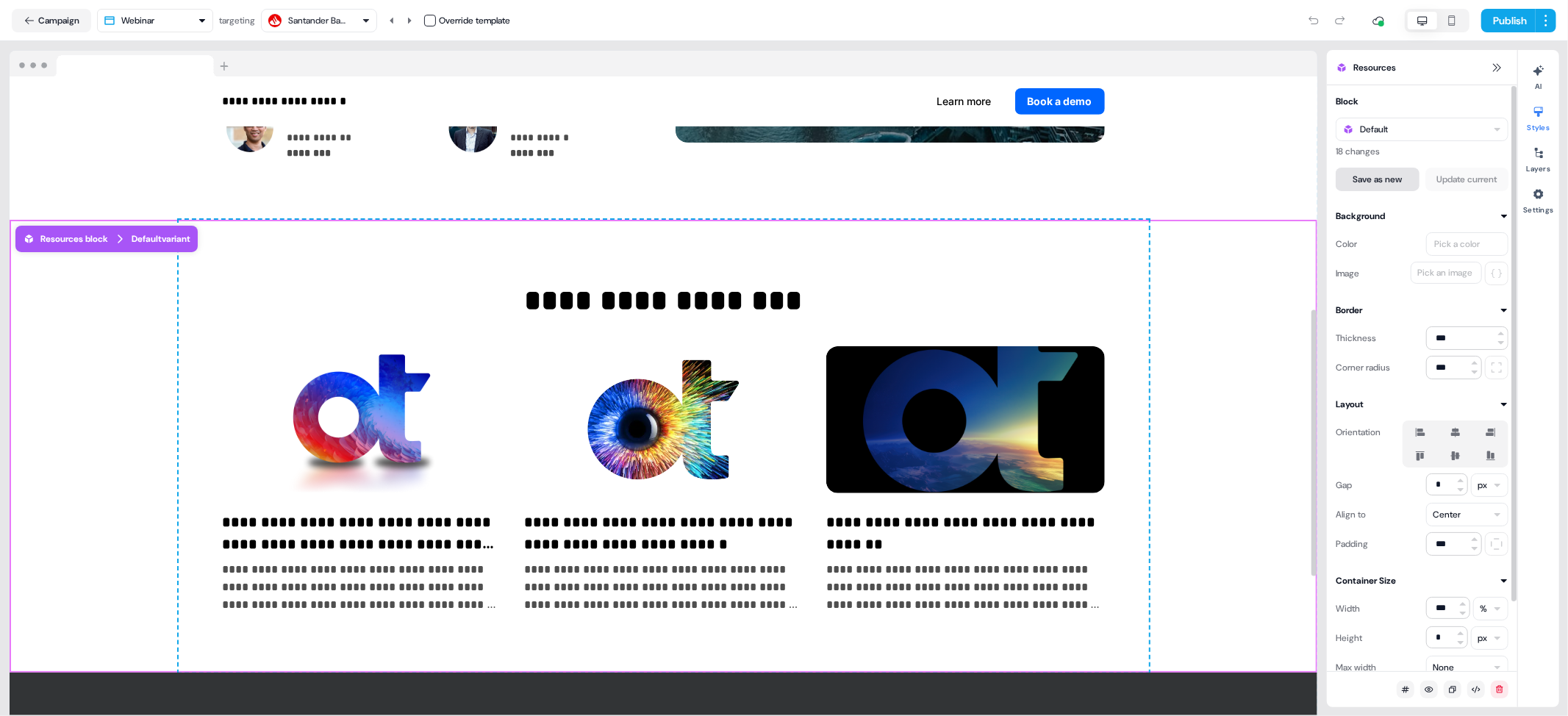 click on "Save as new" at bounding box center [1378, 179] 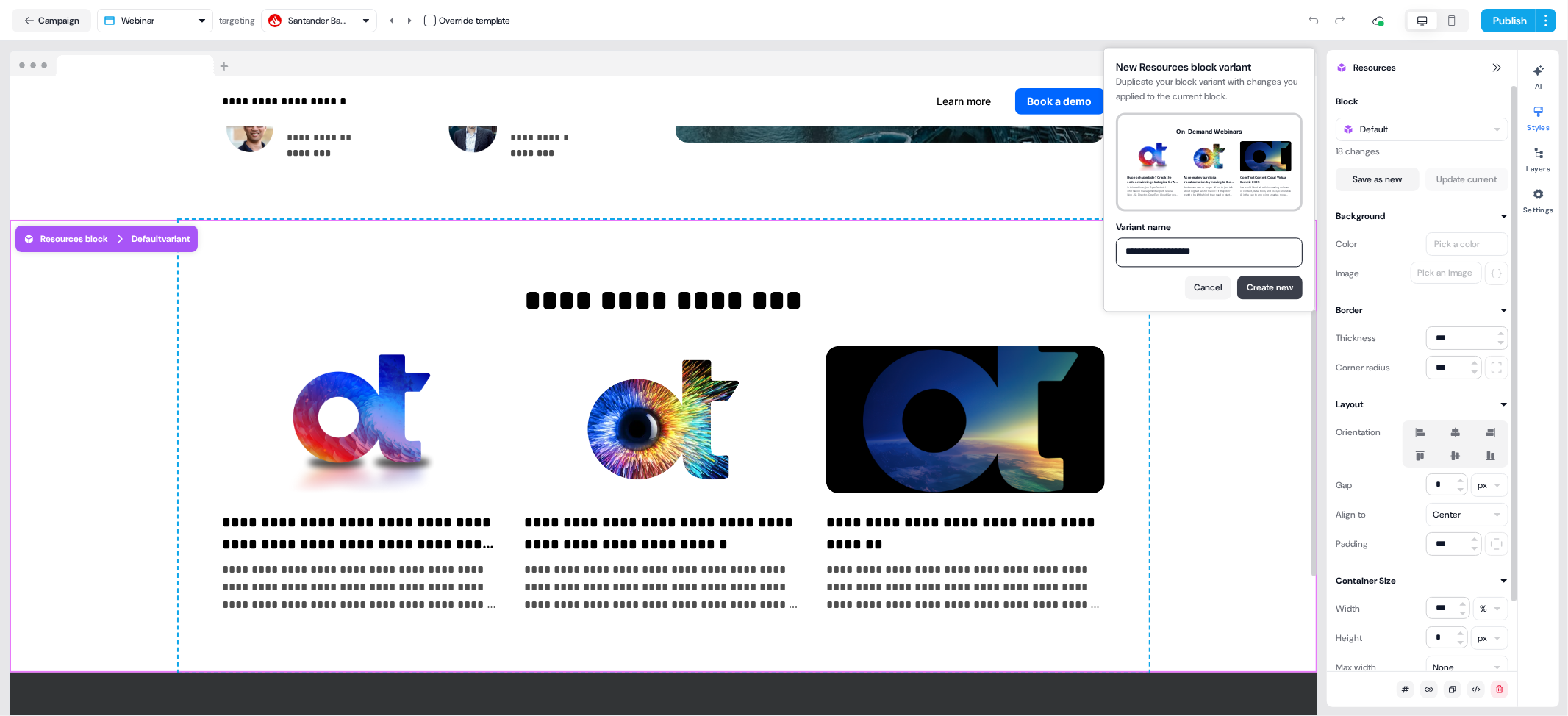 type on "**********" 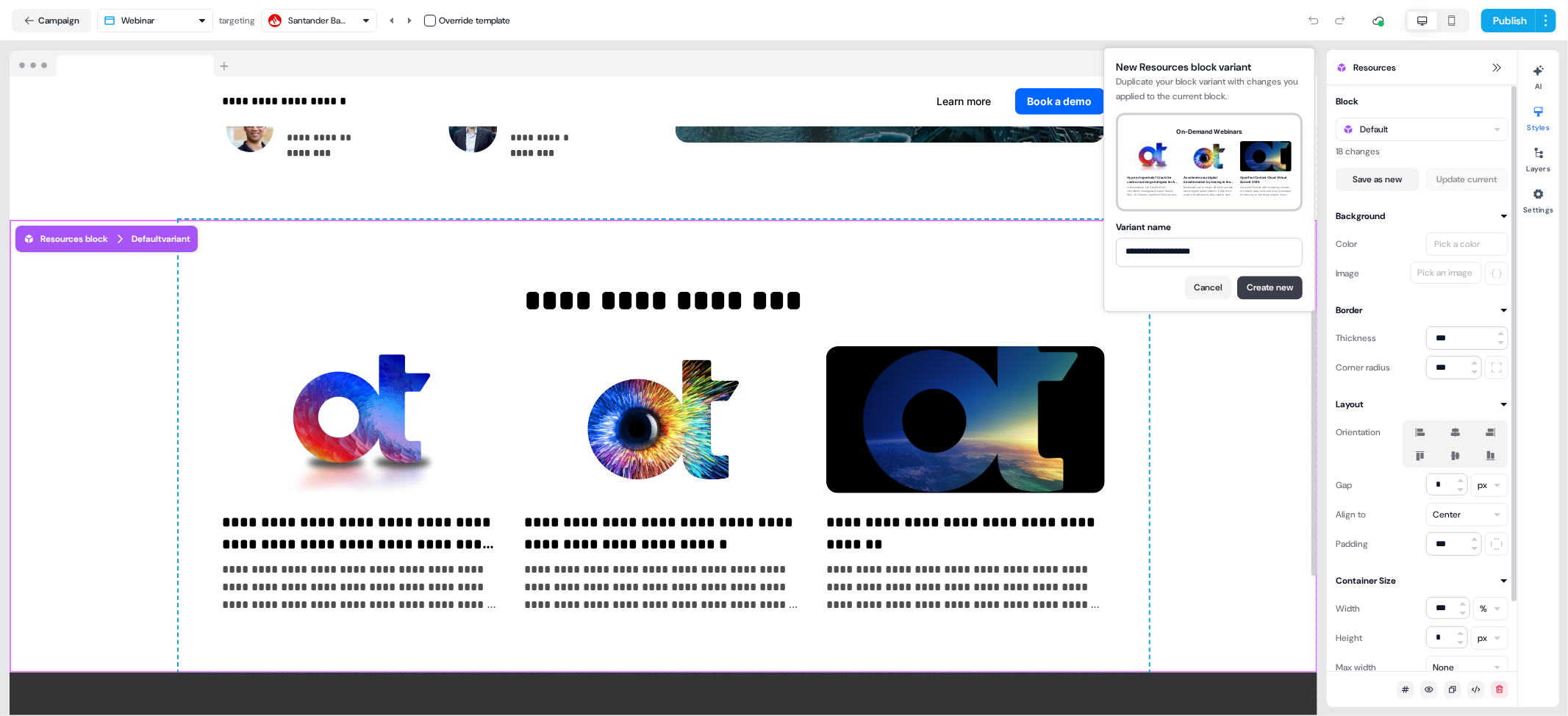 click on "Create new" at bounding box center [1270, 287] 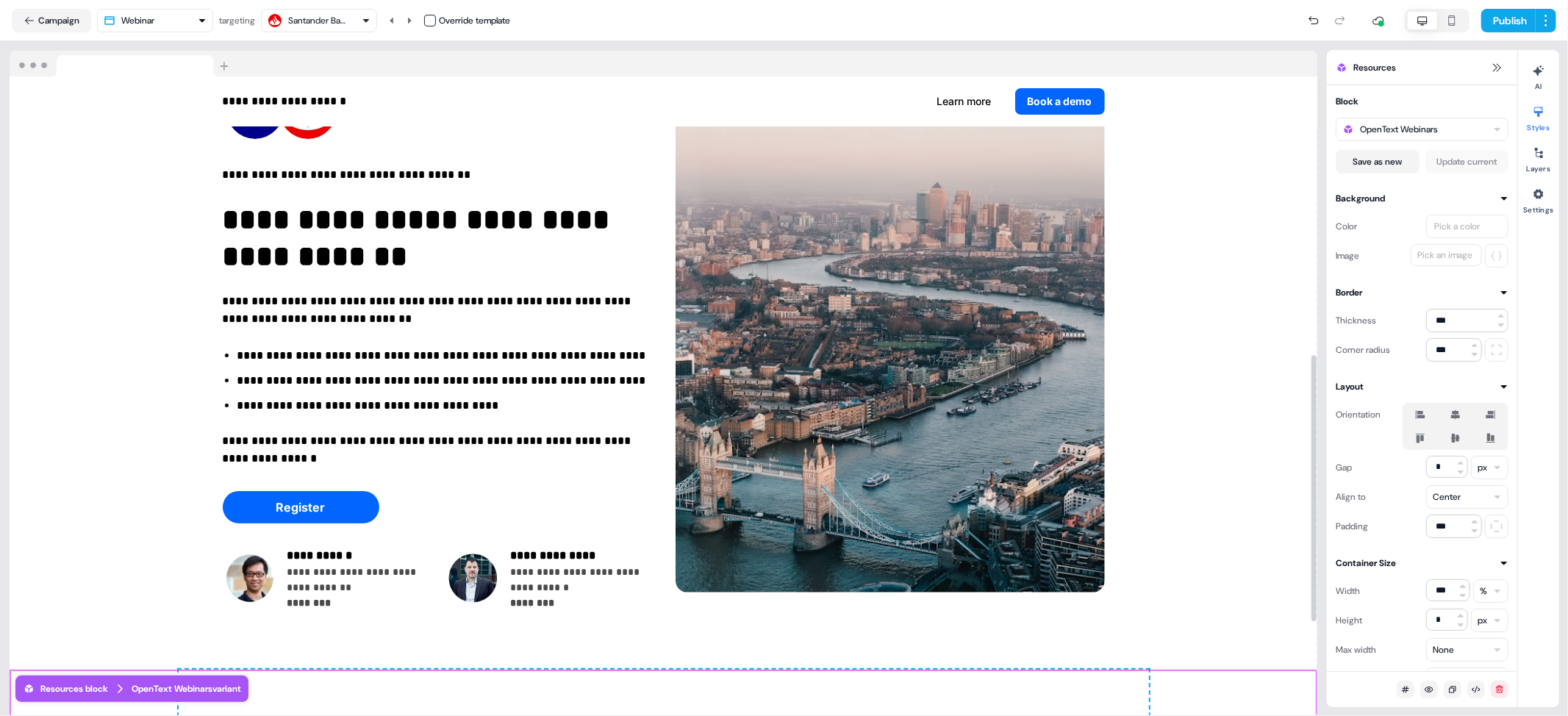 scroll, scrollTop: 0, scrollLeft: 0, axis: both 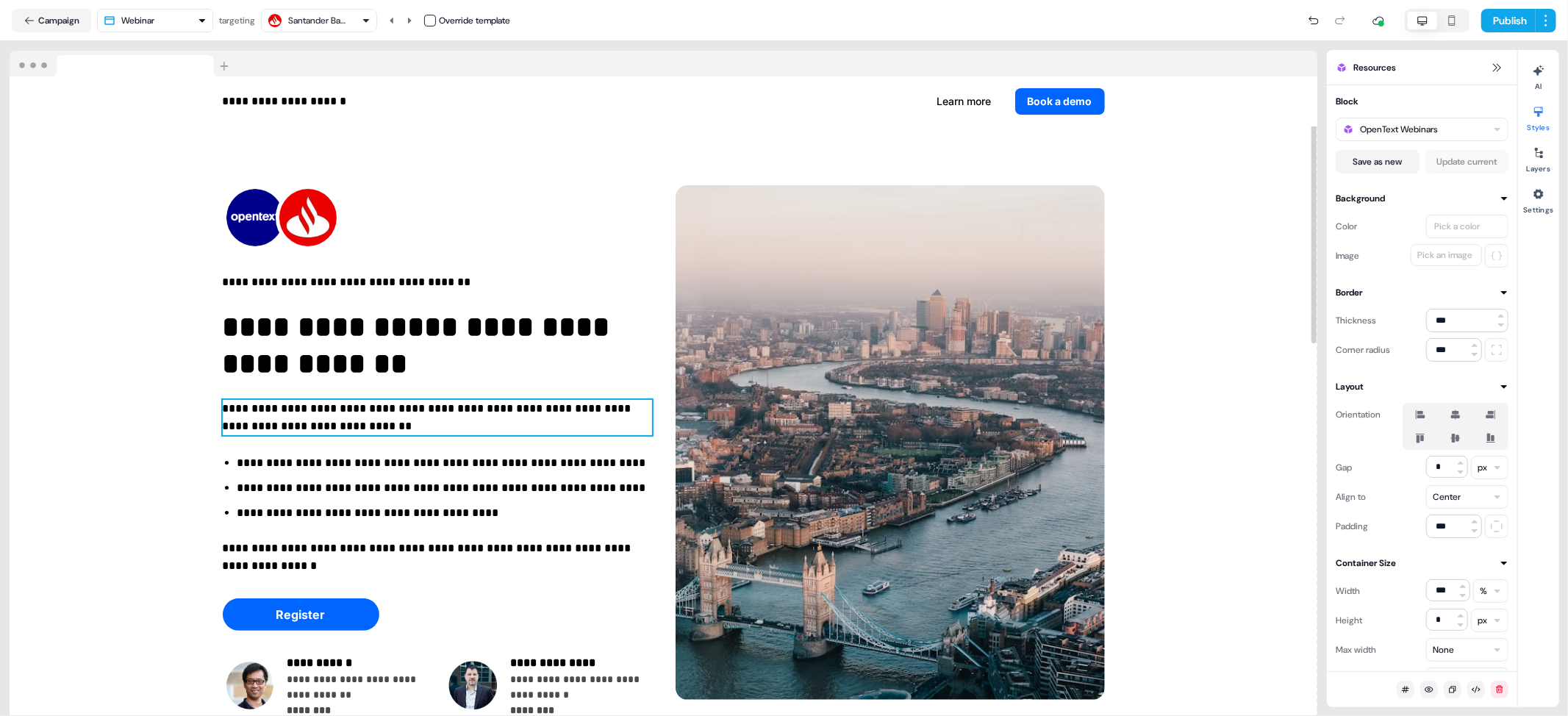 click on "**********" at bounding box center (437, 418) 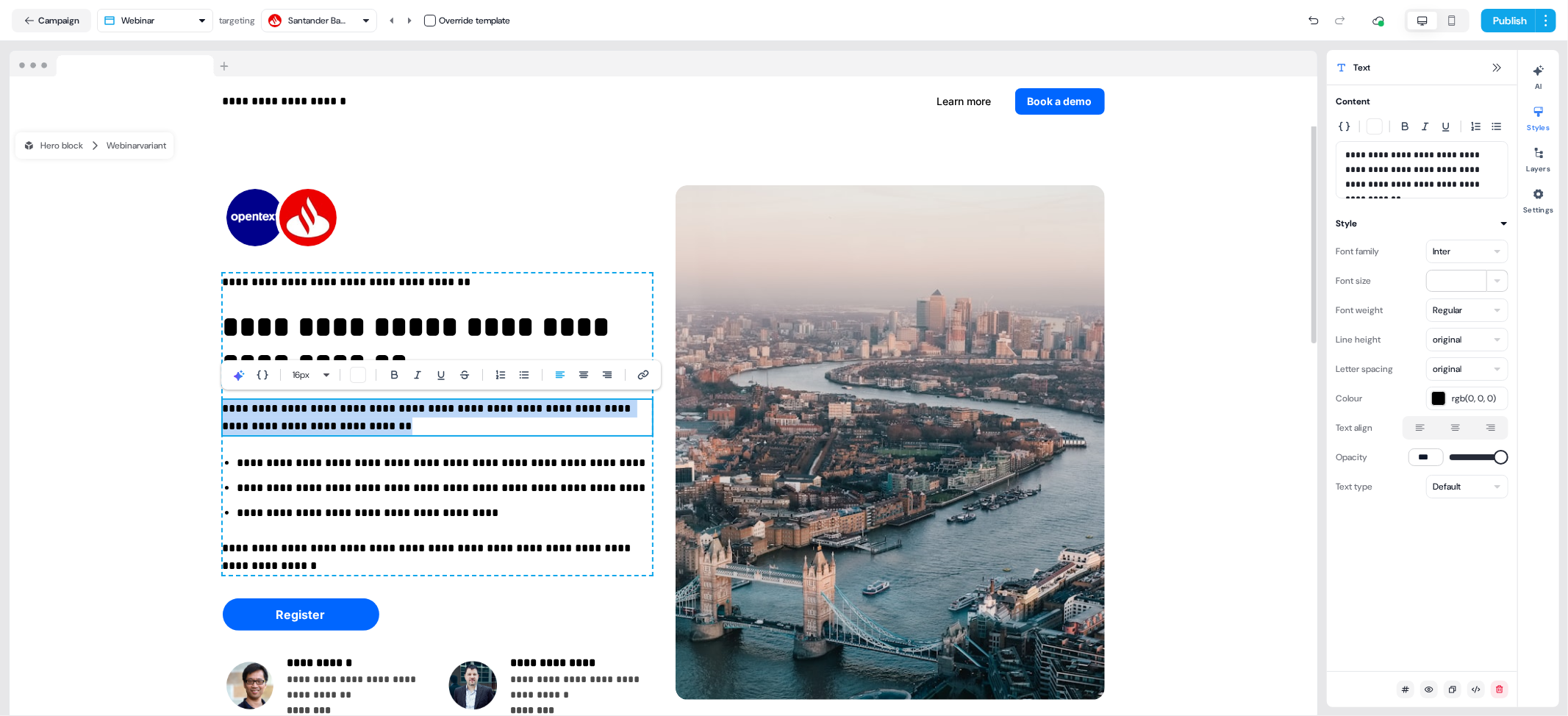 copy on "**********" 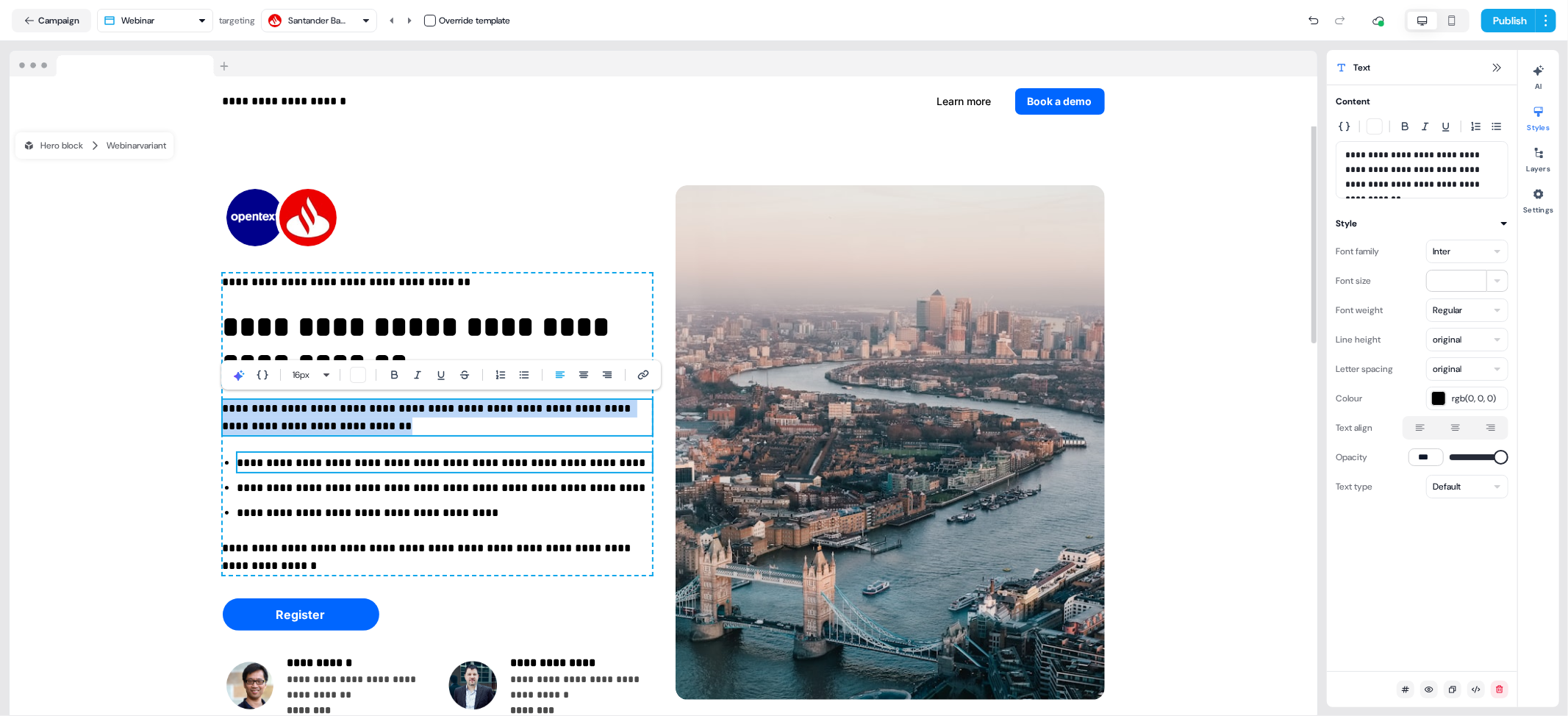 click on "**********" at bounding box center (445, 463) 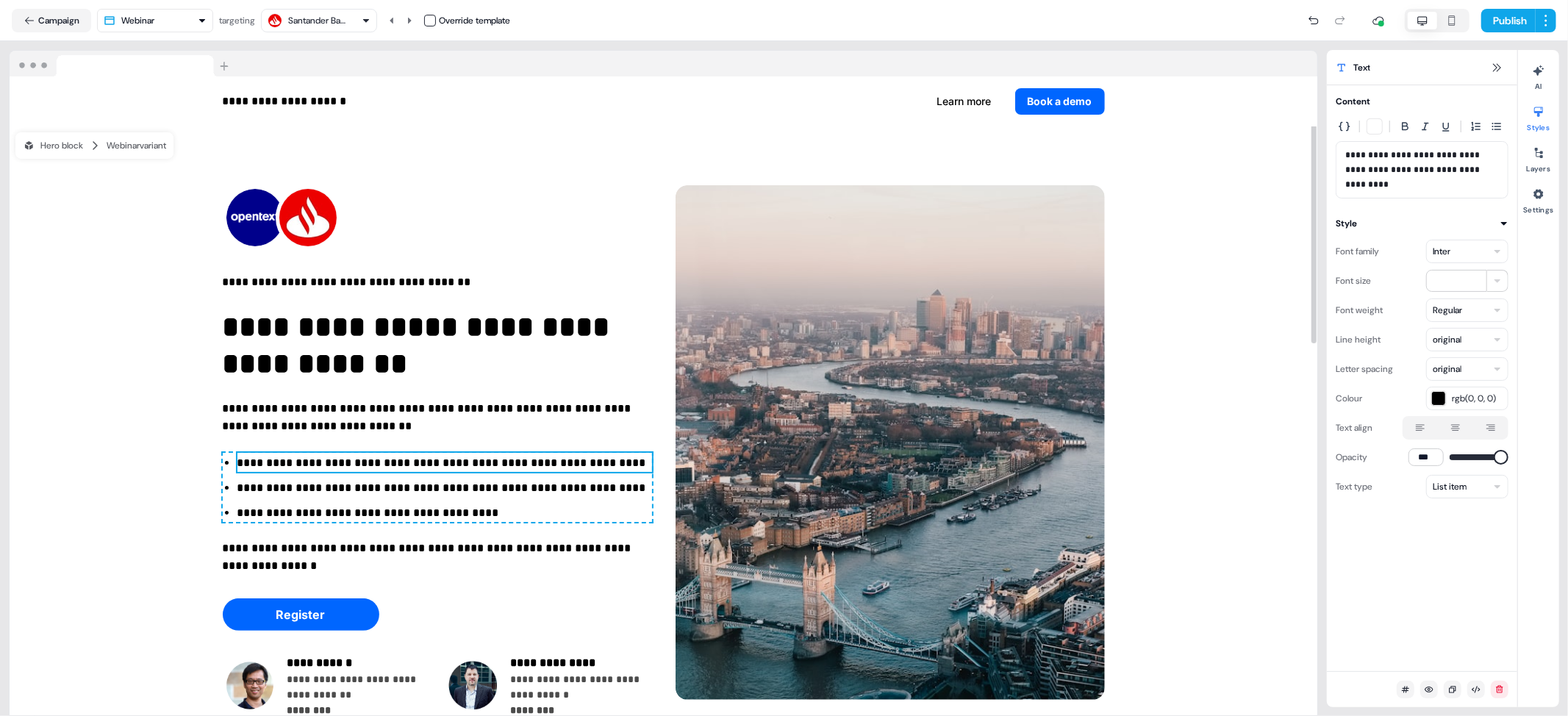 click on "**********" at bounding box center [445, 463] 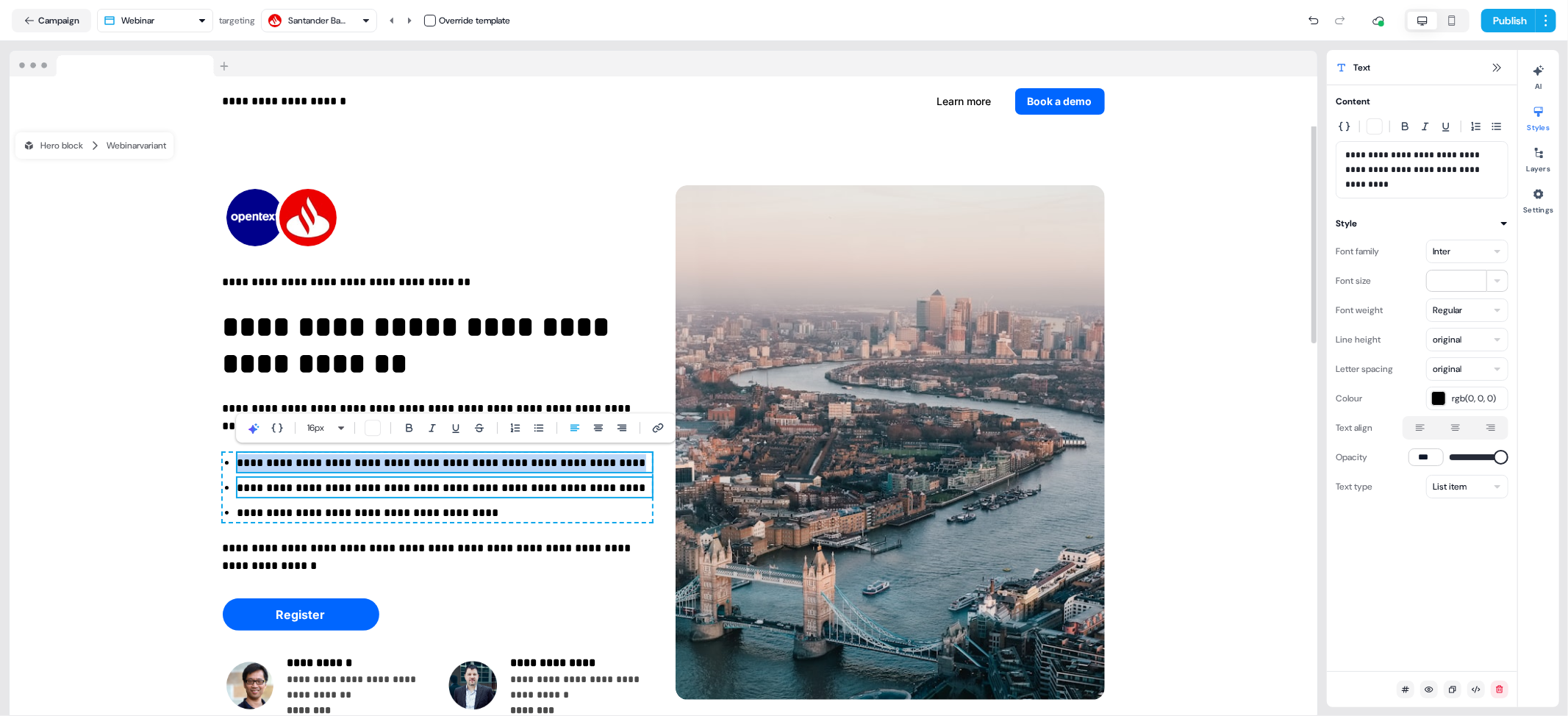 click on "**********" at bounding box center (445, 488) 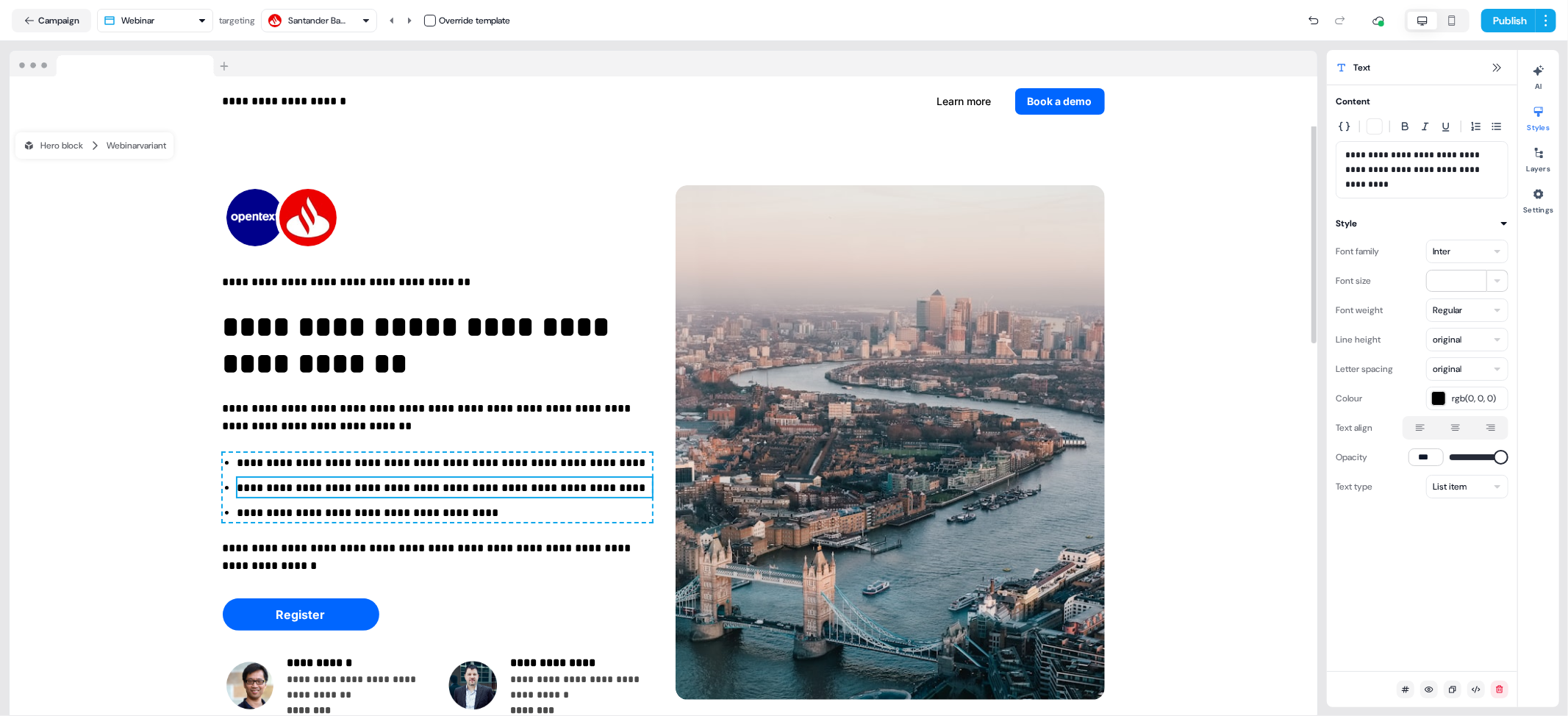 click on "**********" at bounding box center (445, 488) 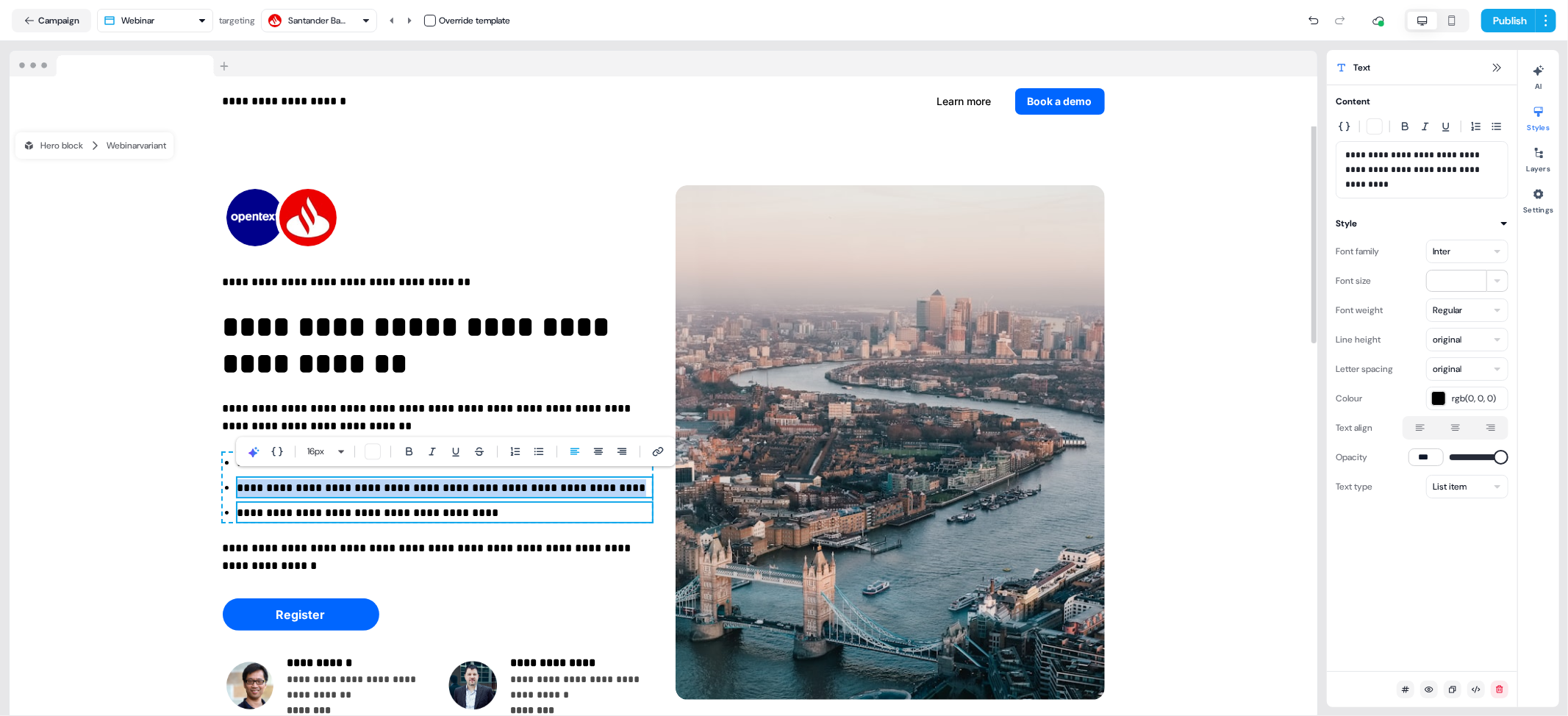 click on "**********" at bounding box center (445, 513) 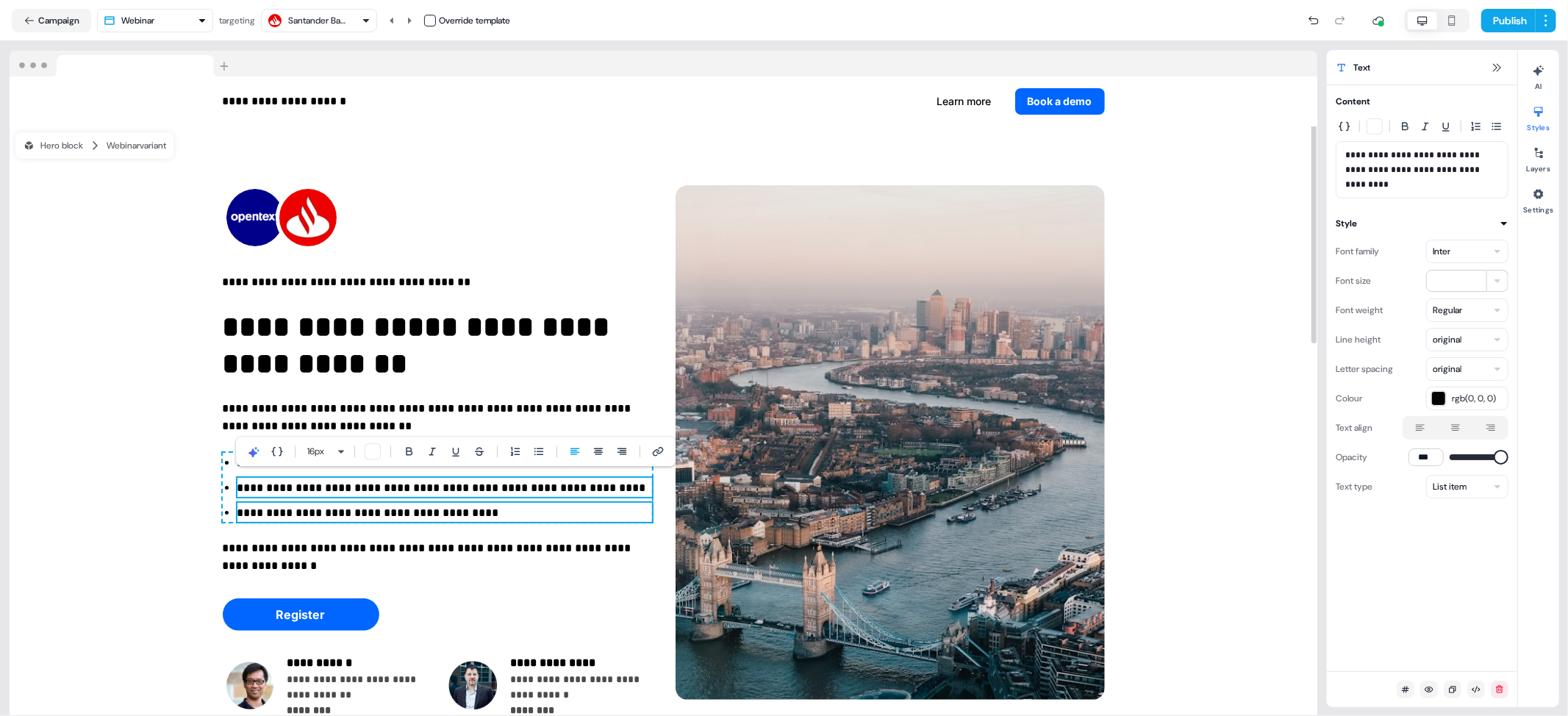 click on "**********" at bounding box center (445, 513) 